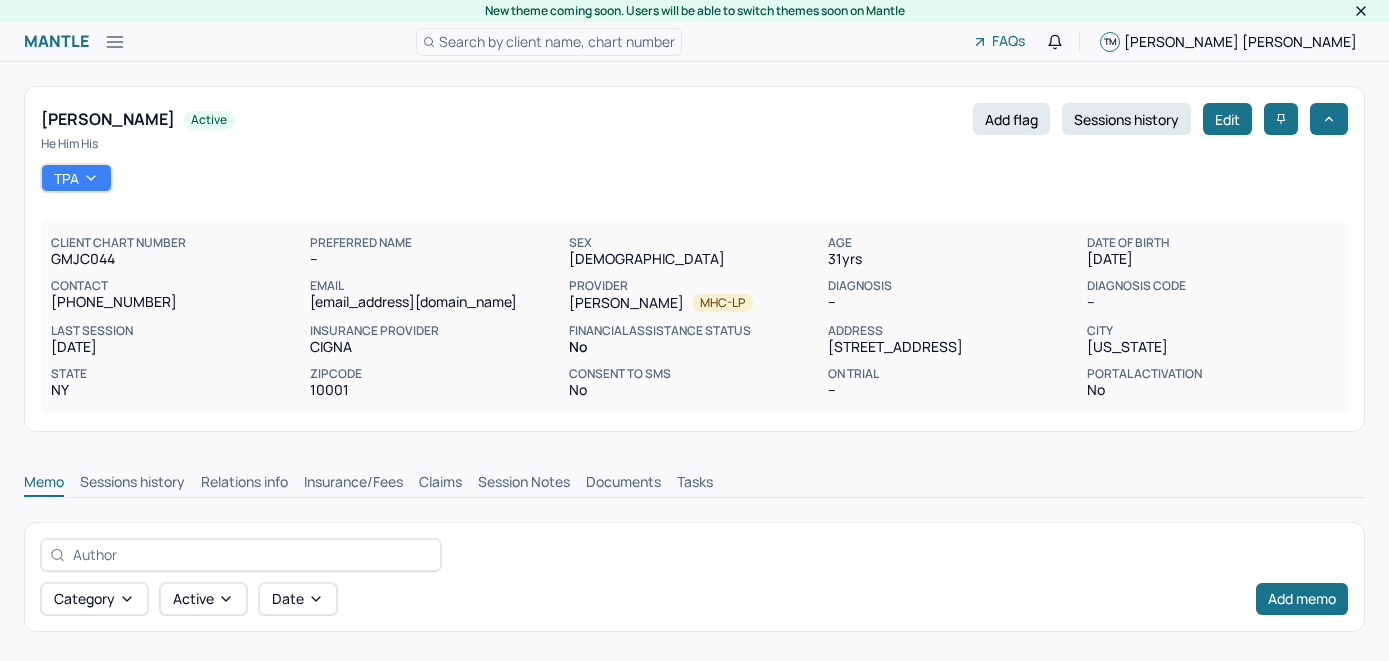 scroll, scrollTop: 0, scrollLeft: 0, axis: both 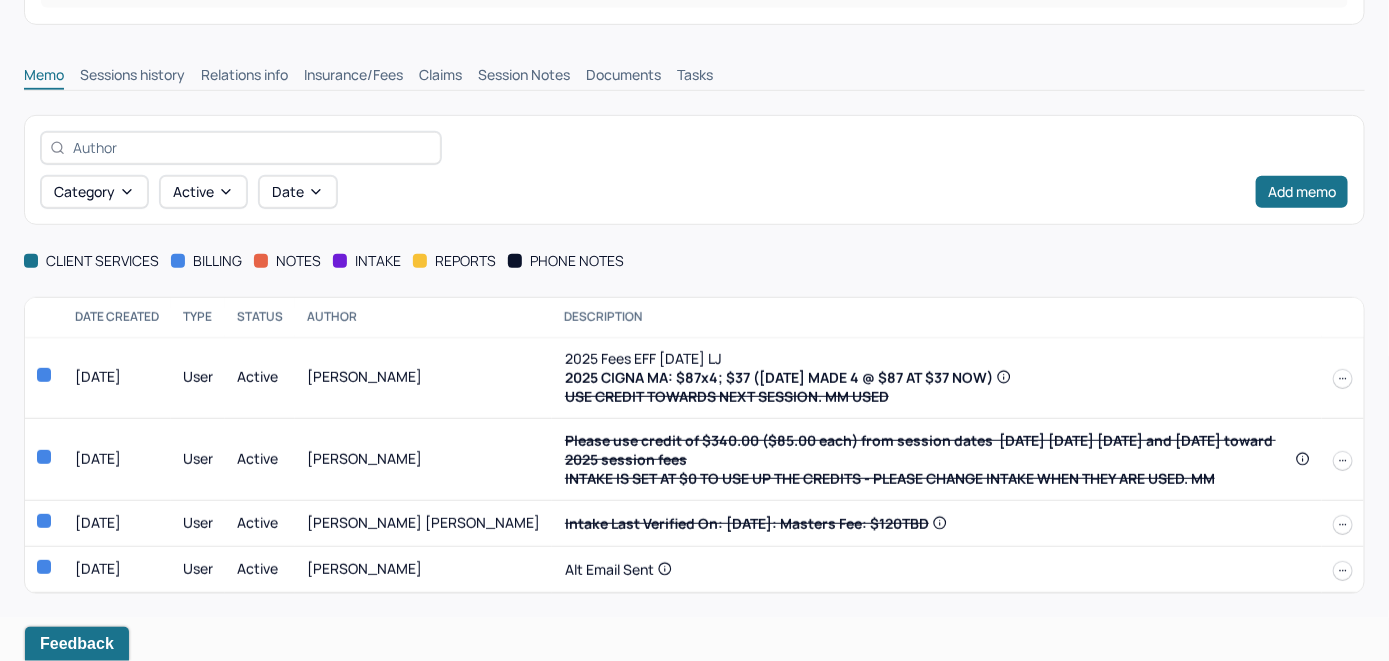 click on "Insurance/Fees" at bounding box center [353, 77] 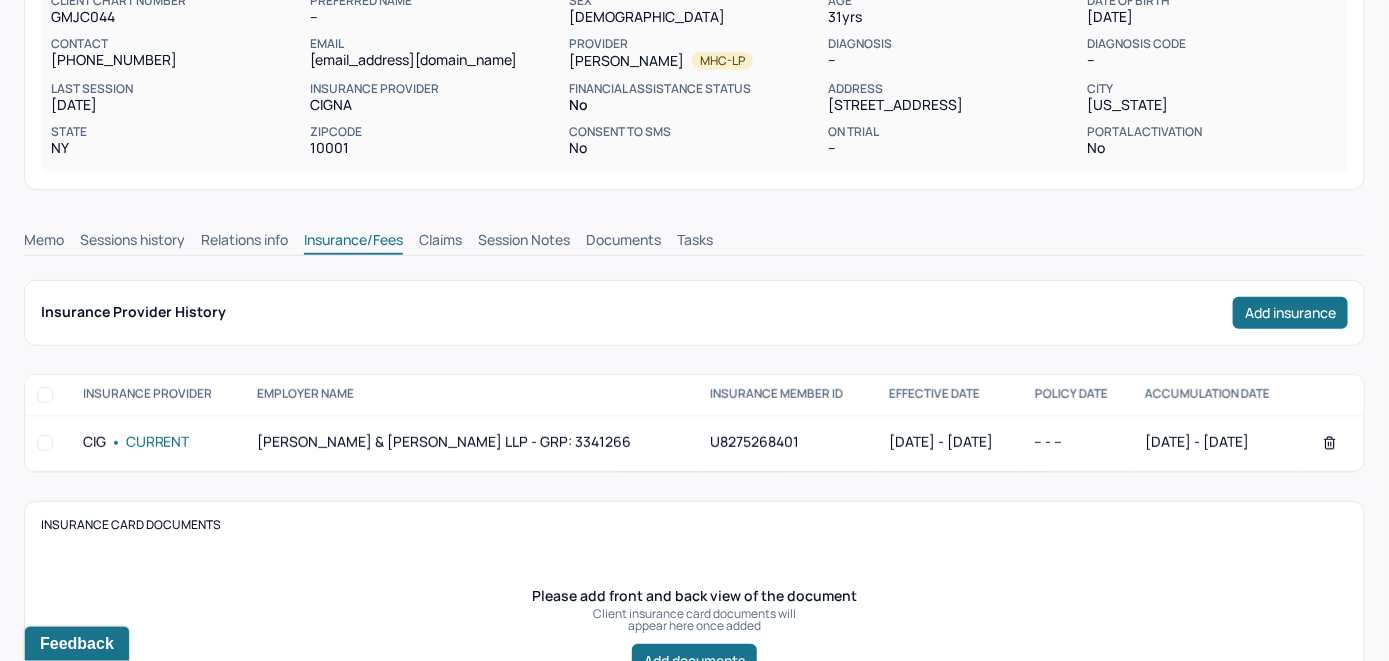 scroll, scrollTop: 207, scrollLeft: 0, axis: vertical 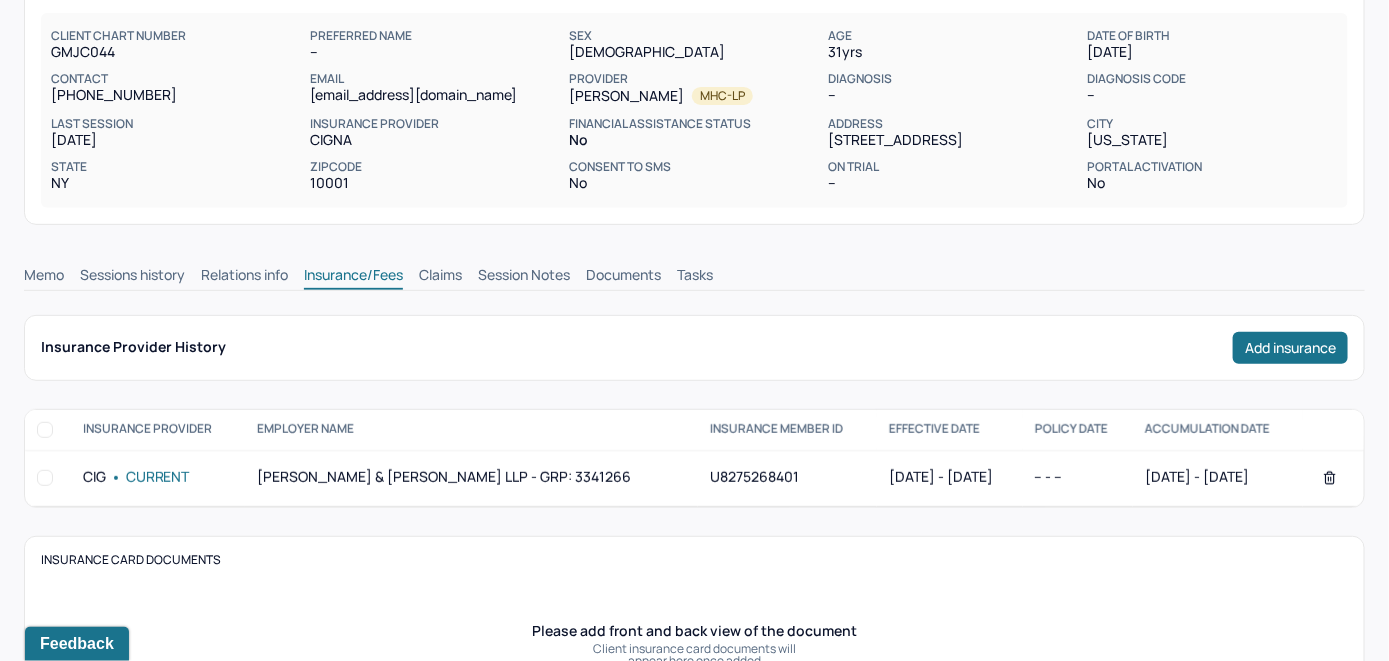 click on "Claims" at bounding box center (440, 277) 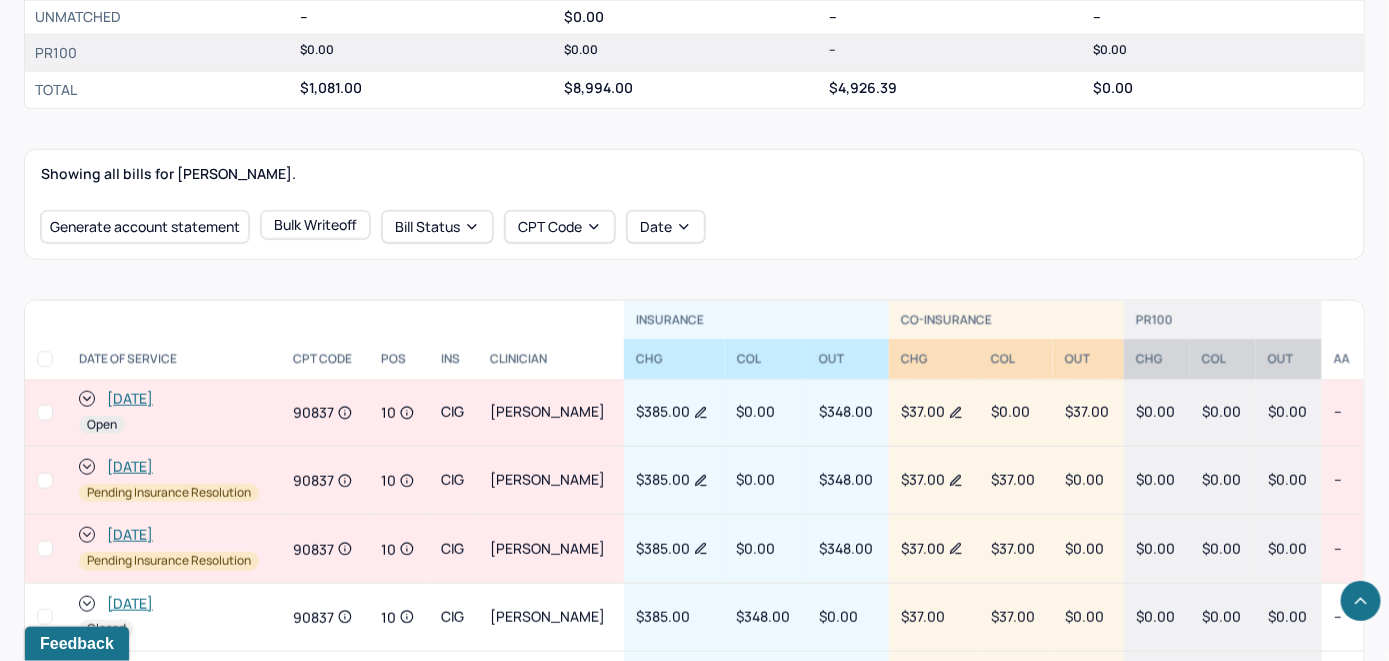 scroll, scrollTop: 807, scrollLeft: 0, axis: vertical 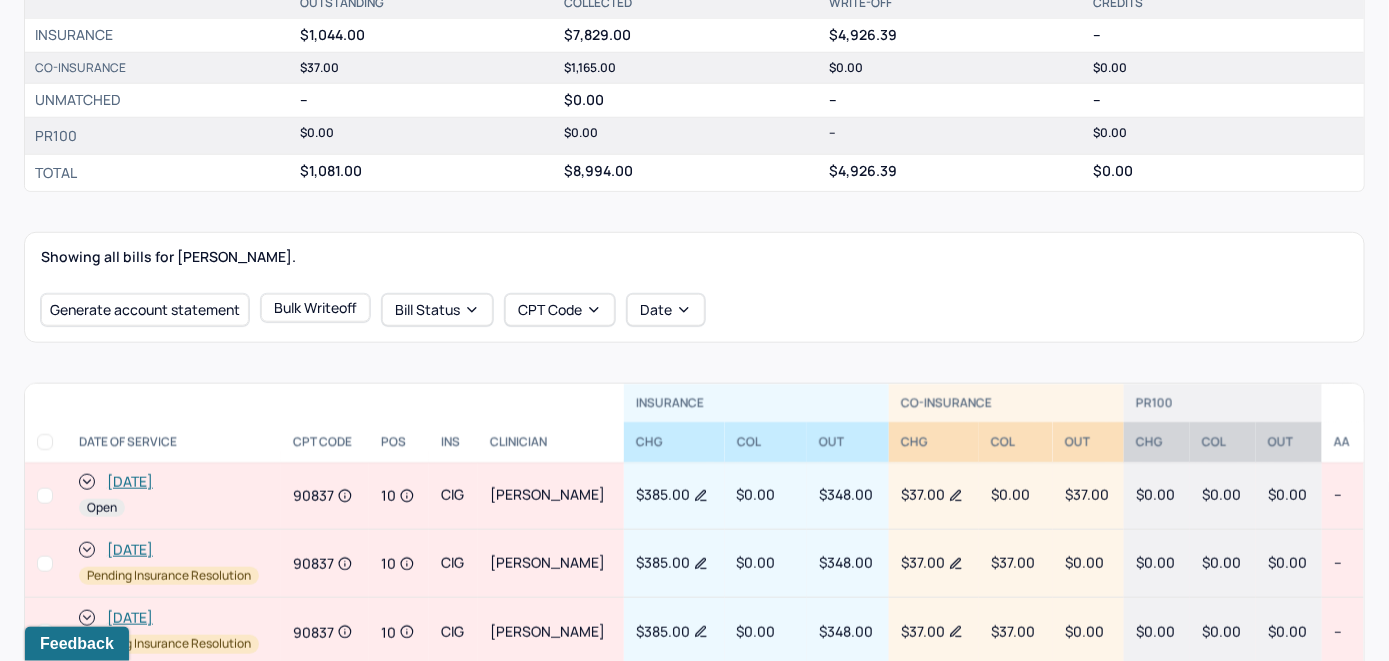 click on "[DATE]" at bounding box center (130, 482) 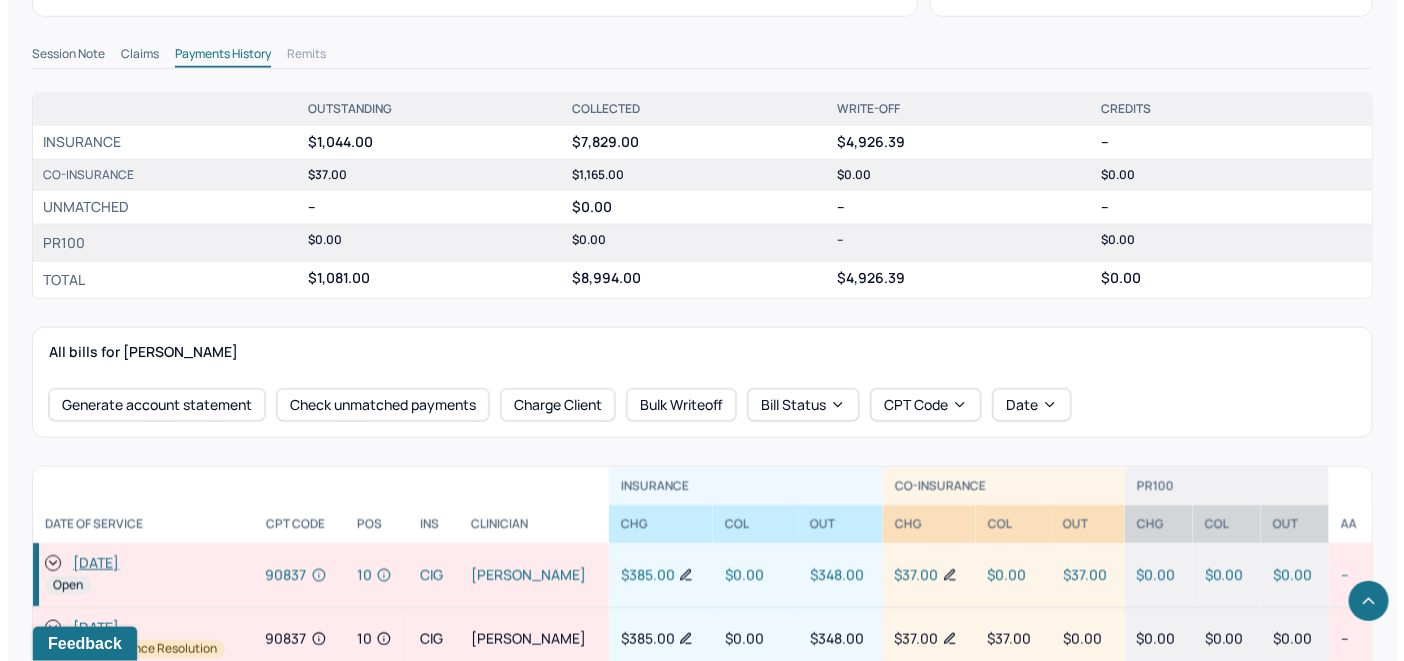 scroll, scrollTop: 700, scrollLeft: 0, axis: vertical 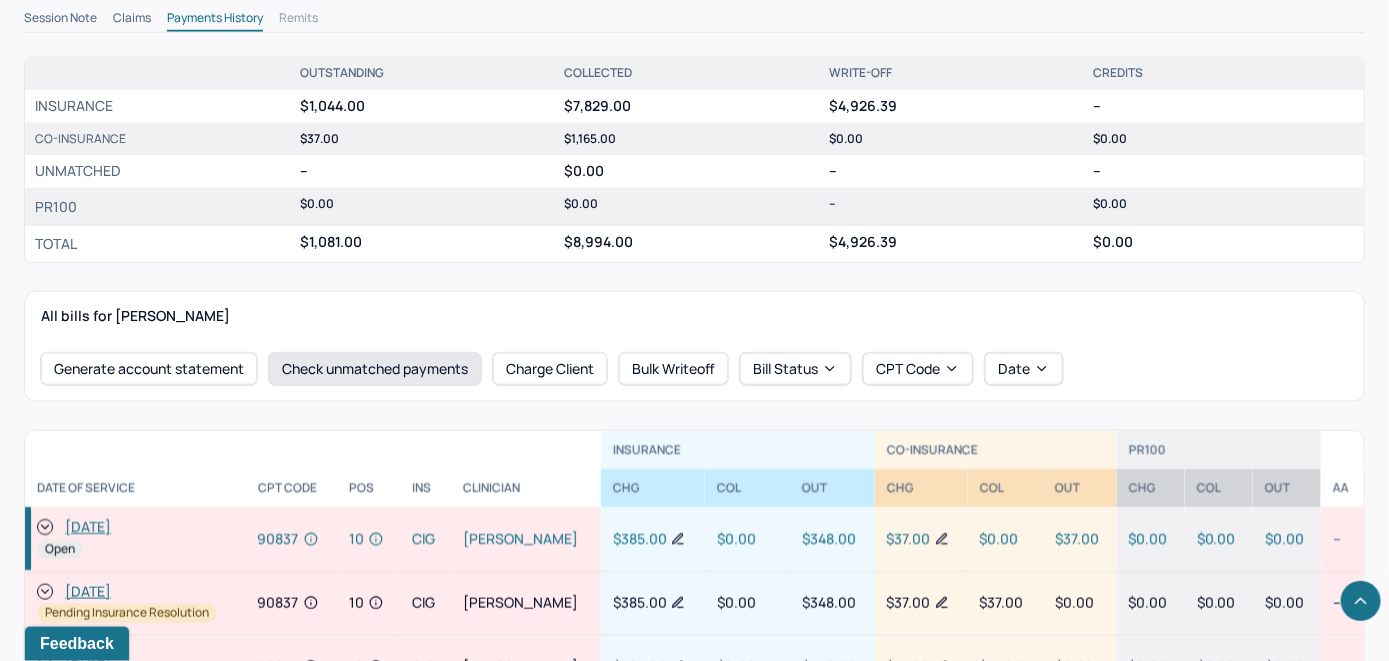 click on "Check unmatched payments" at bounding box center [375, 369] 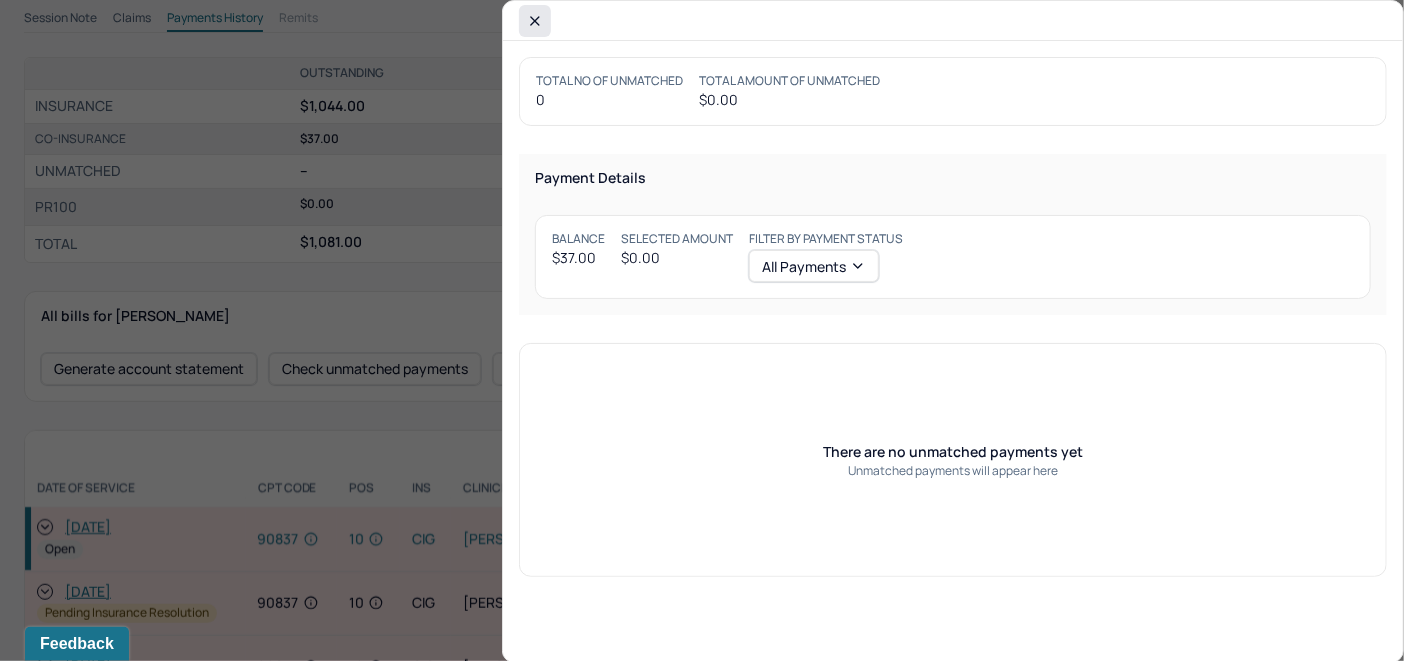 click at bounding box center (535, 21) 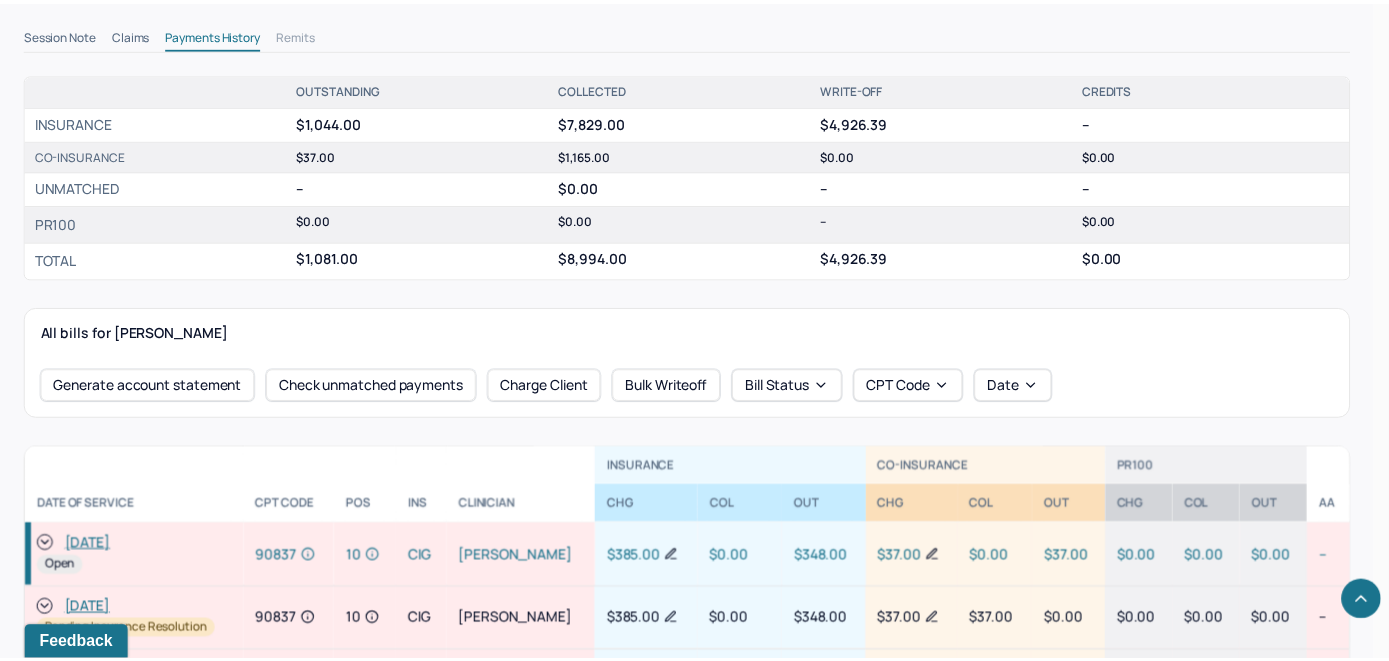 scroll, scrollTop: 715, scrollLeft: 0, axis: vertical 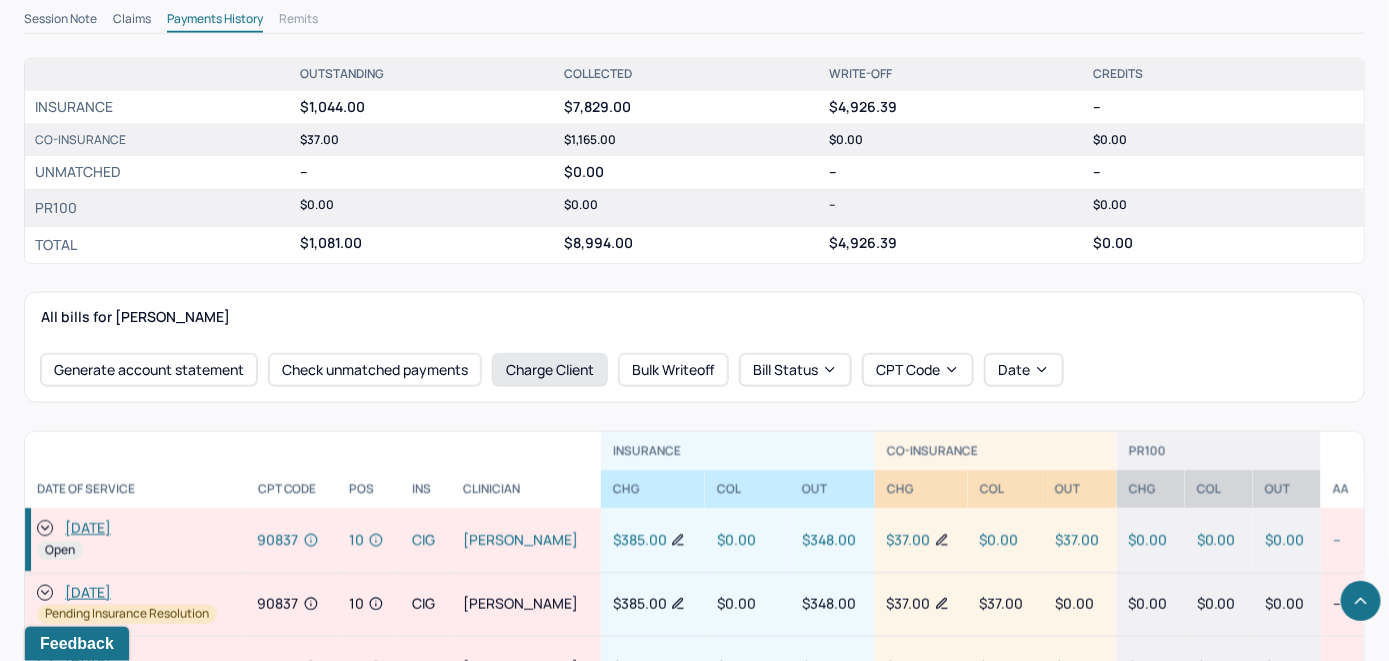 click on "Charge Client" at bounding box center (550, 370) 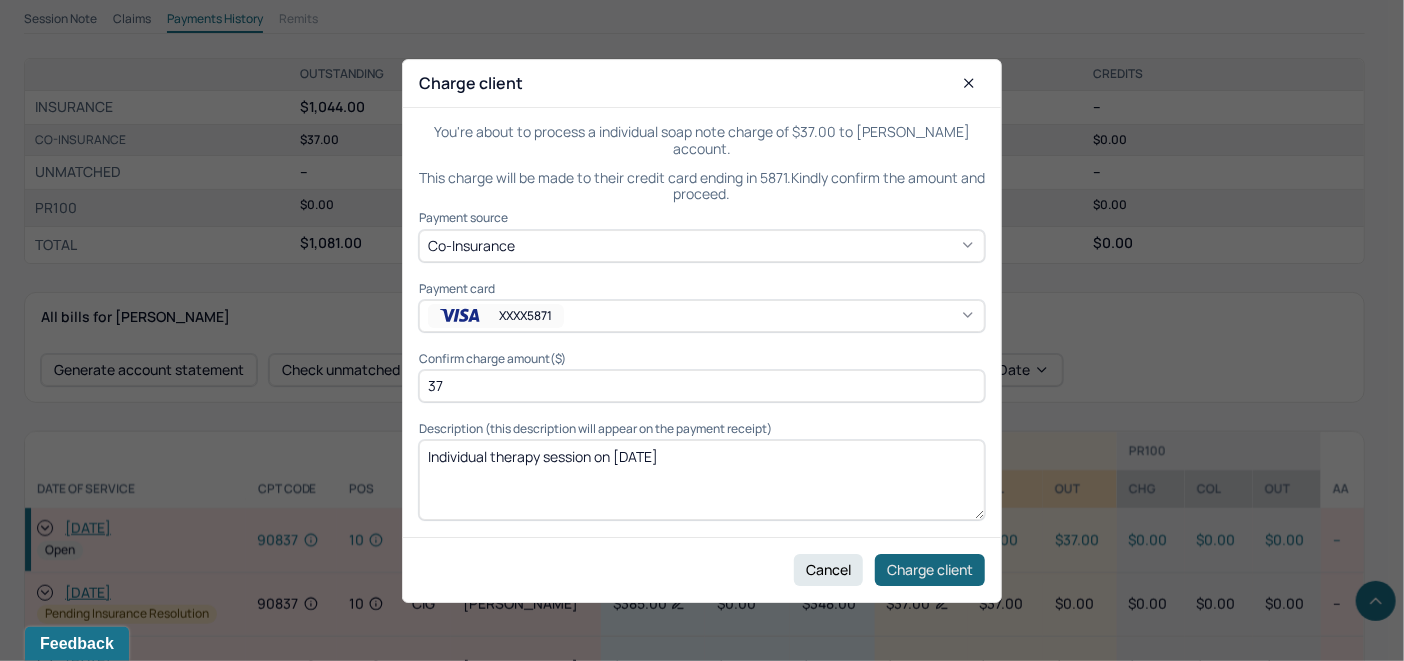click on "Charge client" at bounding box center [930, 569] 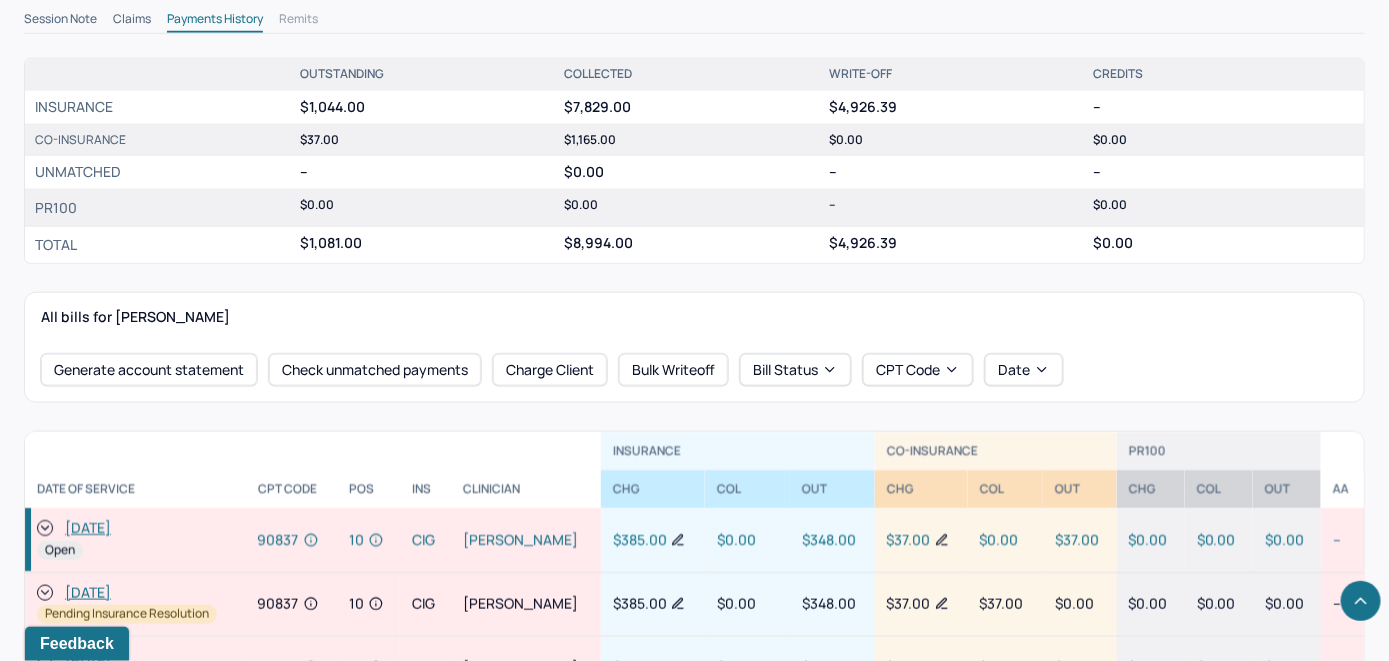 click 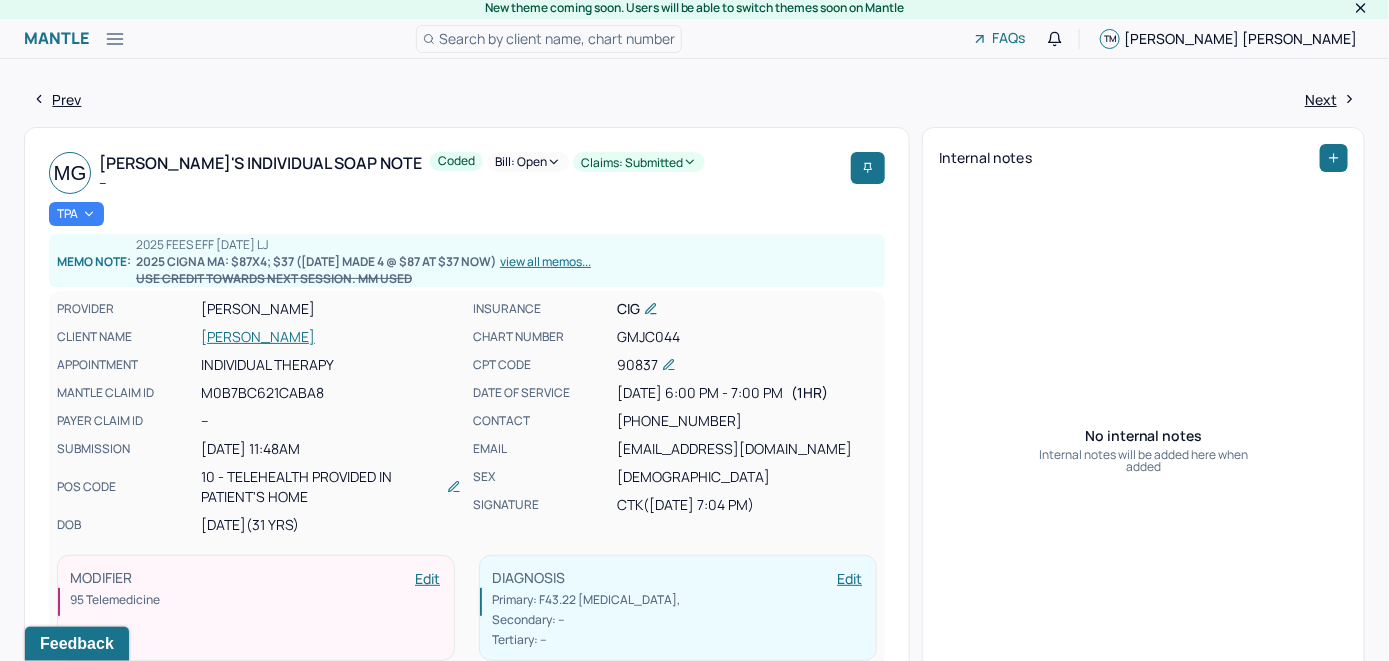 scroll, scrollTop: 0, scrollLeft: 0, axis: both 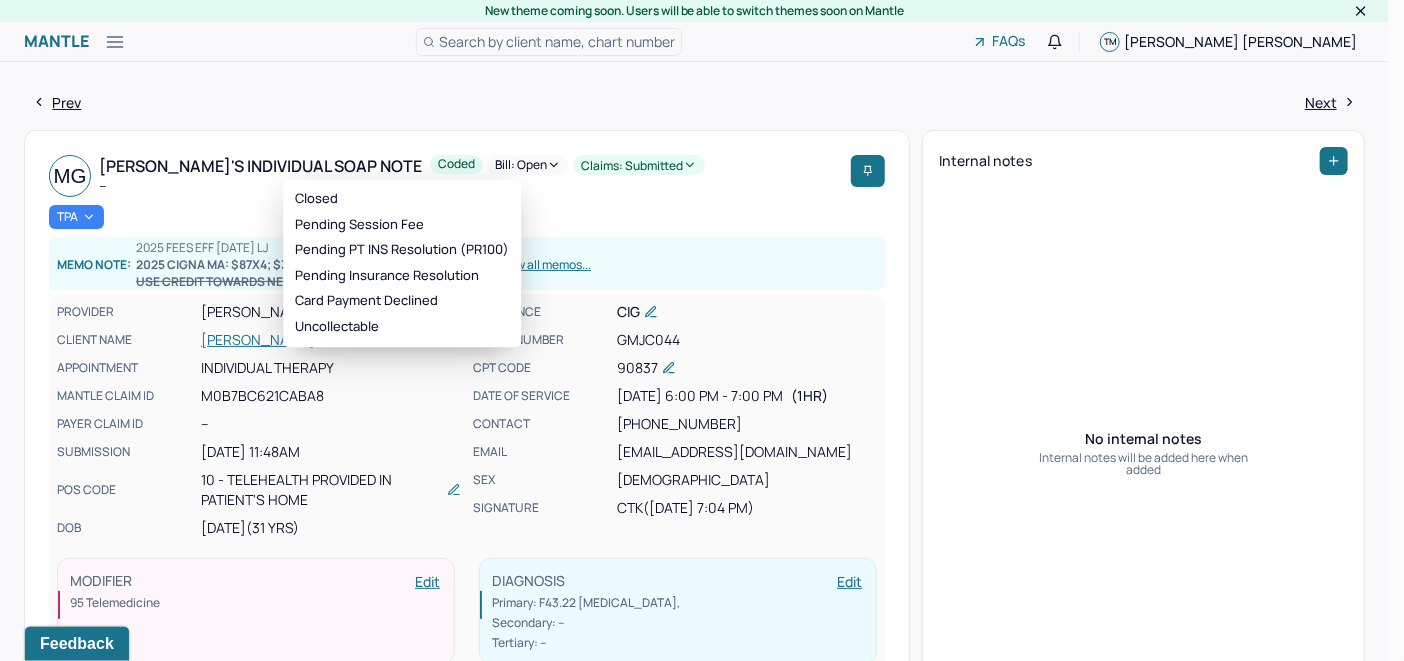 click on "Bill: Open" at bounding box center (528, 165) 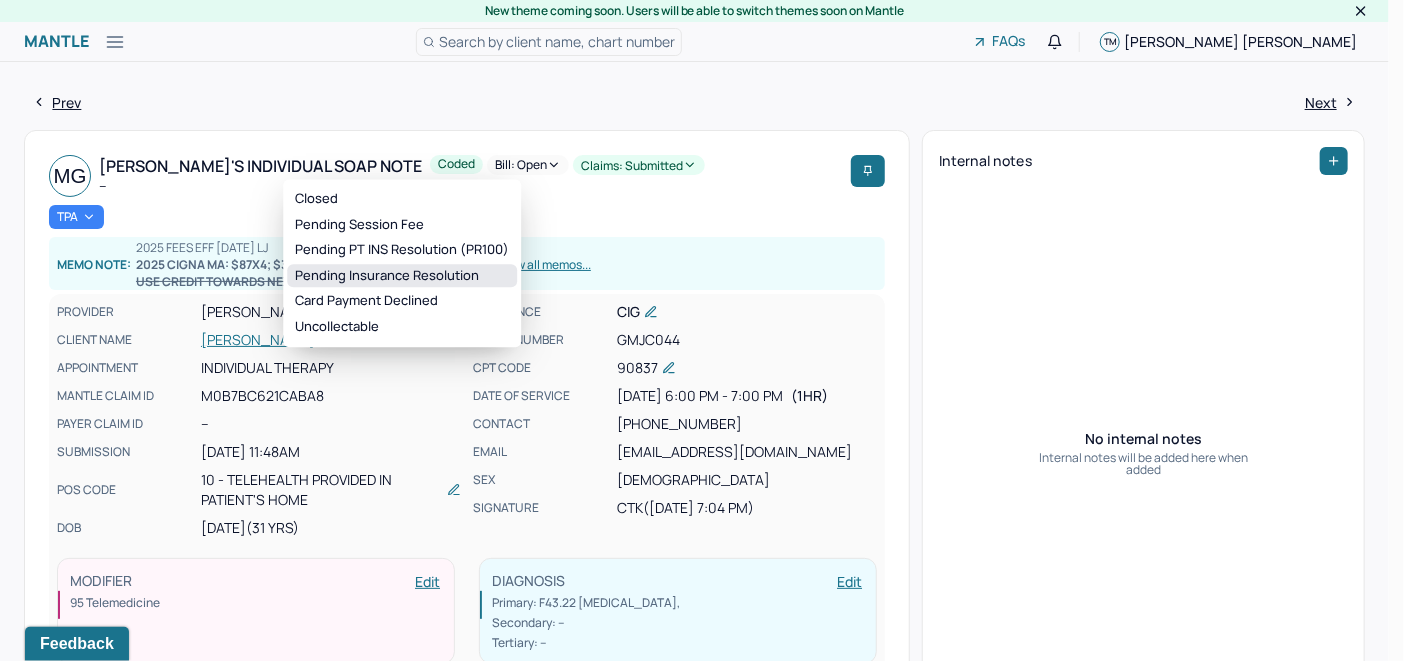 click on "Pending Insurance Resolution" at bounding box center (402, 276) 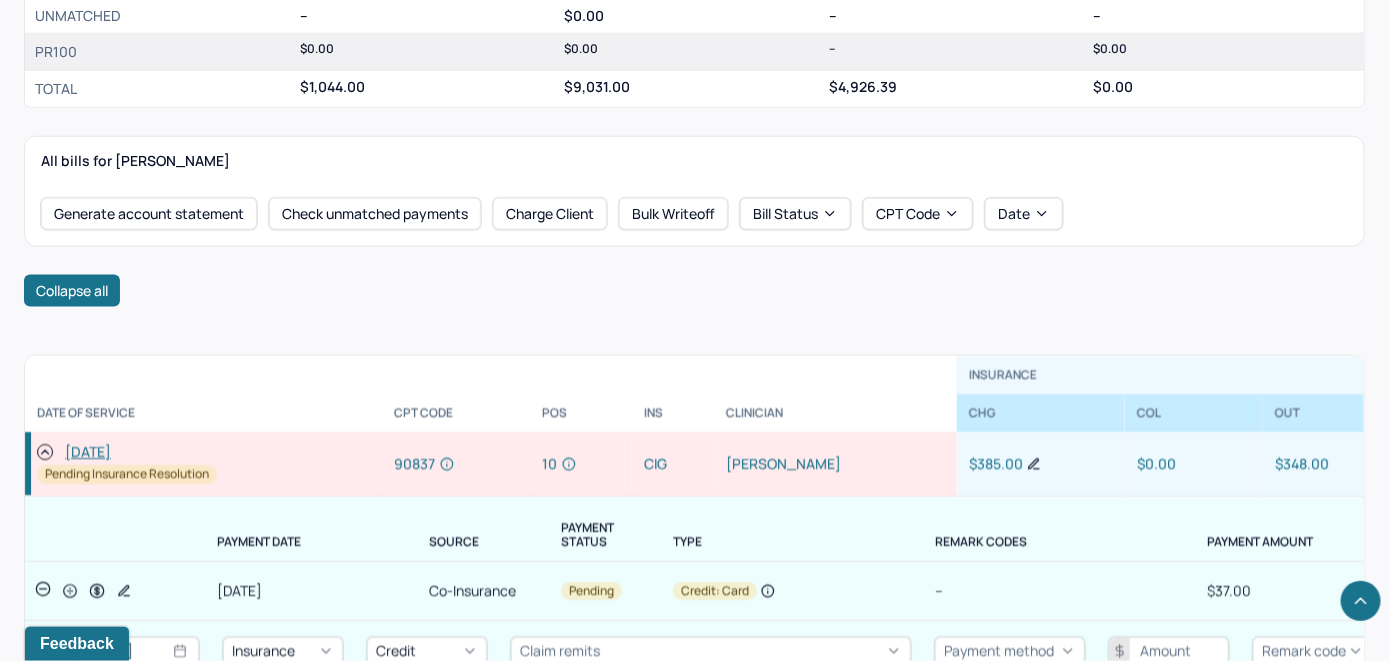 scroll, scrollTop: 1000, scrollLeft: 0, axis: vertical 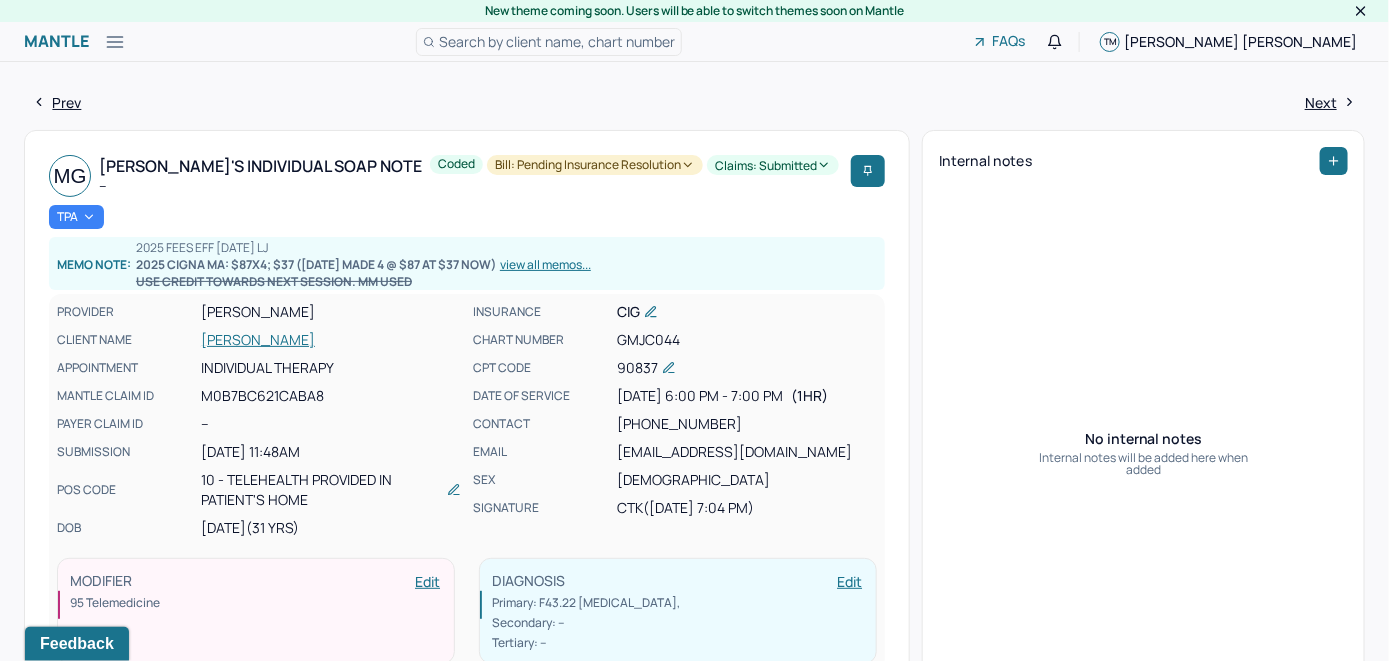 click on "Search by client name, chart number" at bounding box center (557, 41) 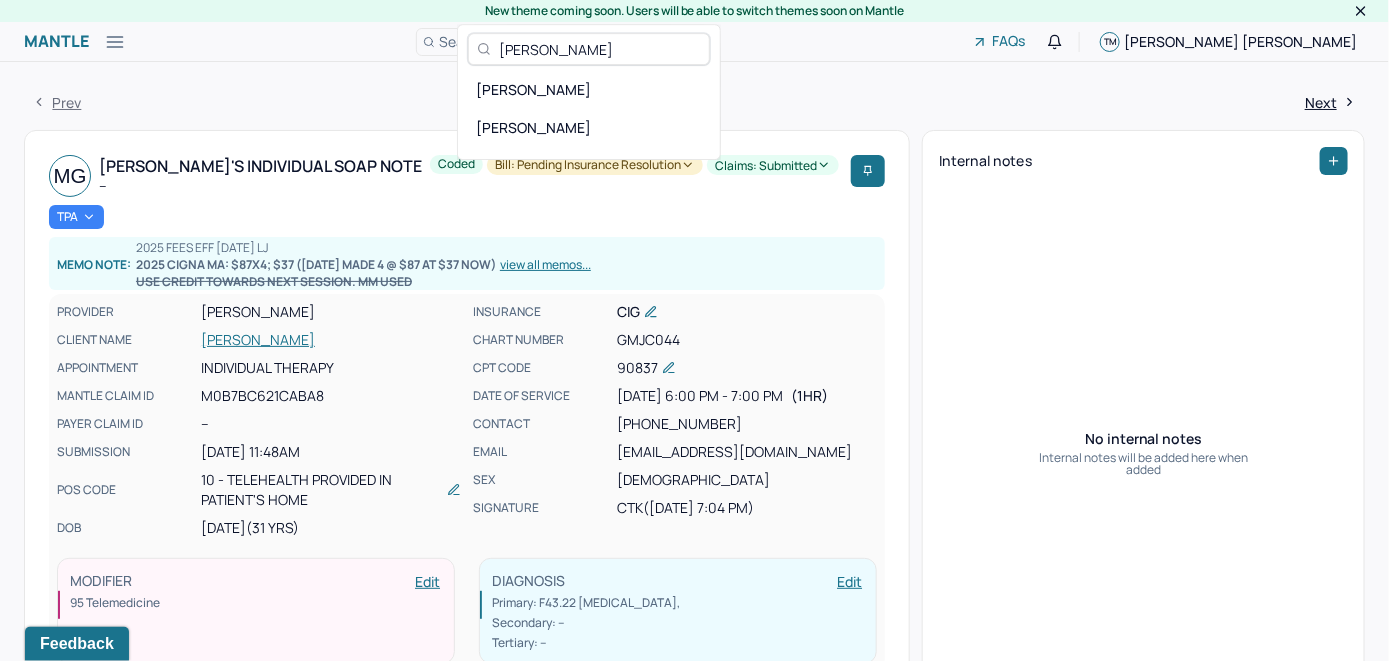 click on "Matthew Rose" at bounding box center (589, 49) 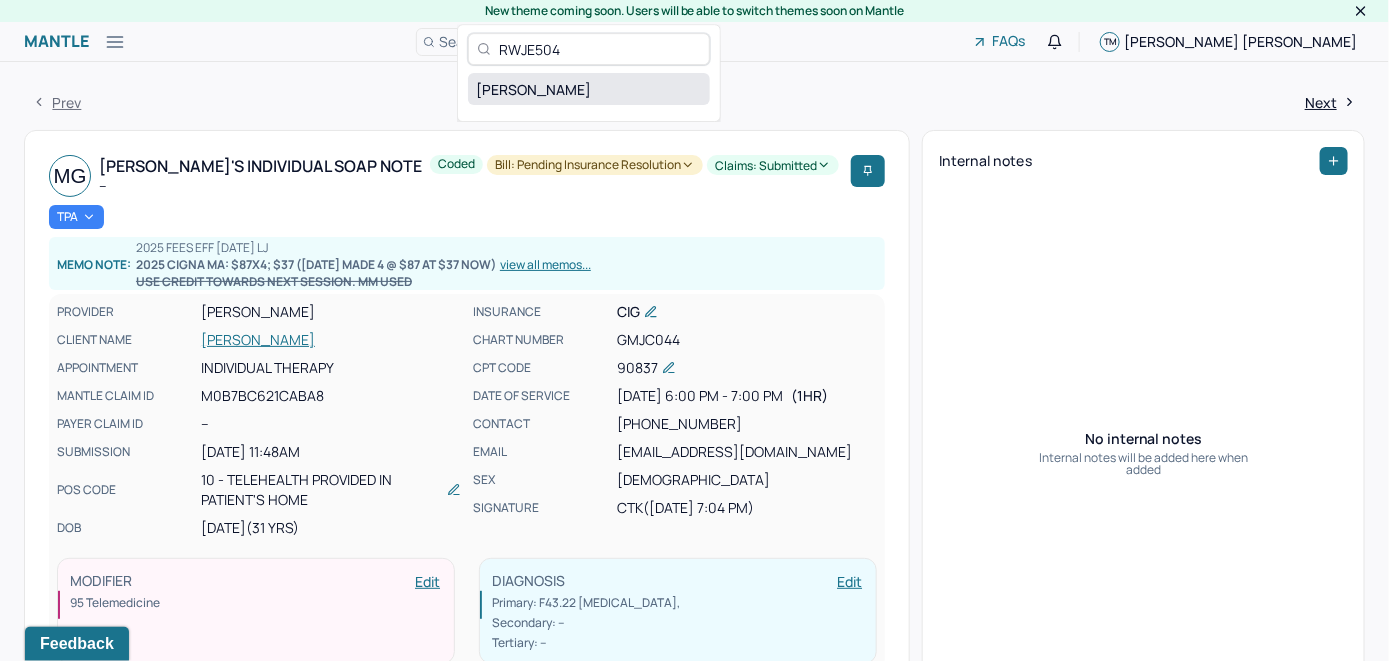type on "RWJE504" 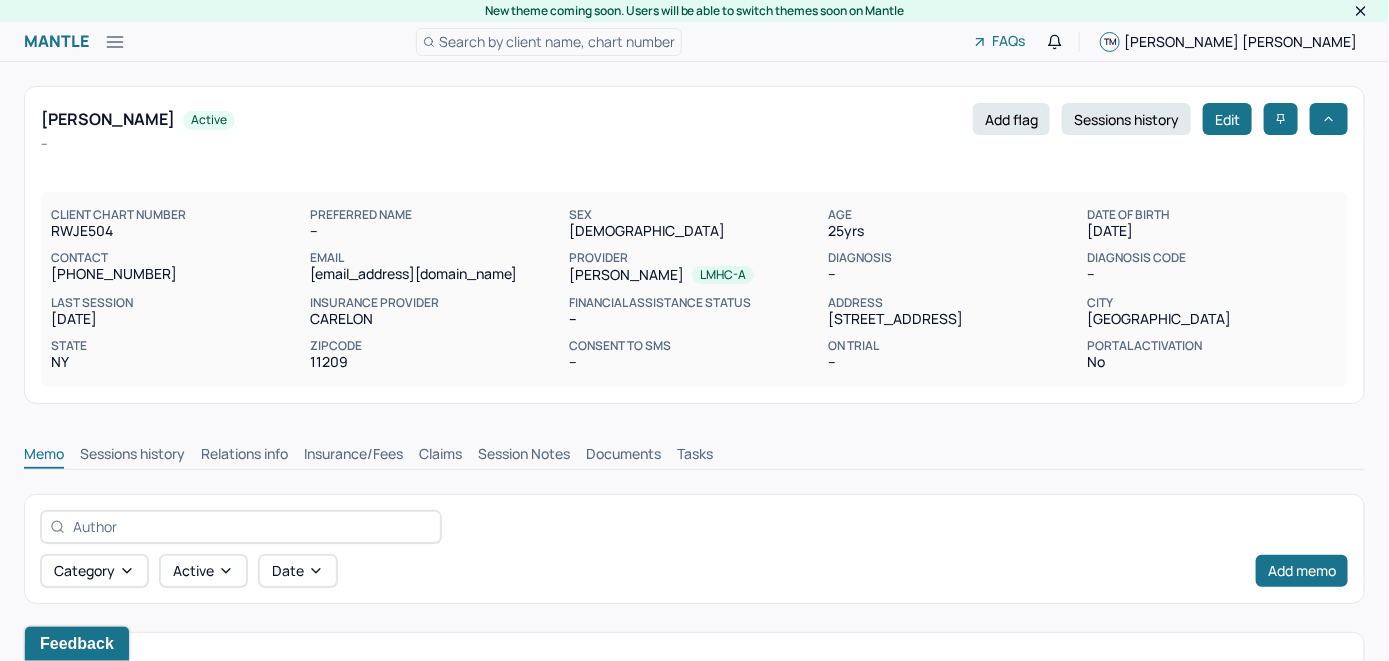 scroll, scrollTop: 0, scrollLeft: 0, axis: both 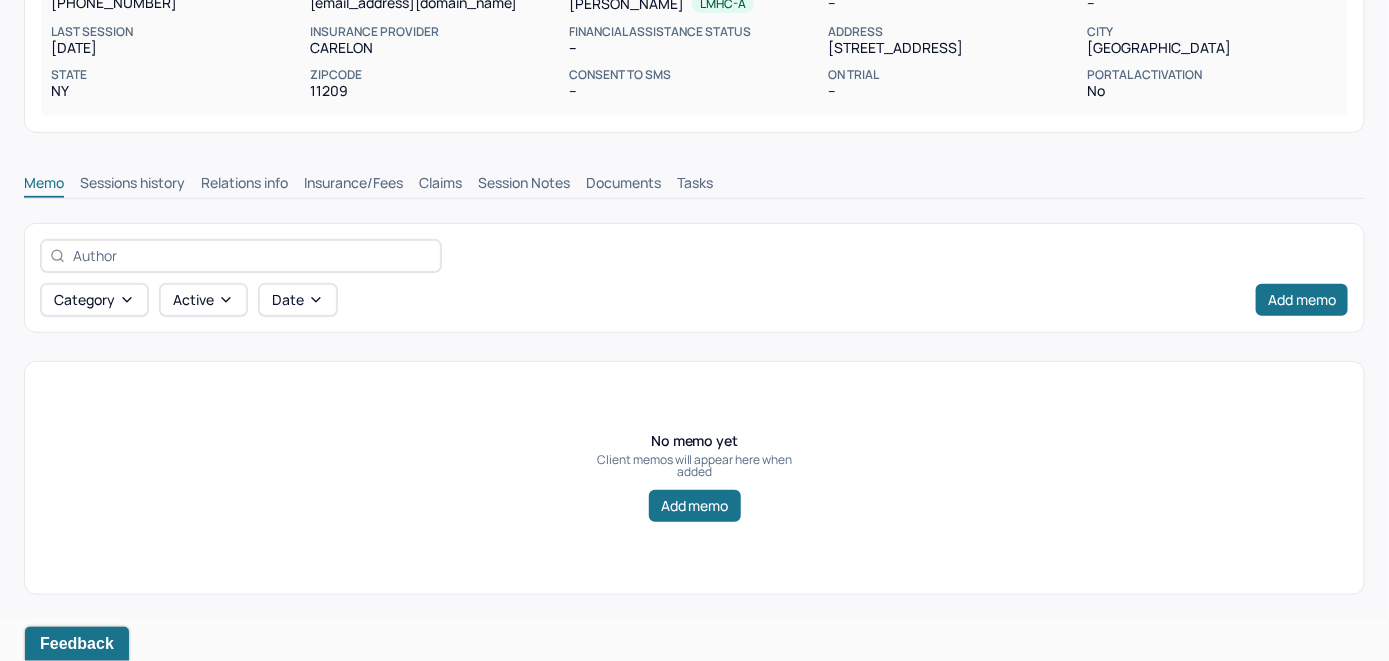 click on "Insurance/Fees" at bounding box center [353, 185] 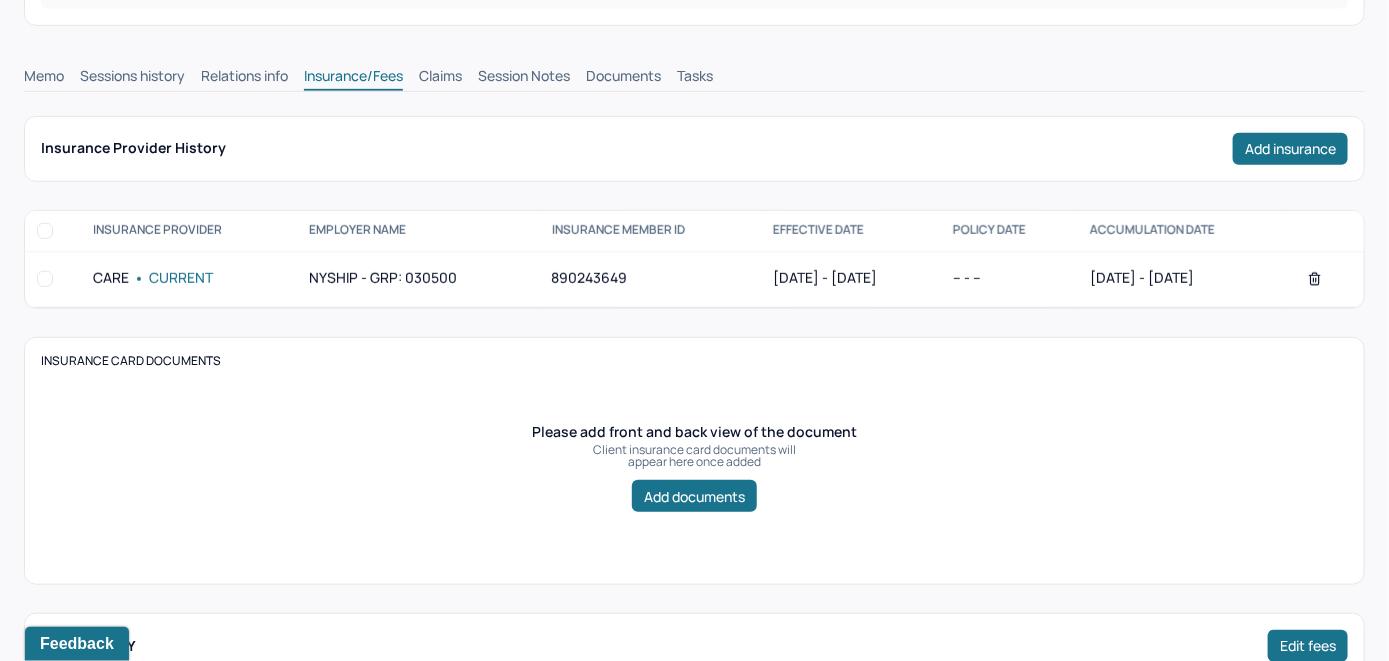 scroll, scrollTop: 378, scrollLeft: 0, axis: vertical 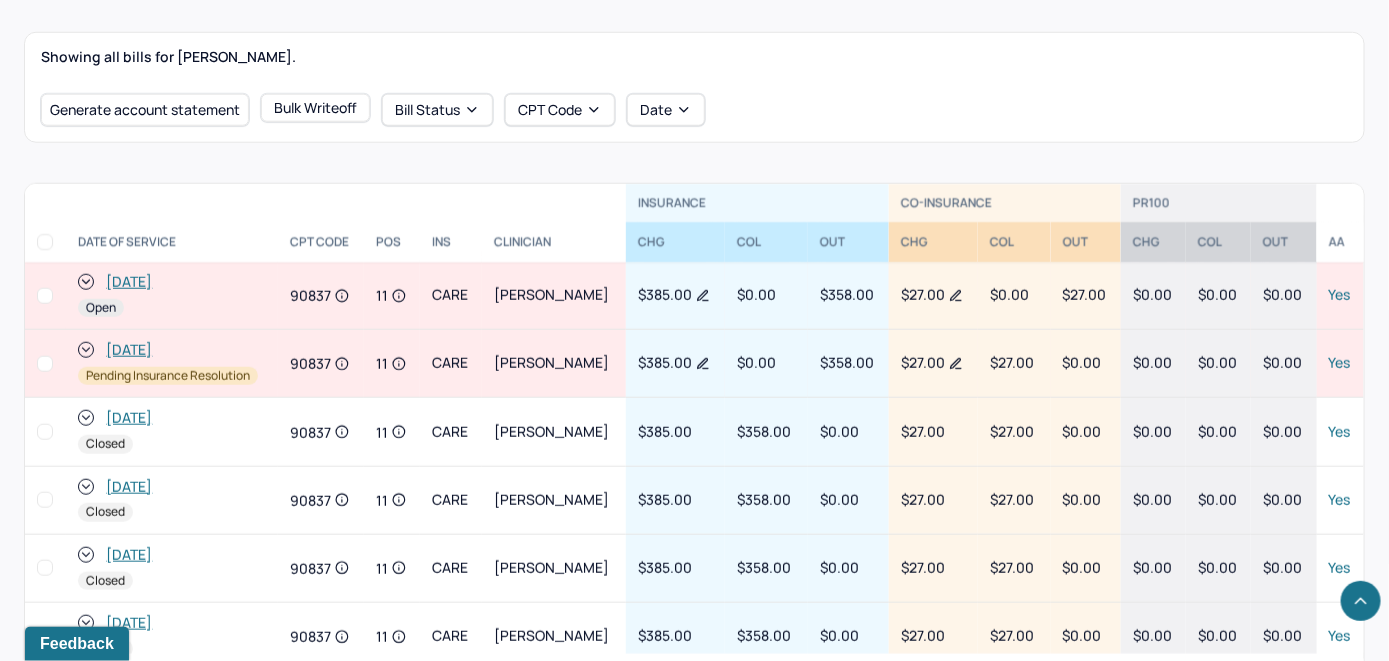 click on "[DATE]" at bounding box center (129, 282) 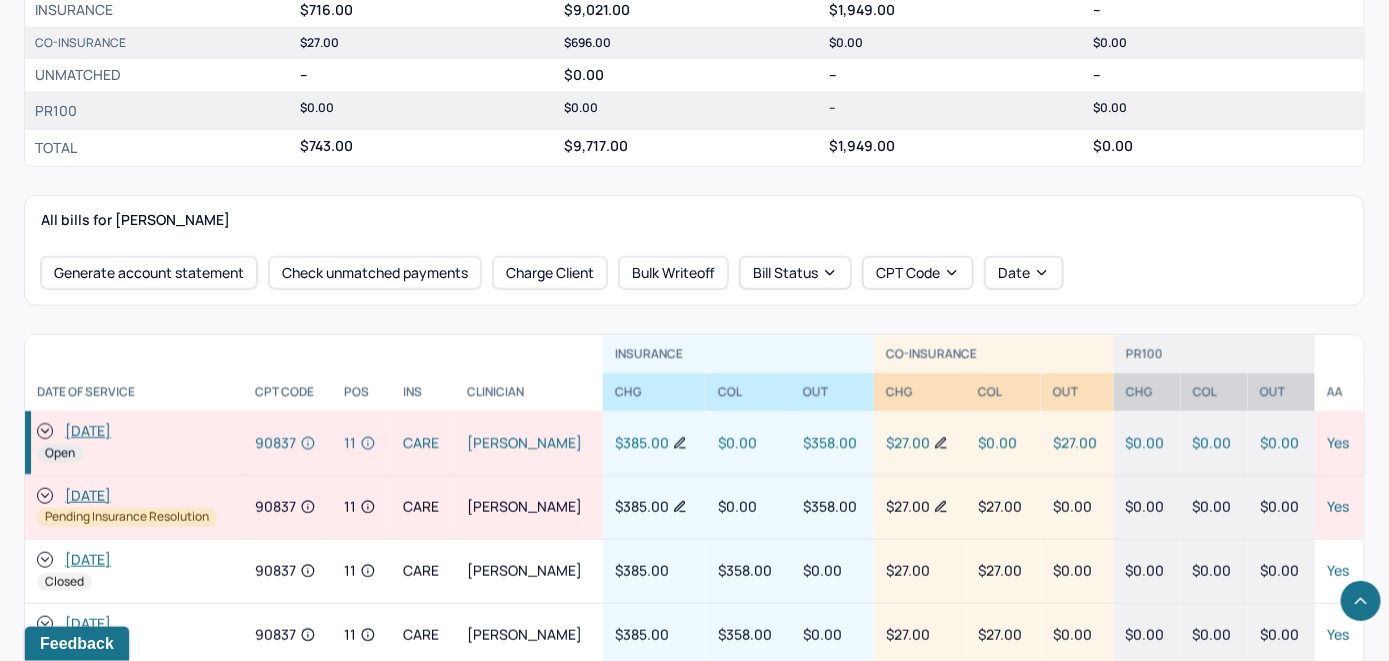 scroll, scrollTop: 800, scrollLeft: 0, axis: vertical 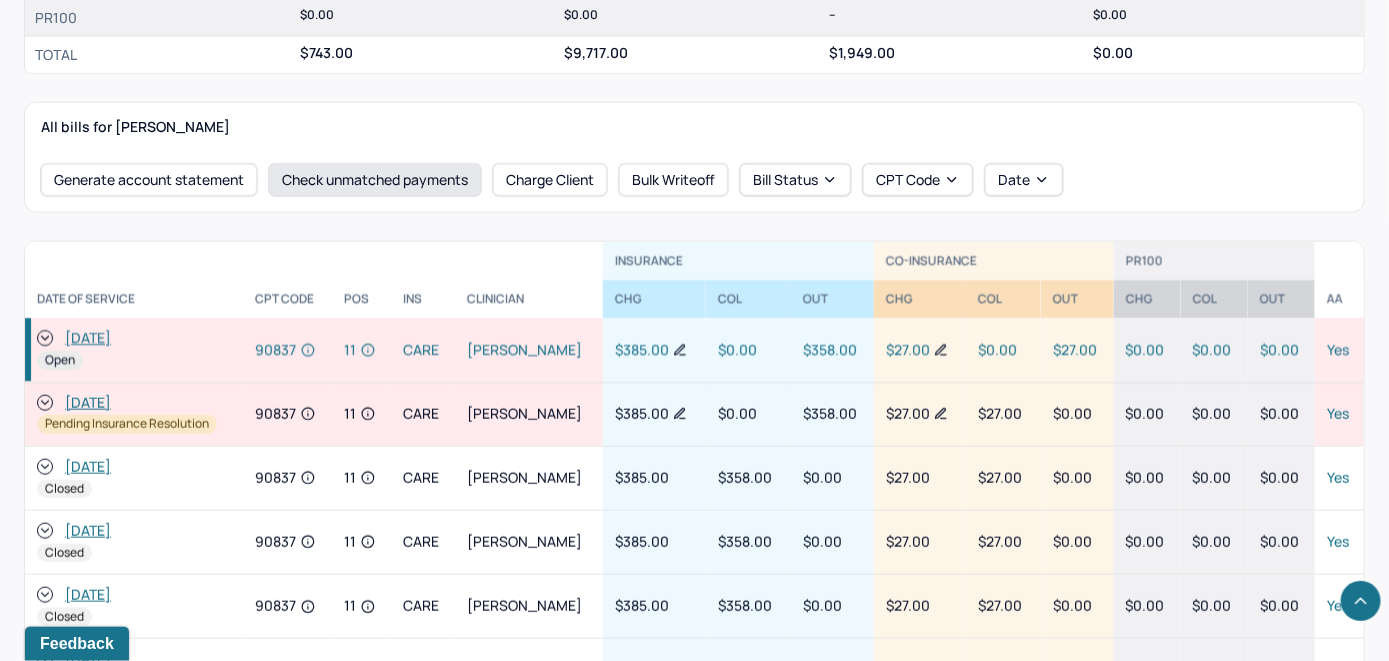 click on "Check unmatched payments" at bounding box center [375, 180] 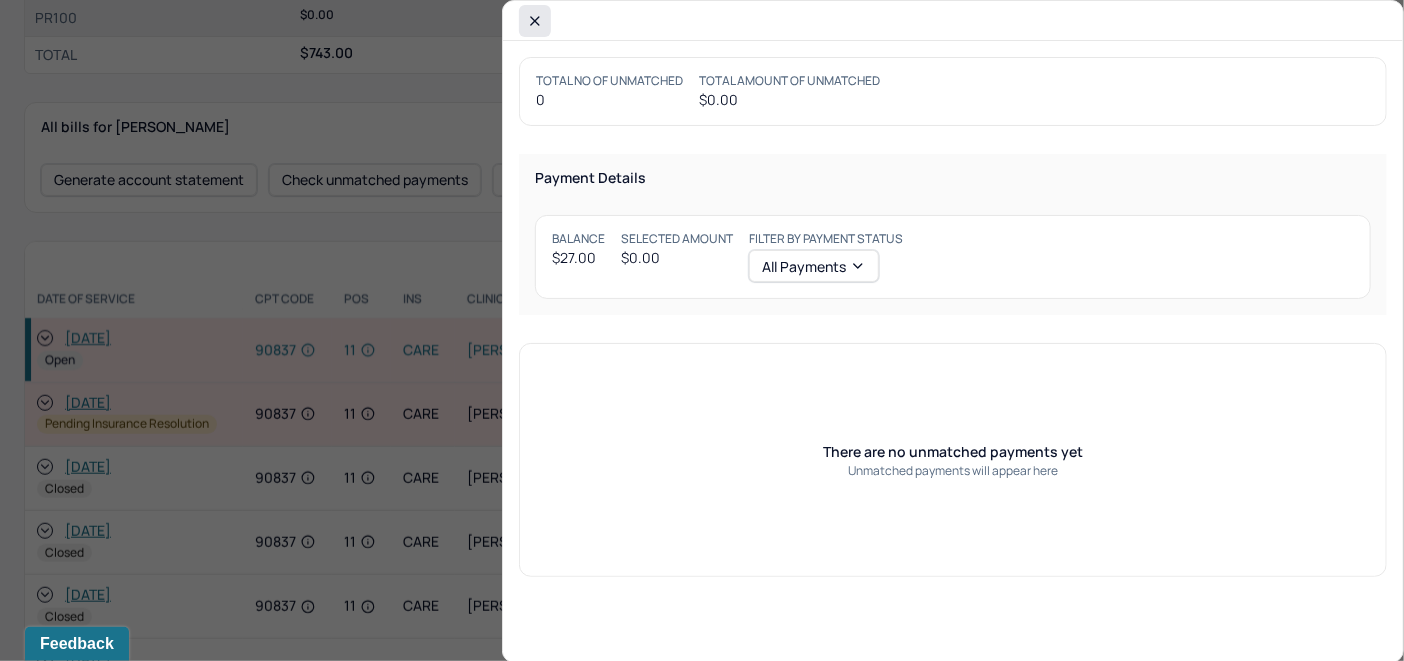 click at bounding box center (535, 21) 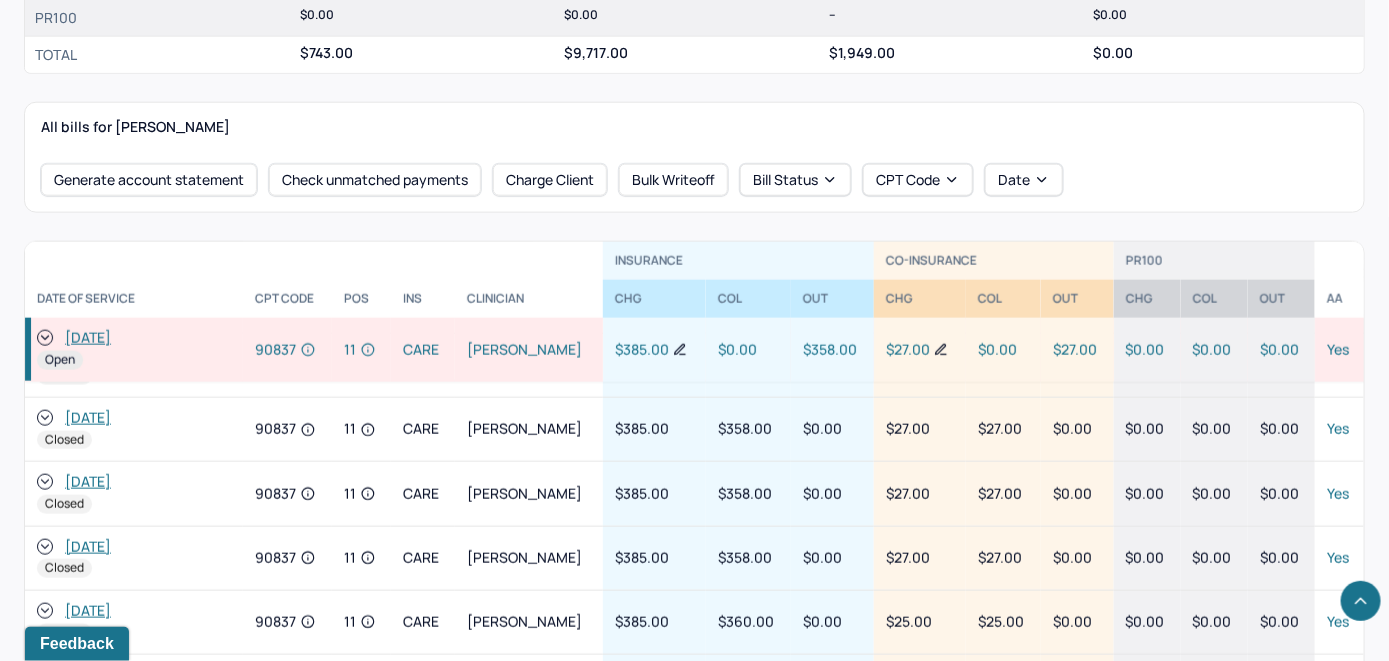 scroll, scrollTop: 1335, scrollLeft: 0, axis: vertical 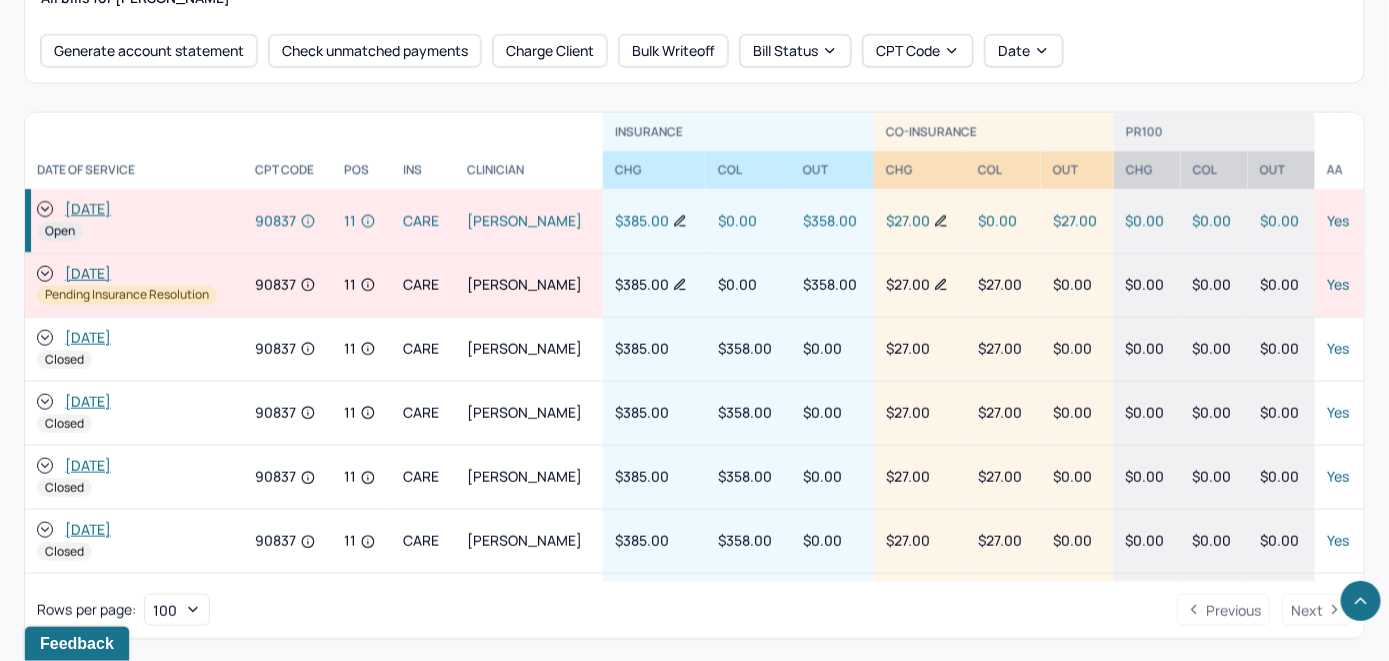 click on "[DATE]" at bounding box center [88, 210] 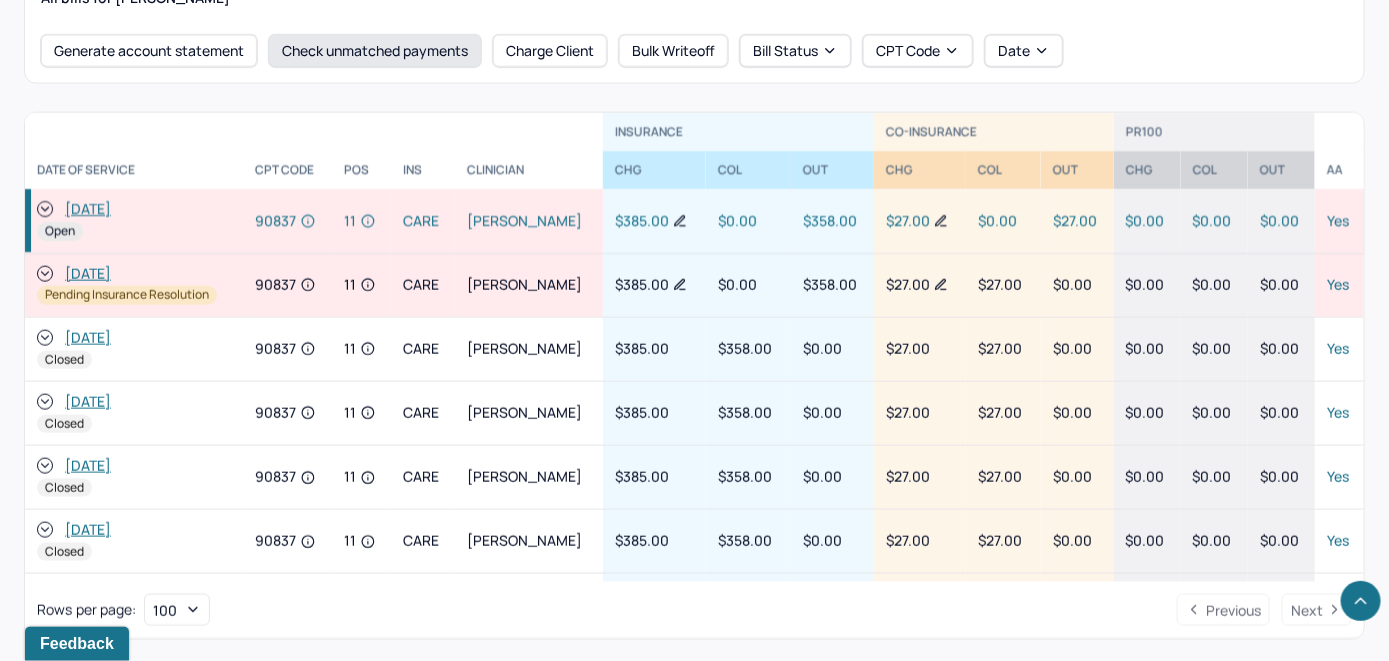click on "Check unmatched payments" at bounding box center (375, 51) 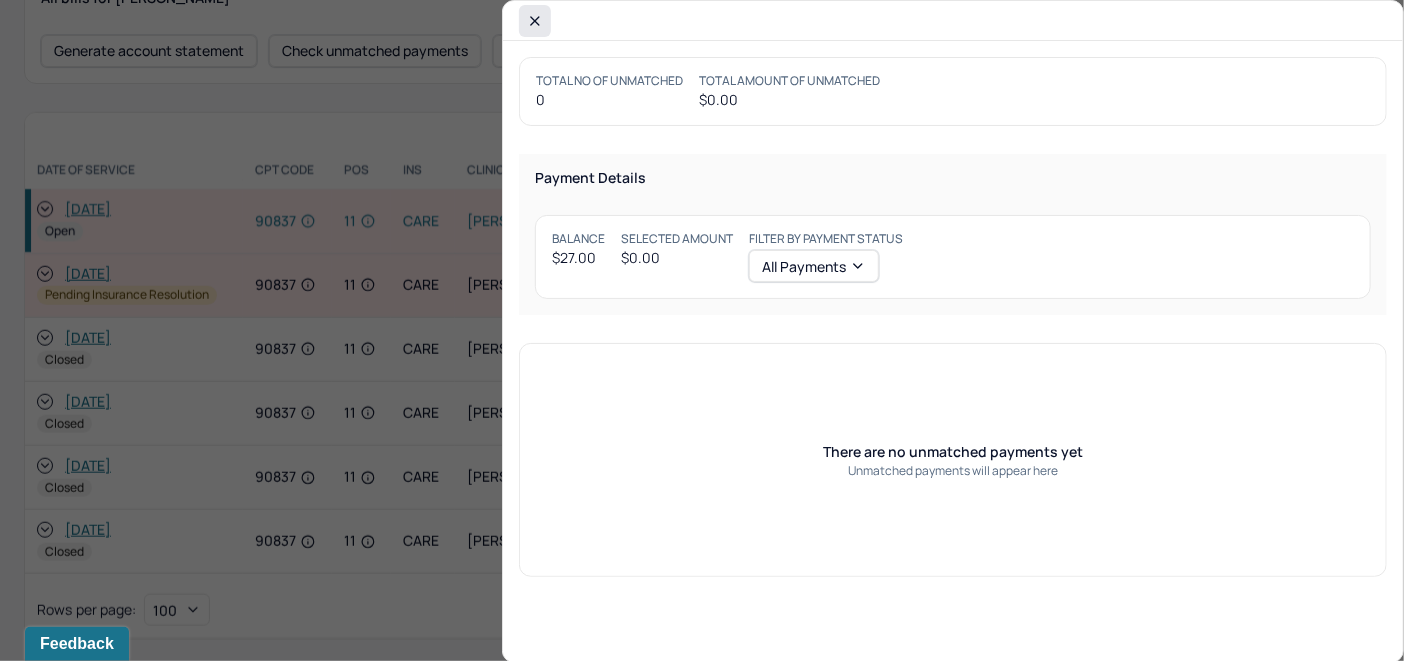 click 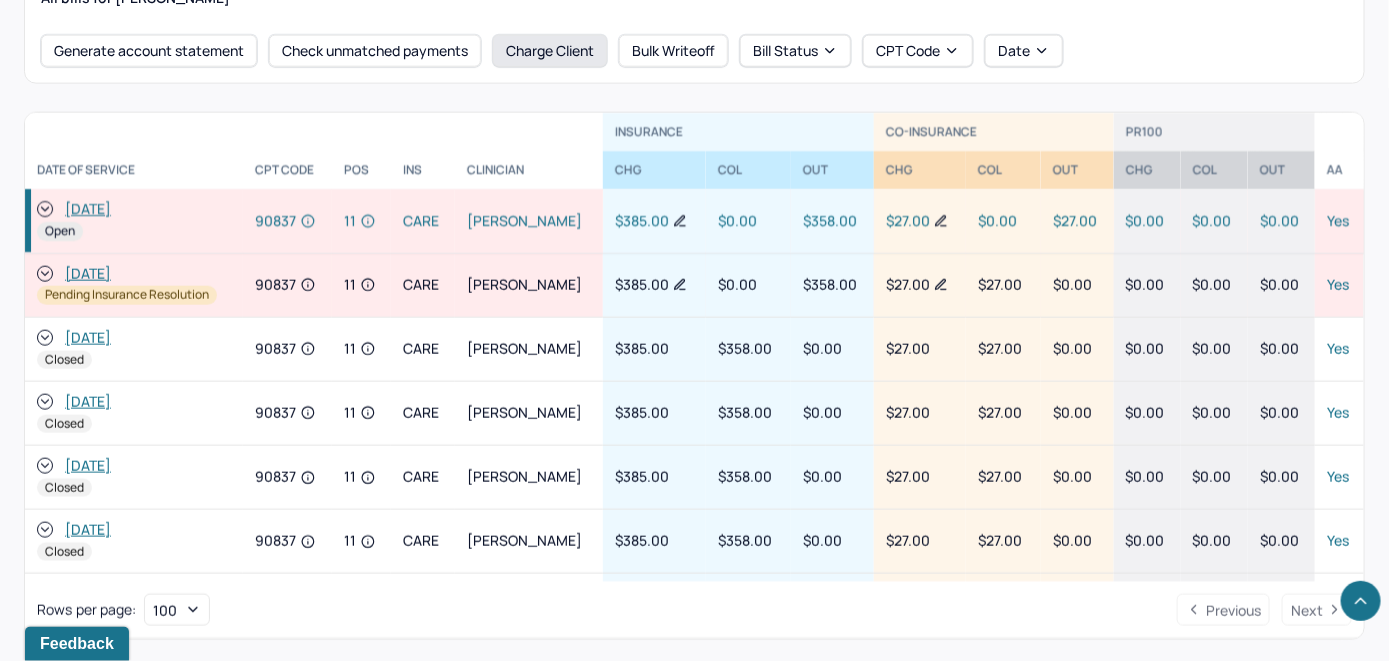 click on "Charge Client" at bounding box center [550, 51] 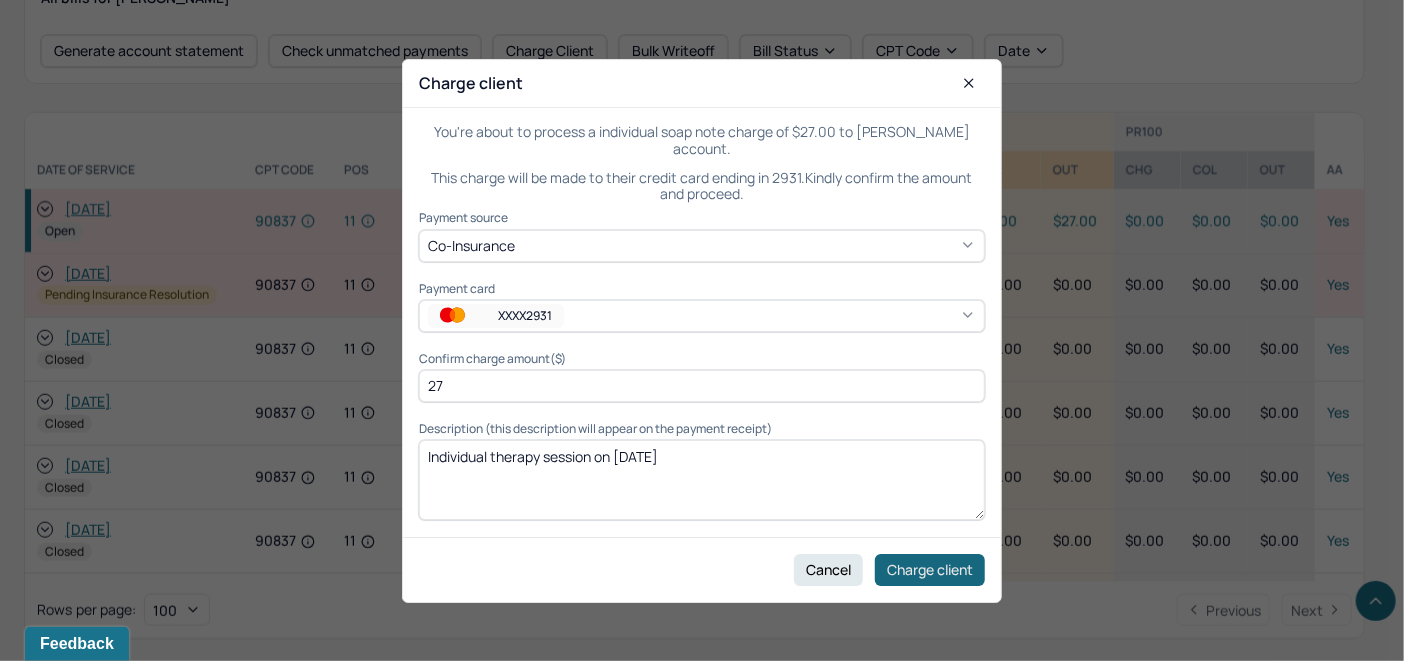 click on "Charge client" at bounding box center (930, 569) 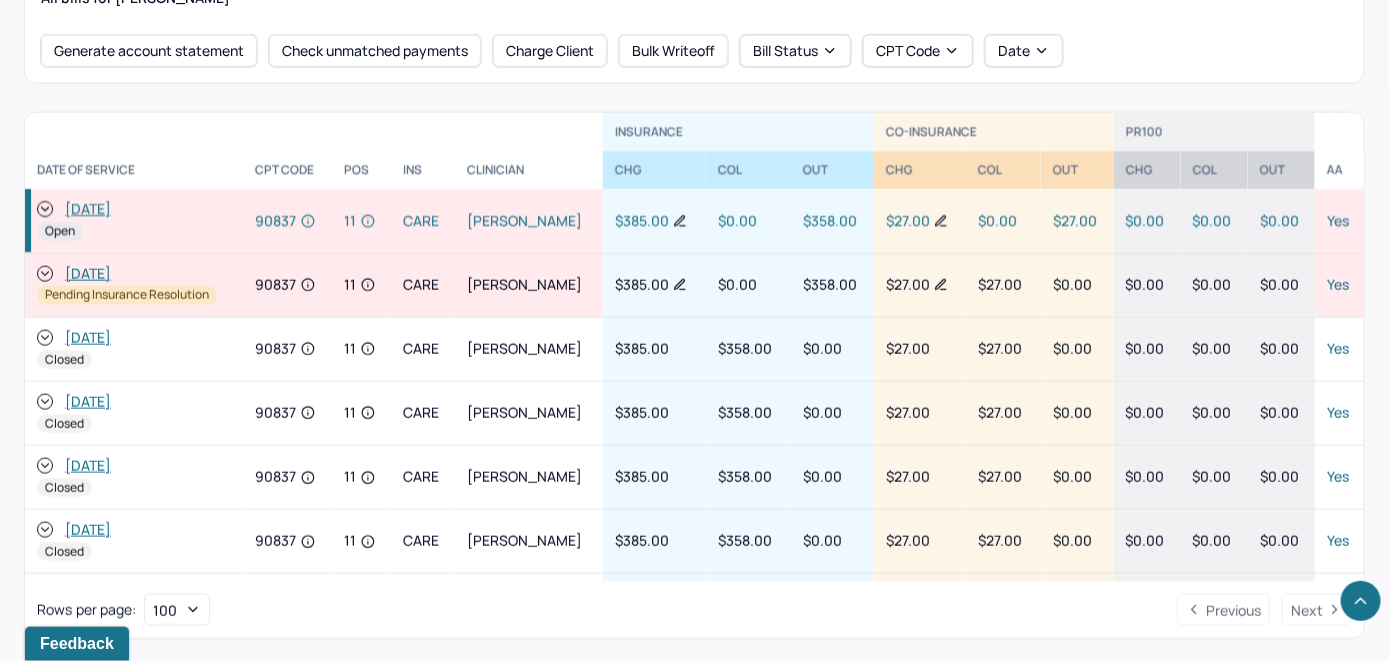 click 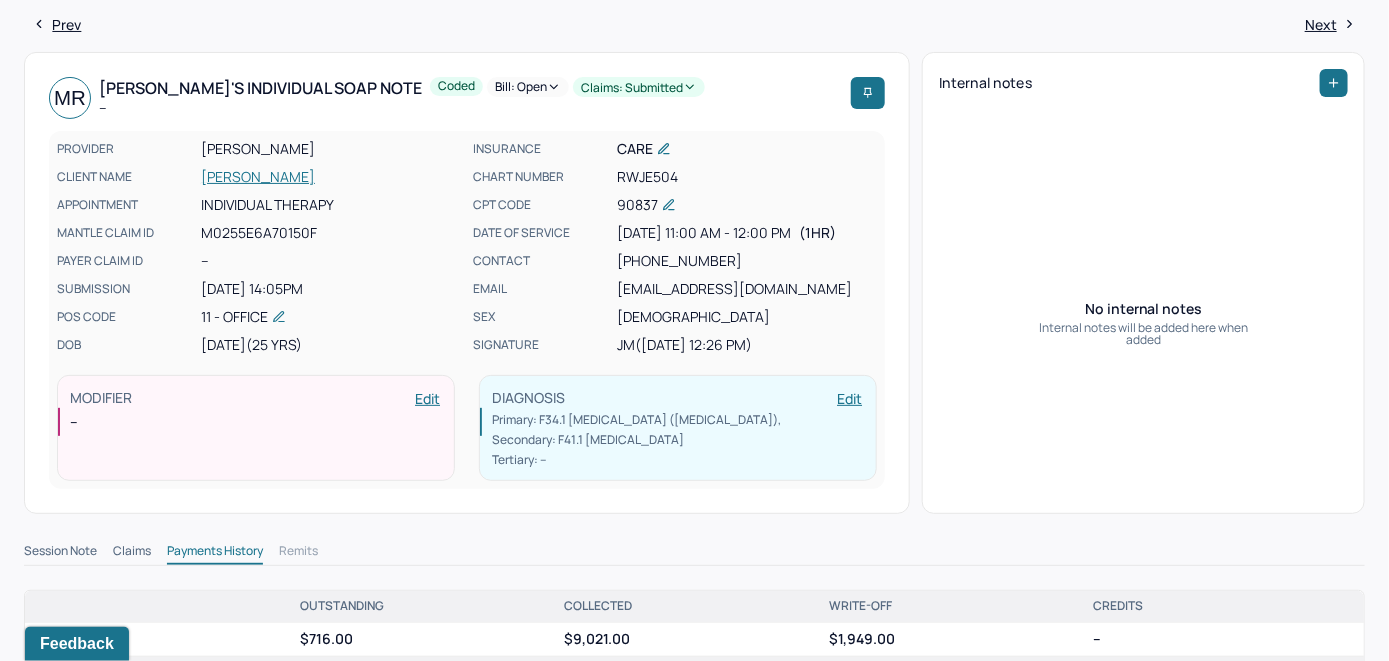 scroll, scrollTop: 0, scrollLeft: 0, axis: both 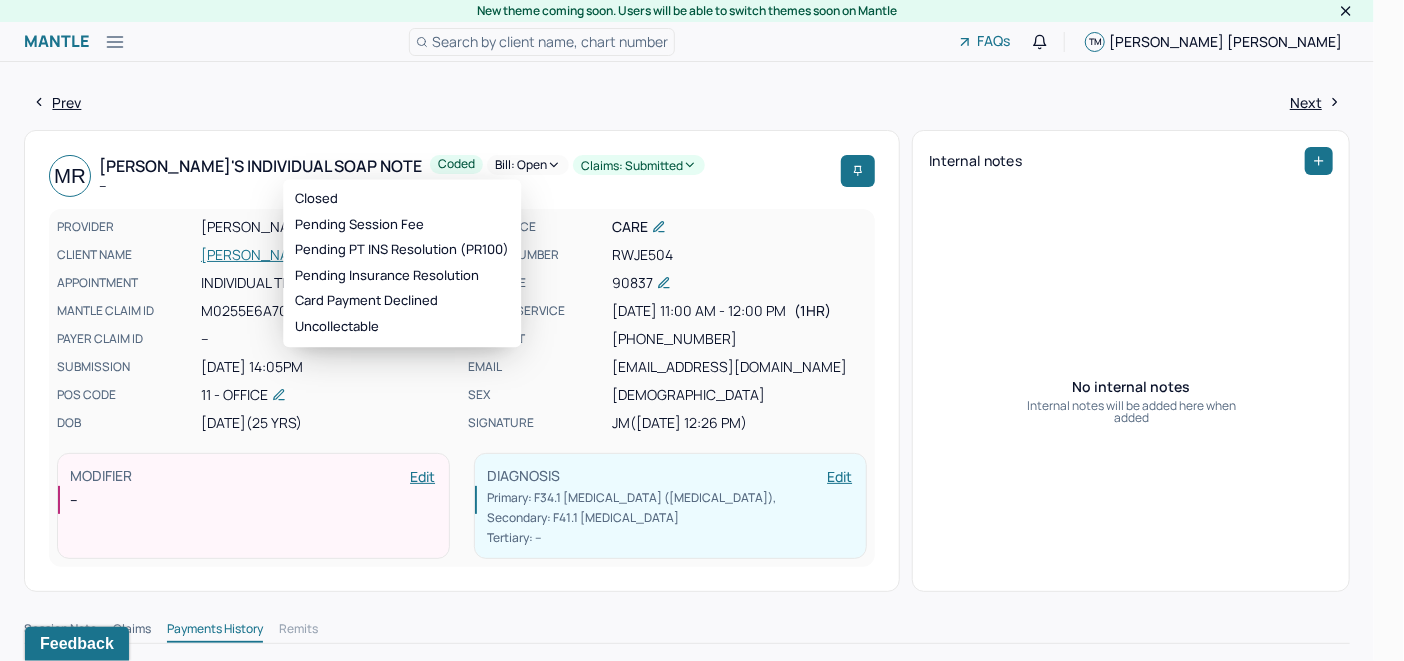 click on "Bill: Open" at bounding box center (528, 165) 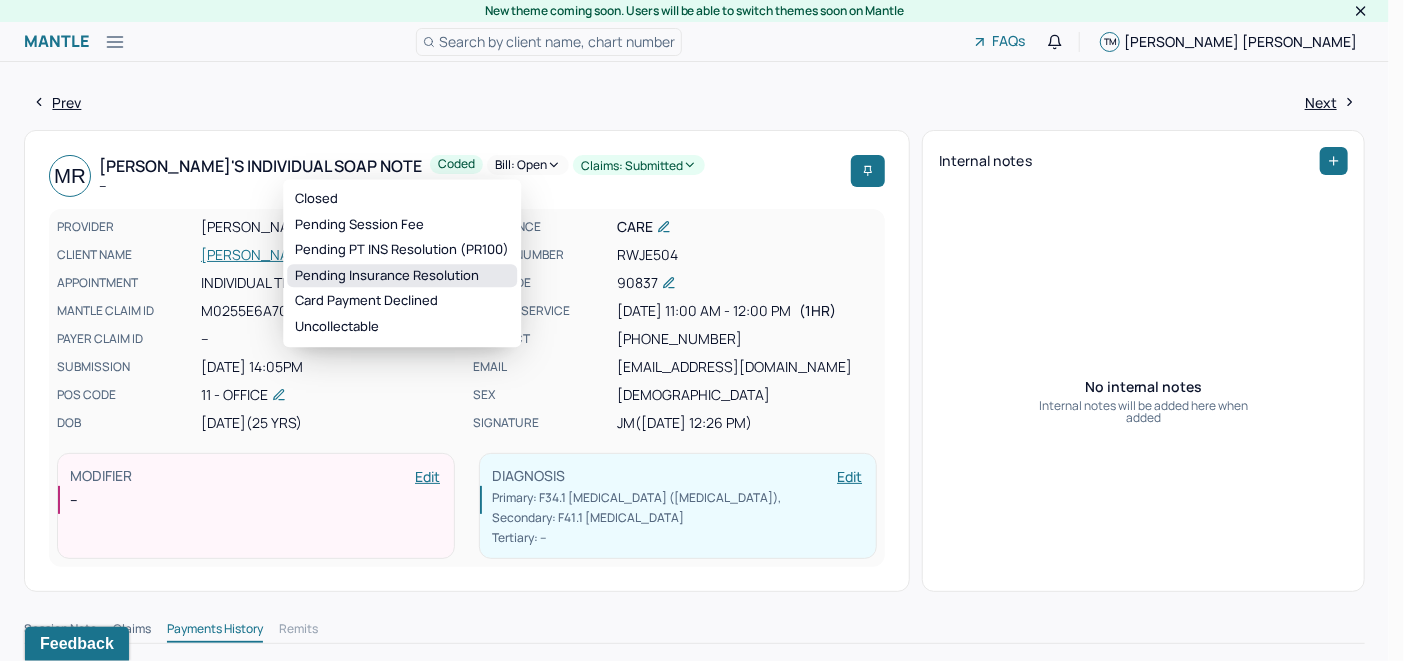click on "Pending Insurance Resolution" at bounding box center (402, 276) 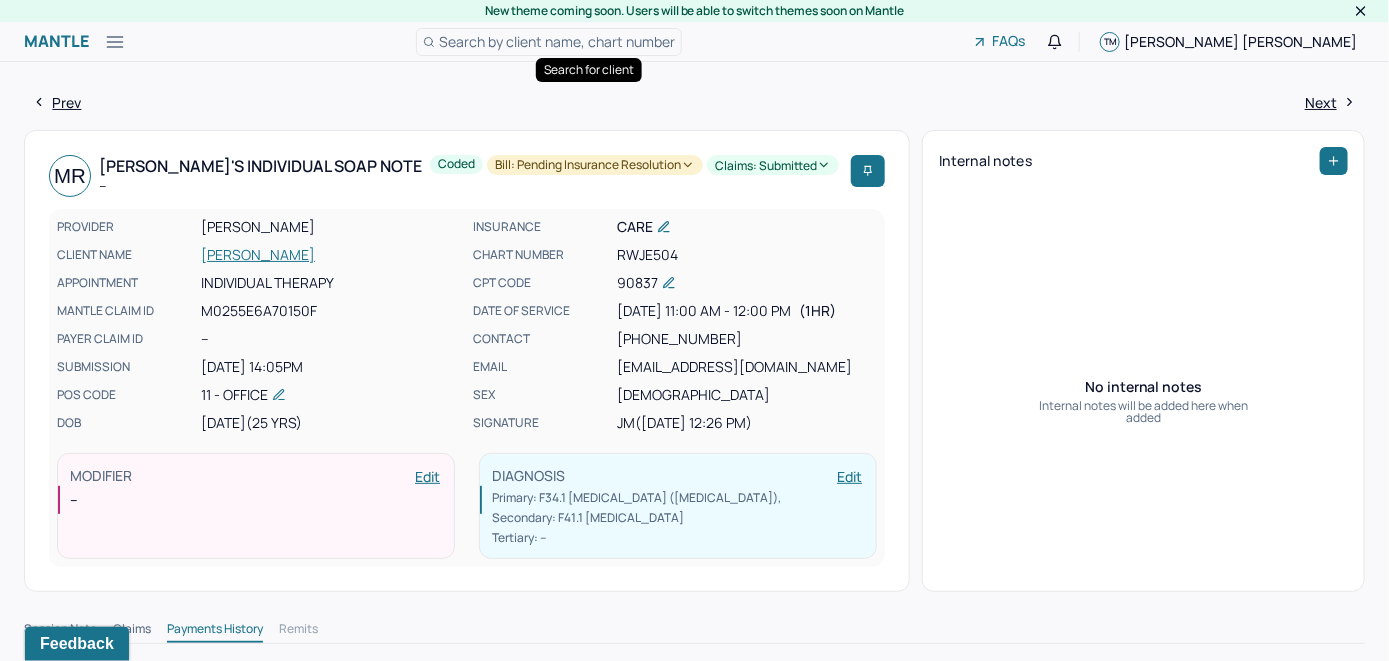 click on "Search by client name, chart number" at bounding box center (557, 41) 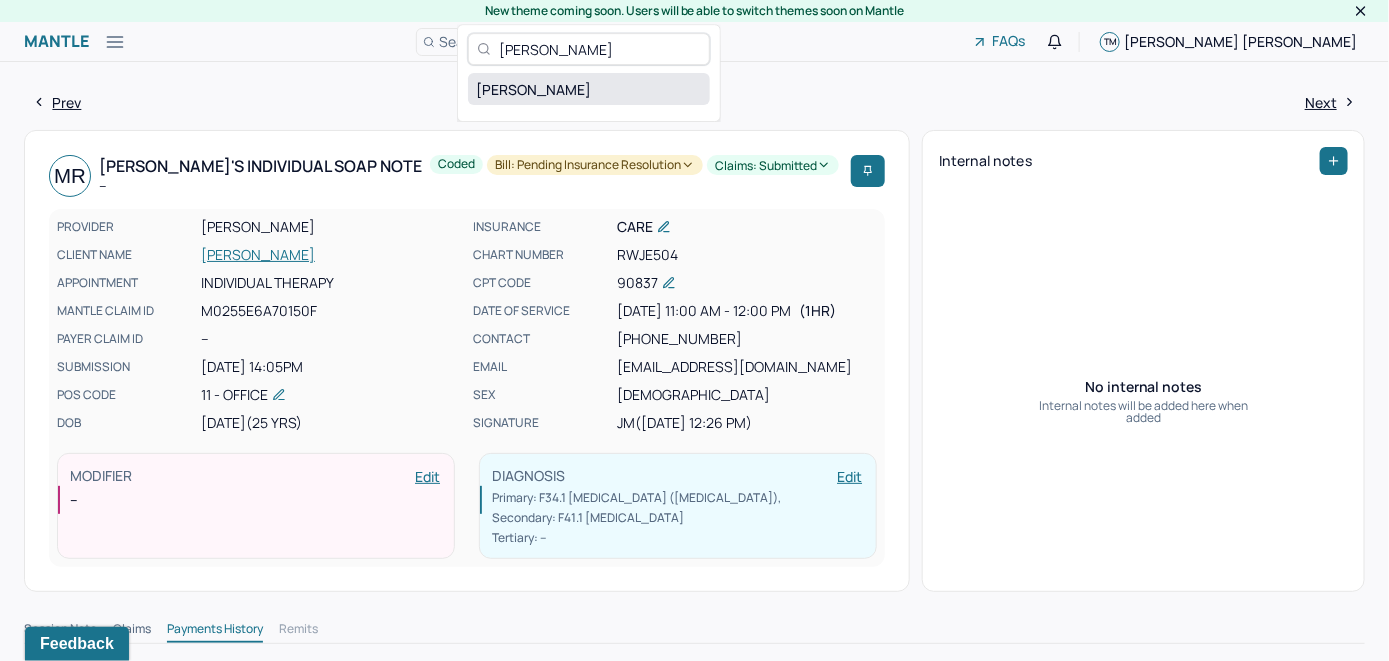 type on "Max Shapero" 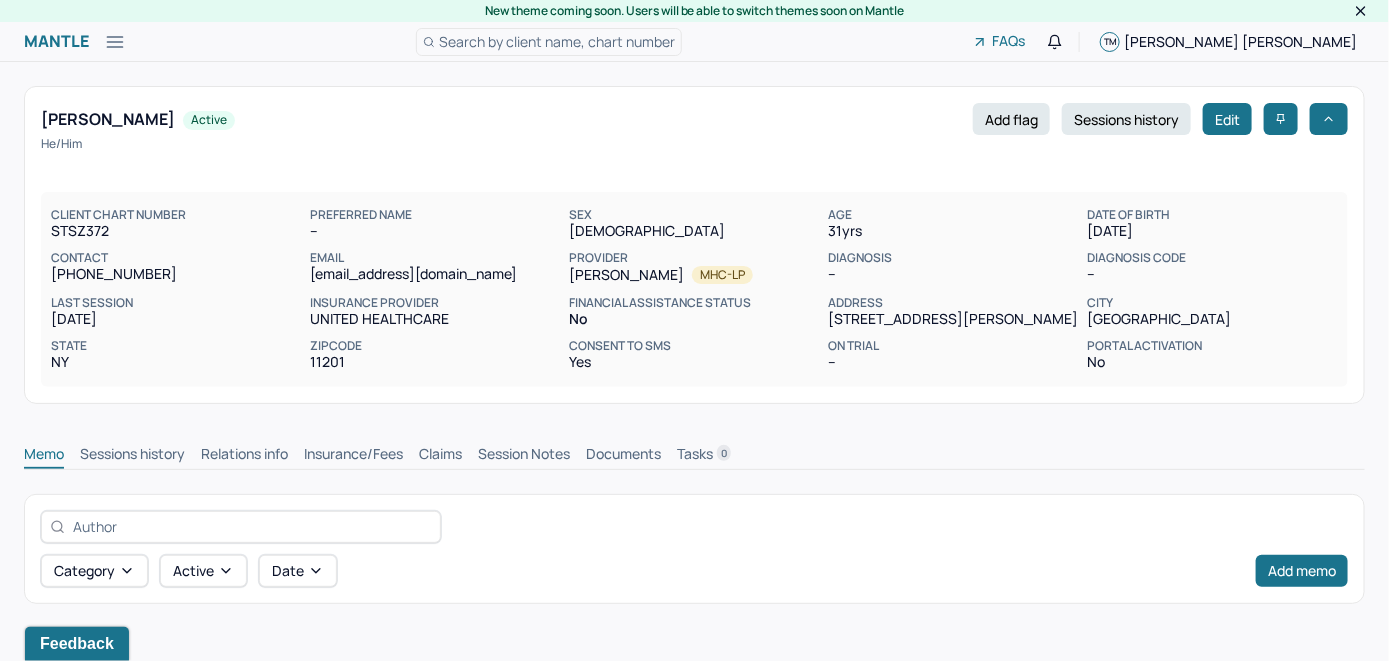 scroll, scrollTop: 0, scrollLeft: 0, axis: both 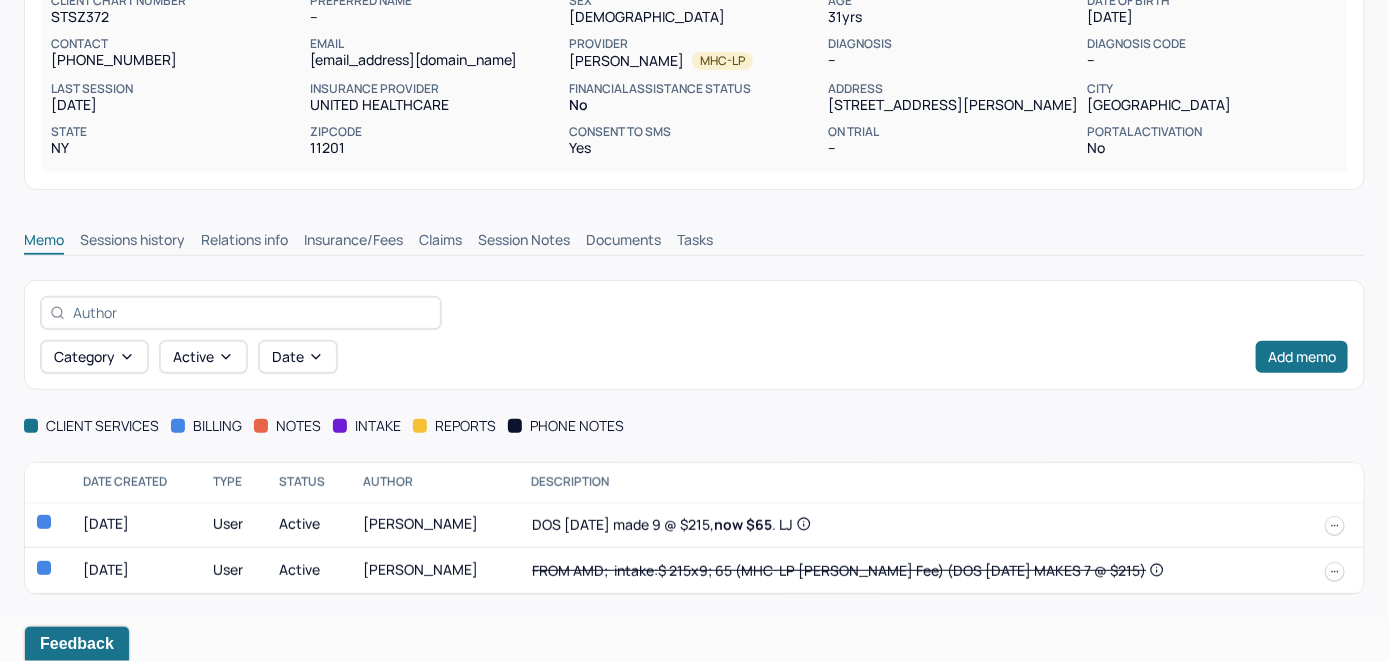click on "Insurance/Fees" at bounding box center [353, 242] 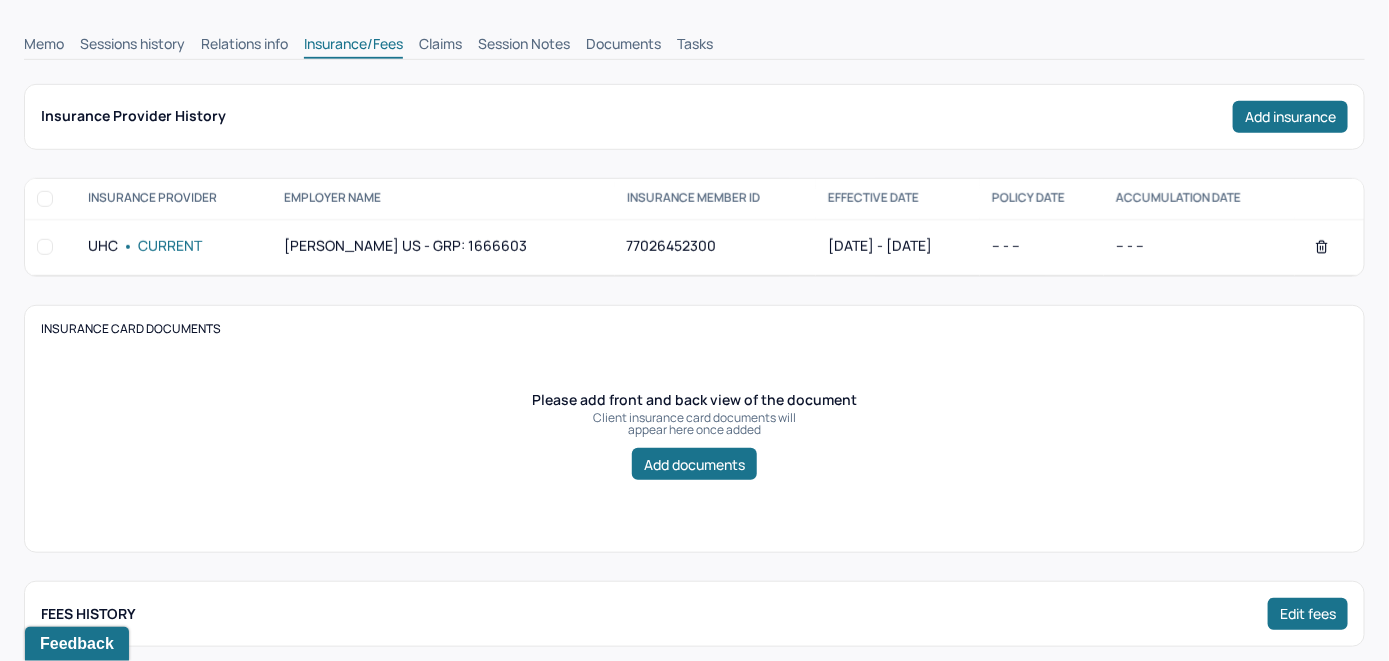 scroll, scrollTop: 401, scrollLeft: 0, axis: vertical 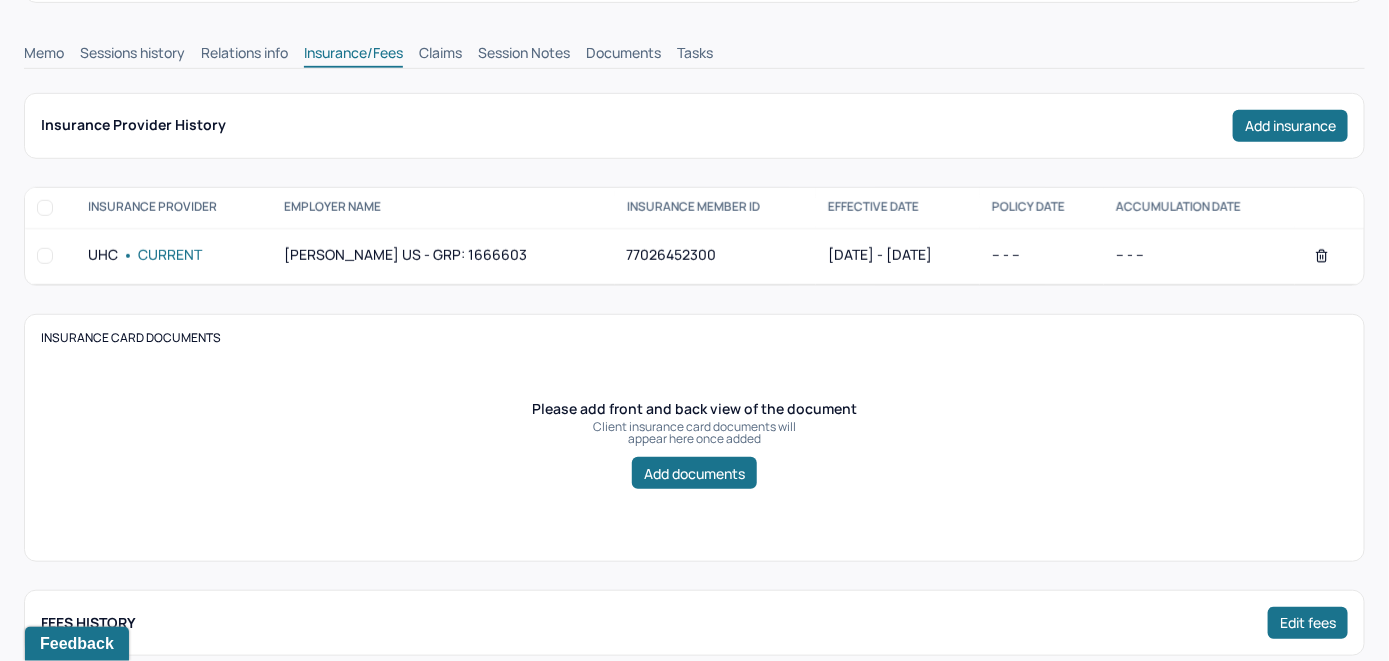 click on "Claims" at bounding box center [440, 55] 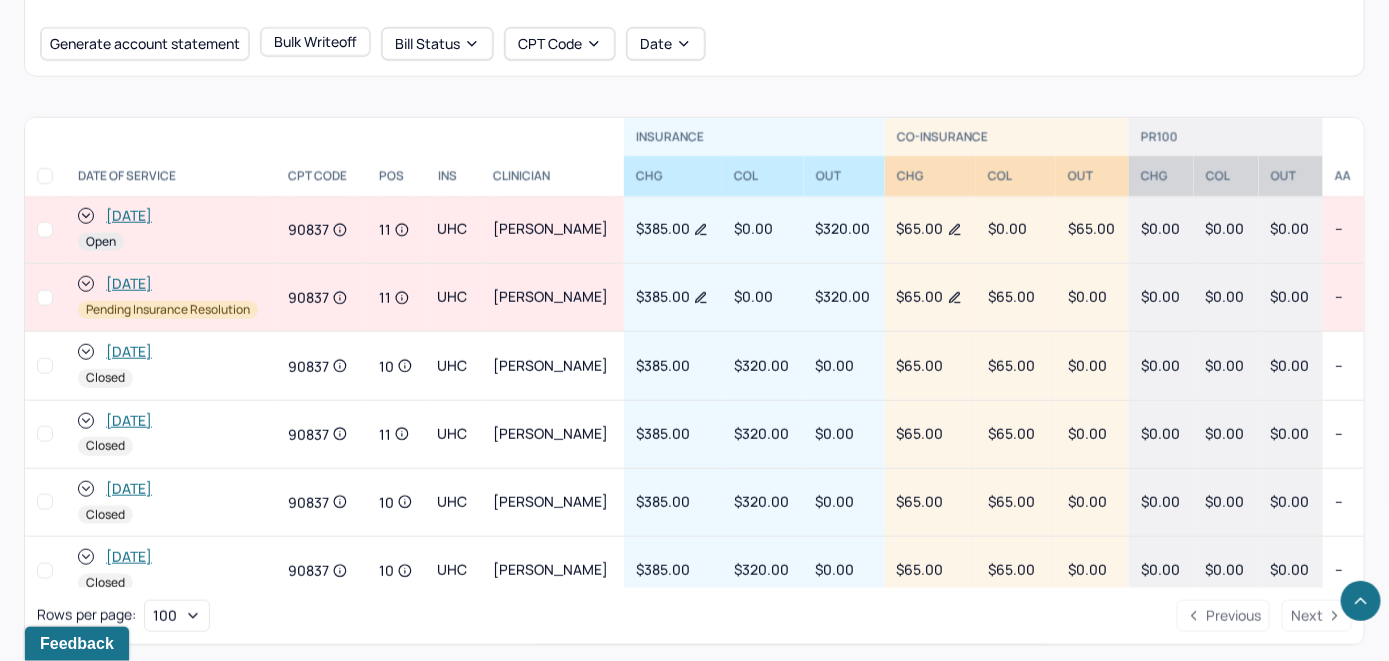 scroll, scrollTop: 778, scrollLeft: 0, axis: vertical 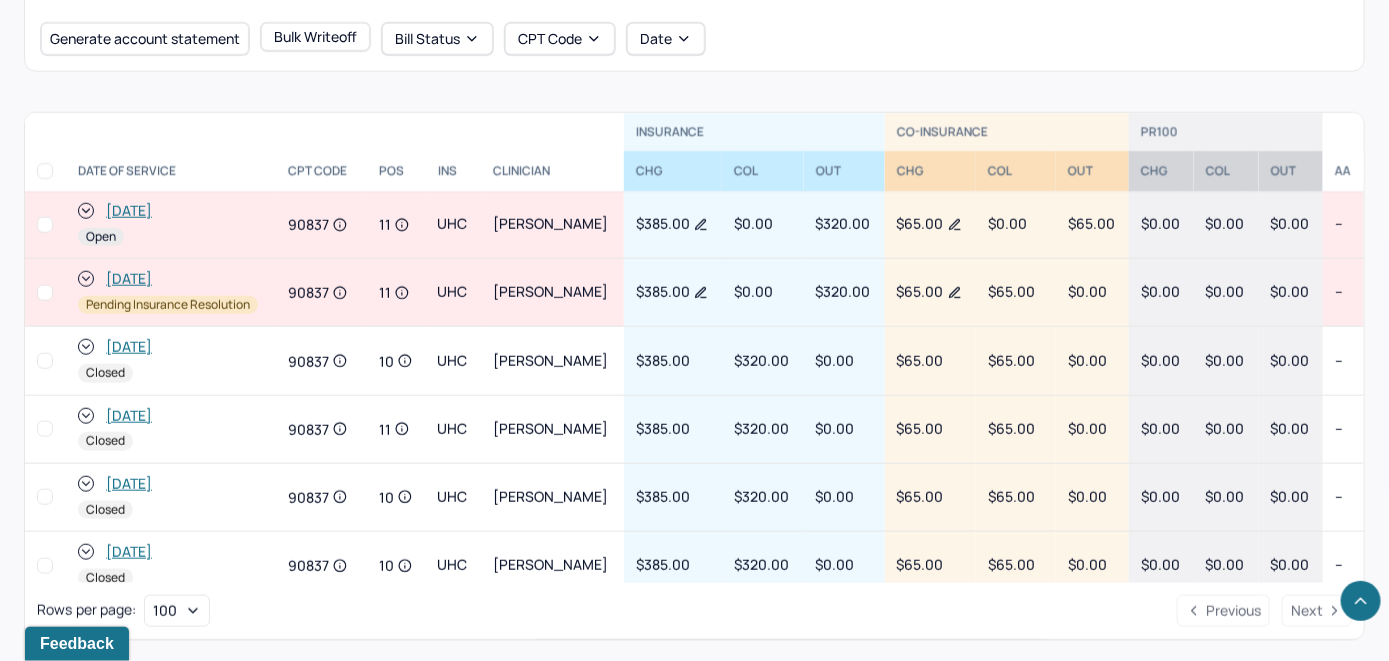 click on "Rows per page : 100 Previous Next" at bounding box center (694, 611) 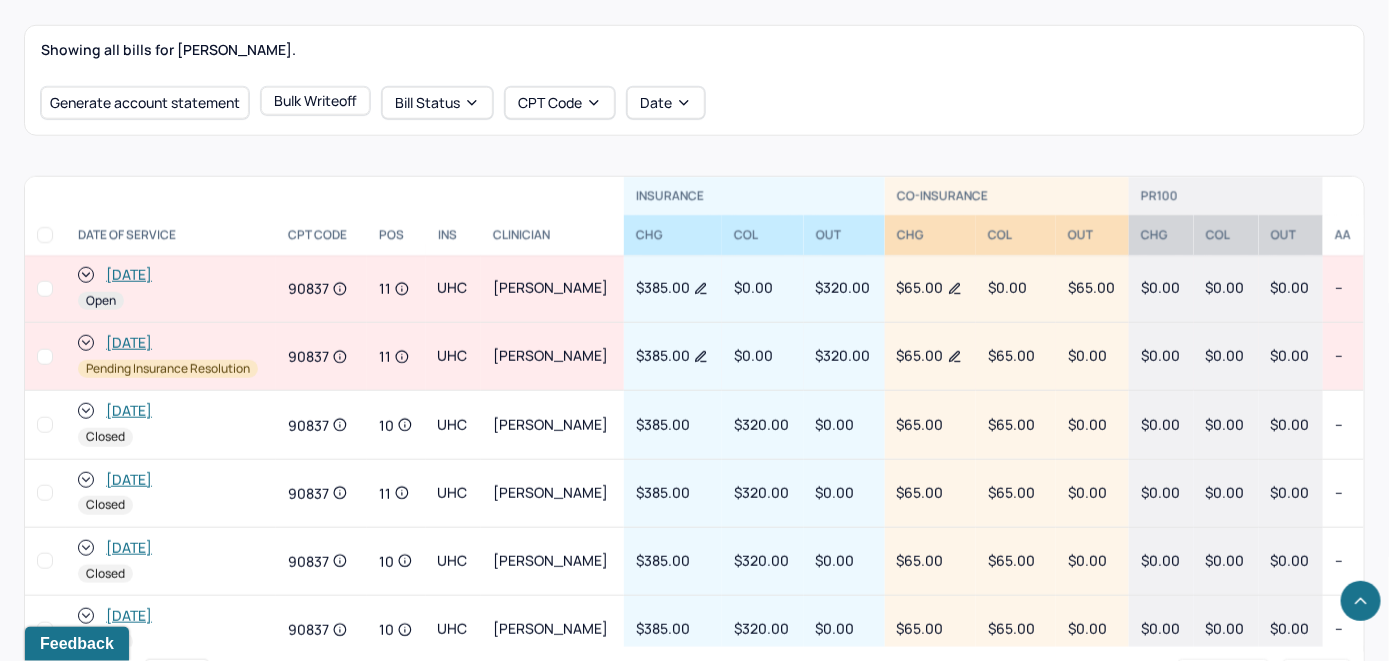 scroll, scrollTop: 607, scrollLeft: 0, axis: vertical 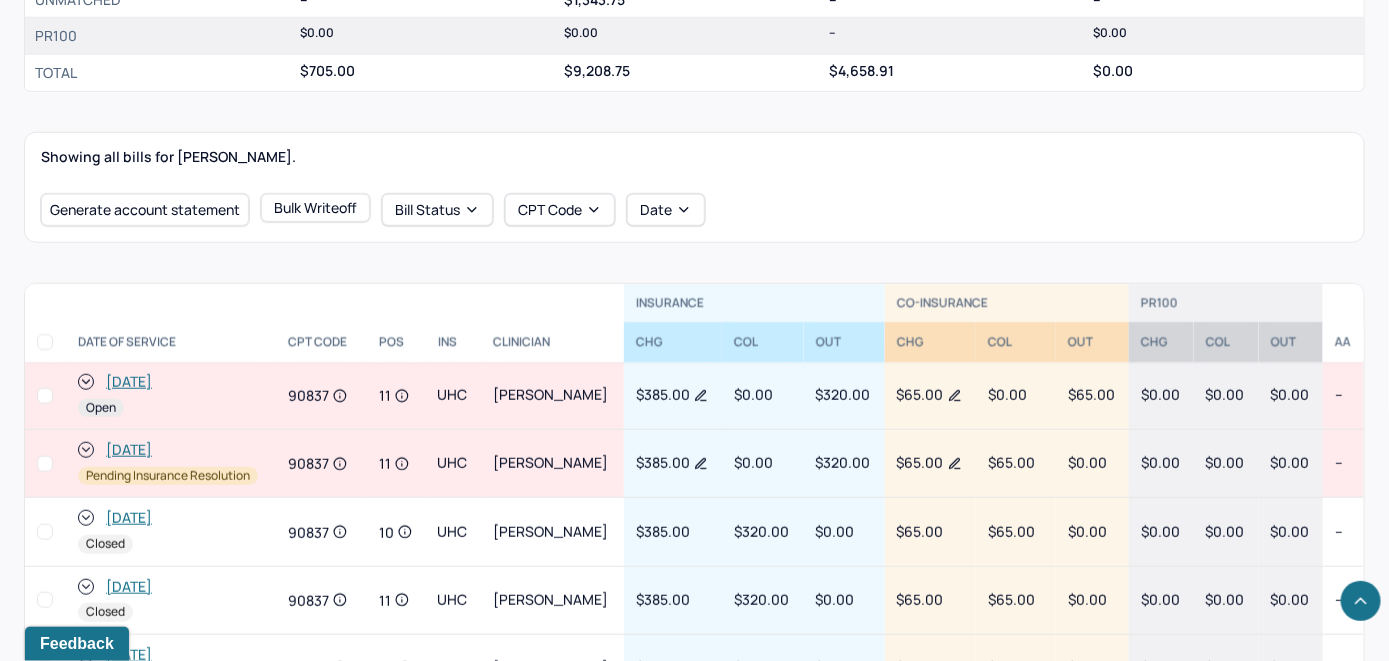 click on "[DATE]" at bounding box center [129, 382] 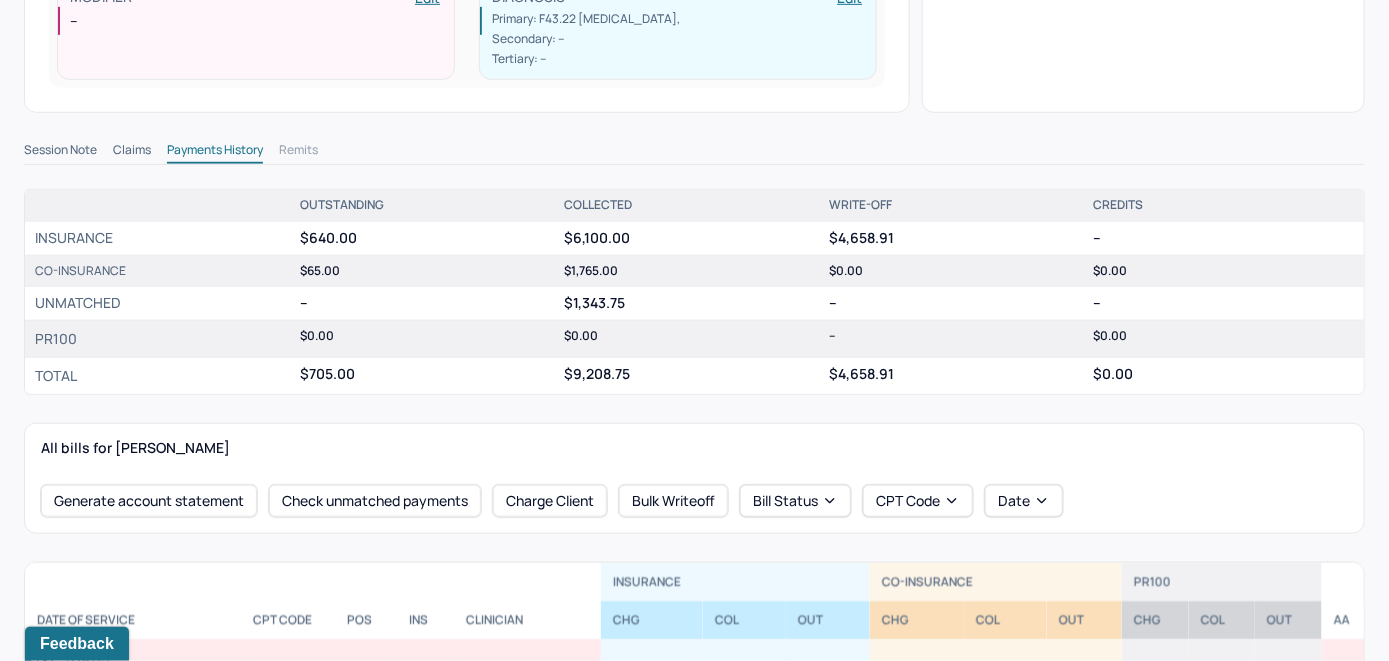 scroll, scrollTop: 700, scrollLeft: 0, axis: vertical 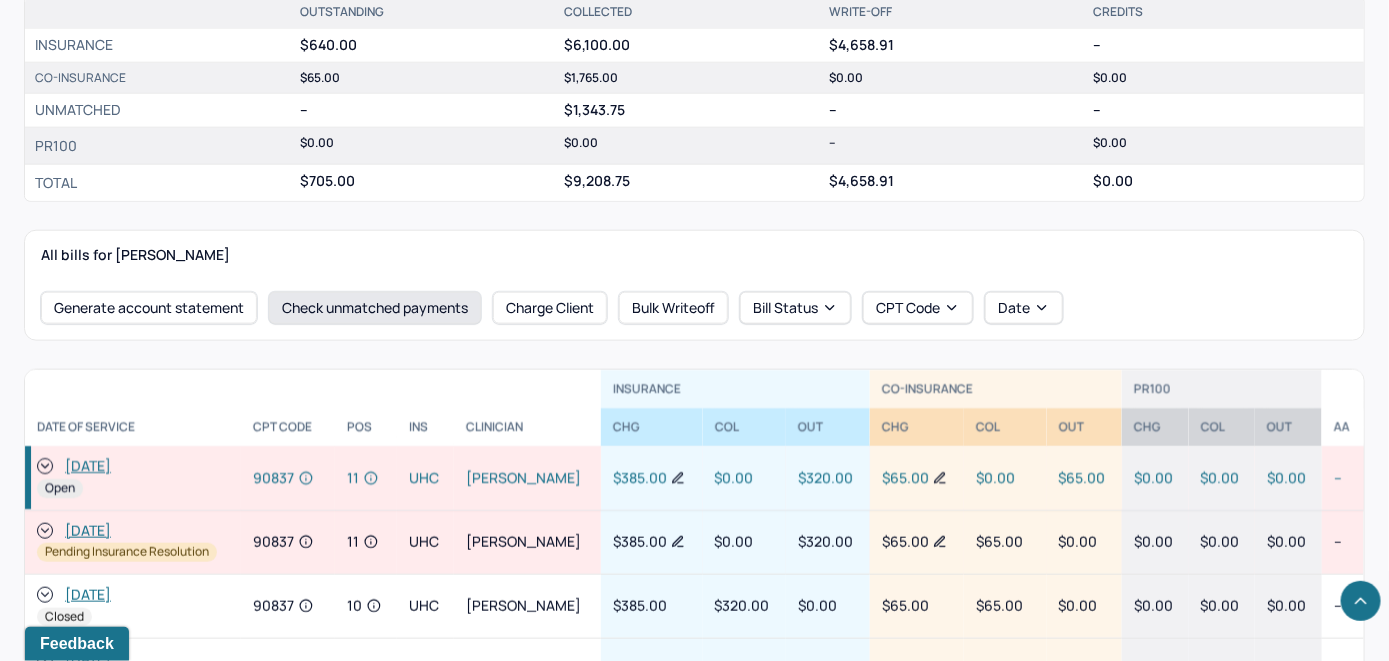 click on "Check unmatched payments" at bounding box center (375, 308) 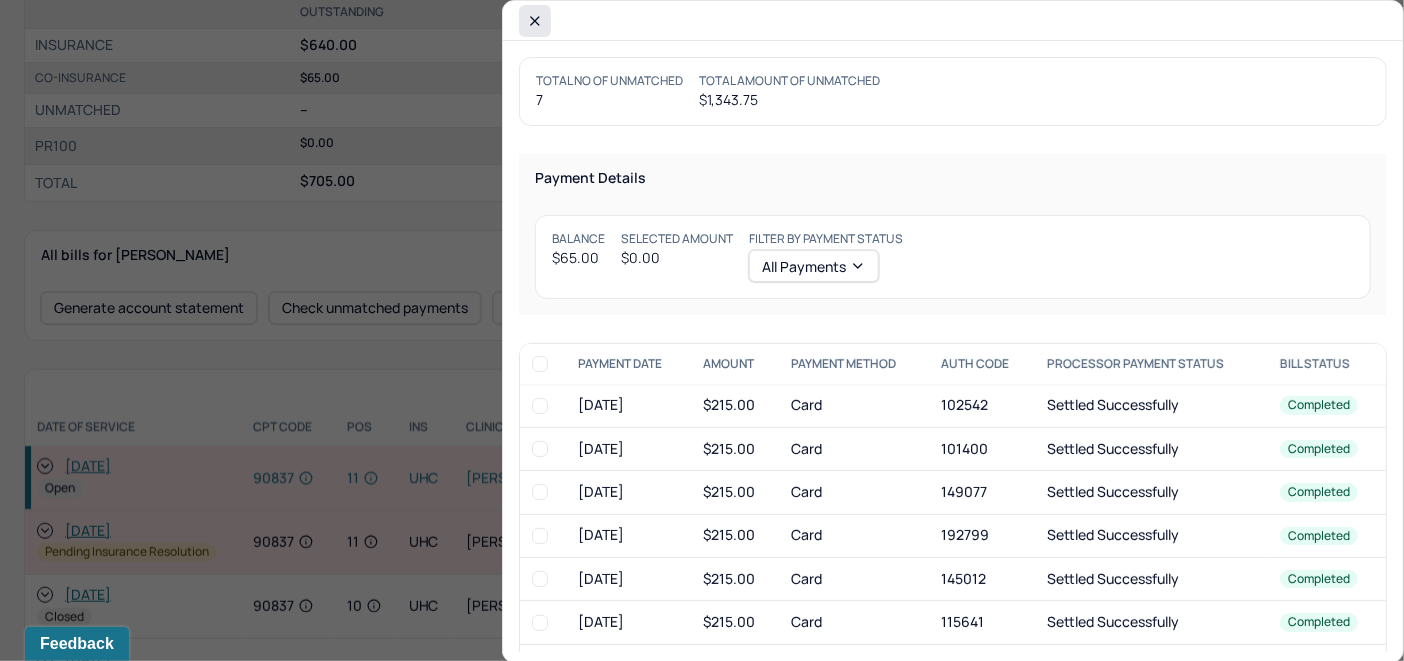 click 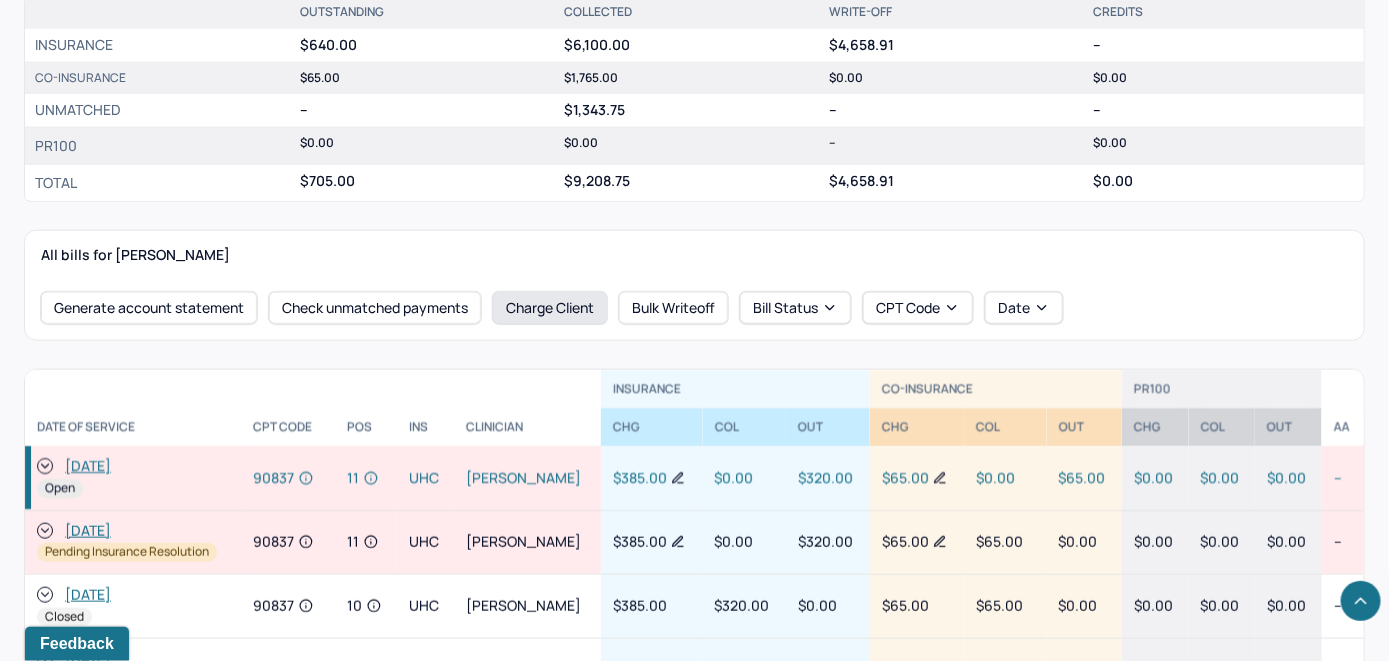 click on "Charge Client" at bounding box center [550, 308] 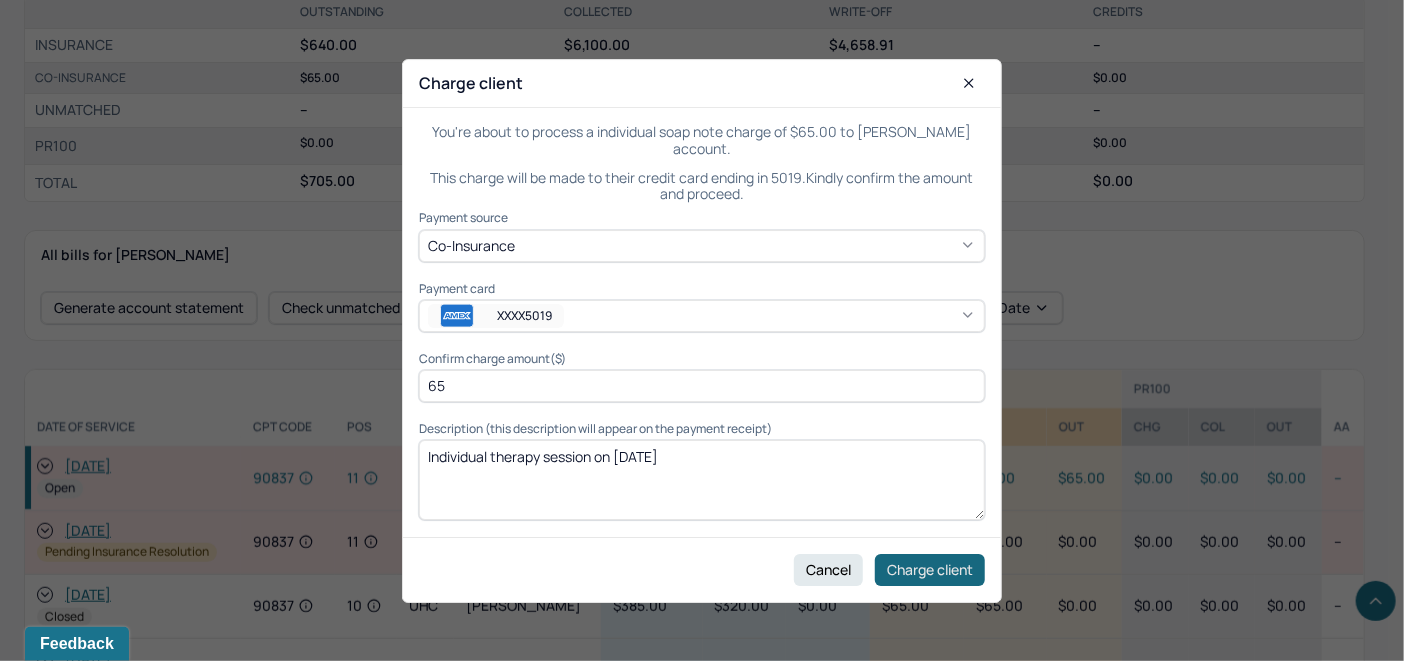 click on "Charge client" at bounding box center [930, 569] 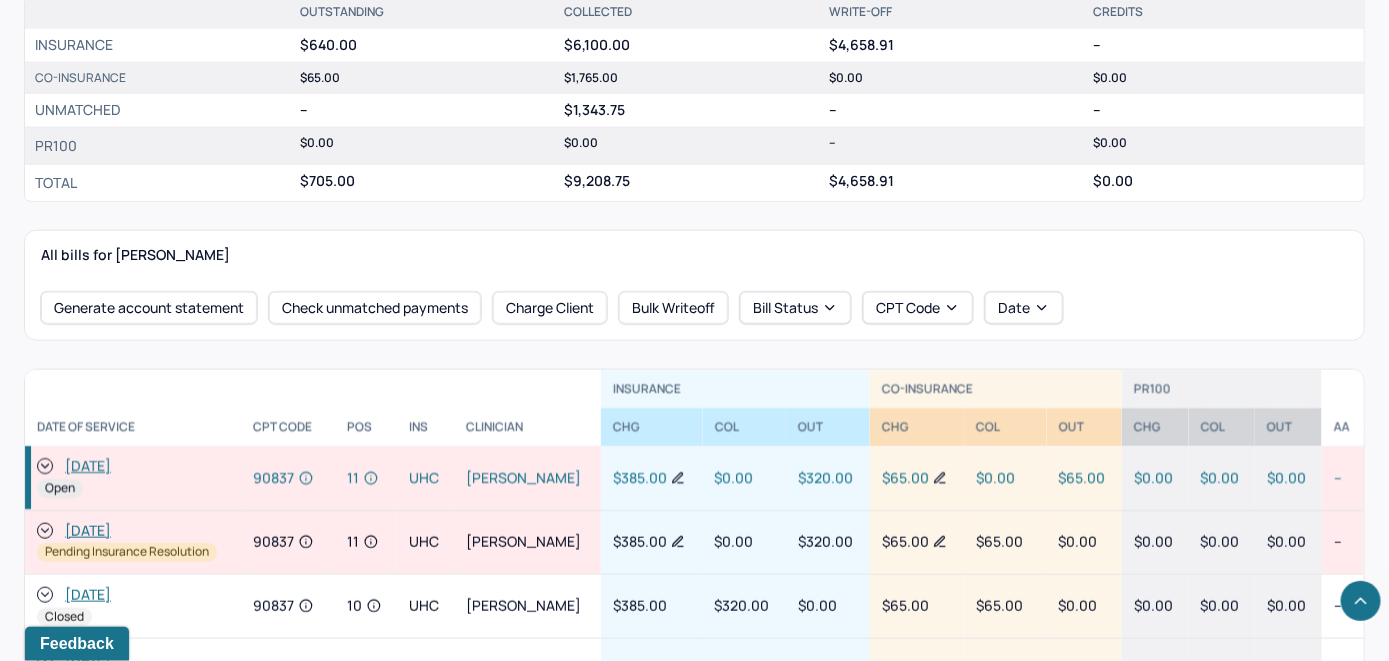 click 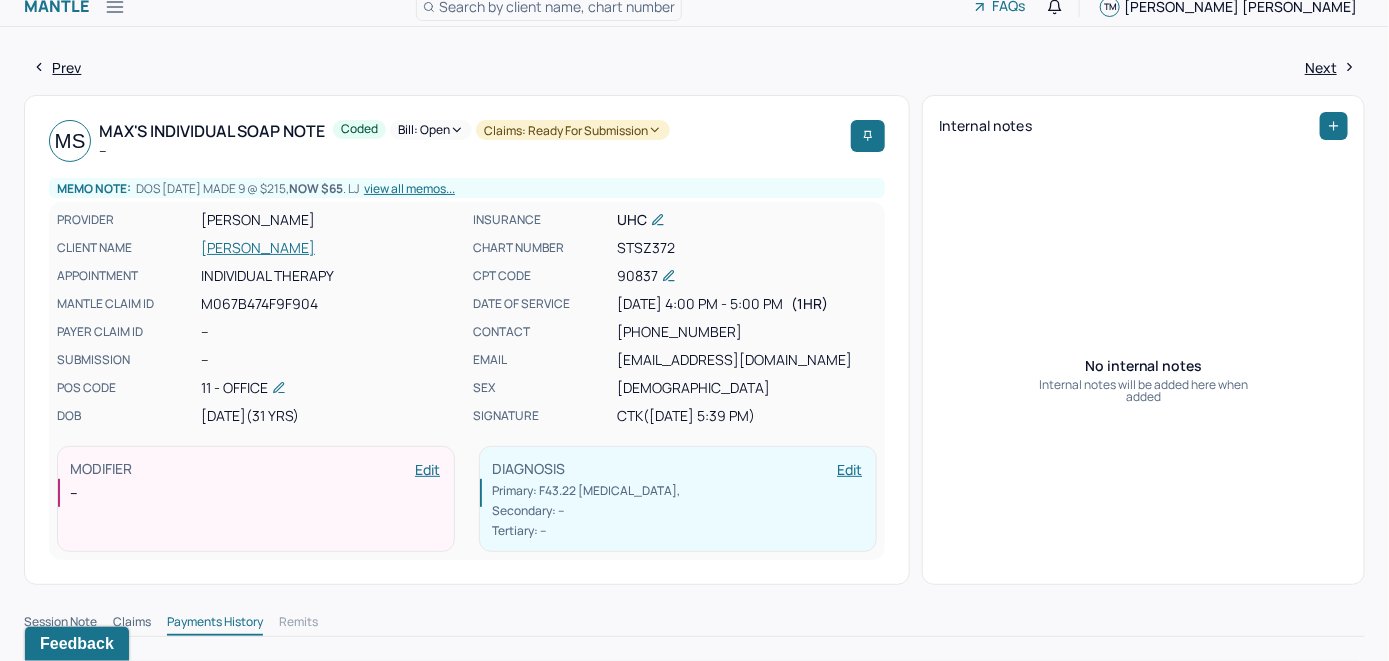 scroll, scrollTop: 0, scrollLeft: 0, axis: both 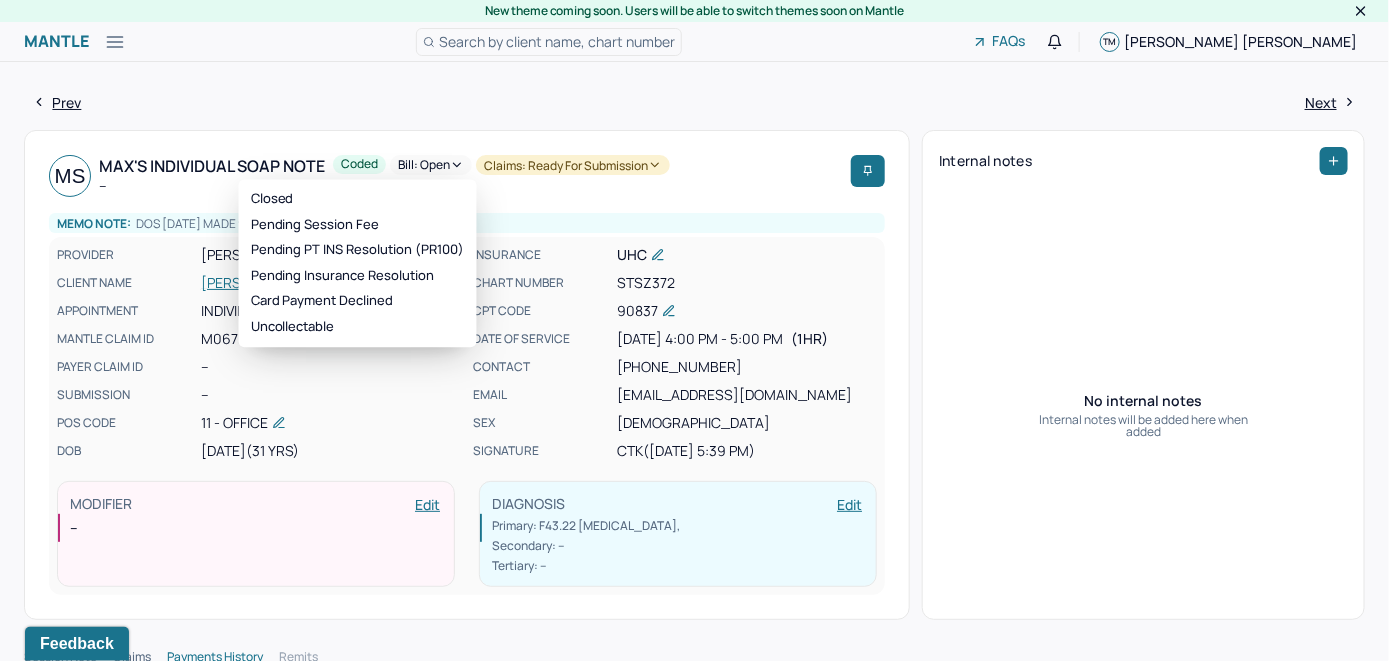 click on "Bill: Open" at bounding box center [431, 165] 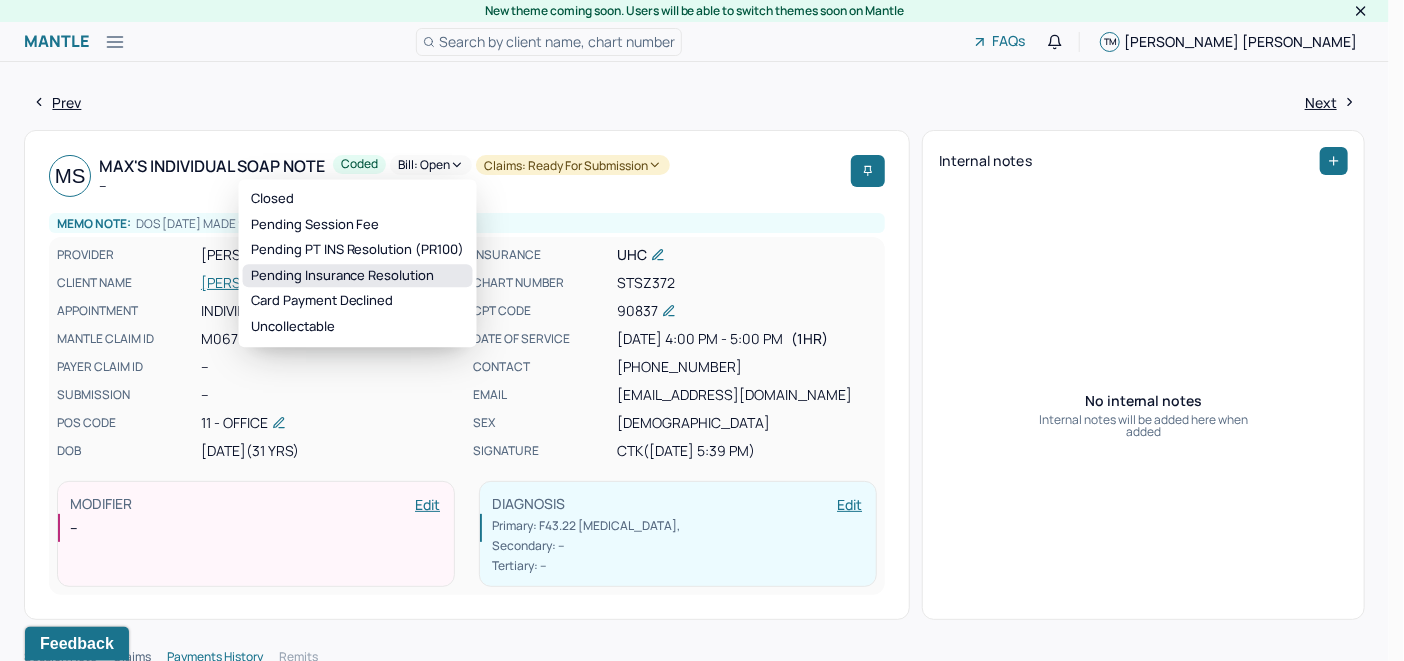 click on "Pending Insurance Resolution" at bounding box center (358, 276) 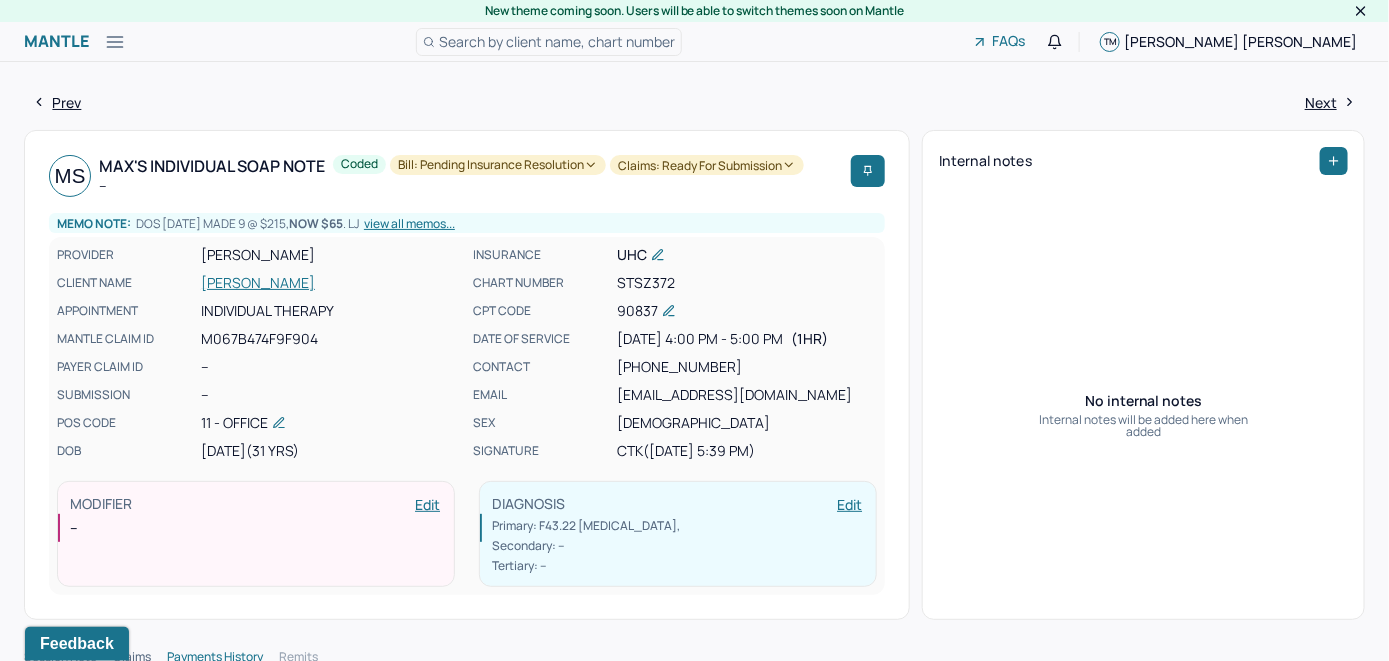 click on "Search by client name, chart number" at bounding box center [557, 41] 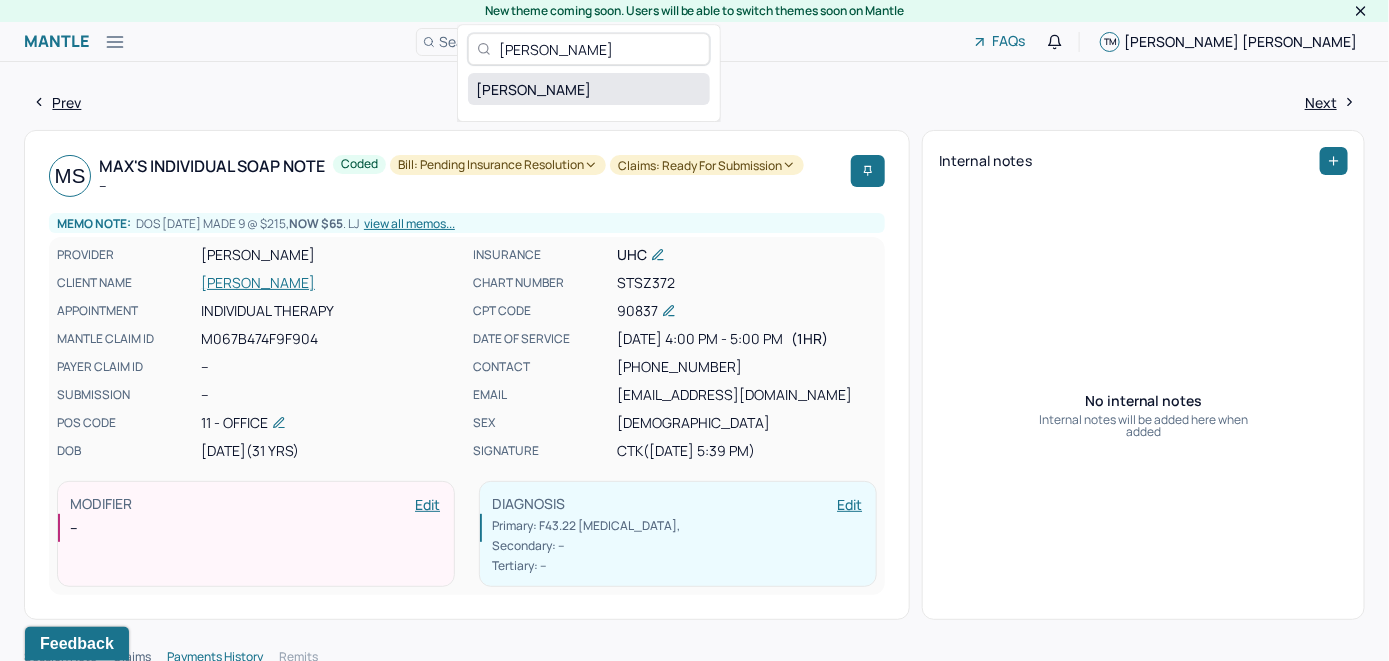 type on "Medha Bulumulla" 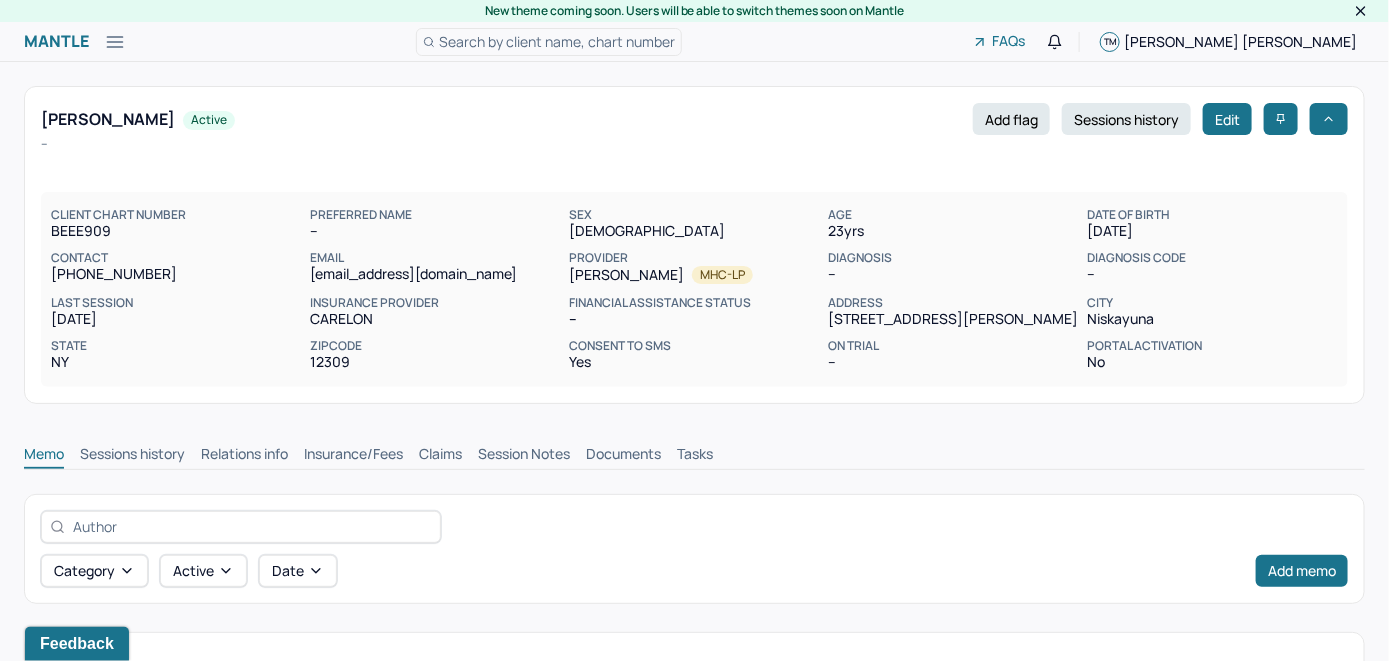 scroll, scrollTop: 0, scrollLeft: 0, axis: both 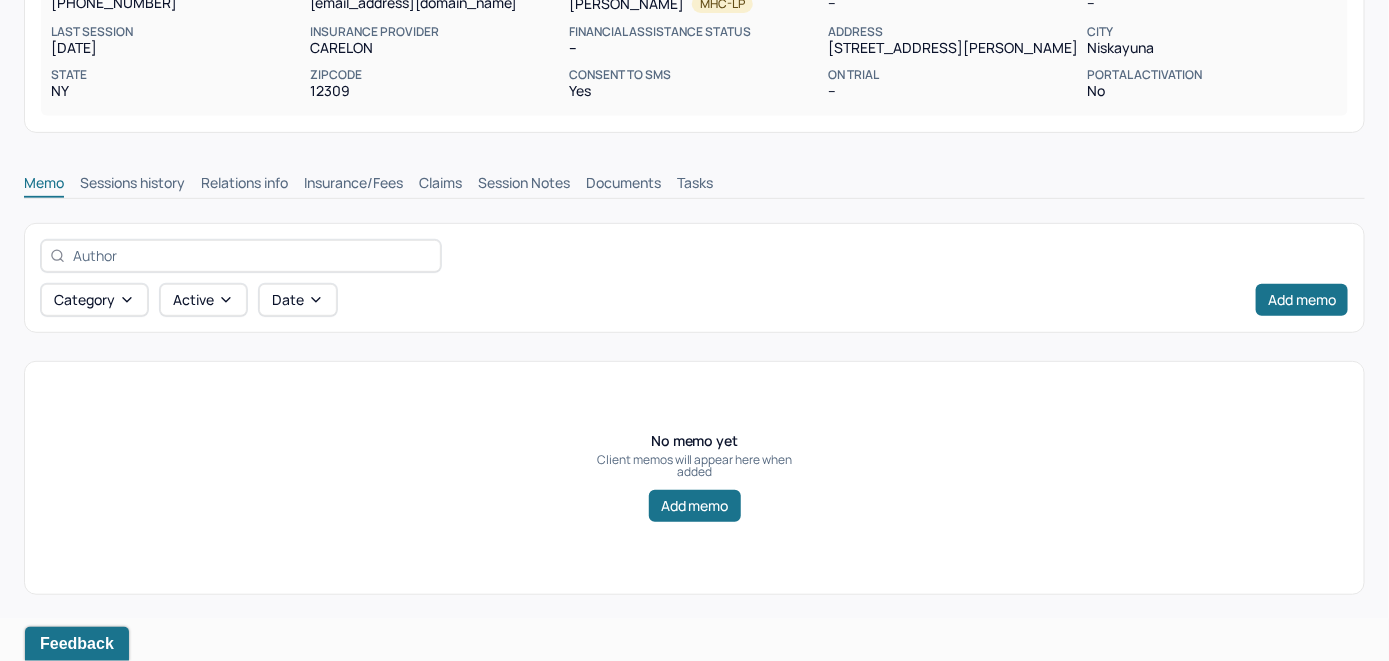 click on "Insurance/Fees" at bounding box center (353, 185) 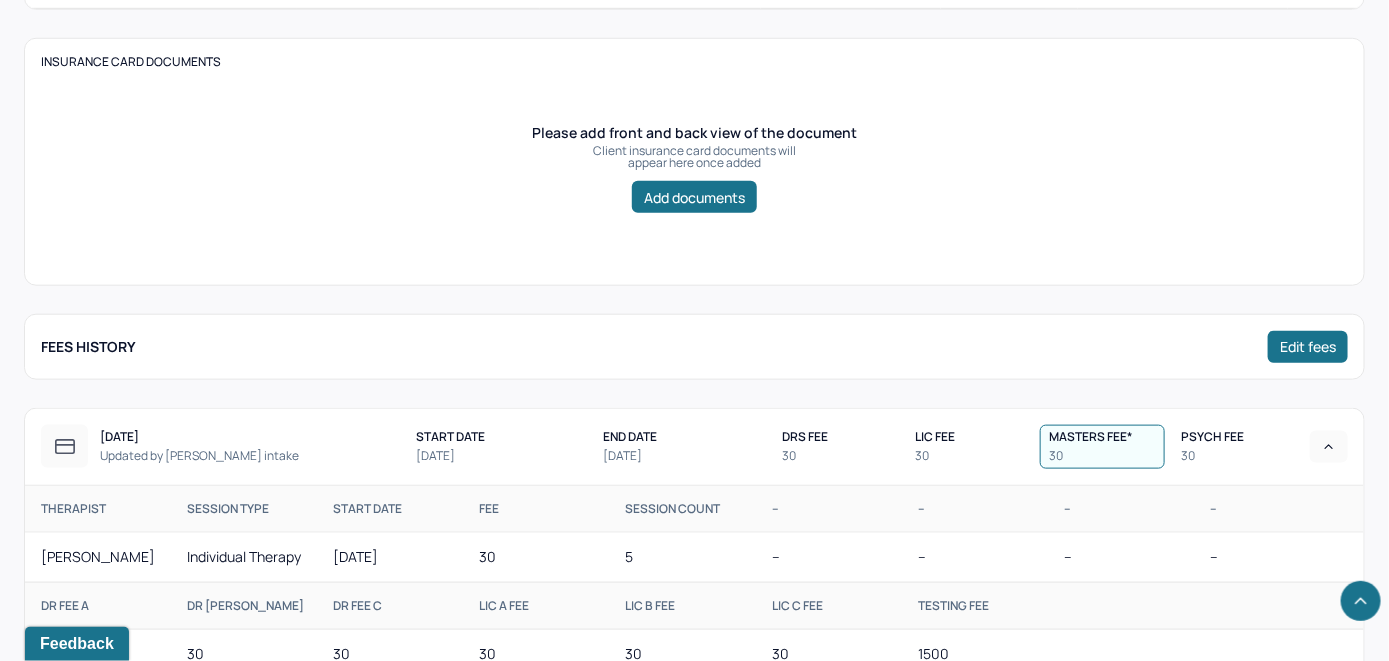 scroll, scrollTop: 667, scrollLeft: 0, axis: vertical 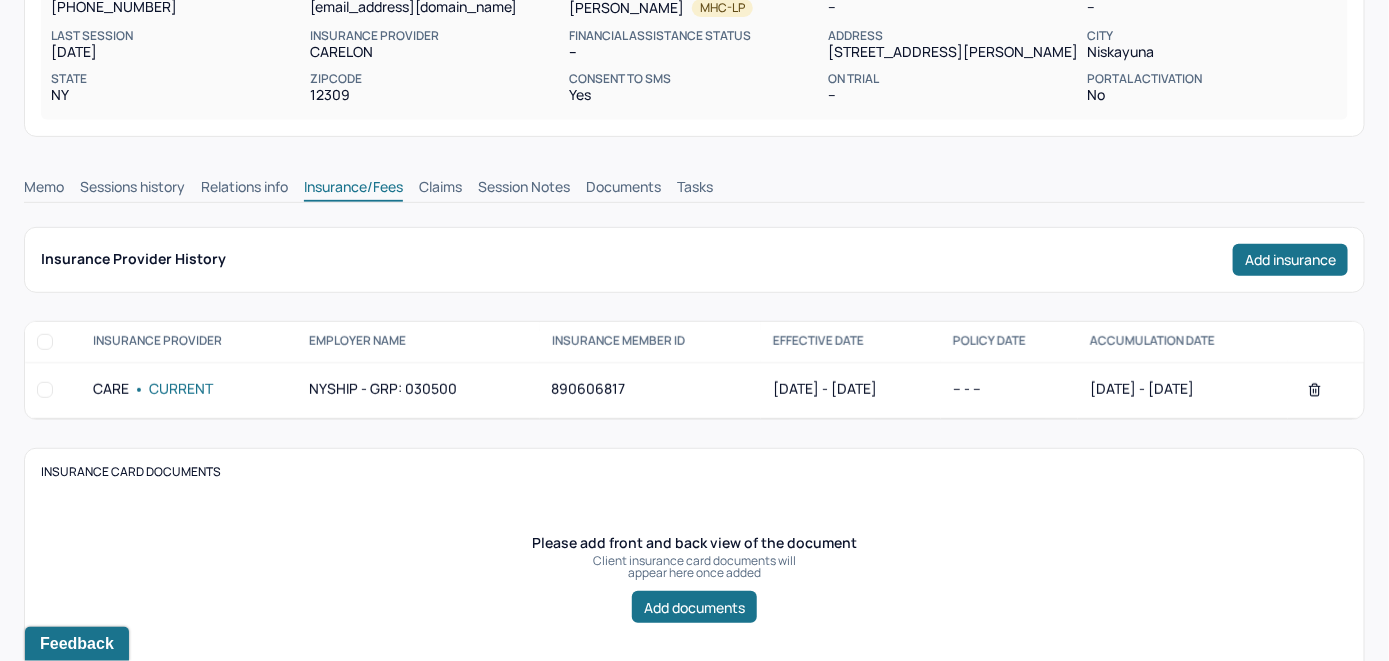 click on "Claims" at bounding box center (440, 189) 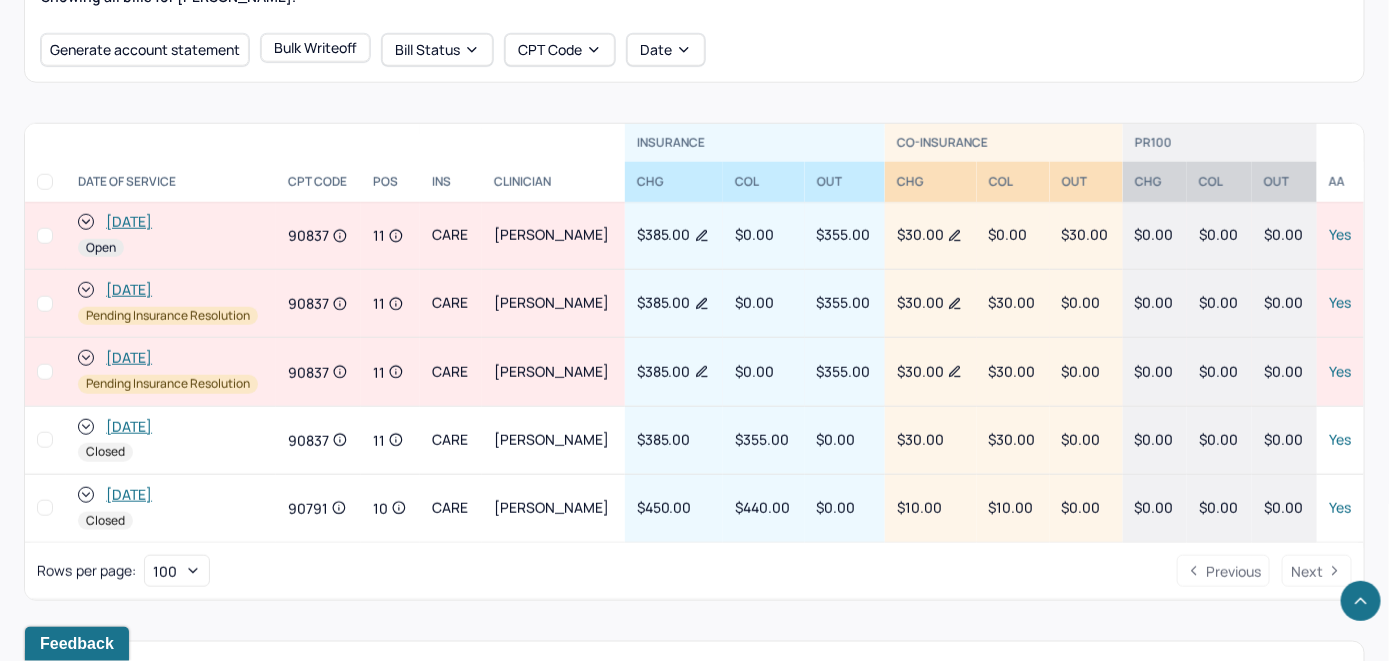 scroll, scrollTop: 771, scrollLeft: 0, axis: vertical 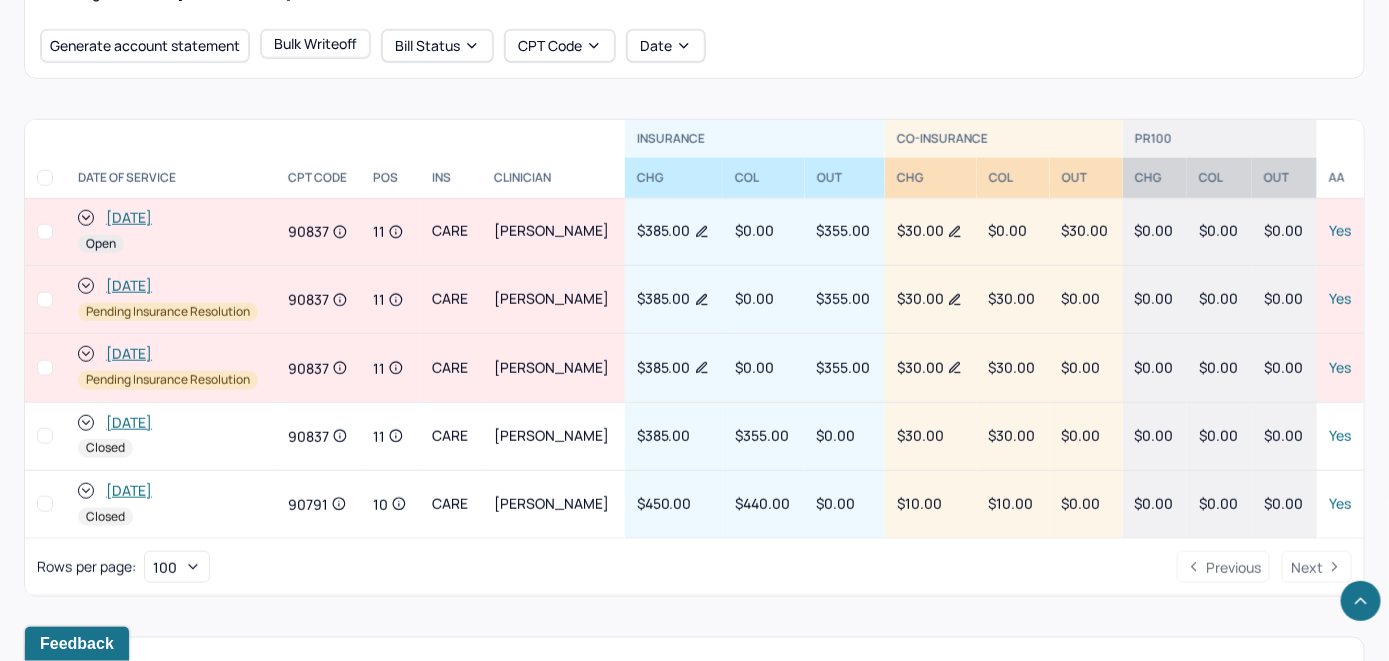 click on "Rows per page : 100 Previous Next" at bounding box center [694, 567] 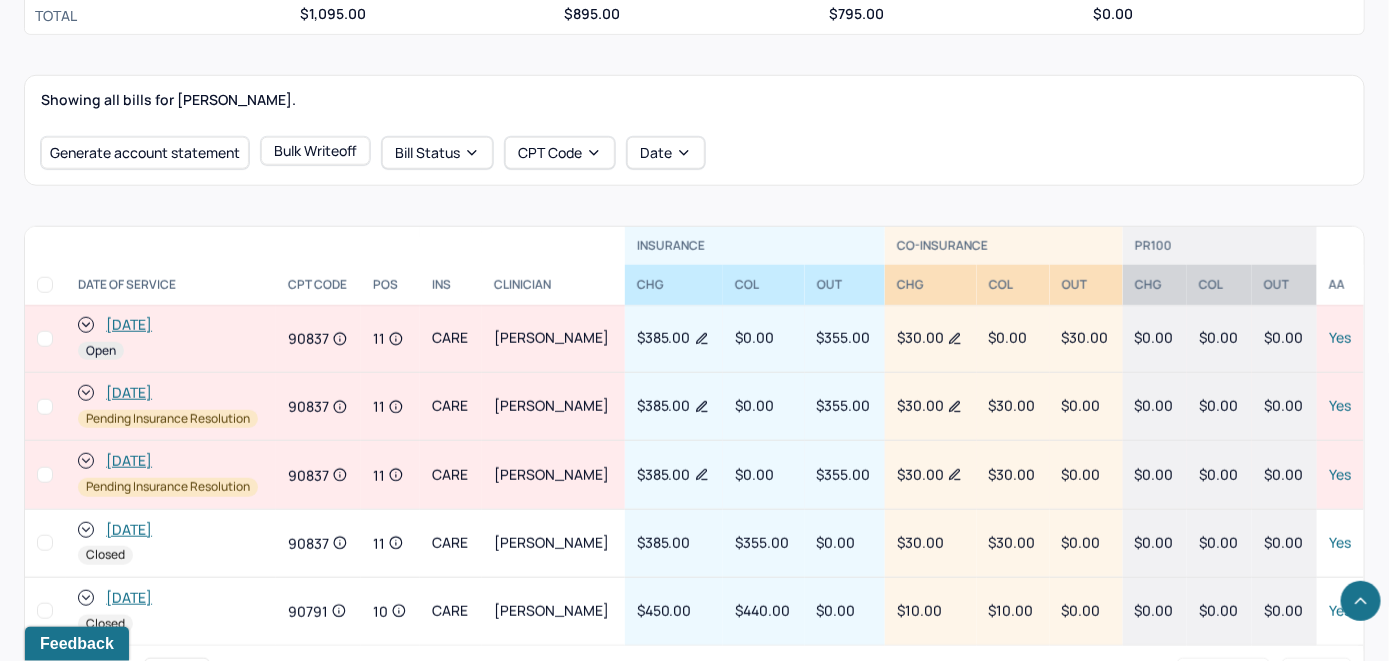 scroll, scrollTop: 555, scrollLeft: 0, axis: vertical 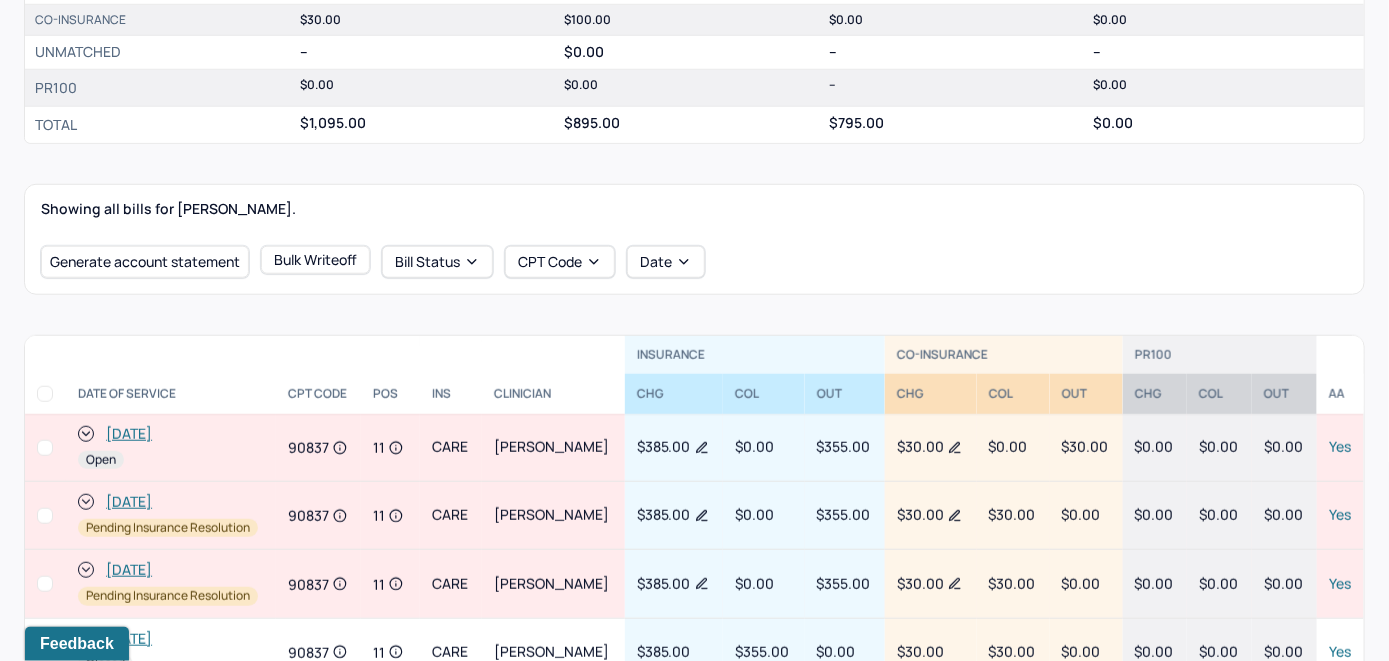 click on "[DATE]" at bounding box center (129, 434) 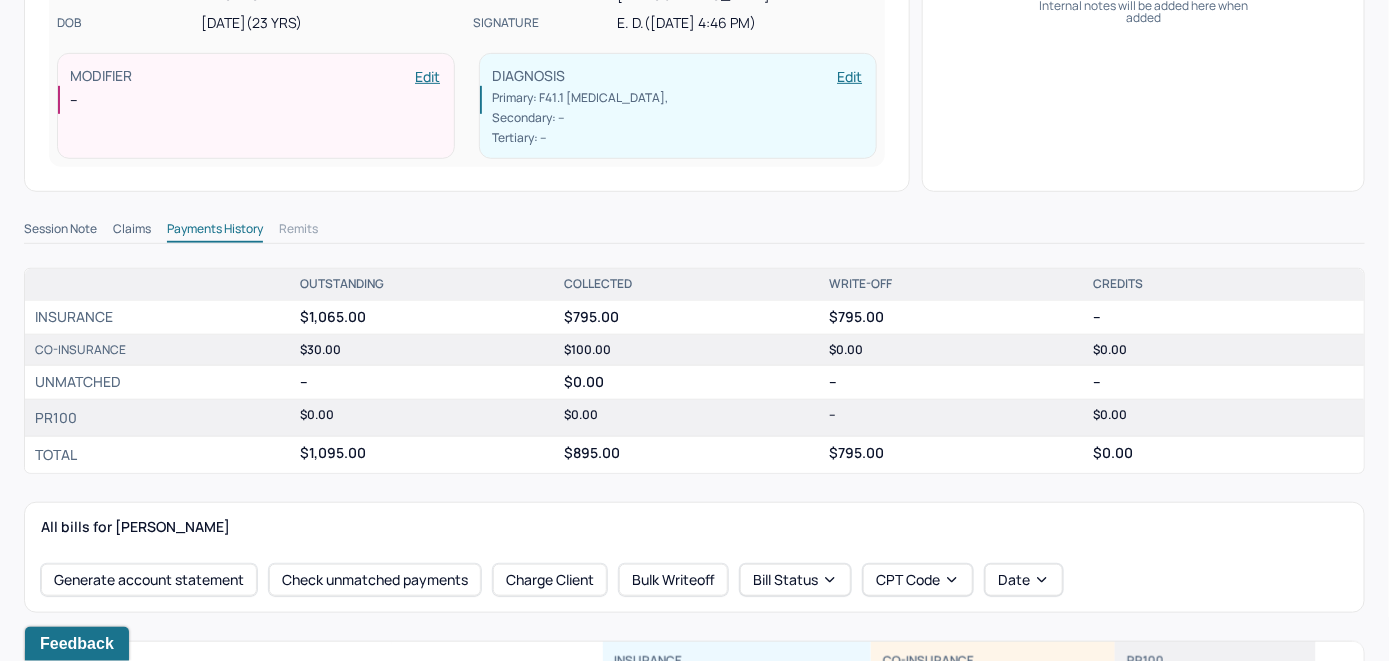 scroll, scrollTop: 600, scrollLeft: 0, axis: vertical 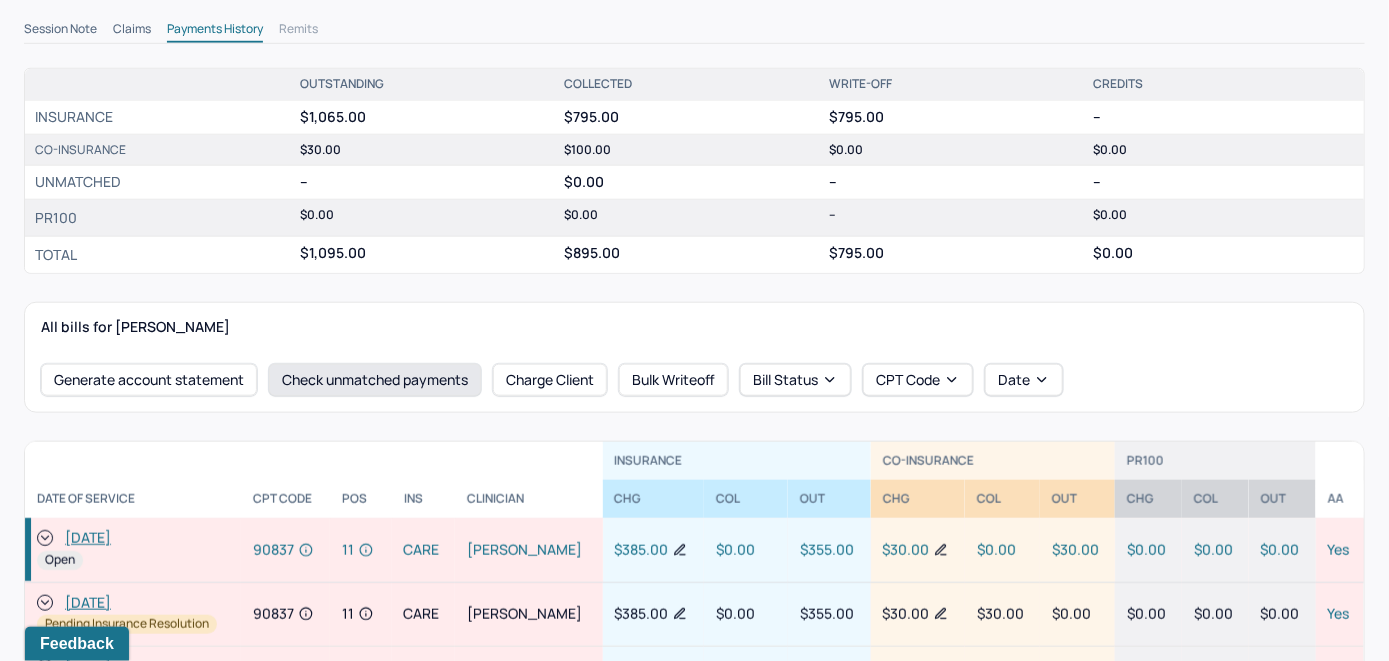 click on "Check unmatched payments" at bounding box center (375, 380) 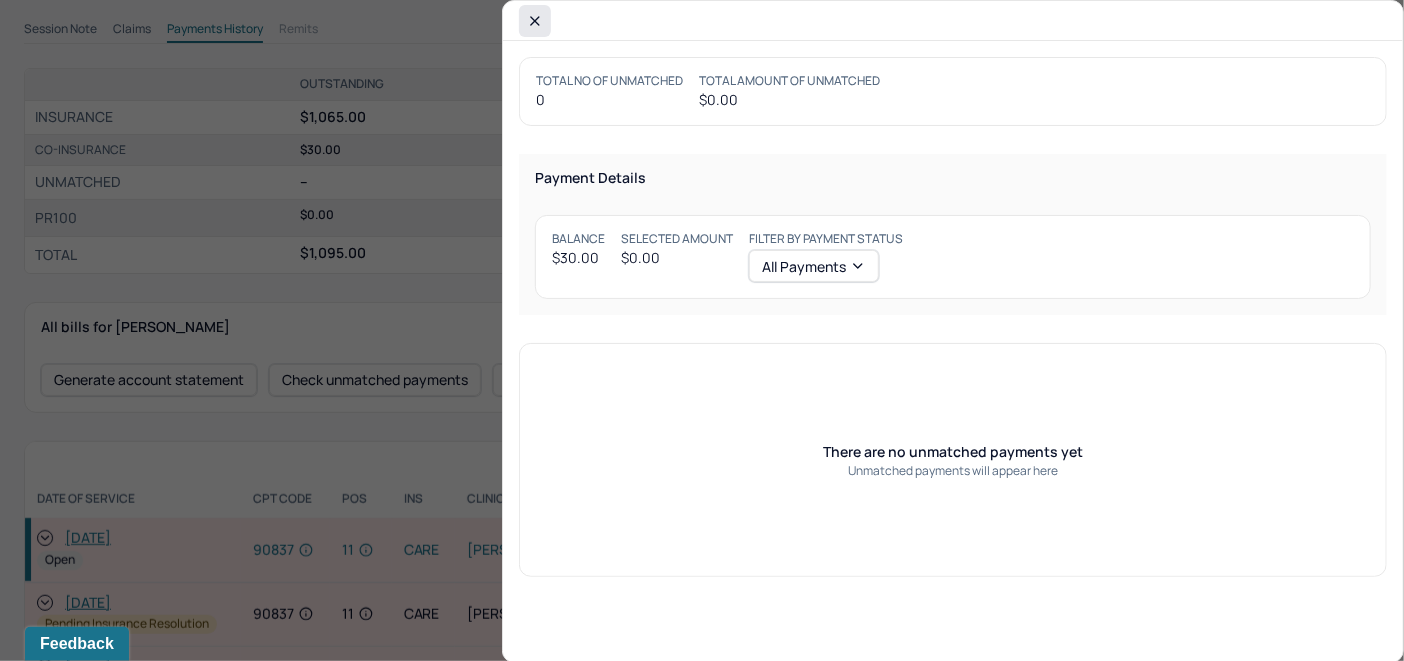 click 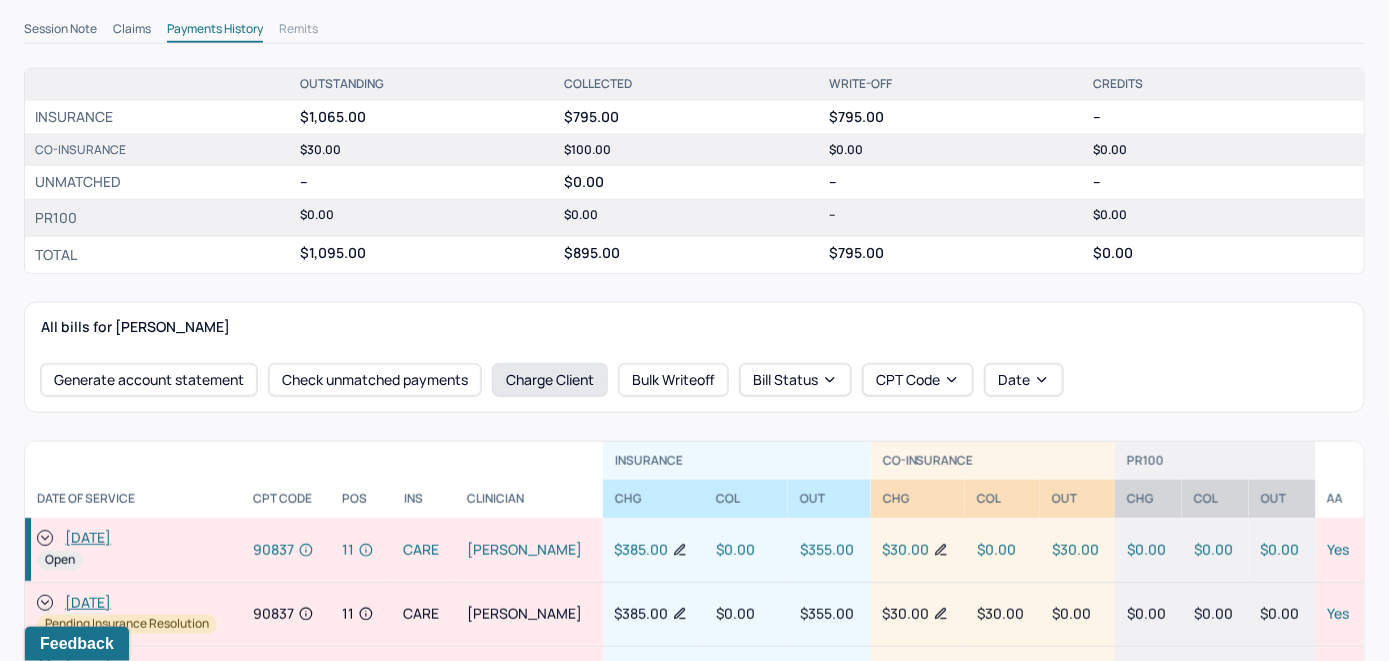 click on "Charge Client" at bounding box center [550, 380] 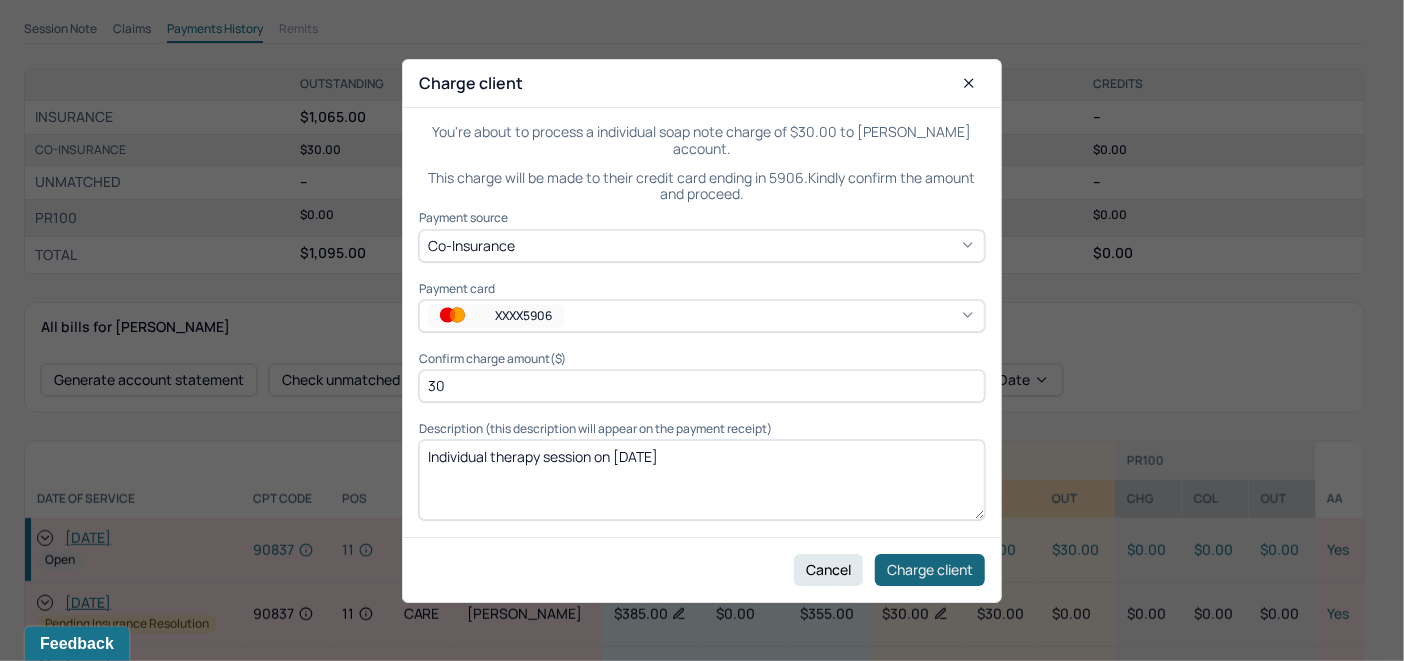 click on "Charge client" at bounding box center (930, 569) 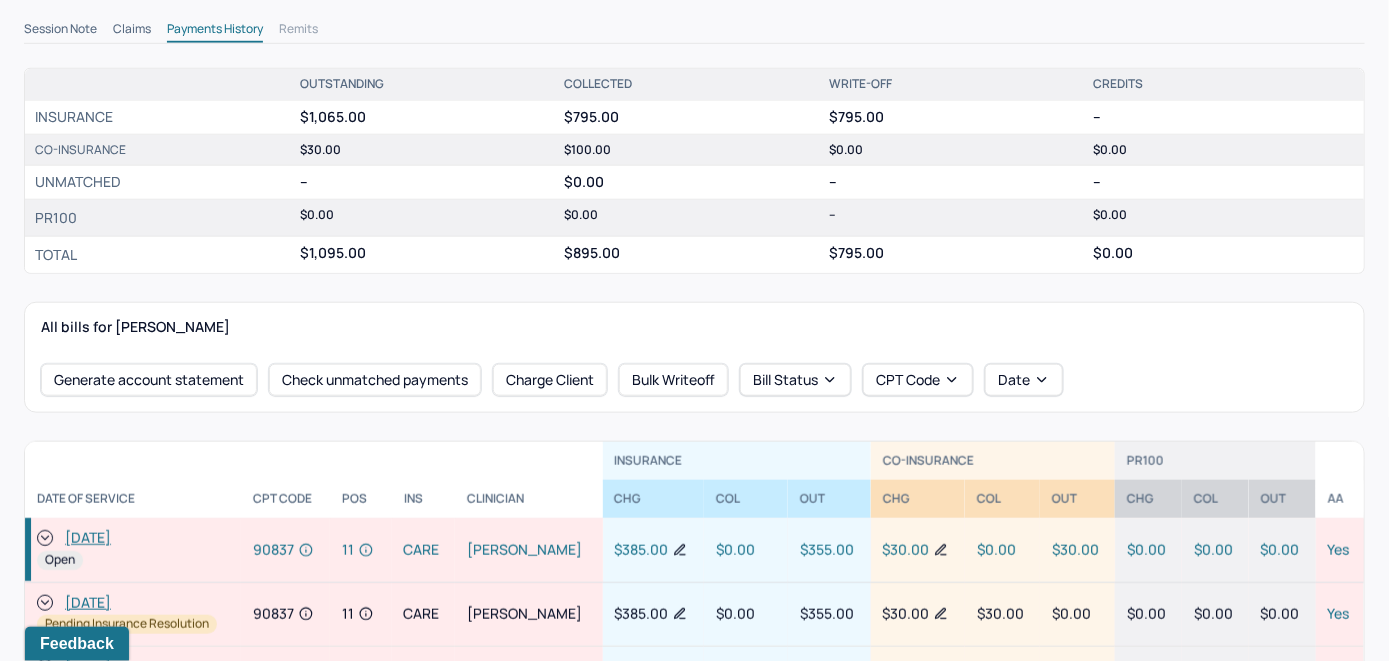 click 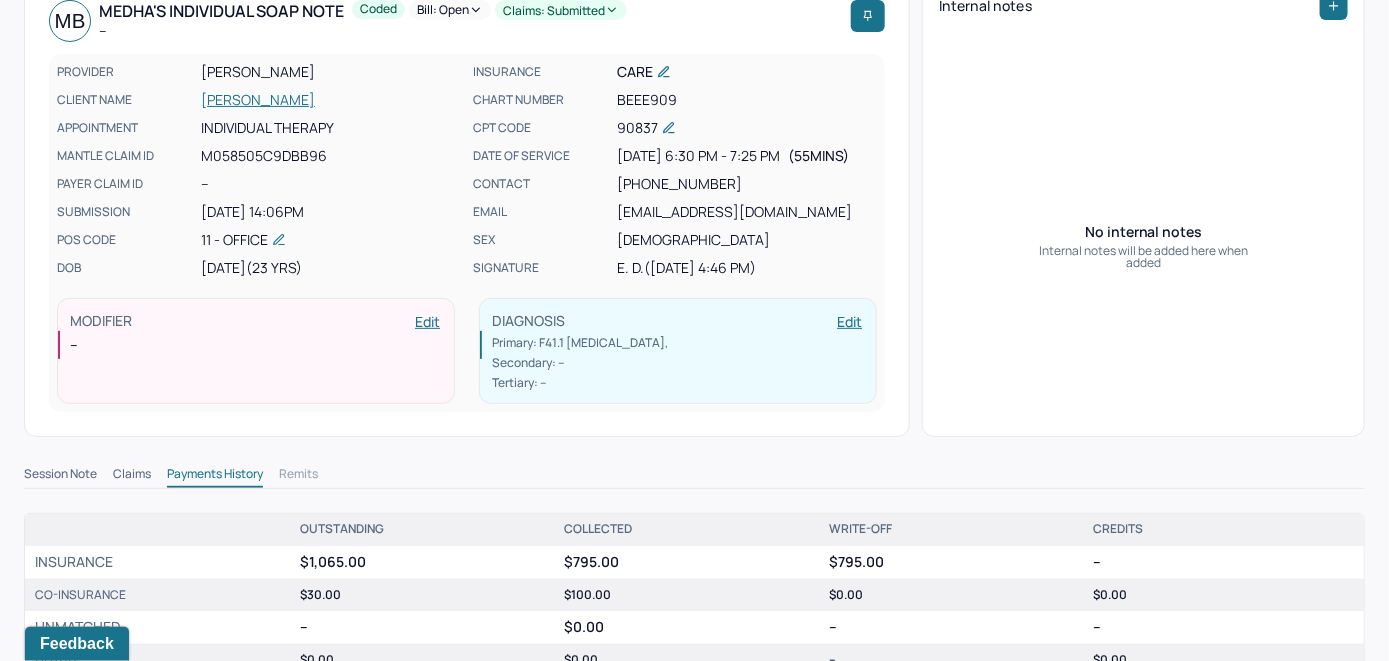 scroll, scrollTop: 0, scrollLeft: 0, axis: both 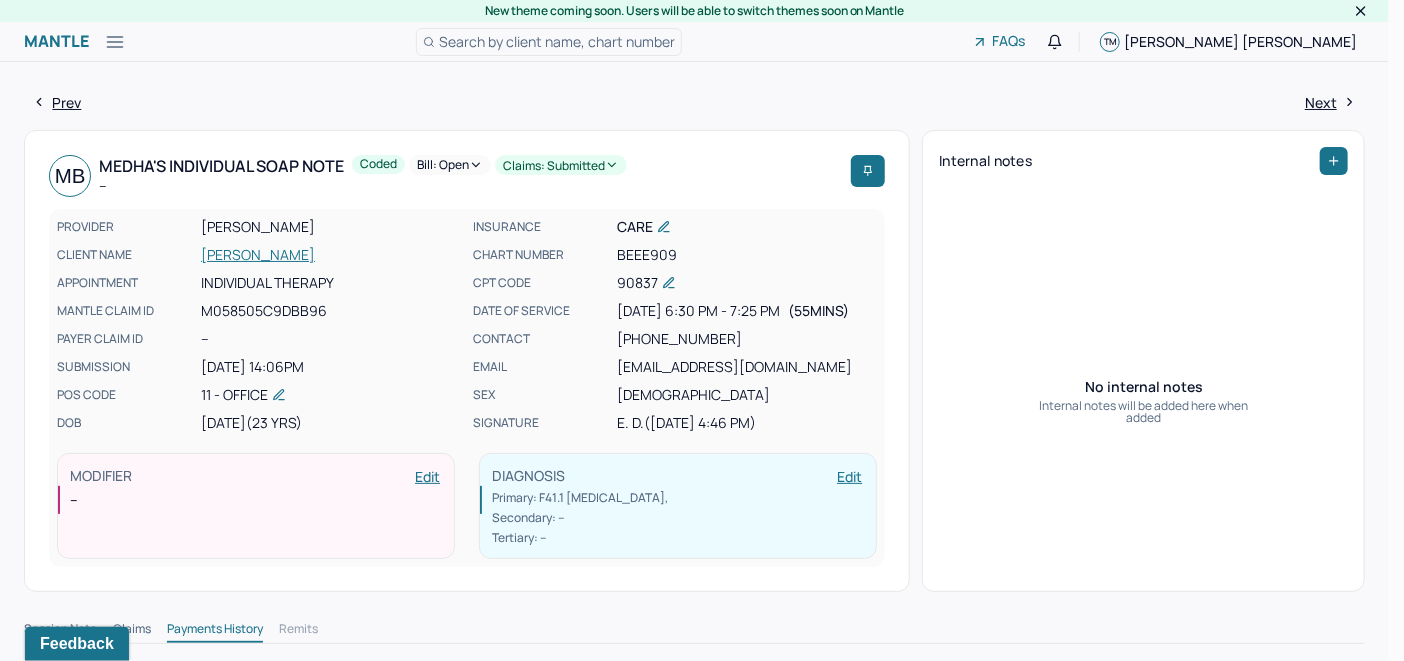 click on "Bill: Open" at bounding box center [450, 165] 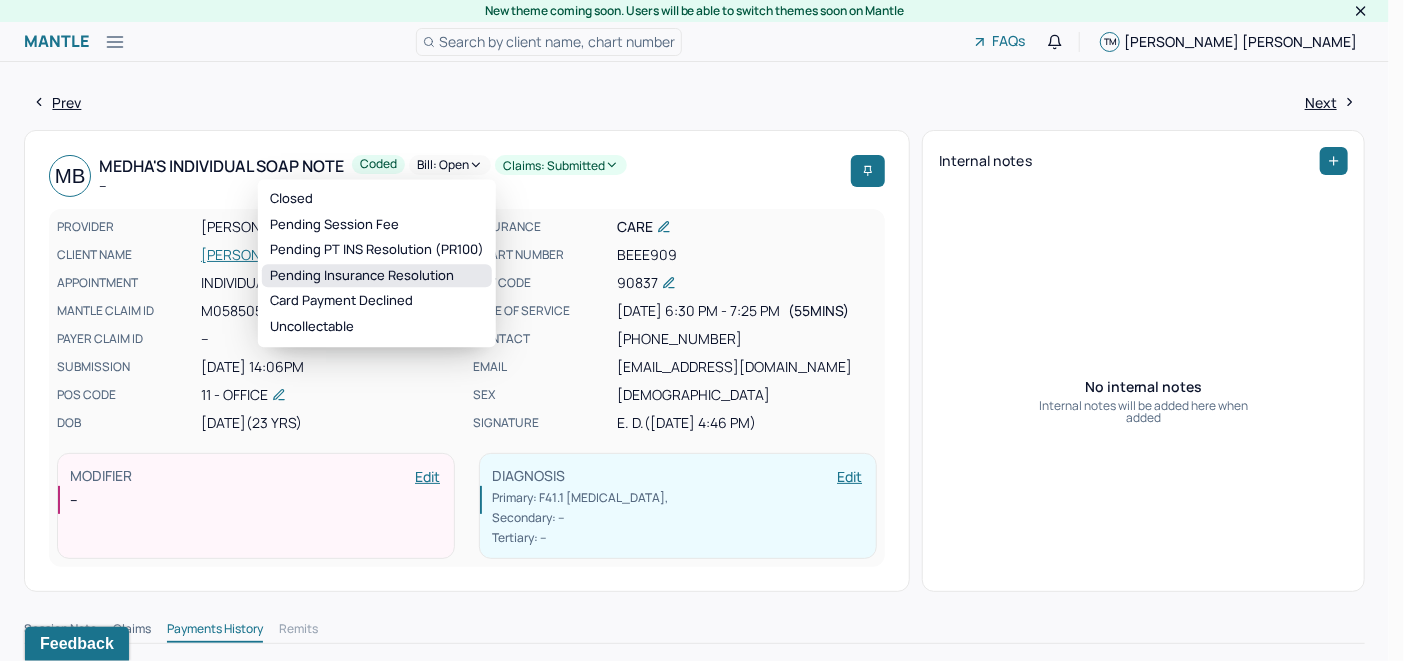 click on "Pending Insurance Resolution" at bounding box center [377, 276] 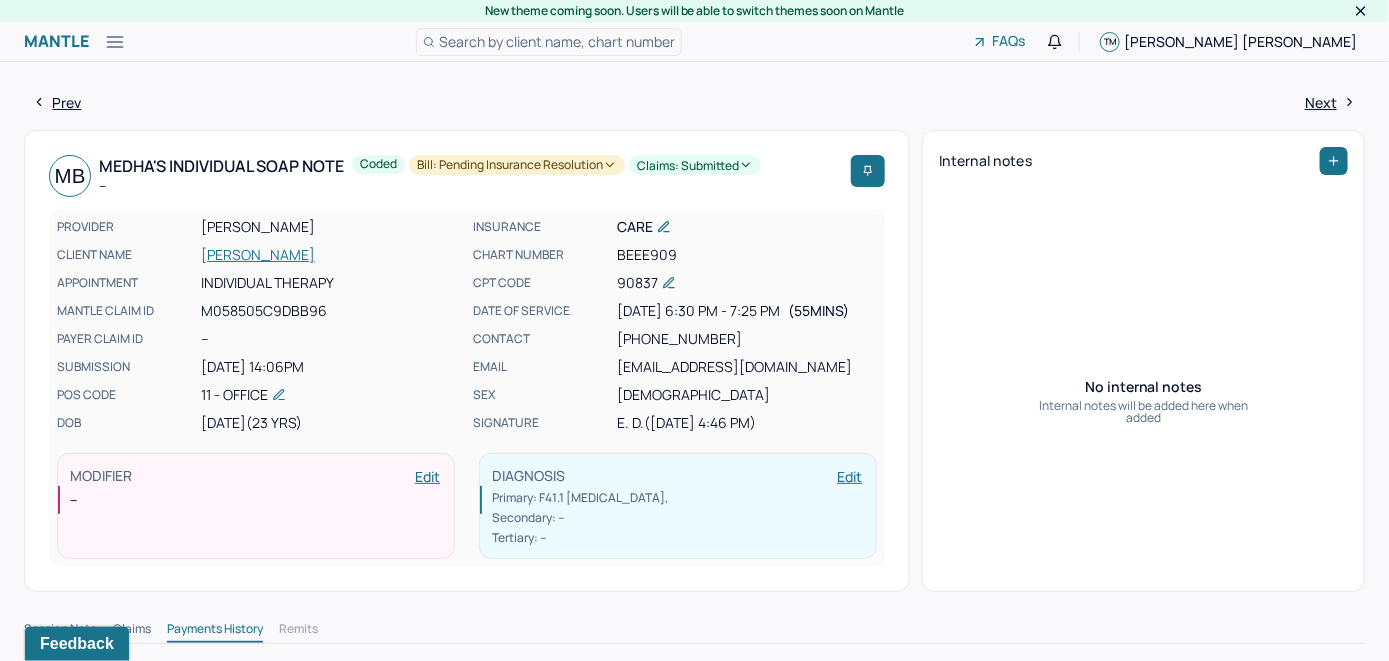 click on "Search by client name, chart number" at bounding box center [557, 41] 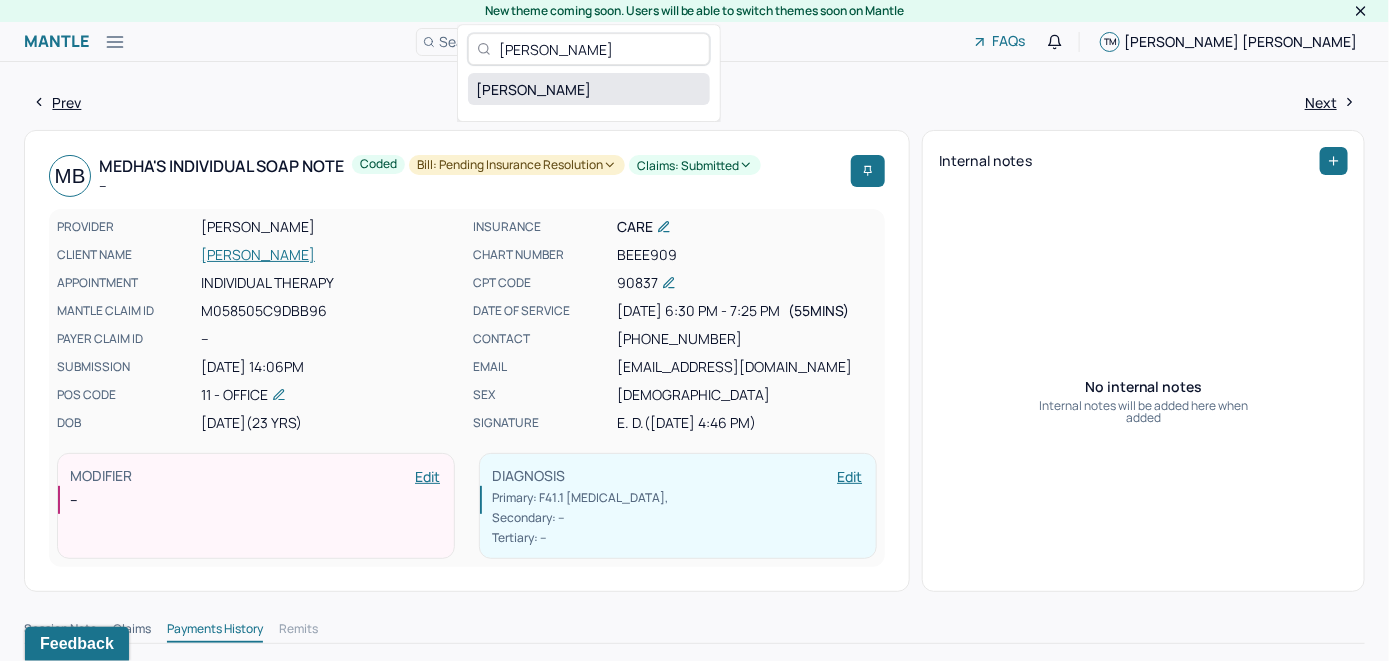 type on "Megan Yankannah" 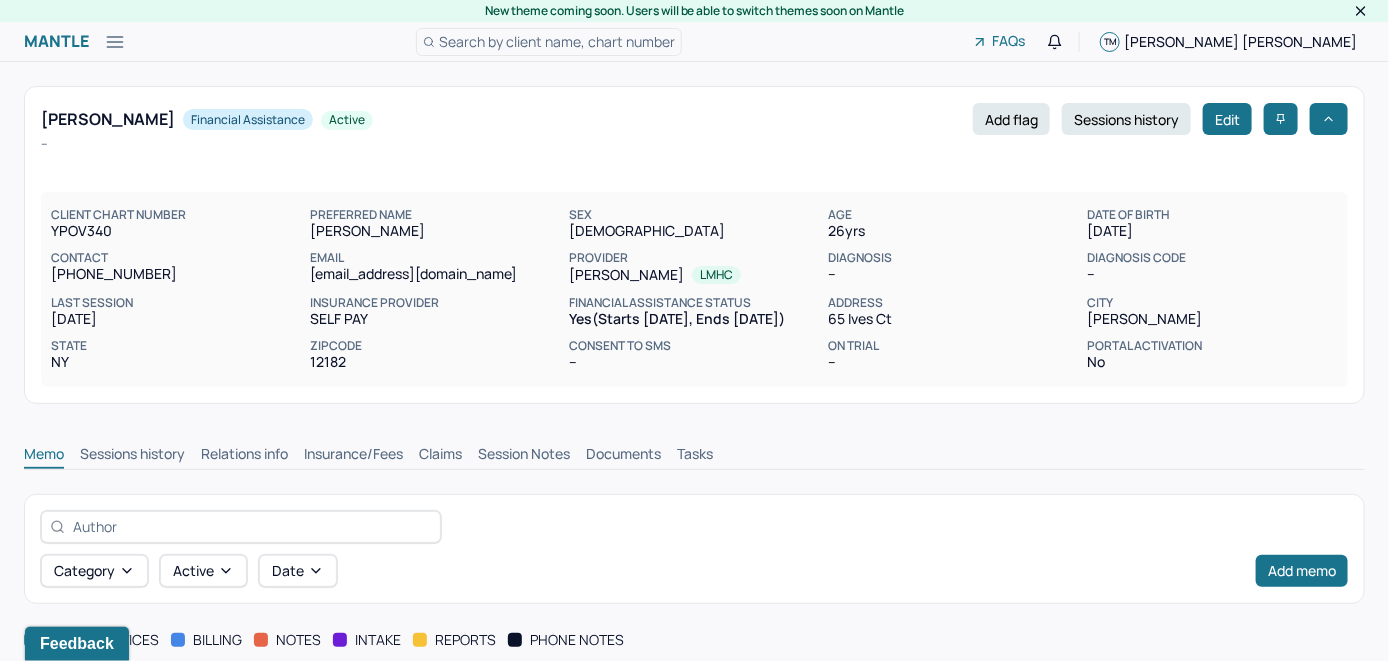 click on "Insurance/Fees" at bounding box center (353, 456) 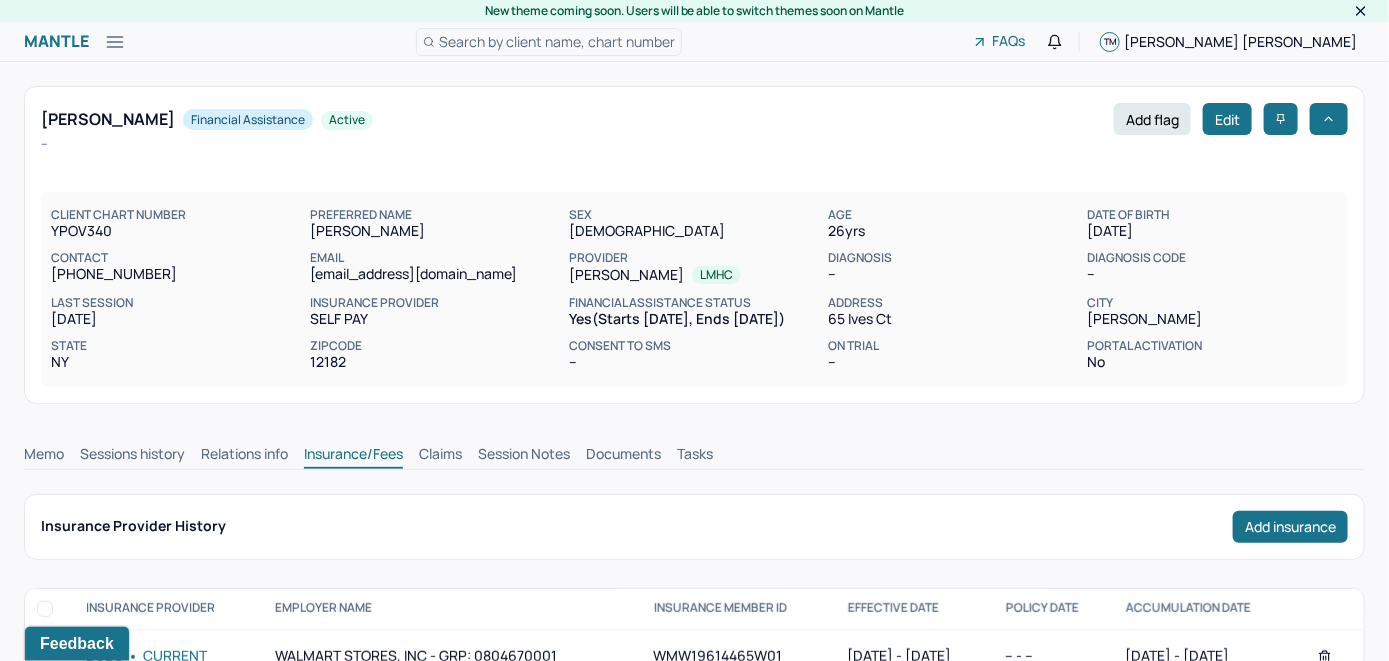 scroll, scrollTop: 0, scrollLeft: 0, axis: both 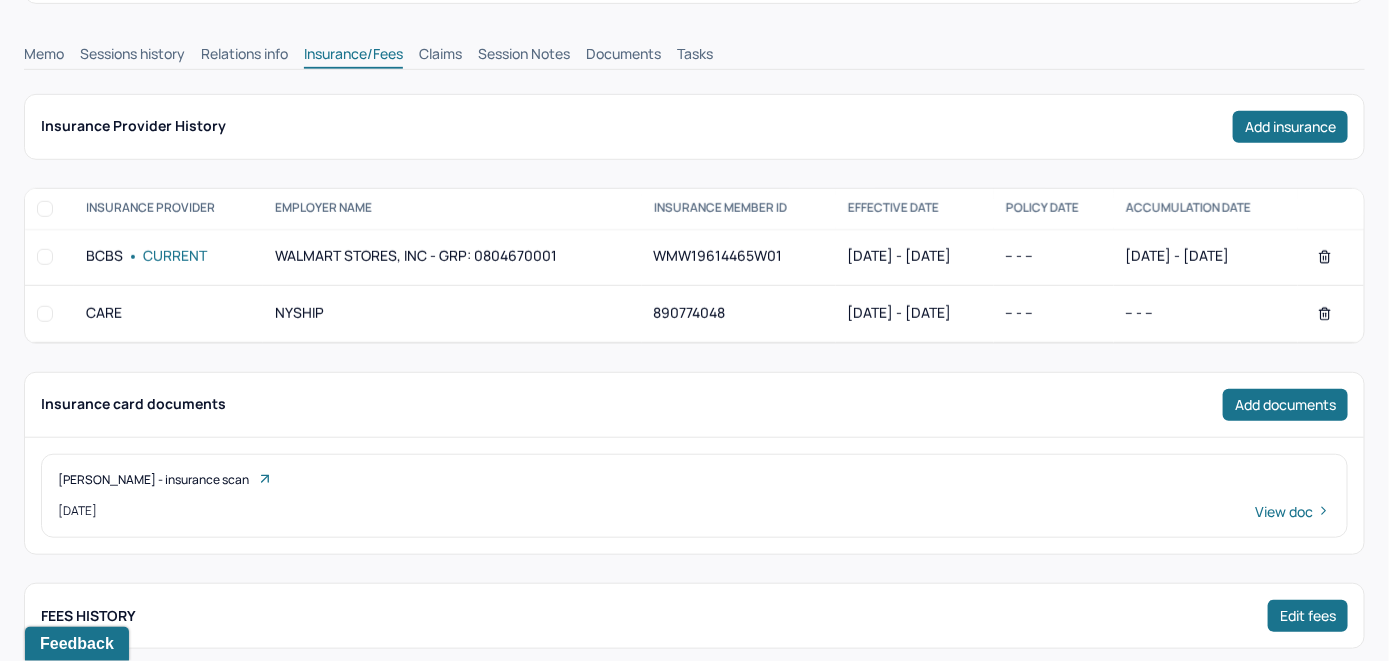 click on "Claims" at bounding box center (440, 56) 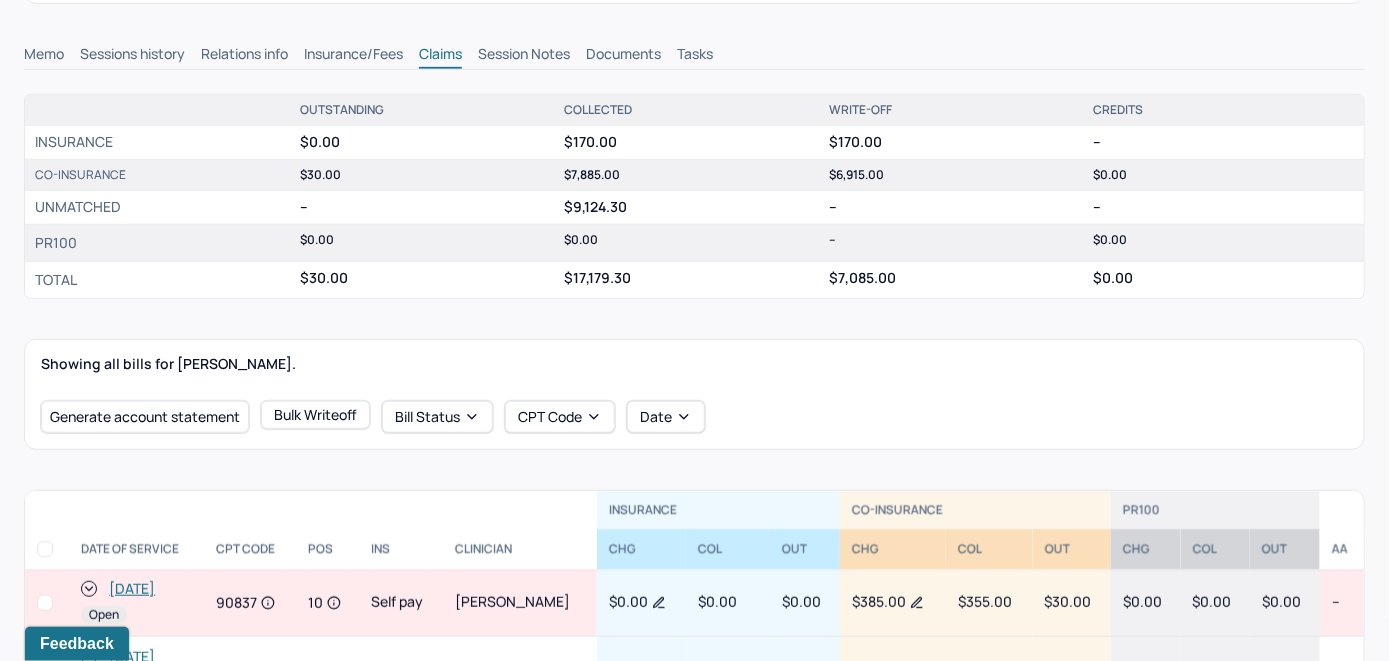 scroll, scrollTop: 600, scrollLeft: 0, axis: vertical 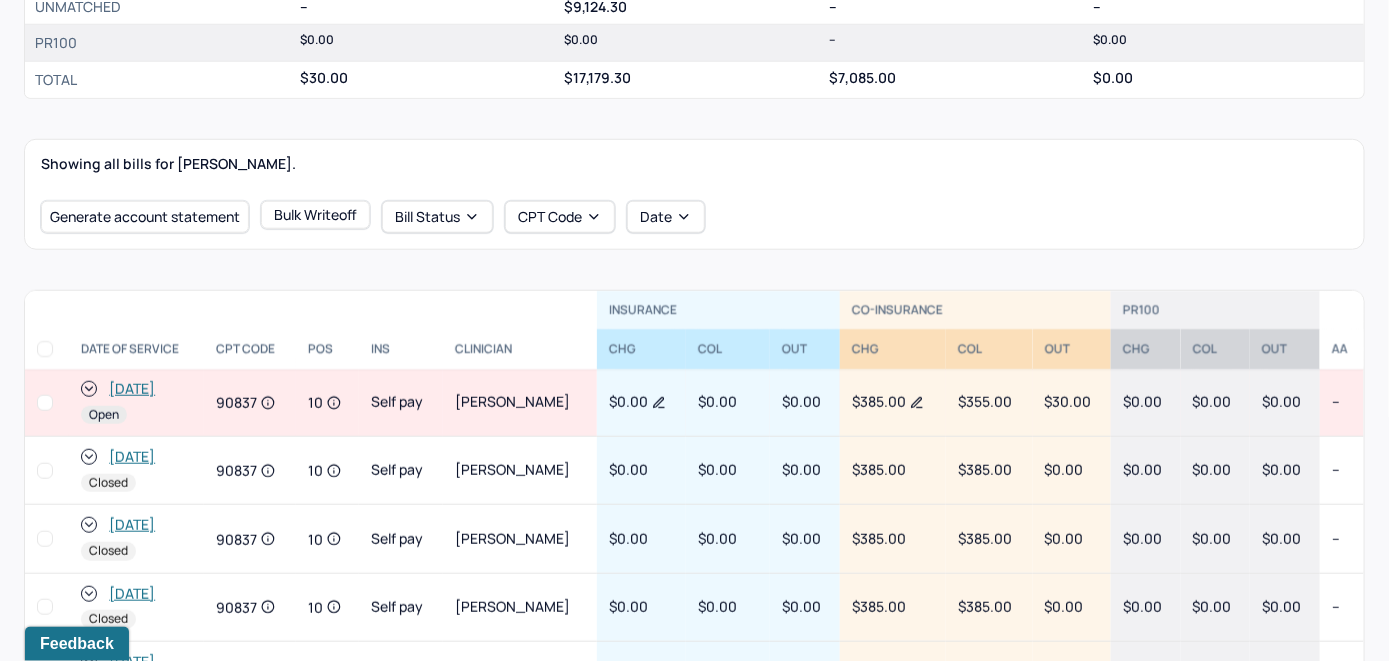 click on "[DATE]" at bounding box center (132, 389) 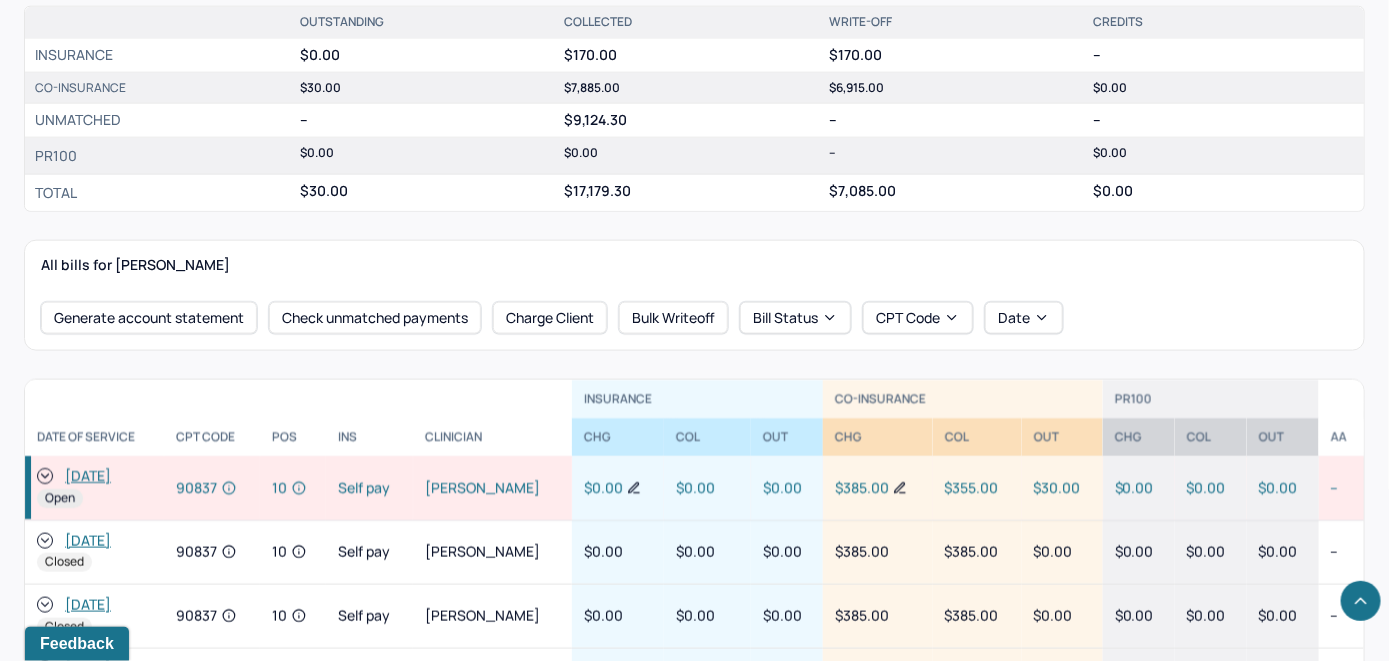 scroll, scrollTop: 800, scrollLeft: 0, axis: vertical 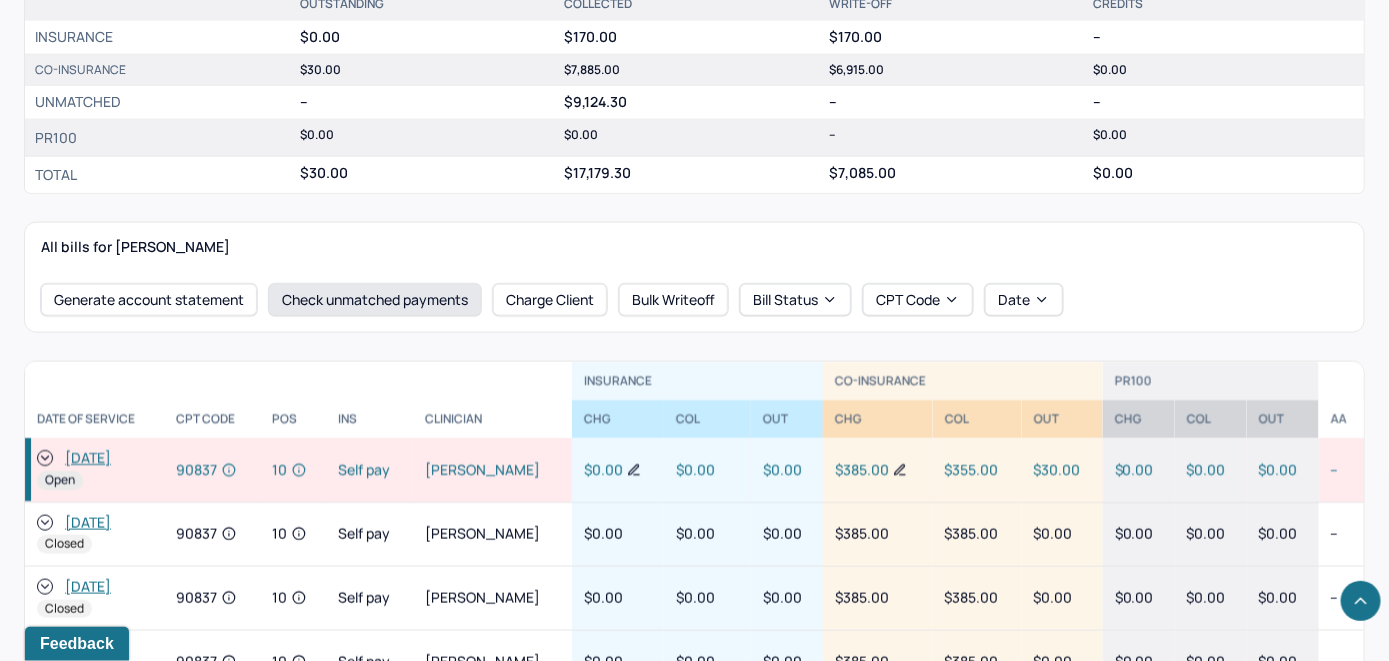 click on "Check unmatched payments" at bounding box center (375, 300) 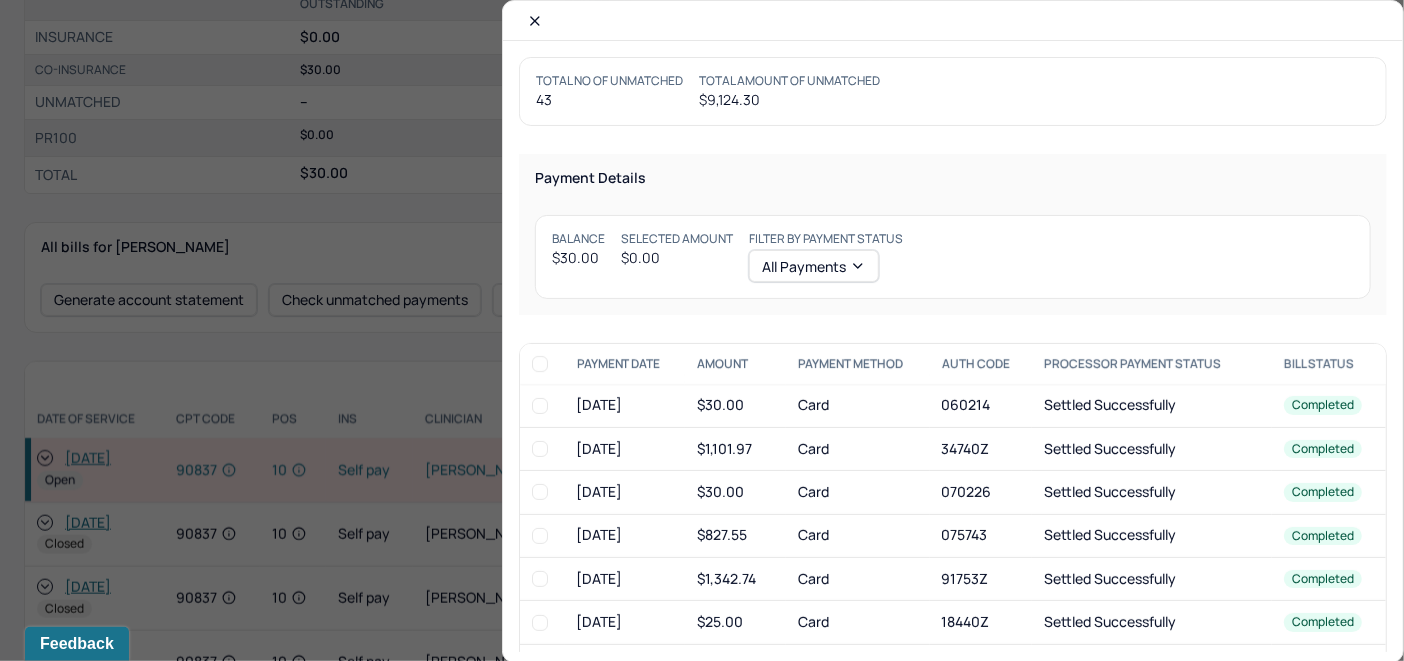 click at bounding box center (540, 406) 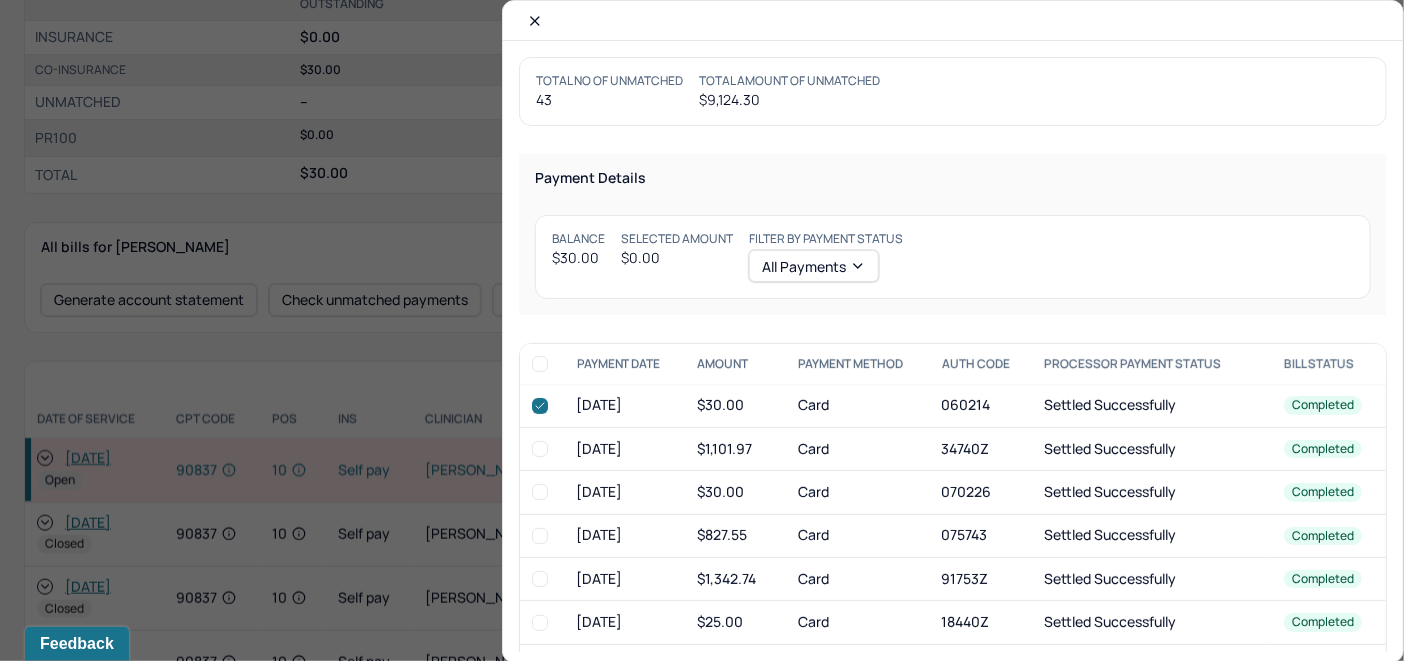 checkbox on "true" 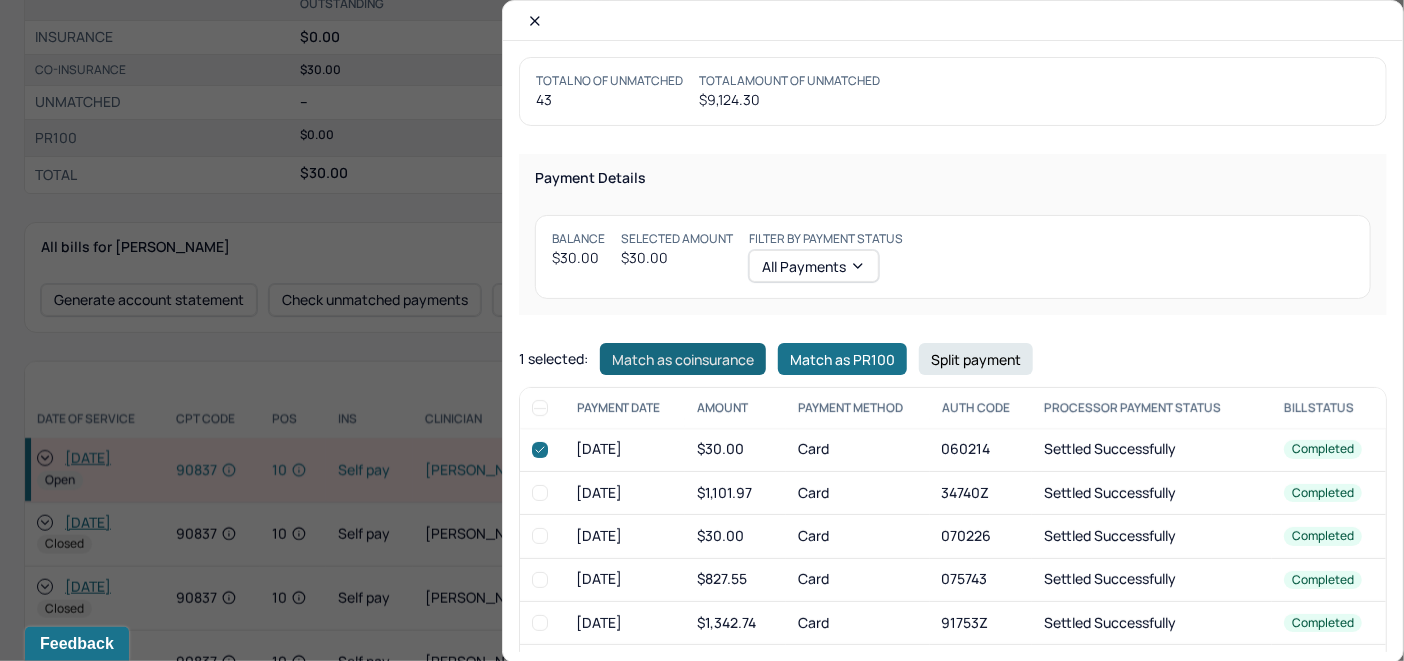 click on "Match as coinsurance" at bounding box center (683, 359) 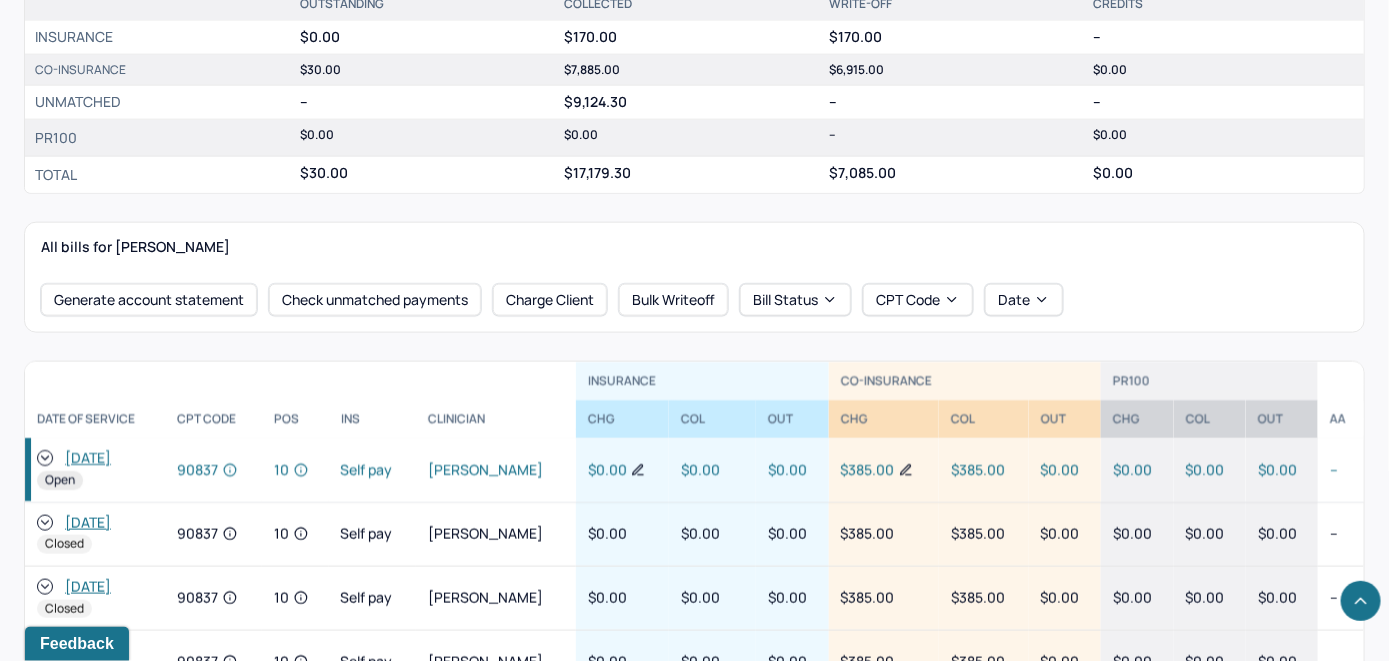 click 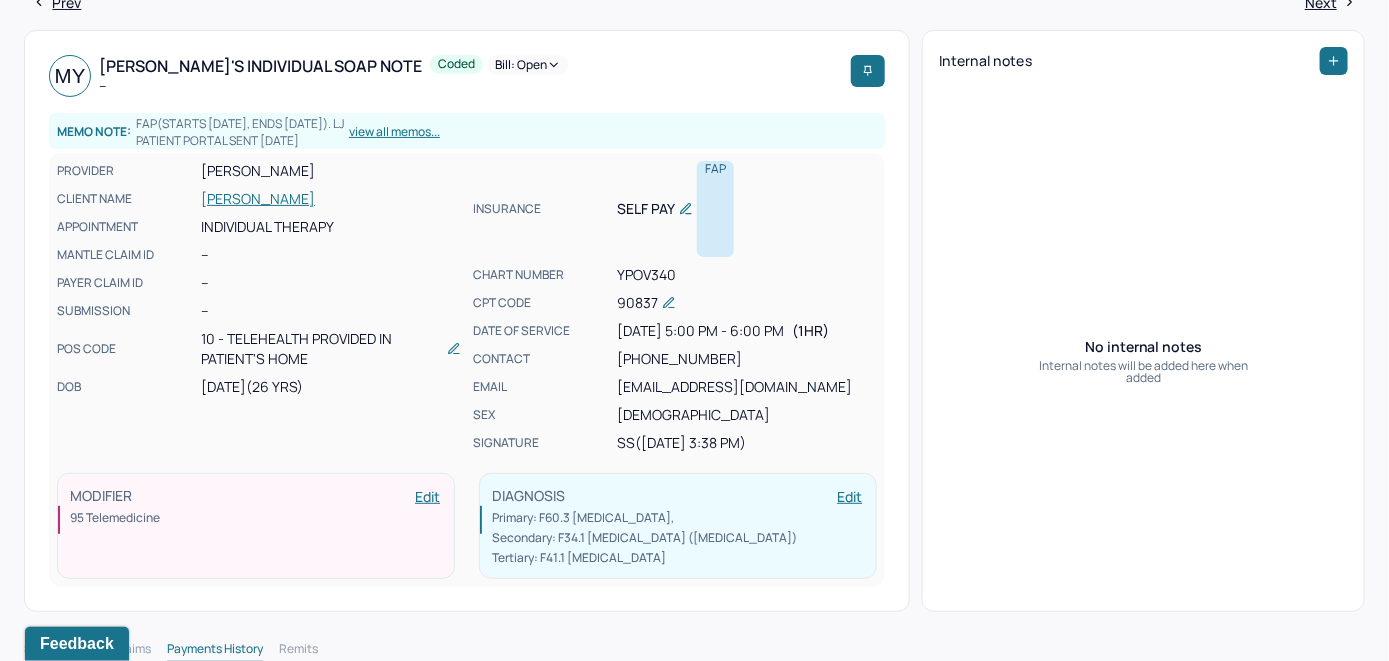 scroll, scrollTop: 0, scrollLeft: 0, axis: both 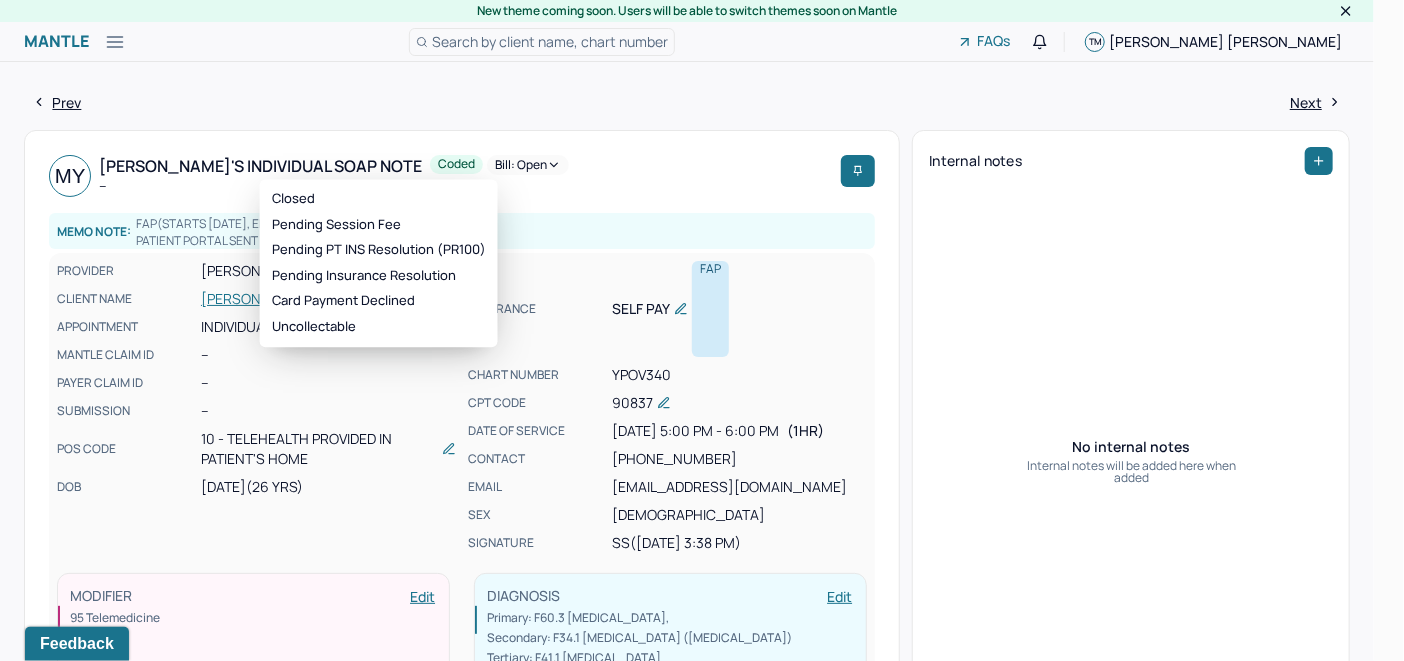 click on "Bill: Open" at bounding box center [528, 165] 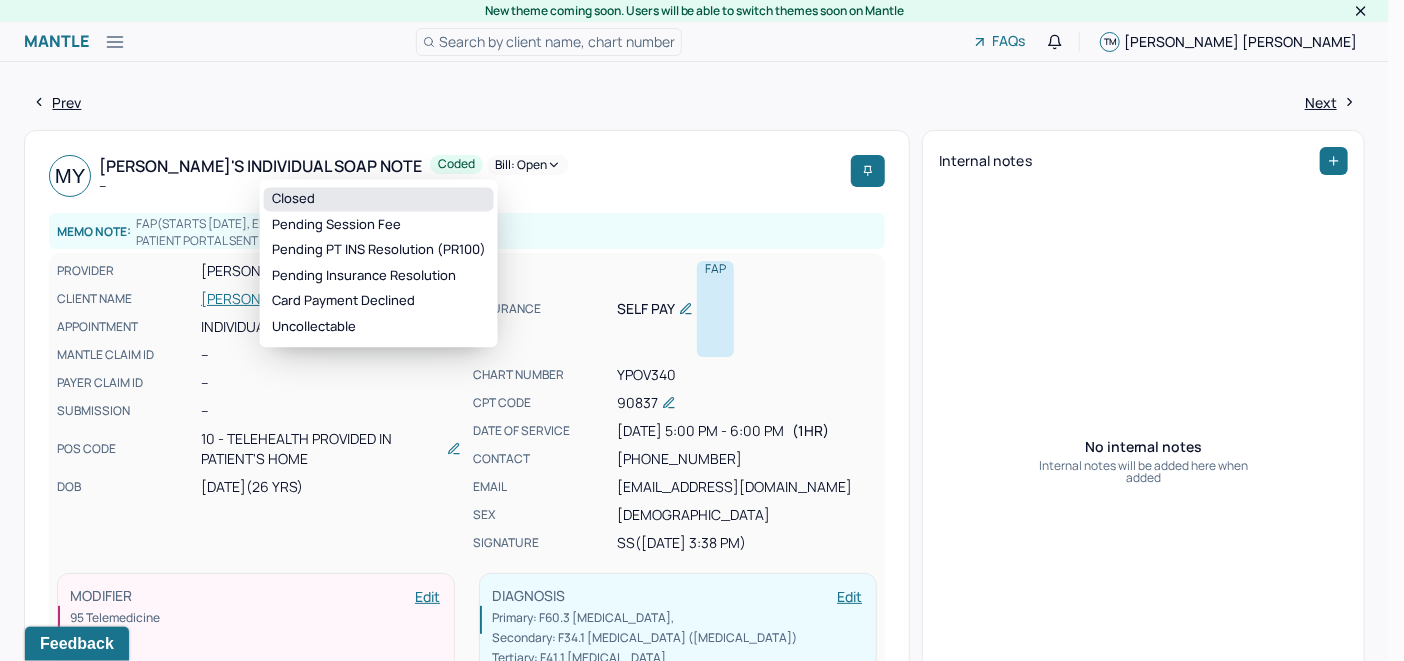 click on "Closed" at bounding box center (379, 199) 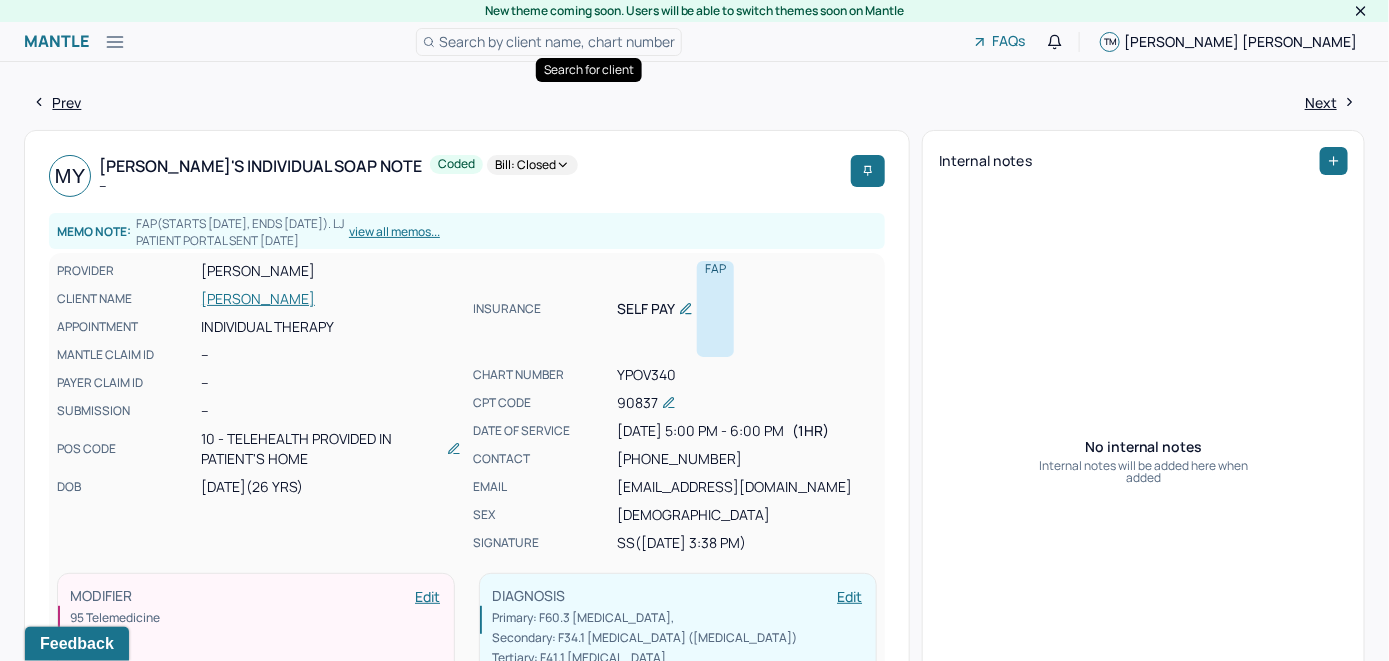 click on "Search by client name, chart number" at bounding box center (557, 41) 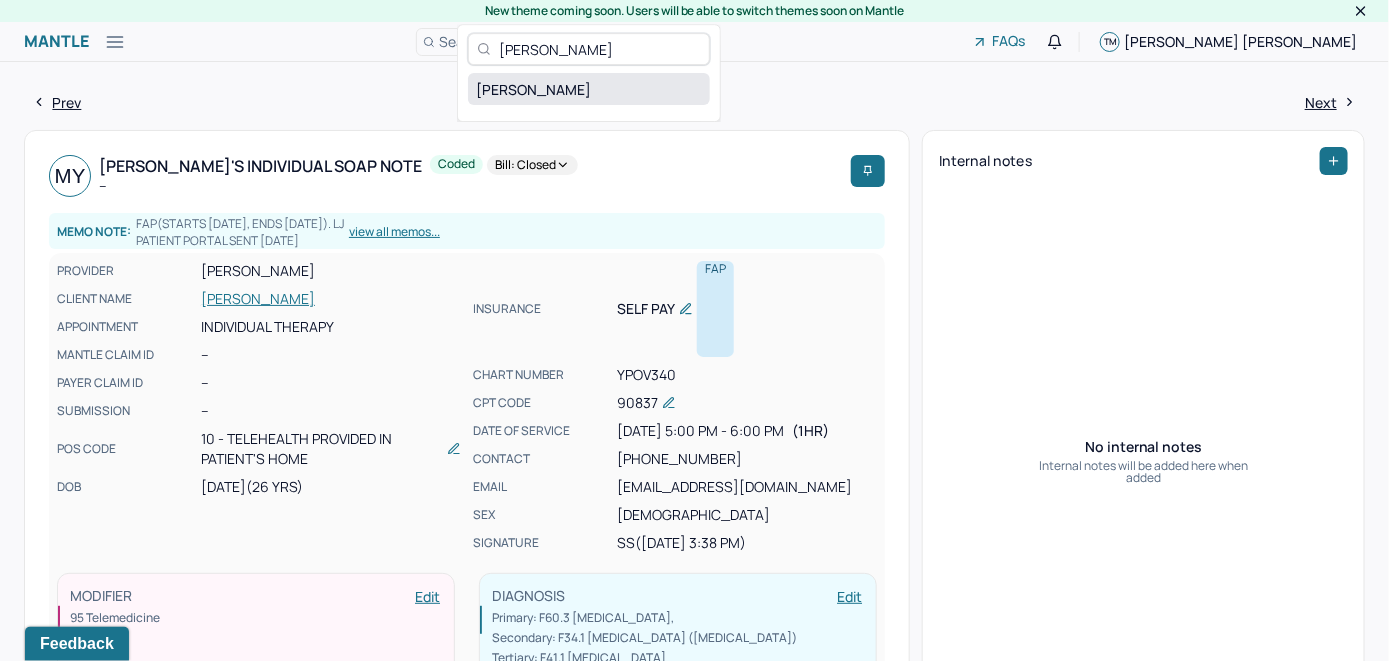 type on "Meghan P Muller" 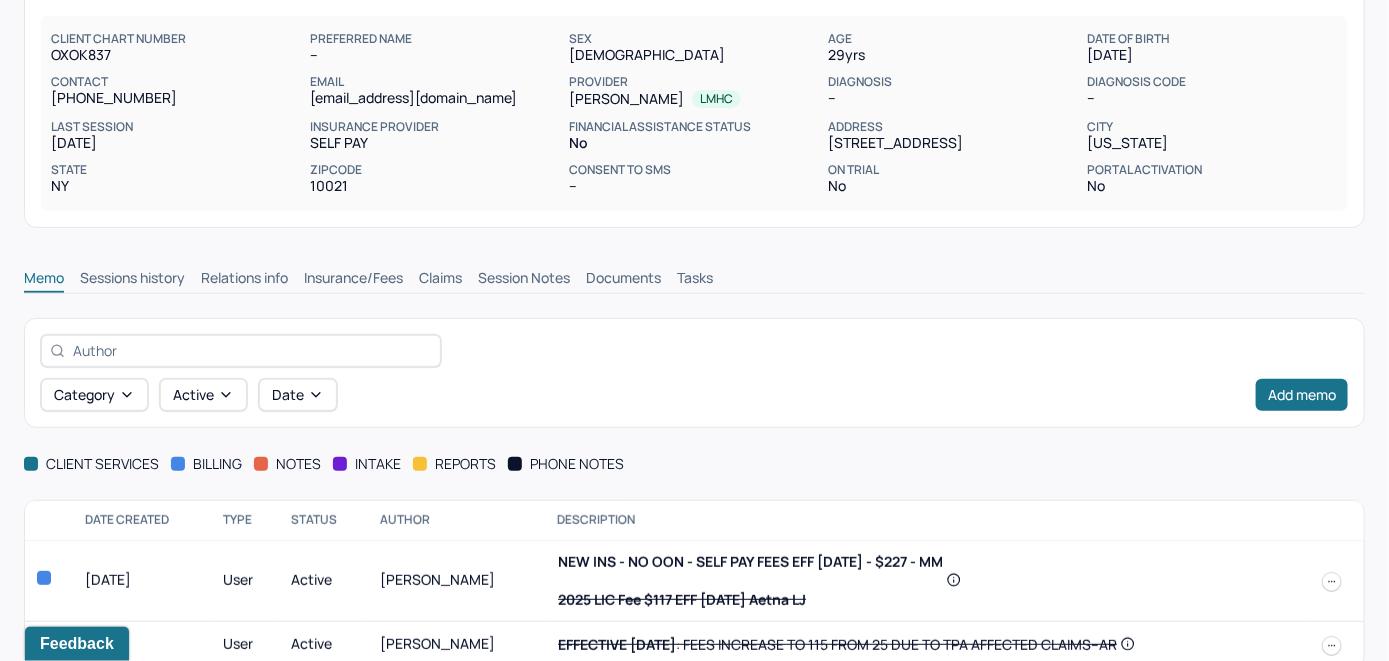 scroll, scrollTop: 278, scrollLeft: 0, axis: vertical 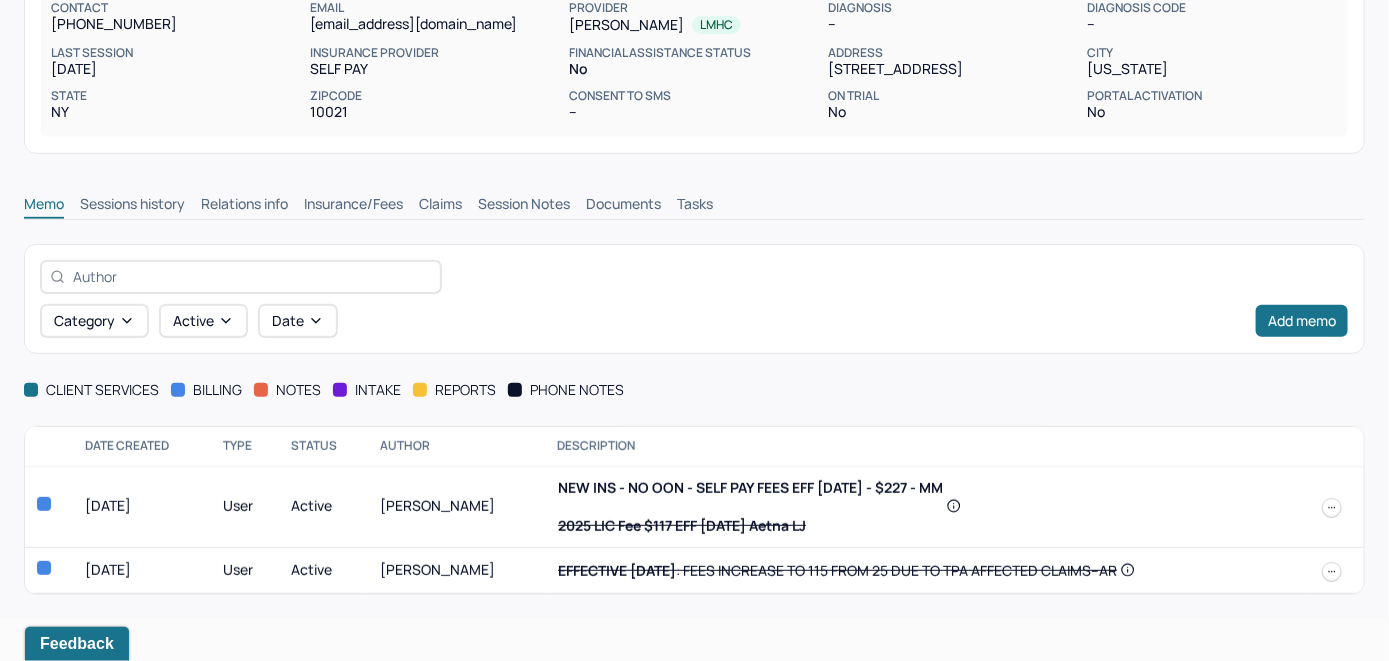 click on "Insurance/Fees" at bounding box center [353, 206] 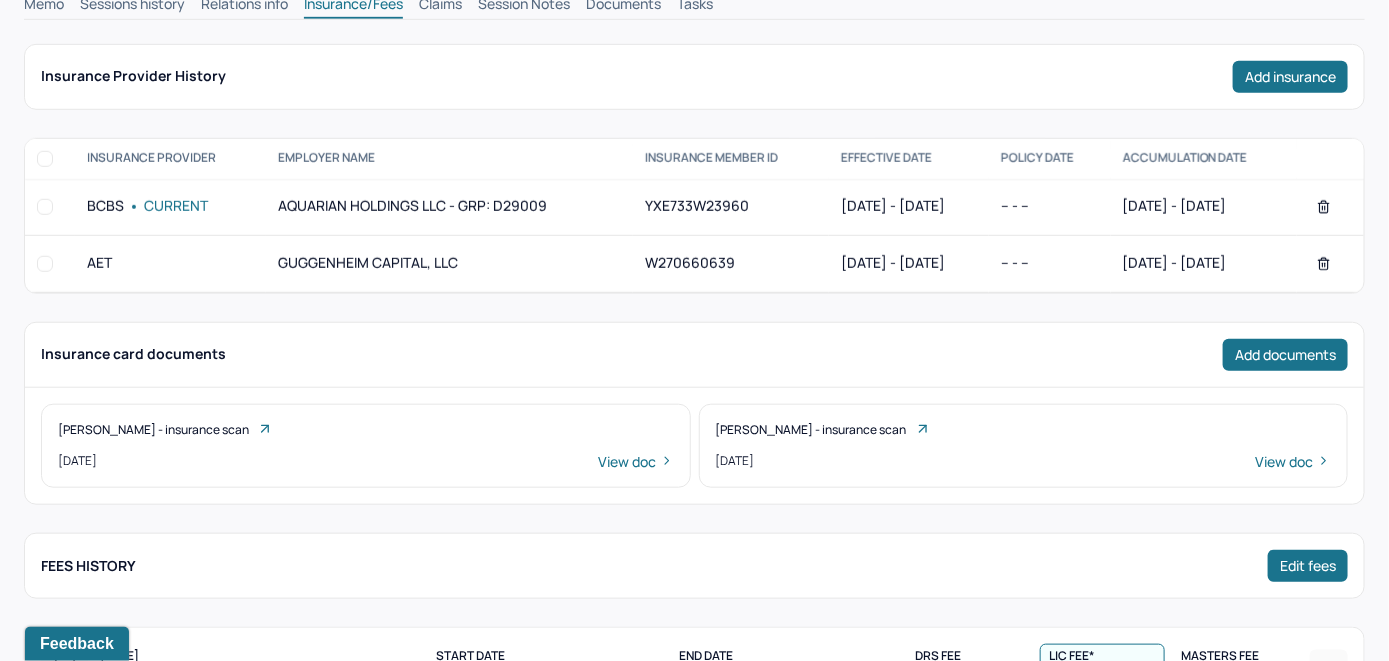scroll, scrollTop: 378, scrollLeft: 0, axis: vertical 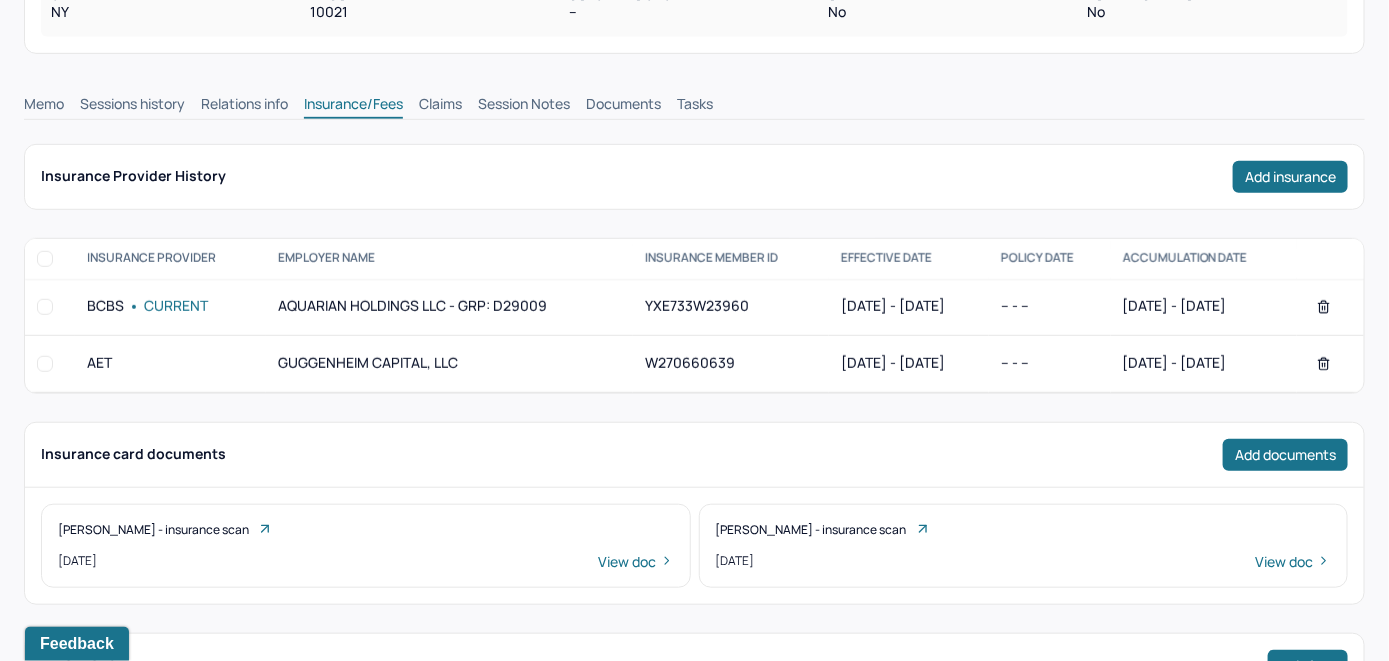 click on "Claims" at bounding box center (440, 106) 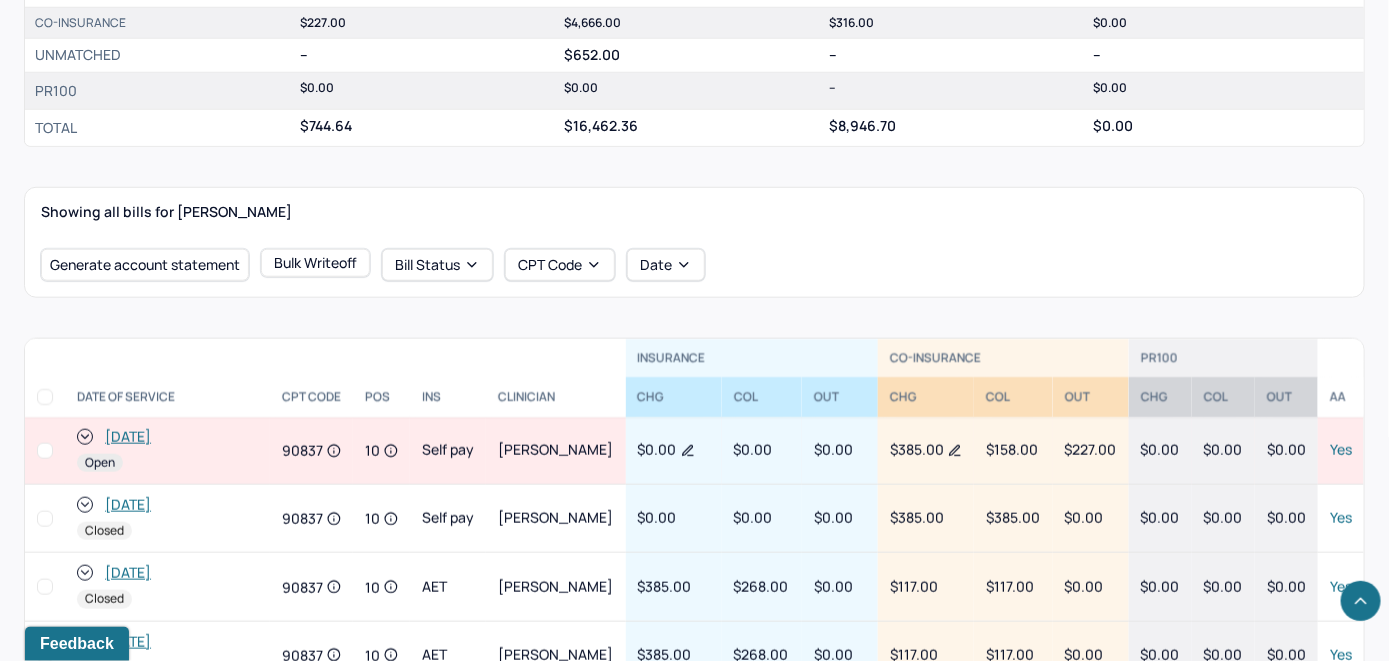 scroll, scrollTop: 678, scrollLeft: 0, axis: vertical 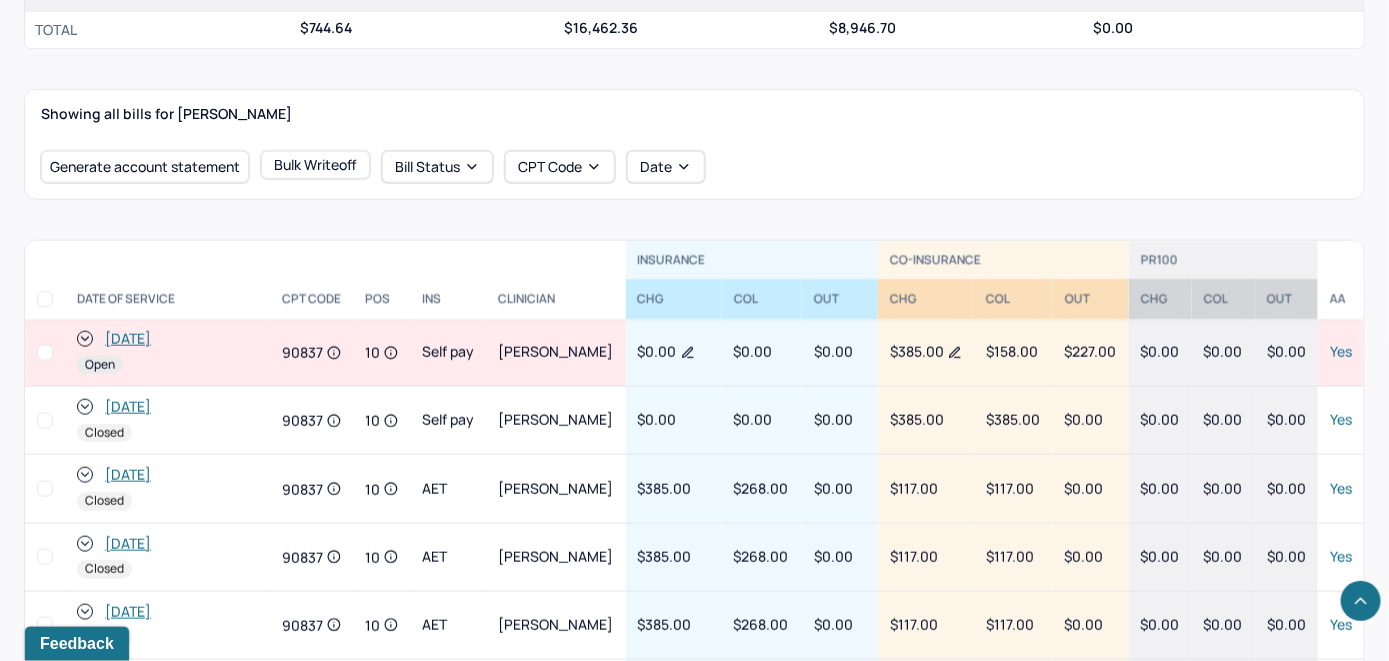 click on "[DATE]" at bounding box center (128, 339) 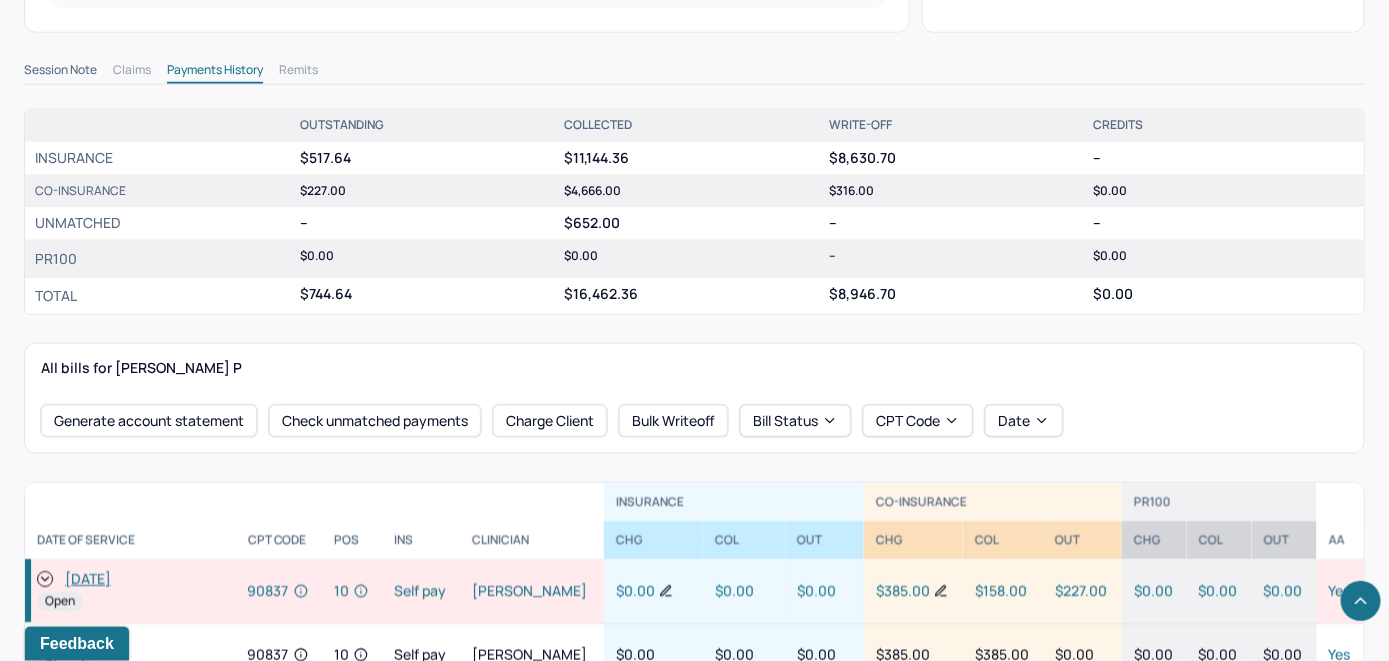 scroll, scrollTop: 700, scrollLeft: 0, axis: vertical 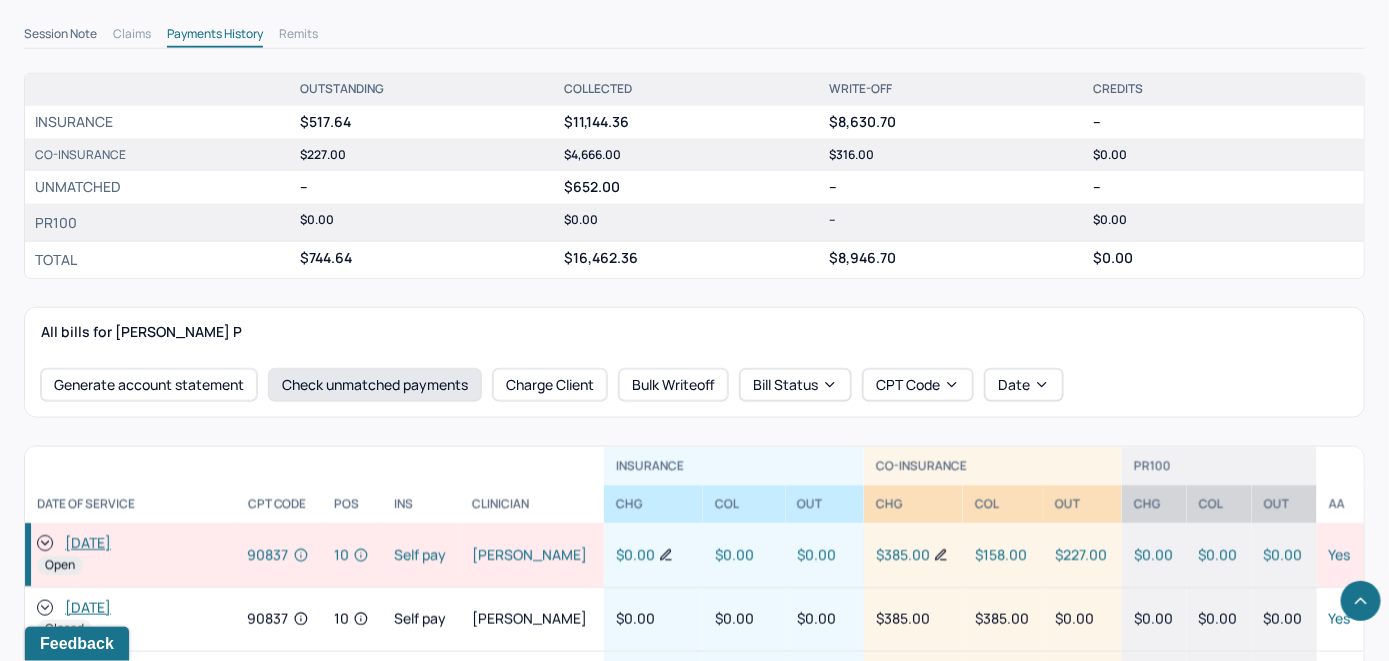click on "Check unmatched payments" at bounding box center [375, 385] 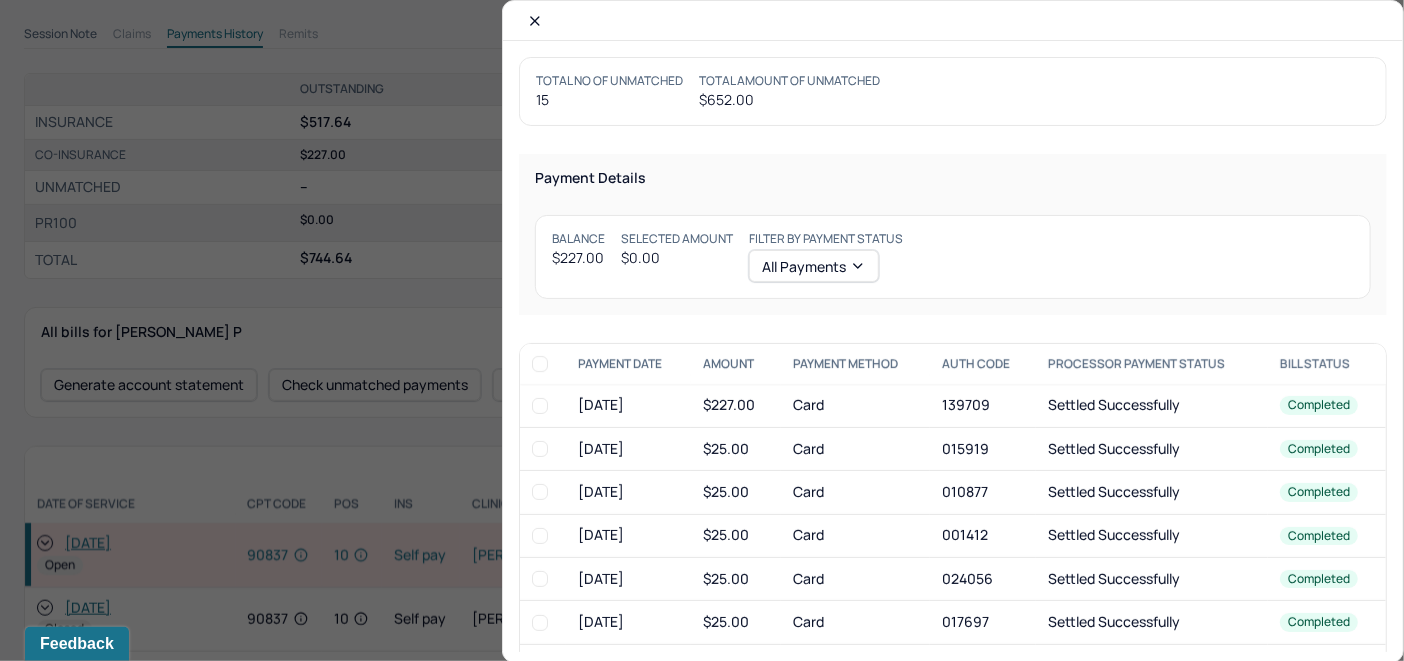 click at bounding box center (540, 406) 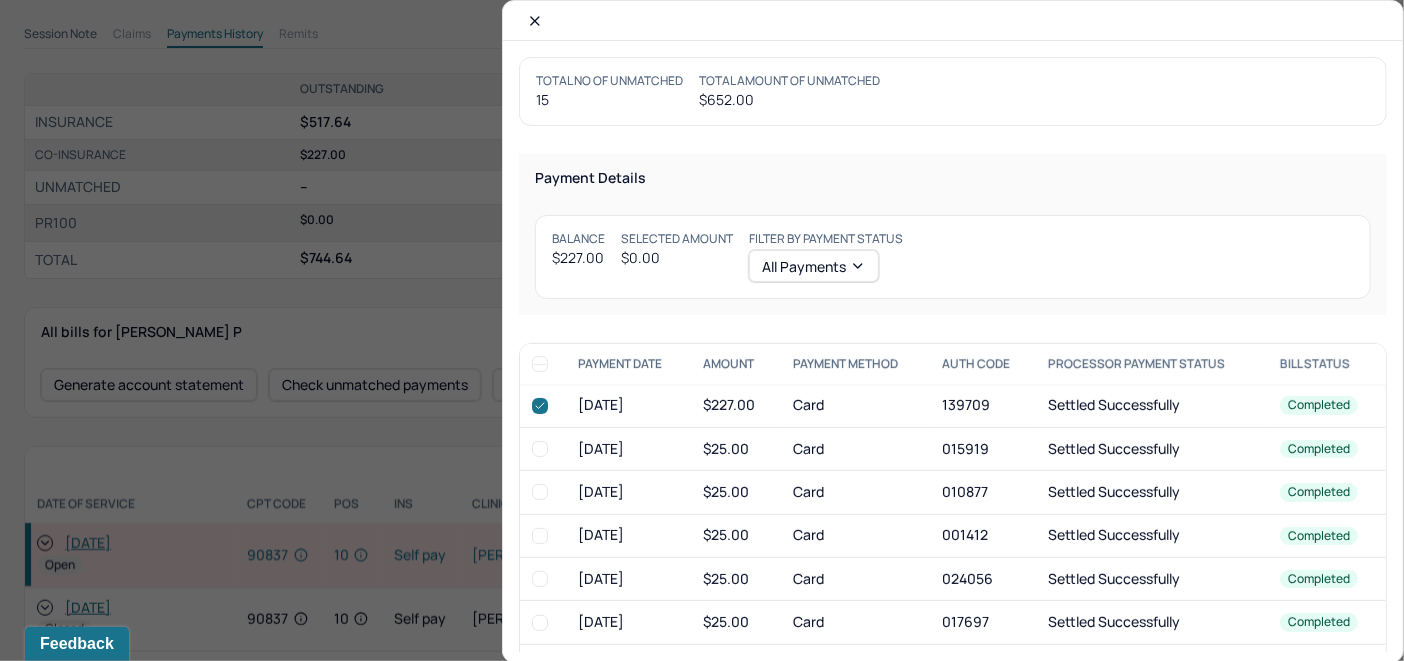 checkbox on "true" 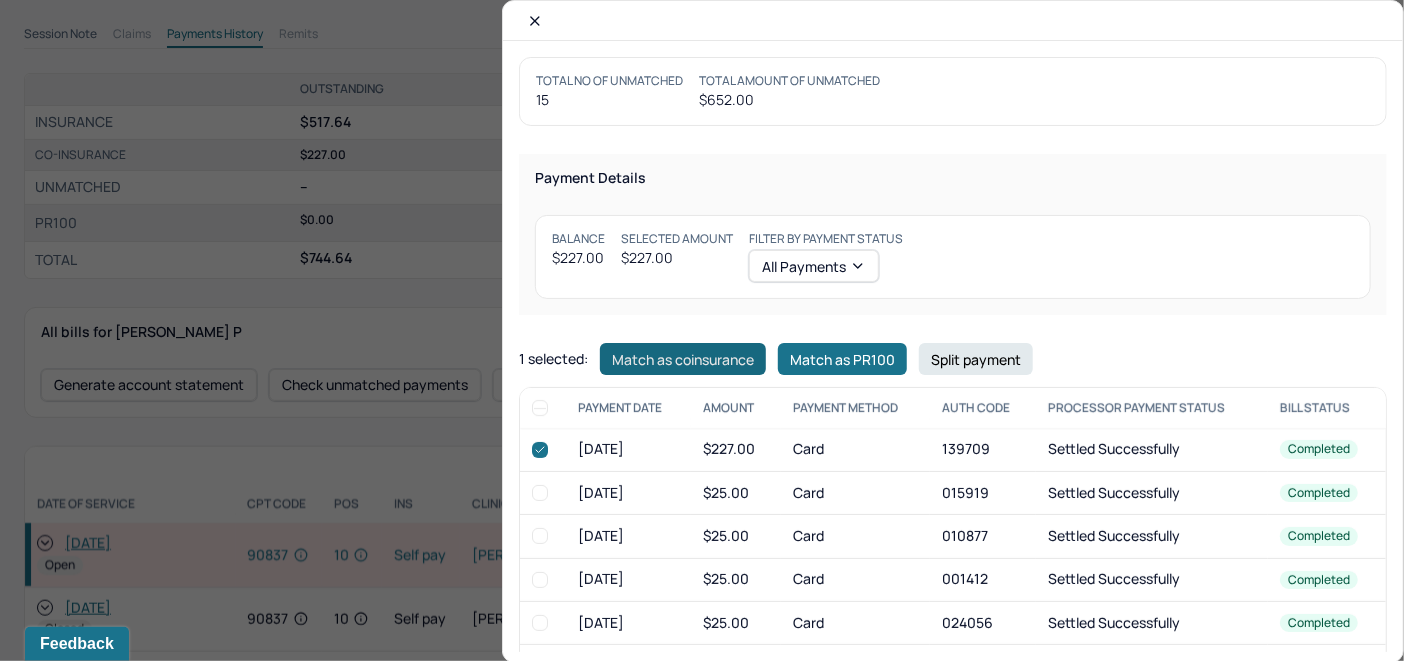 click on "Match as coinsurance" at bounding box center [683, 359] 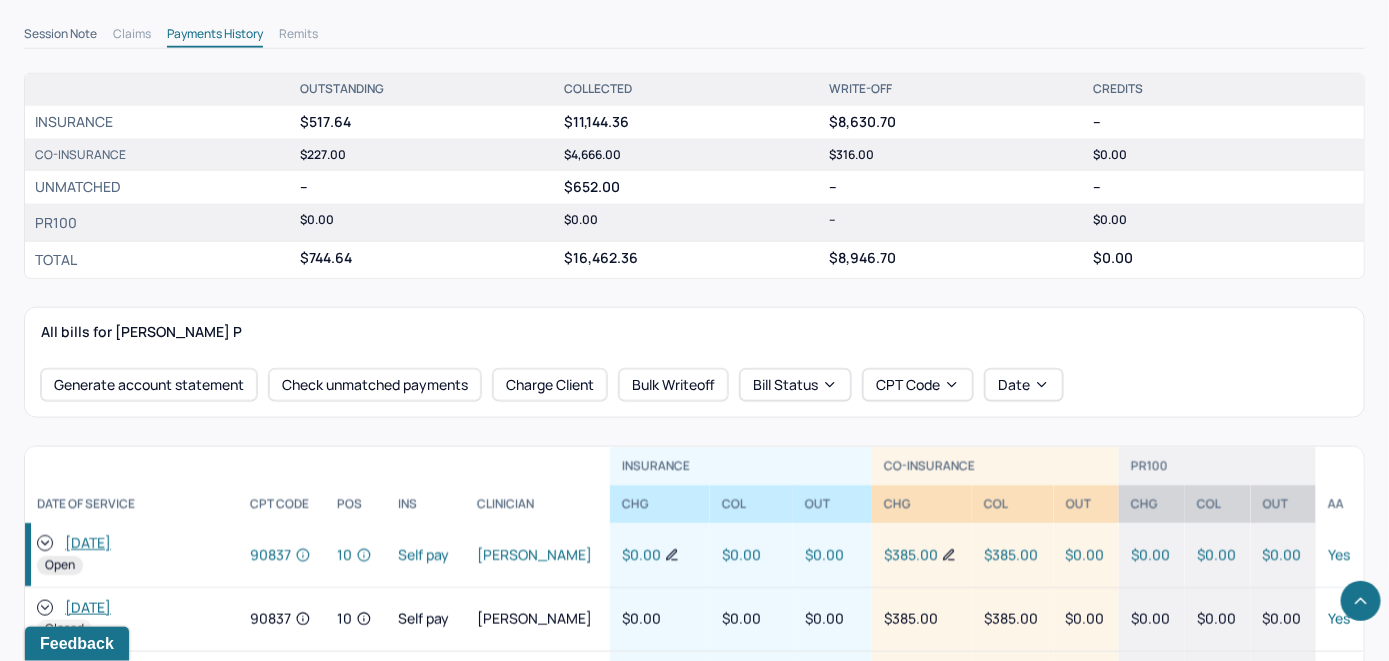 click 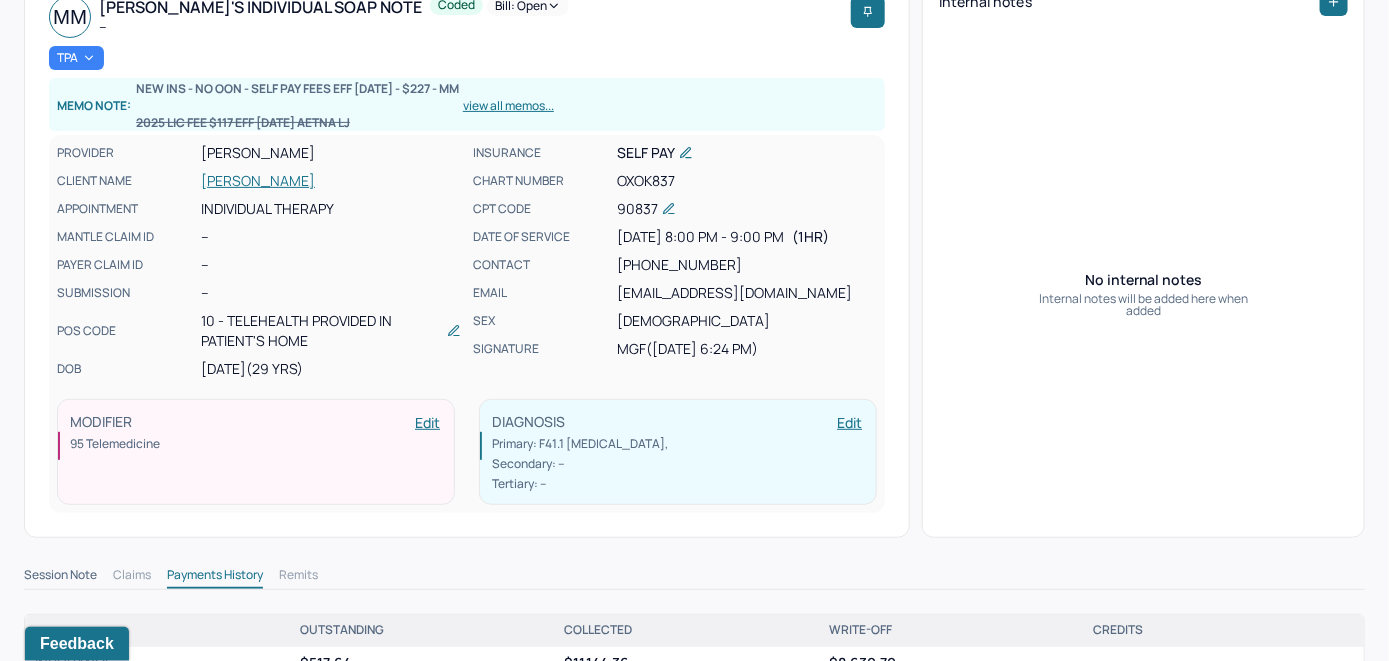 scroll, scrollTop: 0, scrollLeft: 0, axis: both 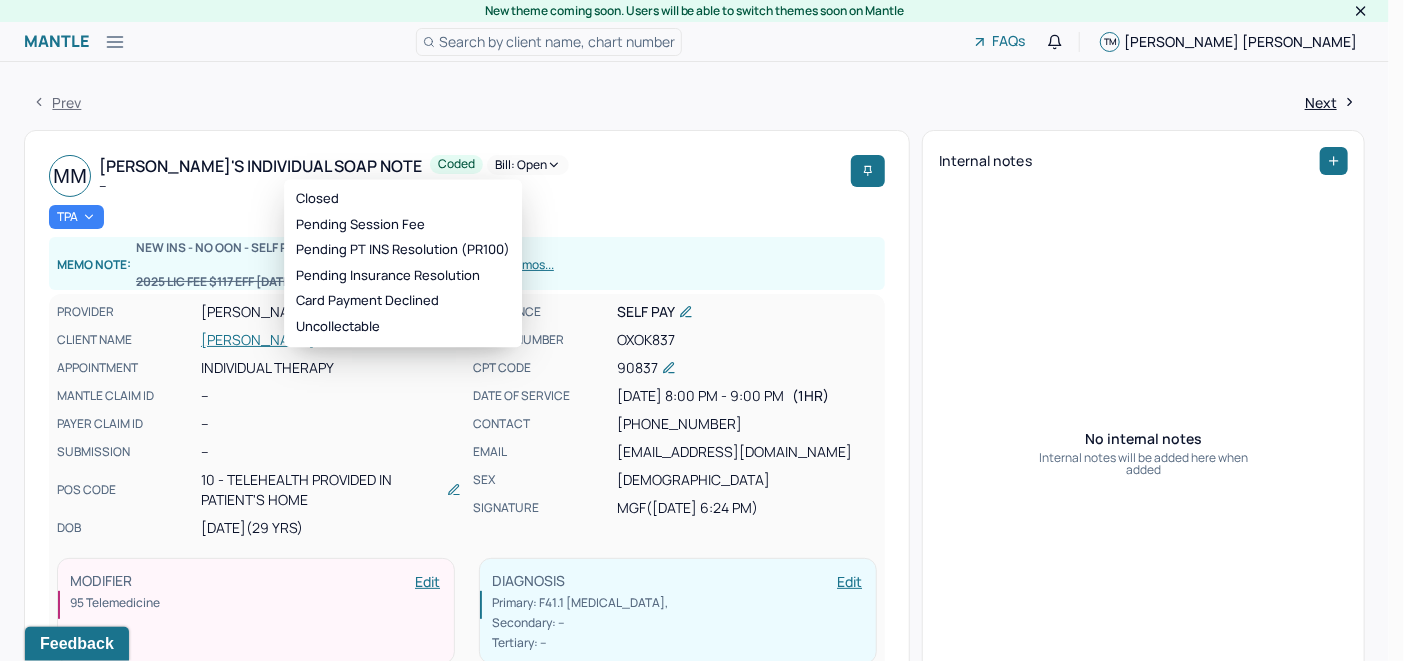 click on "Bill: Open" at bounding box center (528, 165) 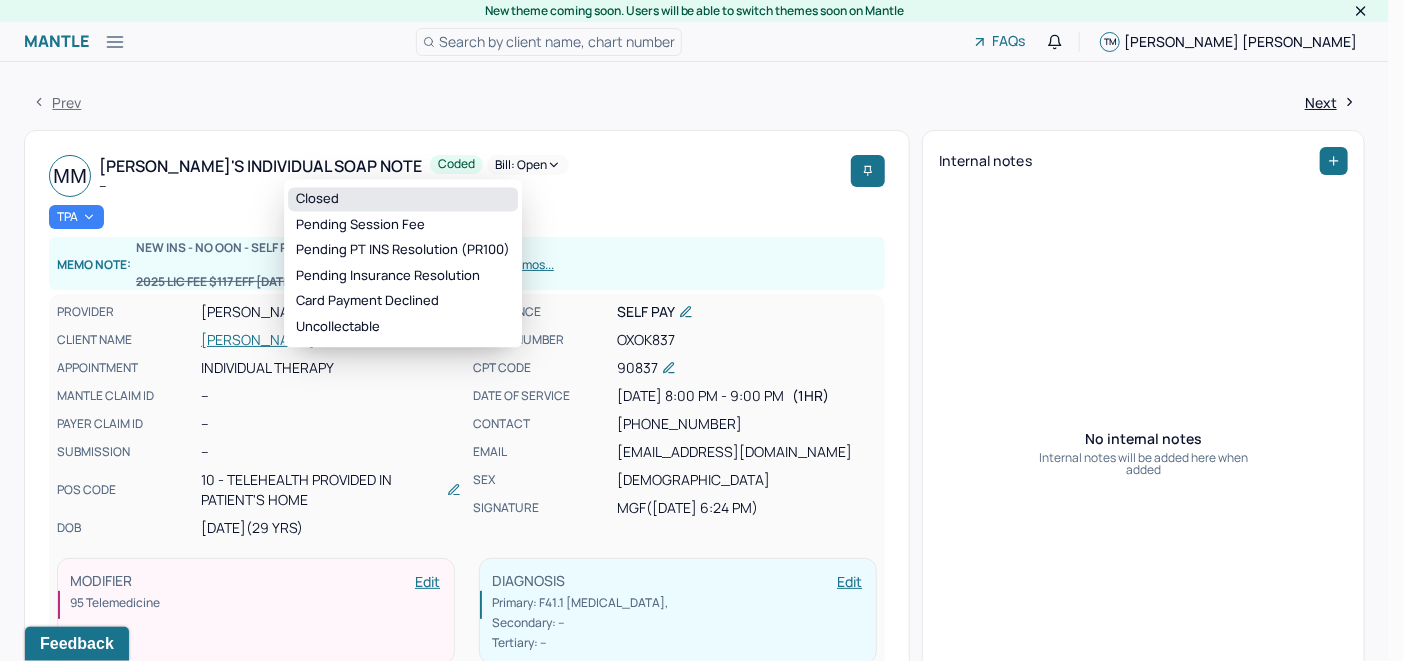 click on "Closed" at bounding box center [403, 199] 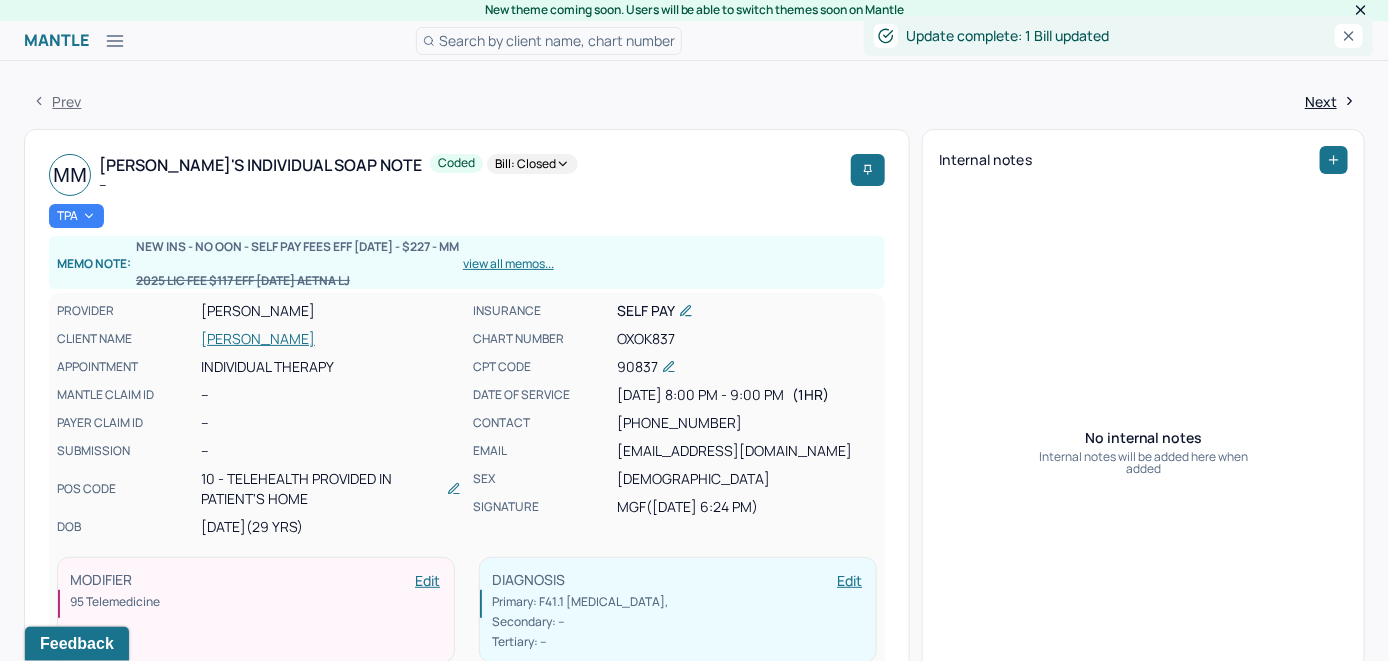 scroll, scrollTop: 0, scrollLeft: 0, axis: both 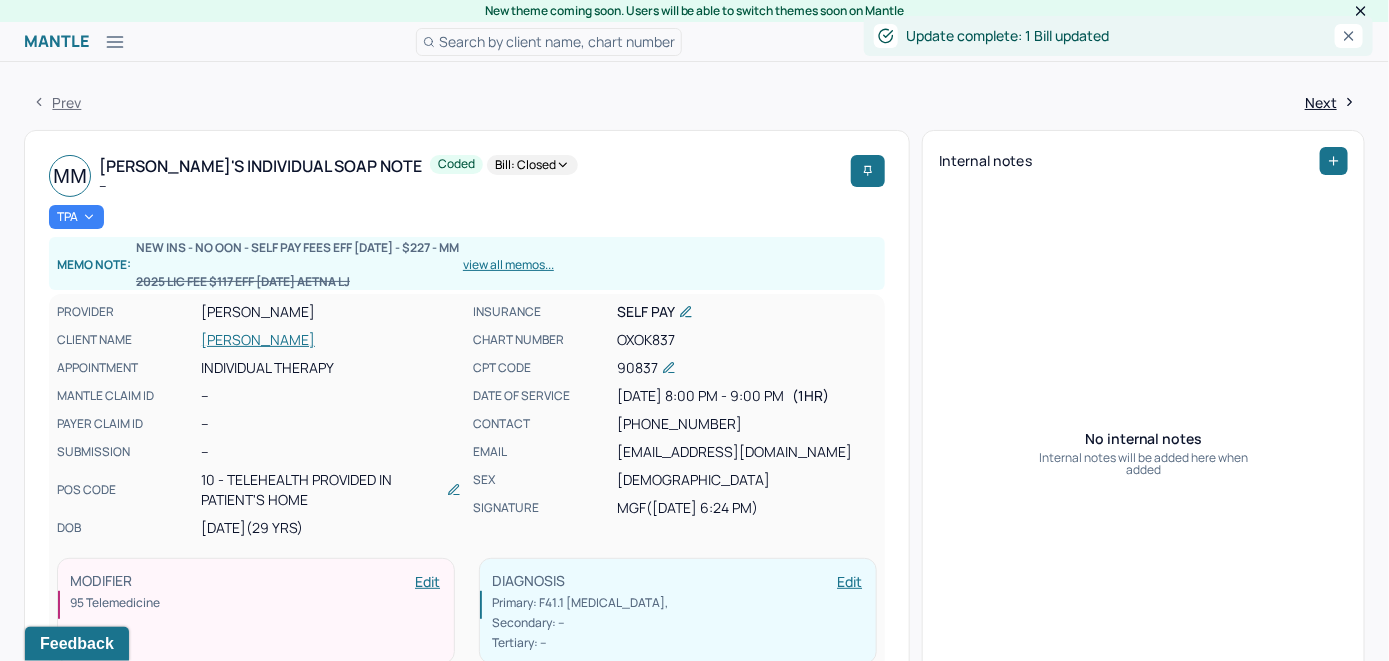 click on "FINGADO, MELISSA" at bounding box center [331, 312] 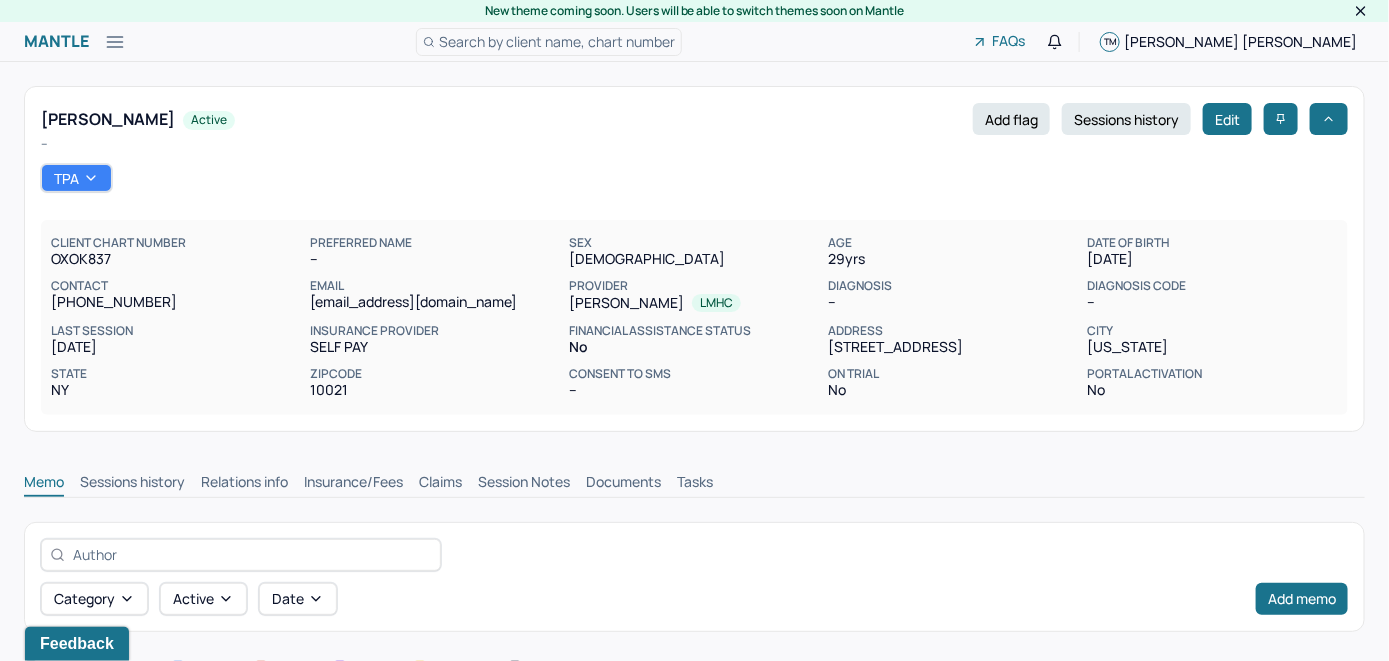 scroll, scrollTop: 0, scrollLeft: 0, axis: both 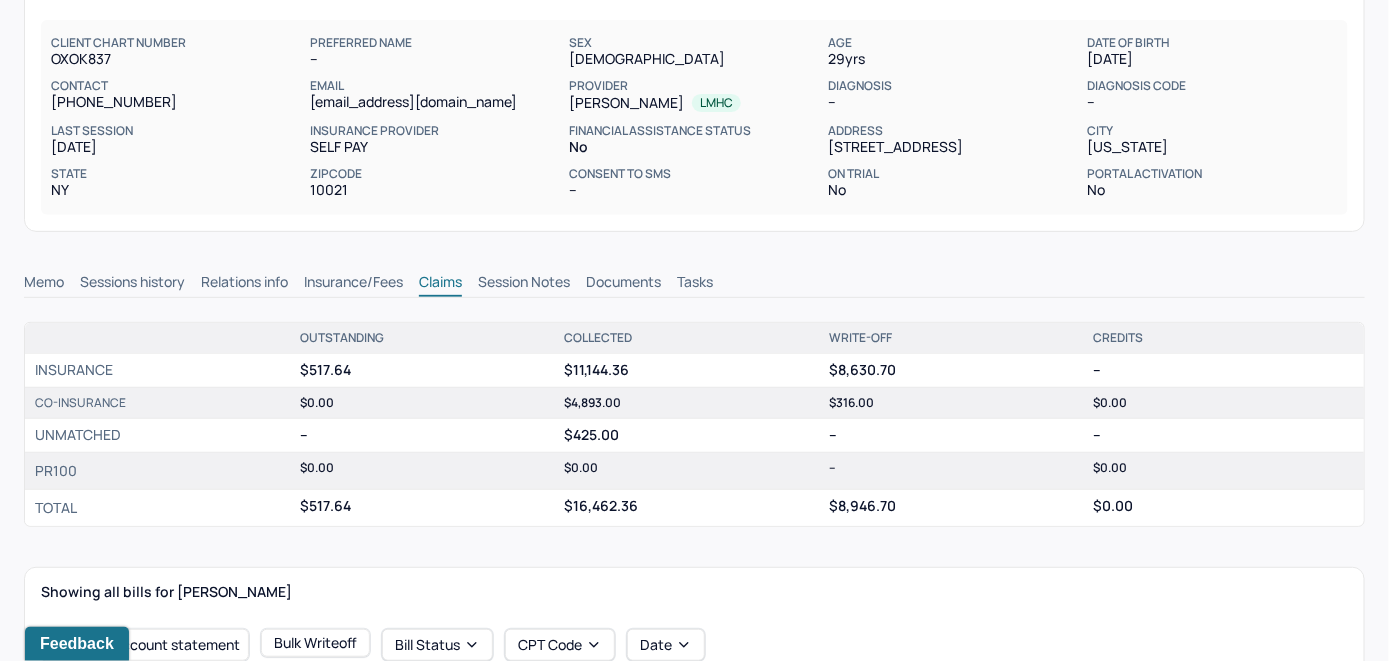 click on "Memo" at bounding box center [44, 284] 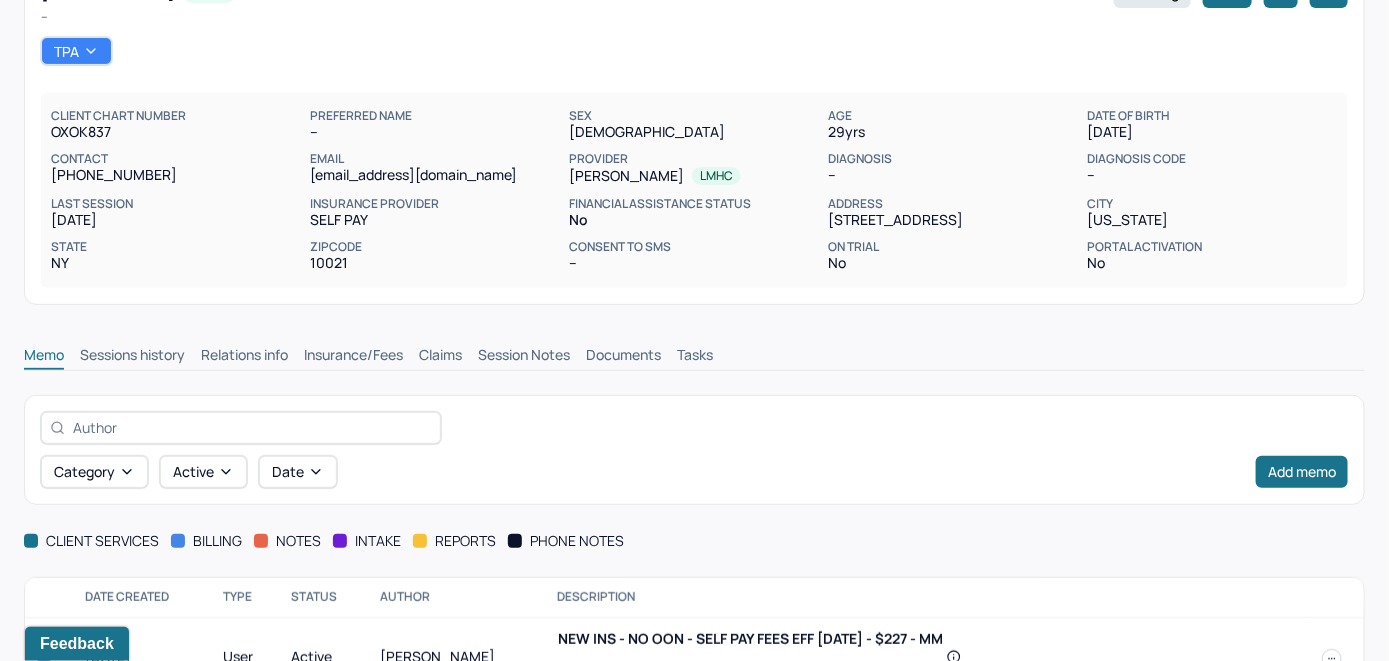 scroll, scrollTop: 78, scrollLeft: 0, axis: vertical 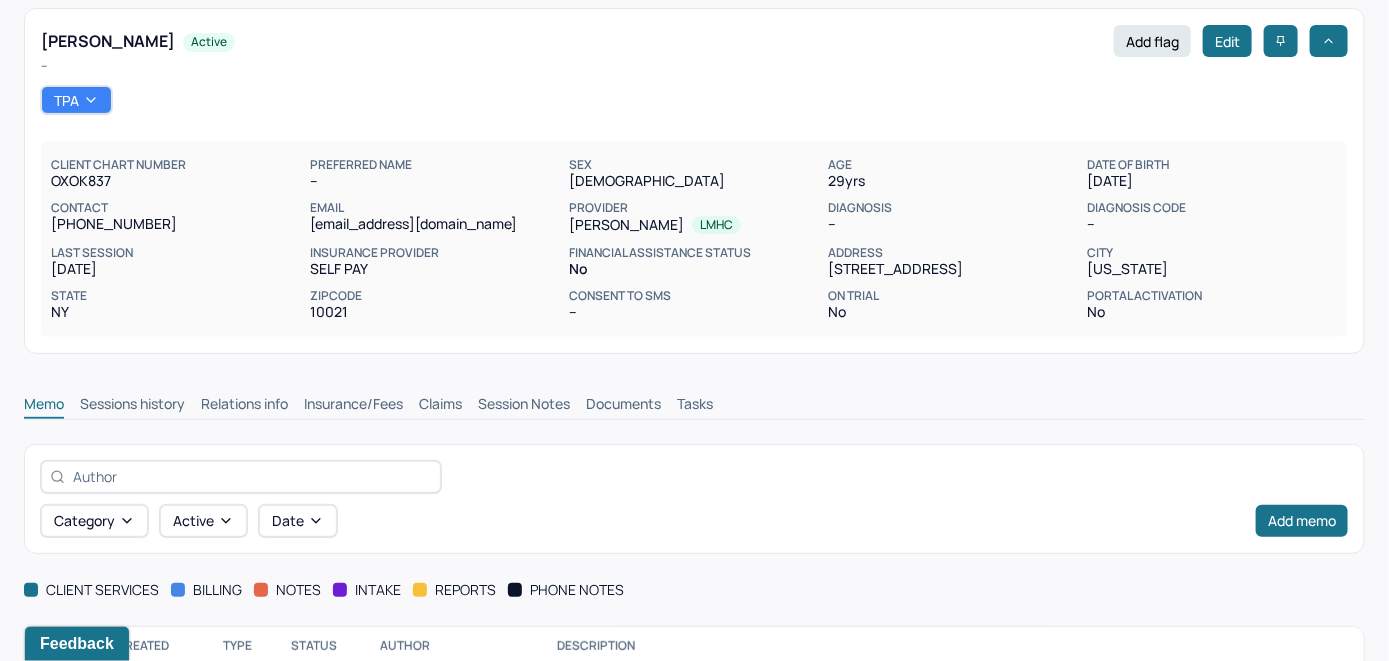 click on "Claims" at bounding box center (440, 406) 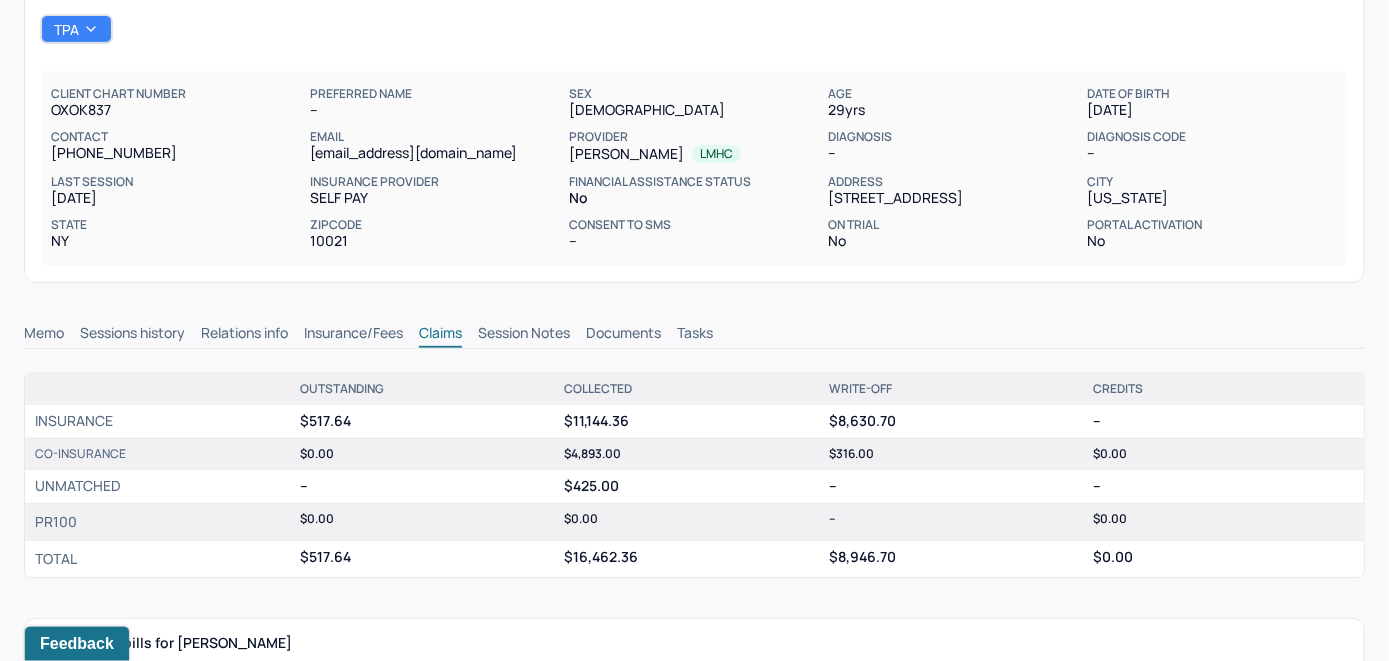 scroll, scrollTop: 0, scrollLeft: 0, axis: both 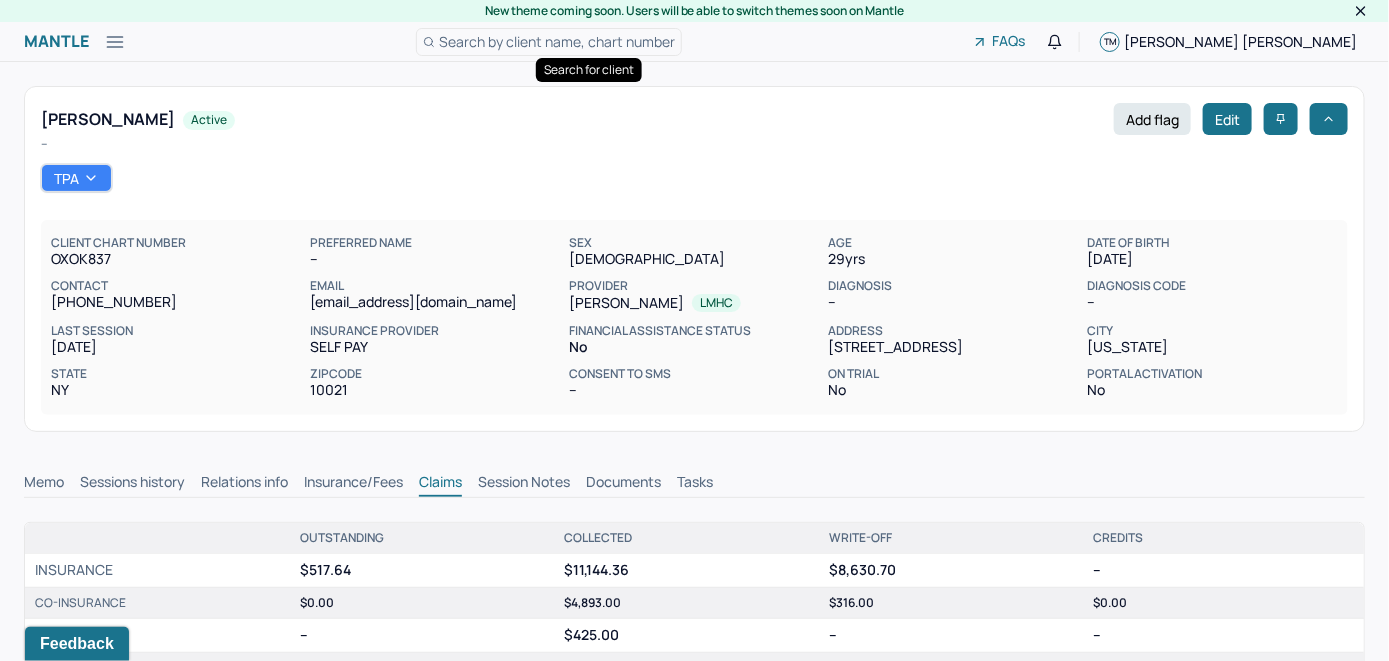 click on "Search by client name, chart number" at bounding box center (557, 41) 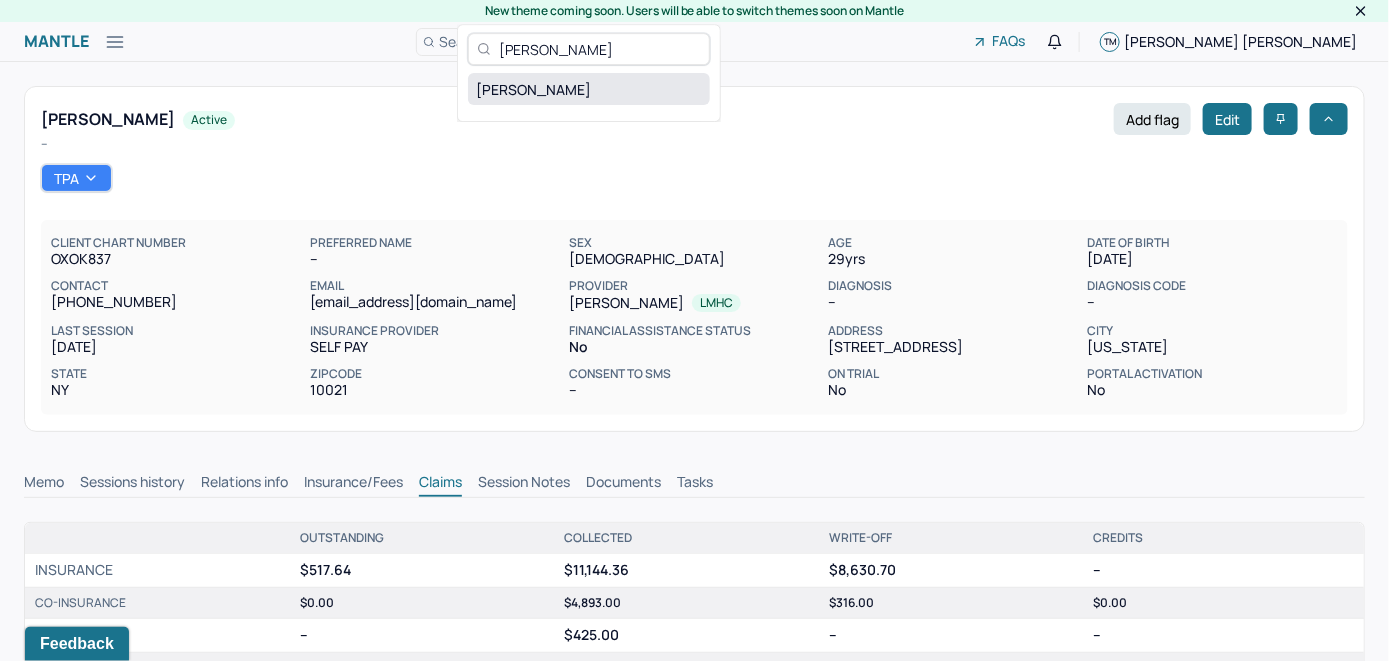 type on "Melissa Lee" 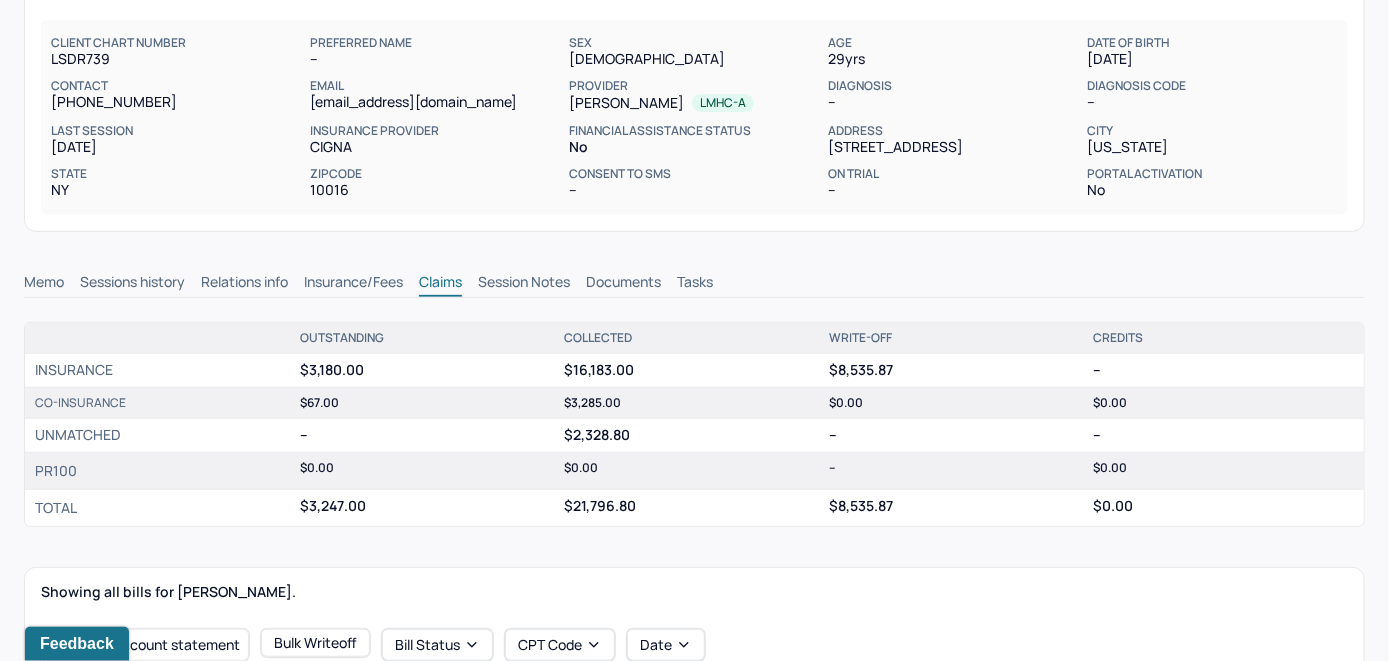click on "Memo" at bounding box center [44, 284] 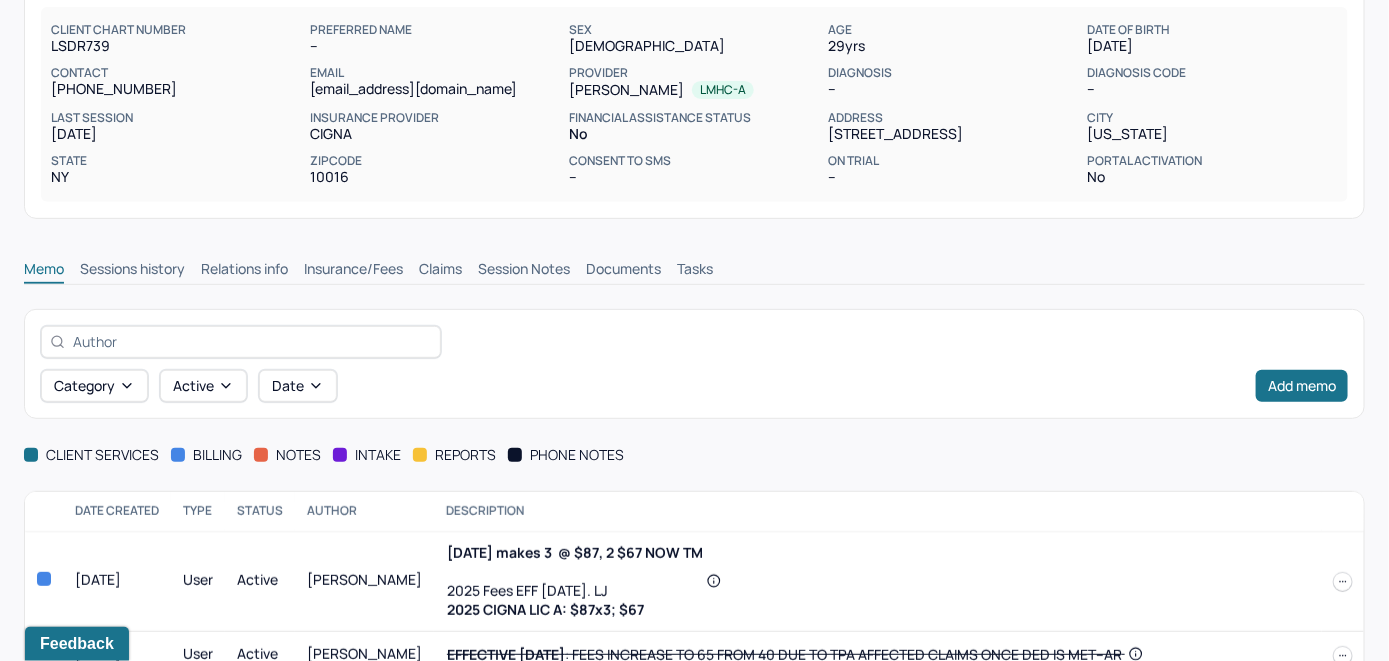 scroll, scrollTop: 361, scrollLeft: 0, axis: vertical 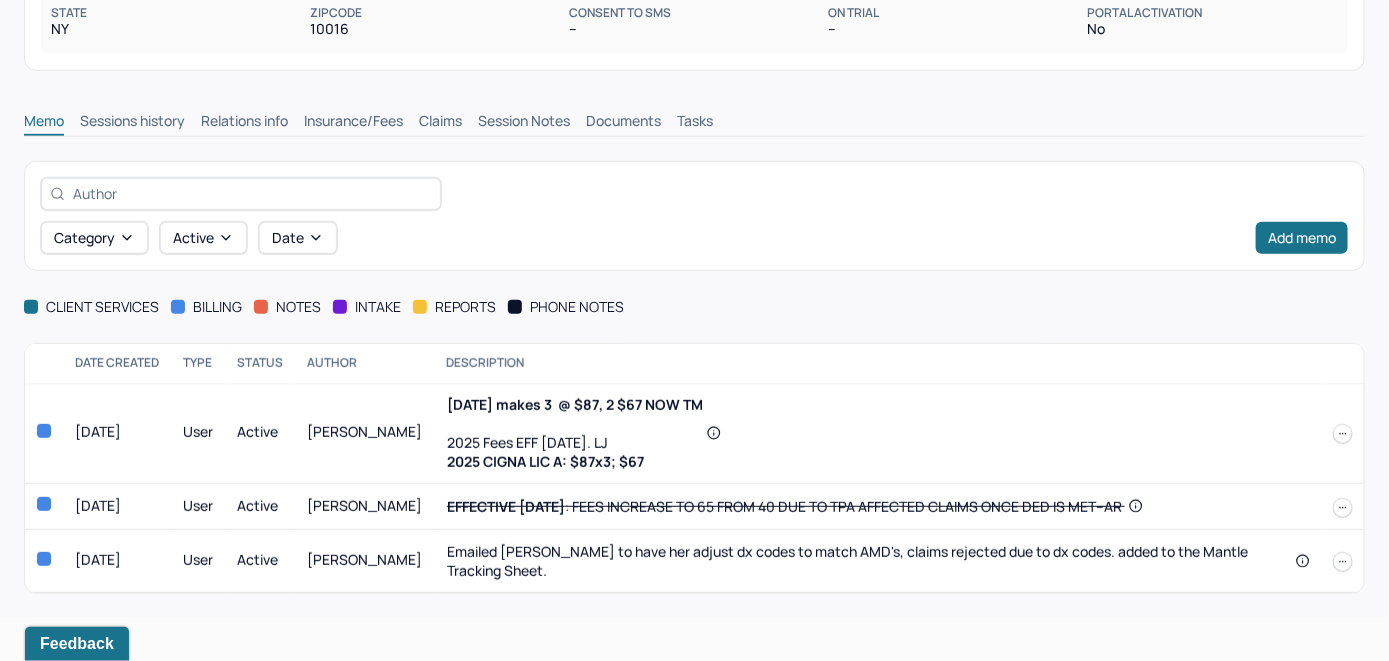 click on "Insurance/Fees" at bounding box center [353, 123] 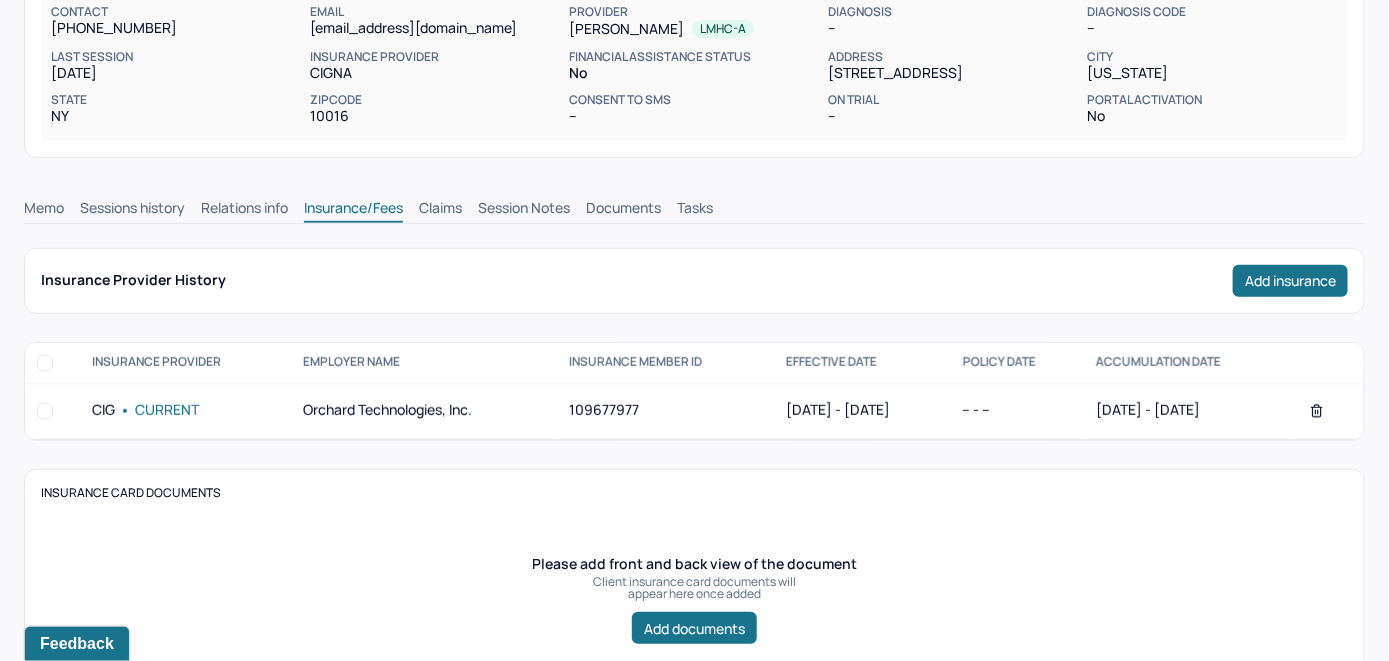 scroll, scrollTop: 261, scrollLeft: 0, axis: vertical 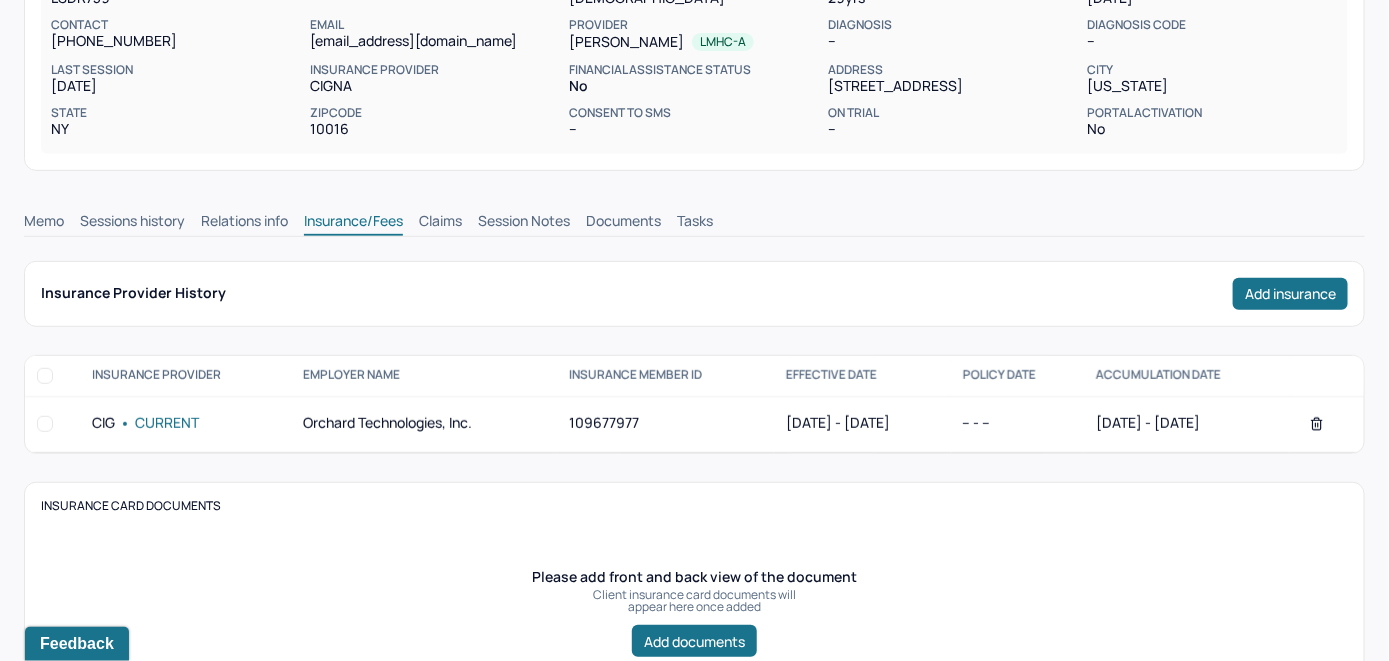 click on "Claims" at bounding box center [440, 223] 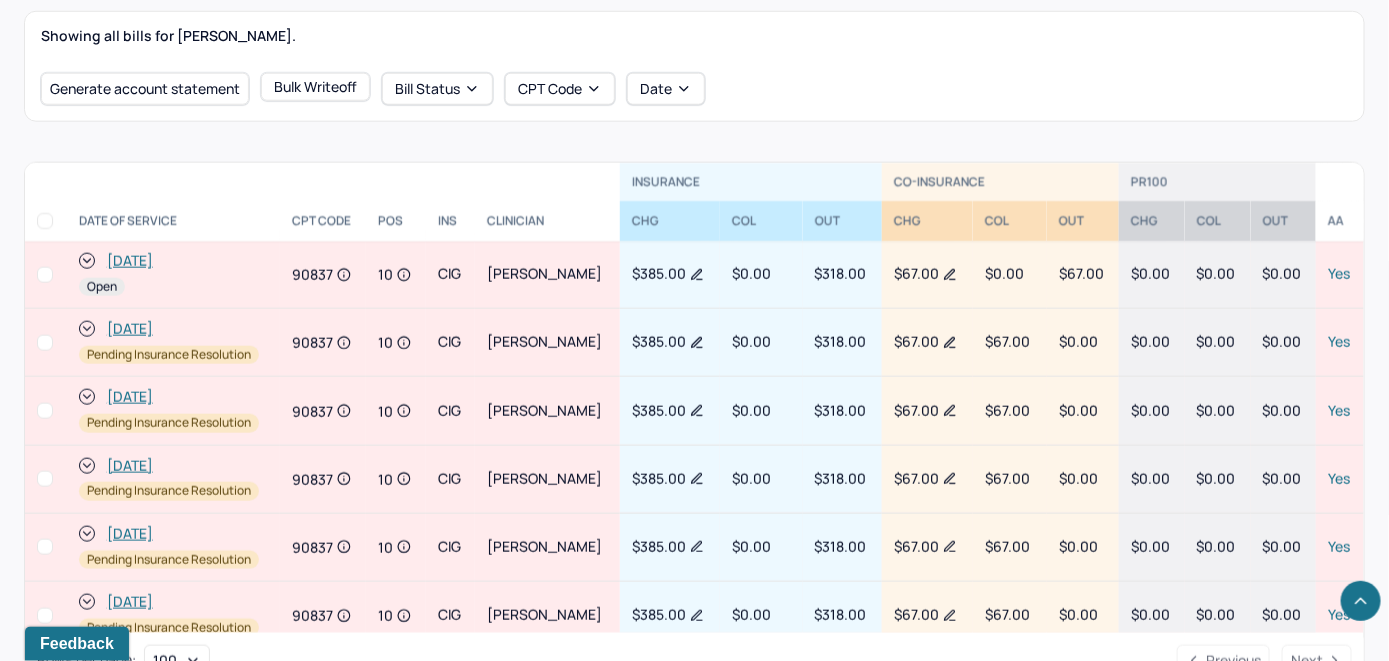 scroll, scrollTop: 761, scrollLeft: 0, axis: vertical 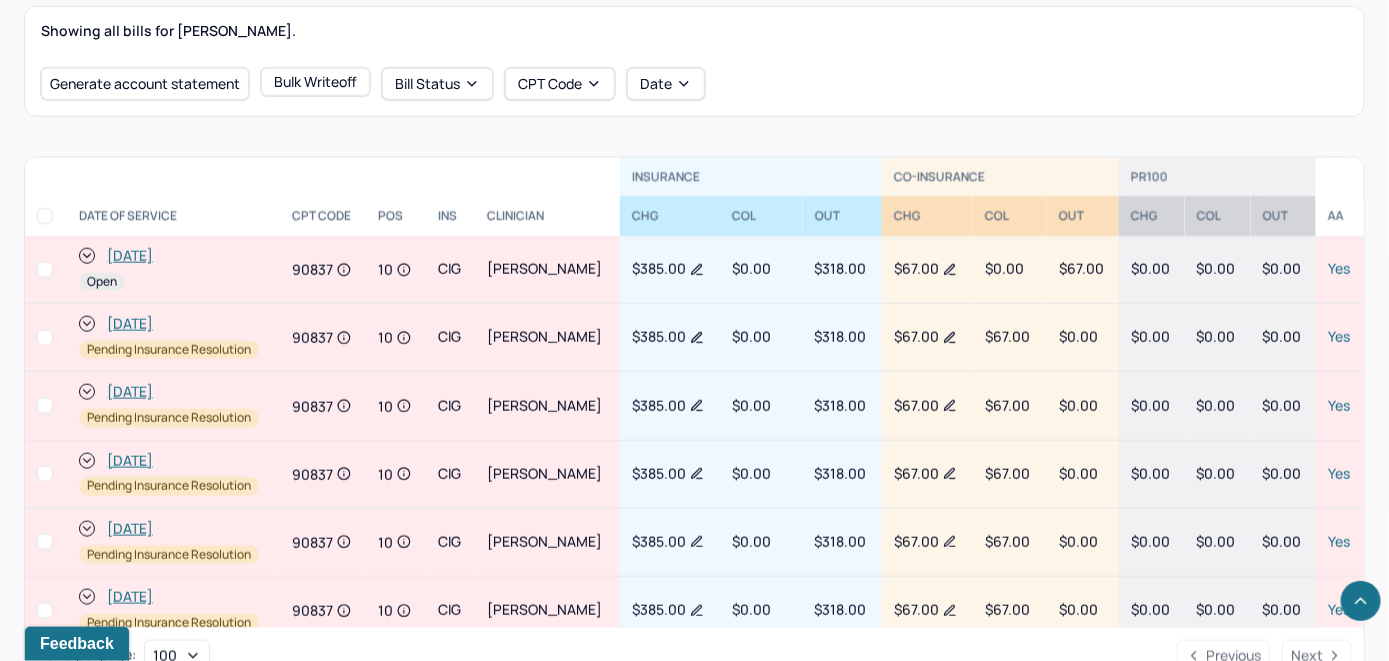 click on "[DATE]" at bounding box center (130, 256) 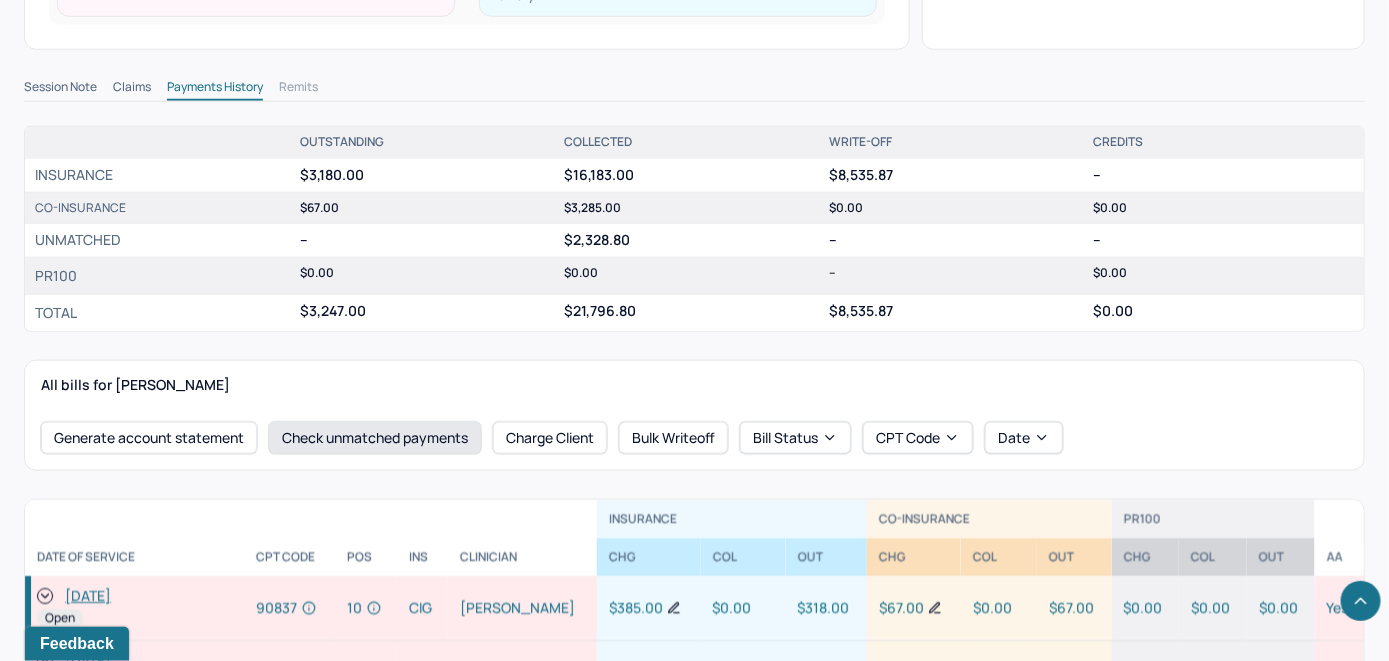 scroll, scrollTop: 700, scrollLeft: 0, axis: vertical 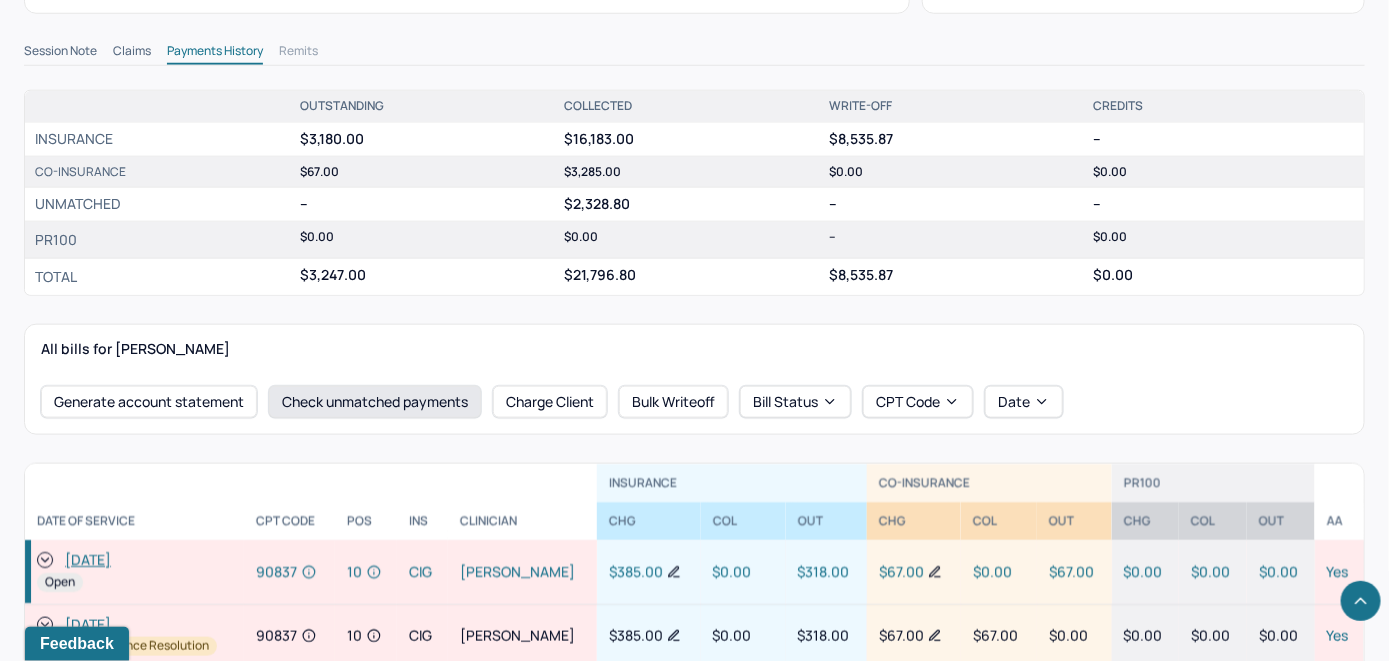 click on "Check unmatched payments" at bounding box center [375, 402] 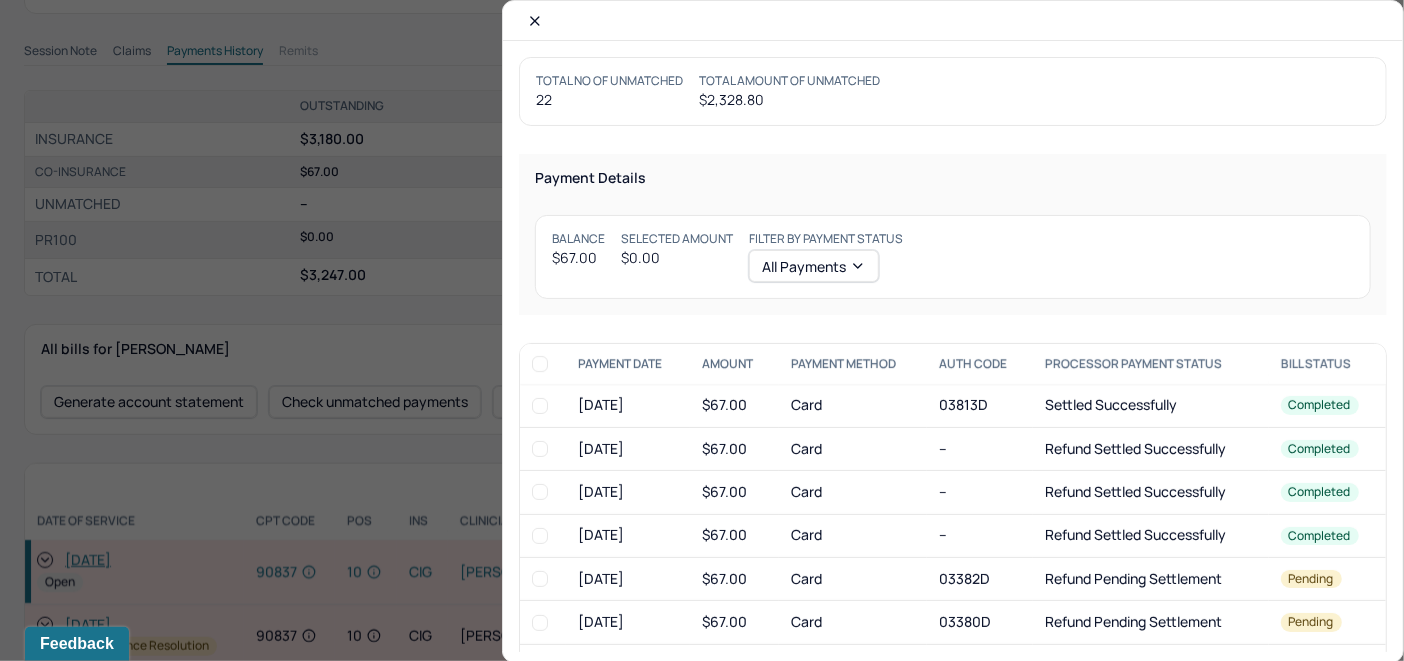 click at bounding box center [540, 406] 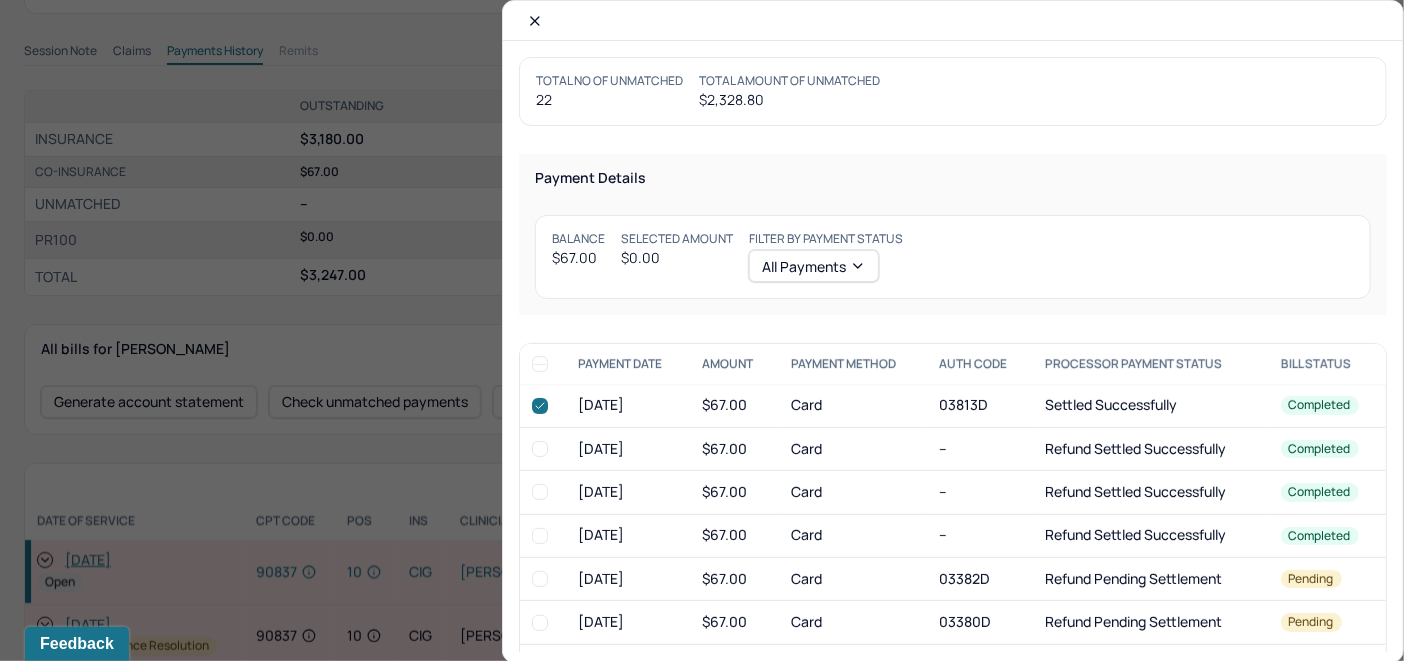 checkbox on "true" 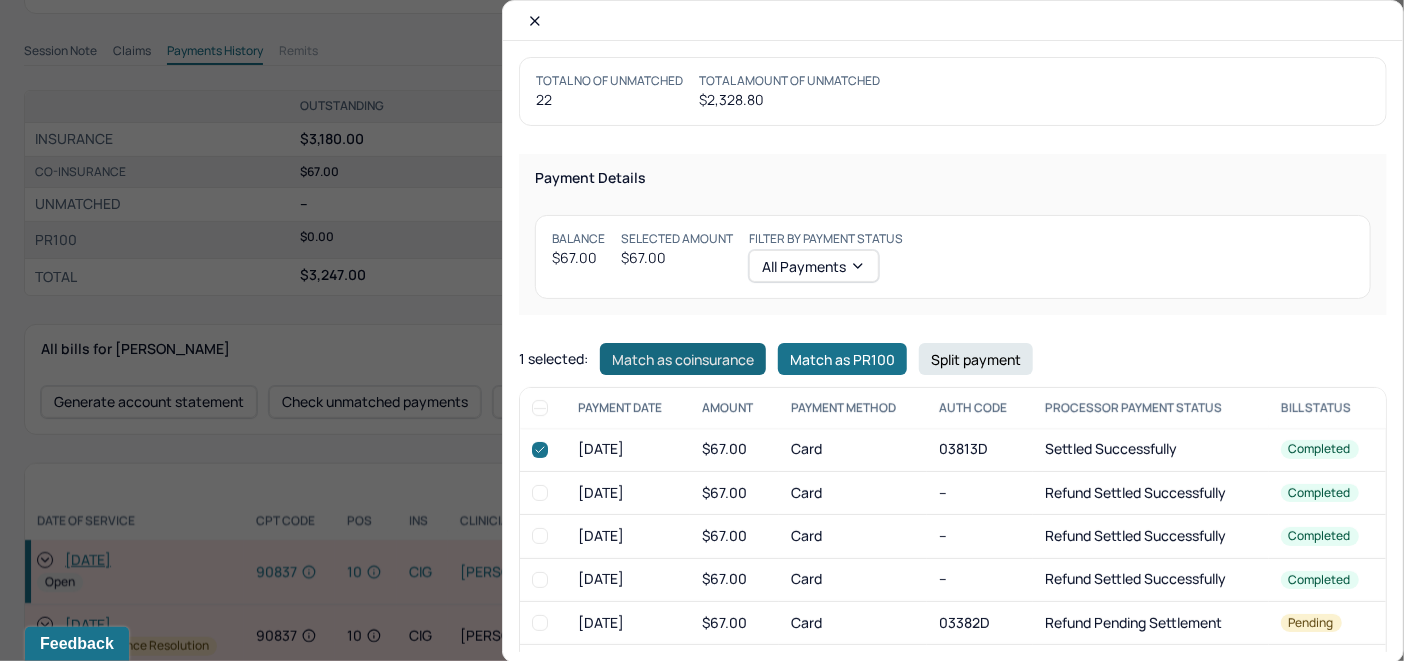 click on "Match as coinsurance" at bounding box center (683, 359) 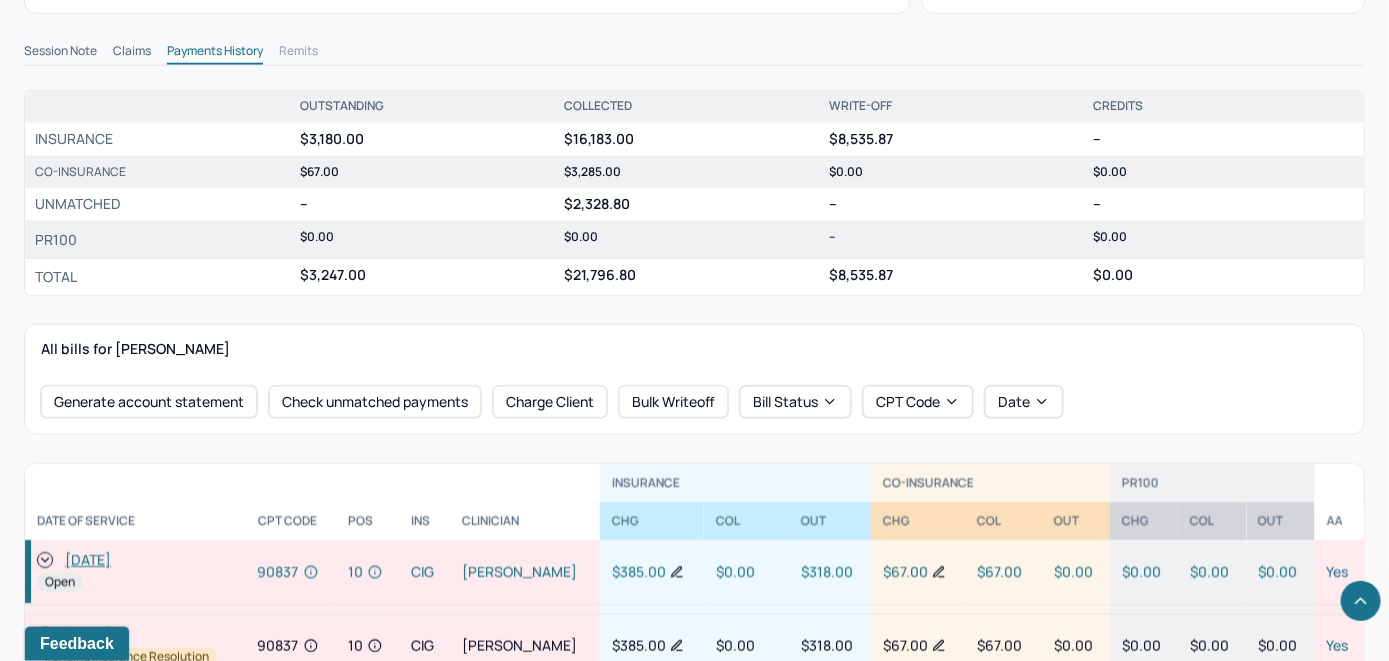 scroll, scrollTop: 100, scrollLeft: 0, axis: vertical 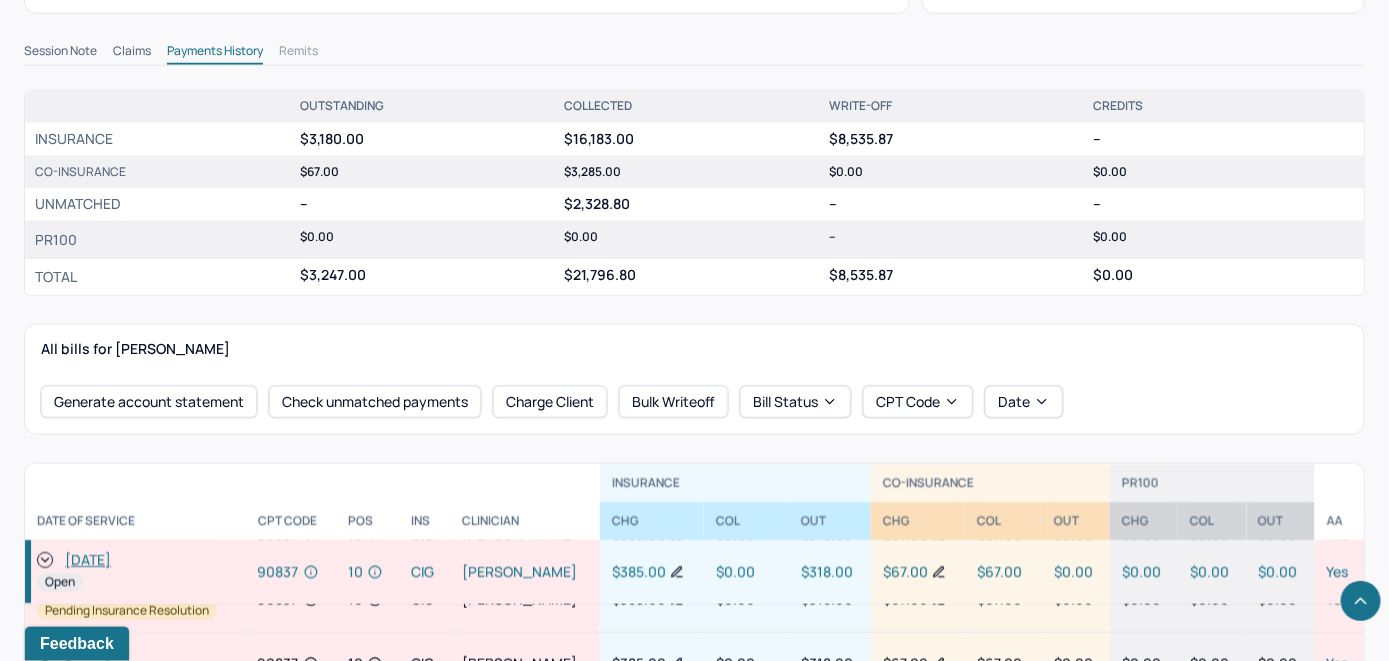 click 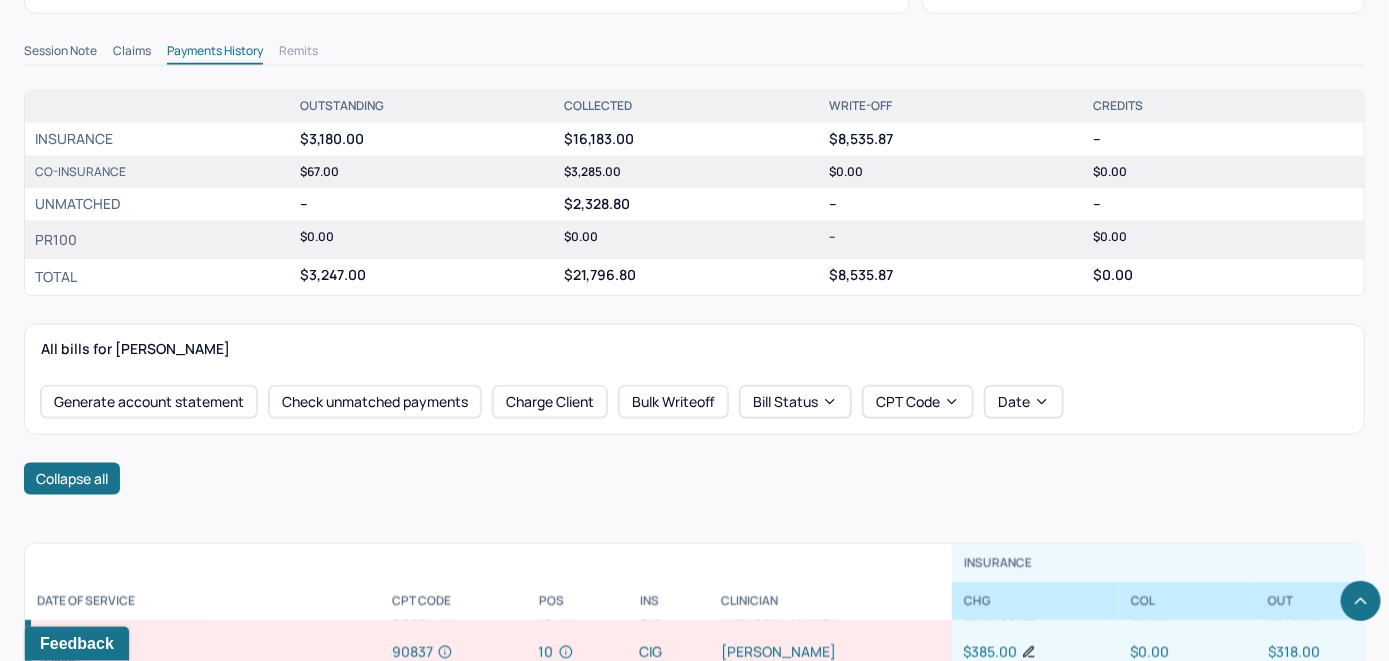 scroll, scrollTop: 321, scrollLeft: 0, axis: vertical 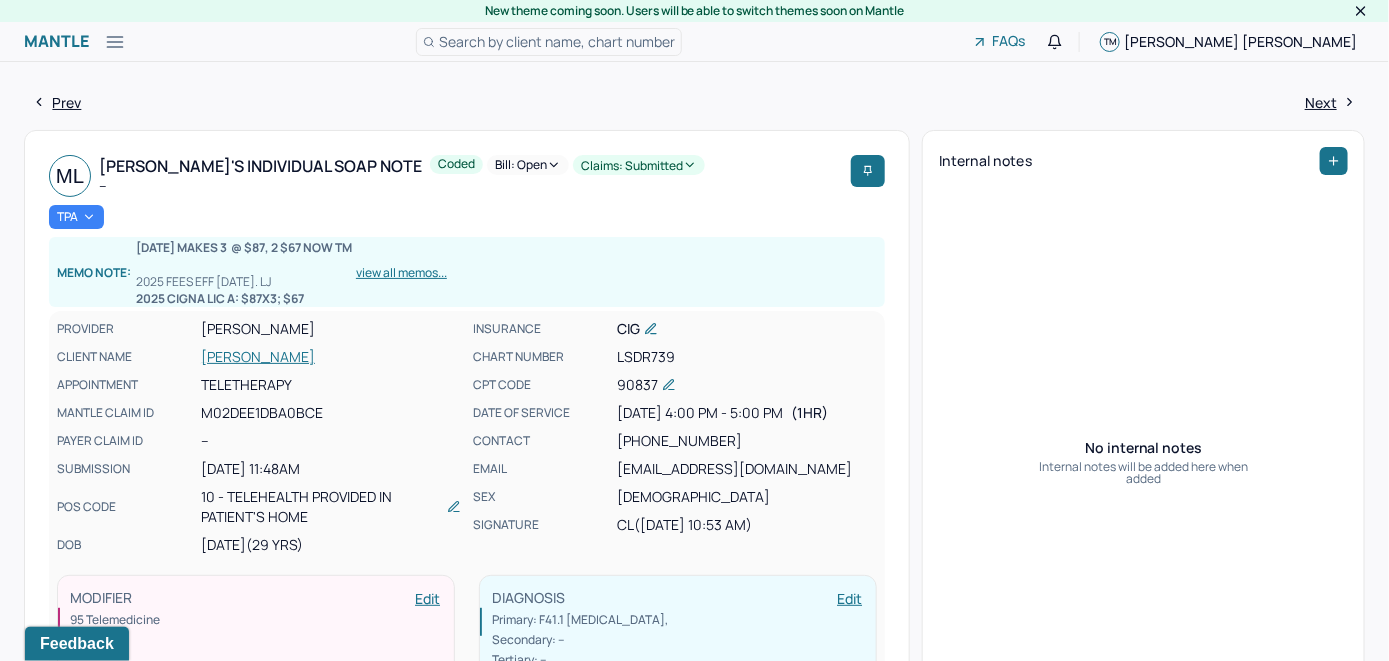 click on "Bill: Open" at bounding box center (528, 165) 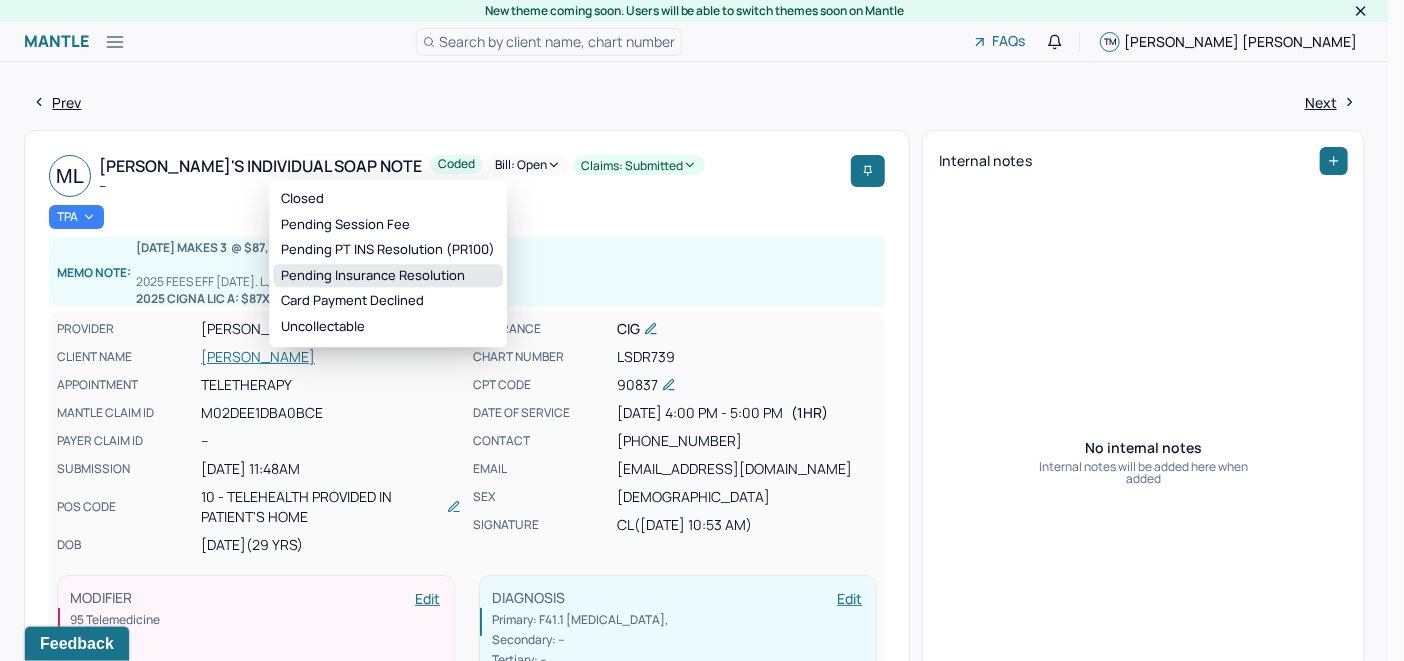 click on "Pending Insurance Resolution" at bounding box center [388, 276] 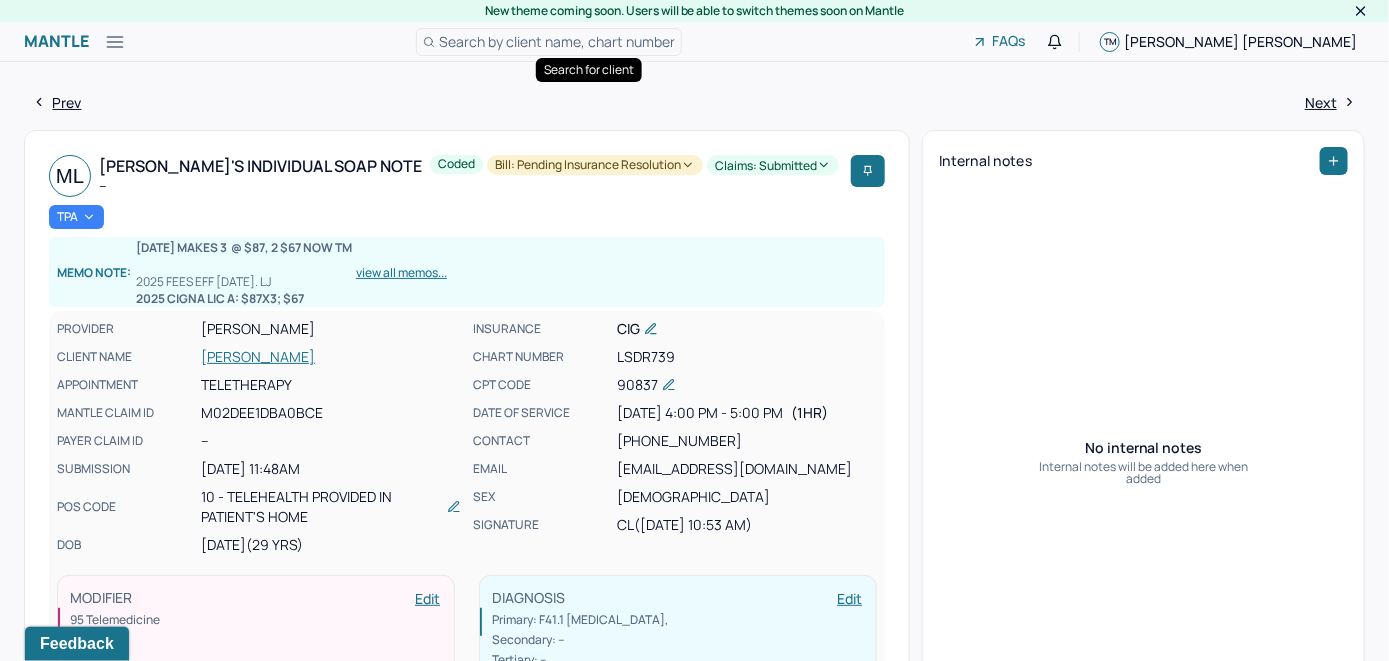 click on "Search by client name, chart number" at bounding box center (557, 41) 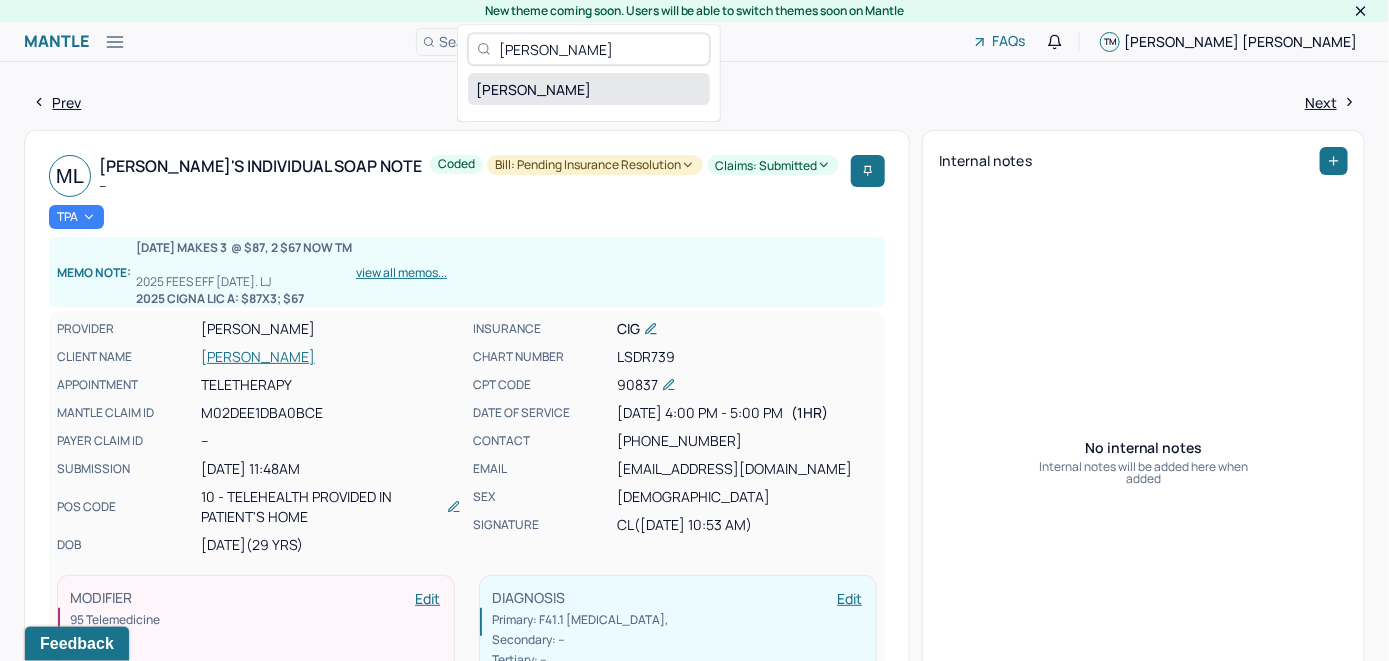 type on "Mercy Diaz" 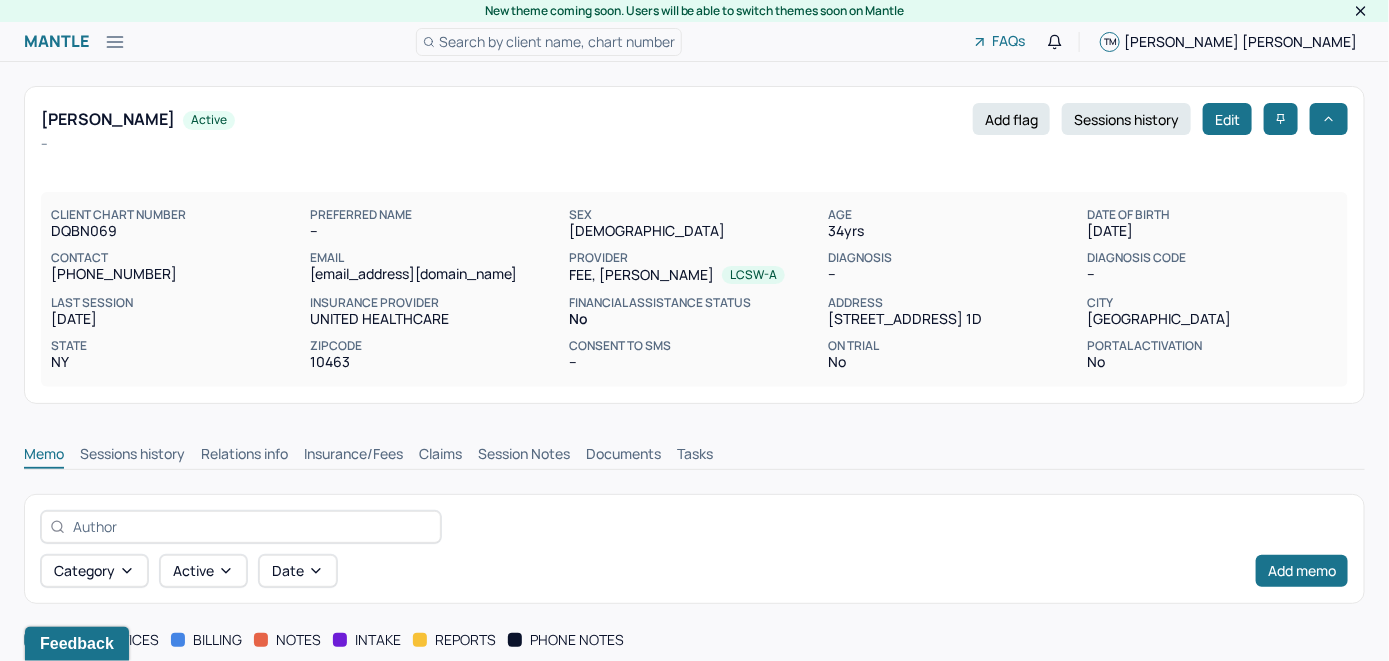scroll, scrollTop: 185, scrollLeft: 0, axis: vertical 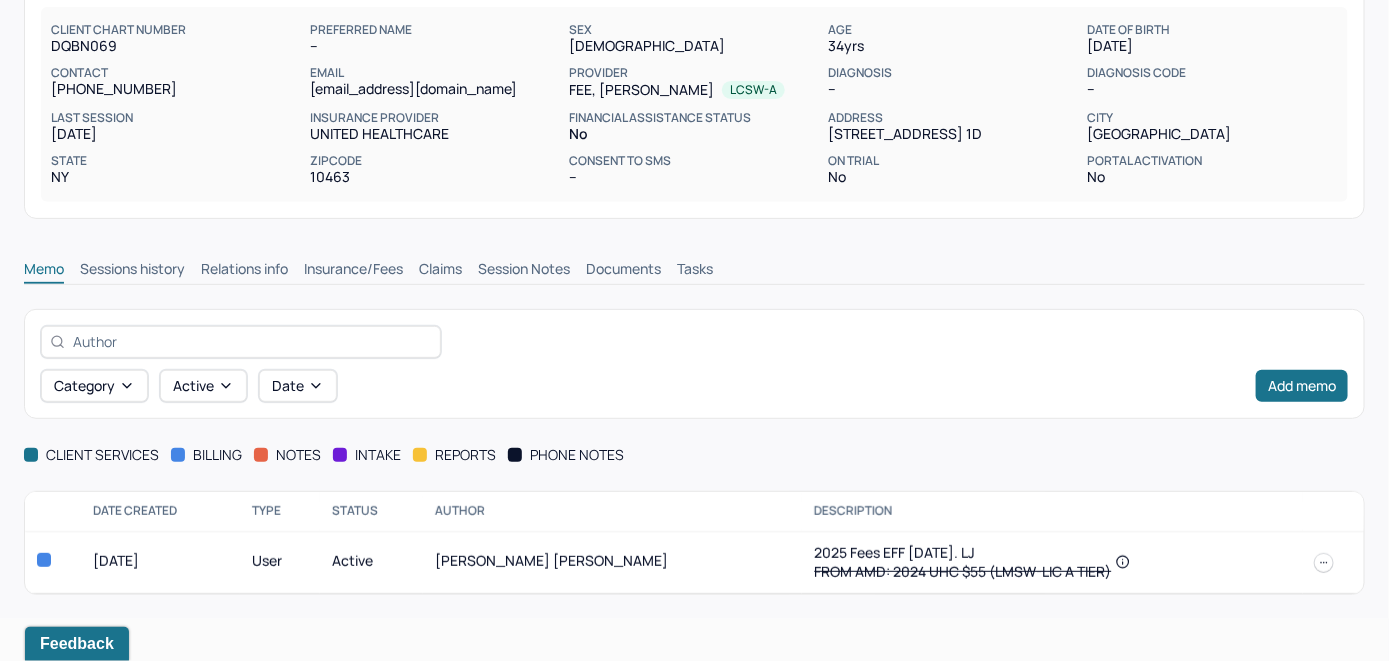 click on "Insurance/Fees" at bounding box center [353, 271] 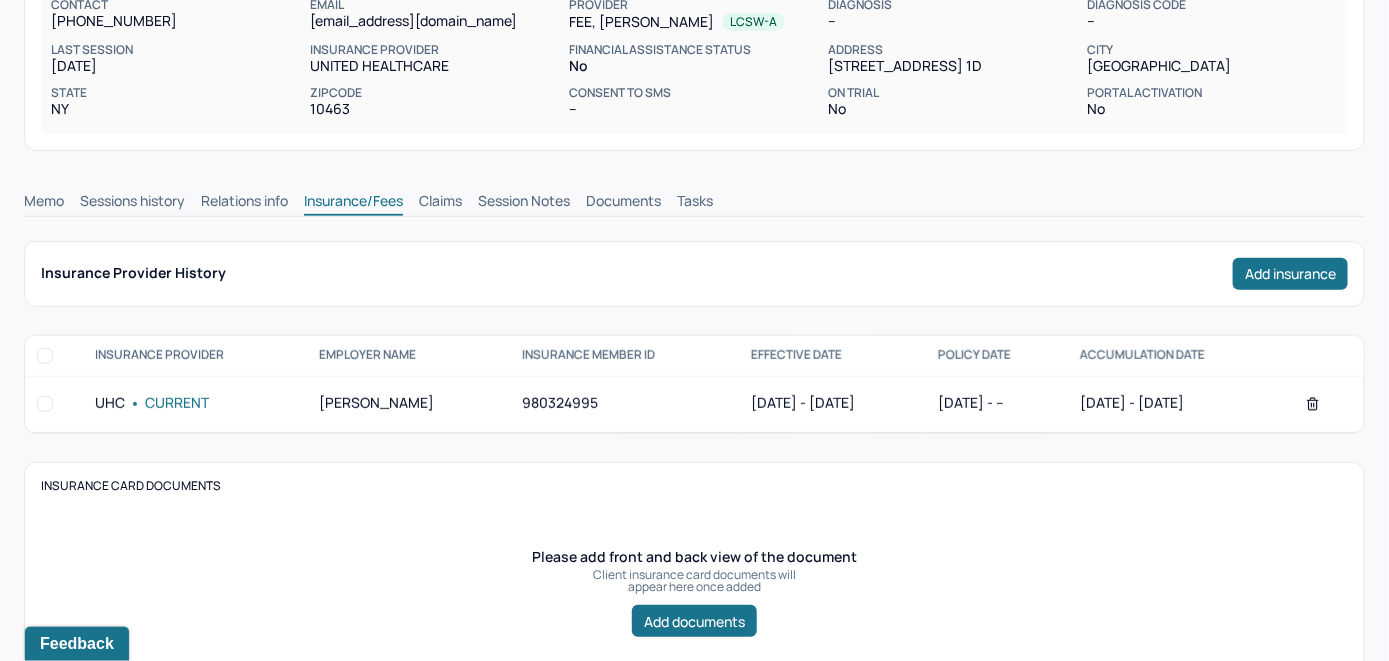 scroll, scrollTop: 185, scrollLeft: 0, axis: vertical 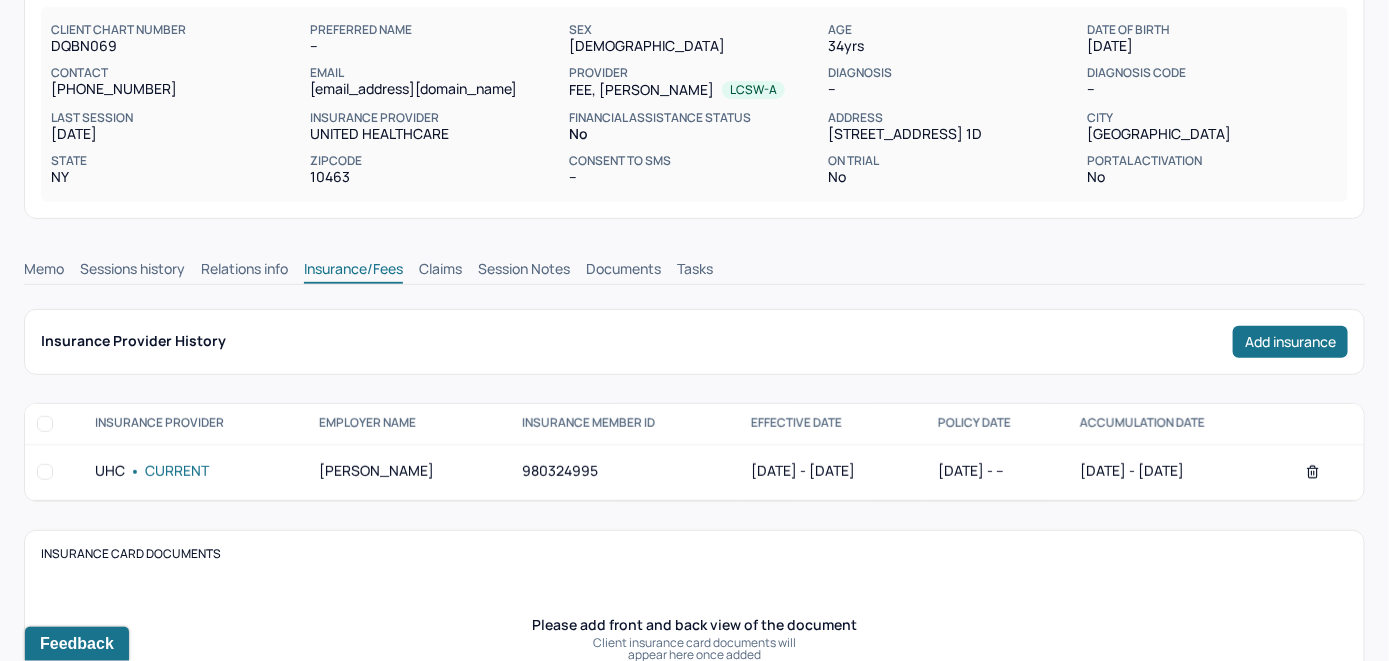 click on "Claims" at bounding box center (440, 271) 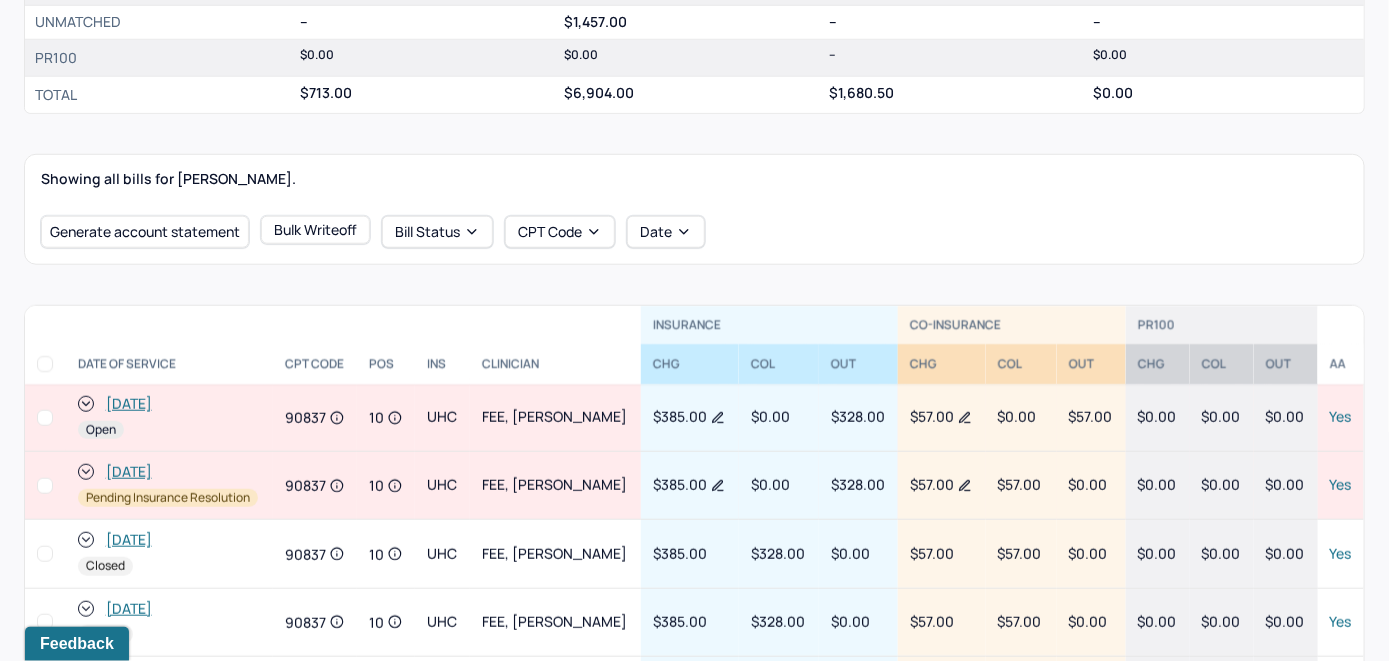 scroll, scrollTop: 589, scrollLeft: 0, axis: vertical 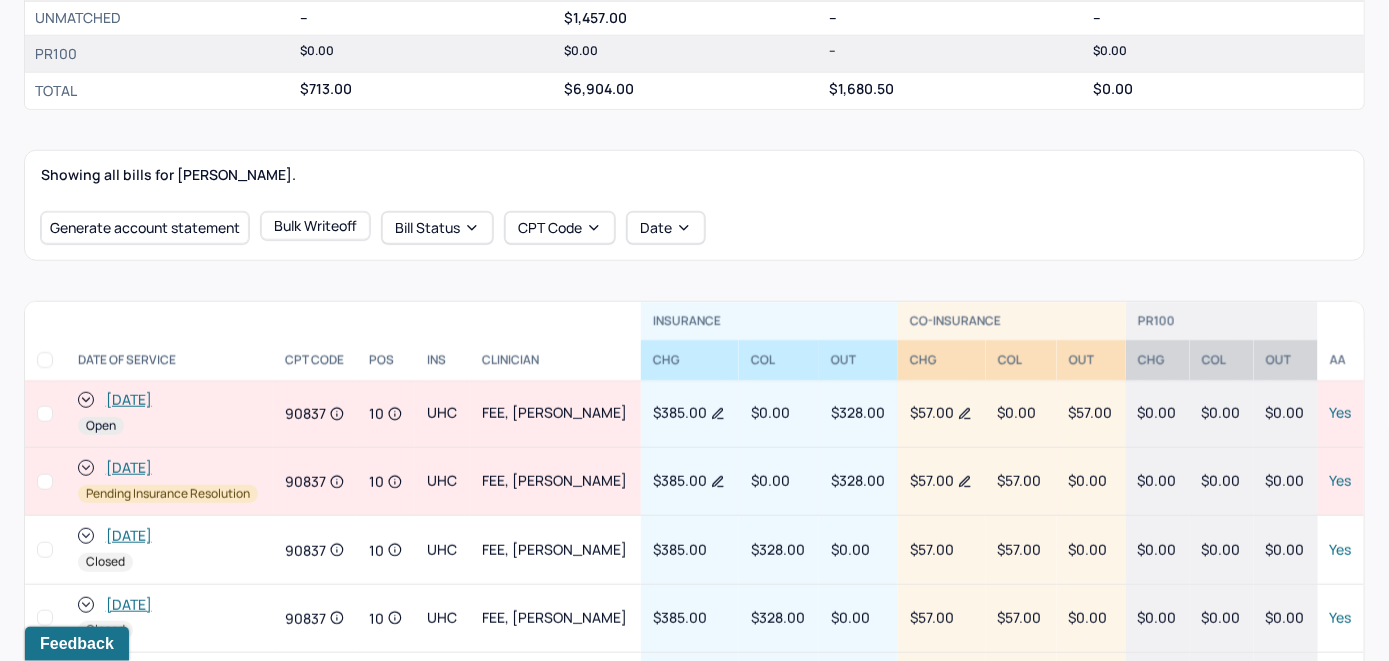 click on "[DATE]" at bounding box center (129, 400) 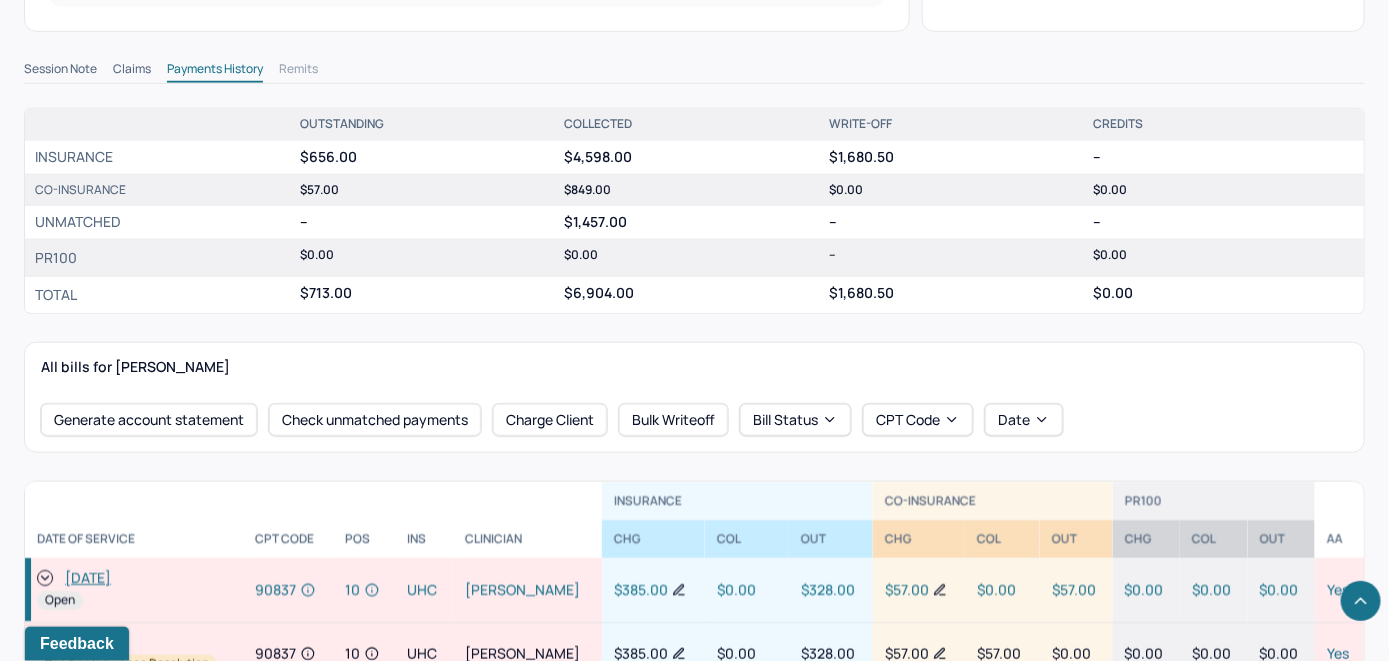 scroll, scrollTop: 700, scrollLeft: 0, axis: vertical 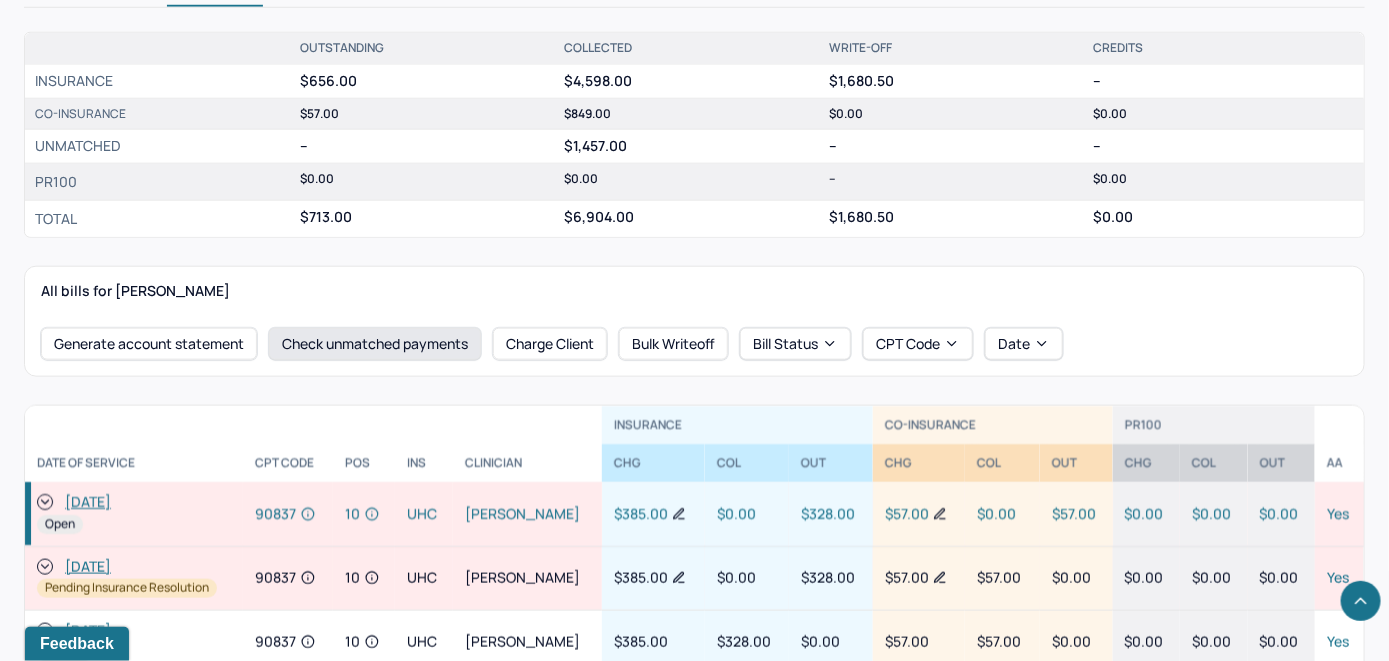 click on "Check unmatched payments" at bounding box center (375, 344) 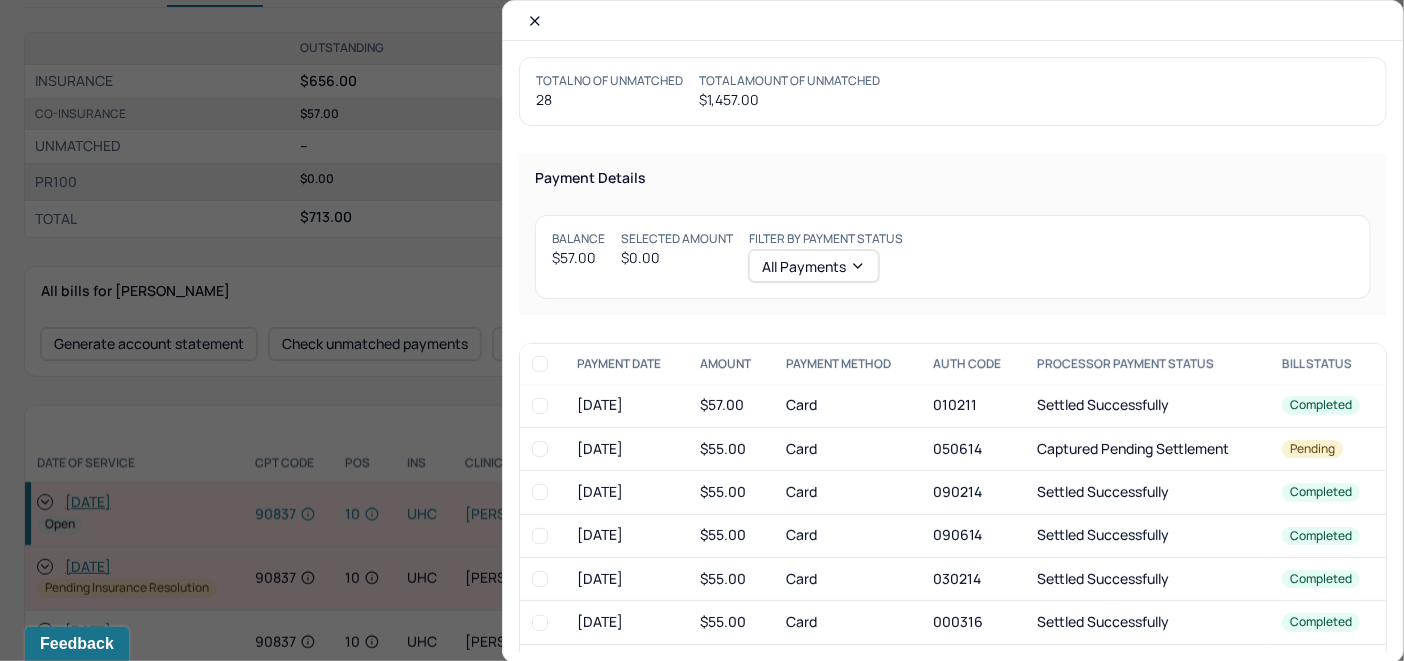 click at bounding box center (540, 406) 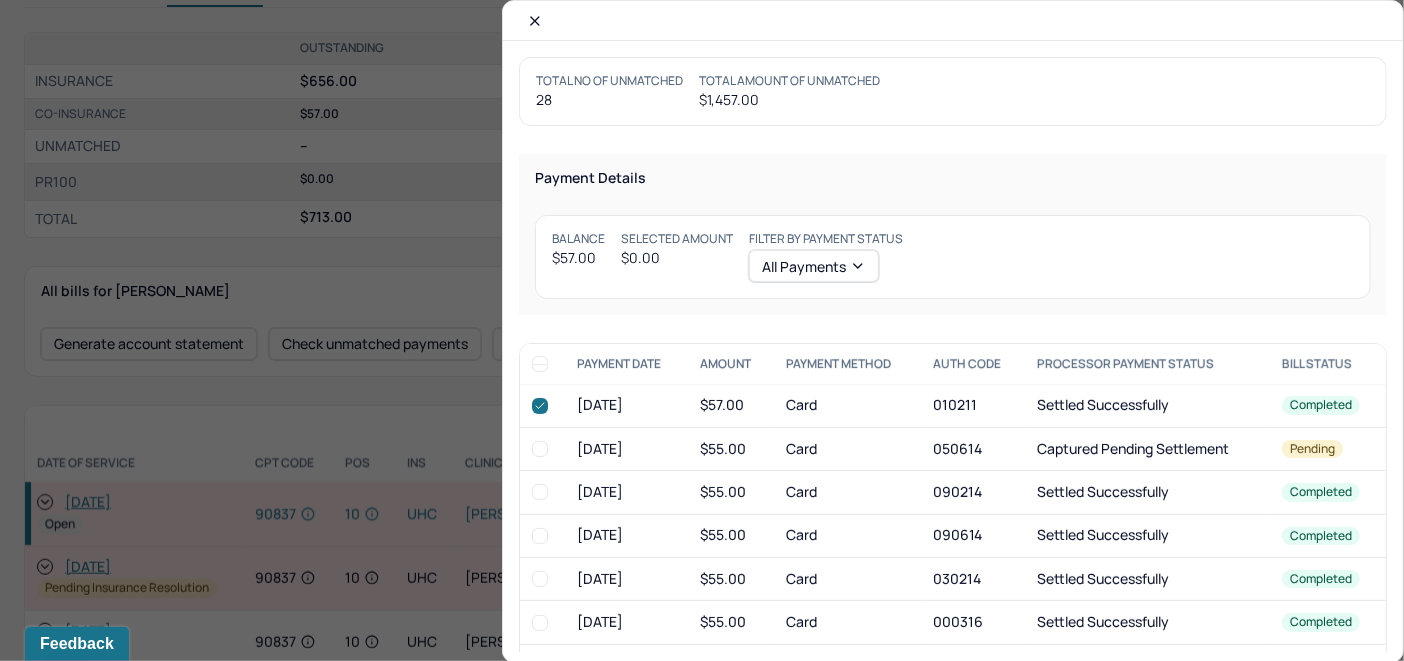 checkbox on "true" 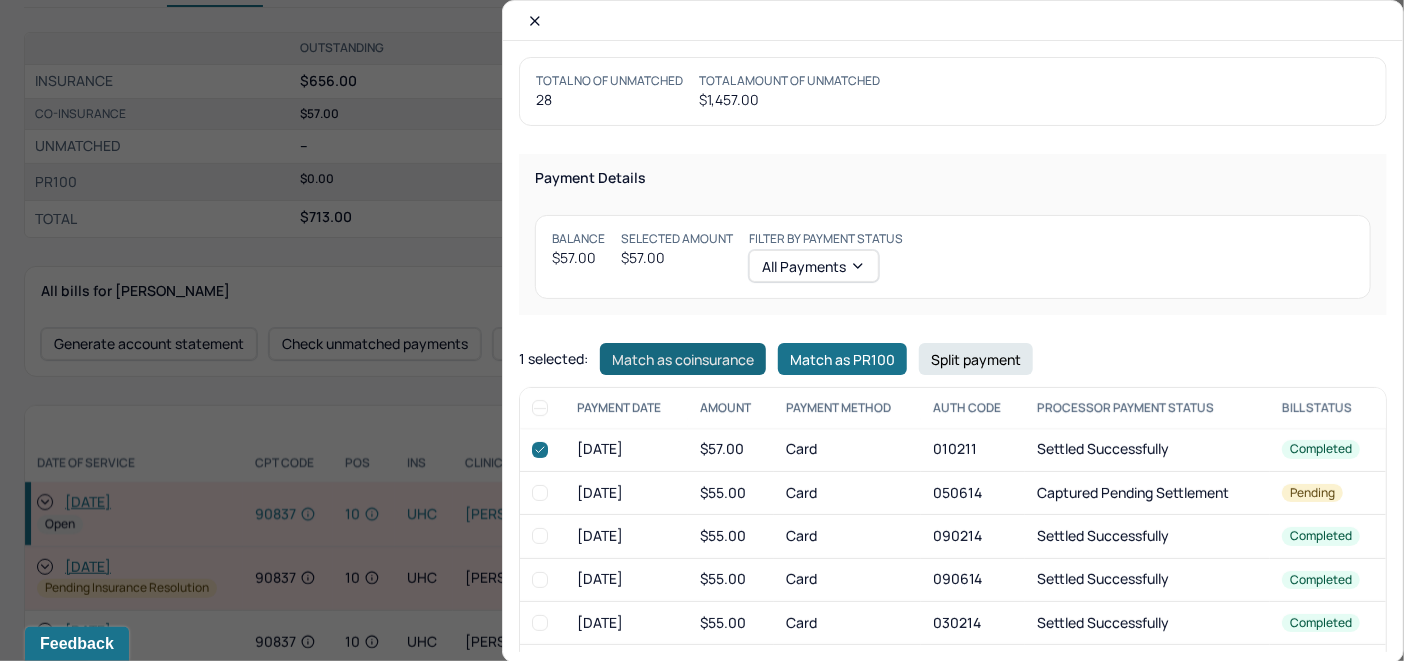 click on "Match as coinsurance" at bounding box center [683, 359] 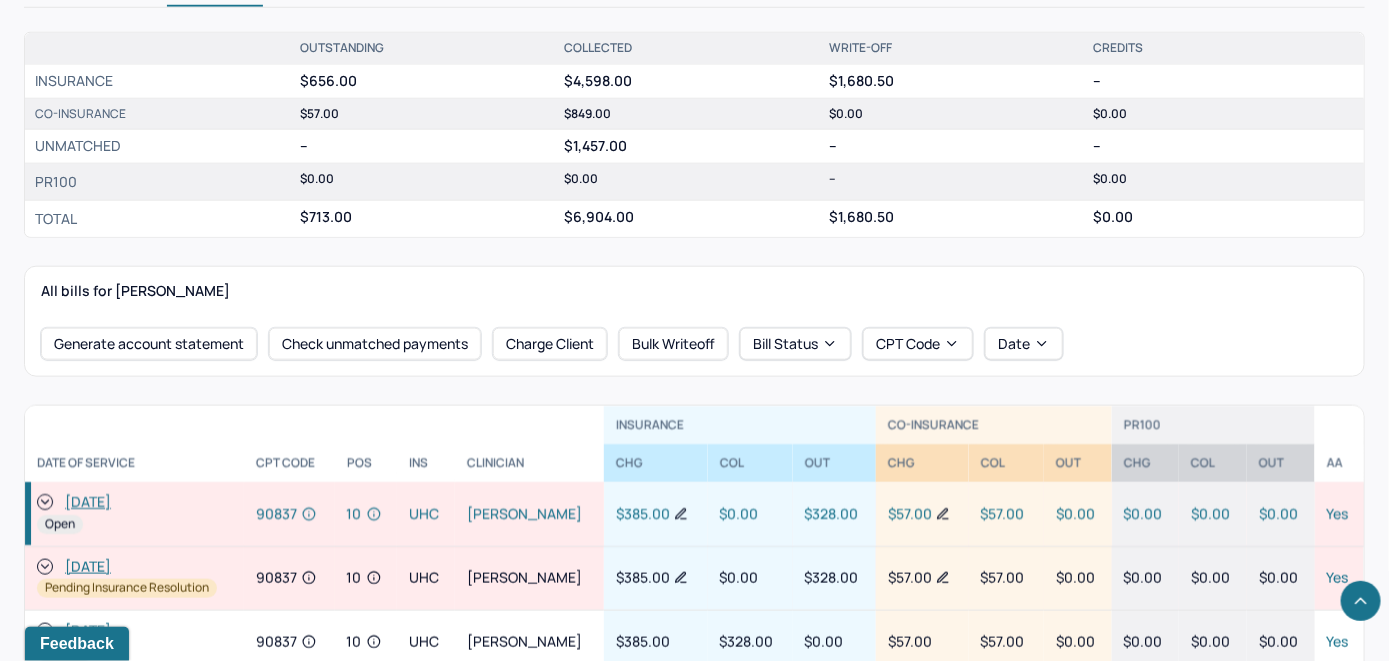 click 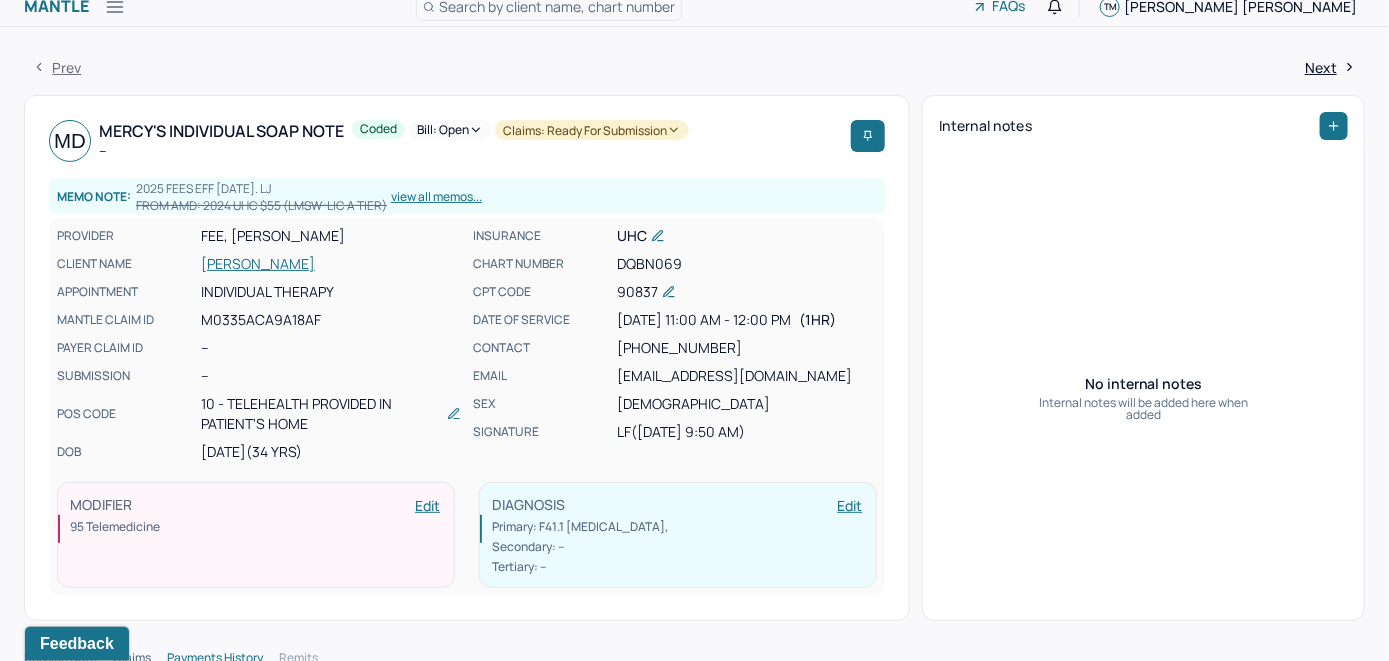 scroll, scrollTop: 0, scrollLeft: 0, axis: both 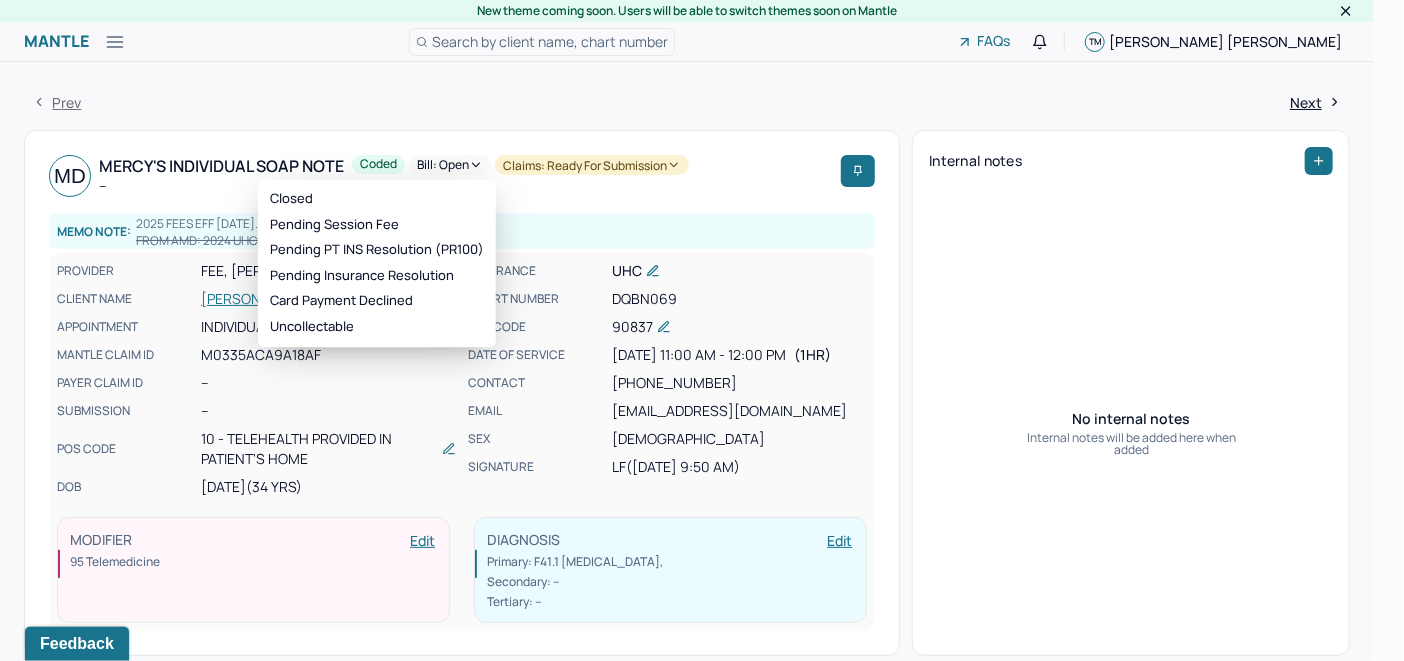 click on "Bill: Open" at bounding box center [450, 165] 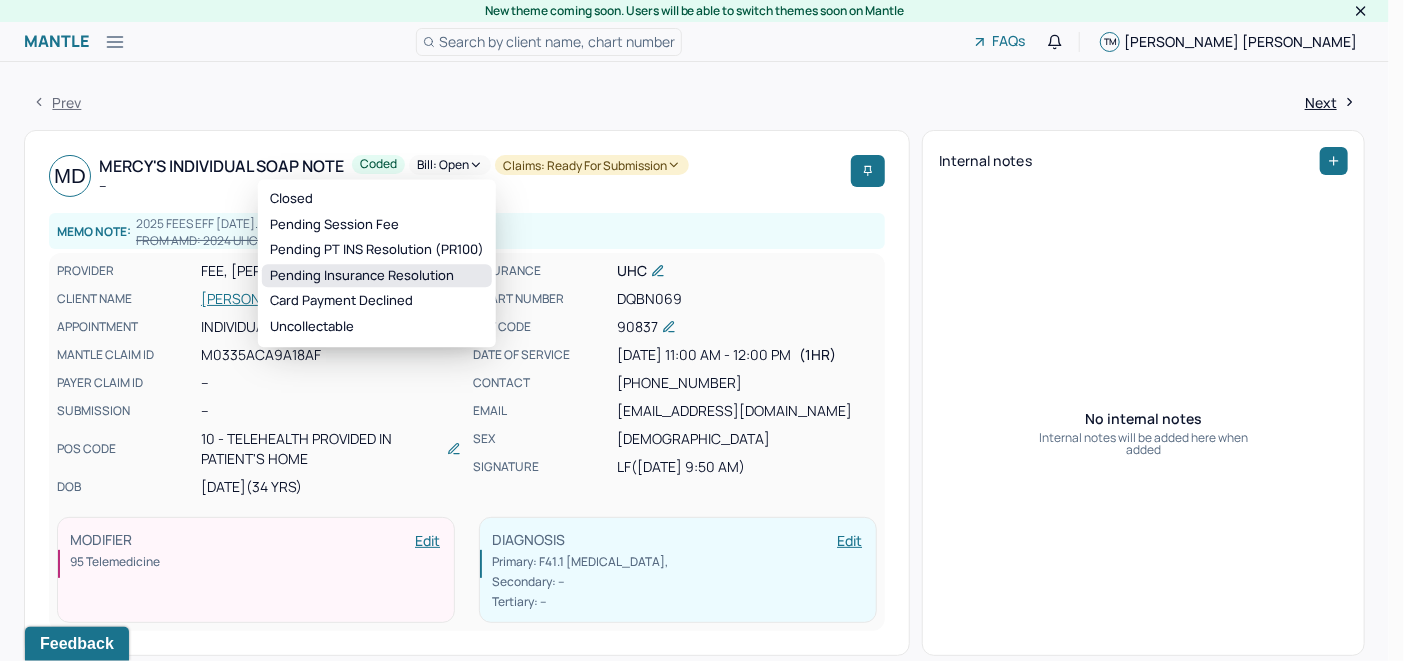 click on "Pending Insurance Resolution" at bounding box center [377, 276] 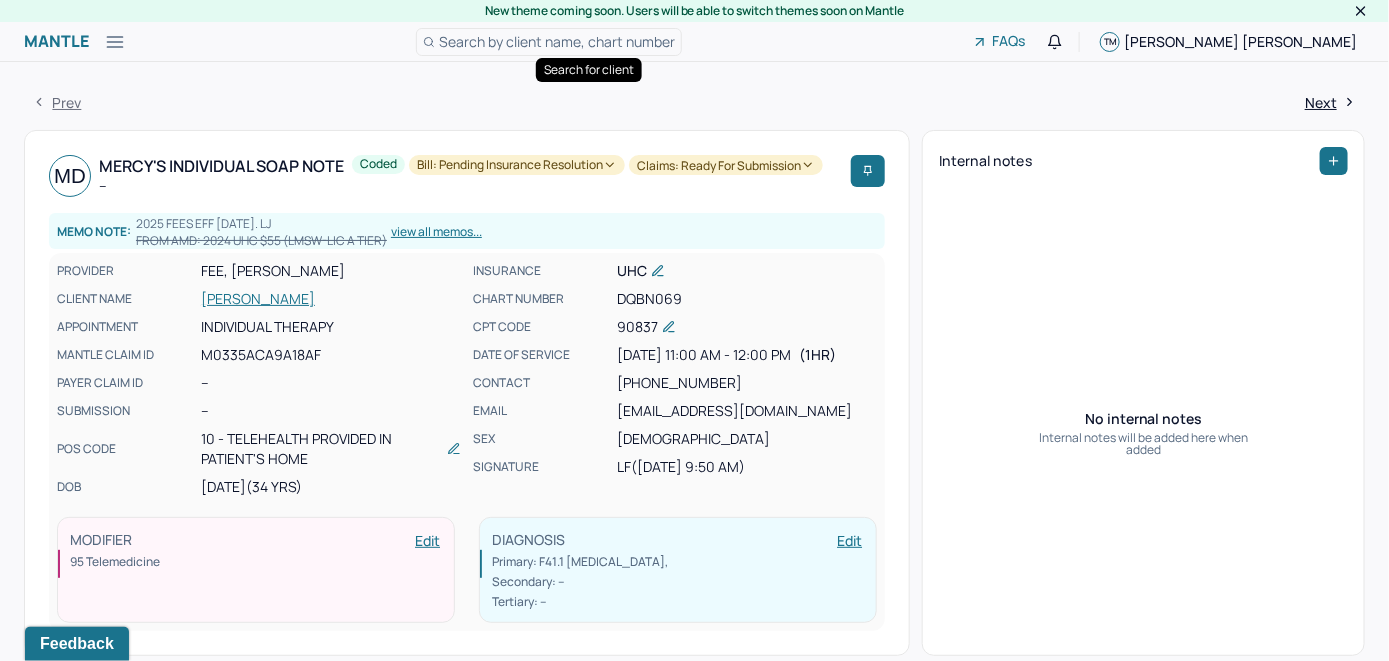 click on "Search by client name, chart number" at bounding box center (557, 41) 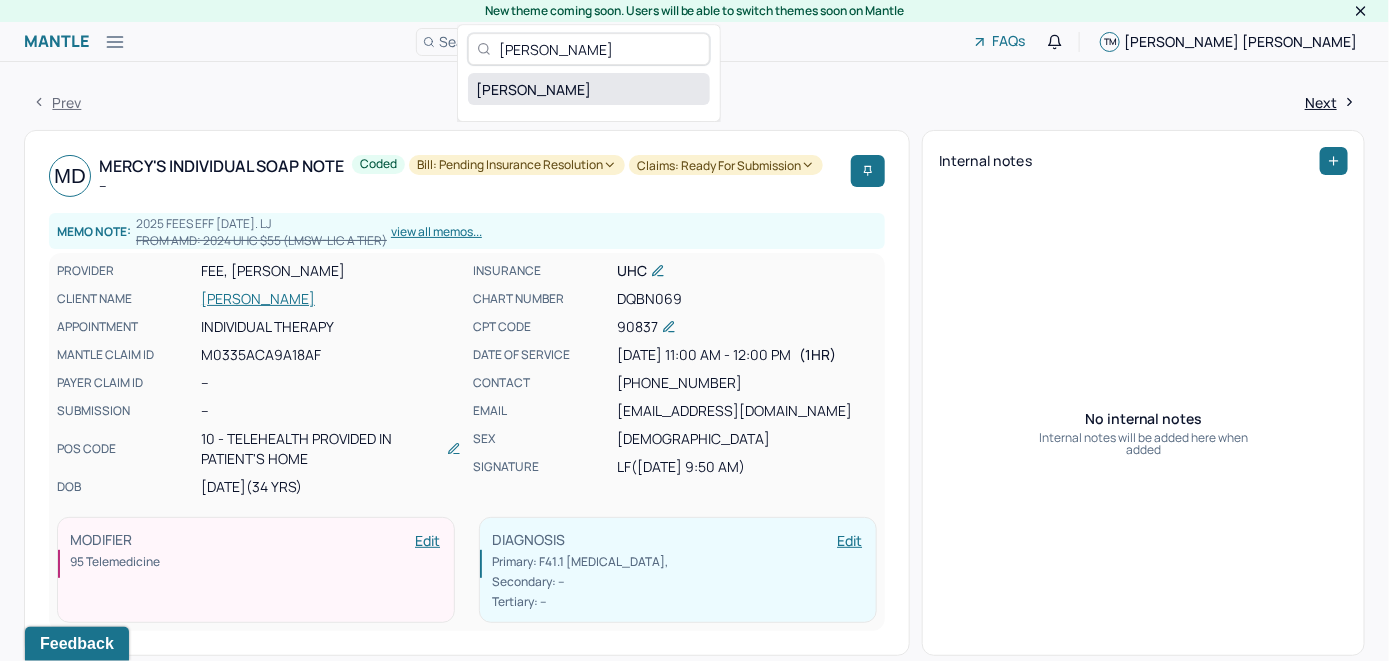 type on "Michael Frascino" 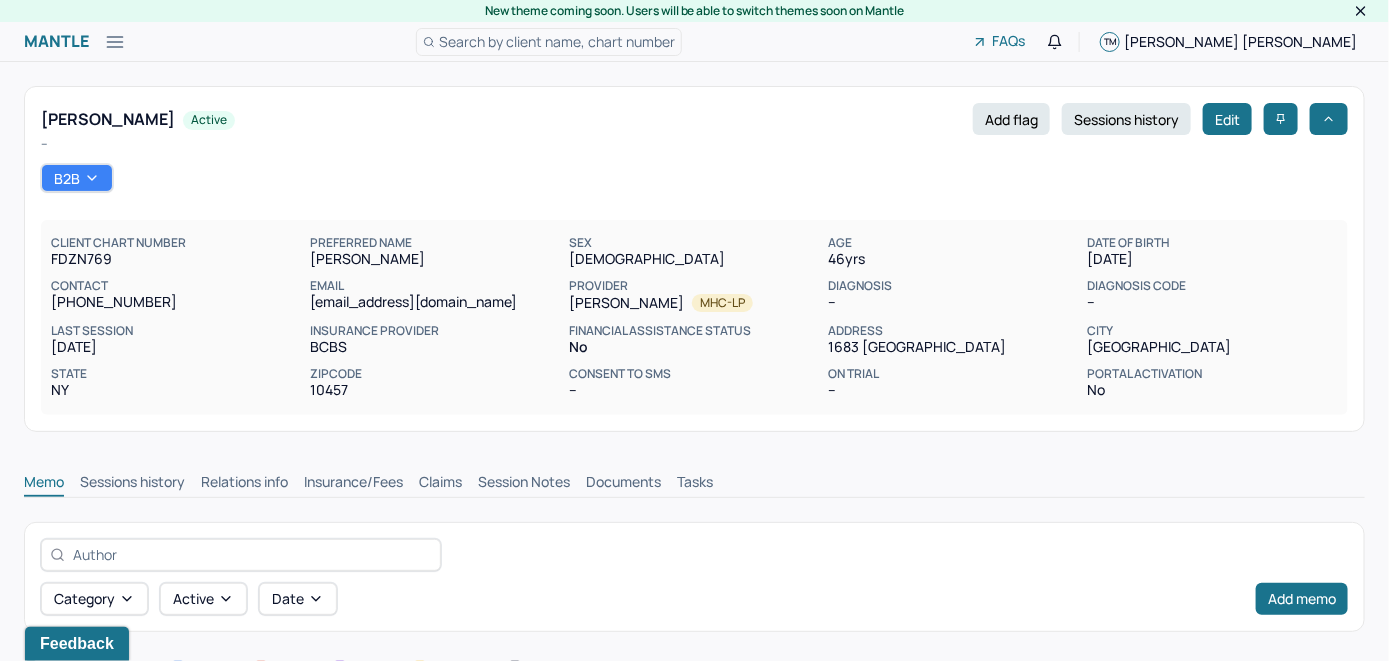 scroll, scrollTop: 0, scrollLeft: 0, axis: both 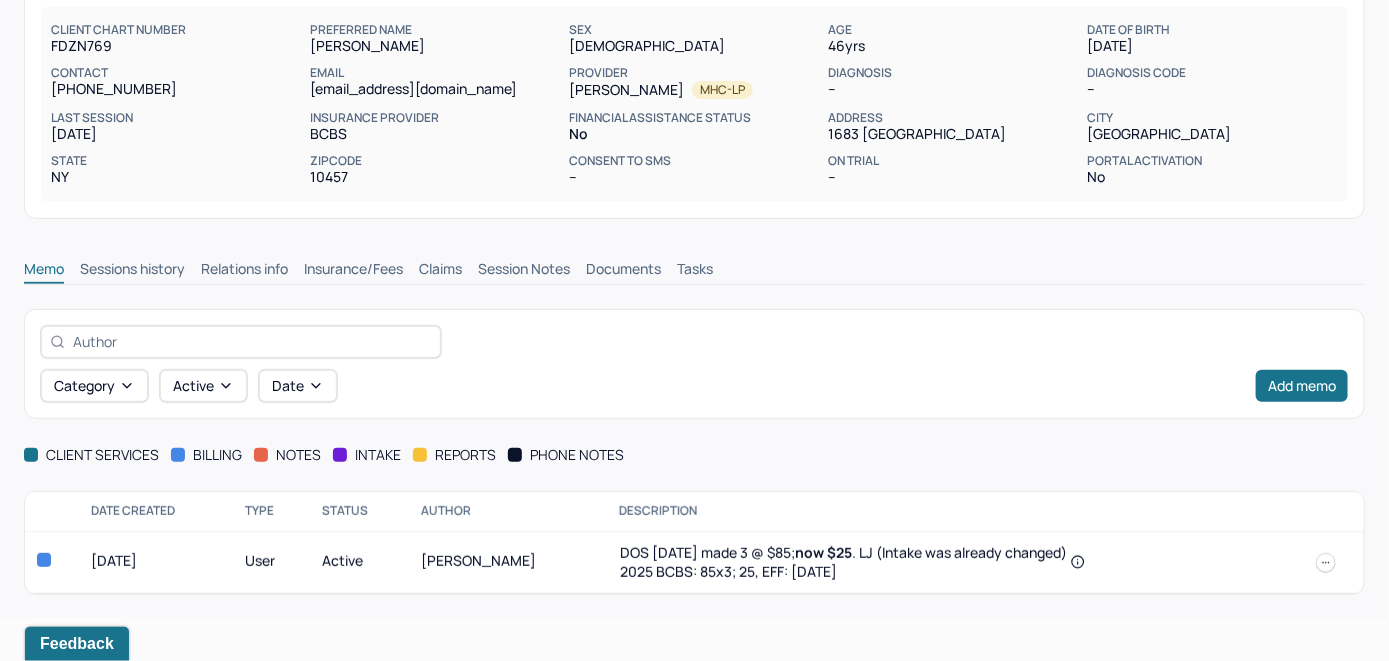 click on "Insurance/Fees" at bounding box center (353, 271) 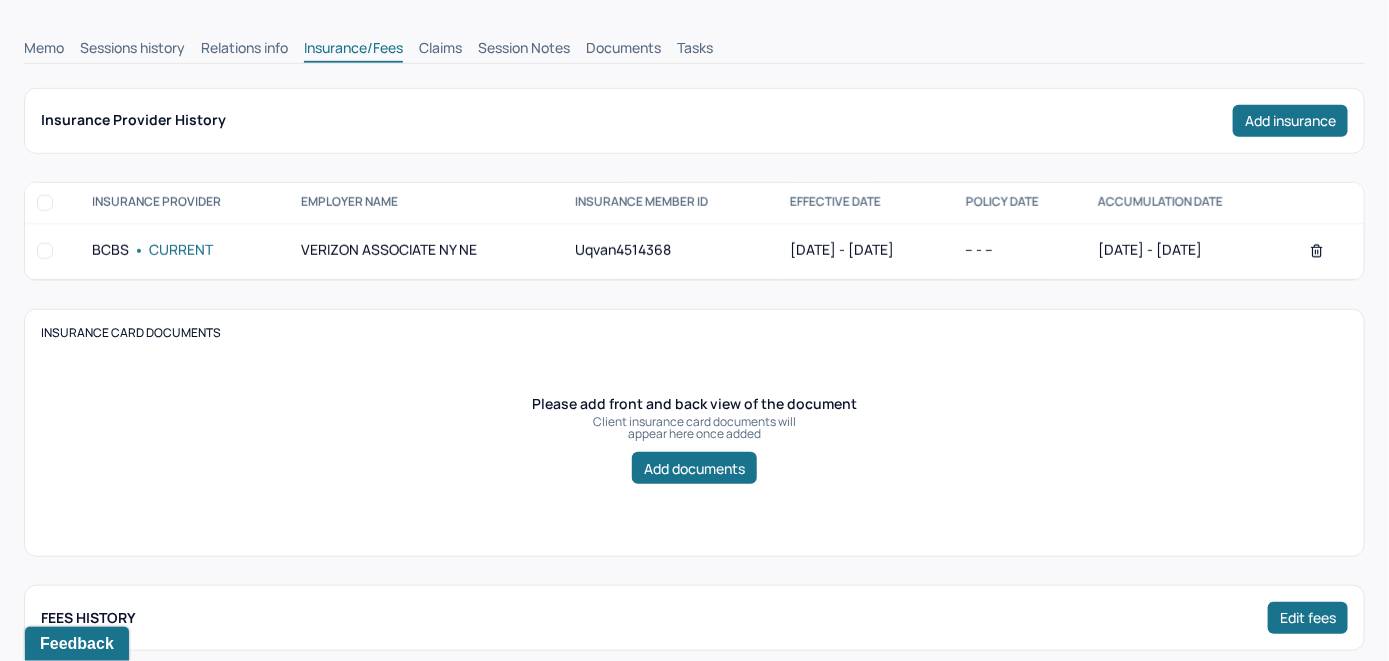 scroll, scrollTop: 313, scrollLeft: 0, axis: vertical 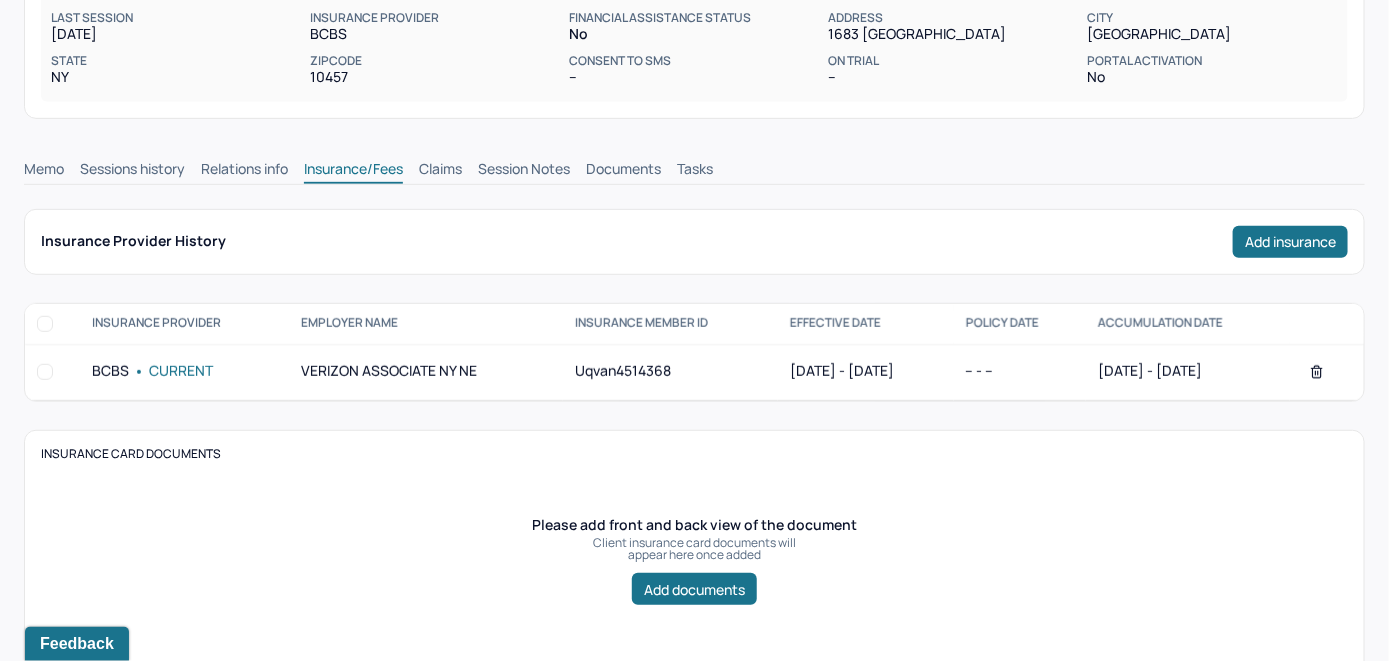 click on "Claims" at bounding box center (440, 171) 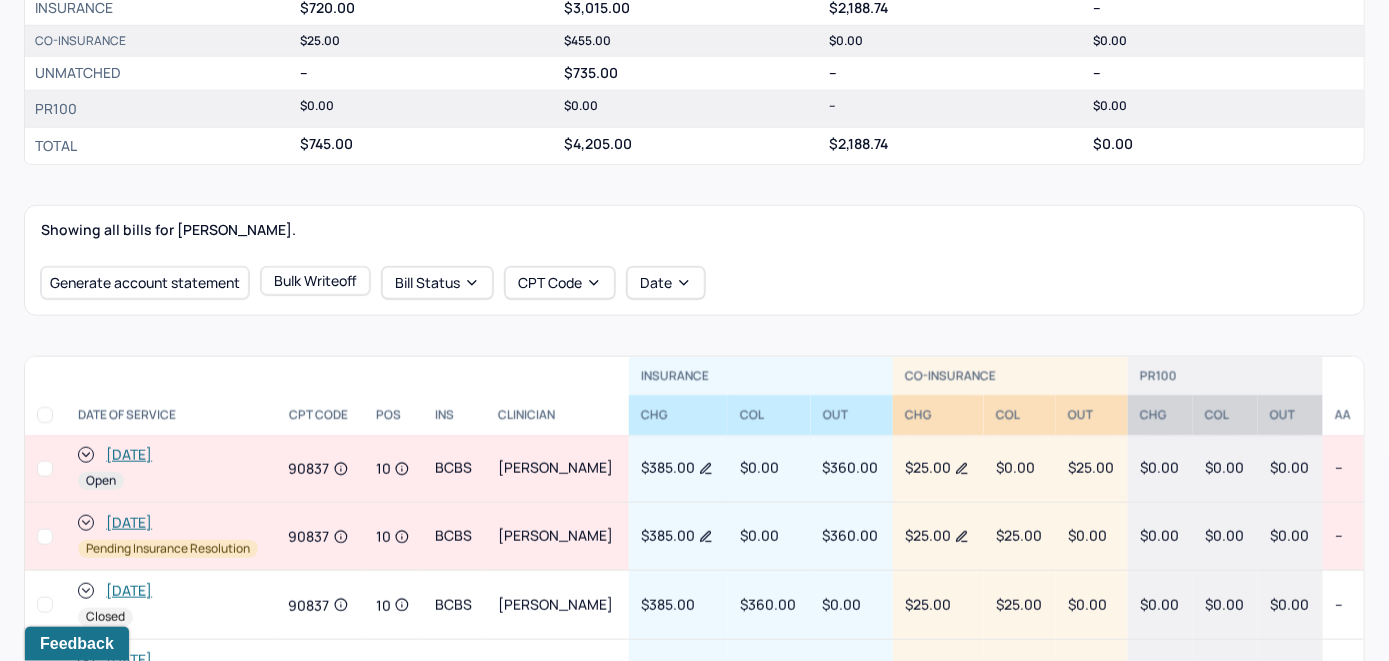 scroll, scrollTop: 713, scrollLeft: 0, axis: vertical 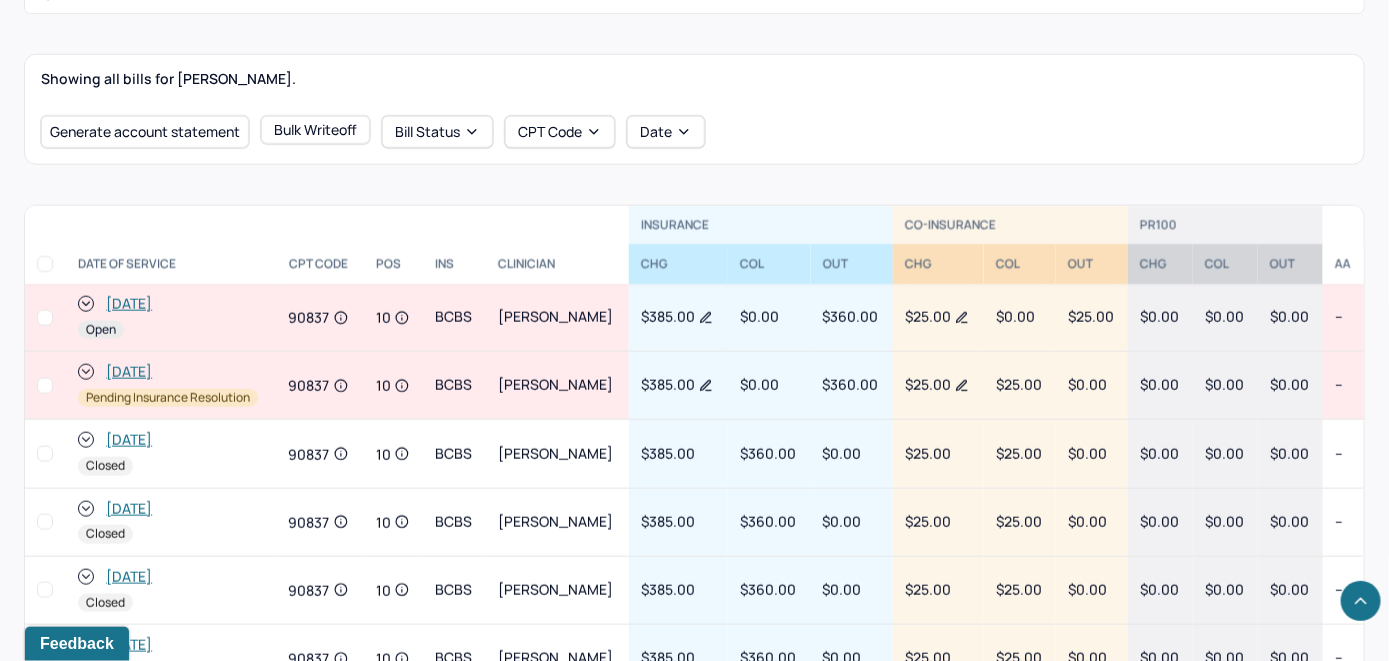 click on "[DATE]" at bounding box center [129, 304] 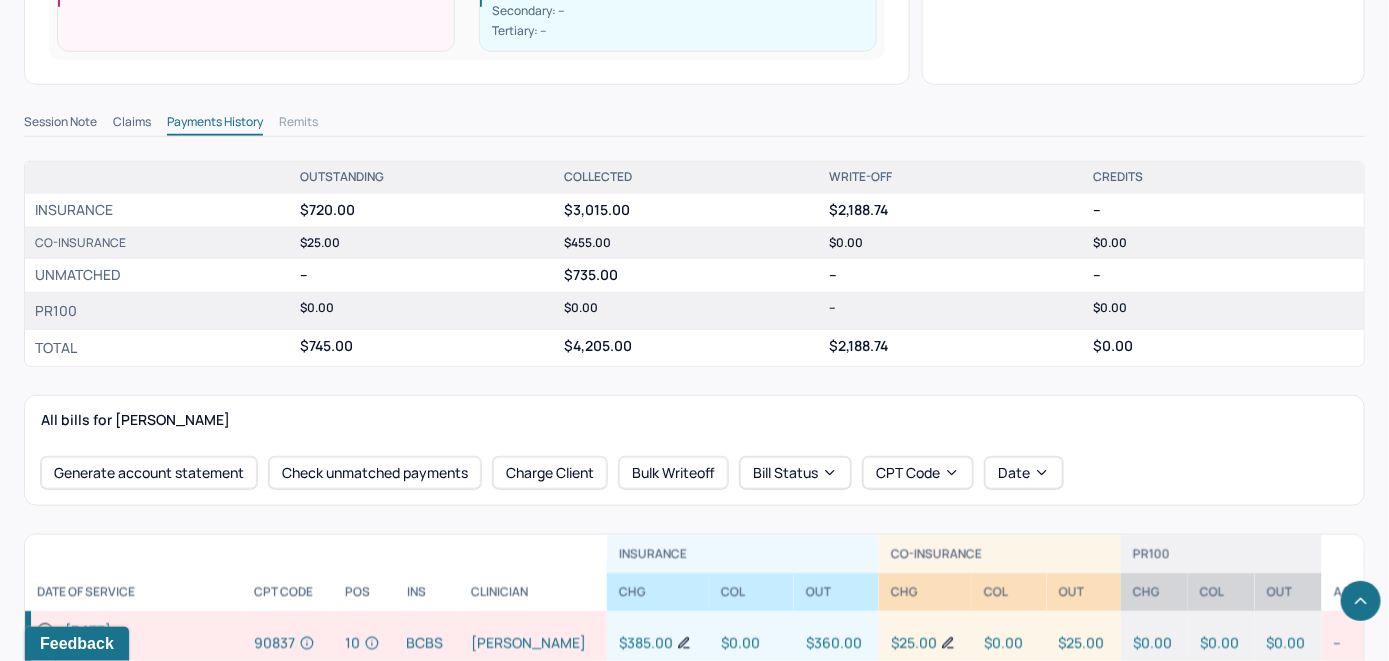 scroll, scrollTop: 800, scrollLeft: 0, axis: vertical 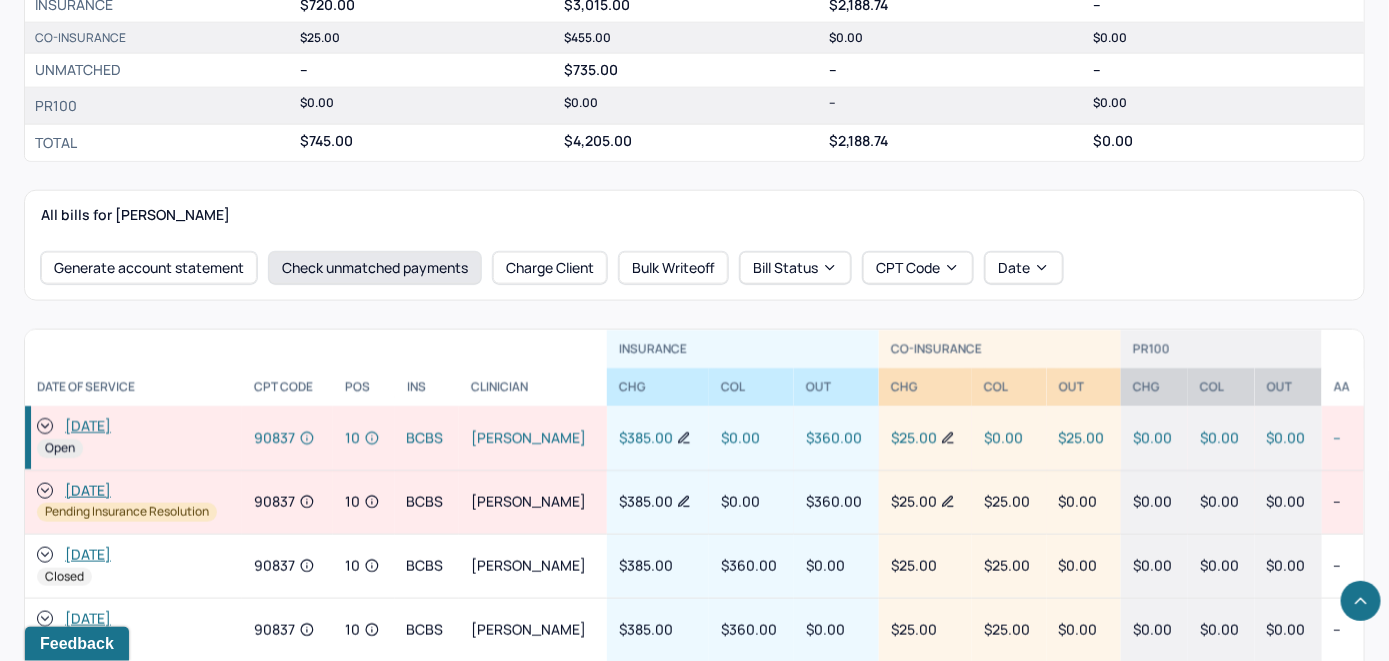 click on "Check unmatched payments" at bounding box center [375, 268] 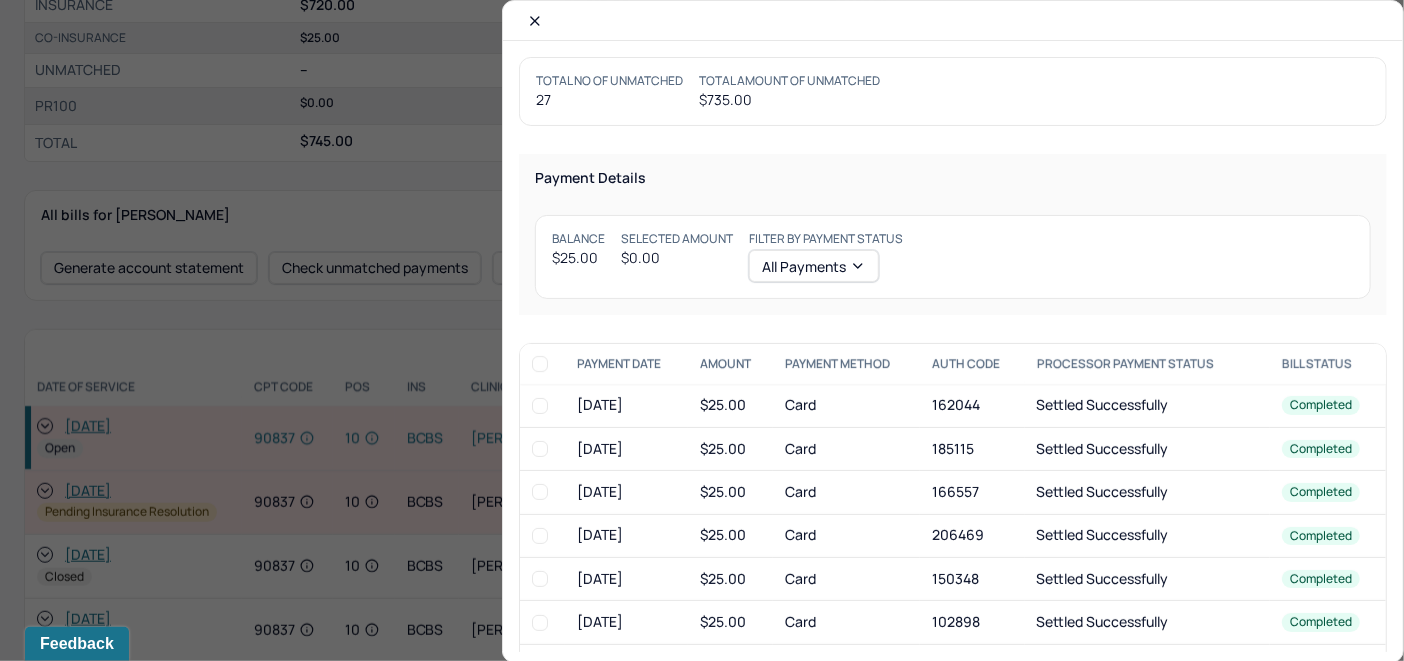 click at bounding box center [540, 406] 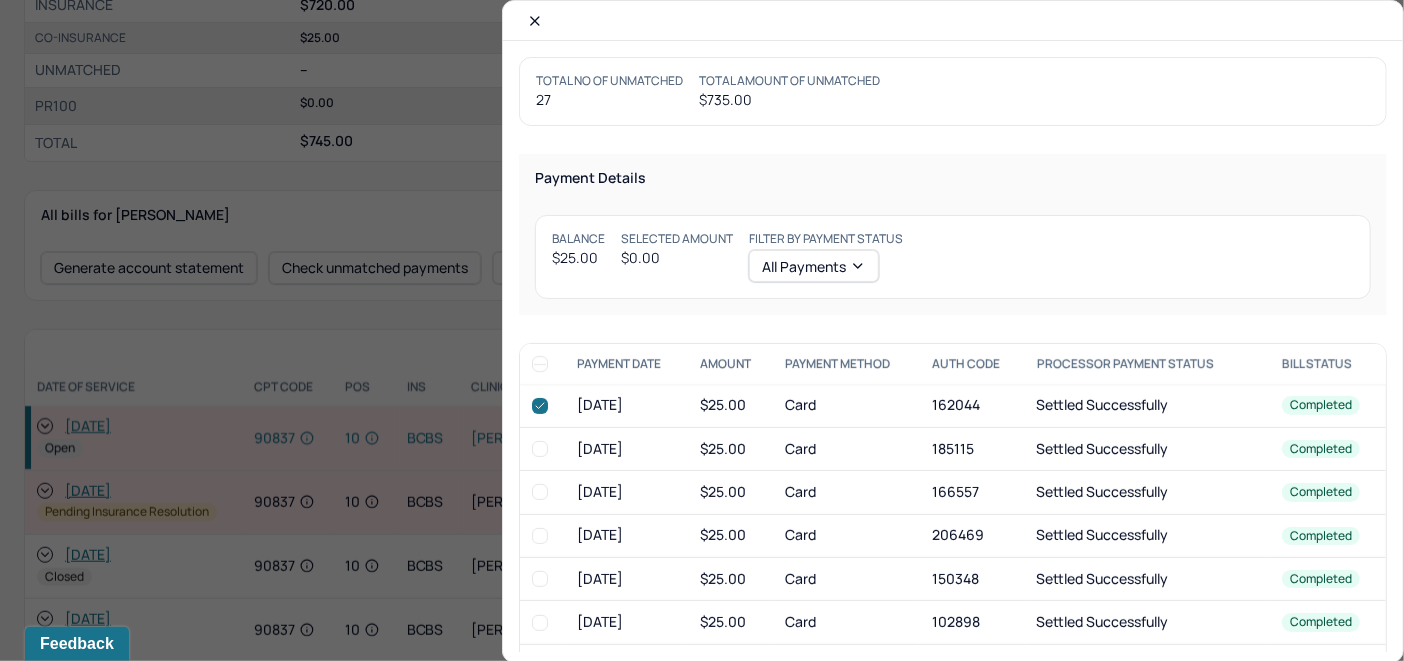 checkbox on "true" 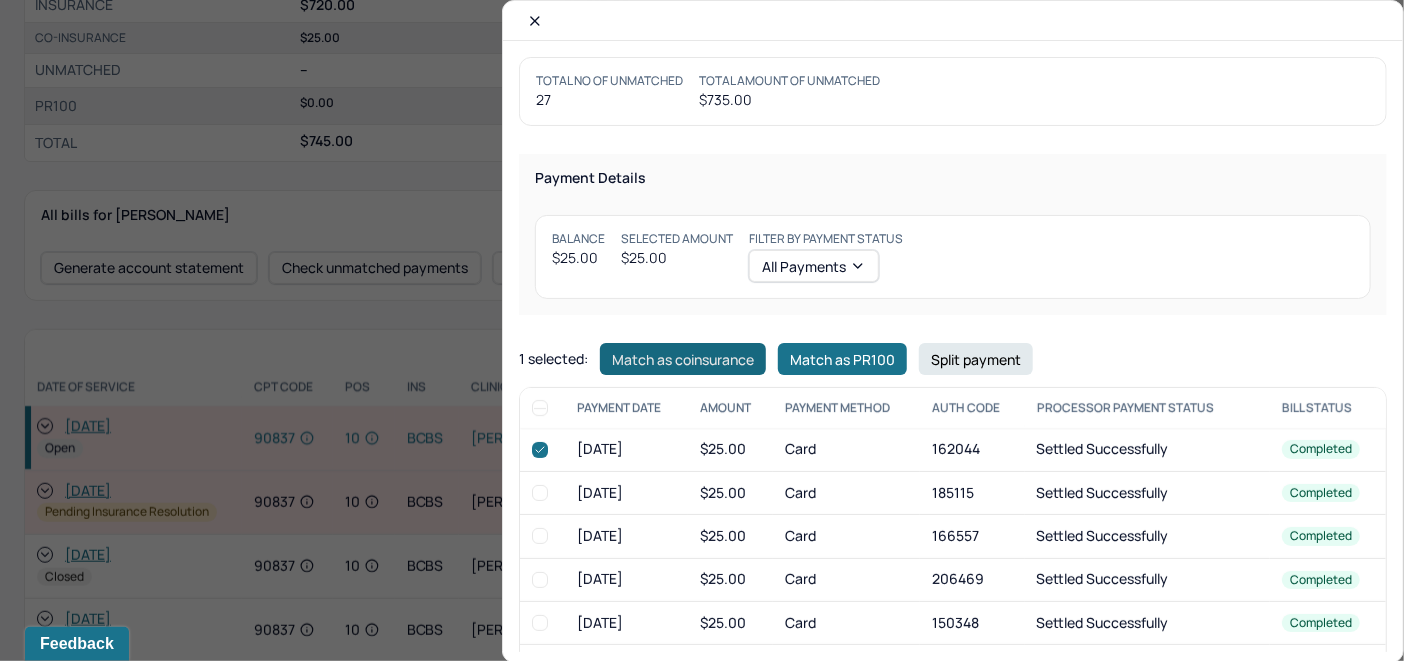 click on "Match as coinsurance" at bounding box center (683, 359) 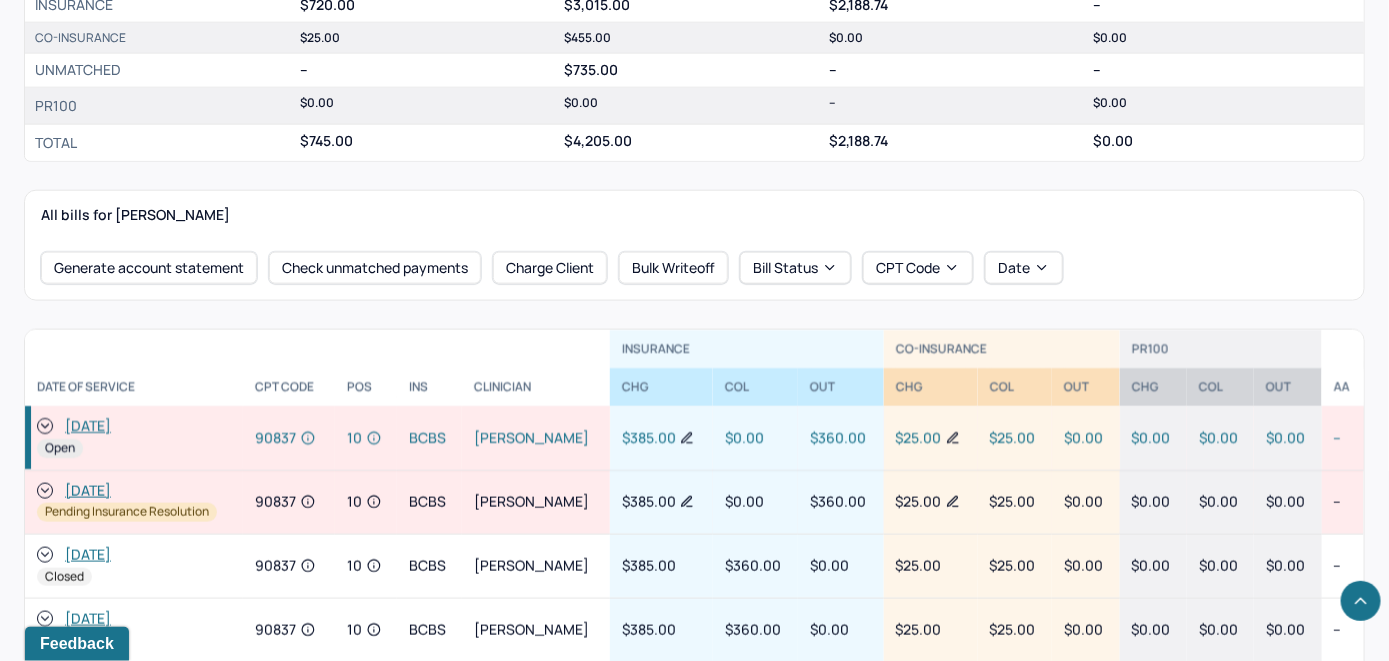 click 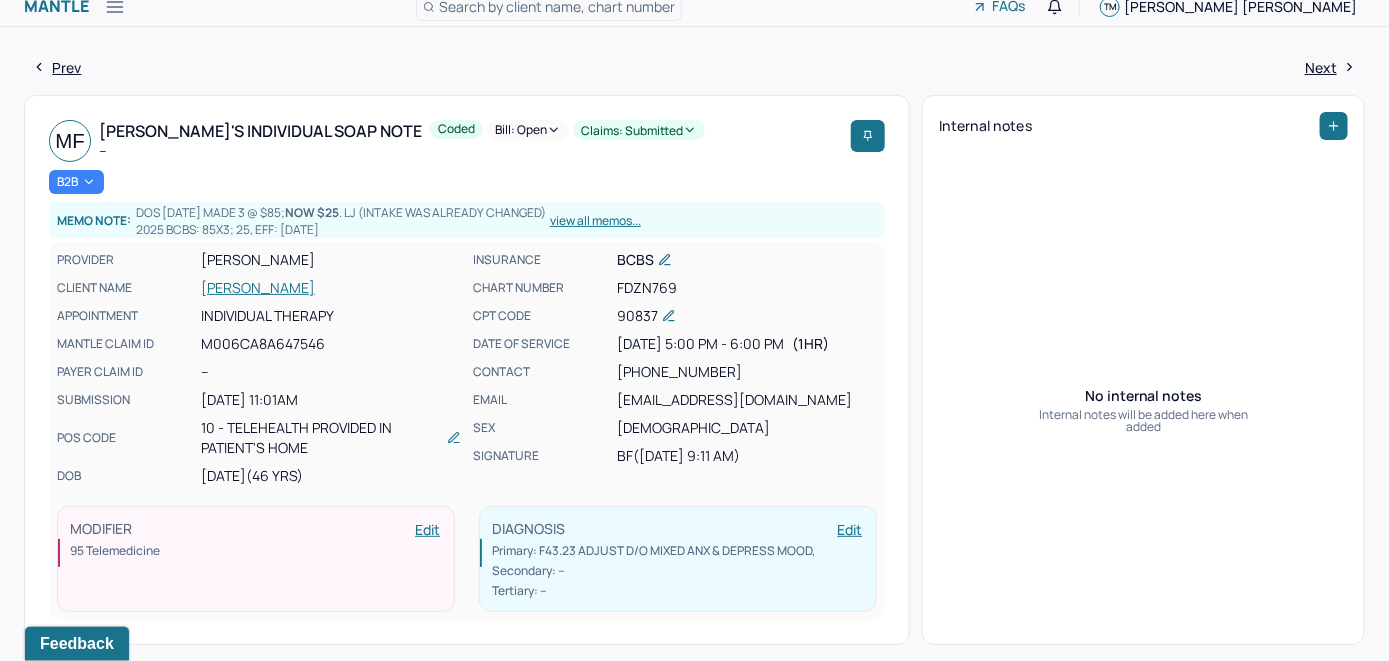 scroll, scrollTop: 0, scrollLeft: 0, axis: both 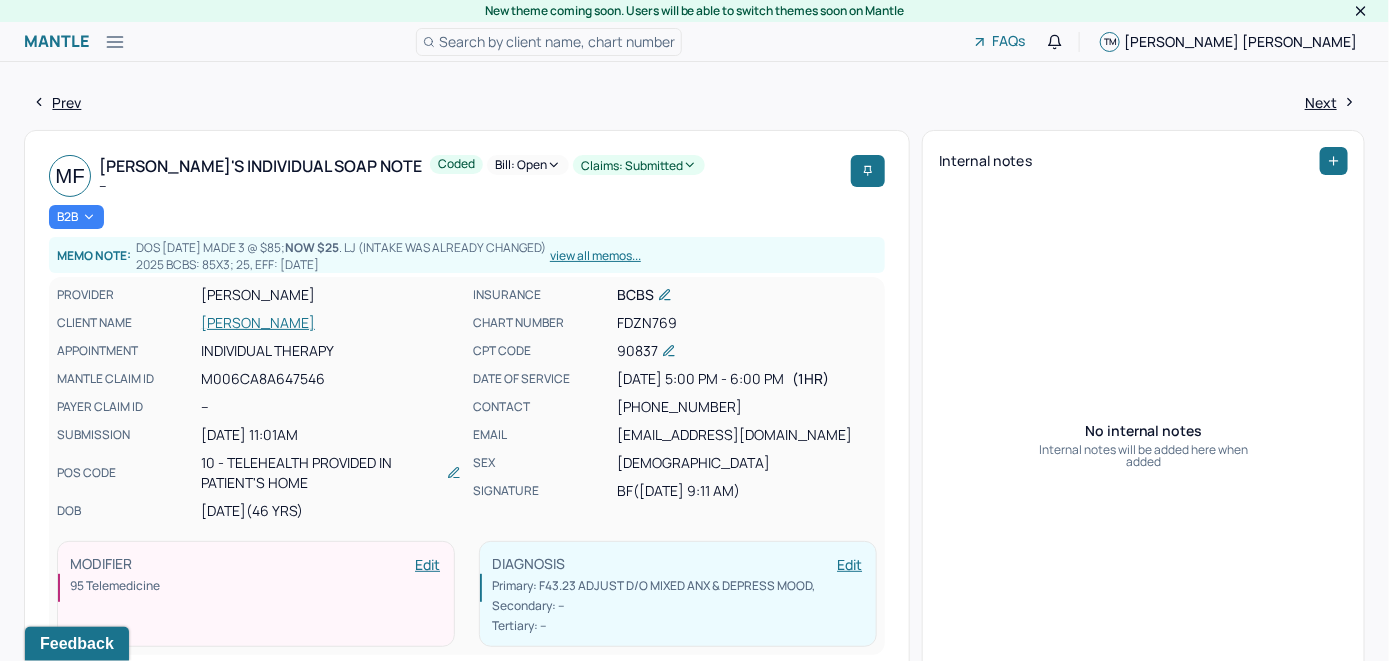 click on "Bill: Open" at bounding box center [528, 165] 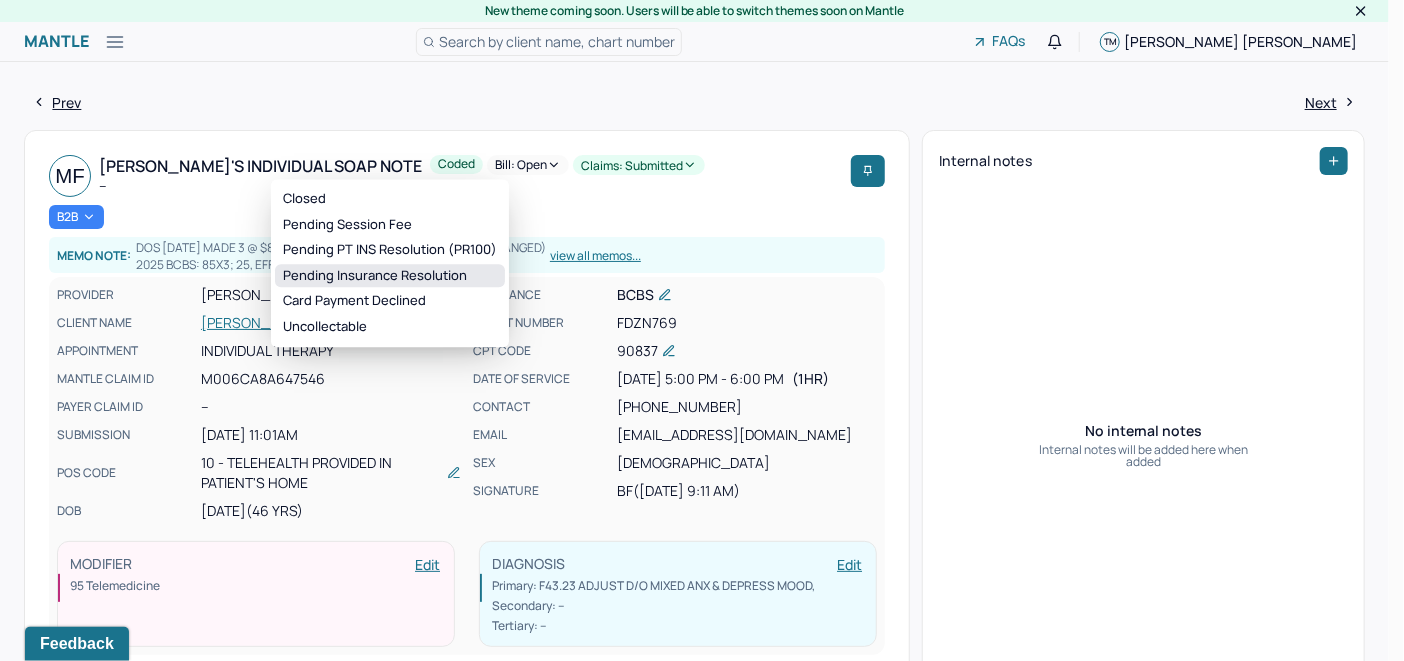 click on "Pending Insurance Resolution" at bounding box center [390, 276] 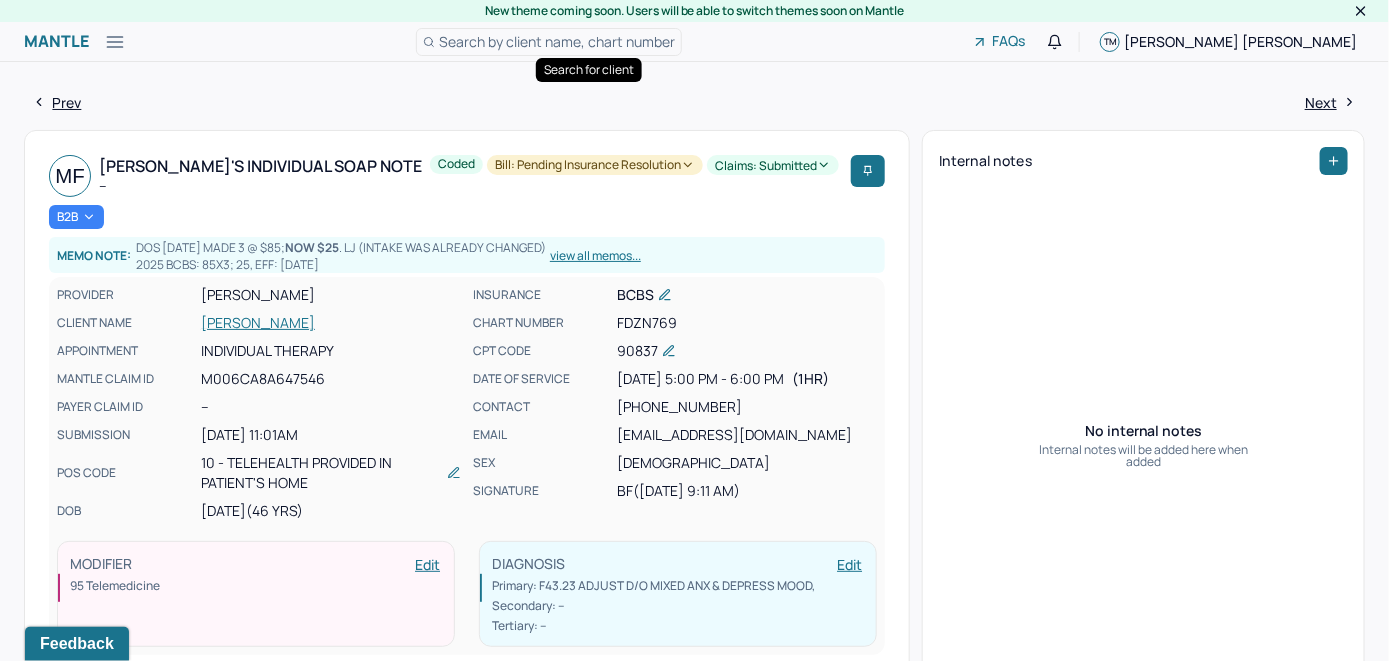 click on "Search by client name, chart number" at bounding box center [557, 41] 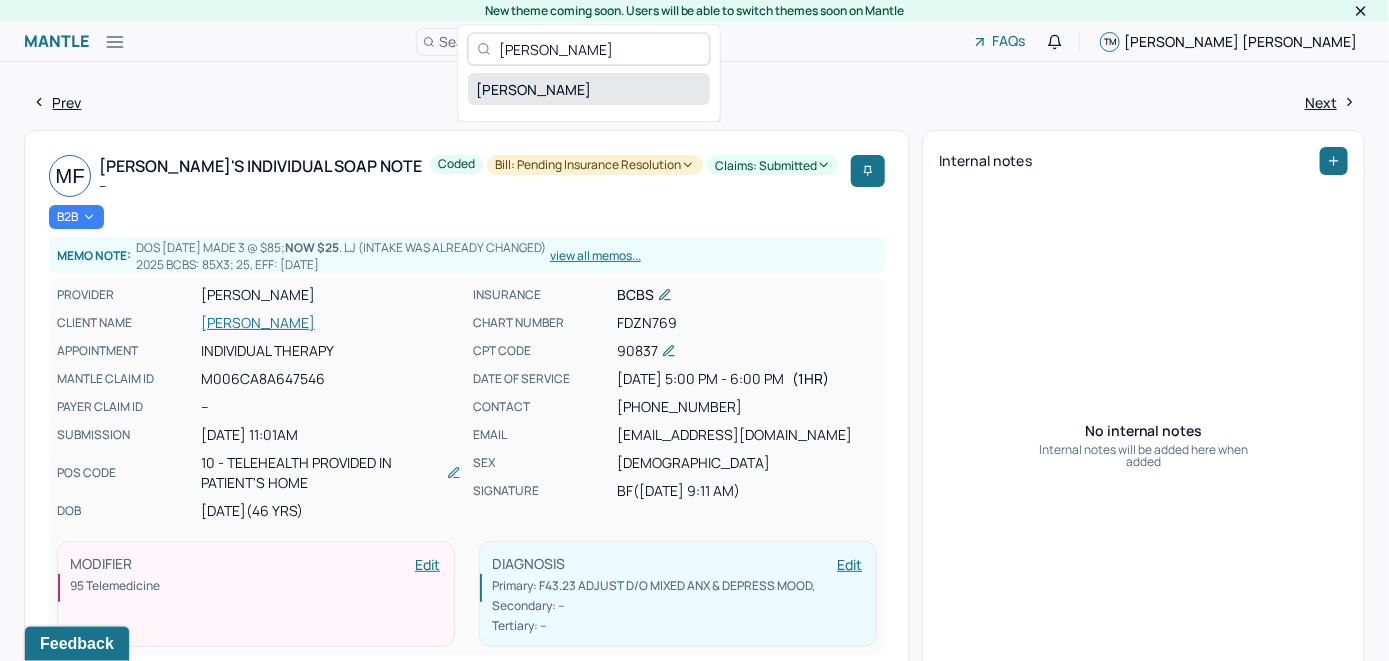 type on "Michael Salony" 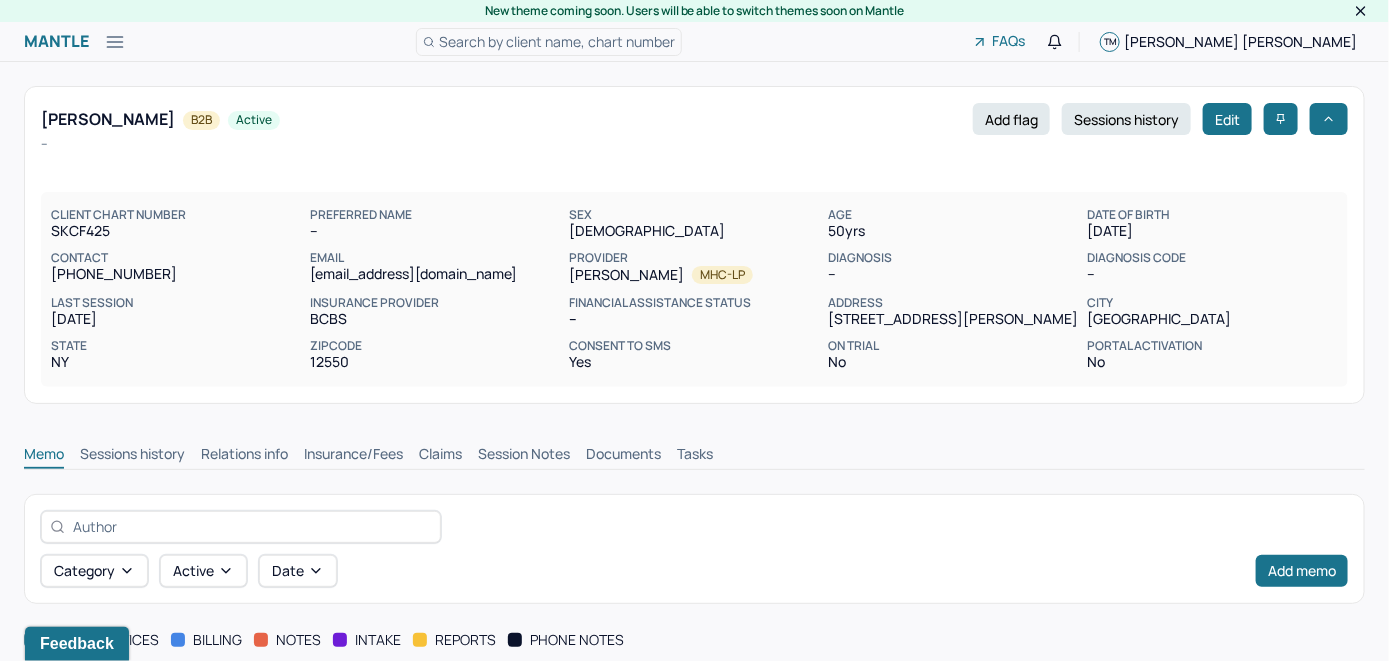 scroll, scrollTop: 0, scrollLeft: 0, axis: both 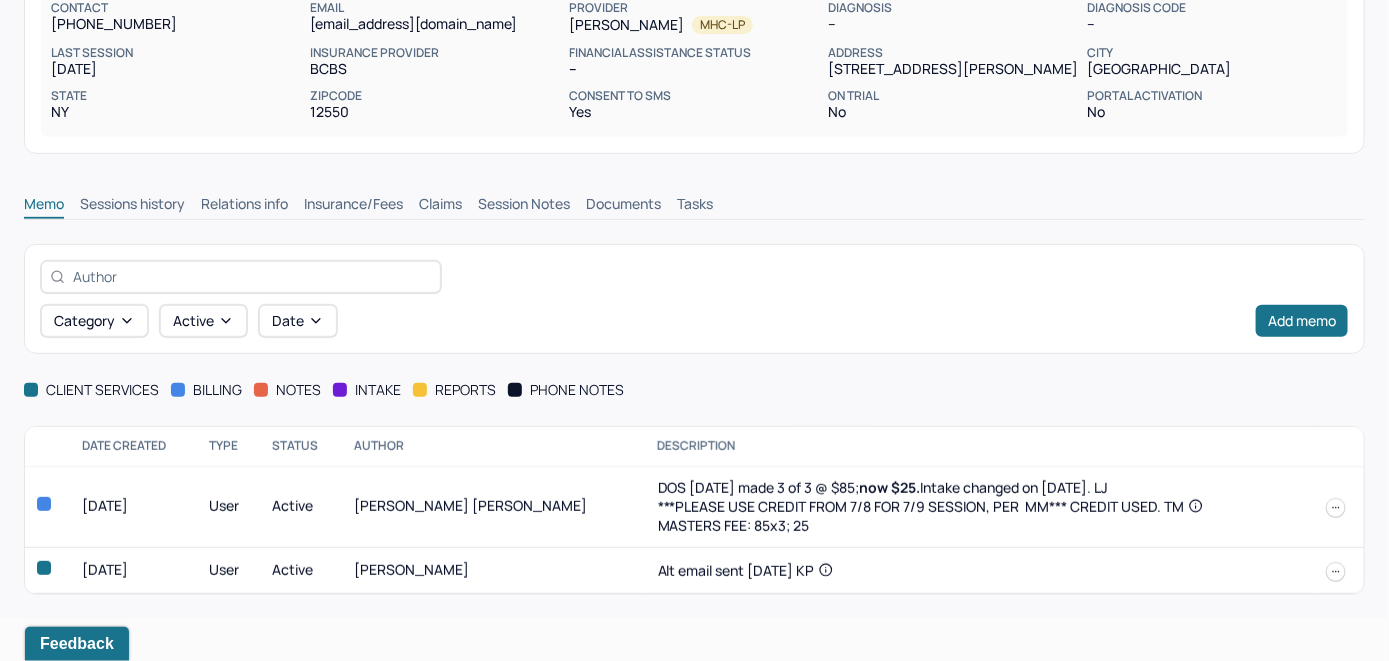 click on "Insurance/Fees" at bounding box center (353, 206) 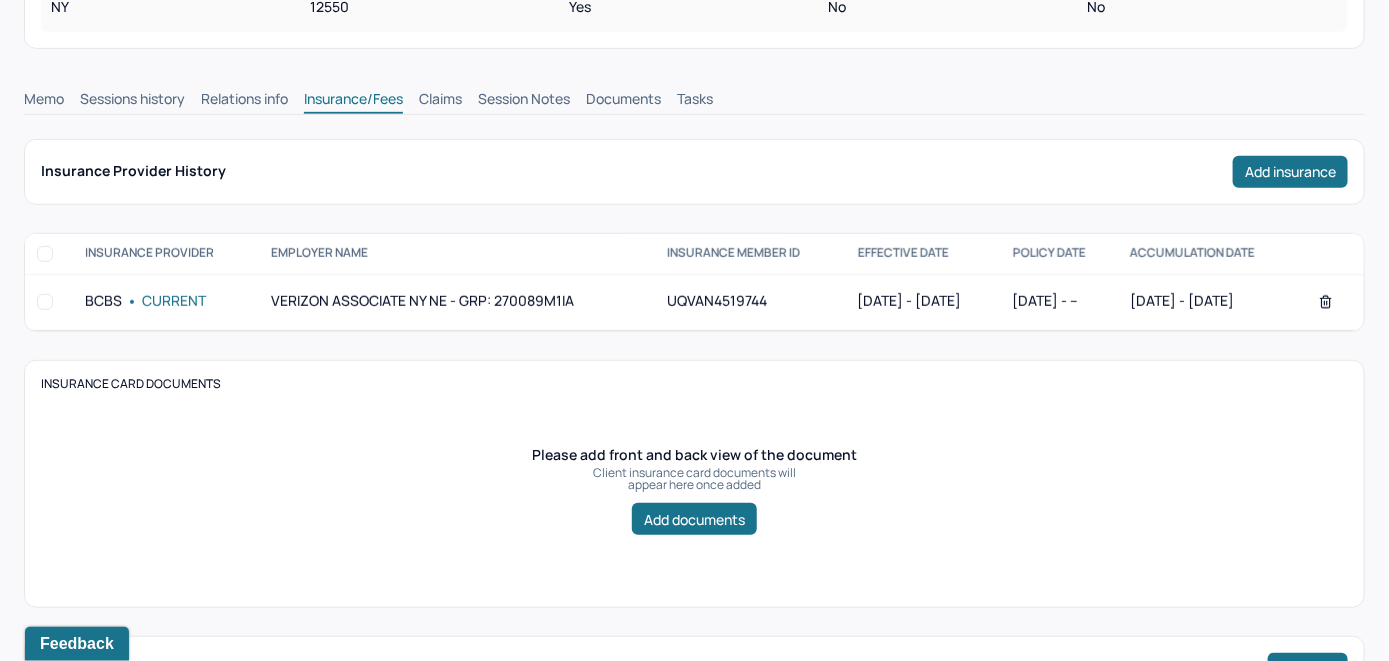scroll, scrollTop: 250, scrollLeft: 0, axis: vertical 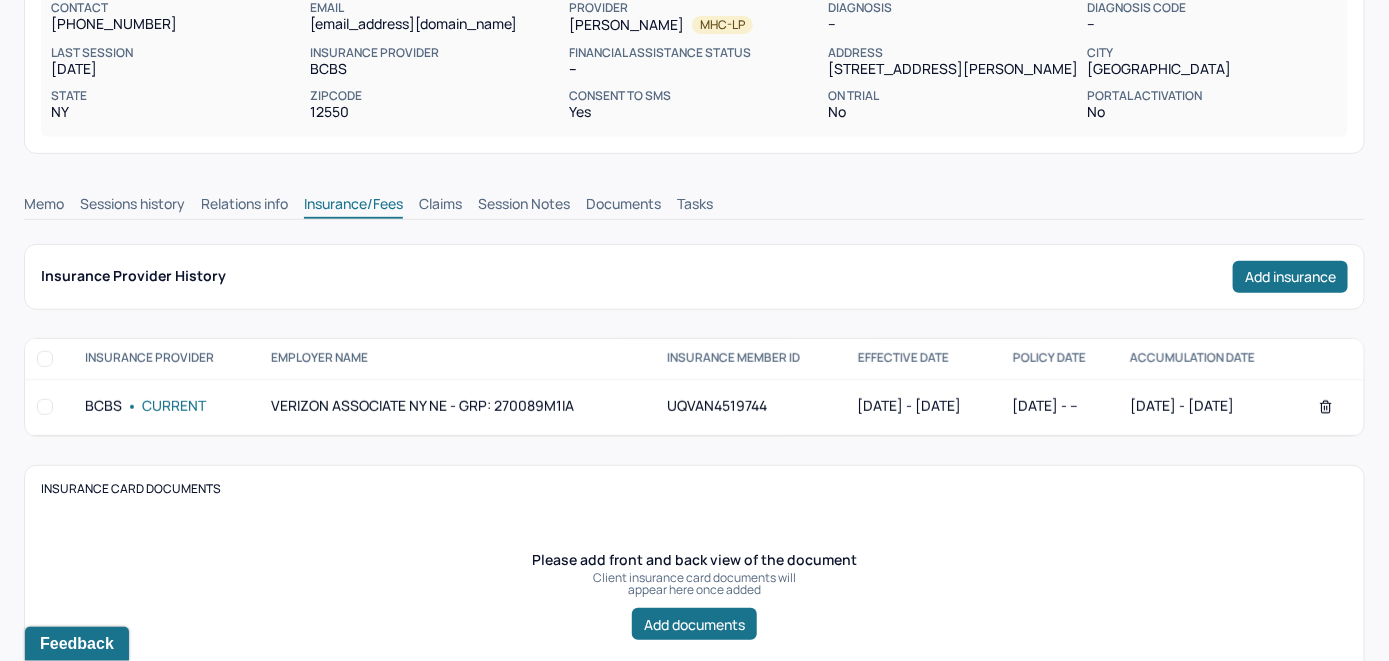 click on "Claims" at bounding box center (440, 206) 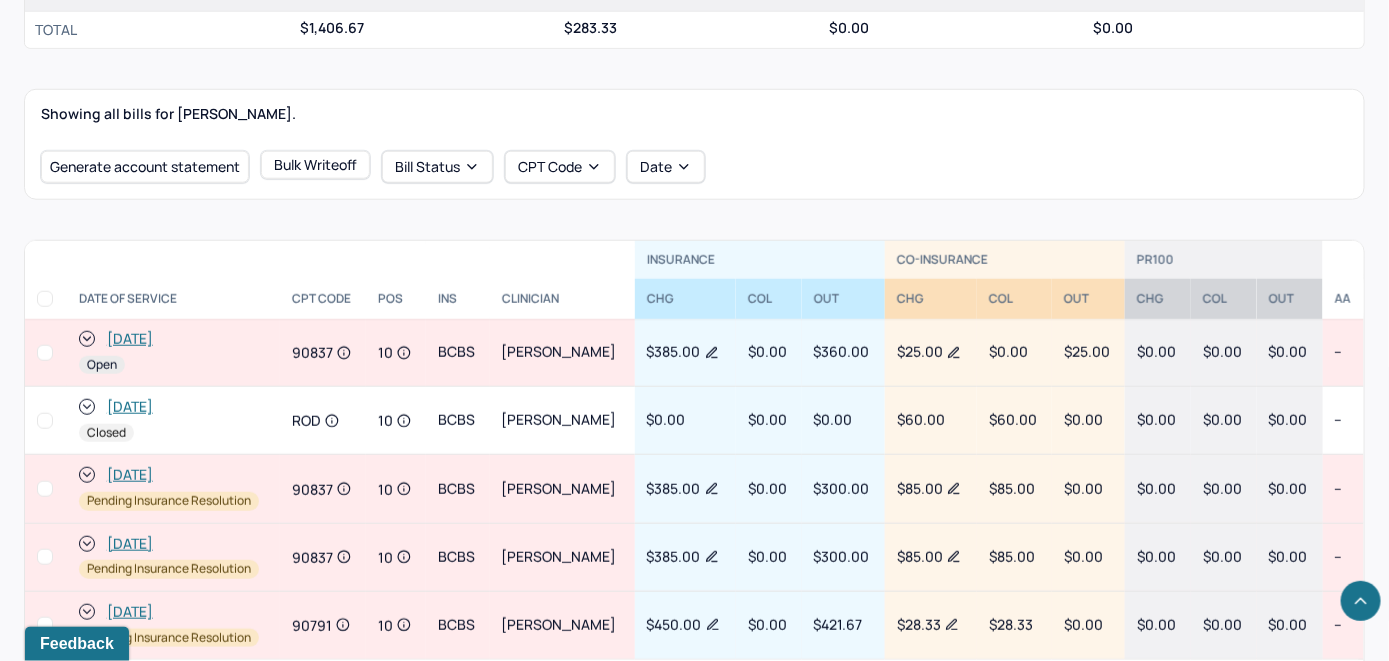 scroll, scrollTop: 655, scrollLeft: 0, axis: vertical 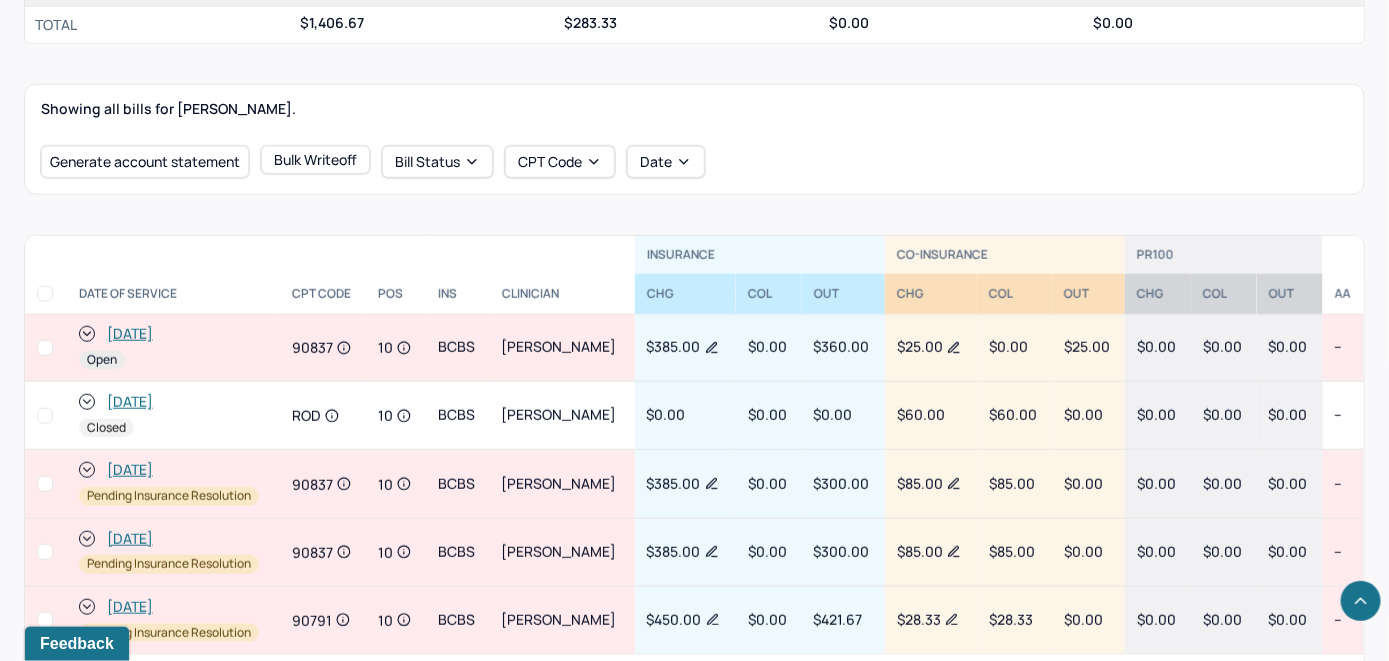 click on "[DATE] Open" at bounding box center [173, 347] 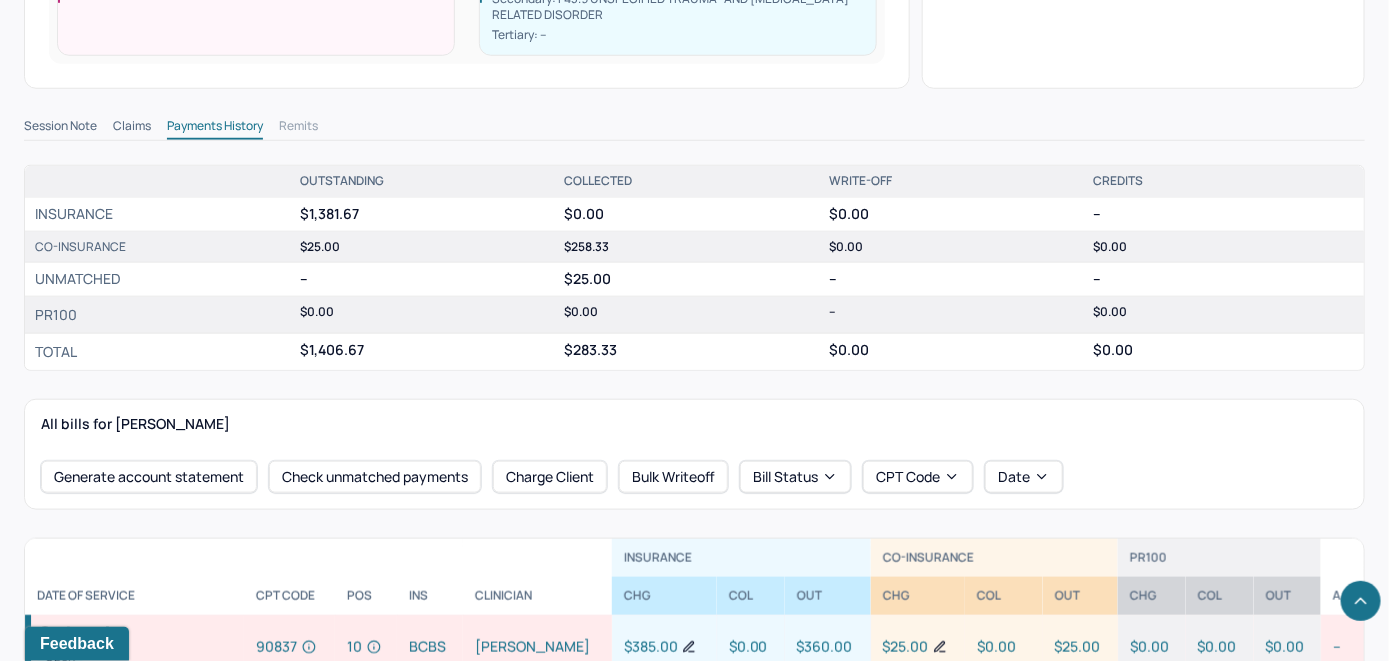 scroll, scrollTop: 800, scrollLeft: 0, axis: vertical 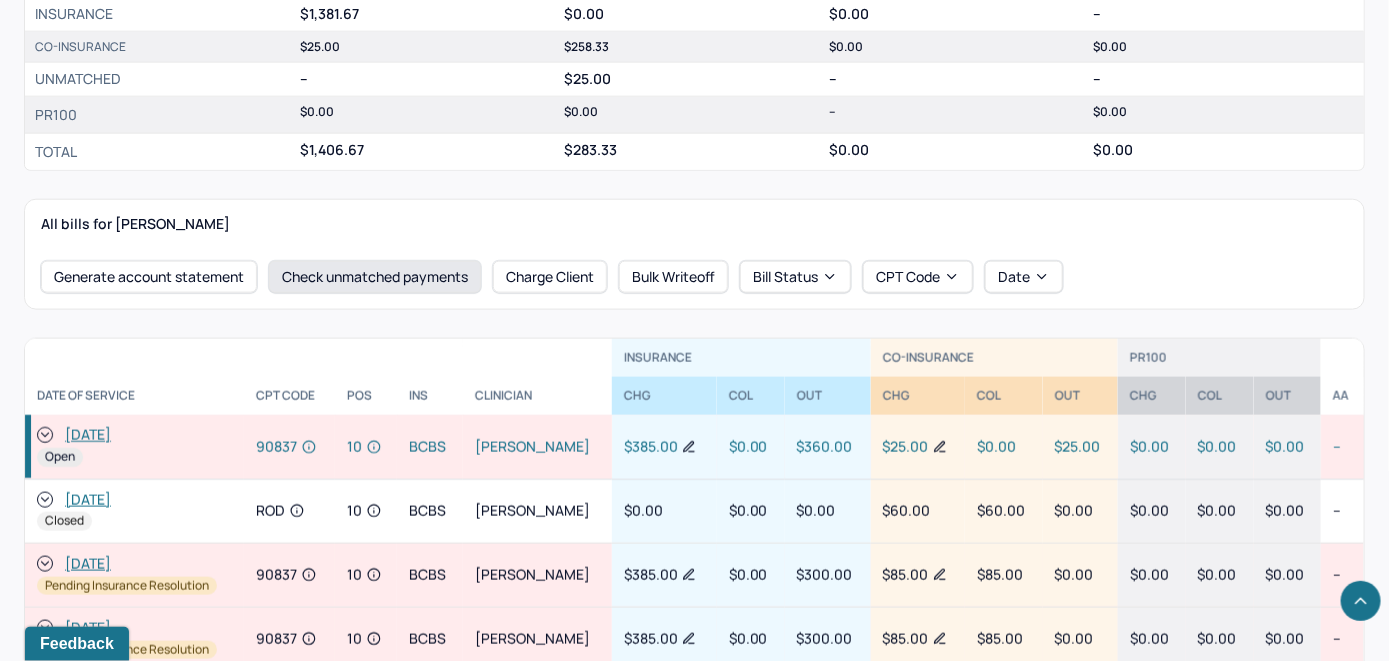 click on "Check unmatched payments" at bounding box center (375, 277) 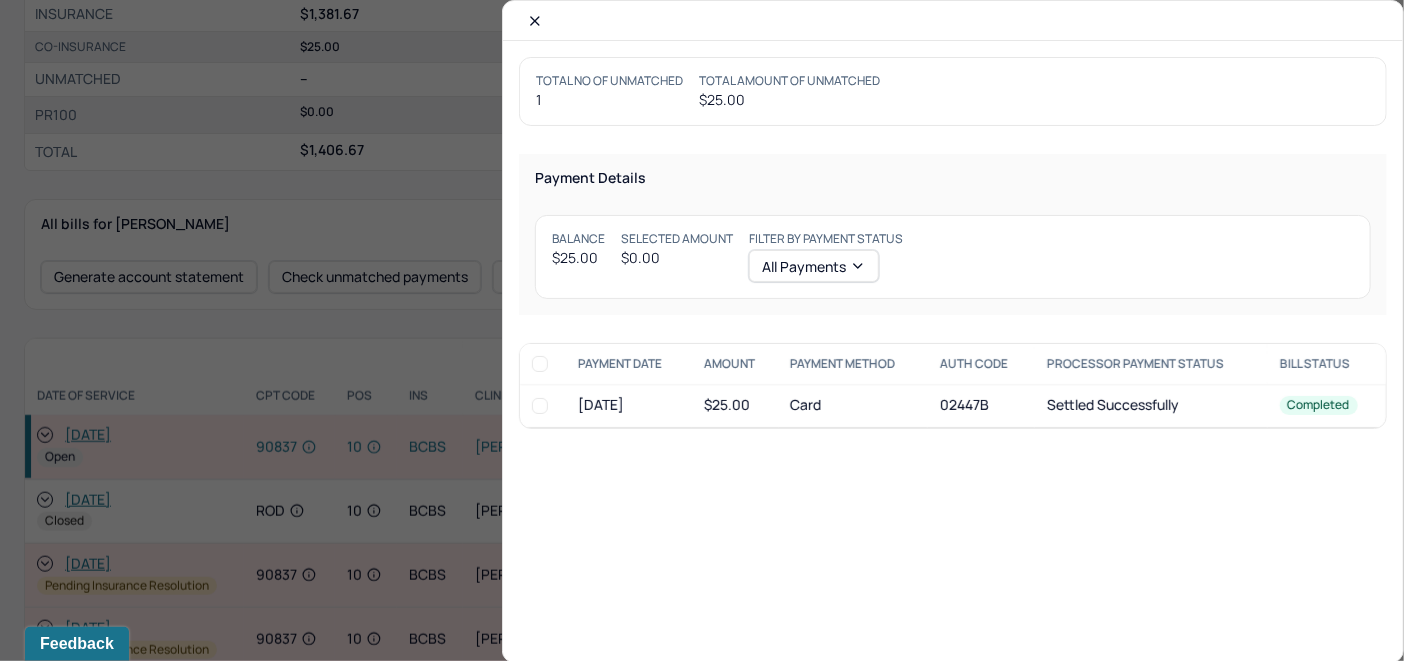 click at bounding box center [540, 406] 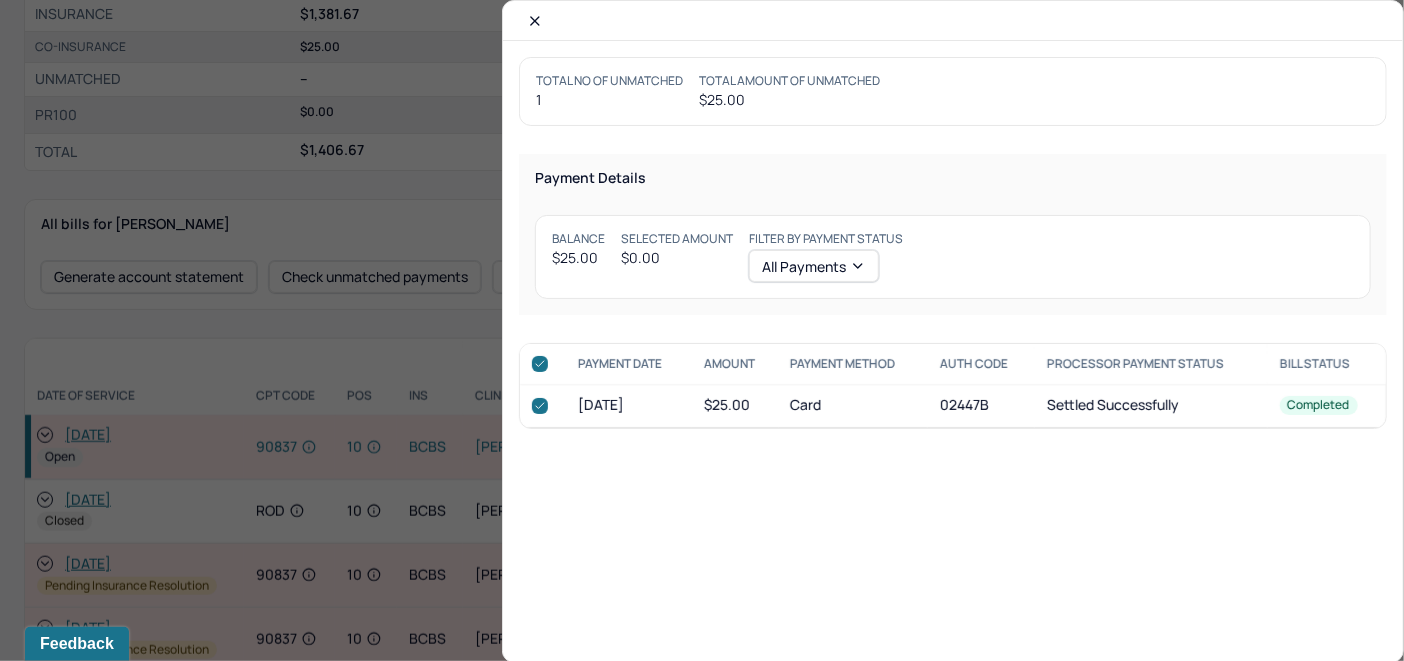 checkbox on "true" 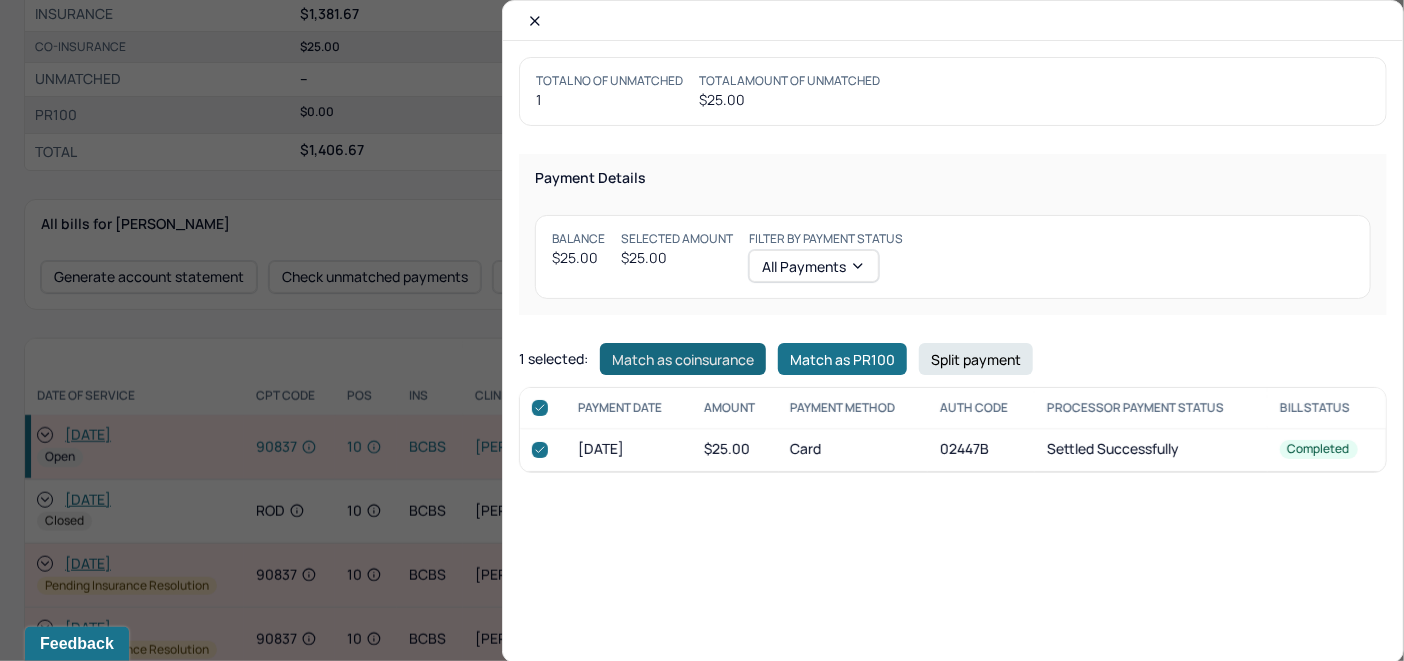 click on "Match as coinsurance" at bounding box center (683, 359) 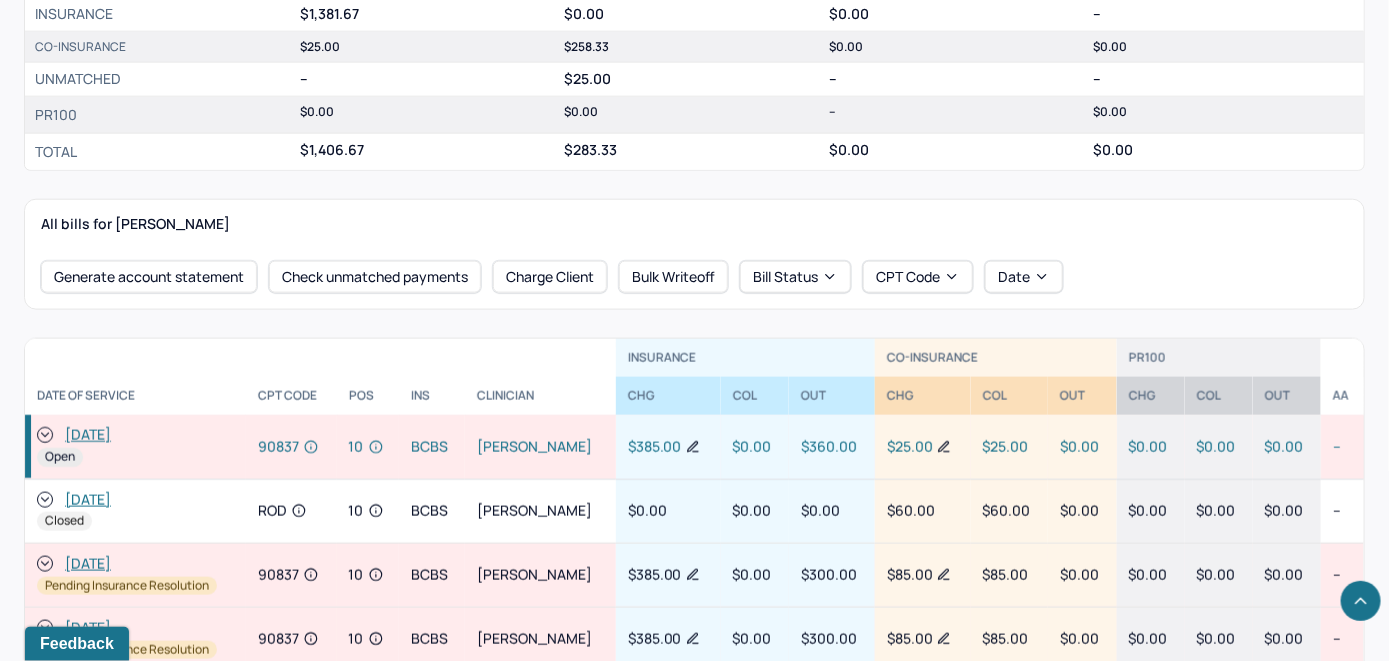 click 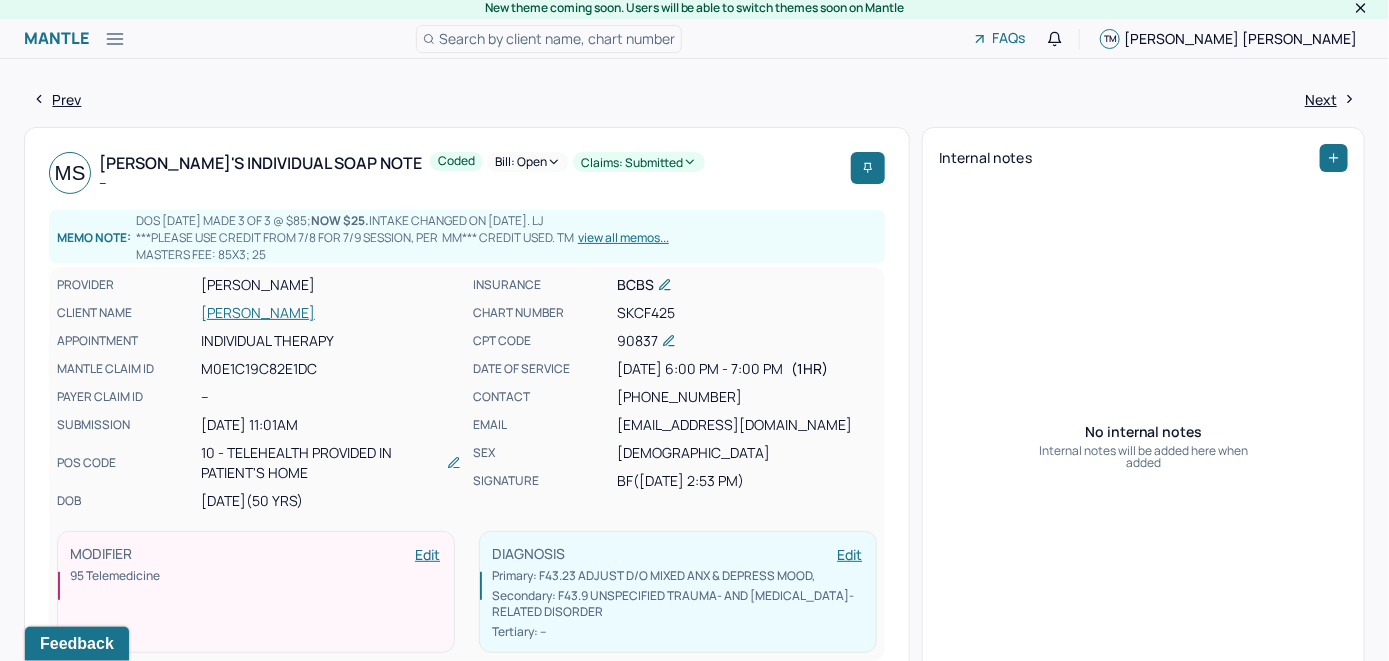 scroll, scrollTop: 0, scrollLeft: 0, axis: both 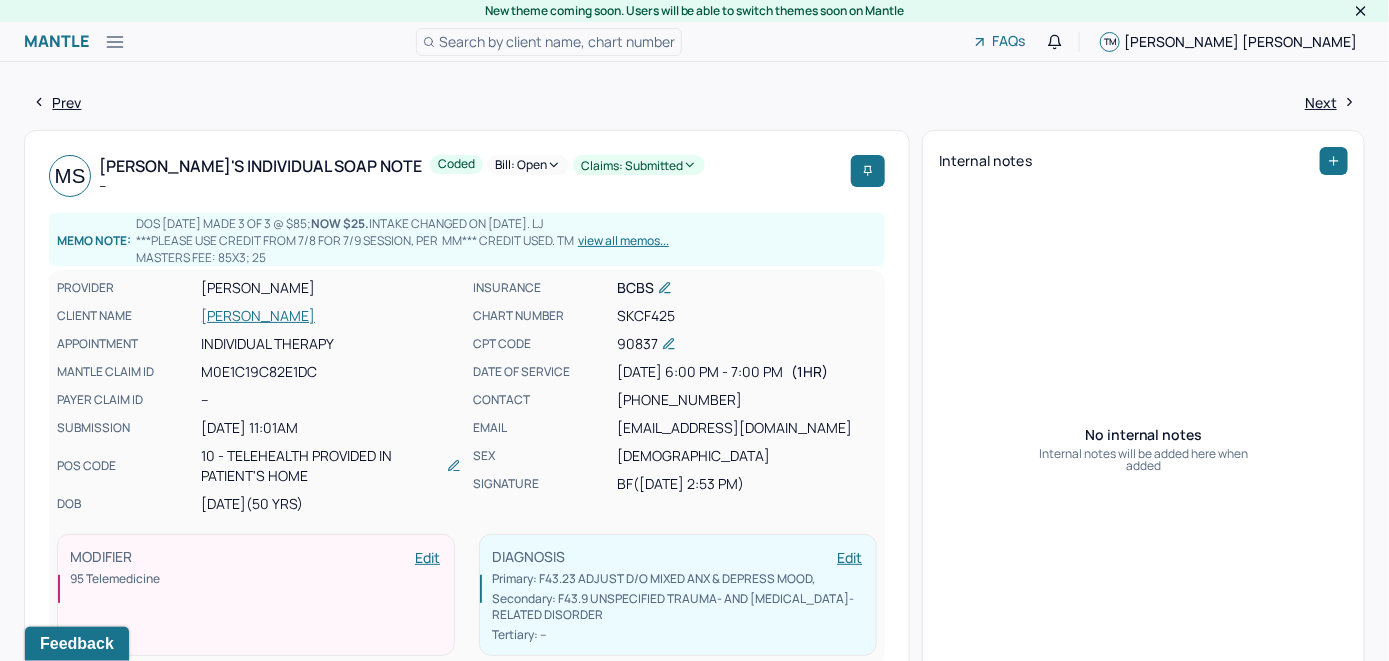 click on "Bill: Open" at bounding box center (528, 165) 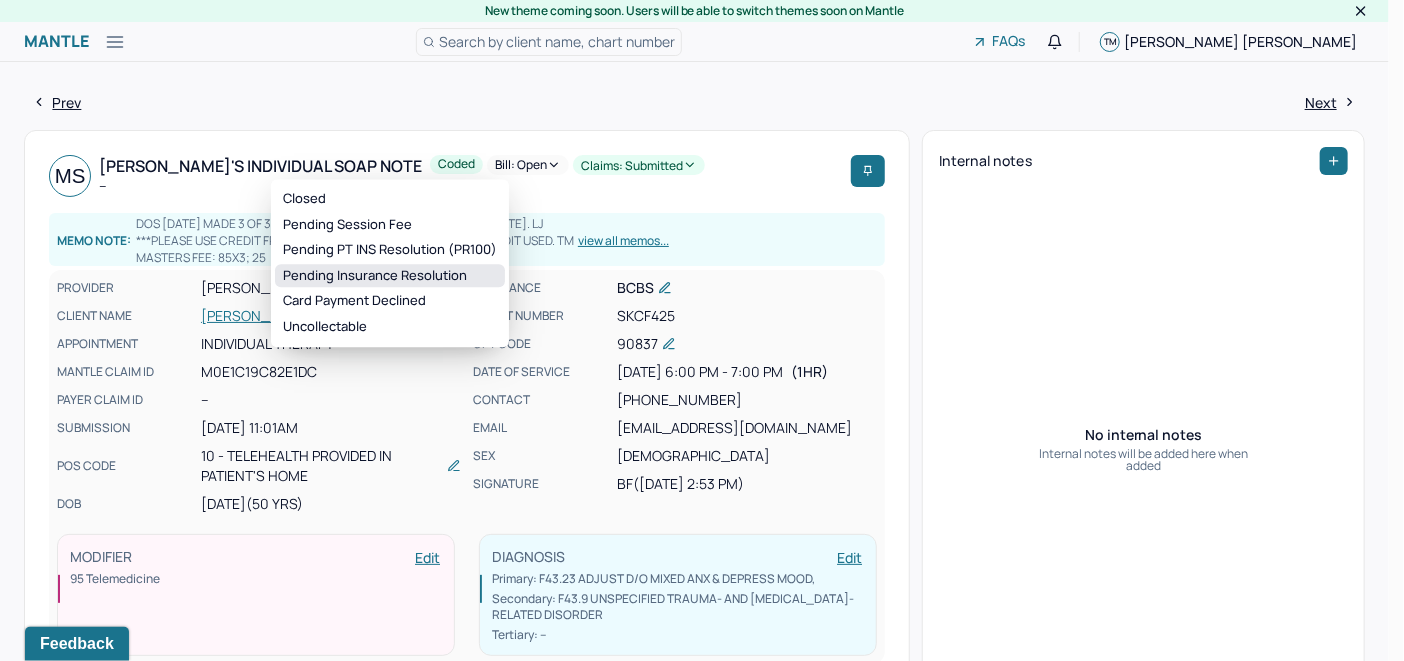 click on "Pending Insurance Resolution" at bounding box center (390, 276) 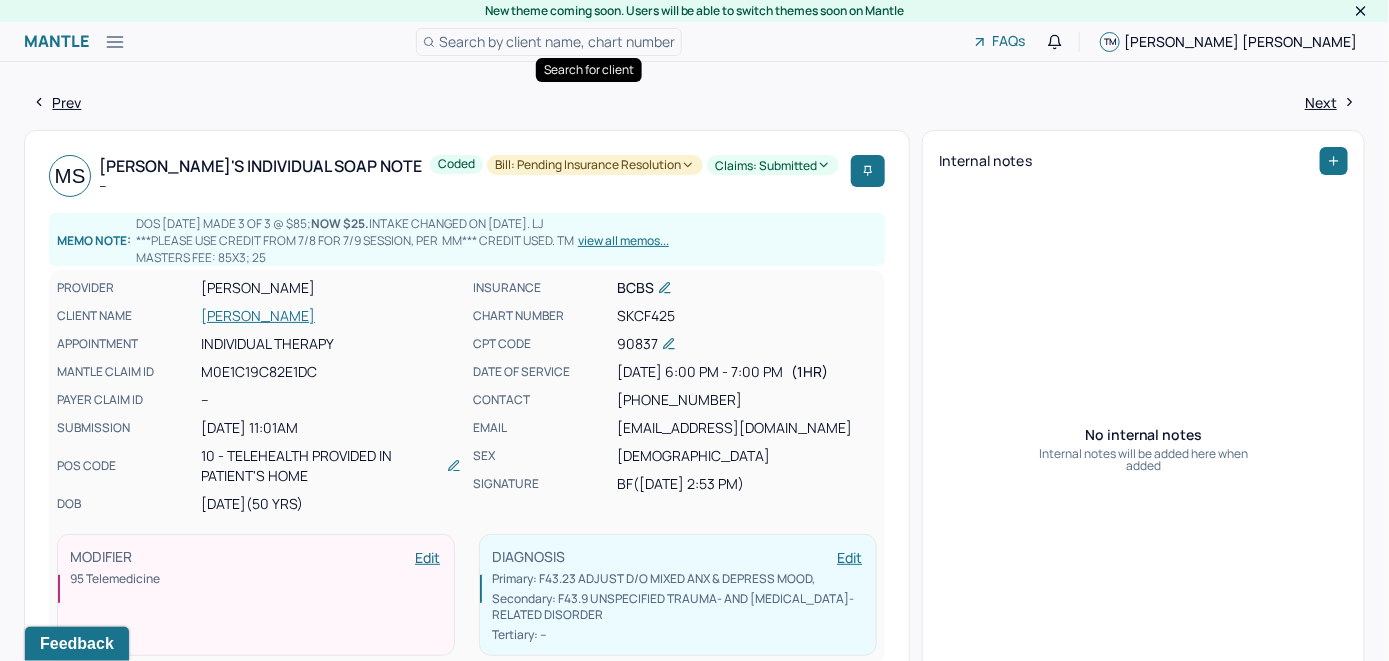click on "Search by client name, chart number" at bounding box center [557, 41] 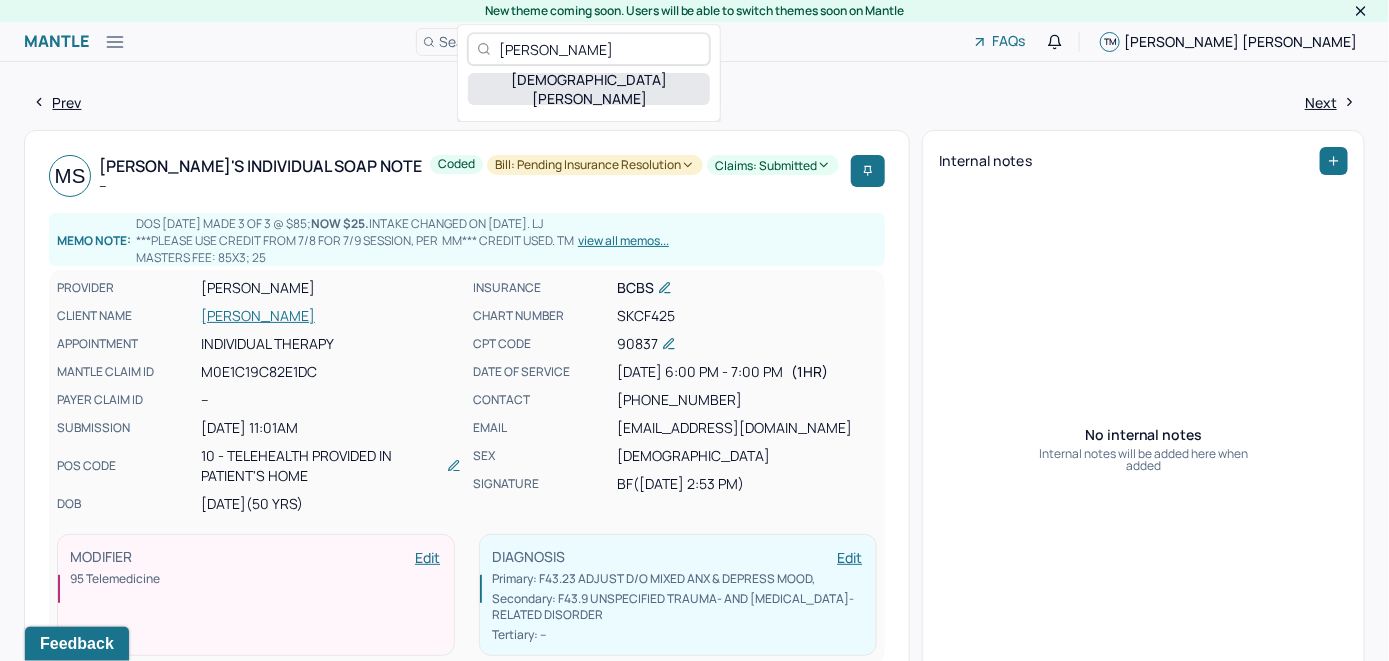type on "Mina Afrouzi Khosroshahi" 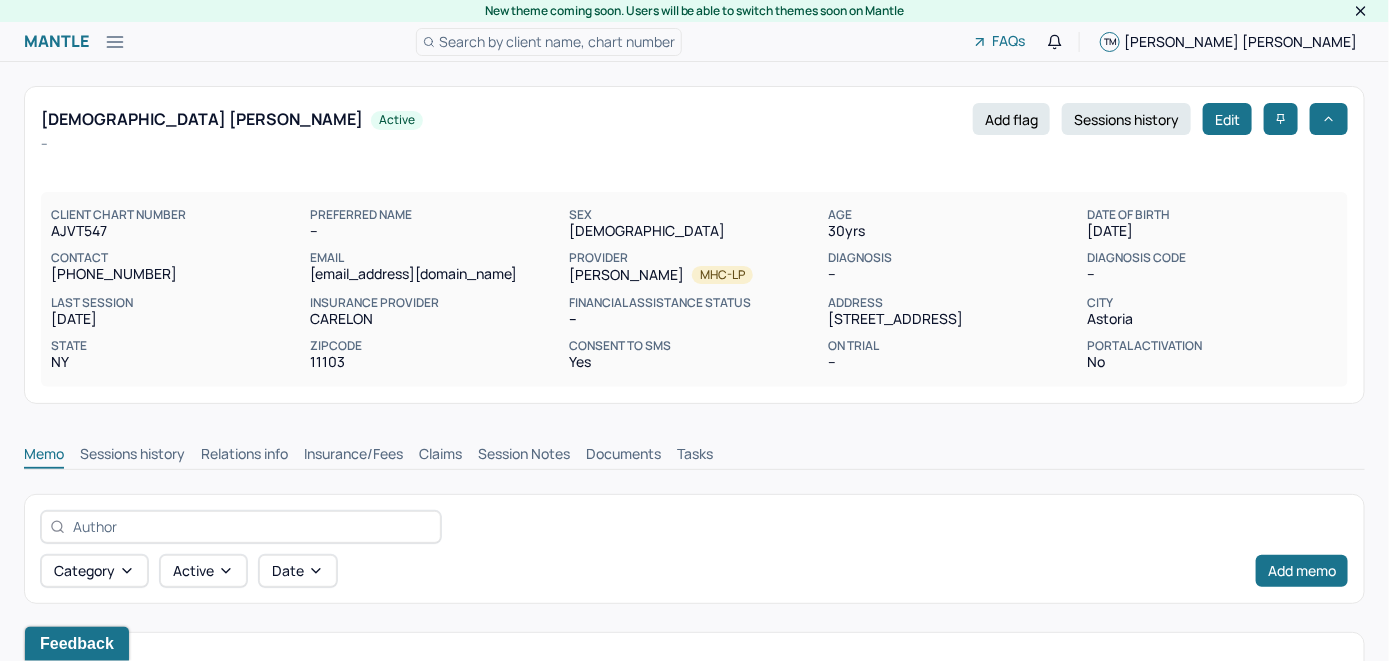 scroll, scrollTop: 0, scrollLeft: 0, axis: both 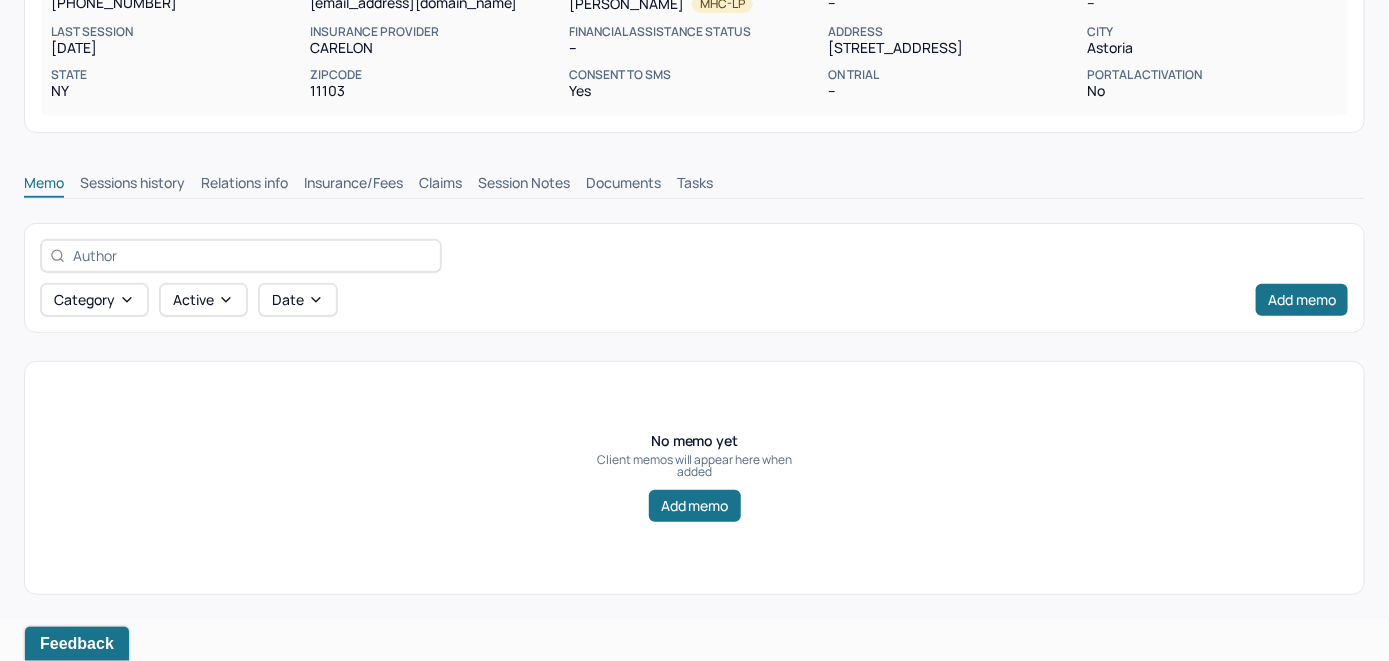 click on "Insurance/Fees" at bounding box center (353, 185) 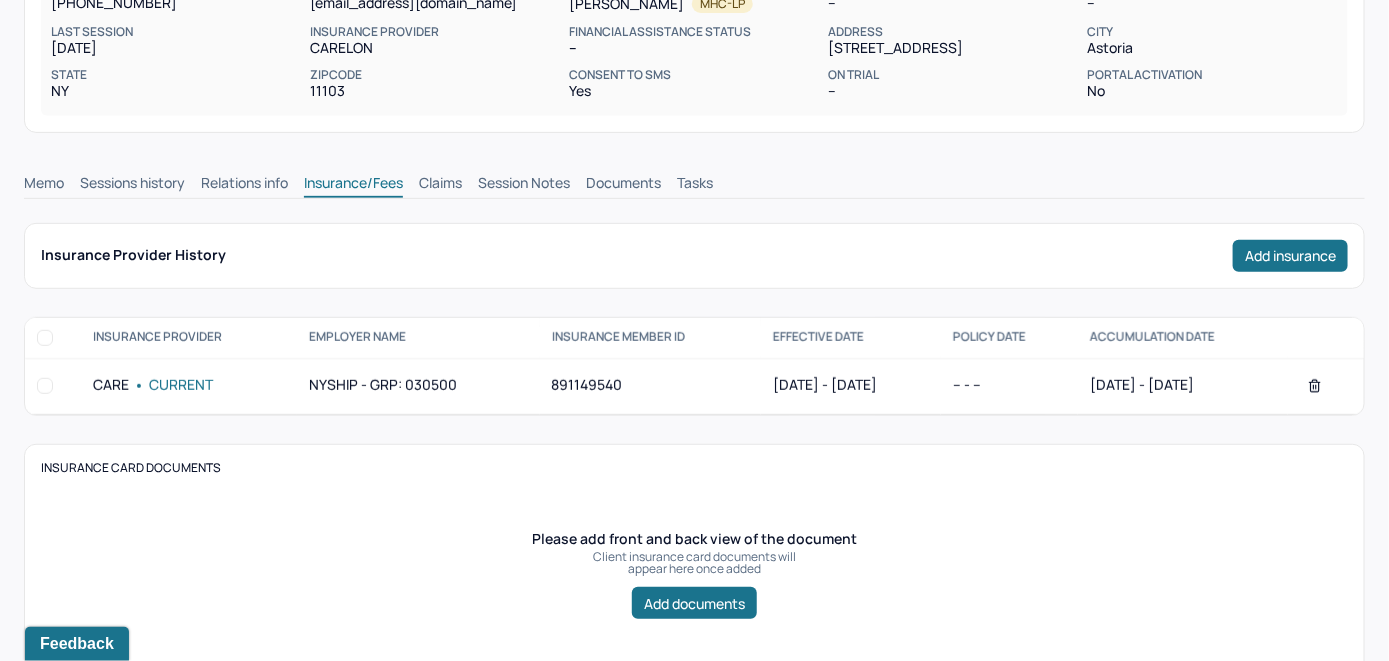 click on "Claims" at bounding box center (440, 185) 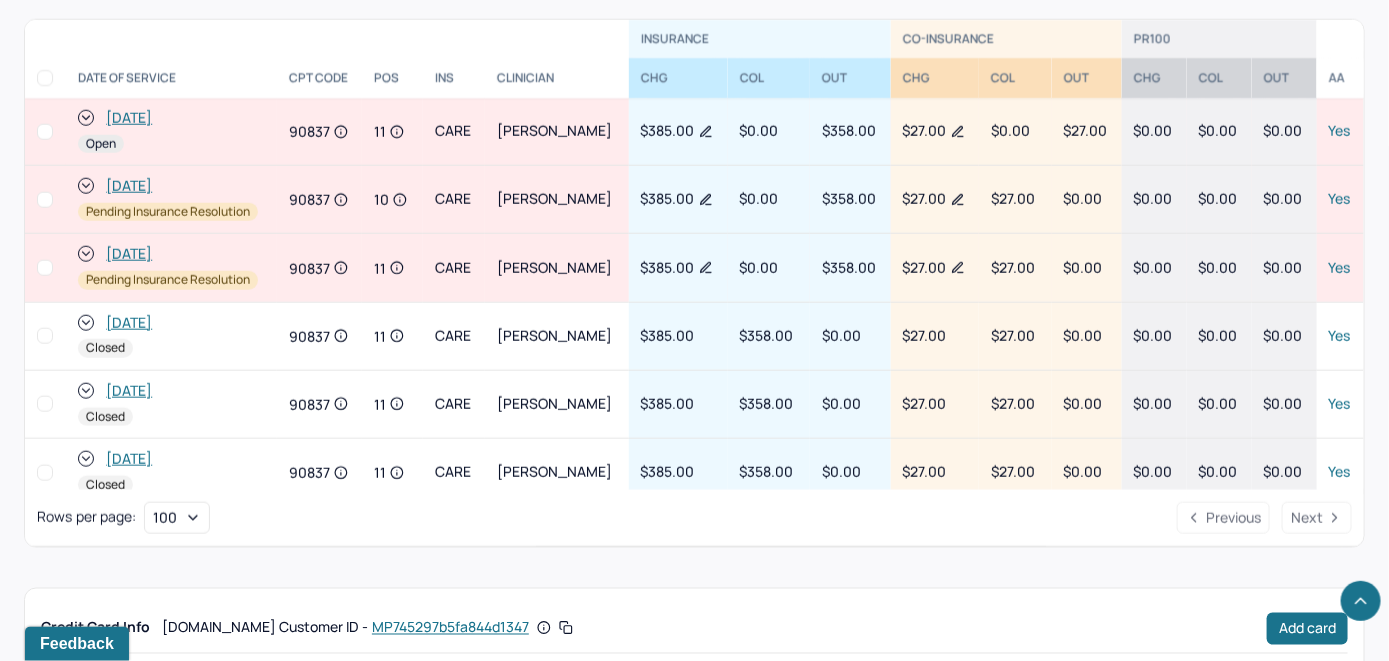 scroll, scrollTop: 875, scrollLeft: 0, axis: vertical 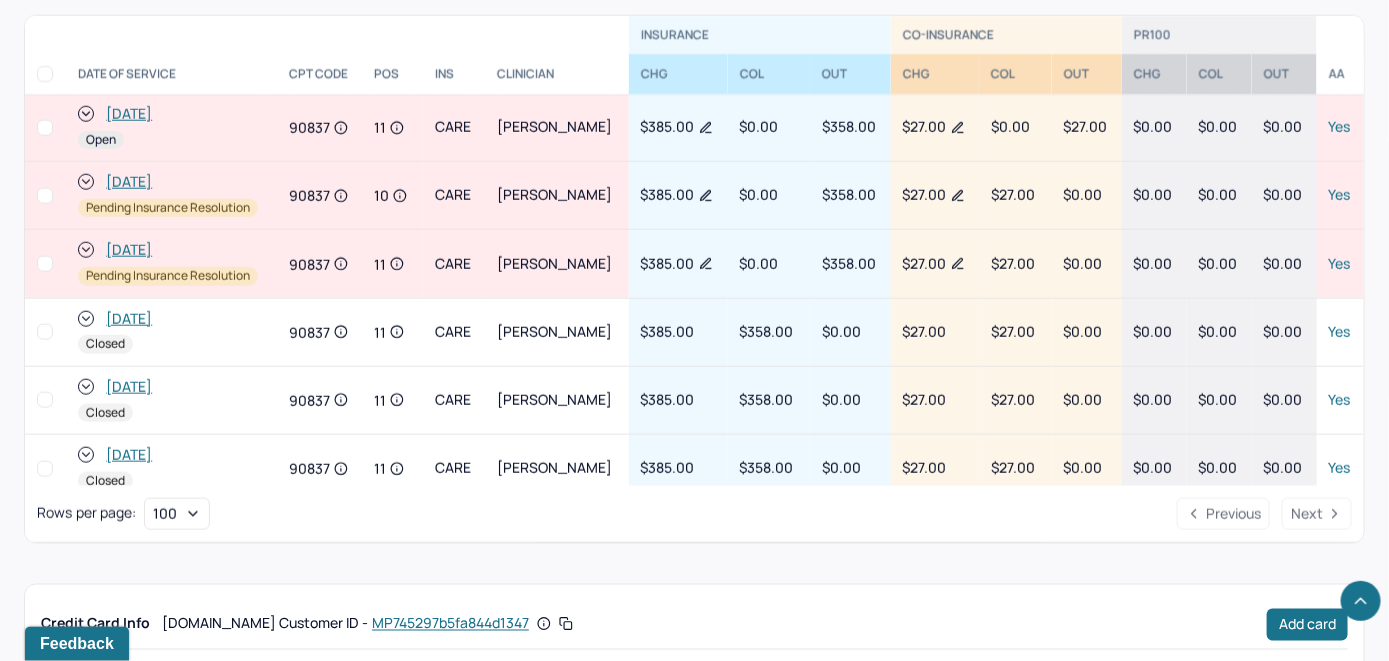 click on "Rows per page : 100 Previous Next" at bounding box center [694, 514] 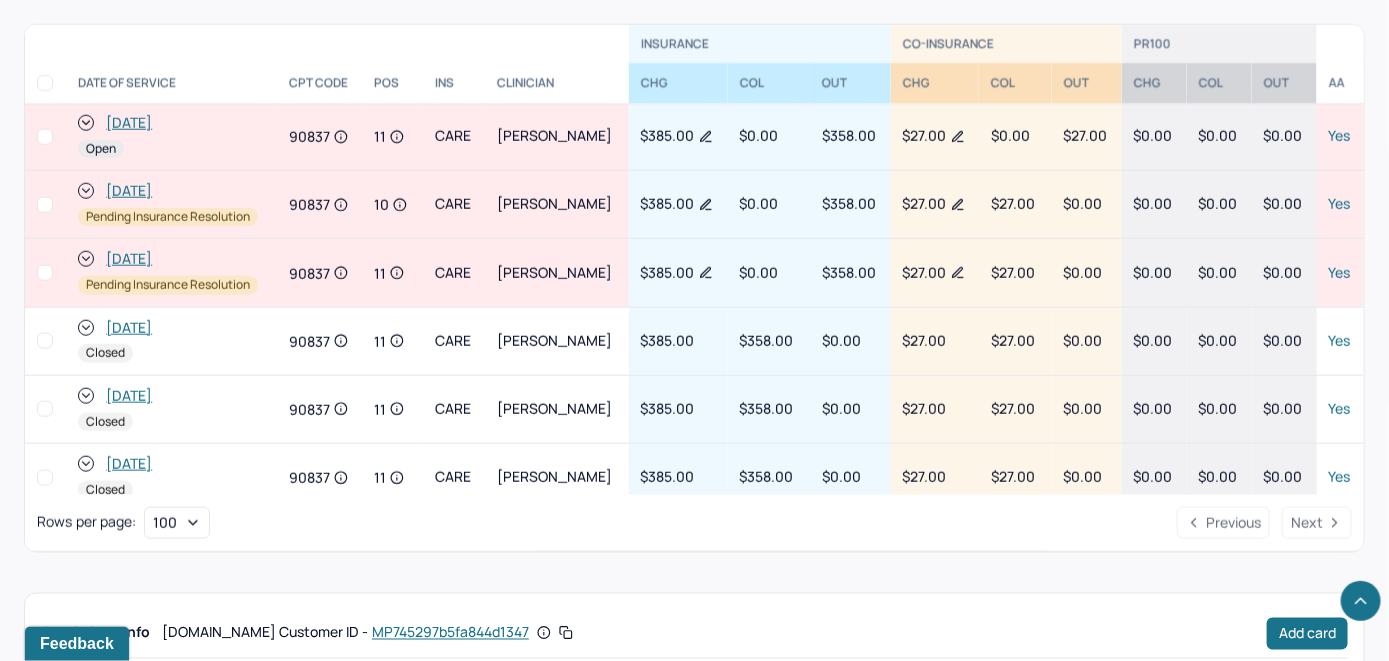 scroll, scrollTop: 857, scrollLeft: 0, axis: vertical 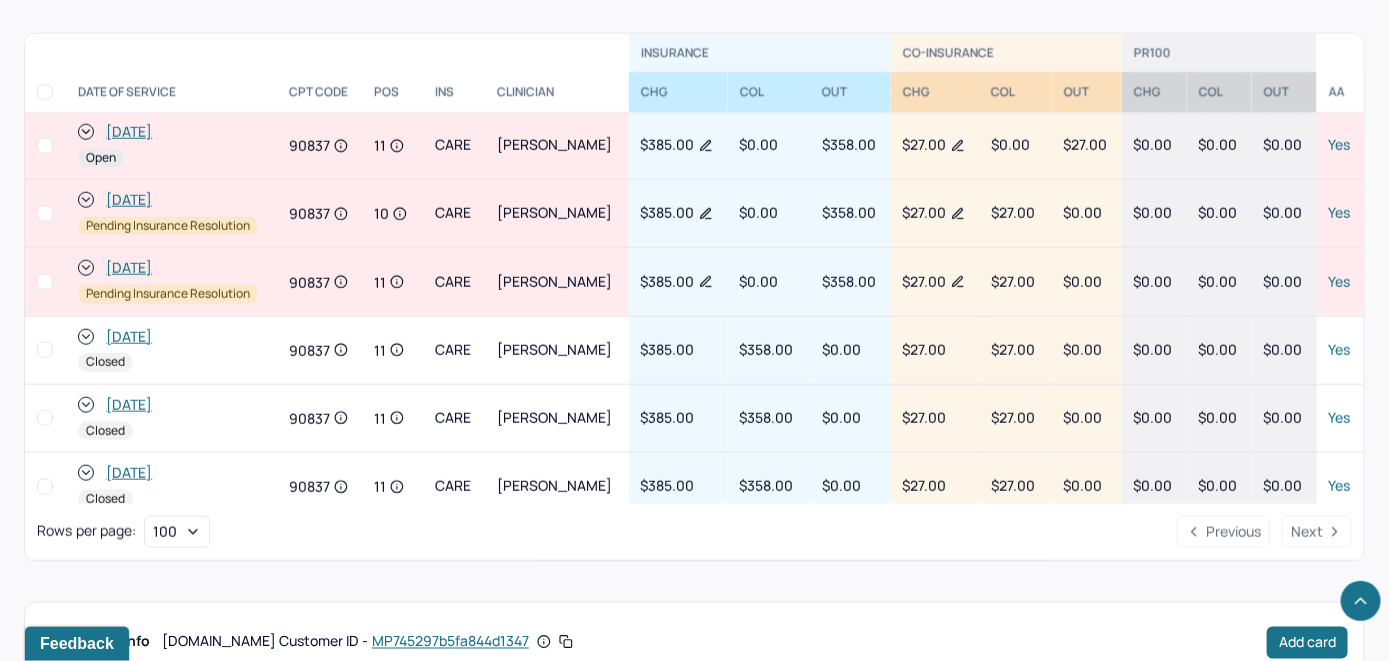 click on "[DATE]" at bounding box center (129, 132) 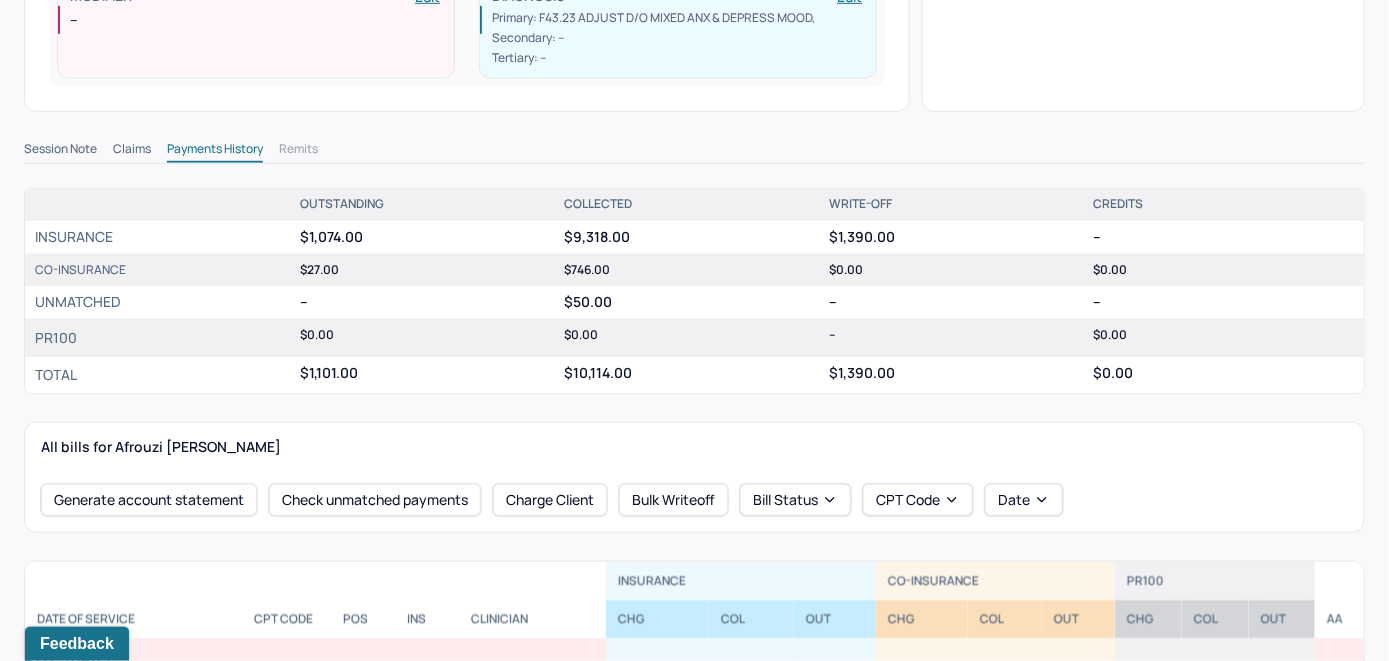 scroll, scrollTop: 700, scrollLeft: 0, axis: vertical 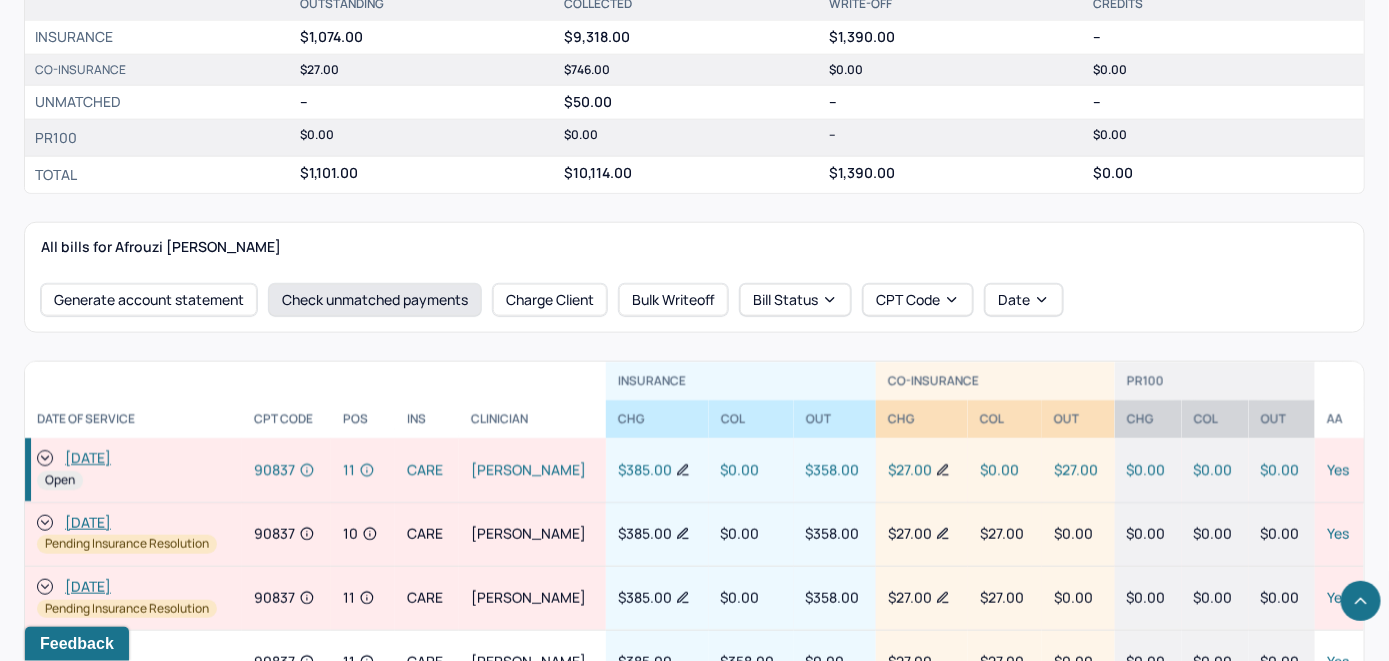 click on "Check unmatched payments" at bounding box center [375, 300] 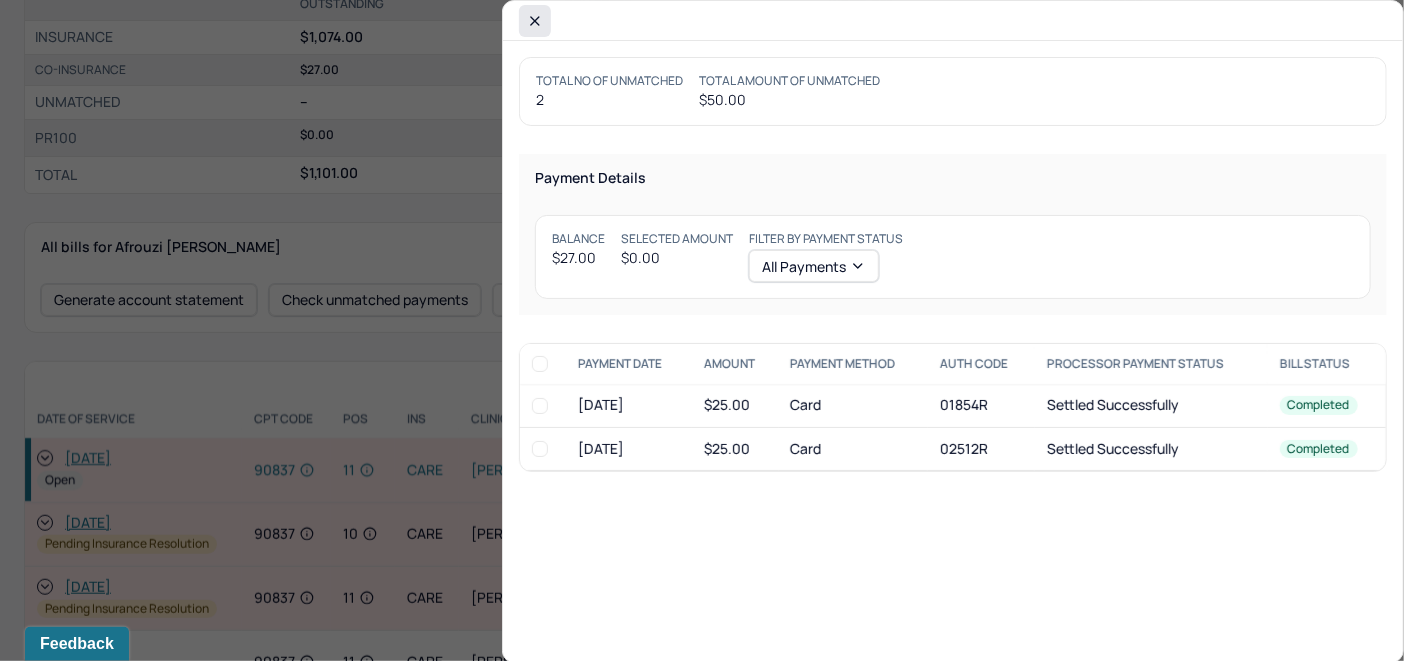 click 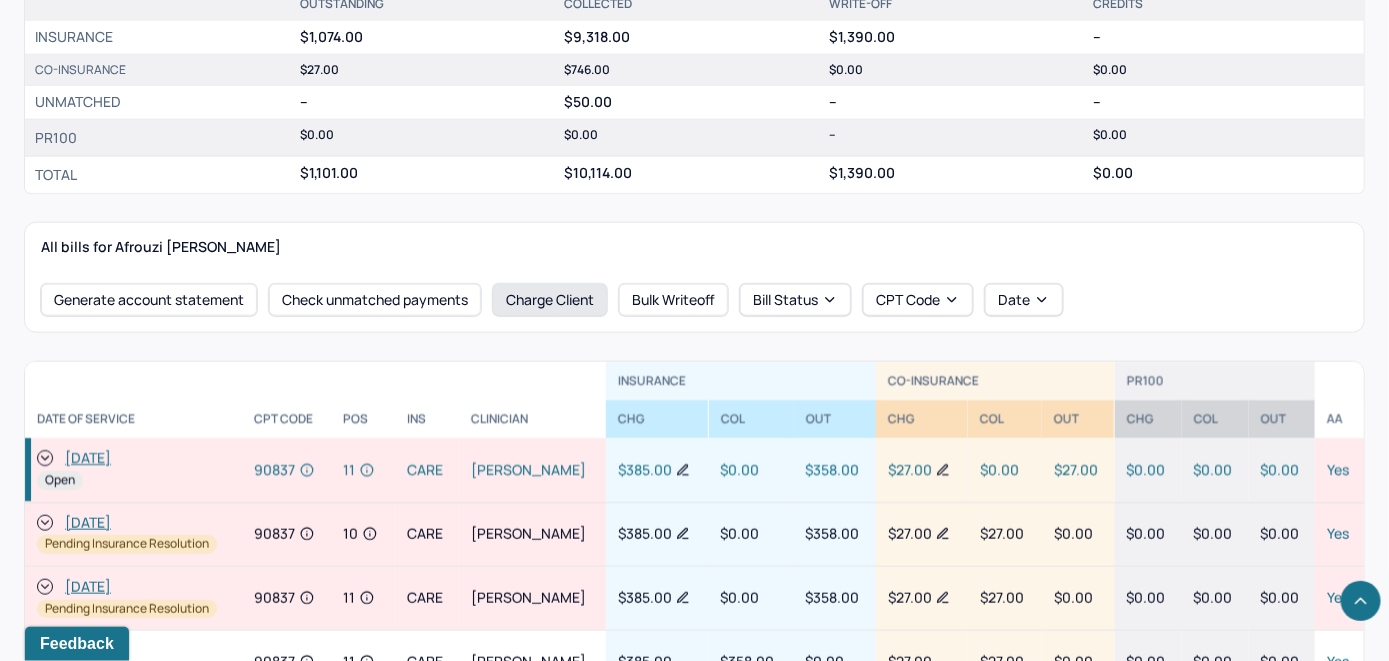 click on "Charge Client" at bounding box center [550, 300] 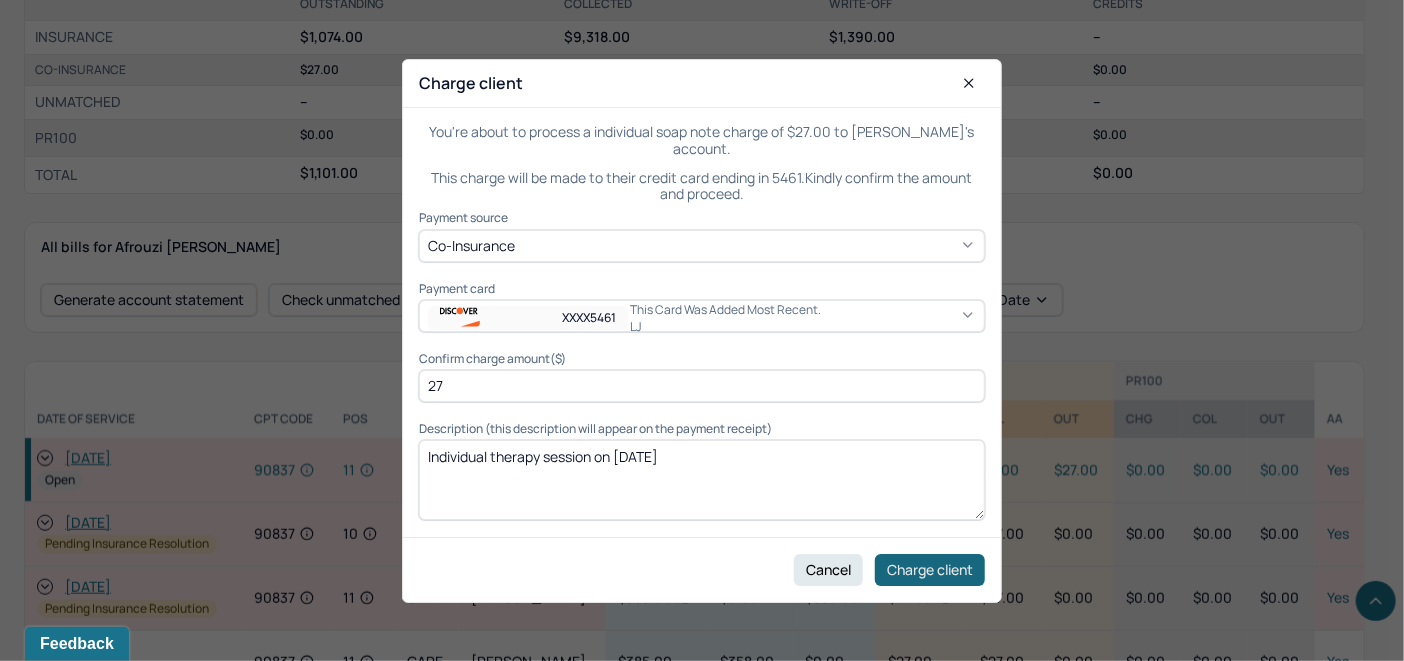 click on "Charge client" at bounding box center [930, 569] 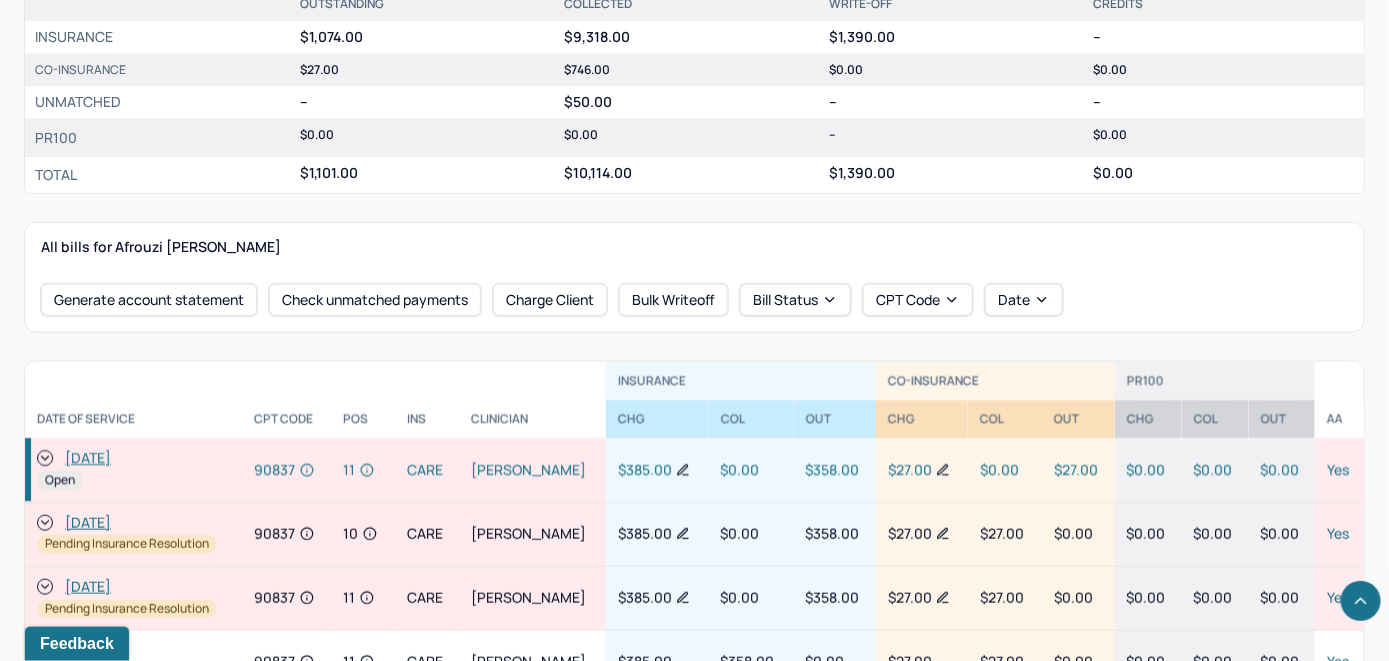 click 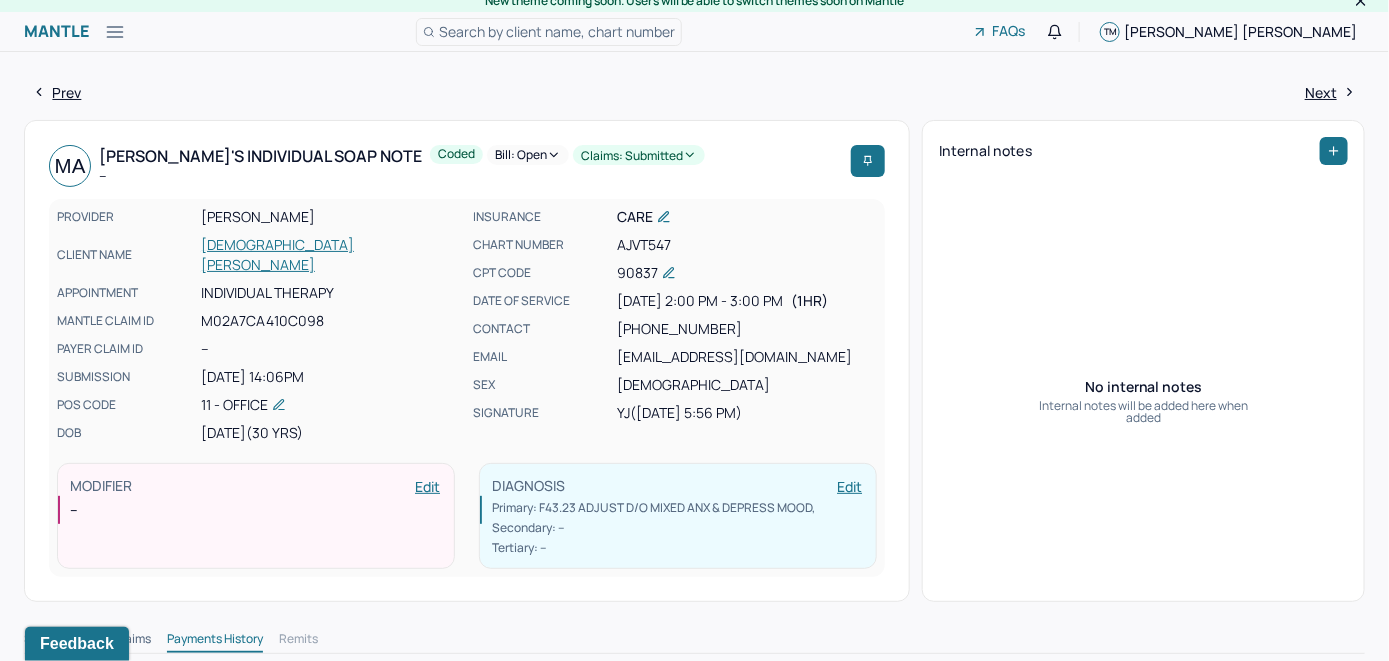 scroll, scrollTop: 0, scrollLeft: 0, axis: both 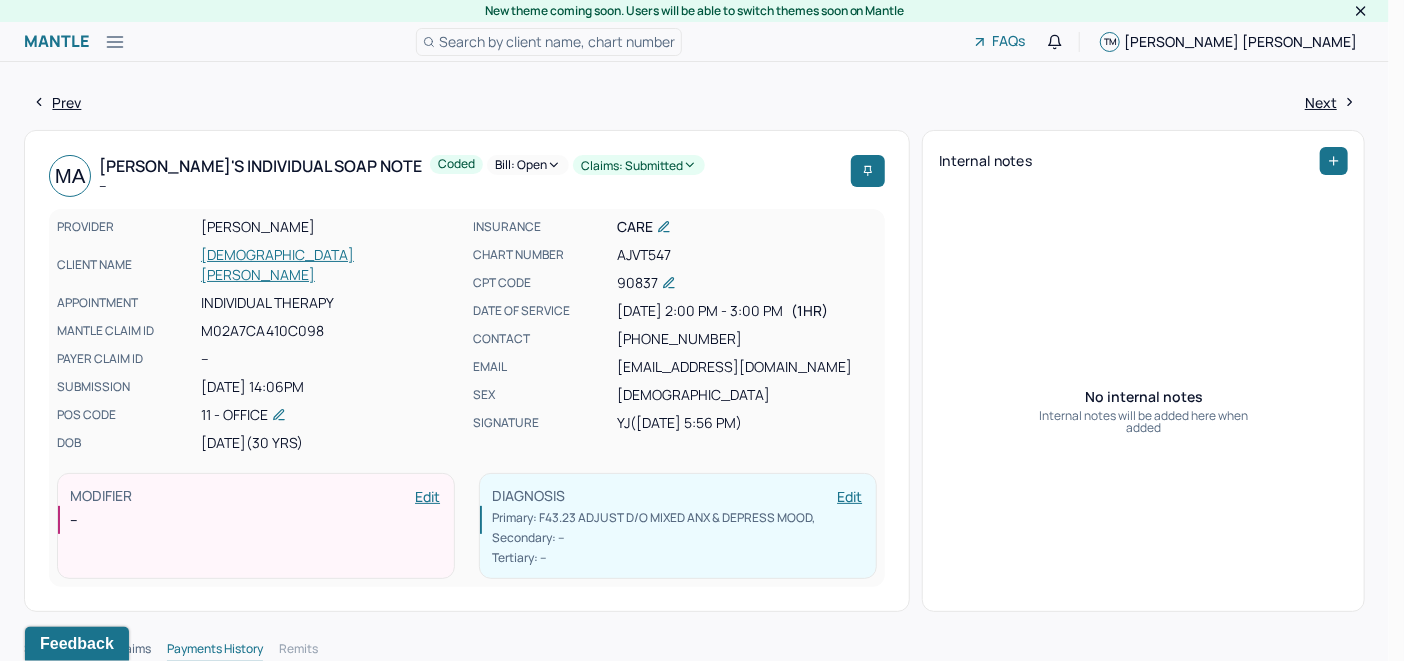 click on "Bill: Open" at bounding box center (528, 165) 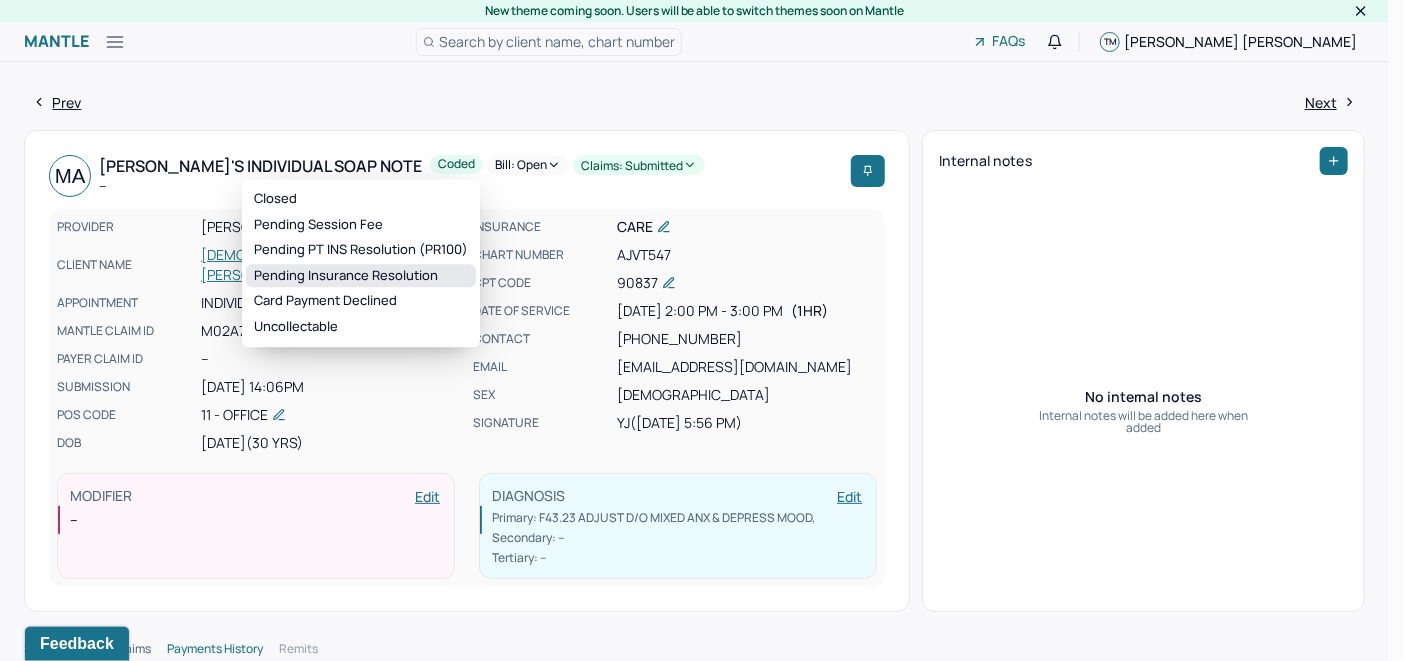 click on "Pending Insurance Resolution" at bounding box center (361, 276) 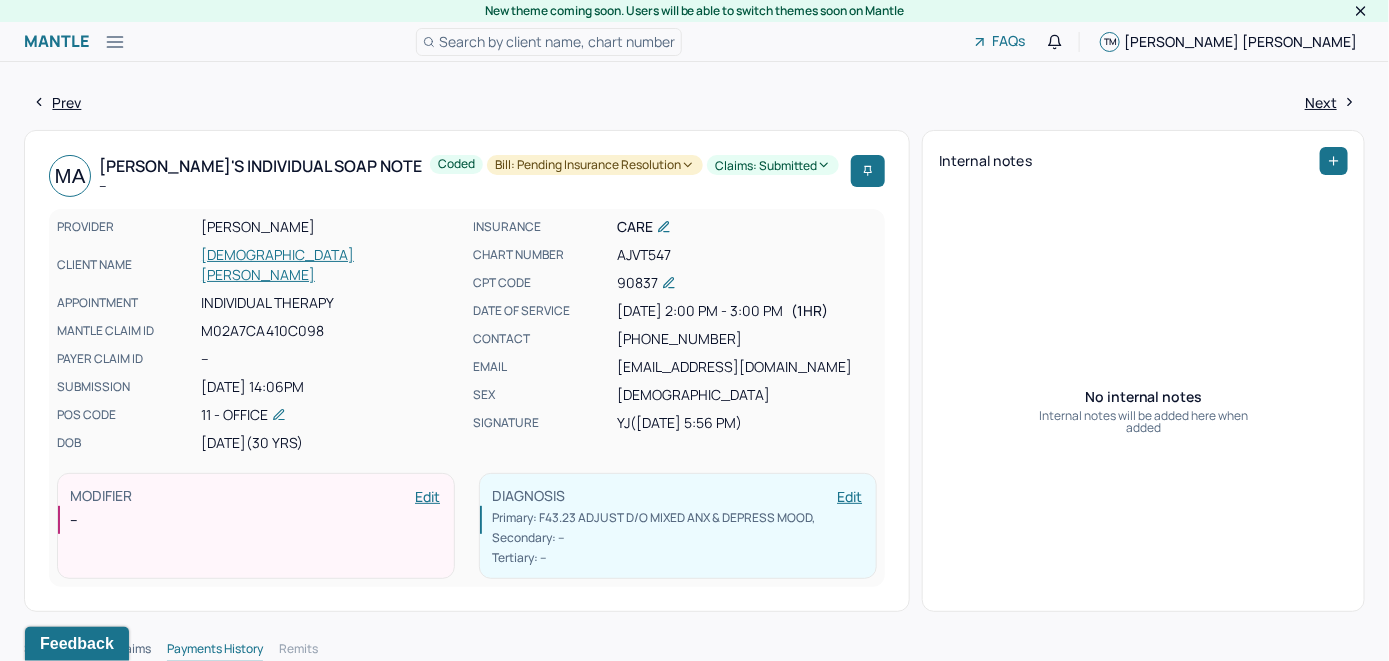 click on "Search by client name, chart number" at bounding box center [557, 41] 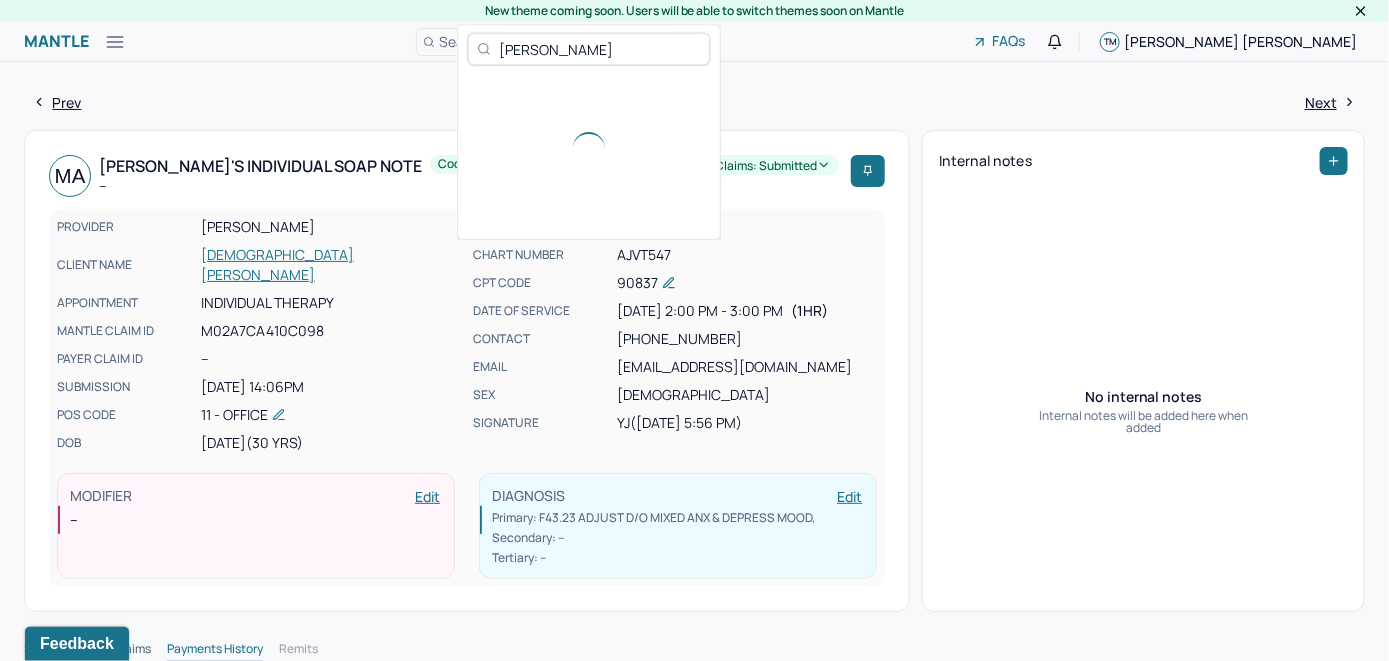 type on "Molly Boyle" 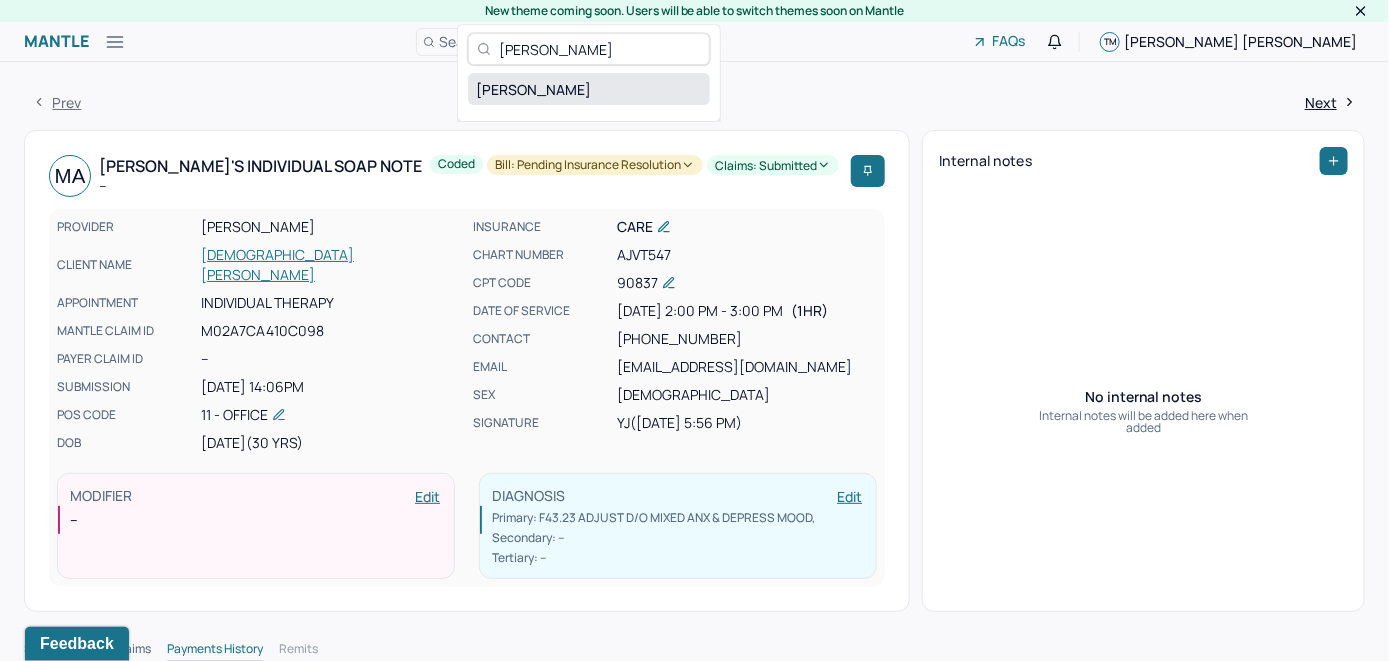 click on "BOYLE, MOLLY" at bounding box center [589, 89] 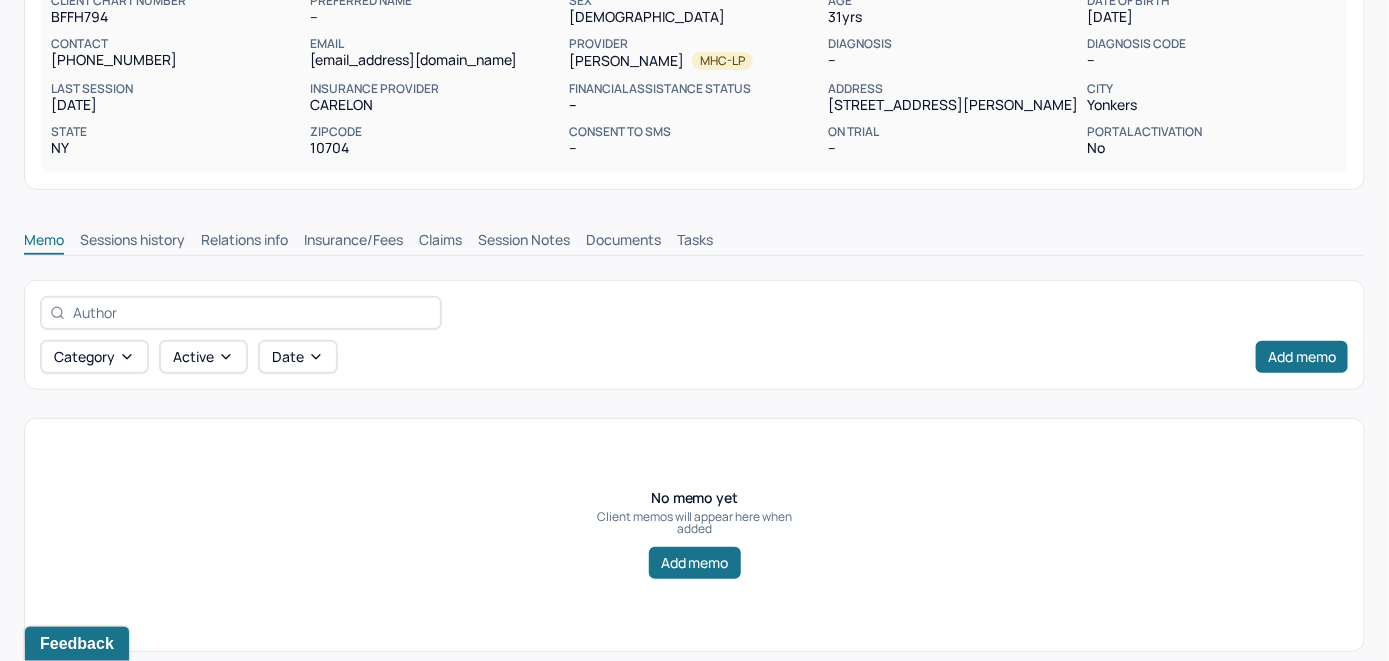 scroll, scrollTop: 271, scrollLeft: 0, axis: vertical 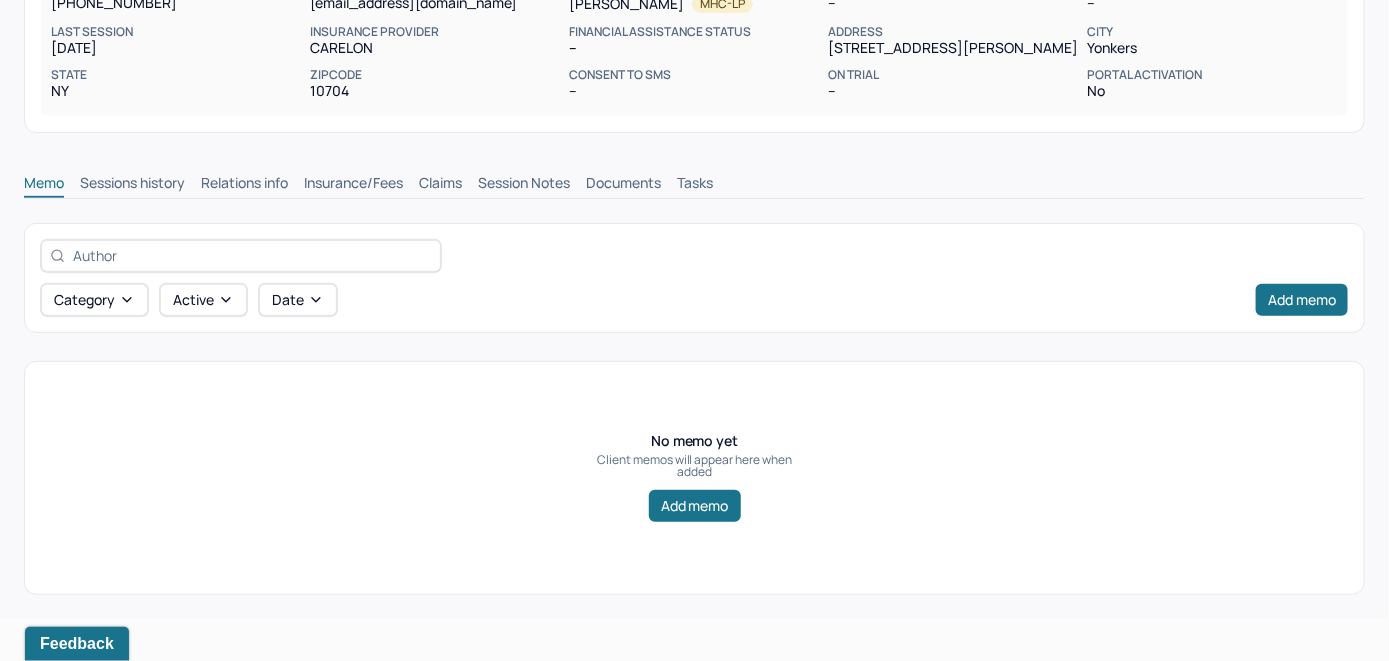 click on "Insurance/Fees" at bounding box center [353, 185] 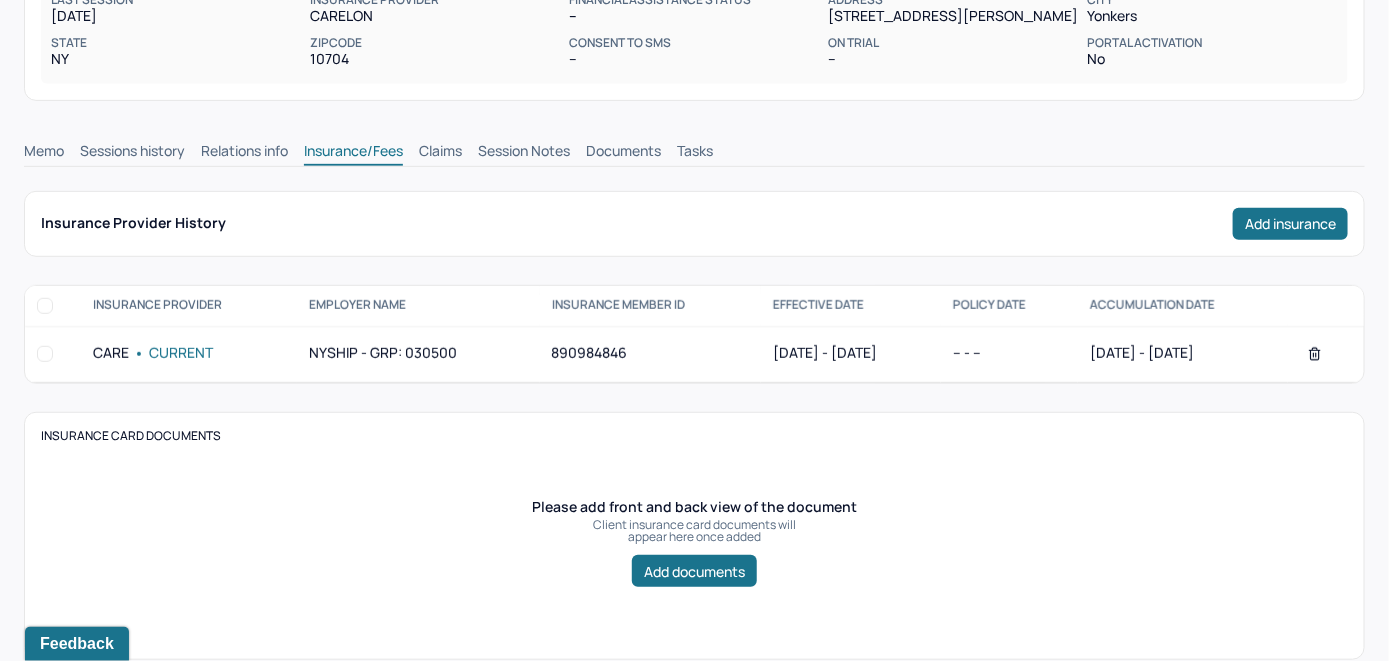 scroll, scrollTop: 171, scrollLeft: 0, axis: vertical 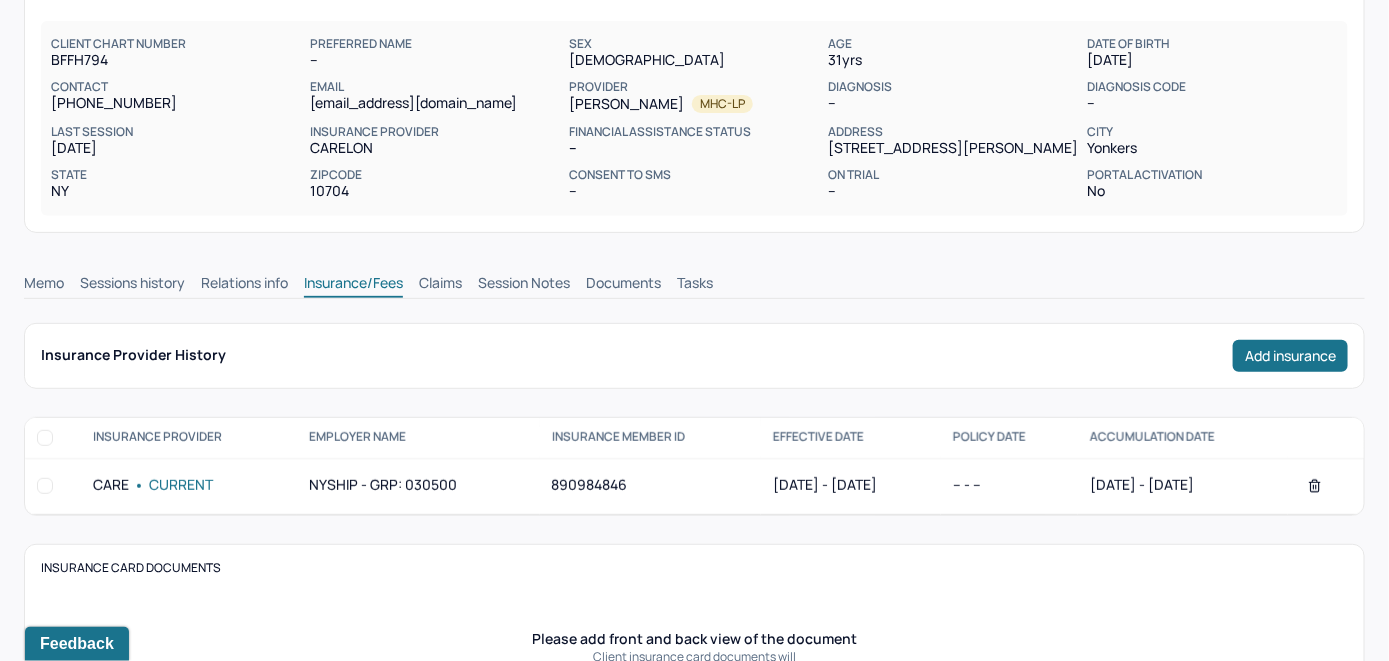 click on "Claims" at bounding box center (440, 285) 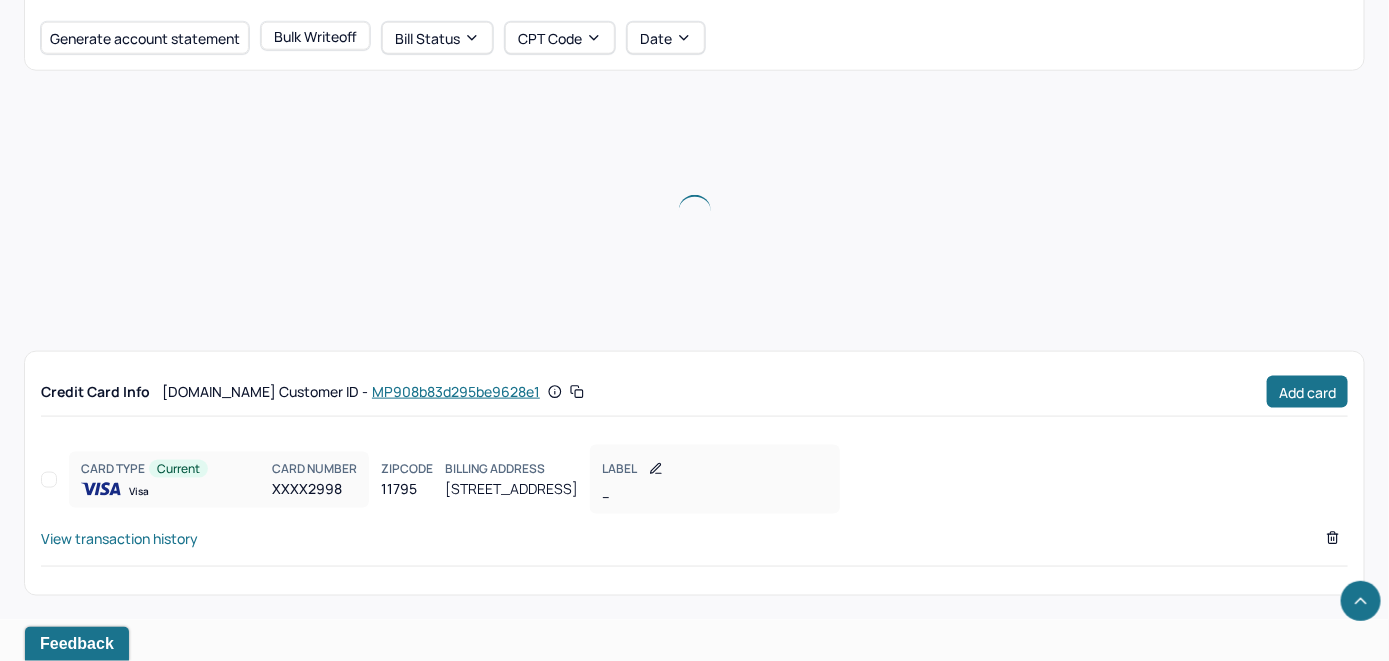 scroll, scrollTop: 778, scrollLeft: 0, axis: vertical 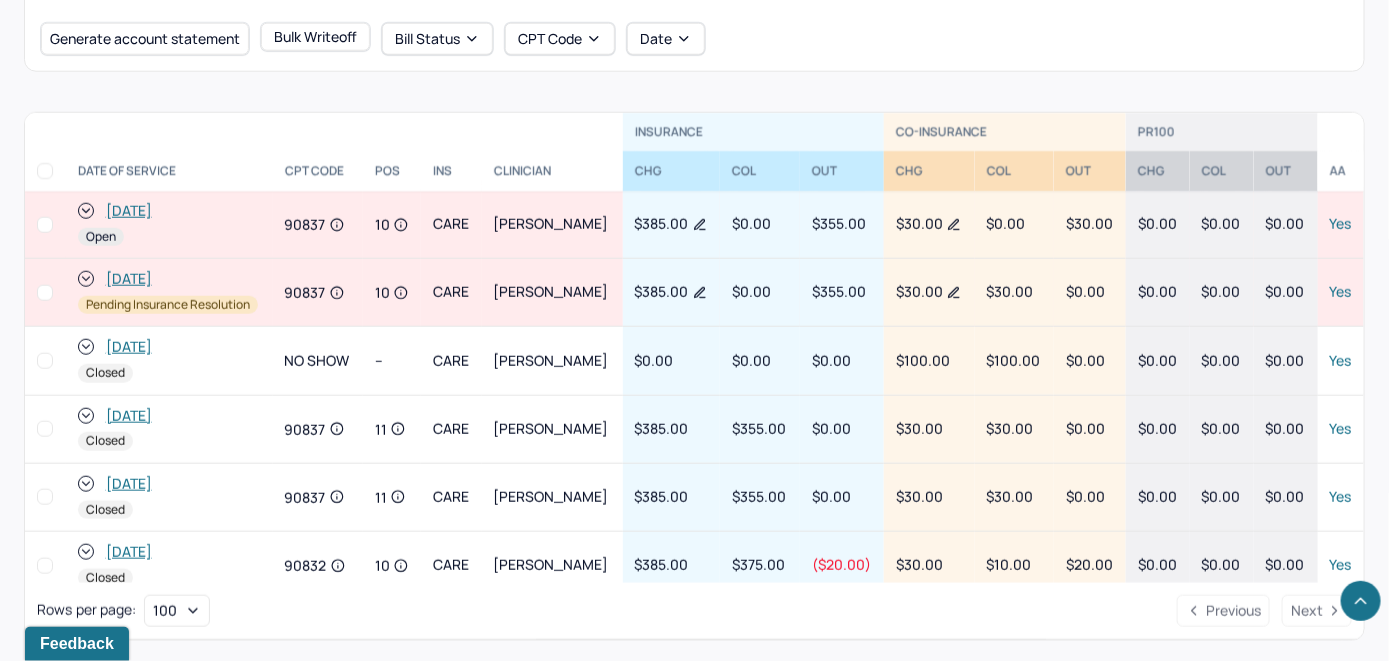 click on "[DATE]" at bounding box center [129, 211] 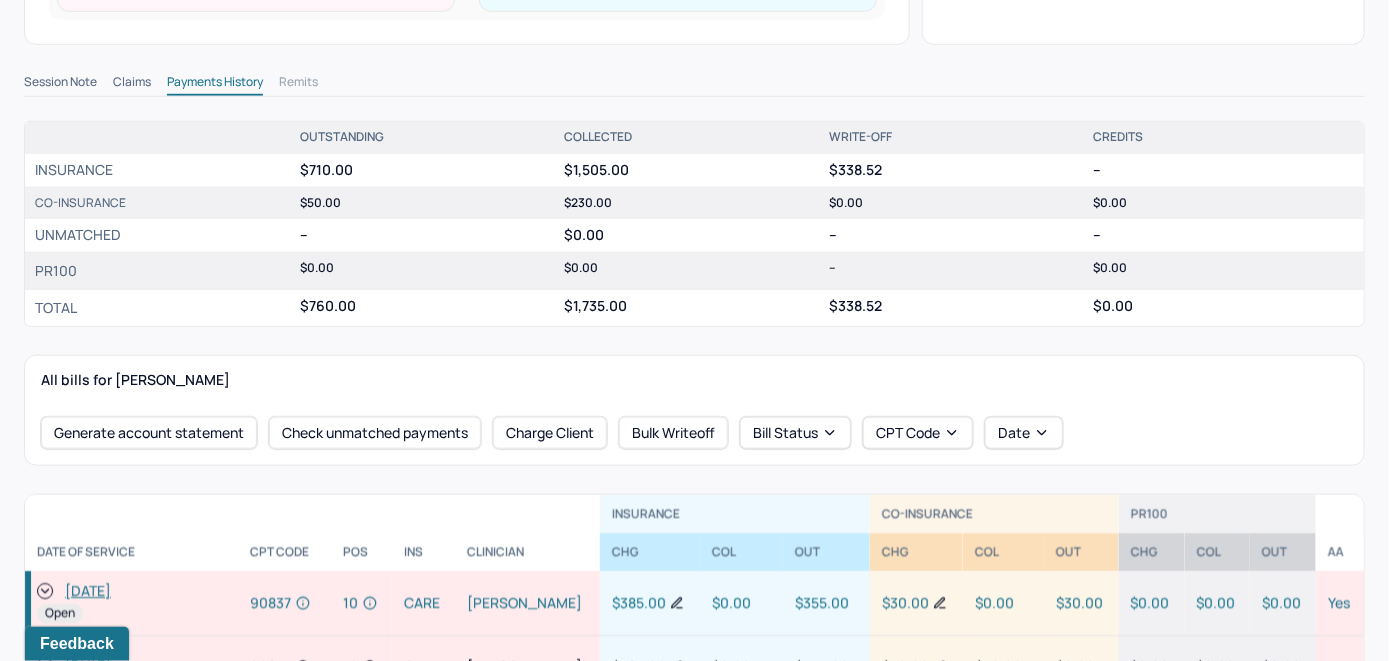 scroll, scrollTop: 600, scrollLeft: 0, axis: vertical 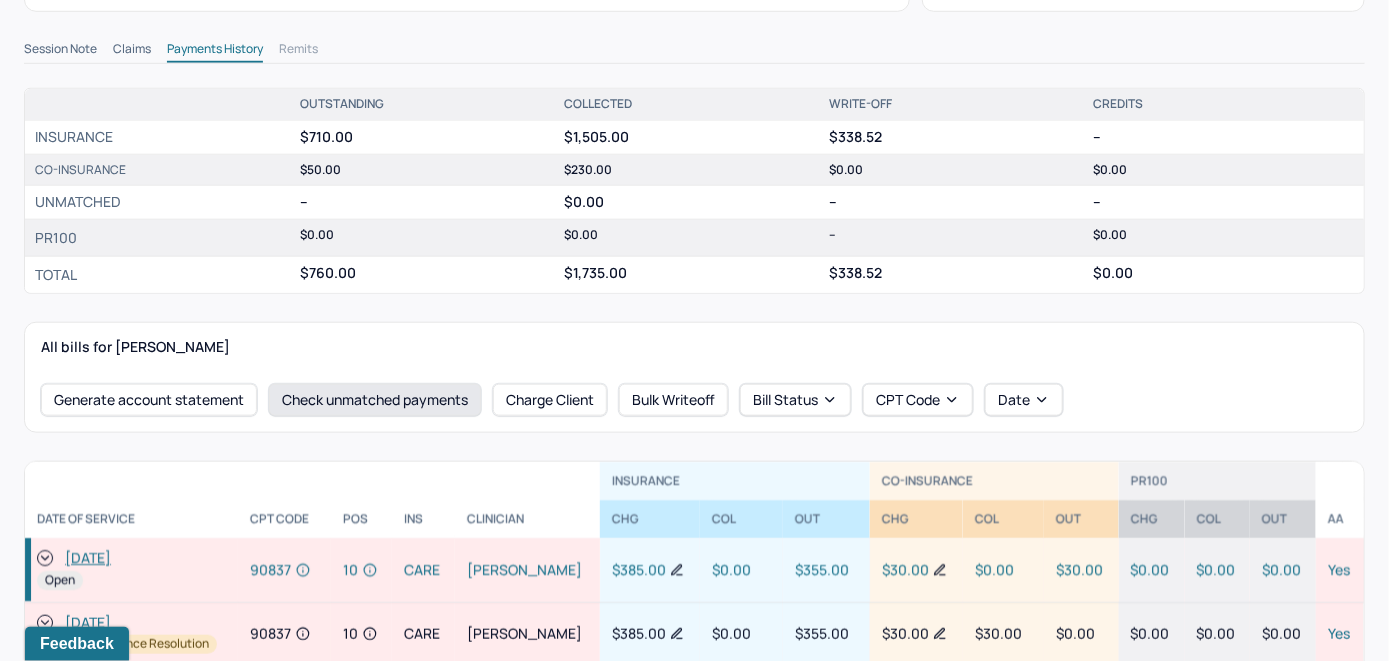 click on "Check unmatched payments" at bounding box center (375, 400) 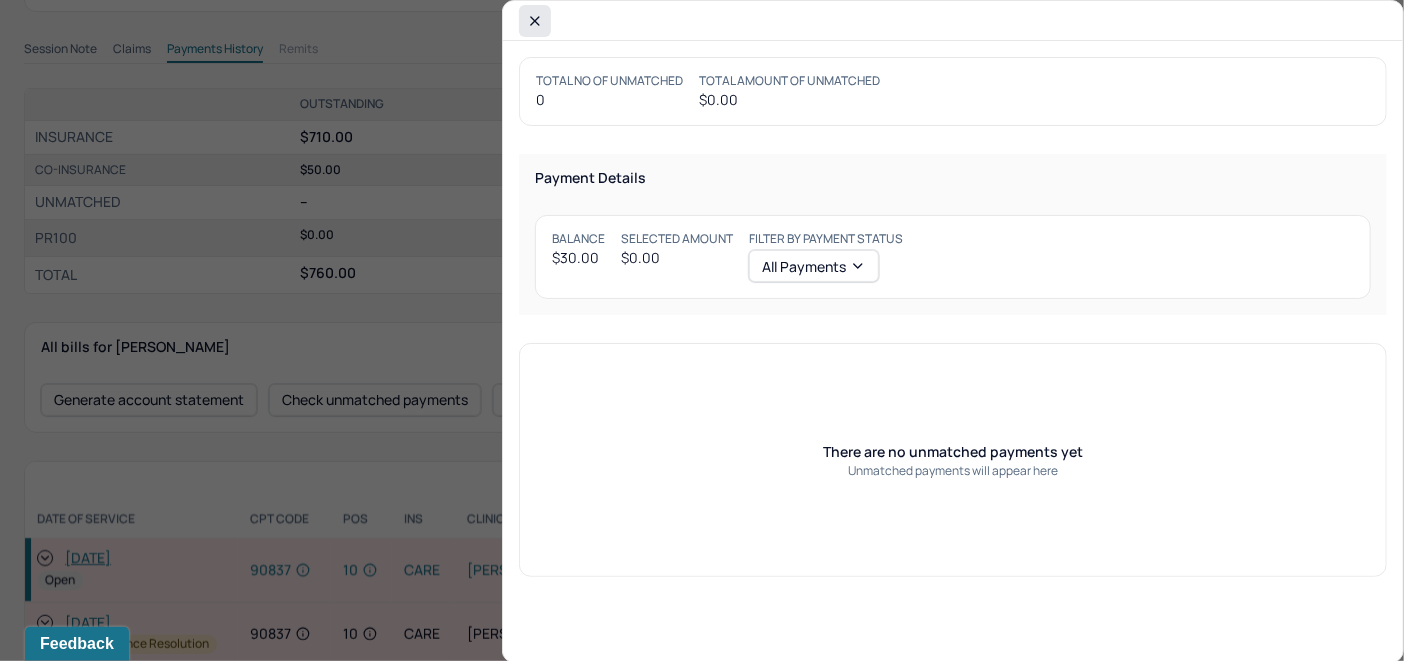 click 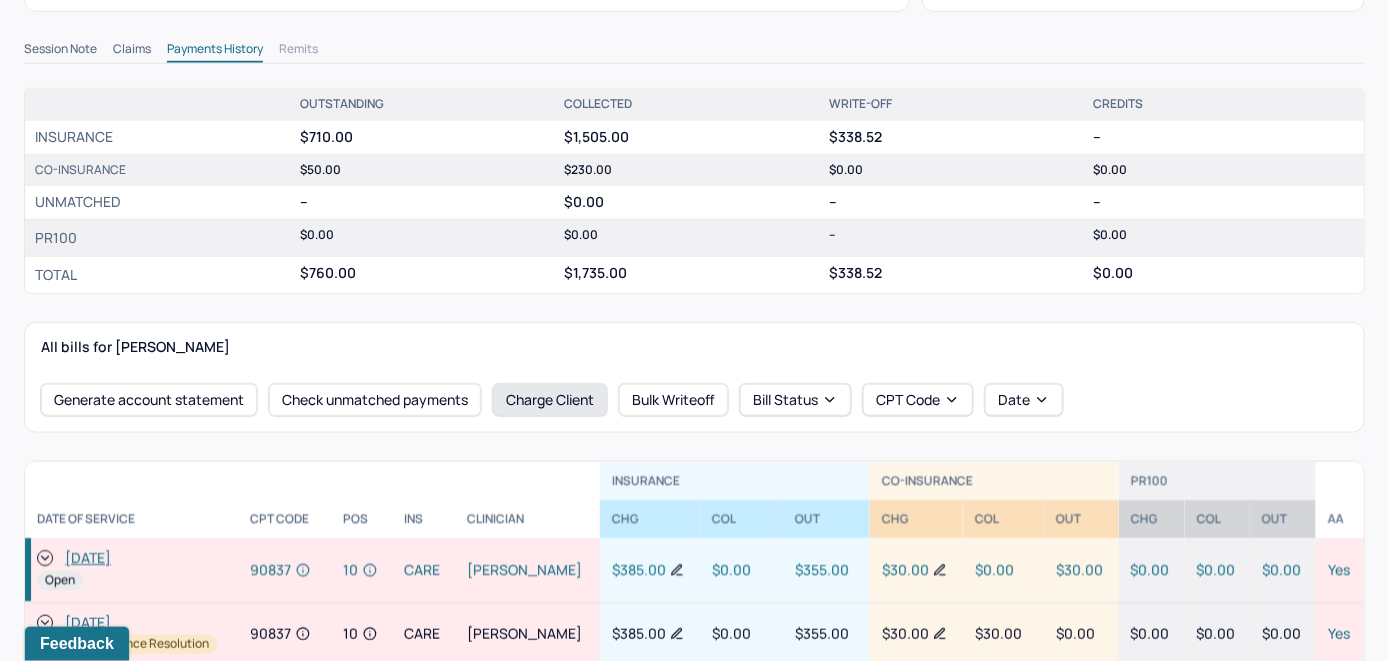 click on "Charge Client" at bounding box center [550, 400] 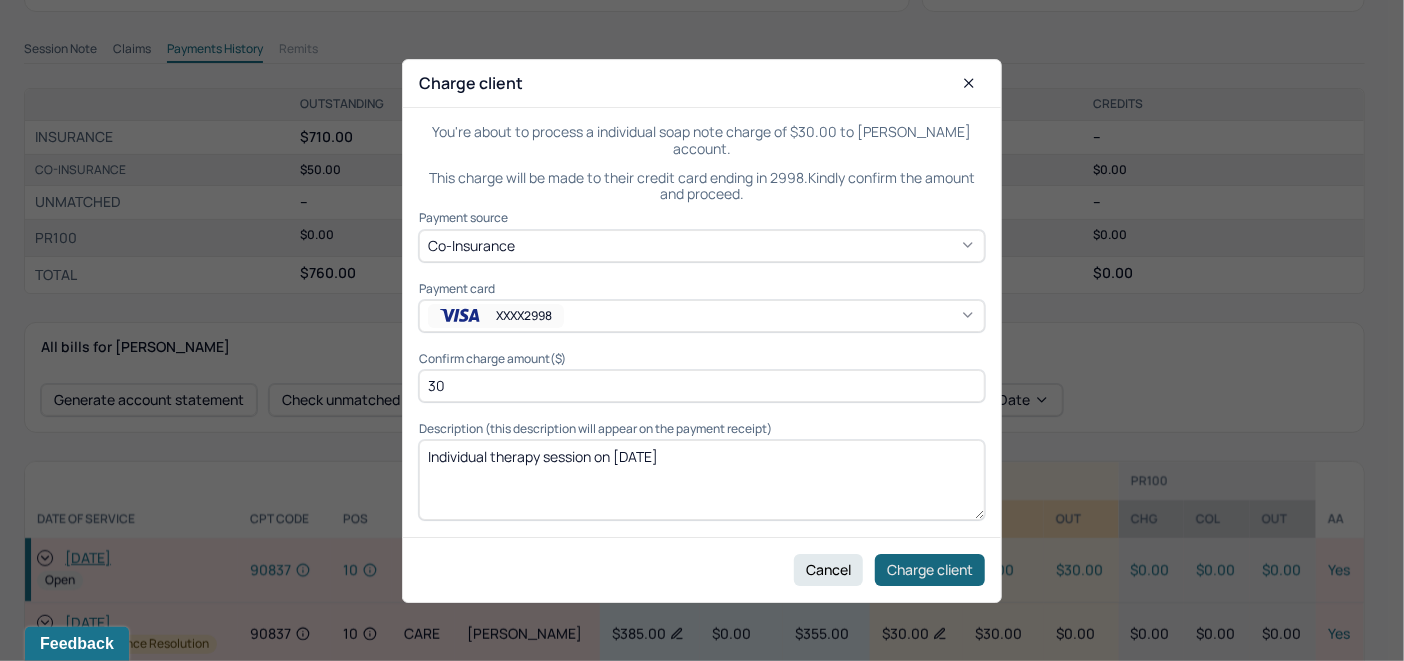 click on "Charge client" at bounding box center [930, 569] 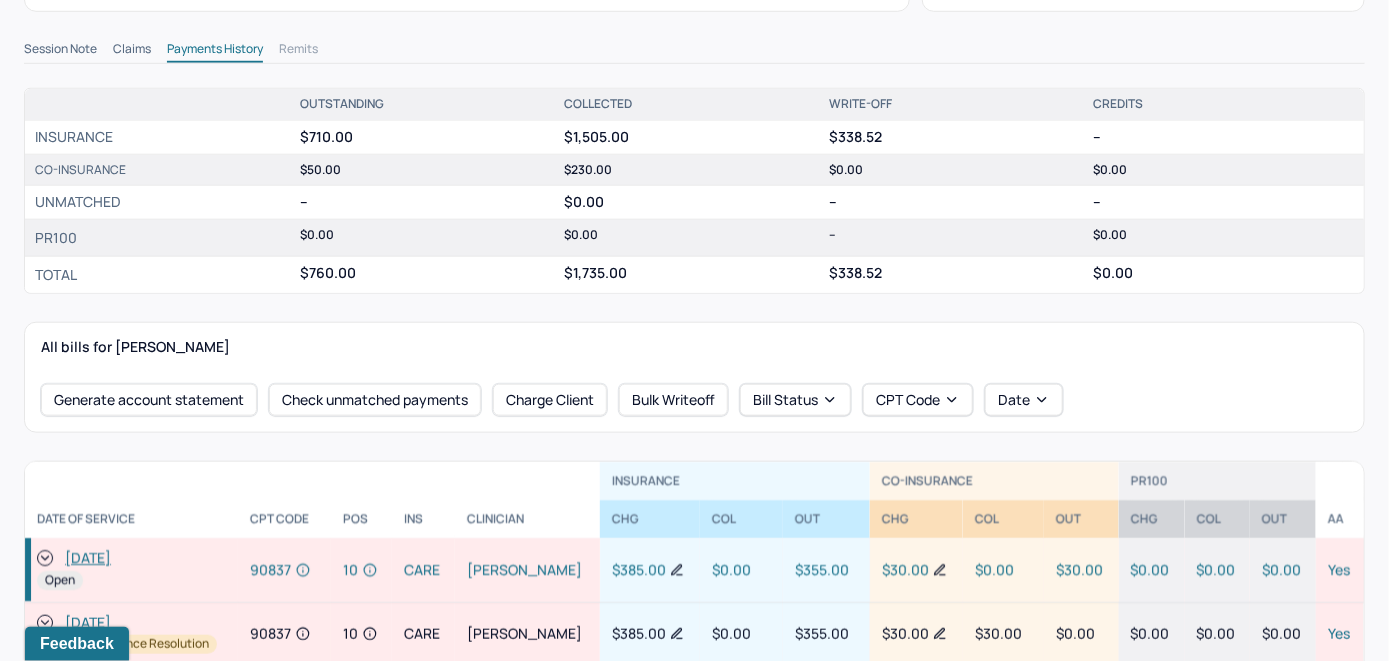 click 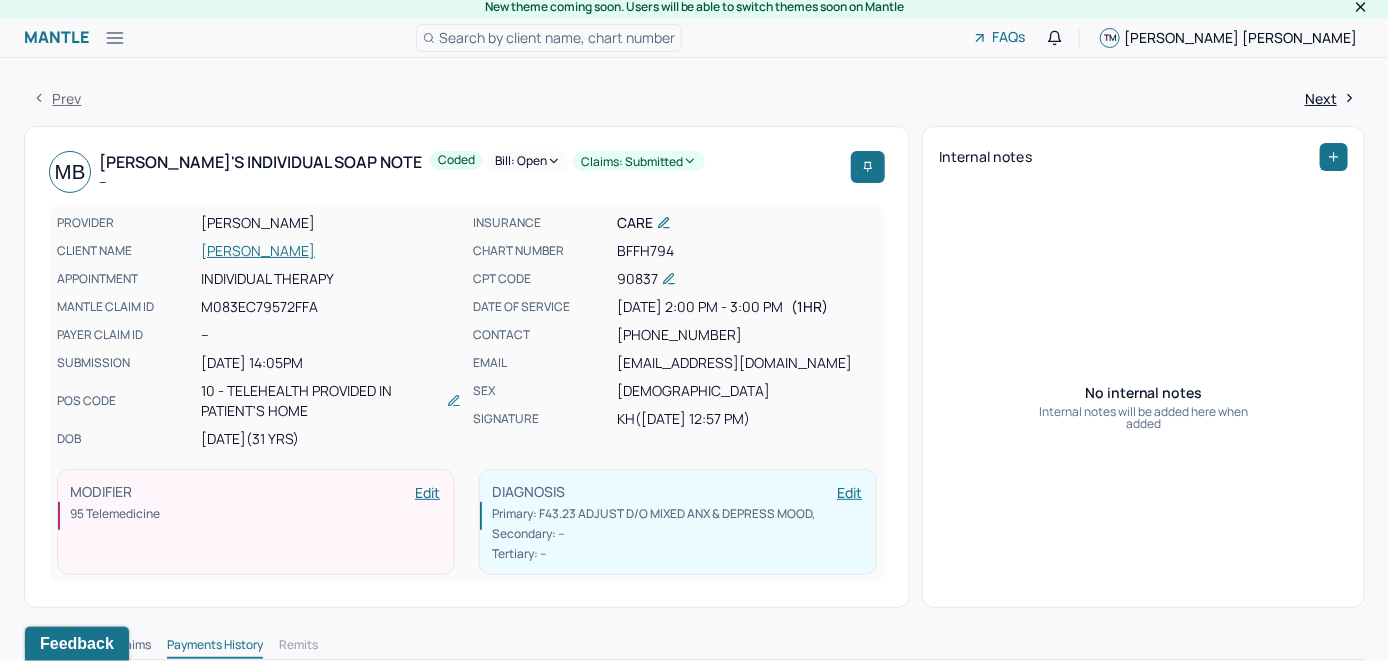 scroll, scrollTop: 0, scrollLeft: 0, axis: both 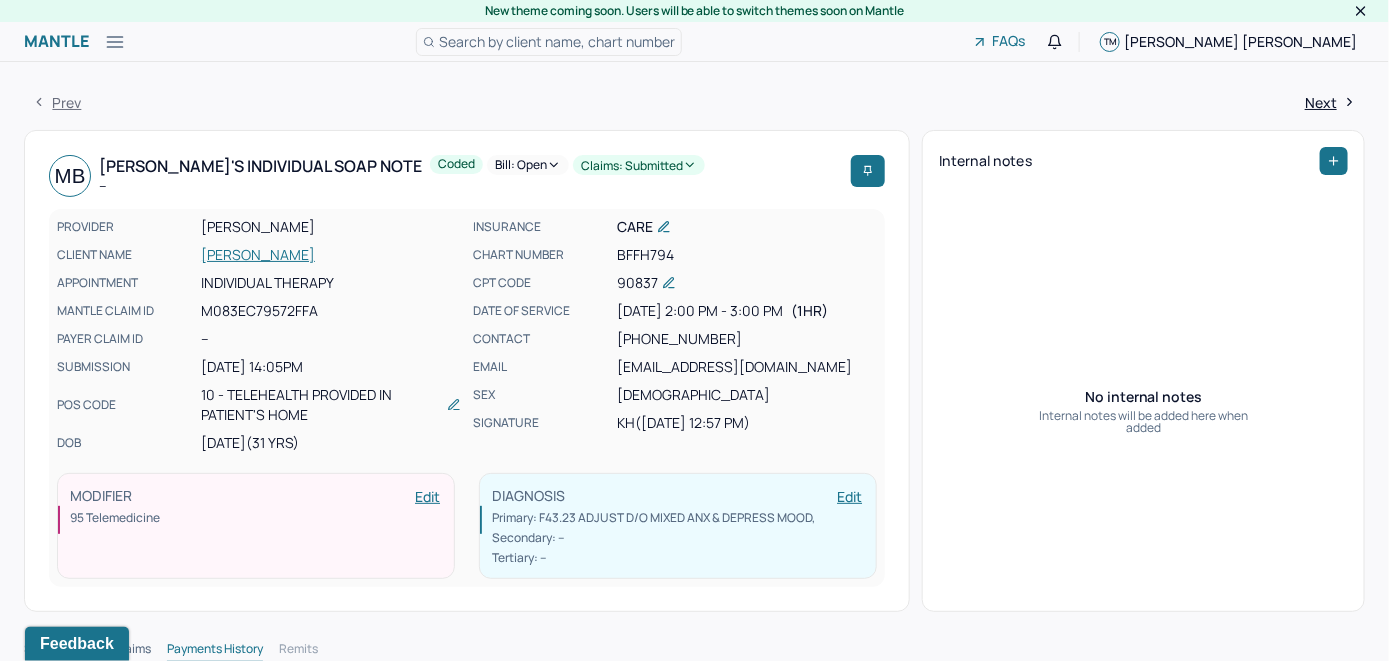 click on "Bill: Open" at bounding box center [528, 165] 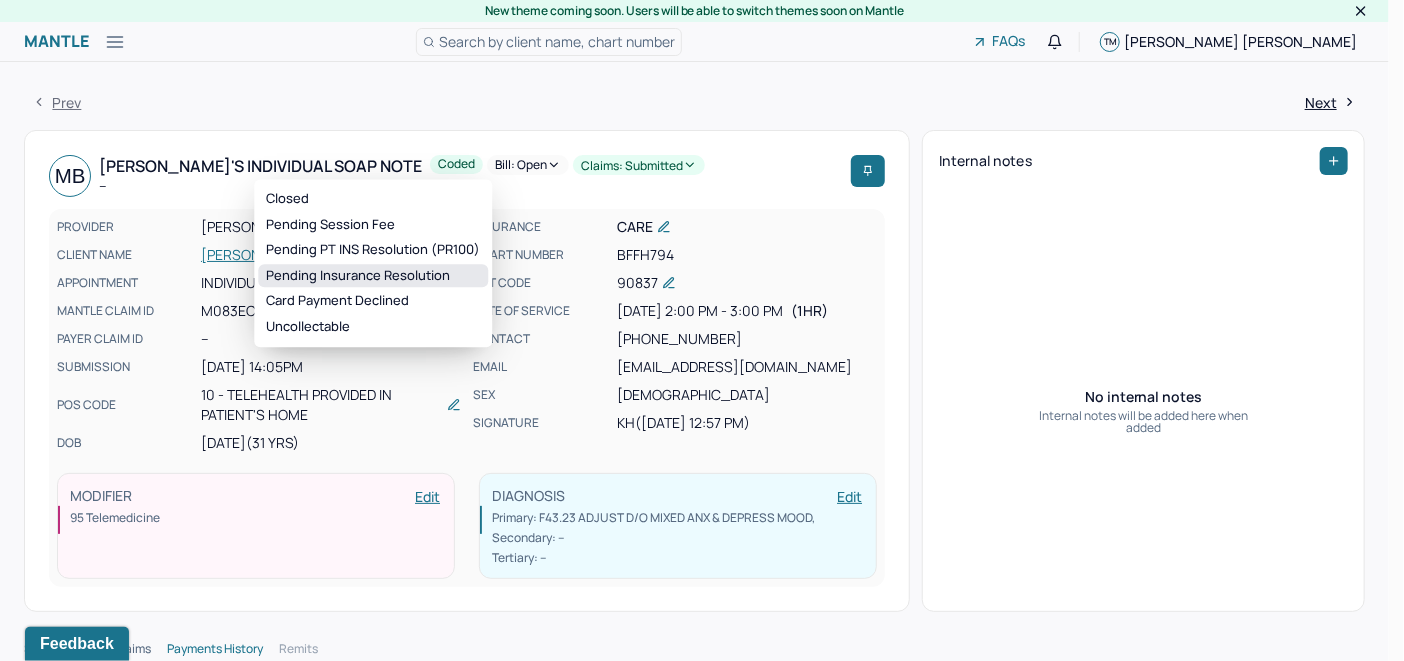 click on "Pending Insurance Resolution" at bounding box center (373, 276) 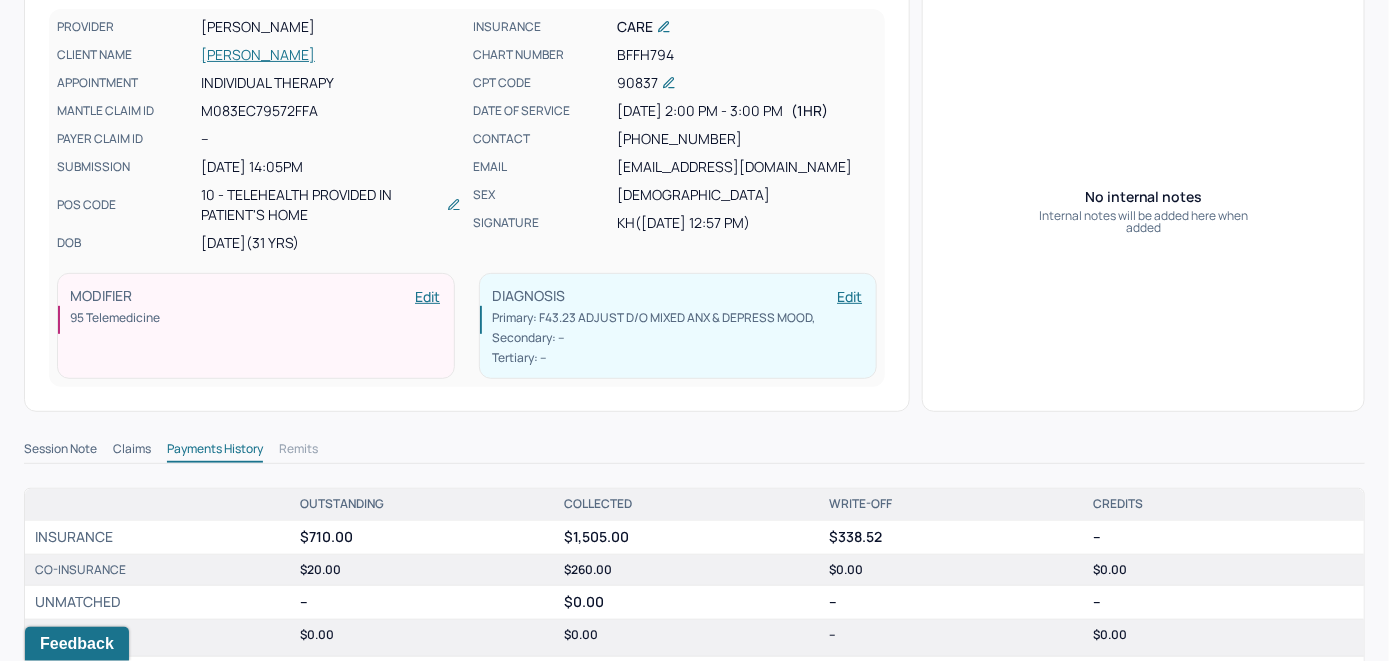 scroll, scrollTop: 0, scrollLeft: 0, axis: both 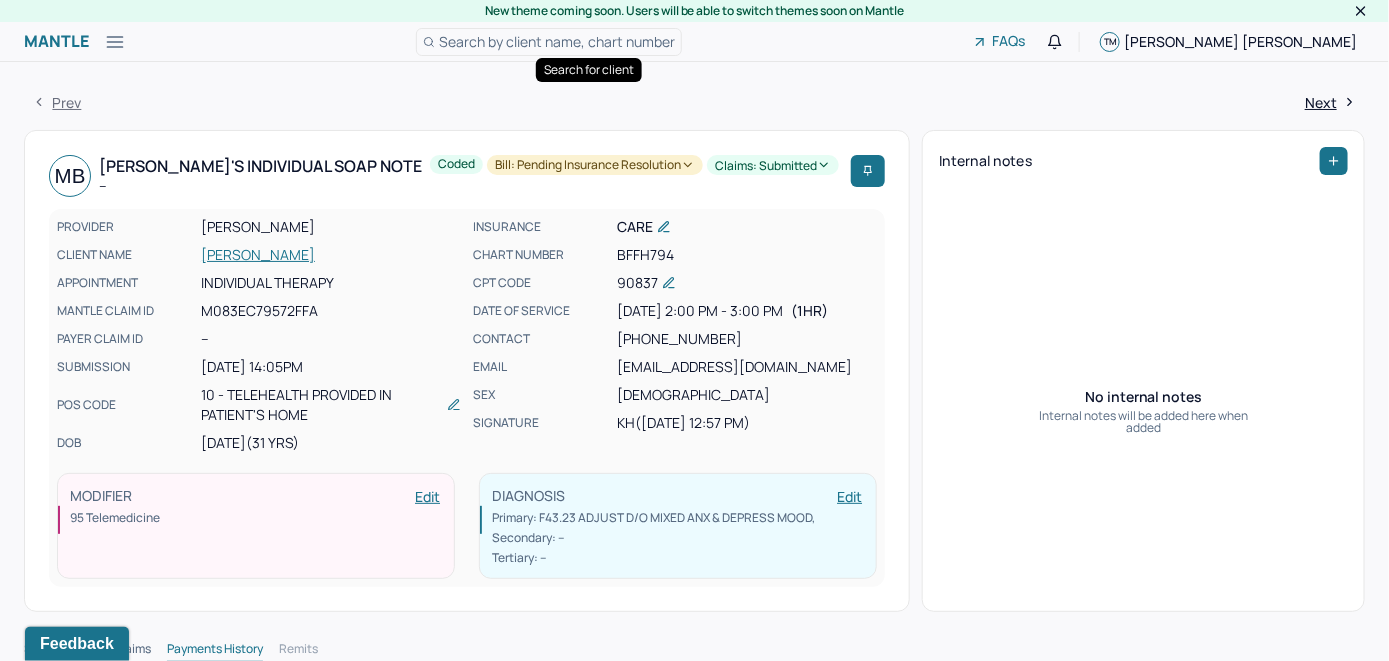 click on "Search by client name, chart number" at bounding box center [557, 41] 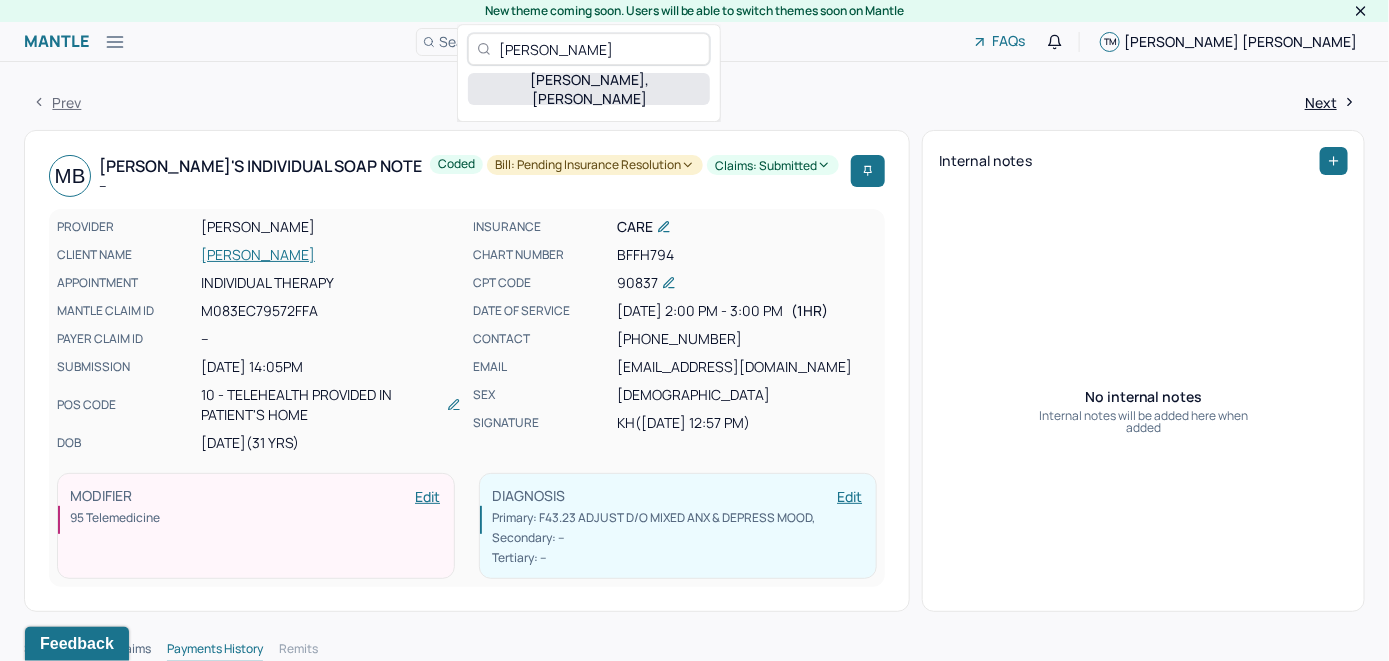 type on "Muchian Lee" 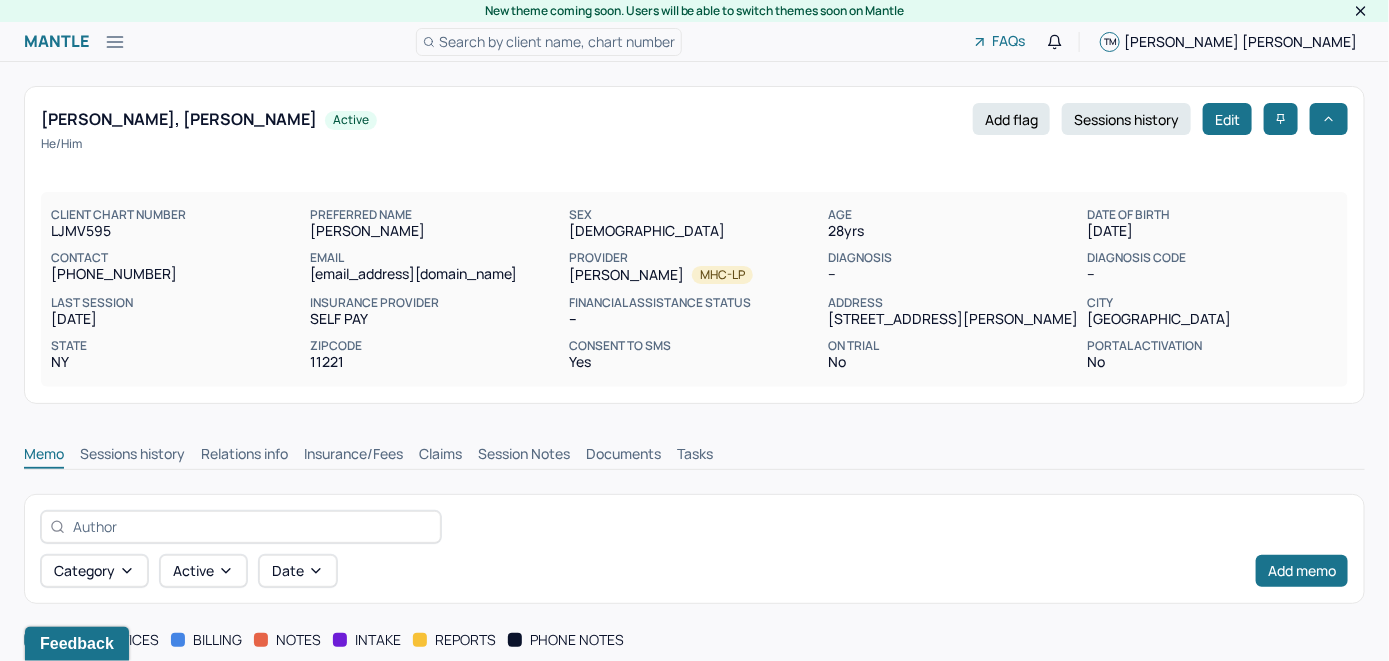 scroll, scrollTop: 0, scrollLeft: 0, axis: both 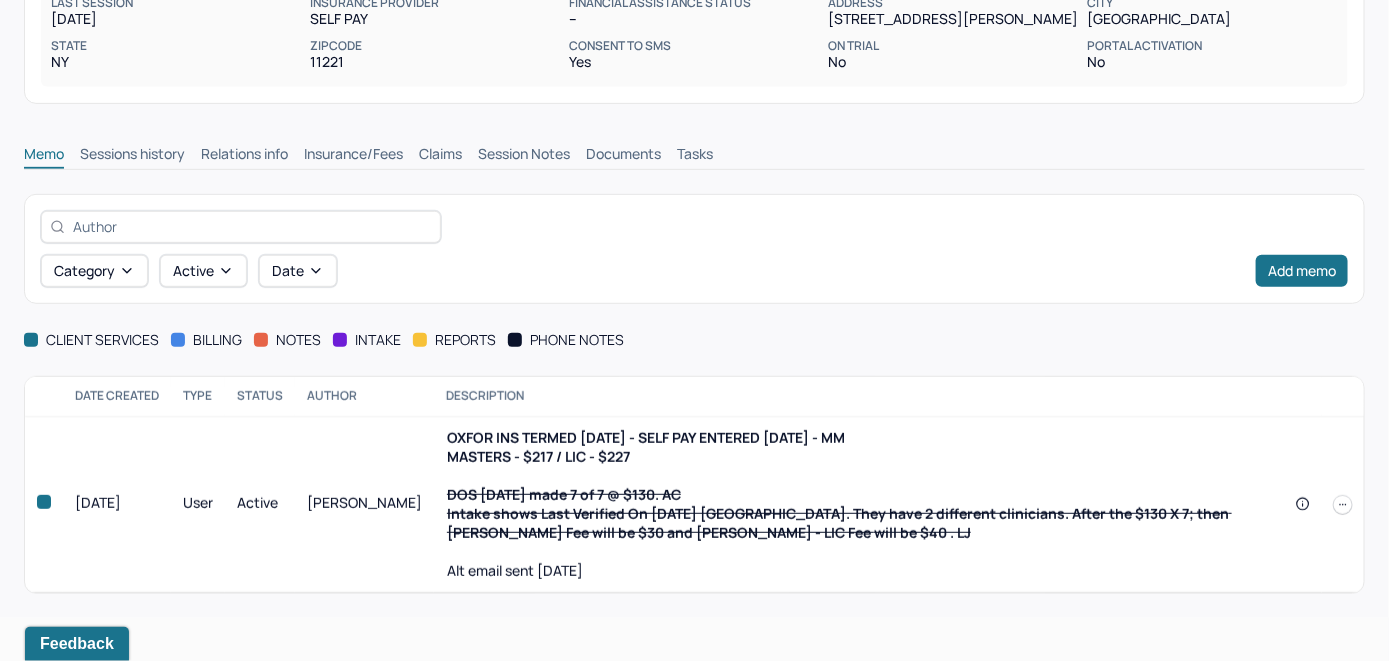 click on "Insurance/Fees" at bounding box center (353, 156) 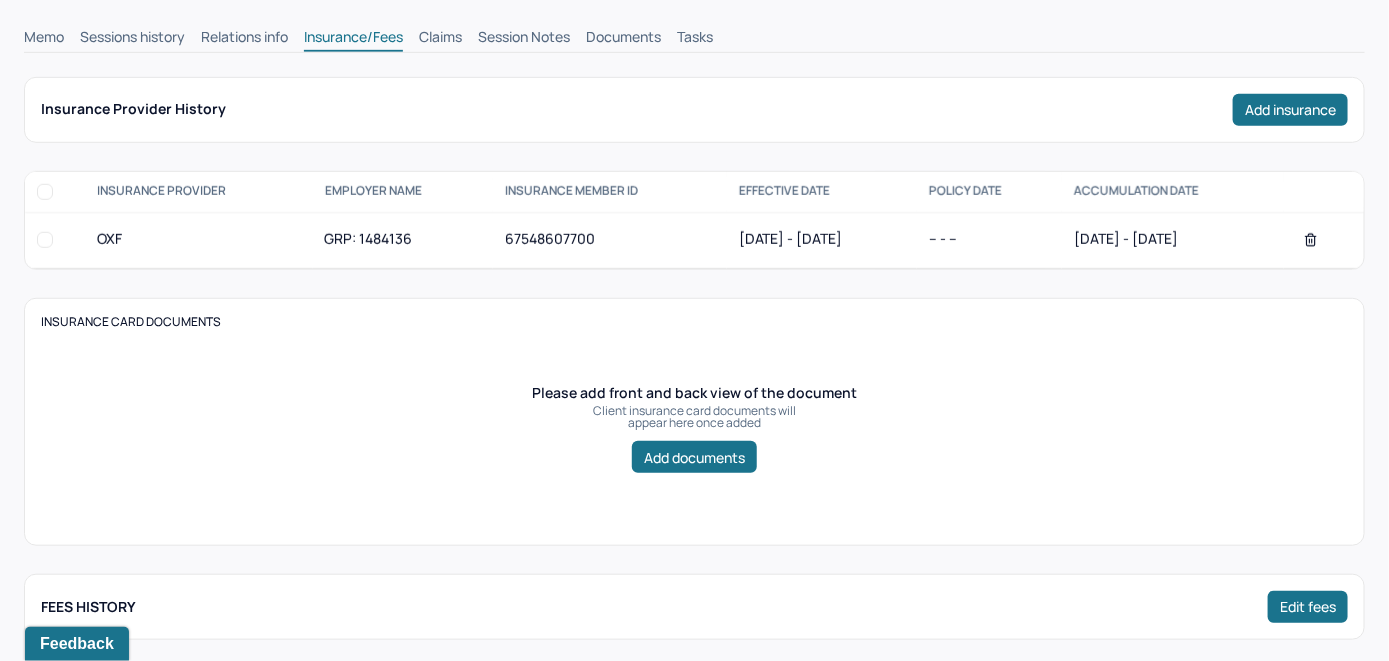 scroll, scrollTop: 400, scrollLeft: 0, axis: vertical 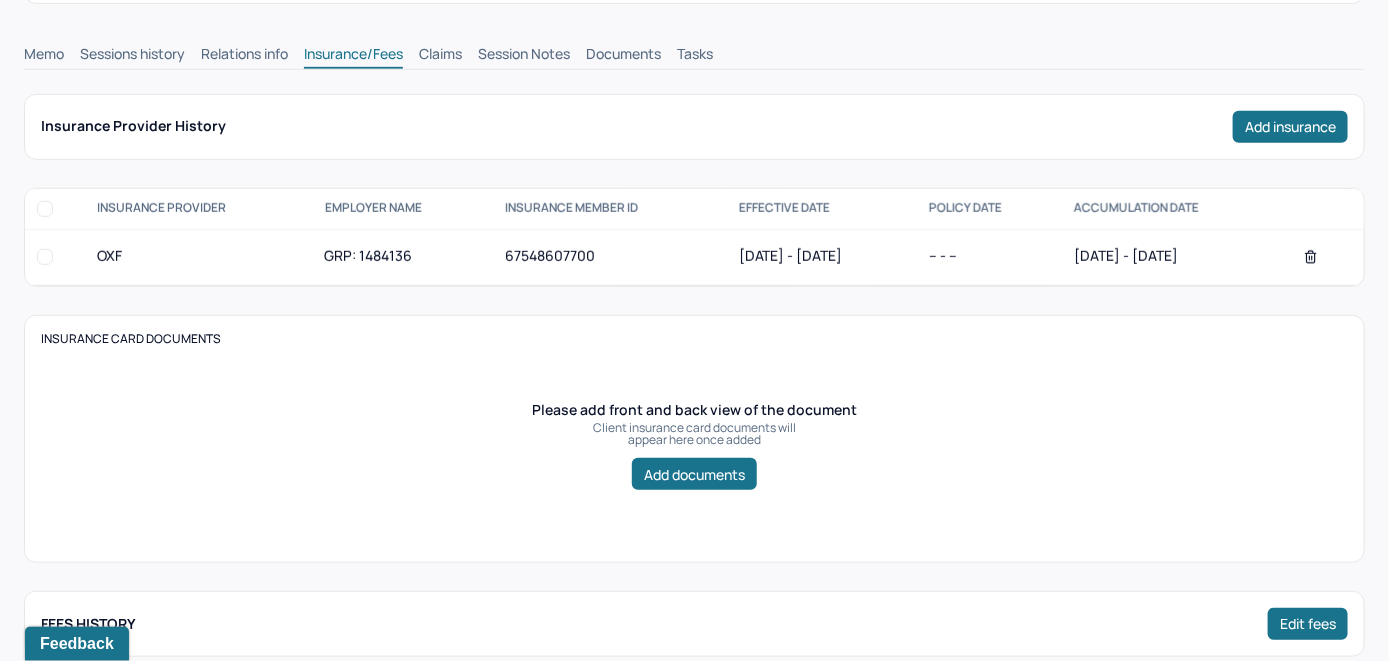 click on "Claims" at bounding box center (440, 56) 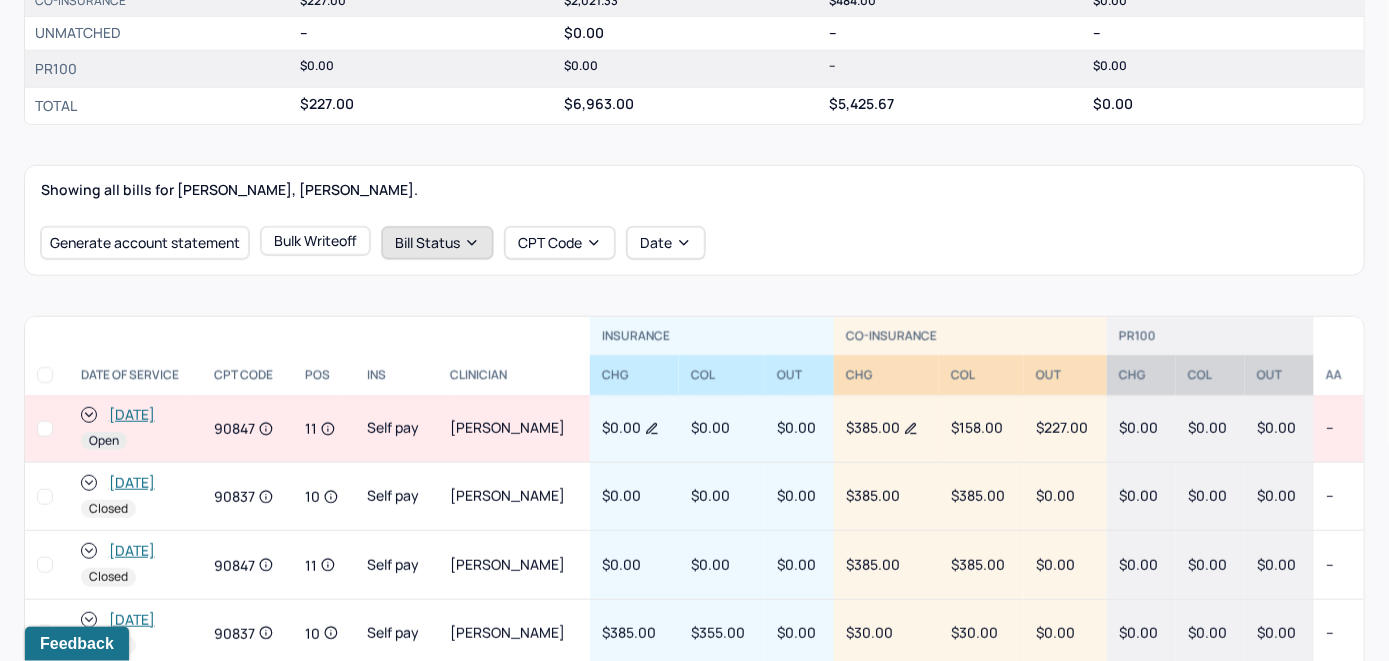 scroll, scrollTop: 600, scrollLeft: 0, axis: vertical 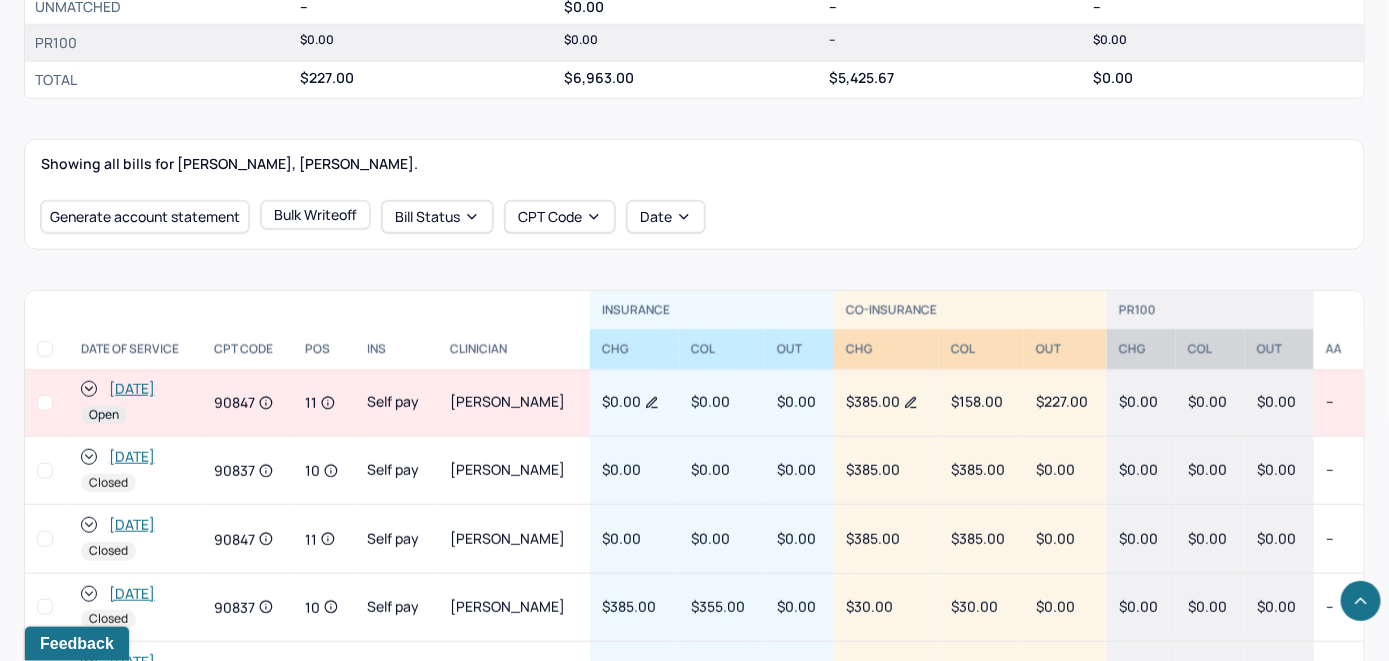 click on "Showing all bills for LEE, MUCHIAN.  Generate account statement Bulk Writeoff Bill Status CPT Code Date" at bounding box center [694, 194] 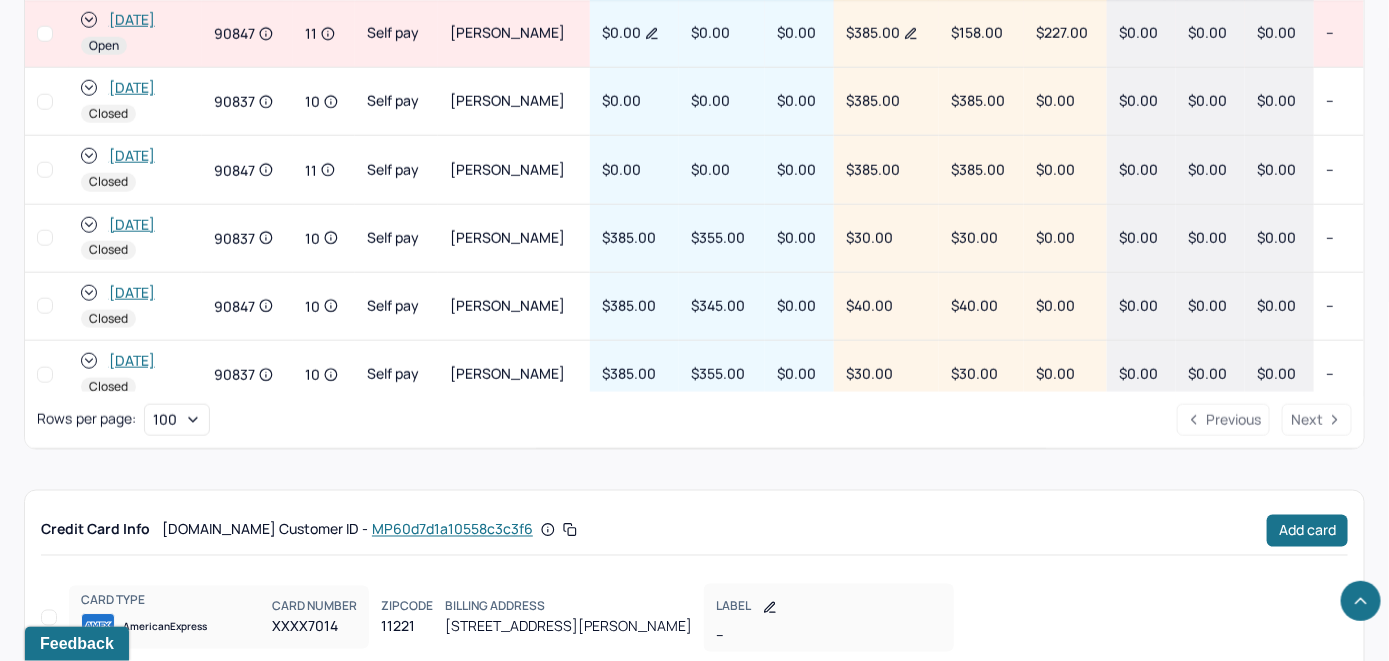 scroll, scrollTop: 774, scrollLeft: 0, axis: vertical 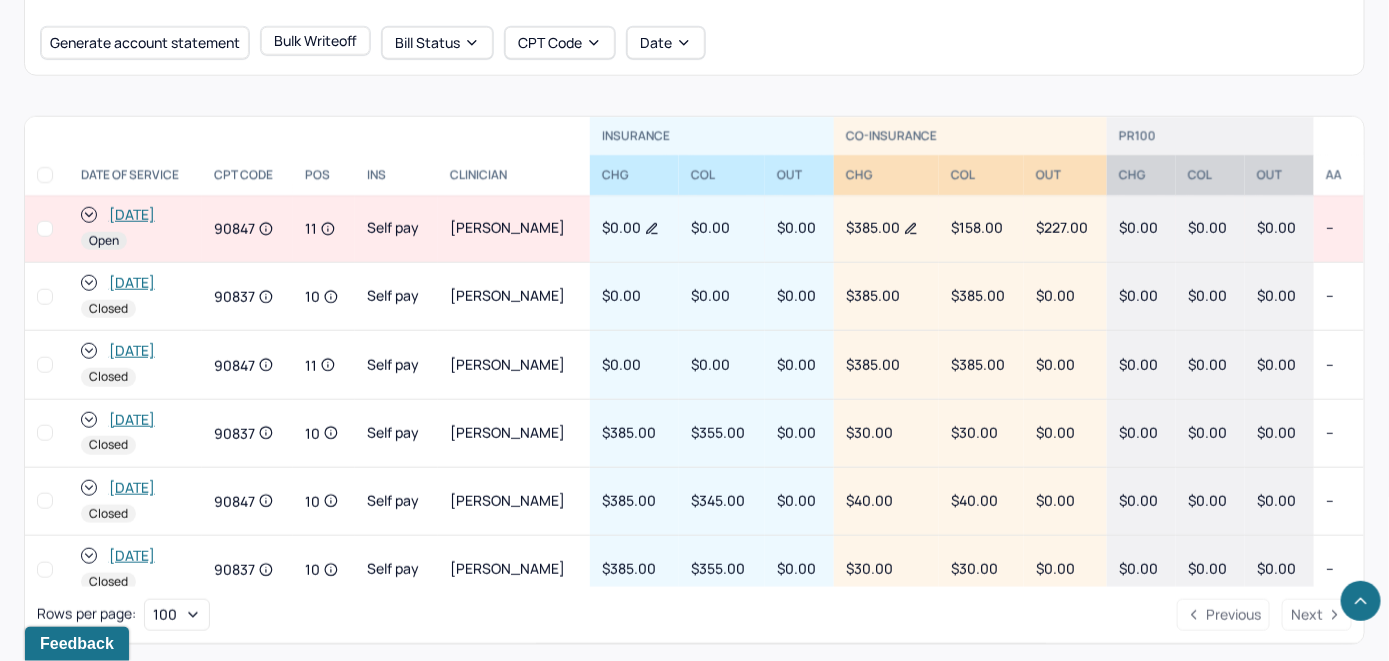 click on "[DATE]" at bounding box center (132, 215) 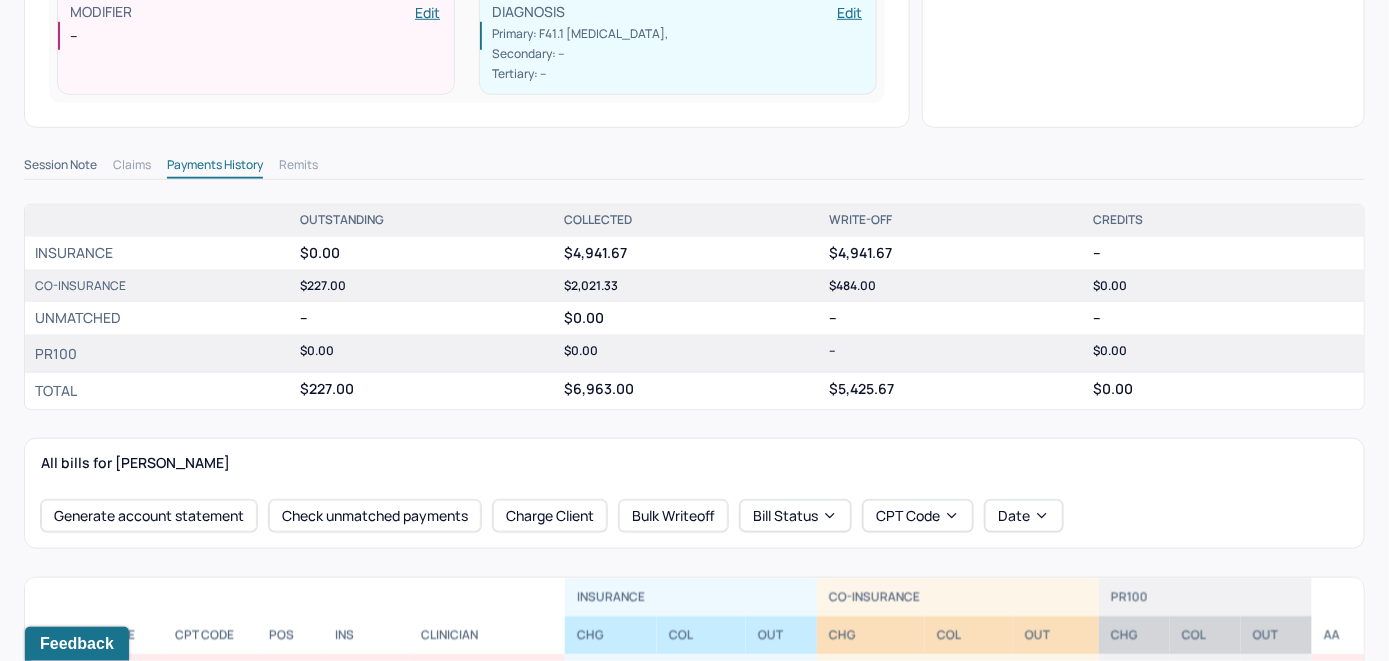 scroll, scrollTop: 700, scrollLeft: 0, axis: vertical 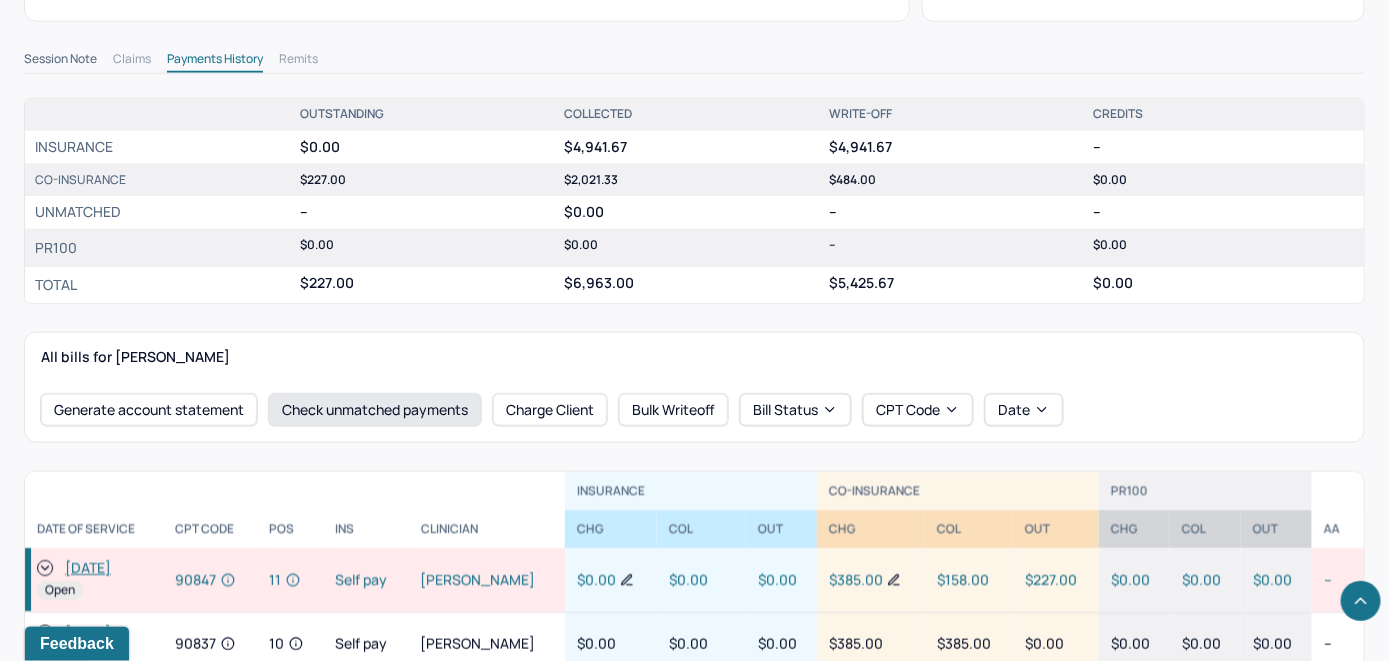 click on "Check unmatched payments" at bounding box center [375, 410] 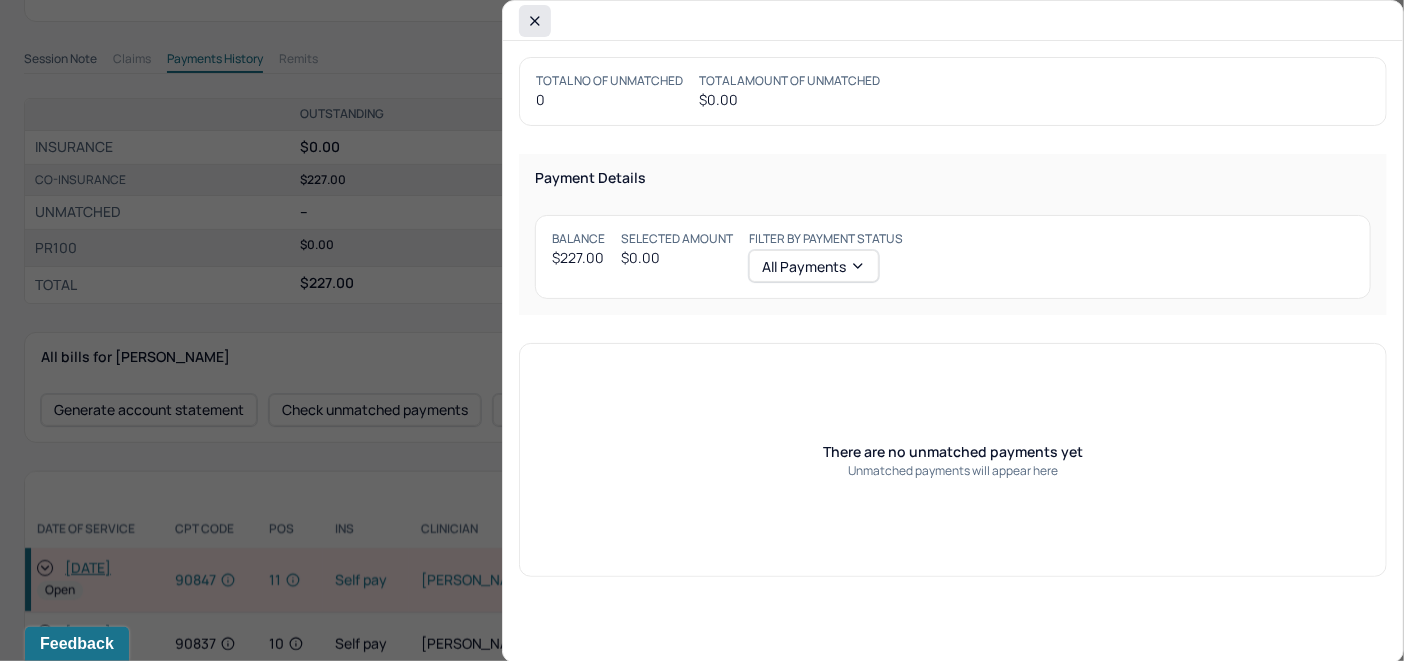 click at bounding box center [535, 21] 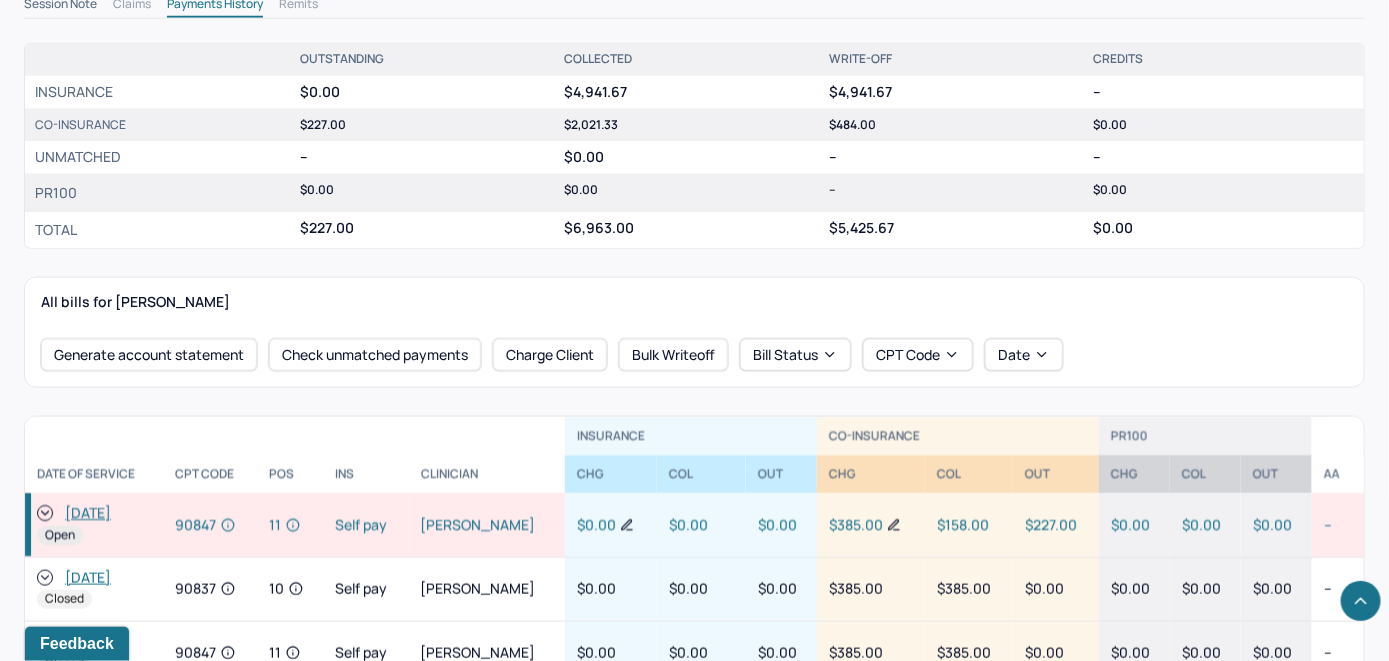 scroll, scrollTop: 816, scrollLeft: 0, axis: vertical 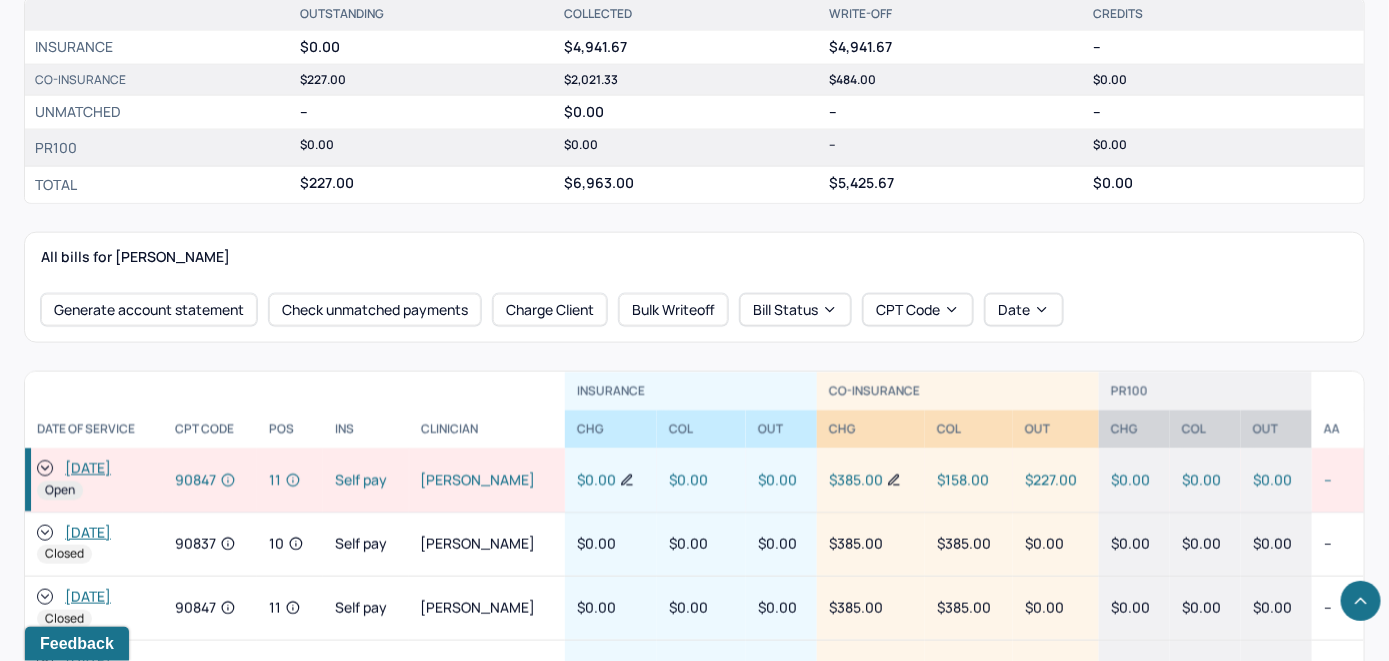 click 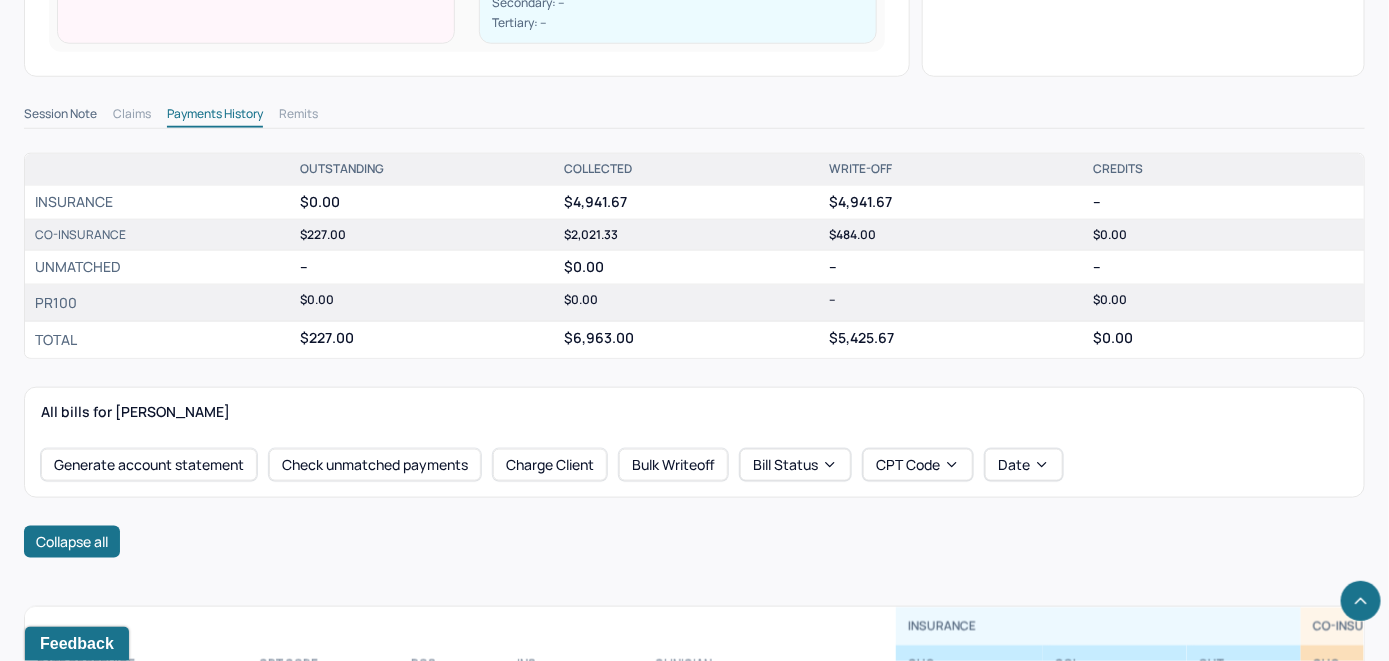 scroll, scrollTop: 616, scrollLeft: 0, axis: vertical 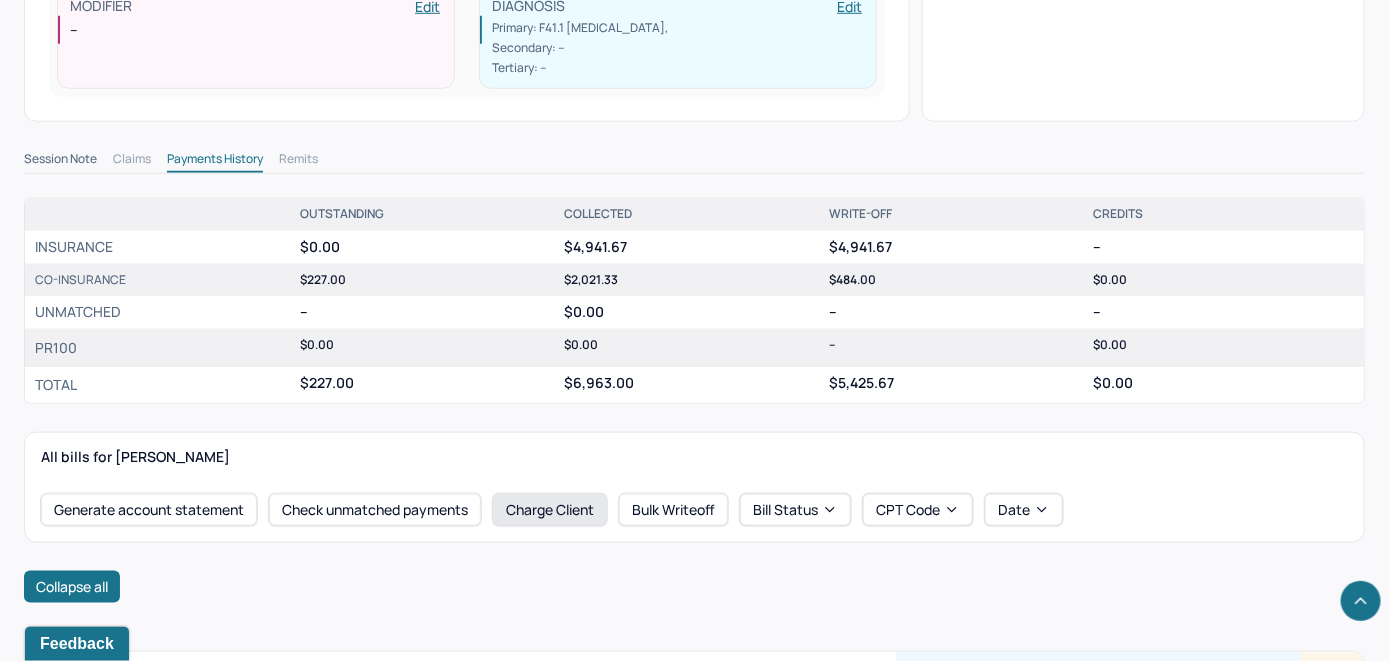 click on "Charge Client" at bounding box center [550, 510] 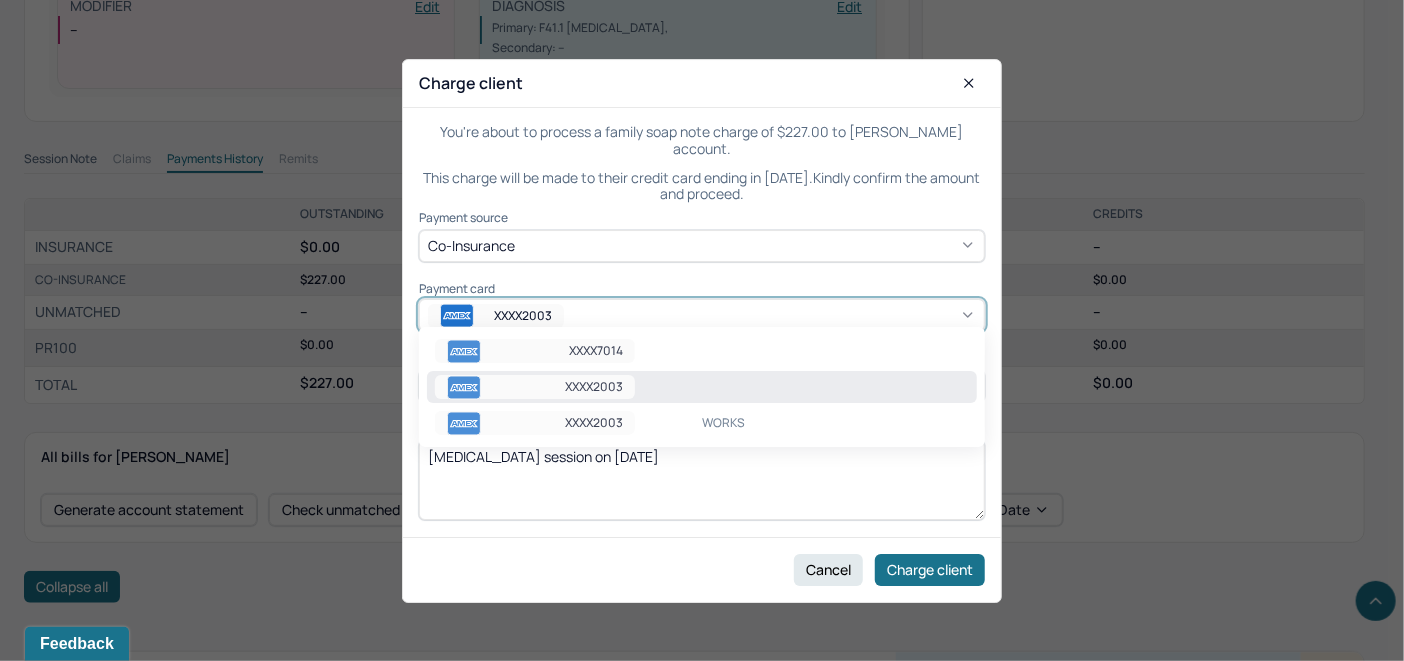 click 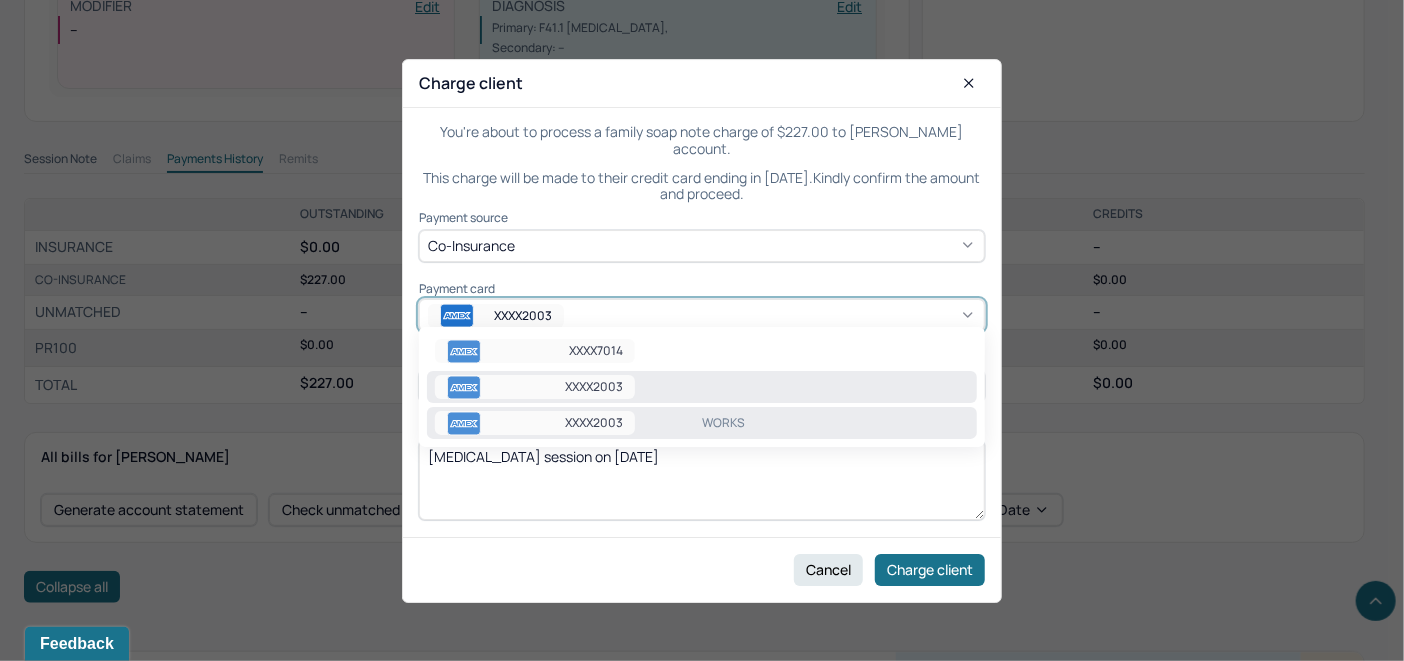 click on "WORKS" at bounding box center [835, 423] 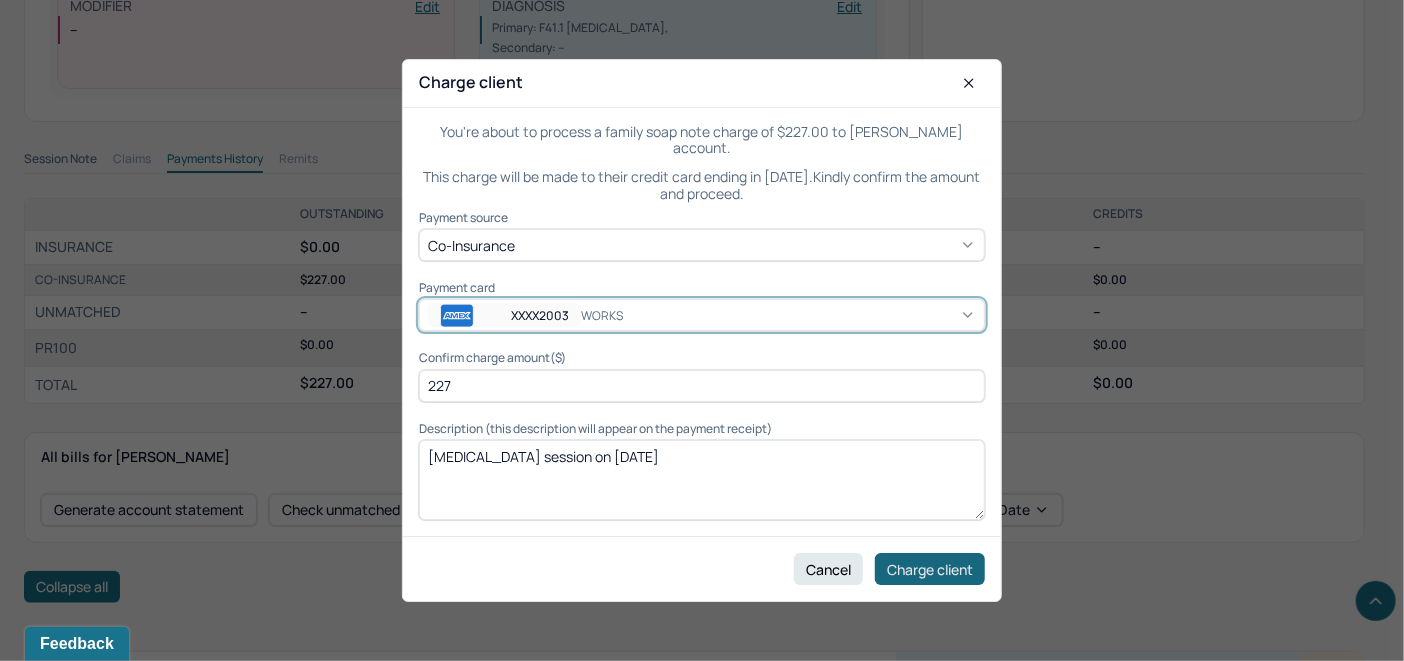 click on "Charge client" at bounding box center (930, 569) 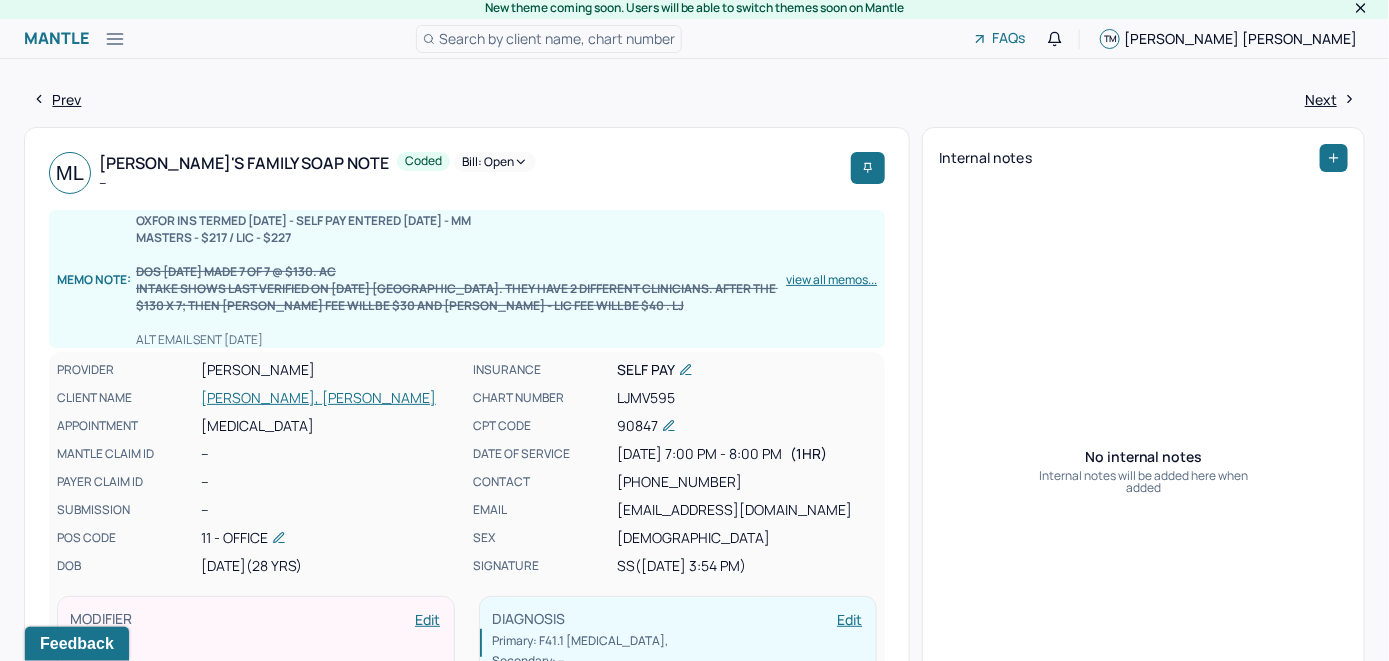 scroll, scrollTop: 0, scrollLeft: 0, axis: both 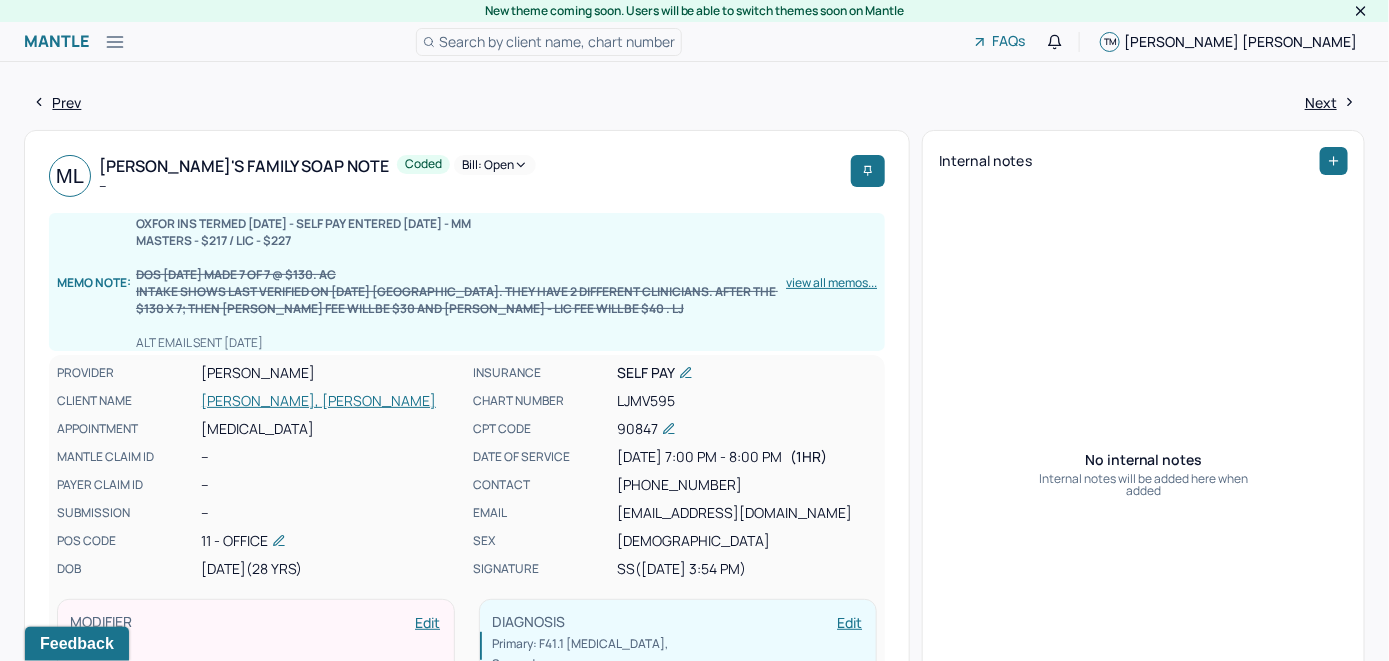 click on "Bill: Open" at bounding box center (495, 165) 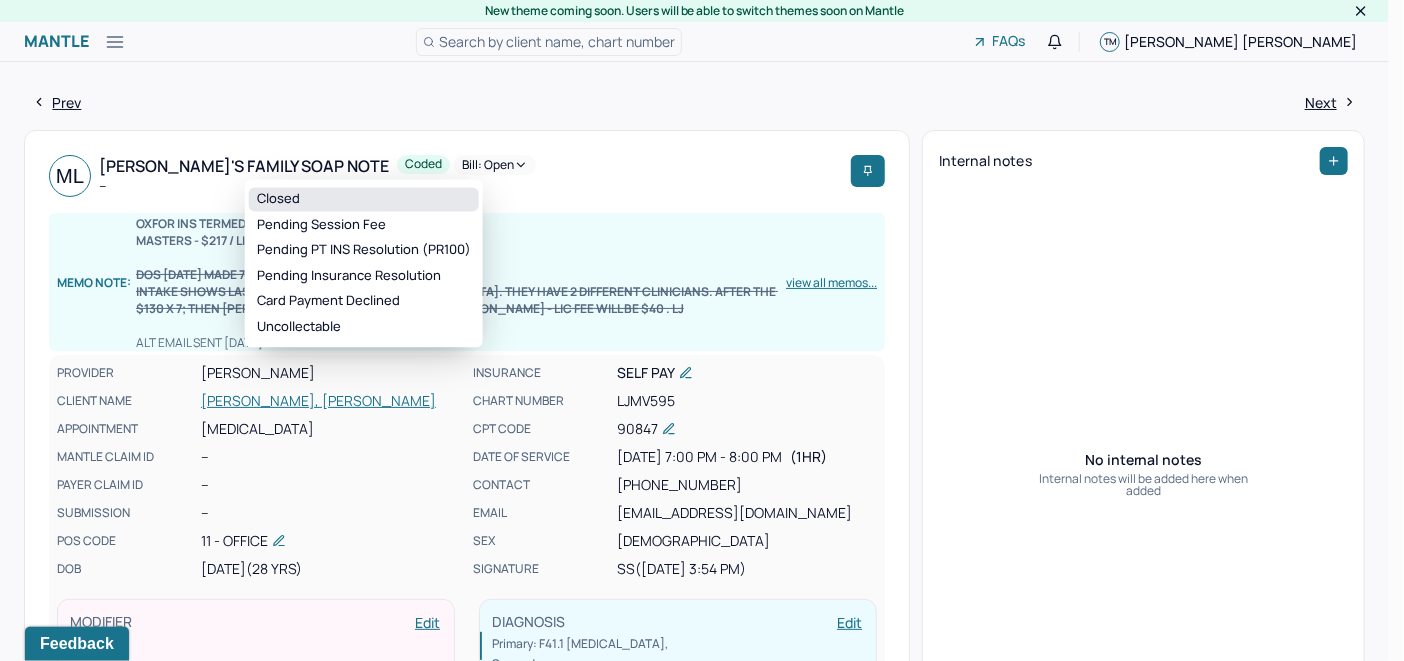 click on "Closed" at bounding box center [364, 199] 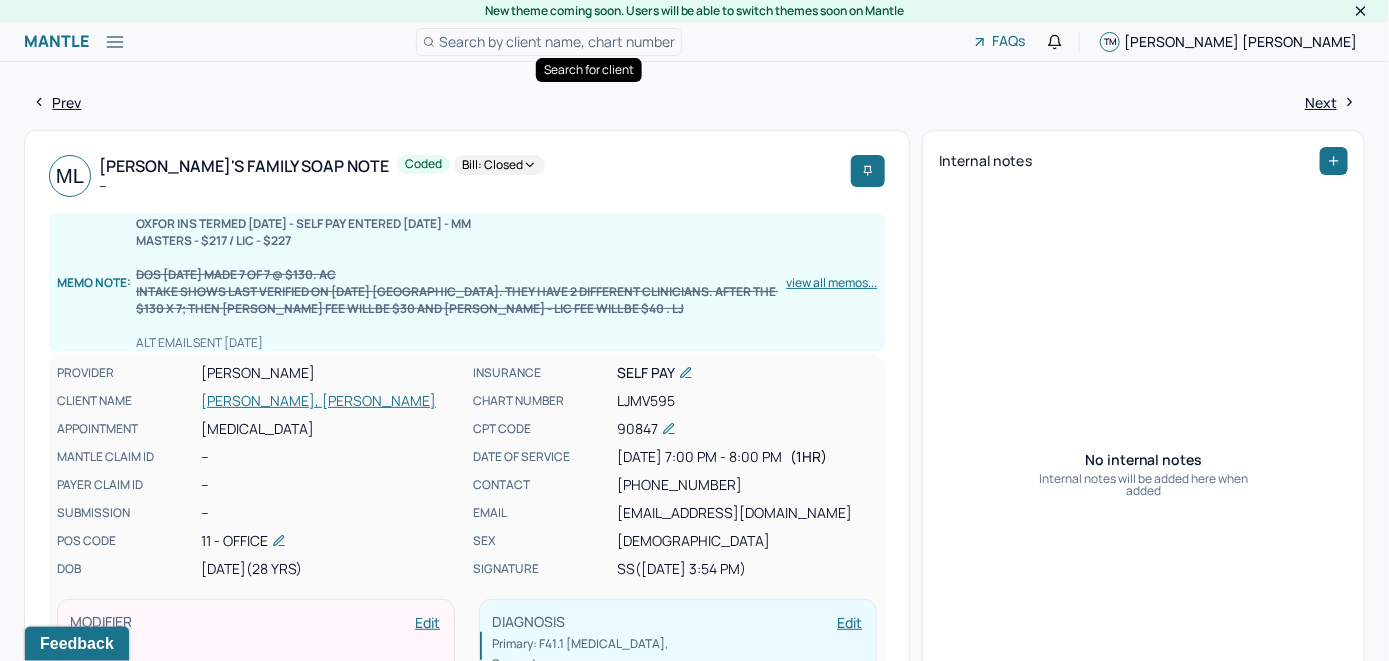click on "Search by client name, chart number" at bounding box center (557, 41) 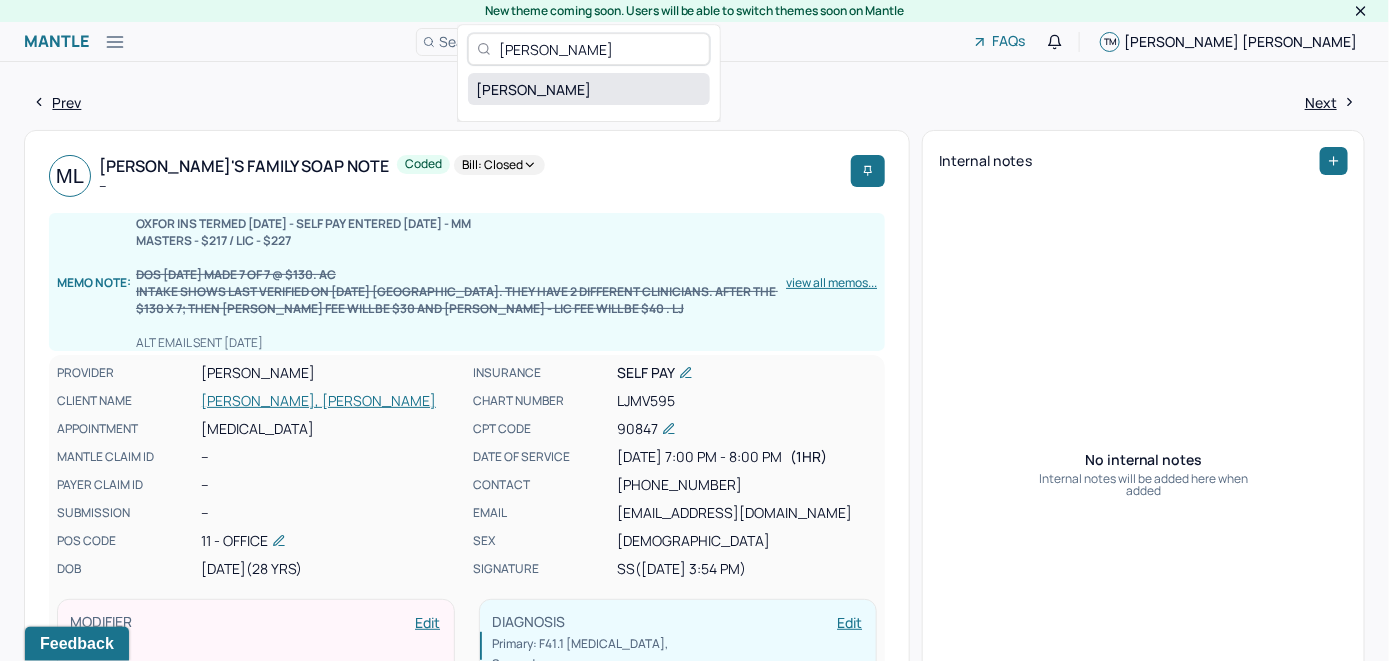 type on "Naileah Anderson" 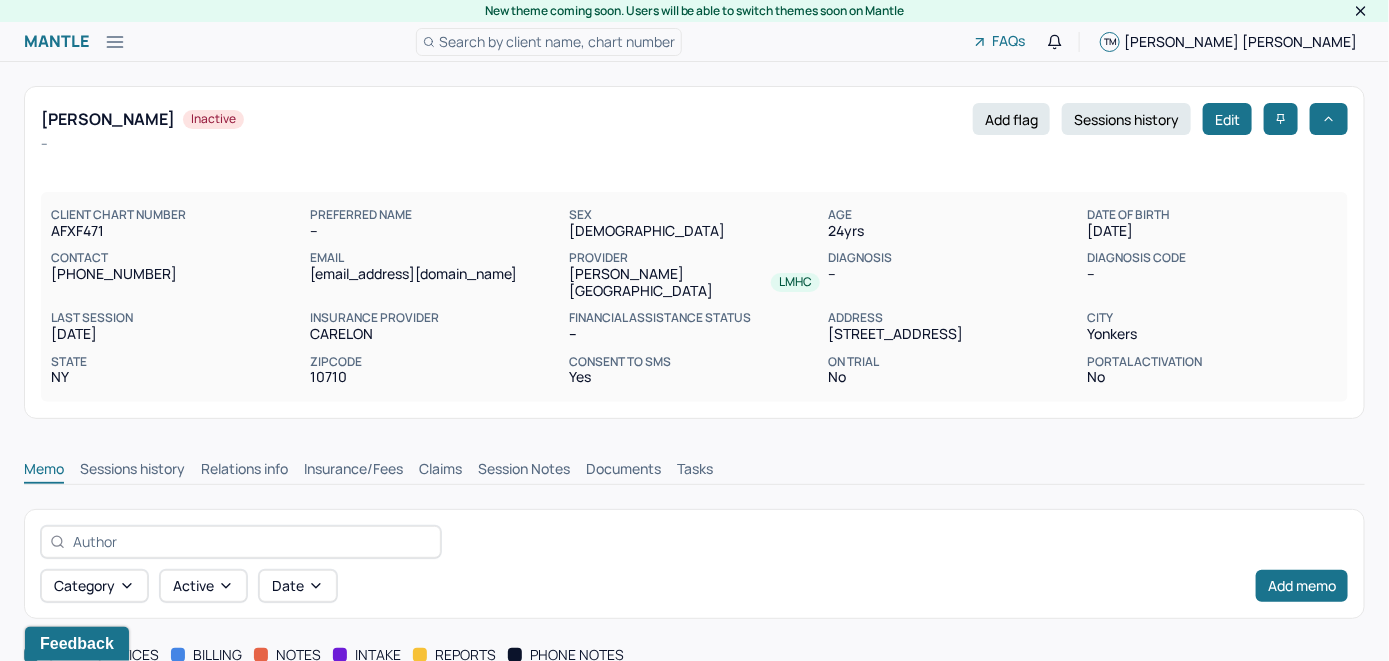 scroll, scrollTop: 0, scrollLeft: 0, axis: both 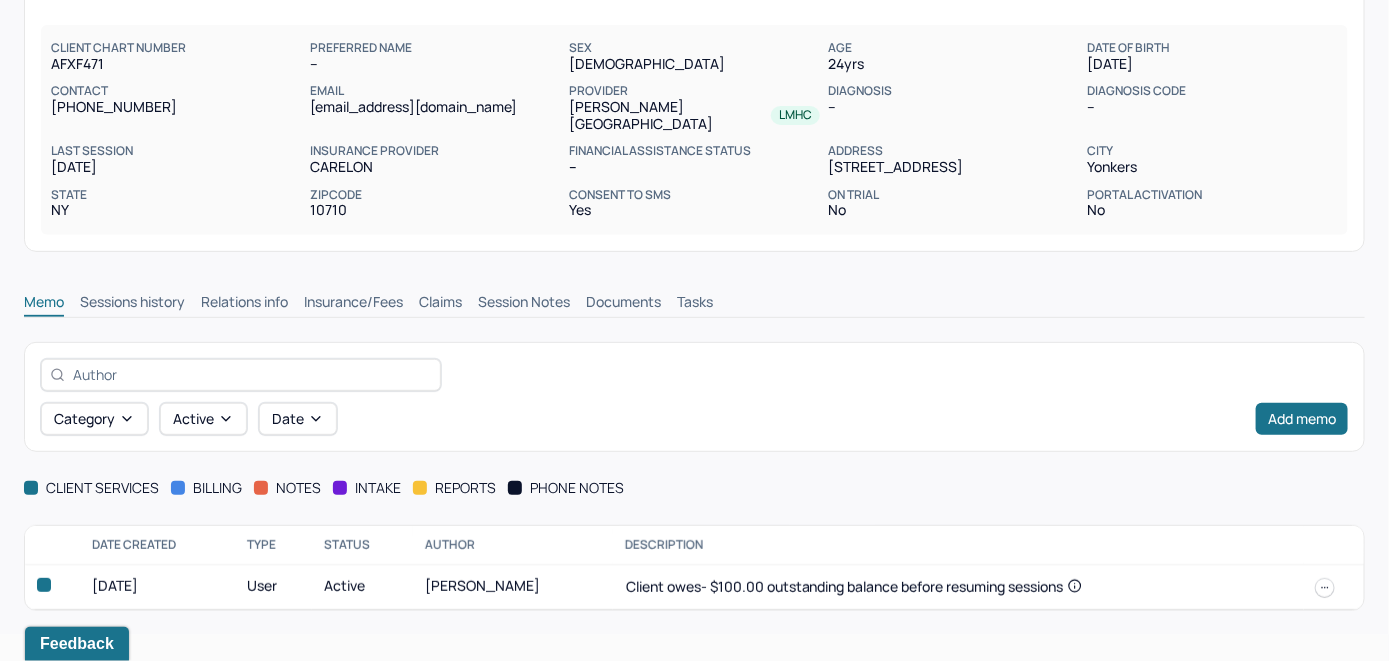 click on "Insurance/Fees" at bounding box center [353, 304] 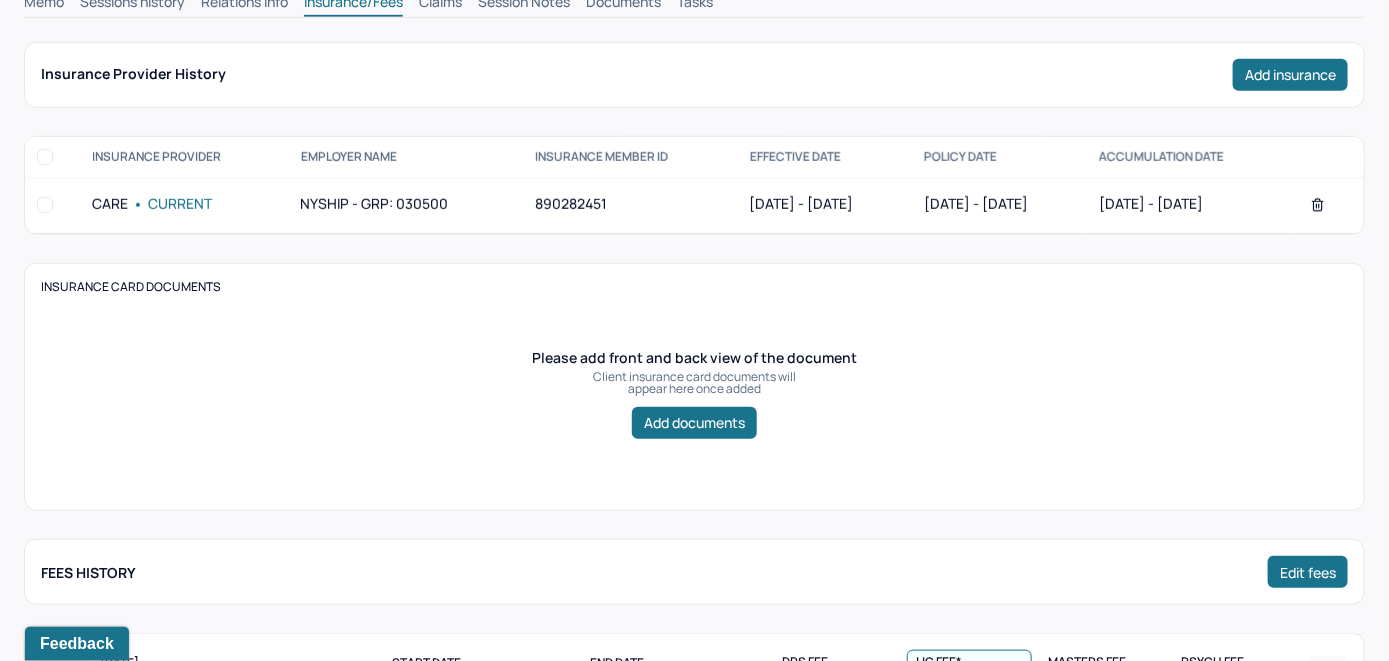 scroll, scrollTop: 367, scrollLeft: 0, axis: vertical 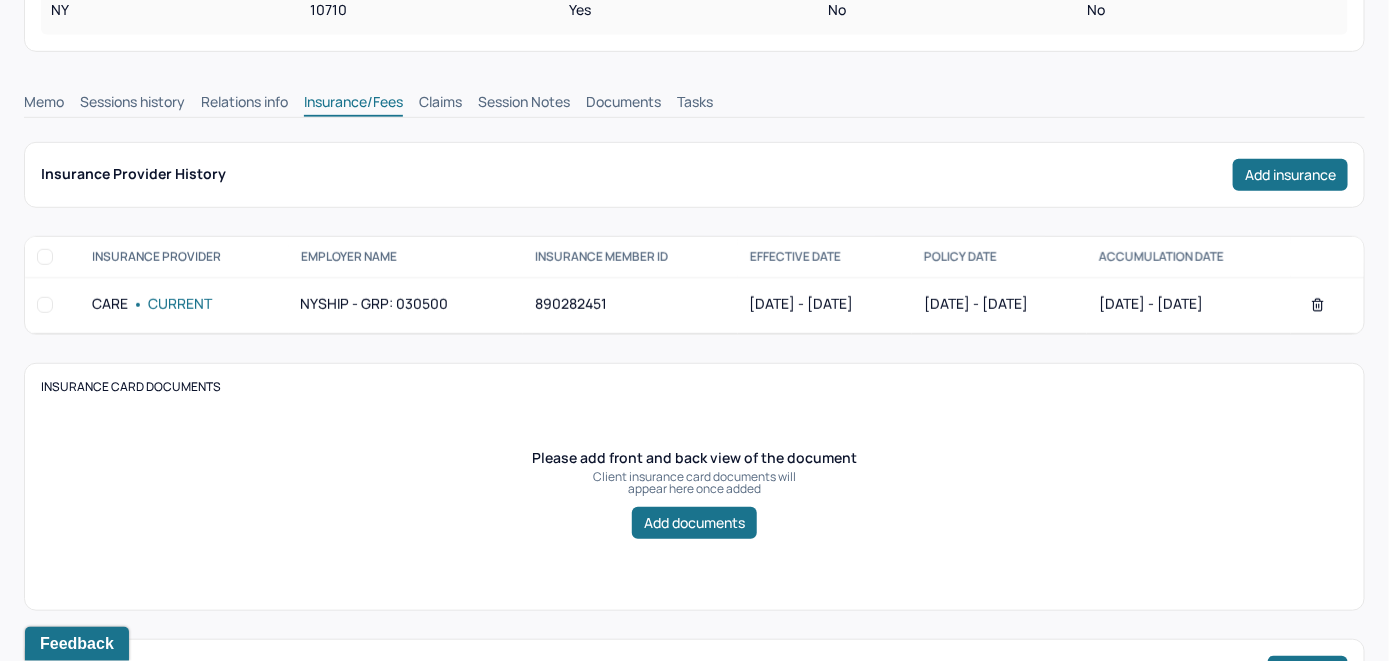 click on "Claims" at bounding box center (440, 104) 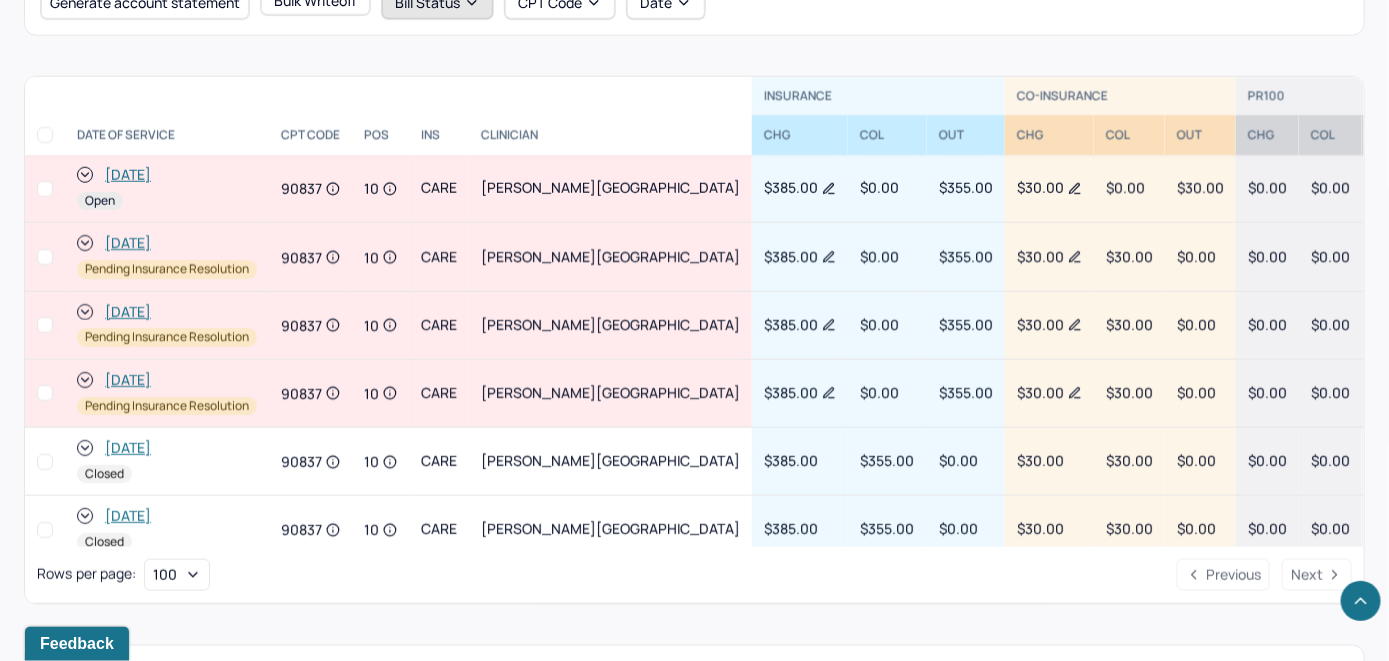 scroll, scrollTop: 834, scrollLeft: 0, axis: vertical 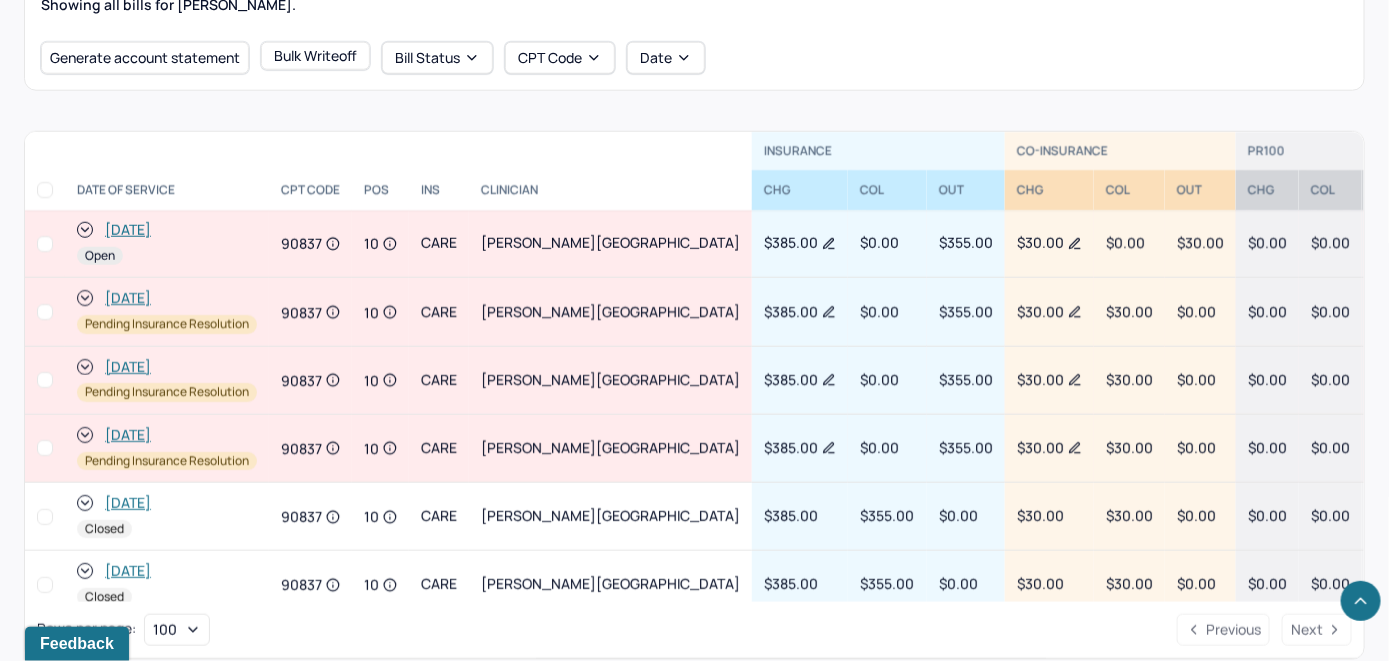 click on "[DATE]" at bounding box center (128, 230) 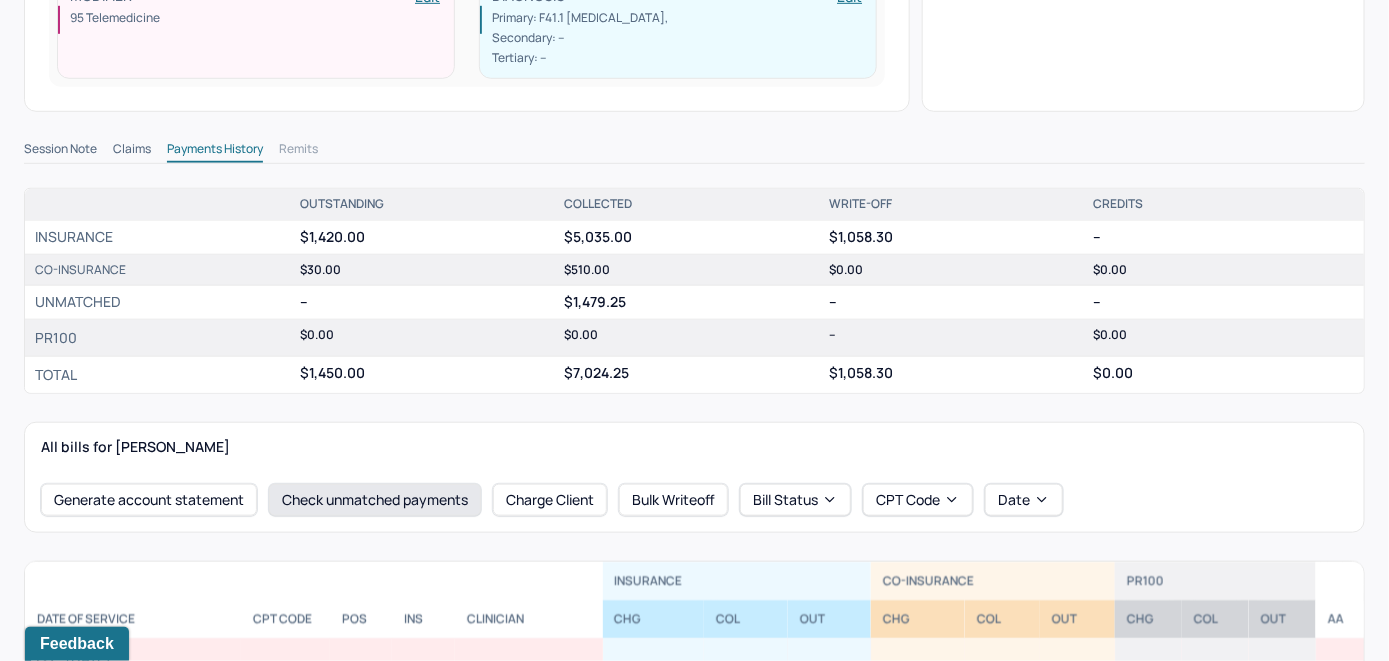 scroll, scrollTop: 700, scrollLeft: 0, axis: vertical 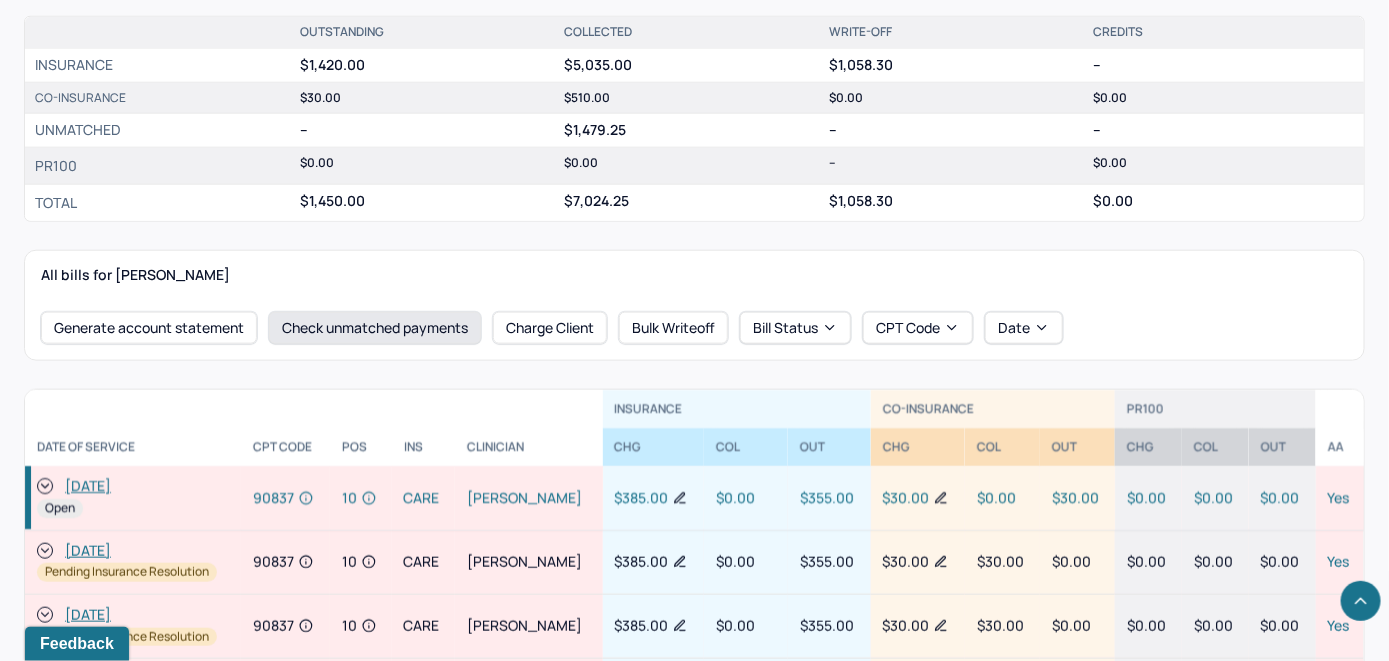 click on "Check unmatched payments" at bounding box center [375, 328] 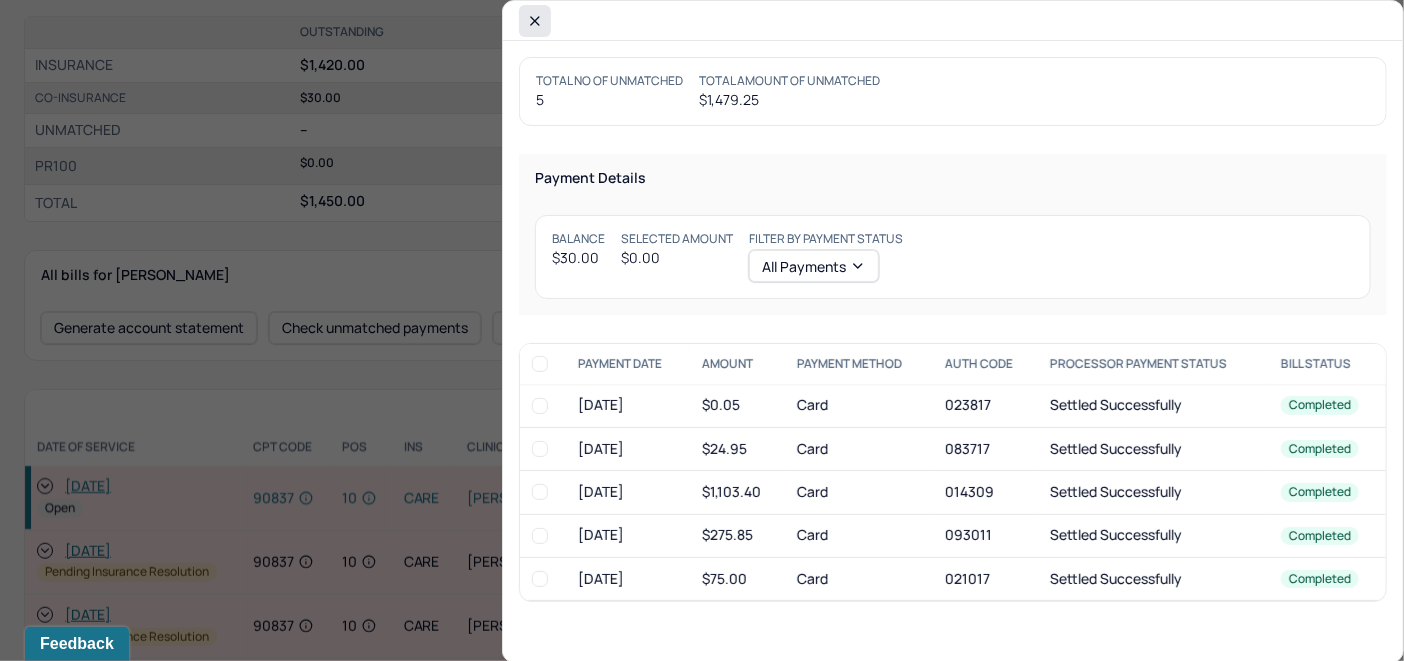 click at bounding box center (535, 21) 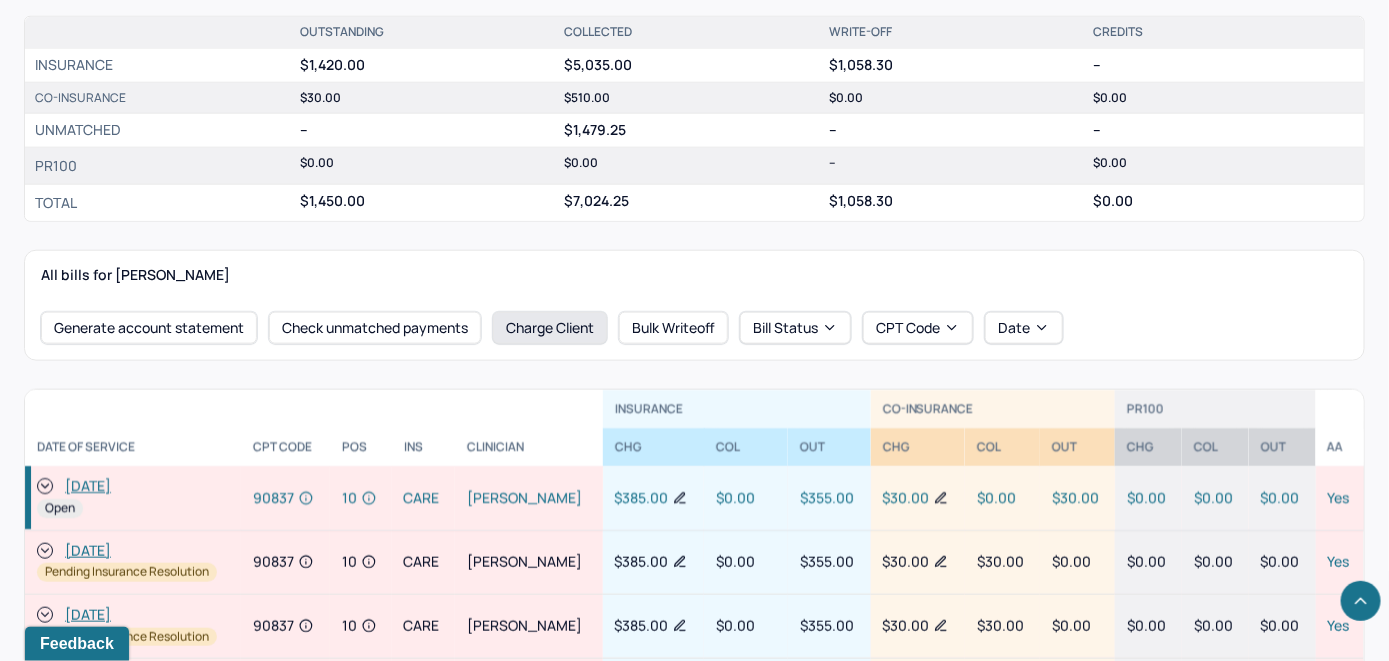 click on "Charge Client" at bounding box center (550, 328) 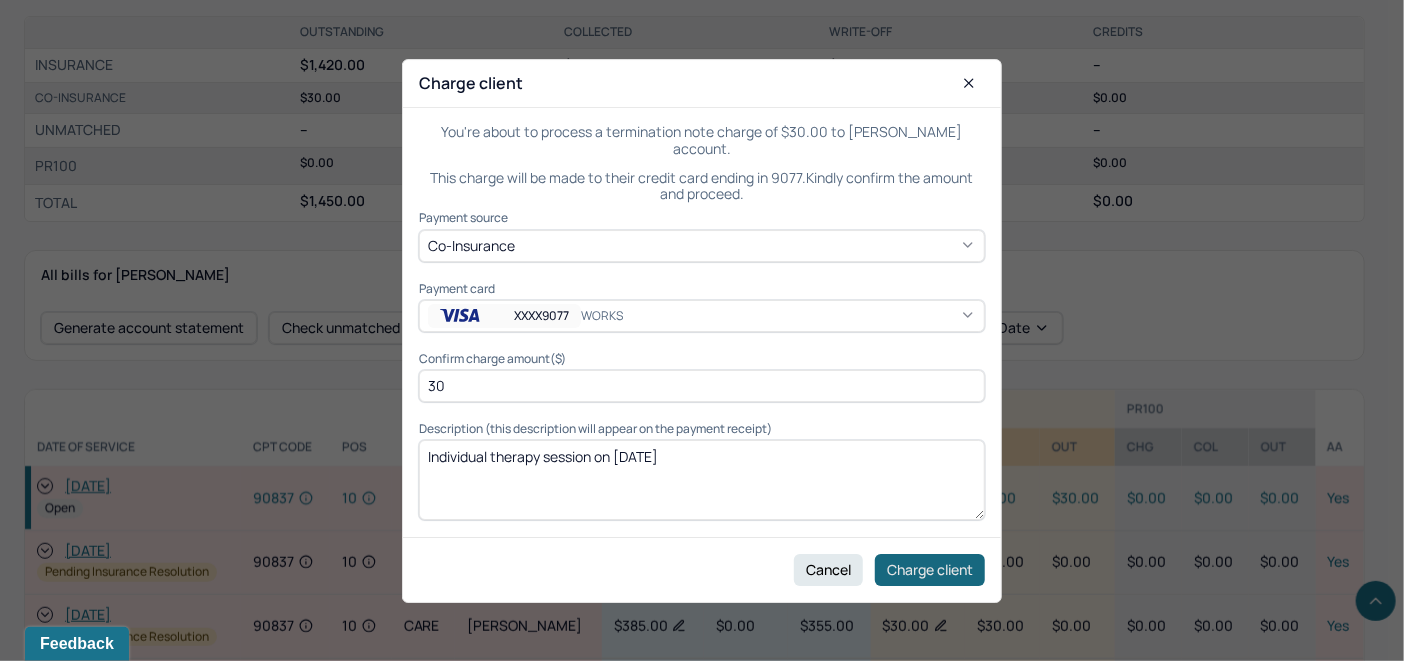 click on "Charge client" at bounding box center (930, 569) 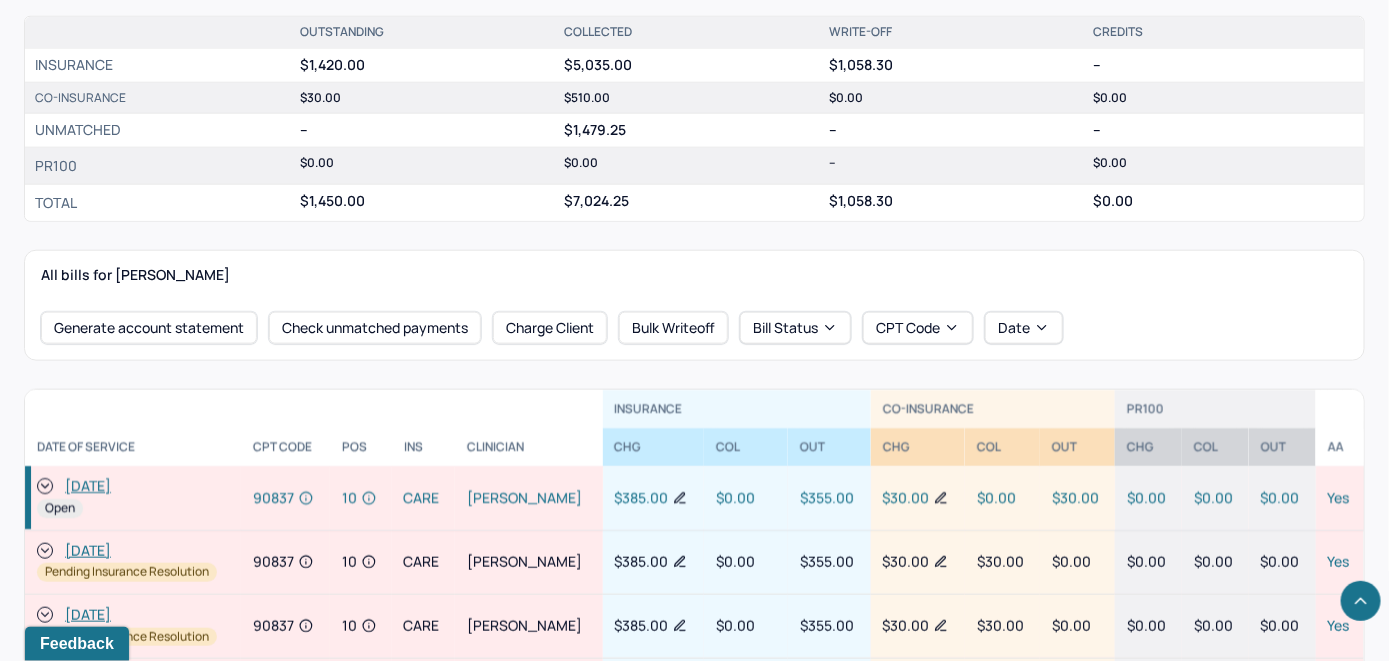 click 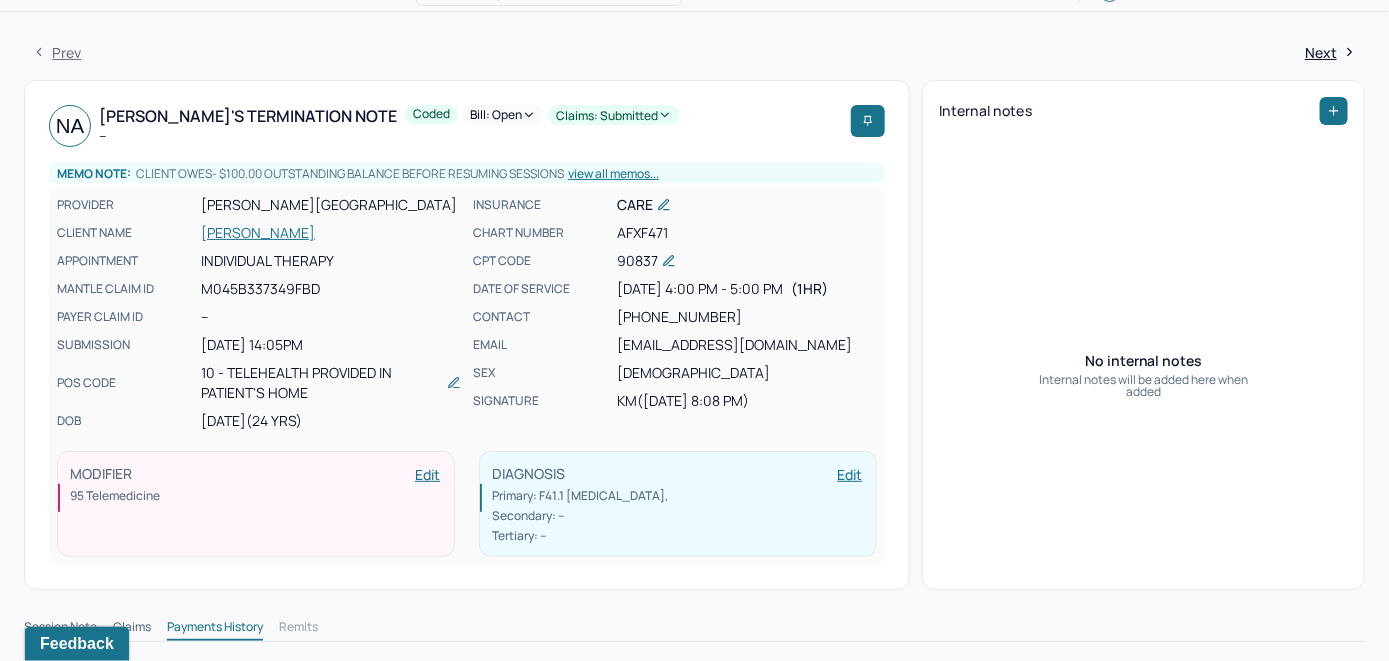scroll, scrollTop: 0, scrollLeft: 0, axis: both 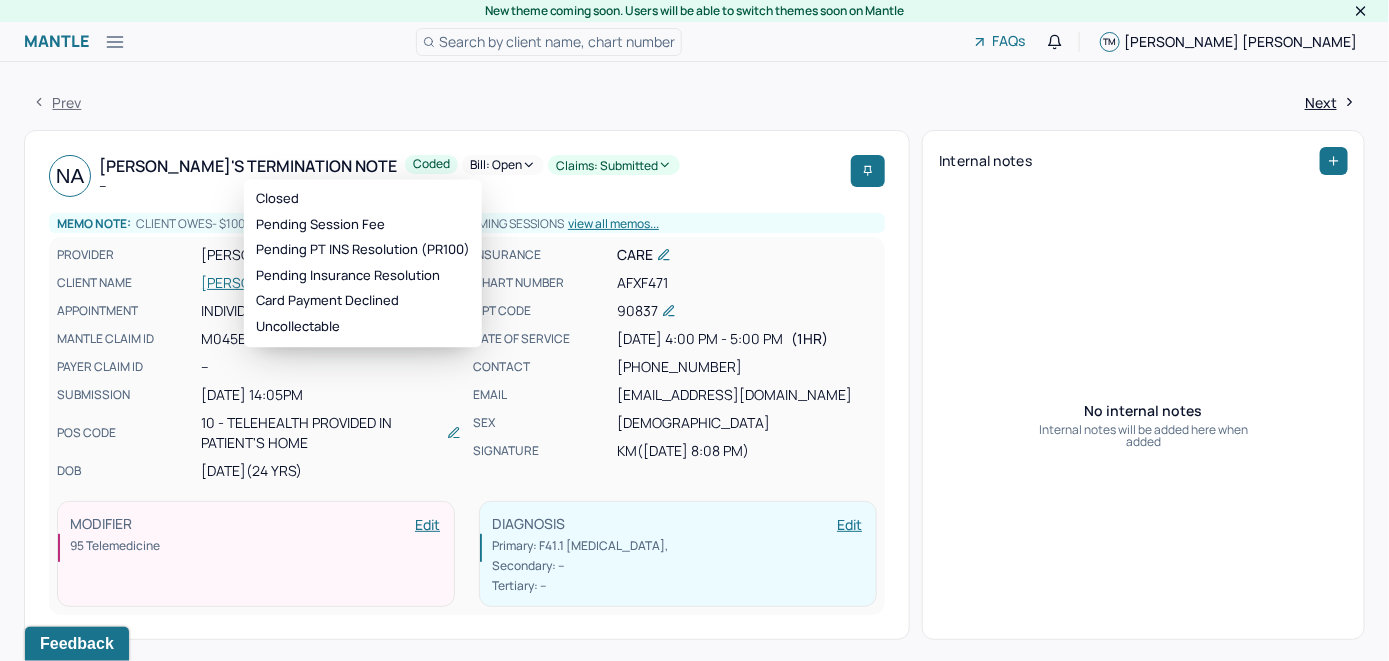 click on "Bill: Open" at bounding box center (503, 165) 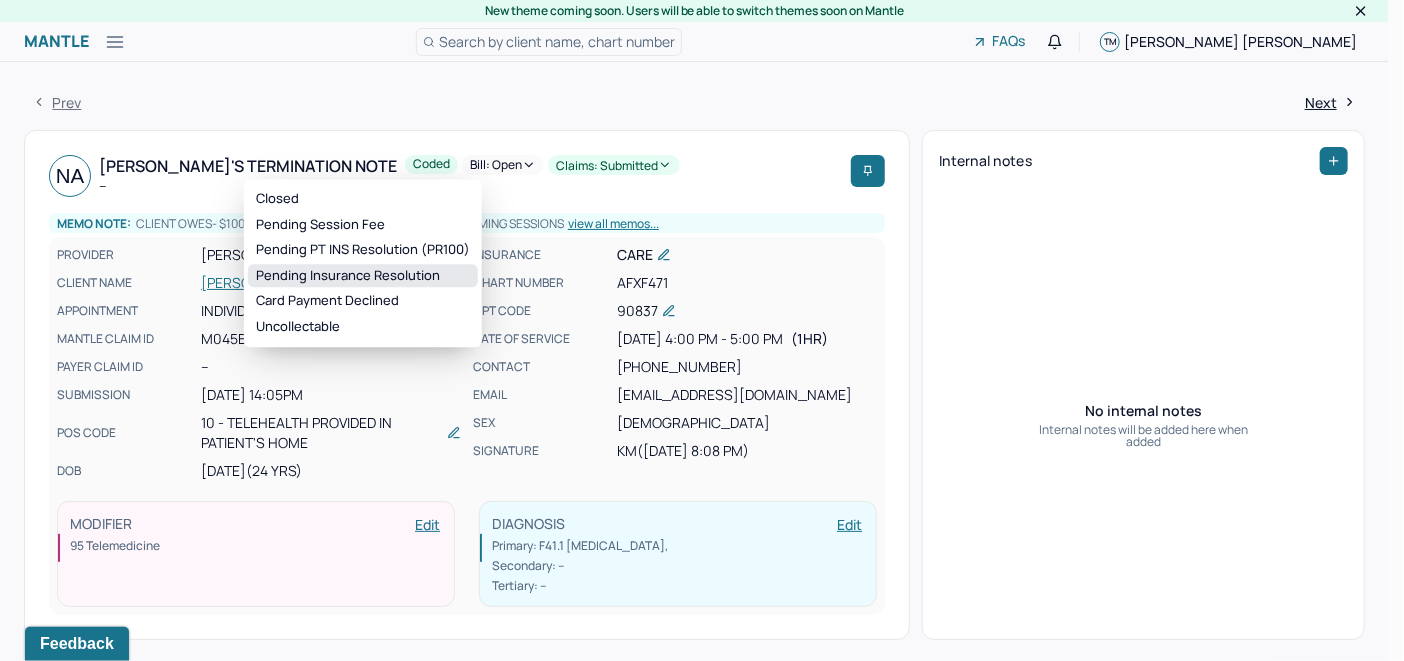 click on "Pending Insurance Resolution" at bounding box center [363, 276] 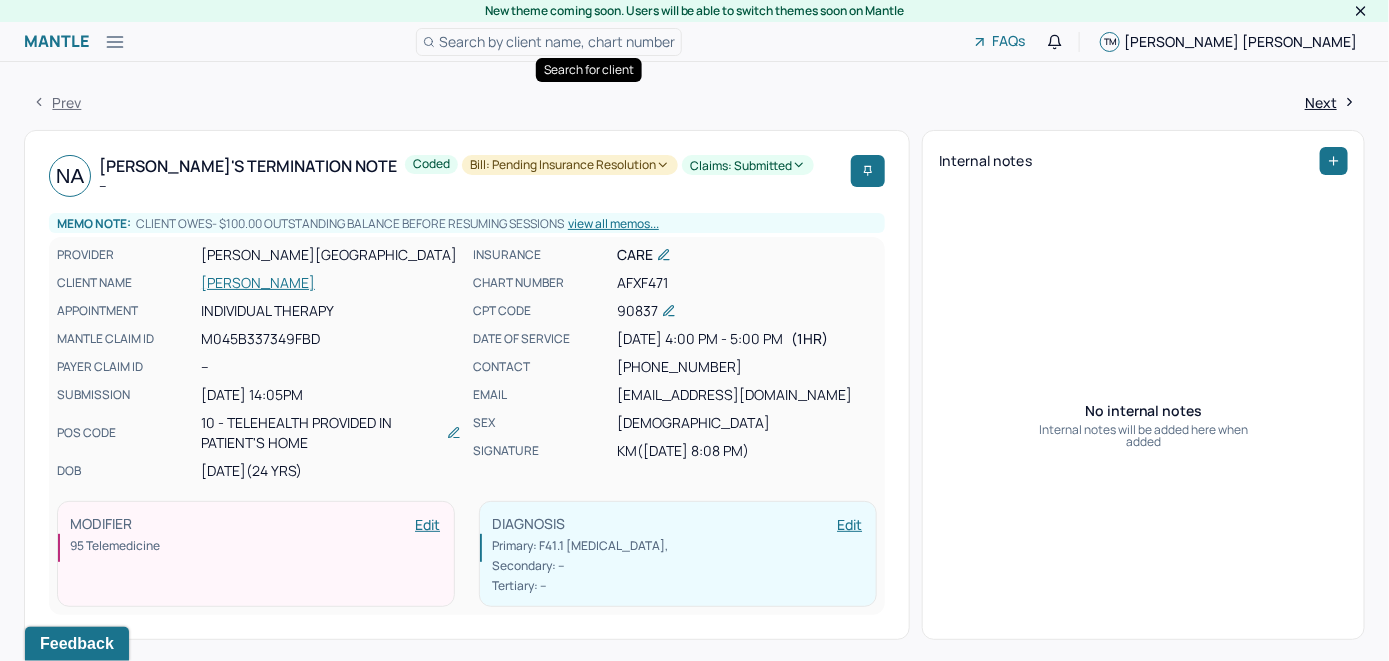 click on "Search by client name, chart number" at bounding box center (557, 41) 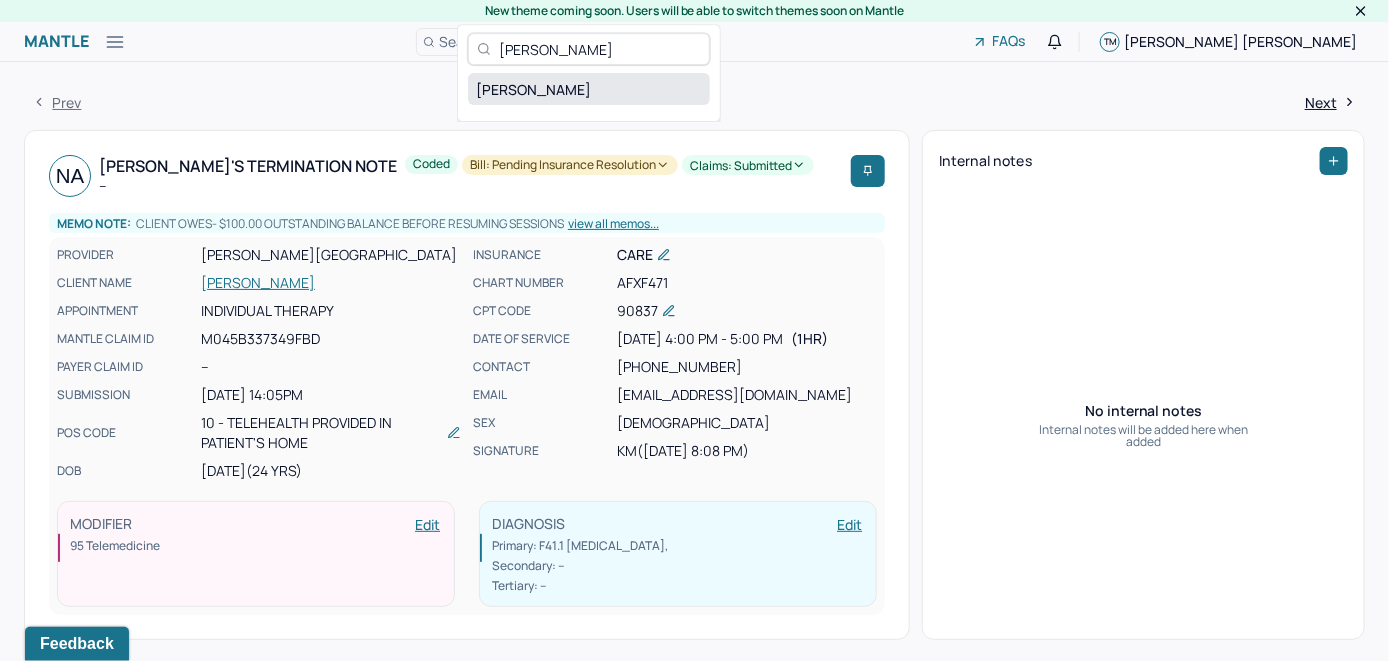 type on "Nathaniel Styer" 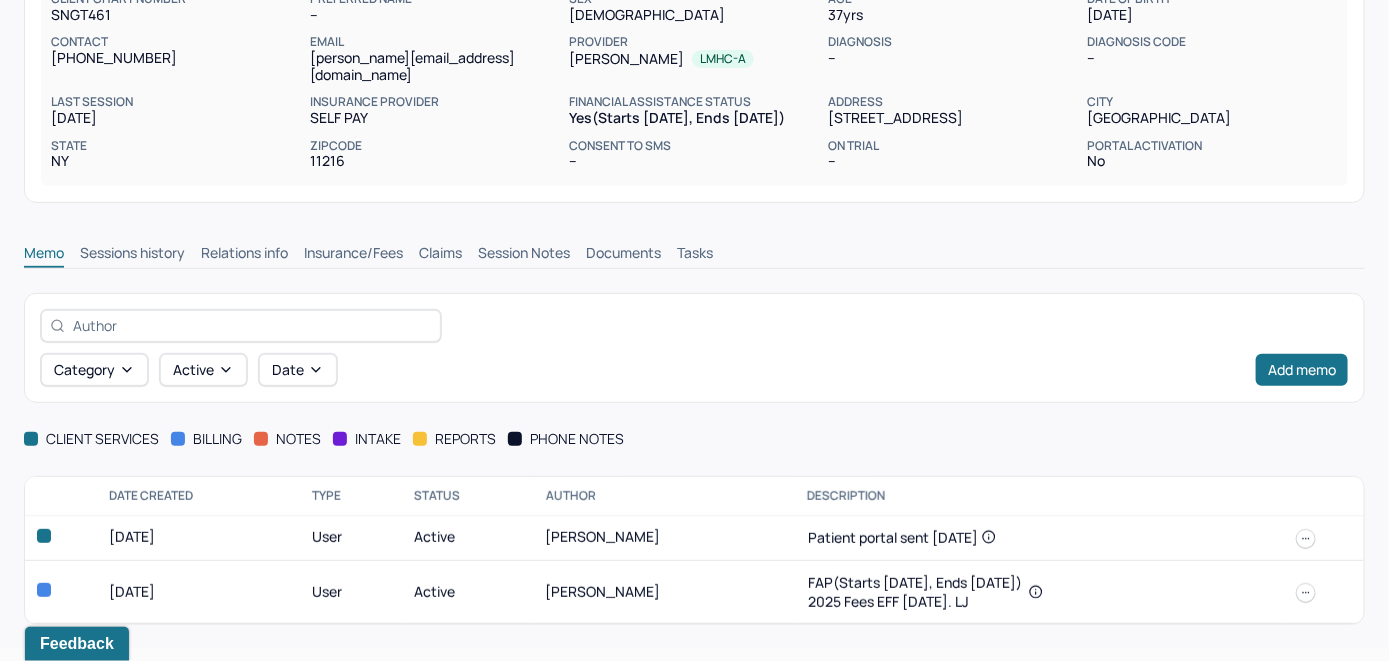 scroll, scrollTop: 231, scrollLeft: 0, axis: vertical 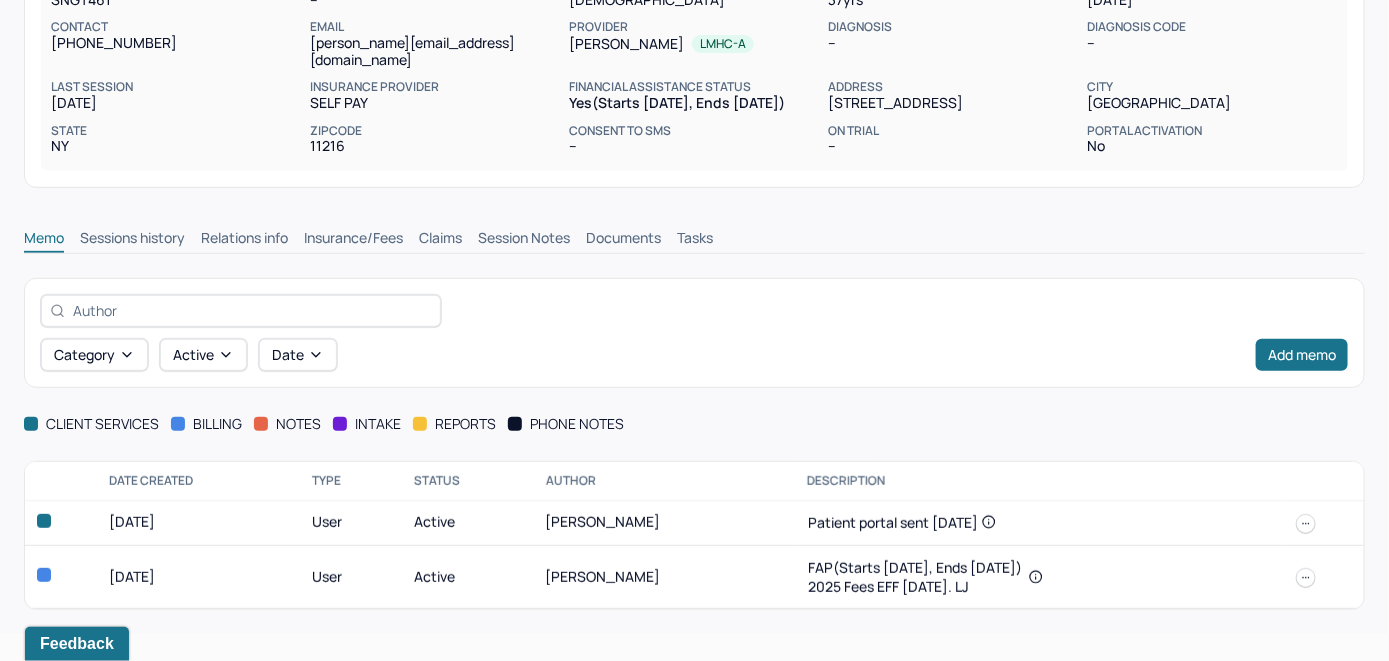 click on "Insurance/Fees" at bounding box center [353, 240] 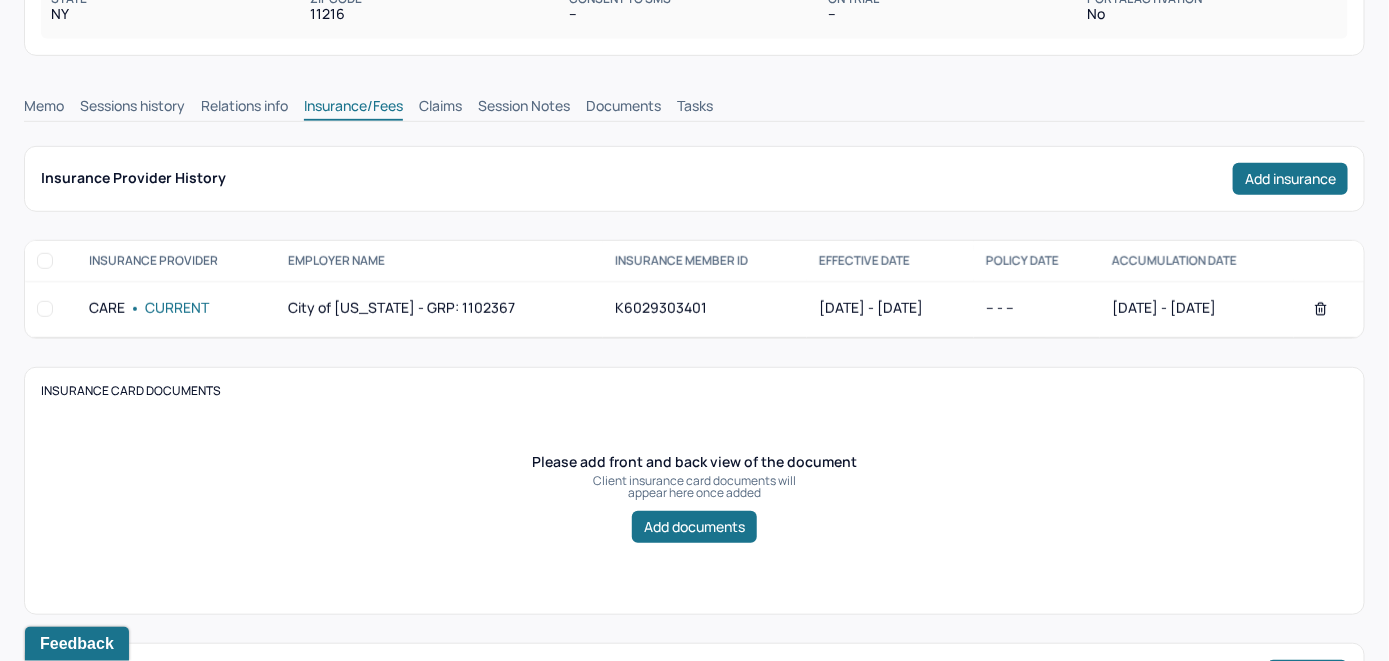 scroll, scrollTop: 331, scrollLeft: 0, axis: vertical 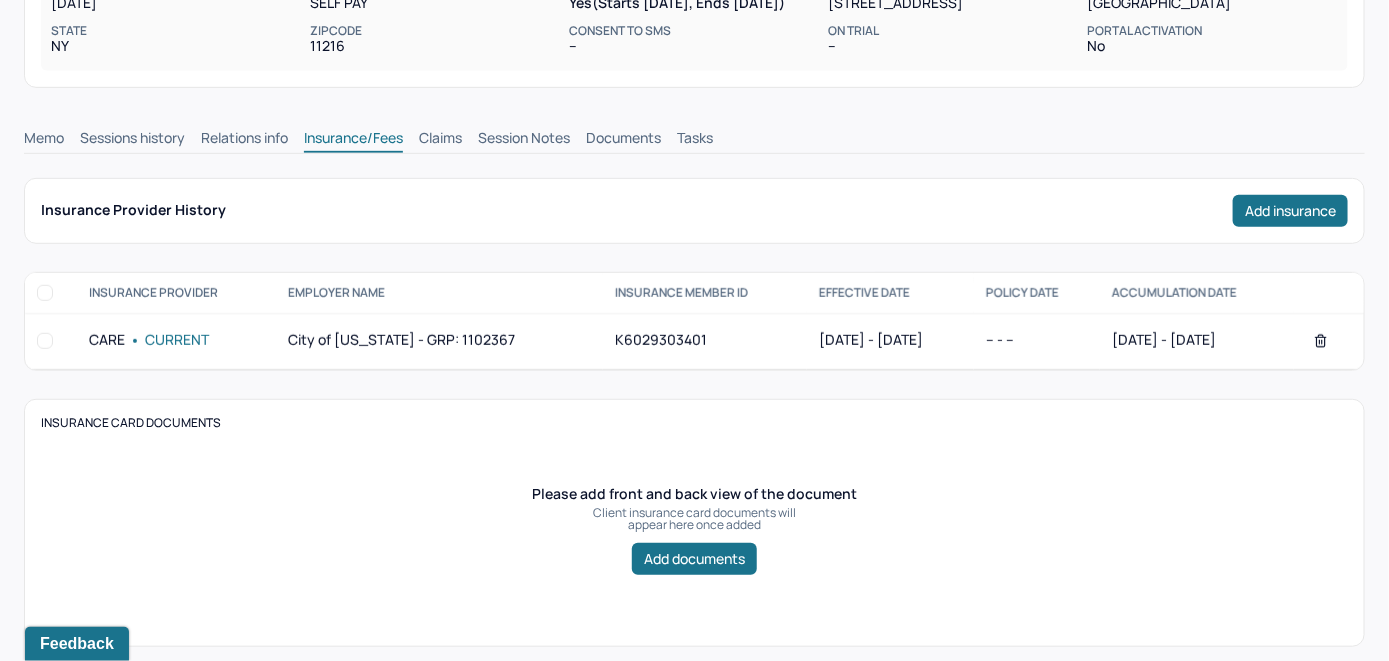 click on "Claims" at bounding box center (440, 140) 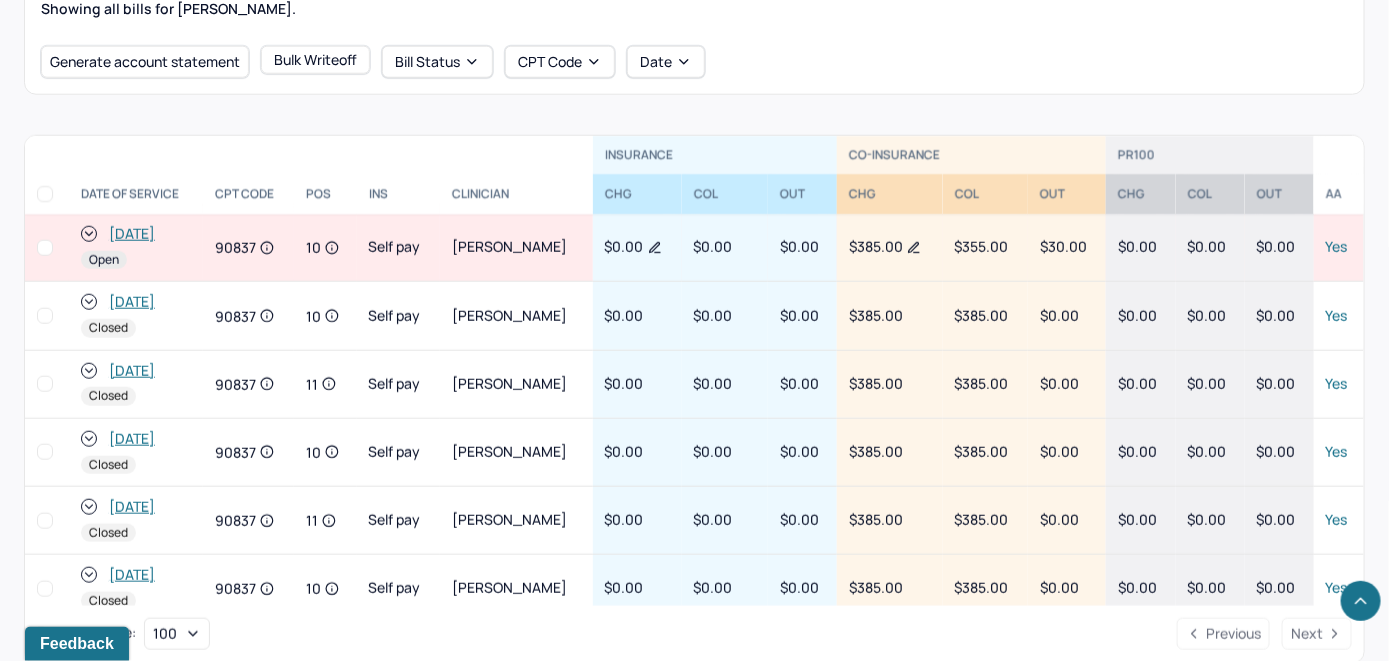 scroll, scrollTop: 741, scrollLeft: 0, axis: vertical 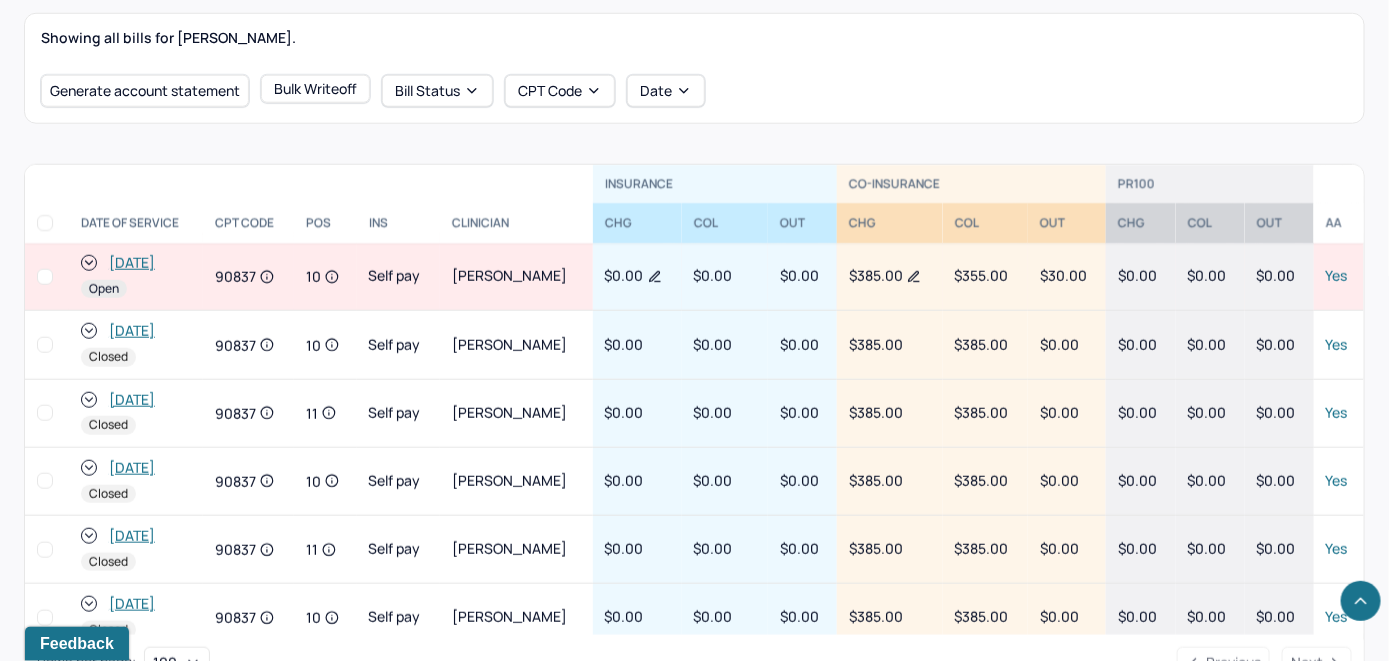 click on "[DATE]" at bounding box center [132, 263] 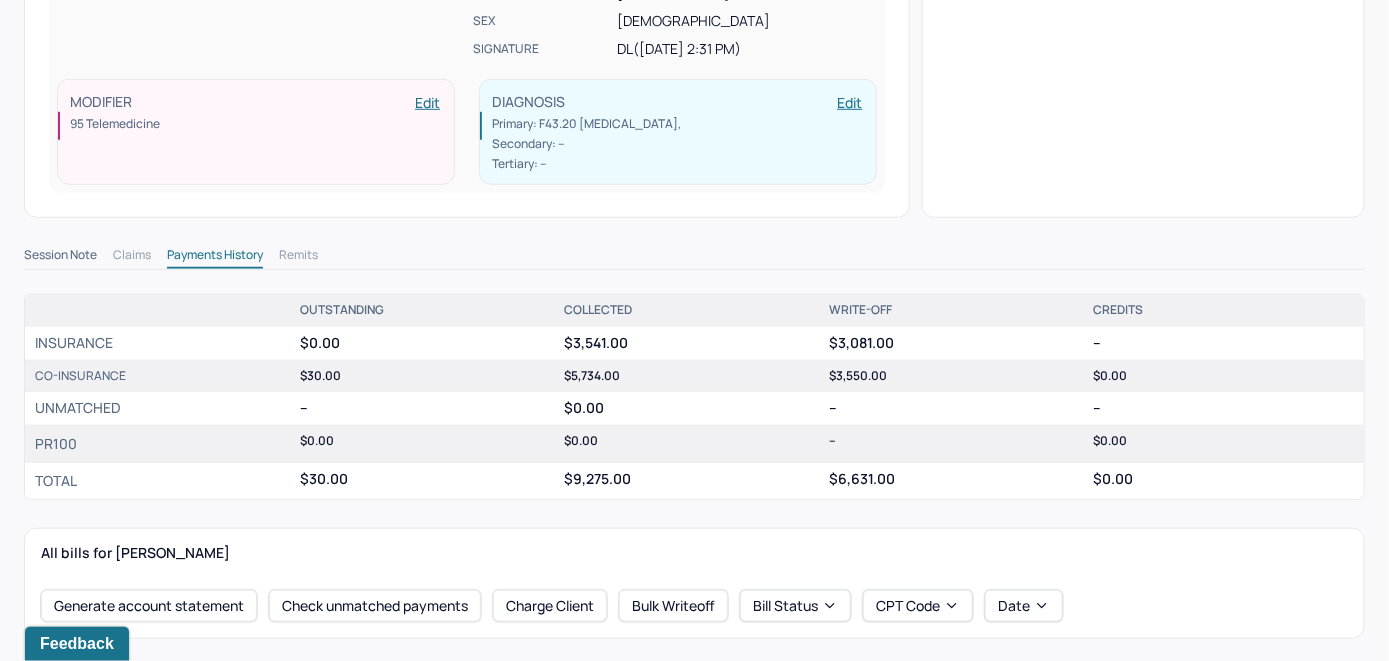 scroll, scrollTop: 600, scrollLeft: 0, axis: vertical 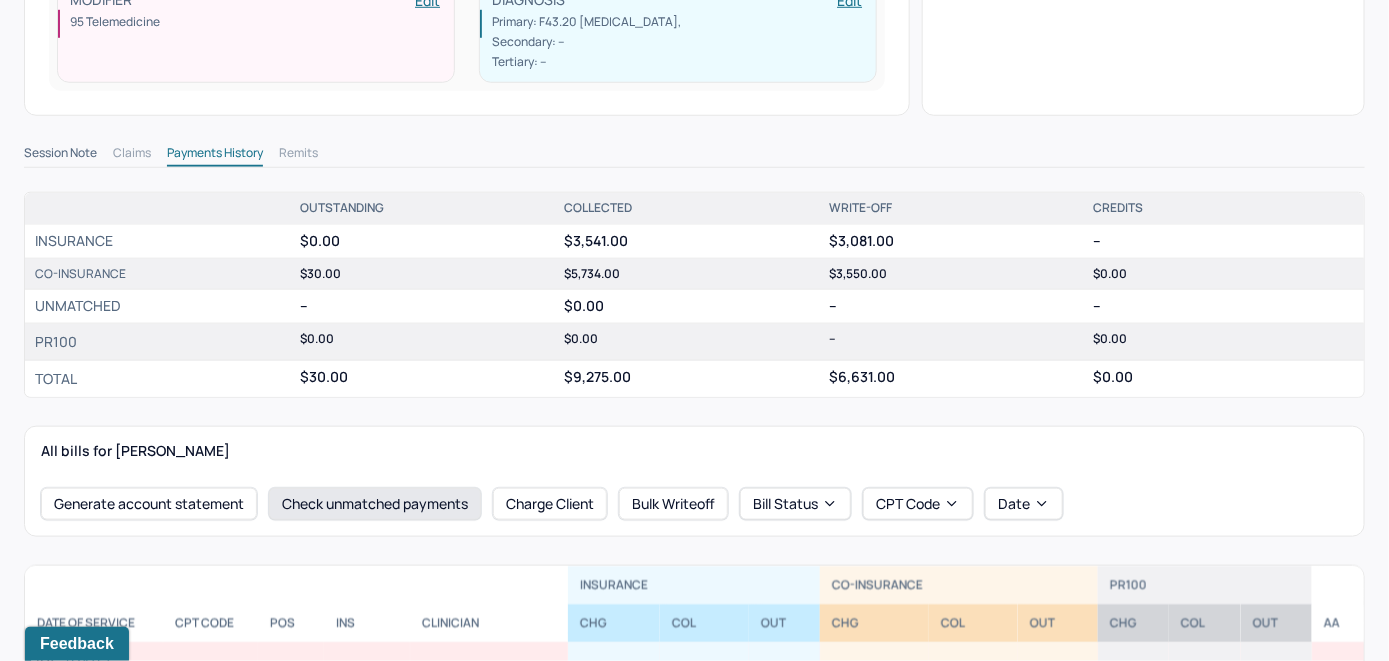 click on "Check unmatched payments" at bounding box center [375, 504] 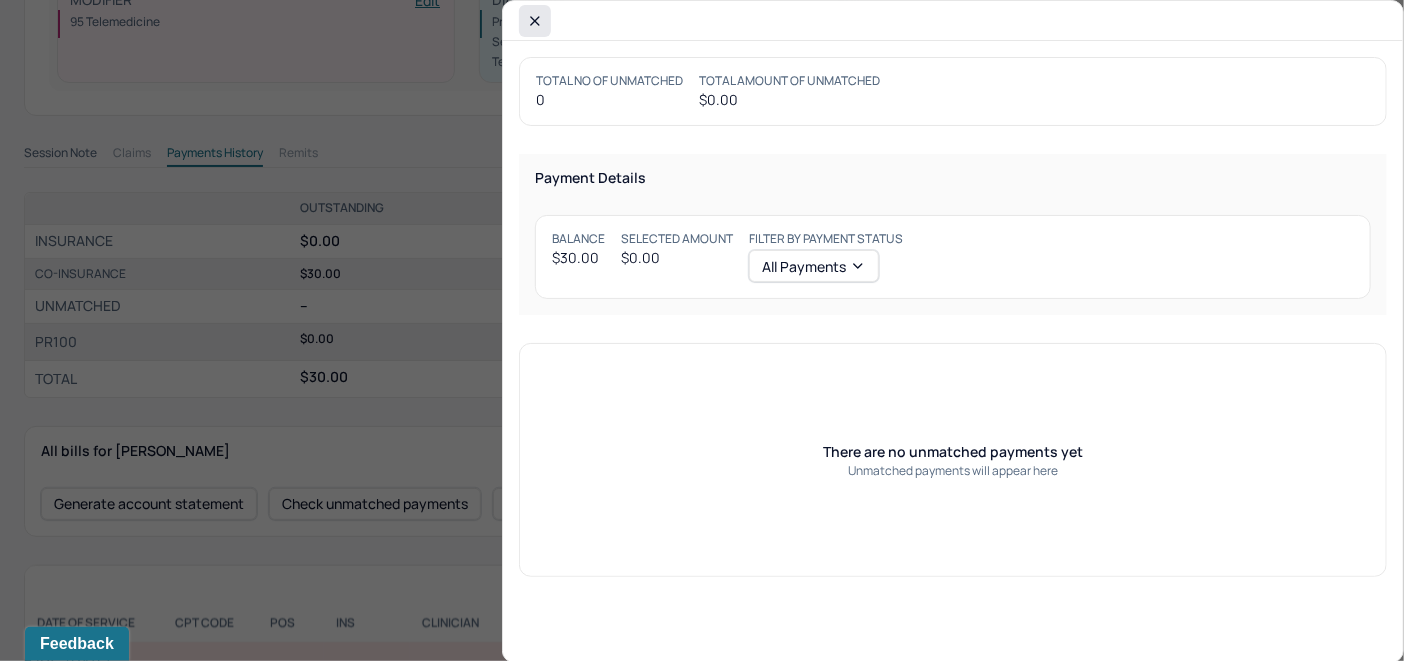 click 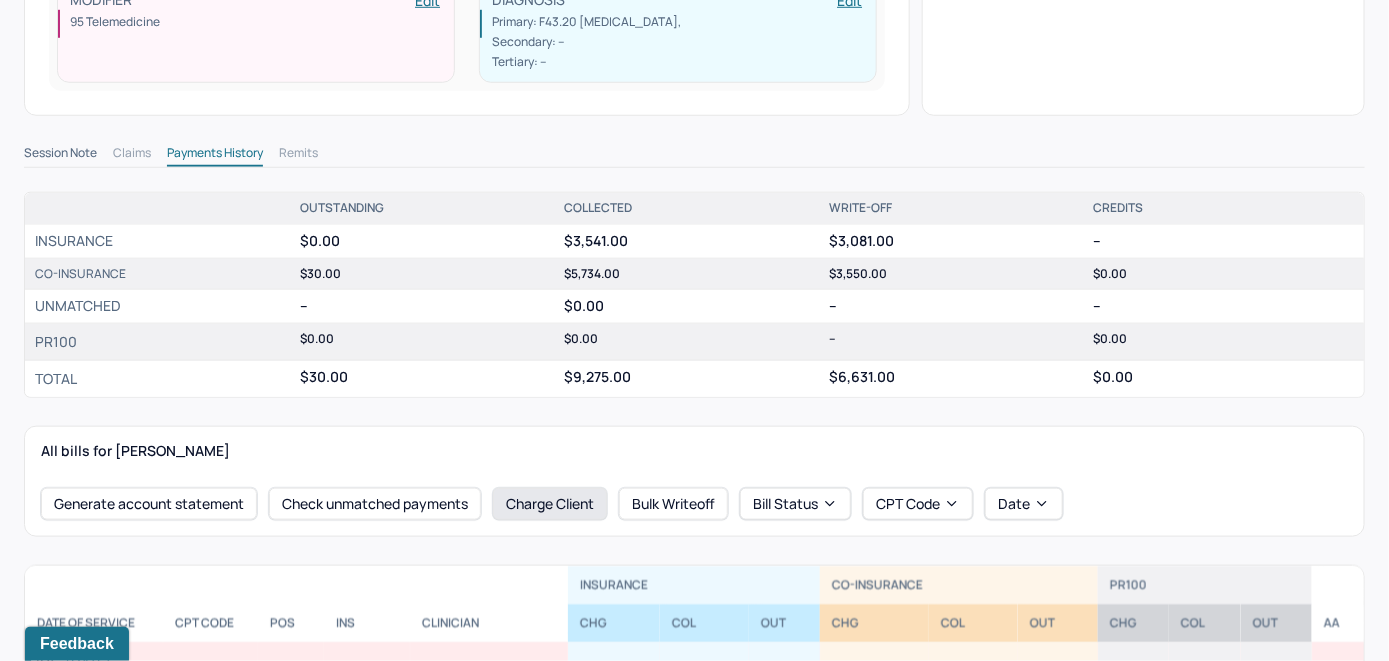 click on "Charge Client" at bounding box center [550, 504] 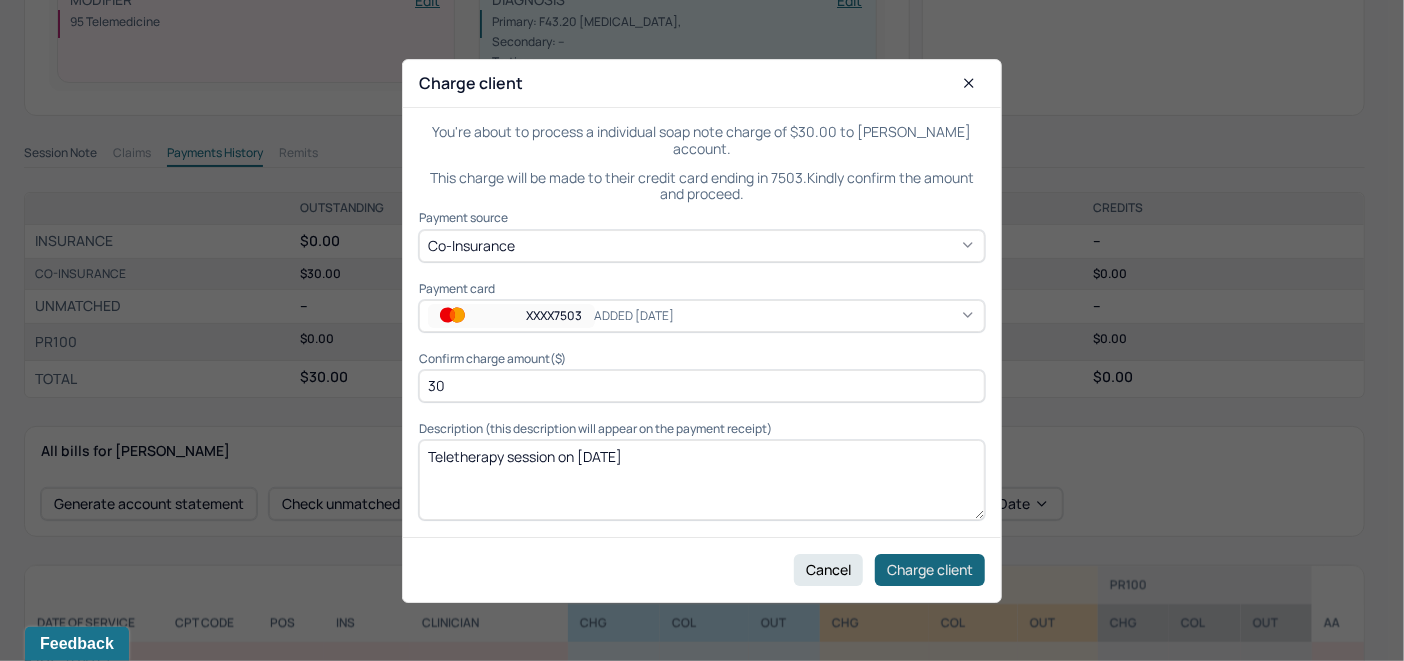 click on "Charge client" at bounding box center (930, 569) 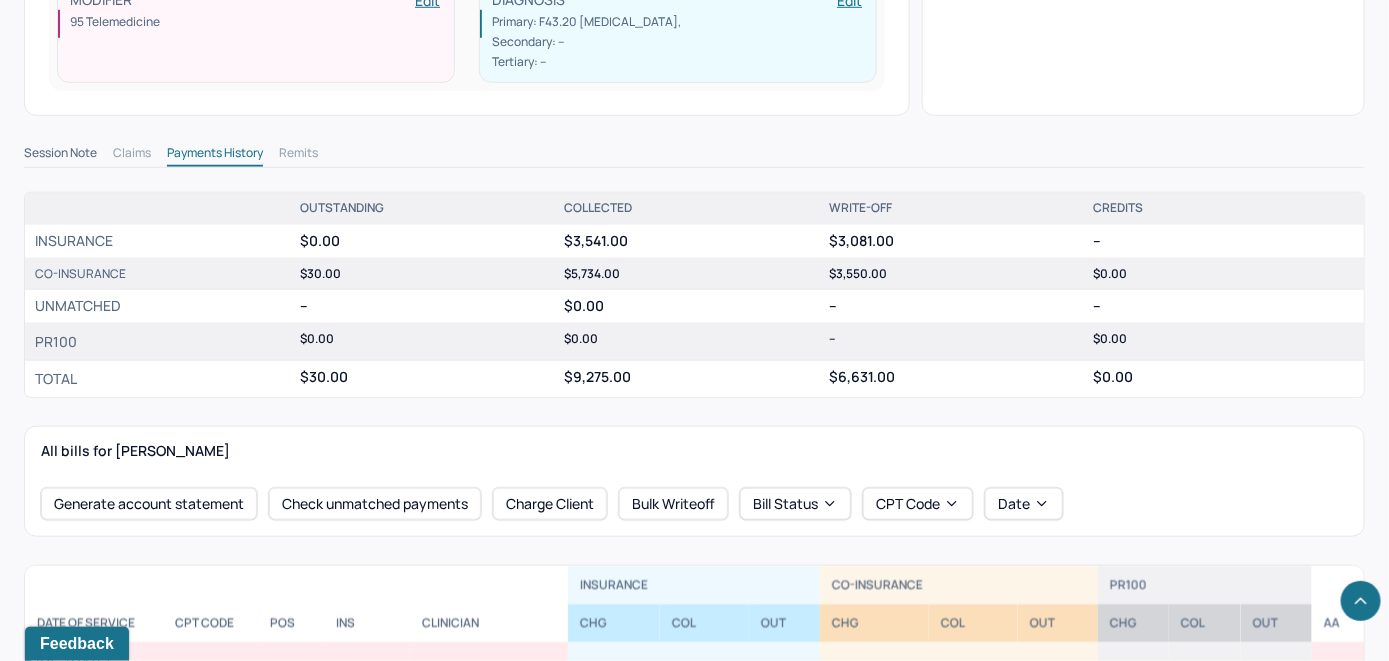 scroll, scrollTop: 800, scrollLeft: 0, axis: vertical 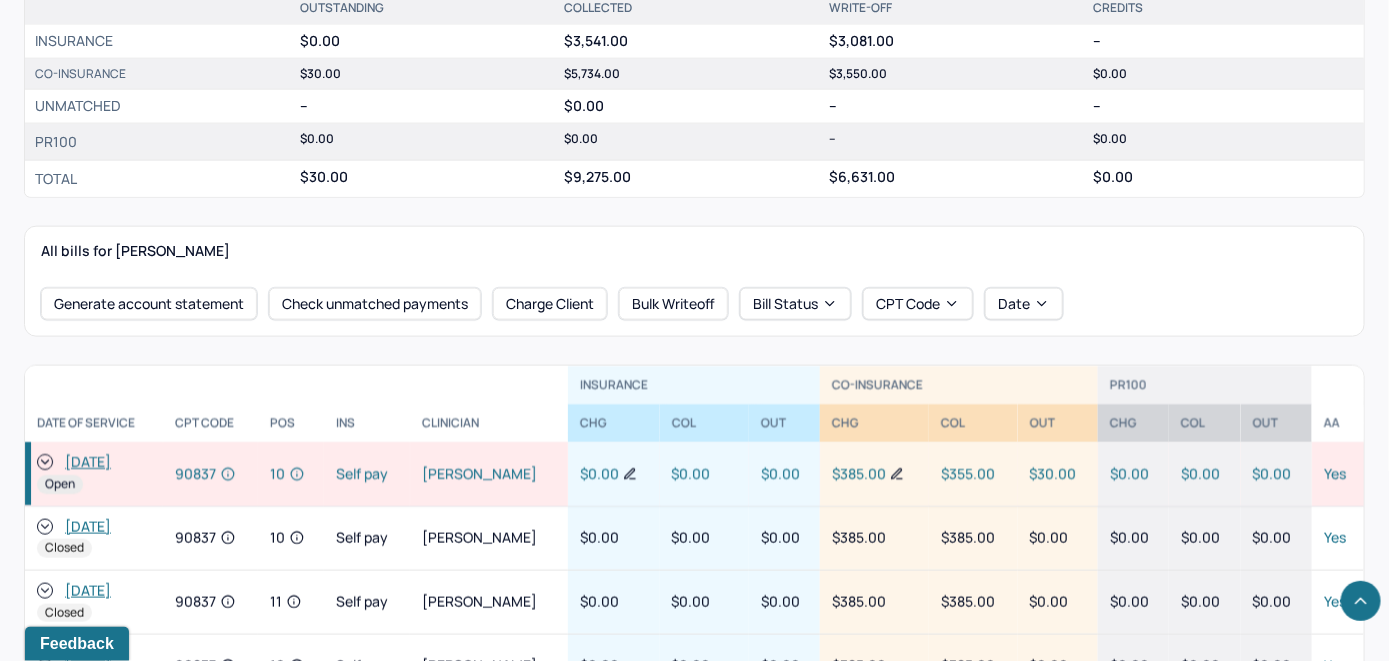 drag, startPoint x: 47, startPoint y: 441, endPoint x: 66, endPoint y: 428, distance: 23.021729 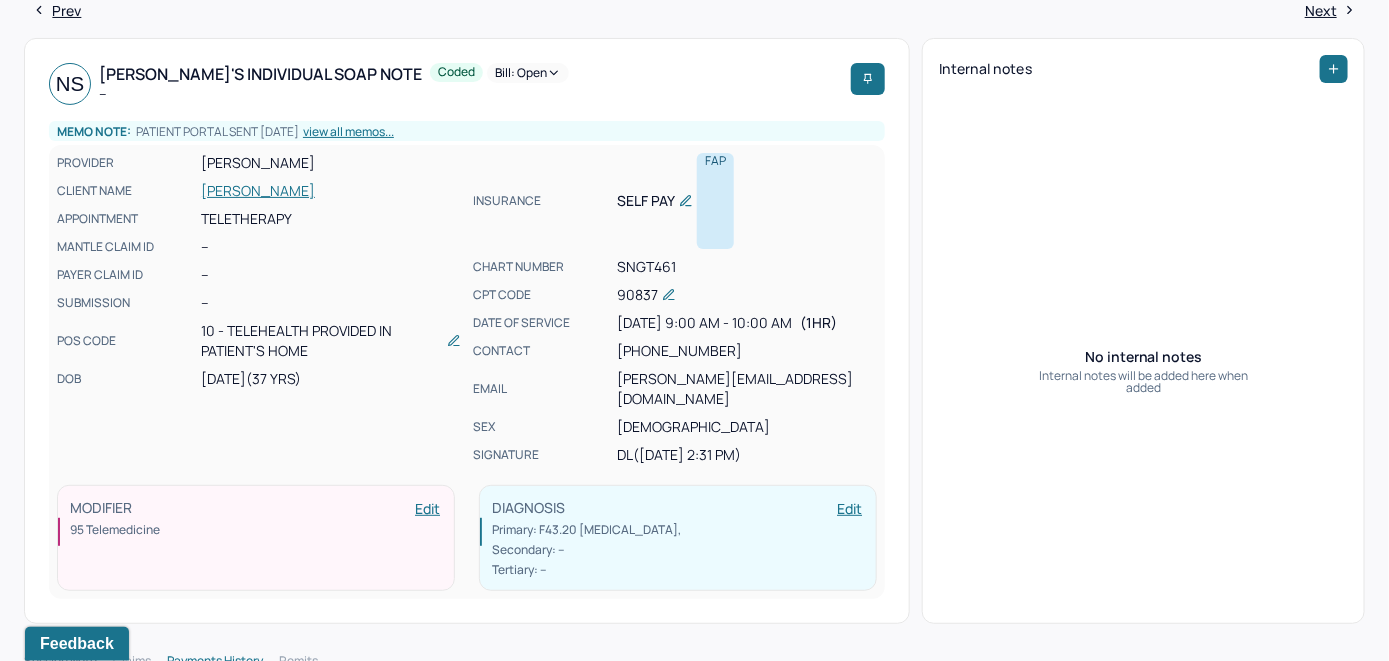 scroll, scrollTop: 0, scrollLeft: 0, axis: both 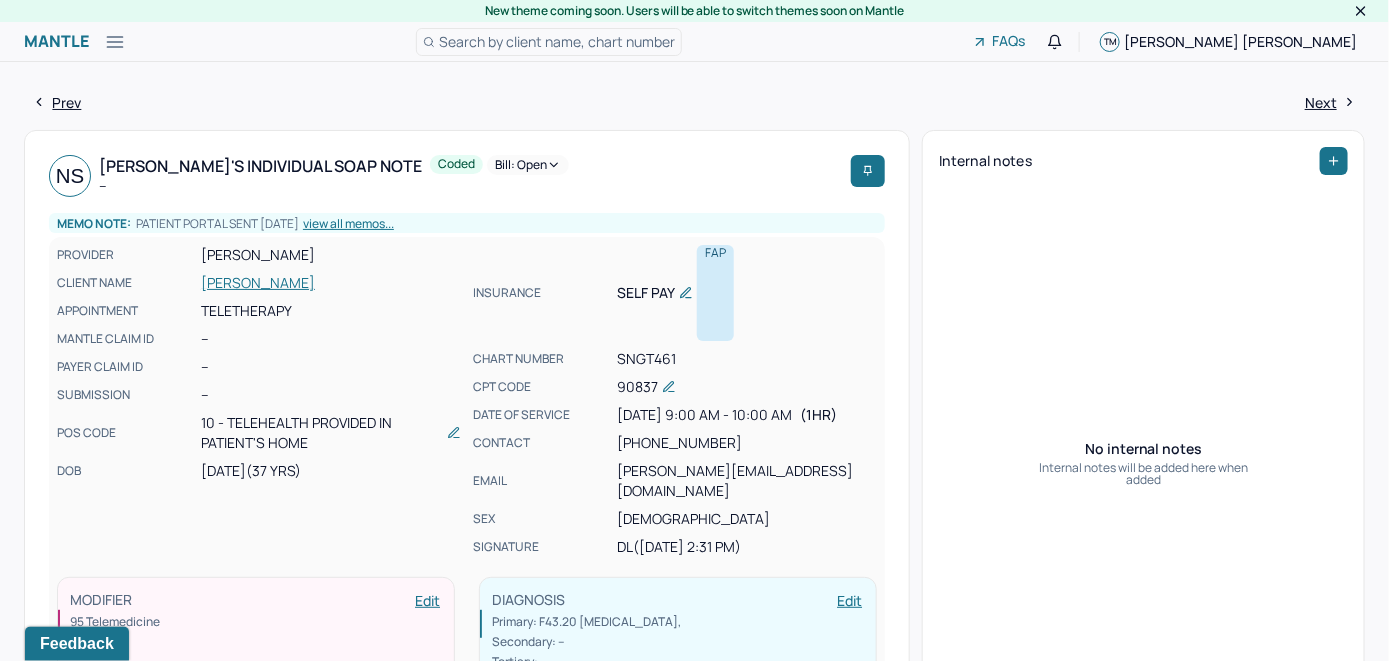 click on "Bill: Open" at bounding box center (528, 165) 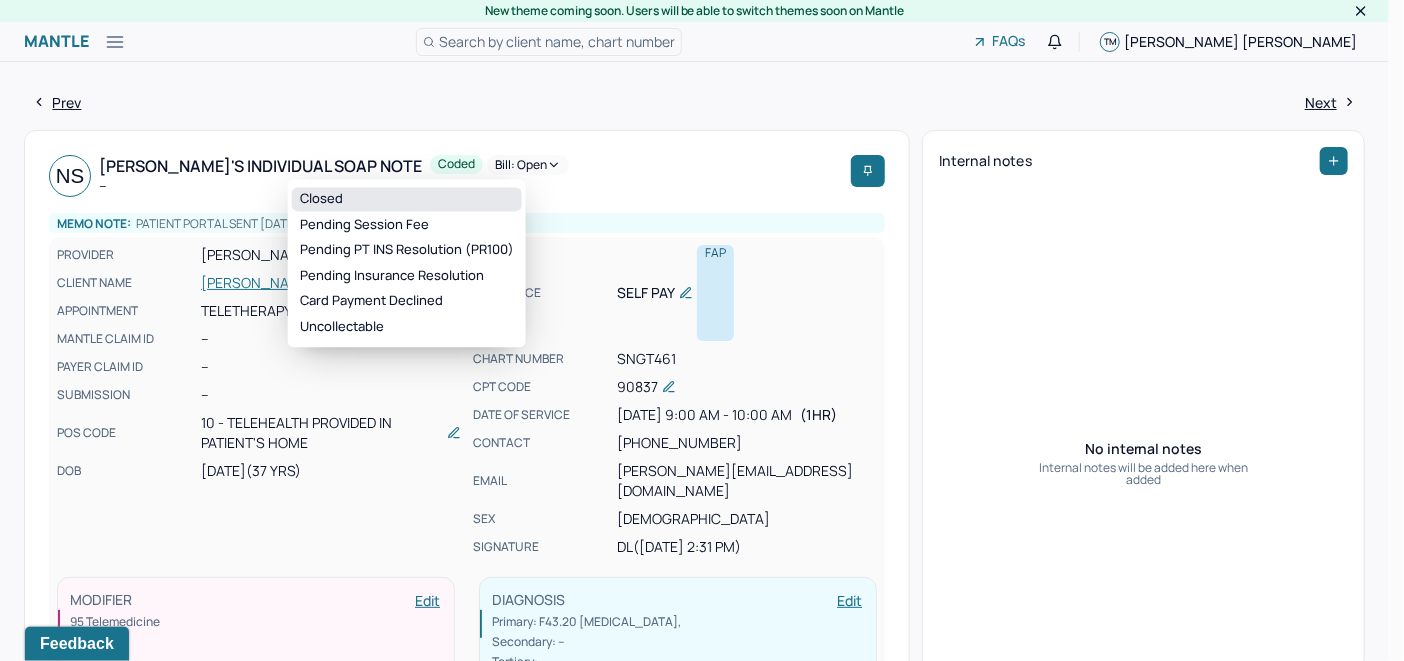 click on "Closed" at bounding box center [407, 199] 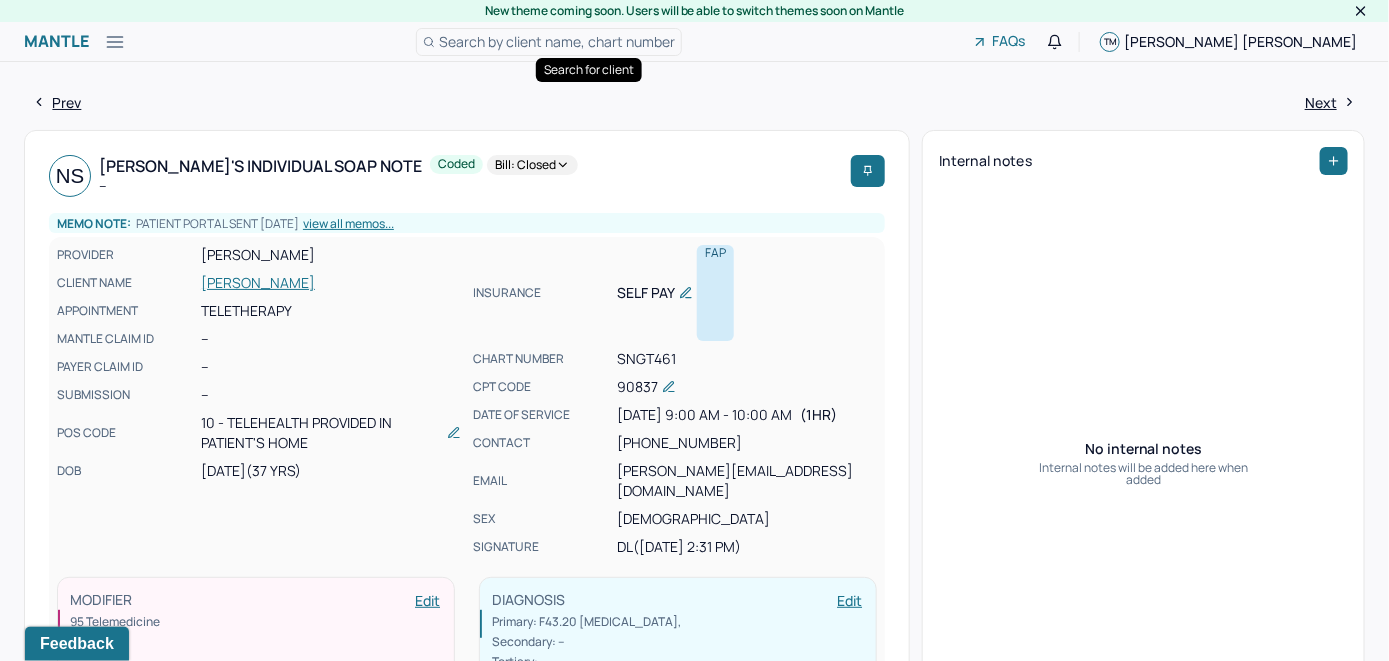 click on "Search by client name, chart number" at bounding box center (557, 41) 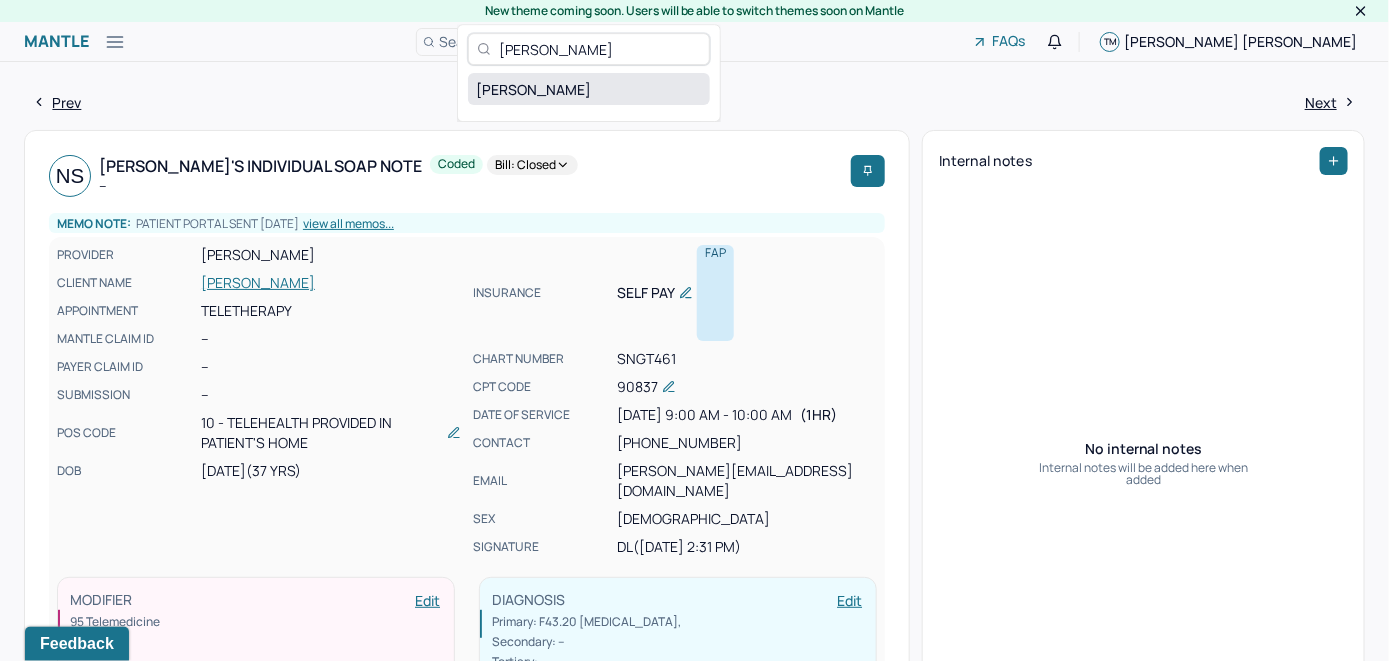 type on "Nhung Khuu" 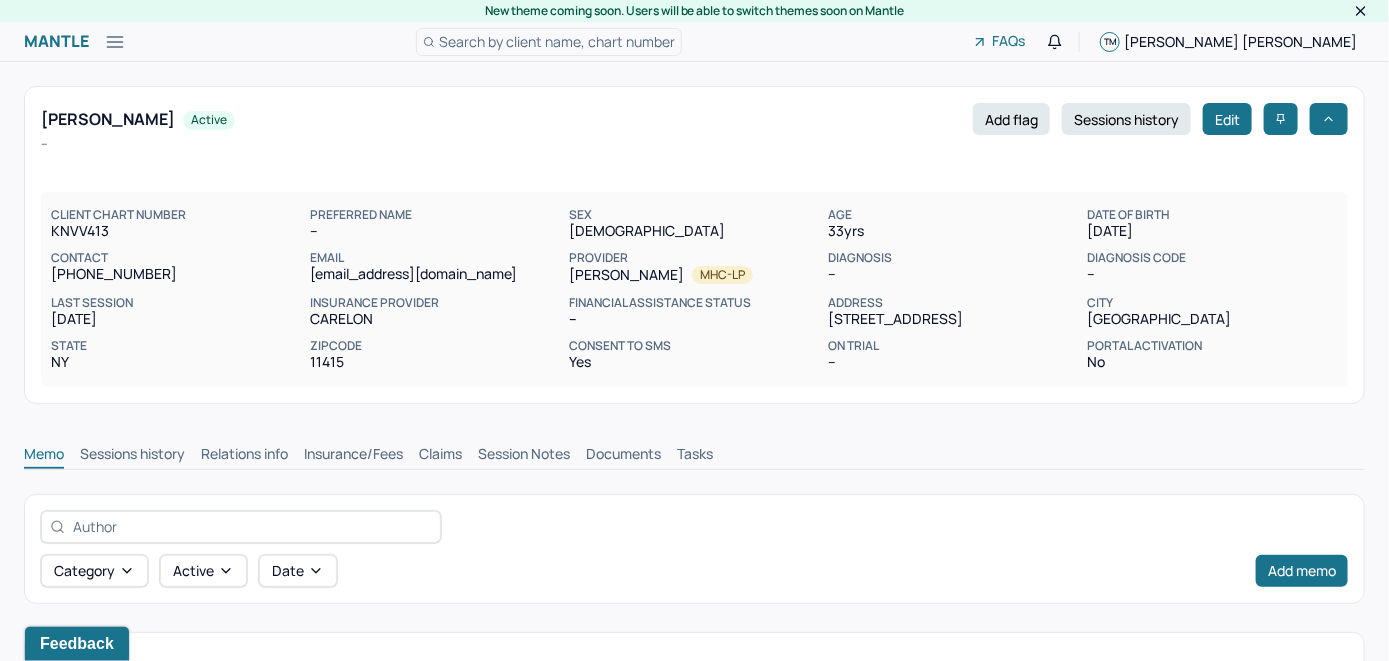 scroll, scrollTop: 0, scrollLeft: 0, axis: both 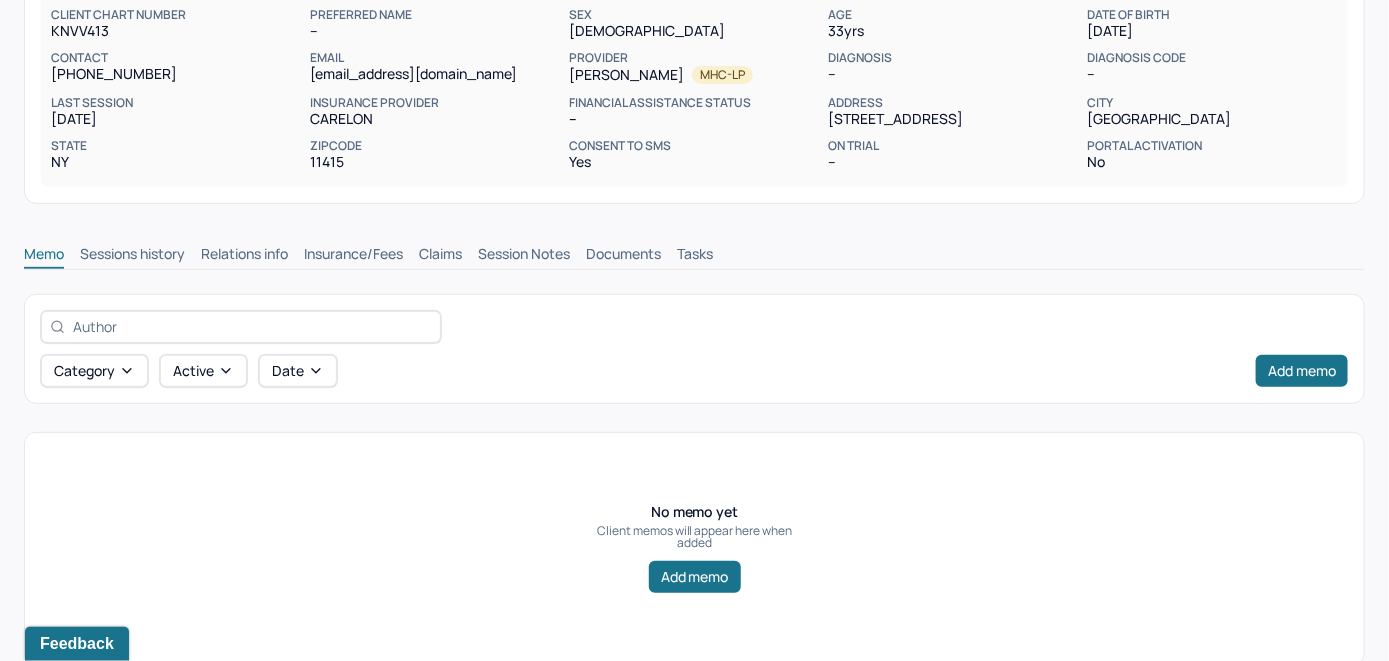 click on "Insurance/Fees" at bounding box center (353, 256) 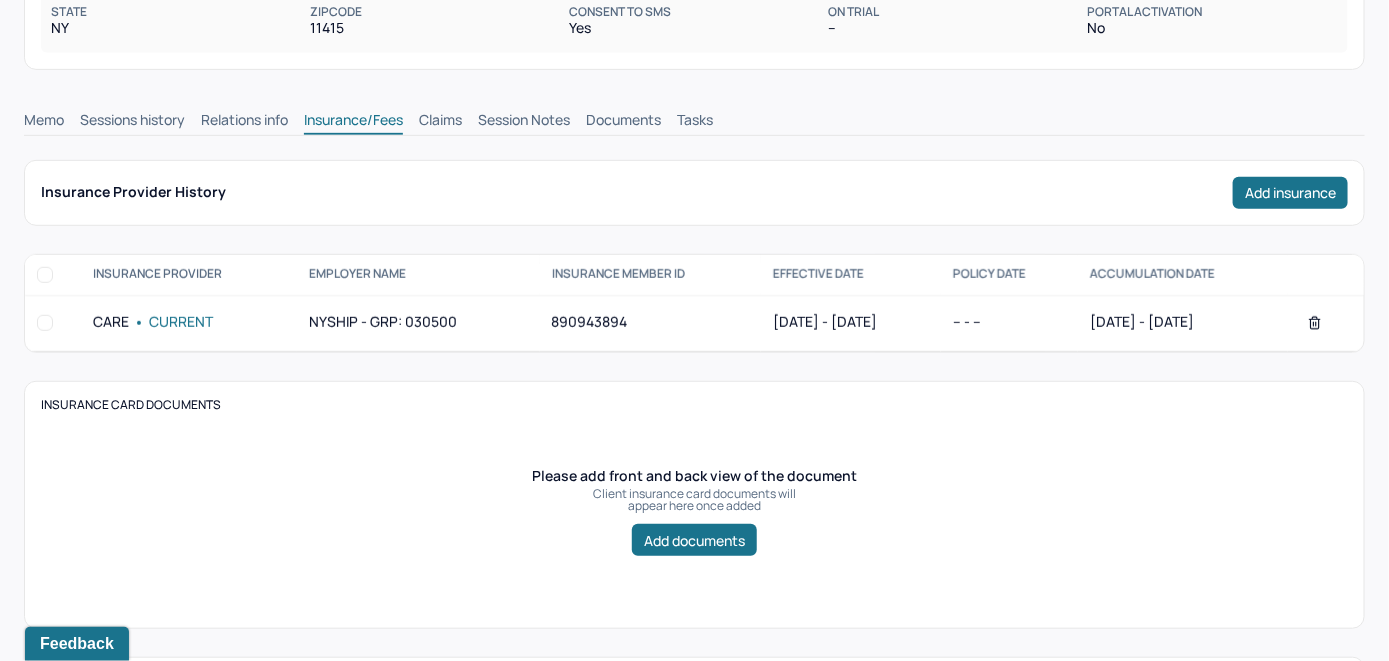 scroll, scrollTop: 100, scrollLeft: 0, axis: vertical 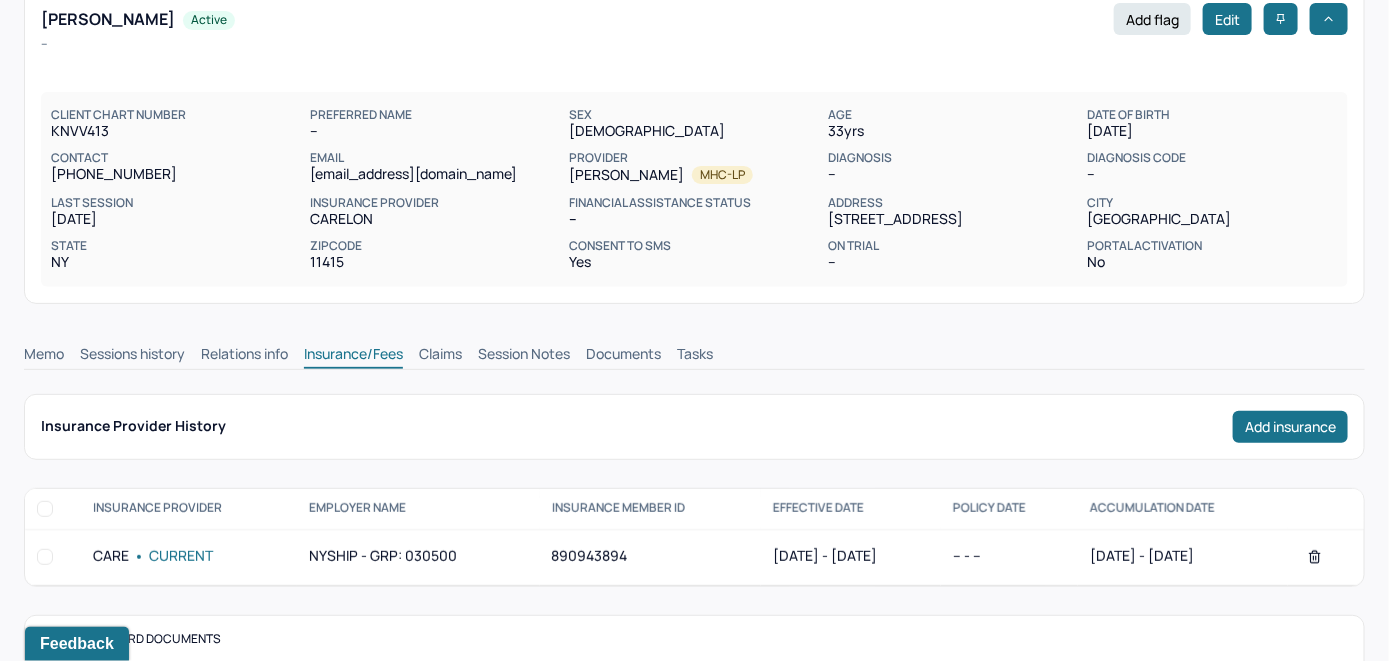 click on "Claims" at bounding box center (440, 356) 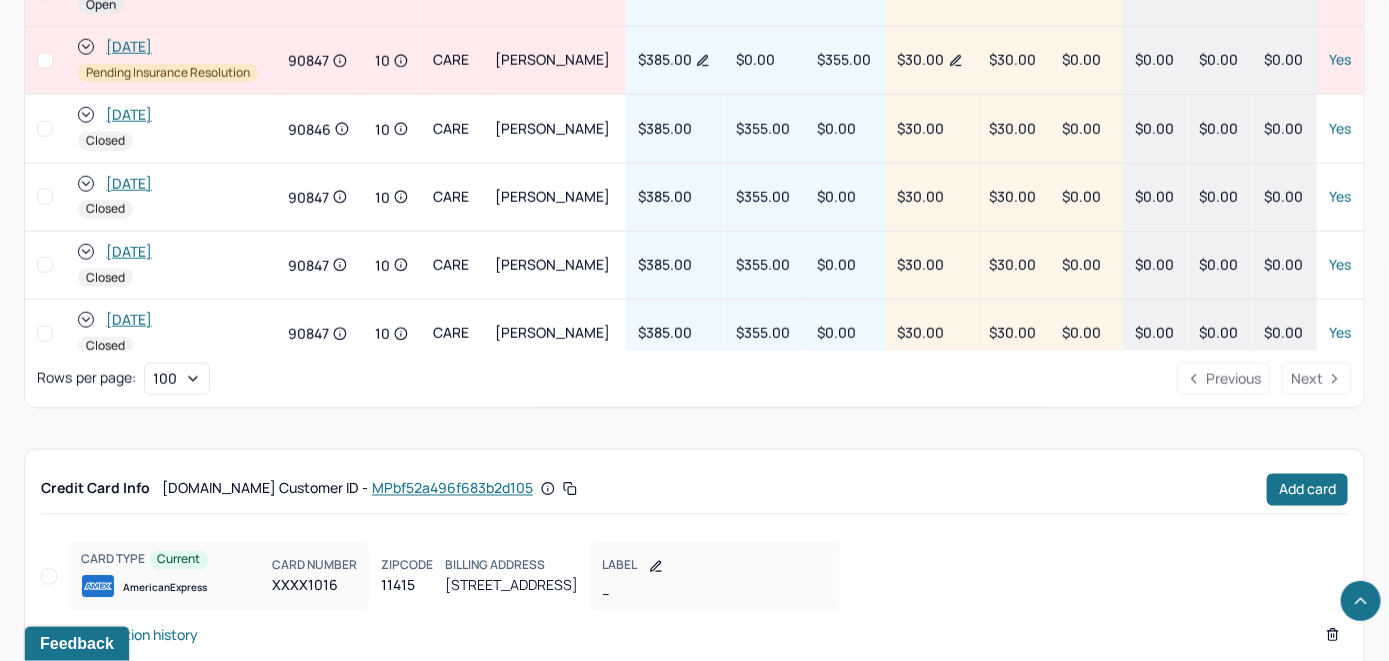 scroll, scrollTop: 907, scrollLeft: 0, axis: vertical 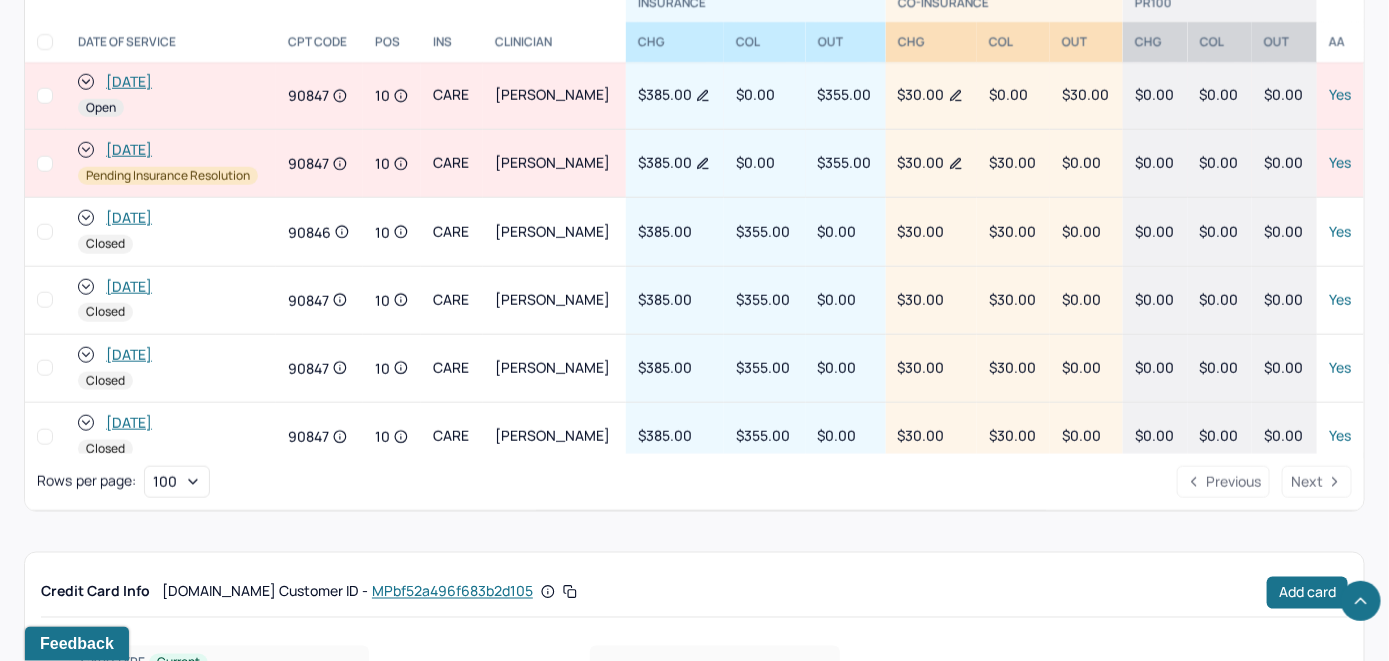 click on "[DATE]" at bounding box center [129, 82] 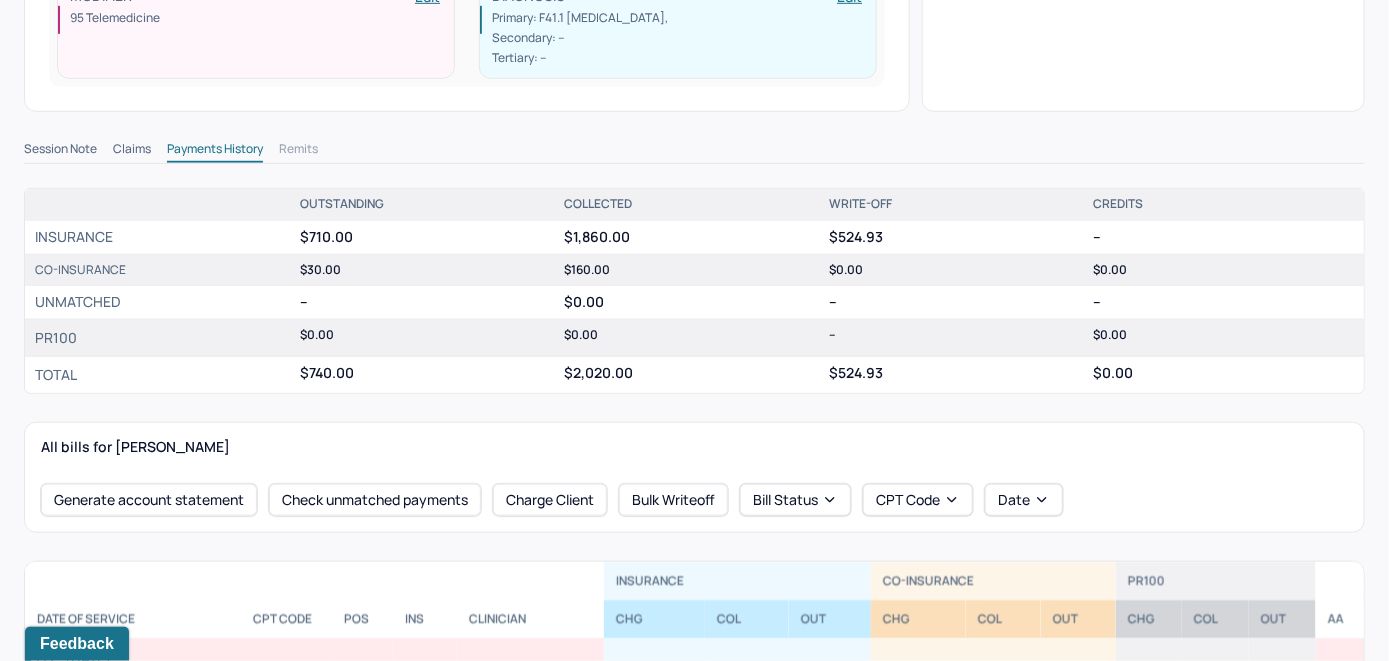scroll, scrollTop: 700, scrollLeft: 0, axis: vertical 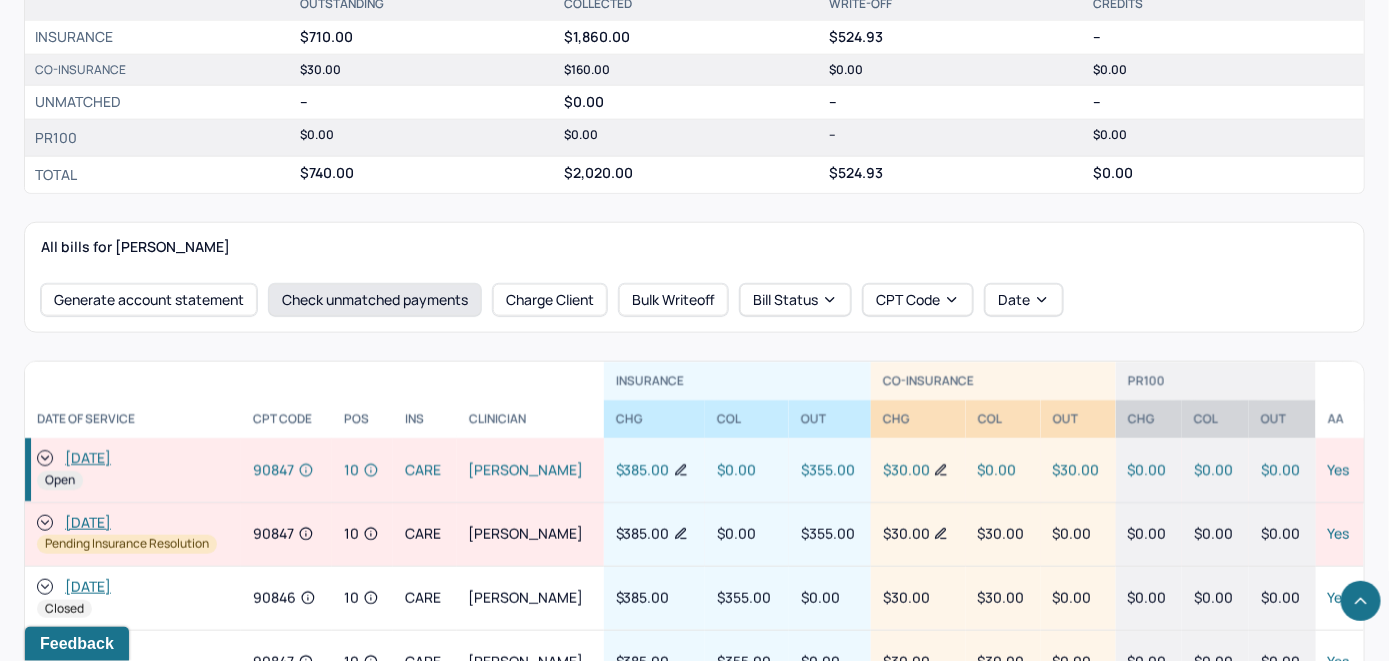 click on "Check unmatched payments" at bounding box center (375, 300) 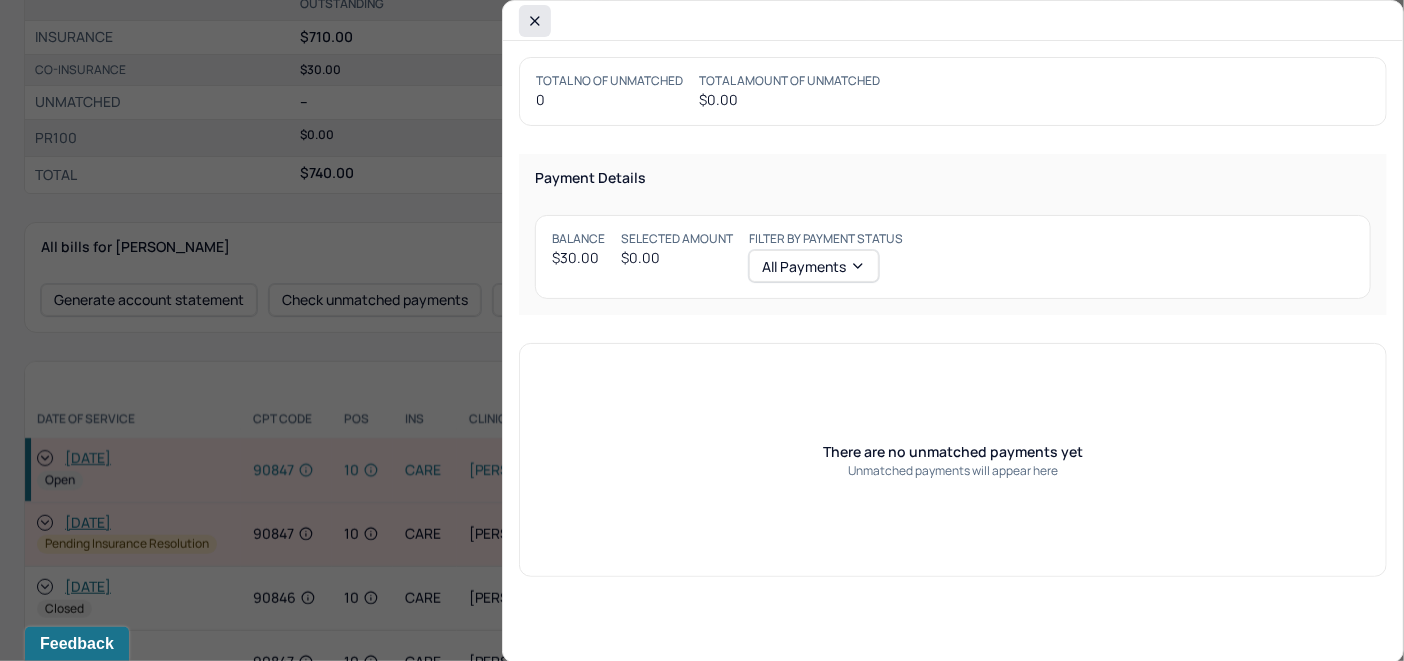 click 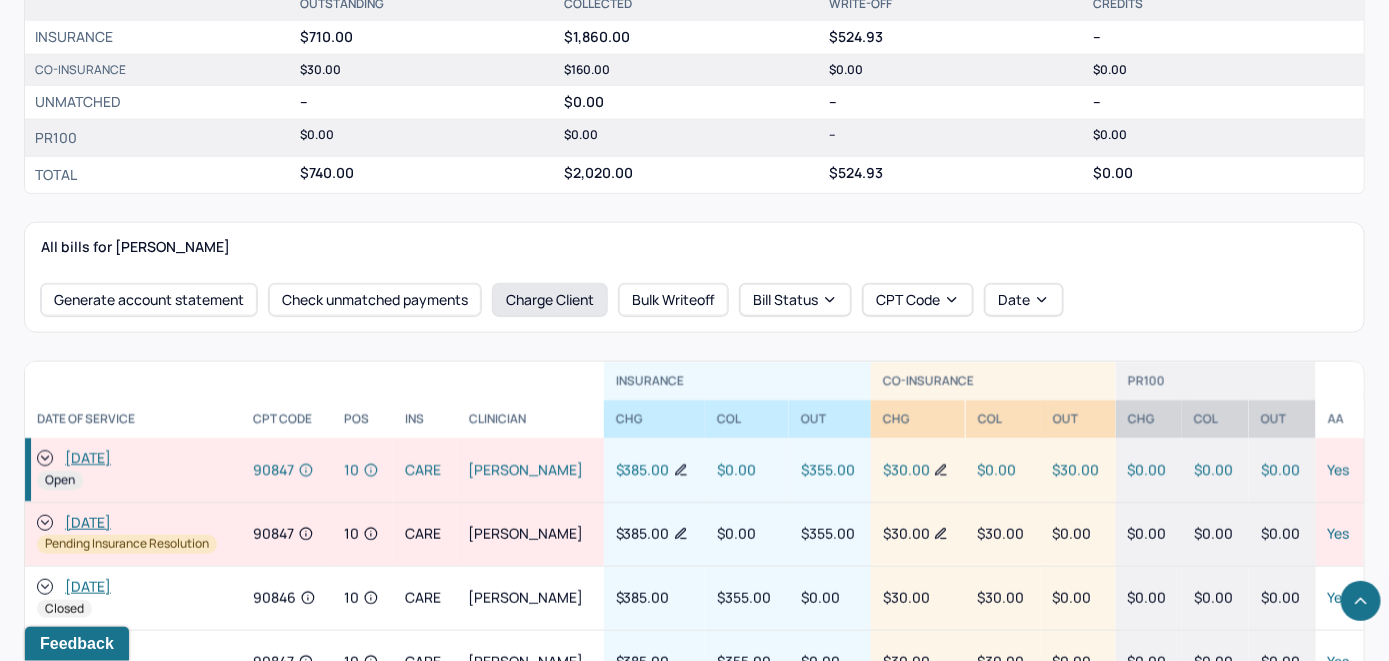 click on "Charge Client" at bounding box center [550, 300] 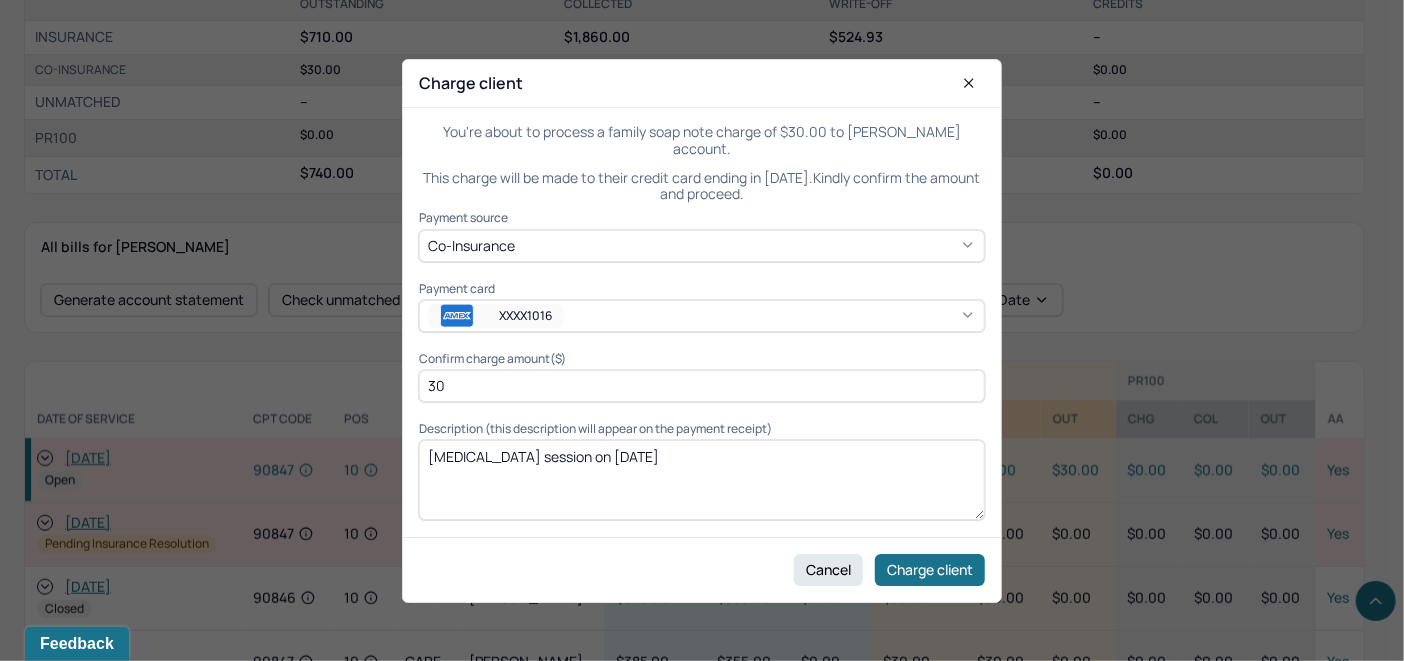 click on "XXXX1016" at bounding box center (702, 316) 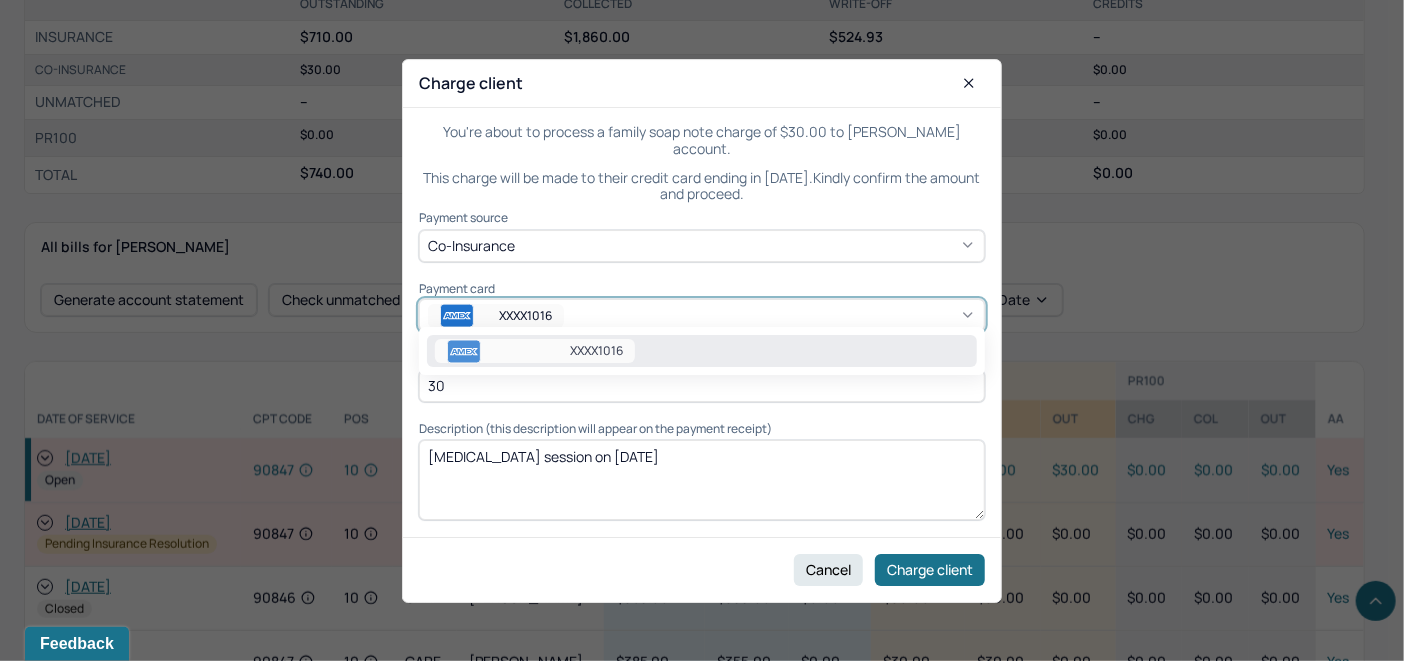 click on "XXXX1016" at bounding box center [702, 351] 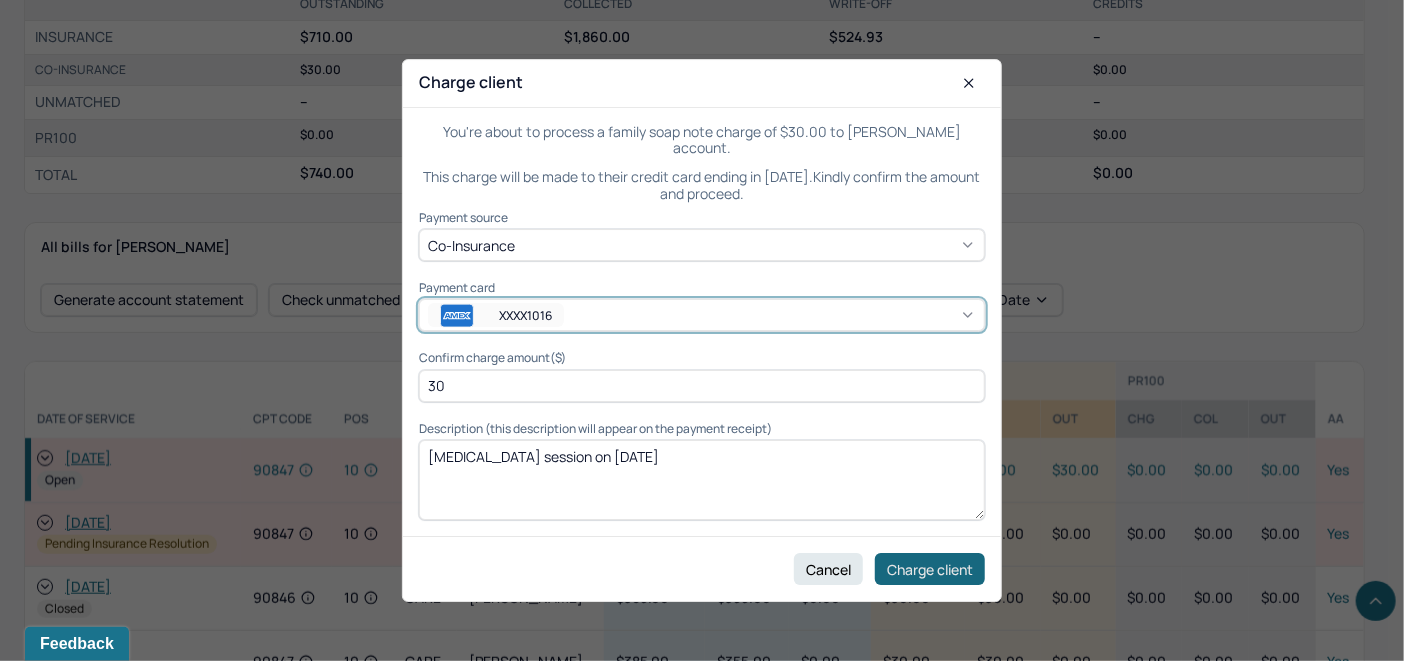 click on "Charge client" at bounding box center (930, 569) 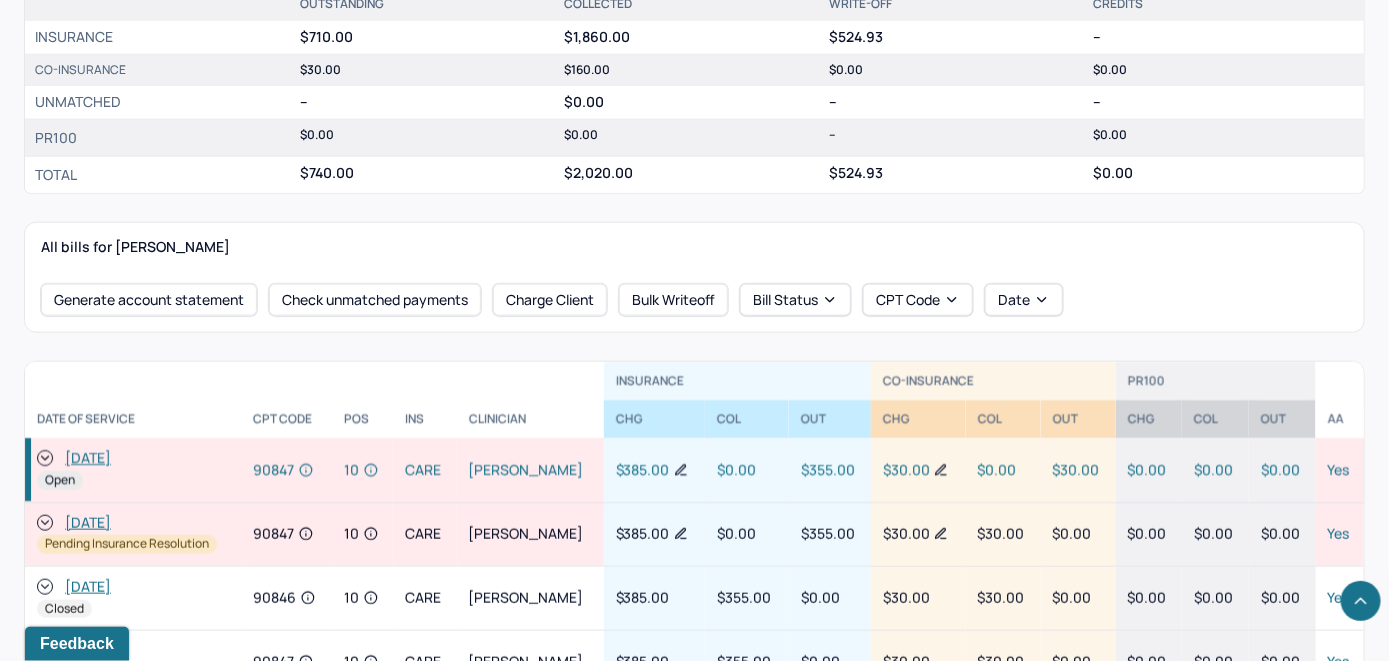 click 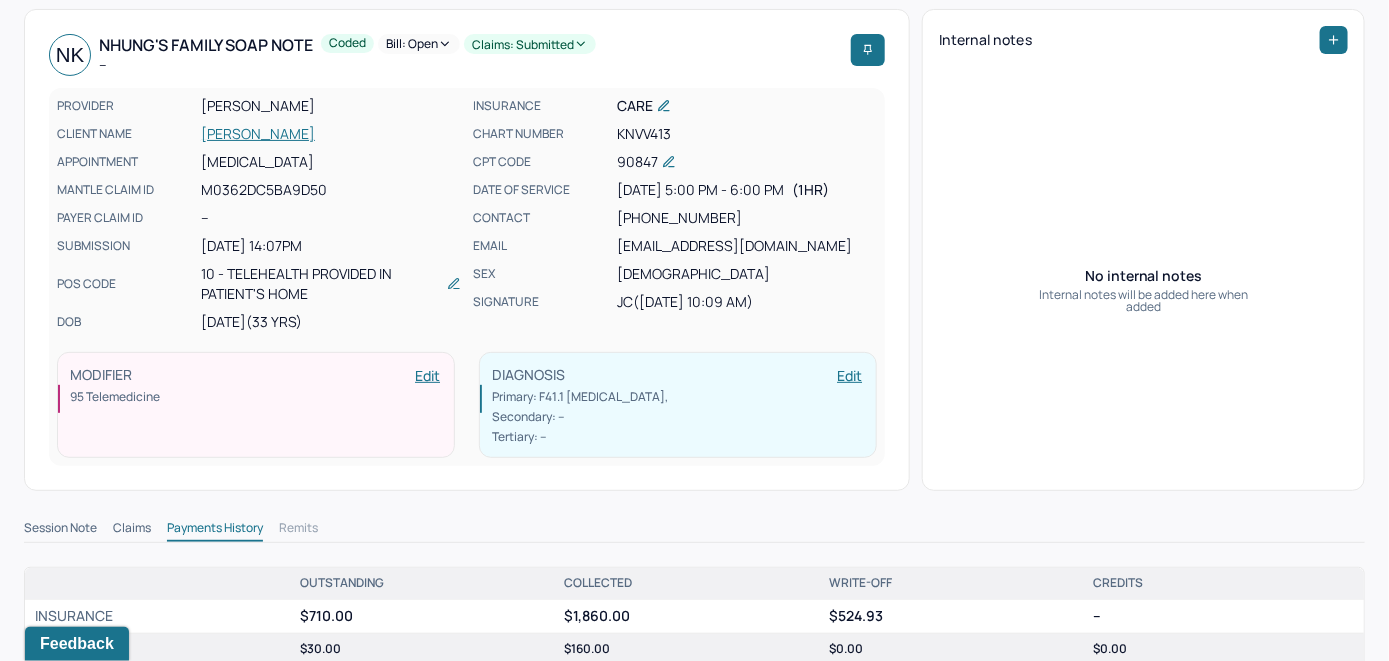 scroll, scrollTop: 0, scrollLeft: 0, axis: both 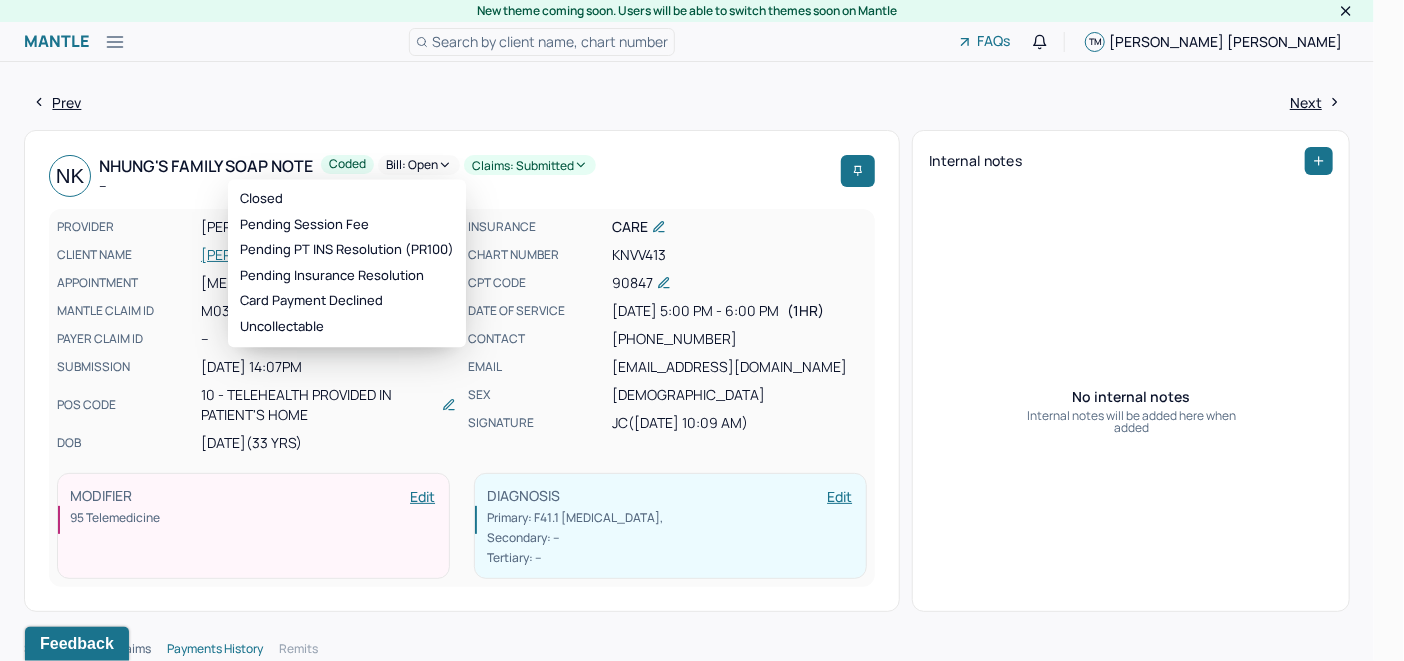 click on "Bill: Open" at bounding box center (419, 165) 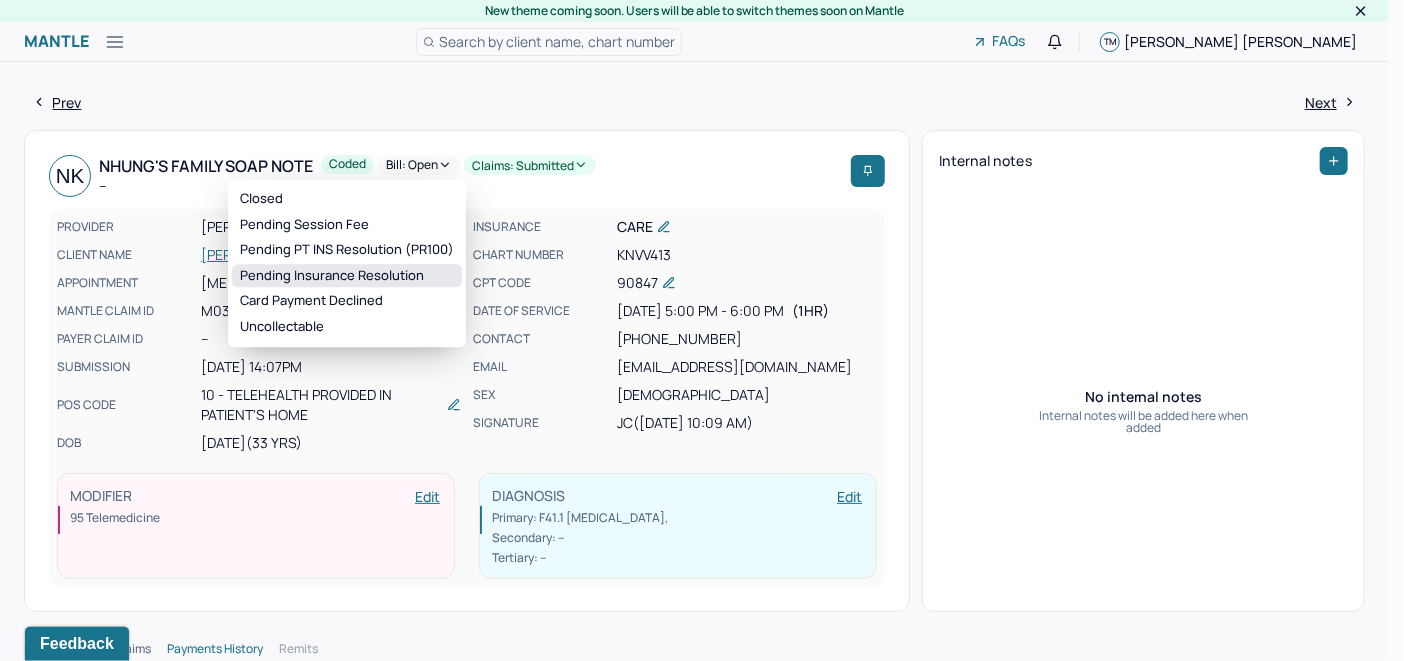 click on "Pending Insurance Resolution" at bounding box center [347, 276] 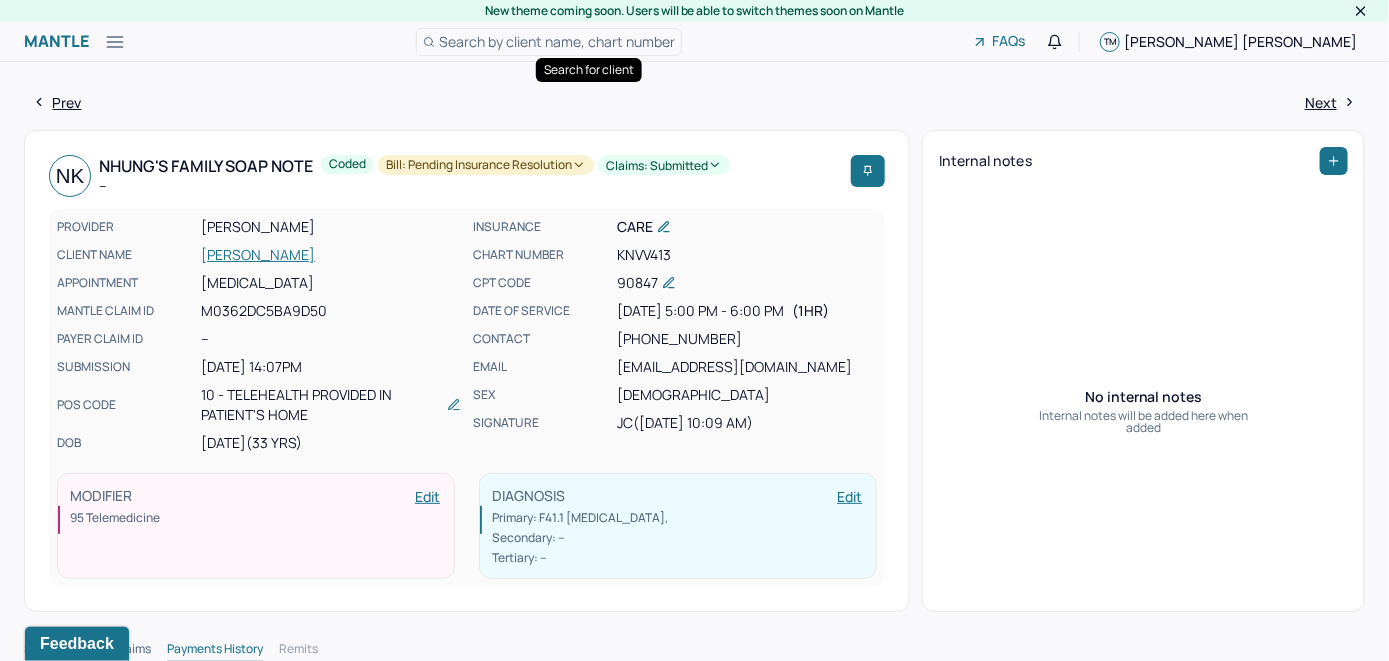 click on "Search by client name, chart number" at bounding box center [557, 41] 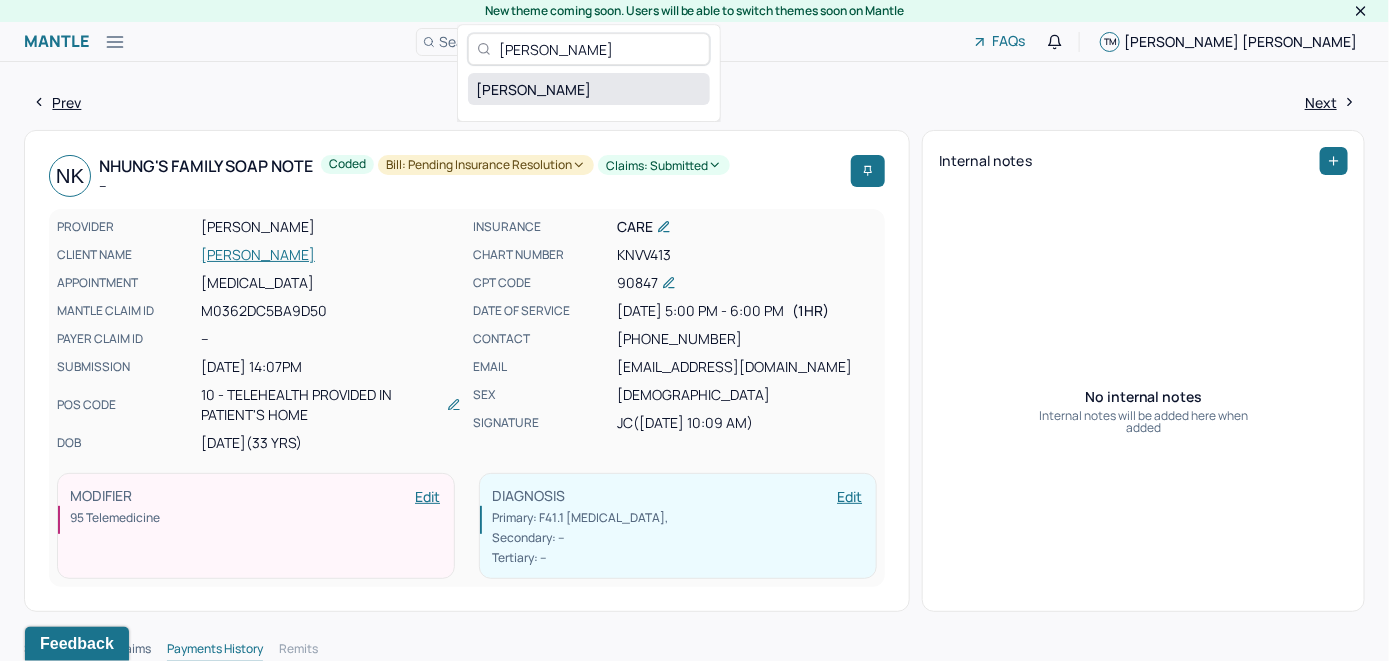 type on "Nicholas Lionti" 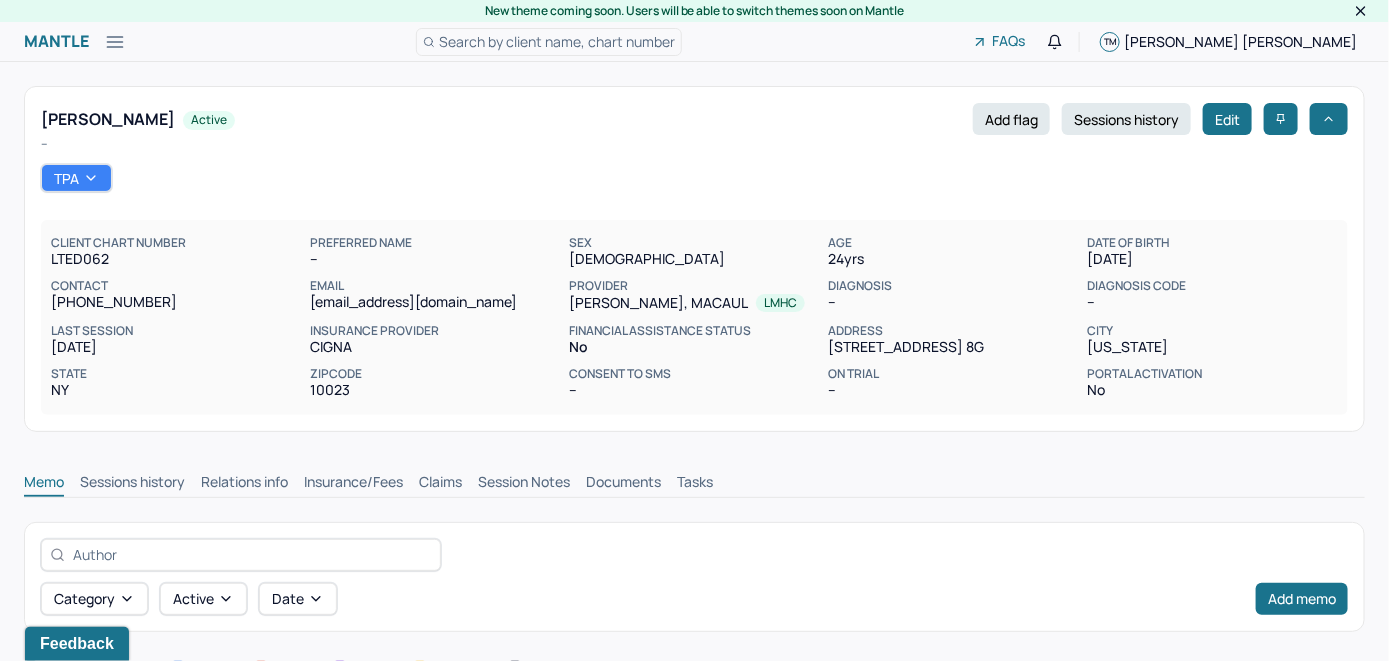 scroll, scrollTop: 0, scrollLeft: 0, axis: both 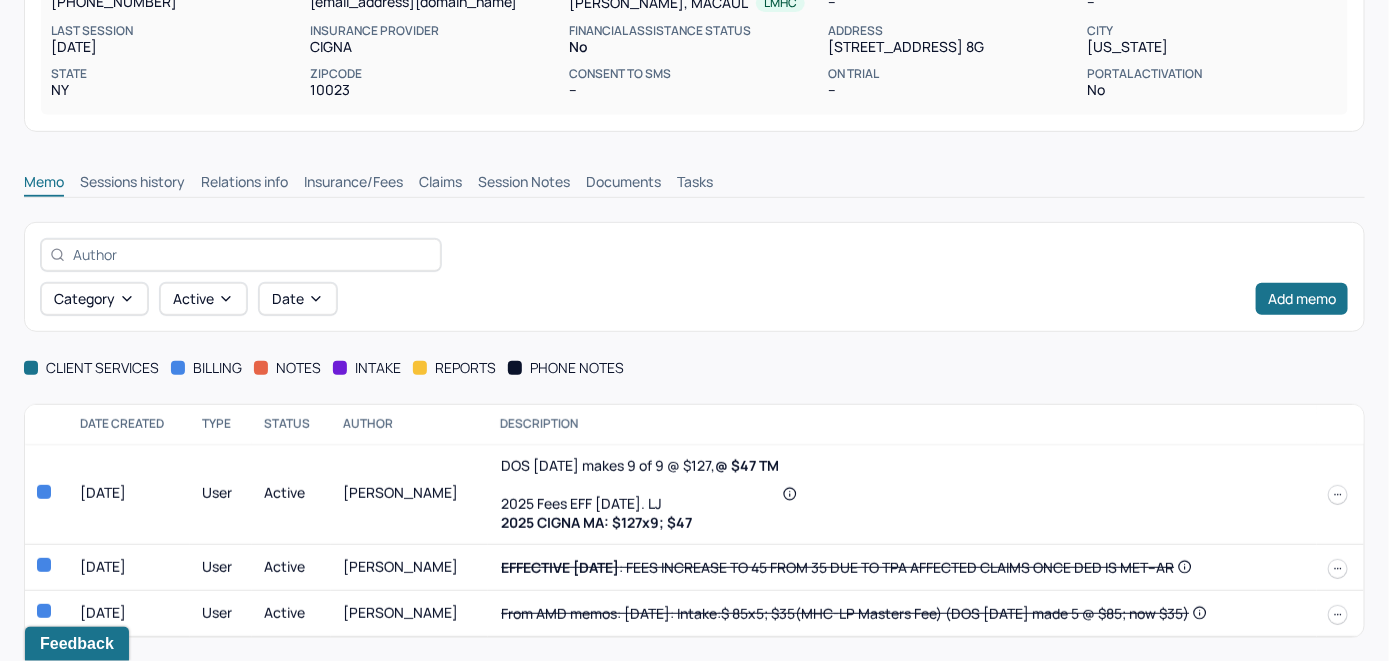 click on "Insurance/Fees" at bounding box center [353, 184] 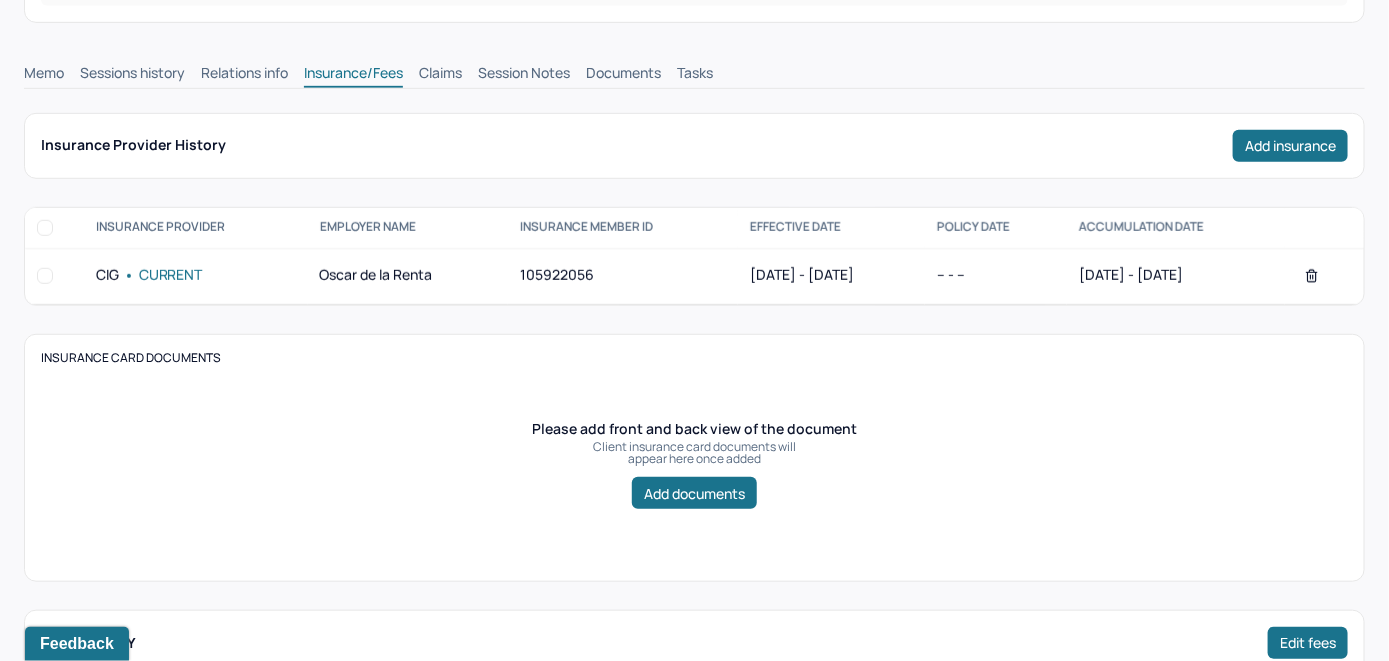 scroll, scrollTop: 400, scrollLeft: 0, axis: vertical 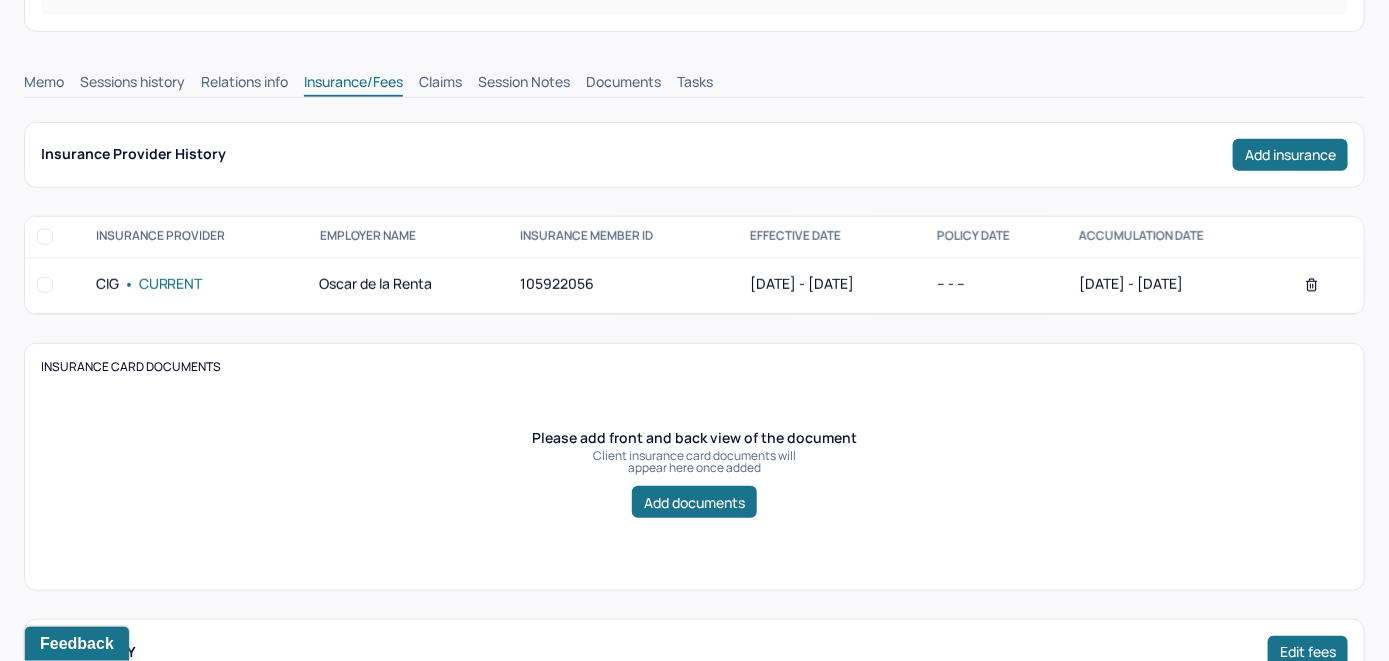click on "Claims" at bounding box center (440, 84) 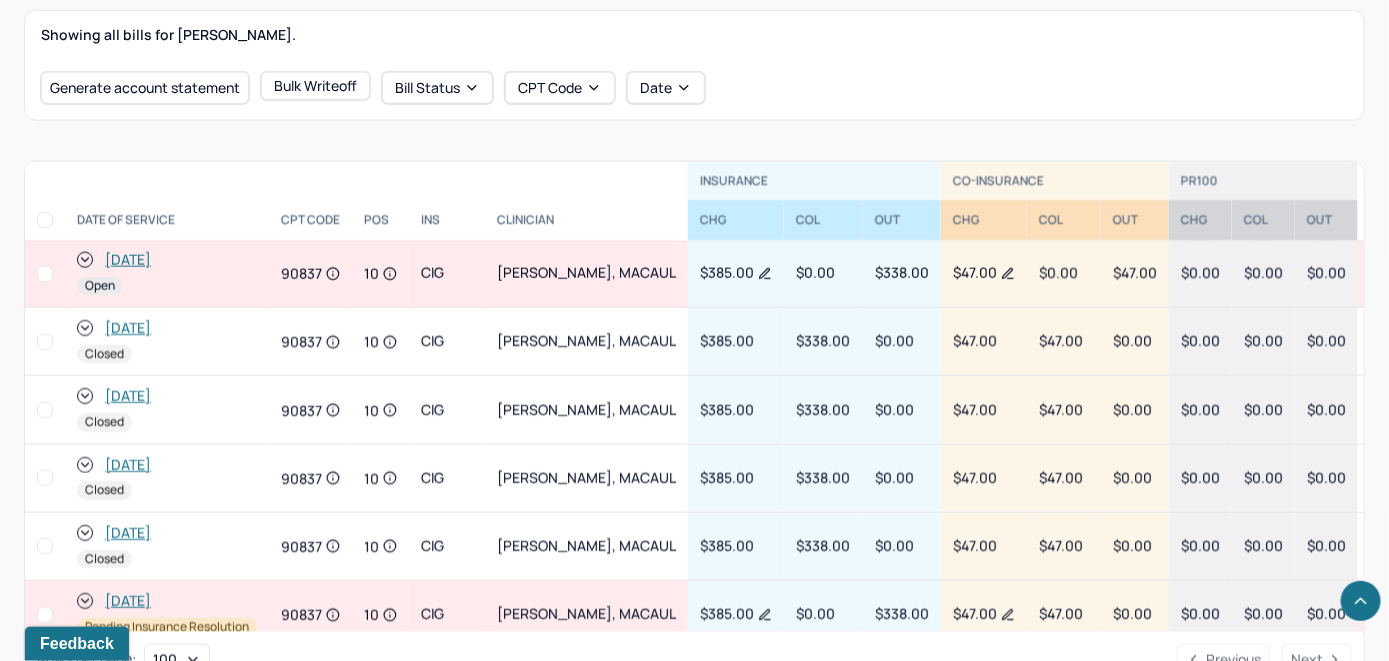 scroll, scrollTop: 762, scrollLeft: 0, axis: vertical 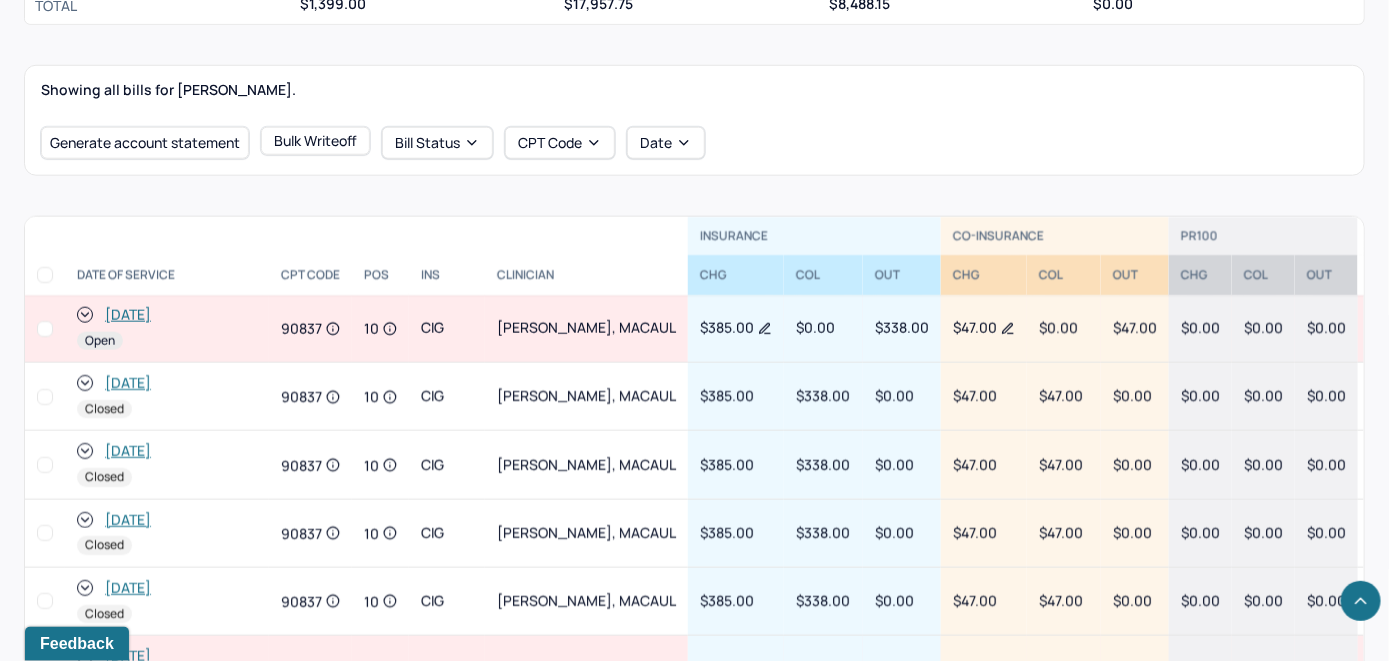 click on "[DATE]" at bounding box center (128, 315) 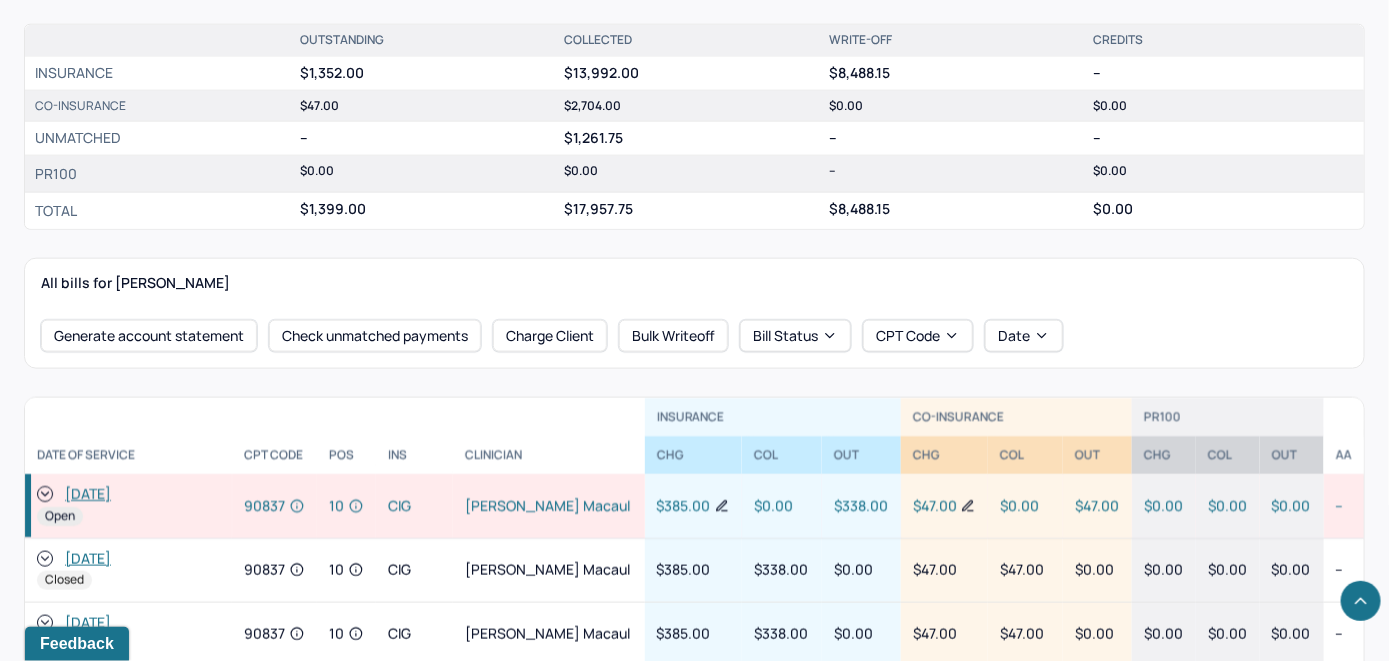 scroll, scrollTop: 800, scrollLeft: 0, axis: vertical 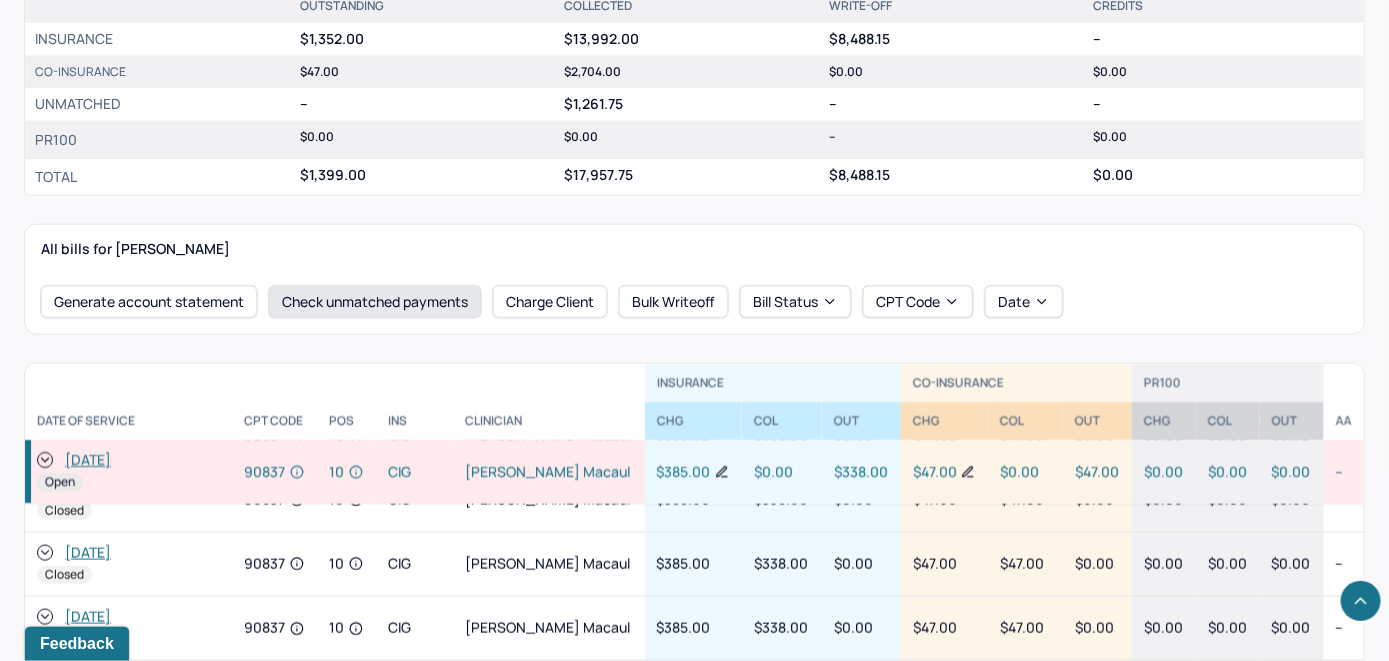 click on "Check unmatched payments" at bounding box center (375, 302) 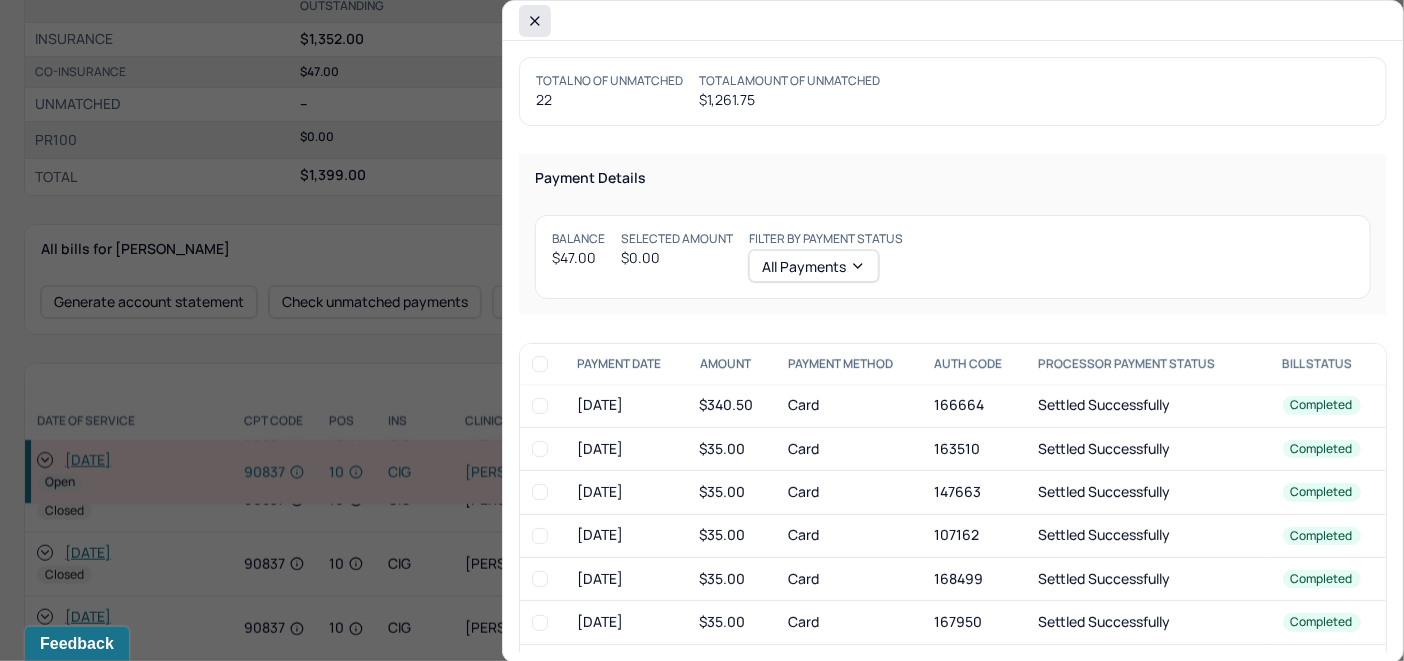click 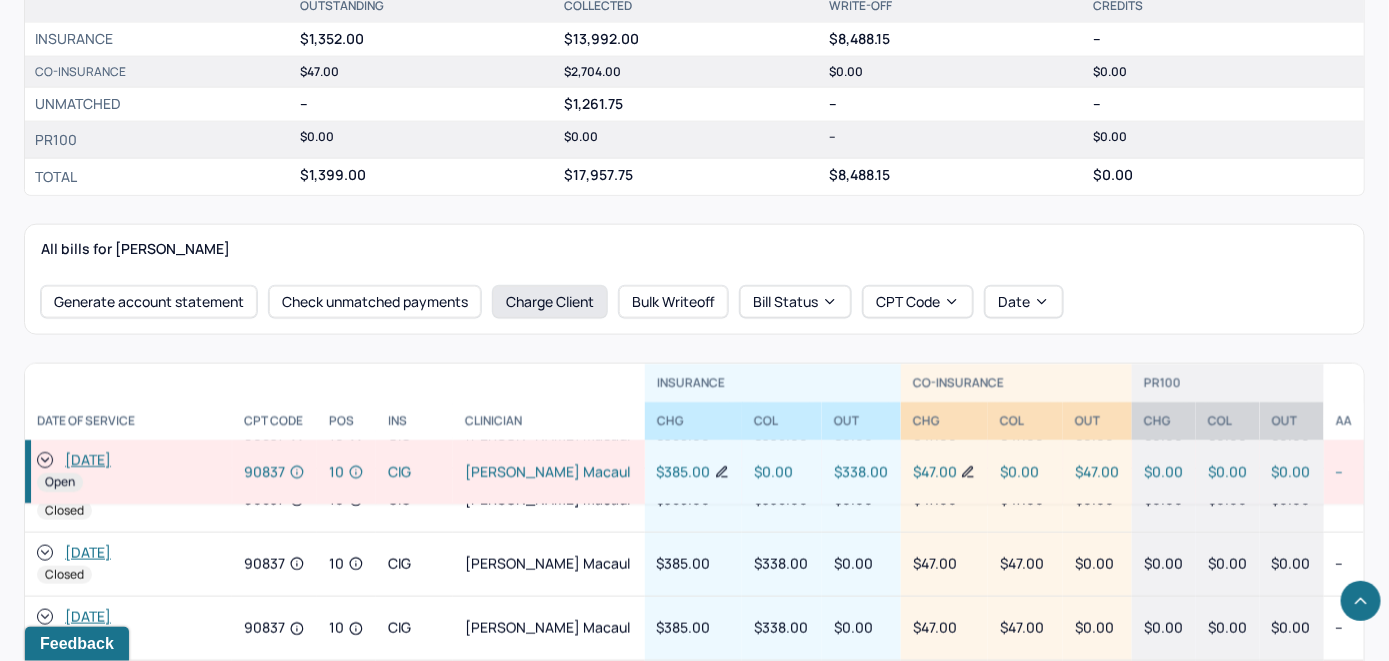 click on "Charge Client" at bounding box center [550, 302] 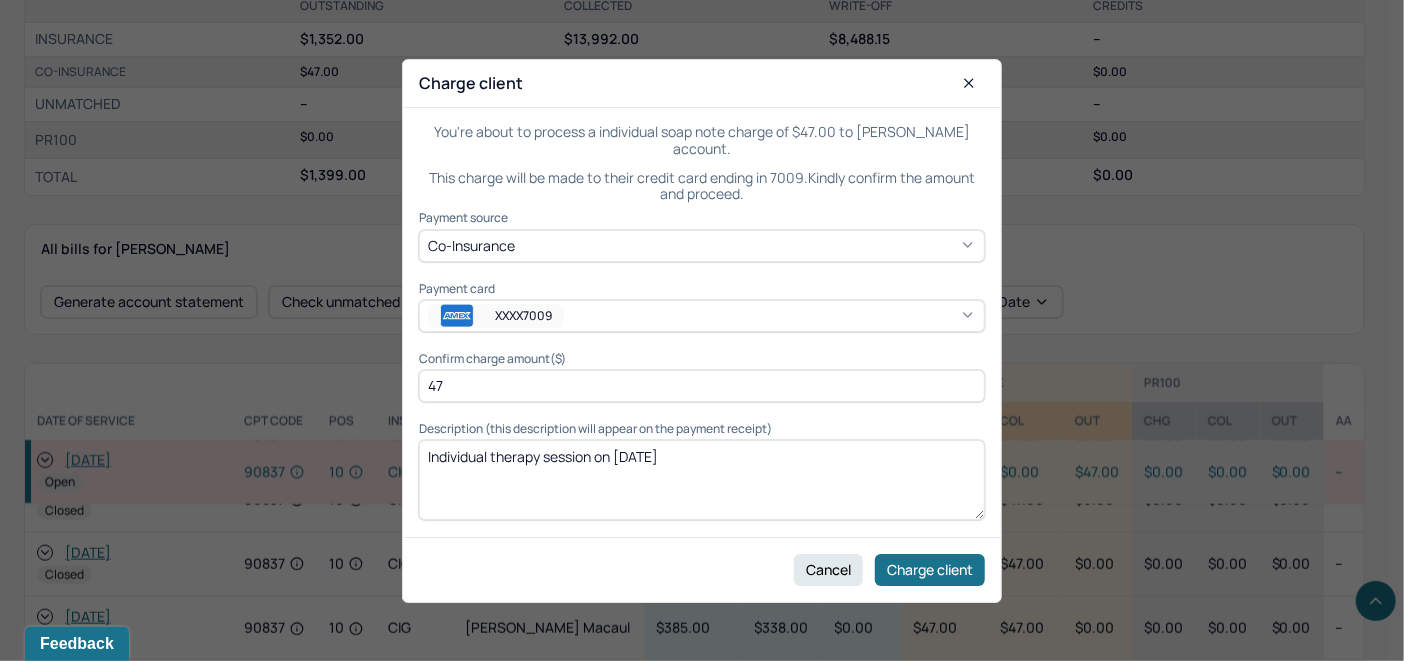 click on "XXXX7009" at bounding box center [702, 316] 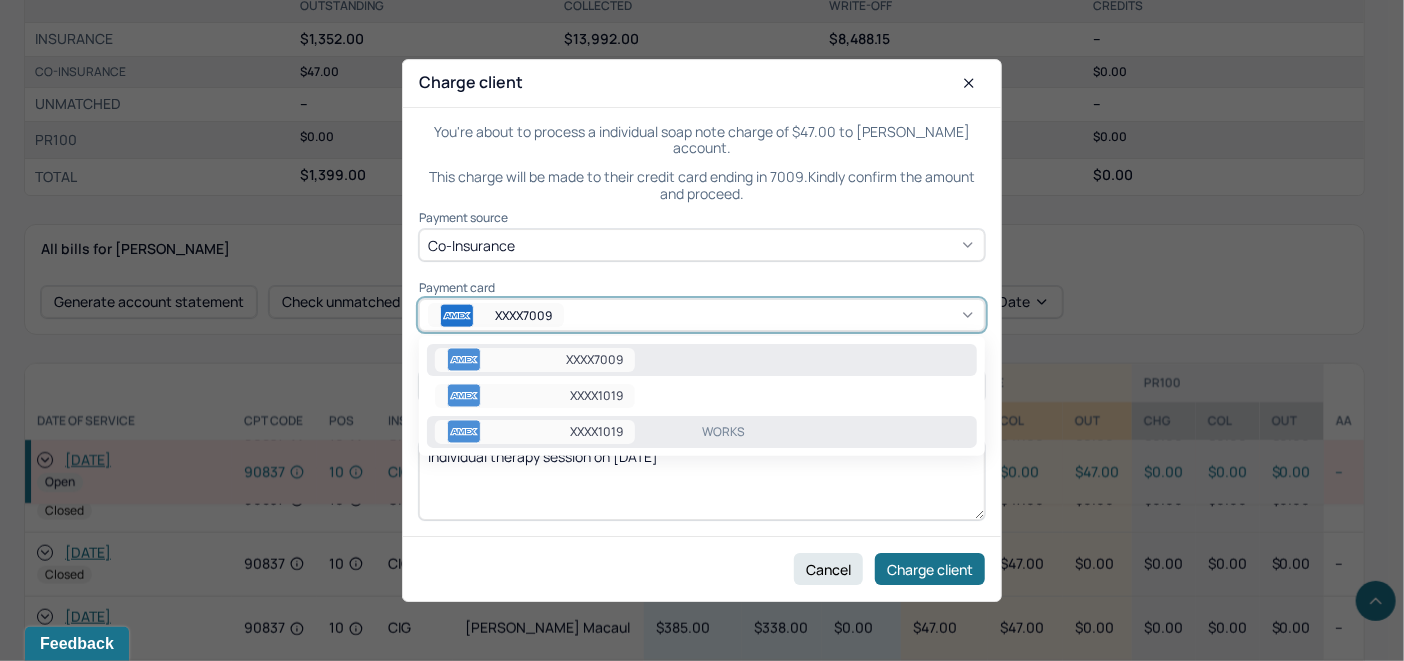 click on "WORKS" at bounding box center [835, 432] 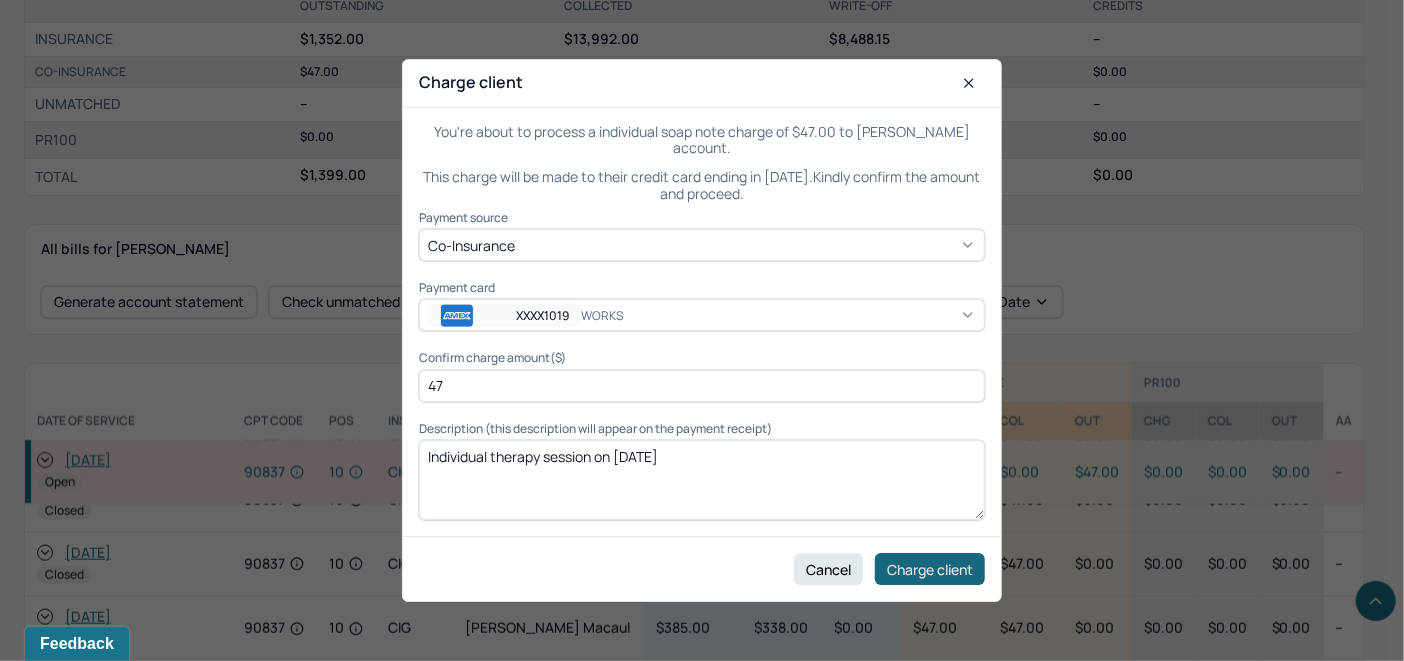 click on "Charge client" at bounding box center [930, 569] 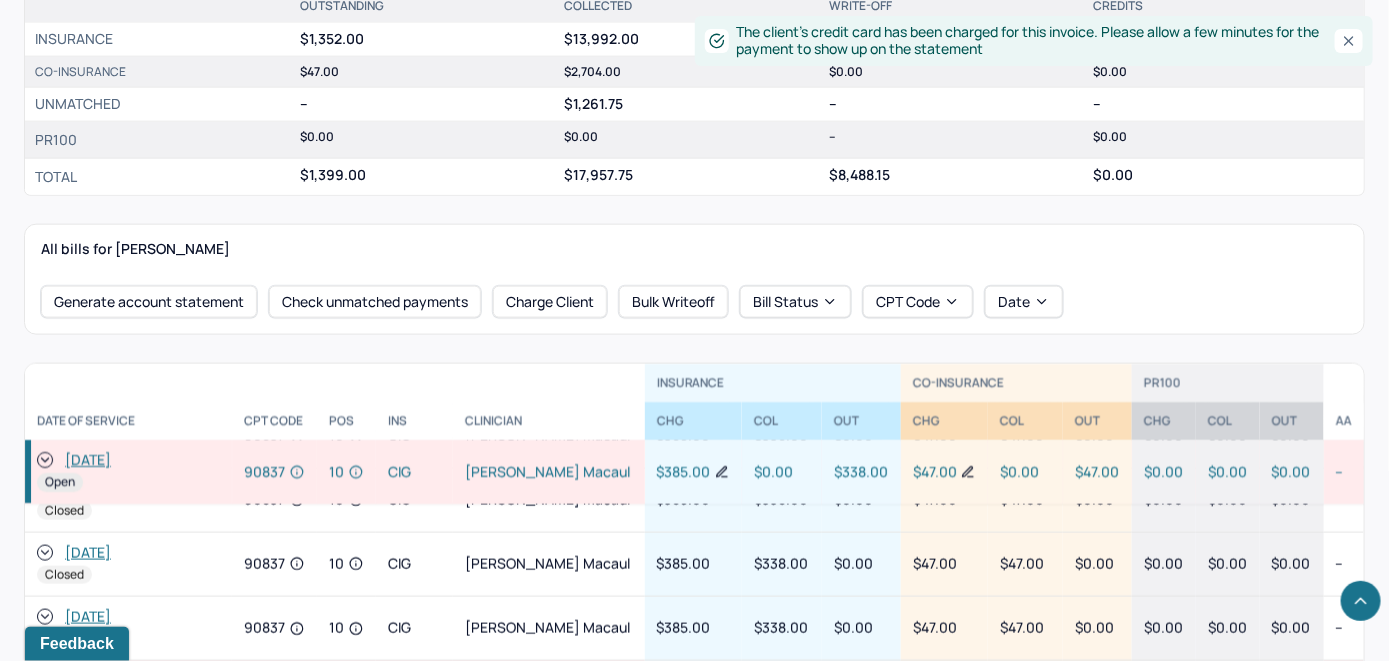 click 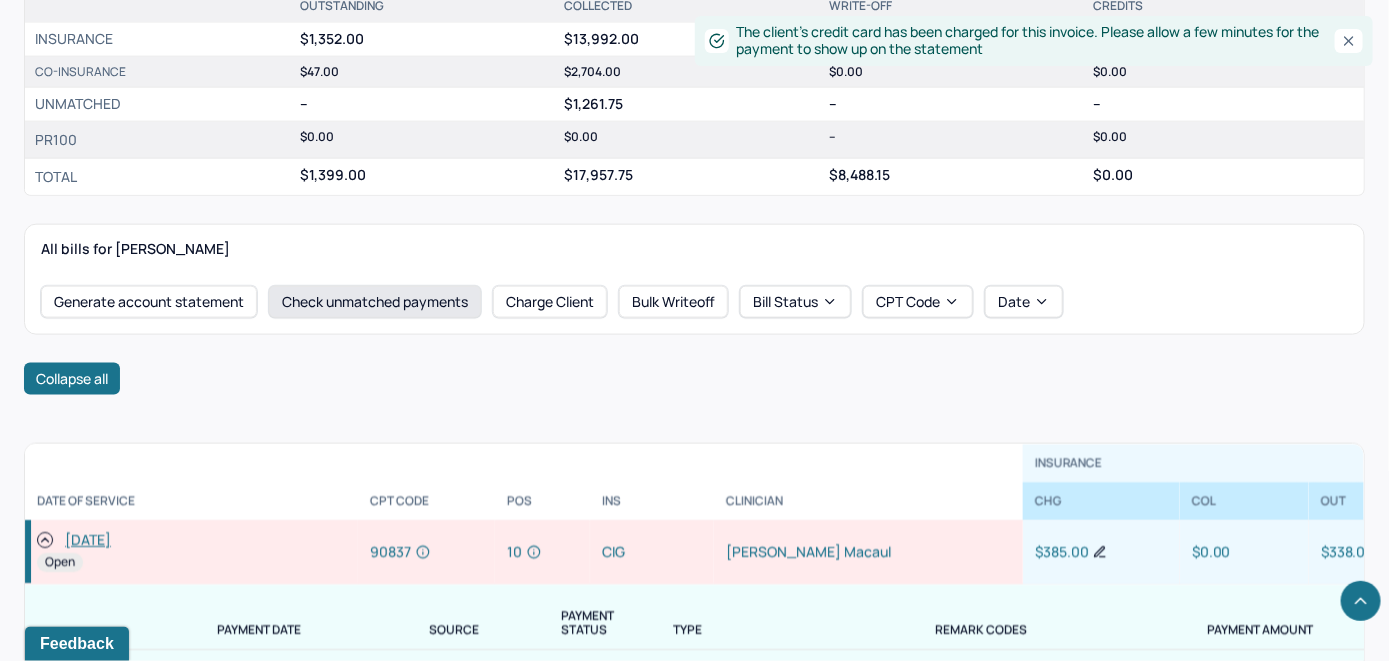 scroll, scrollTop: 305, scrollLeft: 0, axis: vertical 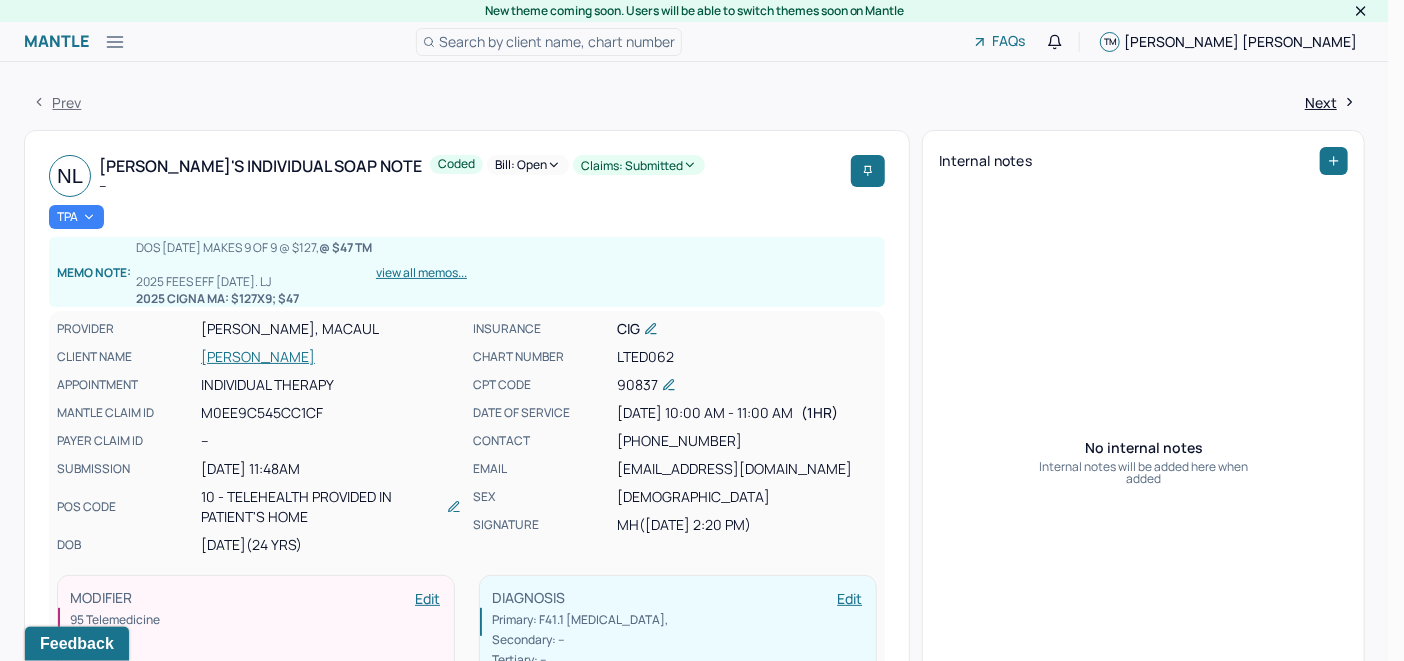click on "Bill: Open" at bounding box center (528, 165) 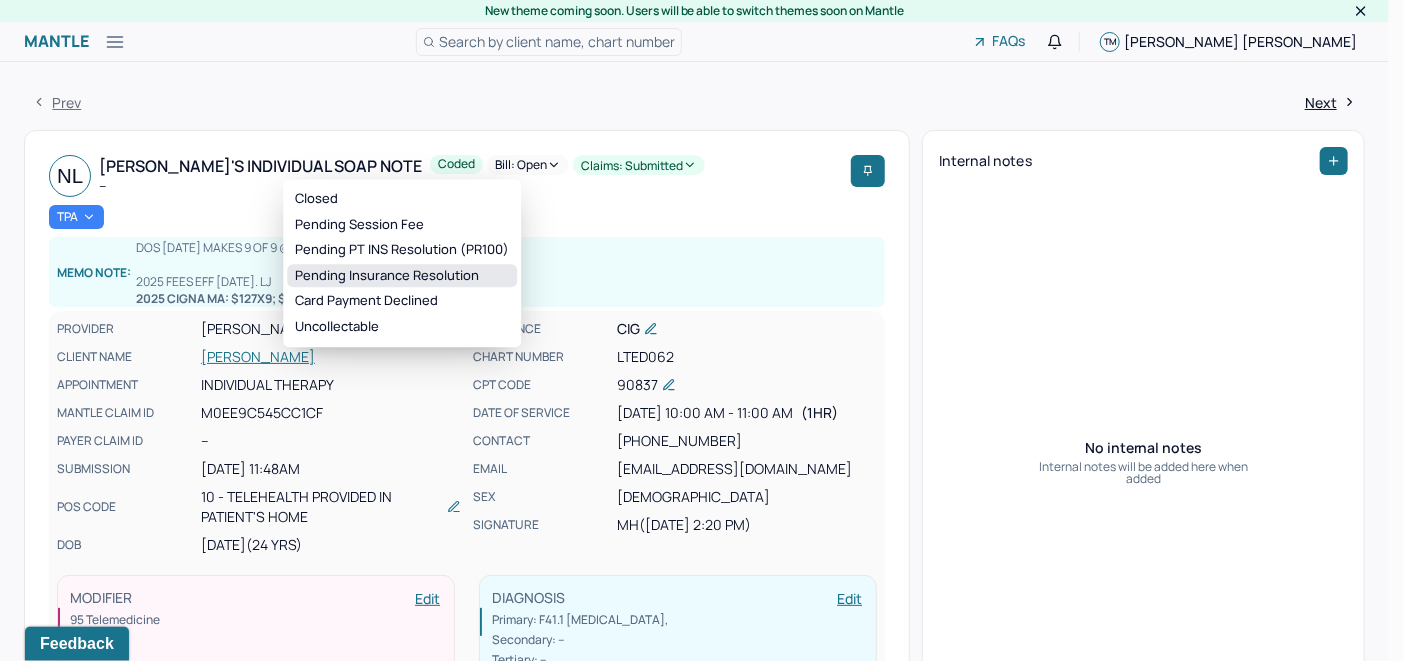 click on "Pending Insurance Resolution" at bounding box center [402, 276] 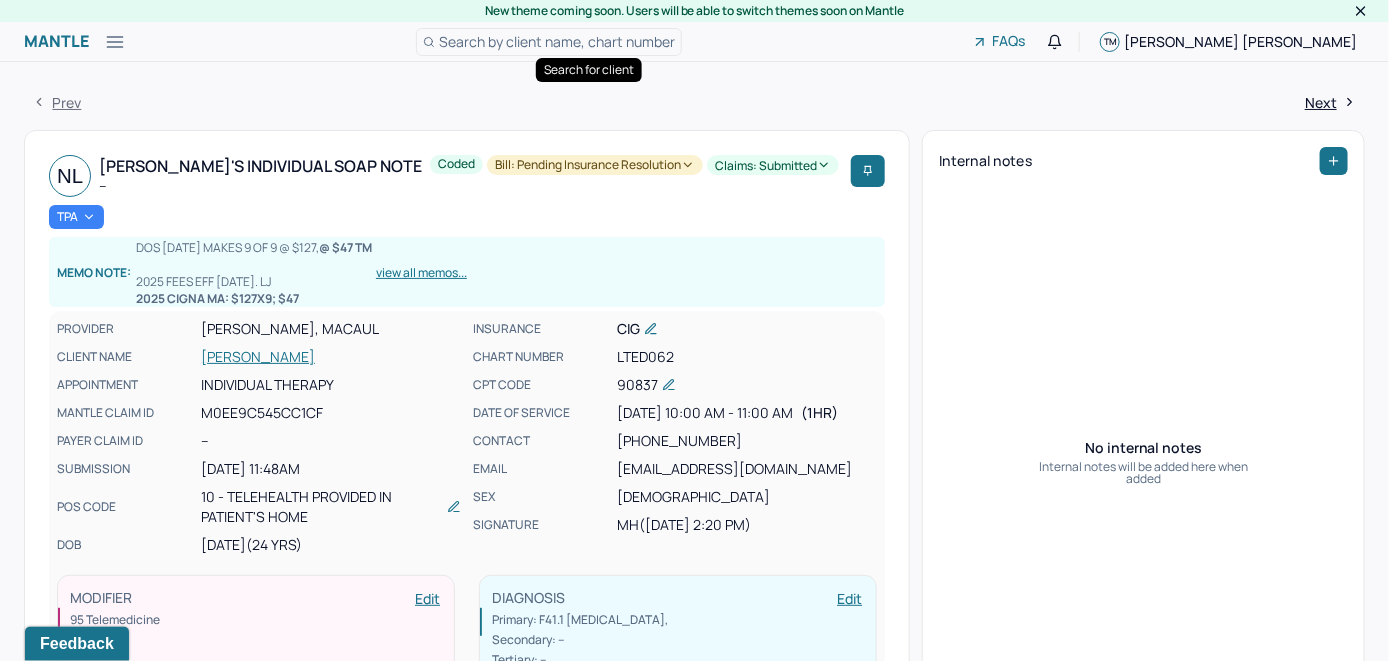click on "Search by client name, chart number" at bounding box center [557, 41] 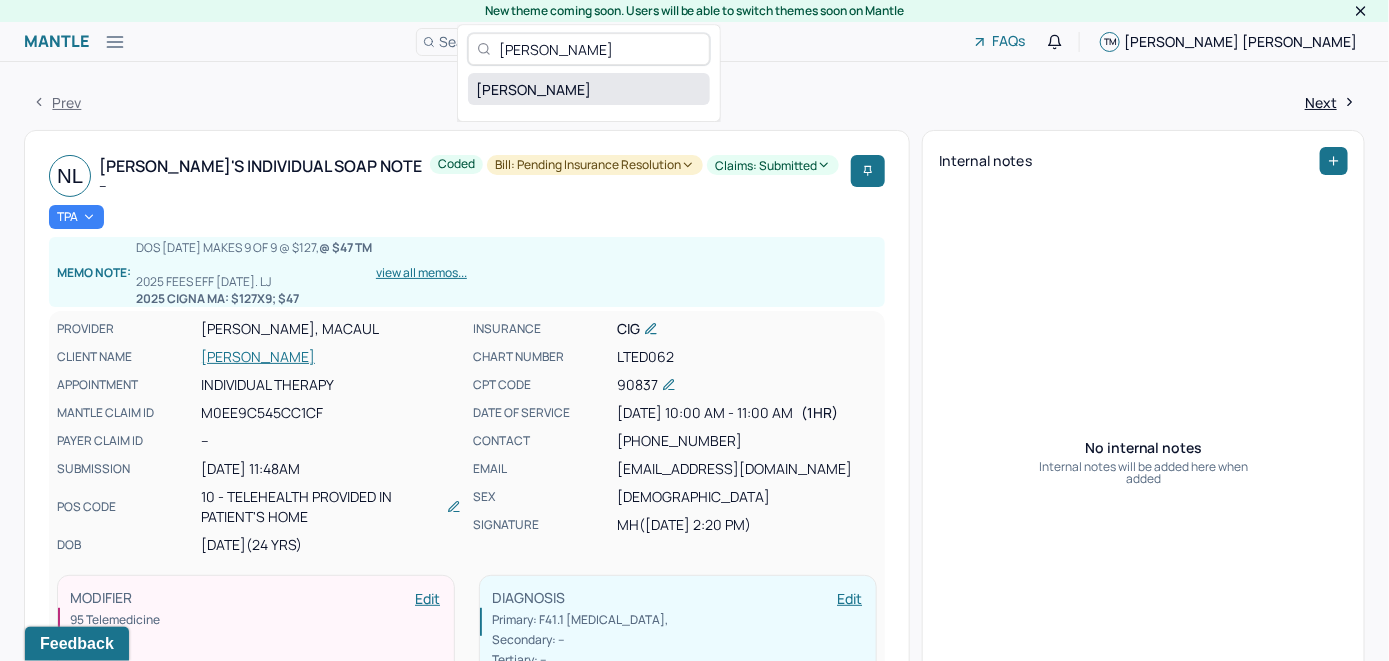 type on "Nicole Jagernauth" 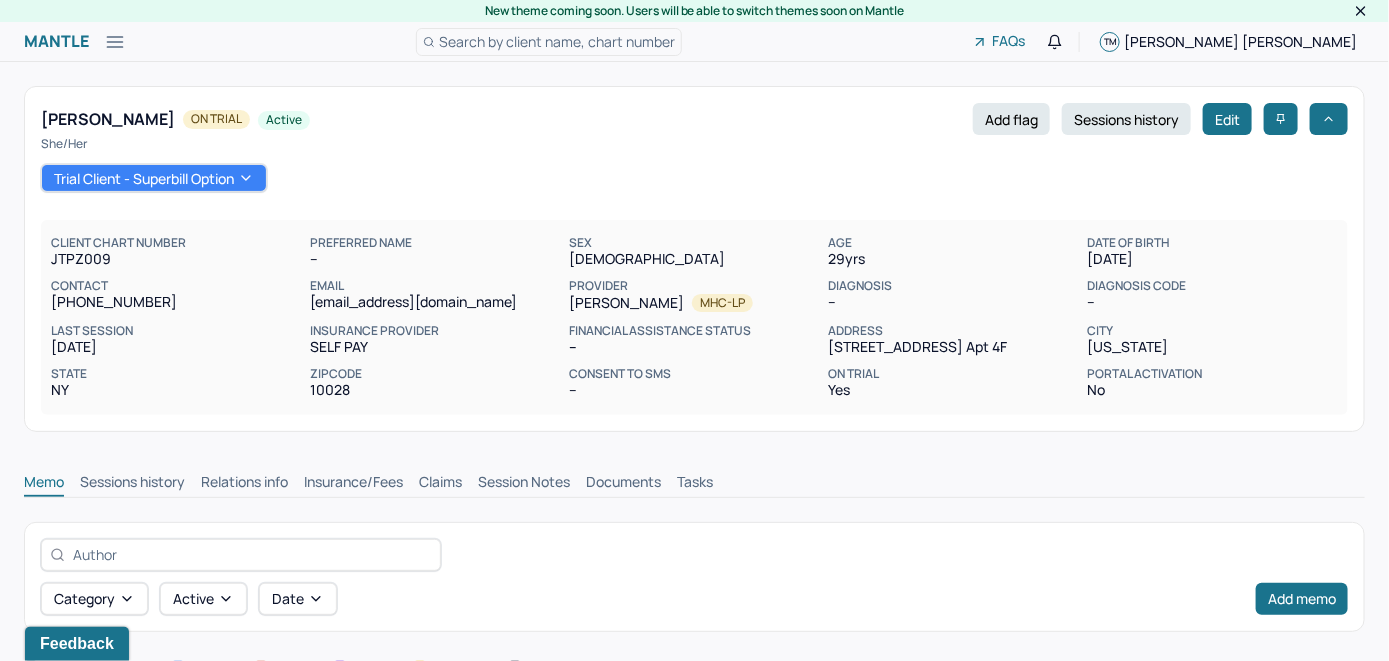 scroll, scrollTop: 0, scrollLeft: 0, axis: both 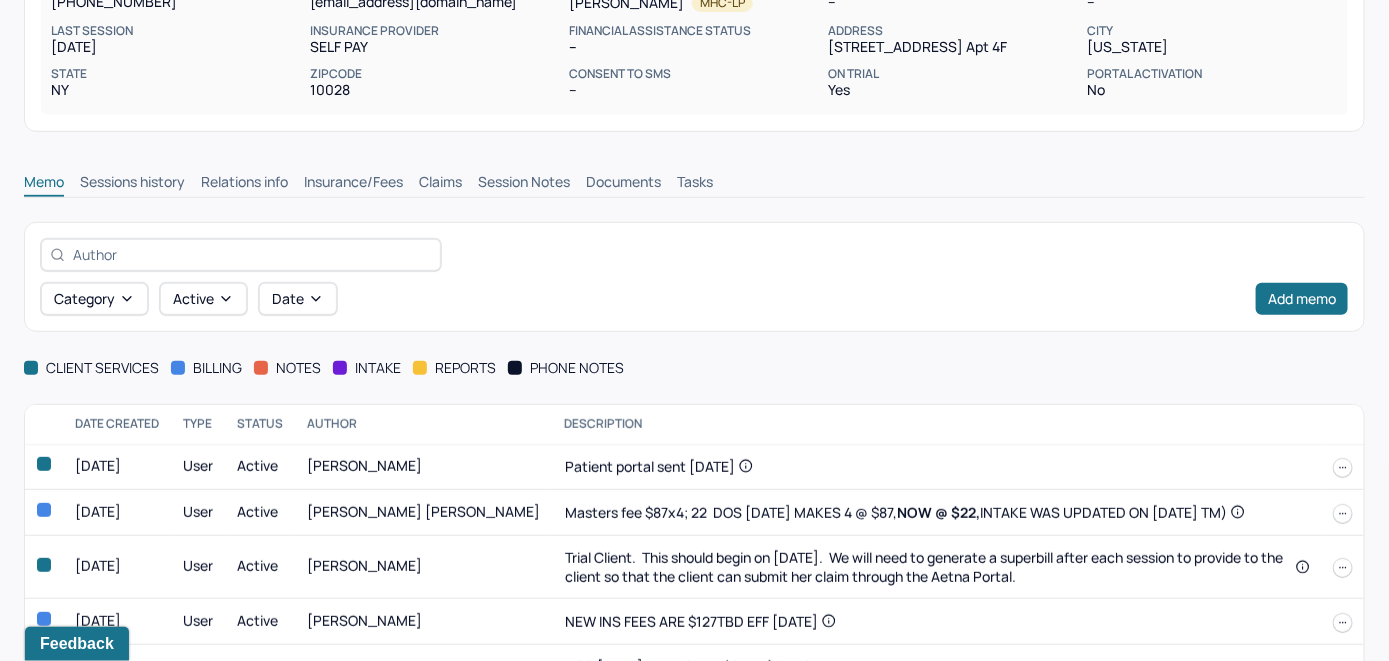 click on "Insurance/Fees" at bounding box center [353, 184] 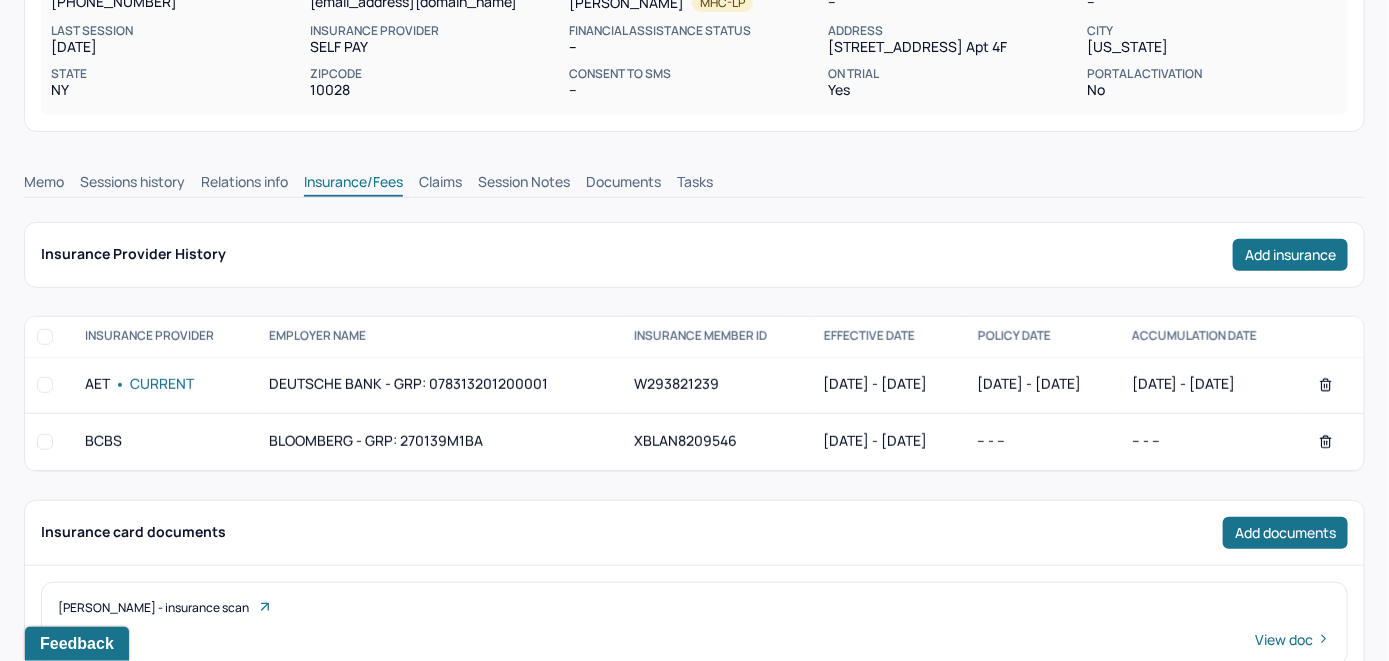 click on "Memo" at bounding box center (44, 184) 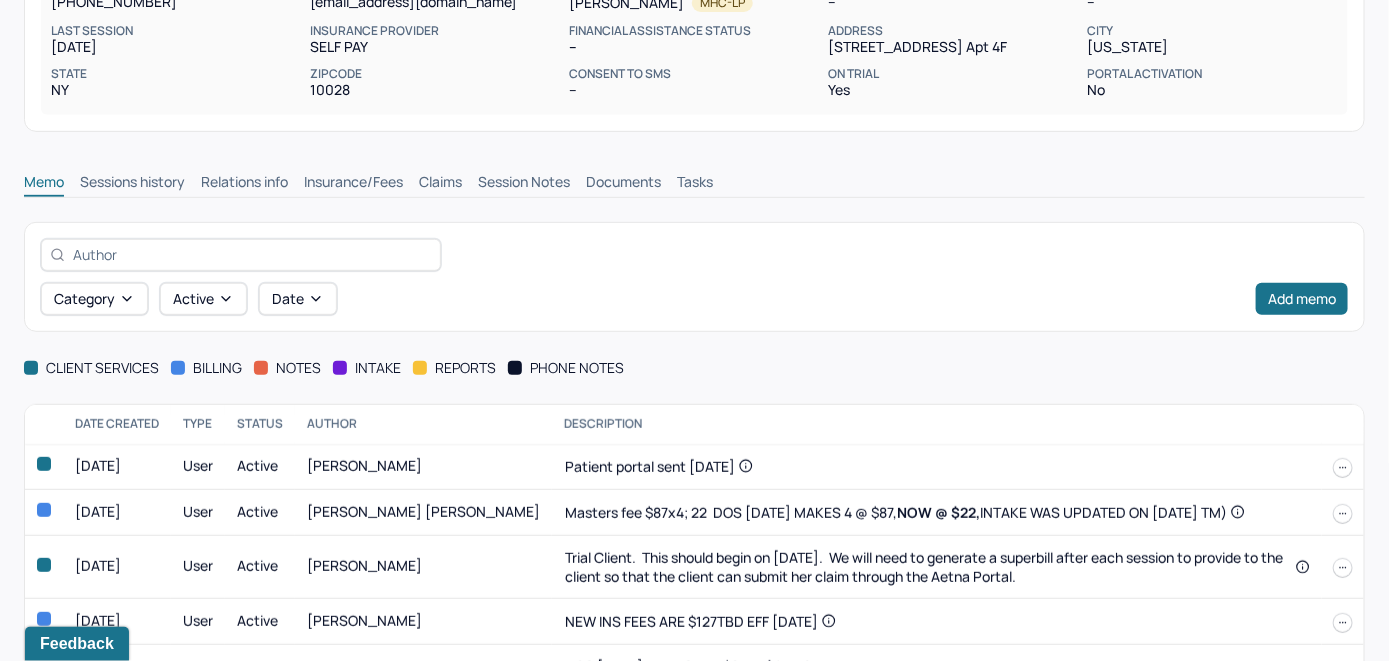 click on "Insurance/Fees" at bounding box center [353, 184] 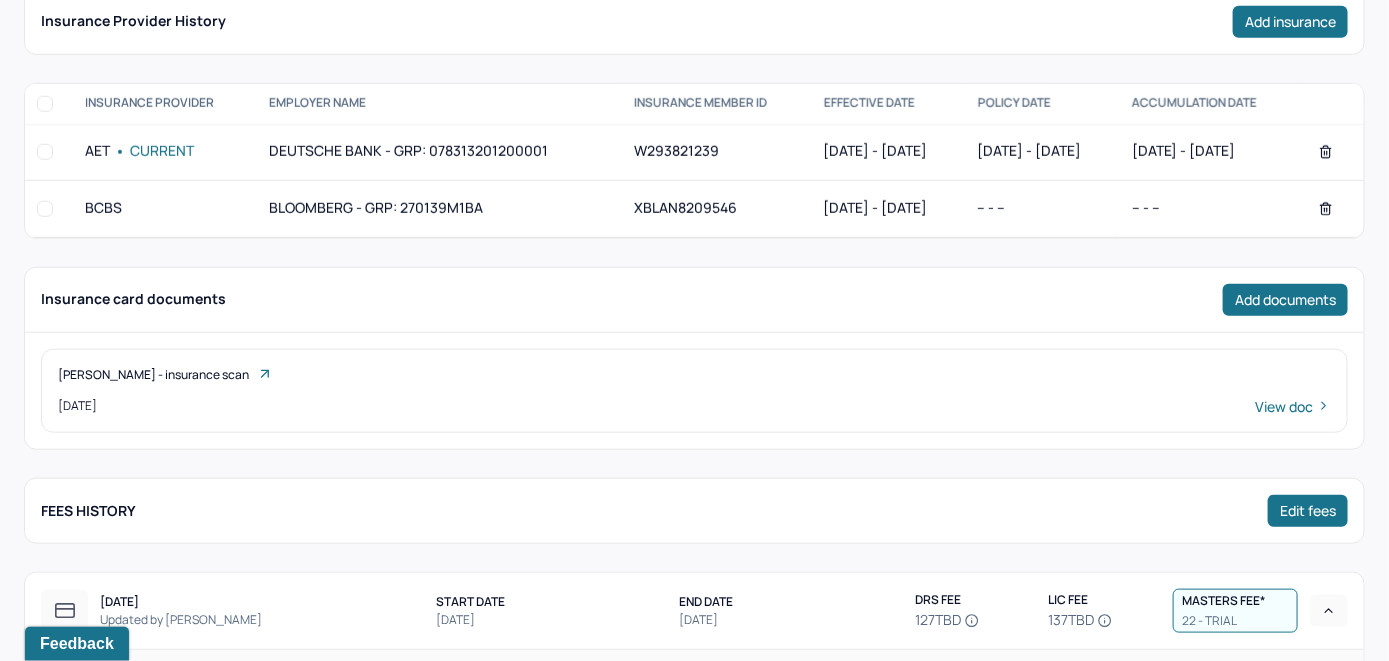 scroll, scrollTop: 400, scrollLeft: 0, axis: vertical 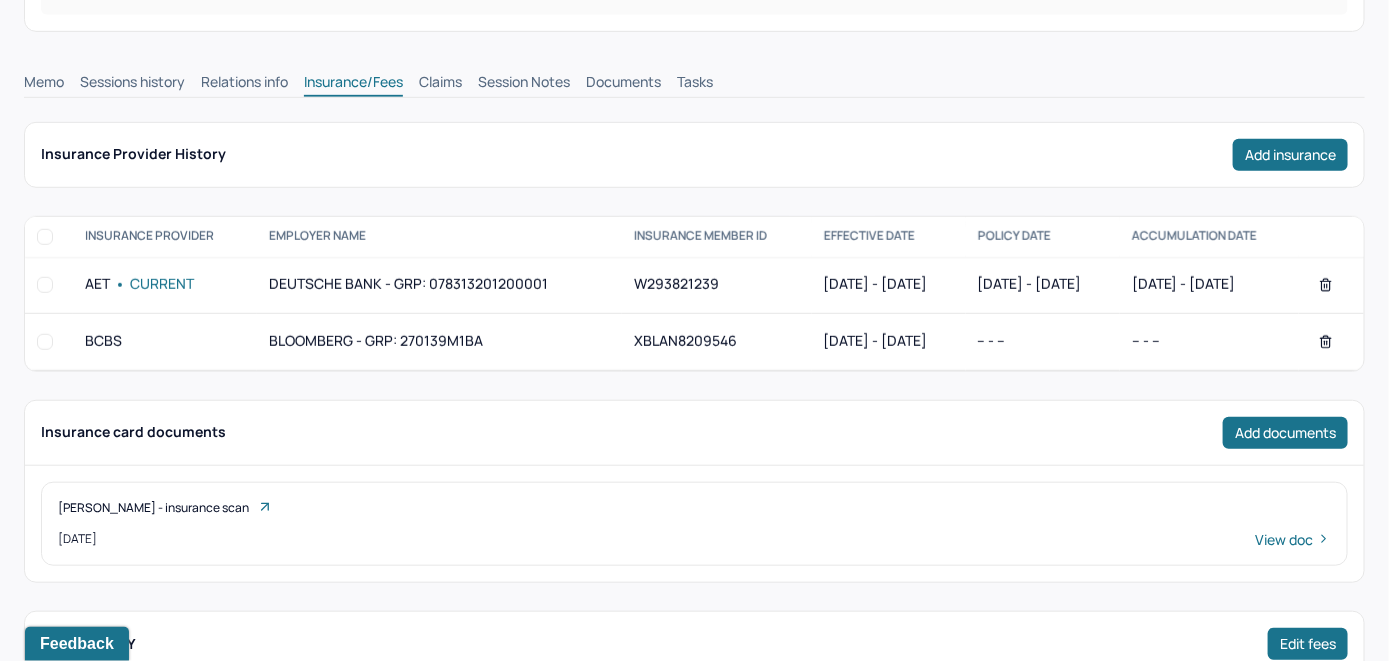 click on "Claims" at bounding box center (440, 84) 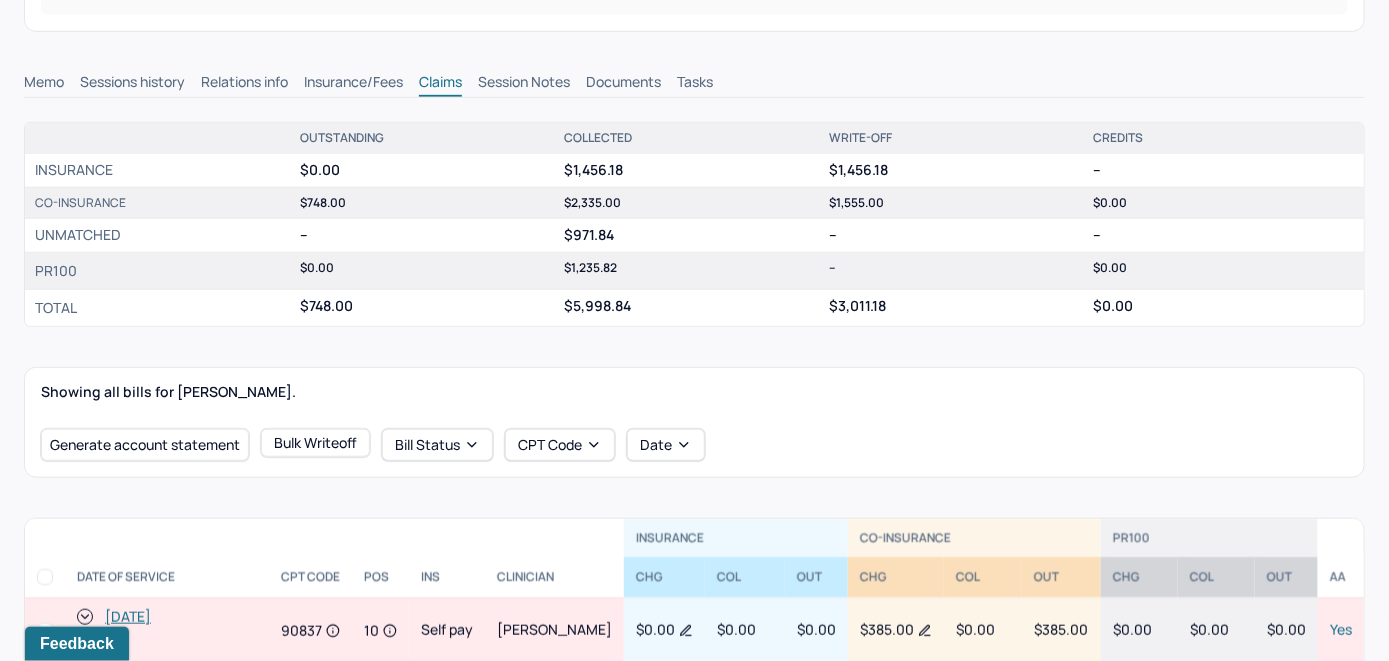 scroll, scrollTop: 200, scrollLeft: 0, axis: vertical 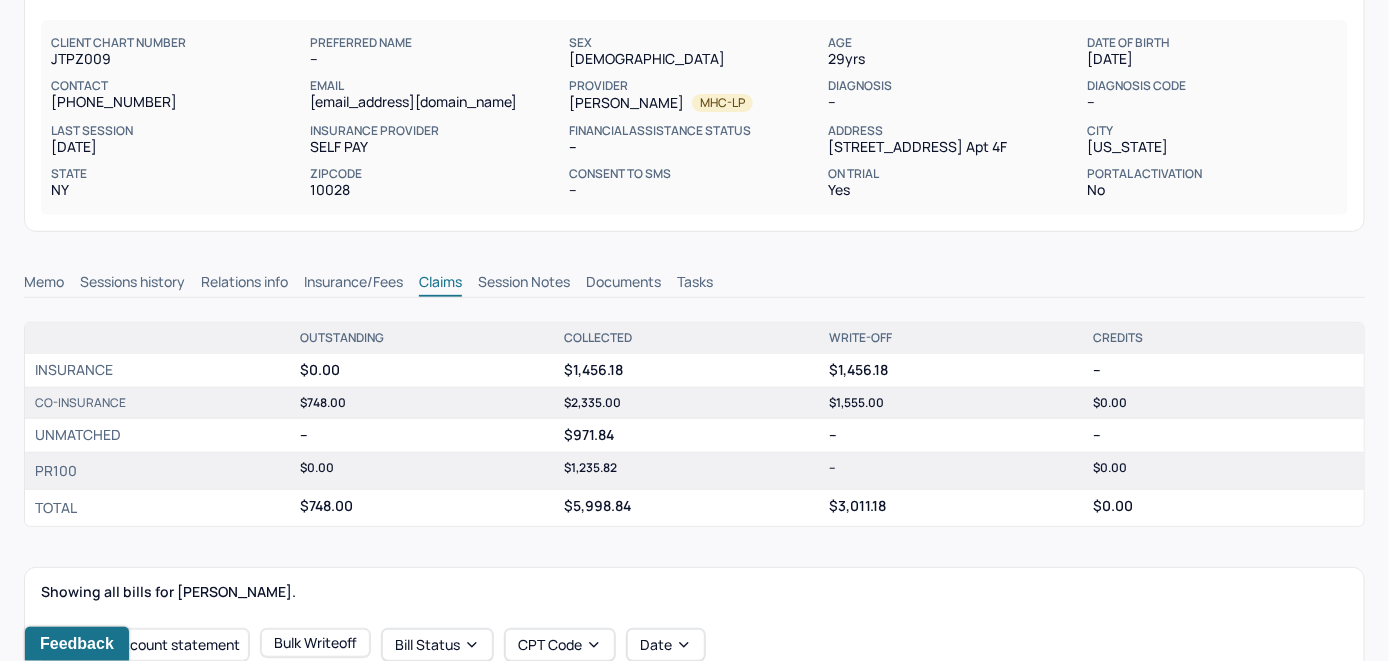 click on "Memo" at bounding box center (44, 284) 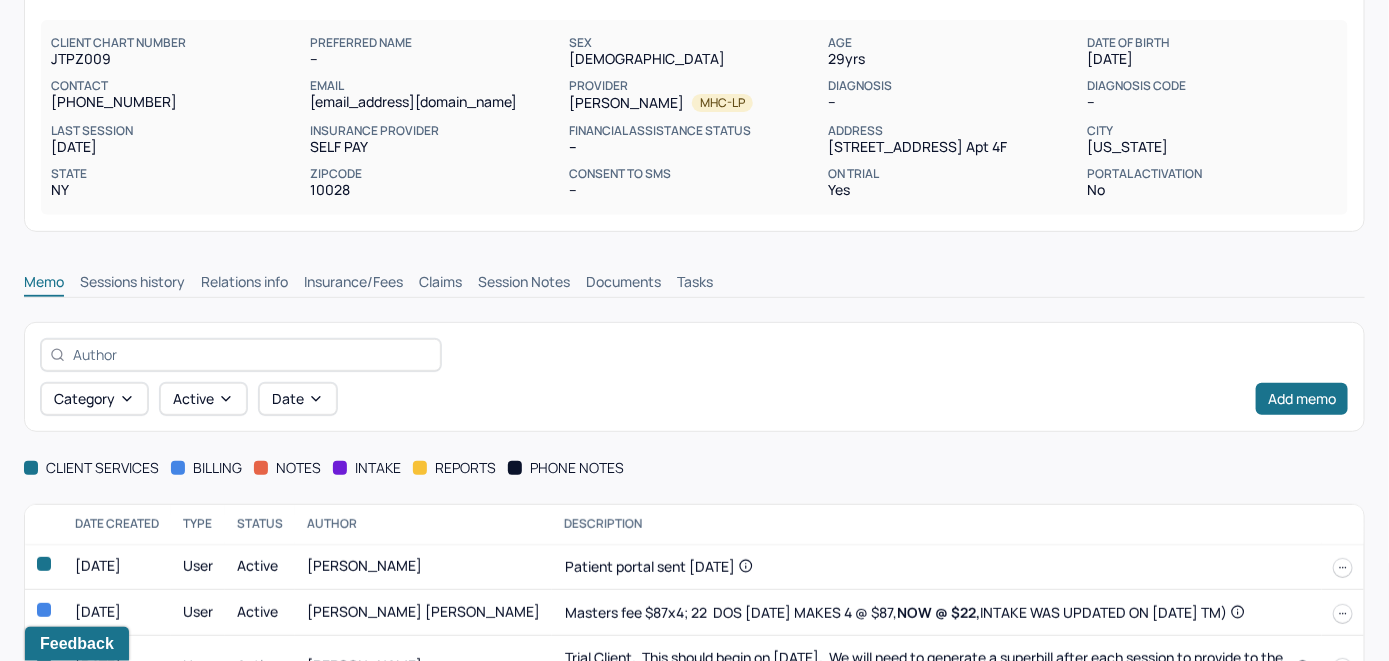 click on "Claims" at bounding box center (440, 284) 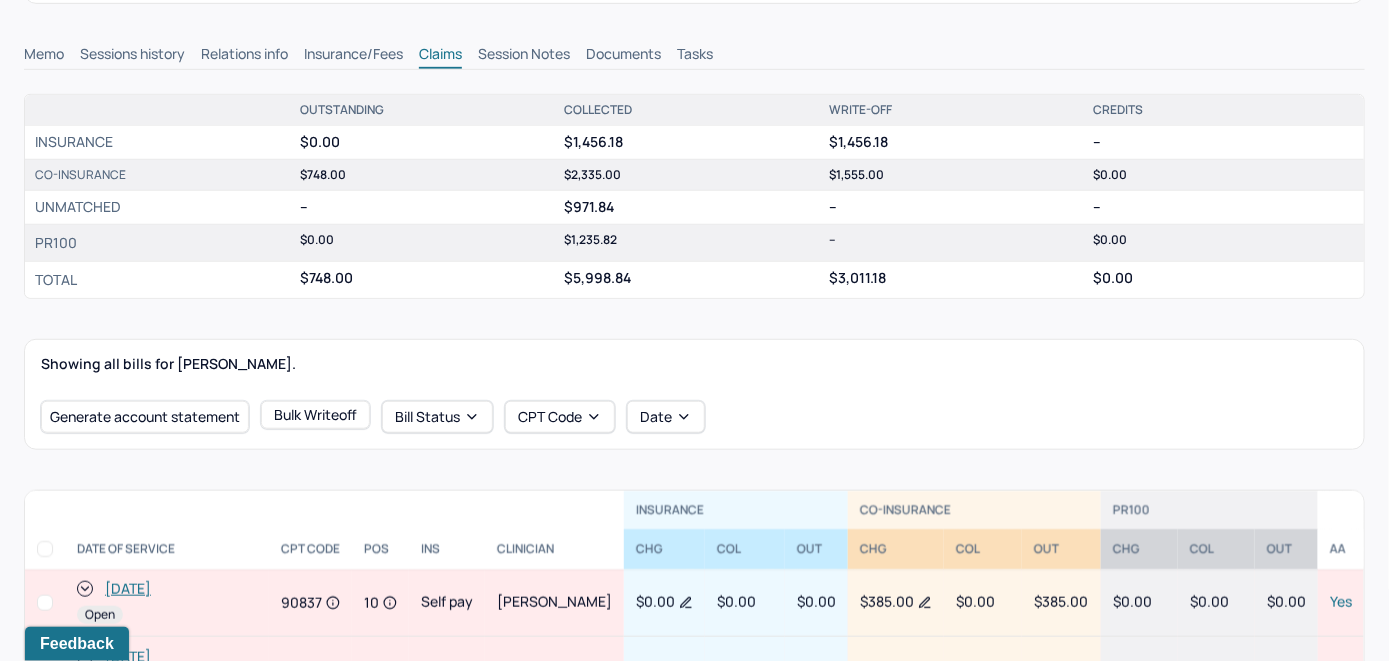 scroll, scrollTop: 500, scrollLeft: 0, axis: vertical 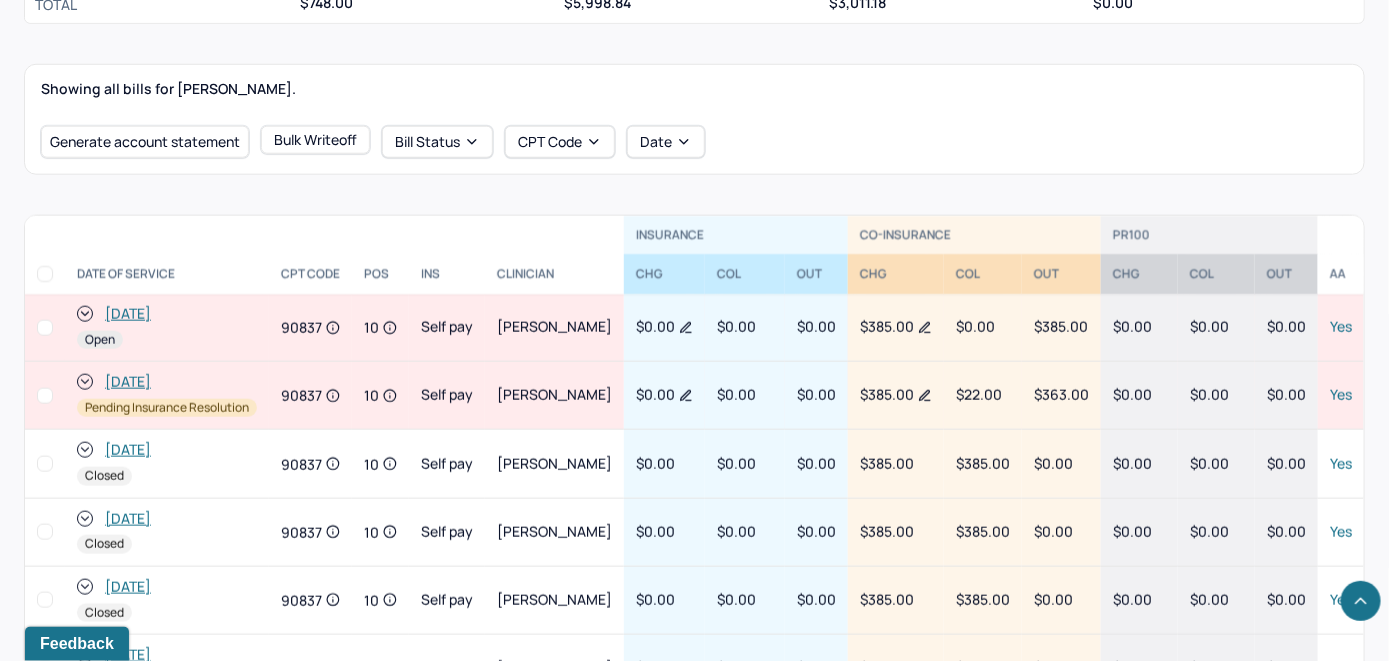 click on "[DATE]" at bounding box center [128, 314] 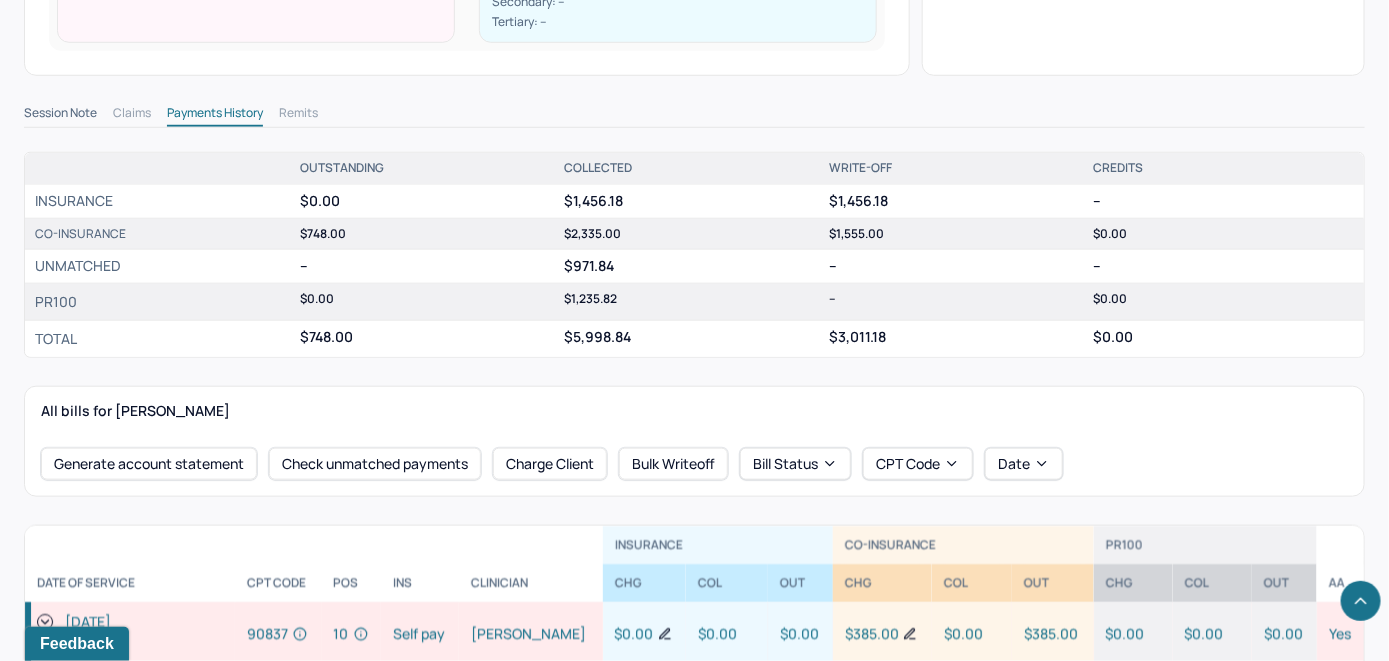 scroll, scrollTop: 700, scrollLeft: 0, axis: vertical 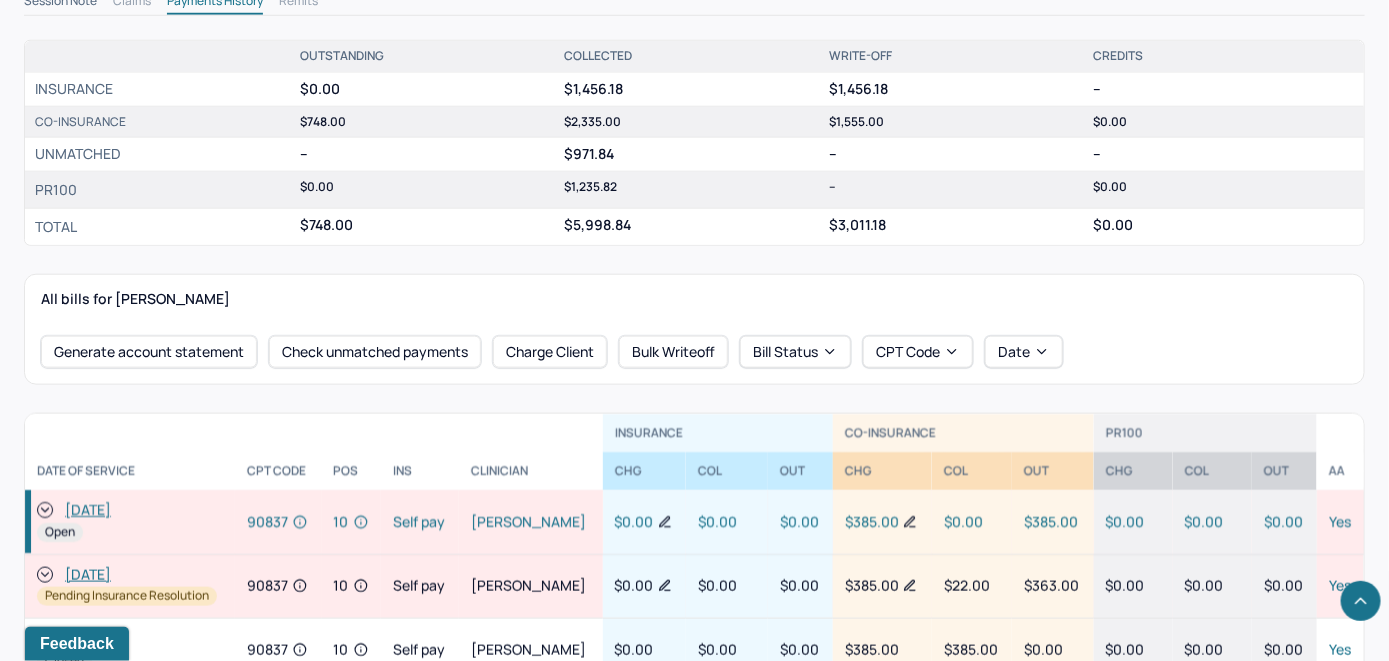 click on "[DATE]" at bounding box center (88, 511) 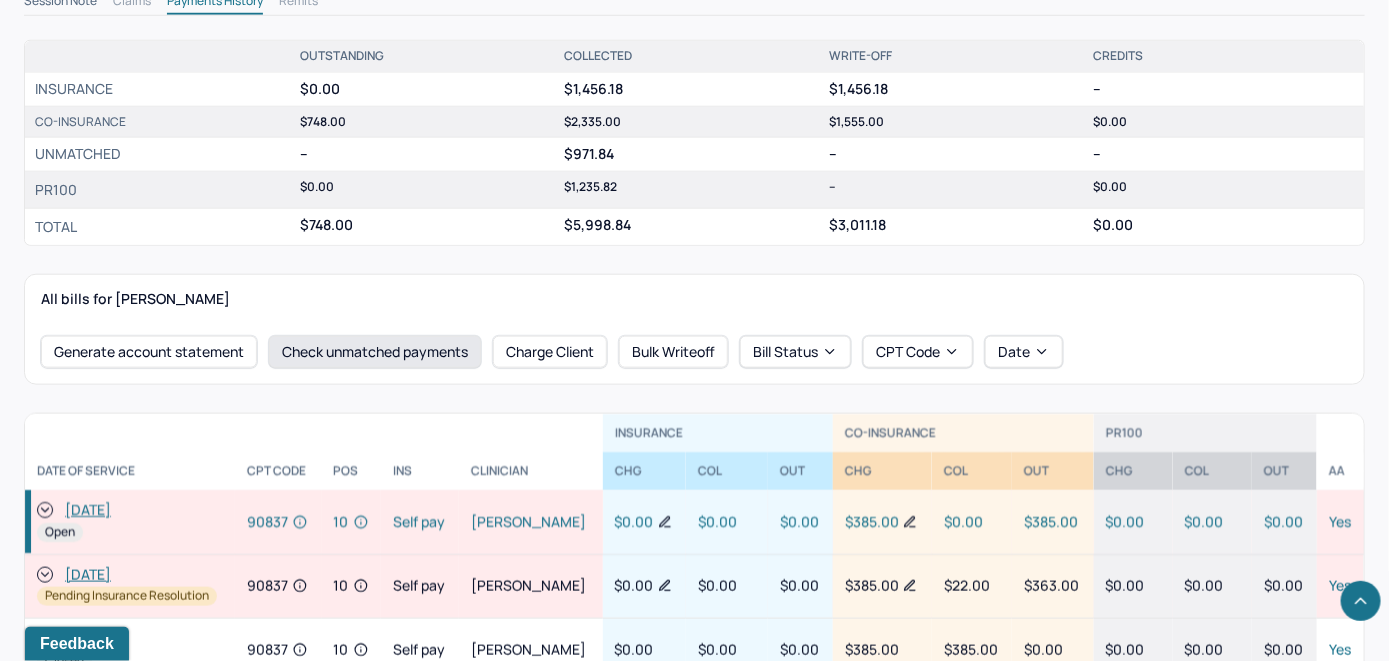 click on "Check unmatched payments" at bounding box center (375, 352) 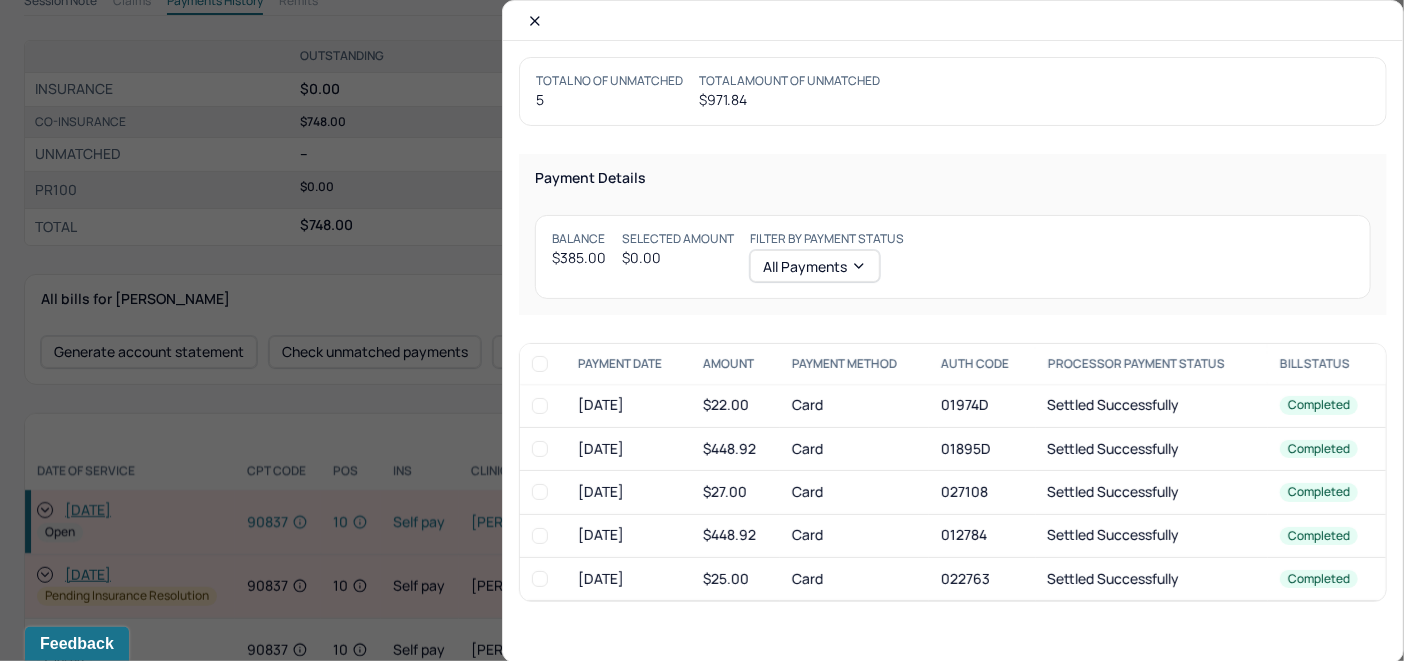 click at bounding box center [540, 406] 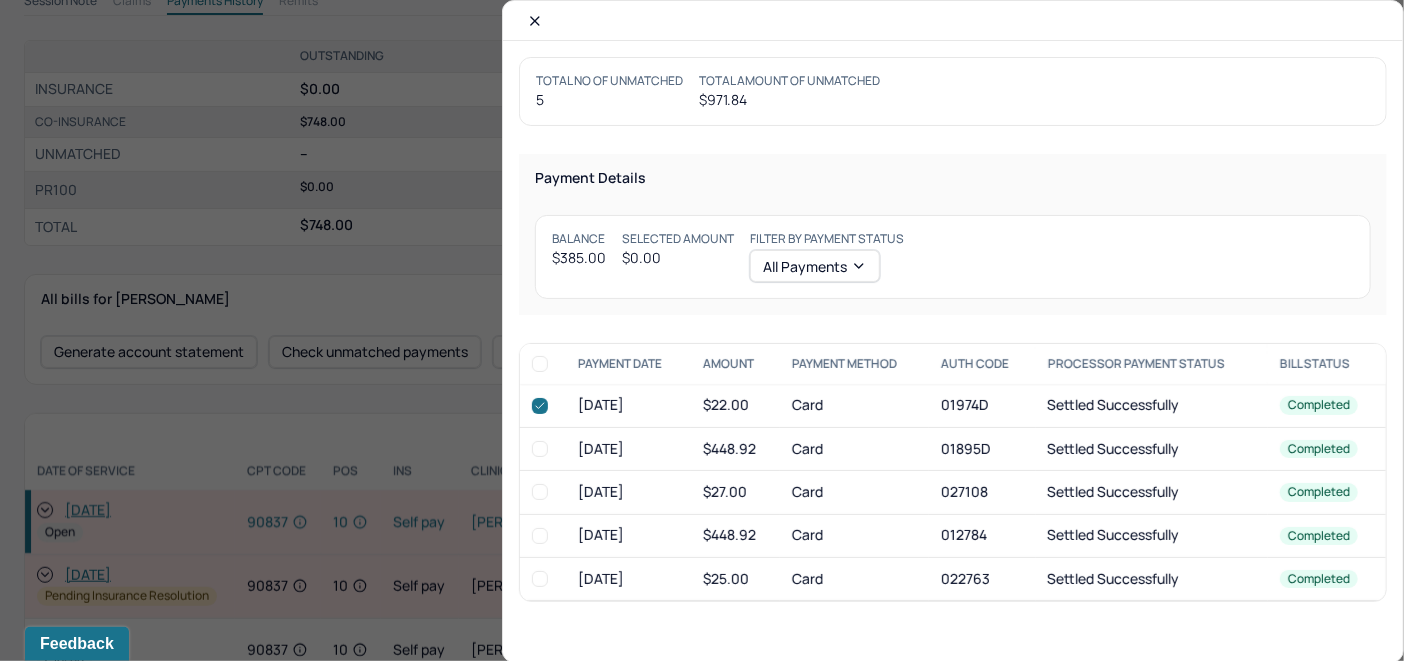 checkbox on "true" 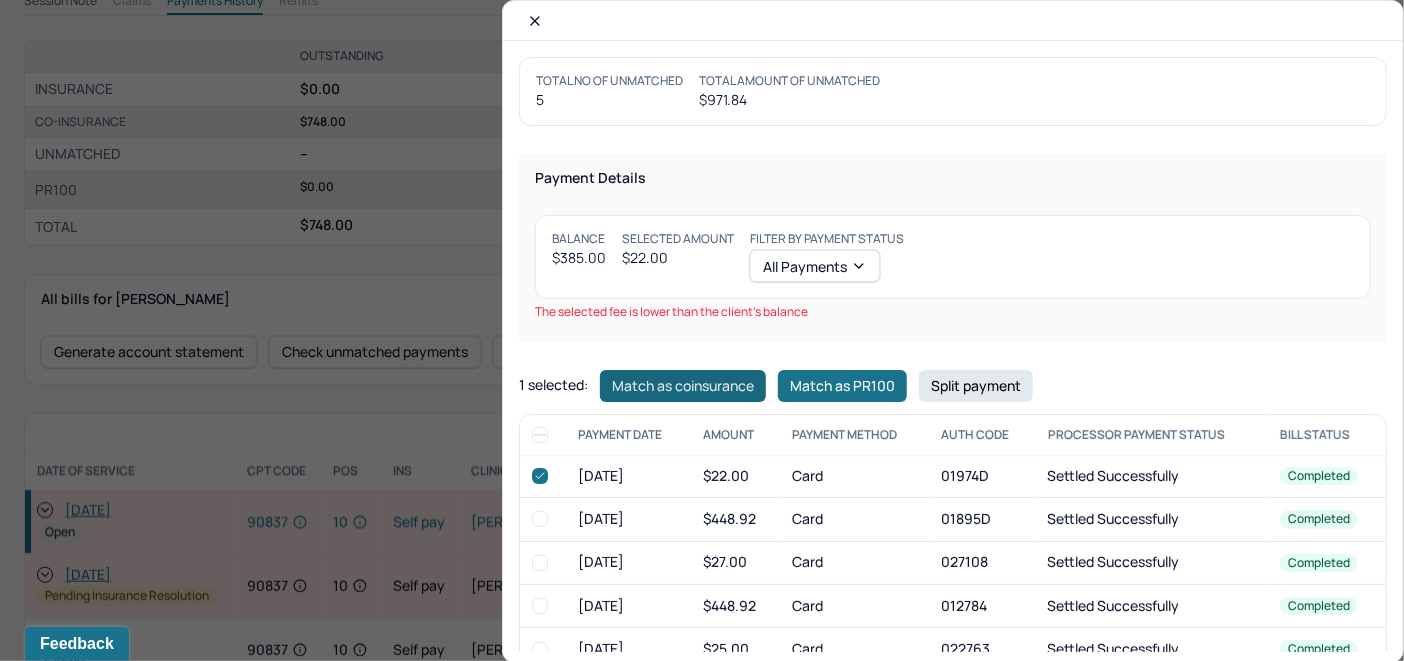 click on "Match as coinsurance" at bounding box center (683, 386) 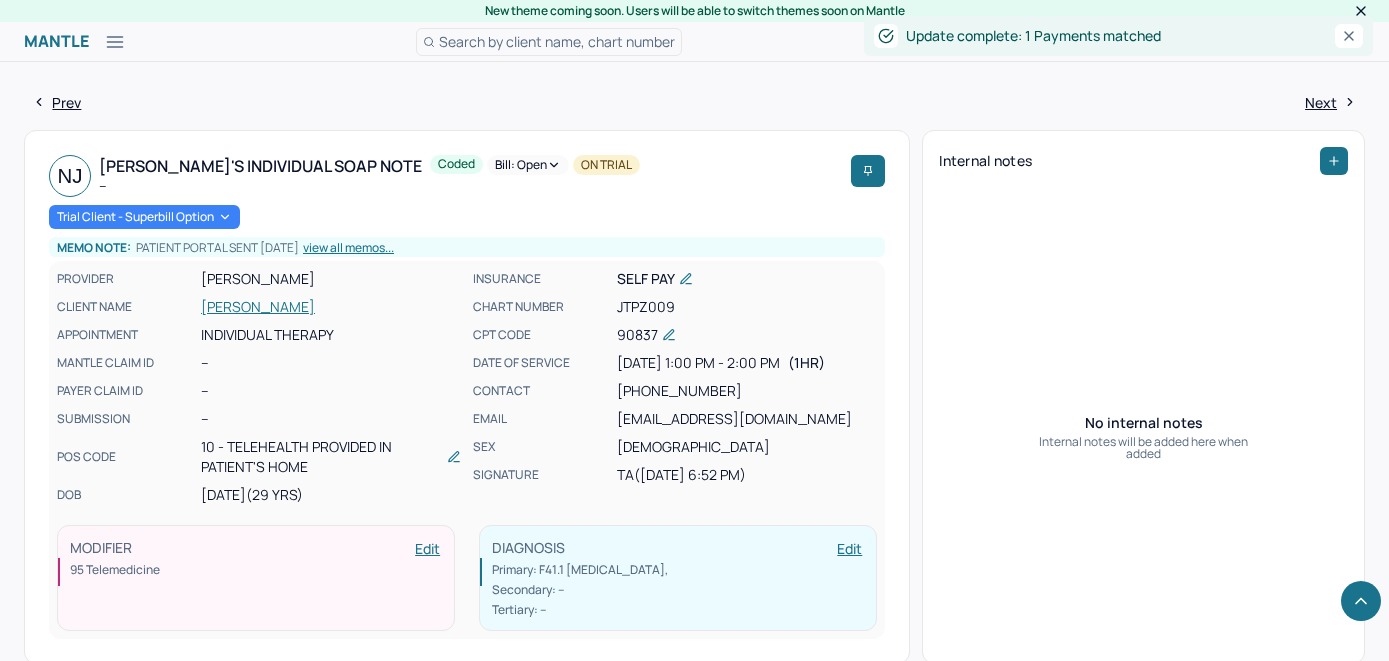 scroll, scrollTop: 700, scrollLeft: 0, axis: vertical 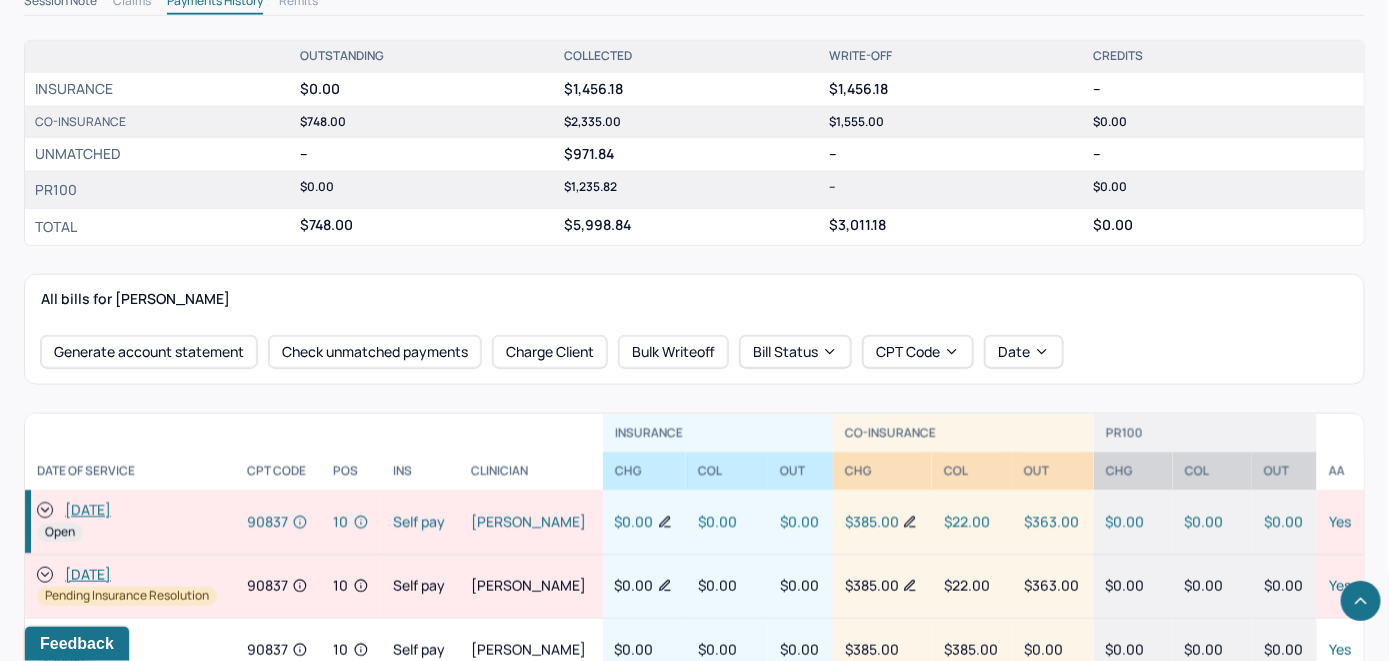click 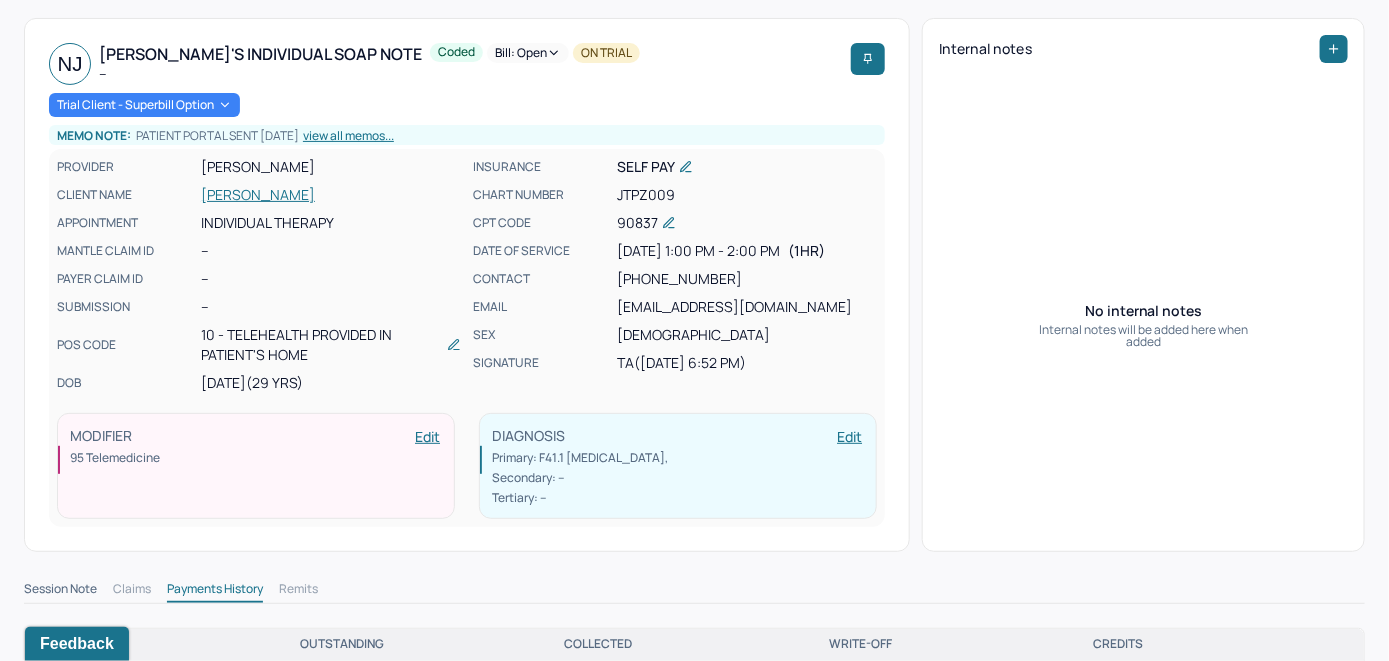 scroll, scrollTop: 0, scrollLeft: 0, axis: both 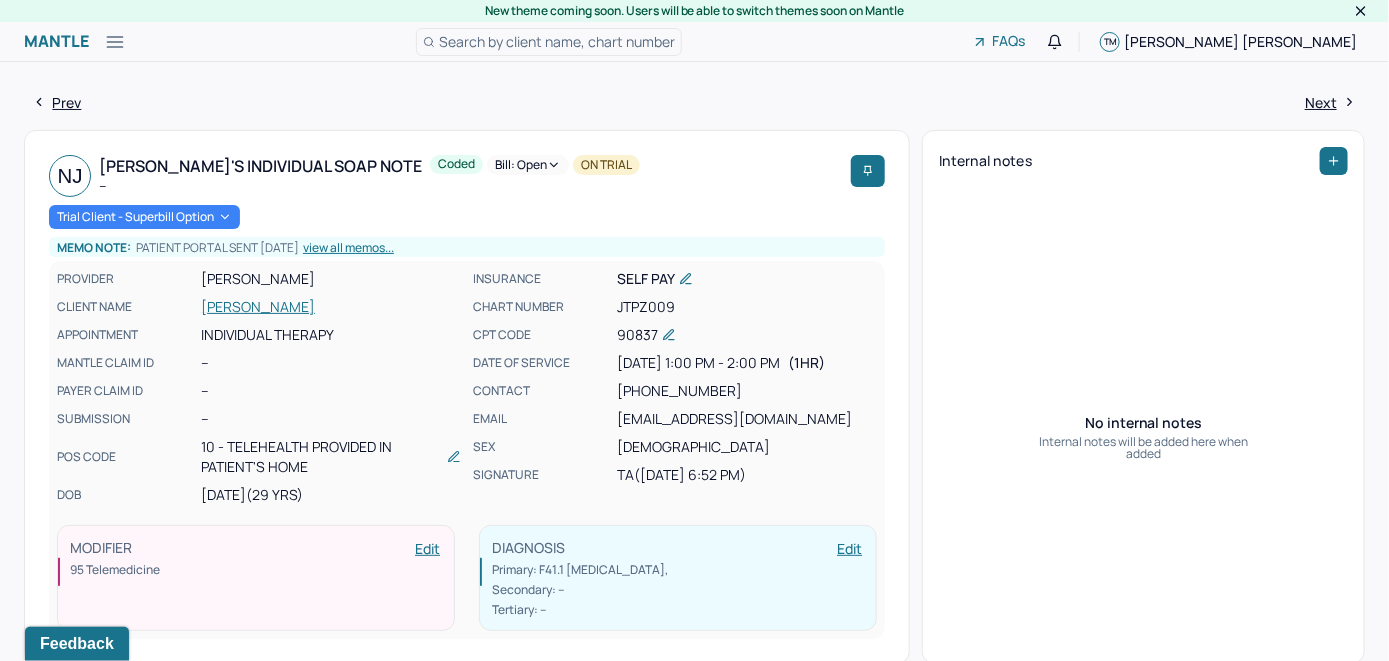 click on "Bill: Open" at bounding box center [528, 165] 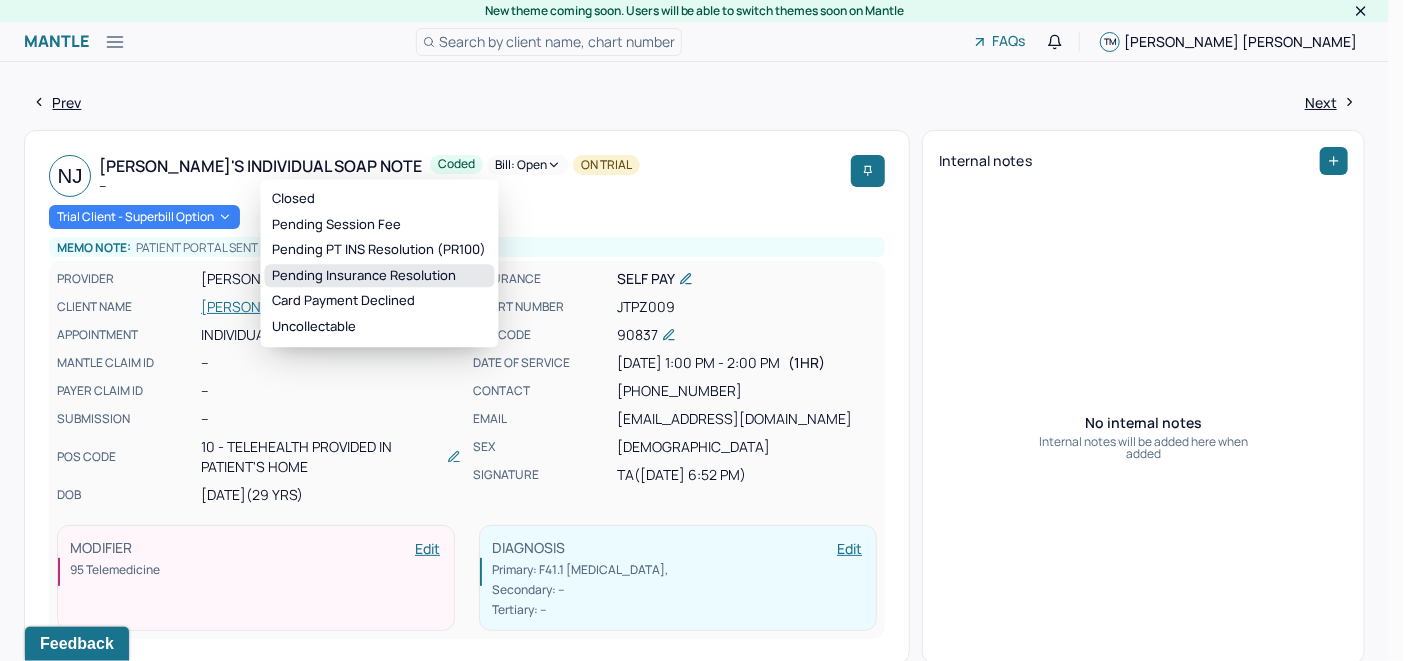 click on "Pending Insurance Resolution" at bounding box center (380, 276) 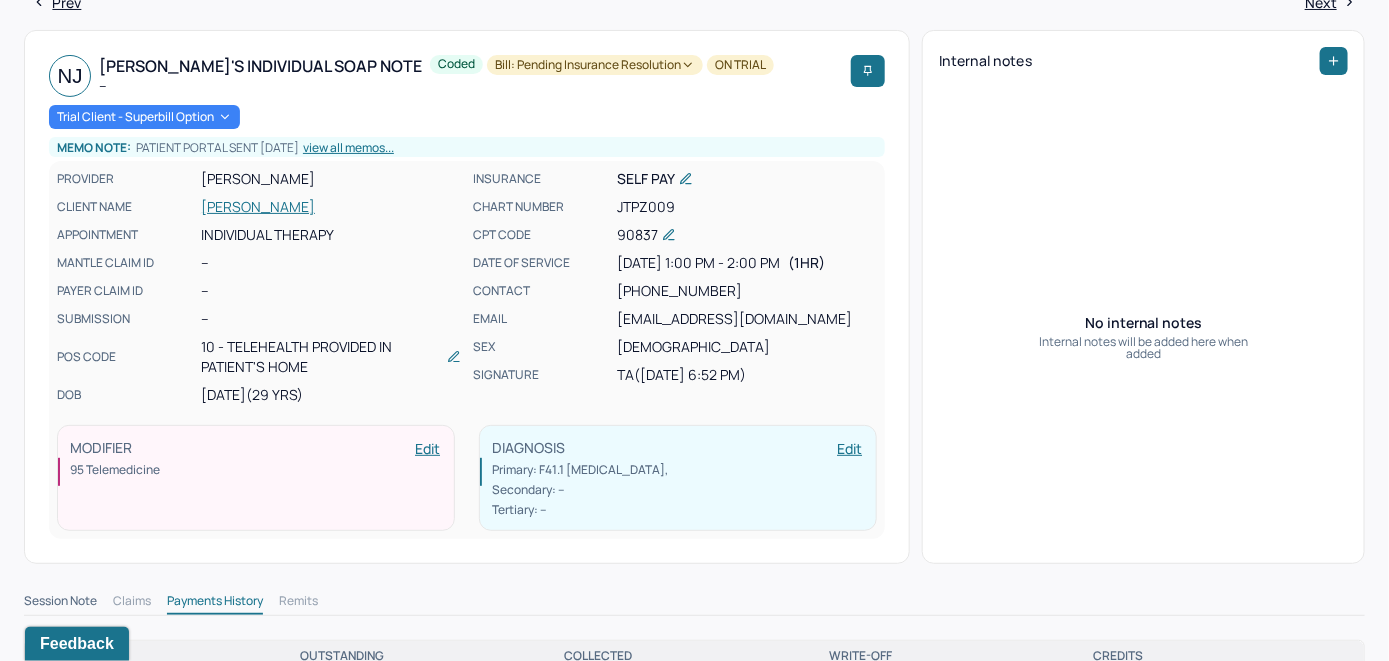 click on "JAGERNAUTH, NICOLE" at bounding box center [331, 207] 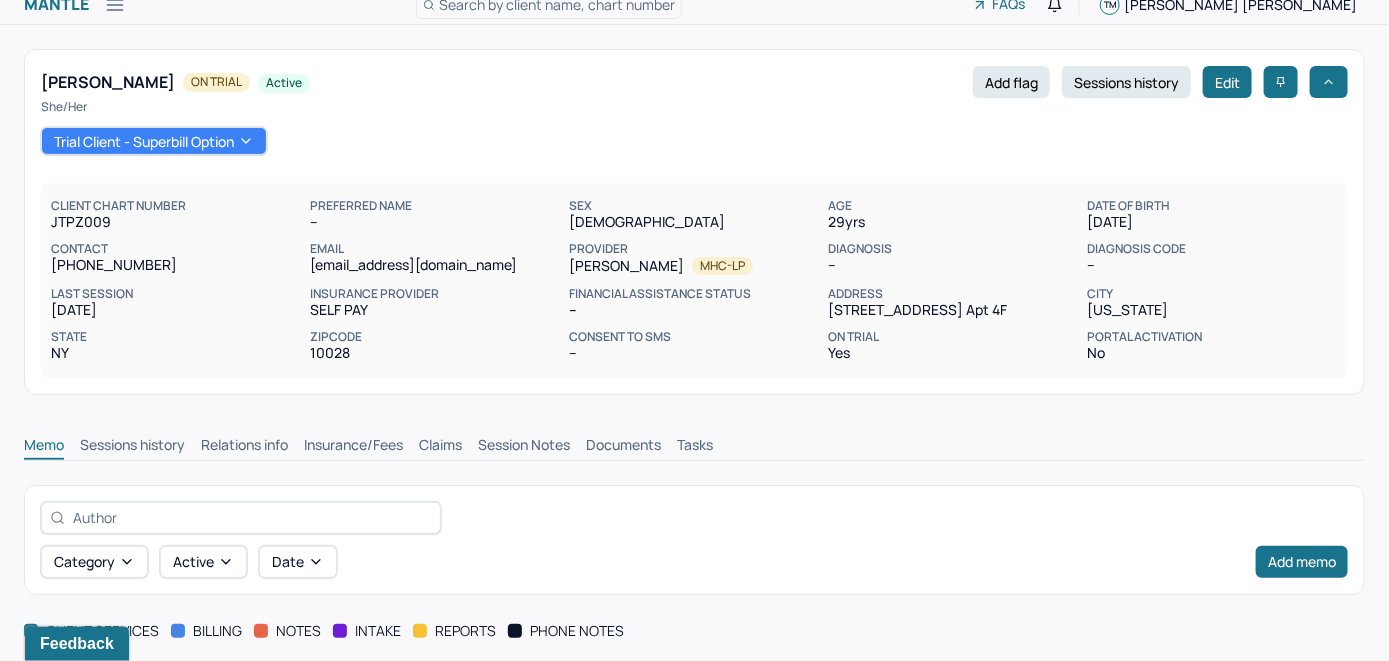 scroll, scrollTop: 0, scrollLeft: 0, axis: both 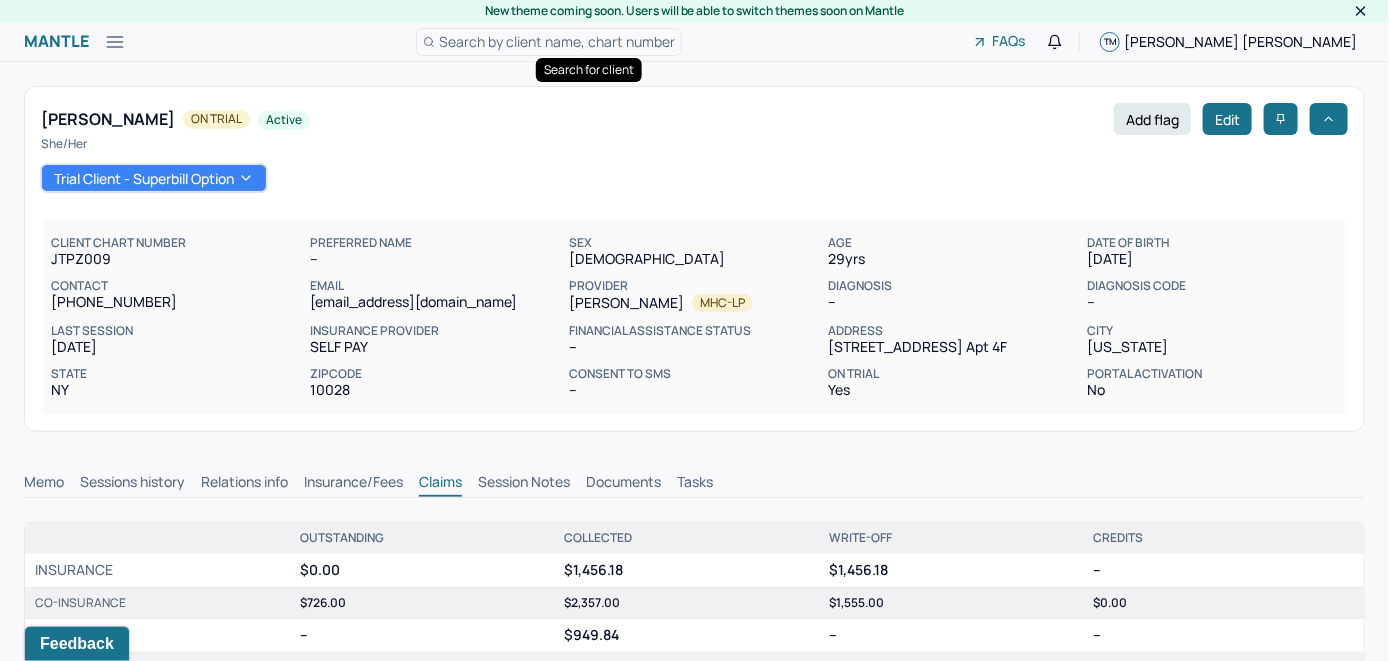 click on "Search by client name, chart number" at bounding box center (557, 41) 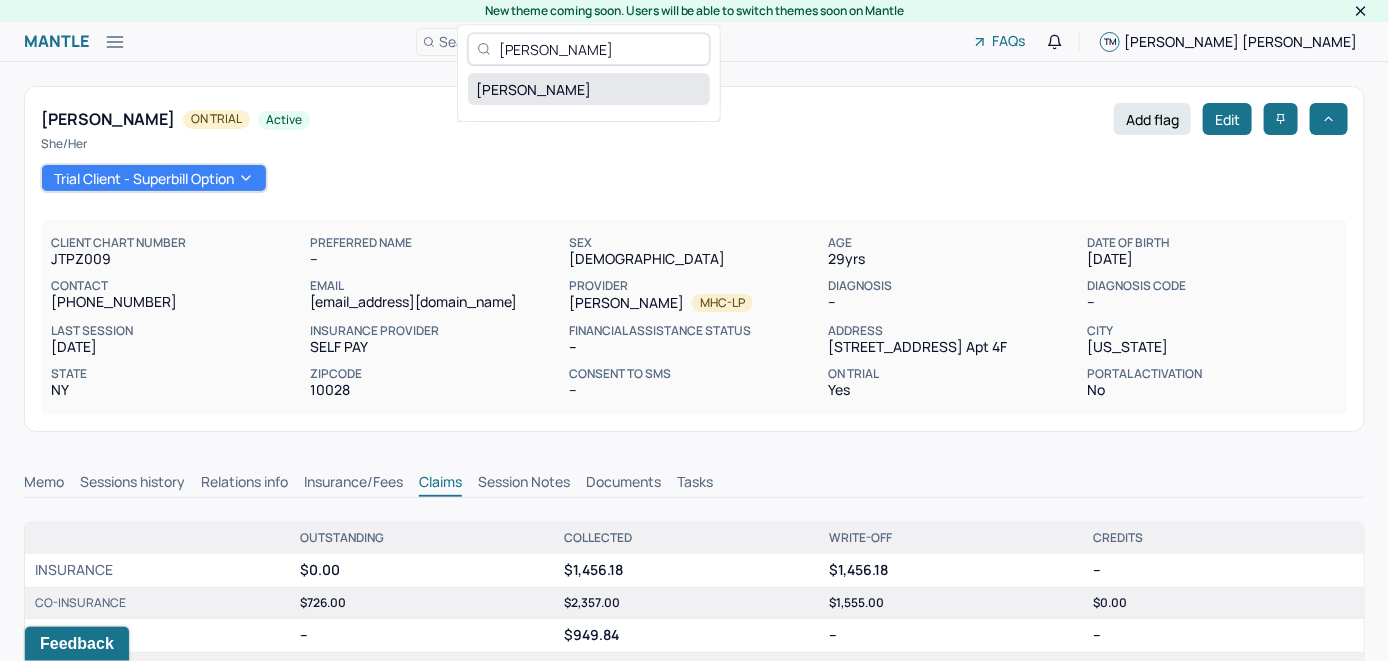 type on "Nicole White" 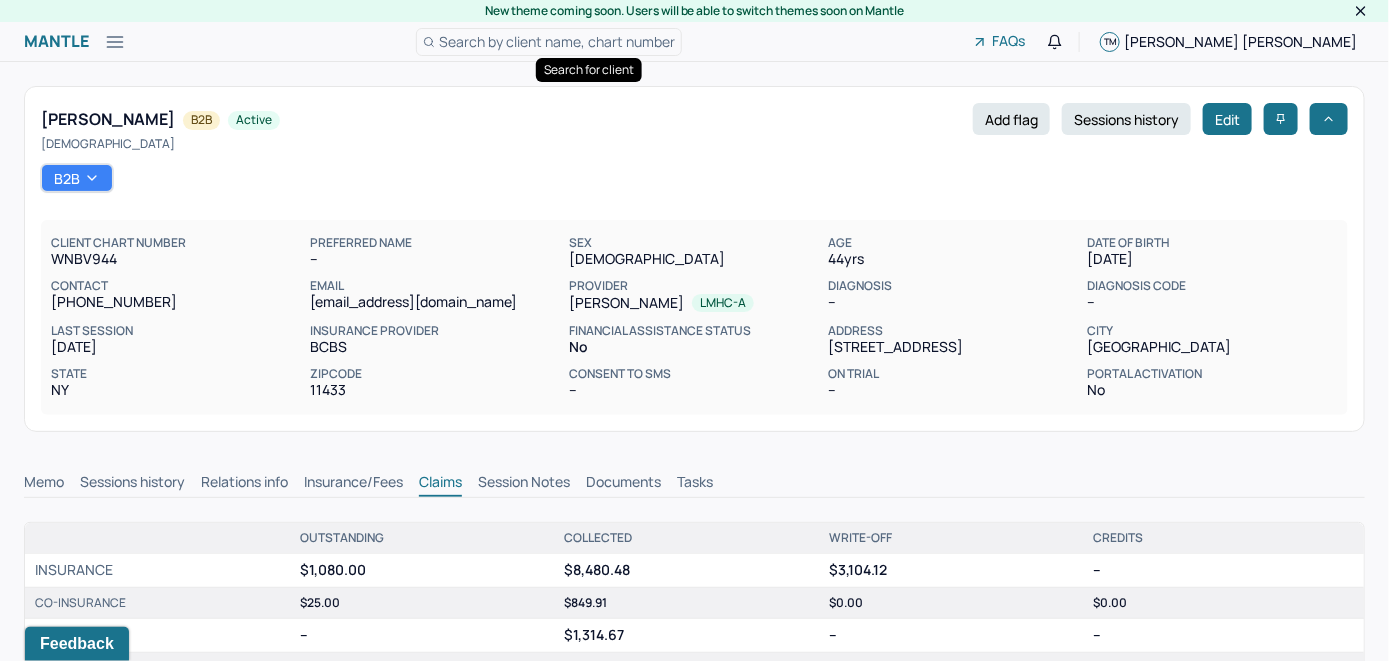 scroll, scrollTop: 0, scrollLeft: 0, axis: both 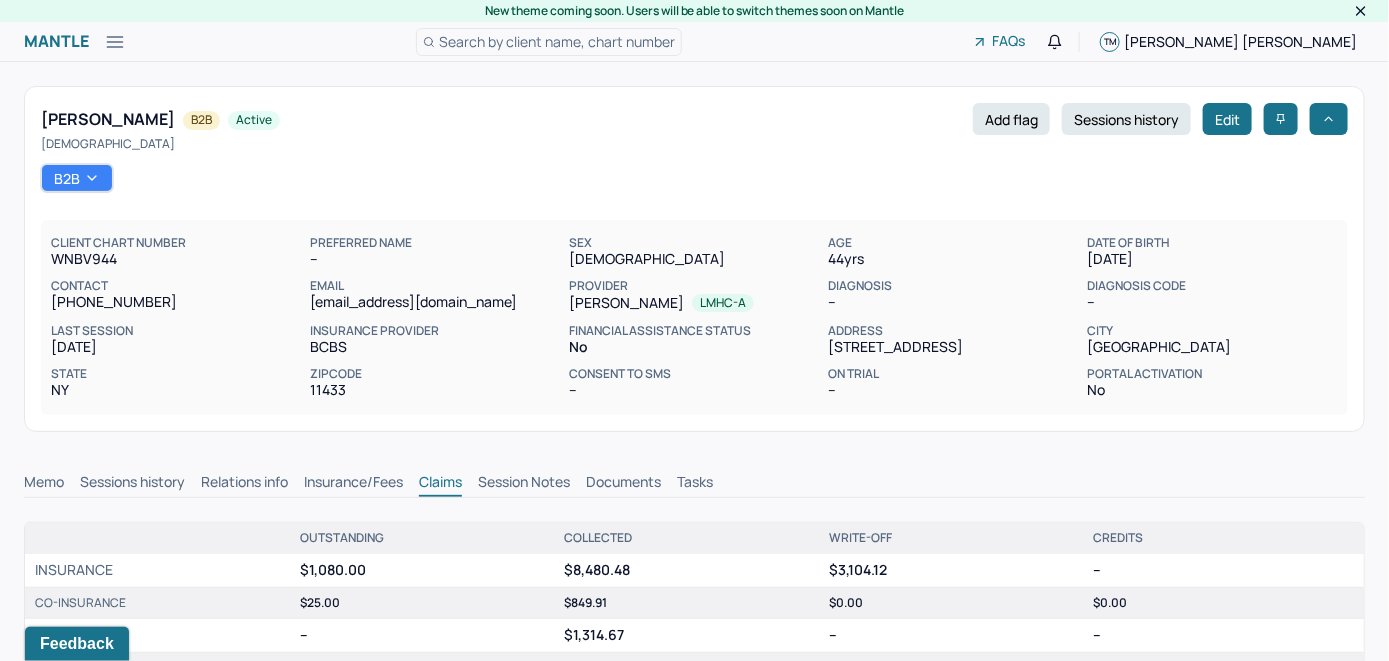 click on "WHITE, NICOLE B2B active Add flag Sessions history Edit Female B2B CLIENT CHART NUMBER WNBV944 PREFERRED NAME -- SEX female AGE 44  yrs DATE OF BIRTH 10/20/1980  CONTACT (347) 683-3051 EMAIL ncw11107@gmail.com PROVIDER BELL, GOMATTIE LMHC-A DIAGNOSIS -- DIAGNOSIS CODE -- LAST SESSION 07/24/2025 insurance provider BCBS FINANCIAL ASSISTANCE STATUS no Address 111-07 179th street City Jamaica State NY Zipcode 11433 Consent to Sms -- On Trial -- Portal Activation No Memo Sessions history Relations info Insurance/Fees Claims Session Notes Documents Tasks  OUTSTANDING COLLECTED WRITE-OFF CREDITS INSURANCE $1,080.00 $8,480.48 $3,104.12 -- CO-INSURANCE $25.00 $849.91 $0.00 $0.00 UNMATCHED -- $1,314.67 -- -- PR100 $0.00 $0.00 -- $0.00 Total $1,105.00 $10,645.06 $3,104.12 $0.00 Showing all bills for WHITE, NICOLE.  Generate account statement Bulk Writeoff Bill Status CPT Code Date INSURANCE CO-INSURANCE PR100 DATE OF SERVICE CPT CODE pos Ins CLINICIAN CHG COL OUT CHG COL OUT CHg COL OUT AA 07/24/2025 Open 90837 10 BCBS" at bounding box center [694, 1929] 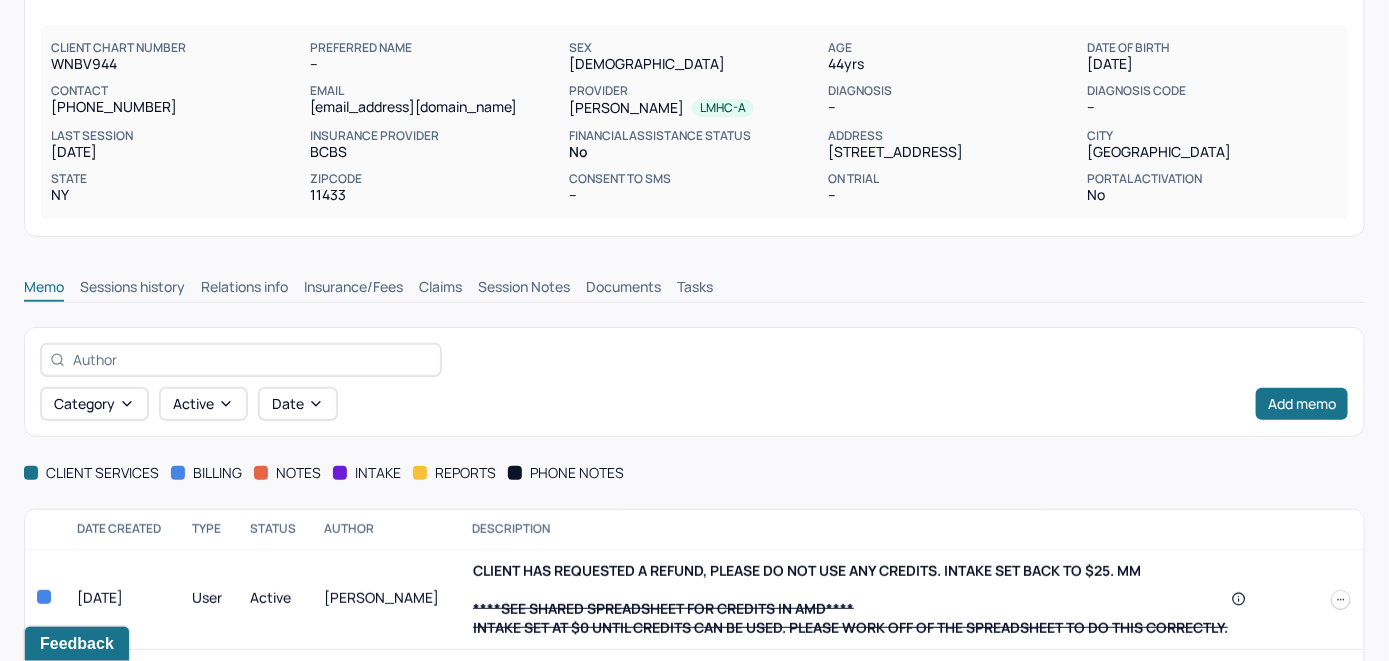 scroll, scrollTop: 200, scrollLeft: 0, axis: vertical 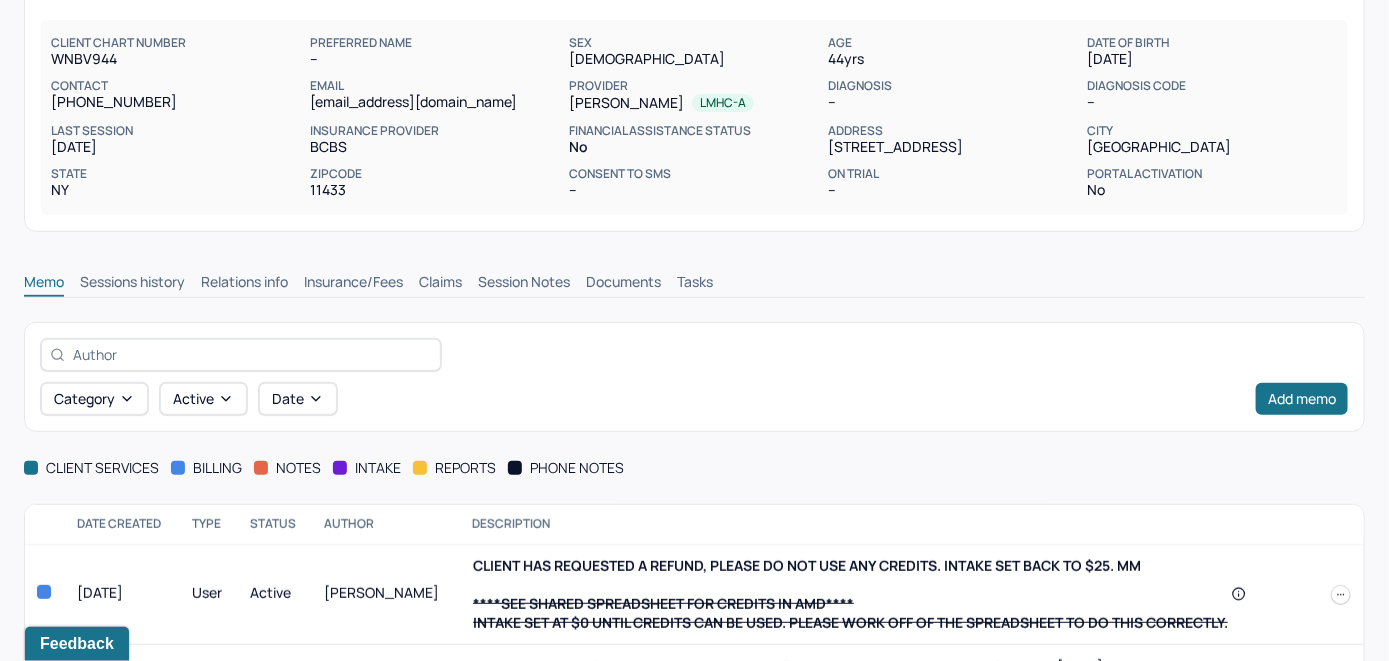 click on "Insurance/Fees" at bounding box center [353, 284] 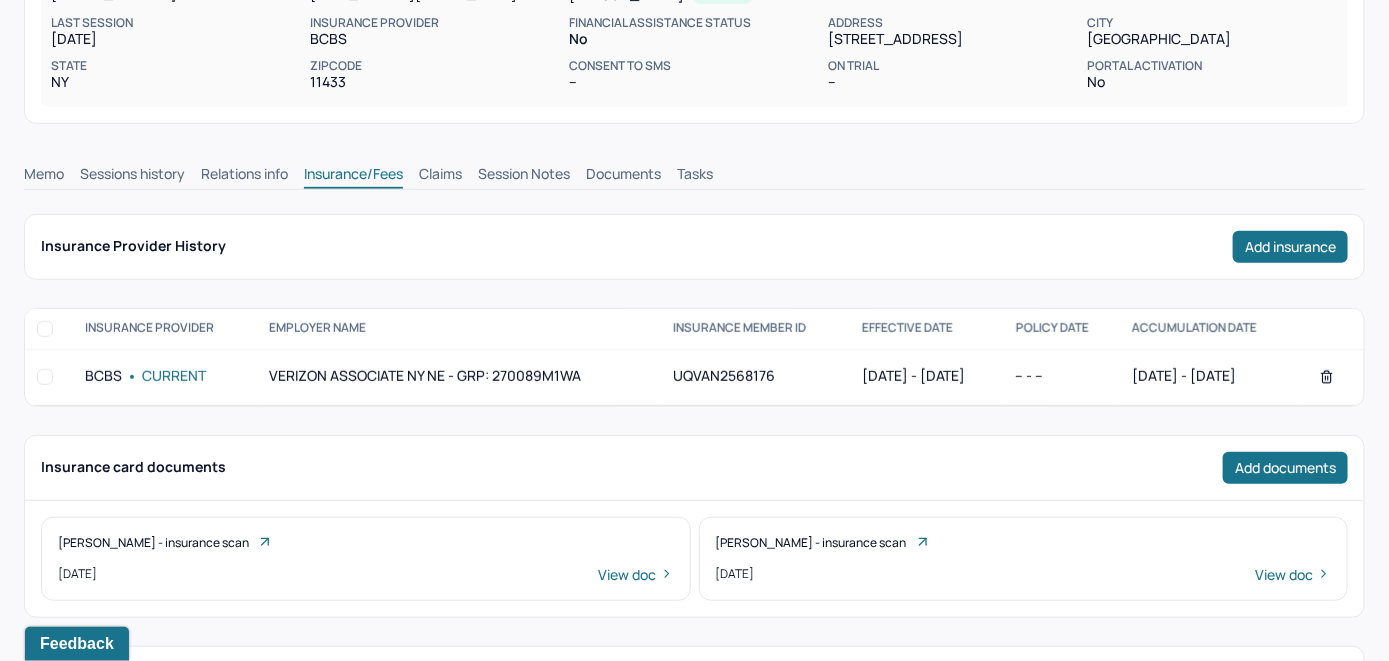 scroll, scrollTop: 300, scrollLeft: 0, axis: vertical 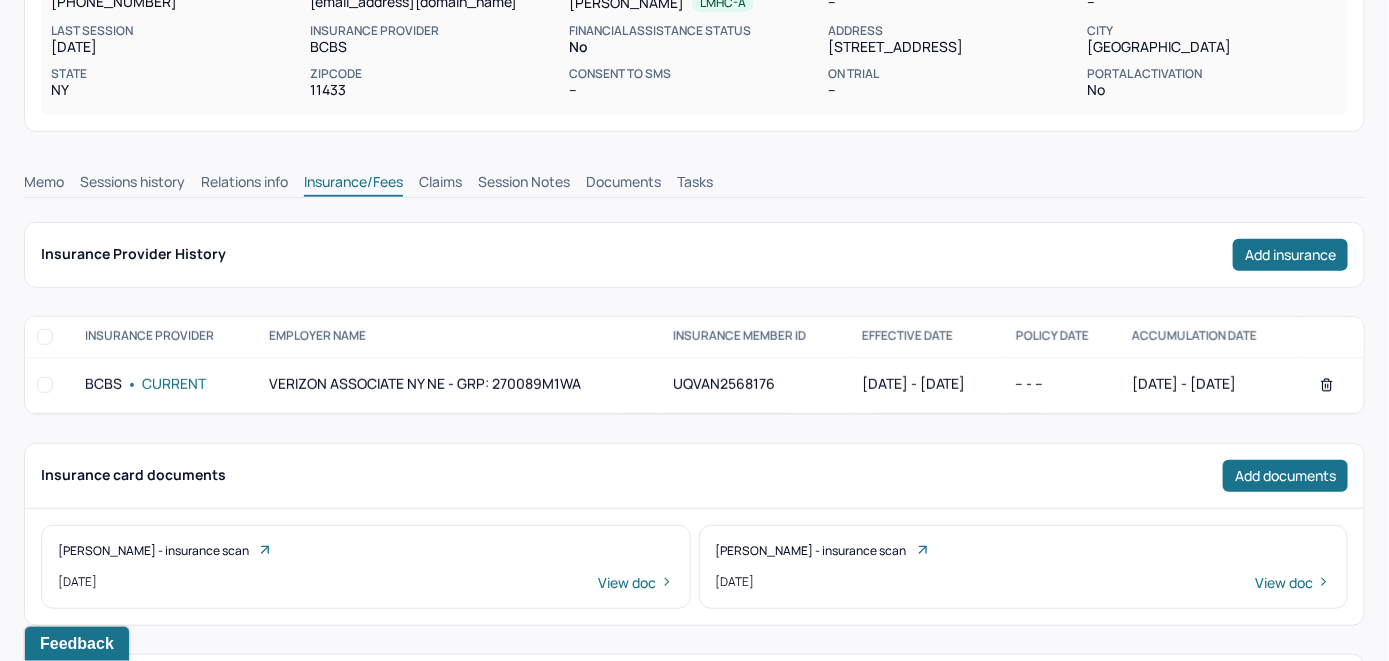 click on "Claims" at bounding box center (440, 184) 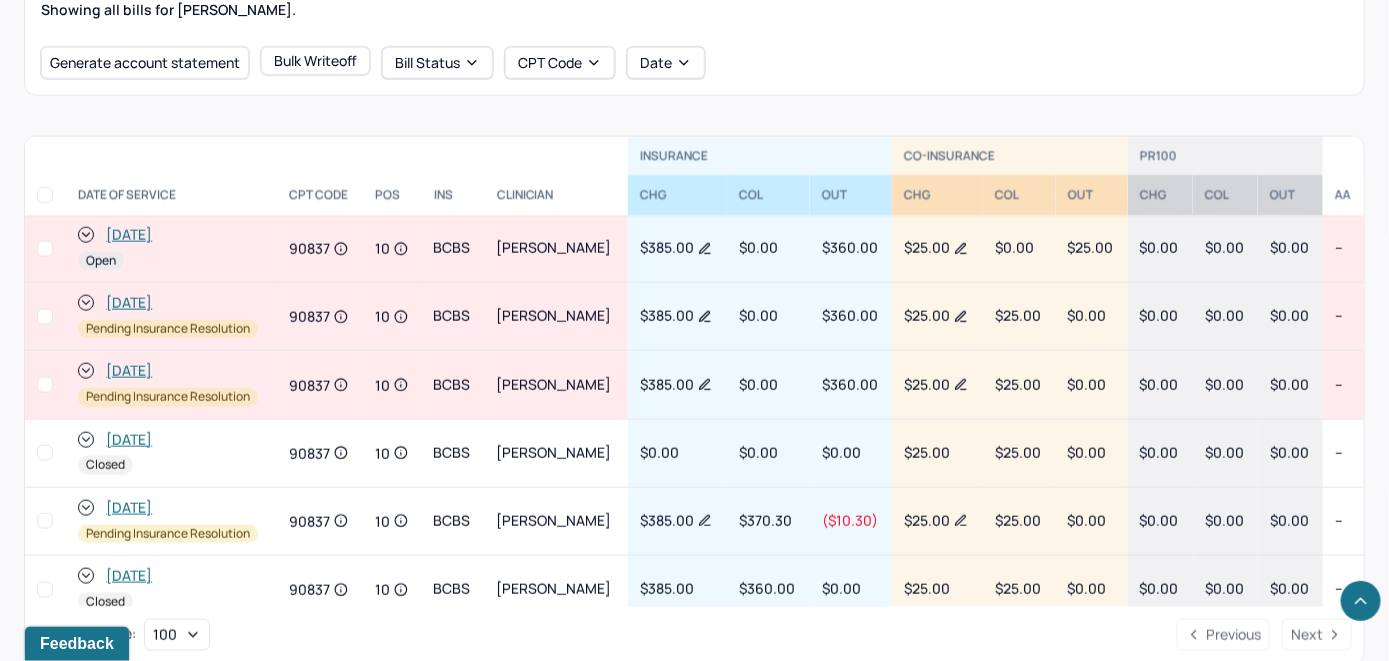 scroll, scrollTop: 800, scrollLeft: 0, axis: vertical 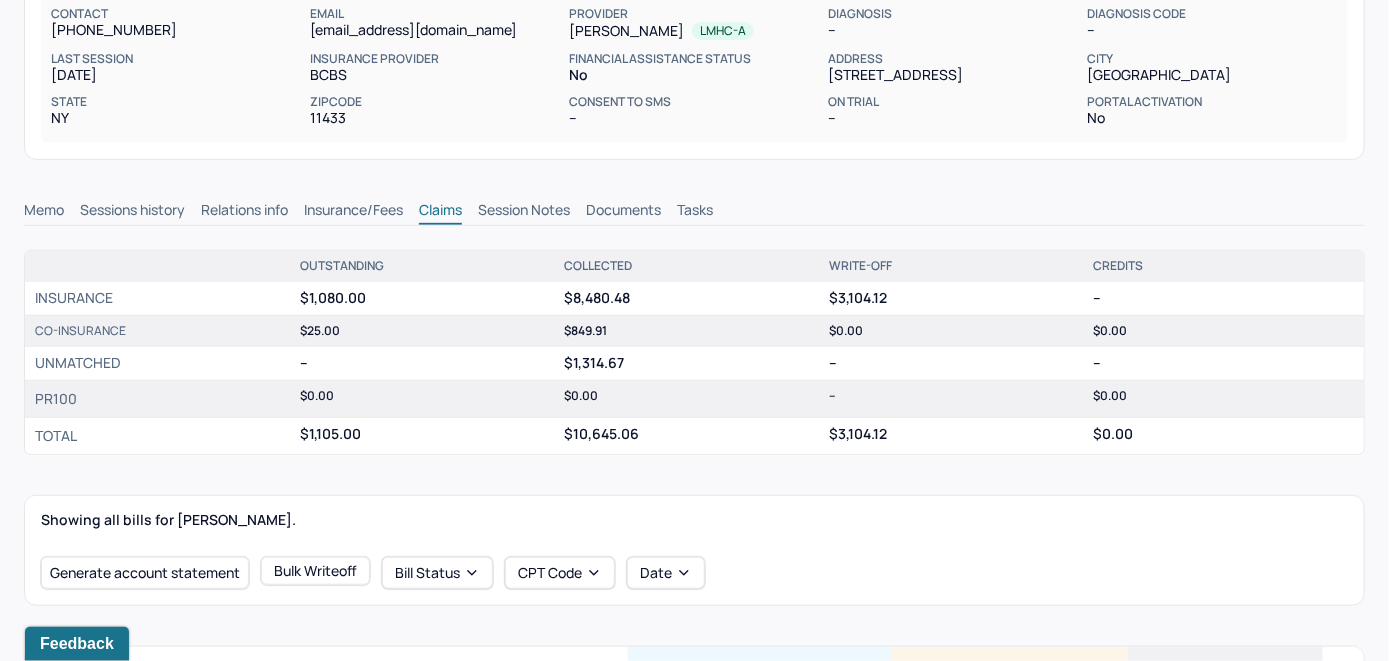click on "Memo" at bounding box center (44, 212) 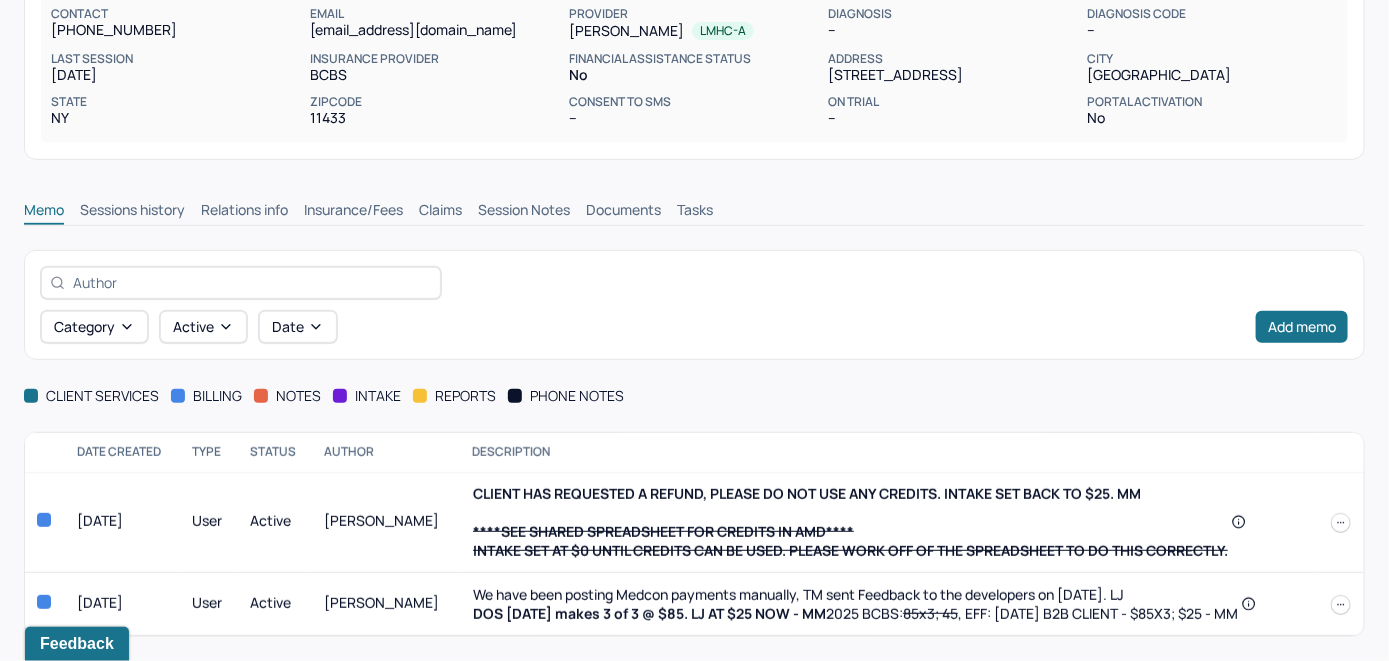 click on "Insurance/Fees" at bounding box center [353, 212] 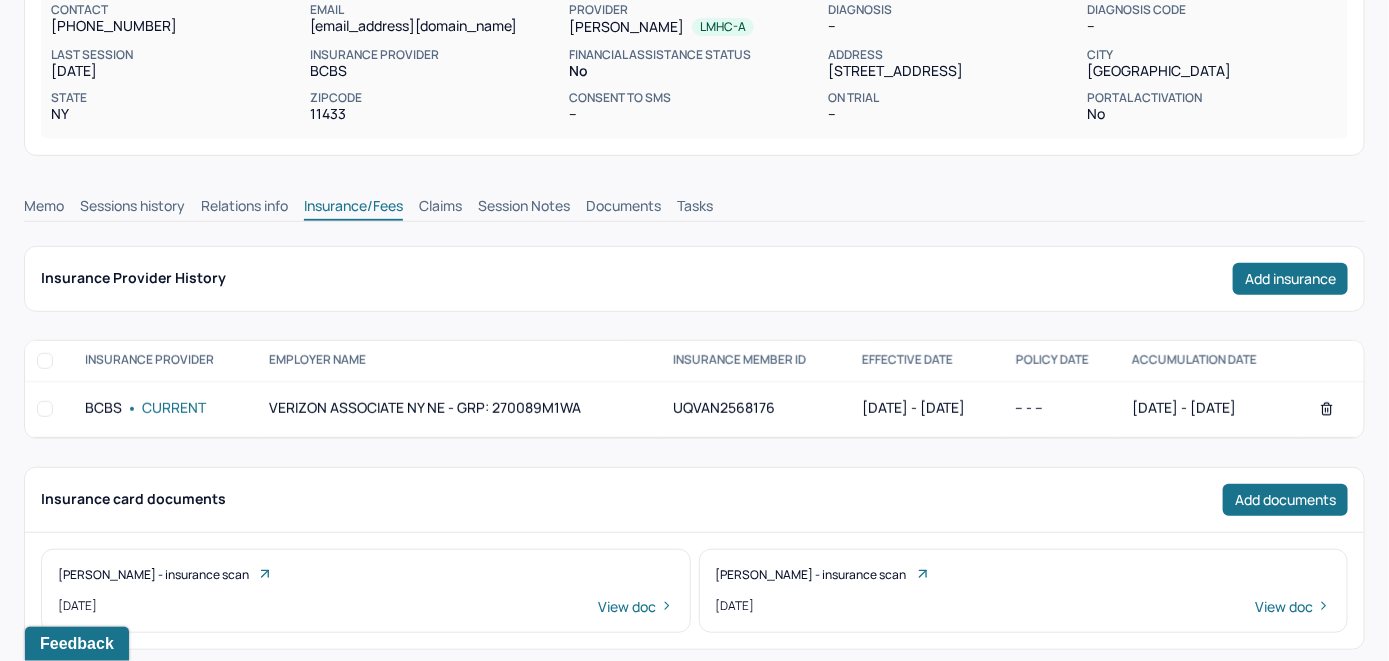scroll, scrollTop: 272, scrollLeft: 0, axis: vertical 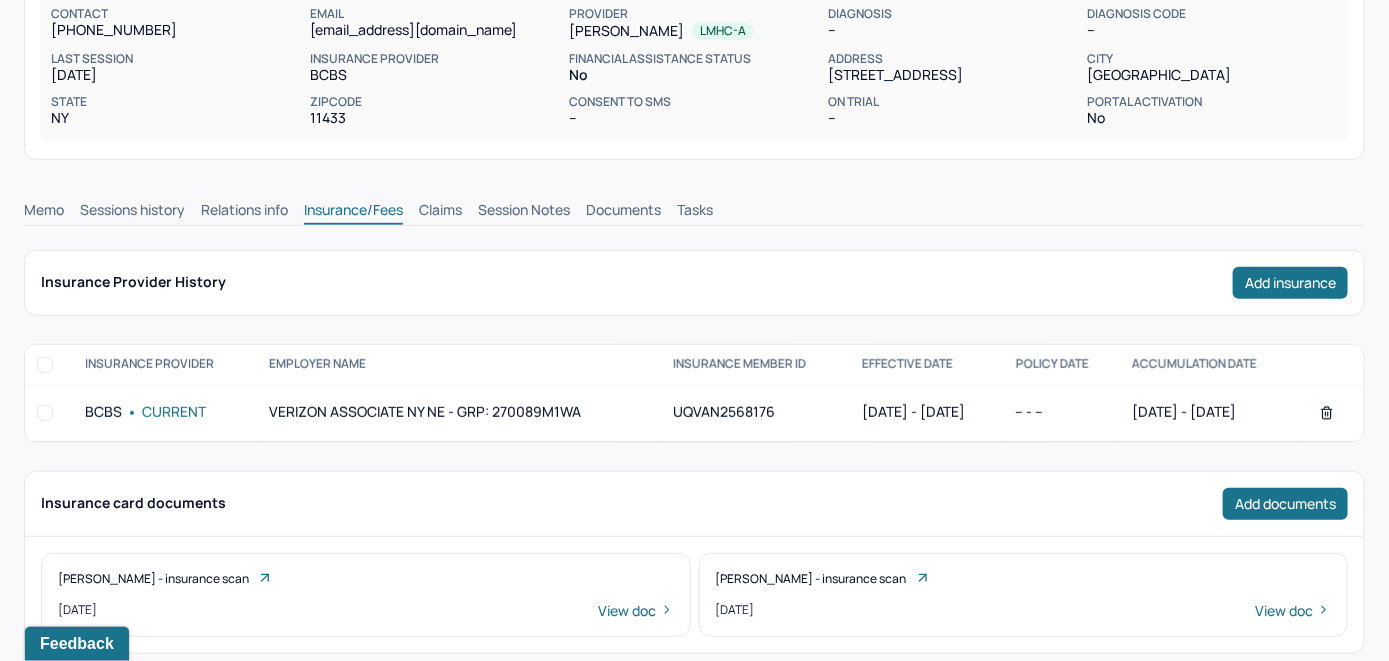 click on "Claims" at bounding box center (440, 212) 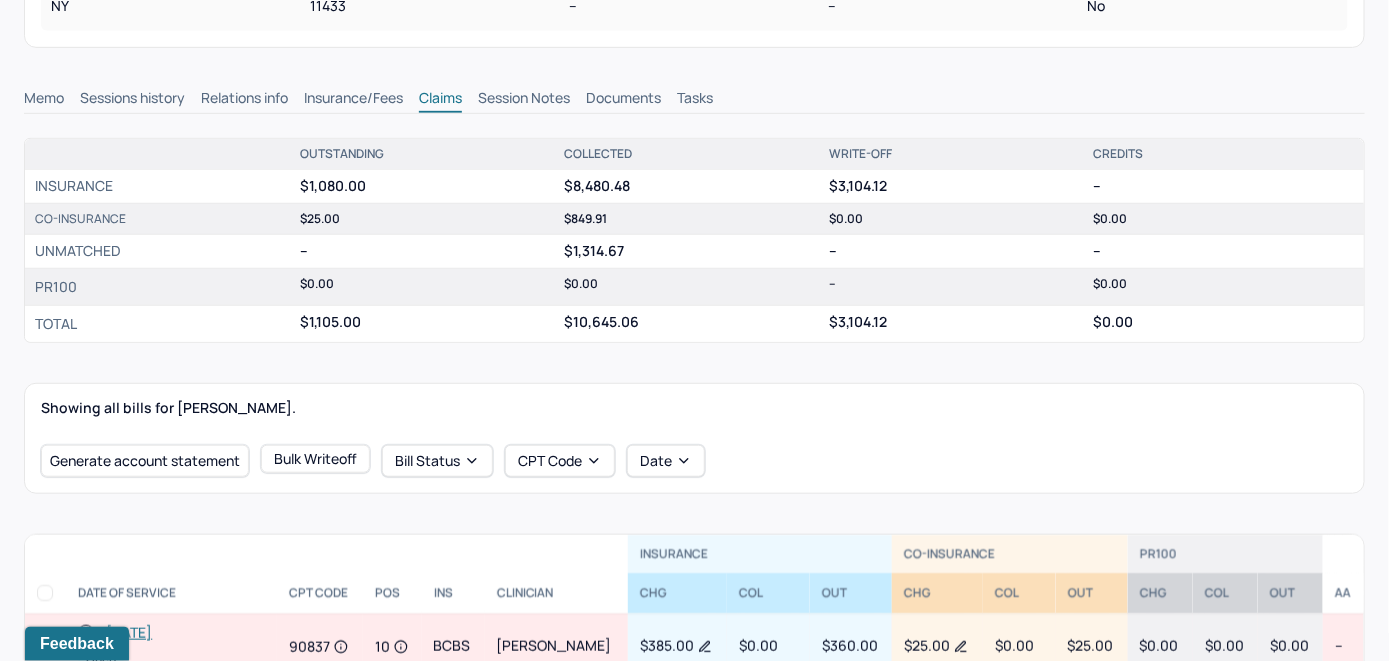 scroll, scrollTop: 572, scrollLeft: 0, axis: vertical 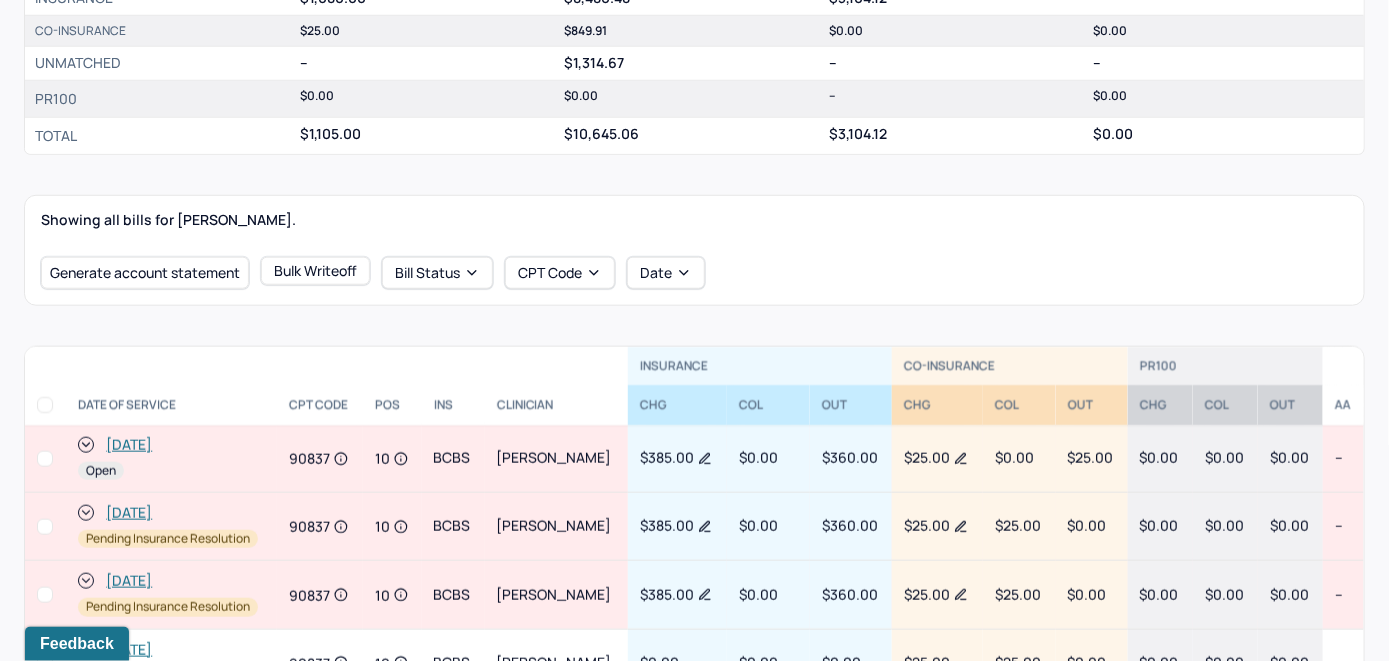 click on "[DATE]" at bounding box center [129, 445] 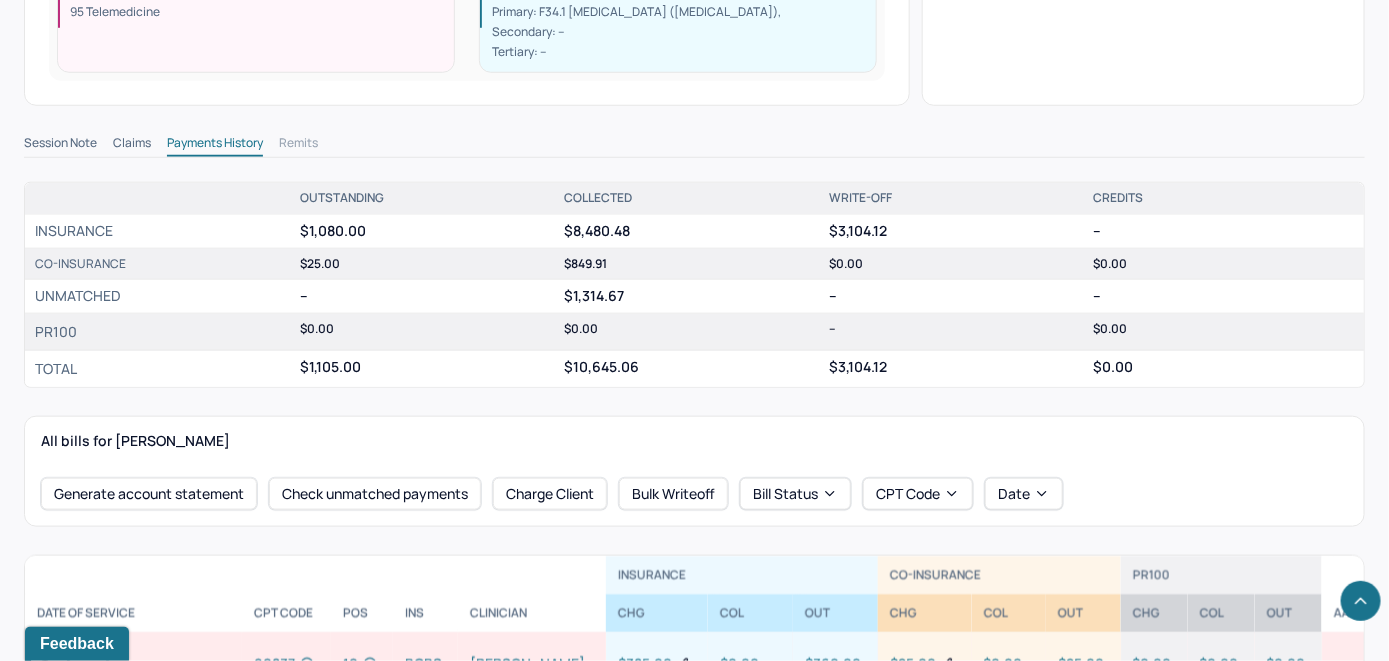 scroll, scrollTop: 700, scrollLeft: 0, axis: vertical 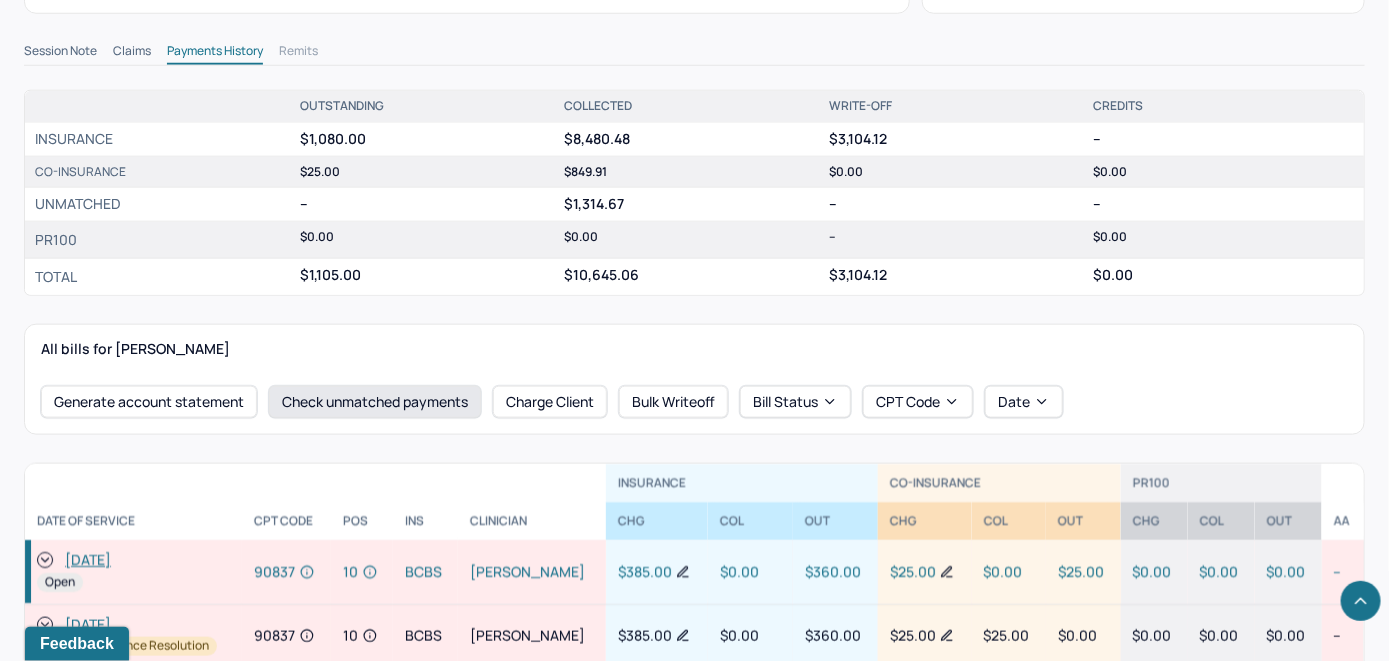 click on "Check unmatched payments" at bounding box center [375, 402] 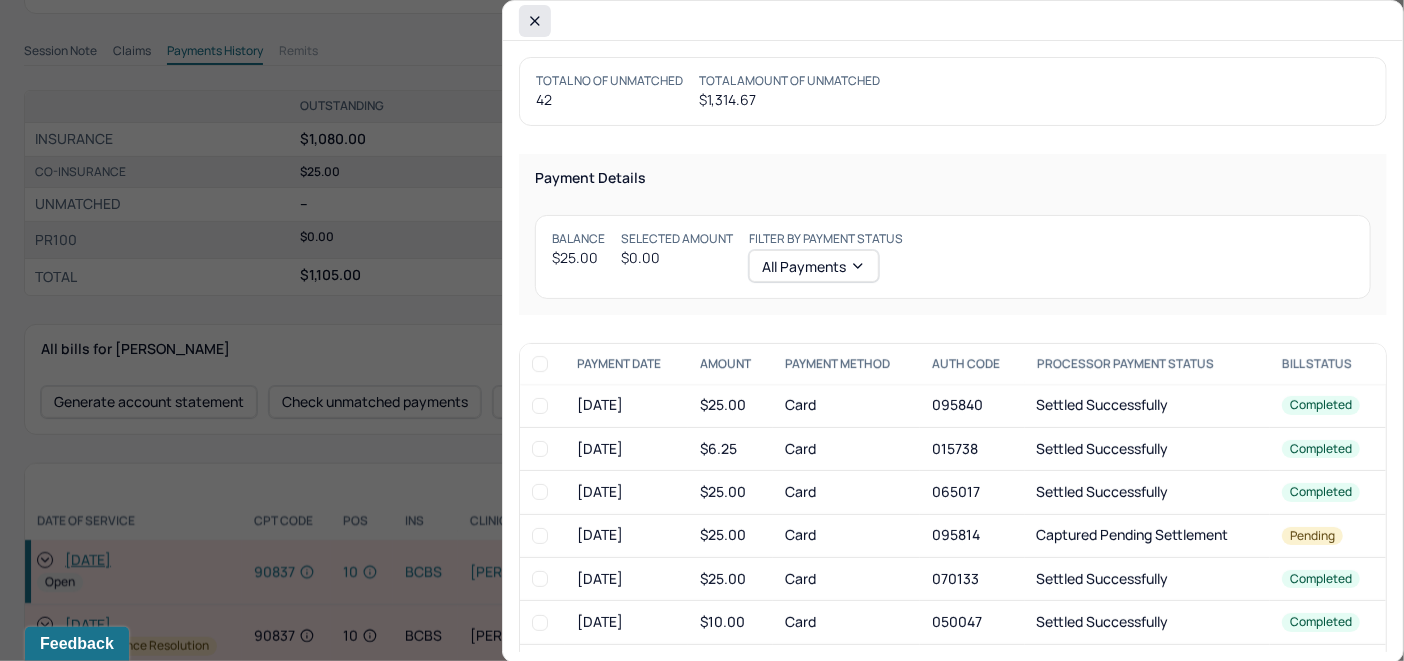click at bounding box center [535, 21] 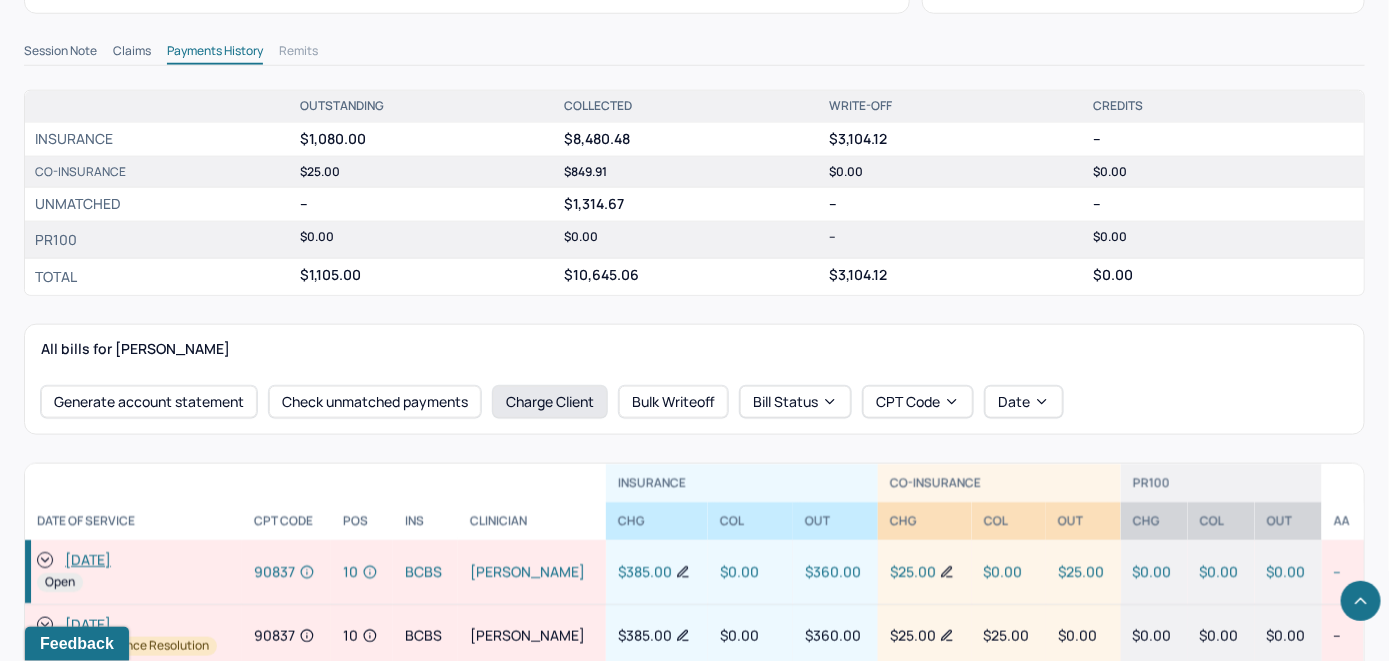 click on "Charge Client" at bounding box center [550, 402] 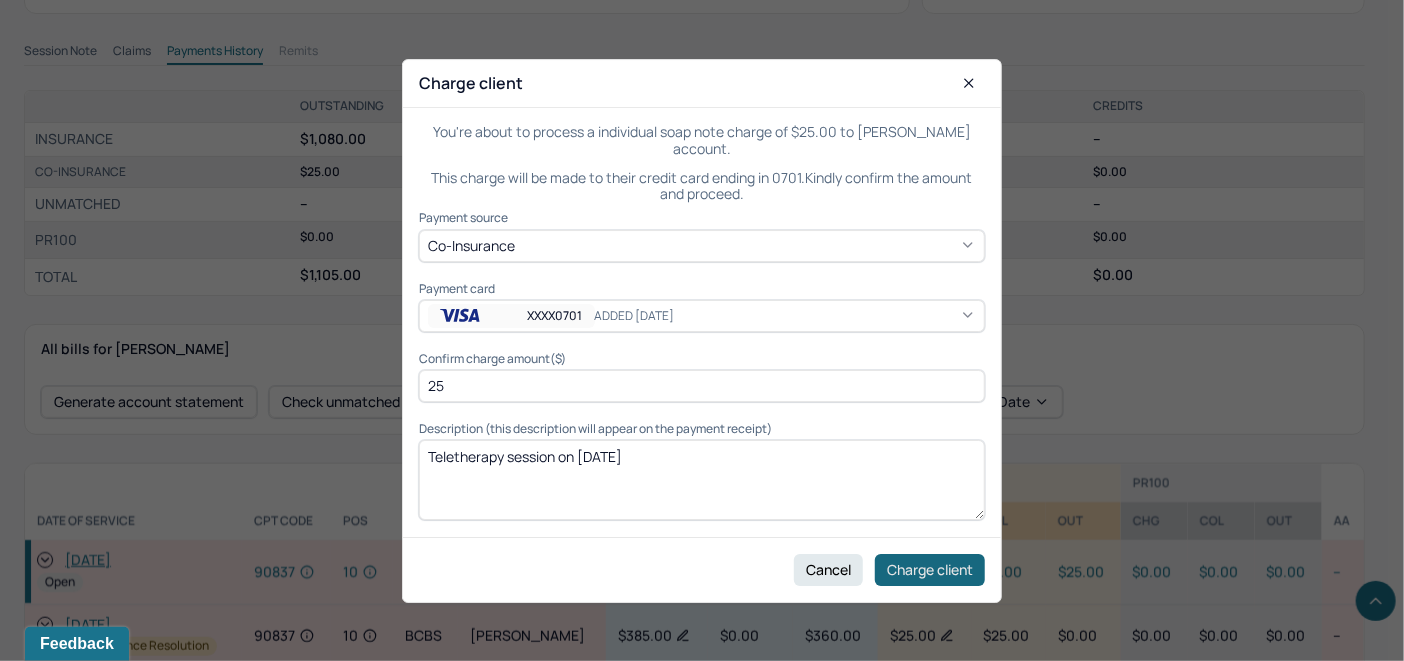 click on "Charge client" at bounding box center [930, 569] 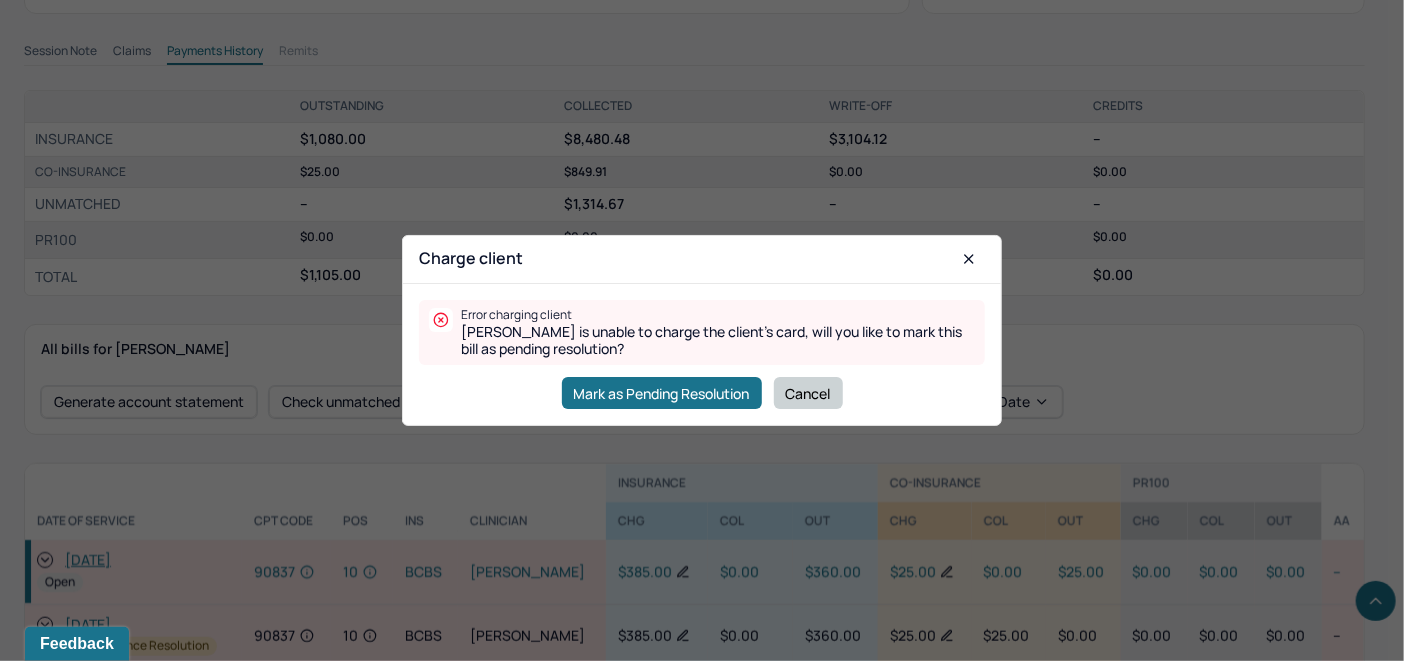 click on "Cancel" at bounding box center [808, 393] 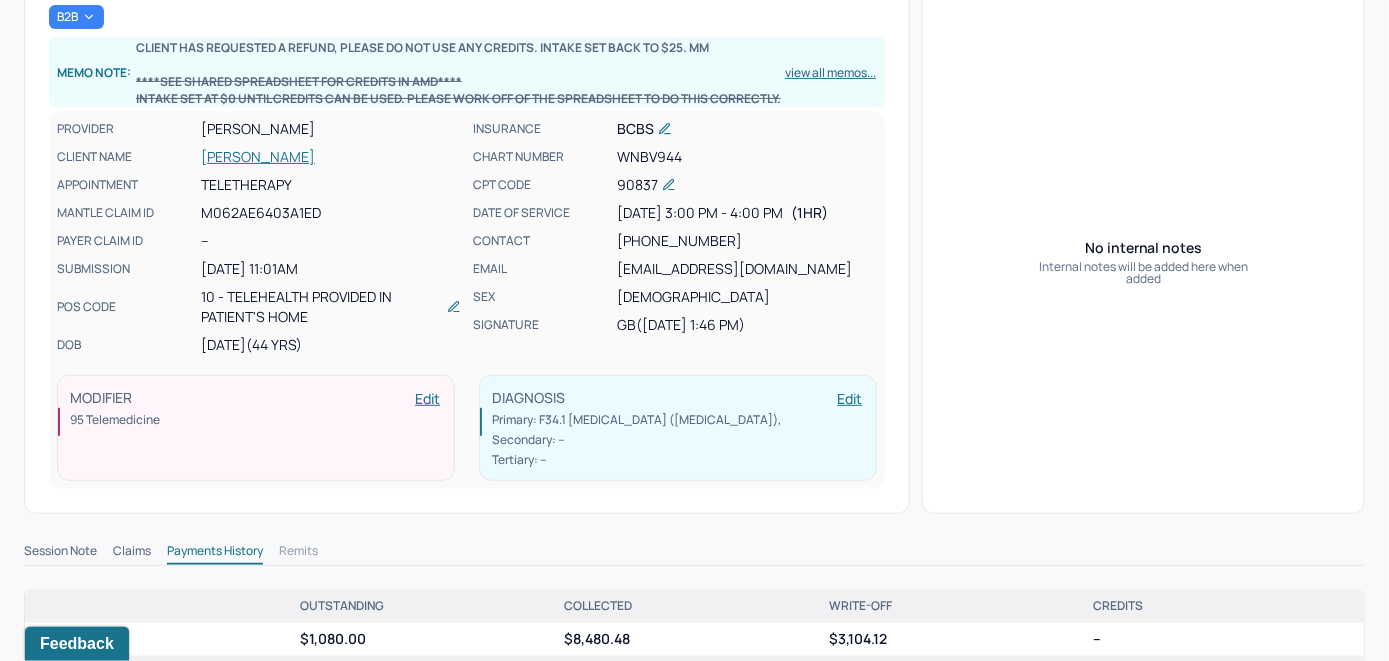 click on "WHITE, NICOLE" at bounding box center [331, 157] 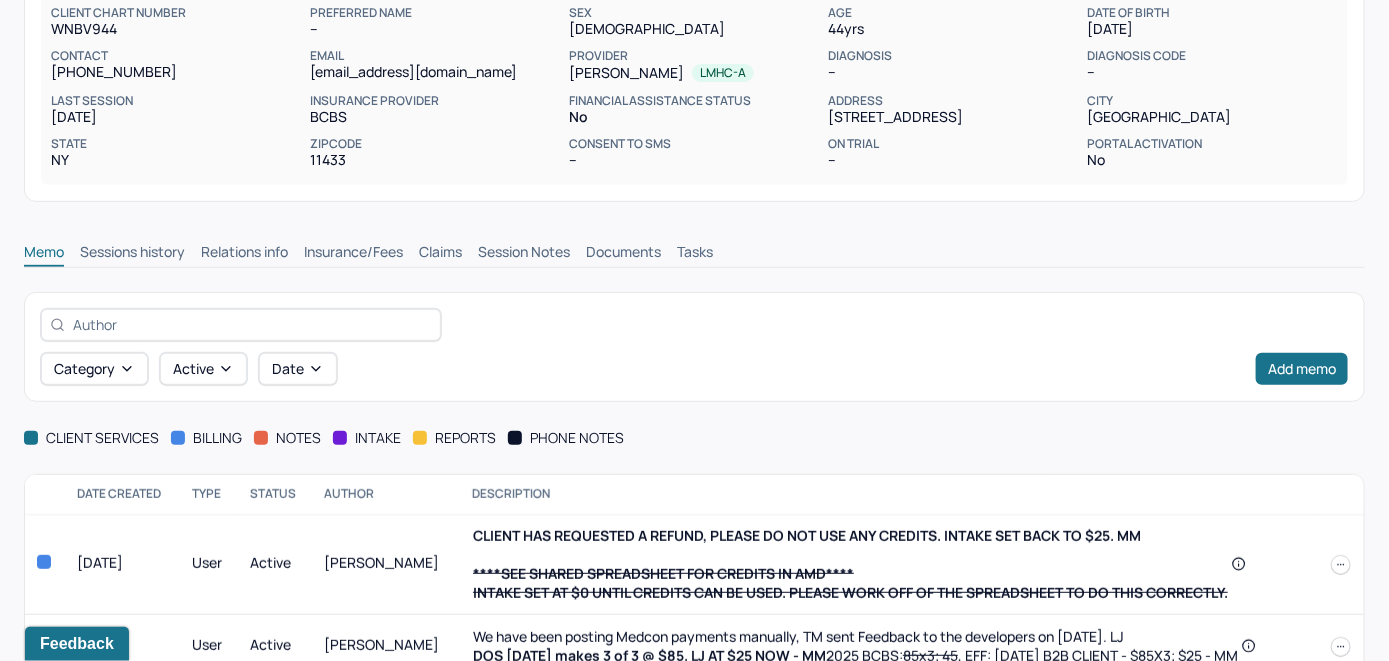 scroll, scrollTop: 334, scrollLeft: 0, axis: vertical 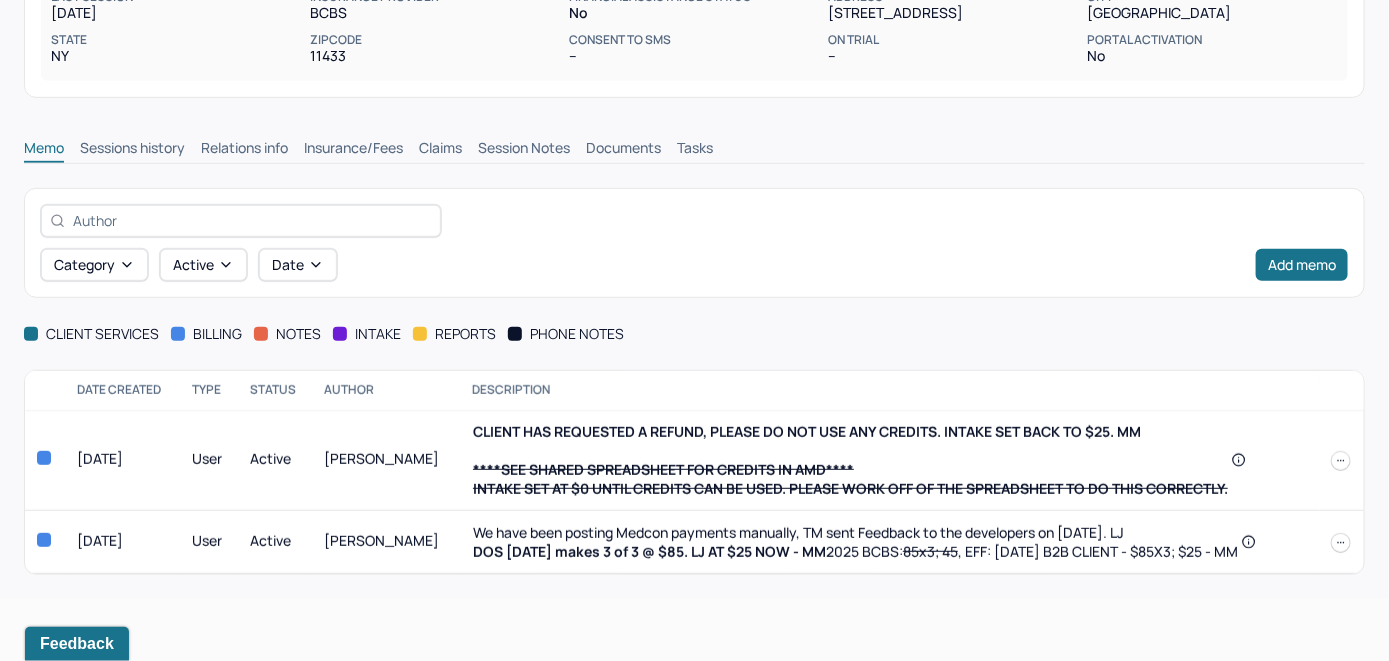 click on "Claims" at bounding box center [440, 150] 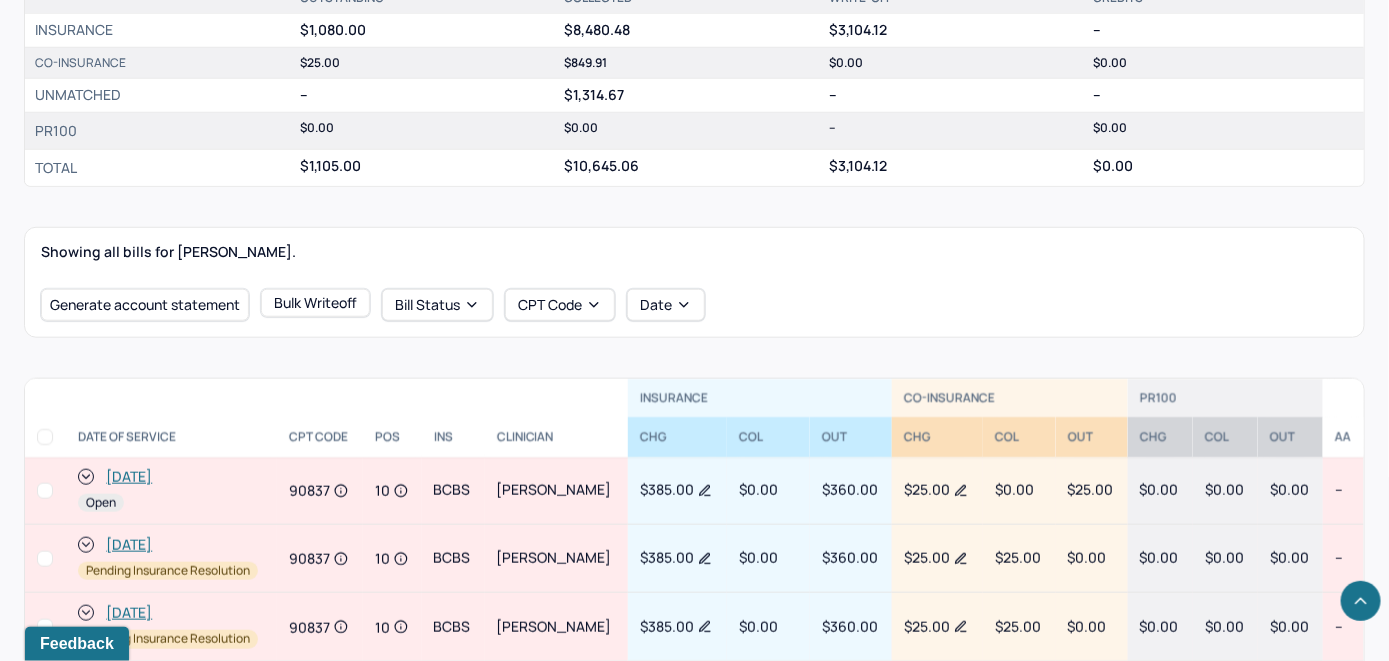 scroll, scrollTop: 734, scrollLeft: 0, axis: vertical 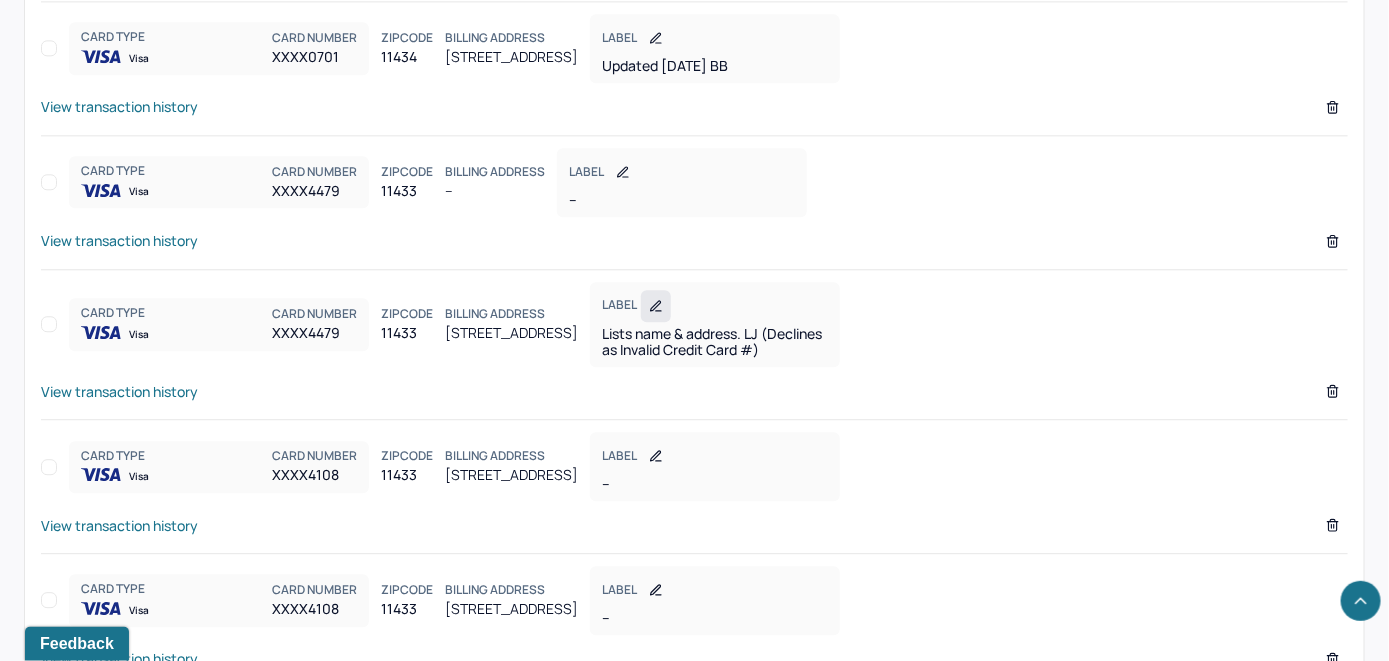 click 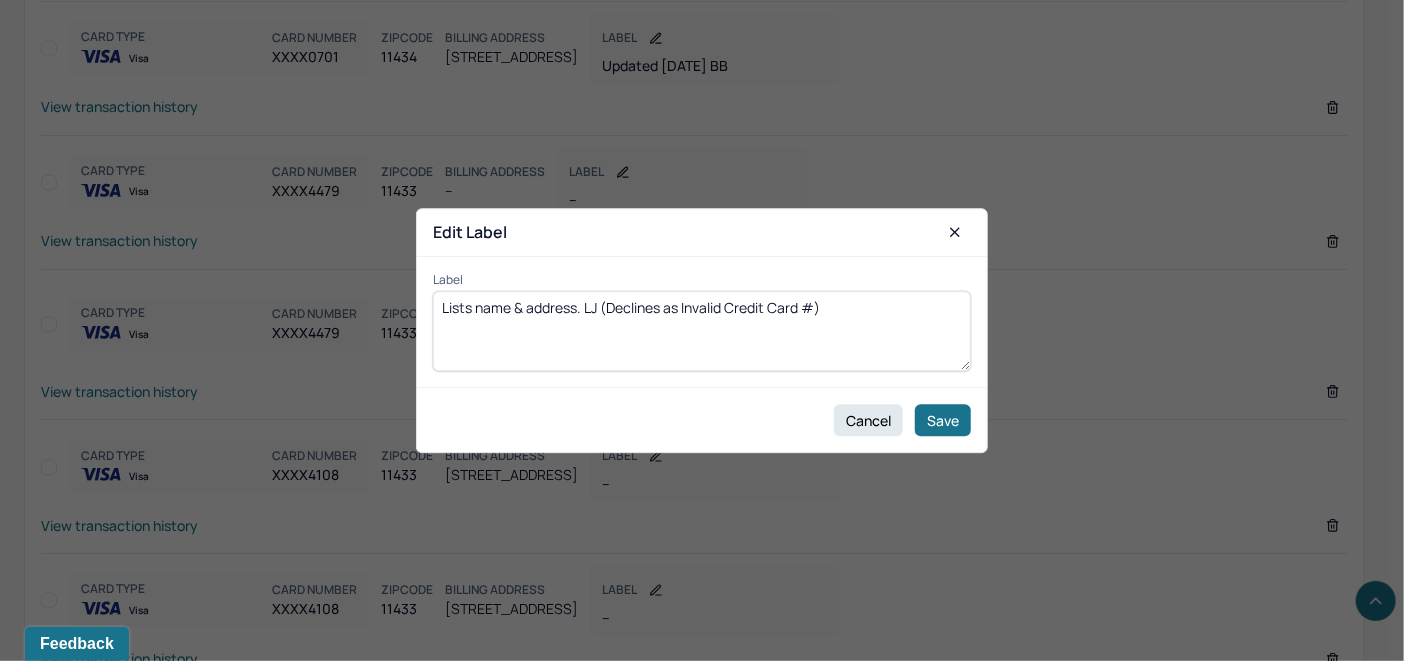 click on "Lists name & address. LJ (Declines as Invalid Credit Card #)" at bounding box center [702, 331] 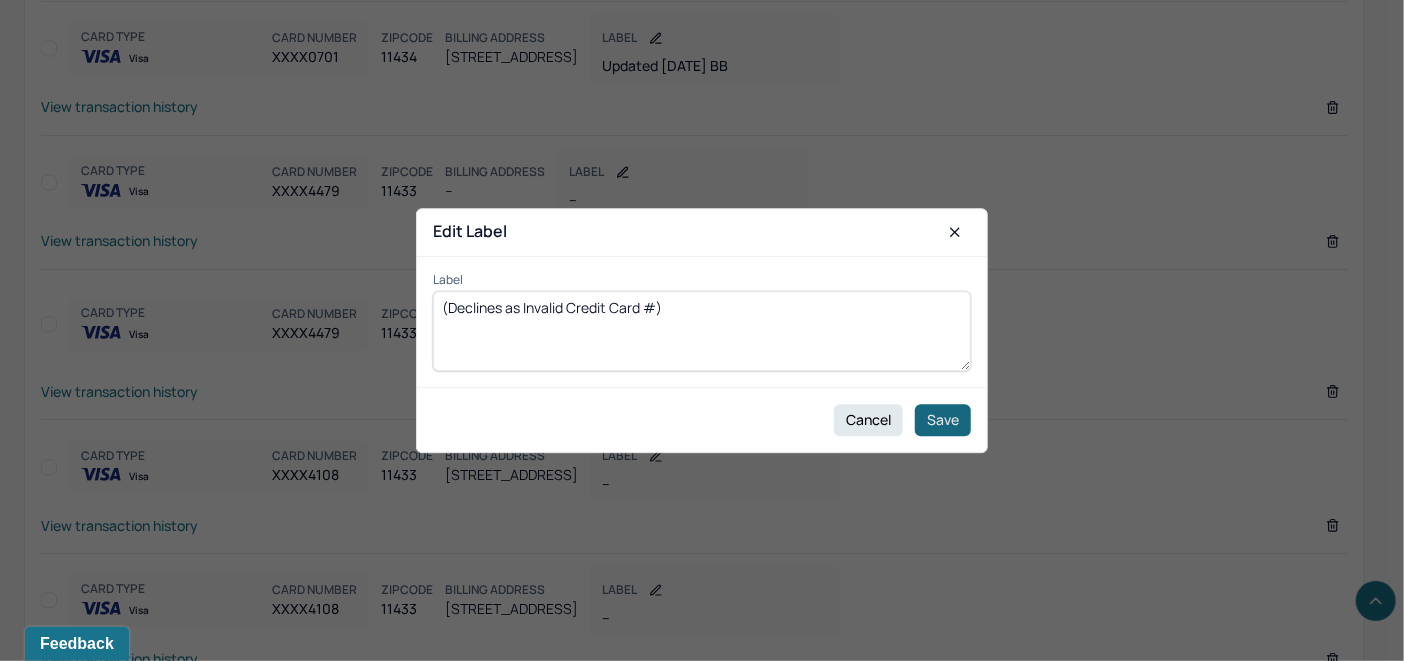 type on "(Declines as Invalid Credit Card #)" 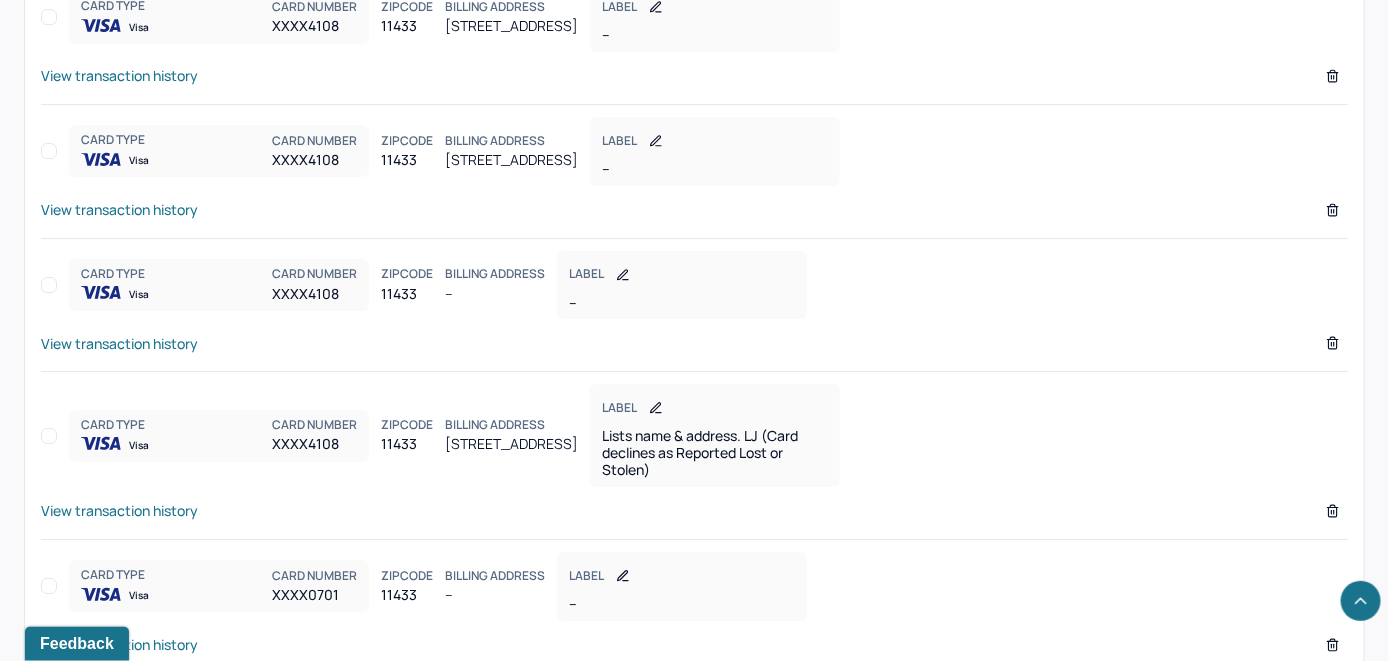 scroll, scrollTop: 2634, scrollLeft: 0, axis: vertical 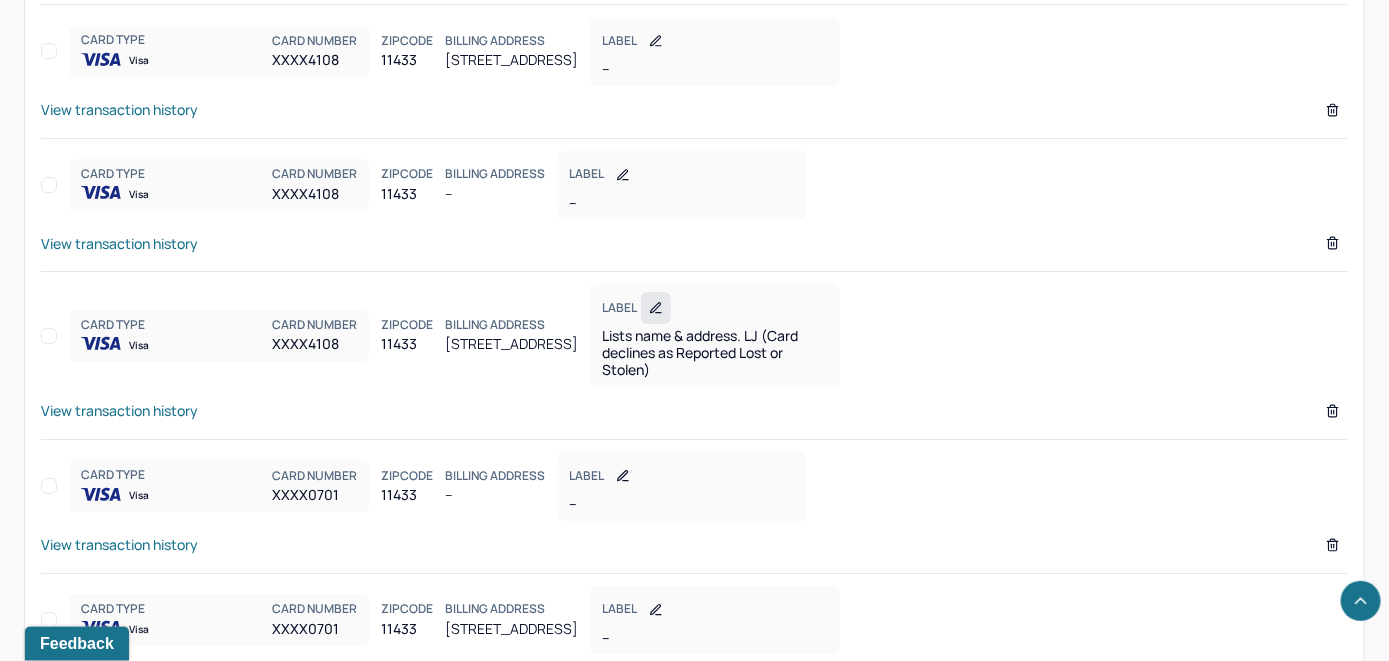 click 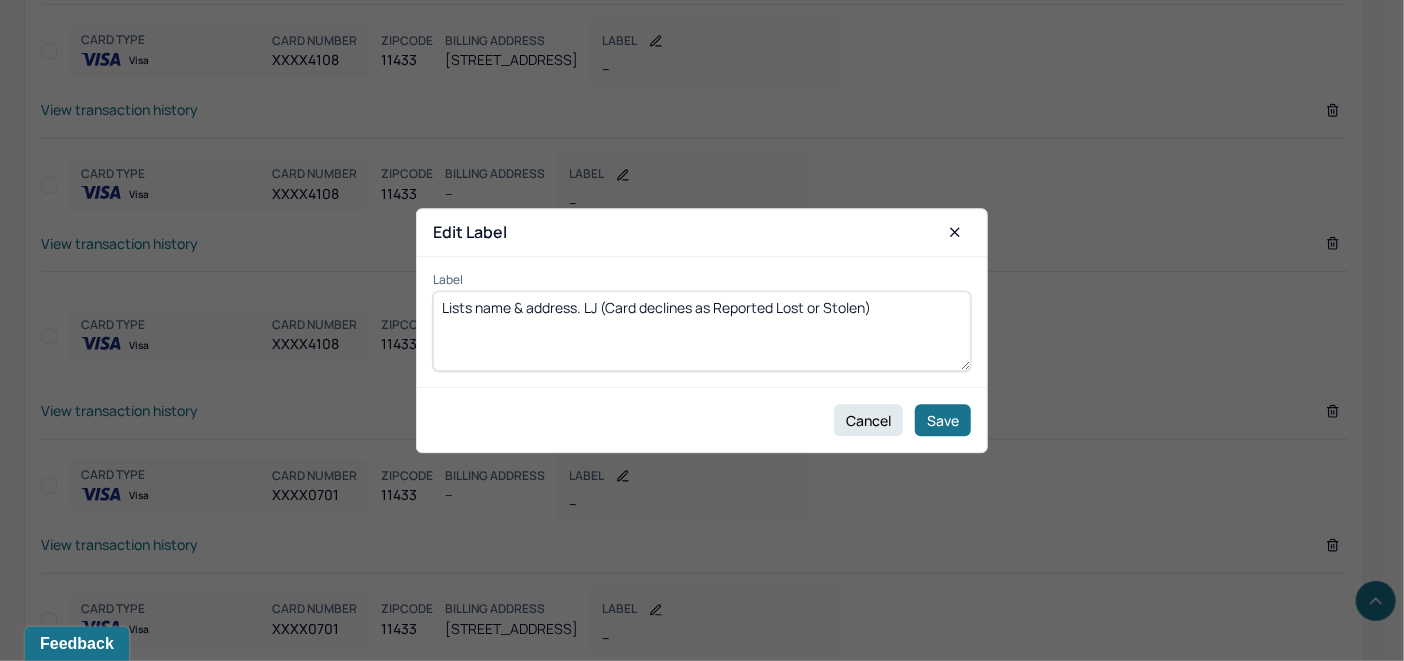 click on "Lists name & address. LJ (Card declines as Reported Lost or Stolen)" at bounding box center (702, 331) 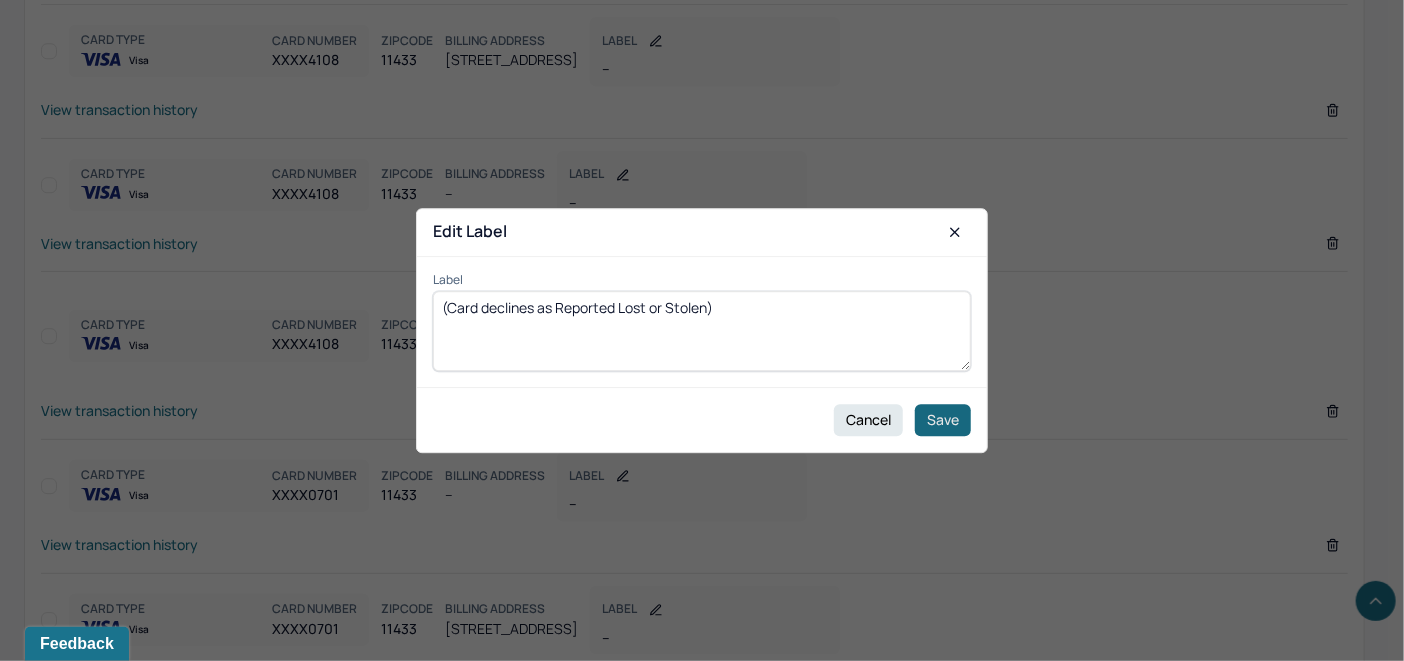 type on "(Card declines as Reported Lost or Stolen)" 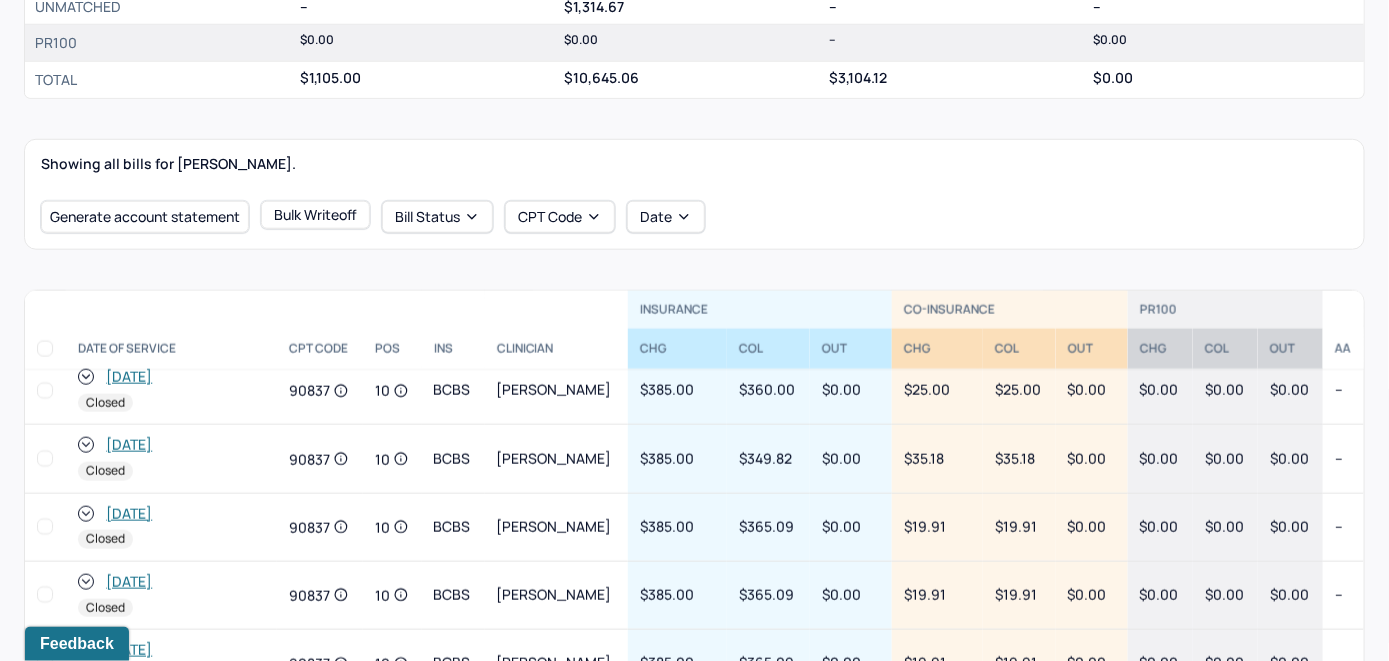 scroll, scrollTop: 539, scrollLeft: 0, axis: vertical 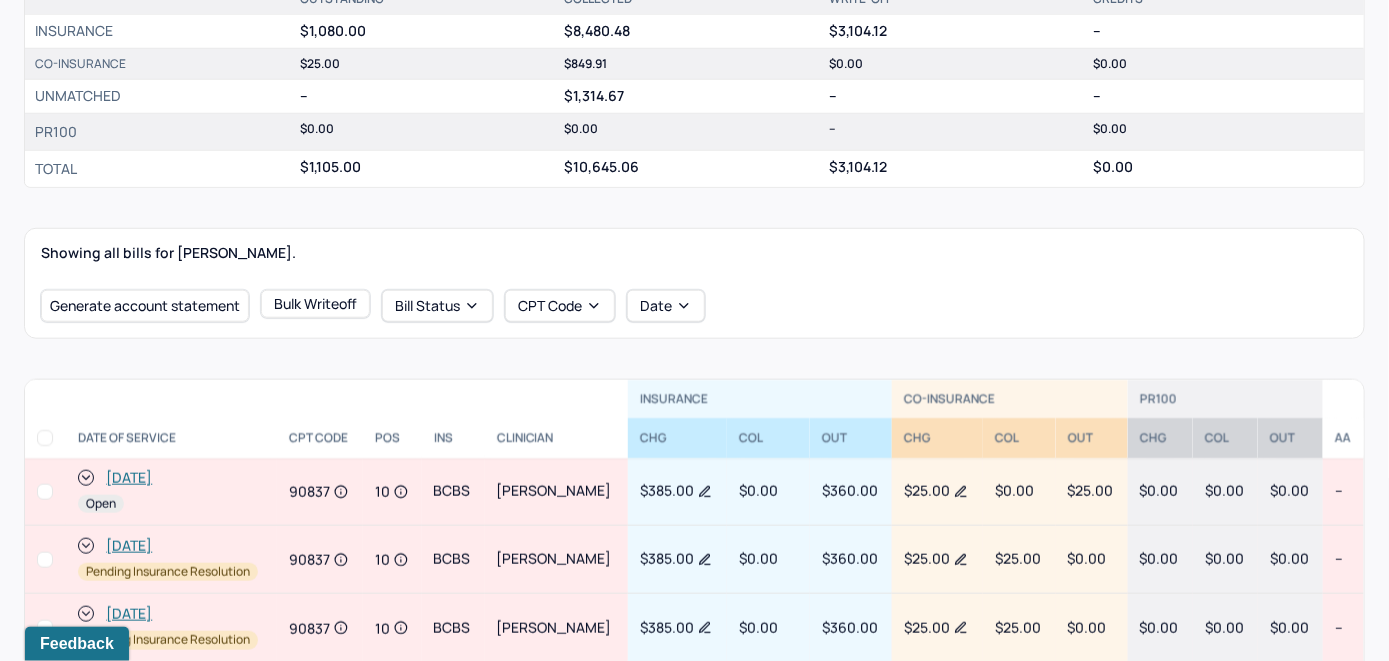 click on "[DATE]" at bounding box center (129, 478) 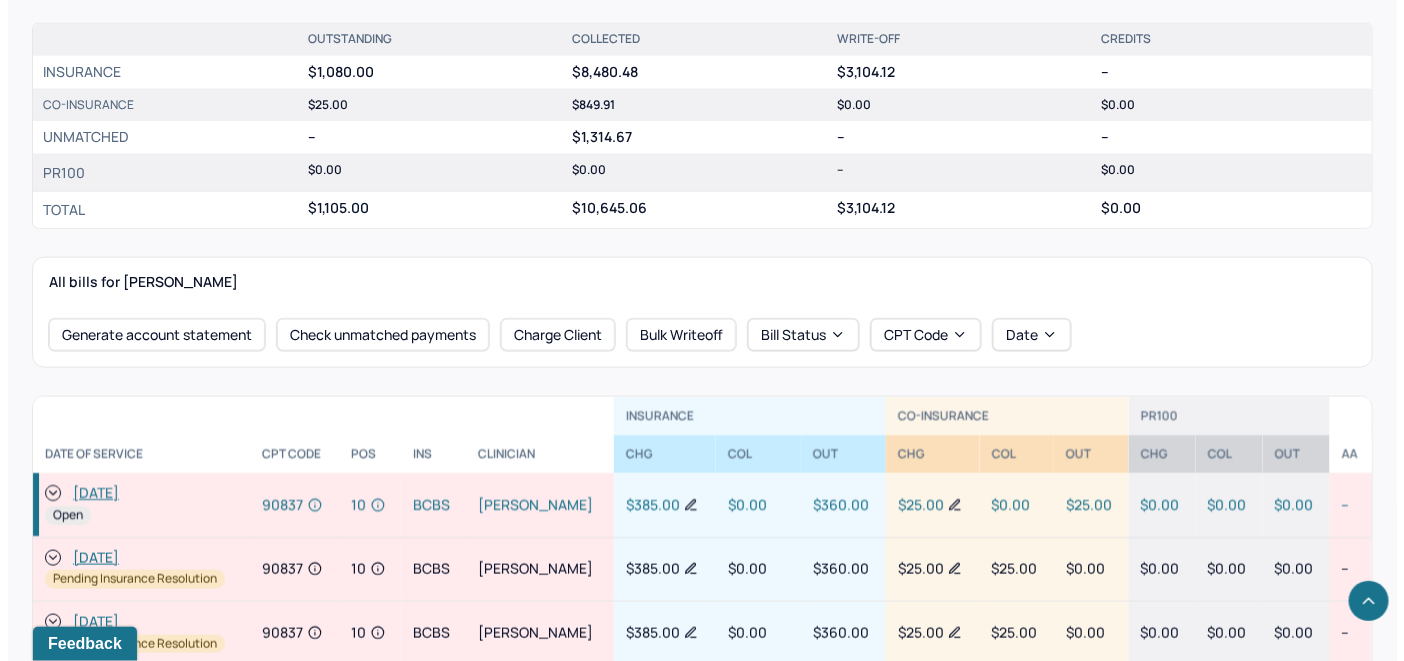 scroll, scrollTop: 777, scrollLeft: 0, axis: vertical 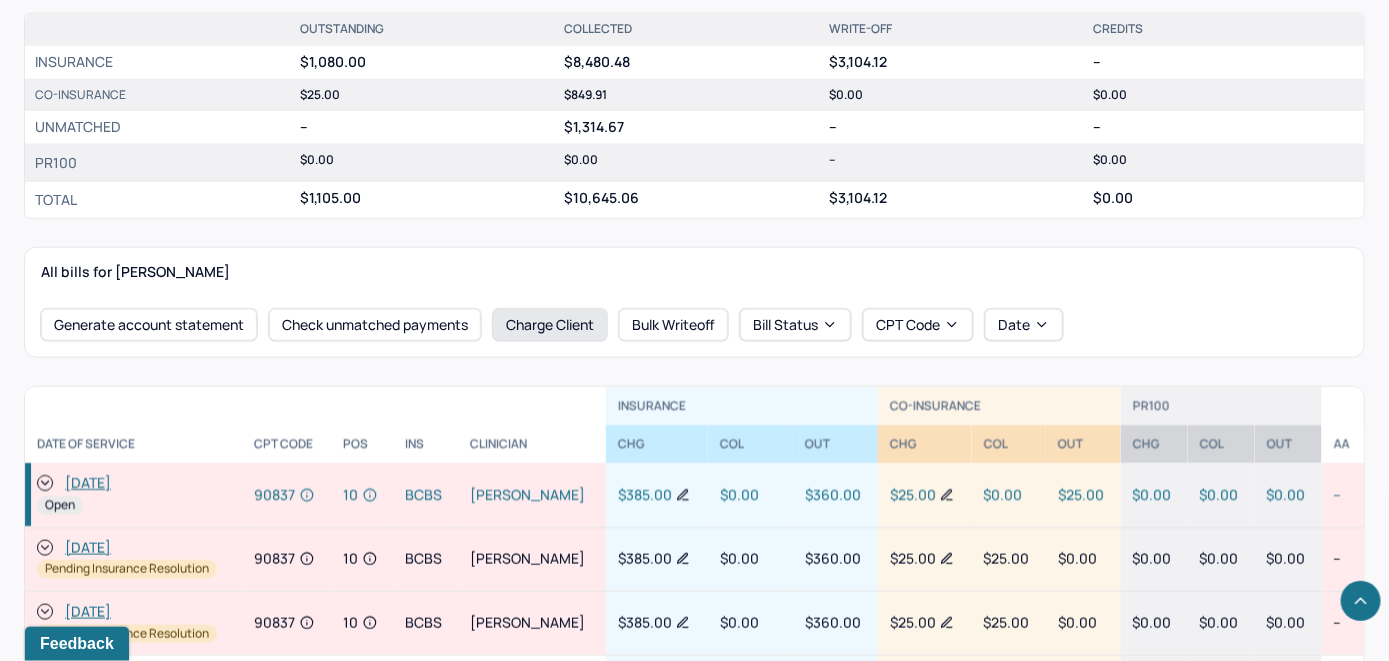 click on "Charge Client" at bounding box center [550, 325] 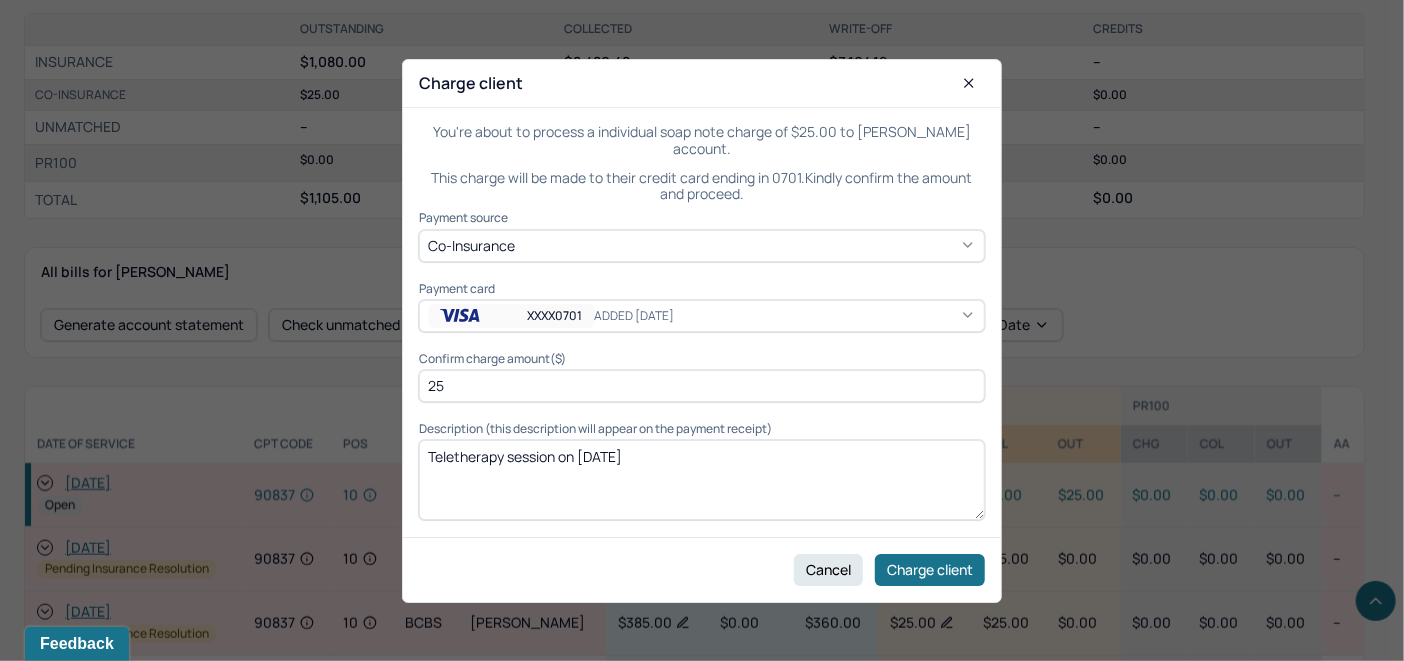 click 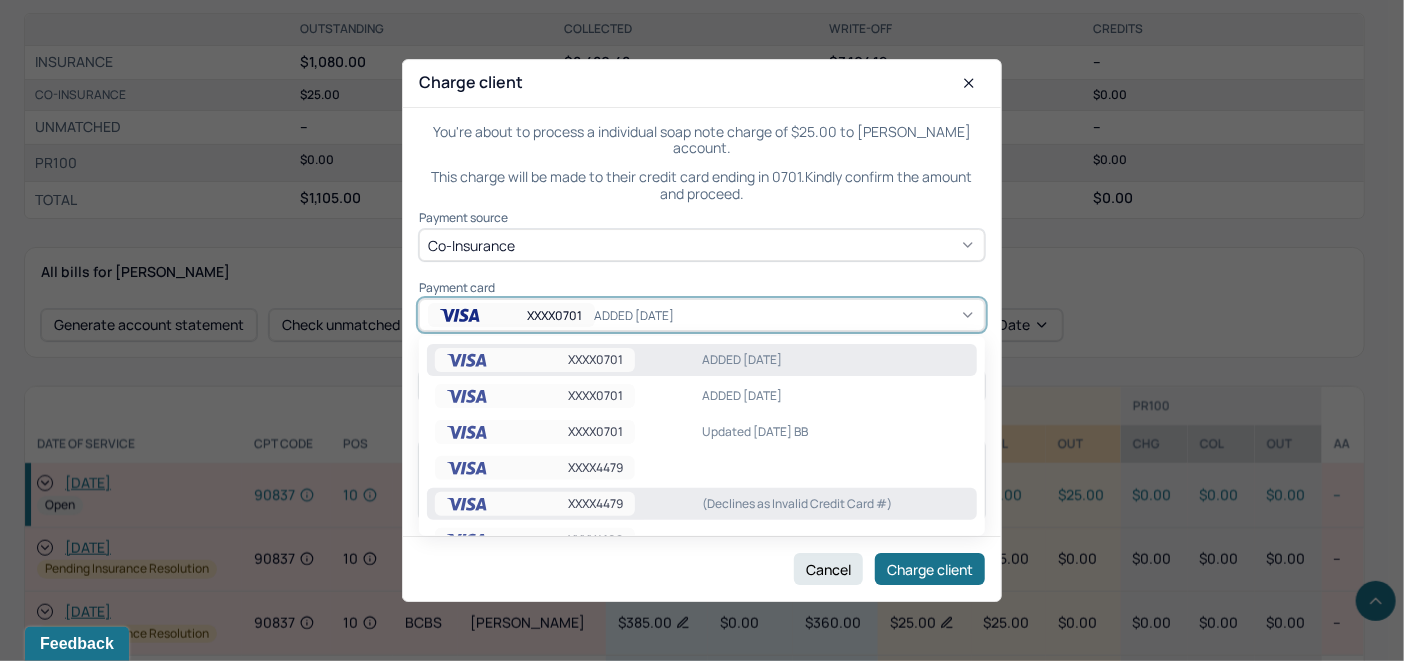 click on "(Declines as Invalid Credit Card #)" at bounding box center (835, 504) 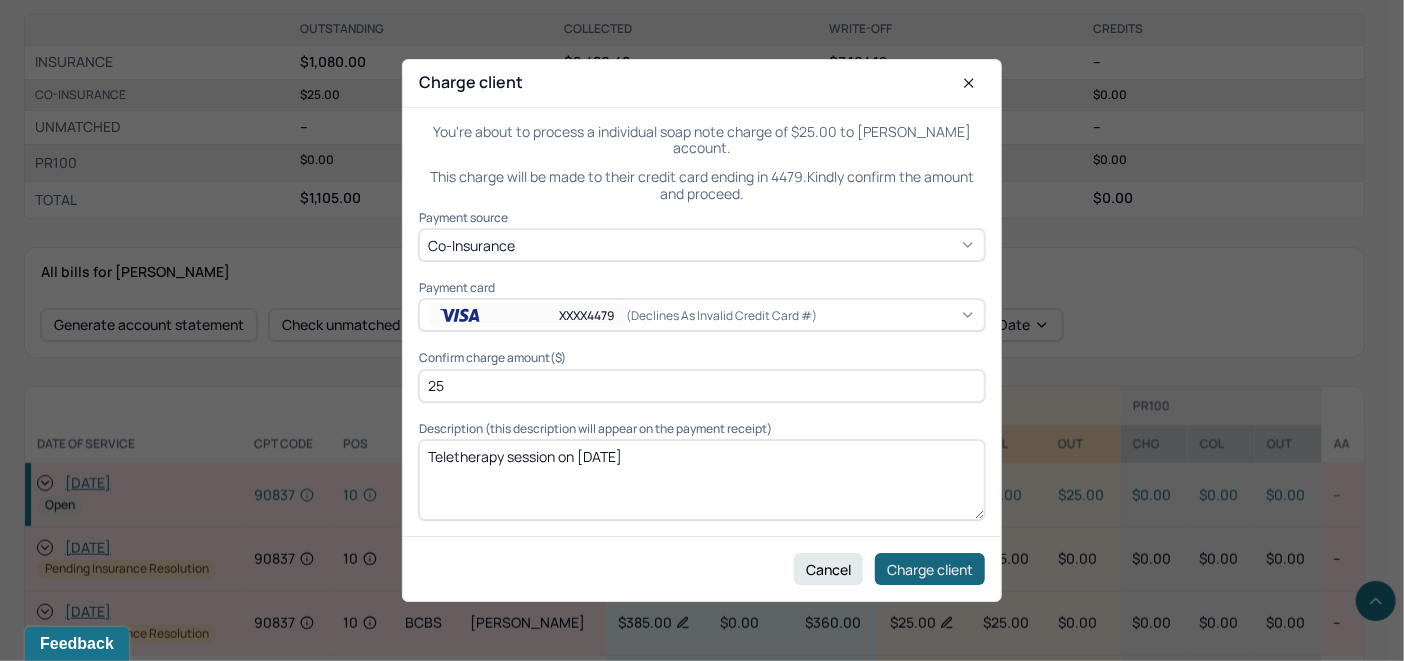 click on "Charge client" at bounding box center (930, 569) 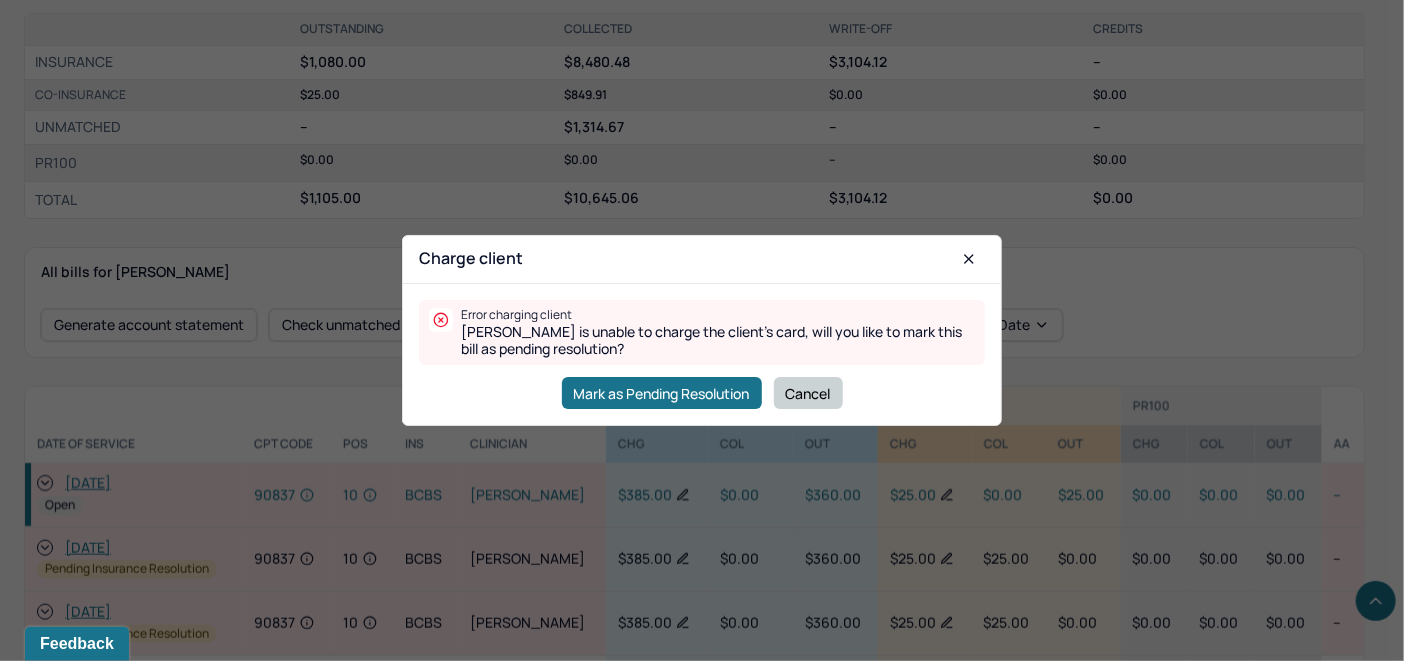 click on "Cancel" at bounding box center [808, 393] 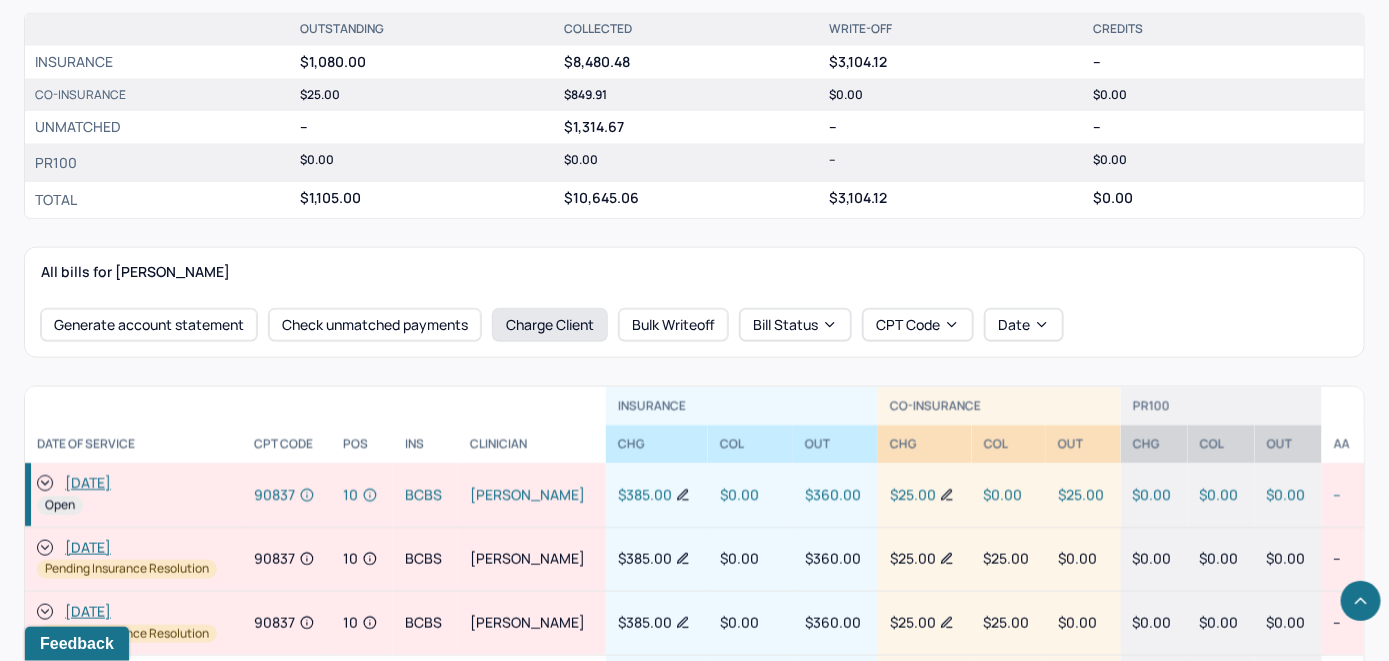 click on "Charge Client" at bounding box center [550, 325] 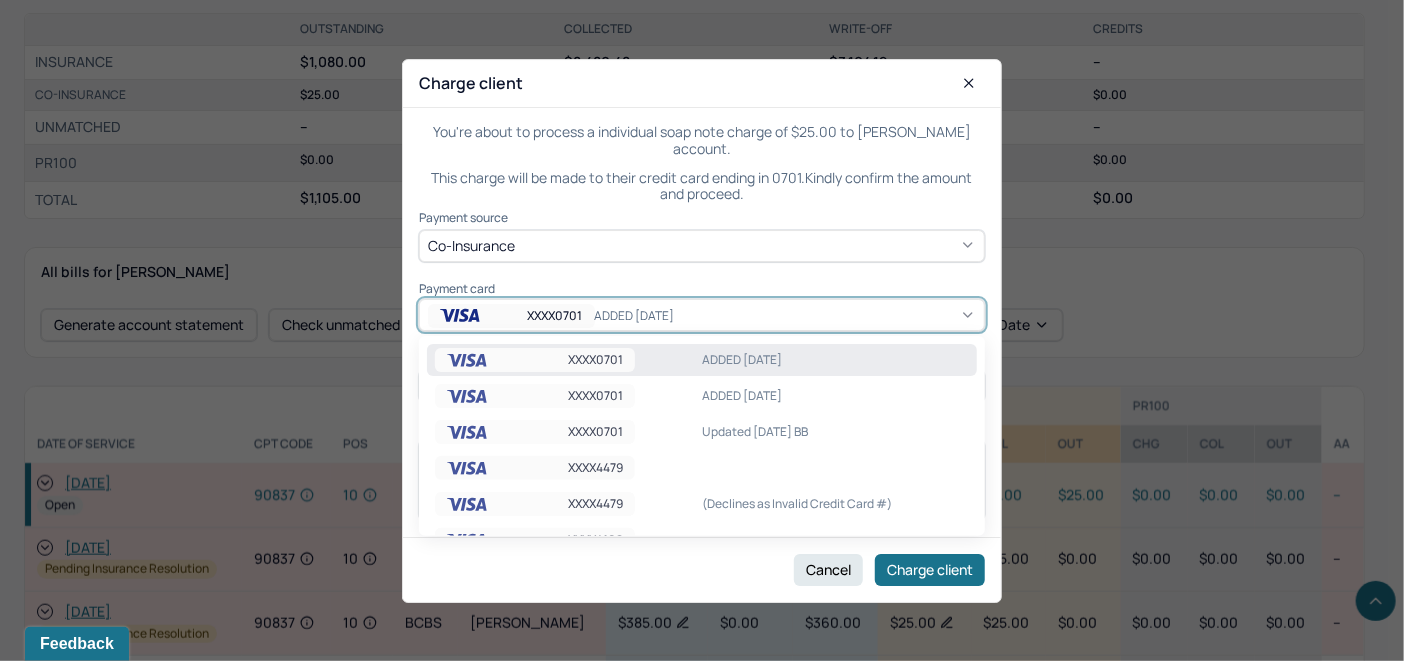 click 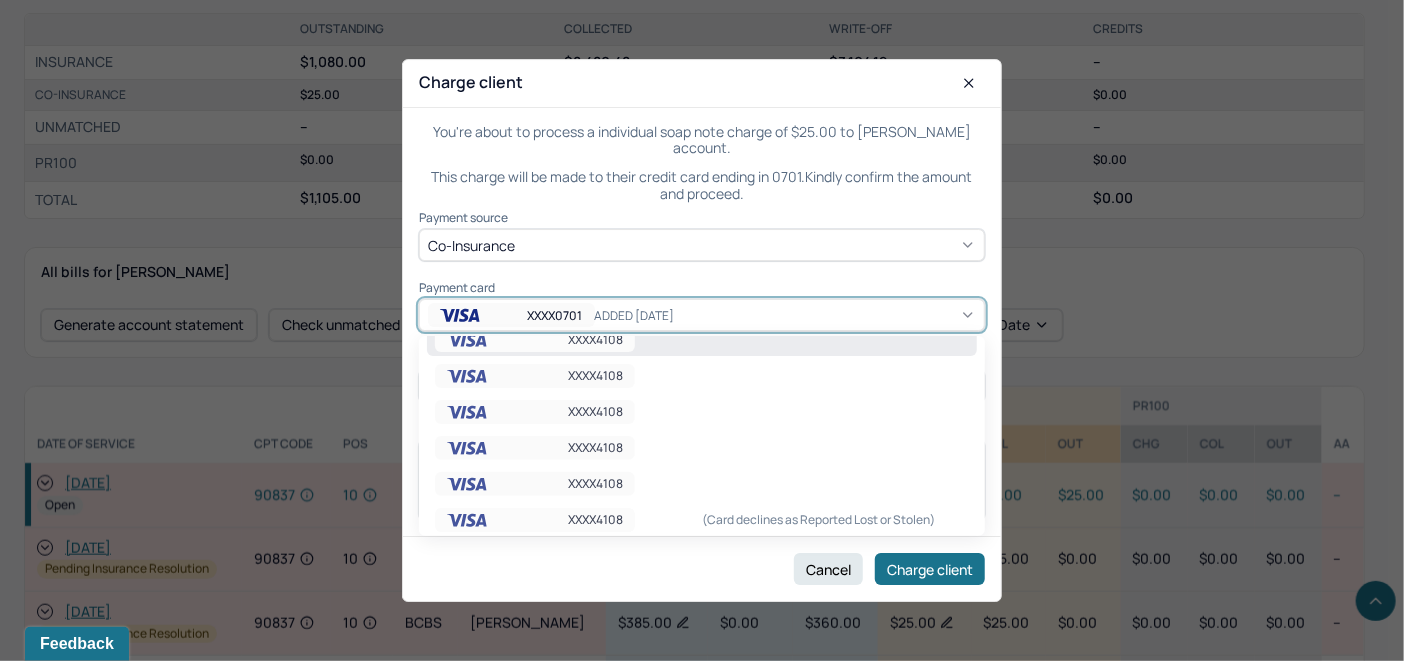 scroll, scrollTop: 300, scrollLeft: 0, axis: vertical 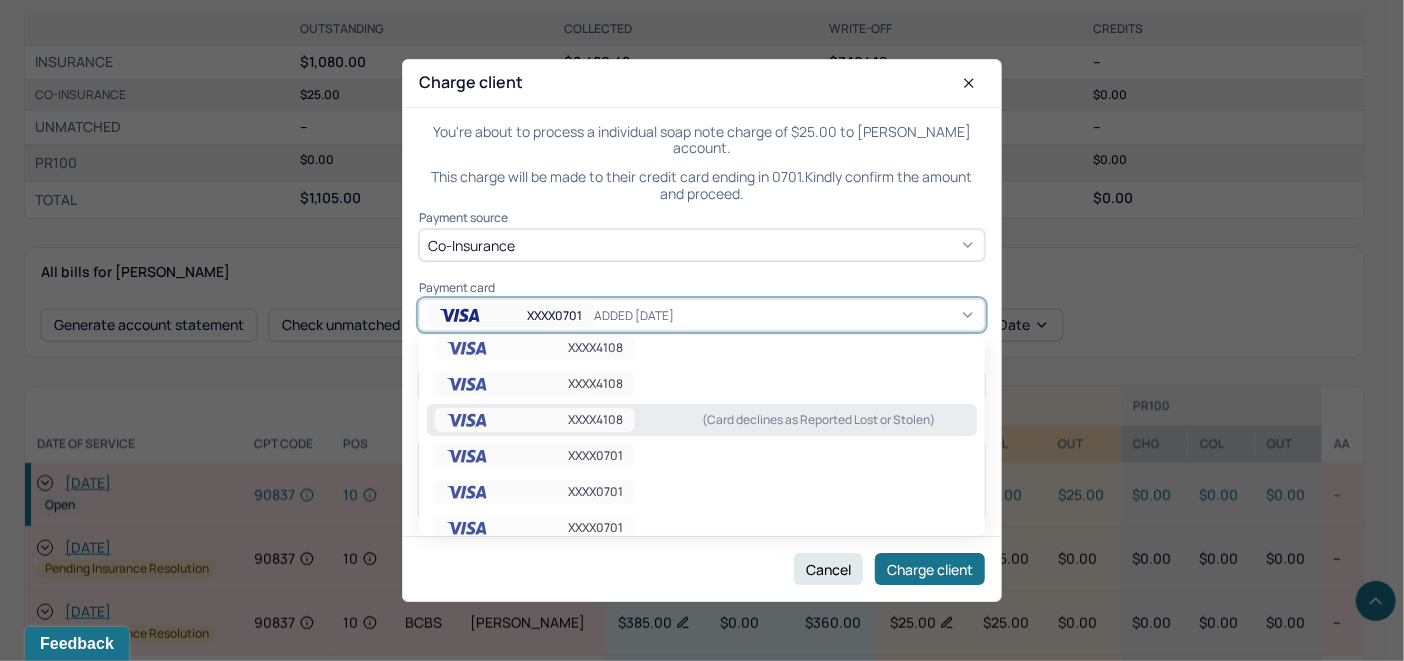 click on "(Card declines as Reported Lost or Stolen)" at bounding box center [835, 420] 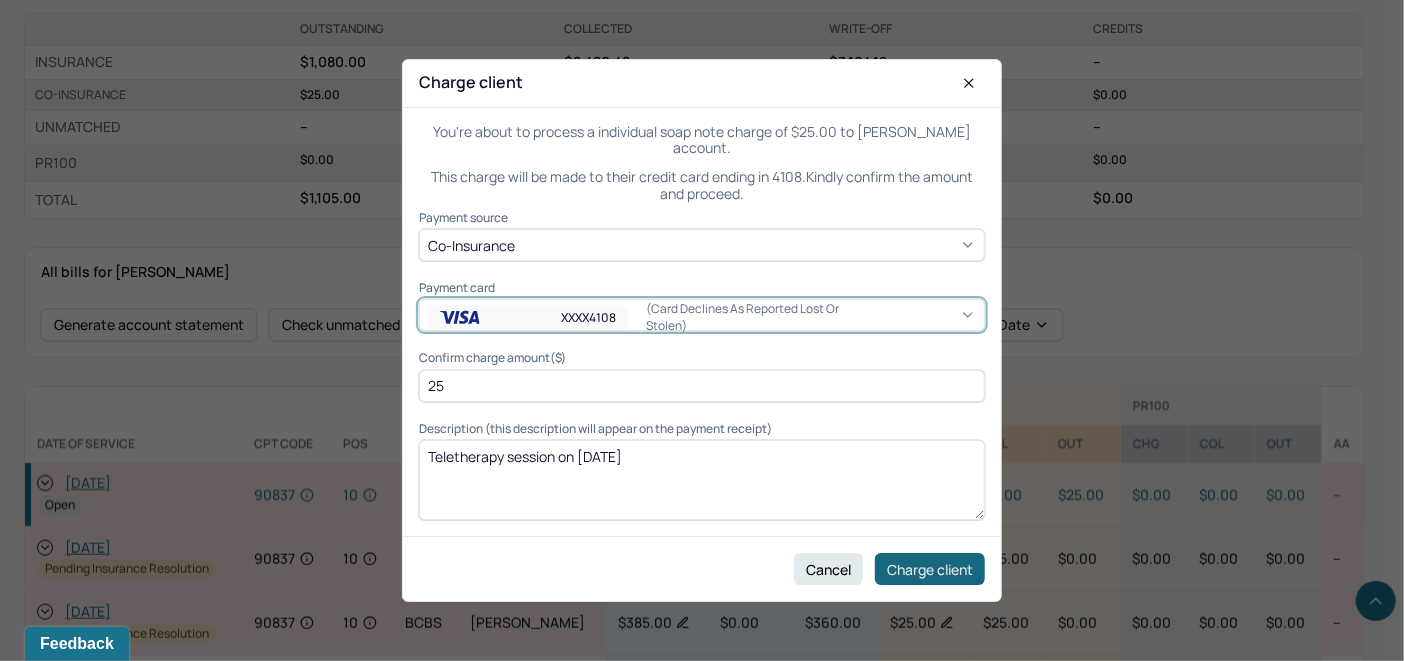 click on "Charge client" at bounding box center (930, 569) 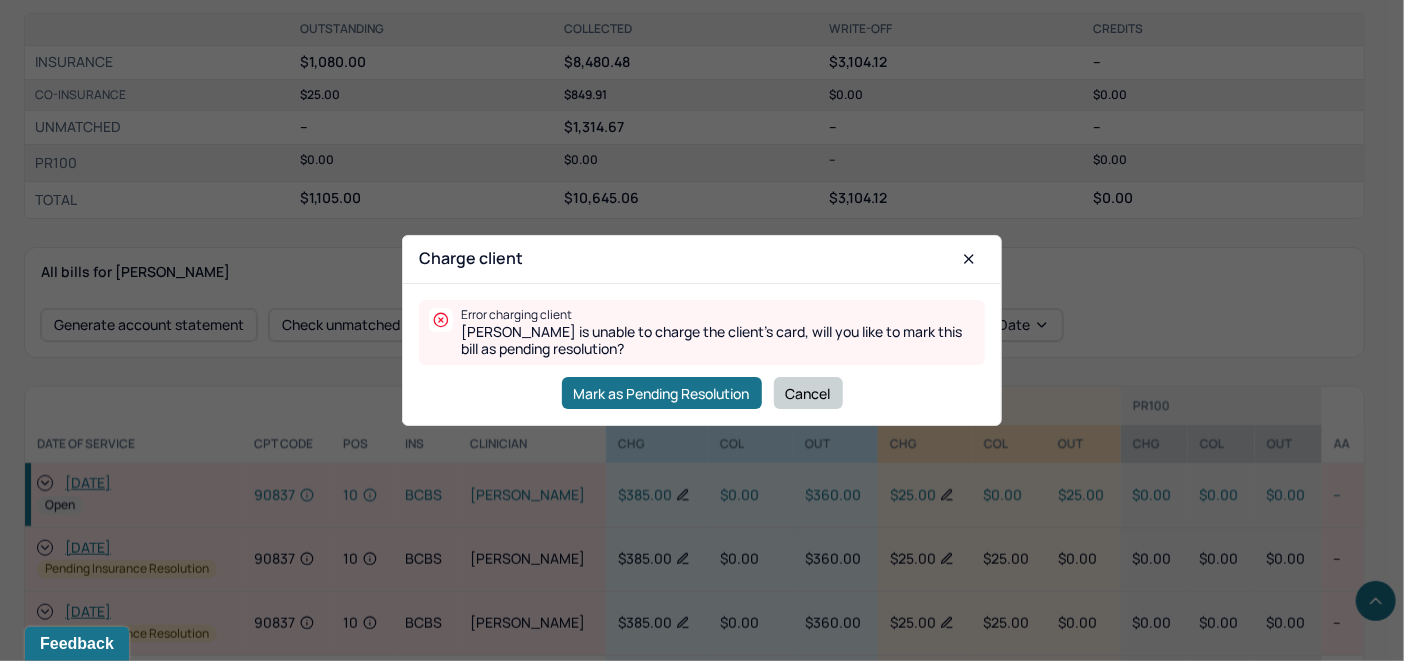 click on "Cancel" at bounding box center (808, 393) 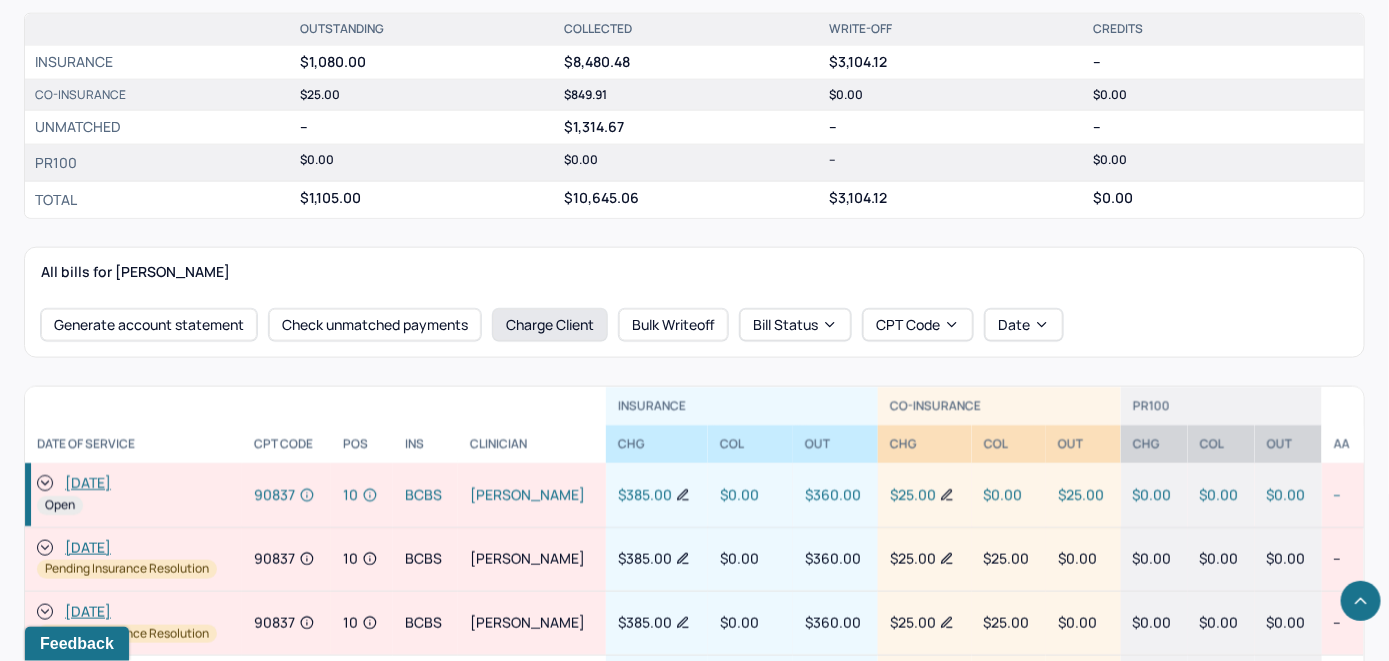 click on "Charge Client" at bounding box center [550, 325] 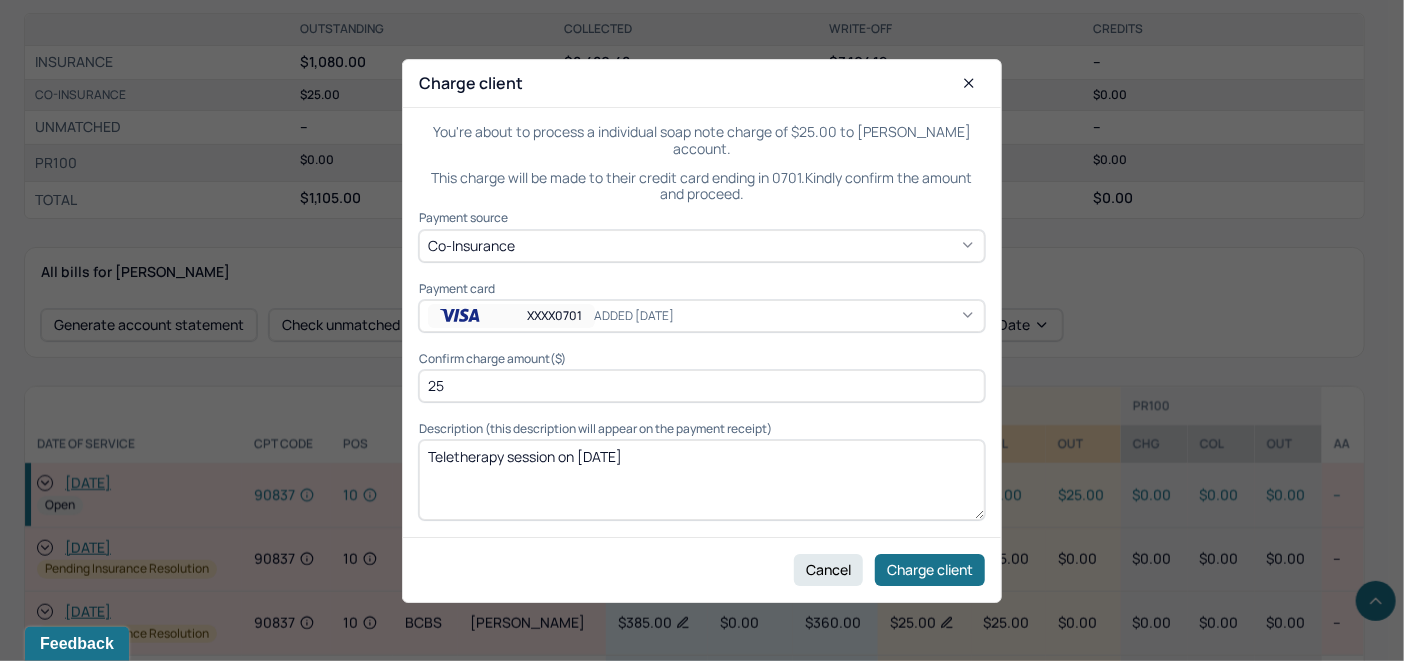 click 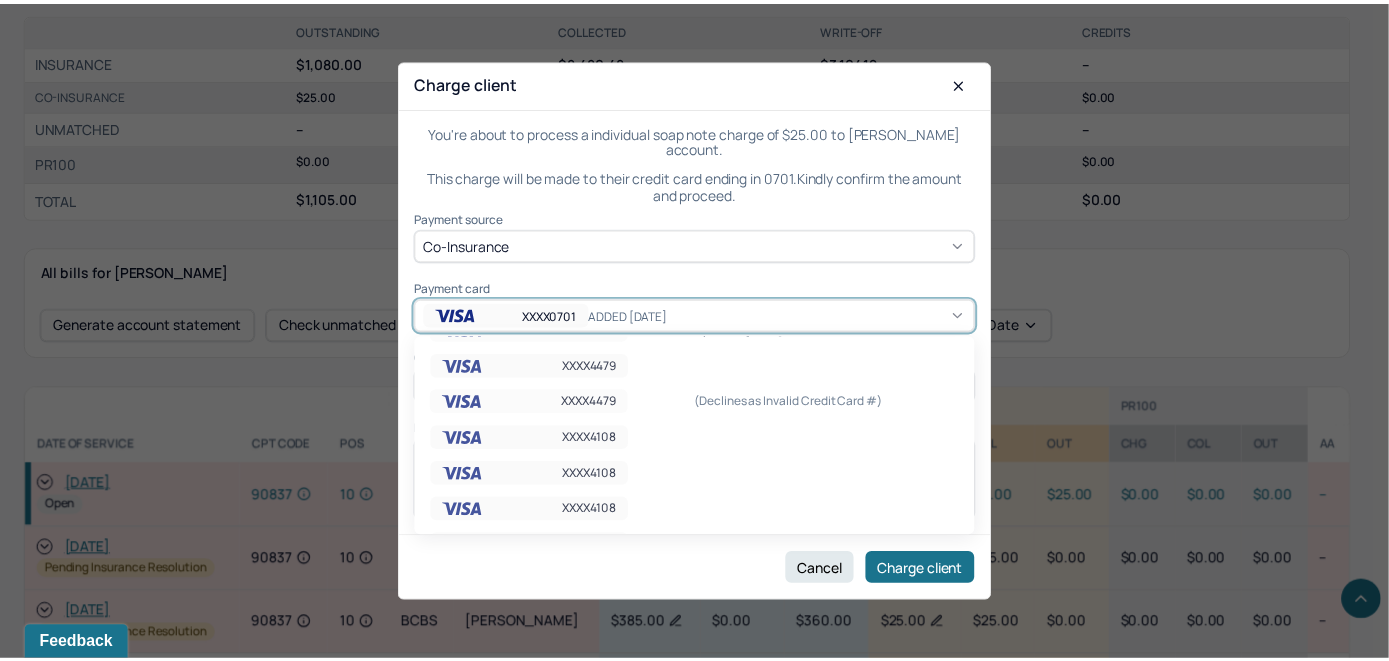 scroll, scrollTop: 0, scrollLeft: 0, axis: both 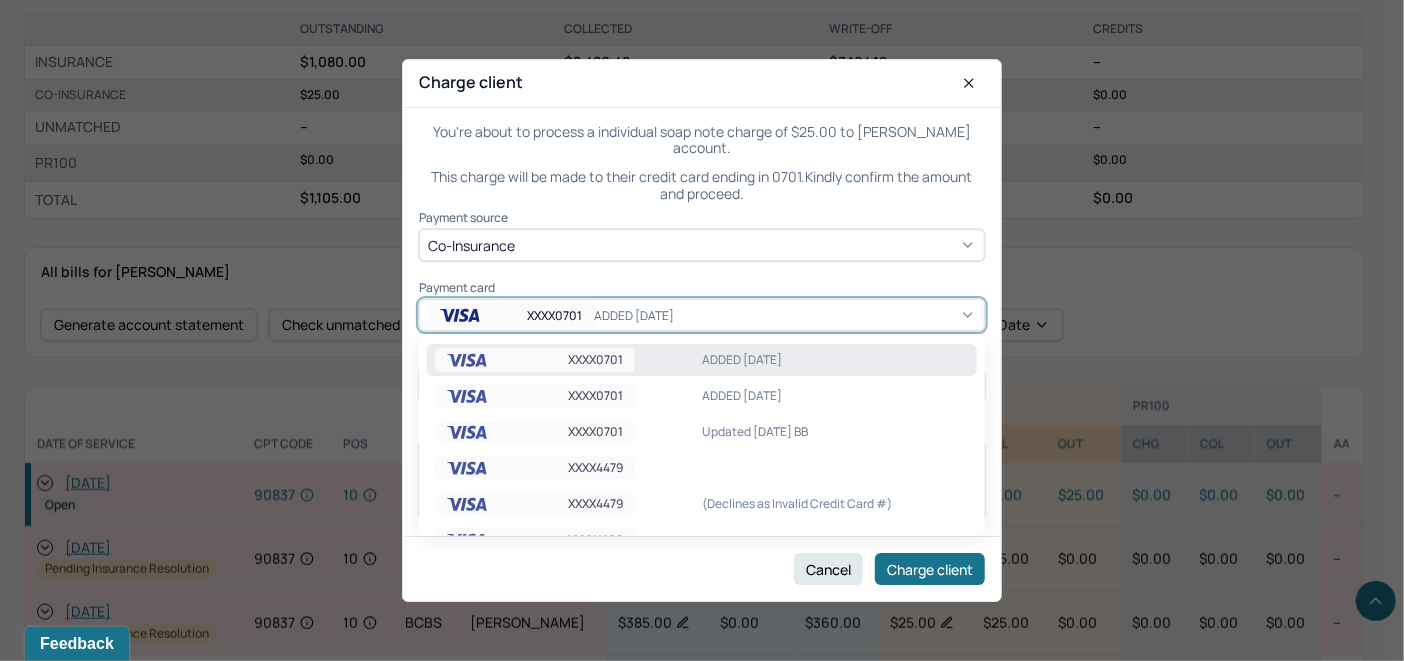 click on "XXXX0701 ADDED 5/13/25" at bounding box center [702, 360] 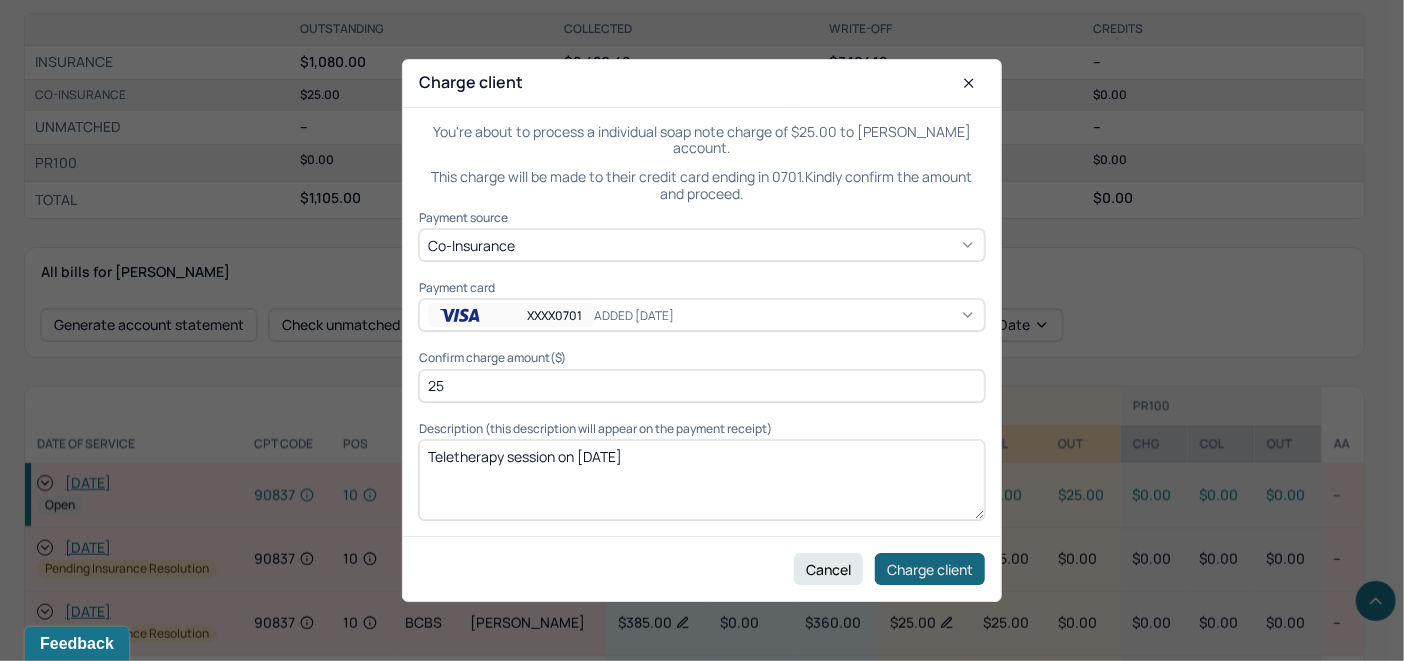 click on "Charge client" at bounding box center (930, 569) 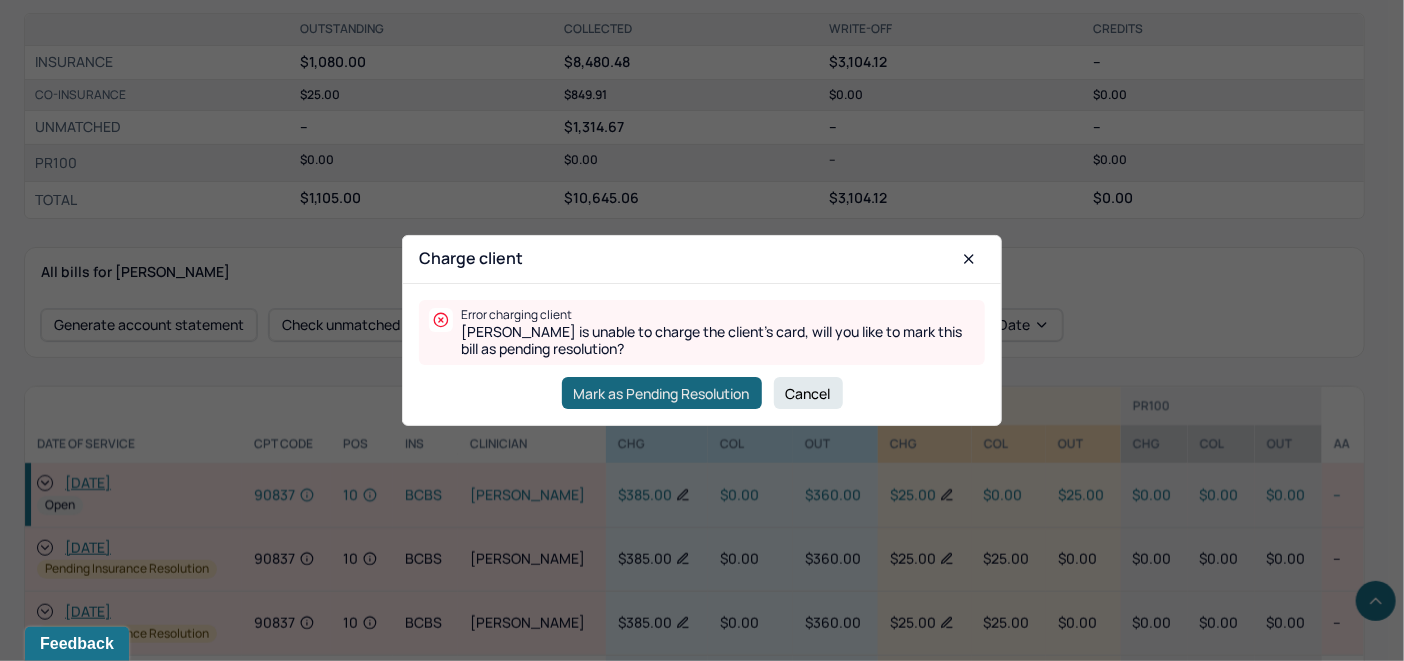 click on "Mark as Pending Resolution" at bounding box center (662, 393) 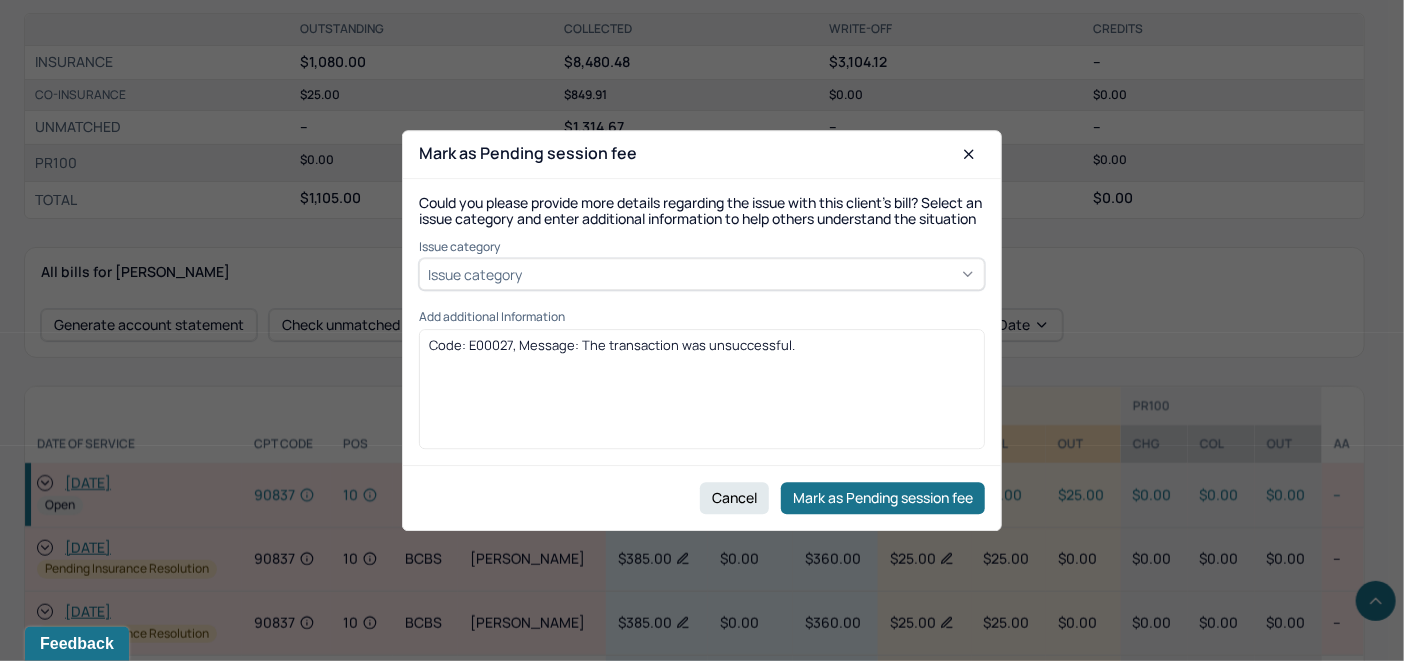 click 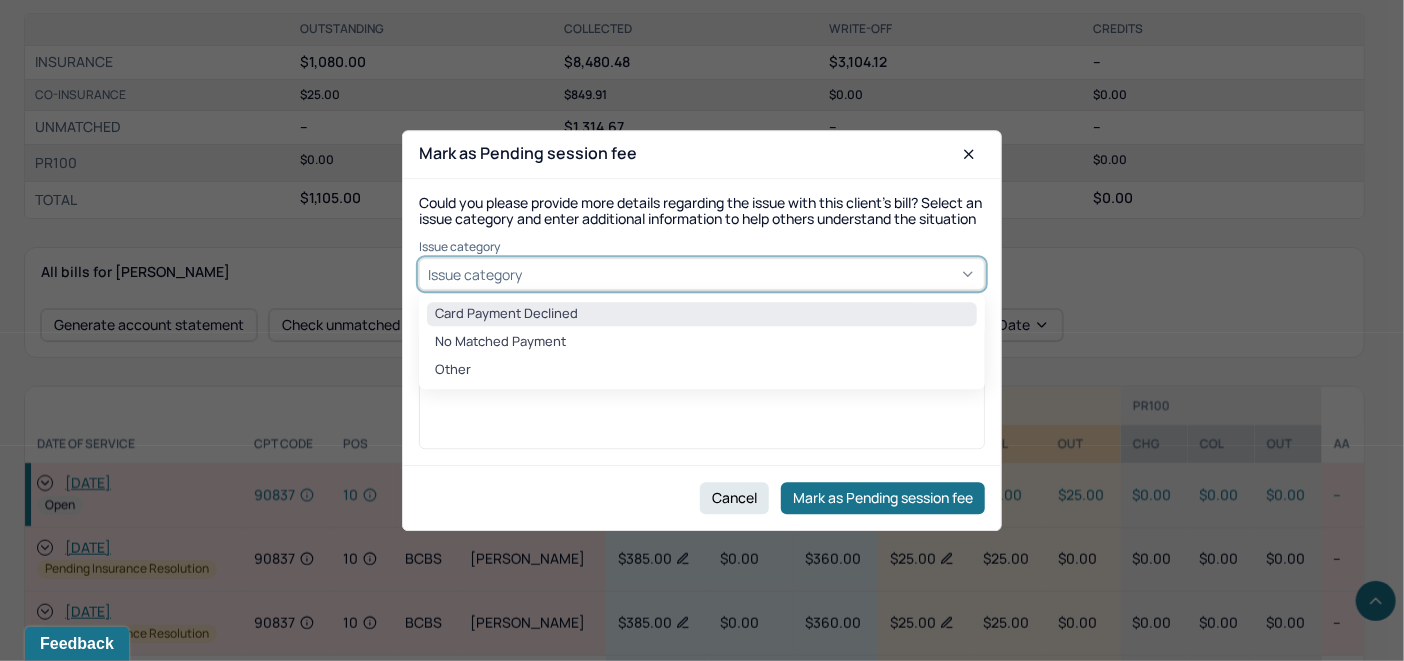 click on "Card Payment Declined" at bounding box center (702, 315) 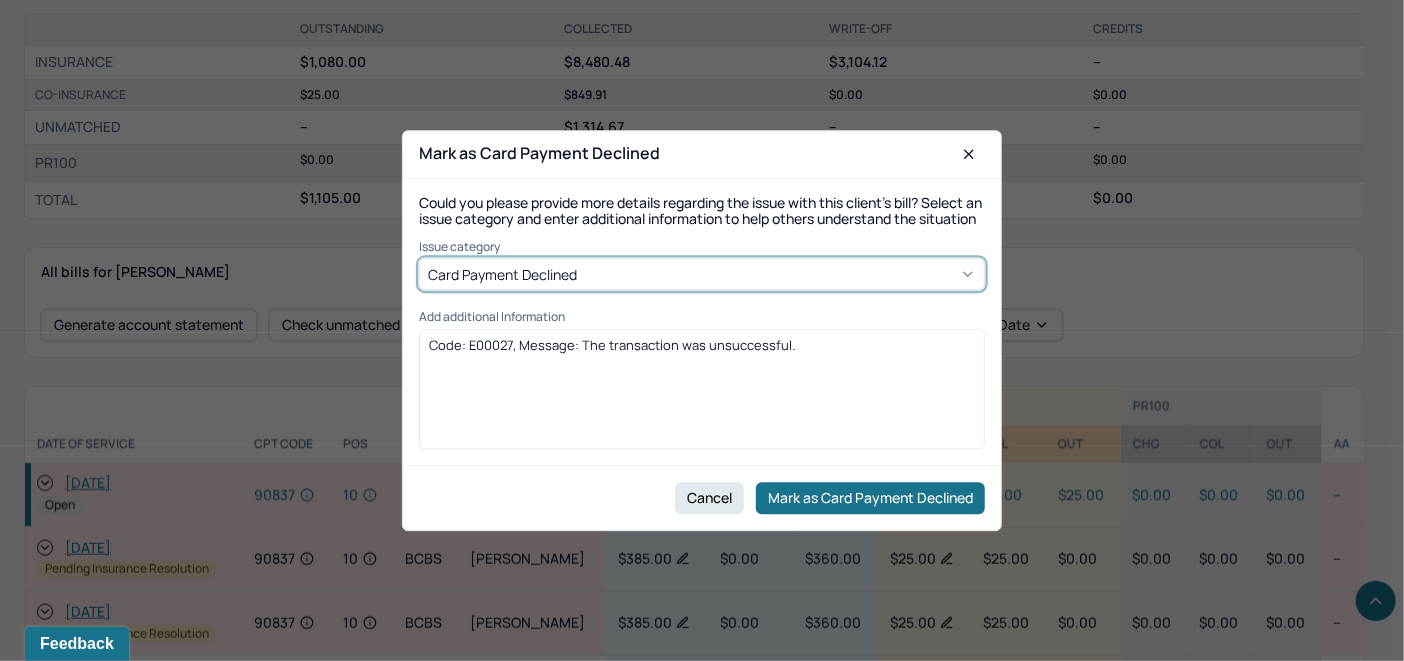 click on "Code: E00027, Message: The transaction was unsuccessful." at bounding box center (702, 345) 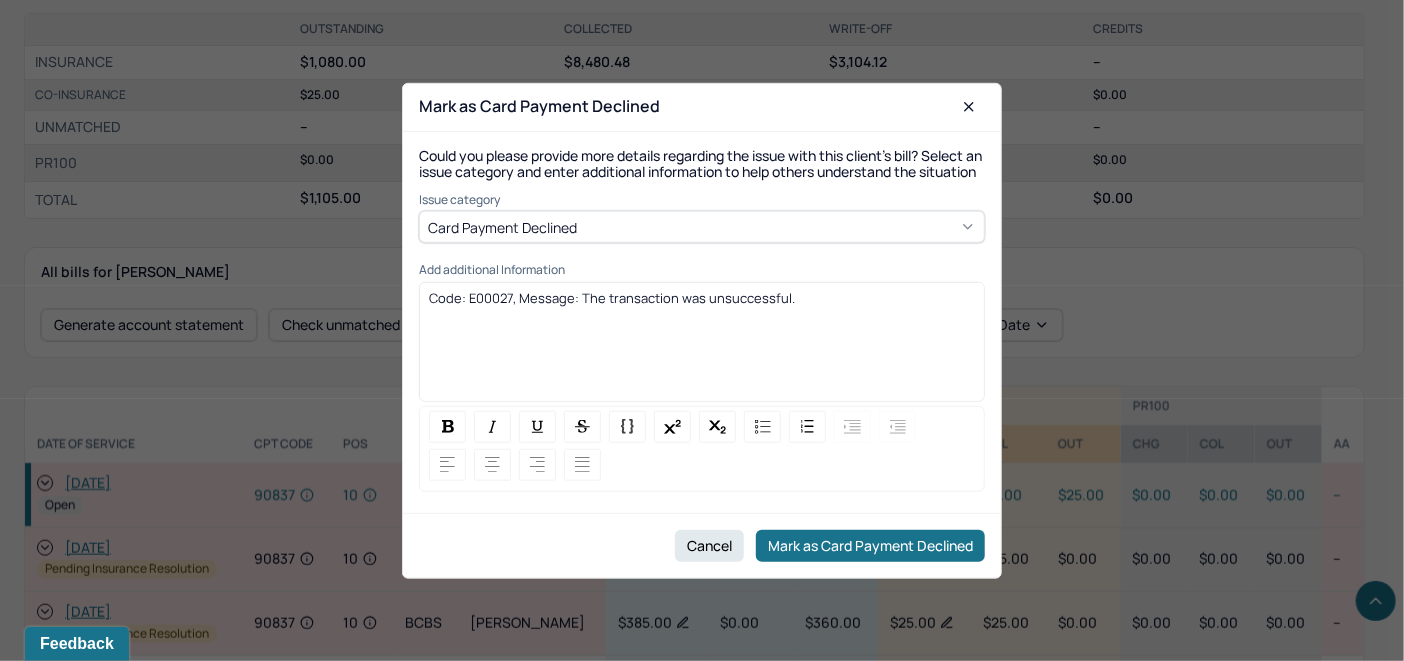drag, startPoint x: 816, startPoint y: 315, endPoint x: 423, endPoint y: 331, distance: 393.32556 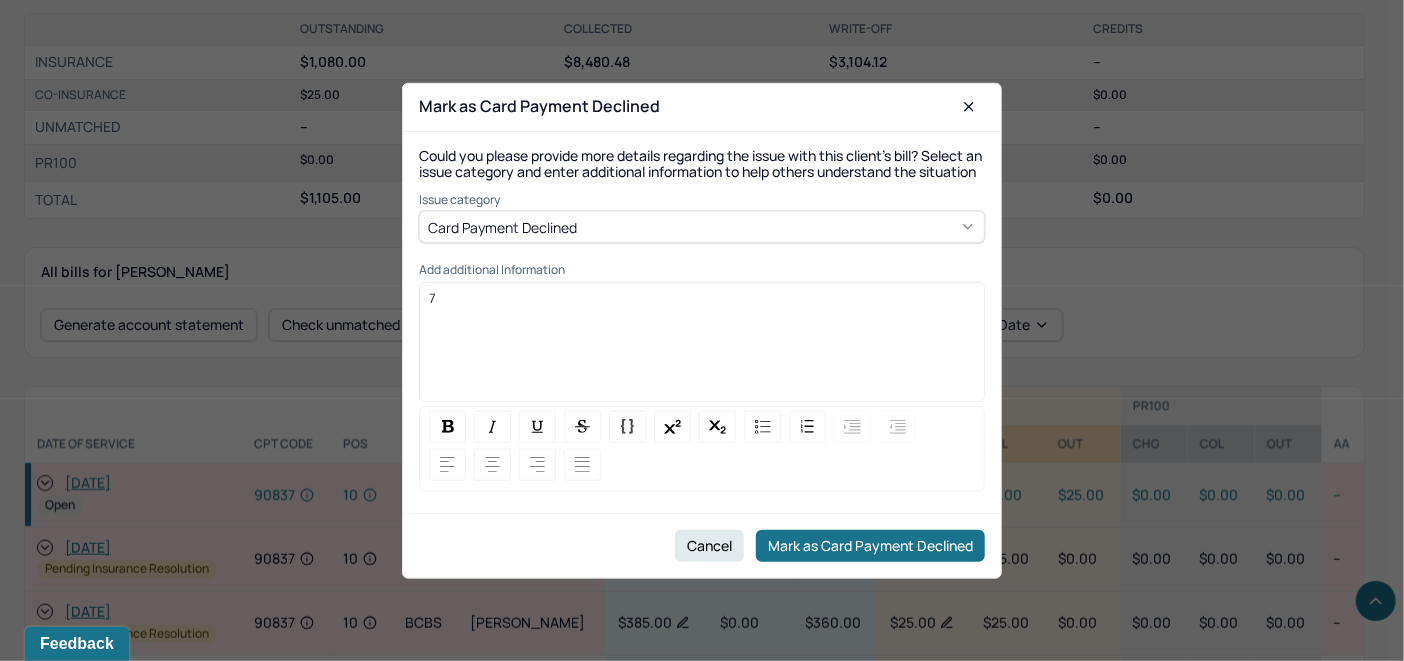 type 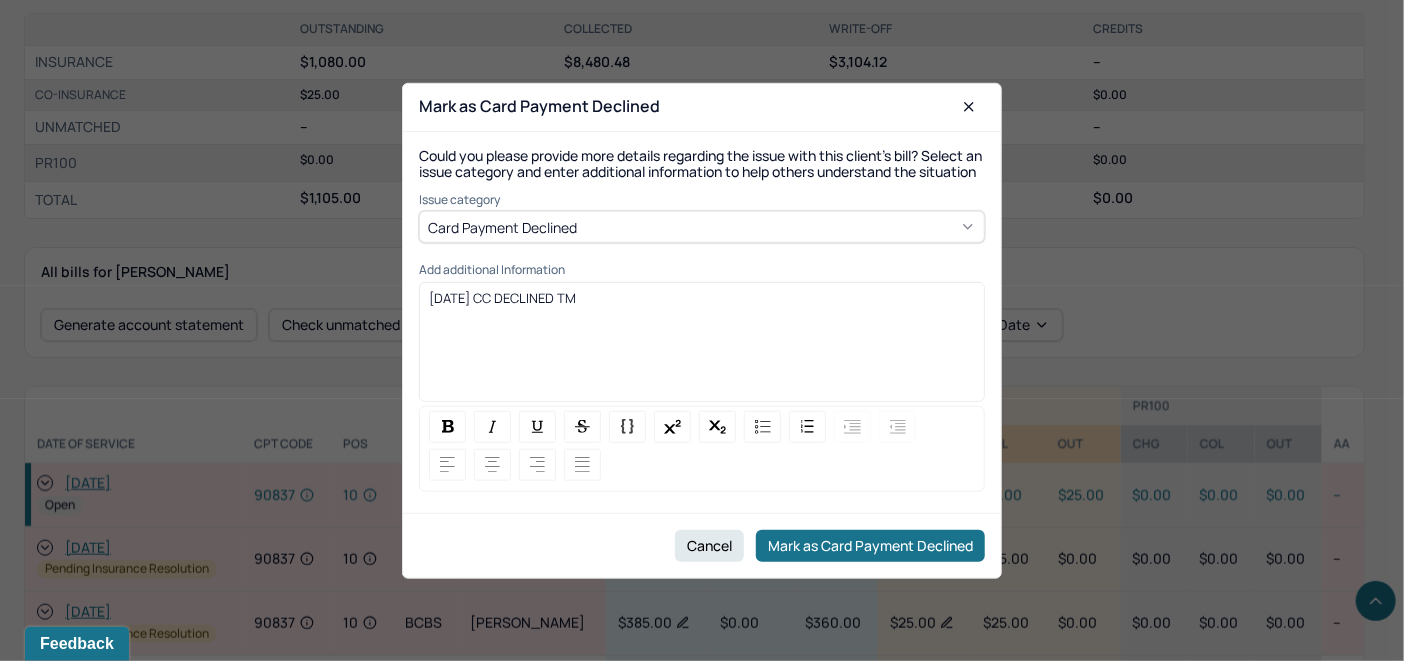 drag, startPoint x: 594, startPoint y: 311, endPoint x: 442, endPoint y: 388, distance: 170.39073 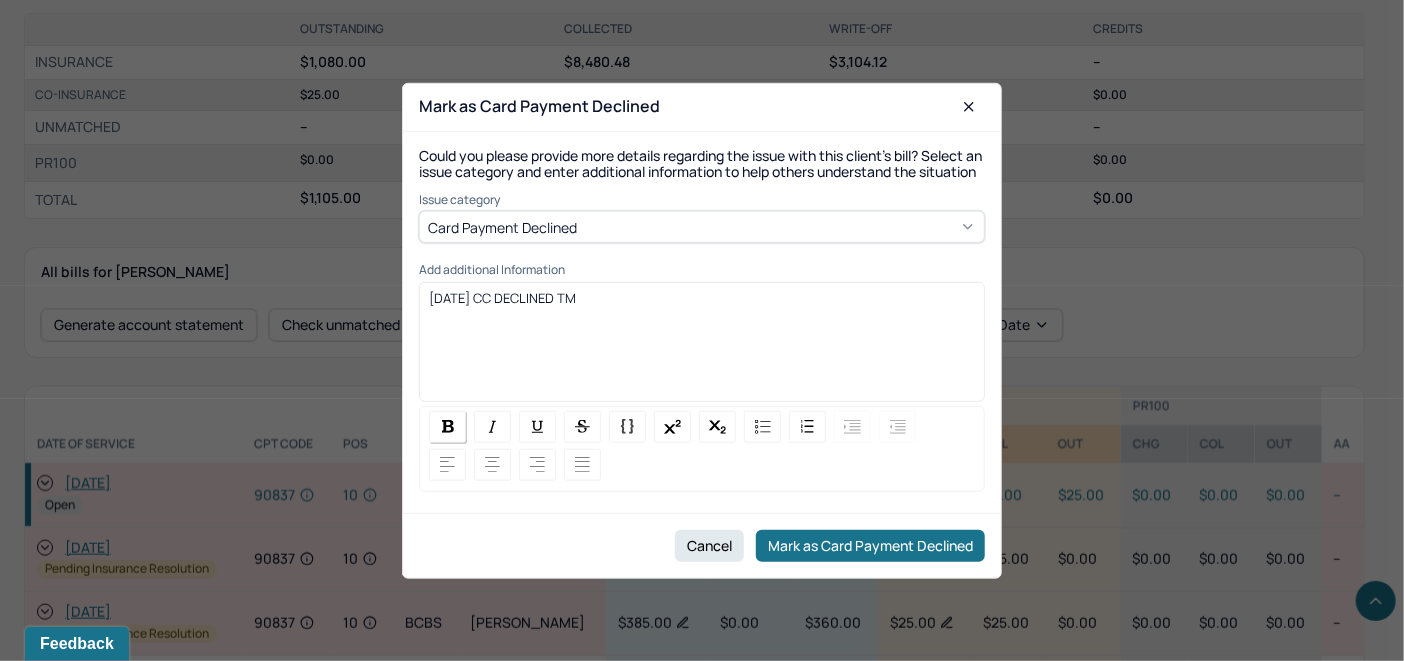 click at bounding box center (448, 426) 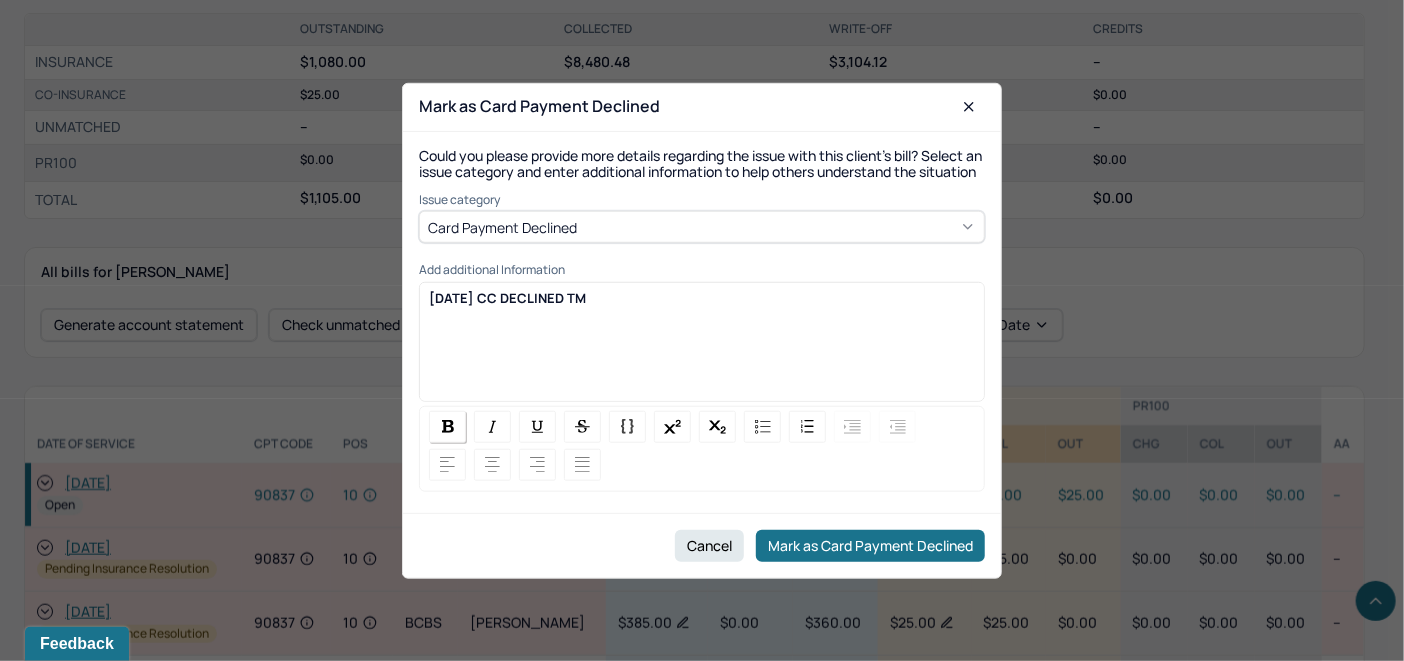 copy on "7/28/25 CC DECLINED TM" 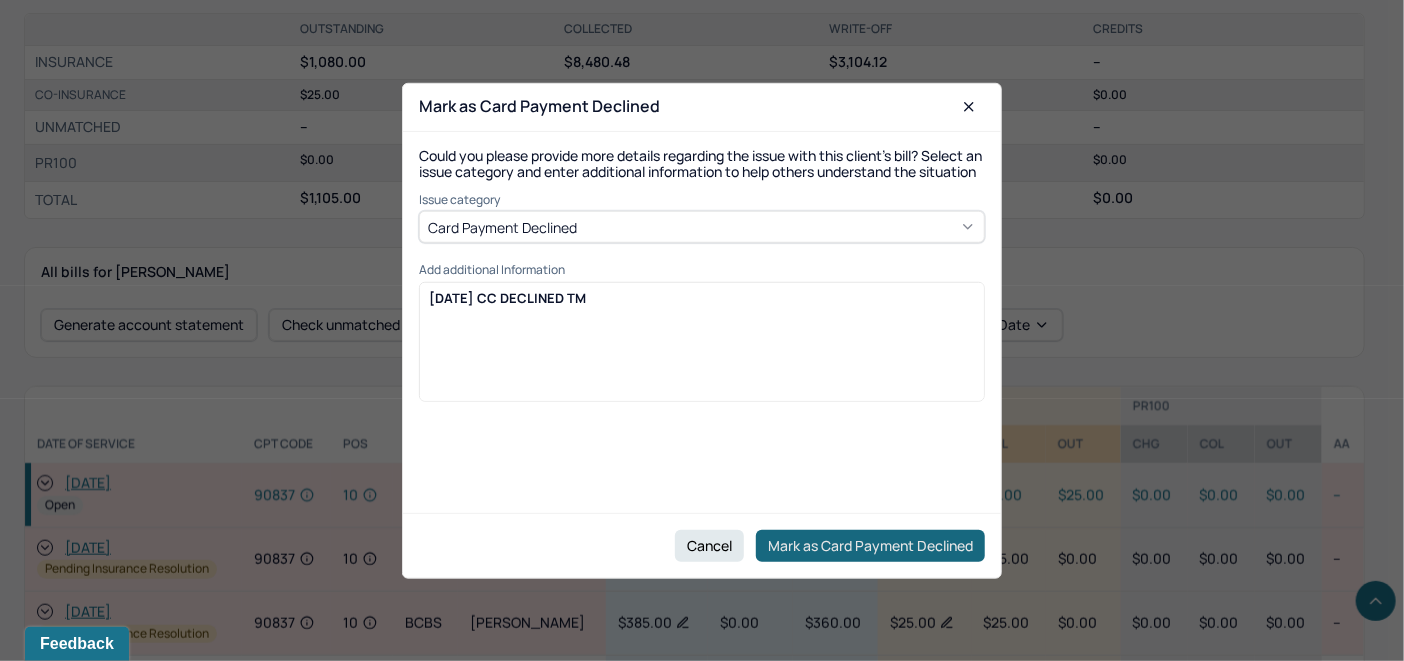 click on "Mark as Card Payment Declined" at bounding box center (870, 546) 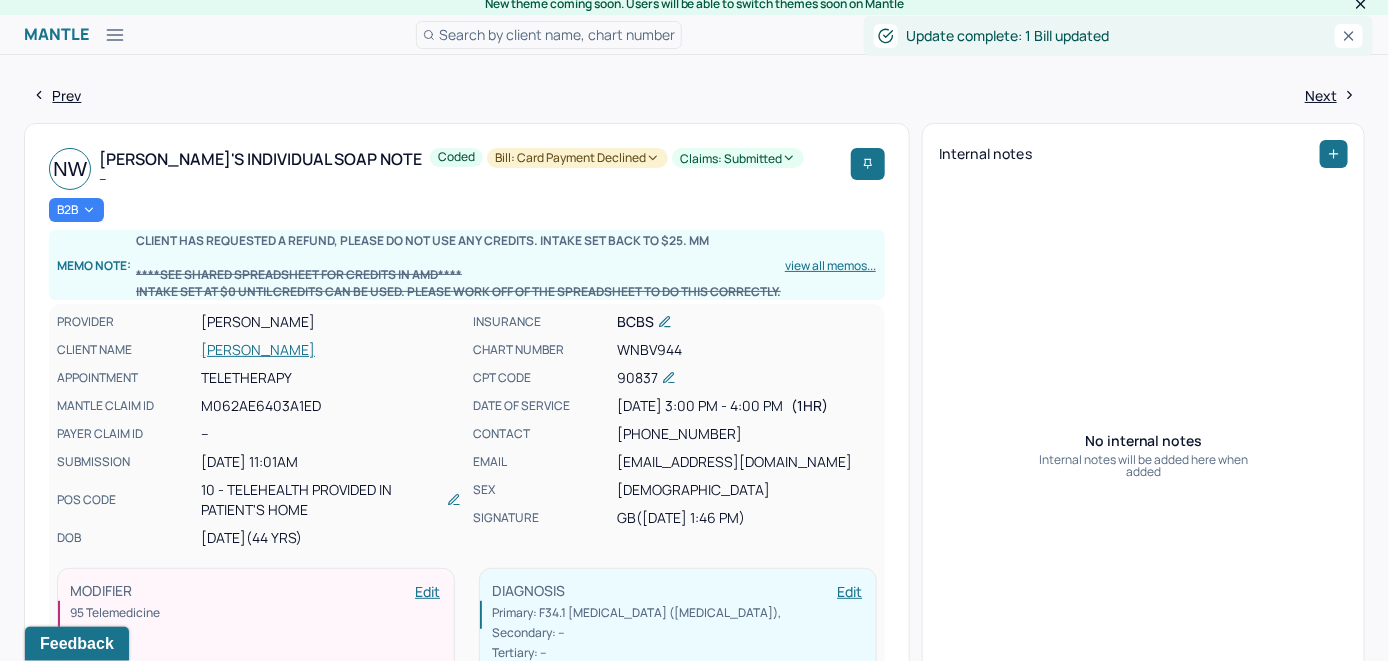 scroll, scrollTop: 0, scrollLeft: 0, axis: both 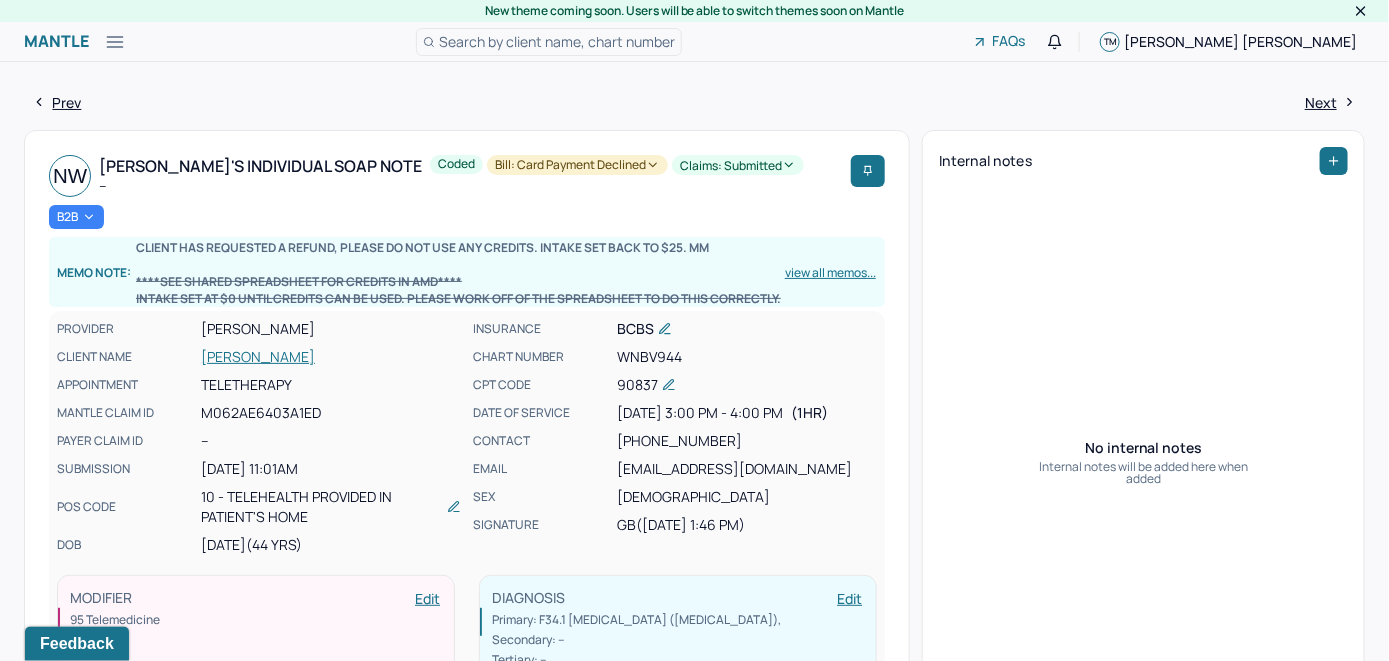click on "WHITE, NICOLE" at bounding box center (331, 357) 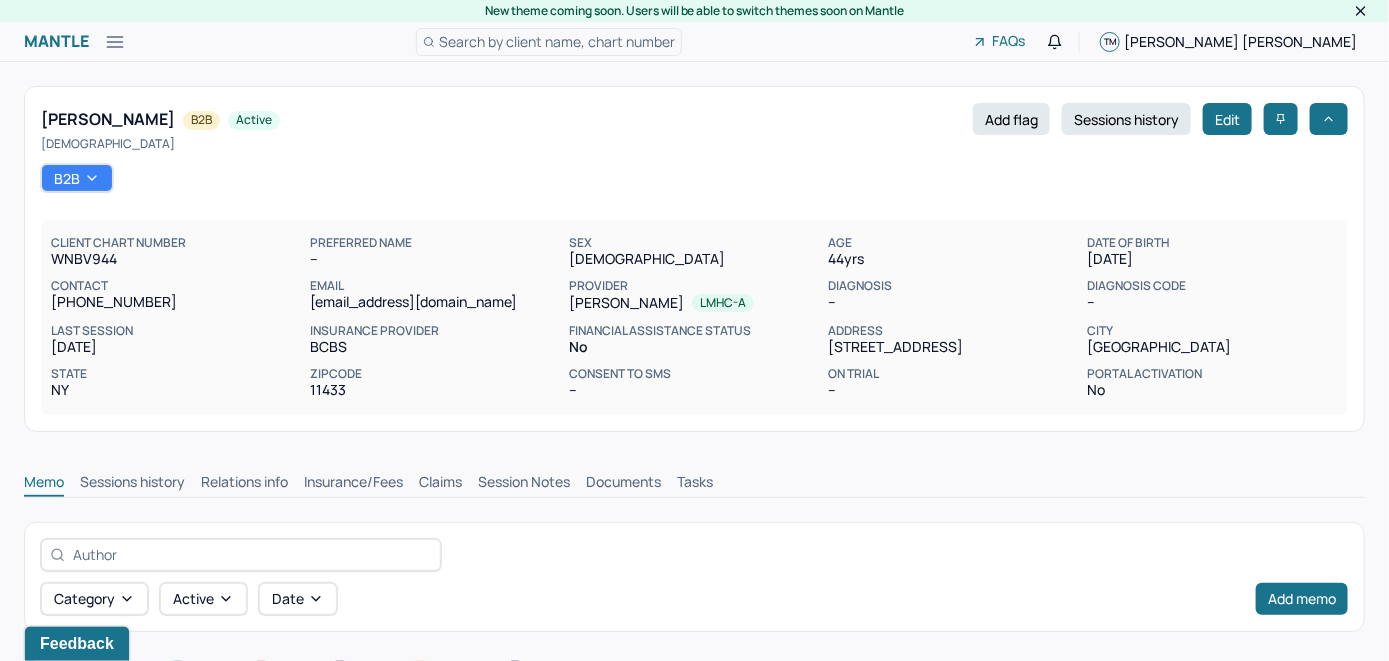 scroll, scrollTop: 0, scrollLeft: 0, axis: both 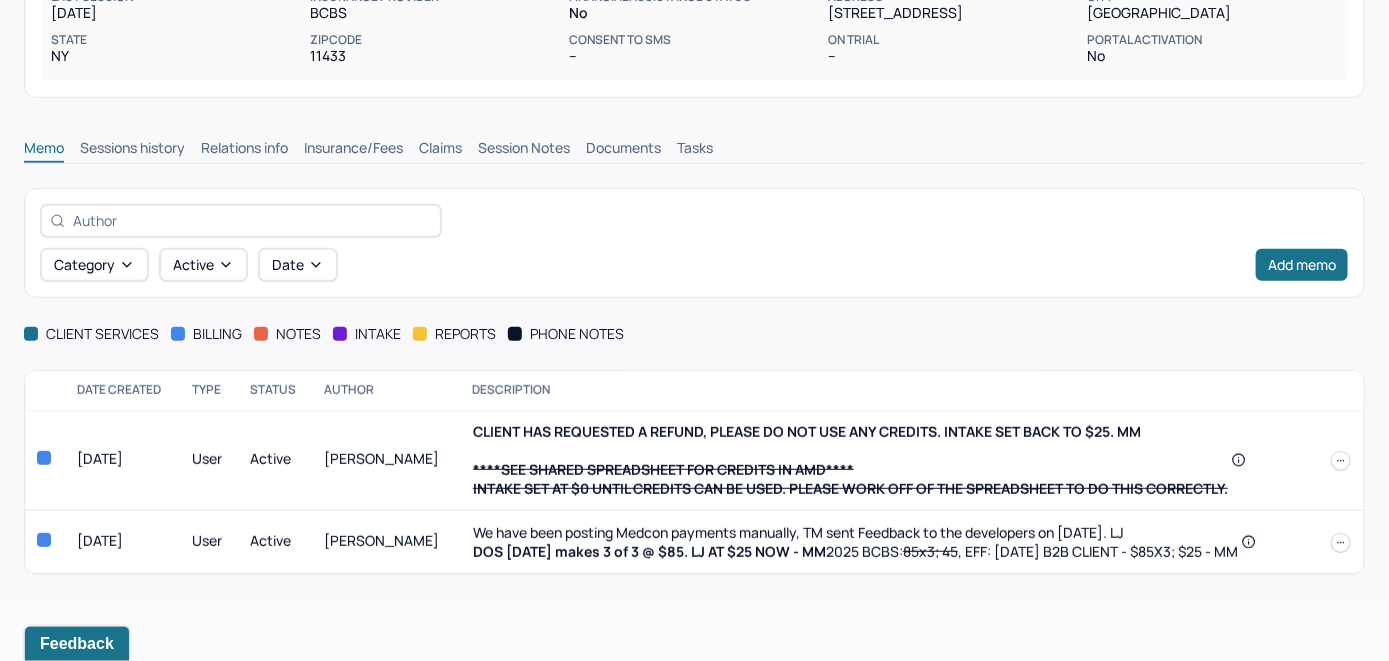 click on "Claims" at bounding box center [440, 150] 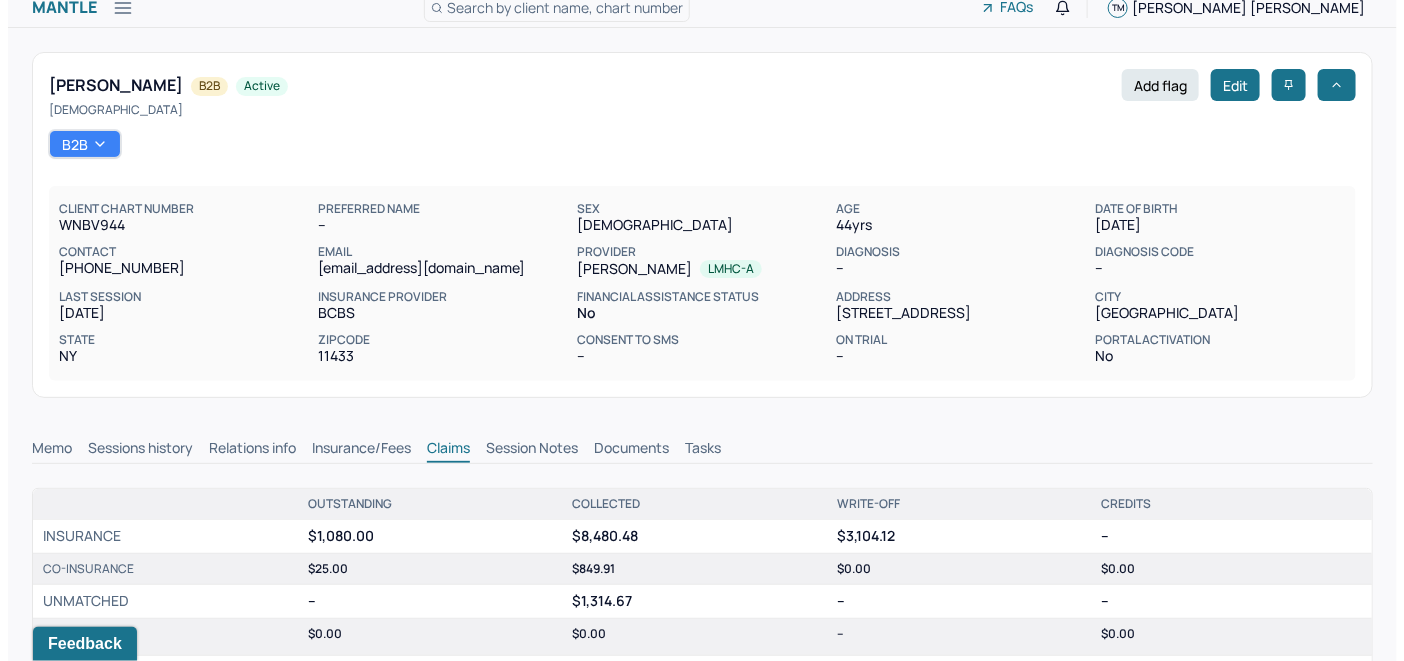 scroll, scrollTop: 0, scrollLeft: 0, axis: both 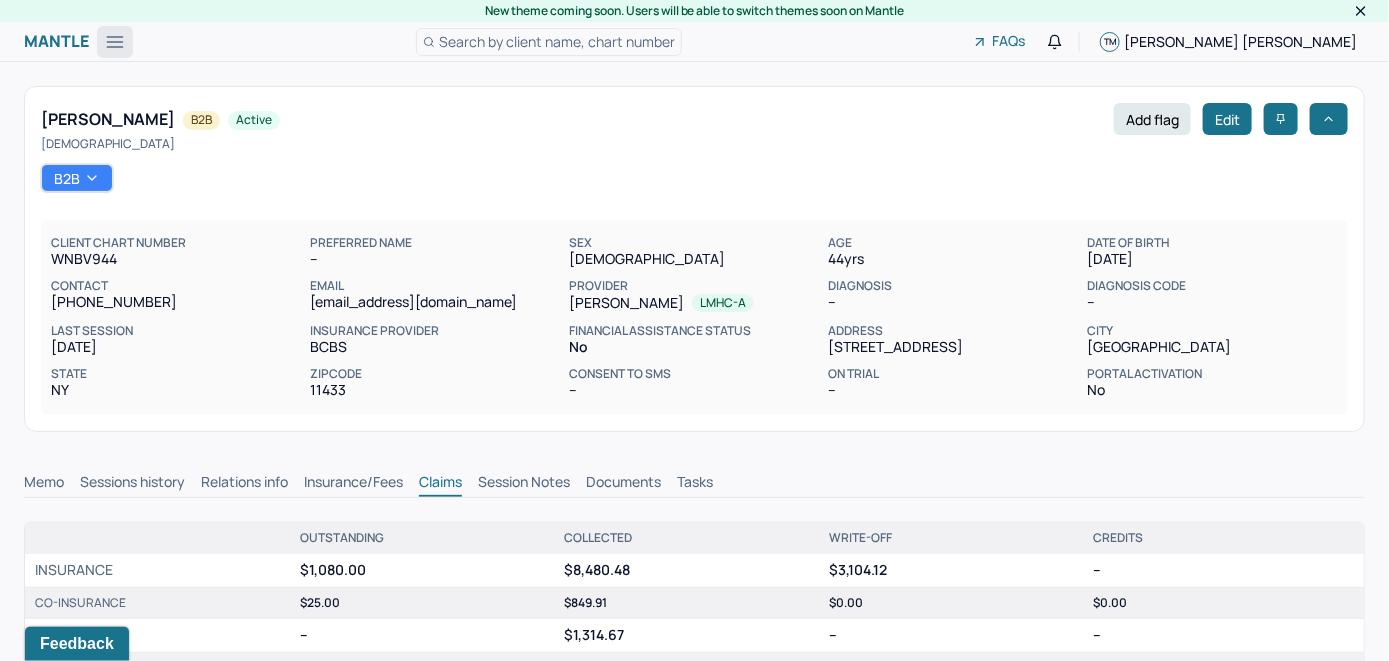 click 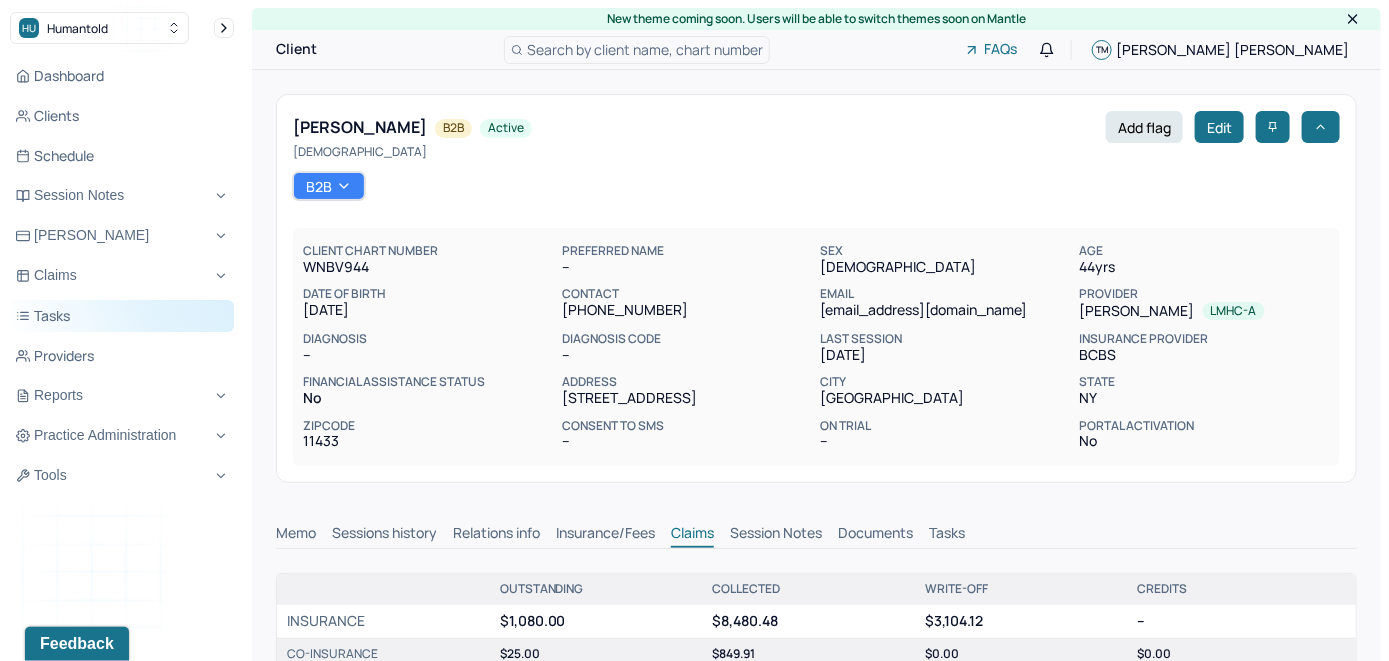click on "Tasks" at bounding box center (122, 316) 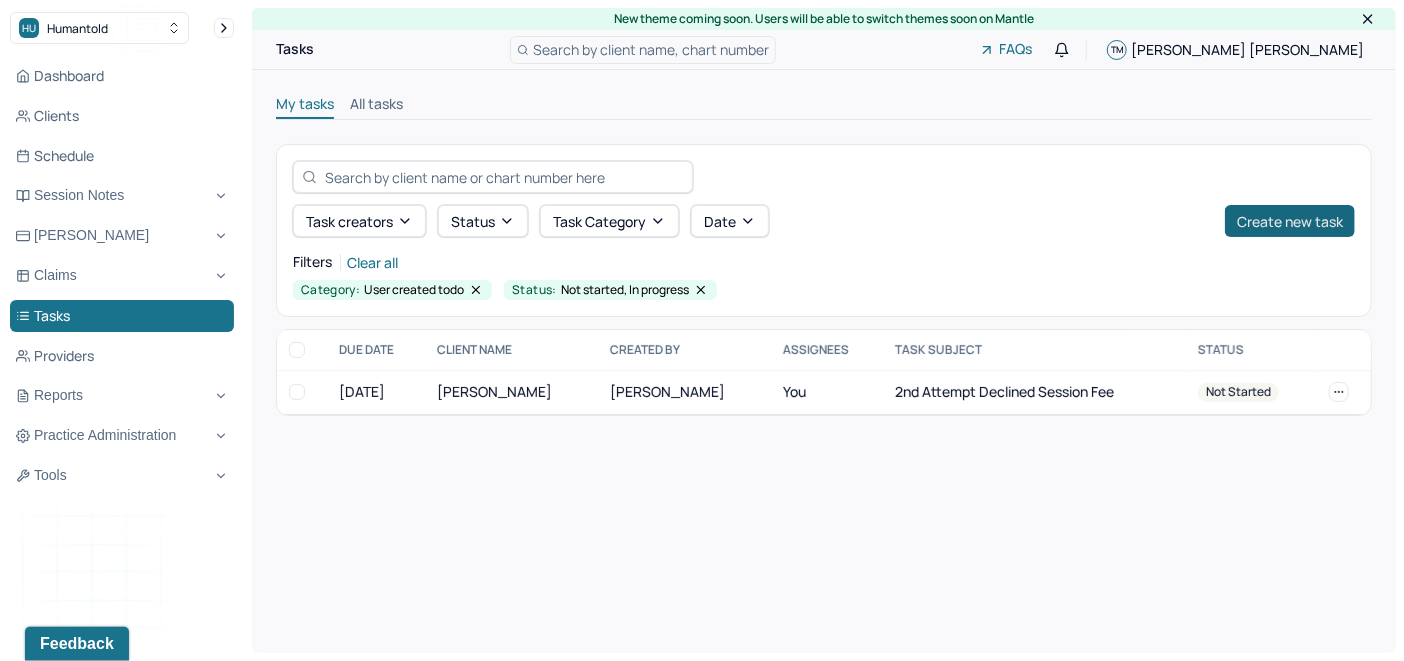 click on "Create new task" at bounding box center [1290, 221] 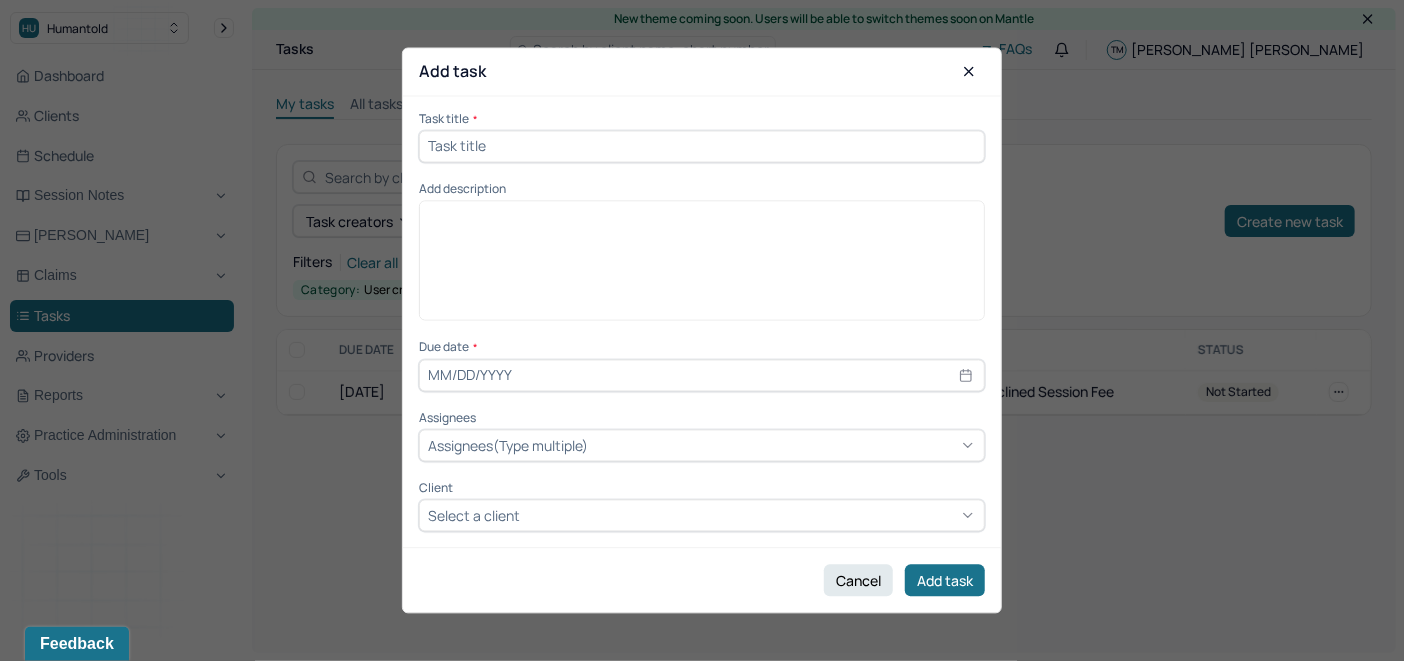 click at bounding box center (702, 146) 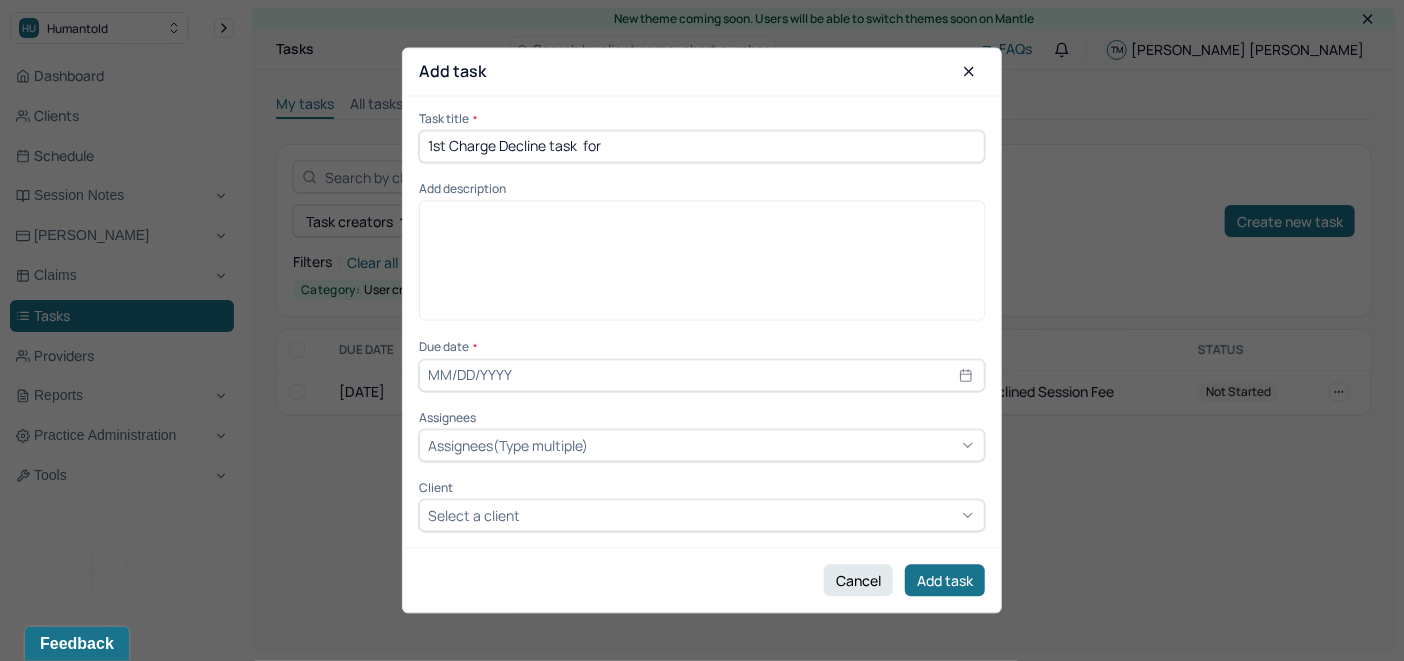 click on "1st Charge Decline task  for" at bounding box center [702, 146] 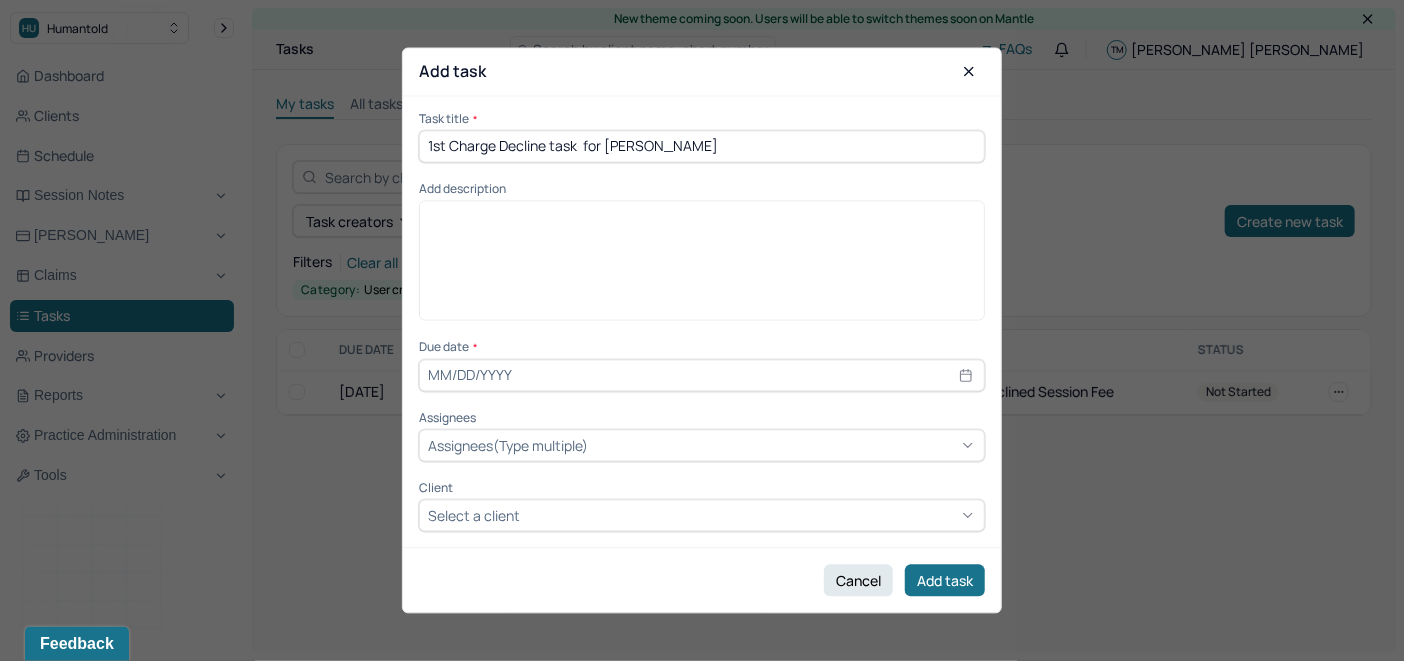 type on "1st Charge Decline task  for Nicole White" 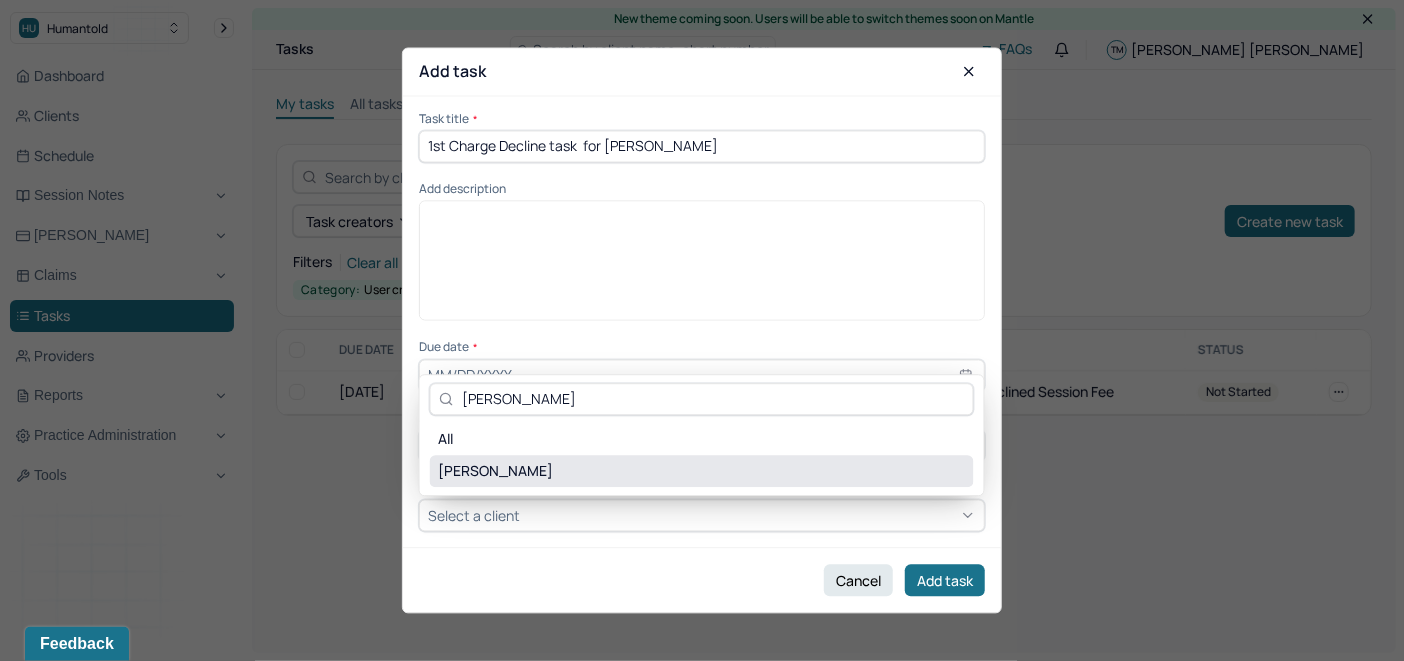 type on "Nicole White" 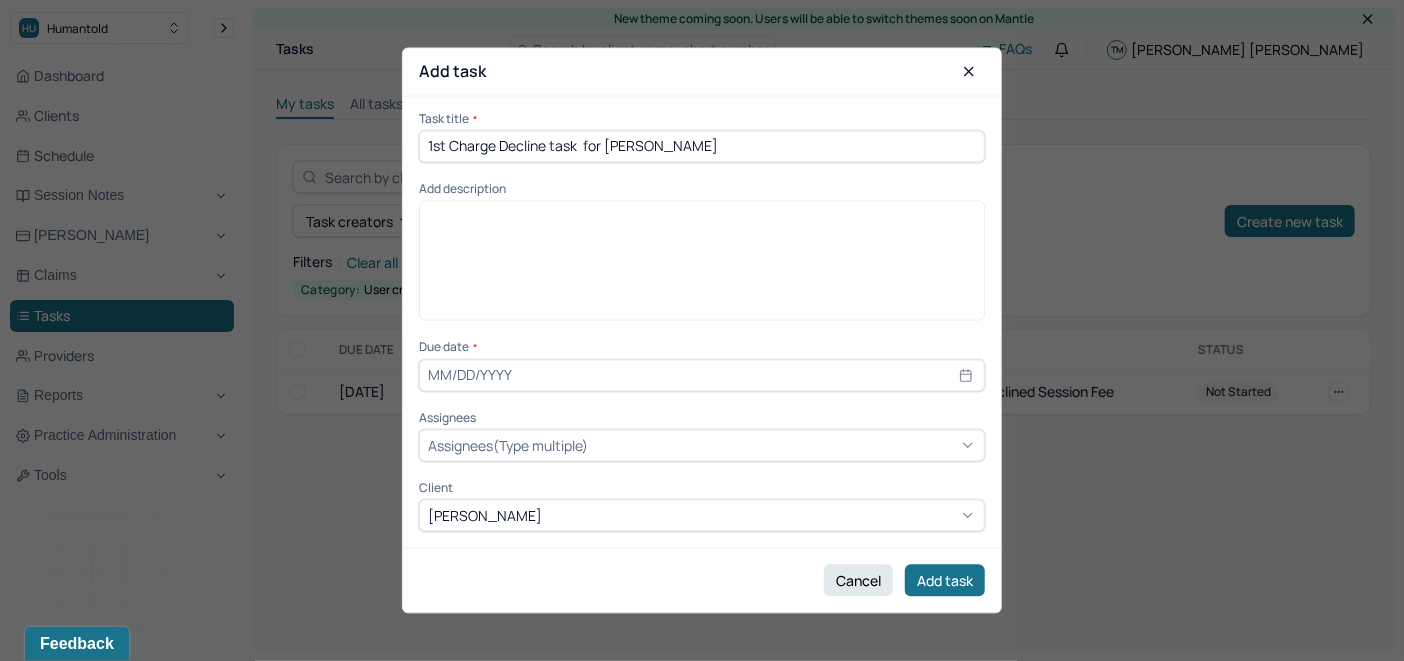 click on "1st Charge Decline task  for Nicole White" at bounding box center [702, 146] 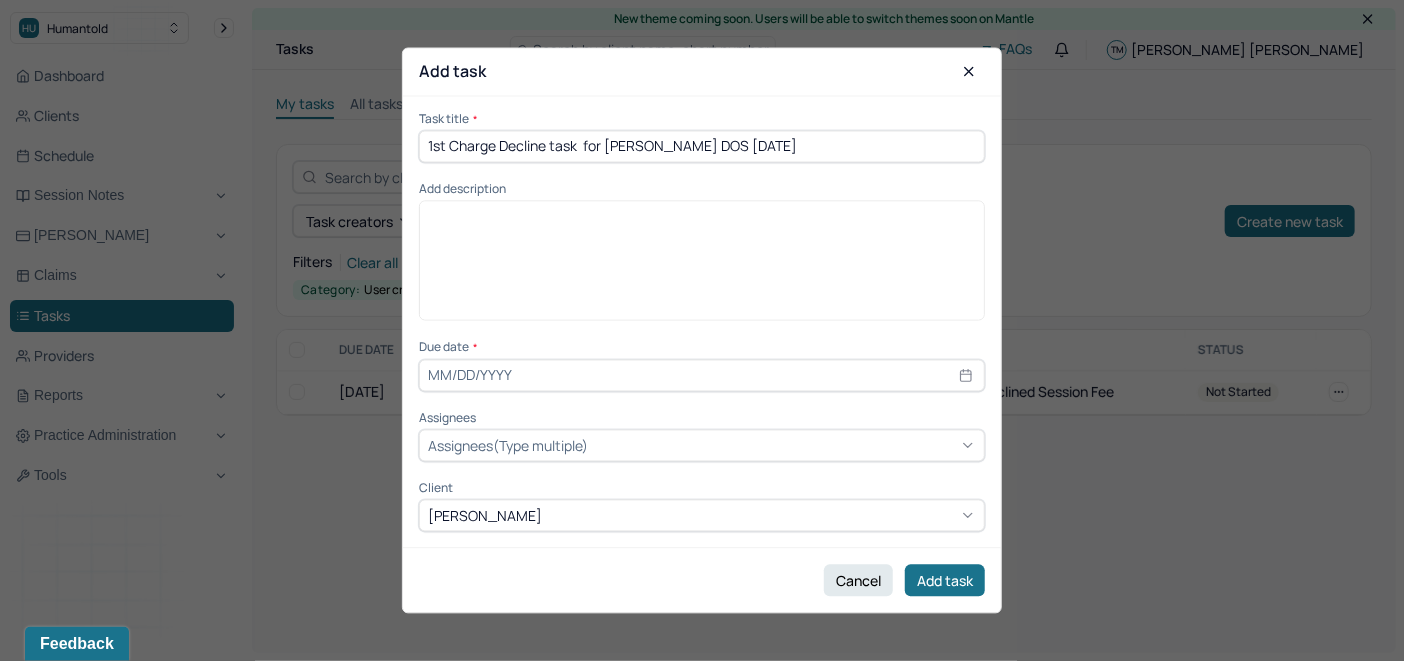drag, startPoint x: 779, startPoint y: 150, endPoint x: 349, endPoint y: 177, distance: 430.84683 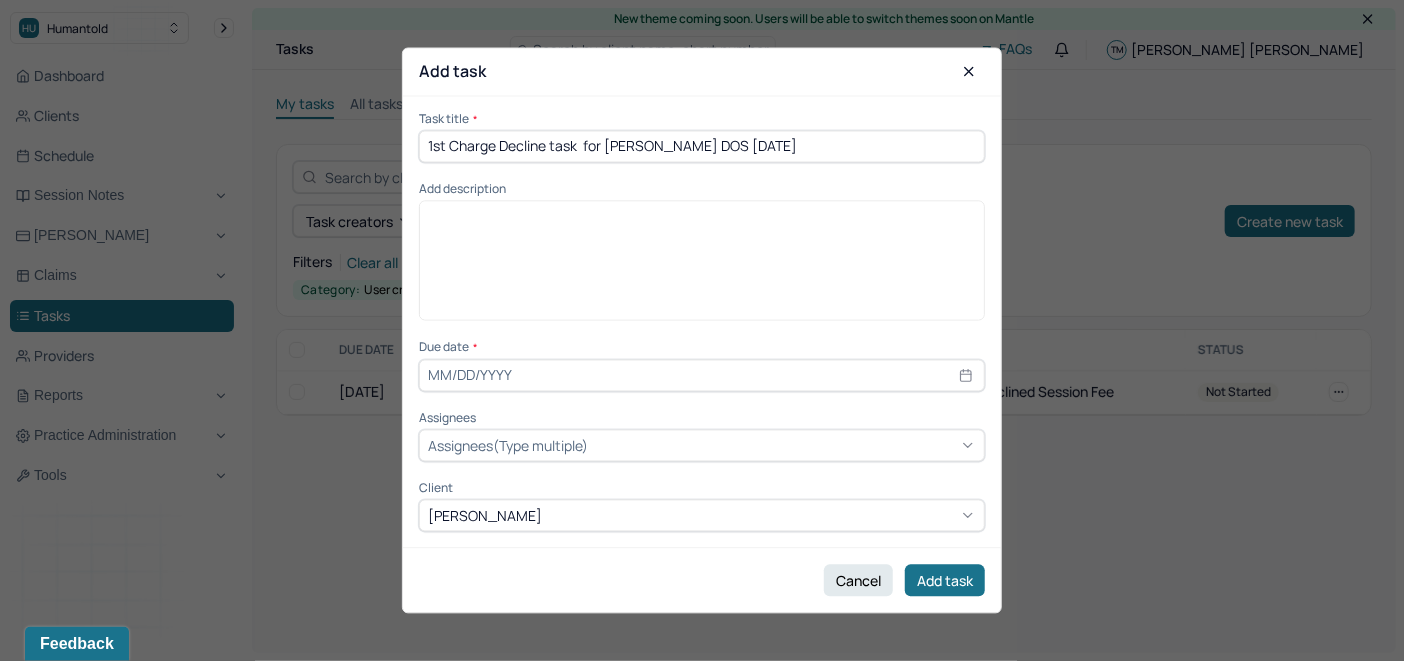 type on "1st Charge Decline task  for Nicole White DOS 7/24/25" 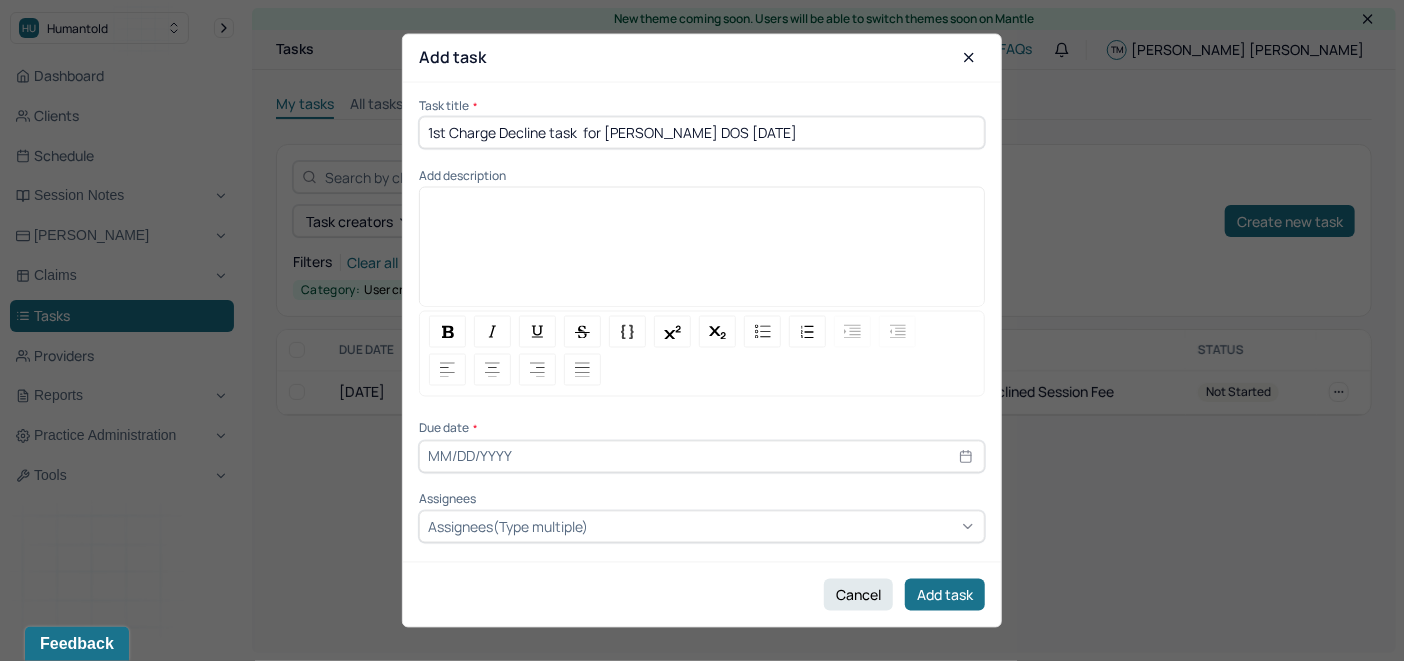 click at bounding box center [702, 254] 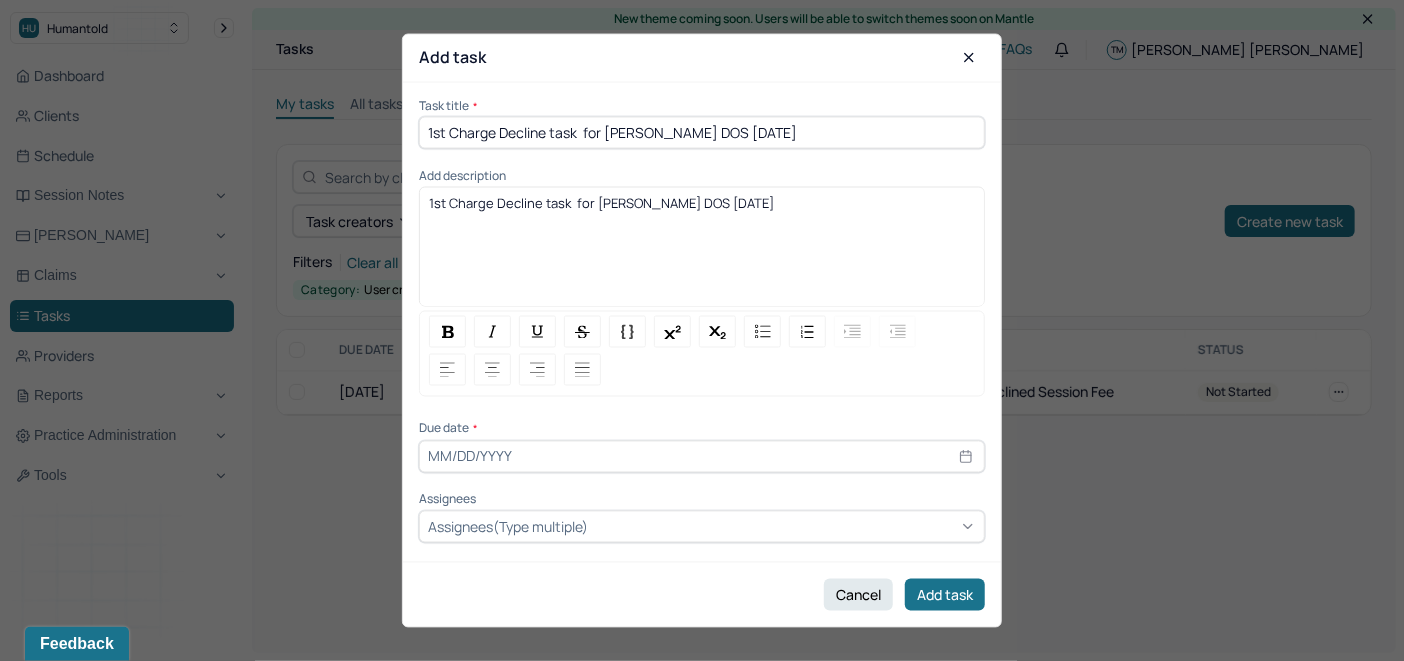 drag, startPoint x: 756, startPoint y: 205, endPoint x: 428, endPoint y: 239, distance: 329.75748 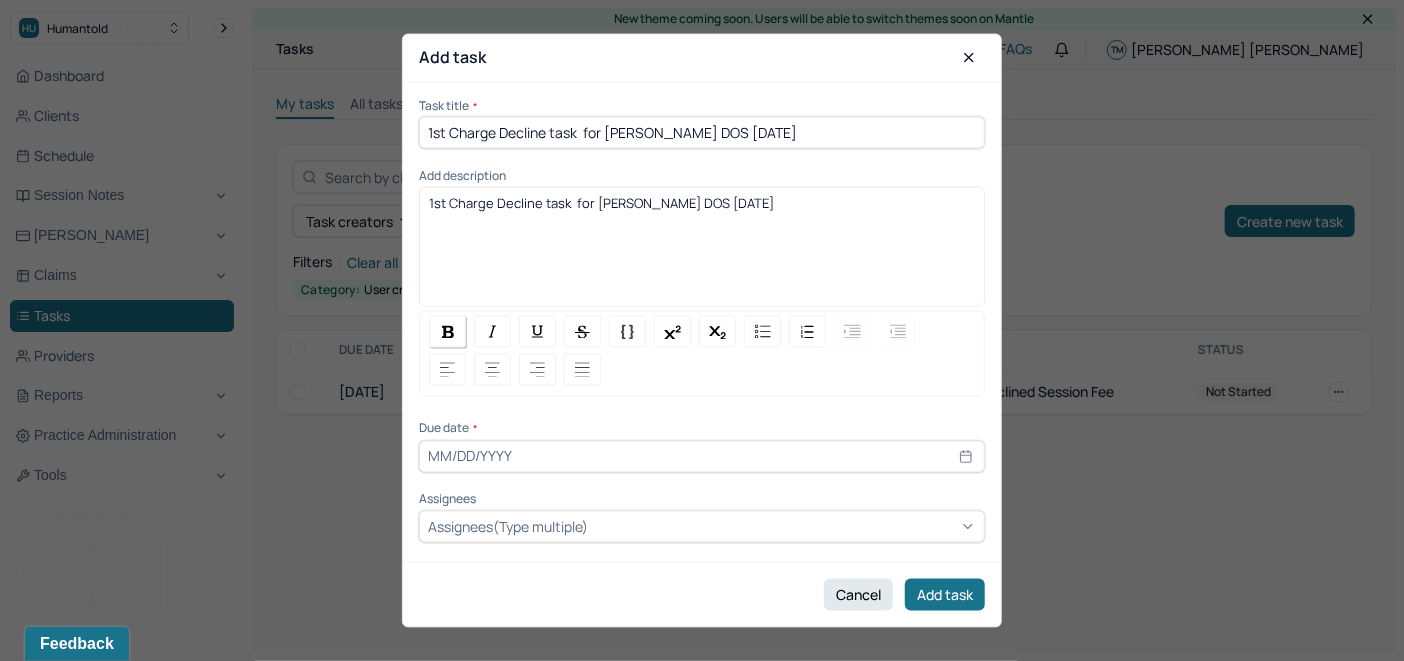 click at bounding box center [448, 331] 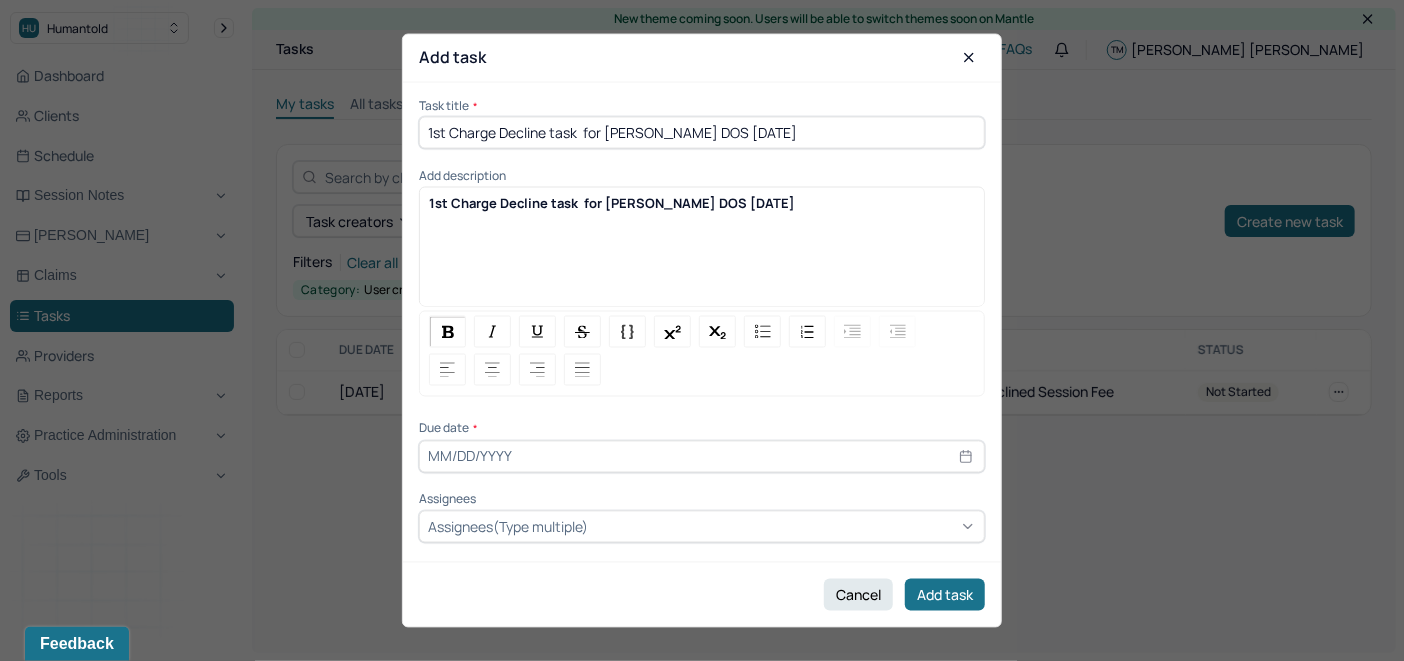 select on "6" 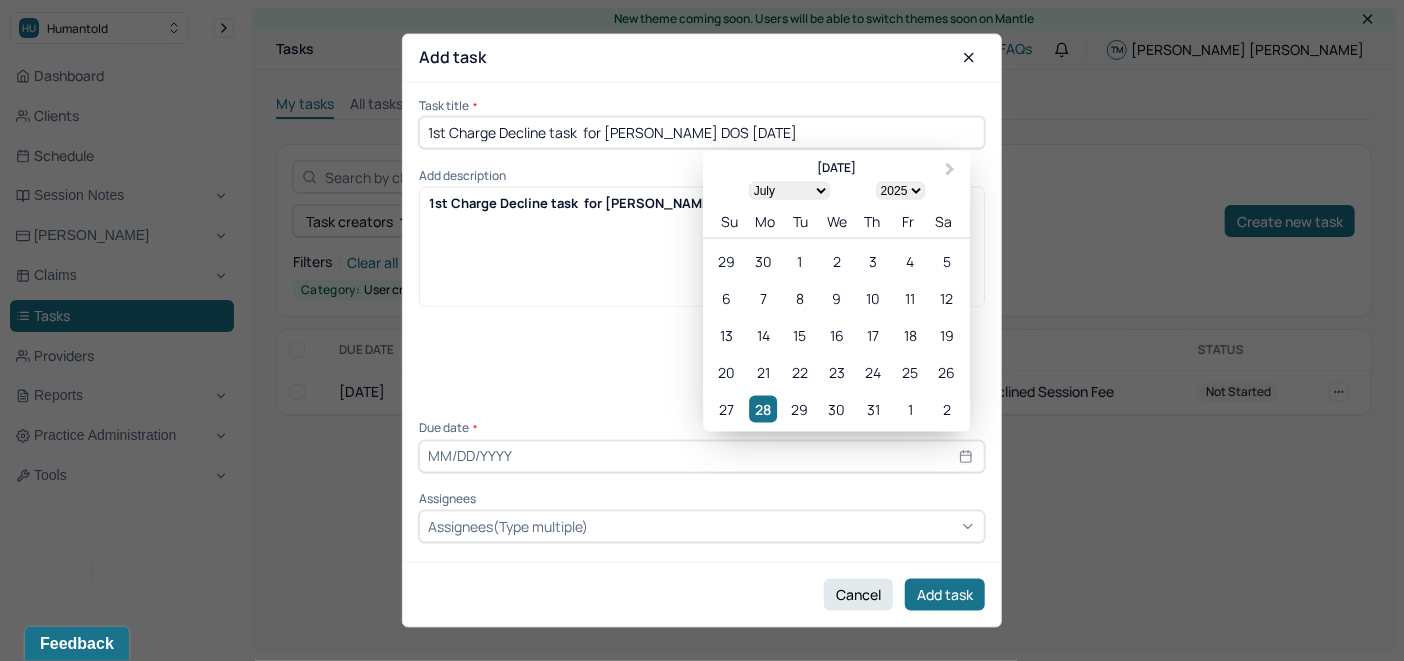 click at bounding box center (702, 456) 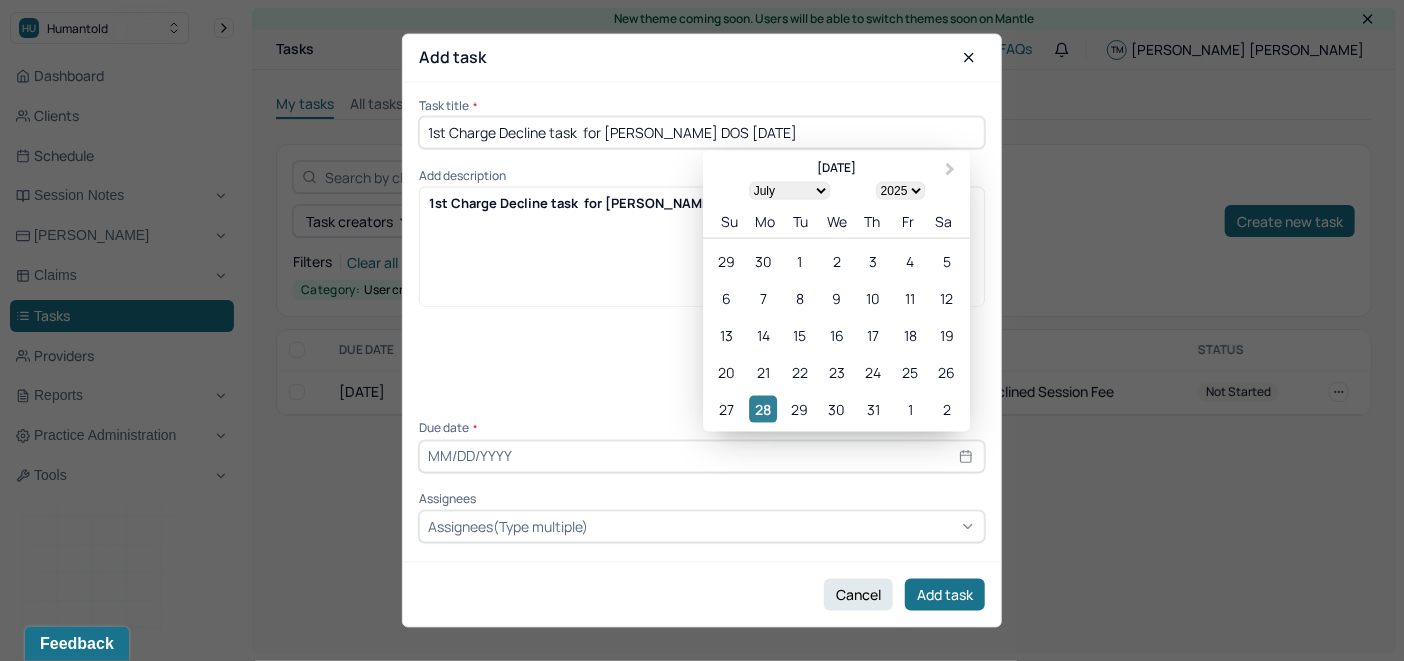 click on "28" at bounding box center (763, 408) 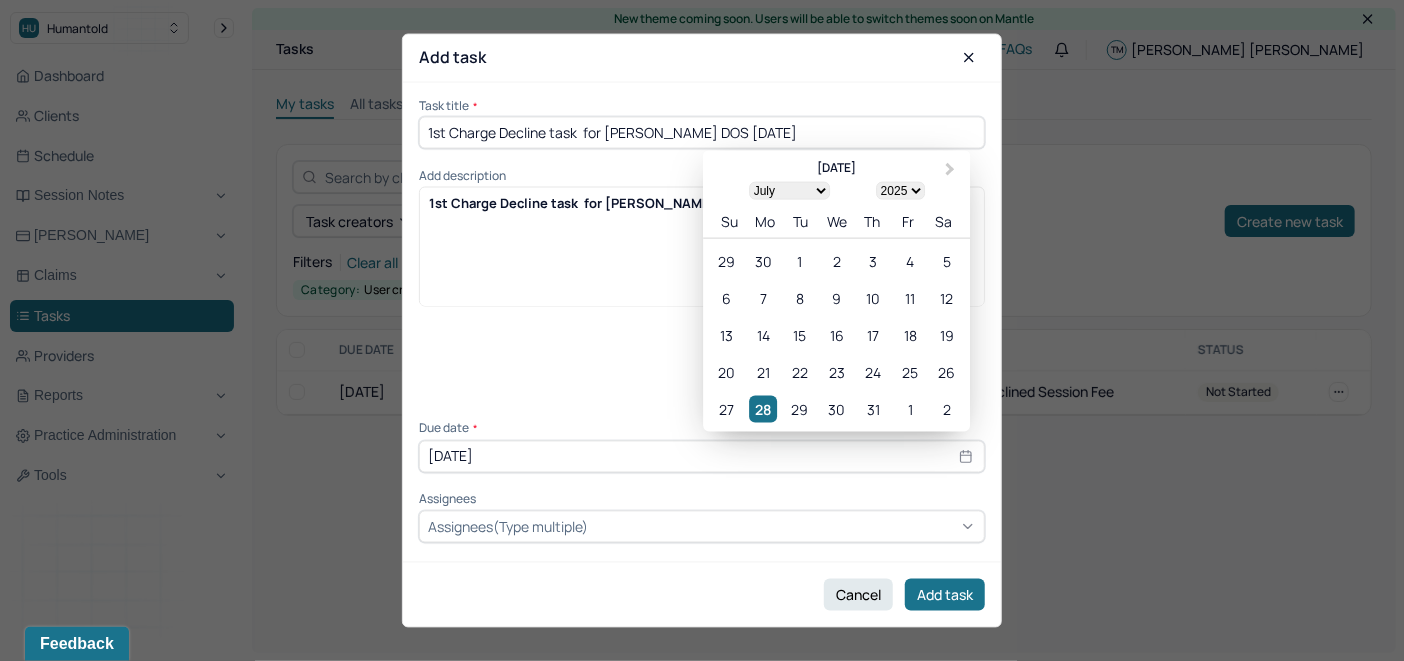 scroll, scrollTop: 64, scrollLeft: 0, axis: vertical 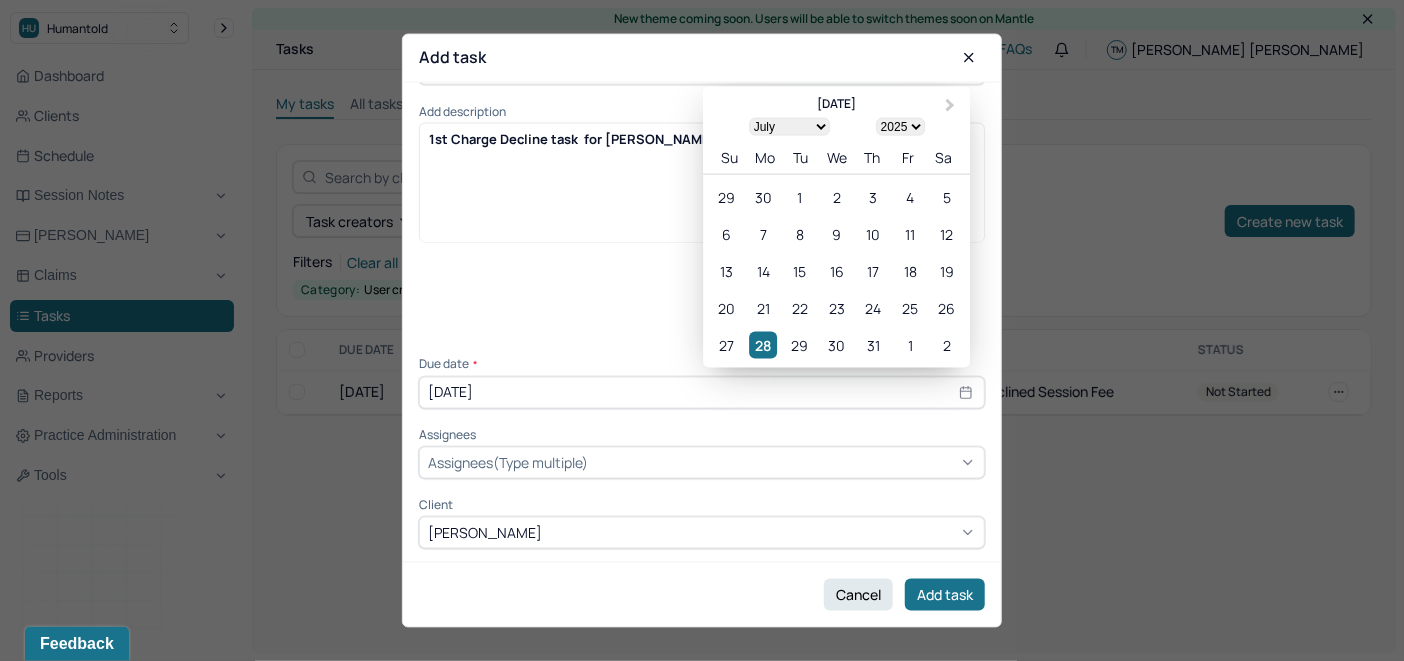 click on "Assignees(Type multiple)" at bounding box center [508, 462] 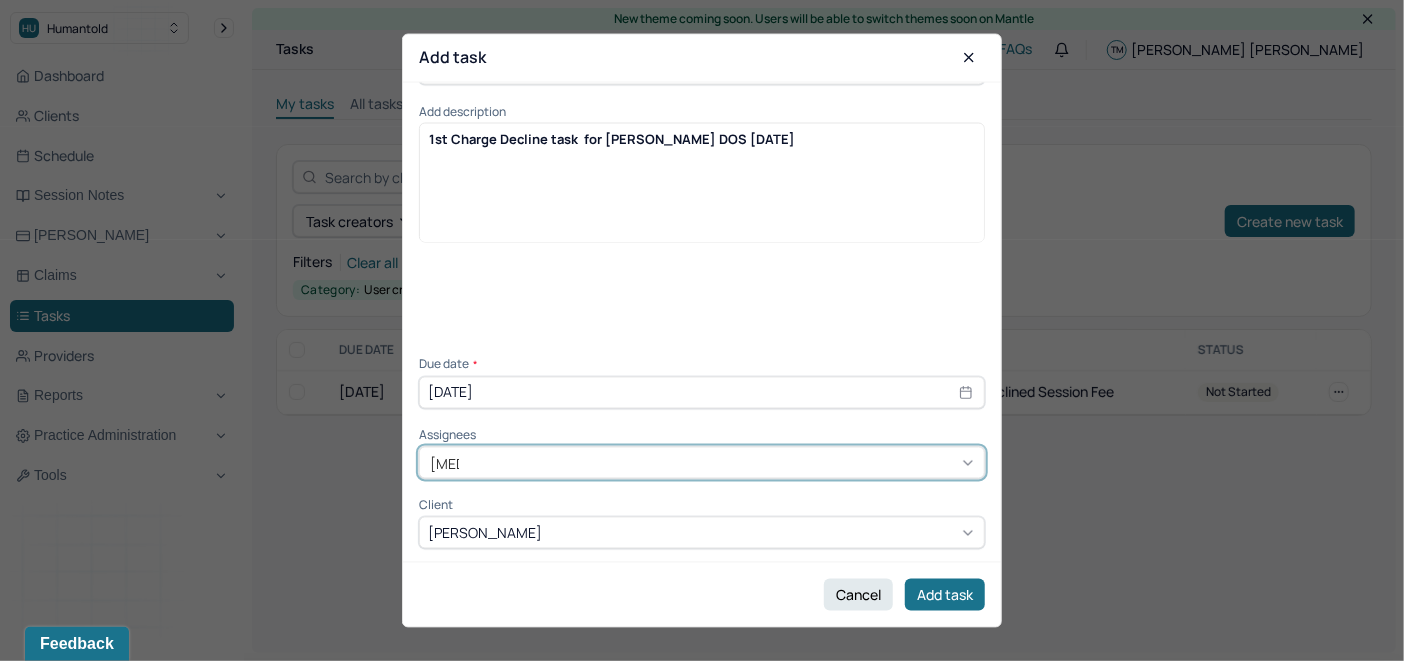 type on "ALLIE" 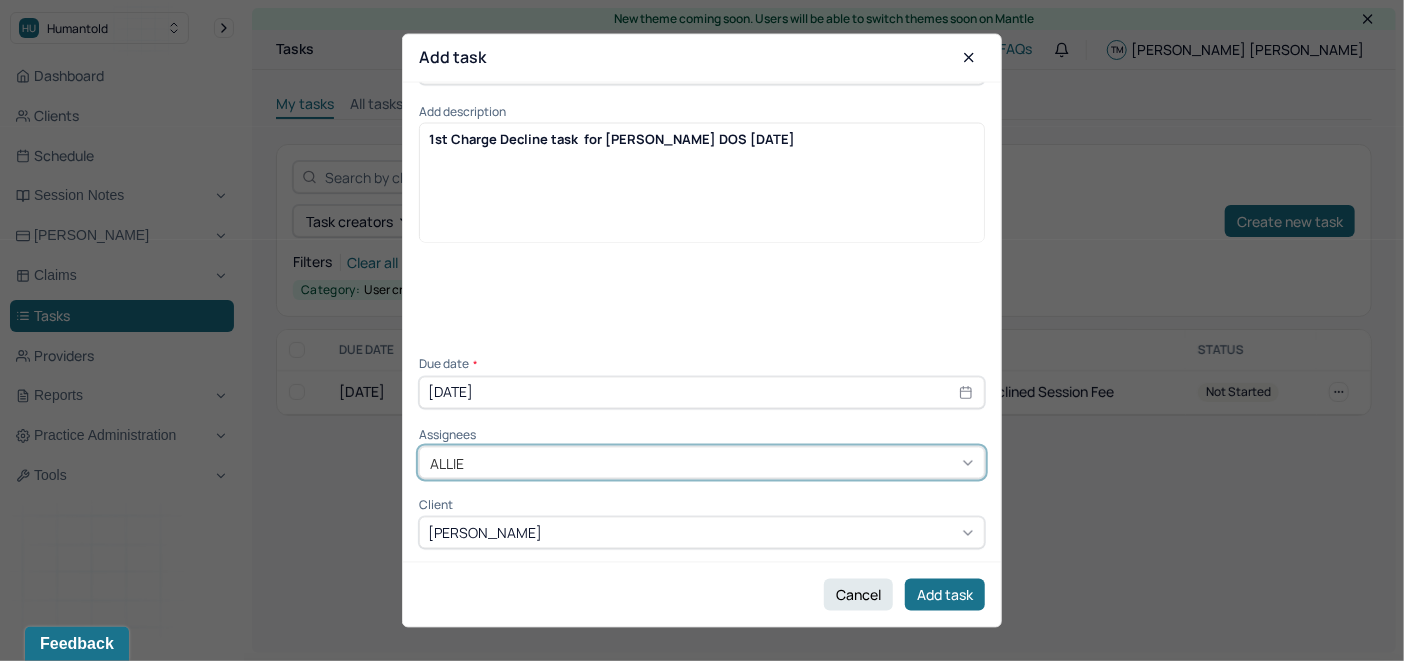 click on "Allie Morales" at bounding box center (702, 713) 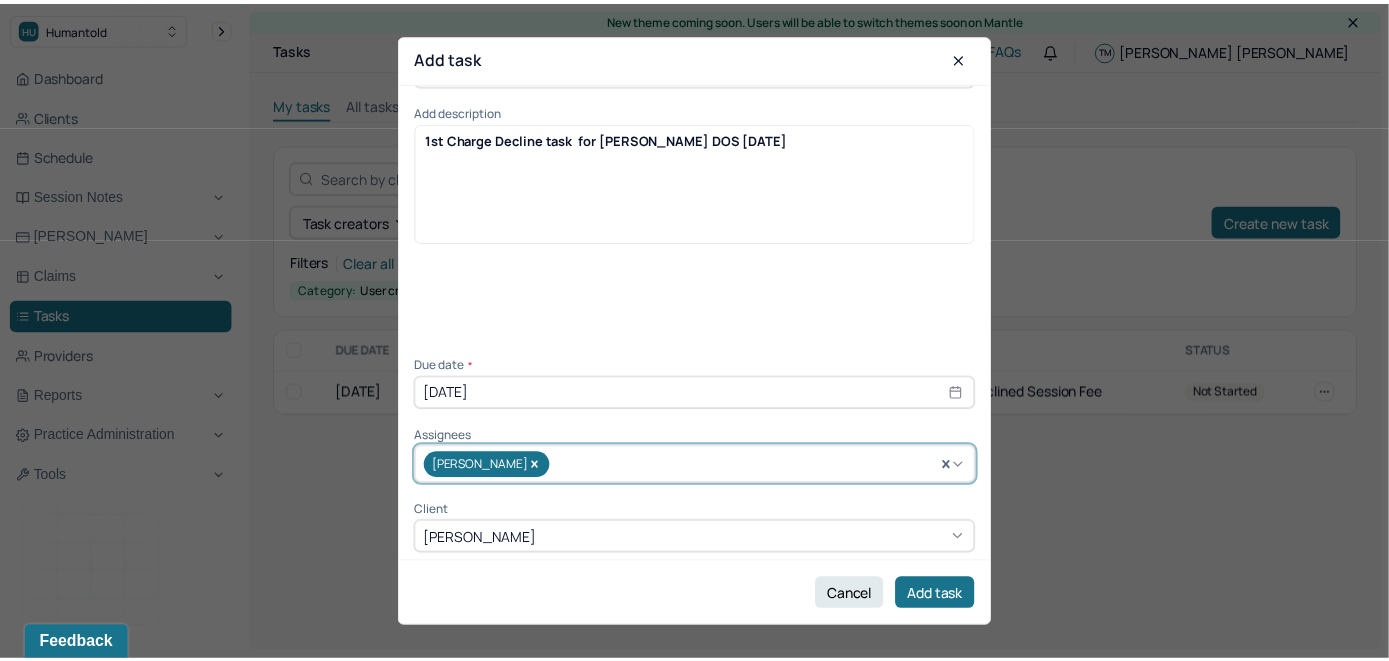 scroll, scrollTop: 70, scrollLeft: 0, axis: vertical 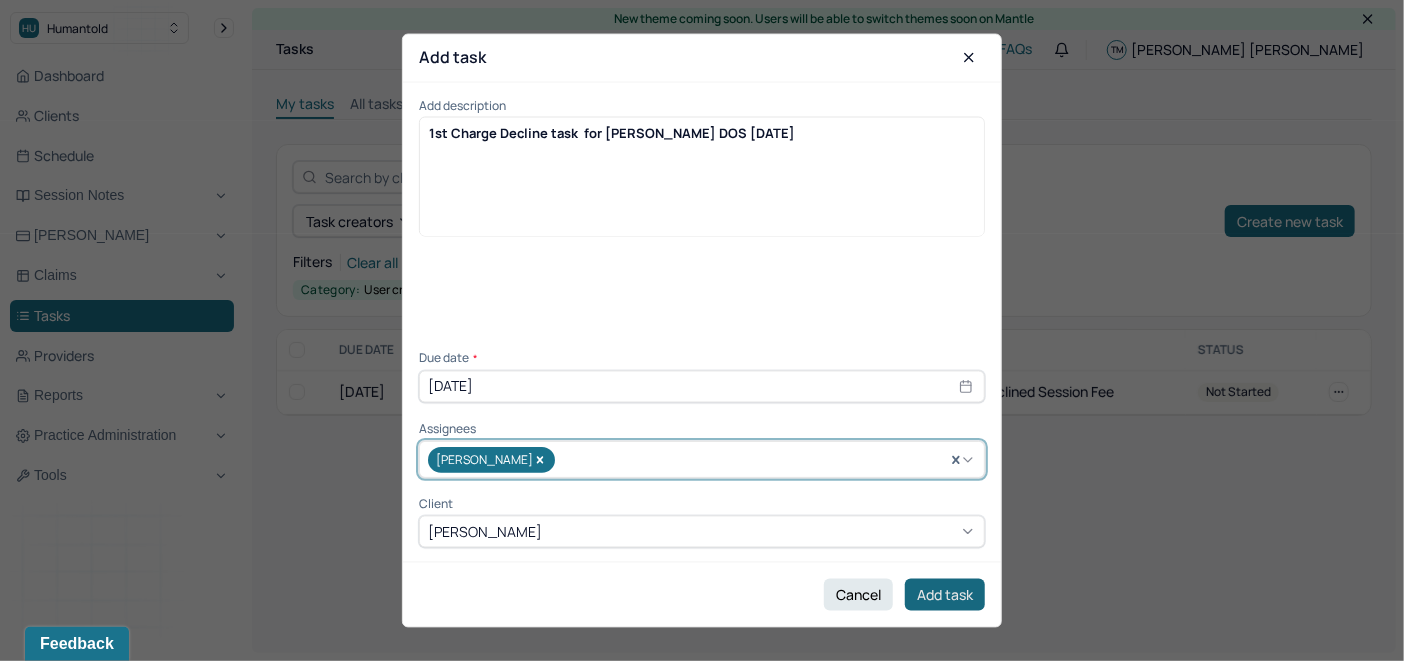 click on "Add task" at bounding box center (945, 595) 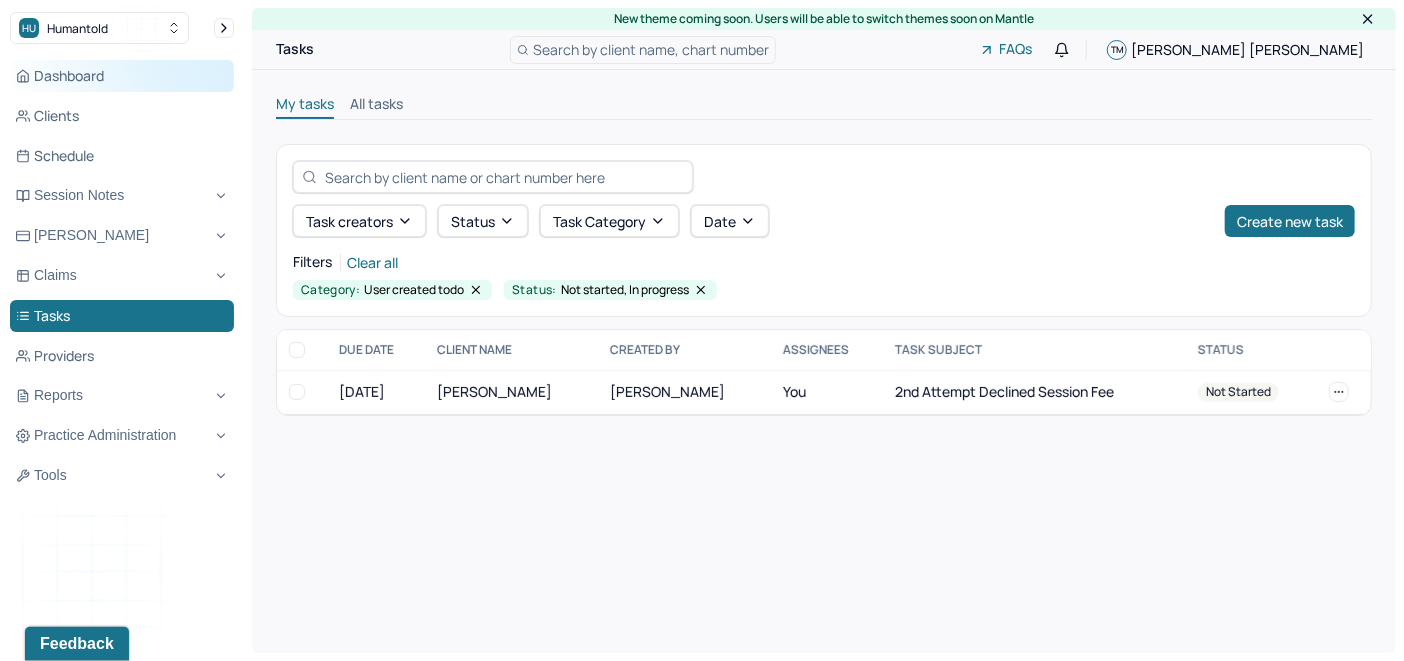 click on "Dashboard" at bounding box center (122, 76) 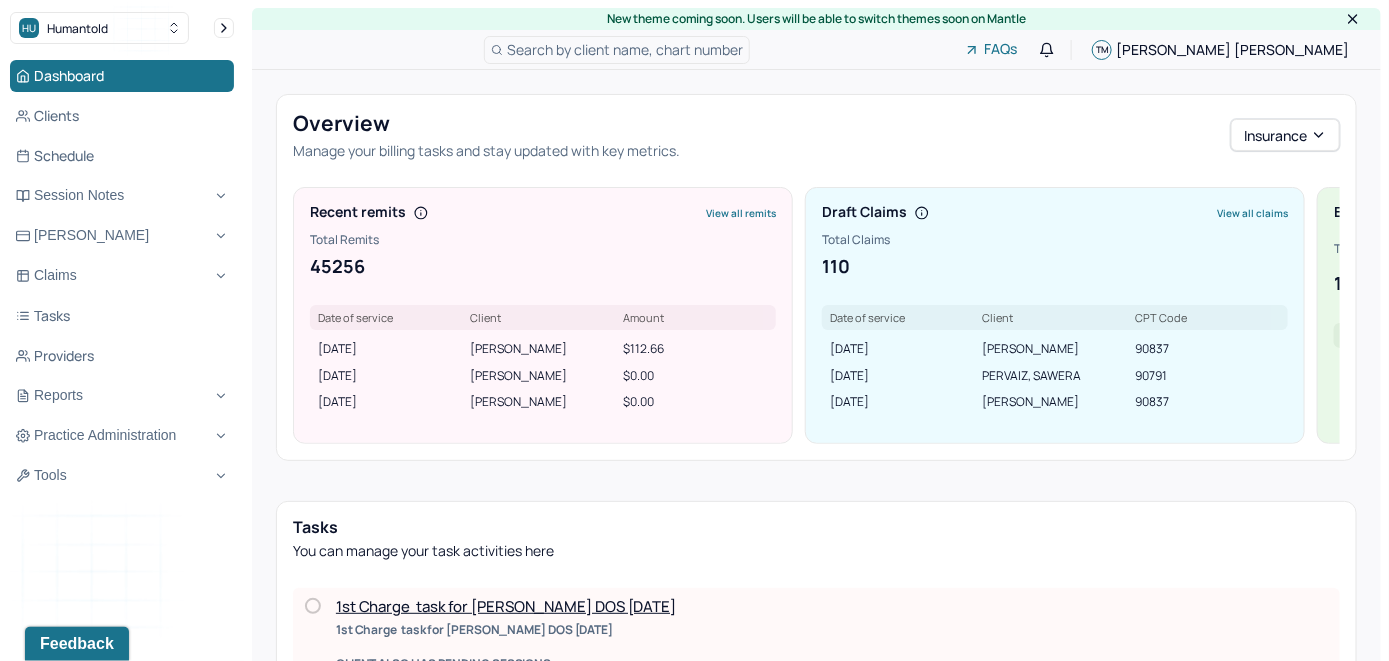 click on "Search by client name, chart number" at bounding box center (625, 49) 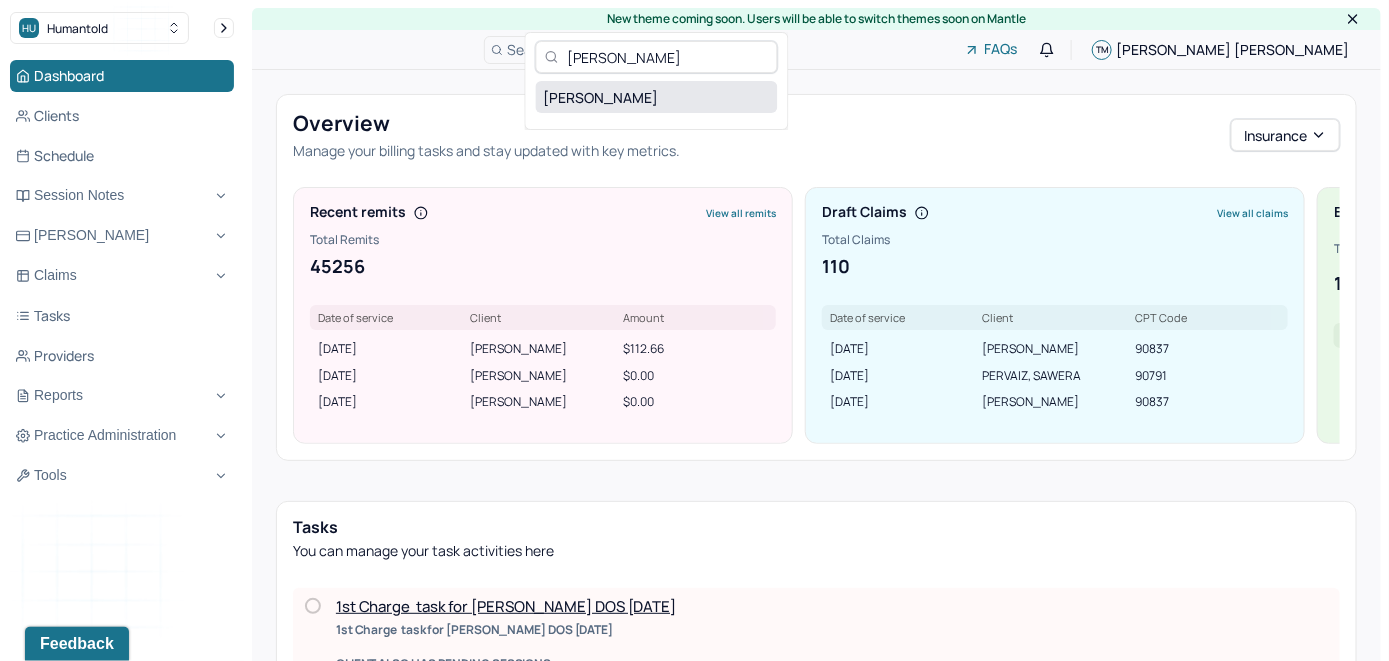 type on "Nicoletta Nogara" 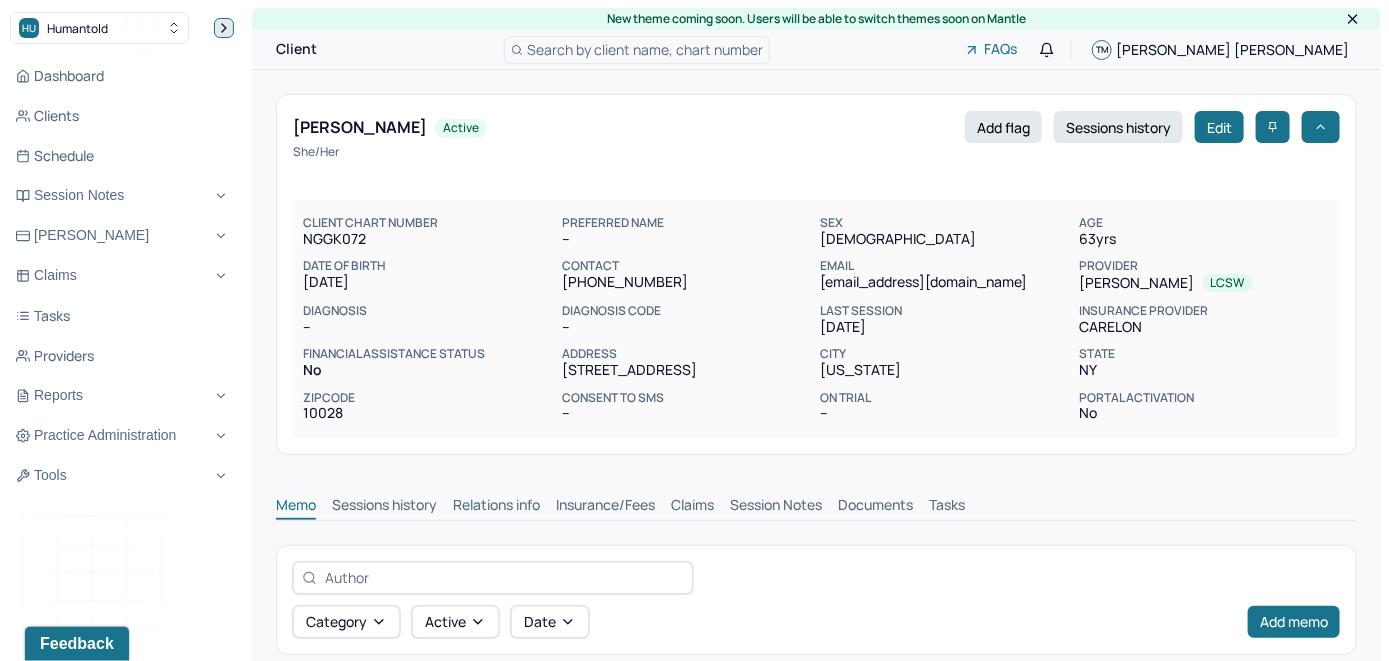 click 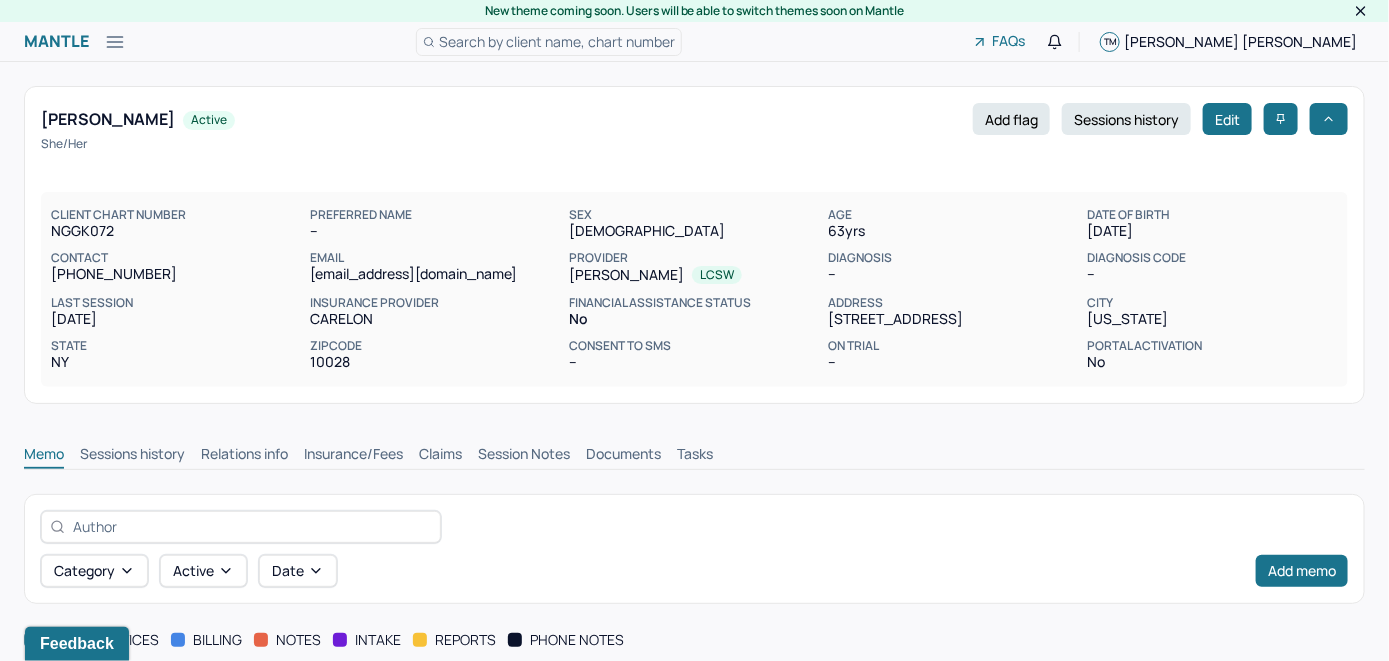 scroll, scrollTop: 0, scrollLeft: 0, axis: both 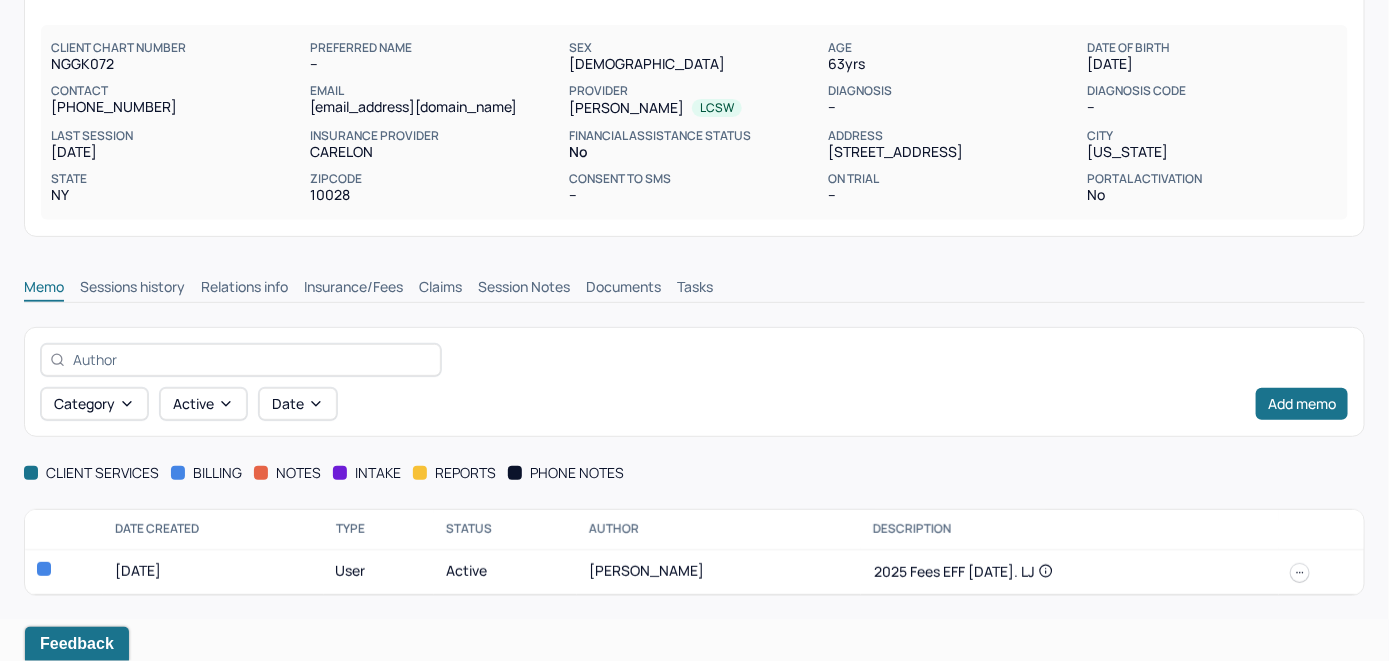 click on "Insurance/Fees" at bounding box center (353, 289) 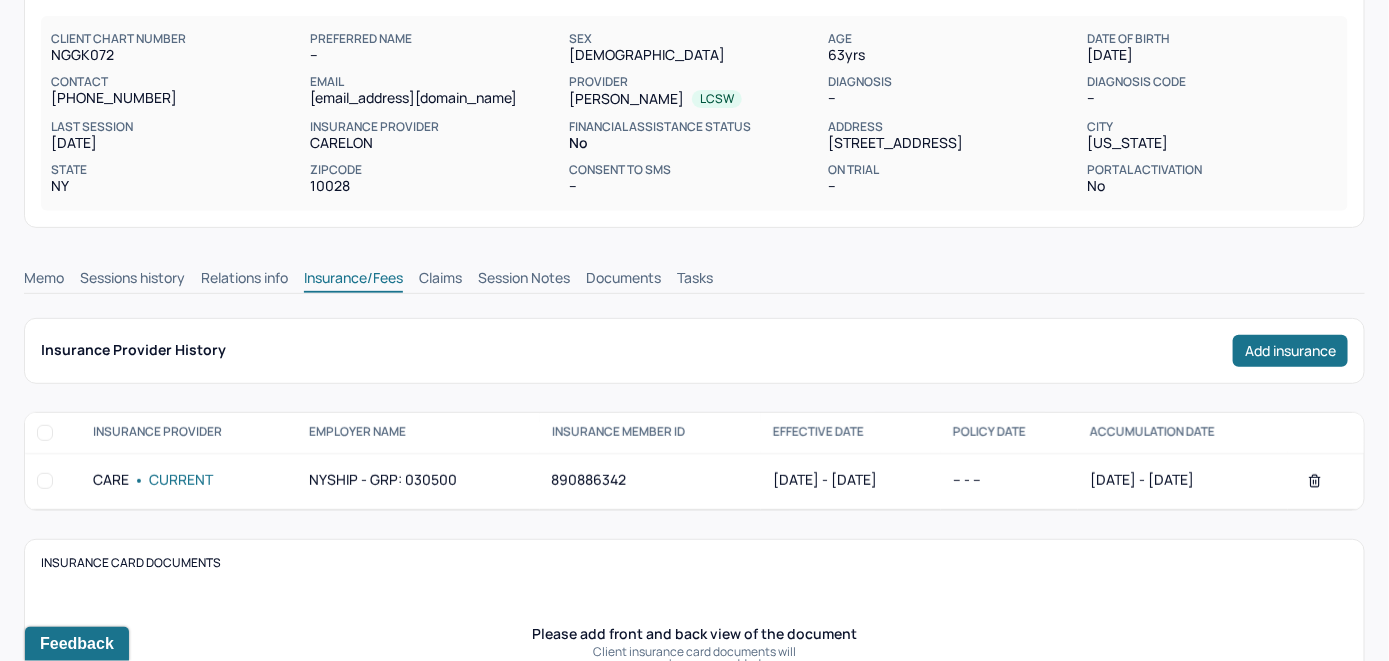 scroll, scrollTop: 167, scrollLeft: 0, axis: vertical 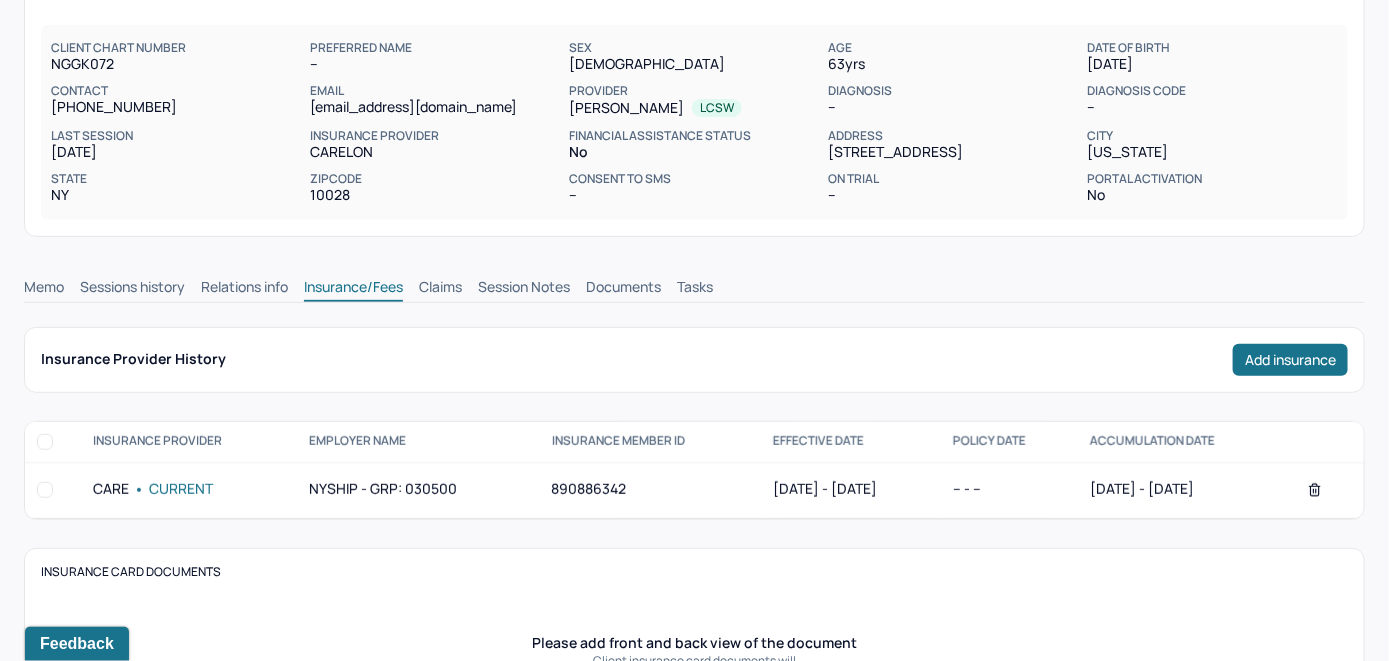 click on "Claims" at bounding box center [440, 289] 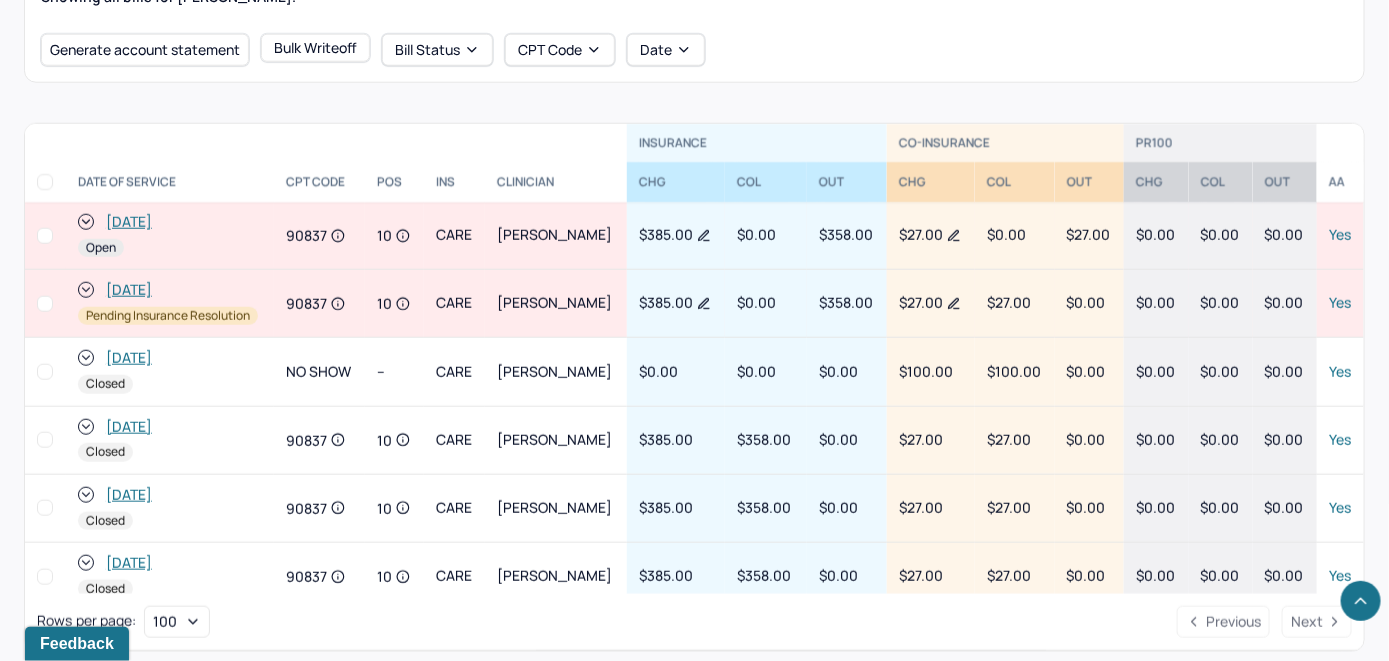 scroll, scrollTop: 771, scrollLeft: 0, axis: vertical 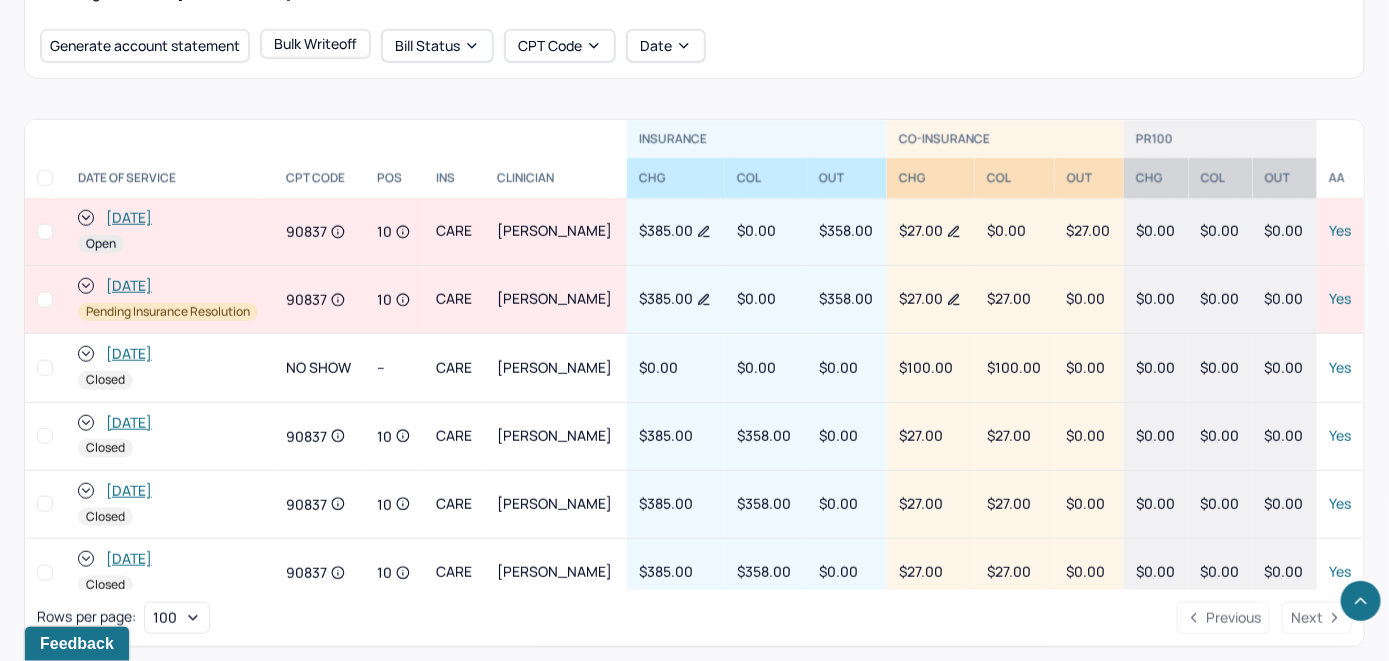 click on "[DATE]" at bounding box center (129, 218) 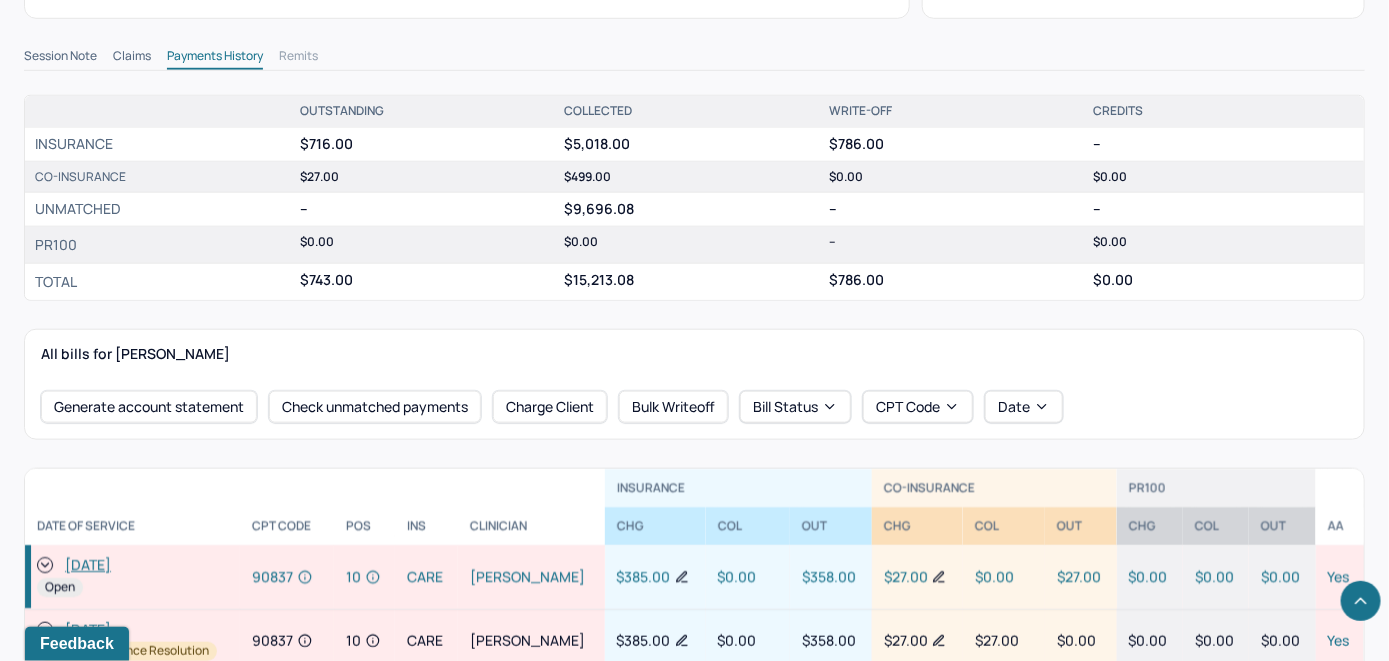 scroll, scrollTop: 700, scrollLeft: 0, axis: vertical 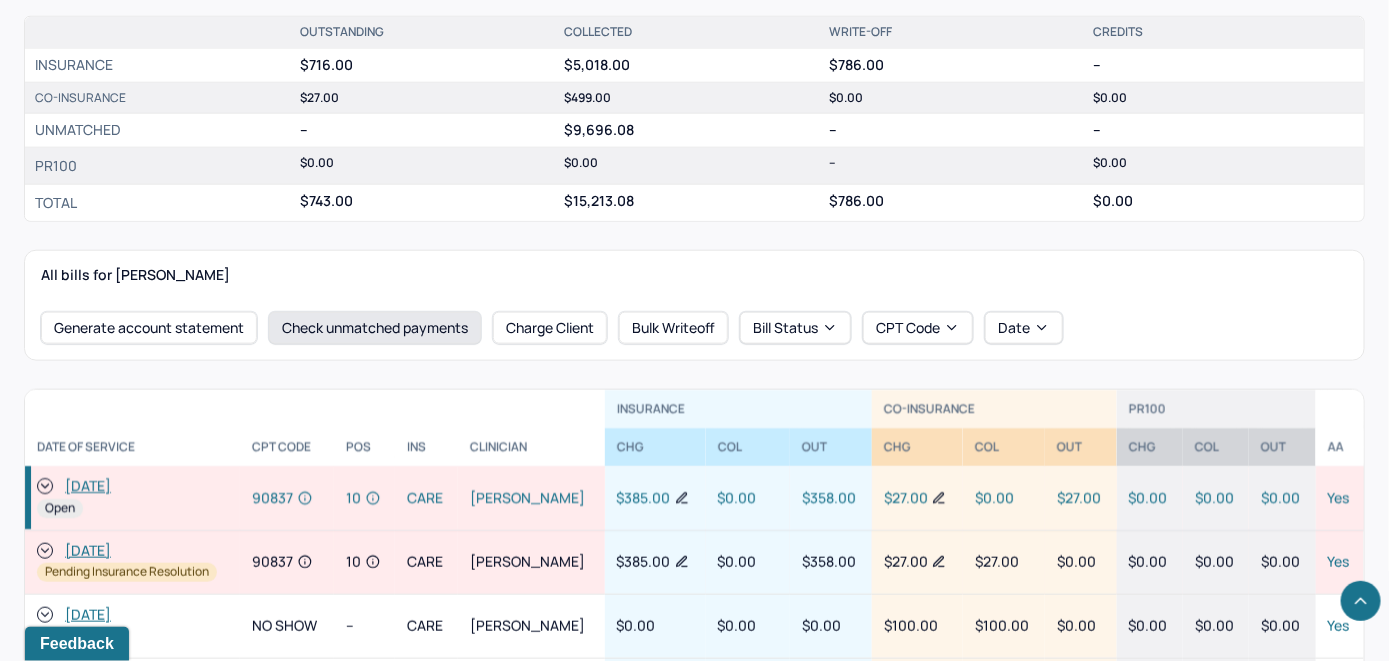 click on "Check unmatched payments" at bounding box center (375, 328) 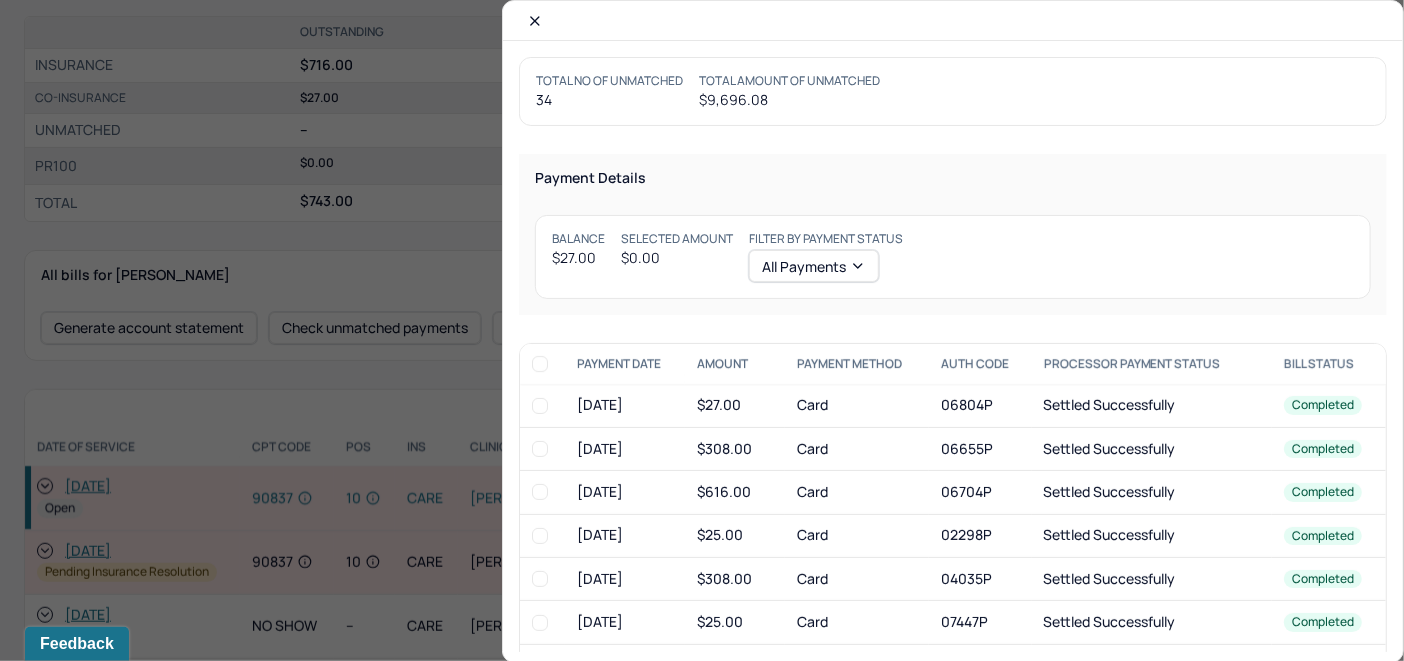 click at bounding box center (540, 406) 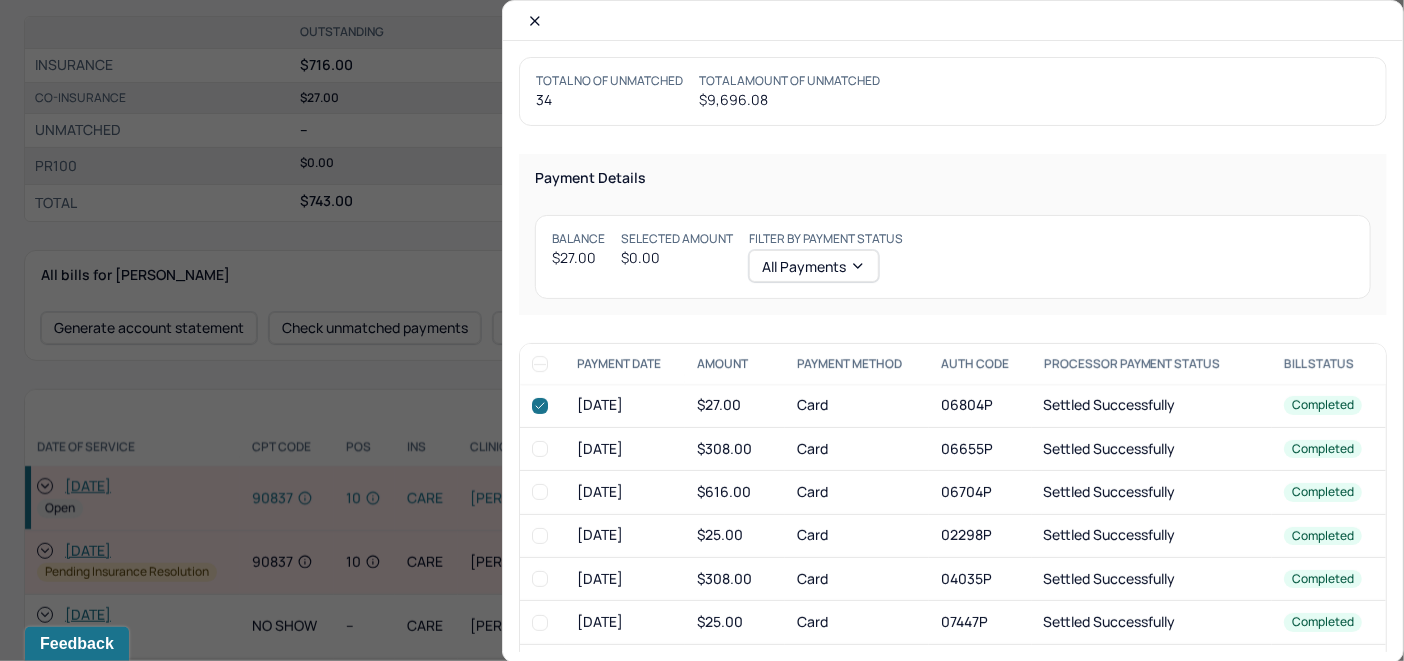 checkbox on "true" 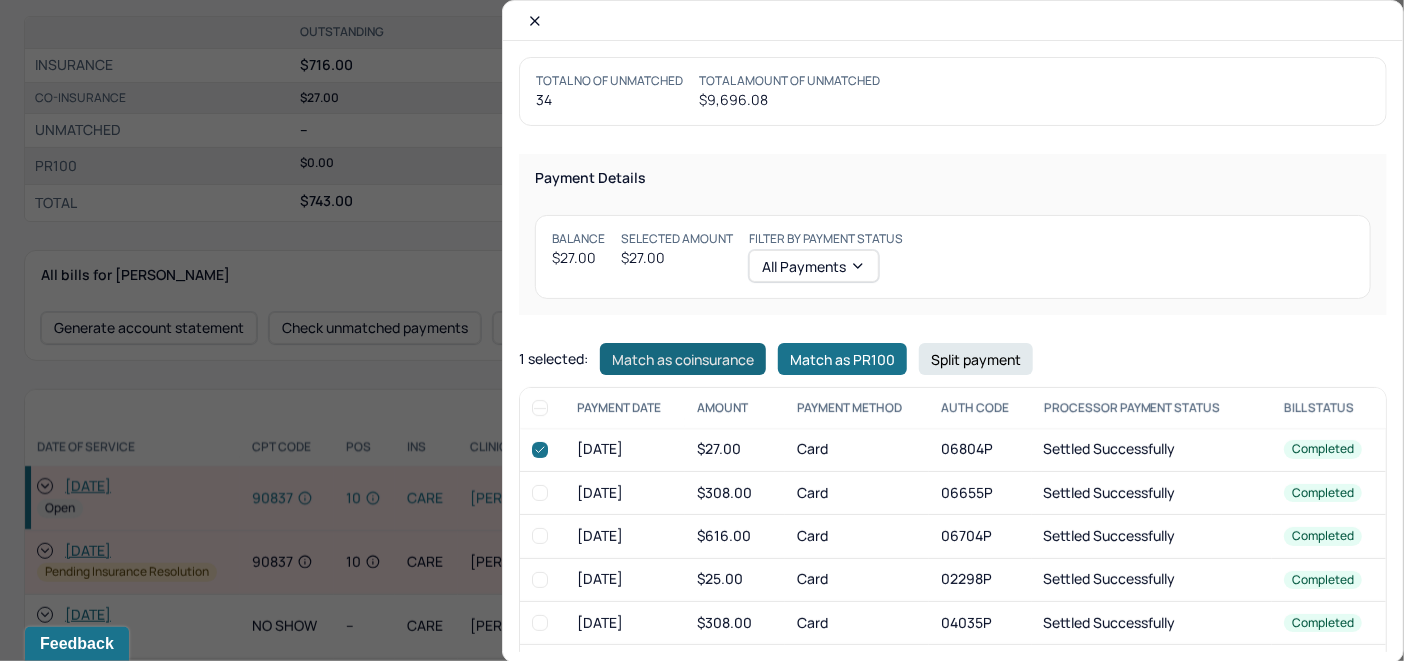 click on "Match as coinsurance" at bounding box center (683, 359) 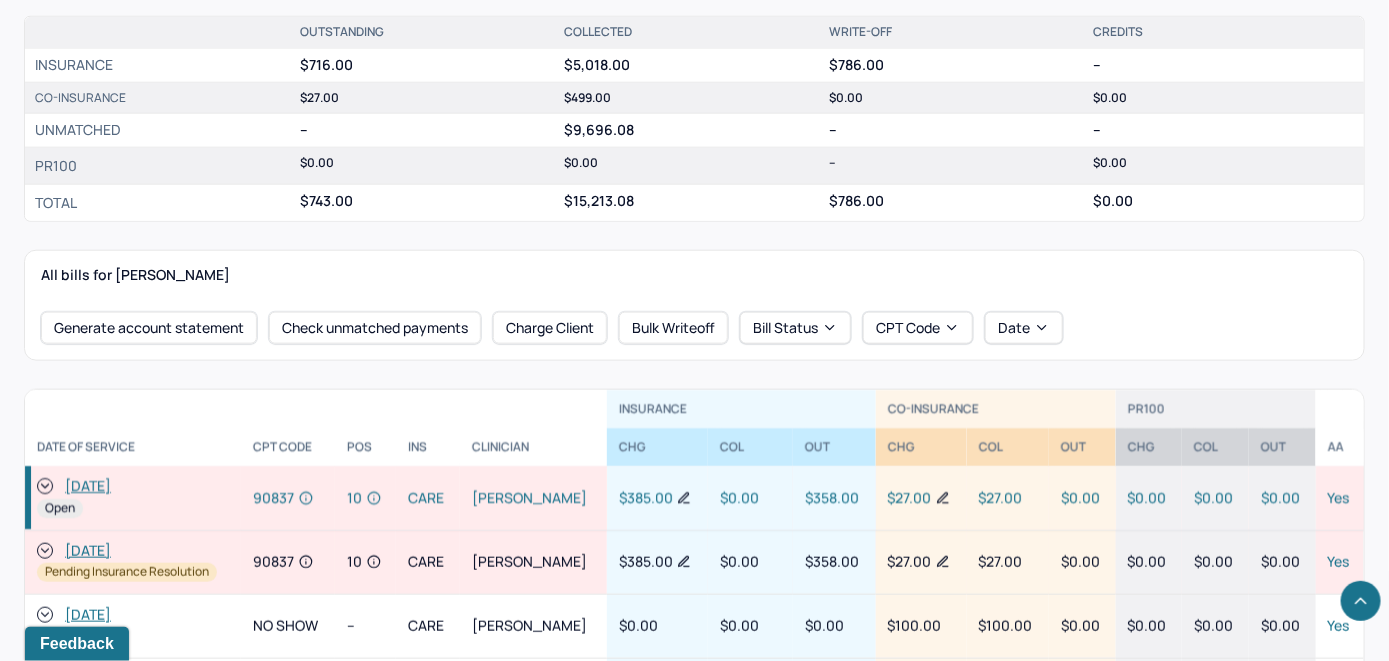 click 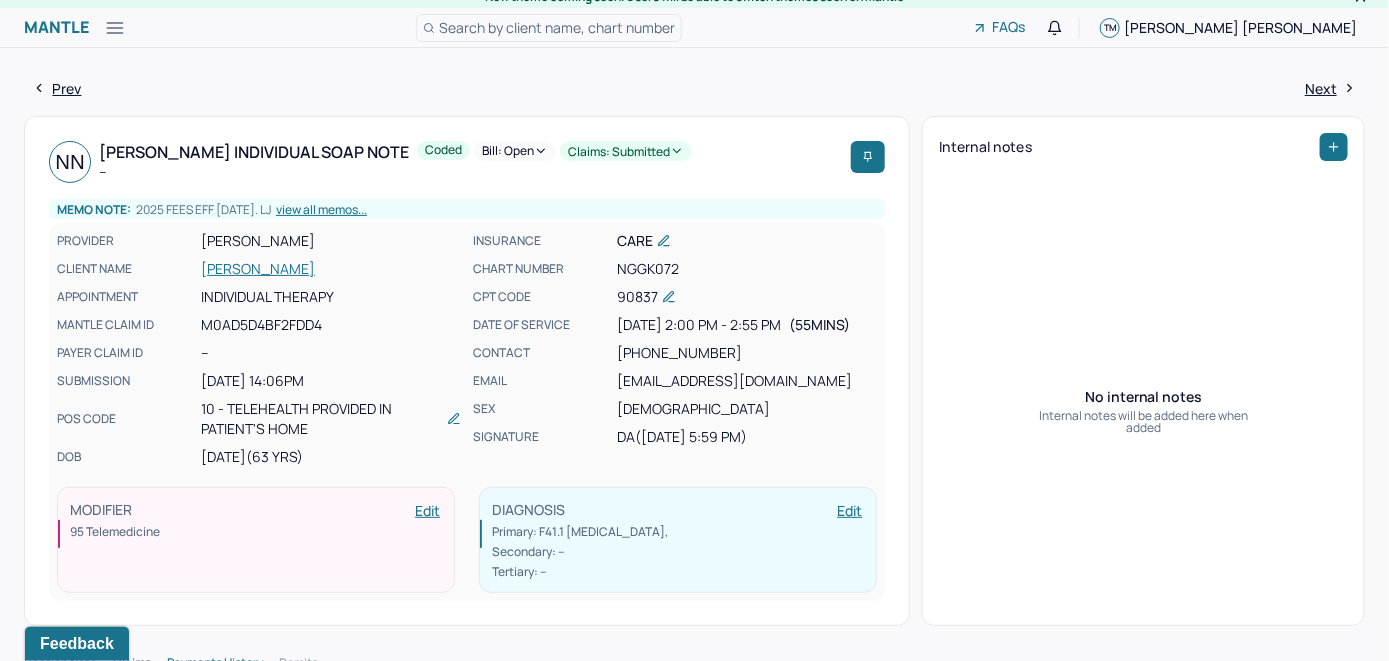 scroll, scrollTop: 0, scrollLeft: 0, axis: both 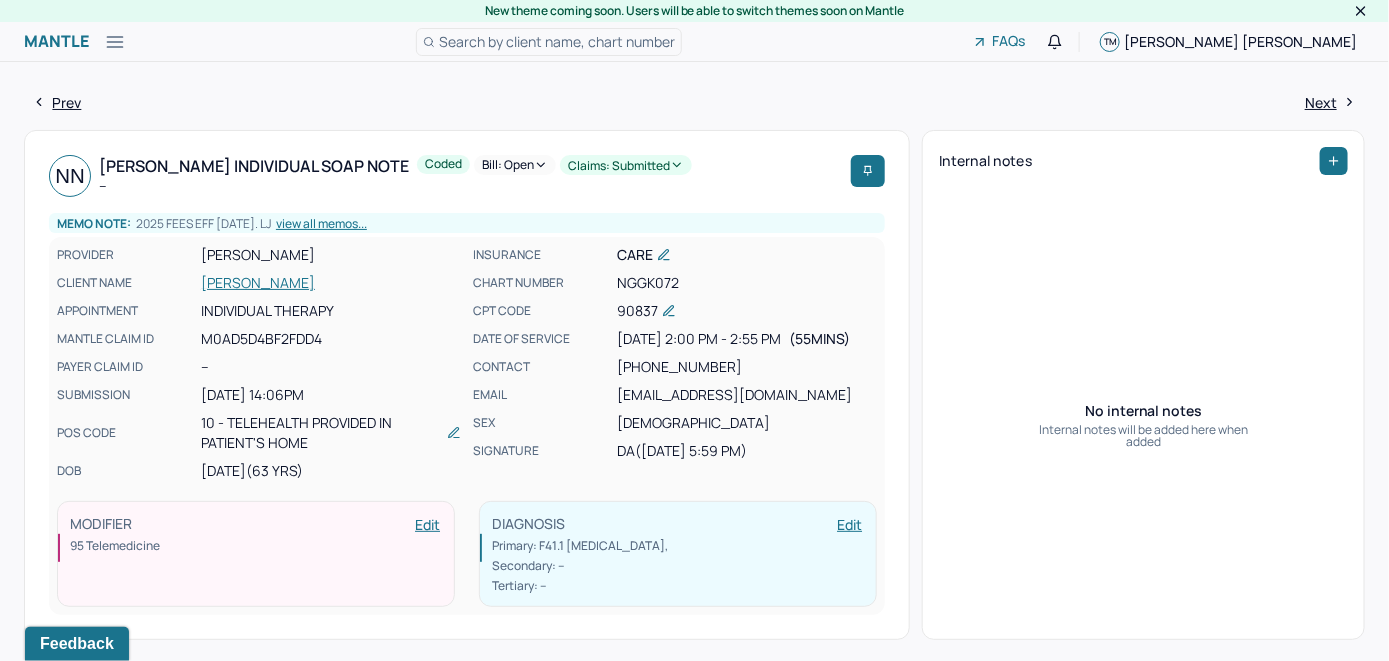 click on "Bill: Open" at bounding box center [515, 165] 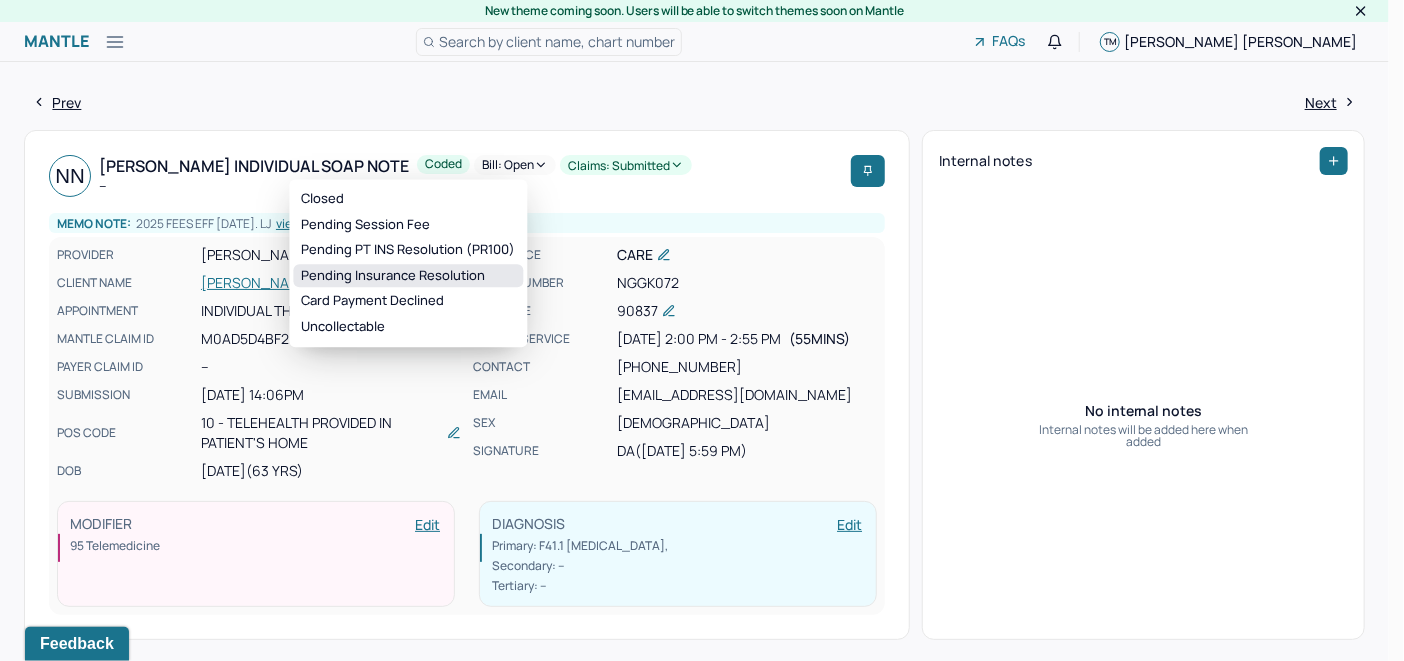 click on "Pending Insurance Resolution" at bounding box center (408, 276) 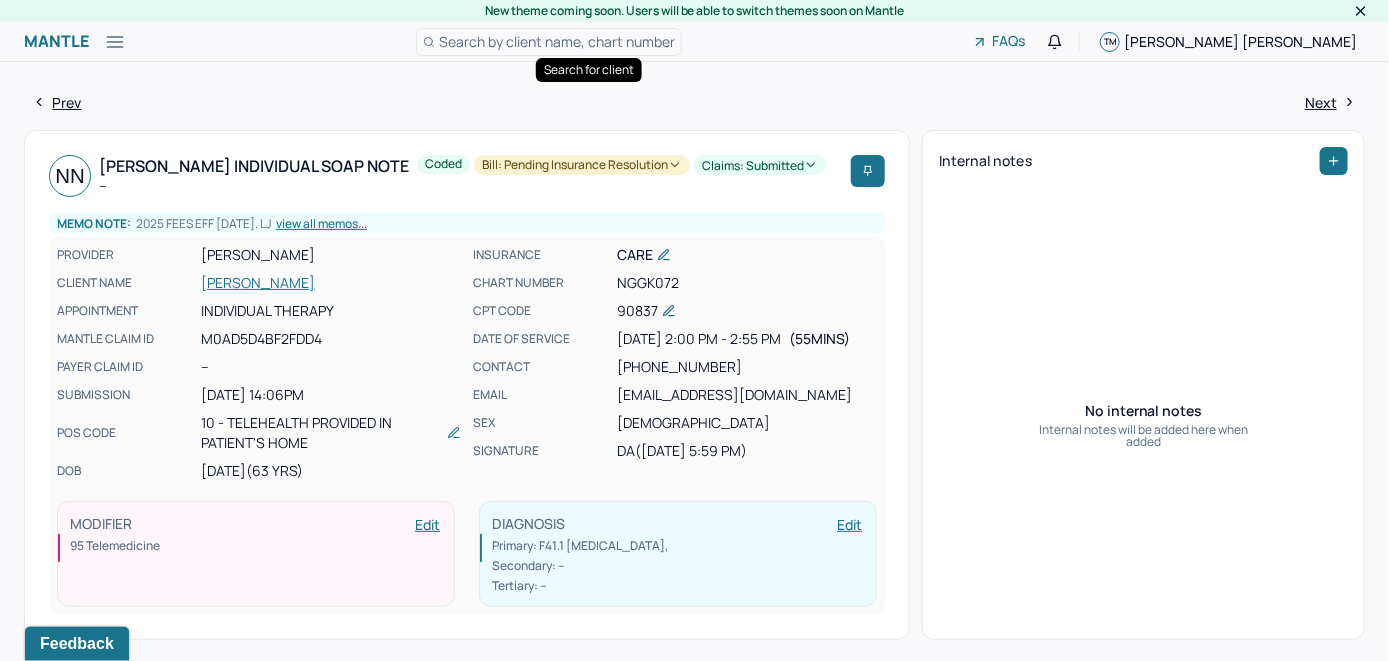 click on "Search by client name, chart number" at bounding box center (549, 42) 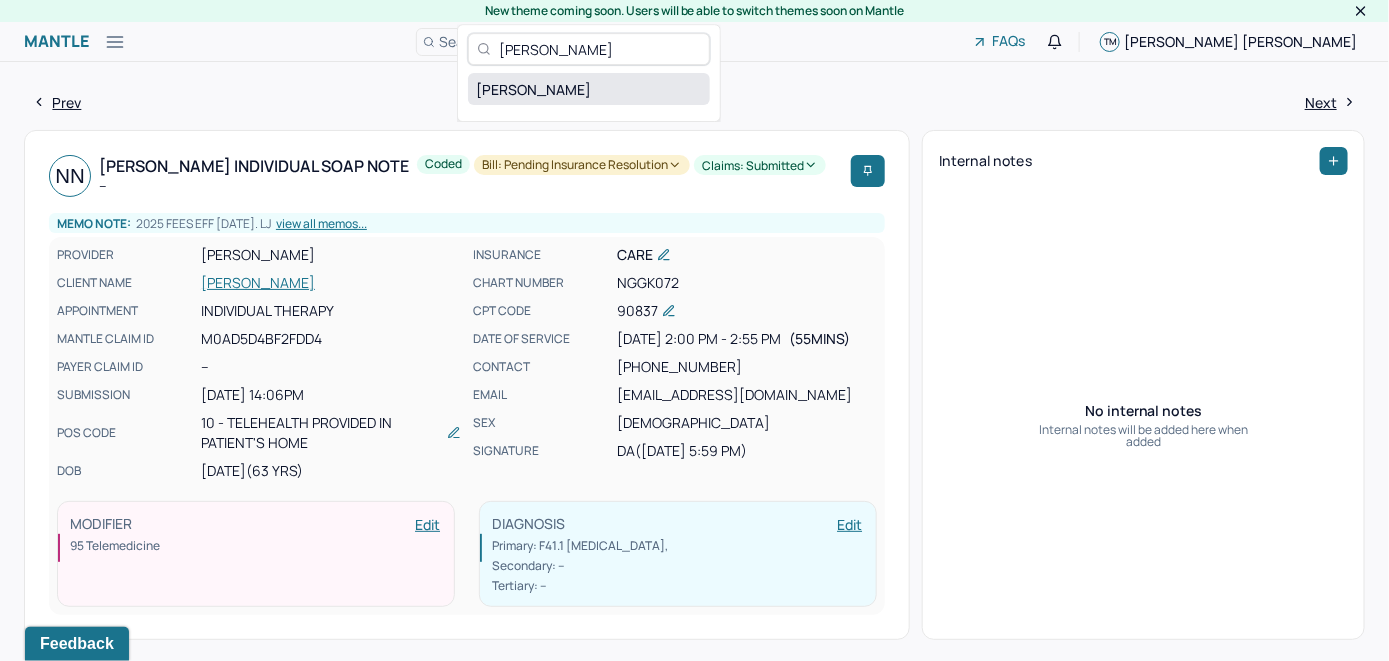 type on "Nilda Rivera" 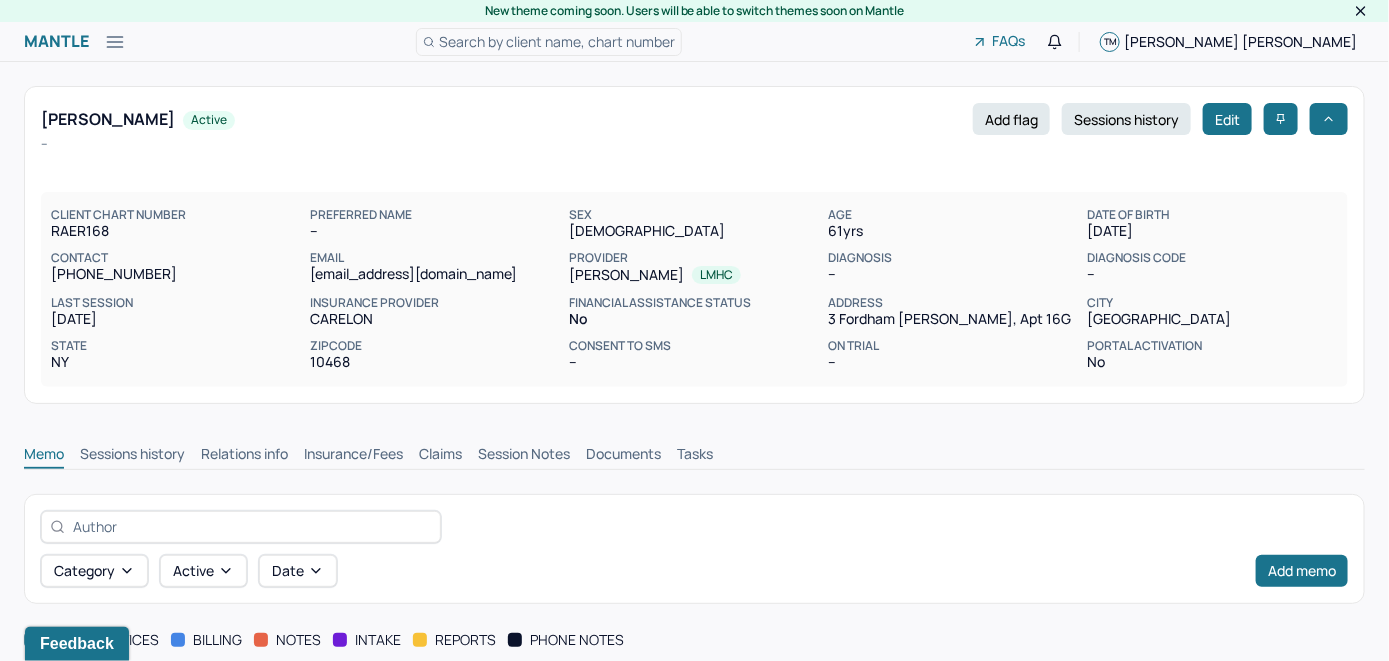 scroll, scrollTop: 0, scrollLeft: 0, axis: both 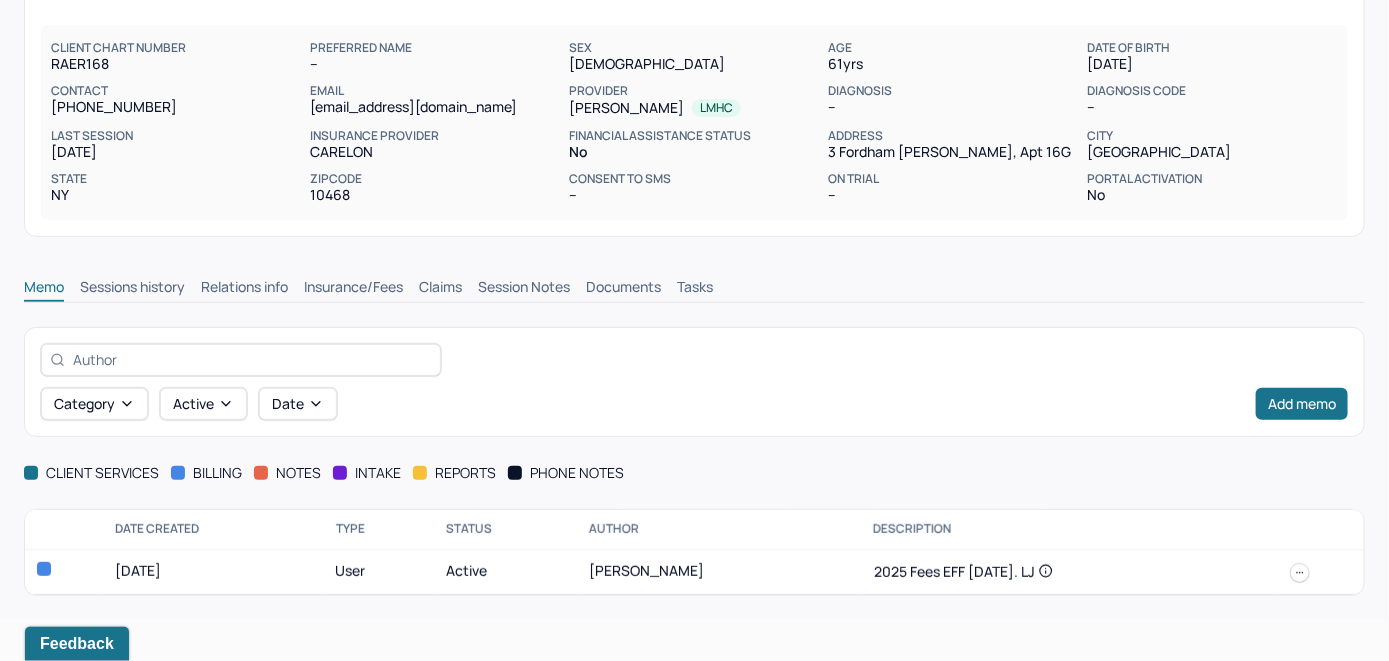 click on "Insurance/Fees" at bounding box center [353, 289] 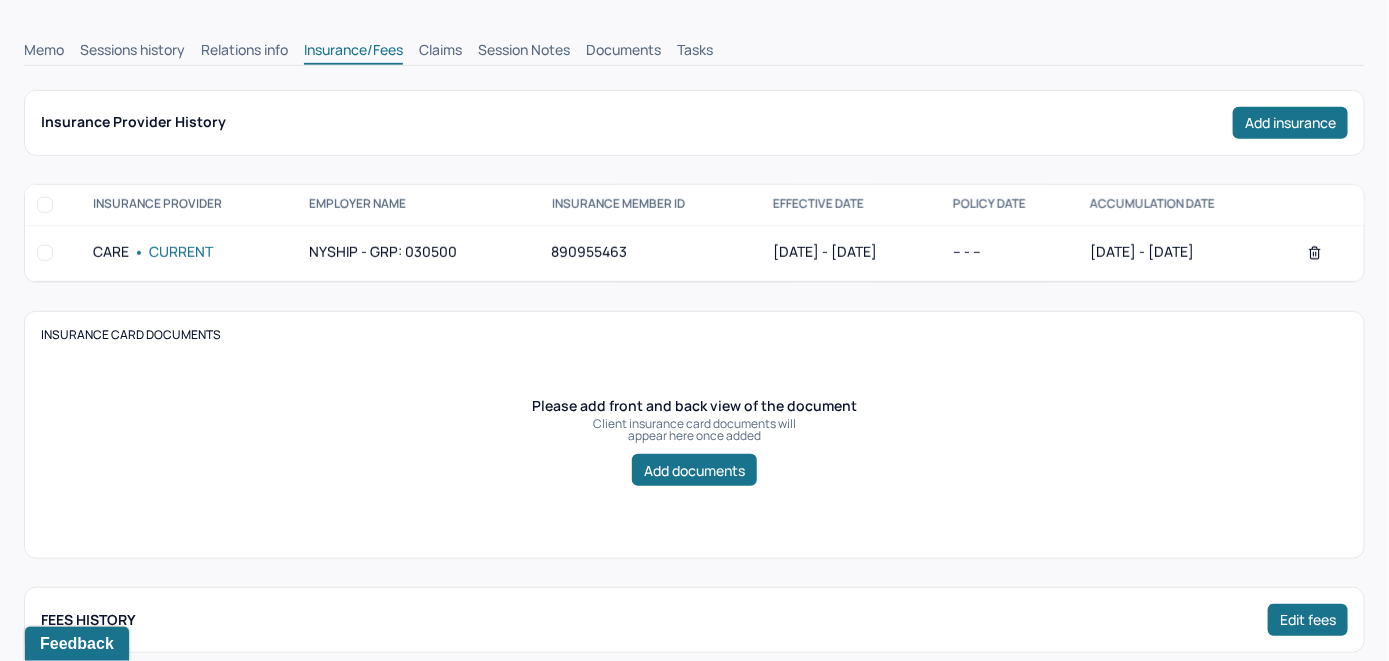 scroll, scrollTop: 267, scrollLeft: 0, axis: vertical 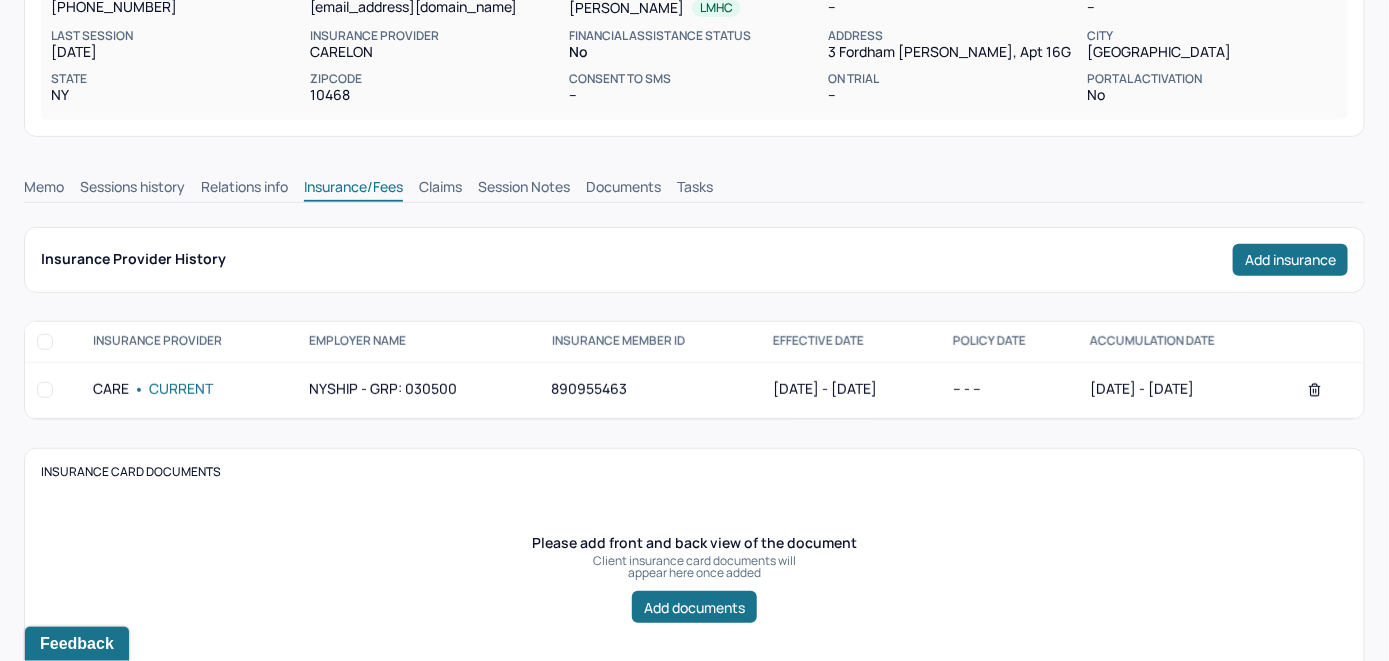 click on "Claims" at bounding box center (440, 189) 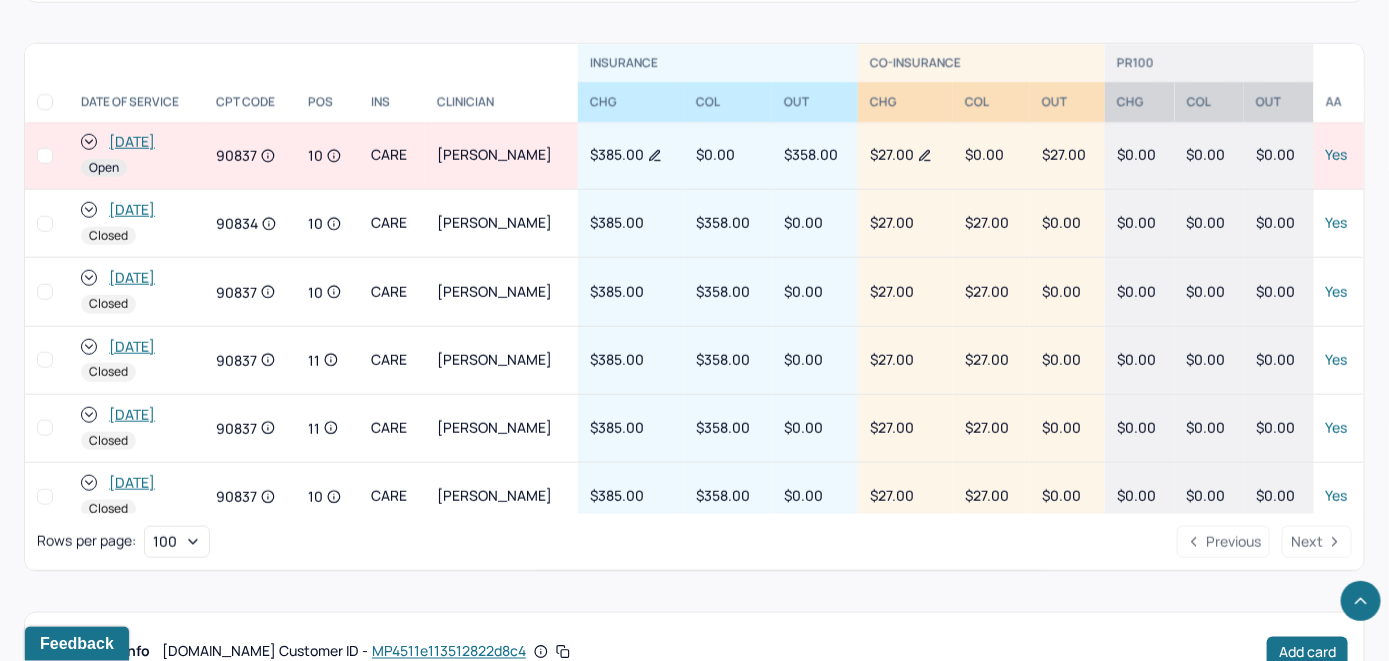 scroll, scrollTop: 841, scrollLeft: 0, axis: vertical 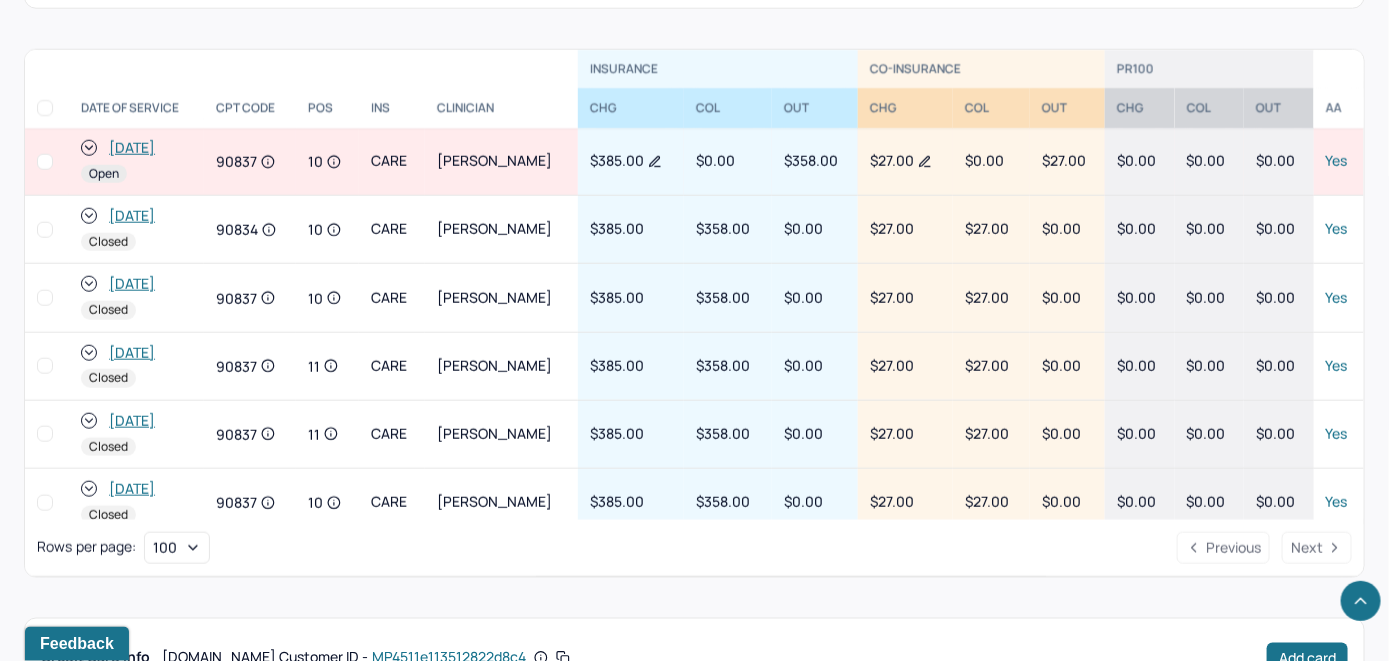 click on "[DATE]" at bounding box center (132, 148) 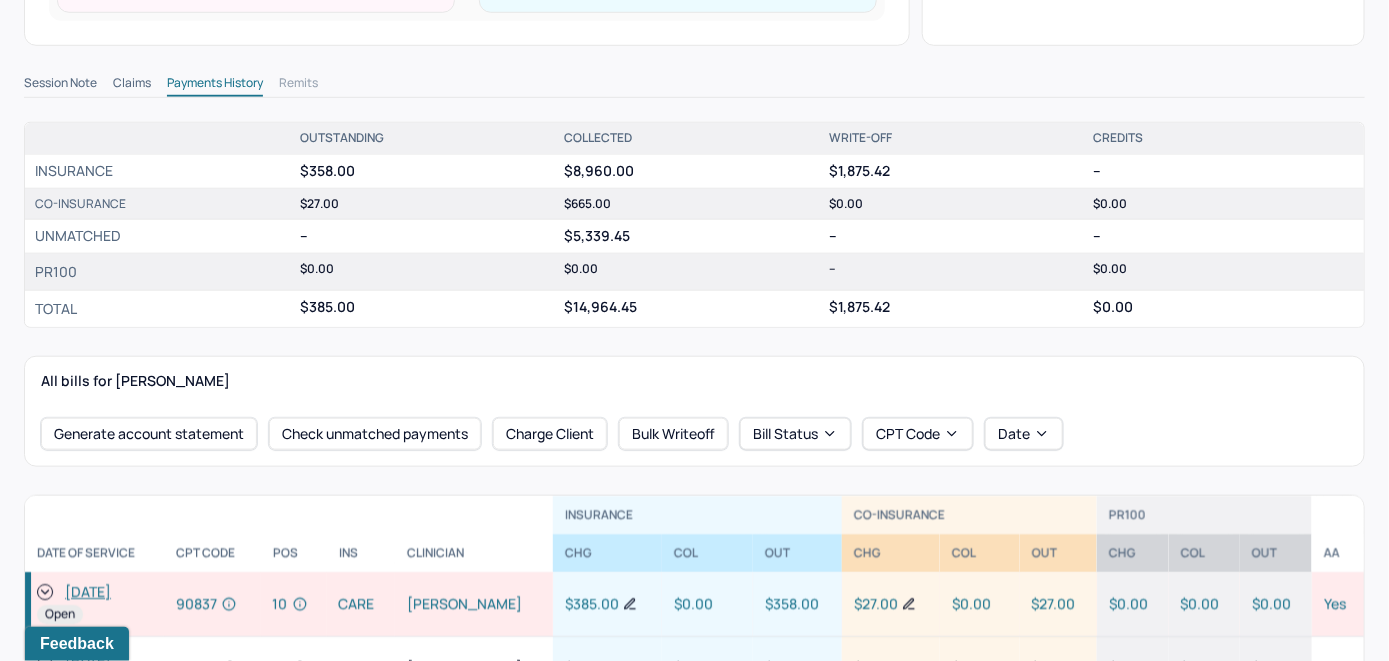 scroll, scrollTop: 600, scrollLeft: 0, axis: vertical 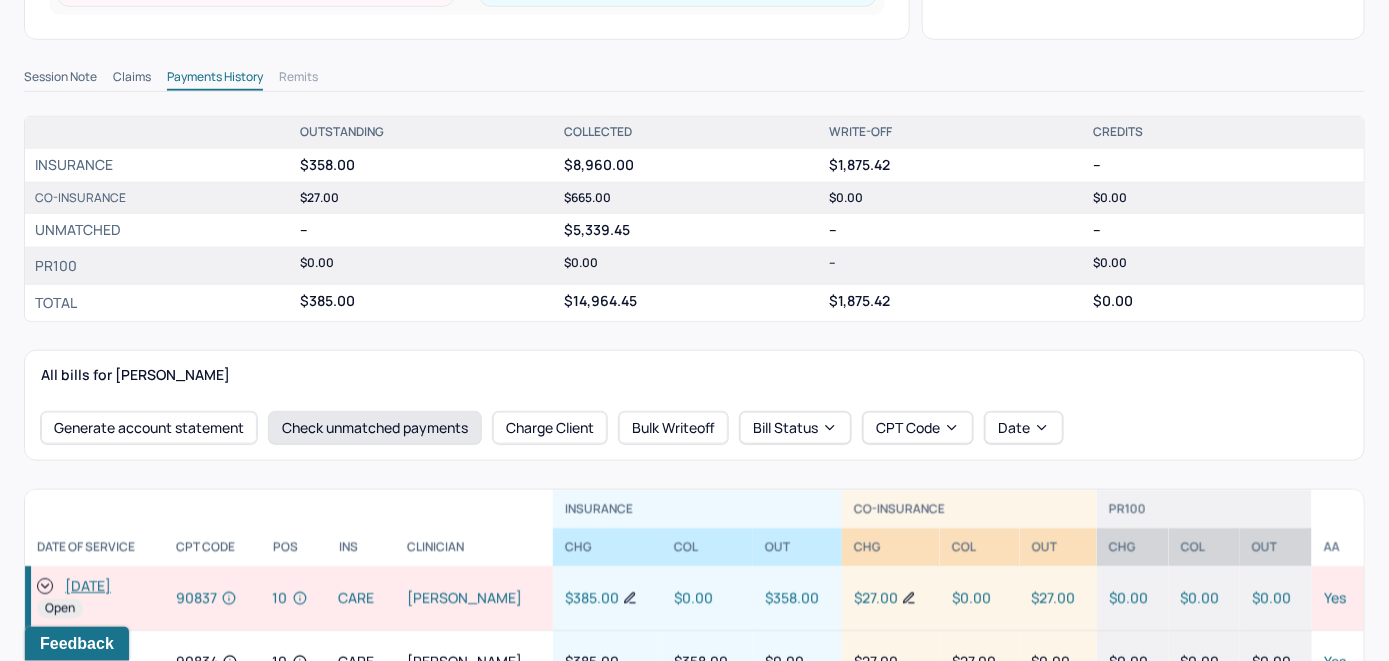 click on "Check unmatched payments" at bounding box center (375, 428) 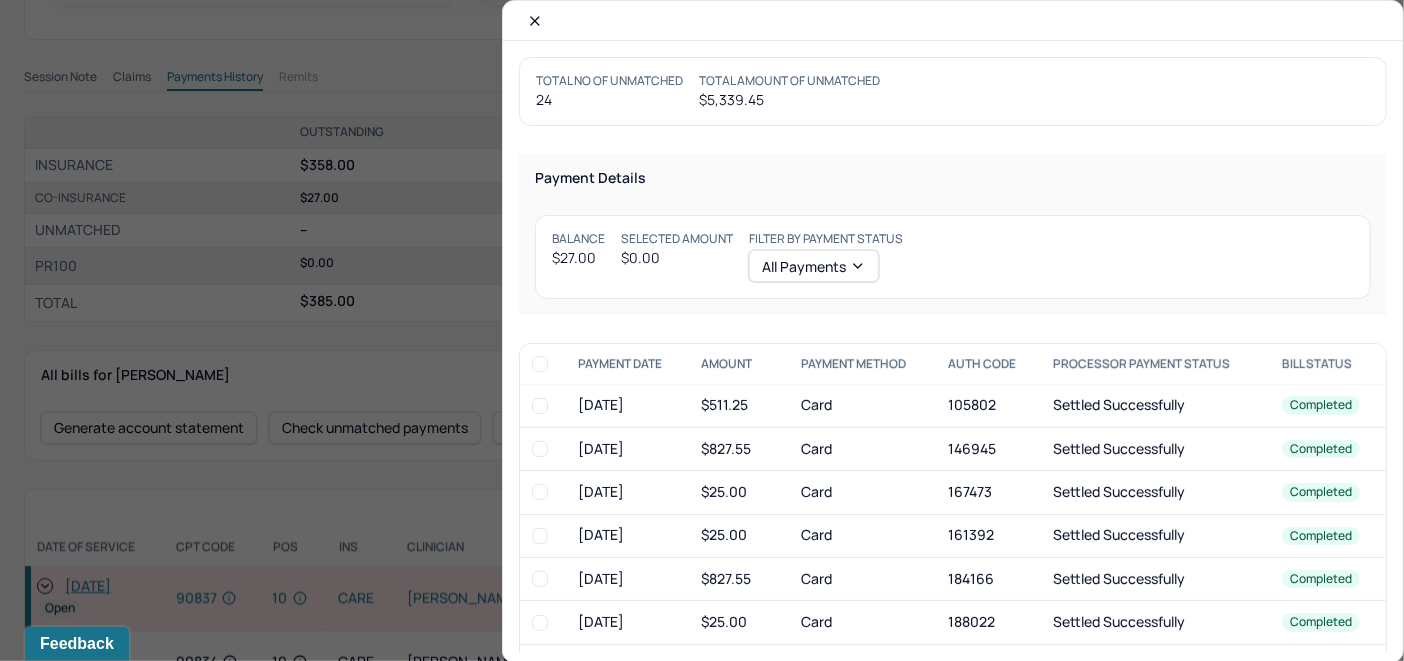 click 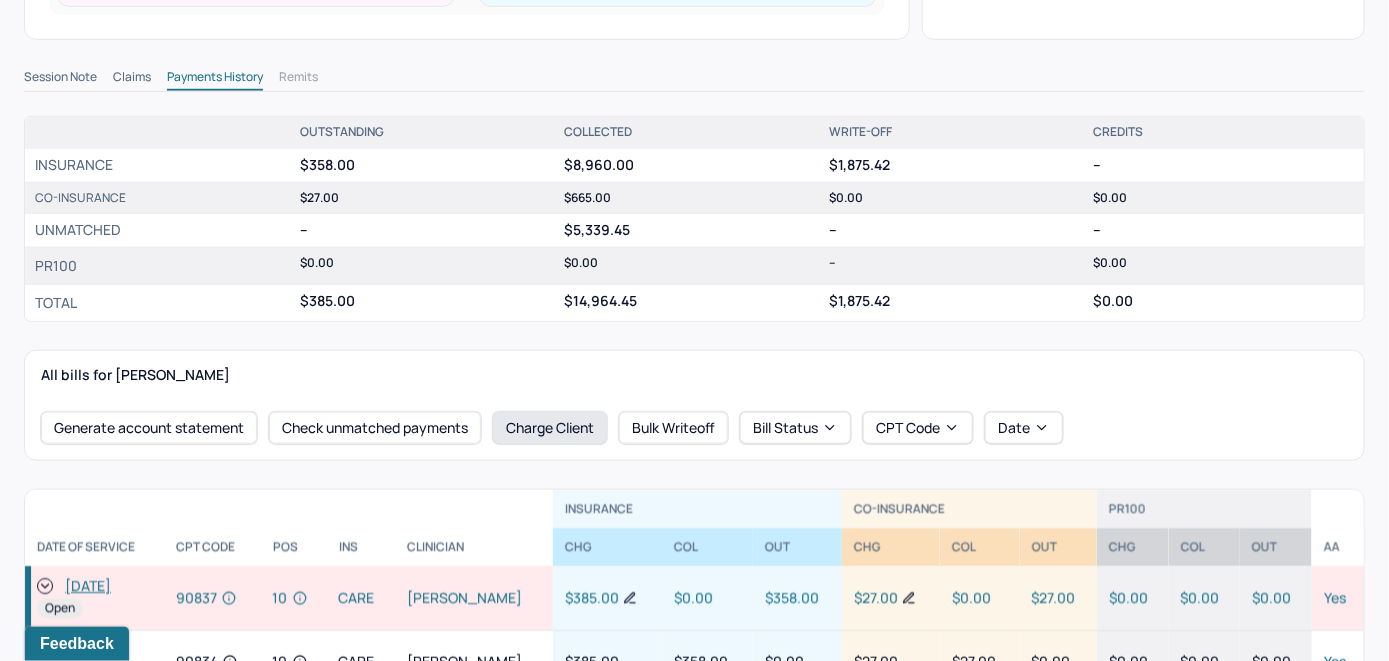 click on "Charge Client" at bounding box center (550, 428) 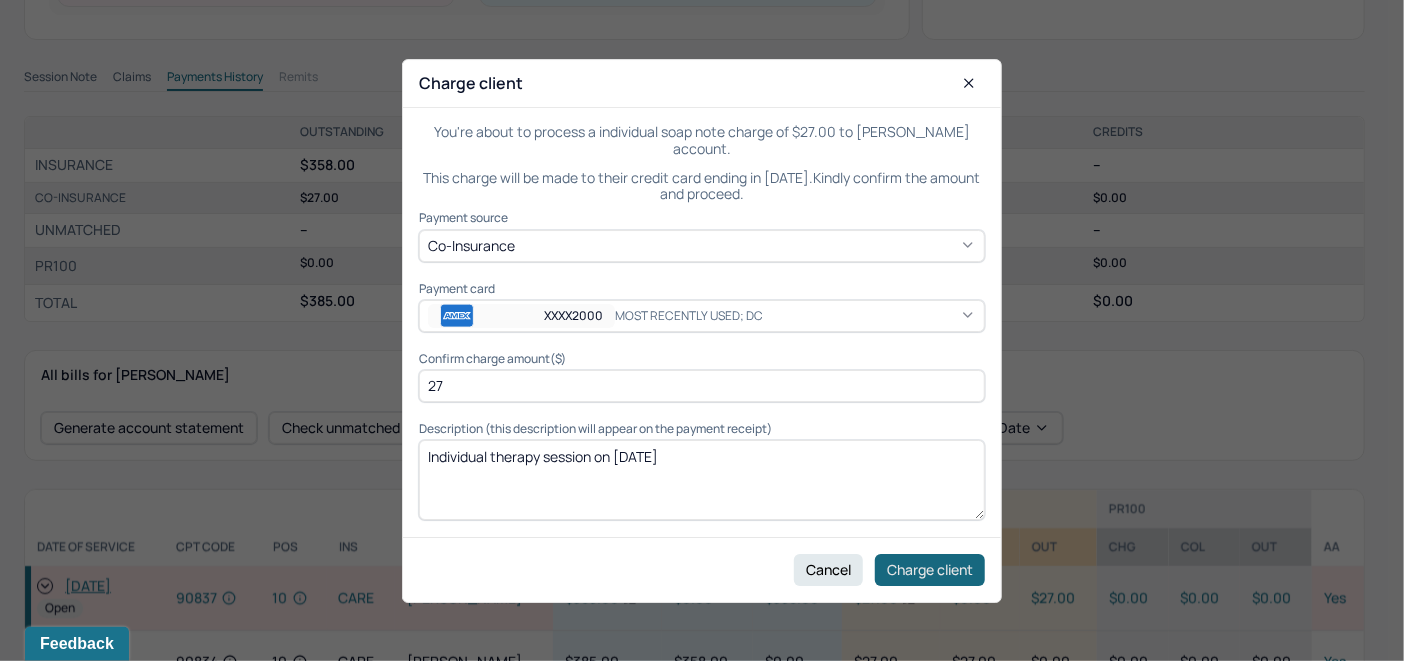 click on "Charge client" at bounding box center (930, 569) 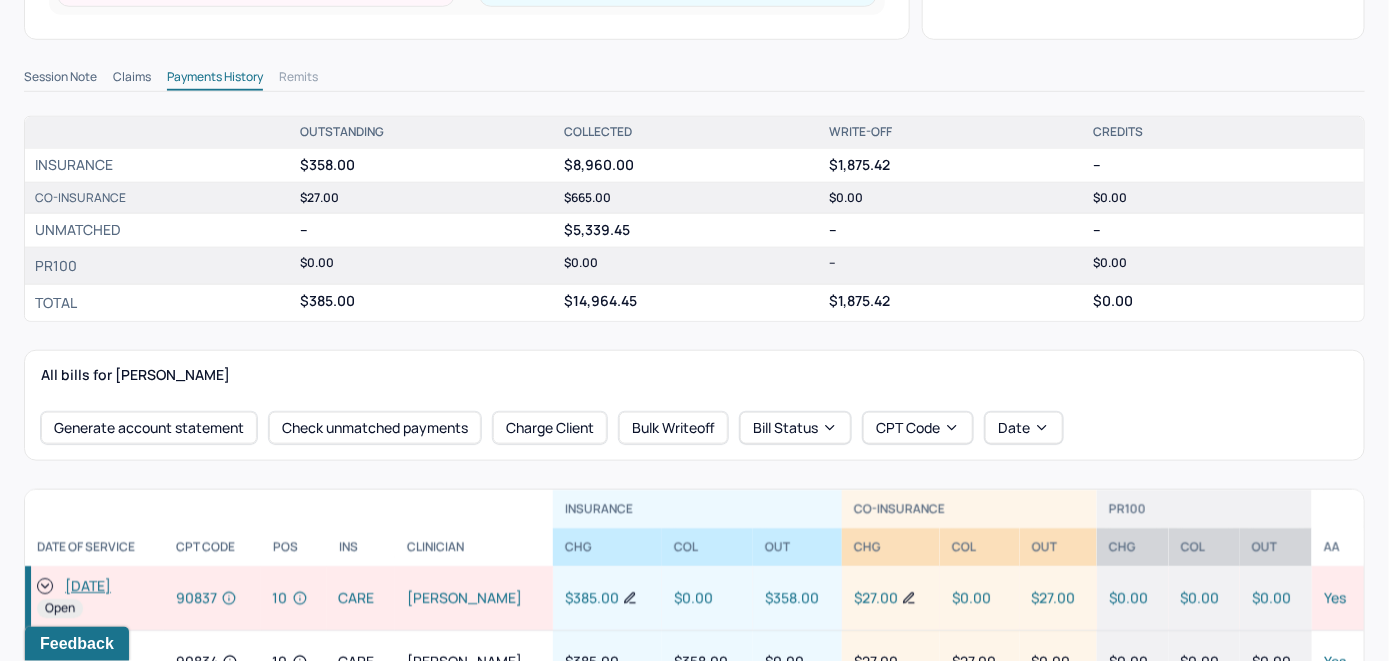 click 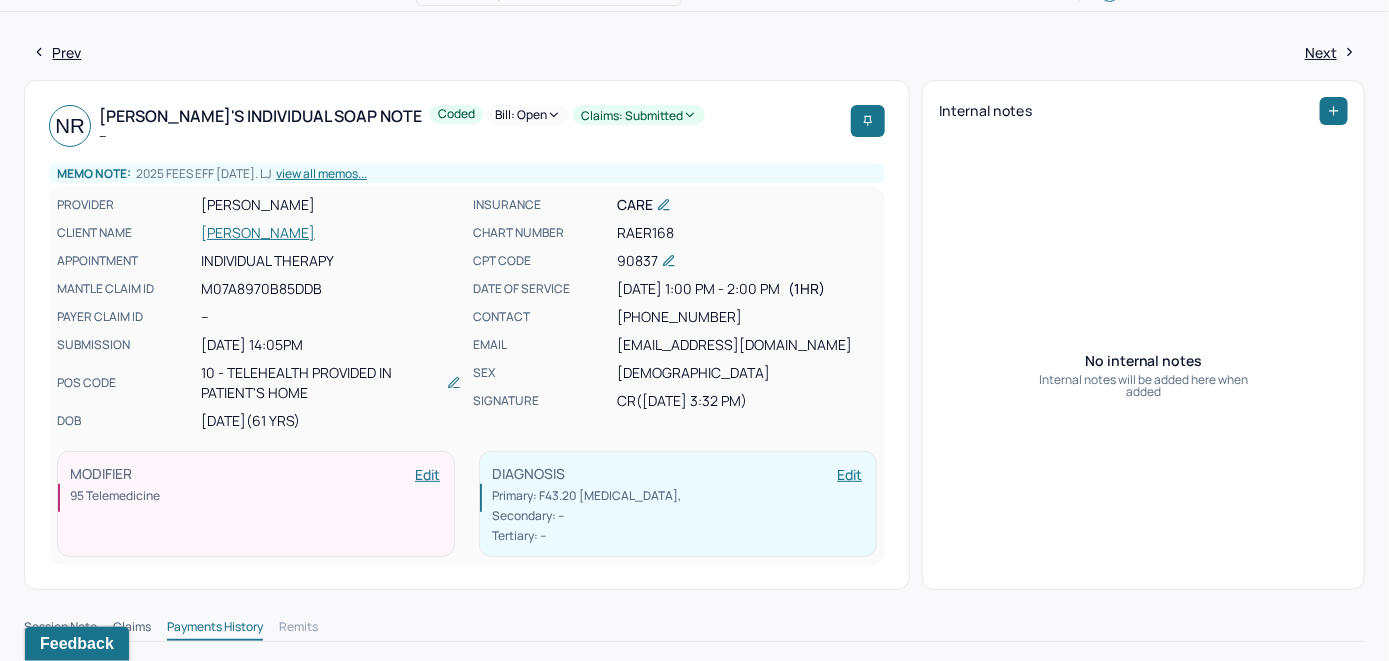 scroll, scrollTop: 0, scrollLeft: 0, axis: both 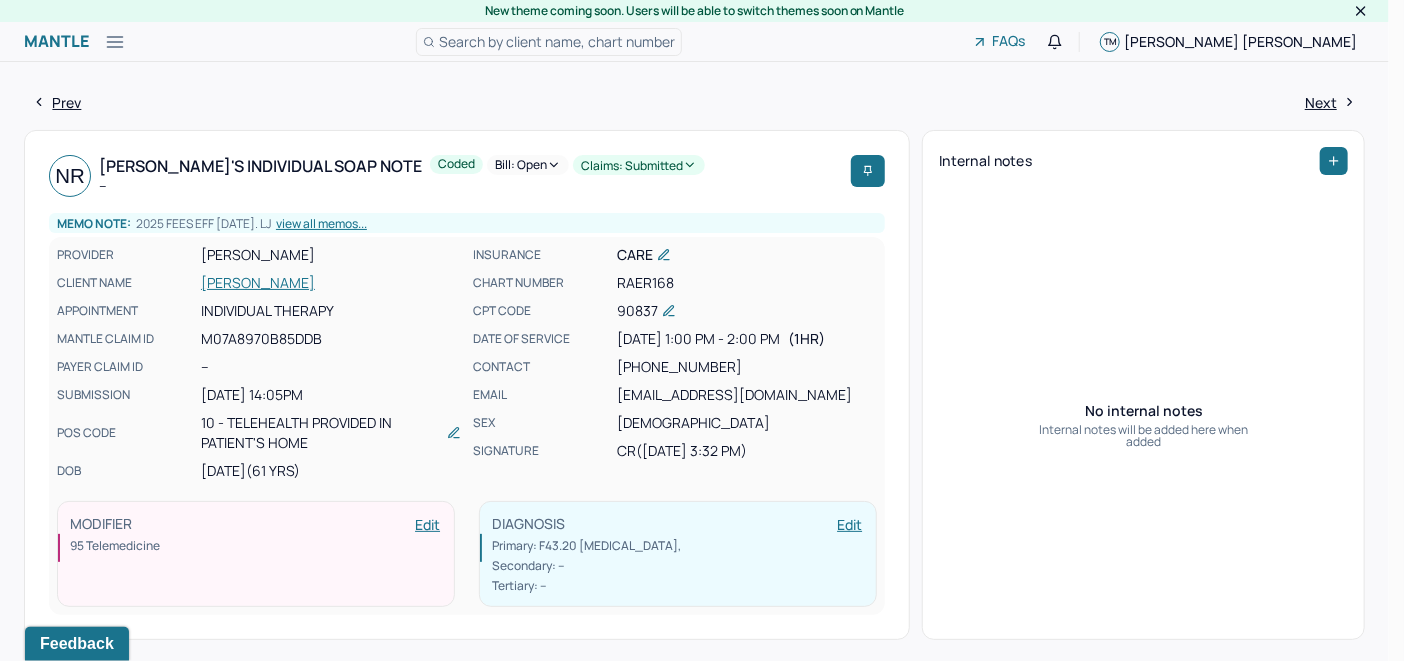 click on "Bill: Open" at bounding box center (528, 165) 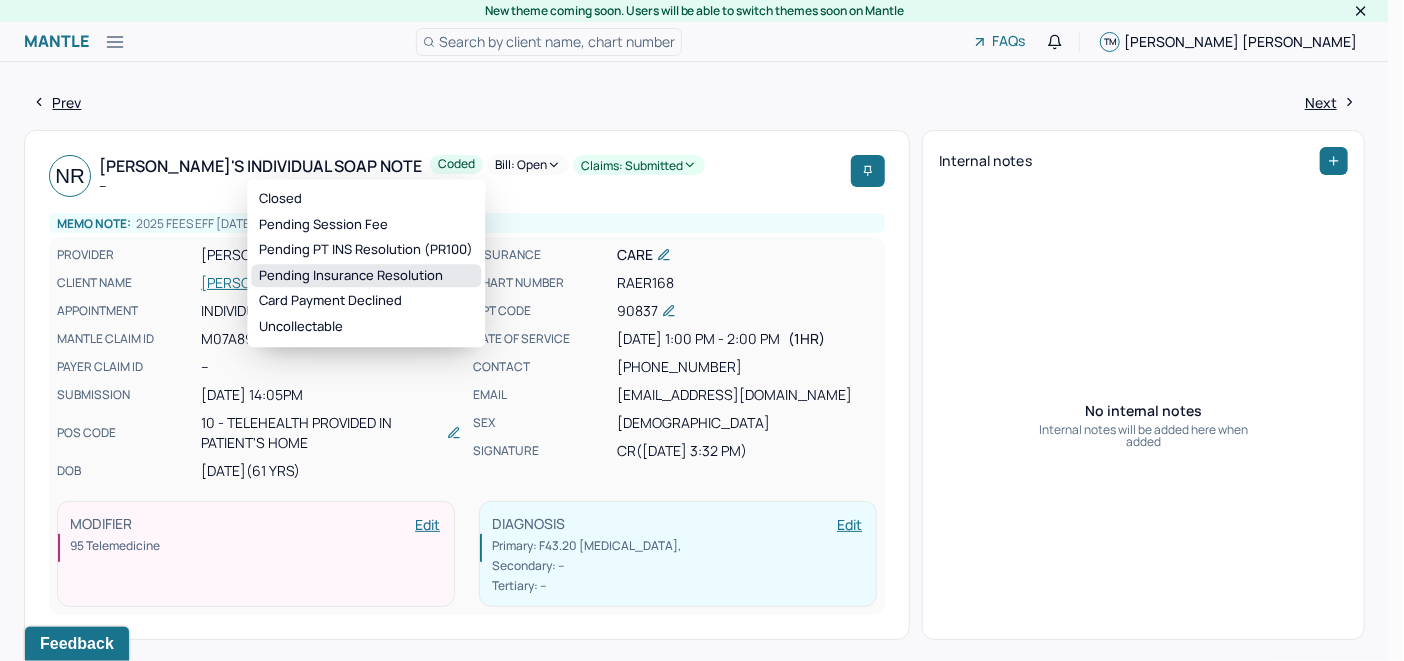 click on "Pending Insurance Resolution" at bounding box center (366, 276) 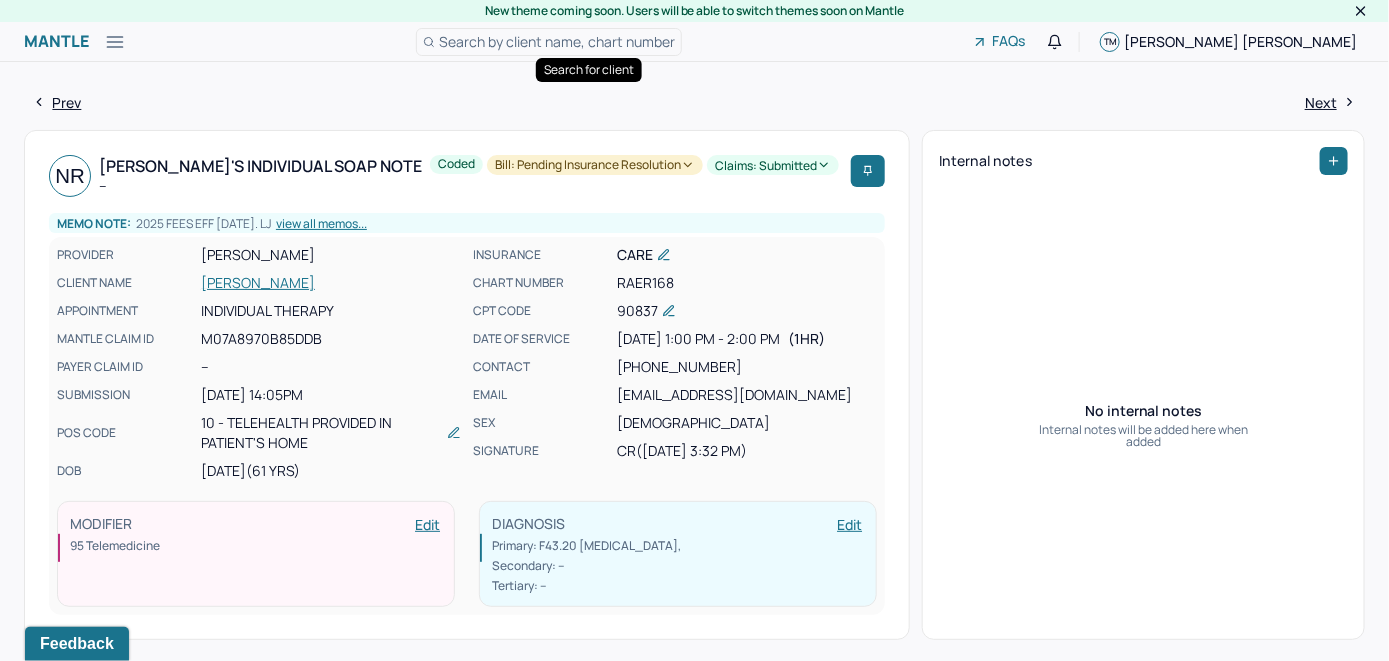 click on "Search by client name, chart number" at bounding box center [557, 41] 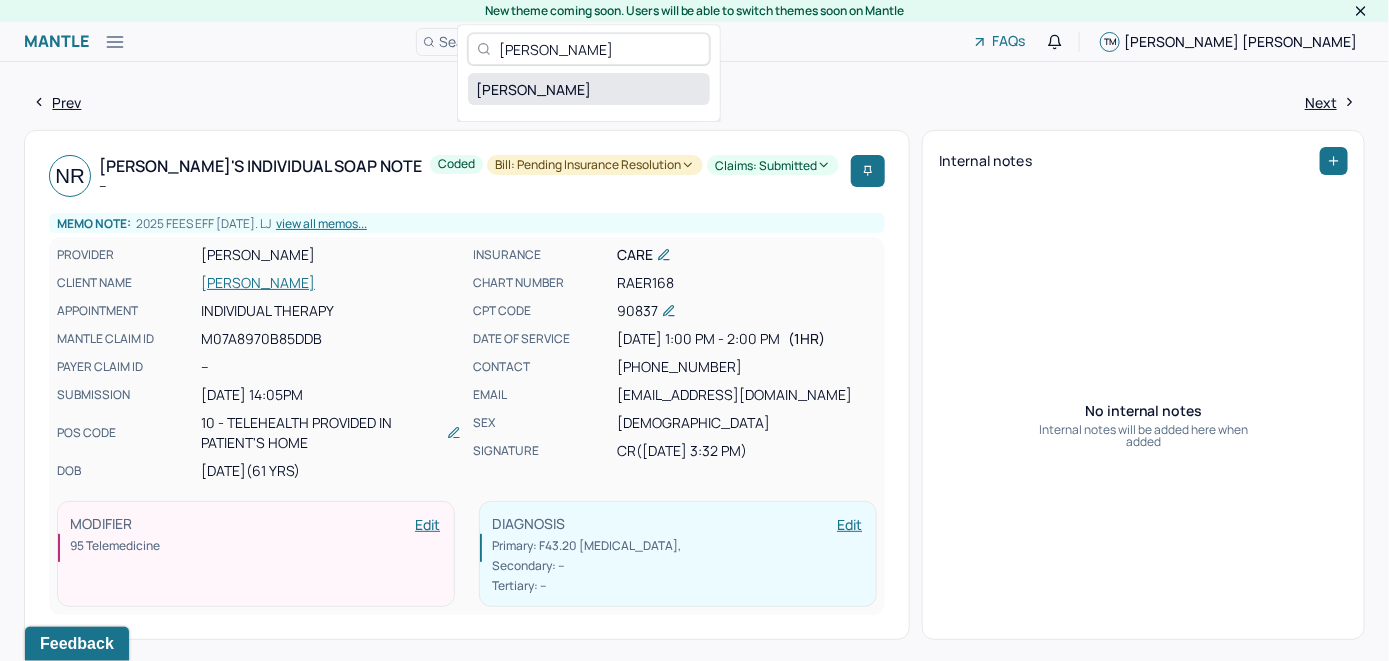 type on "Paul Torres" 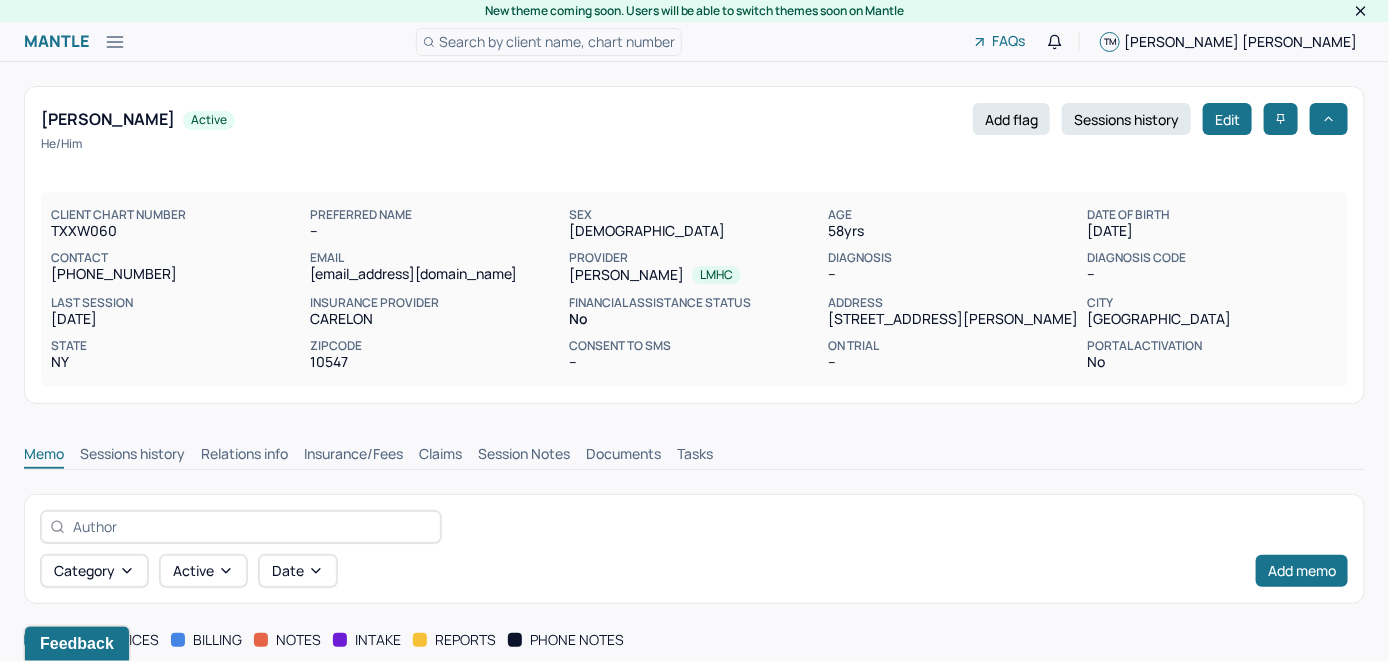 scroll, scrollTop: 0, scrollLeft: 0, axis: both 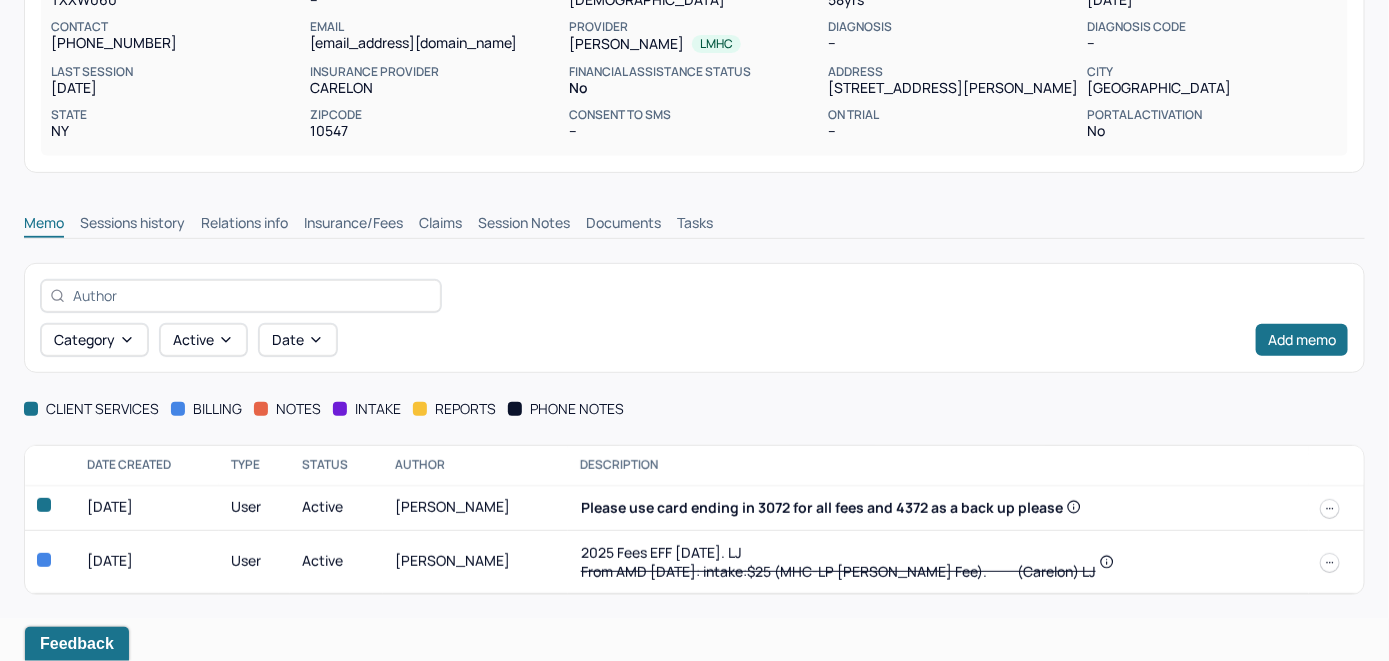 click on "Memo" at bounding box center [44, 225] 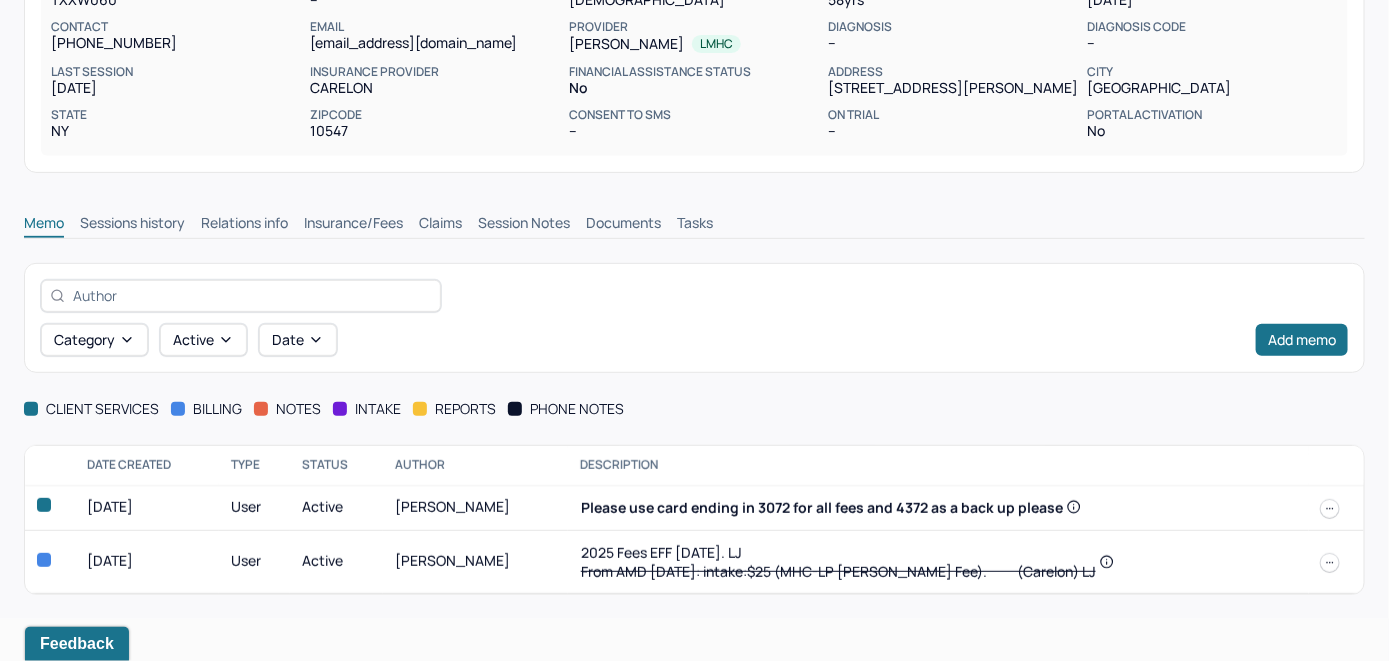 click on "Insurance/Fees" at bounding box center (353, 225) 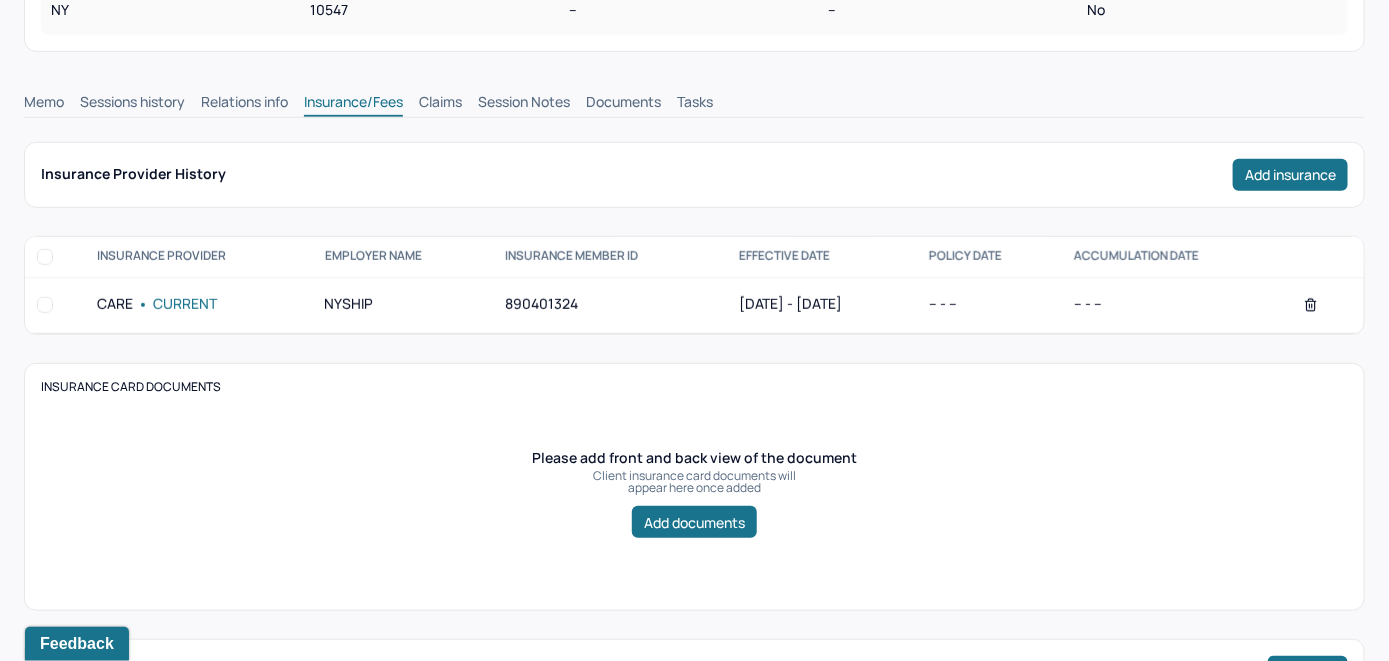 scroll, scrollTop: 231, scrollLeft: 0, axis: vertical 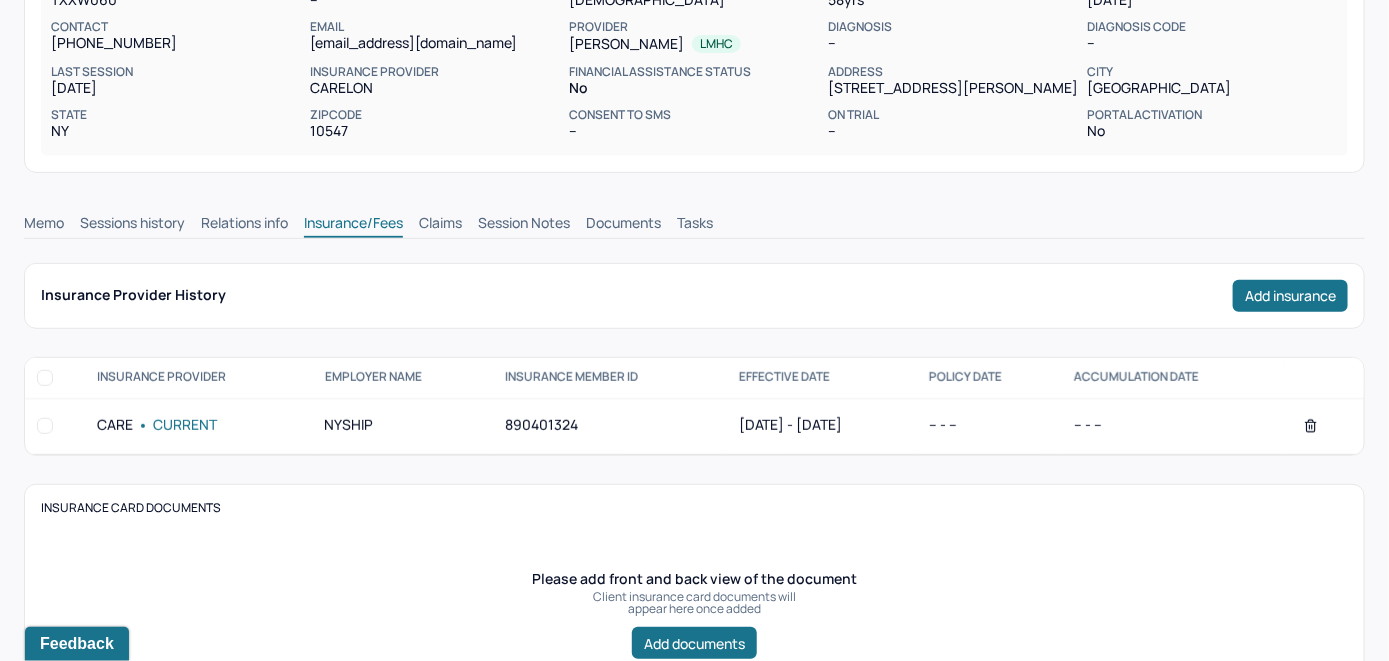 click on "Claims" at bounding box center [440, 225] 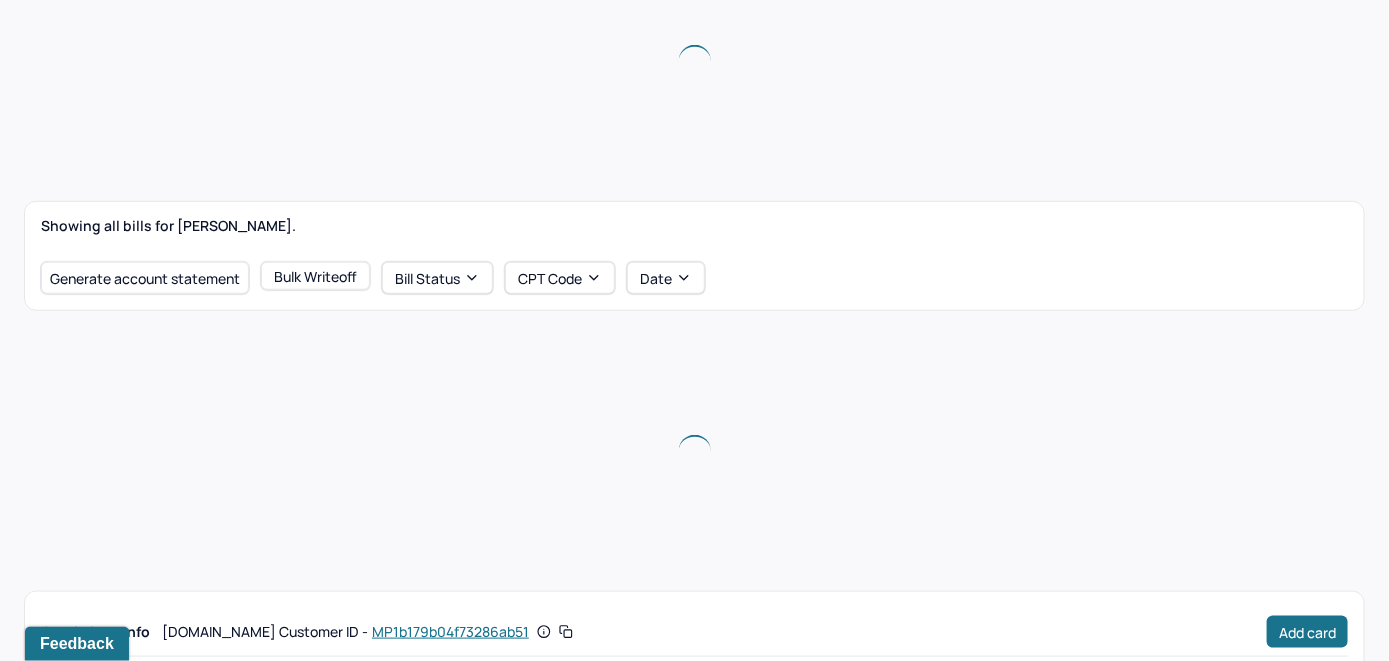 scroll, scrollTop: 729, scrollLeft: 0, axis: vertical 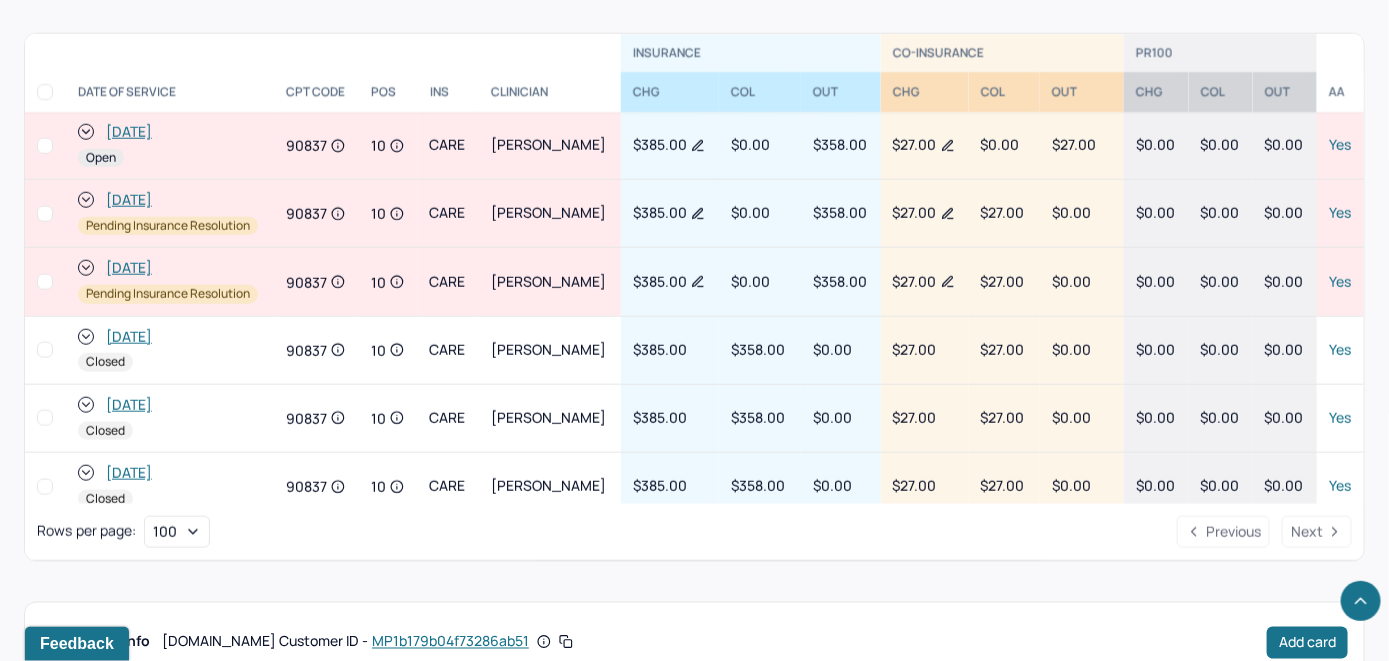 click on "[DATE] Open" at bounding box center (170, 146) 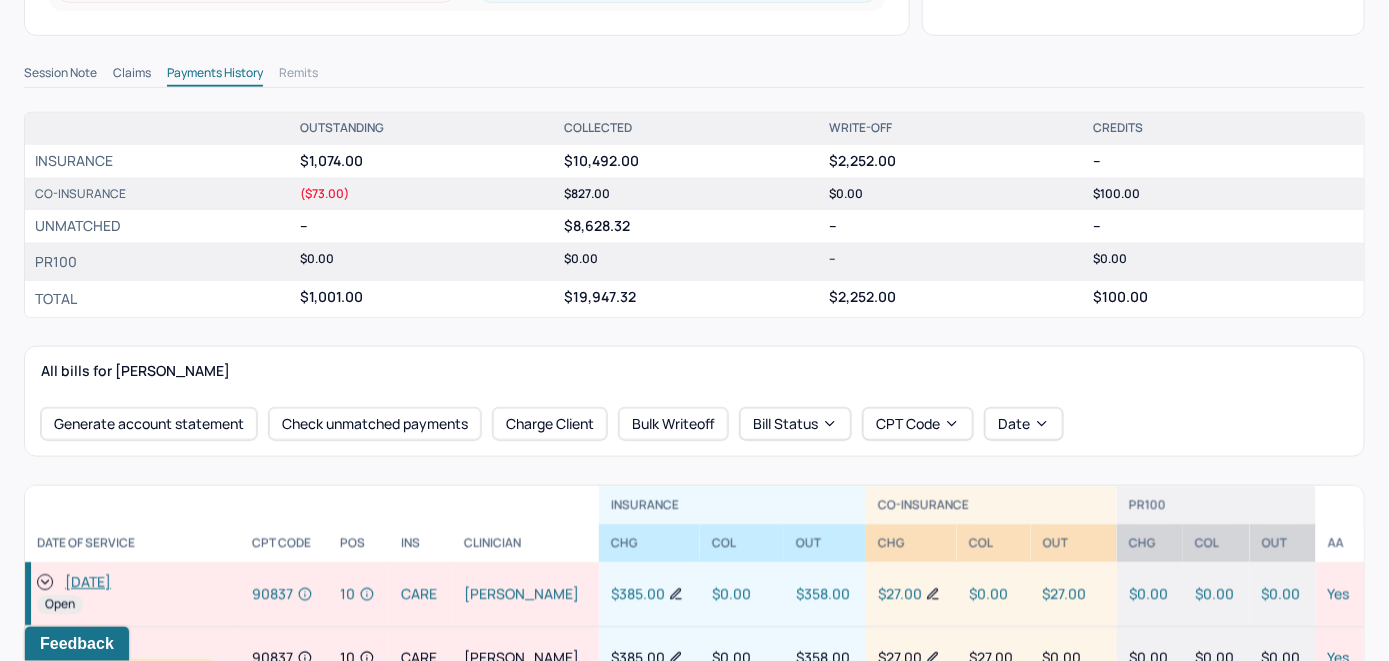 scroll, scrollTop: 800, scrollLeft: 0, axis: vertical 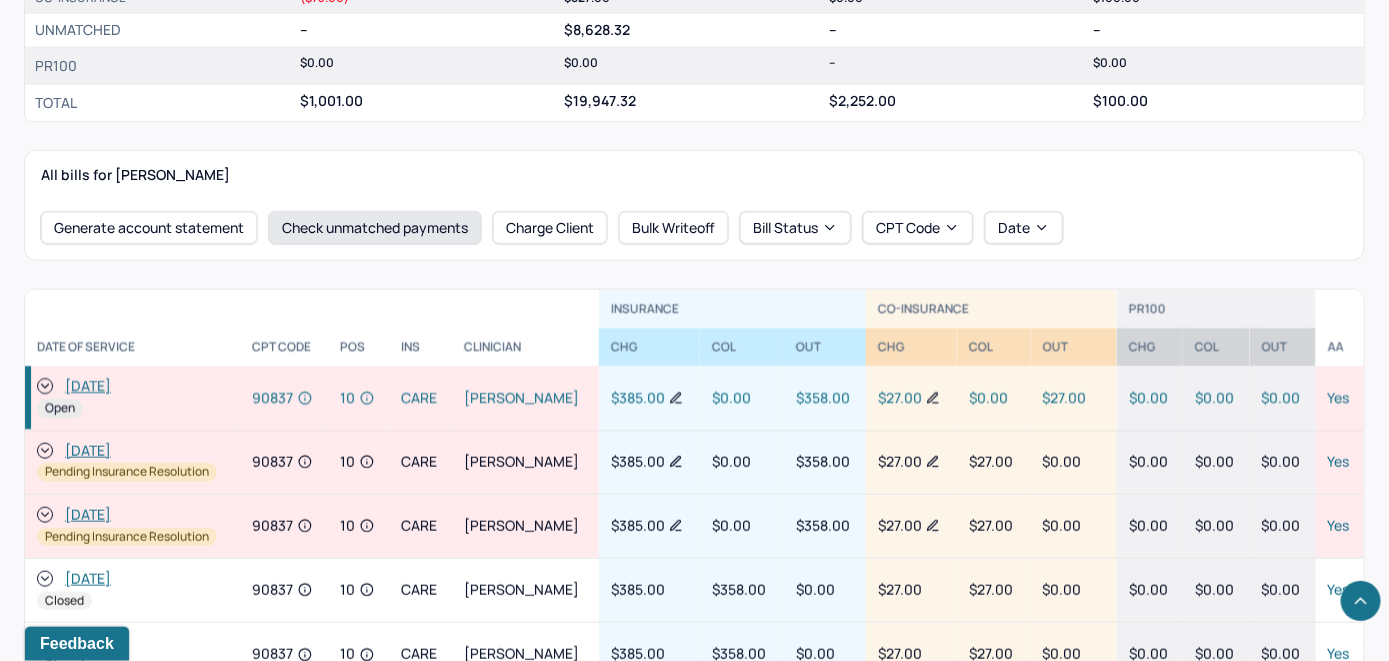 click on "Check unmatched payments" at bounding box center [375, 228] 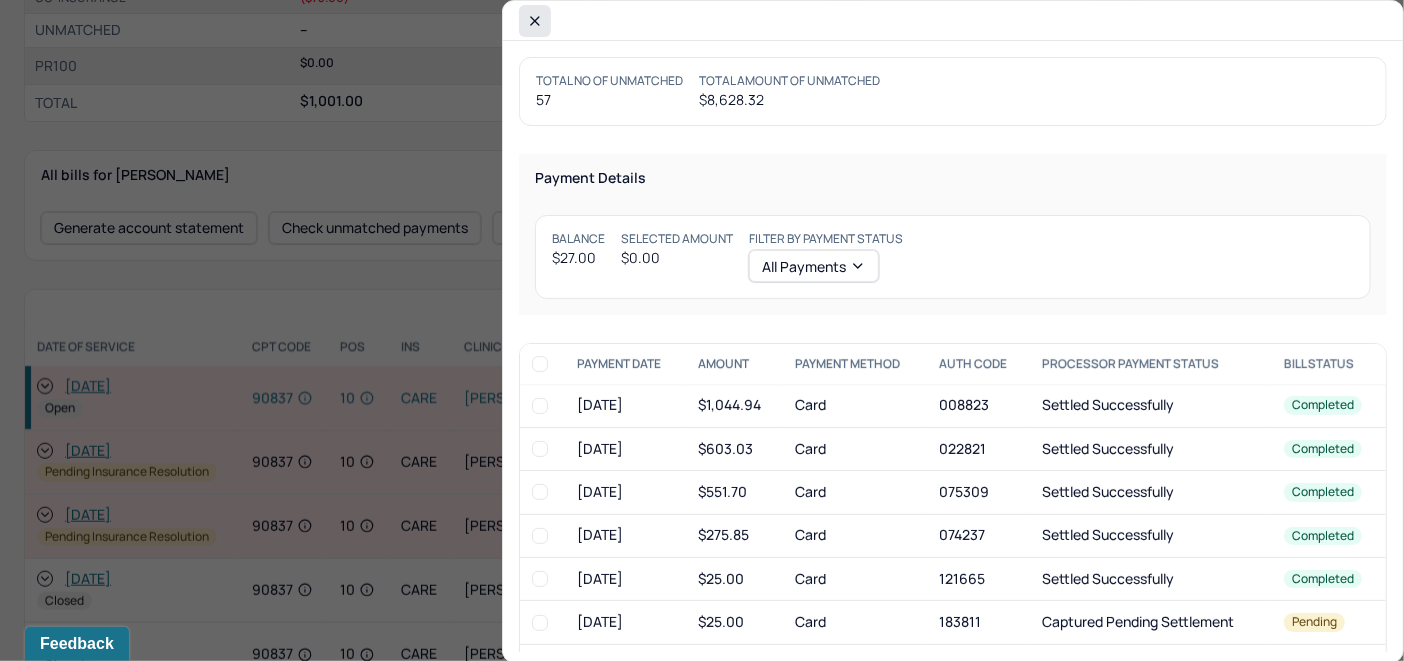 click 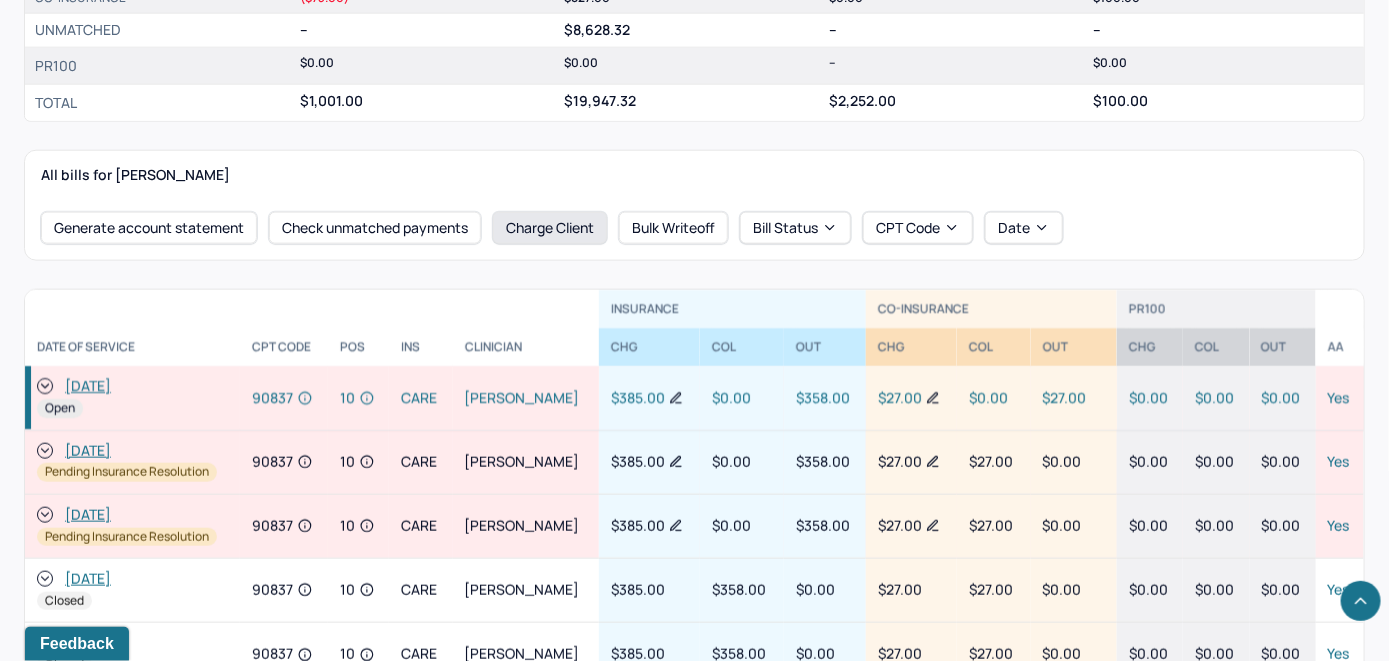 click on "Charge Client" at bounding box center (550, 228) 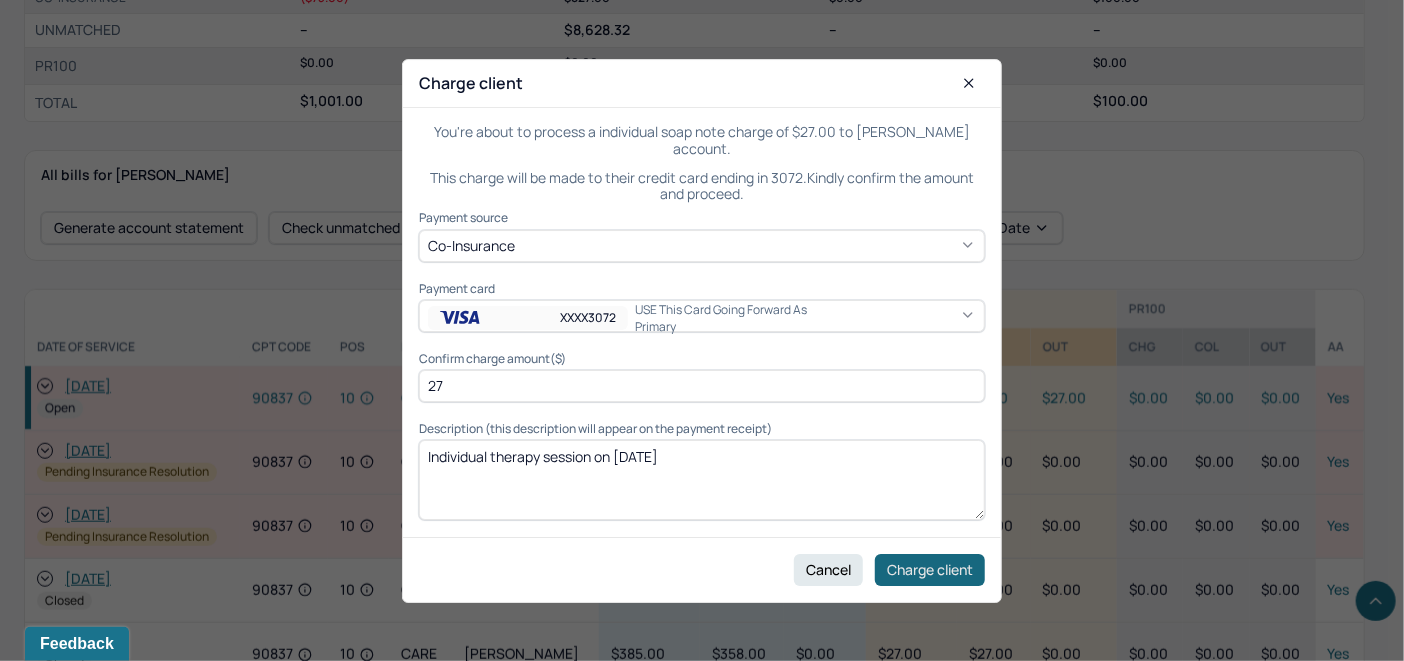 click on "Charge client" at bounding box center [930, 569] 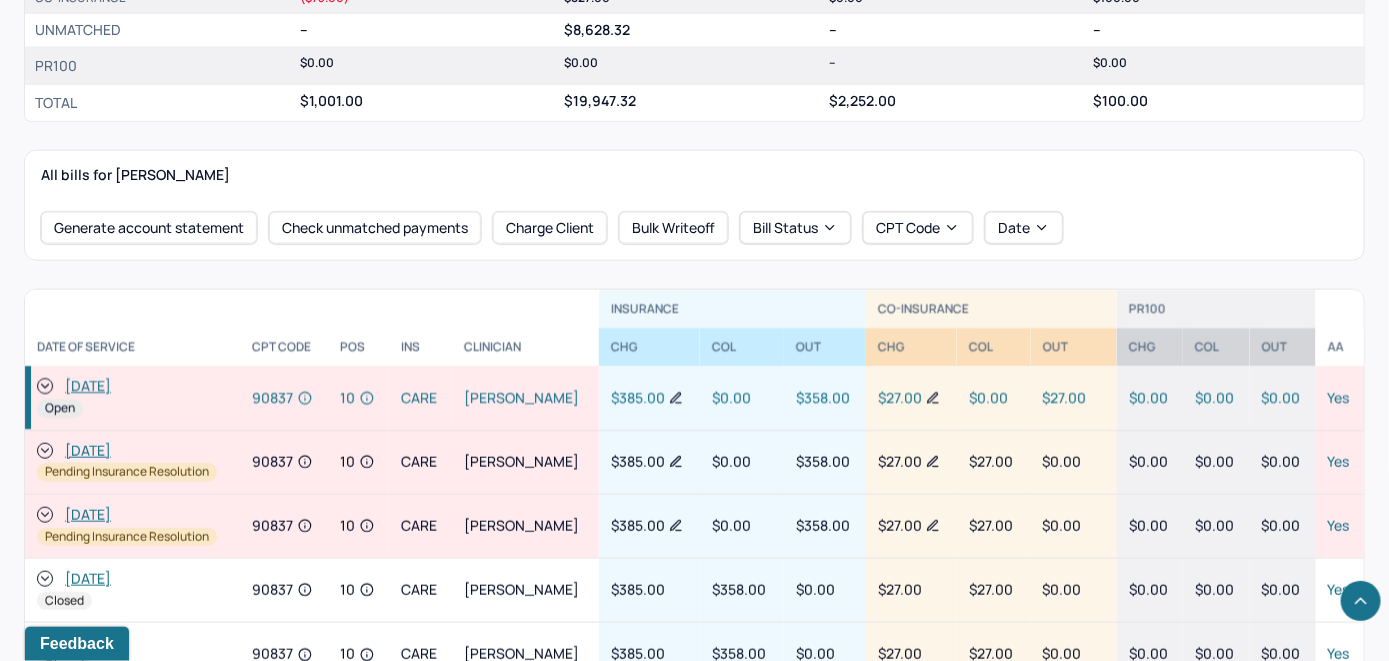 click 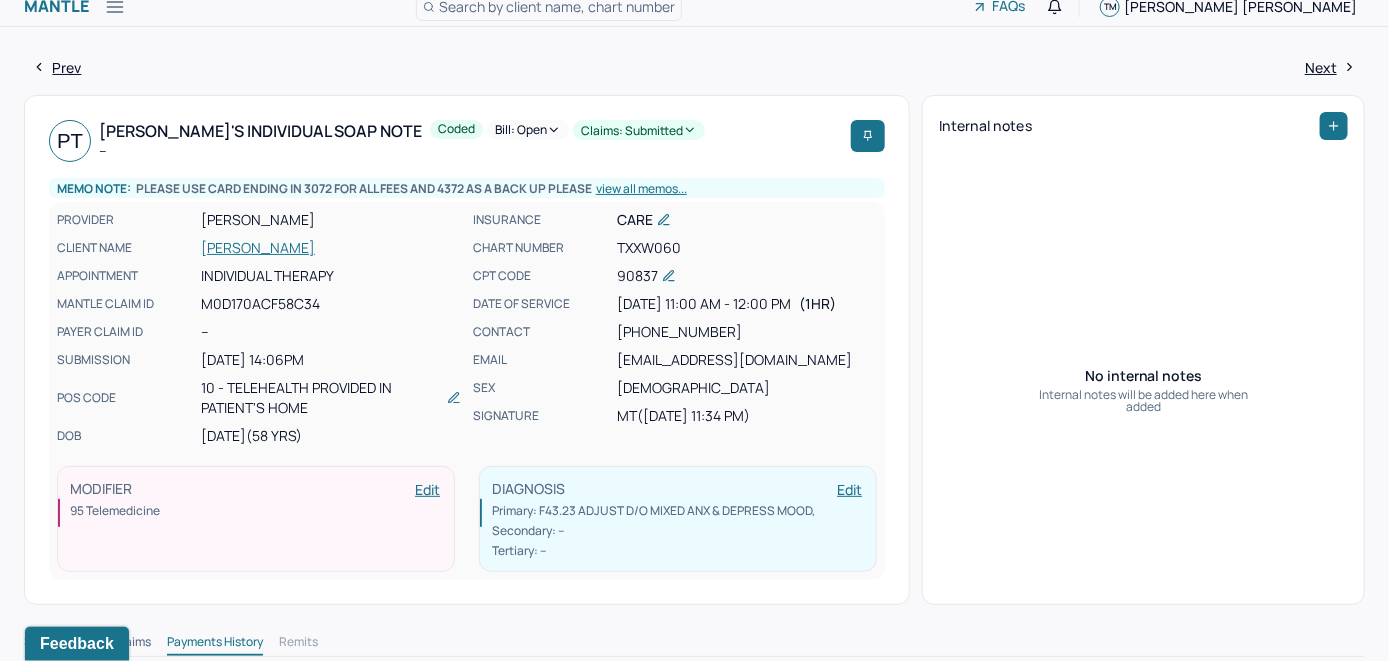 scroll, scrollTop: 0, scrollLeft: 0, axis: both 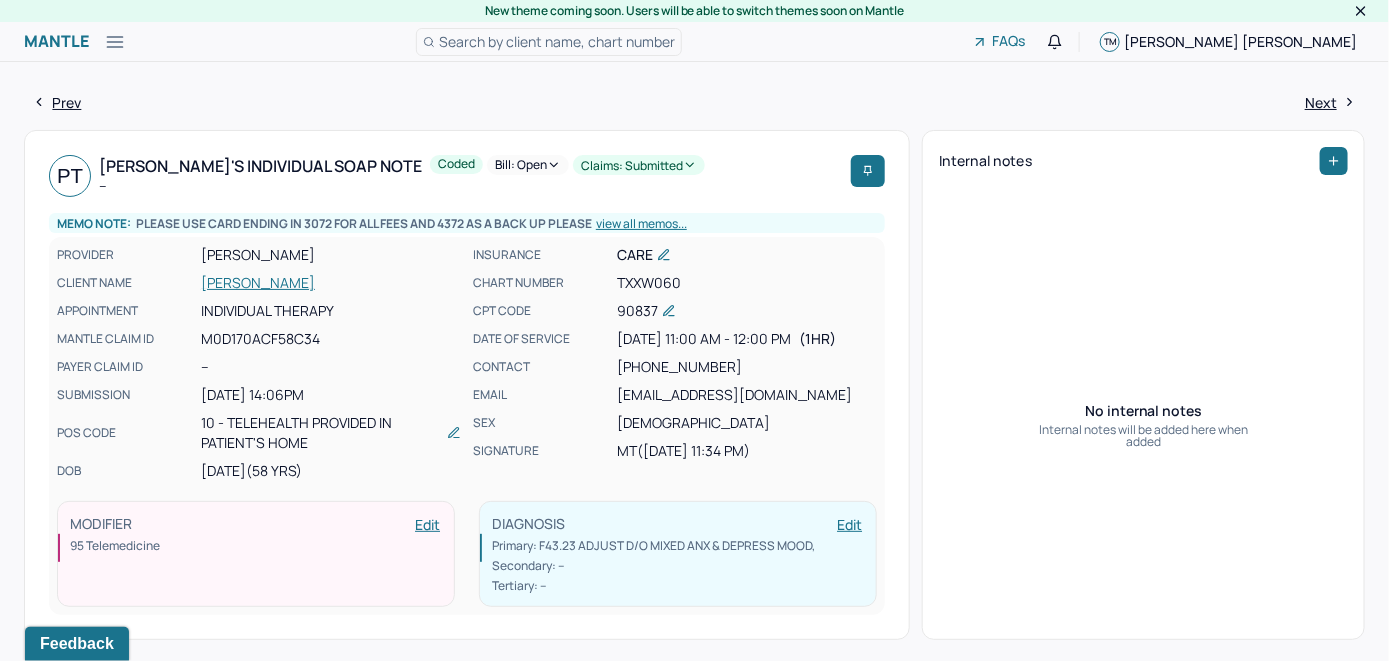 click on "Bill: Open" at bounding box center [528, 165] 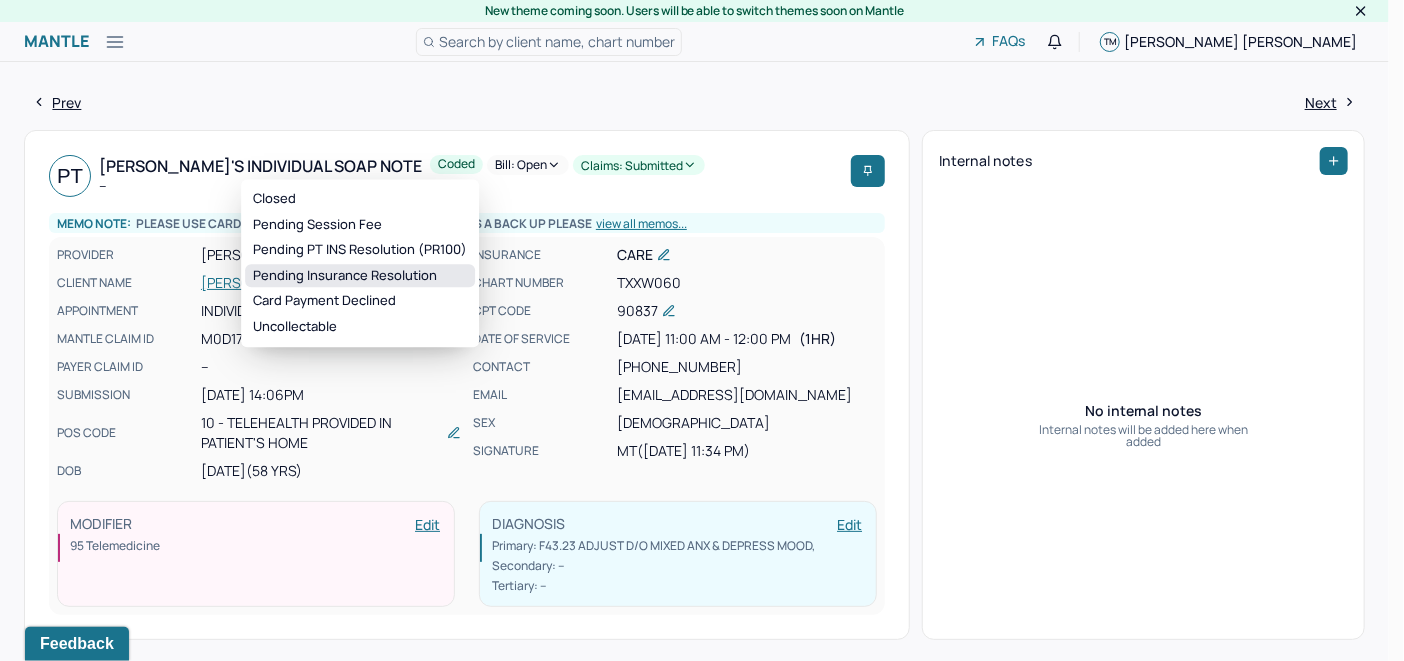 click on "Pending Insurance Resolution" at bounding box center [360, 276] 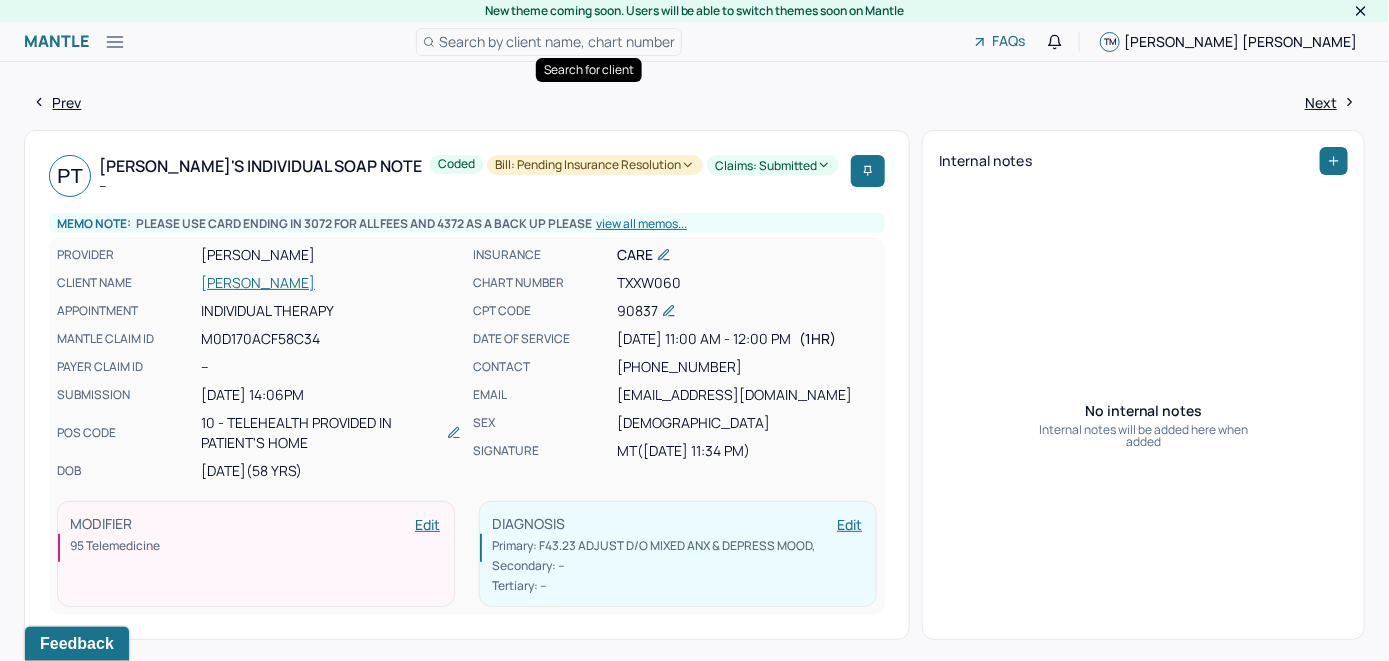 click on "Search by client name, chart number" at bounding box center (557, 41) 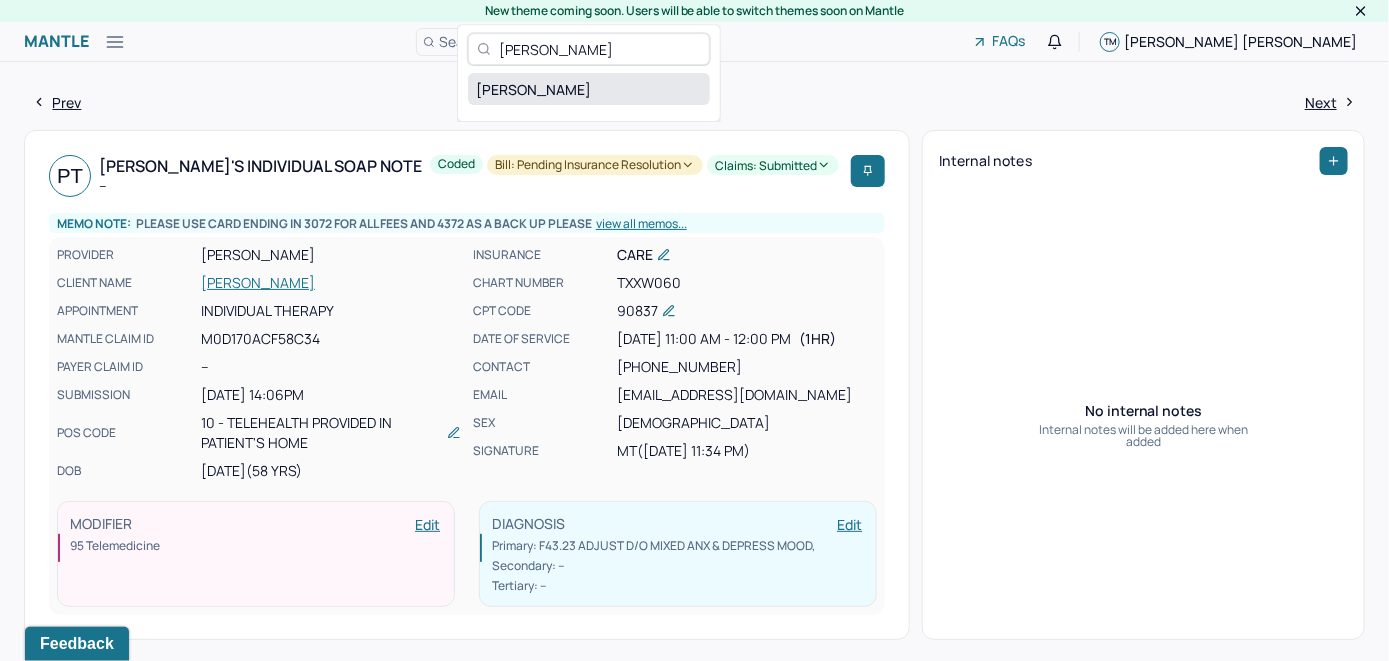type on "Persida Rivera-Acosta" 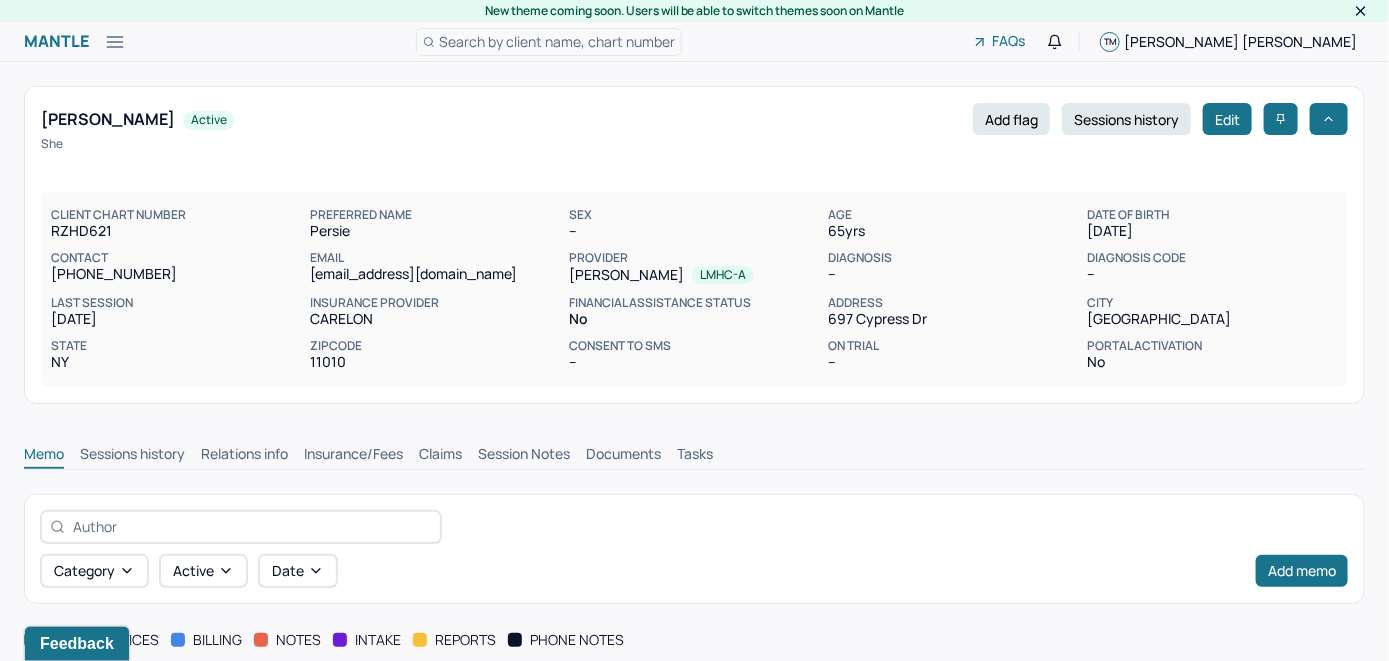 scroll, scrollTop: 0, scrollLeft: 0, axis: both 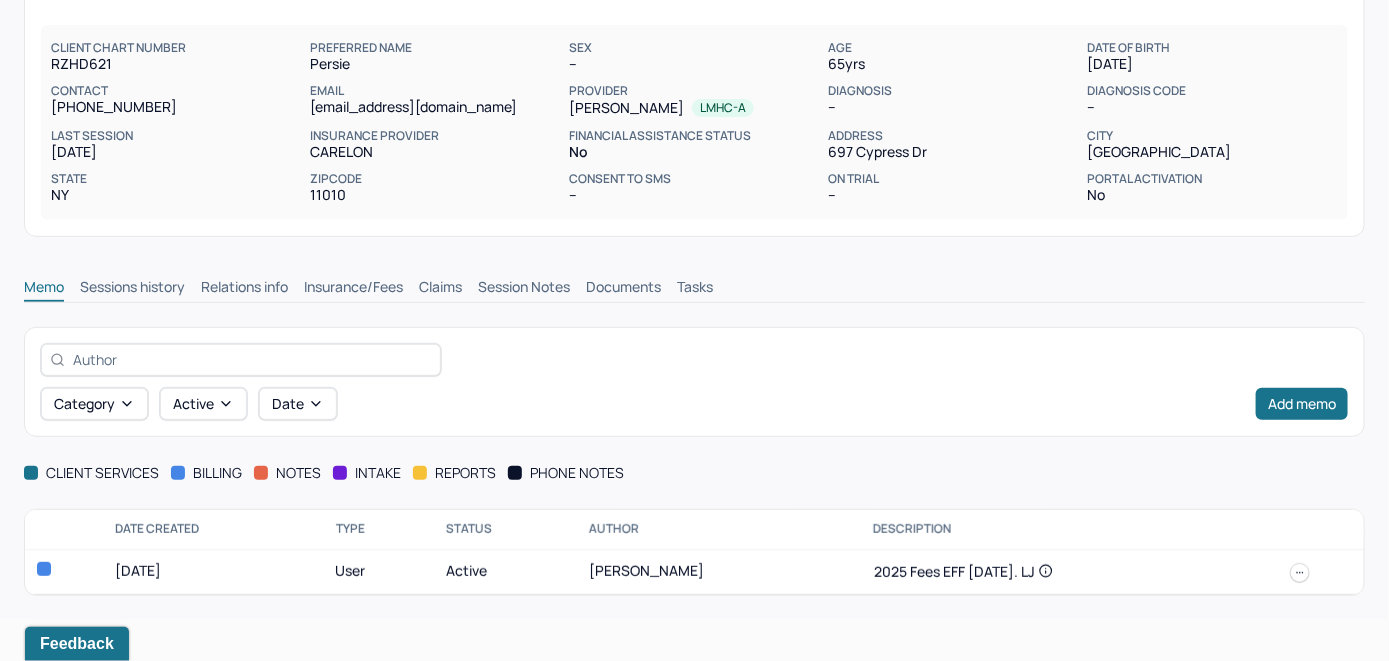 click on "Insurance/Fees" at bounding box center (353, 289) 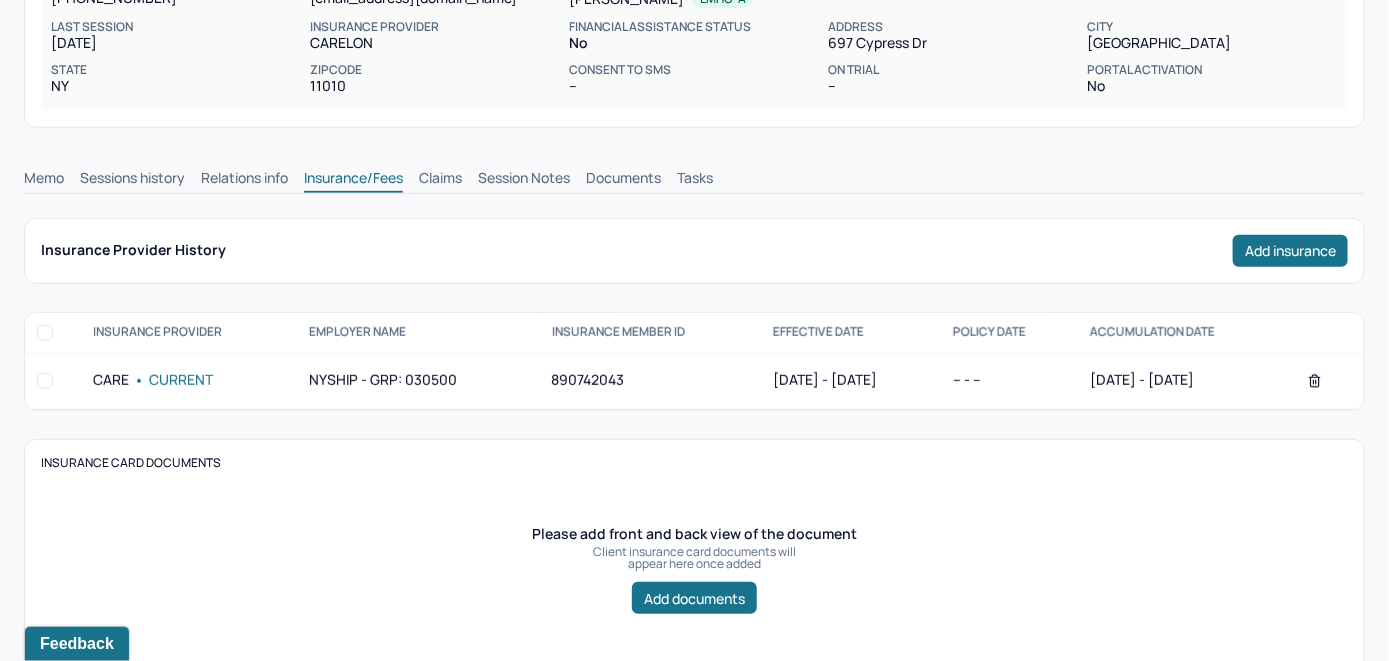scroll, scrollTop: 267, scrollLeft: 0, axis: vertical 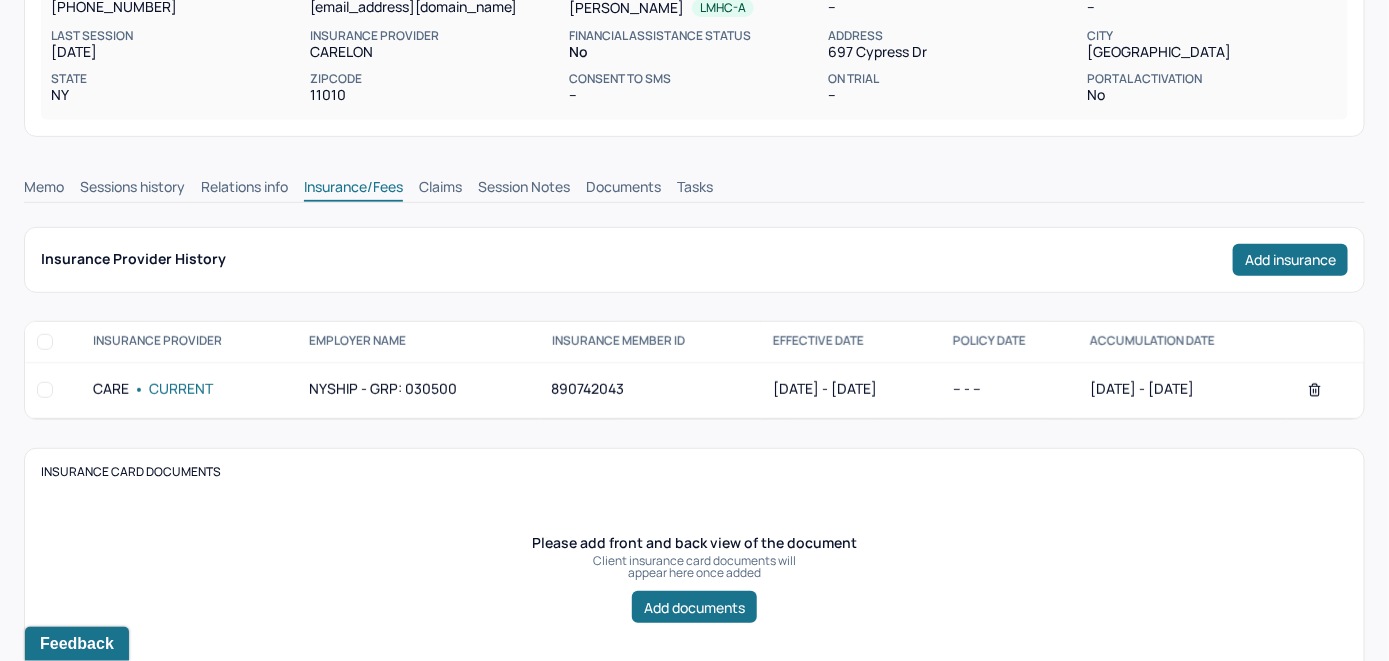 click on "Claims" at bounding box center (440, 189) 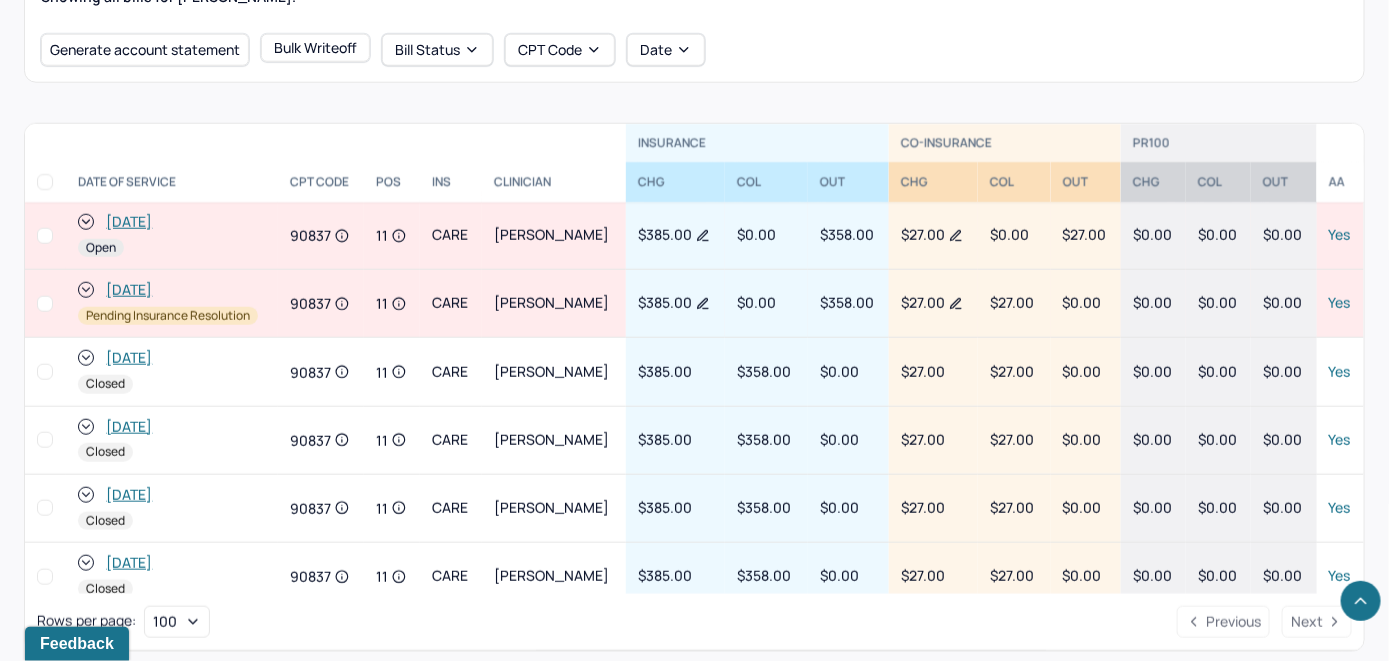 scroll, scrollTop: 771, scrollLeft: 0, axis: vertical 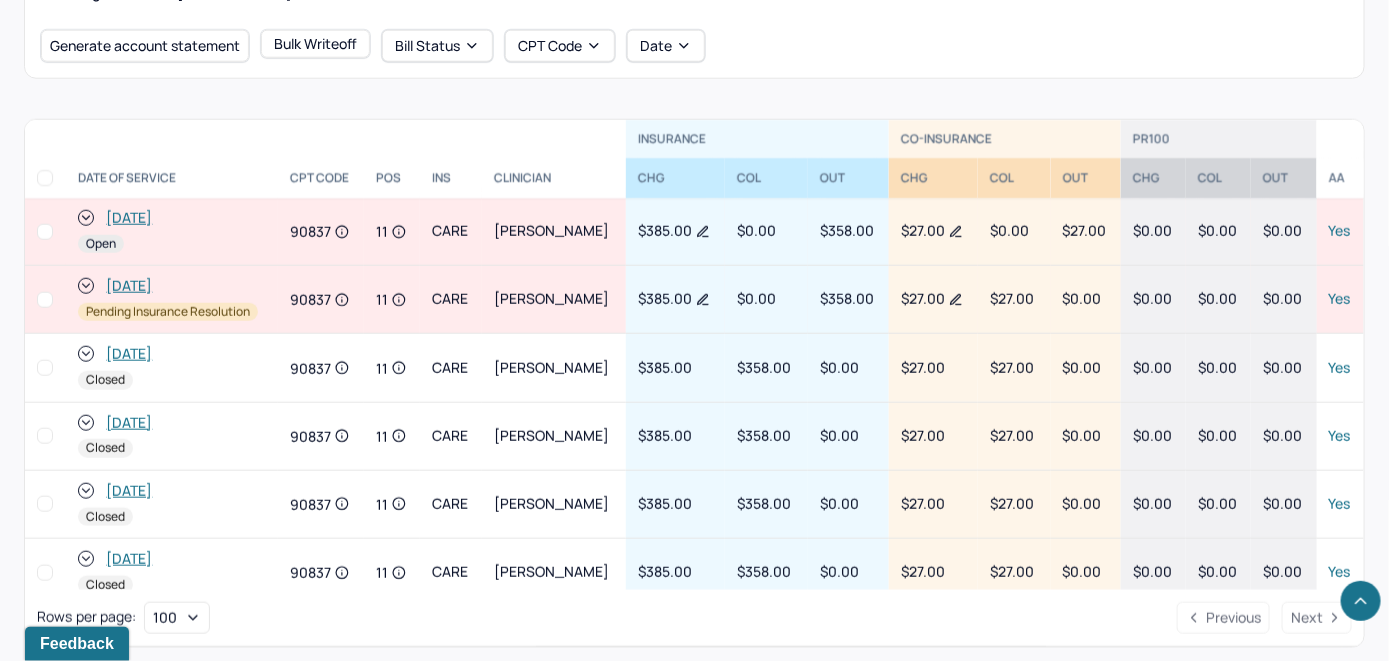 click on "[DATE]" at bounding box center [129, 218] 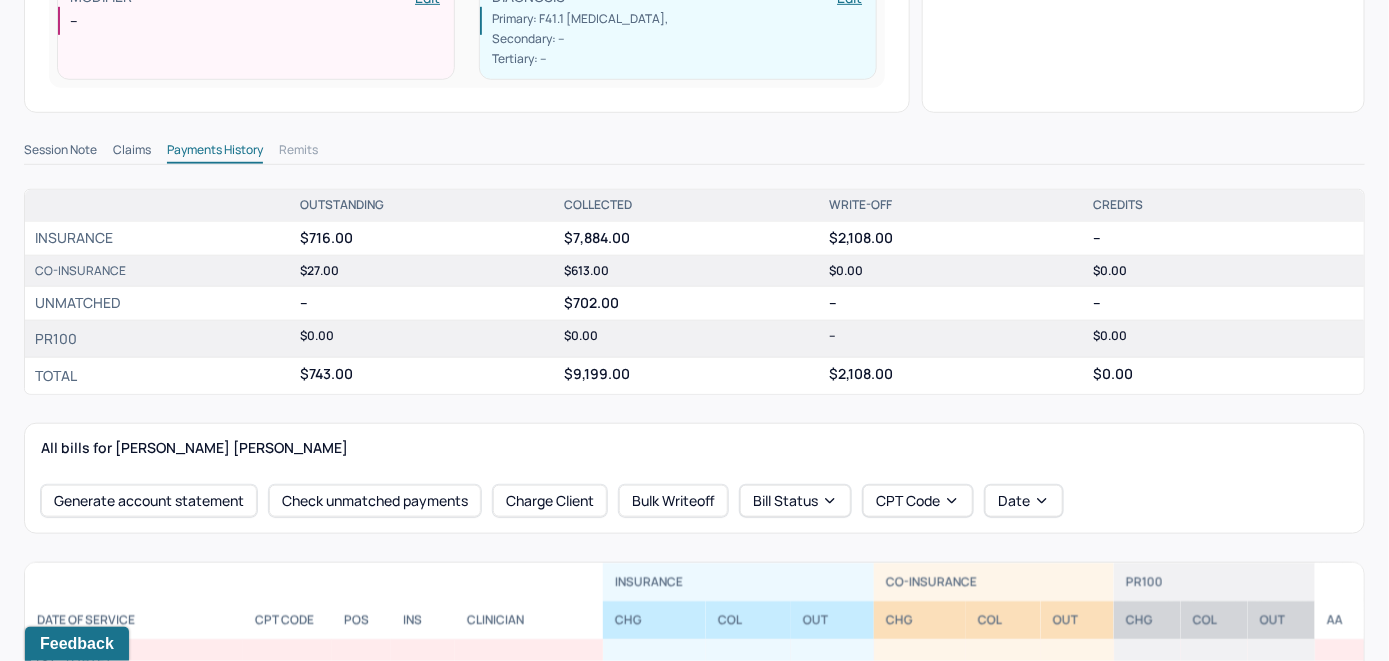 scroll, scrollTop: 600, scrollLeft: 0, axis: vertical 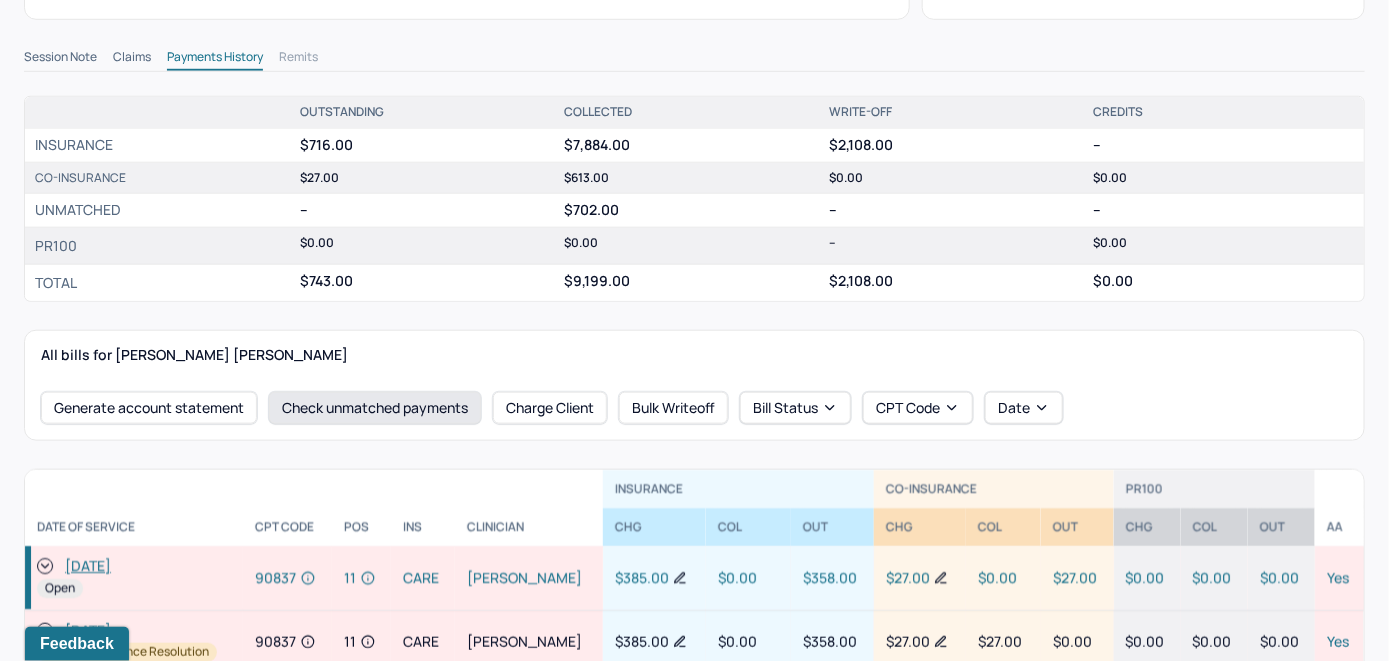 click on "Check unmatched payments" at bounding box center [375, 408] 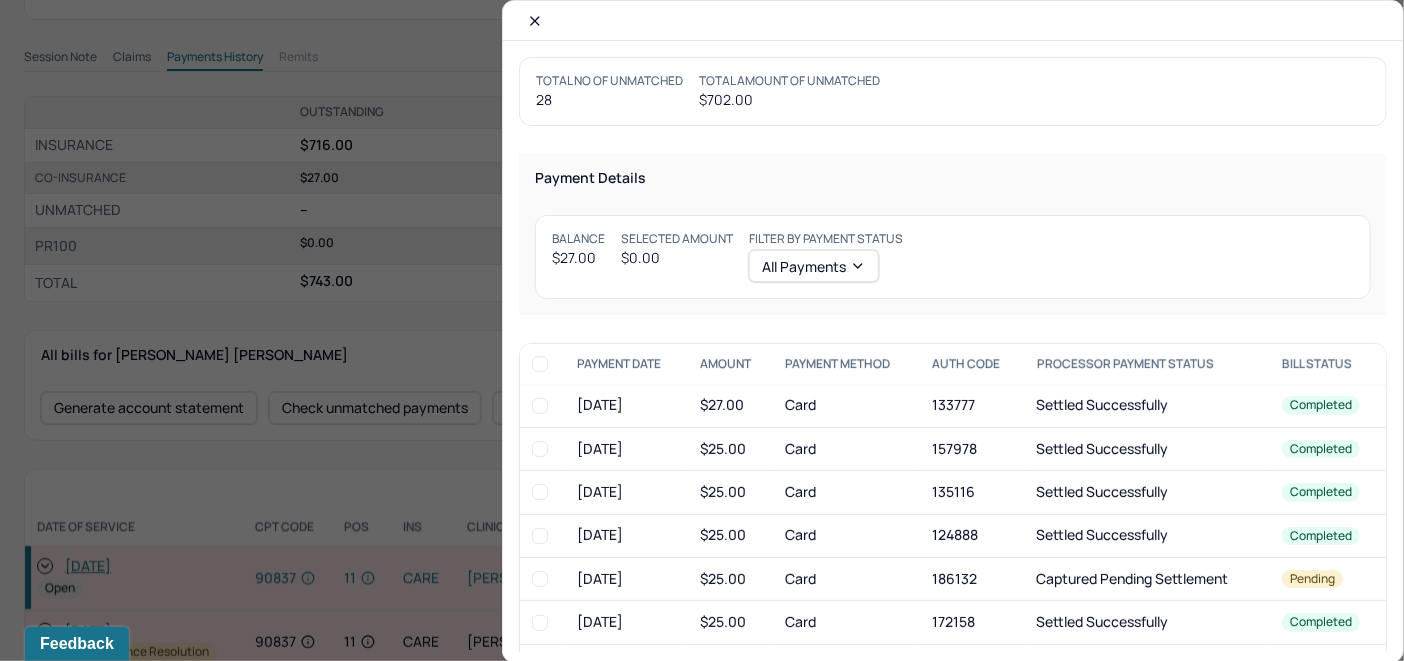 click at bounding box center (540, 406) 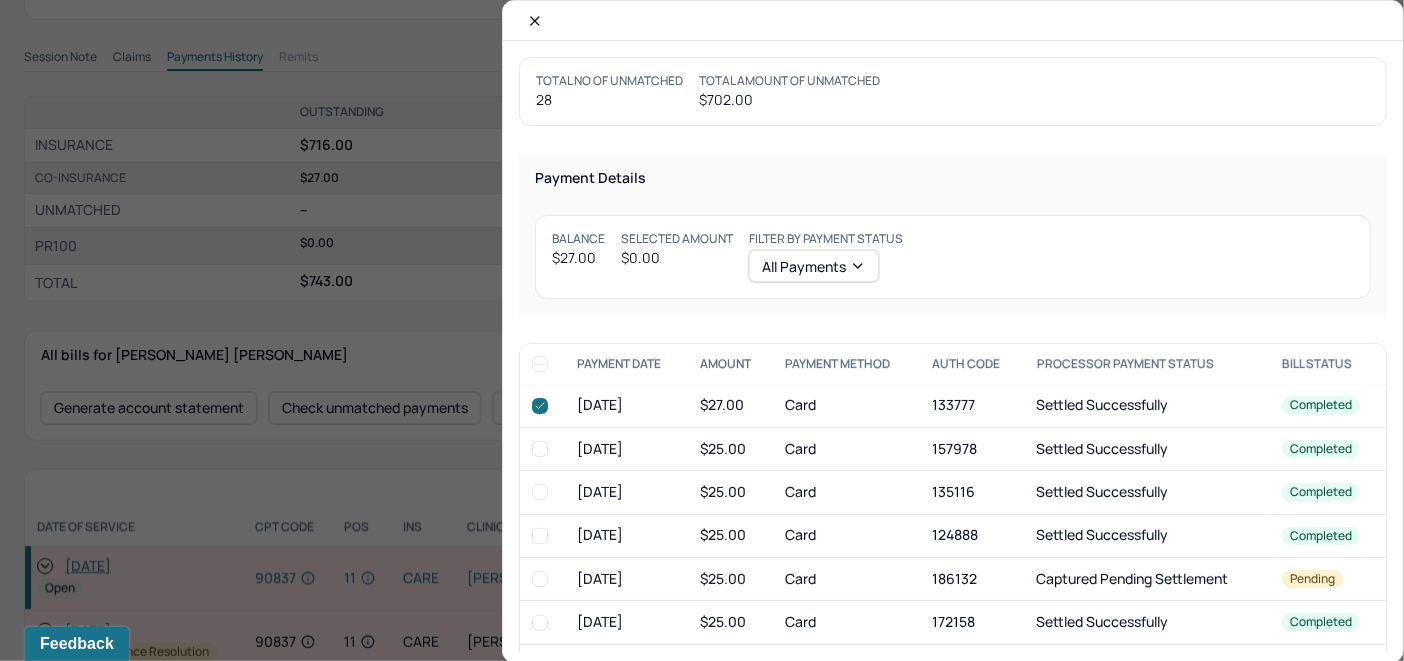 checkbox on "true" 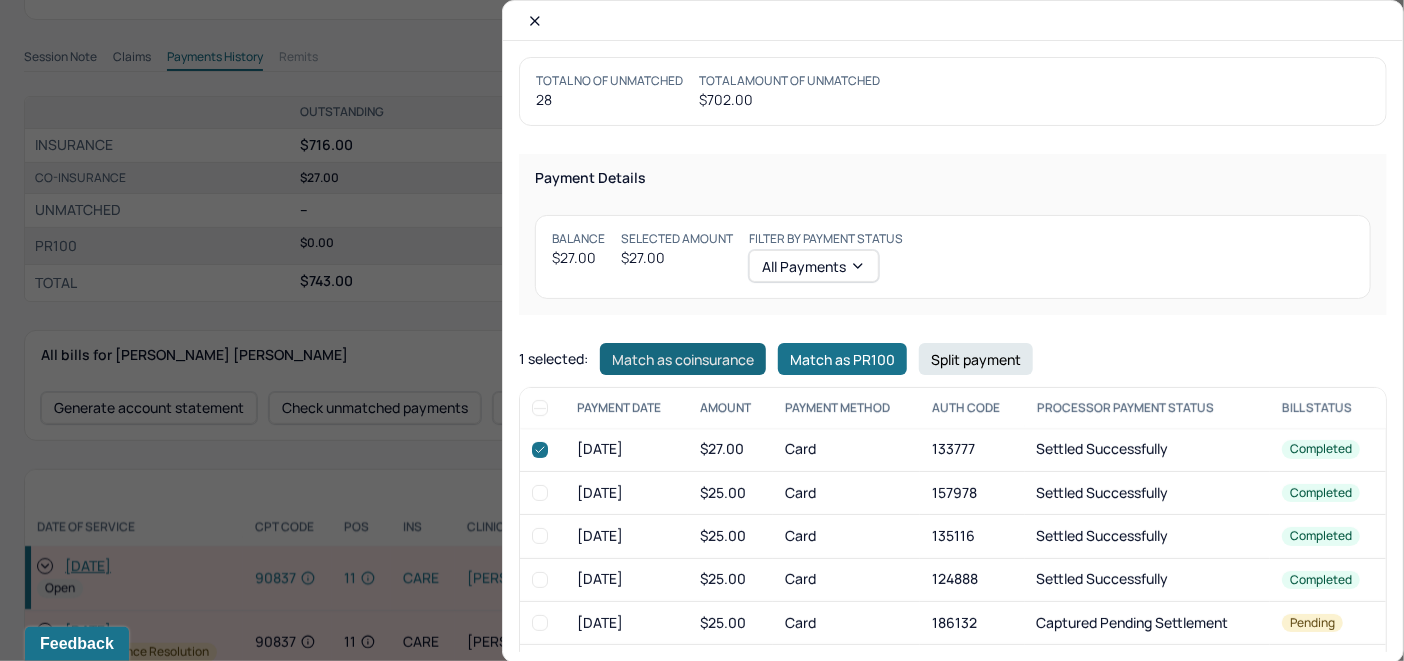 click on "Match as coinsurance" at bounding box center [683, 359] 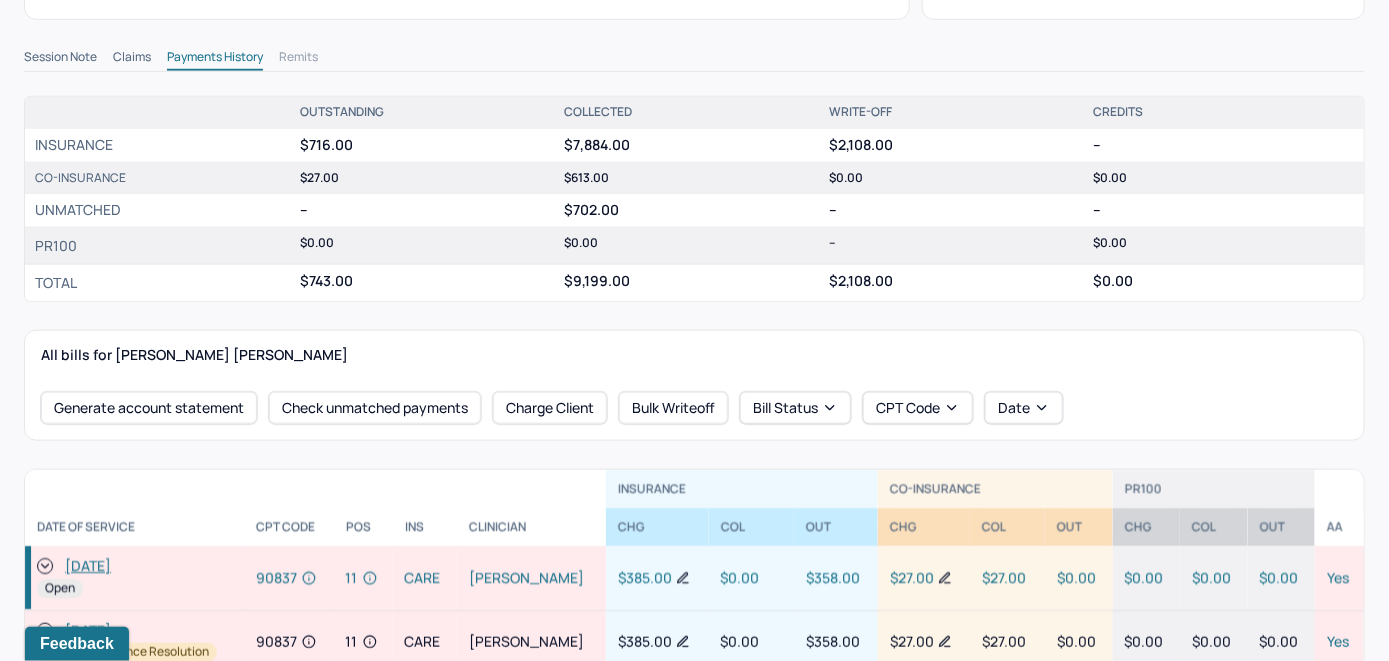 click 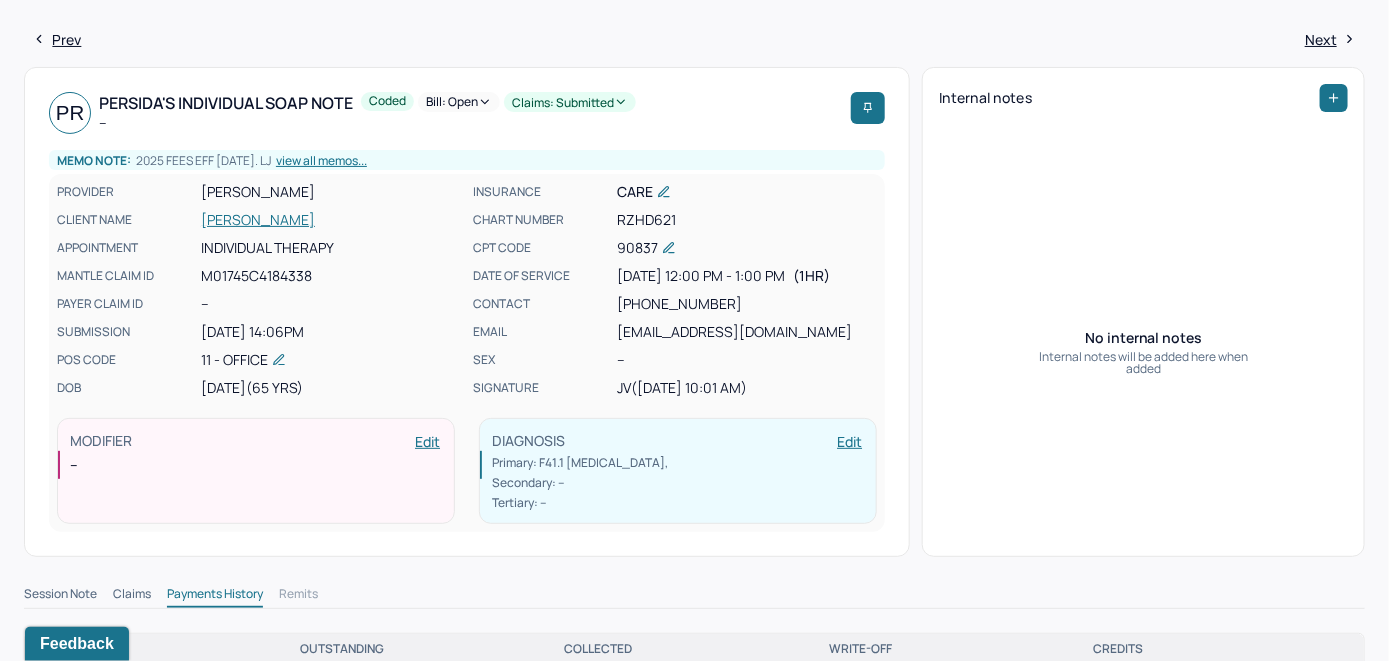 scroll, scrollTop: 0, scrollLeft: 0, axis: both 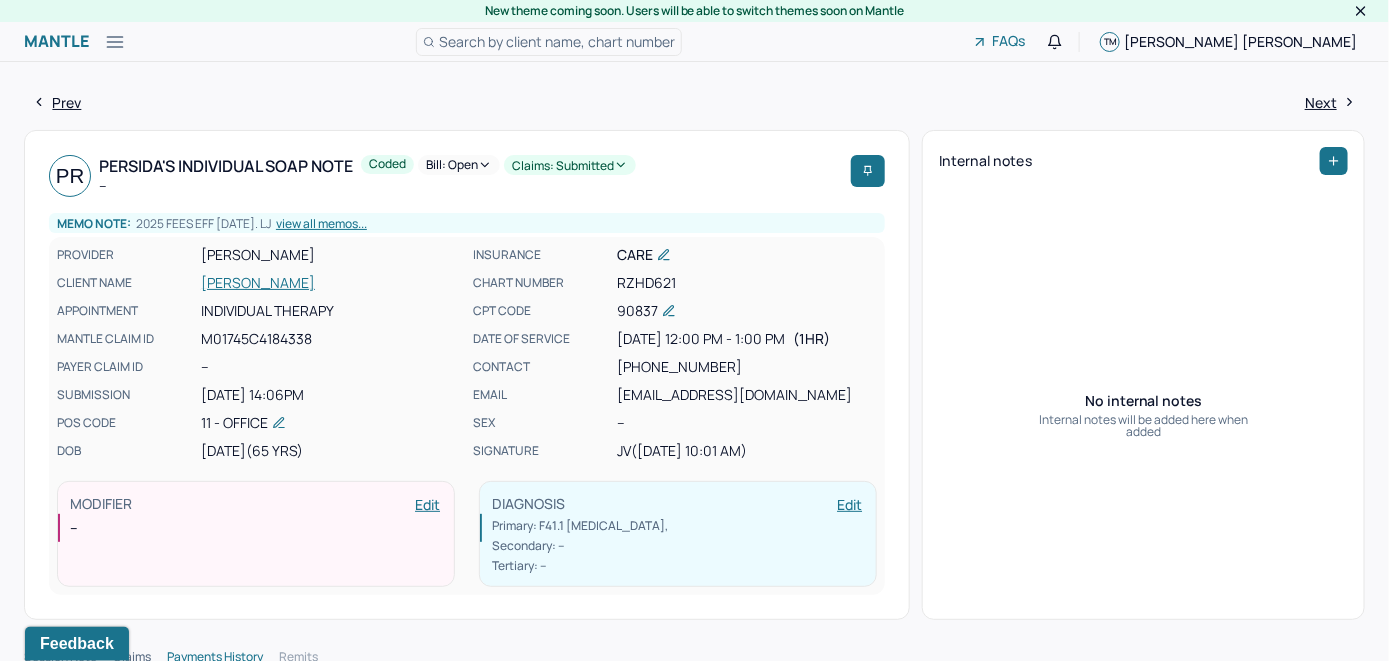 click on "PR Persida's   Individual soap note -- Coded Bill: Open Claims: submitted Memo note: 2025 Fees EFF 1/13/2025. LJ view all memos... PROVIDER VARGAS, JONATHAN CLIENT NAME RIVERA-ACOSTA, PERSIDA APPOINTMENT Individual therapy   MANTLE CLAIM ID M01745C4184338 PAYER CLAIM ID -- SUBMISSION 07/28/2025 14:06PM POS CODE 11 - Office DOB 09/10/1959  (65 Yrs) INSURANCE CARE CHART NUMBER RZHD621 CPT CODE 90837 DATE OF SERVICE 07/24/2025   12:00 PM   -   1:00 PM ( 1hr ) CONTACT (516) 859-8534 EMAIL pra697@yahoo.com SEX -- SIGNATURE JV  (07/25/2025, 10:01 AM) MODIFIER Edit -- DIAGNOSIS Edit Primary:   F41.1 GENERALIZED ANXIETY DISORDER ,  Secondary:   -- Tertiary:   --" at bounding box center [467, 375] 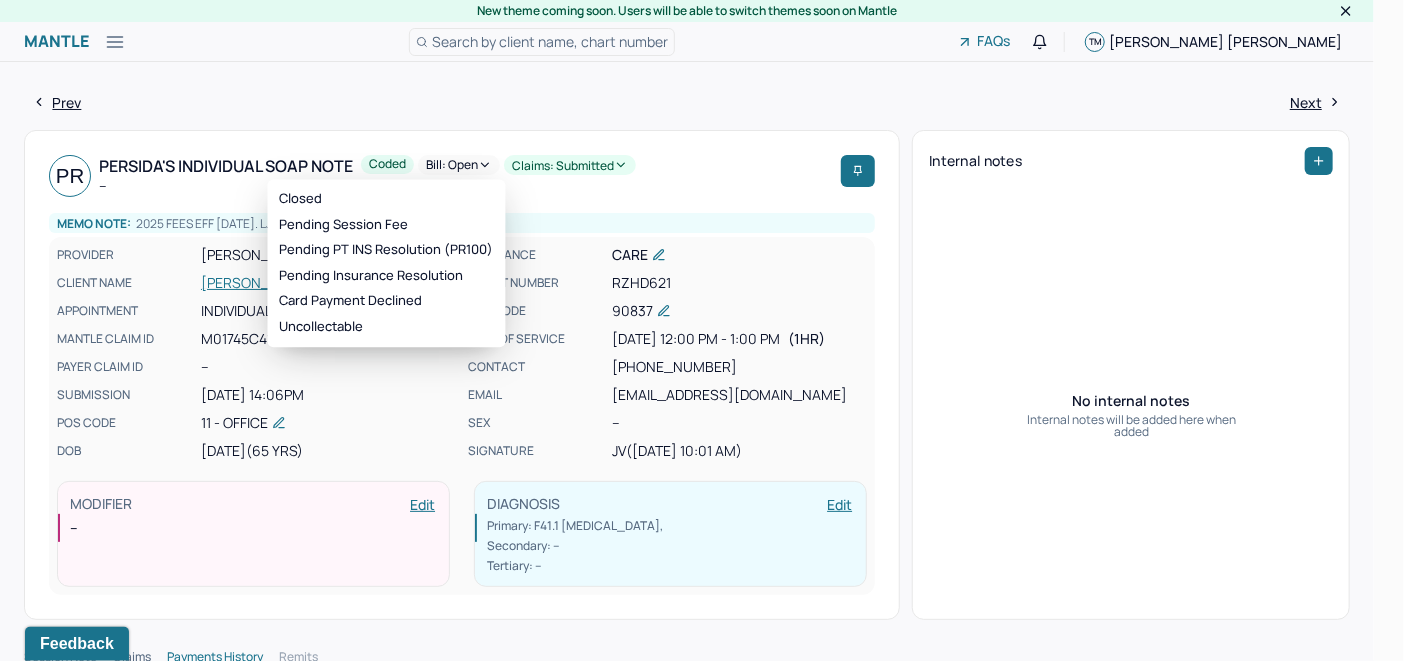 click on "Bill: Open" at bounding box center [459, 165] 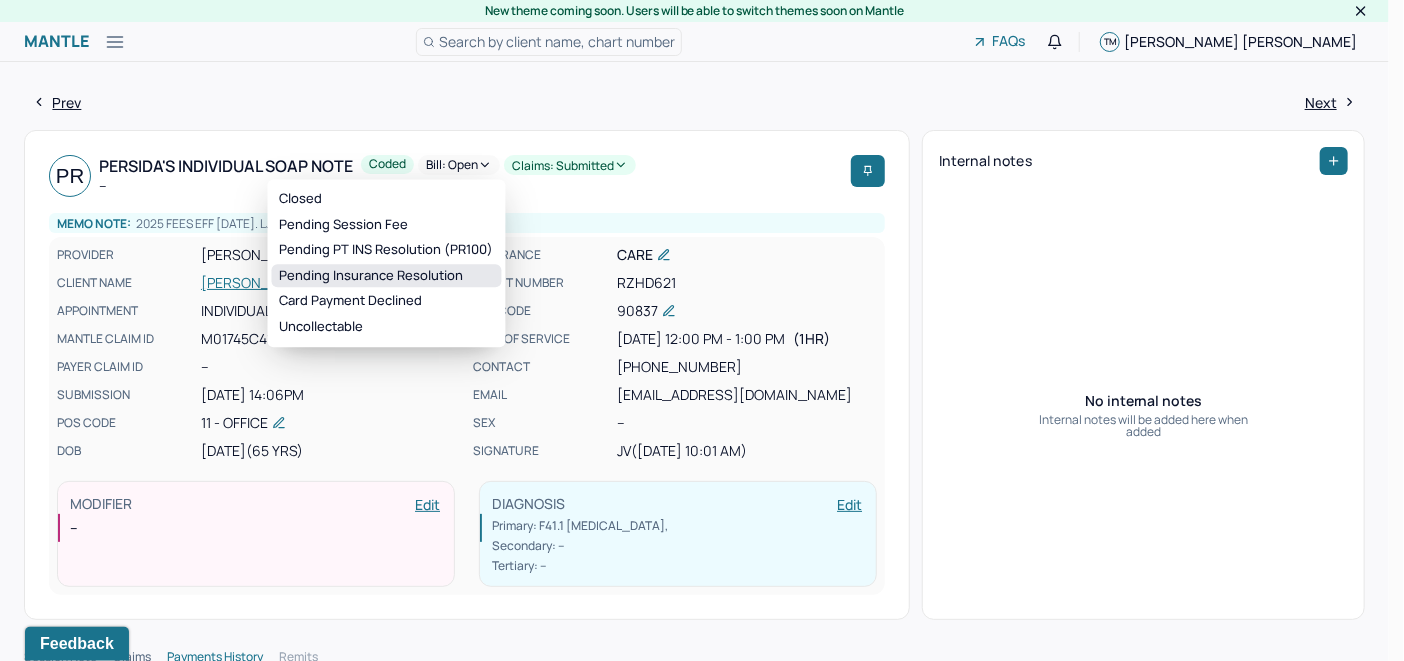 click on "Pending Insurance Resolution" at bounding box center (387, 276) 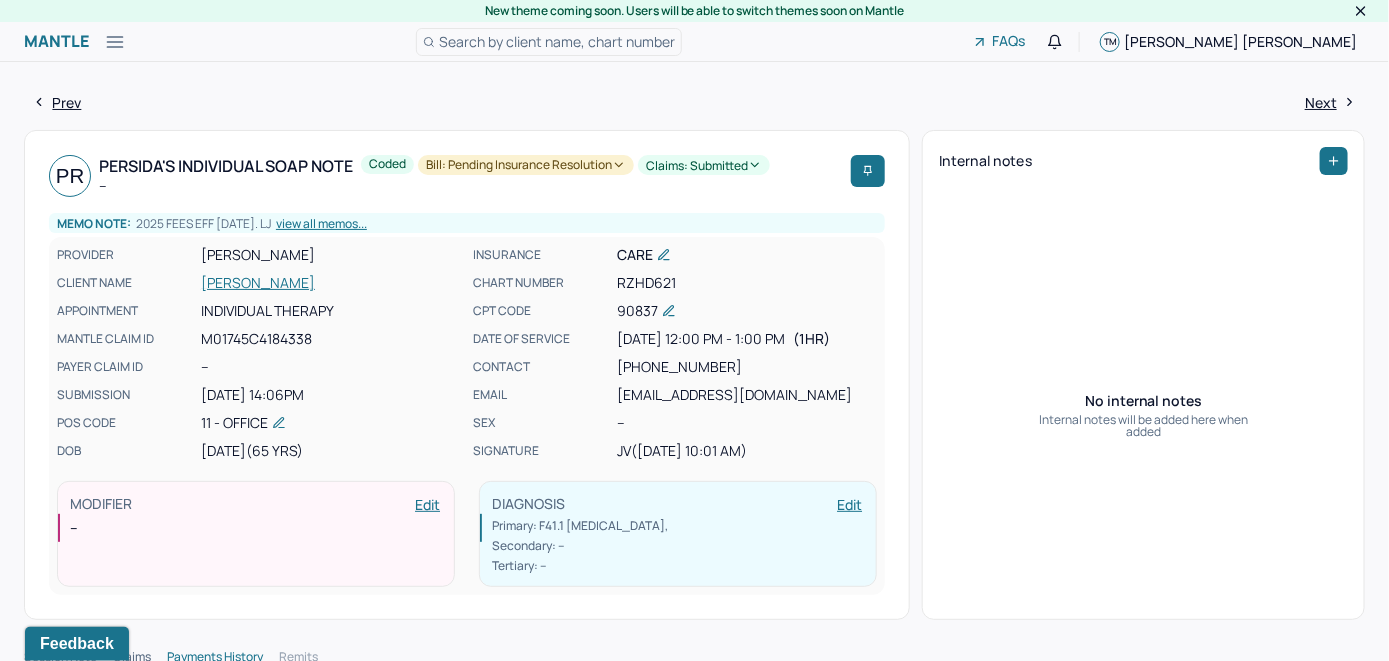 click on "Search by client name, chart number" at bounding box center (557, 41) 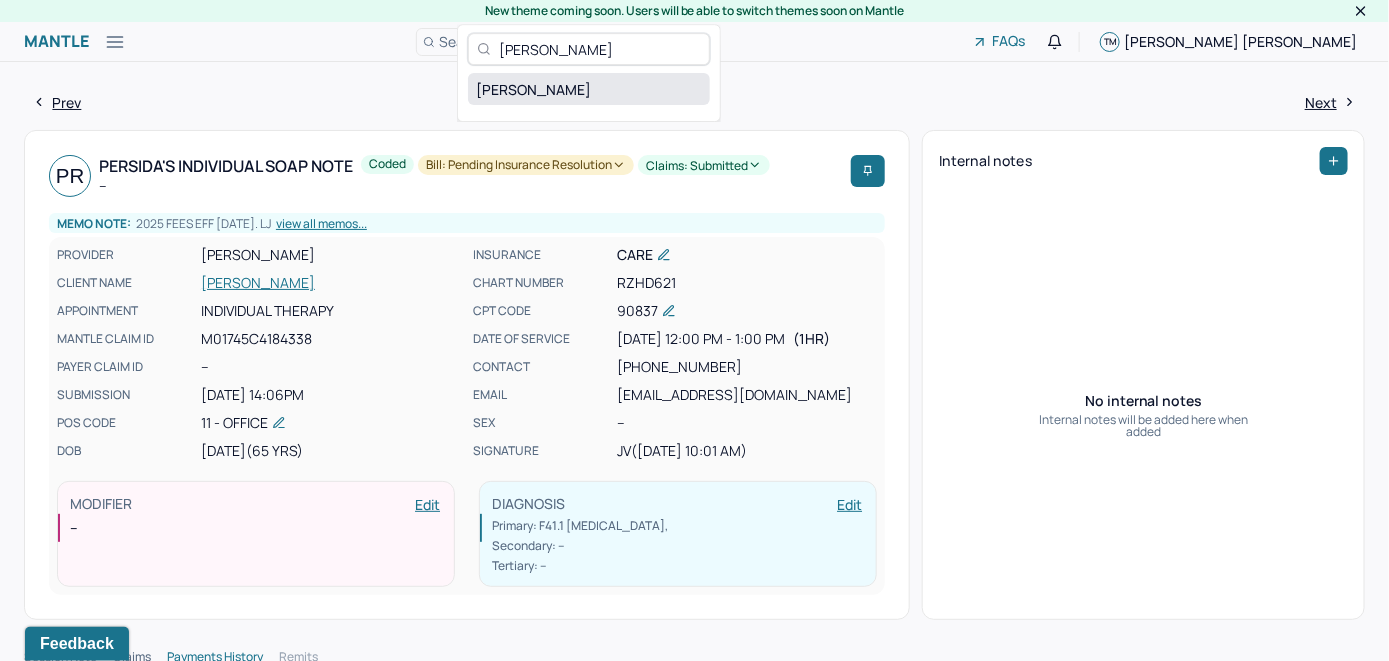 type on "Phyllis Ellington" 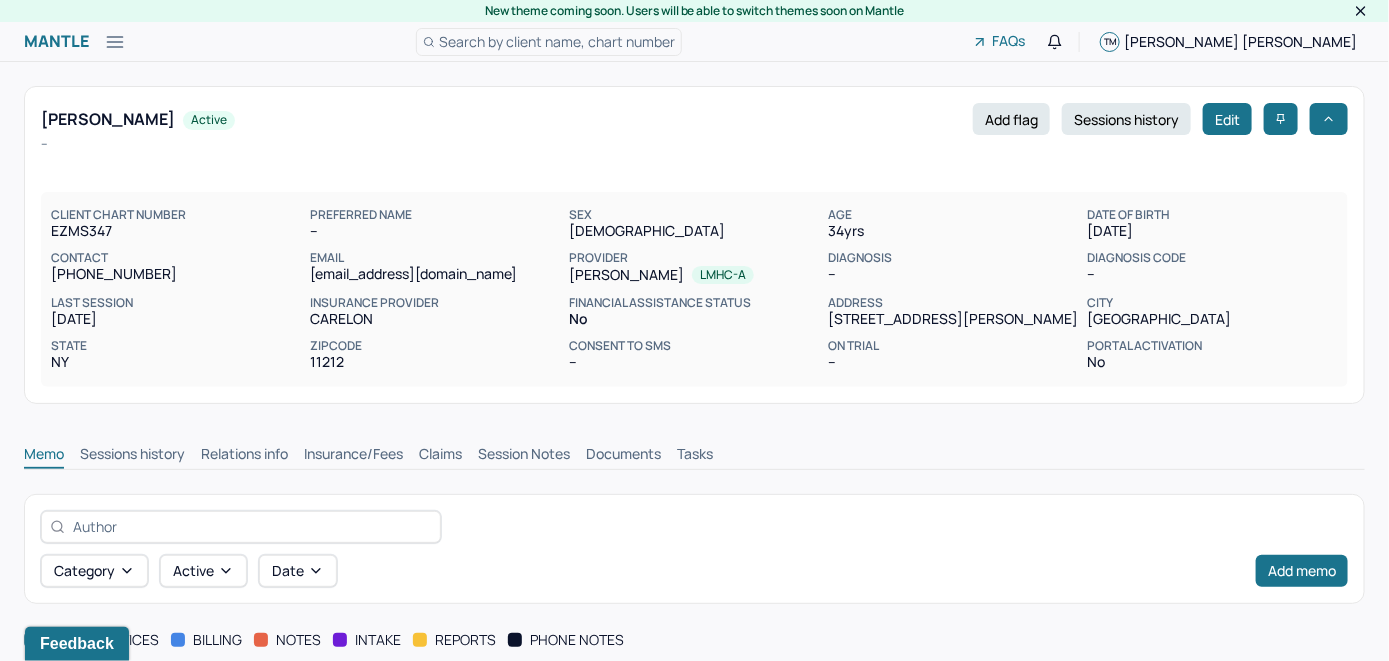 scroll, scrollTop: 0, scrollLeft: 0, axis: both 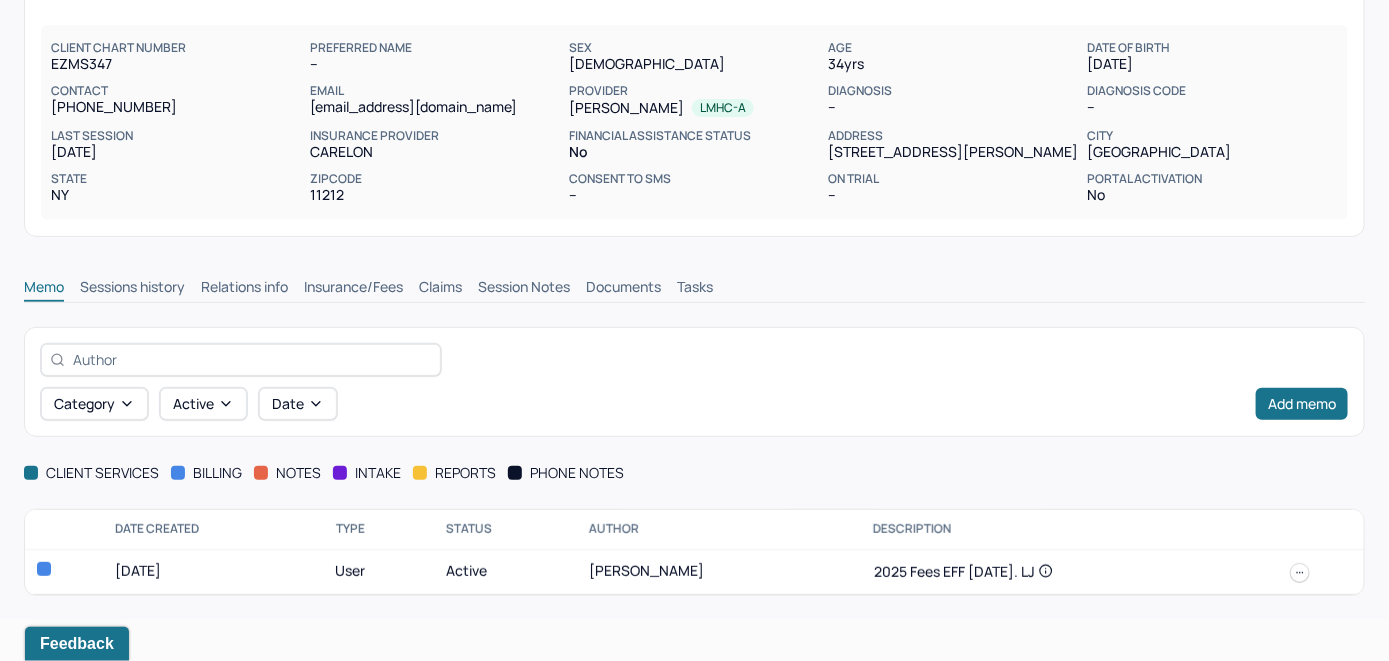 click on "Insurance/Fees" at bounding box center (353, 289) 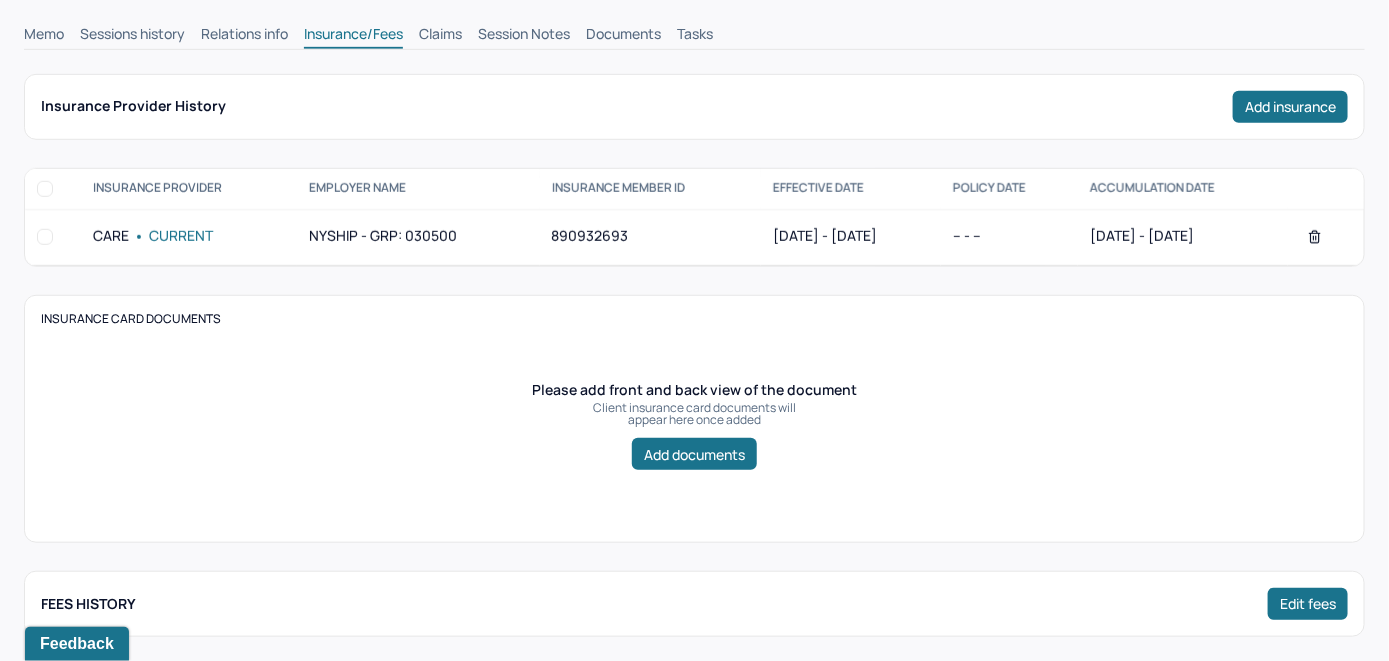 scroll, scrollTop: 467, scrollLeft: 0, axis: vertical 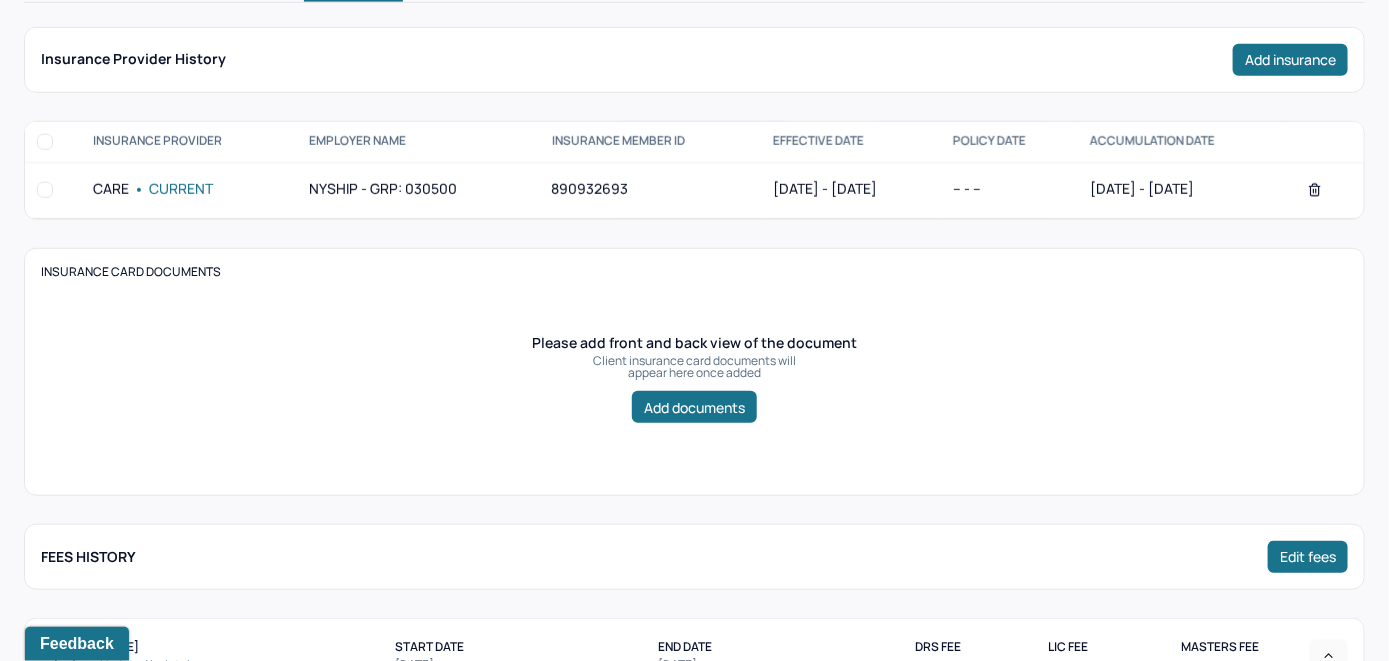 click on "Claims" at bounding box center (440, -11) 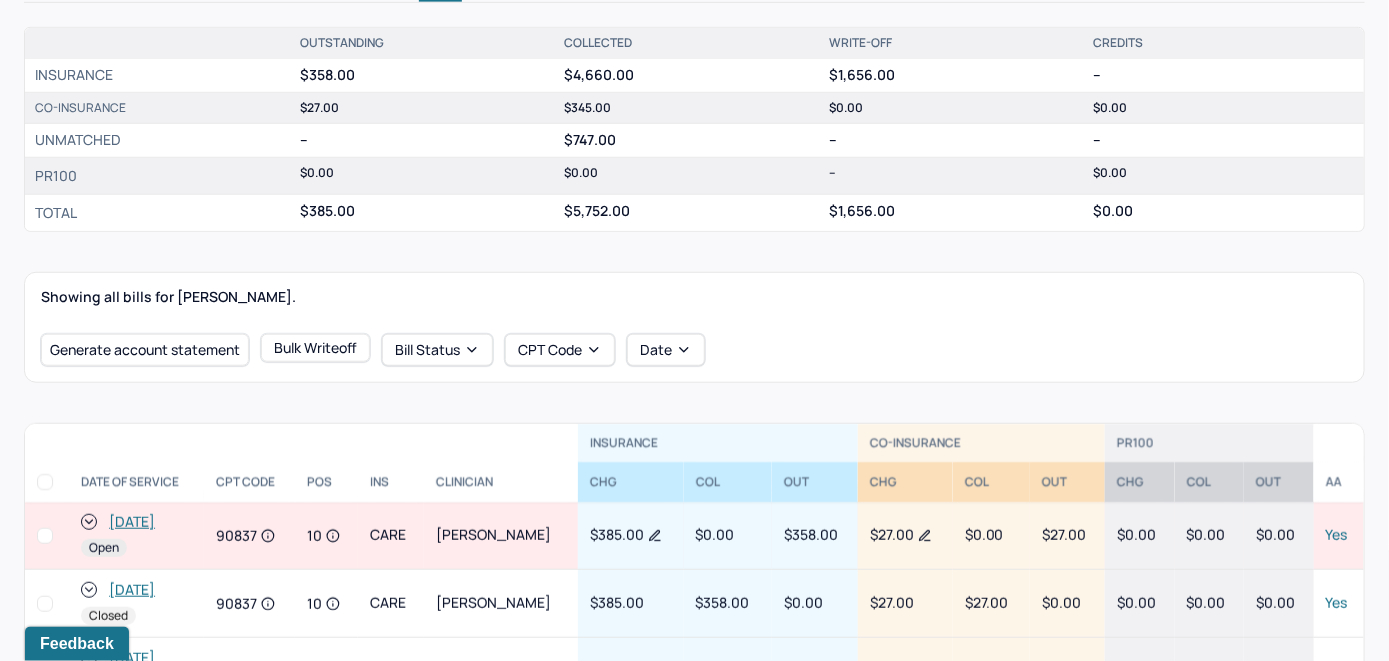 click on "[DATE]" at bounding box center [132, 522] 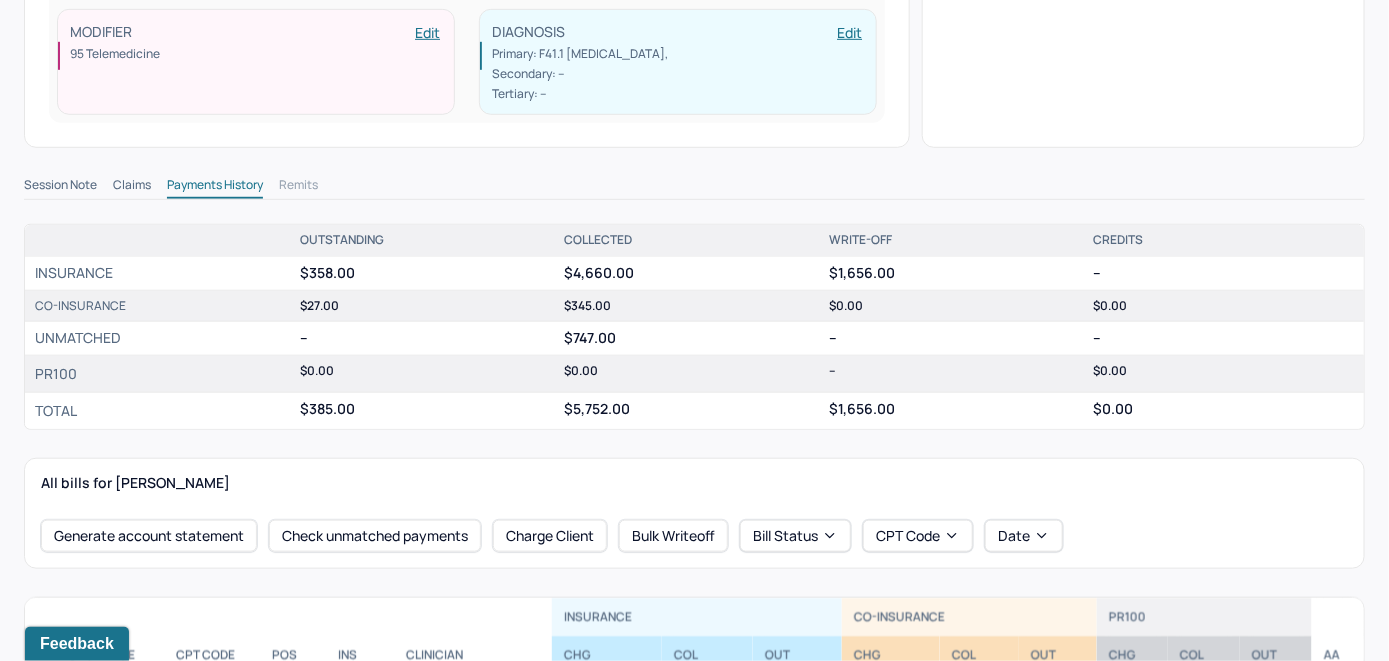 scroll, scrollTop: 600, scrollLeft: 0, axis: vertical 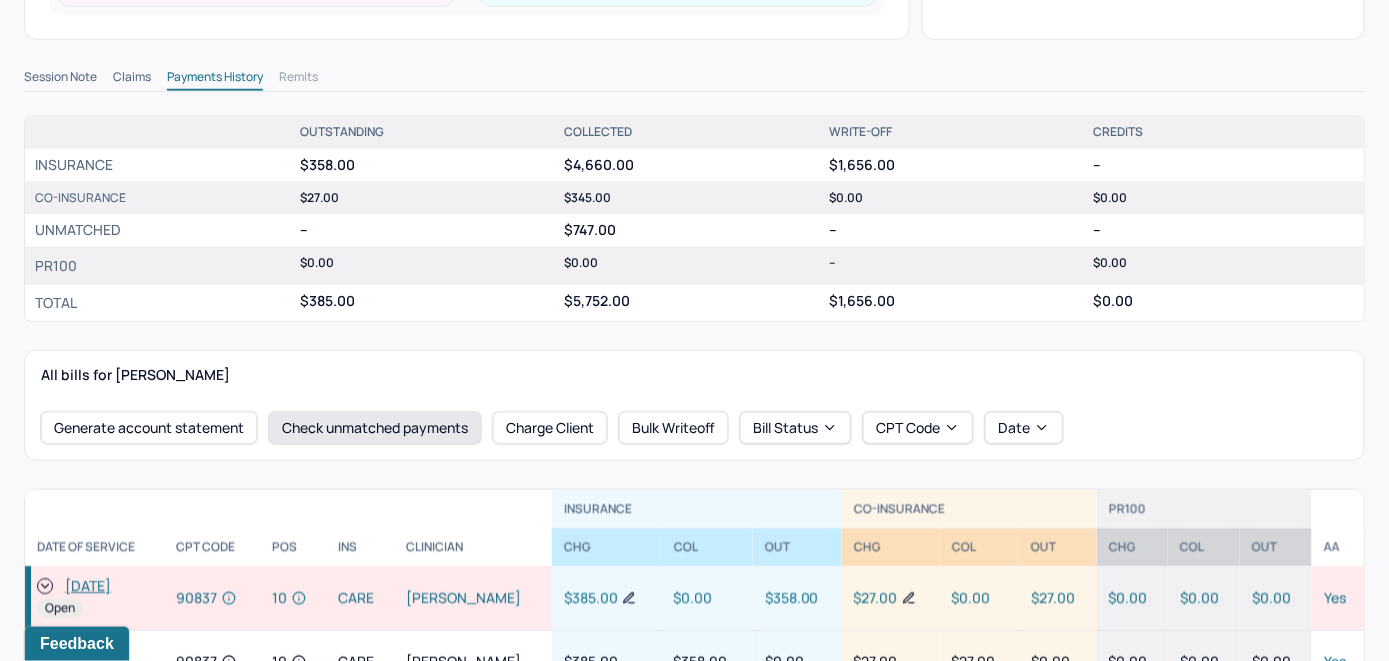 click on "Check unmatched payments" at bounding box center (375, 428) 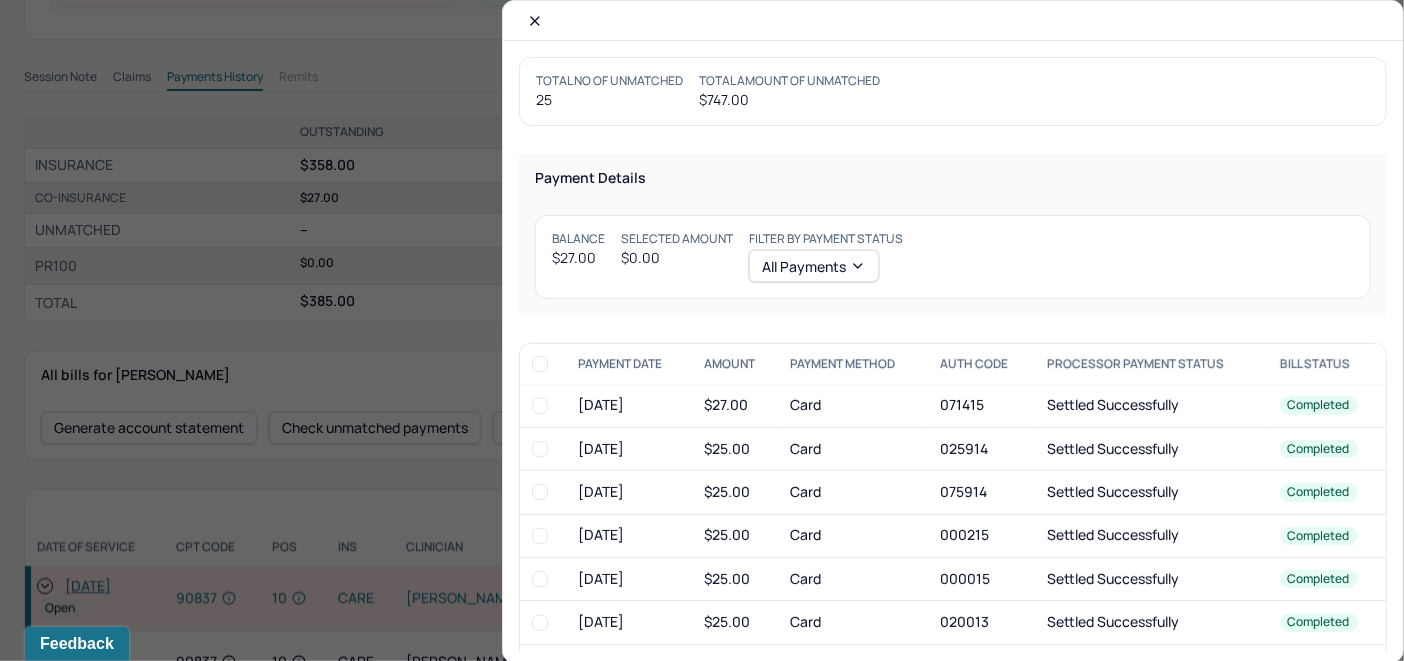 click at bounding box center (540, 406) 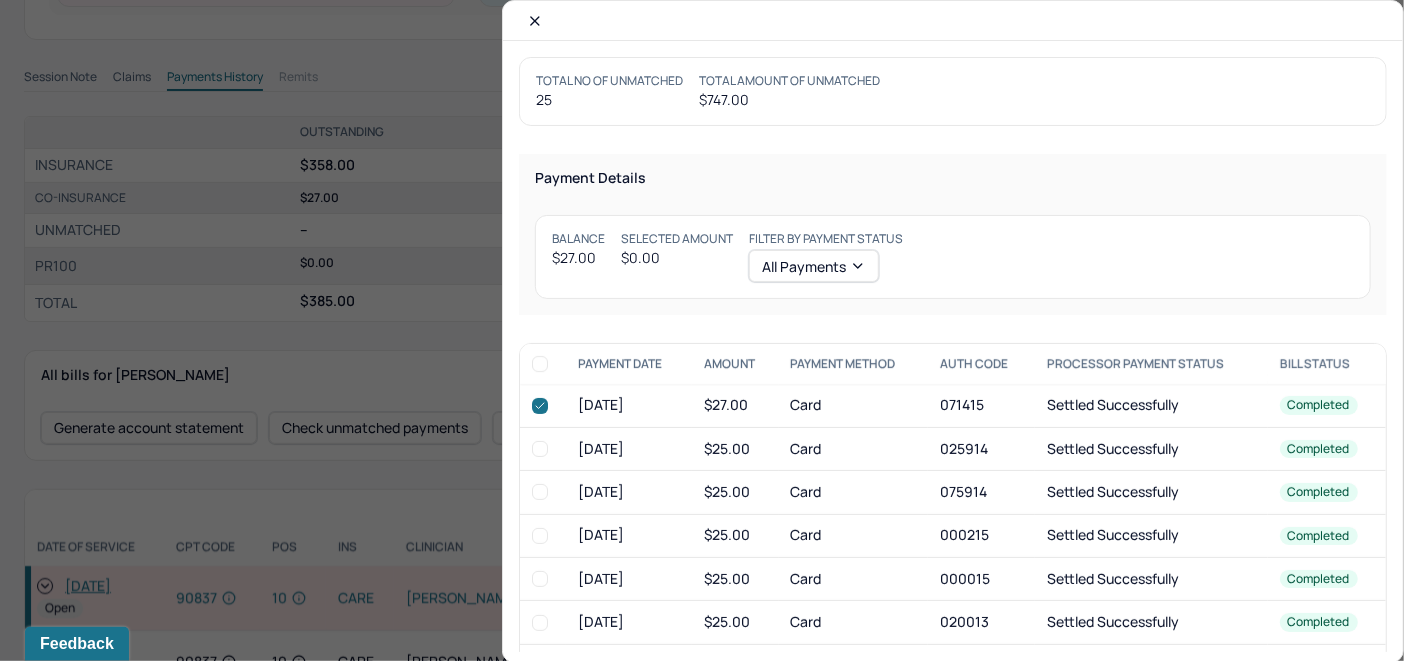checkbox on "true" 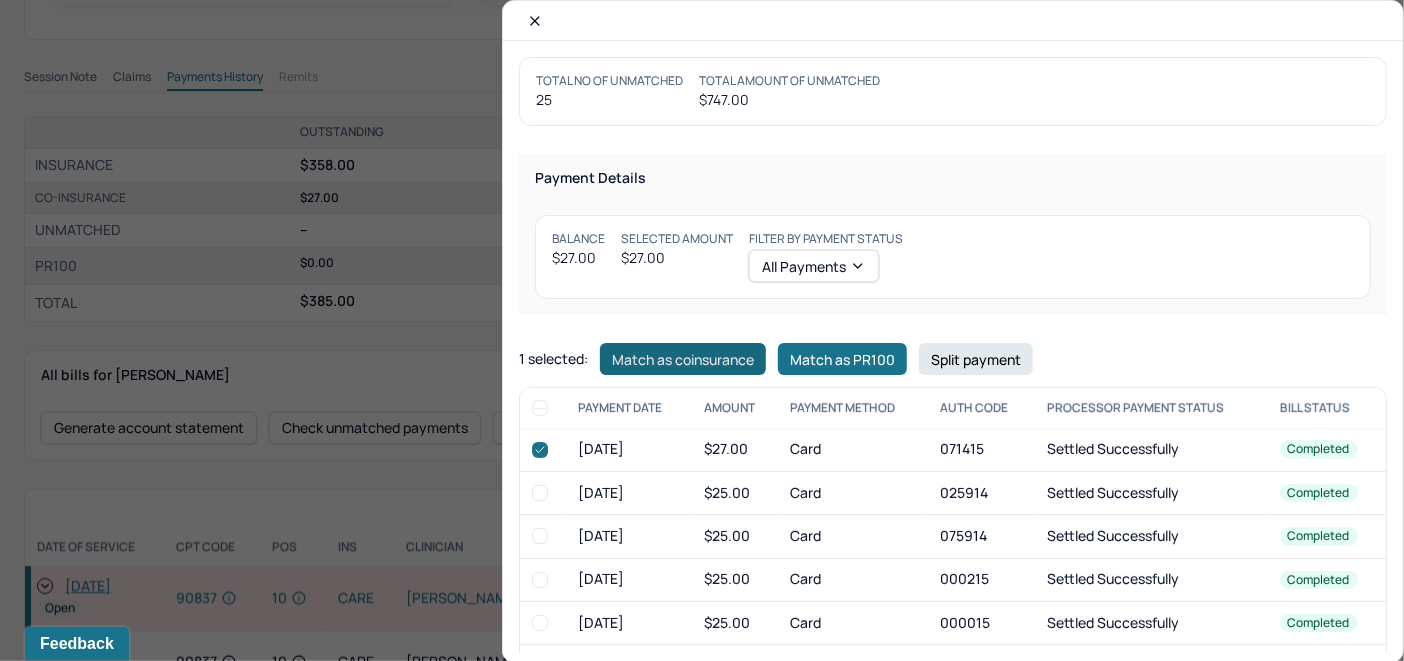 click on "Match as coinsurance" at bounding box center [683, 359] 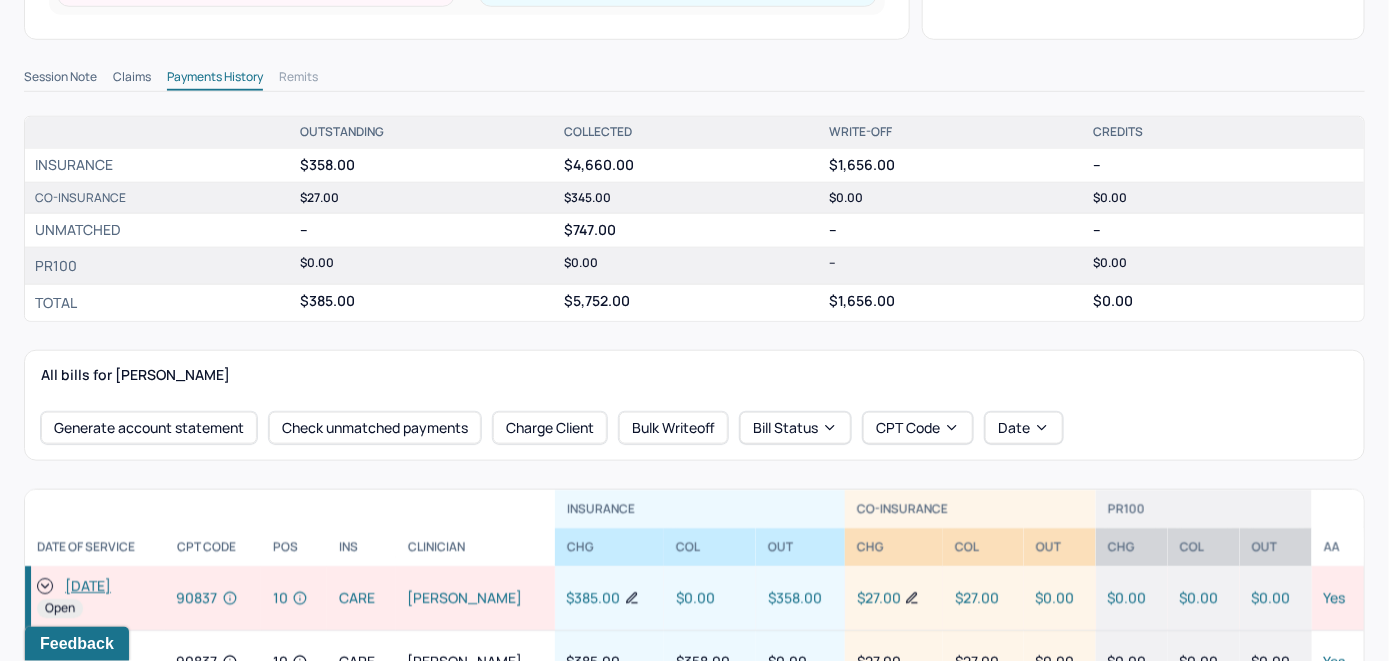 click 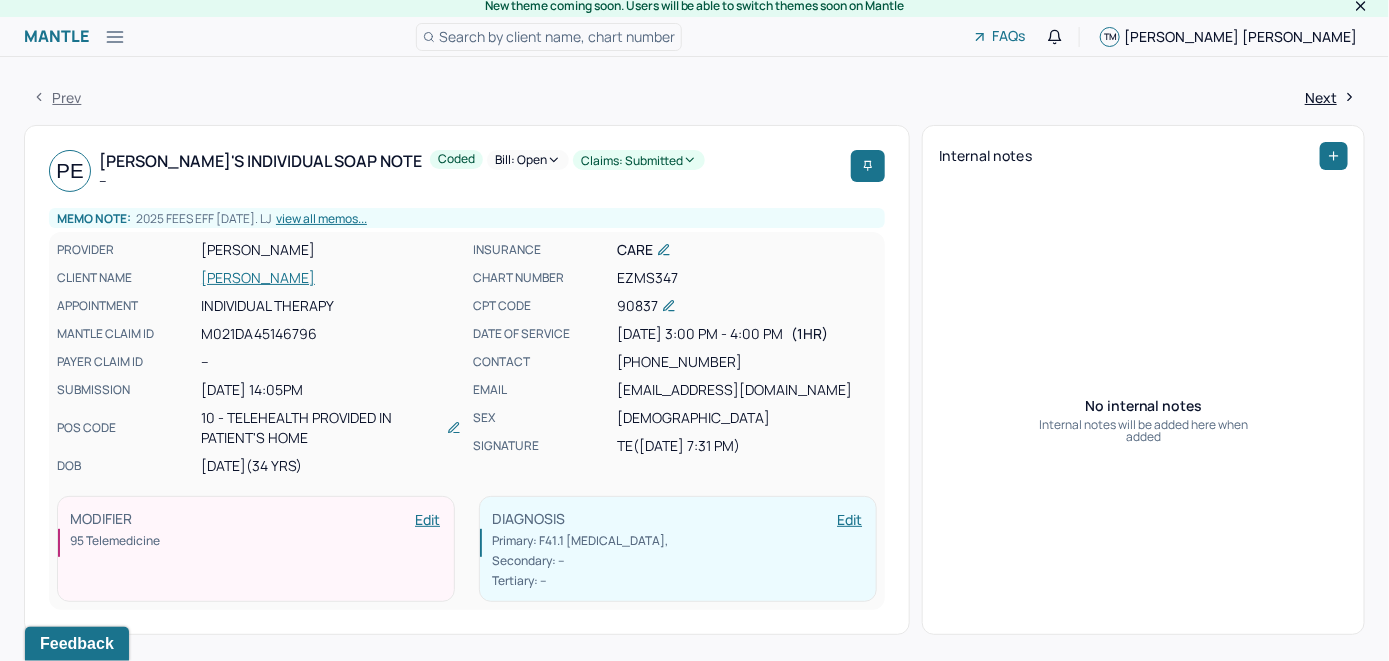 scroll, scrollTop: 0, scrollLeft: 0, axis: both 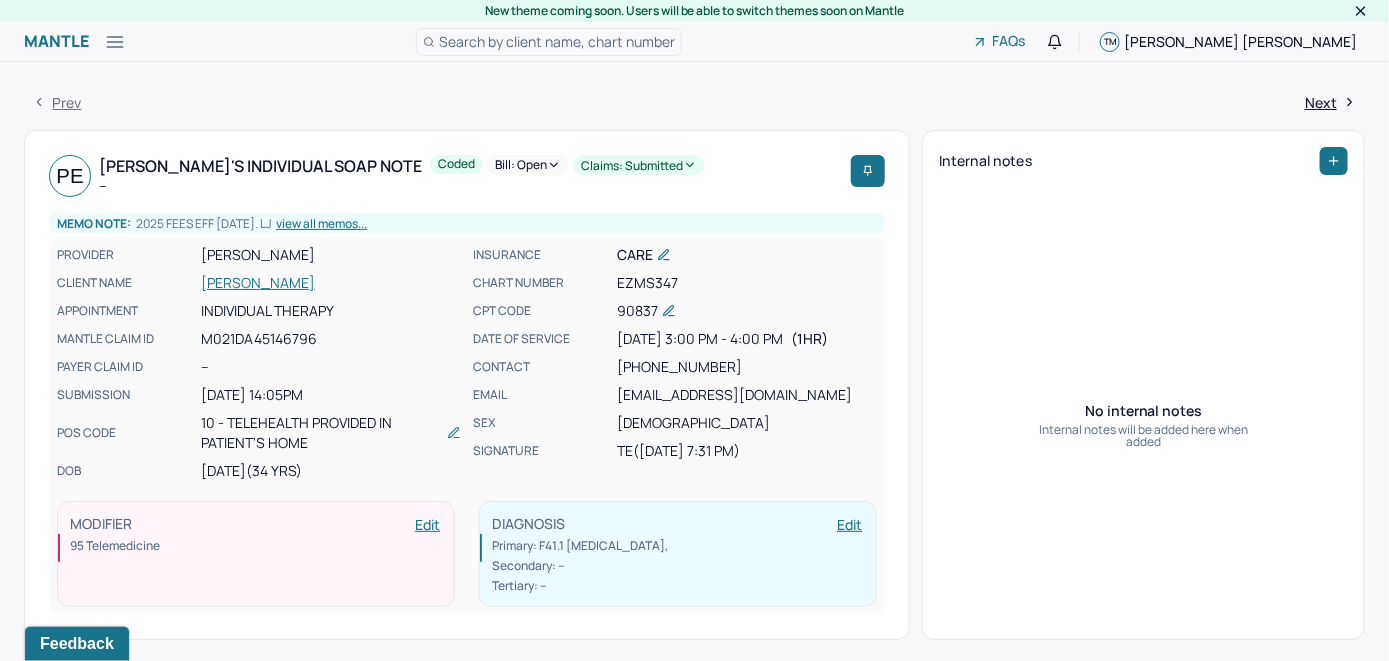 click on "Bill: Open" at bounding box center [528, 165] 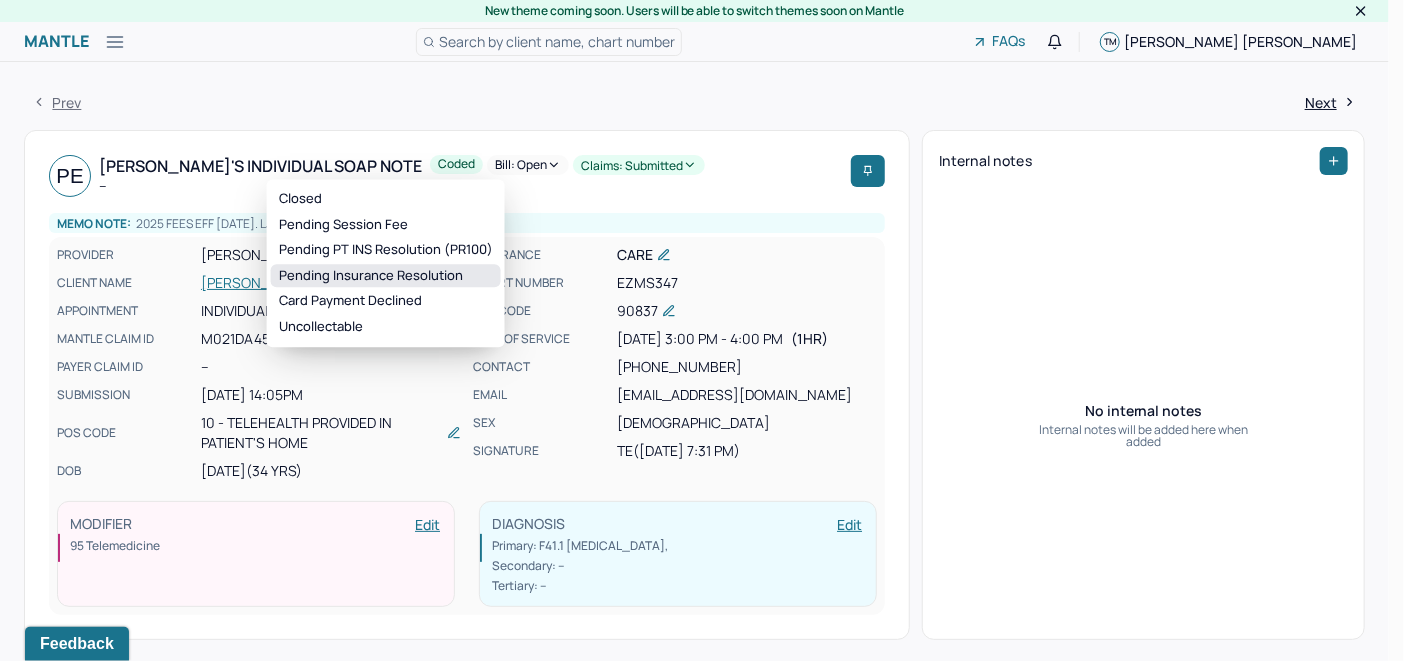 click on "Pending Insurance Resolution" at bounding box center [386, 276] 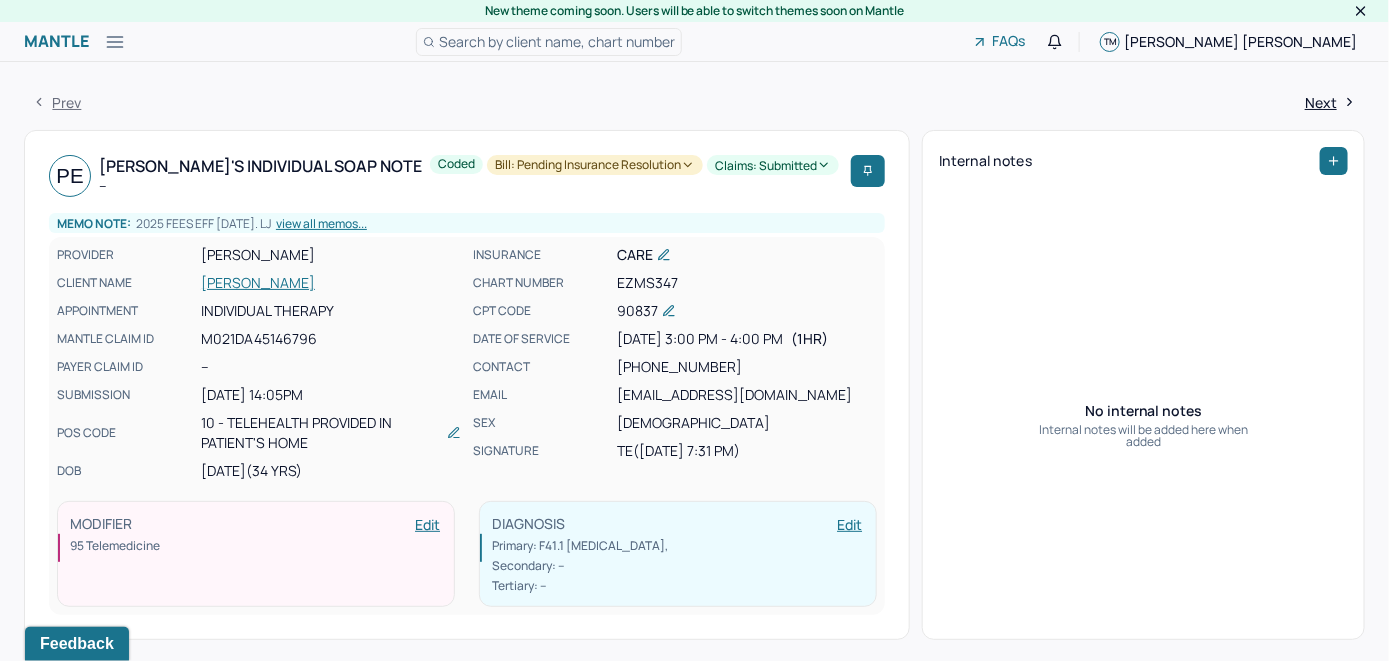click on "Search by client name, chart number" at bounding box center [557, 41] 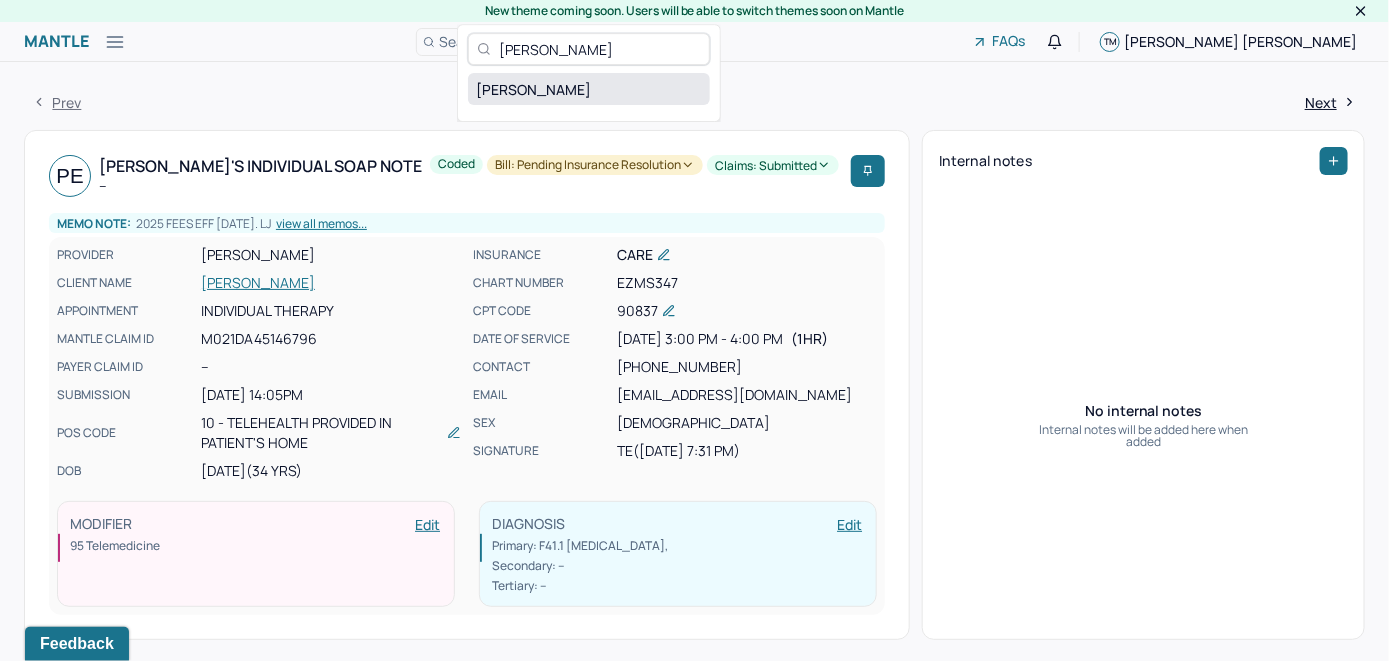 type on "Priyal Sahai" 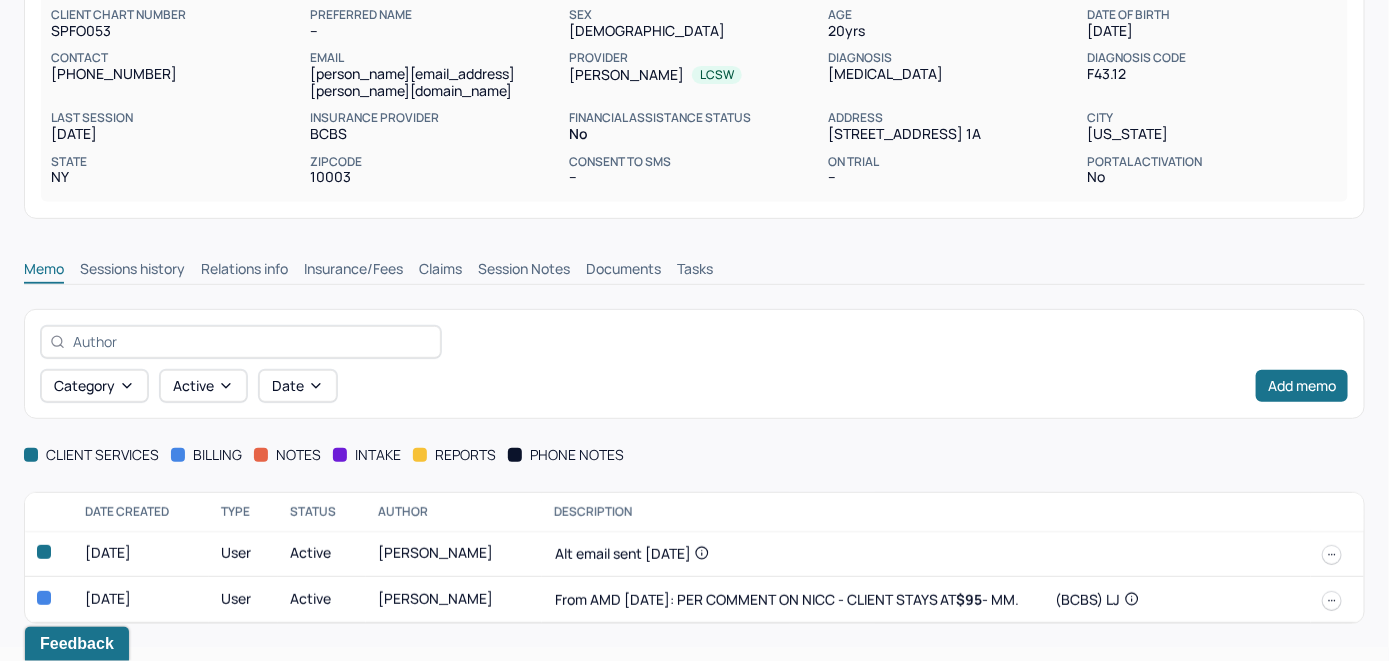 scroll, scrollTop: 230, scrollLeft: 0, axis: vertical 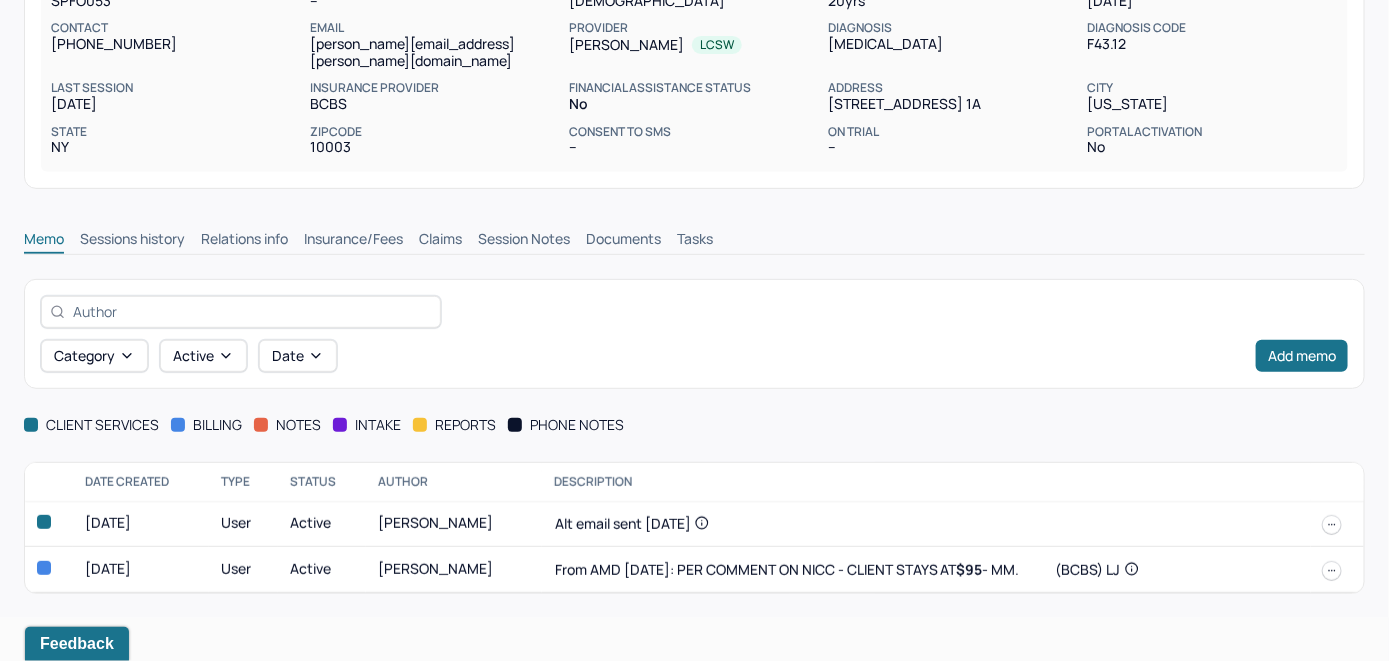 click on "Insurance/Fees" at bounding box center (353, 241) 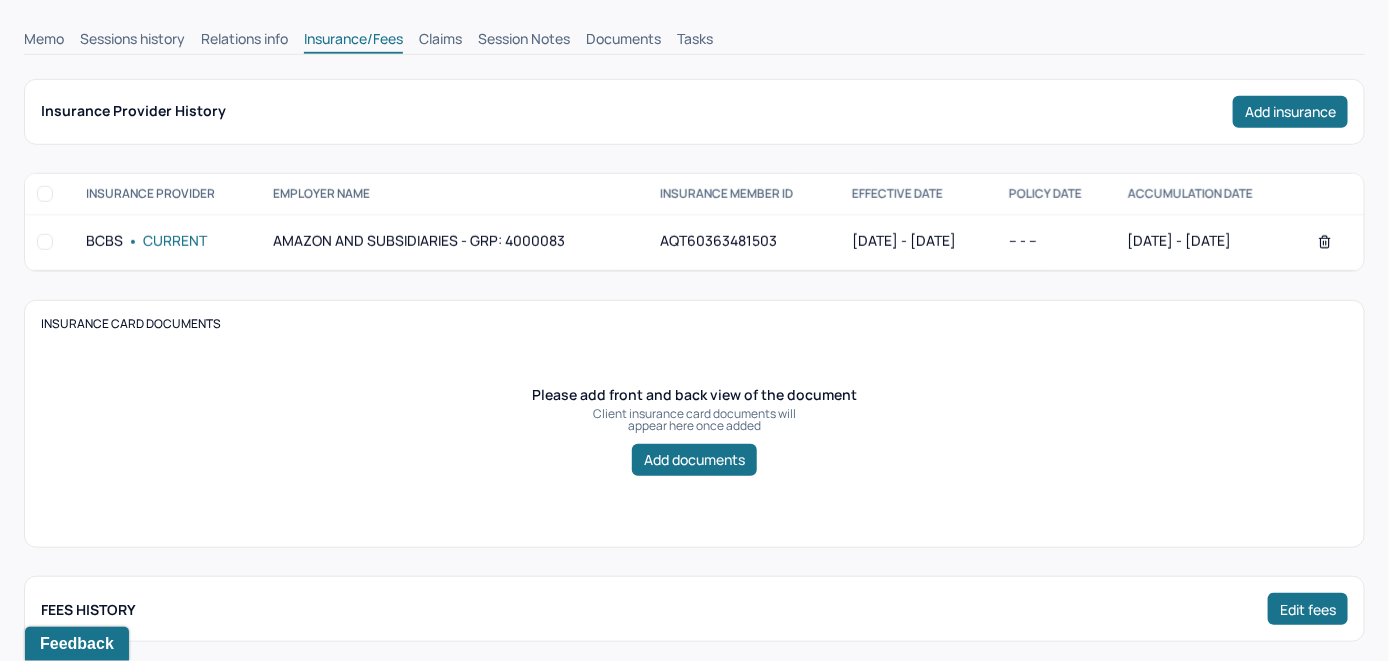 scroll, scrollTop: 330, scrollLeft: 0, axis: vertical 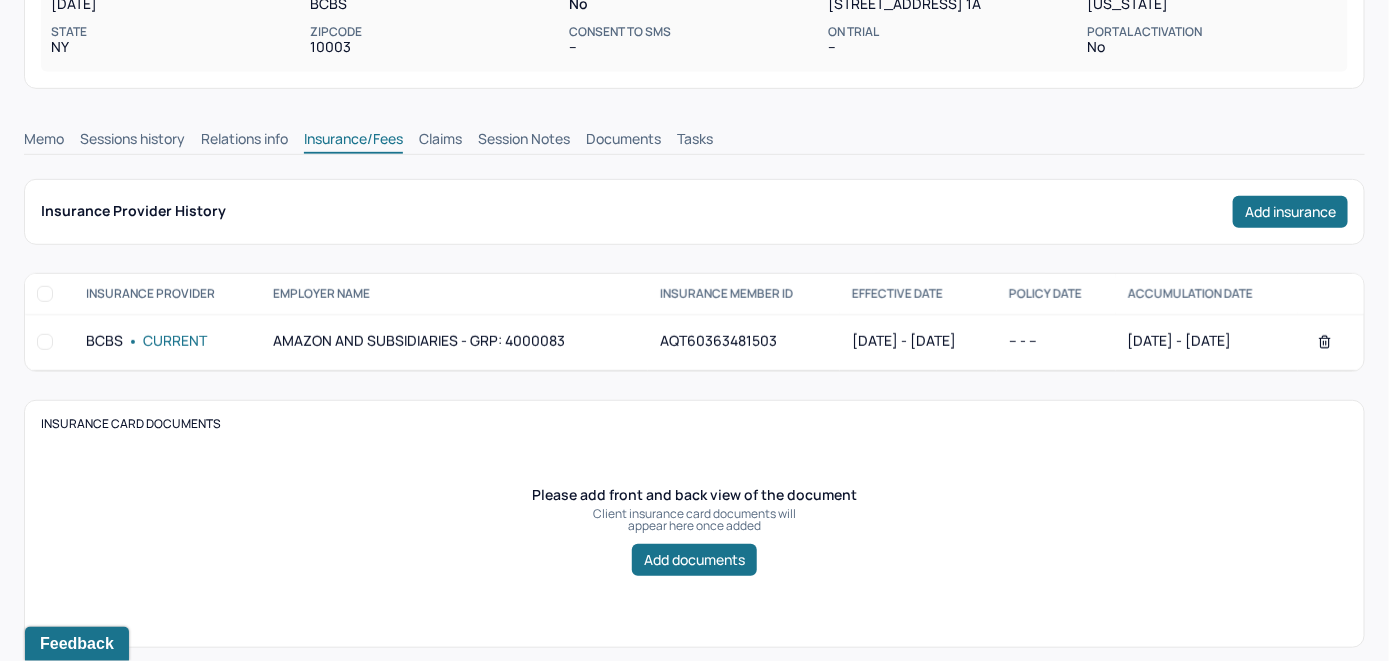 click on "Claims" at bounding box center (440, 141) 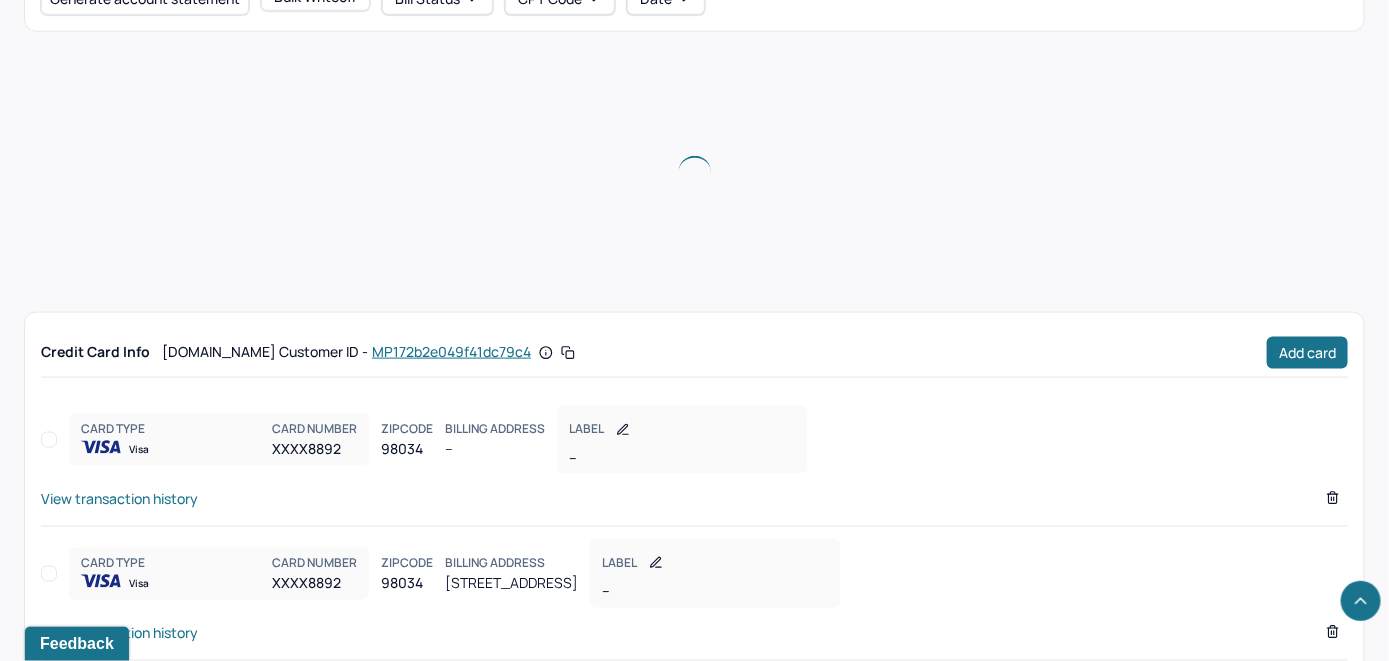 scroll, scrollTop: 835, scrollLeft: 0, axis: vertical 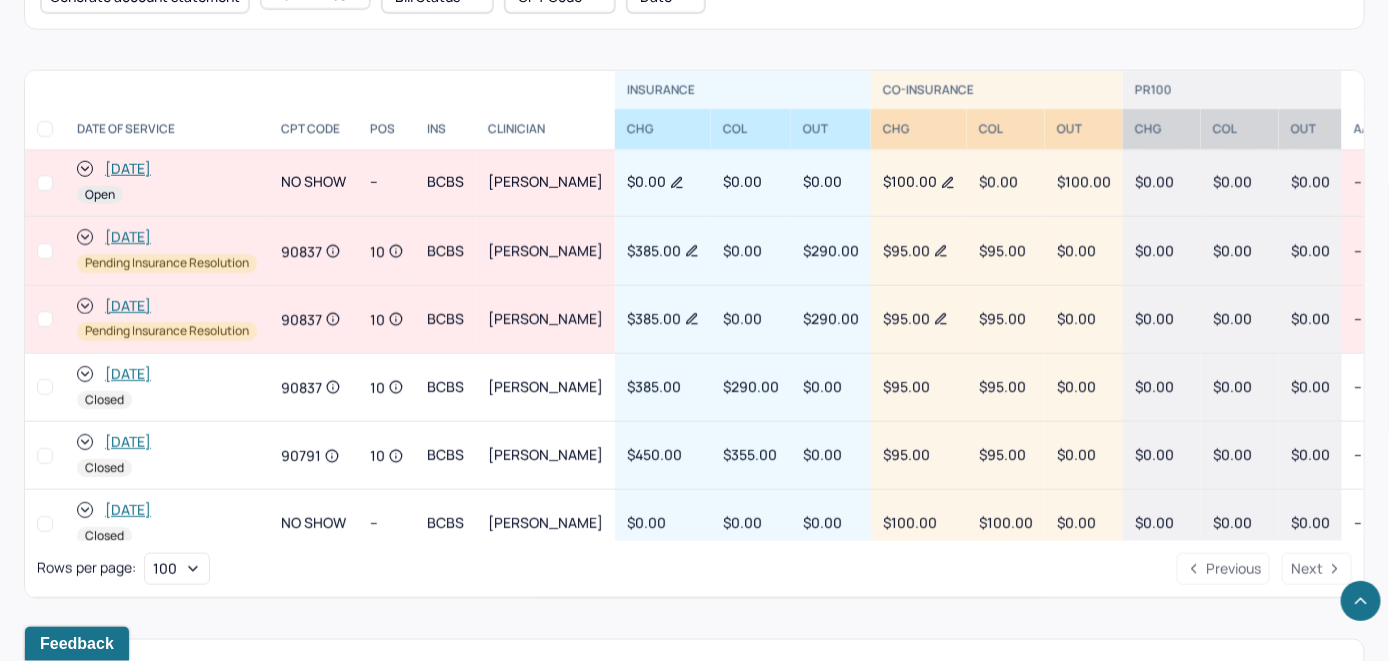 click on "Rows per page : 100 Previous Next" at bounding box center (694, 569) 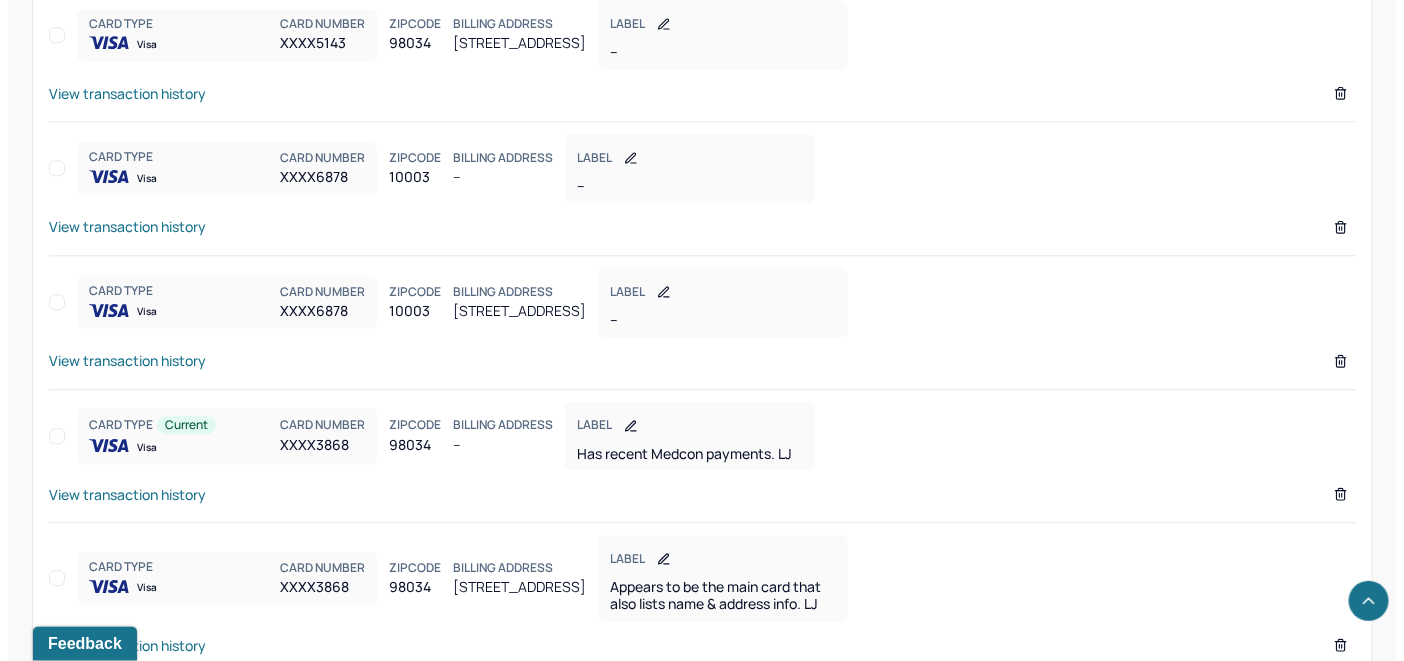 scroll, scrollTop: 2035, scrollLeft: 0, axis: vertical 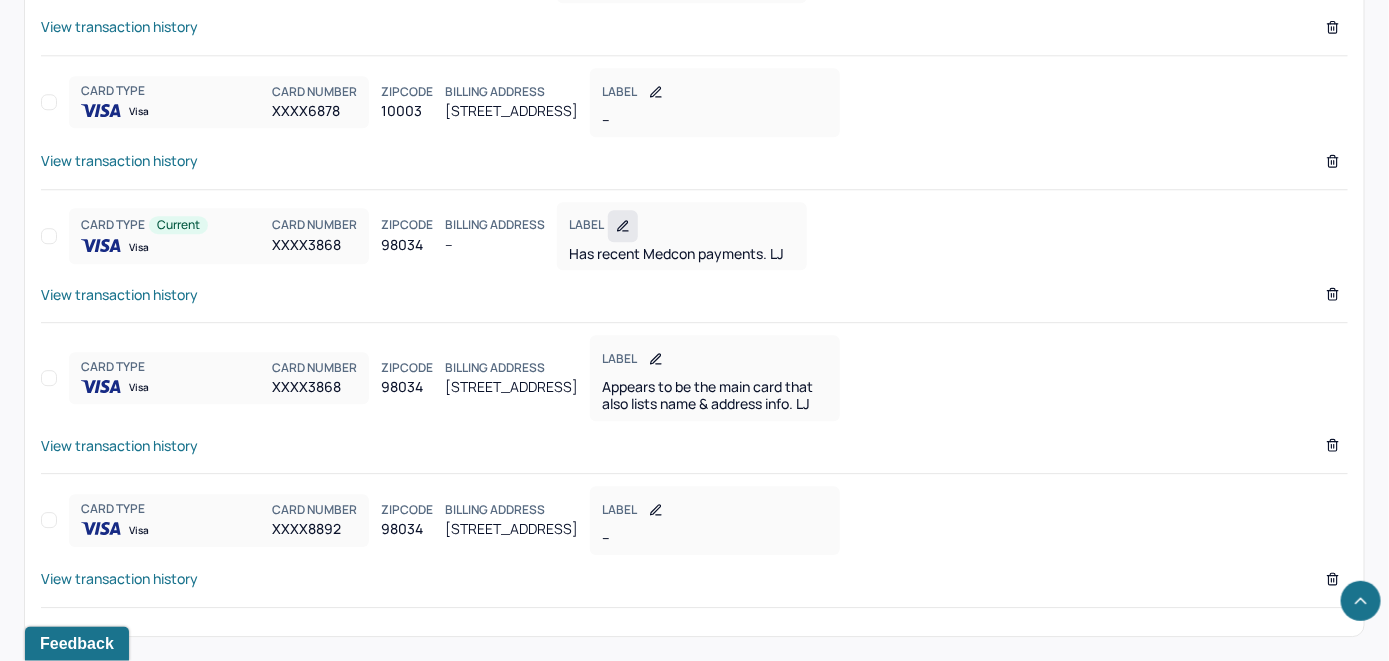 click 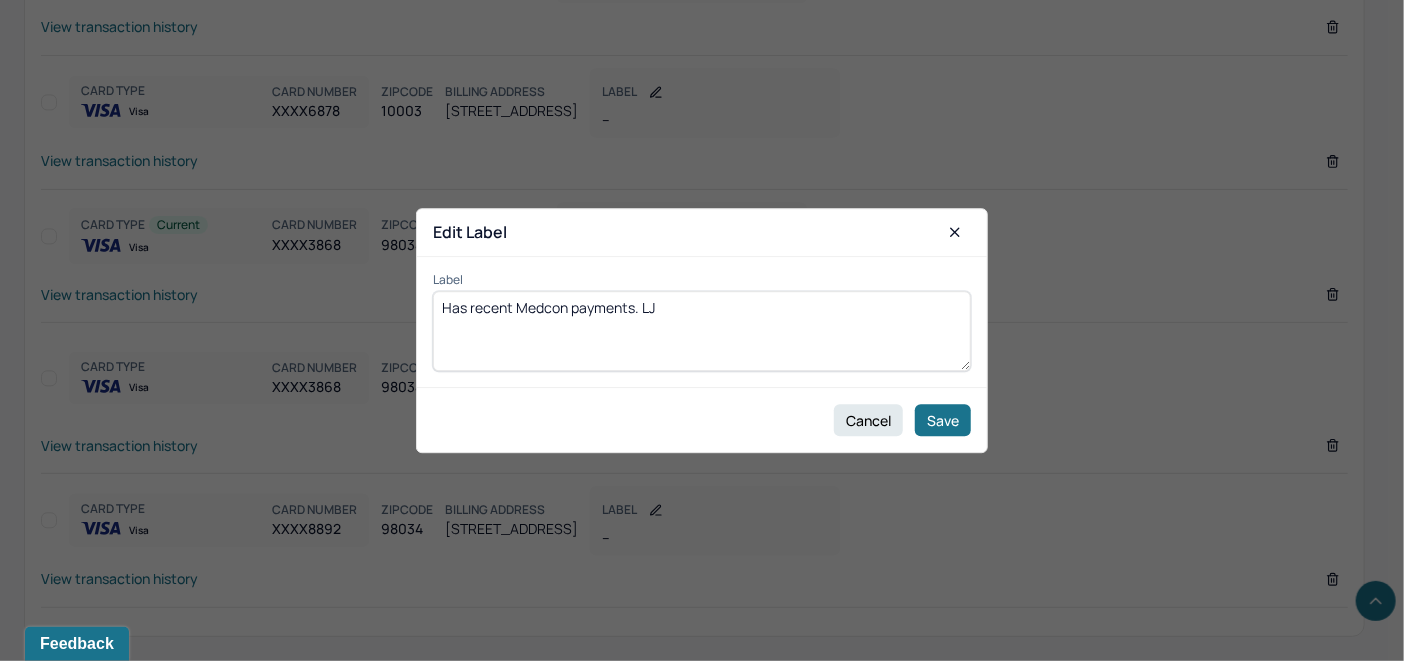 click on "Has recent Medcon payments. LJ" at bounding box center (702, 331) 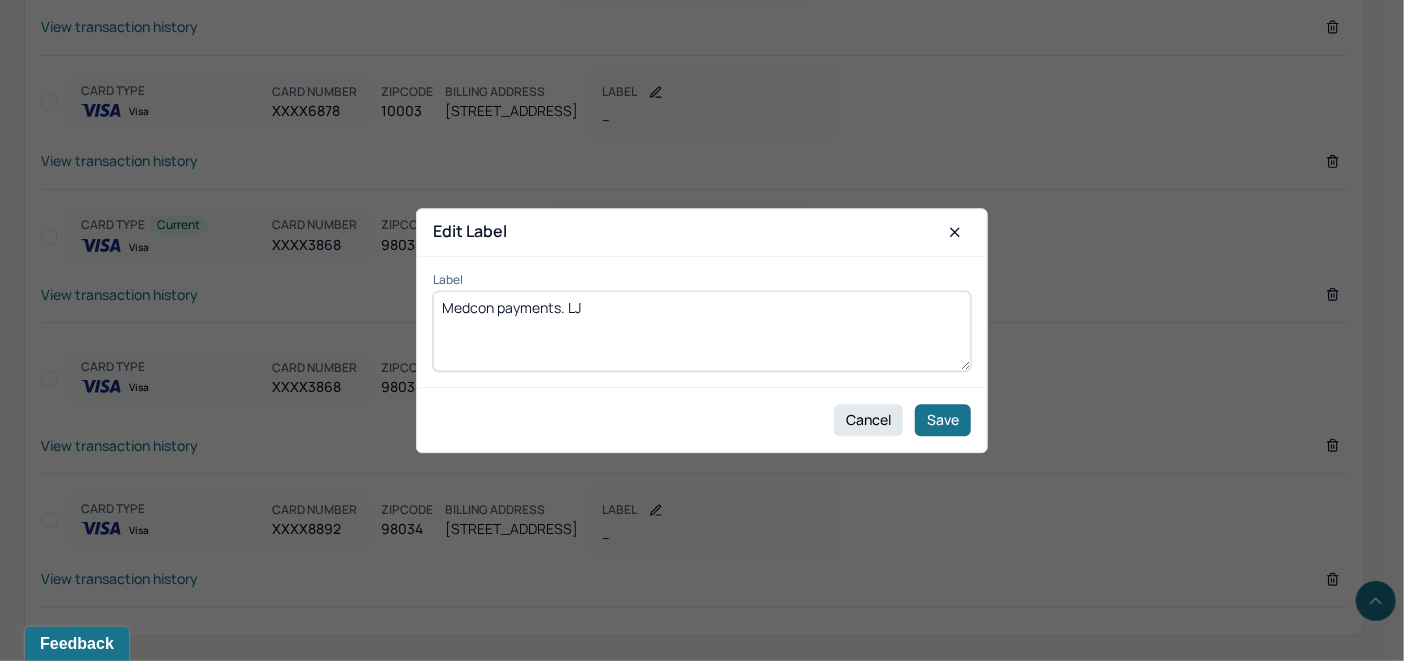 click on "Has recent Medcon payments. LJ" at bounding box center [702, 331] 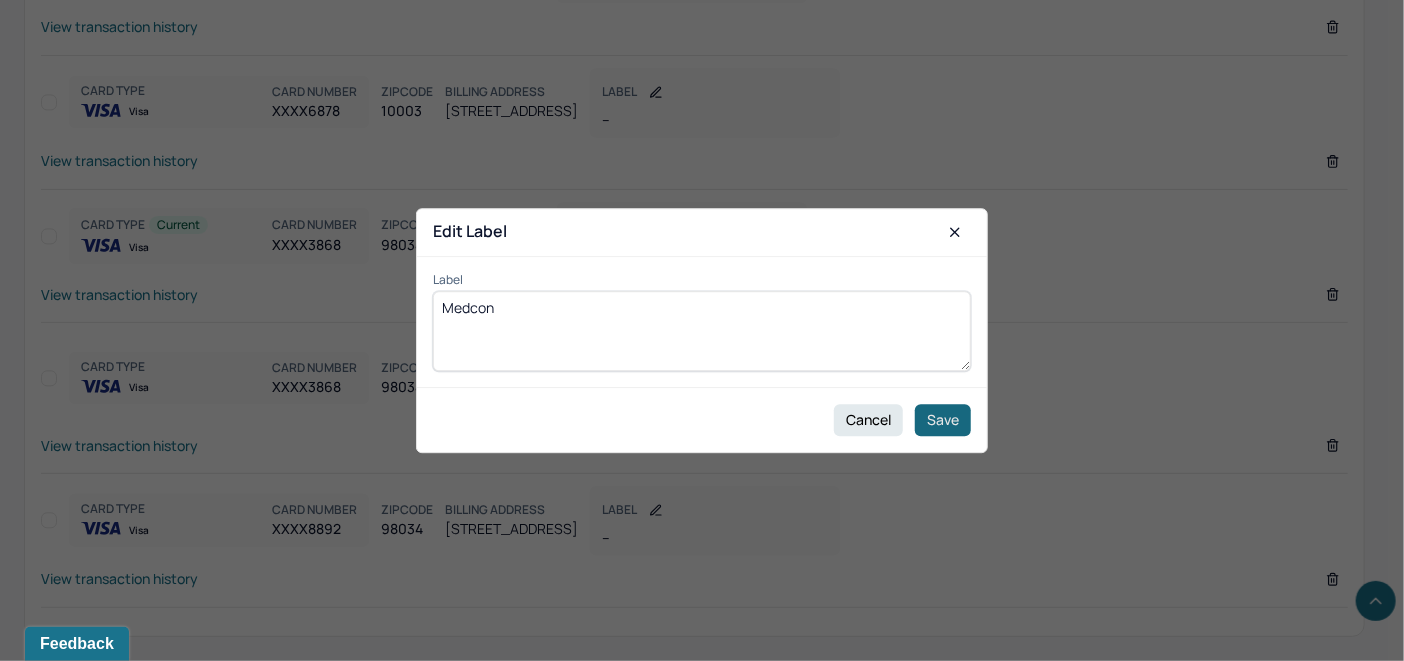 type on "Medcon" 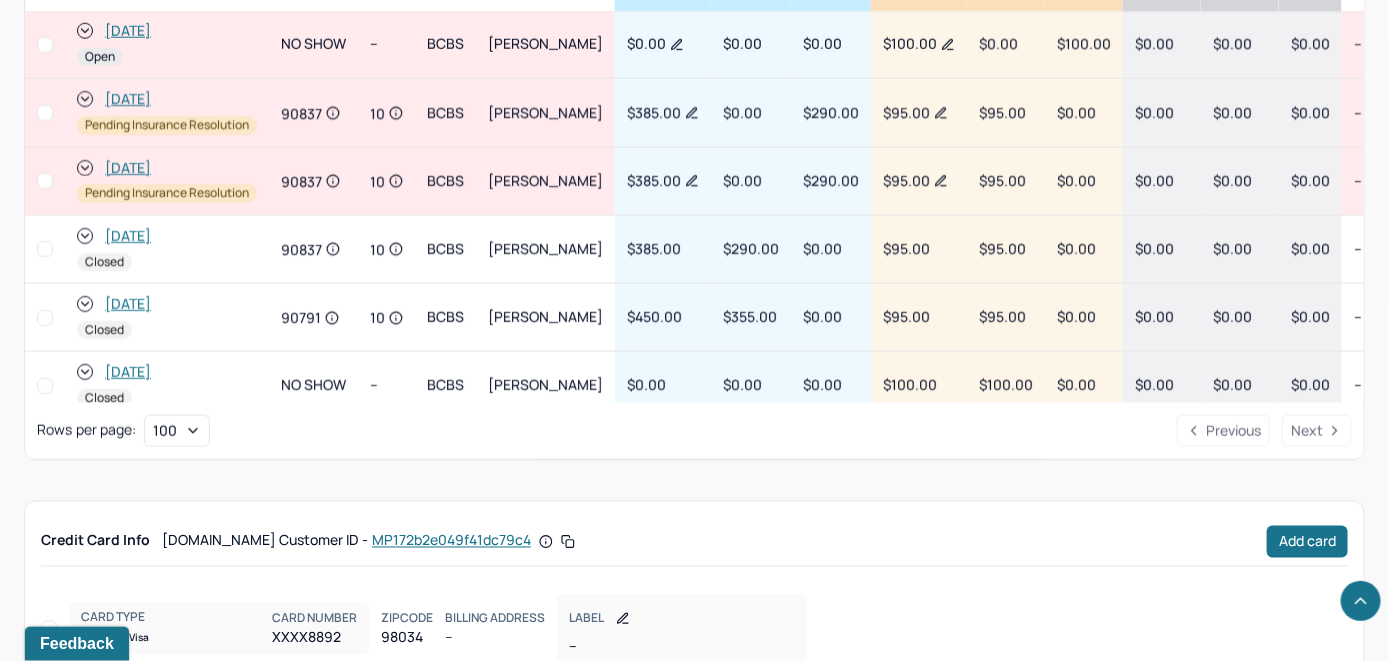 scroll, scrollTop: 776, scrollLeft: 0, axis: vertical 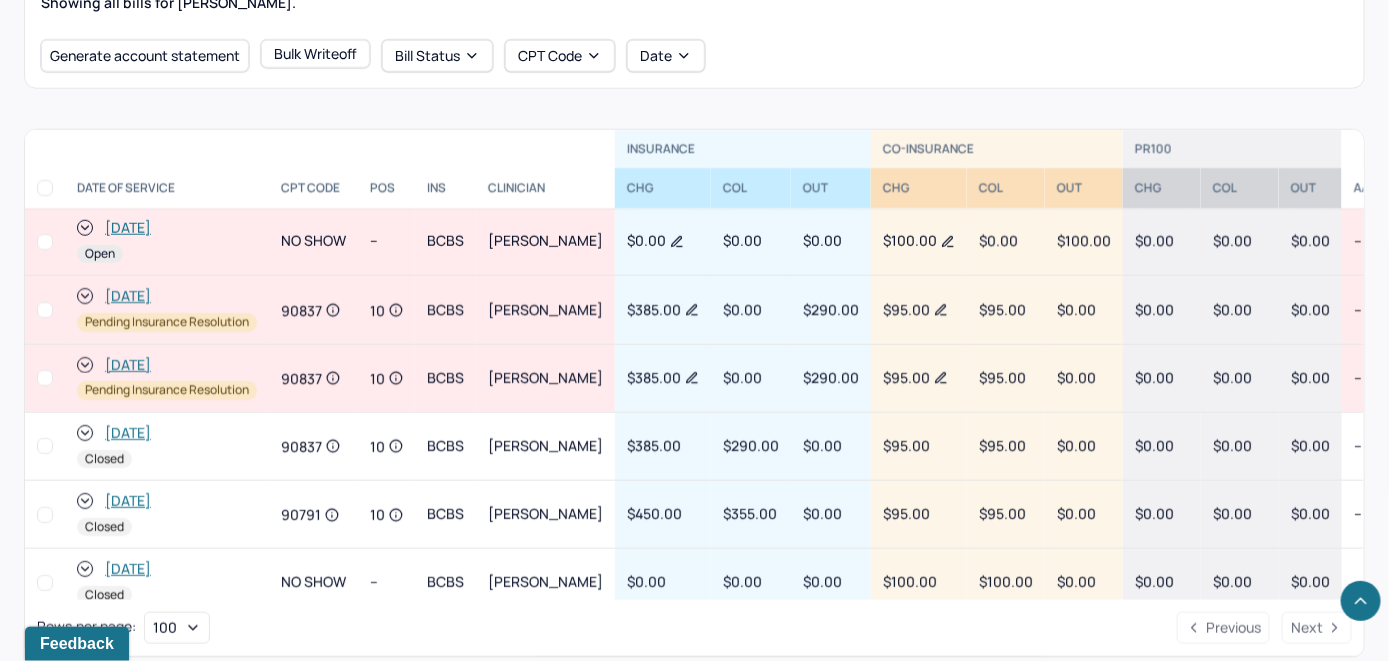 click on "[DATE]" at bounding box center (128, 228) 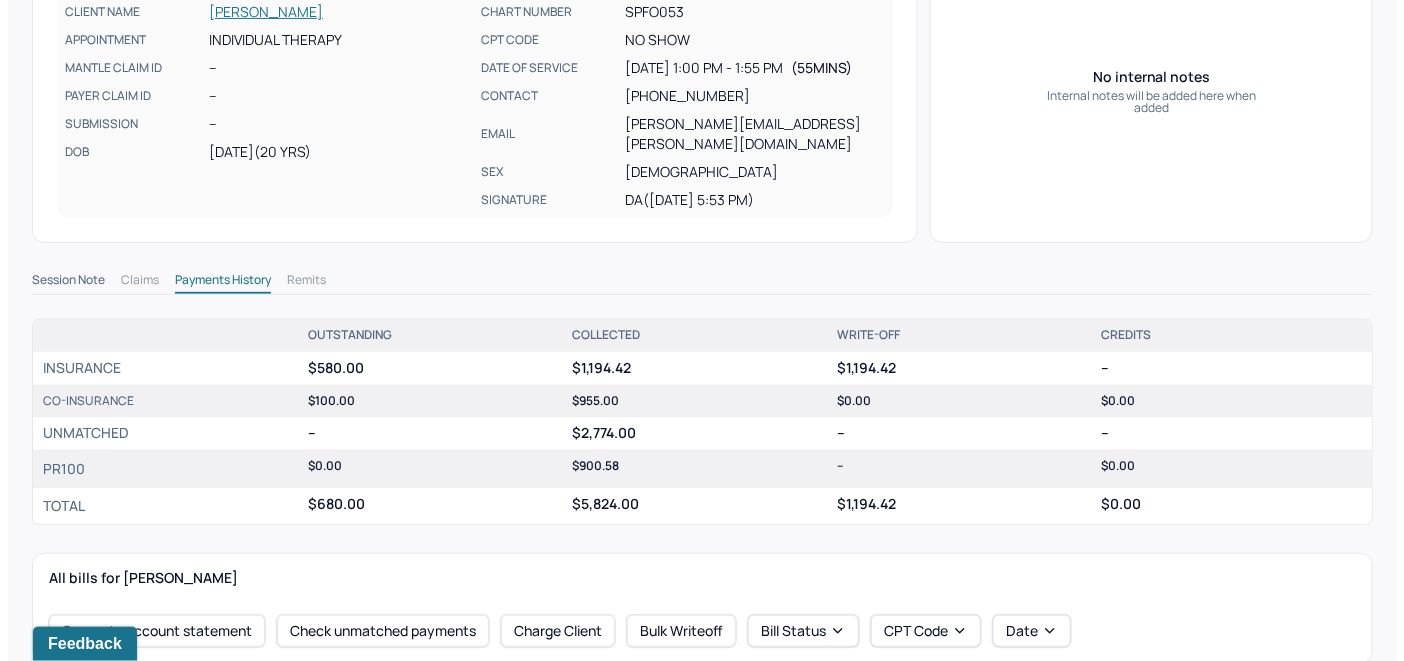 scroll, scrollTop: 400, scrollLeft: 0, axis: vertical 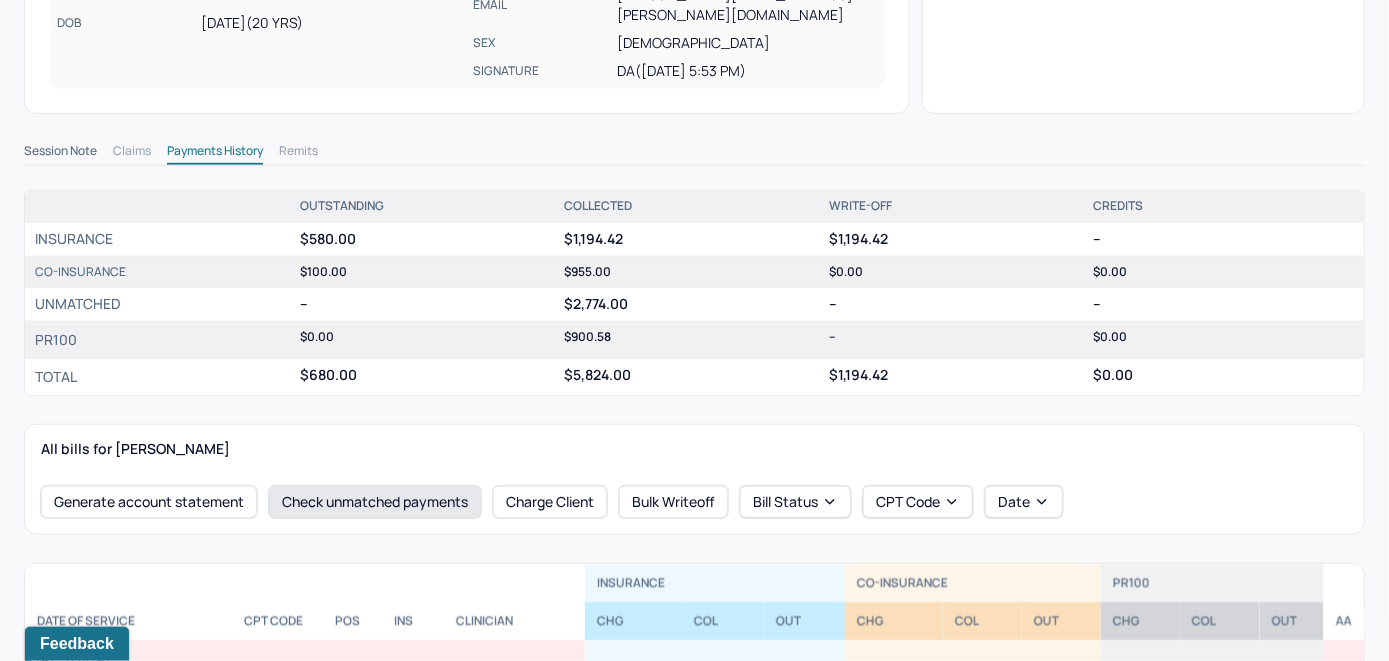 click on "Check unmatched payments" at bounding box center (375, 502) 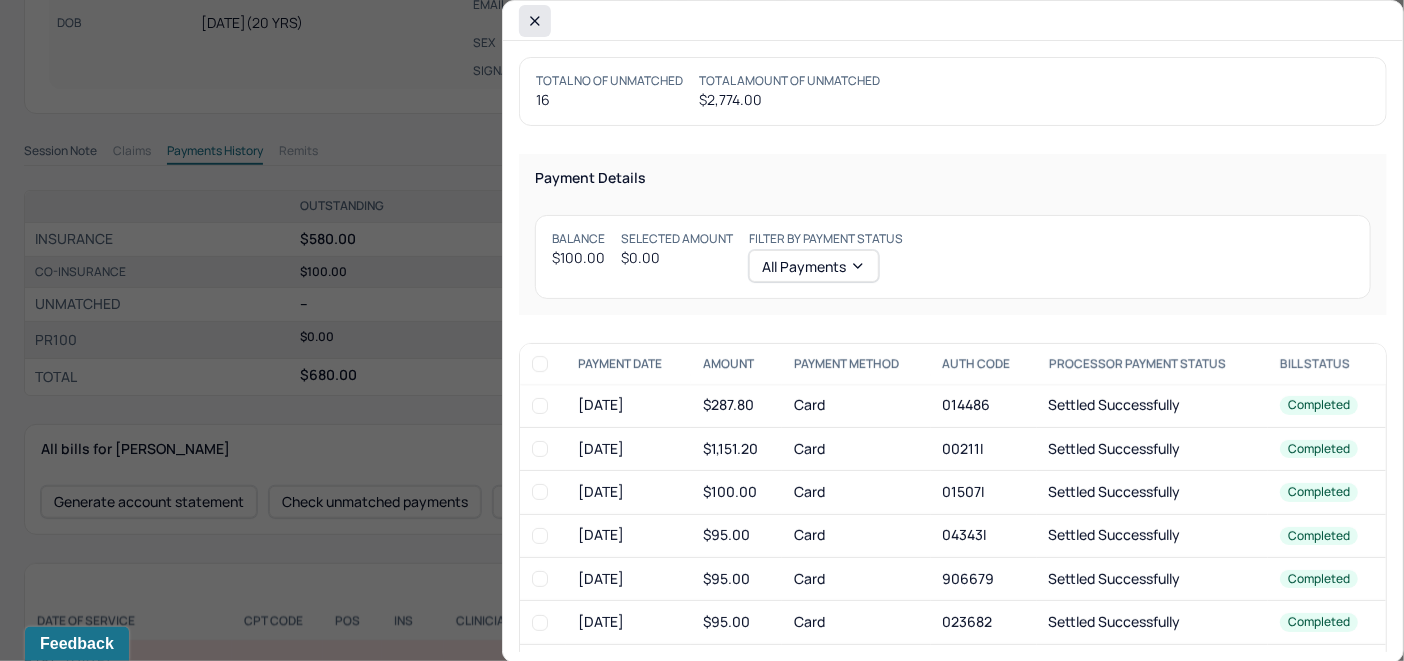 click 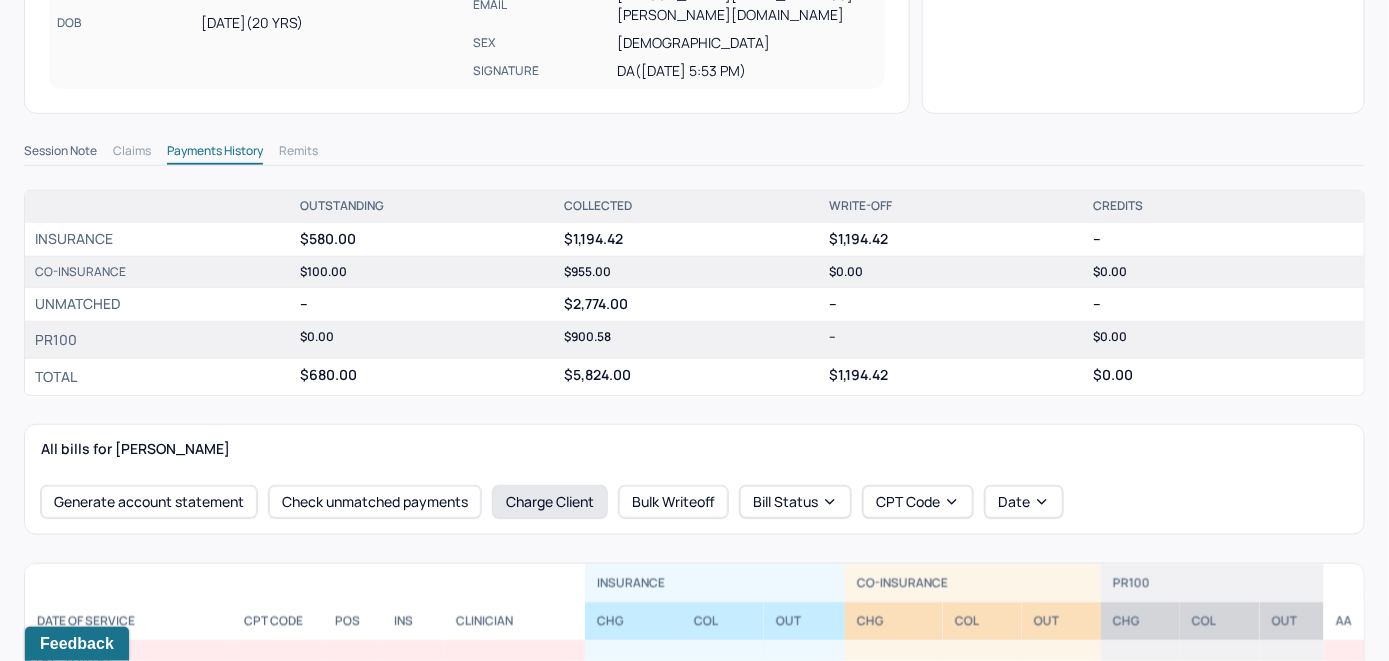 click on "Charge Client" at bounding box center [550, 502] 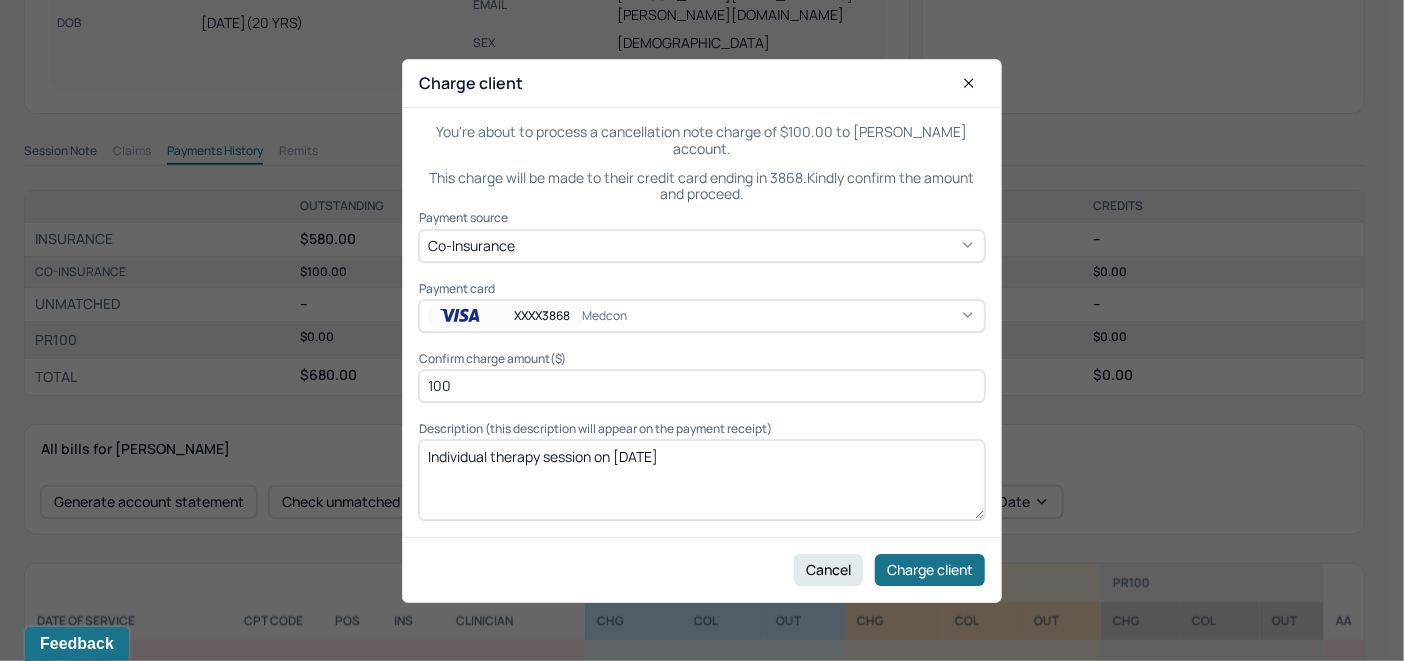 click on "XXXX3868 Medcon" at bounding box center [702, 316] 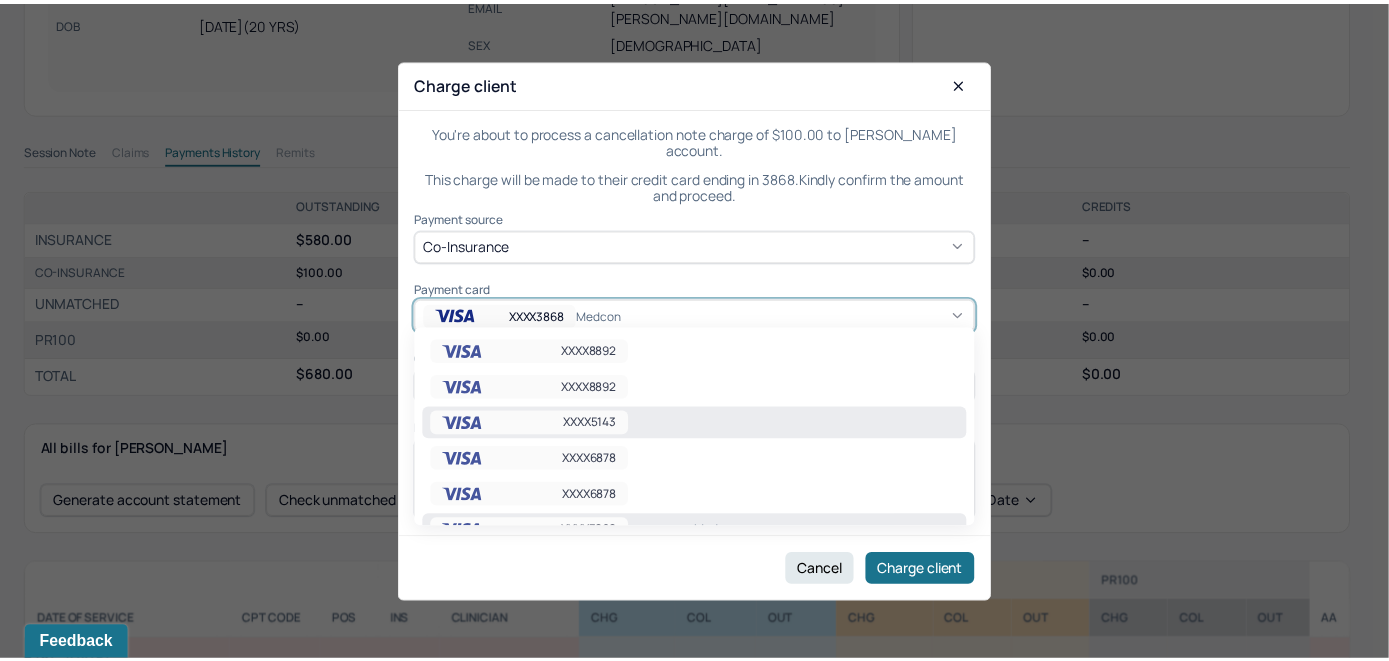 scroll, scrollTop: 104, scrollLeft: 0, axis: vertical 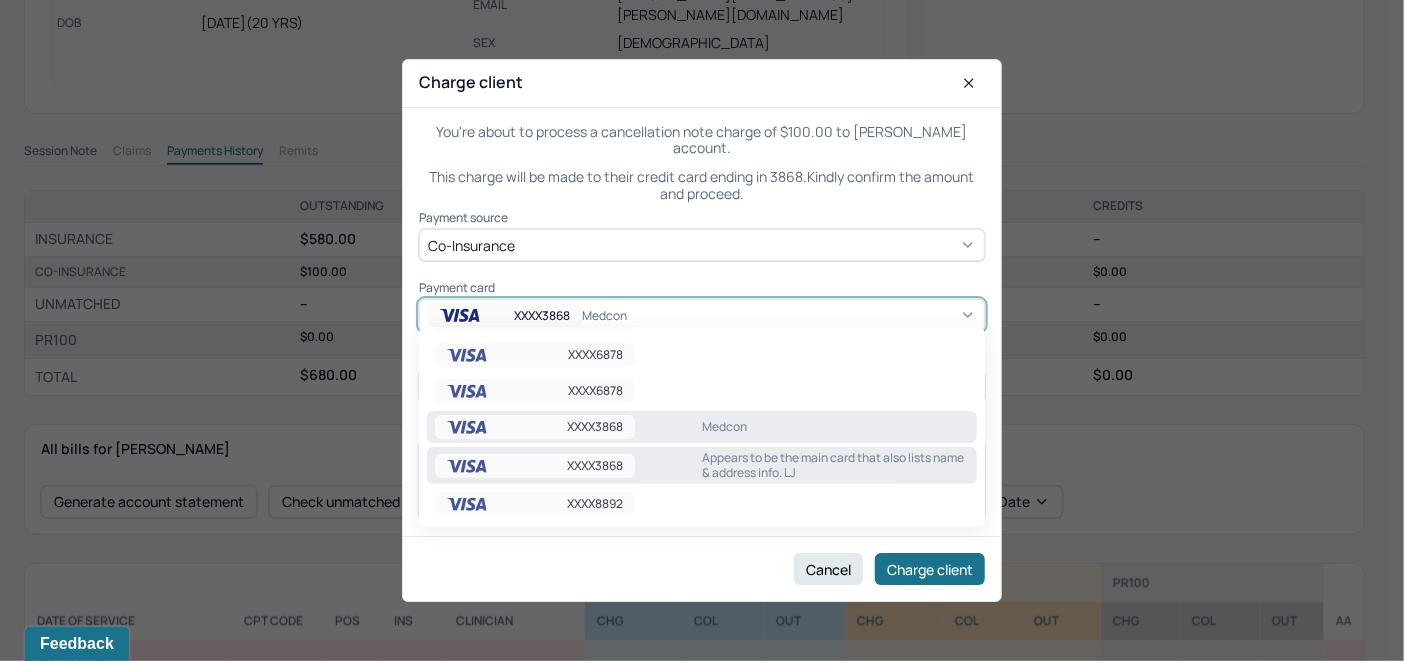 click on "Appears to be the main card that also lists name & address info. LJ" at bounding box center [835, 465] 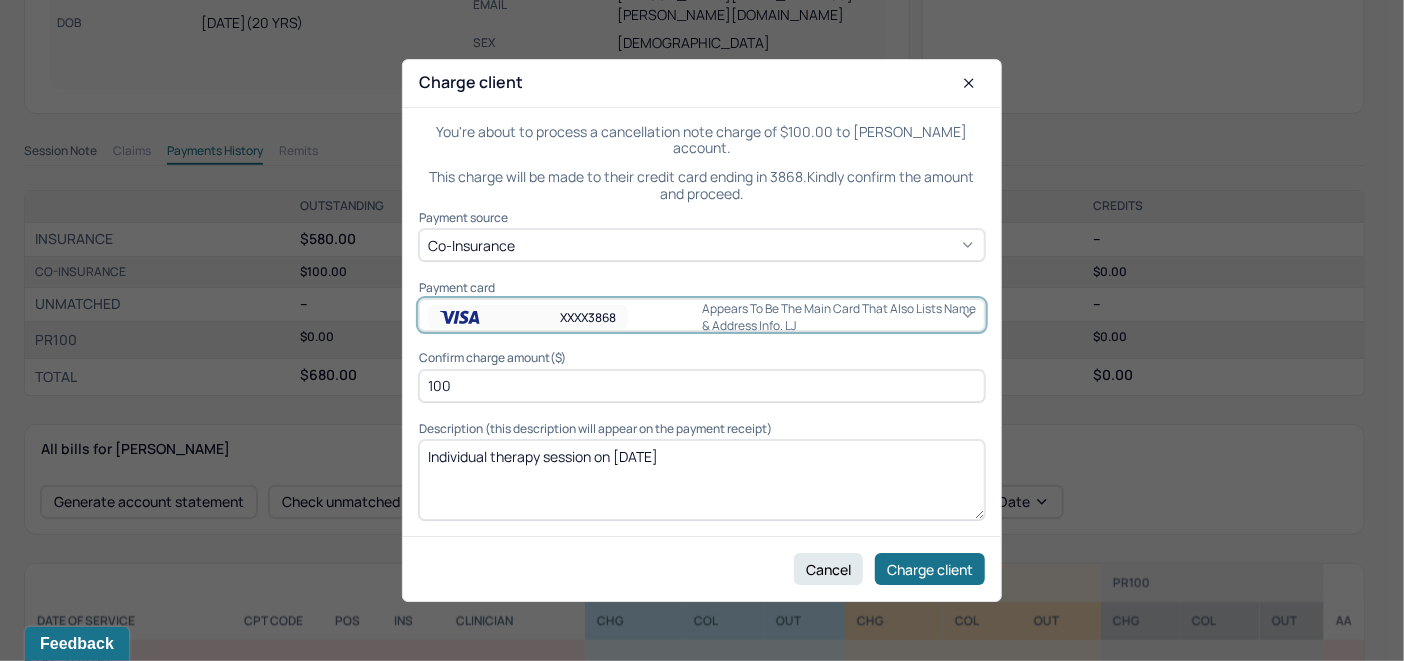 click on "Individual therapy session on [DATE]" at bounding box center [702, 480] 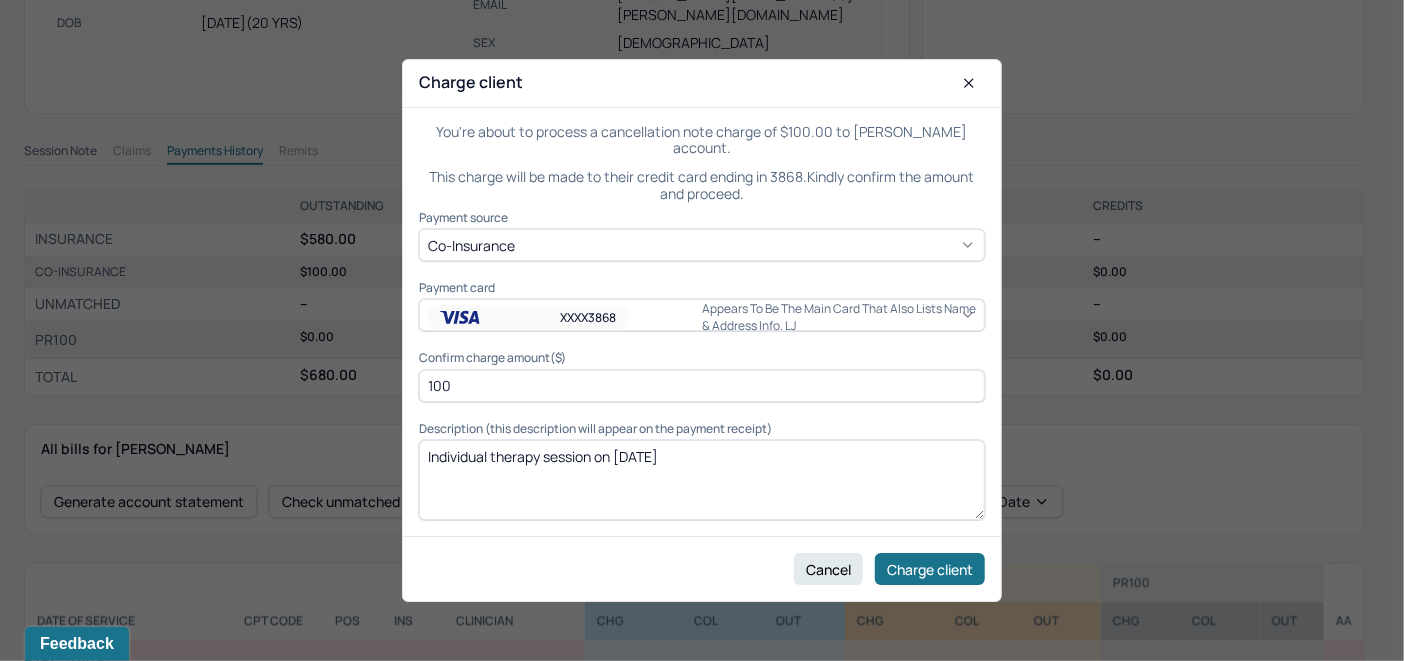 click on "Individual therapy session on [DATE]" at bounding box center (702, 480) 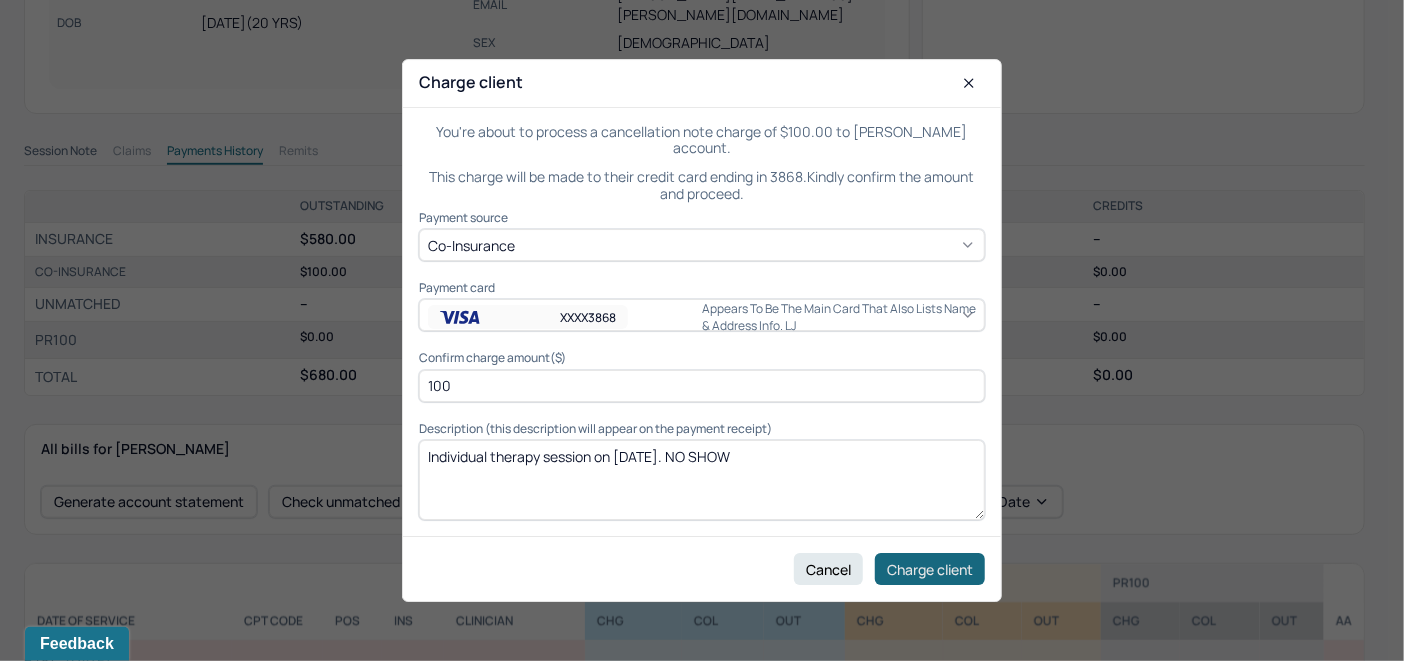 type on "Individual therapy session on 07/24/2025. NO SHOW" 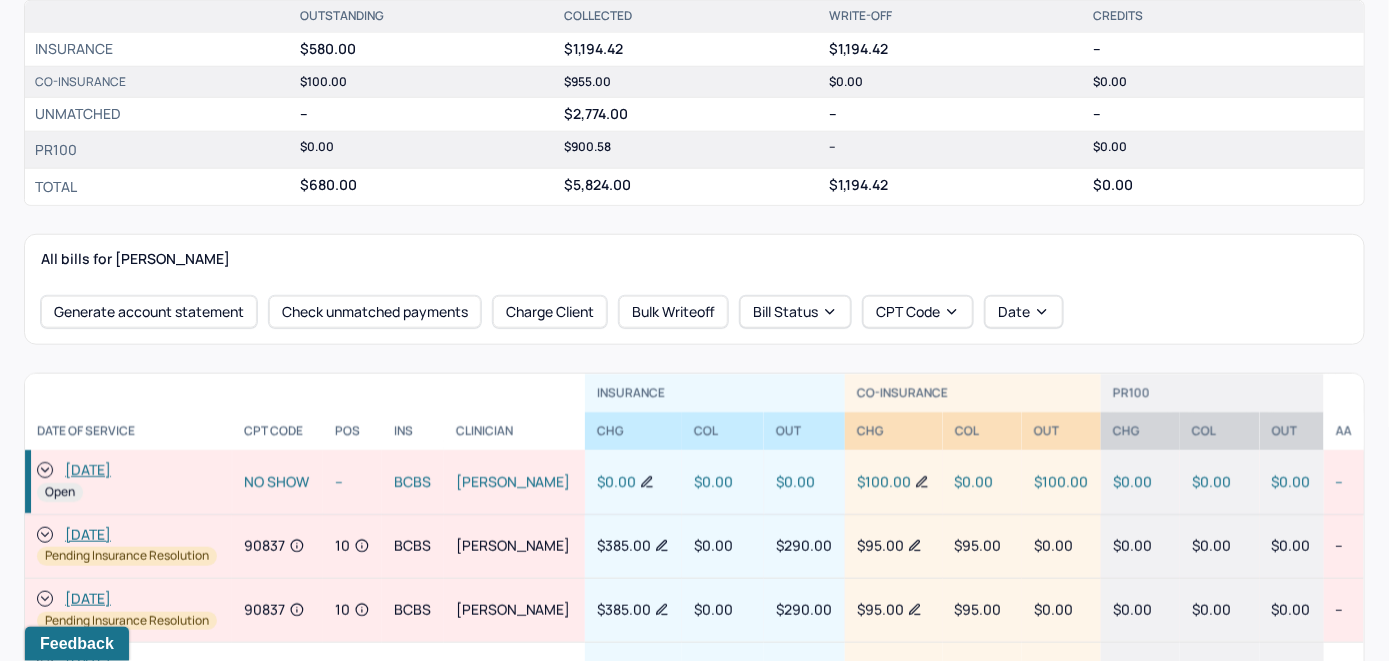 scroll, scrollTop: 600, scrollLeft: 0, axis: vertical 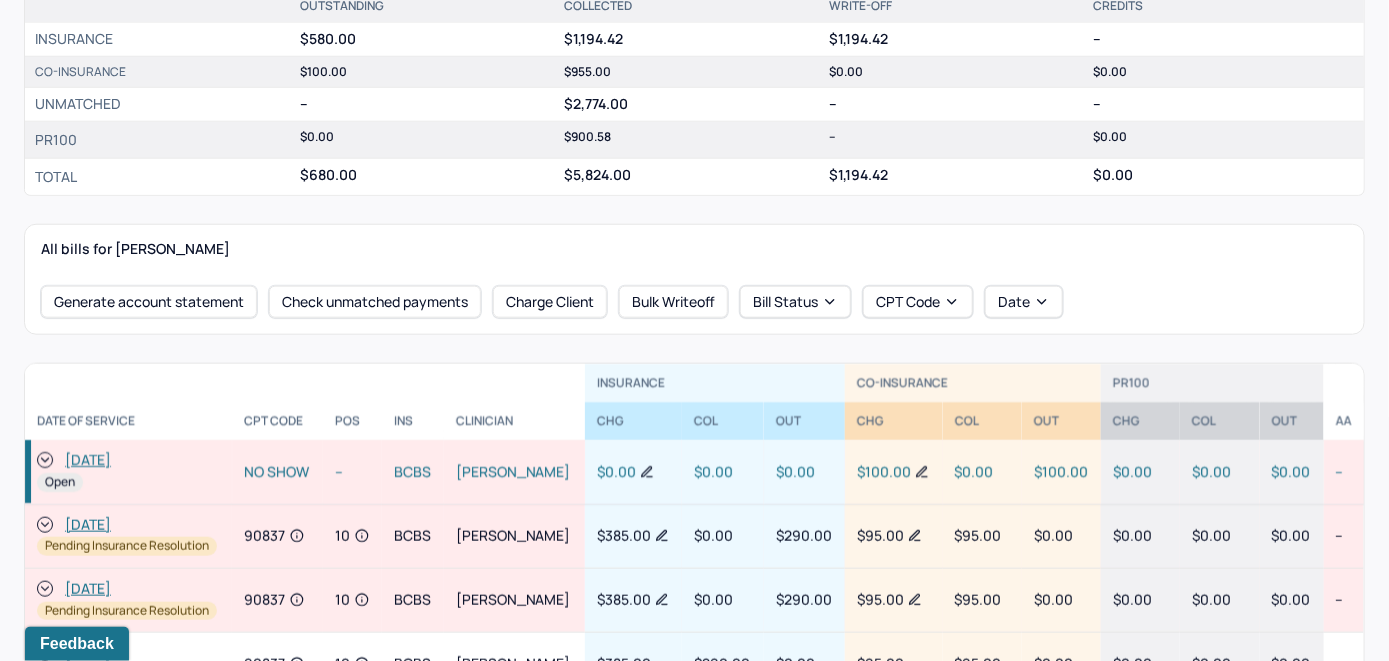 click 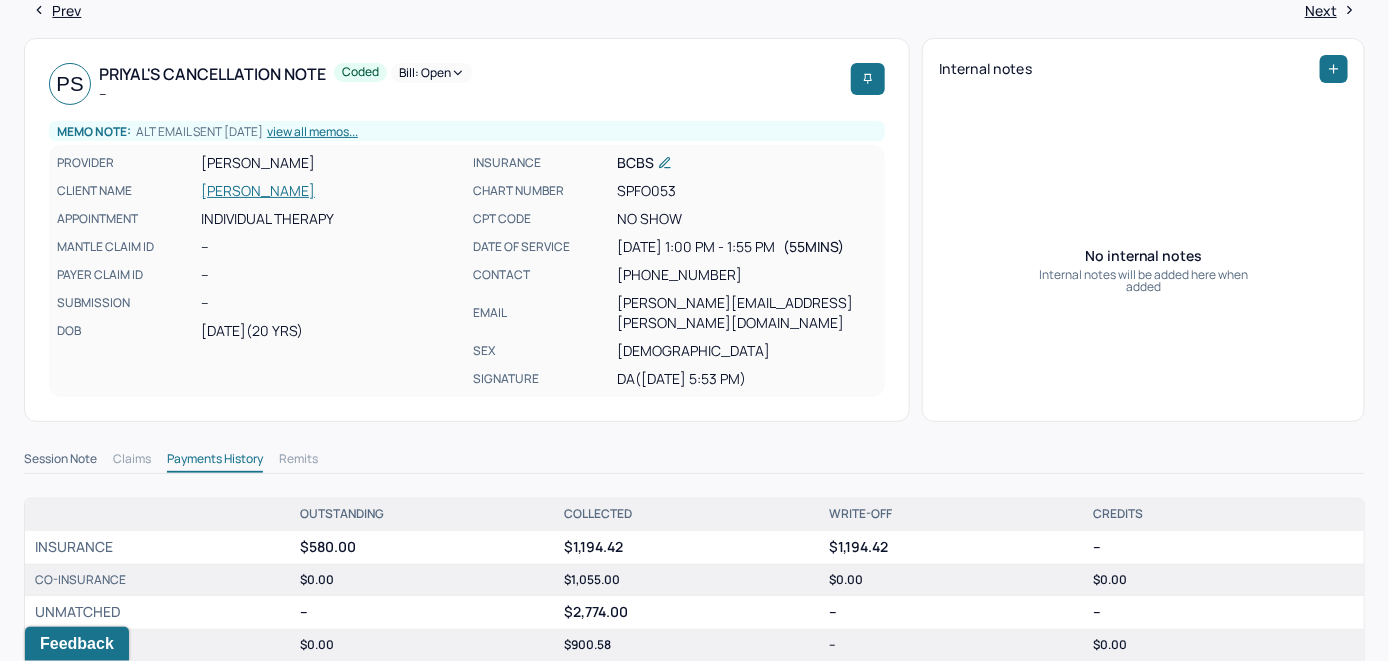 scroll, scrollTop: 0, scrollLeft: 0, axis: both 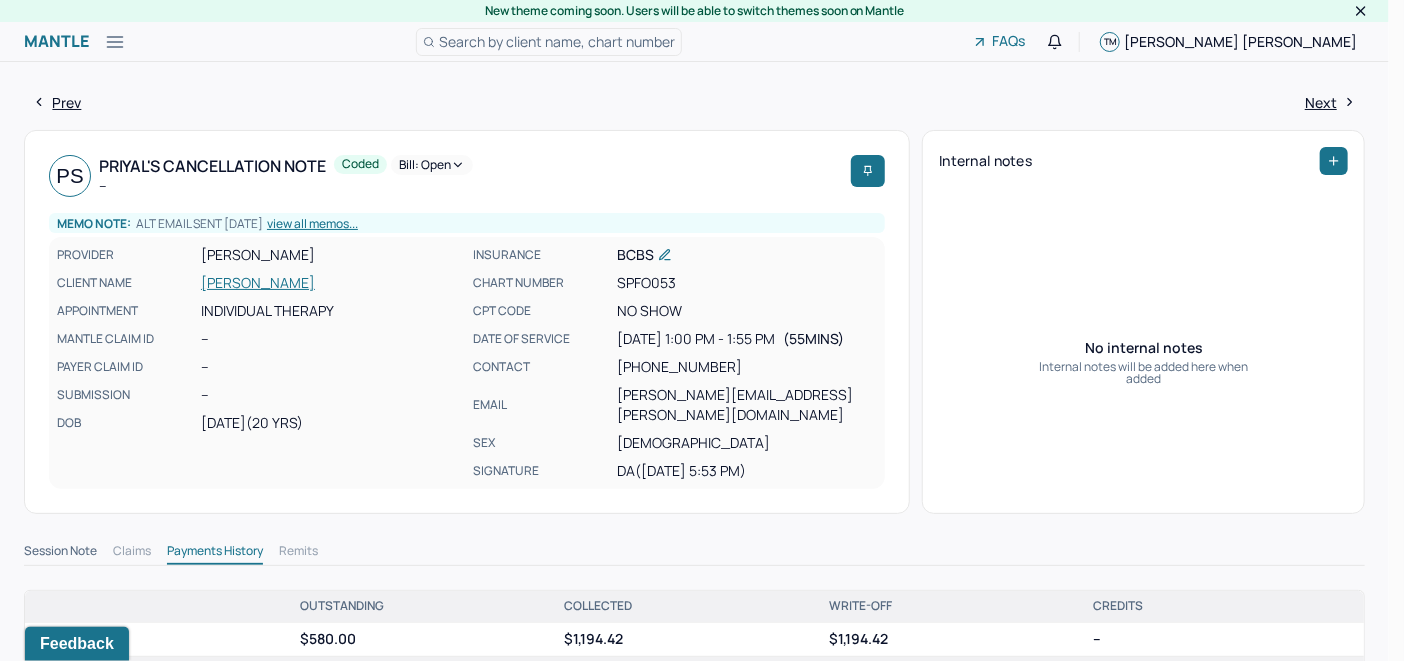 click on "Bill: Open" at bounding box center [432, 165] 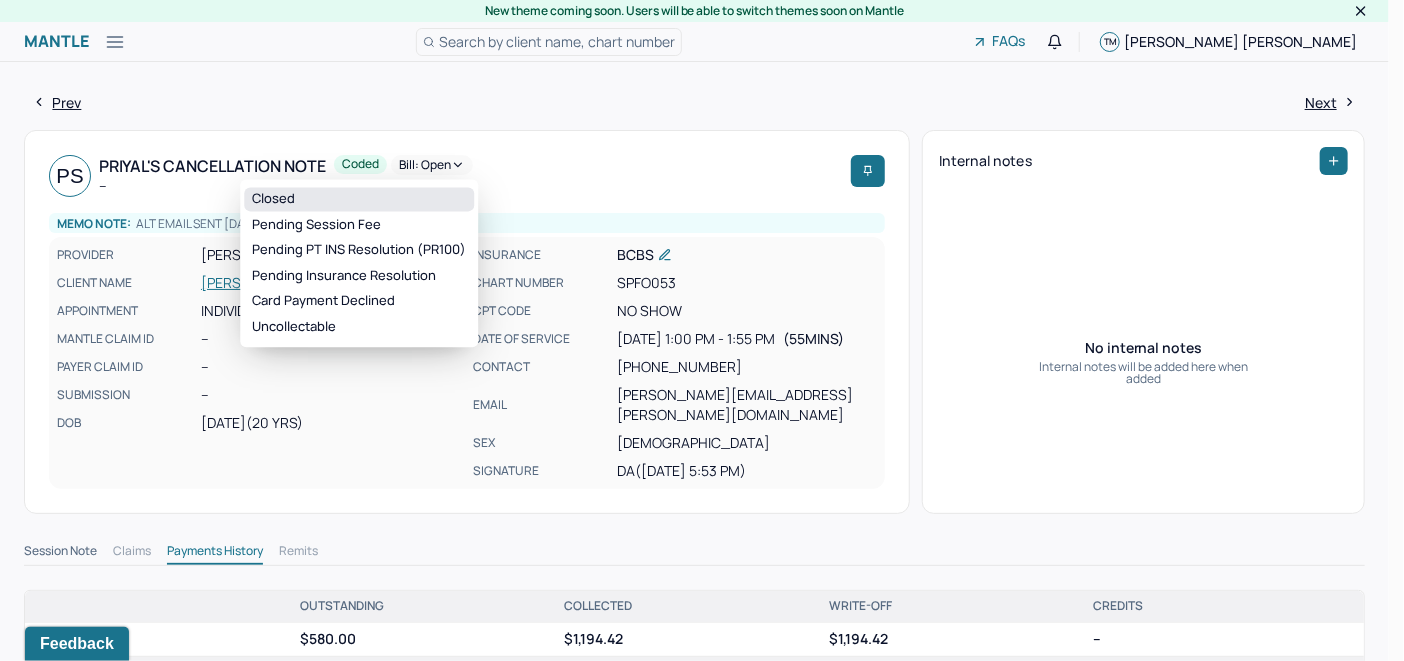 click on "Closed" at bounding box center [359, 199] 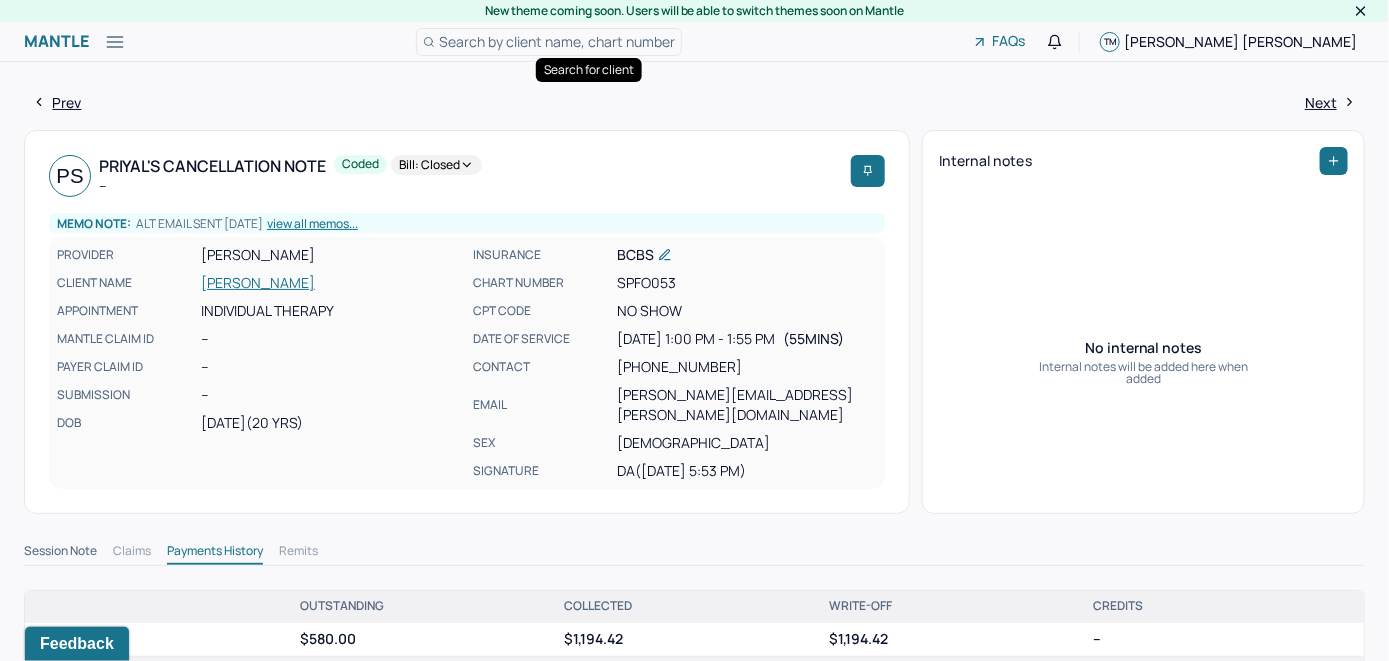 click on "Search by client name, chart number" at bounding box center (557, 41) 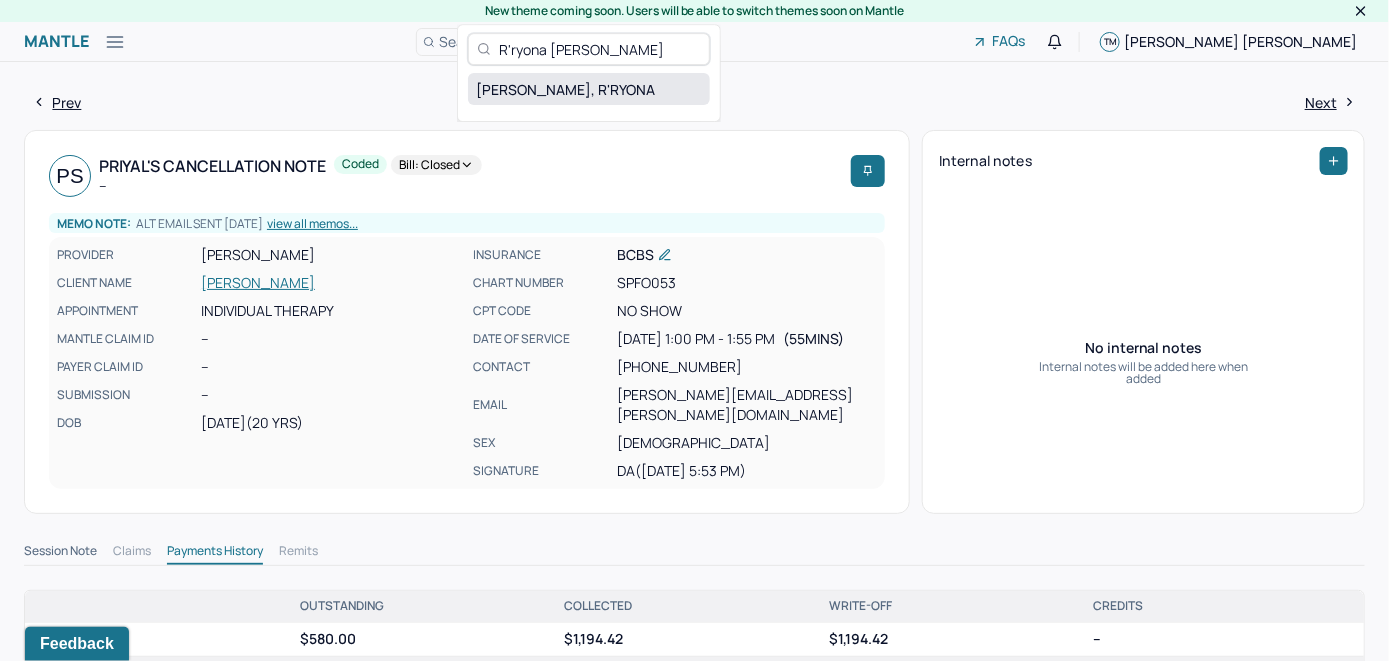 type on "R'ryona Thomas" 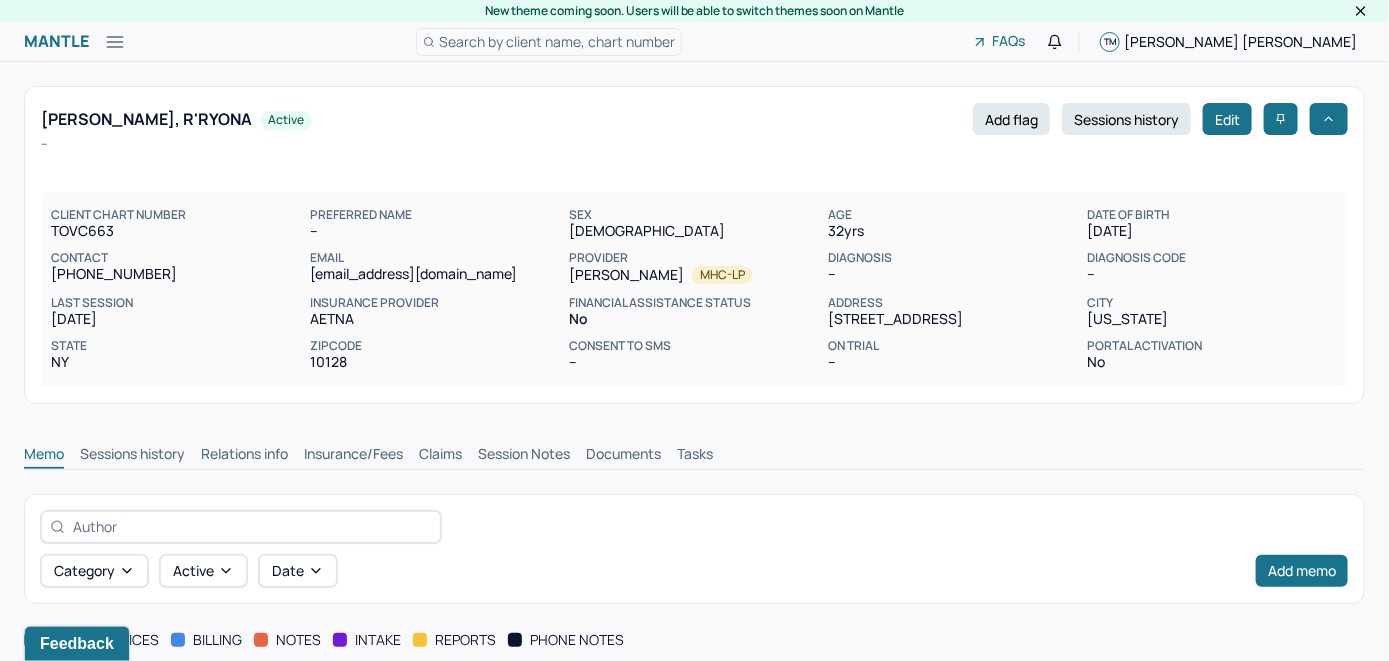 scroll, scrollTop: 0, scrollLeft: 0, axis: both 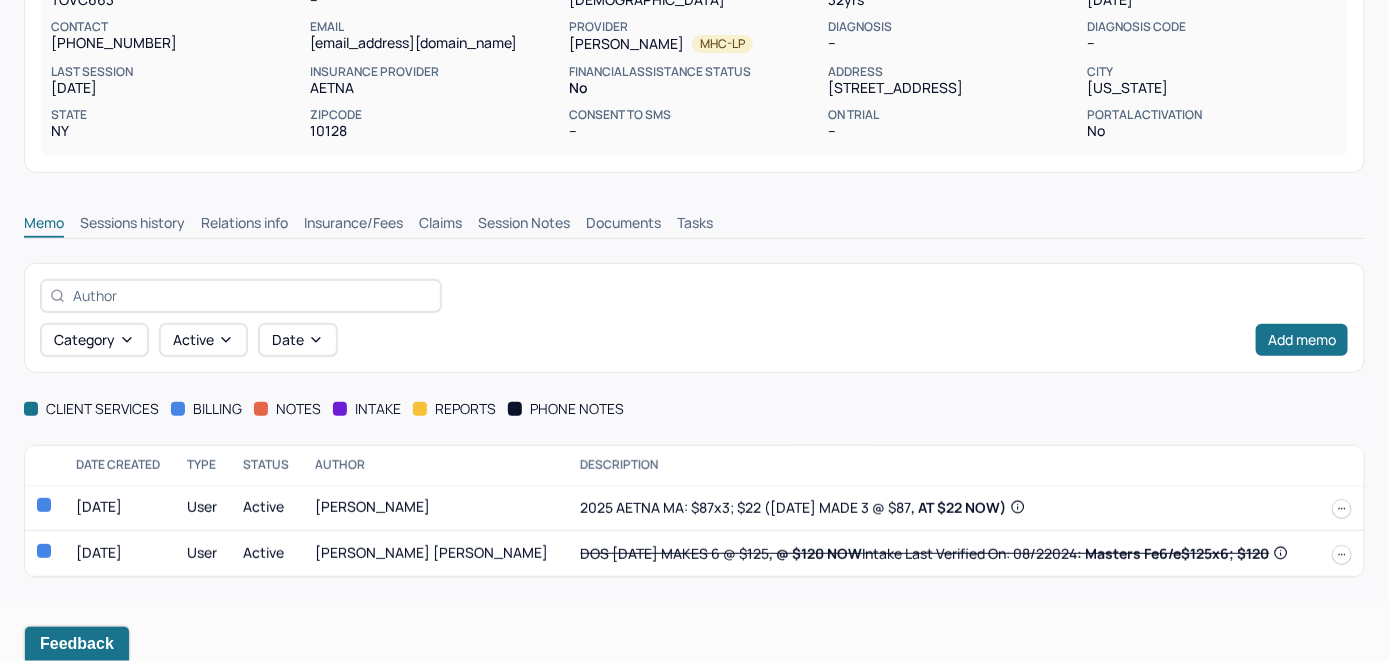 click on "Insurance/Fees" at bounding box center [353, 225] 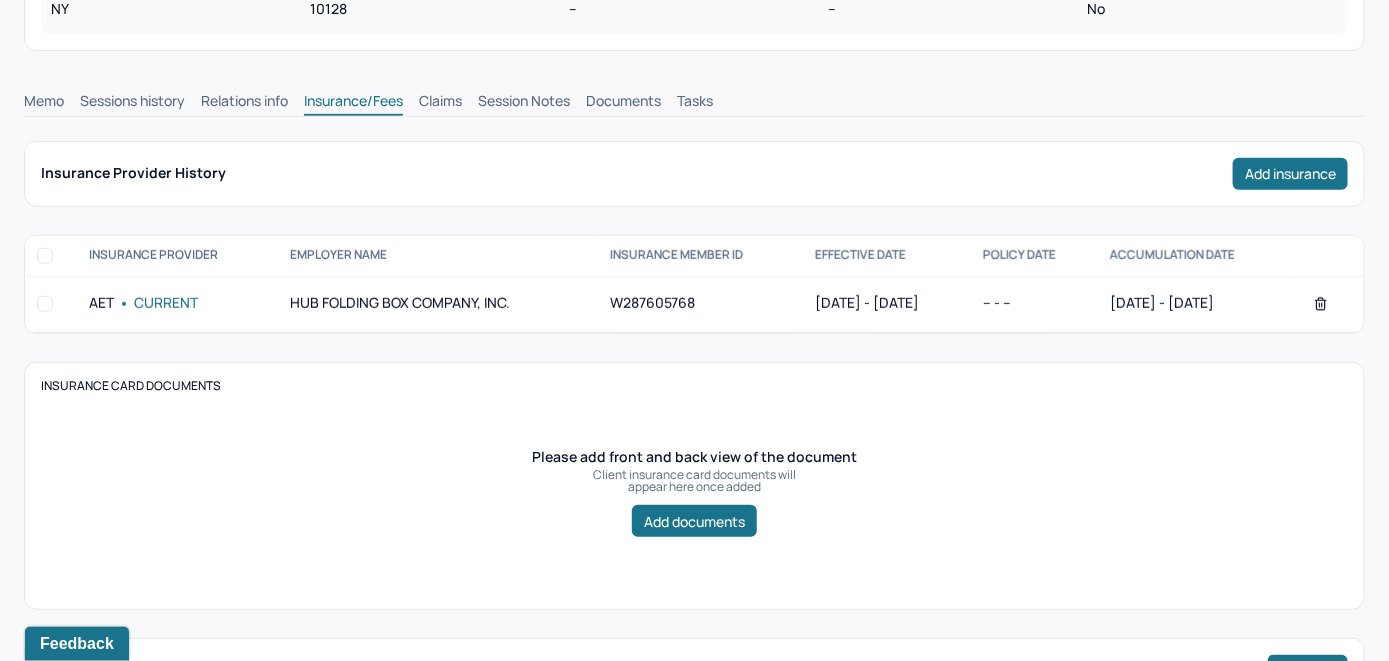 scroll, scrollTop: 231, scrollLeft: 0, axis: vertical 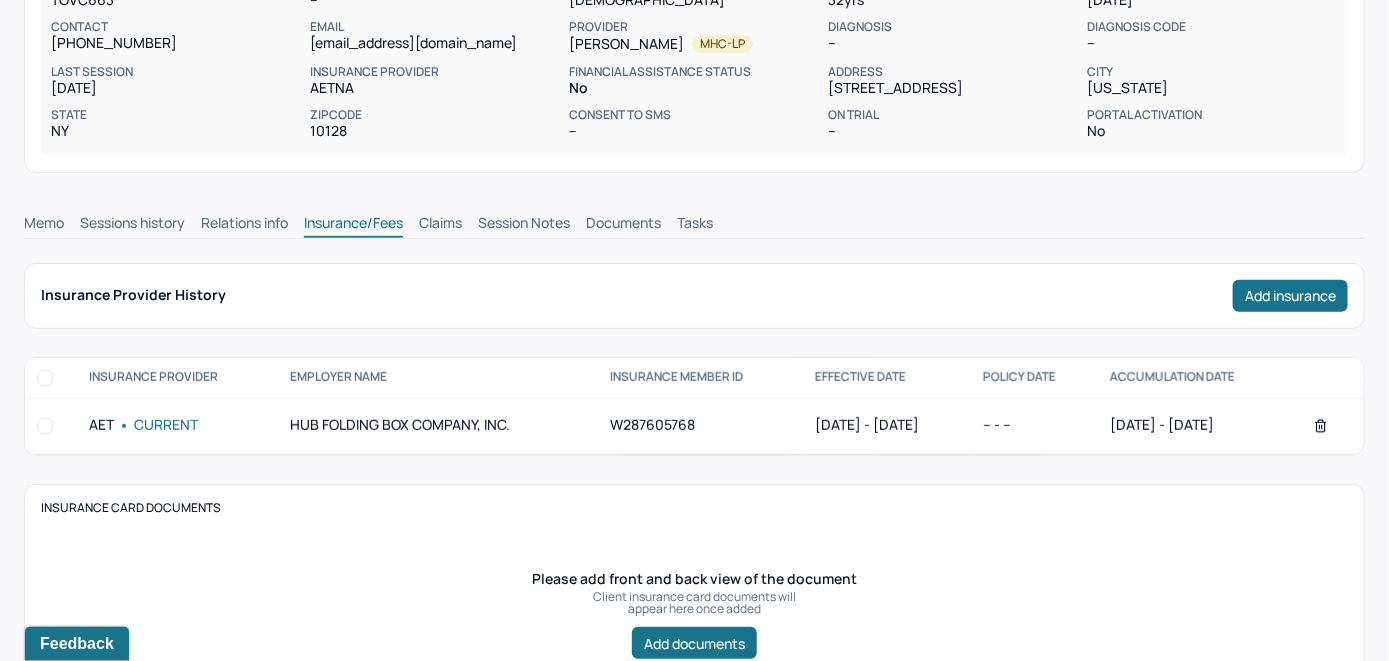 click on "Claims" at bounding box center [440, 225] 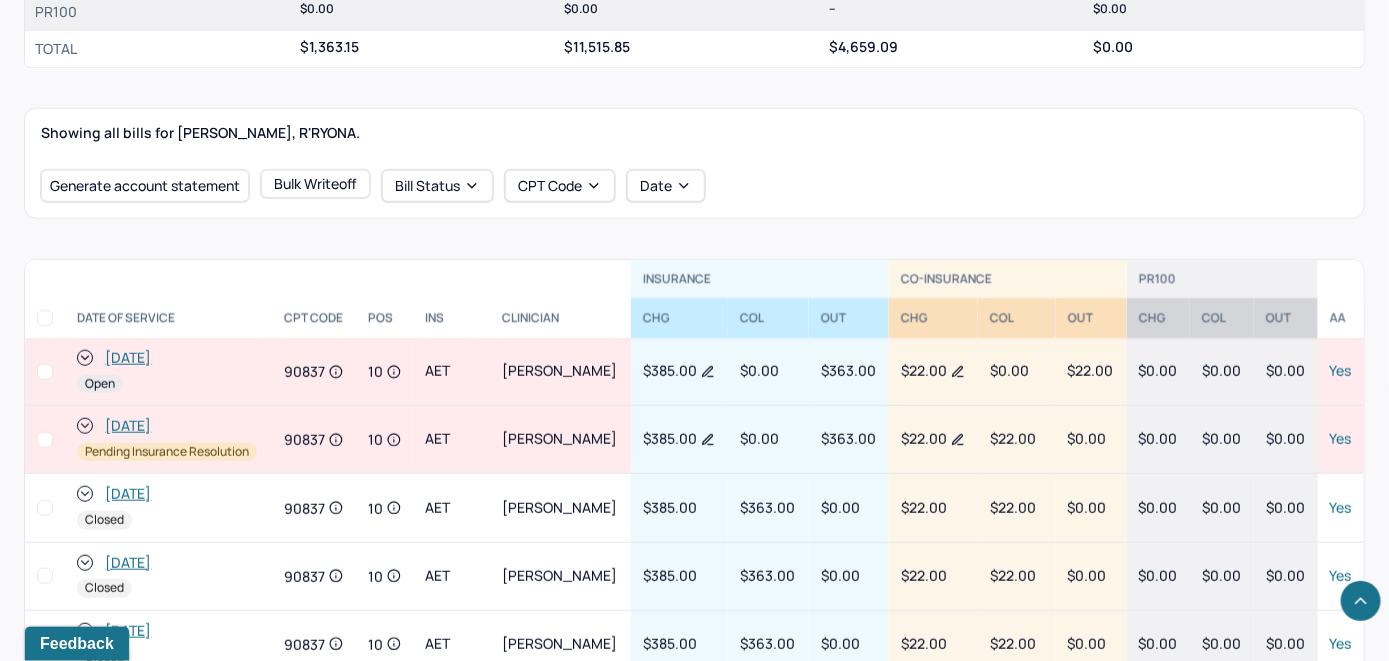 scroll, scrollTop: 635, scrollLeft: 0, axis: vertical 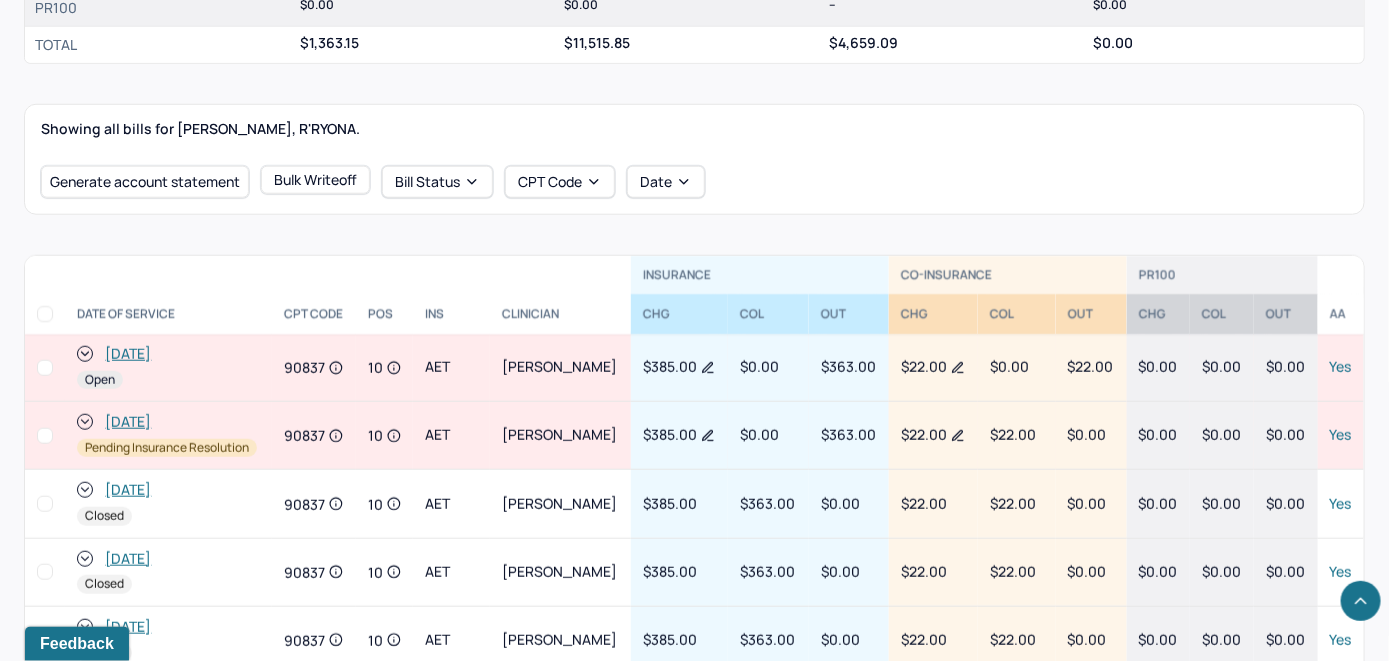 click on "[DATE]" at bounding box center [128, 354] 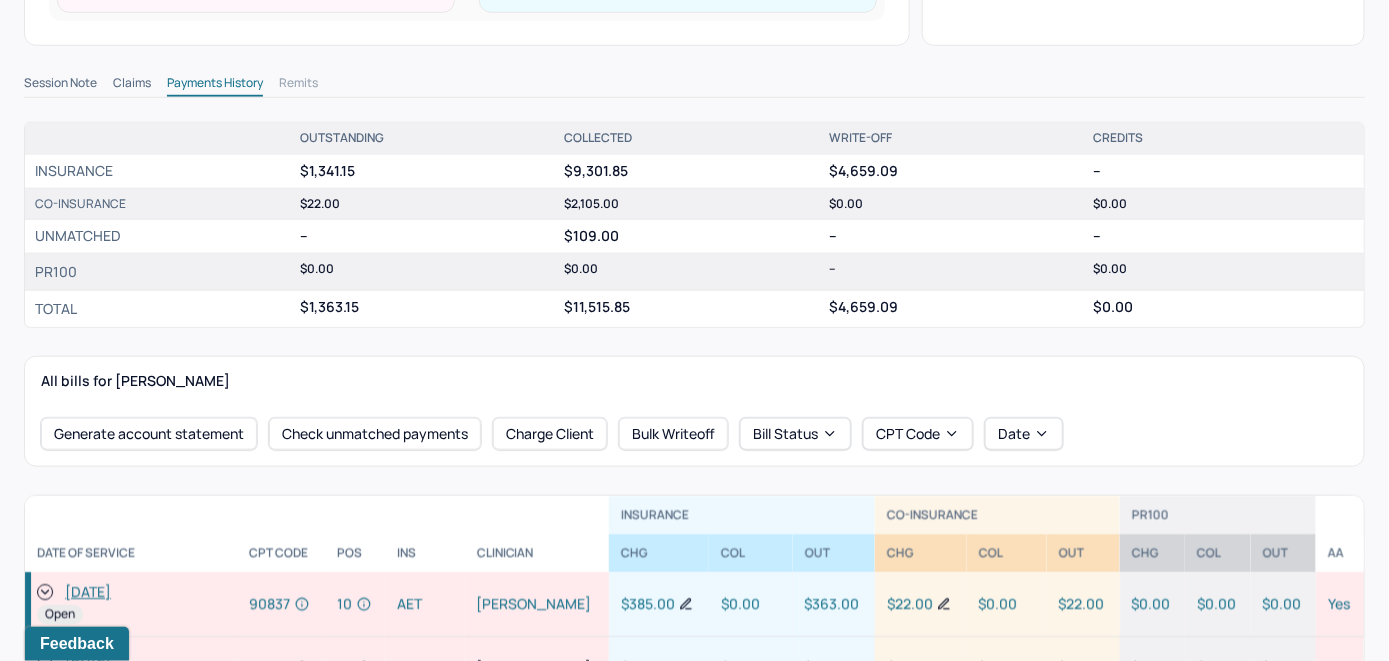 scroll, scrollTop: 600, scrollLeft: 0, axis: vertical 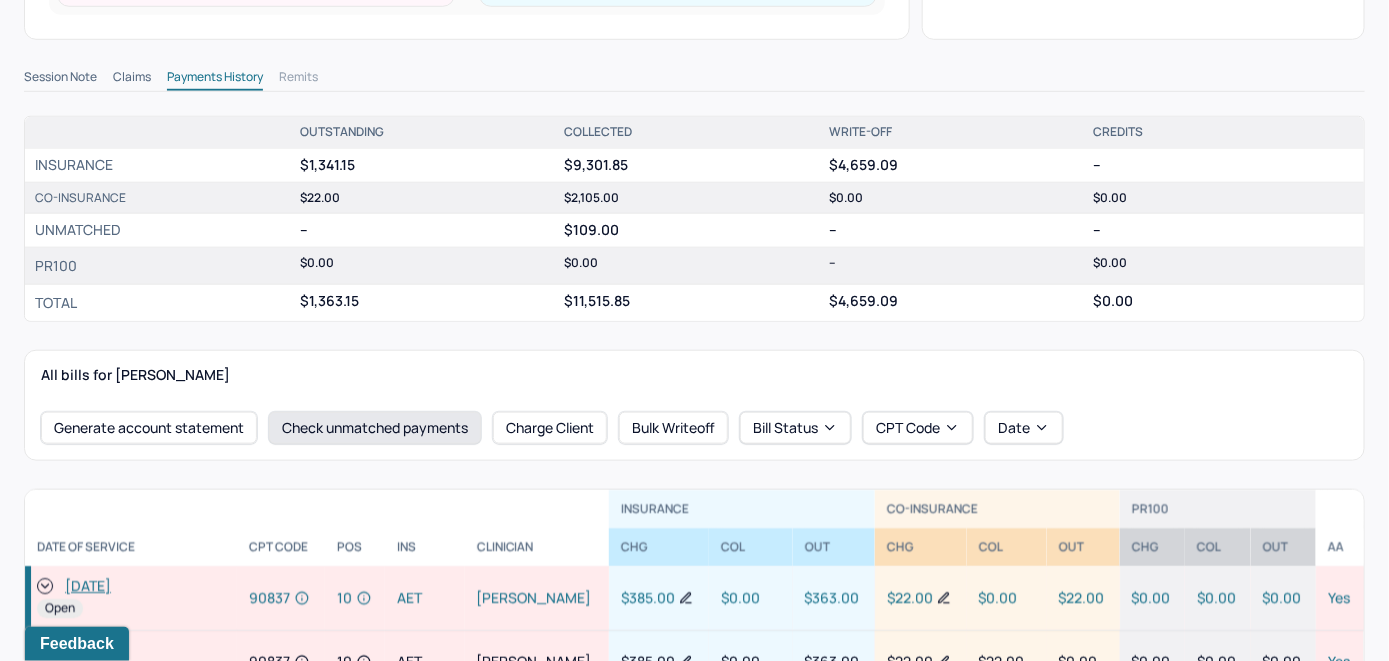 click on "Check unmatched payments" at bounding box center (375, 428) 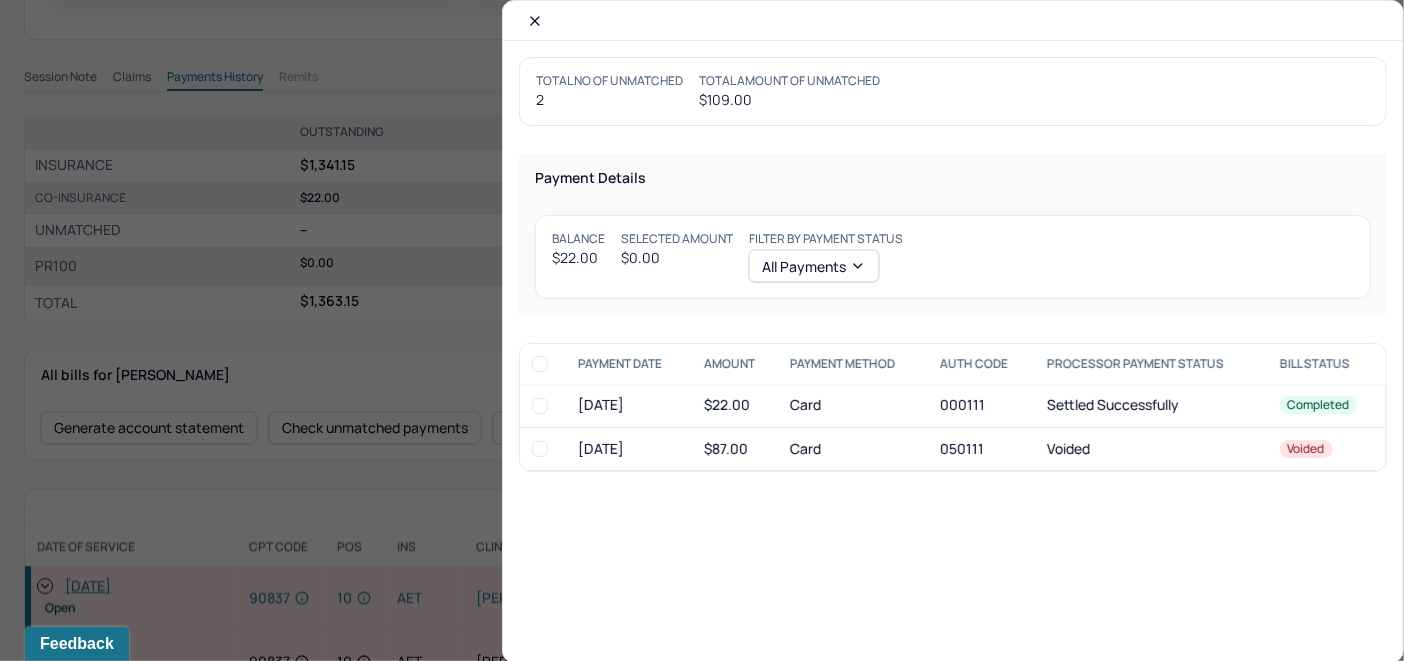 click at bounding box center [540, 406] 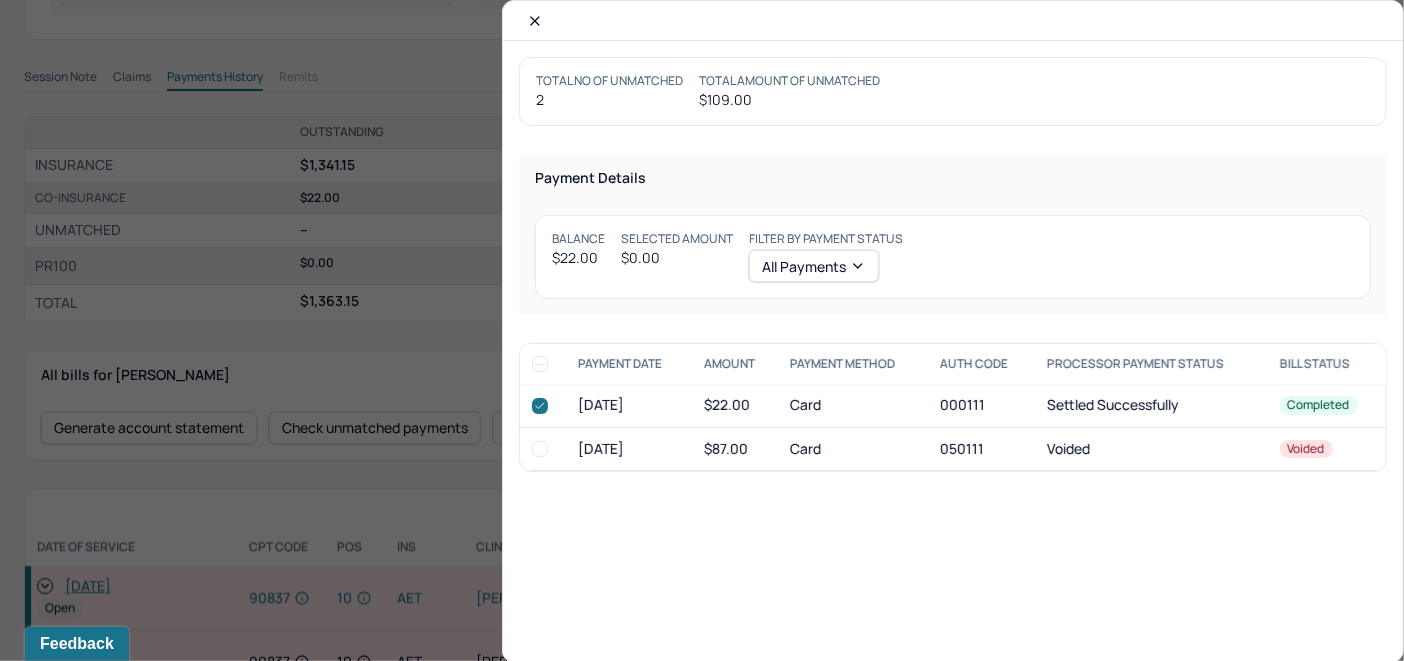 checkbox on "true" 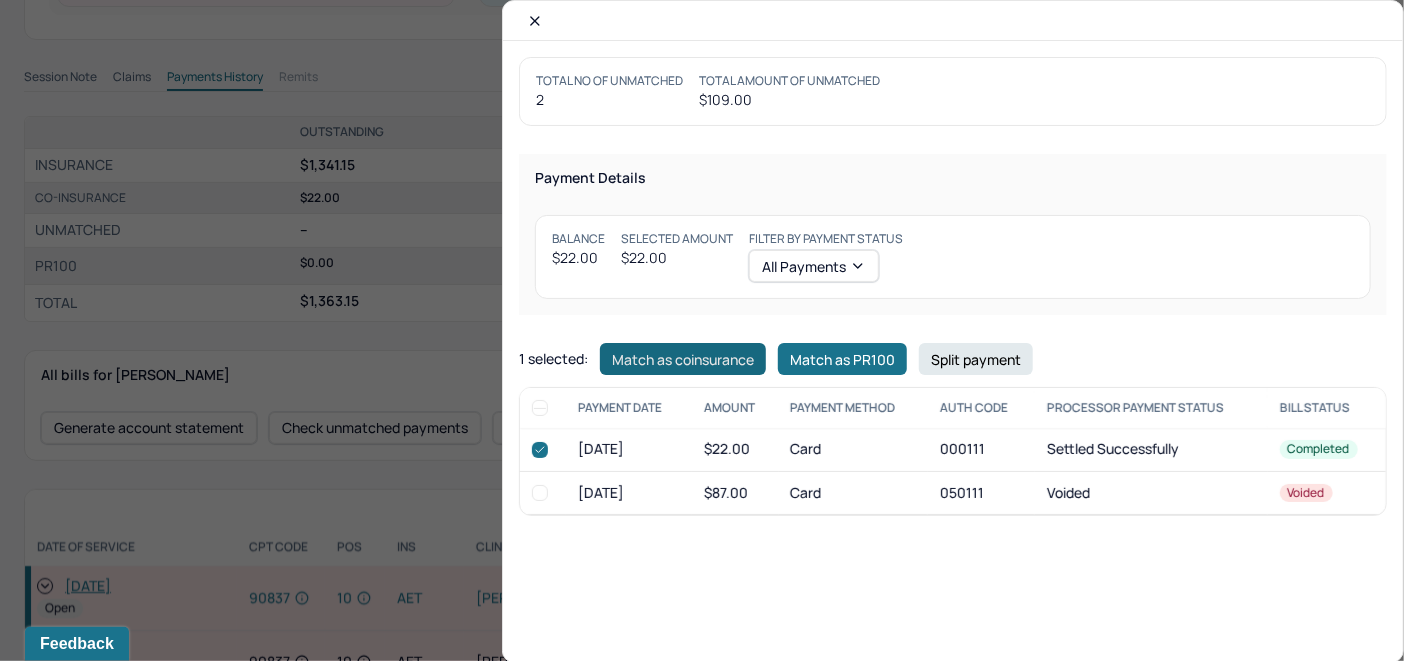 click on "Match as coinsurance" at bounding box center (683, 359) 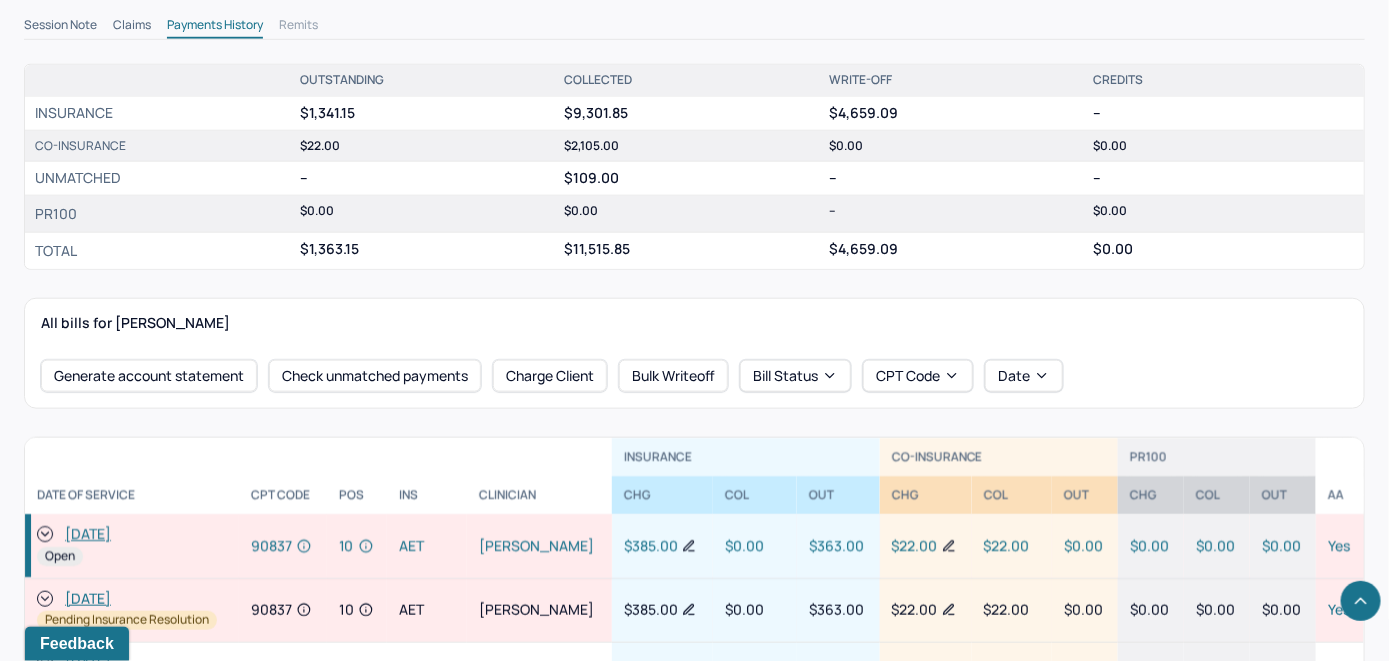 scroll, scrollTop: 700, scrollLeft: 0, axis: vertical 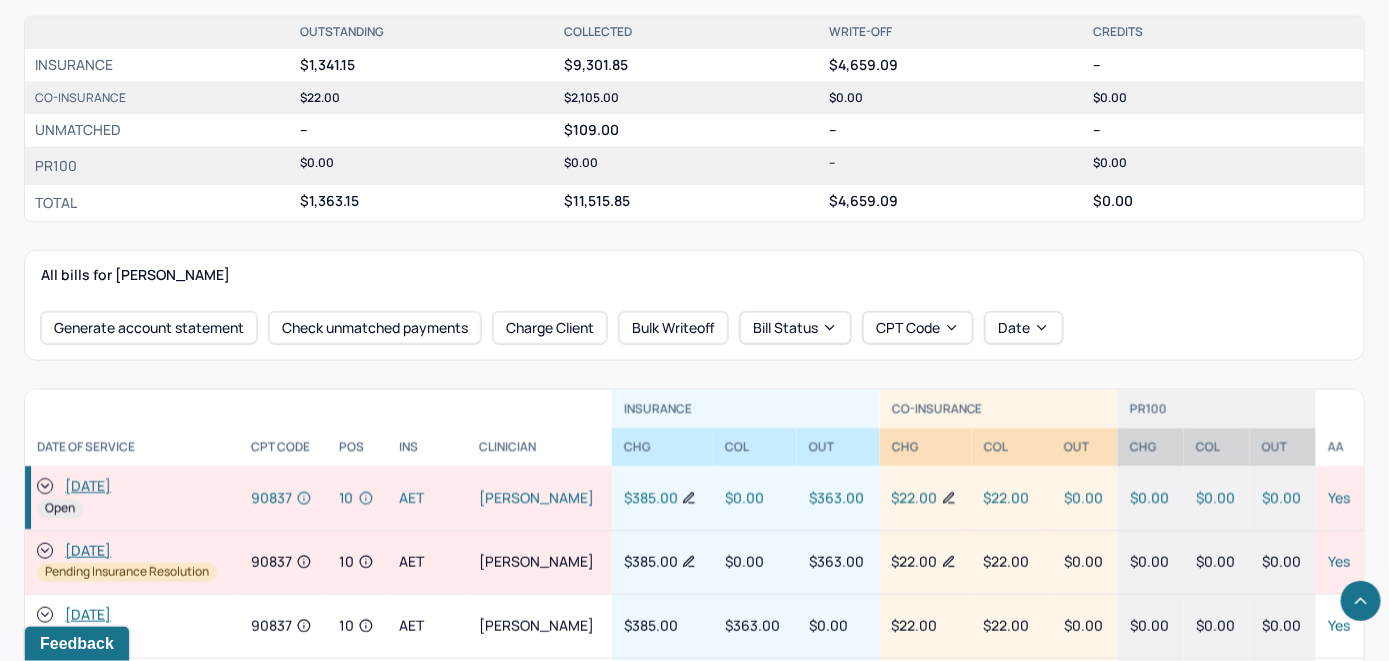click 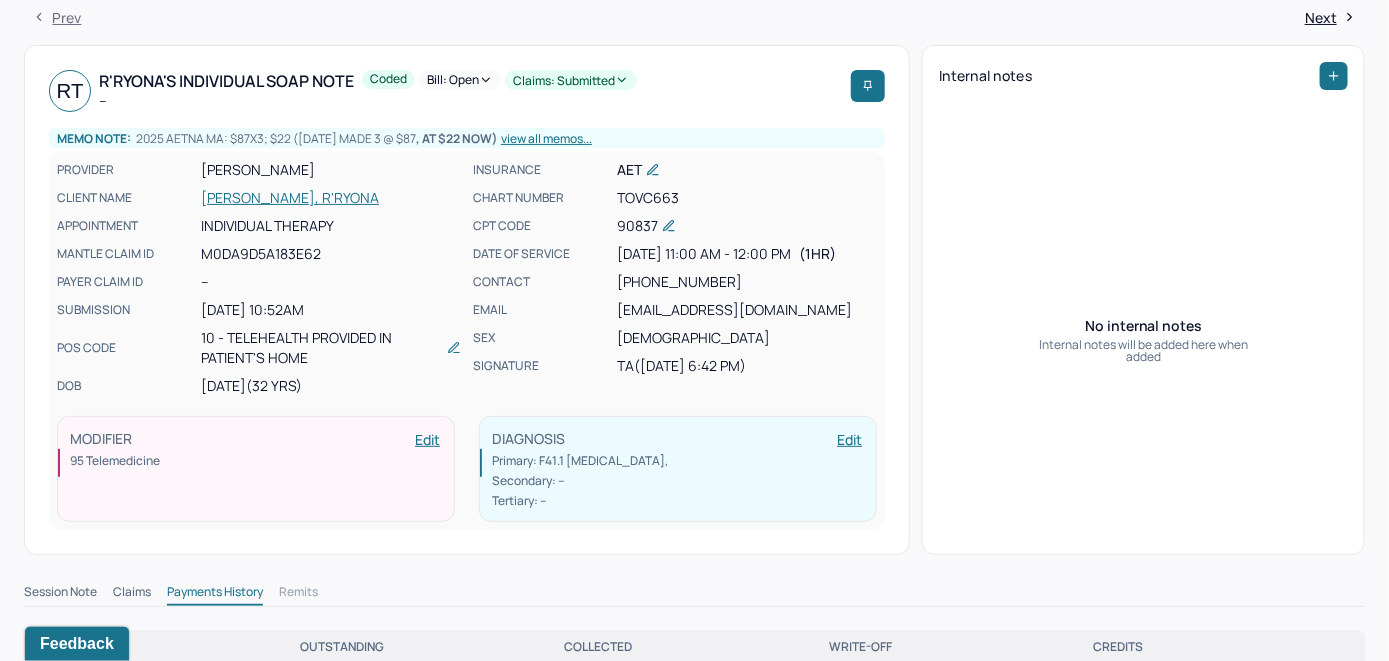 scroll, scrollTop: 0, scrollLeft: 0, axis: both 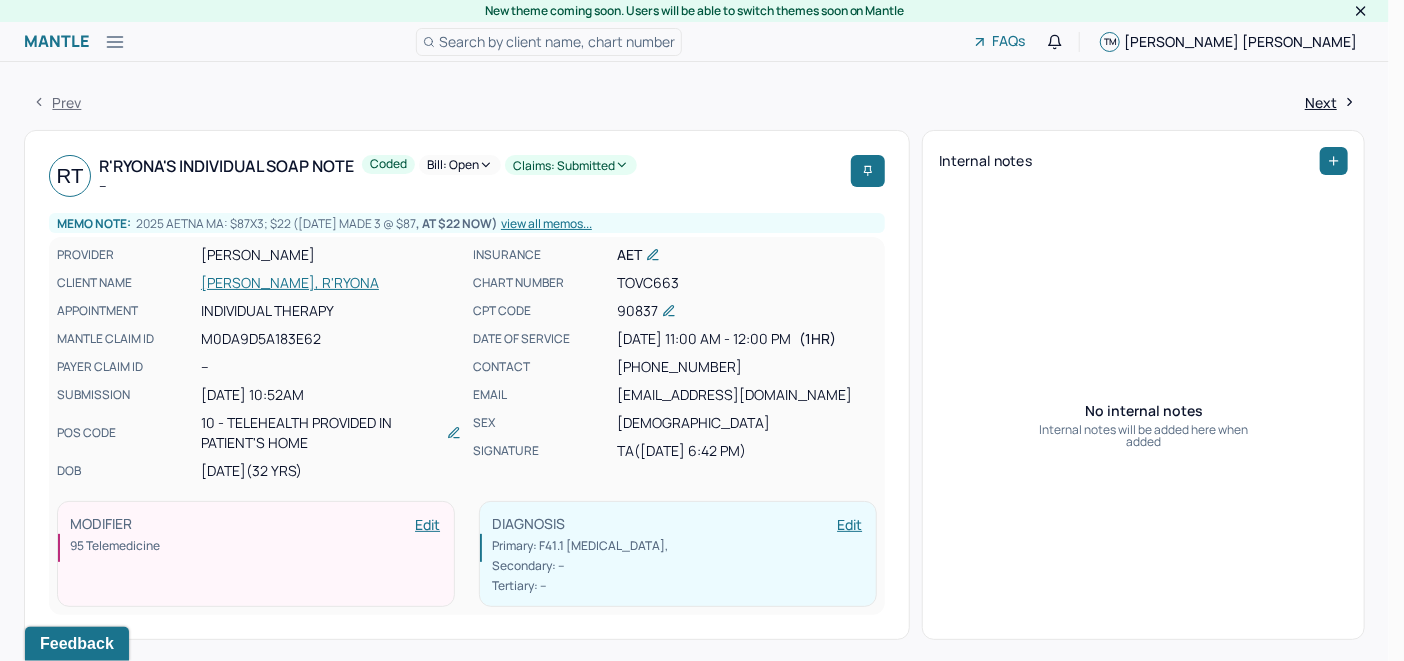 click on "Bill: Open" at bounding box center [460, 165] 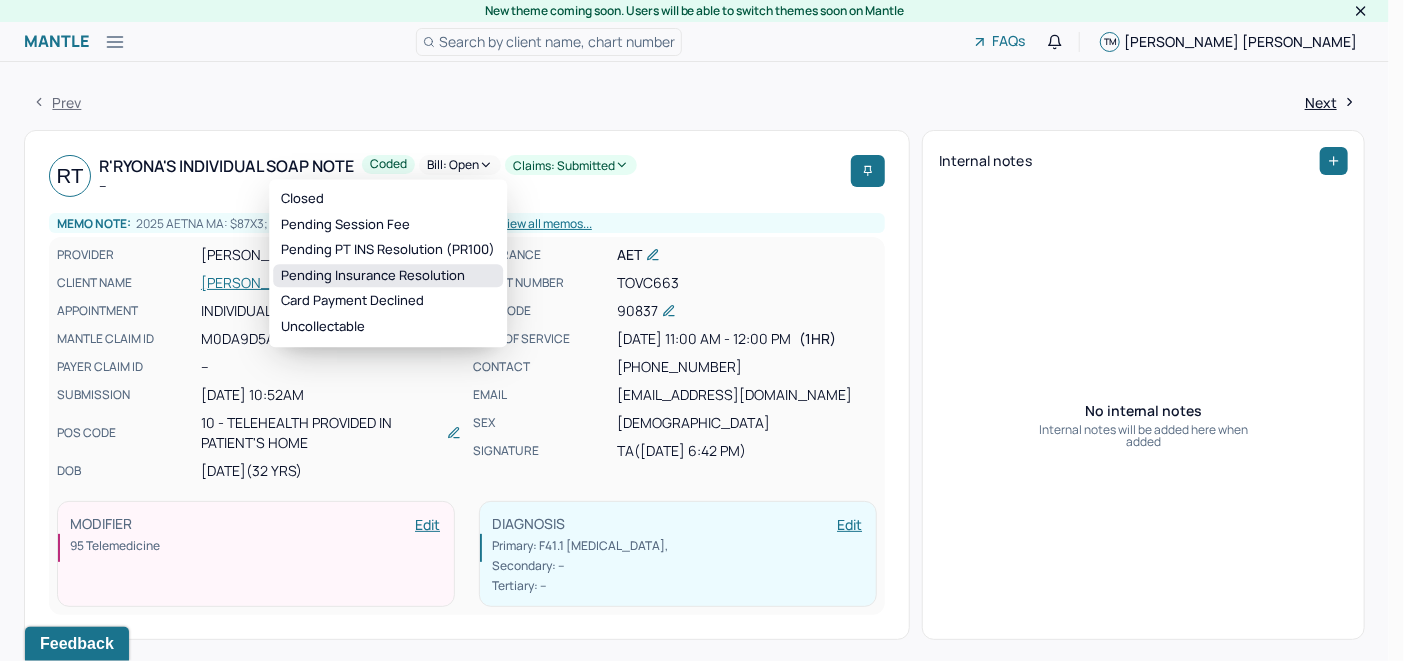 click on "Pending Insurance Resolution" at bounding box center (388, 276) 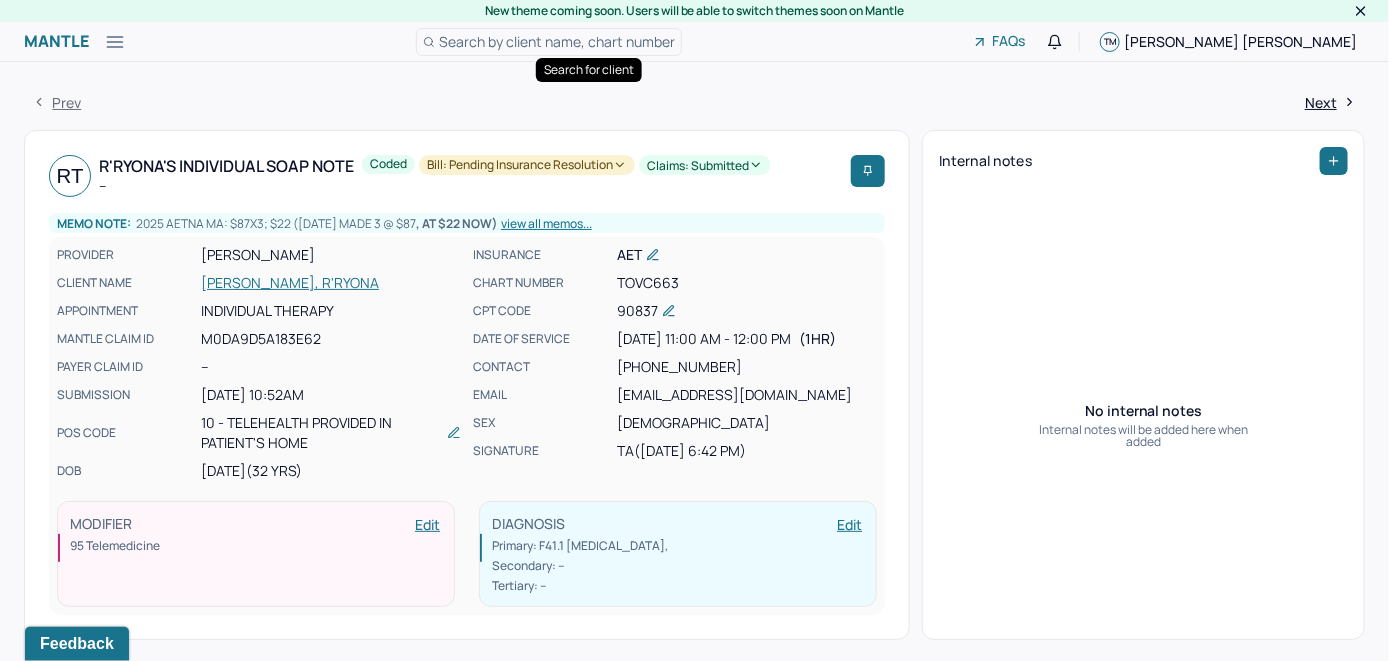 click on "Search by client name, chart number" at bounding box center (557, 41) 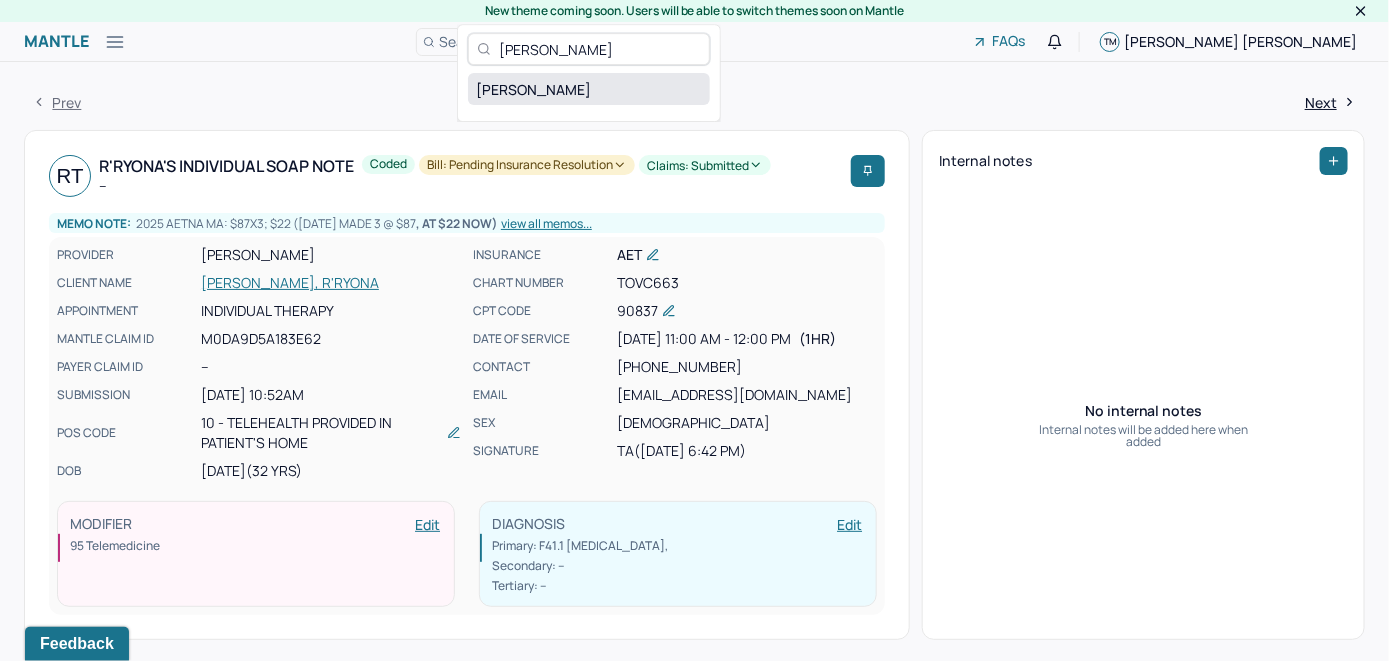type on "Rachel Gugliemino" 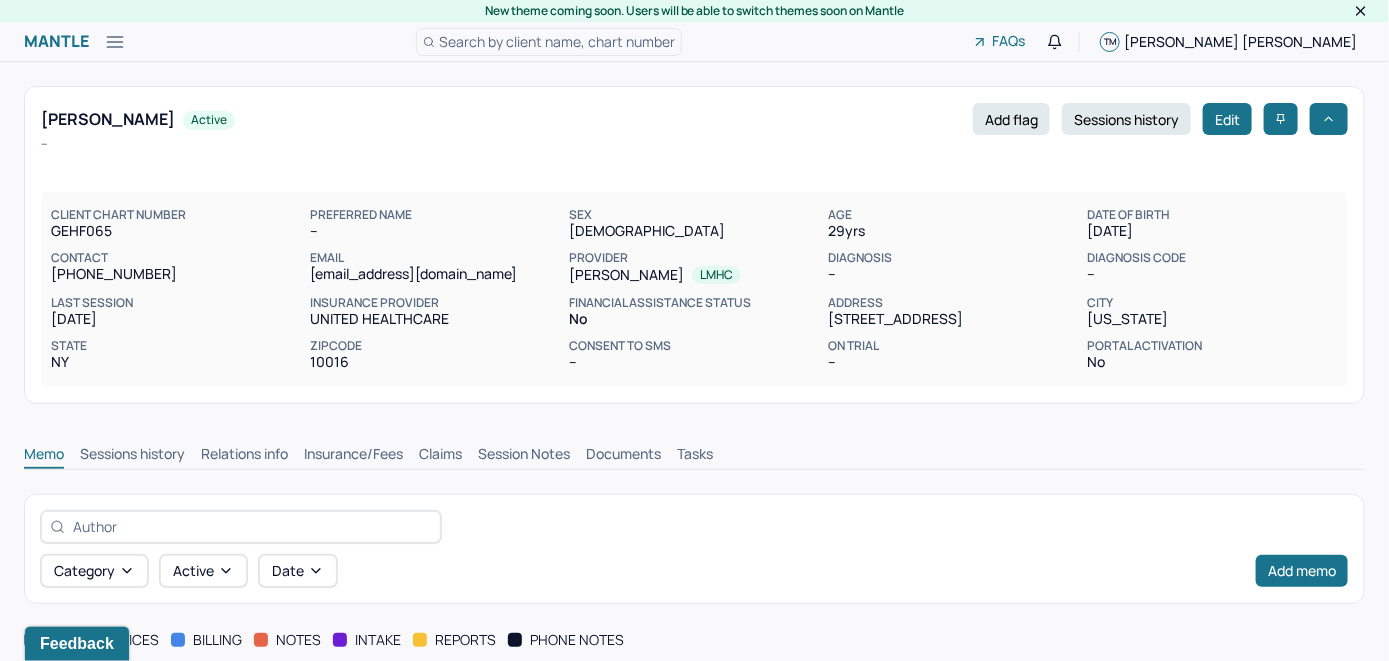 click on "Insurance/Fees" at bounding box center (353, 456) 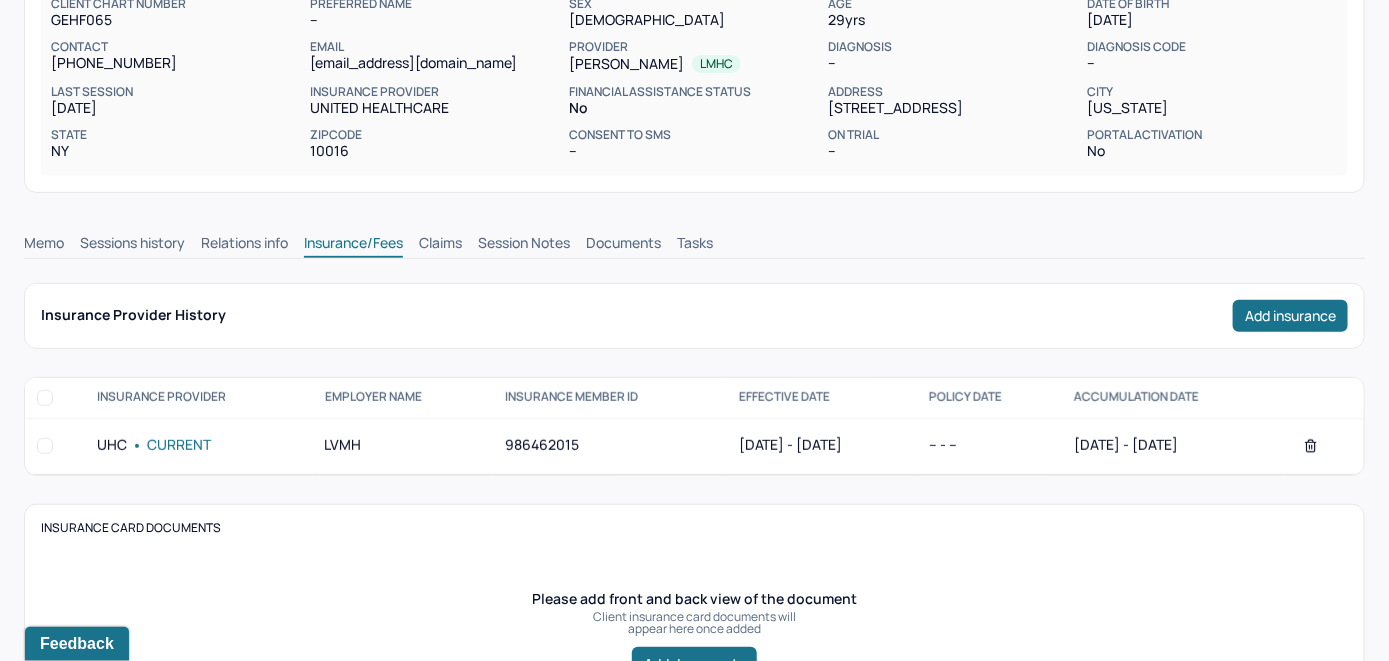 scroll, scrollTop: 100, scrollLeft: 0, axis: vertical 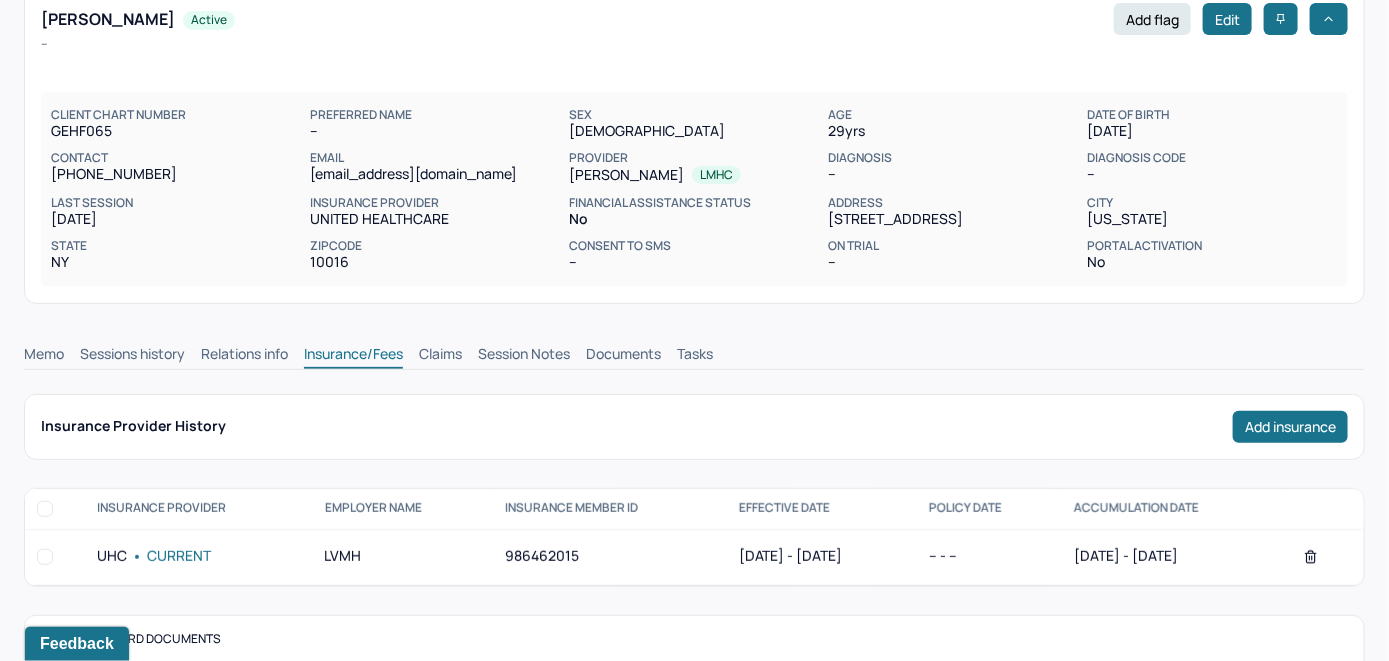 click on "Claims" at bounding box center [440, 356] 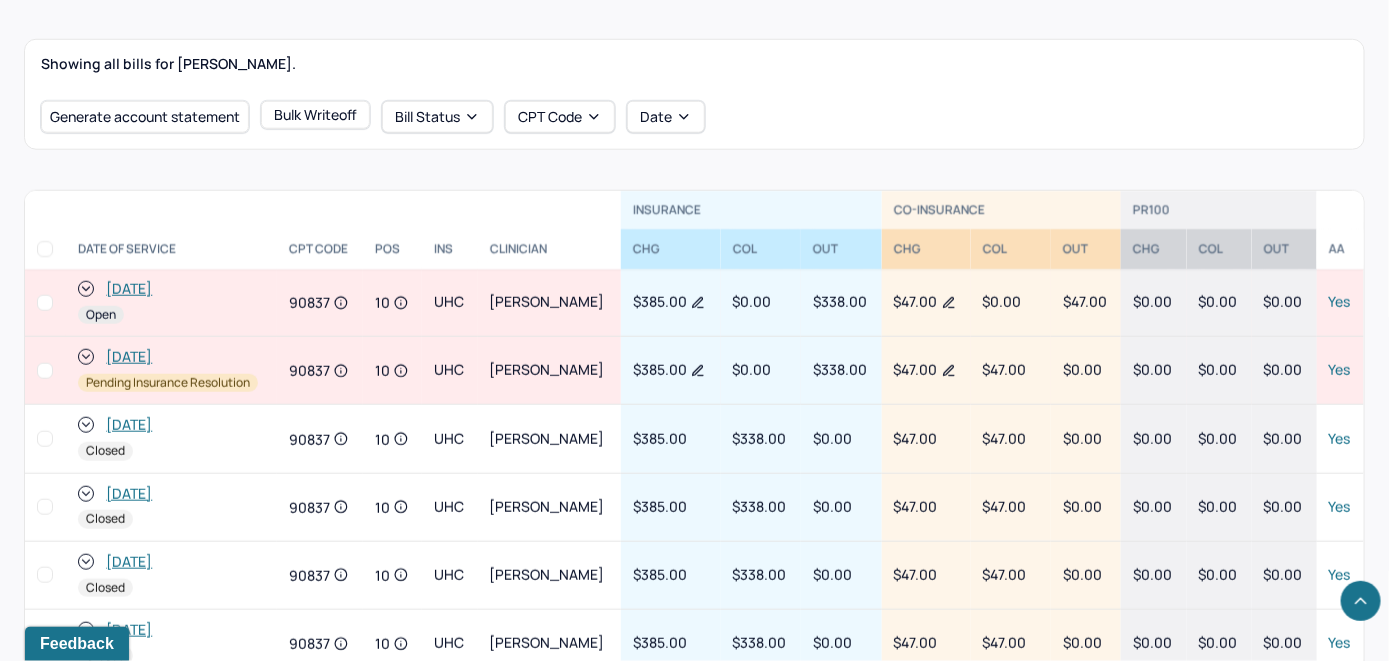 scroll, scrollTop: 704, scrollLeft: 0, axis: vertical 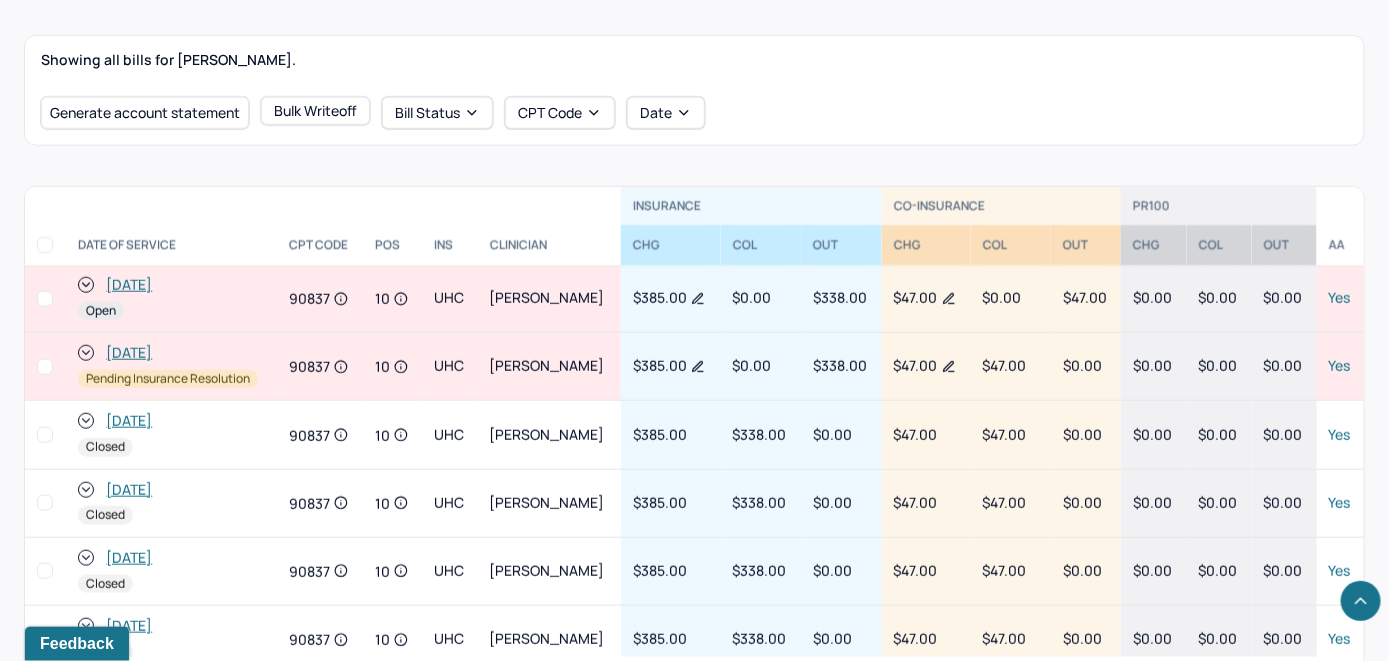 click on "[DATE]" at bounding box center (129, 285) 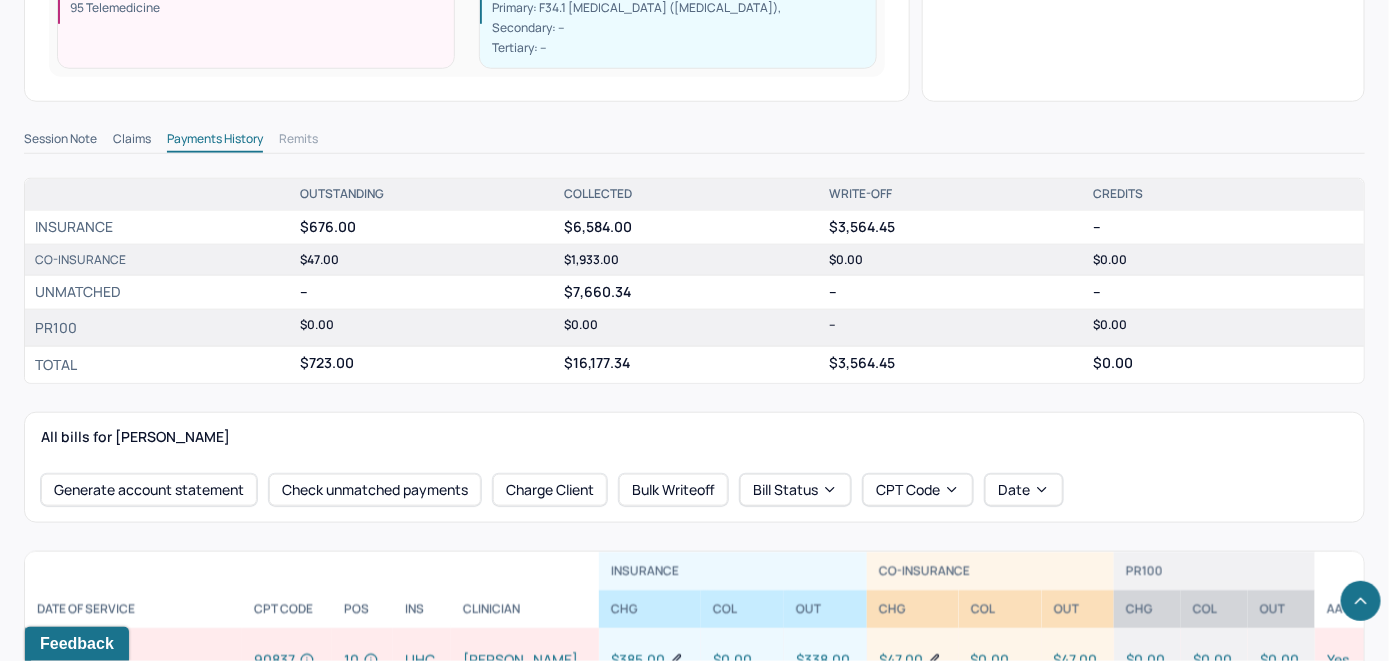 scroll, scrollTop: 700, scrollLeft: 0, axis: vertical 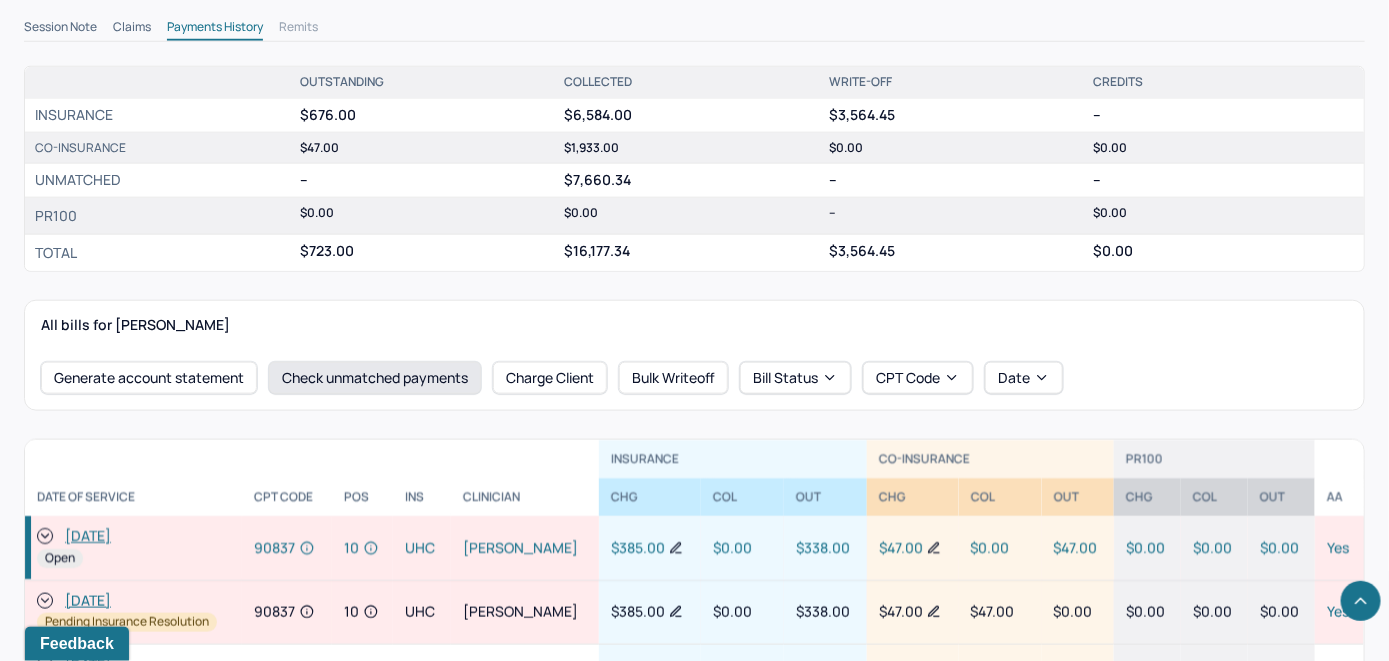 click on "Check unmatched payments" at bounding box center [375, 378] 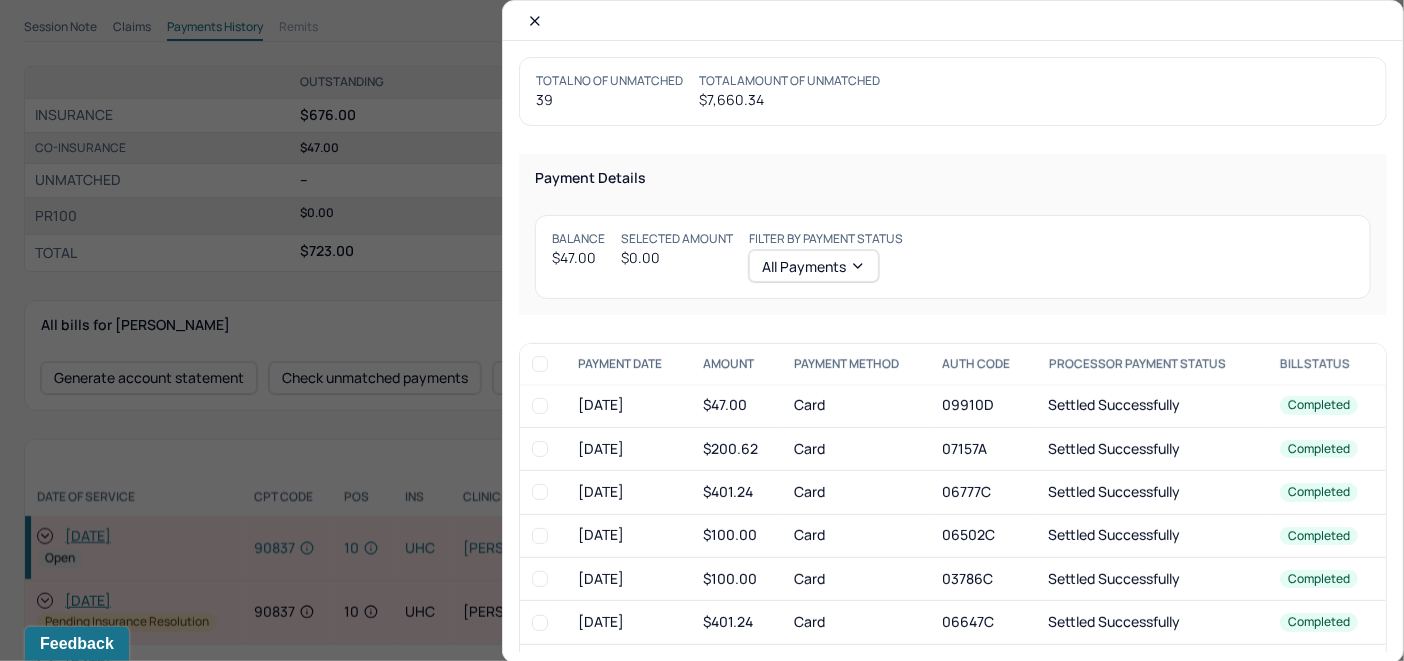 click at bounding box center [540, 406] 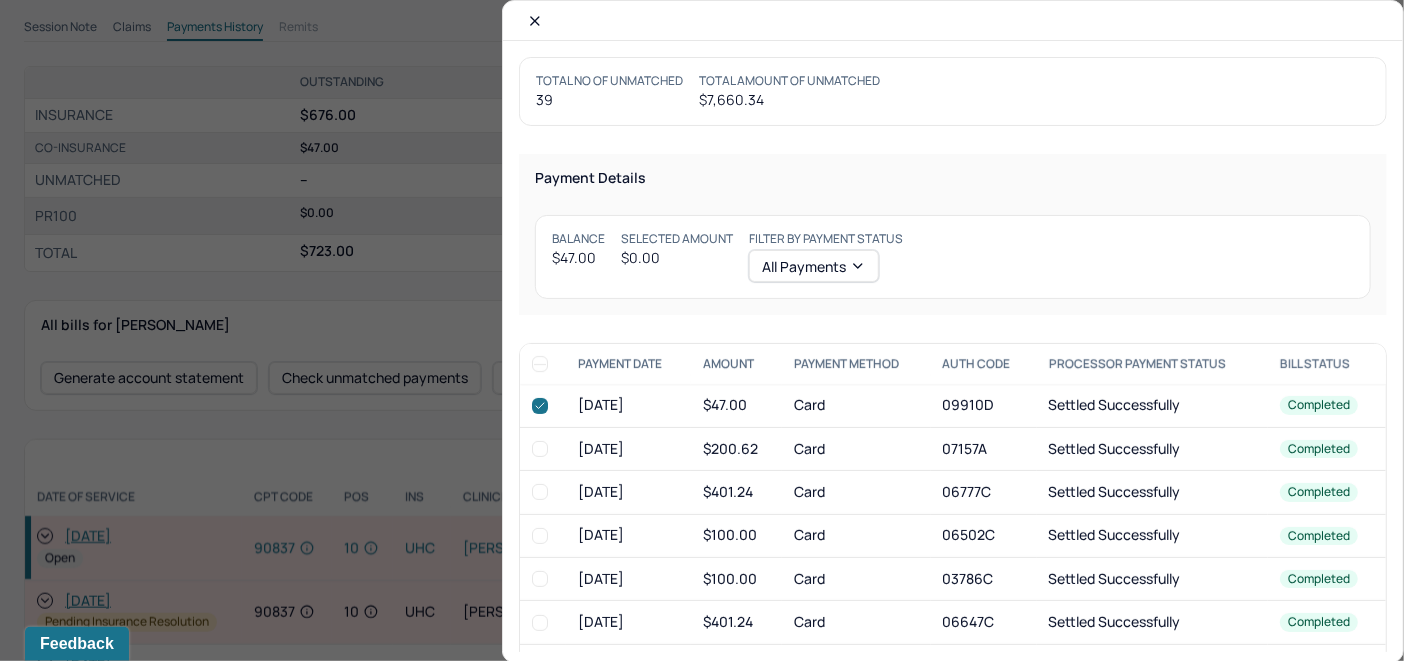 checkbox on "true" 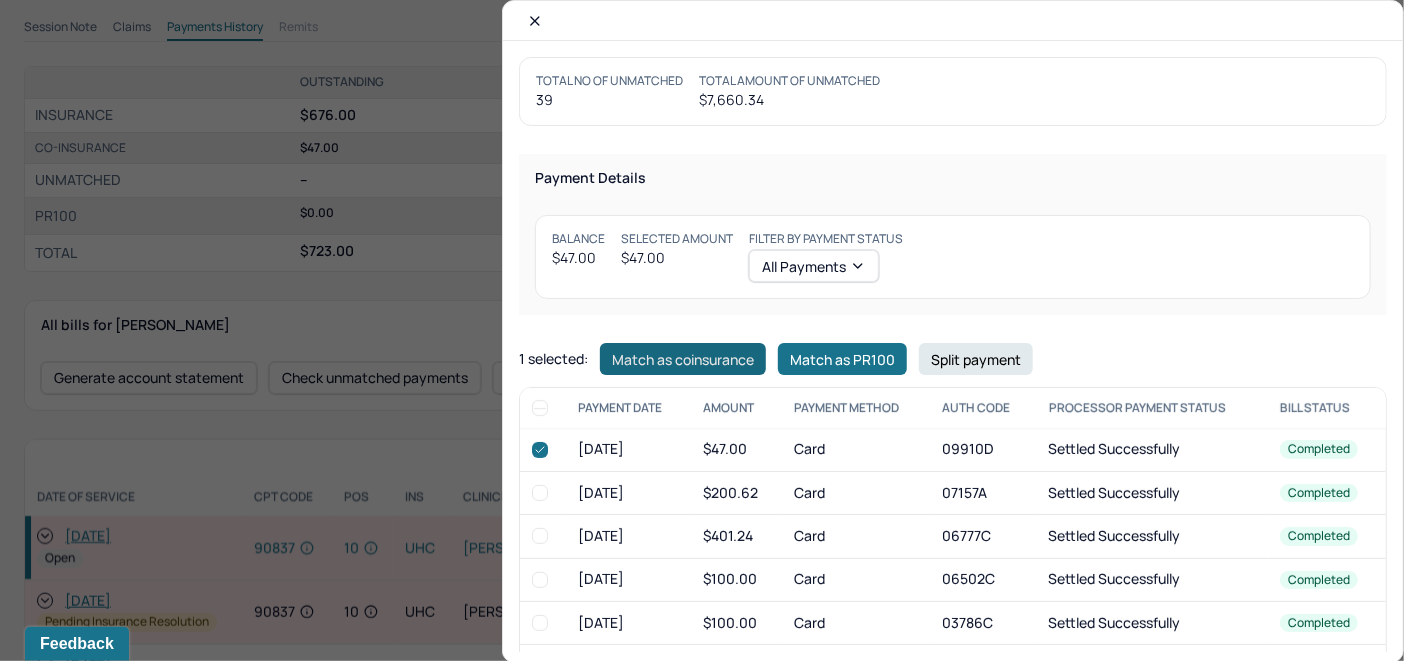 click on "Match as coinsurance" at bounding box center [683, 359] 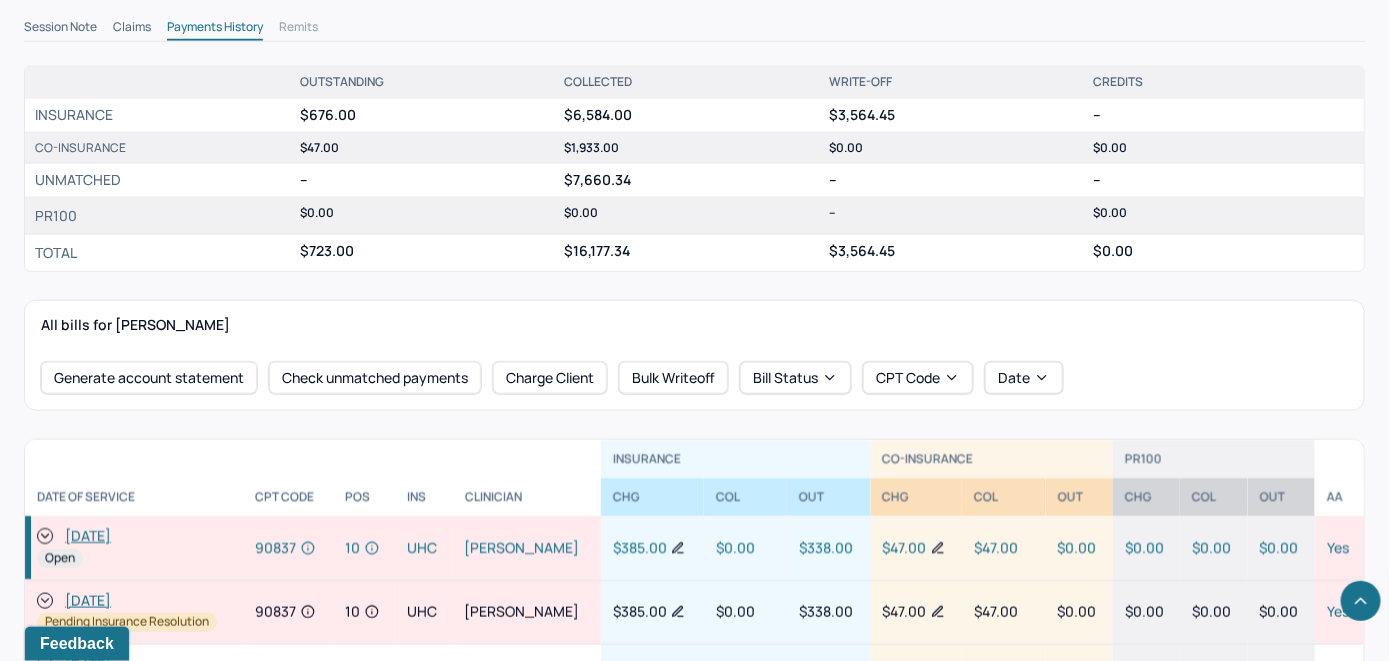 click 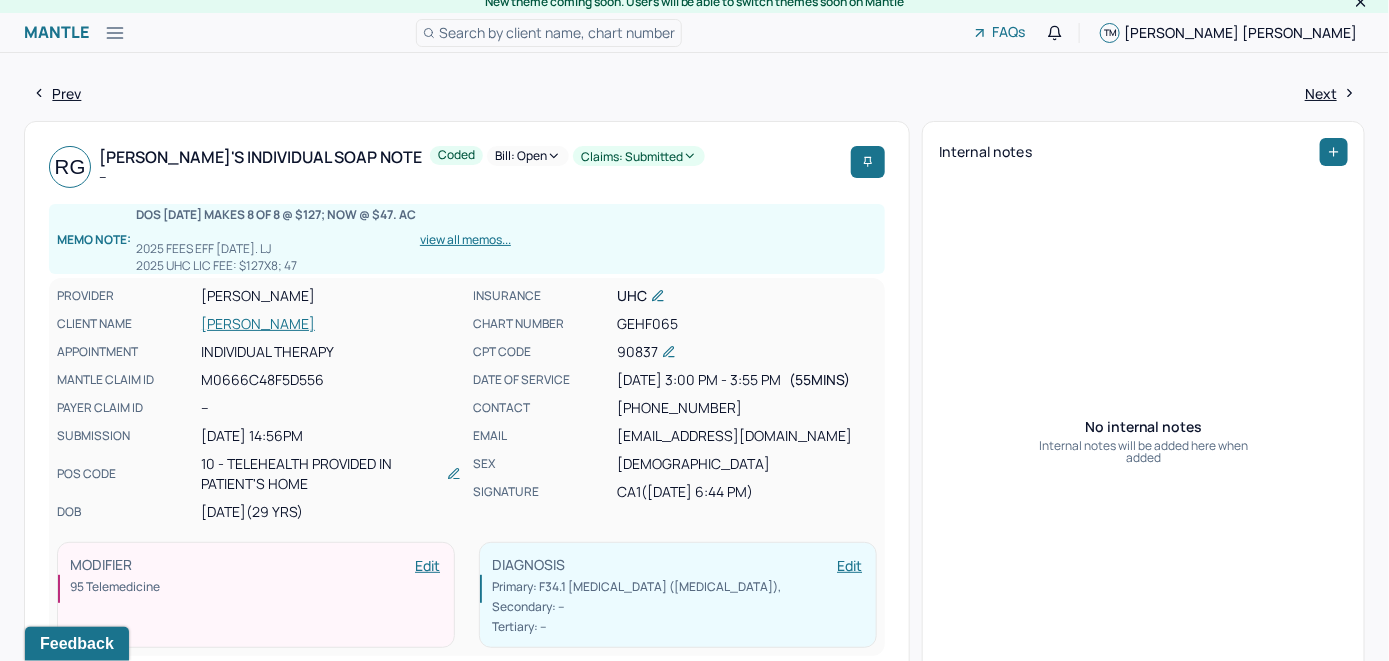 scroll, scrollTop: 0, scrollLeft: 0, axis: both 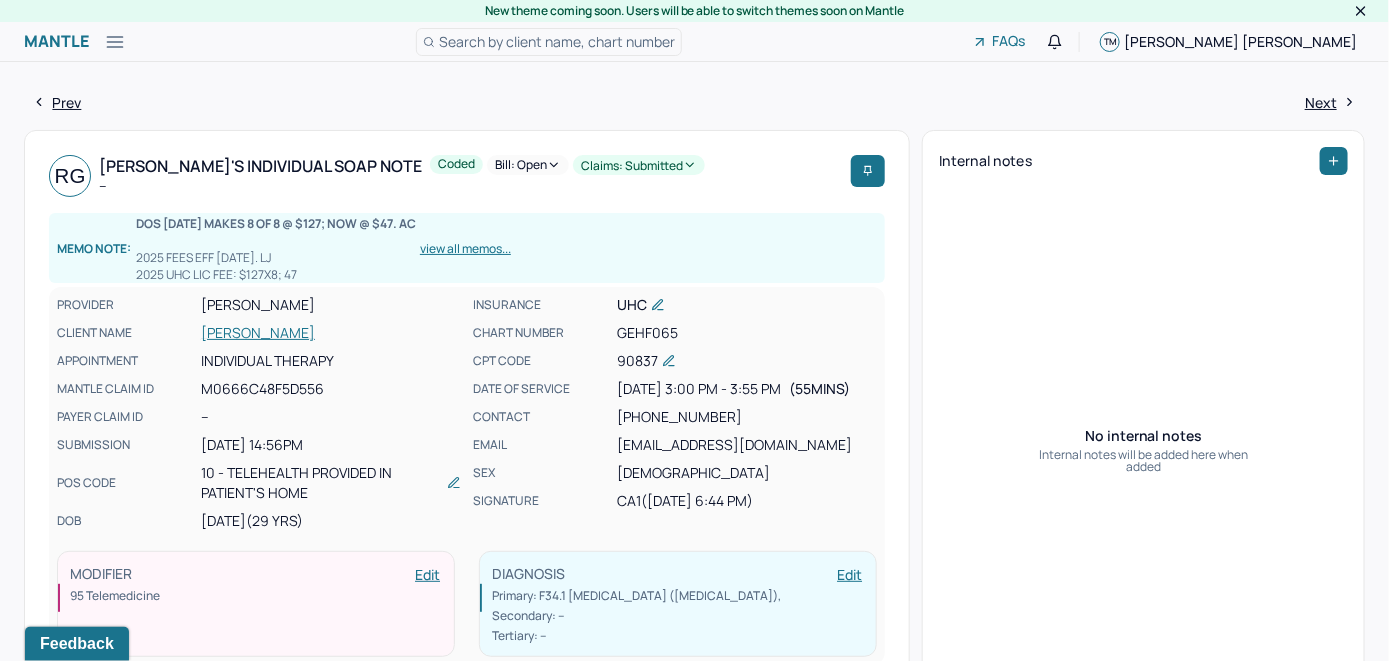 click on "Bill: Open" at bounding box center (528, 165) 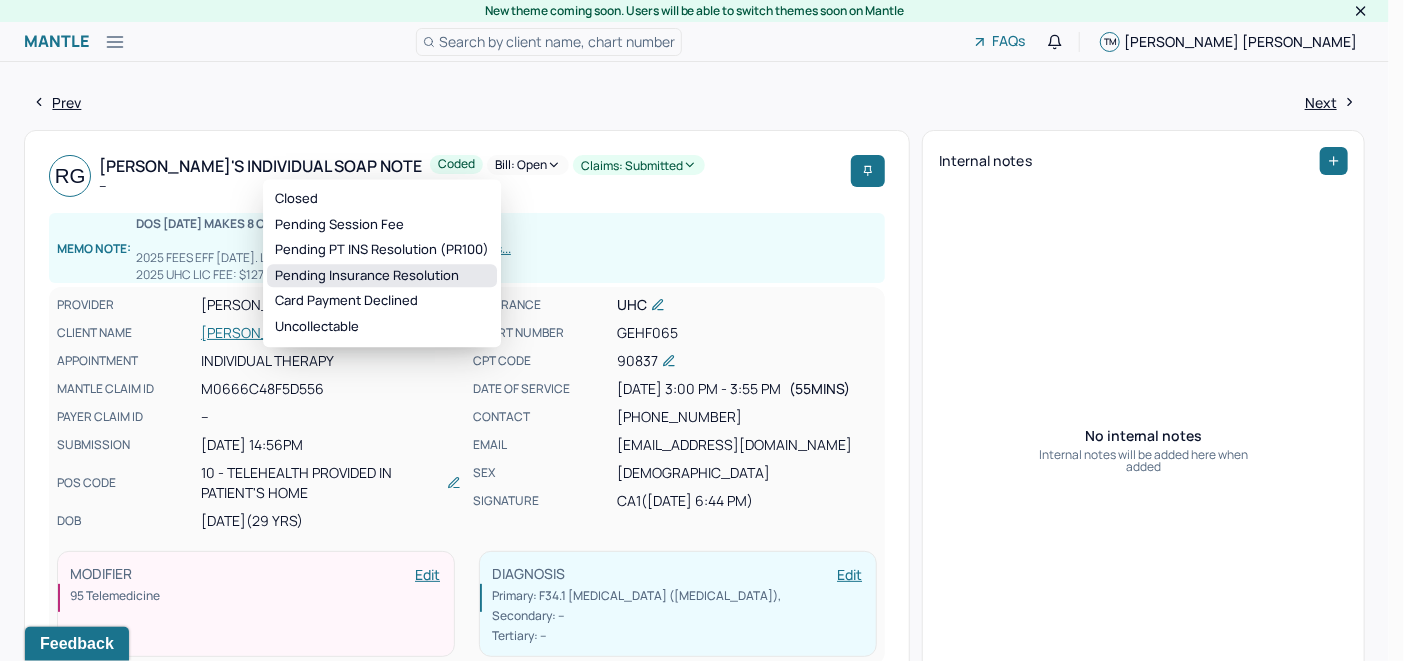 click on "Pending Insurance Resolution" at bounding box center (382, 276) 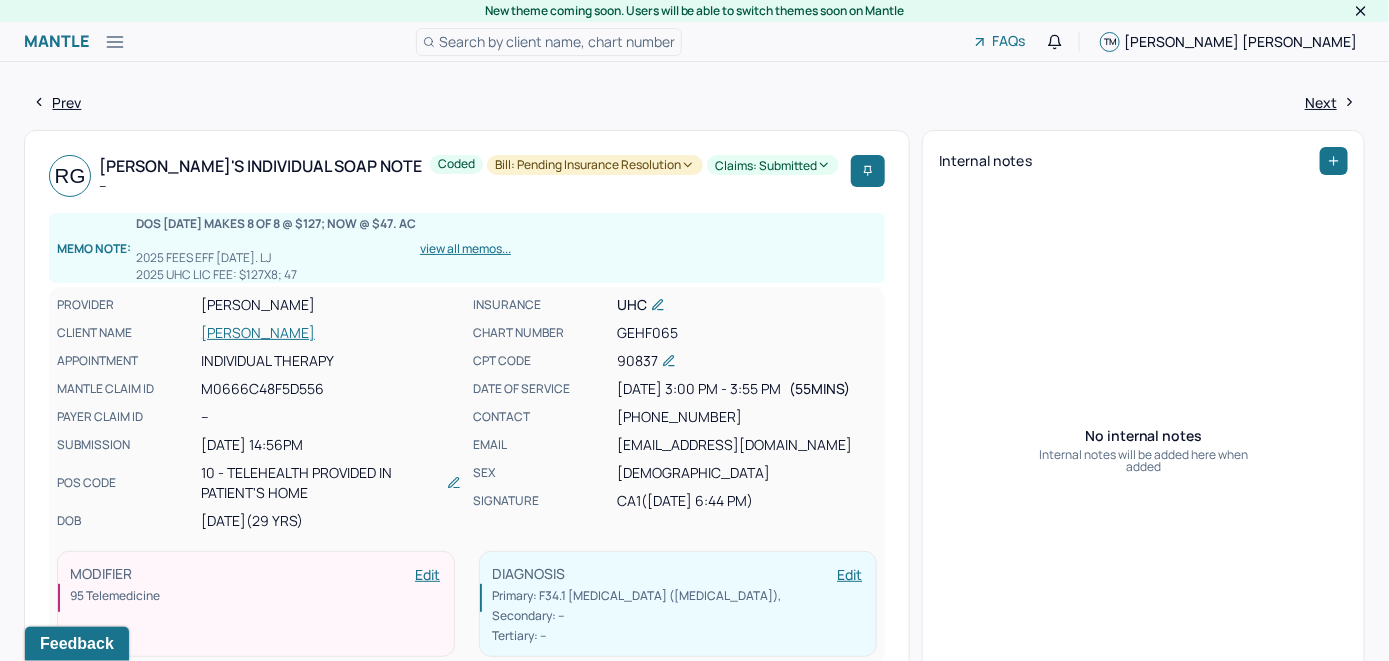 click on "Search by client name, chart number" at bounding box center (557, 41) 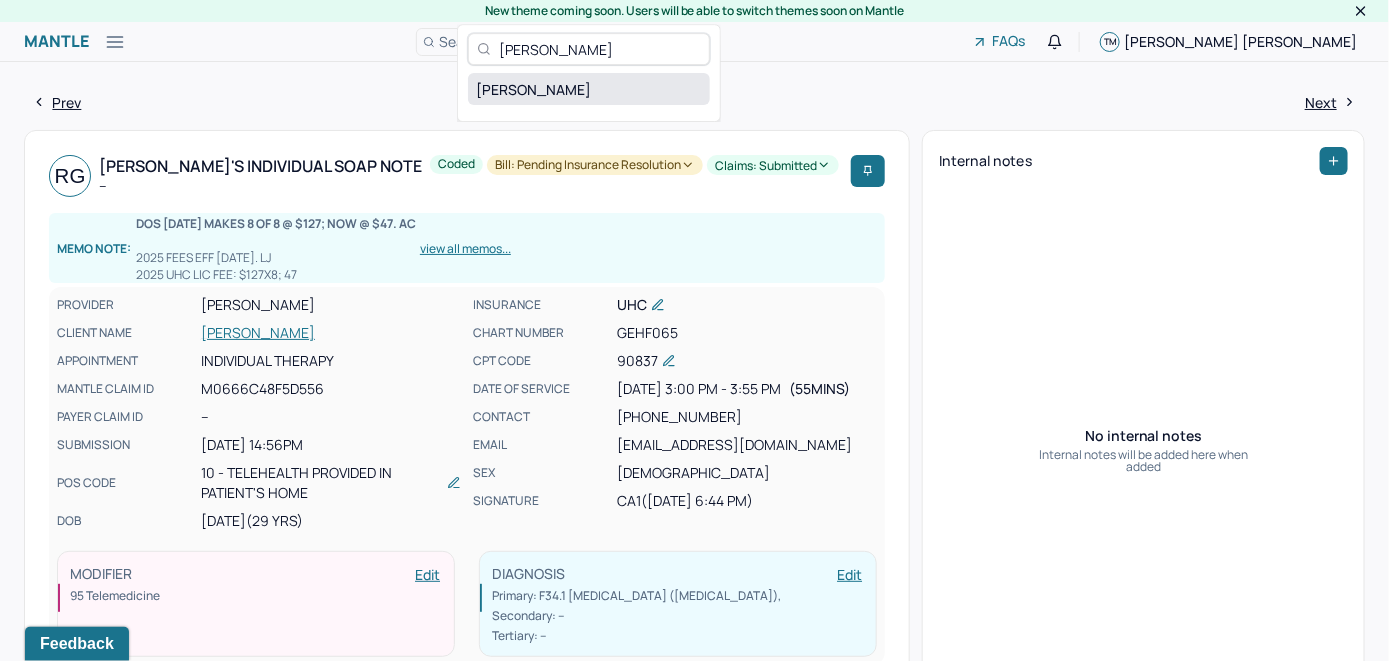 type on "Raymund Gotiangco" 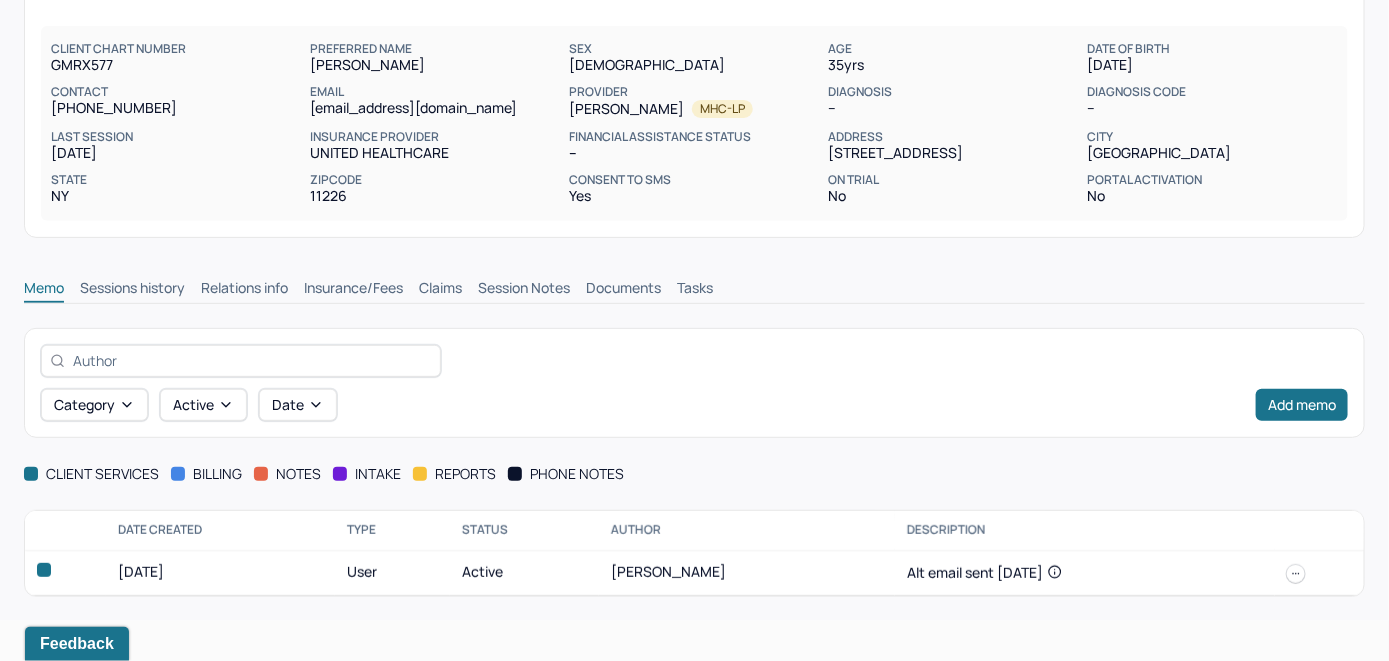 scroll, scrollTop: 167, scrollLeft: 0, axis: vertical 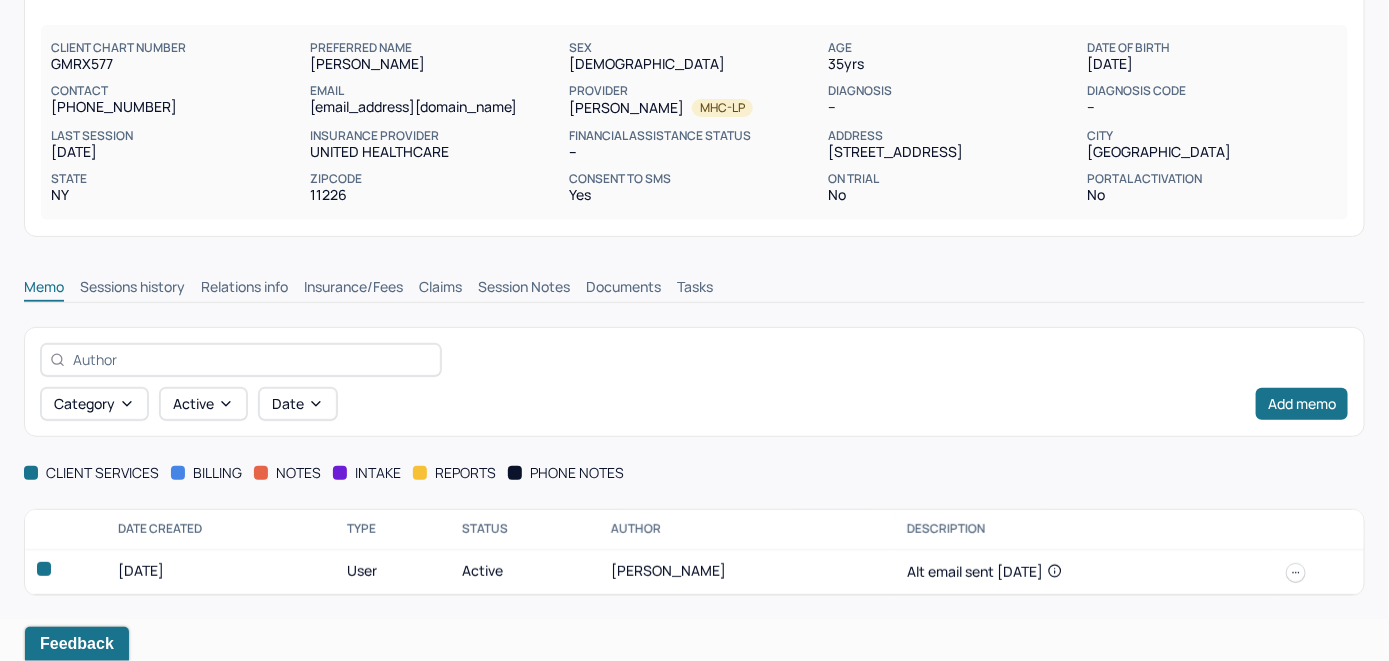 click on "Insurance/Fees" at bounding box center [353, 289] 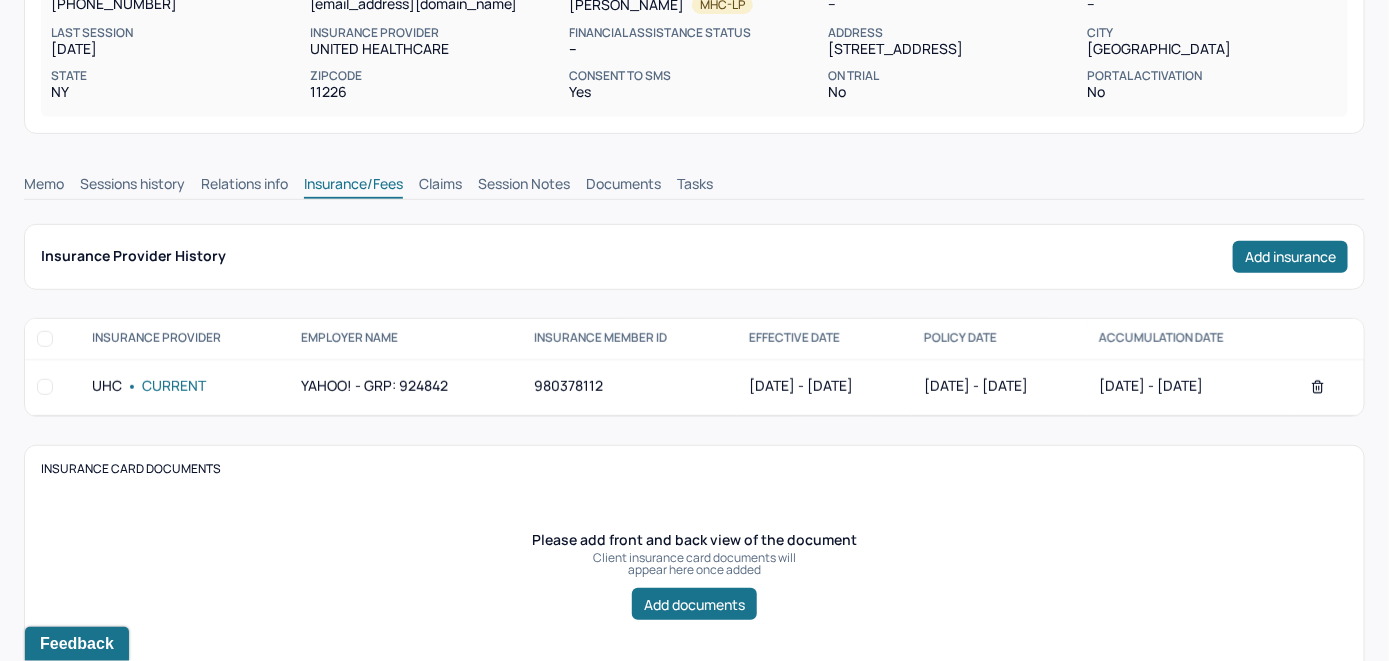 scroll, scrollTop: 267, scrollLeft: 0, axis: vertical 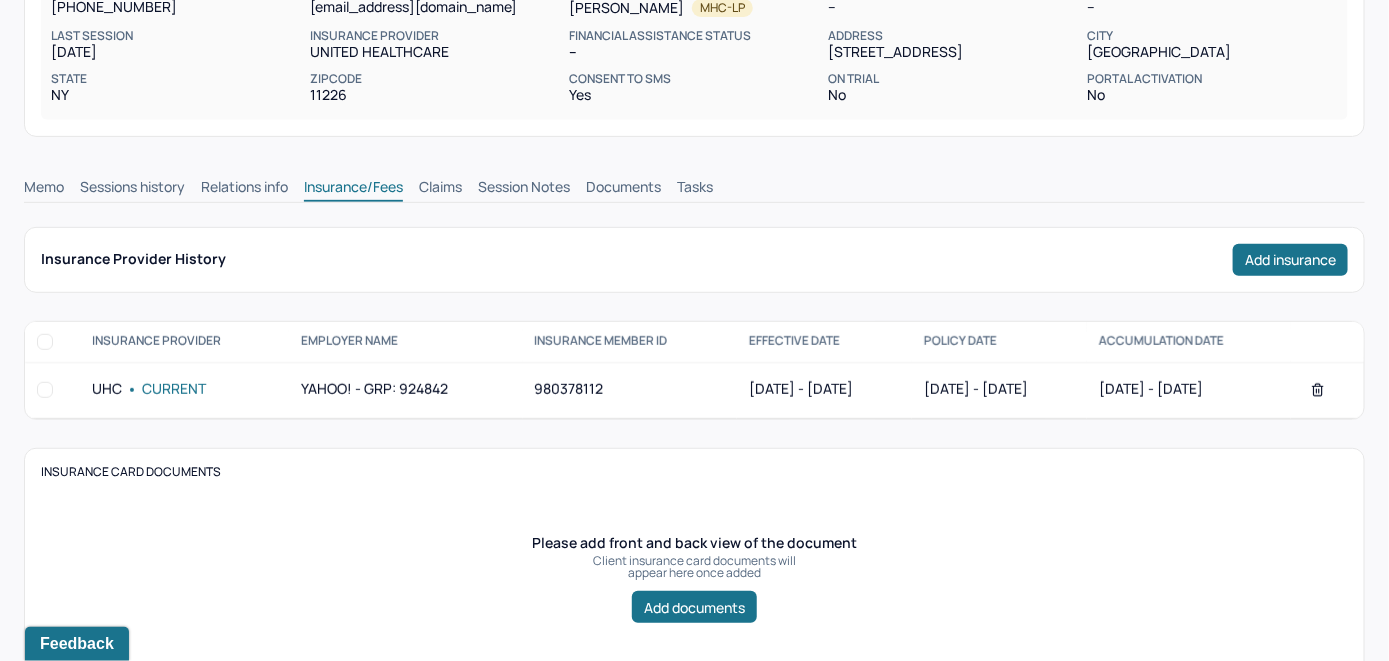 click on "Claims" at bounding box center [440, 189] 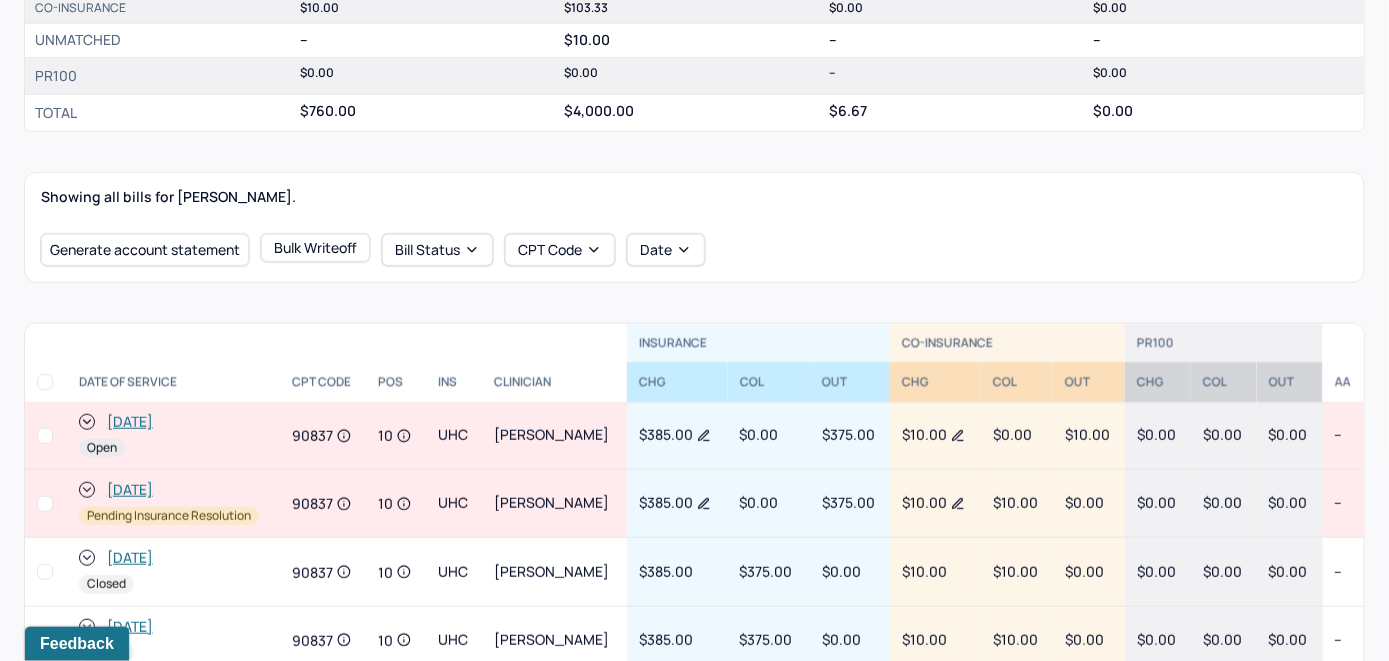 scroll, scrollTop: 667, scrollLeft: 0, axis: vertical 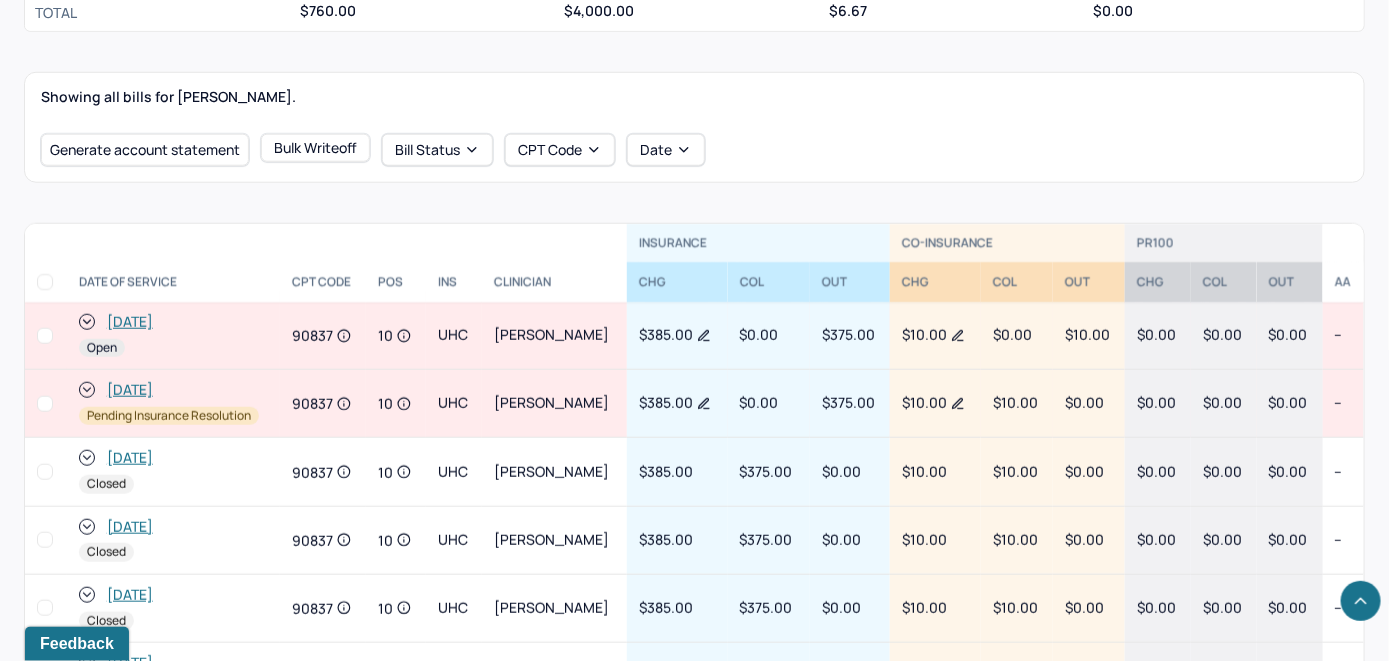 click on "[DATE]" at bounding box center [130, 322] 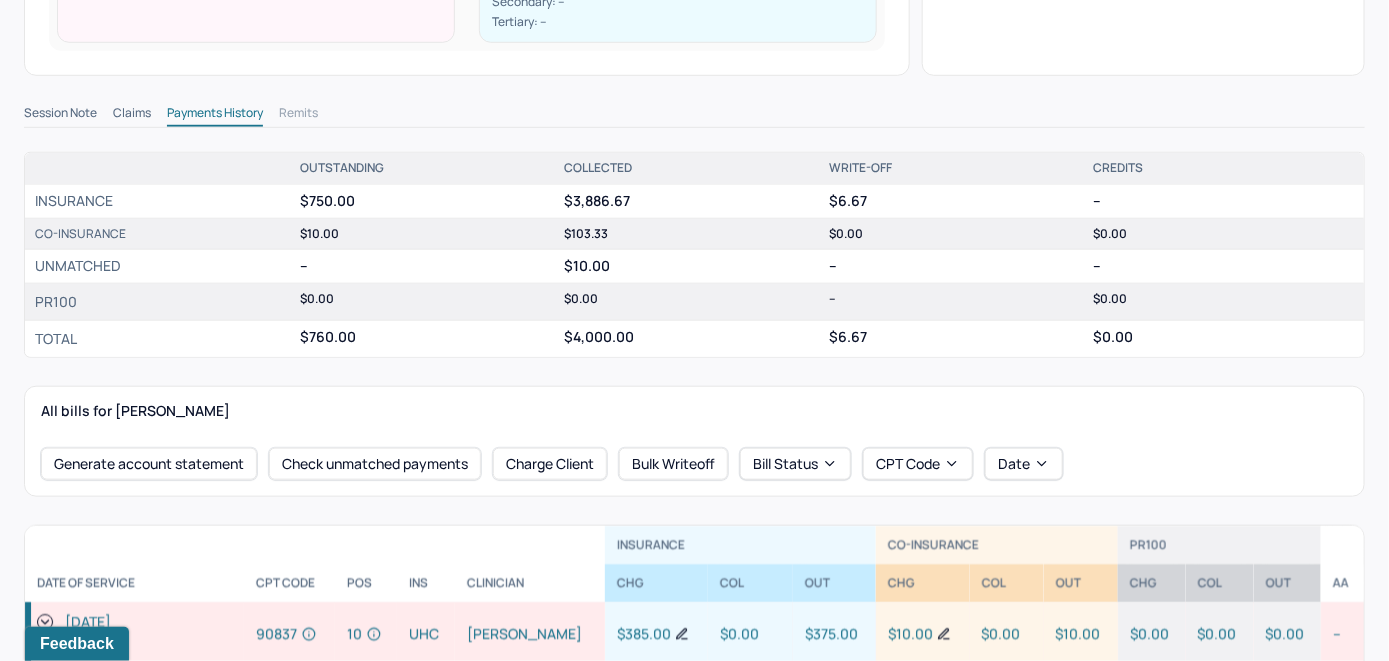 scroll, scrollTop: 600, scrollLeft: 0, axis: vertical 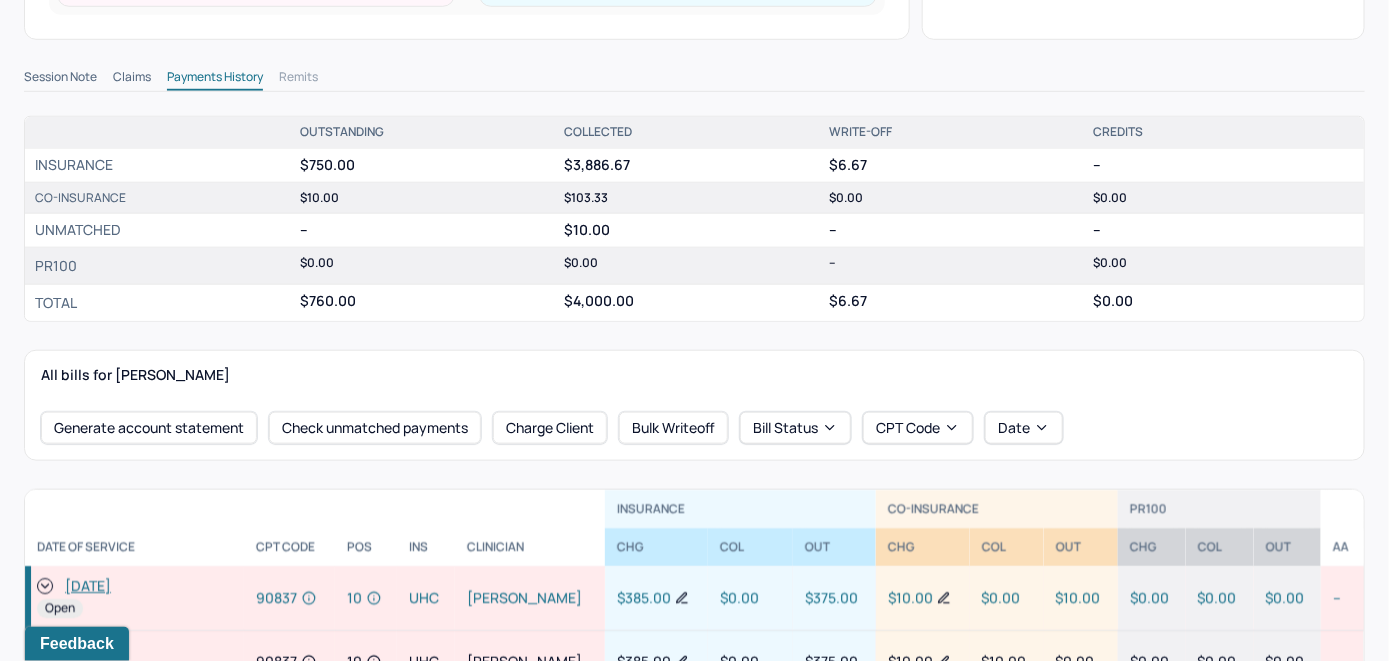 click on "[DATE]" at bounding box center [88, 587] 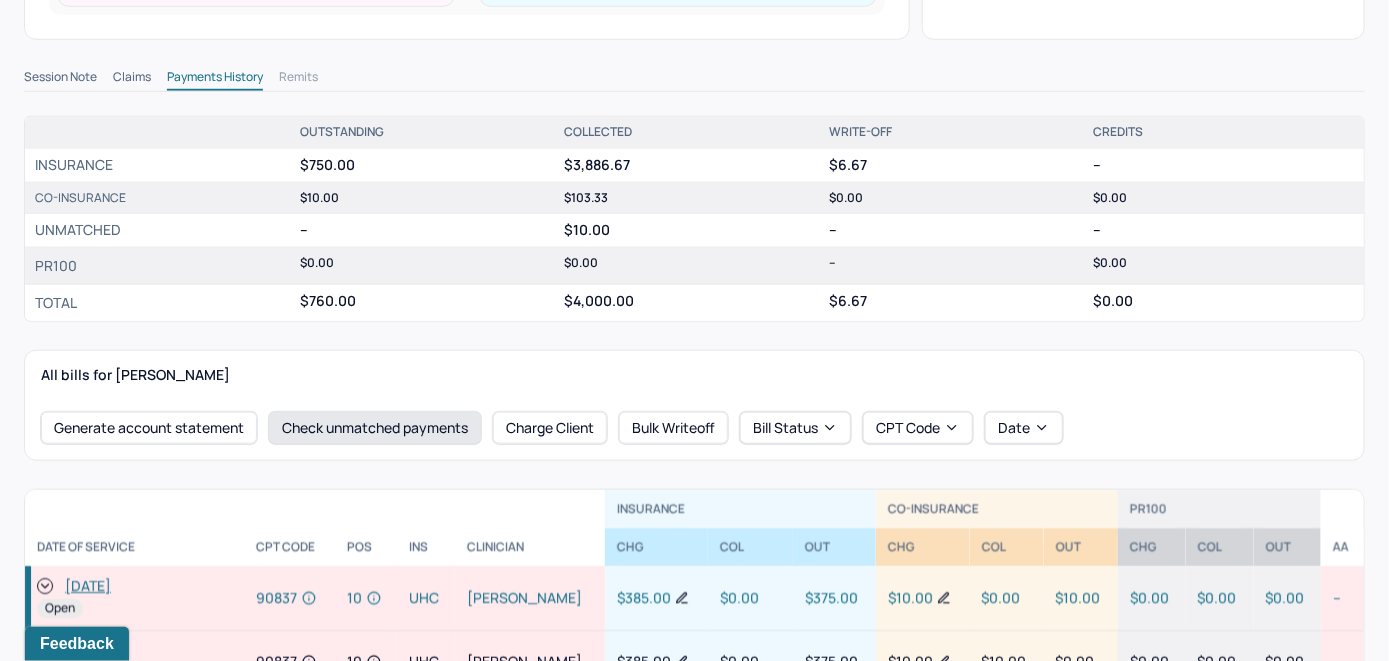 click on "Check unmatched payments" at bounding box center (375, 428) 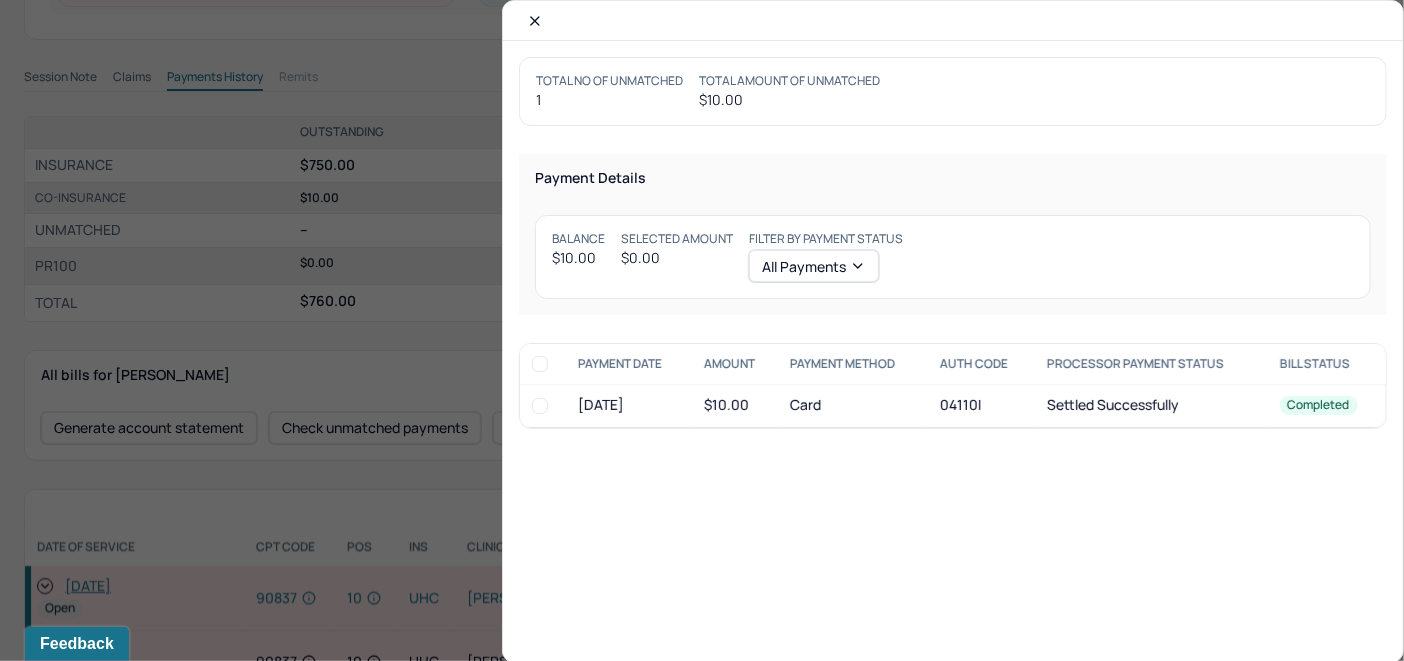 click at bounding box center (540, 406) 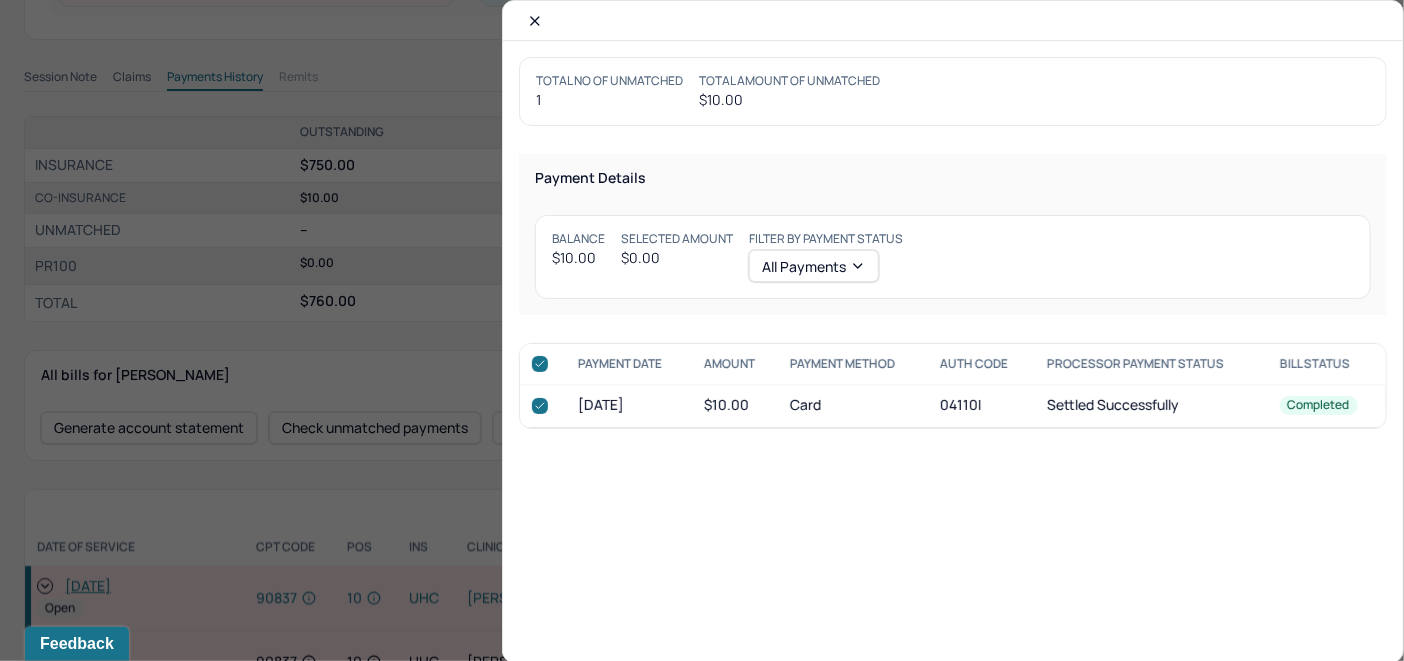 checkbox on "true" 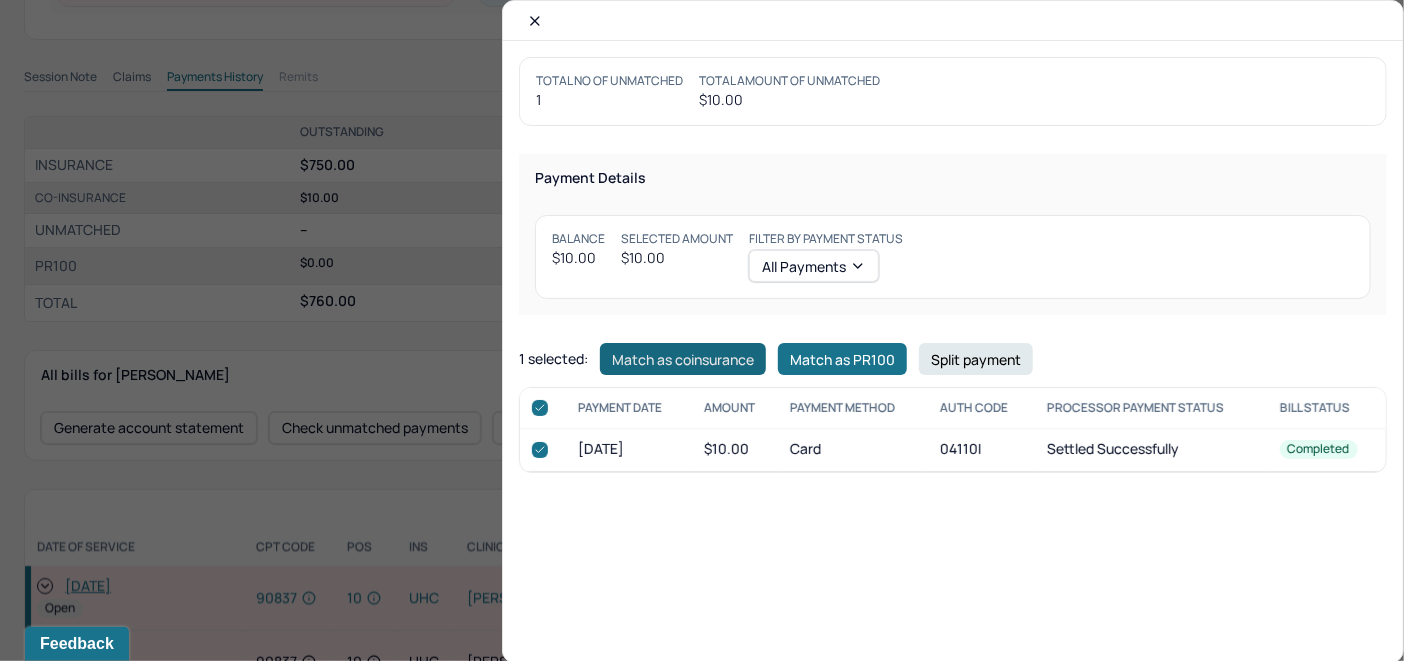click on "Match as coinsurance" at bounding box center [683, 359] 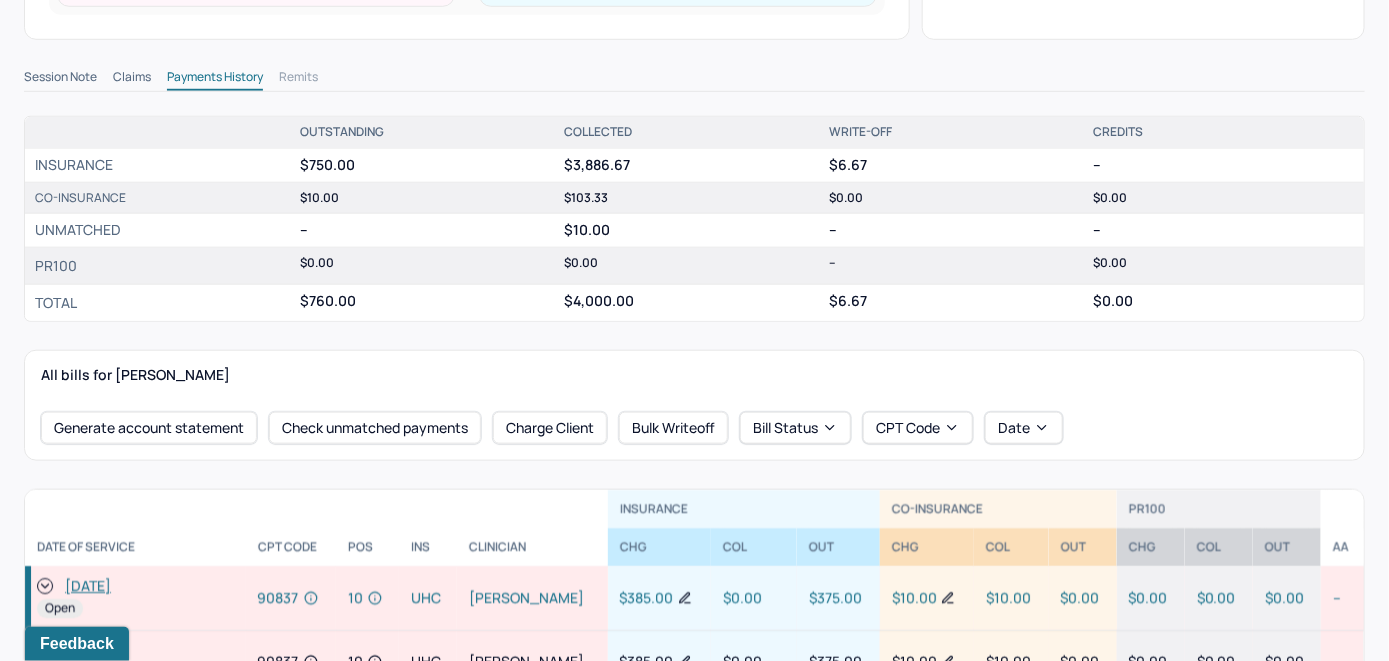 click 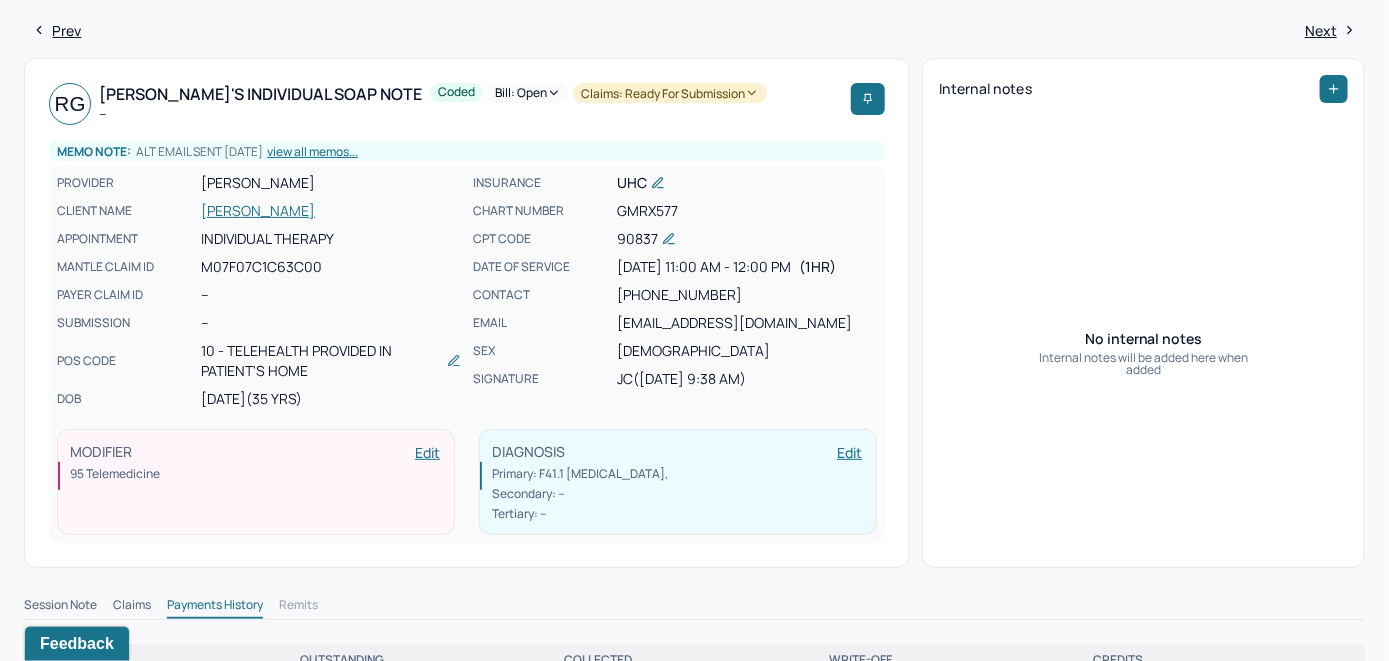 scroll, scrollTop: 0, scrollLeft: 0, axis: both 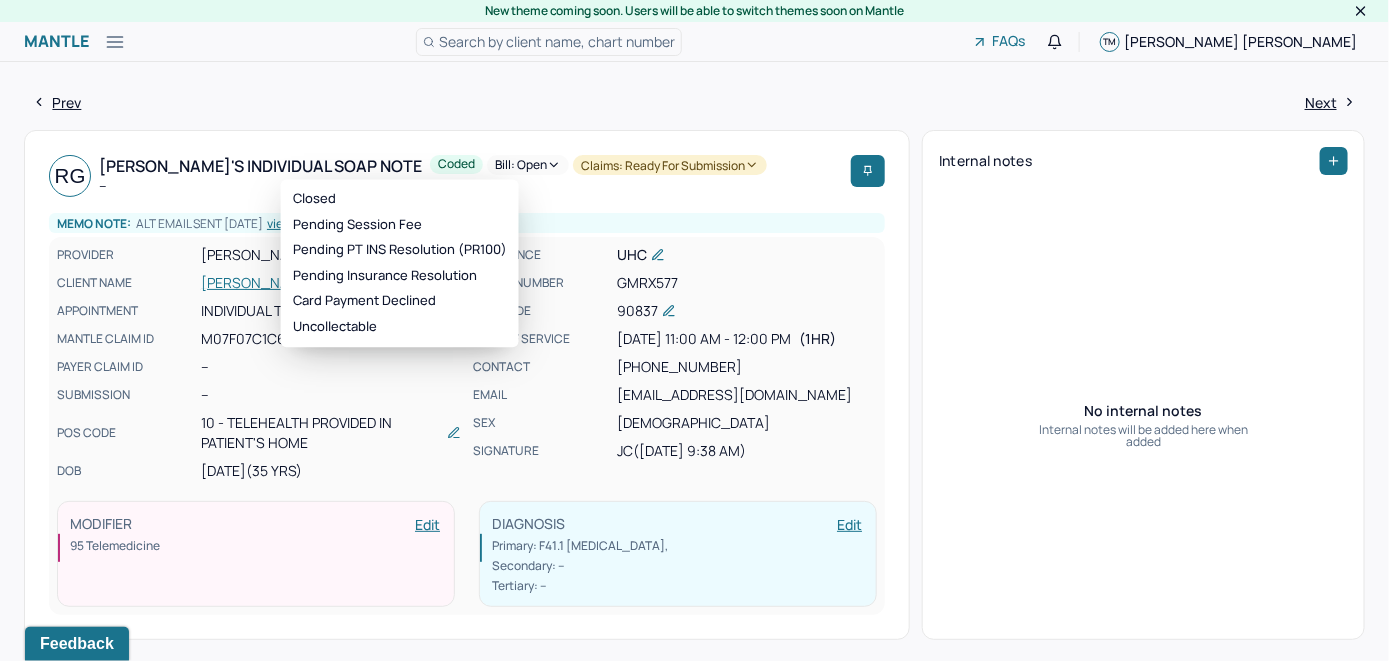 click on "Bill: Open" at bounding box center (528, 165) 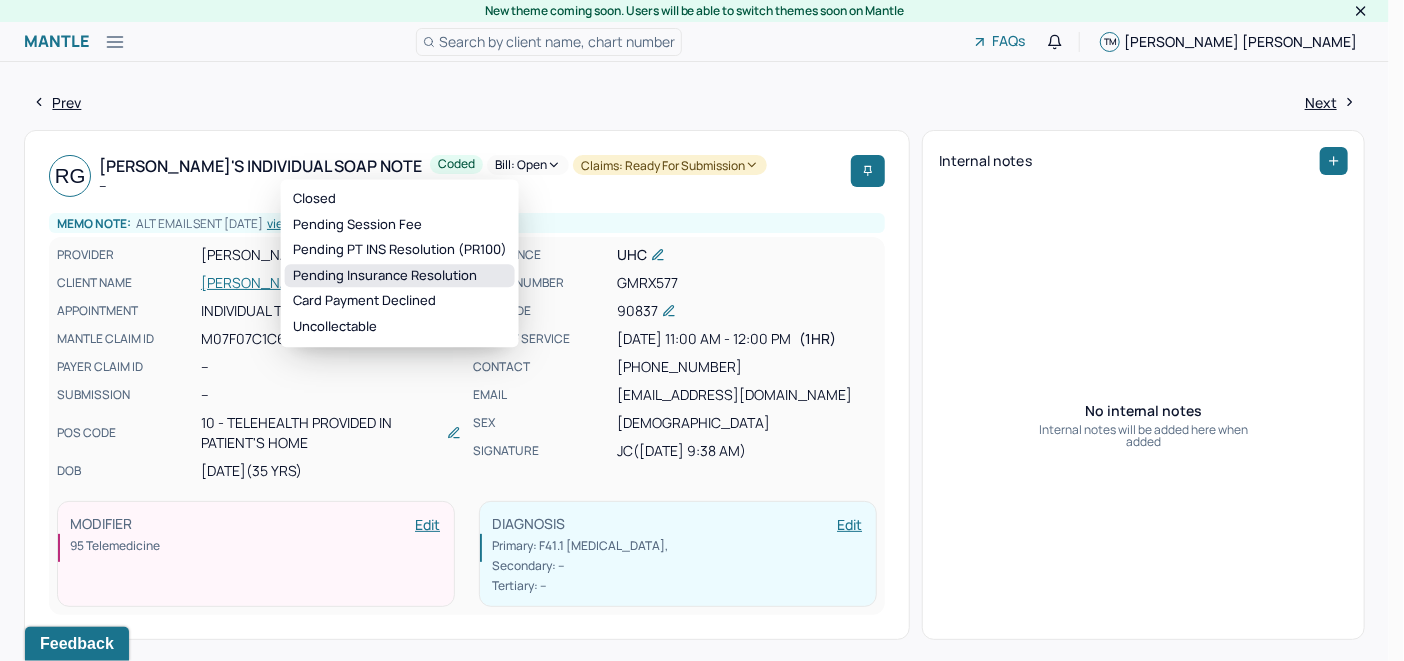 click on "Pending Insurance Resolution" at bounding box center [400, 276] 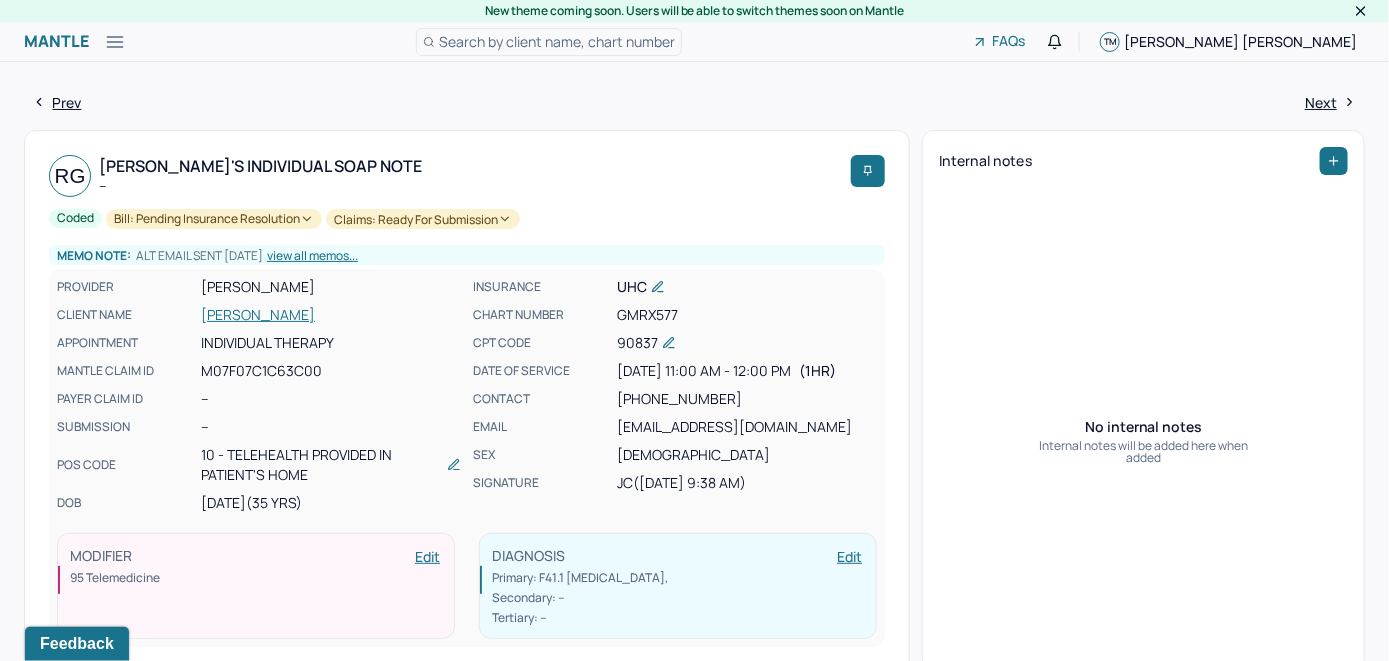 click on "Search by client name, chart number" at bounding box center (557, 41) 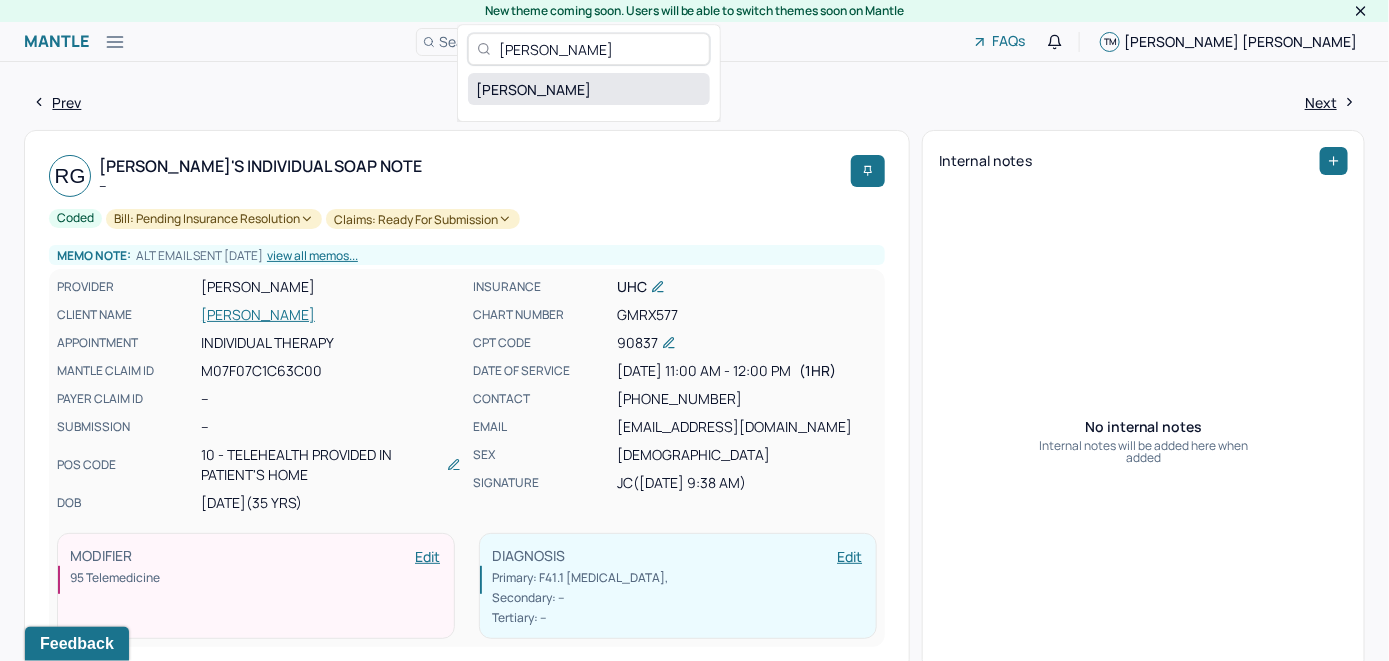 type on "Rhiannon Gibbs" 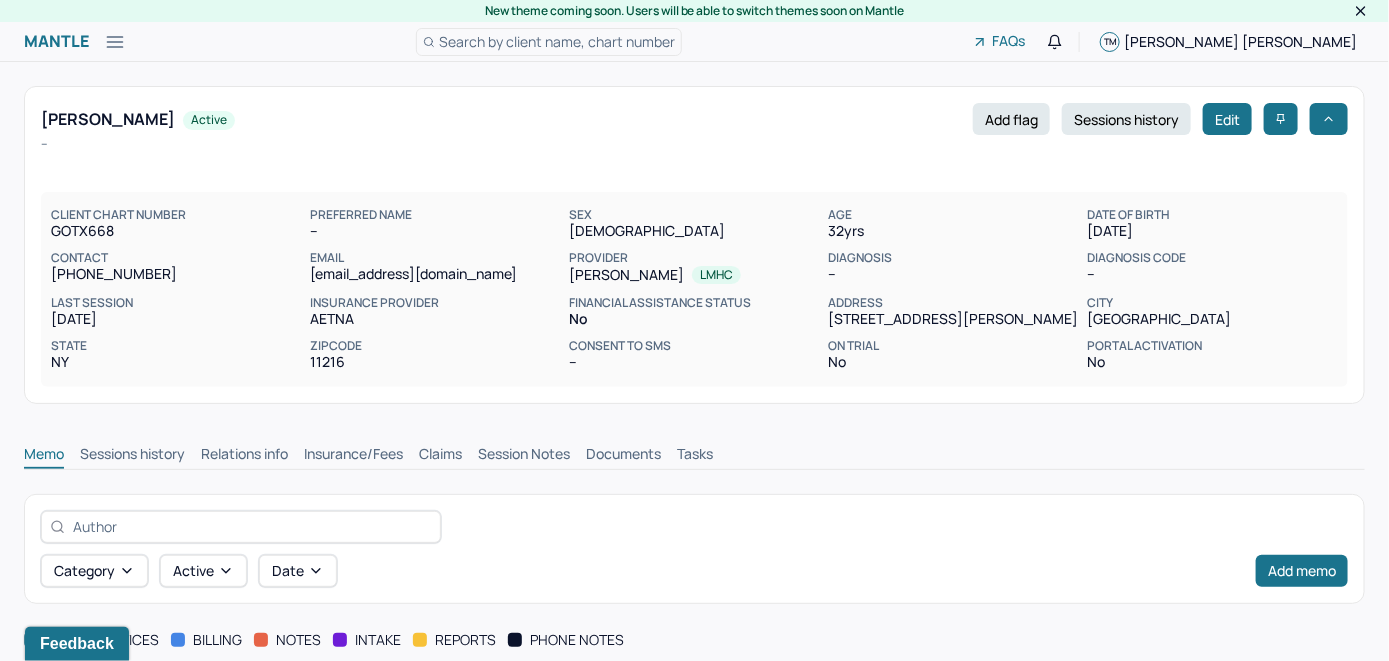 scroll, scrollTop: 0, scrollLeft: 0, axis: both 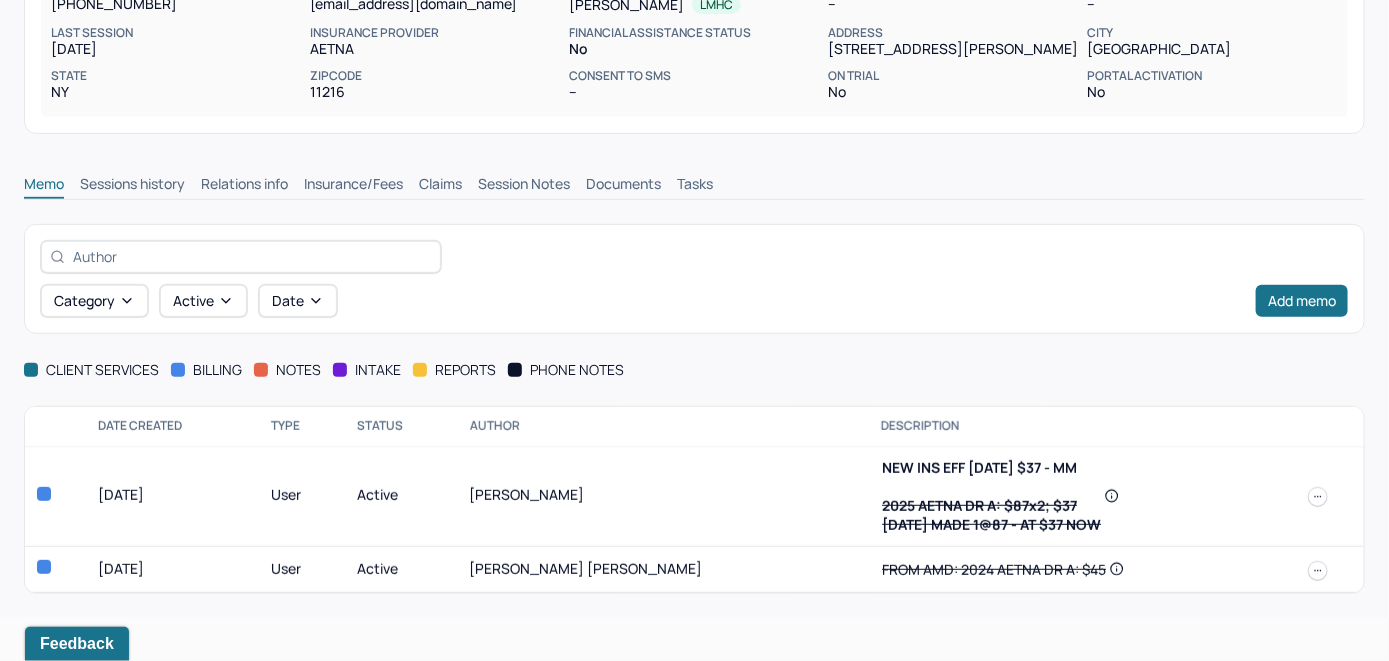 click on "Insurance/Fees" at bounding box center (353, 186) 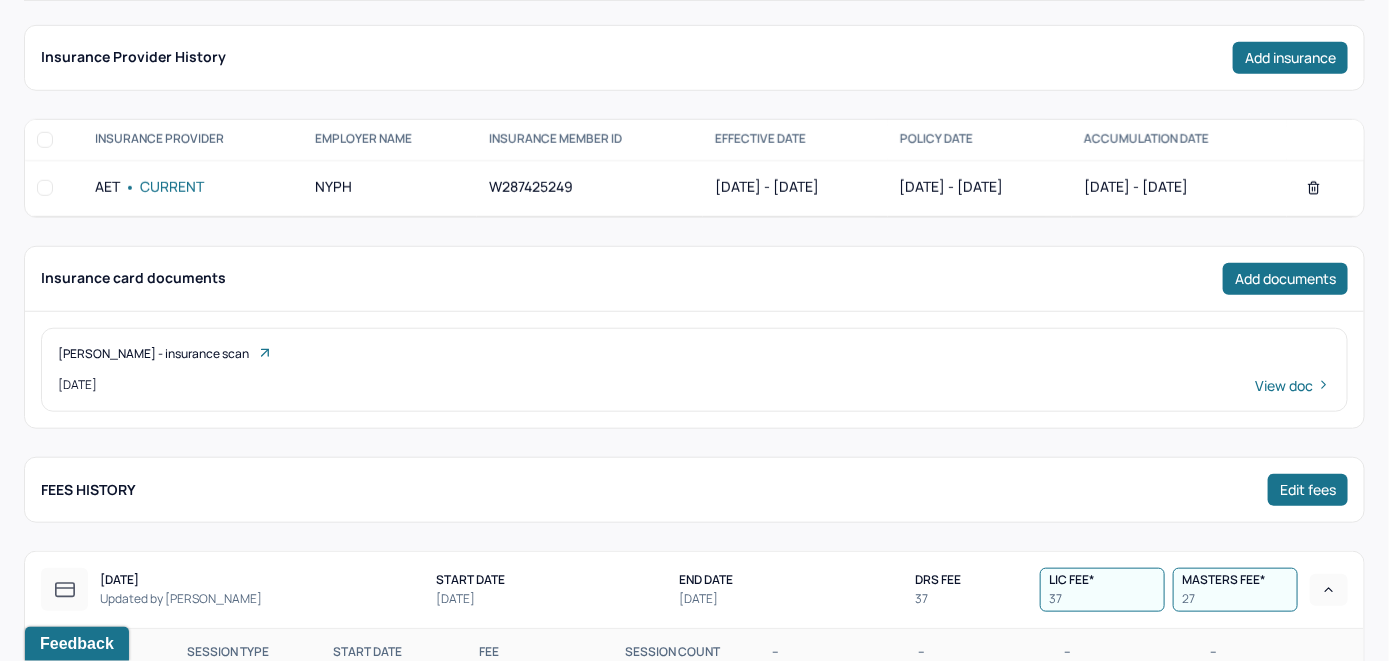 scroll, scrollTop: 470, scrollLeft: 0, axis: vertical 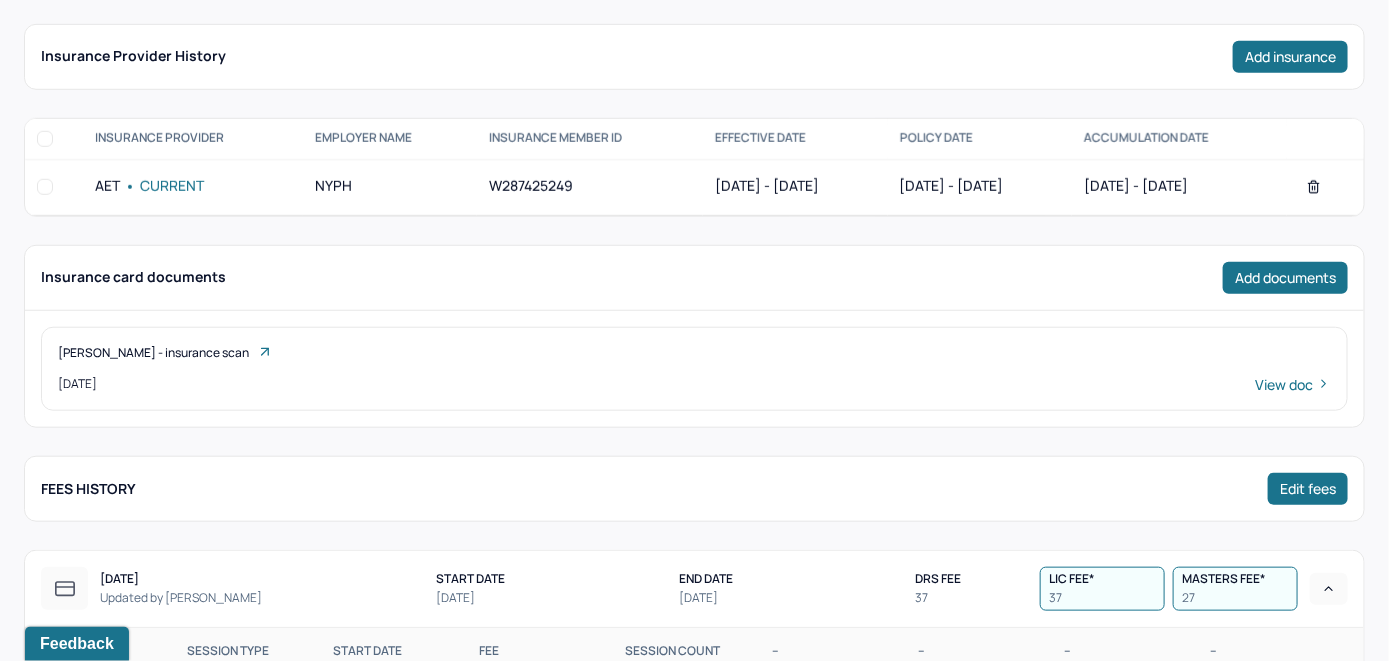 click on "Claims" at bounding box center (440, -14) 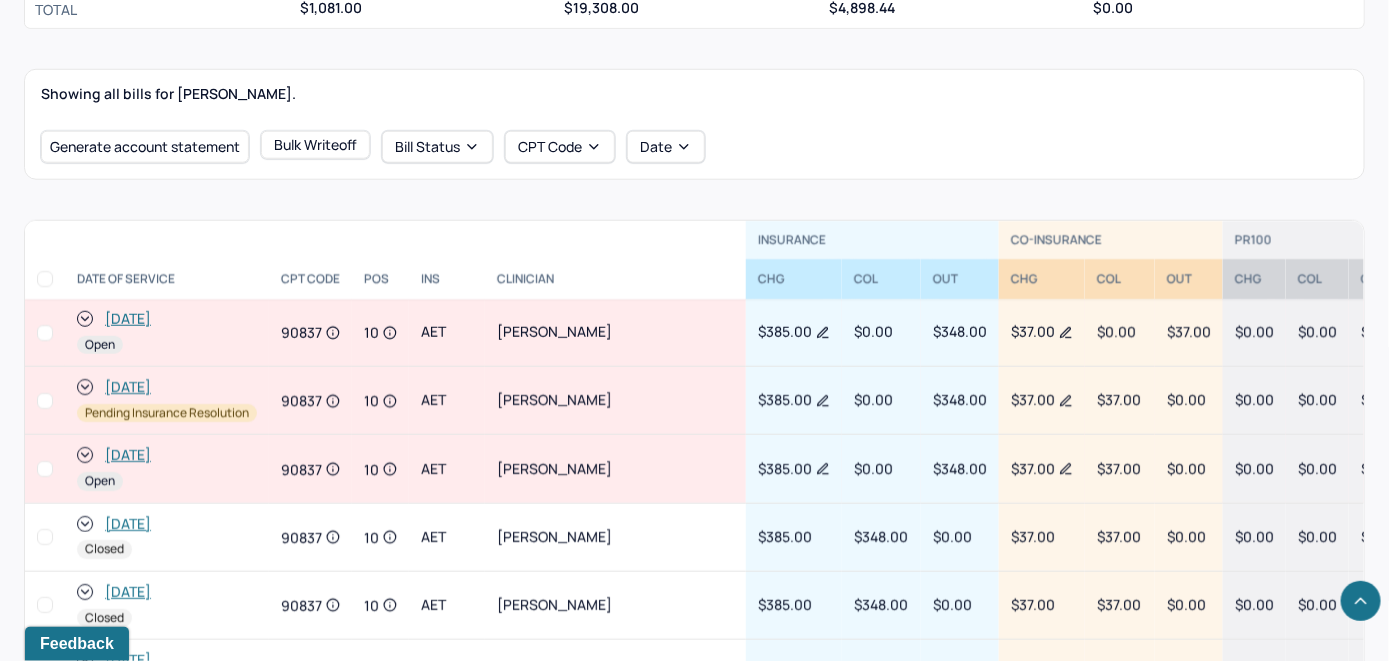 scroll, scrollTop: 674, scrollLeft: 0, axis: vertical 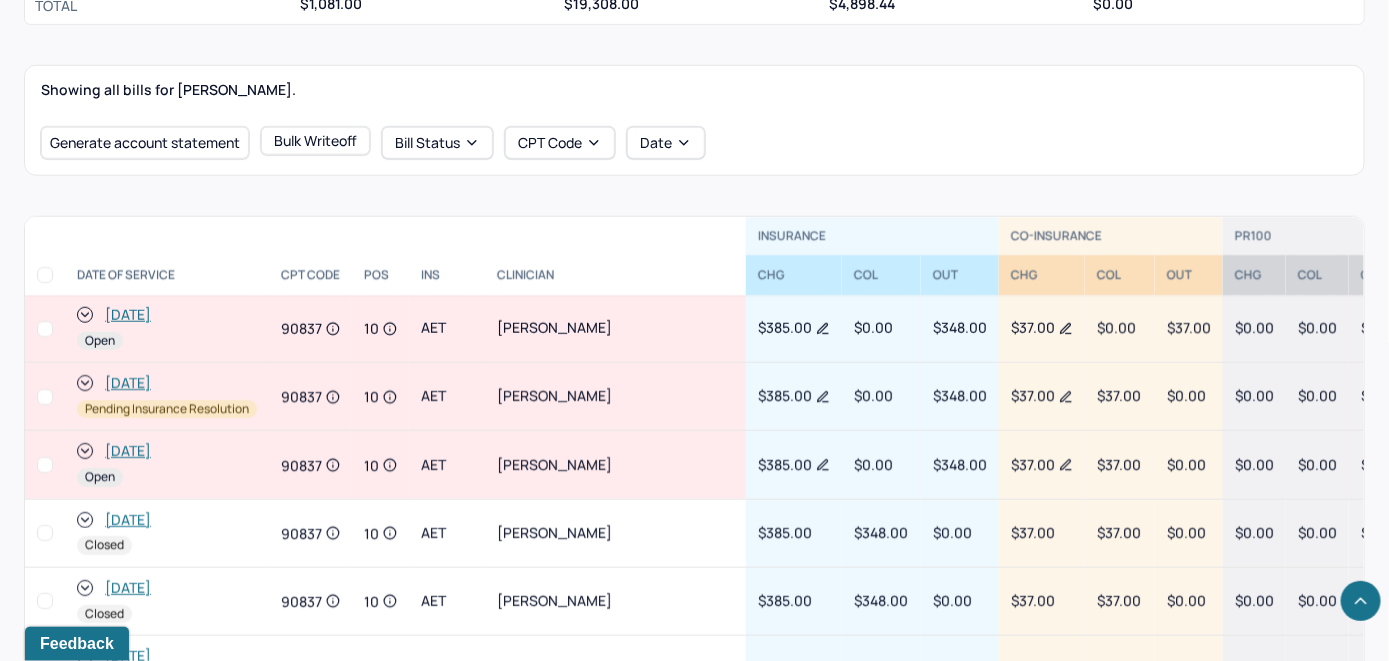 click on "[DATE]" at bounding box center [128, 315] 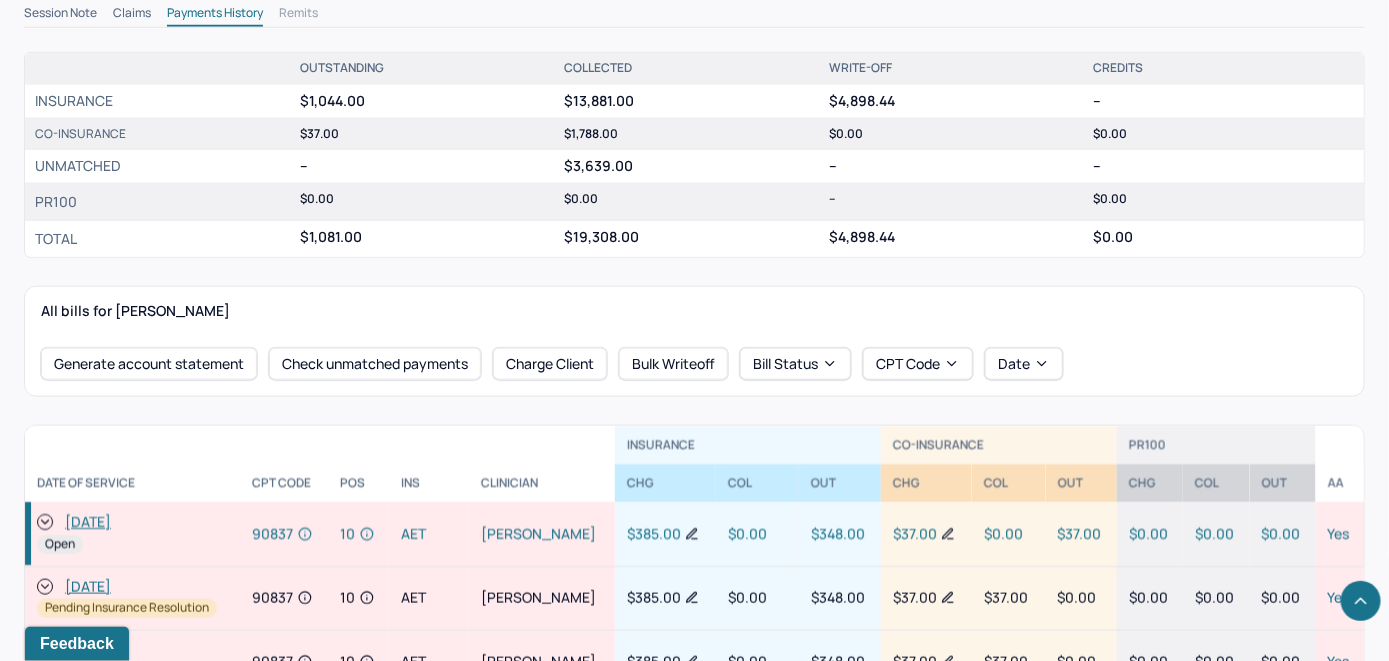 scroll, scrollTop: 800, scrollLeft: 0, axis: vertical 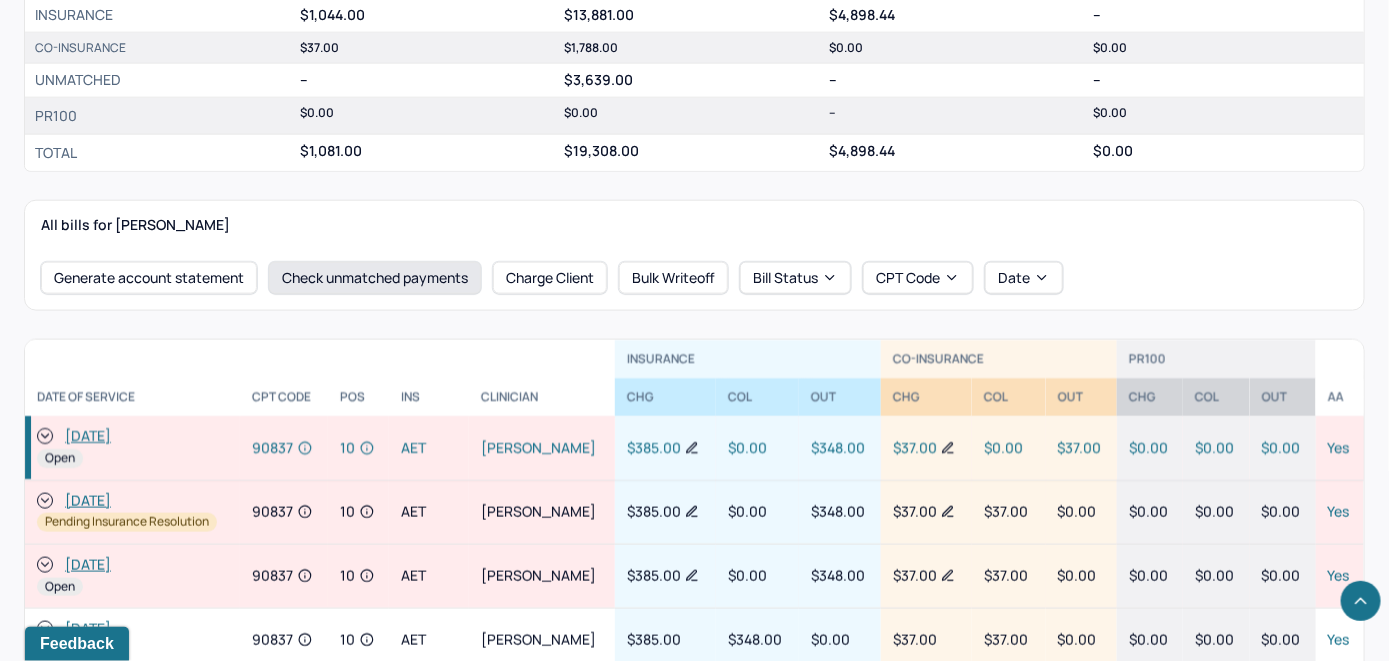 click on "Check unmatched payments" at bounding box center [375, 278] 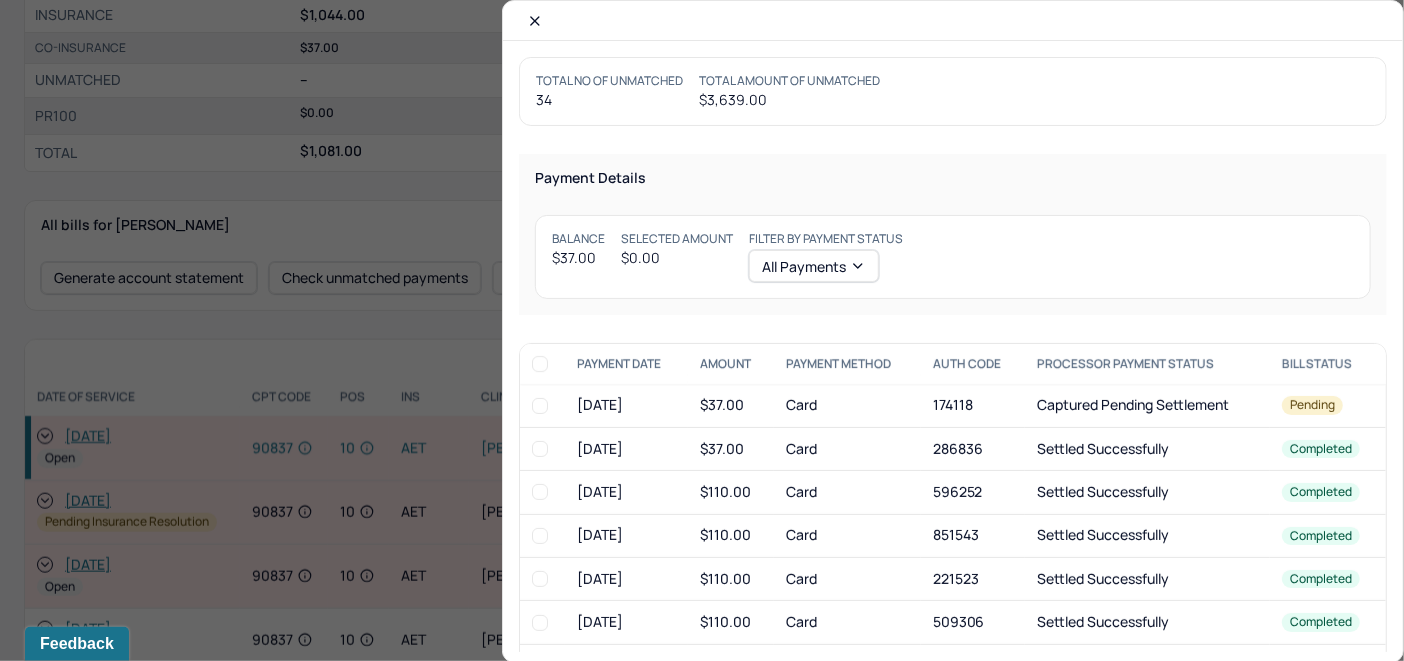 click at bounding box center (540, 449) 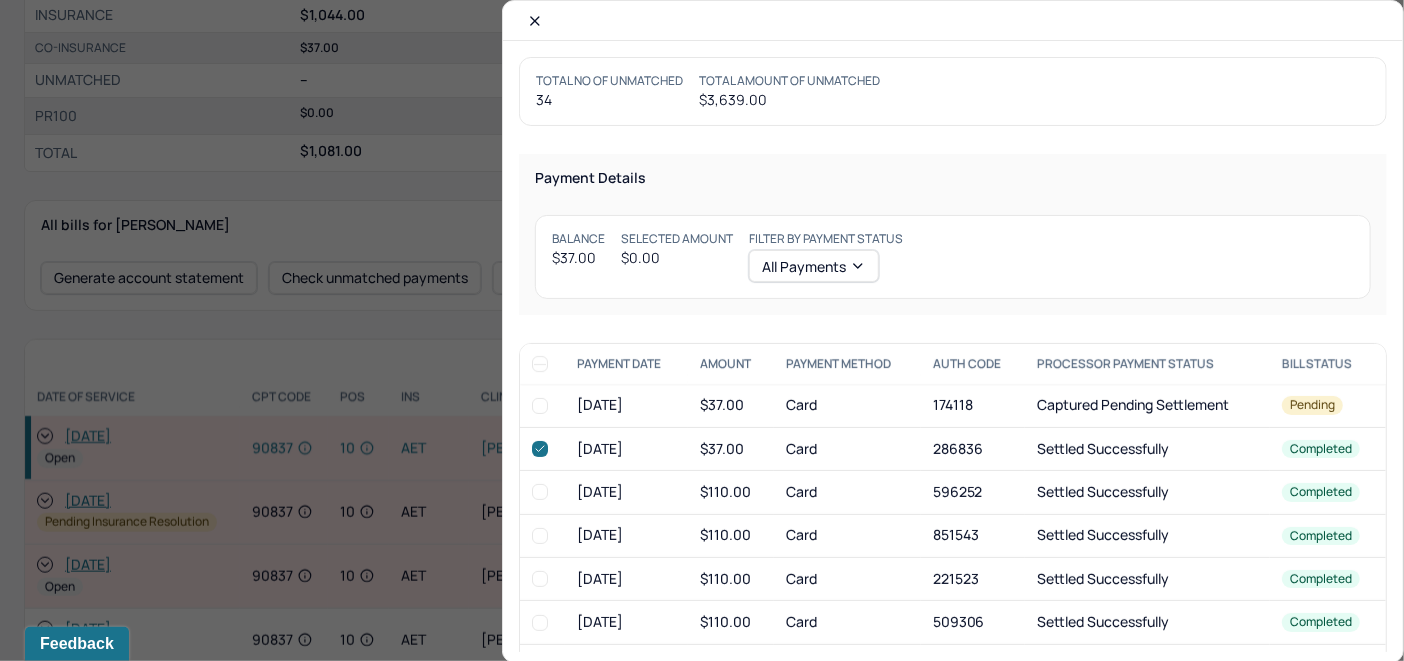 checkbox on "true" 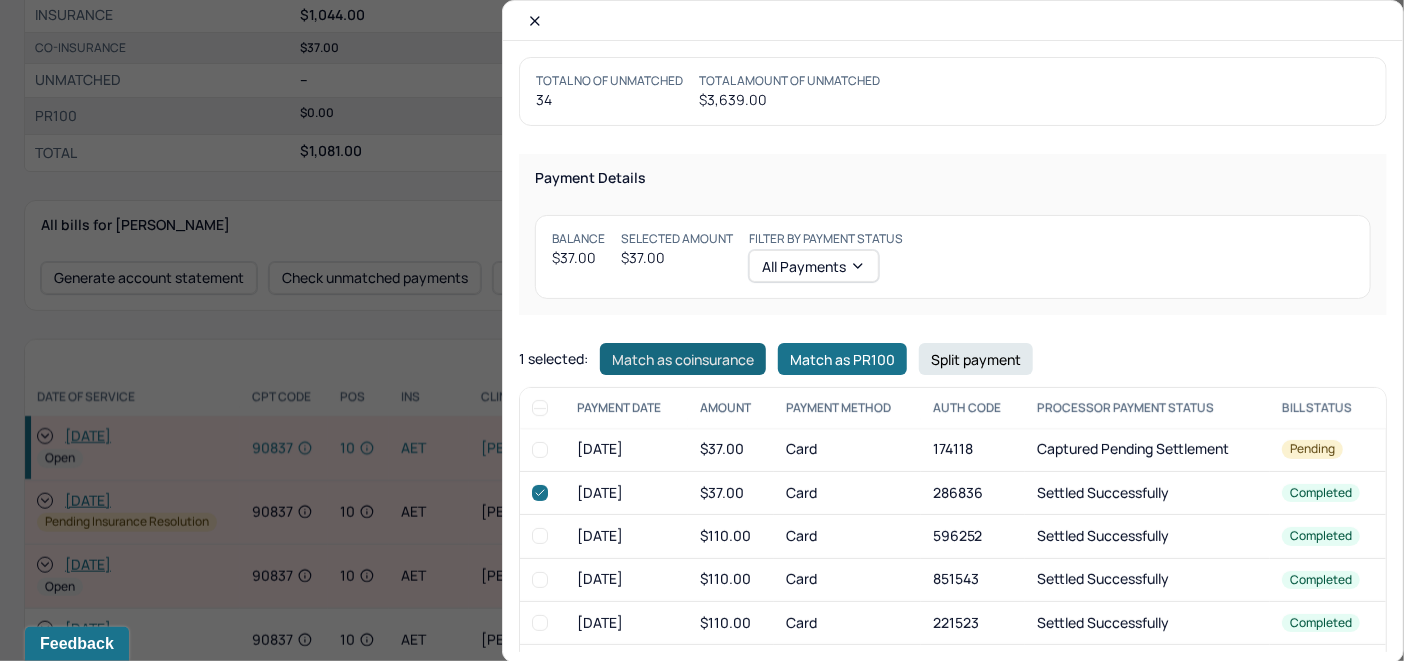 click on "Match as coinsurance" at bounding box center [683, 359] 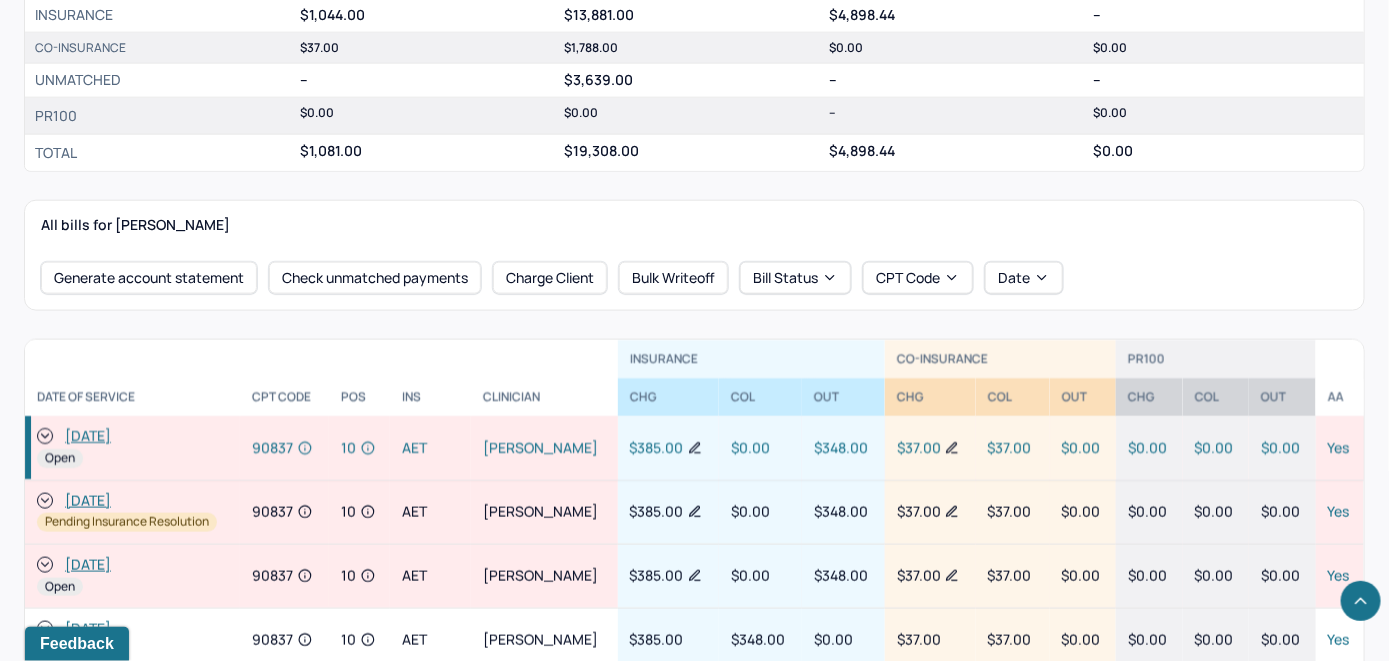 click 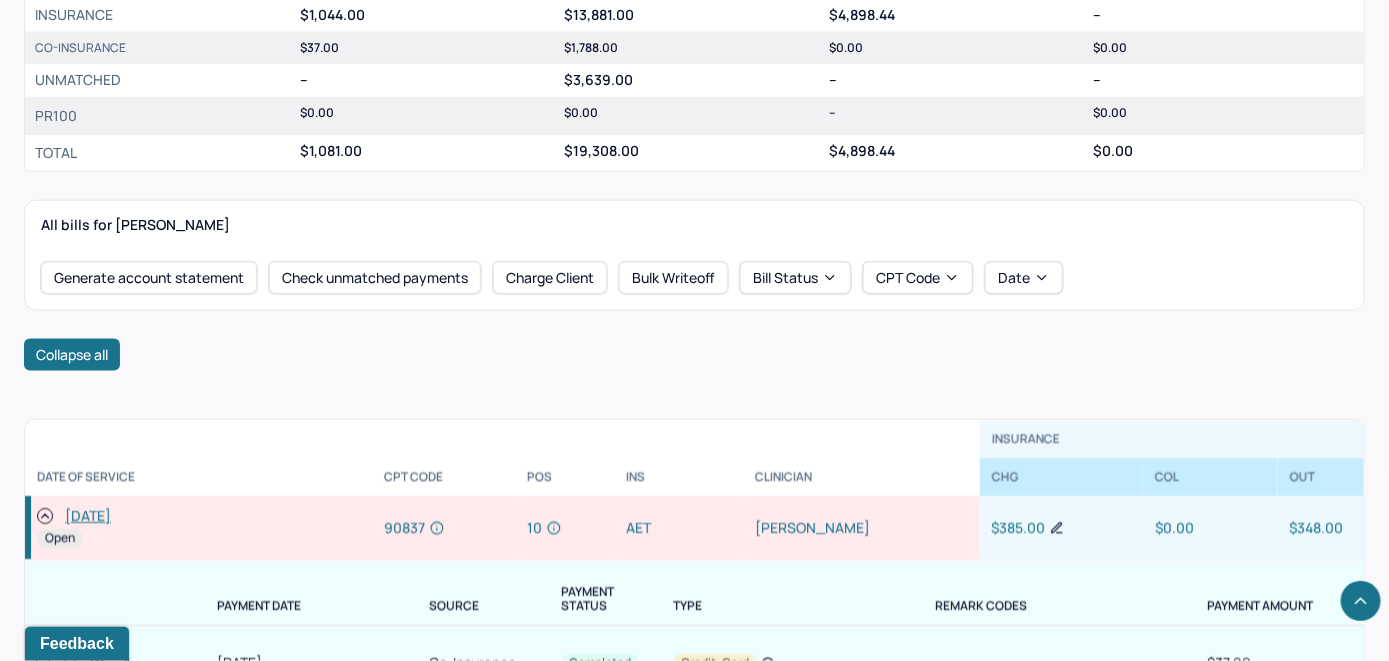 scroll, scrollTop: 0, scrollLeft: 0, axis: both 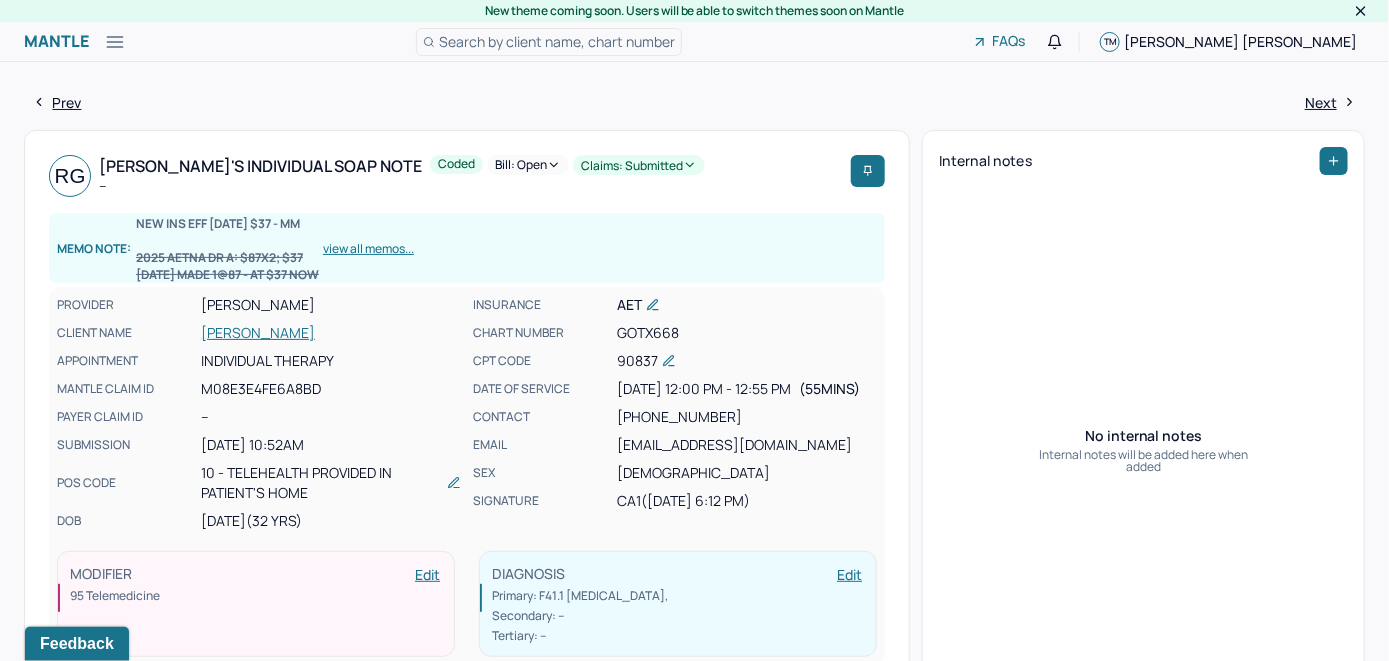 click on "Bill: Open" at bounding box center [528, 165] 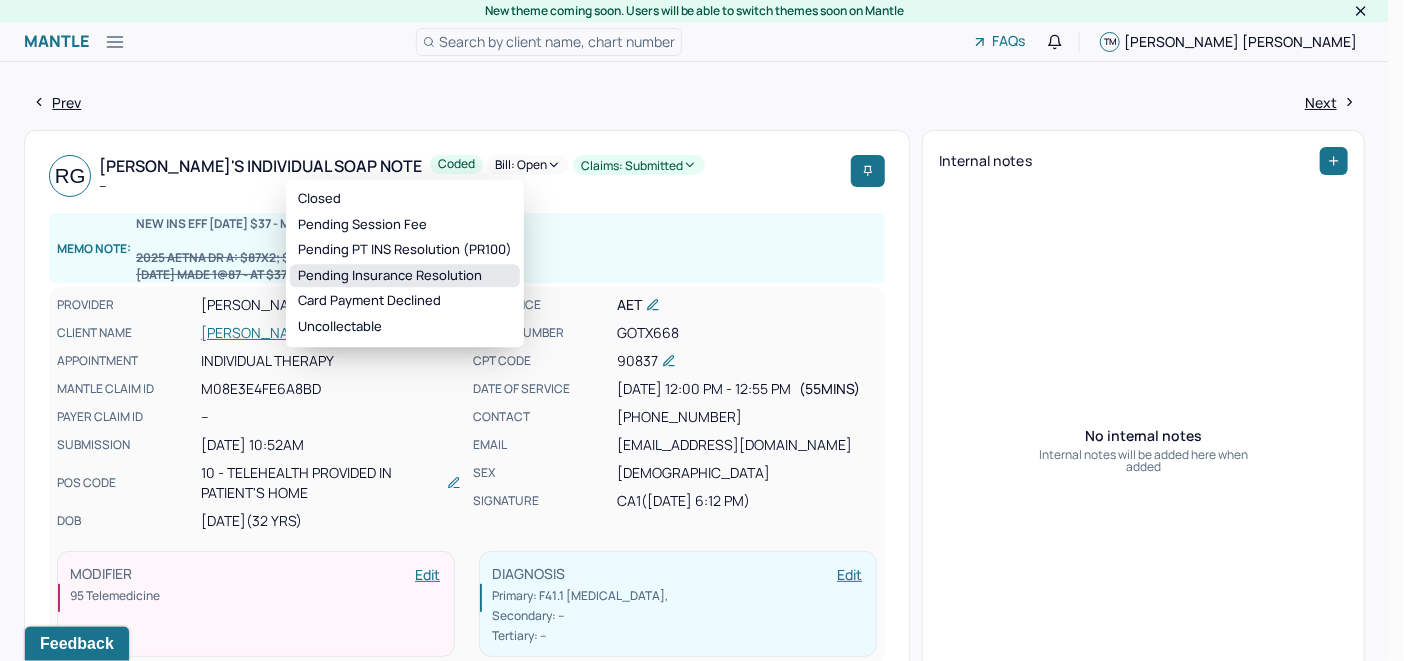 click on "Pending Insurance Resolution" at bounding box center [405, 276] 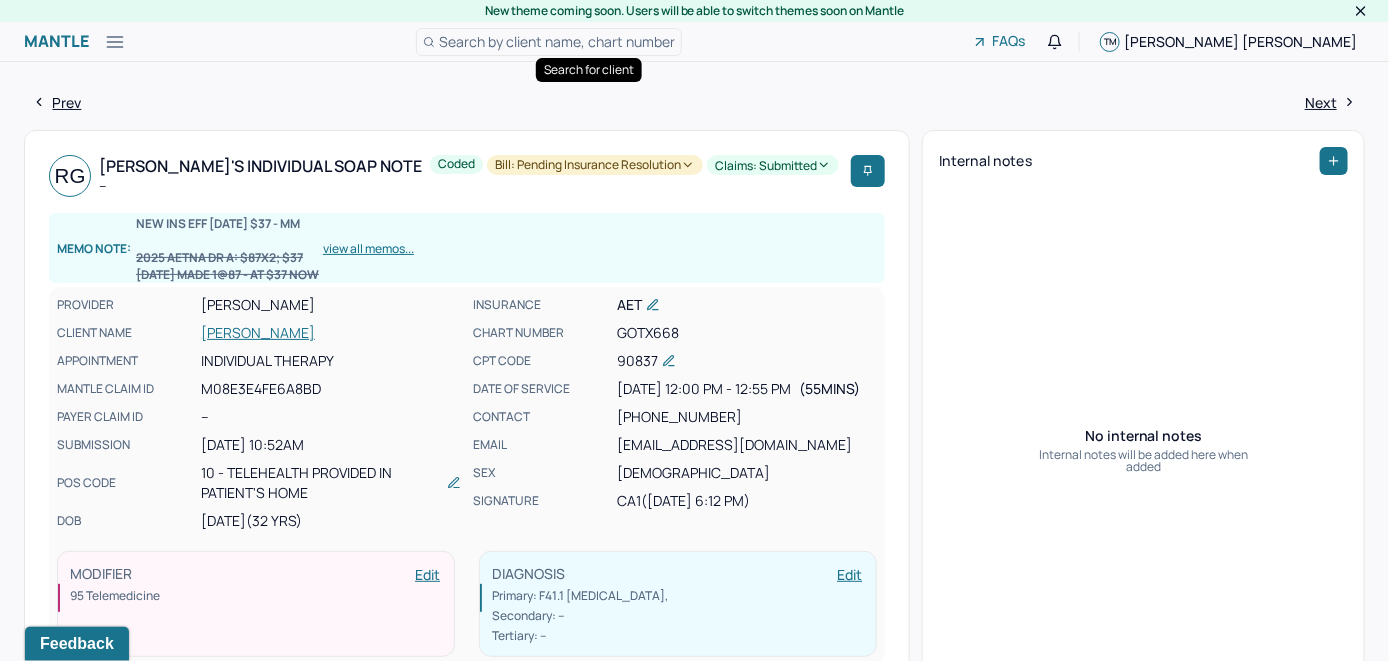 click on "Search by client name, chart number" at bounding box center (557, 41) 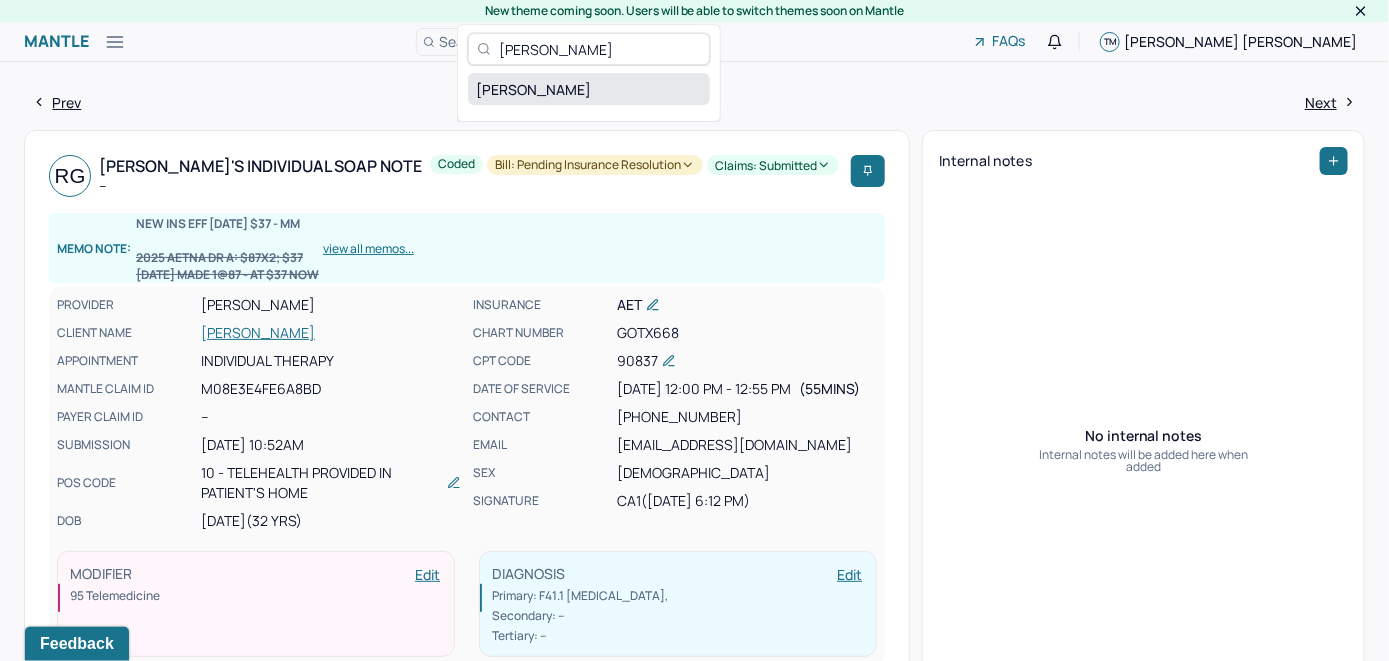 type on "Richard Weksberg" 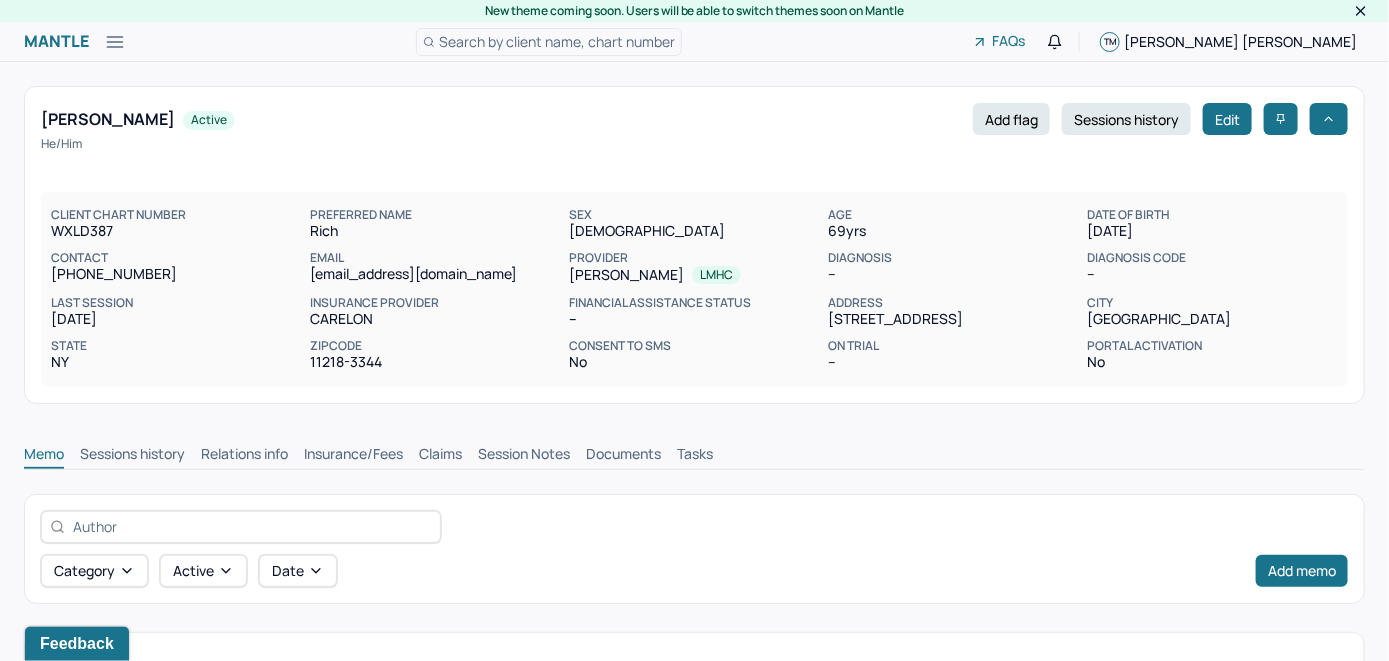 scroll, scrollTop: 0, scrollLeft: 0, axis: both 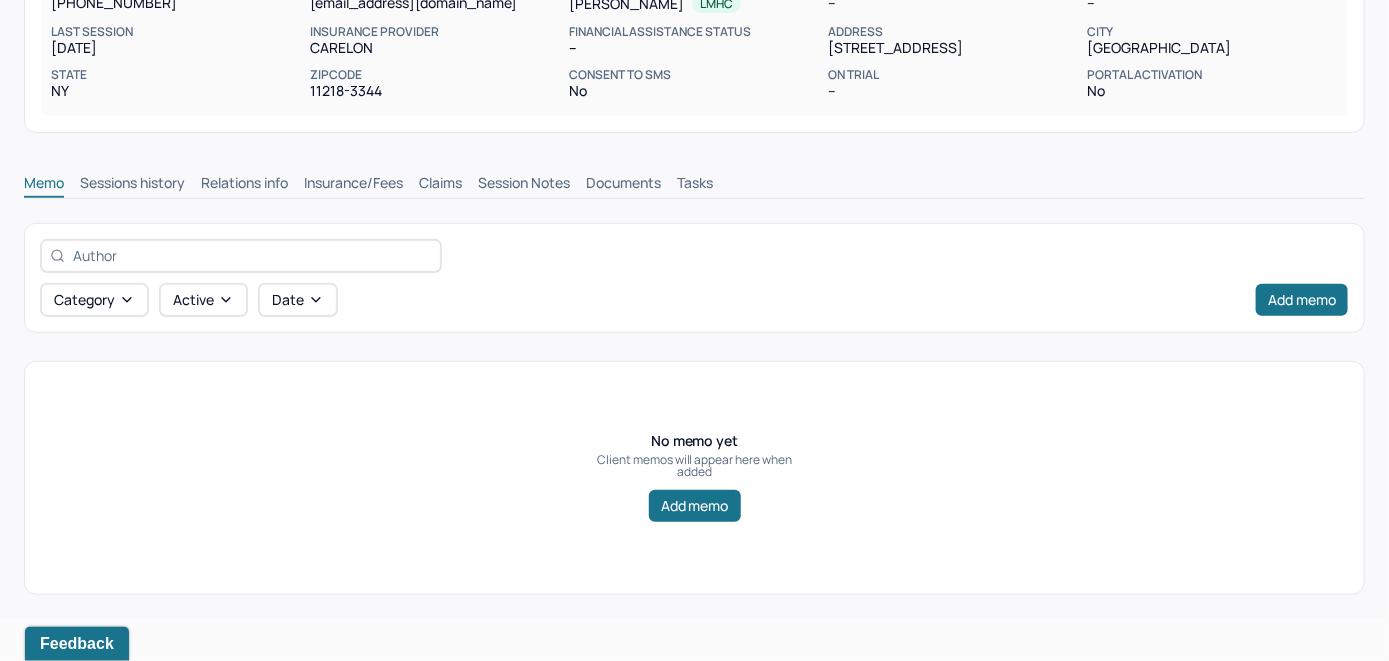 click on "Insurance/Fees" at bounding box center [353, 185] 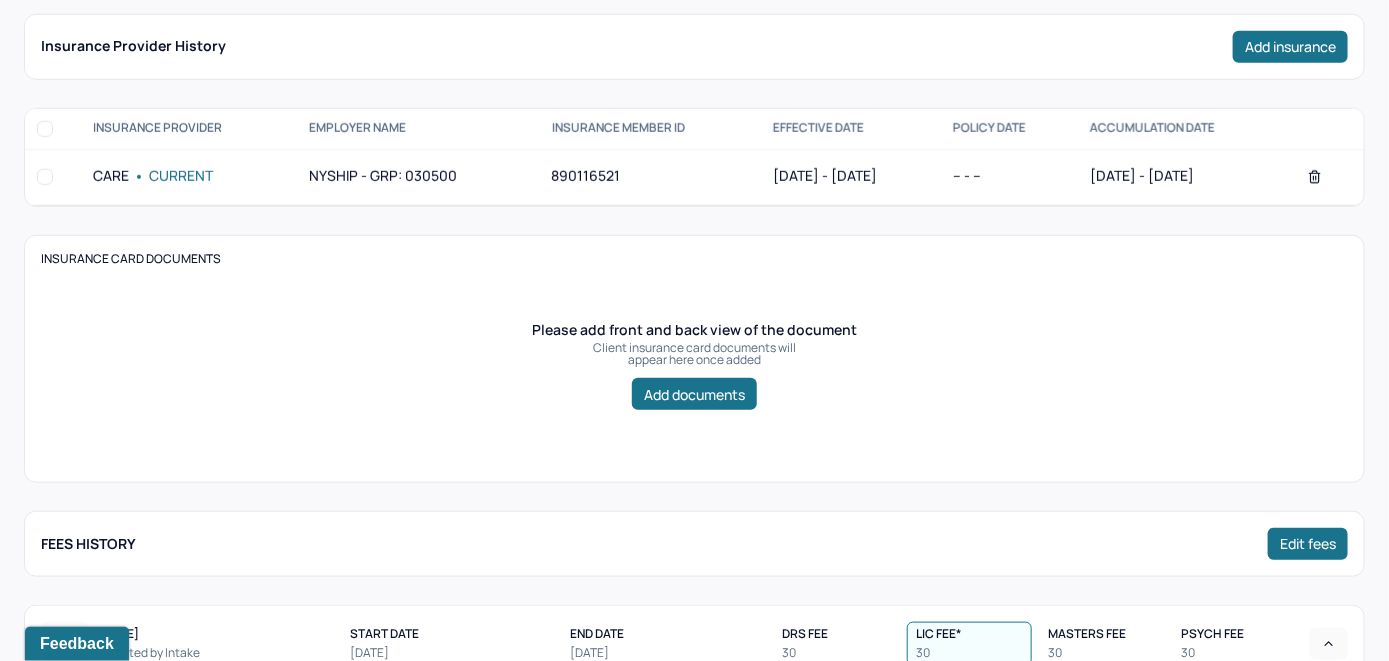 scroll, scrollTop: 371, scrollLeft: 0, axis: vertical 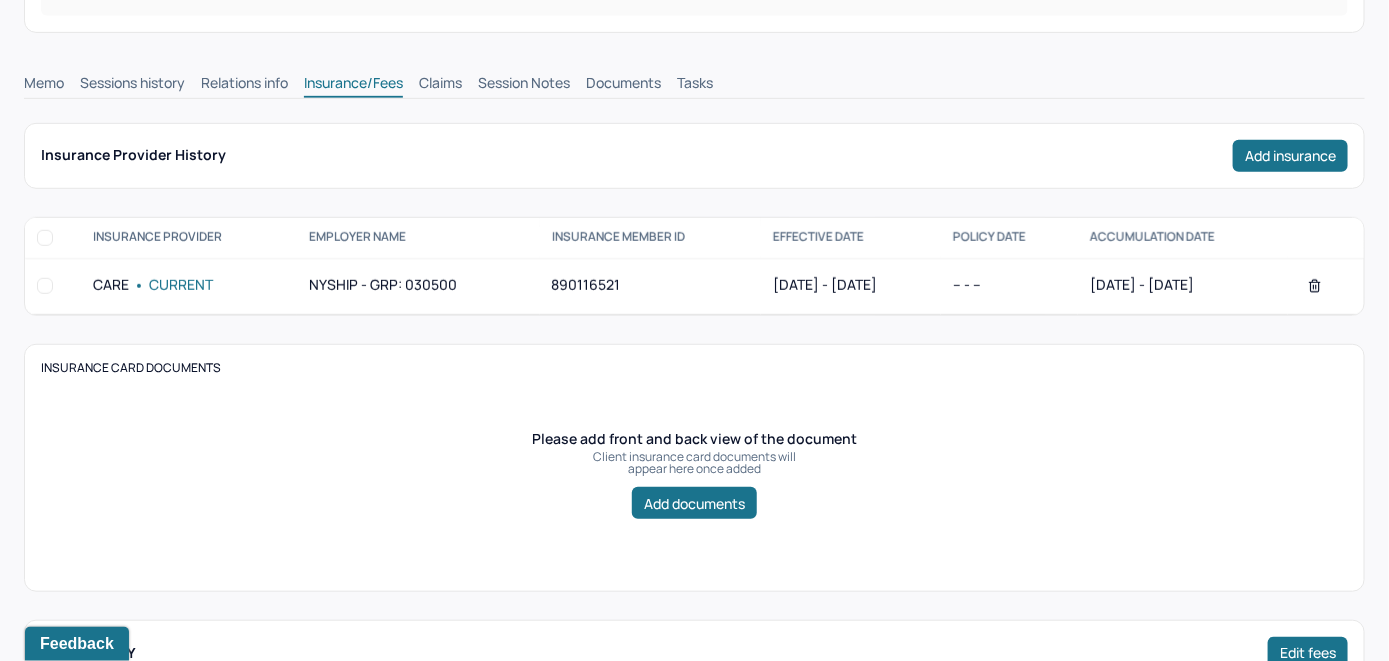 click on "Claims" at bounding box center (440, 85) 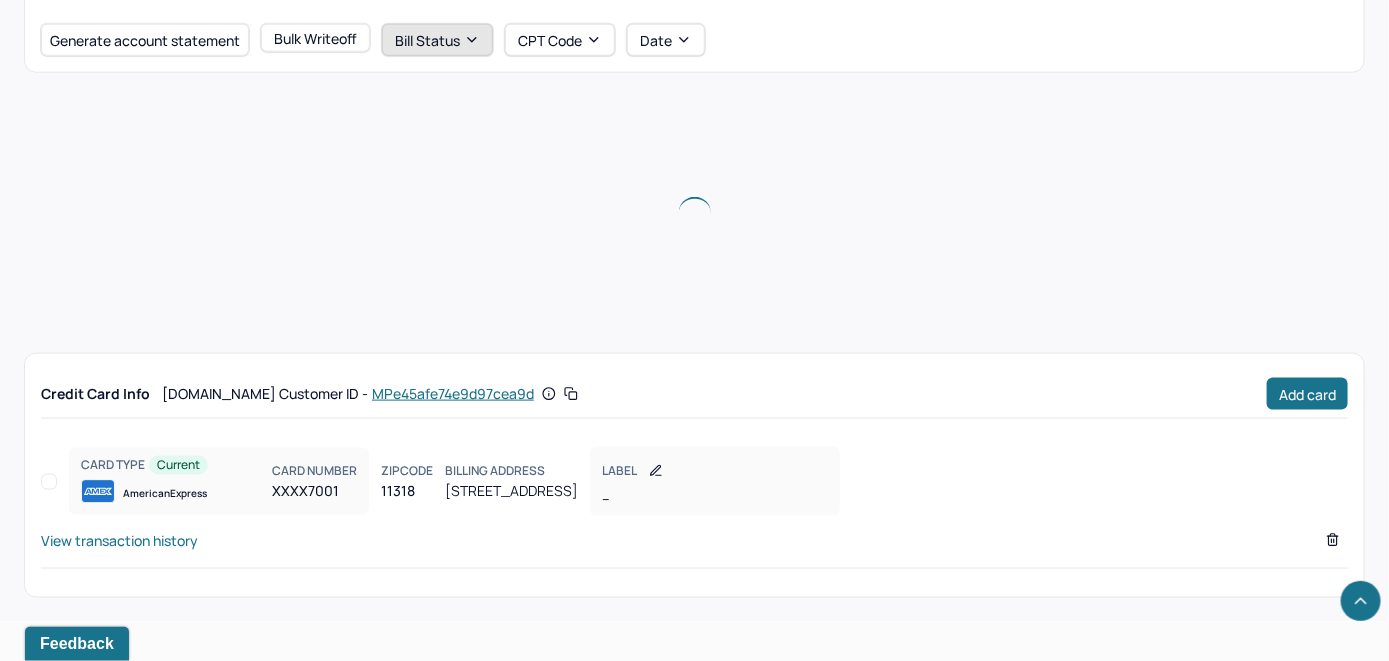 scroll, scrollTop: 775, scrollLeft: 0, axis: vertical 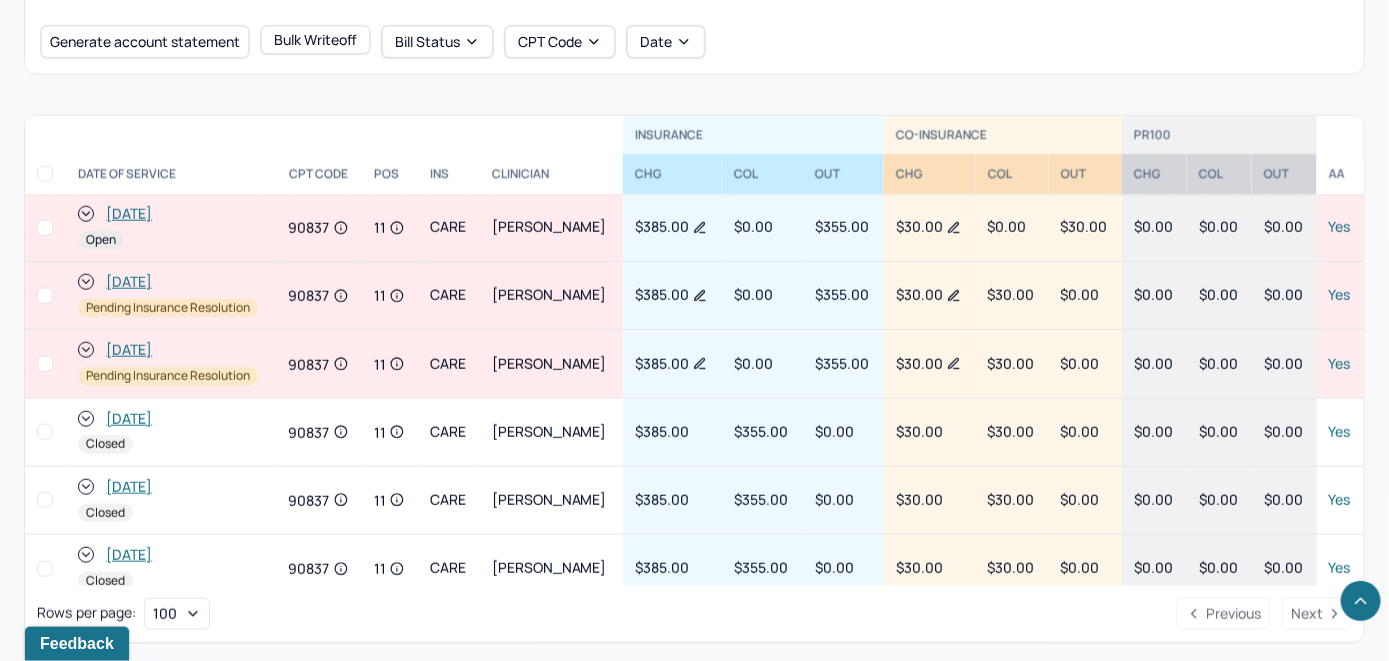 click on "Showing all bills for WEKSBERG, RICHARD.  Generate account statement Bulk Writeoff Bill Status CPT Code Date" at bounding box center [694, 19] 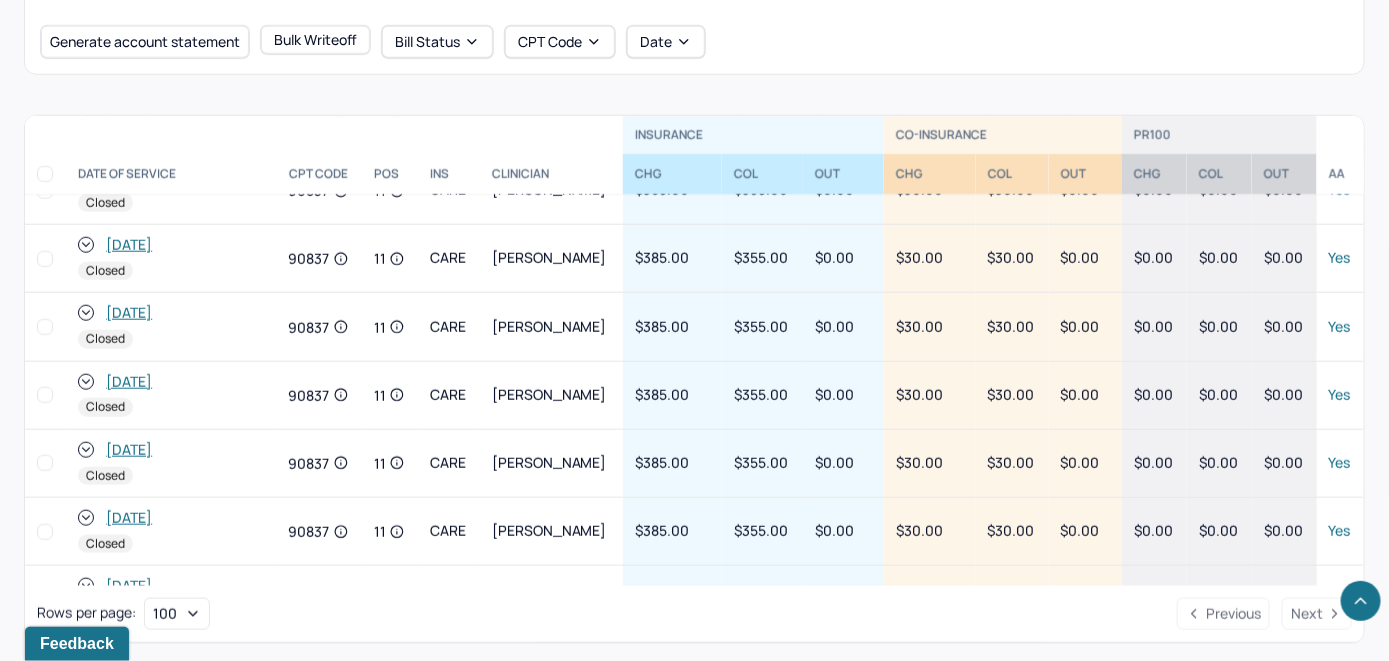 scroll, scrollTop: 400, scrollLeft: 0, axis: vertical 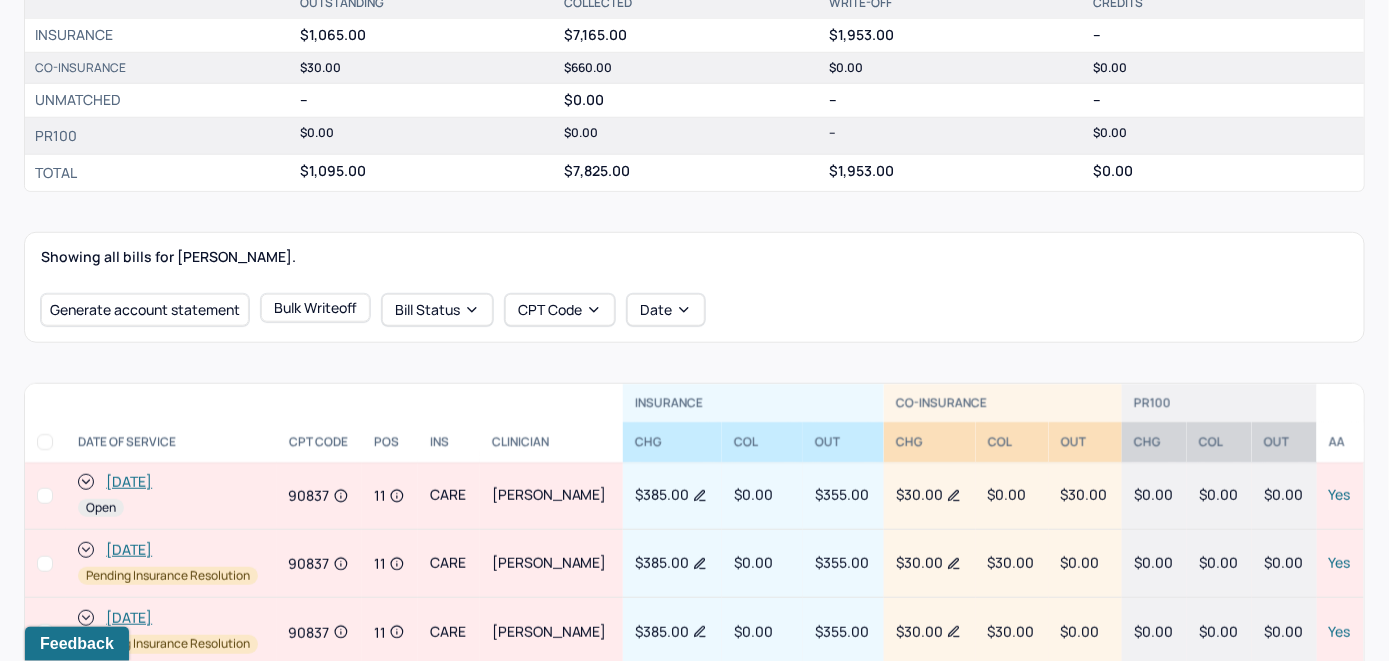 click on "[DATE]" at bounding box center [129, 482] 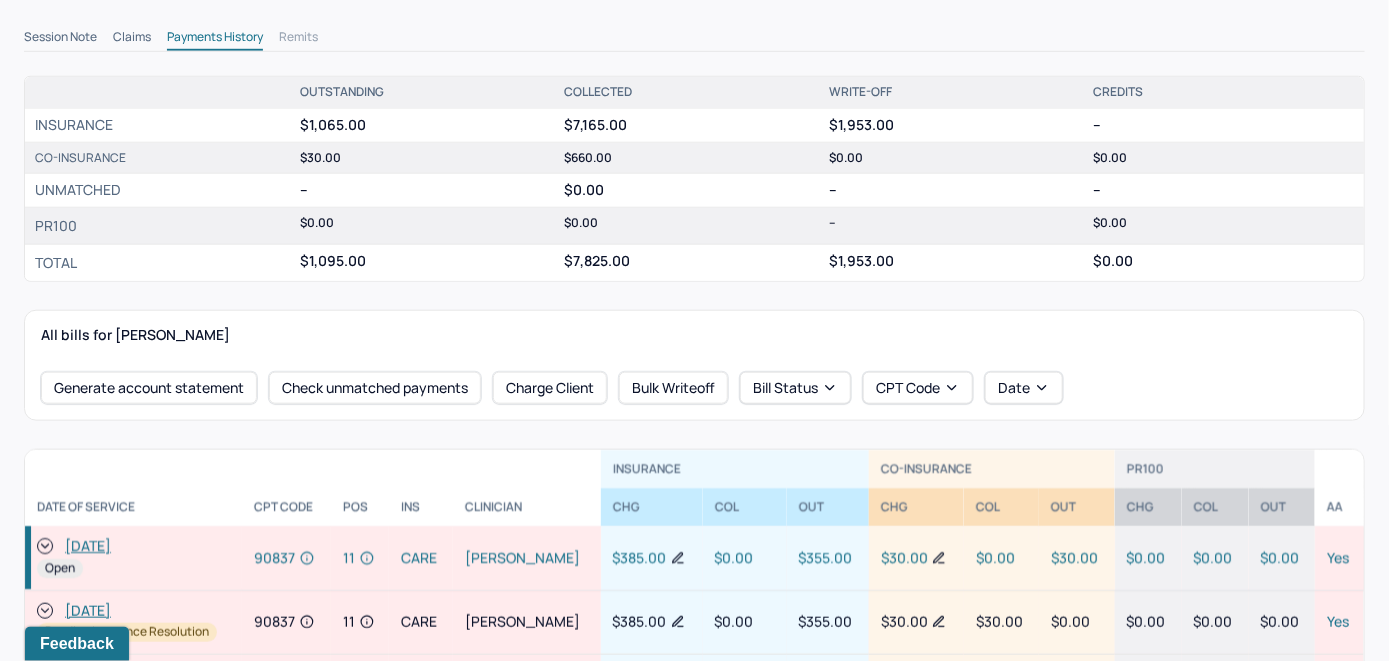 scroll, scrollTop: 600, scrollLeft: 0, axis: vertical 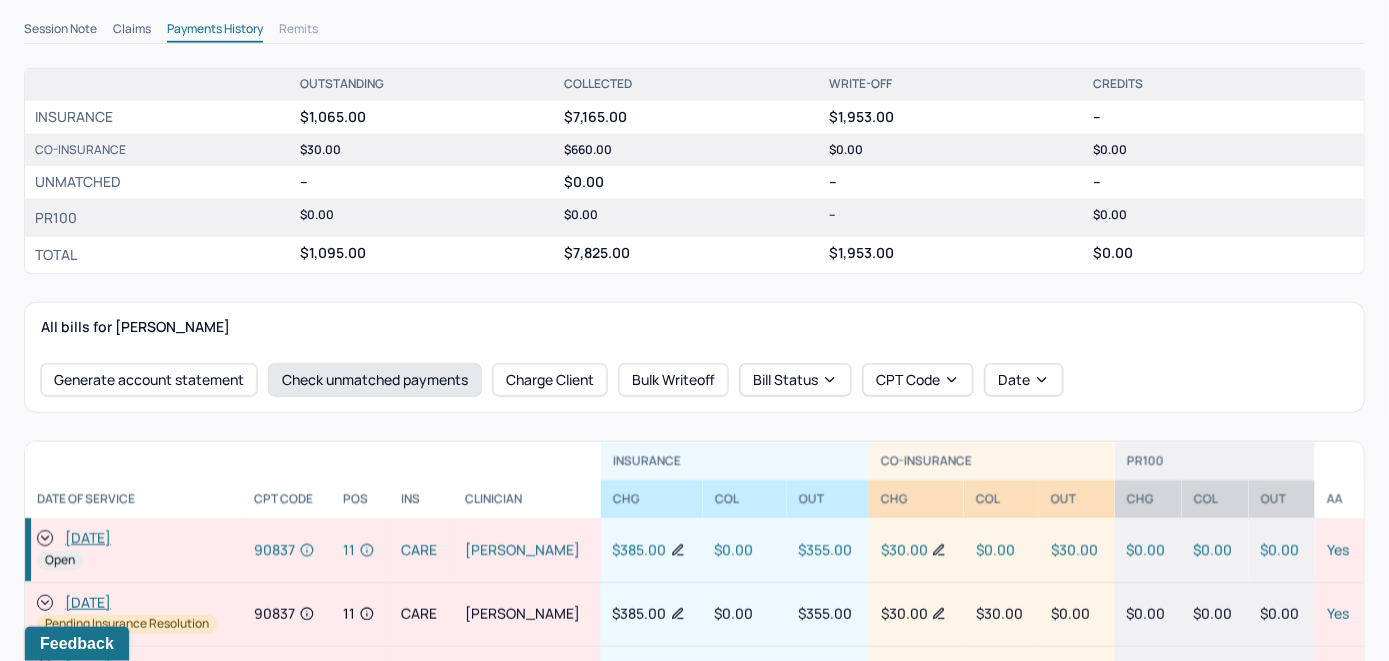 click on "Check unmatched payments" at bounding box center [375, 380] 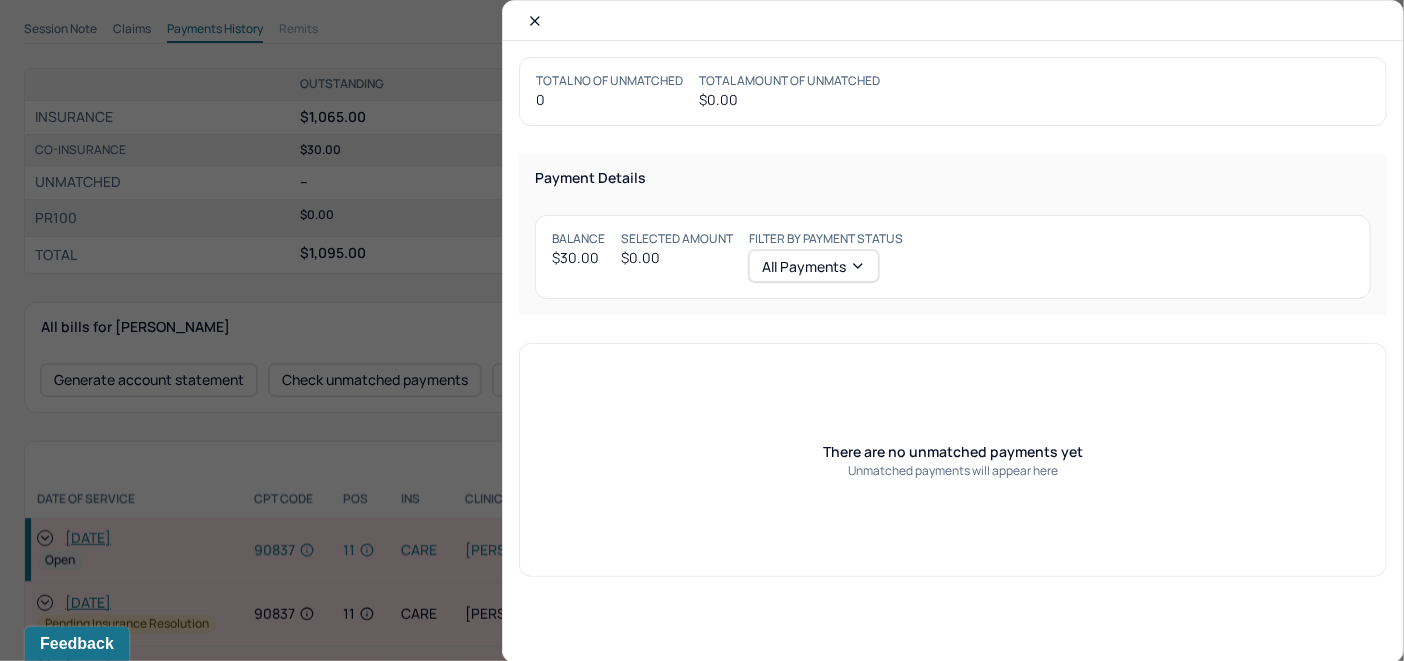 click at bounding box center [535, 21] 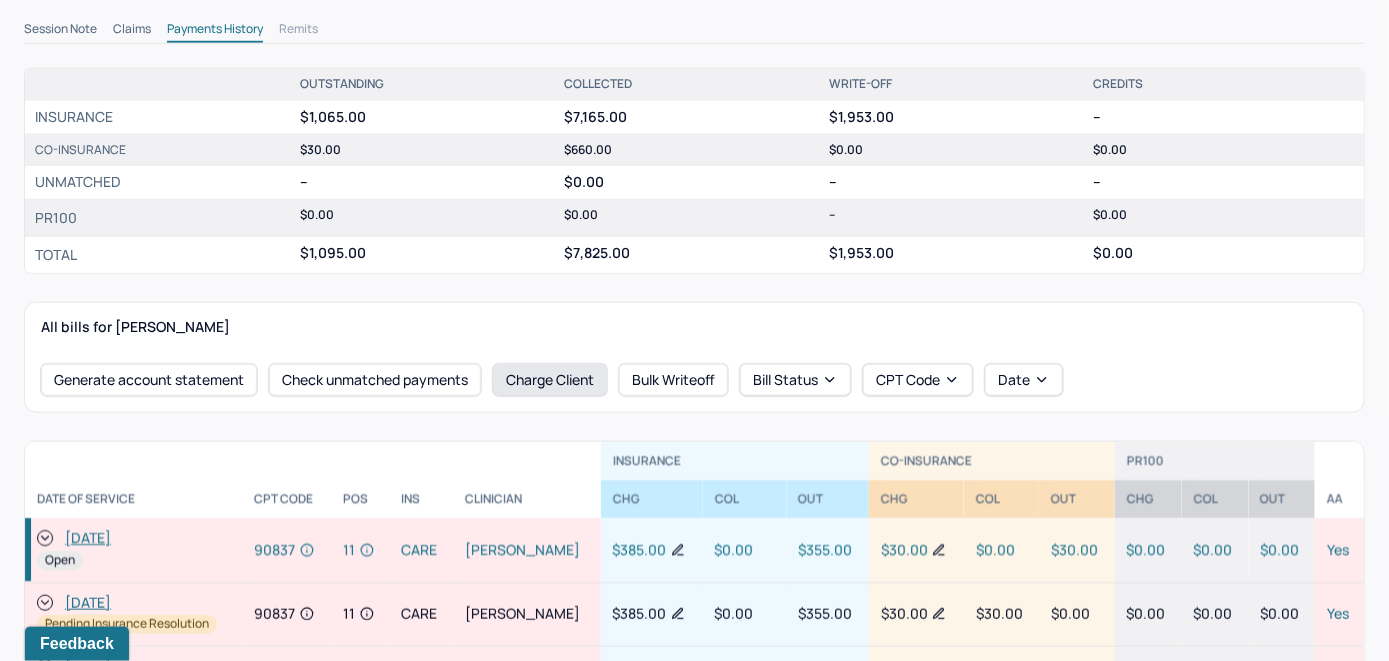 click on "Charge Client" at bounding box center [550, 380] 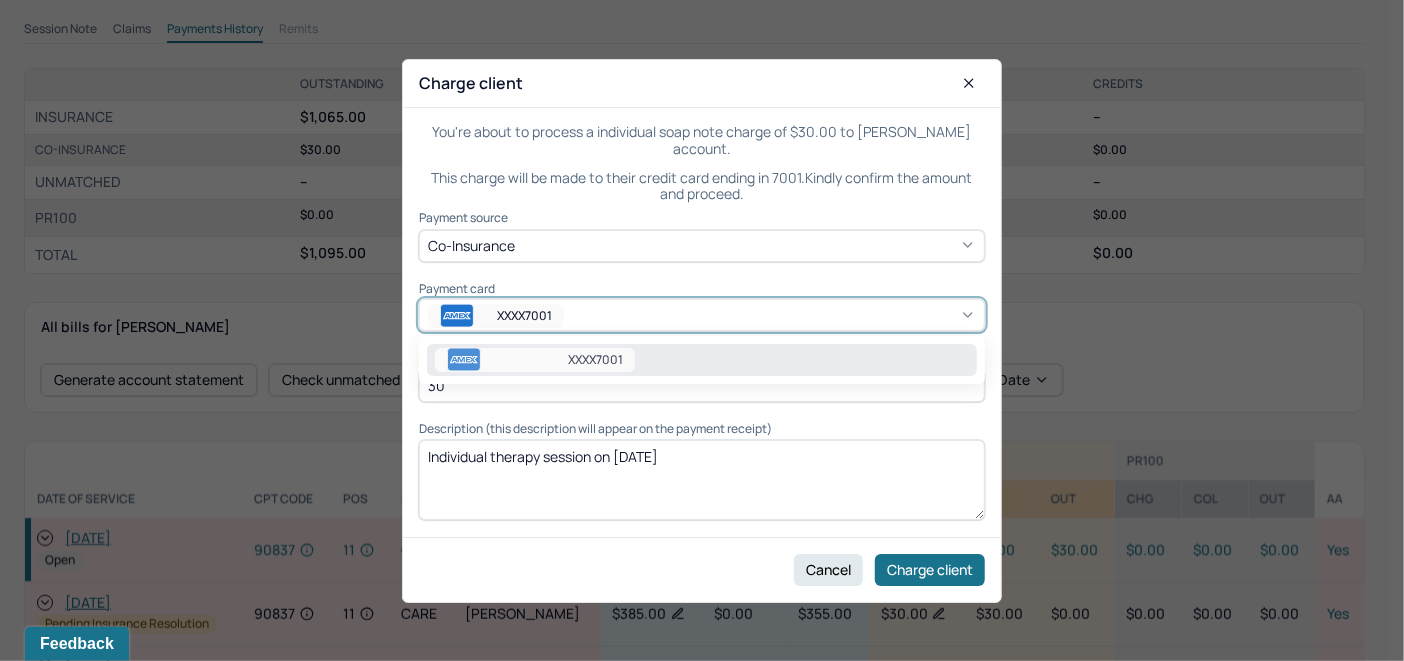 click on "XXXX7001" at bounding box center (702, 316) 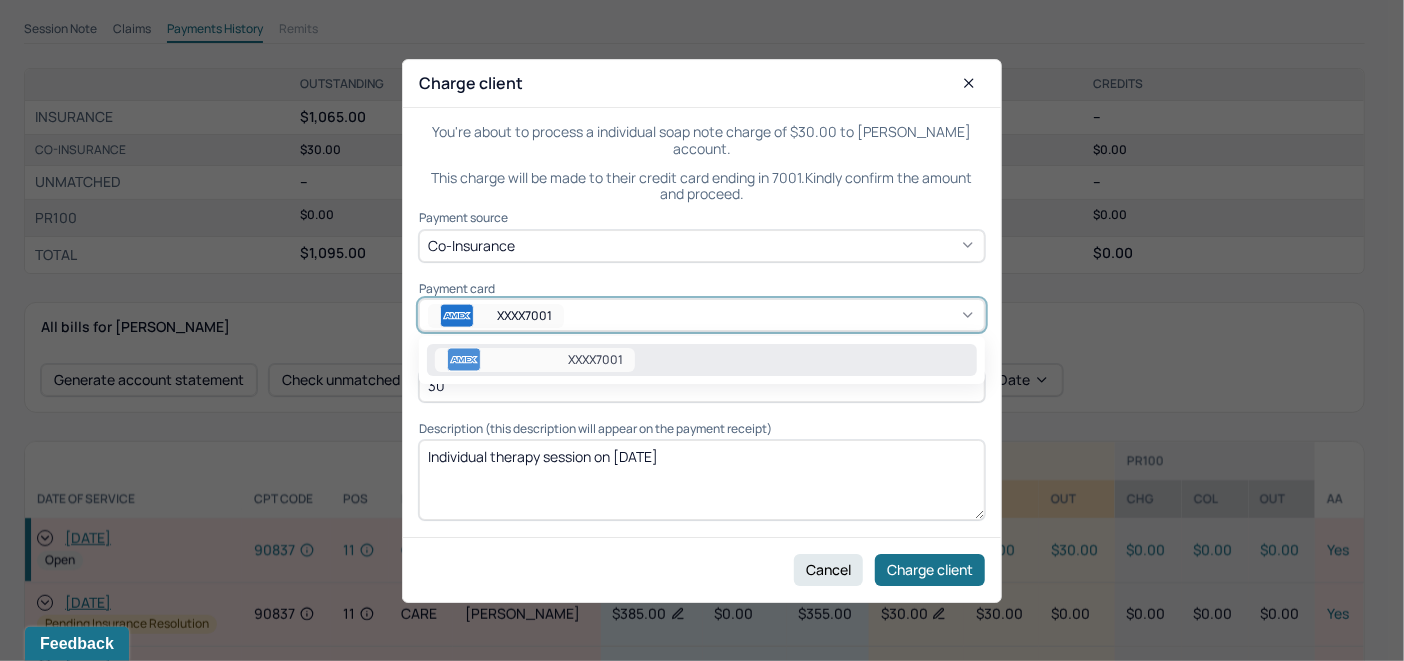 click on "XXXX7001" at bounding box center [702, 360] 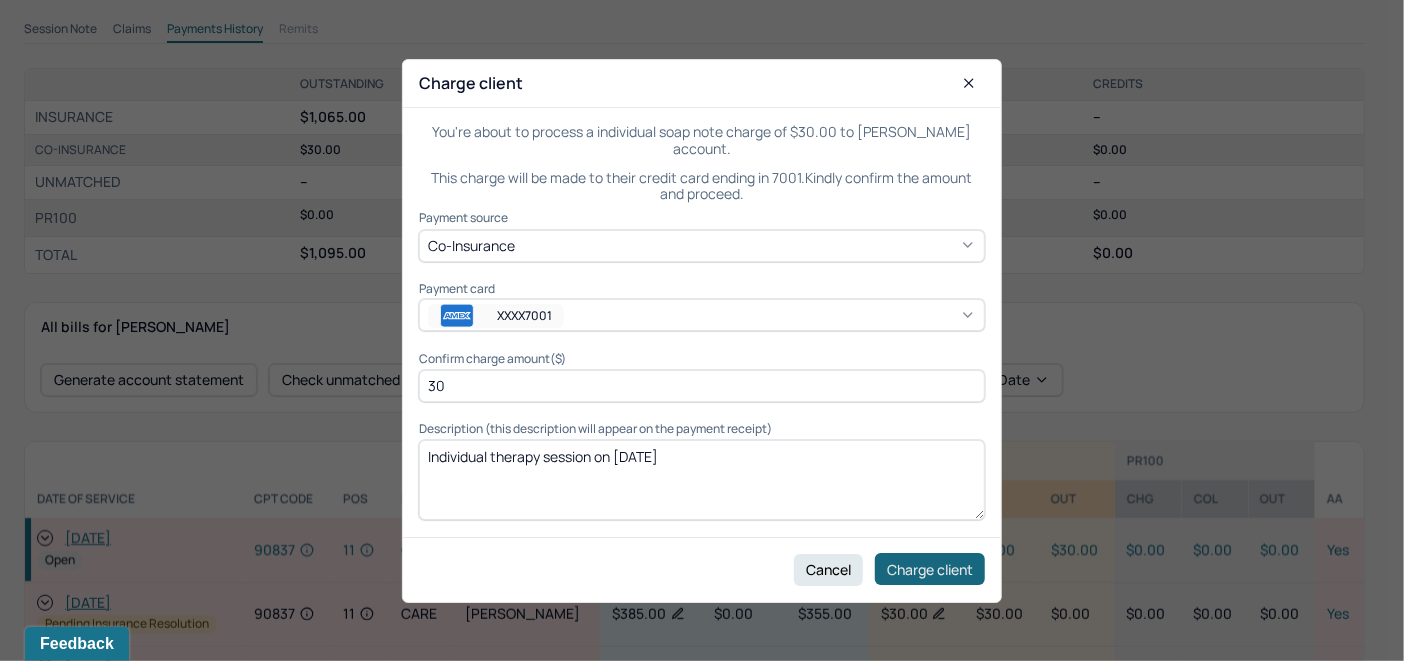 click on "Charge client" at bounding box center [930, 569] 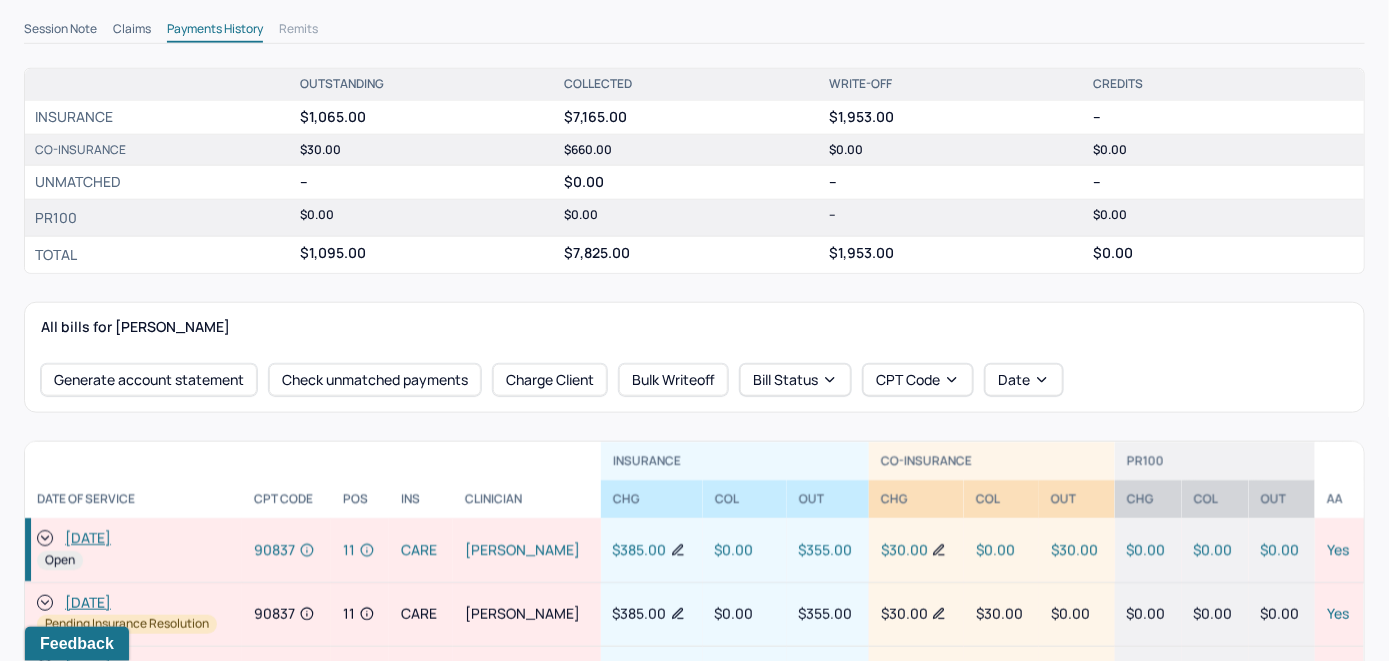 click on "07/24/2025 Open" at bounding box center (133, 551) 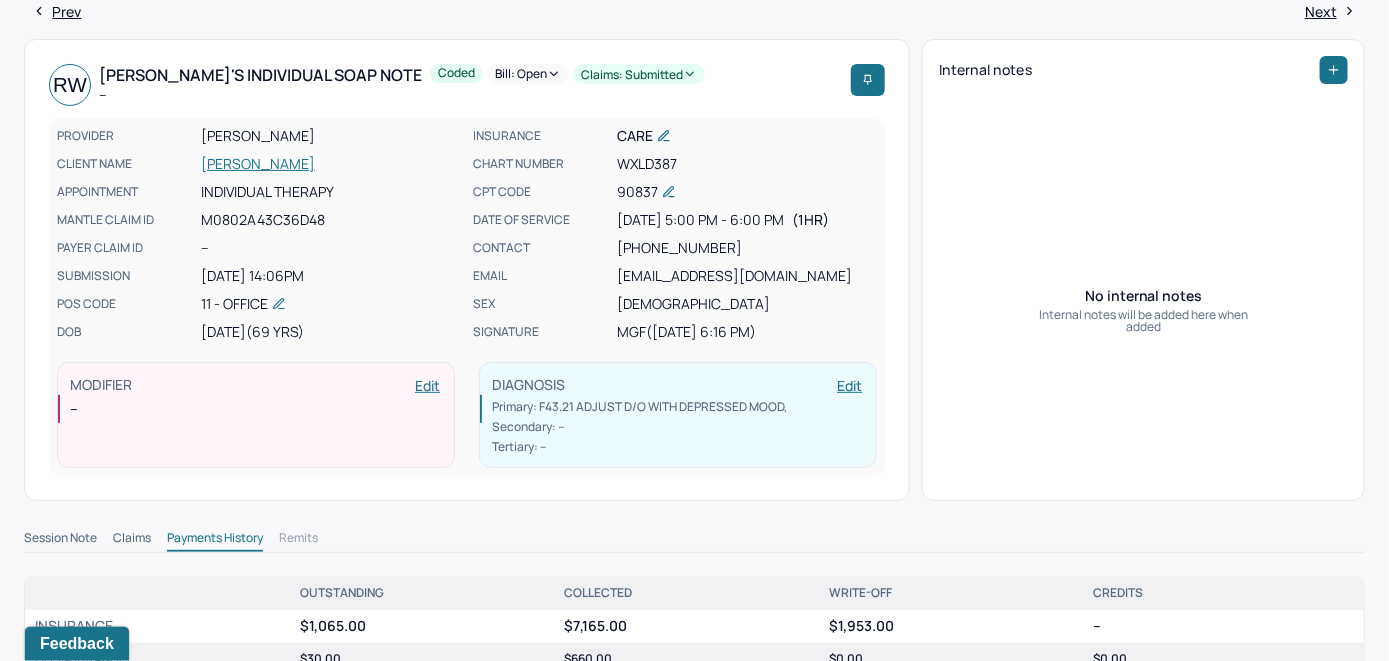 scroll, scrollTop: 0, scrollLeft: 0, axis: both 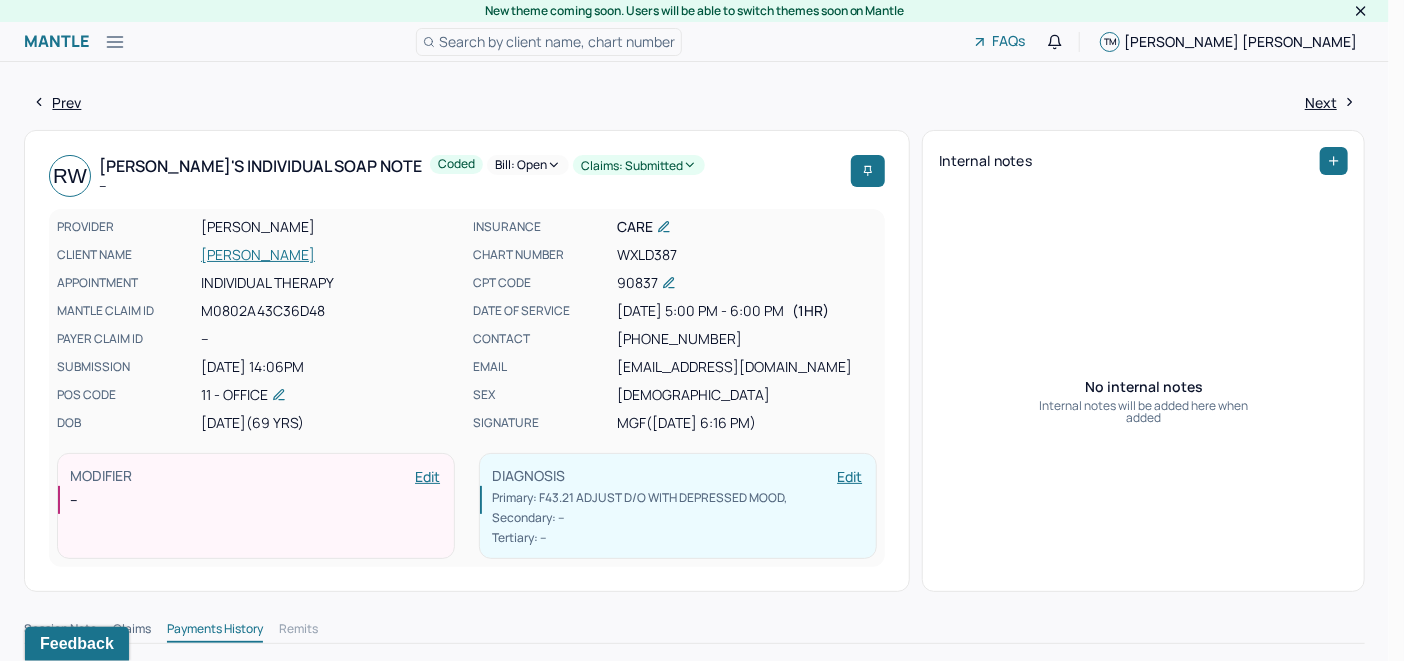 click on "Bill: Open" at bounding box center (528, 165) 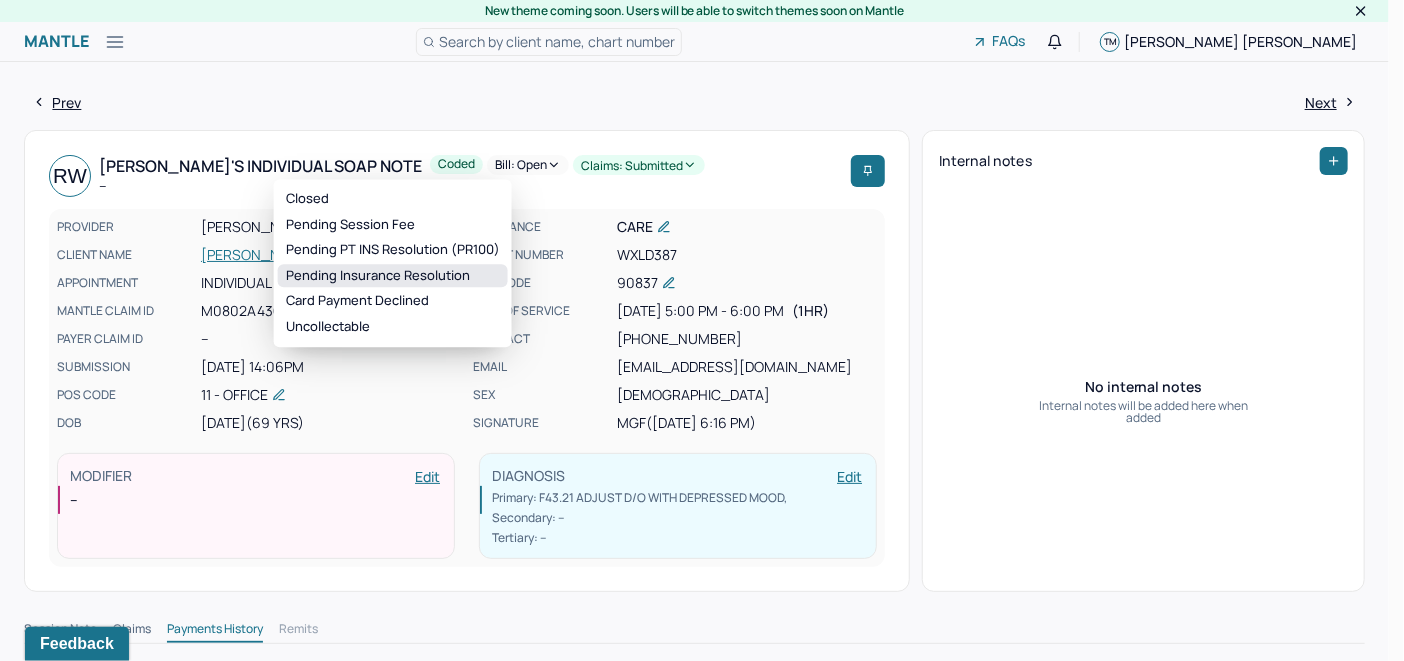 click on "Pending Insurance Resolution" at bounding box center [393, 276] 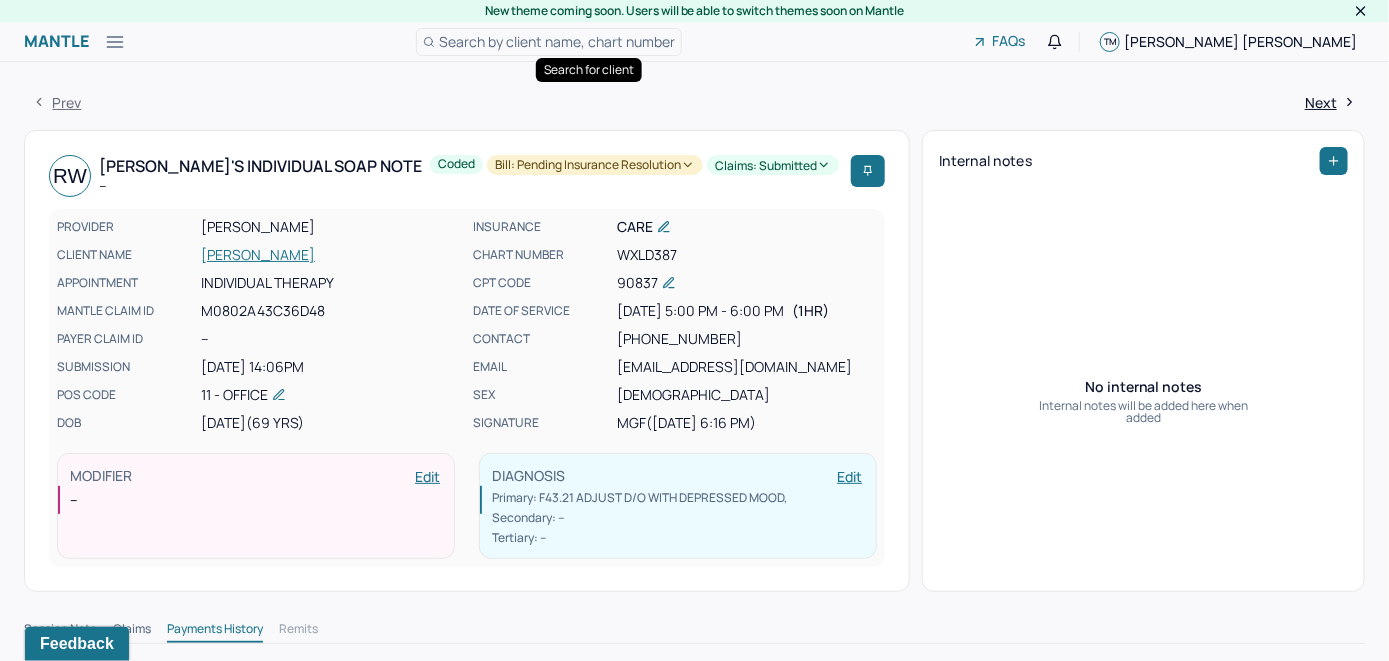 click on "Search by client name, chart number" at bounding box center [557, 41] 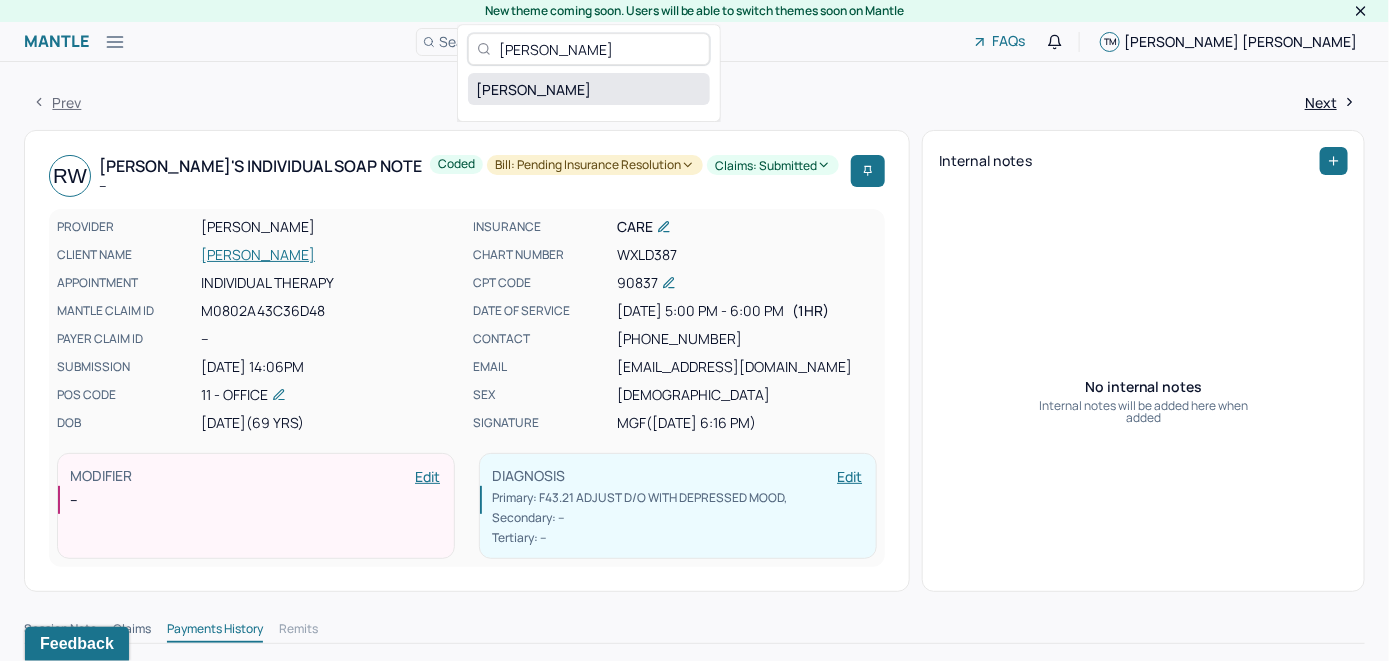 type on "Robert Keffer" 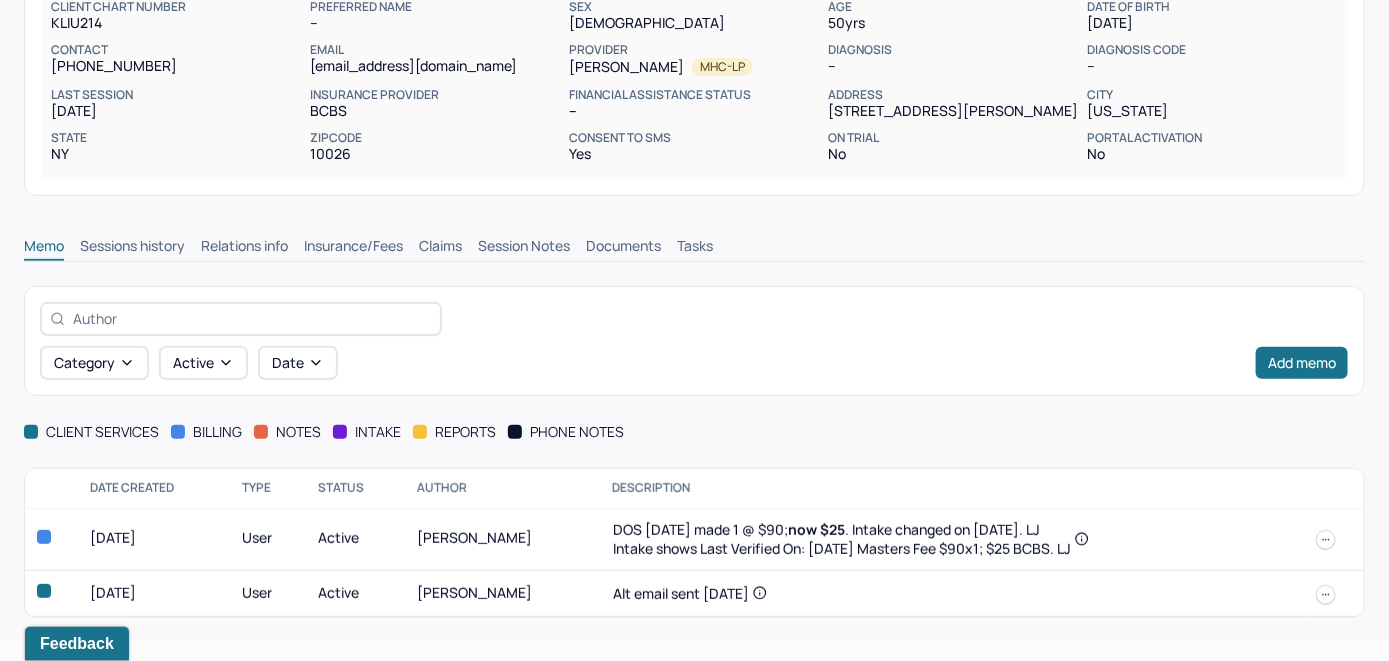 scroll, scrollTop: 231, scrollLeft: 0, axis: vertical 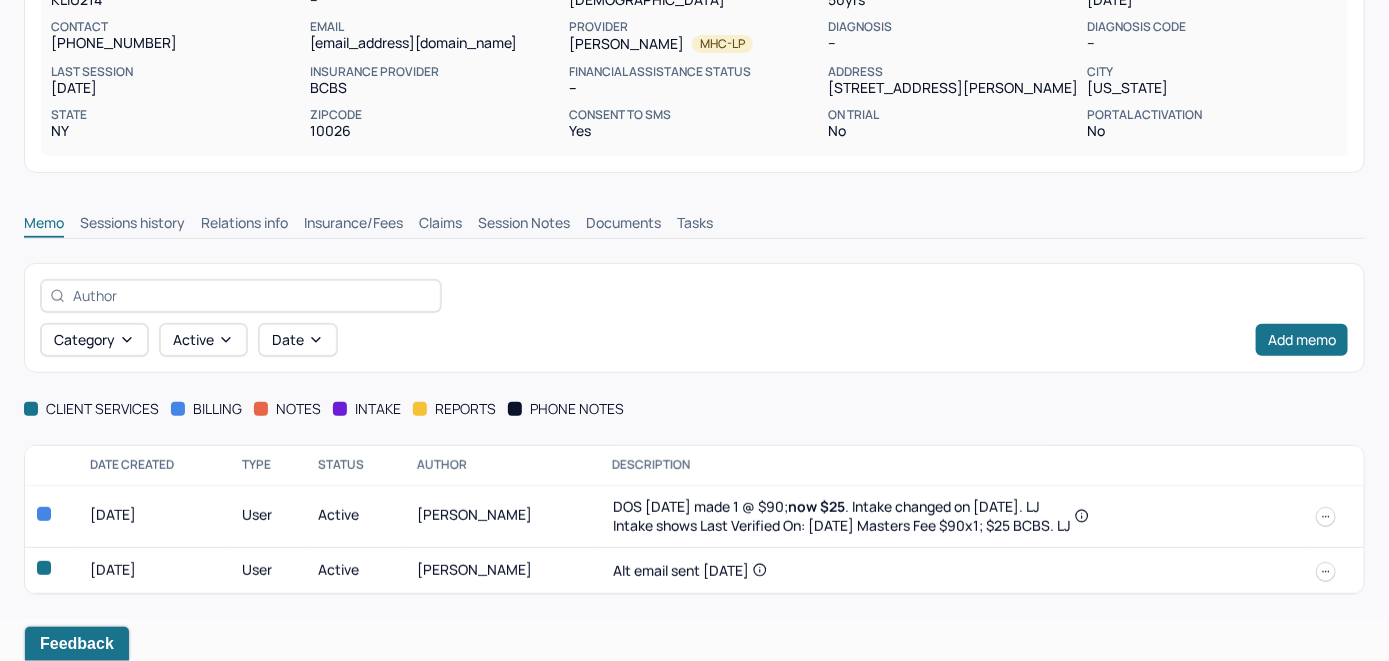 click on "Insurance/Fees" at bounding box center [353, 225] 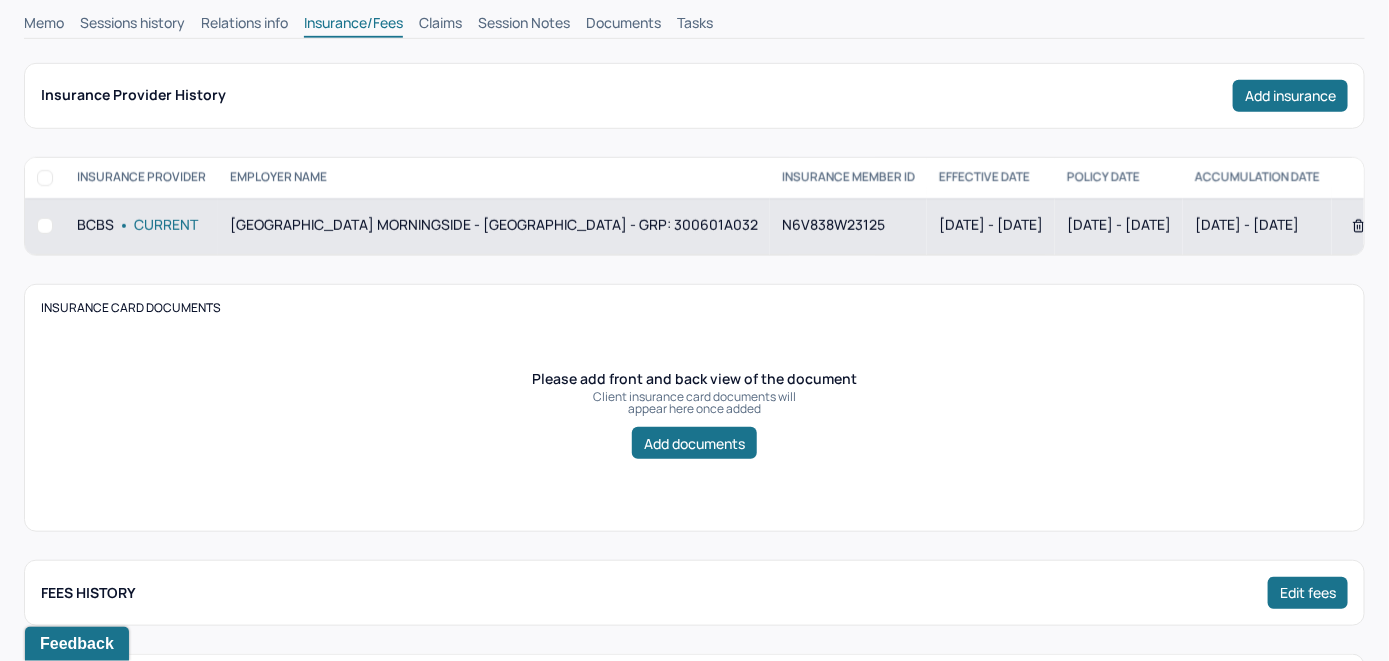 scroll, scrollTop: 231, scrollLeft: 0, axis: vertical 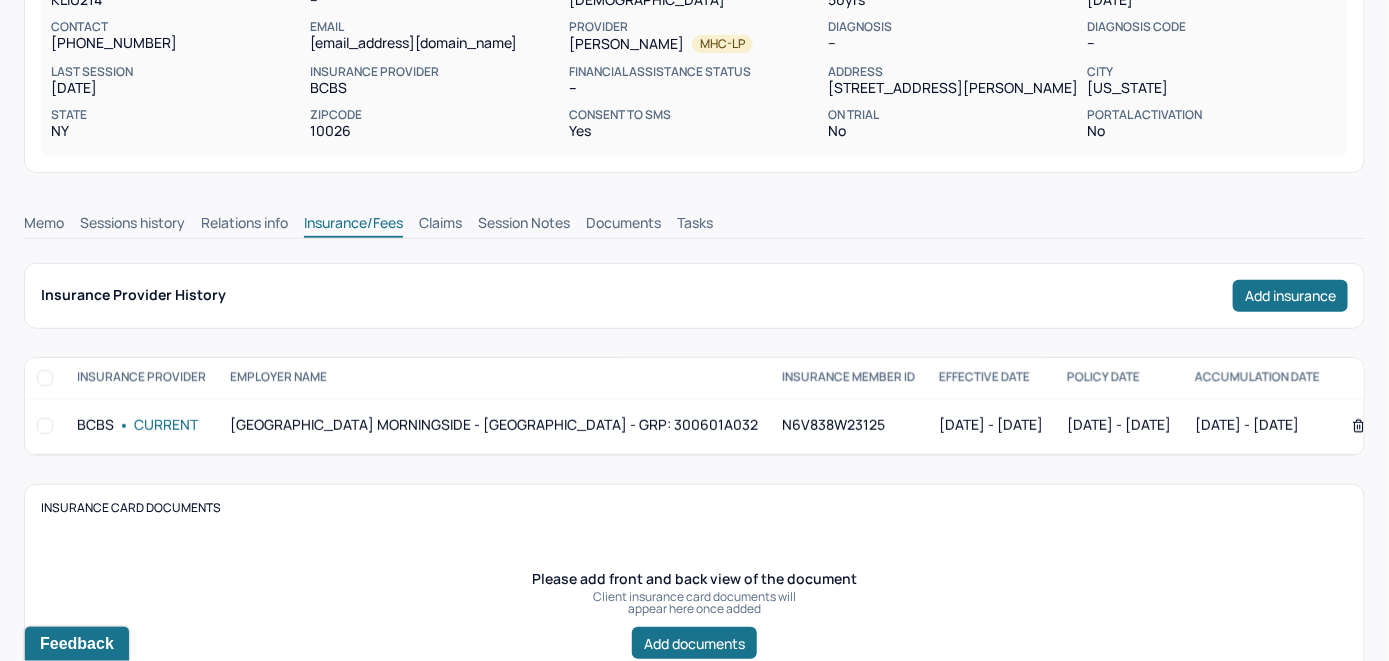 click on "Claims" at bounding box center (440, 225) 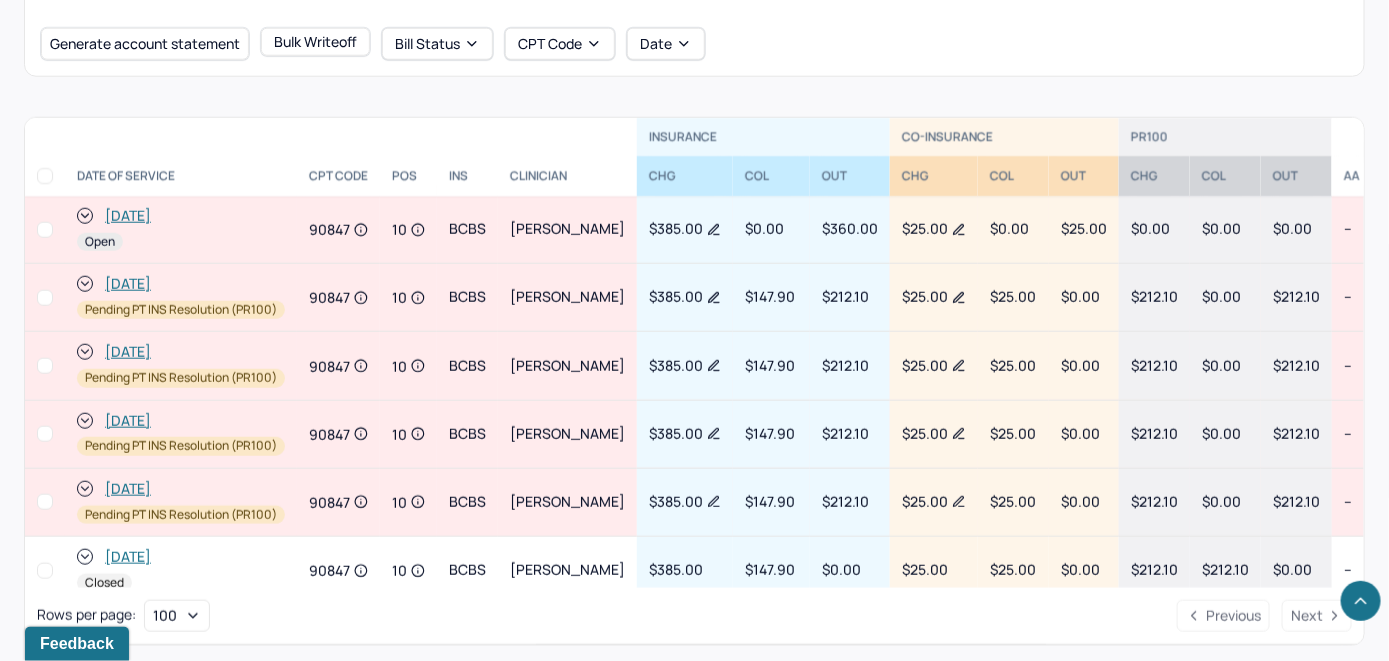 scroll, scrollTop: 778, scrollLeft: 0, axis: vertical 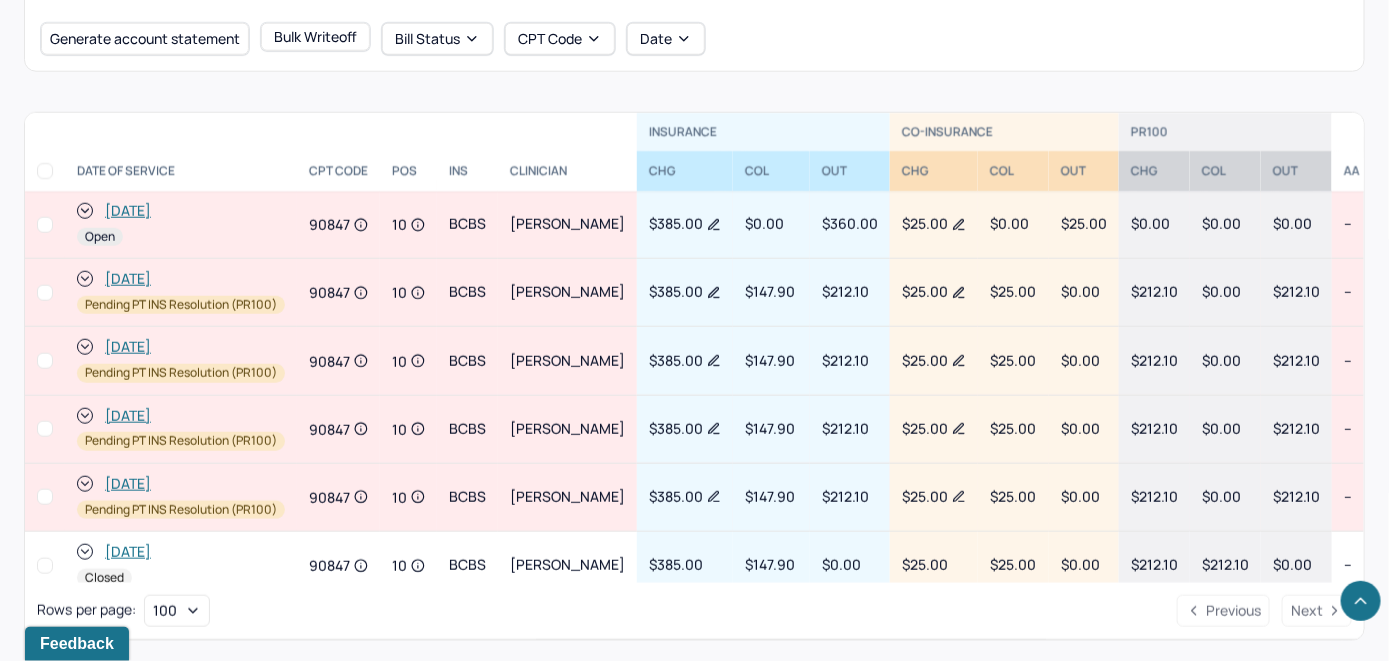click on "Showing all bills for KEFFER, ROBERT.  Generate account statement Bulk Writeoff Bill Status CPT Code Date" at bounding box center (694, 16) 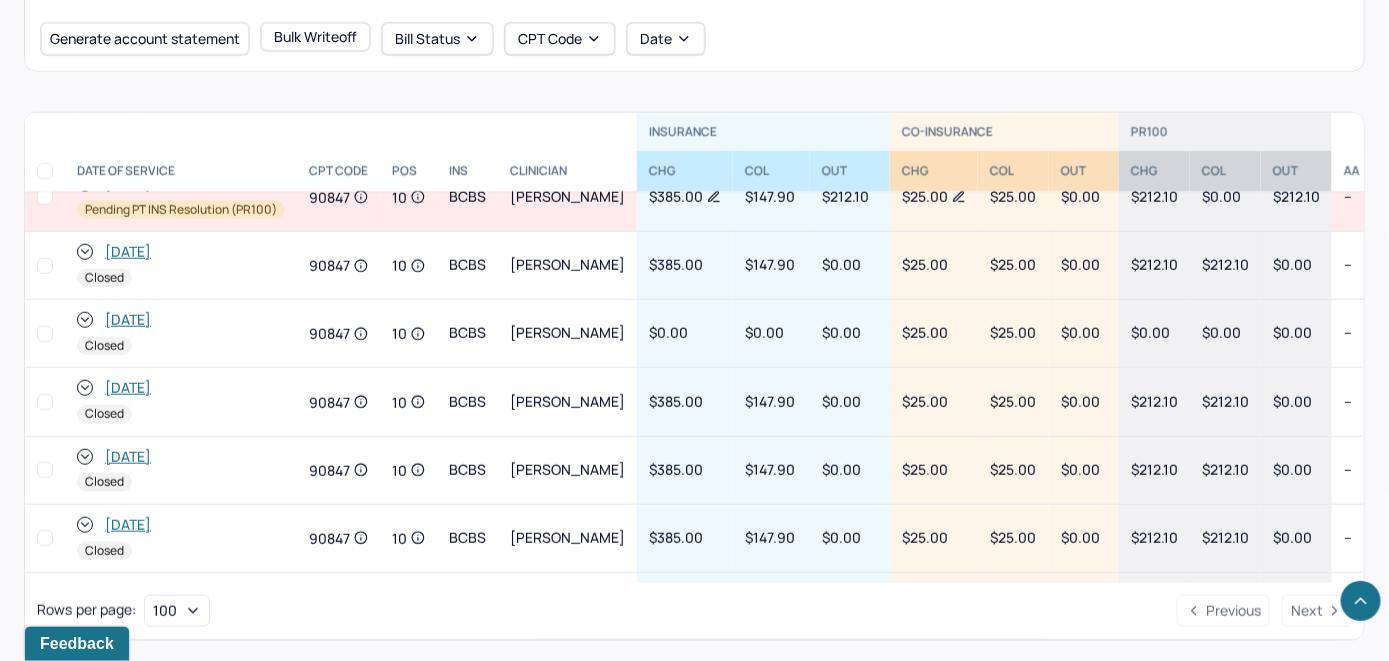 scroll, scrollTop: 560, scrollLeft: 0, axis: vertical 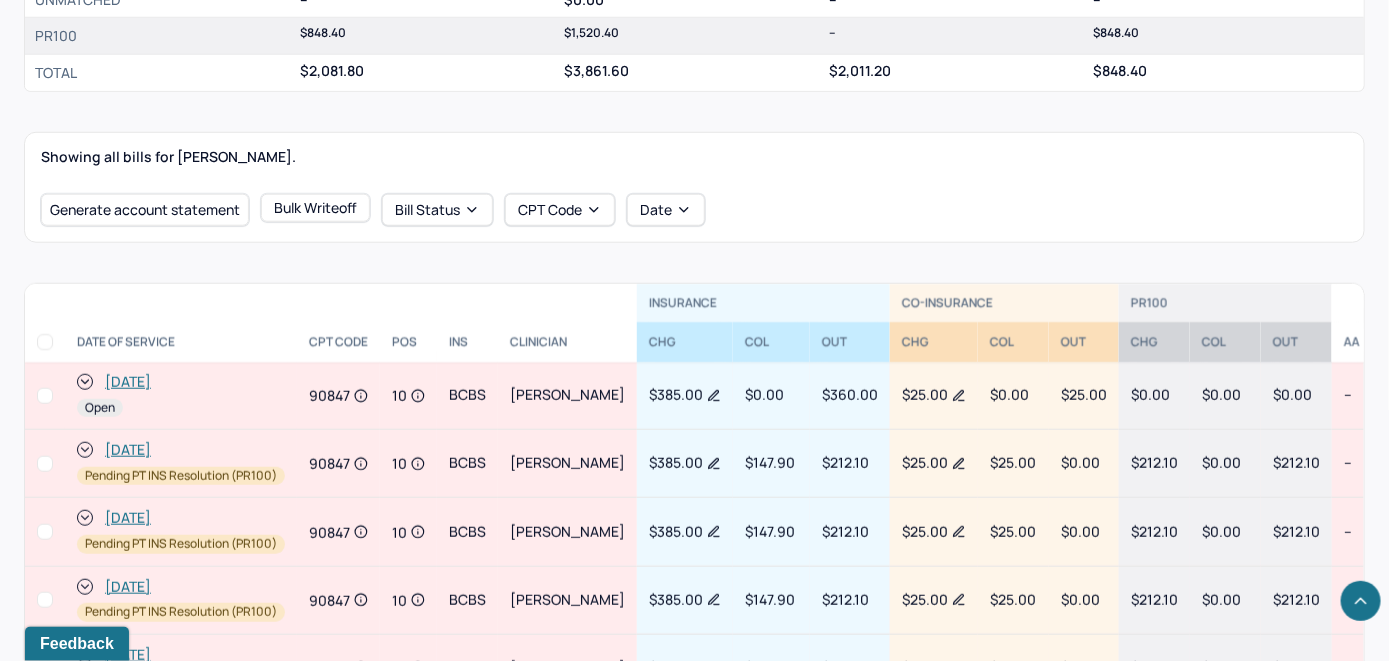 click on "[DATE]" at bounding box center (128, 382) 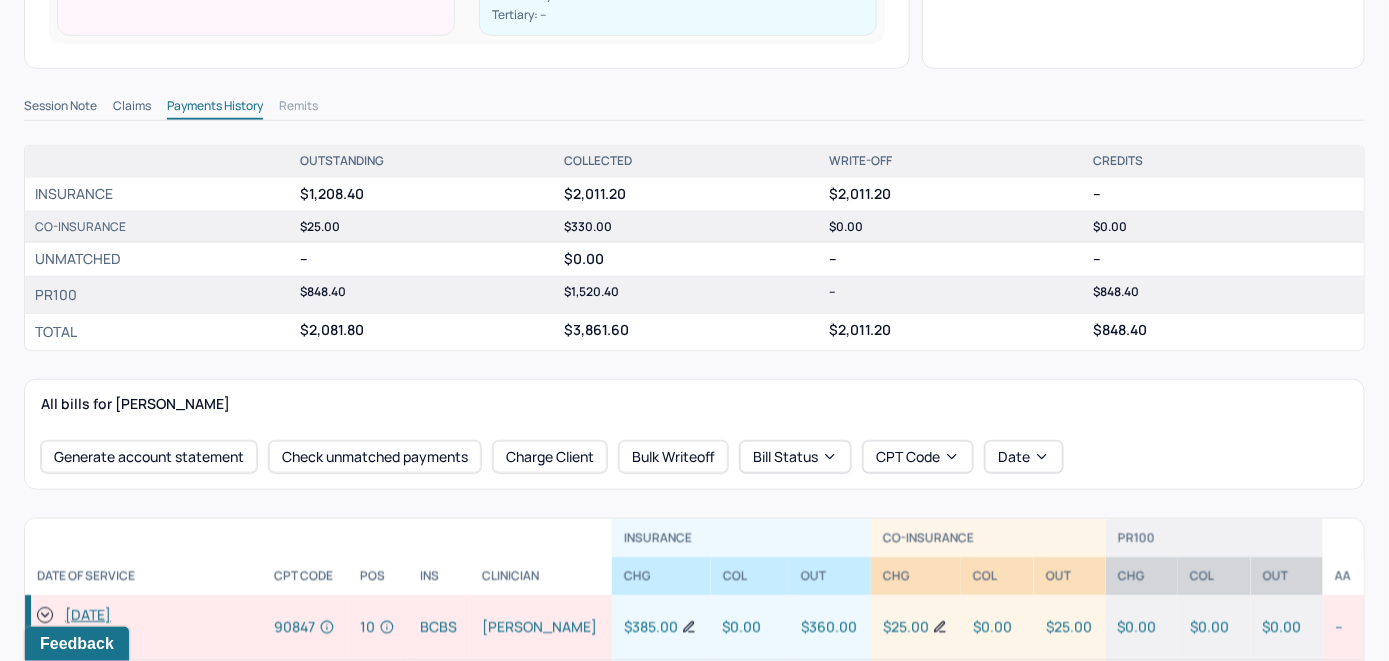 scroll, scrollTop: 600, scrollLeft: 0, axis: vertical 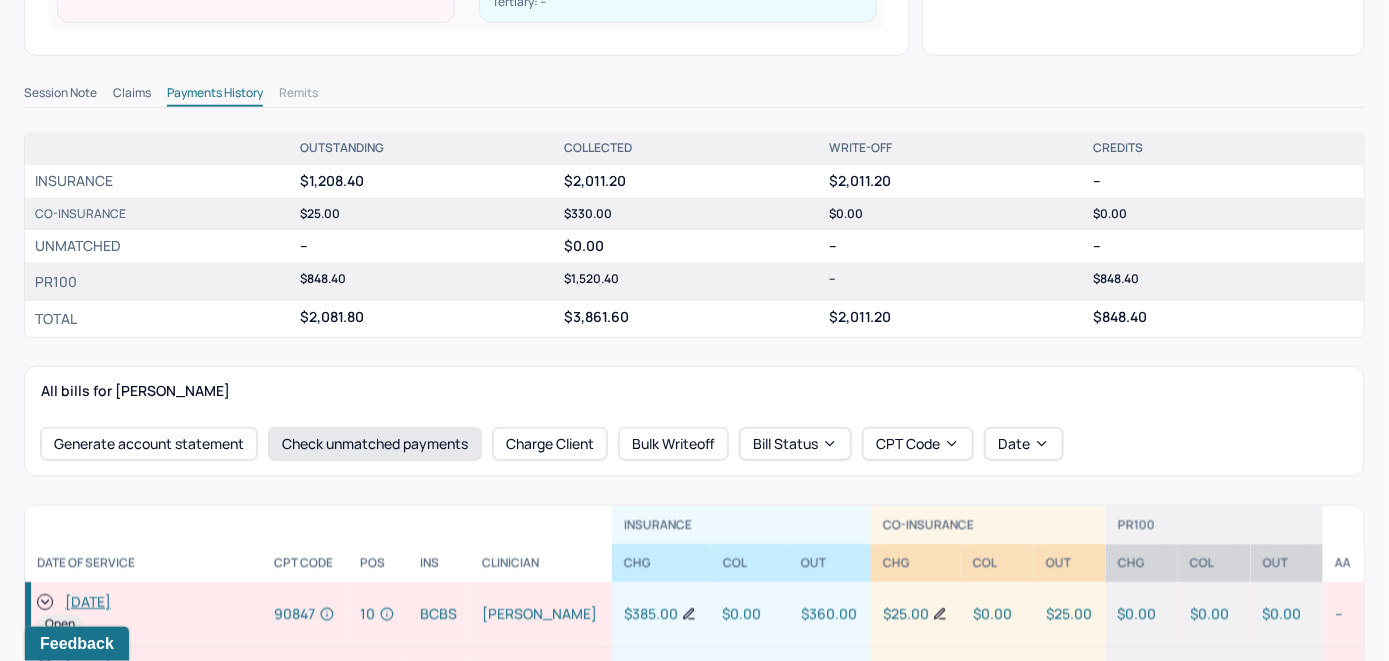 click on "Check unmatched payments" at bounding box center [375, 444] 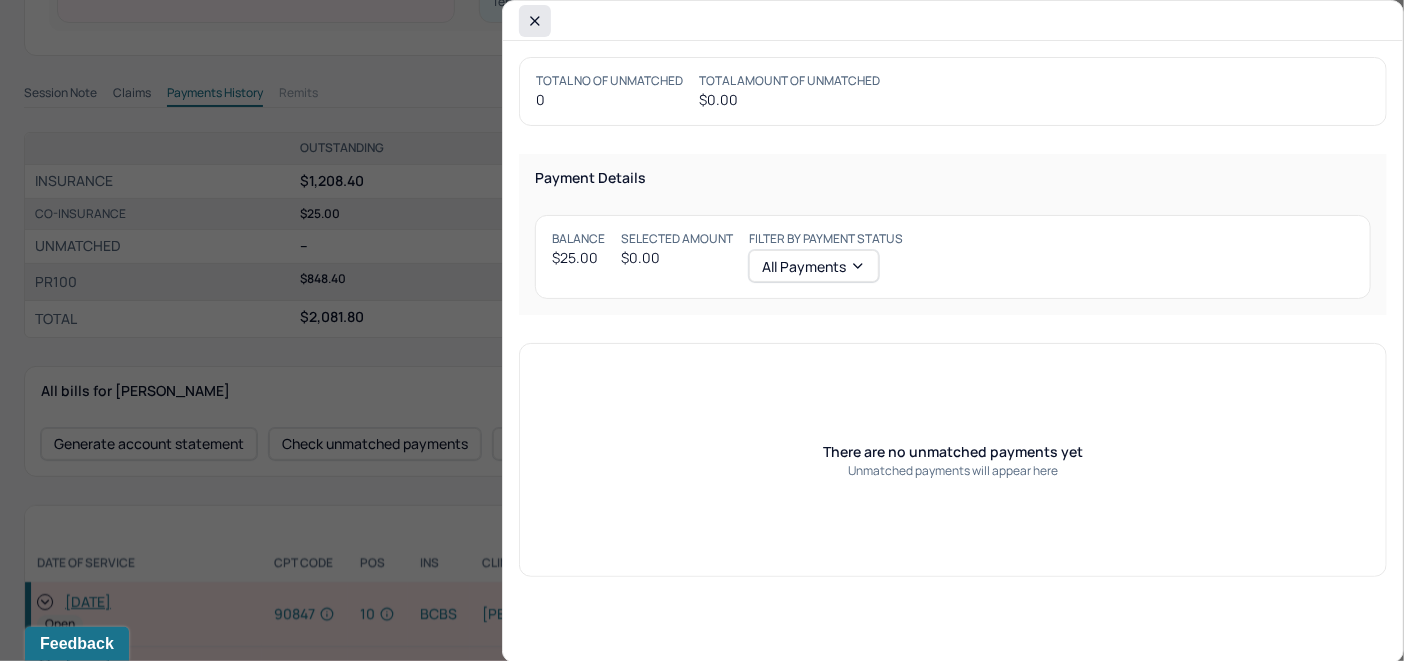 click 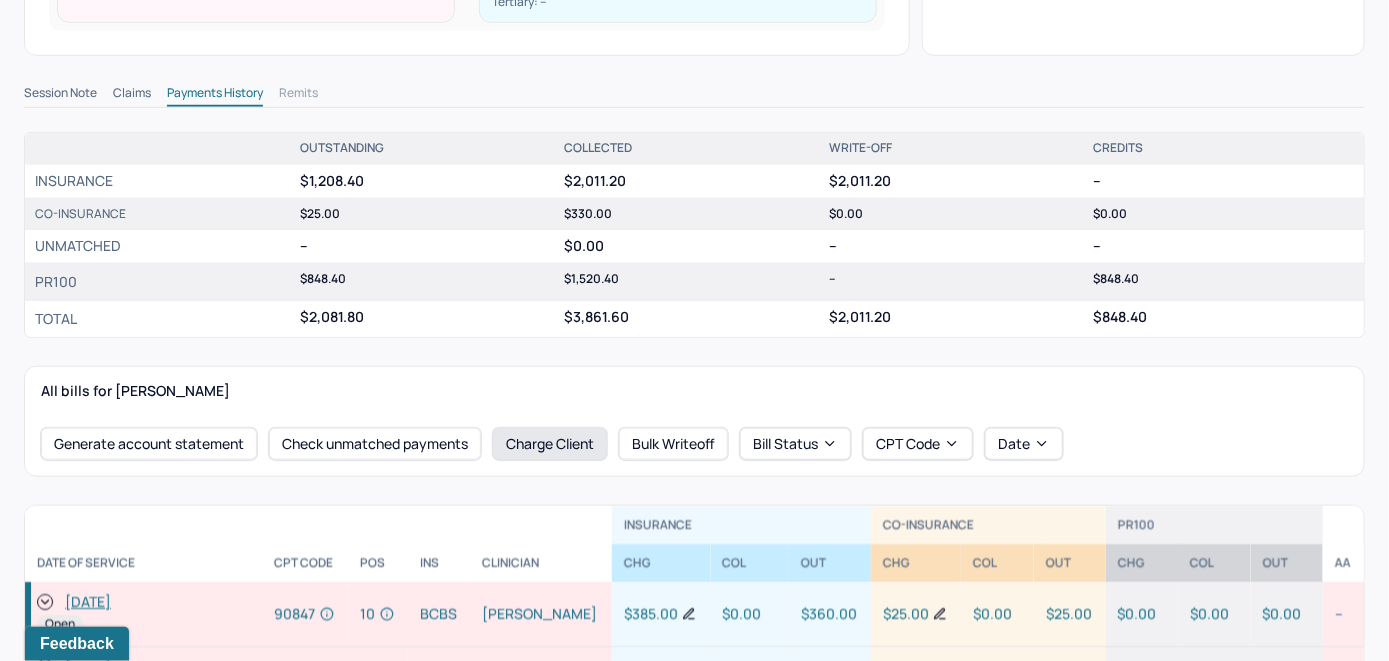 click on "Charge Client" at bounding box center [550, 444] 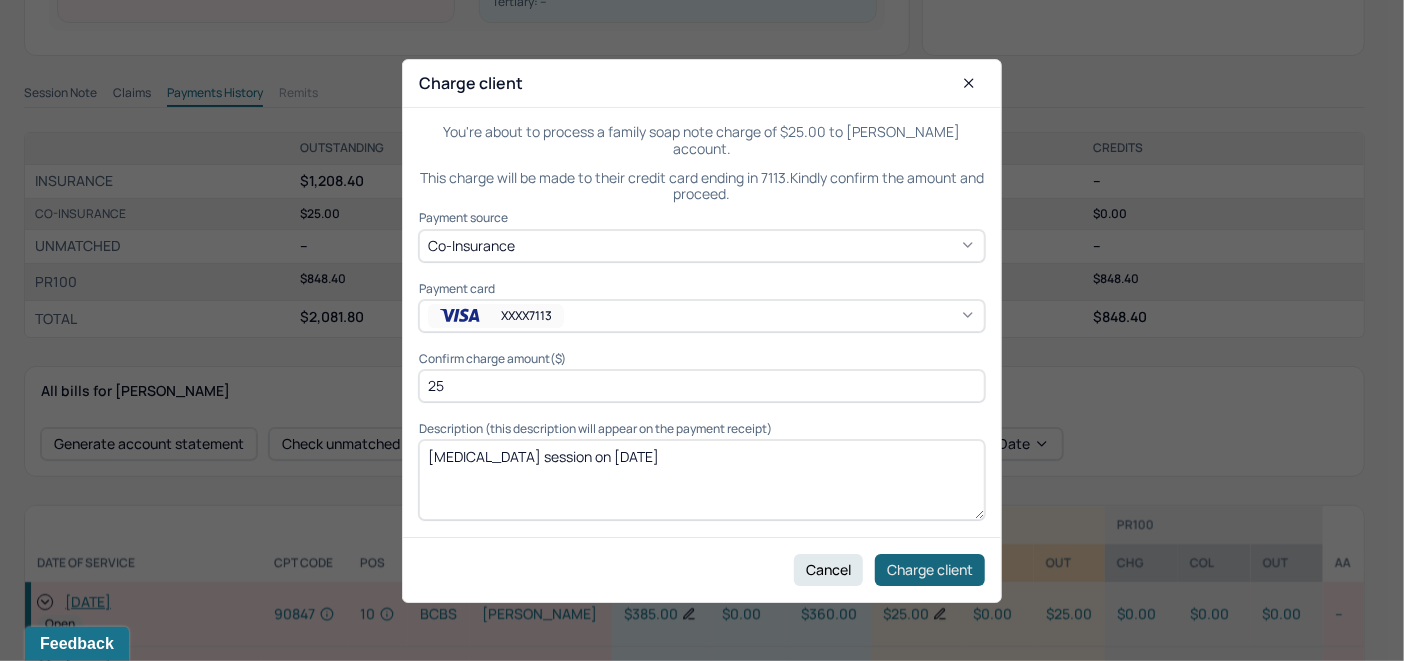 click on "Charge client" at bounding box center (930, 569) 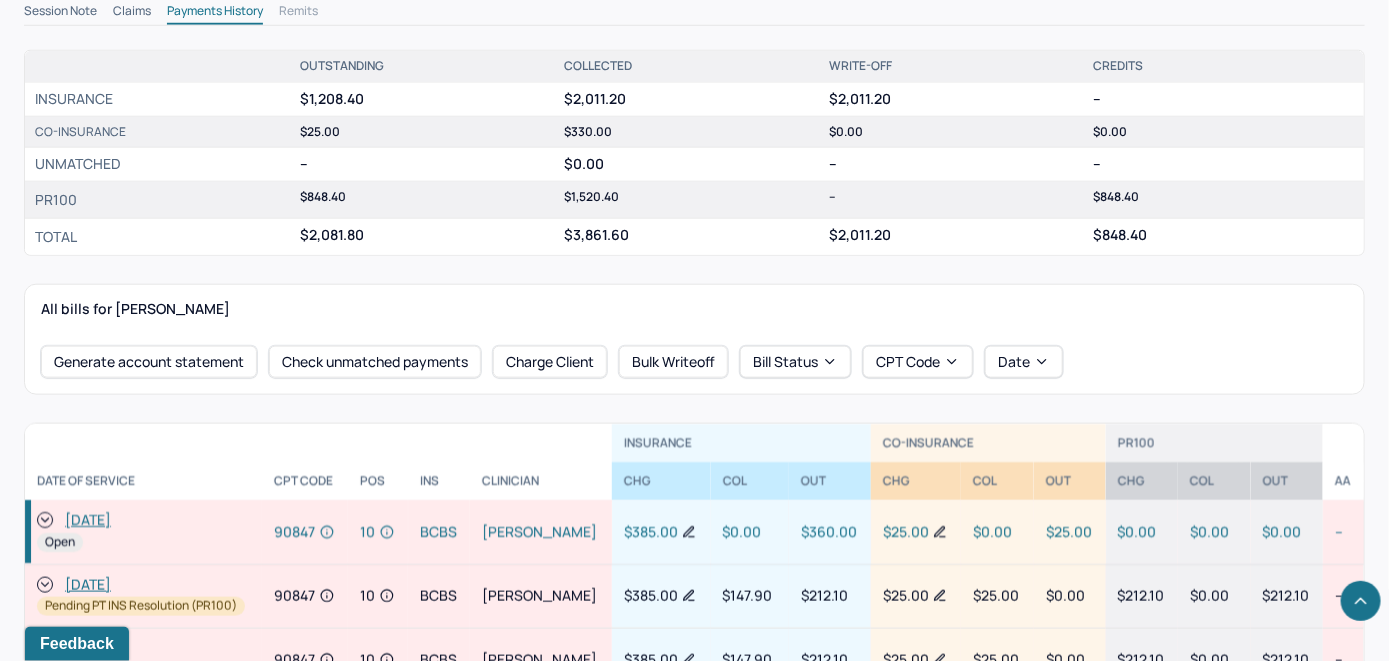 scroll, scrollTop: 800, scrollLeft: 0, axis: vertical 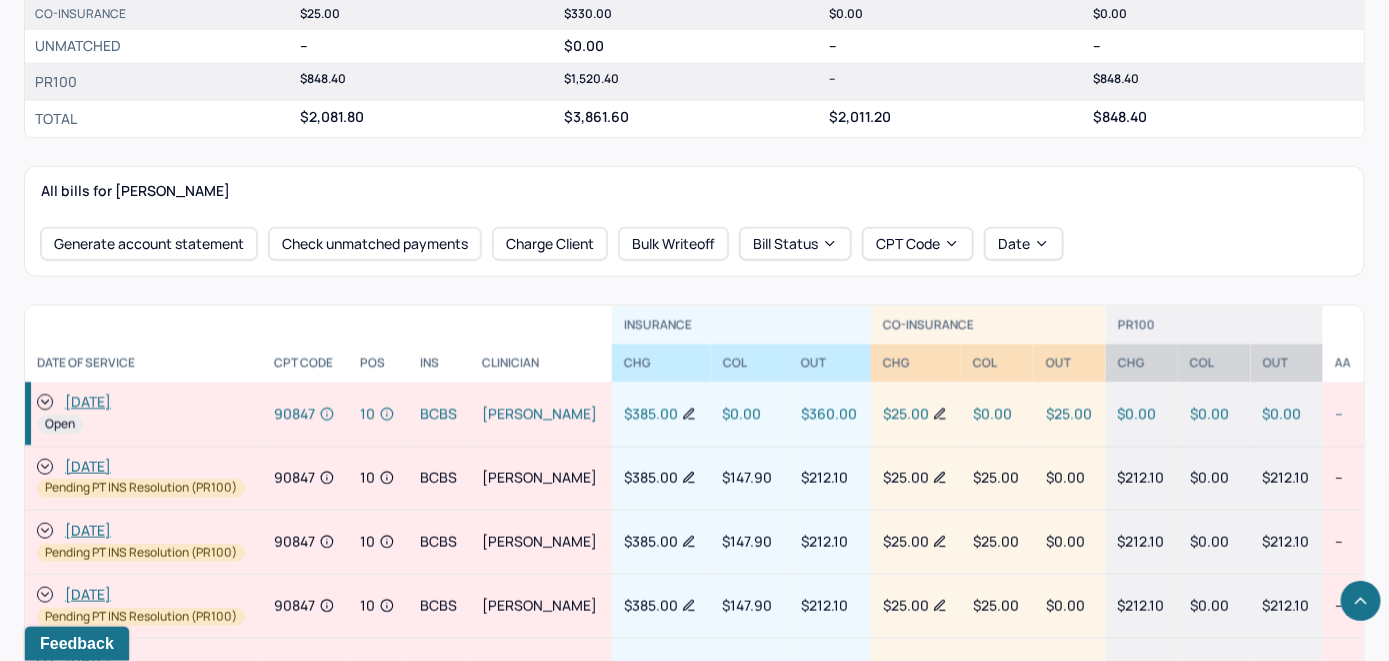 click 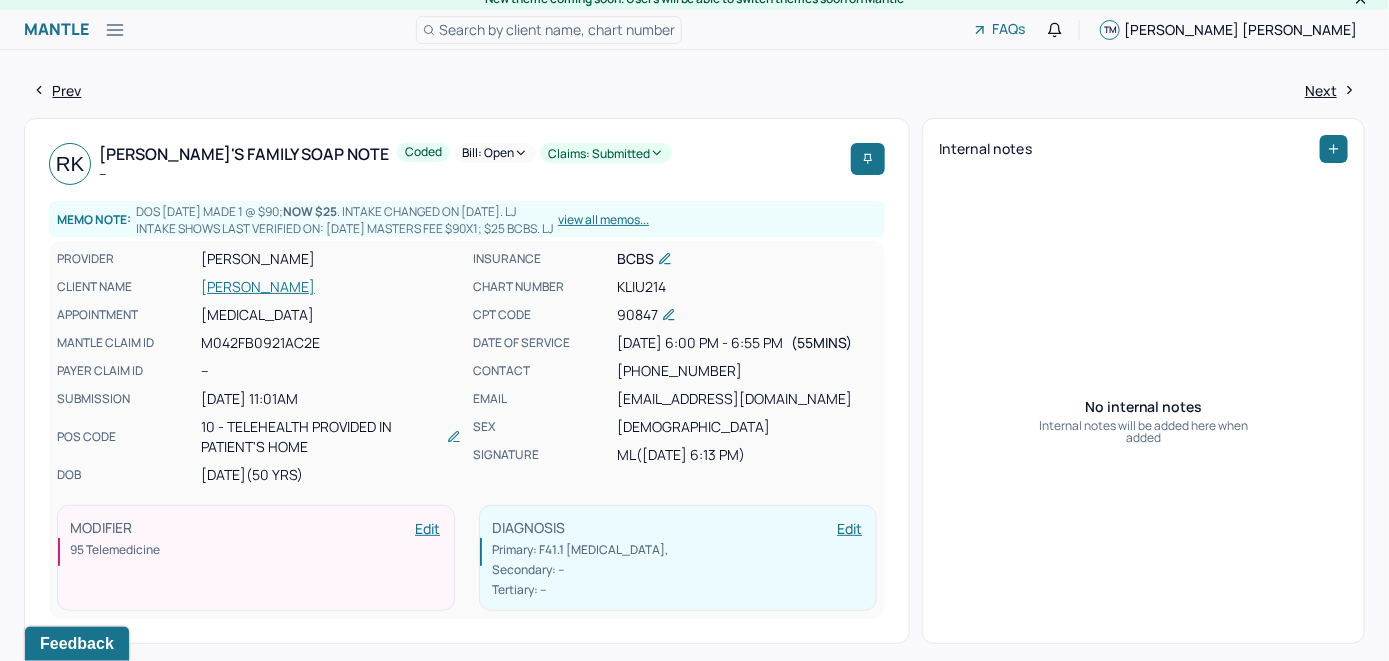 scroll, scrollTop: 0, scrollLeft: 0, axis: both 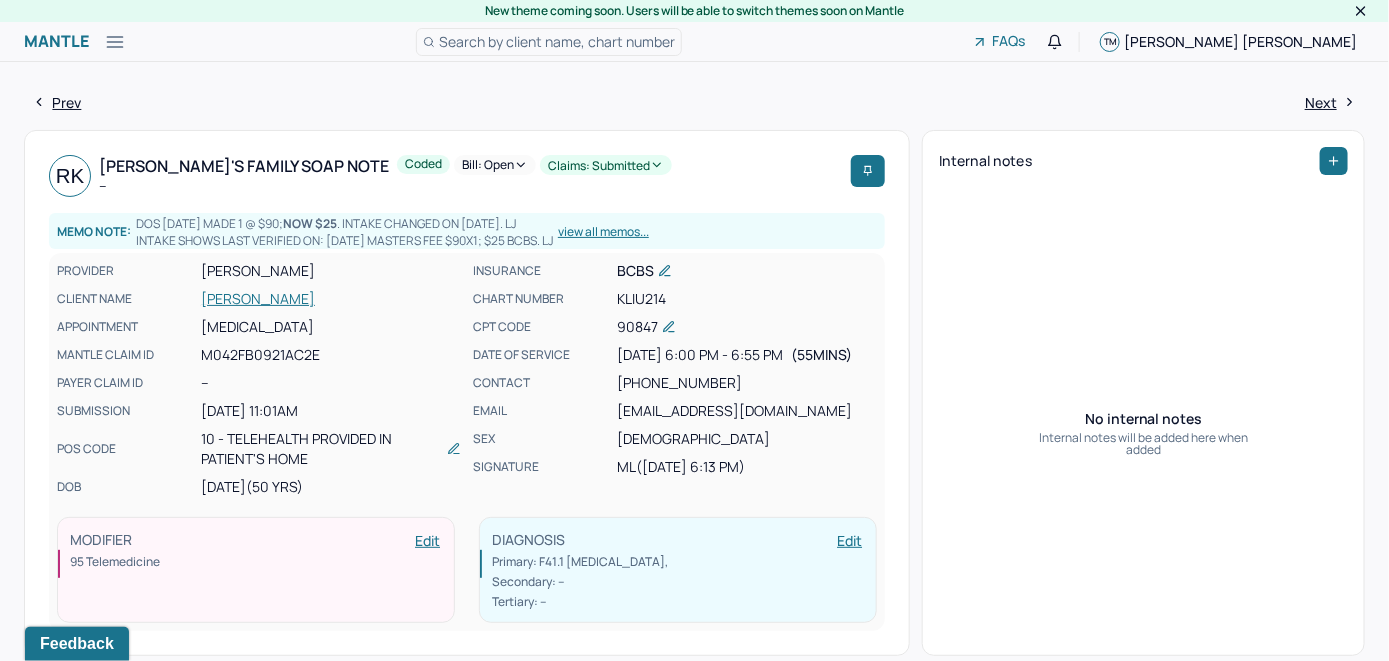 click on "Bill: Open" at bounding box center (495, 165) 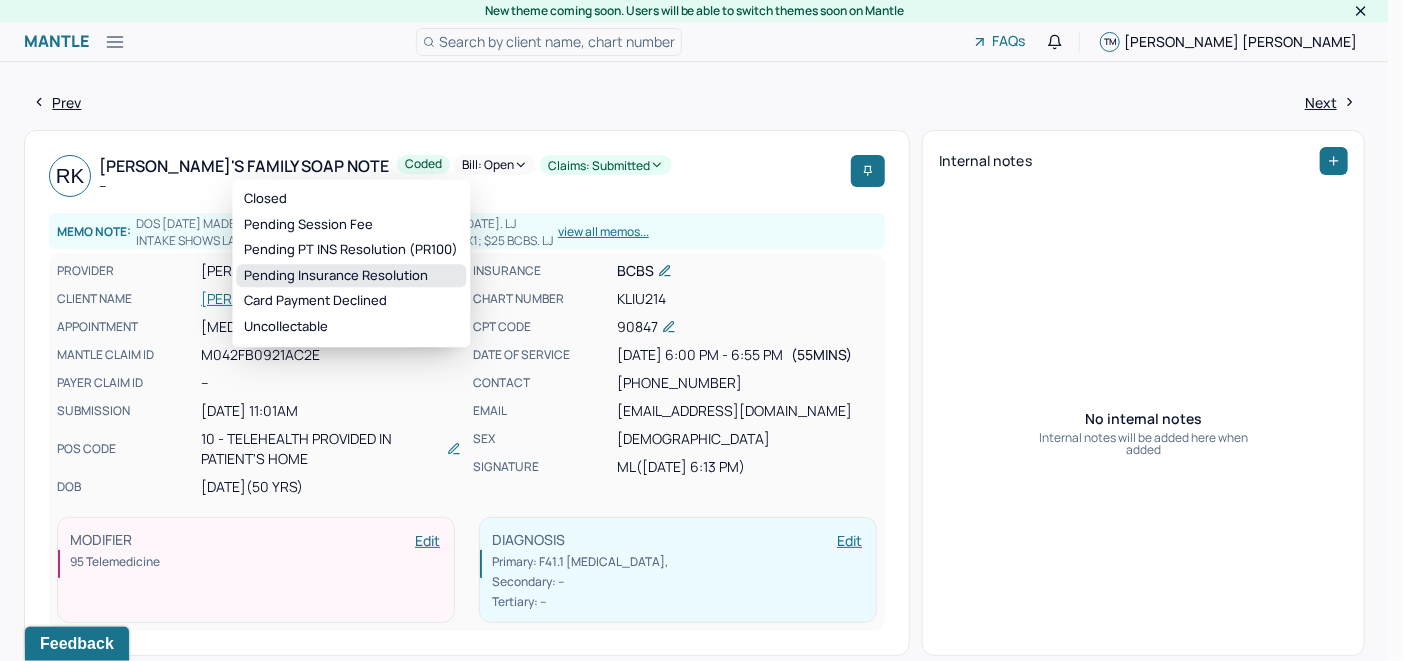 click on "Pending Insurance Resolution" at bounding box center (351, 276) 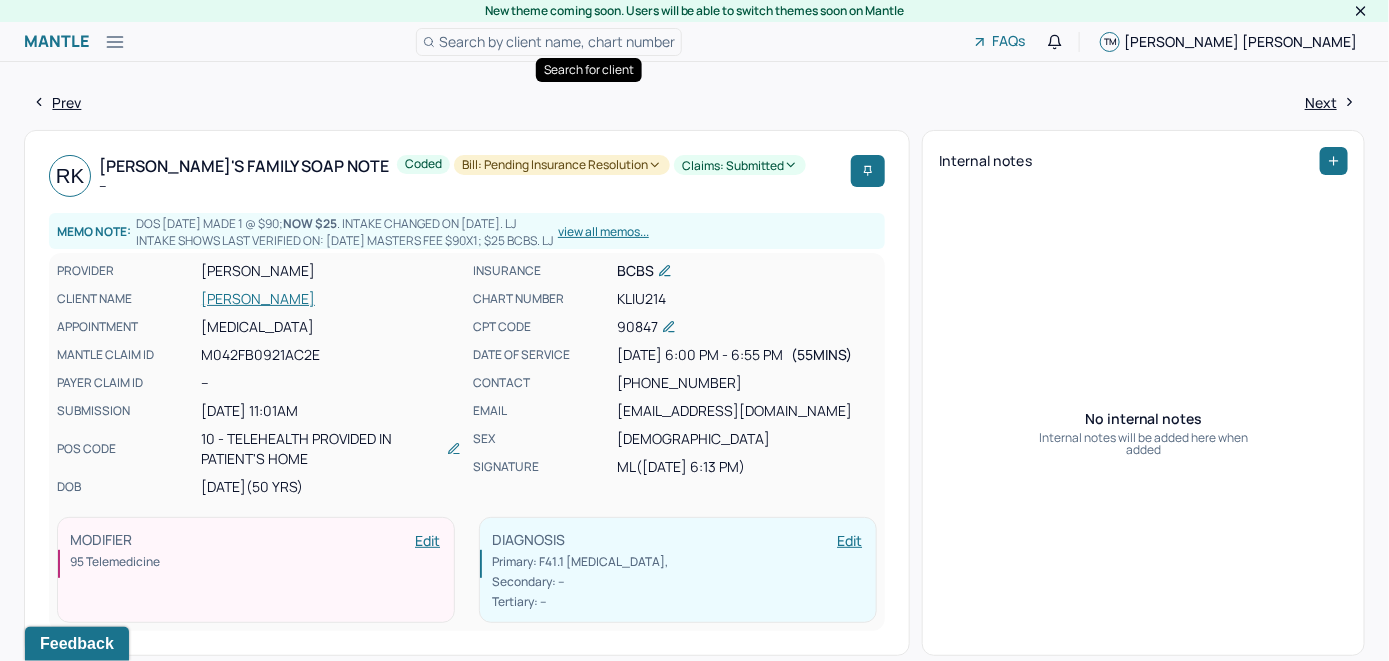 click on "Search by client name, chart number" at bounding box center [557, 41] 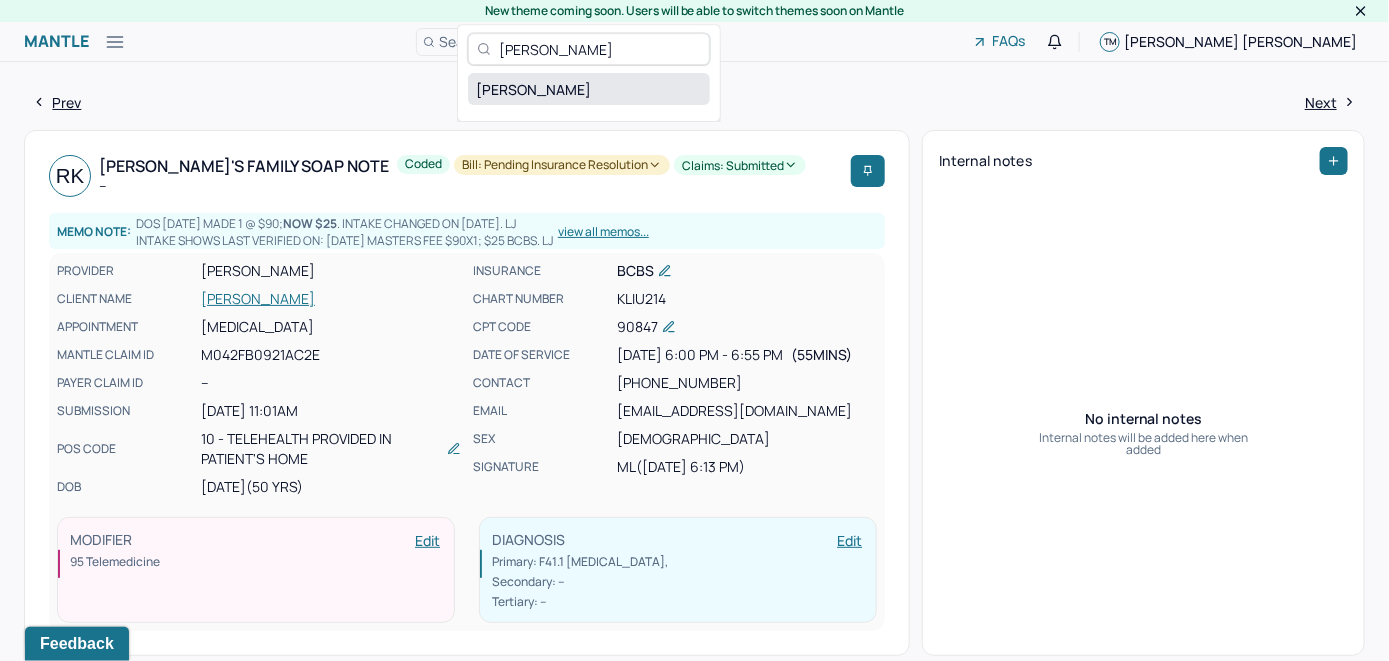 type on "Robert Russell" 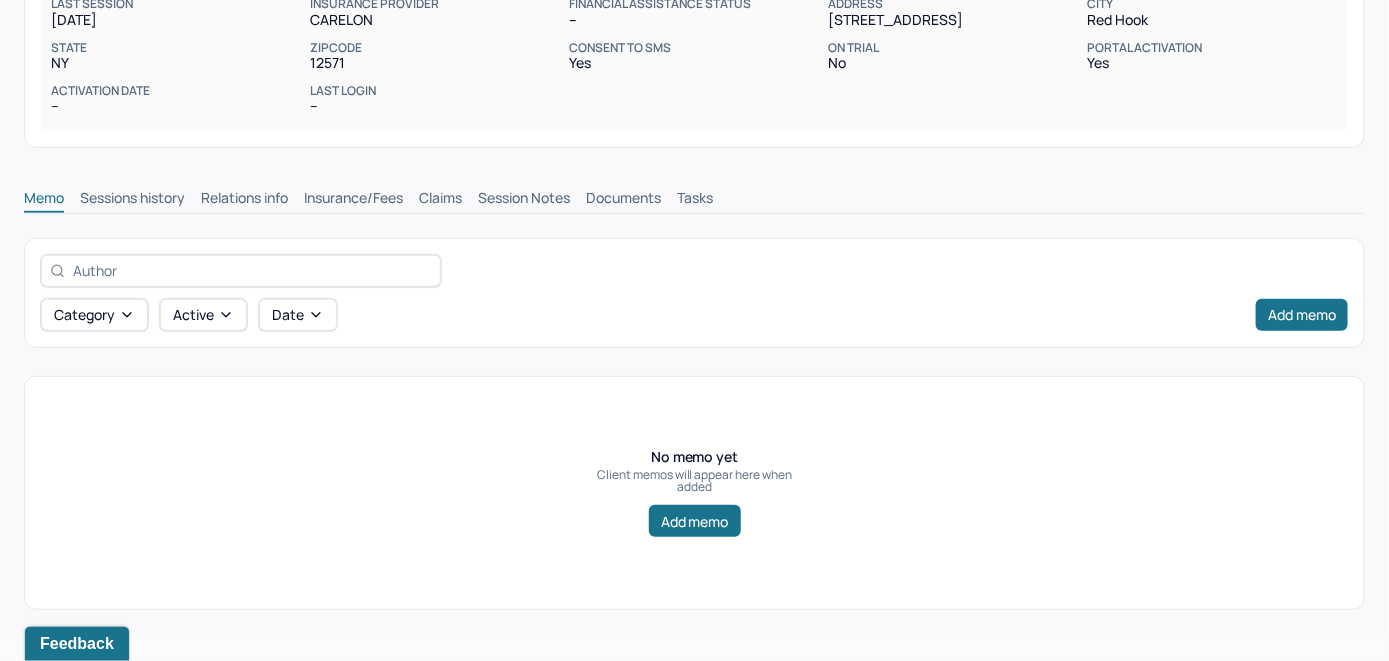 click on "Insurance/Fees" at bounding box center [353, 200] 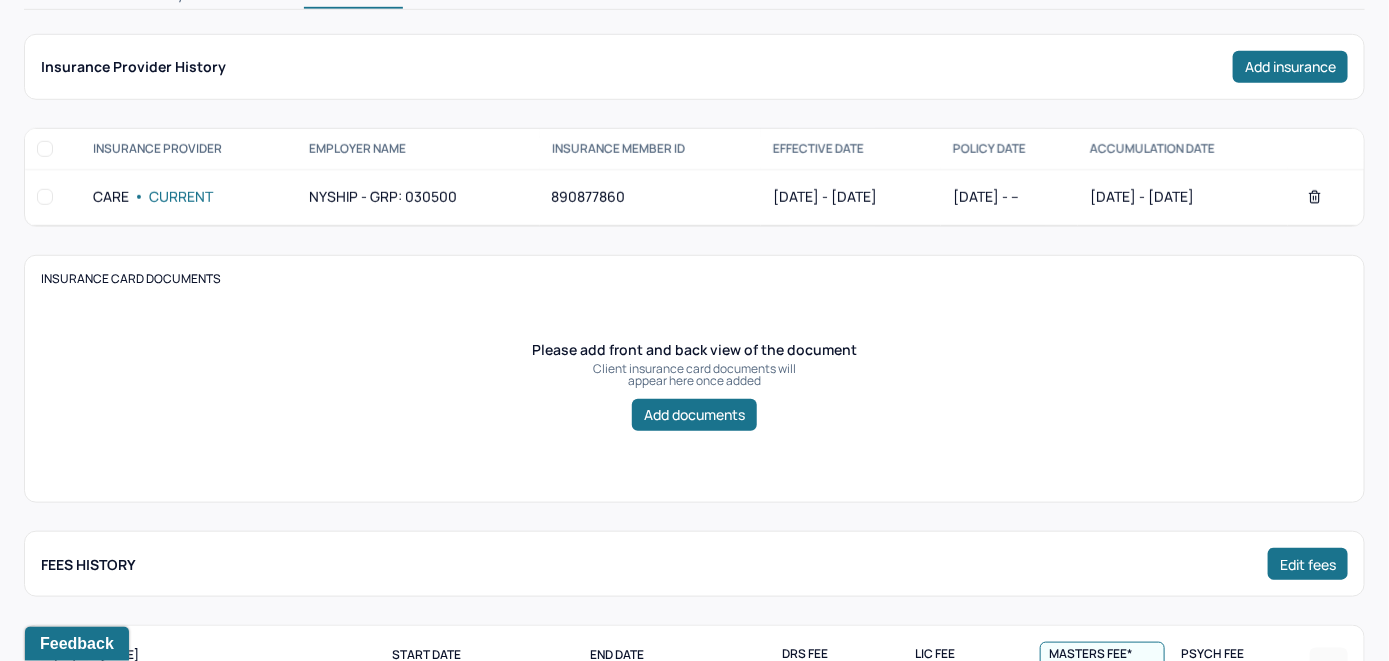 scroll, scrollTop: 414, scrollLeft: 0, axis: vertical 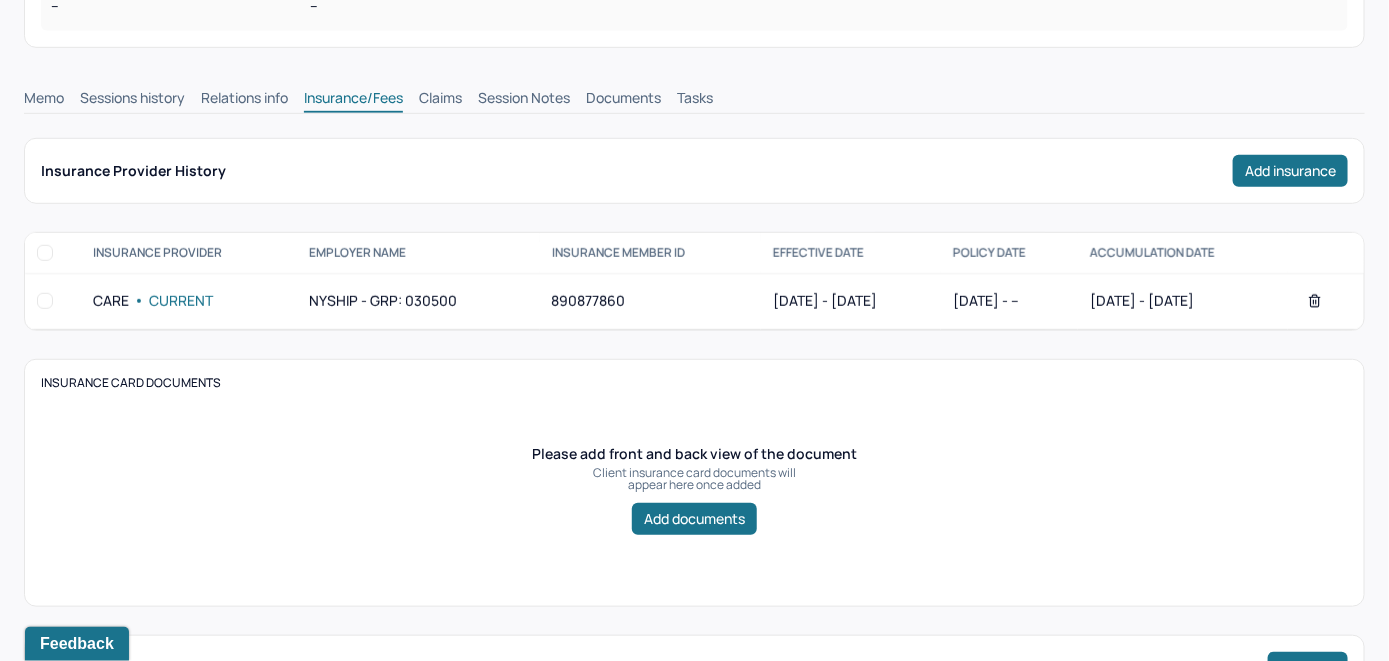 click on "Claims" at bounding box center (440, 100) 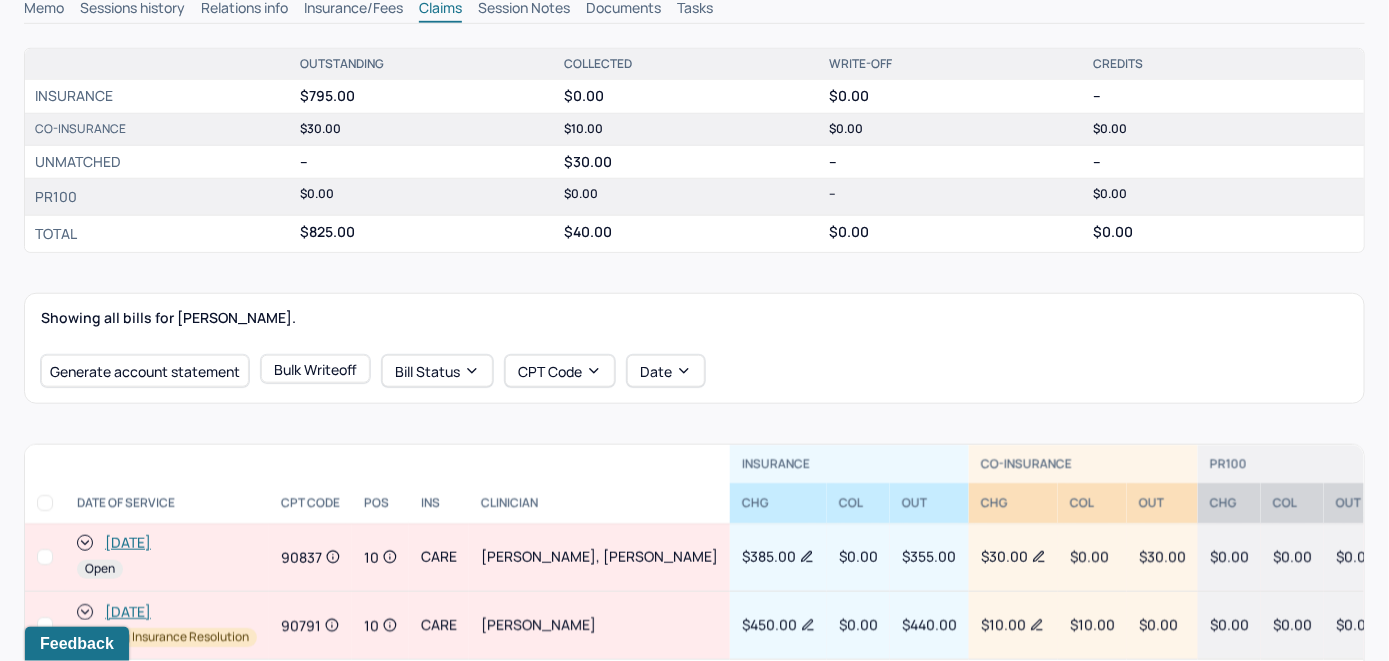scroll, scrollTop: 614, scrollLeft: 0, axis: vertical 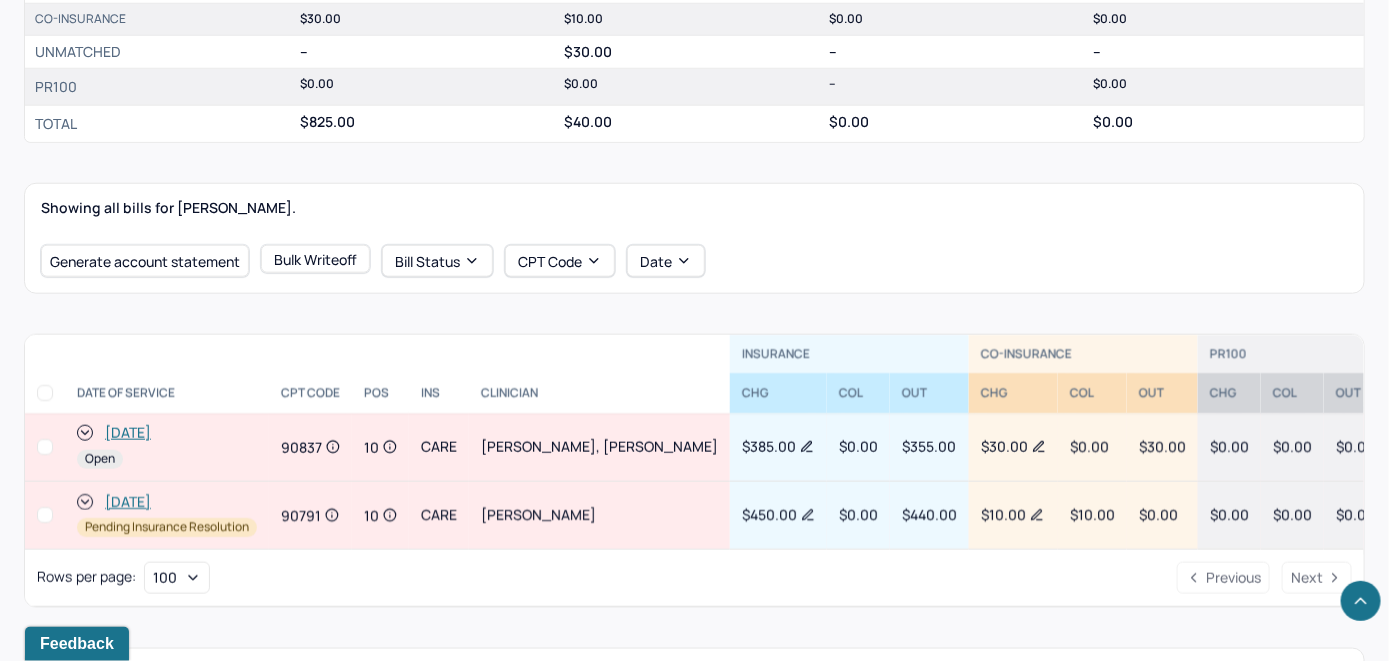 click on "[DATE]" at bounding box center [128, 433] 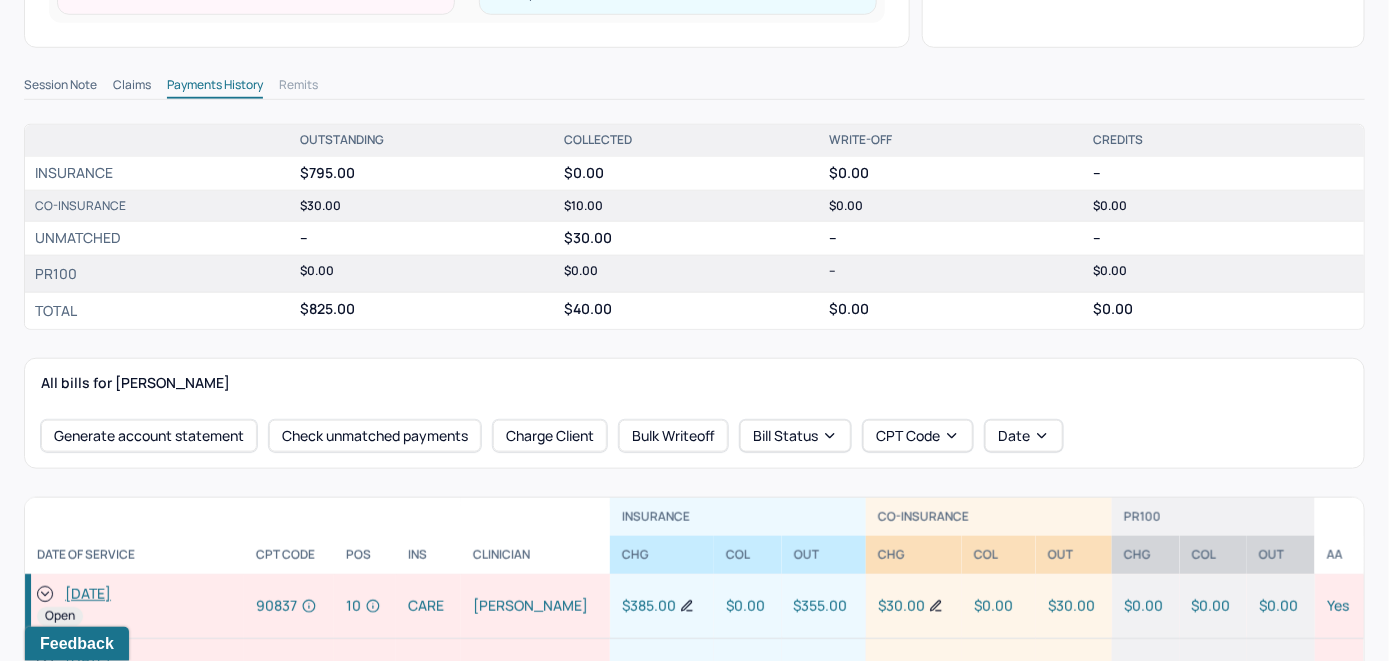 scroll, scrollTop: 600, scrollLeft: 0, axis: vertical 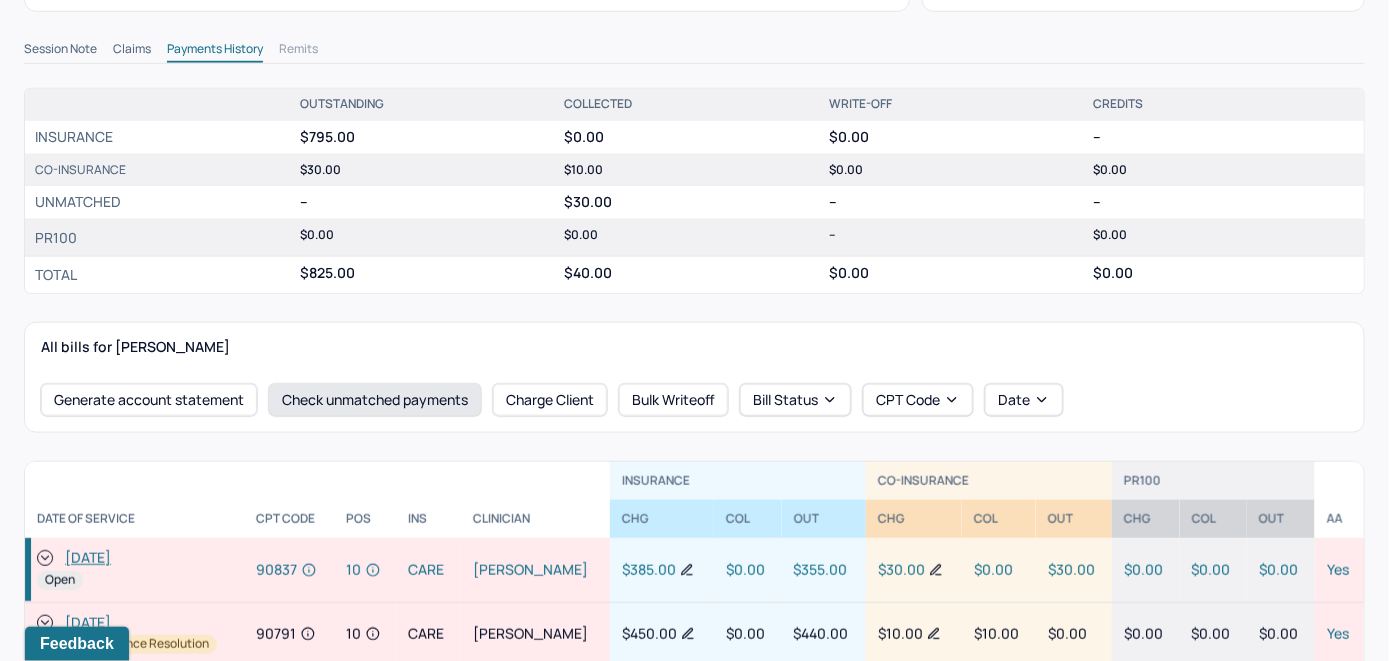 click on "Check unmatched payments" at bounding box center [375, 400] 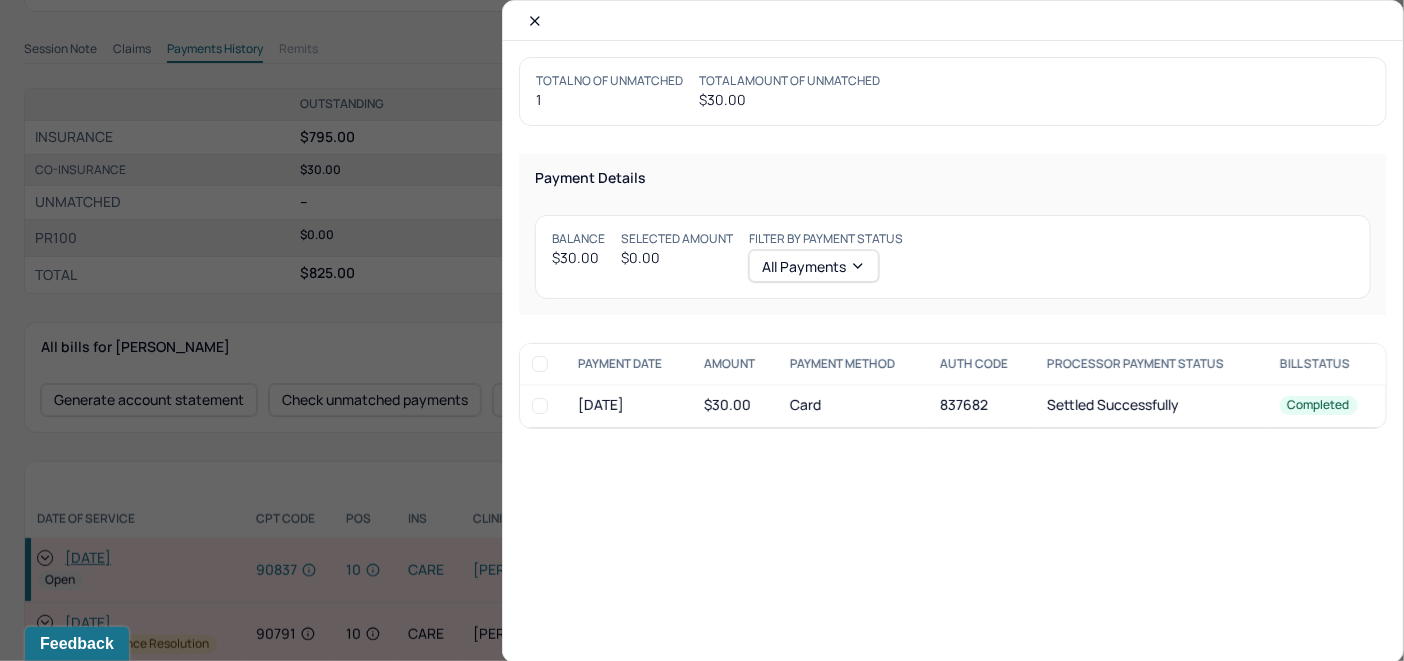 click at bounding box center (540, 406) 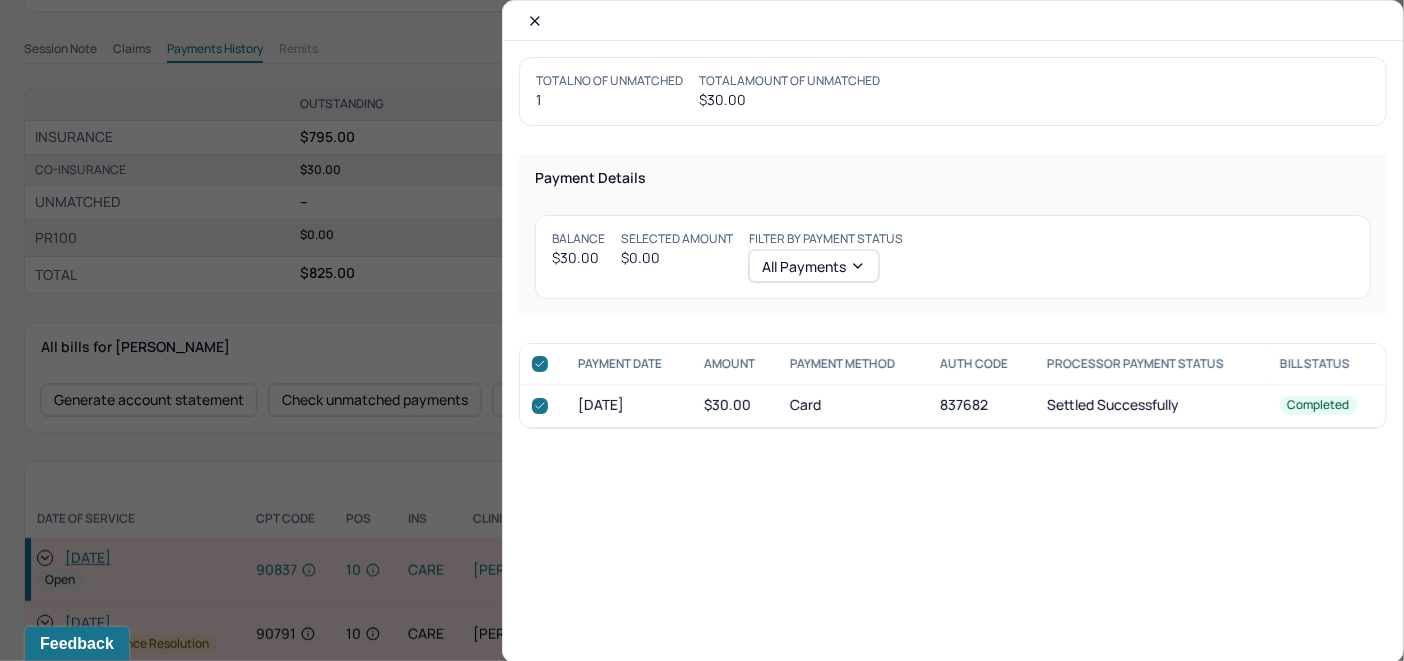 checkbox on "true" 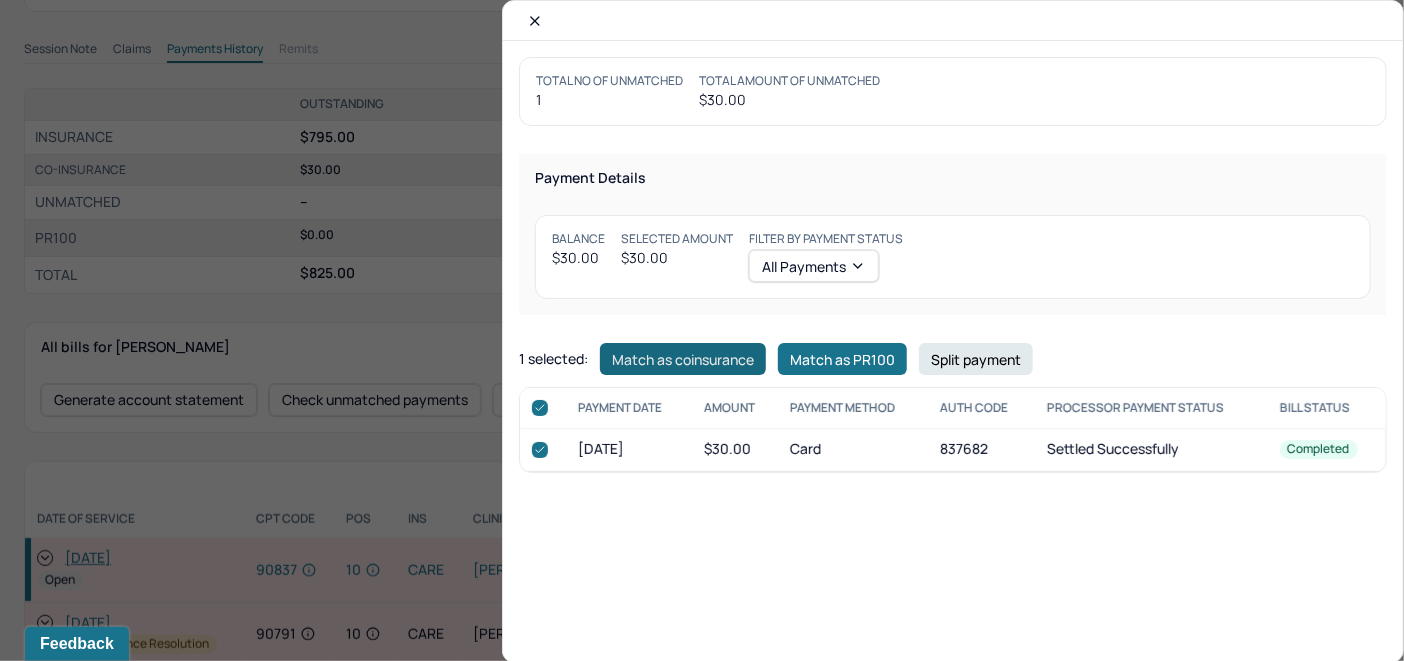 click on "Match as coinsurance" at bounding box center [683, 359] 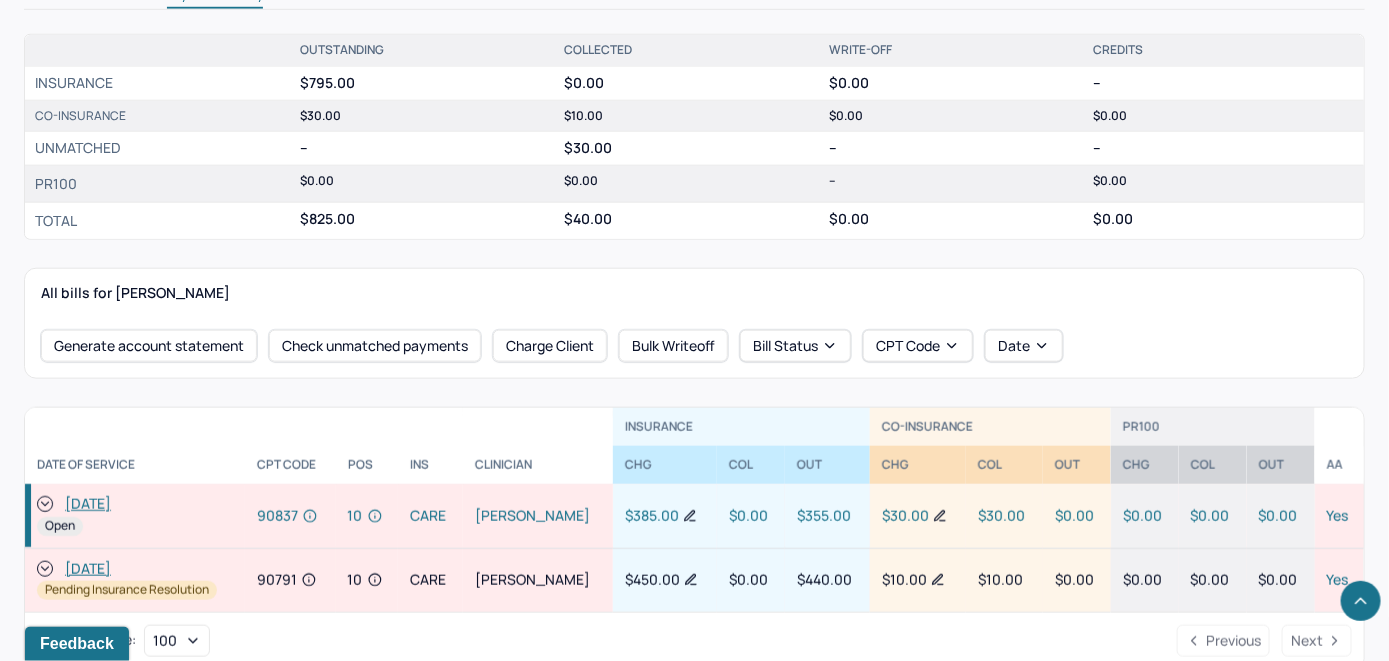 scroll, scrollTop: 684, scrollLeft: 0, axis: vertical 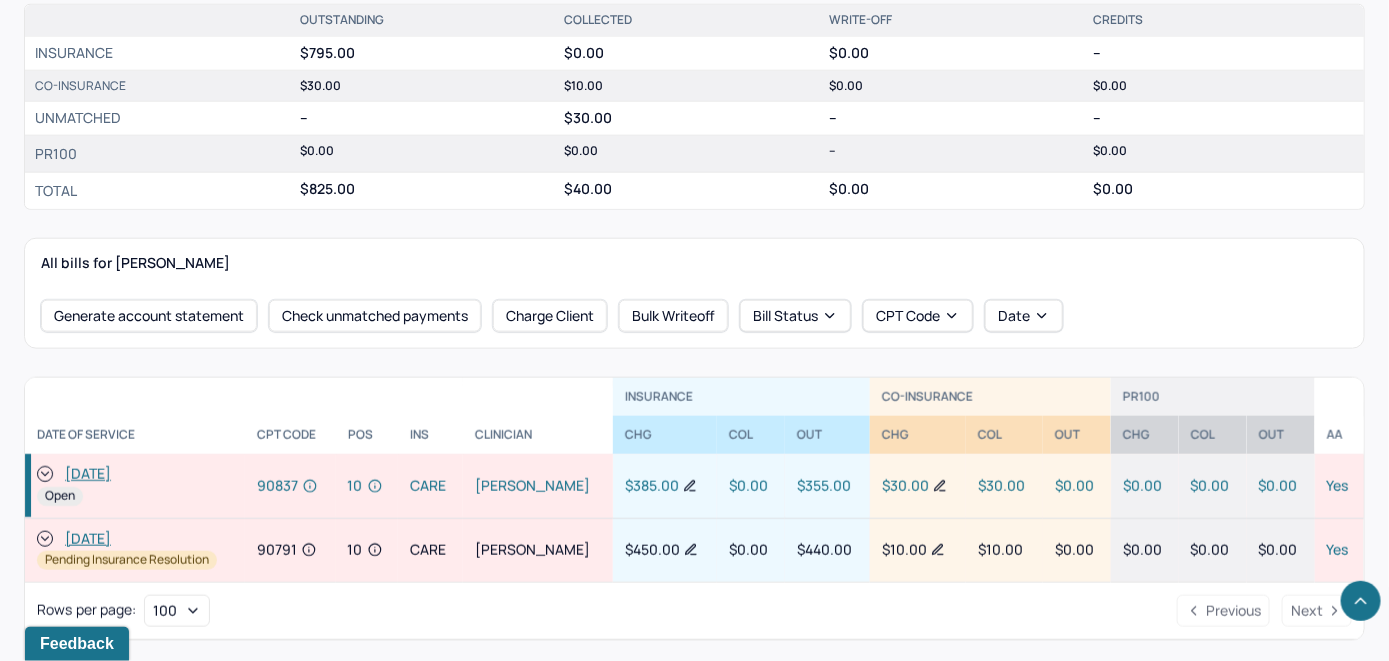 click 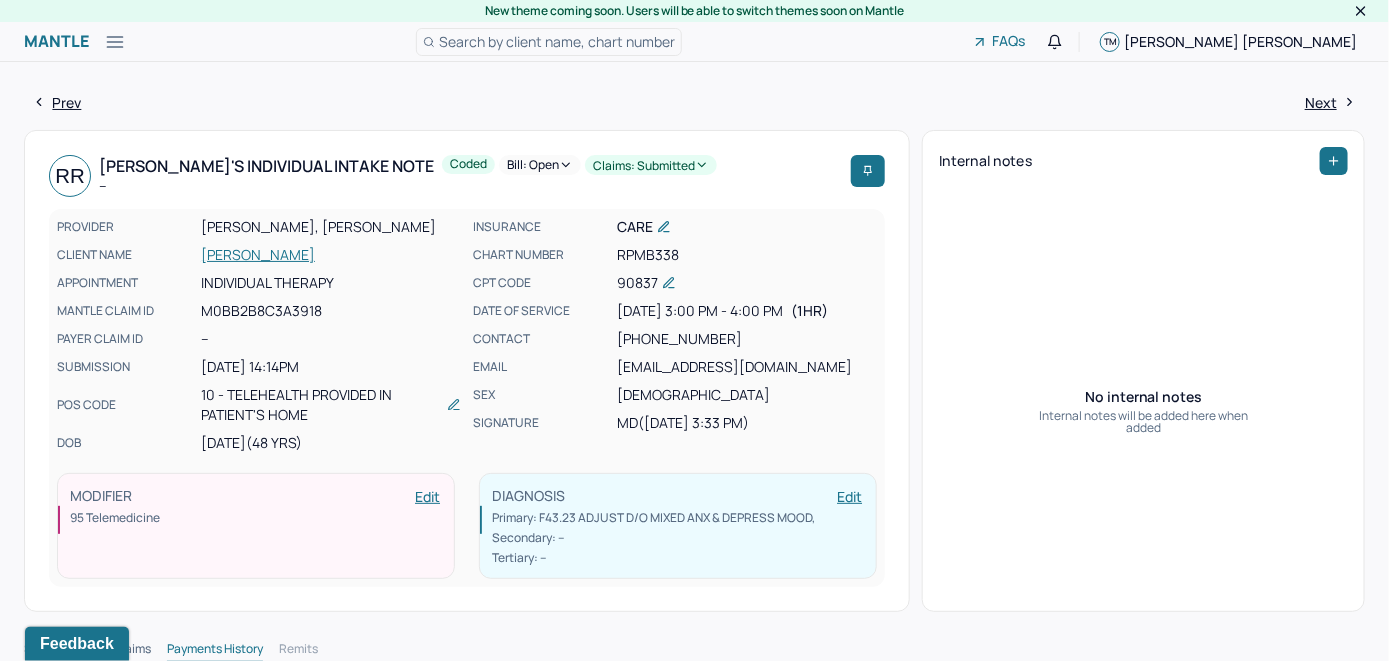 scroll, scrollTop: 0, scrollLeft: 0, axis: both 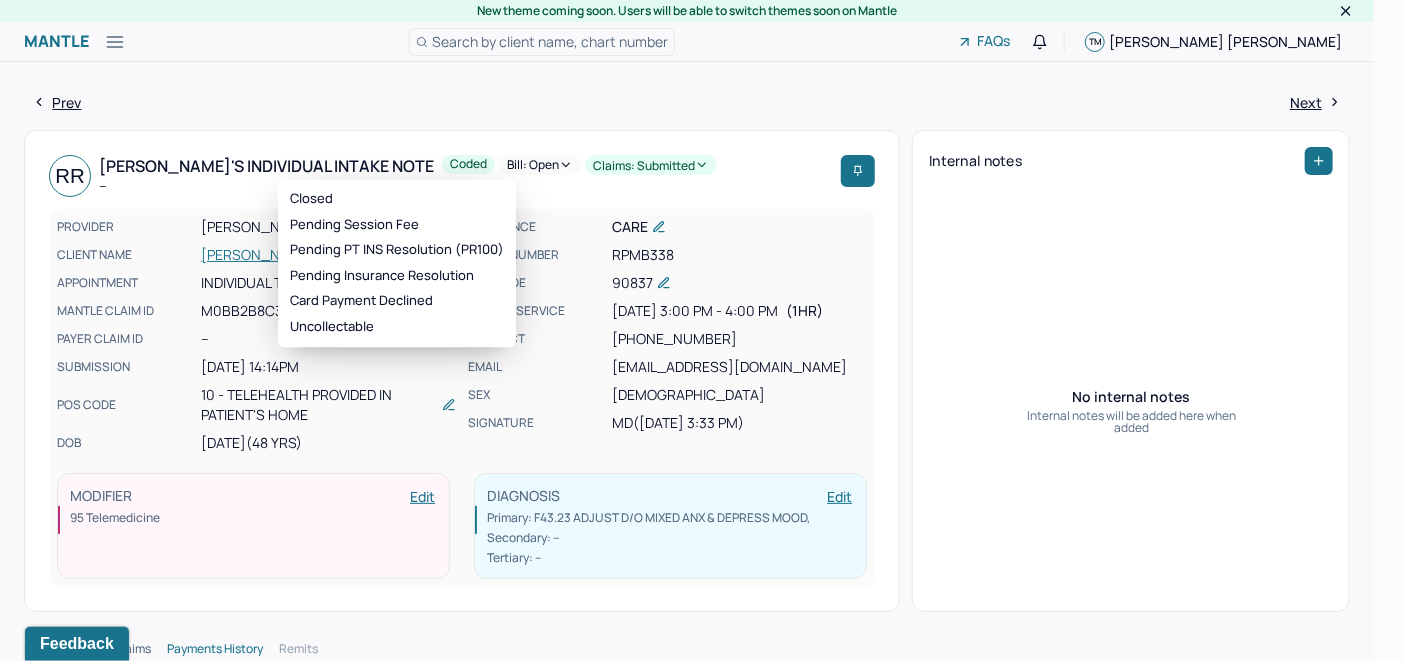 click on "Bill: Open" at bounding box center [540, 165] 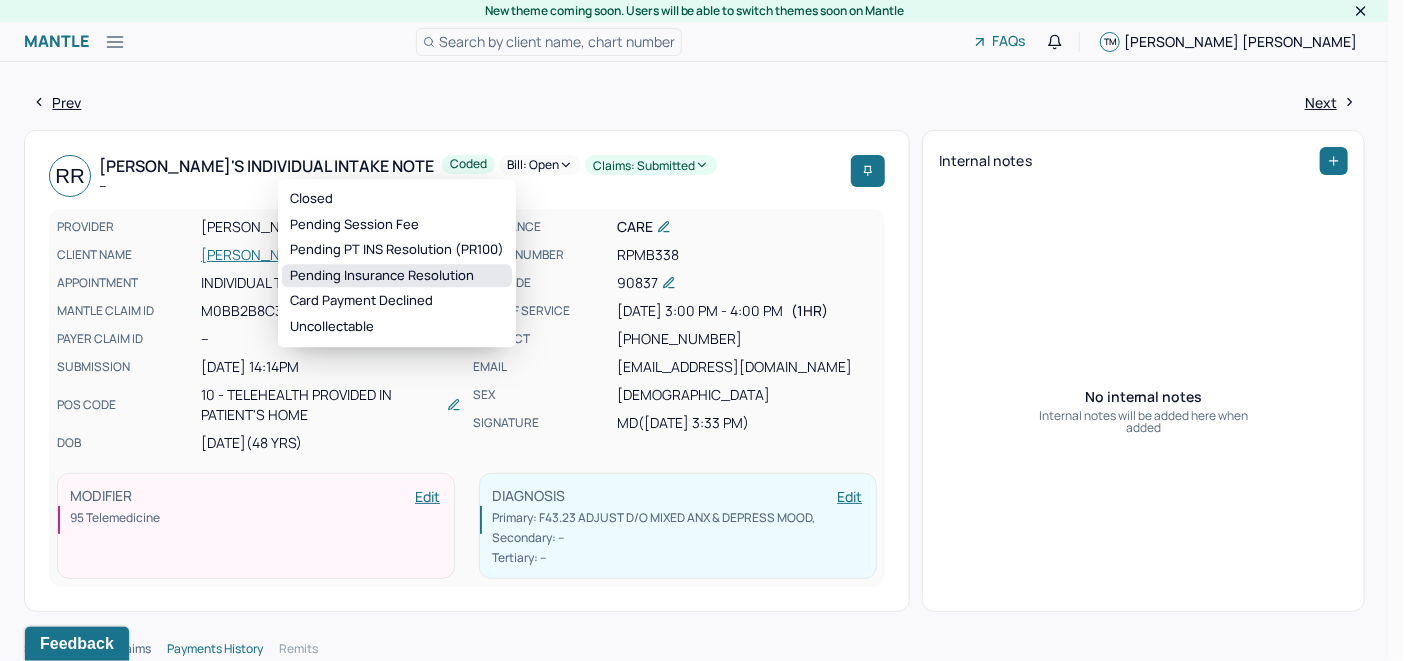 click on "Pending Insurance Resolution" at bounding box center [397, 276] 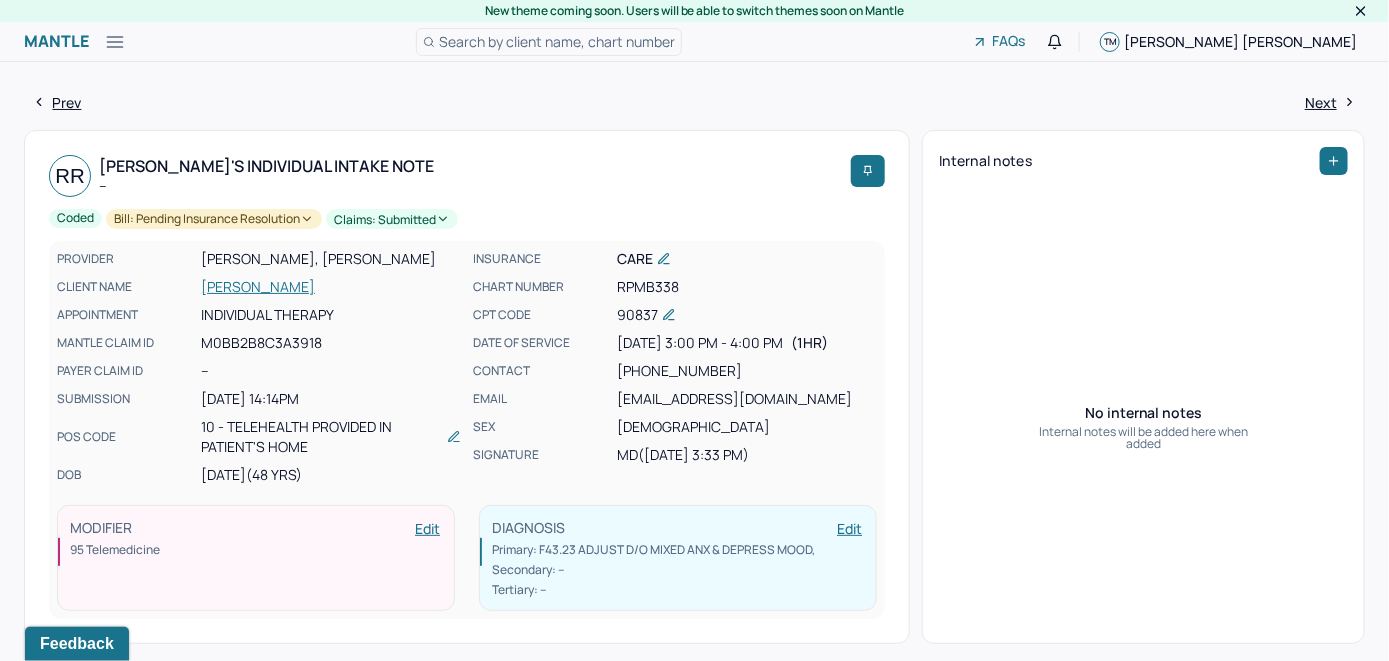 click on "Search by client name, chart number" at bounding box center (557, 41) 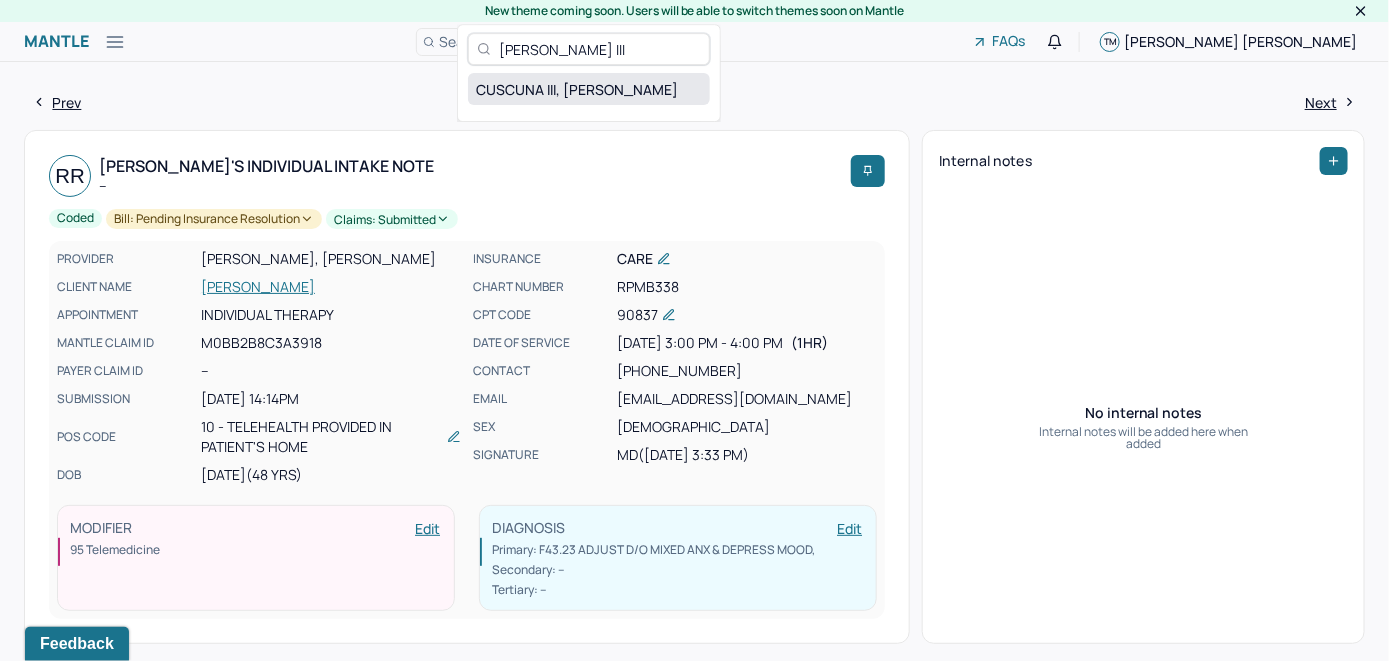 type on "Rocco Cuscuna III" 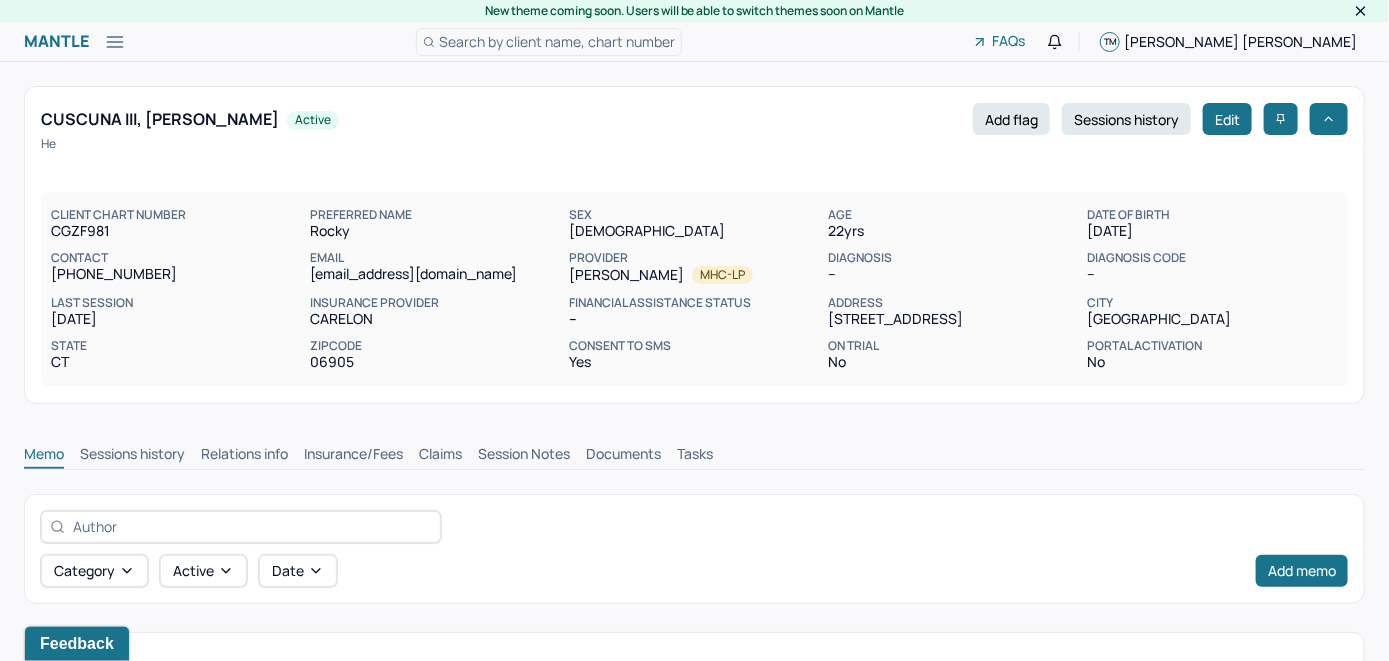 scroll, scrollTop: 0, scrollLeft: 0, axis: both 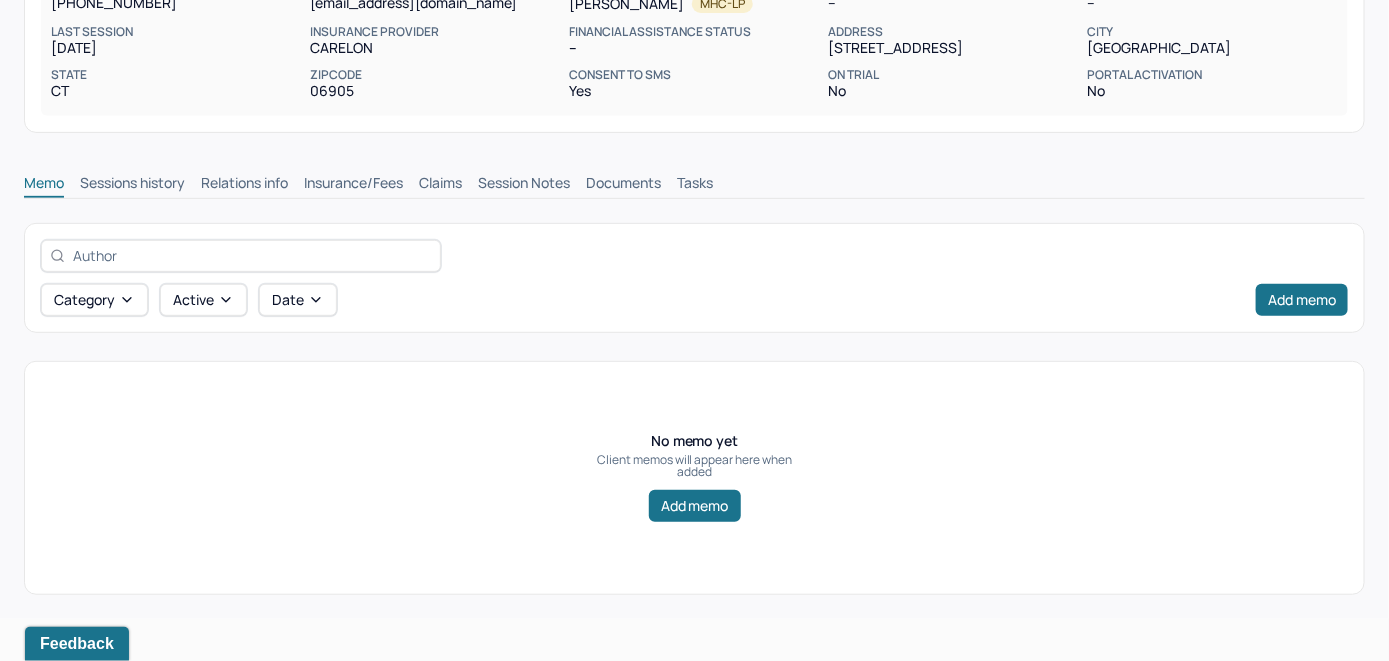 click on "Insurance/Fees" at bounding box center [353, 185] 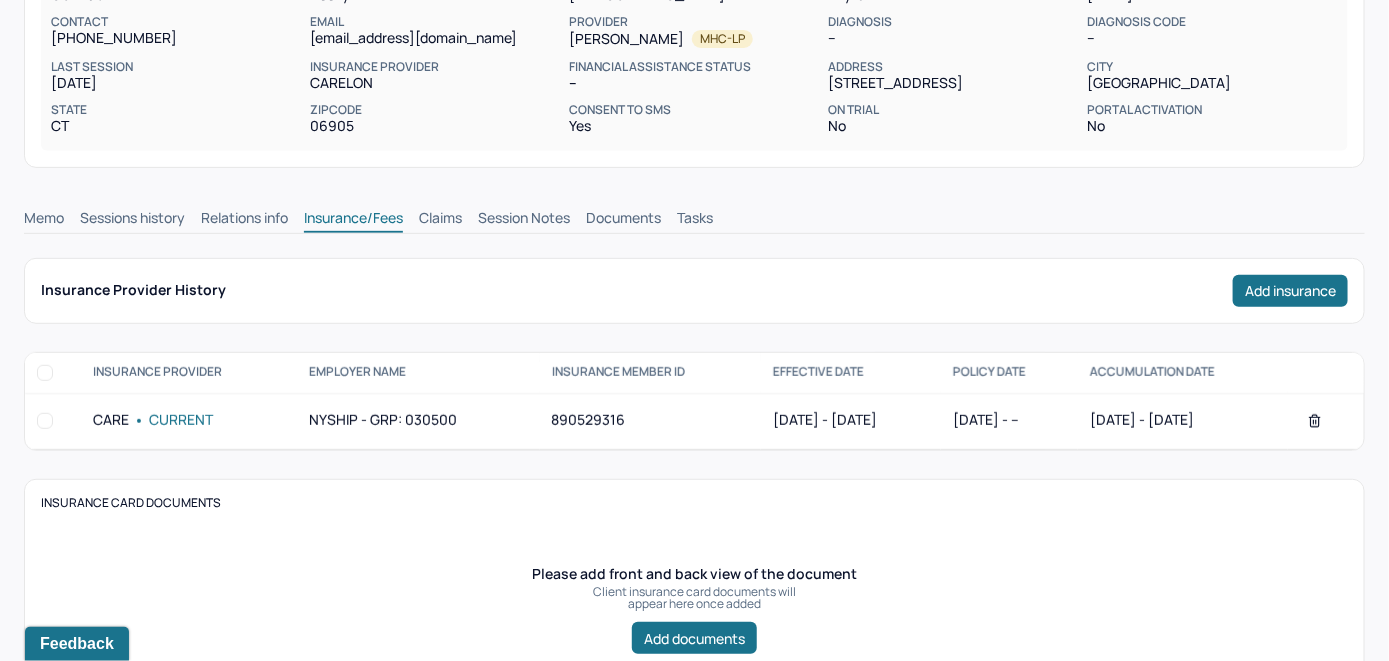 scroll, scrollTop: 167, scrollLeft: 0, axis: vertical 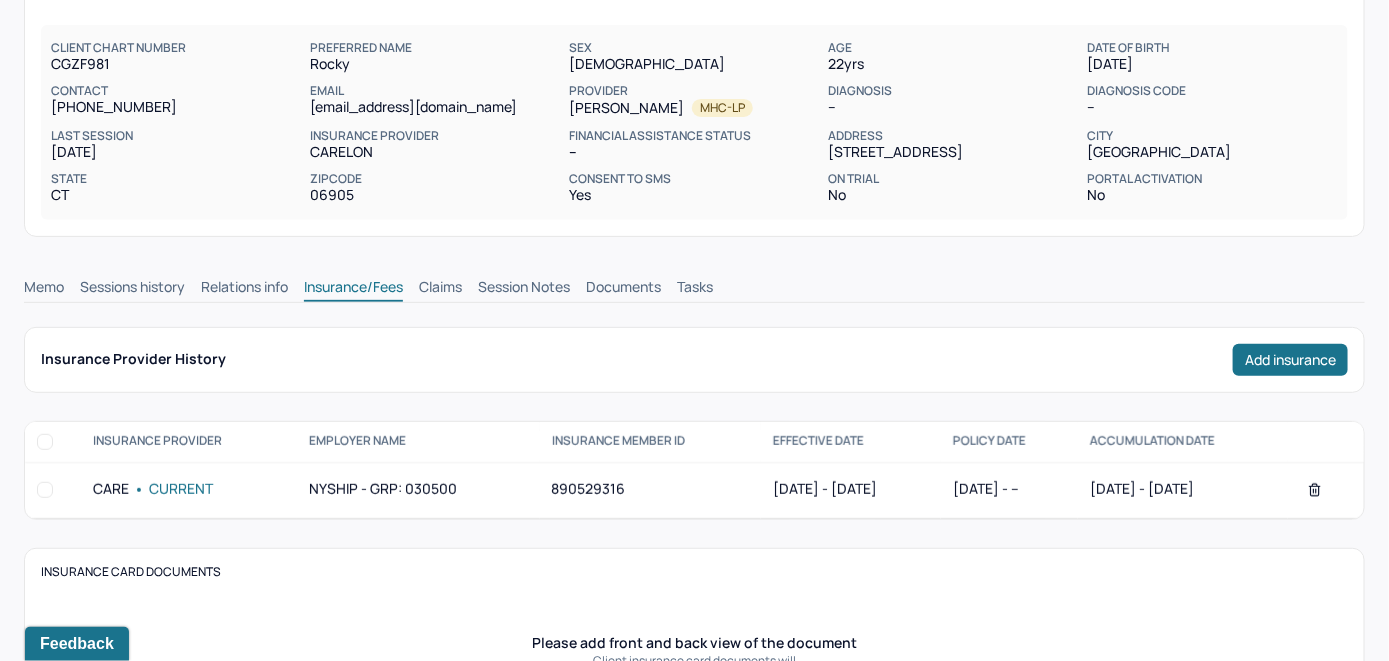 click on "Claims" at bounding box center [440, 289] 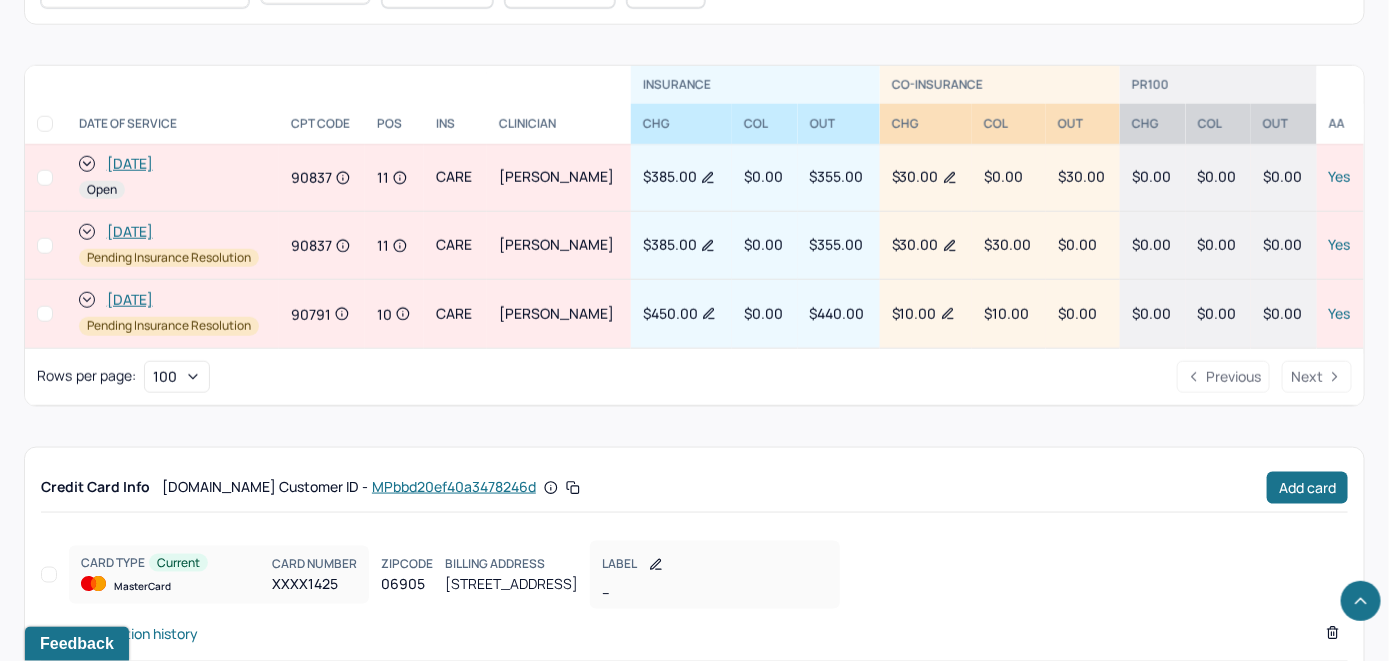 scroll, scrollTop: 719, scrollLeft: 0, axis: vertical 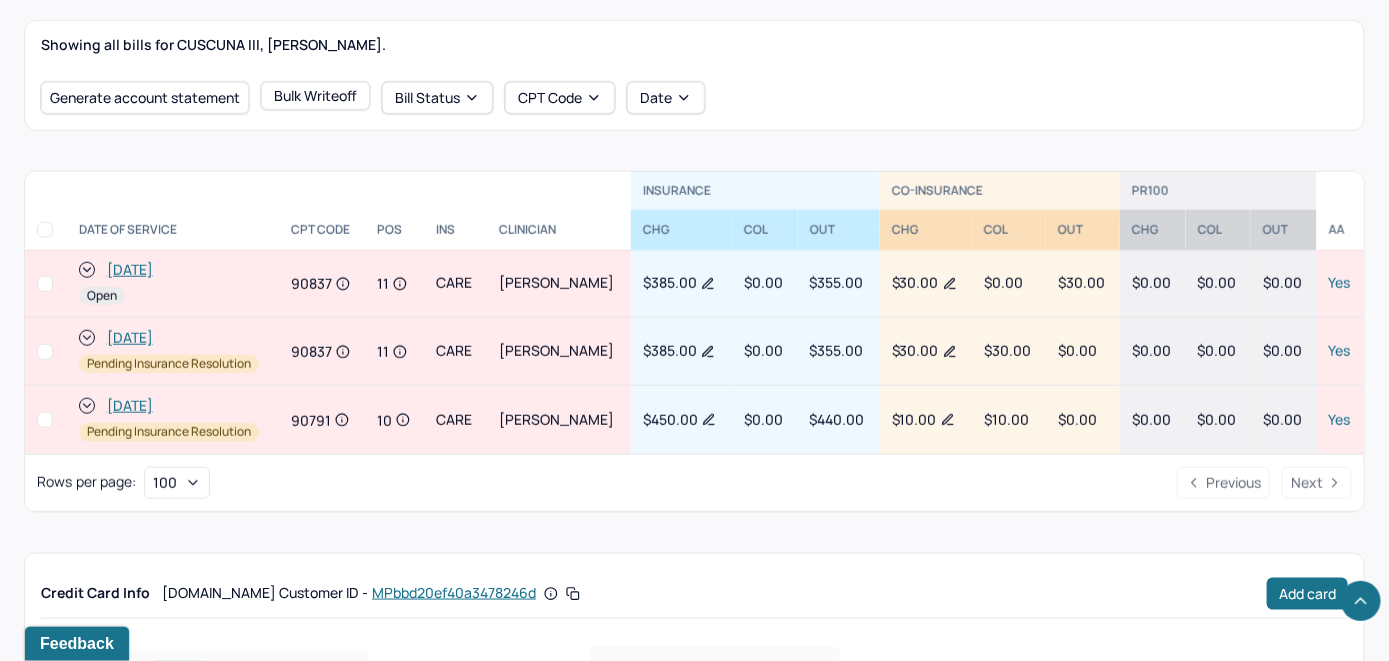 click on "[DATE]" at bounding box center [130, 270] 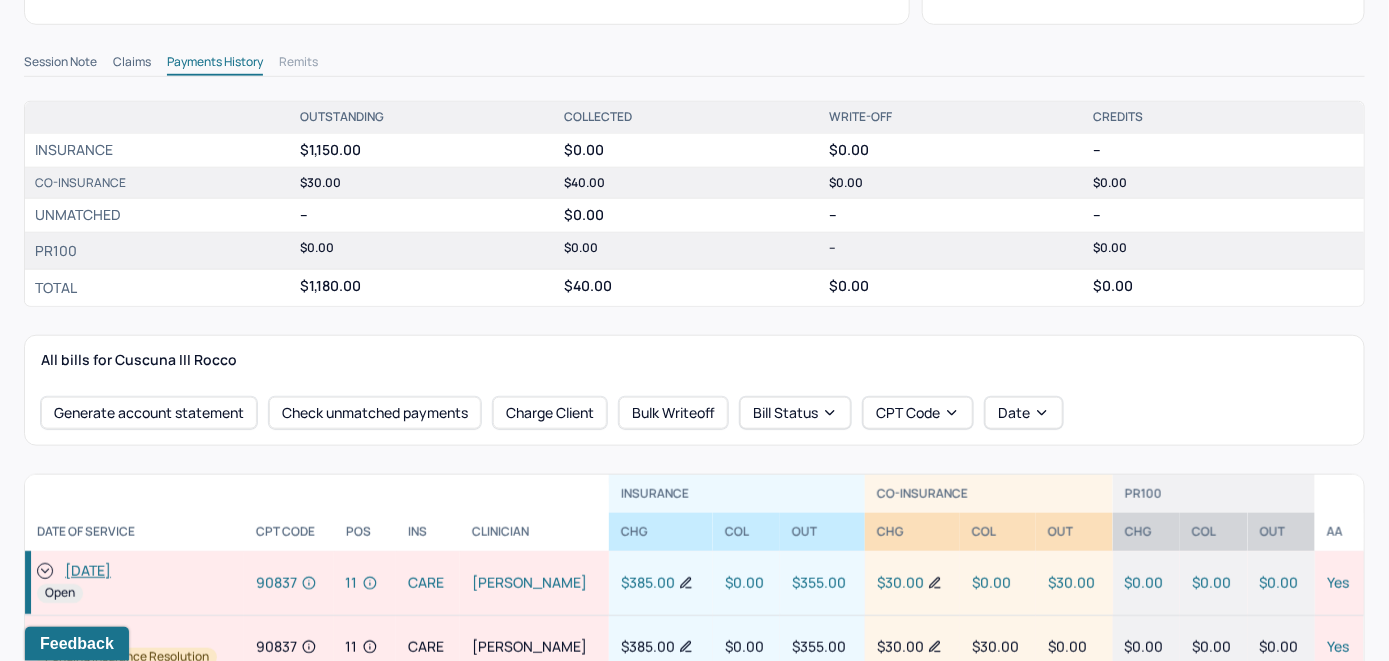 scroll, scrollTop: 600, scrollLeft: 0, axis: vertical 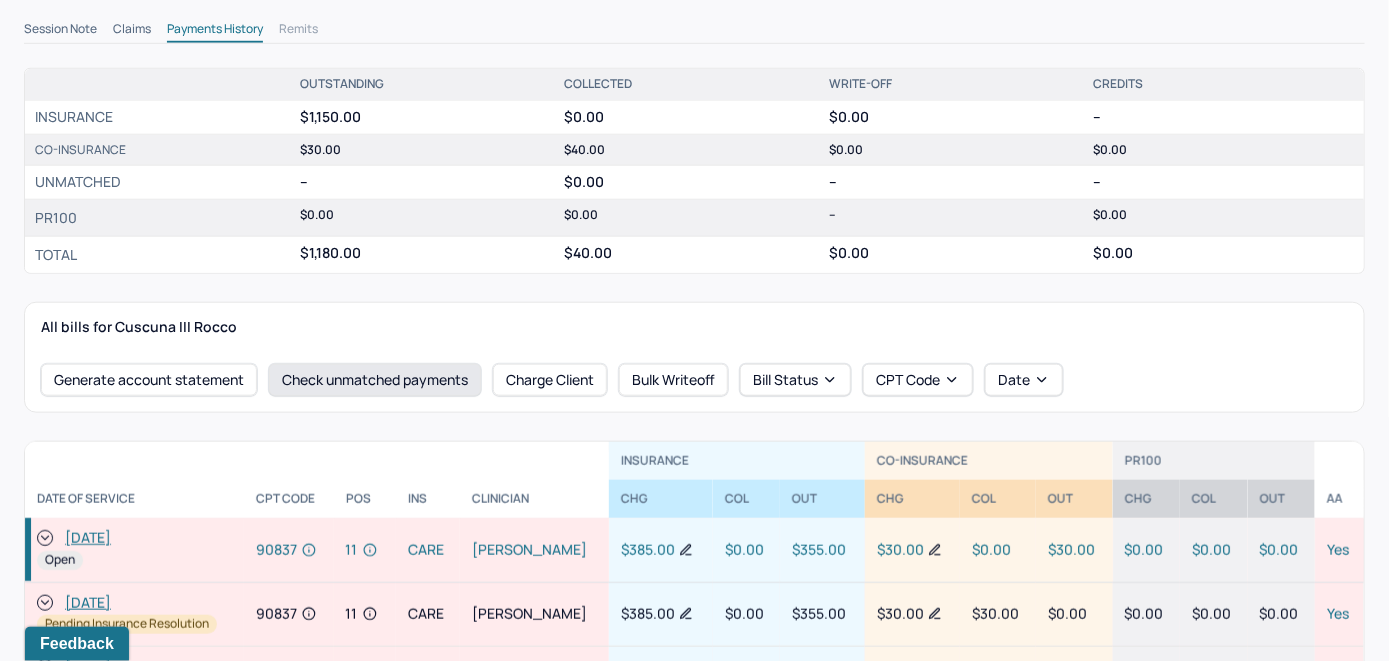 click on "Check unmatched payments" at bounding box center [375, 380] 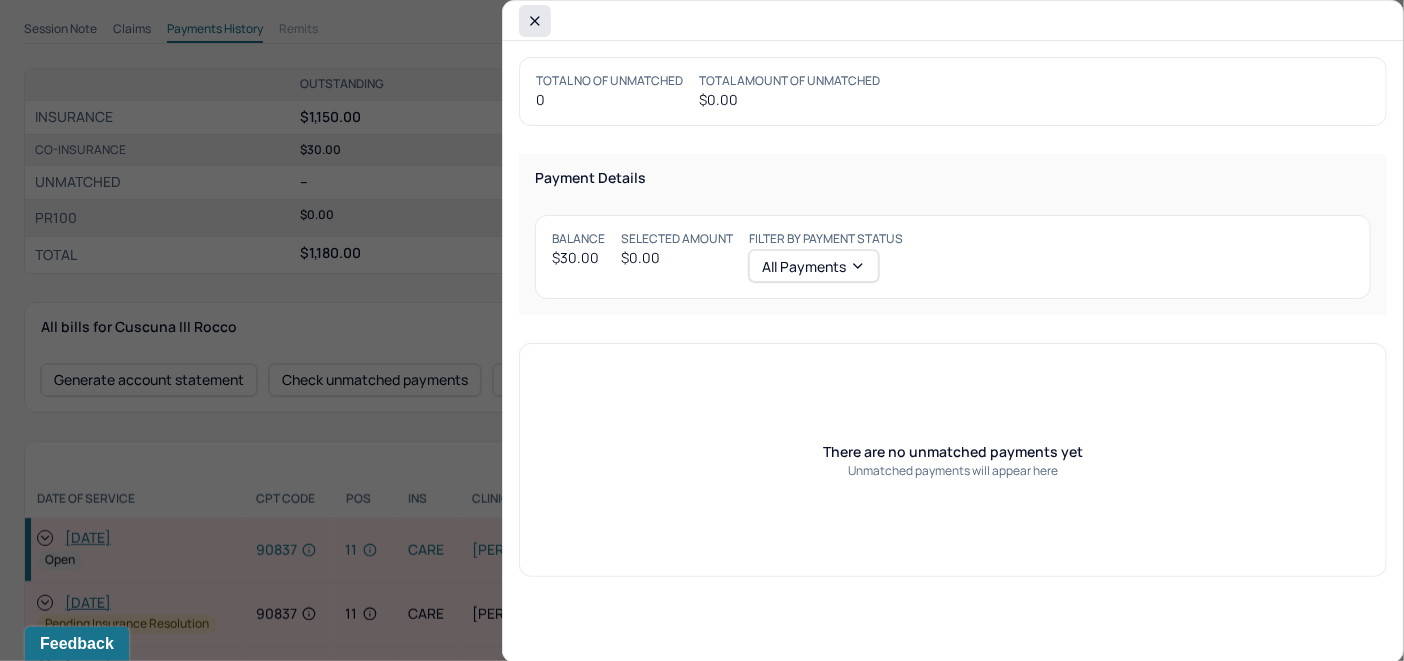 click 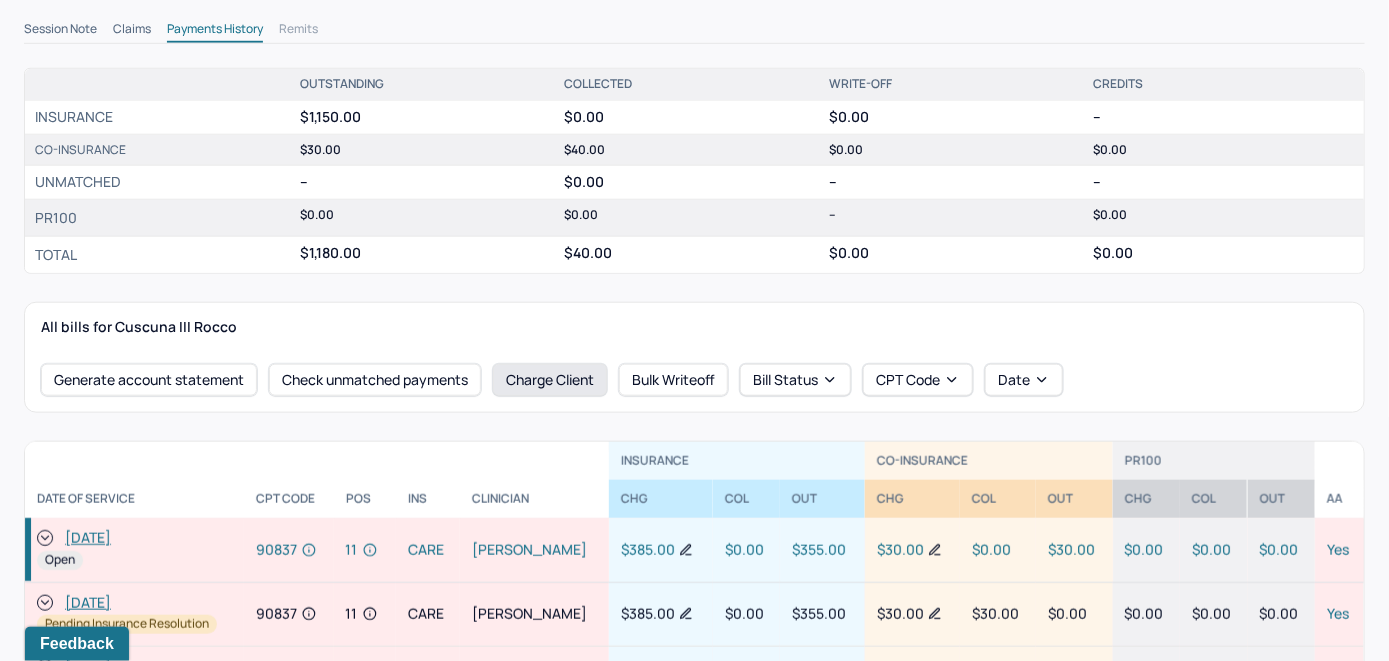 click on "Charge Client" at bounding box center [550, 380] 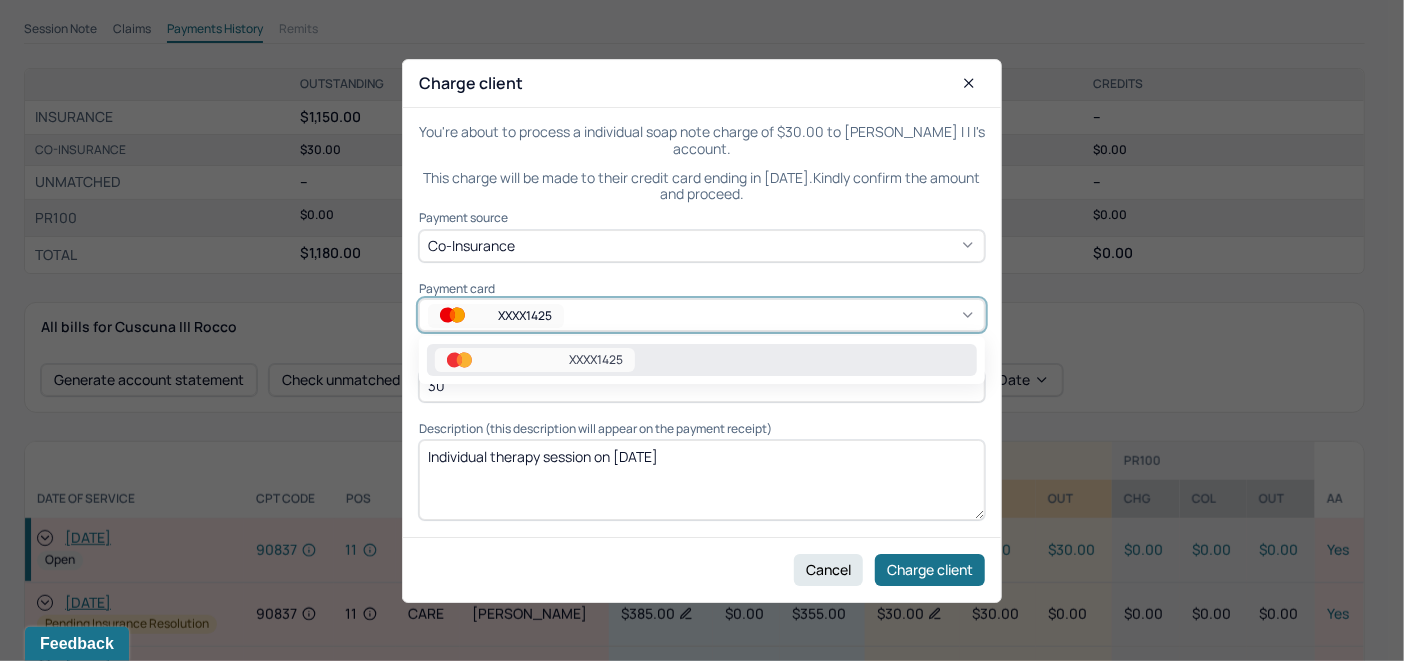 click 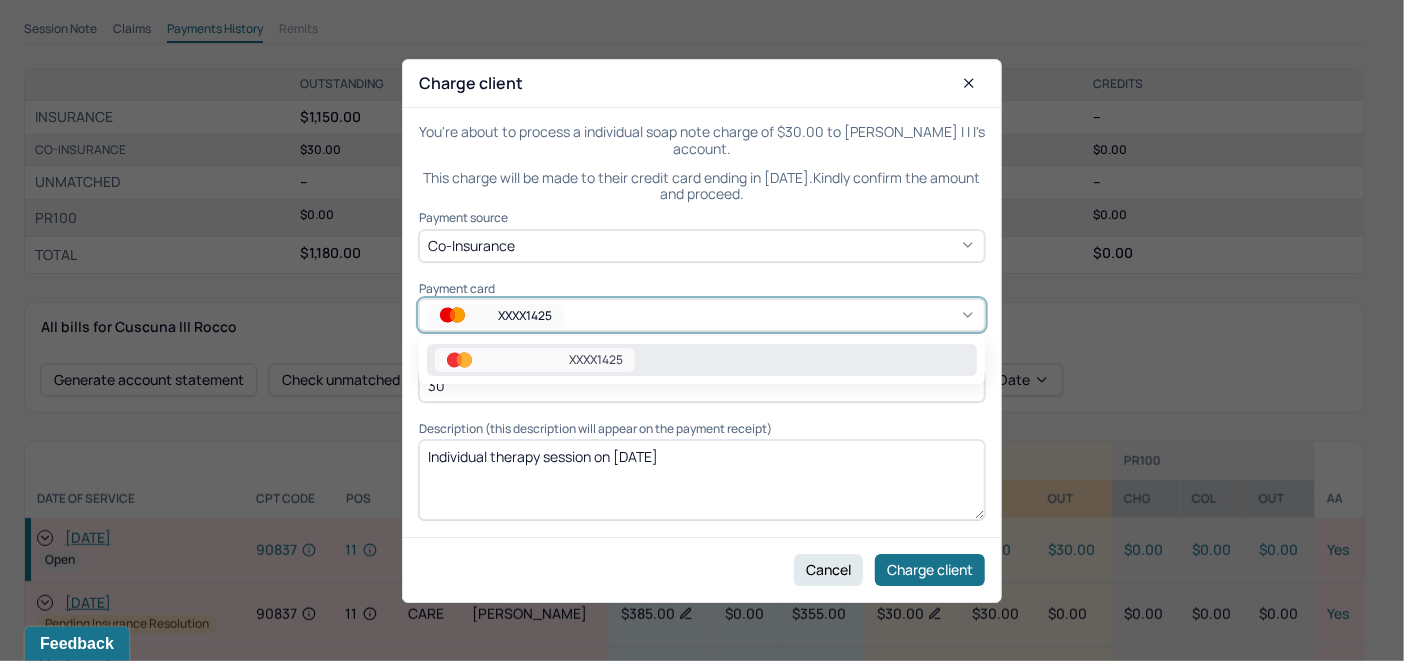click on "XXXX1425" at bounding box center [702, 360] 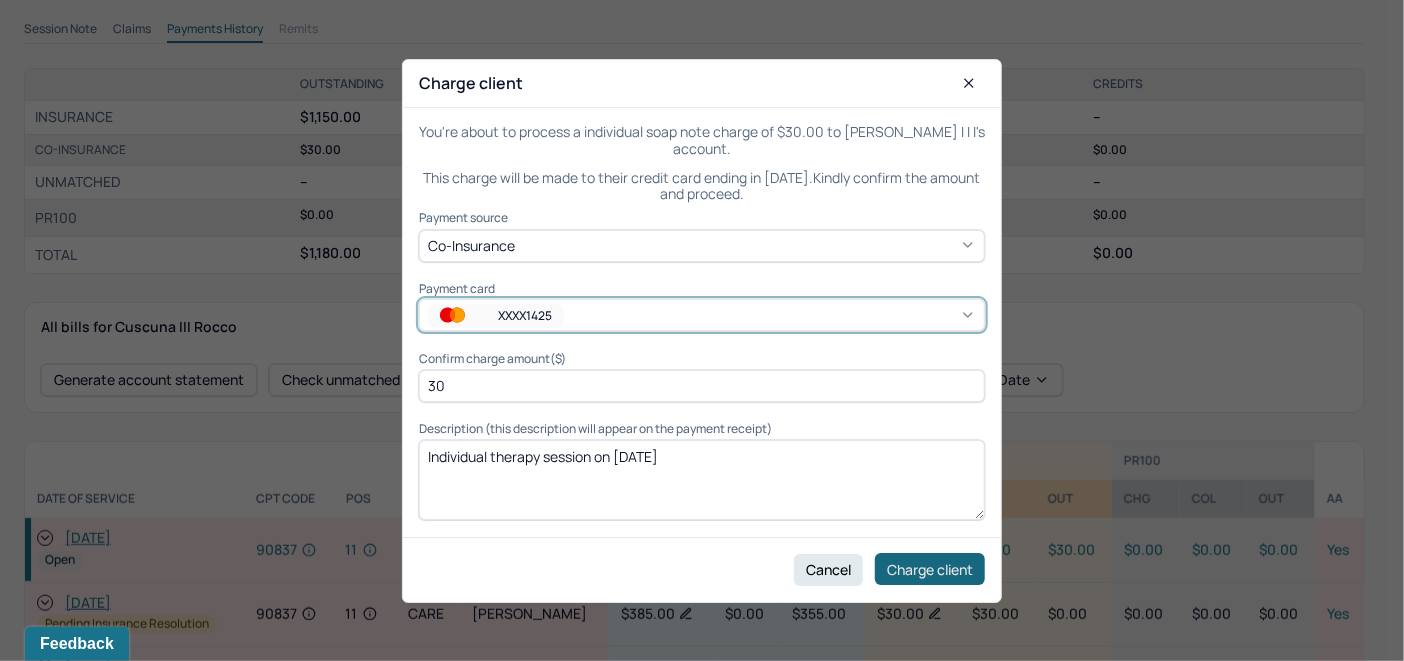 click on "Charge client" at bounding box center (930, 569) 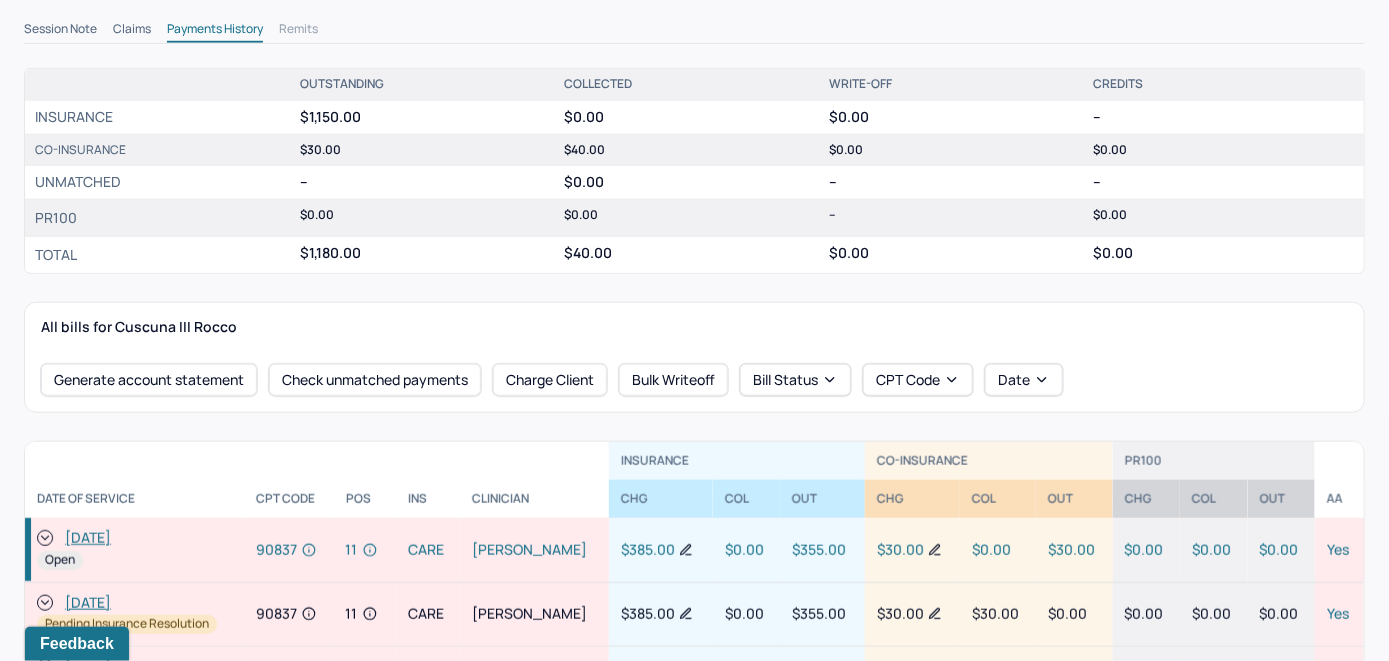 click 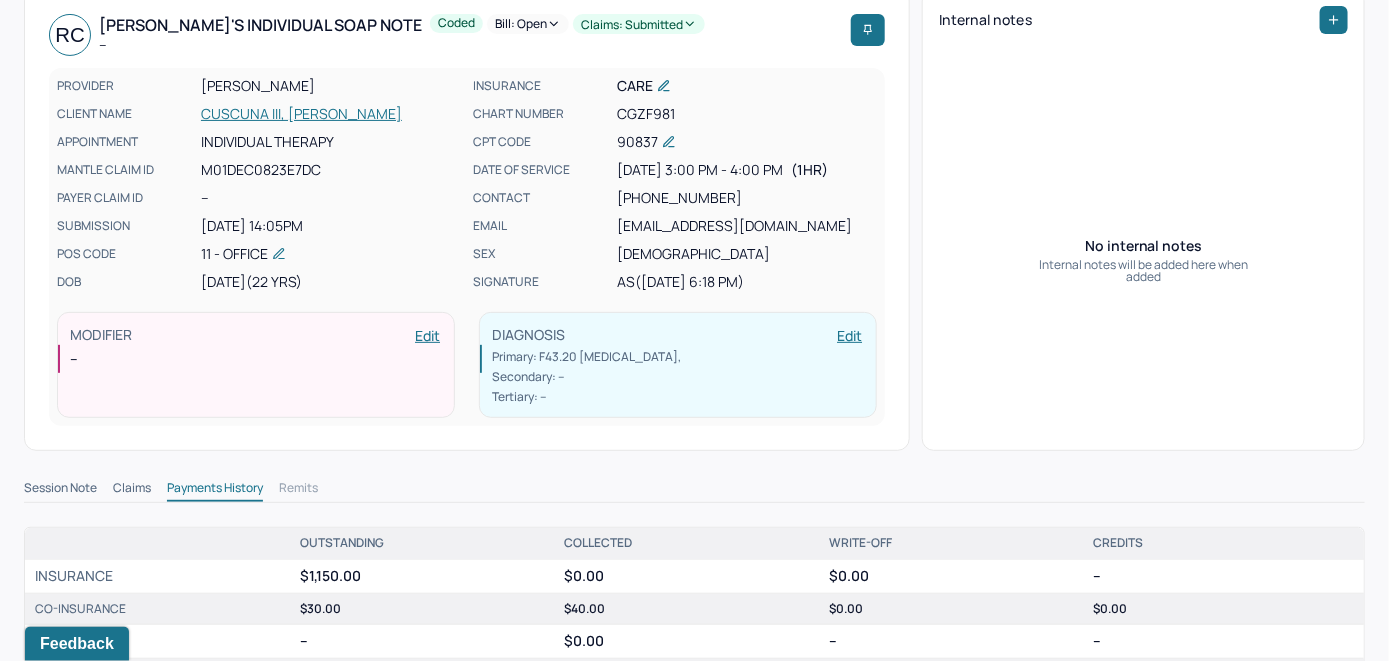 scroll, scrollTop: 0, scrollLeft: 0, axis: both 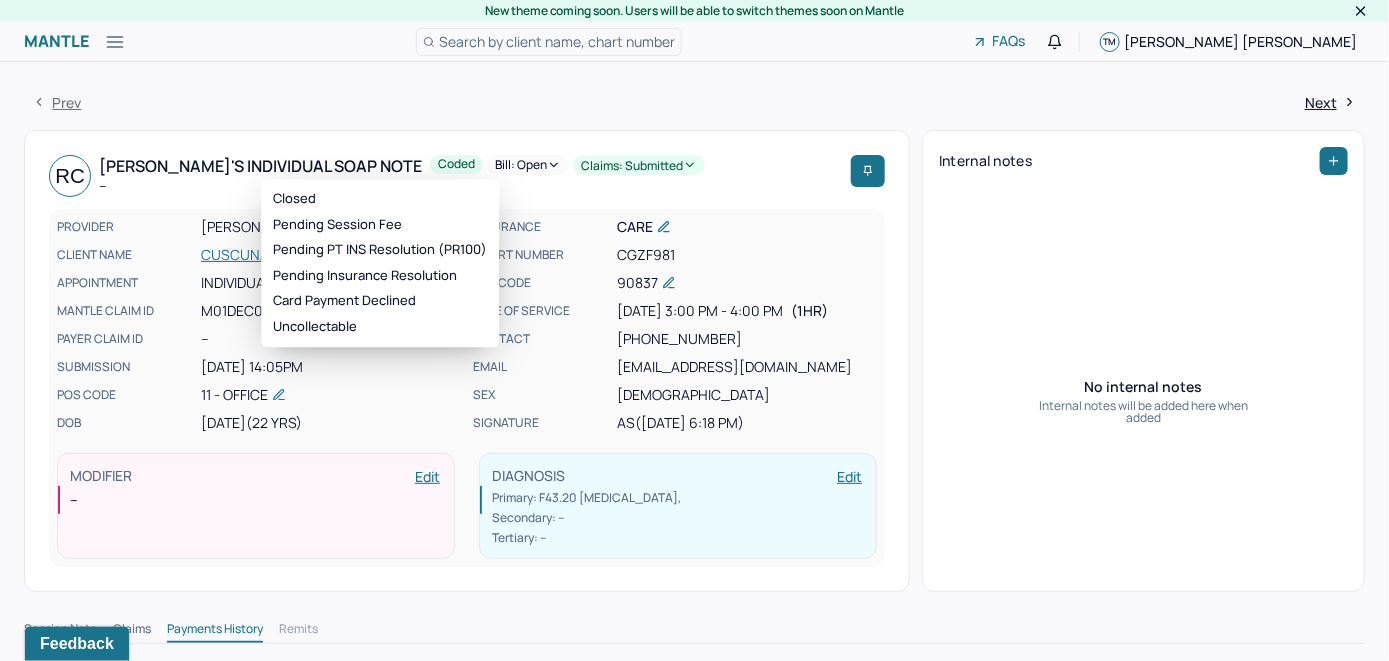click on "Bill: Open" at bounding box center (528, 165) 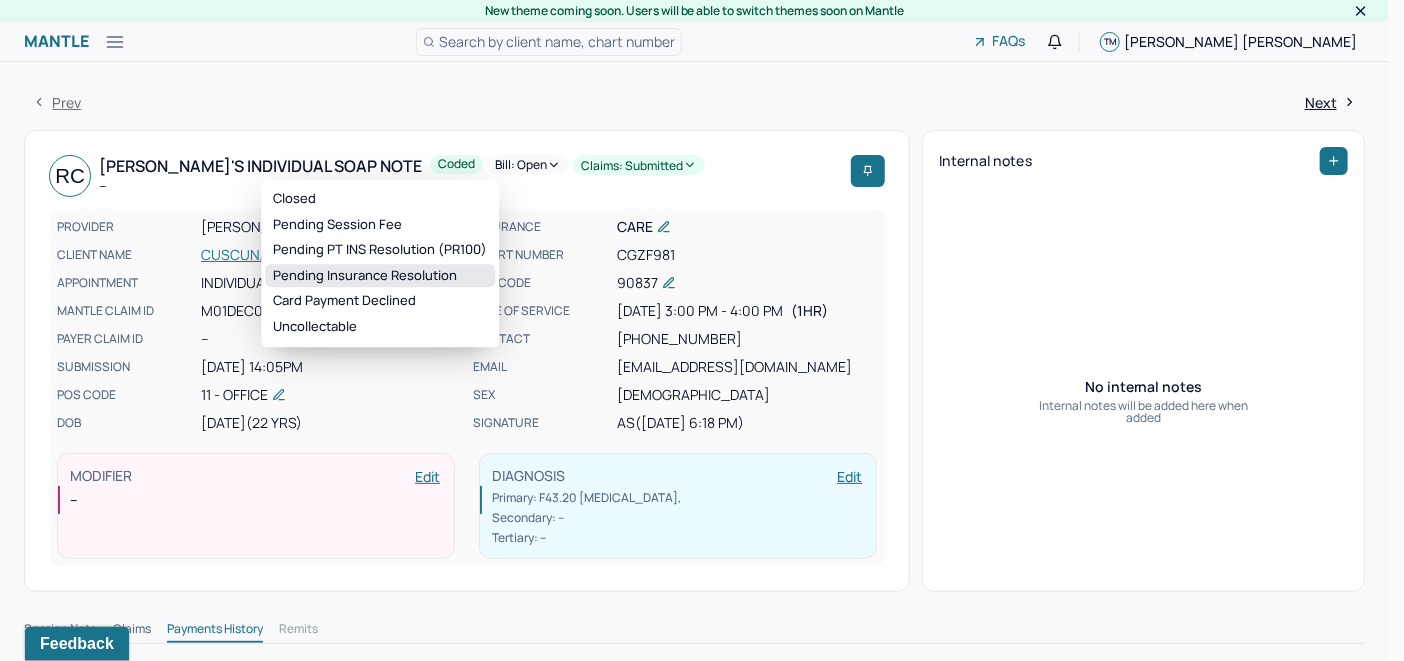 click on "Pending Insurance Resolution" at bounding box center [380, 276] 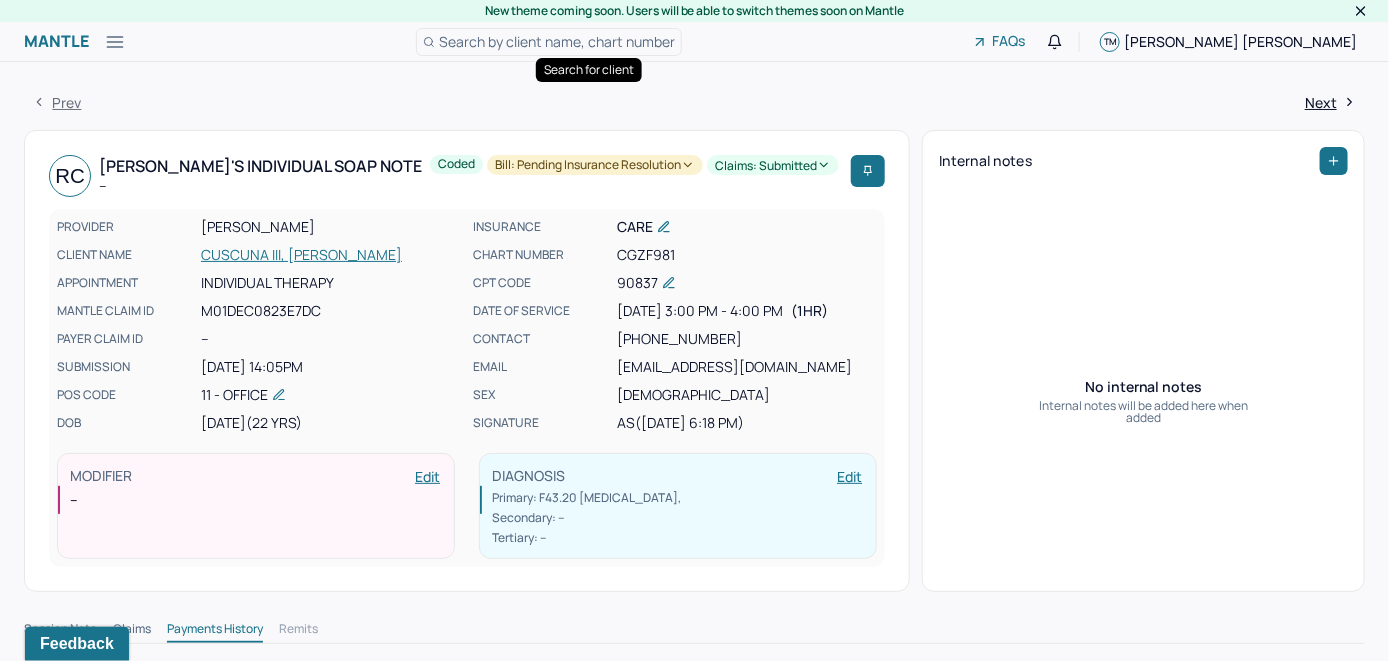 click on "Search by client name, chart number" at bounding box center (557, 41) 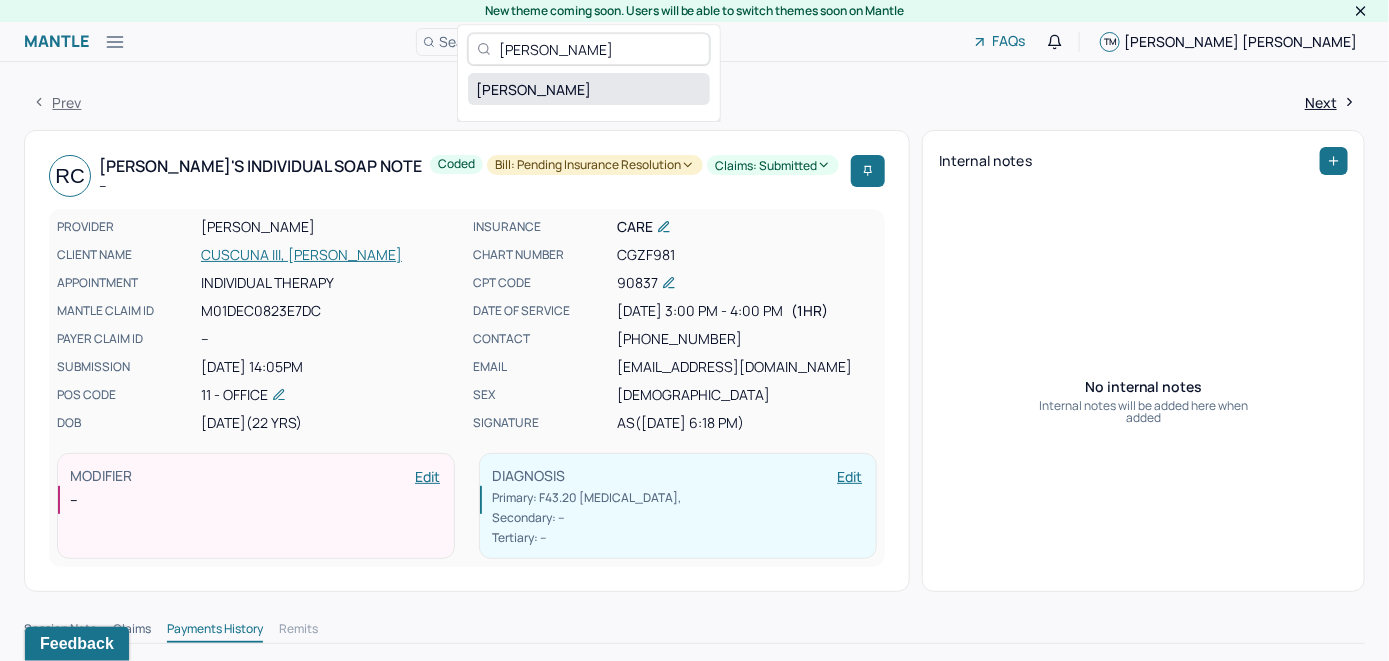 type on "Rosa Jordan" 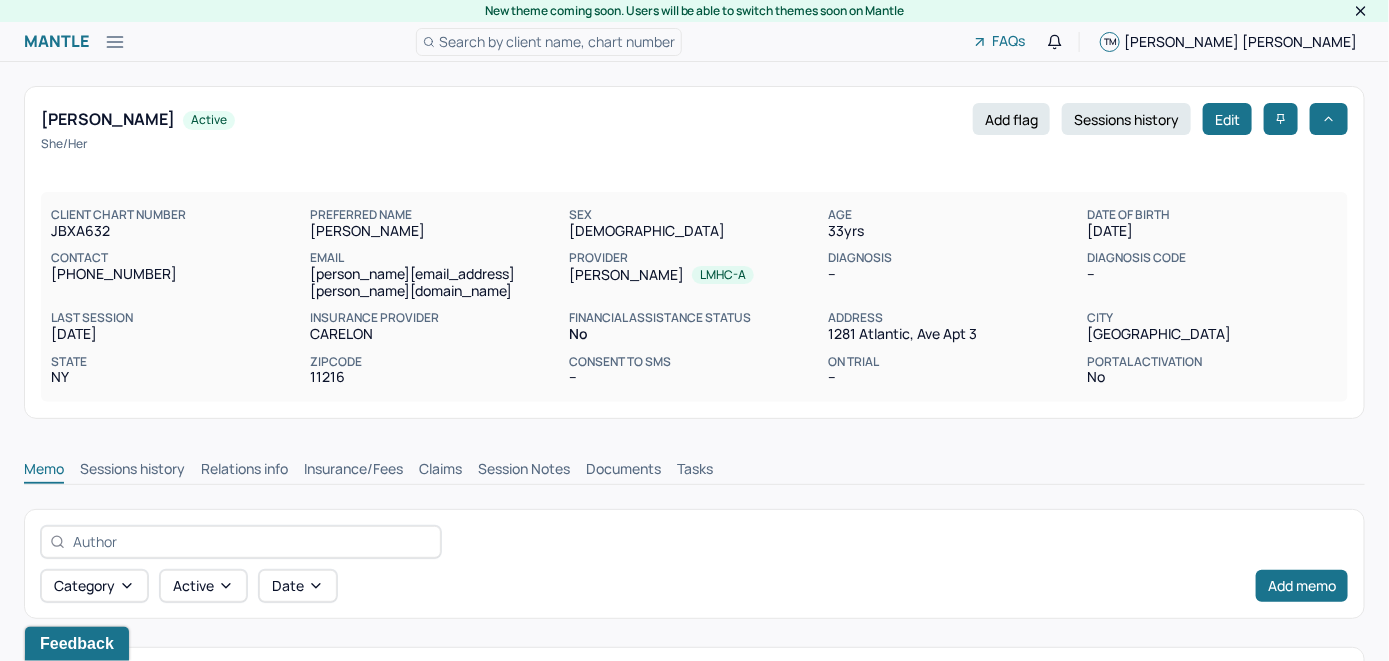 scroll, scrollTop: 0, scrollLeft: 0, axis: both 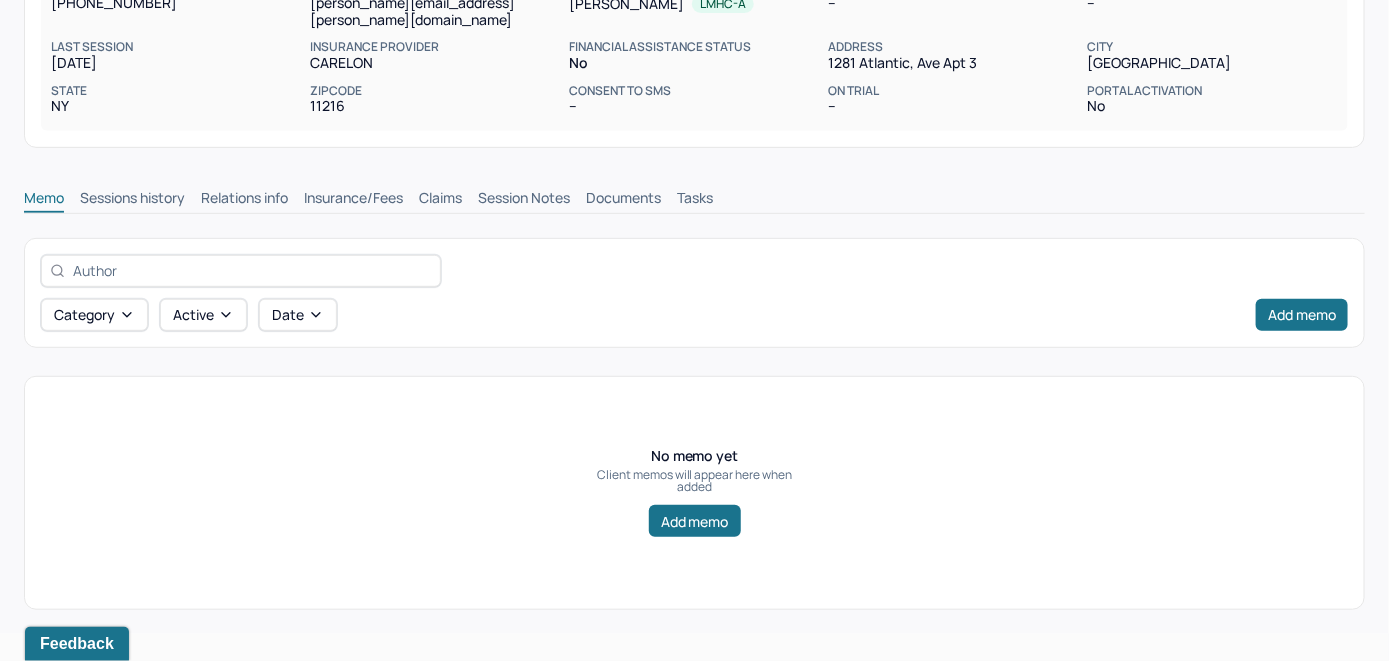 click on "Insurance/Fees" at bounding box center [353, 200] 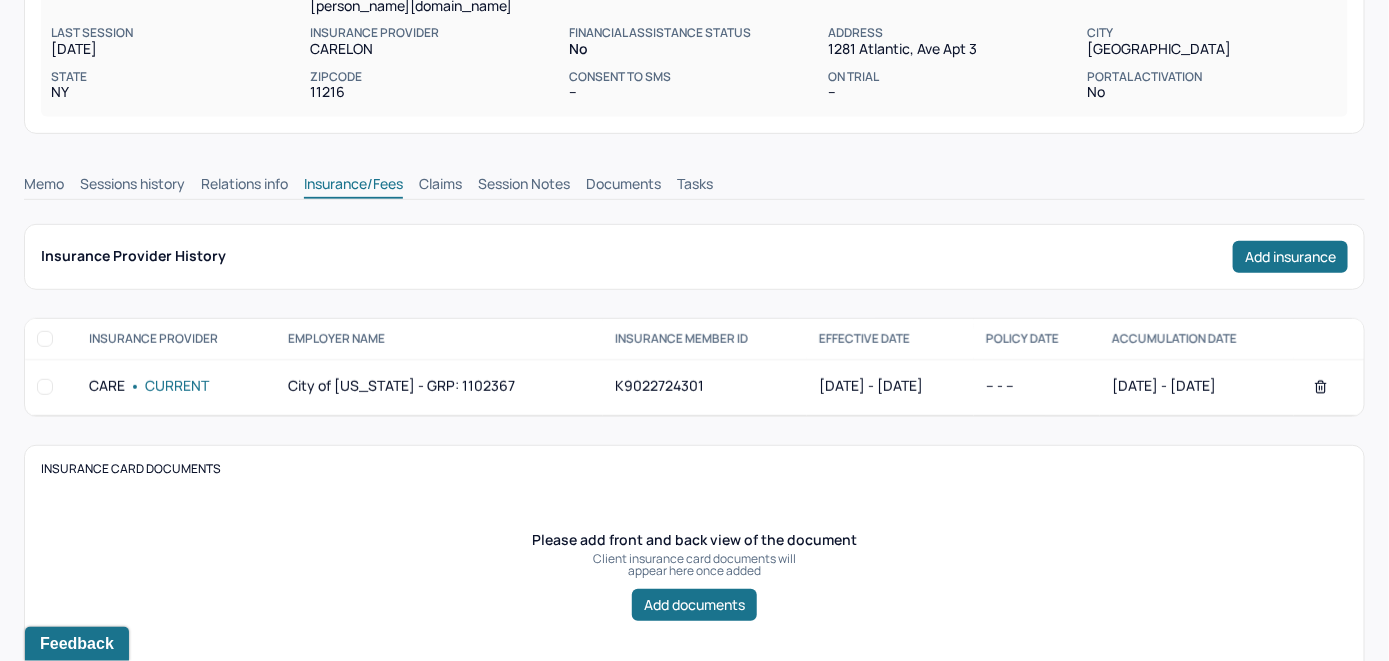 scroll, scrollTop: 271, scrollLeft: 0, axis: vertical 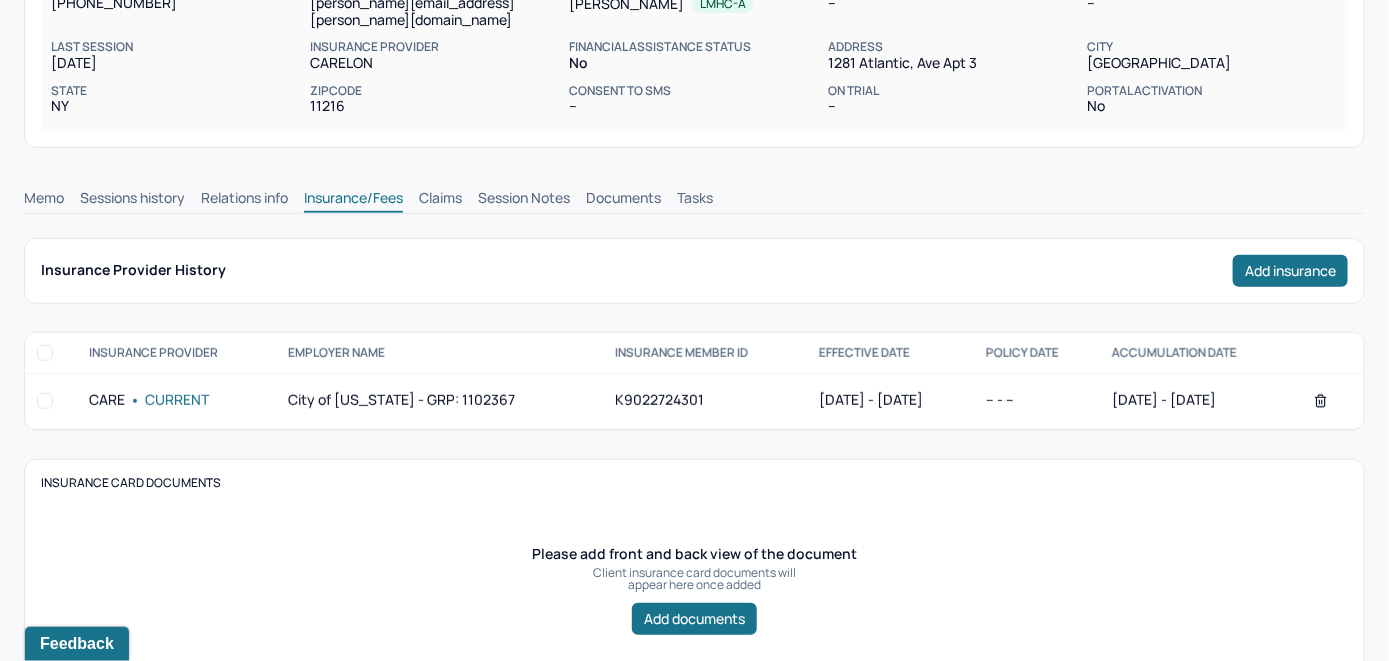 click on "Claims" at bounding box center [440, 200] 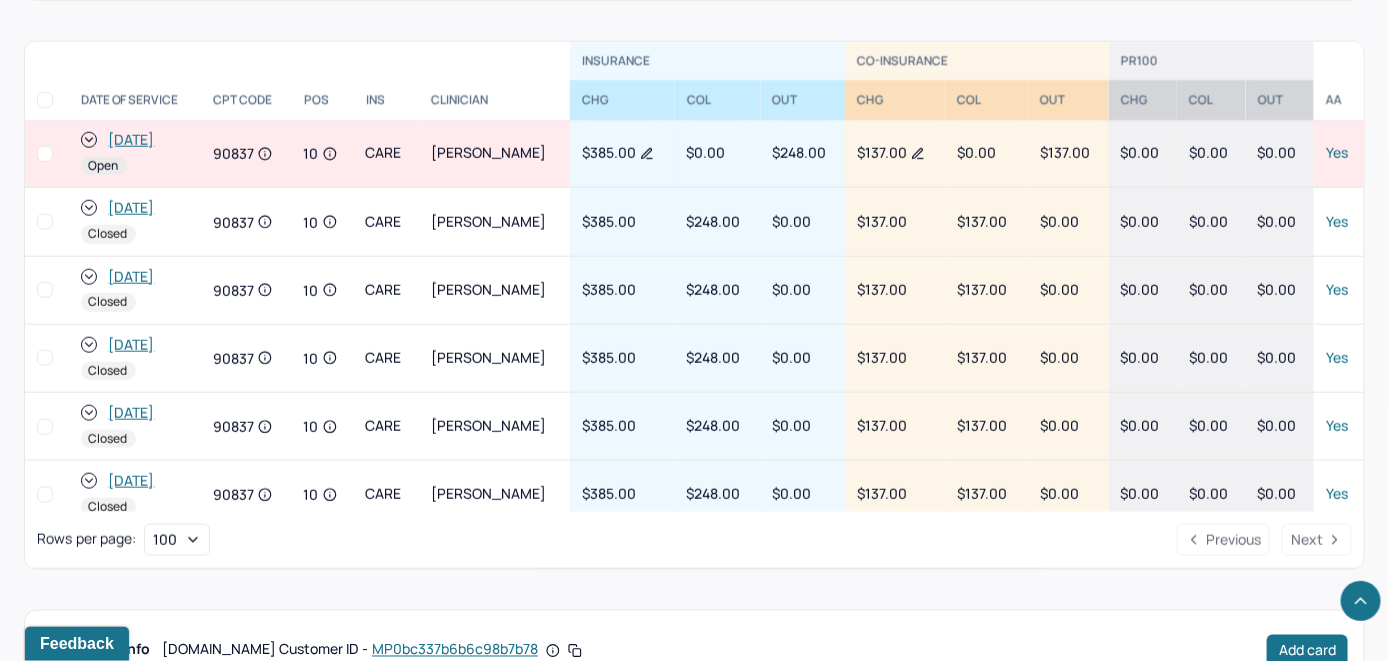 scroll, scrollTop: 875, scrollLeft: 0, axis: vertical 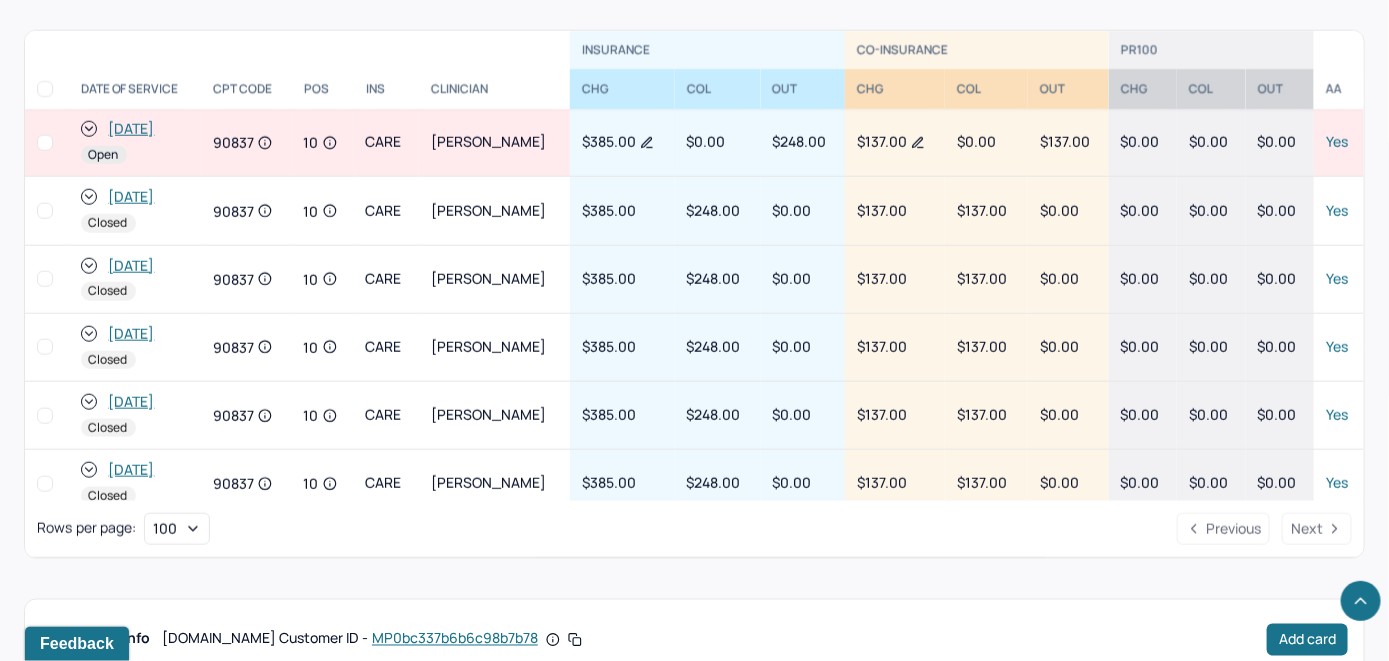 click on "[DATE]" at bounding box center (132, 129) 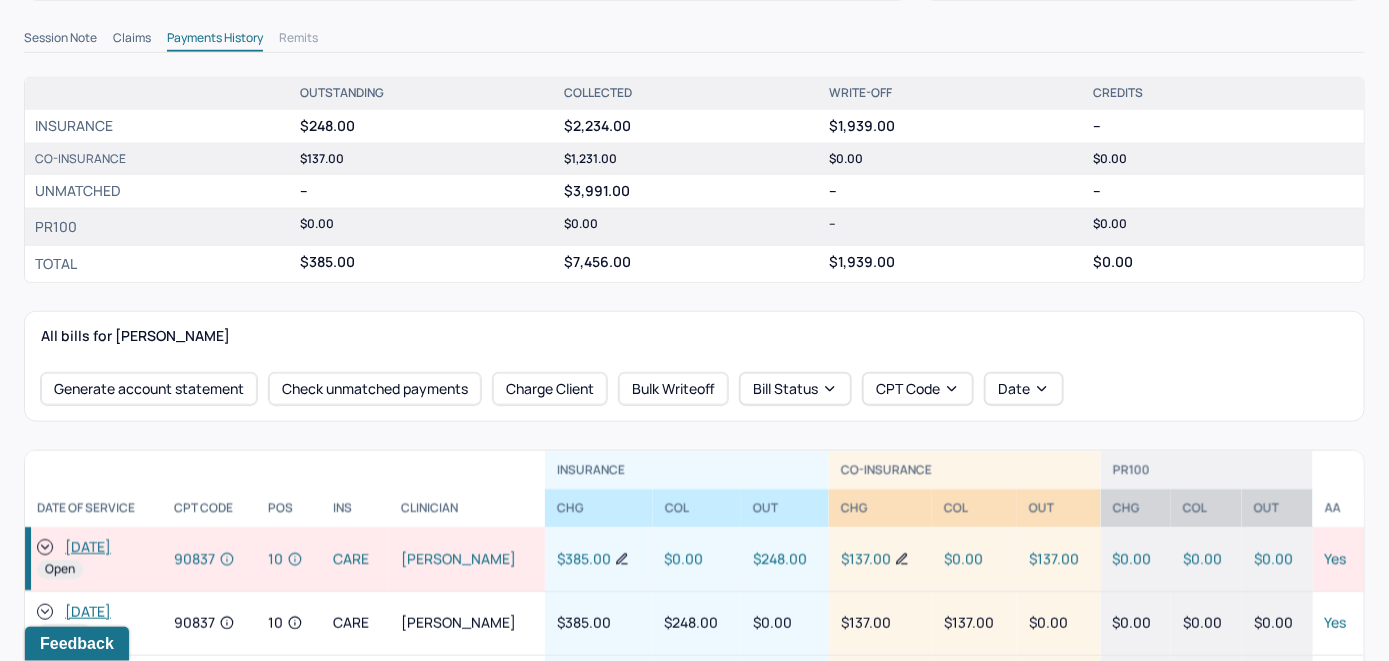 scroll, scrollTop: 800, scrollLeft: 0, axis: vertical 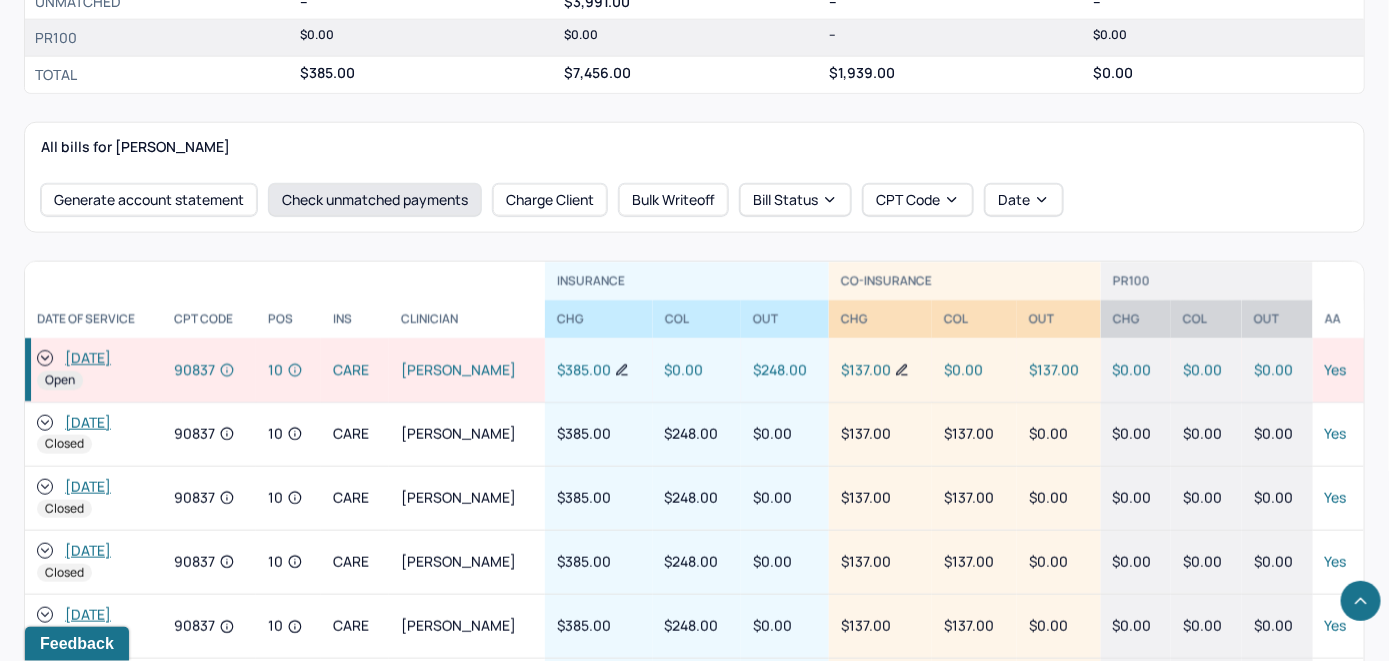 click on "Check unmatched payments" at bounding box center (375, 200) 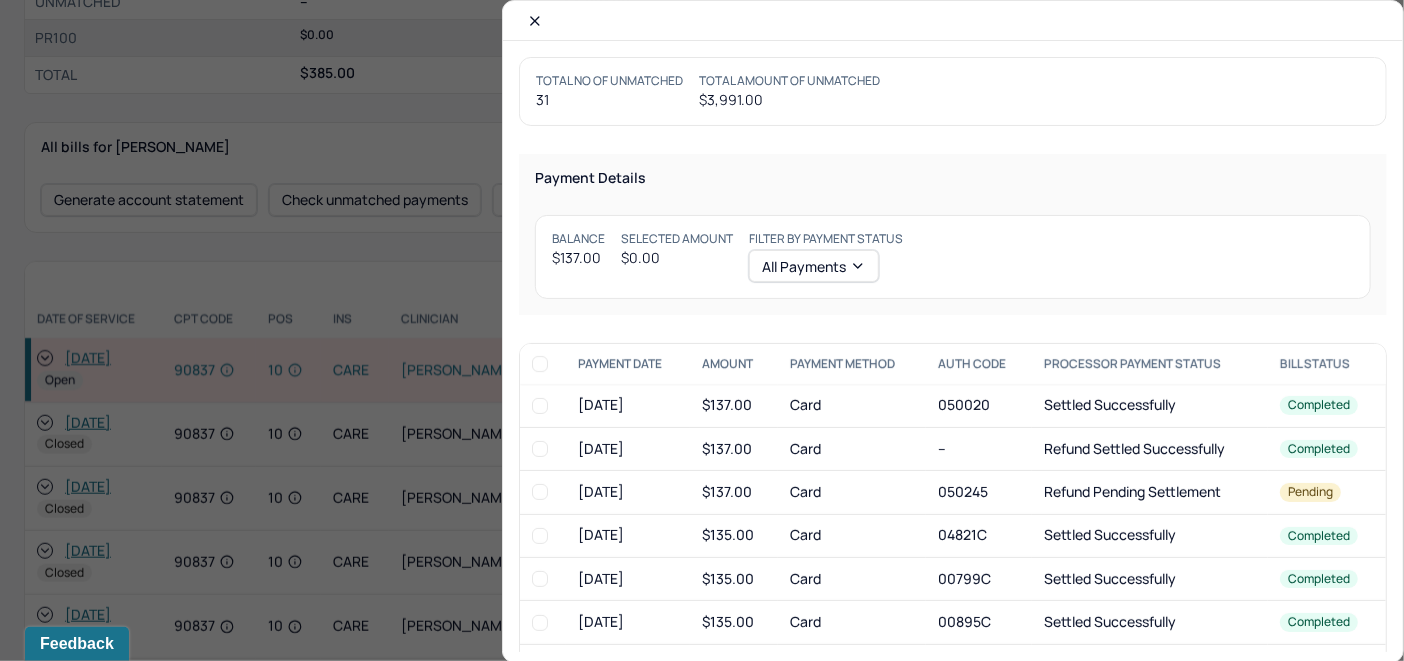 click at bounding box center (540, 406) 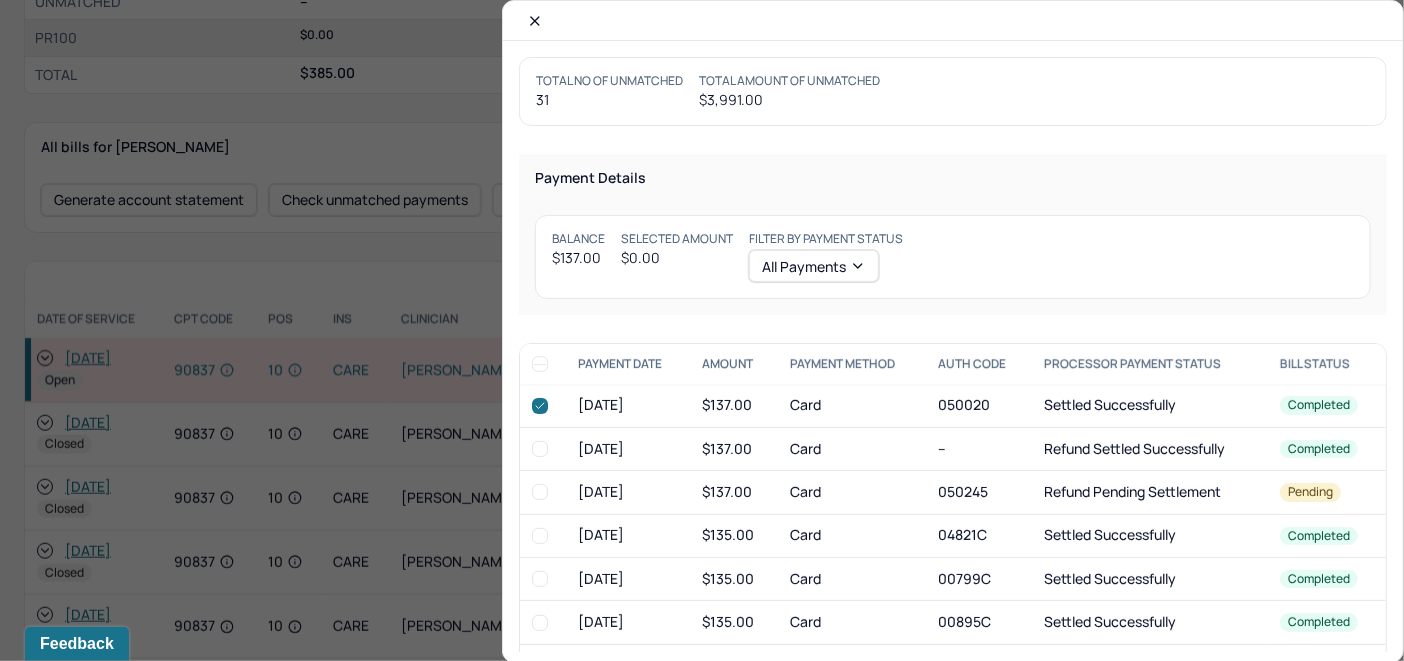 checkbox on "true" 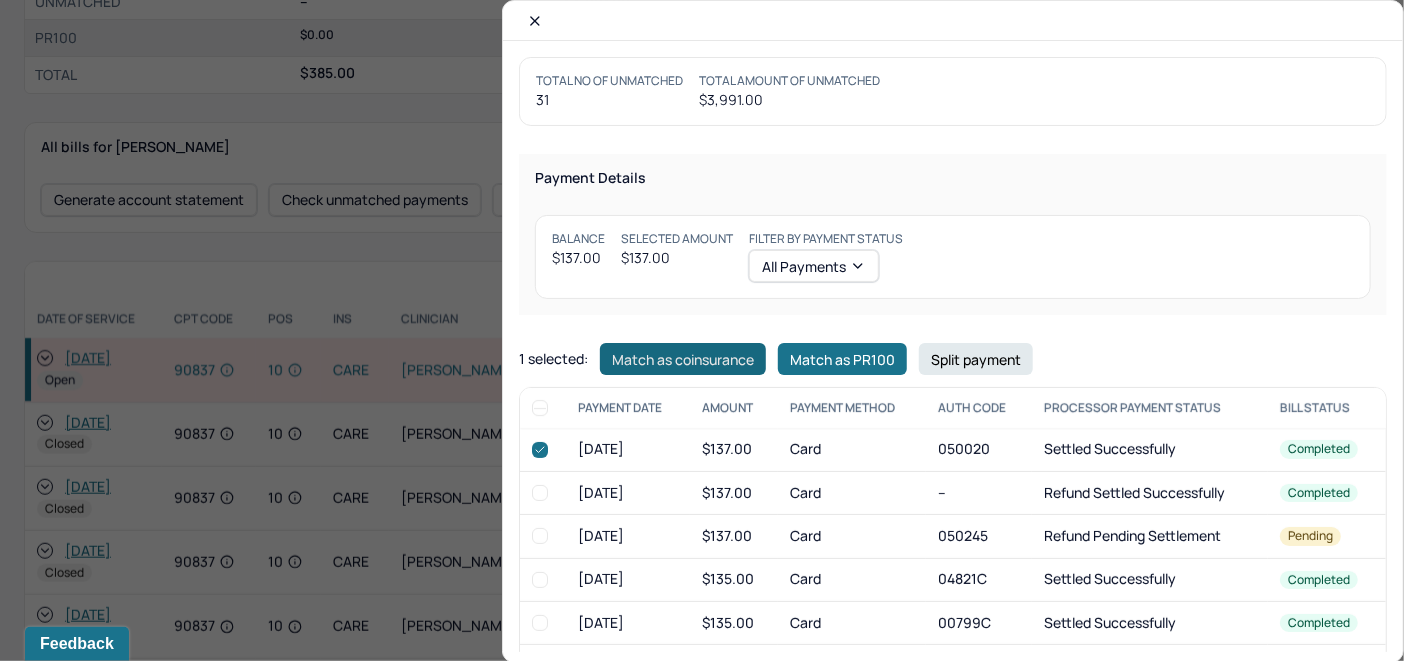 click on "Match as coinsurance" at bounding box center (683, 359) 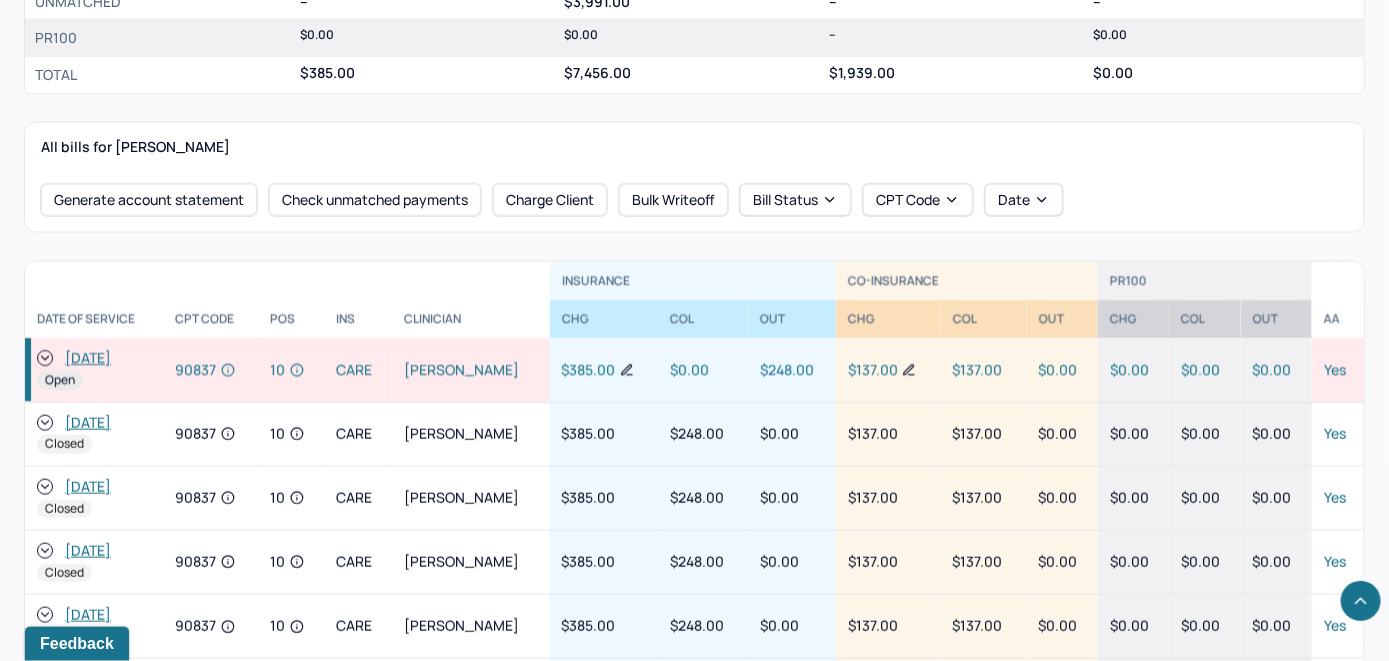 click 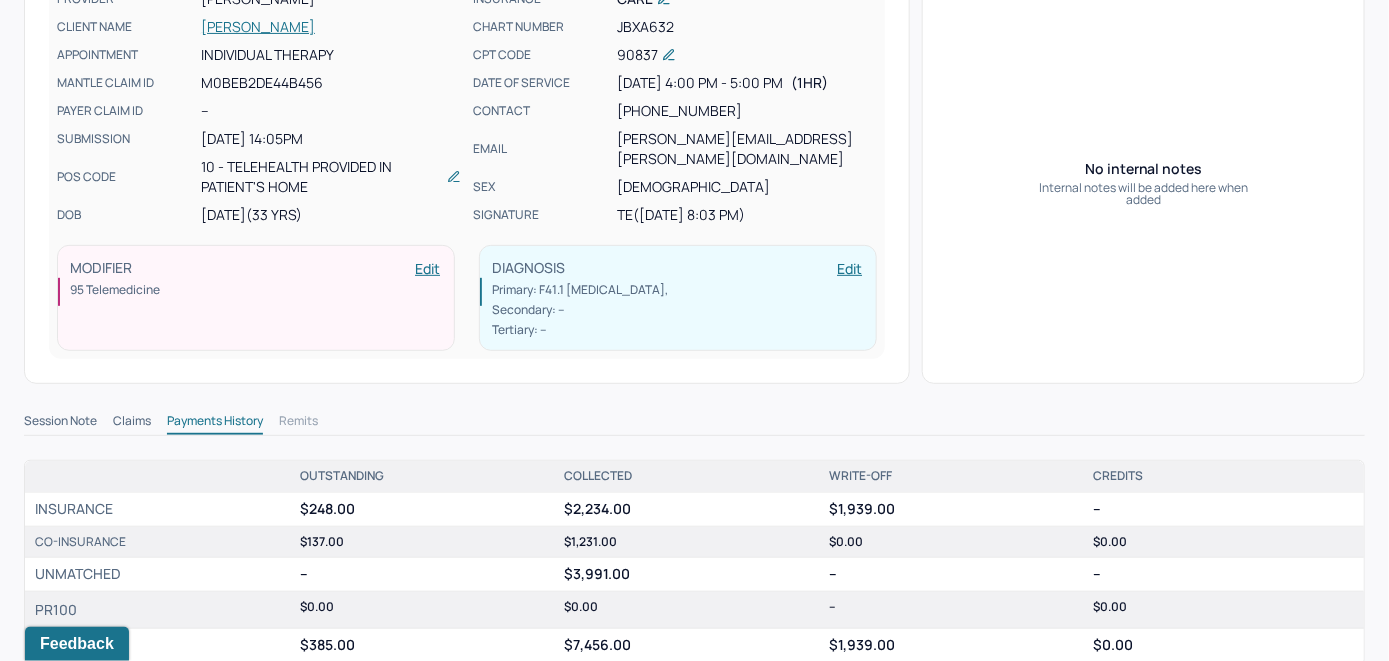 scroll, scrollTop: 100, scrollLeft: 0, axis: vertical 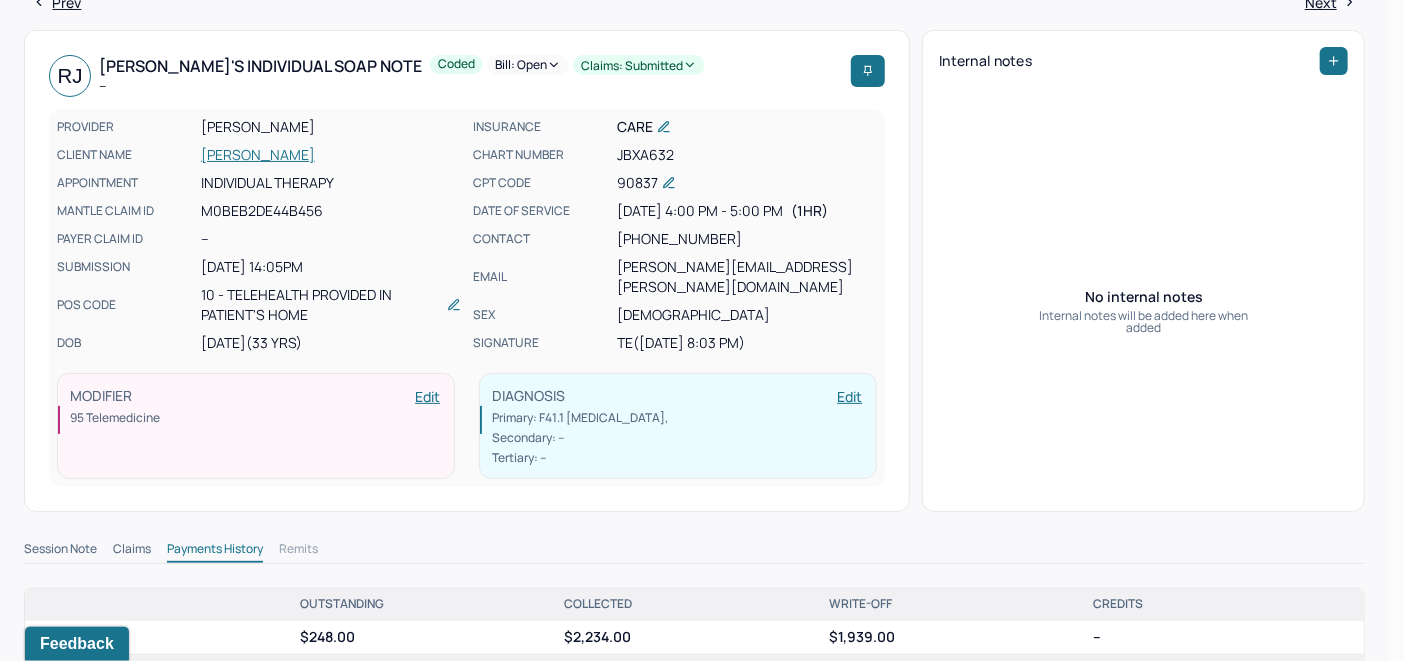 click on "Bill: Open" at bounding box center [528, 65] 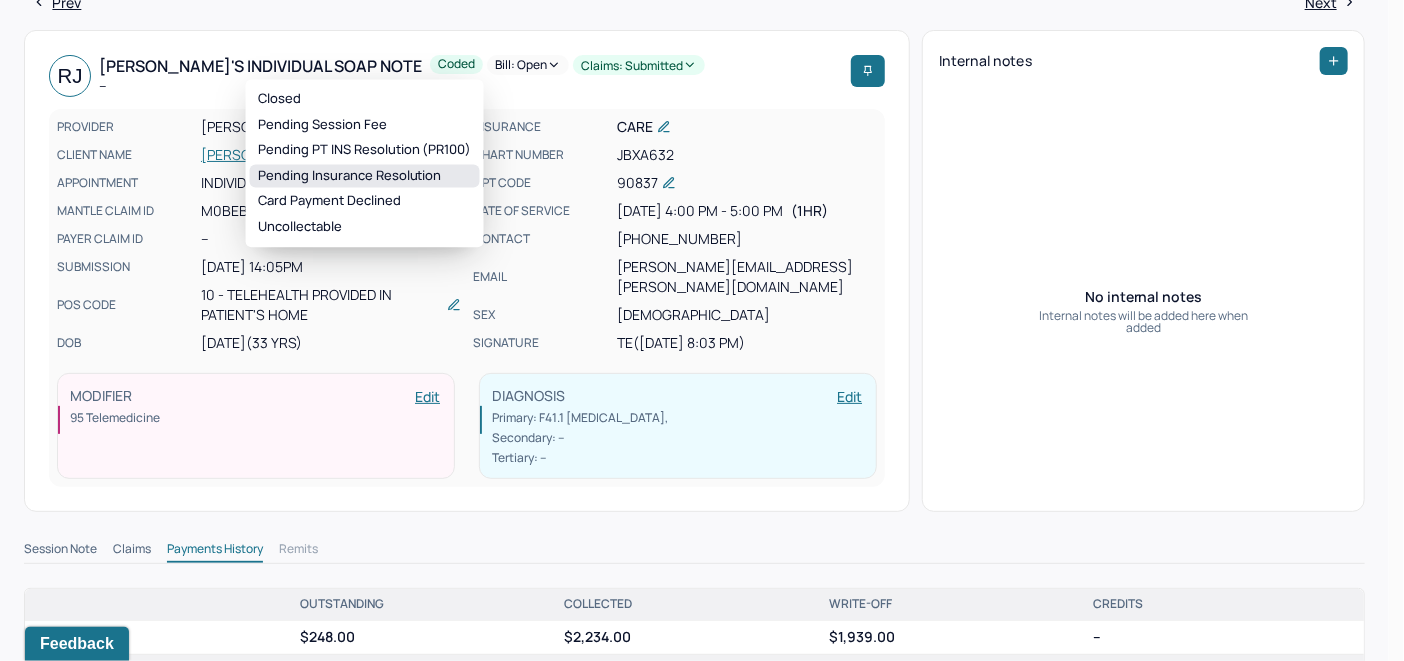 click on "Pending Insurance Resolution" at bounding box center (365, 176) 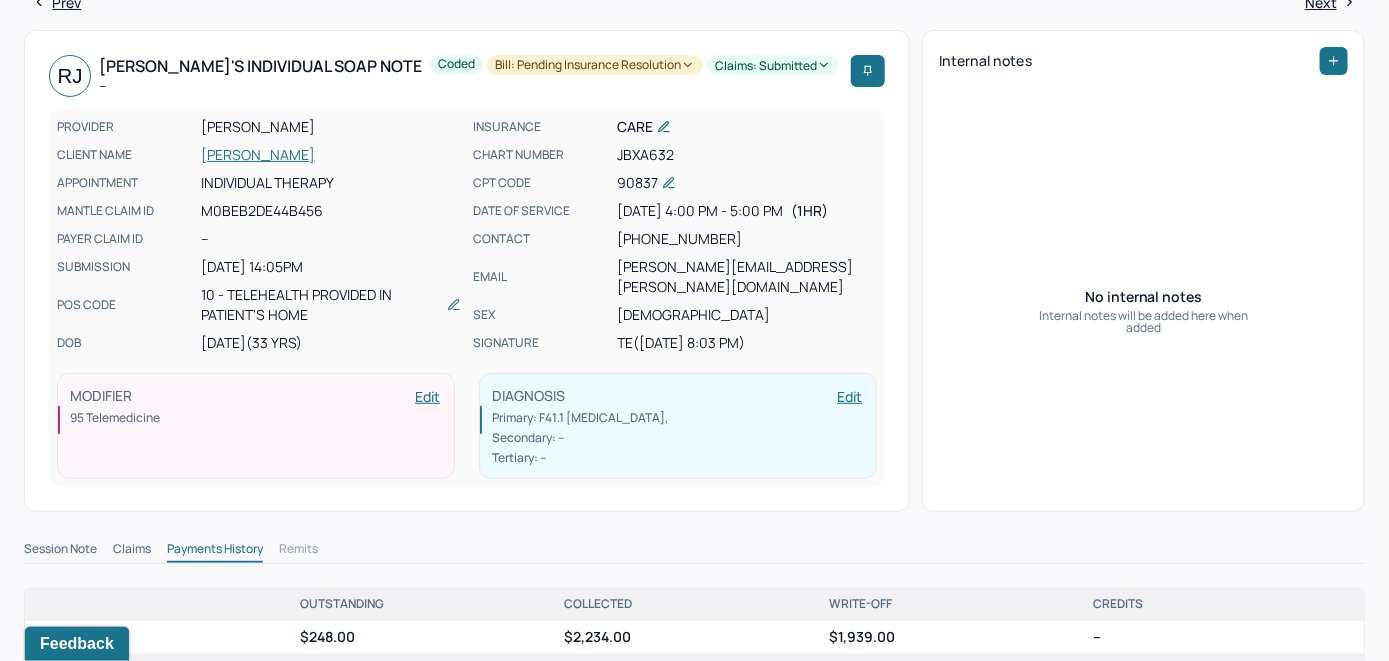 scroll, scrollTop: 0, scrollLeft: 0, axis: both 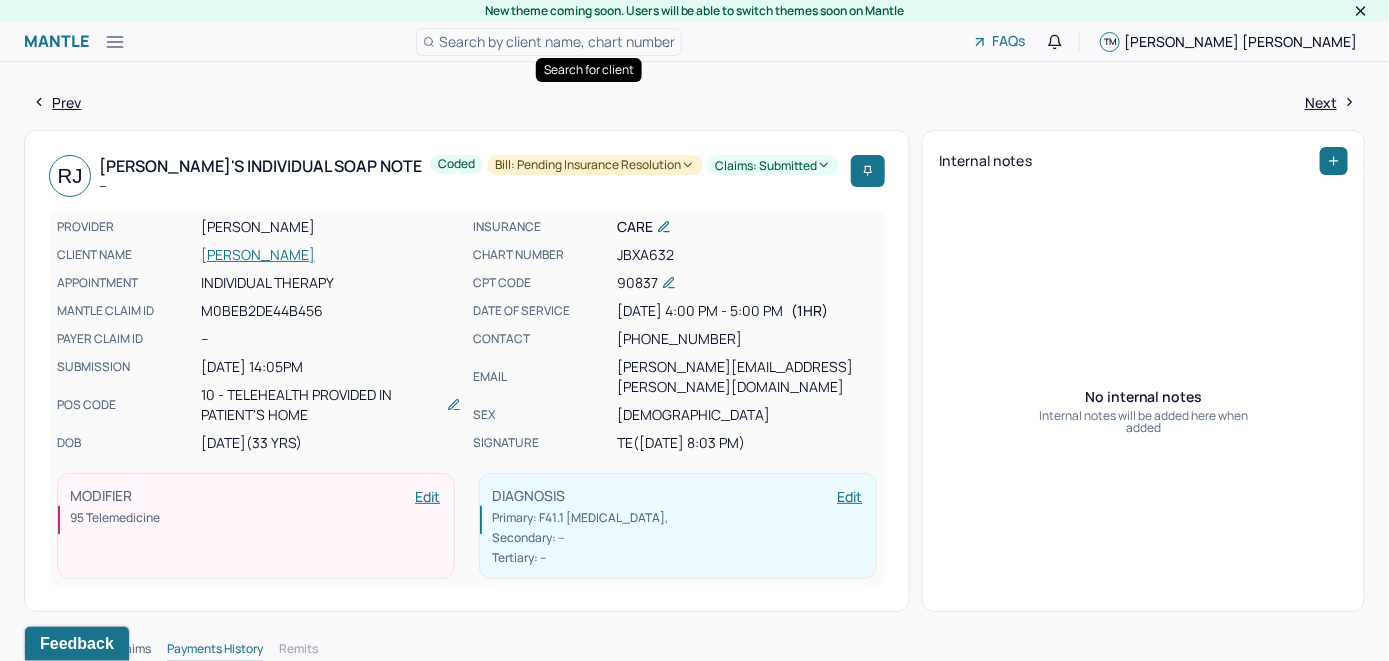 click on "Search by client name, chart number" at bounding box center [557, 41] 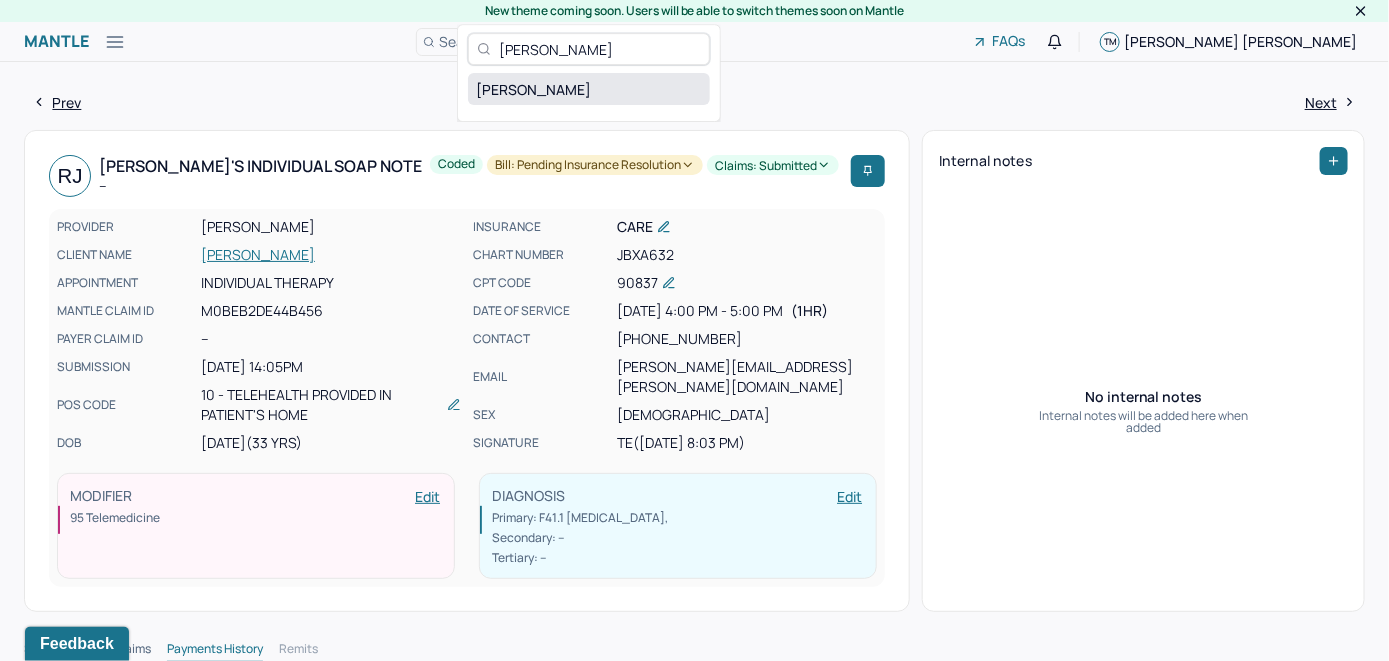 type on "Rosie Lani Fiedelman" 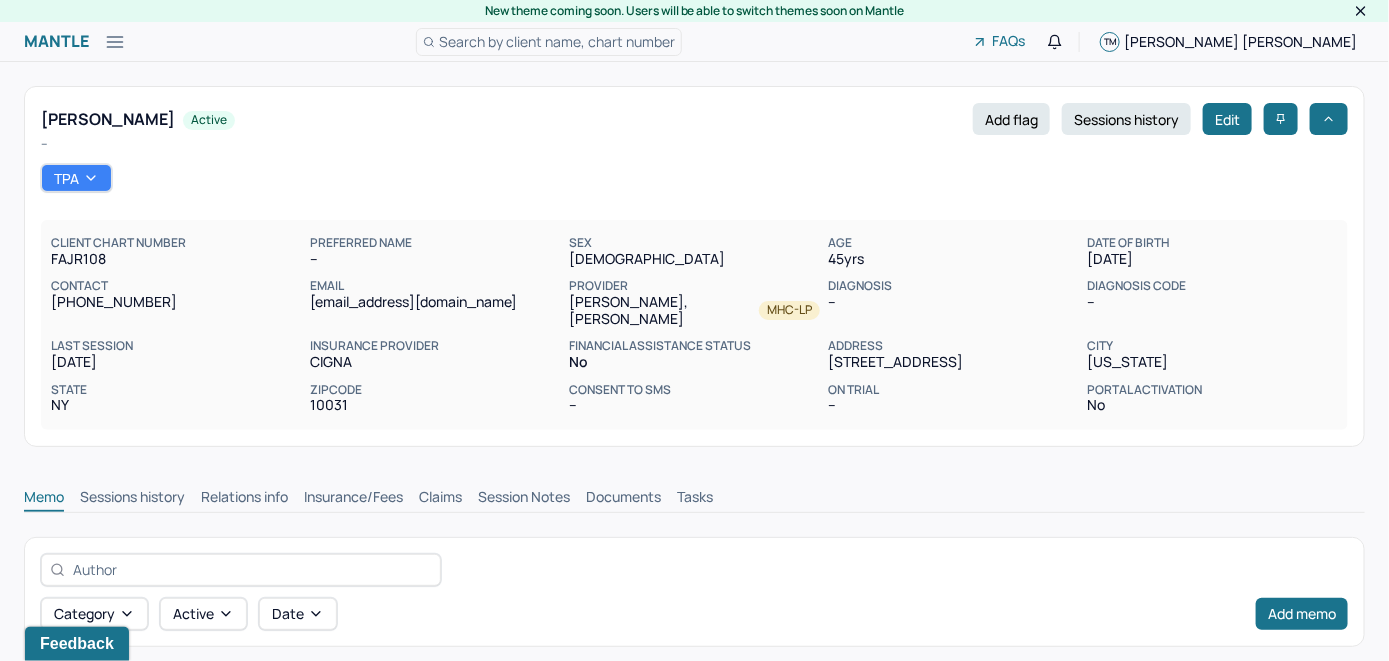 scroll, scrollTop: 0, scrollLeft: 0, axis: both 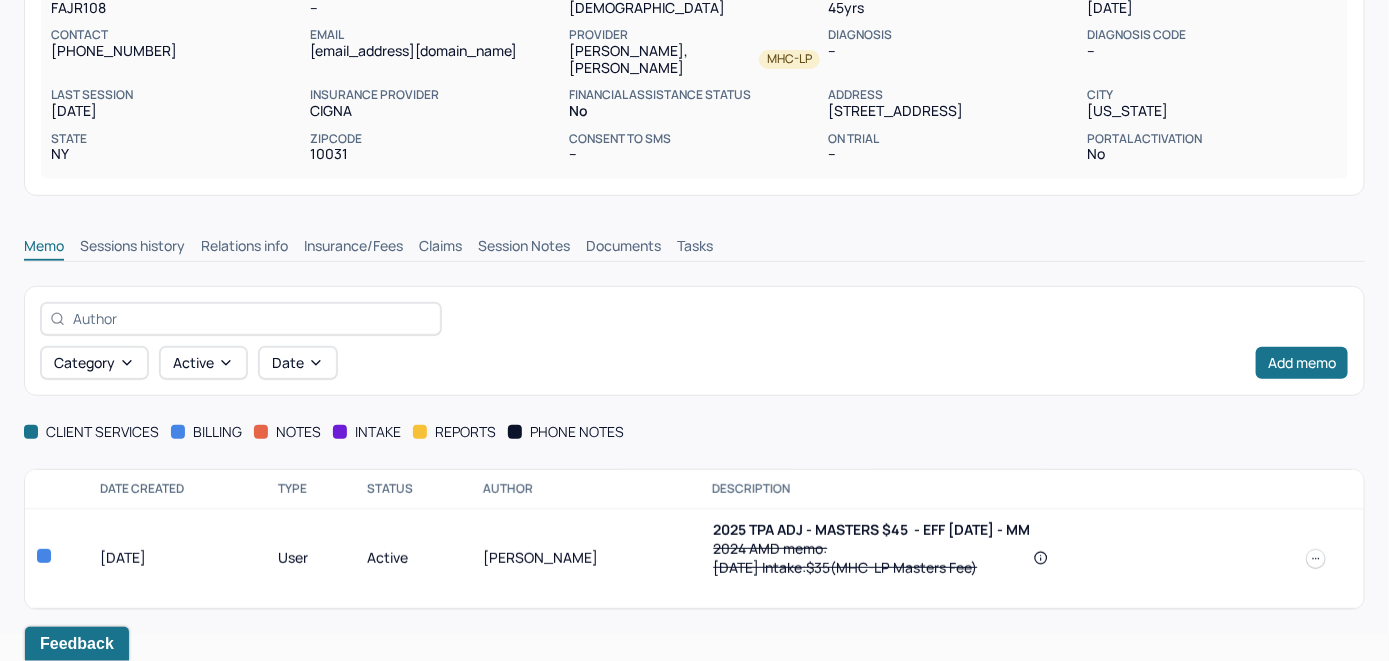 click on "Insurance/Fees" at bounding box center (353, 248) 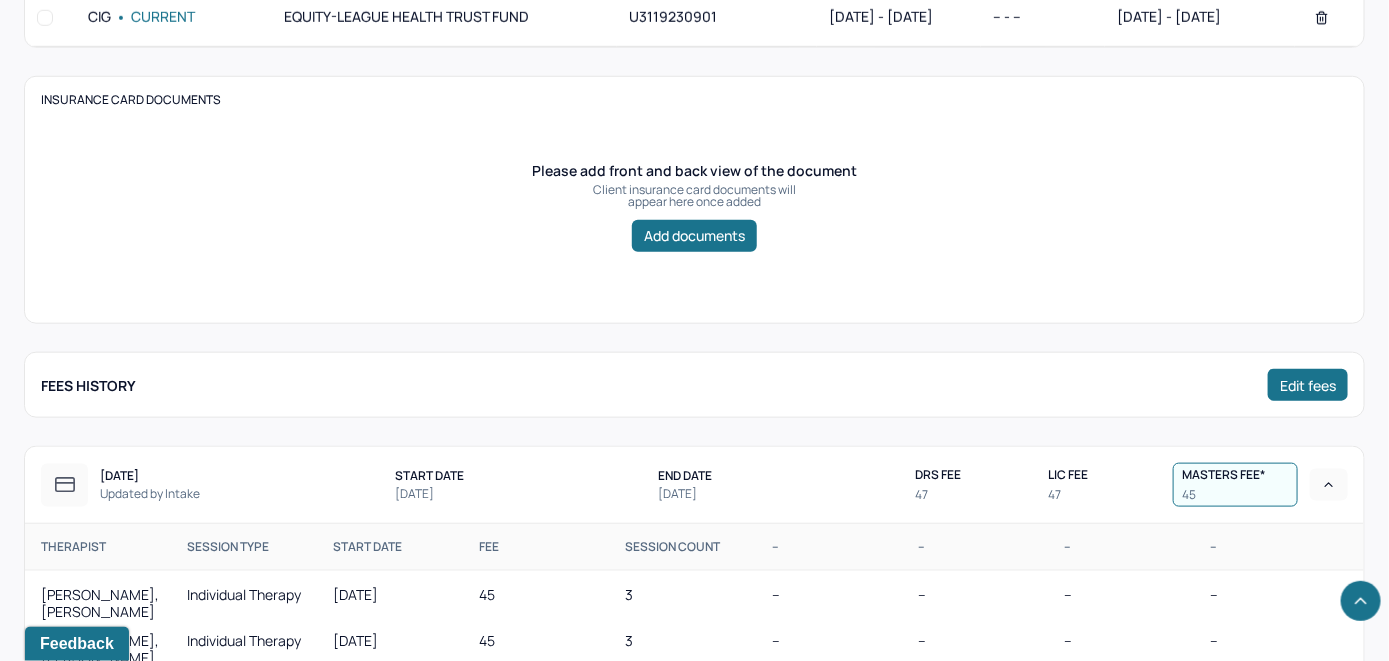 scroll, scrollTop: 451, scrollLeft: 0, axis: vertical 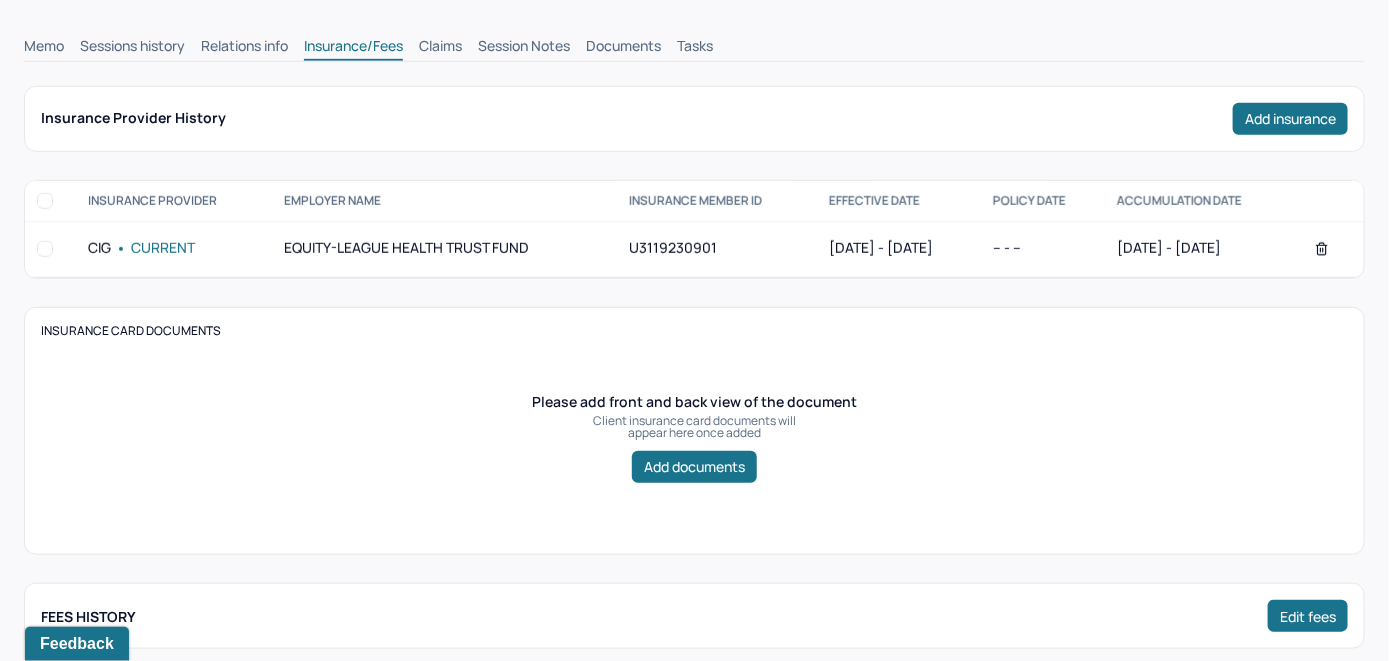 click on "Claims" at bounding box center [440, 48] 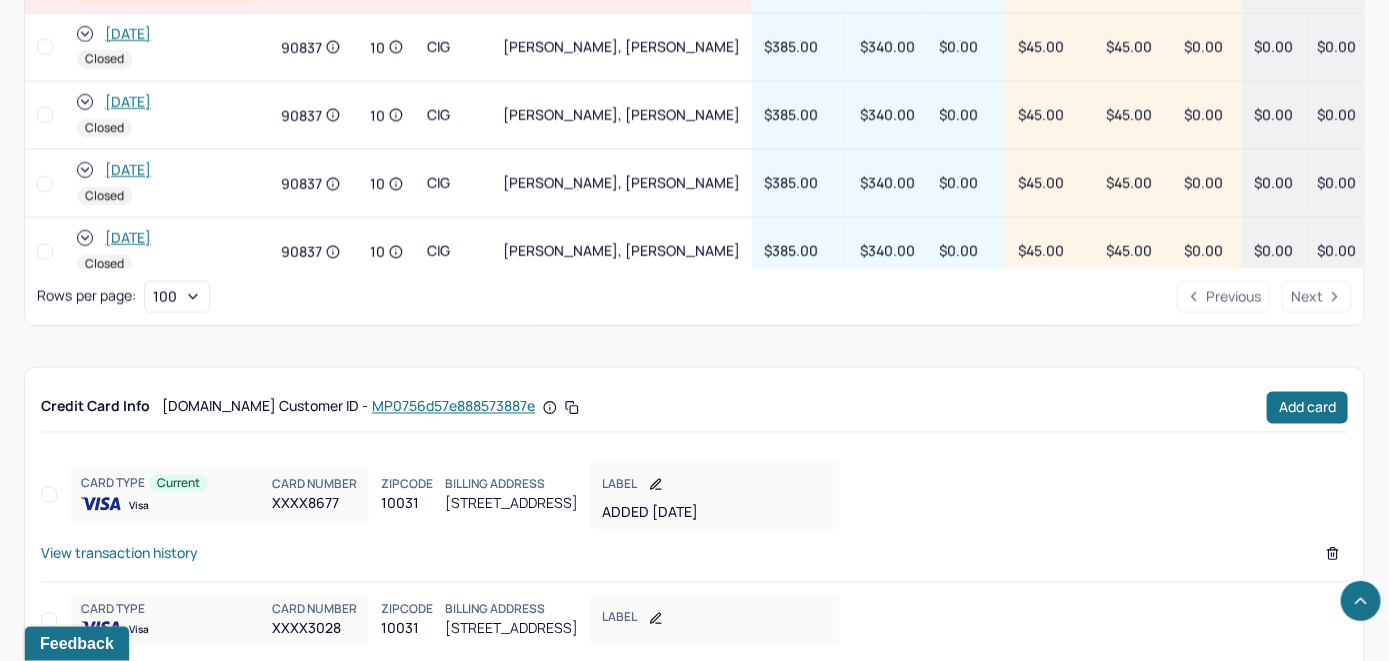 scroll, scrollTop: 1120, scrollLeft: 0, axis: vertical 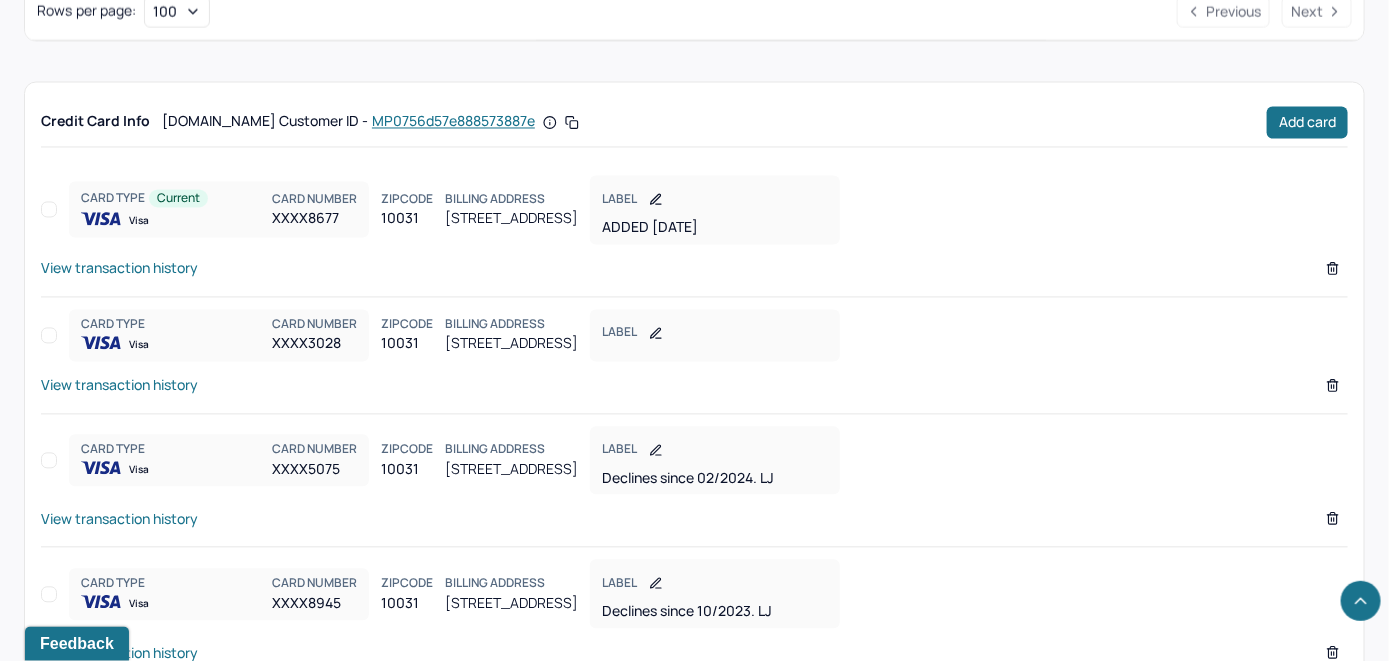 click on "View transaction history" at bounding box center [119, 385] 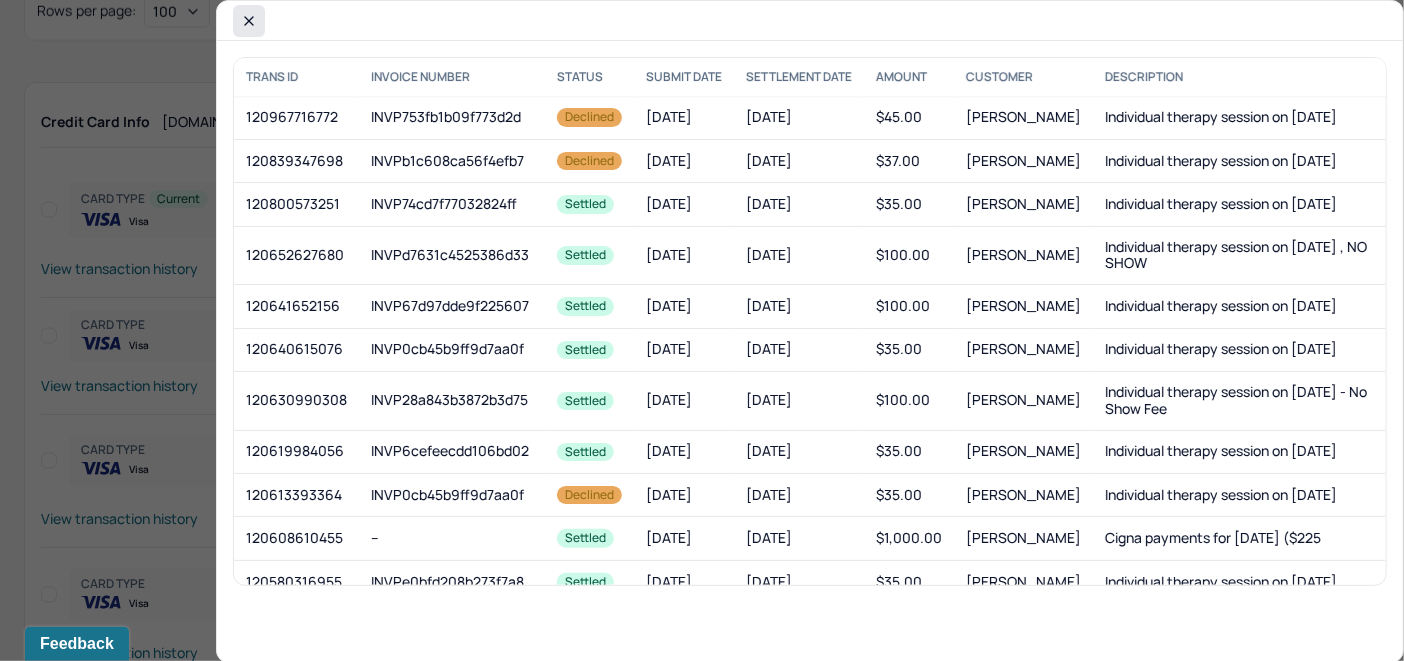 click 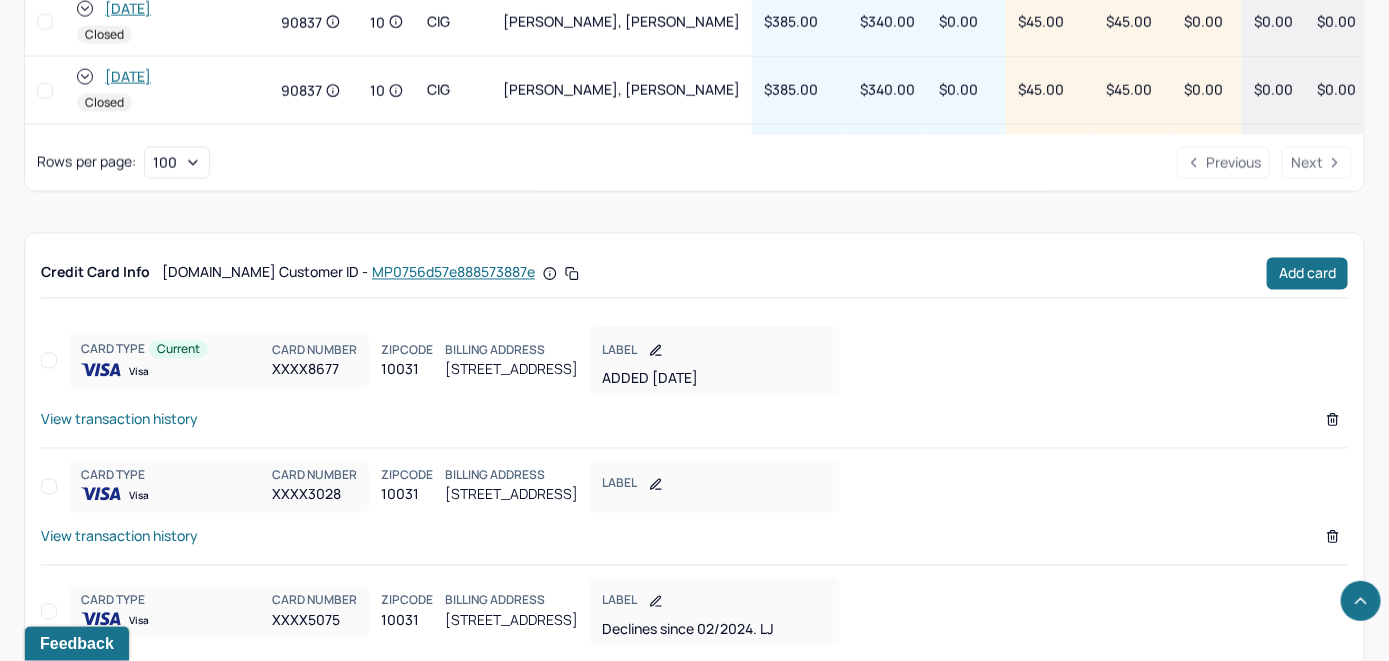 scroll, scrollTop: 1120, scrollLeft: 0, axis: vertical 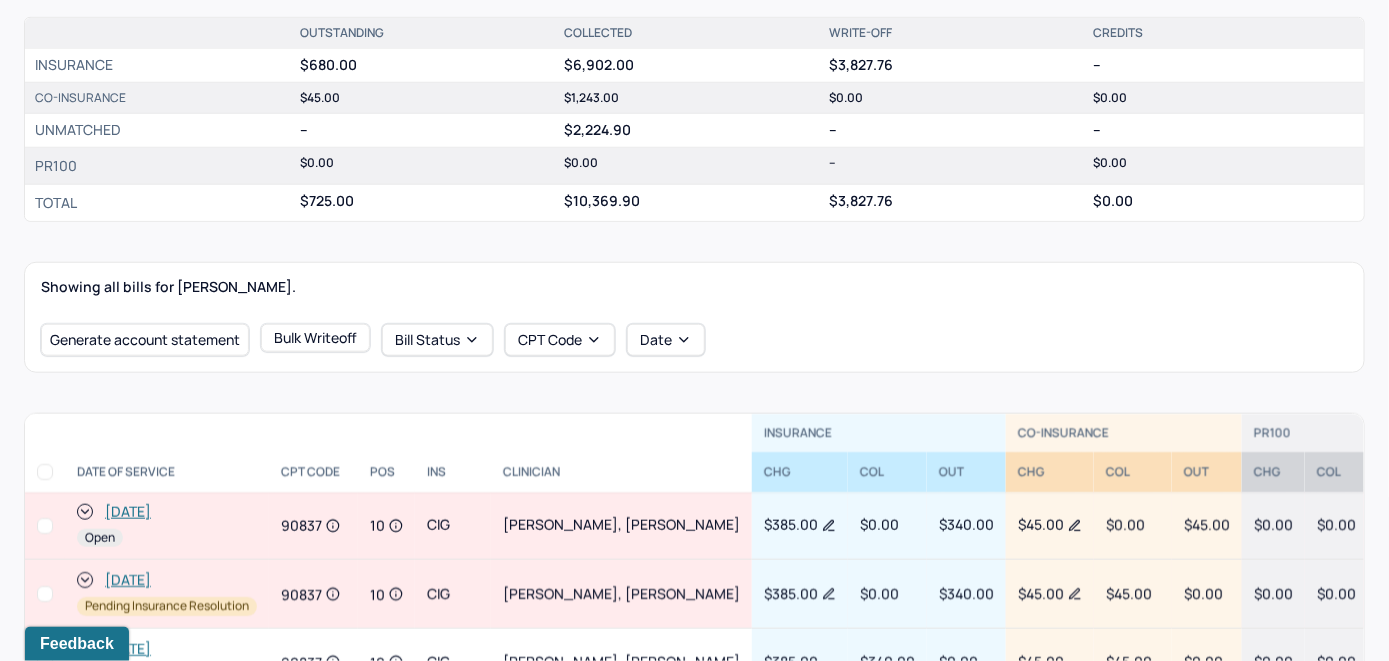 click on "[DATE]" at bounding box center (128, 512) 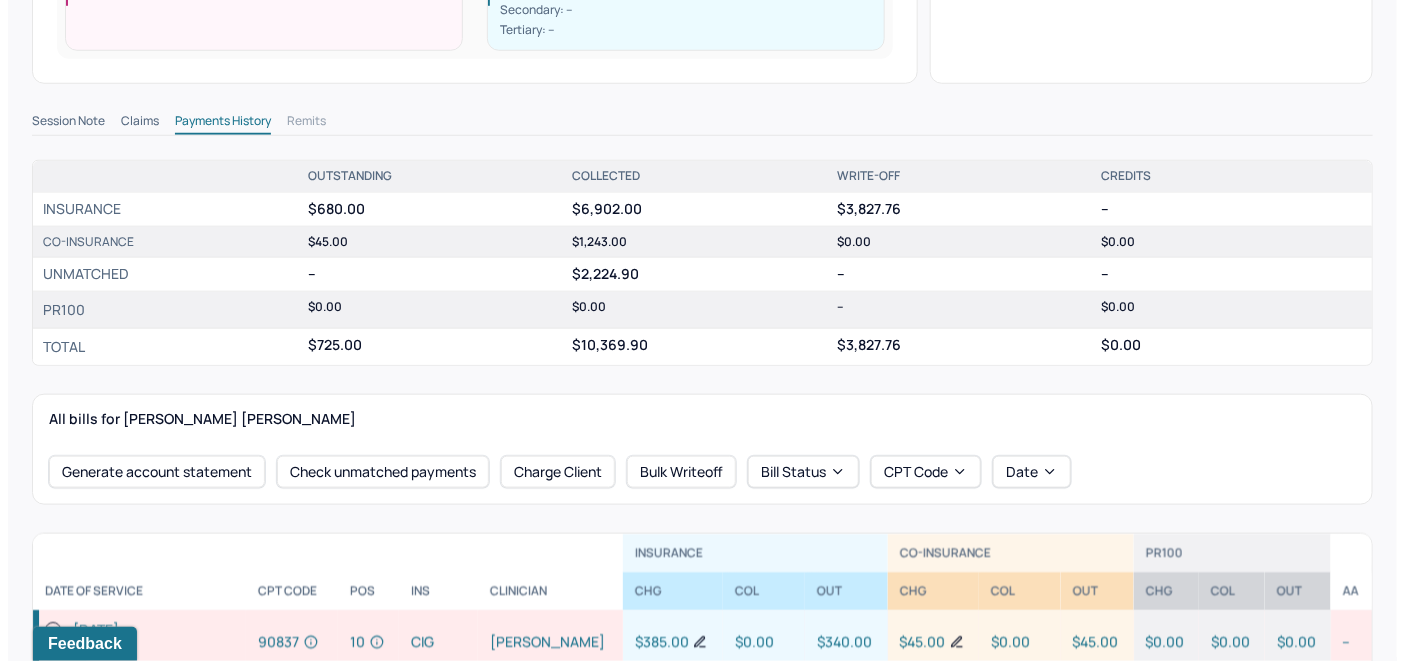 scroll, scrollTop: 800, scrollLeft: 0, axis: vertical 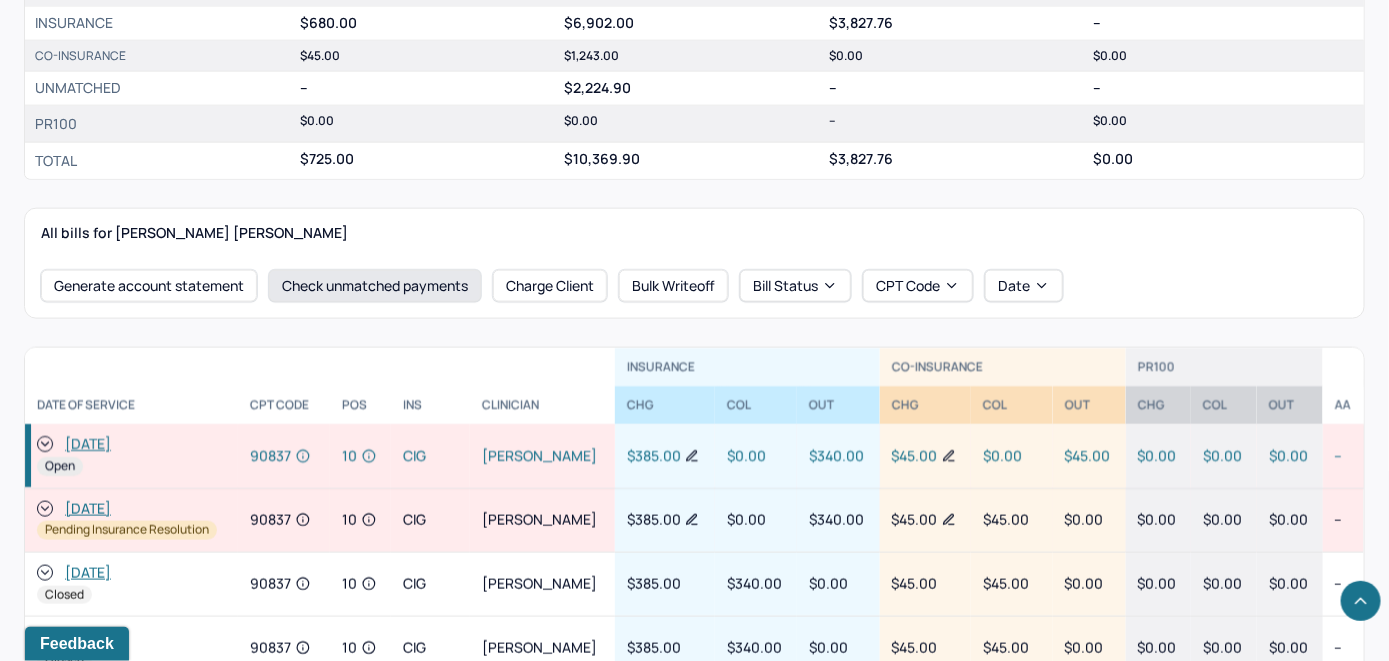 click on "Check unmatched payments" at bounding box center (375, 286) 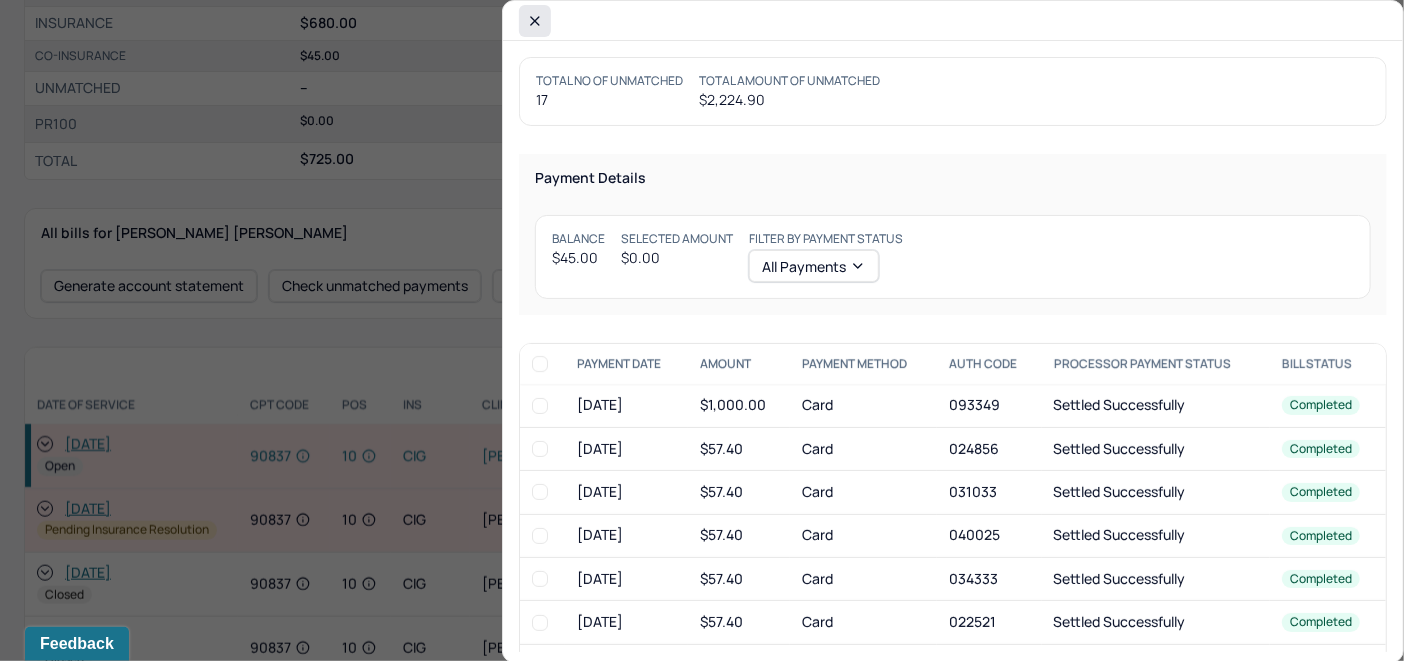 click 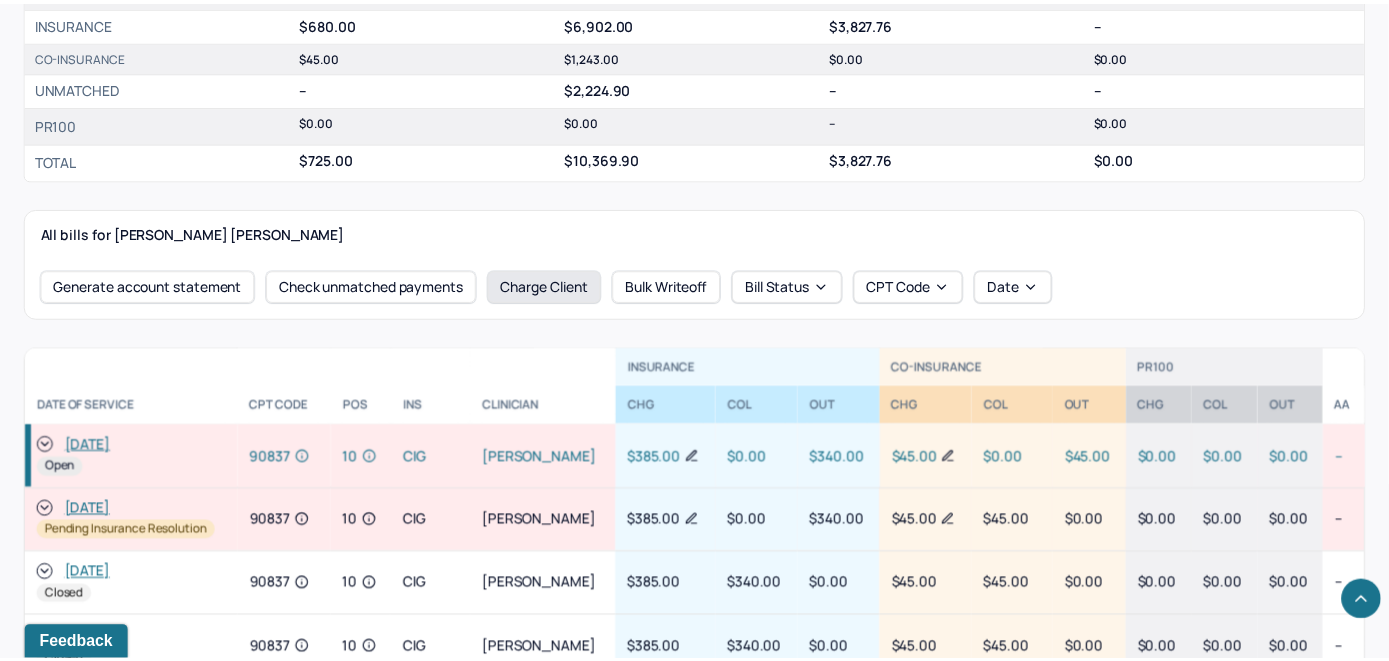 scroll, scrollTop: 815, scrollLeft: 0, axis: vertical 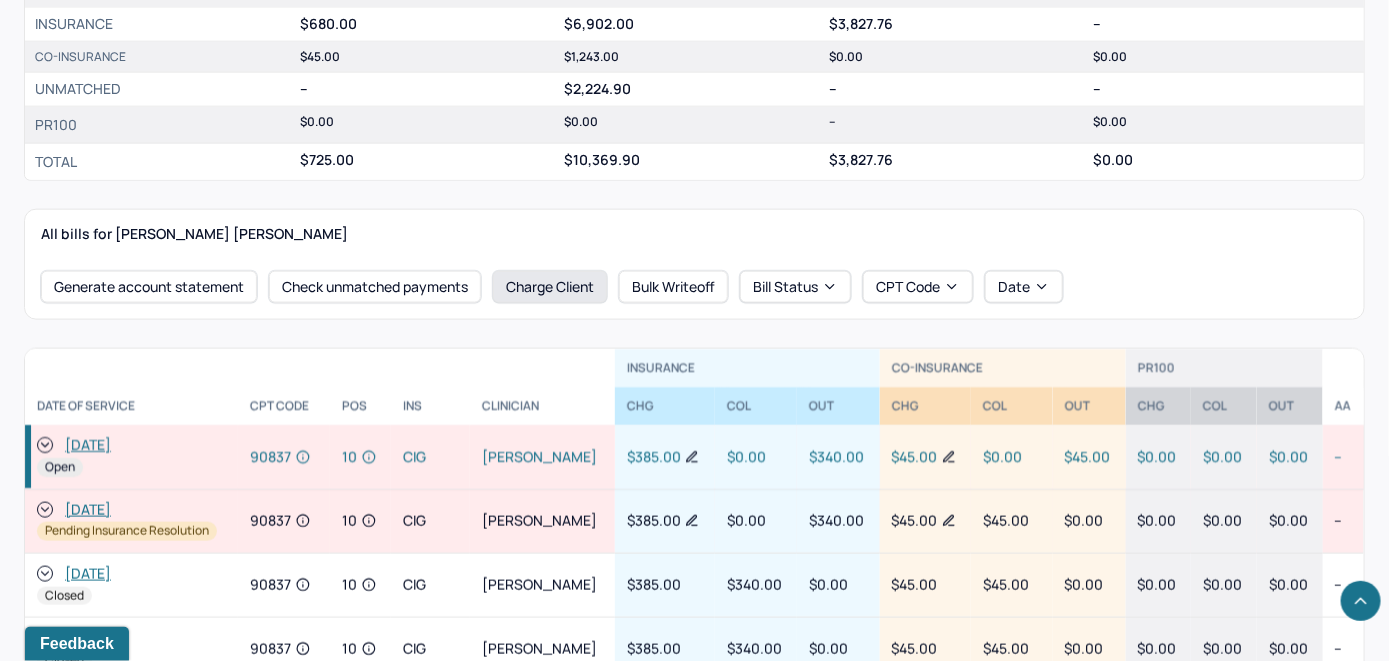 click on "Charge Client" at bounding box center [550, 287] 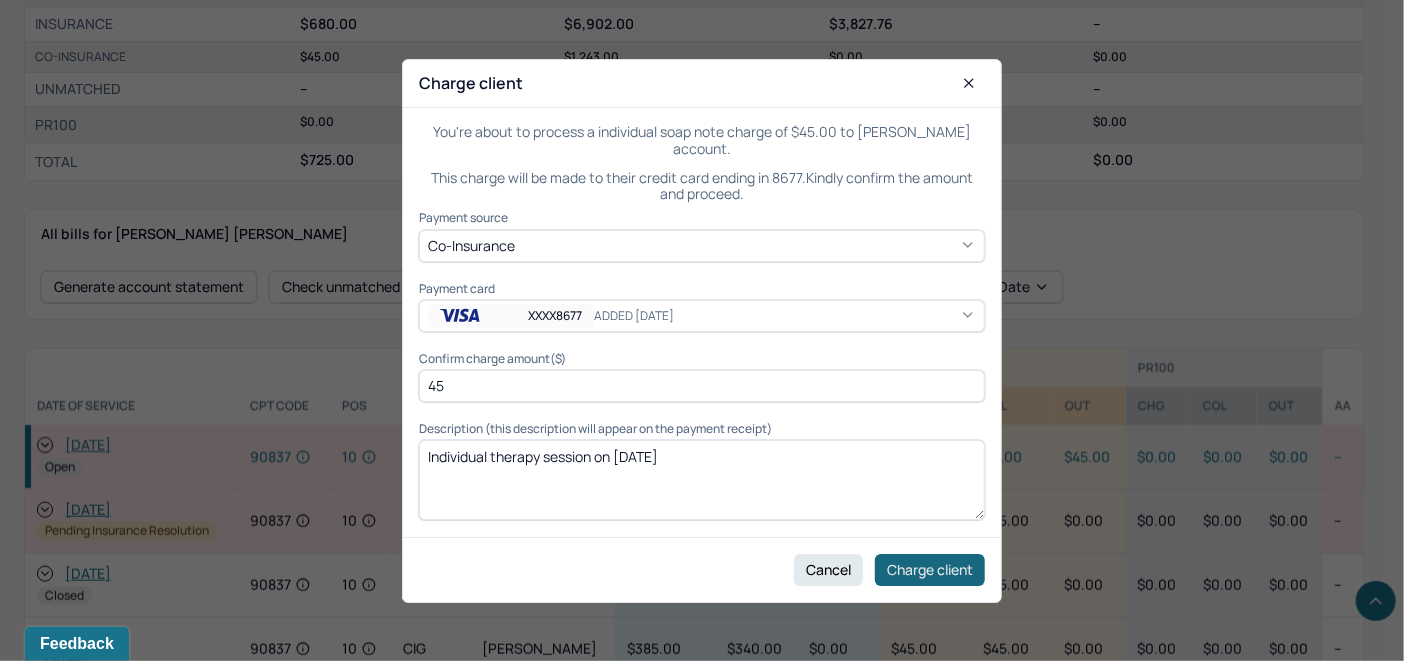 click on "Charge client" at bounding box center [930, 569] 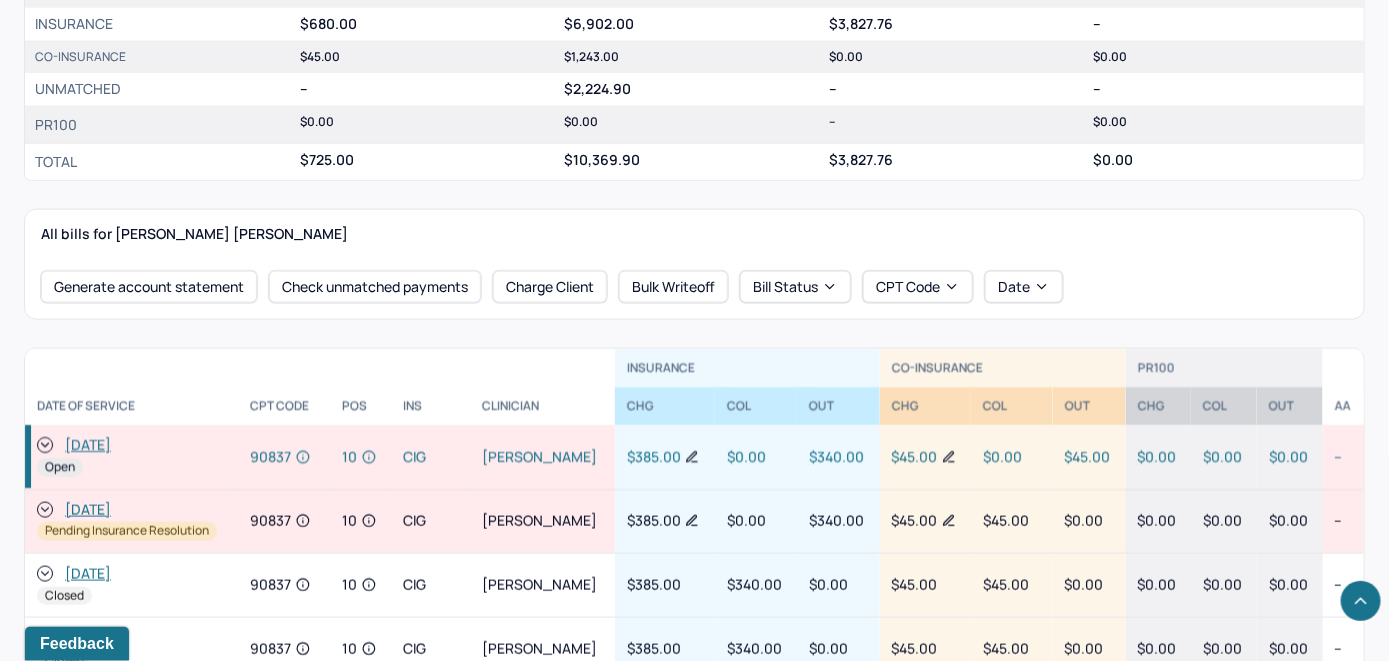 click 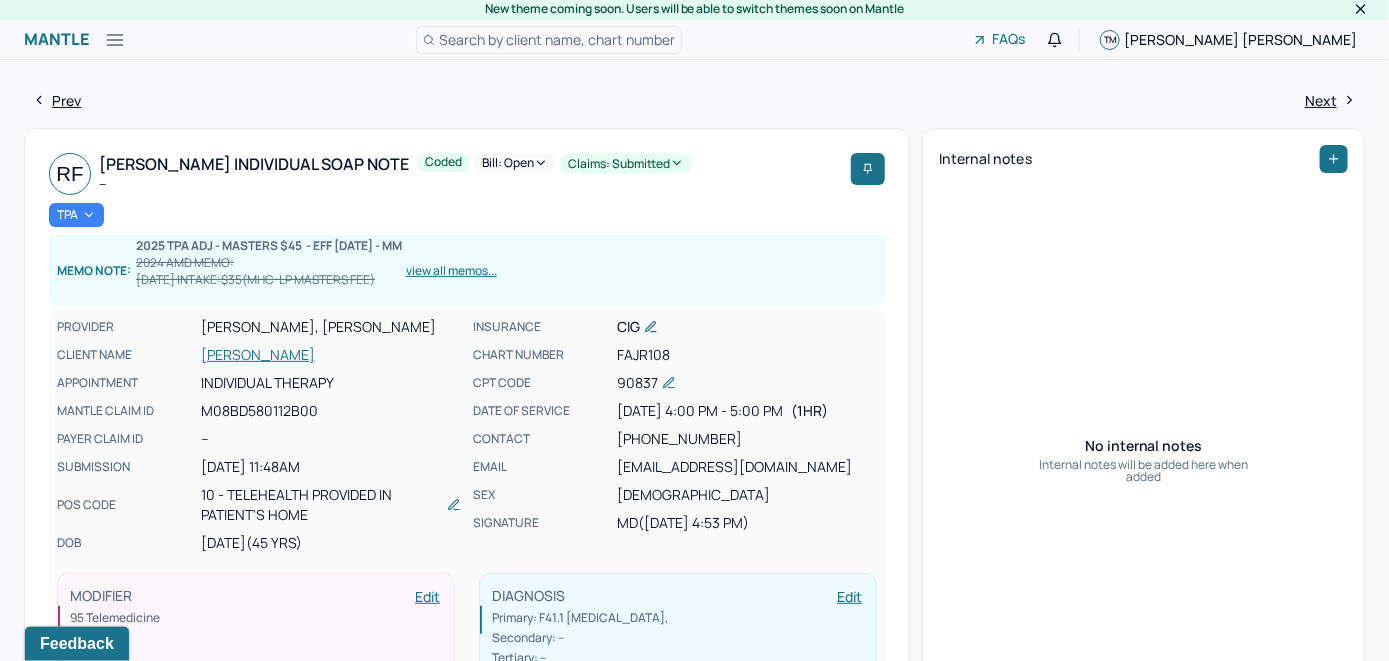 scroll, scrollTop: 0, scrollLeft: 0, axis: both 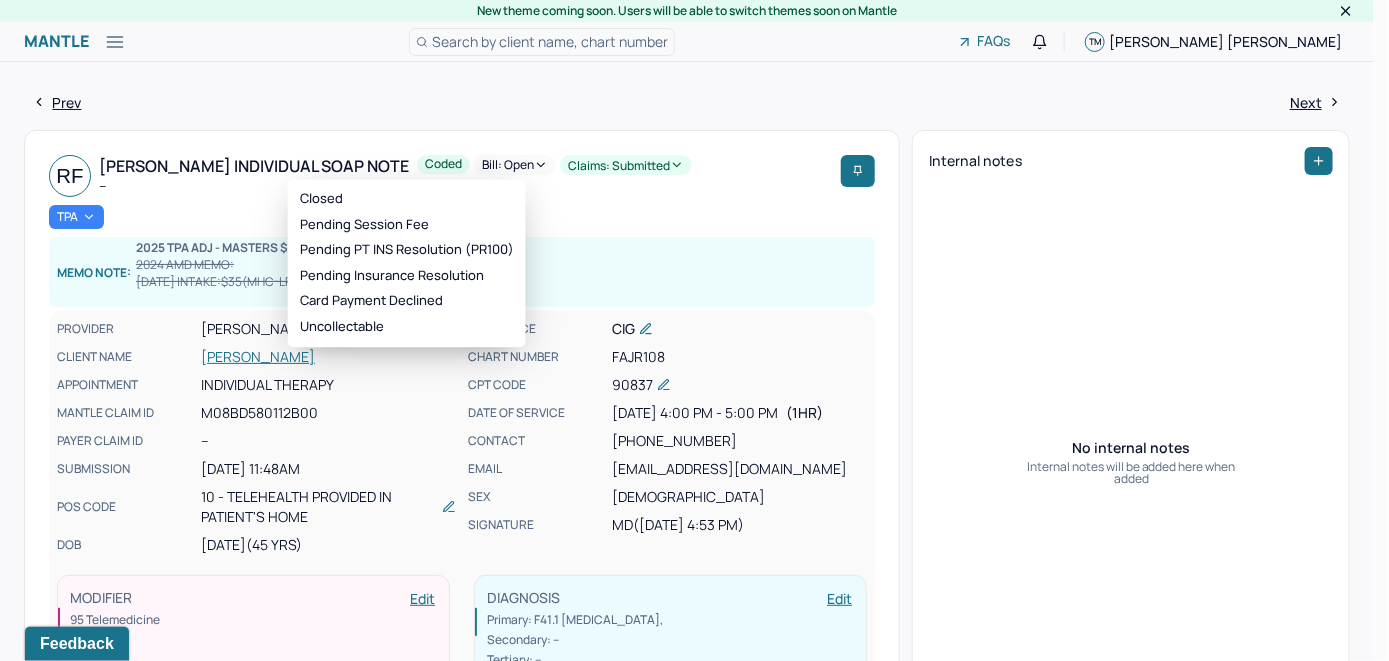 click on "Bill: Open" at bounding box center [515, 165] 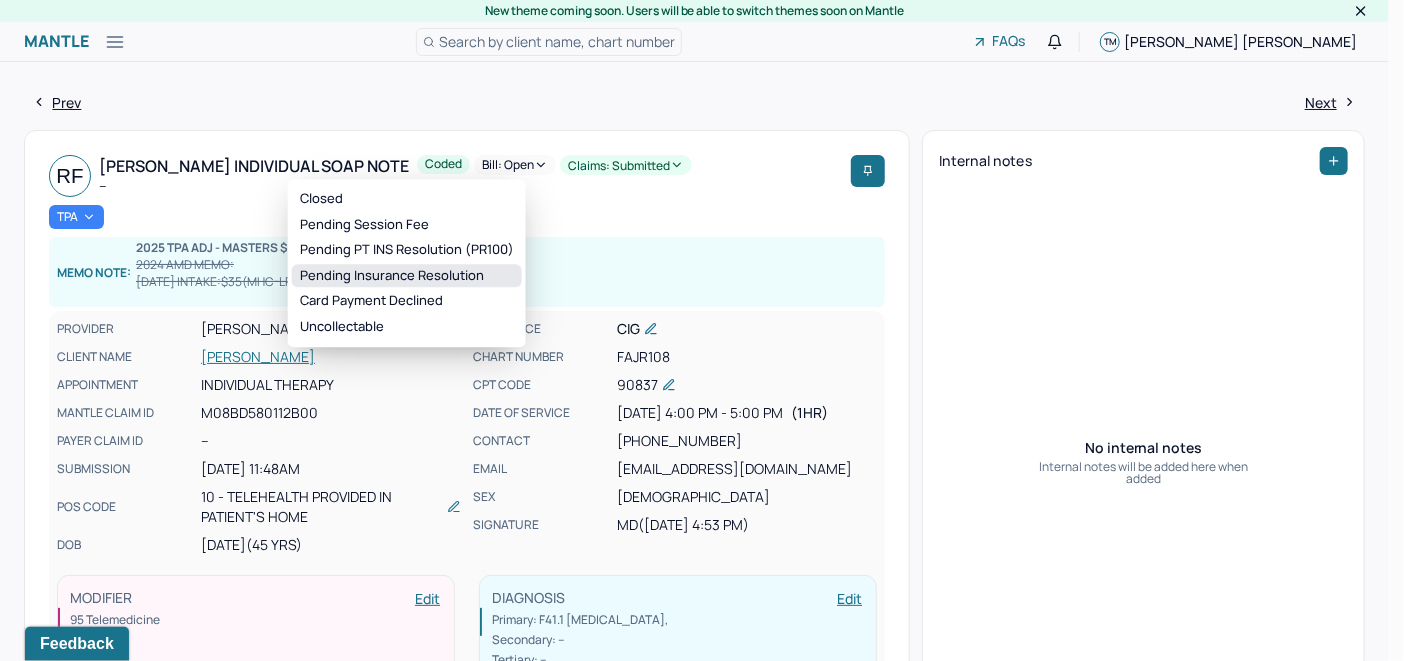 click on "Pending Insurance Resolution" at bounding box center (407, 276) 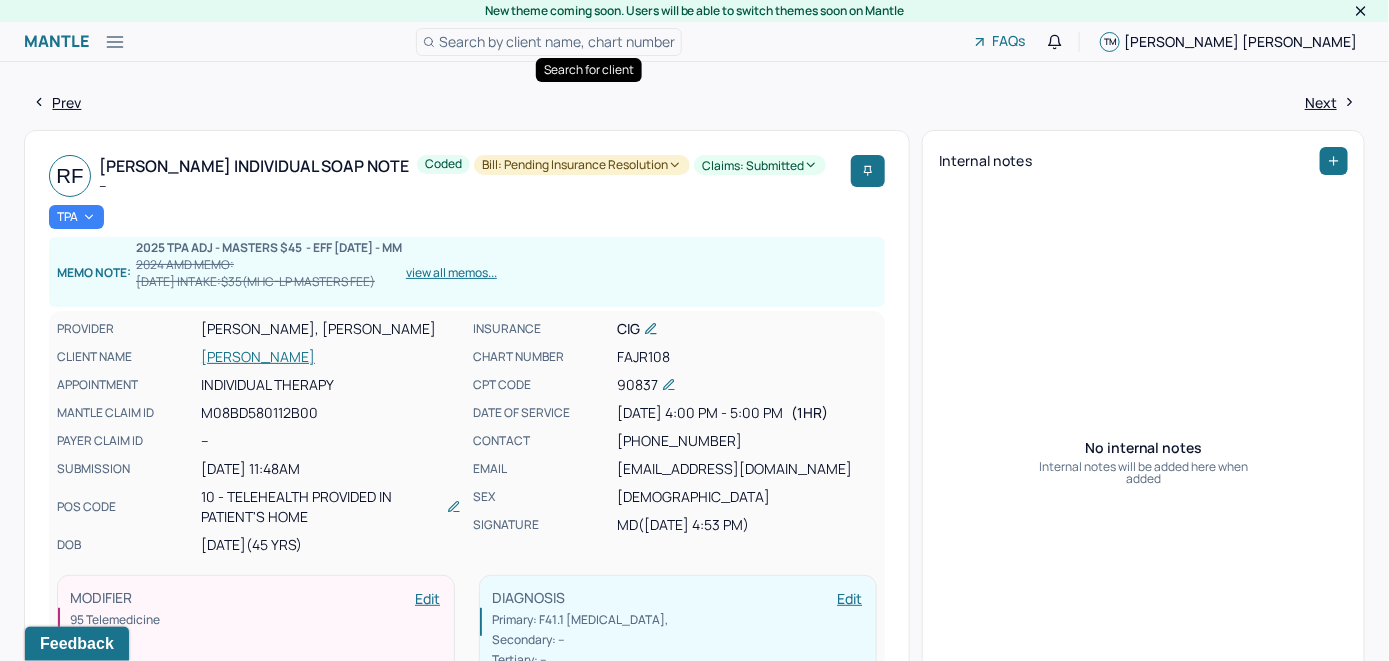 click on "Search by client name, chart number" at bounding box center [557, 41] 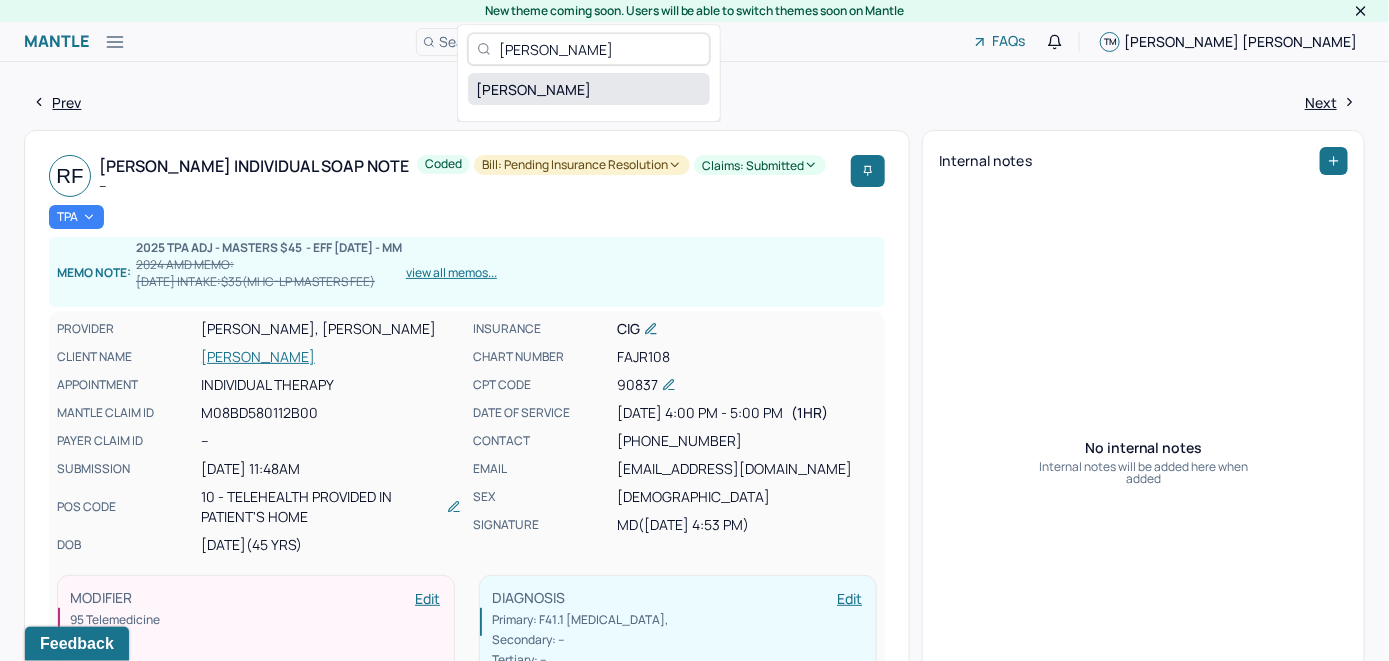 type on "Ruth Maynard" 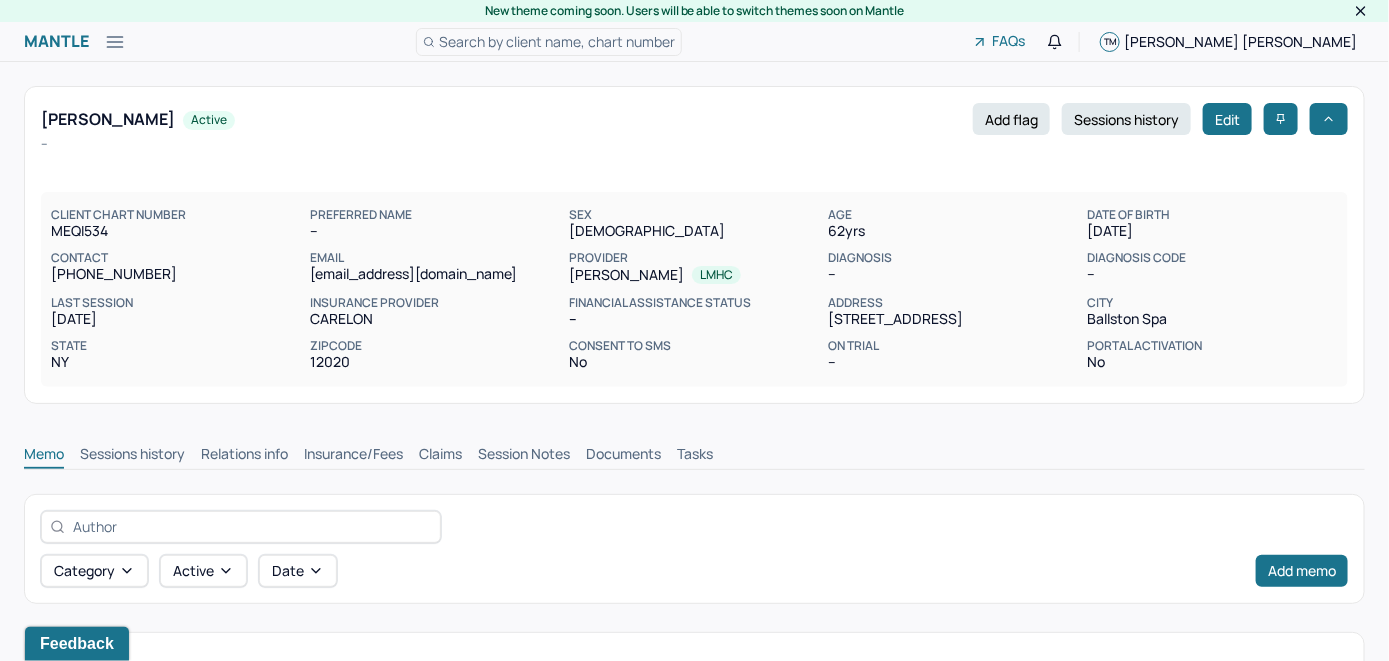 scroll, scrollTop: 0, scrollLeft: 0, axis: both 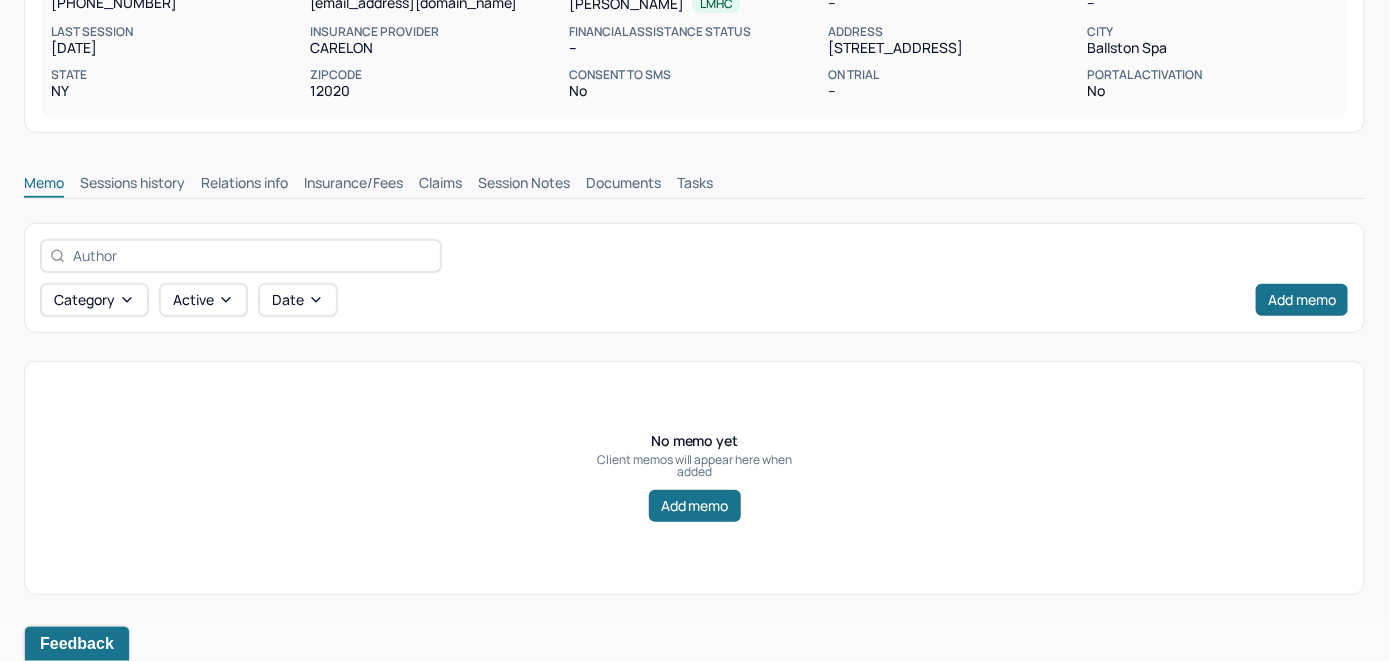 click on "Insurance/Fees" at bounding box center (353, 185) 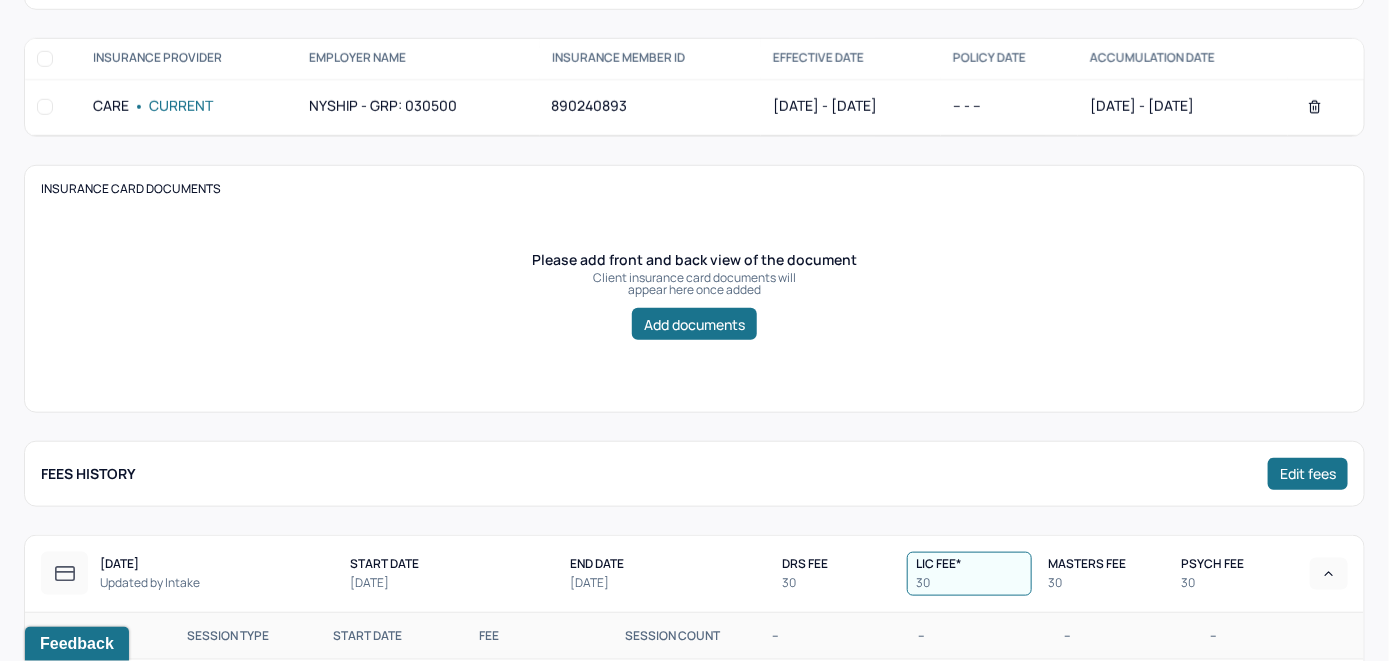 scroll, scrollTop: 471, scrollLeft: 0, axis: vertical 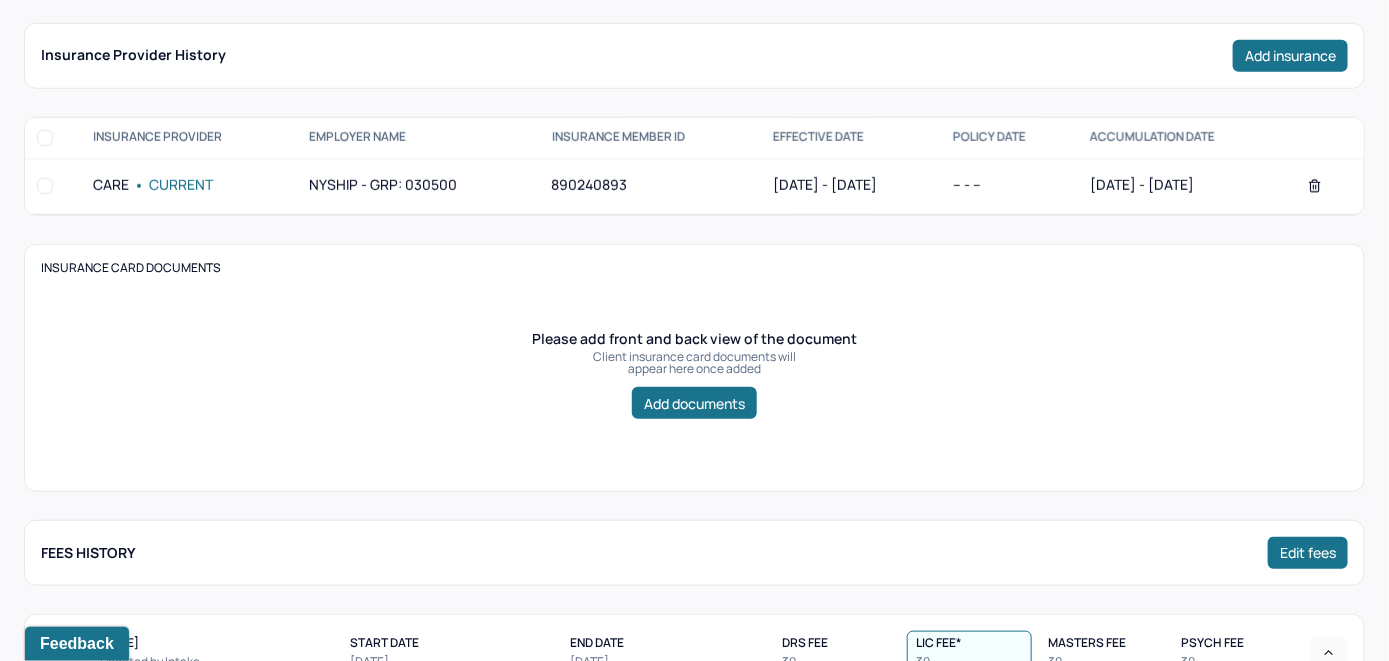 click on "Claims" at bounding box center (440, -15) 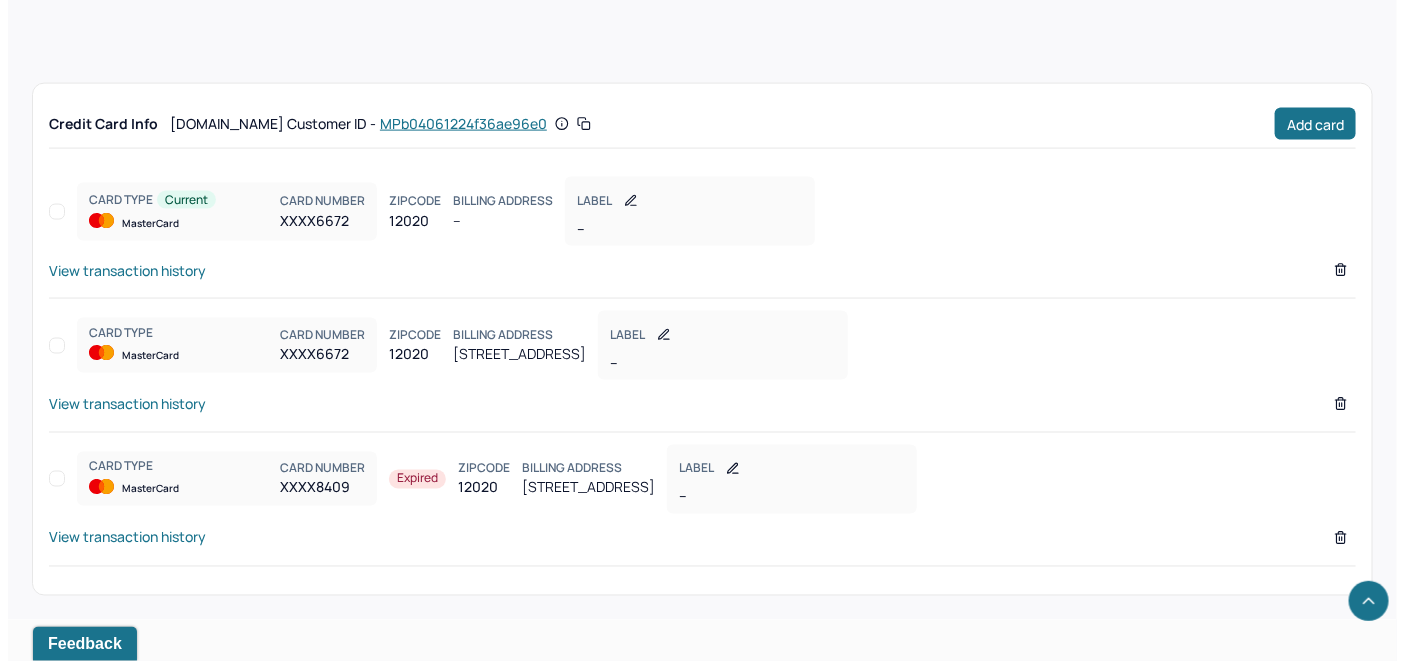 scroll, scrollTop: 1374, scrollLeft: 0, axis: vertical 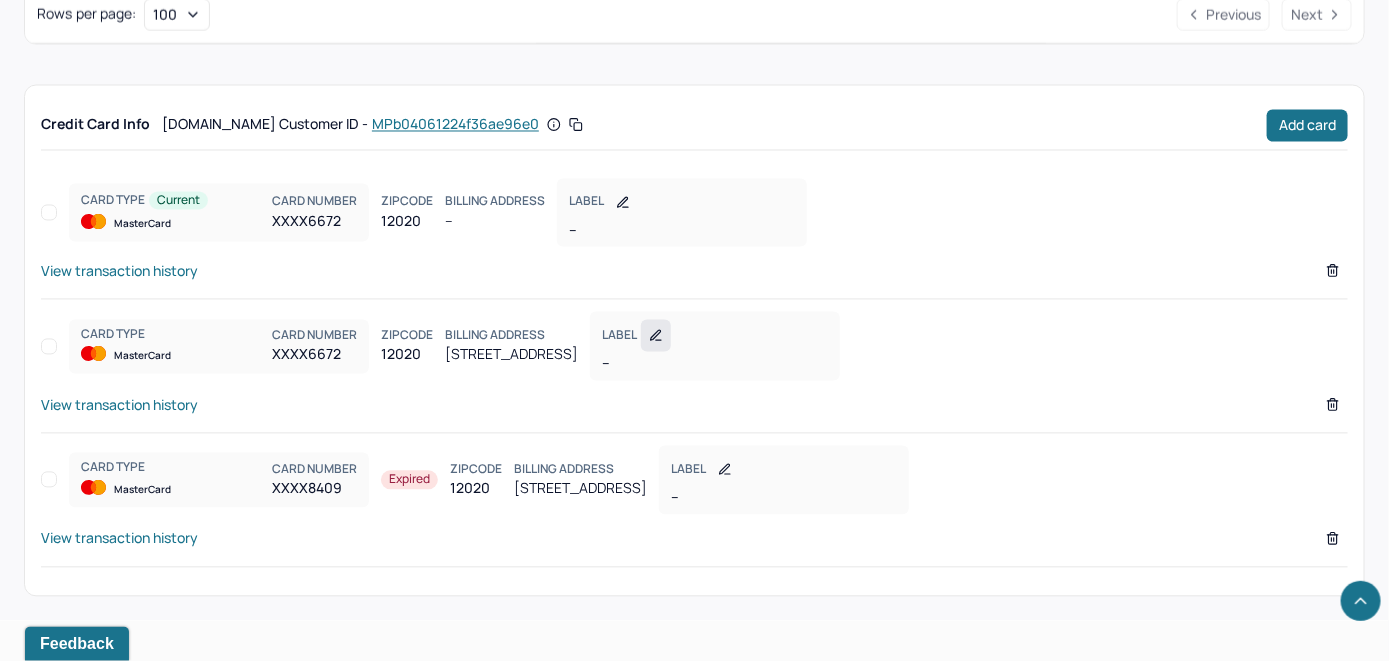 click at bounding box center [656, 336] 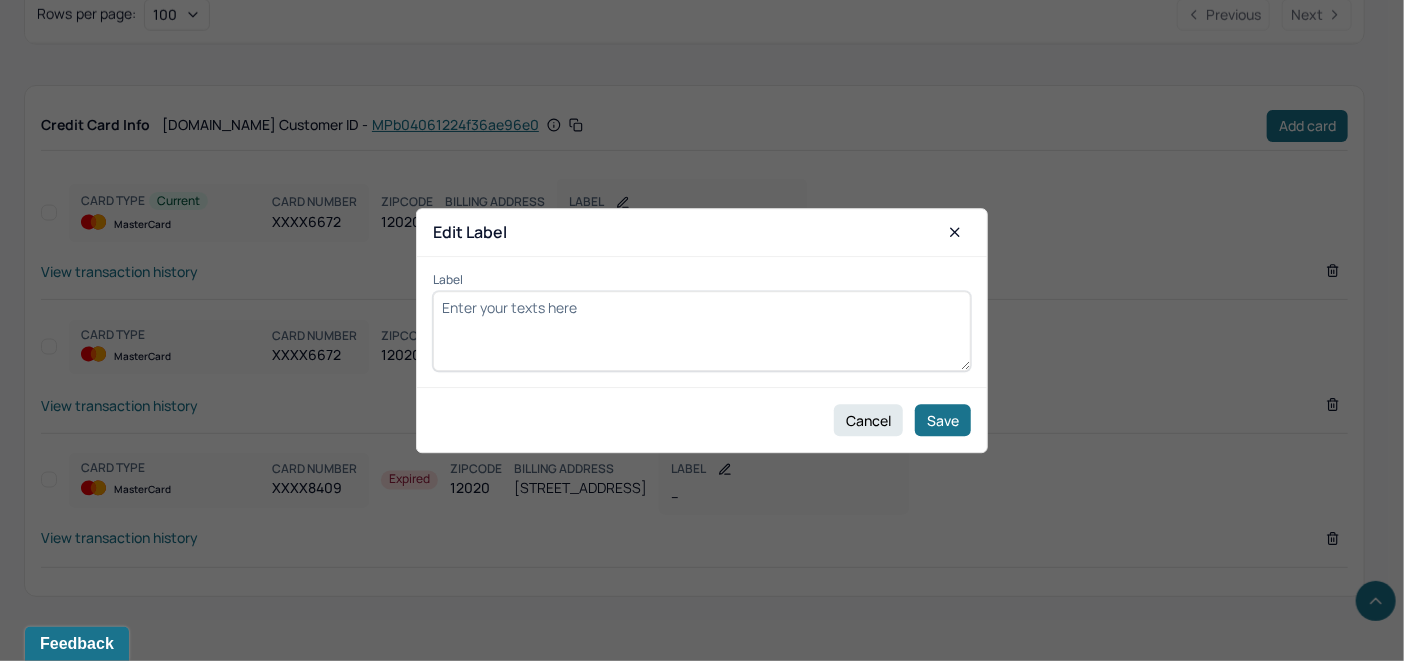 click on "Label" at bounding box center [702, 331] 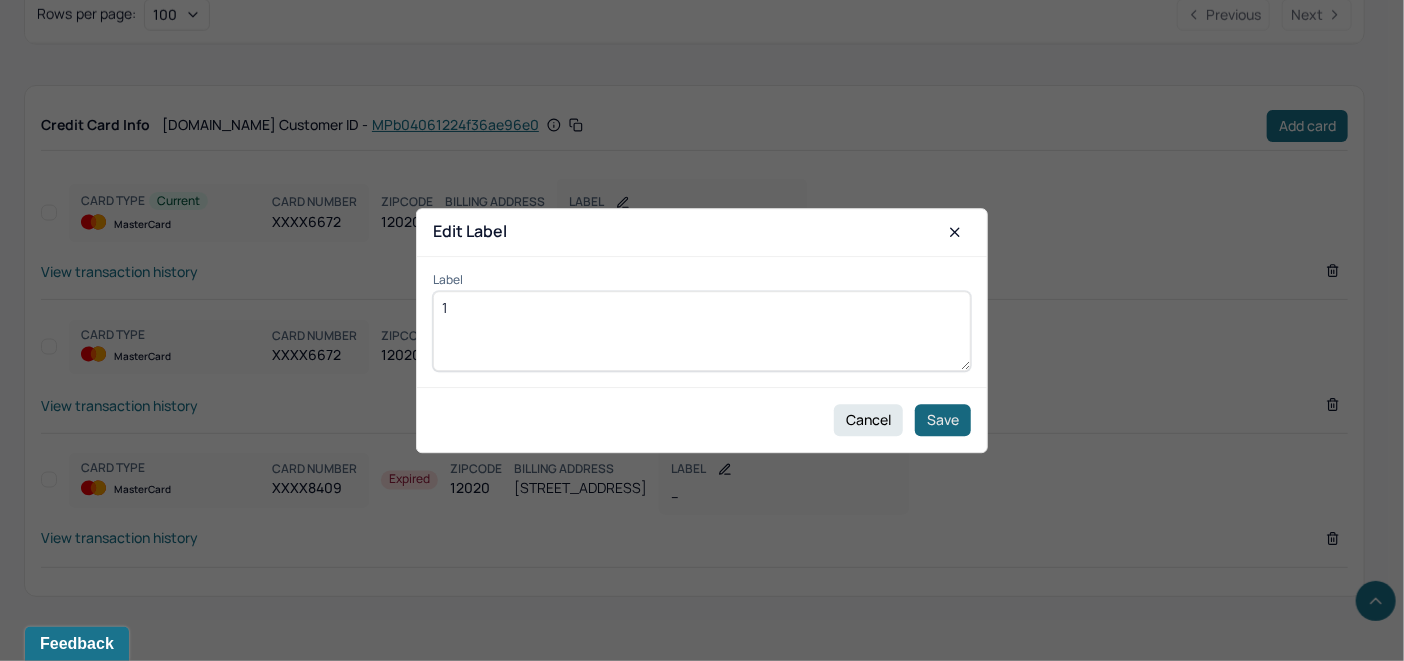 type on "1" 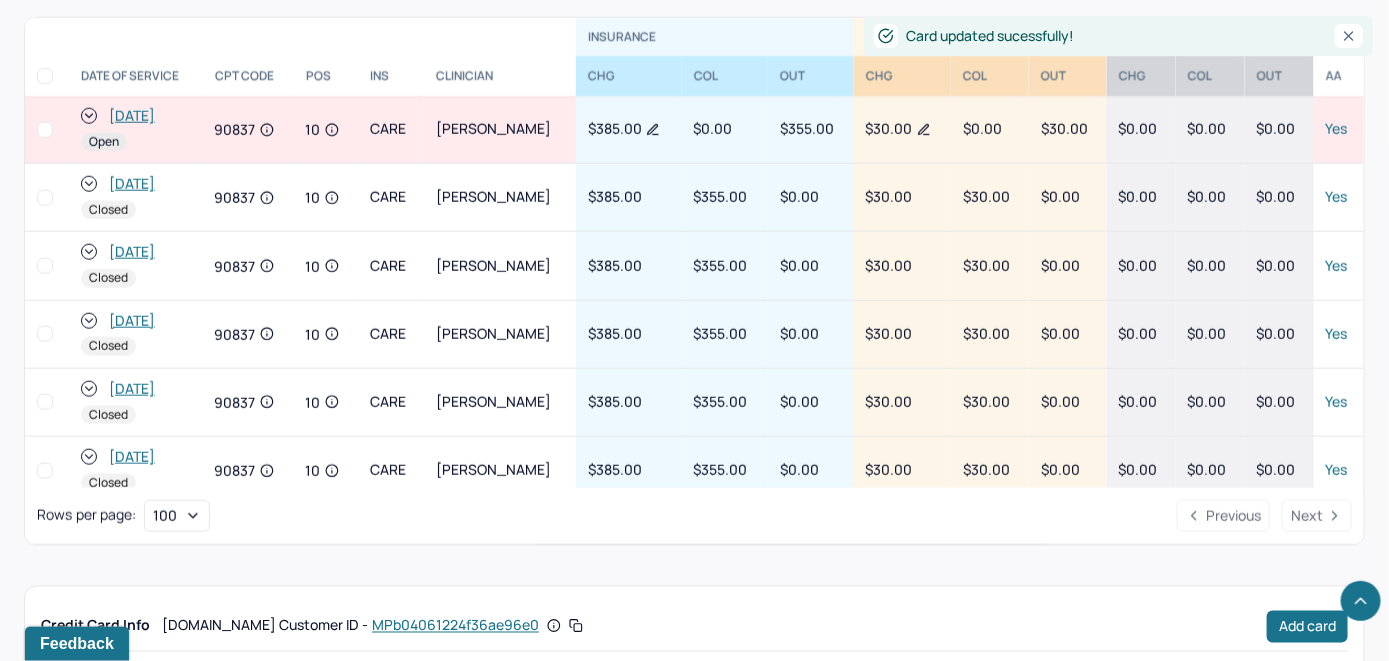 scroll, scrollTop: 774, scrollLeft: 0, axis: vertical 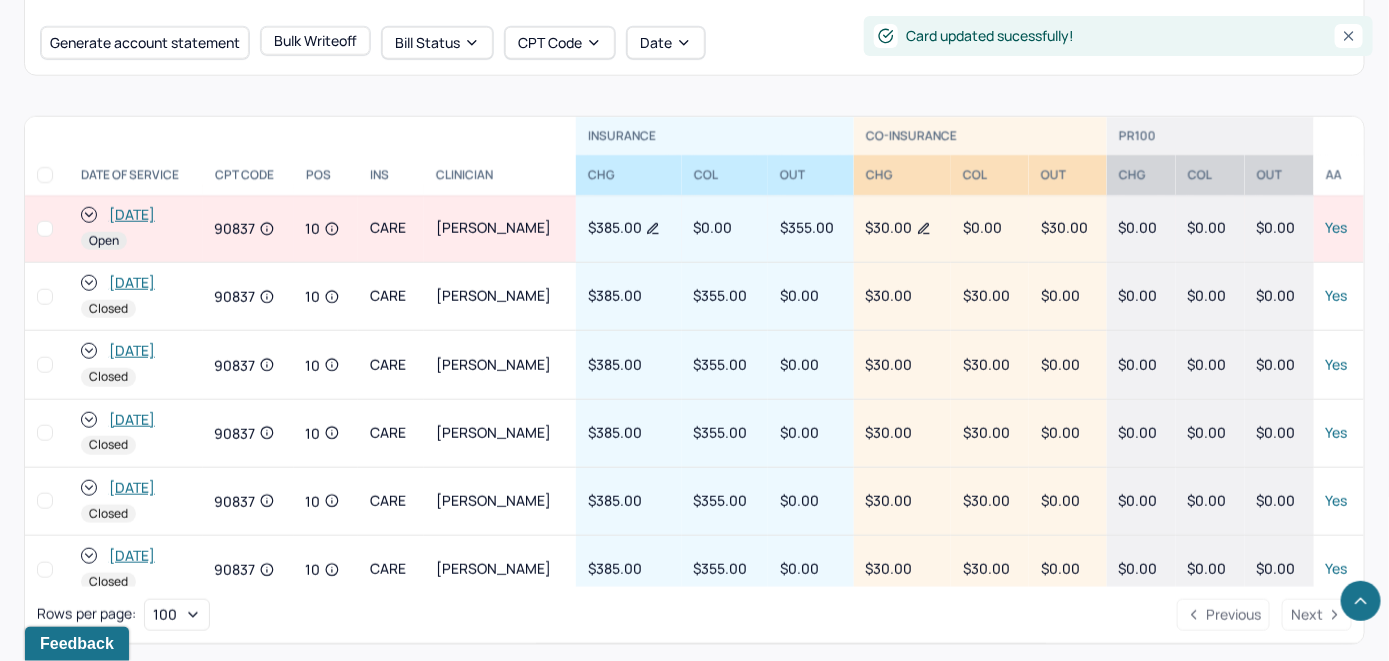 click on "[DATE]" at bounding box center [132, 215] 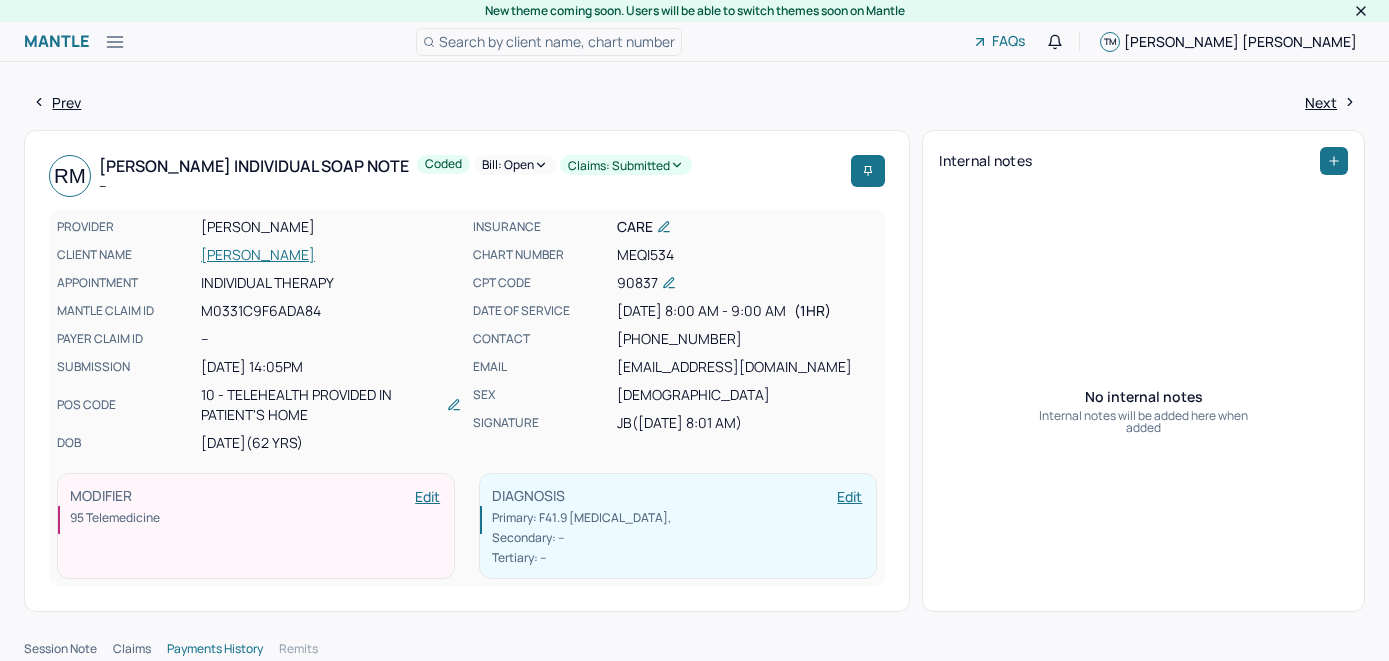 scroll, scrollTop: 269, scrollLeft: 0, axis: vertical 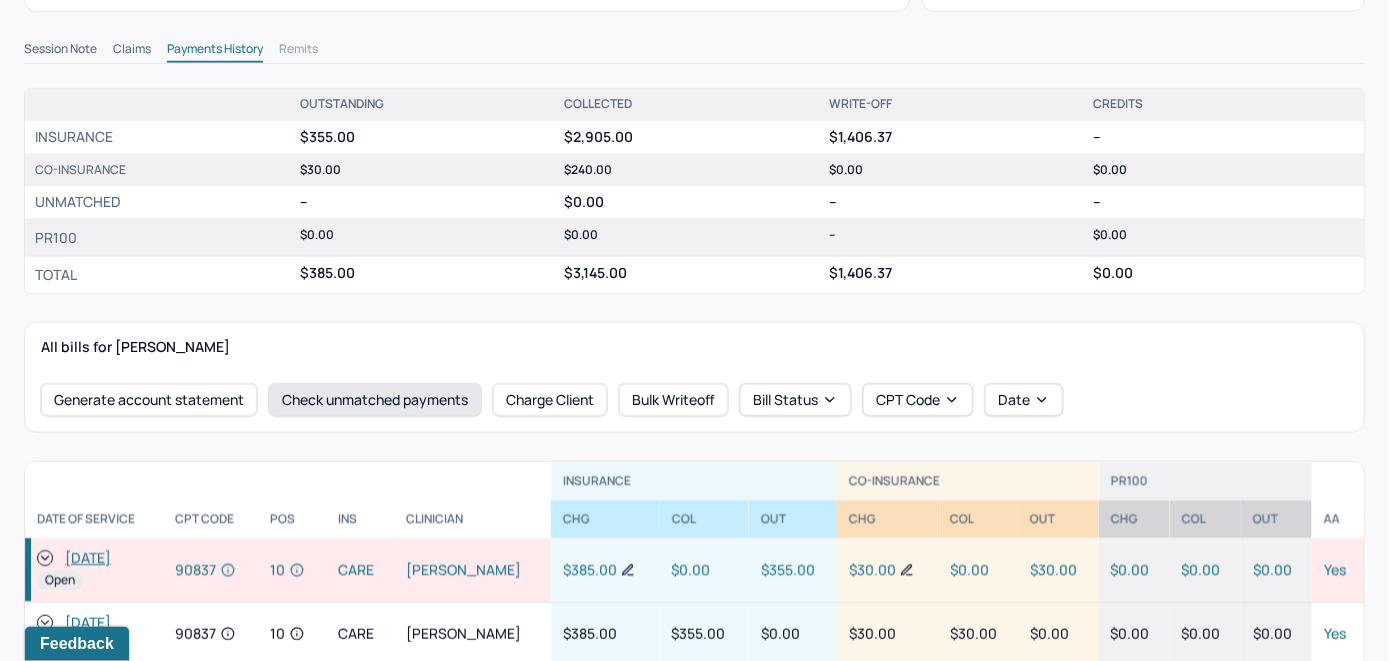 click on "Check unmatched payments" at bounding box center (375, 400) 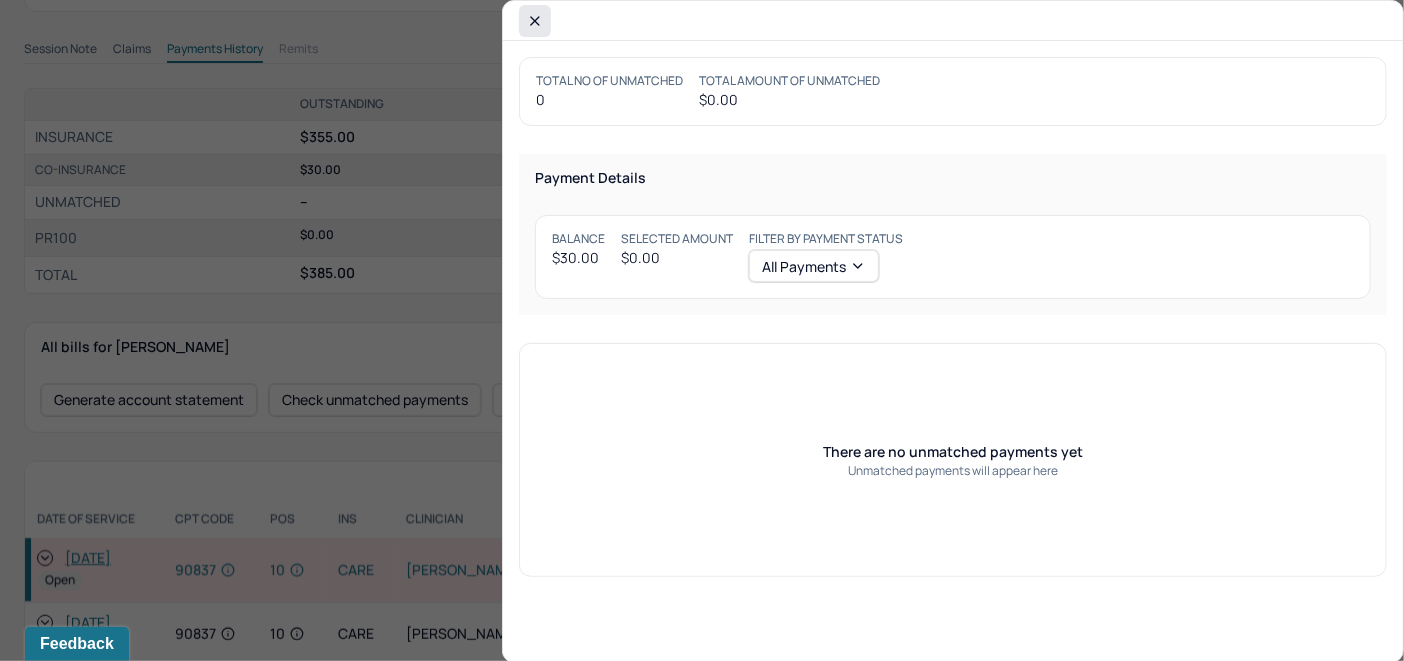 click 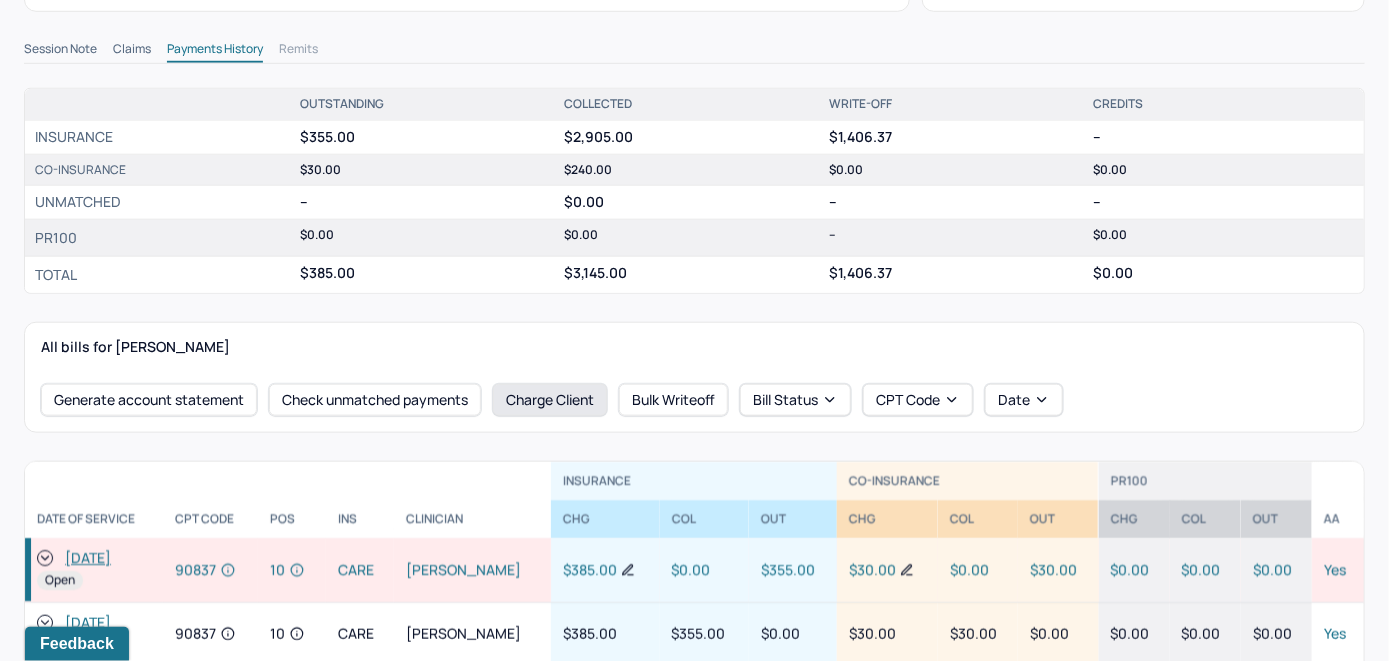 click on "Charge Client" at bounding box center [550, 400] 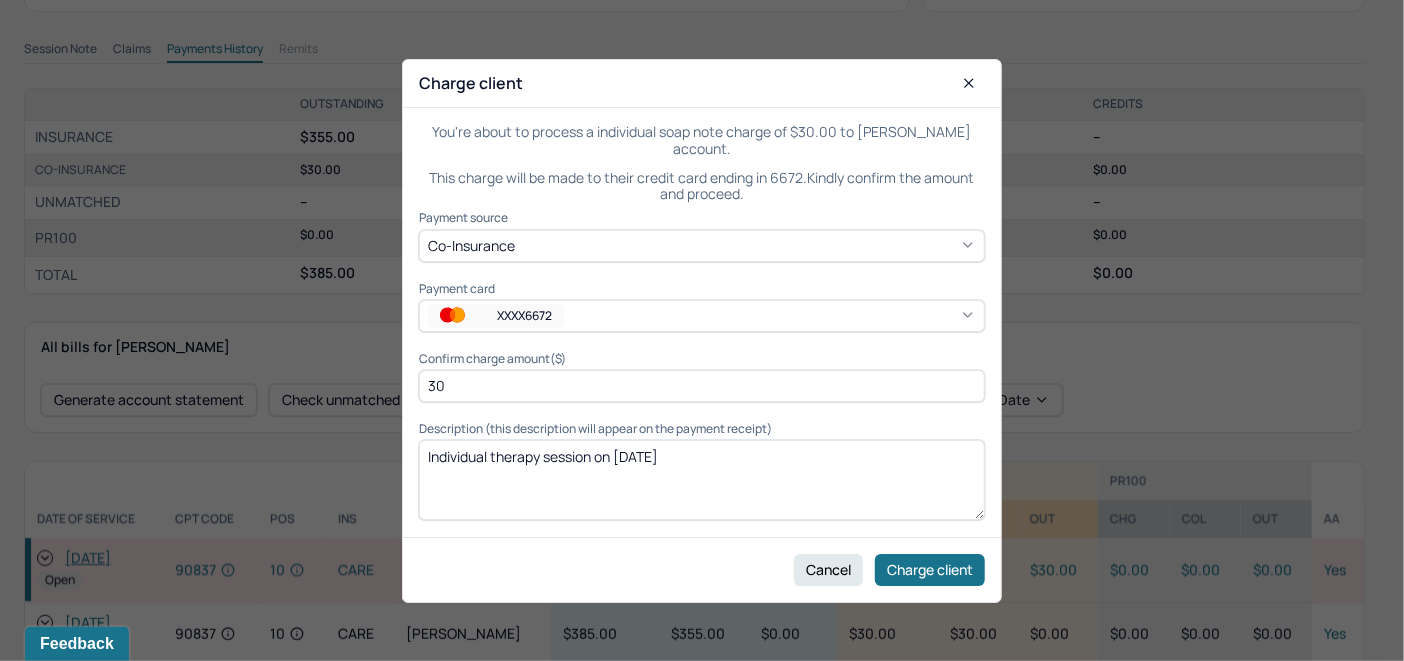 click 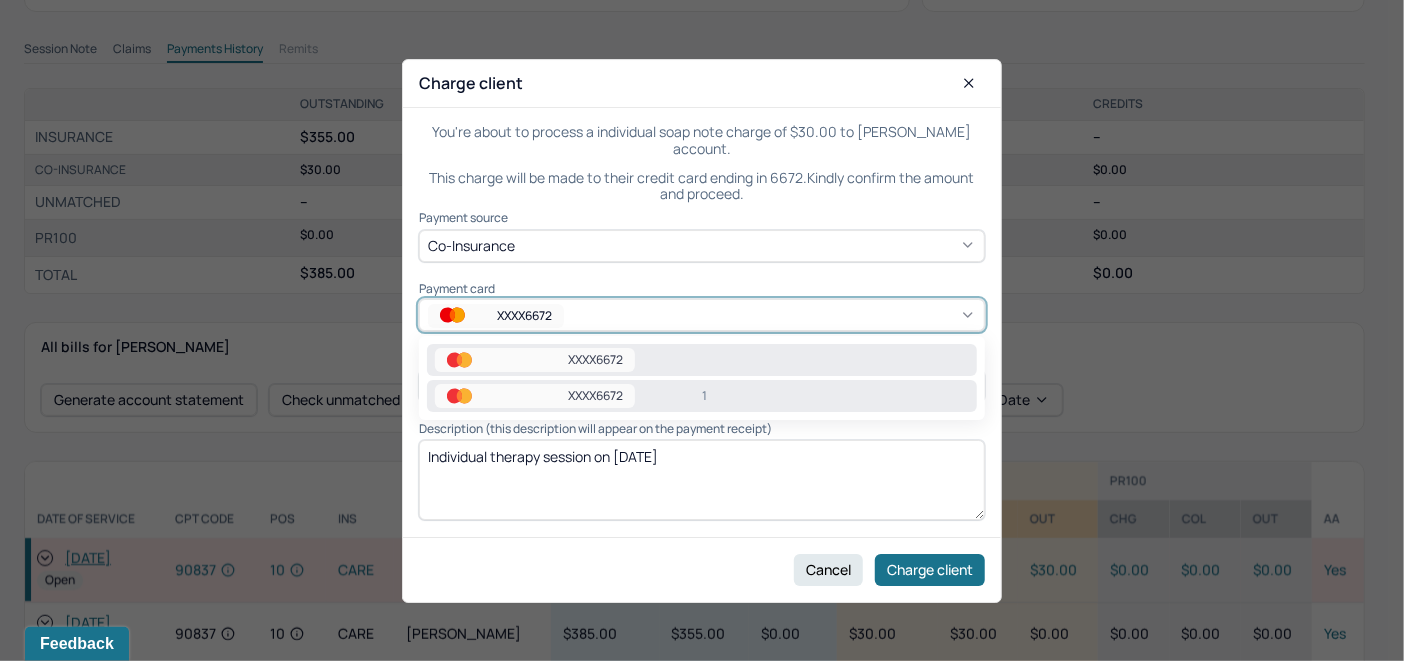 click on "XXXX6672 1" at bounding box center (702, 396) 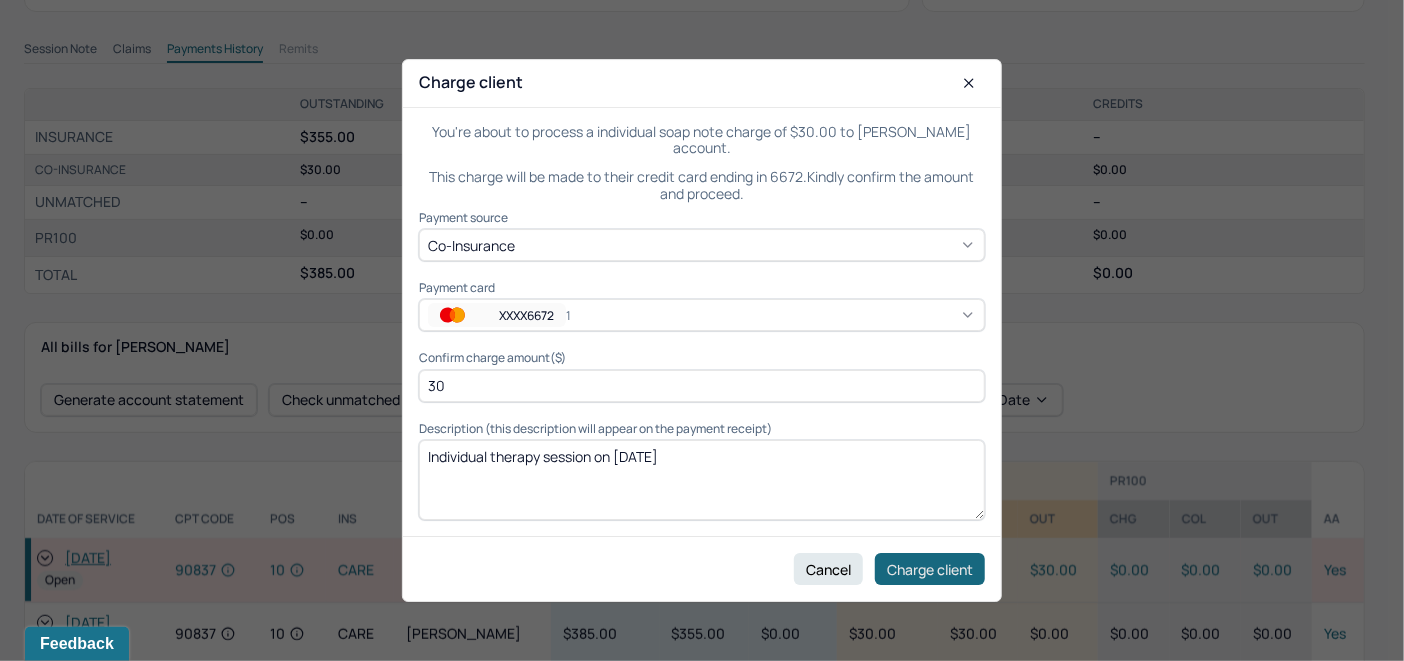 click on "Charge client" at bounding box center [930, 569] 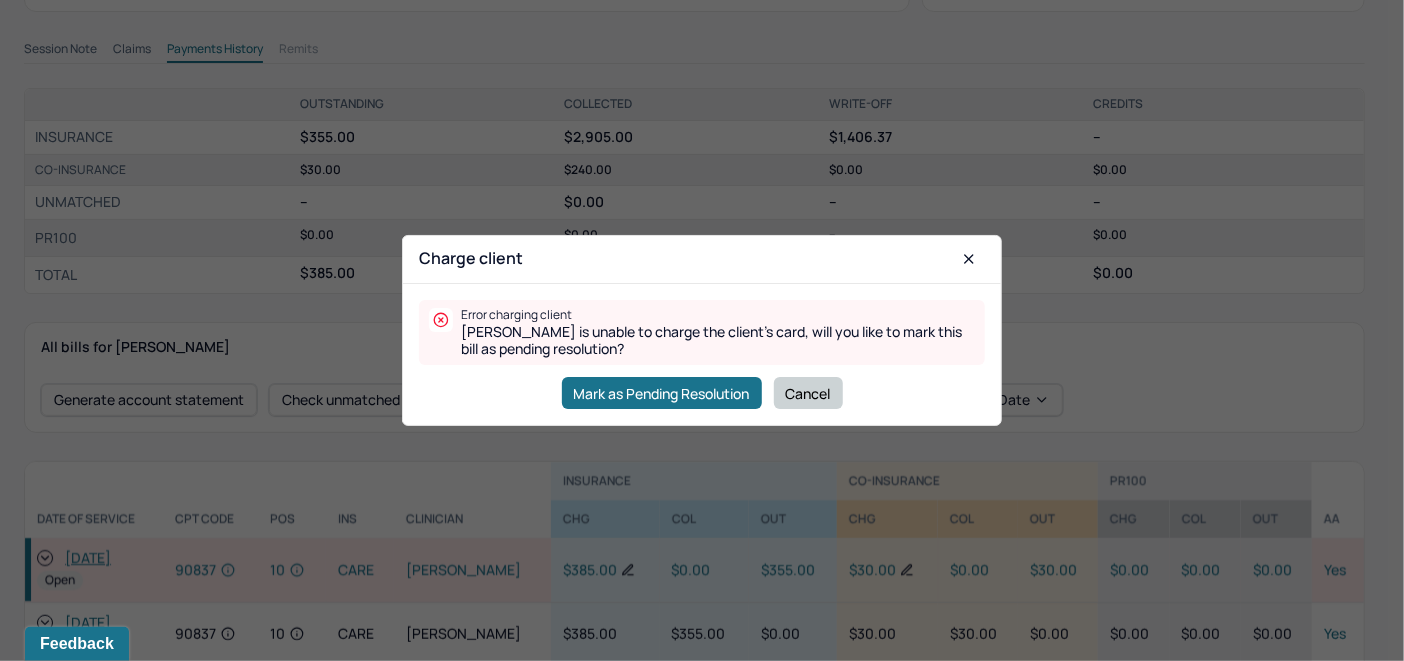 click on "Cancel" at bounding box center [808, 393] 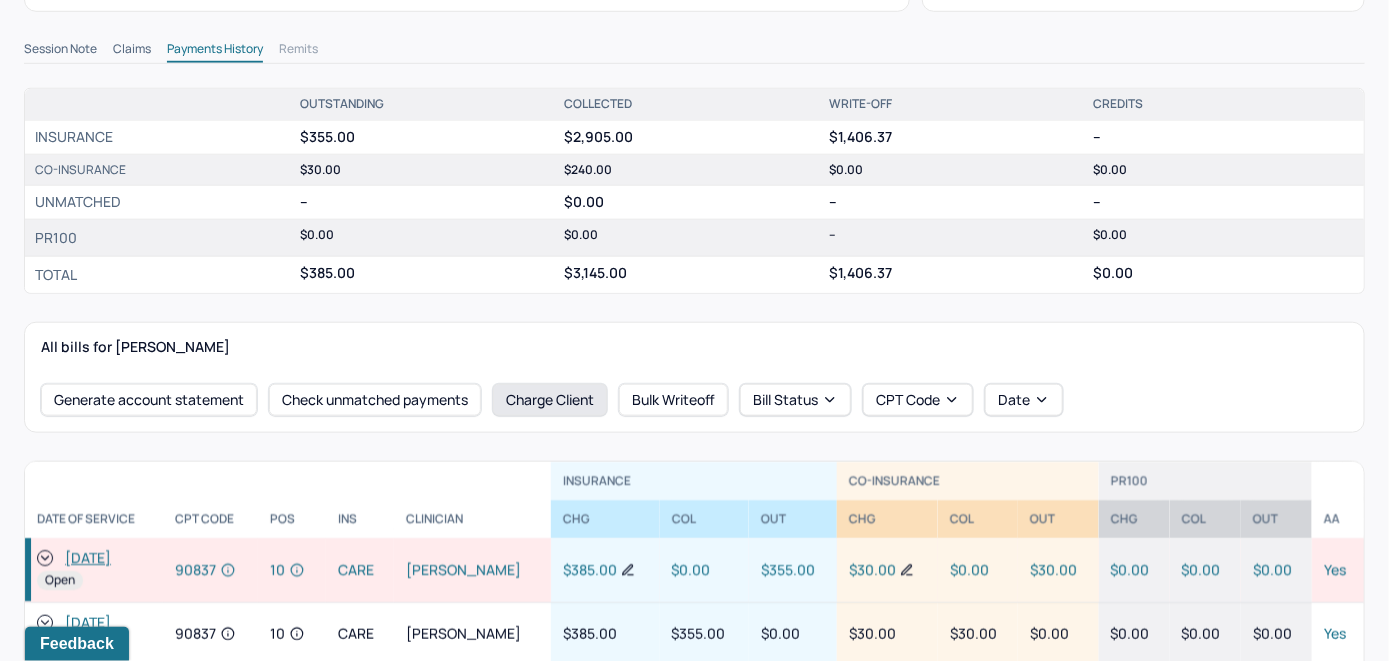 click on "Charge Client" at bounding box center (550, 400) 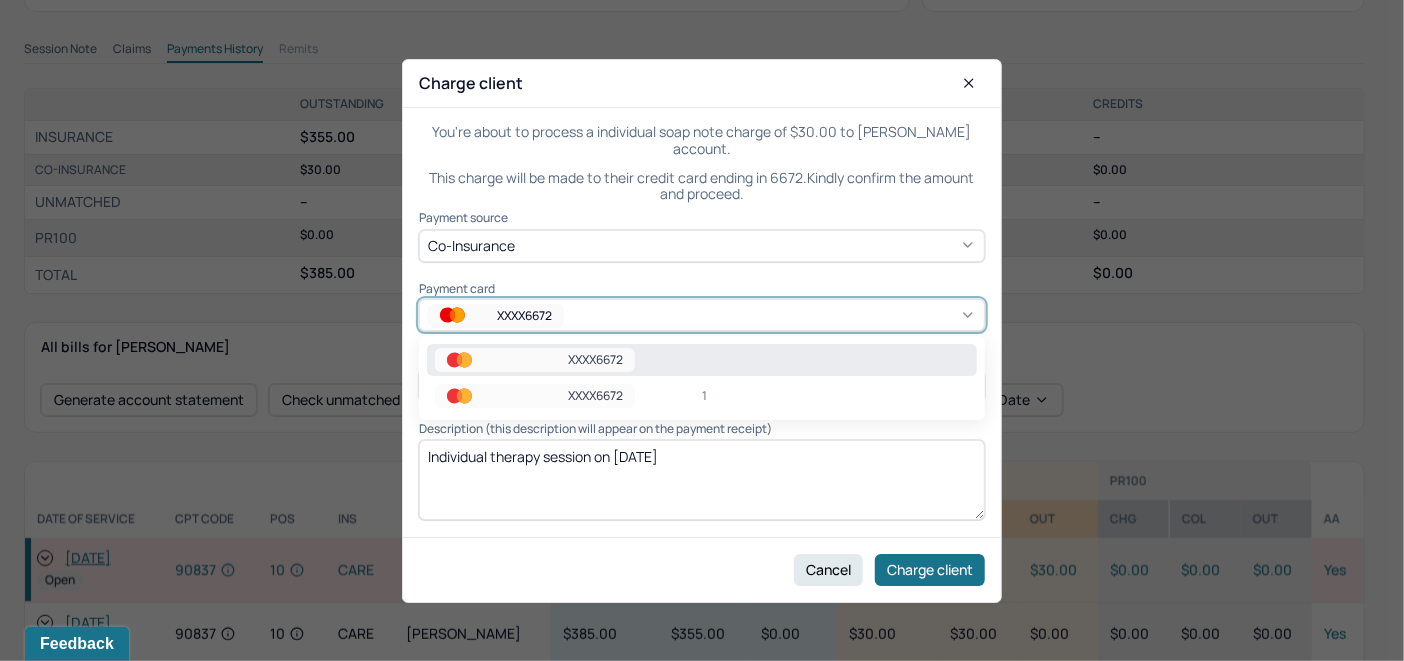 click on "XXXX6672" at bounding box center (702, 316) 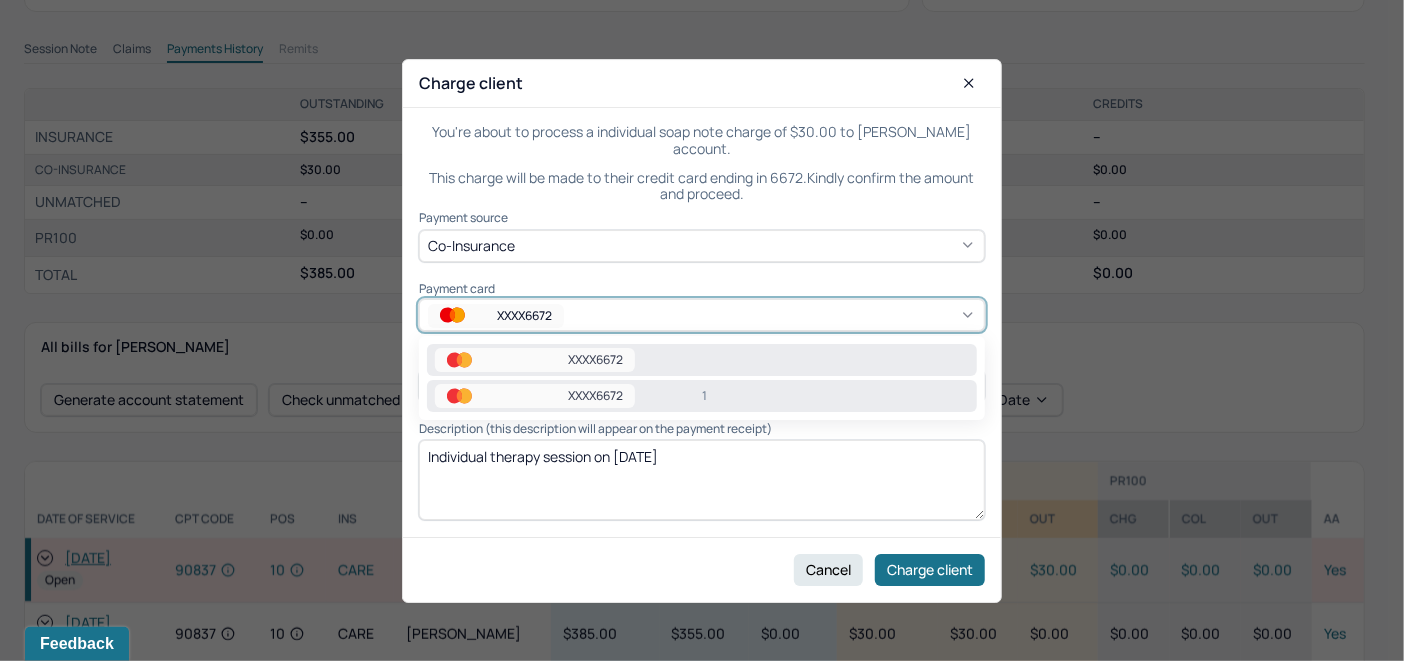 click on "1" at bounding box center [835, 396] 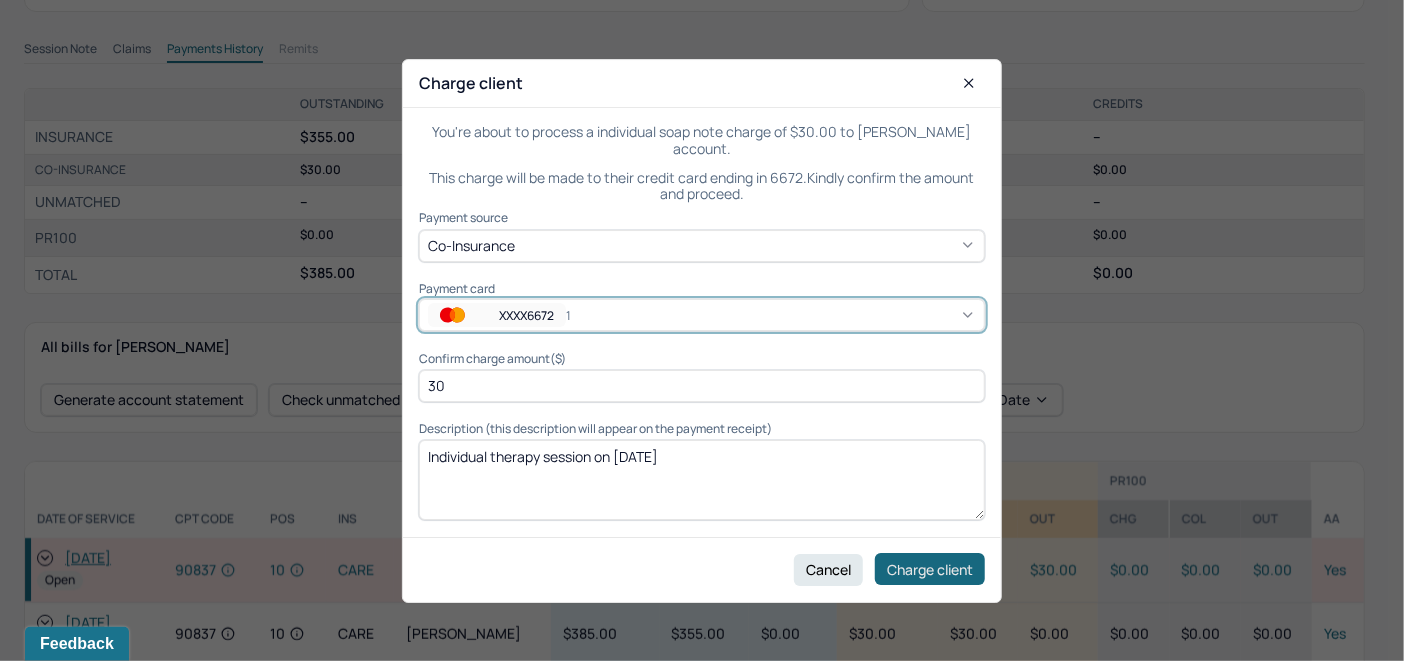 click on "Charge client" at bounding box center (930, 569) 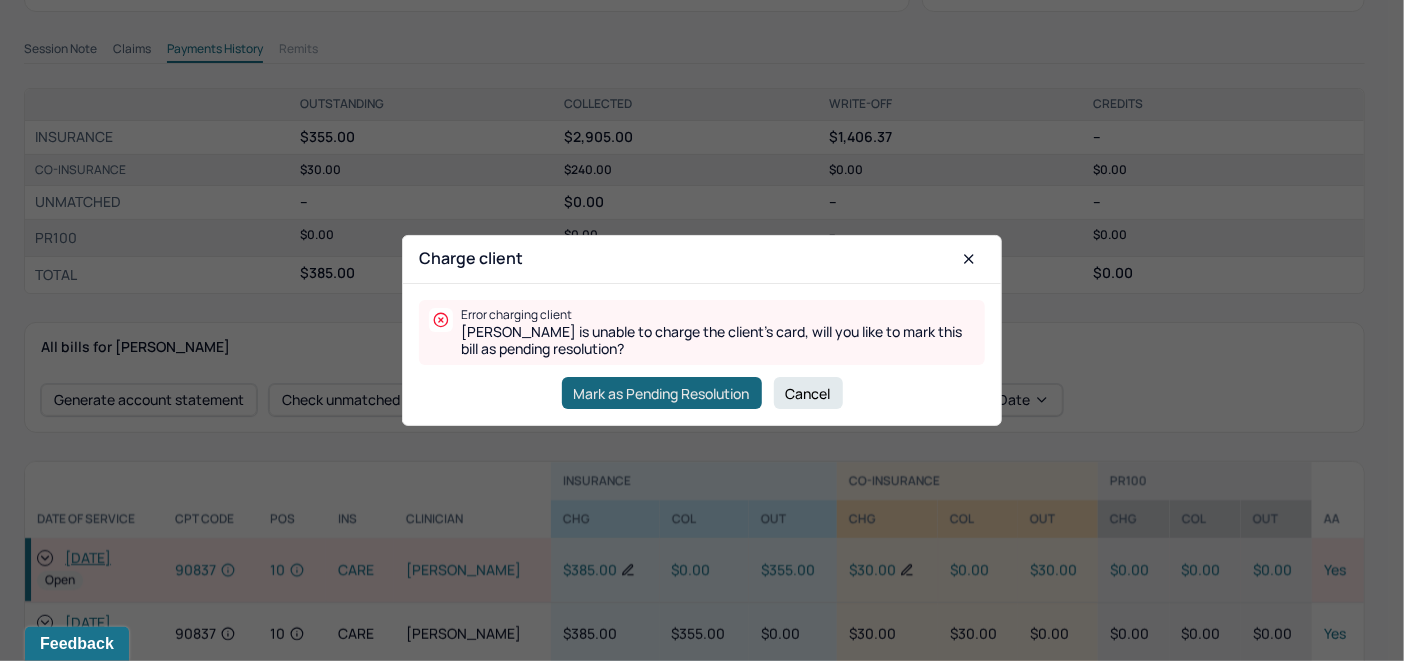click on "Mark as Pending Resolution" at bounding box center [662, 393] 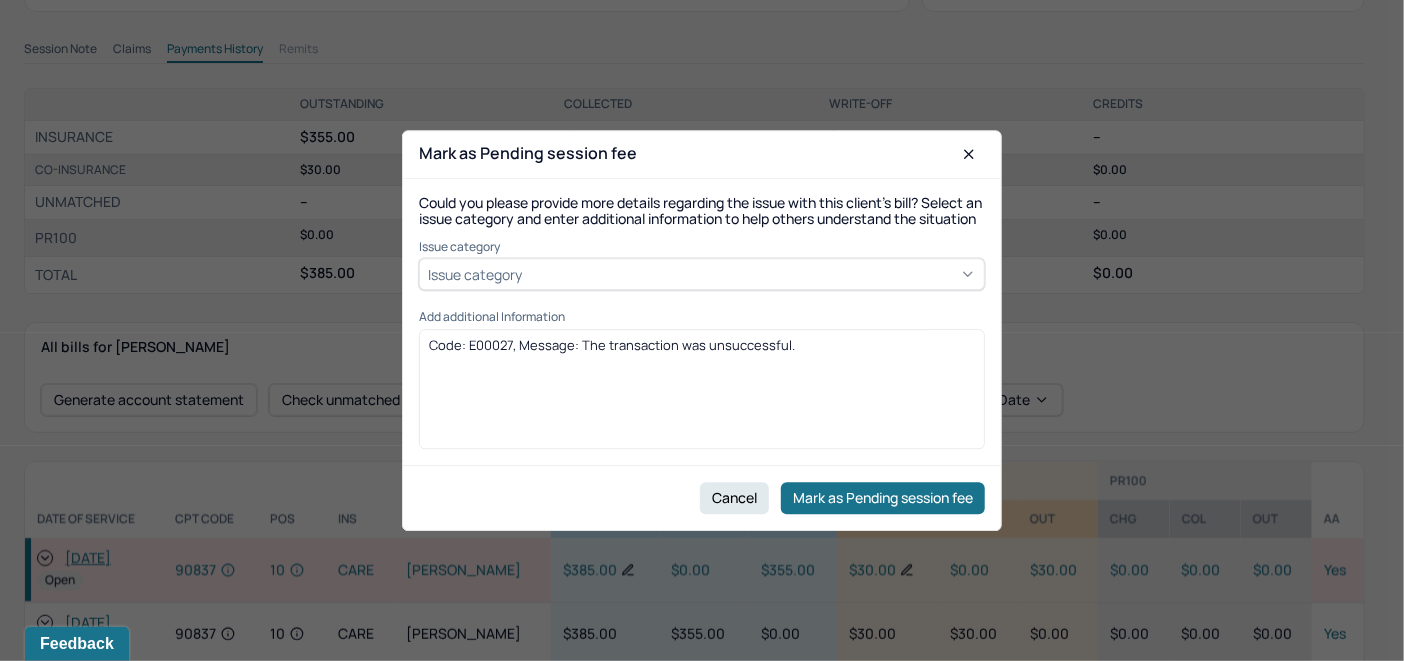 click 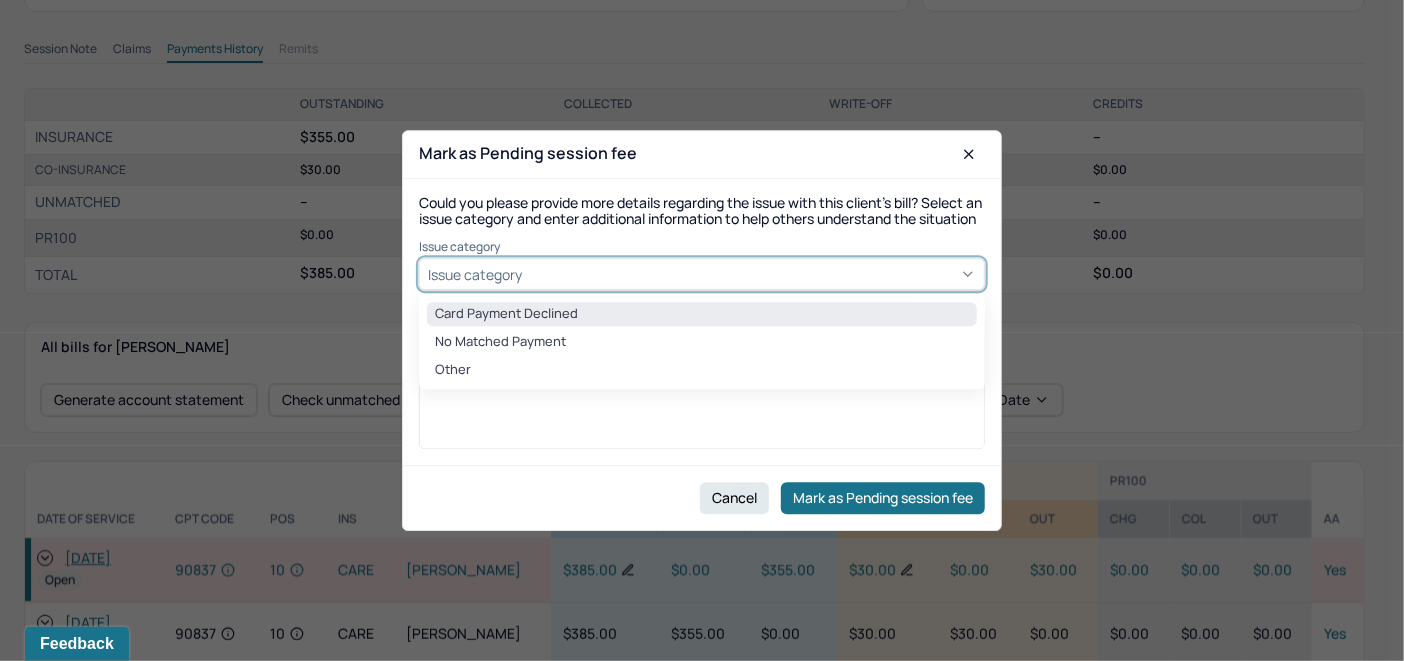 click on "Card Payment Declined" at bounding box center [702, 315] 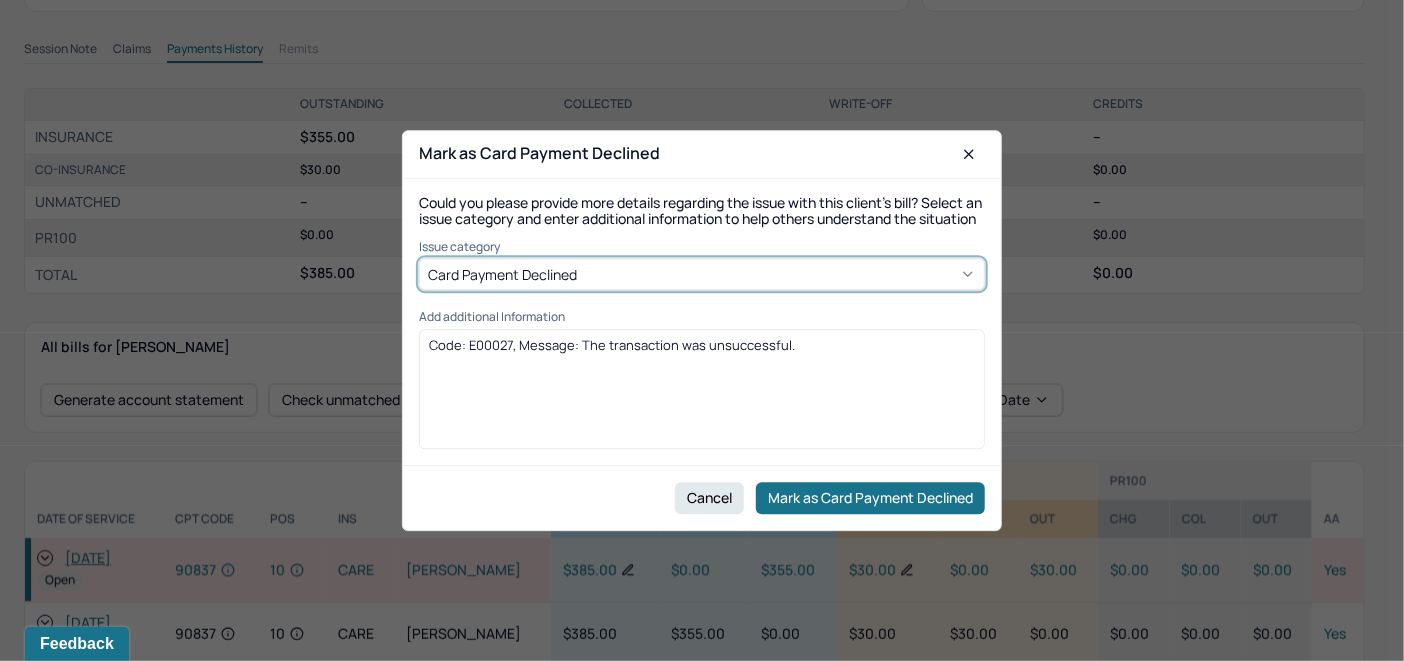click on "Code: E00027, Message: The transaction was unsuccessful." at bounding box center [702, 345] 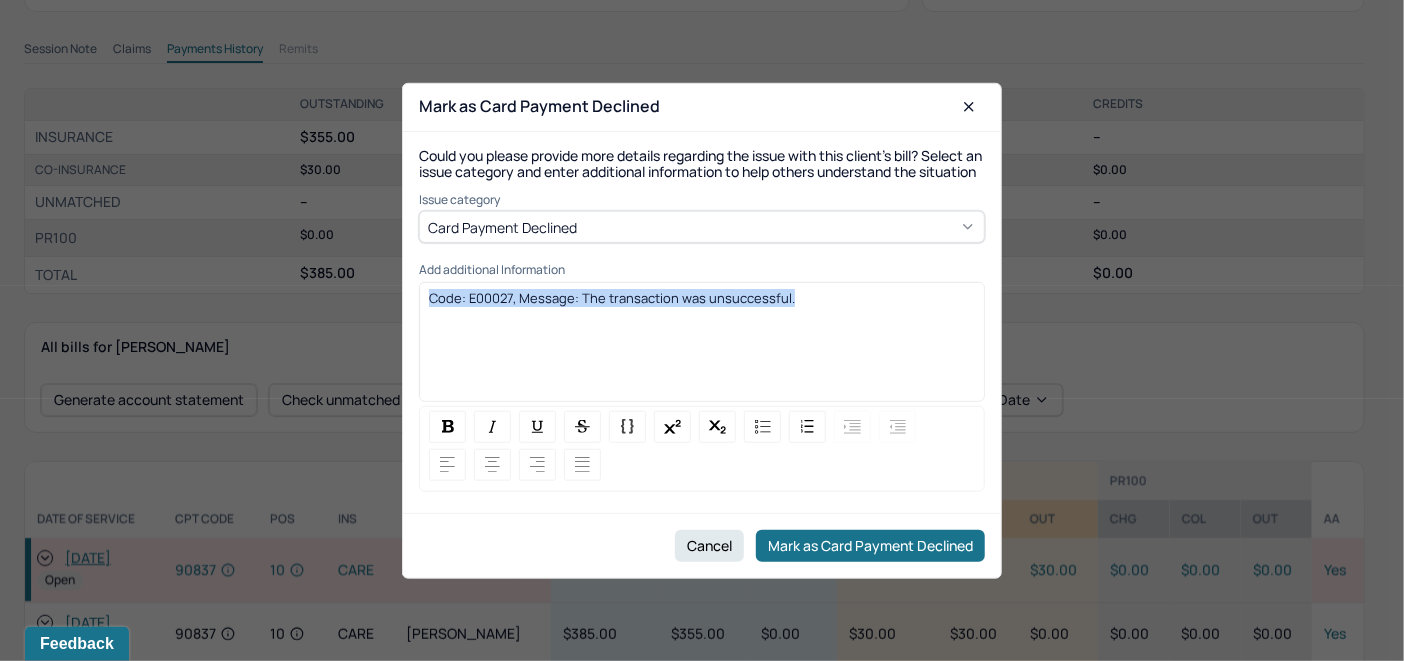 drag, startPoint x: 787, startPoint y: 308, endPoint x: 339, endPoint y: 294, distance: 448.2187 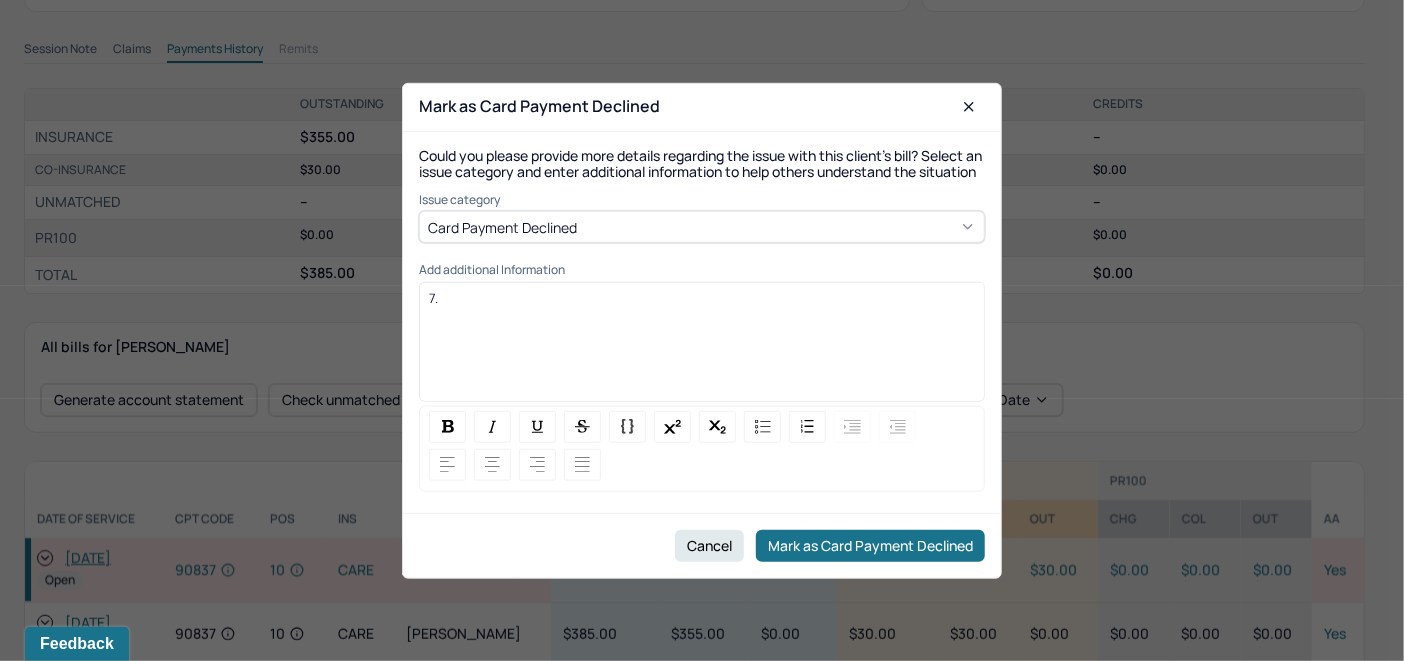 type 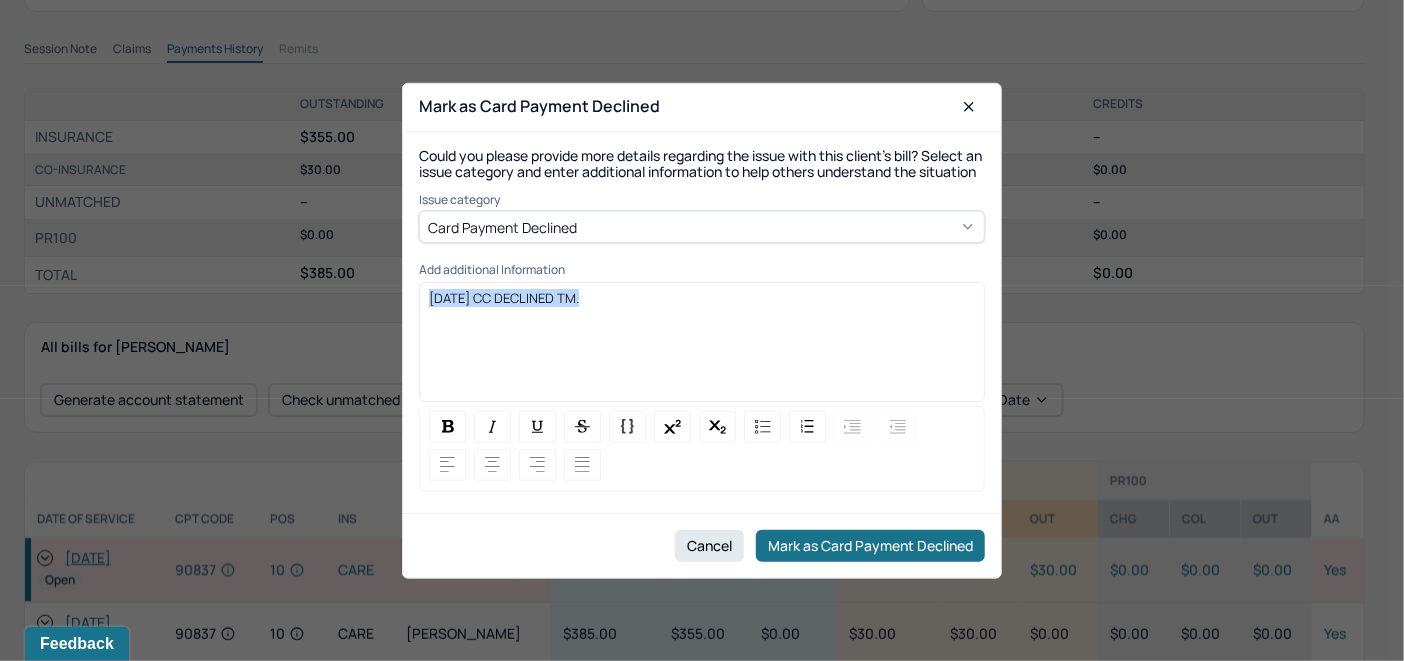 drag, startPoint x: 581, startPoint y: 305, endPoint x: 353, endPoint y: 341, distance: 230.82462 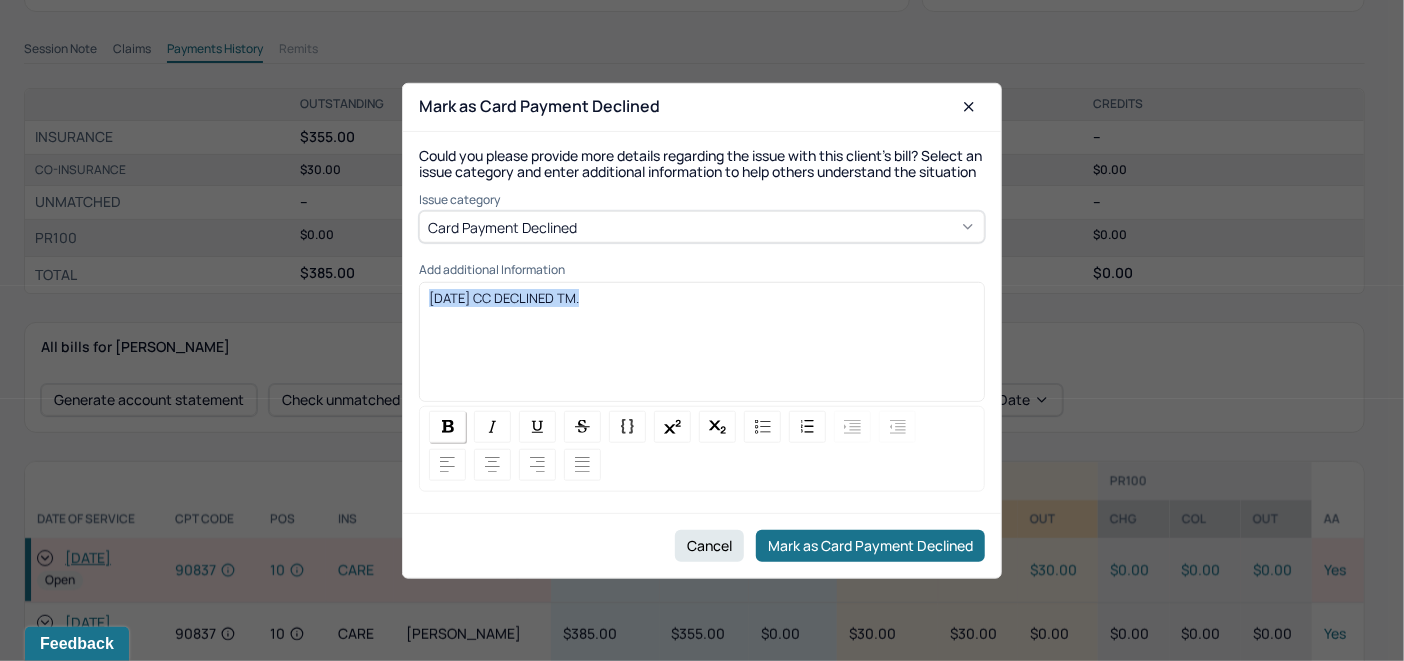 click at bounding box center (447, 427) 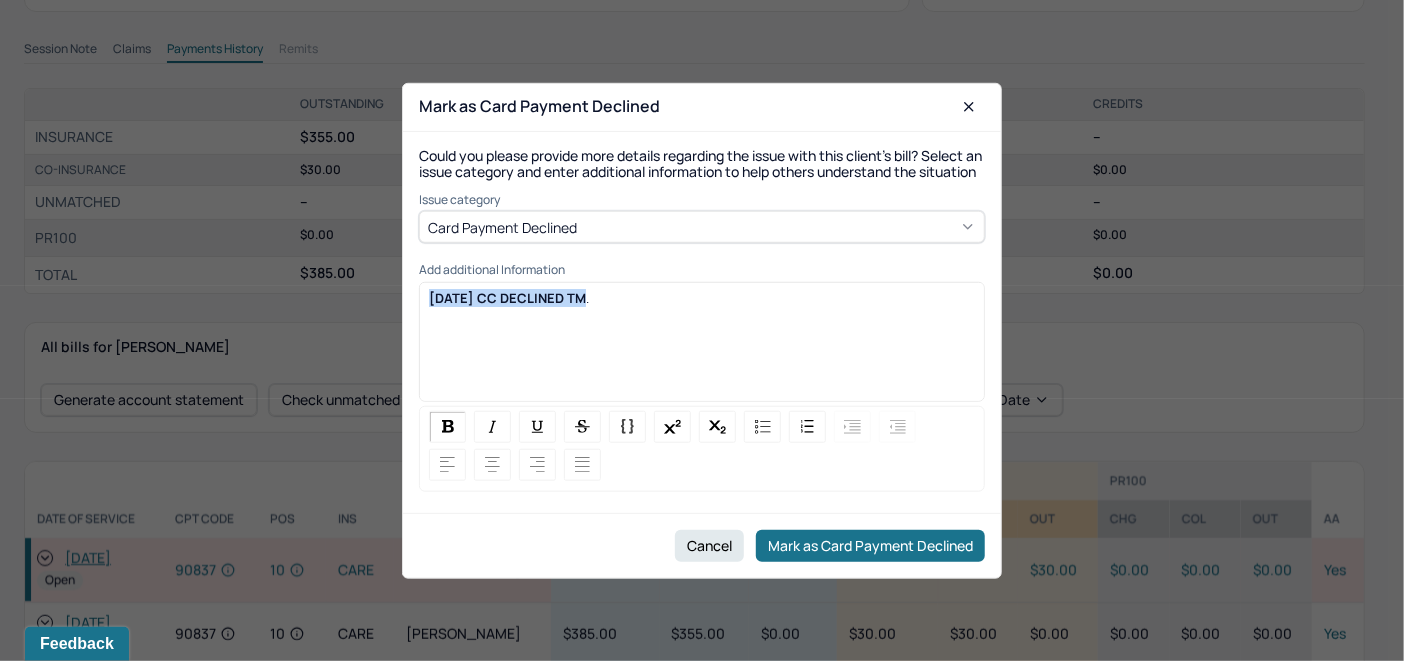 copy on "7/28/25 CC DECLINED TM" 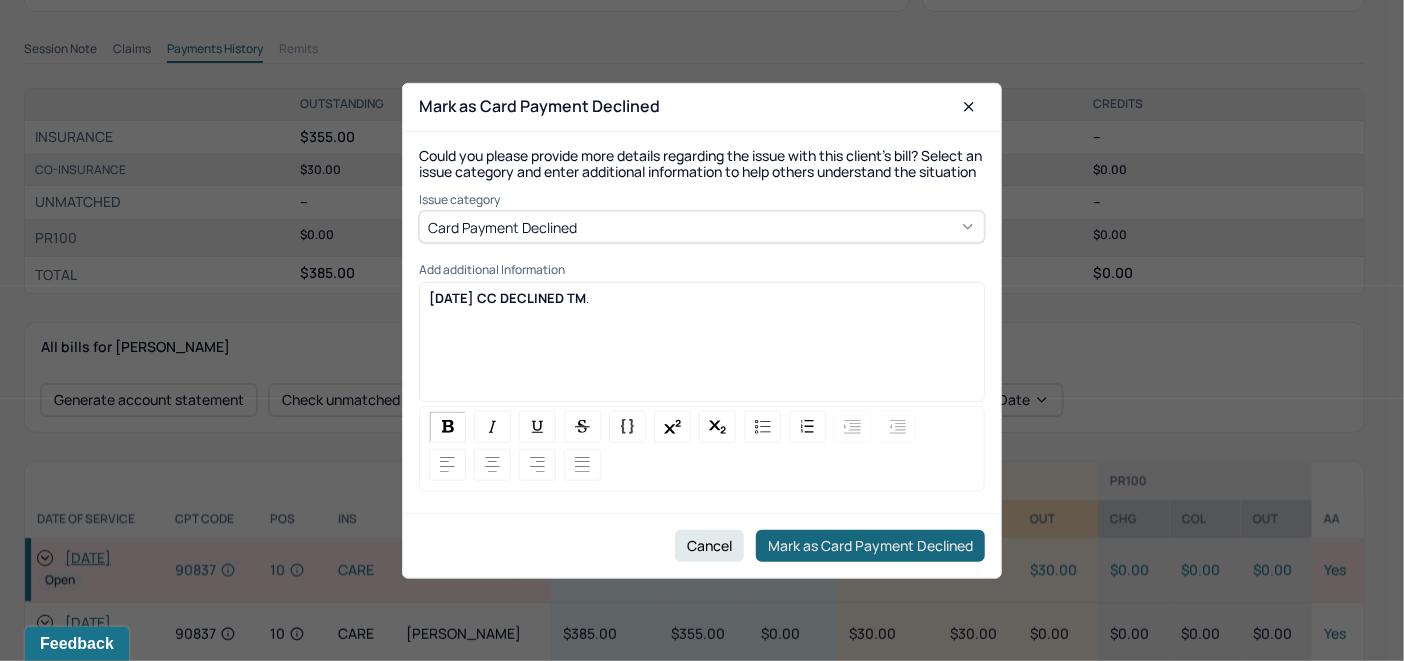 click on "Mark as Card Payment Declined" at bounding box center [870, 546] 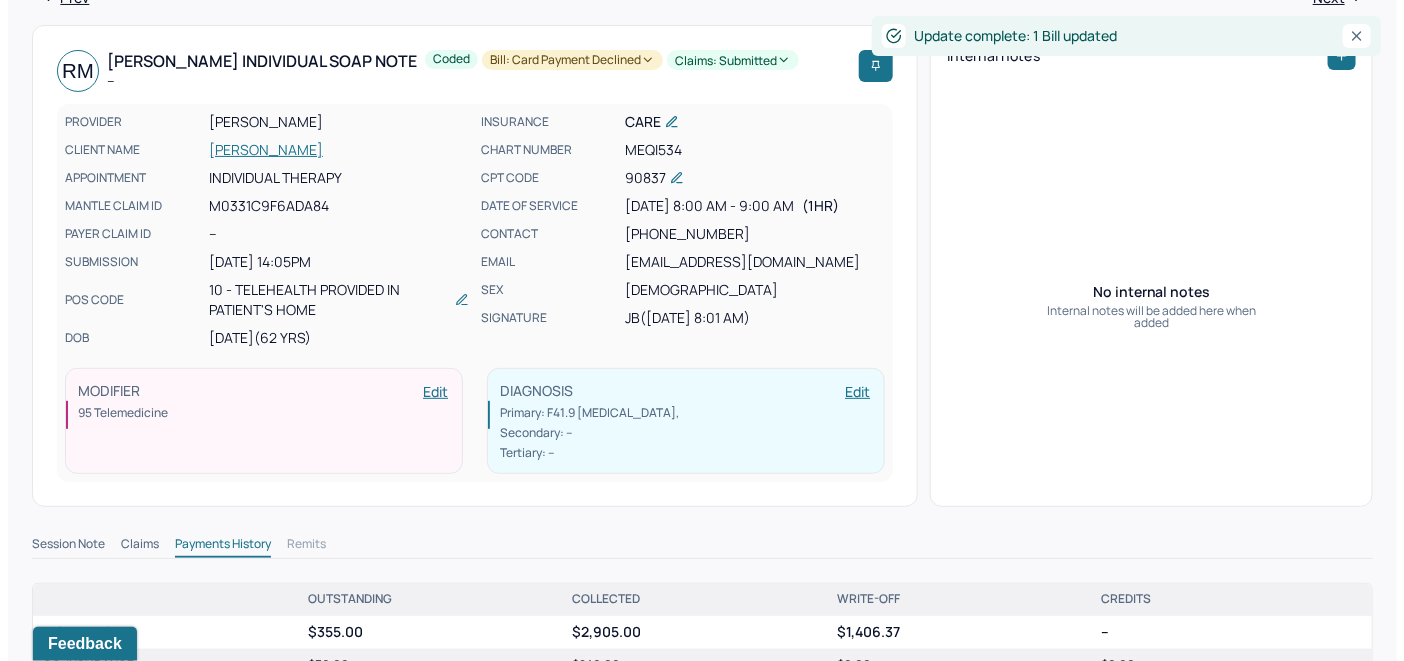 scroll, scrollTop: 0, scrollLeft: 0, axis: both 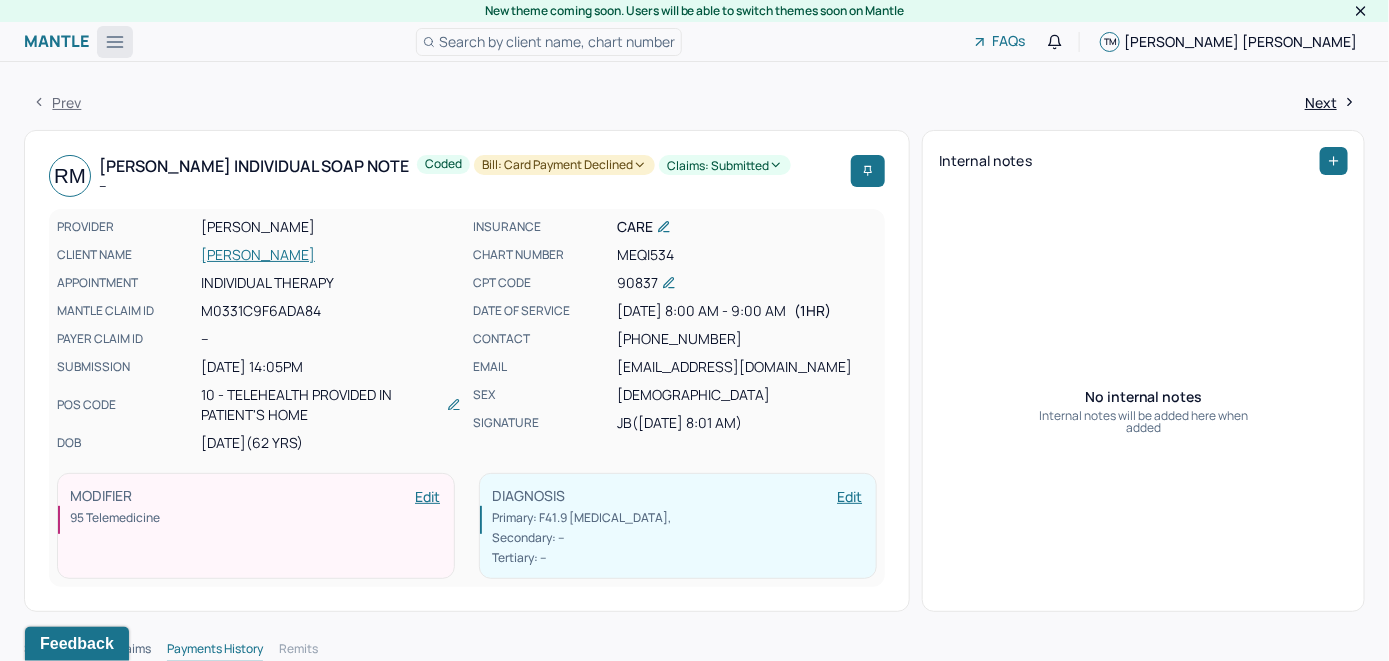 click 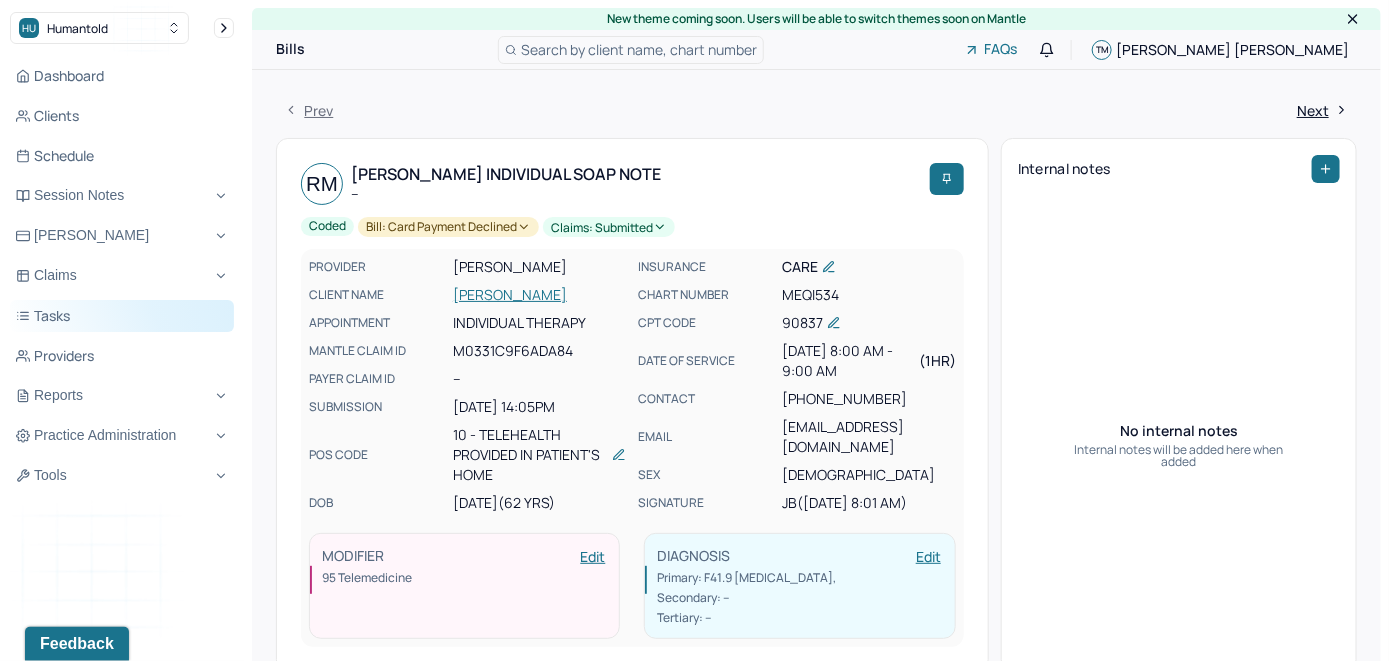 click on "Tasks" at bounding box center [122, 316] 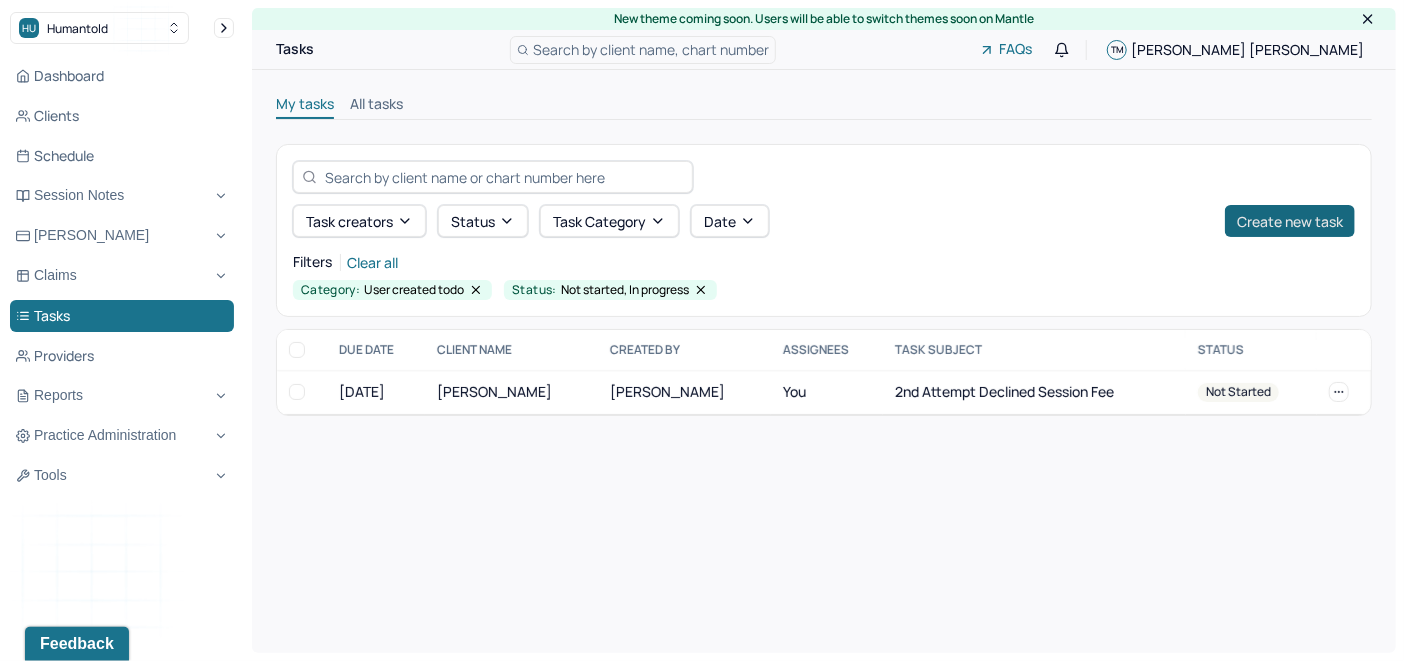 click on "Create new task" at bounding box center [1290, 221] 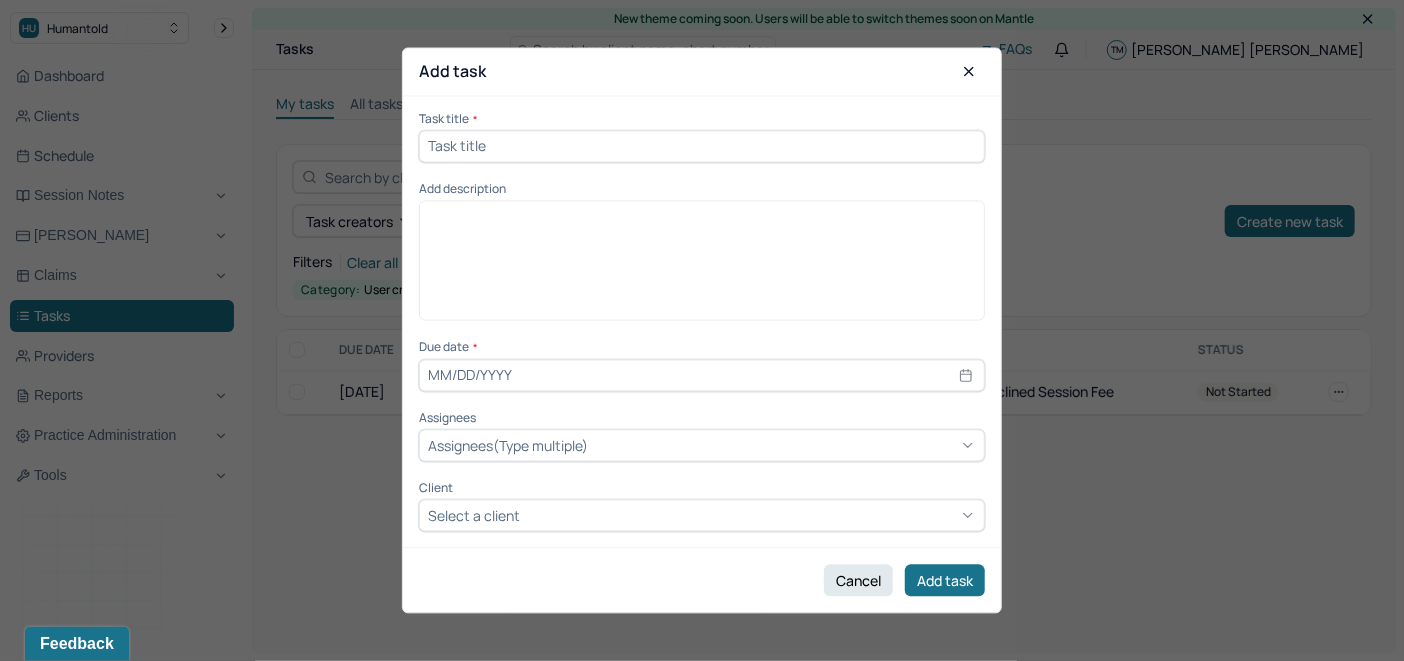 click at bounding box center (702, 146) 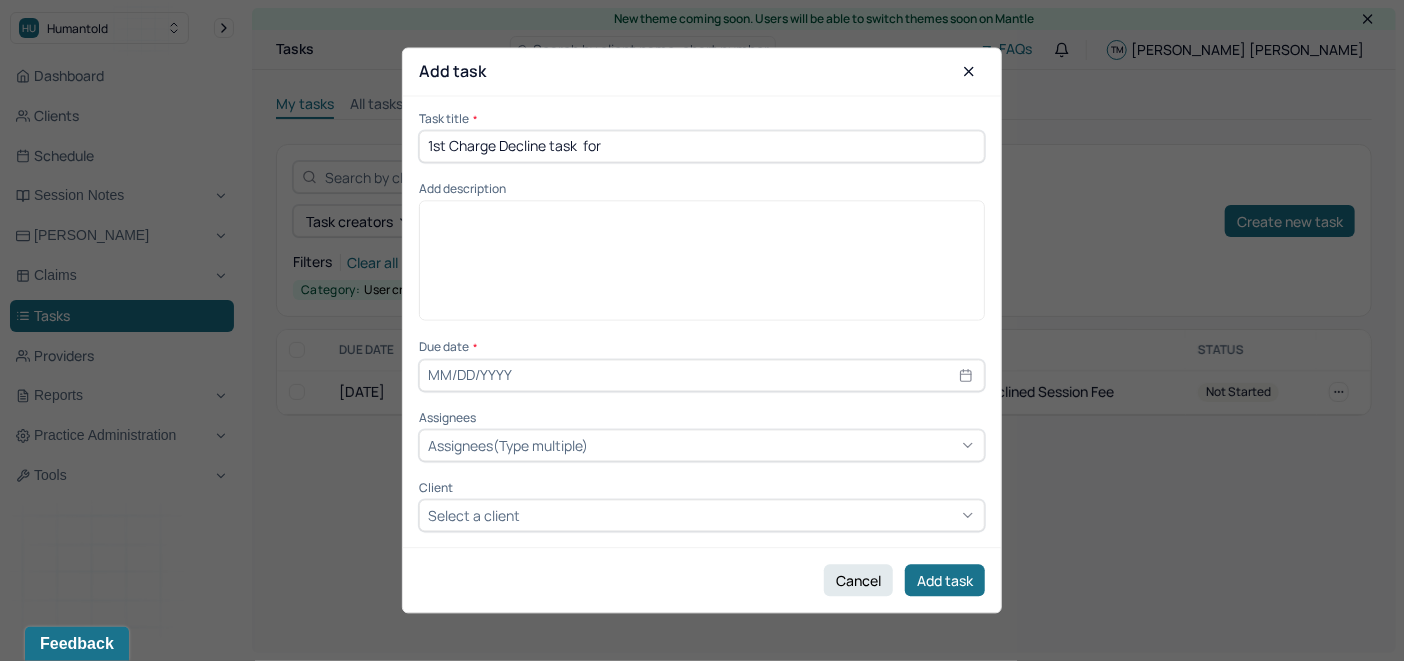 click on "1st Charge Decline task  for" at bounding box center [702, 146] 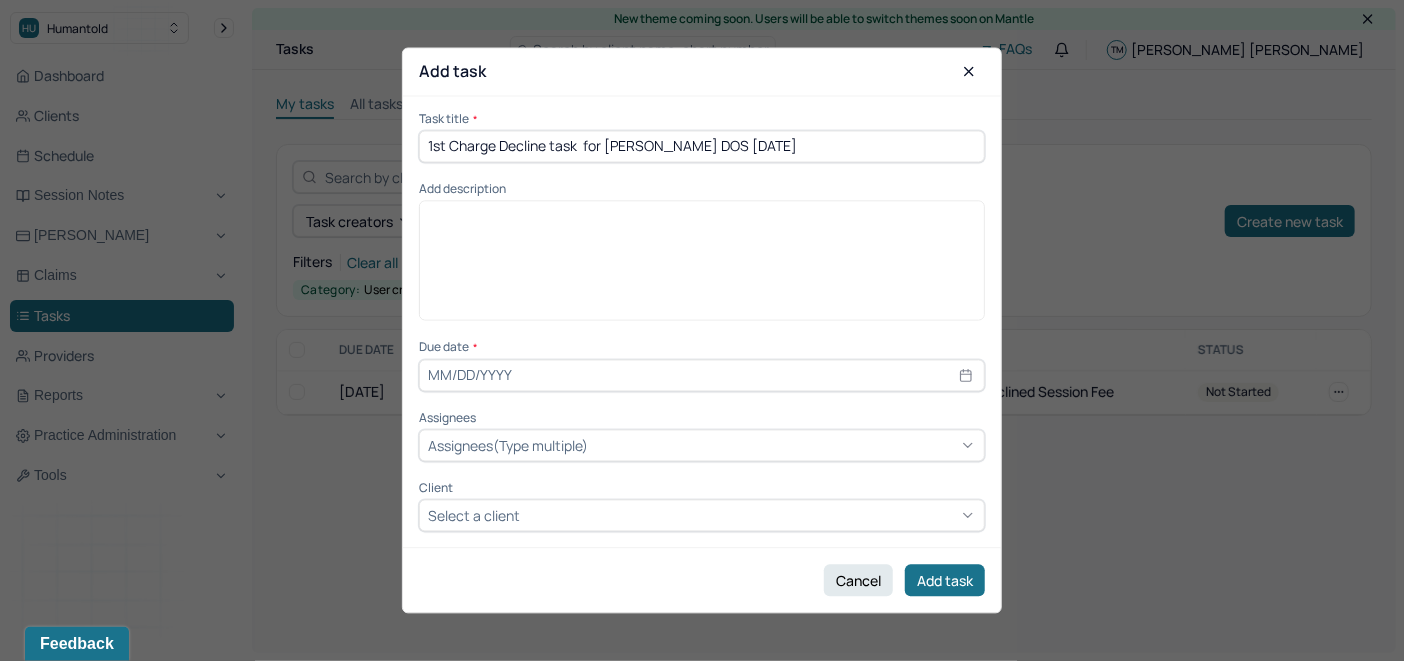 type on "1st Charge Decline task  for Ruth Maynard DOS 7/24/25" 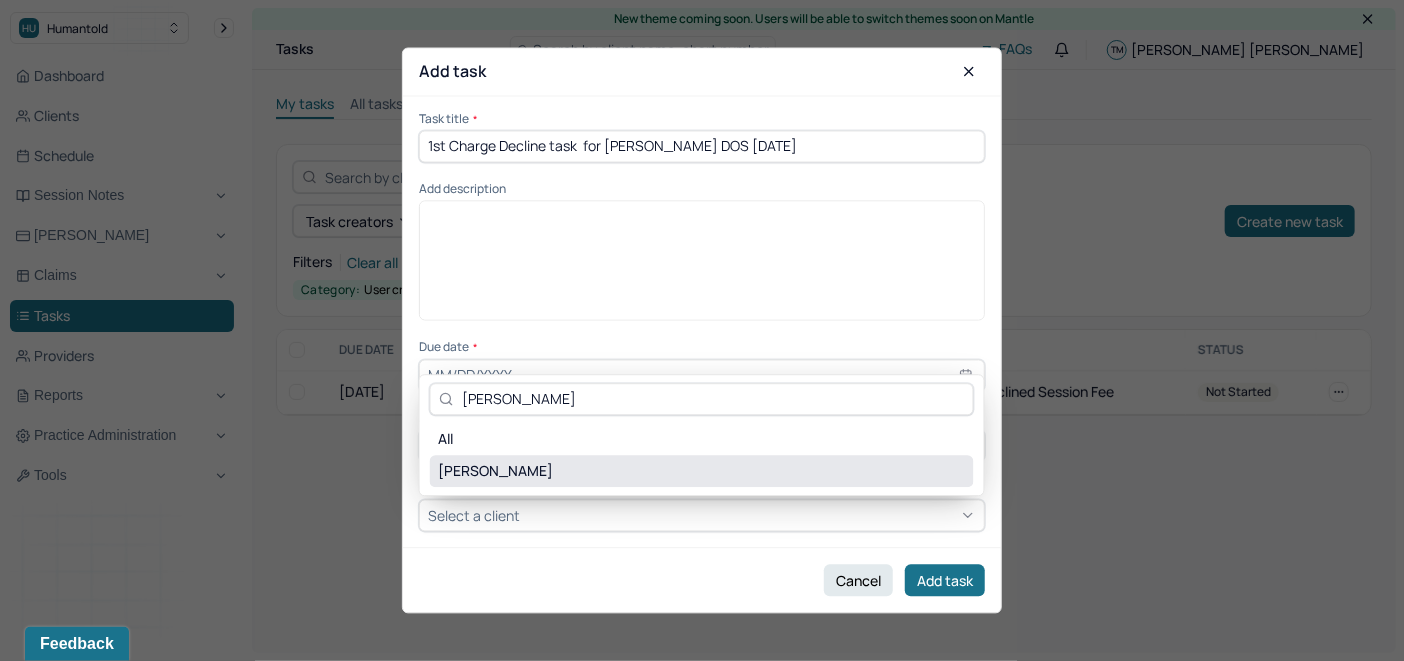 type on "Ruth Maynard" 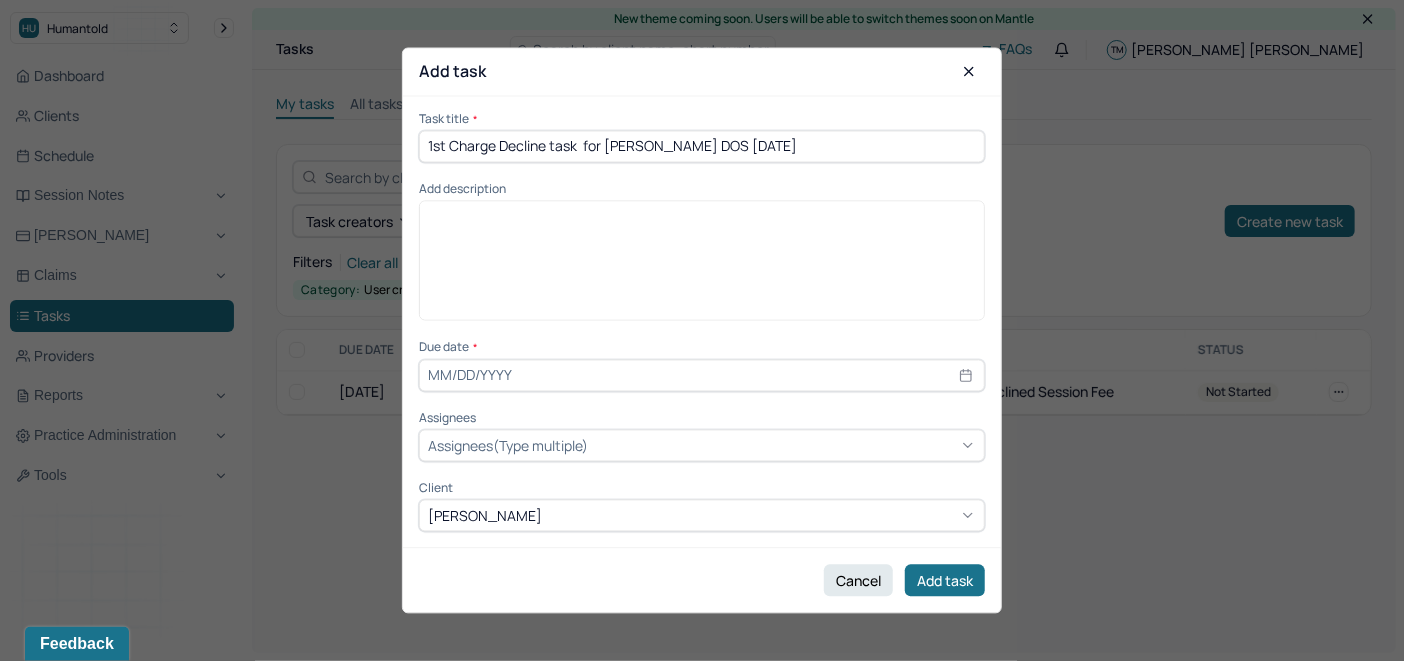 drag, startPoint x: 786, startPoint y: 141, endPoint x: 419, endPoint y: 177, distance: 368.76144 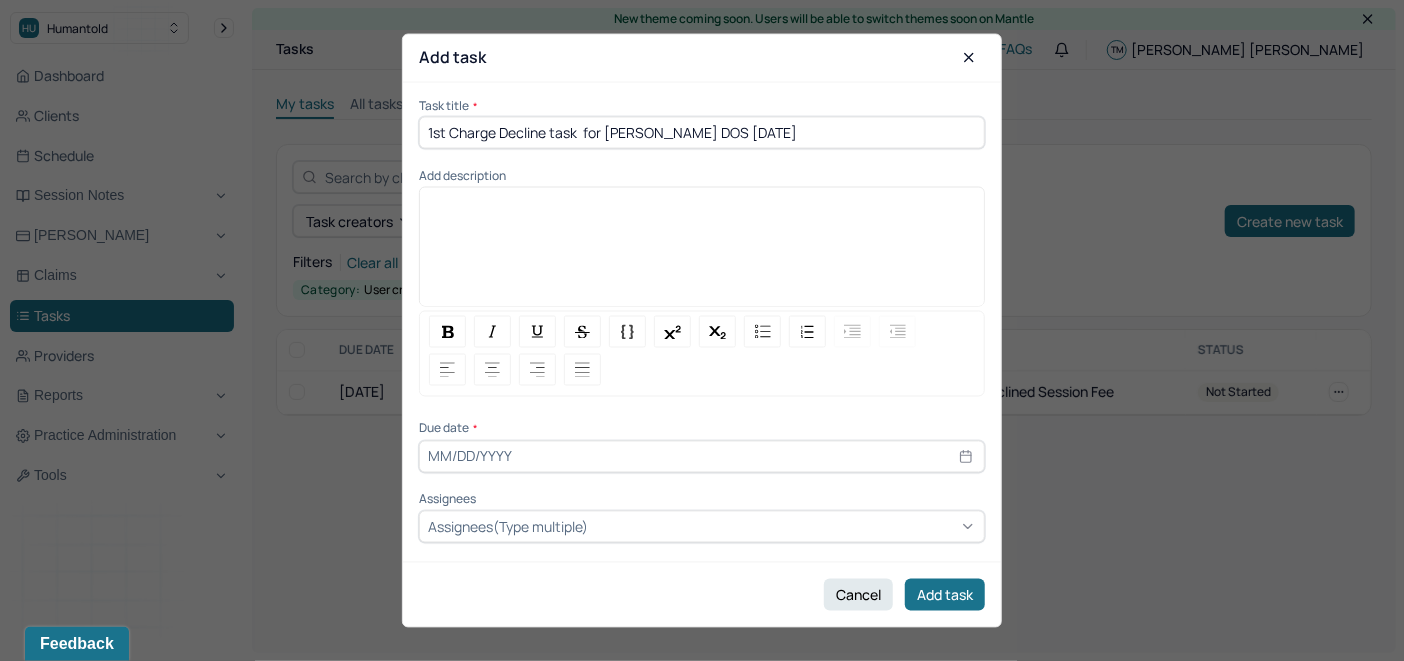 click at bounding box center [702, 254] 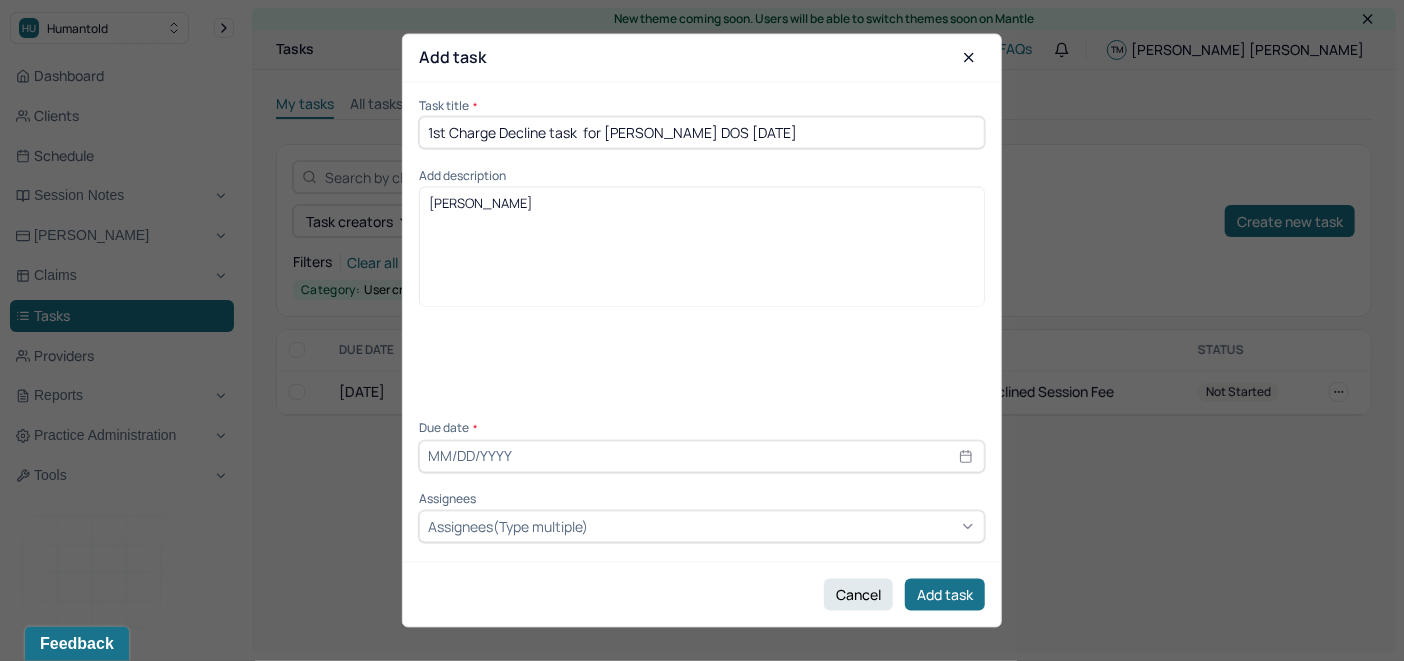 drag, startPoint x: 795, startPoint y: 128, endPoint x: 414, endPoint y: 156, distance: 382.0275 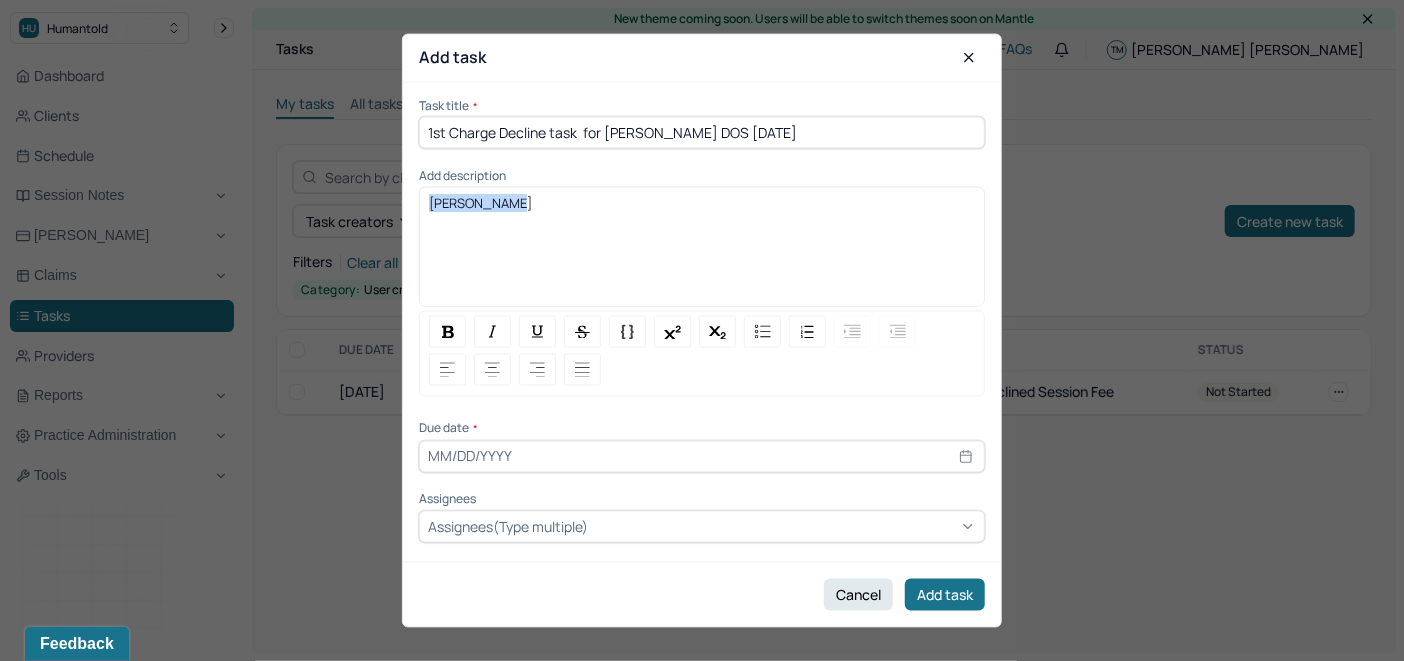 drag, startPoint x: 541, startPoint y: 211, endPoint x: 398, endPoint y: 225, distance: 143.68369 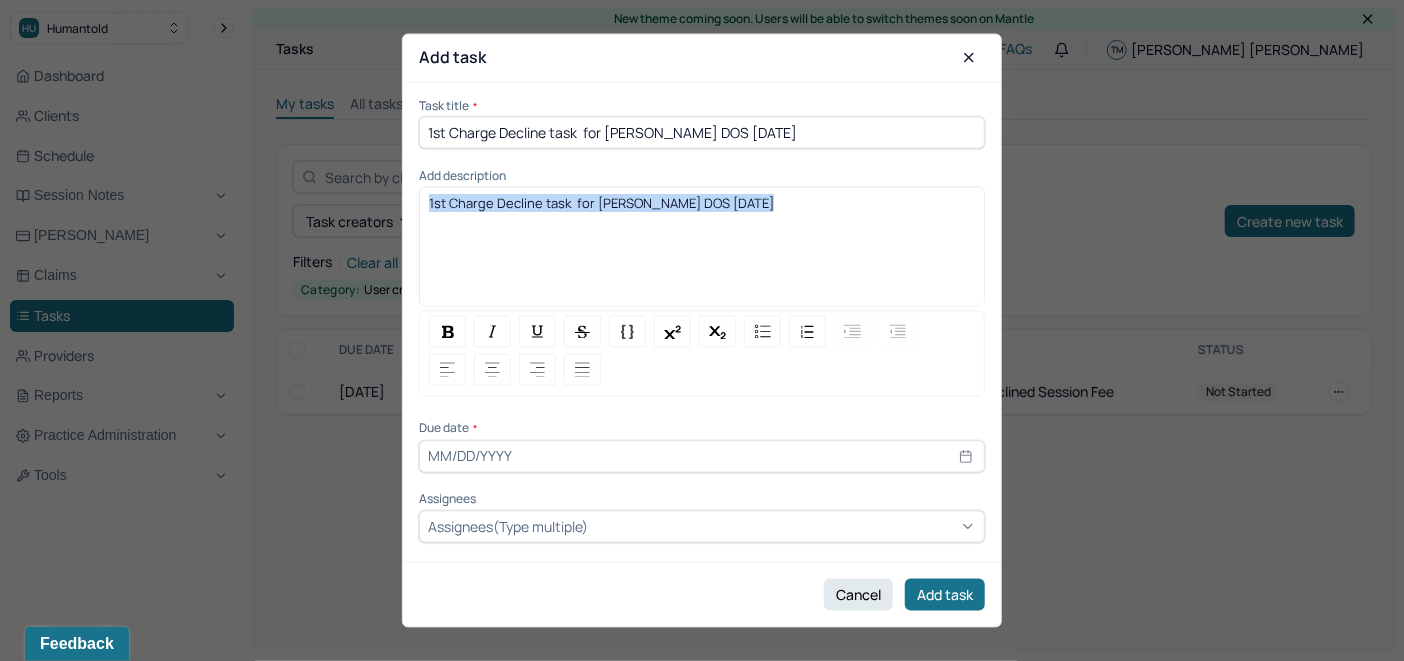 drag, startPoint x: 763, startPoint y: 205, endPoint x: 418, endPoint y: 249, distance: 347.7945 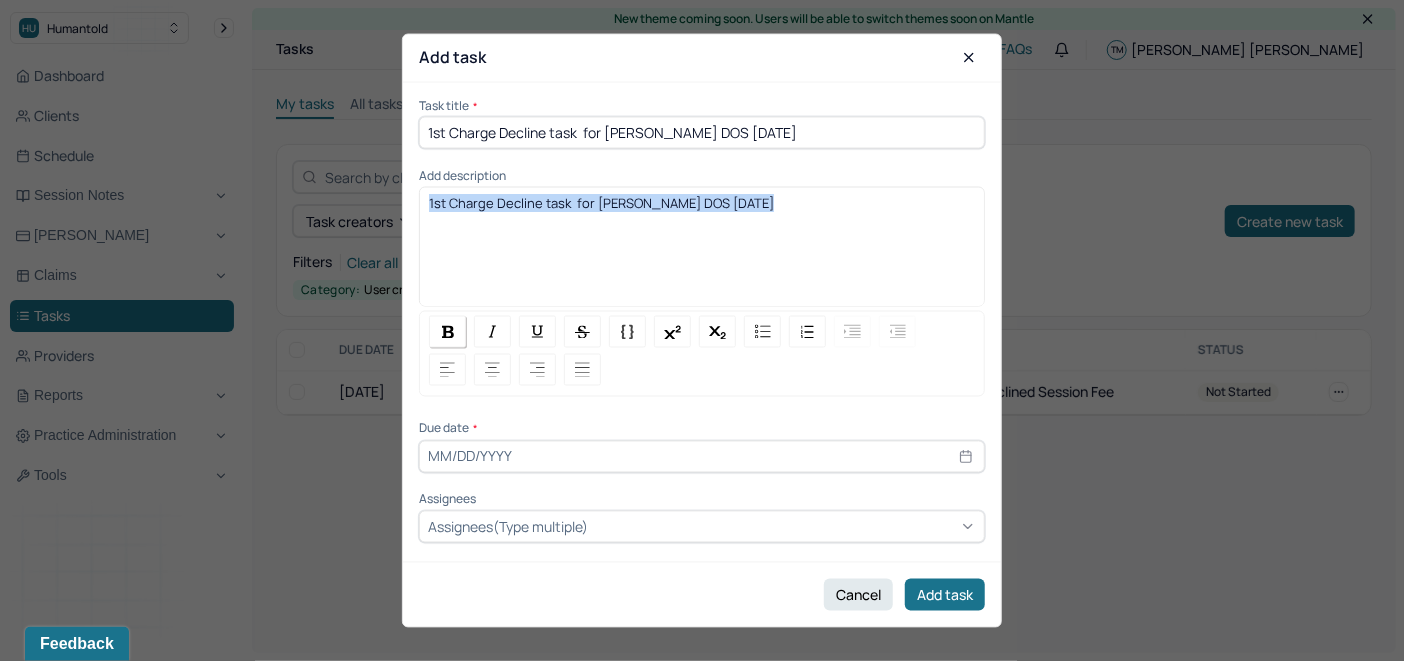 click at bounding box center (448, 331) 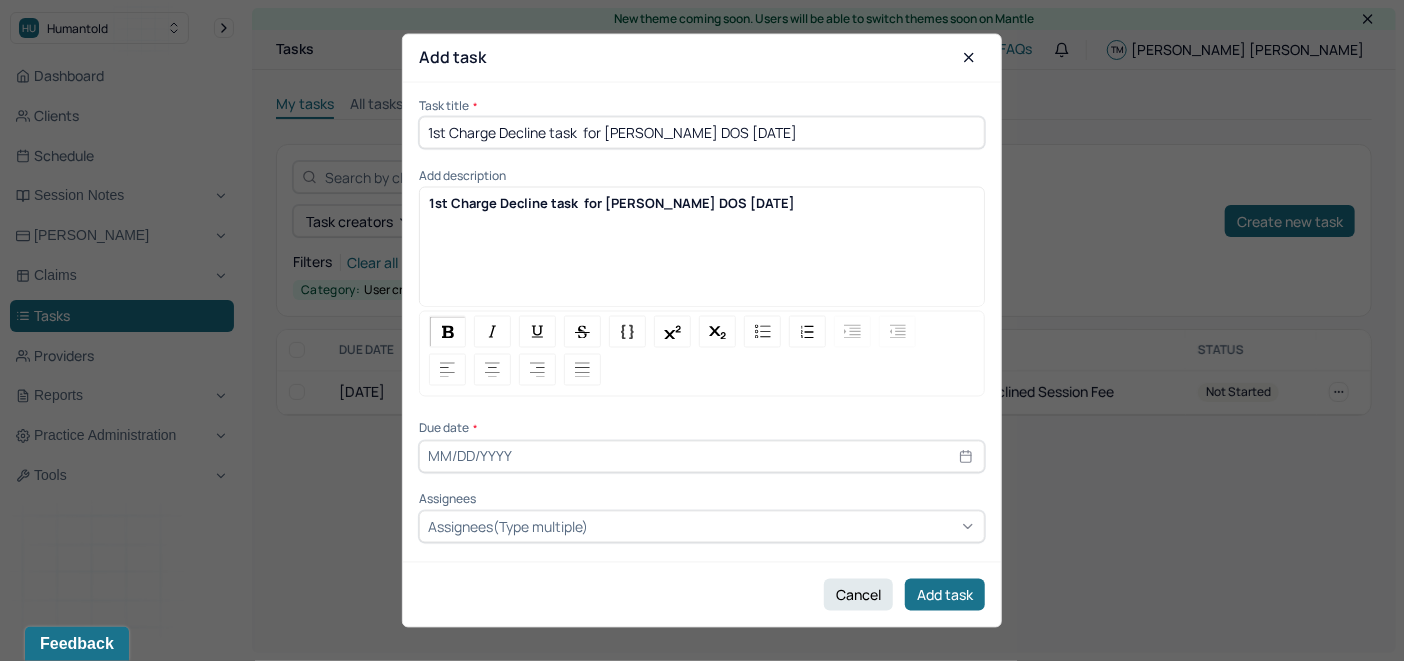 select on "6" 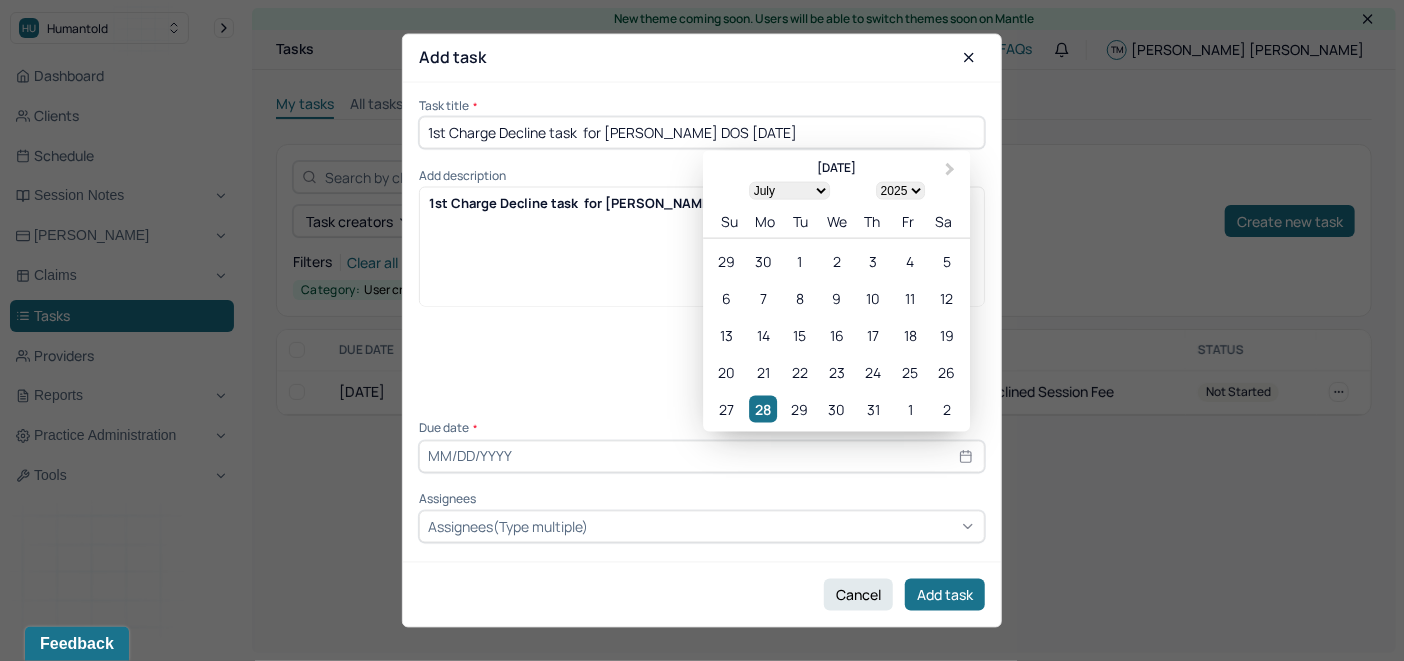 click at bounding box center [702, 456] 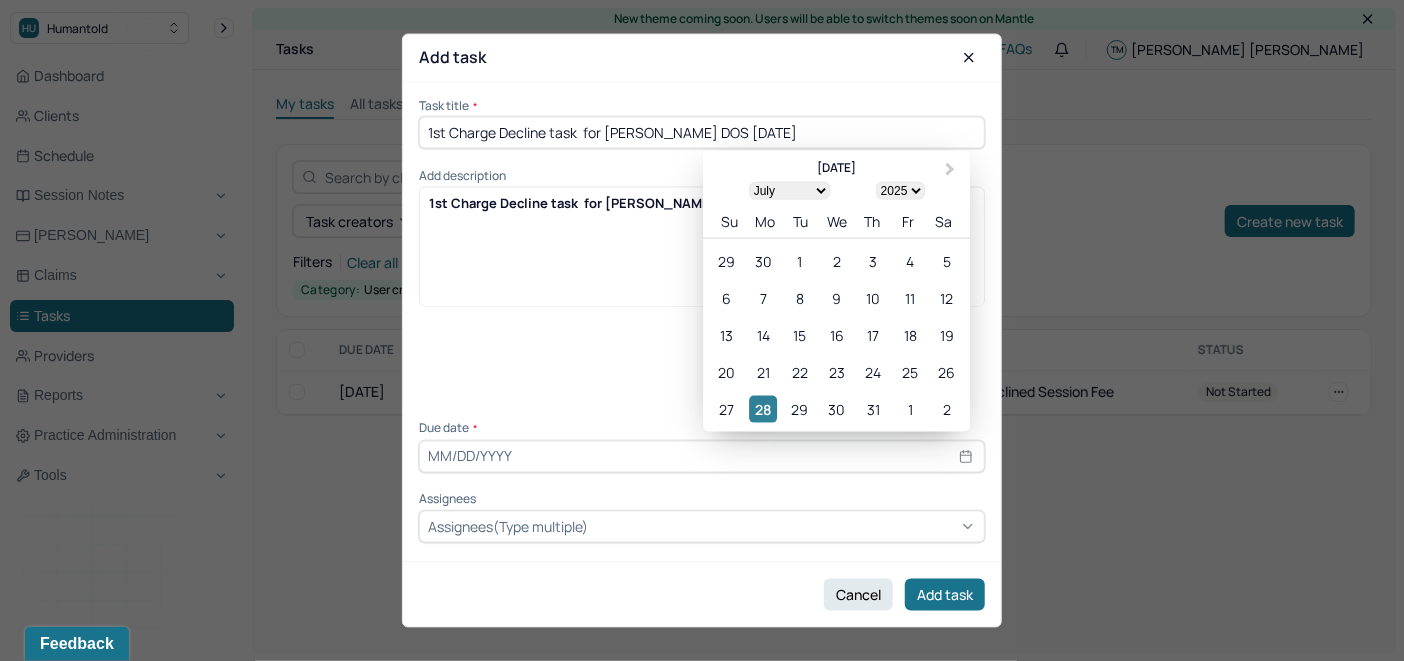 click on "28" at bounding box center [763, 408] 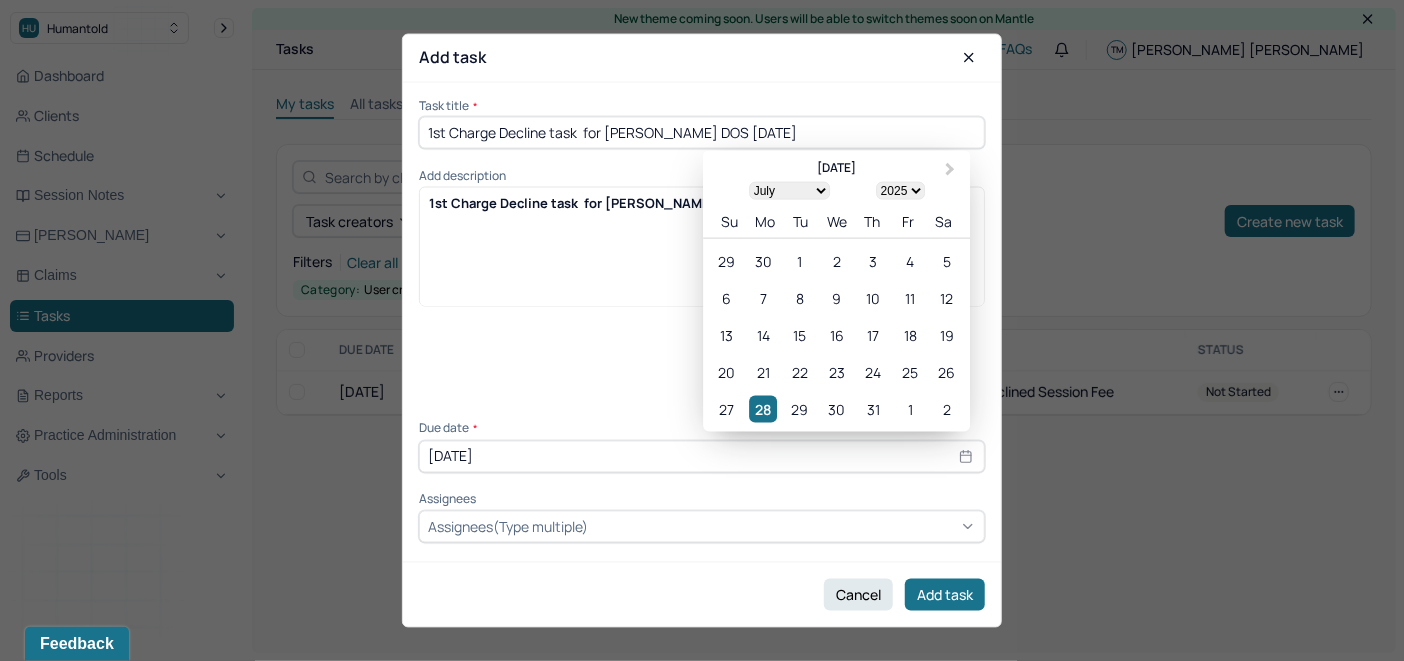 click on "Assignees(Type multiple)" at bounding box center [508, 526] 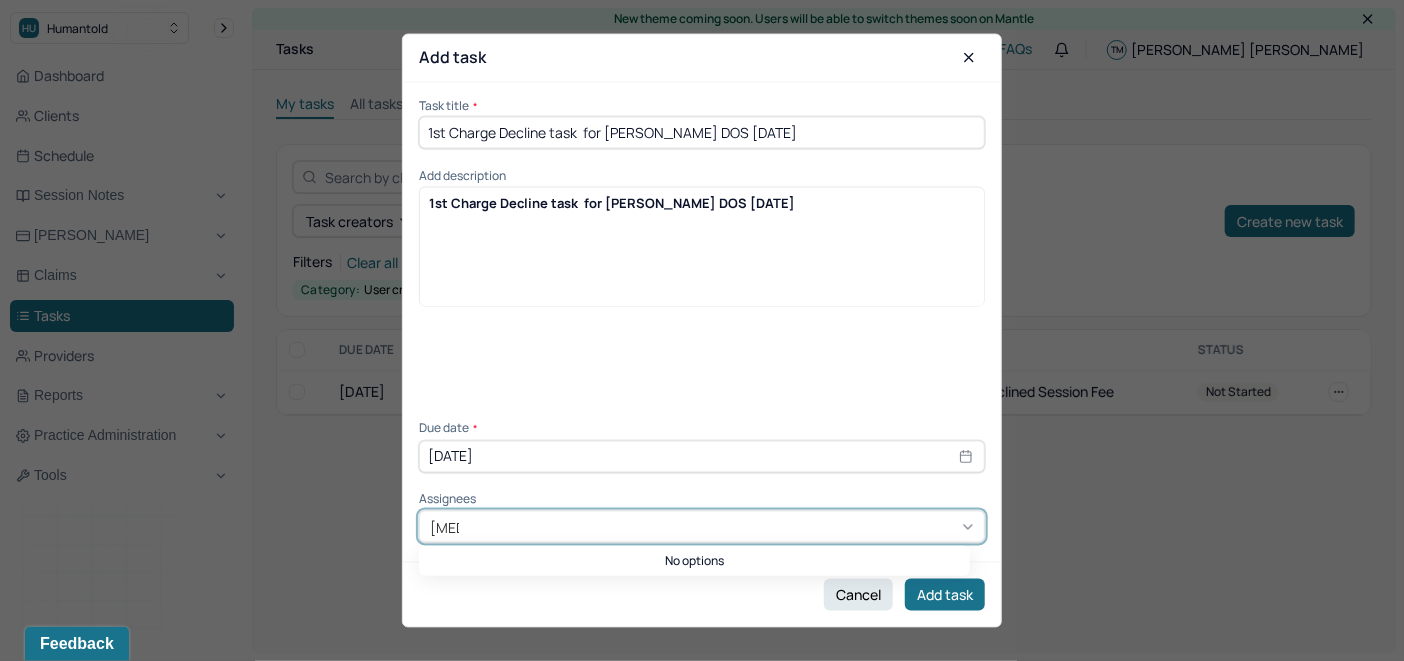 type on "ALLIE" 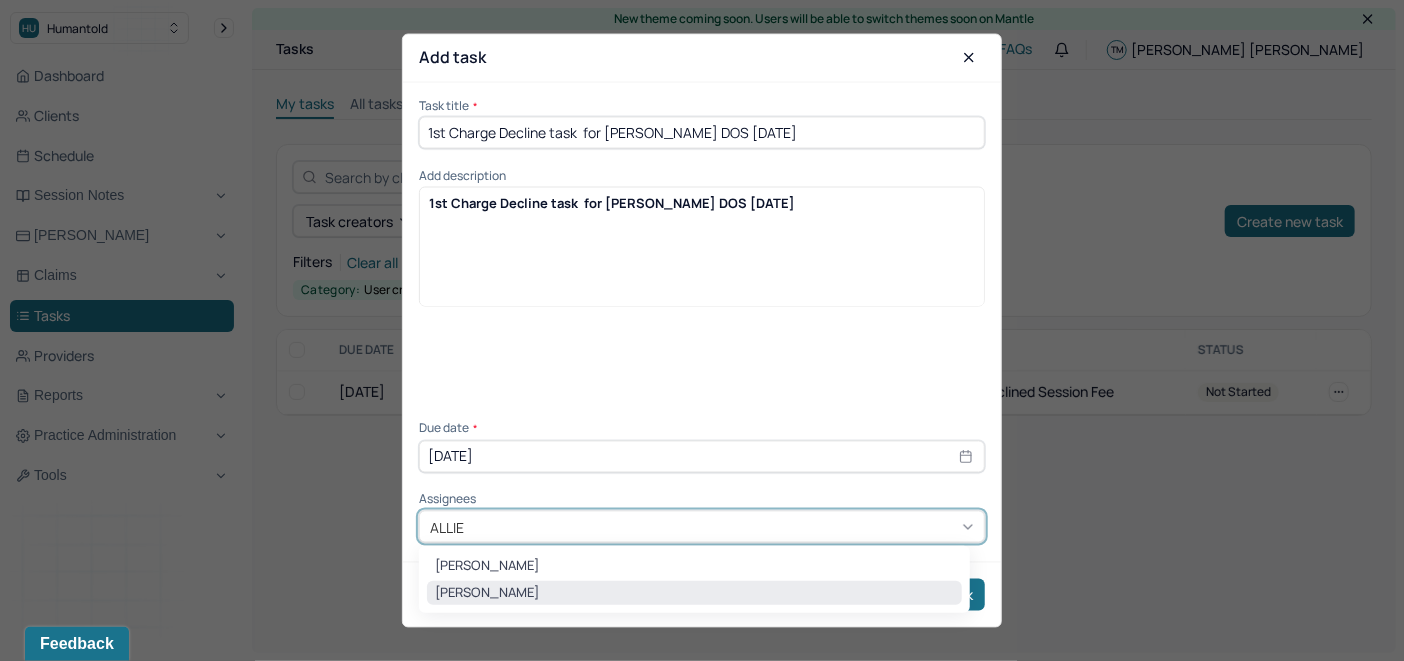 click on "Allie Morales" at bounding box center [694, 593] 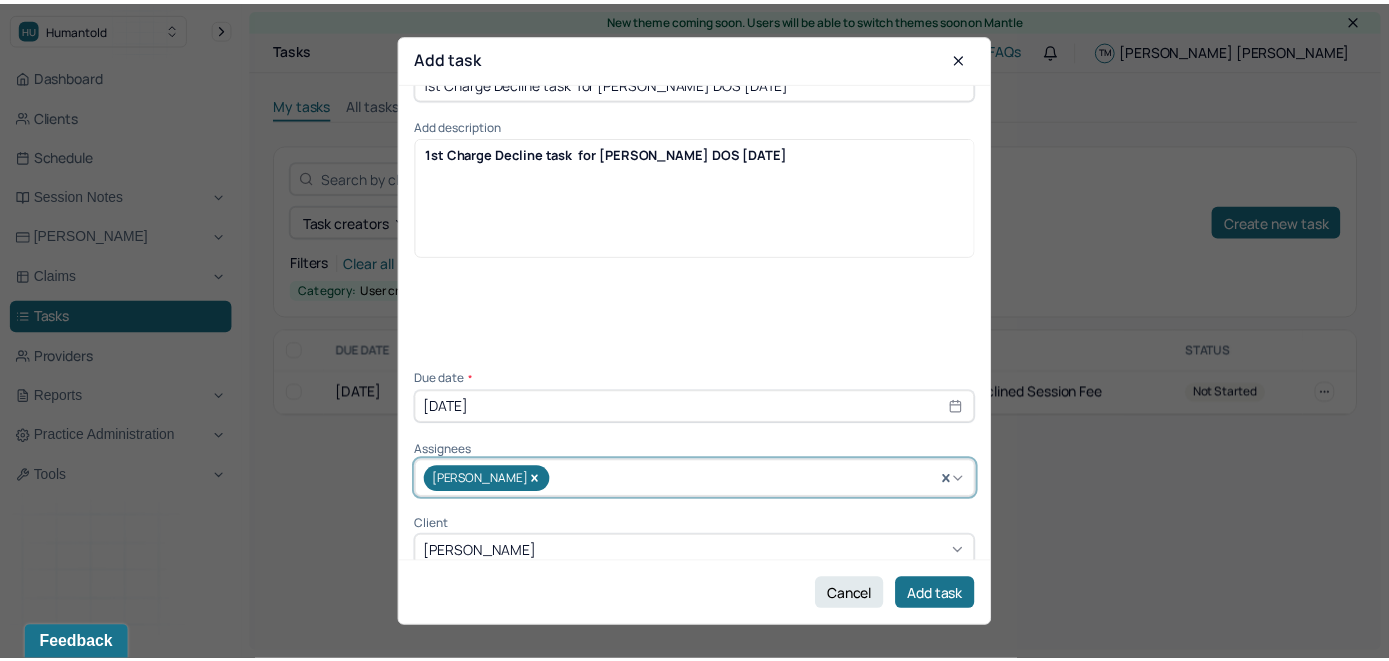 scroll, scrollTop: 70, scrollLeft: 0, axis: vertical 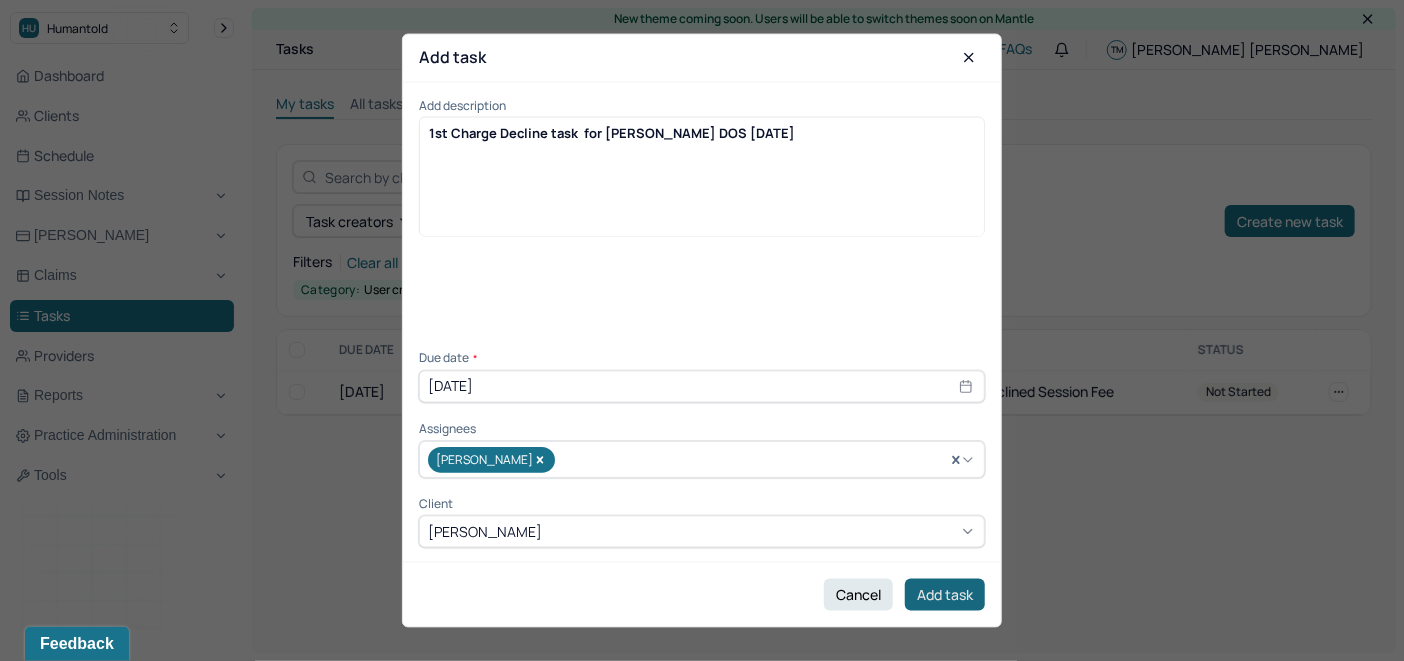 click on "Add task" at bounding box center [945, 595] 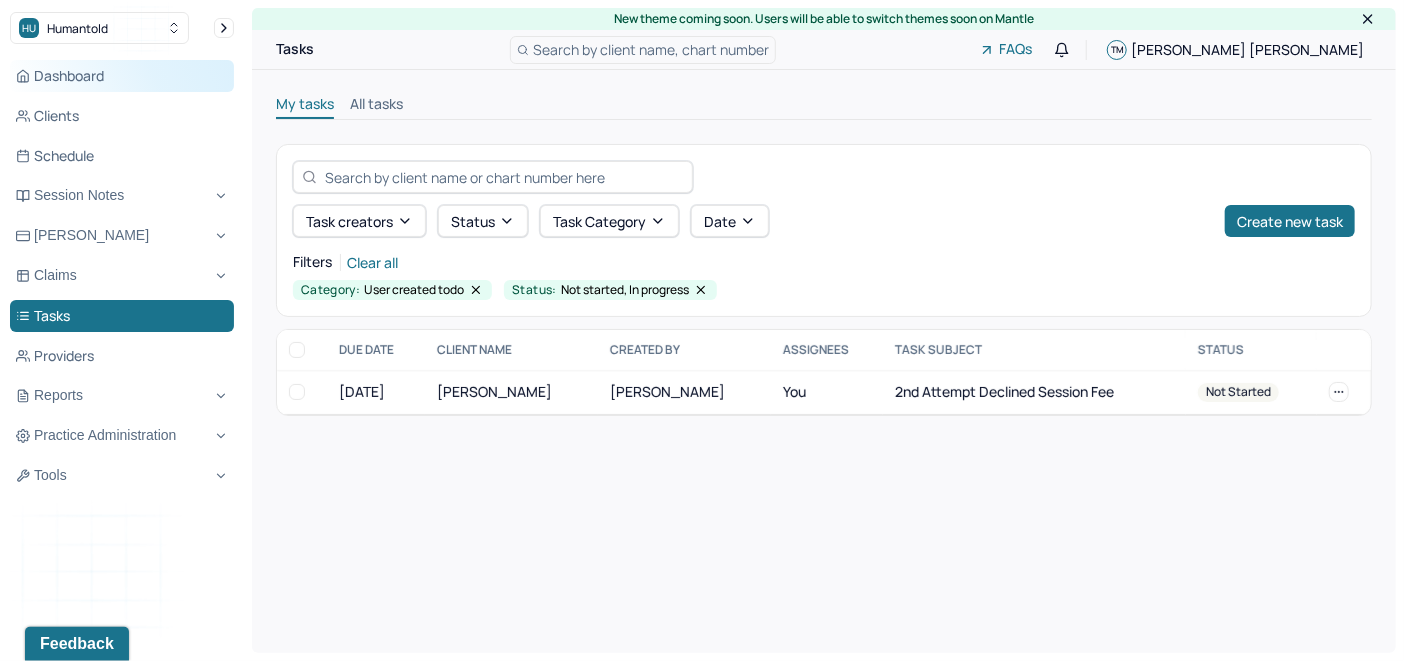 click on "Dashboard" at bounding box center [122, 76] 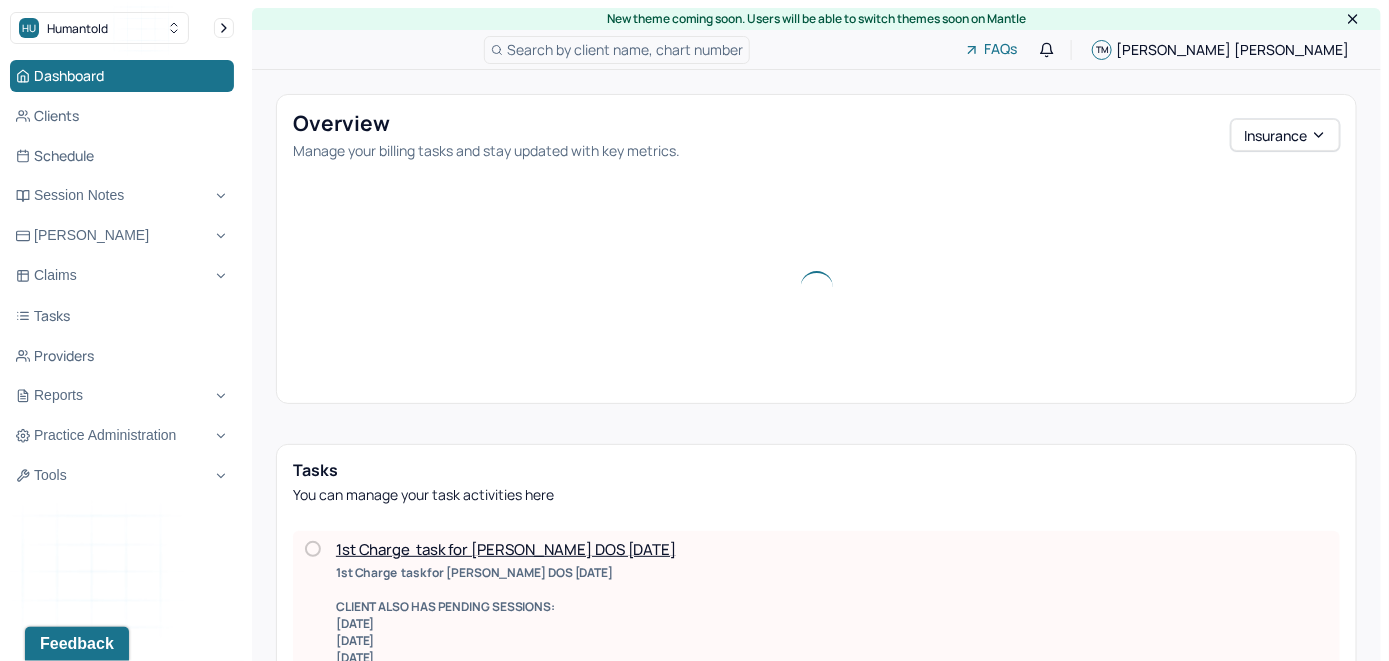 click on "Search by client name, chart number" at bounding box center (625, 49) 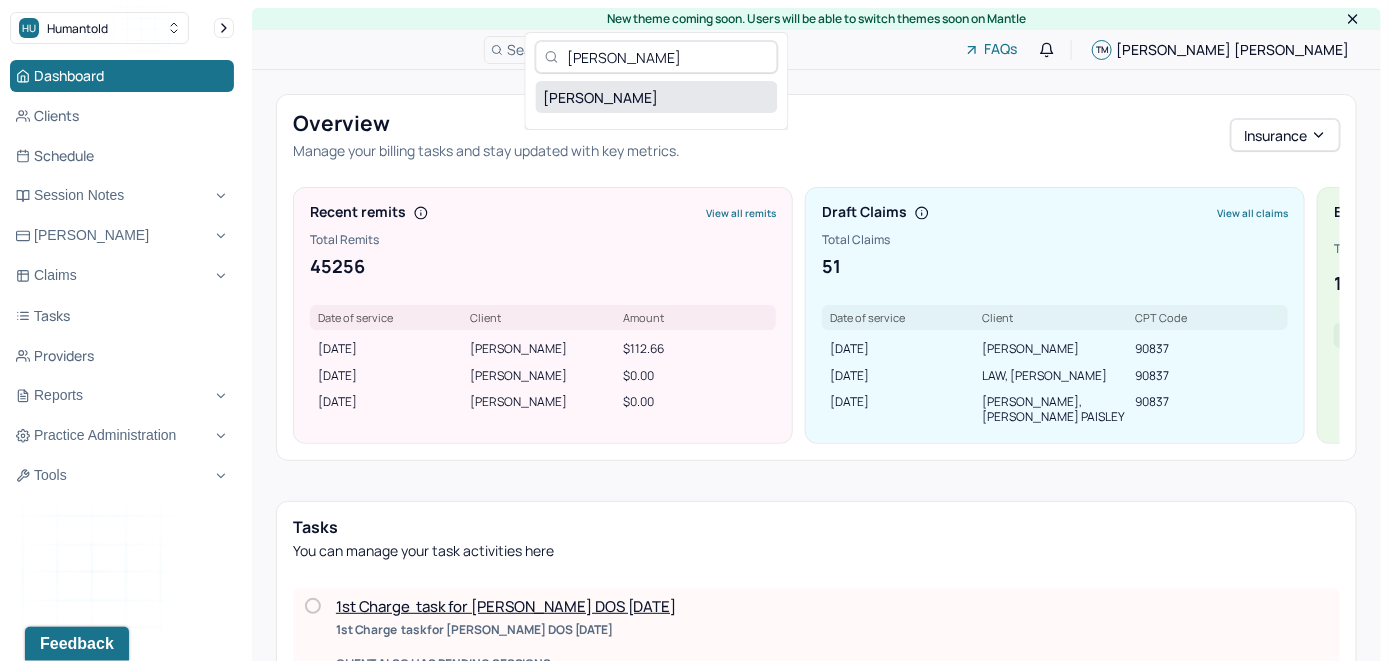 type on "Sara Davis" 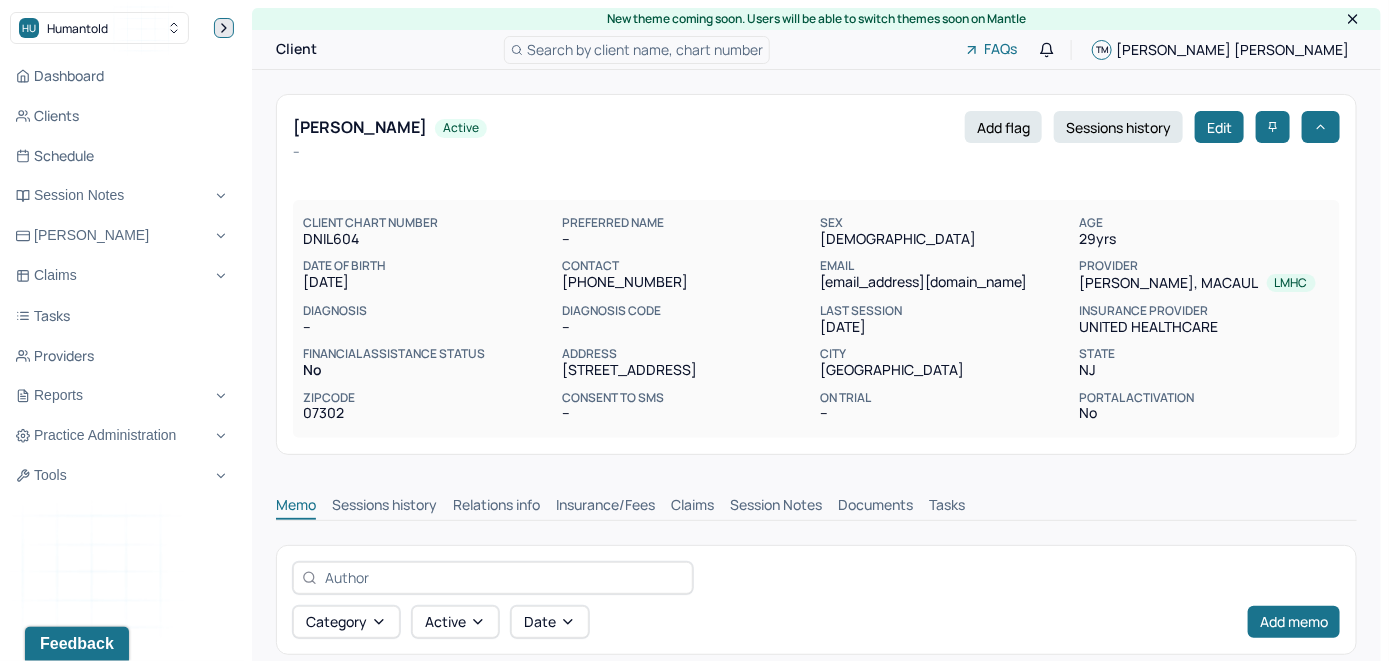 click 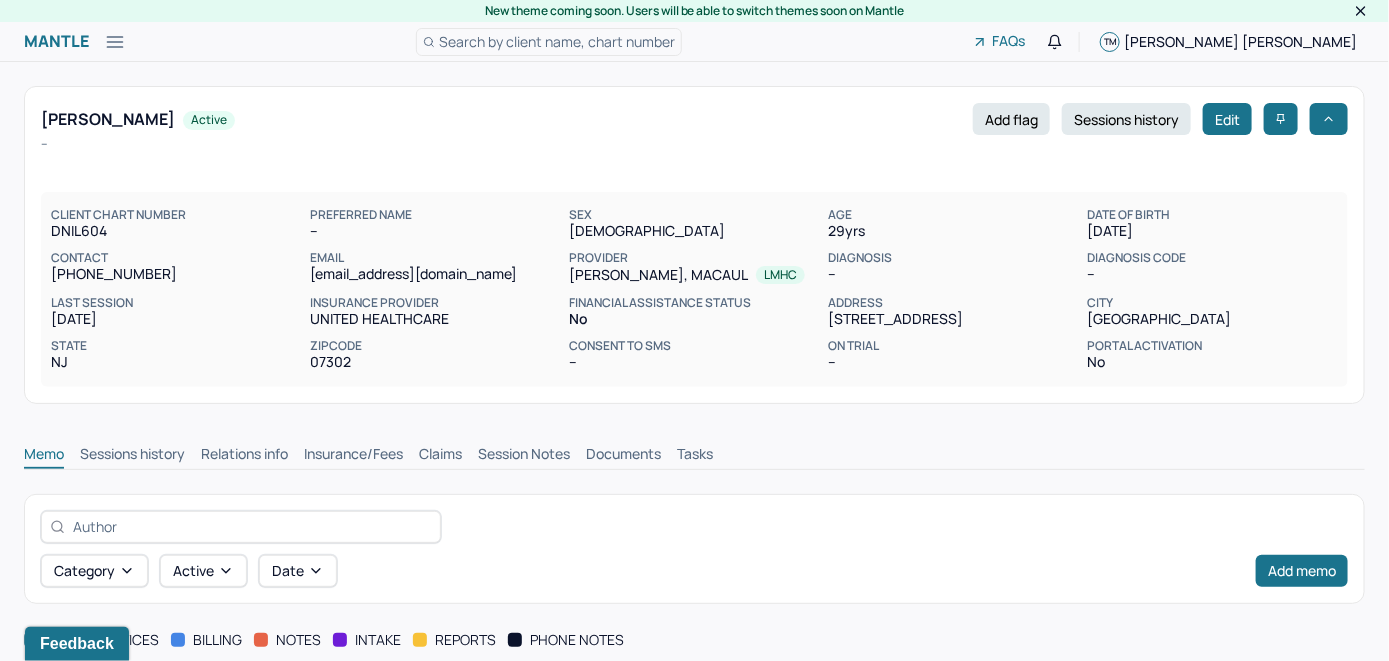 scroll, scrollTop: 0, scrollLeft: 0, axis: both 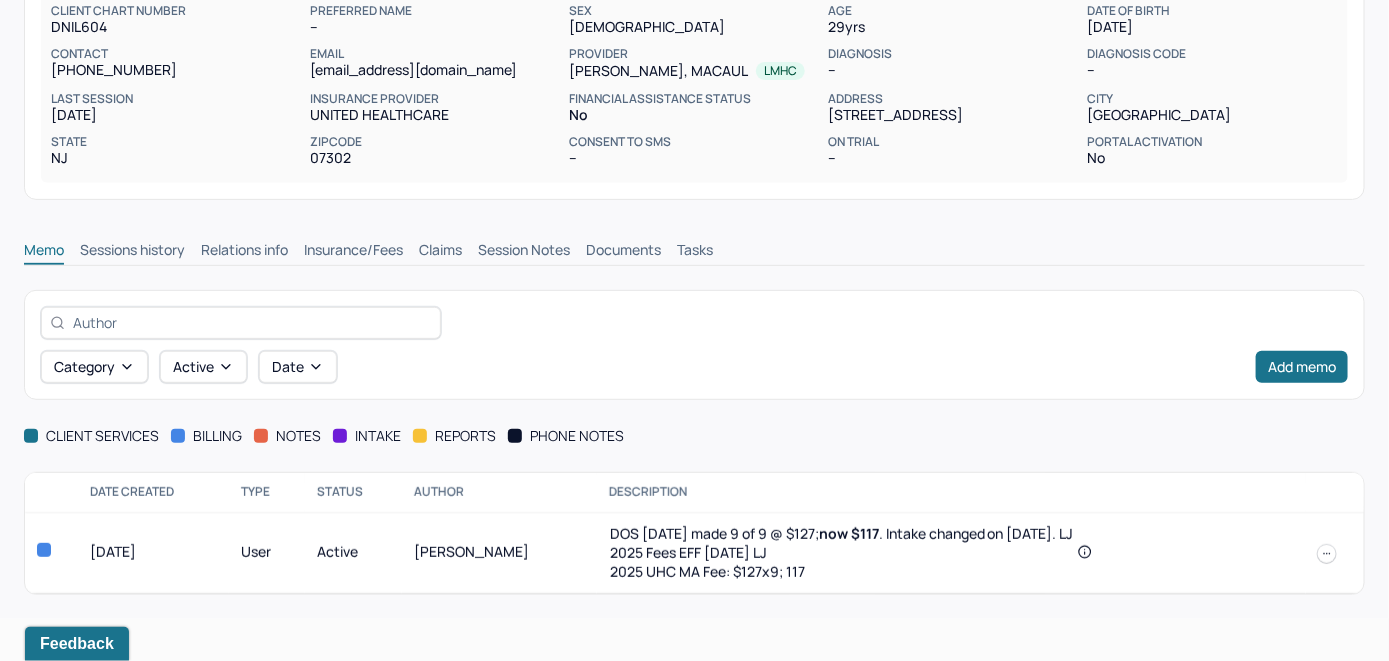 click on "Insurance/Fees" at bounding box center [353, 252] 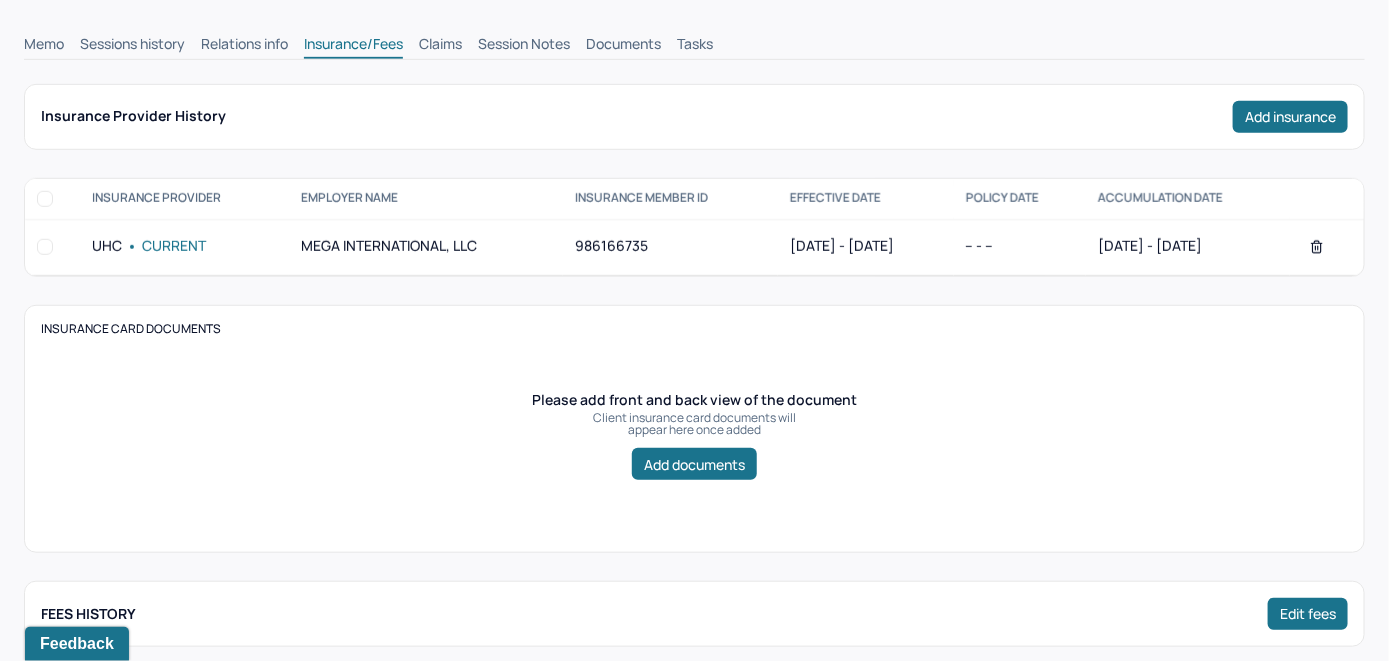 scroll, scrollTop: 304, scrollLeft: 0, axis: vertical 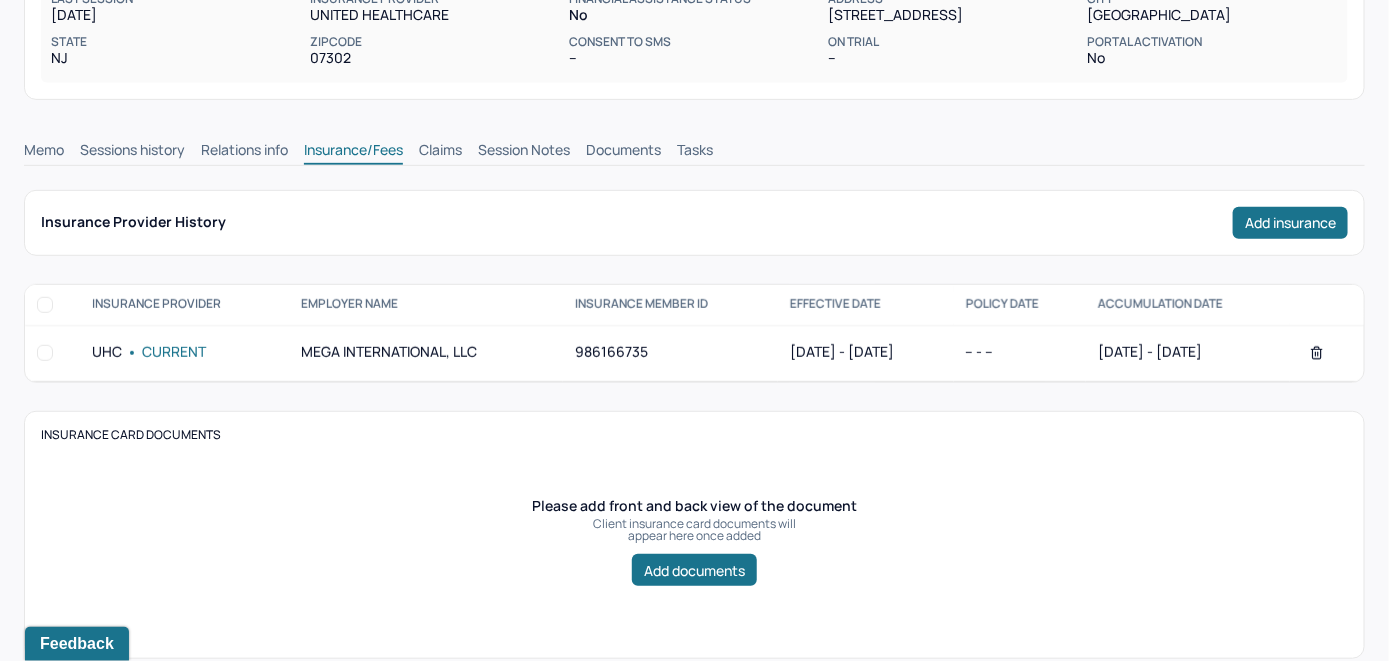 click on "Claims" at bounding box center (440, 152) 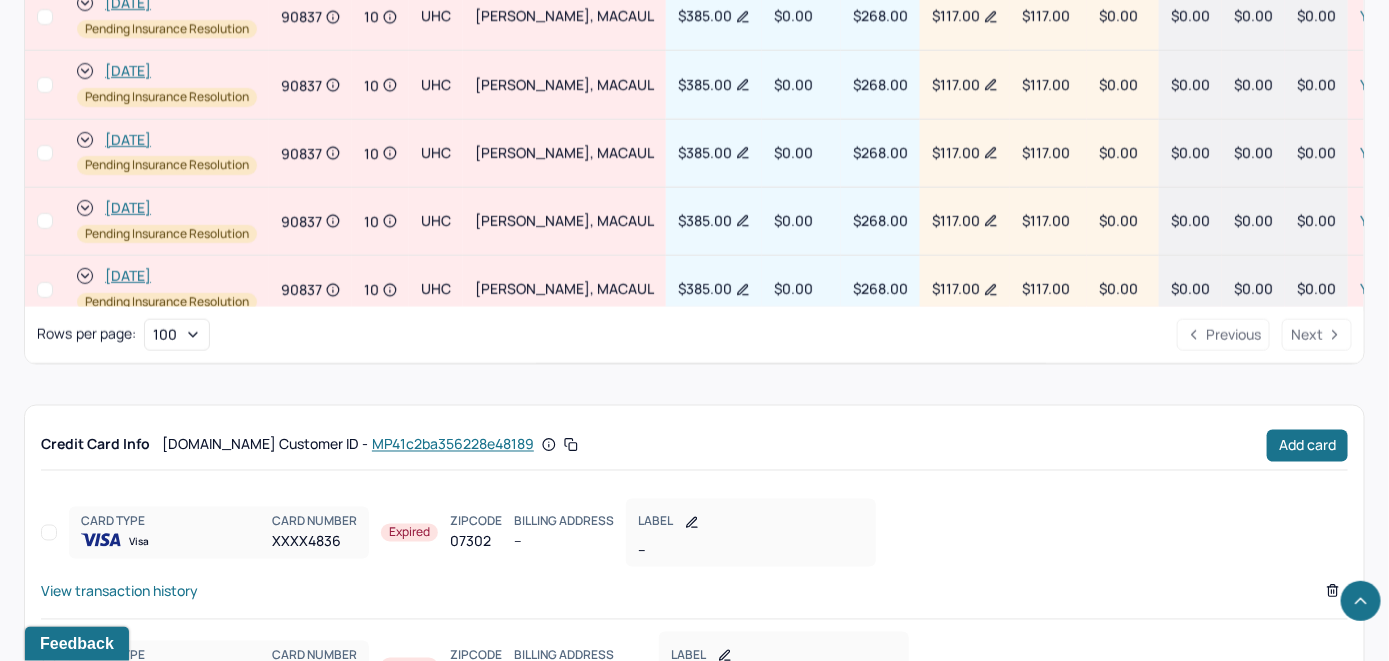 scroll, scrollTop: 942, scrollLeft: 0, axis: vertical 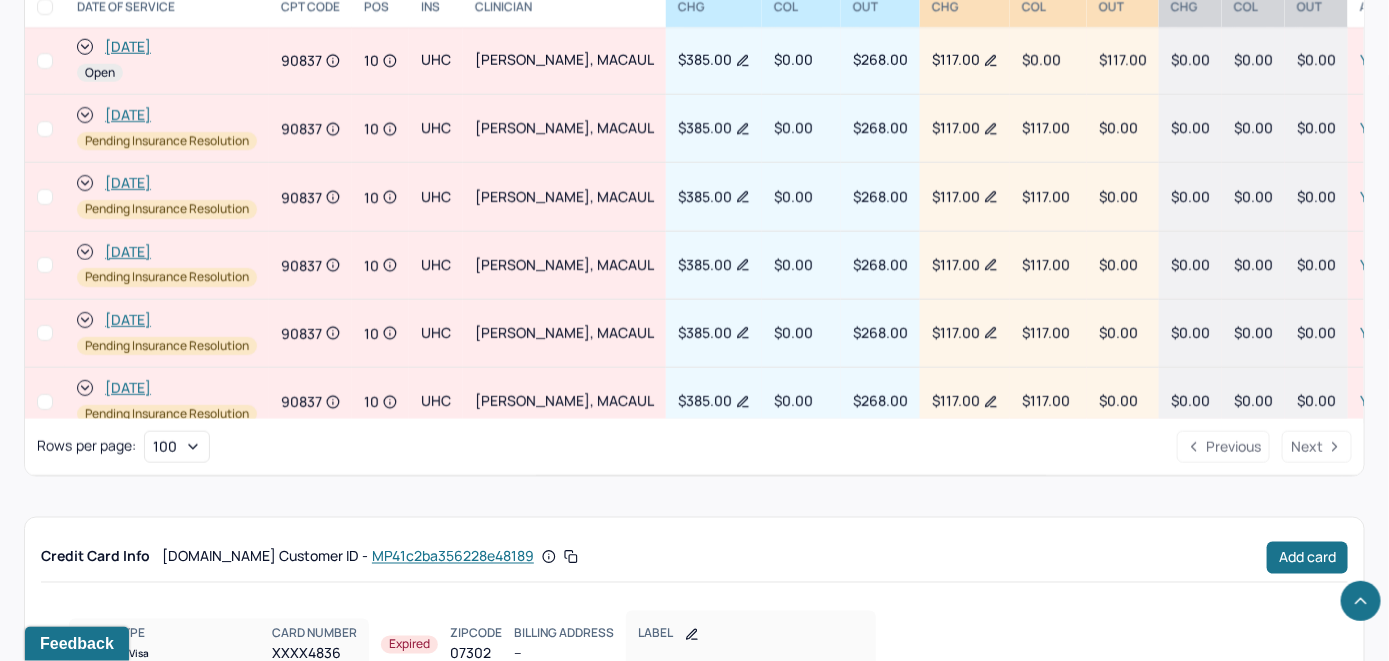 click on "[DATE]" at bounding box center (128, 47) 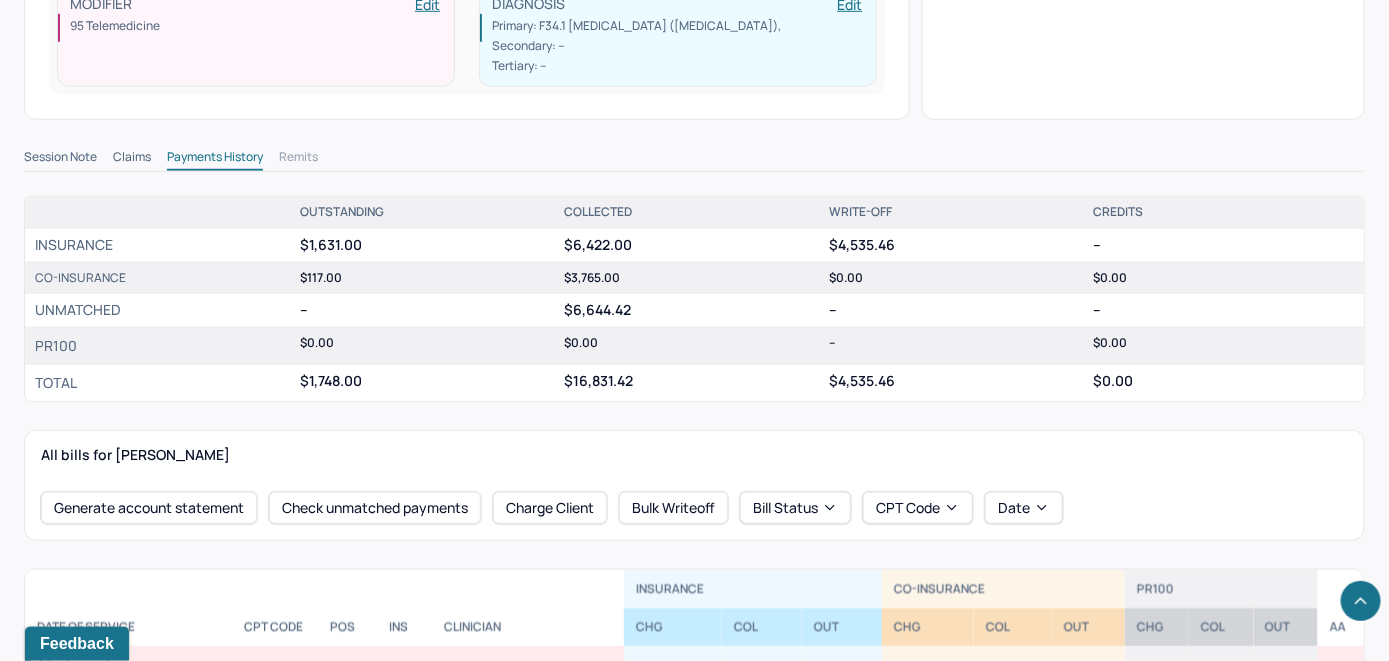 scroll, scrollTop: 700, scrollLeft: 0, axis: vertical 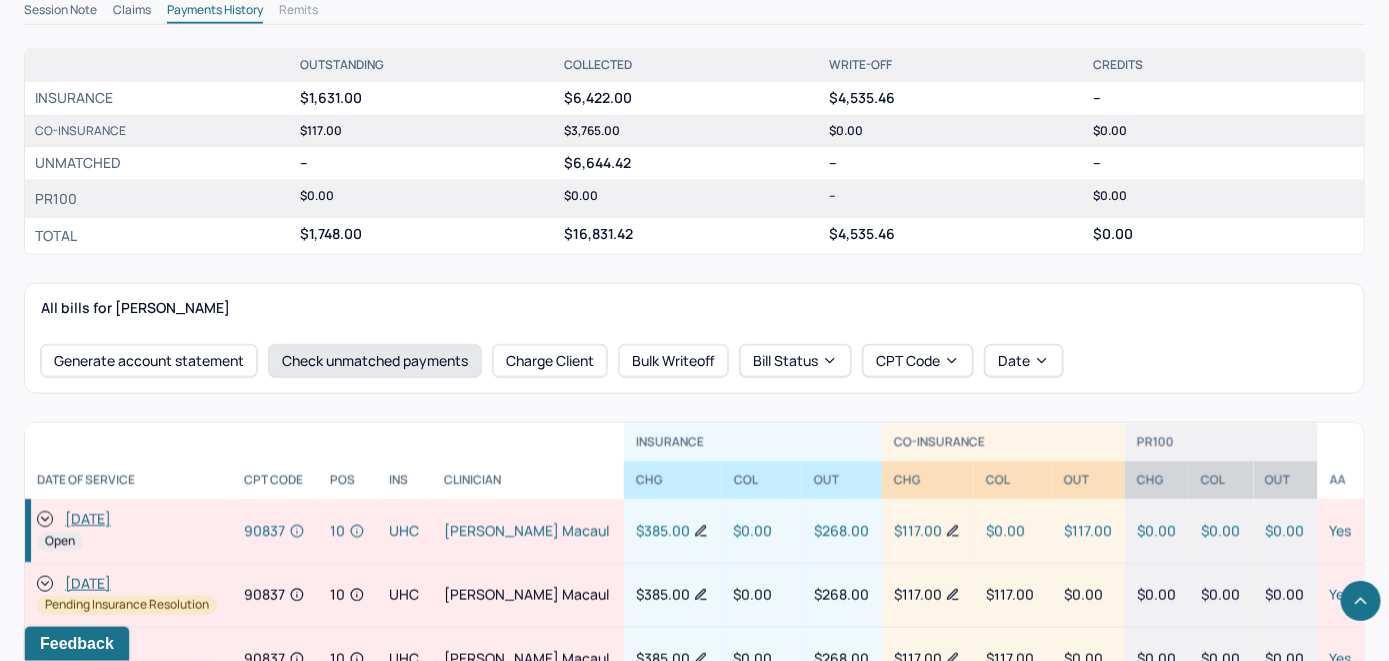 click on "Check unmatched payments" at bounding box center (375, 361) 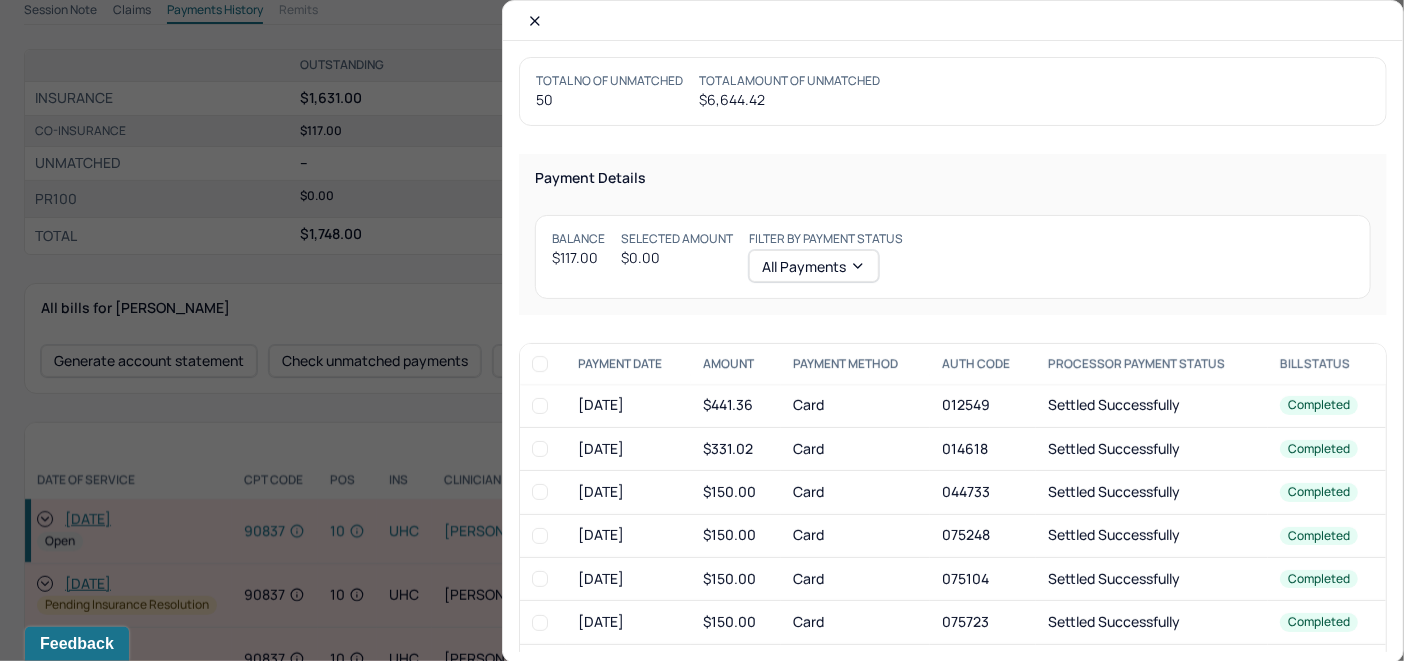 click at bounding box center (535, 21) 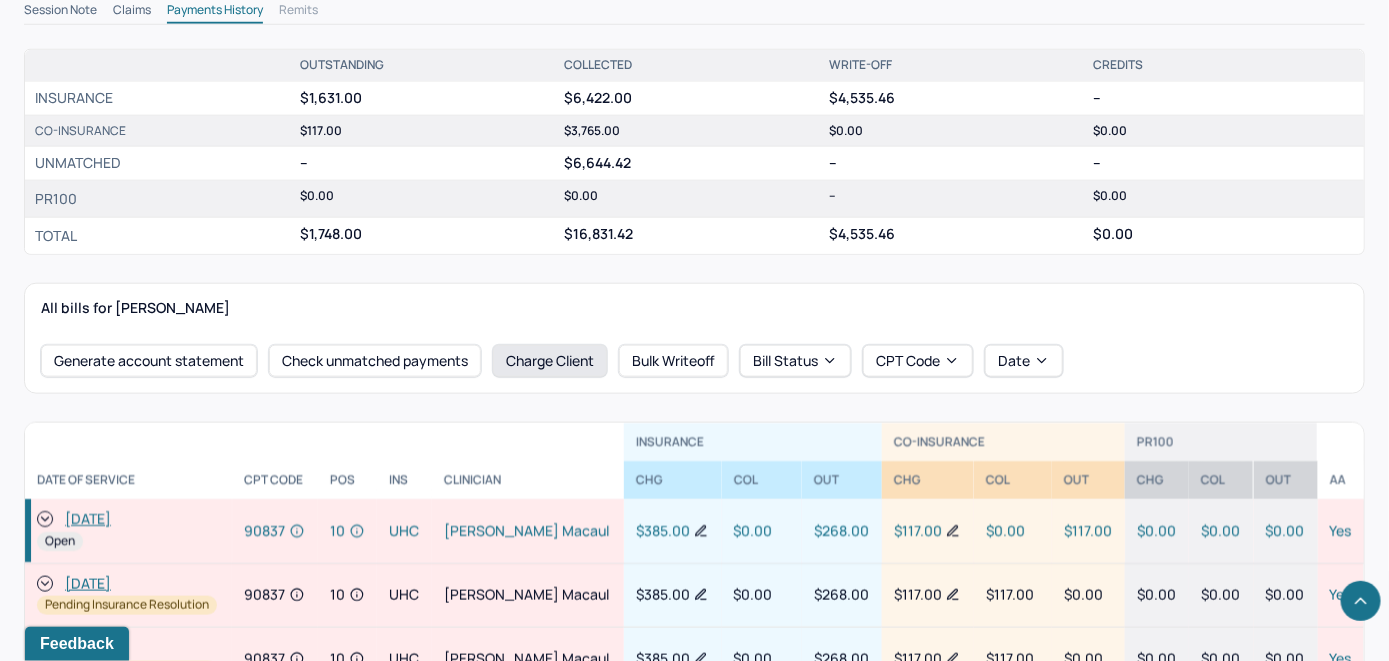click on "Charge Client" at bounding box center [550, 361] 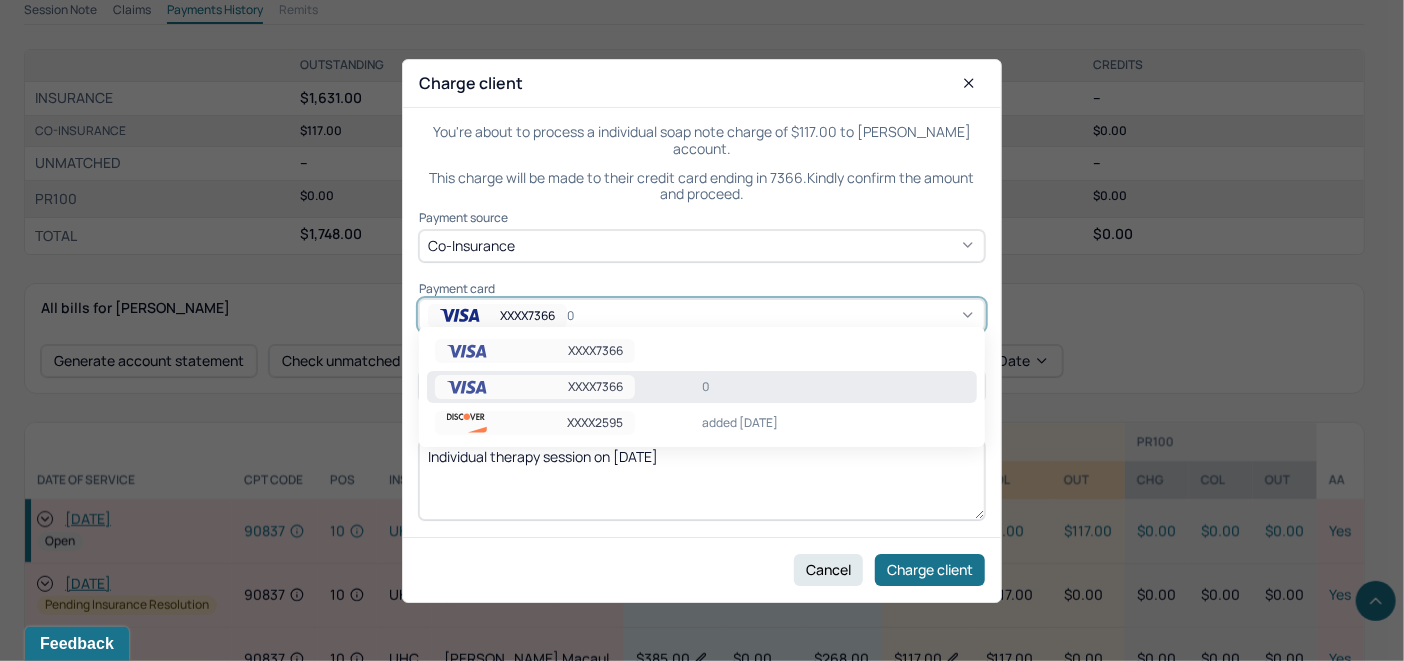 click 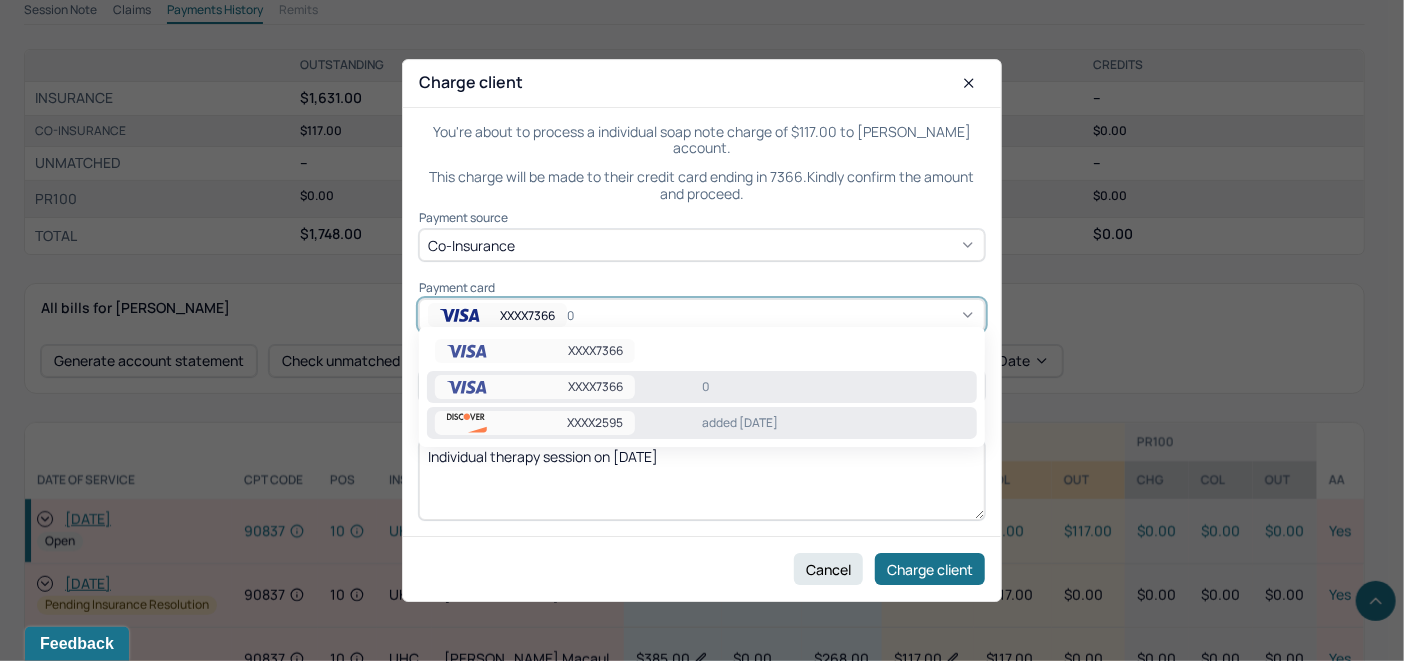 click on "XXXX2595 added 6/12/25" at bounding box center [702, 423] 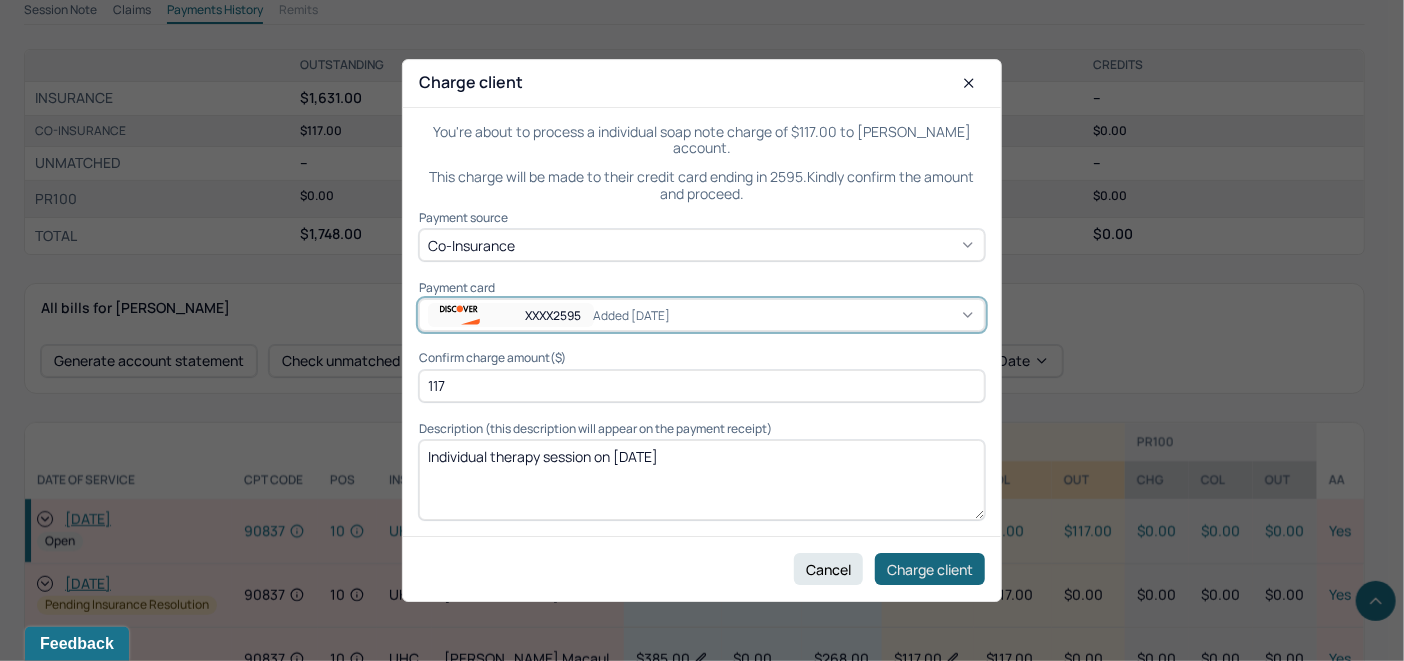click on "Charge client" at bounding box center [930, 569] 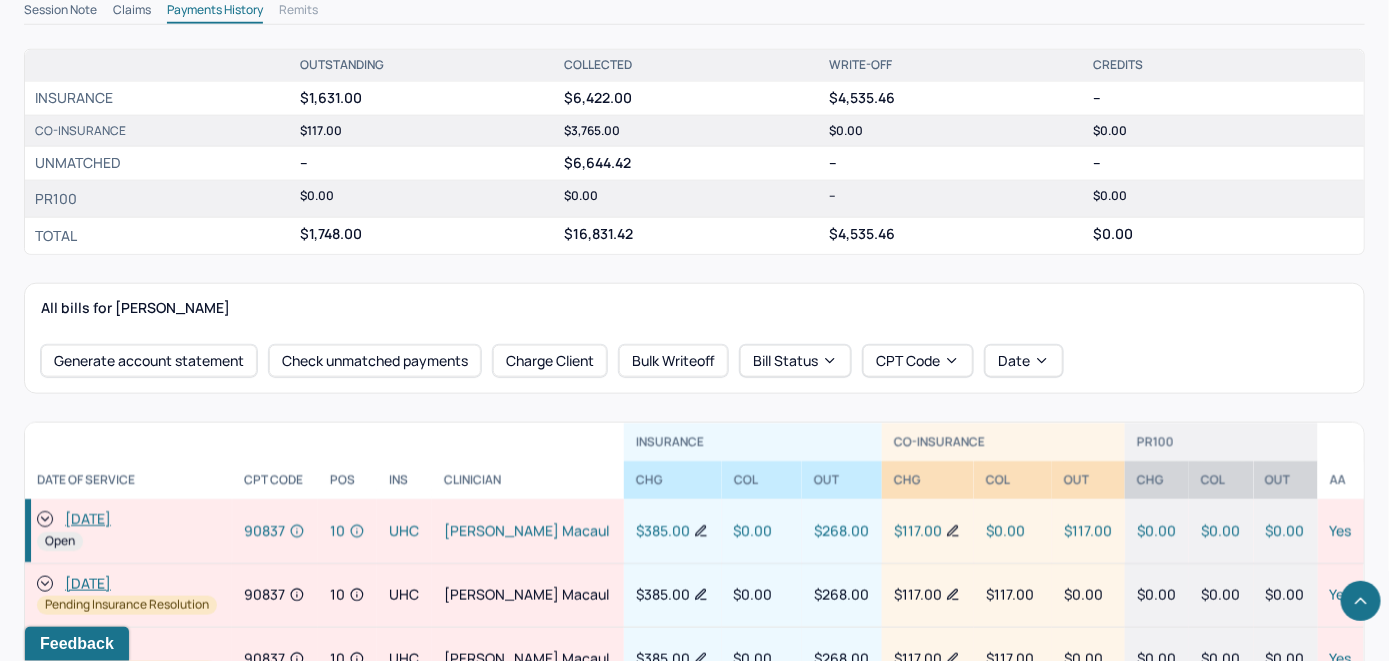 click on "[DATE]" at bounding box center [128, 520] 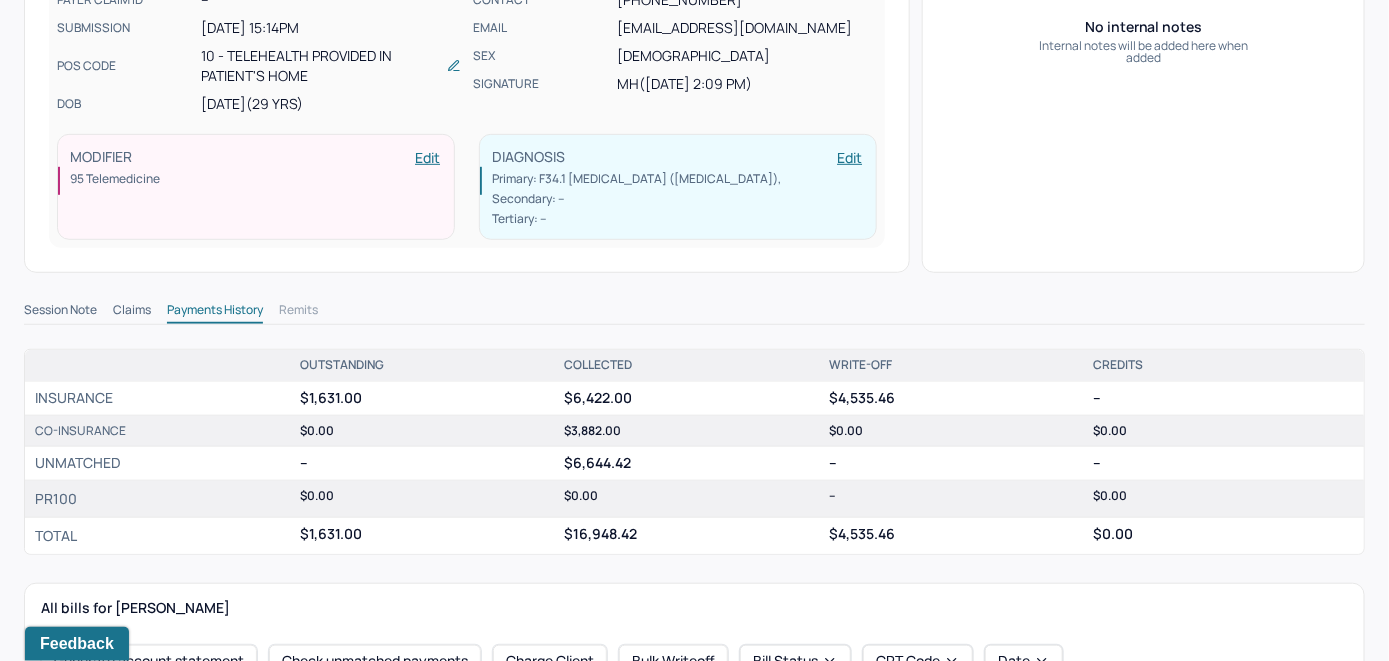 scroll, scrollTop: 100, scrollLeft: 0, axis: vertical 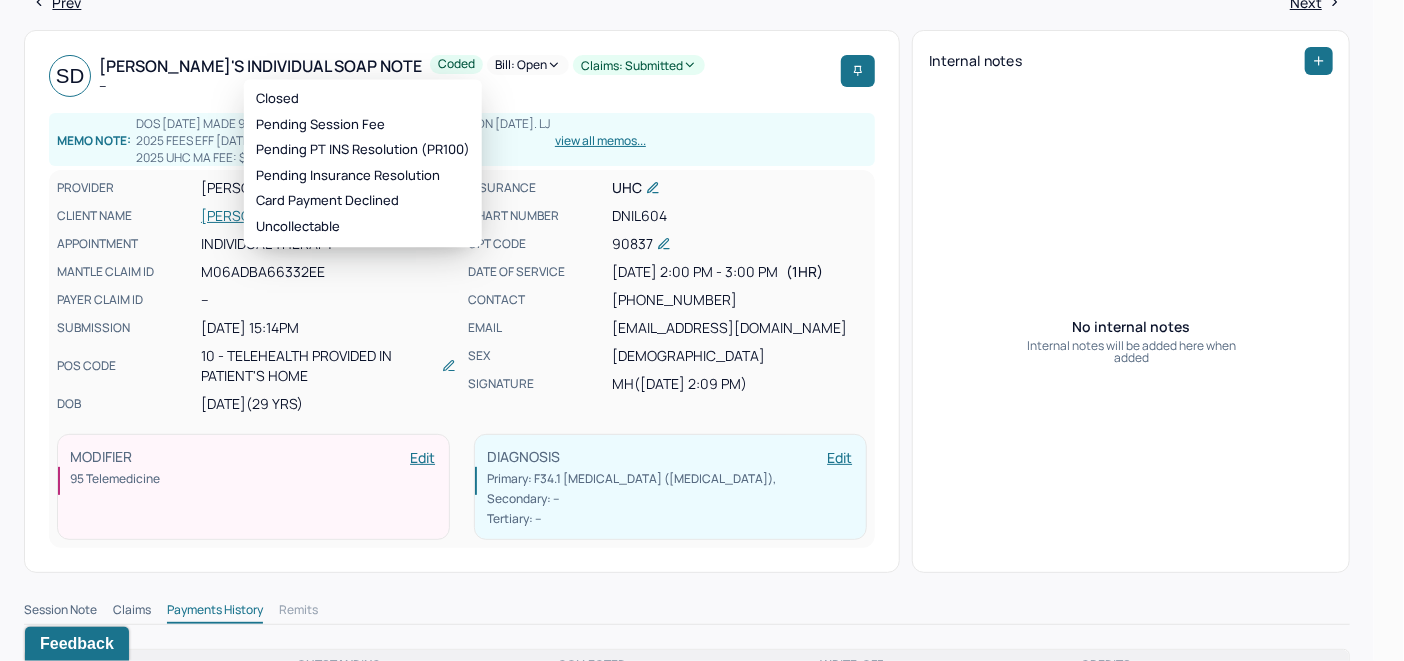 click on "Bill: Open" at bounding box center [528, 65] 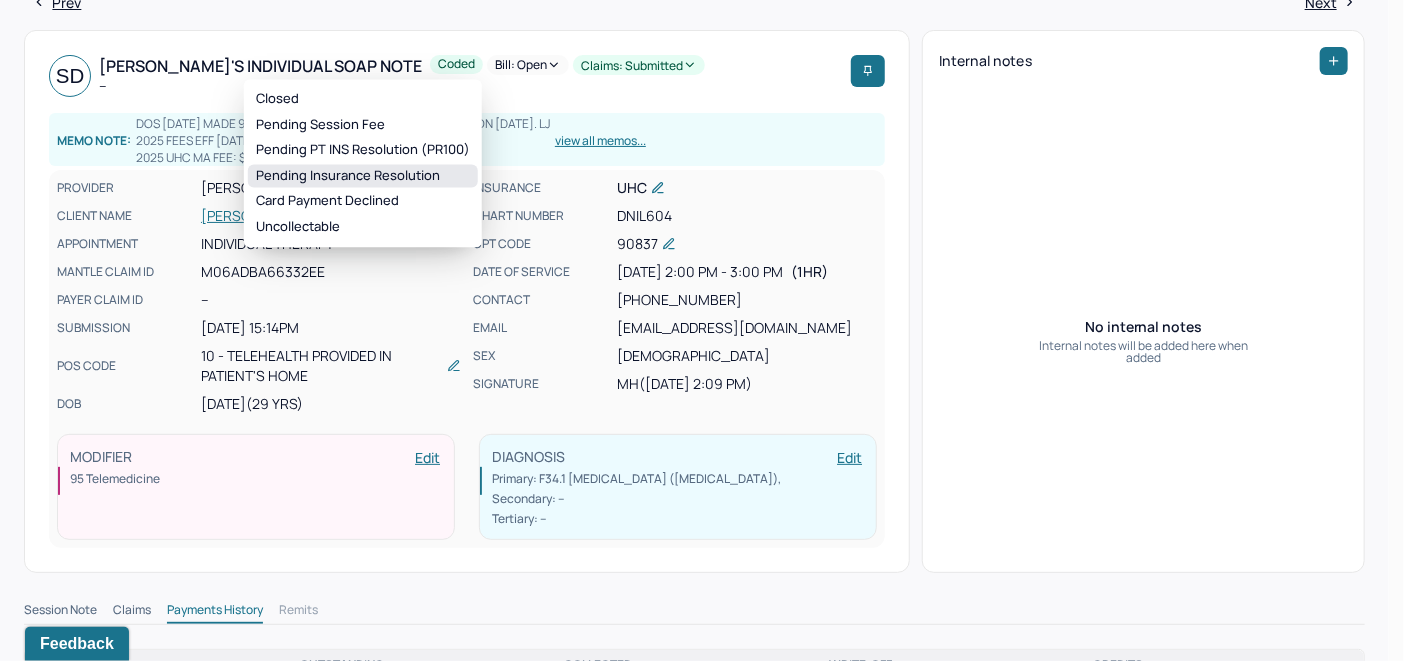 click on "Pending Insurance Resolution" at bounding box center [363, 176] 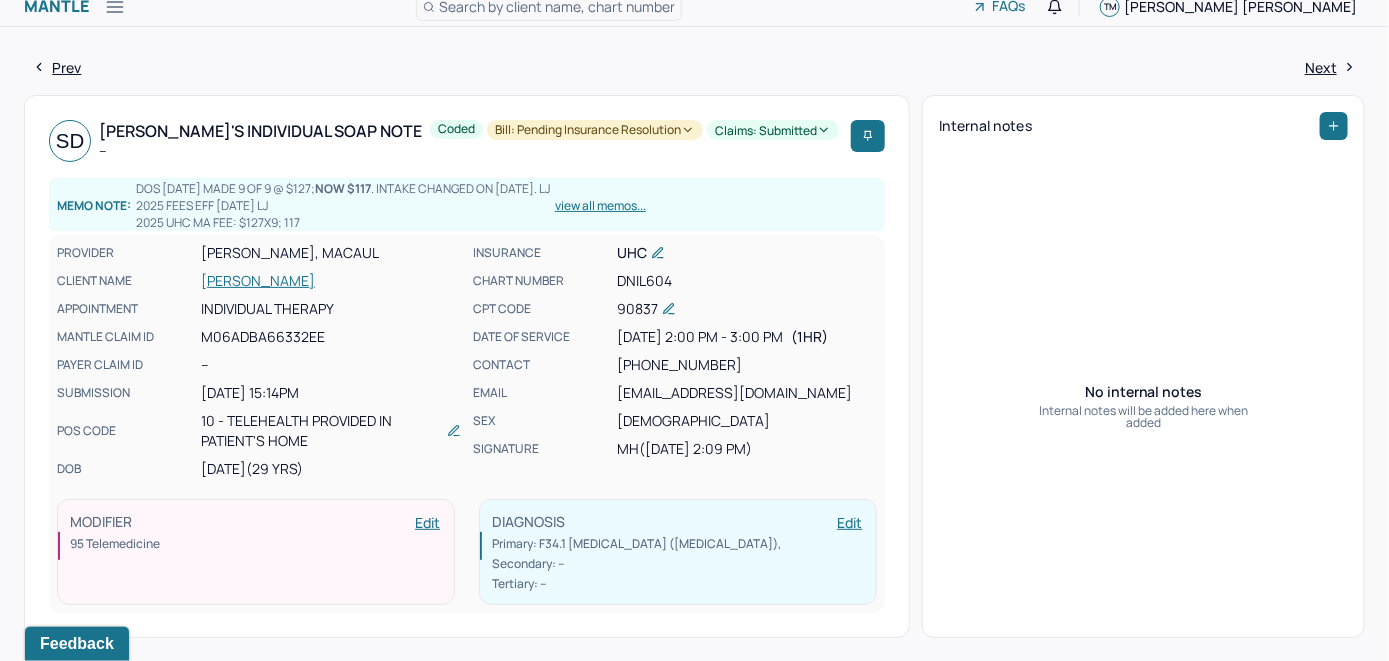 scroll, scrollTop: 0, scrollLeft: 0, axis: both 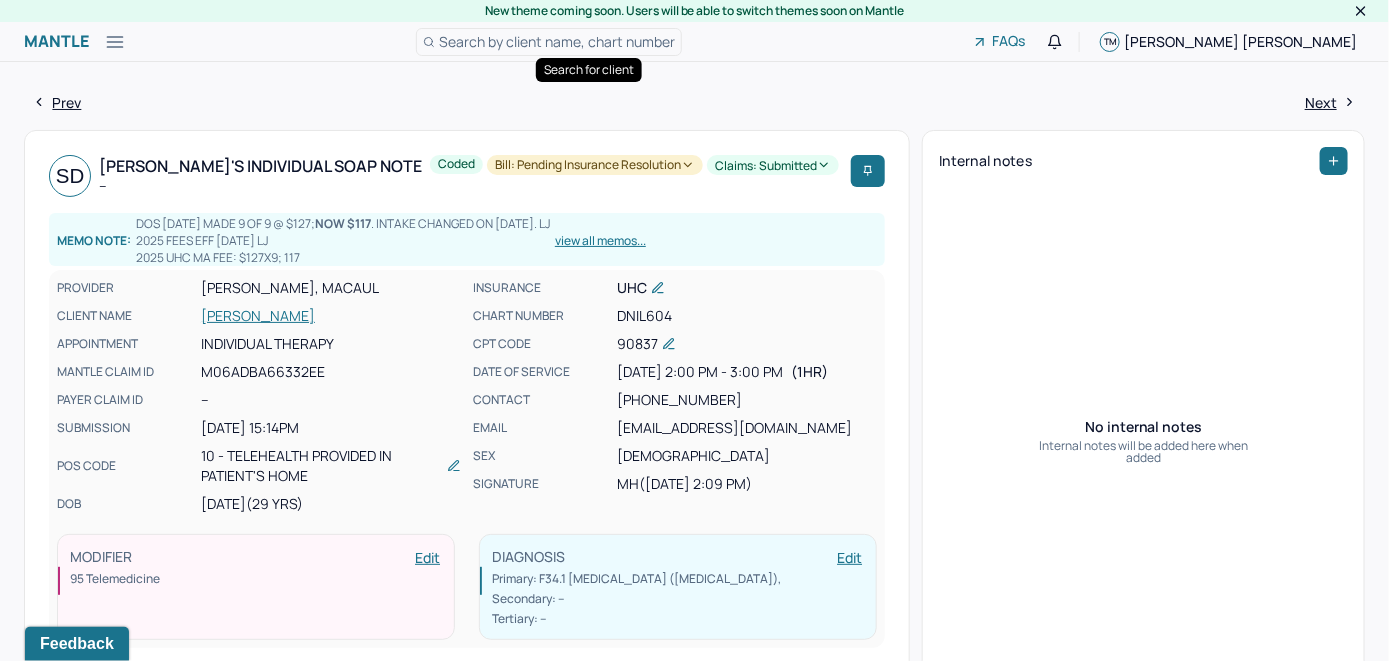 click on "Search by client name, chart number" at bounding box center (557, 41) 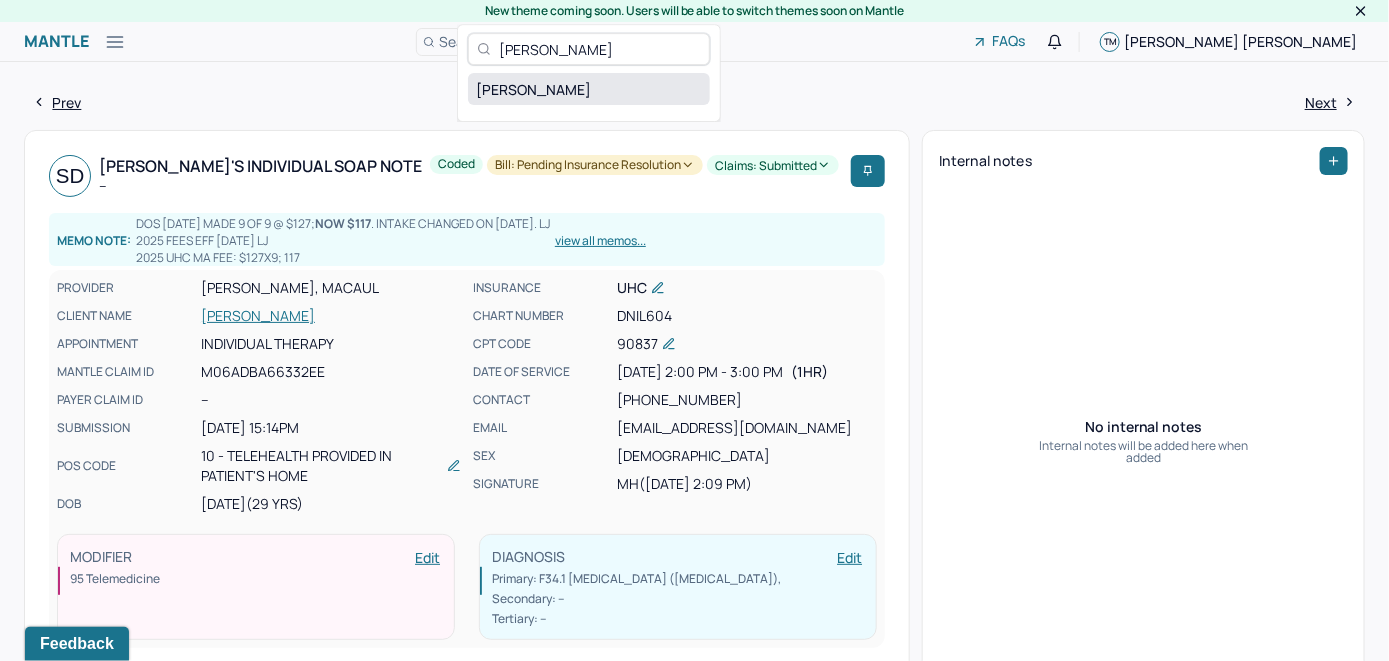 type on "Sara Saperstein" 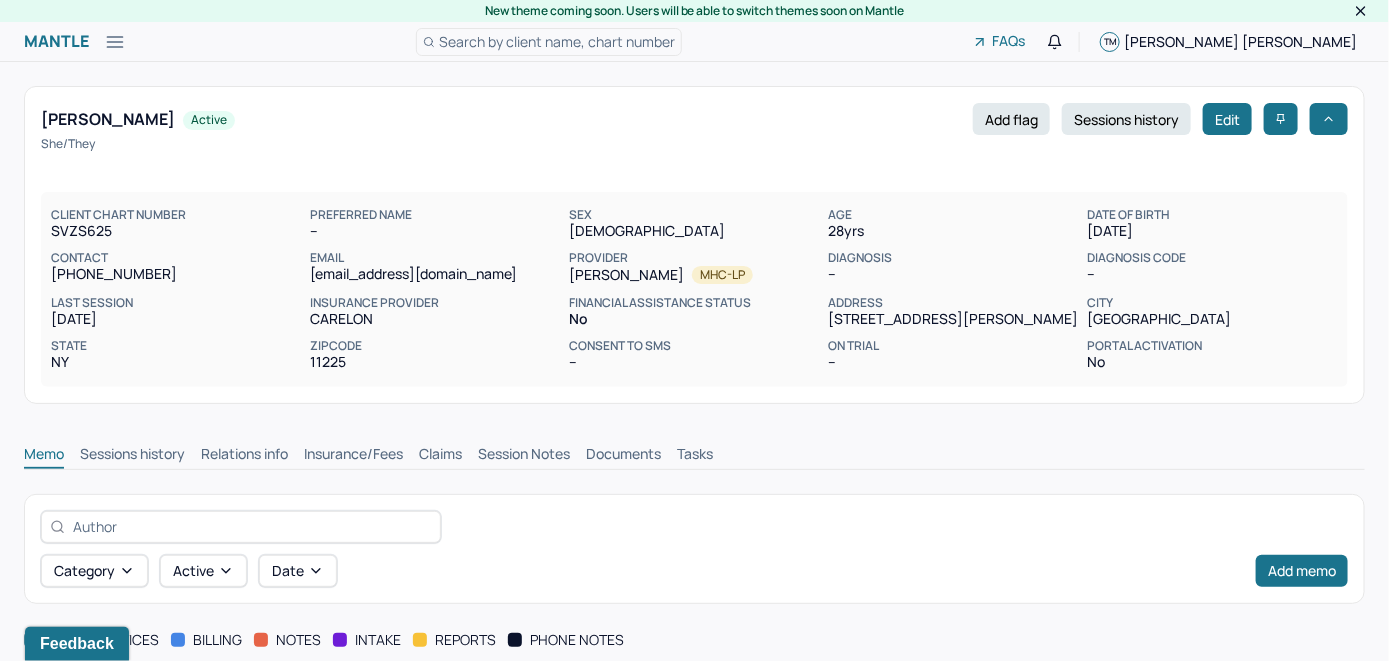 scroll, scrollTop: 0, scrollLeft: 0, axis: both 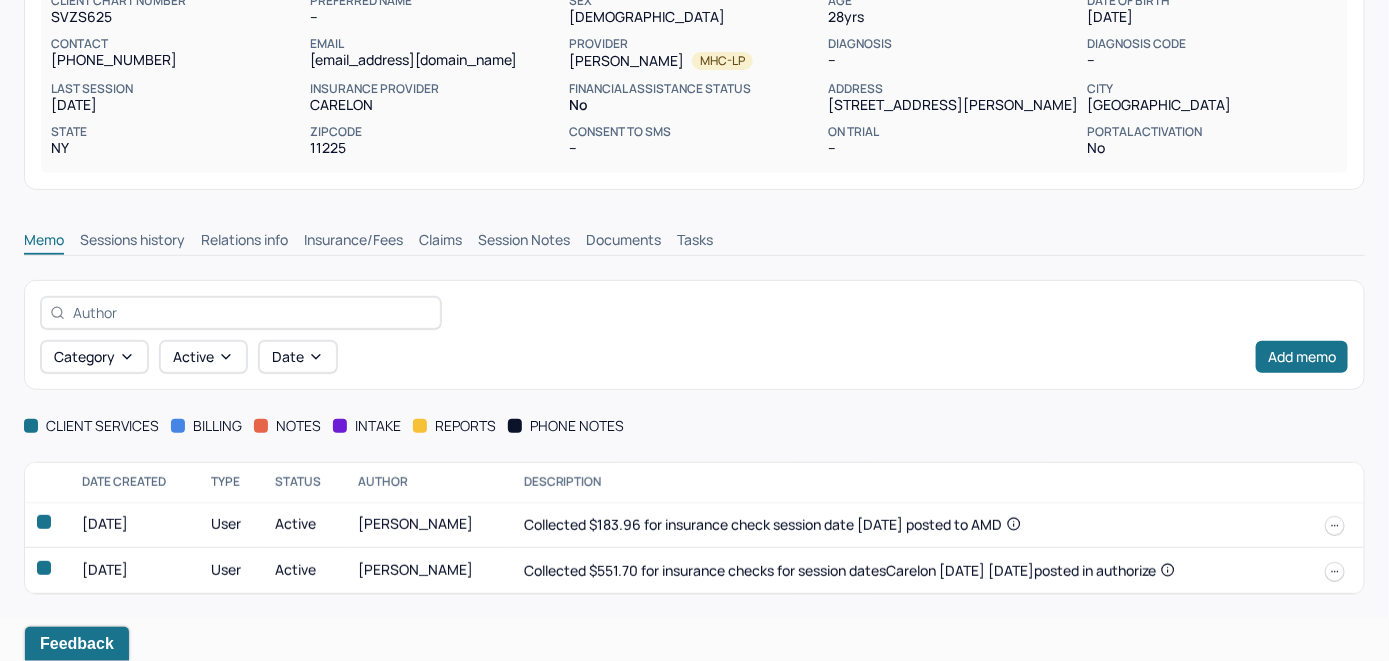 click on "Insurance/Fees" at bounding box center (353, 242) 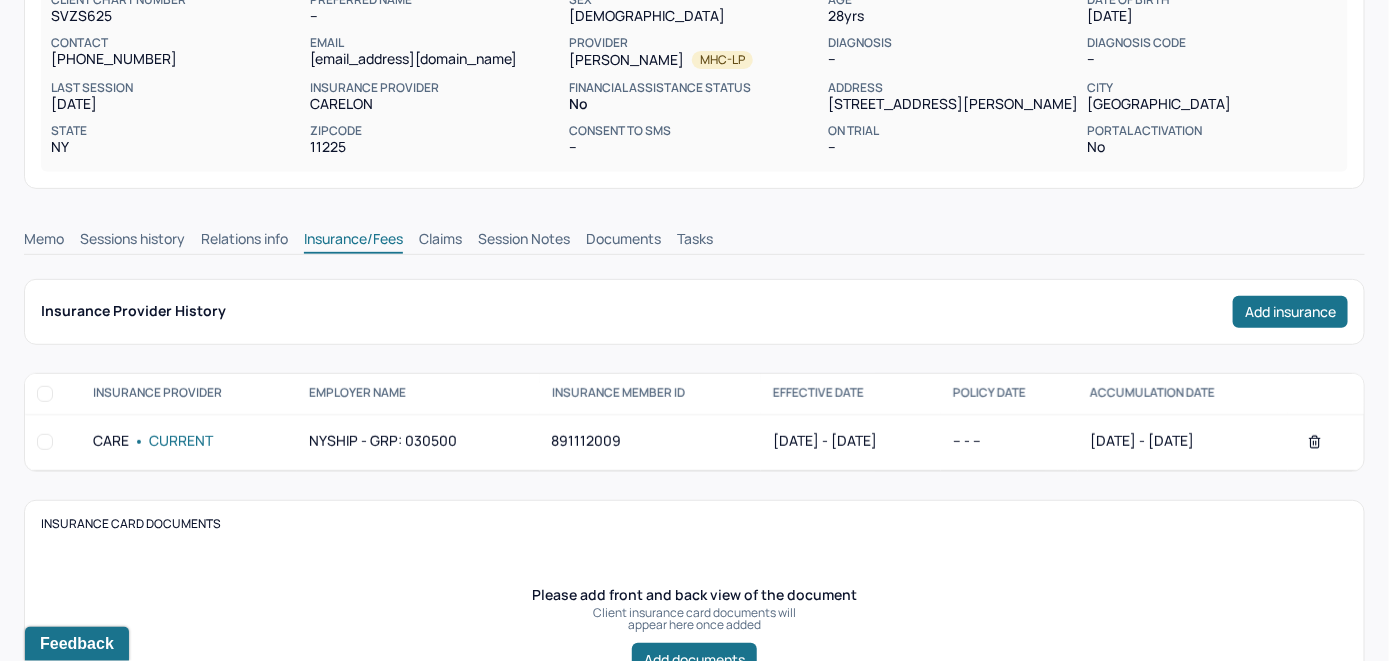 scroll, scrollTop: 214, scrollLeft: 0, axis: vertical 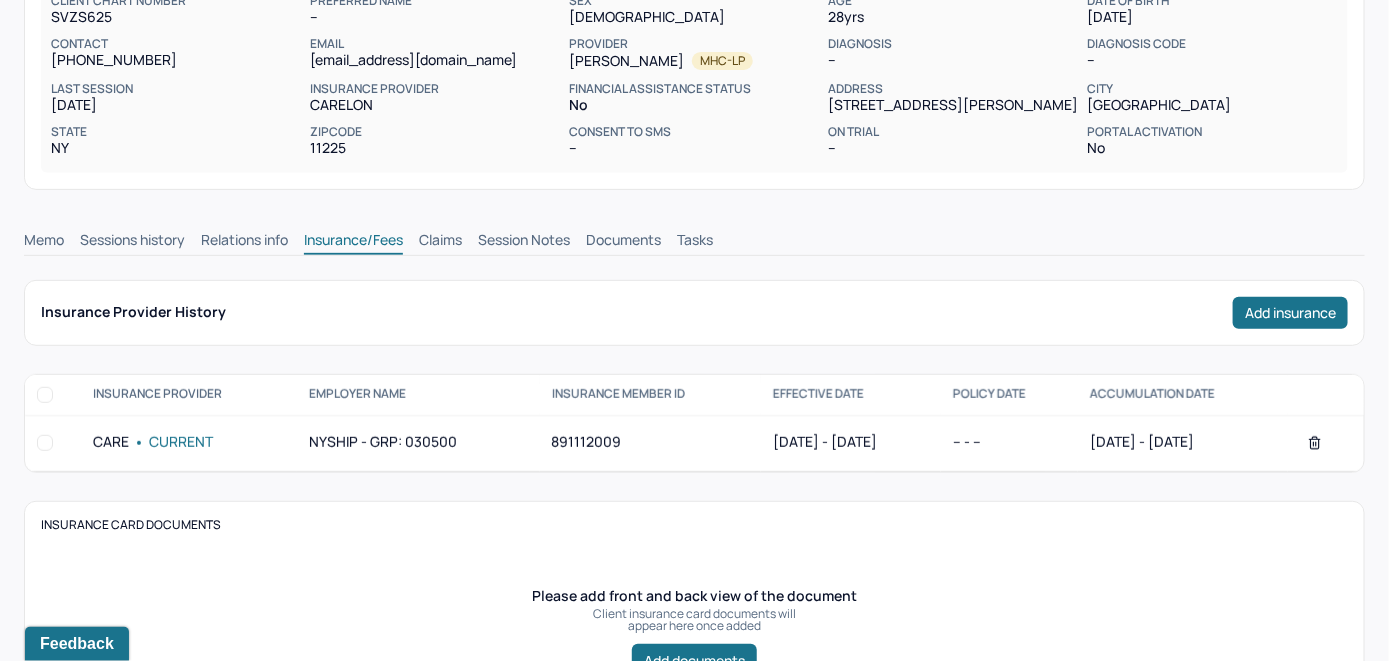 click on "Claims" at bounding box center [440, 242] 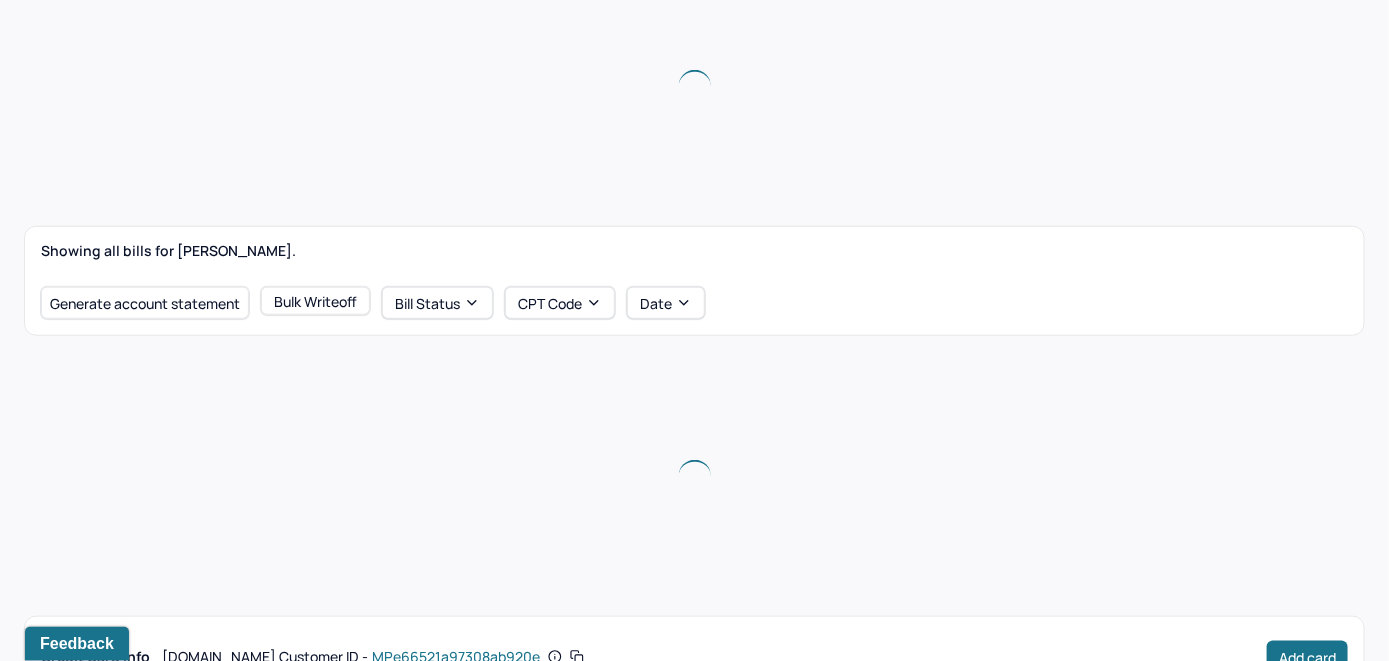 scroll, scrollTop: 514, scrollLeft: 0, axis: vertical 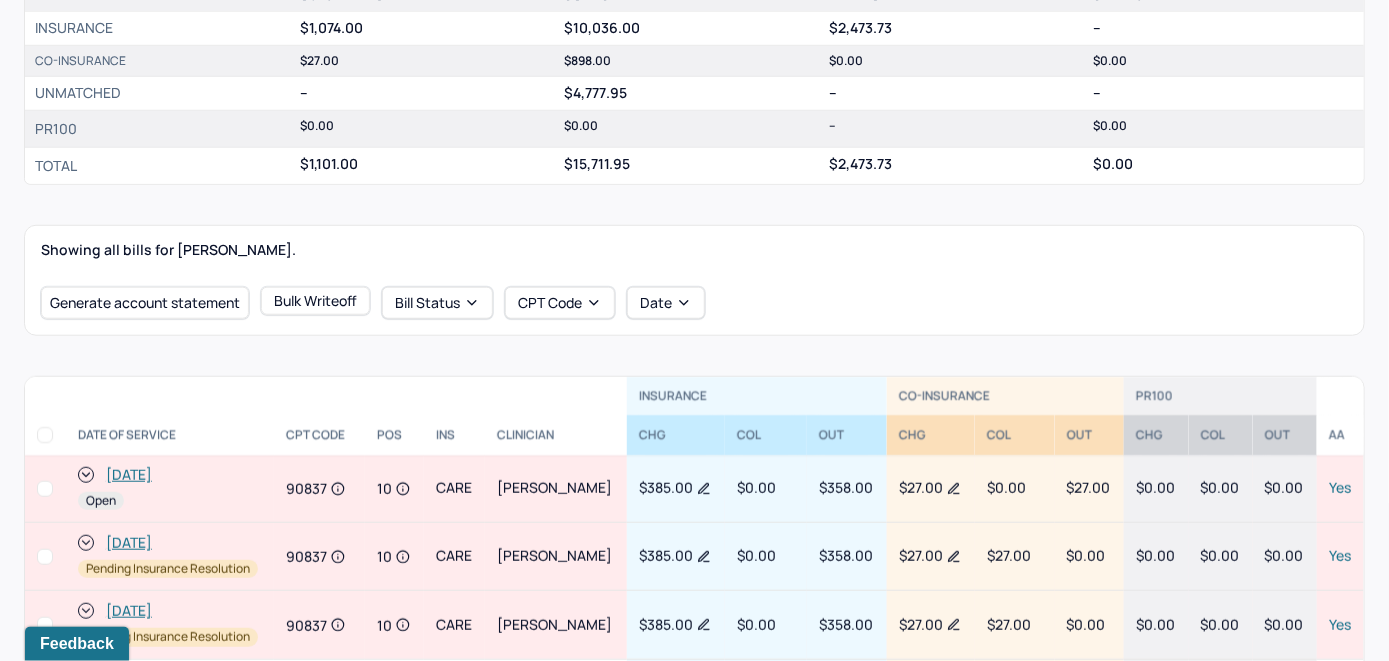 click on "[DATE]" at bounding box center [129, 475] 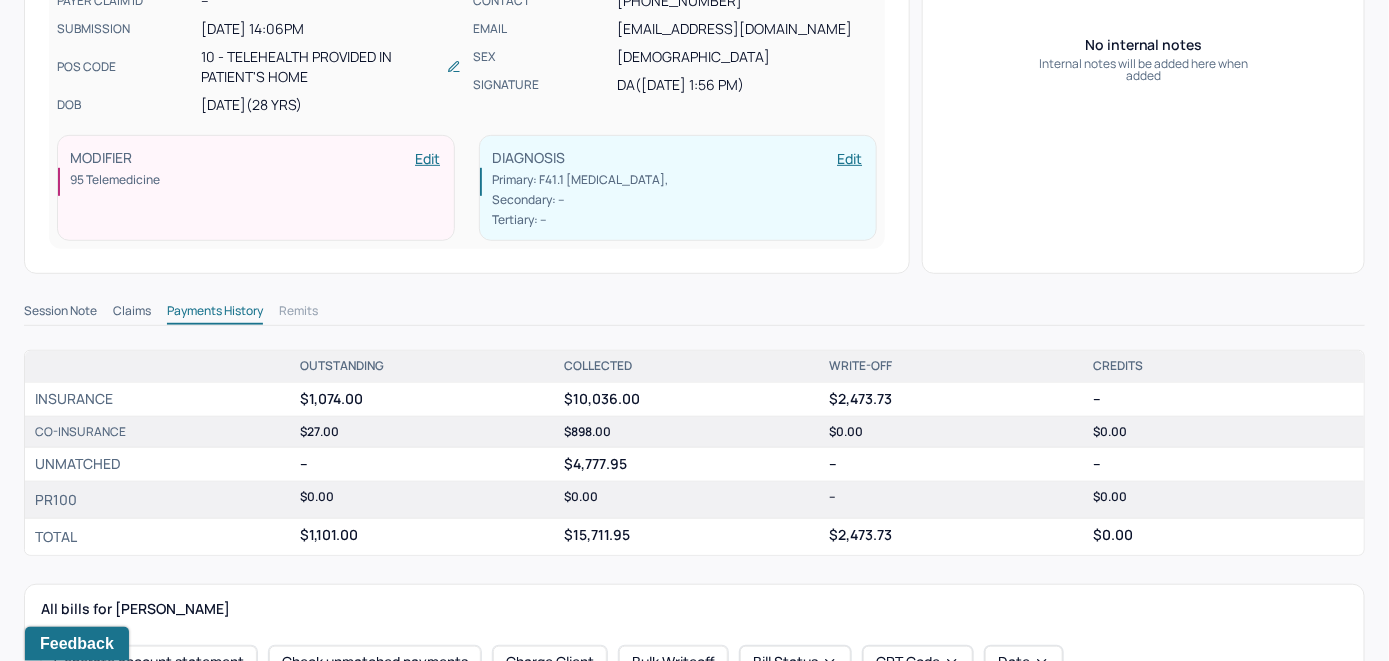 scroll, scrollTop: 500, scrollLeft: 0, axis: vertical 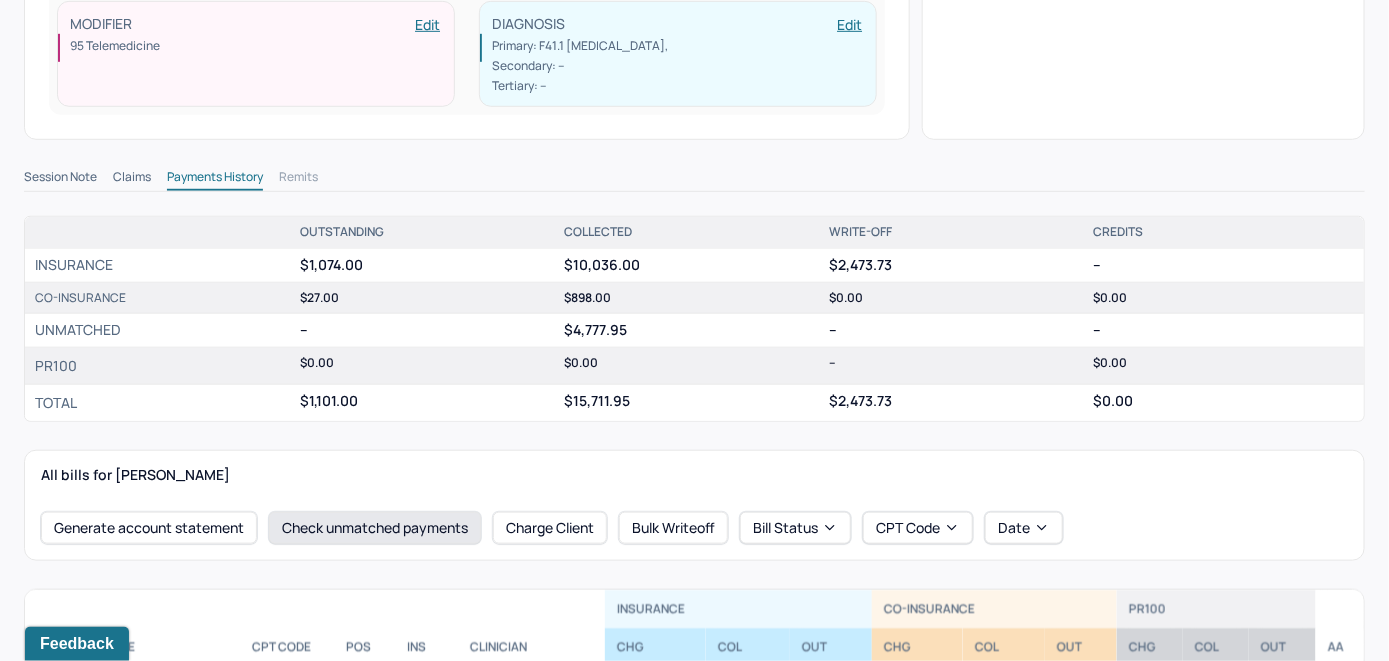 click on "Check unmatched payments" at bounding box center [375, 528] 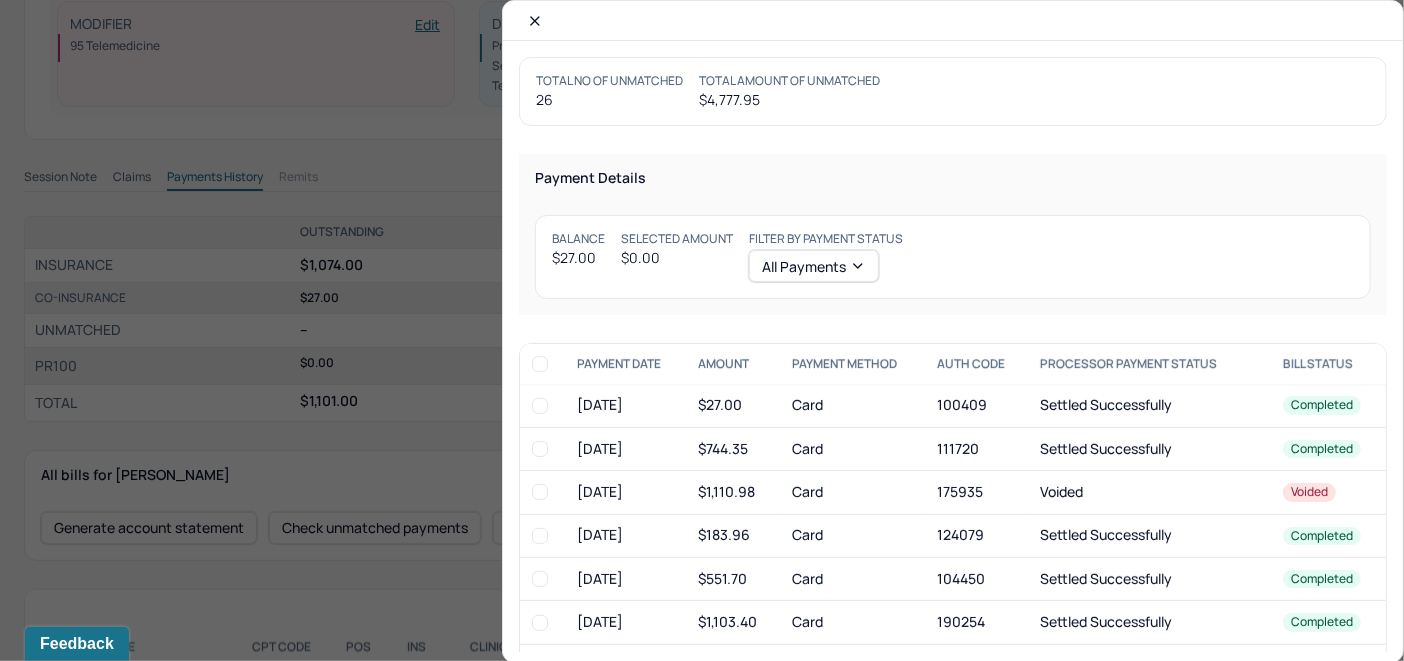 click at bounding box center [540, 406] 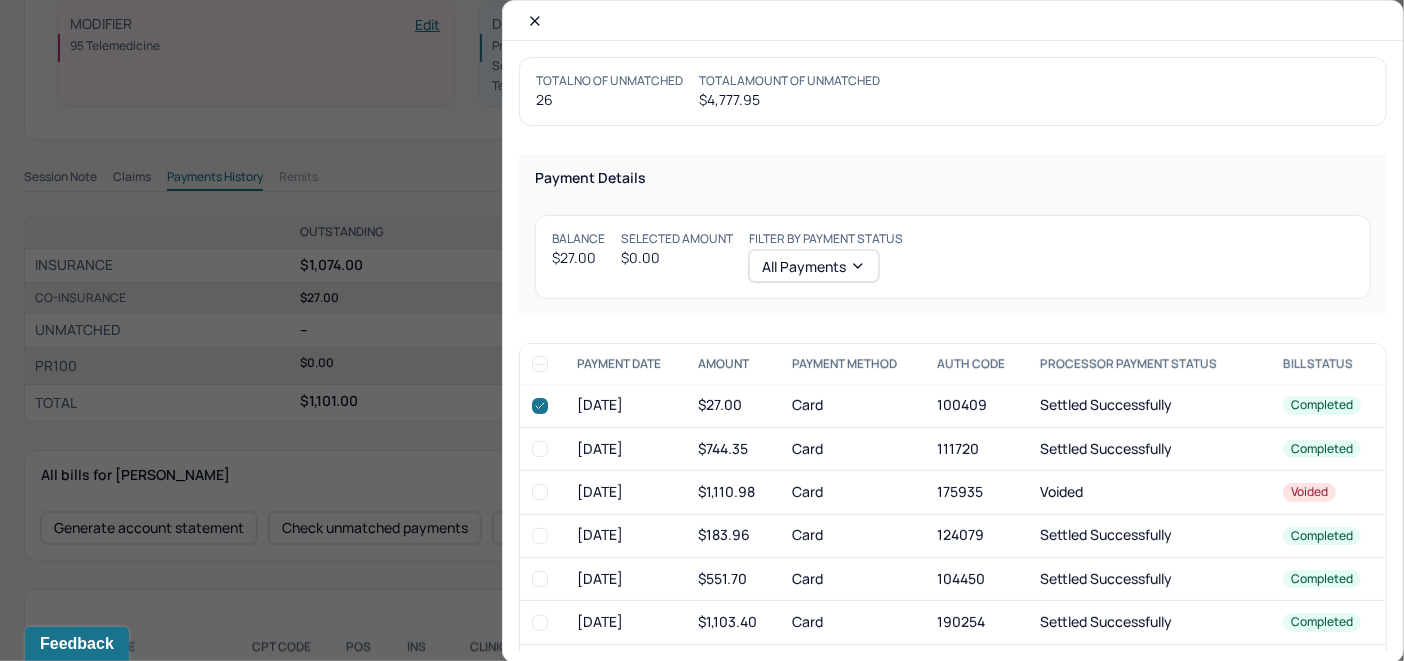 checkbox on "true" 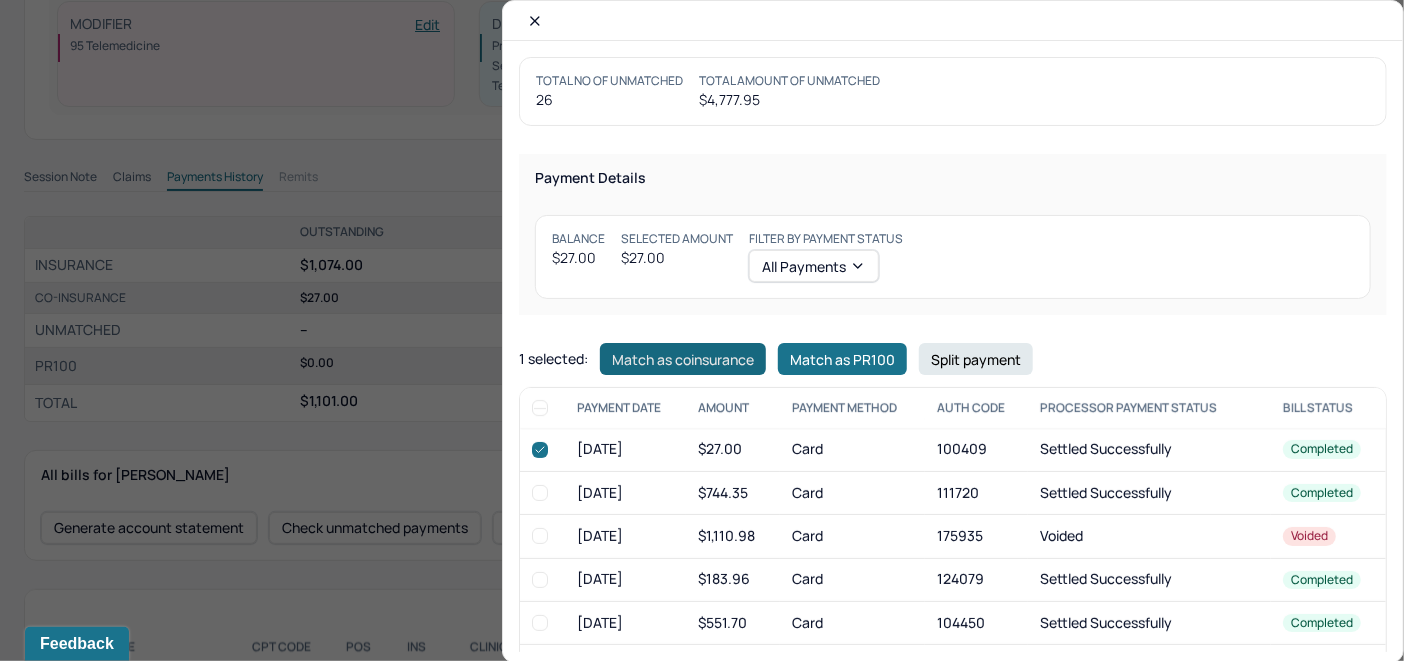 click on "Match as coinsurance" at bounding box center [683, 359] 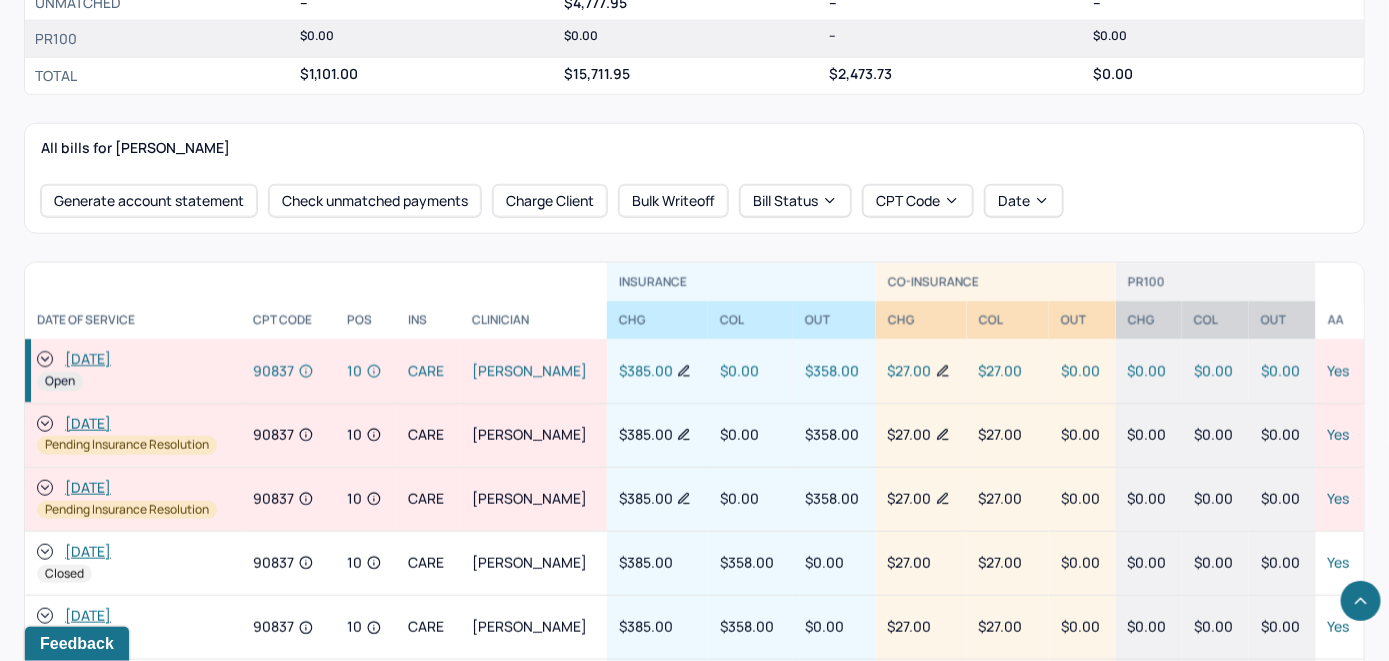 scroll, scrollTop: 900, scrollLeft: 0, axis: vertical 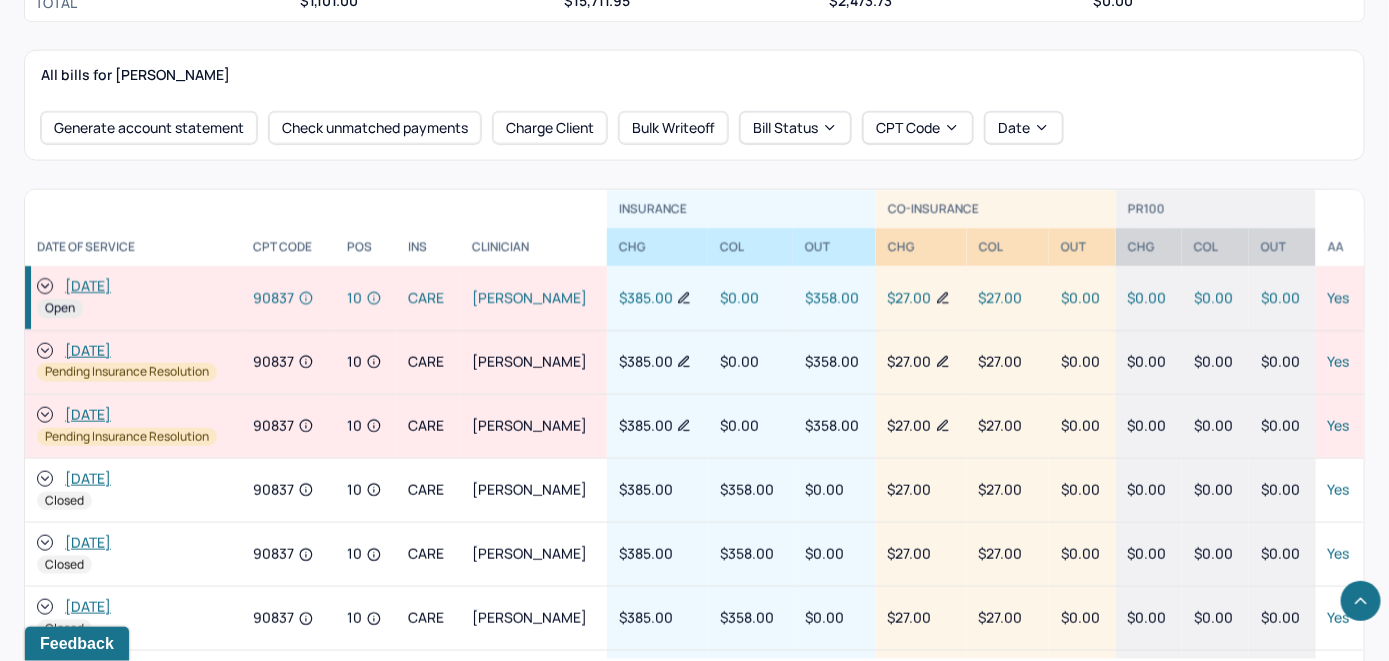 click 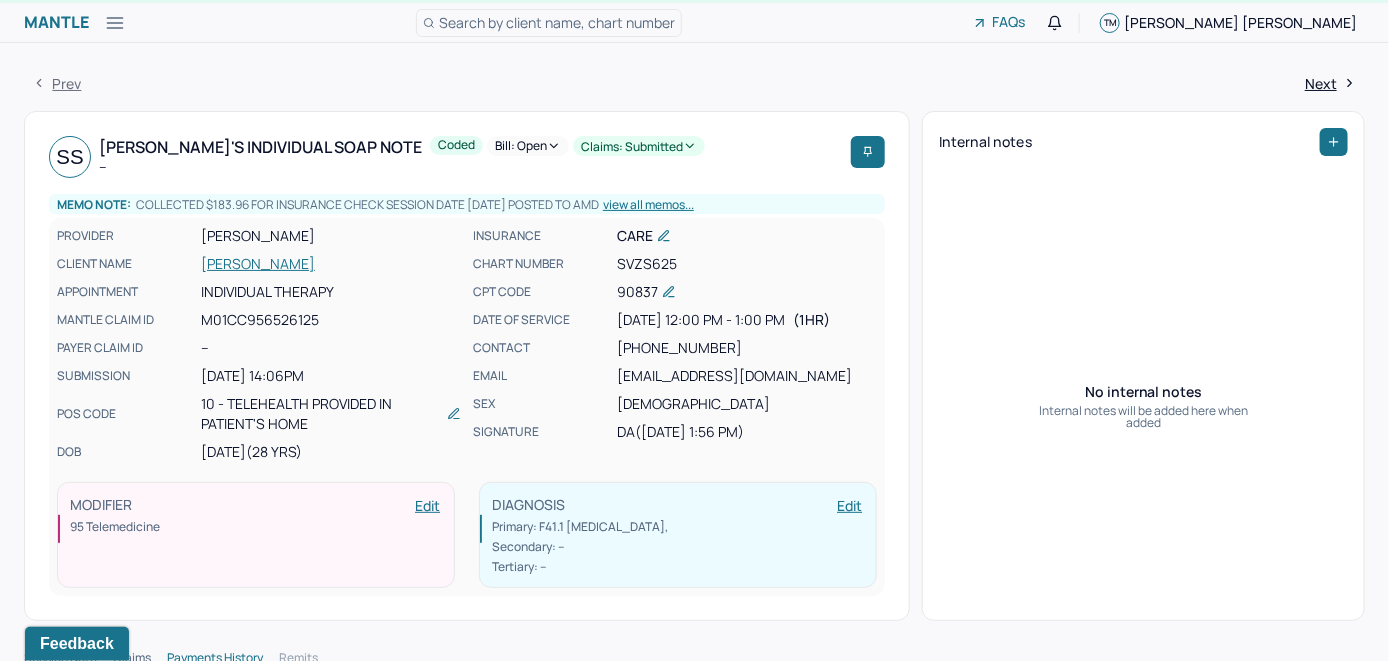 scroll, scrollTop: 0, scrollLeft: 0, axis: both 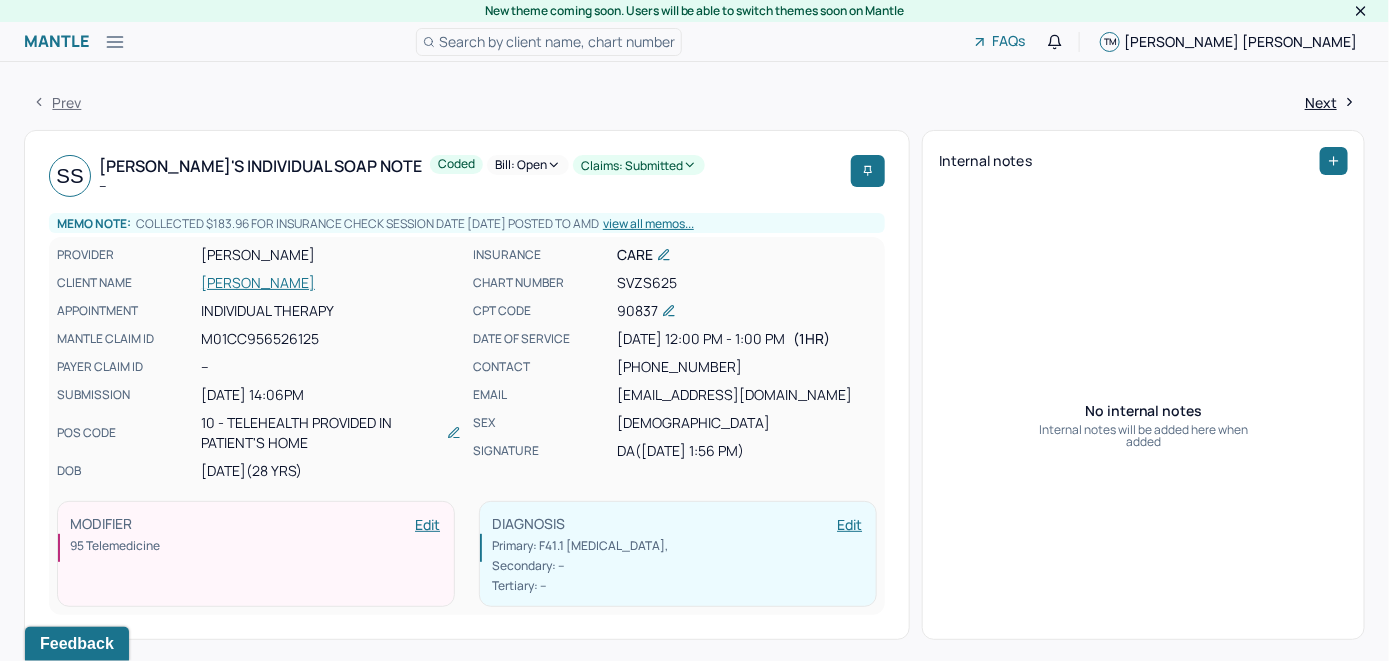 click on "Bill: Open" at bounding box center (528, 165) 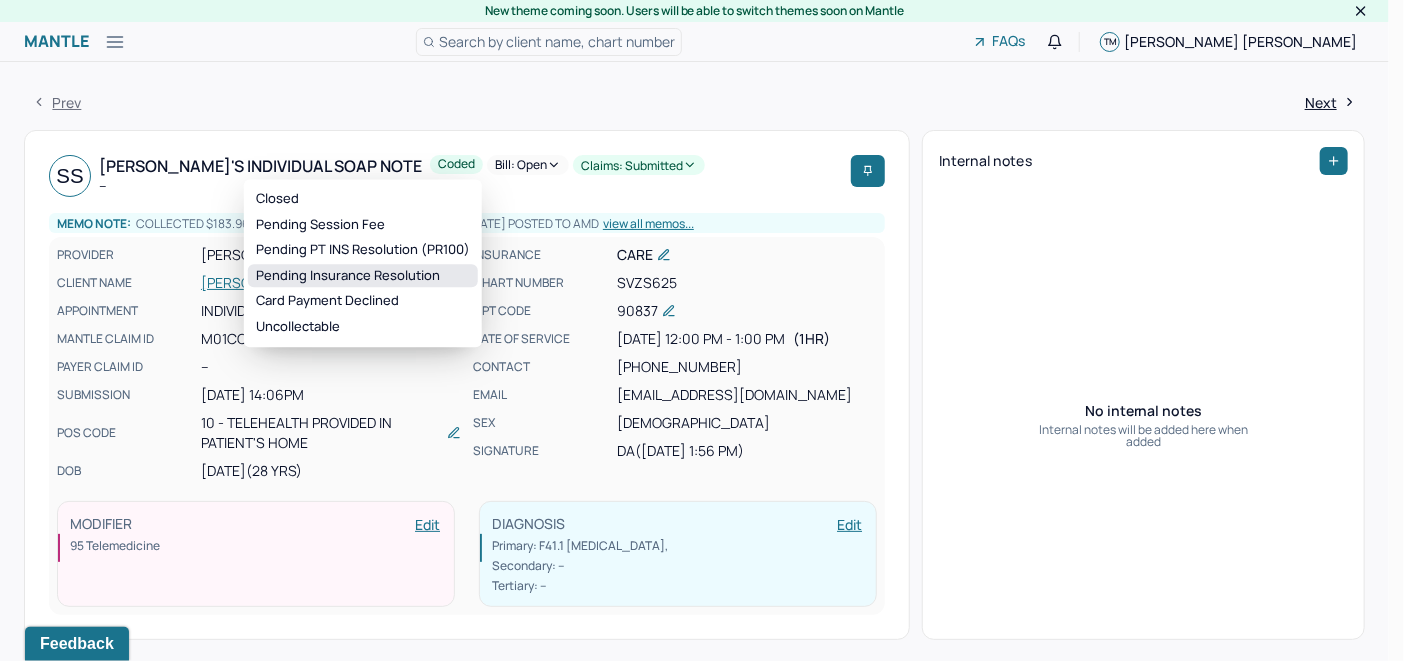 click on "Pending Insurance Resolution" at bounding box center [363, 276] 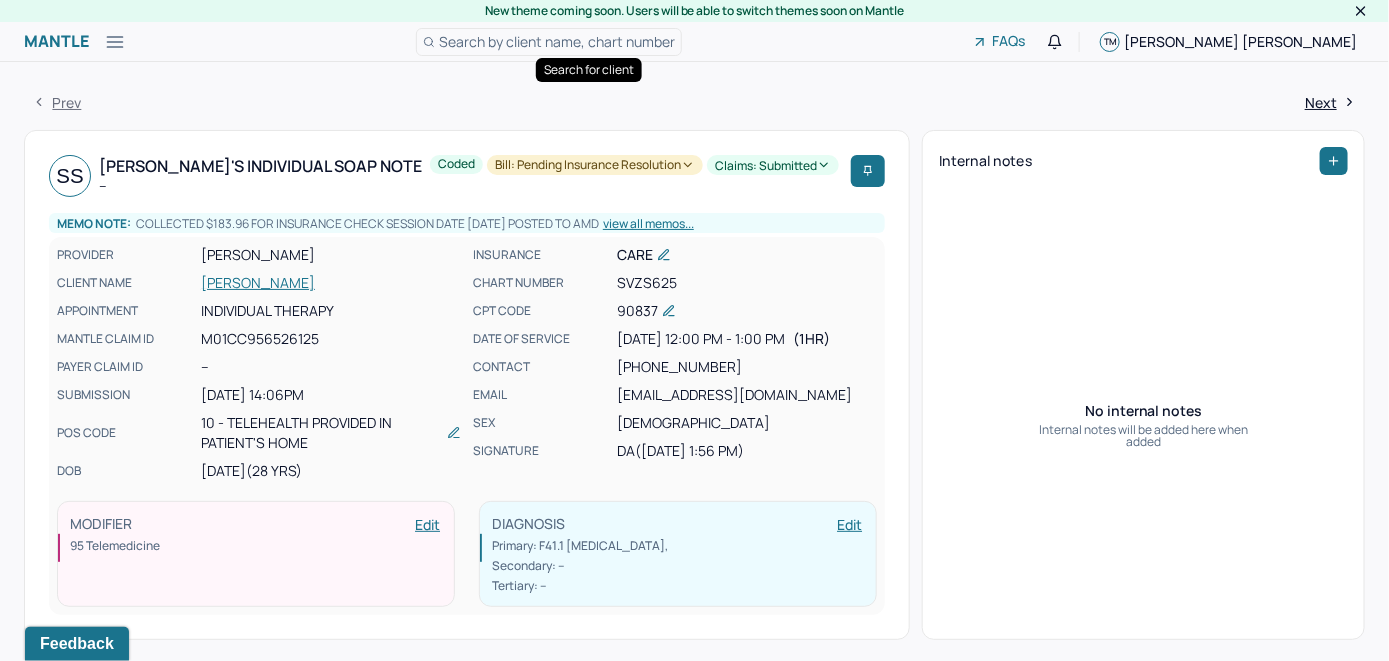 click on "Search by client name, chart number" at bounding box center [549, 42] 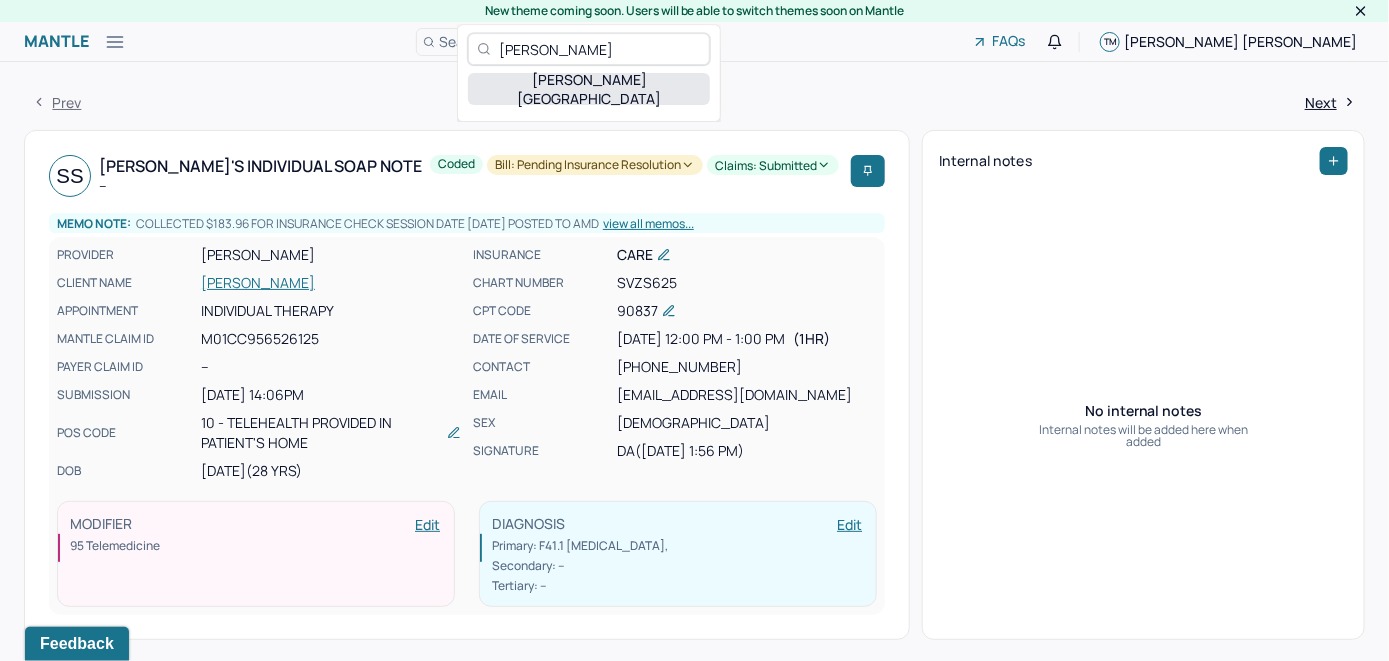type on "Sara Villagio" 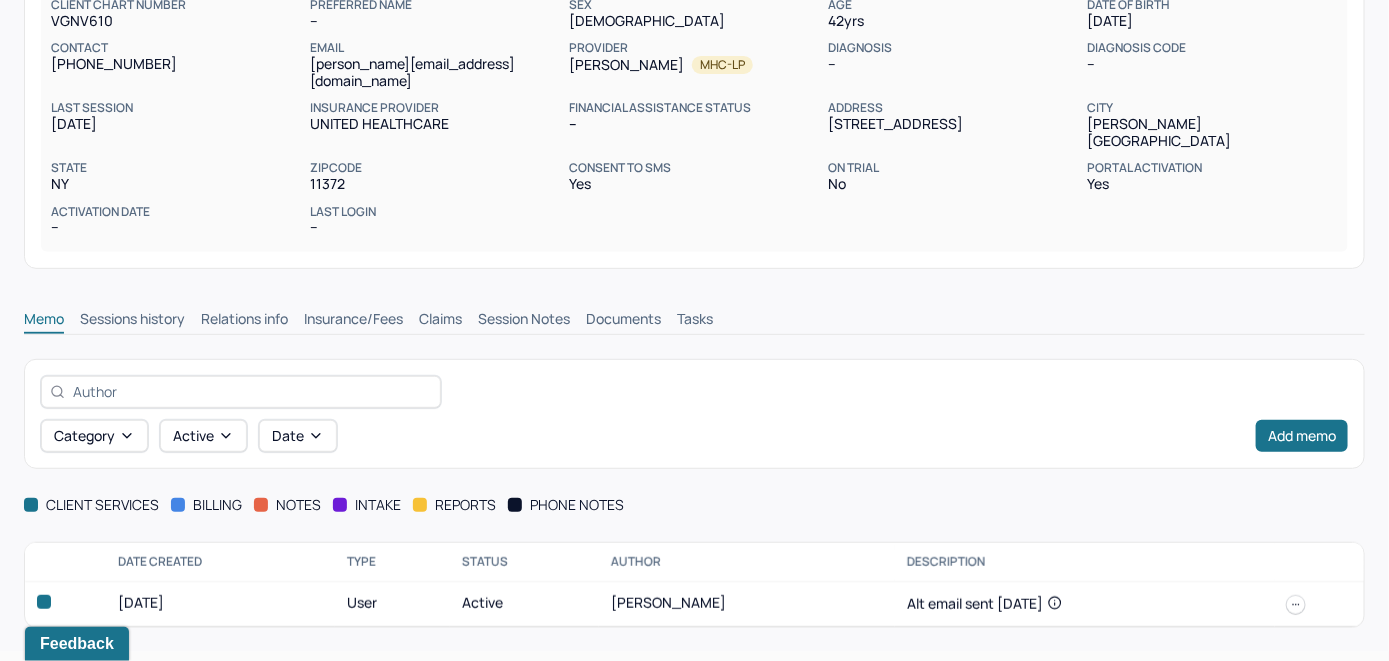 scroll, scrollTop: 211, scrollLeft: 0, axis: vertical 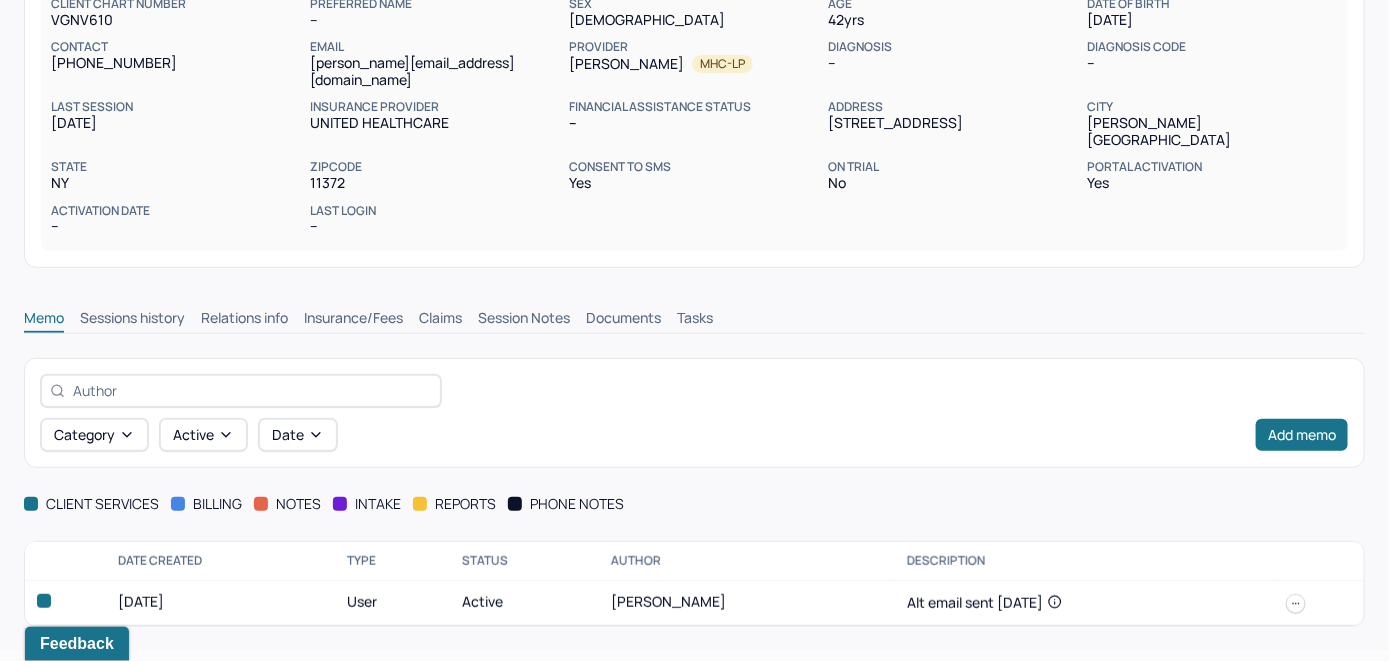 click on "Insurance/Fees" at bounding box center [353, 320] 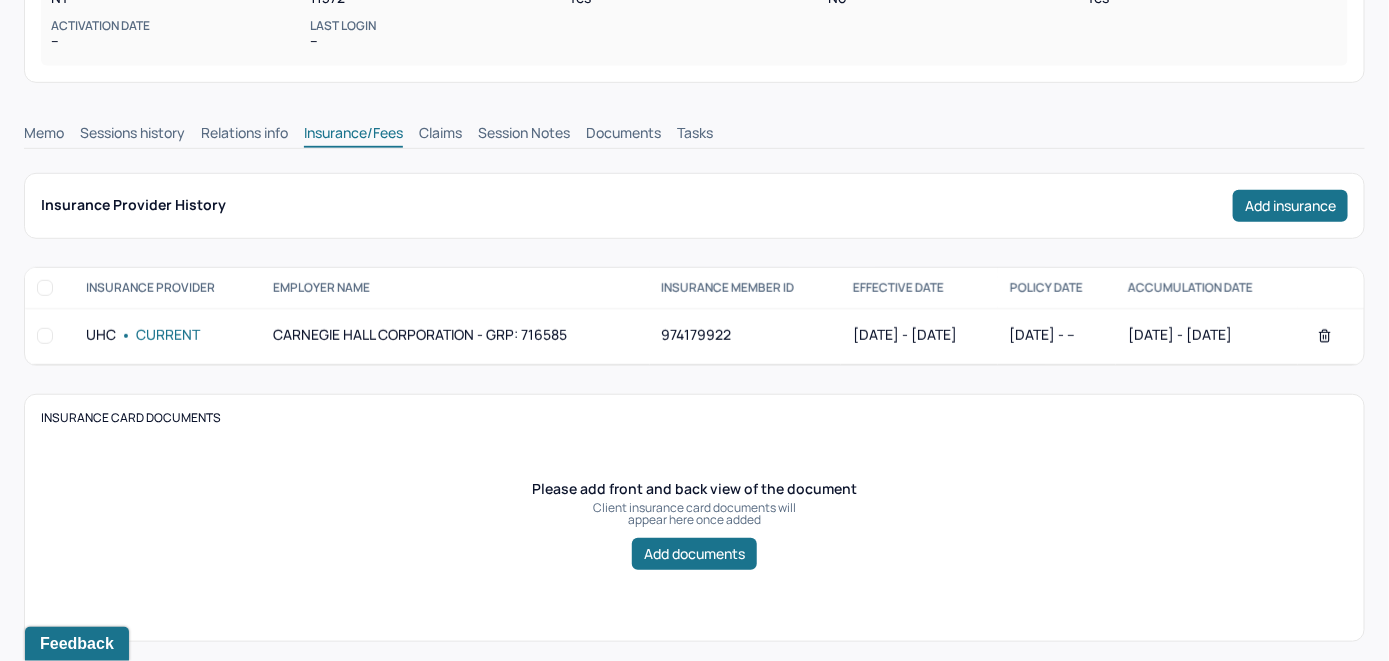 scroll, scrollTop: 211, scrollLeft: 0, axis: vertical 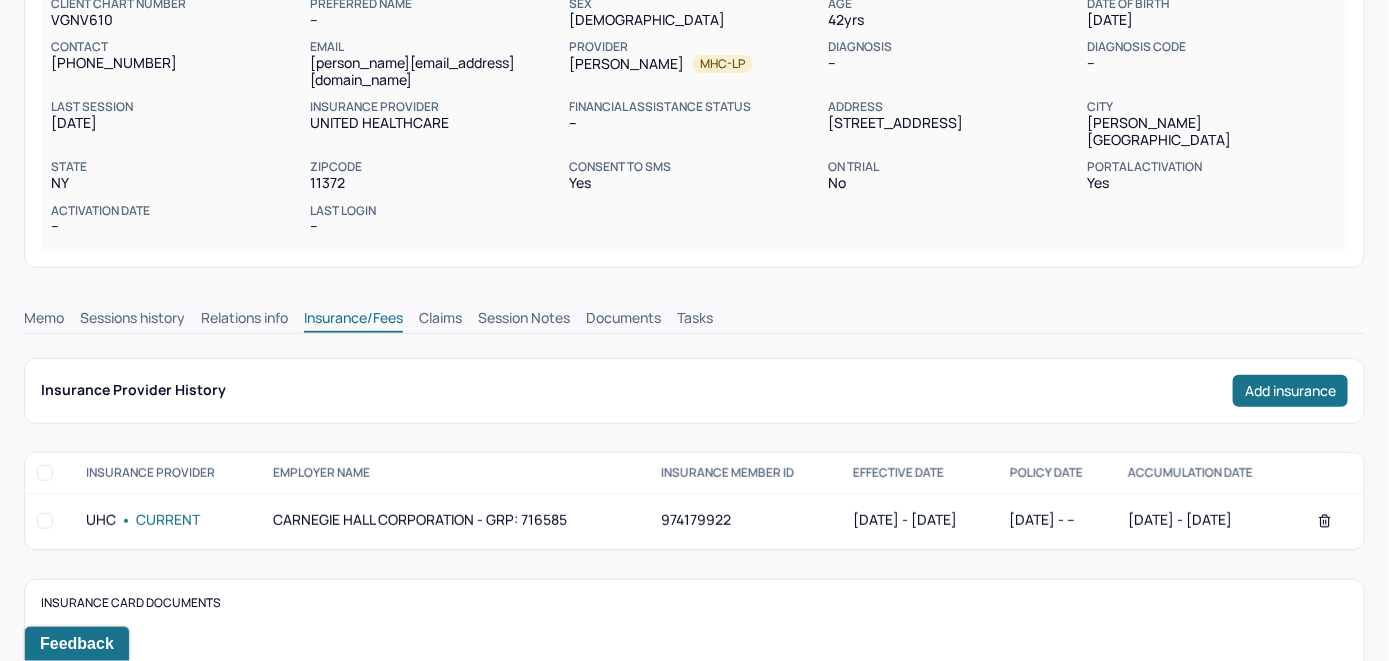 click on "Memo" at bounding box center (44, 320) 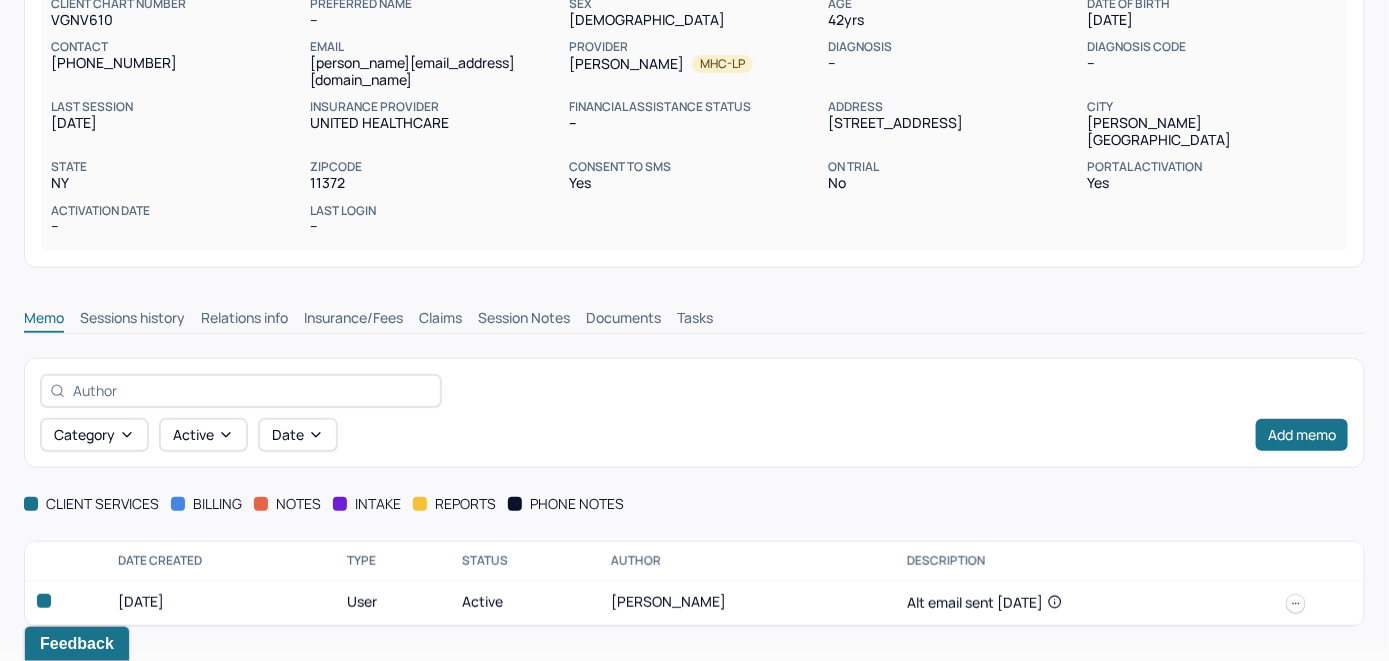 click on "Insurance/Fees" at bounding box center (353, 320) 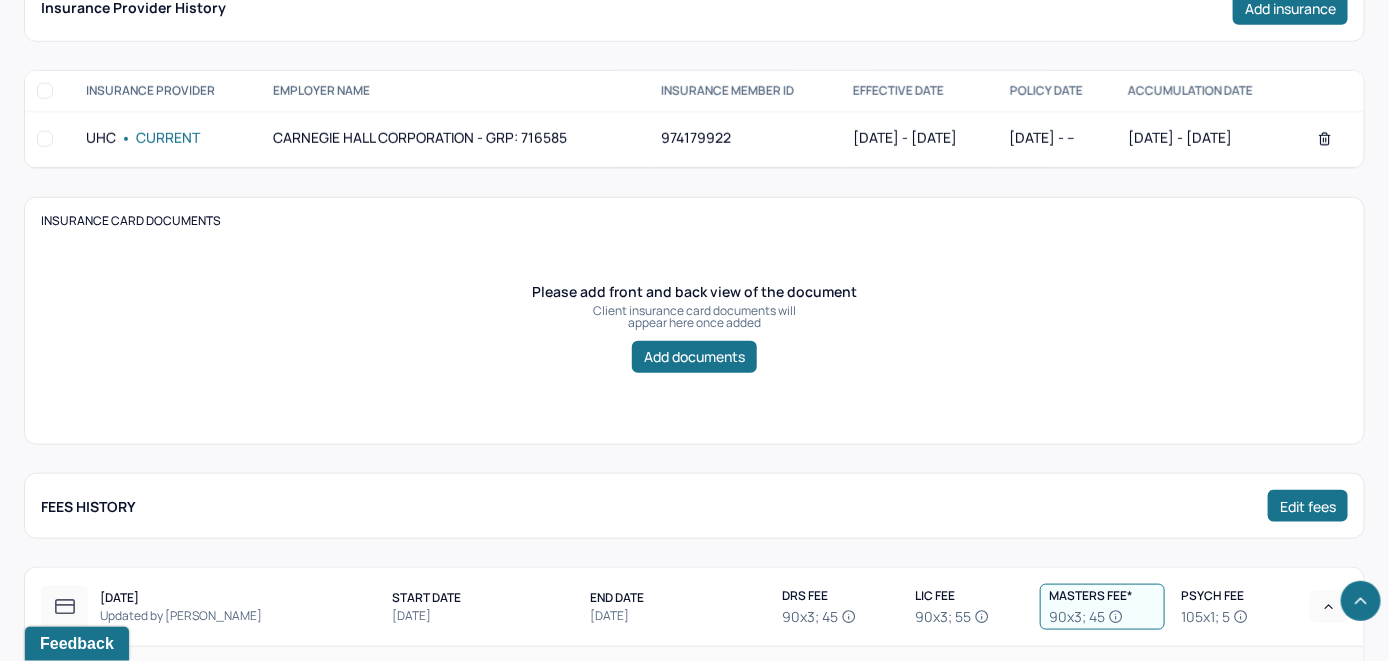 scroll, scrollTop: 711, scrollLeft: 0, axis: vertical 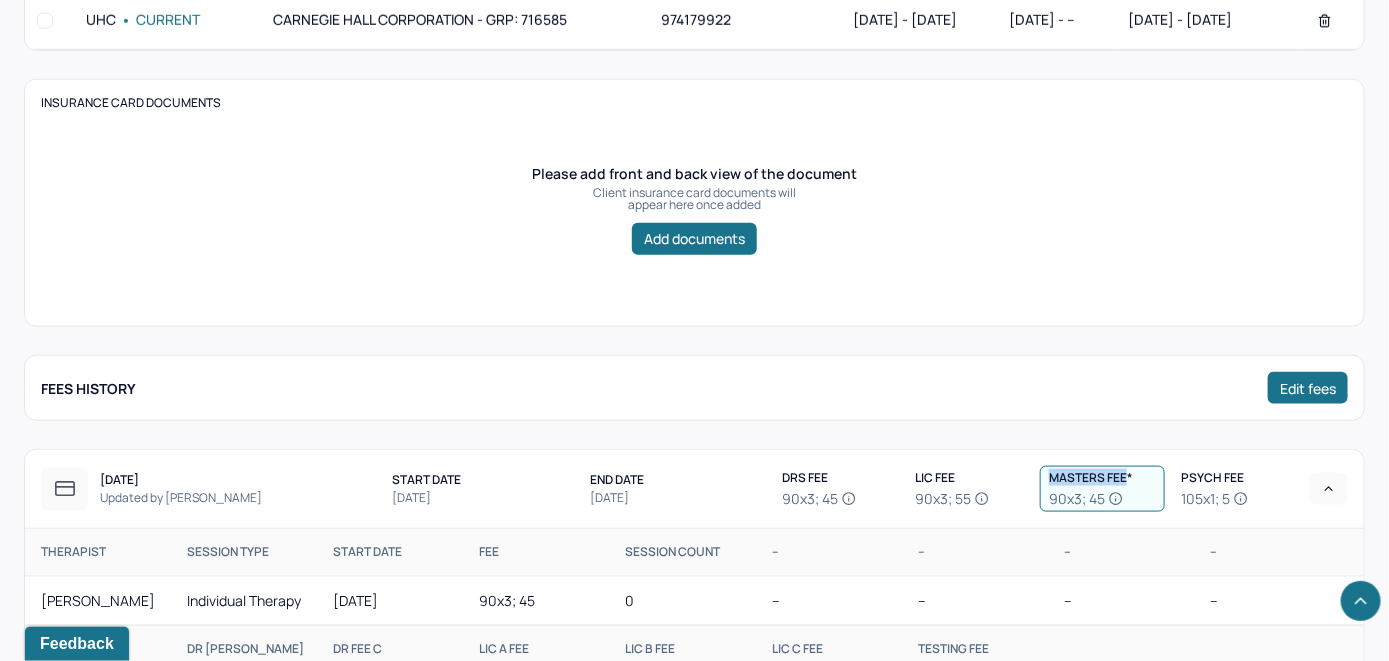 drag, startPoint x: 1131, startPoint y: 482, endPoint x: 1050, endPoint y: 485, distance: 81.055534 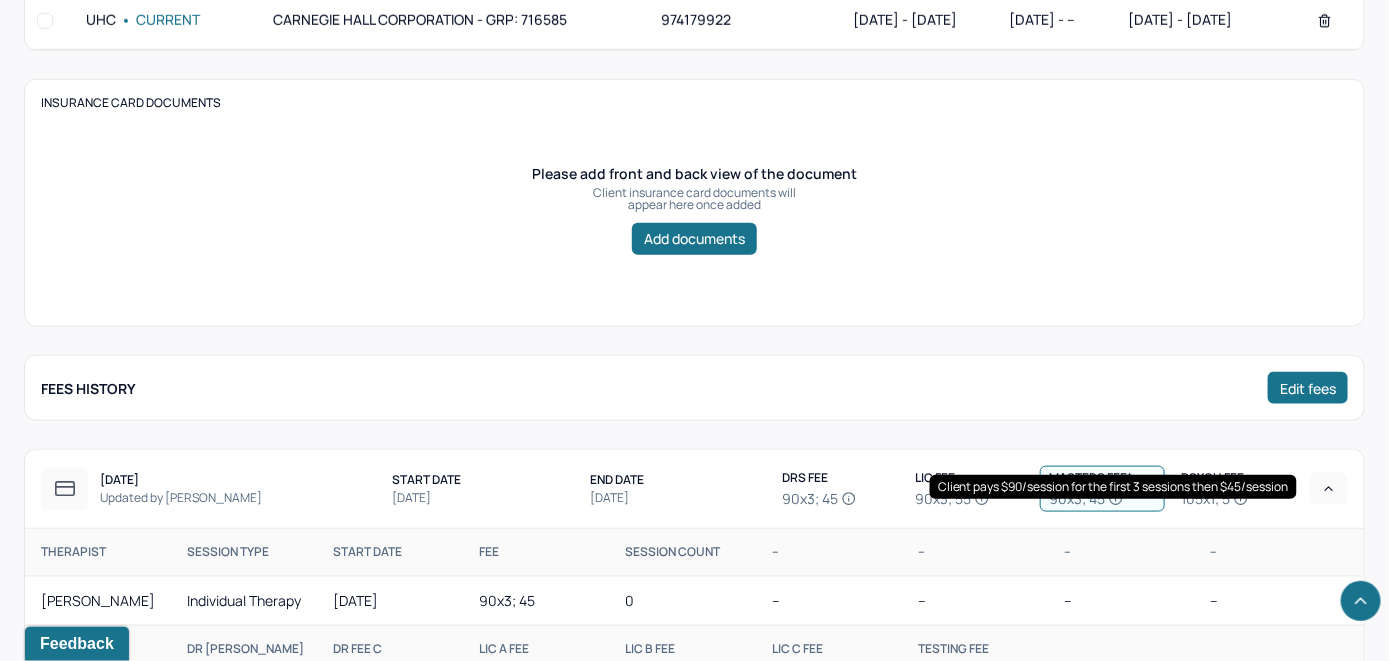 click on "90x3; 45" at bounding box center (1102, 499) 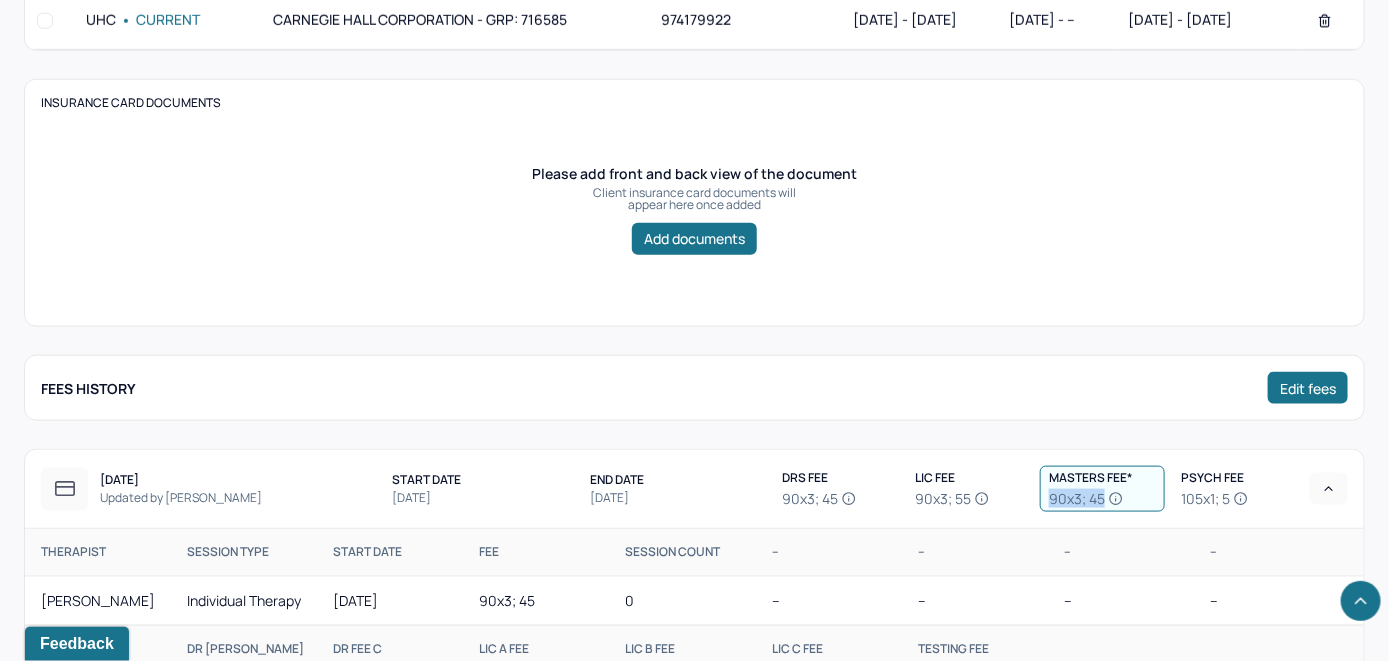 drag, startPoint x: 1105, startPoint y: 509, endPoint x: 1047, endPoint y: 510, distance: 58.00862 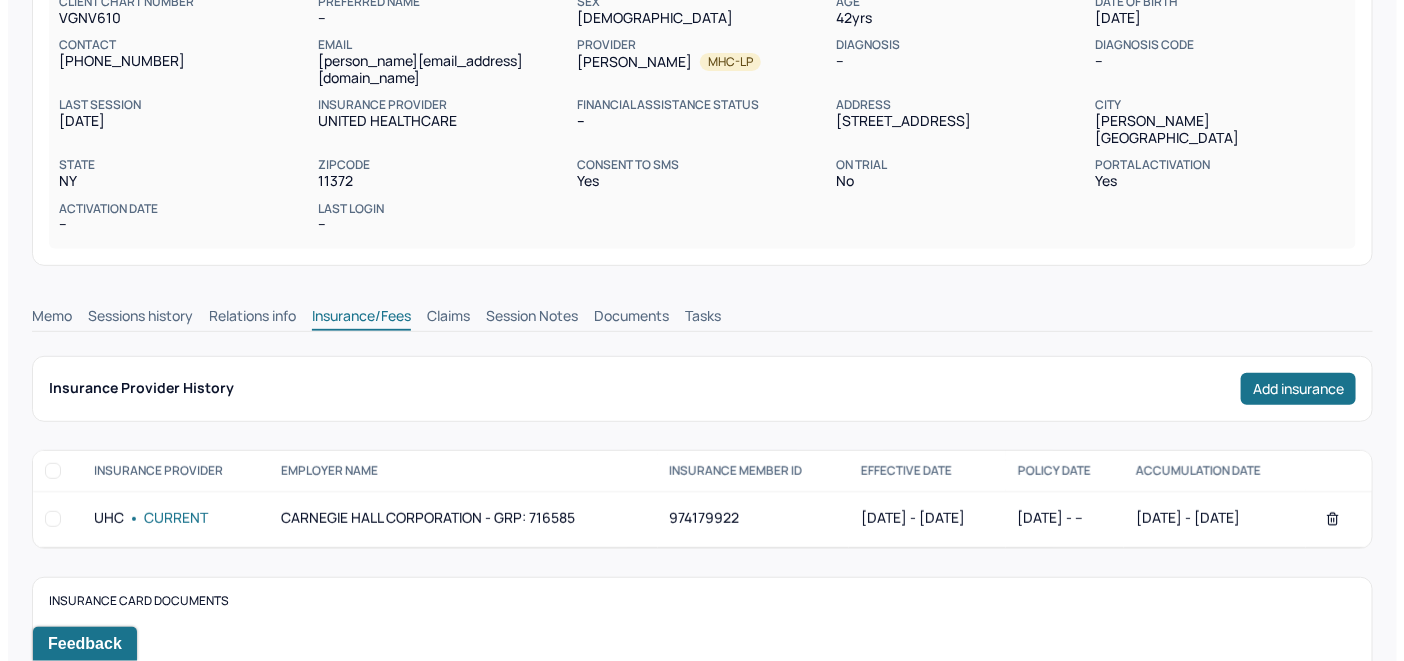 scroll, scrollTop: 211, scrollLeft: 0, axis: vertical 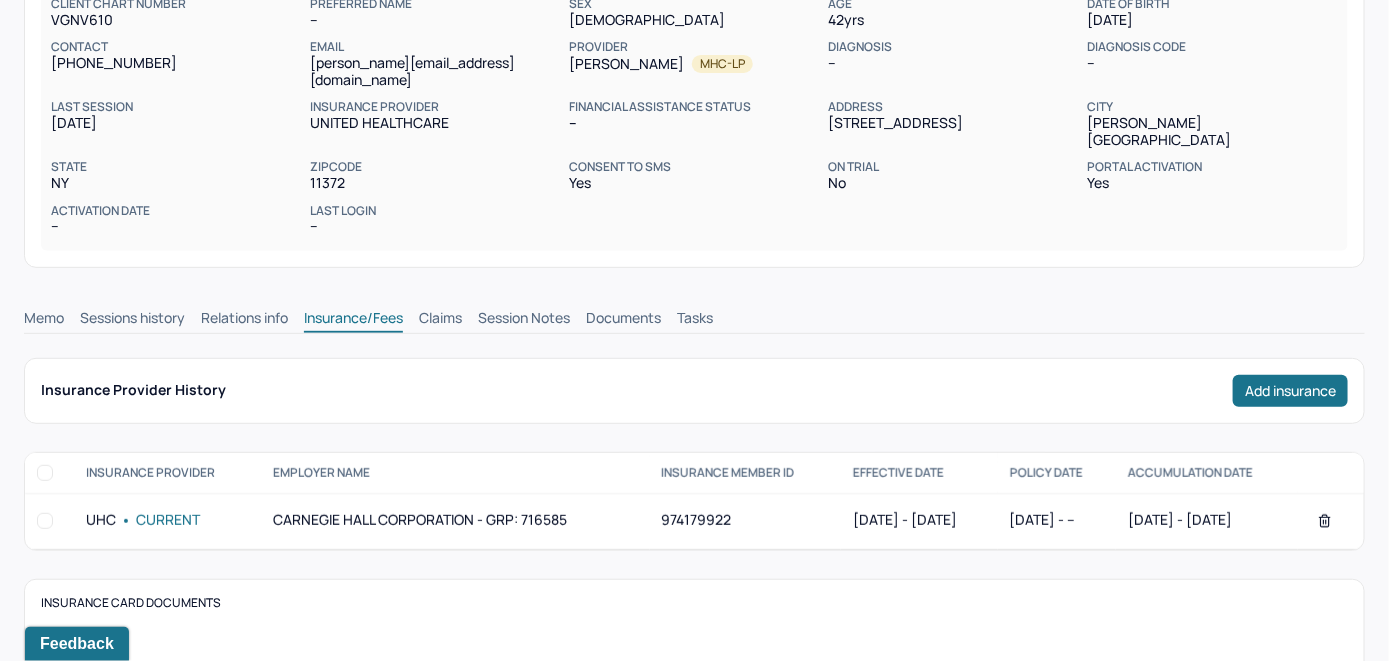 click on "Memo" at bounding box center (44, 320) 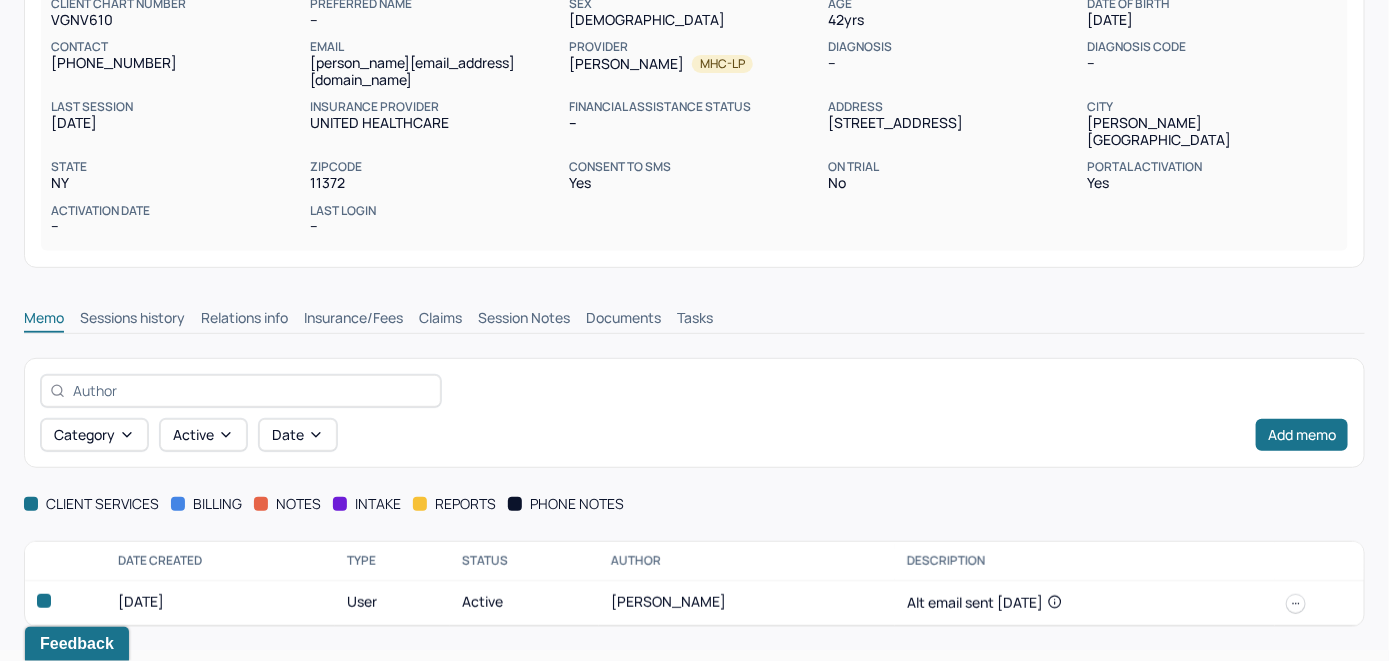 click at bounding box center (1296, 604) 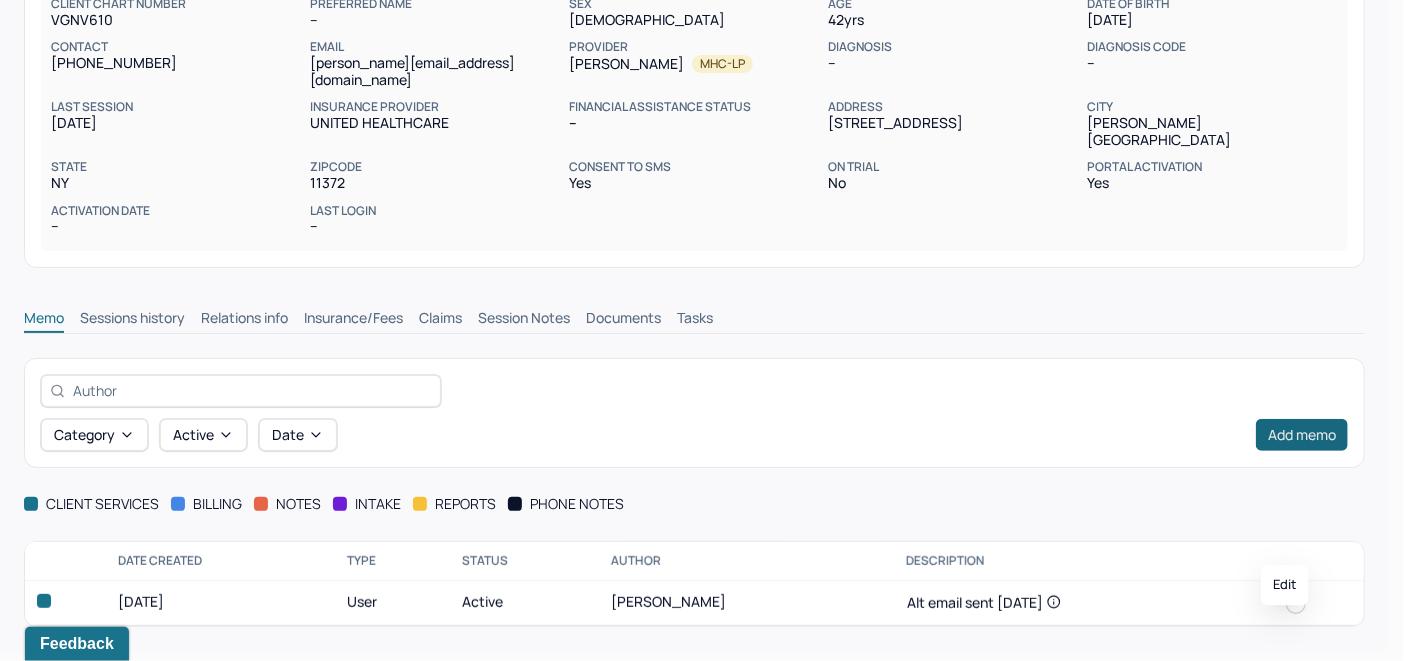 click on "Category active  Date Add memo" at bounding box center (694, 413) 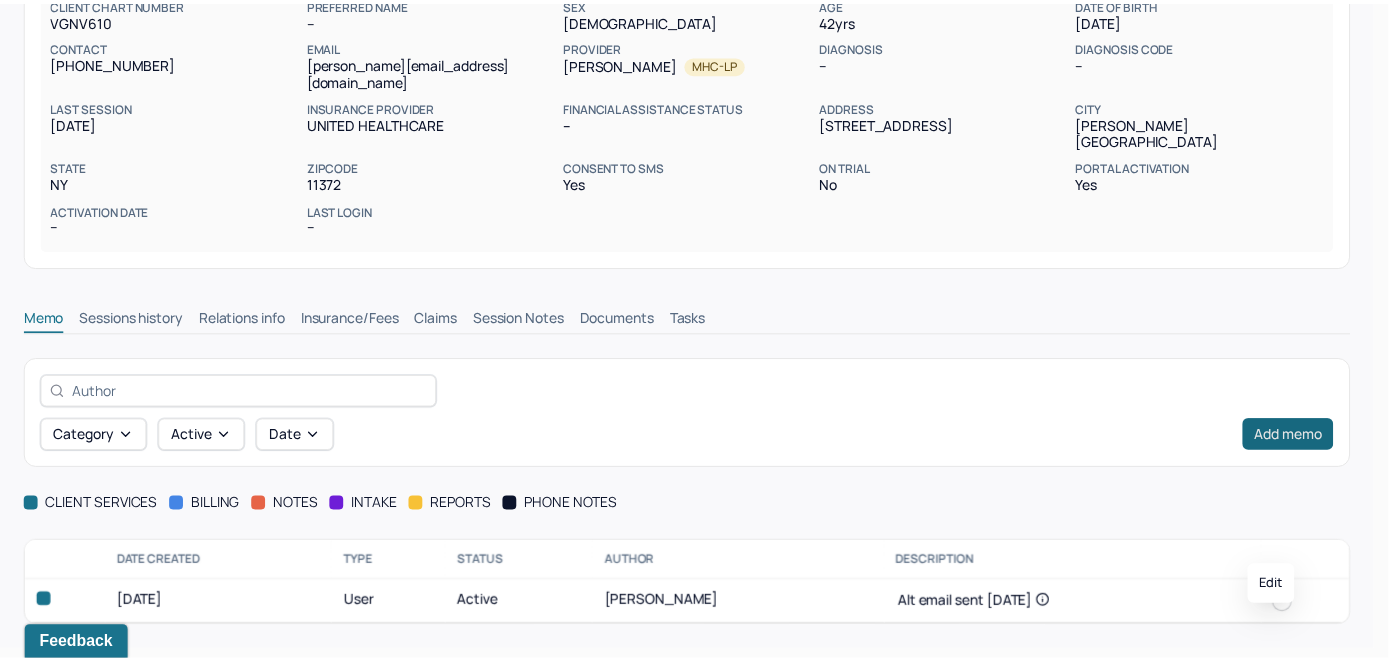 scroll, scrollTop: 167, scrollLeft: 0, axis: vertical 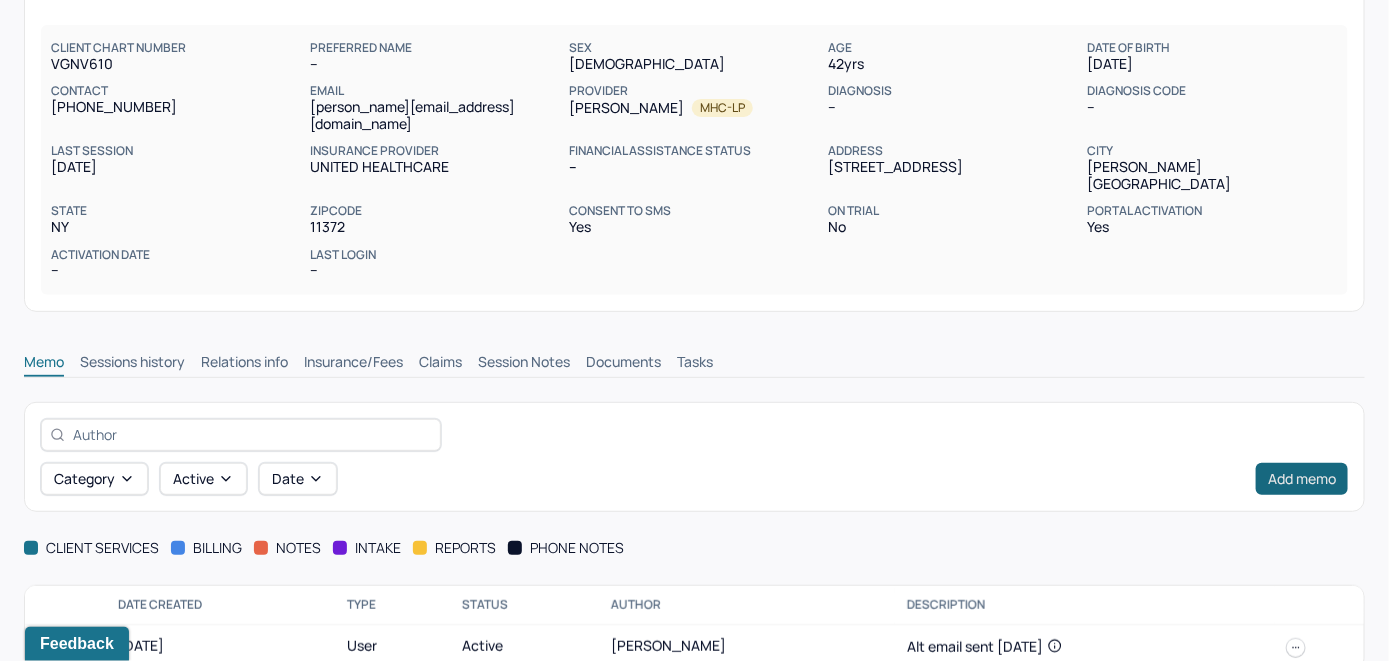 click on "Add memo" at bounding box center (1302, 479) 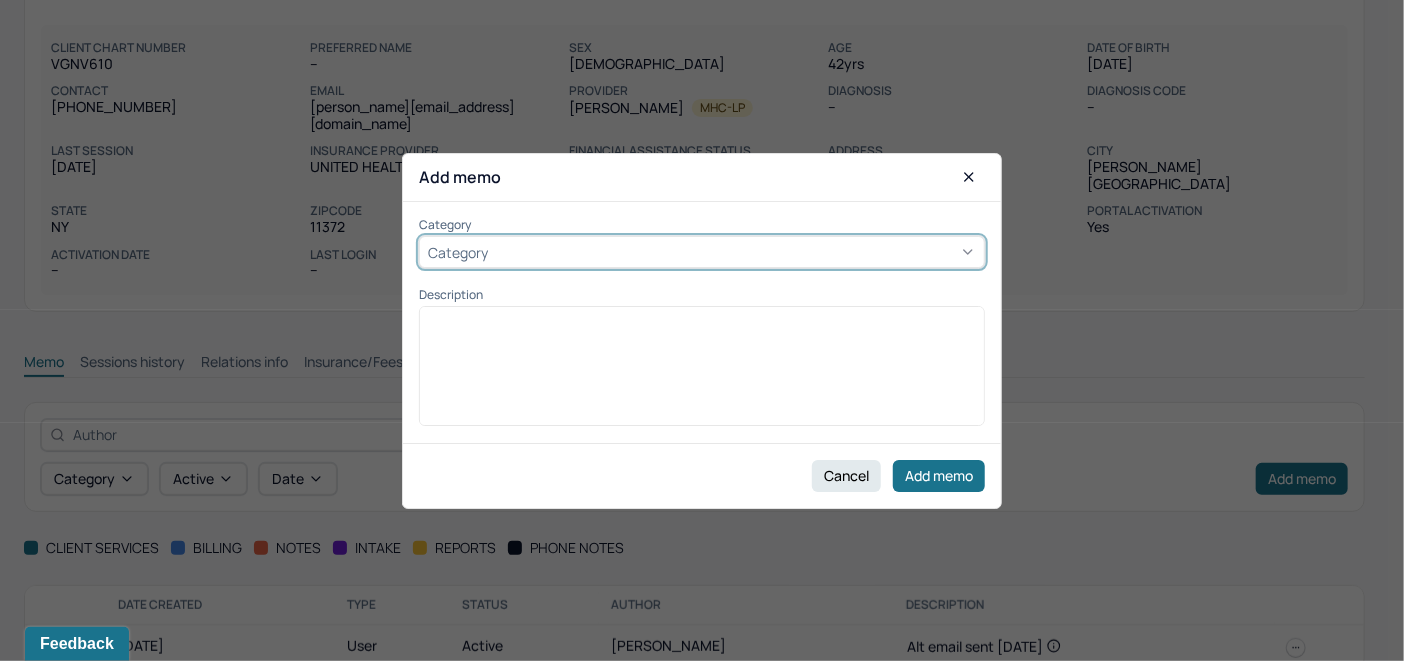 click 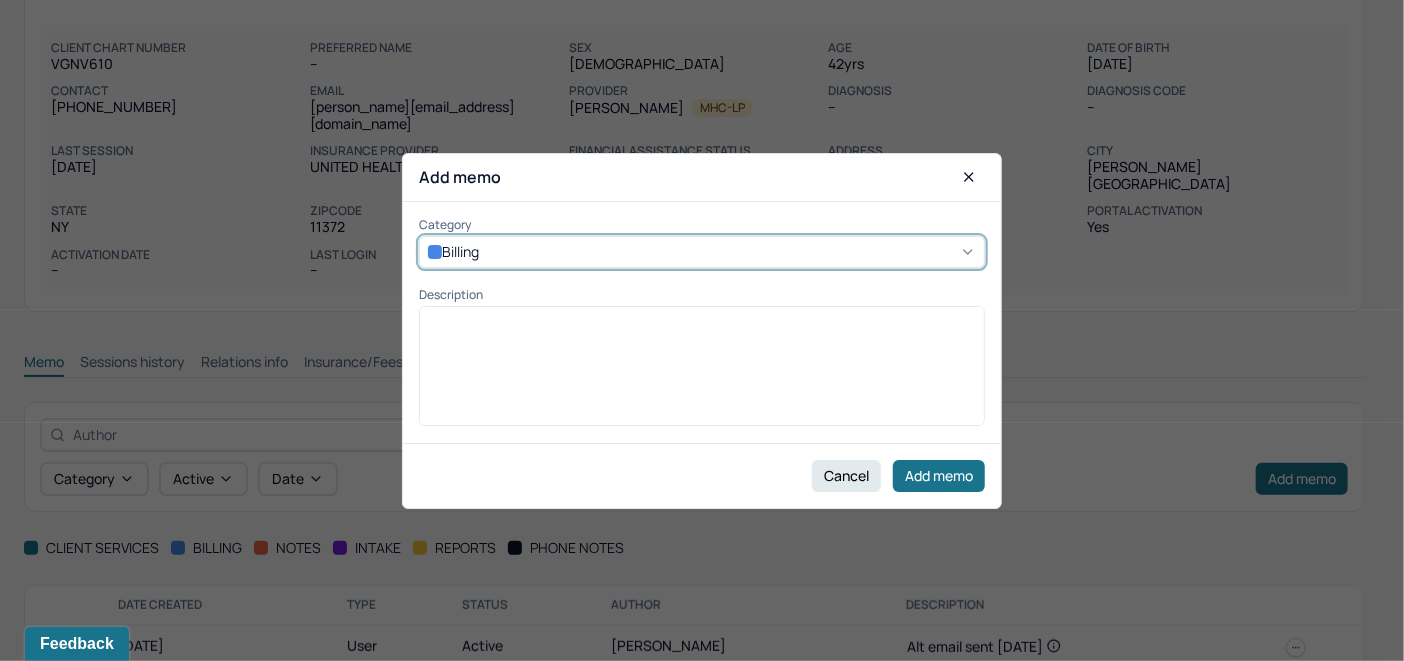 click at bounding box center (702, 322) 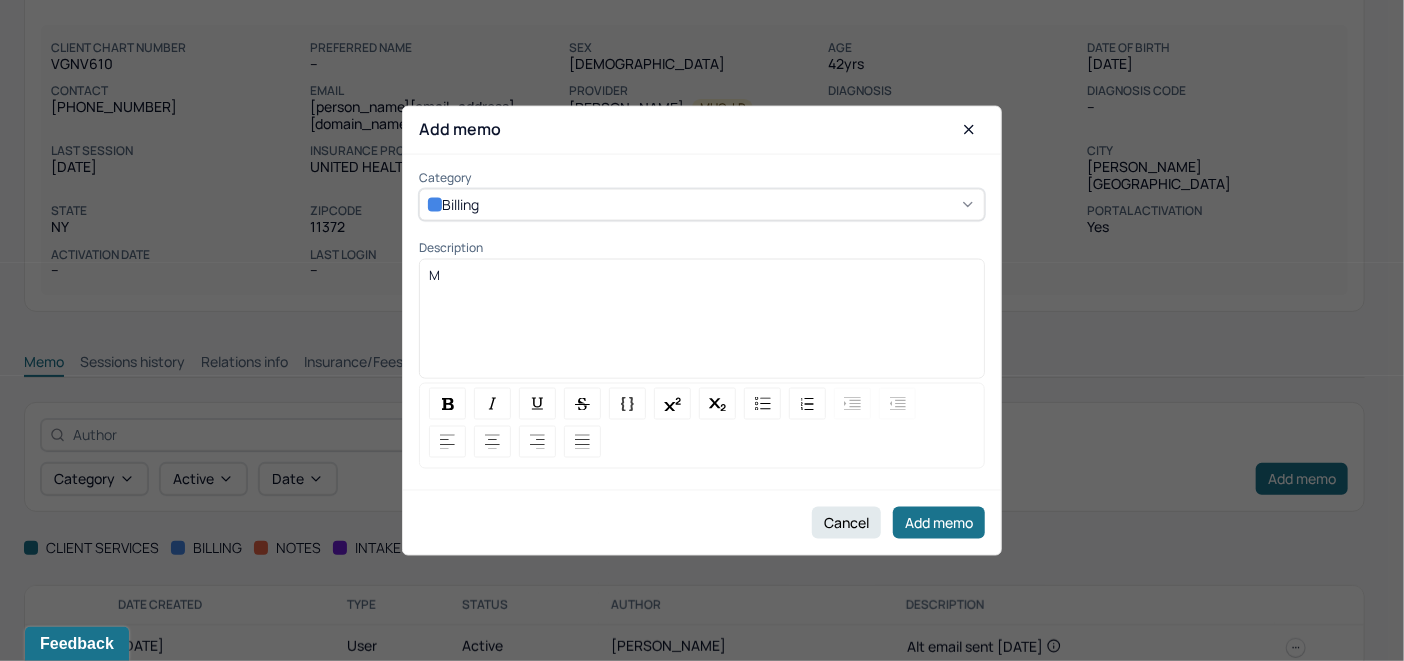 type 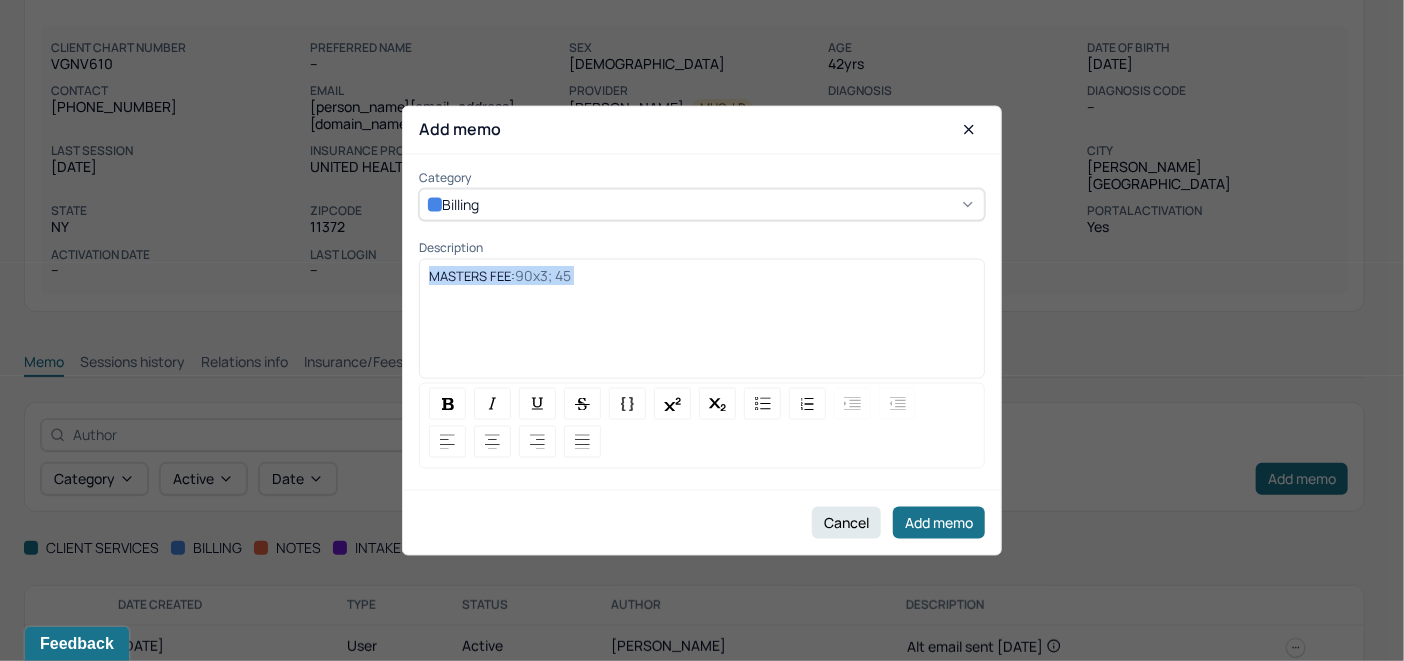 drag, startPoint x: 593, startPoint y: 284, endPoint x: 435, endPoint y: 380, distance: 184.87834 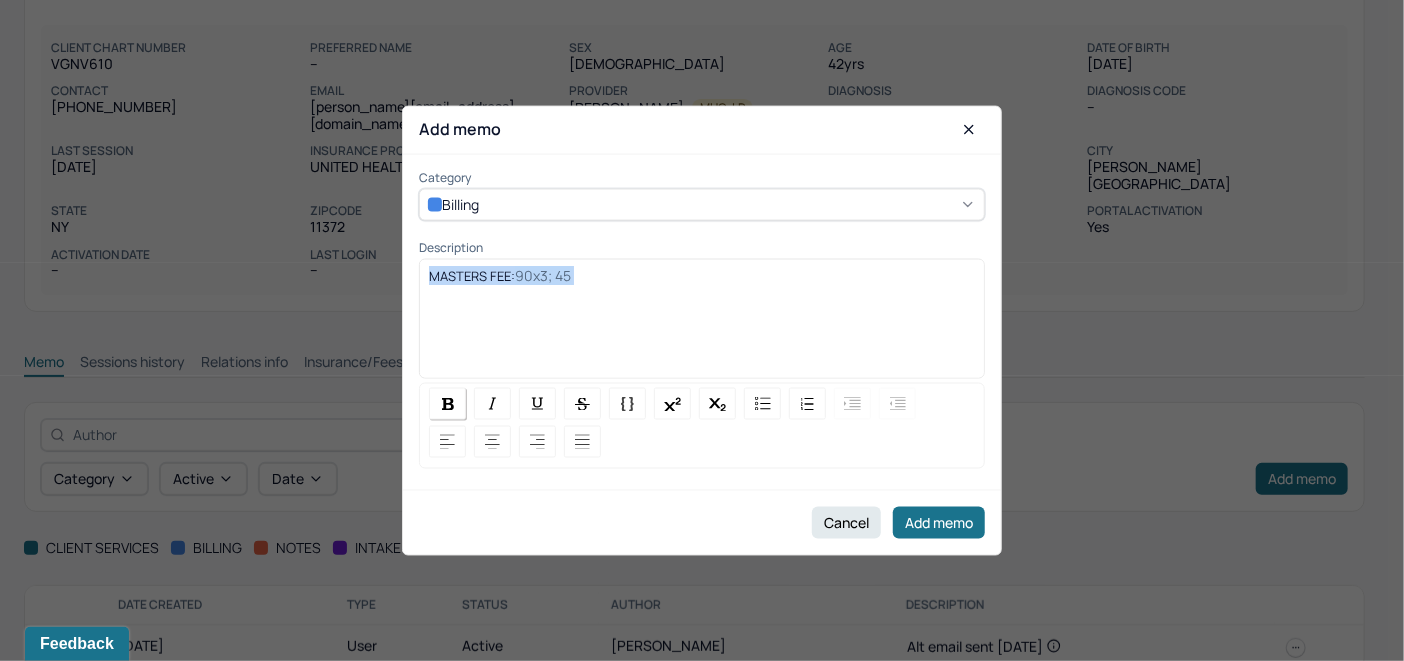click at bounding box center [447, 404] 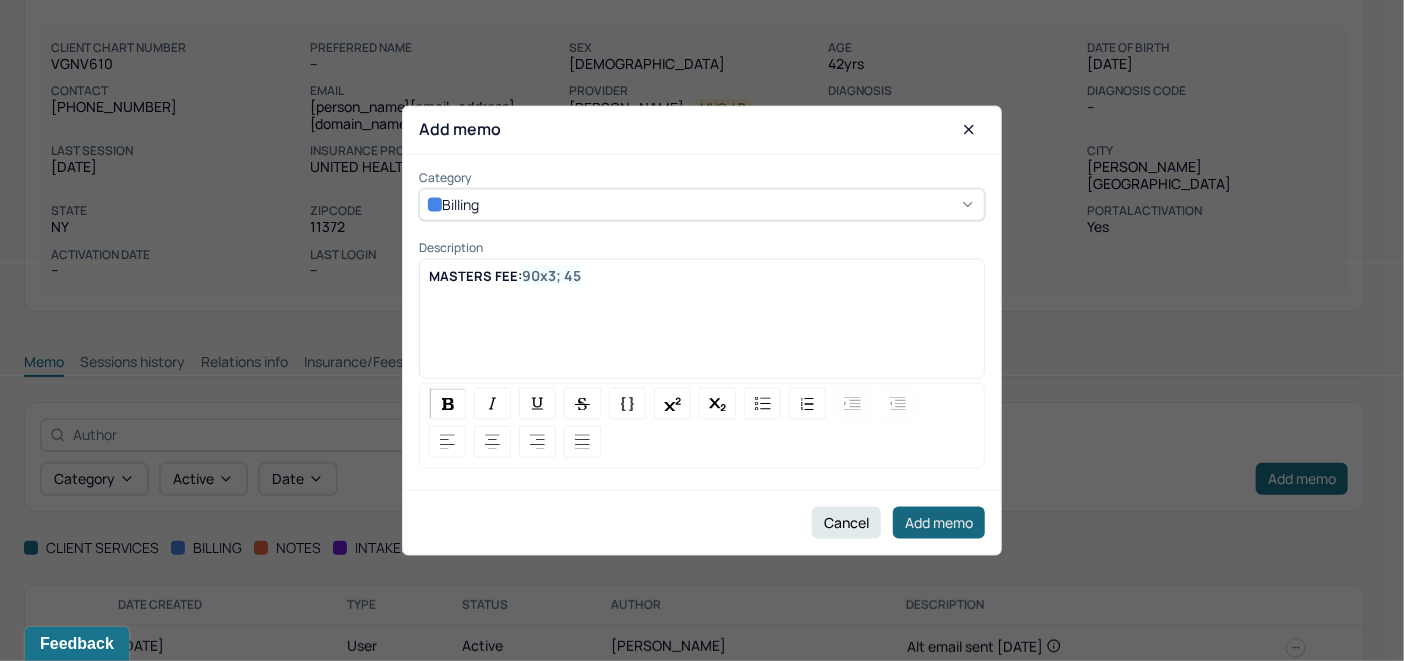 click on "Add memo" at bounding box center (939, 523) 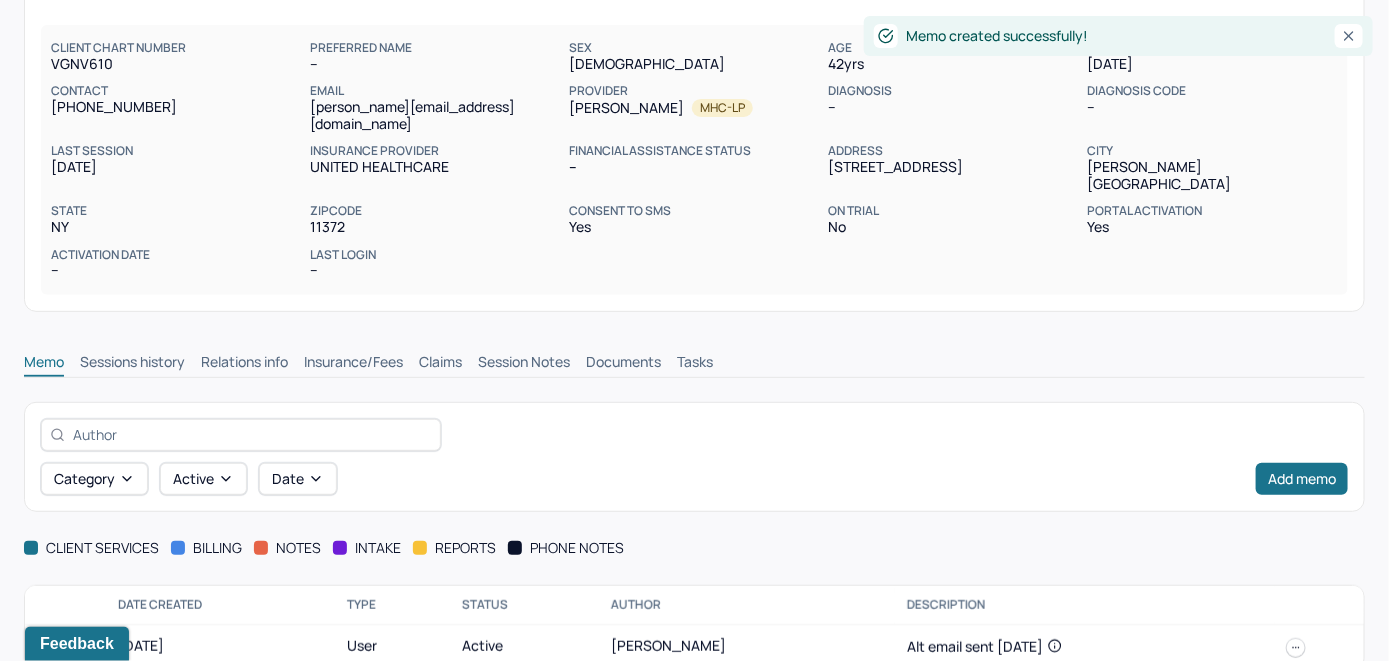 click on "Claims" at bounding box center (440, 364) 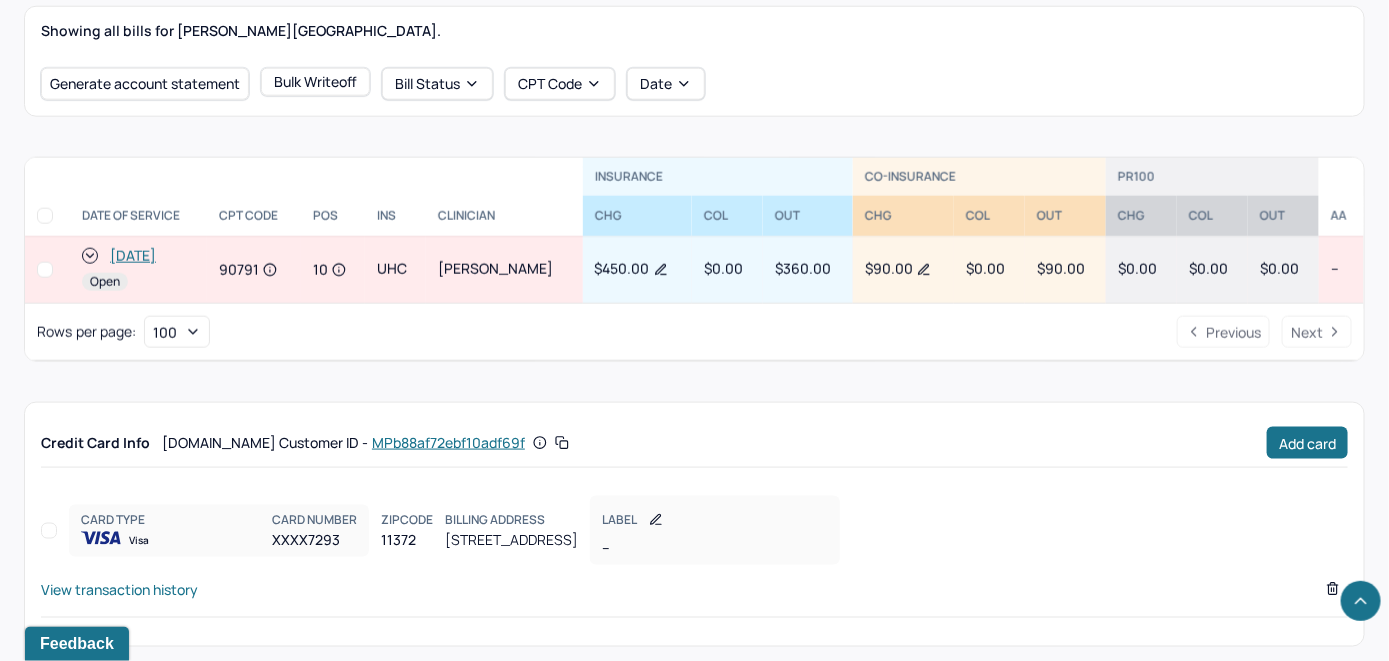 scroll, scrollTop: 826, scrollLeft: 0, axis: vertical 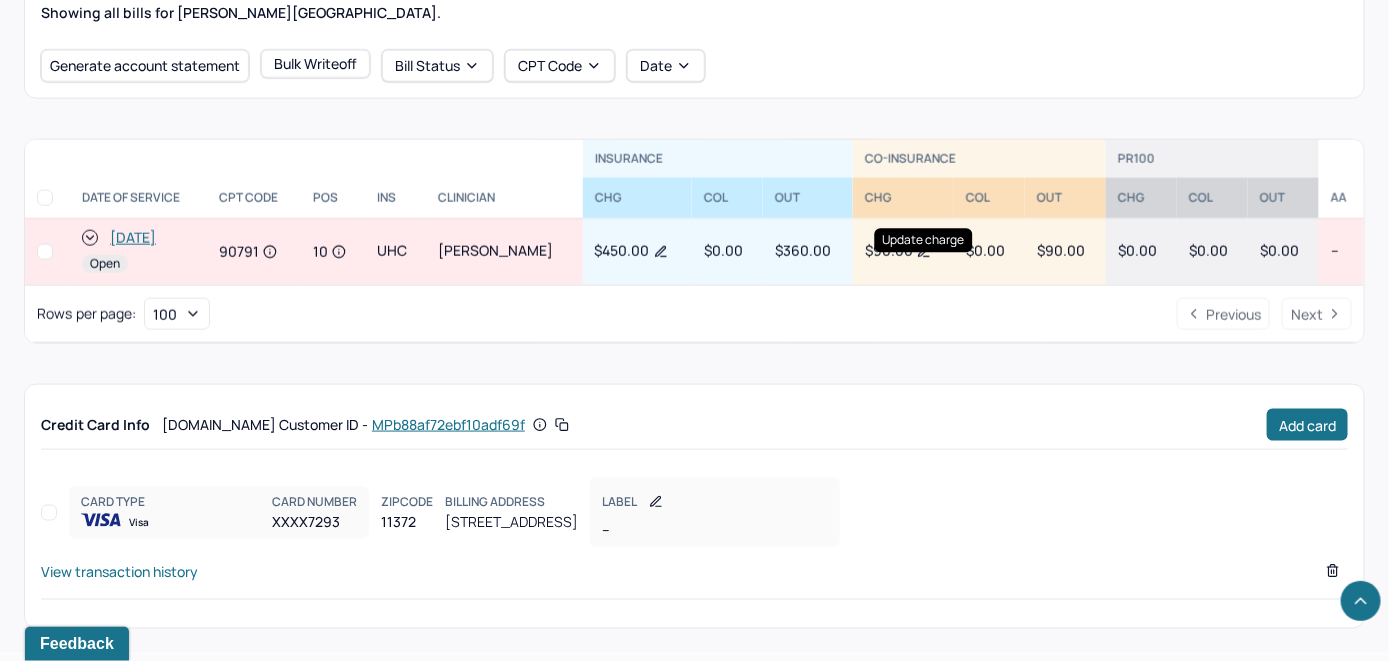 click 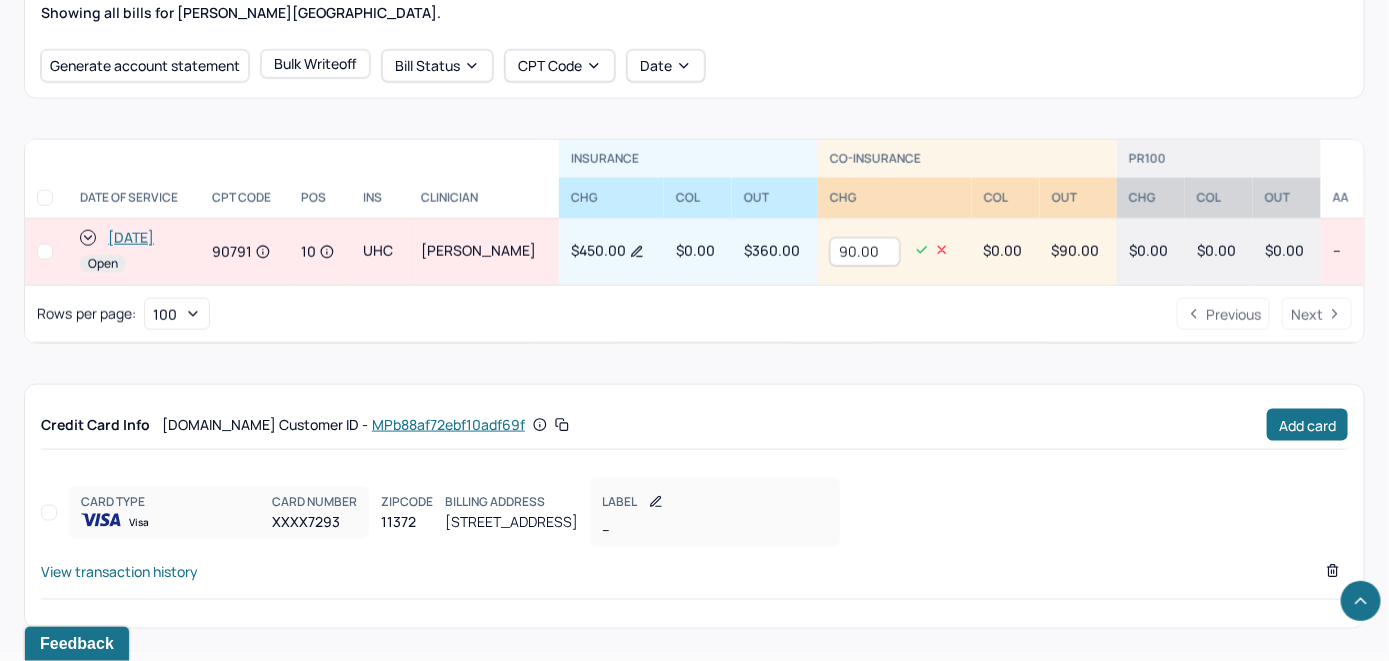 drag, startPoint x: 844, startPoint y: 260, endPoint x: 829, endPoint y: 297, distance: 39.92493 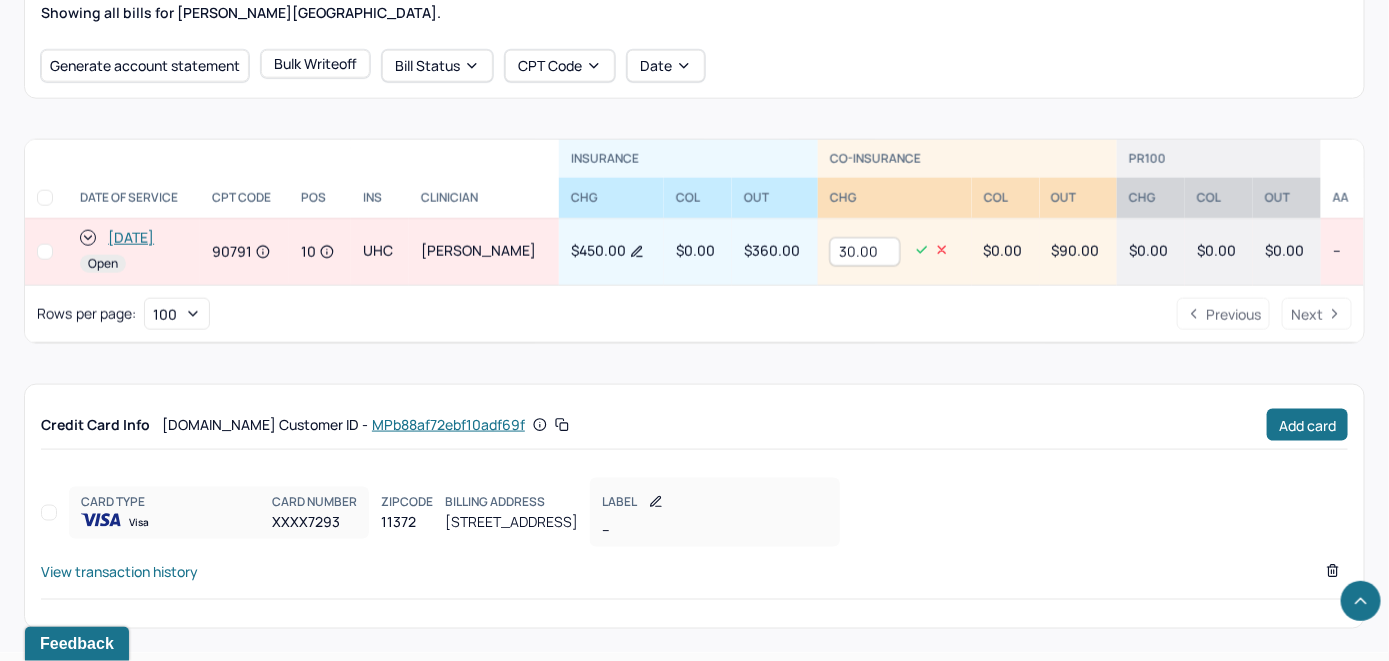 type on "30.00" 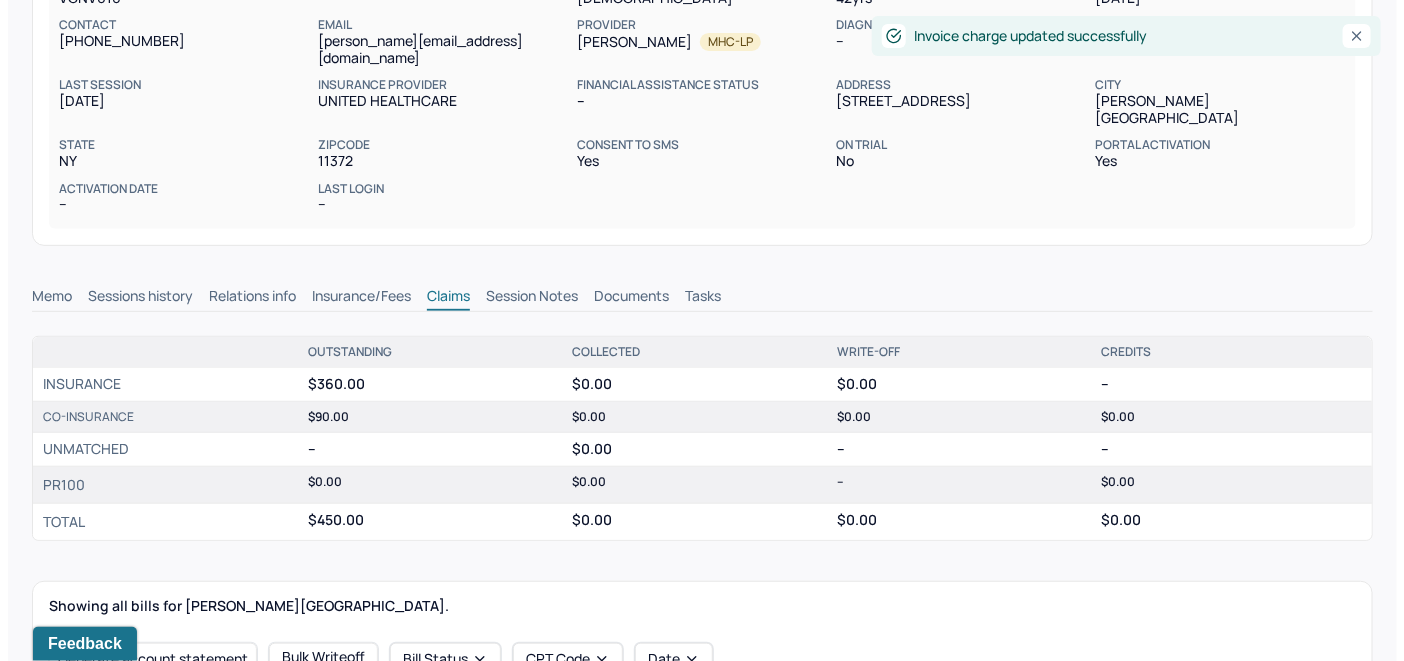 scroll, scrollTop: 226, scrollLeft: 0, axis: vertical 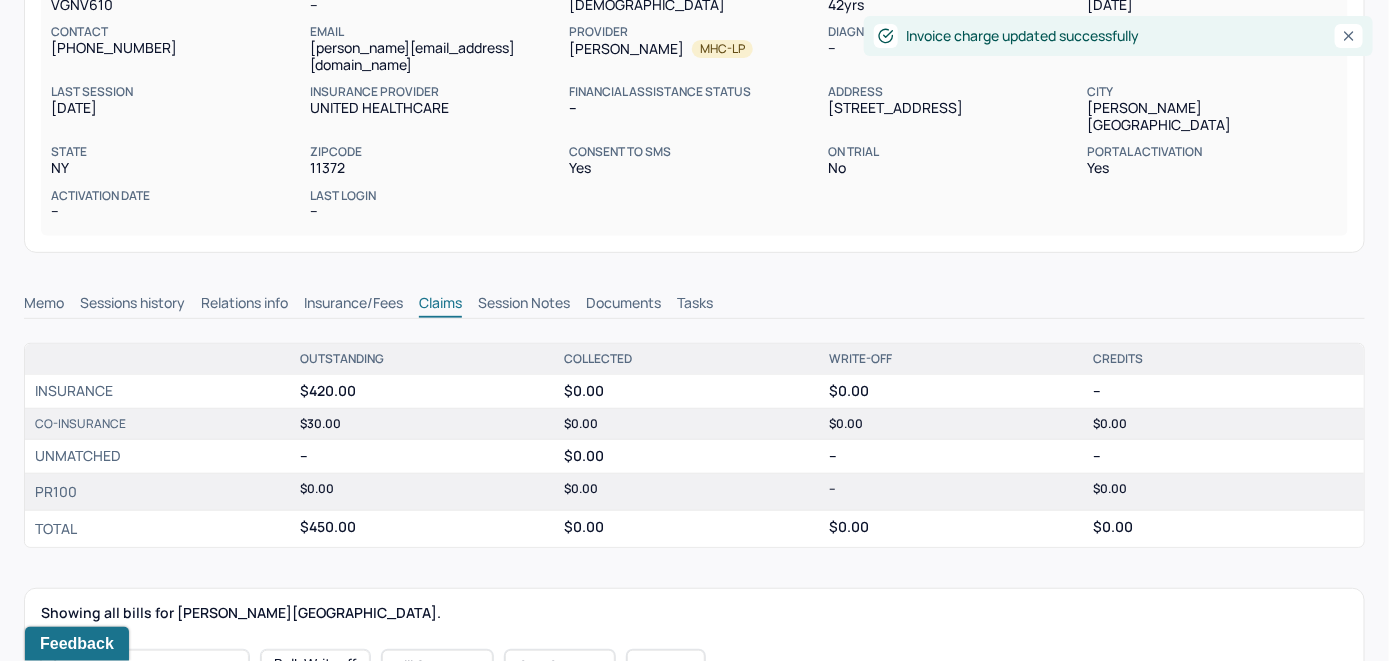 click on "Memo" at bounding box center (44, 305) 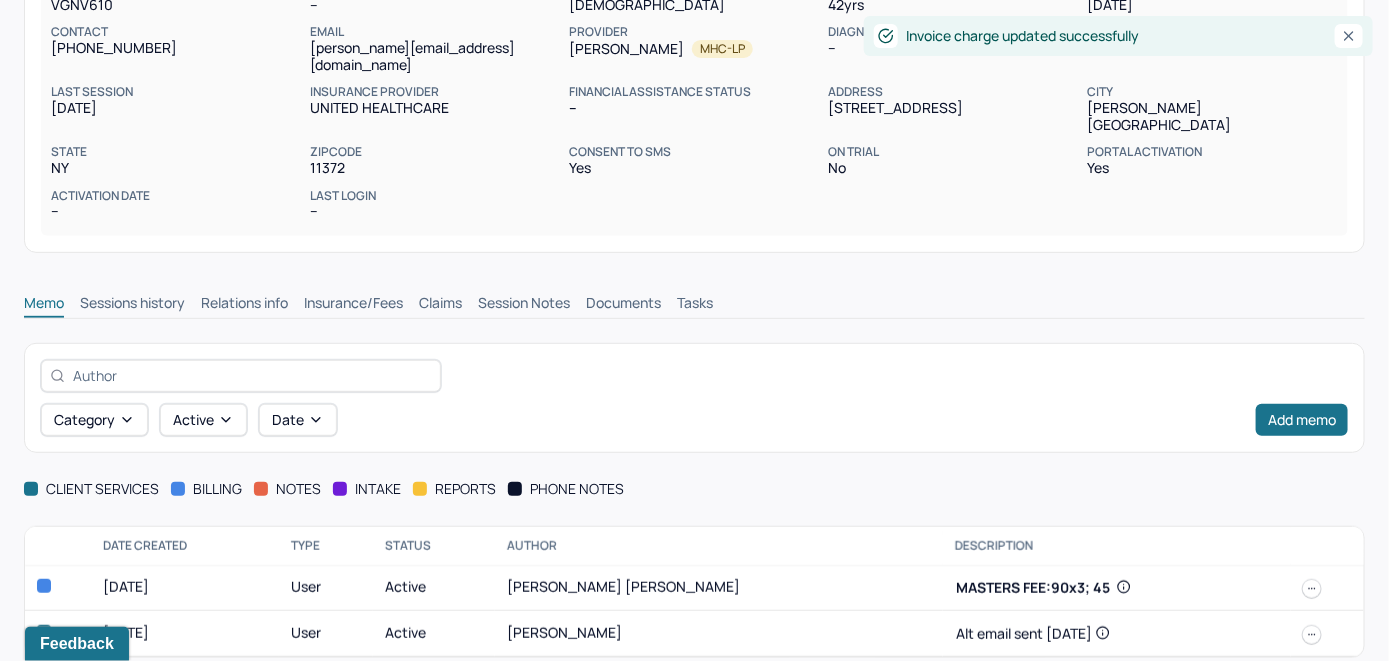 click at bounding box center [1312, 589] 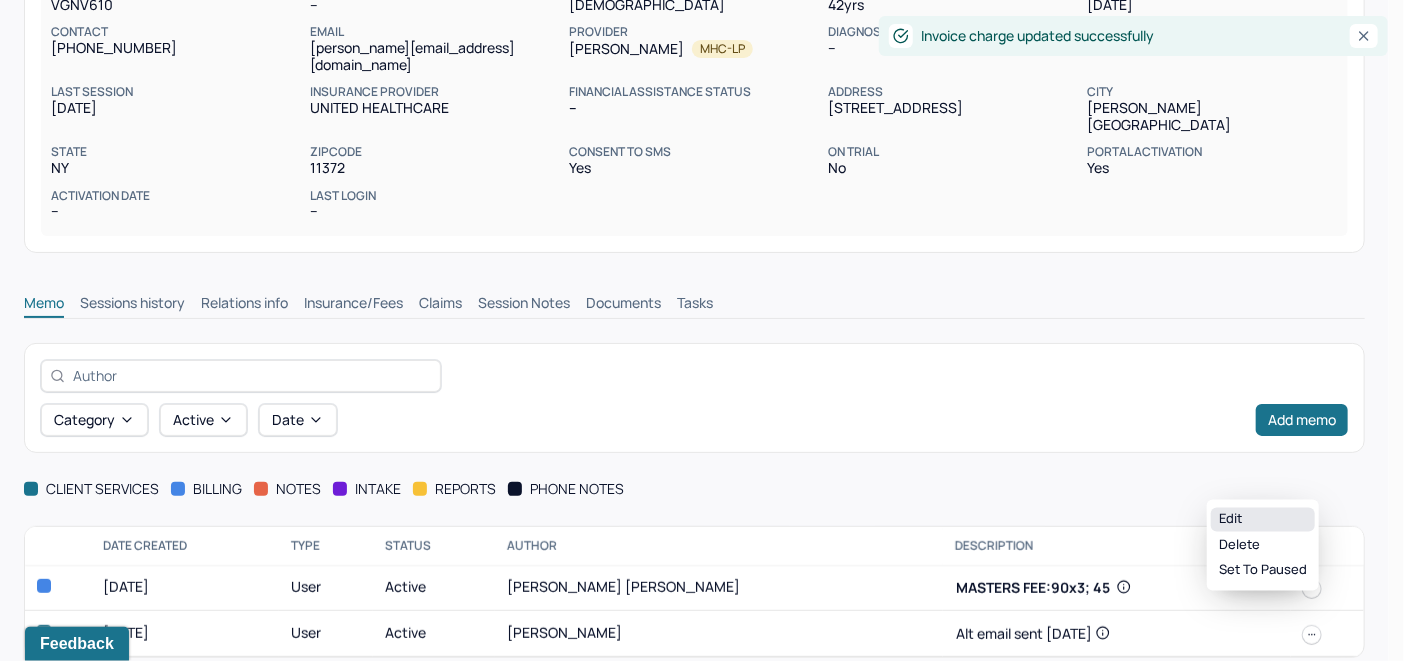 click on "Edit" at bounding box center [1263, 520] 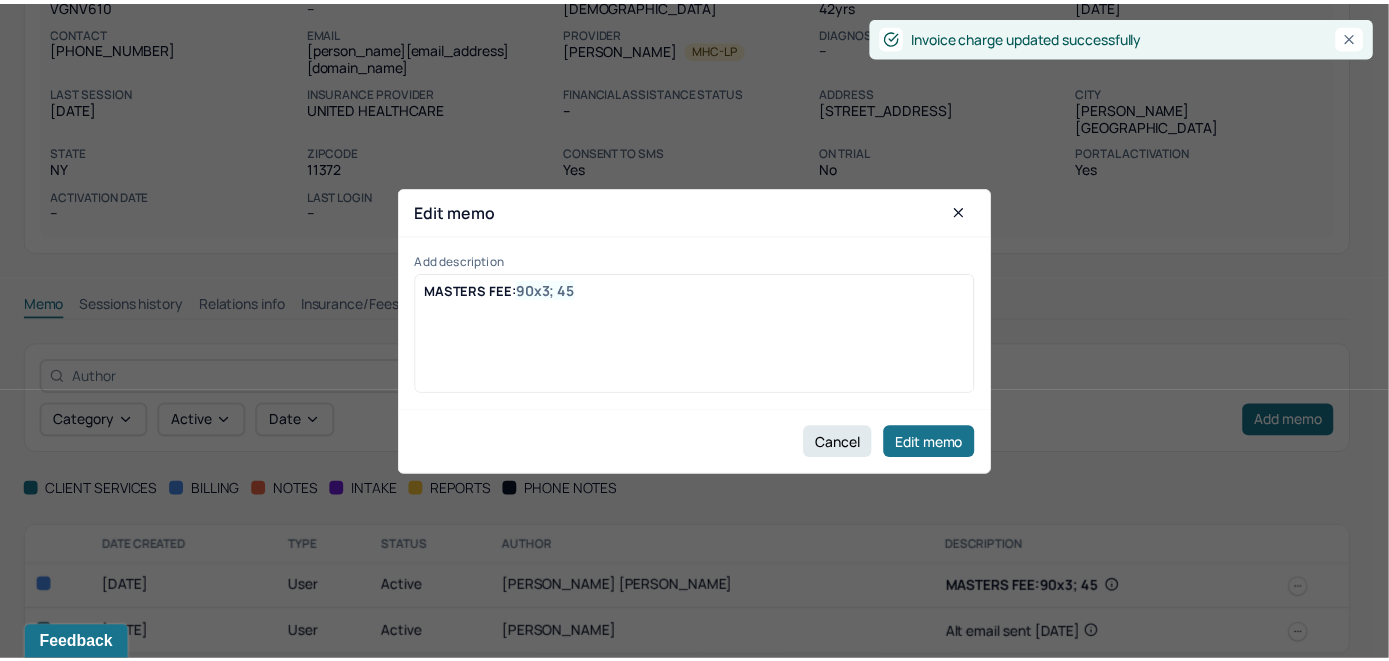 scroll, scrollTop: 214, scrollLeft: 0, axis: vertical 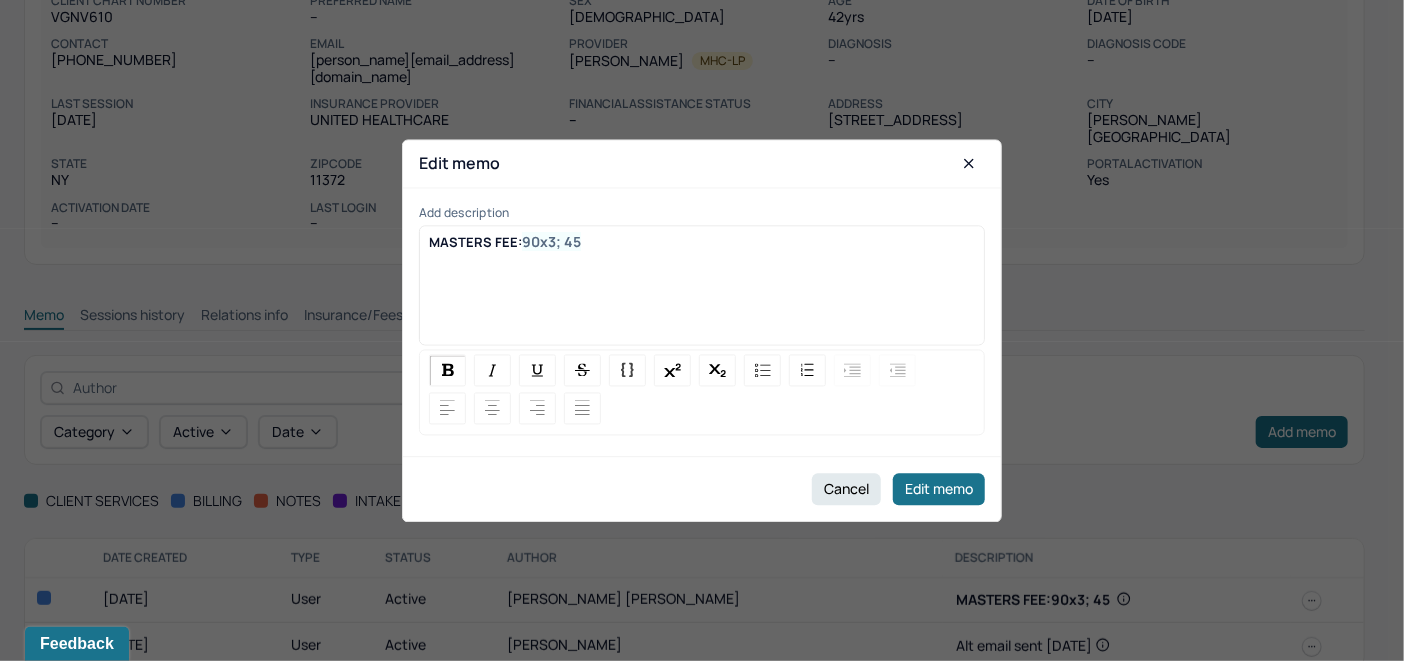 click on "MASTERS FEE:  90x3; 45" at bounding box center [702, 292] 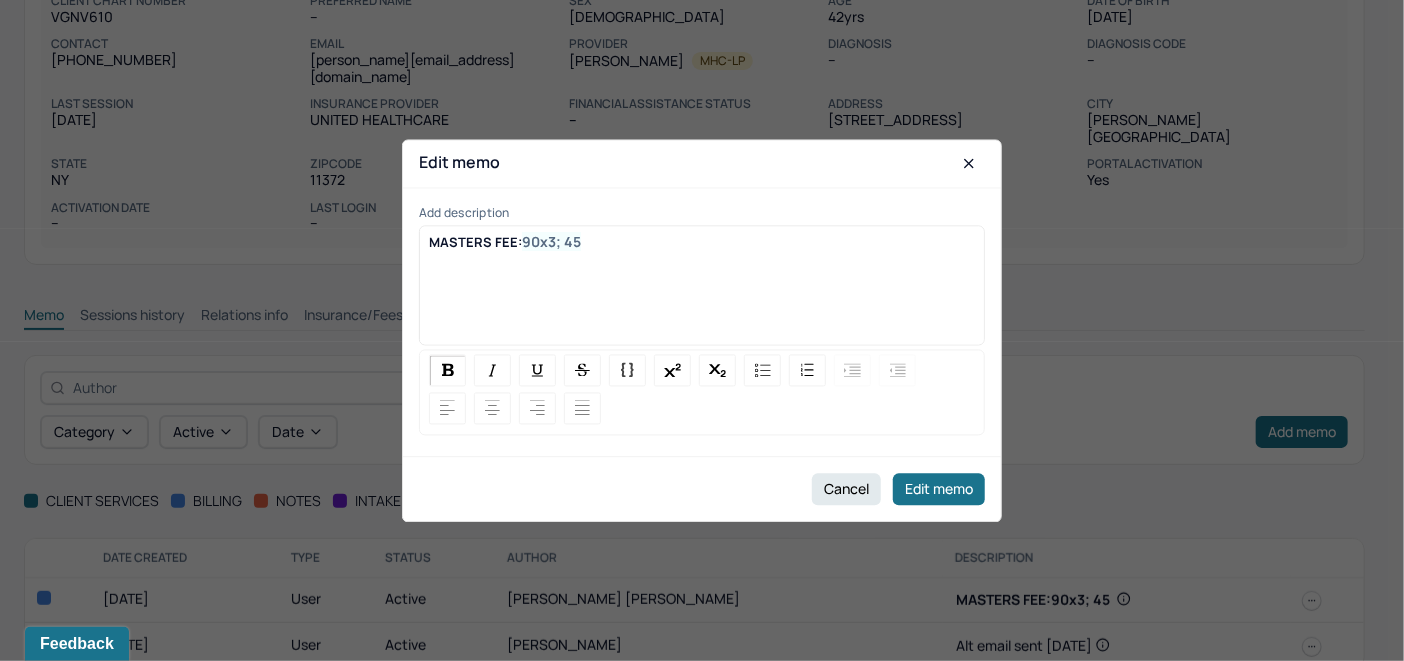 type 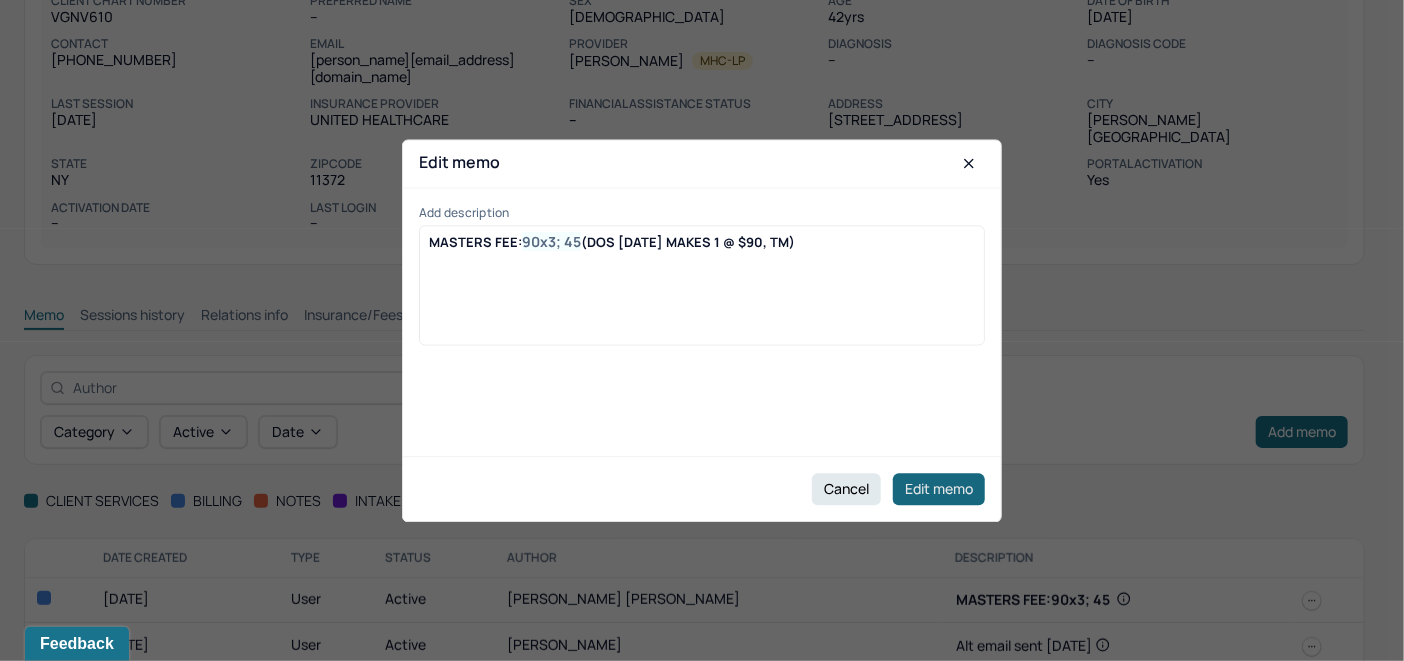 click on "Edit memo" at bounding box center [939, 489] 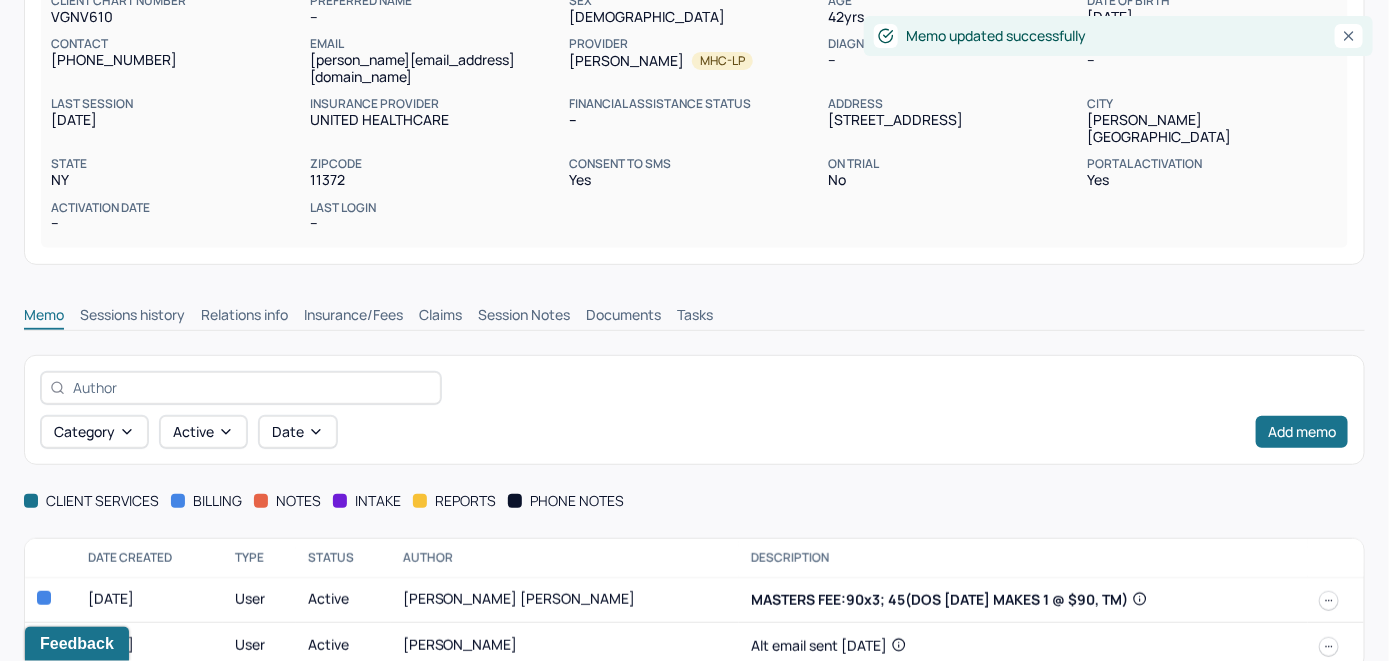 click on "Claims" at bounding box center (440, 317) 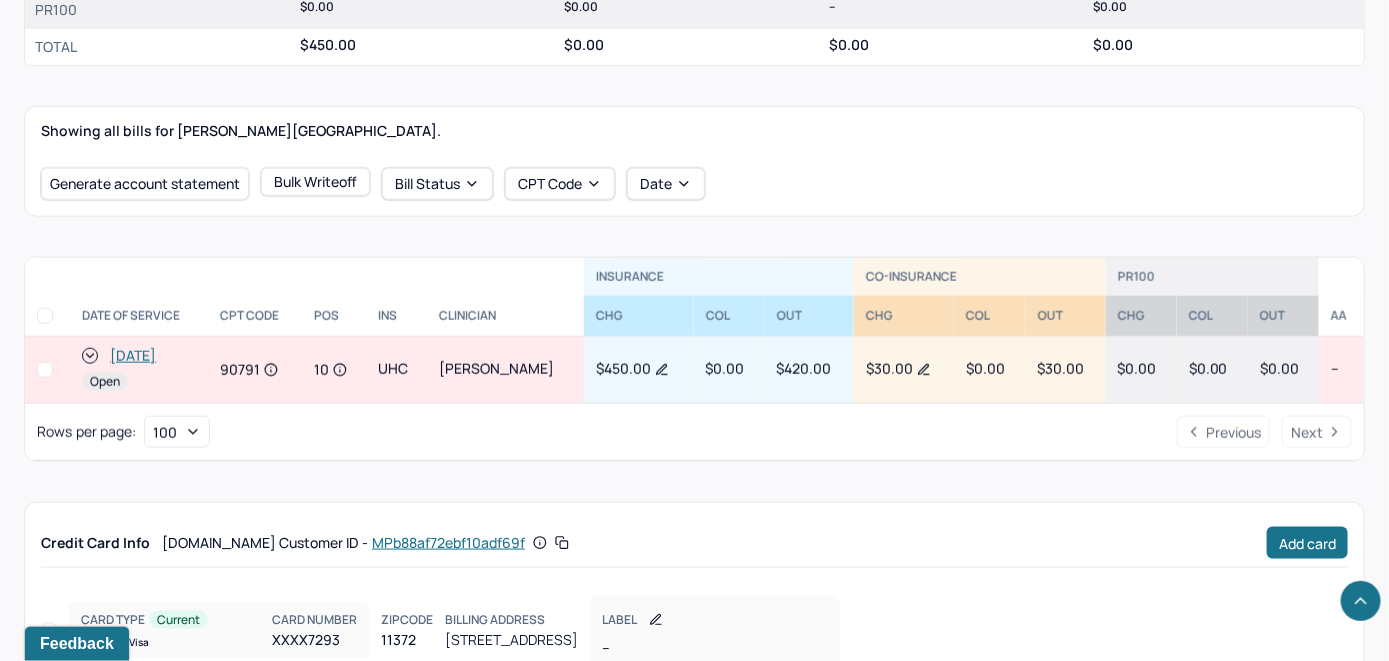 scroll, scrollTop: 826, scrollLeft: 0, axis: vertical 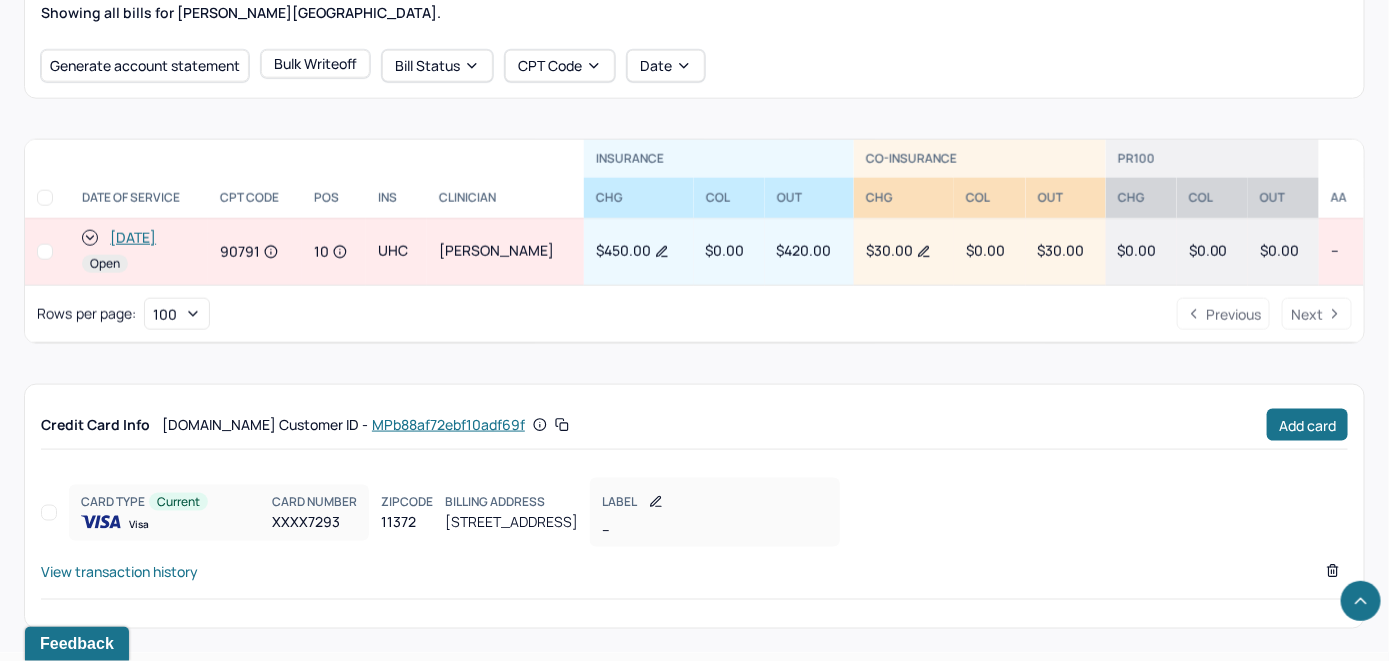 click on "[DATE]" at bounding box center [133, 238] 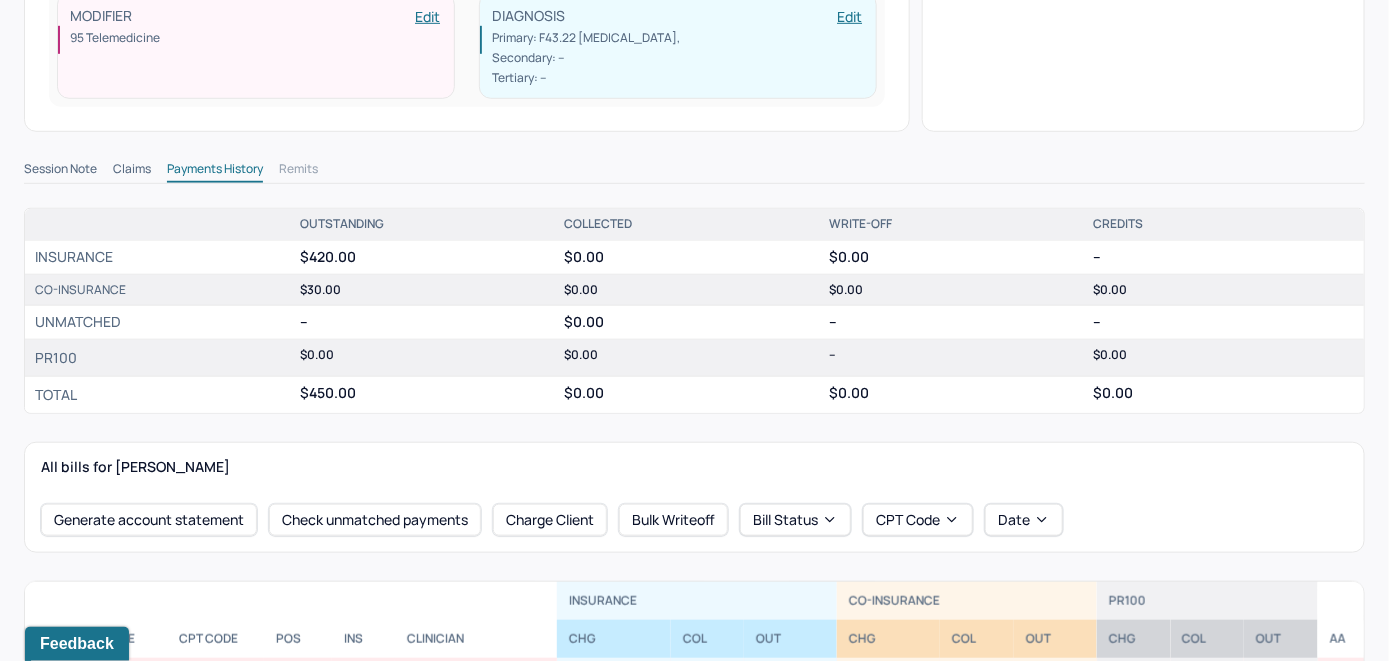 scroll, scrollTop: 600, scrollLeft: 0, axis: vertical 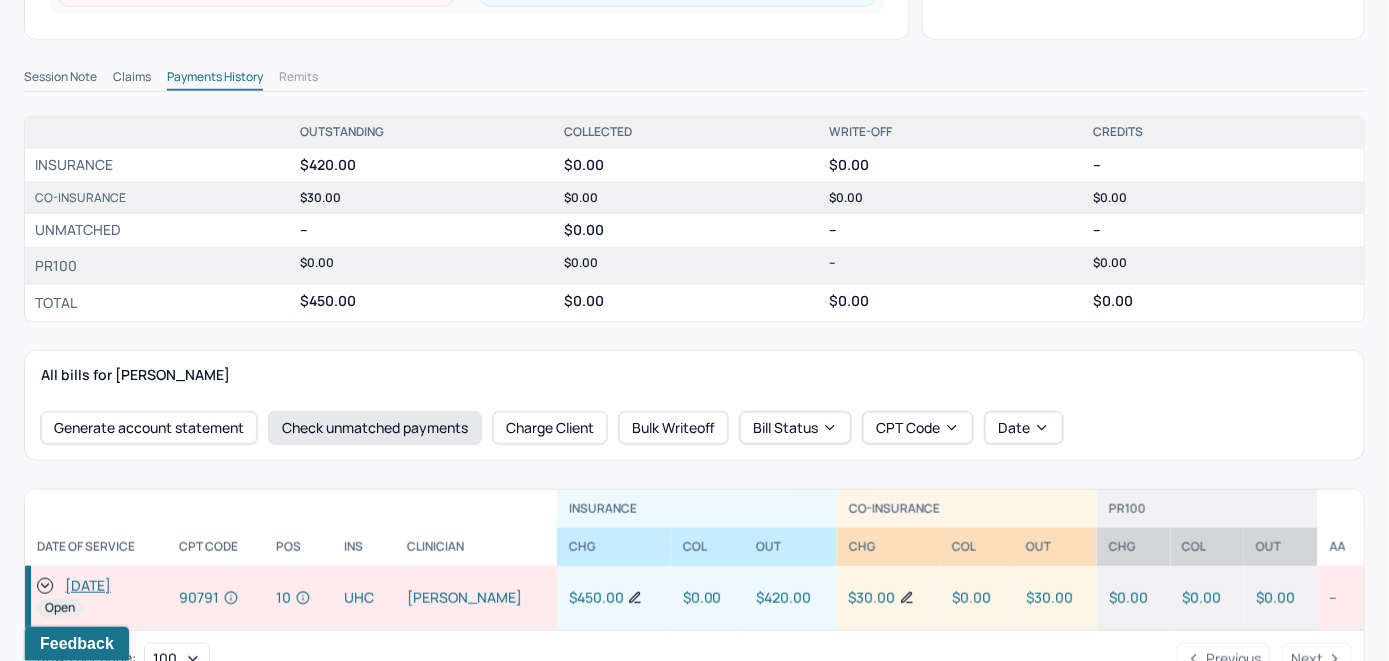 click on "Check unmatched payments" at bounding box center [375, 428] 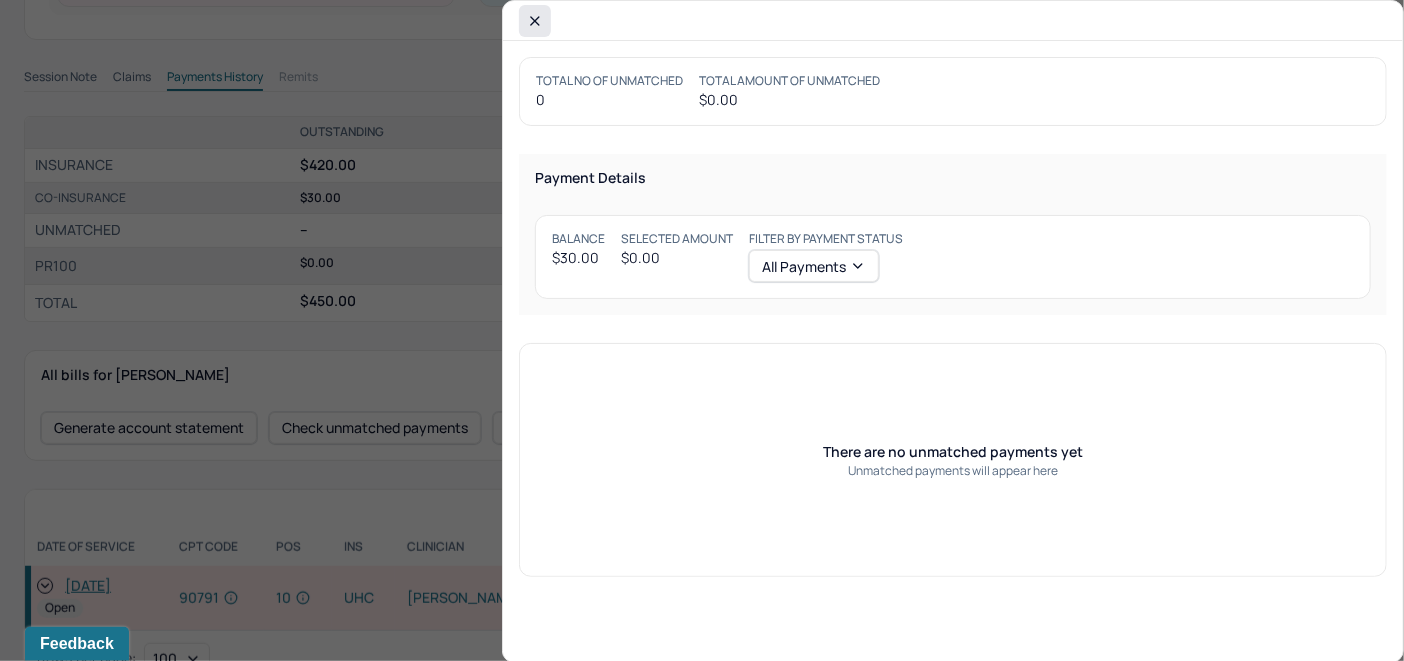 click 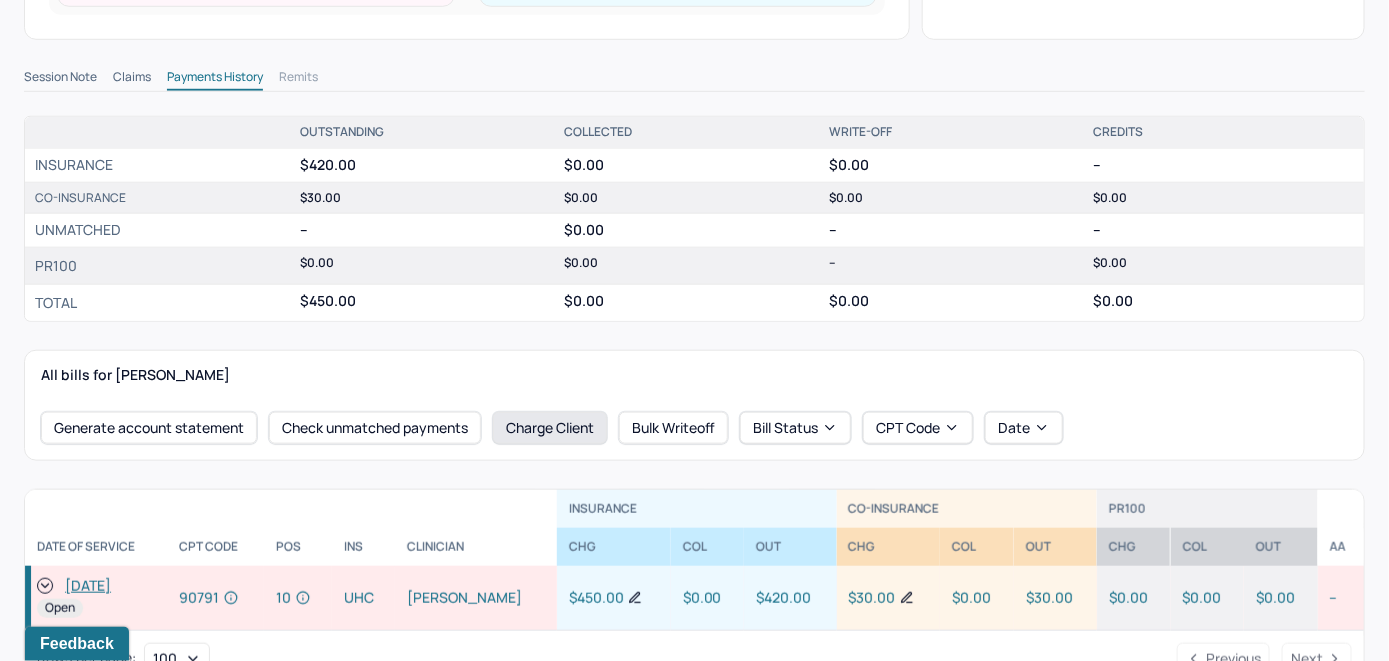 click on "Charge Client" at bounding box center (550, 428) 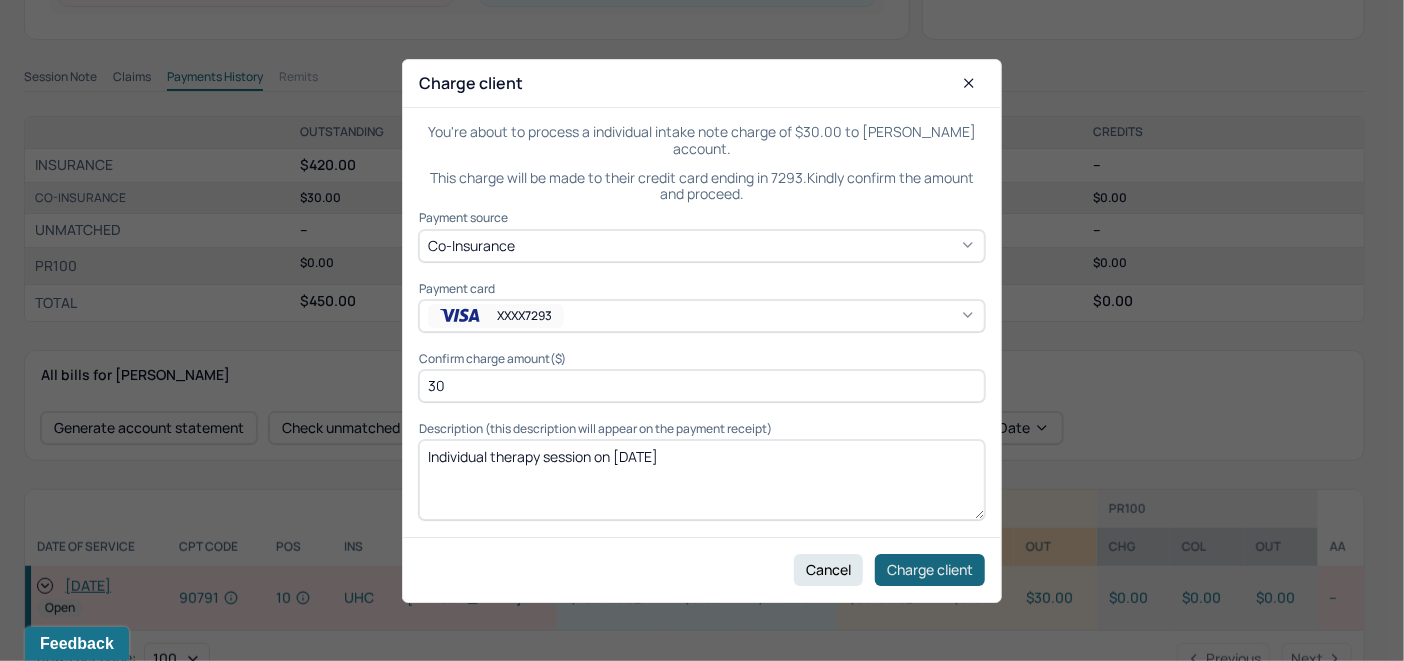 click on "Charge client" at bounding box center [930, 569] 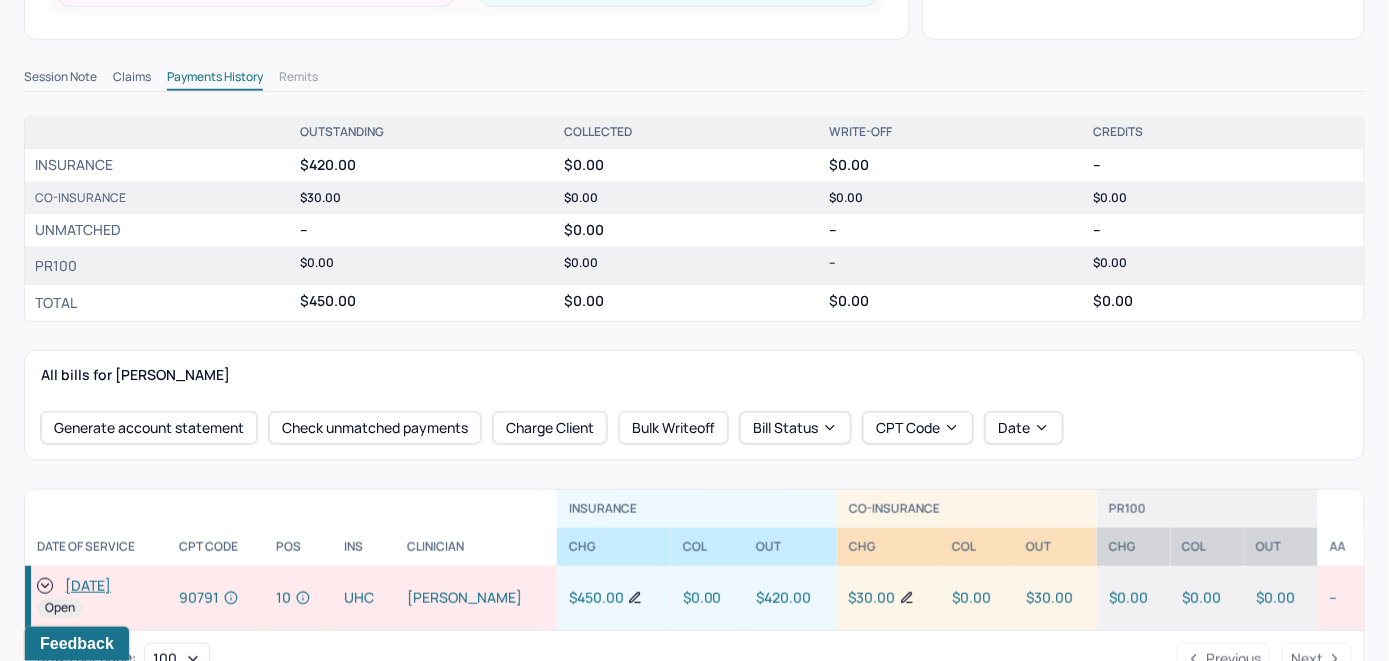 click 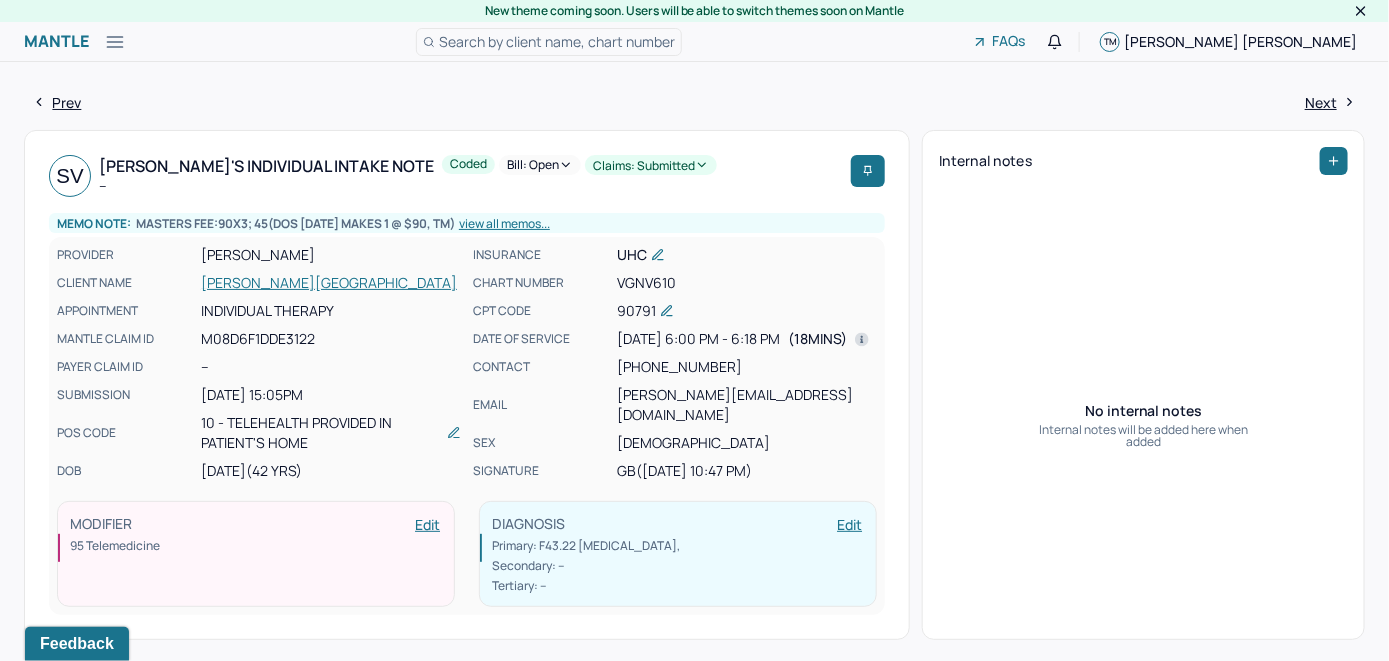 scroll, scrollTop: 0, scrollLeft: 0, axis: both 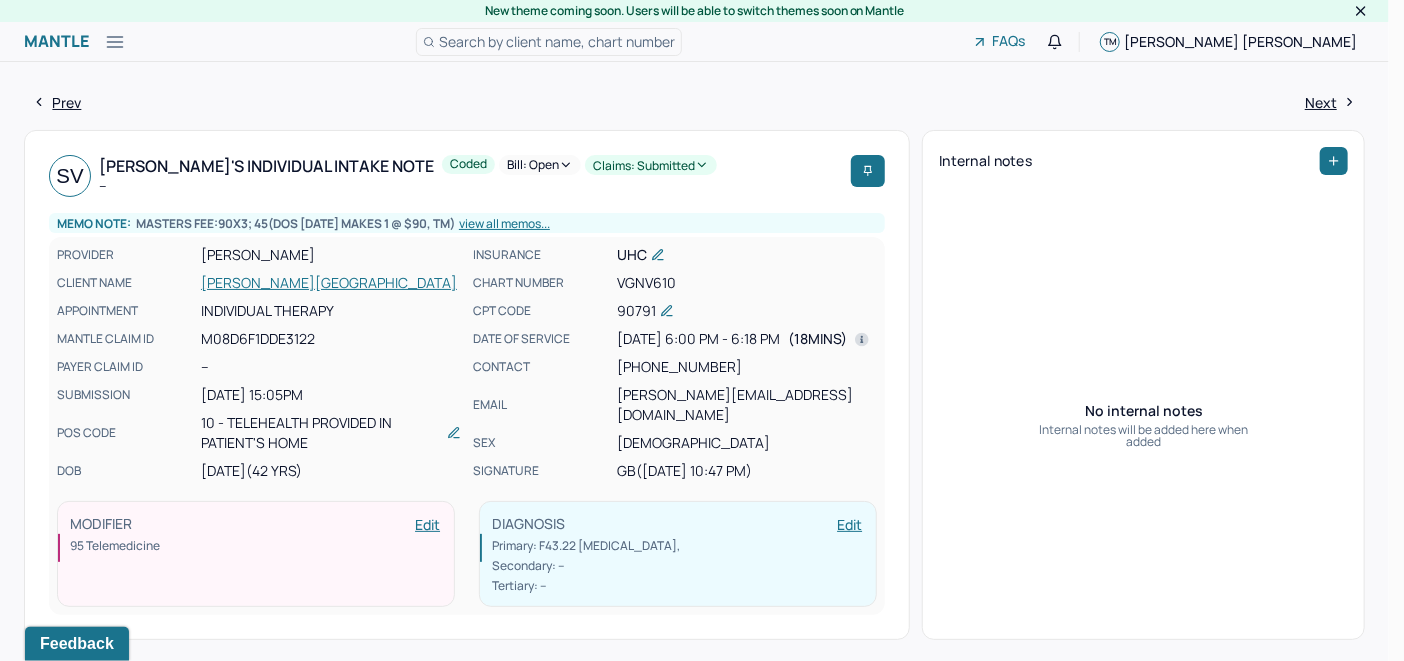 click on "Bill: Open" at bounding box center [540, 165] 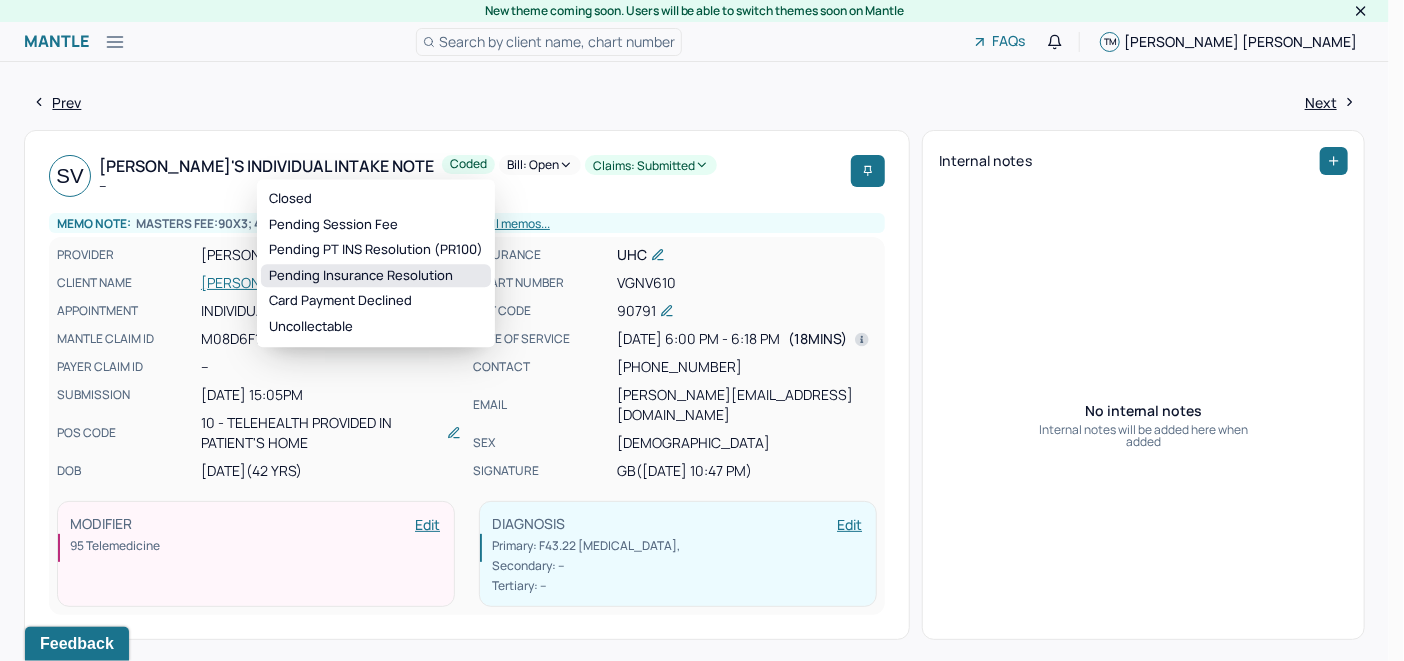 click on "Pending Insurance Resolution" at bounding box center (376, 276) 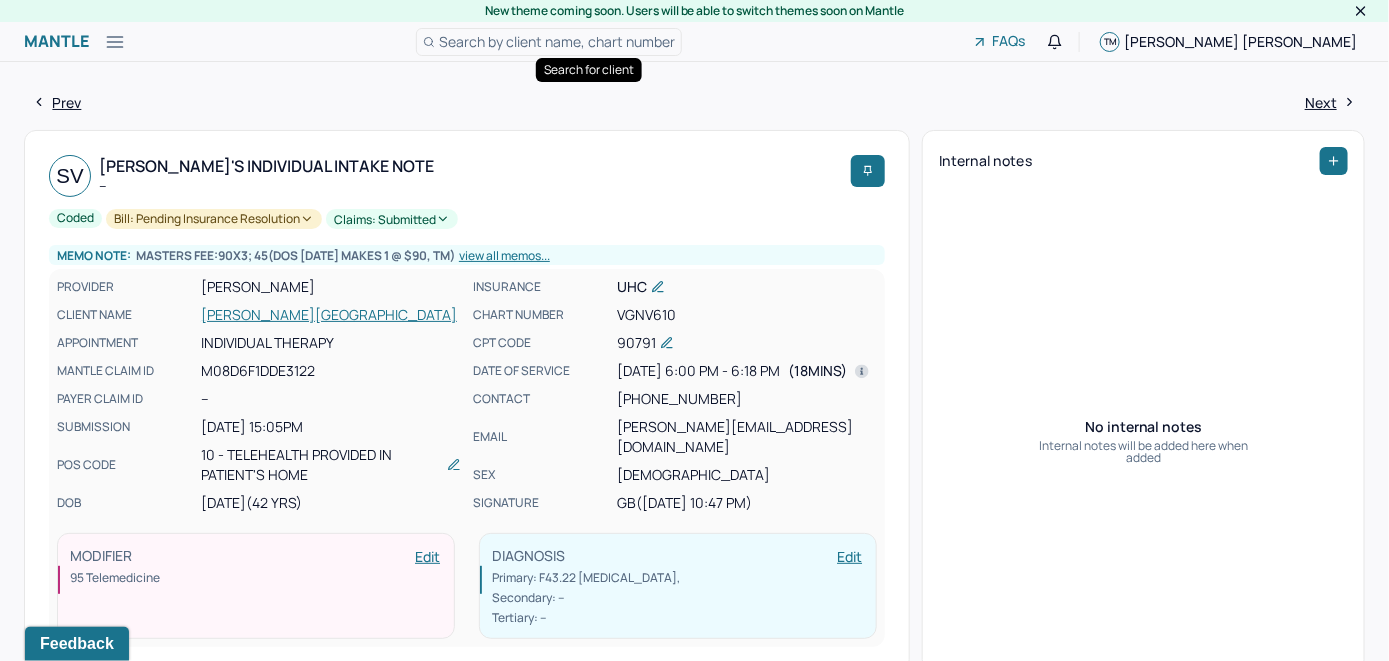 click on "Search by client name, chart number" at bounding box center (557, 41) 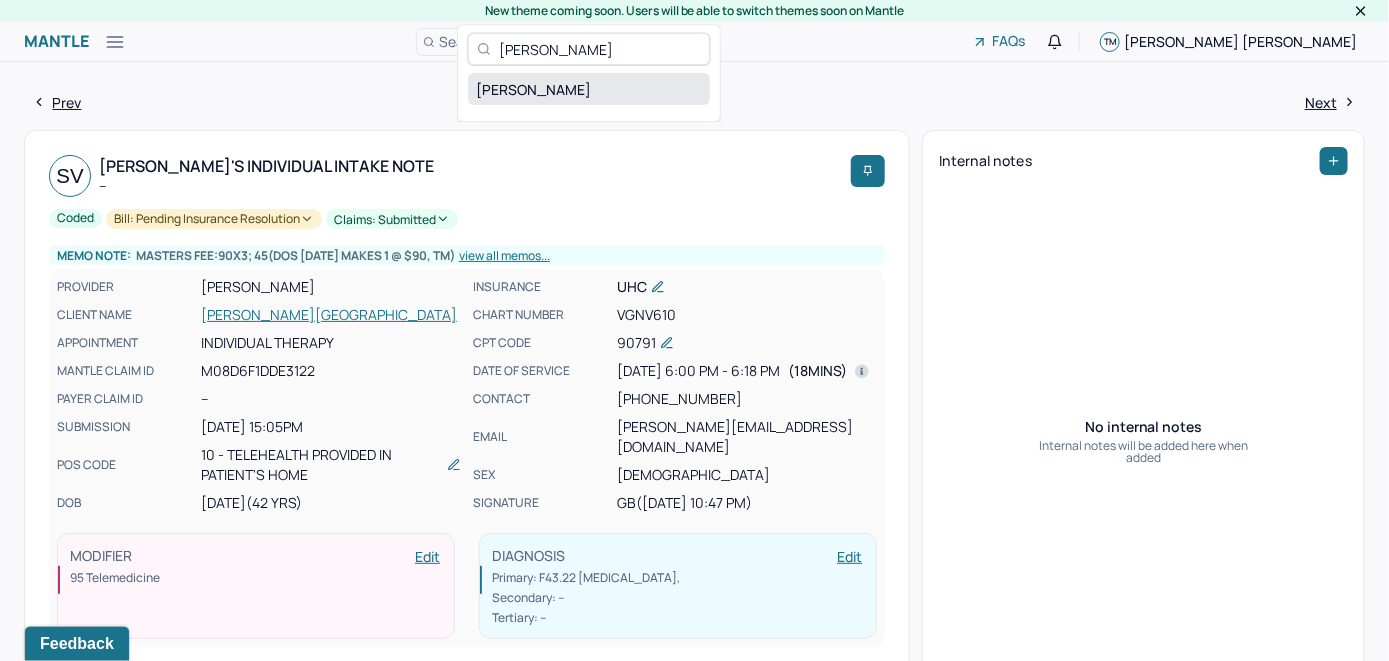 type on "Sarah Brand" 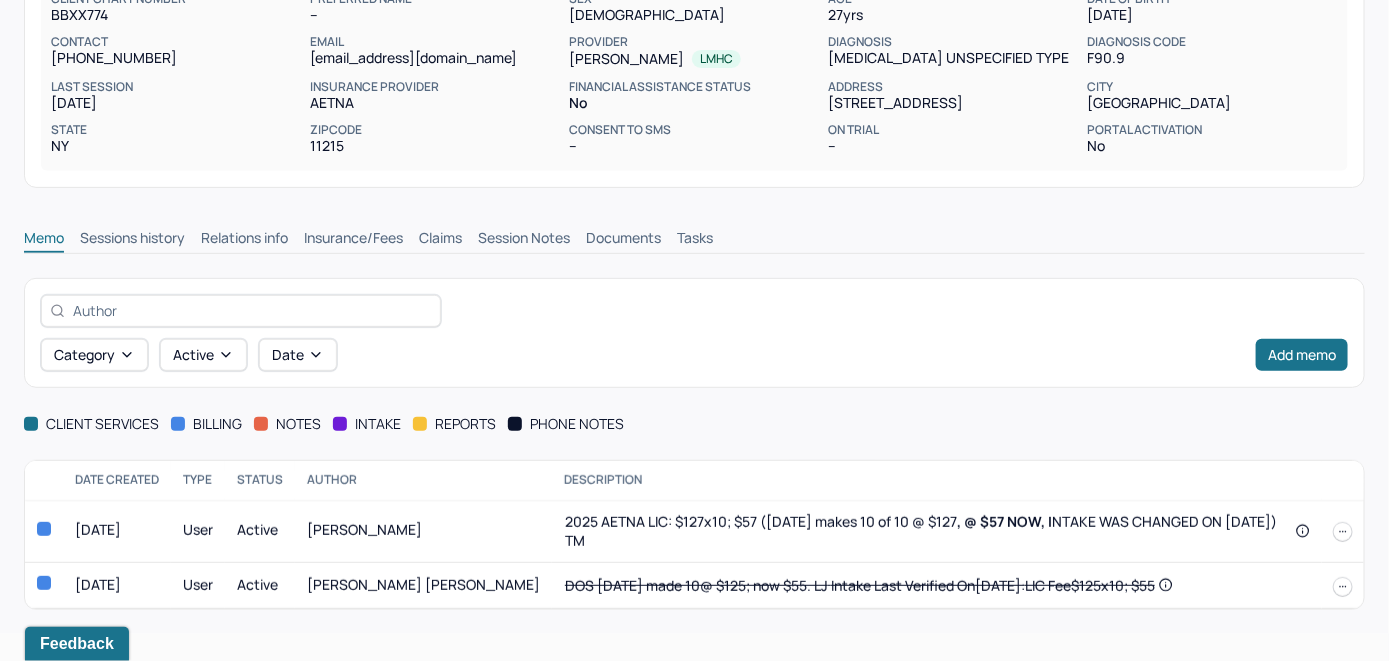 scroll, scrollTop: 231, scrollLeft: 0, axis: vertical 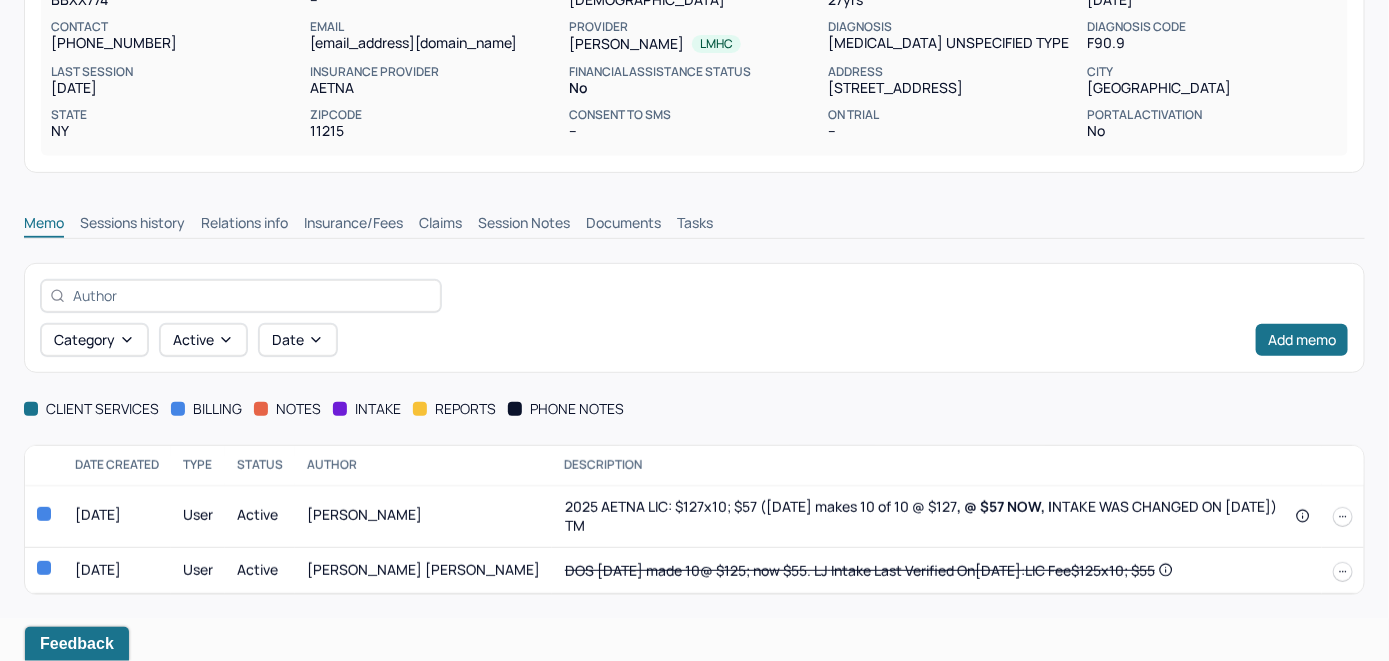 click on "Insurance/Fees" at bounding box center [353, 225] 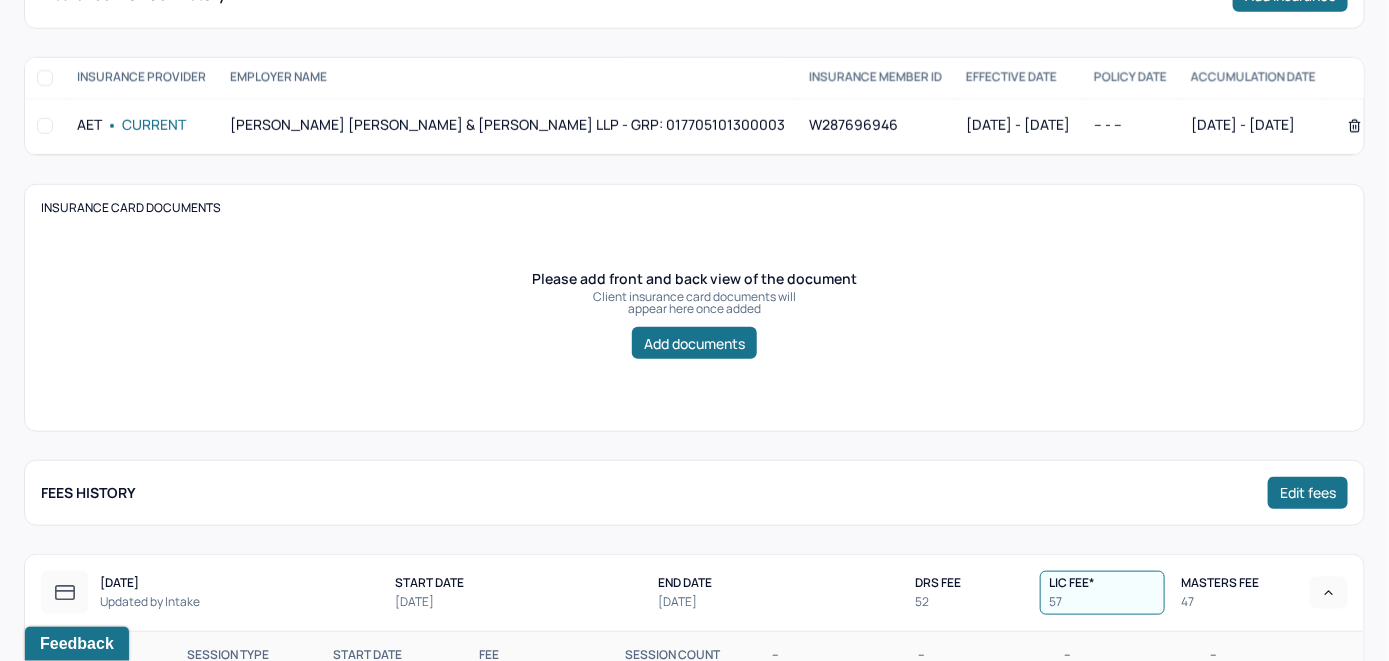 scroll, scrollTop: 331, scrollLeft: 0, axis: vertical 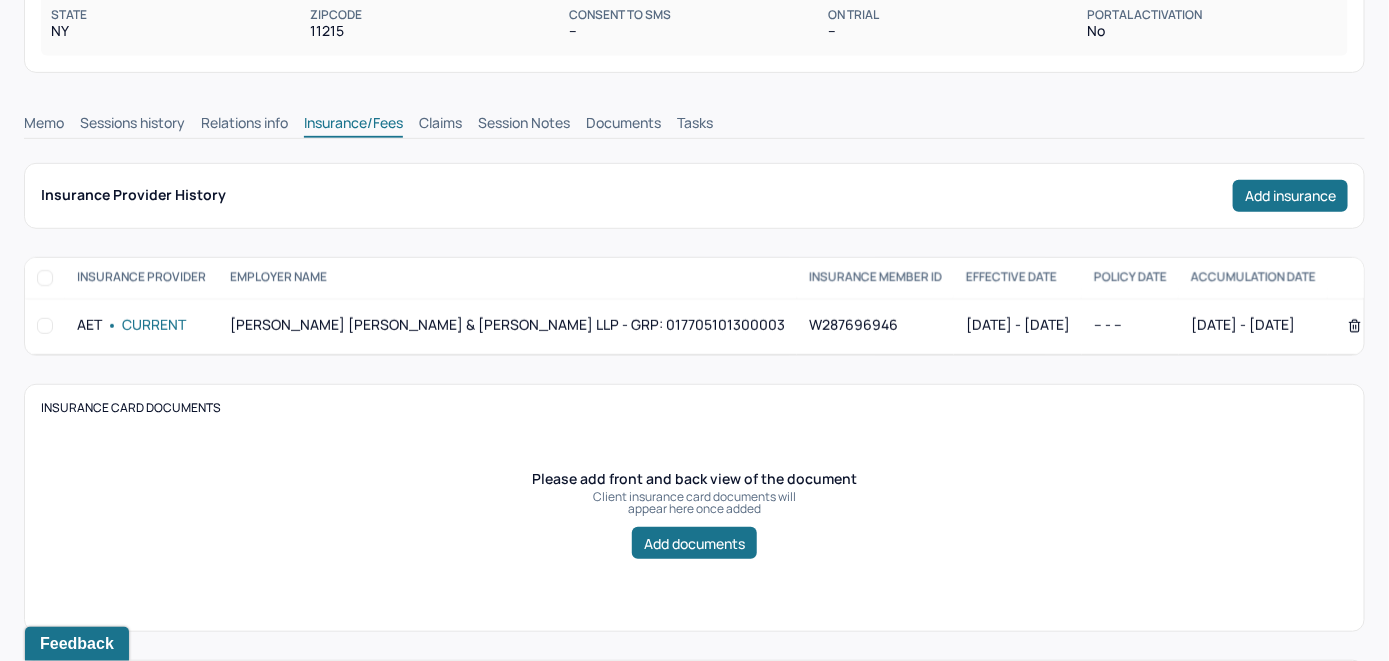 click on "Claims" at bounding box center [440, 125] 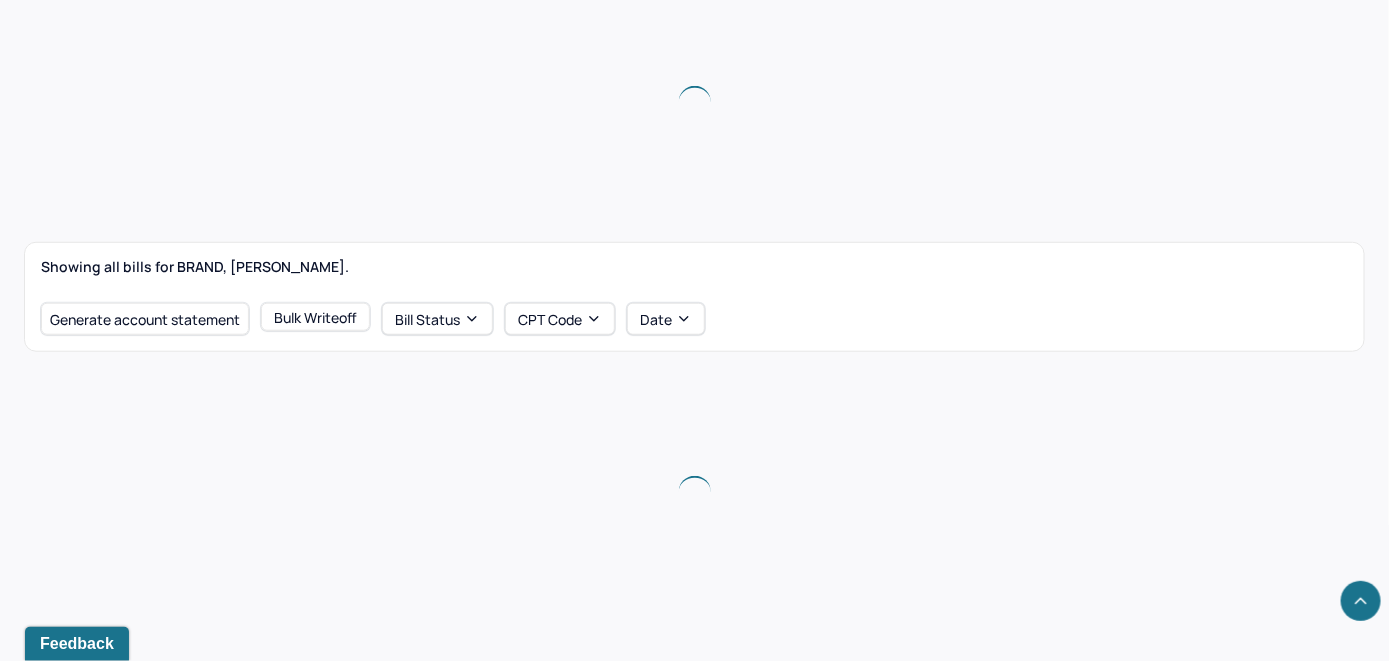 scroll, scrollTop: 729, scrollLeft: 0, axis: vertical 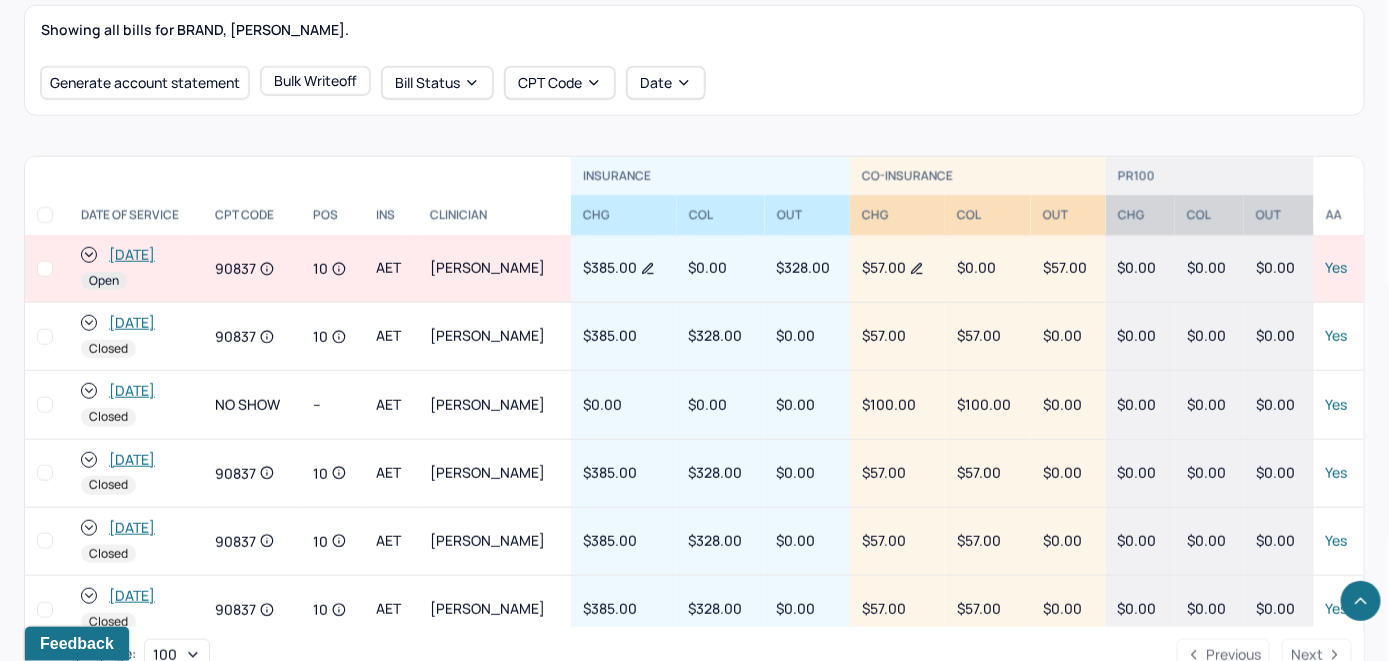 click on "[DATE]" at bounding box center (132, 255) 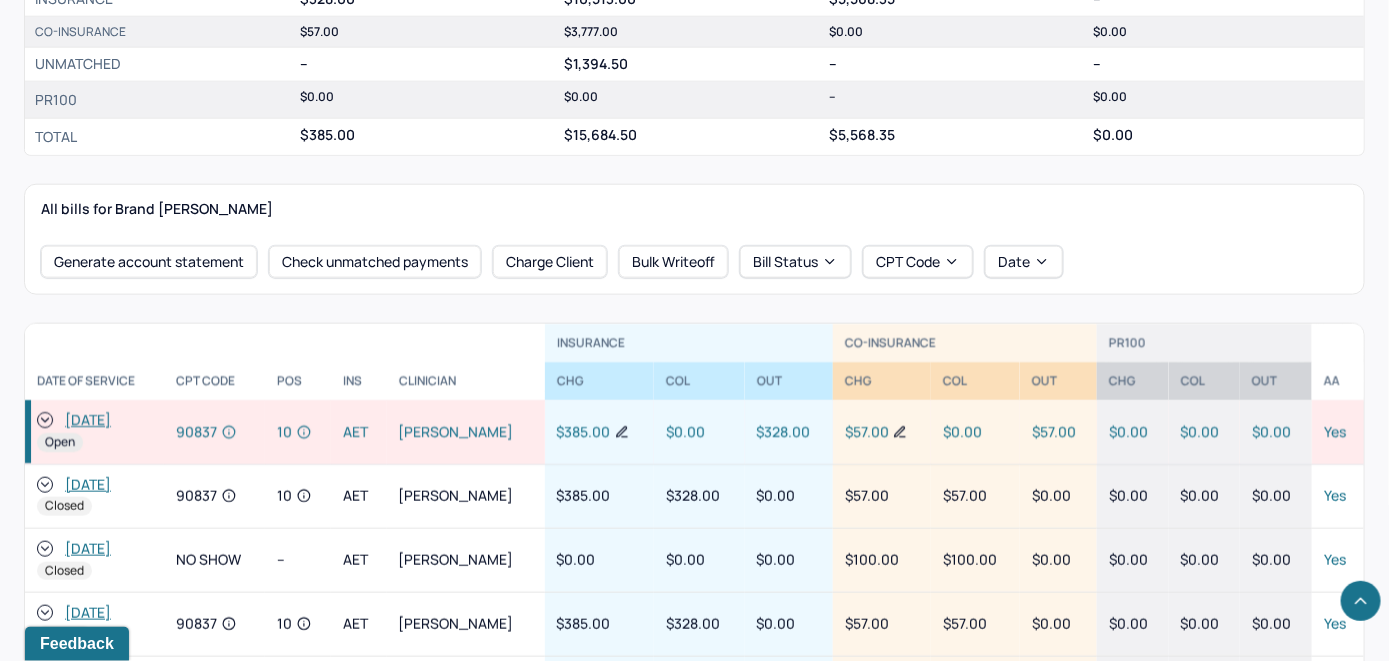 scroll, scrollTop: 900, scrollLeft: 0, axis: vertical 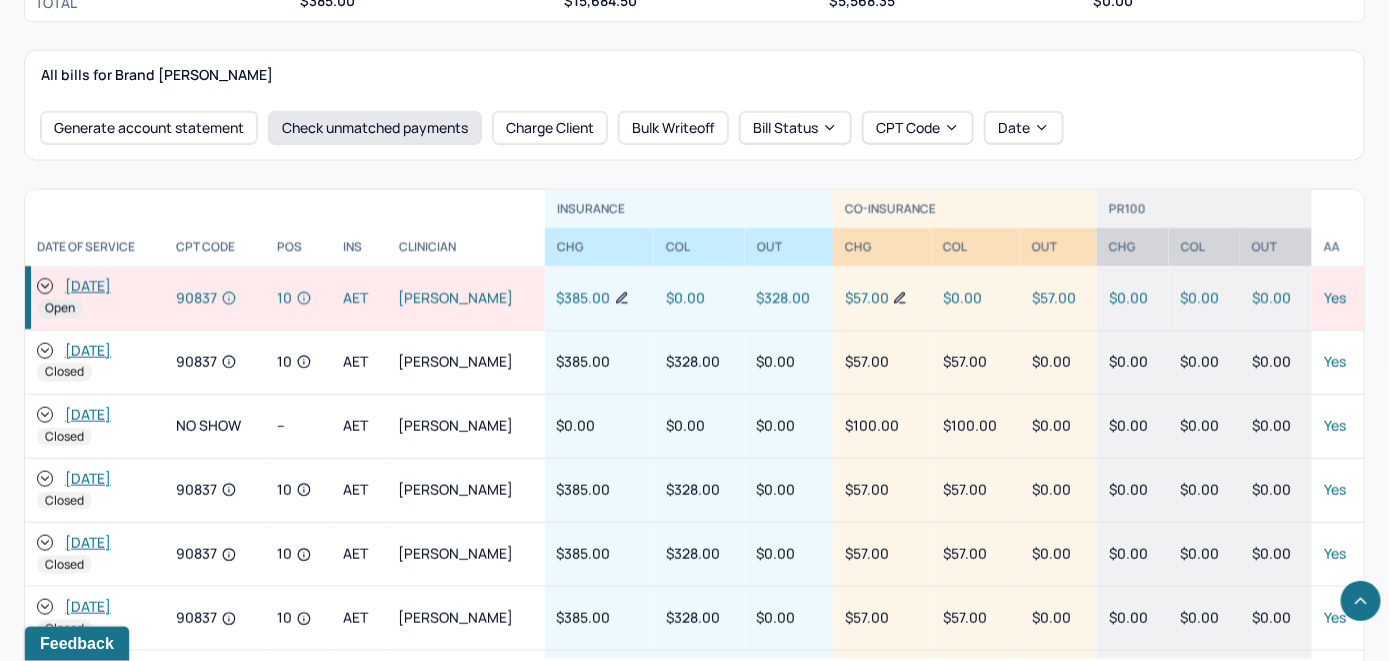 click on "Check unmatched payments" at bounding box center (375, 128) 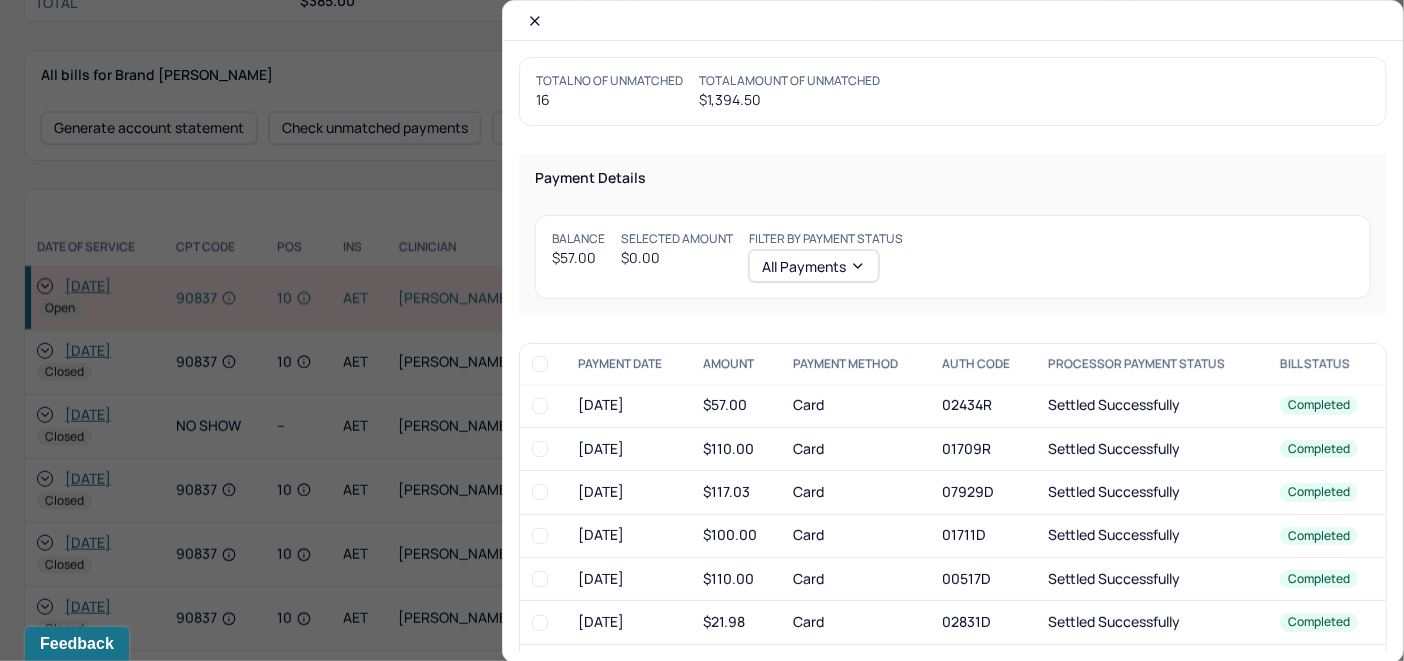 click at bounding box center (540, 406) 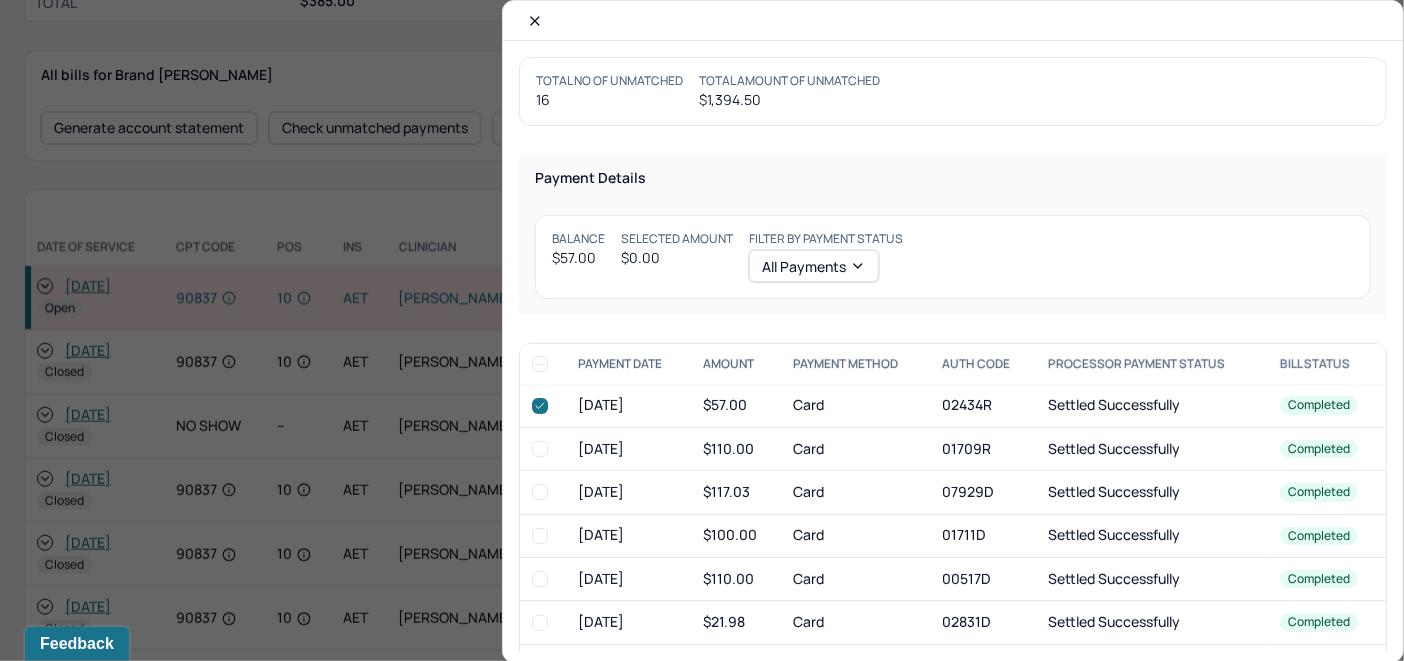 checkbox on "true" 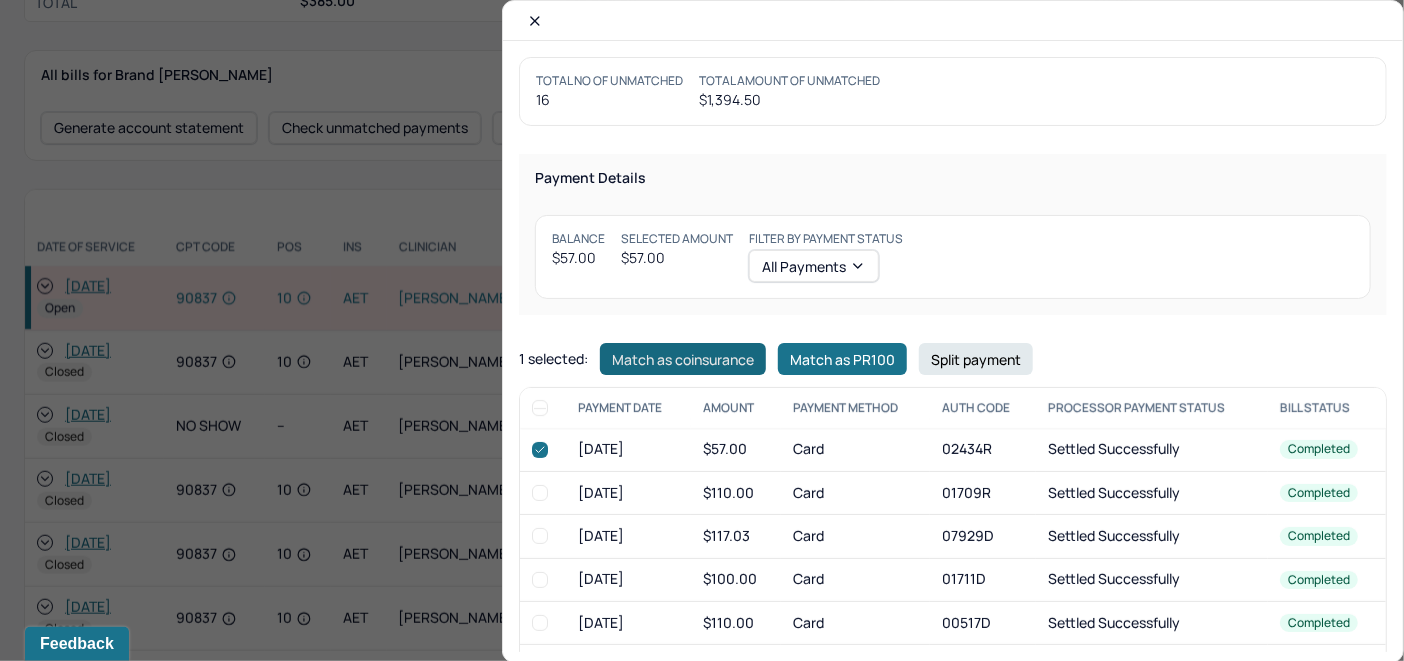 click on "Match as coinsurance" at bounding box center (683, 359) 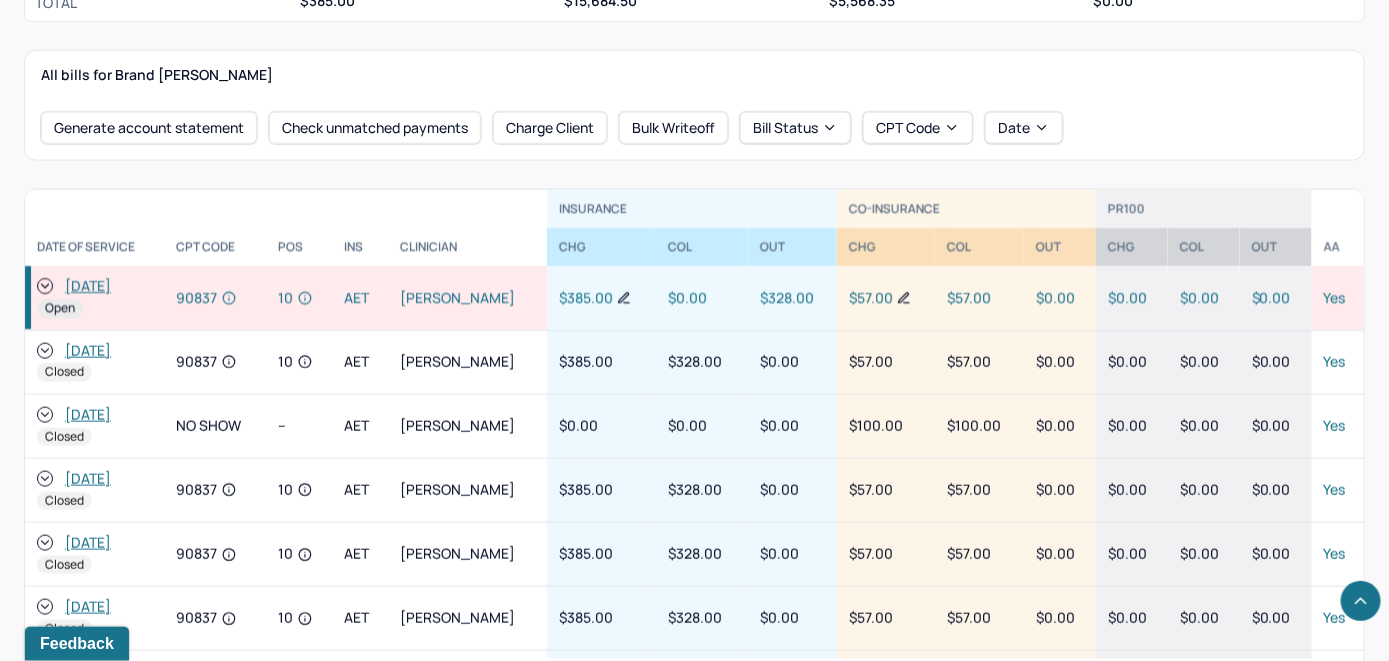 click 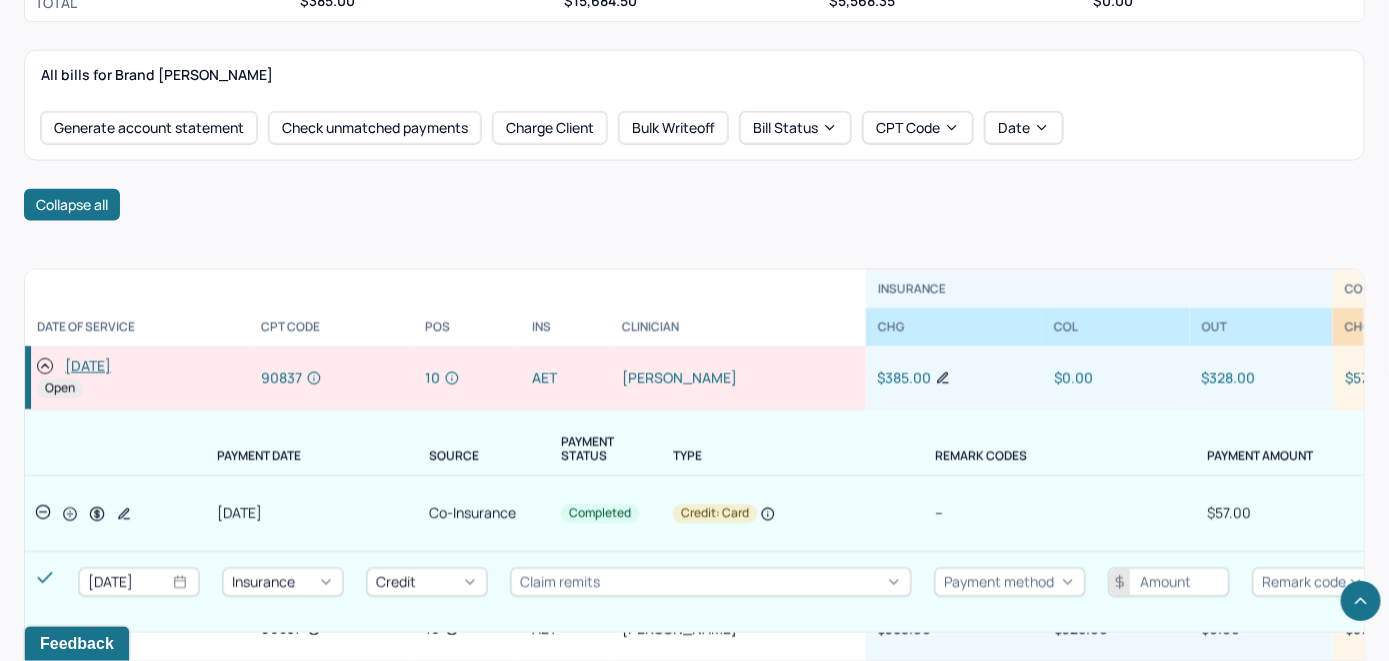 scroll, scrollTop: 0, scrollLeft: 0, axis: both 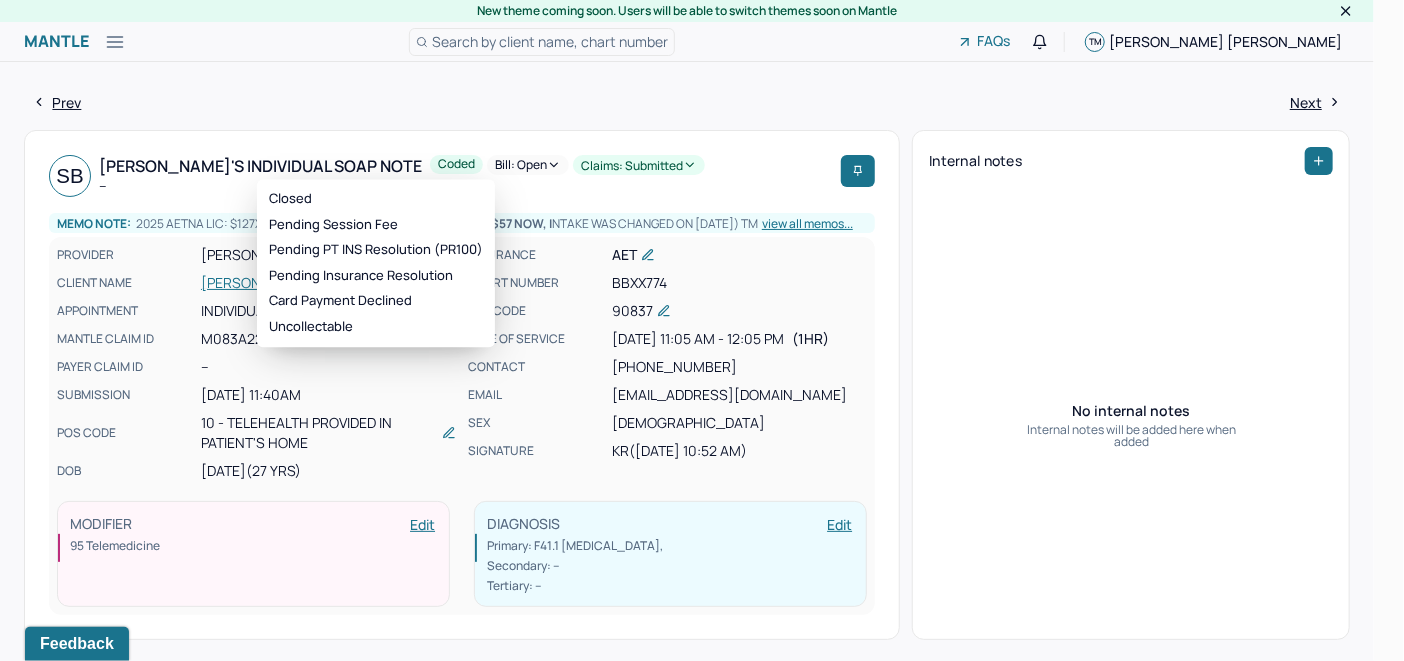 click on "Bill: Open" at bounding box center (528, 165) 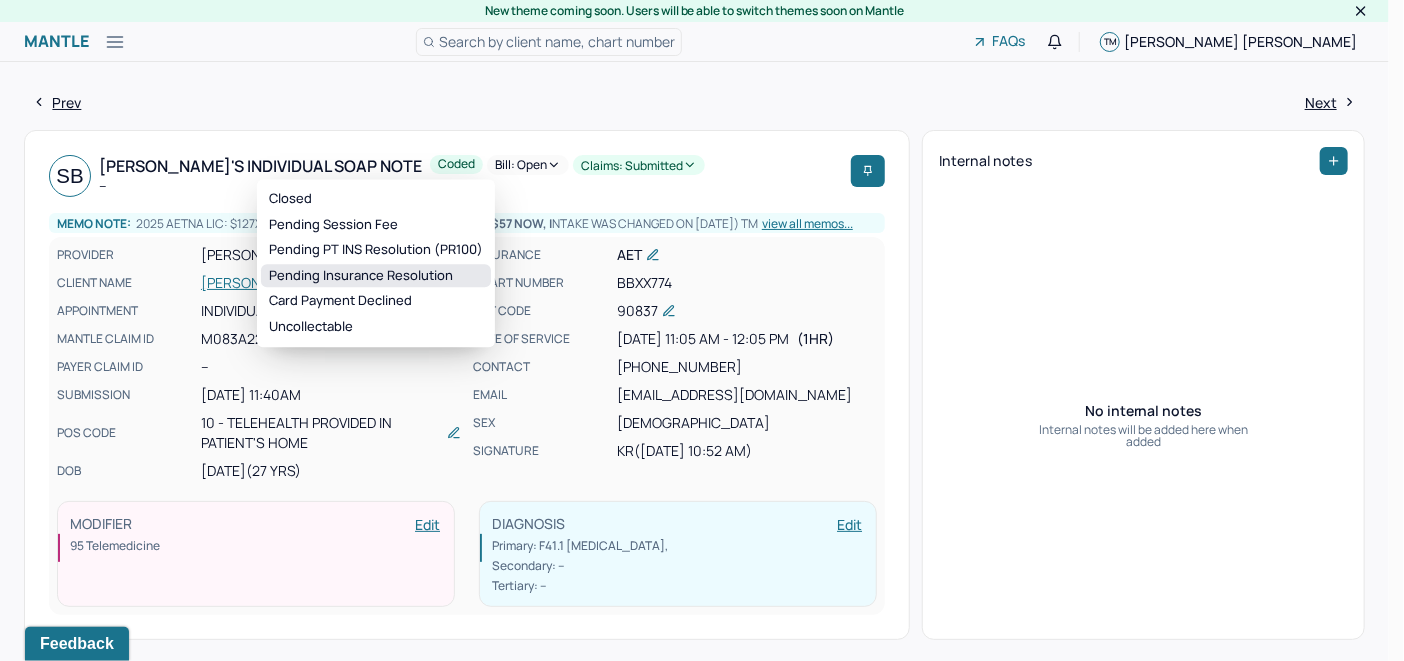 click on "Pending Insurance Resolution" at bounding box center (376, 276) 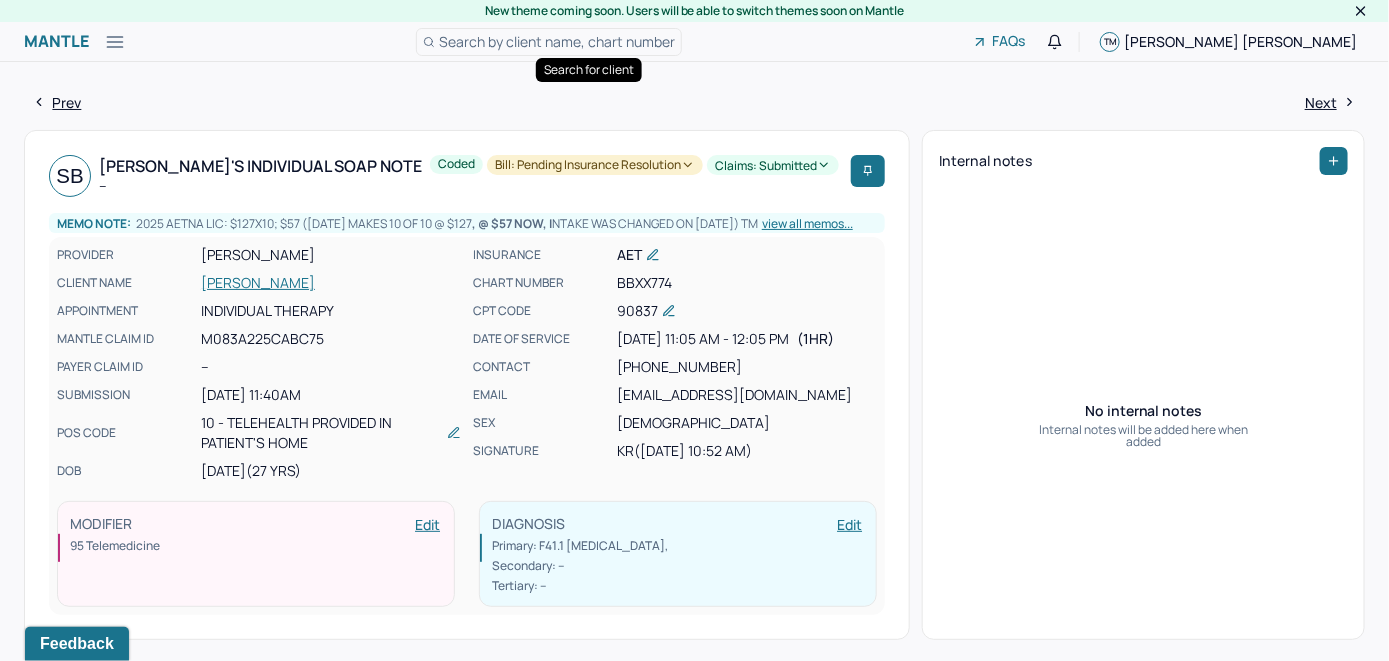 click on "Search by client name, chart number" at bounding box center (557, 41) 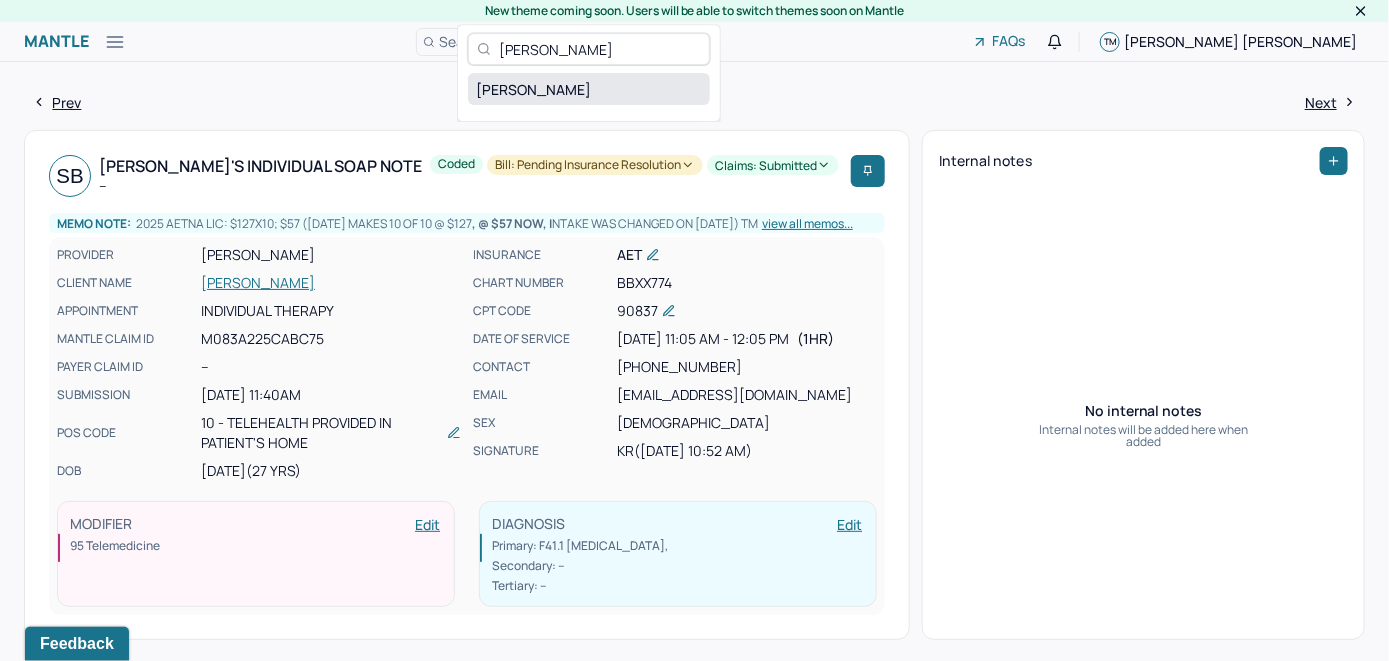 type on "Serena Altes" 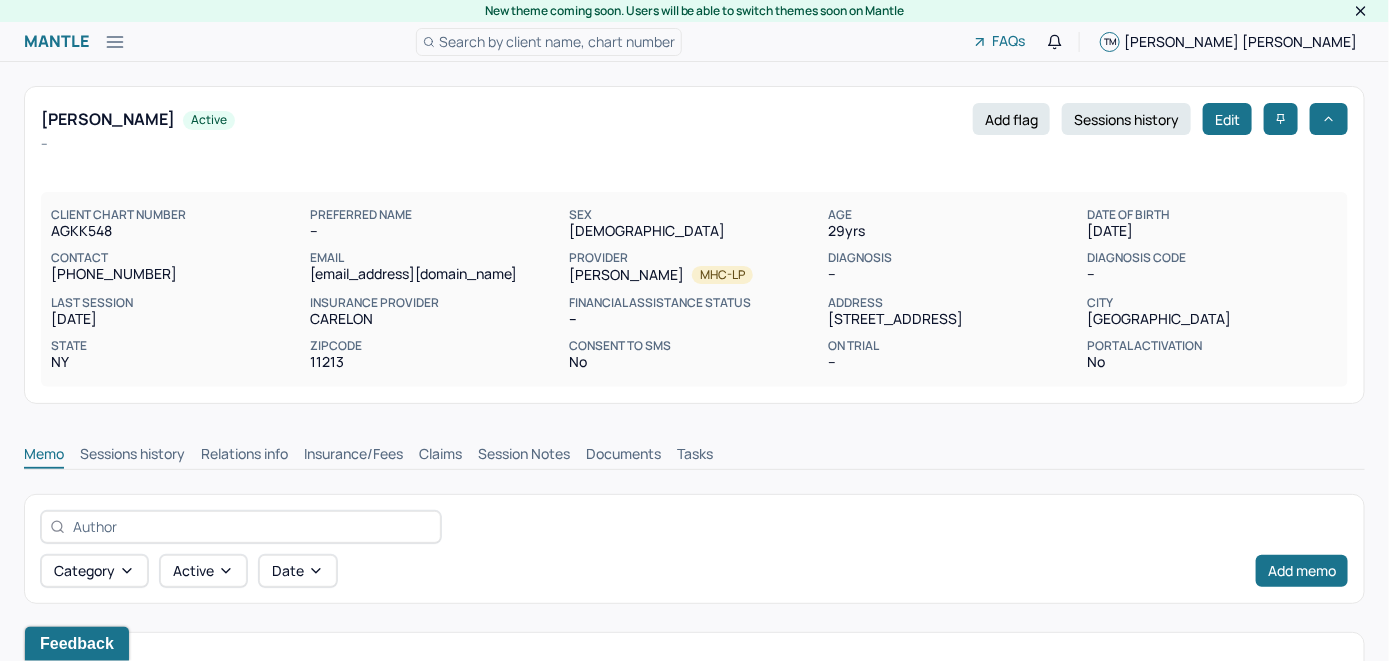 scroll, scrollTop: 0, scrollLeft: 0, axis: both 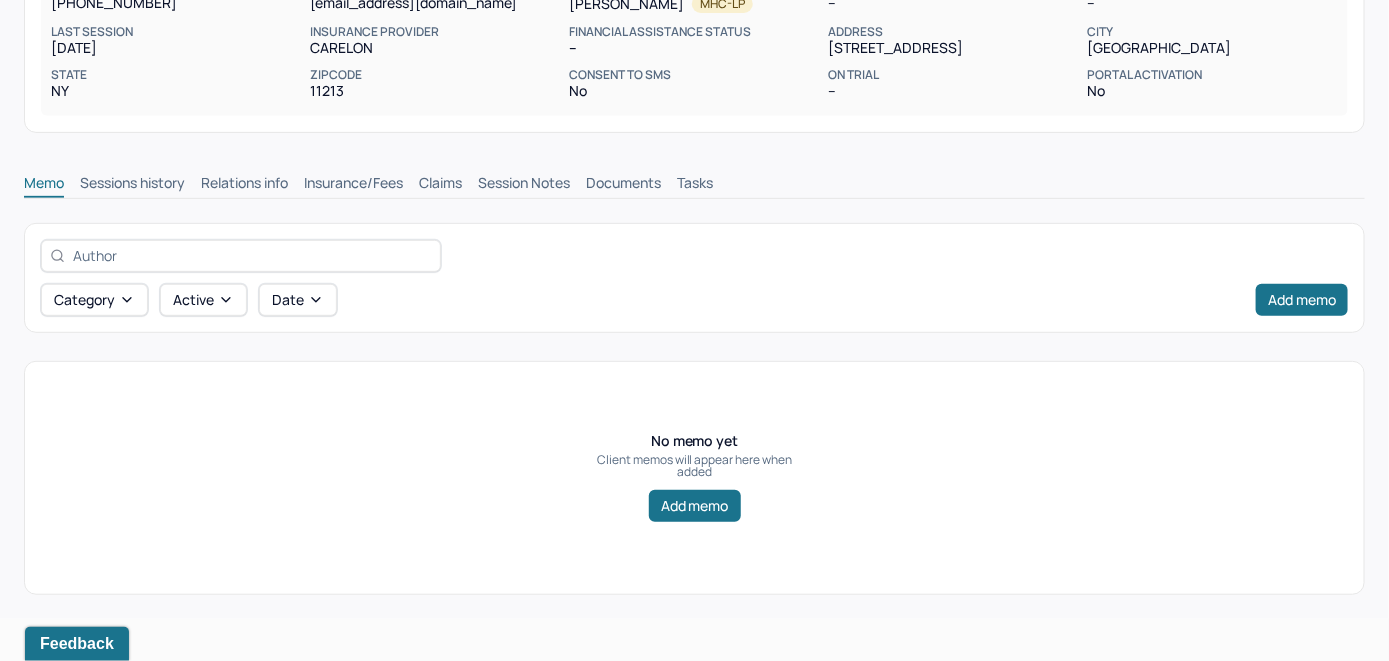 click on "Insurance/Fees" at bounding box center (353, 185) 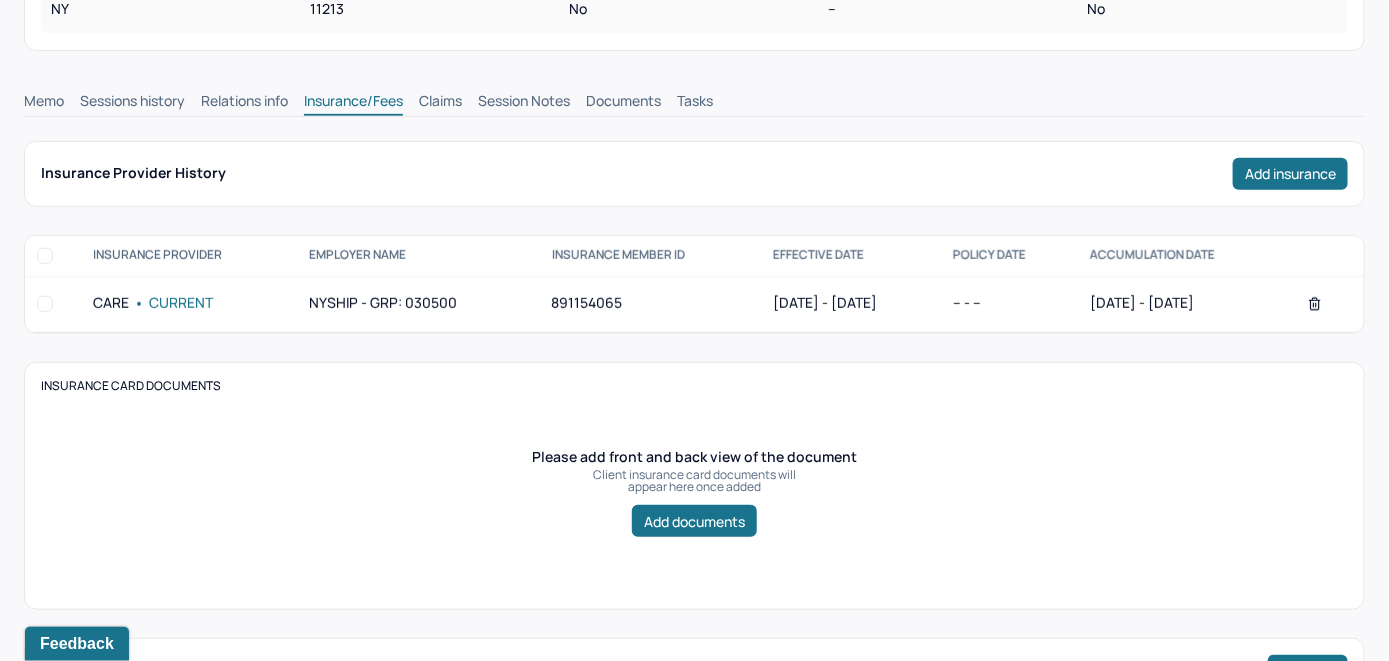 scroll, scrollTop: 271, scrollLeft: 0, axis: vertical 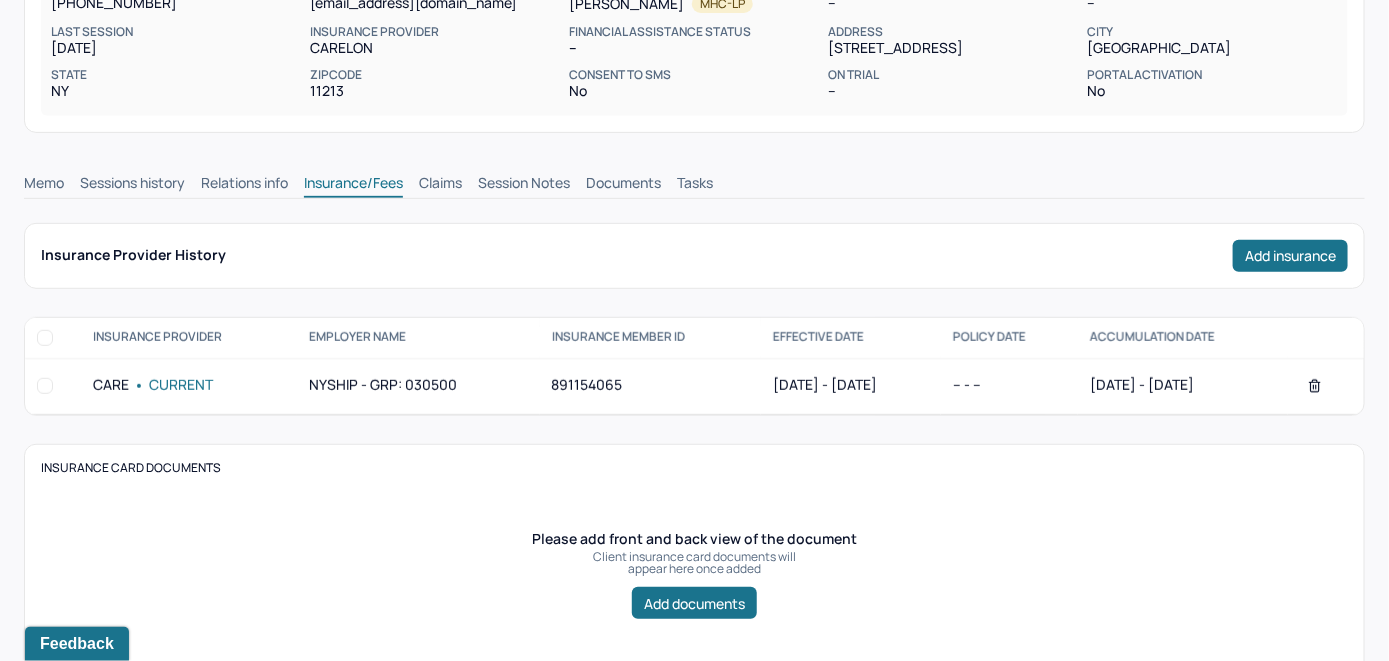 click on "Claims" at bounding box center (440, 185) 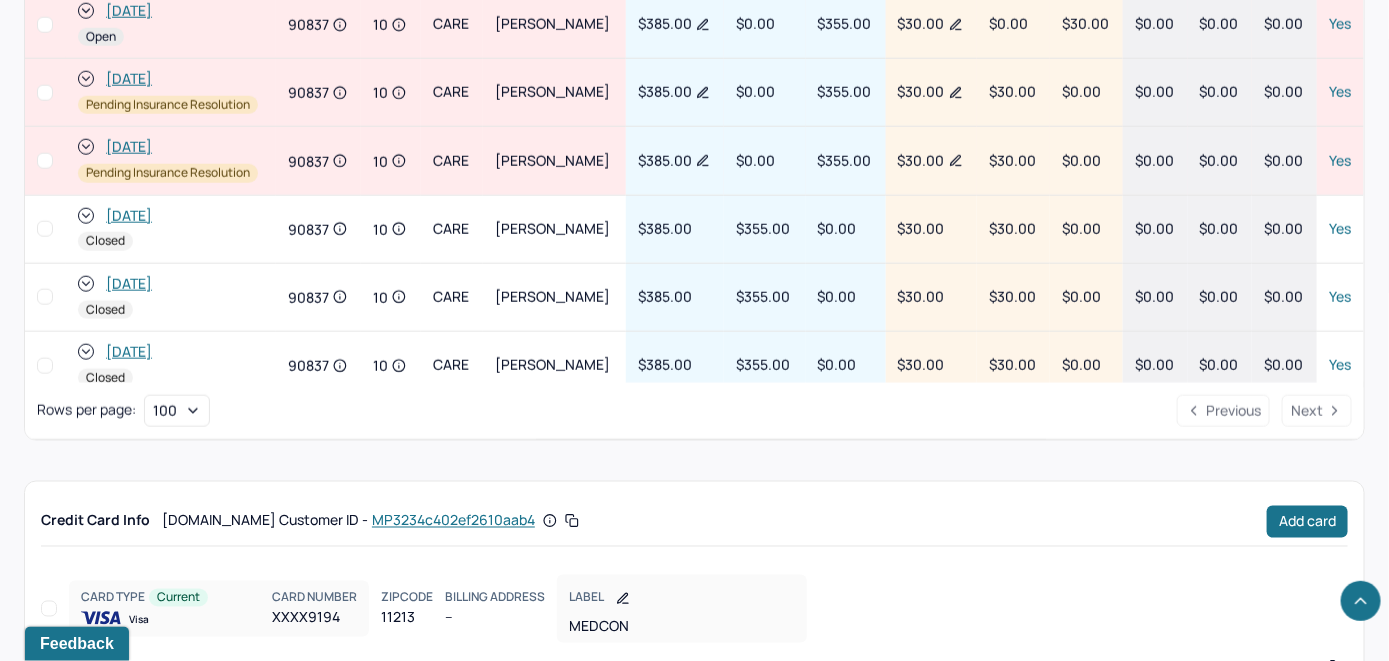 scroll, scrollTop: 874, scrollLeft: 0, axis: vertical 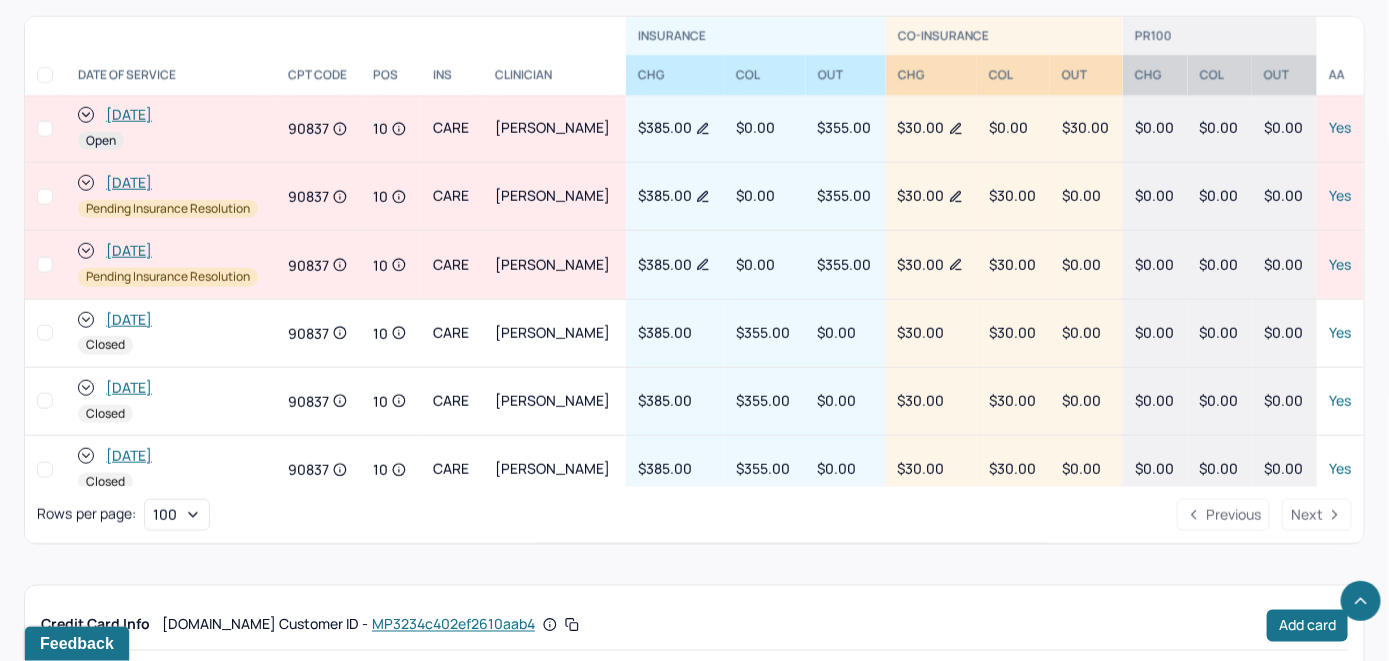 click on "[DATE]" at bounding box center [129, 115] 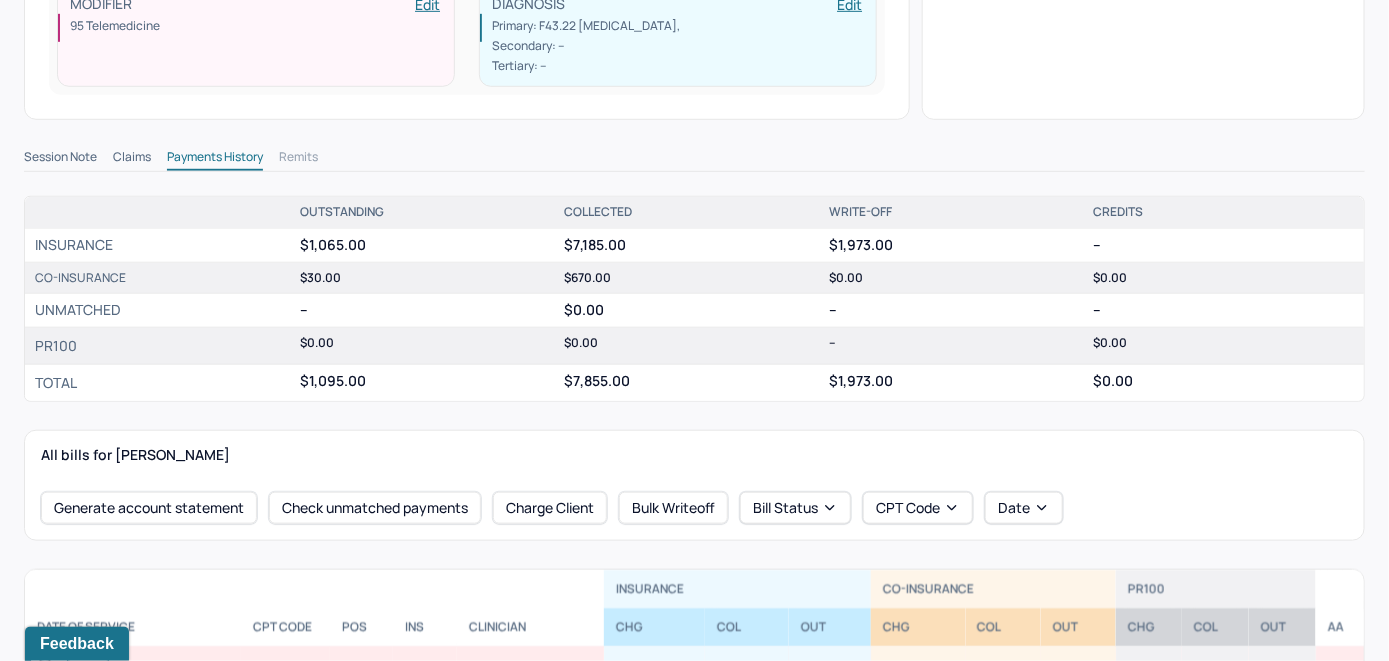 scroll, scrollTop: 600, scrollLeft: 0, axis: vertical 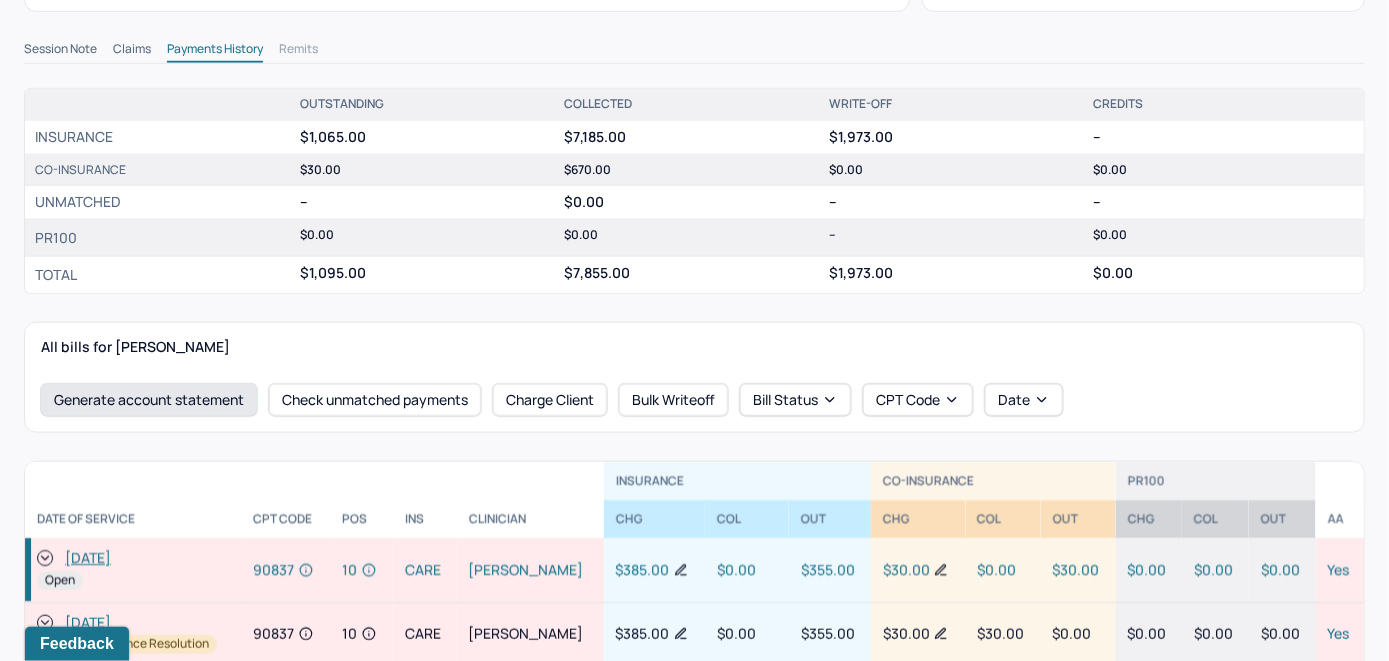 click on "Generate account statement" at bounding box center (149, 400) 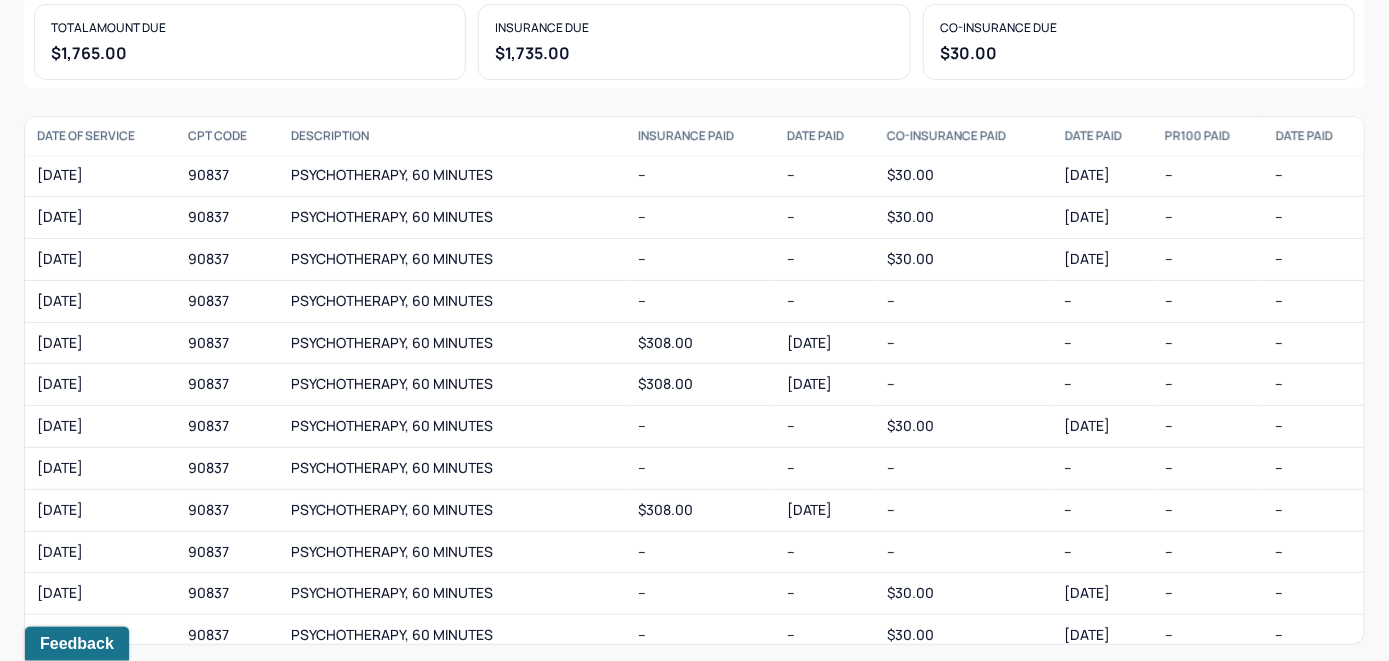scroll, scrollTop: 157, scrollLeft: 0, axis: vertical 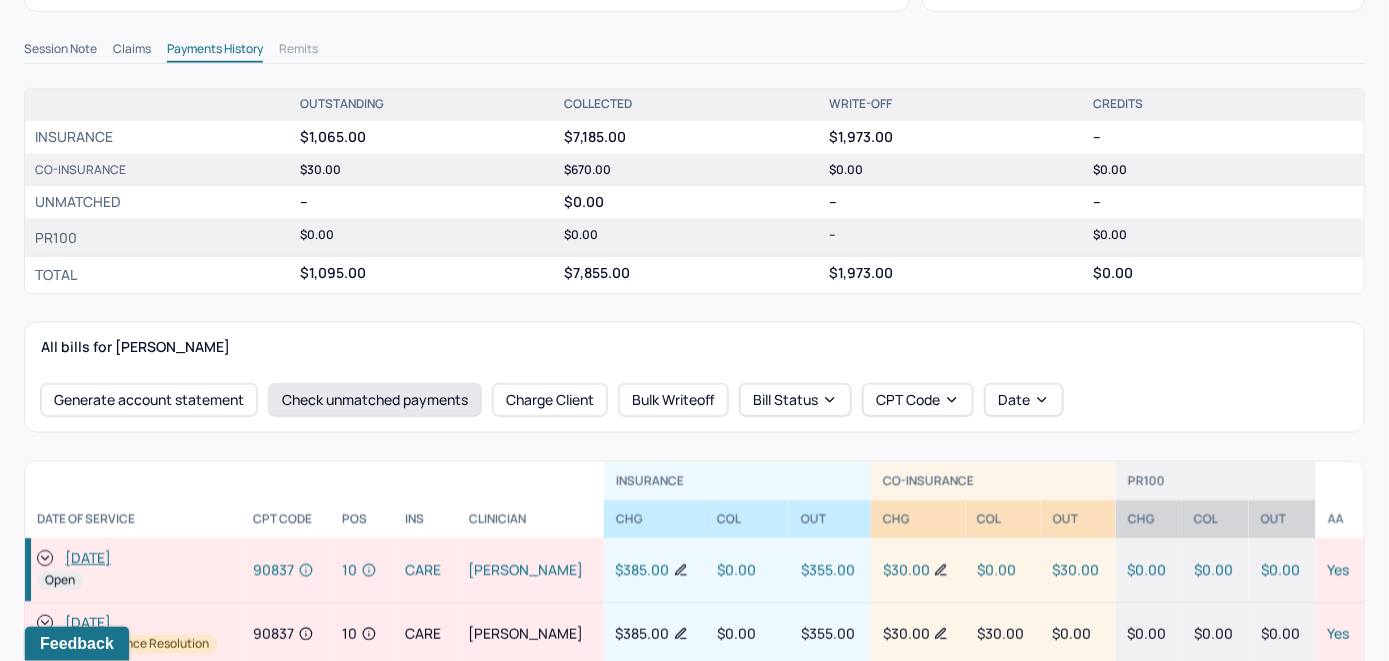 click on "Check unmatched payments" at bounding box center [375, 400] 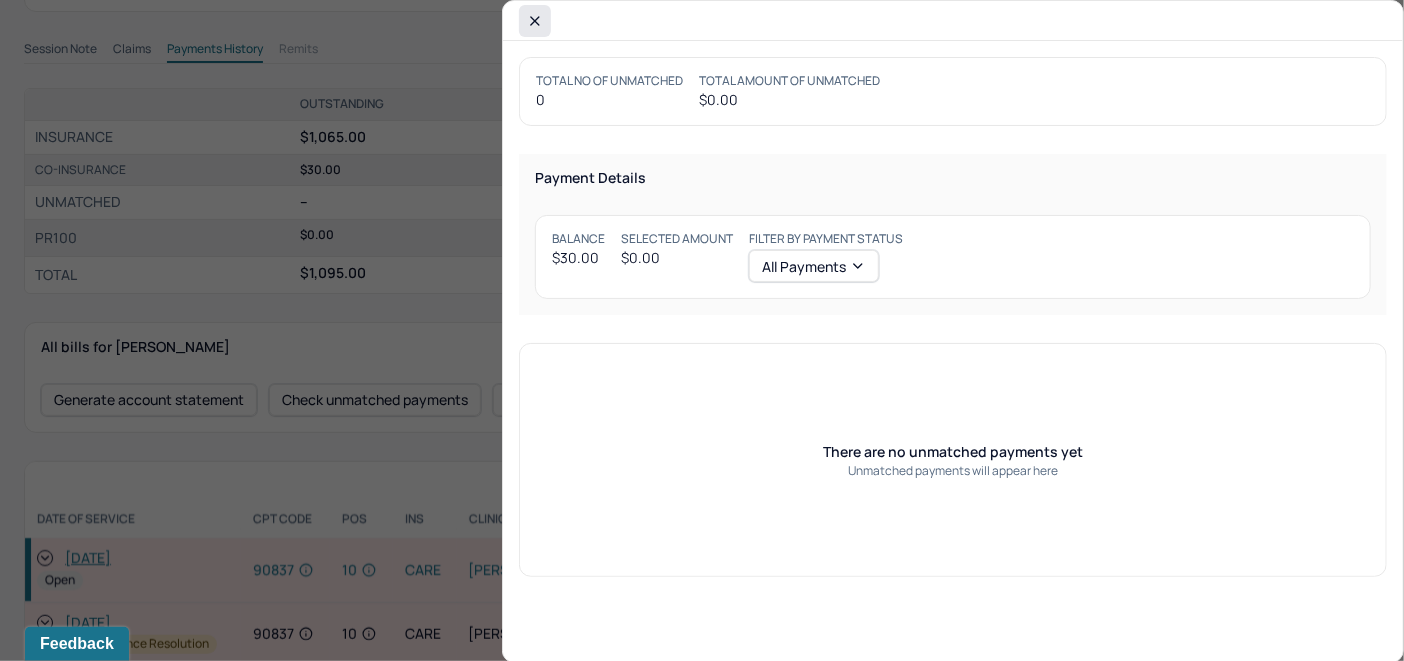 click 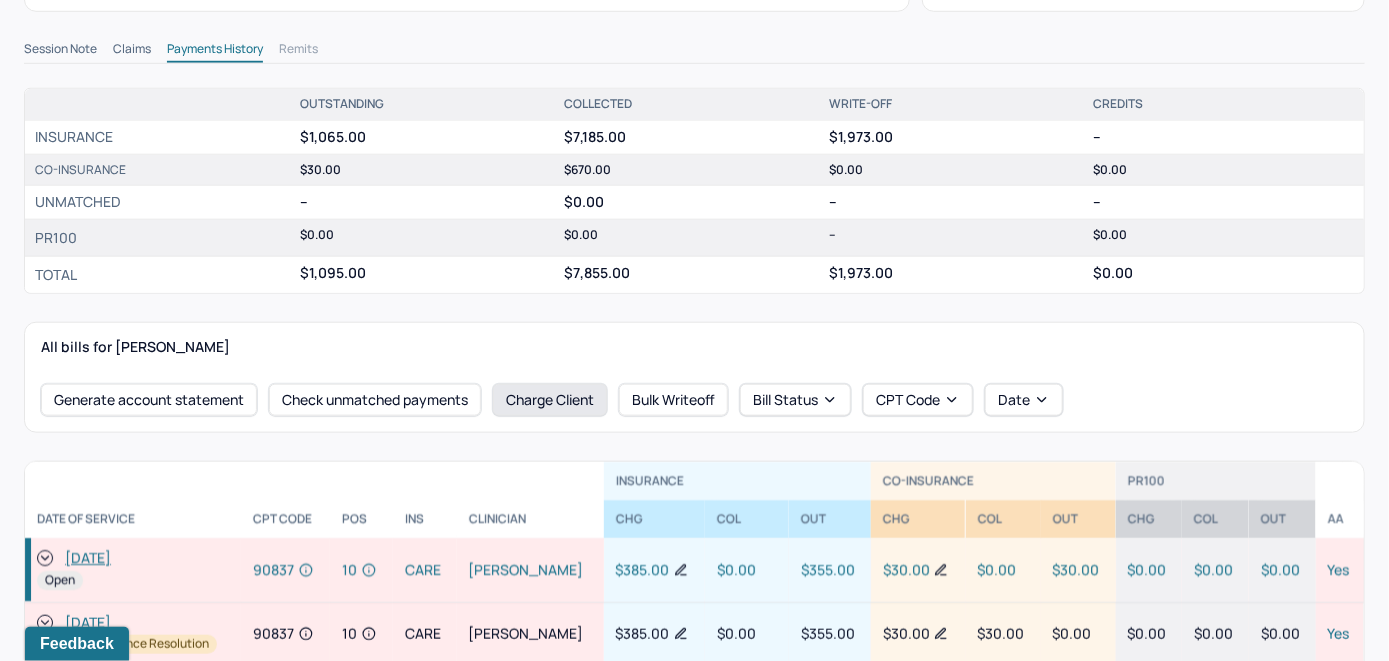 click on "Charge Client" at bounding box center [550, 400] 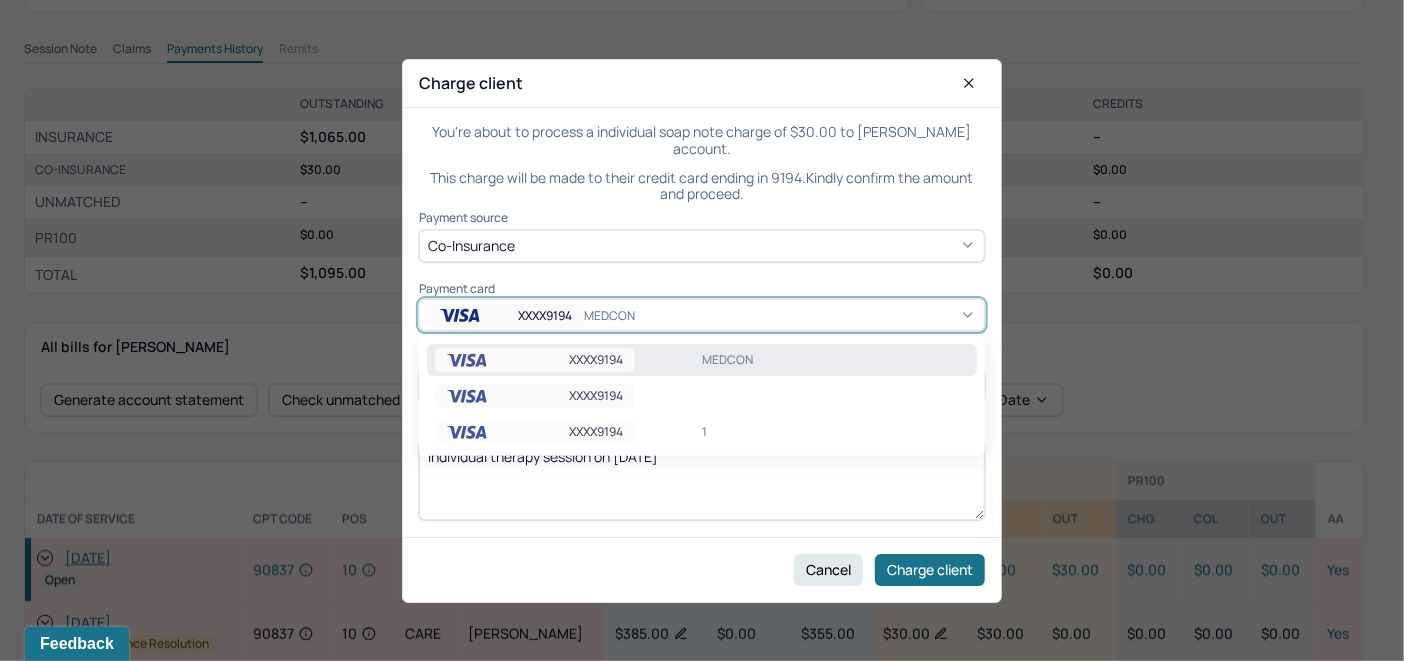 click 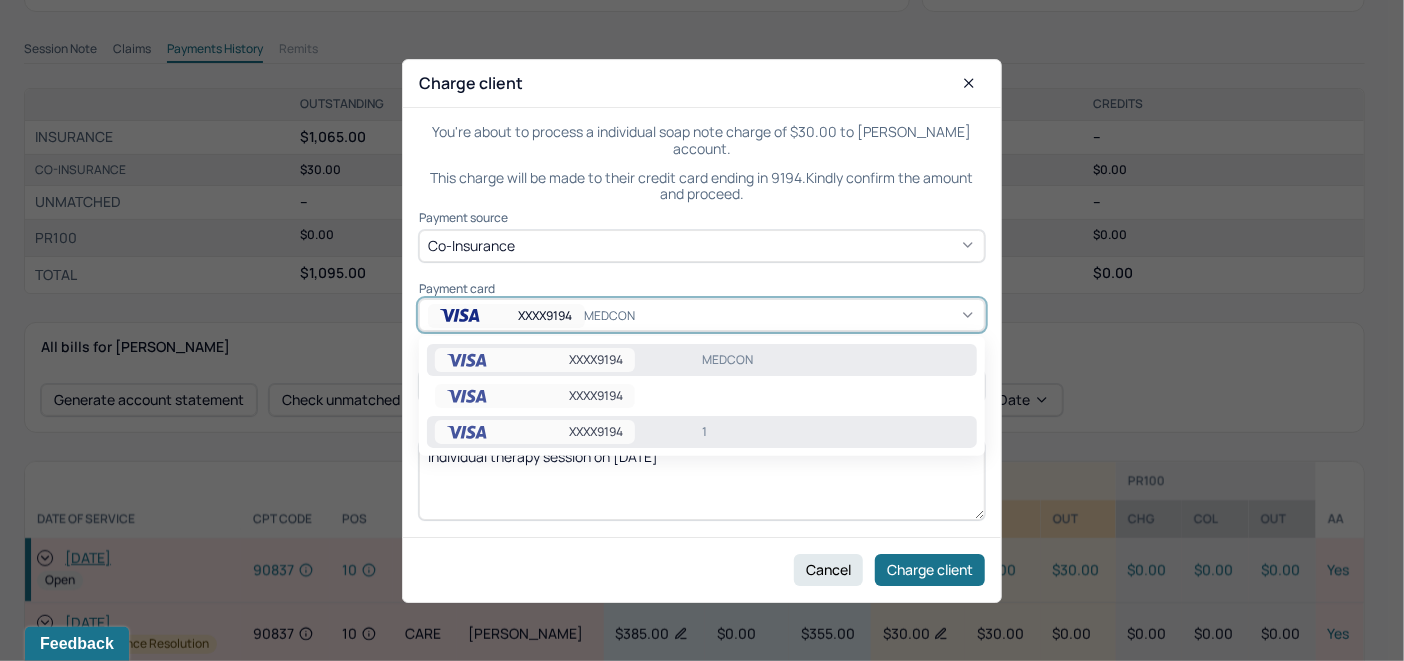 click on "XXXX9194 1" at bounding box center [702, 432] 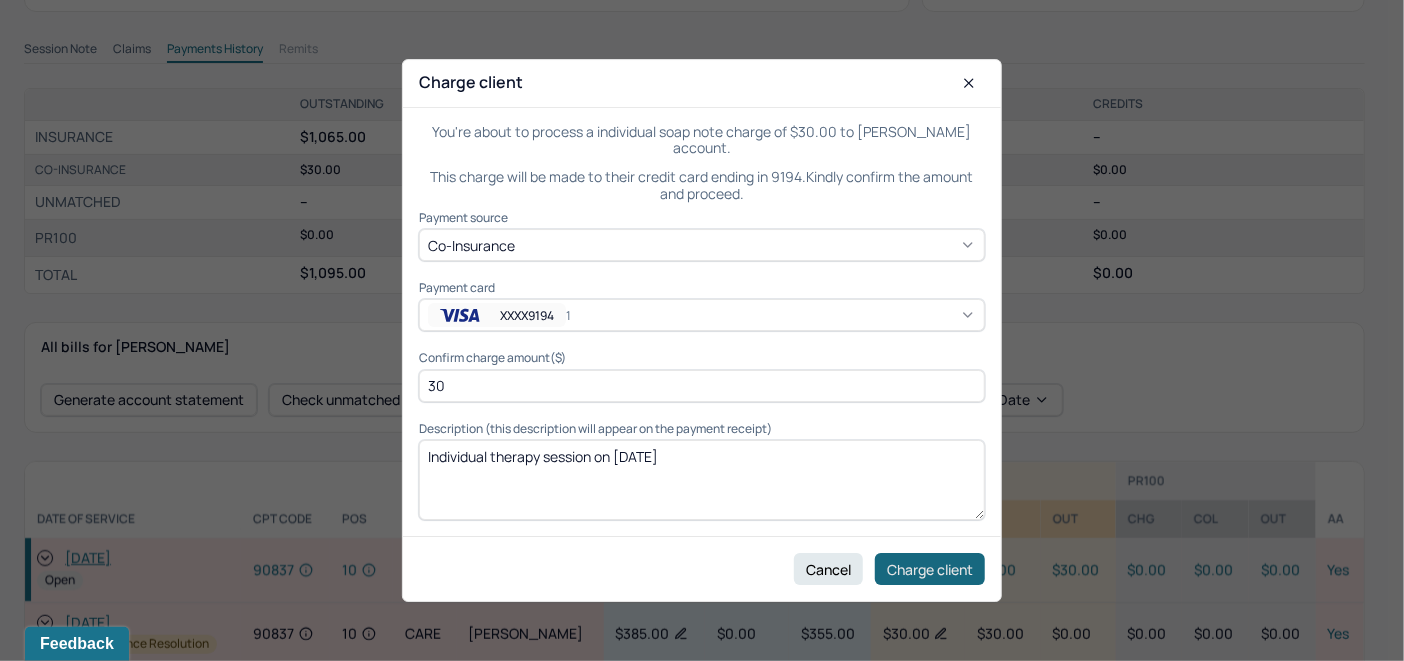 click on "Charge client" at bounding box center [930, 569] 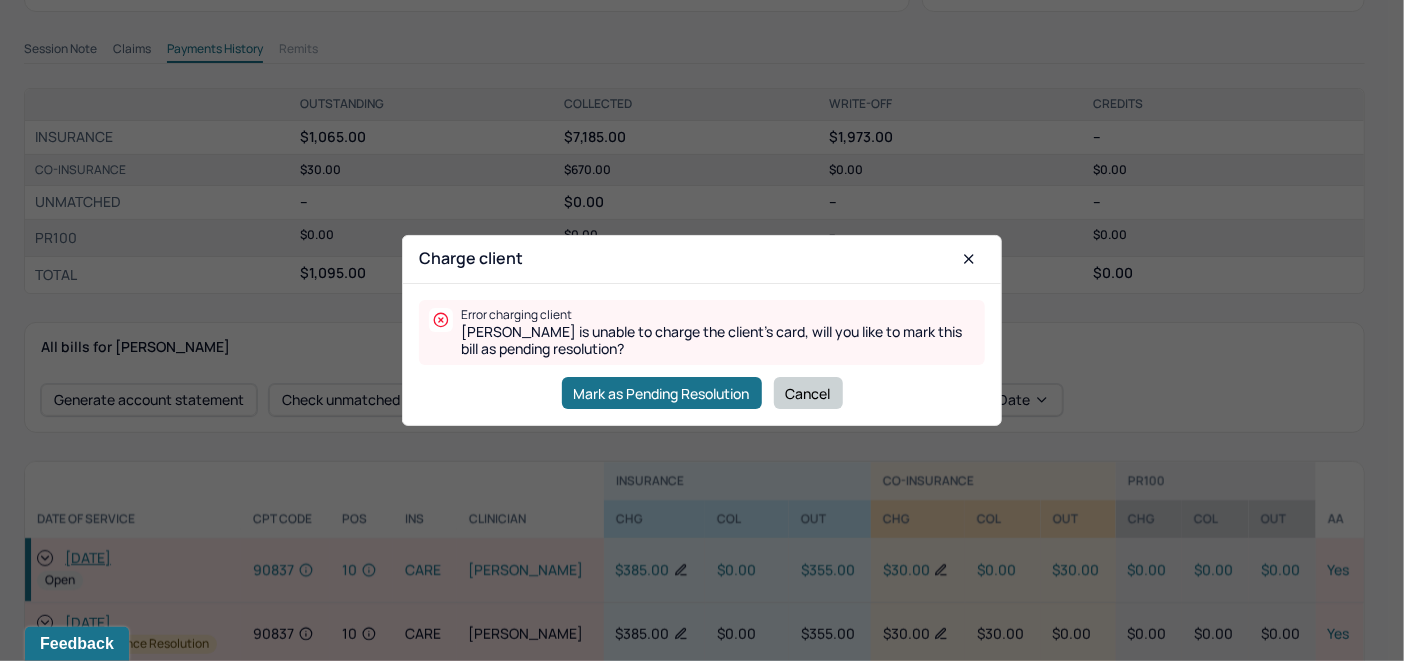 click on "Cancel" at bounding box center [808, 393] 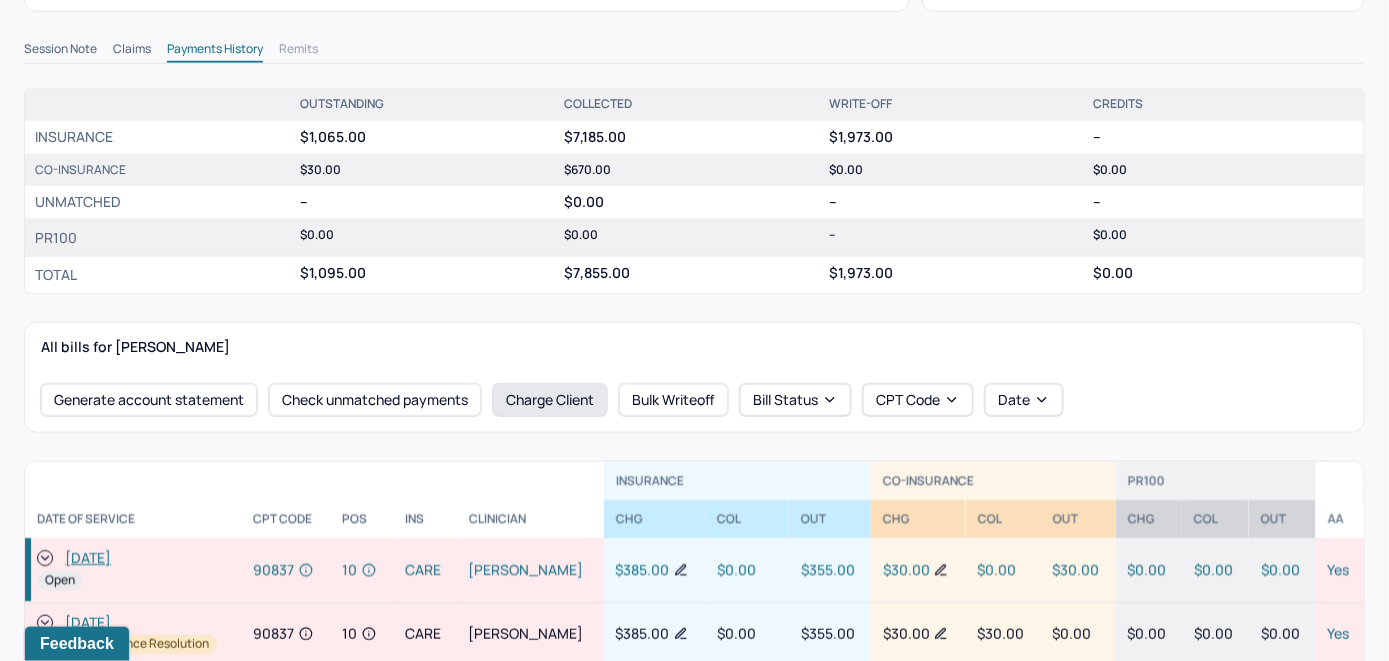 click on "Charge Client" at bounding box center [550, 400] 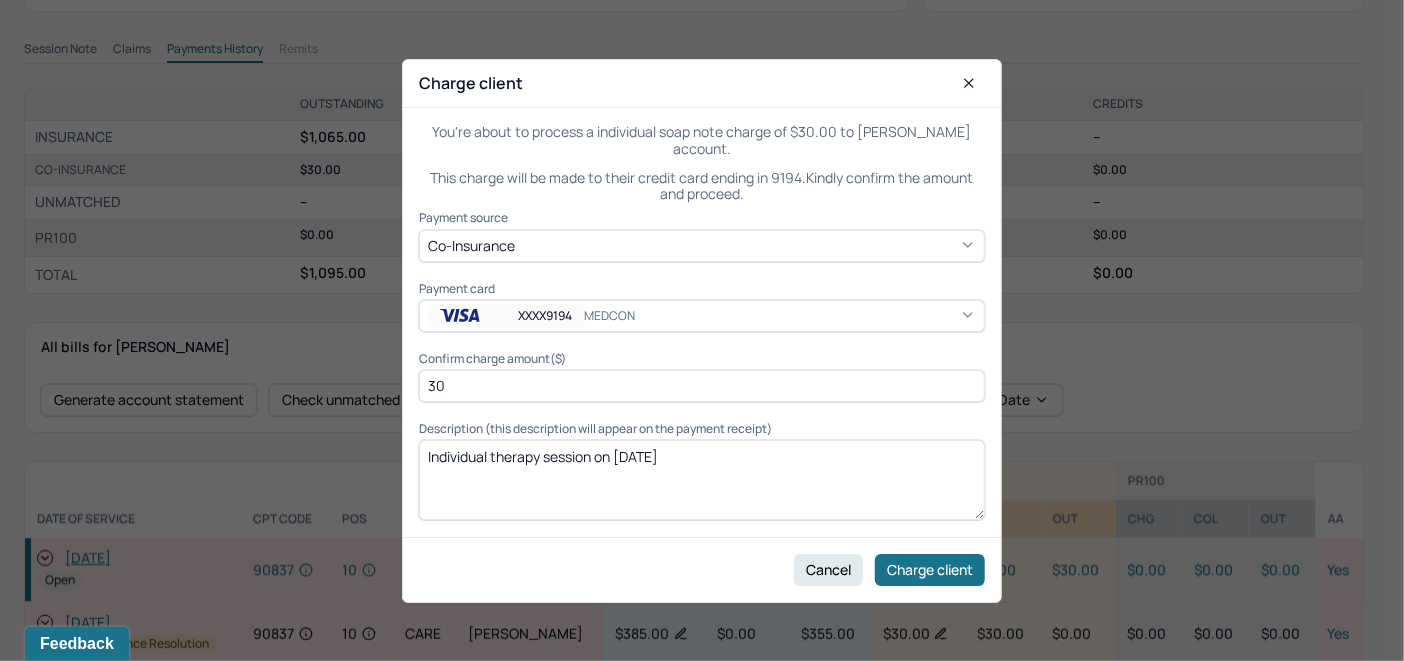 click on "XXXX9194 MEDCON" at bounding box center (702, 316) 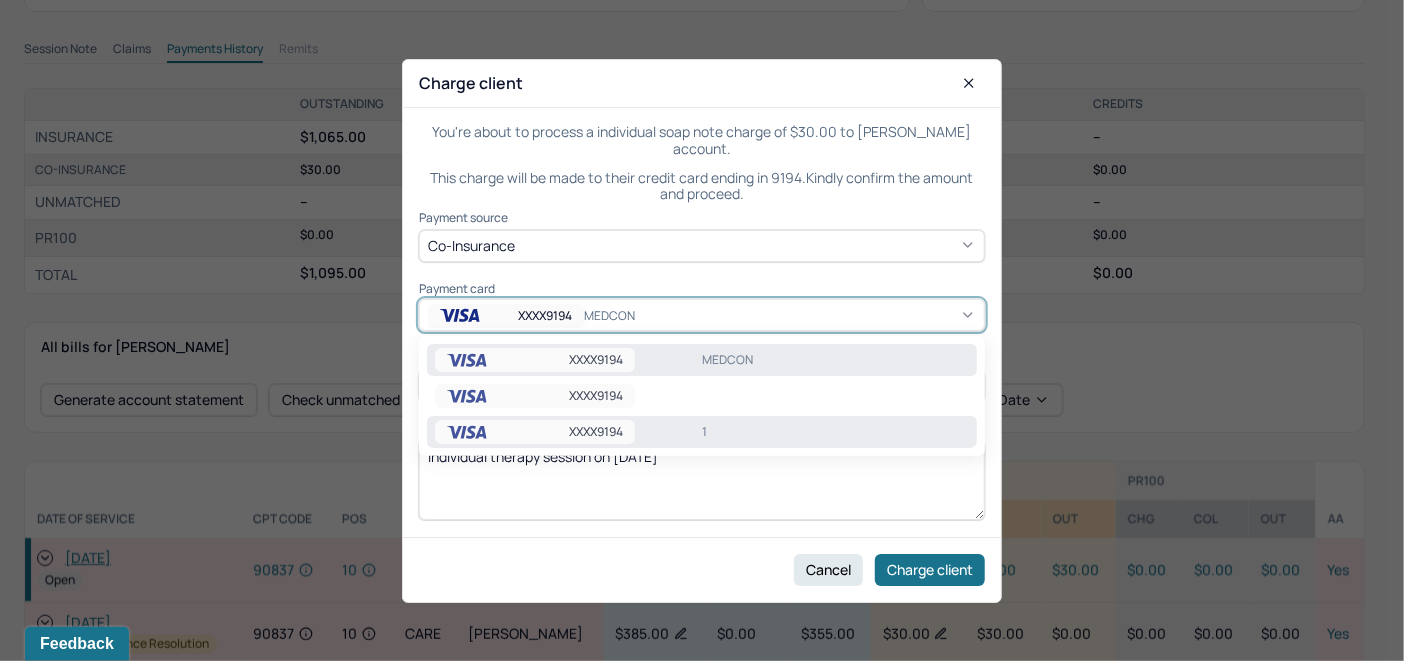 click on "1" at bounding box center [835, 432] 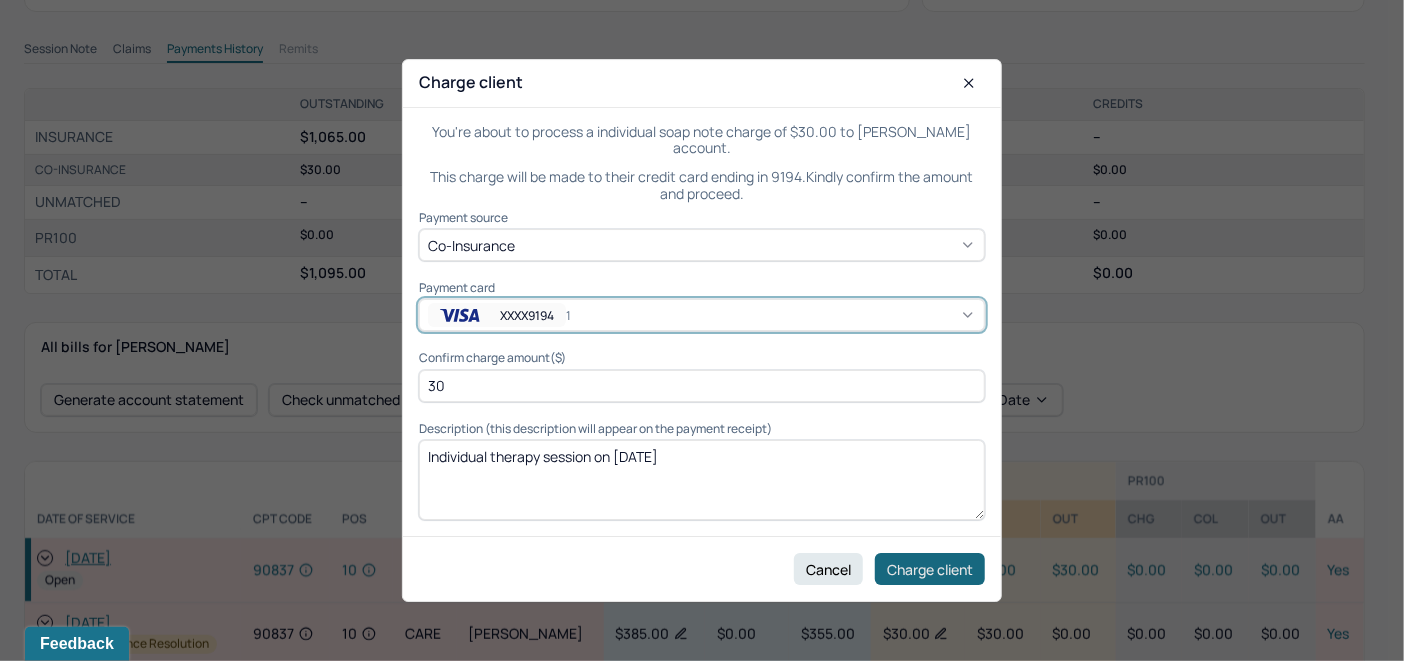 click on "Charge client" at bounding box center (930, 569) 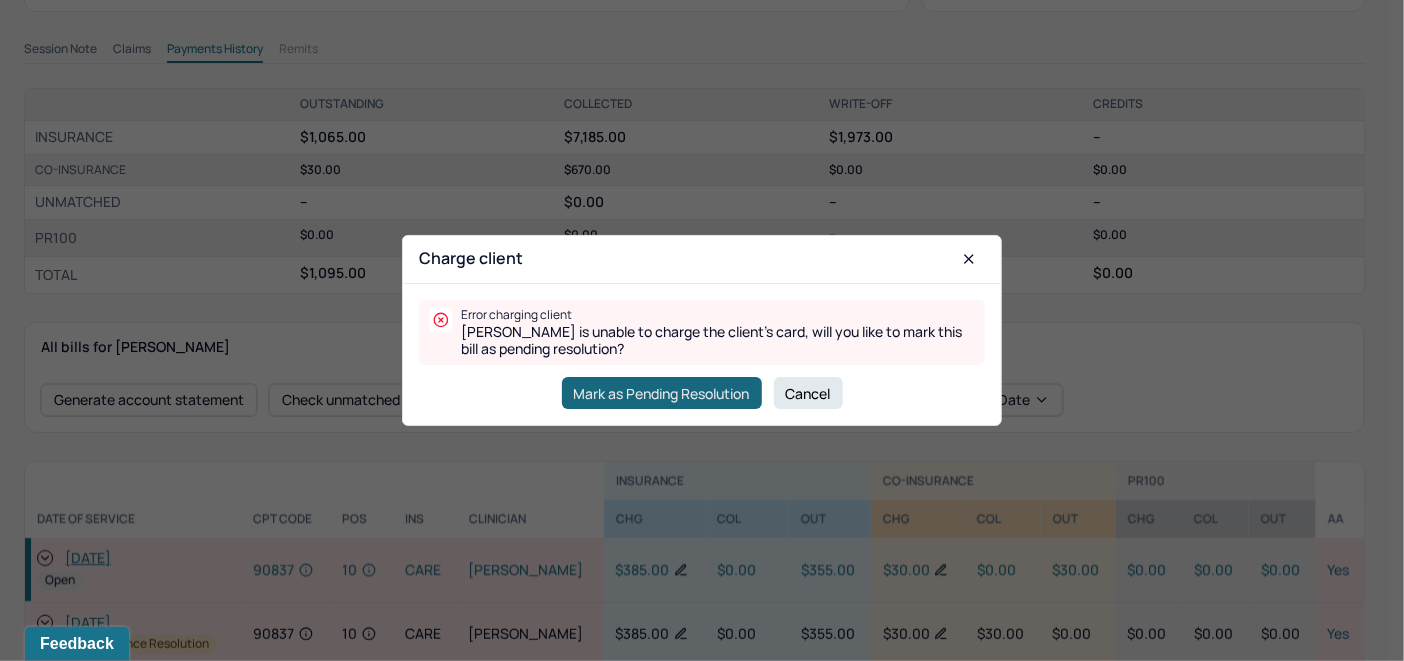 click on "Mark as Pending Resolution" at bounding box center [662, 393] 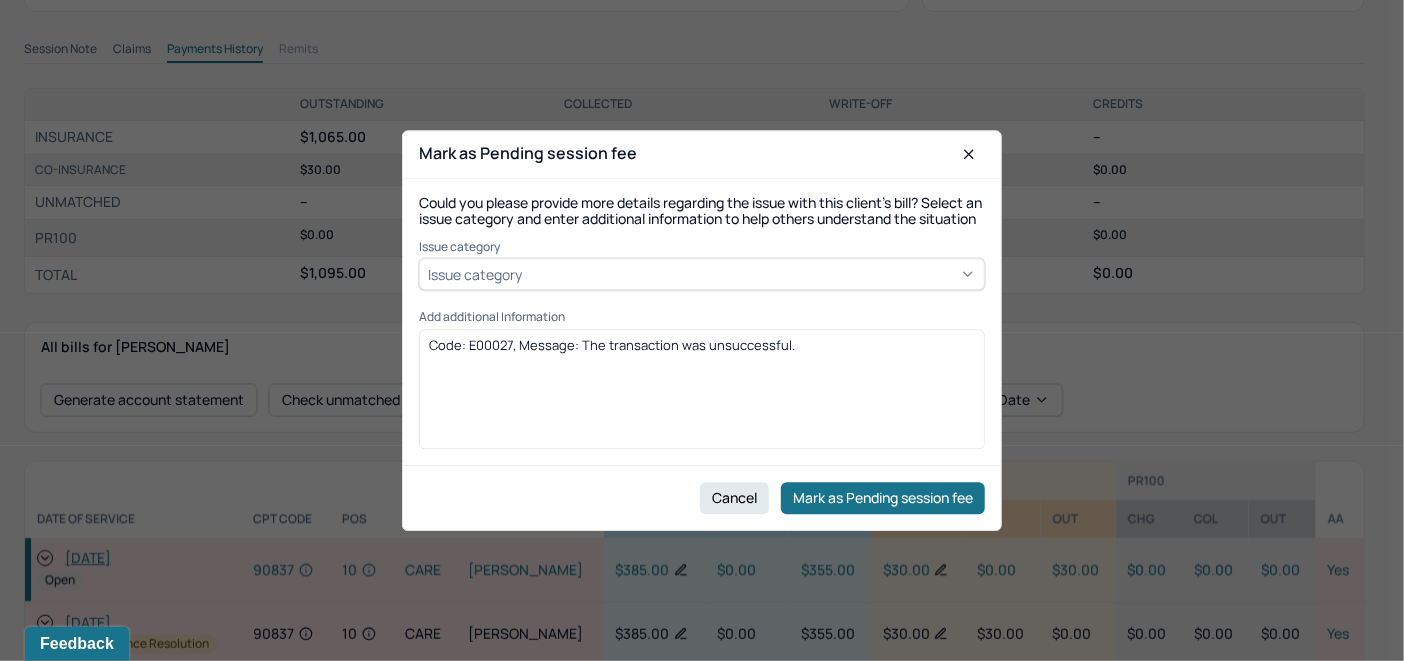 click on "Issue category" at bounding box center [702, 275] 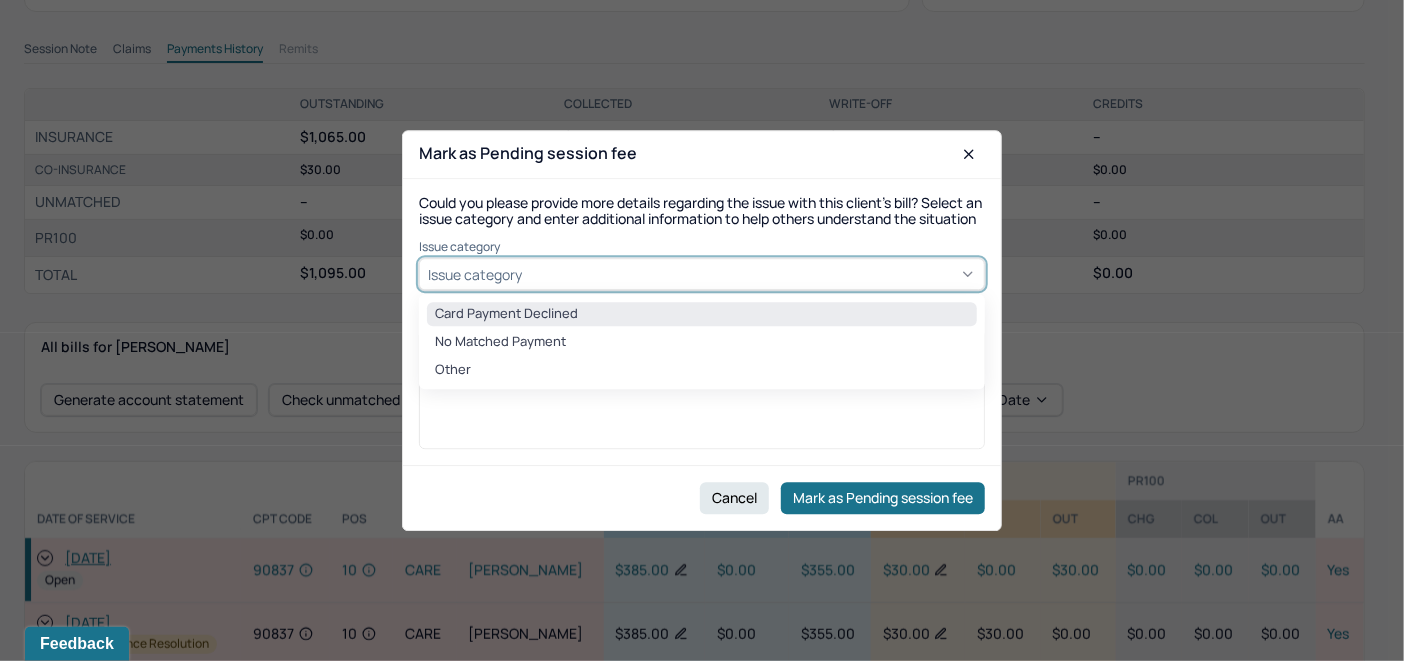 click on "Card Payment Declined" at bounding box center [702, 315] 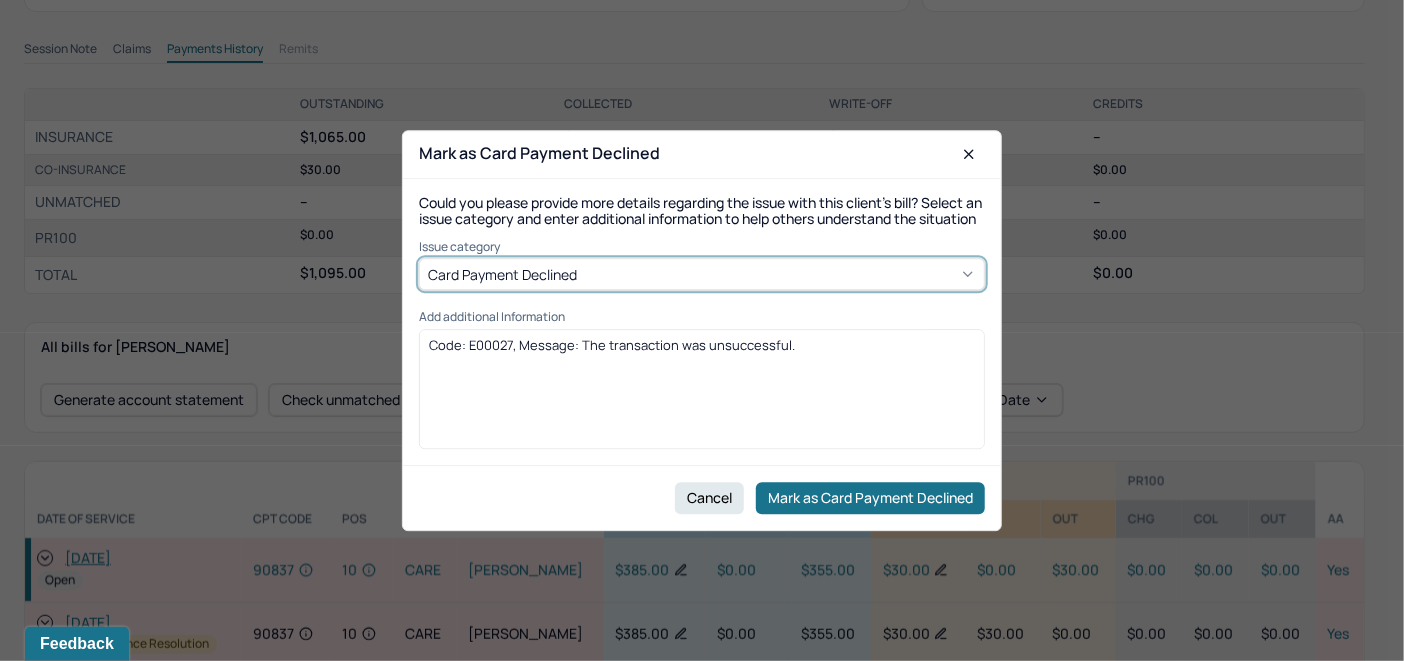 click on "Code: E00027, Message: The transaction was unsuccessful." at bounding box center (702, 345) 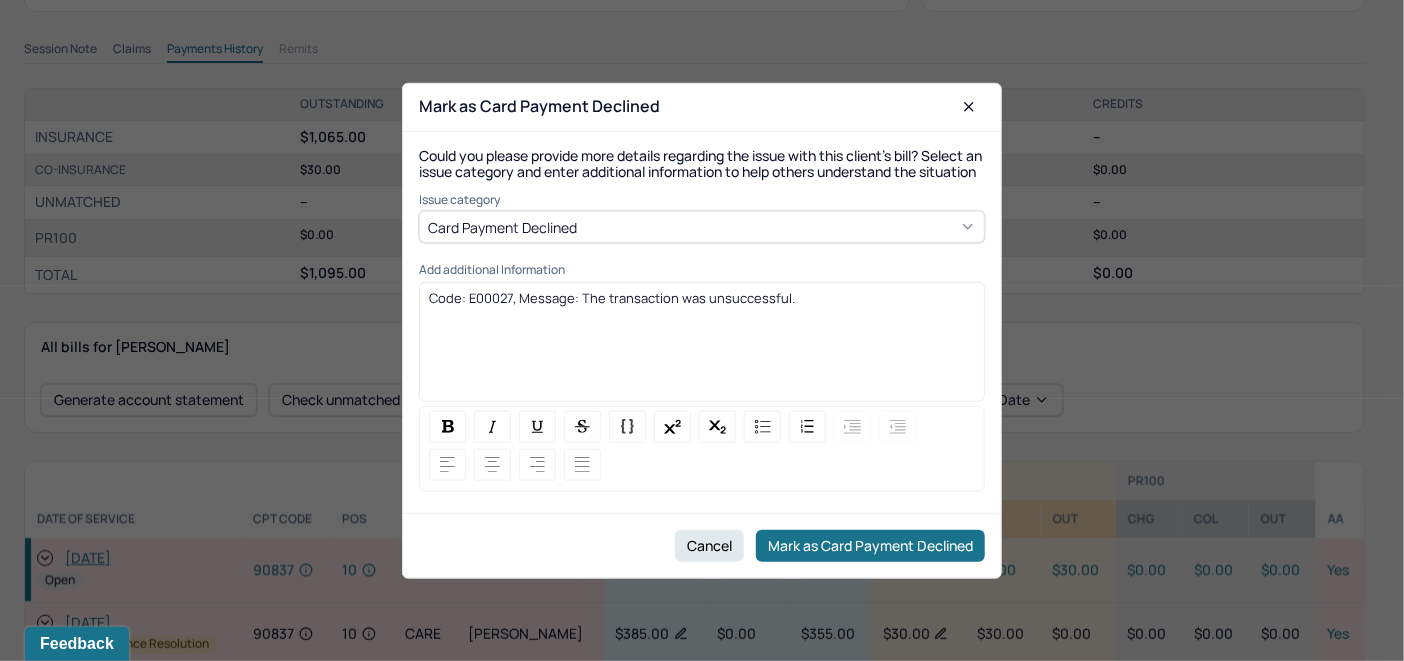 drag, startPoint x: 803, startPoint y: 320, endPoint x: 337, endPoint y: 289, distance: 467.02997 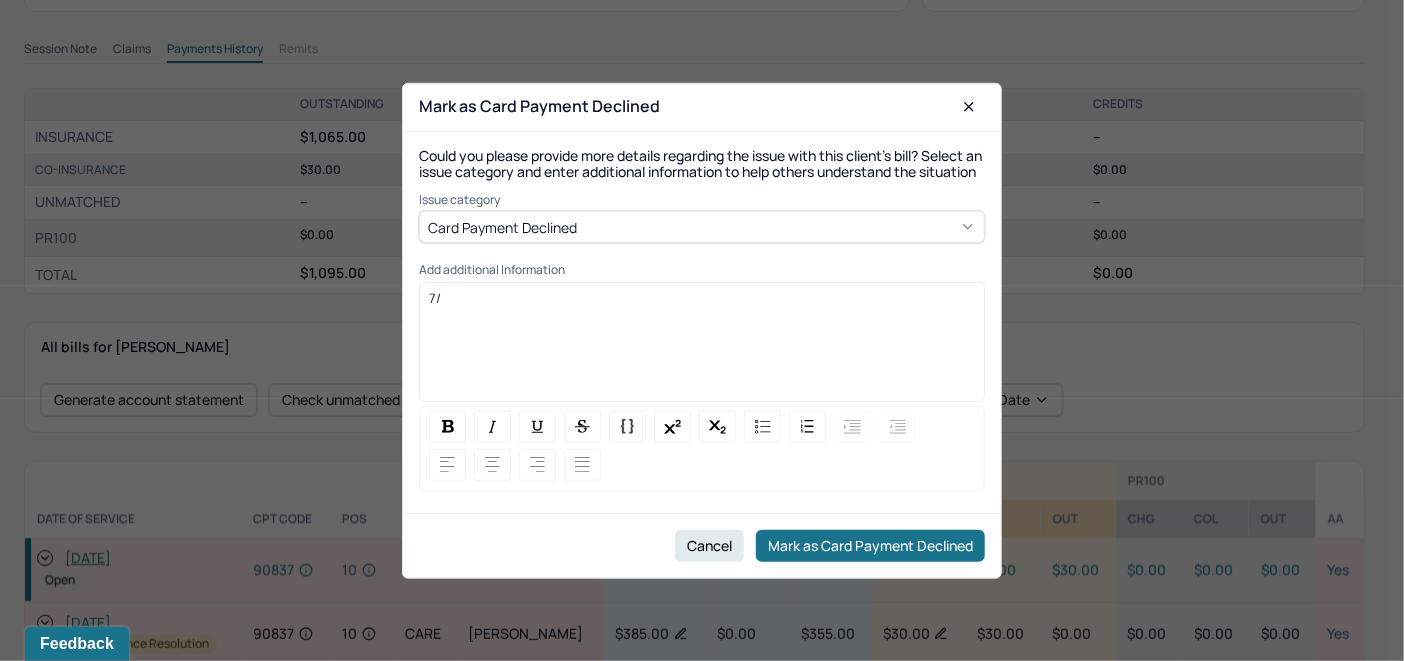 type 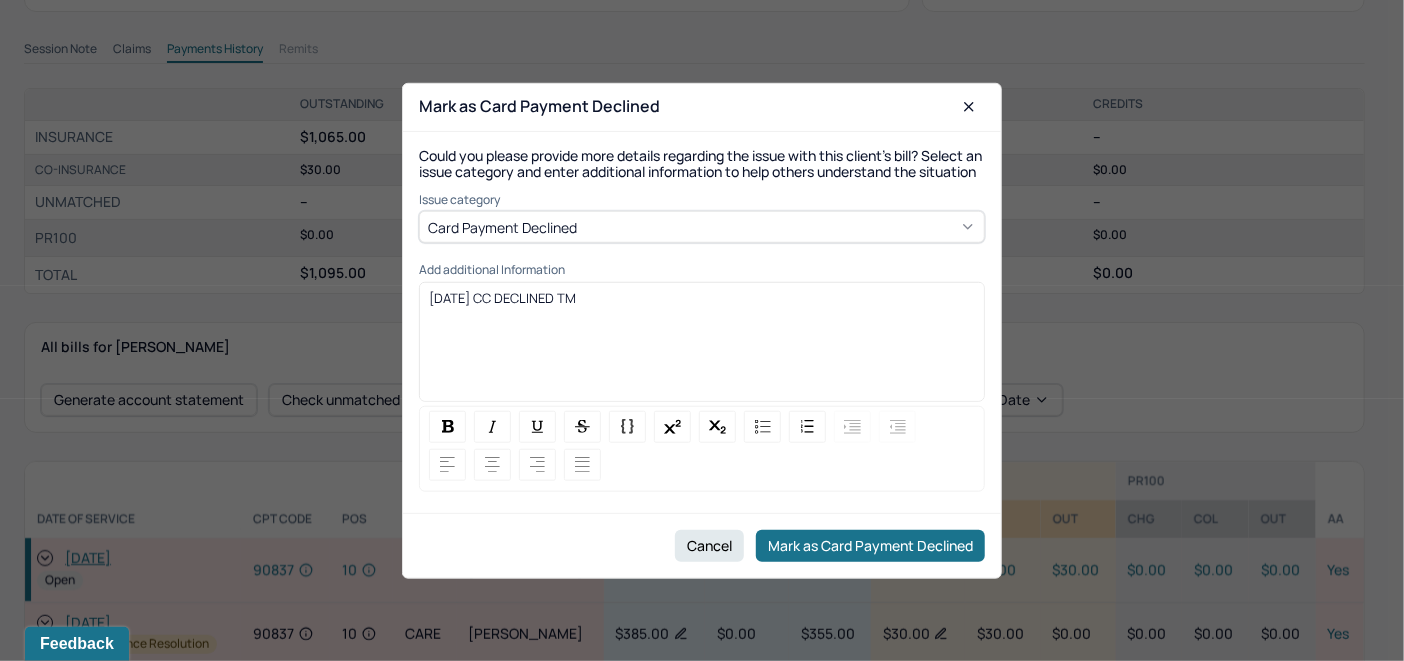 drag, startPoint x: 590, startPoint y: 310, endPoint x: 339, endPoint y: 320, distance: 251.19913 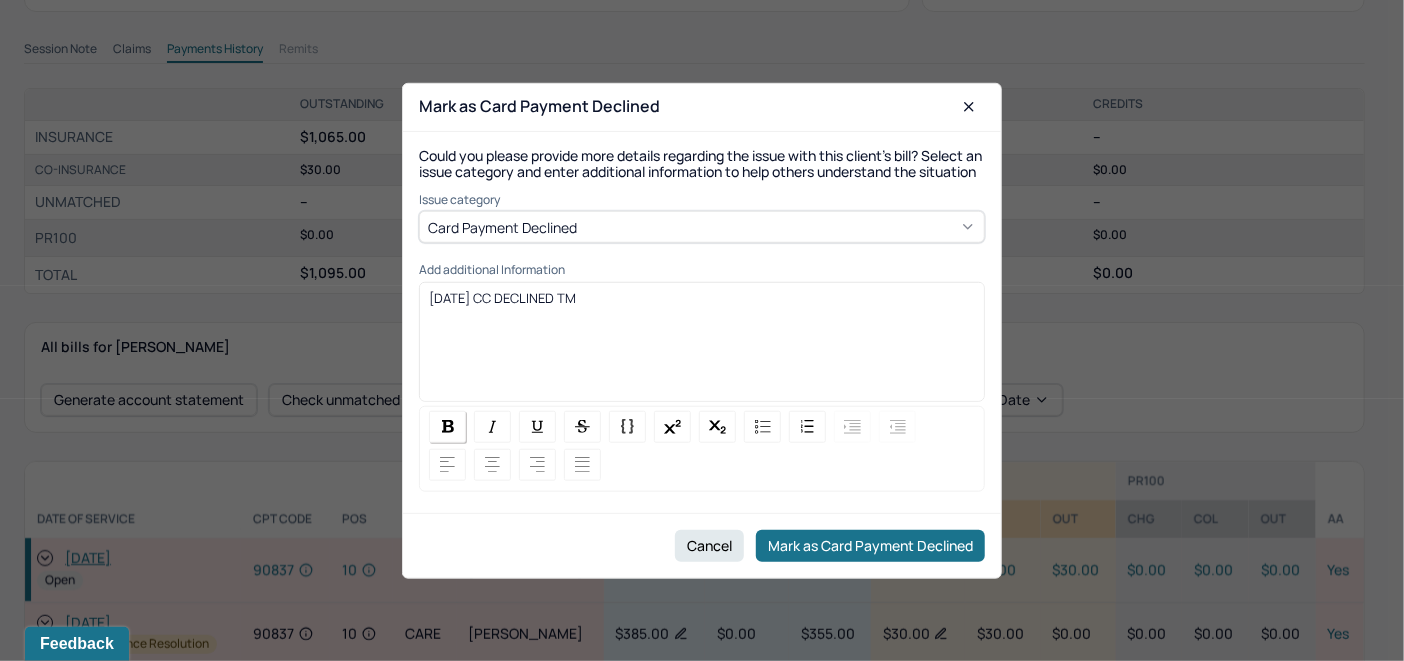 click at bounding box center [447, 427] 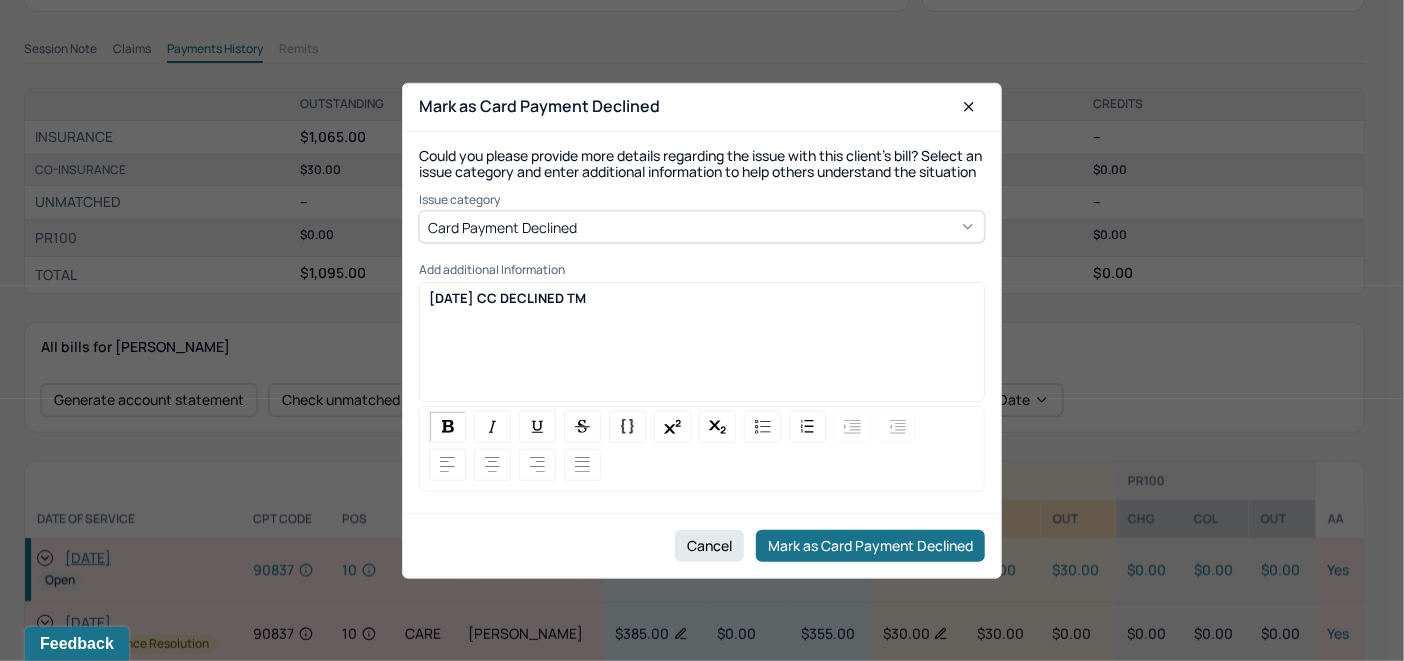 copy on "7/28/25 CC DECLINED TM" 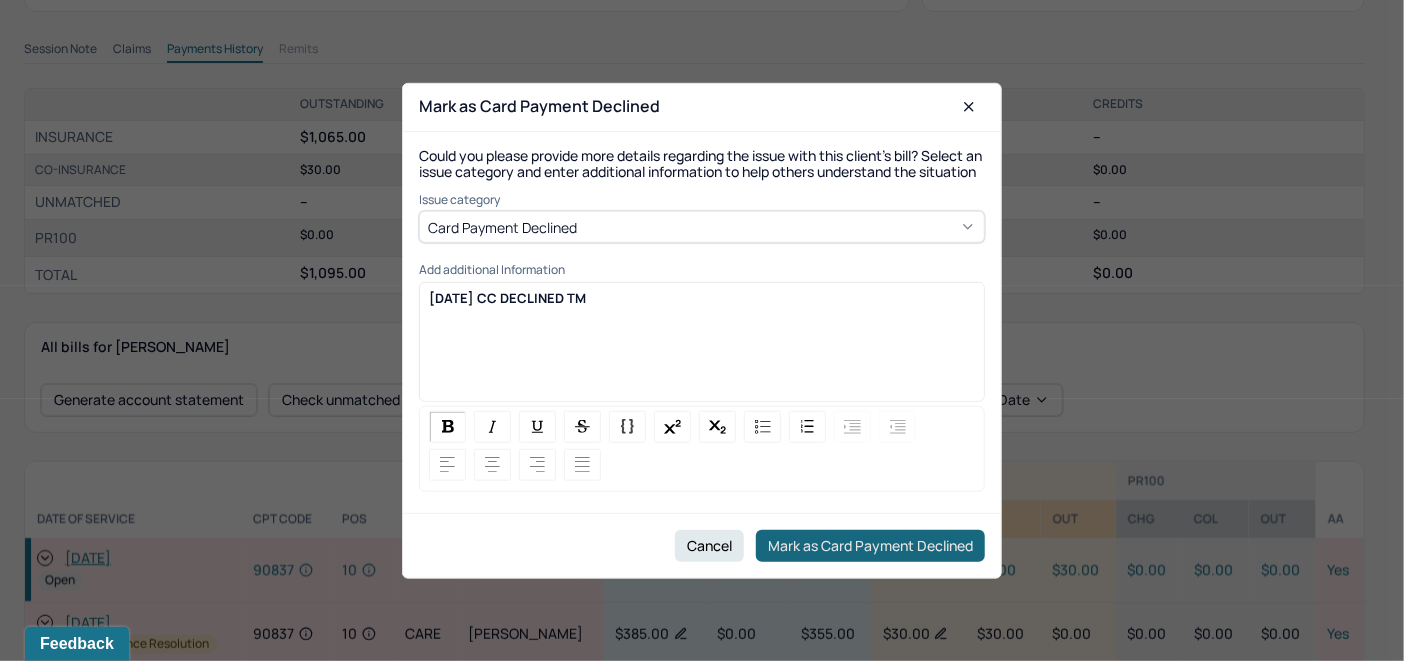 click on "Mark as Card Payment Declined" at bounding box center (870, 546) 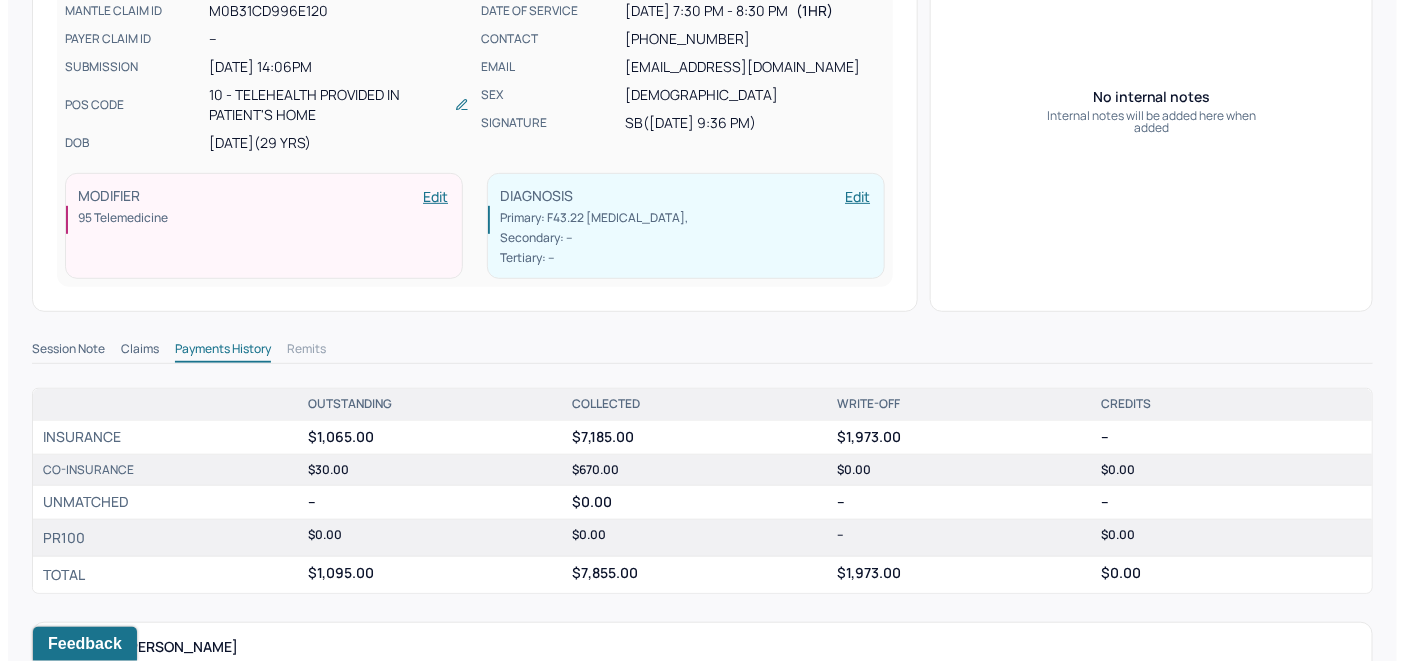 scroll, scrollTop: 0, scrollLeft: 0, axis: both 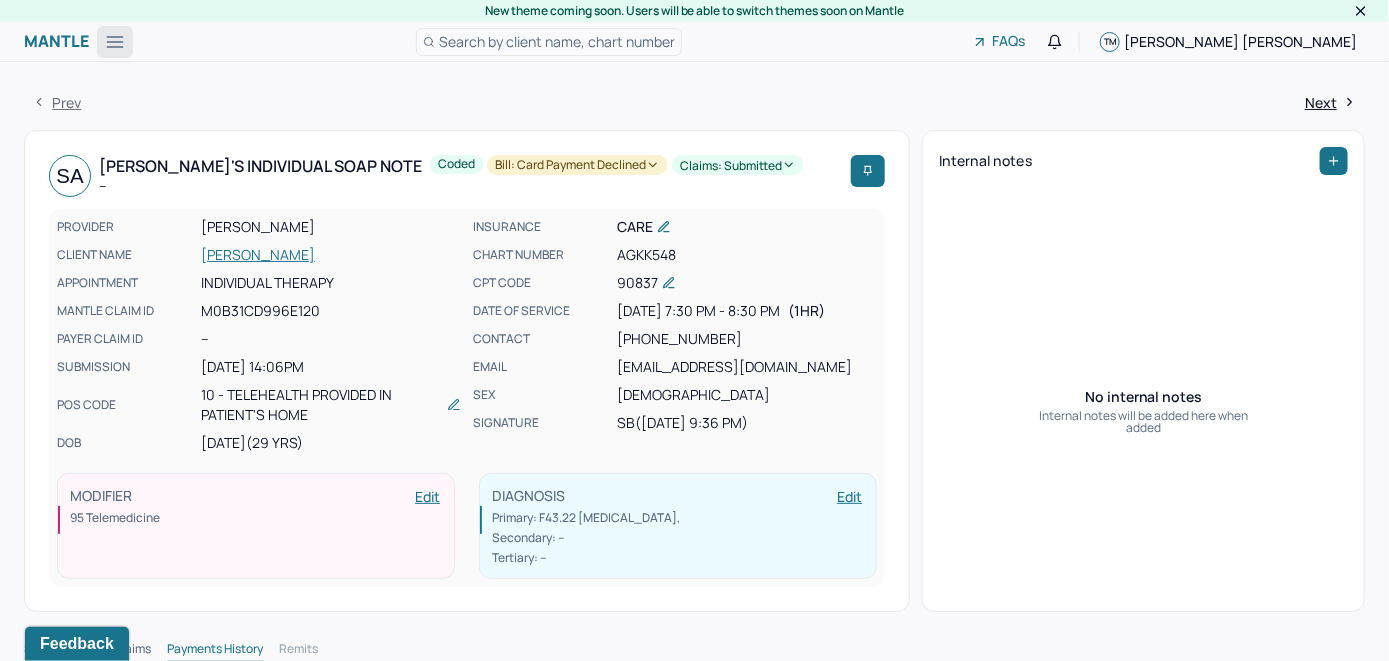 click 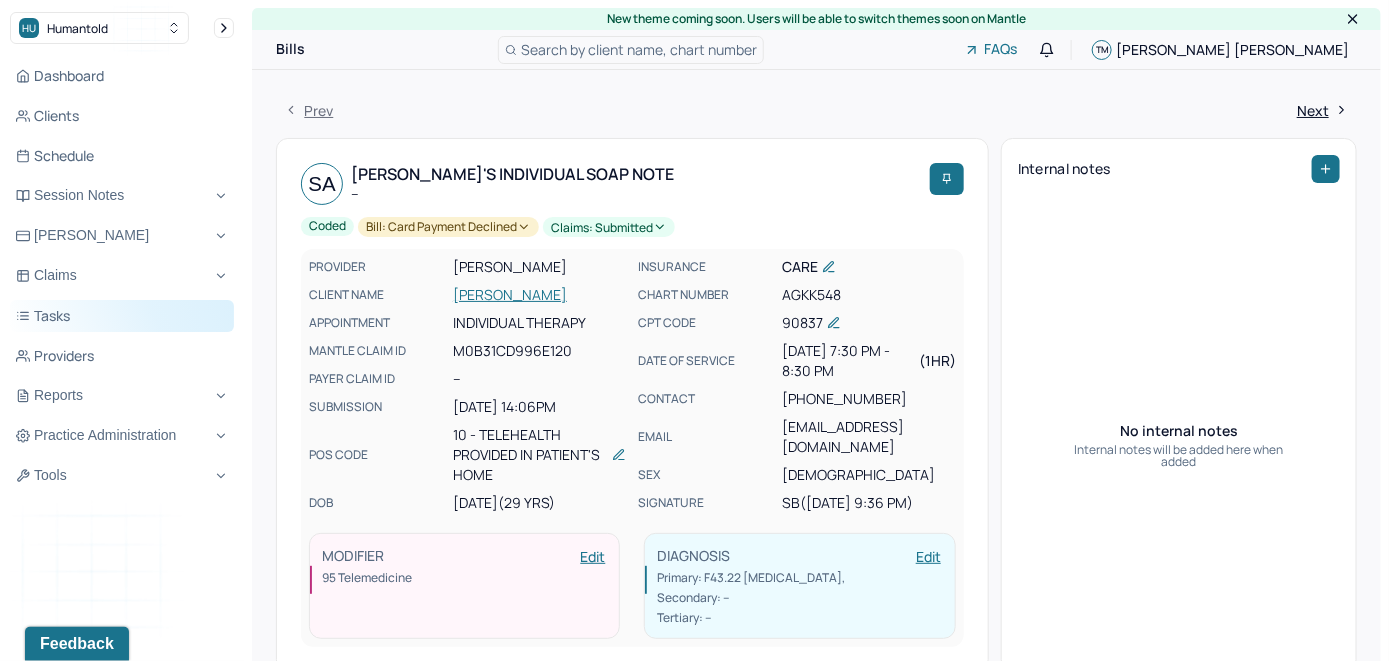 click on "Tasks" at bounding box center [122, 316] 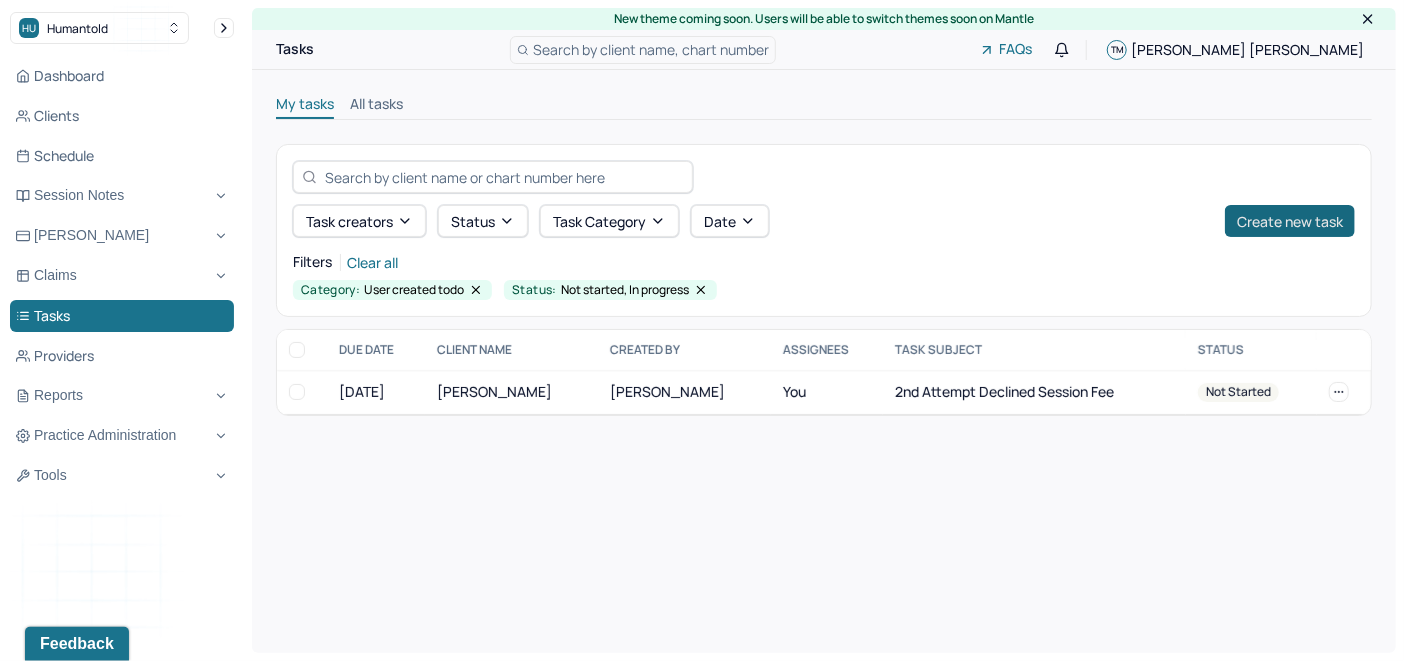 click on "Create new task" at bounding box center [1290, 221] 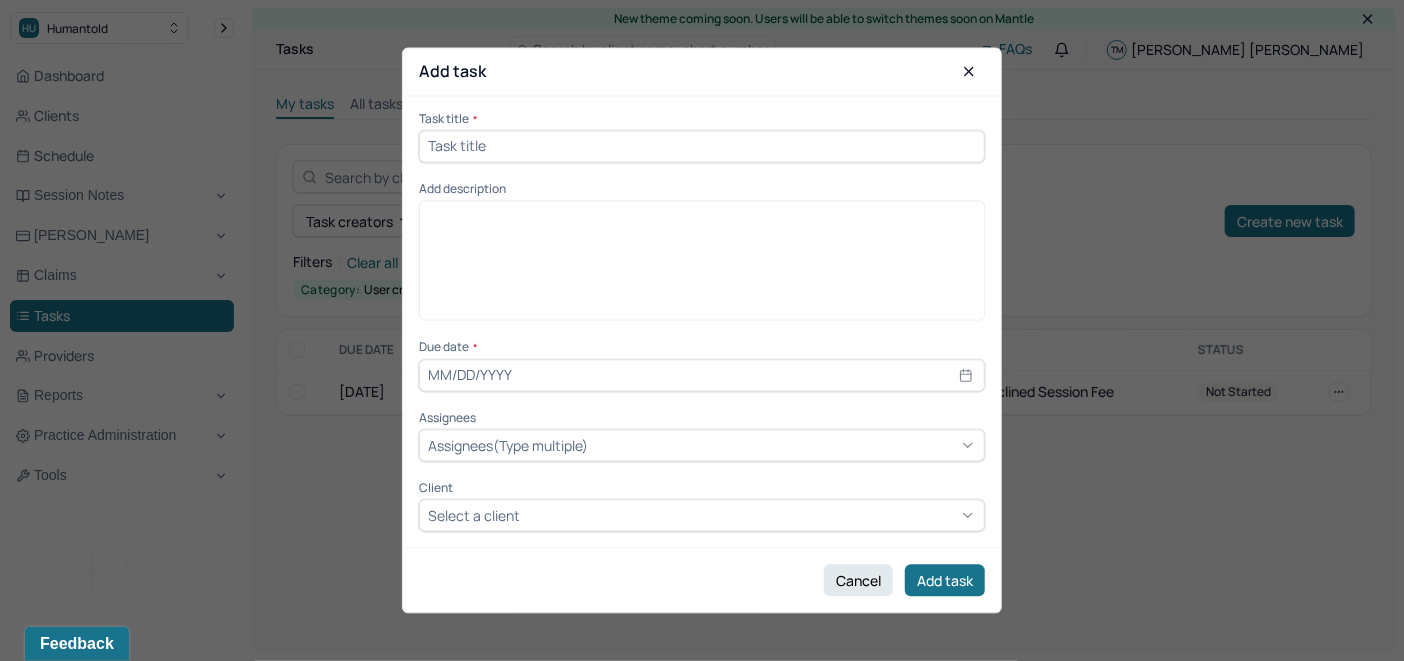 click at bounding box center [702, 146] 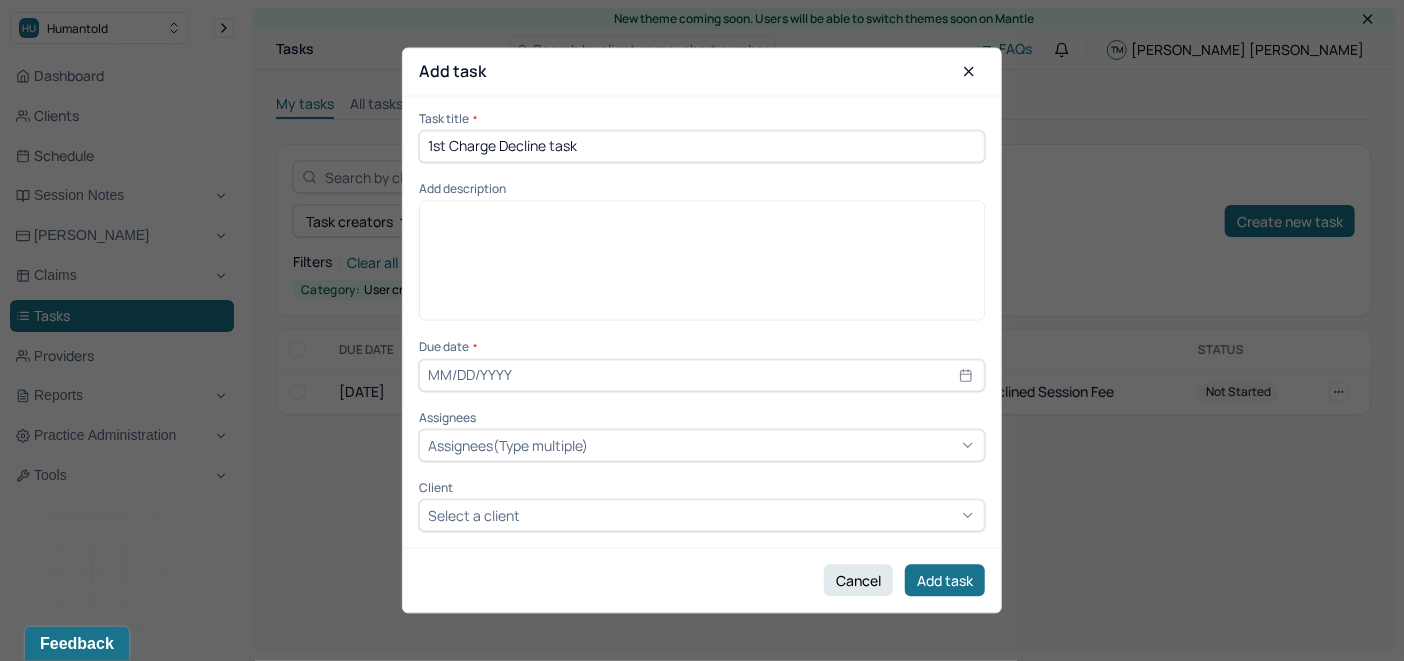 click on "1st Charge Decline task" at bounding box center [702, 146] 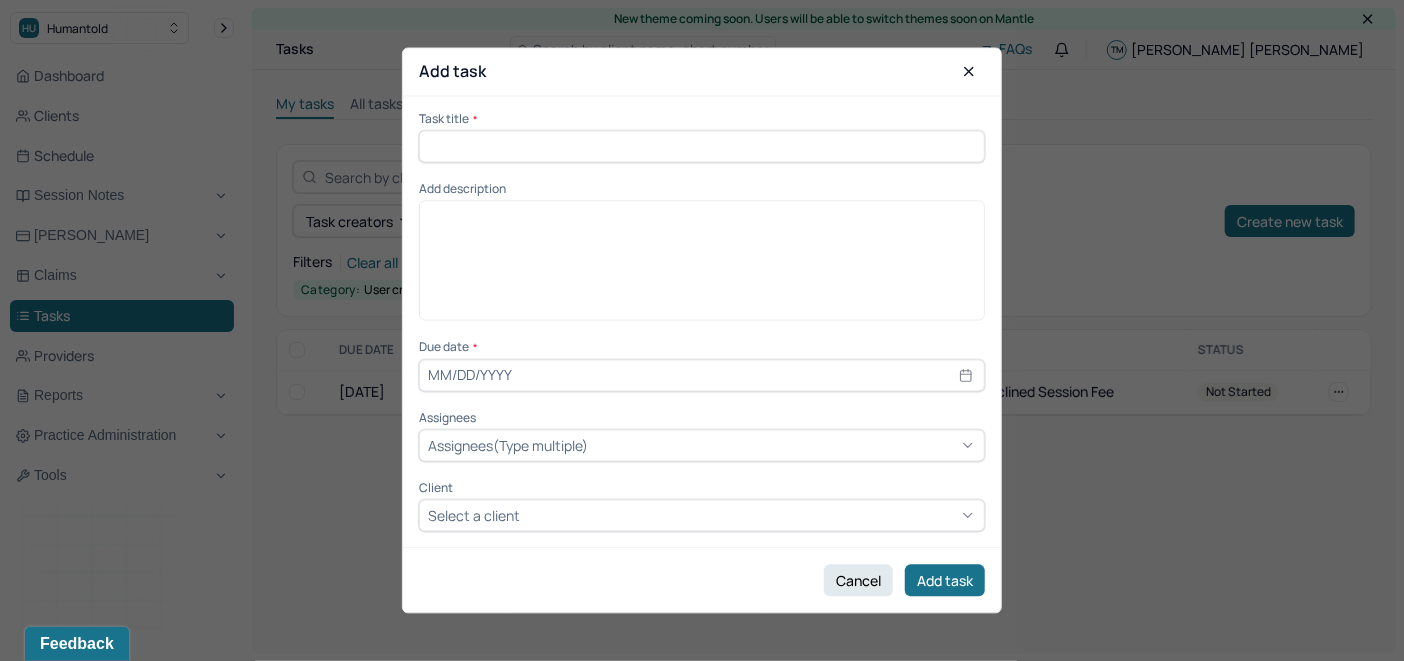 paste on "1st Charge Decline task" 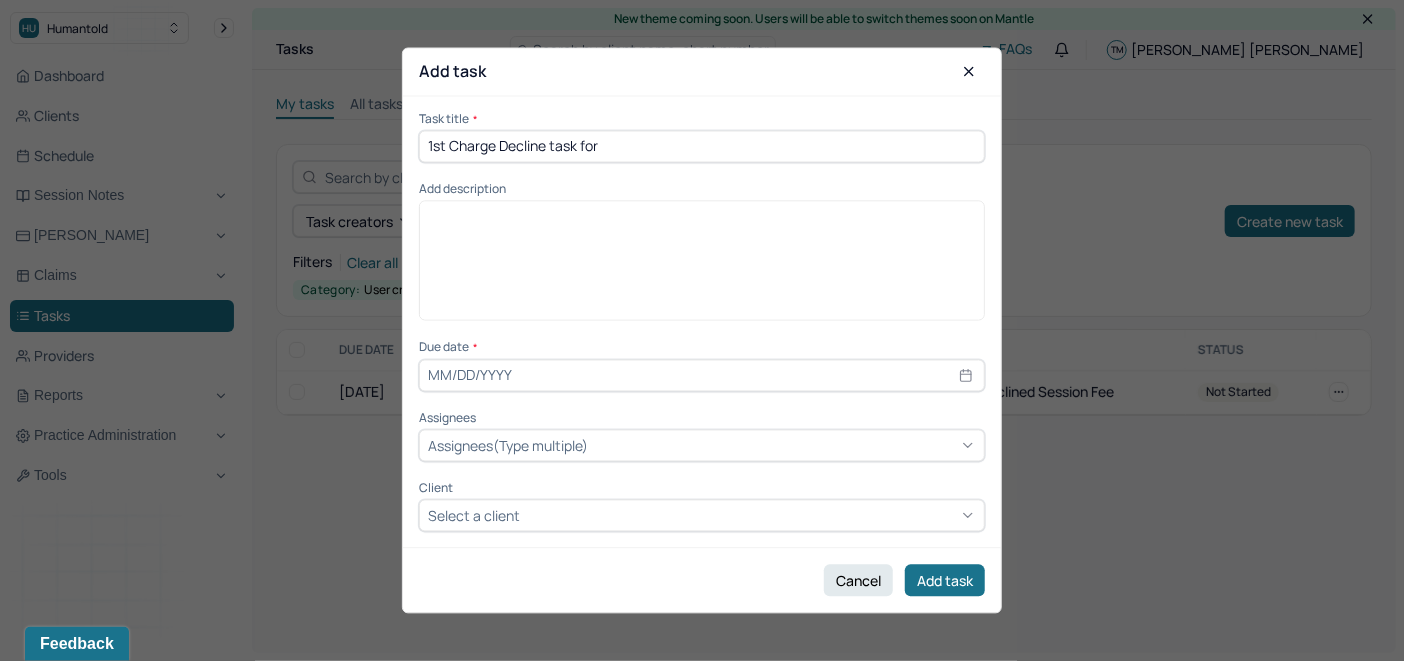 click on "1st Charge Decline task for" at bounding box center [702, 146] 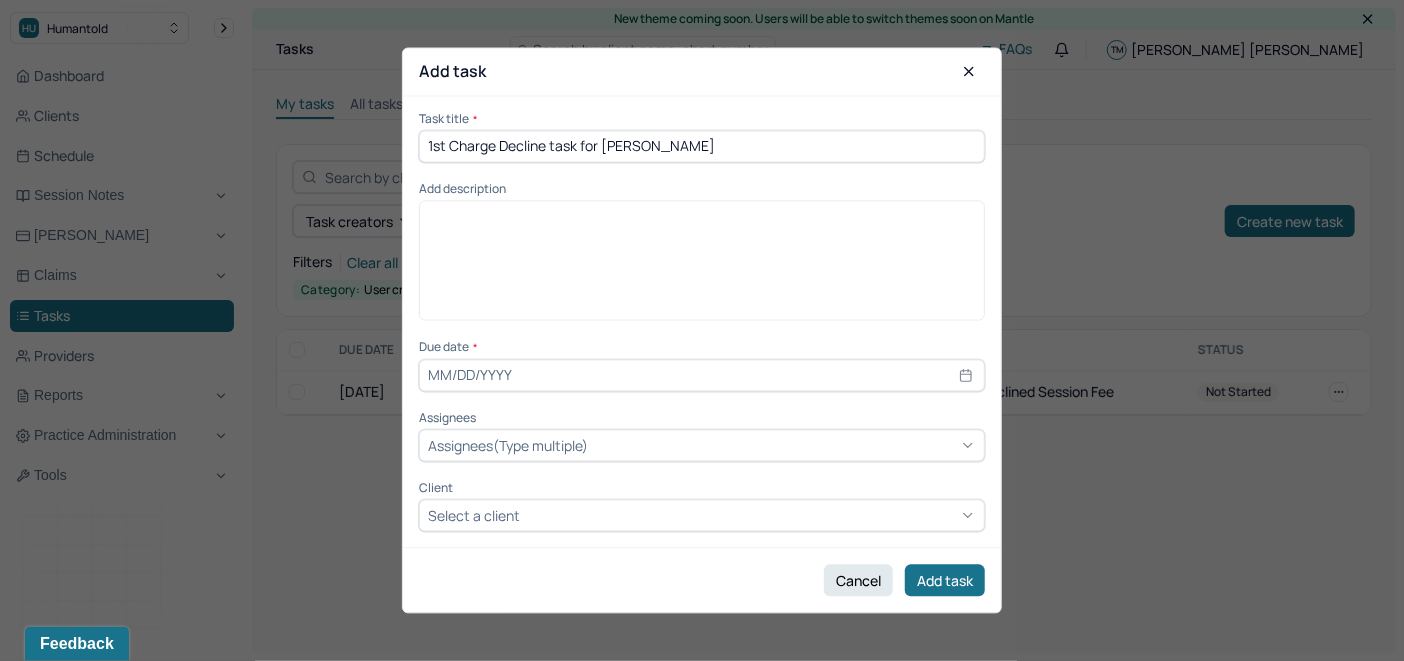 type on "1st Charge Decline task for Serena Altes" 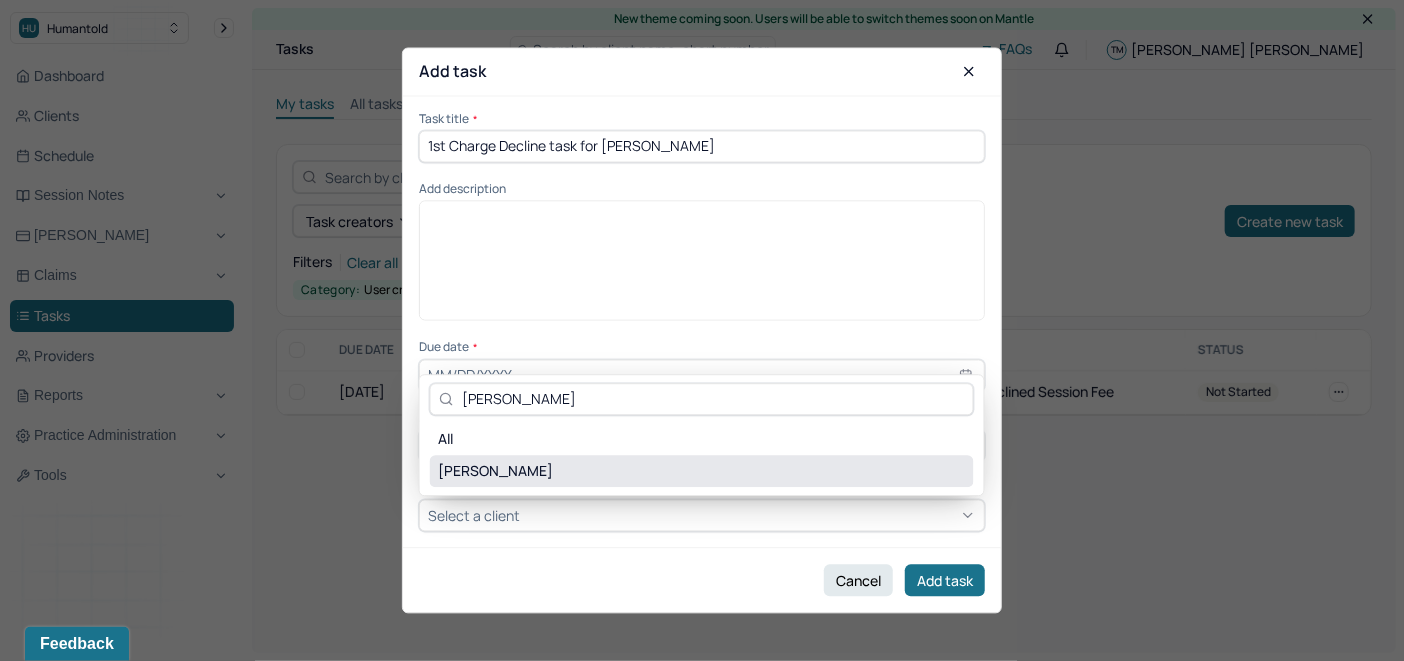 type on "Serena Altes" 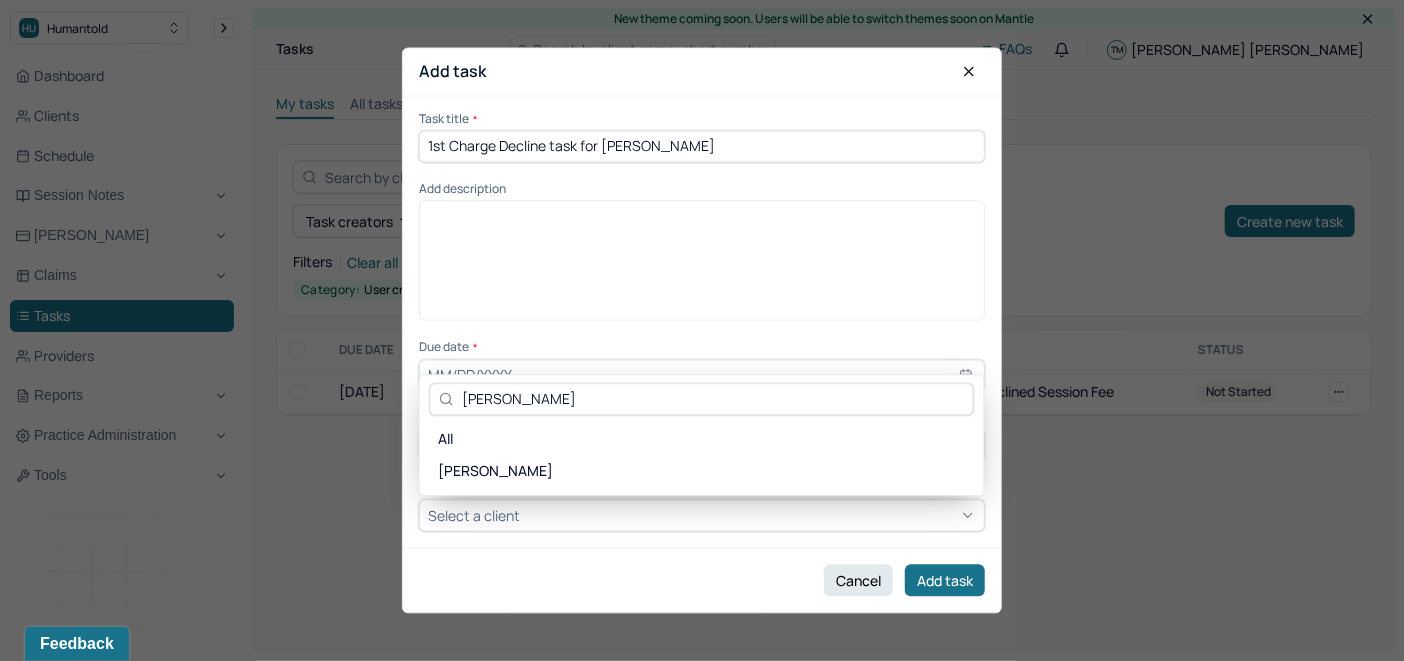 drag, startPoint x: 504, startPoint y: 467, endPoint x: 515, endPoint y: 455, distance: 16.27882 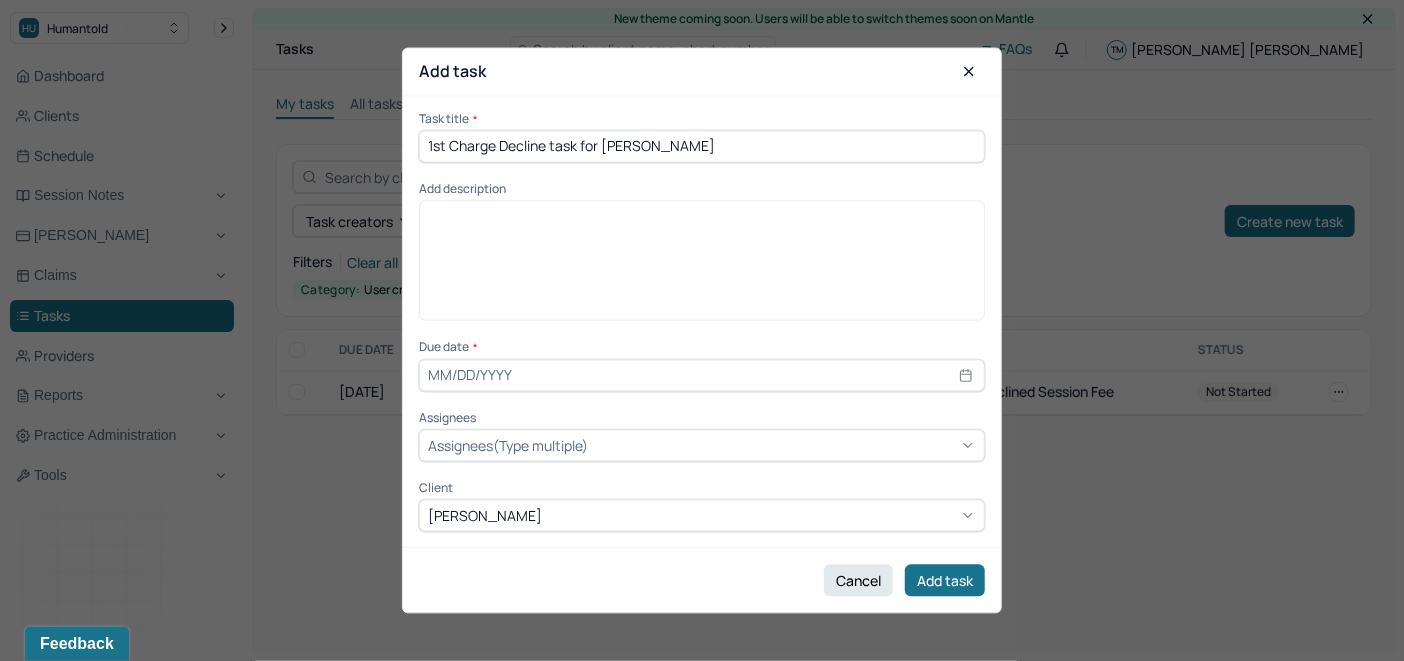 click on "1st Charge Decline task for Serena Altes" at bounding box center (702, 146) 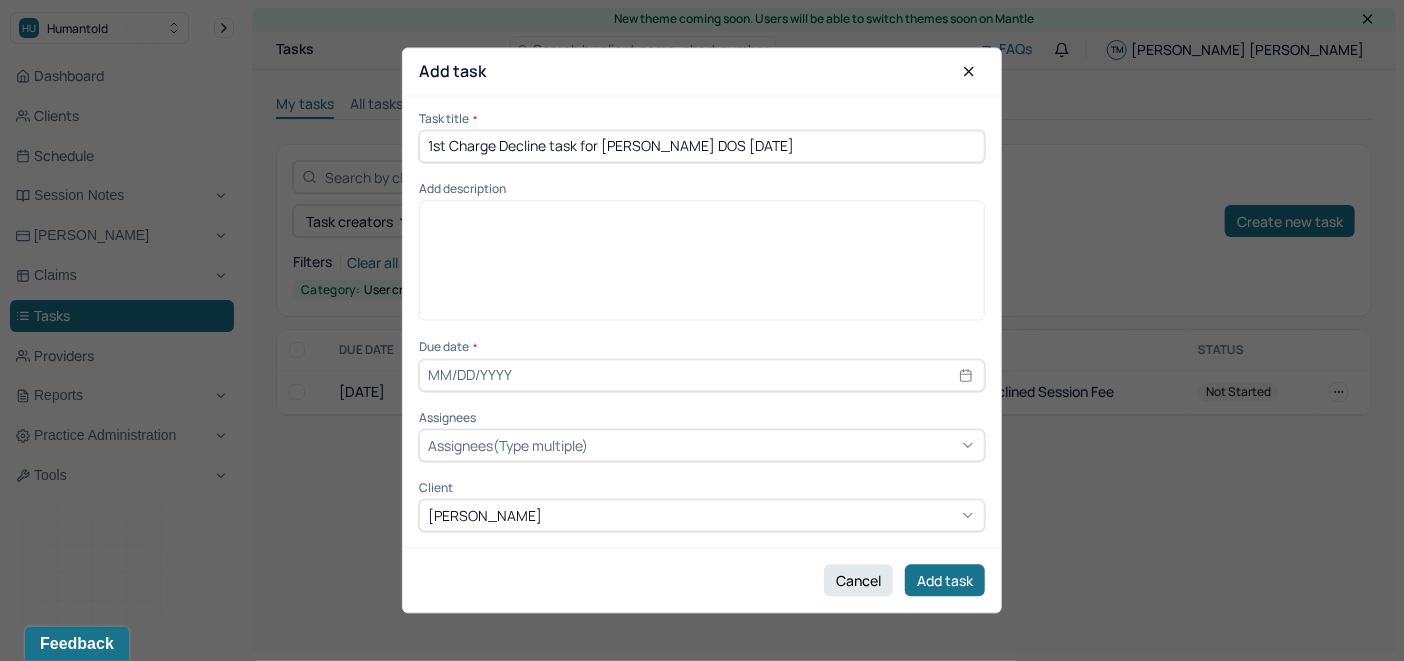 drag, startPoint x: 783, startPoint y: 144, endPoint x: 415, endPoint y: 191, distance: 370.98923 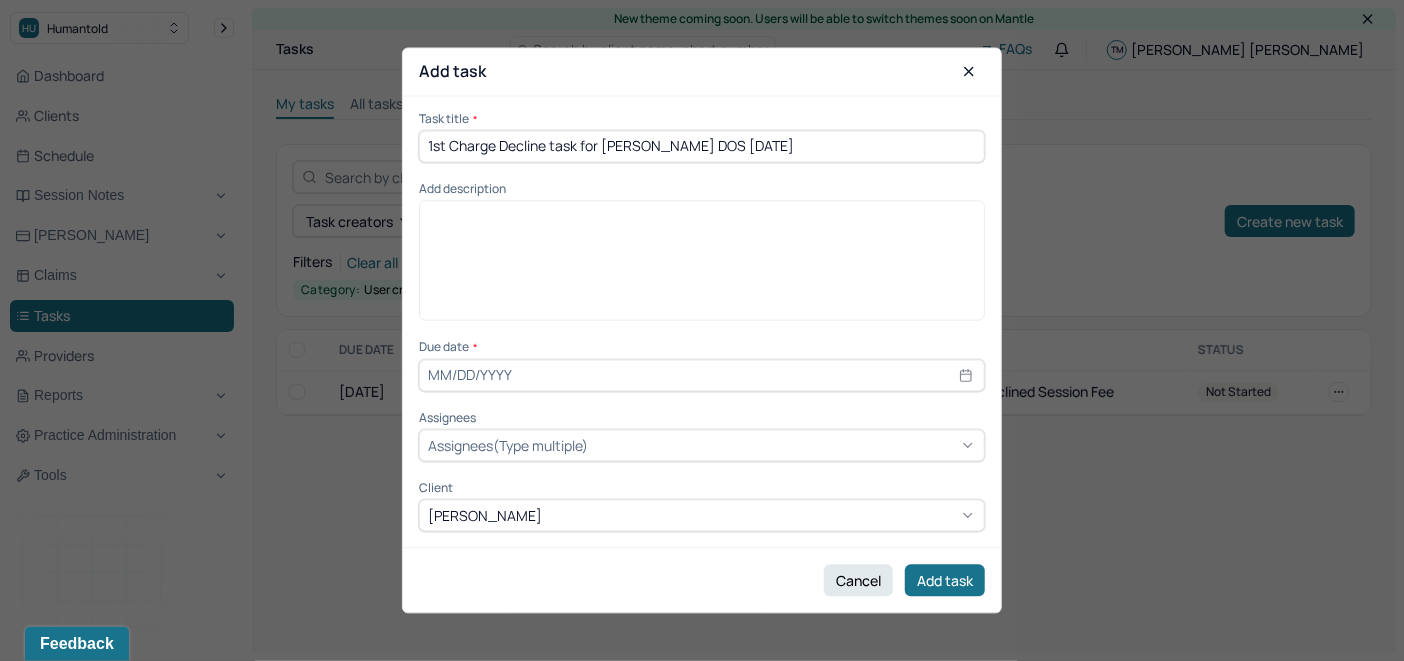 type on "1st Charge Decline task for Serena Altes DOS 7/24/25" 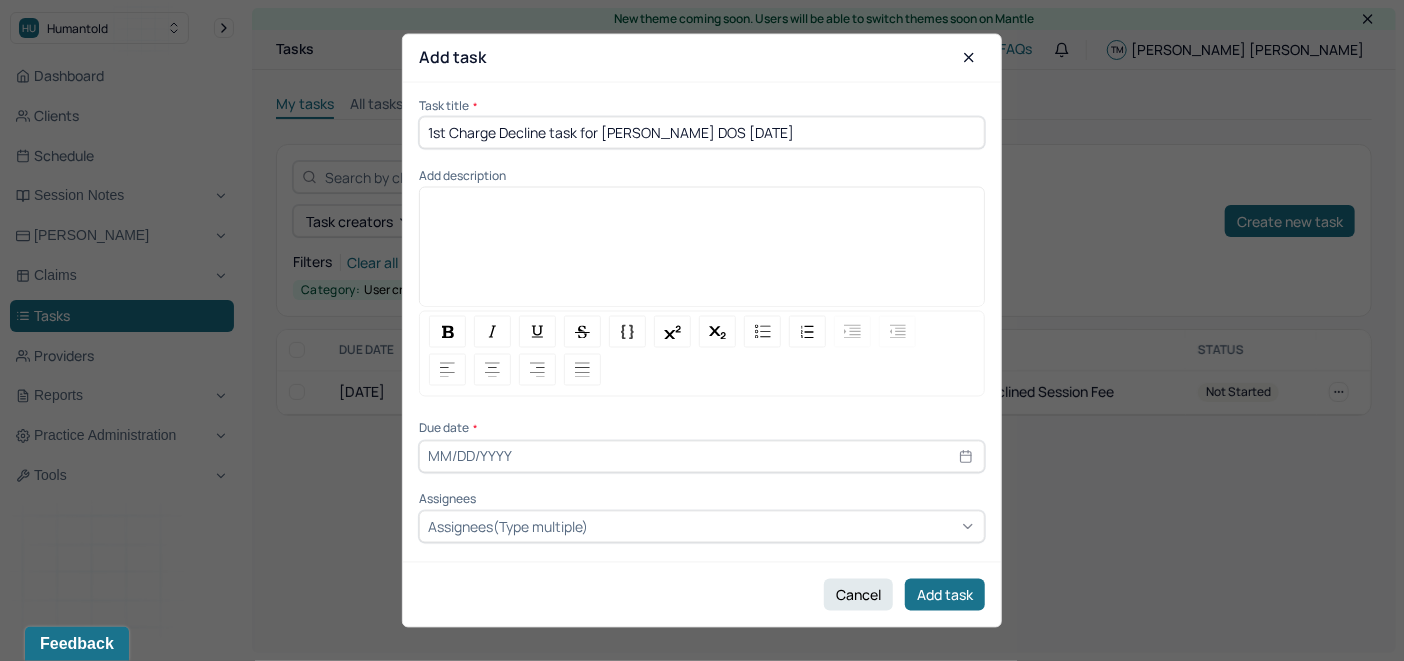click at bounding box center (702, 254) 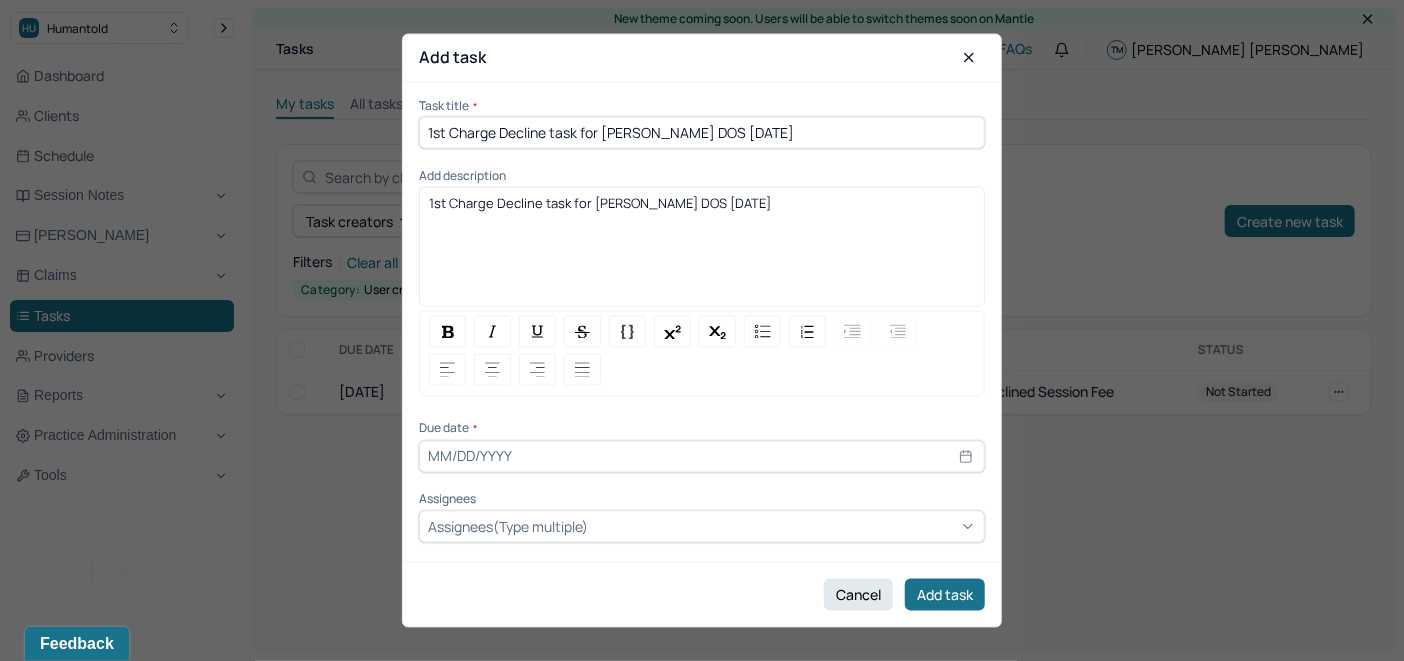 drag, startPoint x: 757, startPoint y: 207, endPoint x: 421, endPoint y: 237, distance: 337.33664 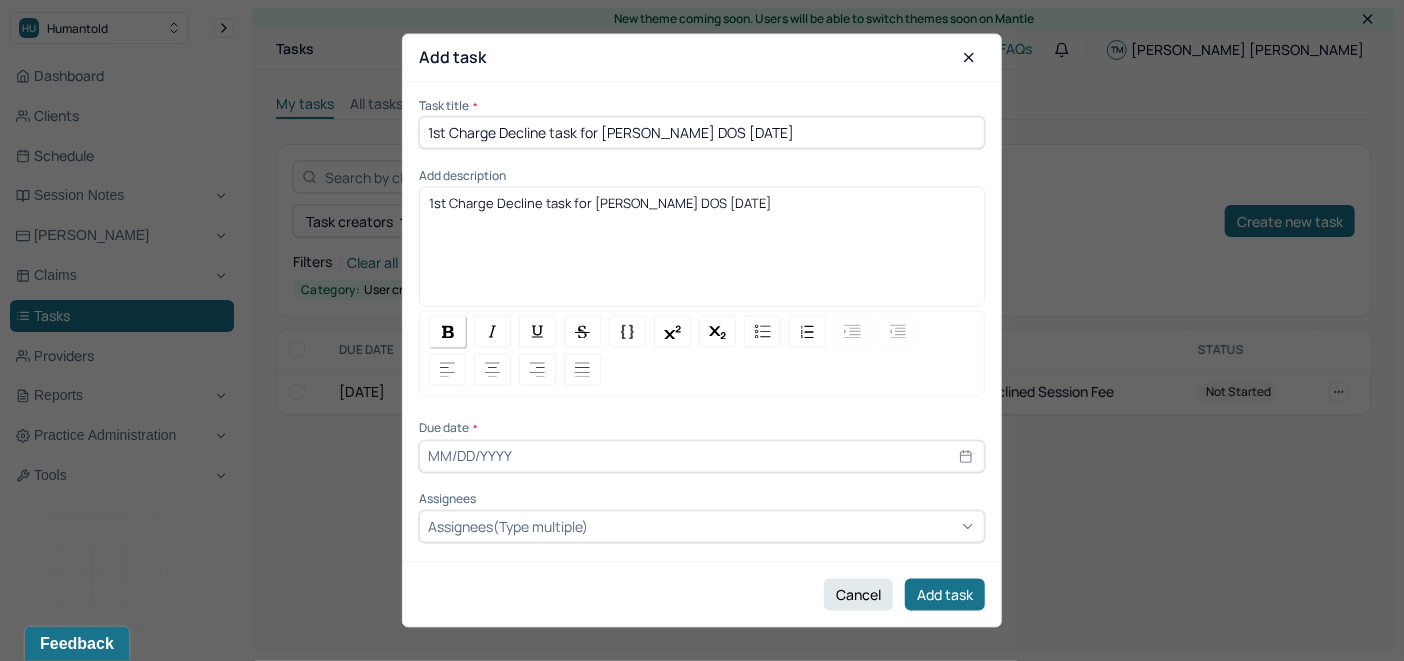 click at bounding box center [448, 331] 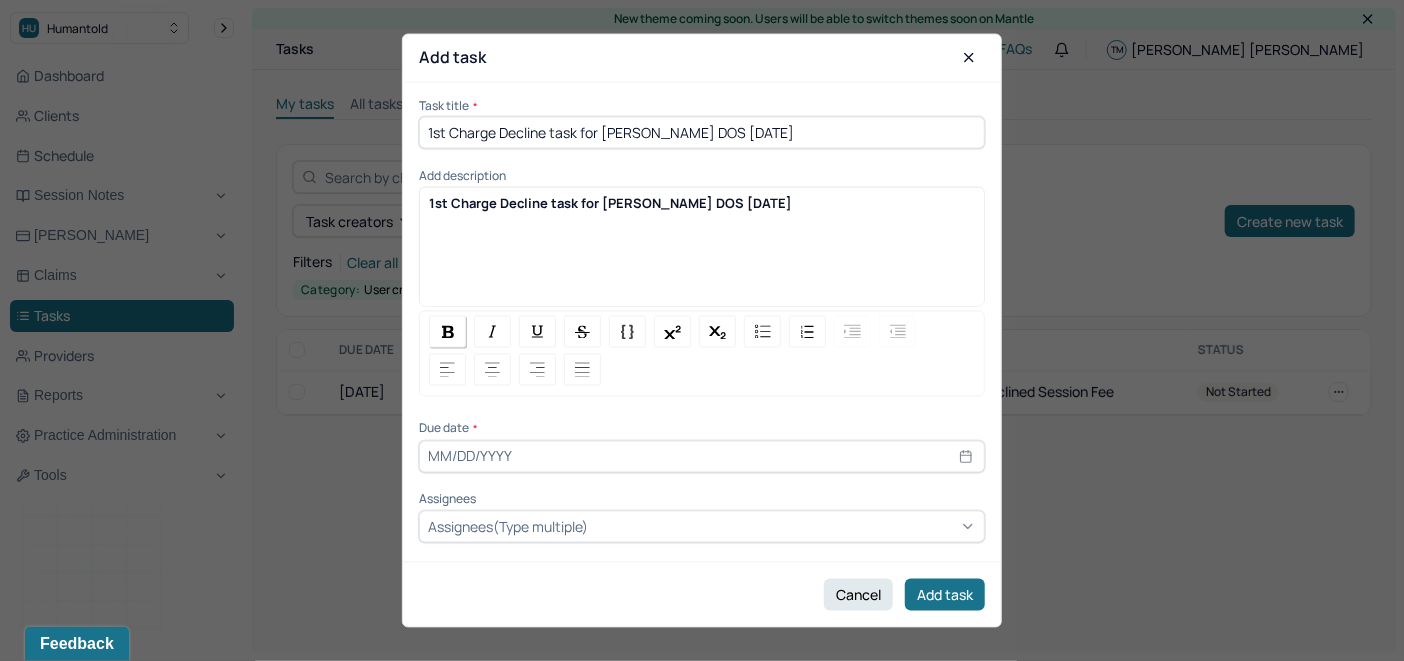click at bounding box center [448, 331] 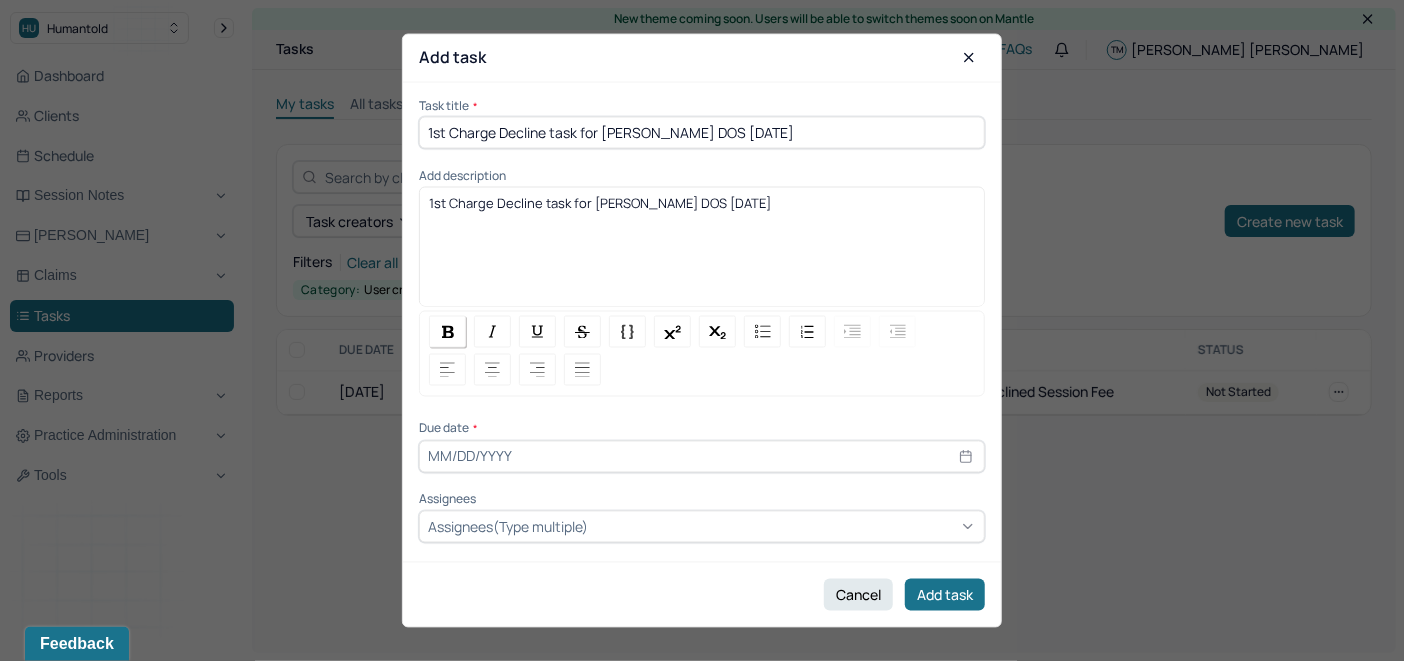 click at bounding box center (448, 331) 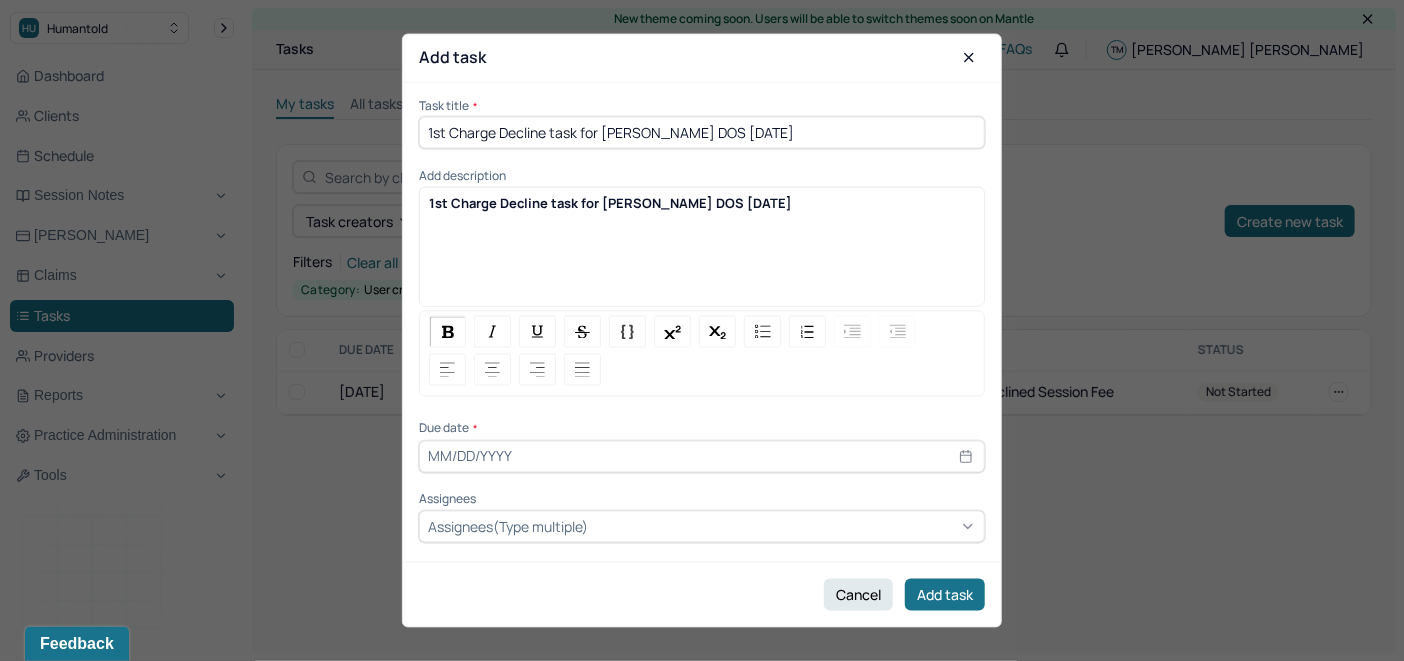 select on "6" 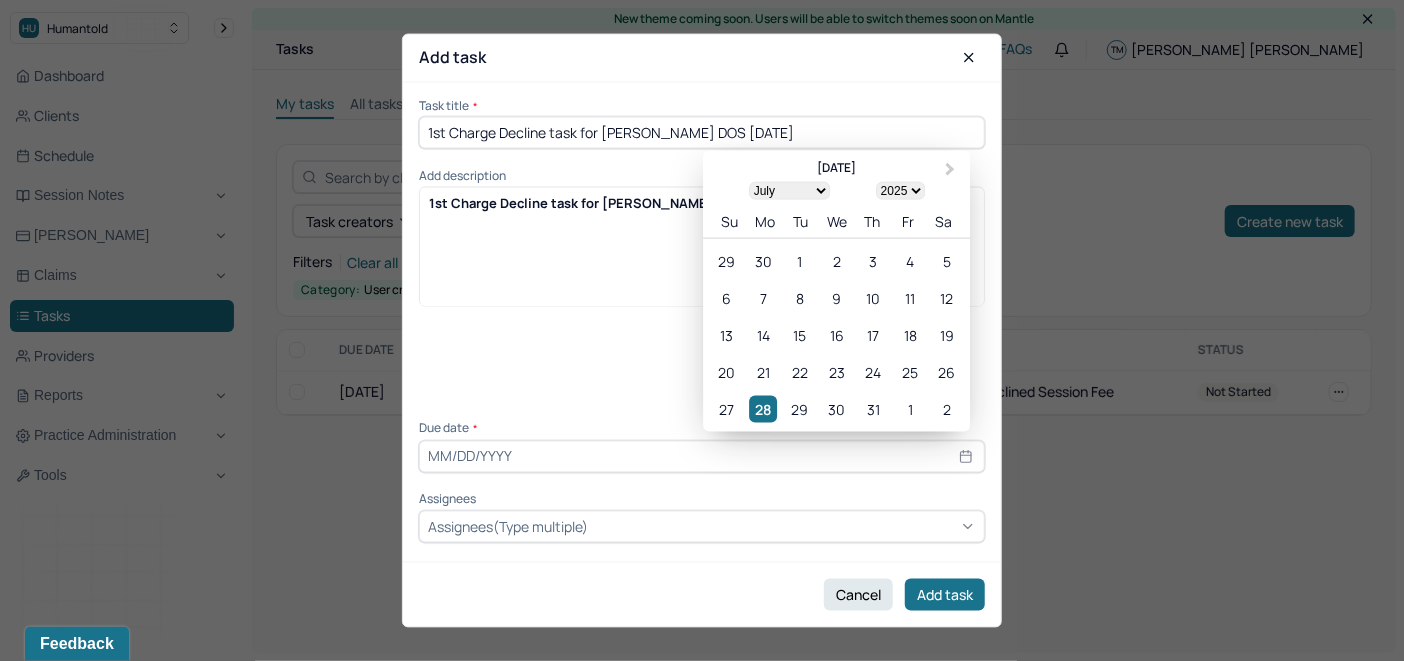 click at bounding box center [702, 456] 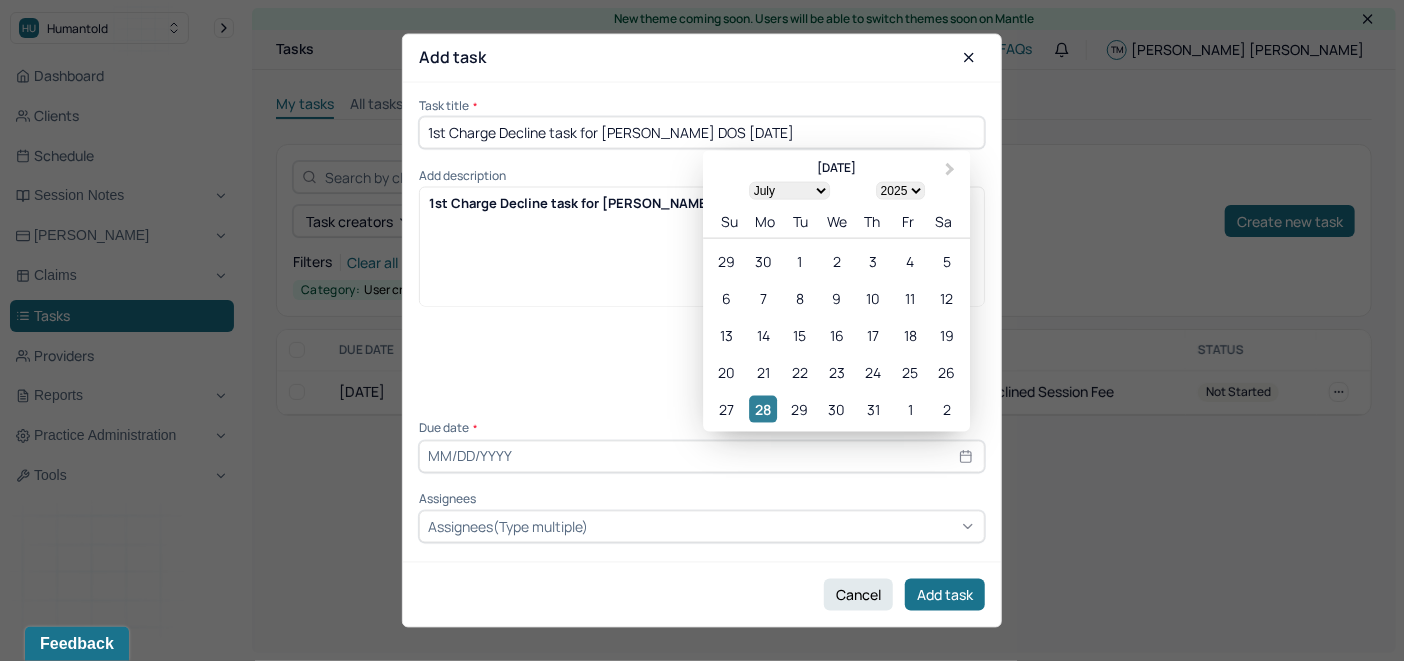 click on "28" at bounding box center (763, 408) 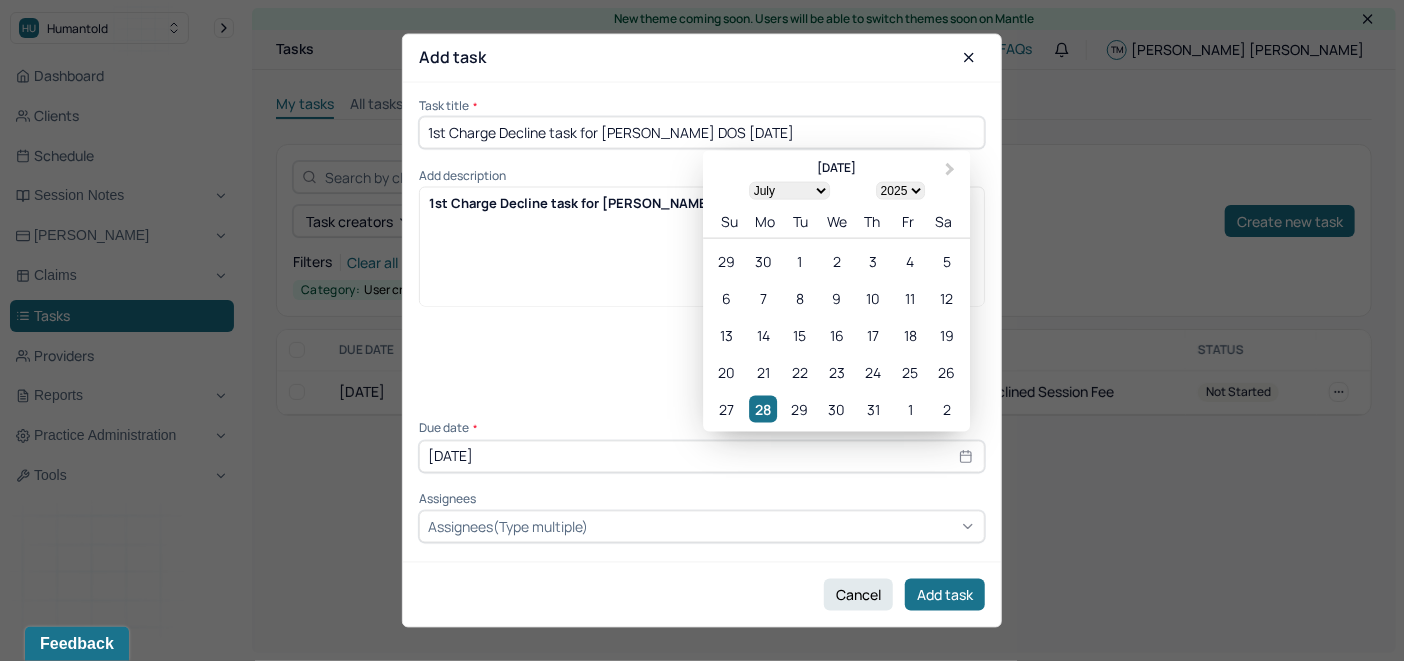 click on "Assignees(Type multiple)" at bounding box center [508, 526] 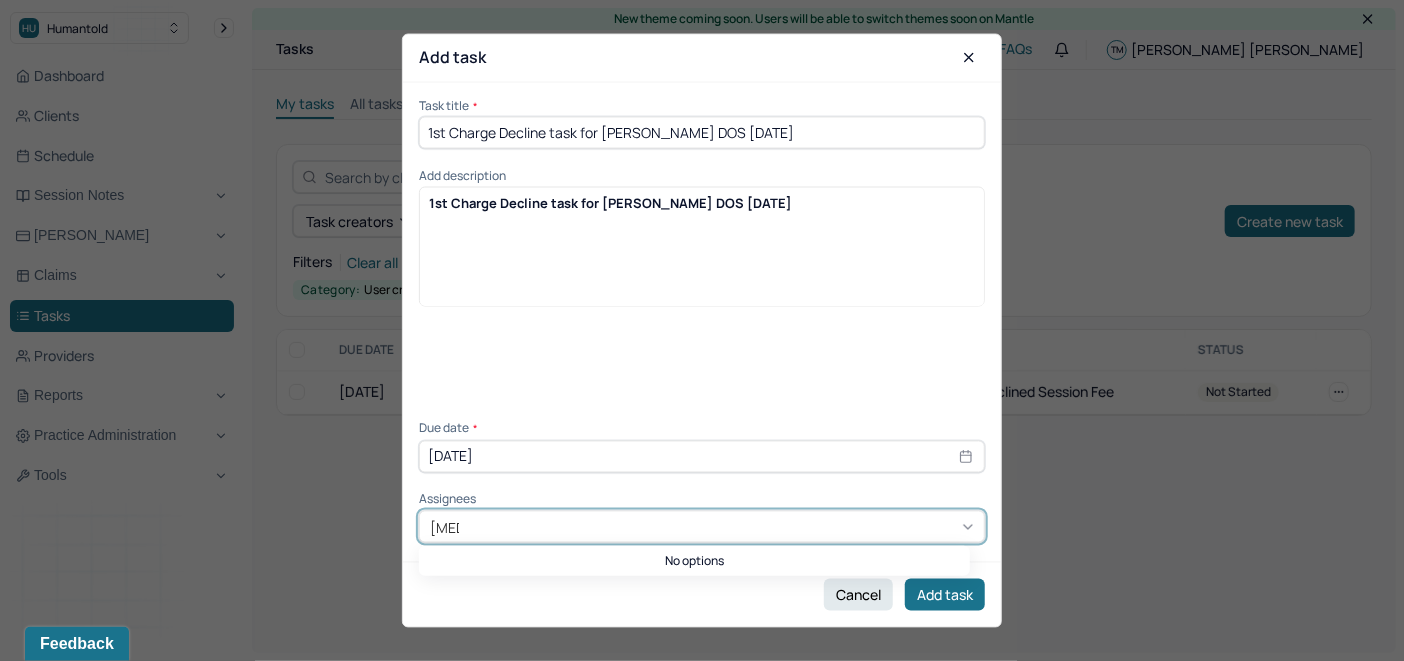 type on "ALLIE" 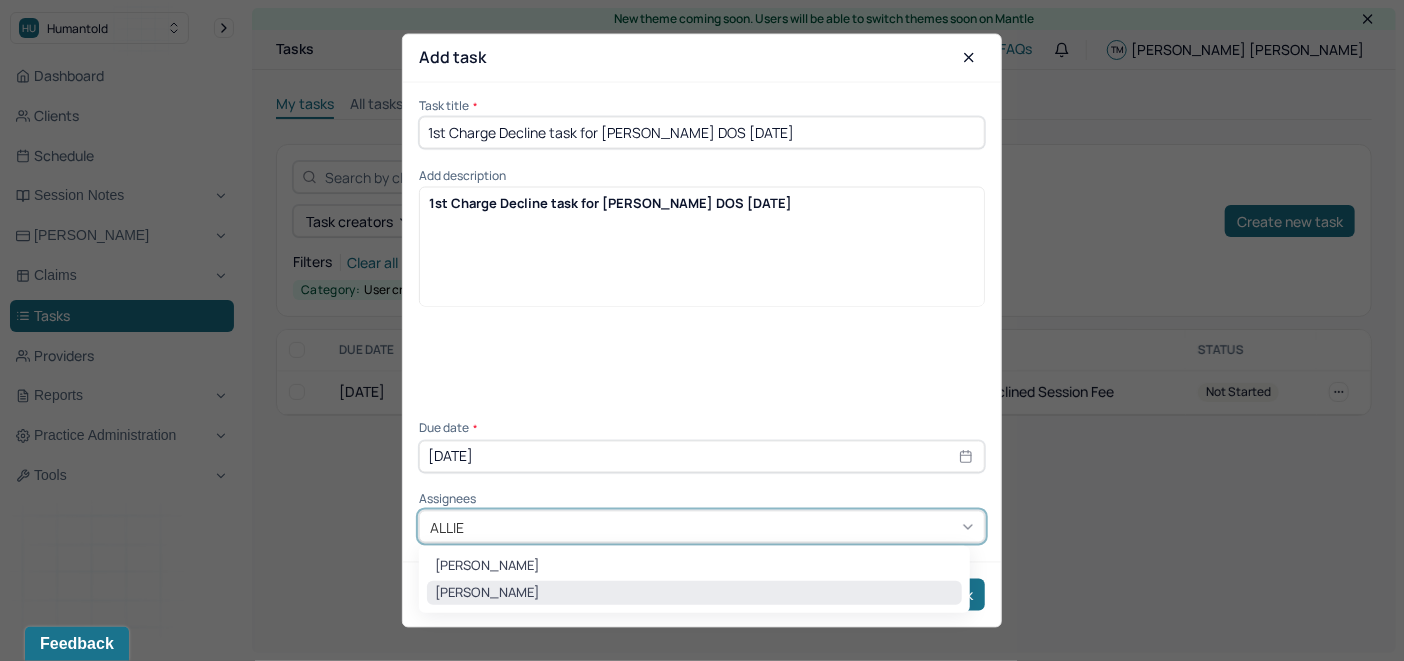 click on "Allie Morales" at bounding box center [694, 593] 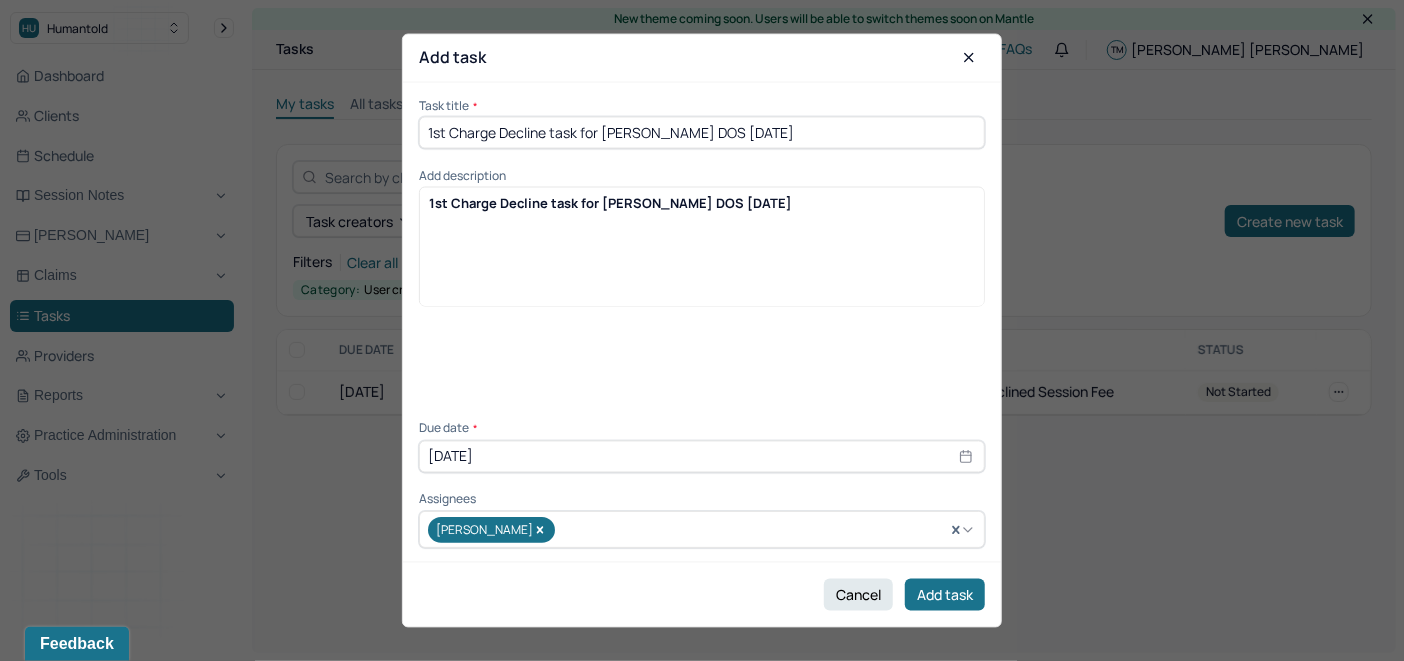 click on "1st Charge Decline task for Serena Altes DOS 7/24/25" at bounding box center (702, 294) 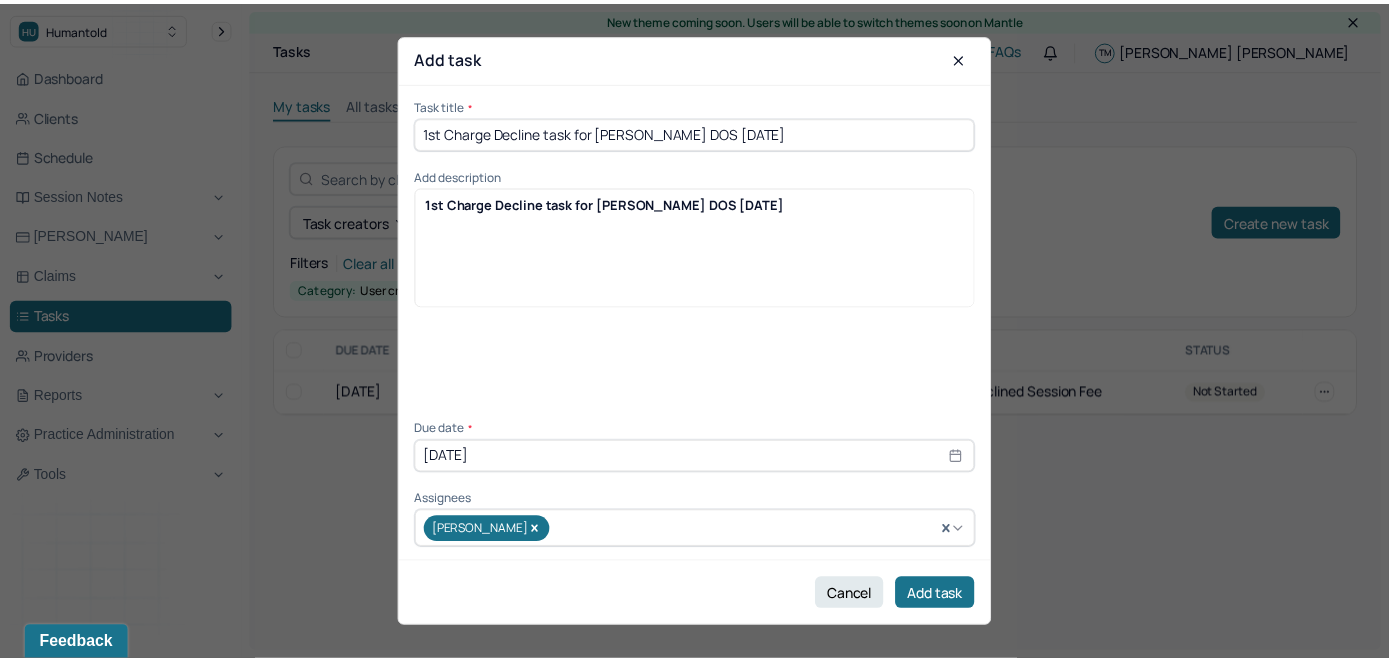 scroll, scrollTop: 70, scrollLeft: 0, axis: vertical 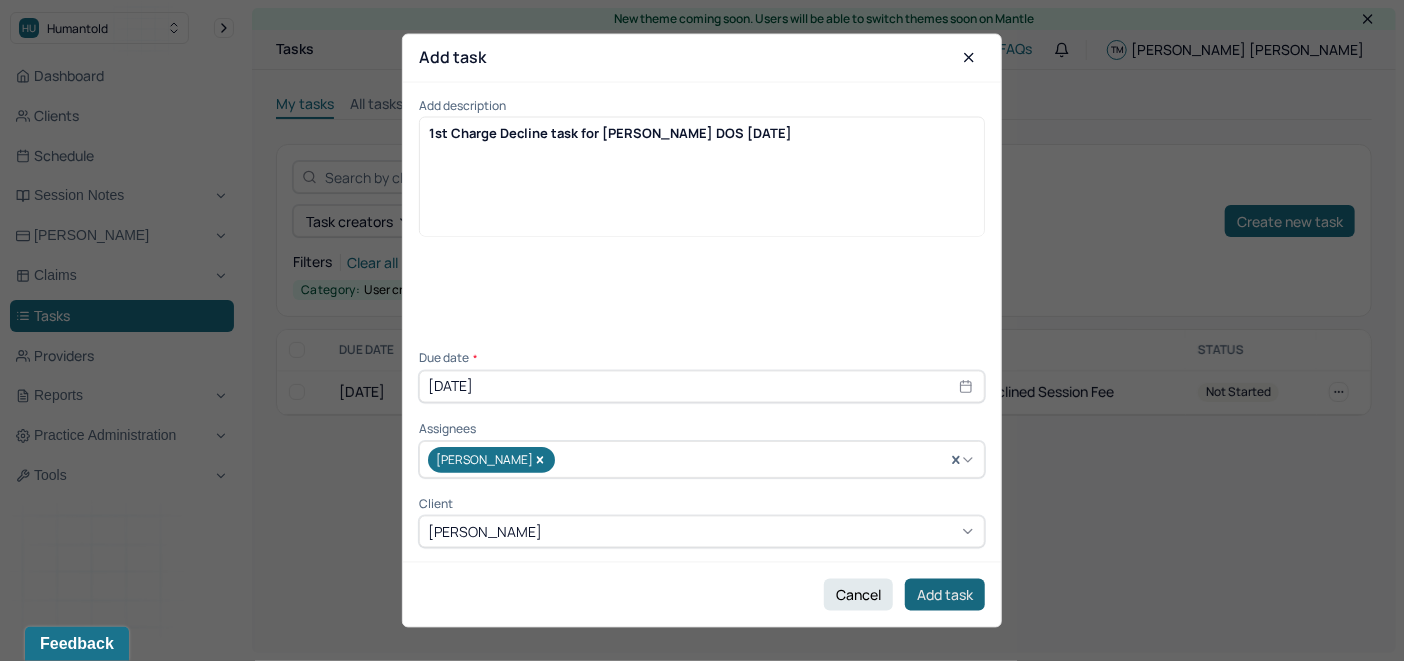click on "Add task" at bounding box center (945, 595) 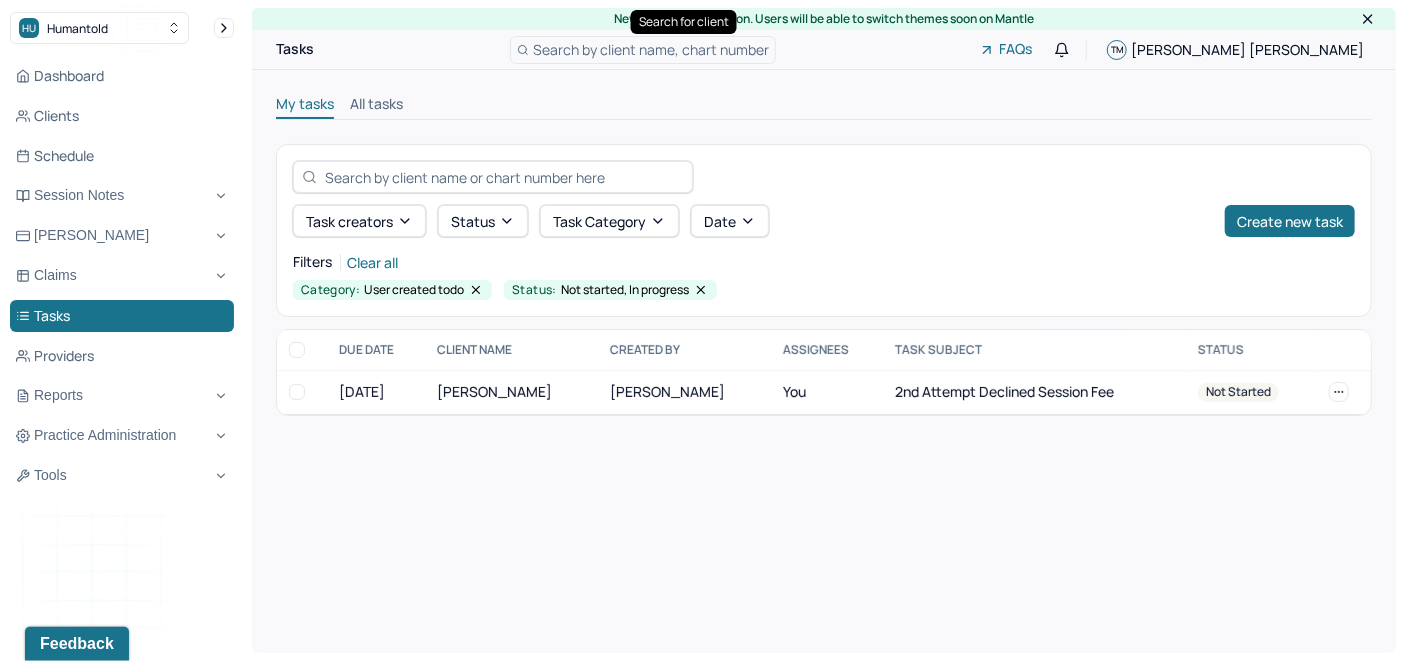 click on "Search by client name, chart number" at bounding box center (651, 49) 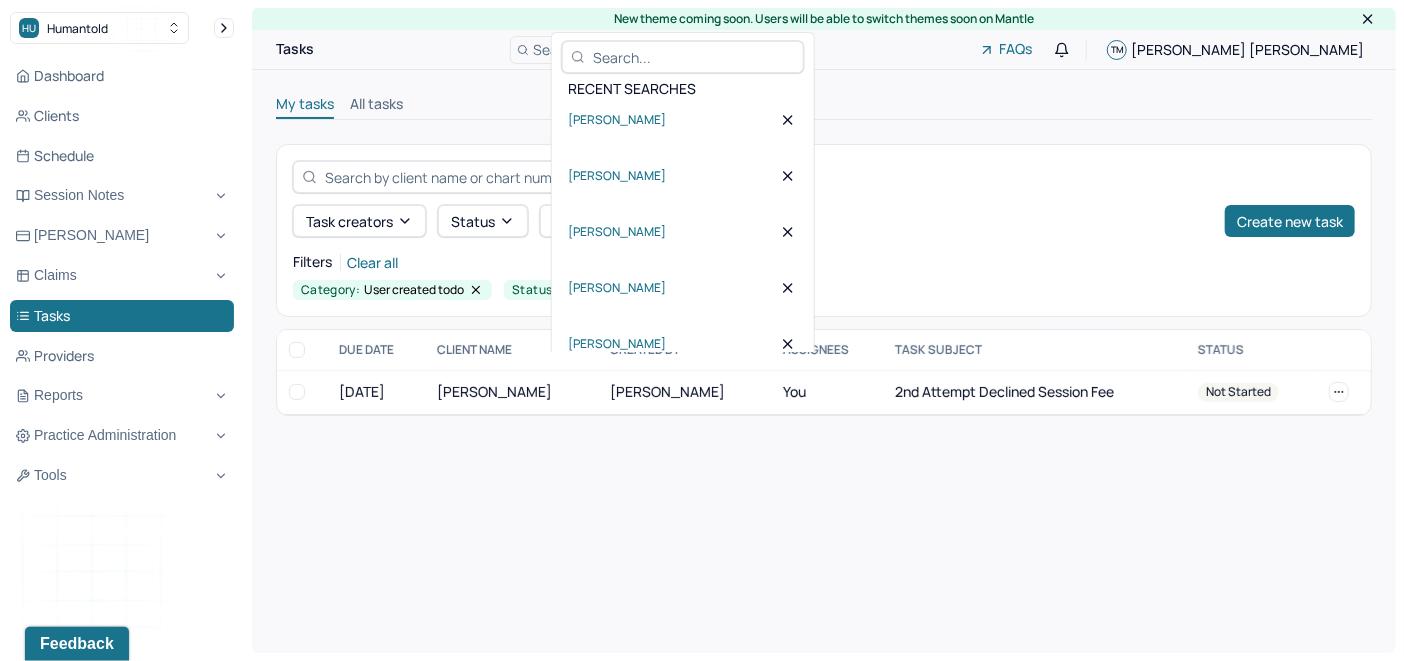 type on "Shagun Bansal" 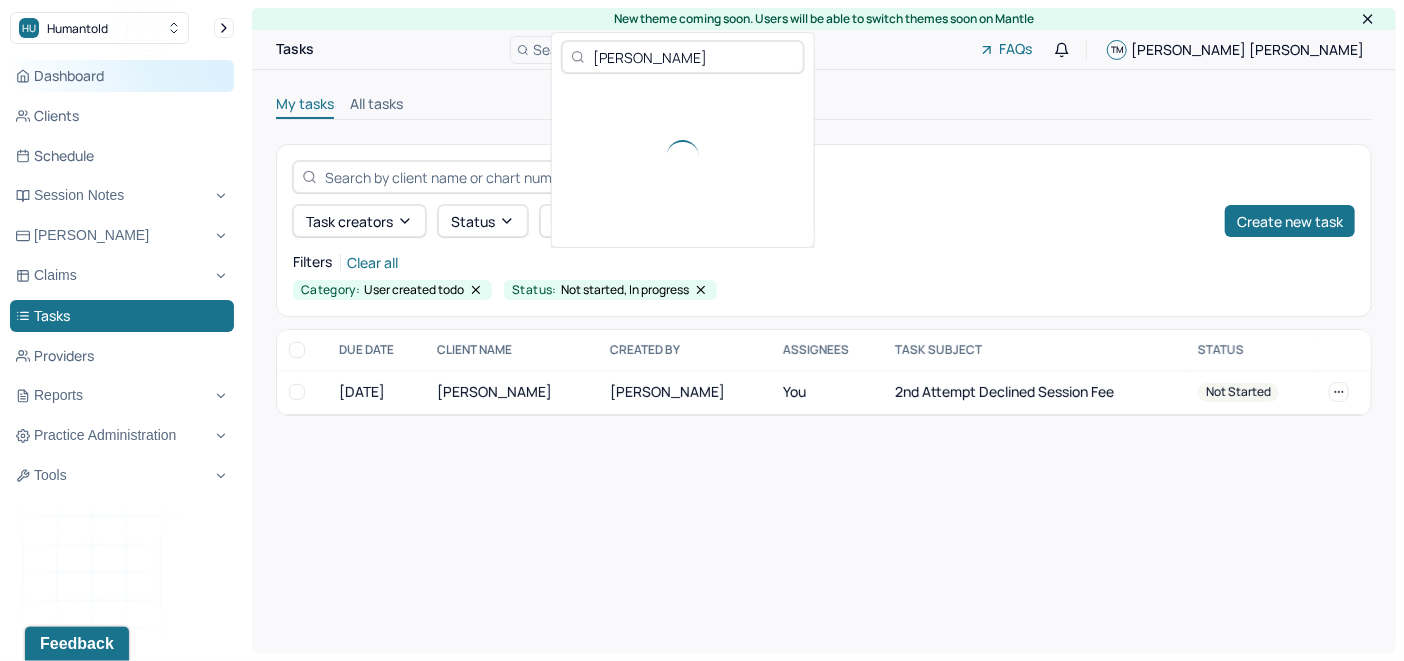 click on "Dashboard" at bounding box center [122, 76] 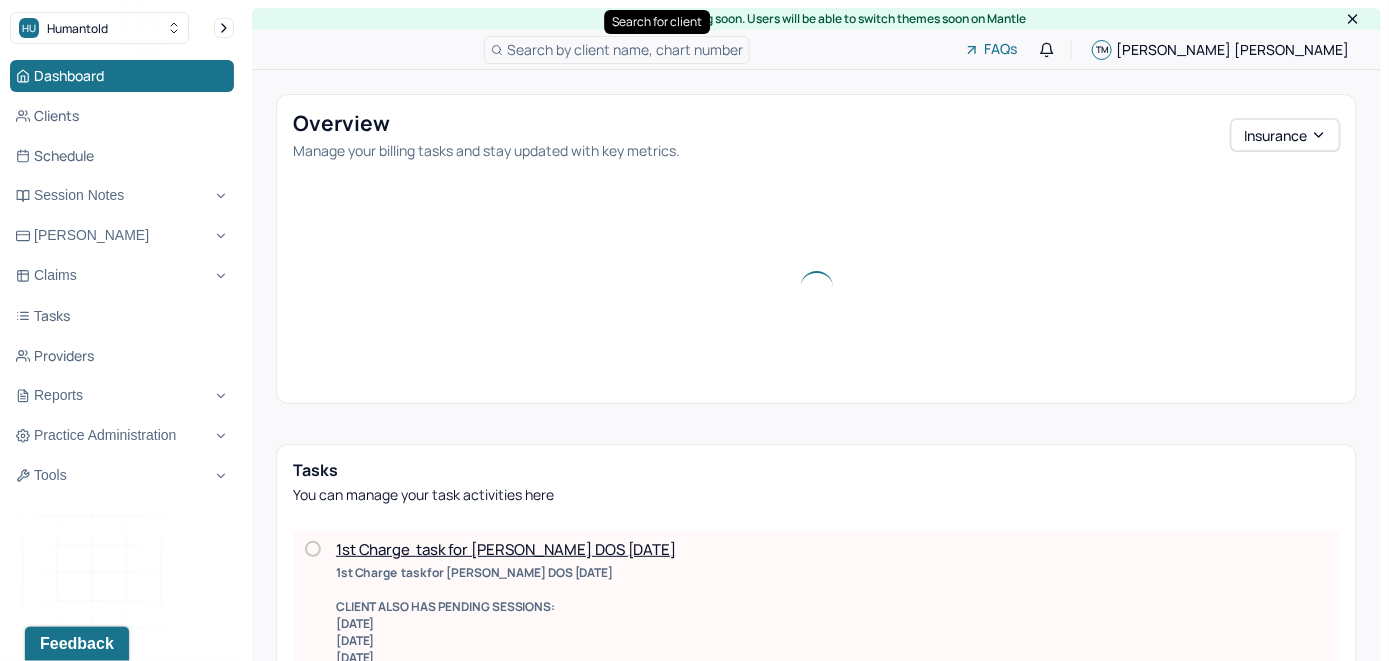 click on "Search by client name, chart number" at bounding box center (625, 49) 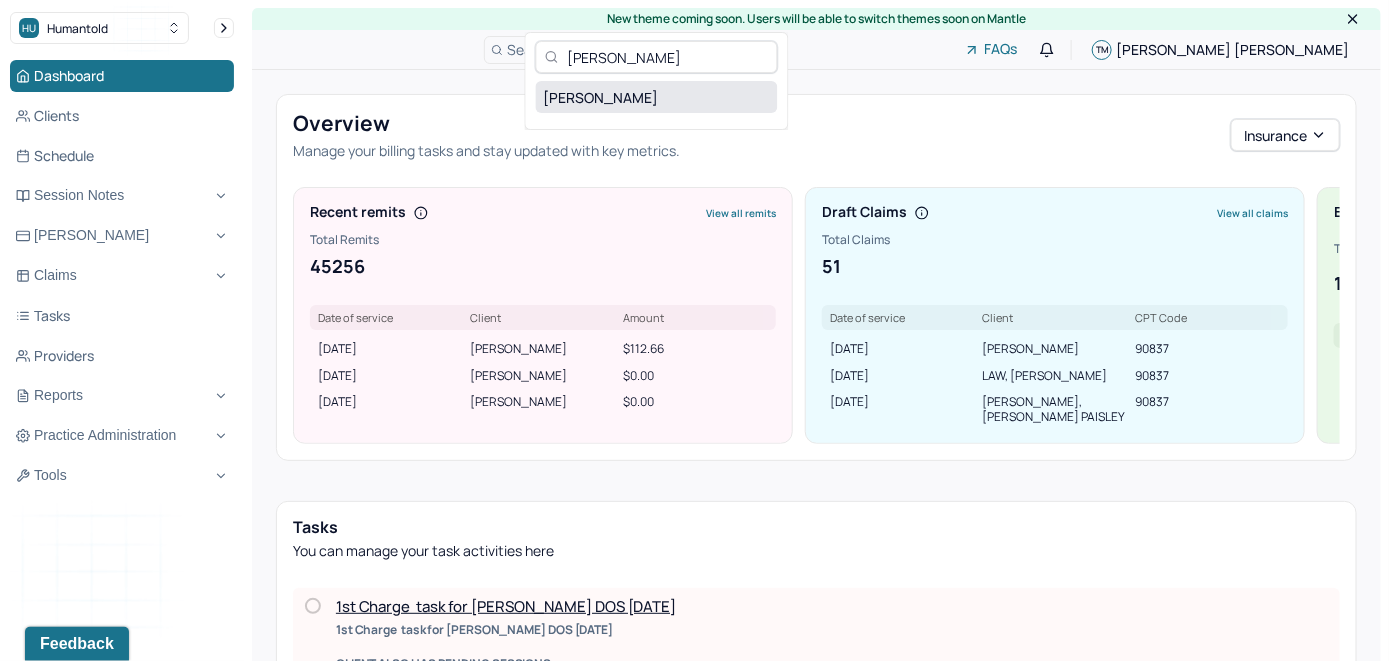 type on "Shagun Bansal" 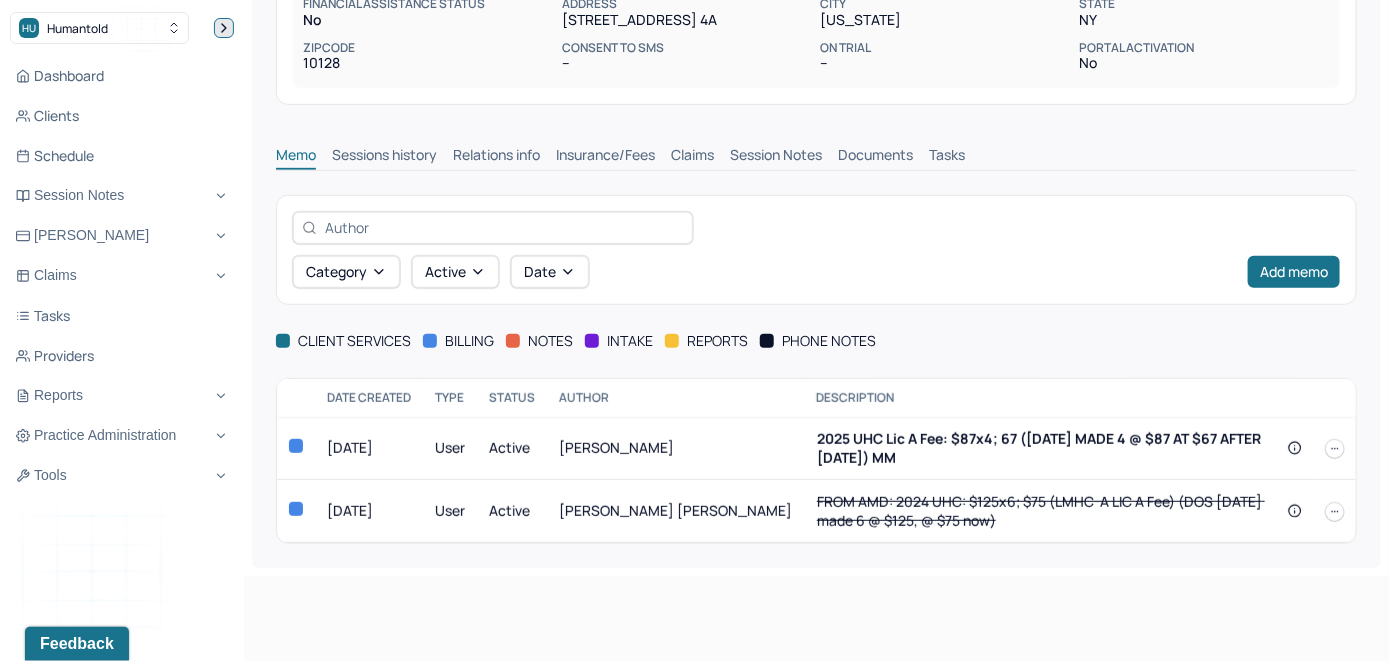 click 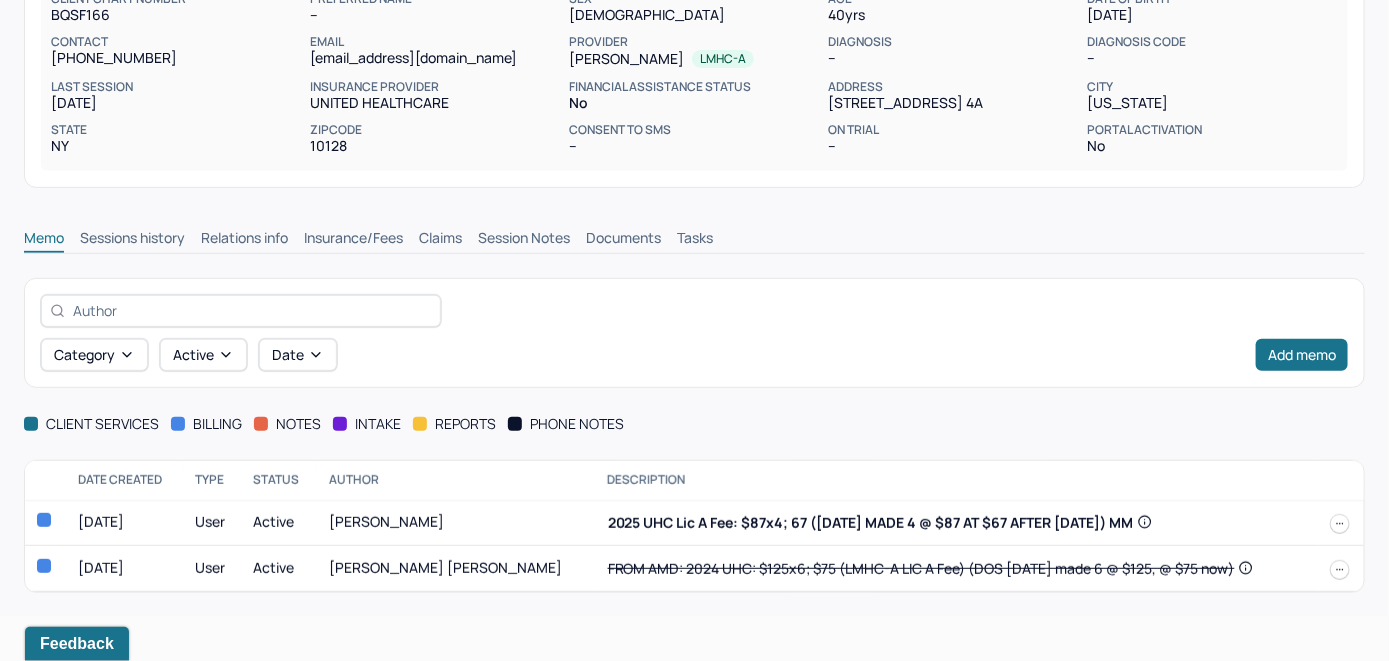 scroll, scrollTop: 214, scrollLeft: 0, axis: vertical 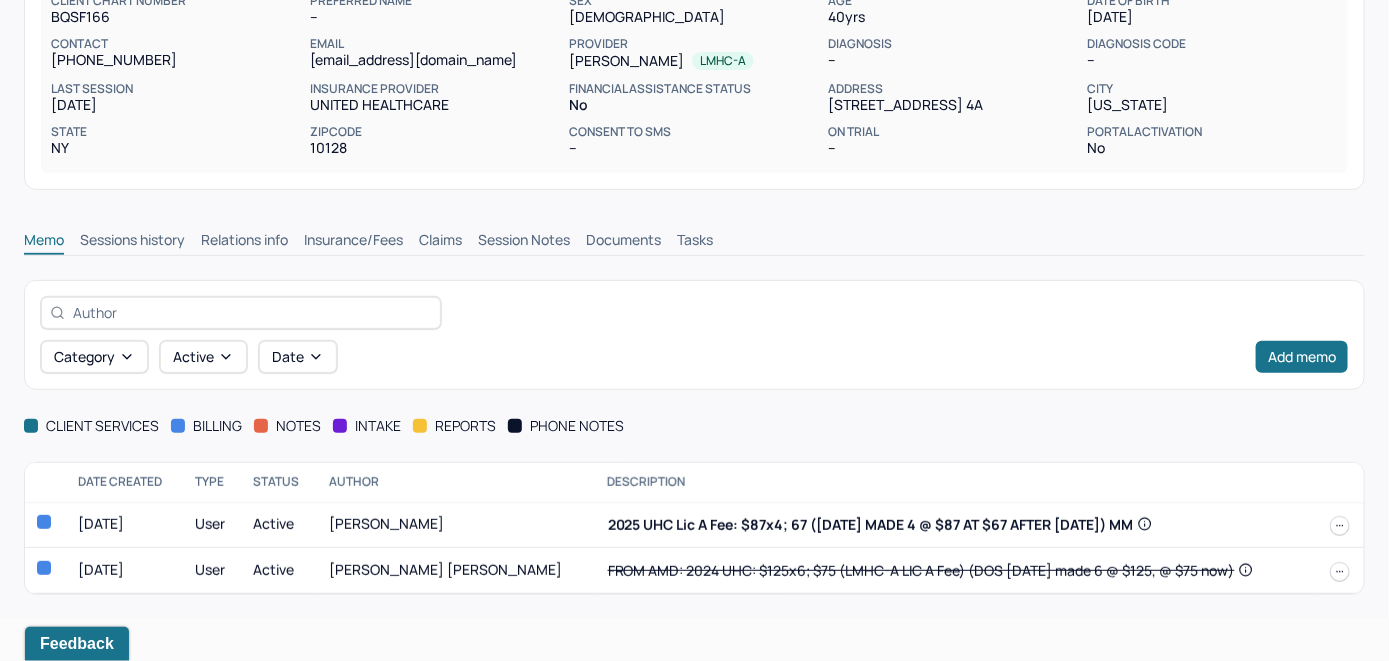 click on "Insurance/Fees" at bounding box center (353, 242) 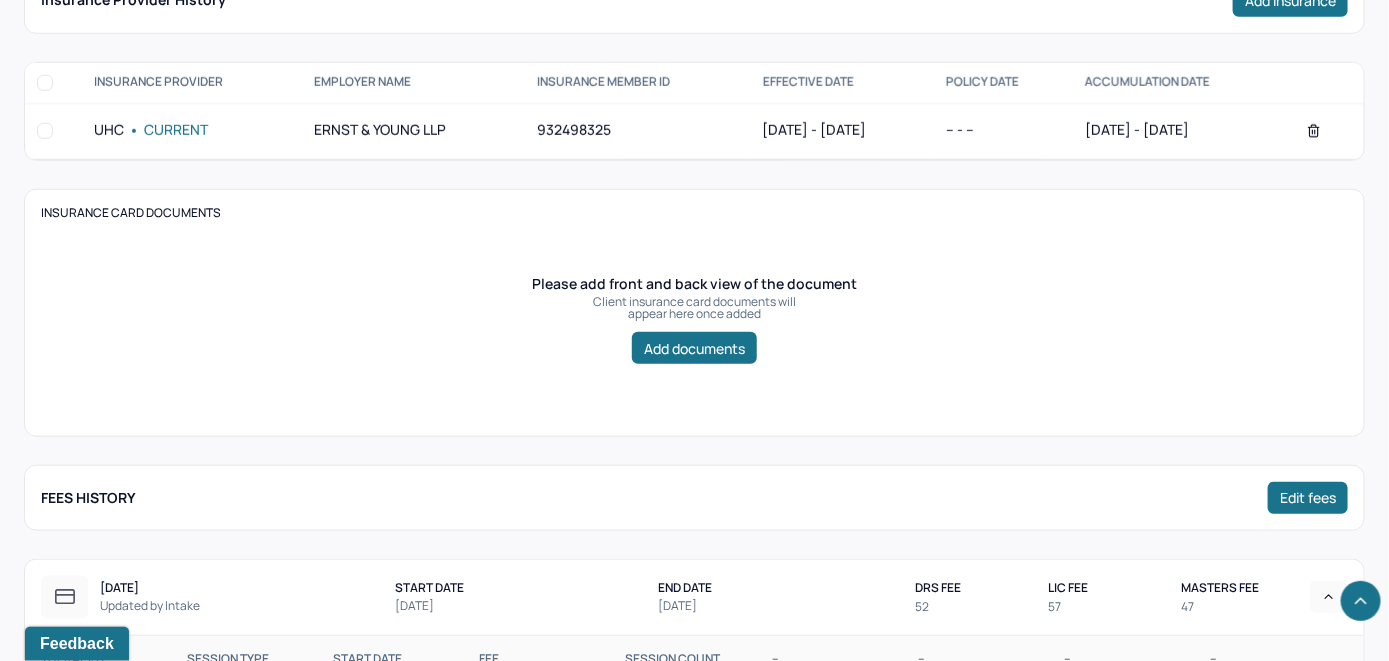 scroll, scrollTop: 414, scrollLeft: 0, axis: vertical 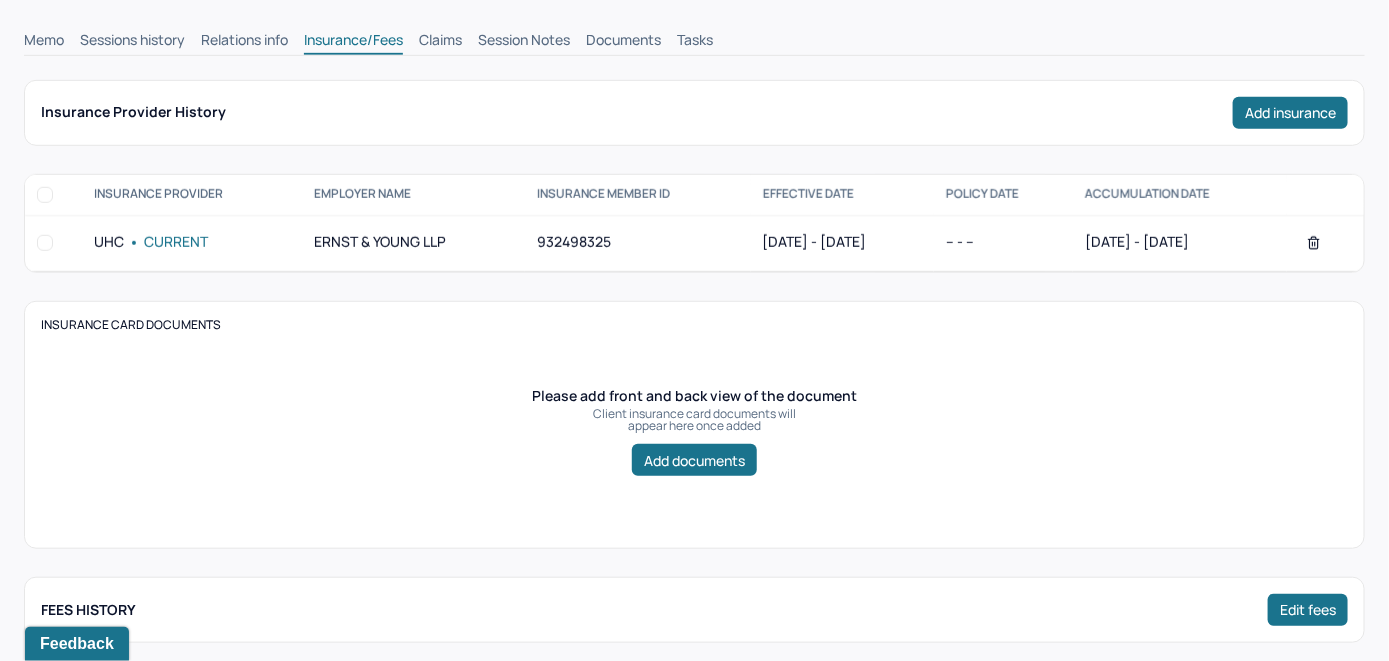 click on "Claims" at bounding box center [440, 42] 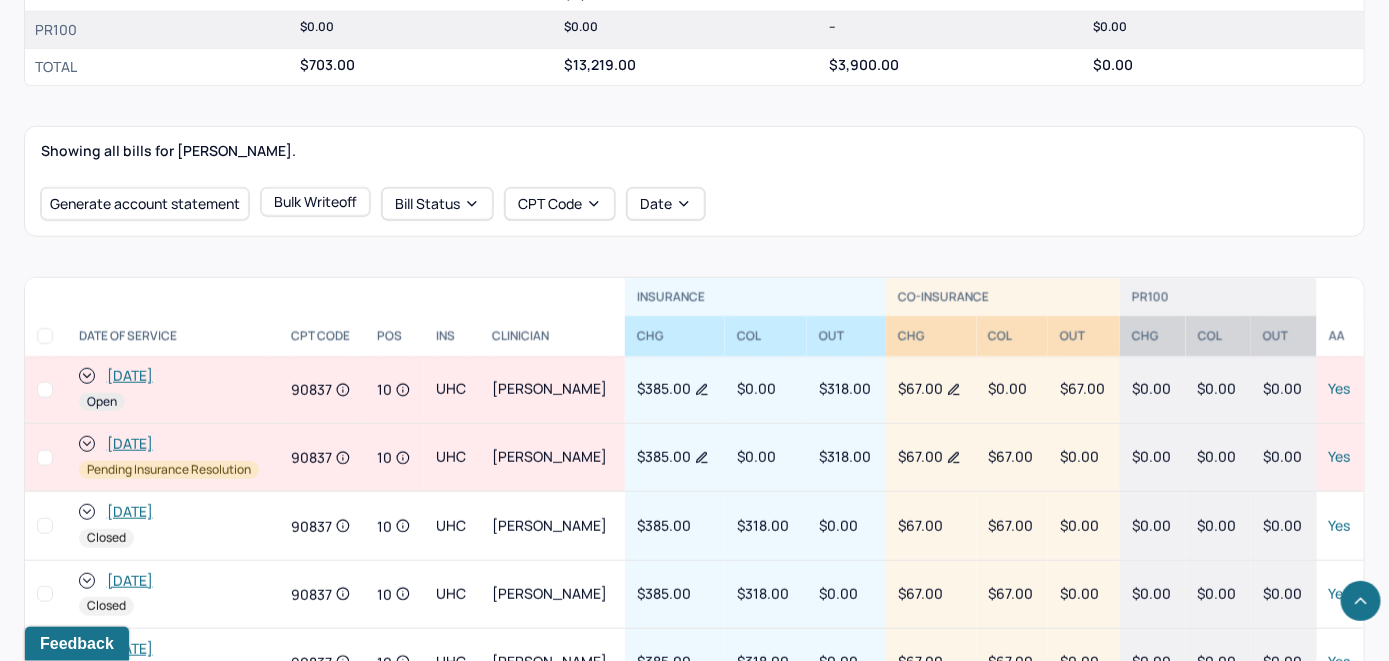 scroll, scrollTop: 614, scrollLeft: 0, axis: vertical 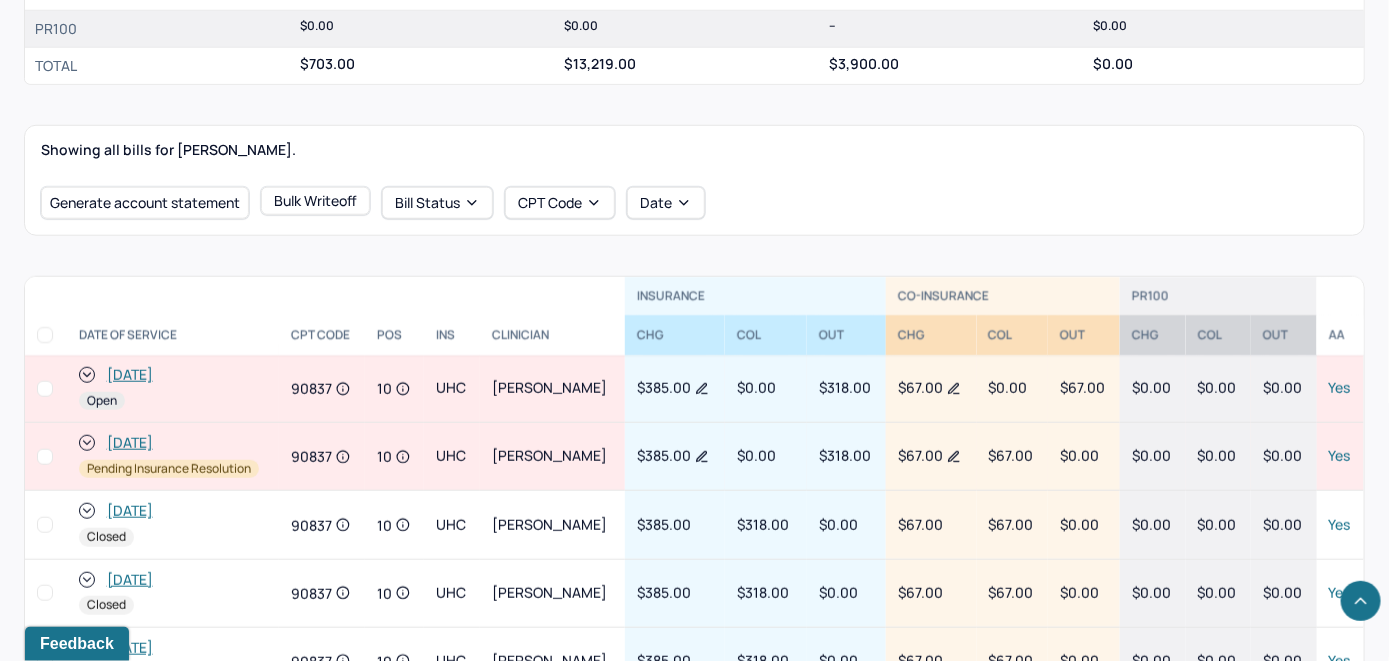 click on "[DATE]" at bounding box center (130, 375) 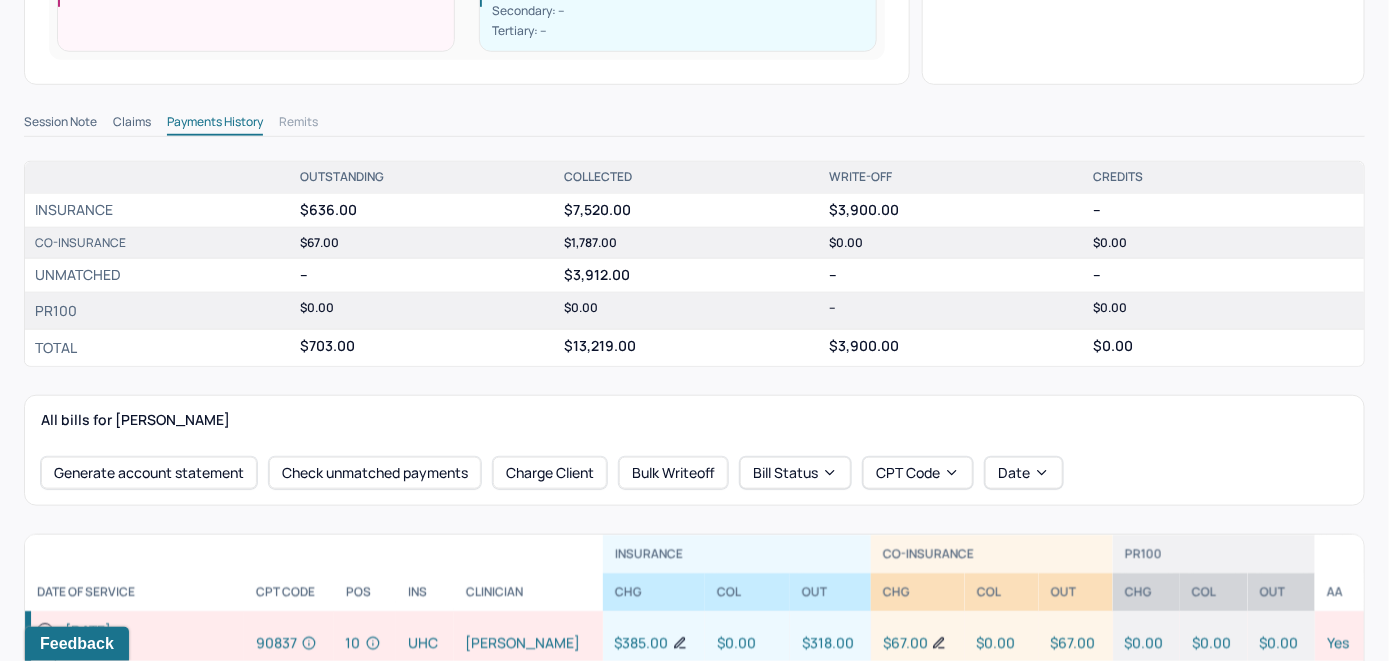 scroll, scrollTop: 600, scrollLeft: 0, axis: vertical 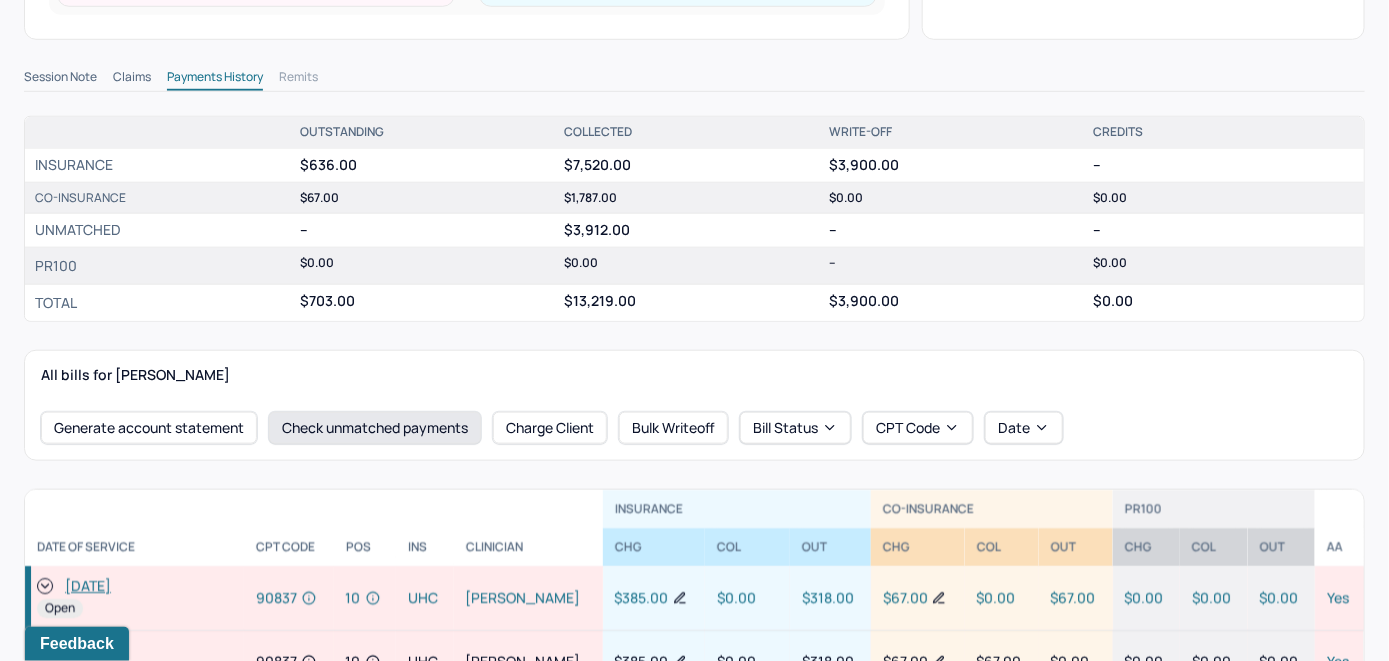 click on "Check unmatched payments" at bounding box center [375, 428] 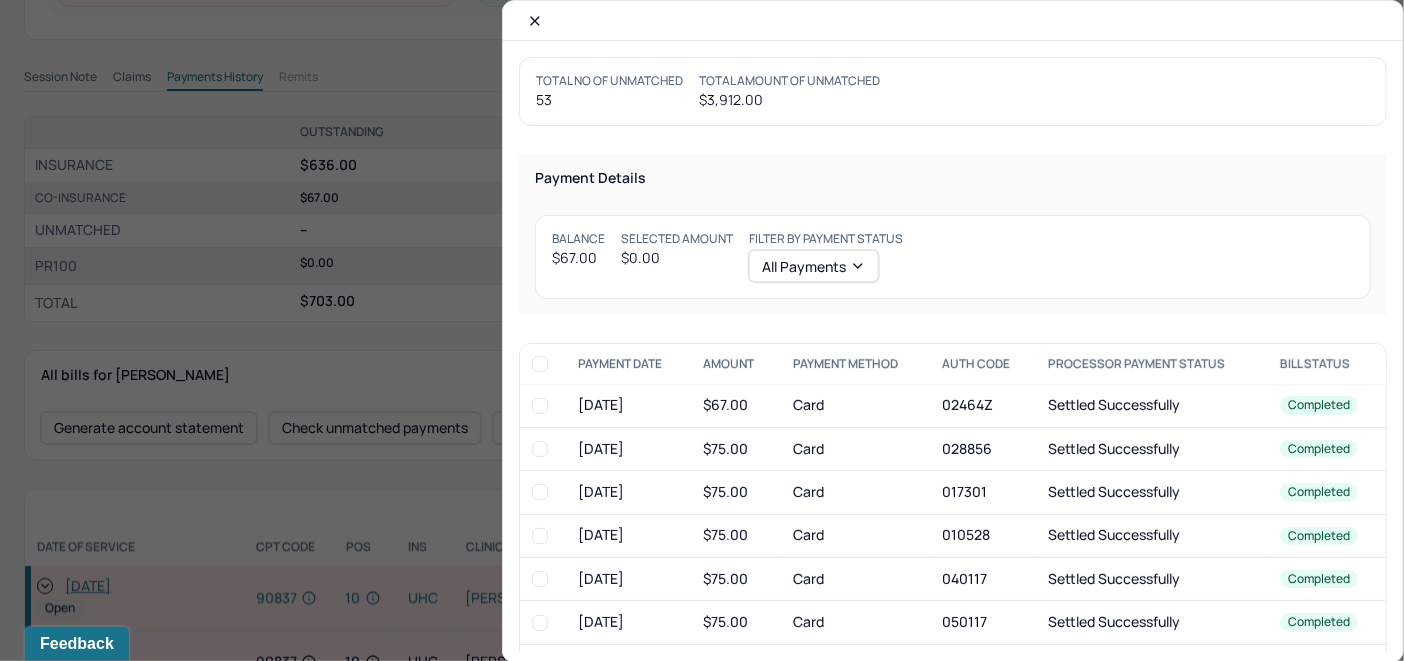 click at bounding box center [540, 406] 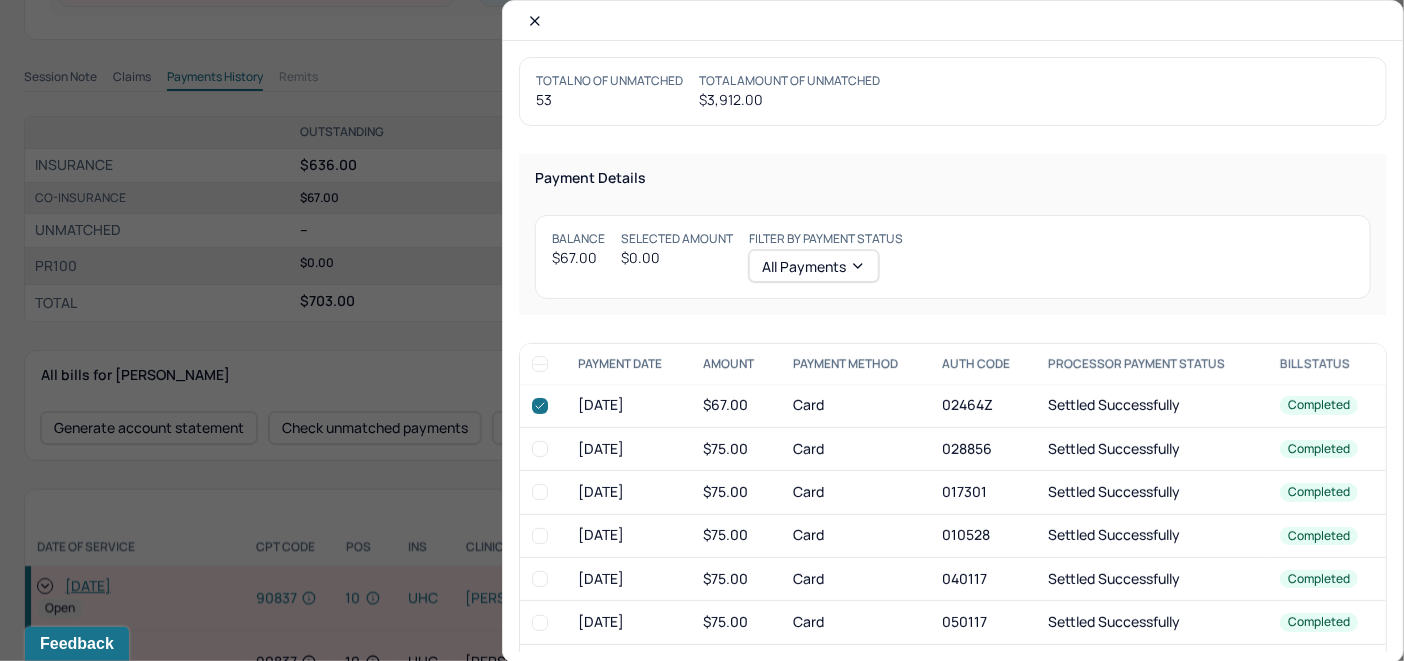 checkbox on "true" 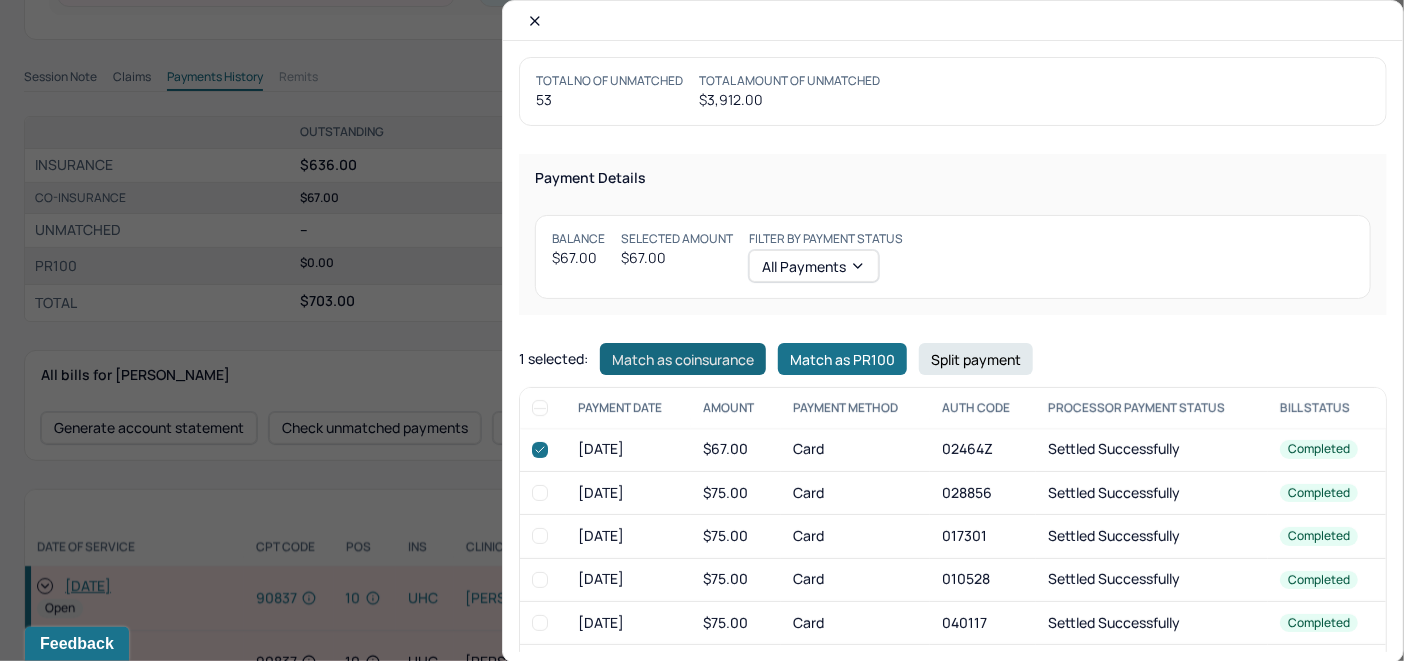 click on "Match as coinsurance" at bounding box center [683, 359] 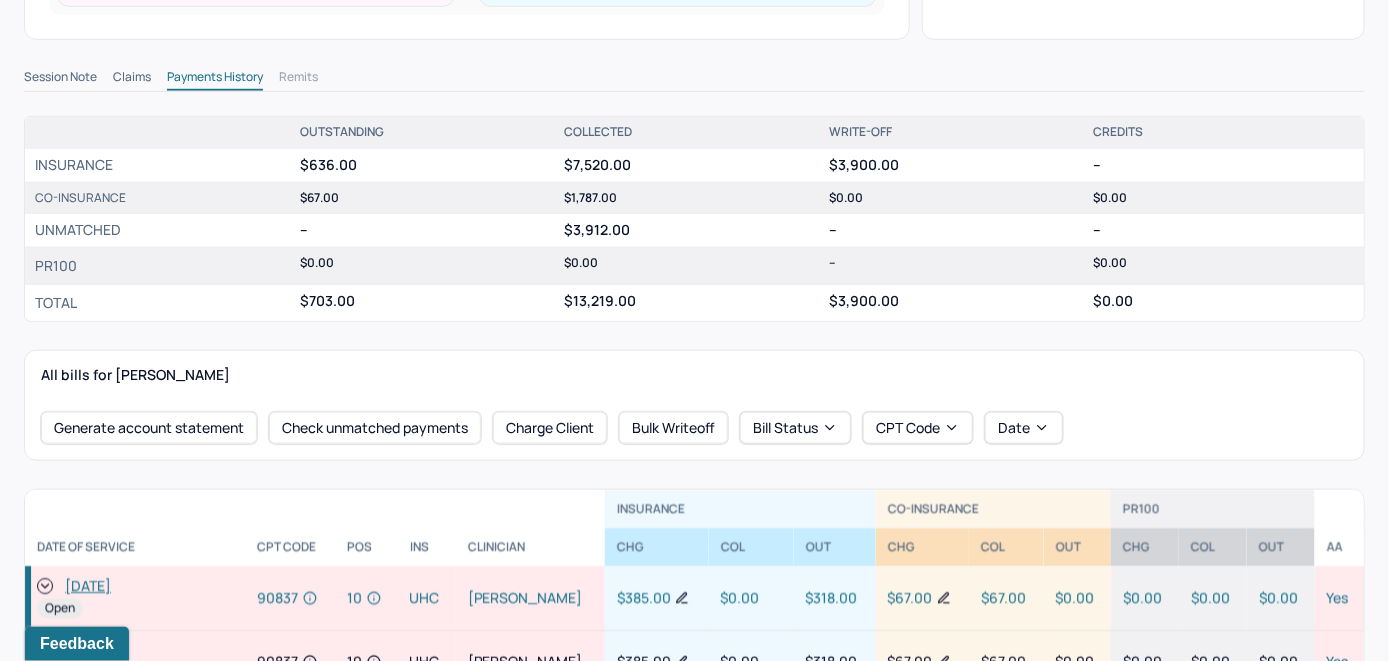 scroll, scrollTop: 100, scrollLeft: 0, axis: vertical 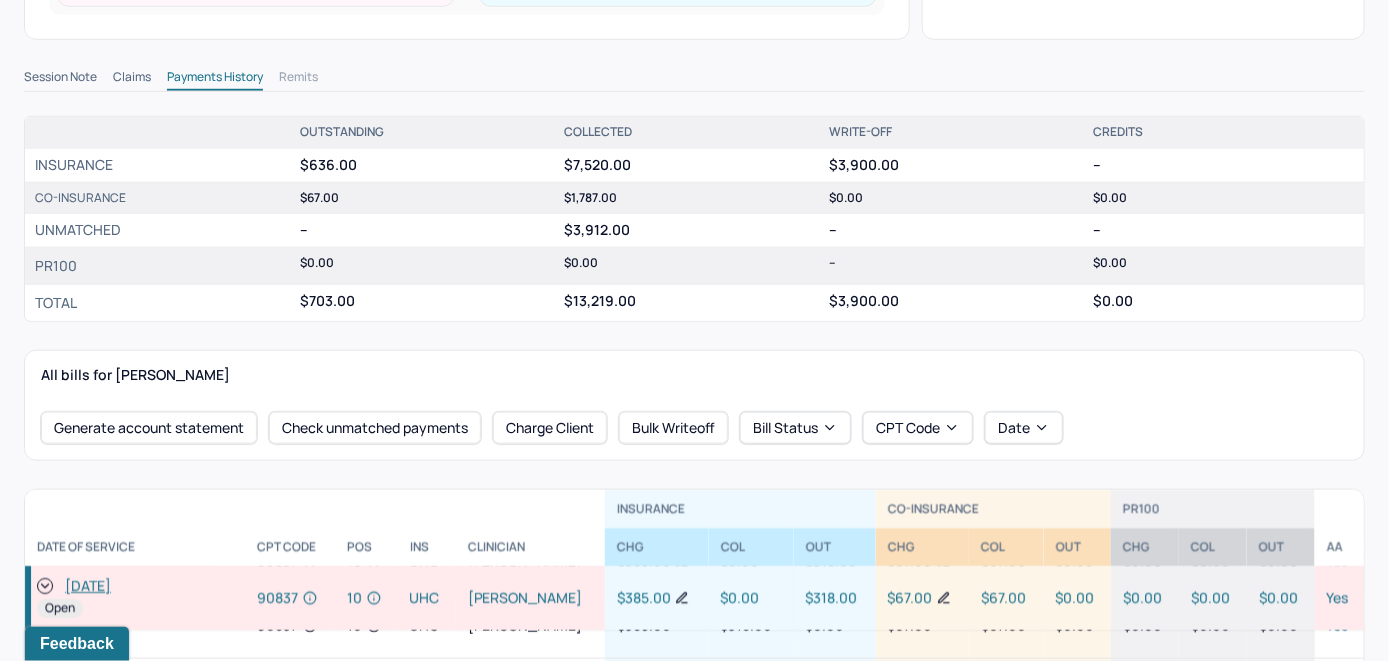 click on "[DATE]" at bounding box center [88, 587] 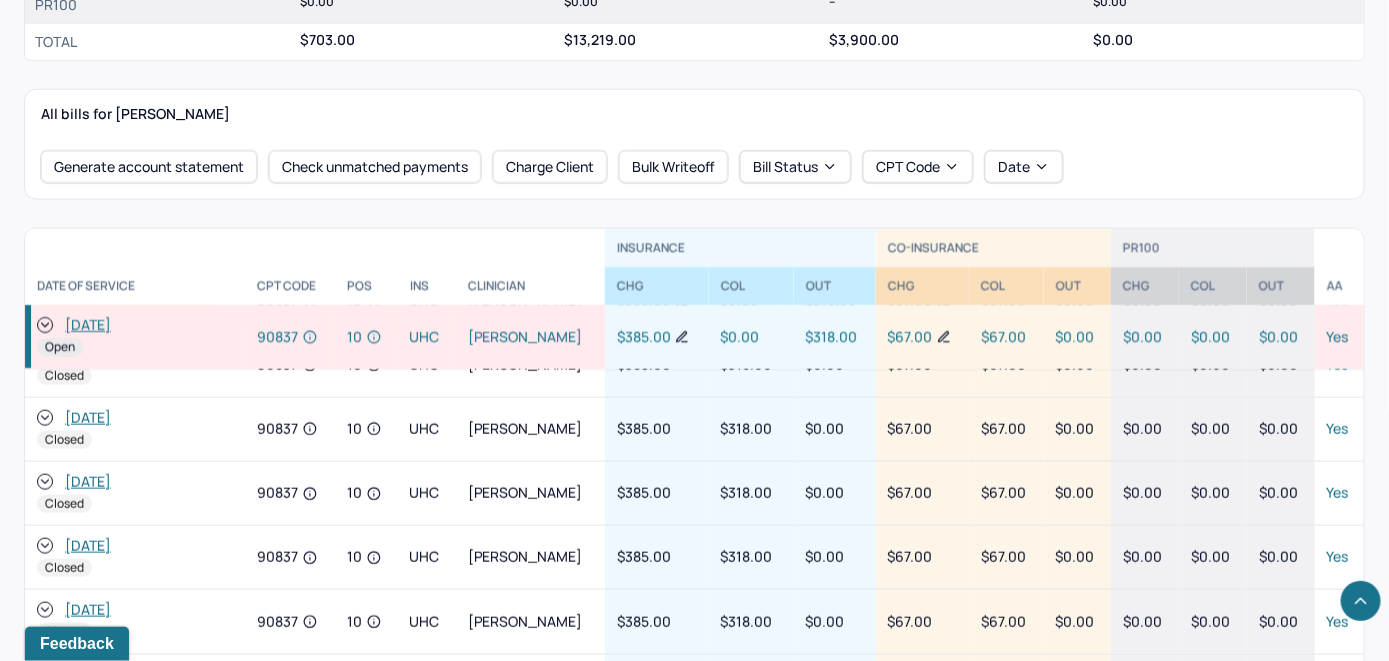 scroll, scrollTop: 900, scrollLeft: 0, axis: vertical 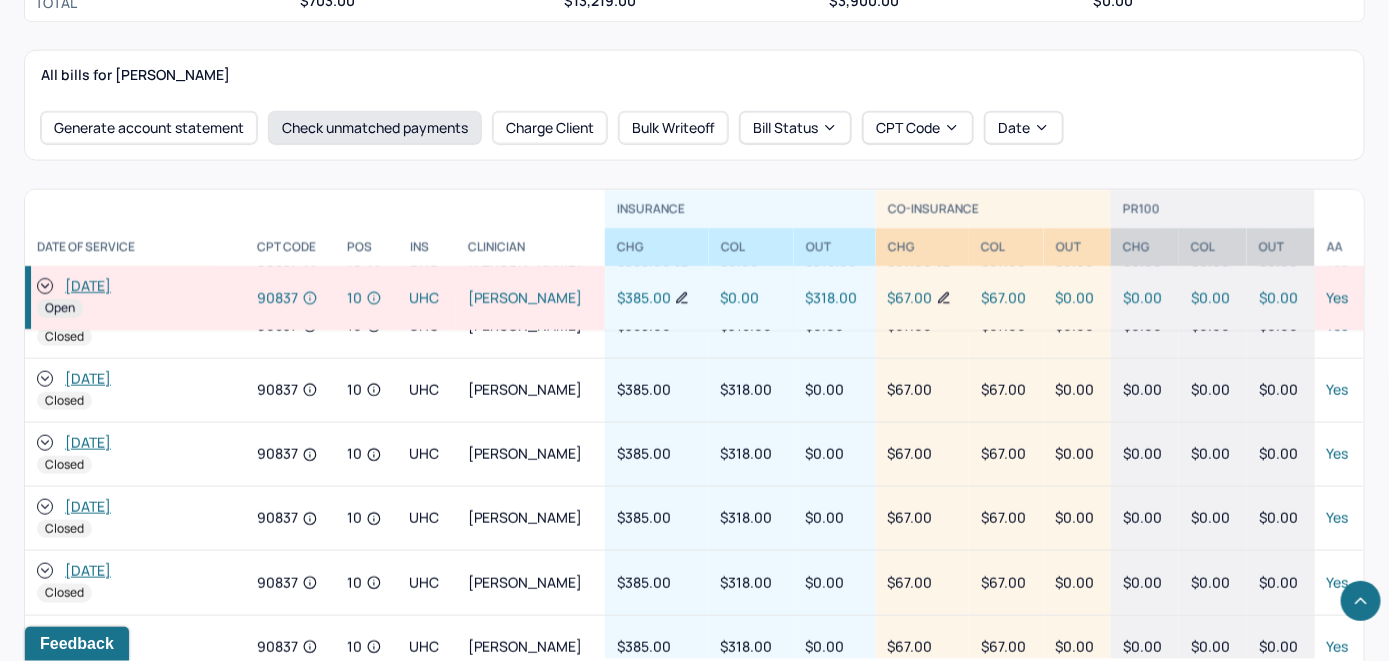 click on "Check unmatched payments" at bounding box center (375, 128) 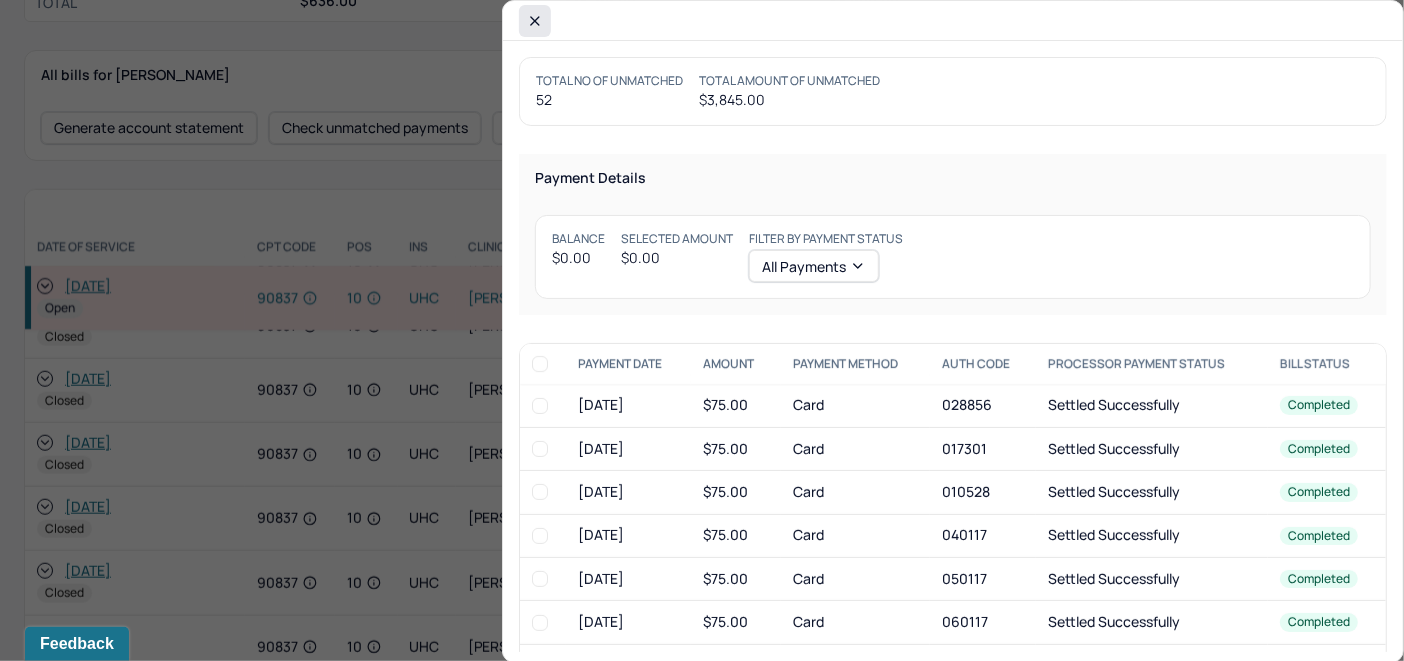 drag, startPoint x: 539, startPoint y: 15, endPoint x: 230, endPoint y: 213, distance: 366.99454 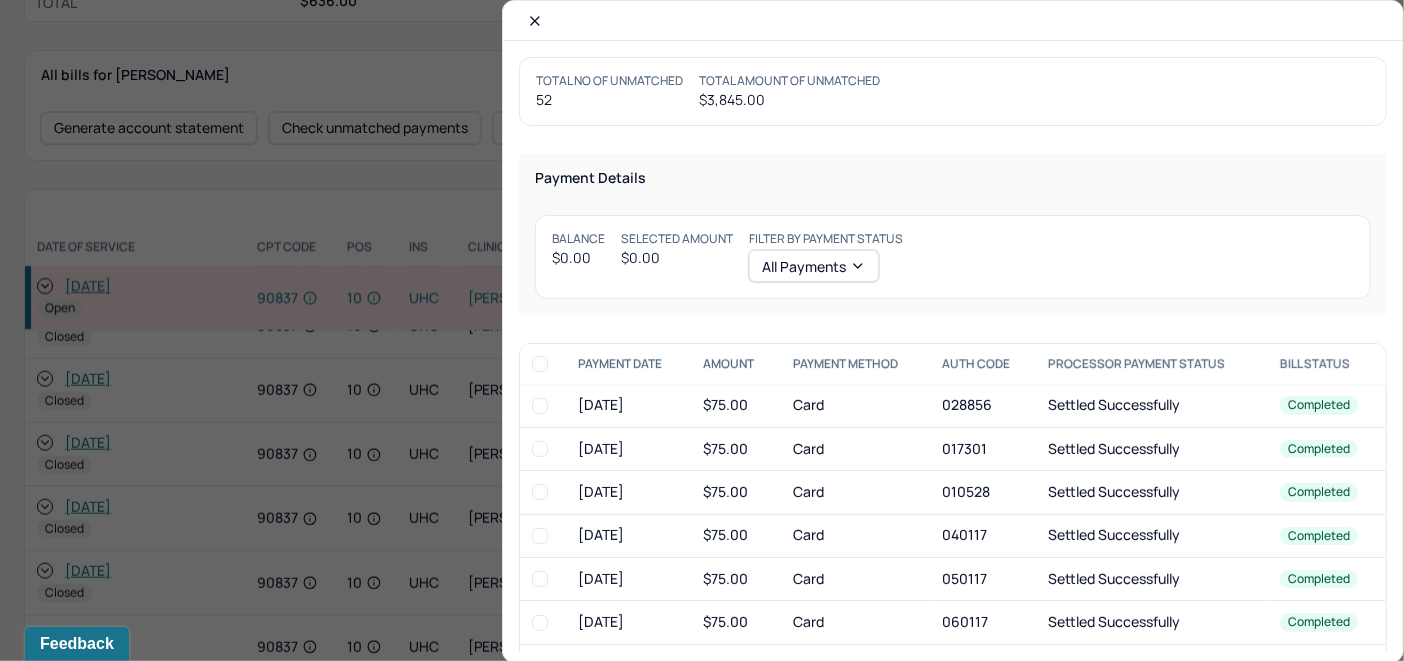 click 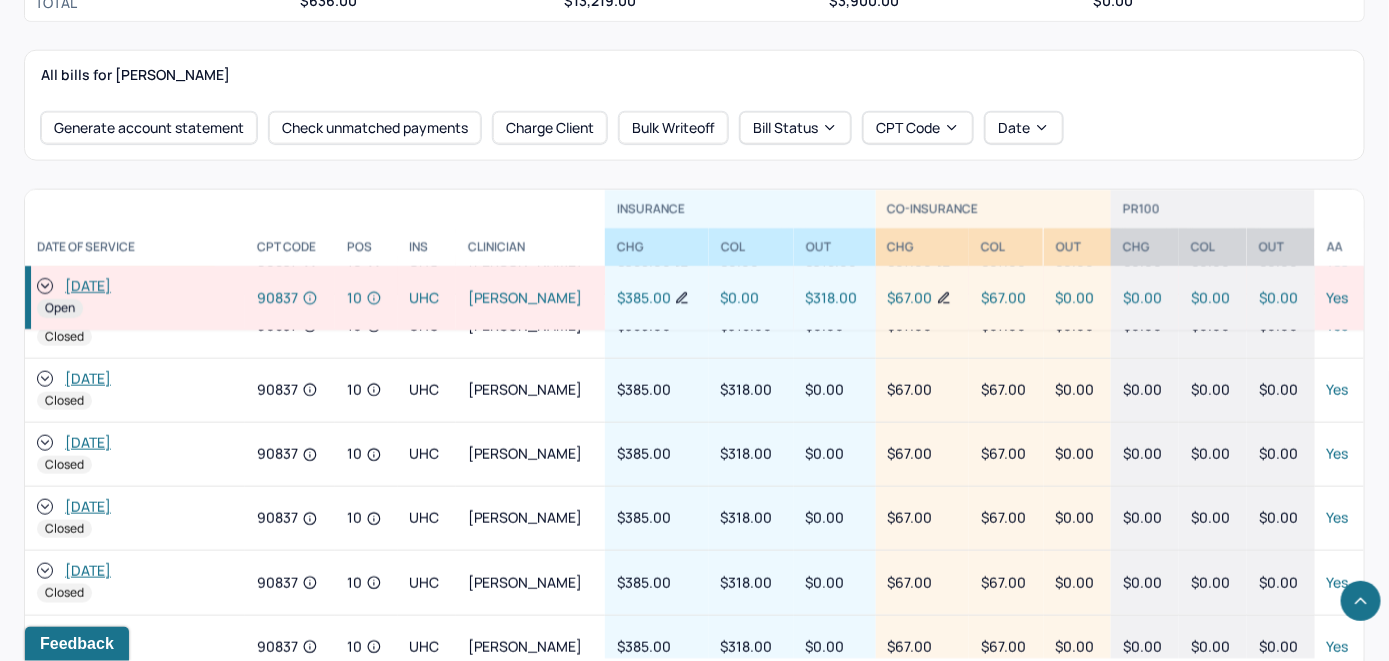 click 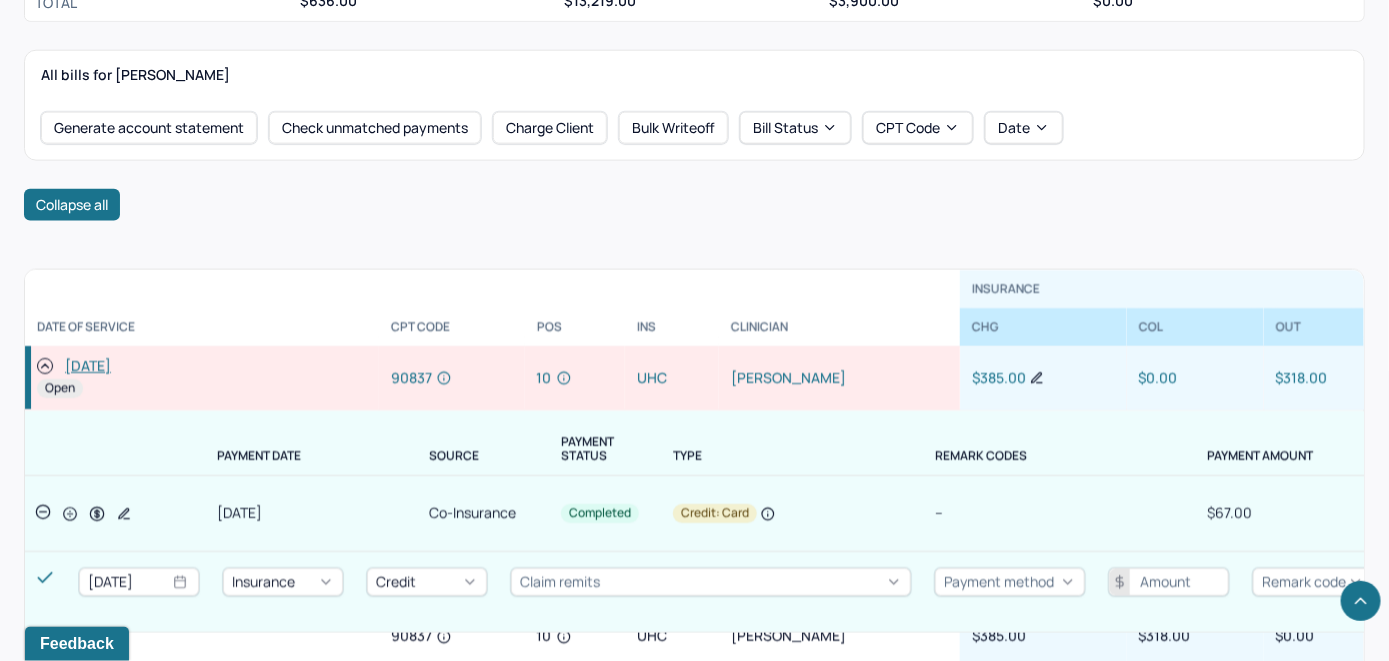 scroll, scrollTop: 0, scrollLeft: 0, axis: both 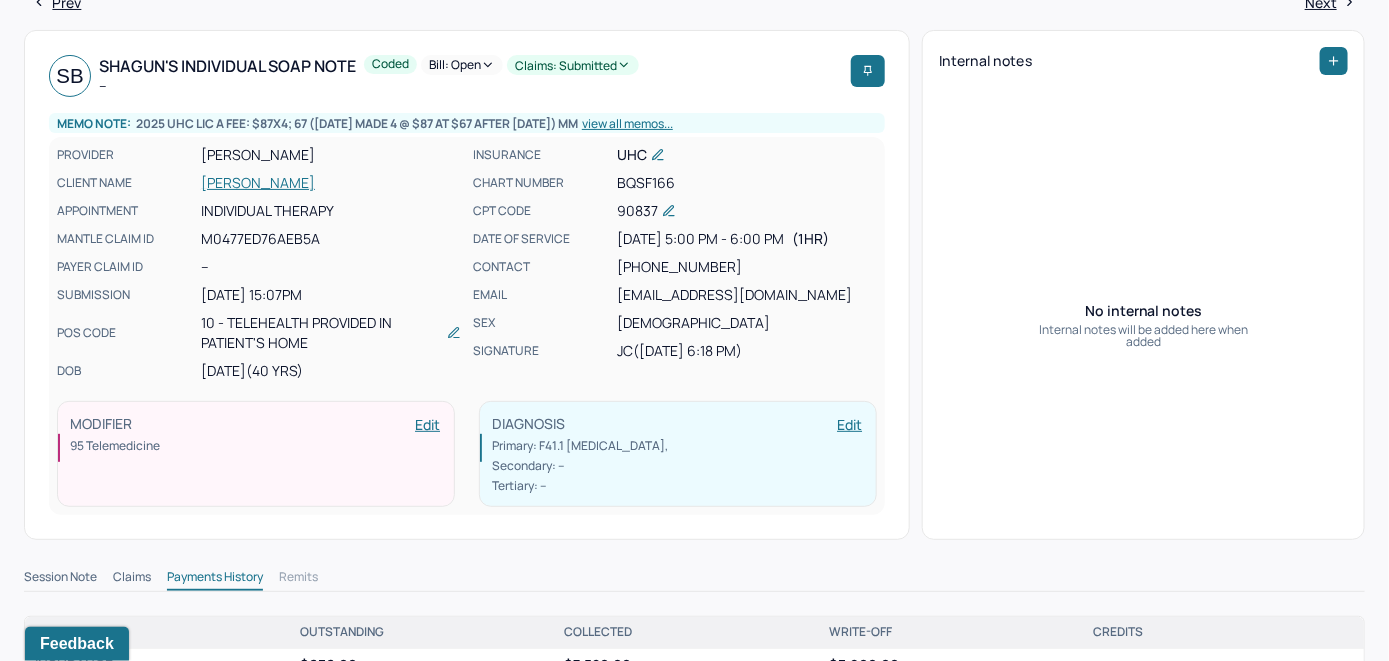 click on "Bill: Open" at bounding box center [462, 65] 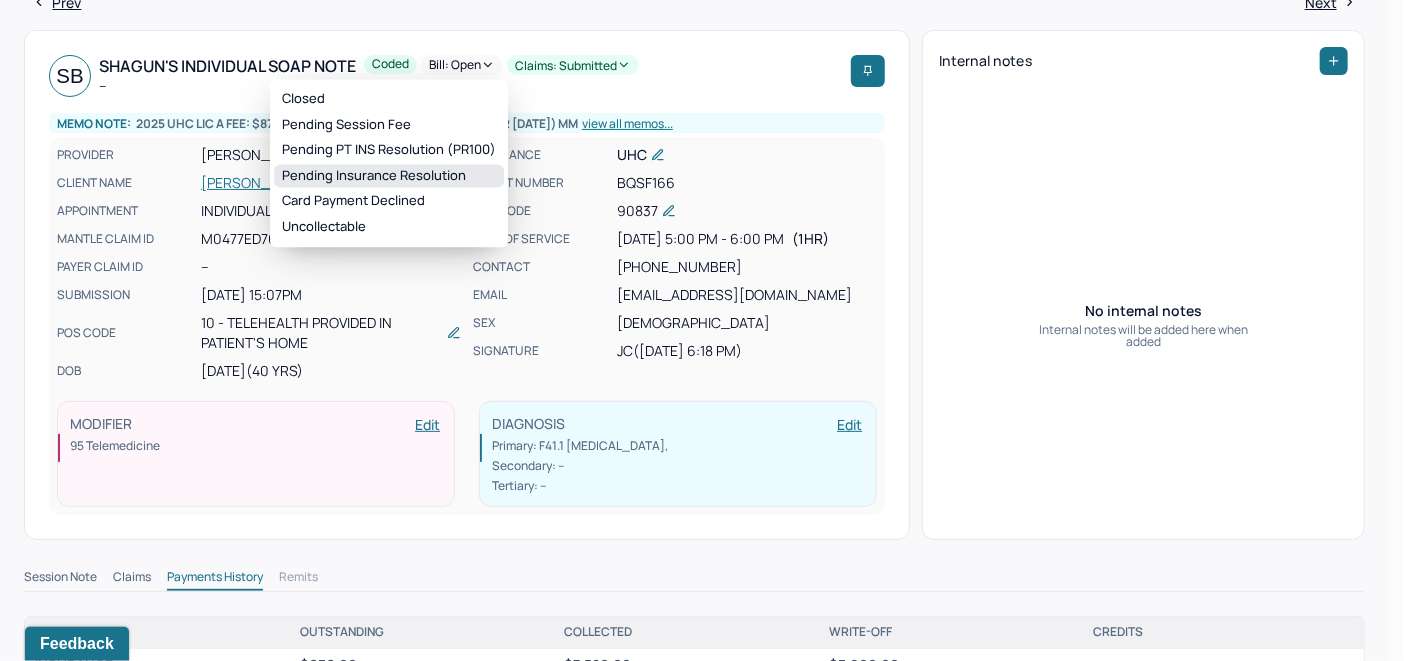 click on "Pending Insurance Resolution" at bounding box center [389, 176] 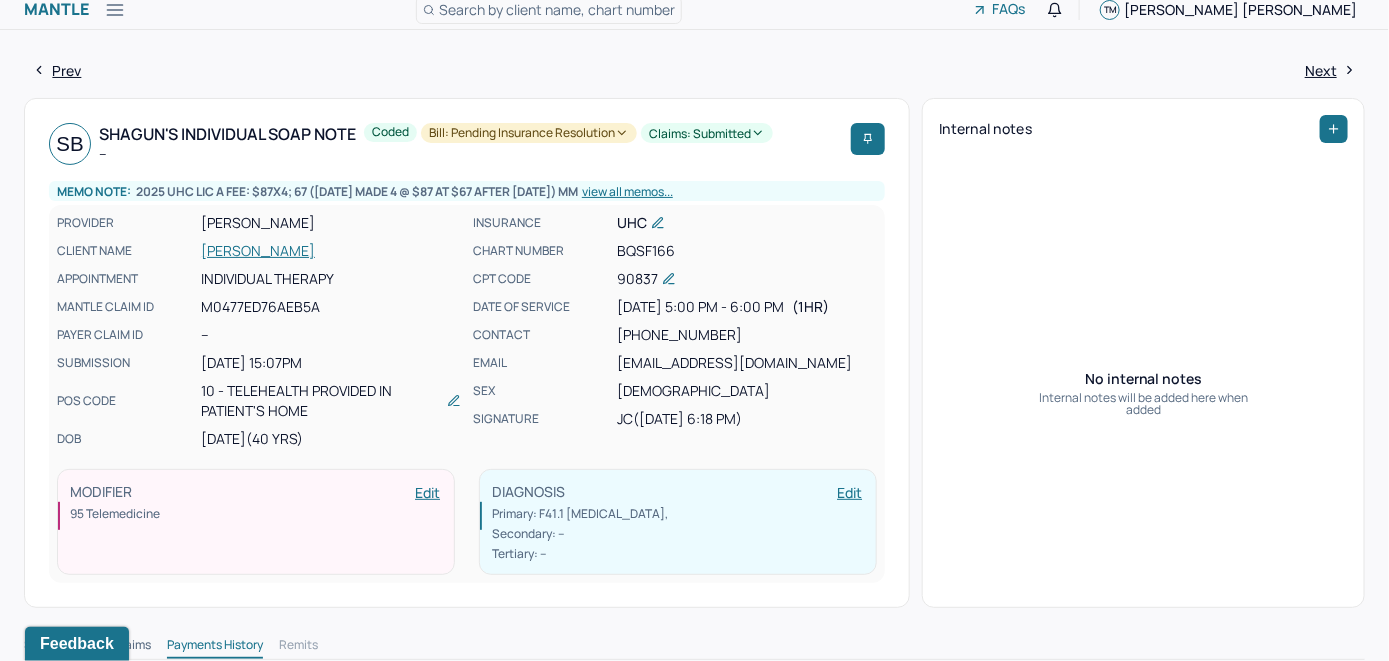 scroll, scrollTop: 0, scrollLeft: 0, axis: both 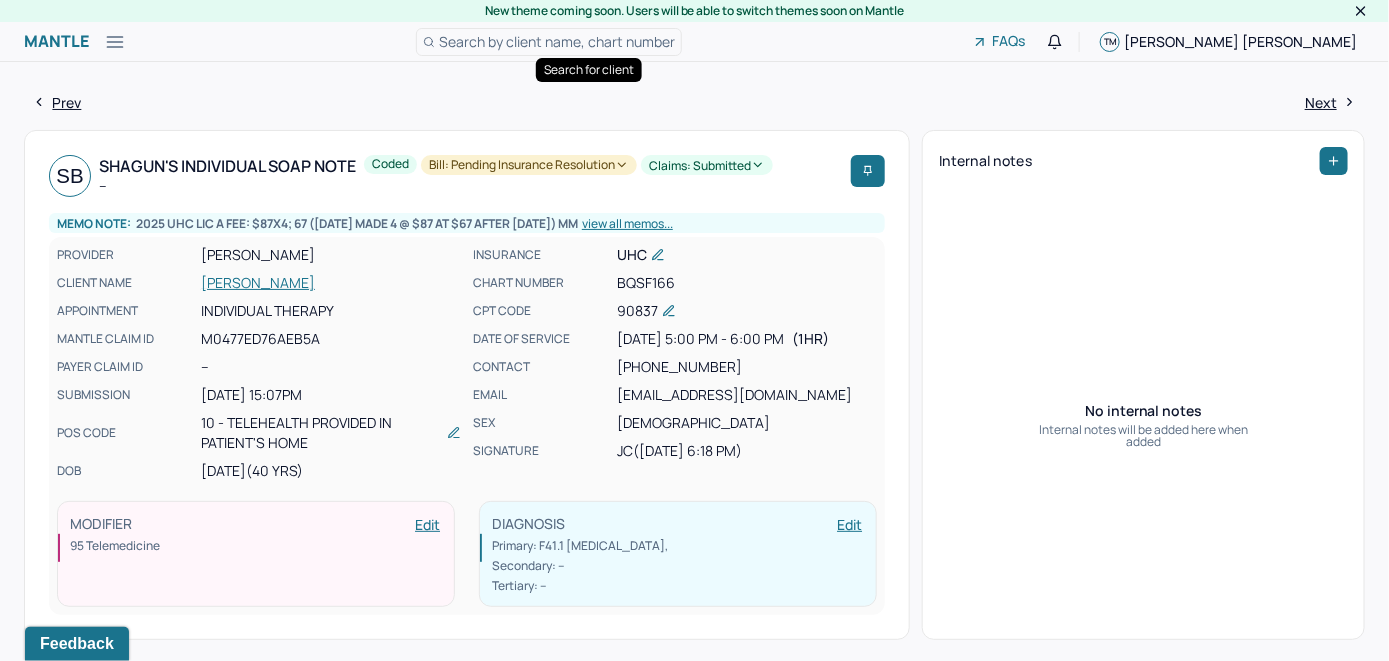 click on "Search by client name, chart number" at bounding box center (557, 41) 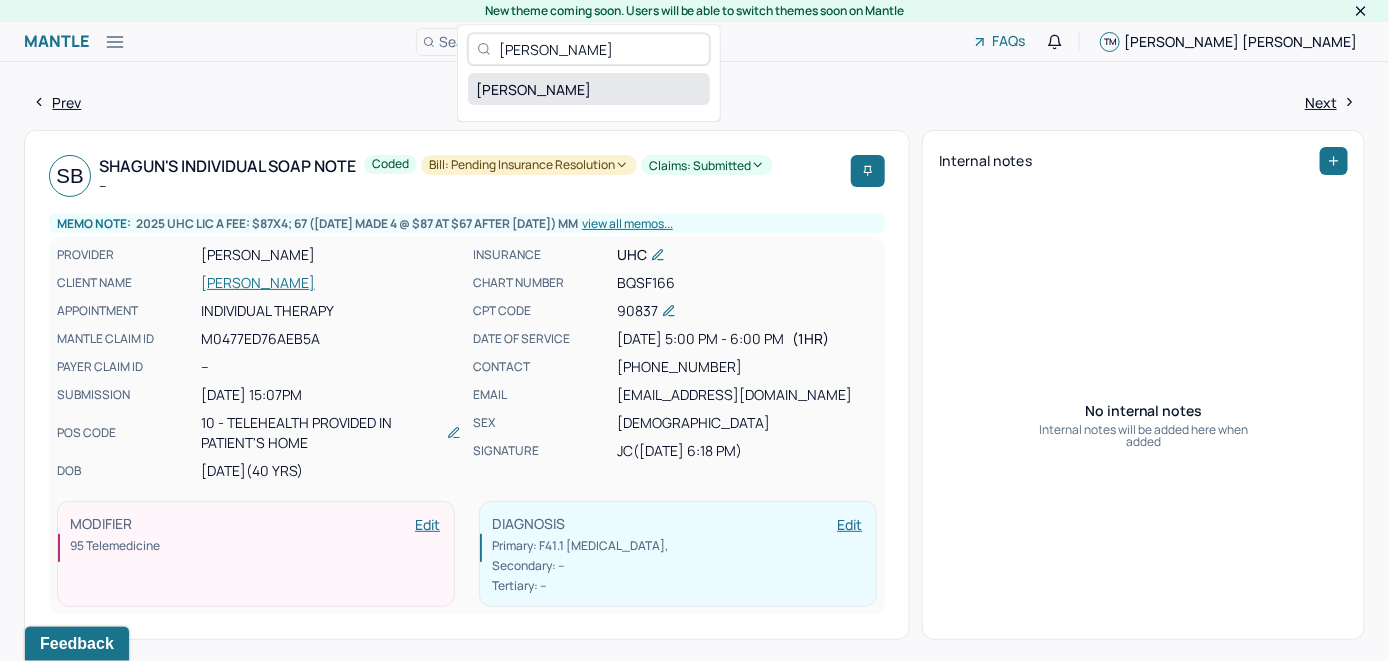 type on "Shannon Alvarez" 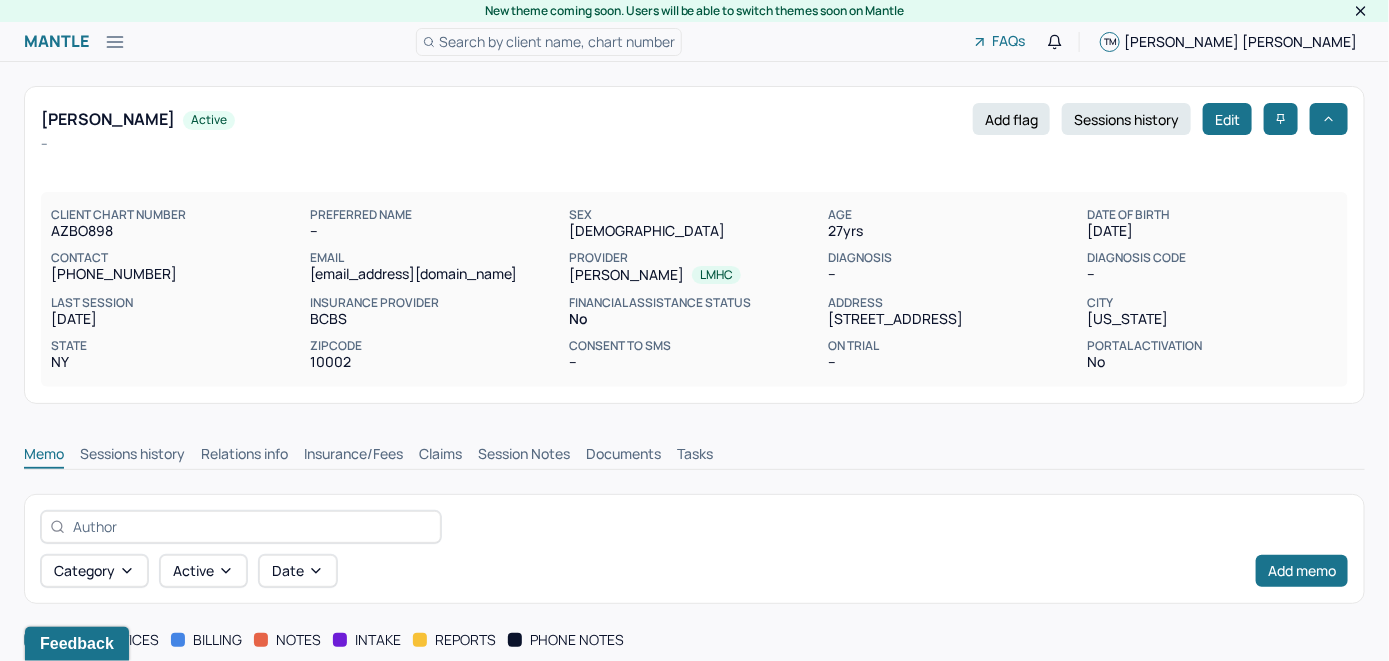 scroll, scrollTop: 0, scrollLeft: 0, axis: both 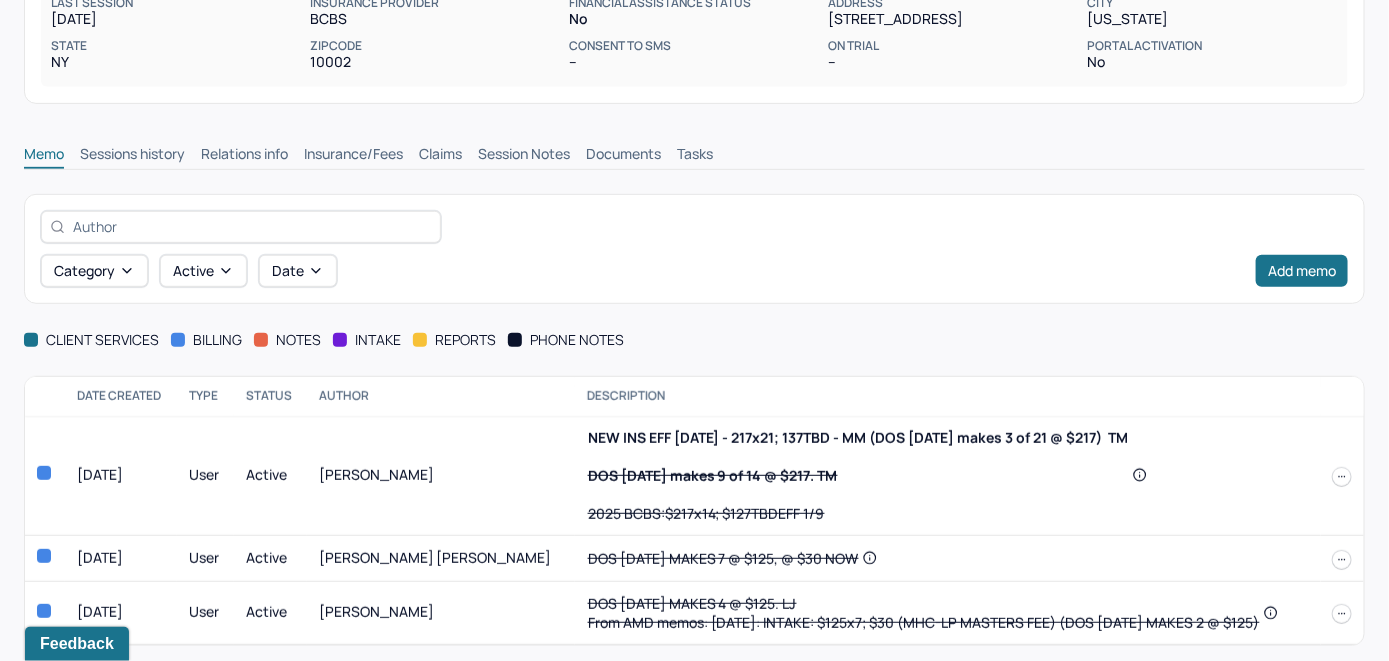 click on "Insurance/Fees" at bounding box center [353, 156] 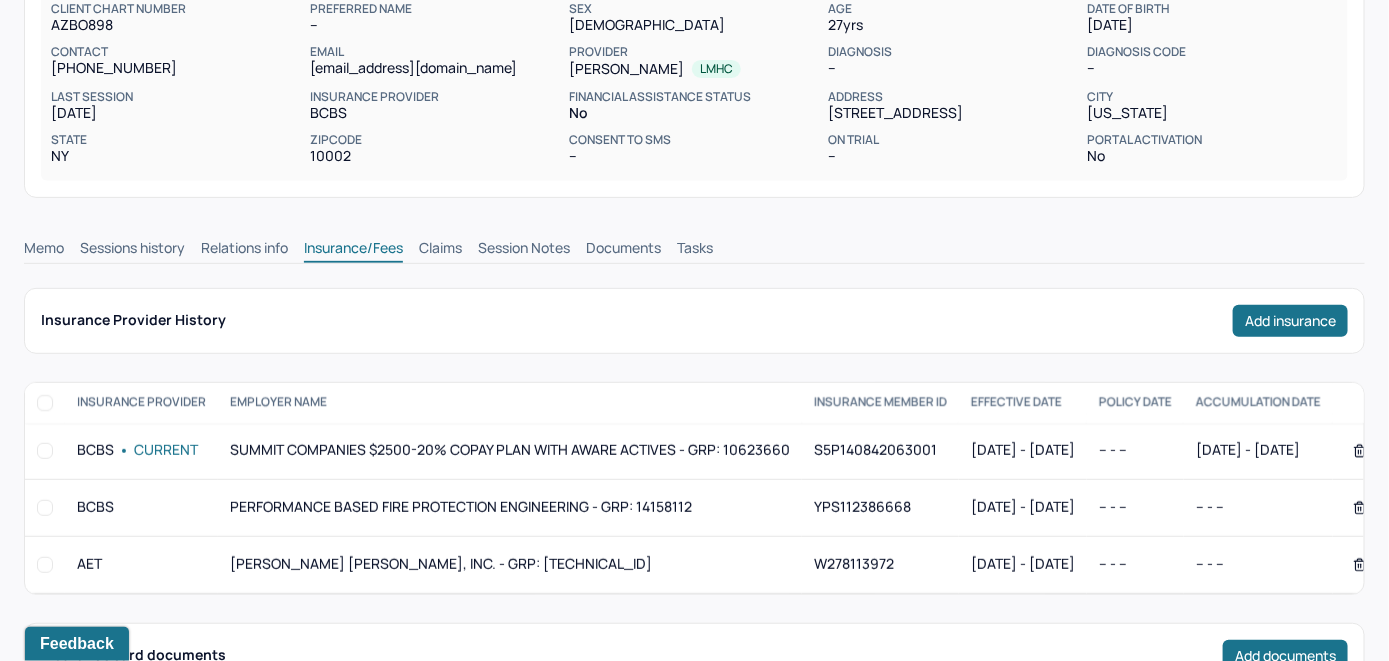 scroll, scrollTop: 200, scrollLeft: 0, axis: vertical 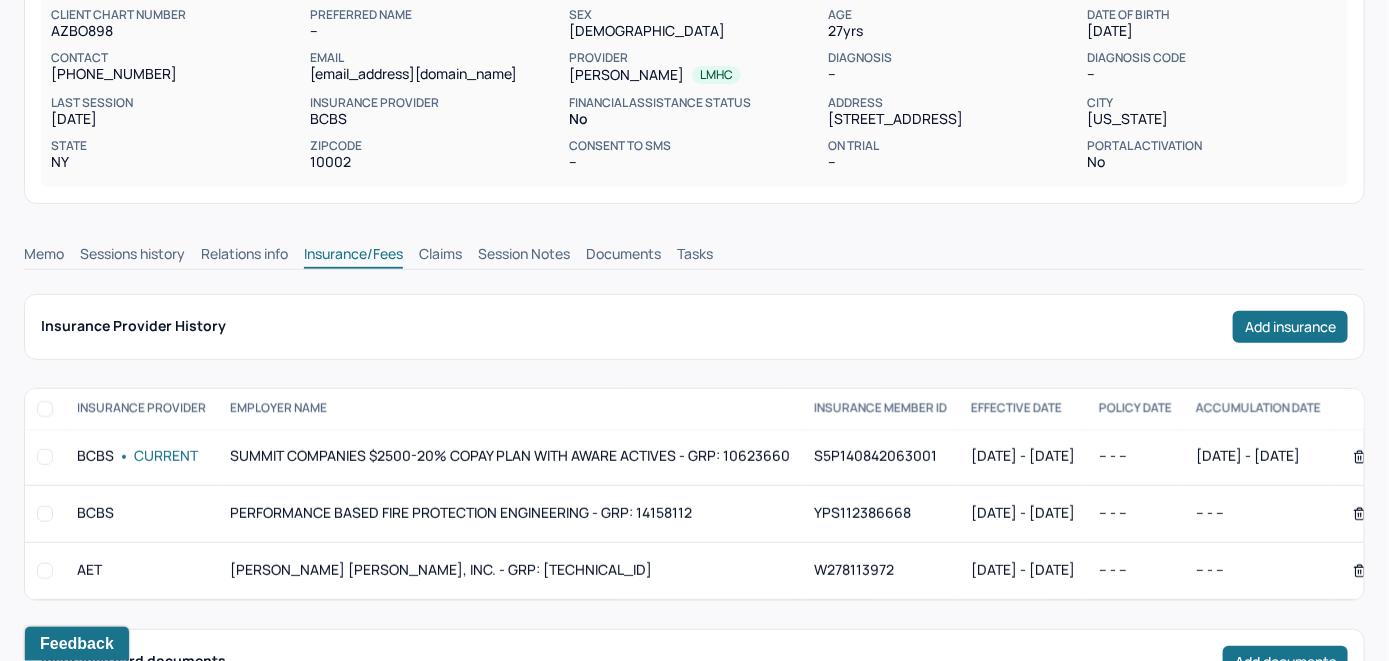 click on "Memo" at bounding box center [44, 256] 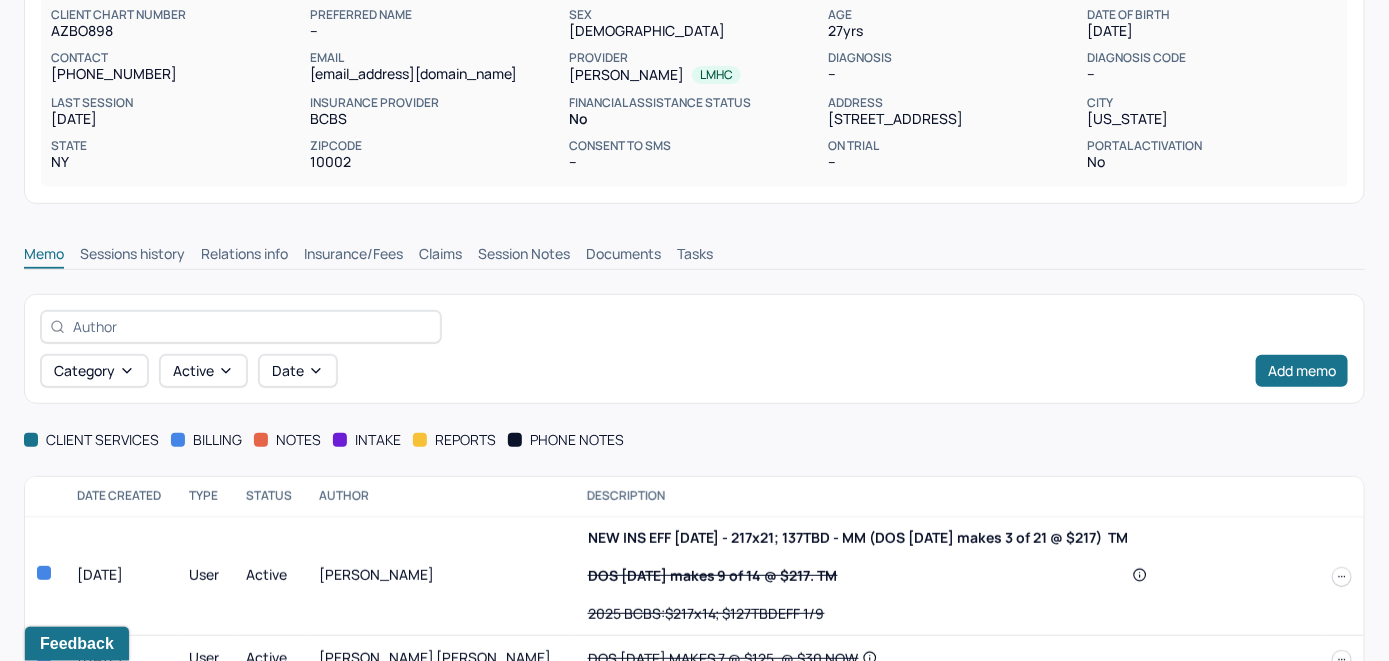 click on "Insurance/Fees" at bounding box center (353, 256) 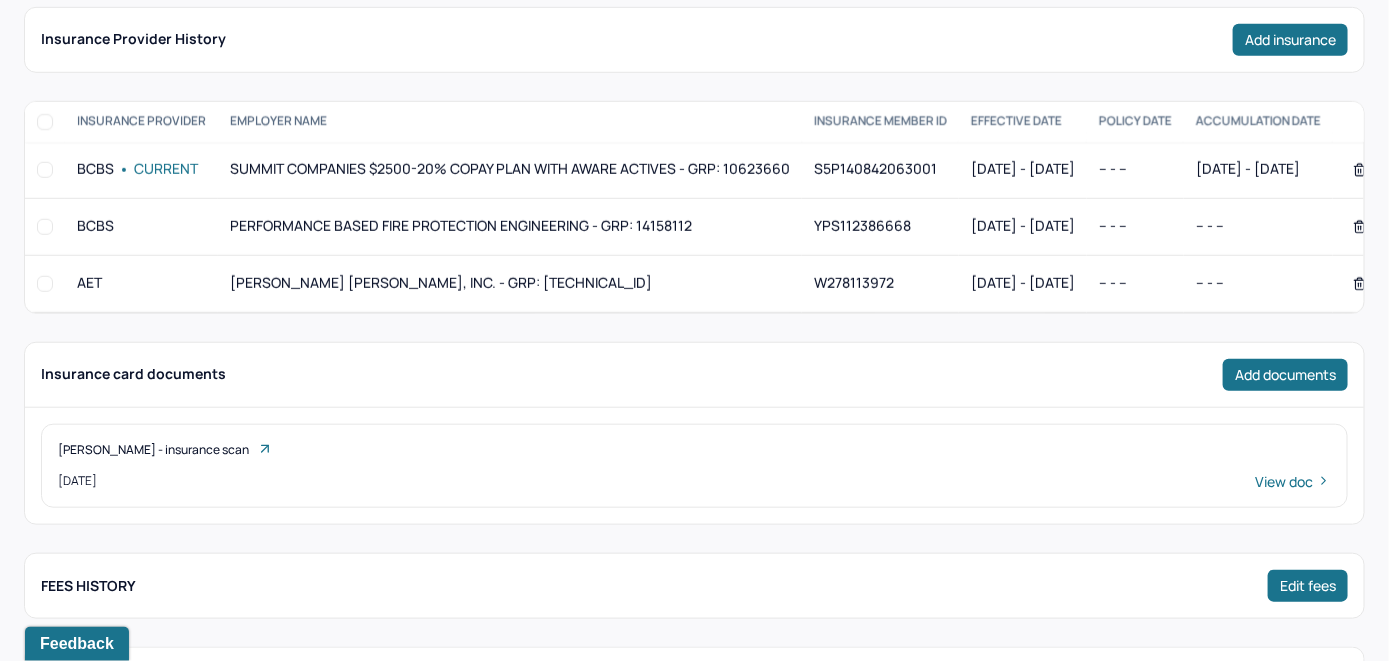 scroll, scrollTop: 300, scrollLeft: 0, axis: vertical 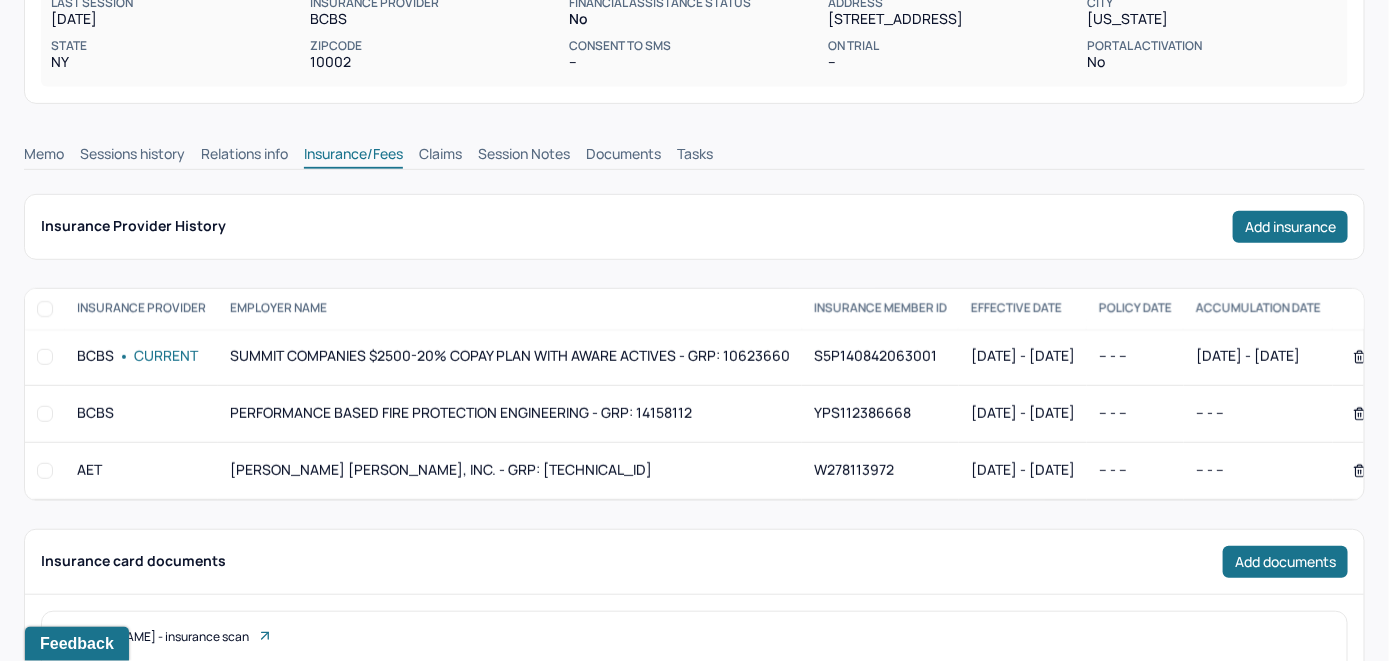 click on "Claims" at bounding box center (440, 156) 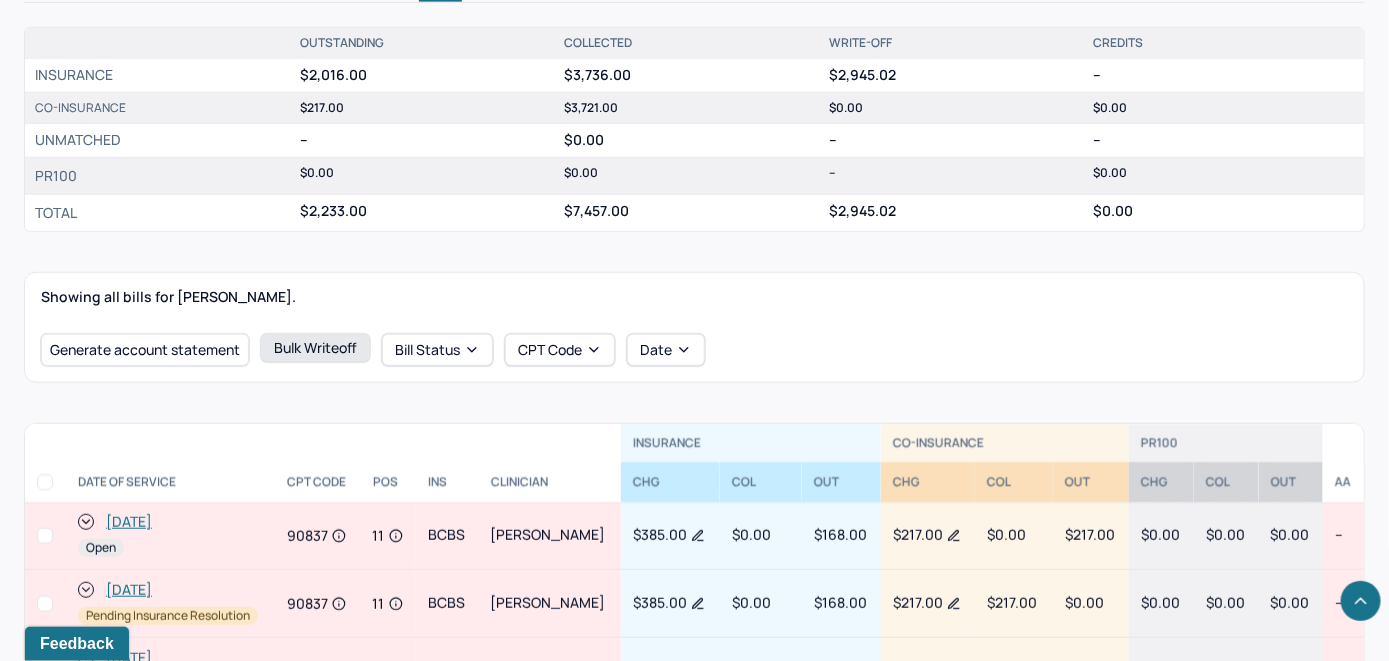 scroll, scrollTop: 304, scrollLeft: 0, axis: vertical 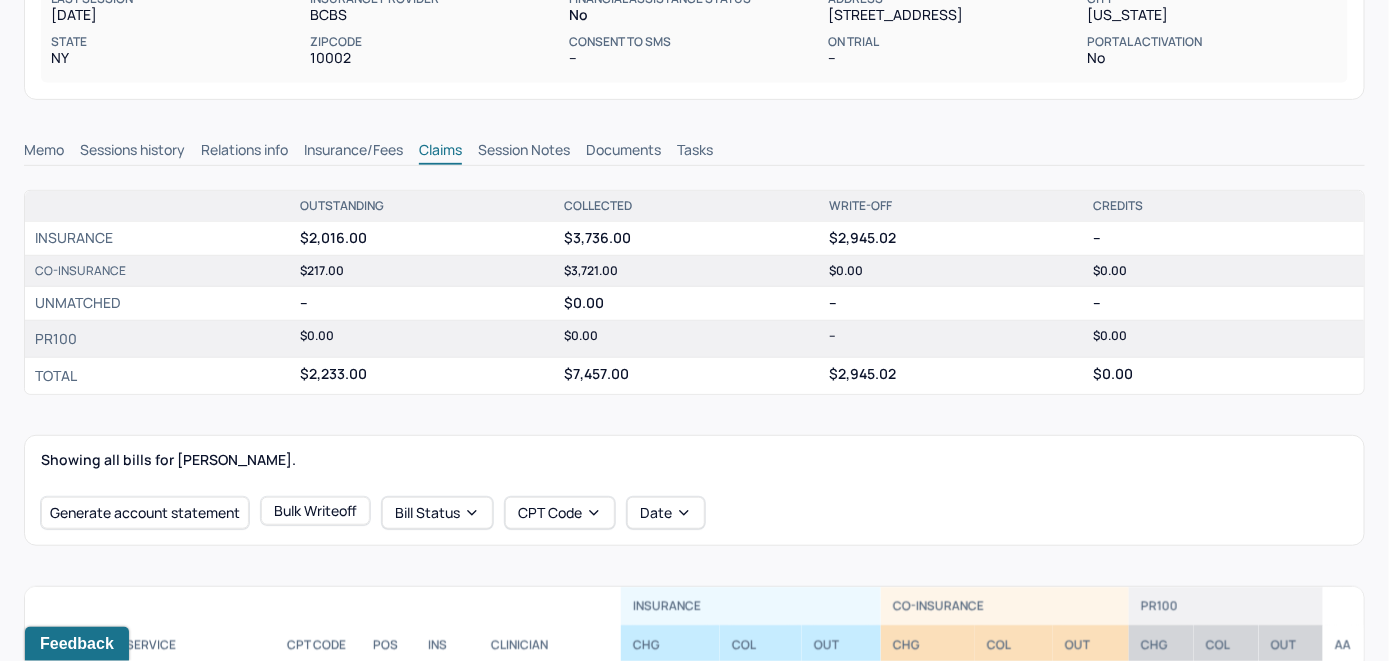 click on "Memo" at bounding box center (44, 152) 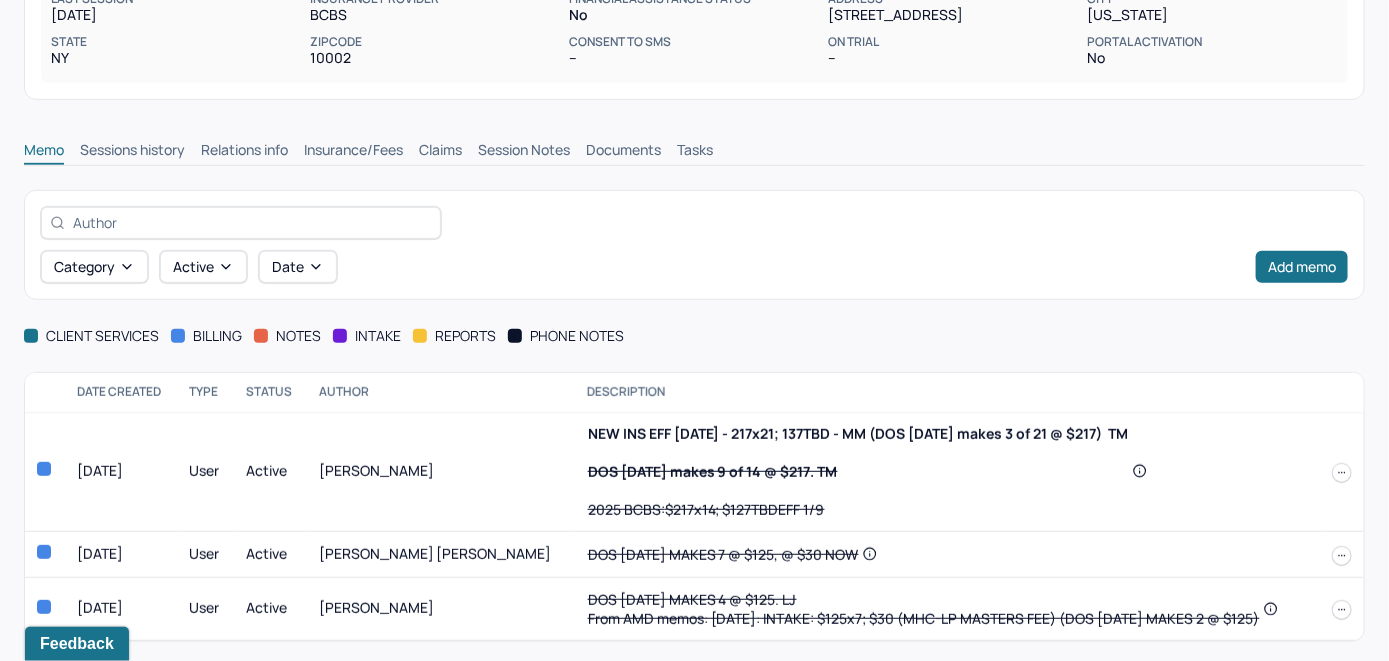 click 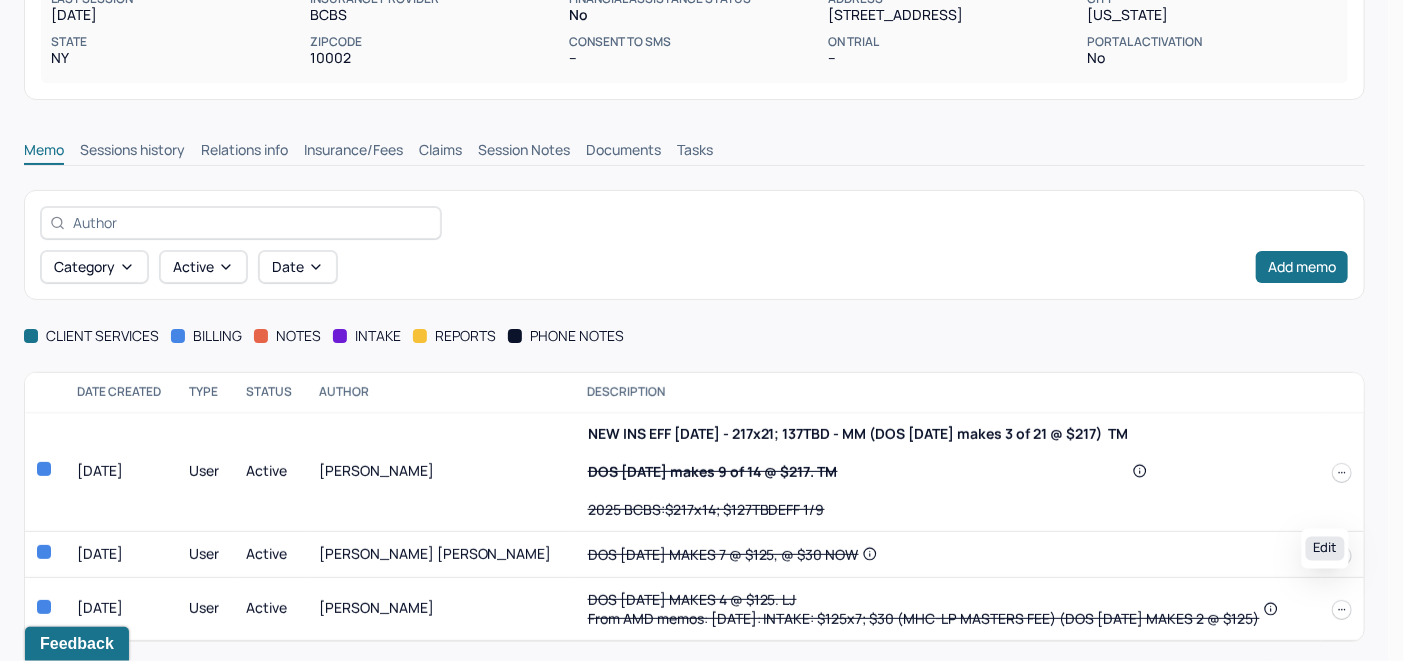 click on "Edit" at bounding box center [1325, 549] 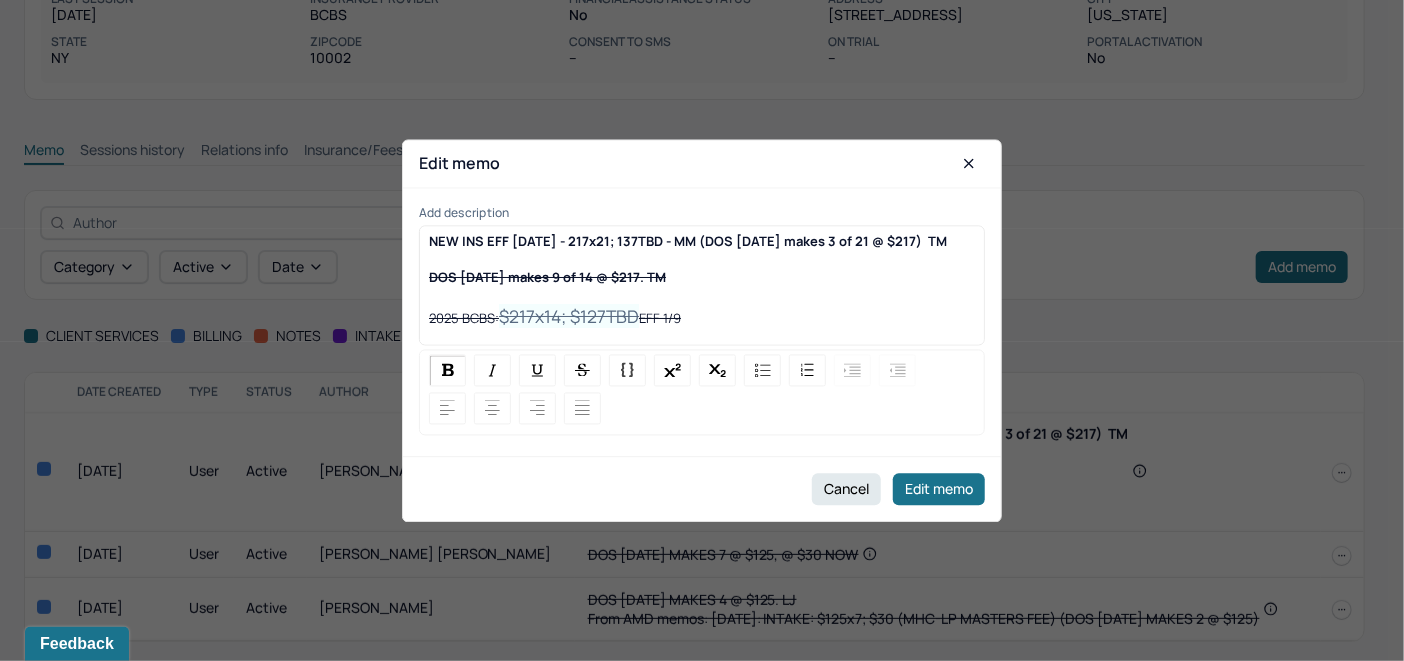 click on "NEW INS EFF 5/20/25 - 217x21; 137TBD - MM (DOS 6/26/25 makes 3 of 21 @ $217)  TM DOS 5/5/2025 makes 9 of 14 @ $217. TM 2025 BCBS:  $217x14; $127TBD   EFF 1/9" at bounding box center (702, 280) 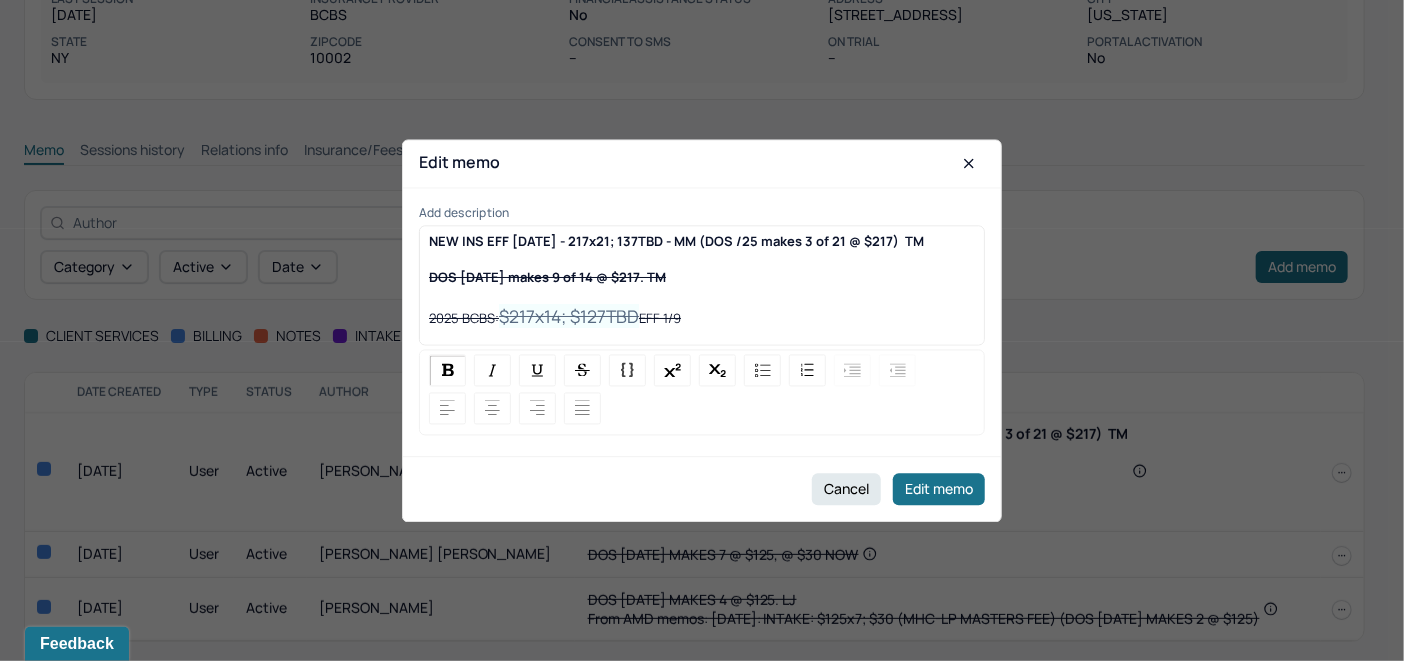 type 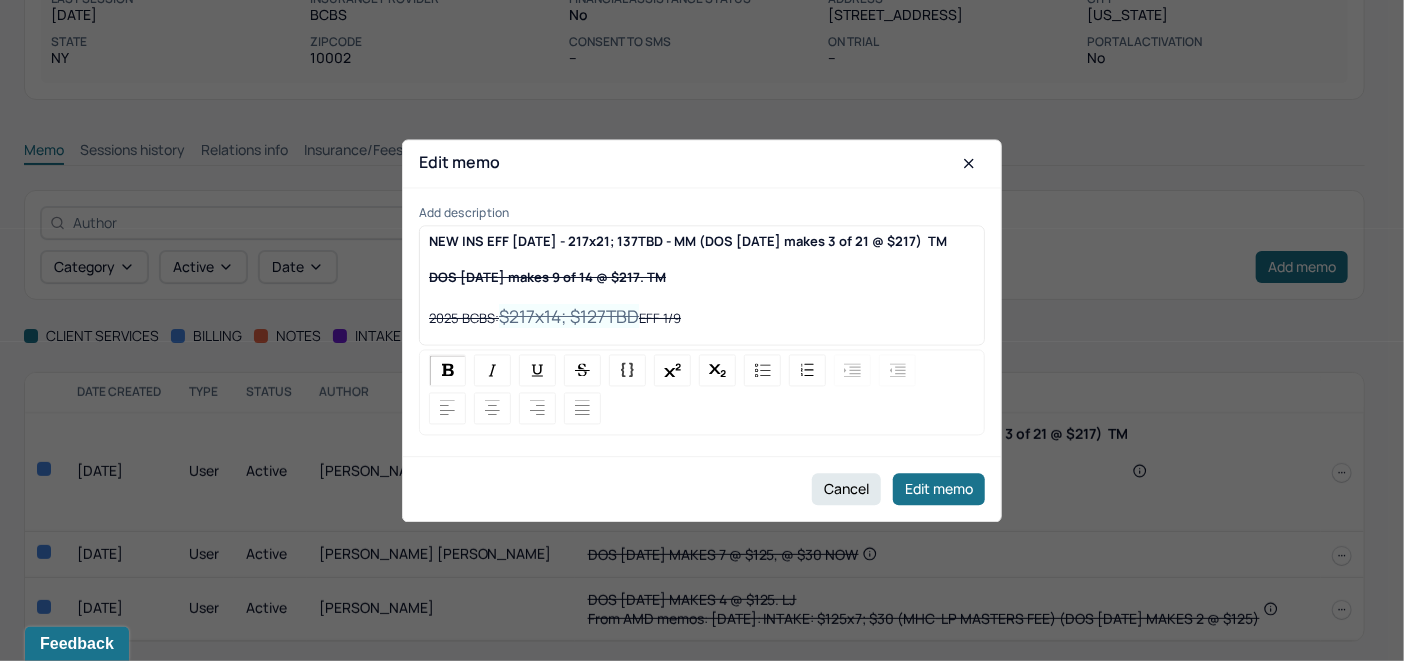 drag, startPoint x: 840, startPoint y: 248, endPoint x: 781, endPoint y: 297, distance: 76.6942 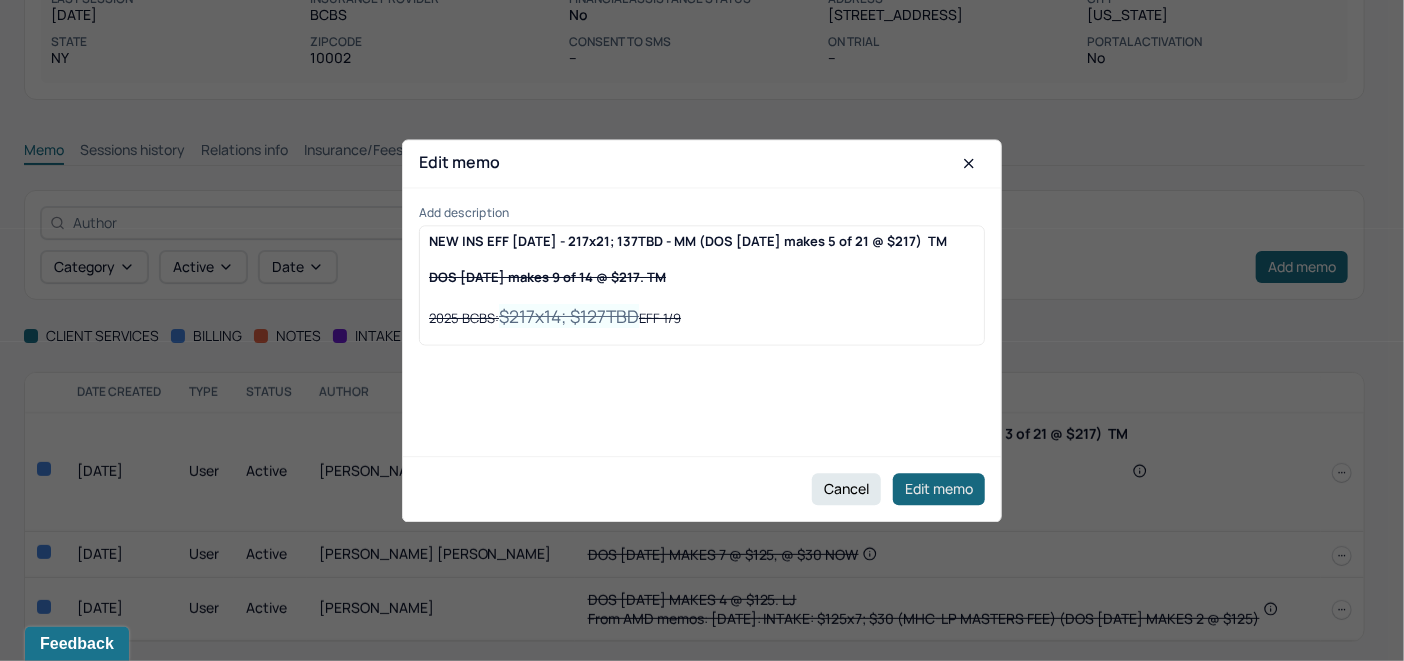 click on "Edit memo" at bounding box center (939, 489) 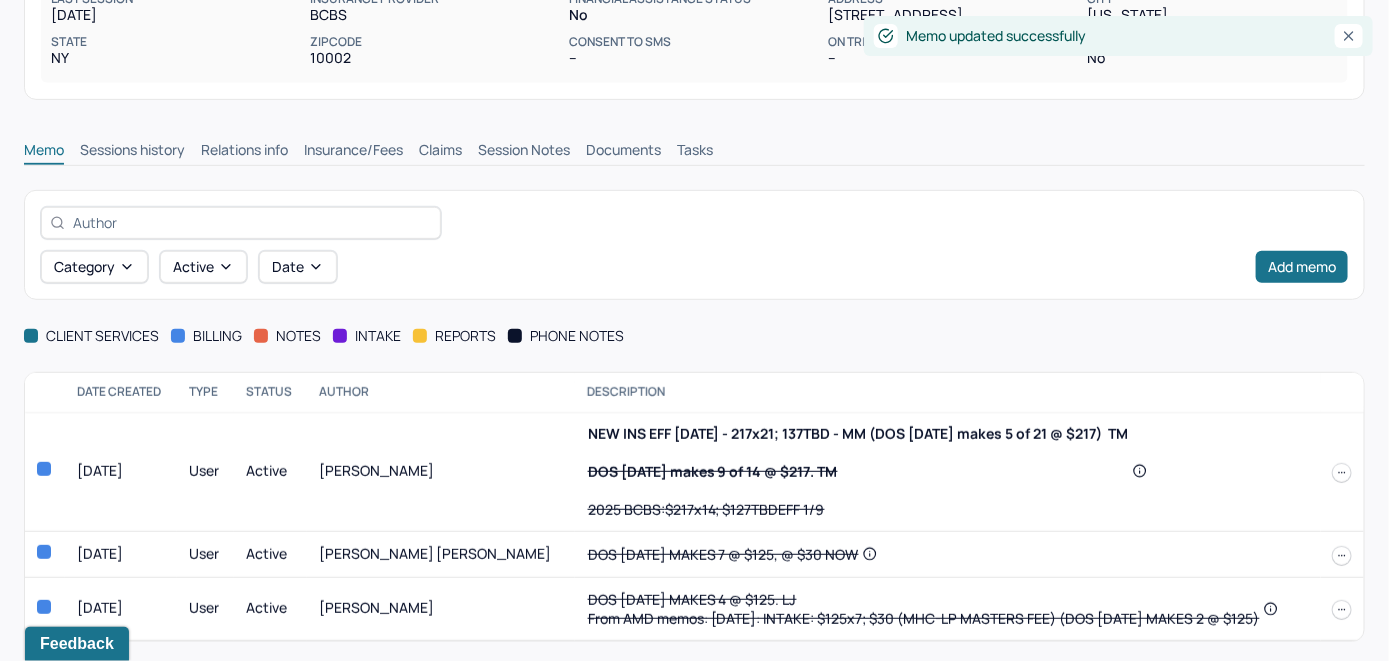 click on "Insurance/Fees" at bounding box center (353, 152) 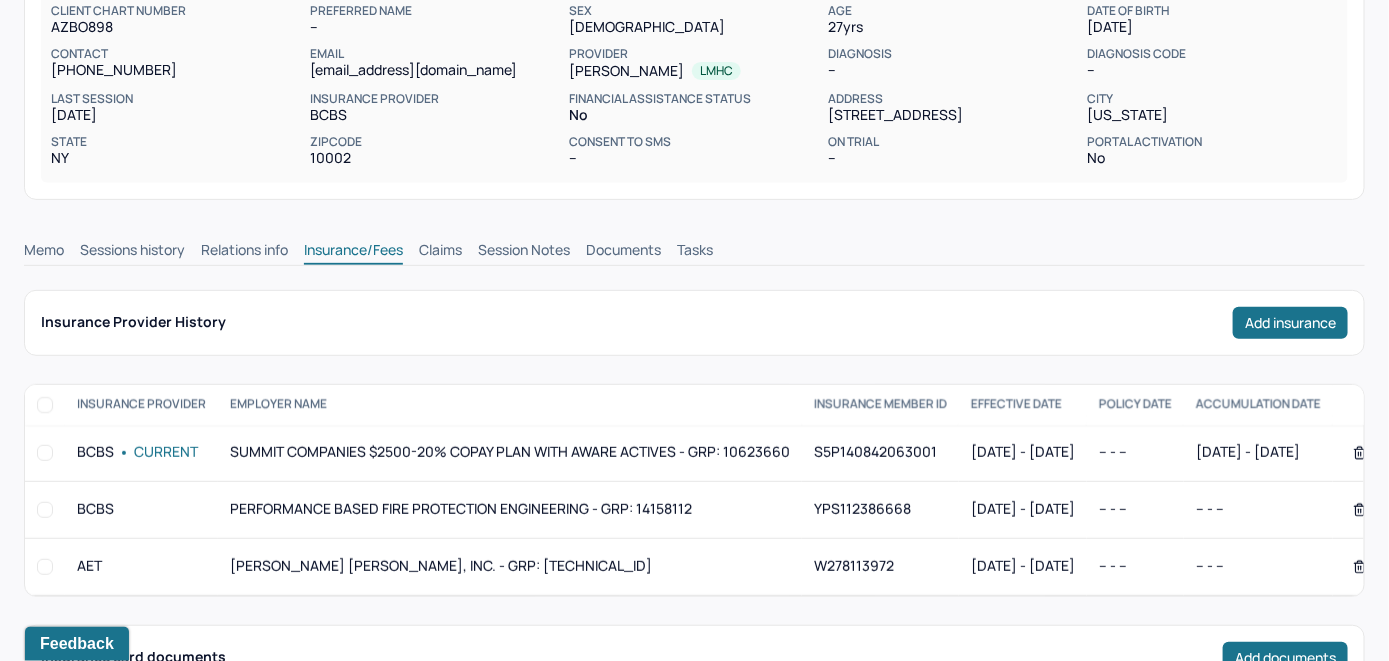 click on "Claims" at bounding box center (440, 252) 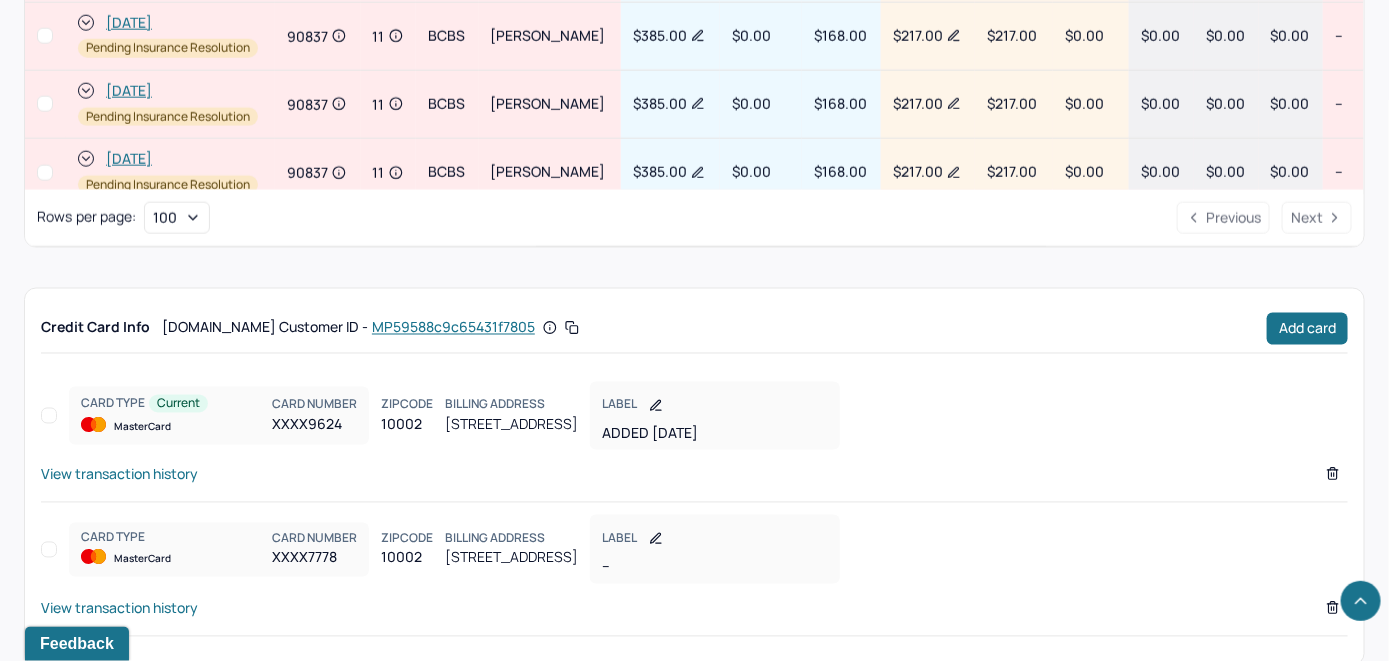 scroll, scrollTop: 1241, scrollLeft: 0, axis: vertical 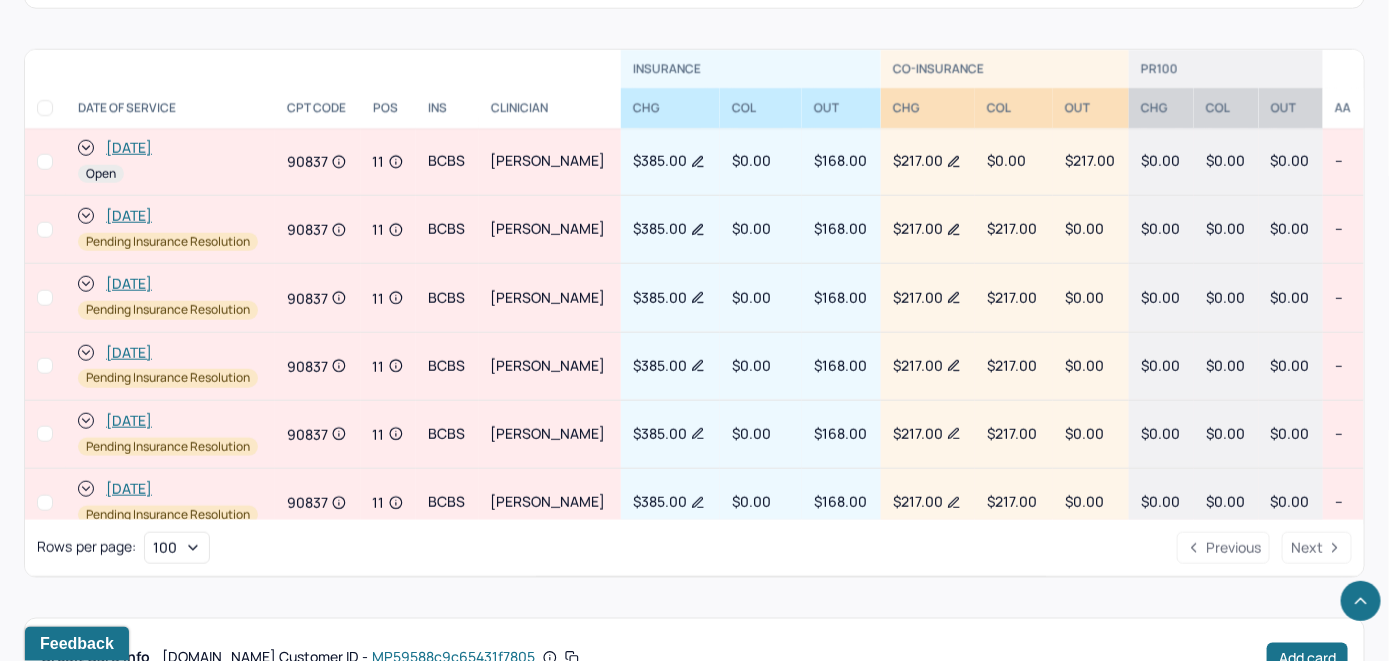 click on "[DATE]" at bounding box center (129, 148) 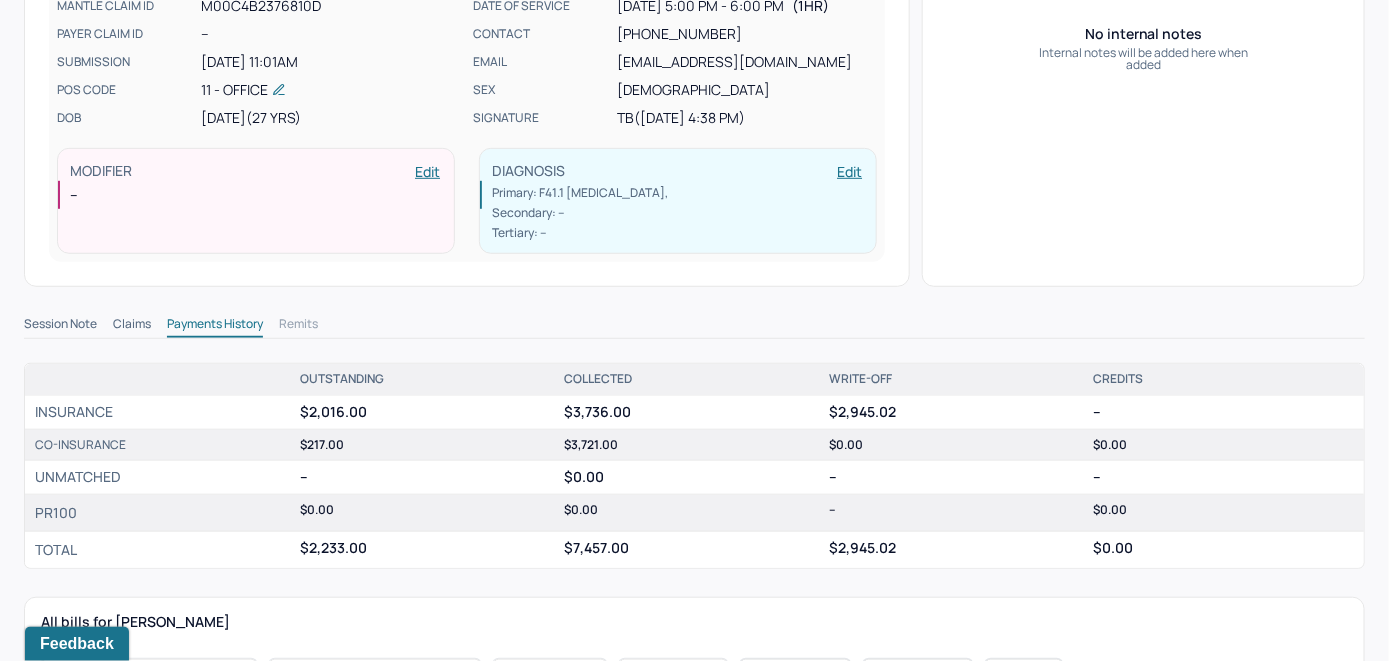 scroll, scrollTop: 600, scrollLeft: 0, axis: vertical 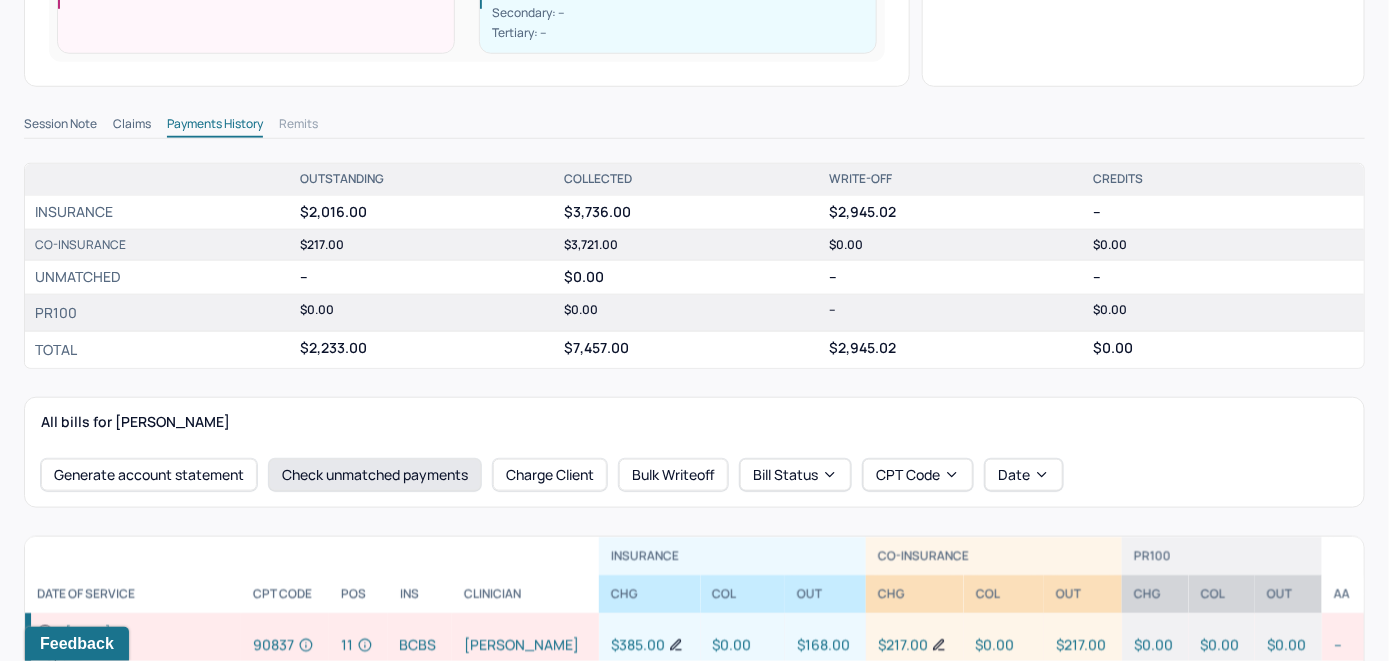 click on "Check unmatched payments" at bounding box center [375, 475] 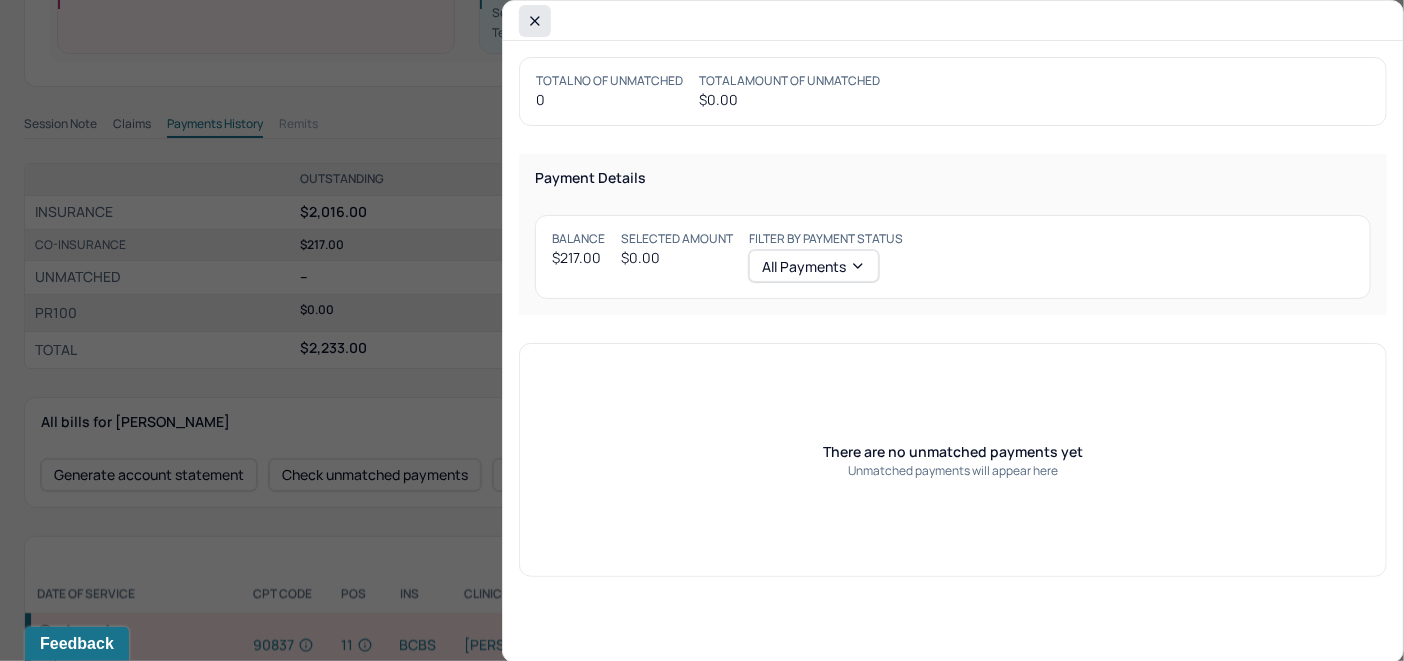 click 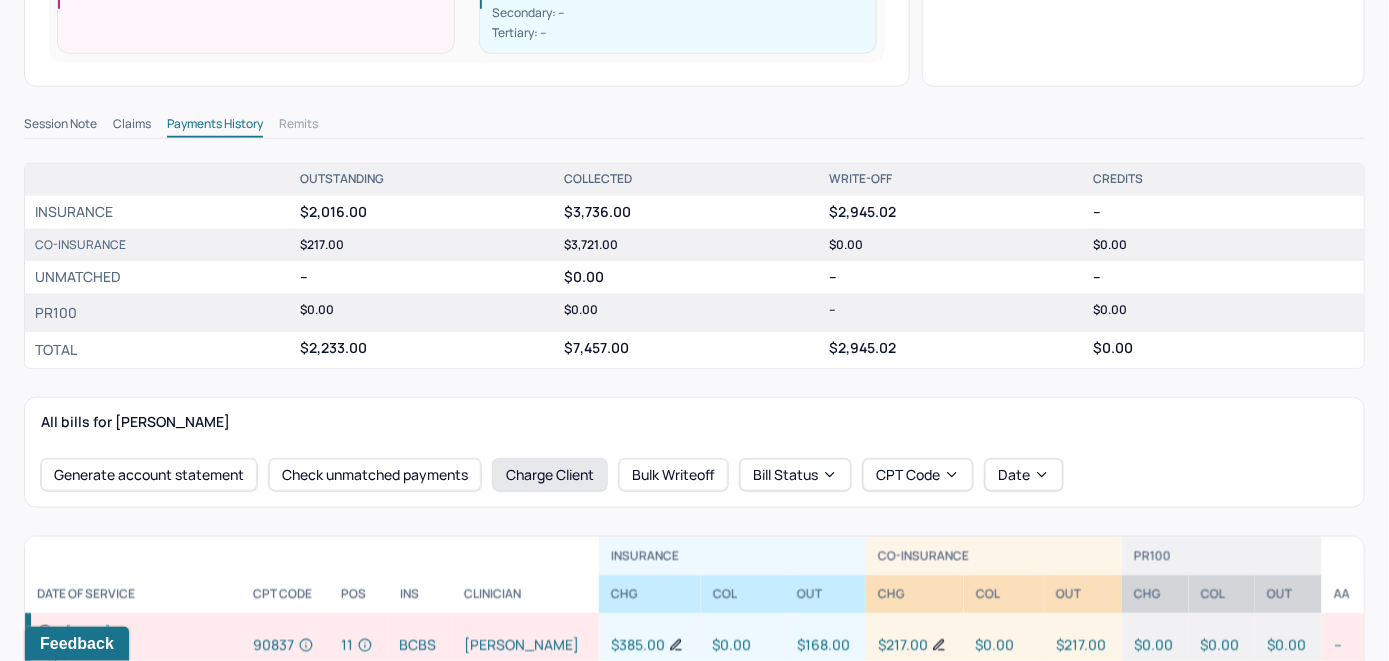 click on "Charge Client" at bounding box center [550, 475] 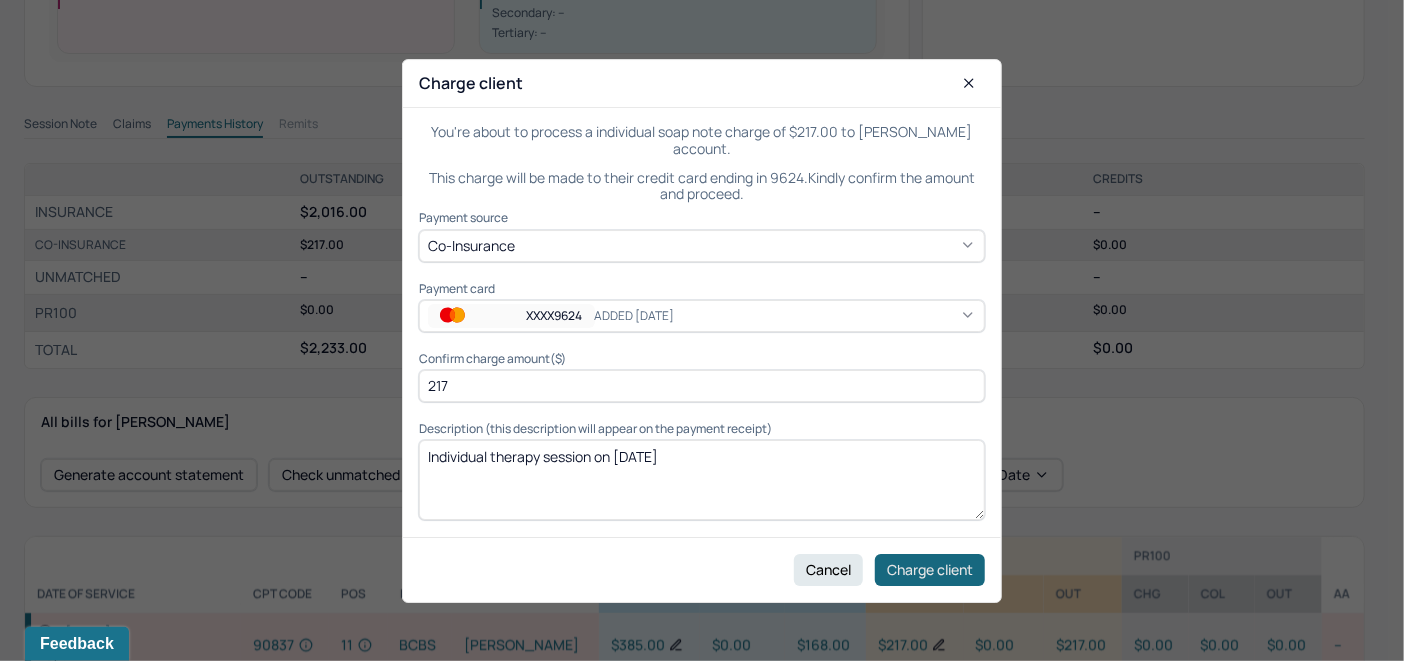 click on "Charge client" at bounding box center [930, 569] 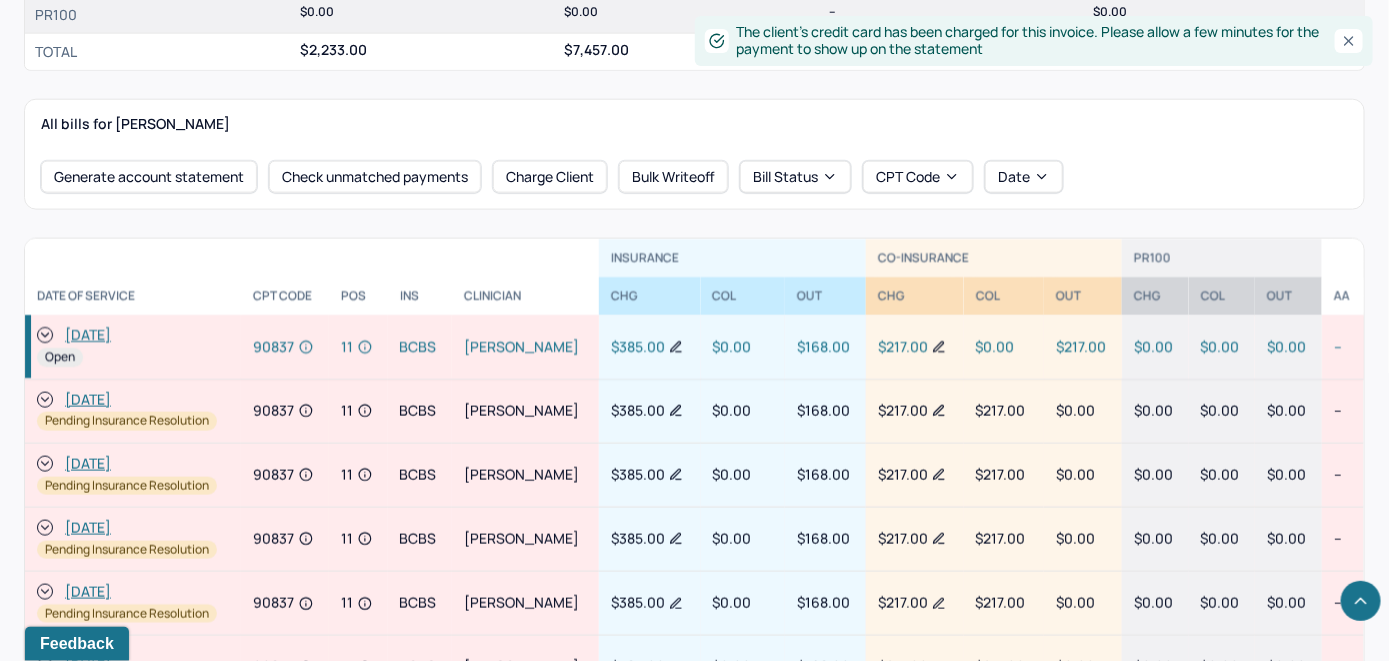 scroll, scrollTop: 900, scrollLeft: 0, axis: vertical 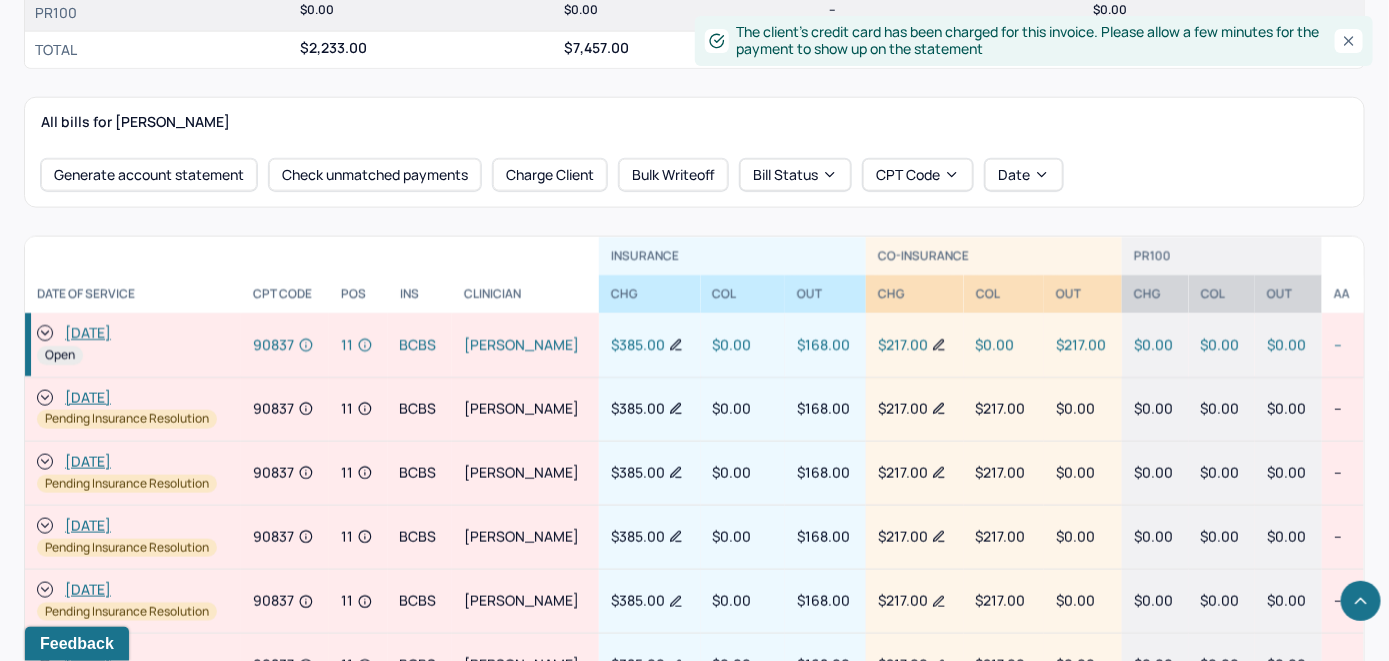 click 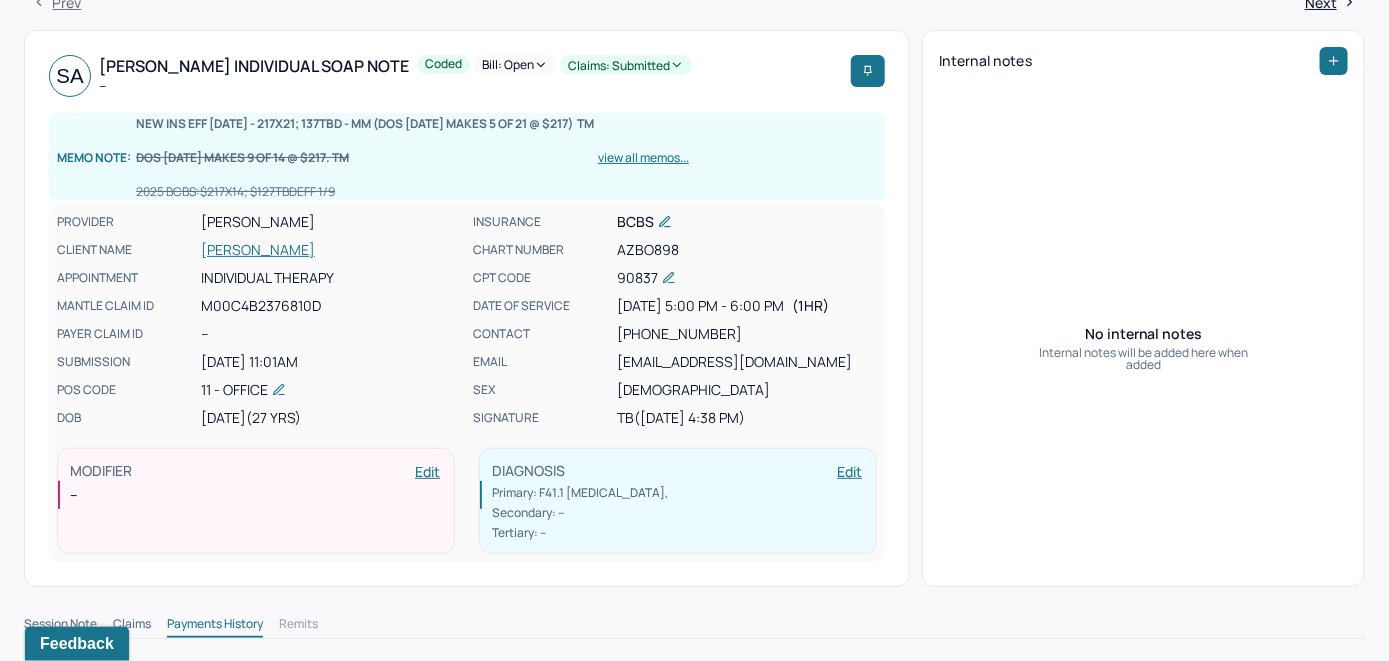 scroll, scrollTop: 0, scrollLeft: 0, axis: both 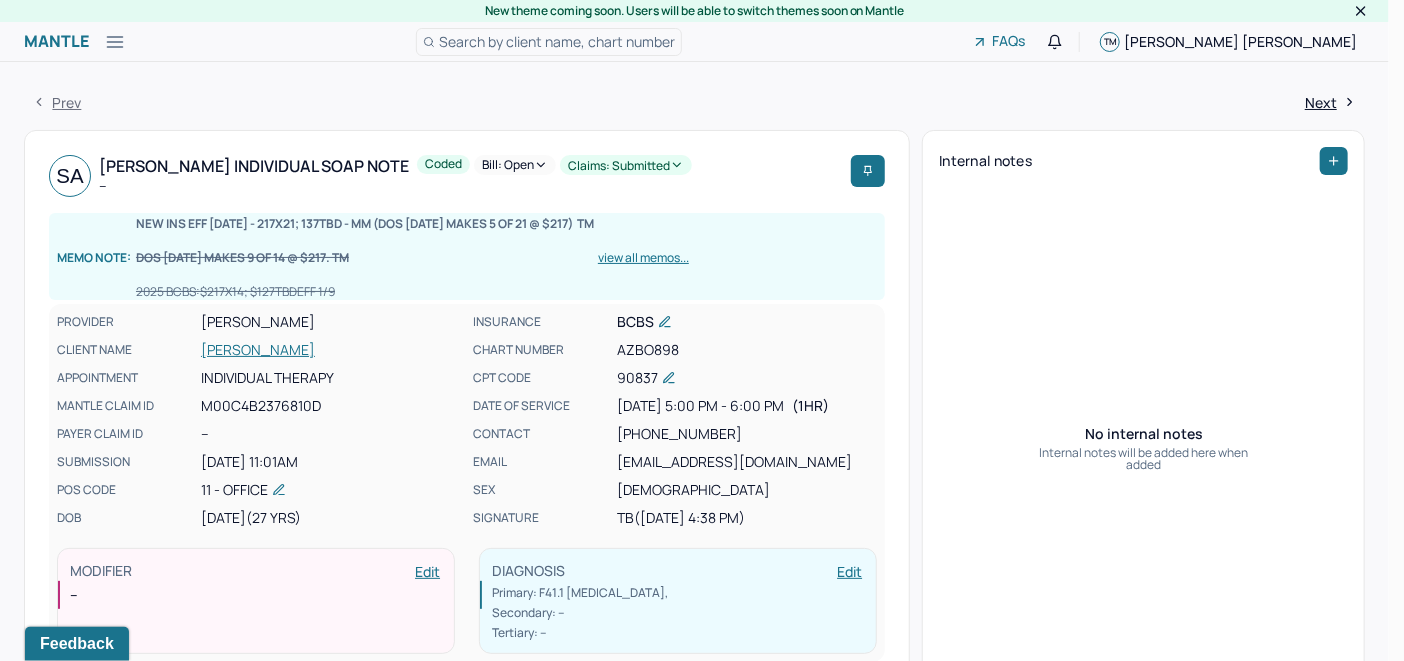 click on "Bill: Open" at bounding box center (515, 165) 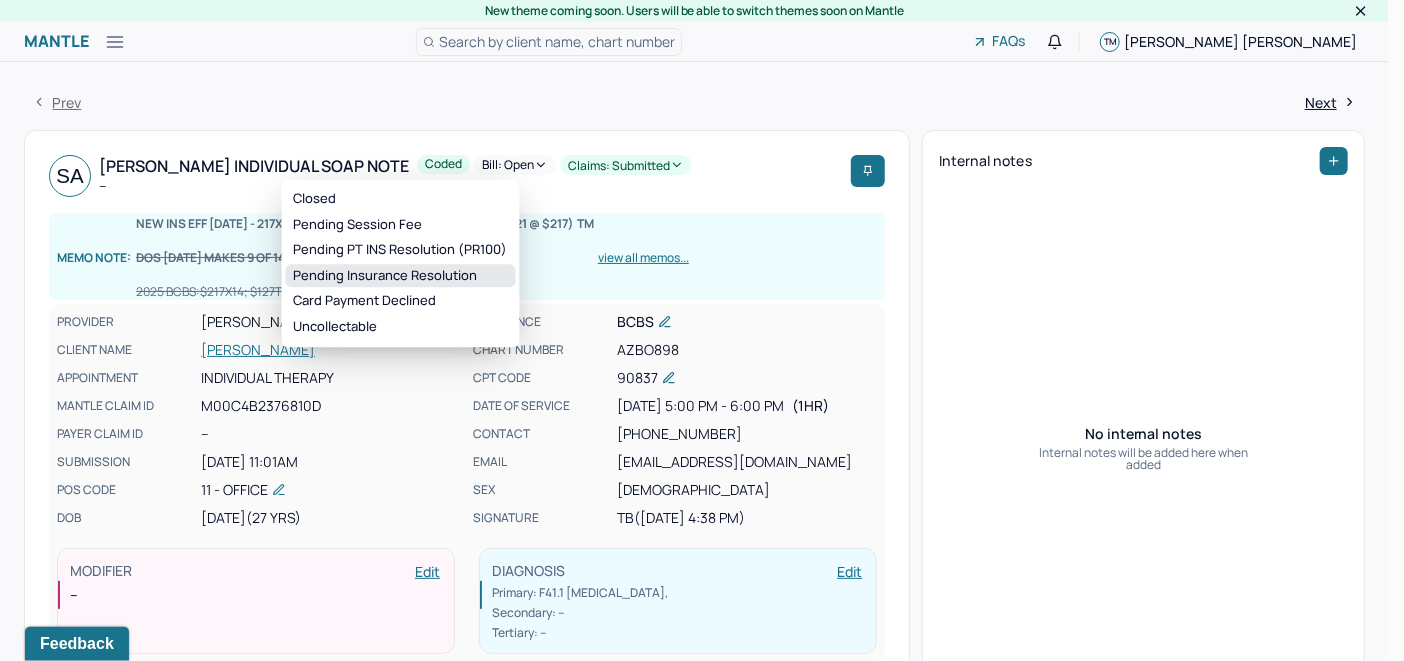 click on "Pending Insurance Resolution" at bounding box center (401, 276) 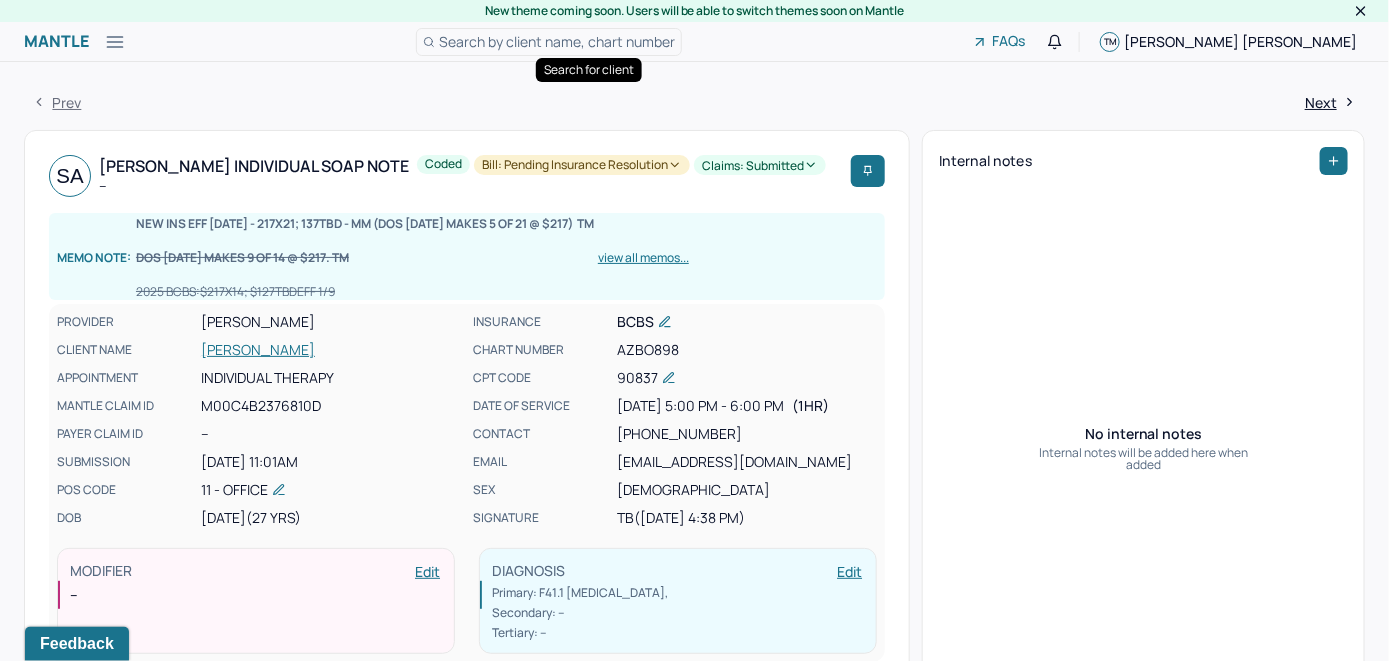 click on "Search by client name, chart number" at bounding box center [557, 41] 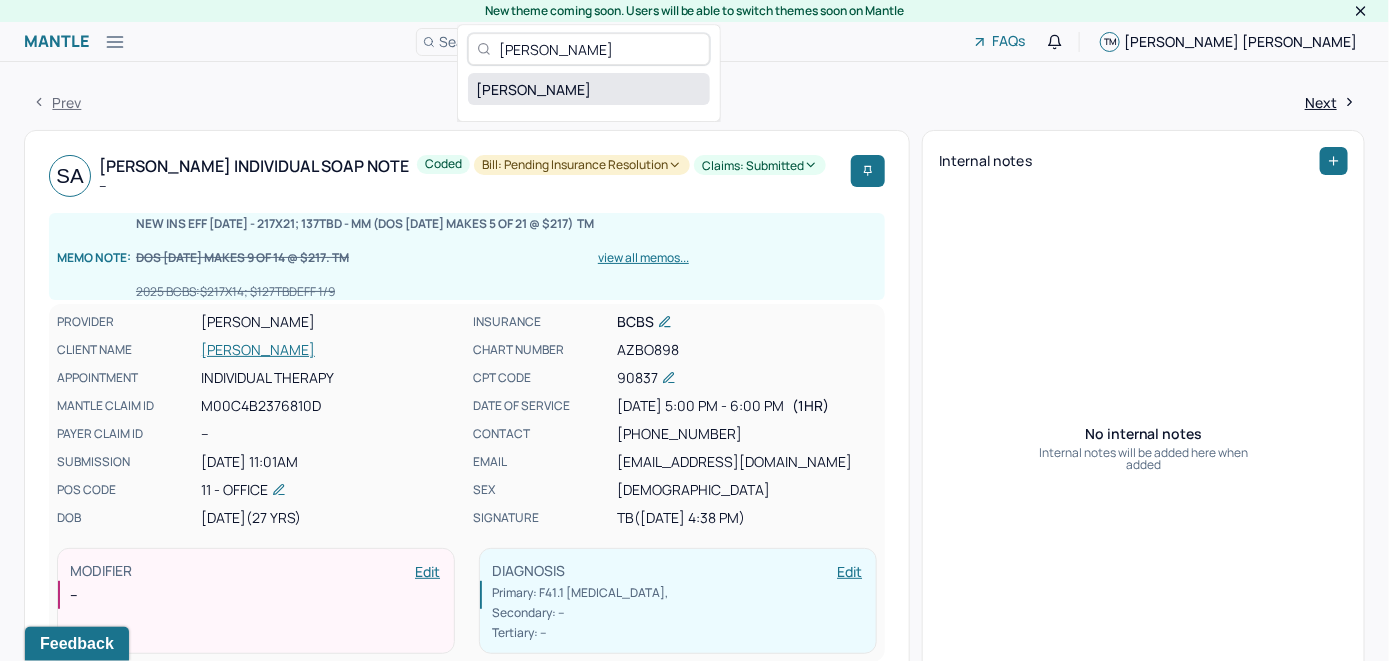 type on "Shawn Kuriakose" 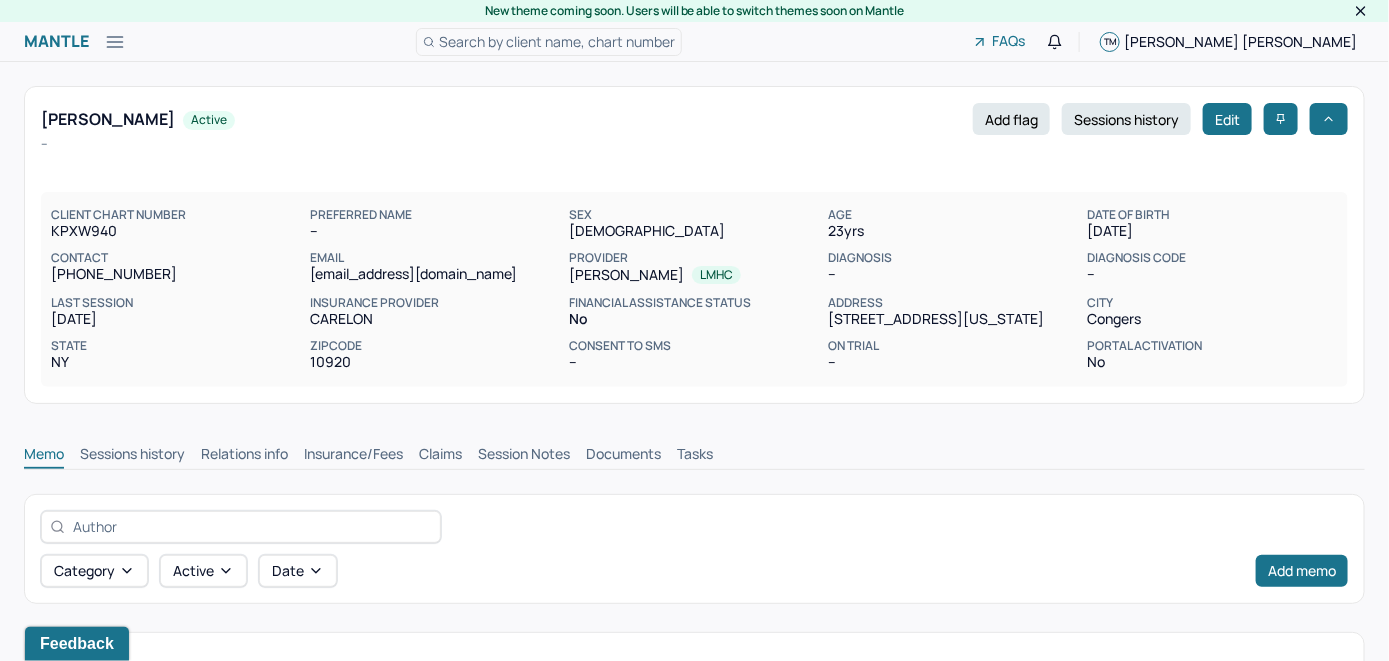 scroll, scrollTop: 0, scrollLeft: 0, axis: both 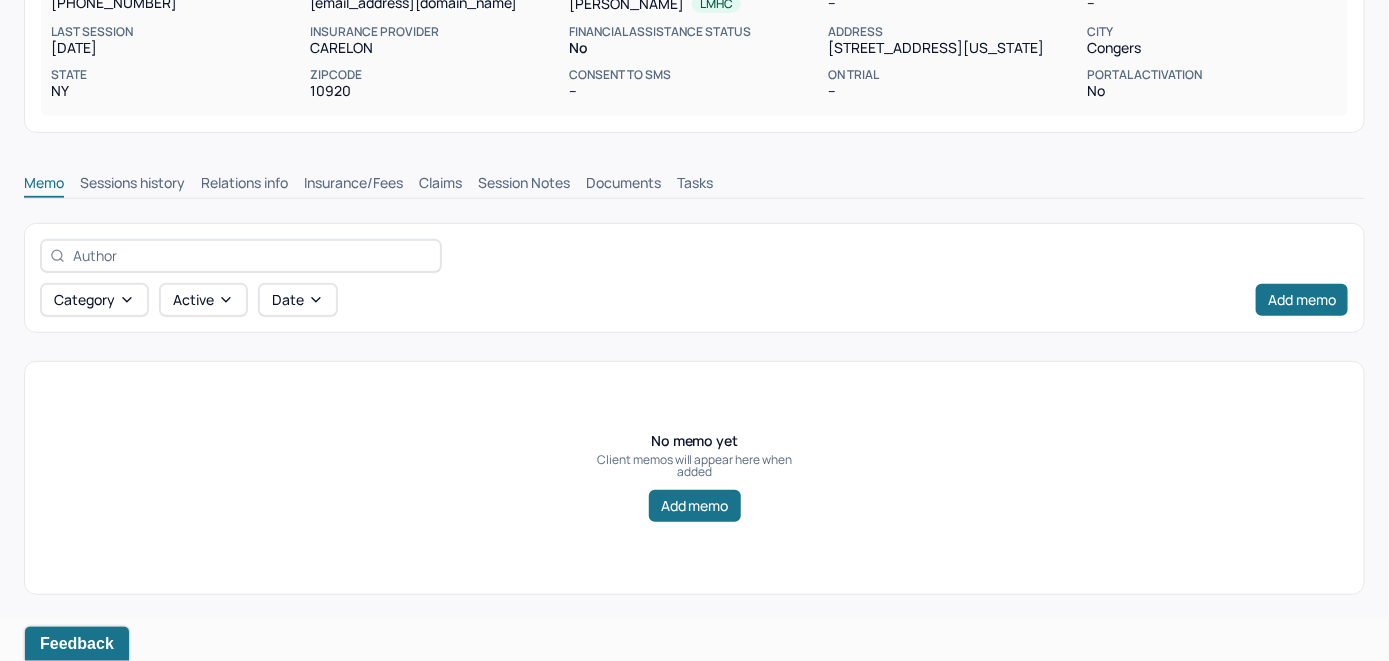 click on "Insurance/Fees" at bounding box center [353, 185] 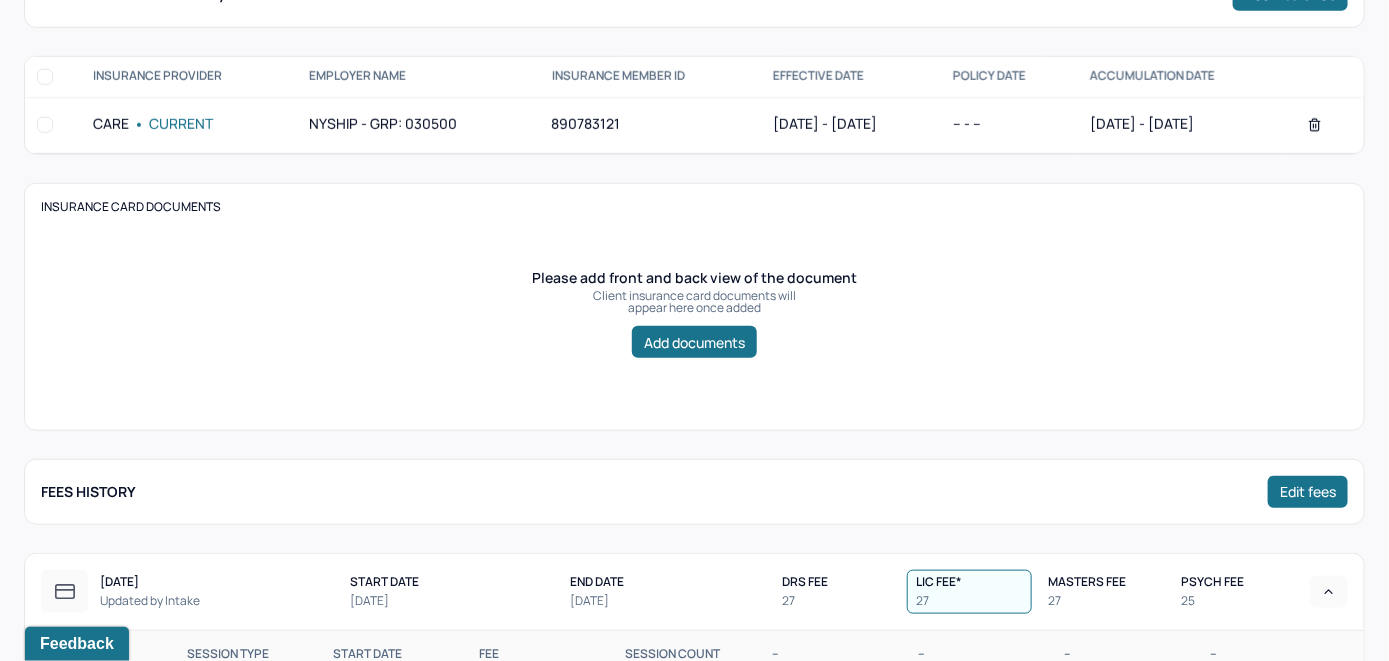 scroll, scrollTop: 371, scrollLeft: 0, axis: vertical 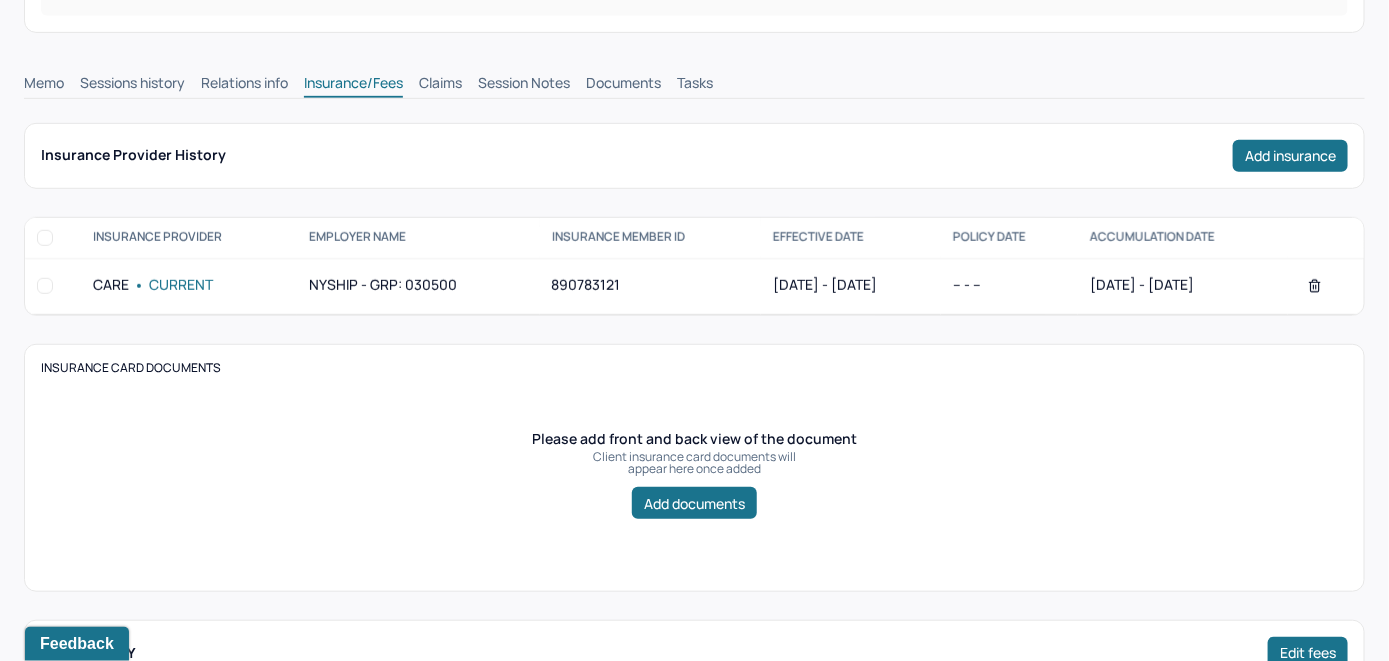 click on "Claims" at bounding box center (440, 85) 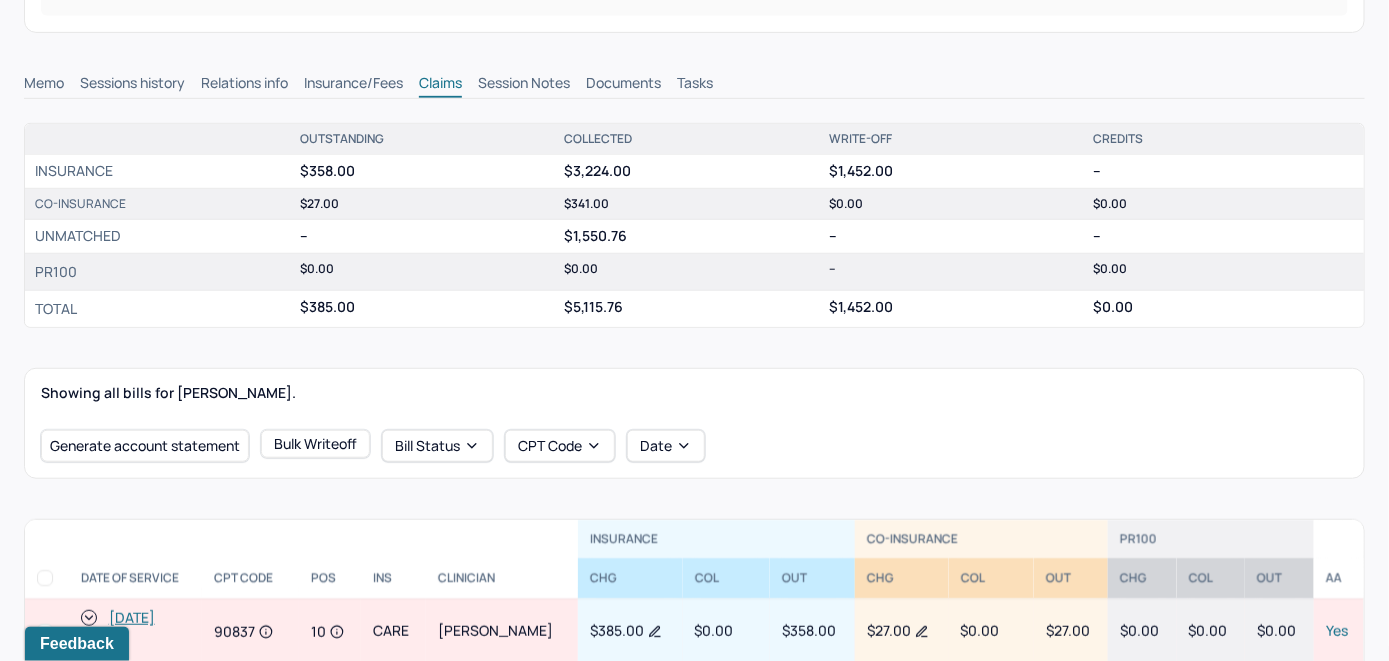 scroll, scrollTop: 471, scrollLeft: 0, axis: vertical 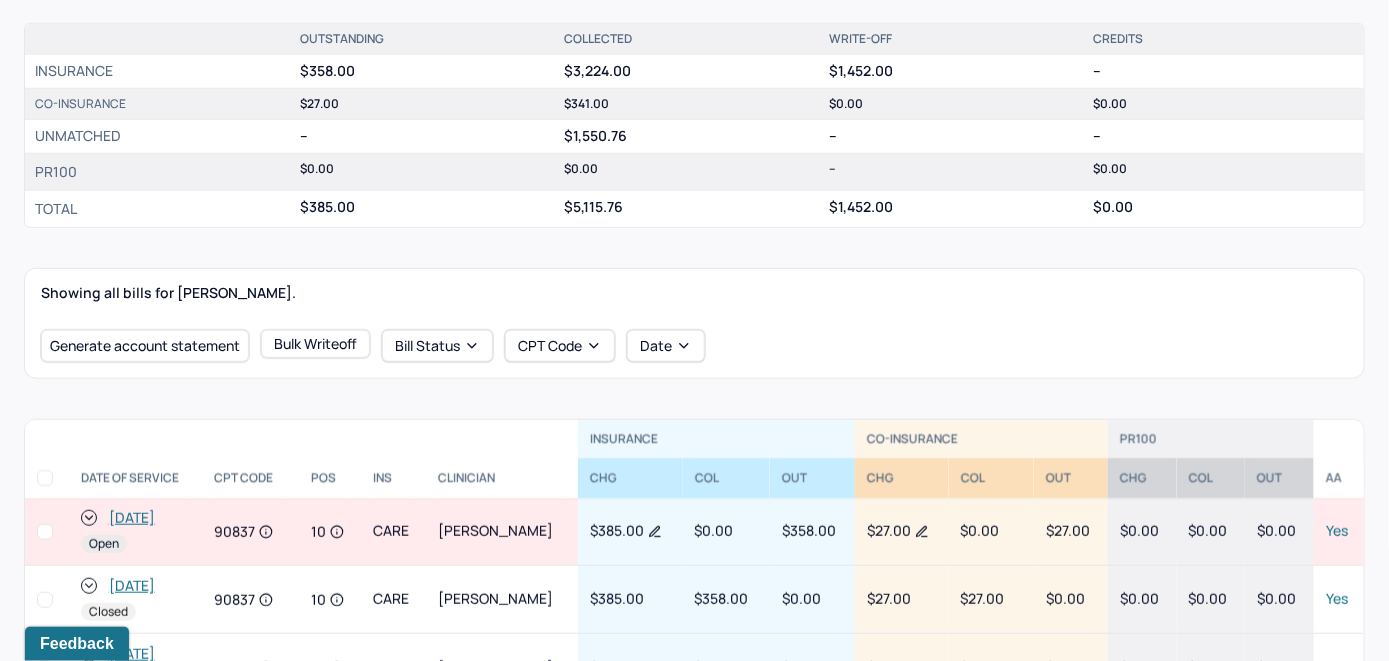 click on "[DATE]" at bounding box center (132, 518) 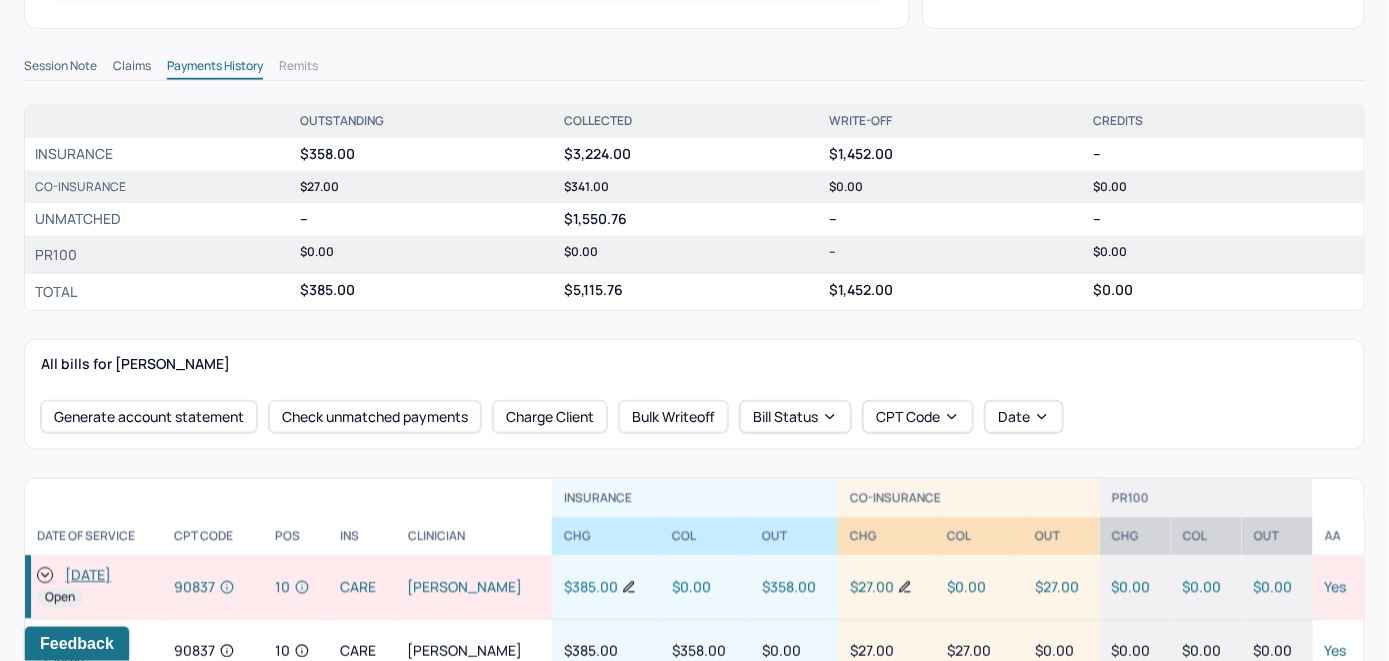 scroll, scrollTop: 600, scrollLeft: 0, axis: vertical 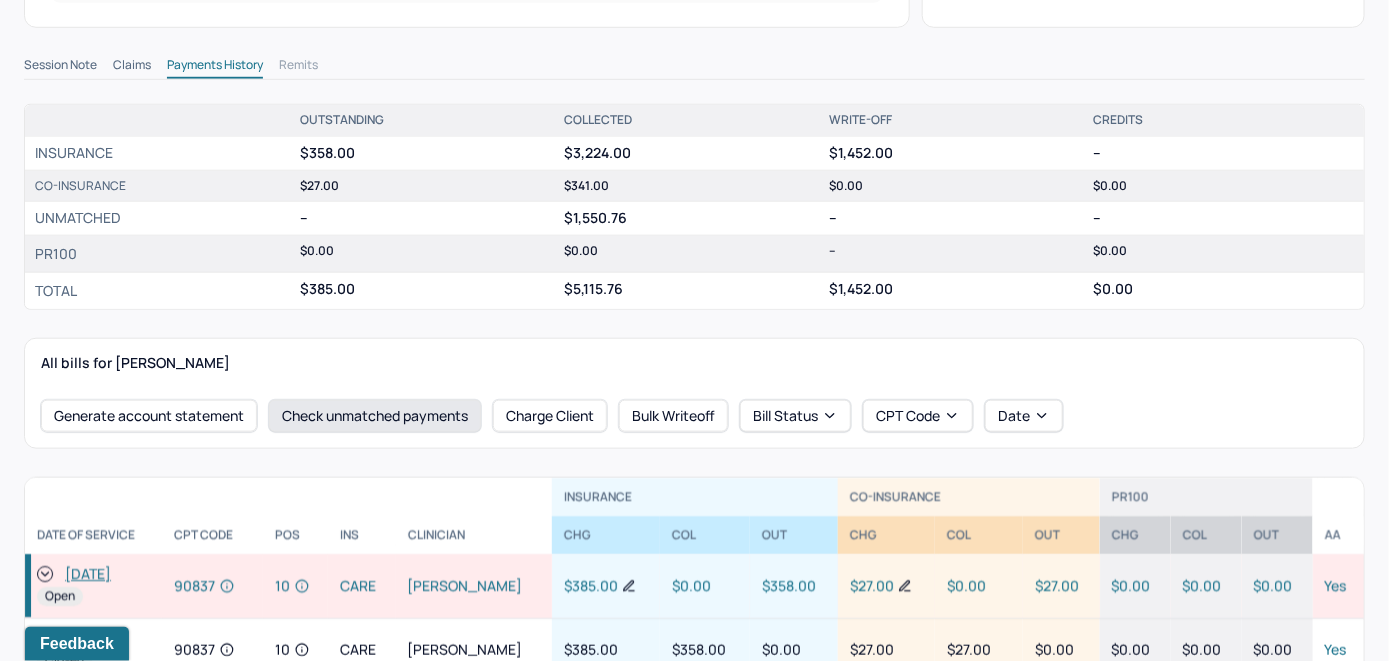 click on "Check unmatched payments" at bounding box center [375, 416] 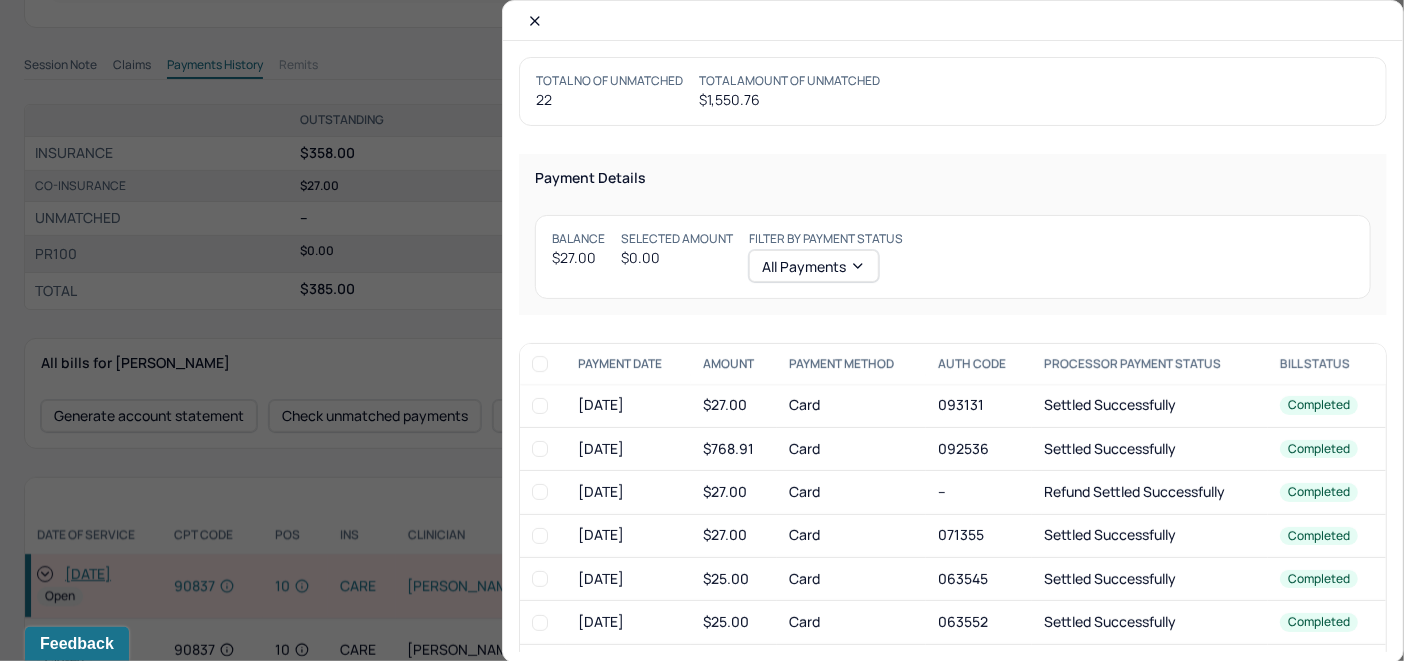 click at bounding box center [540, 406] 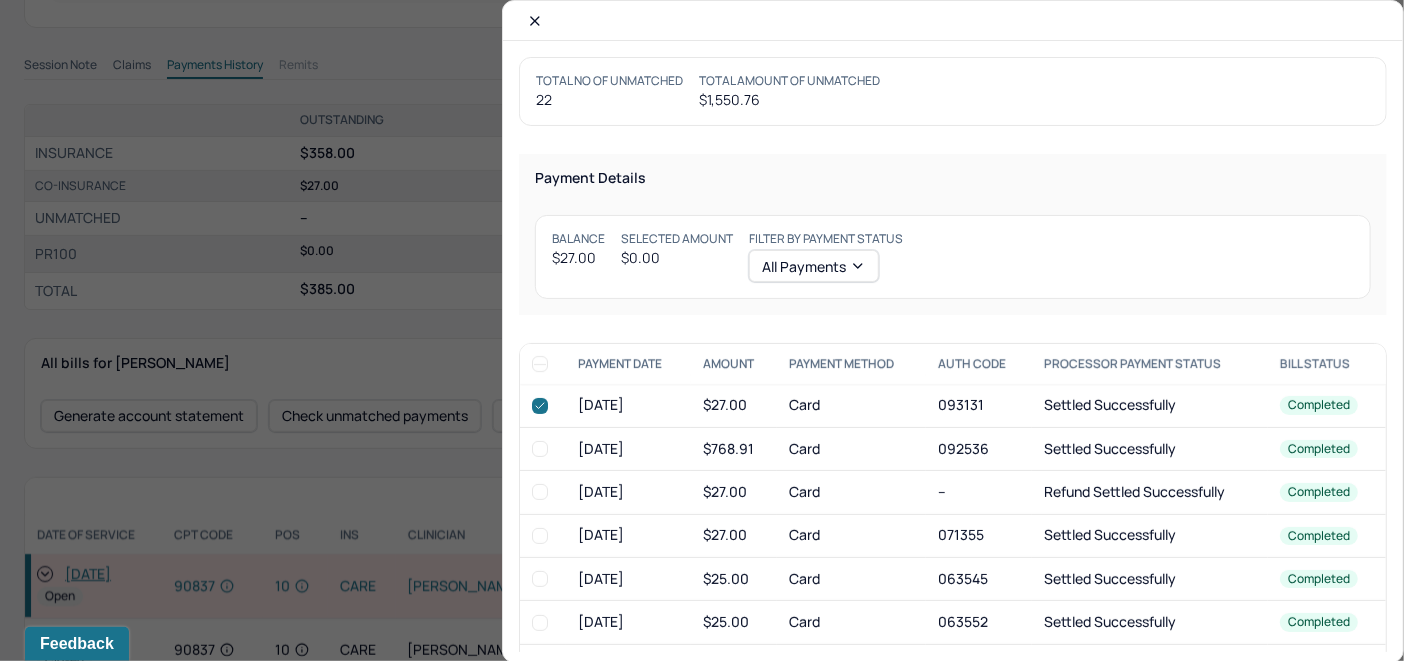 checkbox on "true" 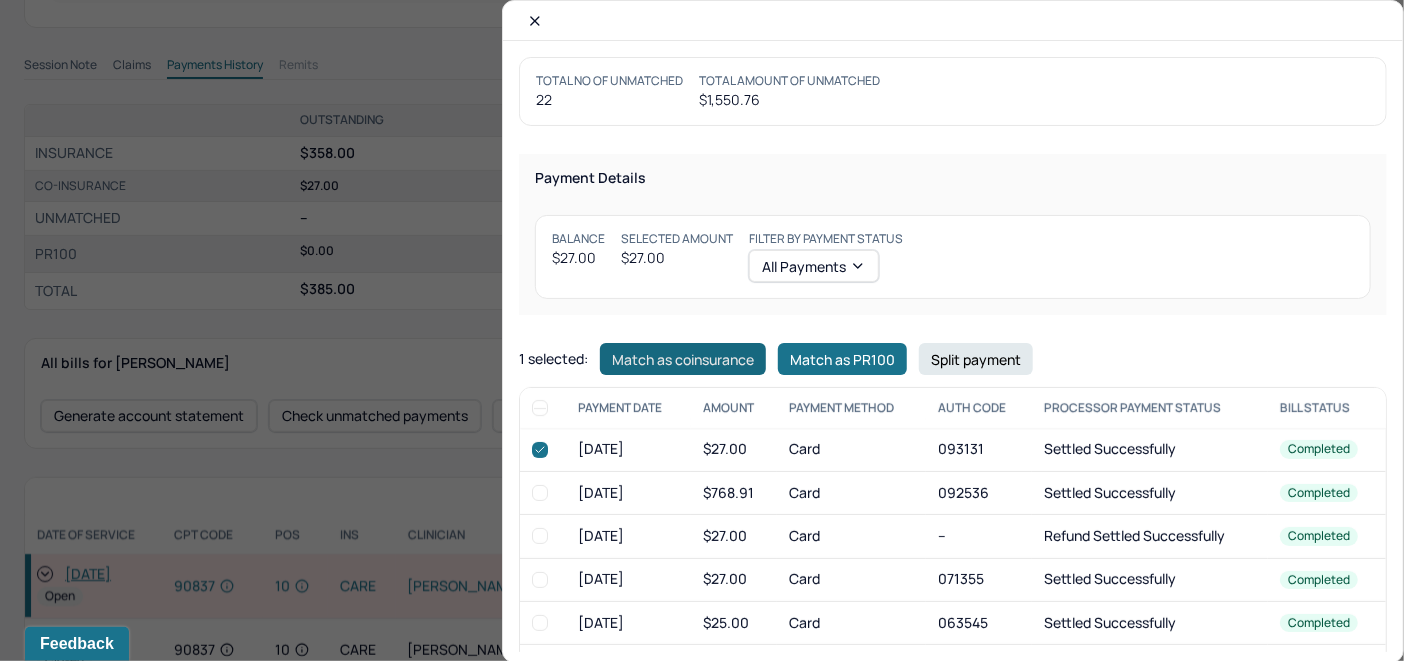 click on "Match as coinsurance" at bounding box center (683, 359) 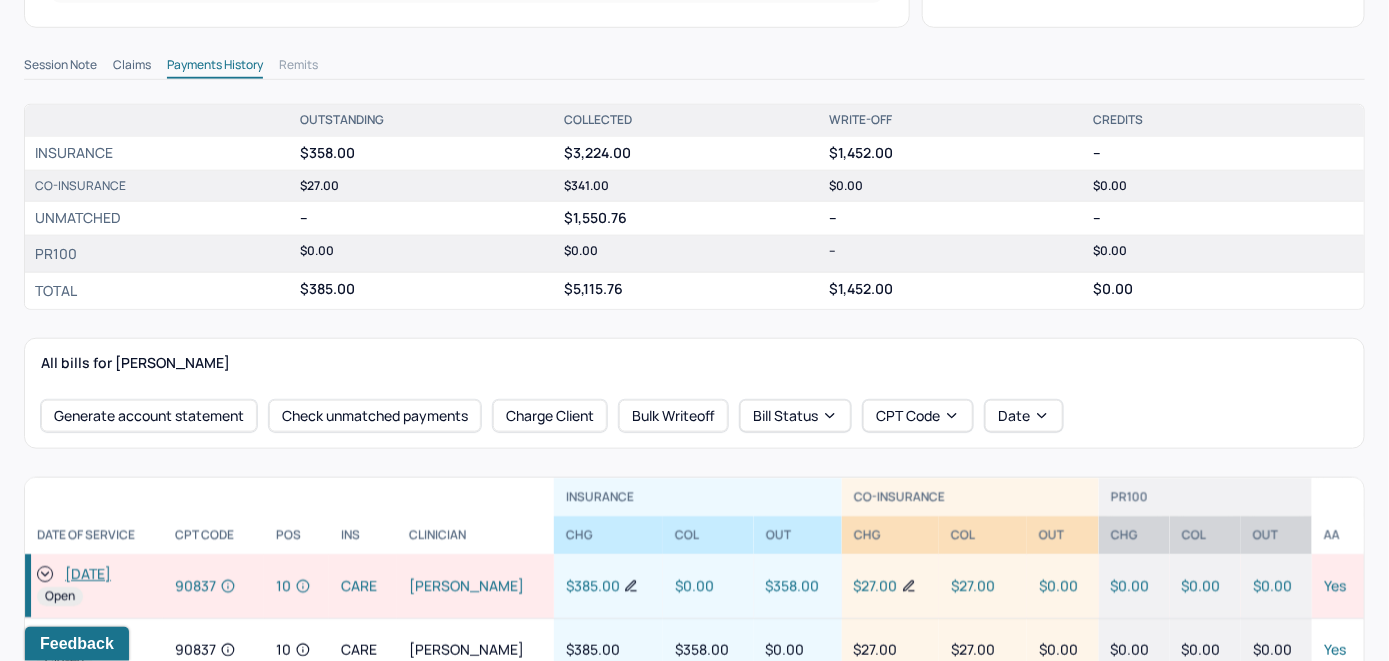 click 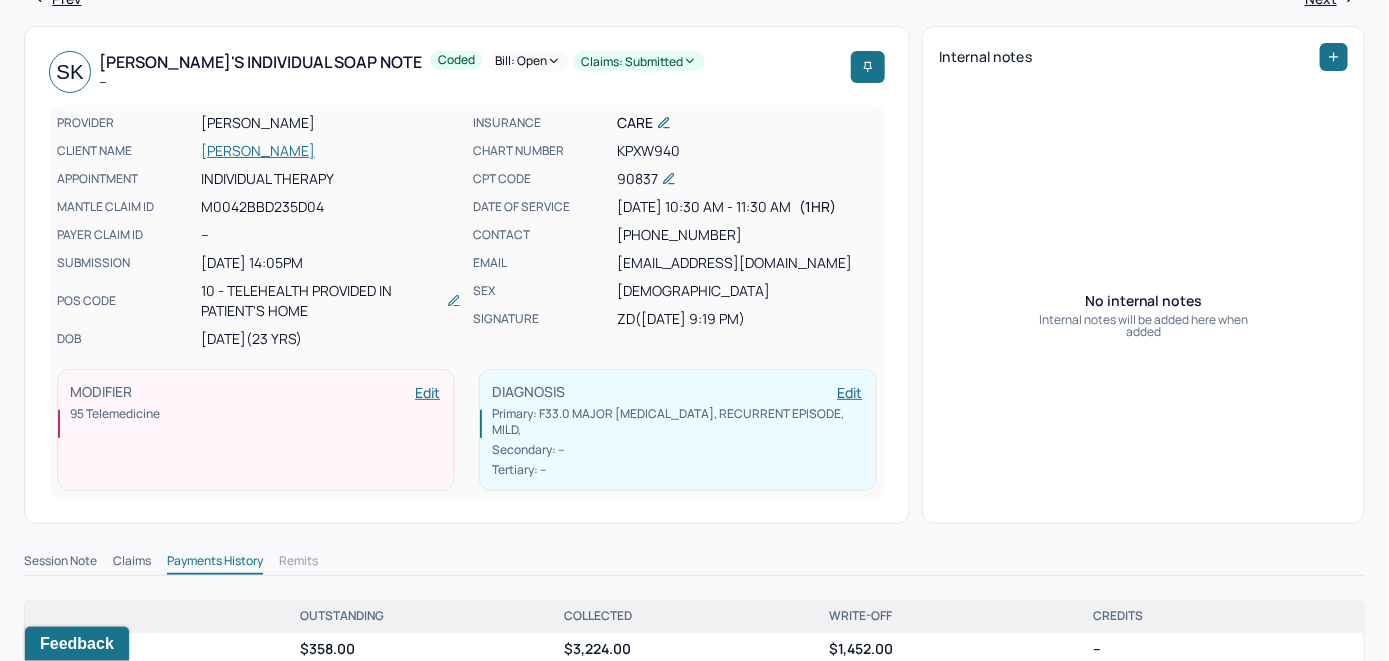 scroll, scrollTop: 0, scrollLeft: 0, axis: both 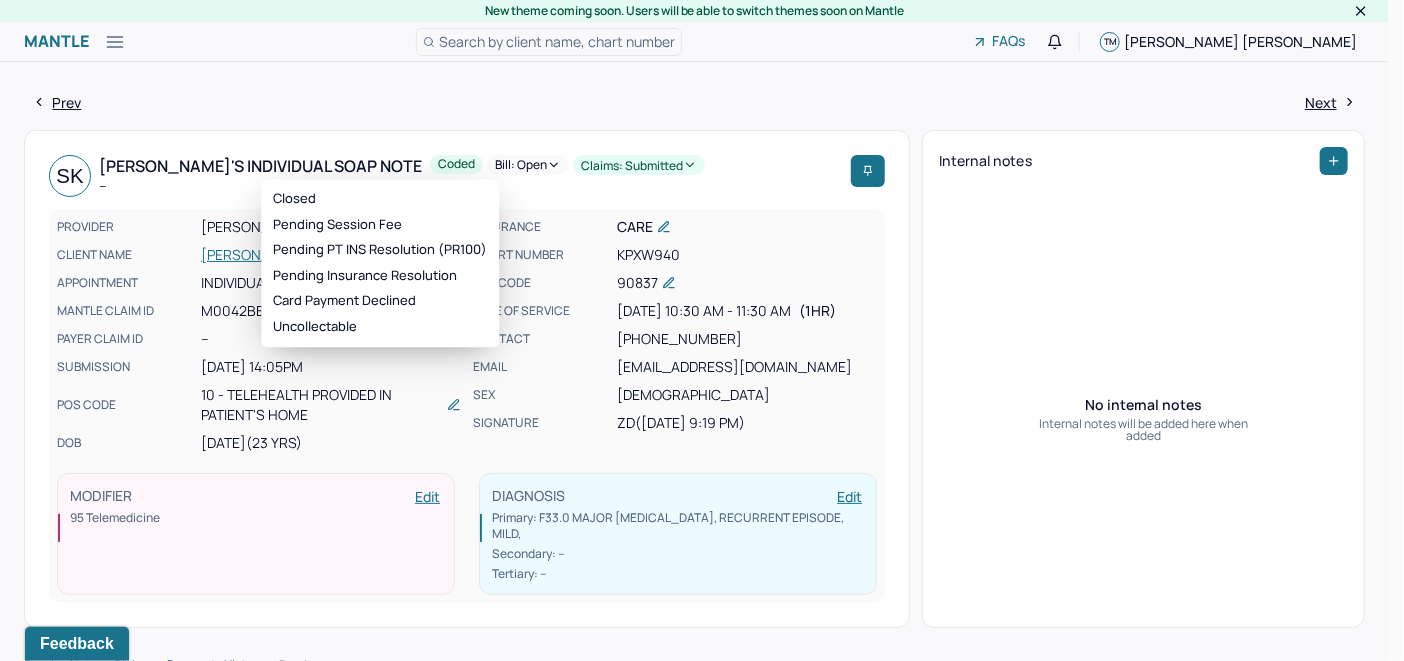 click on "Bill: Open" at bounding box center (528, 165) 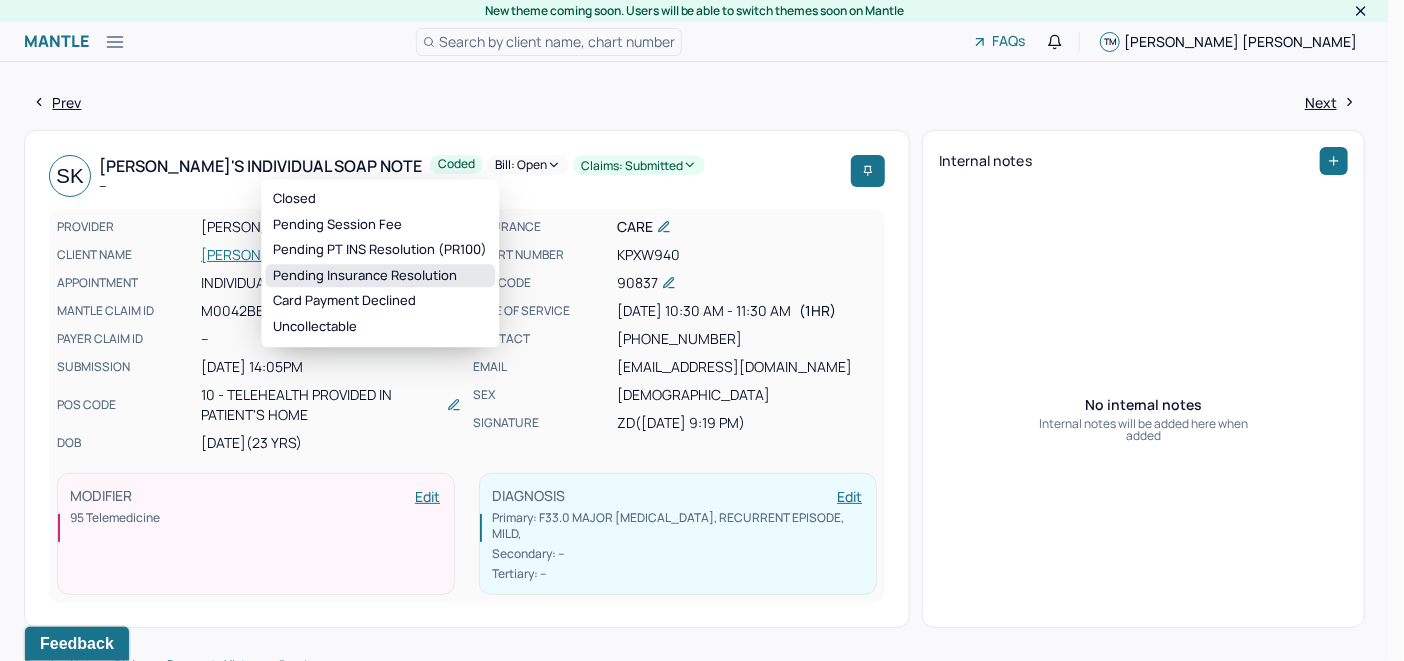 click on "Pending Insurance Resolution" at bounding box center (380, 276) 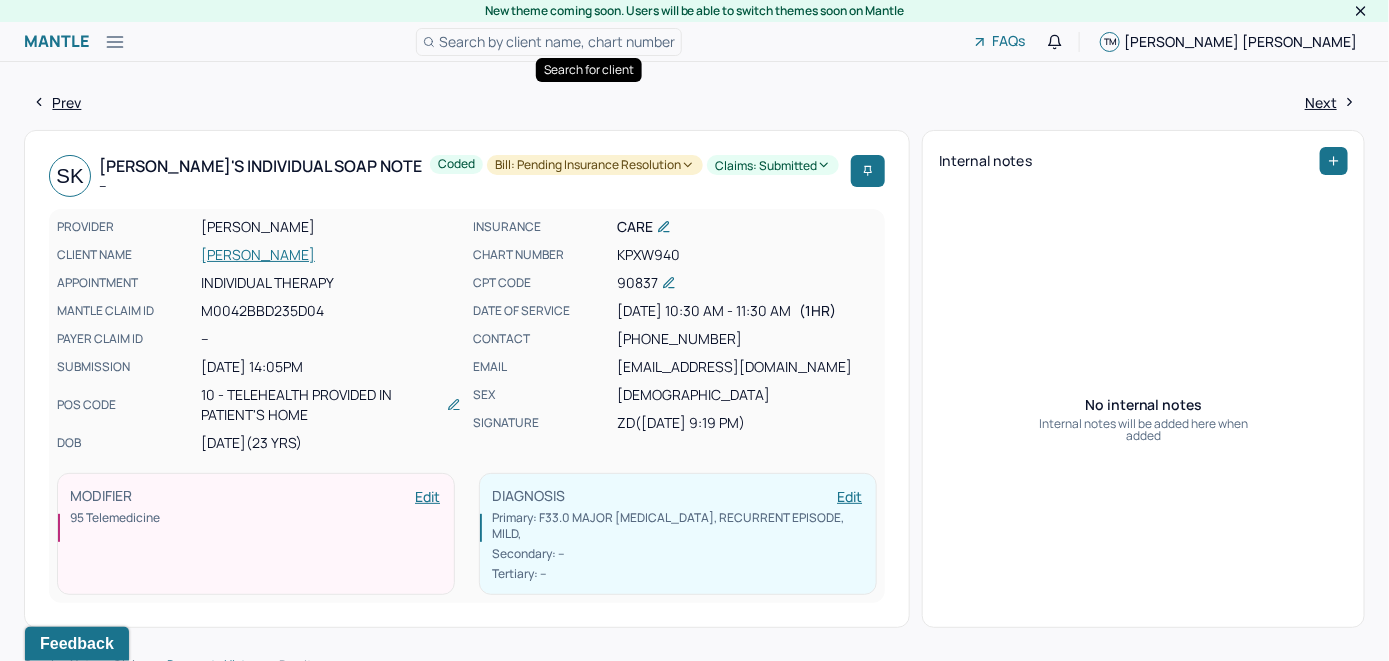 click on "Search by client name, chart number" at bounding box center [557, 41] 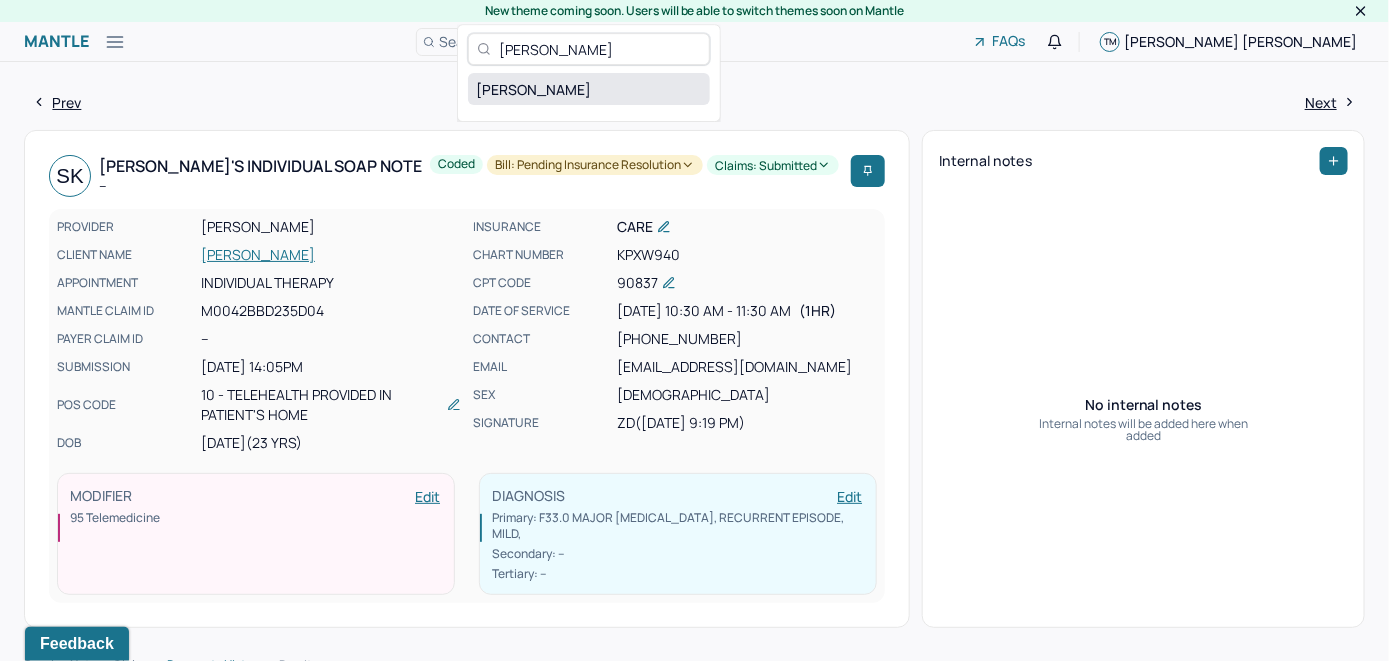 type on "[PERSON_NAME]" 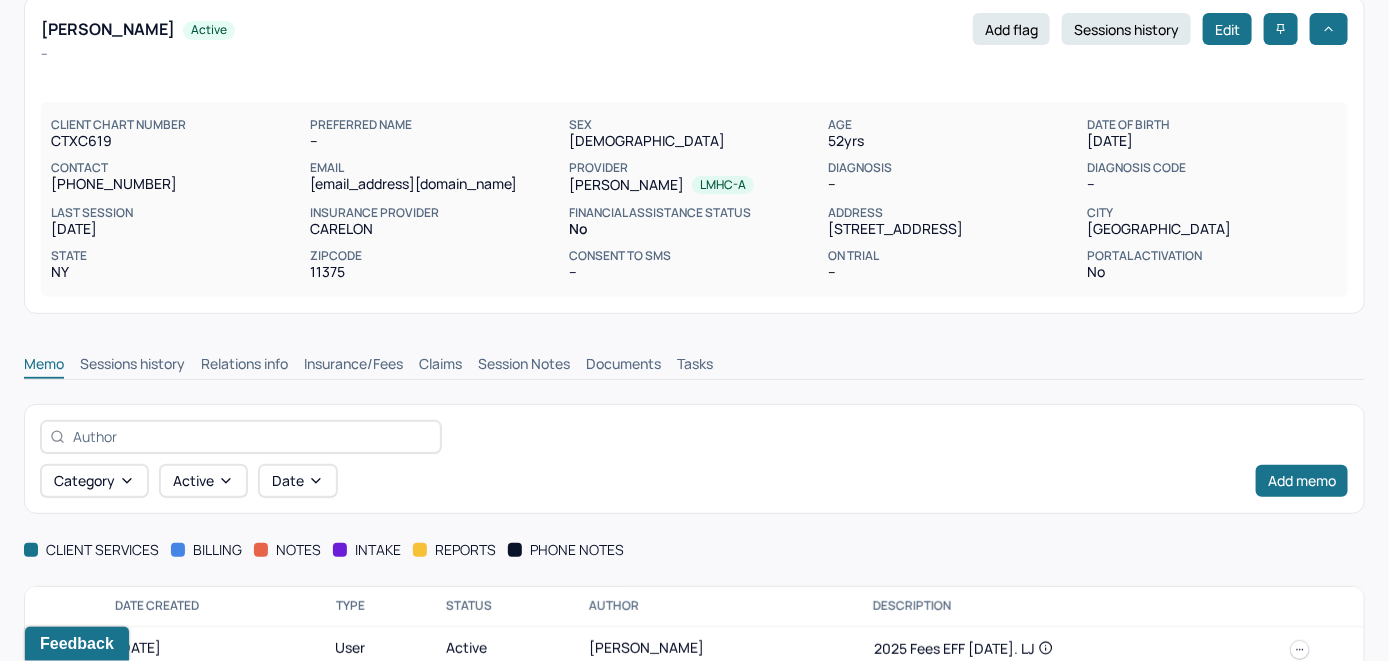 scroll, scrollTop: 167, scrollLeft: 0, axis: vertical 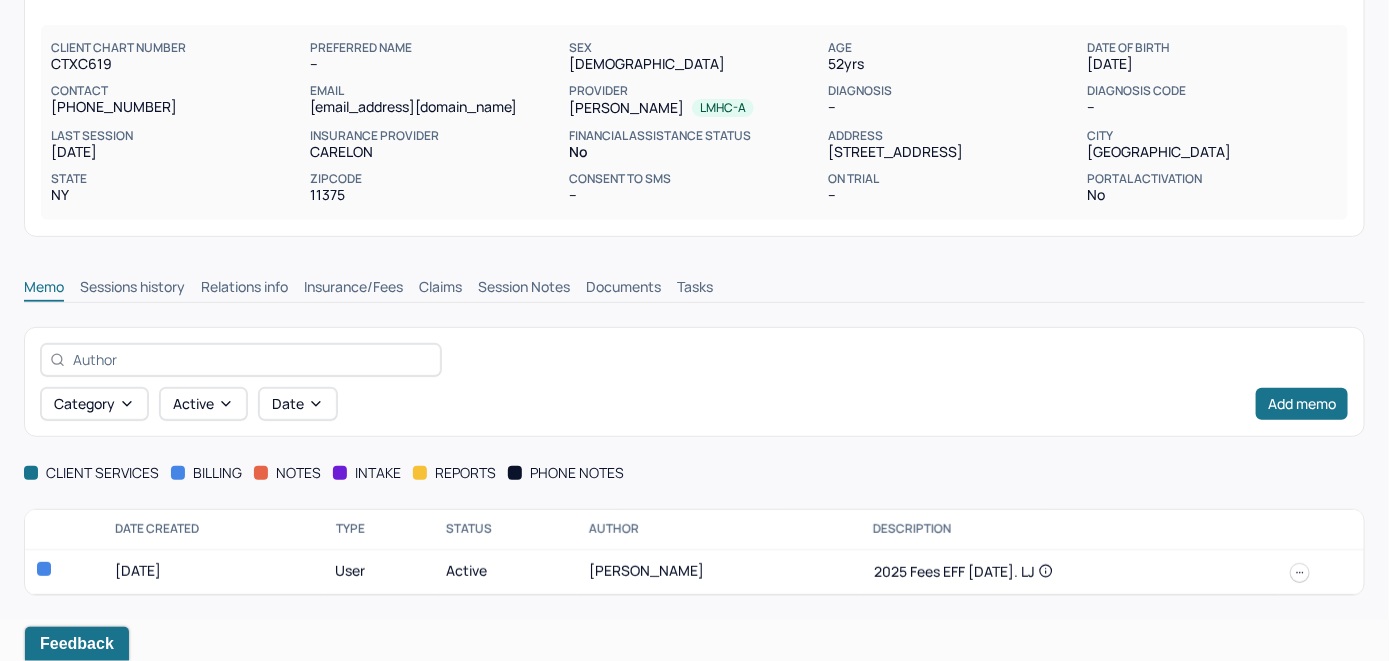 click on "Insurance/Fees" at bounding box center [353, 289] 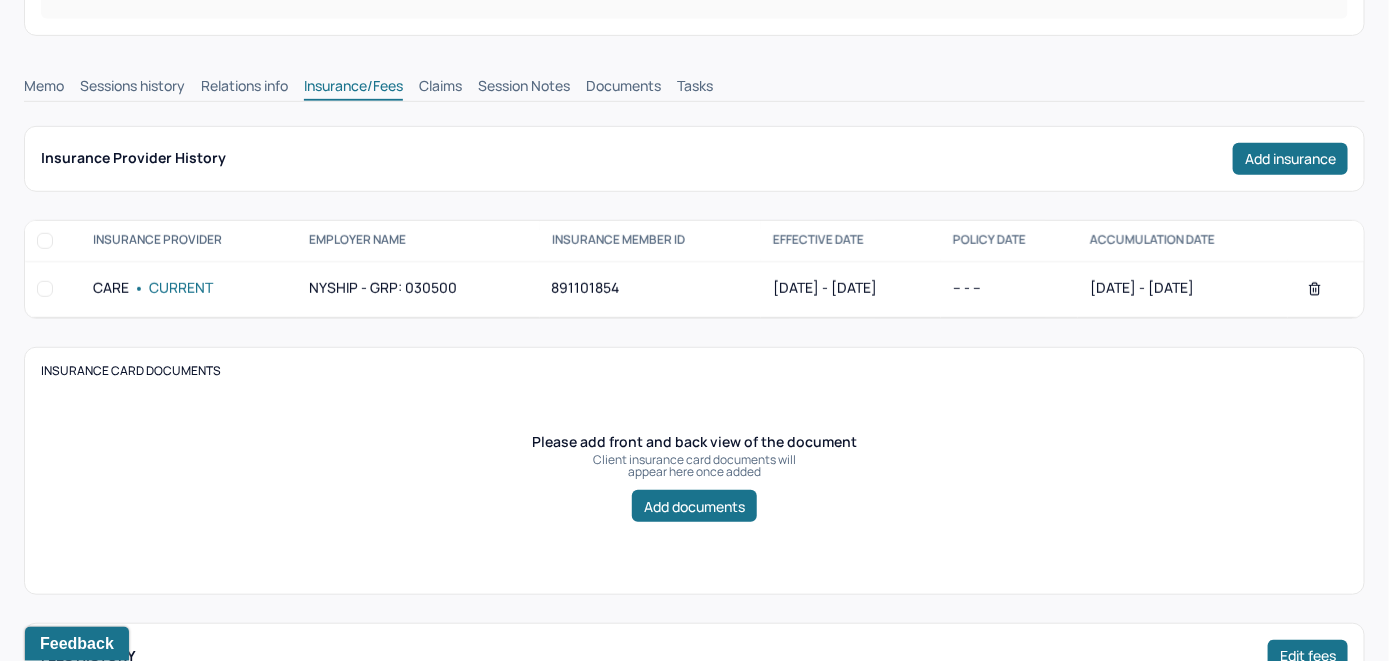 scroll, scrollTop: 267, scrollLeft: 0, axis: vertical 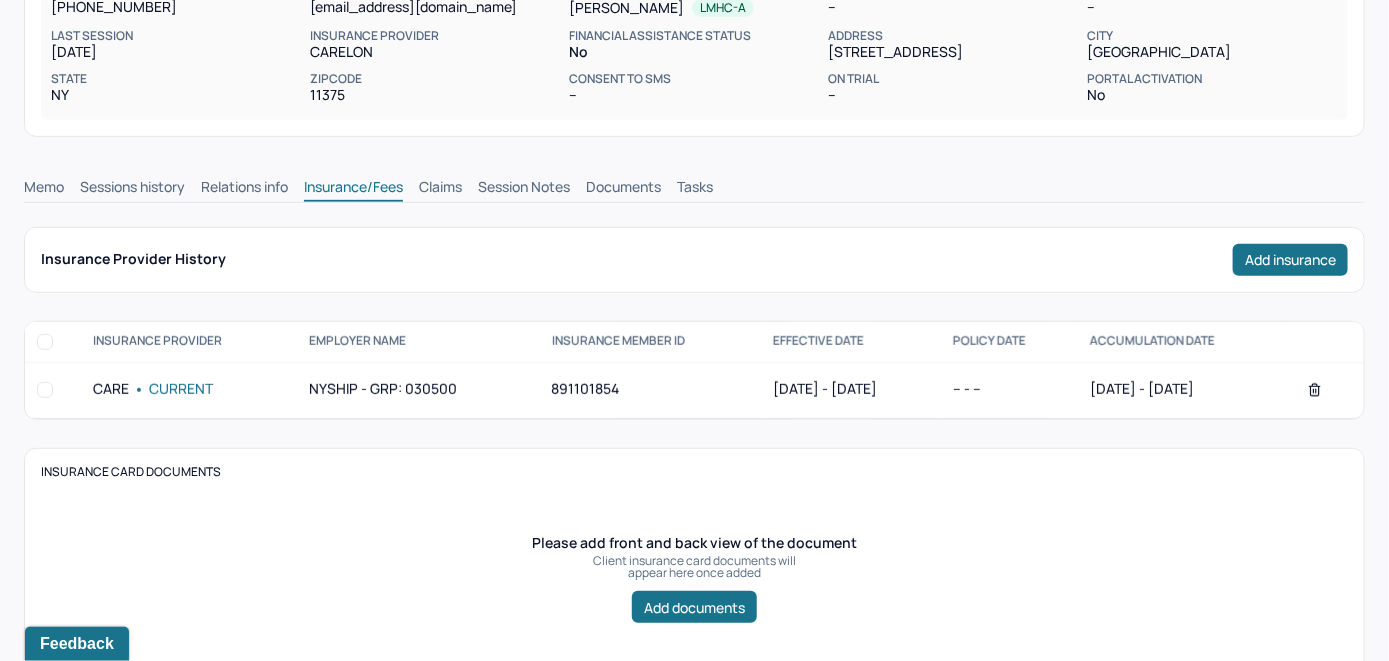 click on "Claims" at bounding box center [440, 189] 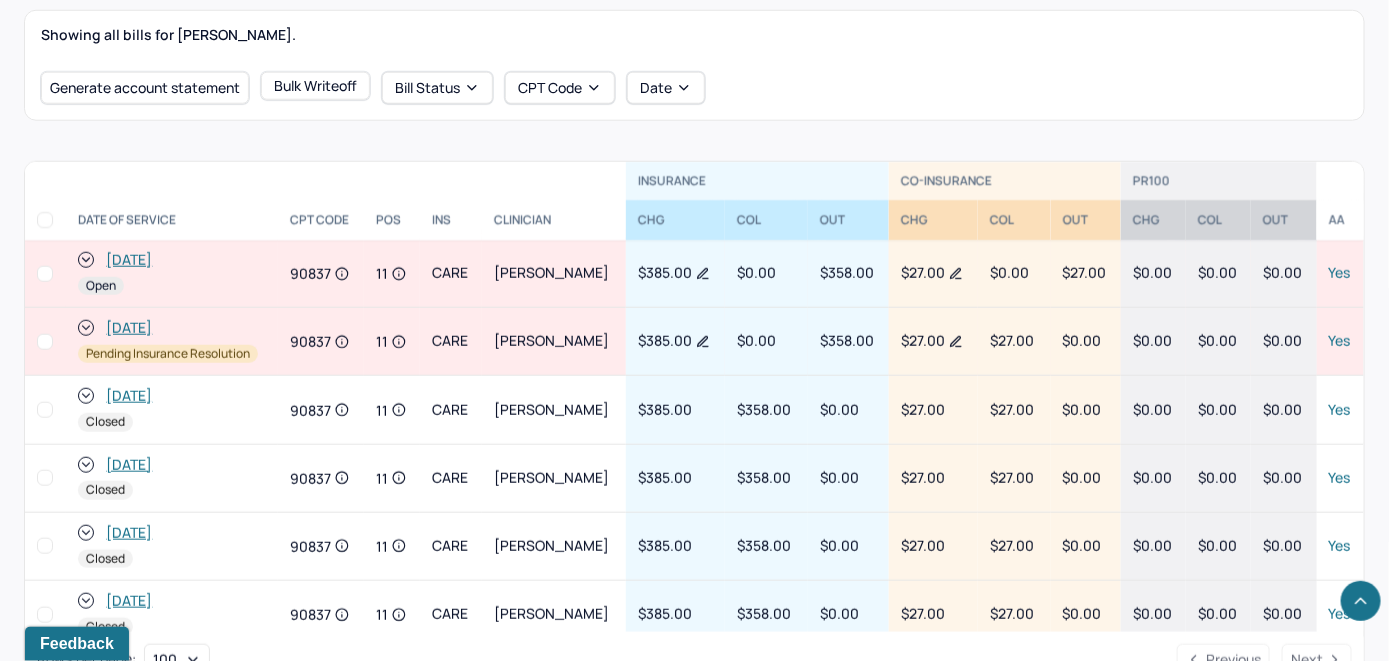 scroll, scrollTop: 734, scrollLeft: 0, axis: vertical 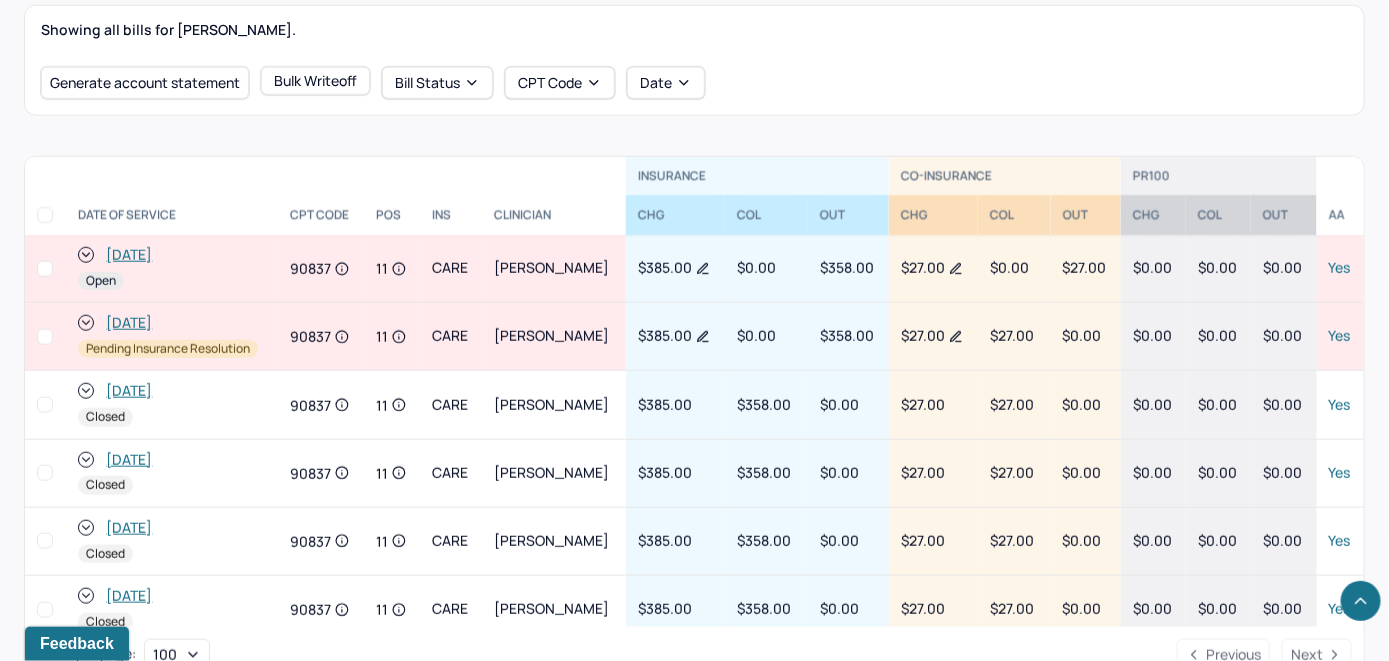 click on "[DATE]" at bounding box center (129, 255) 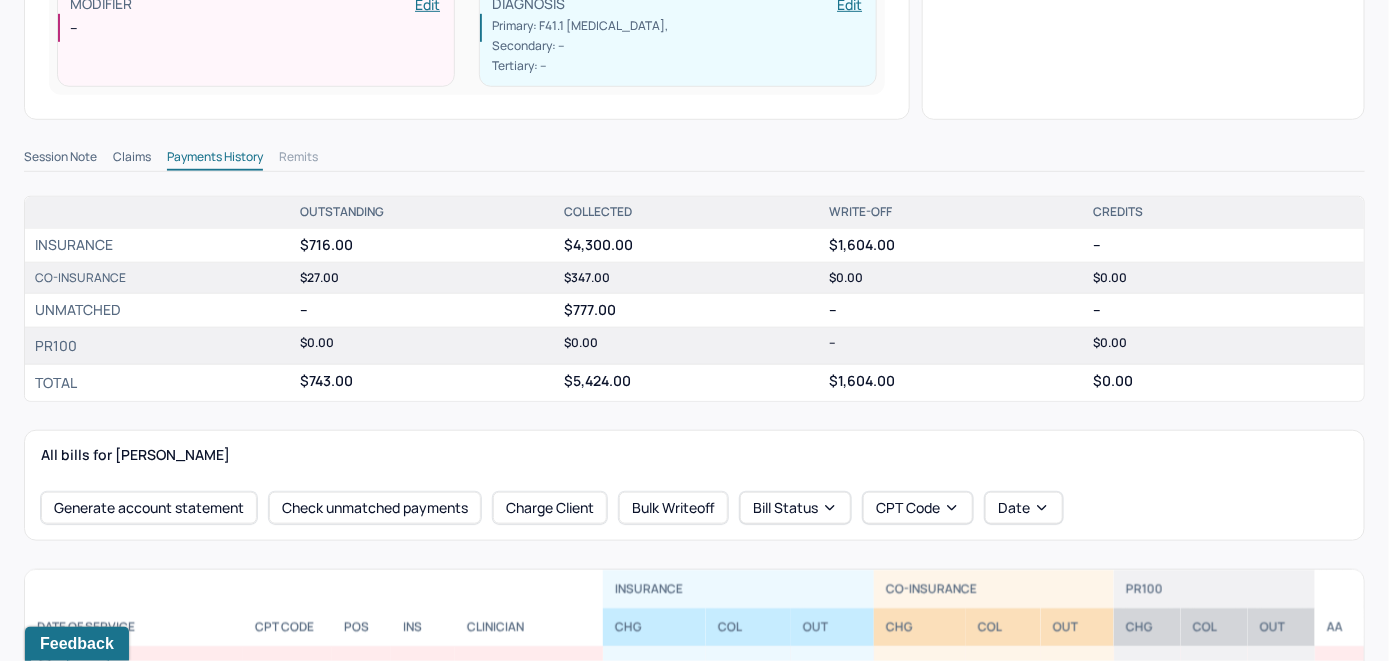 scroll, scrollTop: 700, scrollLeft: 0, axis: vertical 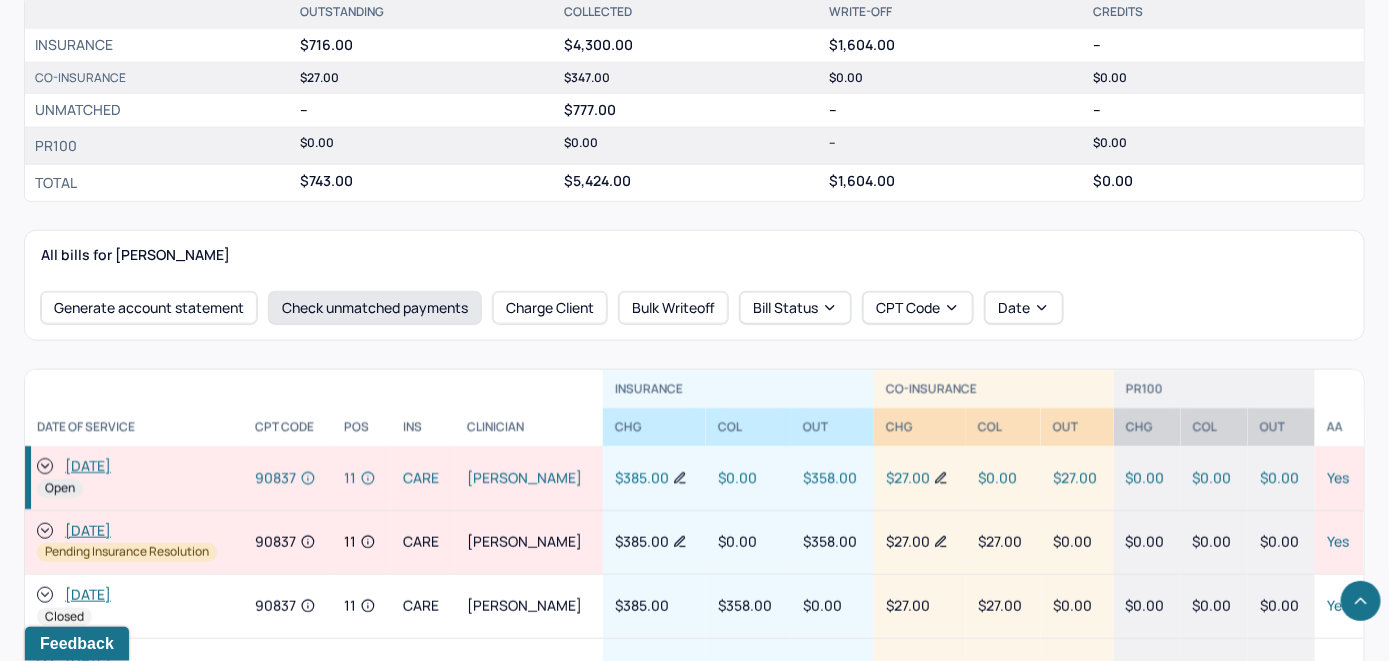 click on "Check unmatched payments" at bounding box center (375, 308) 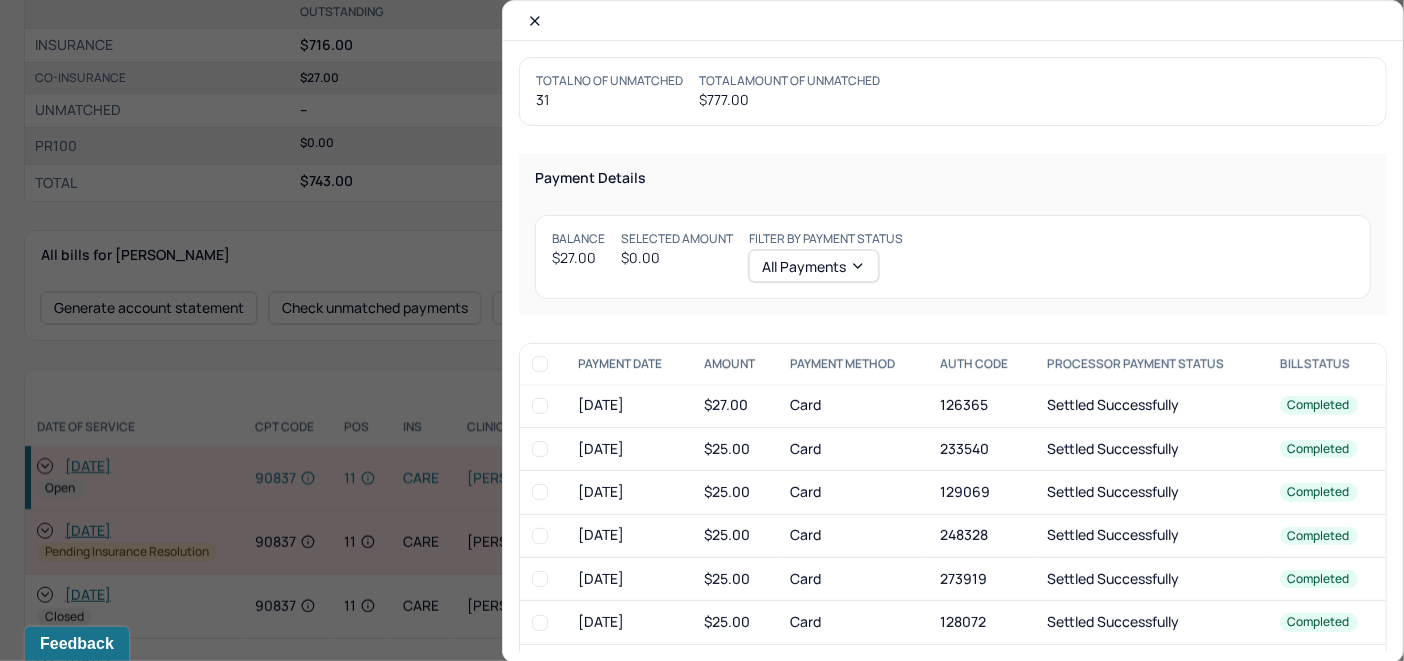 click at bounding box center (540, 406) 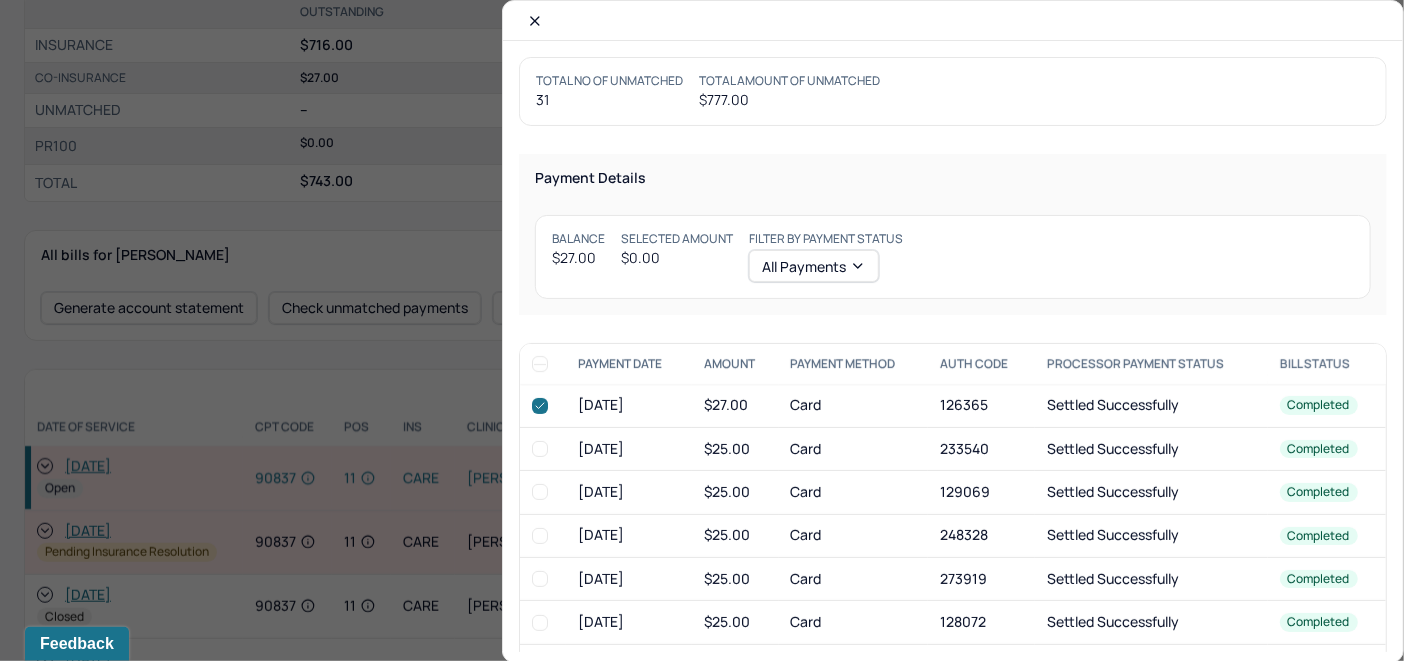 checkbox on "true" 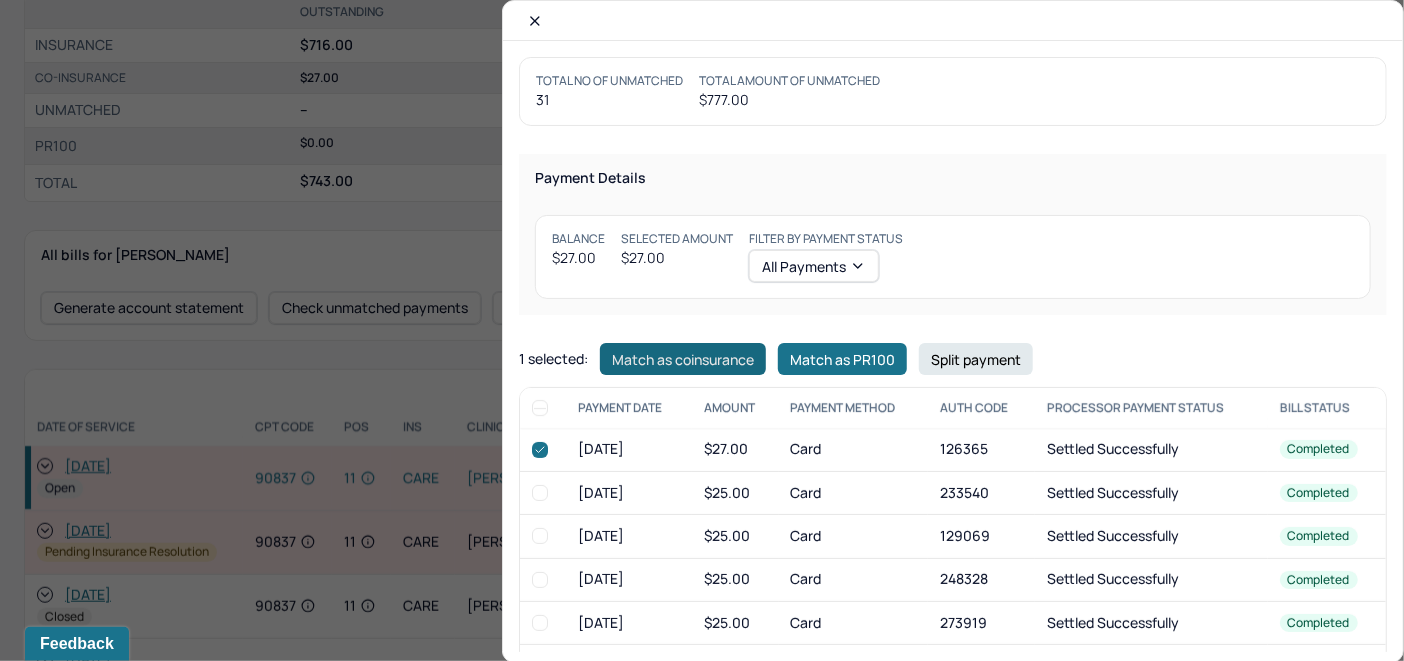 click on "Match as coinsurance" at bounding box center (683, 359) 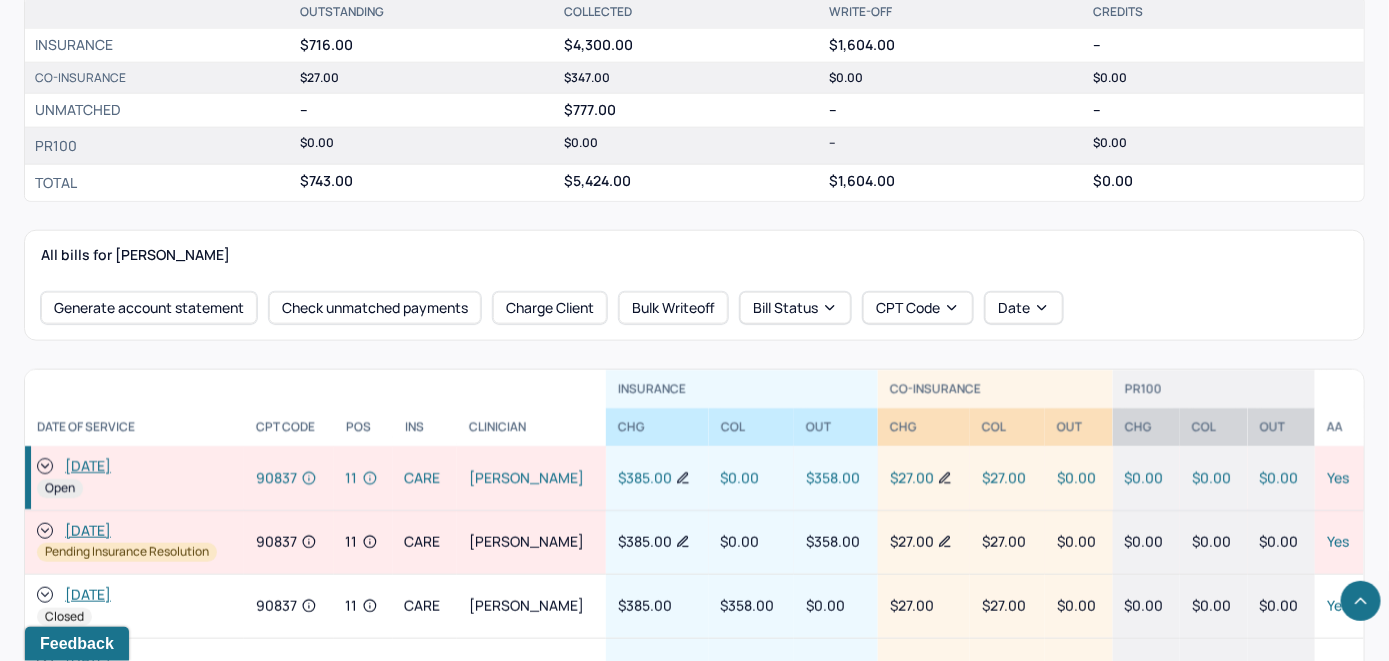click 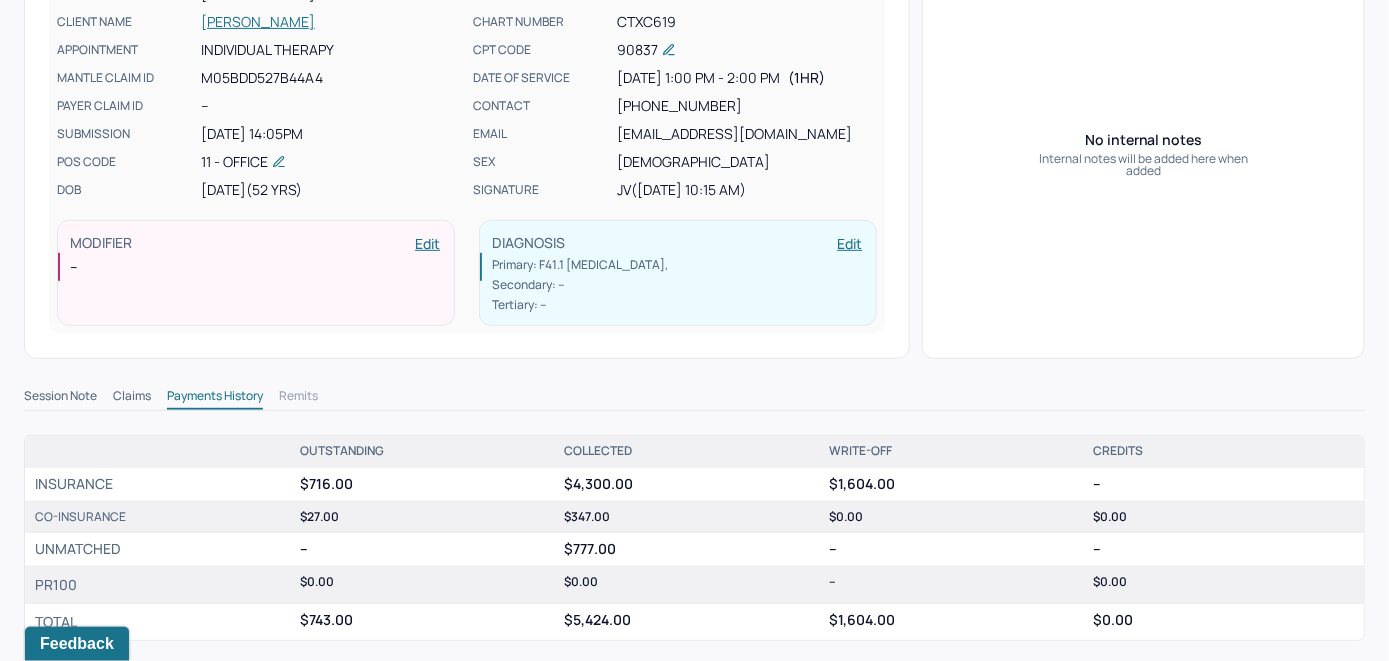 scroll, scrollTop: 0, scrollLeft: 0, axis: both 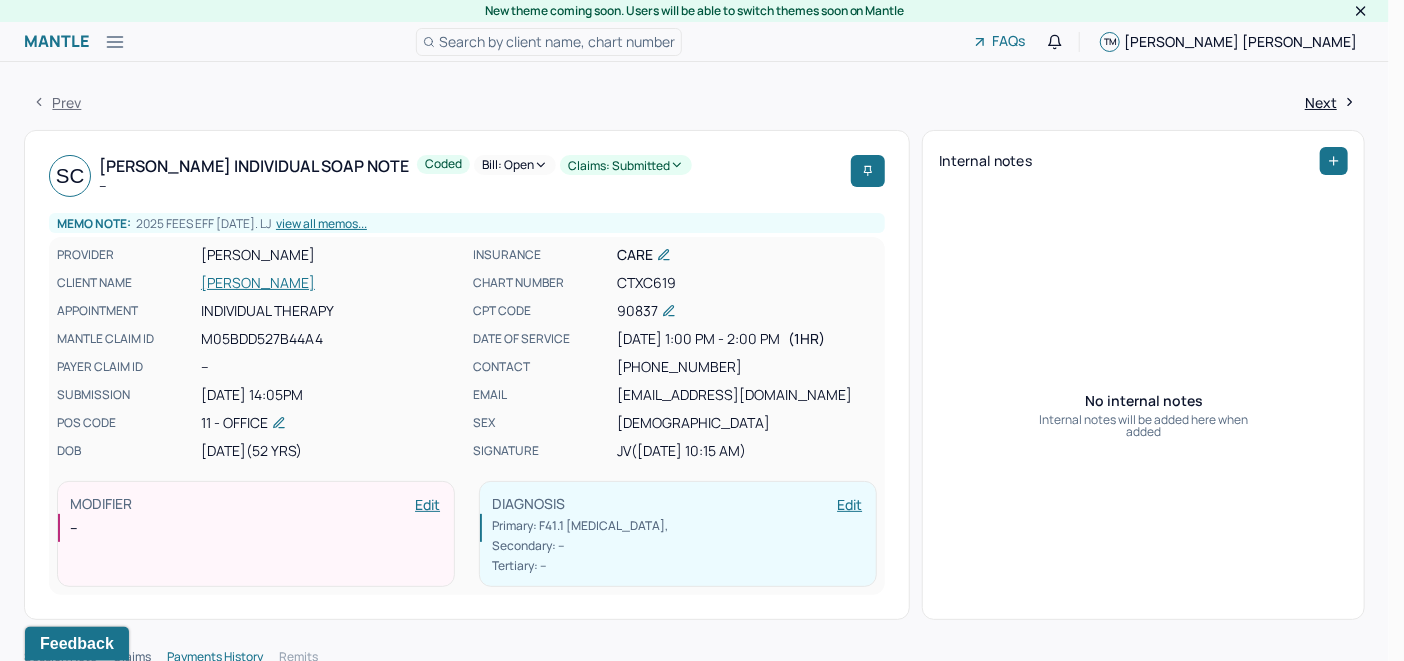 click 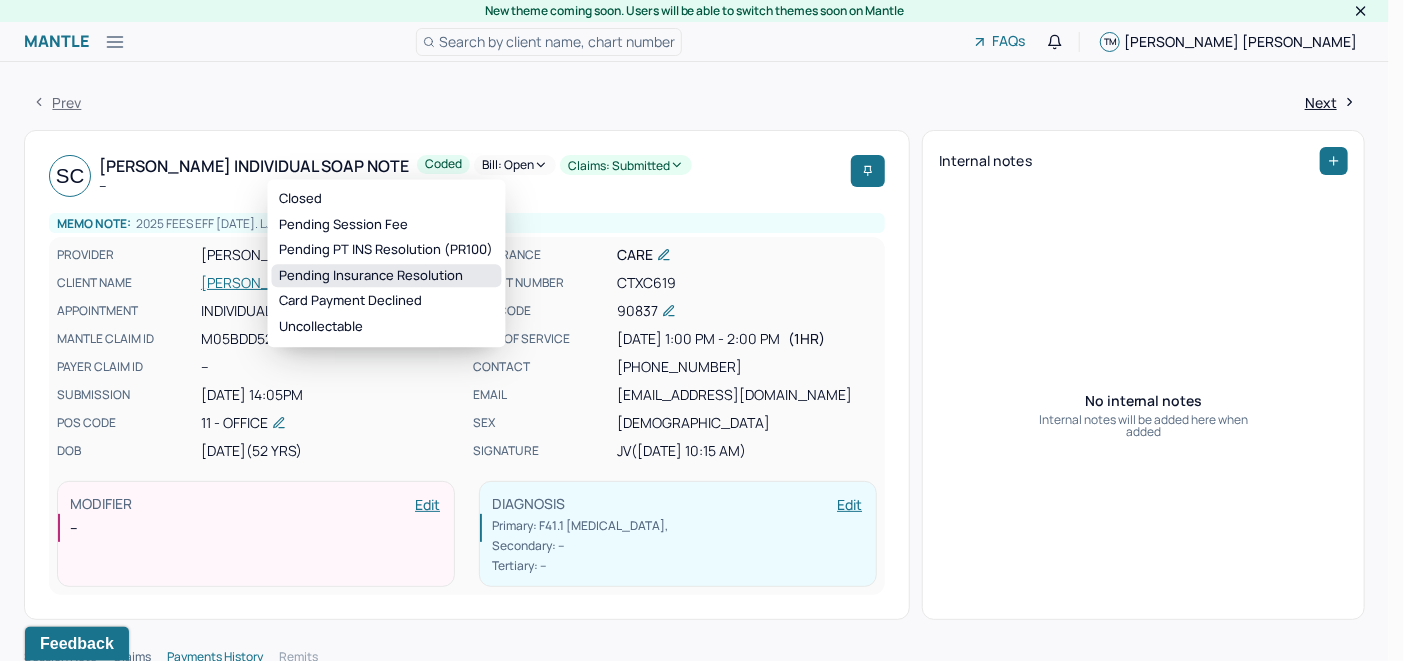 click on "Pending Insurance Resolution" at bounding box center [387, 276] 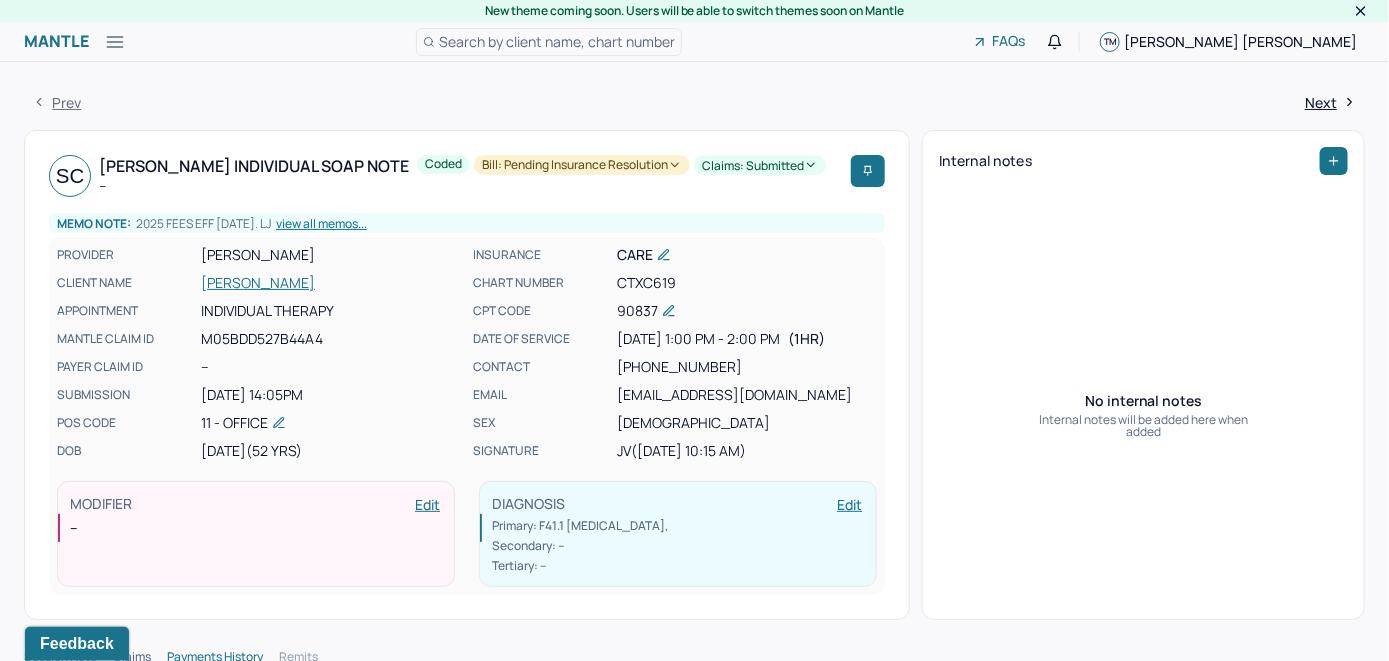 click on "Search by client name, chart number" at bounding box center [557, 41] 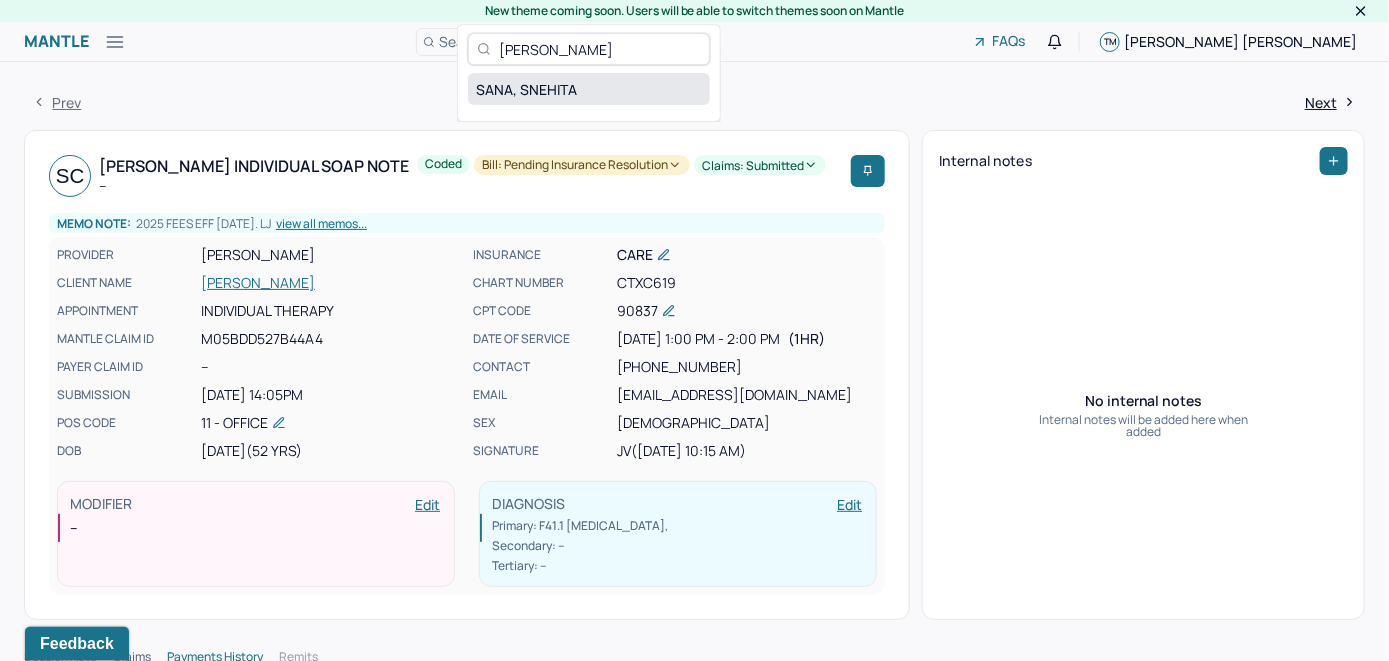 type on "[PERSON_NAME]" 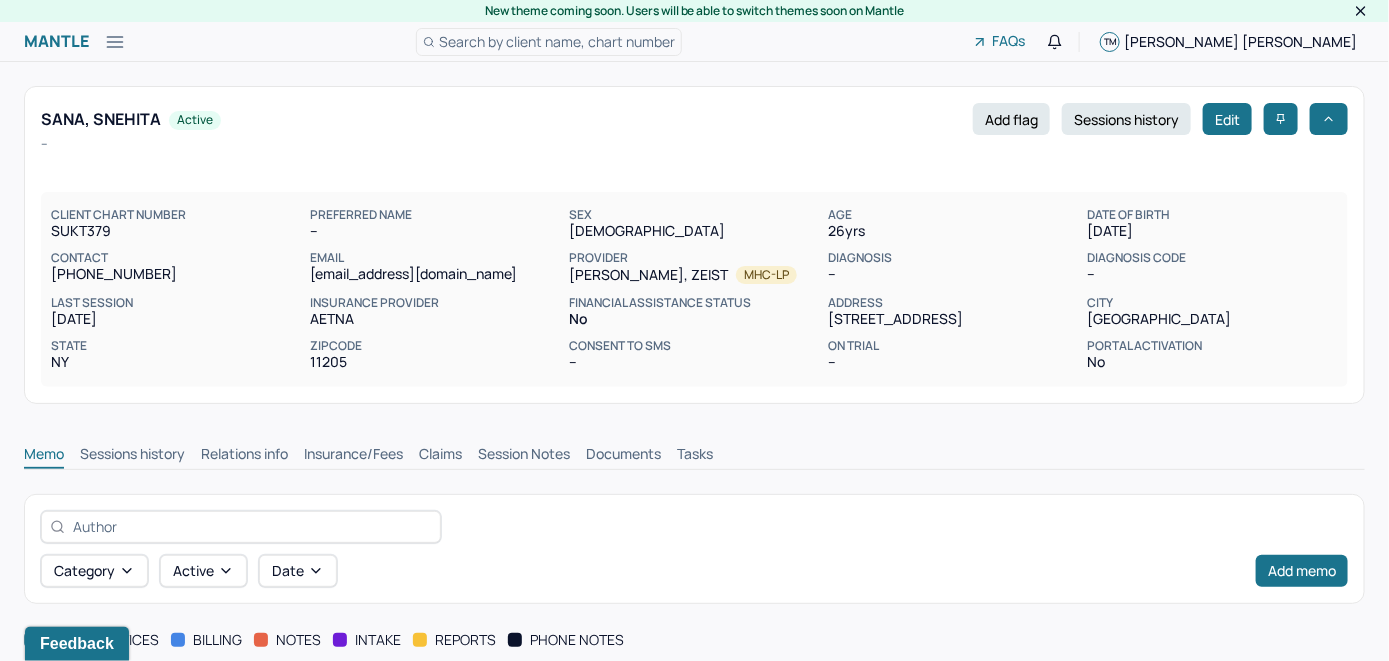 scroll, scrollTop: 0, scrollLeft: 0, axis: both 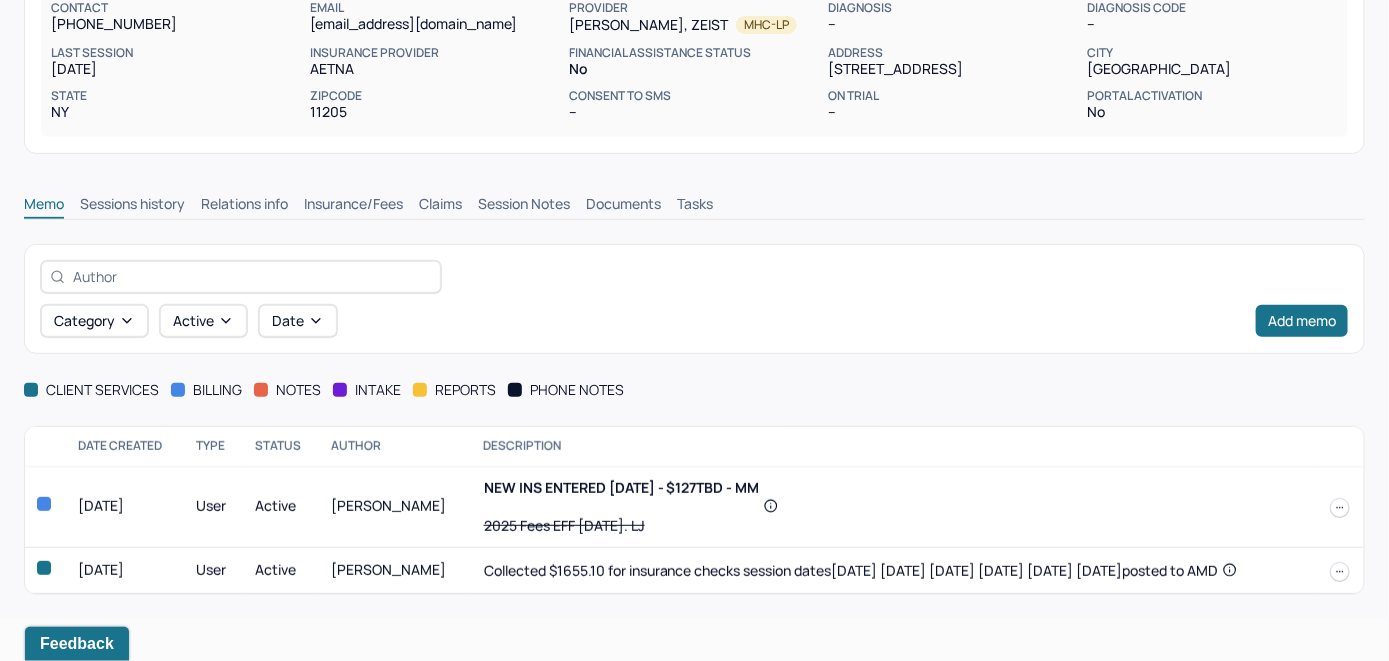 click on "Insurance/Fees" at bounding box center (353, 206) 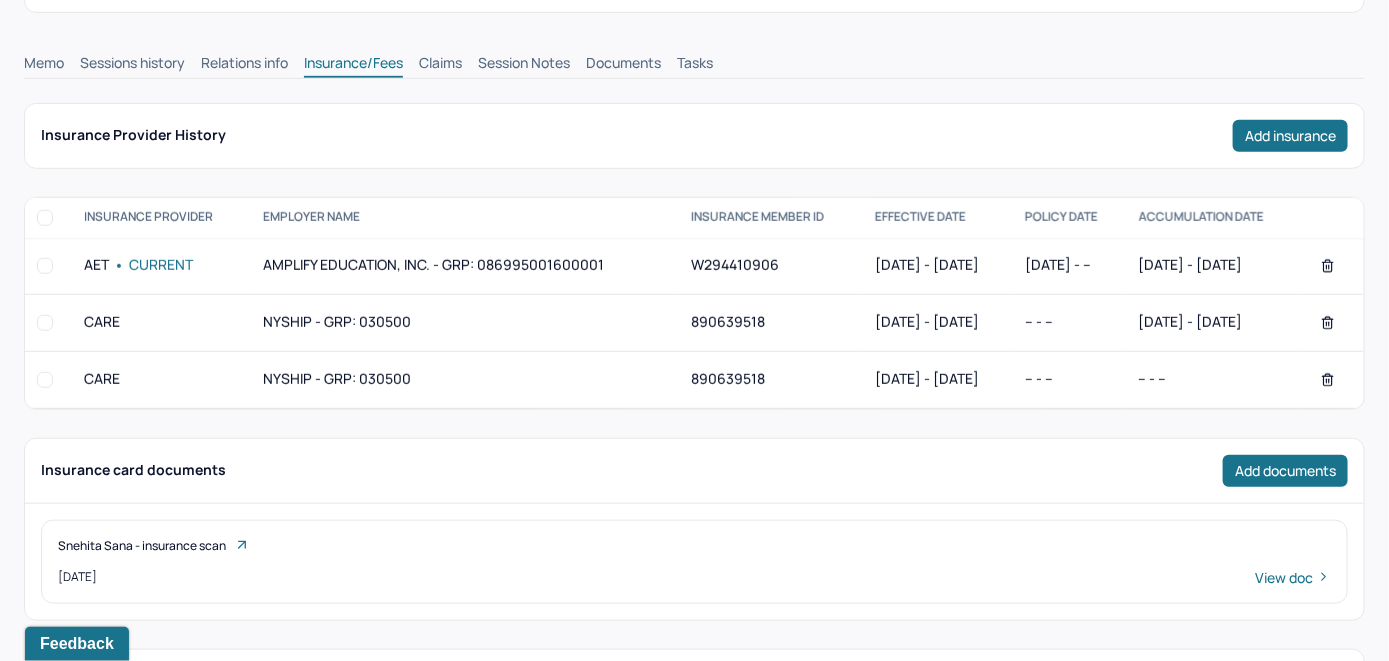 scroll, scrollTop: 250, scrollLeft: 0, axis: vertical 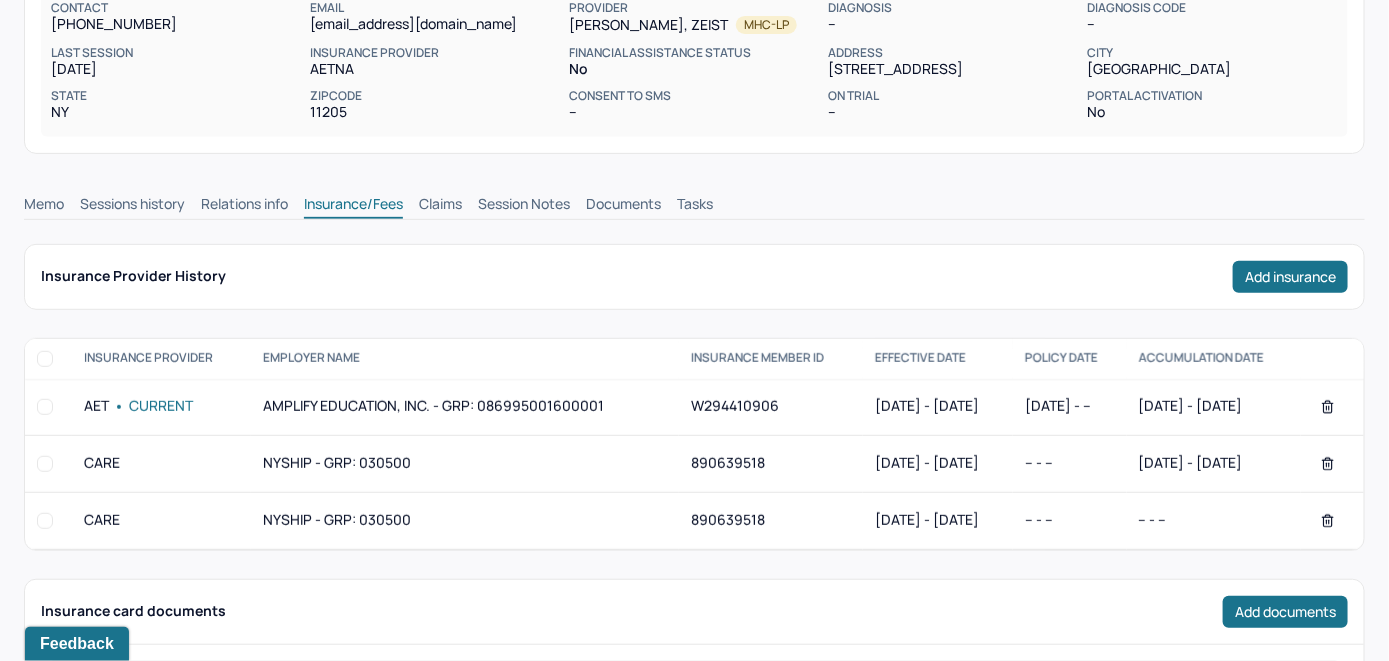 click on "Claims" at bounding box center (440, 206) 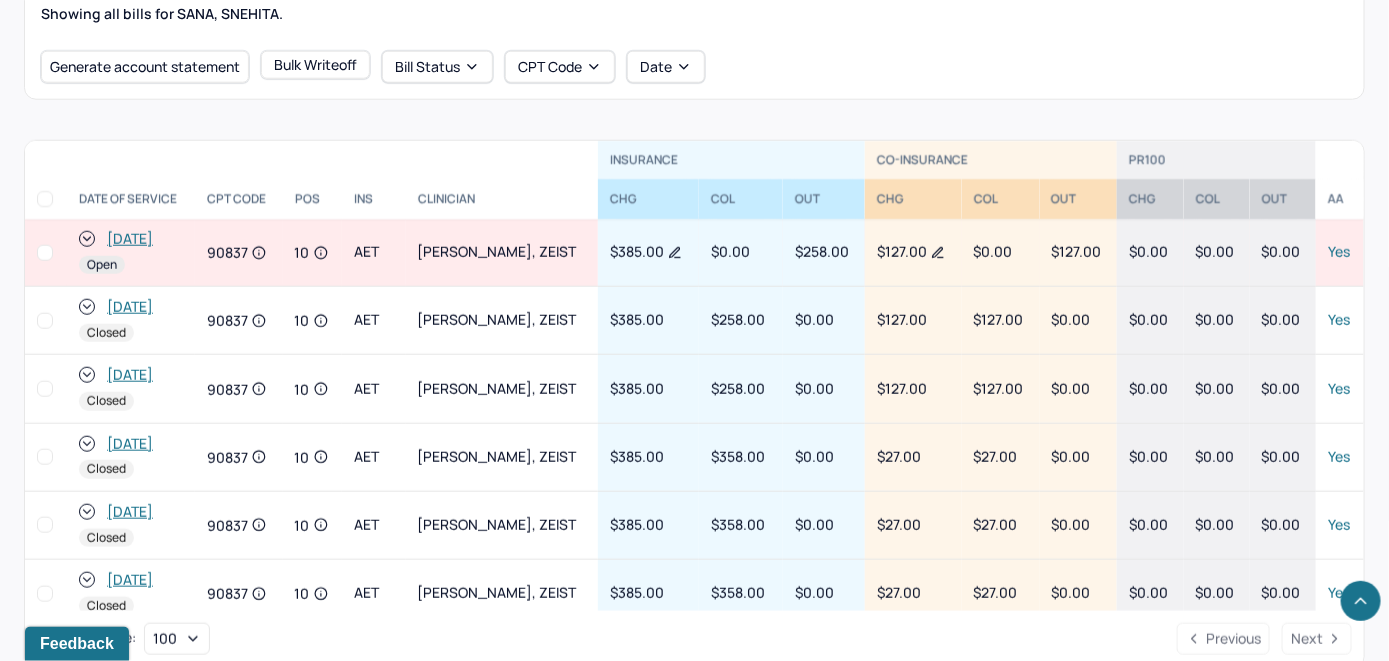 scroll, scrollTop: 755, scrollLeft: 0, axis: vertical 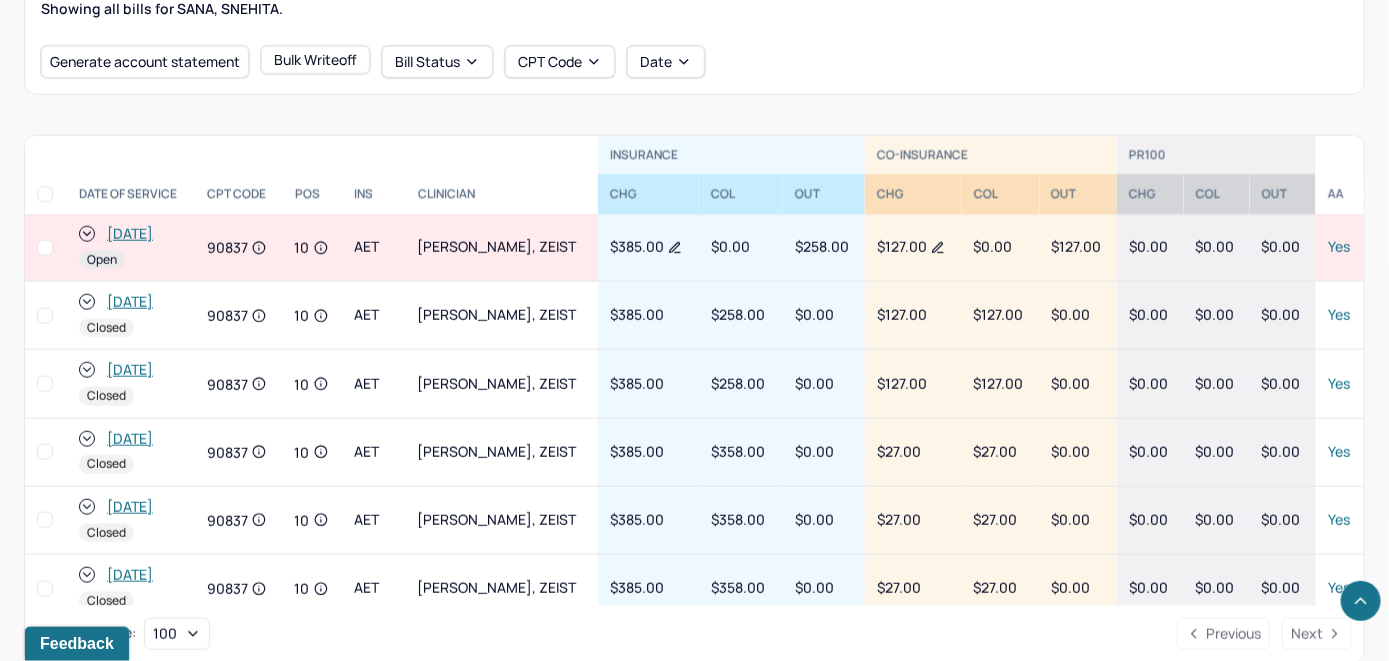 click on "Showing all bills for SANA, SNEHITA.  Generate account statement Bulk Writeoff Bill Status CPT Code Date" at bounding box center [694, 39] 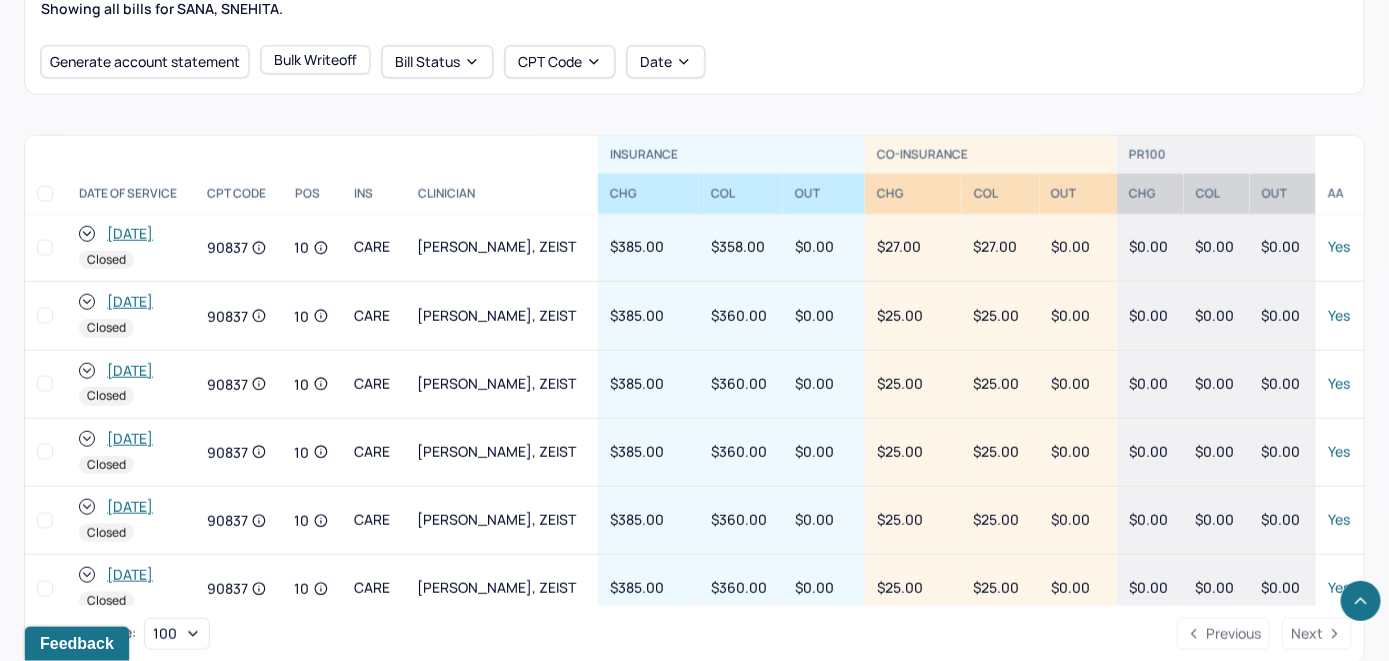 scroll, scrollTop: 1580, scrollLeft: 0, axis: vertical 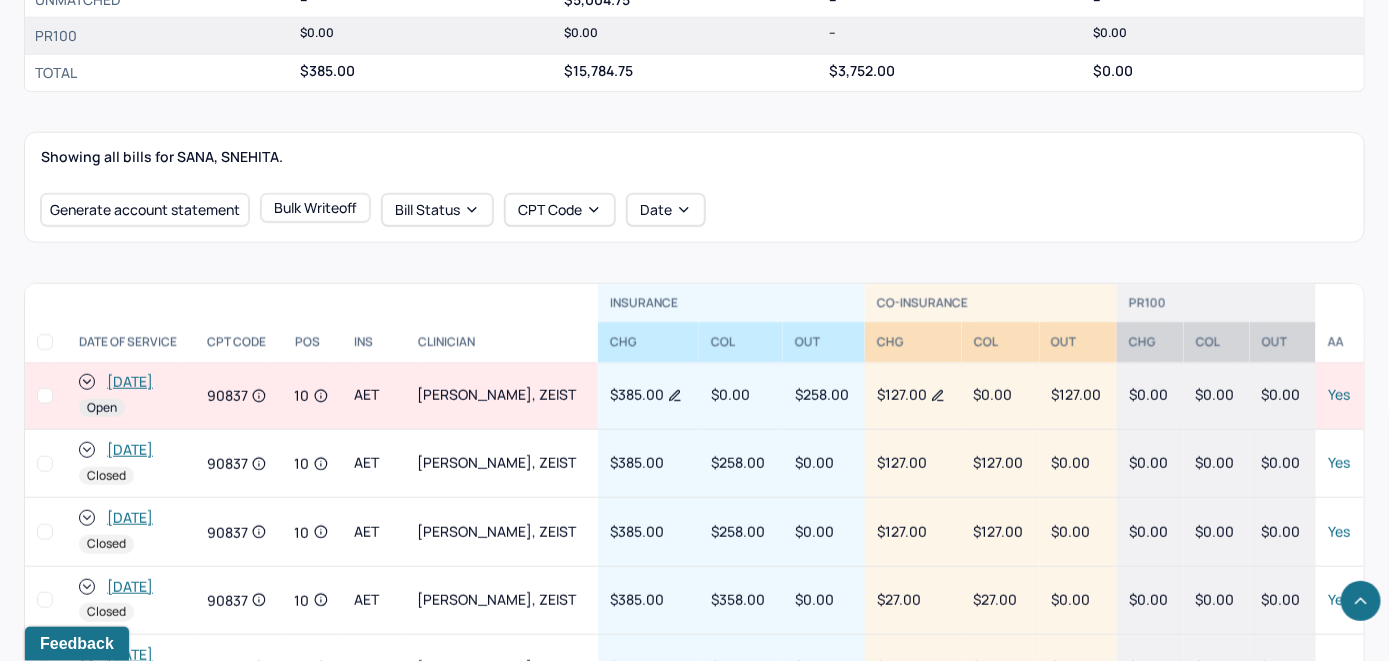 click on "[DATE]" at bounding box center [130, 382] 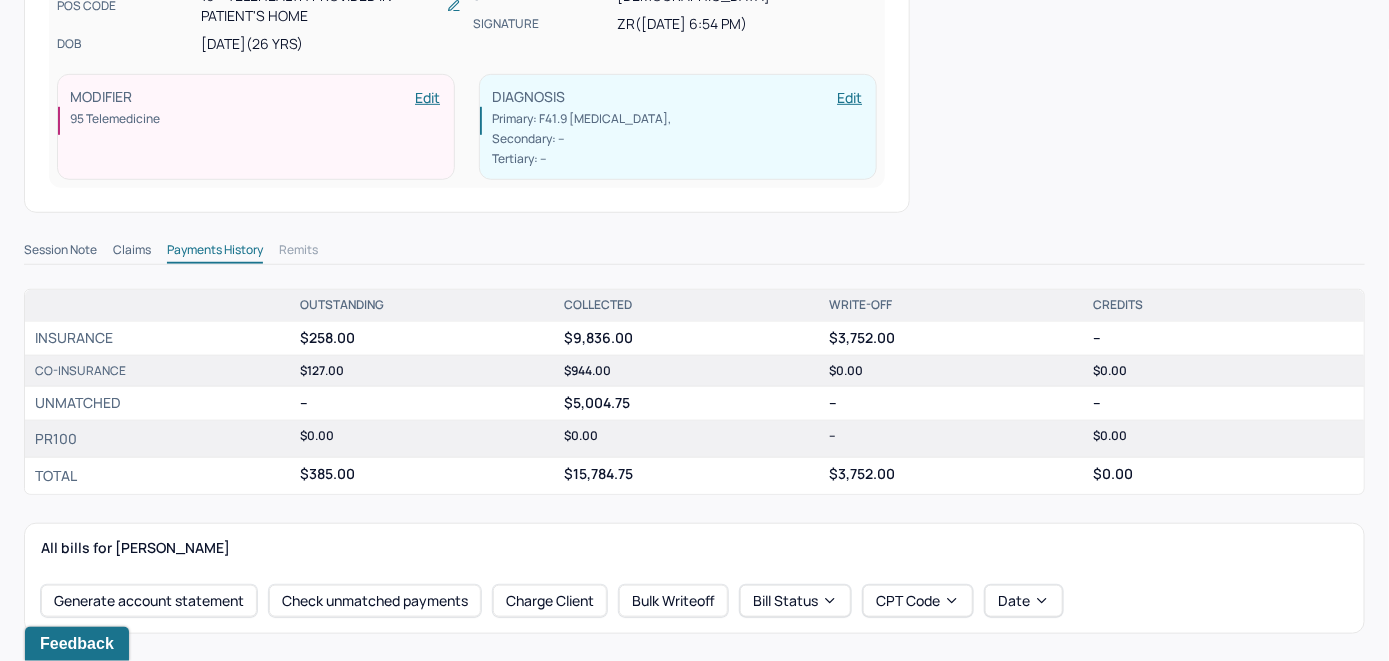 scroll, scrollTop: 500, scrollLeft: 0, axis: vertical 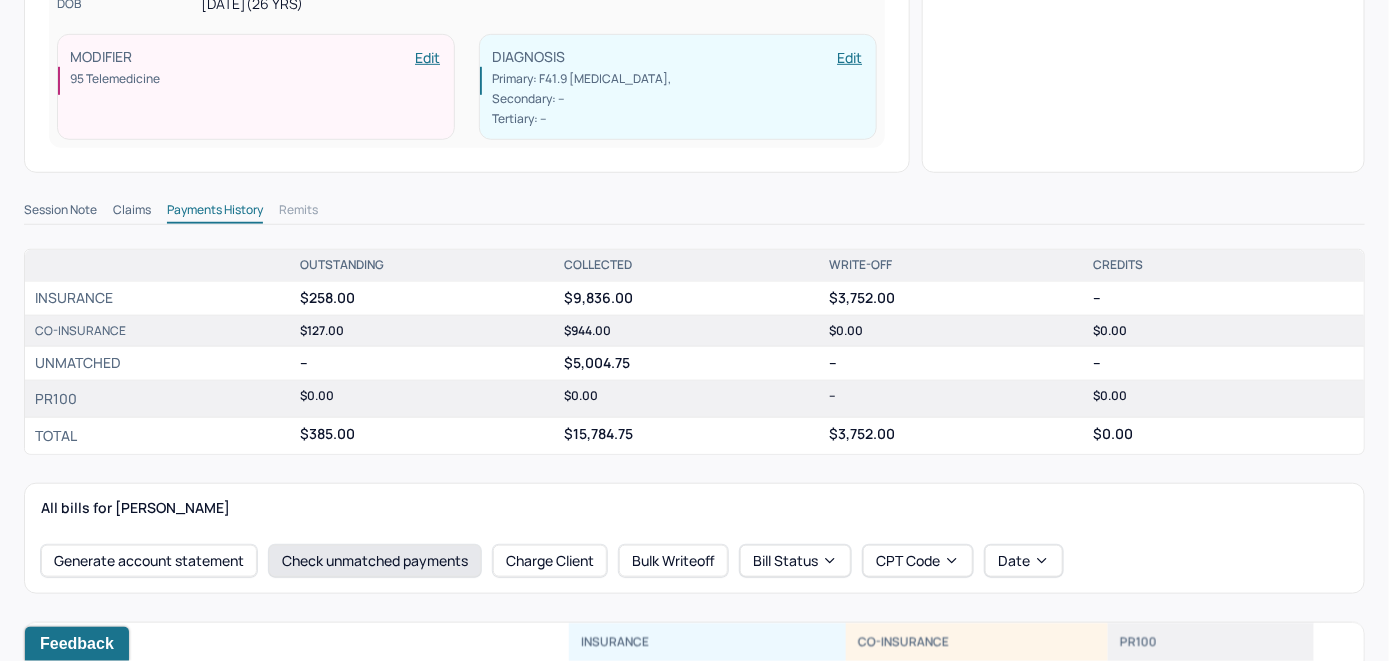 click on "Check unmatched payments" at bounding box center (375, 561) 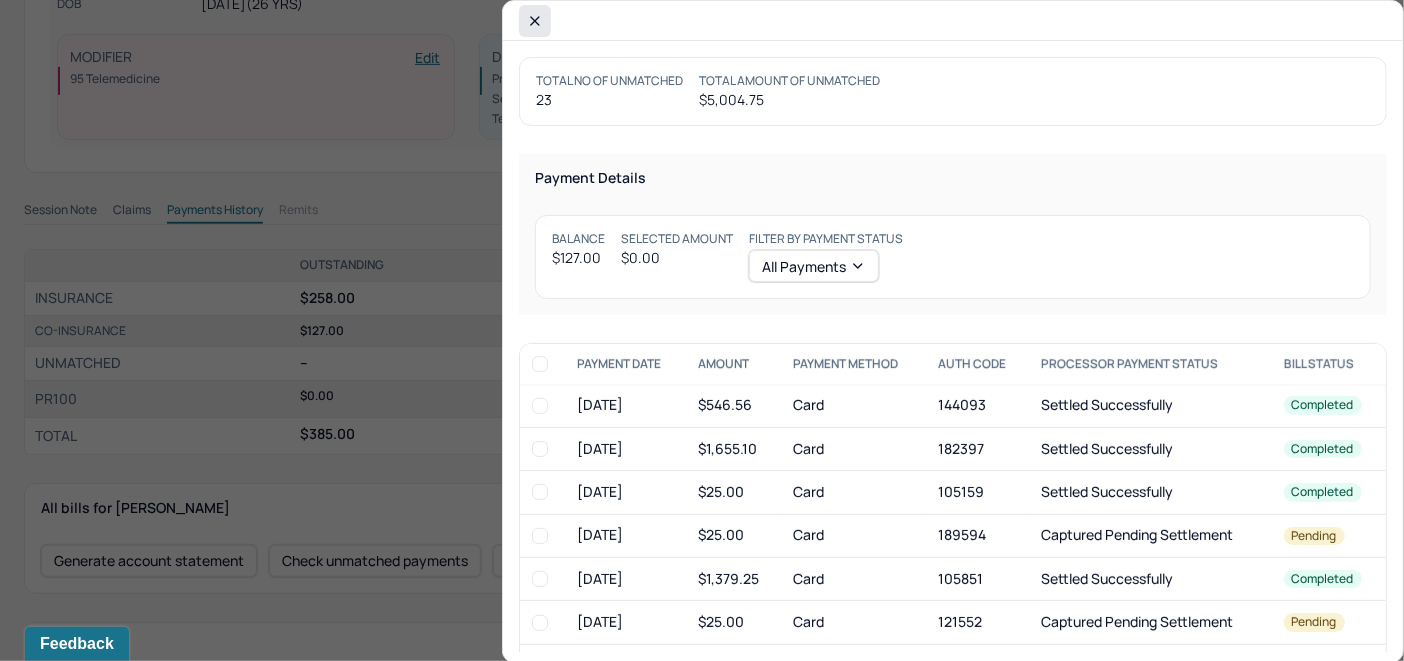 click 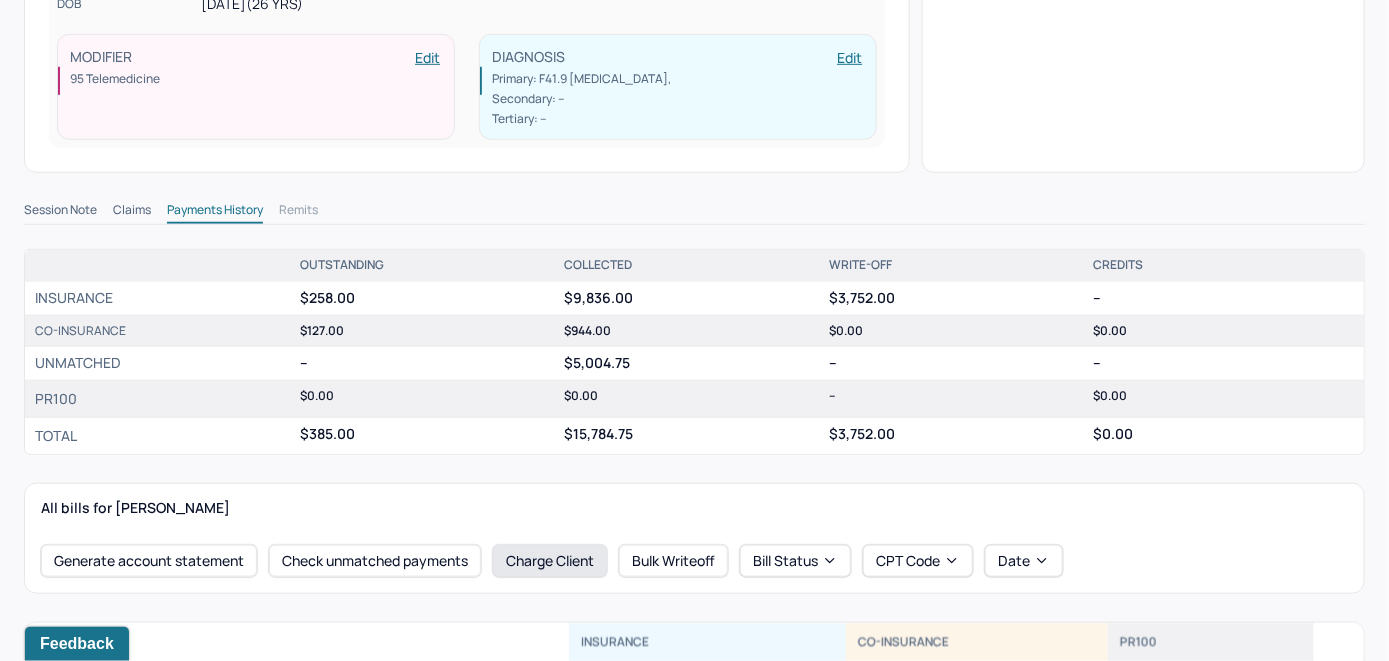 click on "Charge Client" at bounding box center (550, 561) 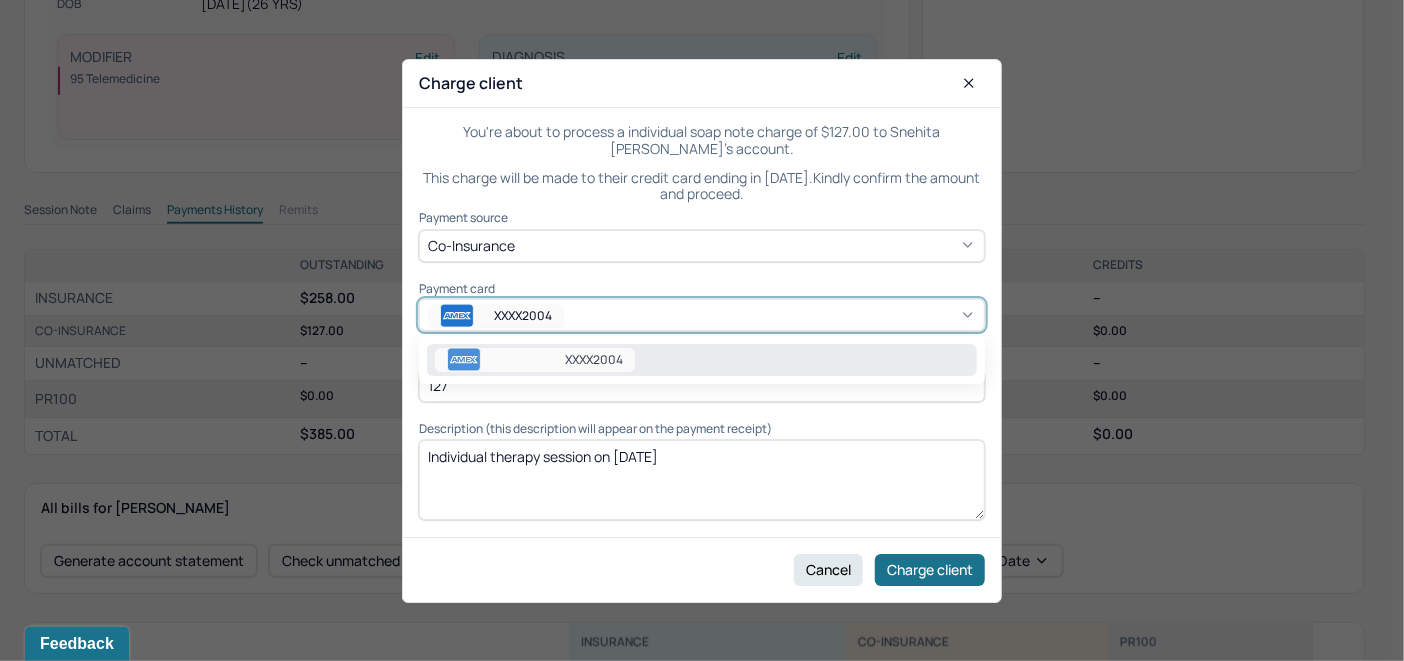 click 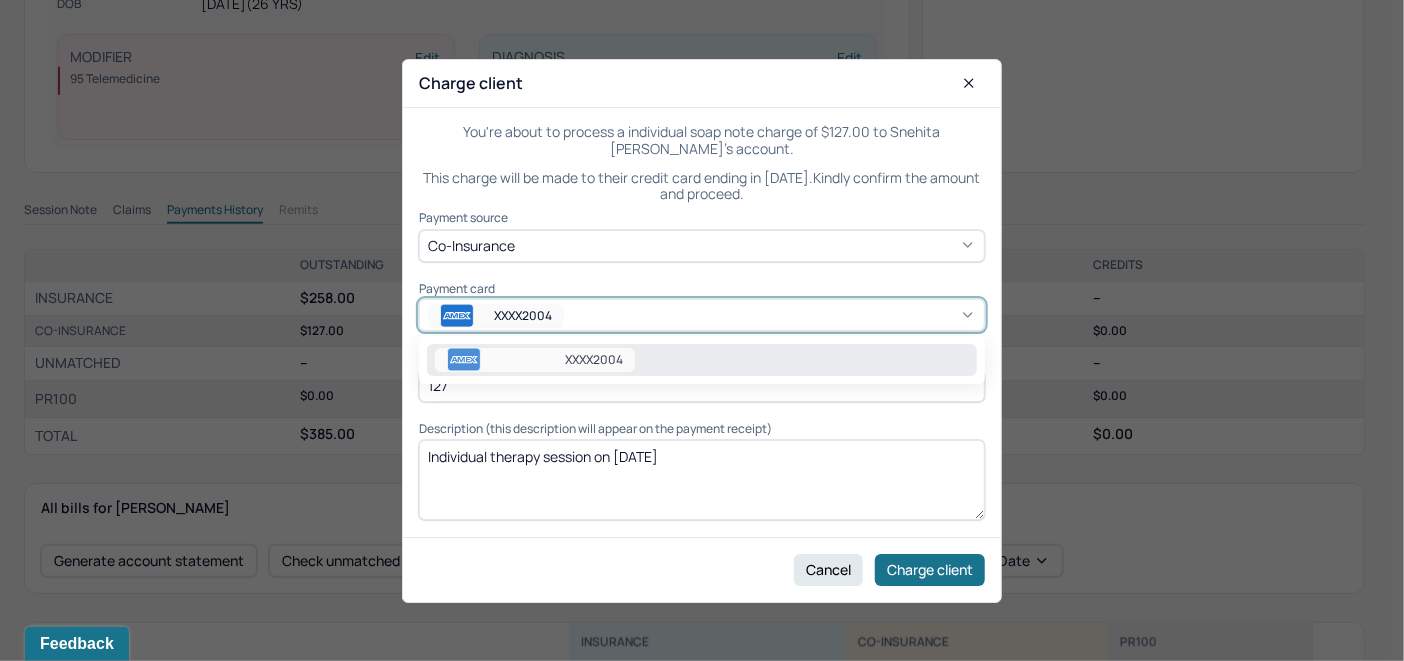 click on "XXXX2004" at bounding box center (702, 360) 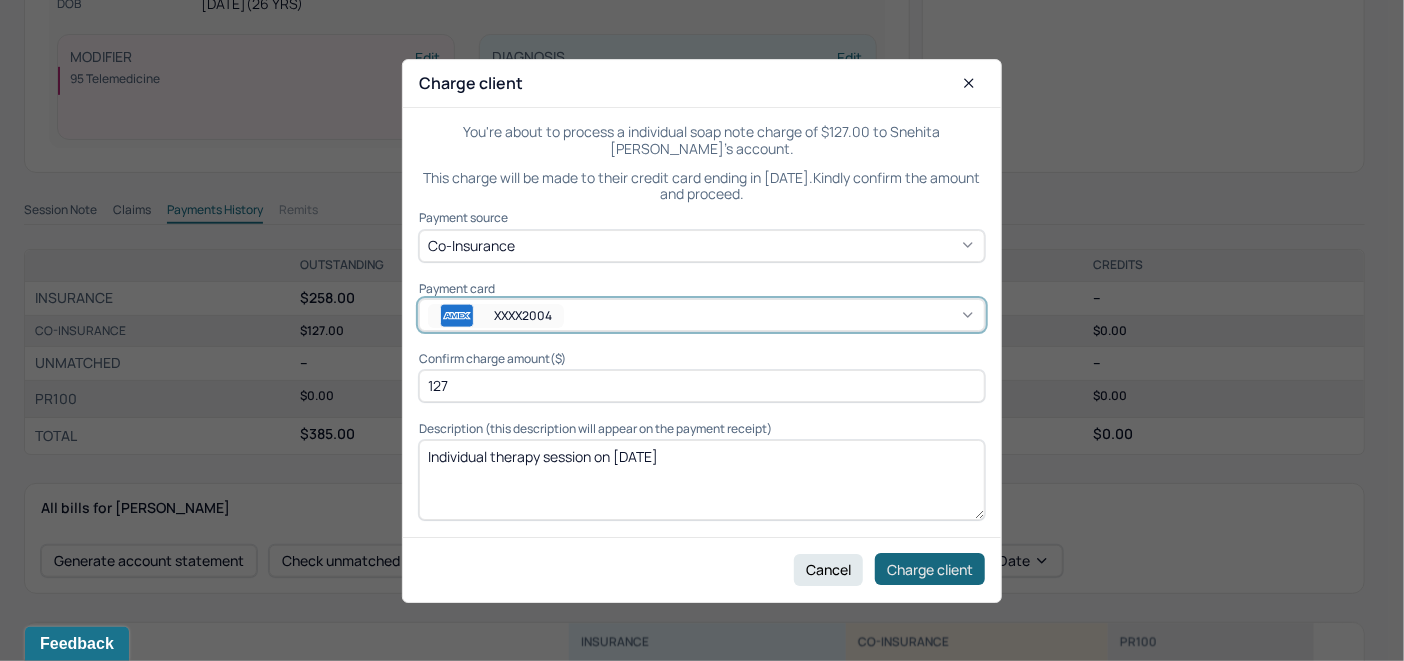 click on "Charge client" at bounding box center (930, 569) 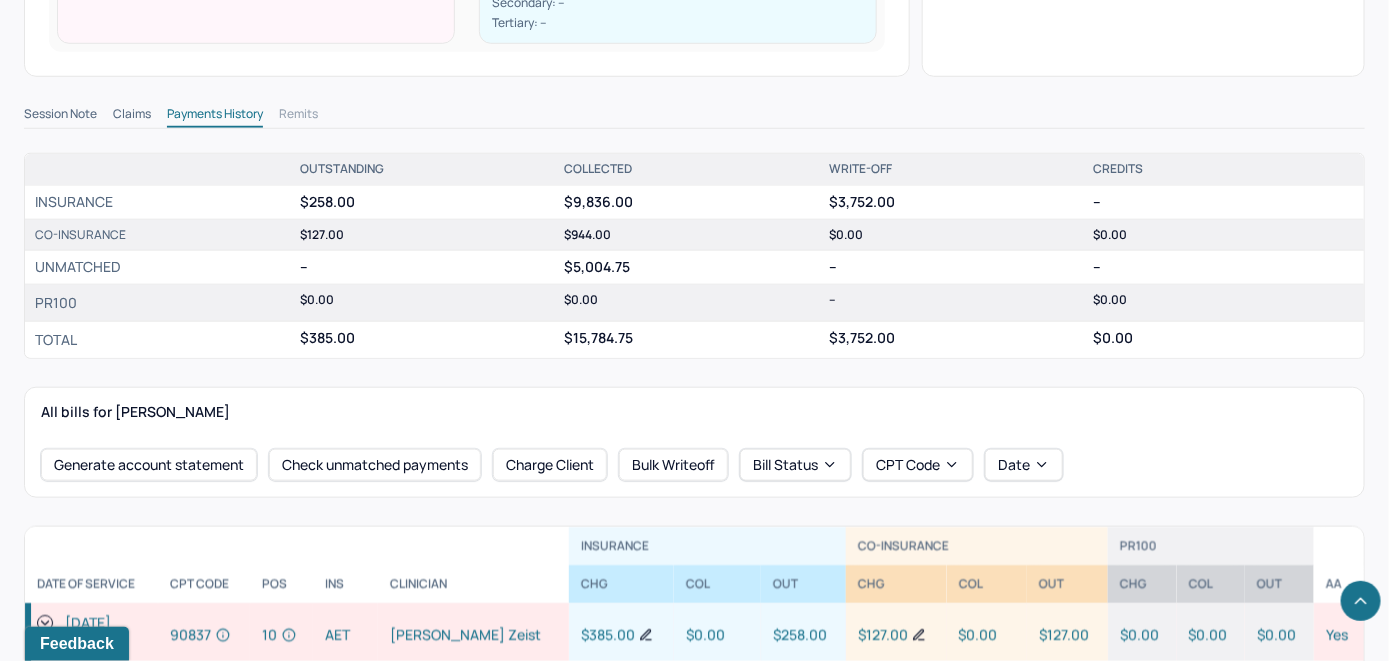 scroll, scrollTop: 800, scrollLeft: 0, axis: vertical 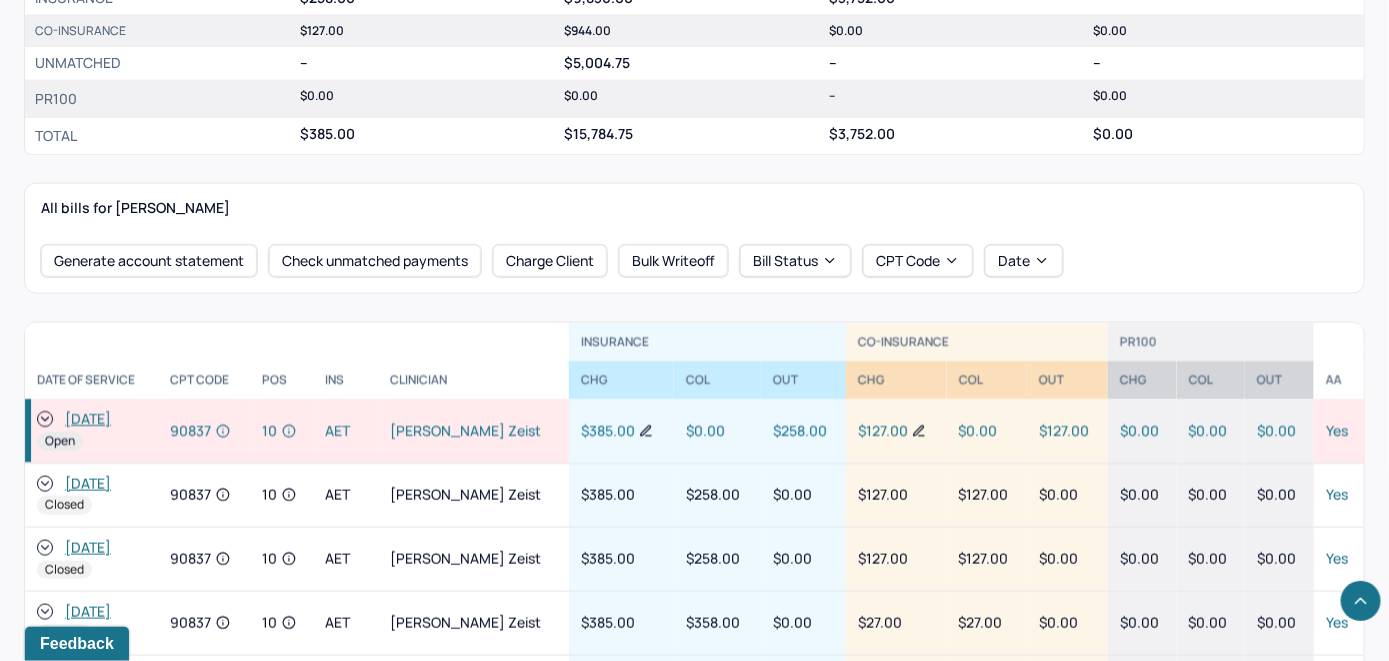 click on "[DATE]" at bounding box center (91, 420) 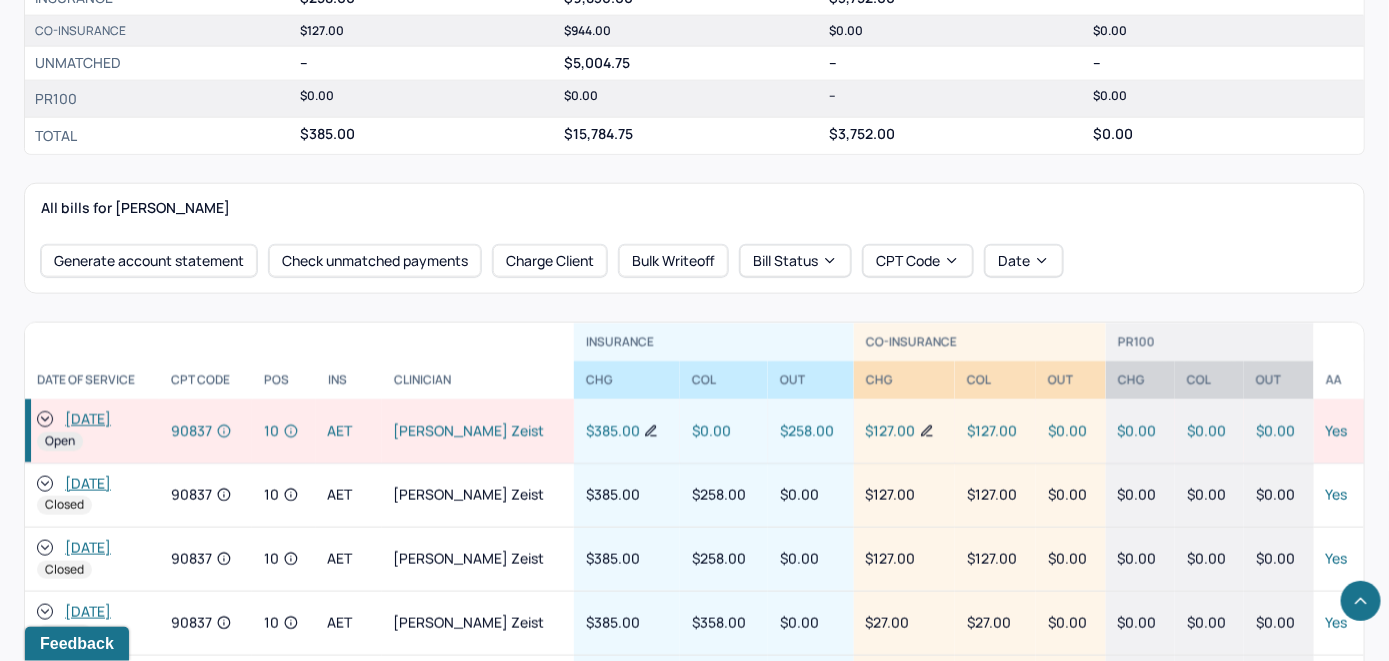 click 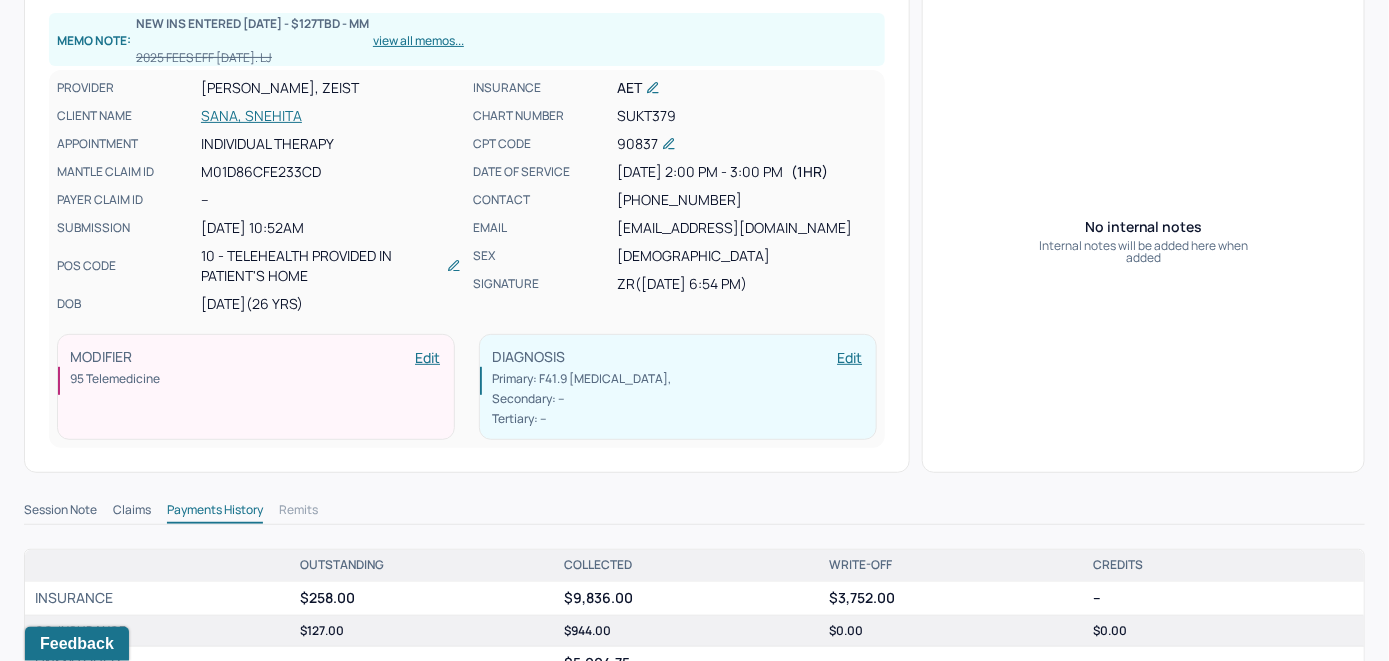 scroll, scrollTop: 0, scrollLeft: 0, axis: both 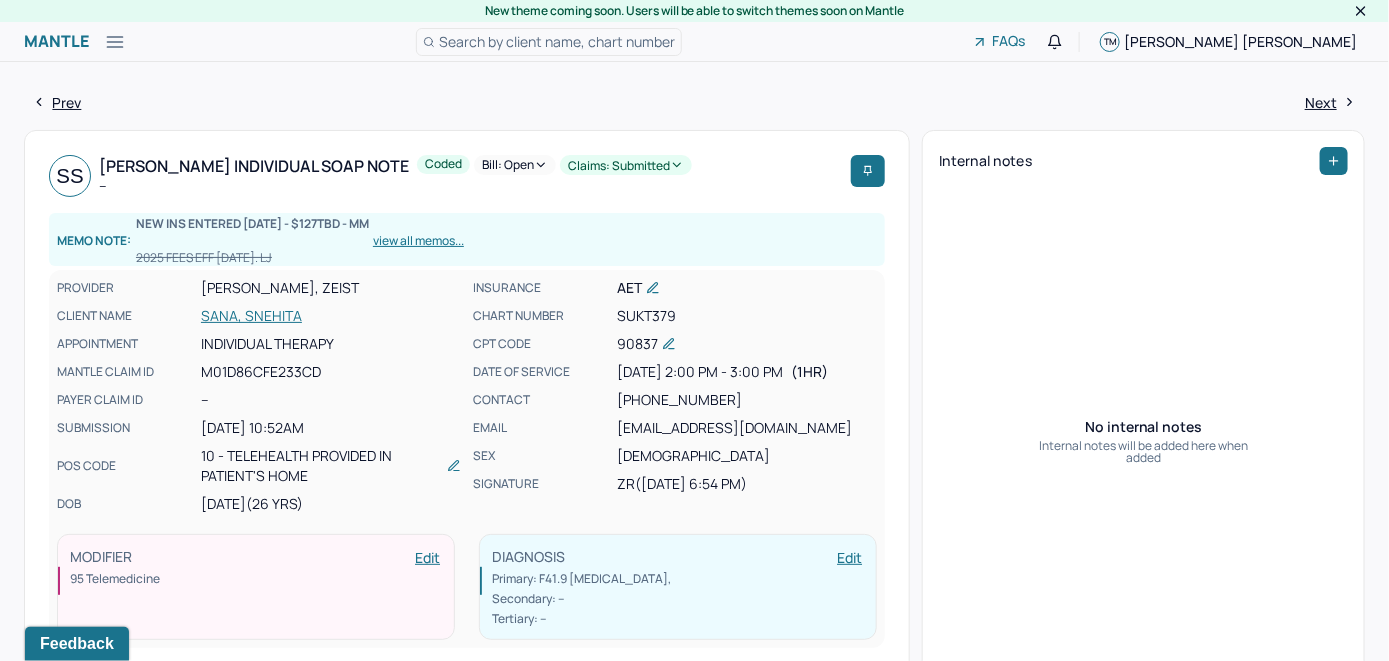 click on "Bill: Open" at bounding box center [515, 165] 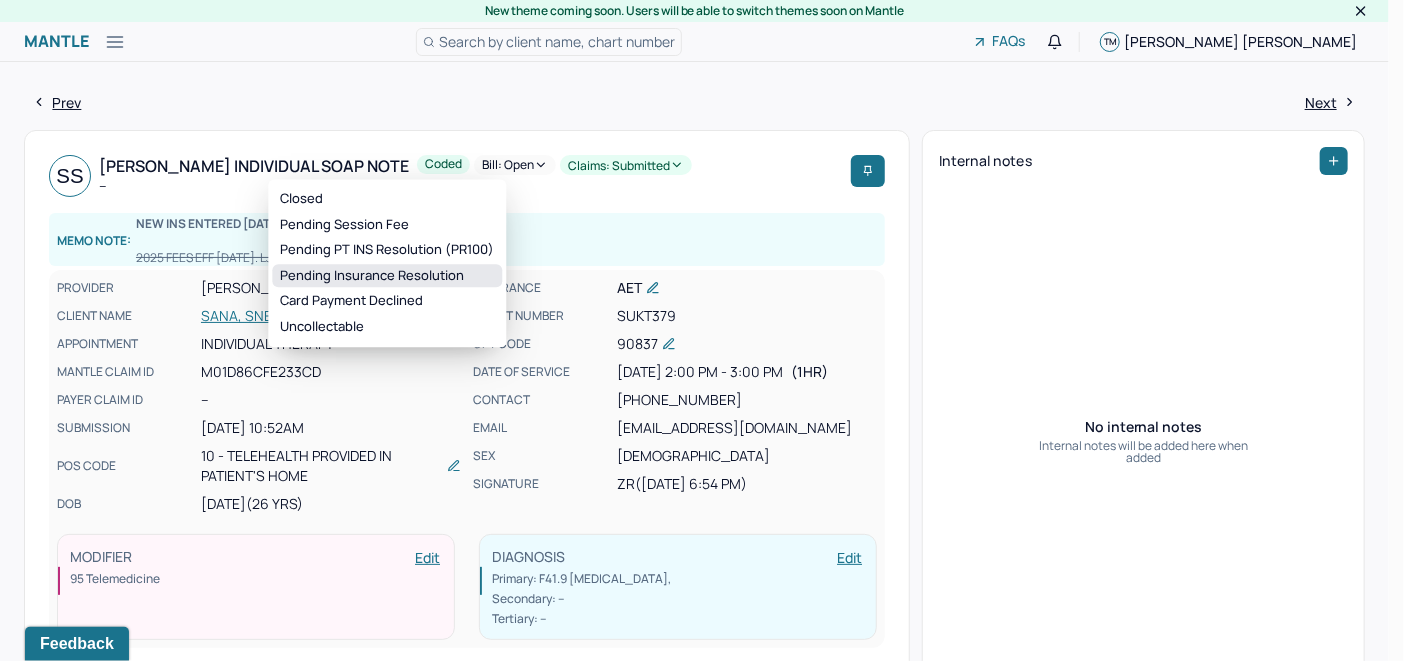 click on "Pending Insurance Resolution" at bounding box center [387, 276] 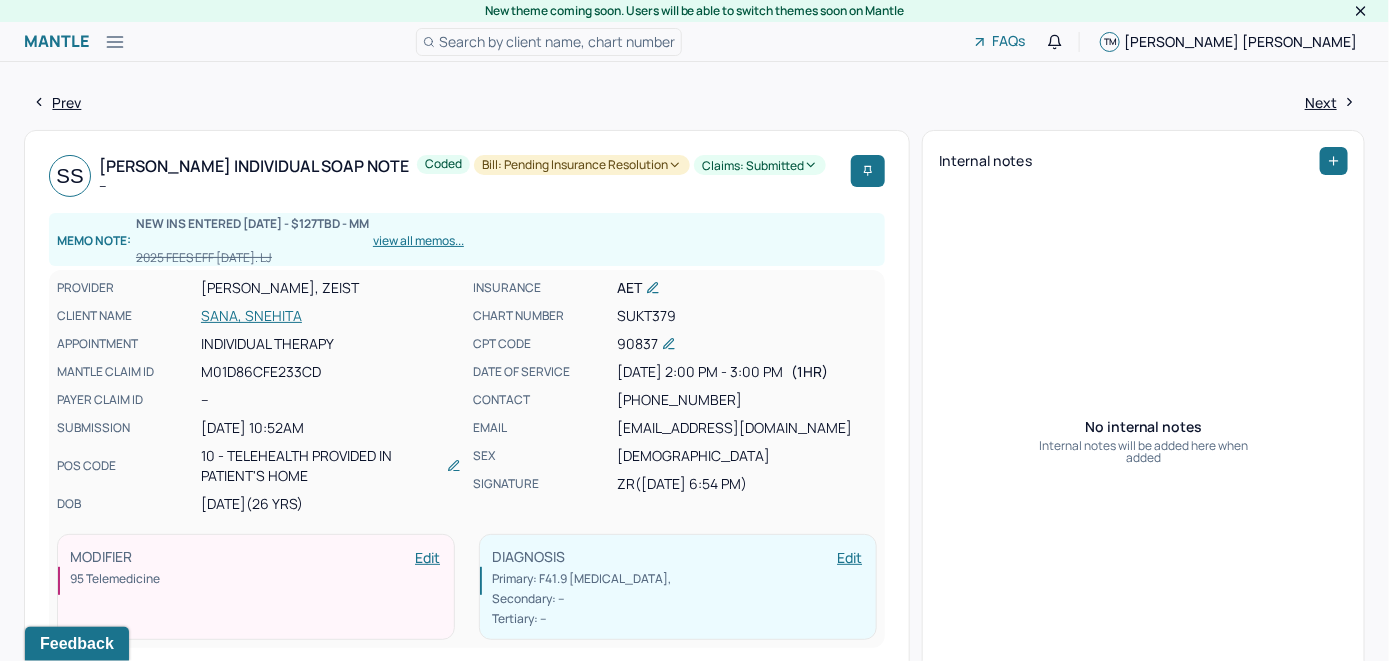 click on "Search by client name, chart number" at bounding box center [557, 41] 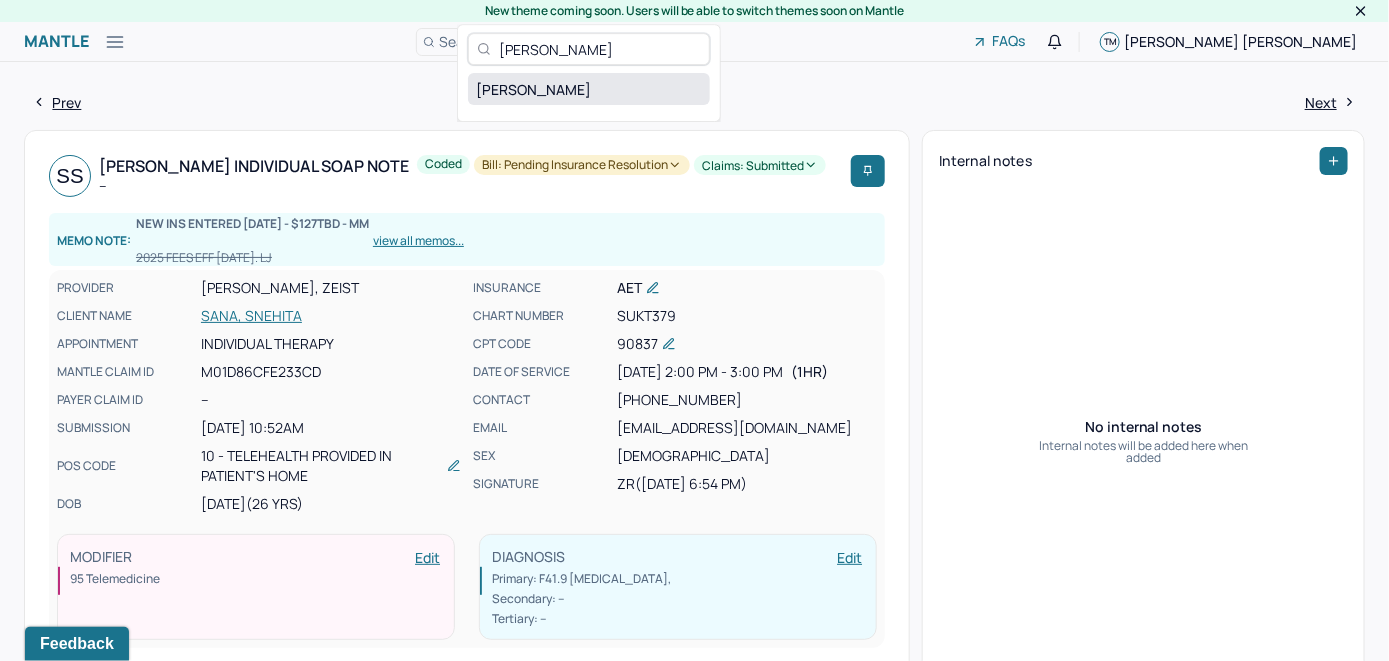 type on "[PERSON_NAME]" 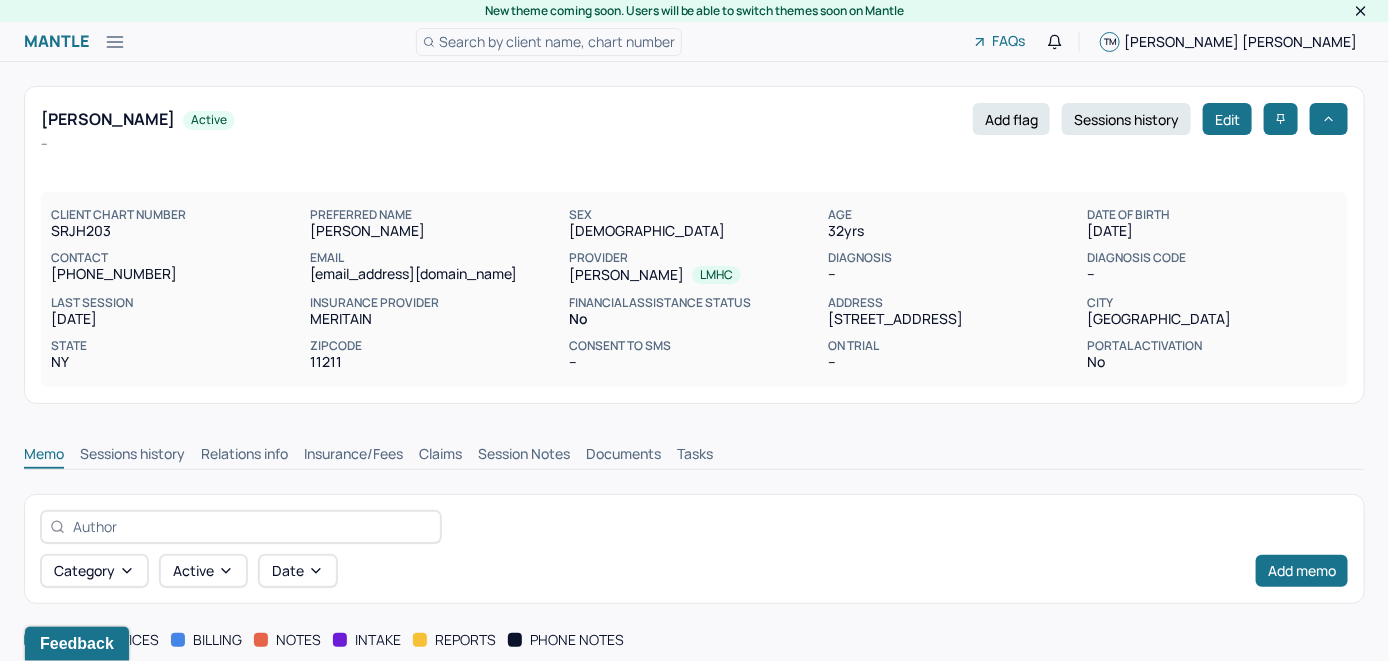 scroll, scrollTop: 0, scrollLeft: 0, axis: both 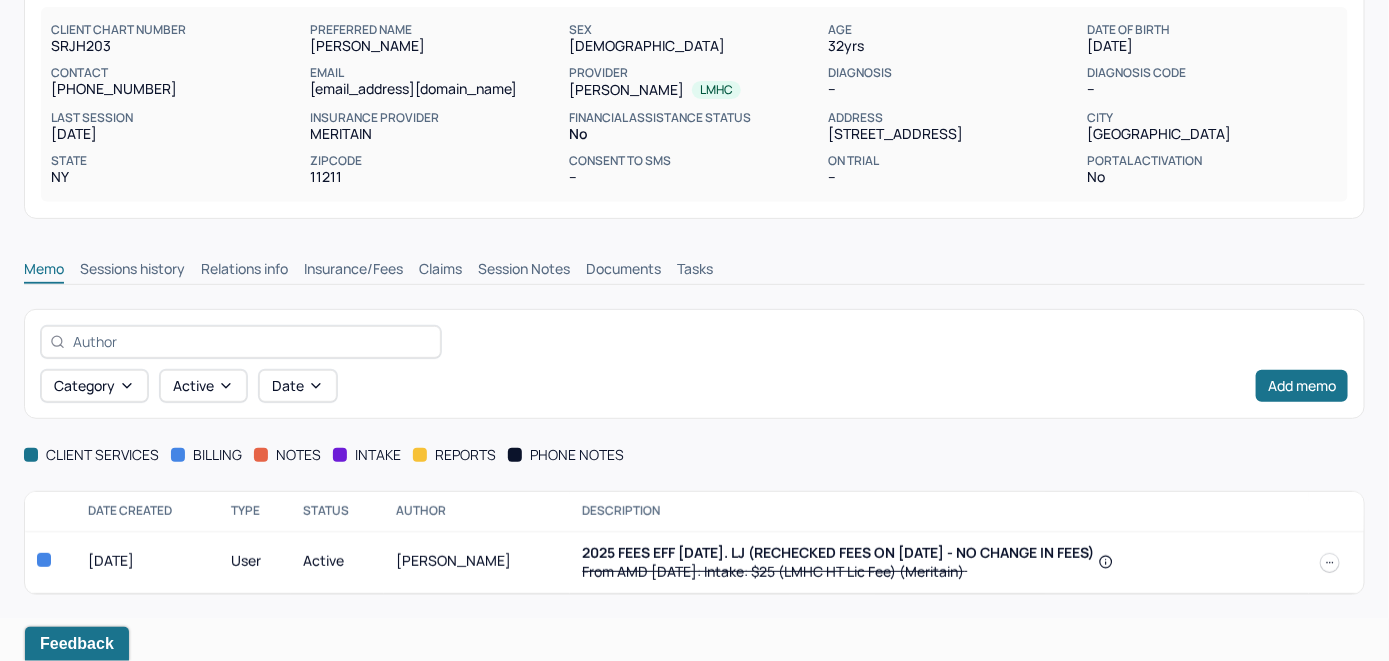 click on "Insurance/Fees" at bounding box center [353, 271] 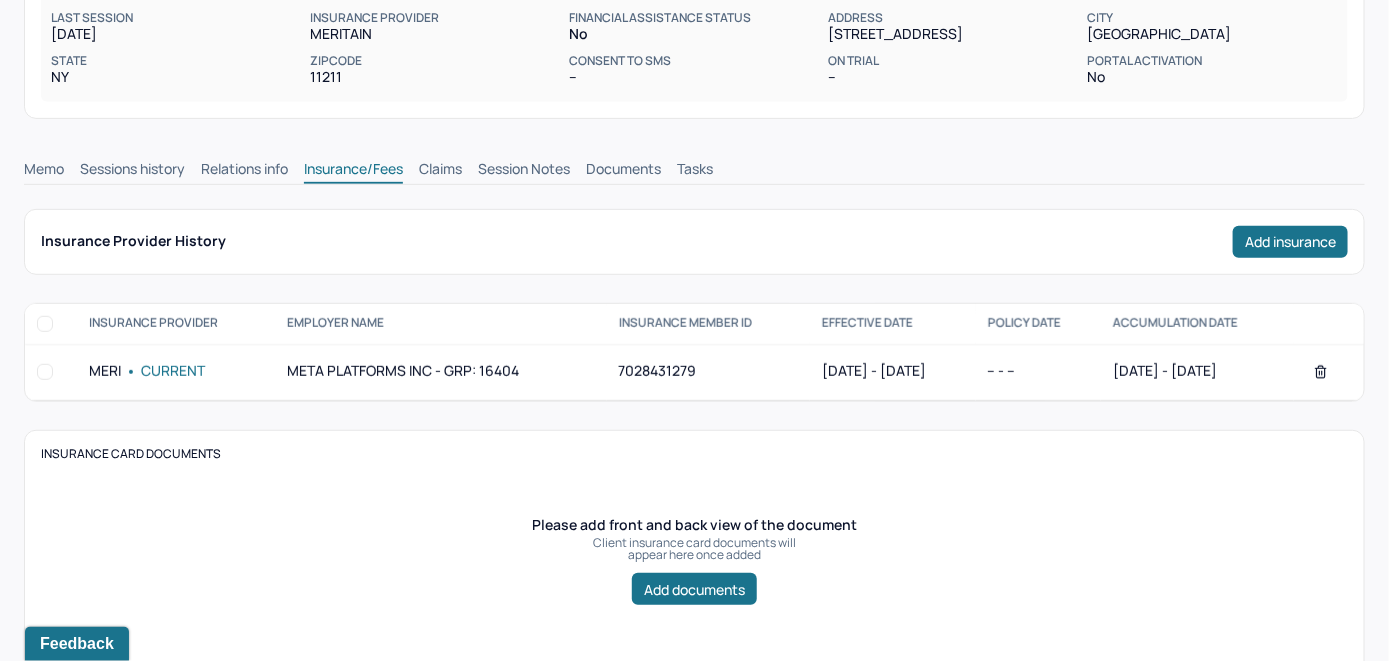 click on "Claims" at bounding box center (440, 171) 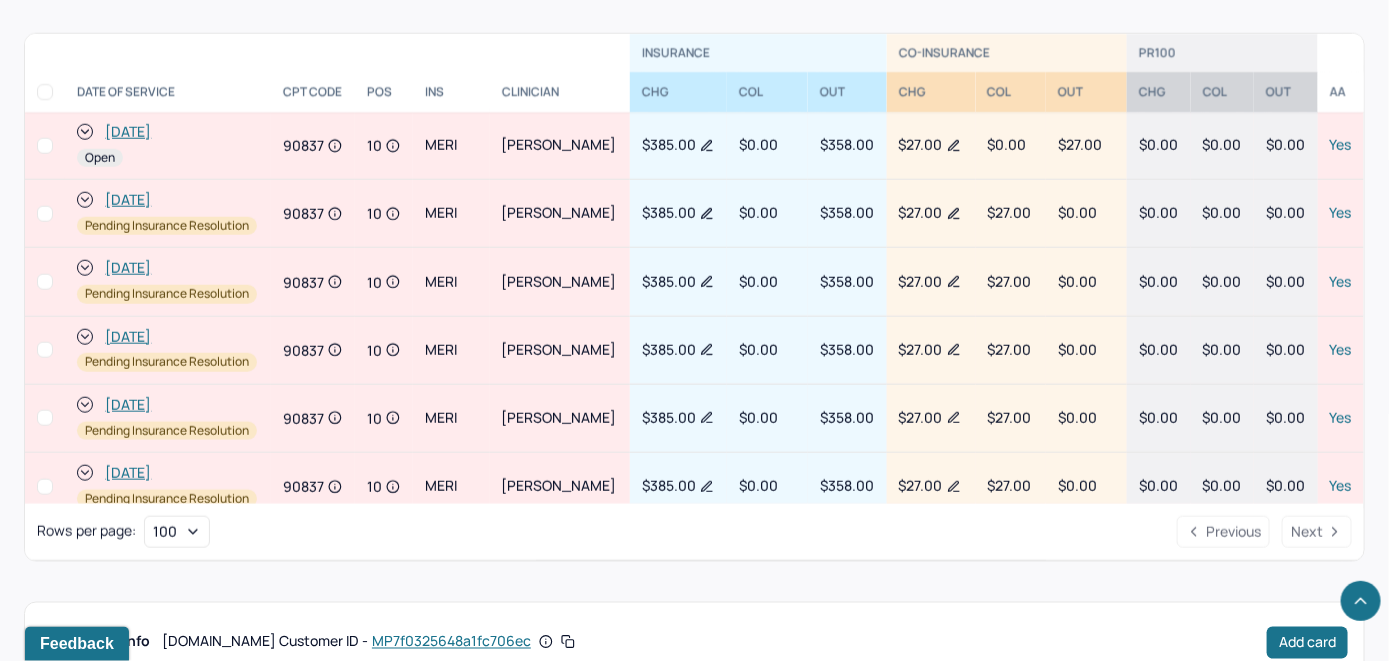 scroll, scrollTop: 852, scrollLeft: 0, axis: vertical 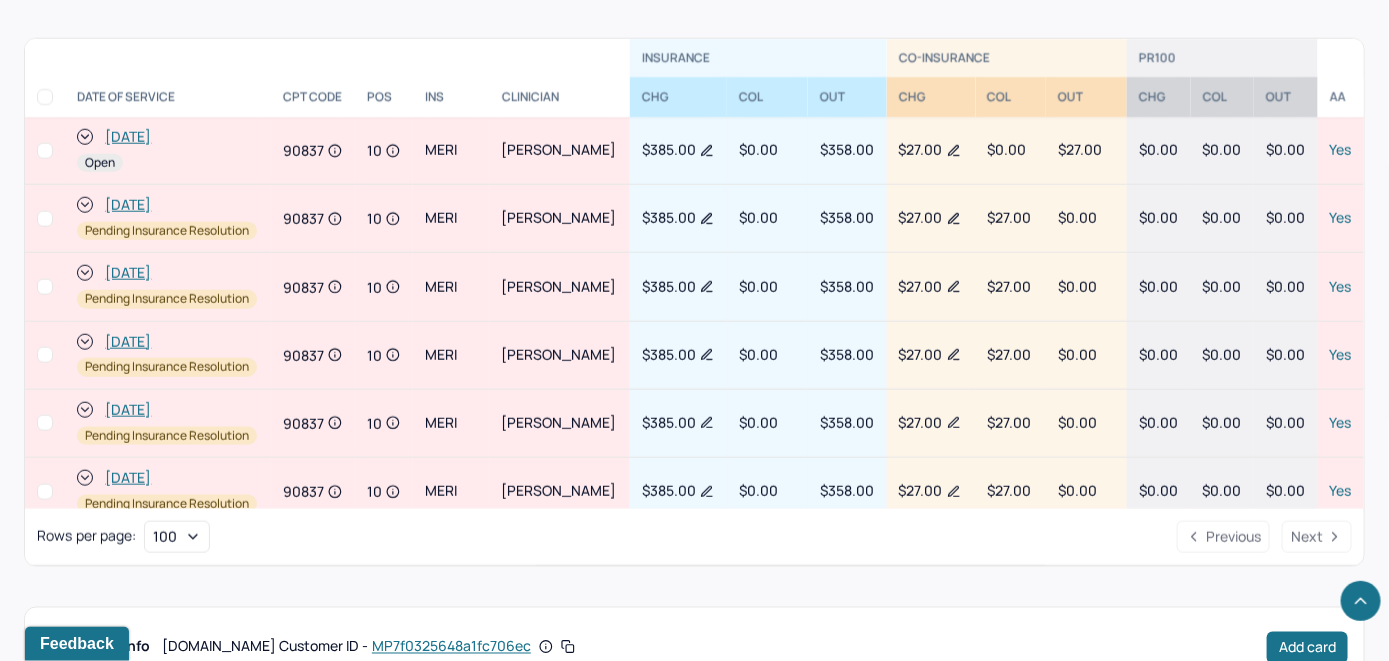 click on "[DATE]" at bounding box center (128, 137) 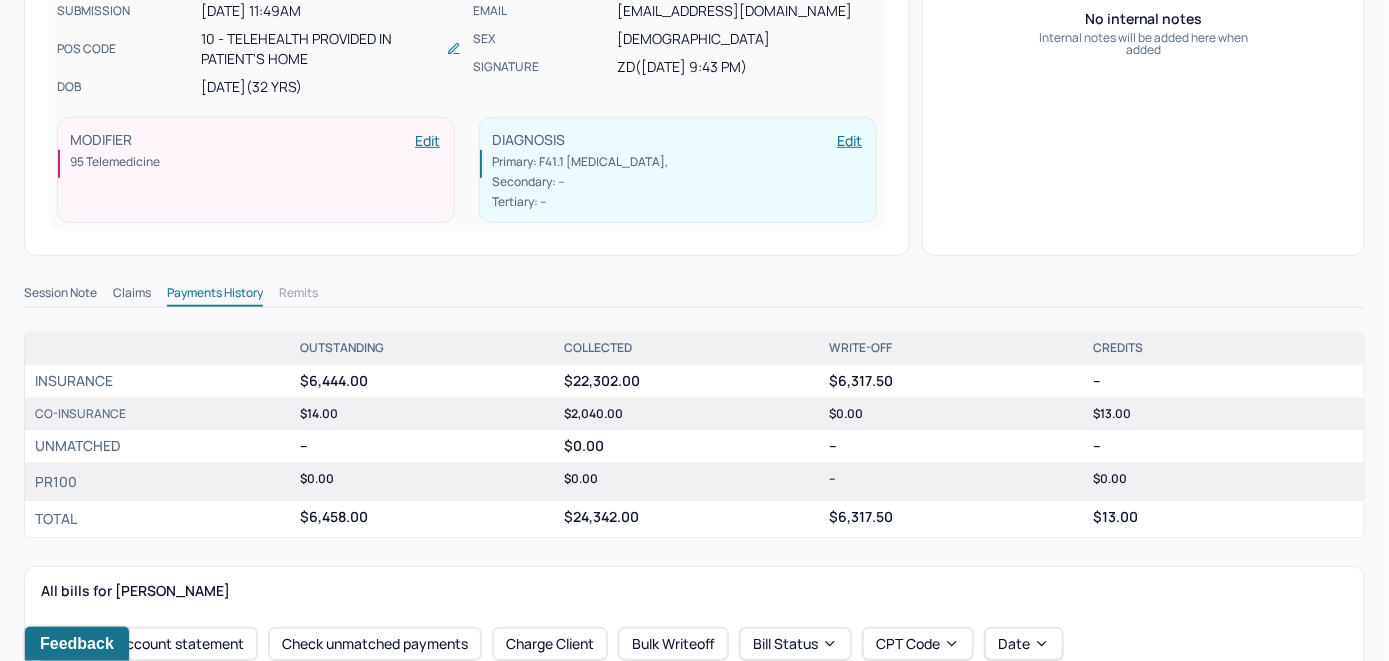 scroll, scrollTop: 500, scrollLeft: 0, axis: vertical 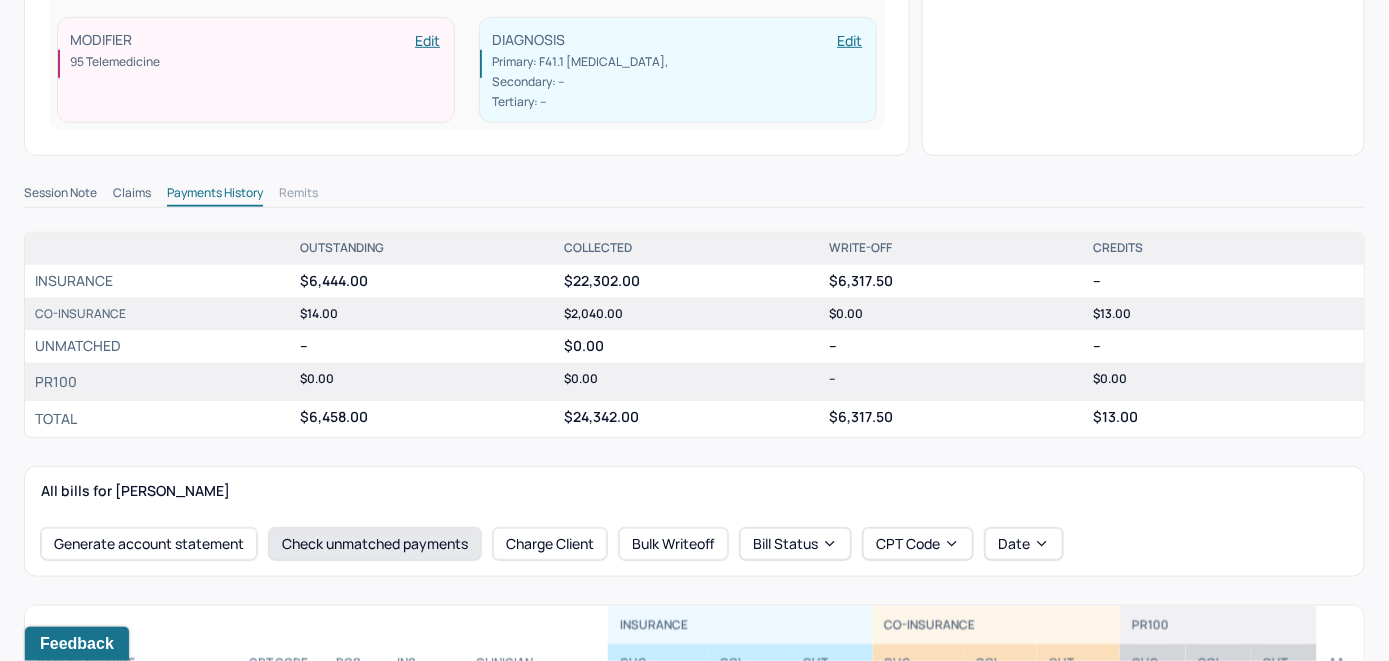 click on "Check unmatched payments" at bounding box center (375, 544) 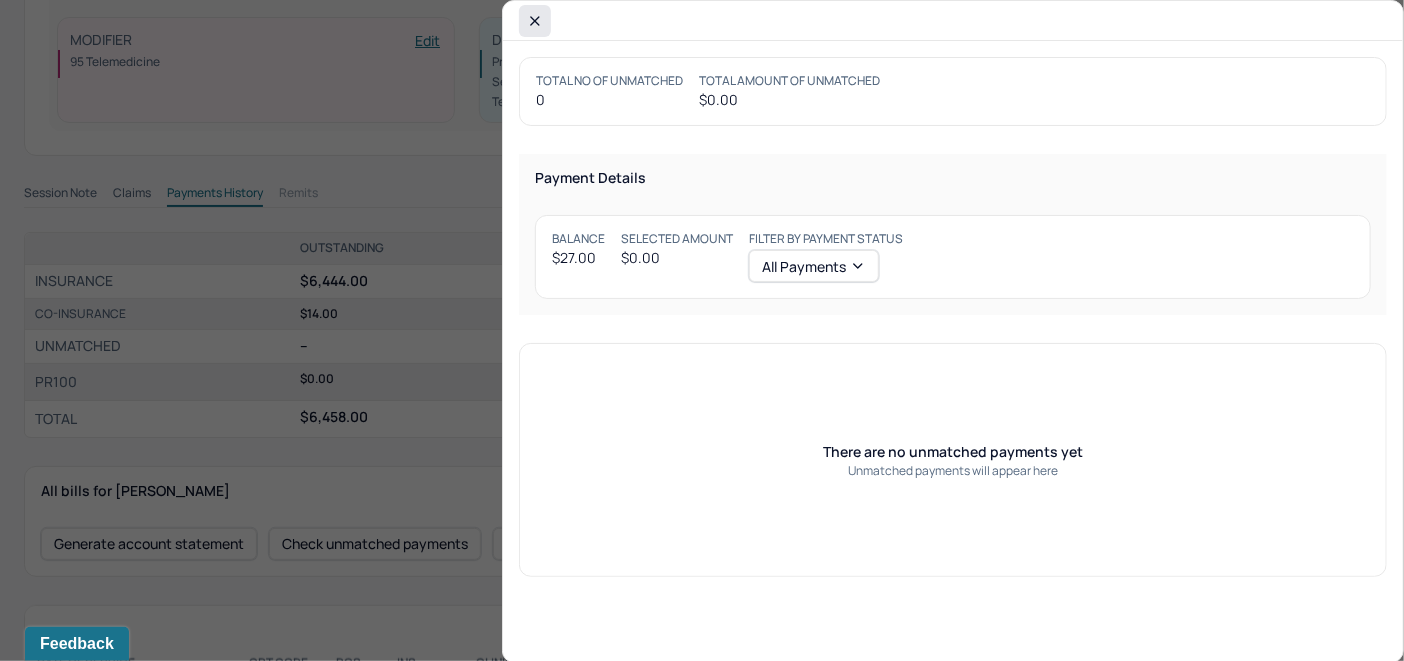 click 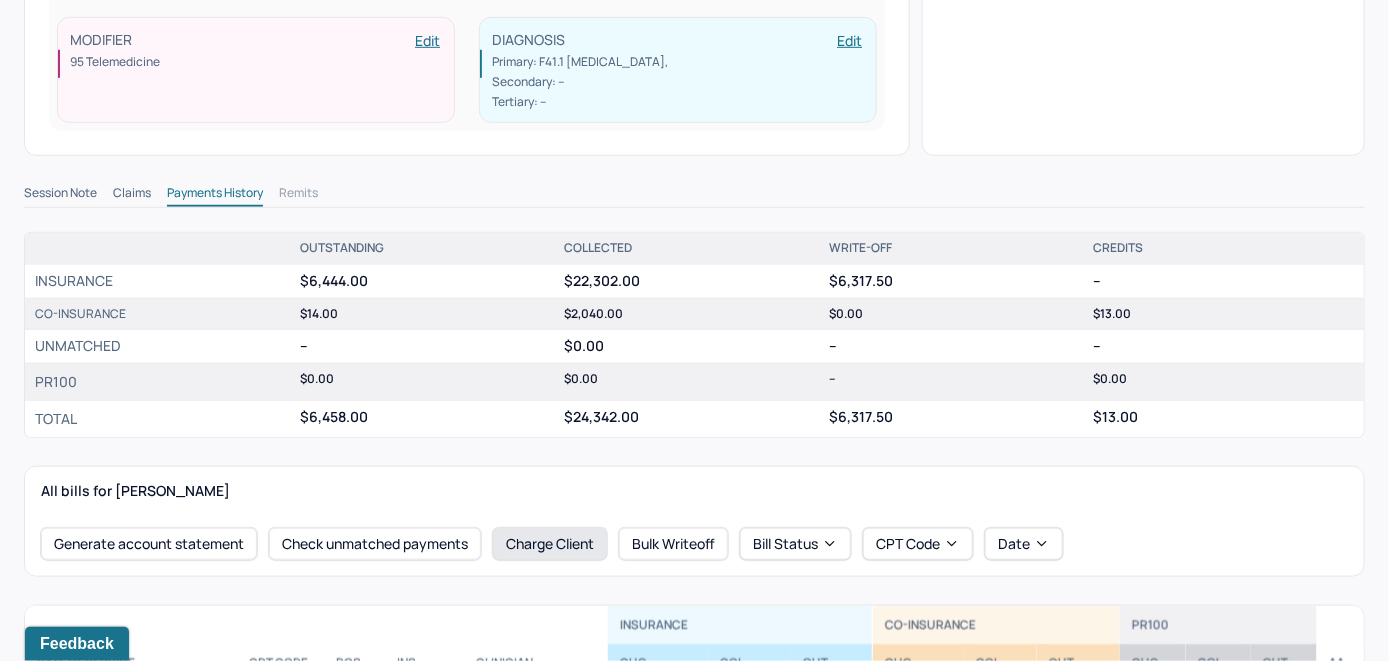 click on "Charge Client" at bounding box center [550, 544] 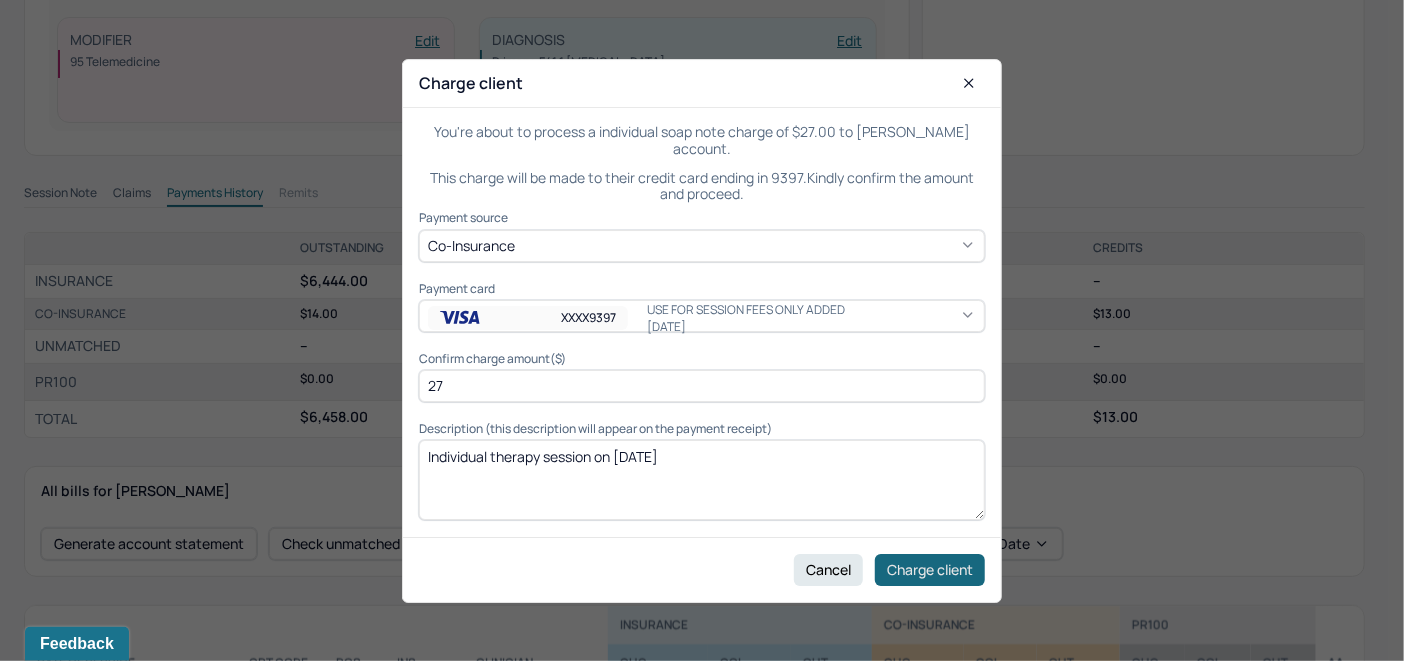 click on "Charge client" at bounding box center [930, 569] 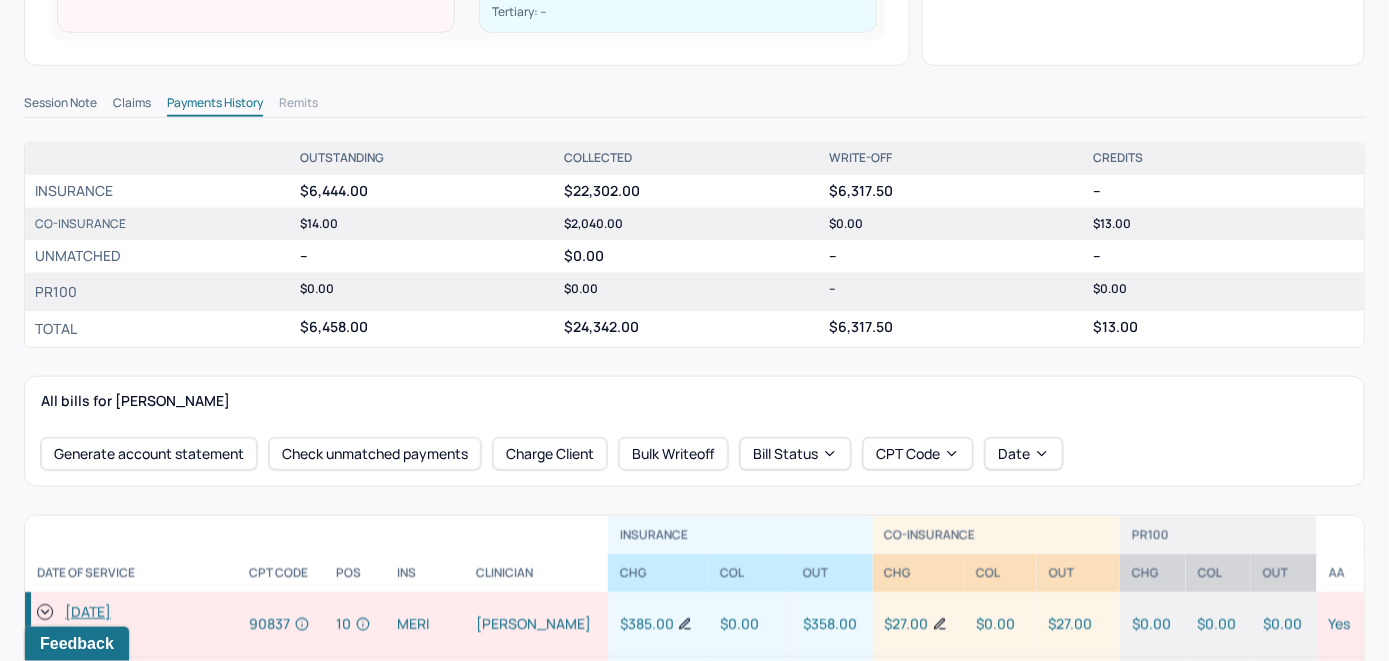 scroll, scrollTop: 700, scrollLeft: 0, axis: vertical 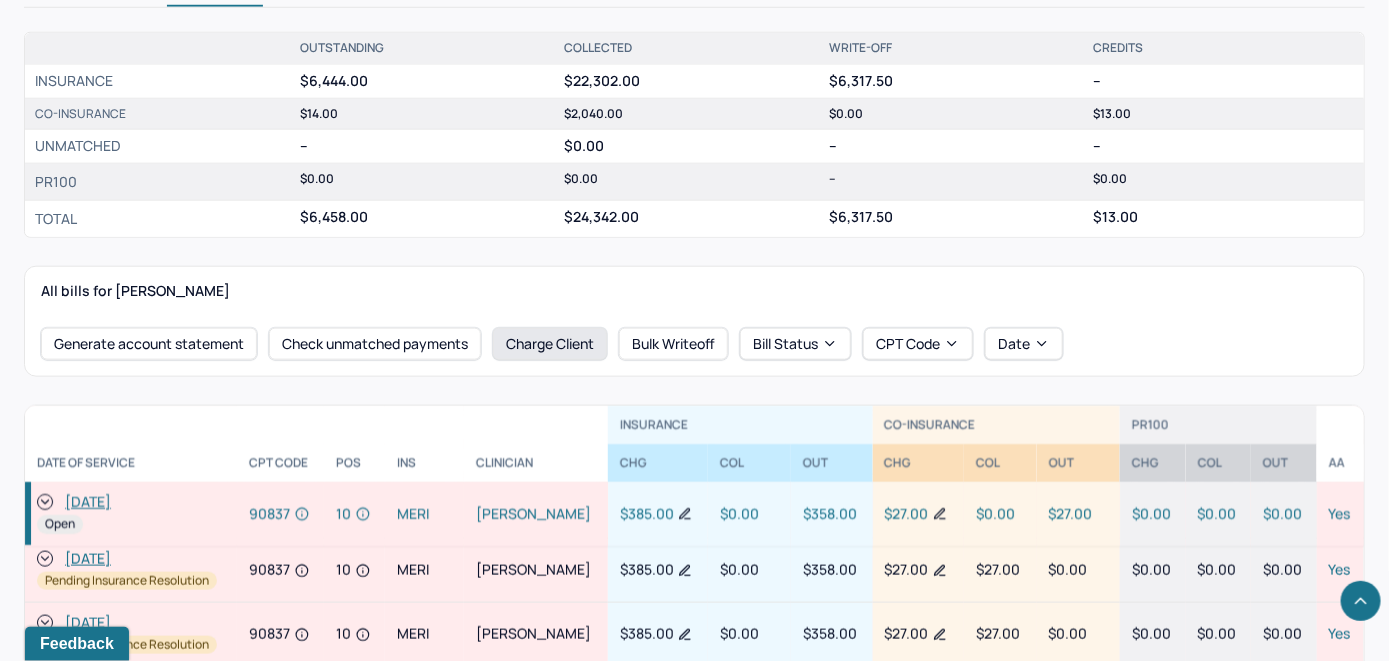 drag, startPoint x: 42, startPoint y: 498, endPoint x: 494, endPoint y: 345, distance: 477.19284 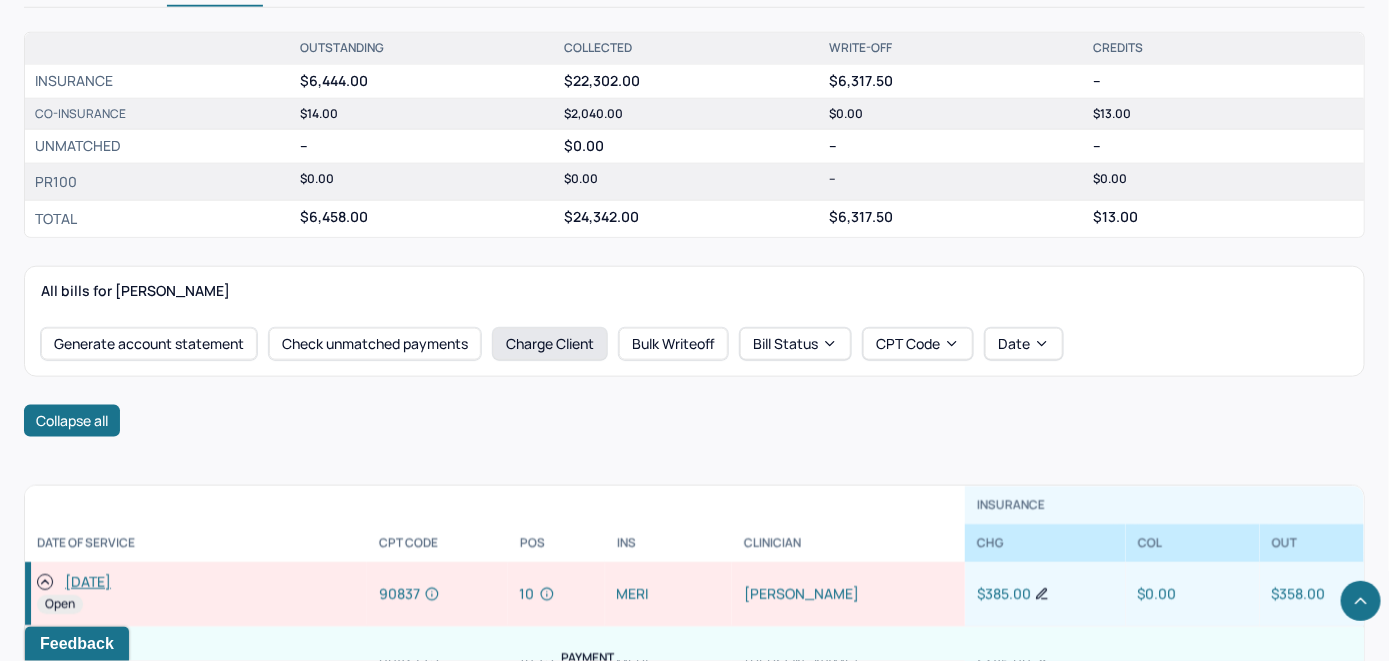 scroll, scrollTop: 405, scrollLeft: 0, axis: vertical 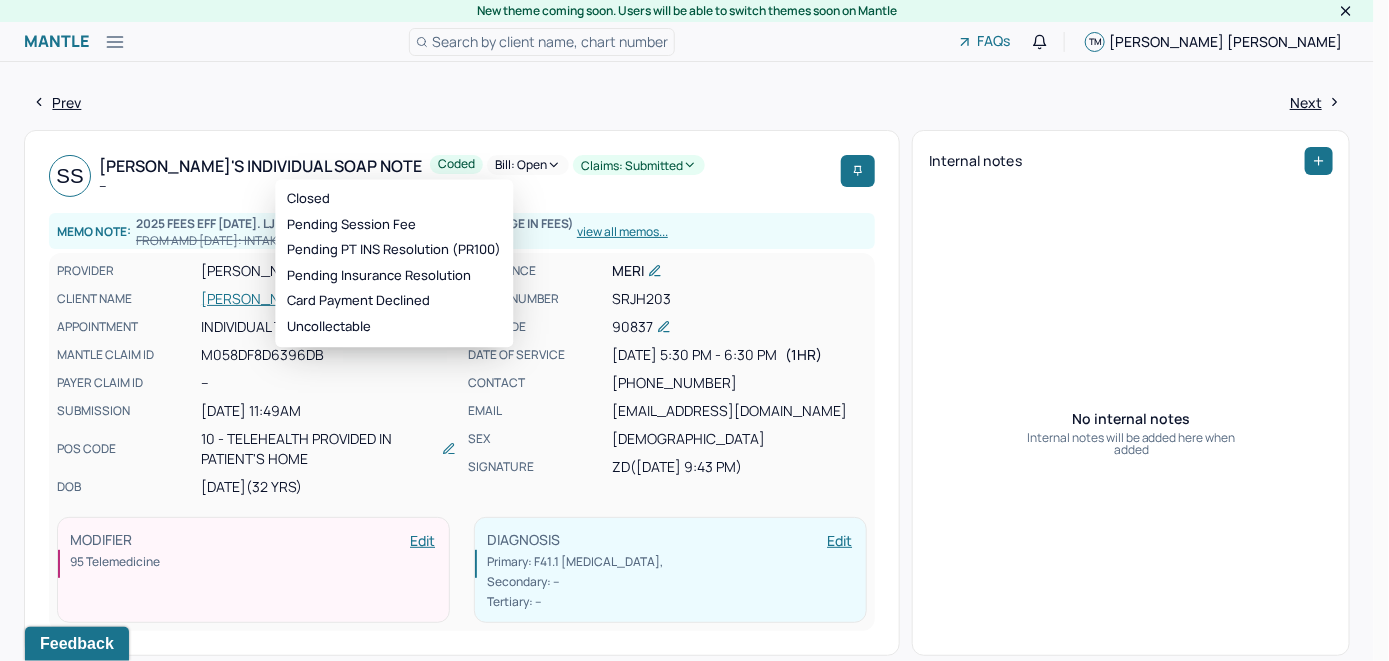 click on "Bill: Open" at bounding box center [528, 165] 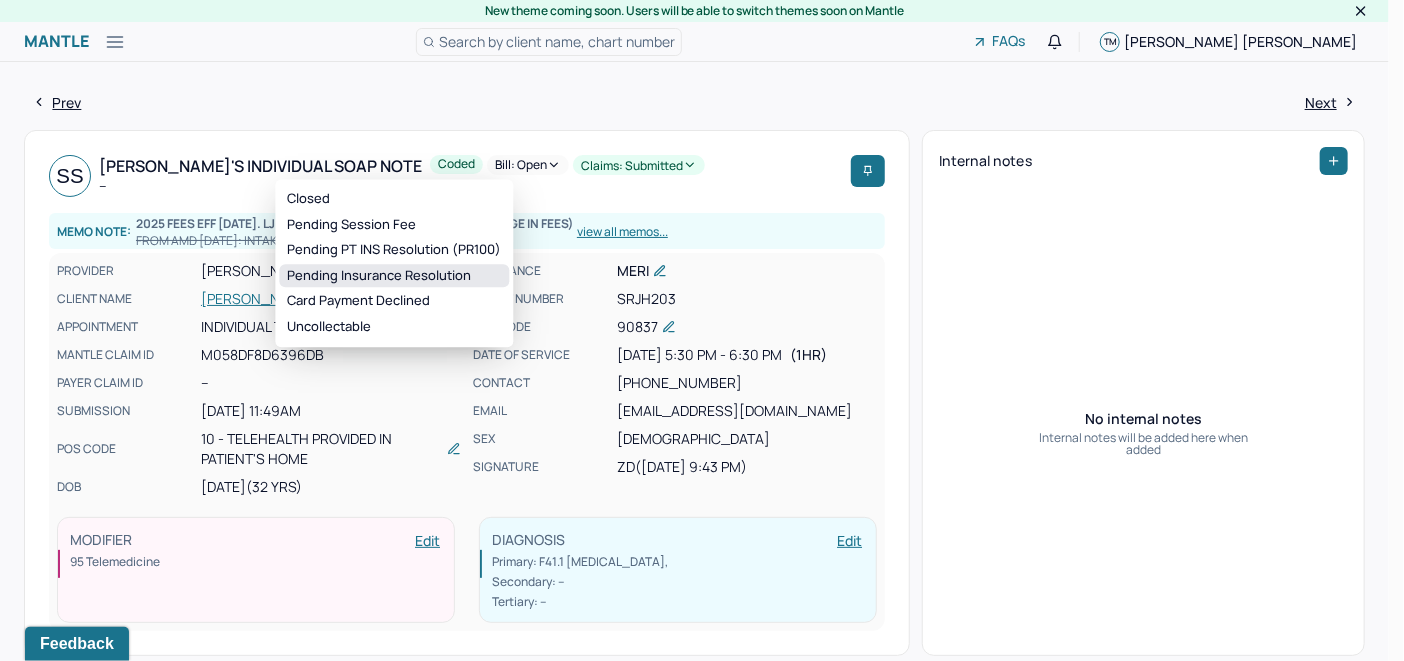 click on "Pending Insurance Resolution" at bounding box center (394, 276) 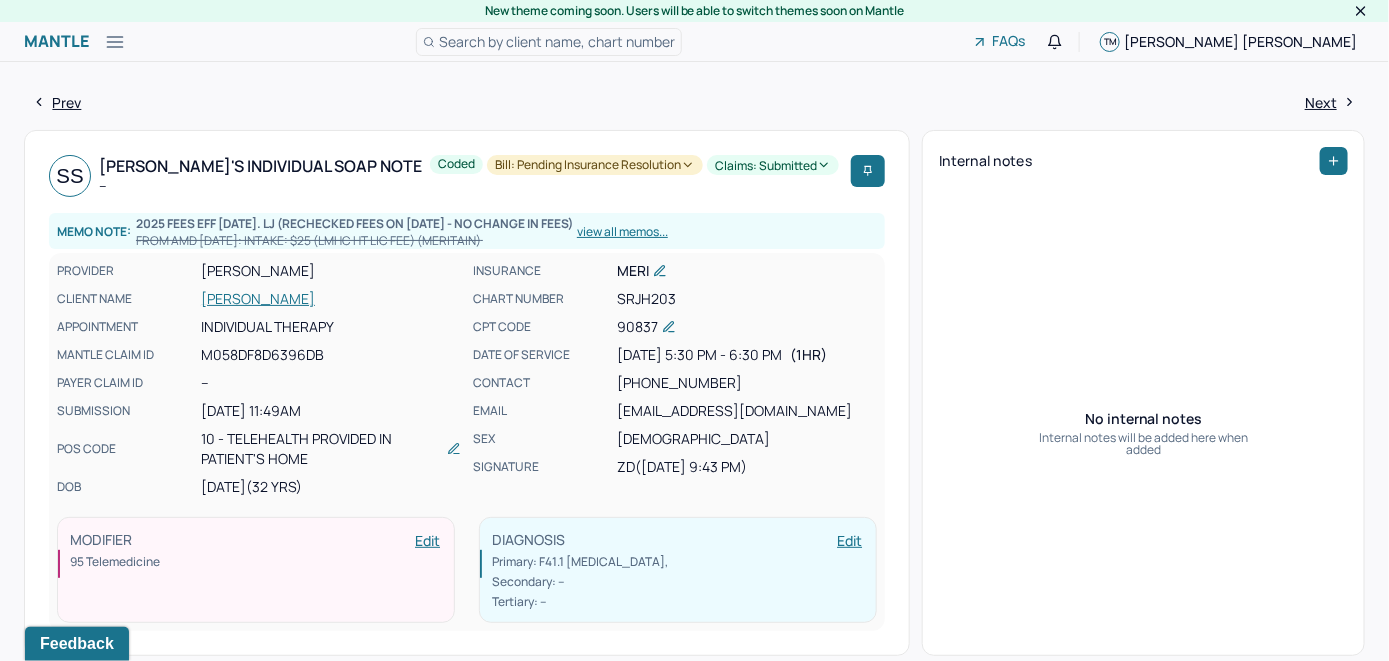 click on "Search by client name, chart number" at bounding box center (557, 41) 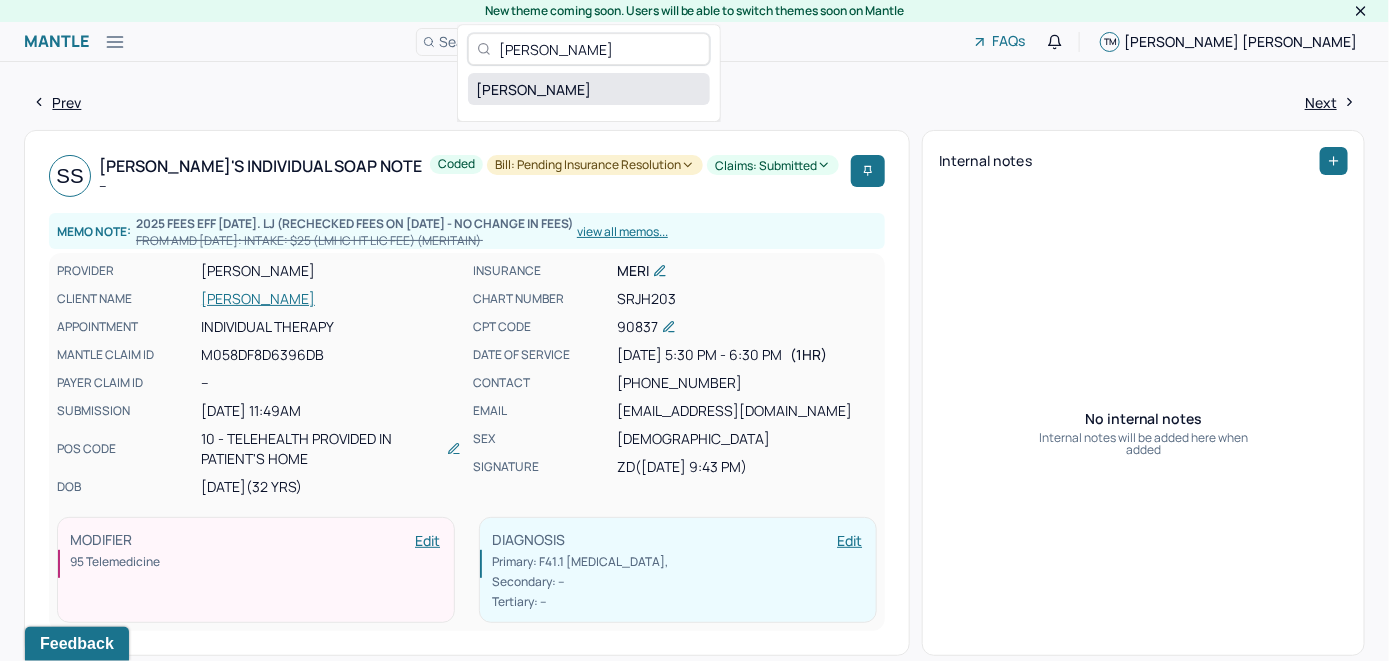 type on "Sujitt Rameshkumar" 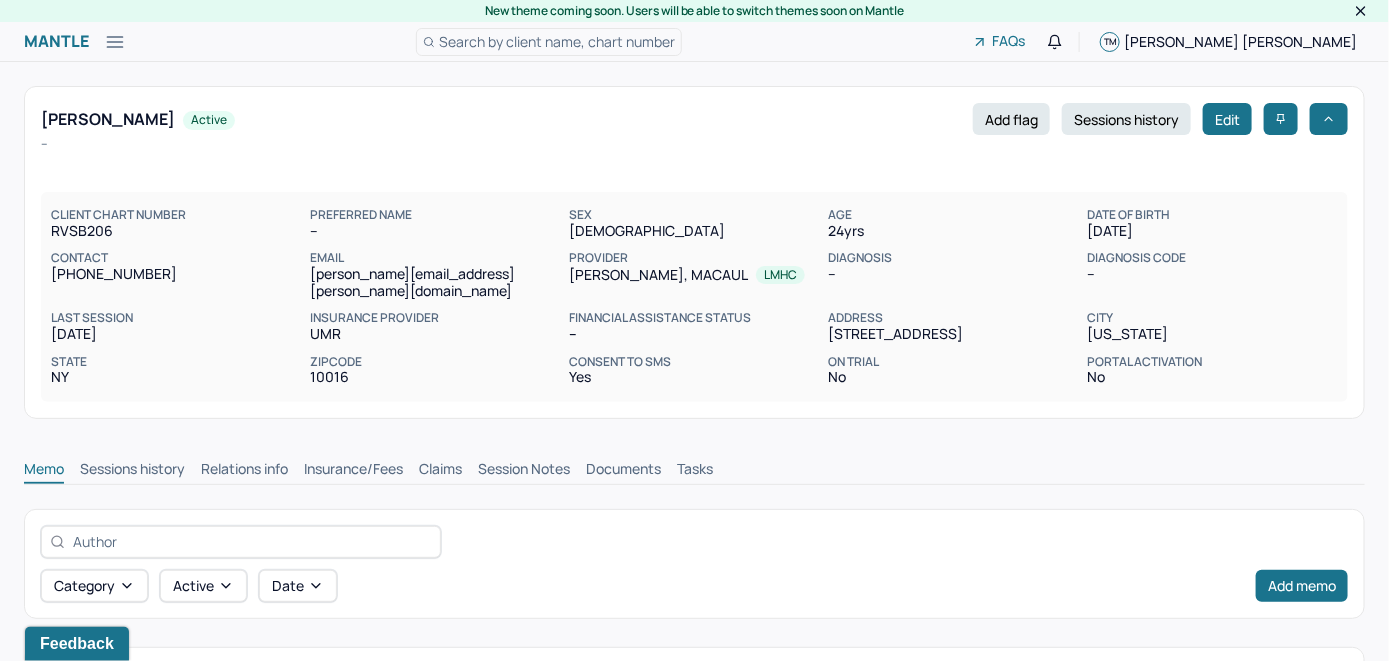 scroll, scrollTop: 0, scrollLeft: 0, axis: both 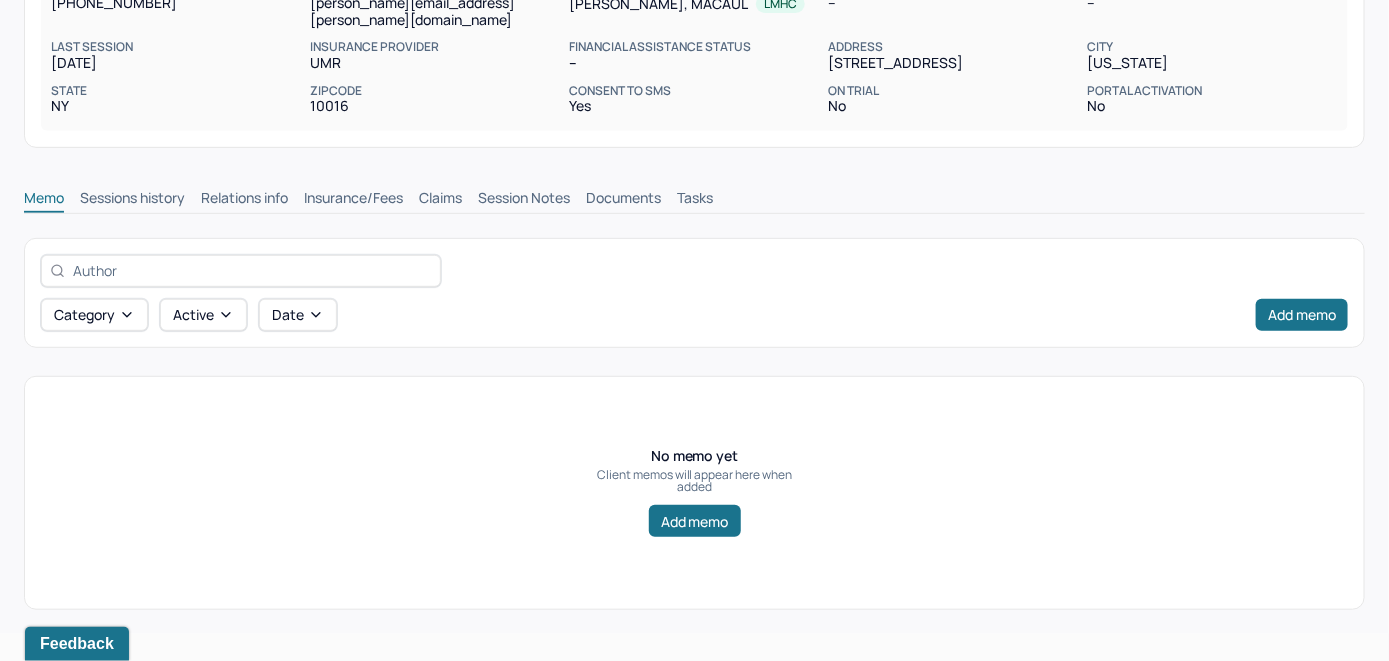 click on "Insurance/Fees" at bounding box center [353, 200] 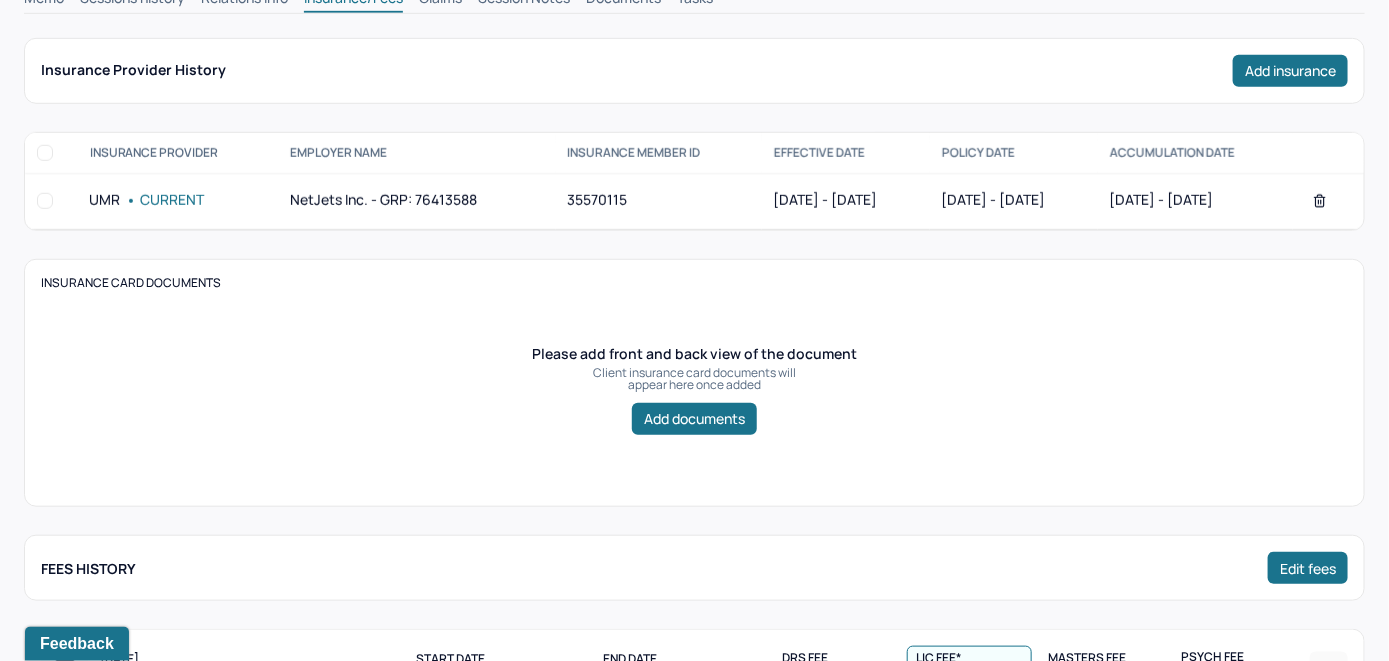 scroll, scrollTop: 271, scrollLeft: 0, axis: vertical 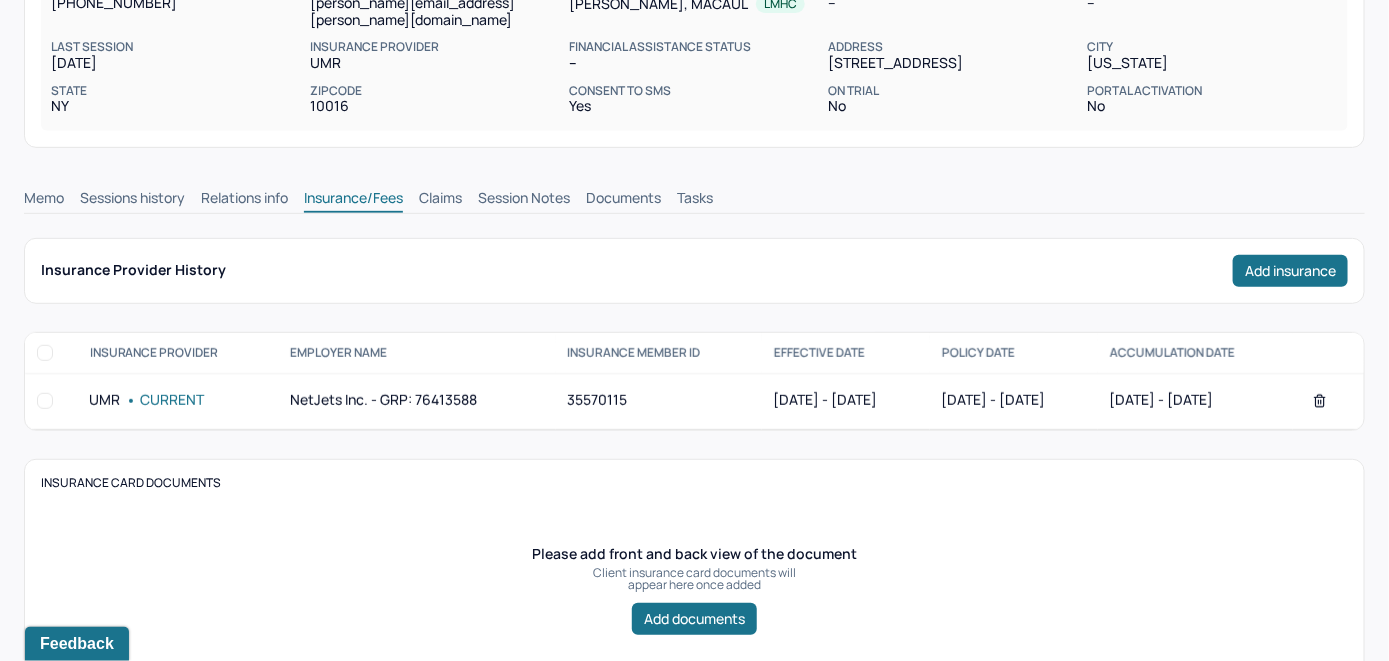 click on "Claims" at bounding box center [440, 200] 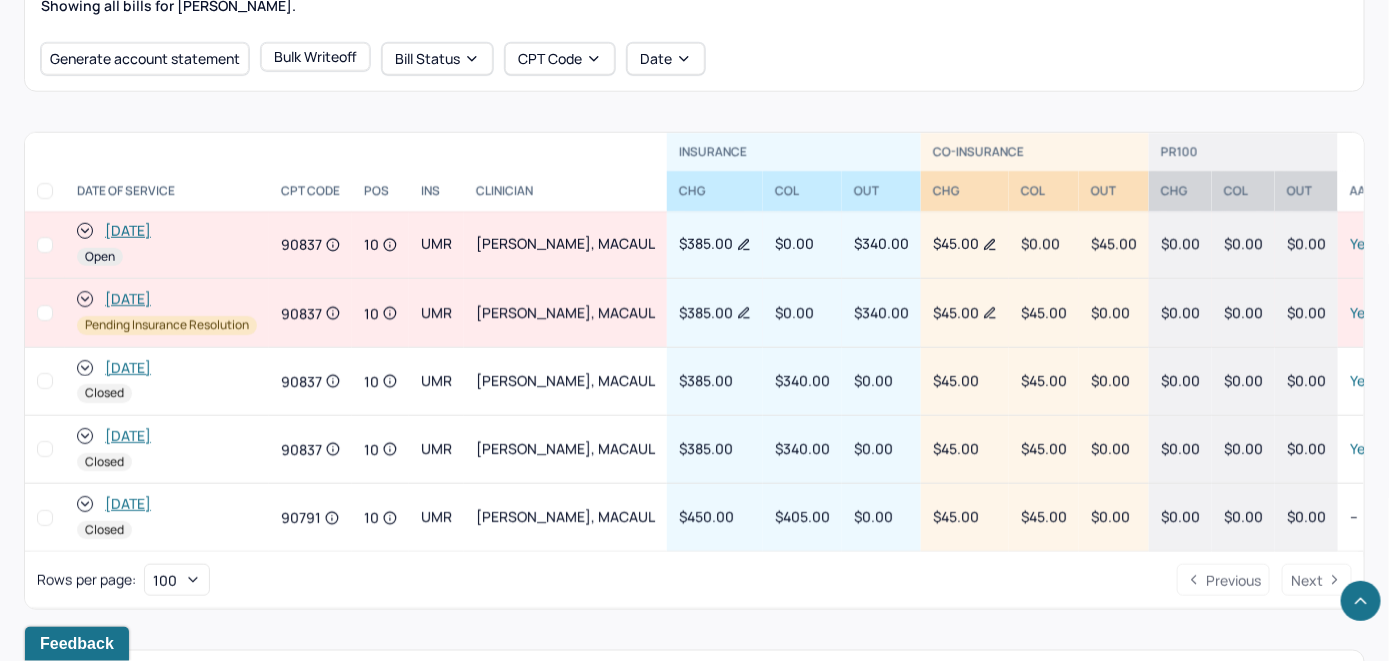 scroll, scrollTop: 778, scrollLeft: 0, axis: vertical 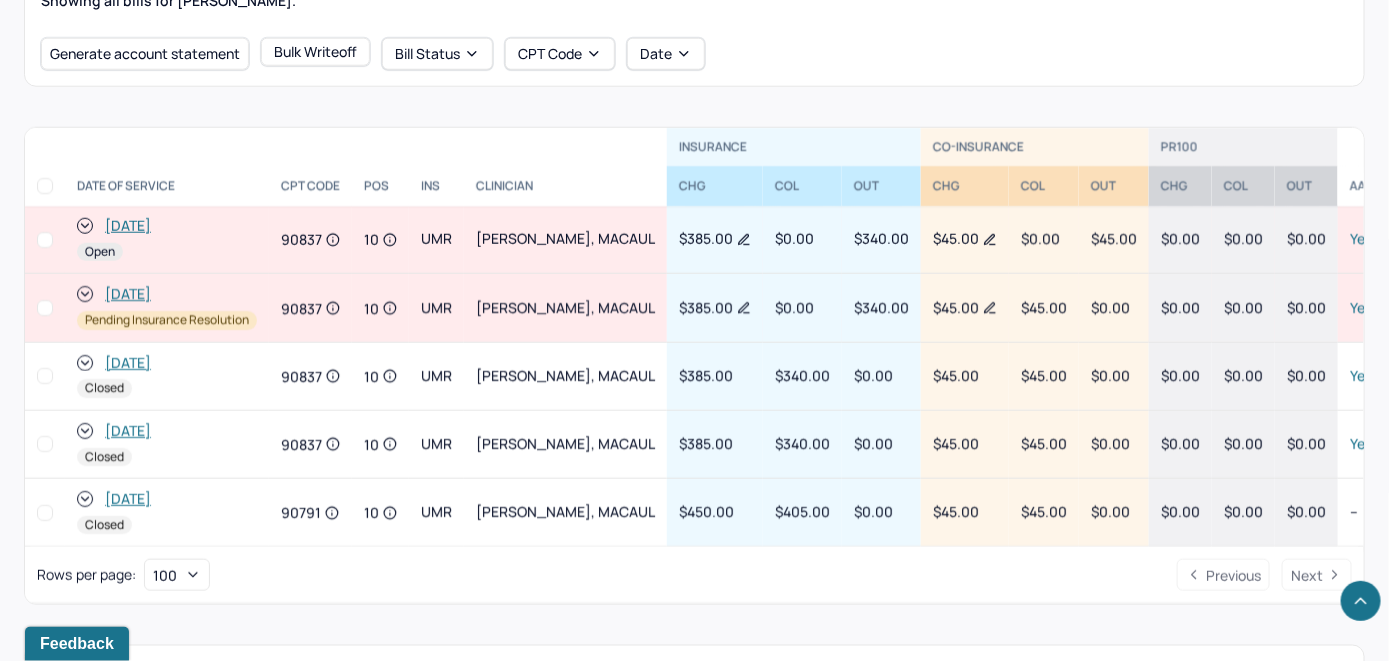 click on "[DATE]" at bounding box center [128, 226] 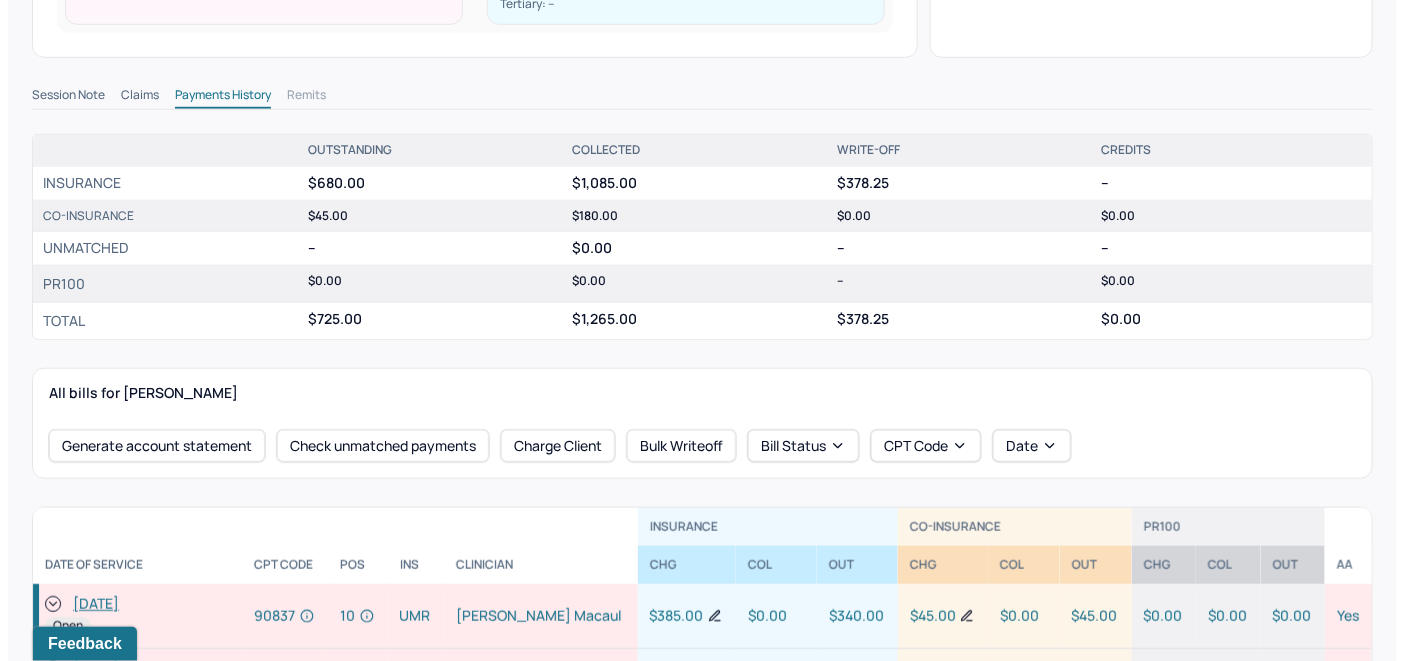 scroll, scrollTop: 600, scrollLeft: 0, axis: vertical 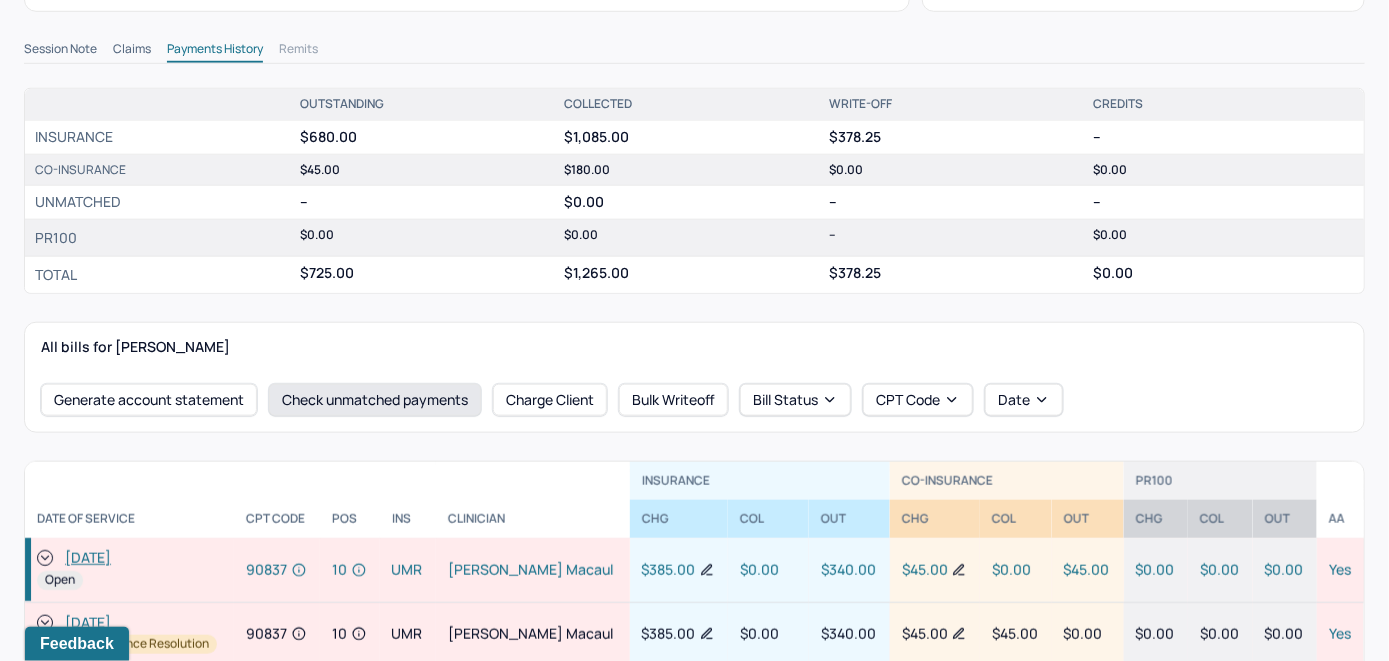 click on "Check unmatched payments" at bounding box center (375, 400) 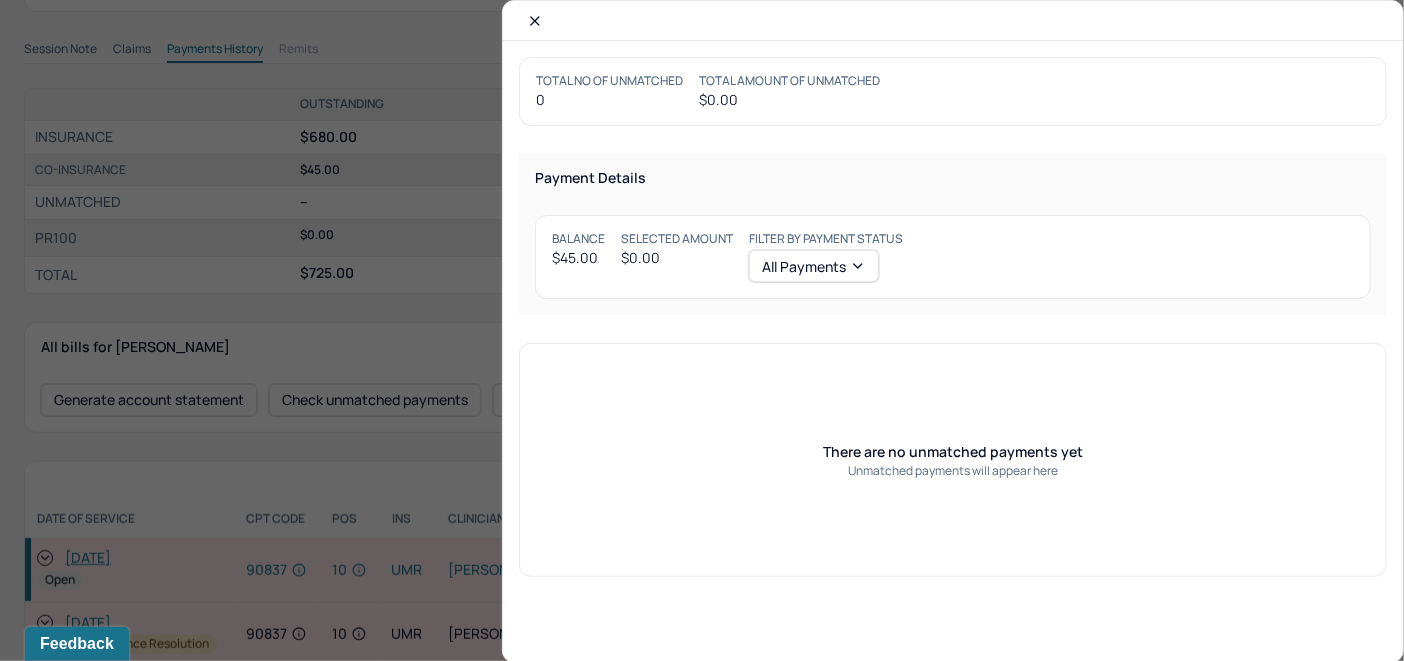 click at bounding box center [953, 21] 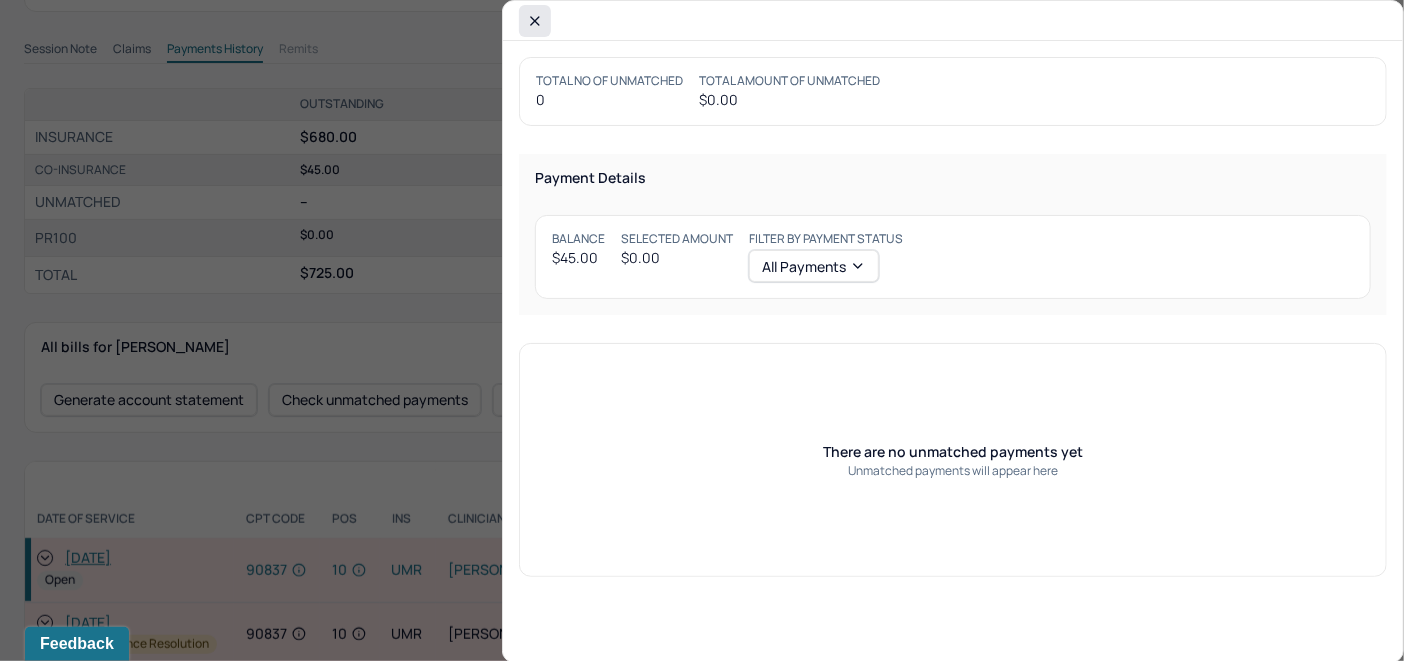click 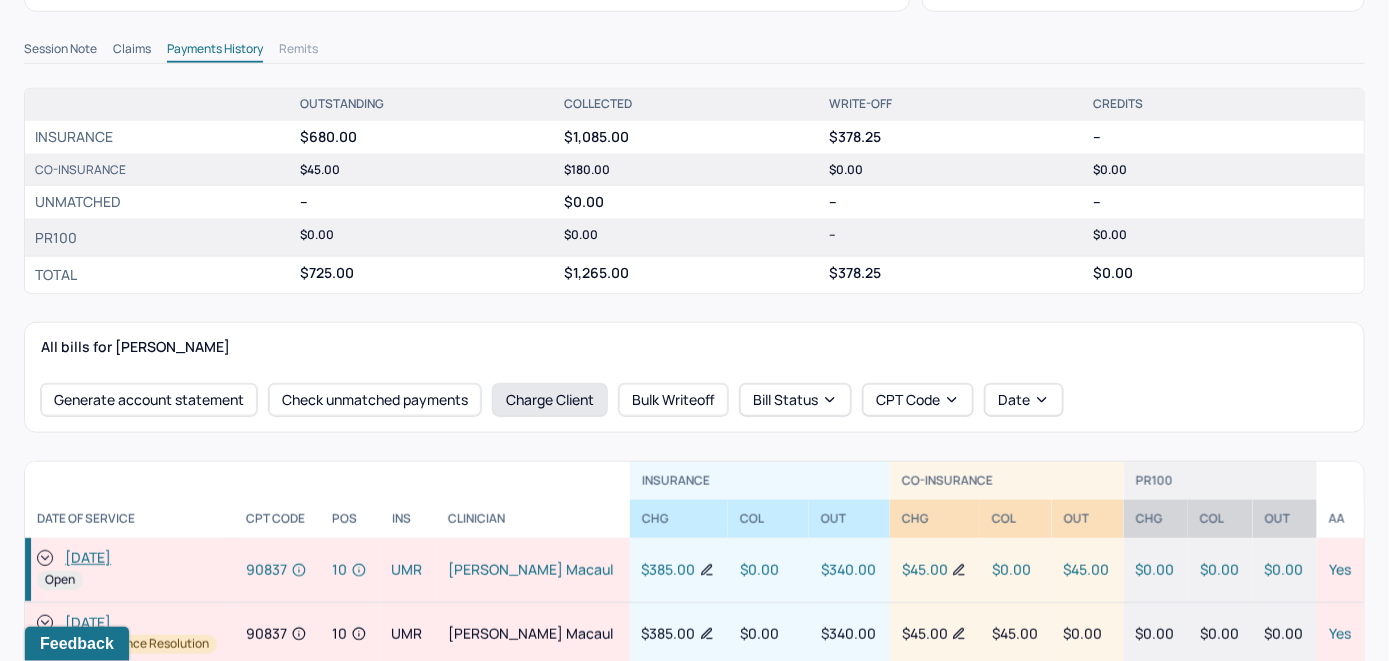 click on "Charge Client" at bounding box center [550, 400] 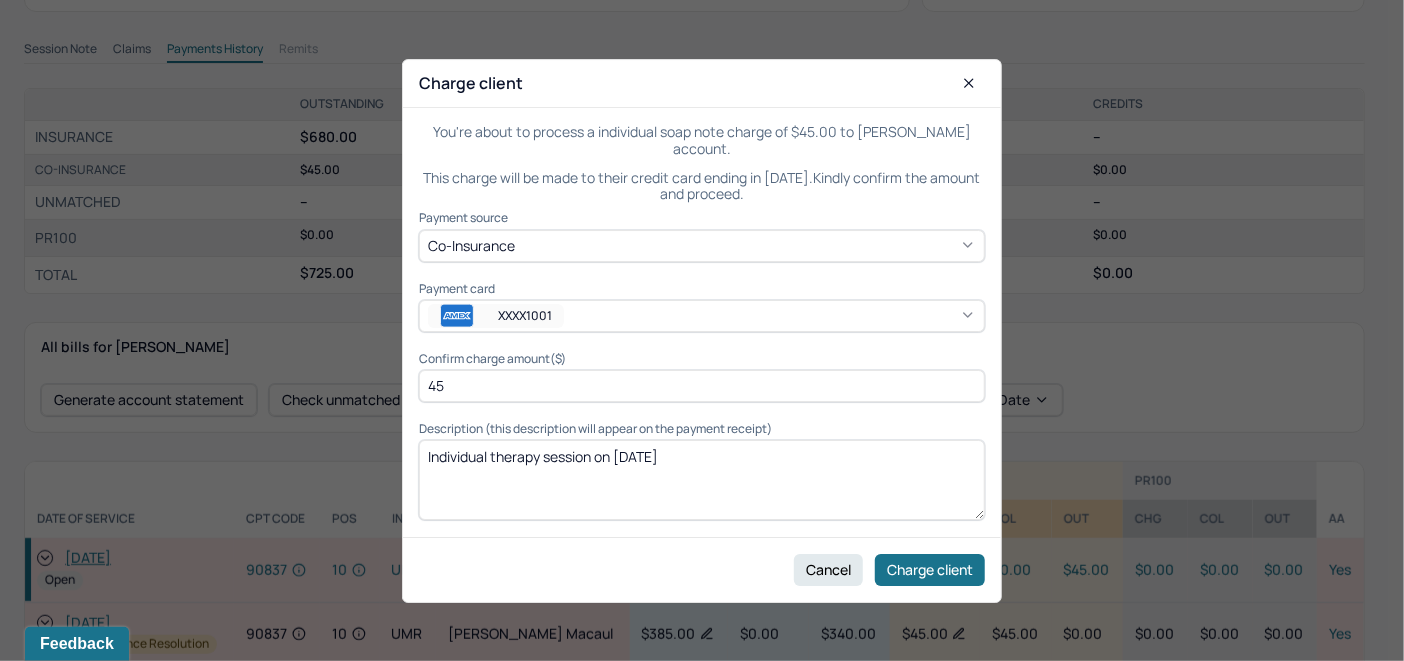 click on "XXXX1001" at bounding box center [702, 316] 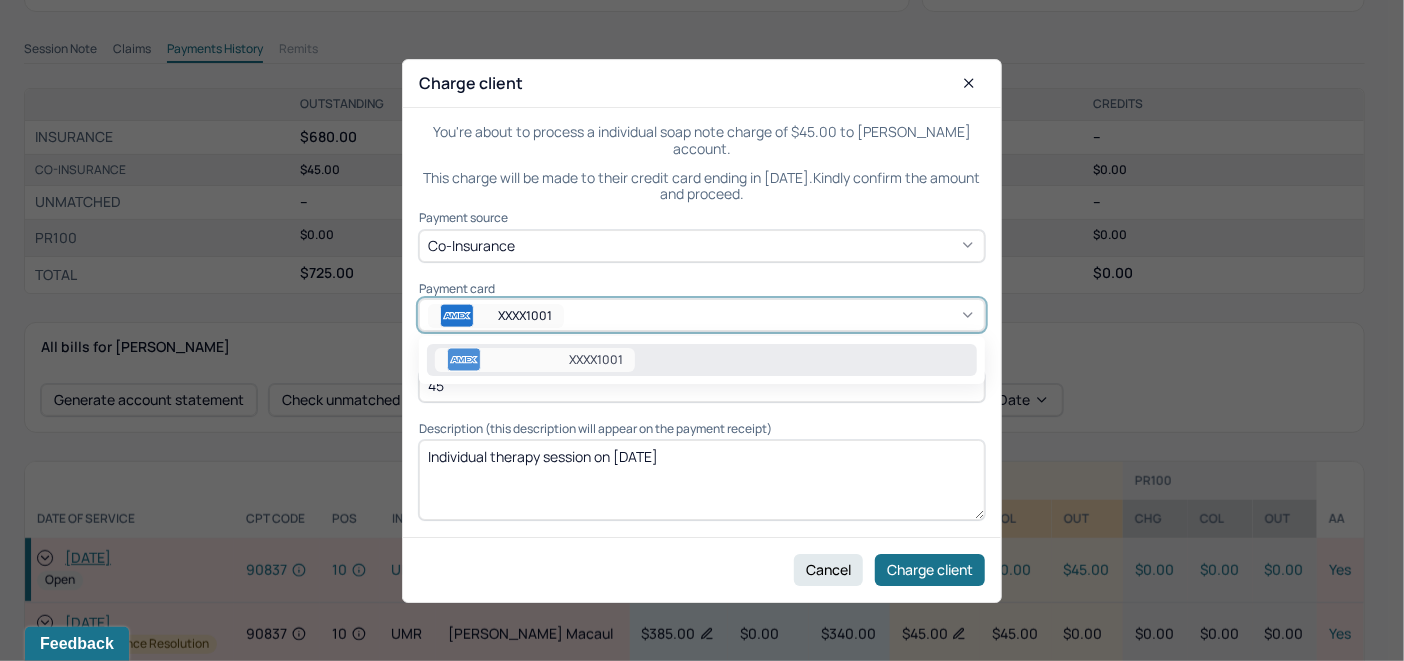 click on "XXXX1001" at bounding box center (702, 360) 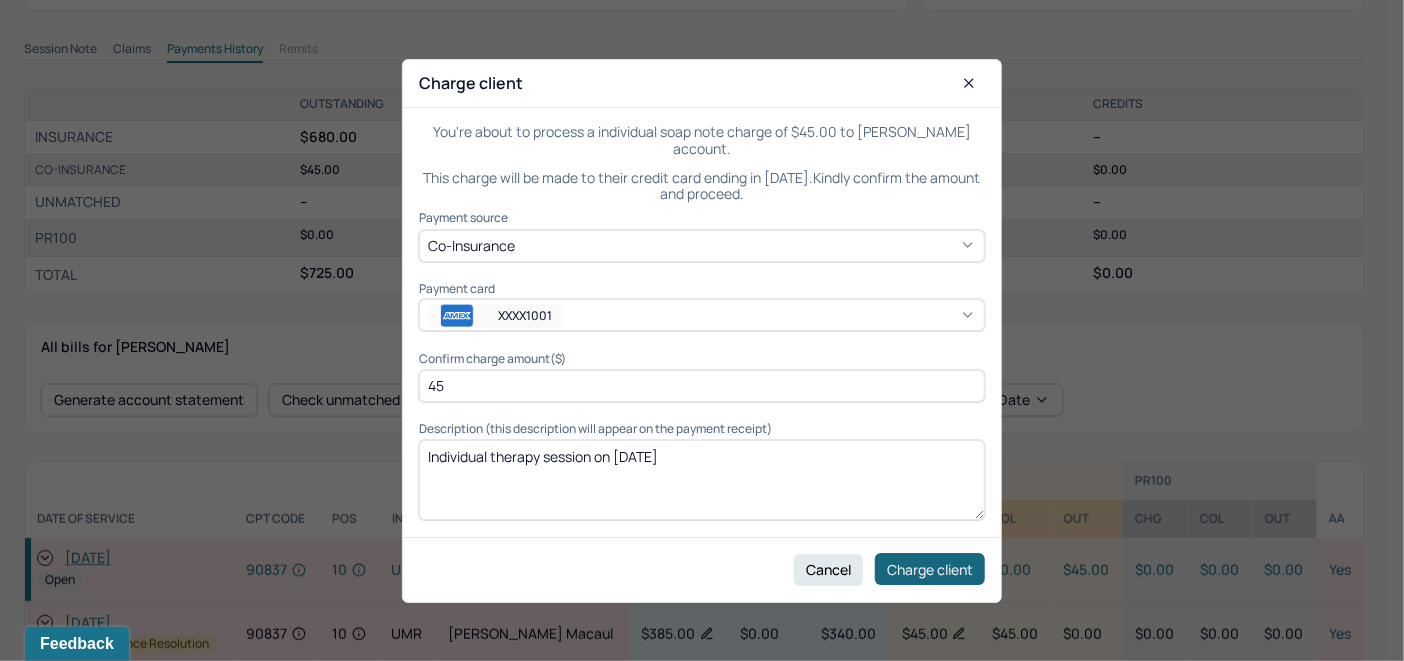 click on "Charge client" at bounding box center [930, 569] 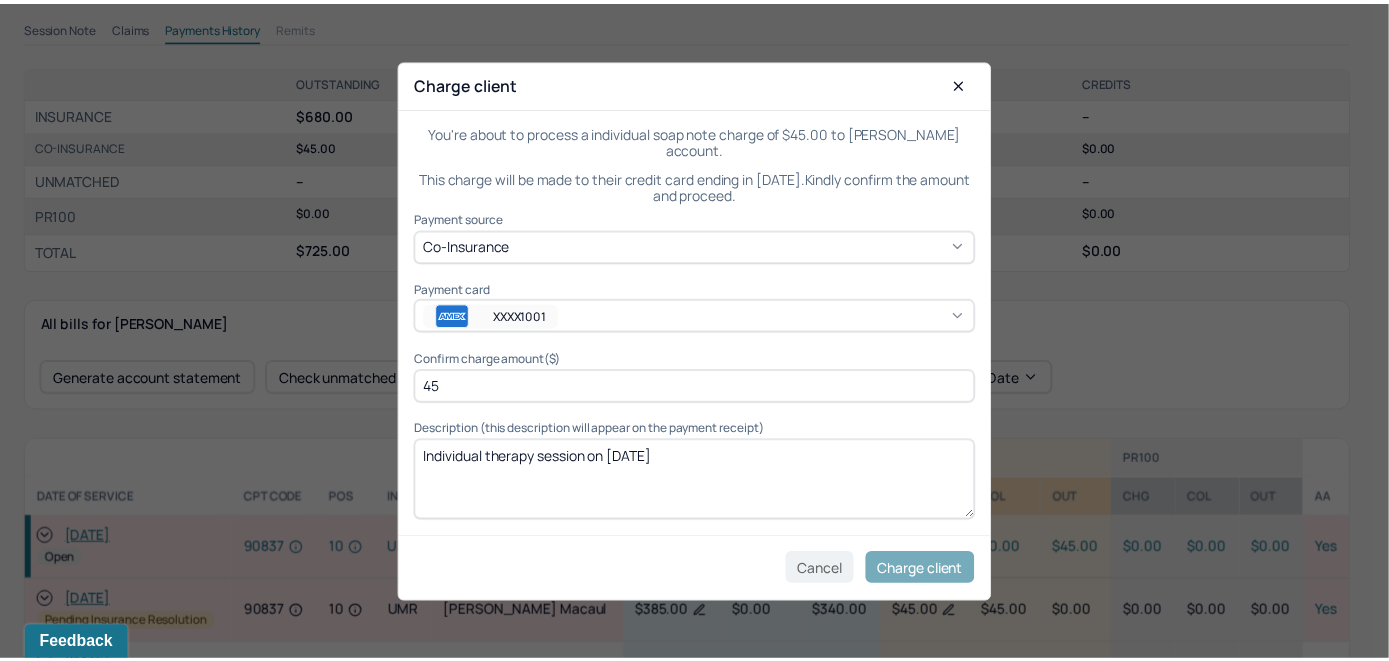 scroll, scrollTop: 577, scrollLeft: 0, axis: vertical 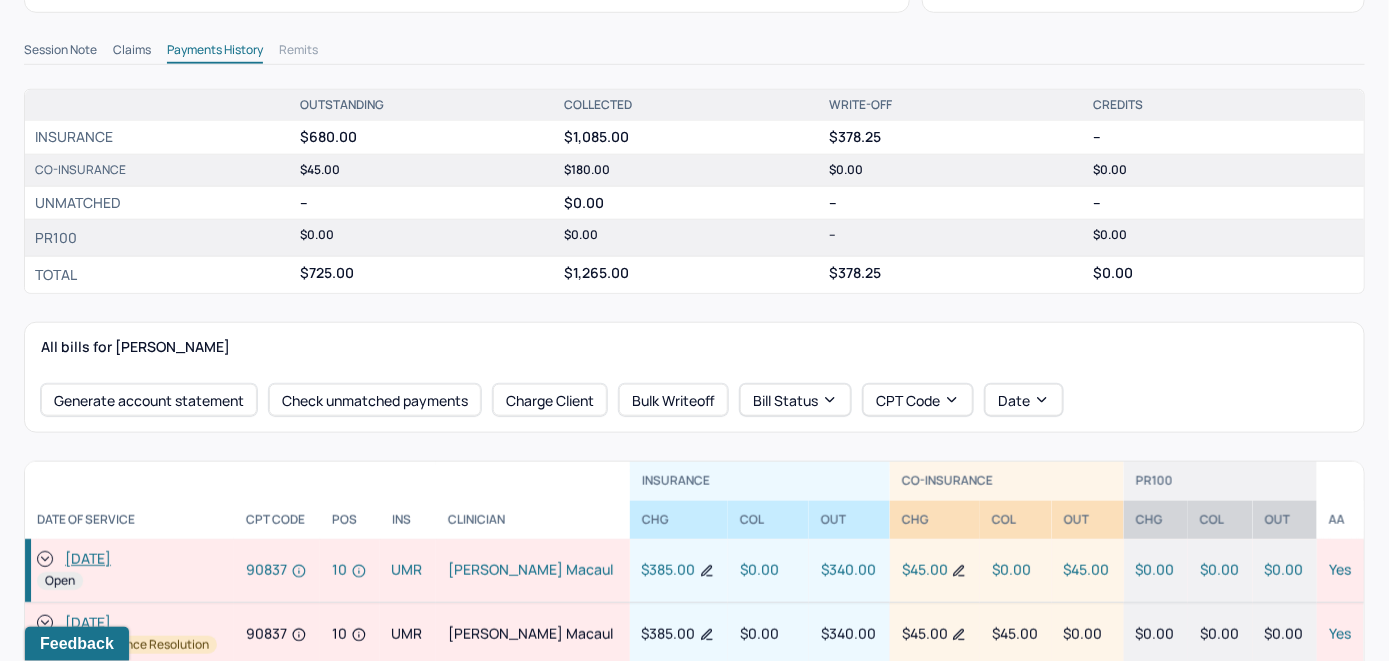 click 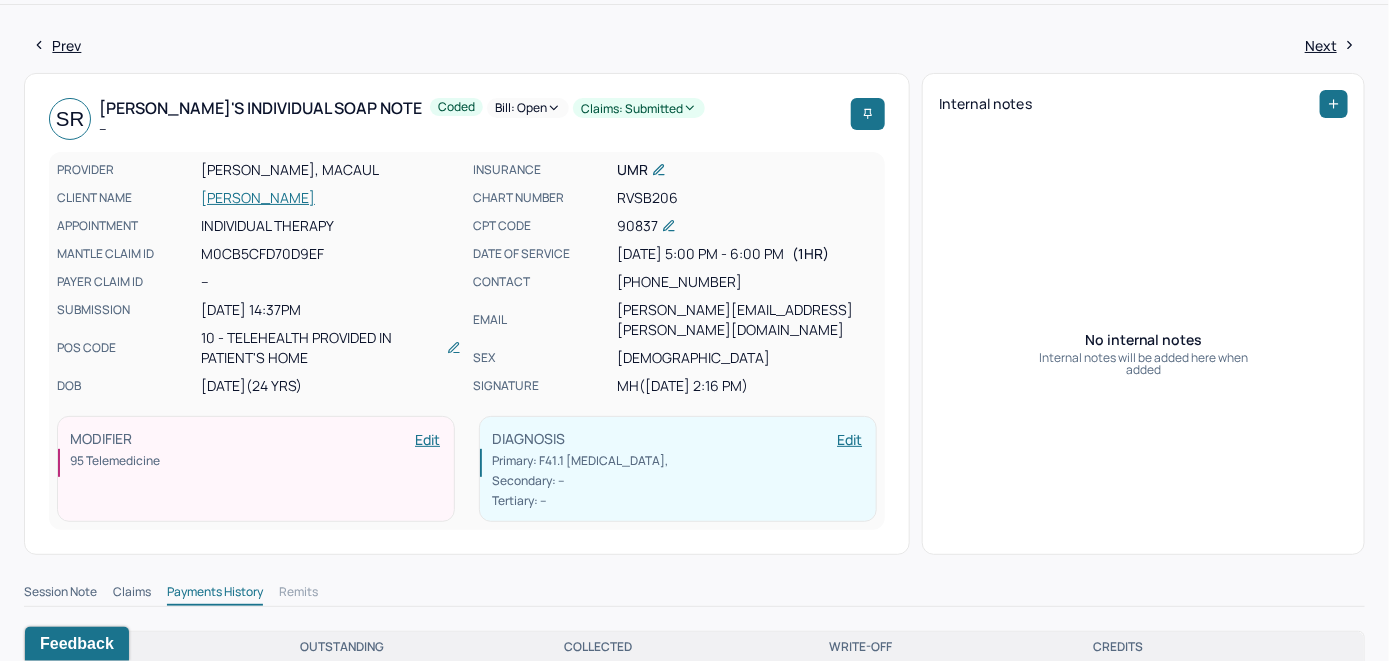 scroll, scrollTop: 0, scrollLeft: 0, axis: both 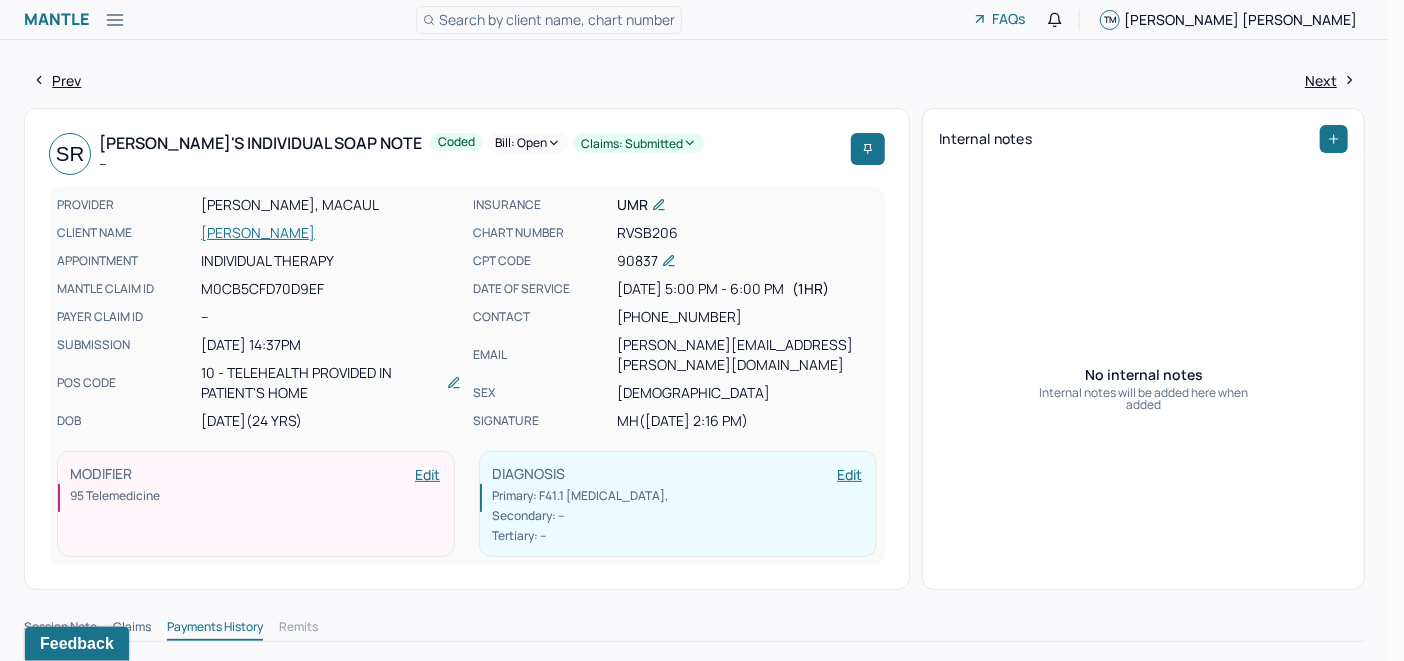 click on "Bill: Open" at bounding box center (528, 143) 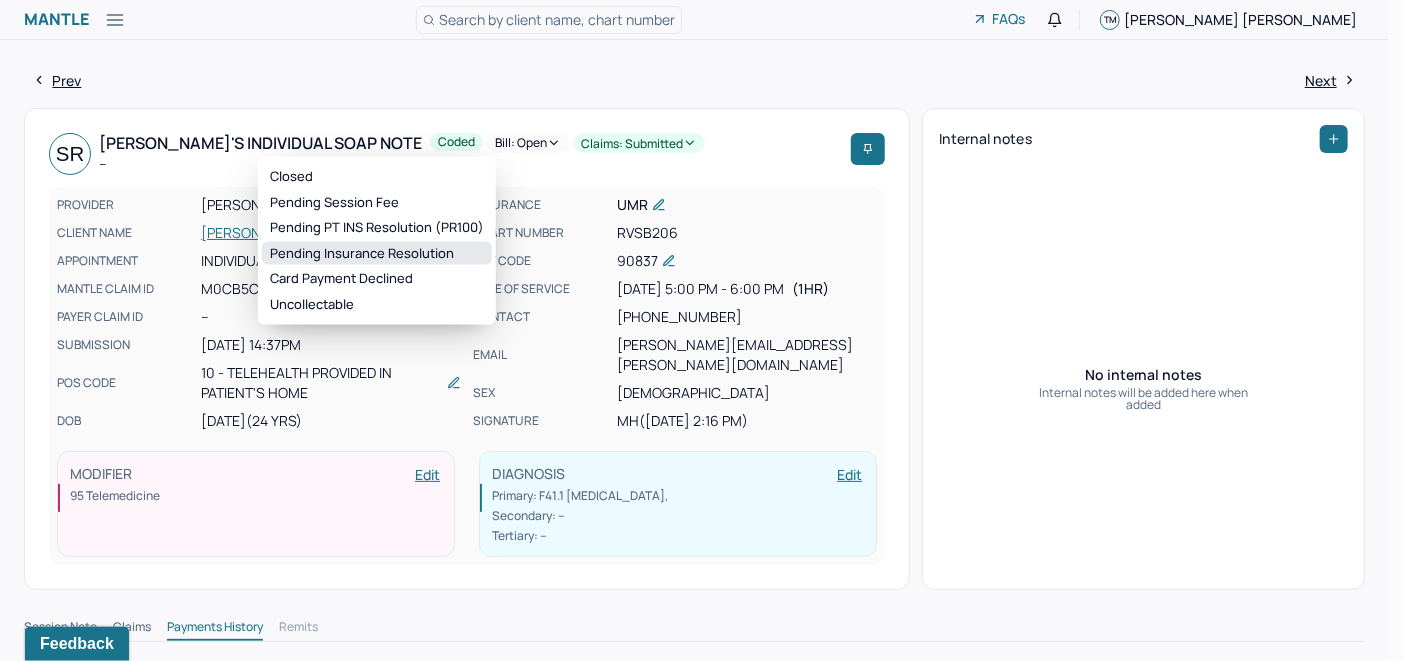 click on "Pending Insurance Resolution" at bounding box center [377, 253] 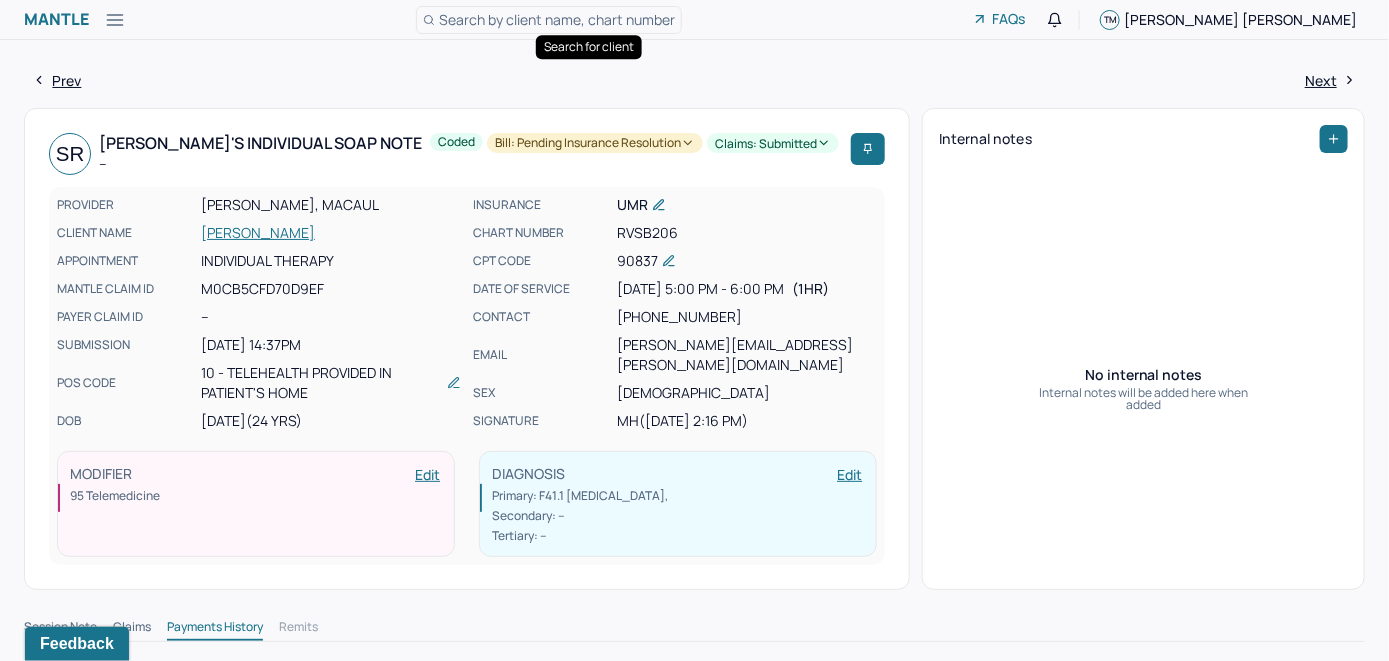 click on "Search by client name, chart number" at bounding box center [557, 19] 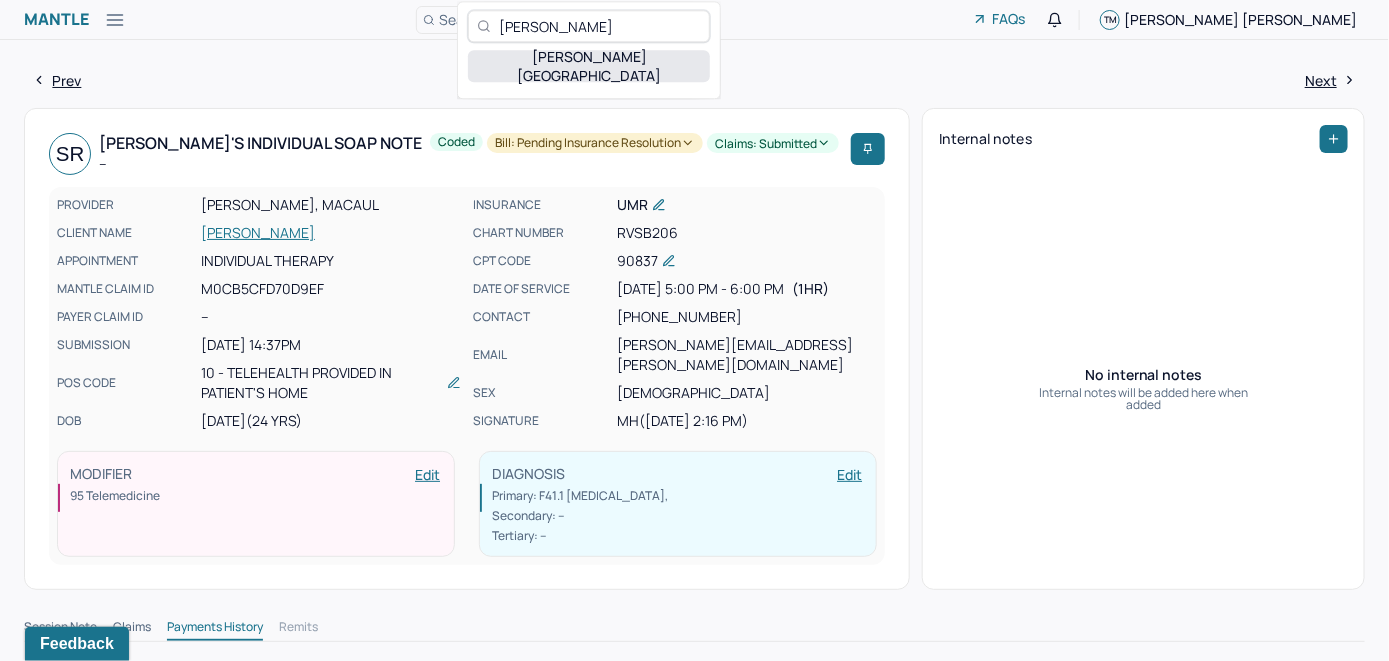 type on "Sydney Perry" 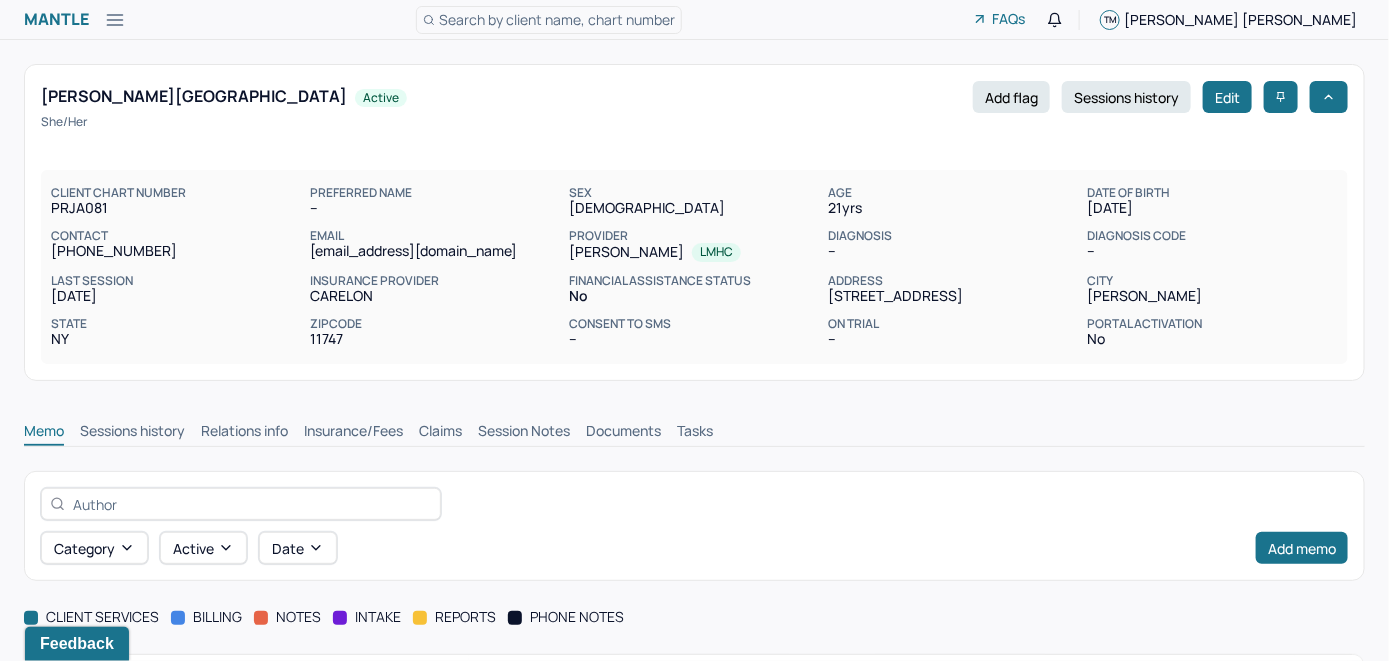 scroll, scrollTop: 0, scrollLeft: 0, axis: both 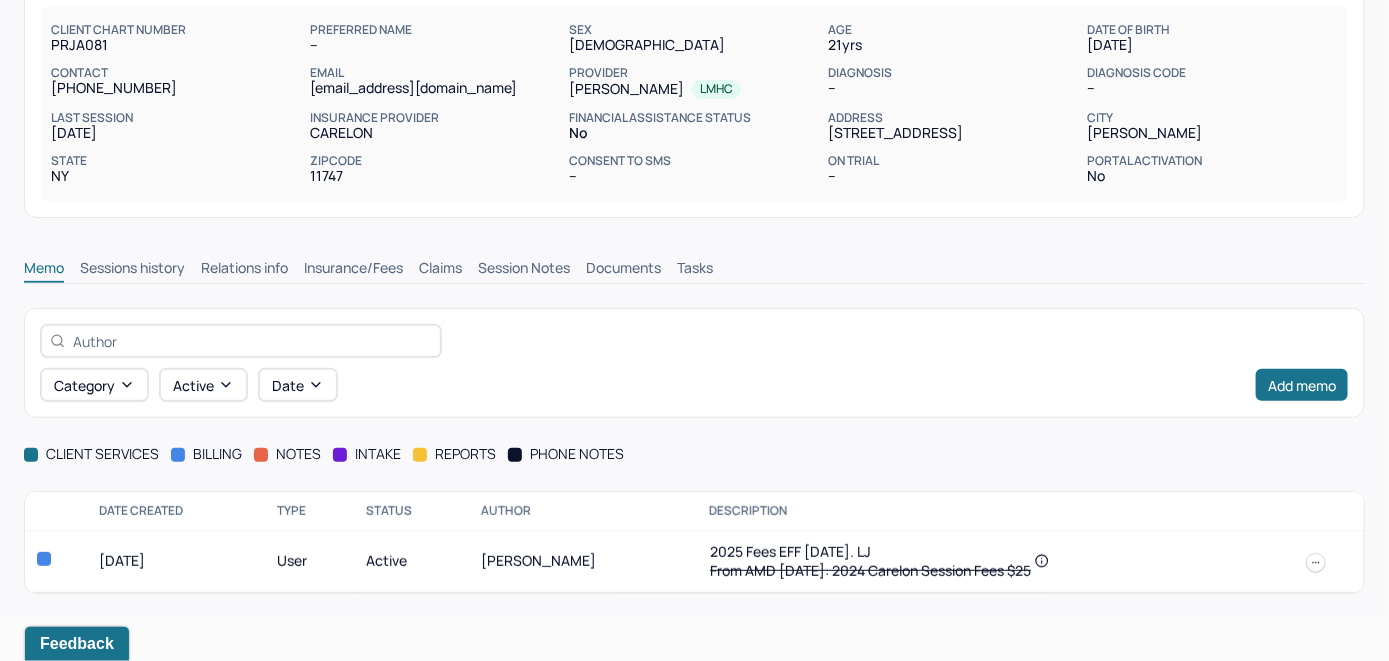 click on "Insurance/Fees" at bounding box center [353, 270] 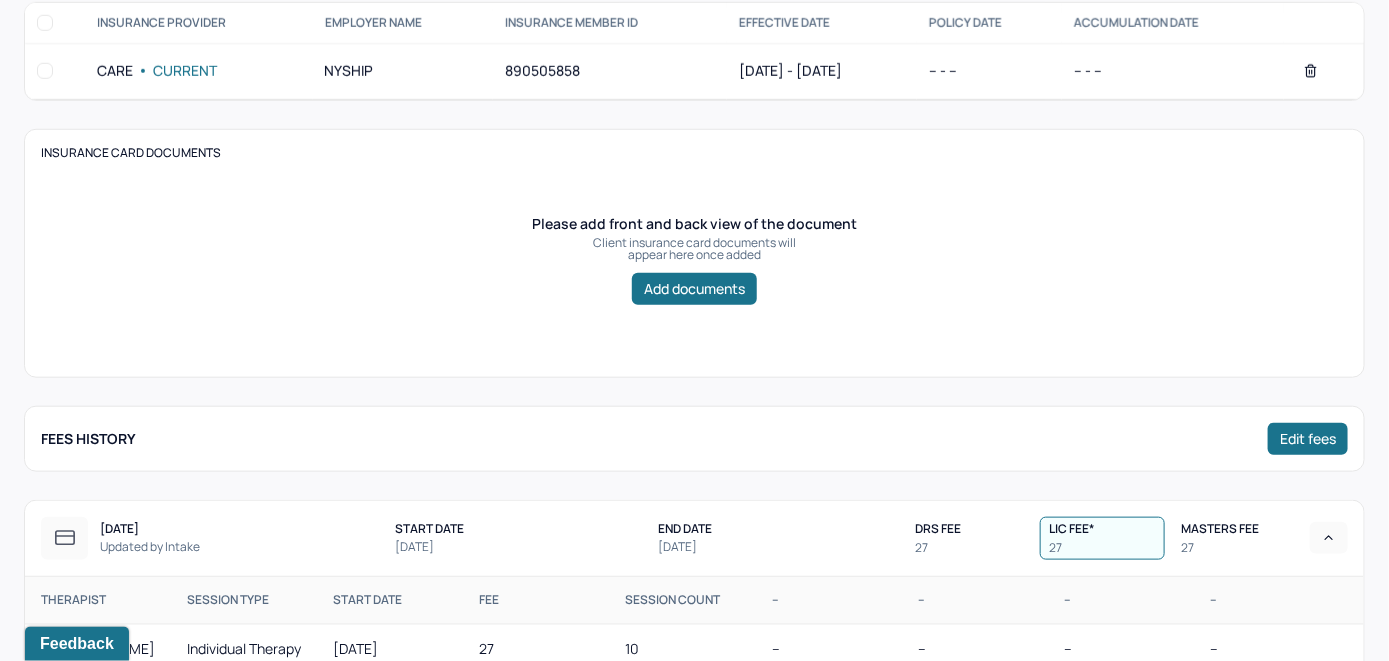 scroll, scrollTop: 363, scrollLeft: 0, axis: vertical 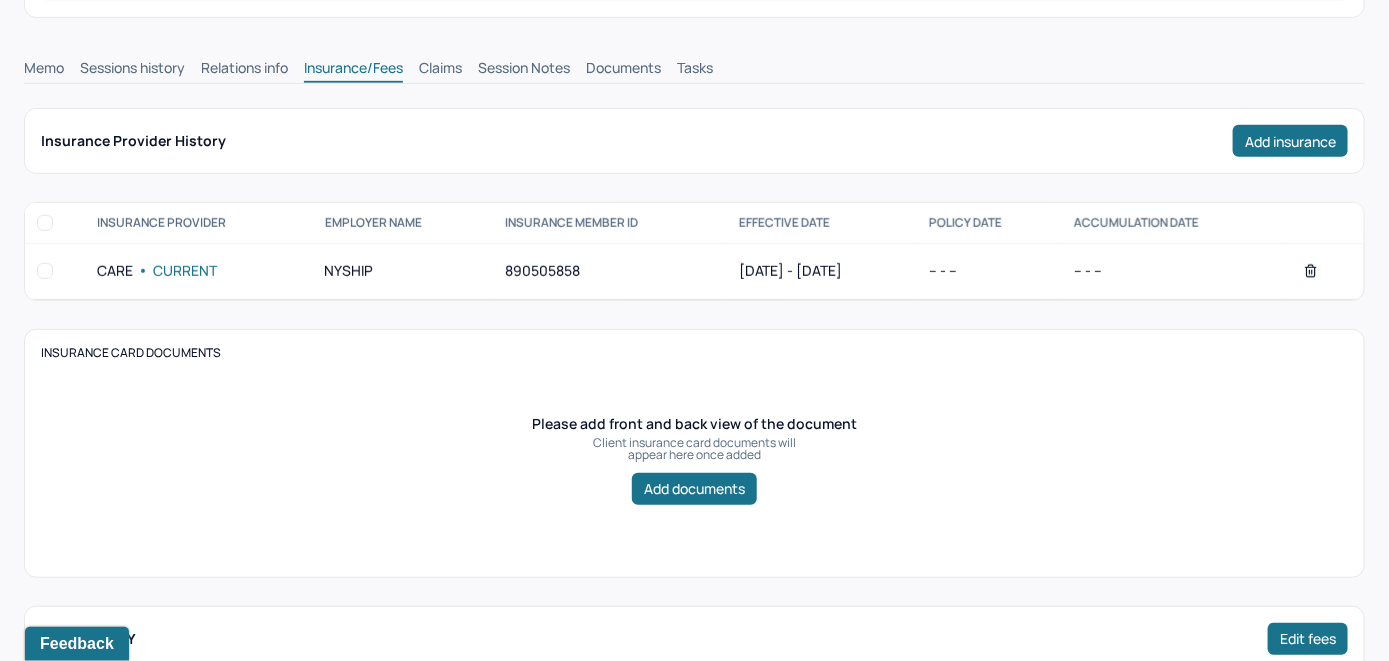 click on "Claims" at bounding box center [440, 70] 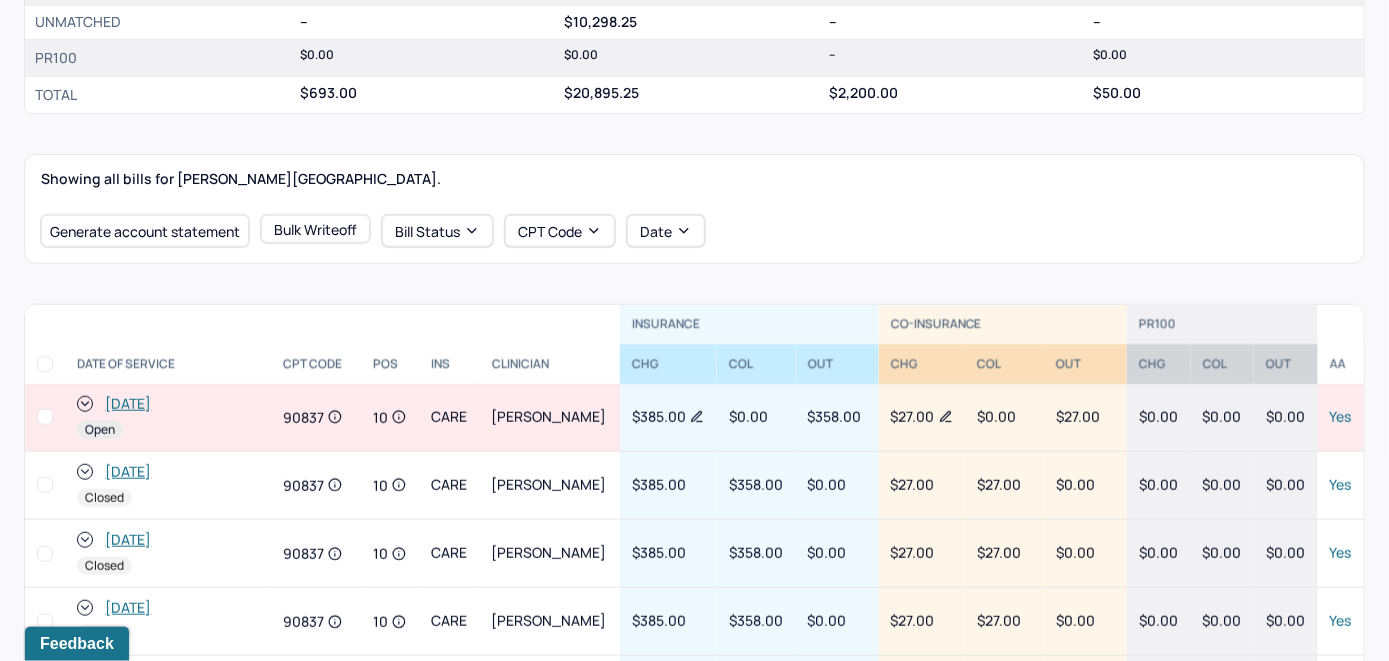 scroll, scrollTop: 567, scrollLeft: 0, axis: vertical 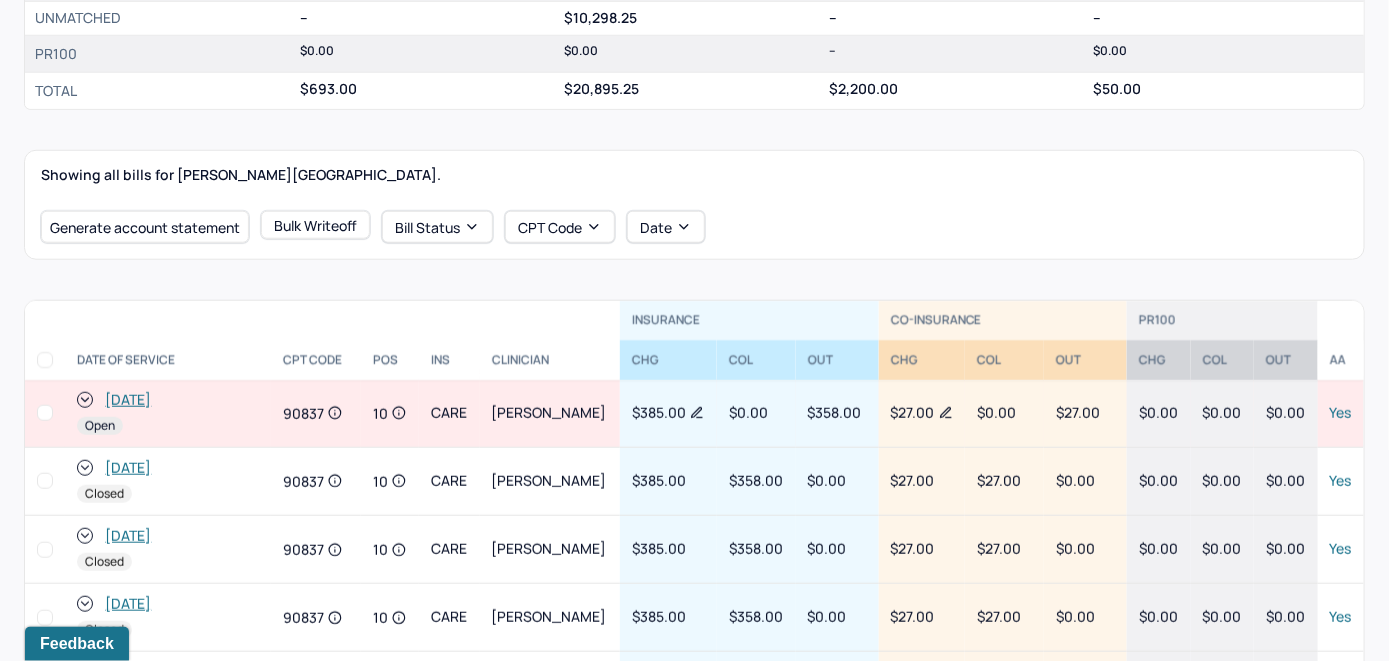 click on "[DATE]" at bounding box center (128, 400) 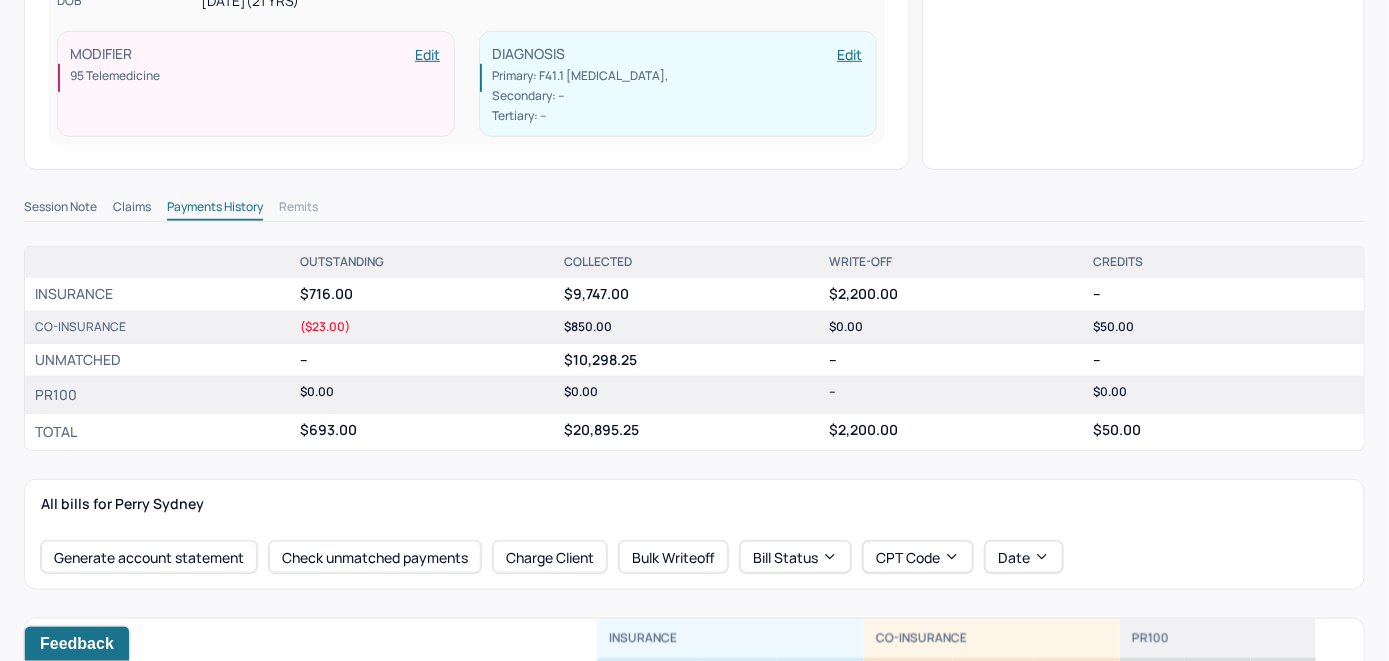 scroll, scrollTop: 500, scrollLeft: 0, axis: vertical 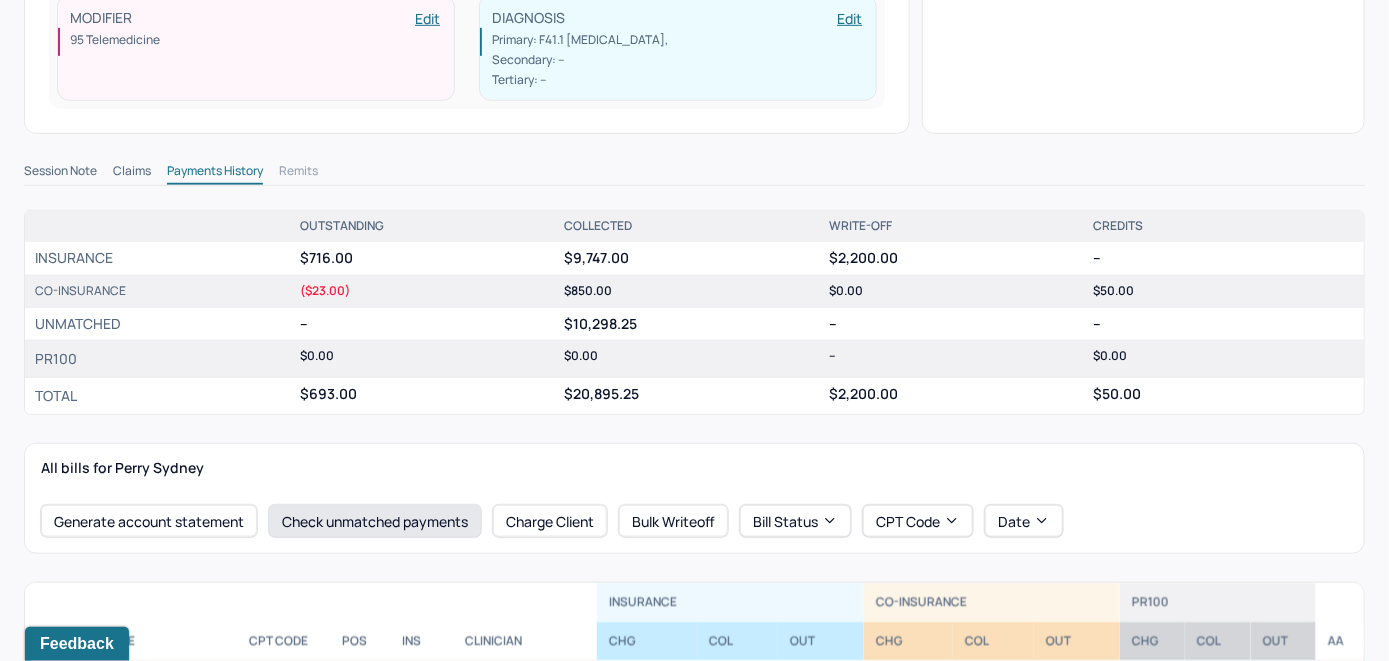 click on "Check unmatched payments" at bounding box center (375, 521) 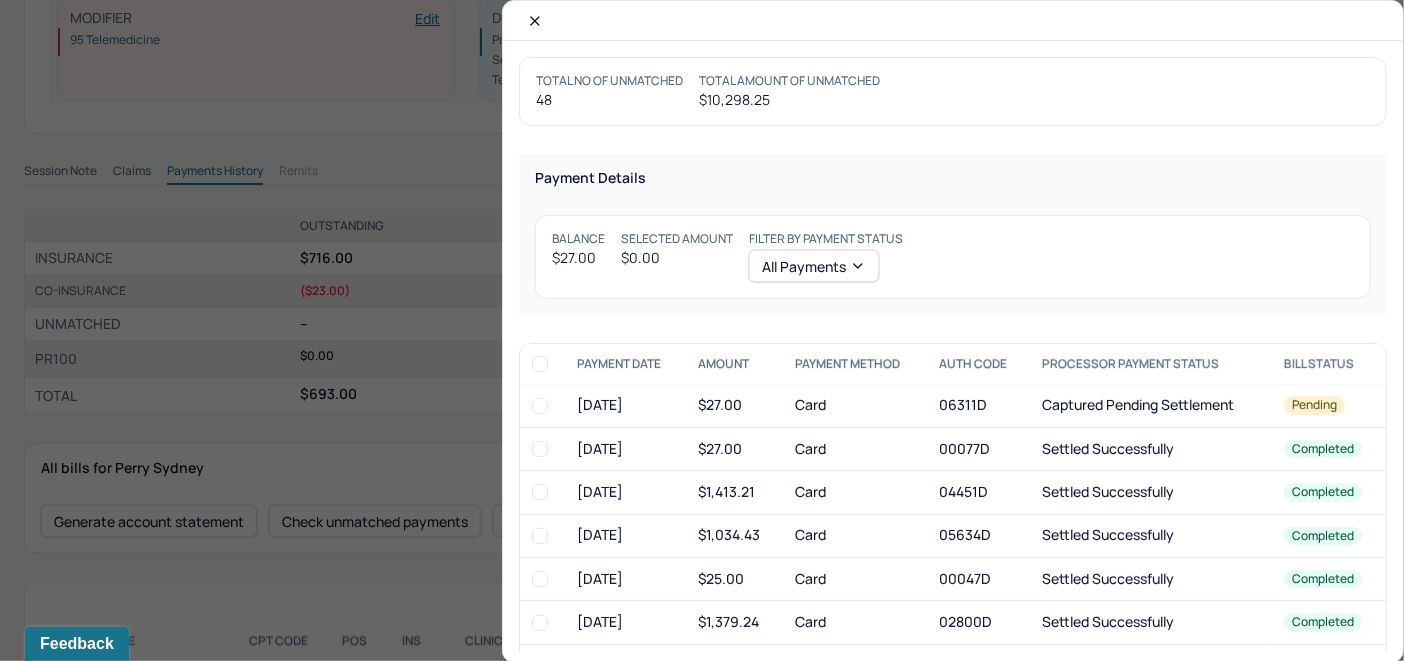 click at bounding box center (540, 449) 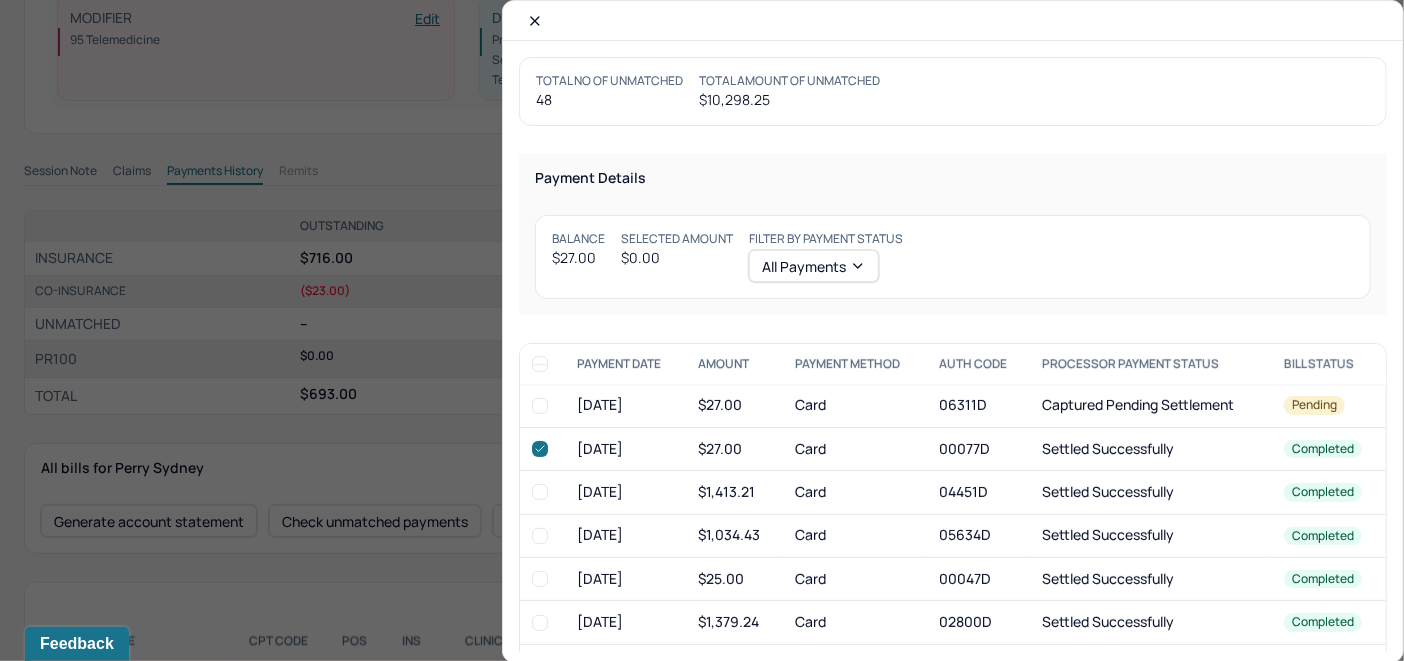 checkbox on "true" 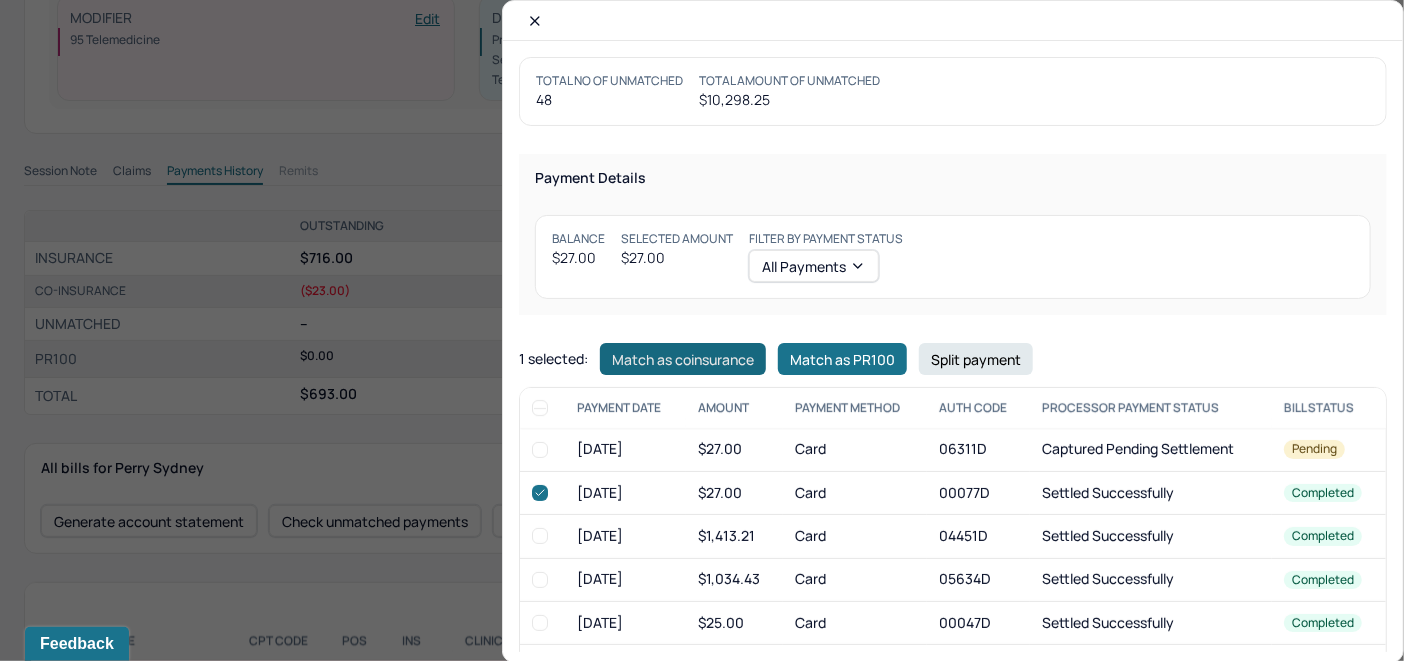 click on "Match as coinsurance" at bounding box center (683, 359) 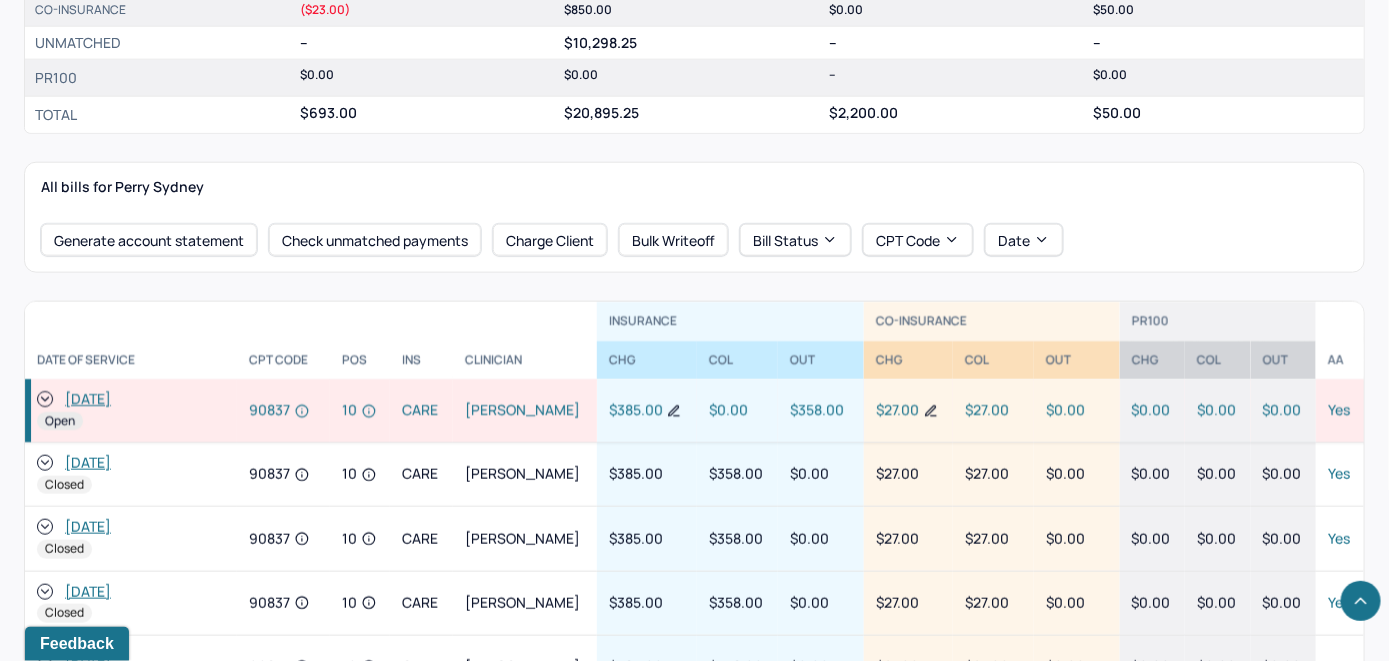 scroll, scrollTop: 800, scrollLeft: 0, axis: vertical 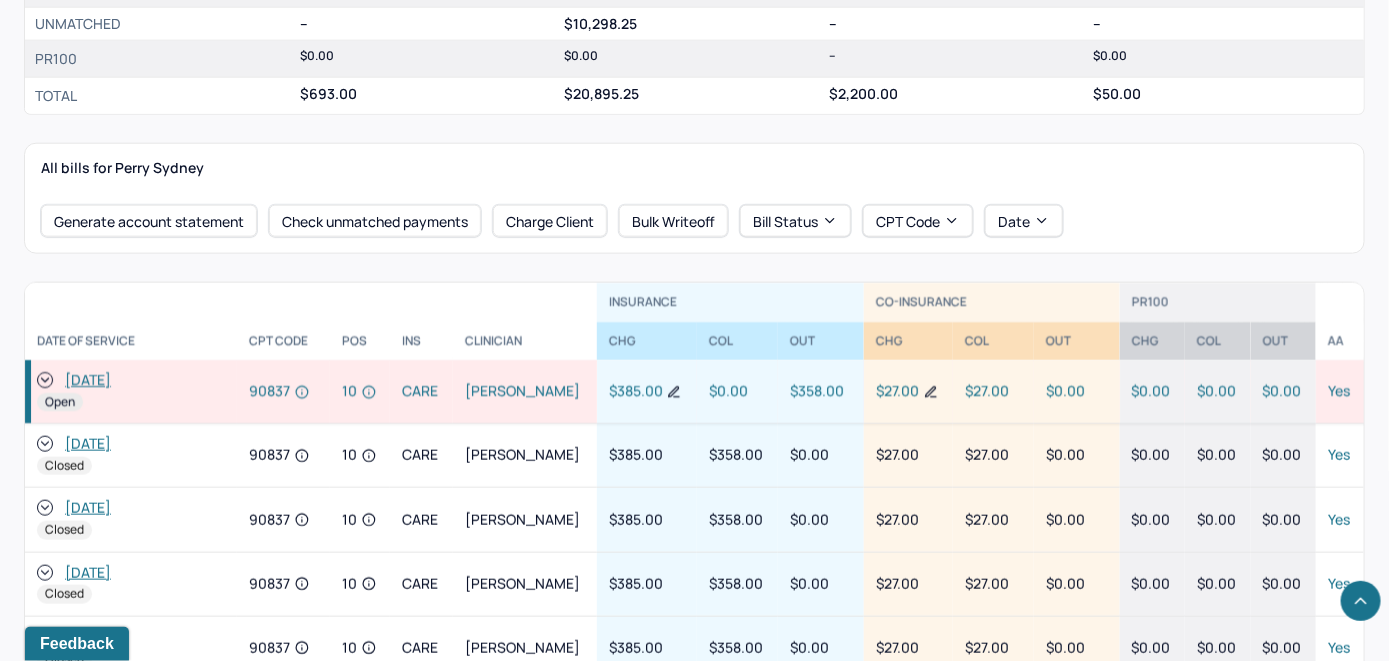 click 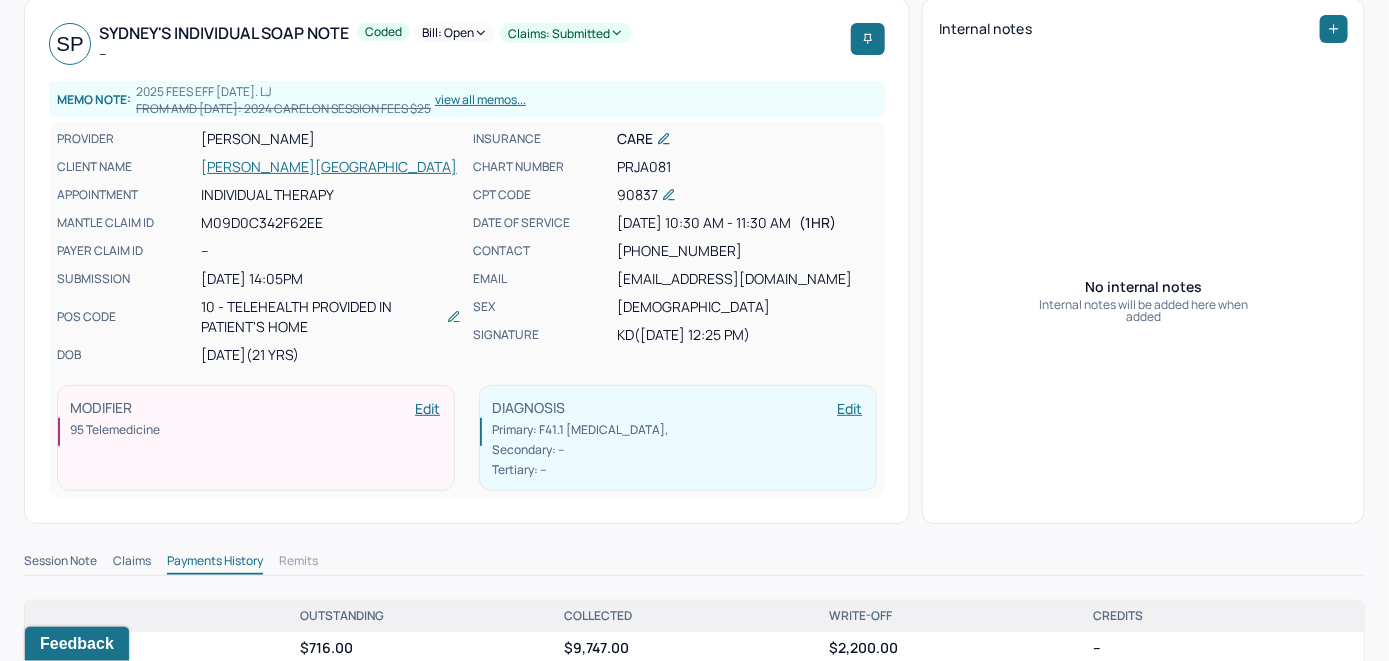 scroll, scrollTop: 0, scrollLeft: 0, axis: both 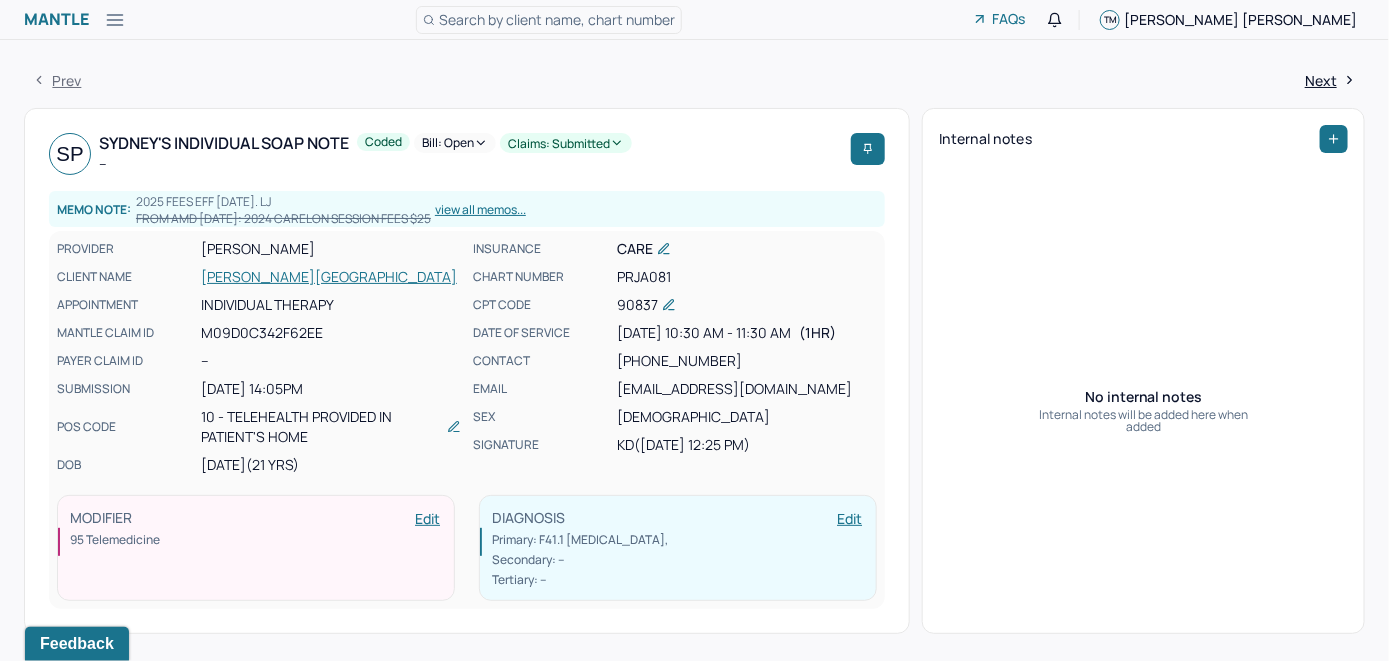 click on "Bill: Open" at bounding box center [455, 143] 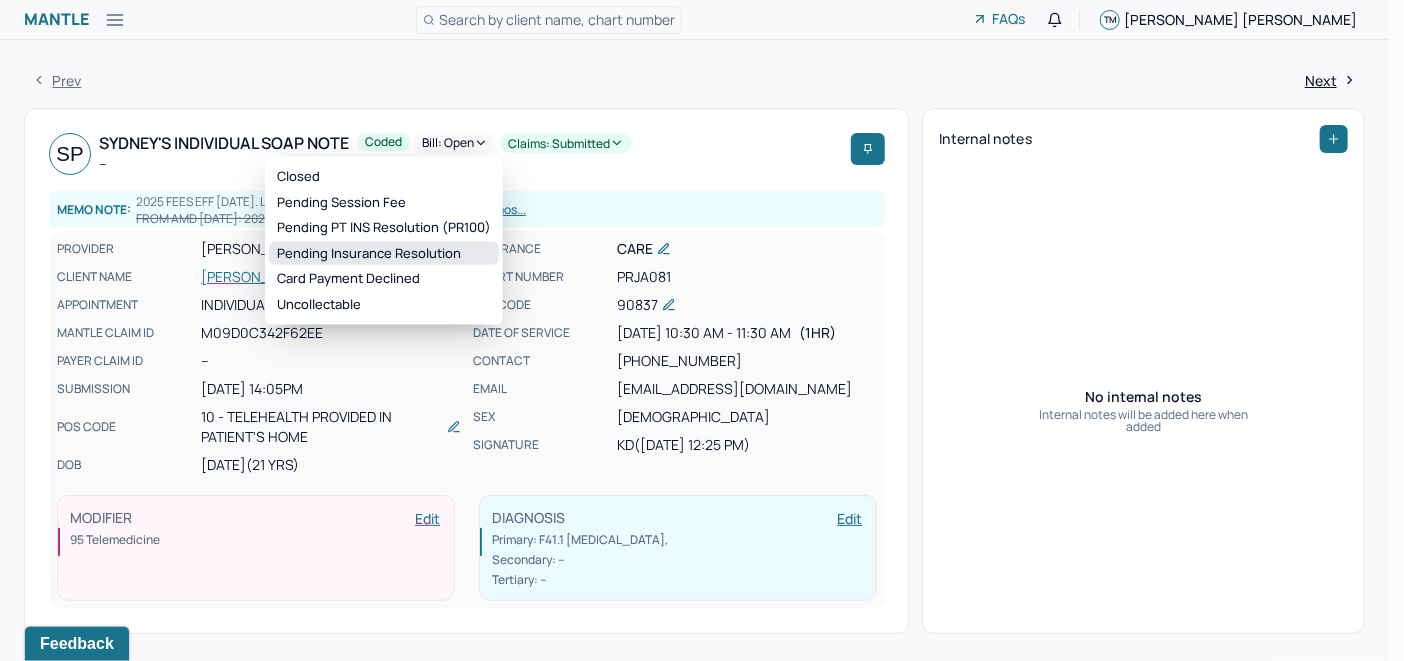 click on "Pending Insurance Resolution" at bounding box center (384, 253) 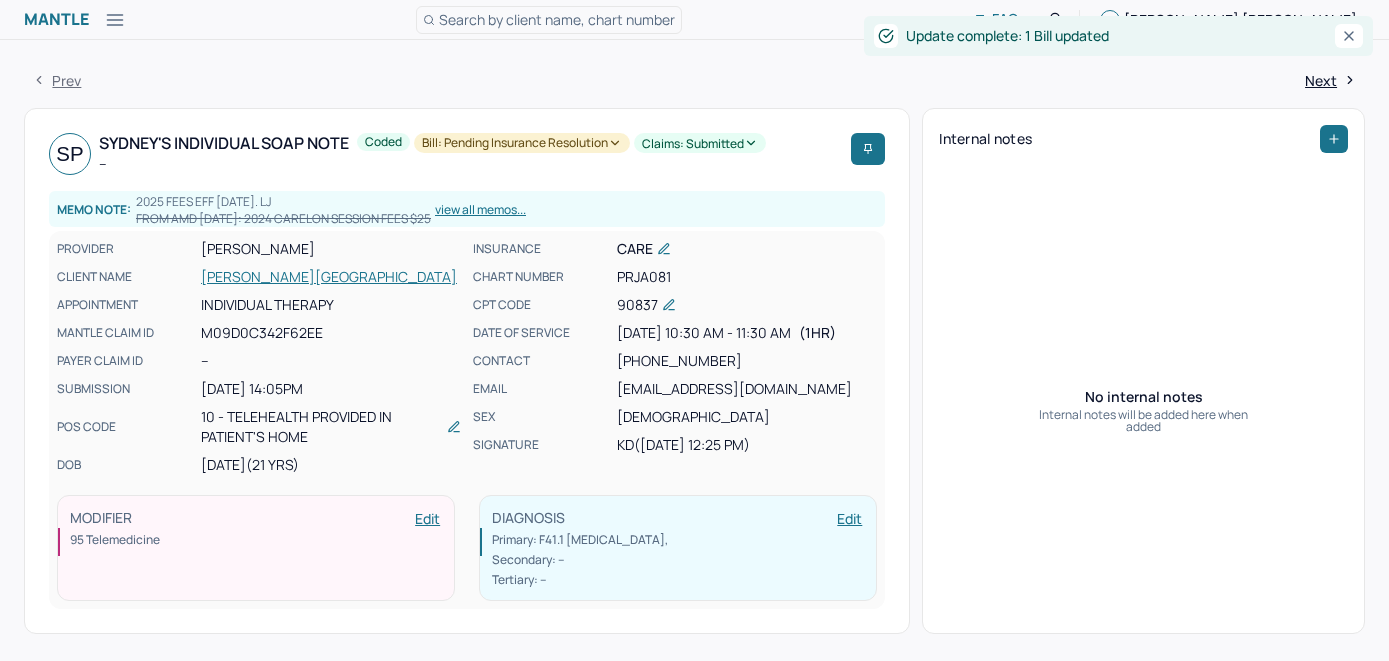 scroll, scrollTop: 0, scrollLeft: 0, axis: both 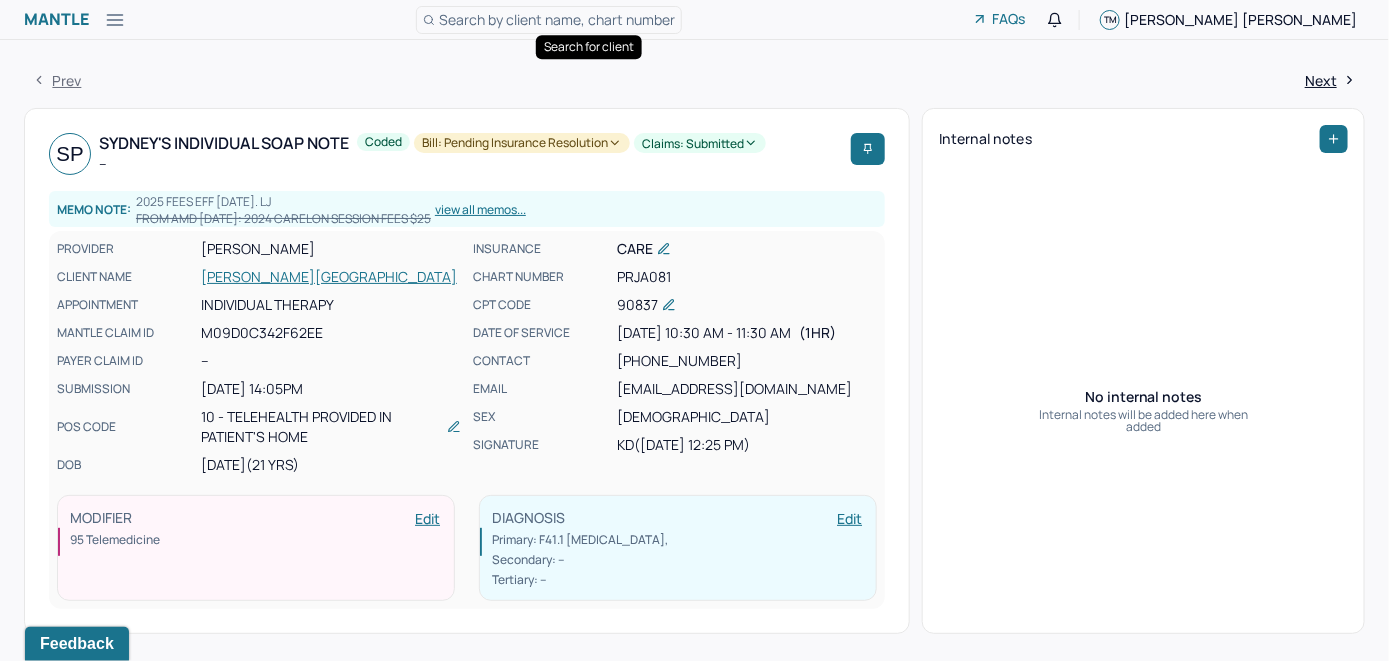click on "Search by client name, chart number" at bounding box center (557, 19) 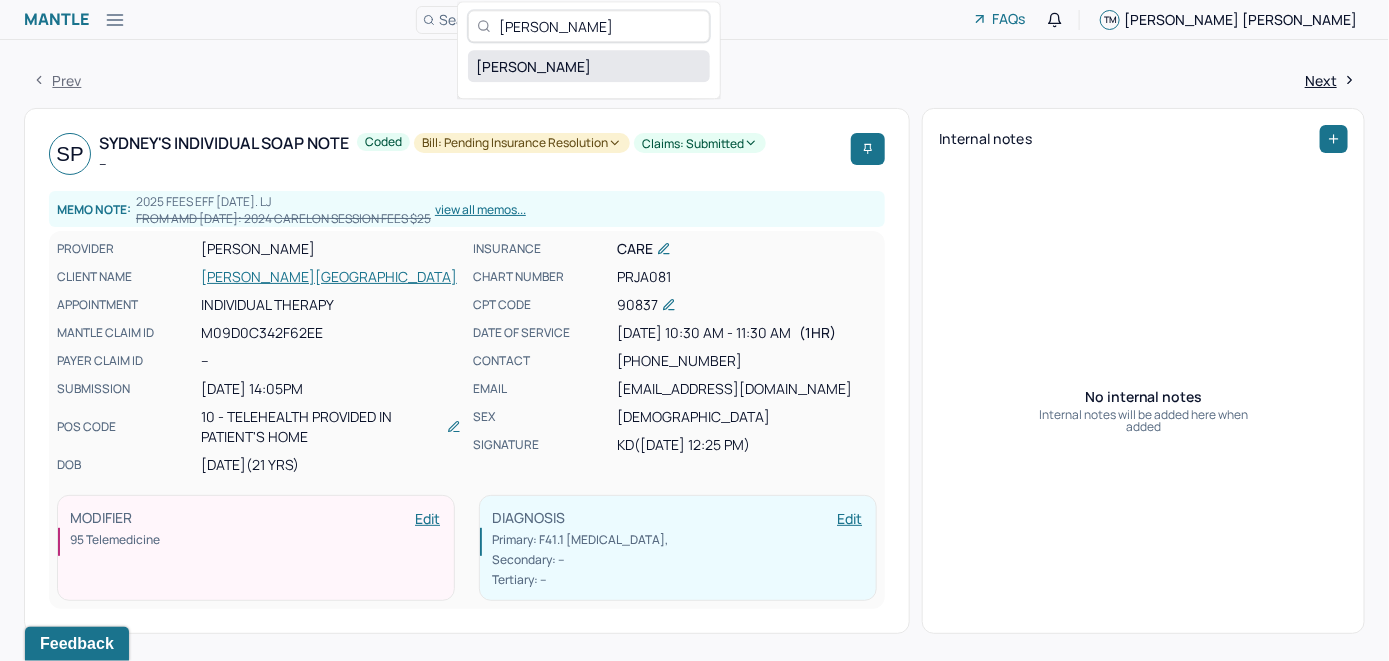 type on "[PERSON_NAME]" 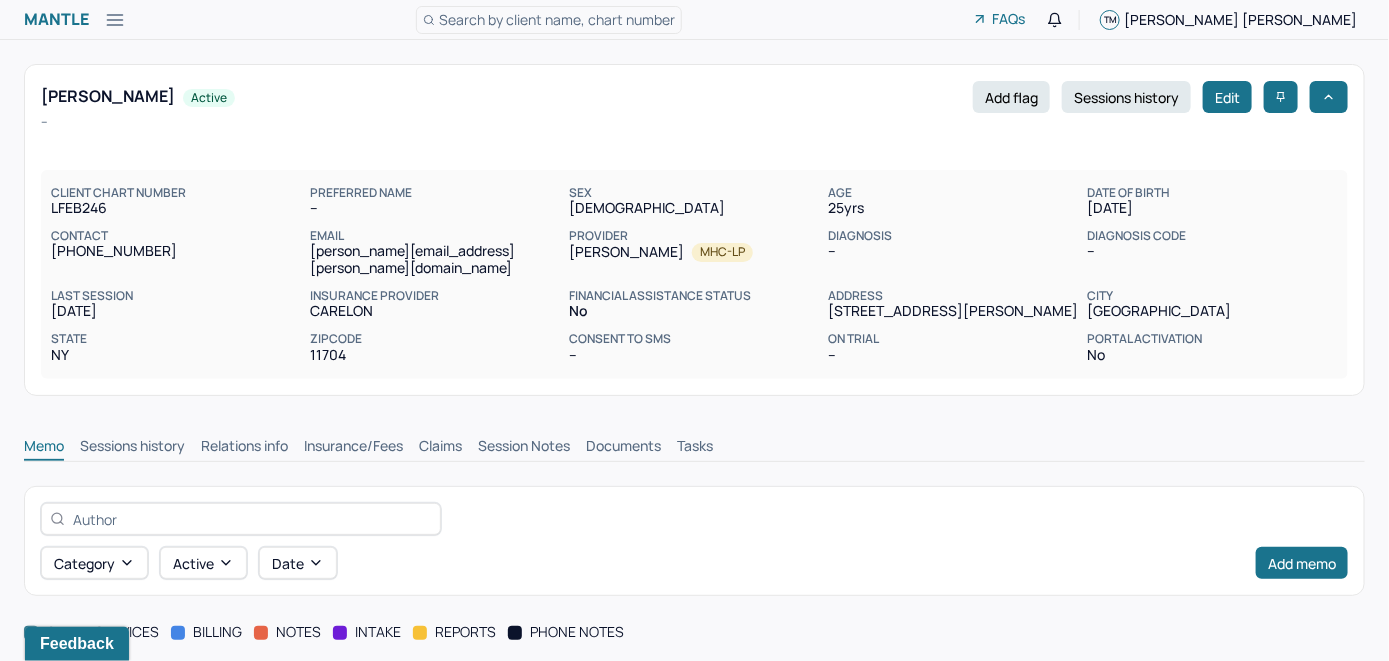scroll, scrollTop: 0, scrollLeft: 0, axis: both 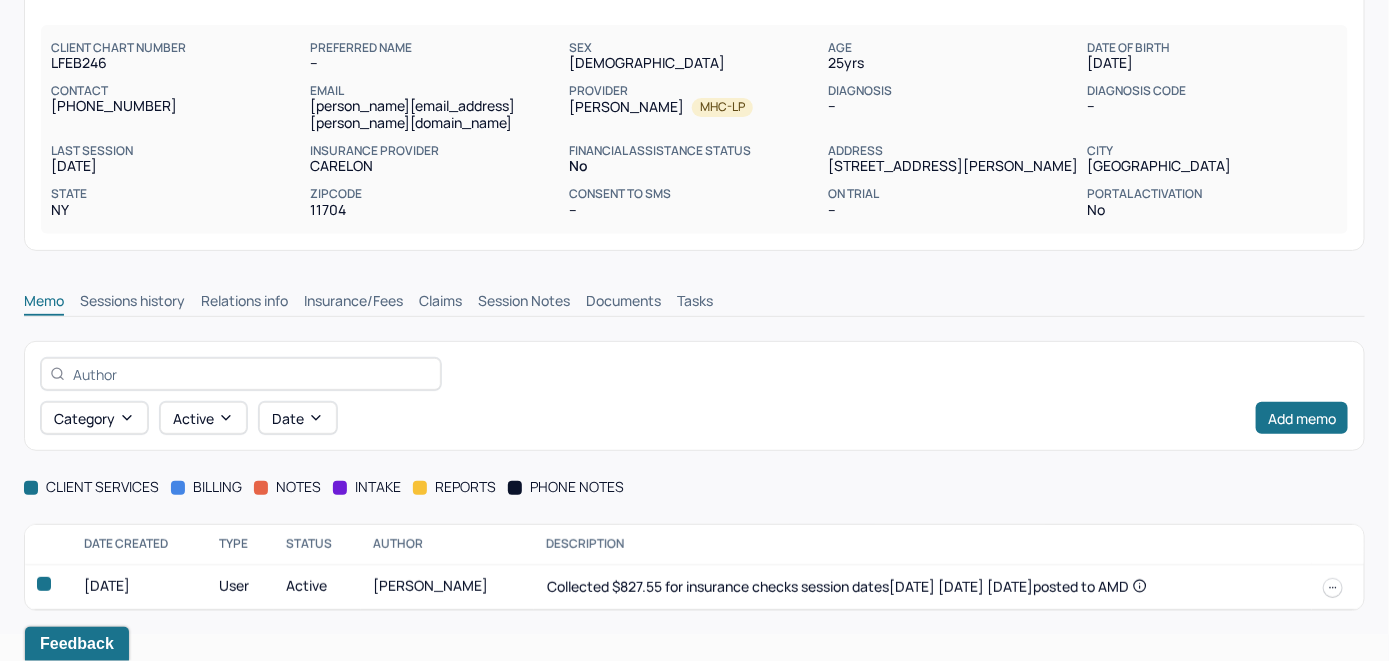 click on "Insurance/Fees" at bounding box center [353, 303] 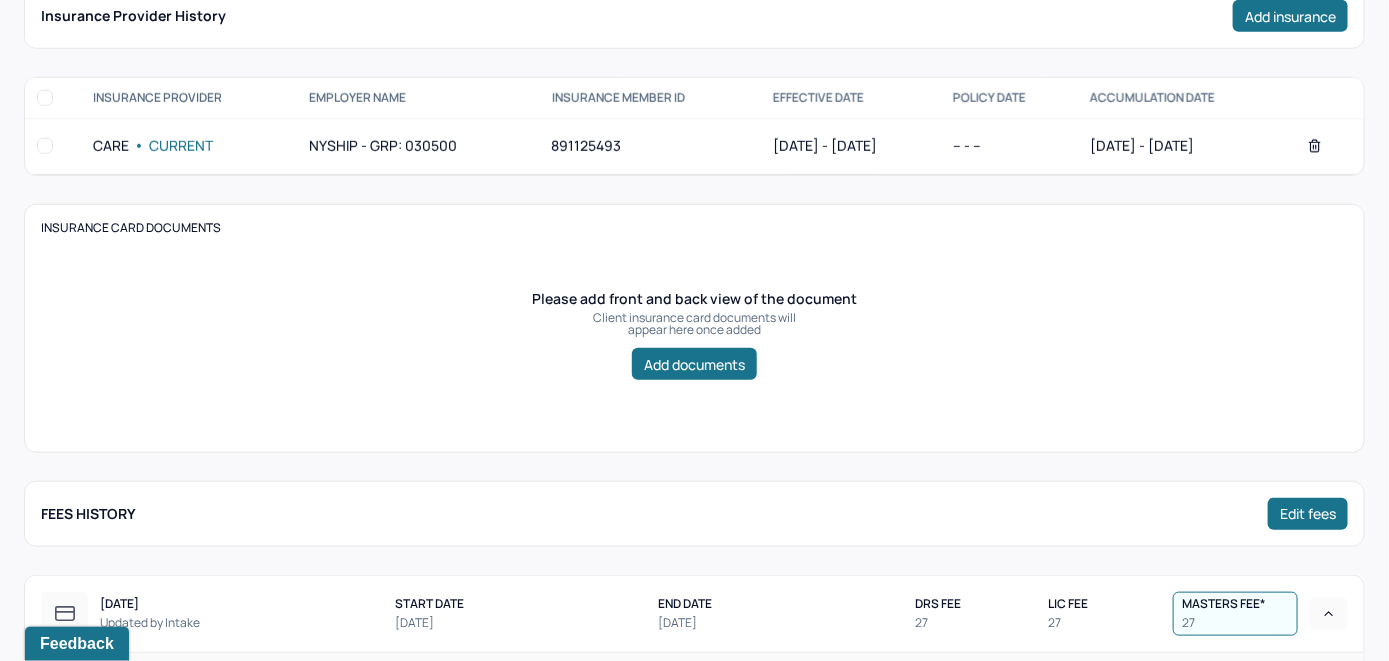 scroll, scrollTop: 345, scrollLeft: 0, axis: vertical 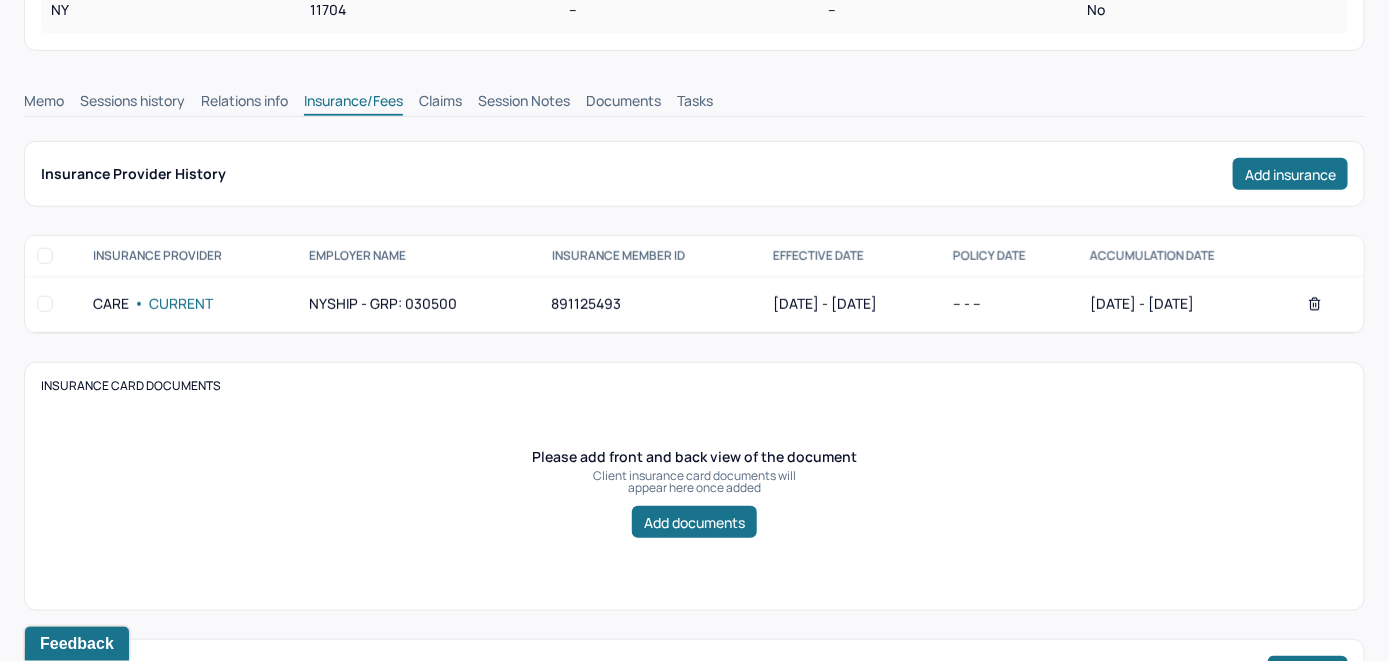 click on "Claims" at bounding box center (440, 103) 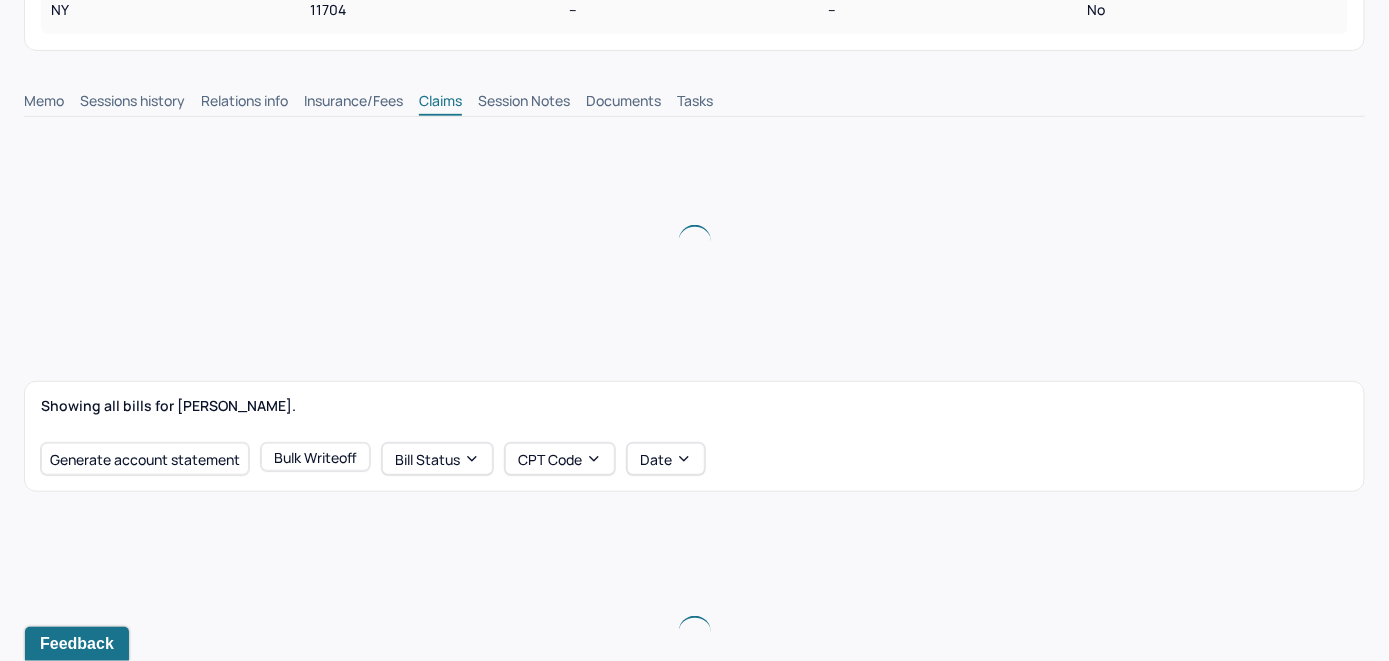 scroll, scrollTop: 445, scrollLeft: 0, axis: vertical 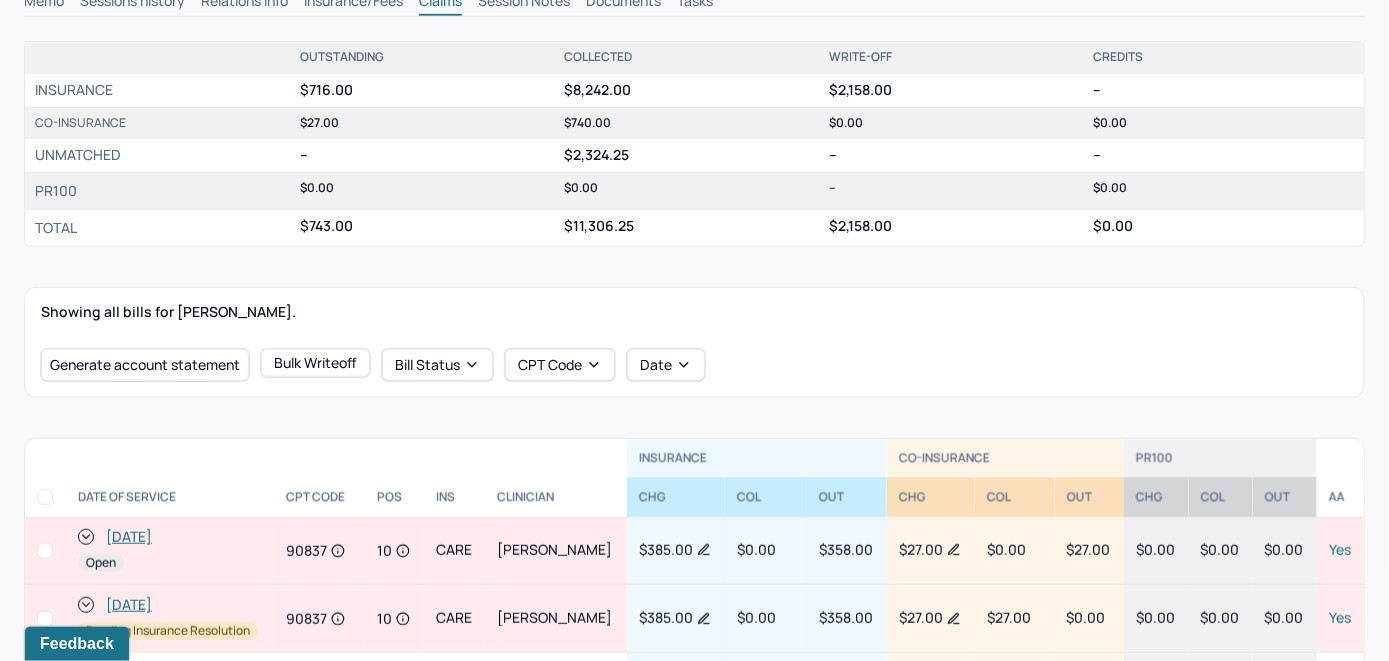 click on "[DATE]" at bounding box center (129, 537) 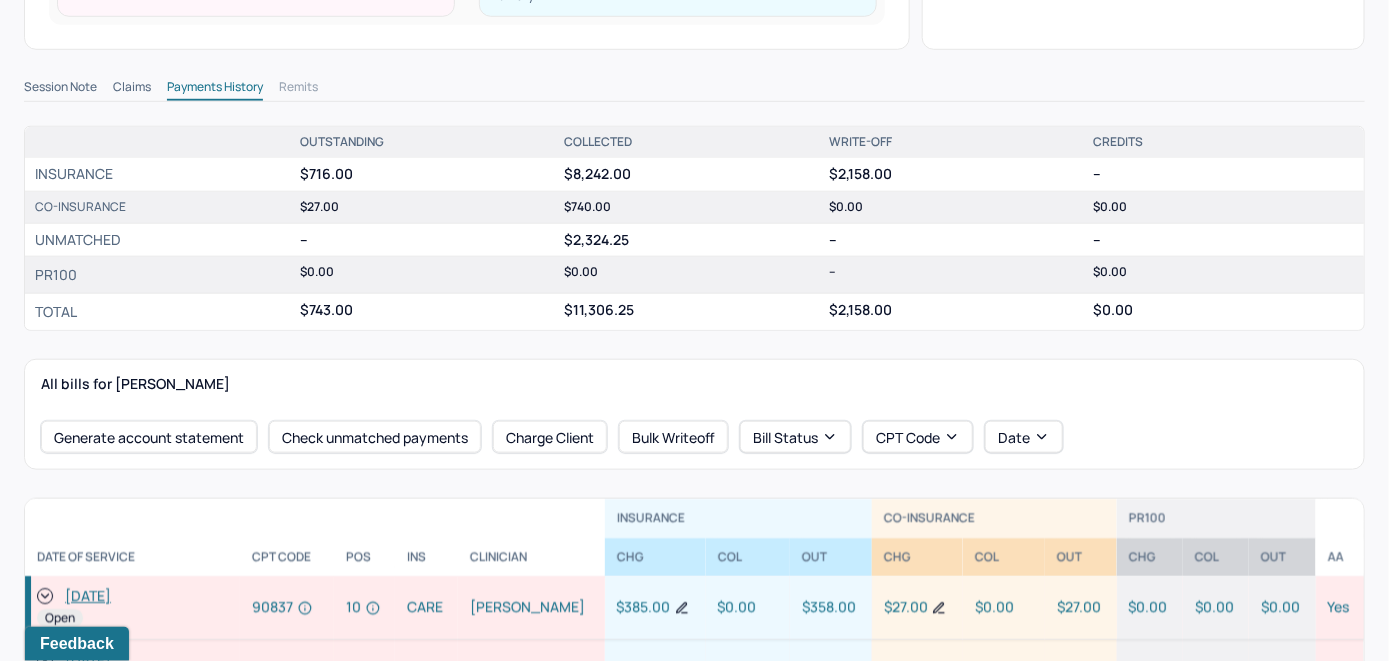 scroll, scrollTop: 600, scrollLeft: 0, axis: vertical 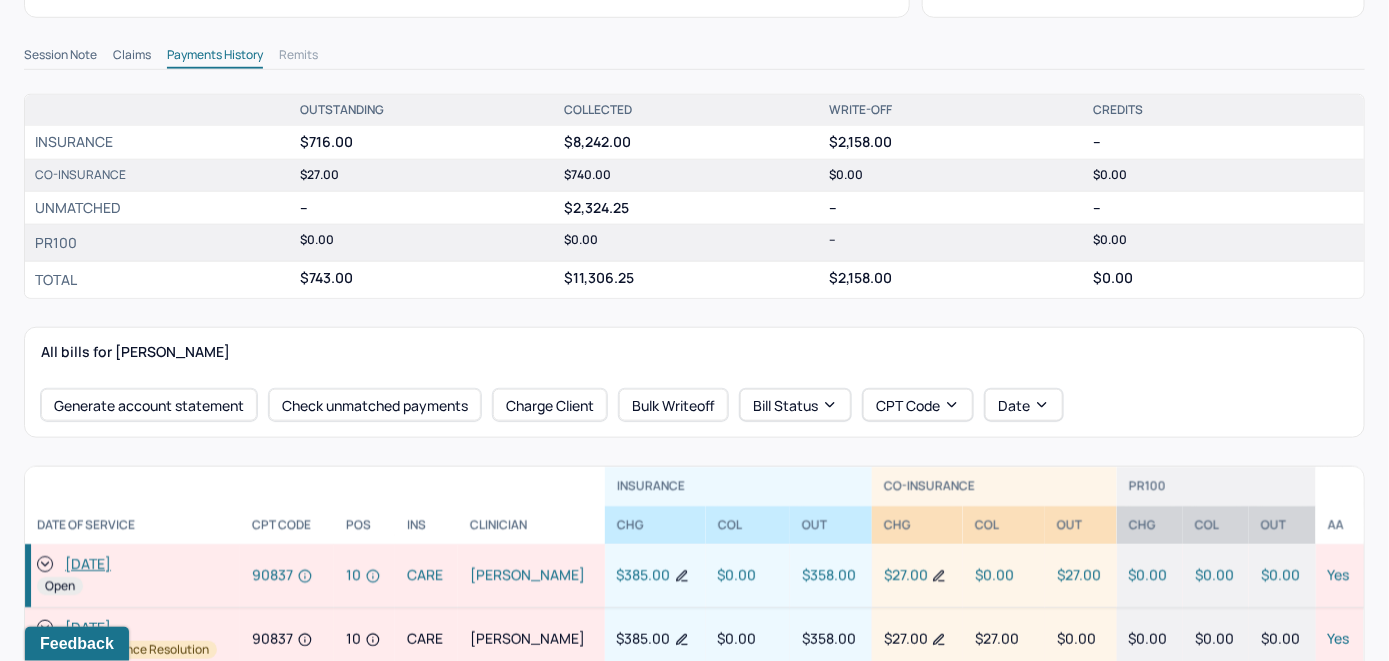 click on "All bills for   [PERSON_NAME] Generate account statement Check unmatched payments Charge Client Bulk Writeoff Bill Status CPT Code Date" at bounding box center [694, 382] 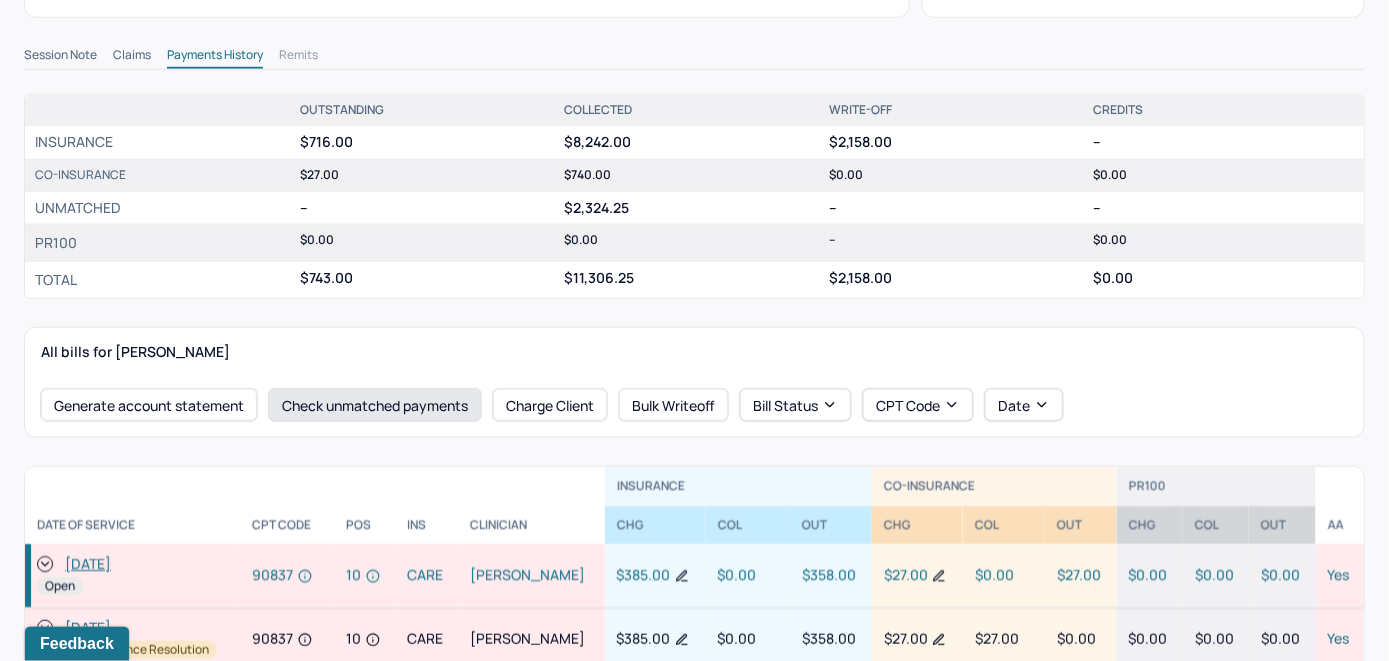 click on "Check unmatched payments" at bounding box center (375, 405) 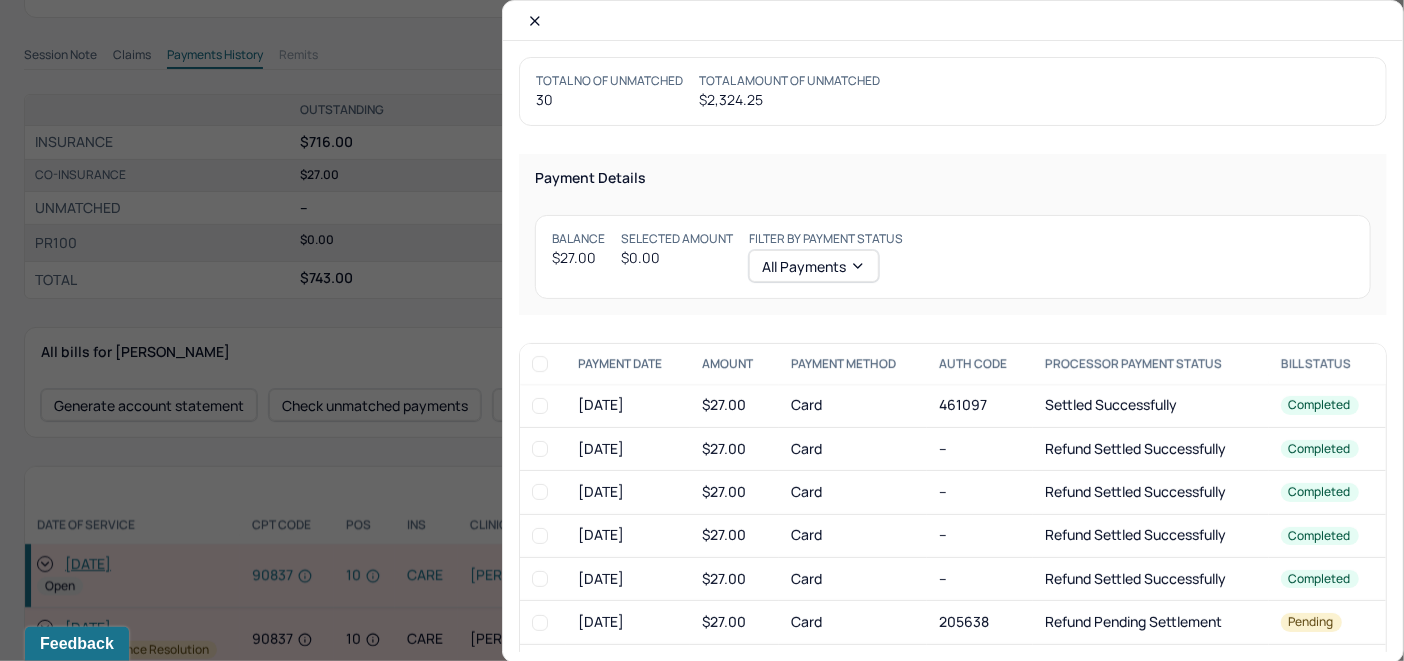click at bounding box center (540, 406) 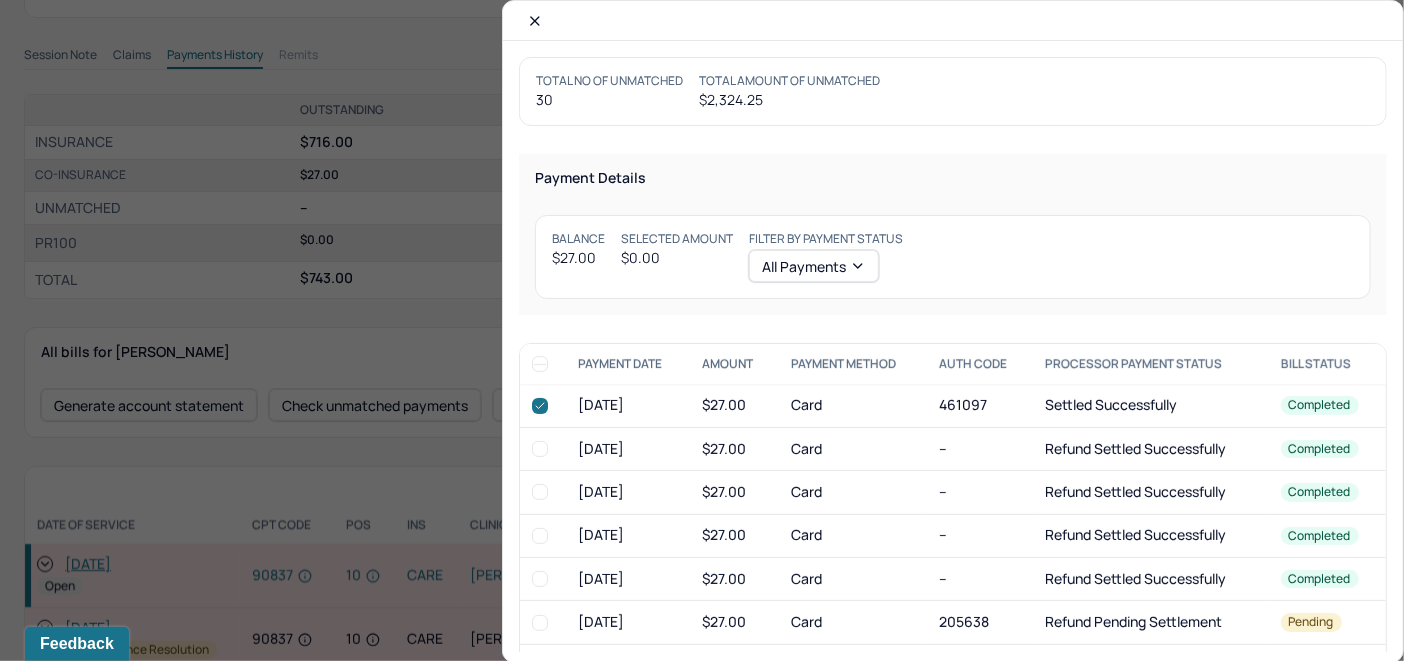 checkbox on "true" 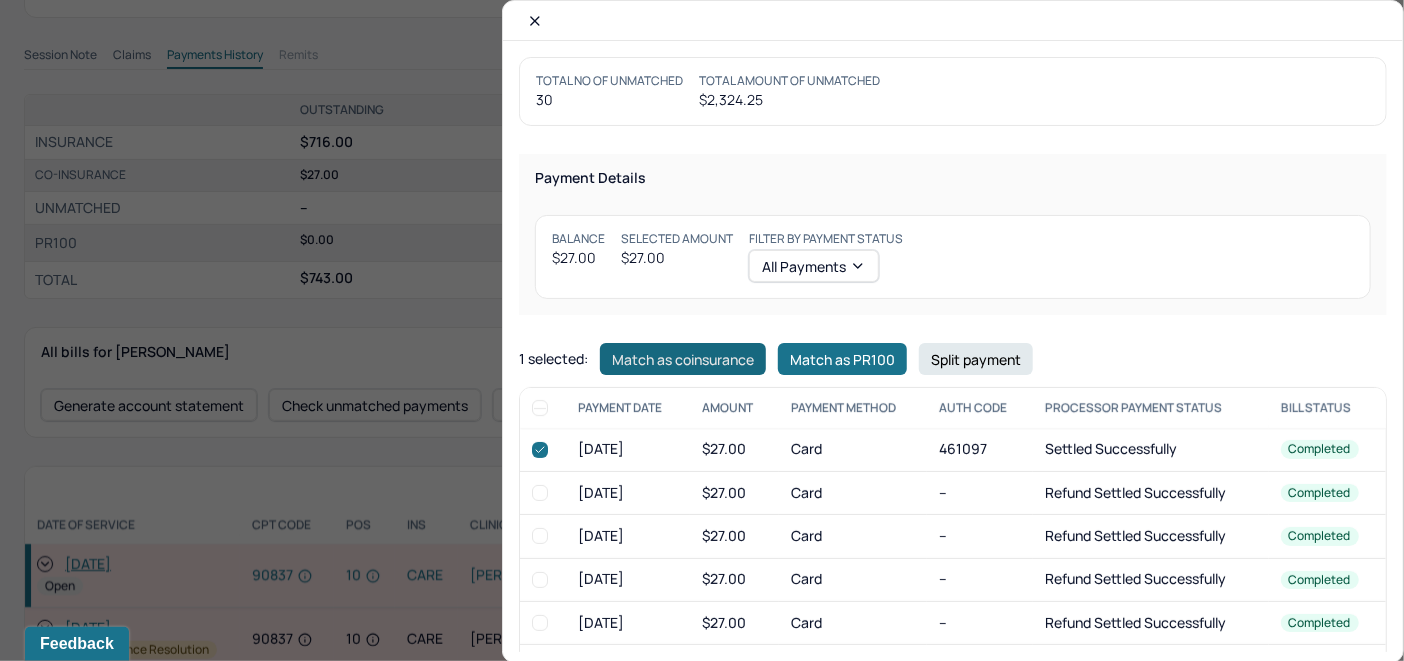 click on "Match as coinsurance" at bounding box center [683, 359] 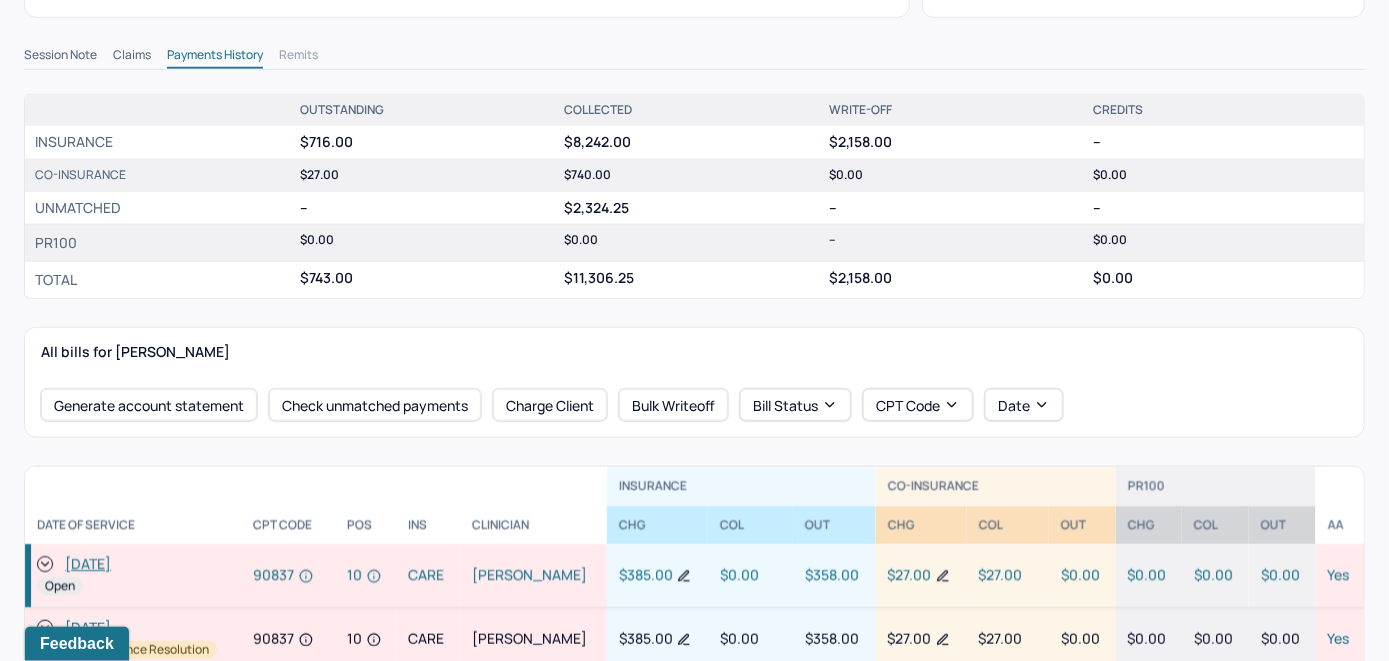 click 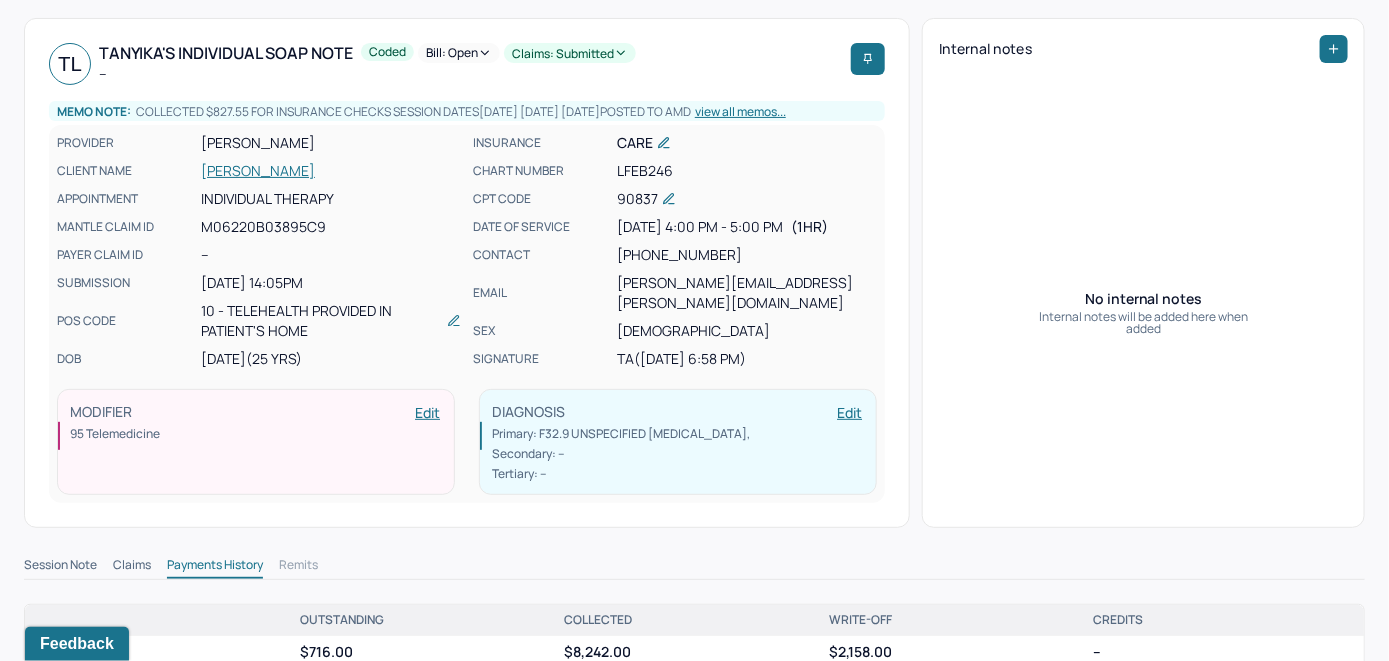 scroll, scrollTop: 0, scrollLeft: 0, axis: both 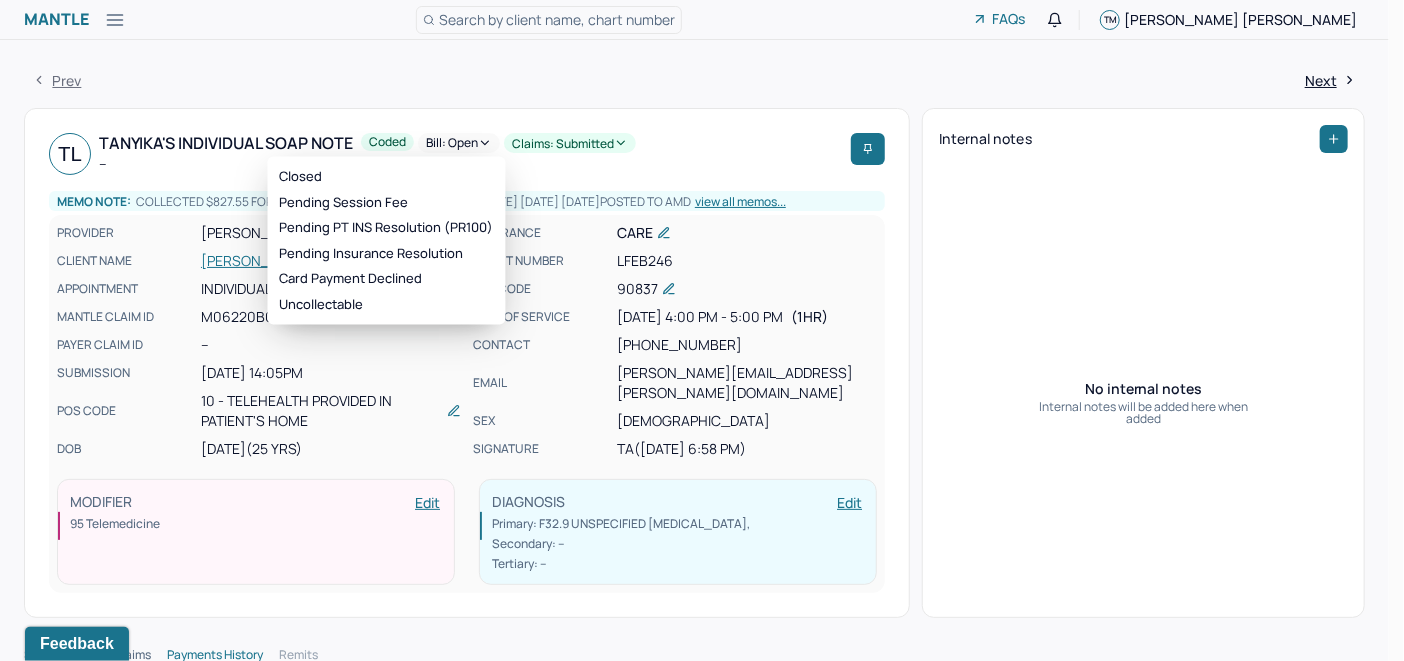 click on "Bill: Open" at bounding box center [459, 143] 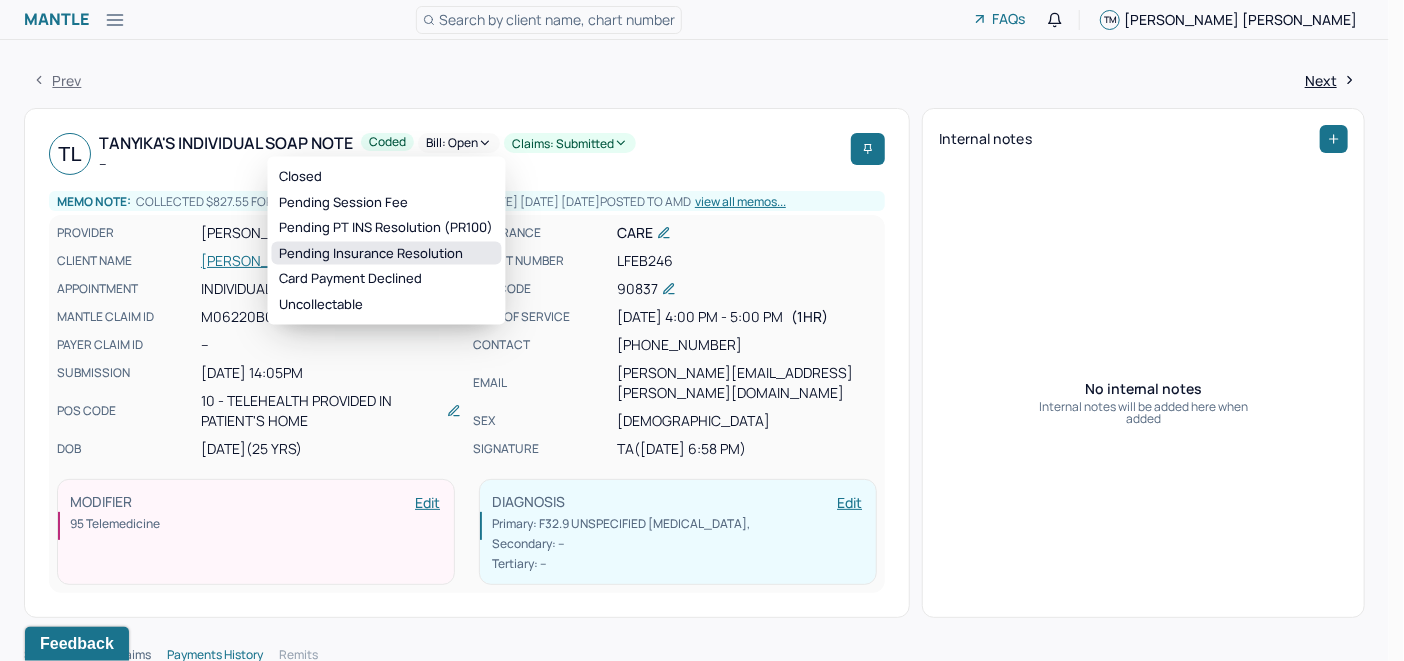 click on "Pending Insurance Resolution" at bounding box center [387, 253] 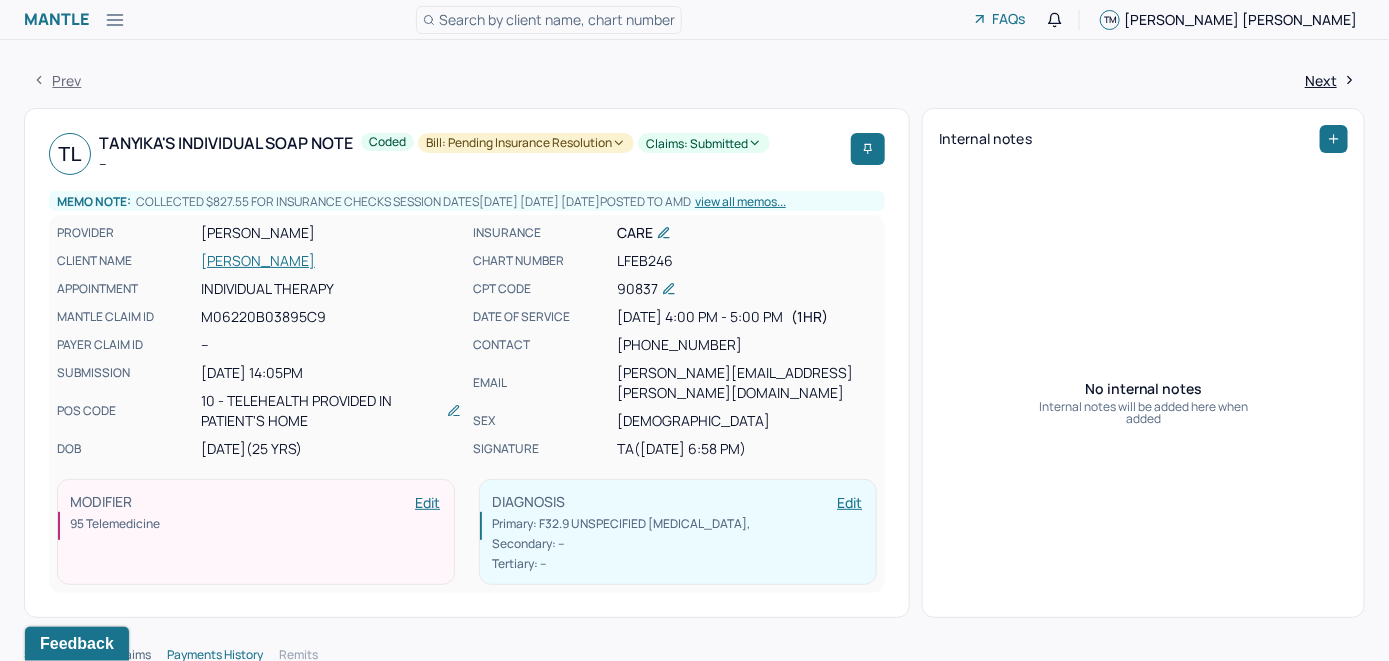 click on "Search by client name, chart number" at bounding box center [557, 19] 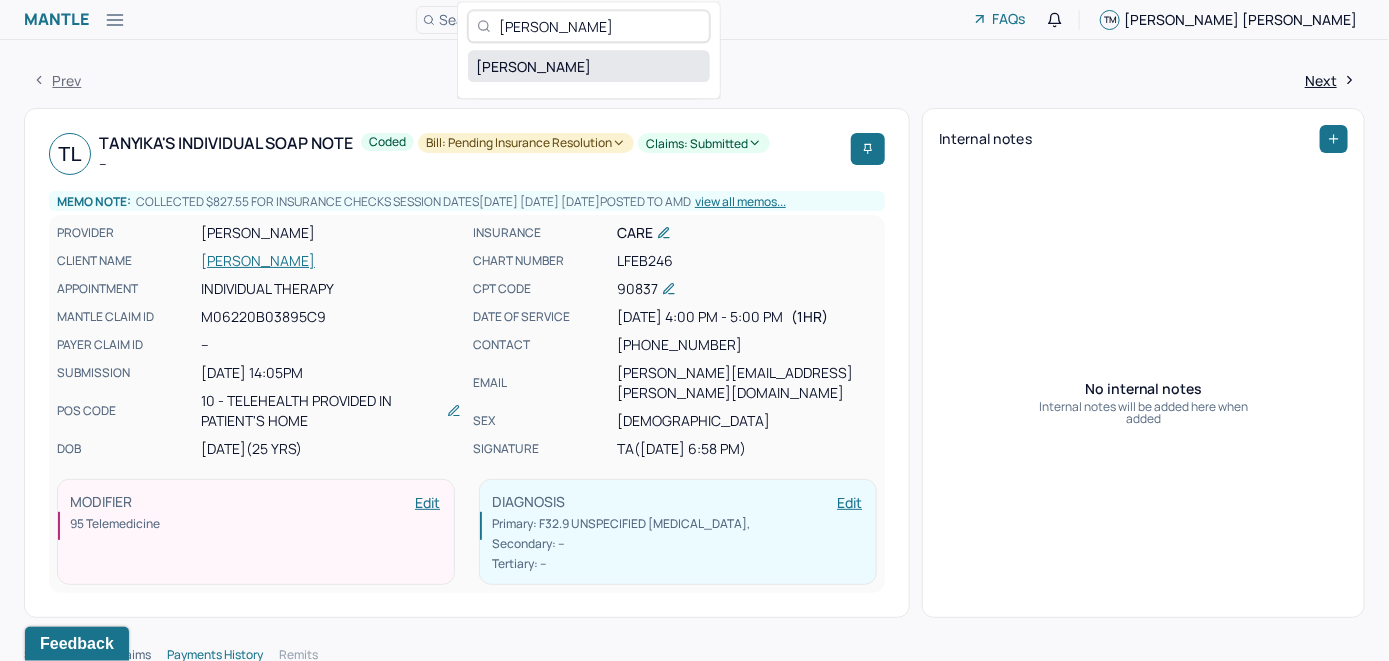 type on "[PERSON_NAME]" 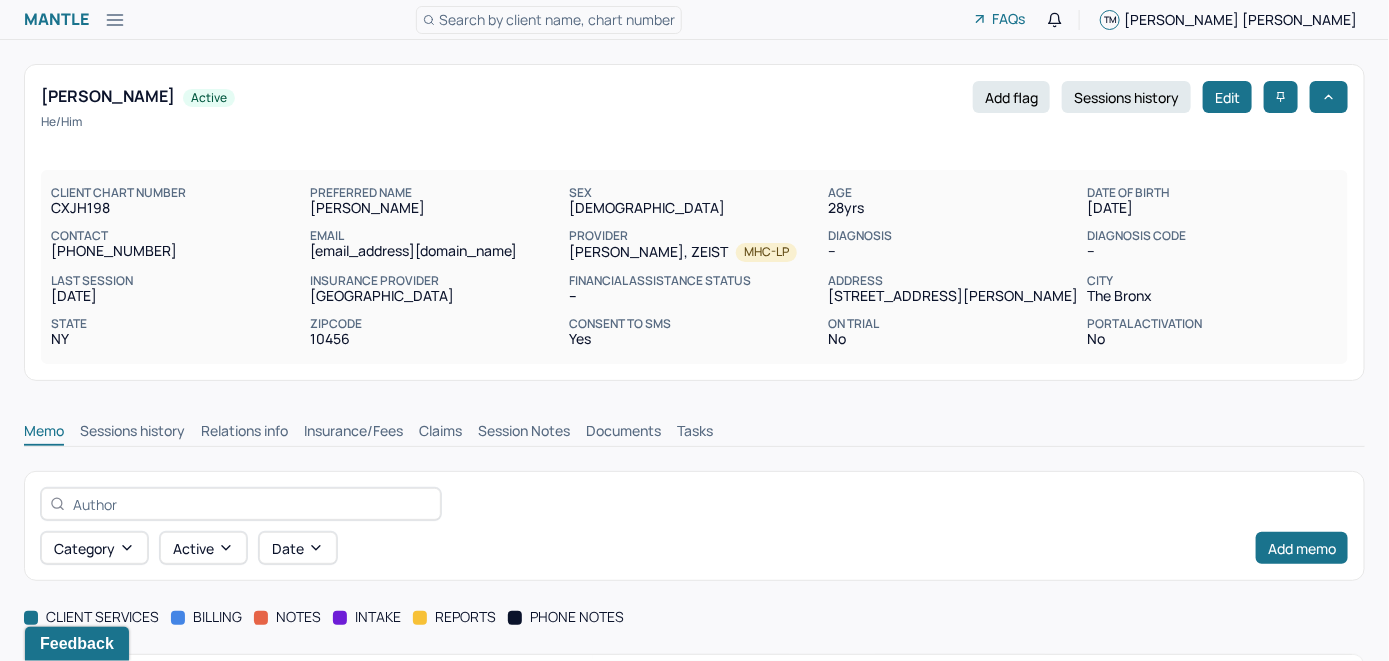 scroll, scrollTop: 0, scrollLeft: 0, axis: both 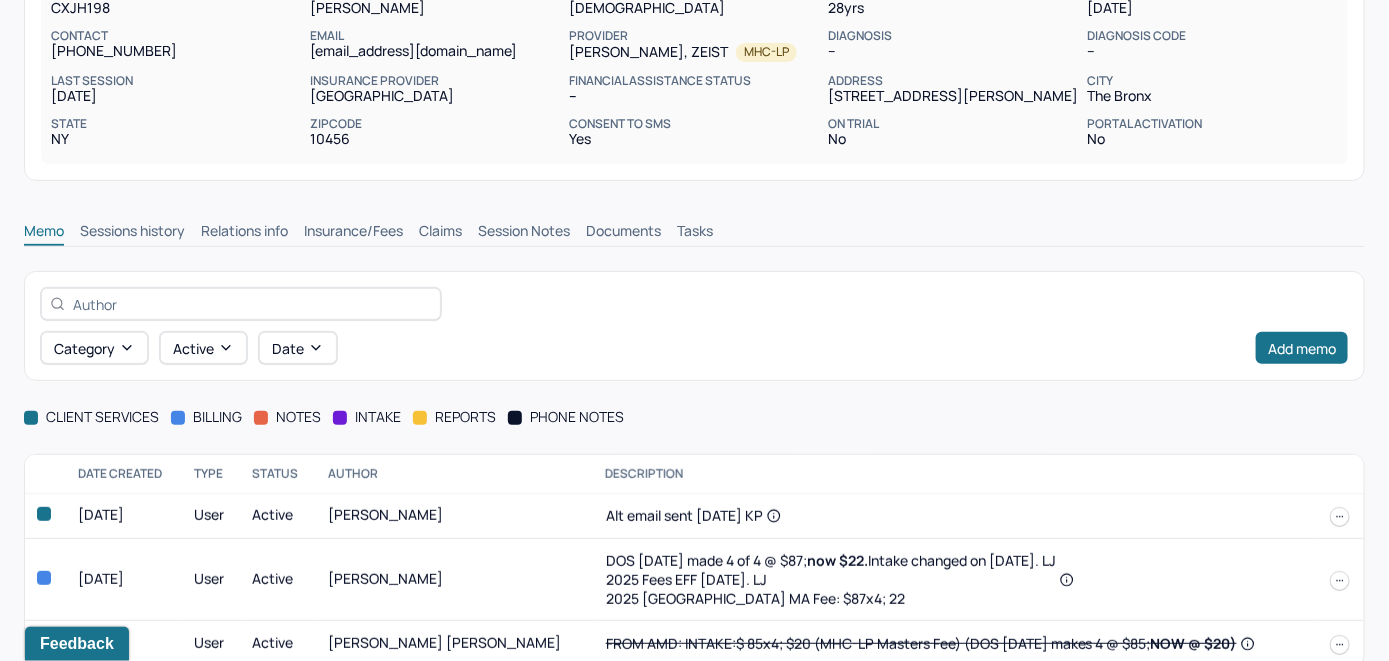 click on "Insurance/Fees" at bounding box center [353, 233] 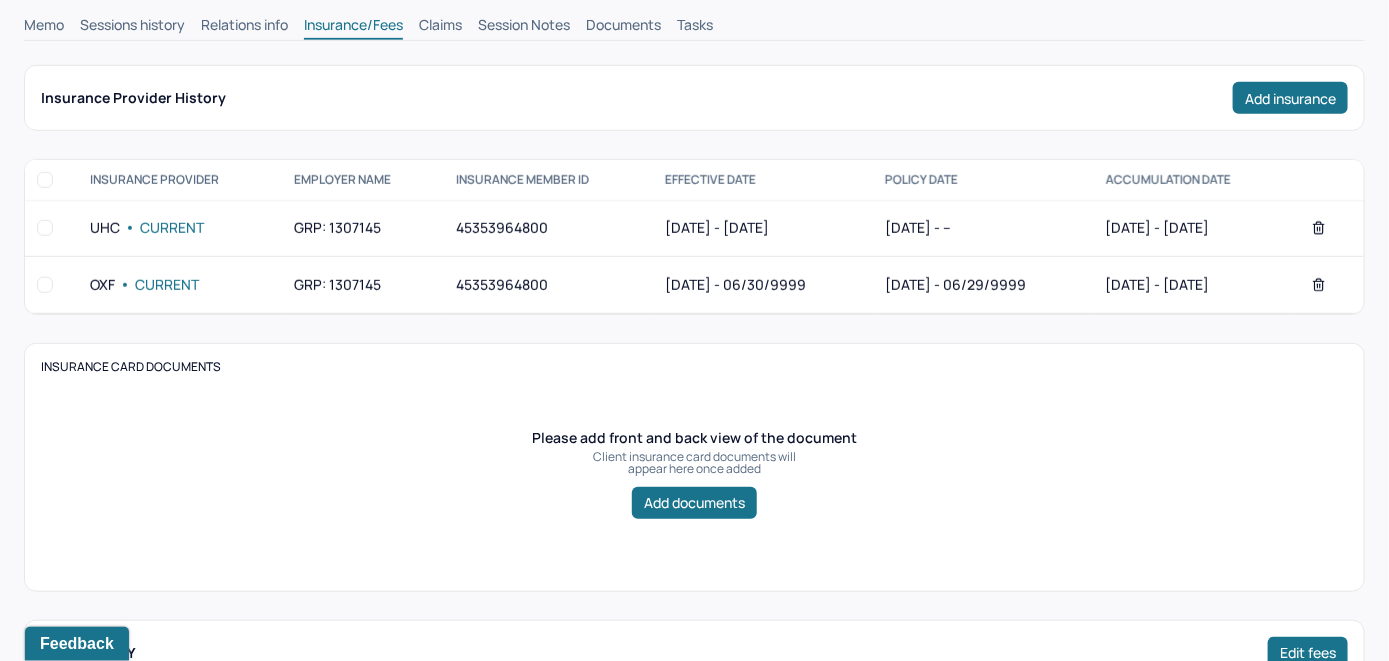 scroll, scrollTop: 300, scrollLeft: 0, axis: vertical 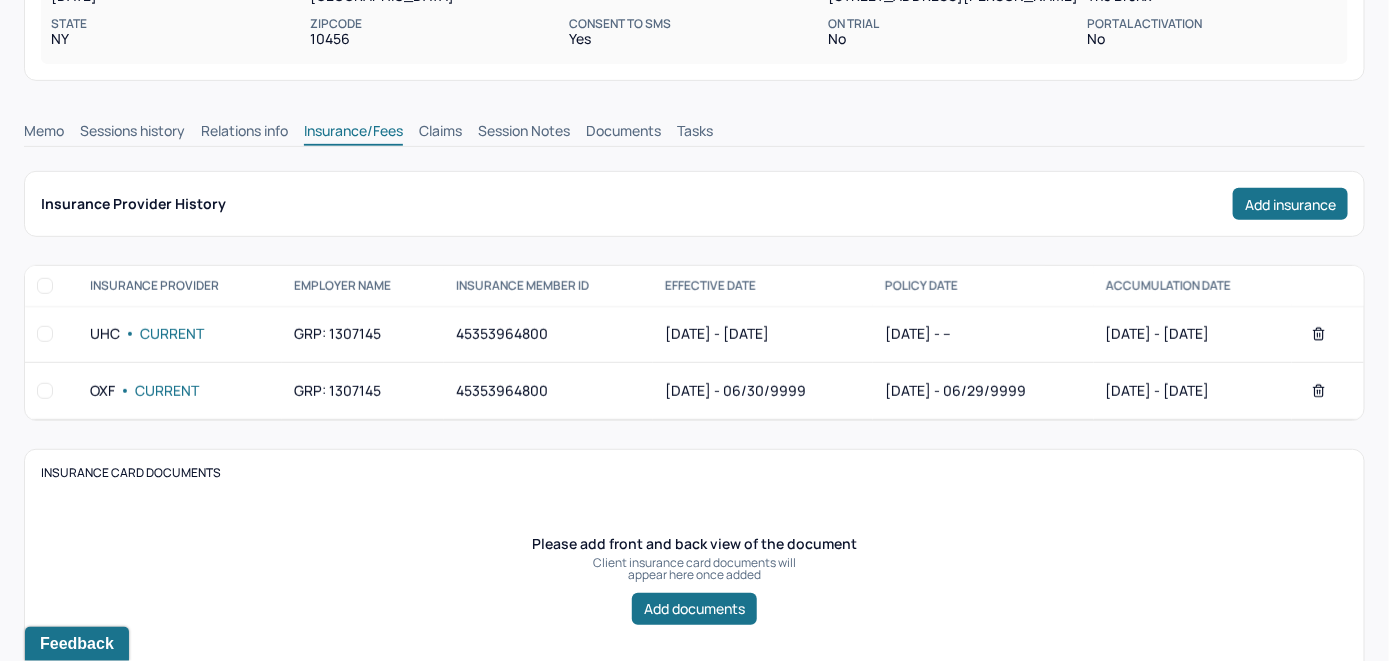 click on "Claims" at bounding box center [440, 133] 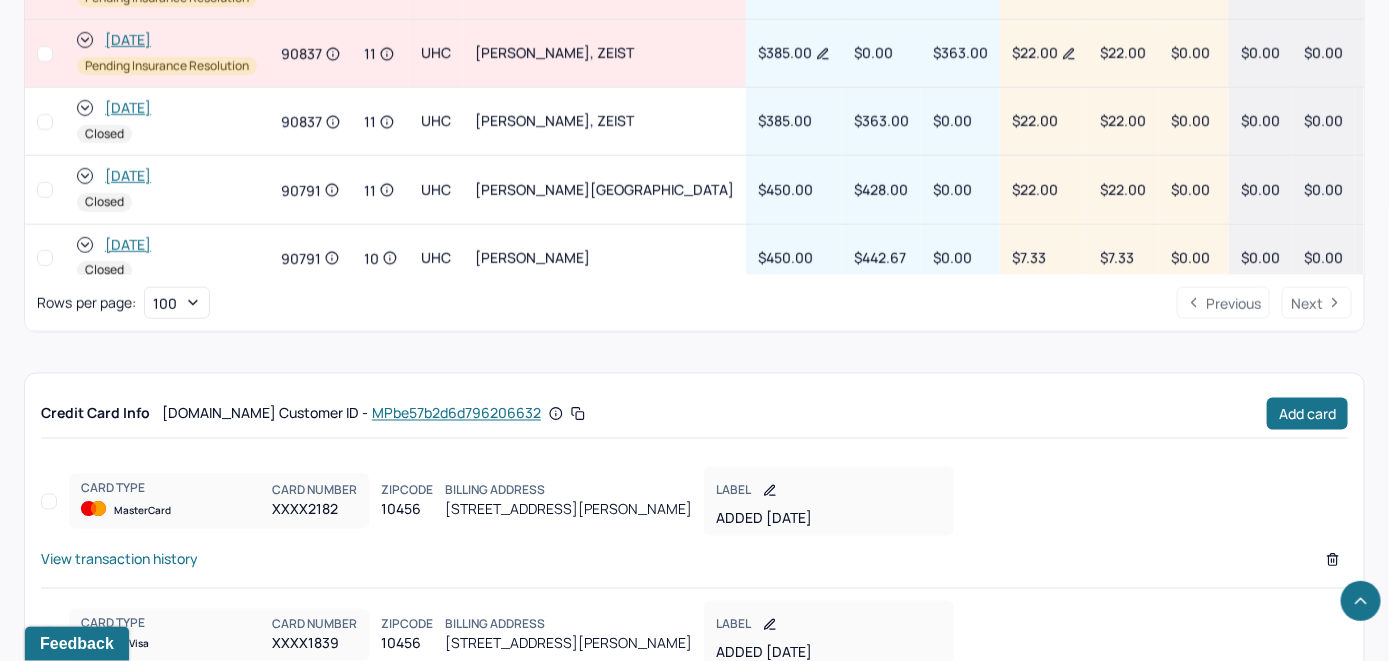 scroll, scrollTop: 935, scrollLeft: 0, axis: vertical 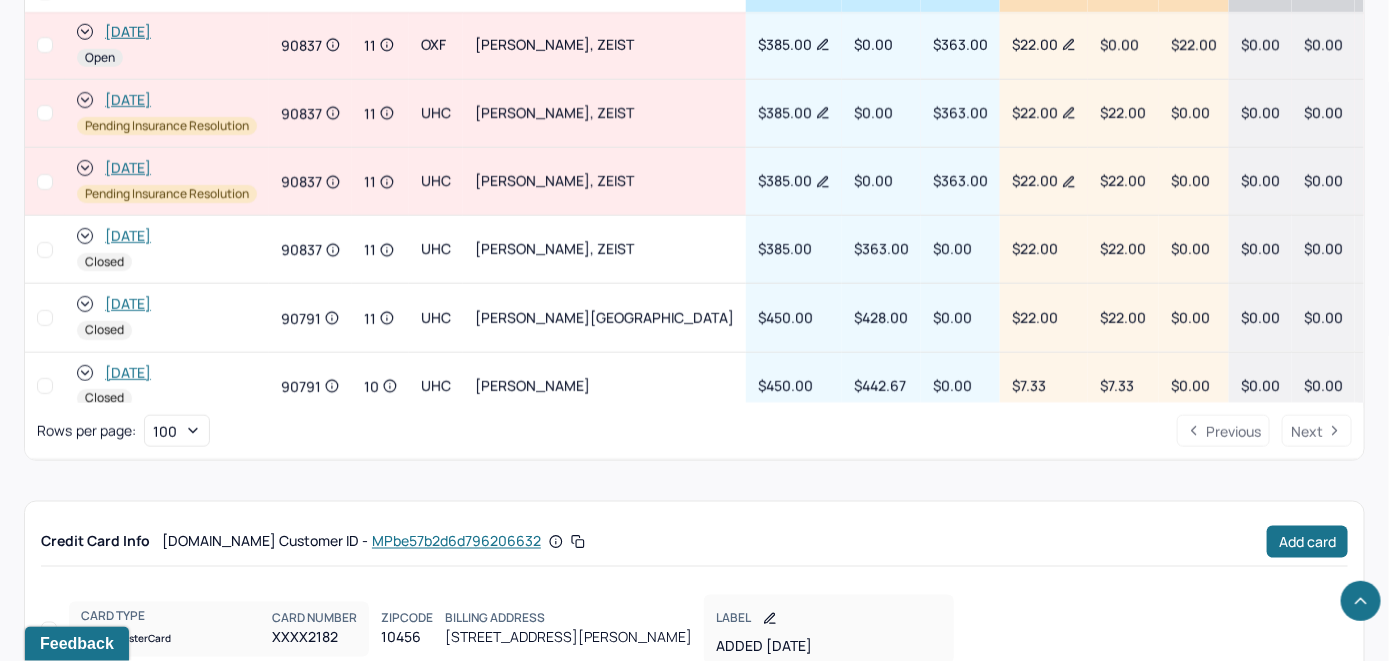 click on "[DATE]" at bounding box center (128, 32) 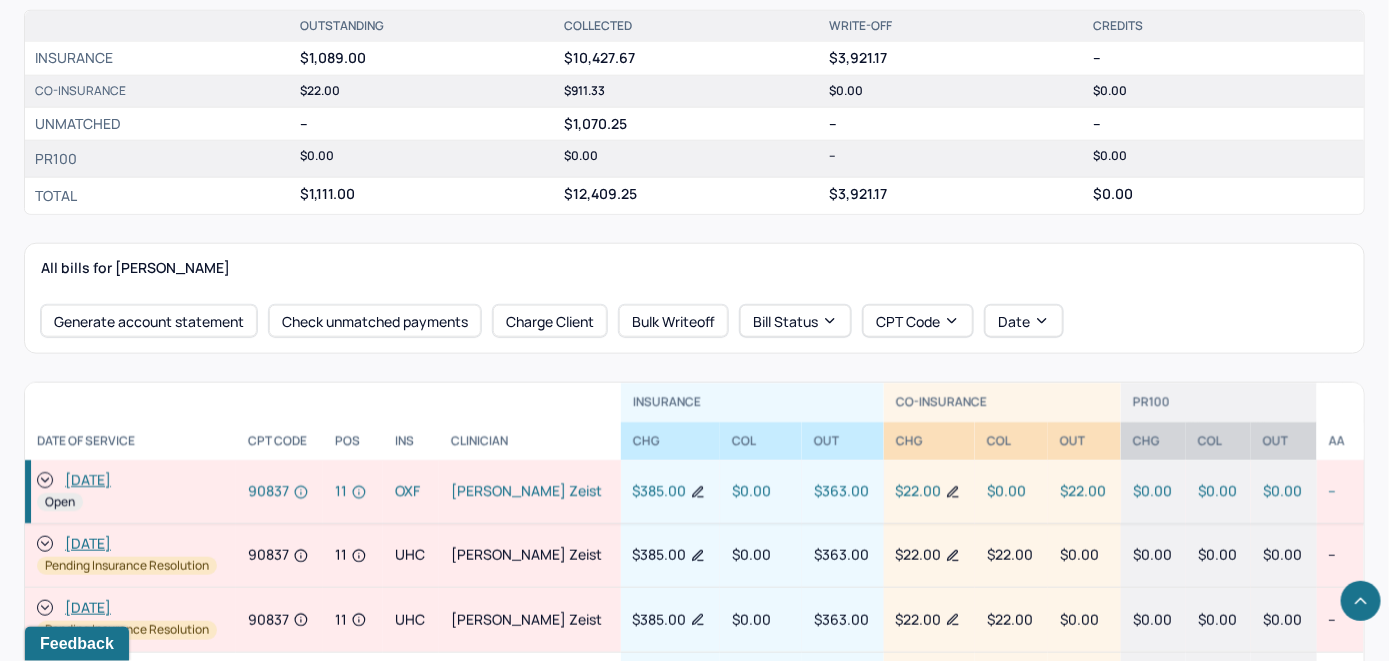 scroll, scrollTop: 700, scrollLeft: 0, axis: vertical 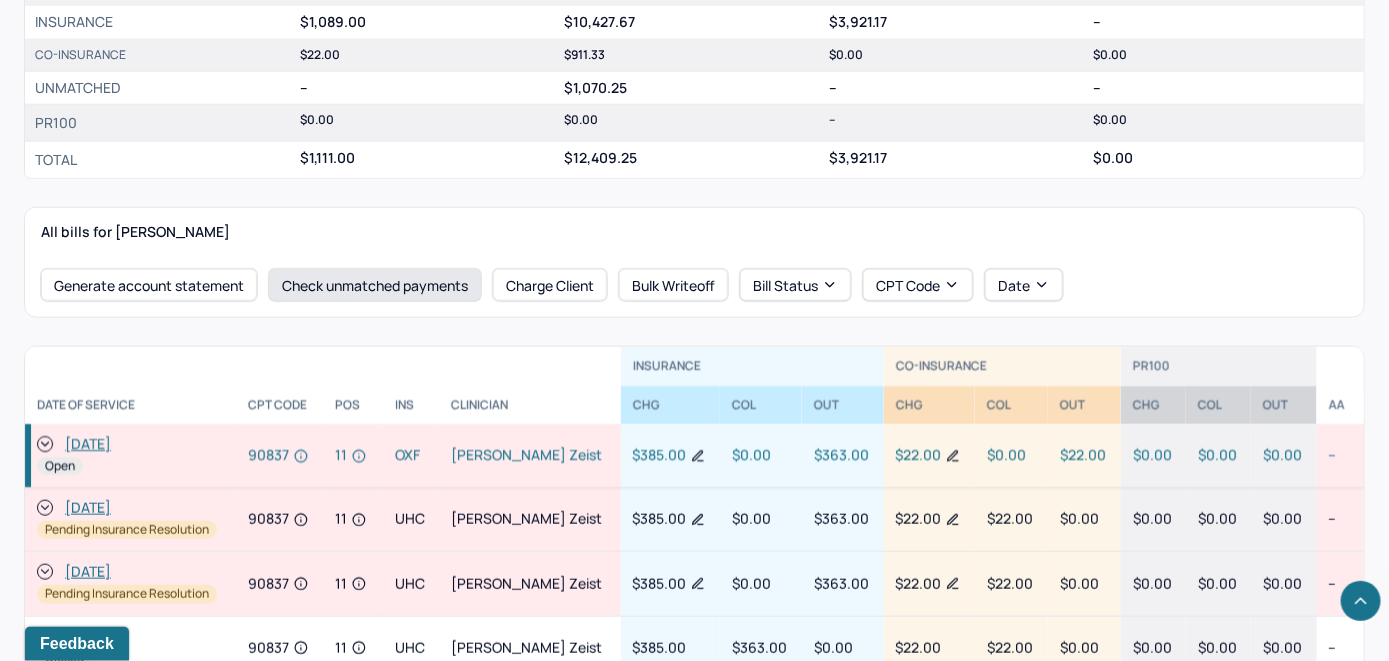 click on "Check unmatched payments" at bounding box center (375, 285) 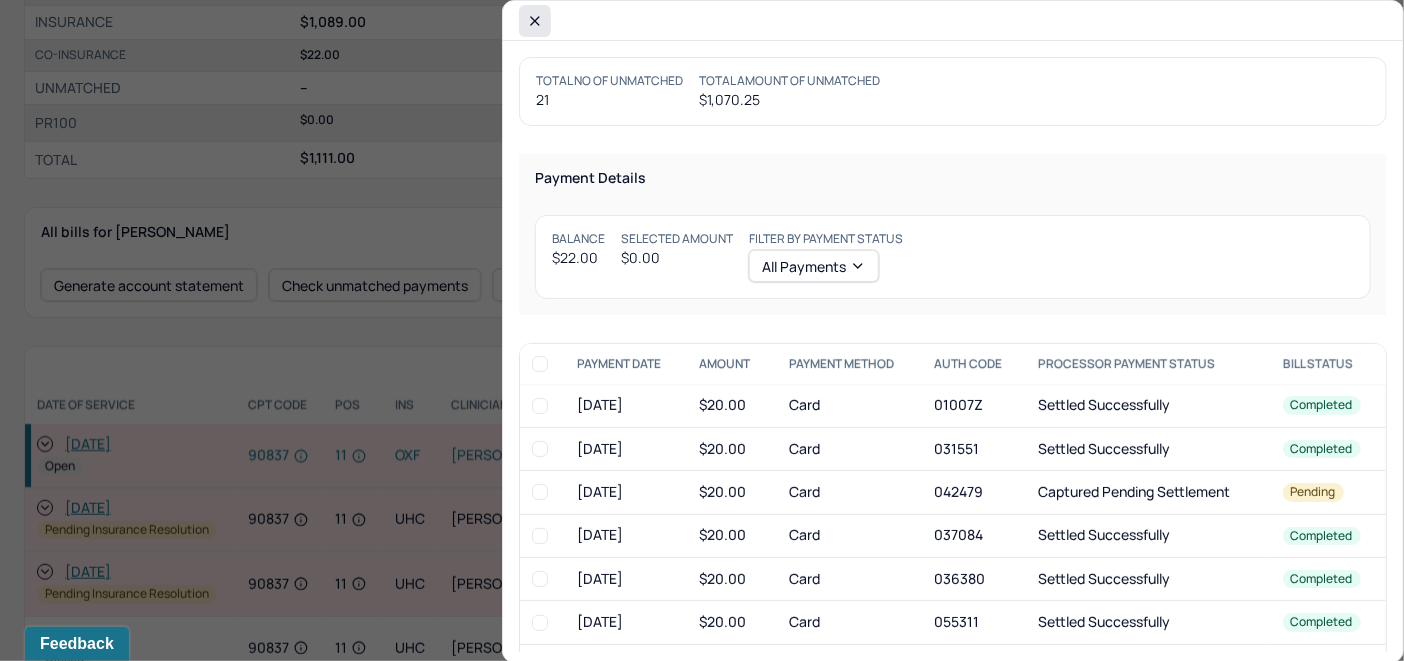 click 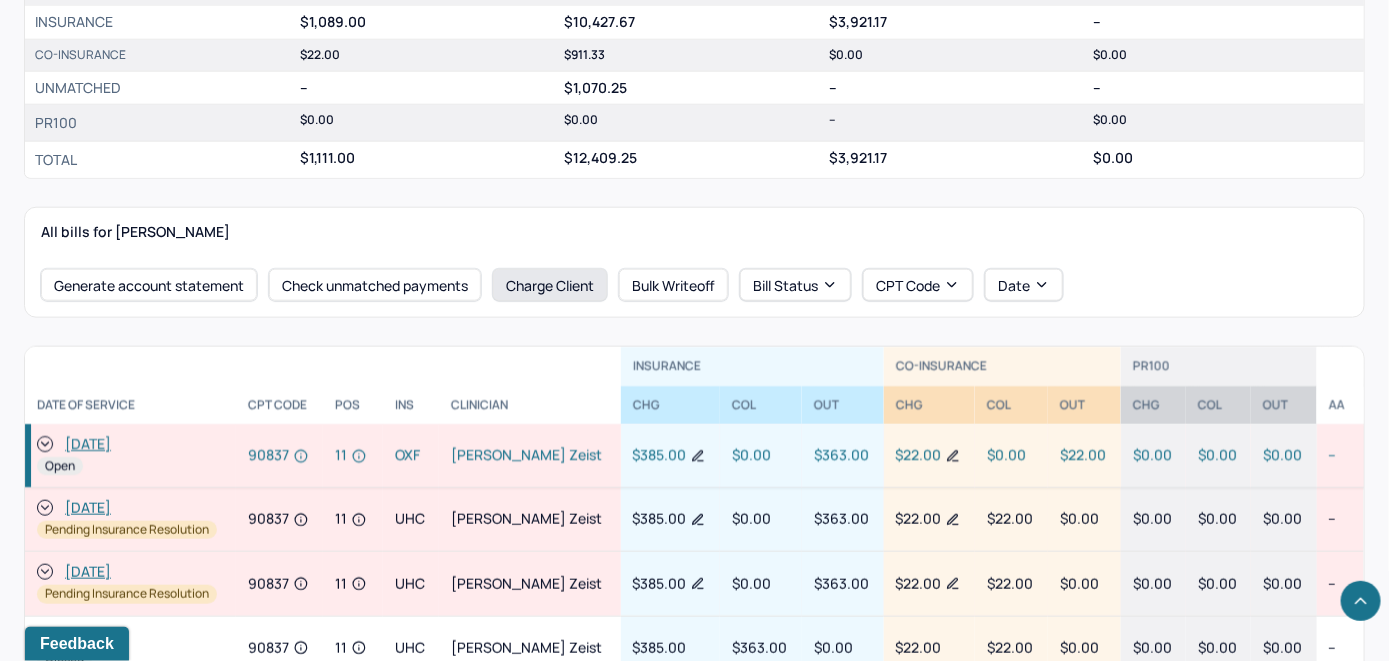 click on "Charge Client" at bounding box center (550, 285) 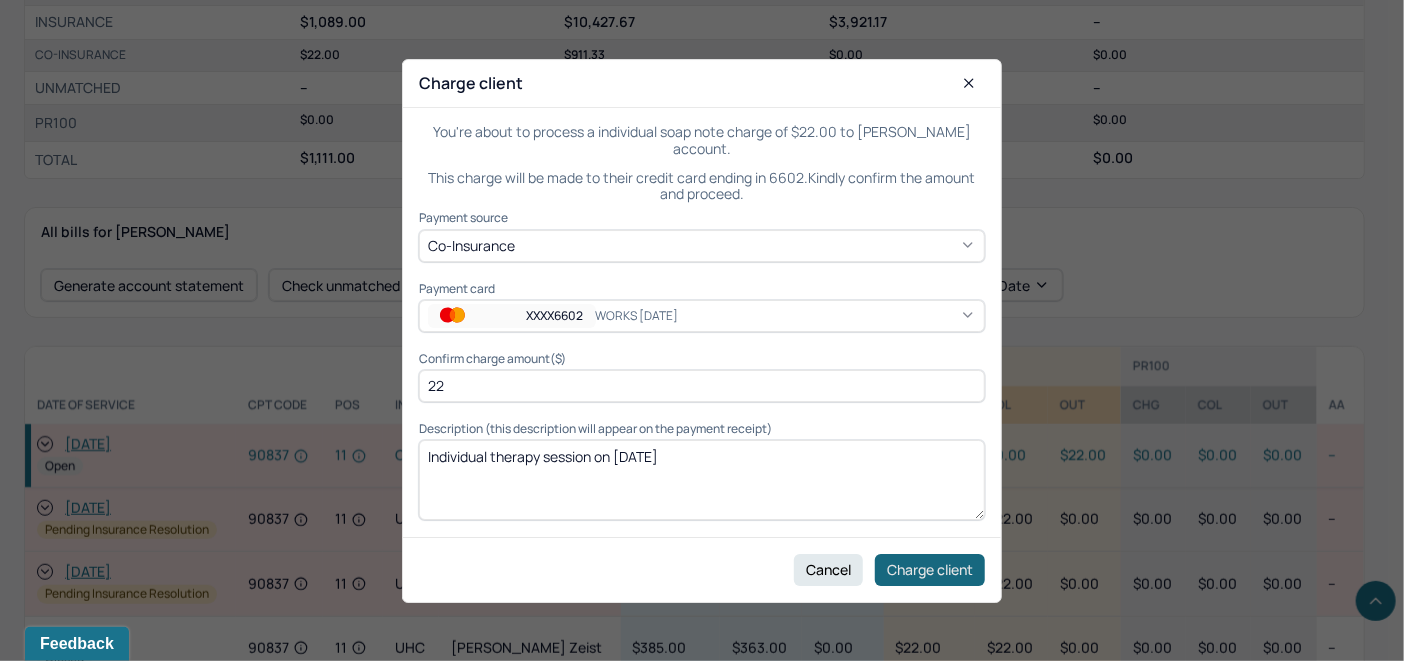 click on "Charge client" at bounding box center (930, 569) 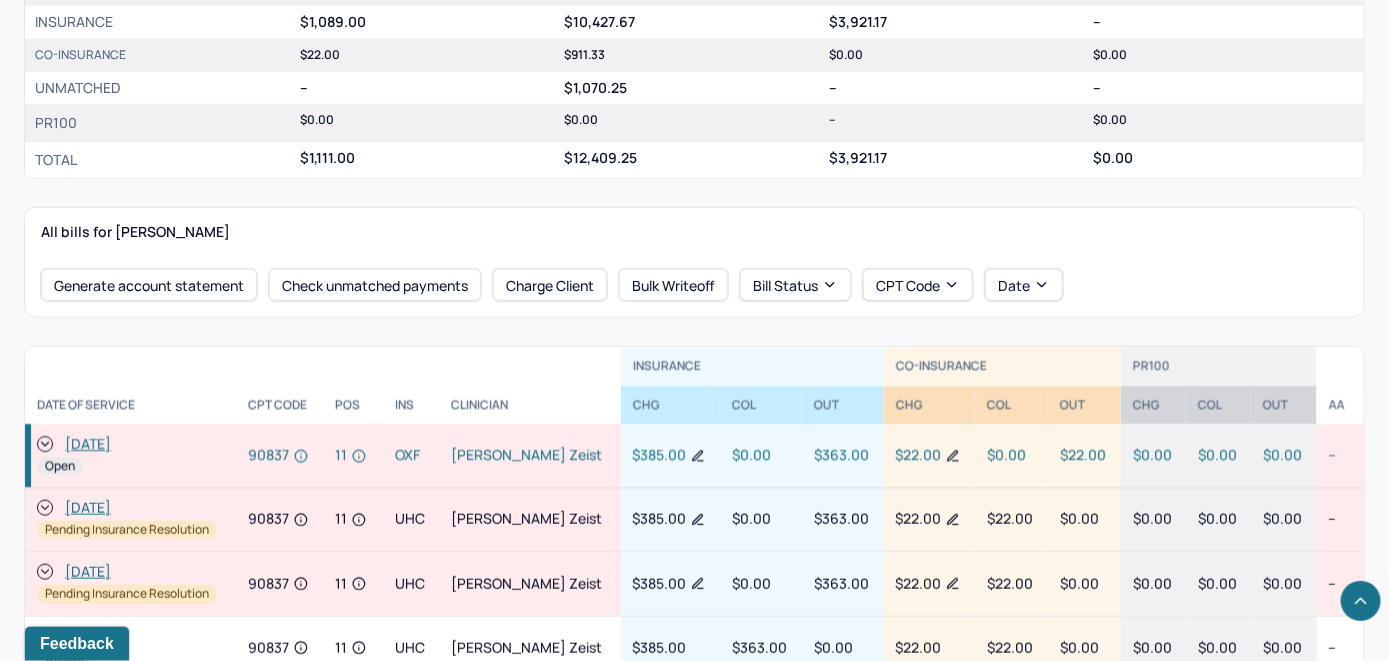 drag, startPoint x: 49, startPoint y: 438, endPoint x: 106, endPoint y: 403, distance: 66.88796 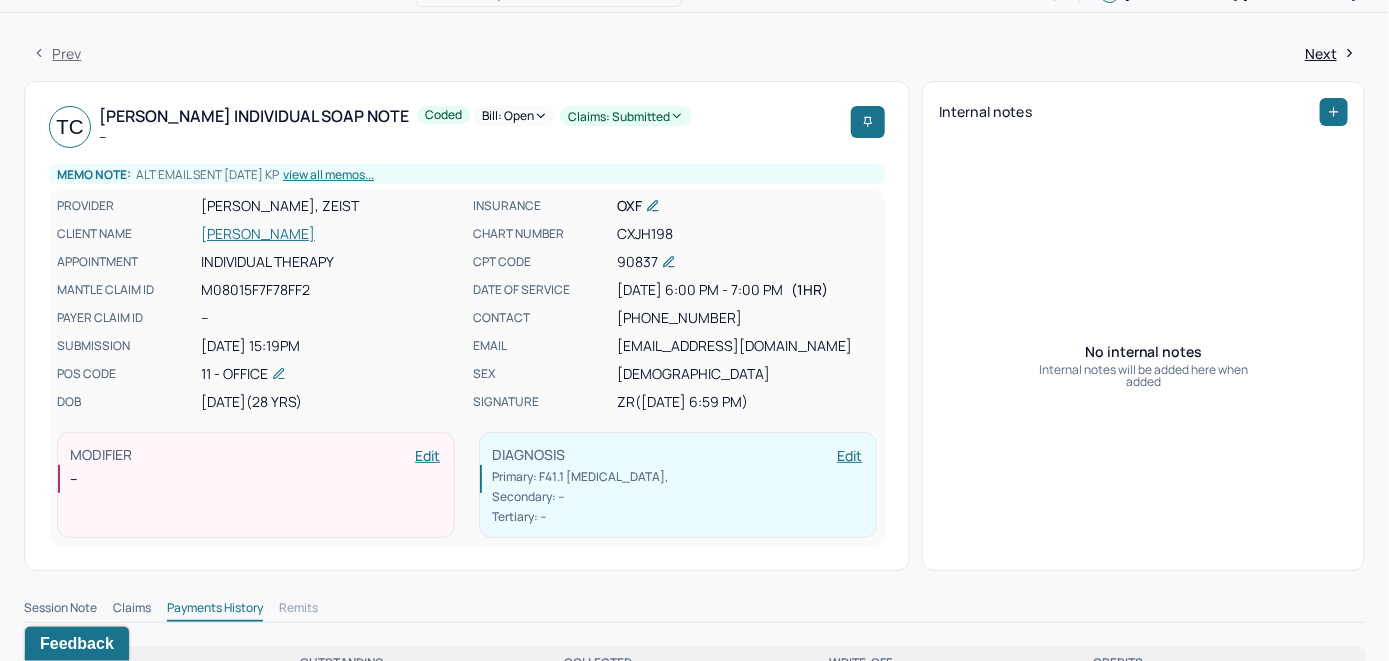 scroll, scrollTop: 0, scrollLeft: 0, axis: both 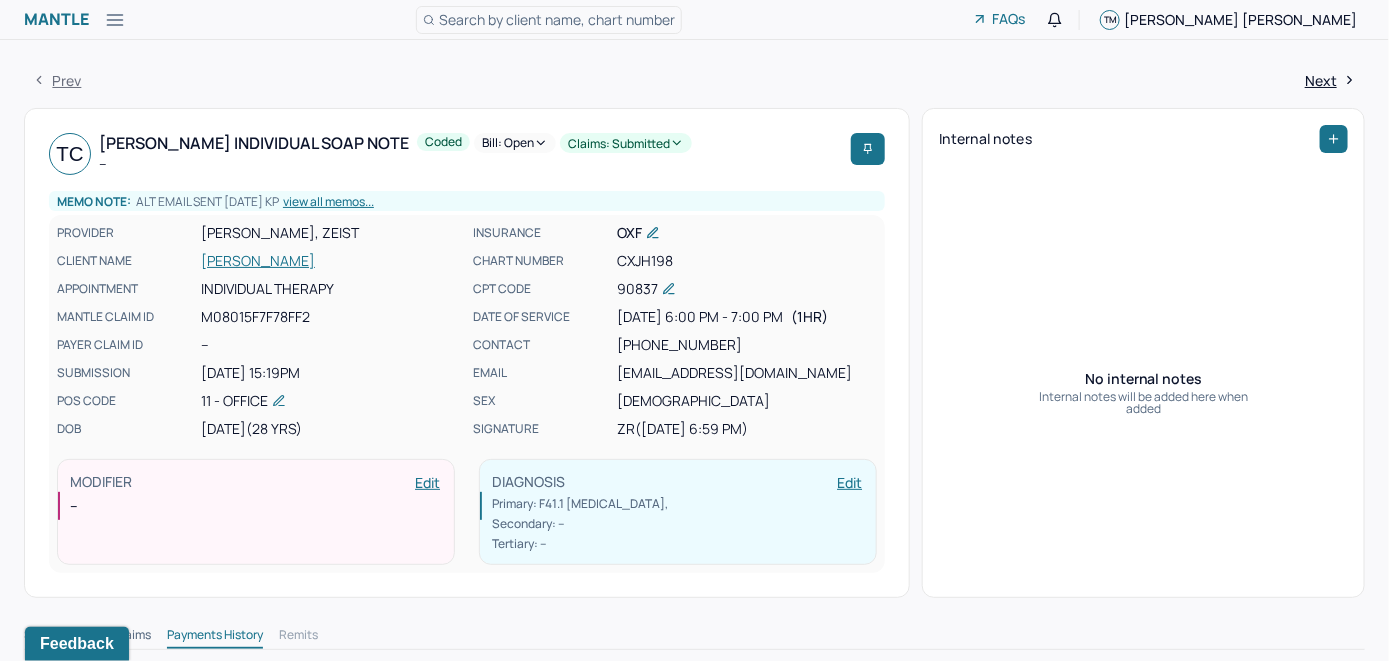 click on "Bill: Open" at bounding box center (515, 143) 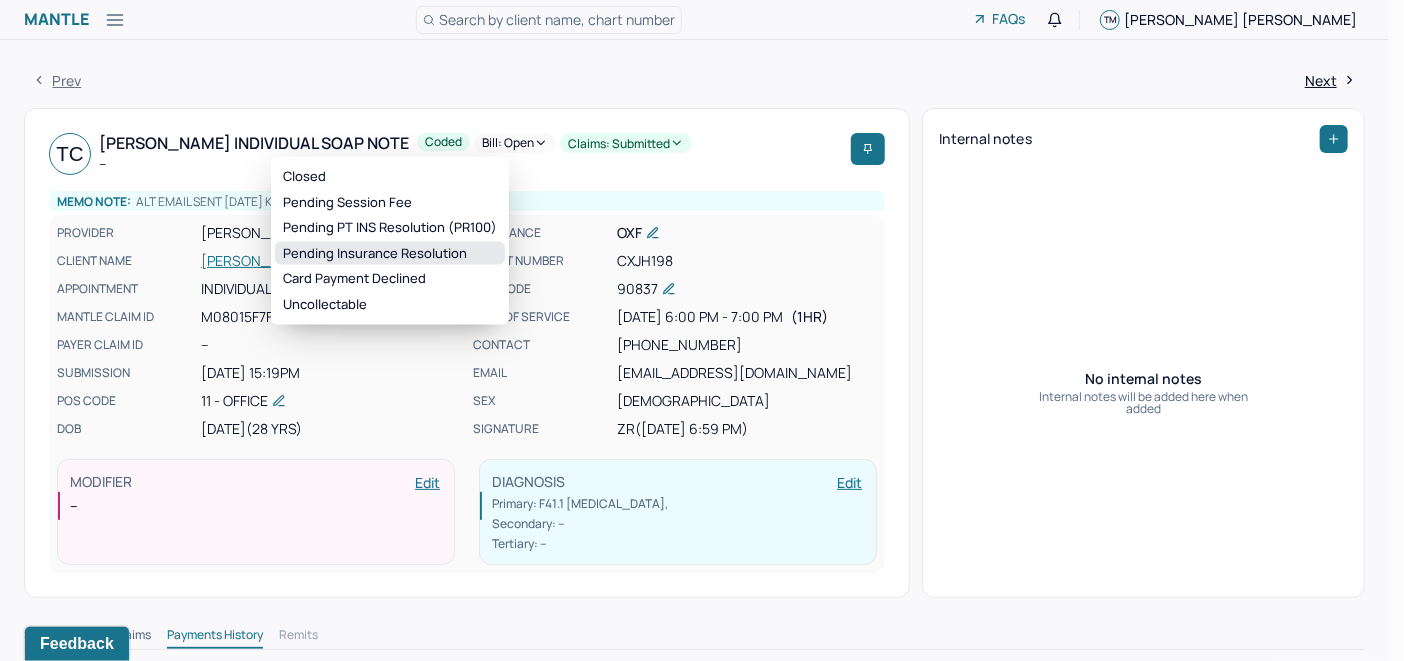 click on "Pending Insurance Resolution" at bounding box center (390, 253) 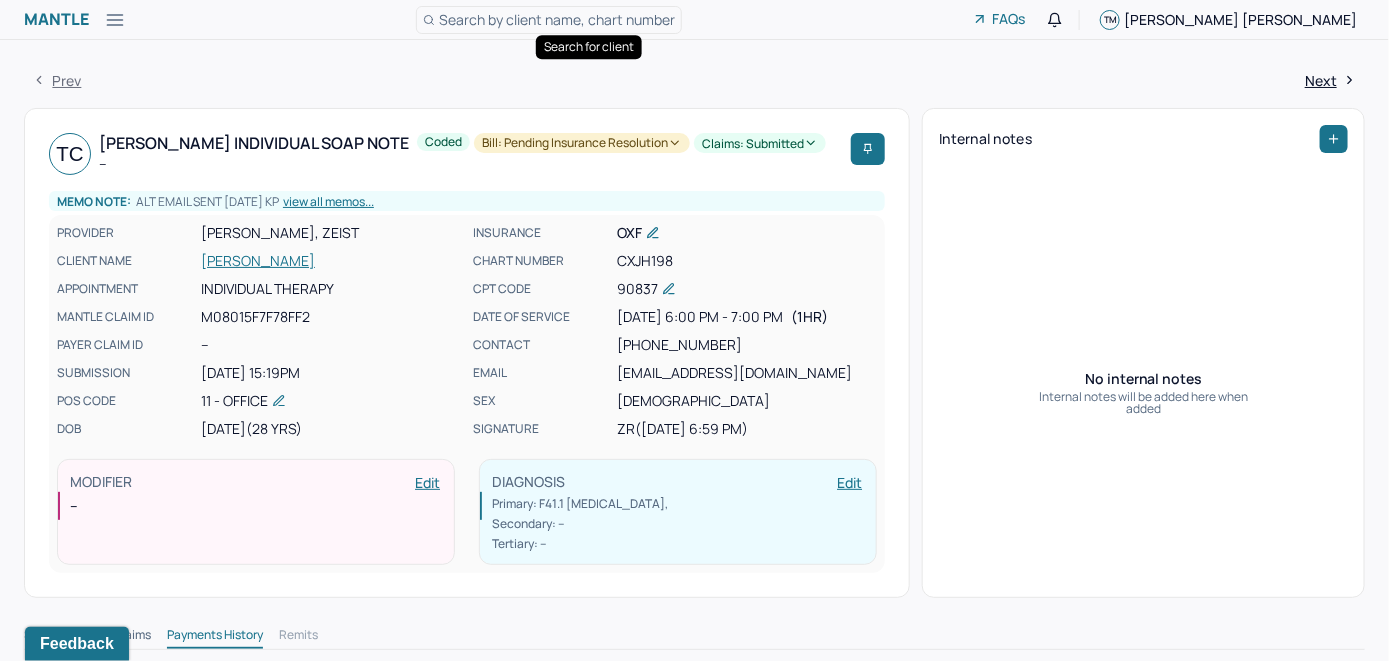 click on "Search by client name, chart number" at bounding box center [557, 19] 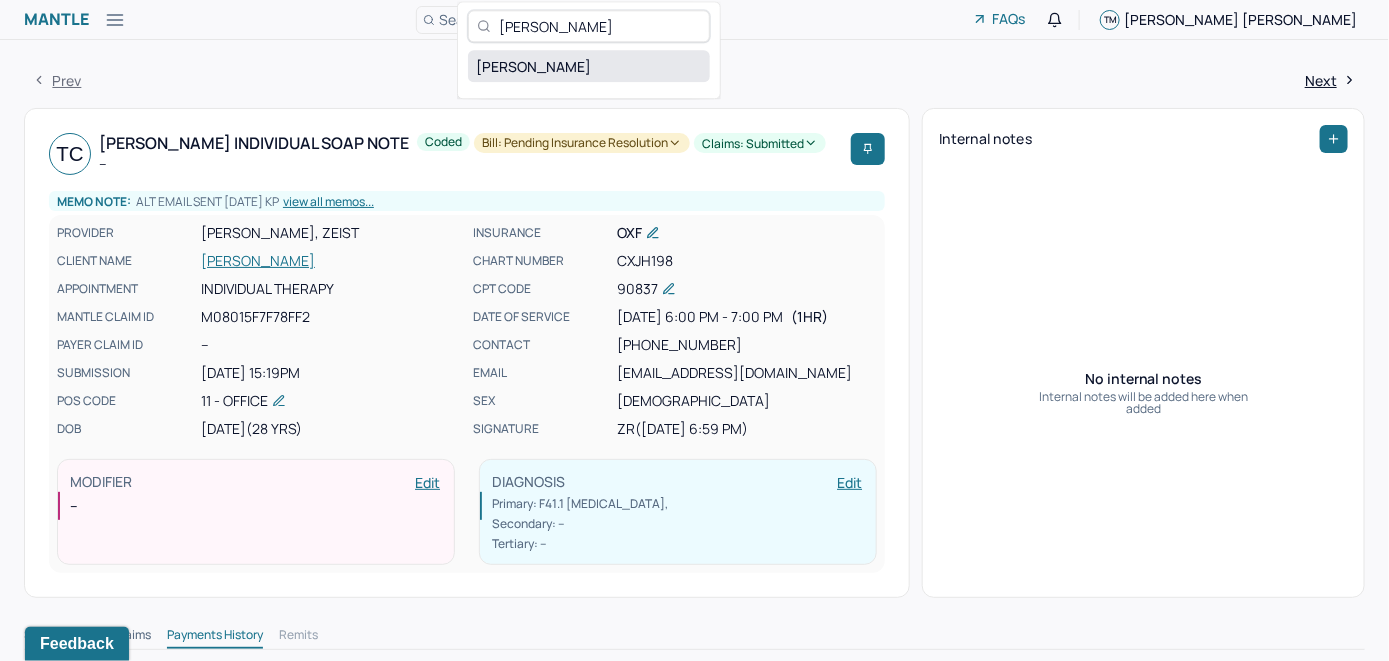 type on "[PERSON_NAME]" 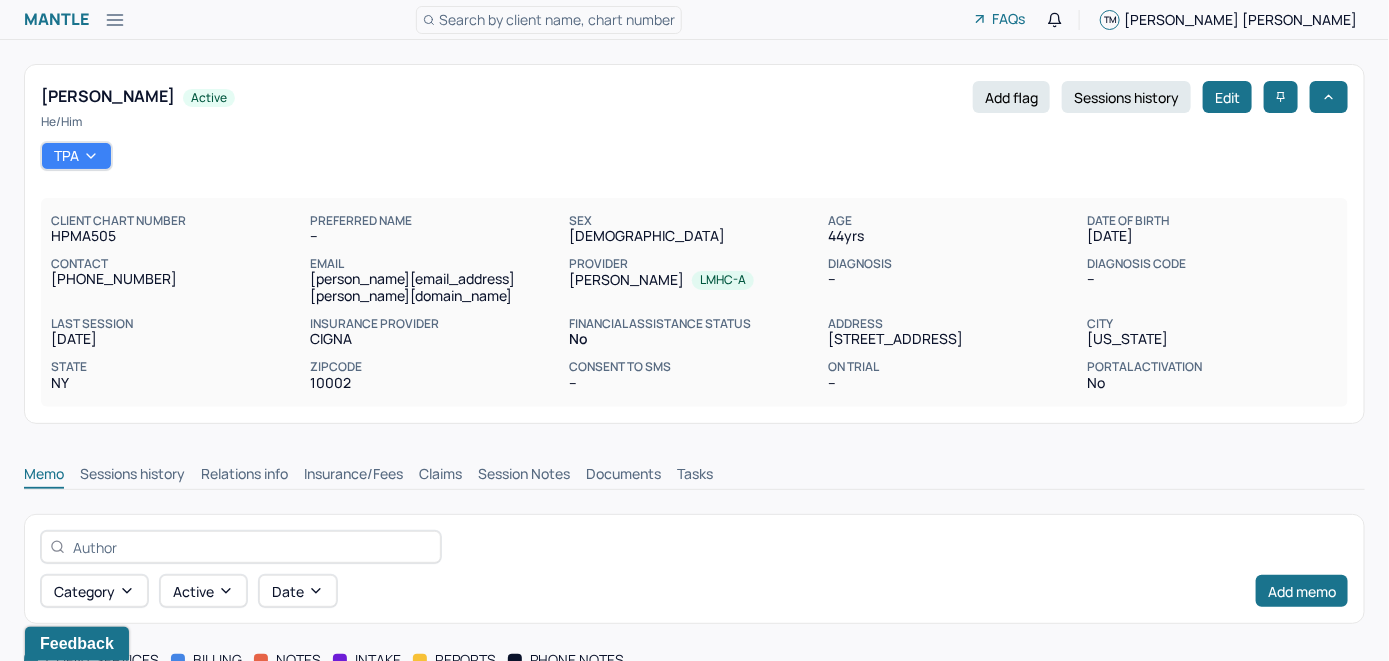 scroll, scrollTop: 0, scrollLeft: 0, axis: both 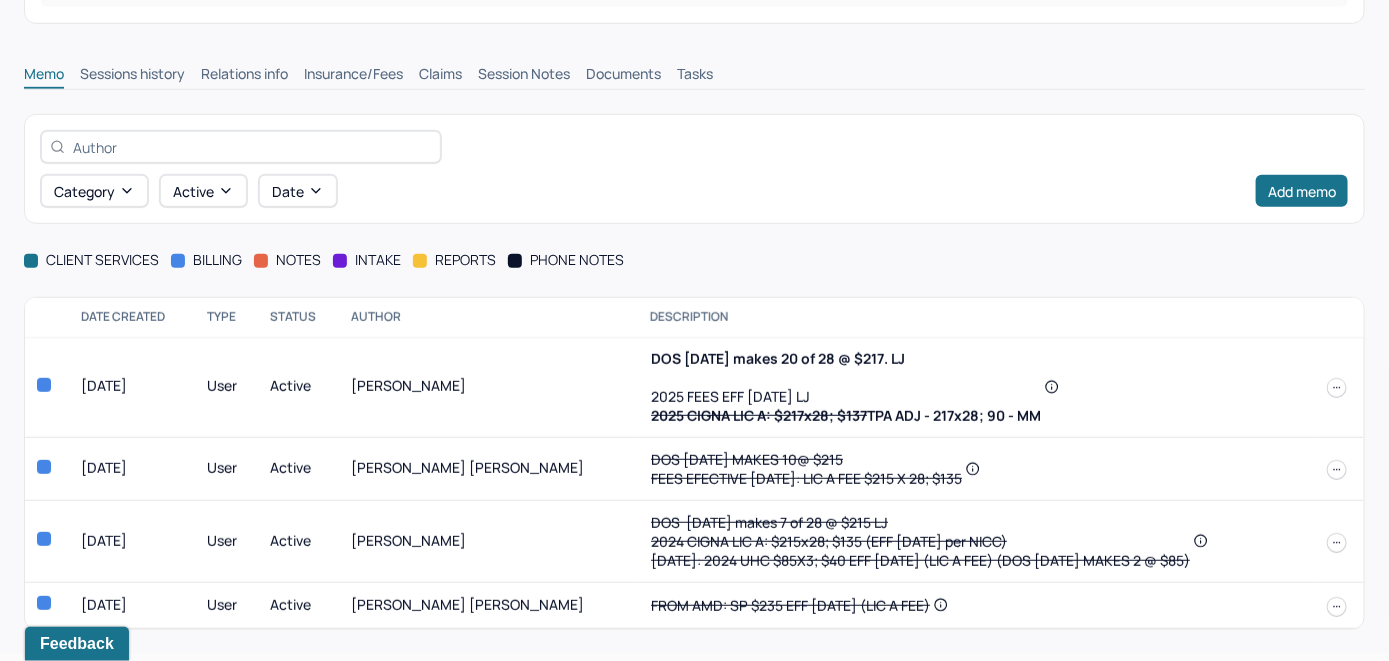 click on "Insurance/Fees" at bounding box center [353, 76] 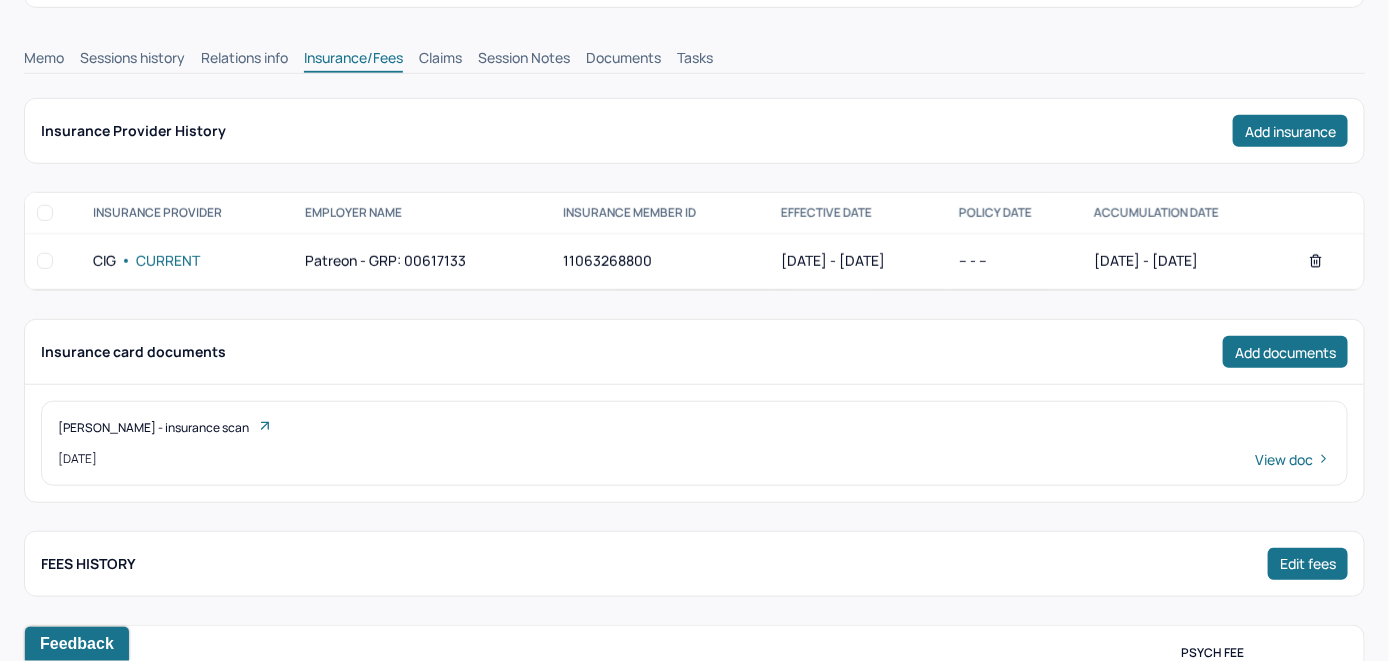 scroll, scrollTop: 400, scrollLeft: 0, axis: vertical 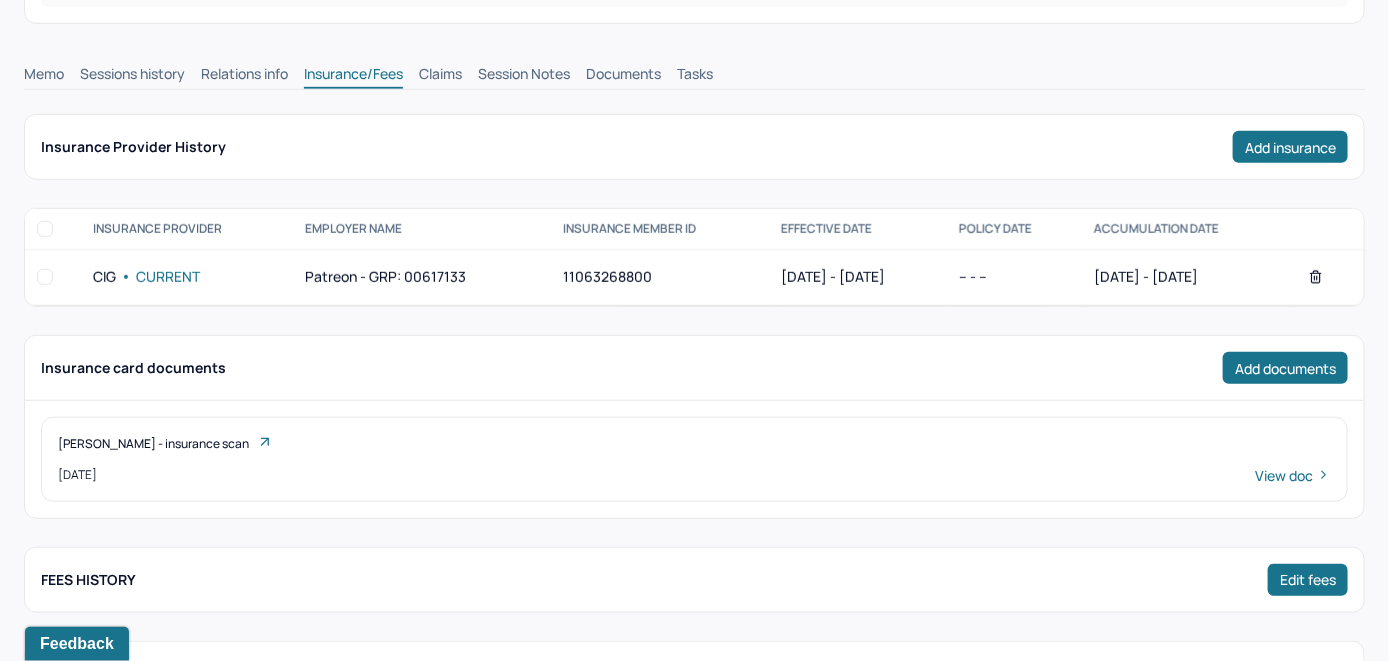 click on "Claims" at bounding box center (440, 76) 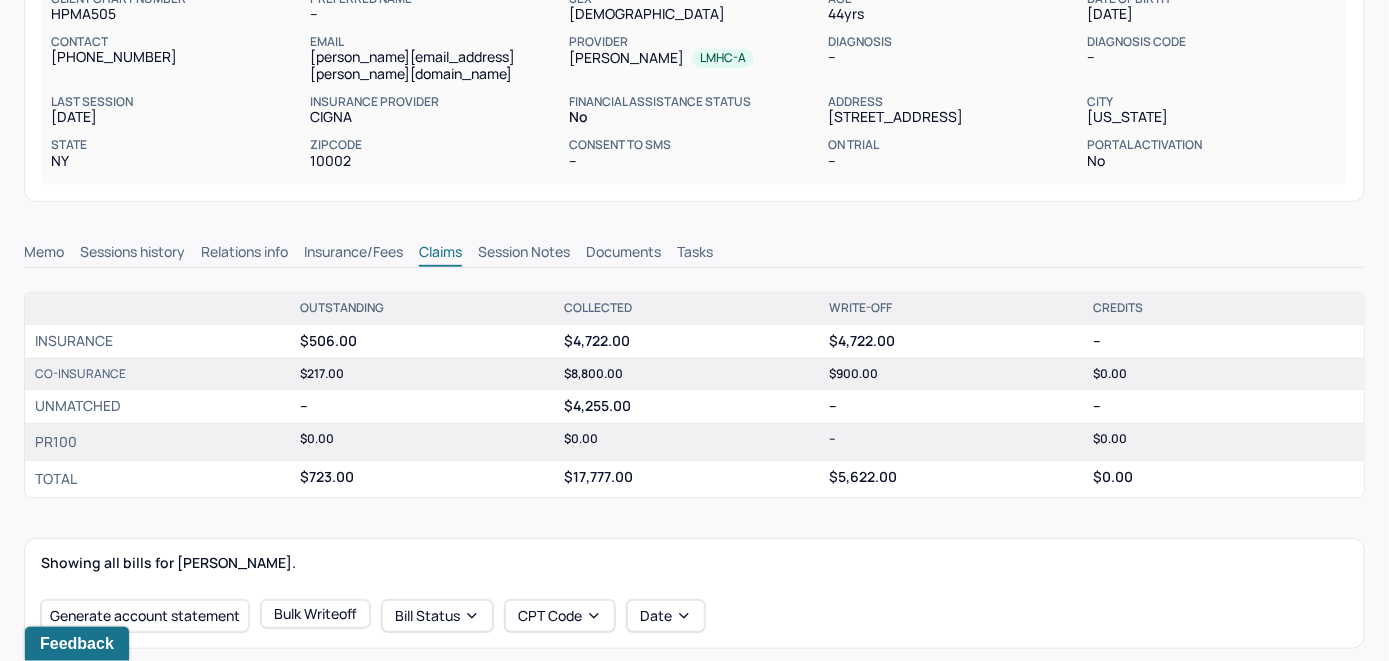 scroll, scrollTop: 100, scrollLeft: 0, axis: vertical 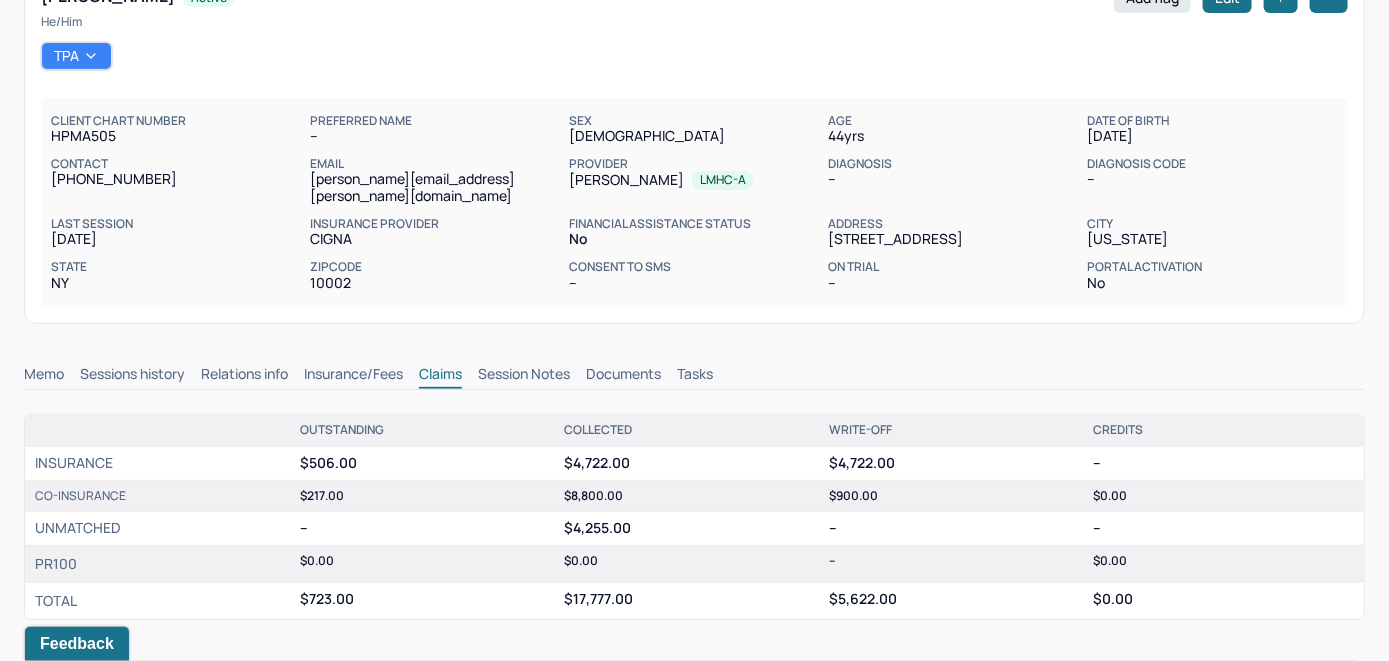 click on "Memo" at bounding box center [44, 376] 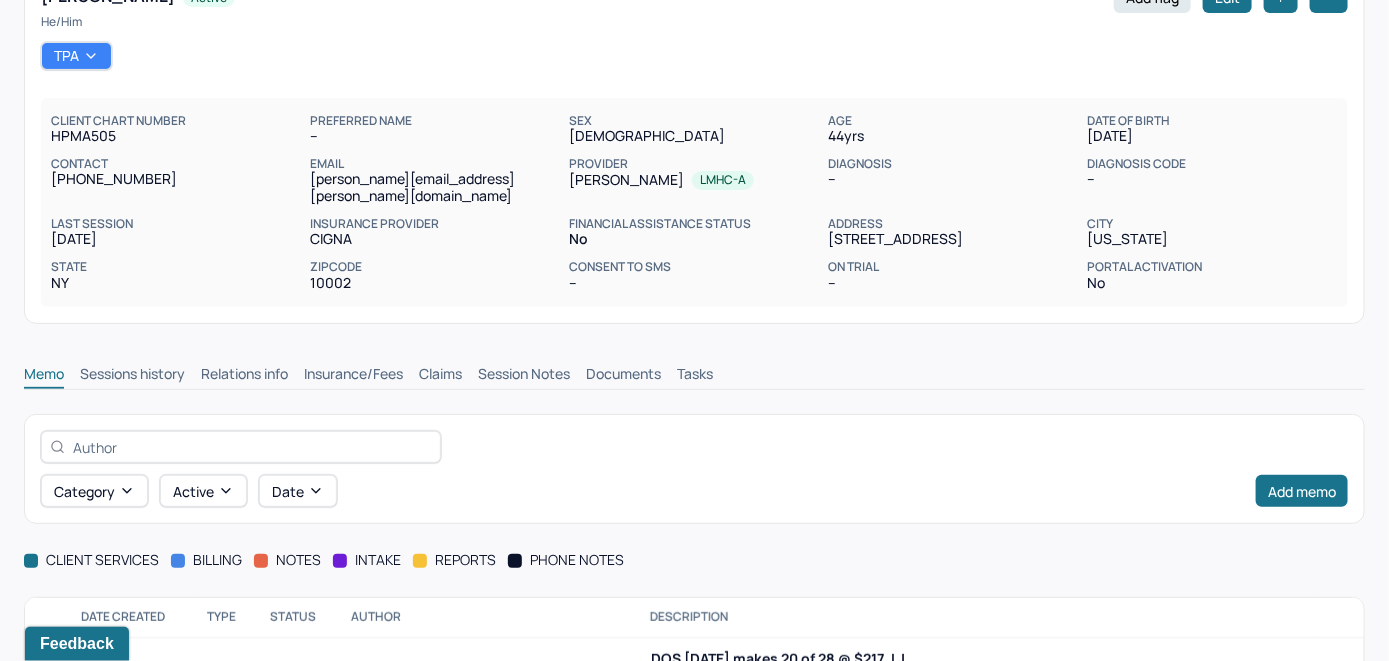scroll, scrollTop: 300, scrollLeft: 0, axis: vertical 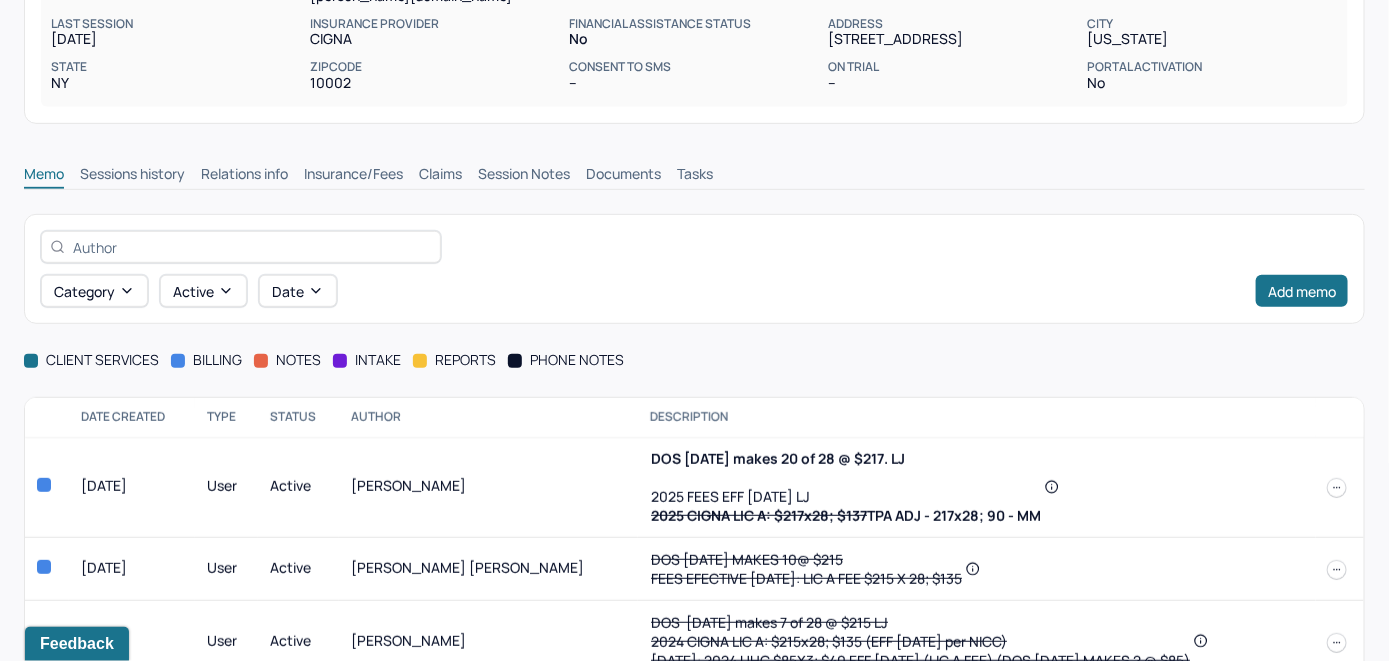 click at bounding box center [1337, 488] 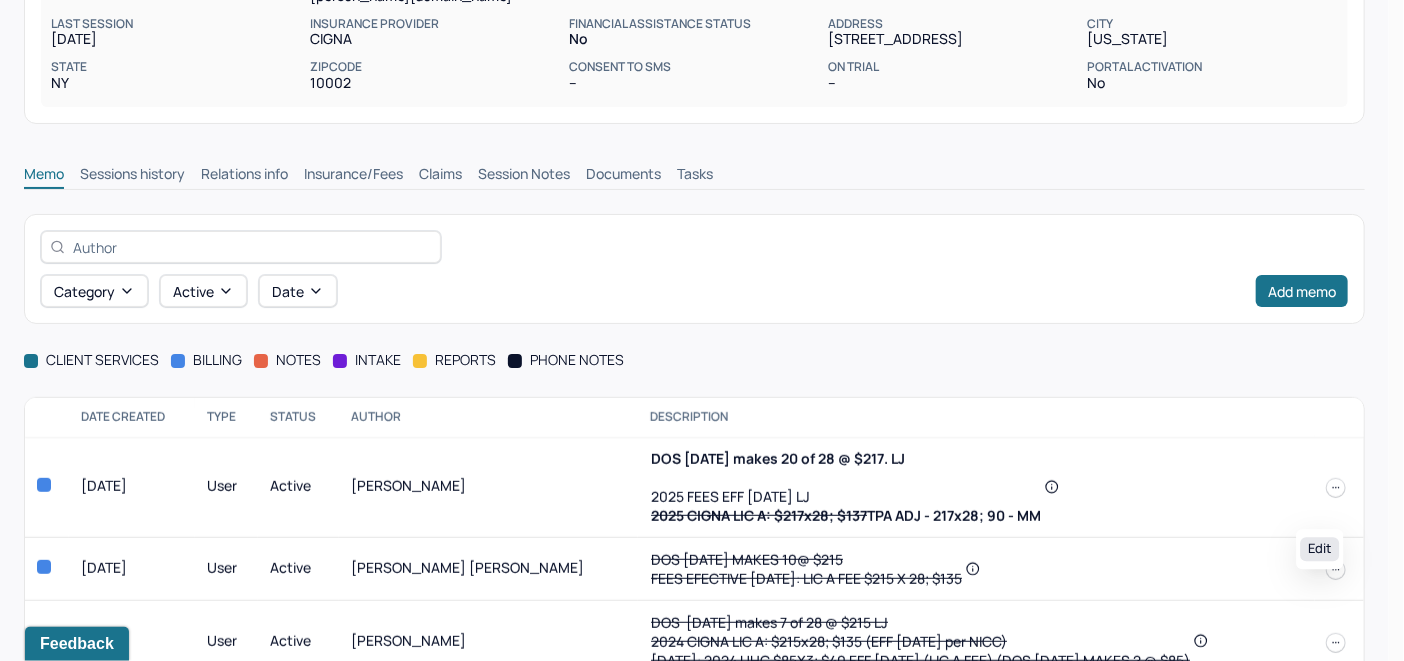 click on "Edit" at bounding box center (1319, 549) 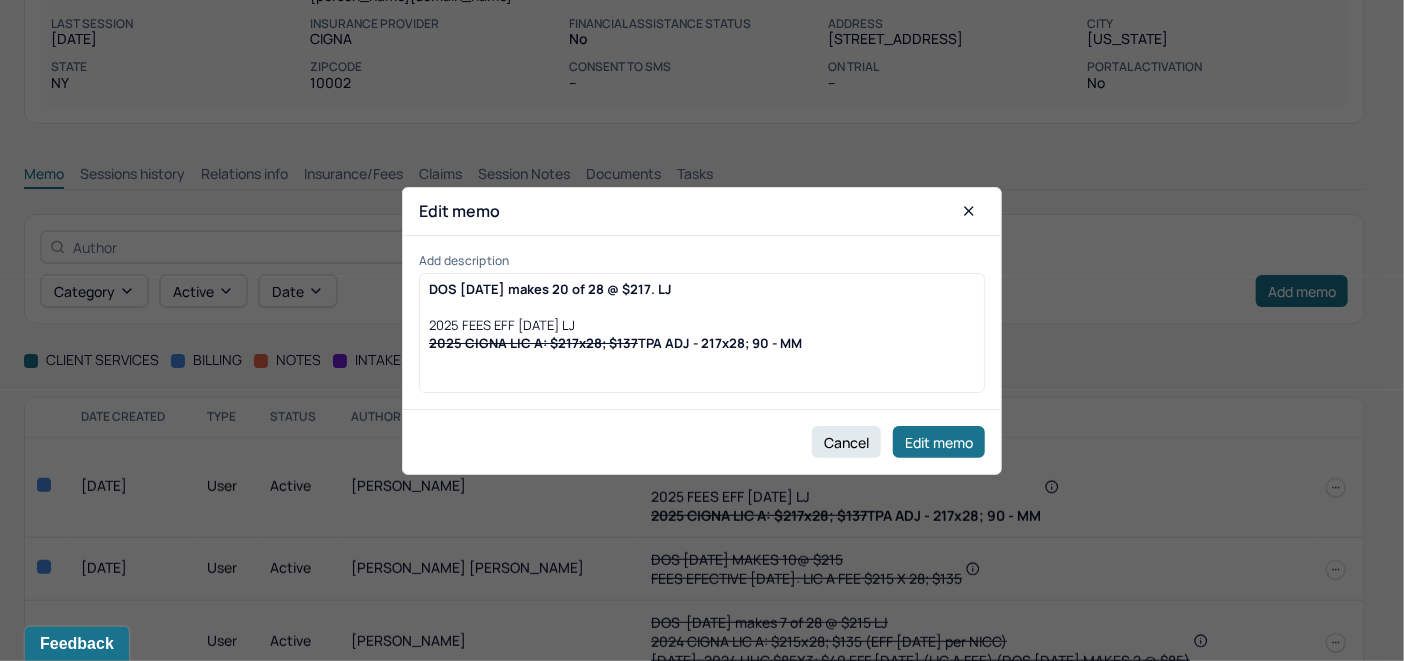 click on "DOS [DATE] makes 20 of 28 @ $217. LJ 2025 FEES EFF [DATE] LJ 2025 CIGNA LIC A: $217x28; $137   TPA ADJ - 217x28; 90 - MM" at bounding box center (702, 316) 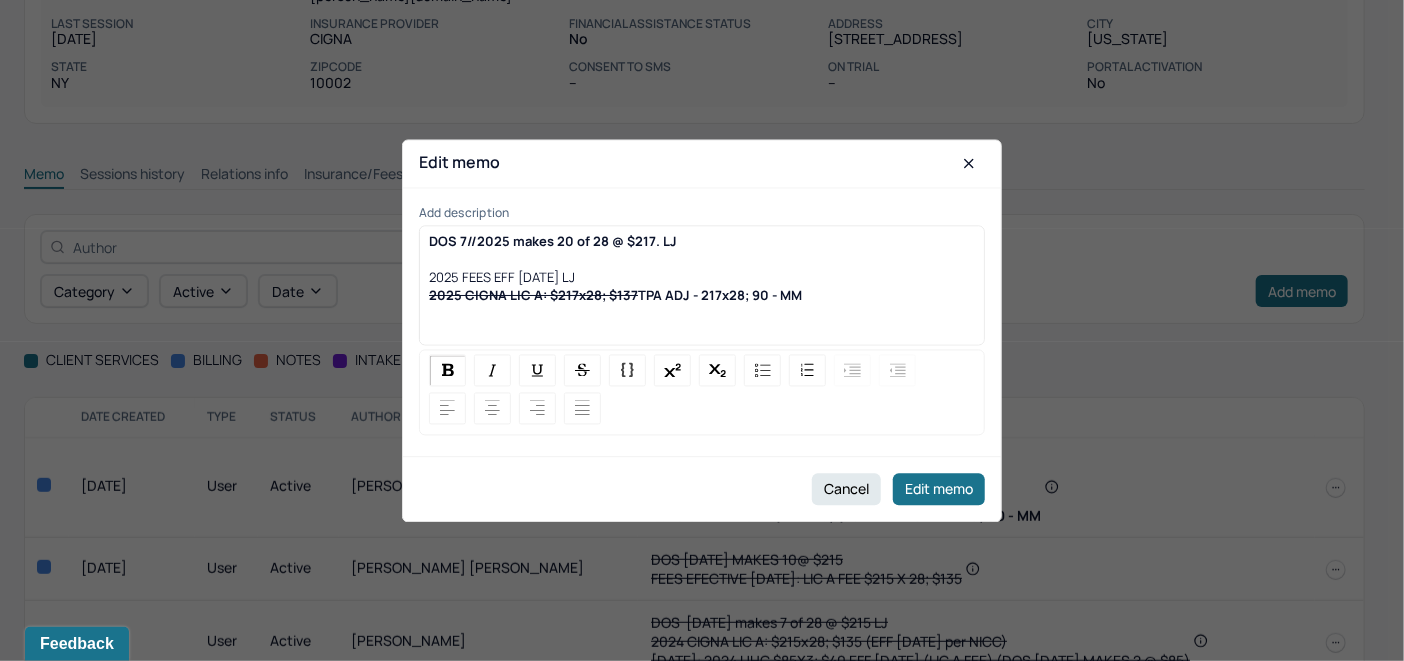 type 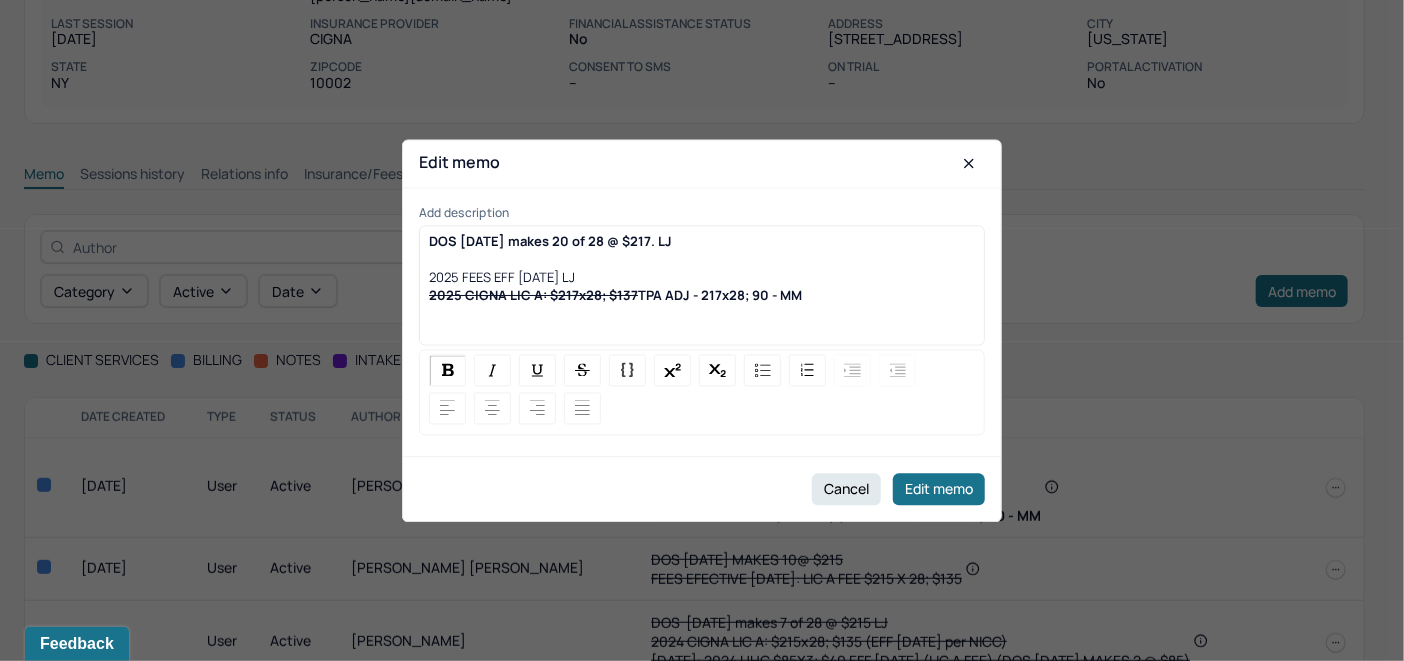 click on "DOS [DATE] makes 20 of 28 @ $217. LJ" at bounding box center (550, 241) 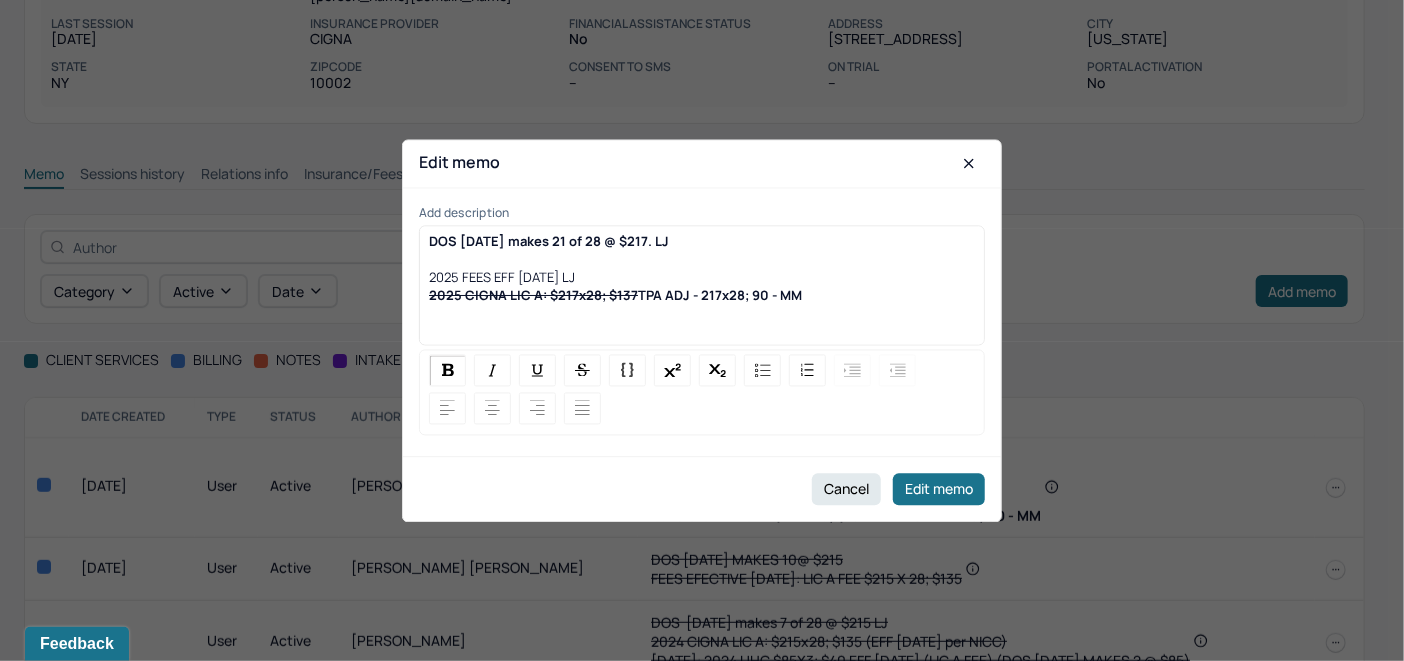 click on "DOS [DATE] makes 21 of 28 @ $217. LJ" at bounding box center [549, 241] 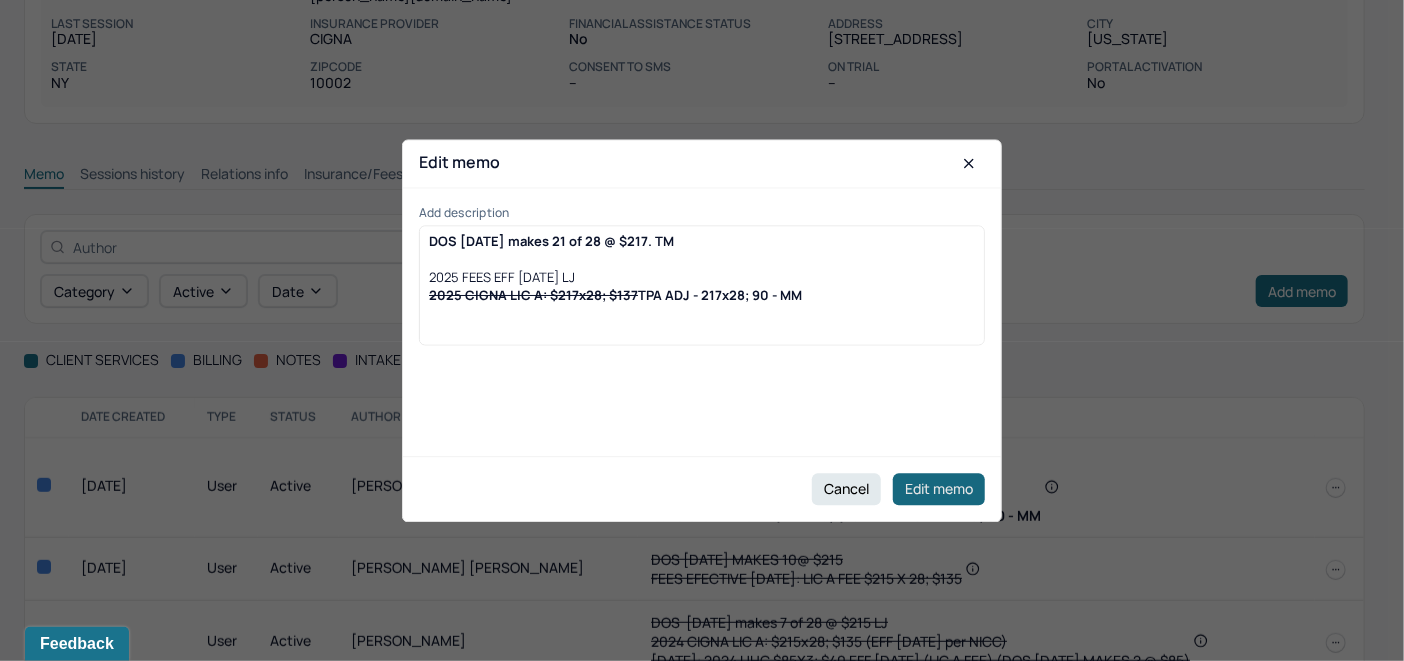 click on "Edit memo" at bounding box center [939, 489] 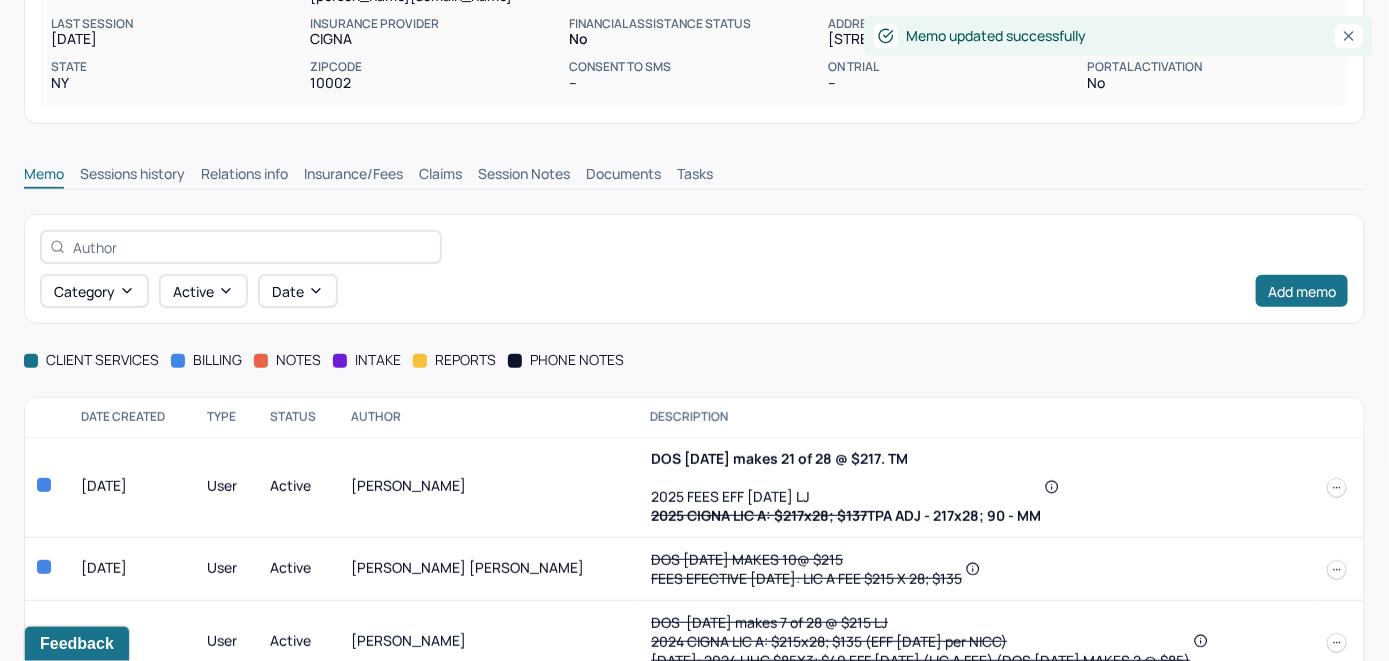 click on "Claims" at bounding box center (440, 176) 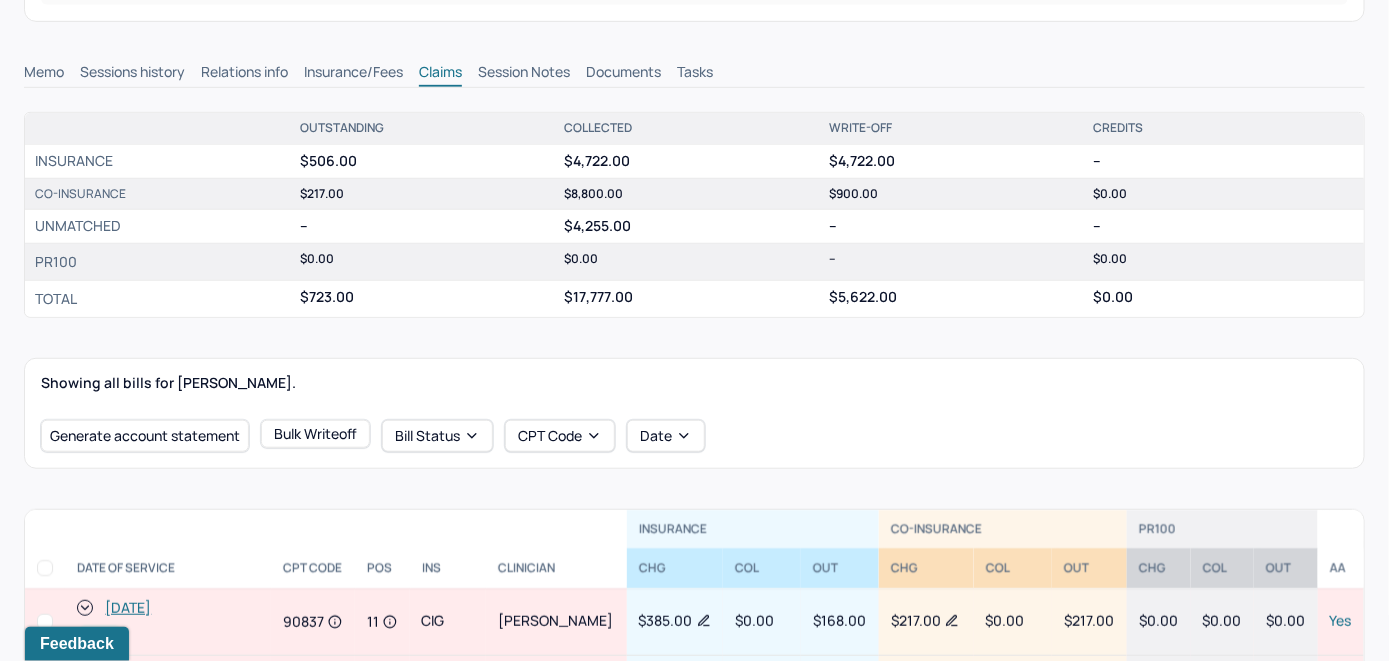 scroll, scrollTop: 600, scrollLeft: 0, axis: vertical 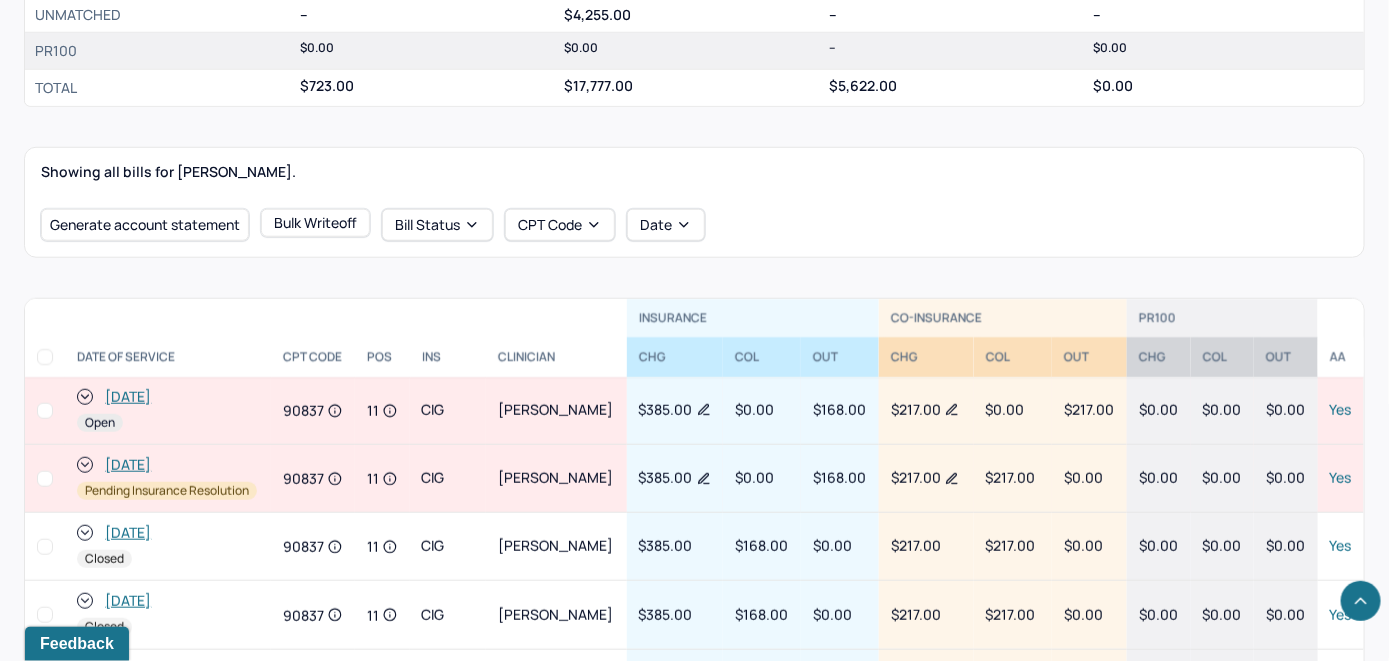 click on "[DATE]" at bounding box center (128, 397) 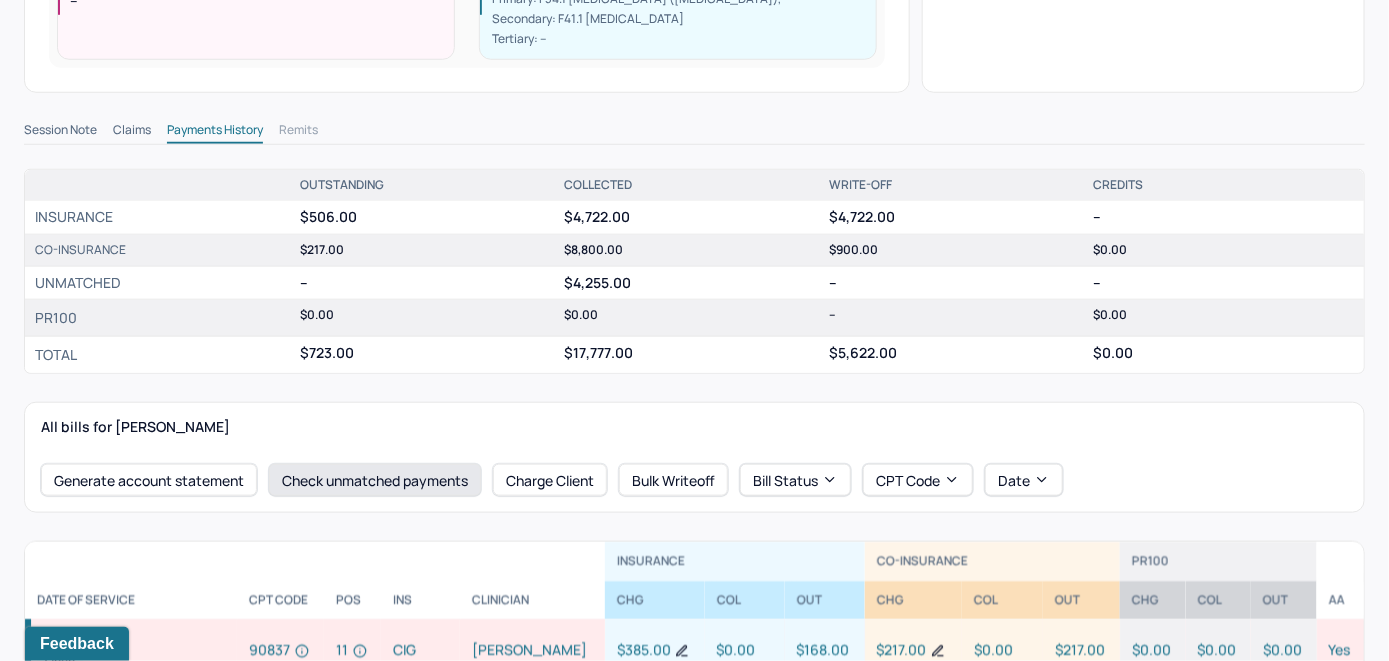 scroll, scrollTop: 600, scrollLeft: 0, axis: vertical 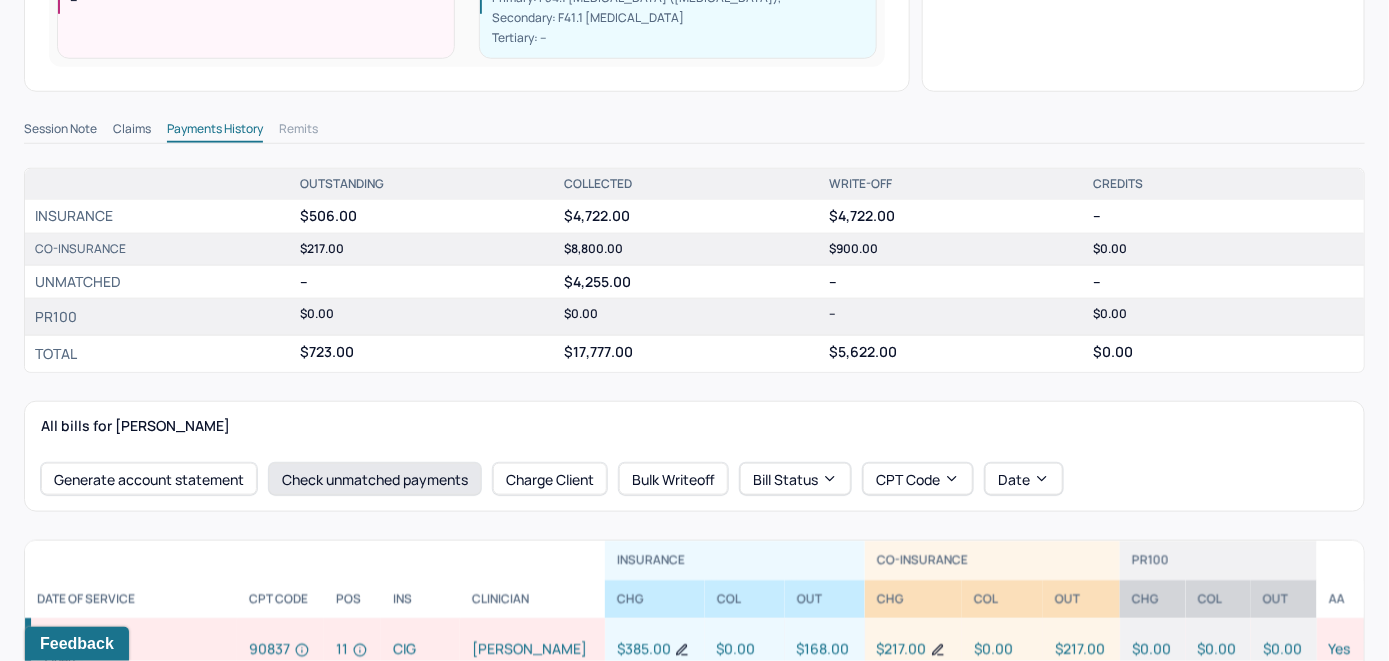 click on "Check unmatched payments" at bounding box center (375, 479) 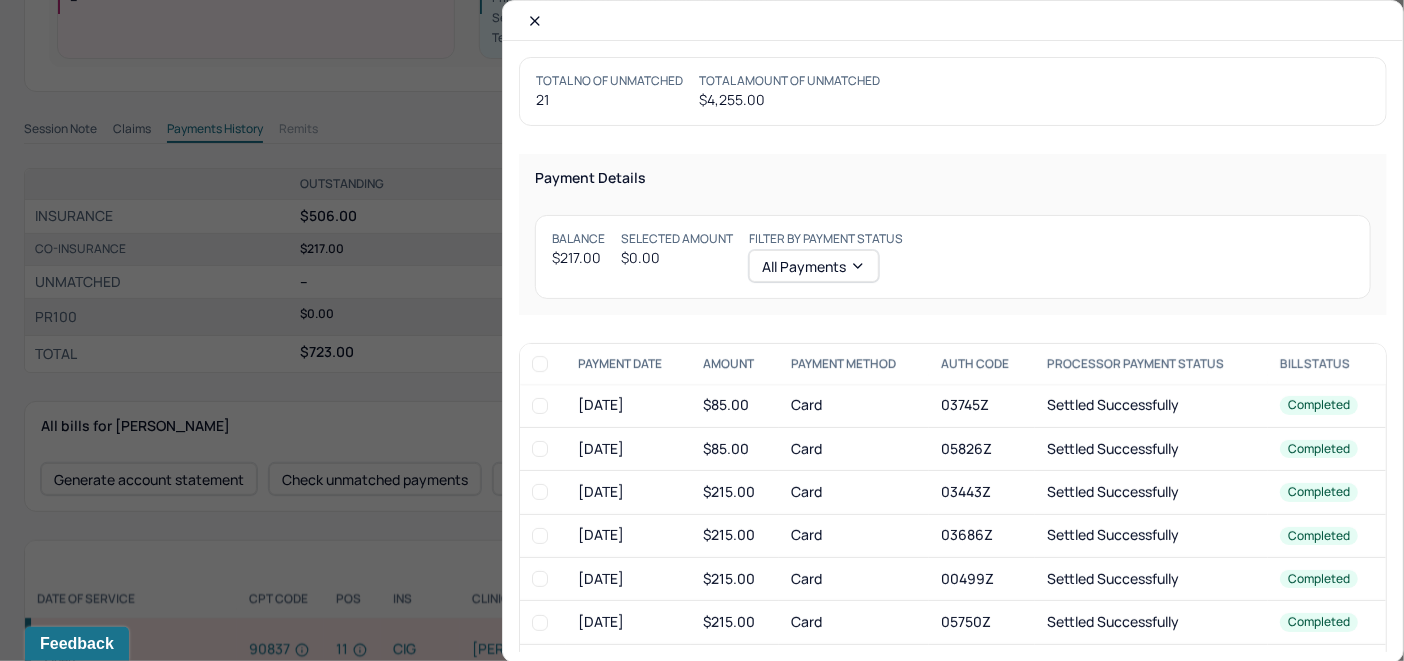 click at bounding box center (535, 21) 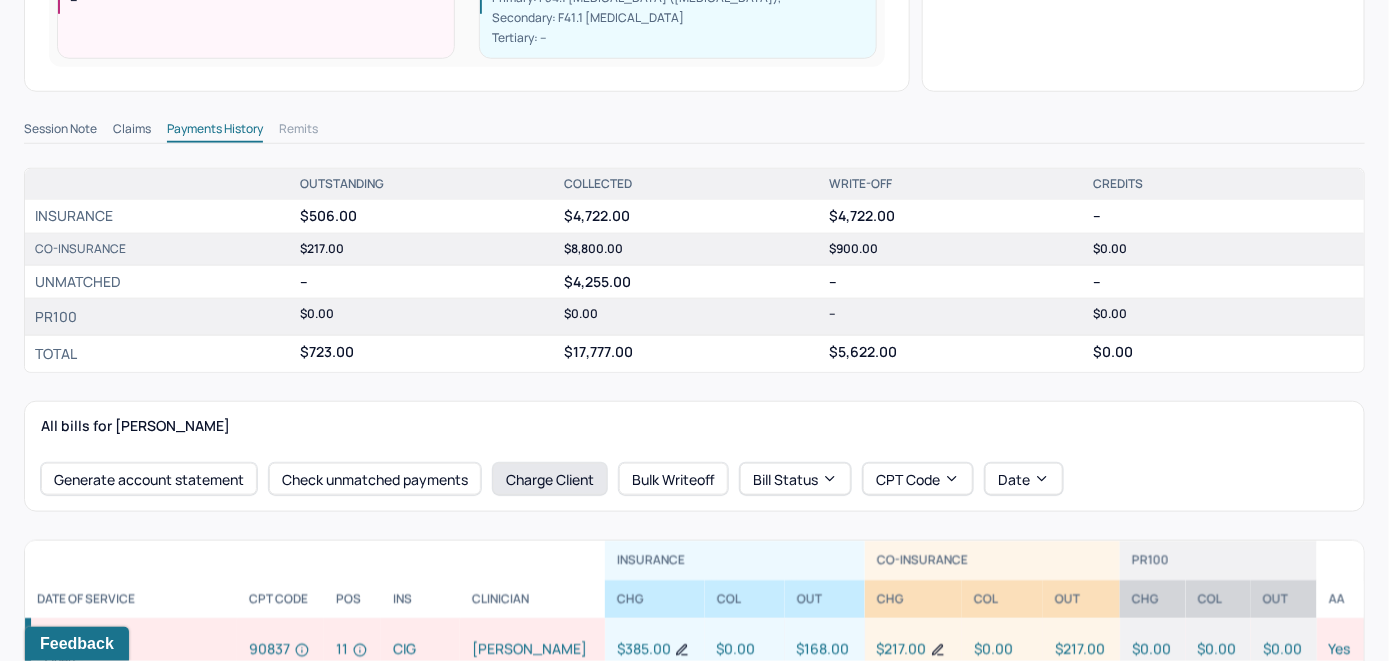 click on "Charge Client" at bounding box center [550, 479] 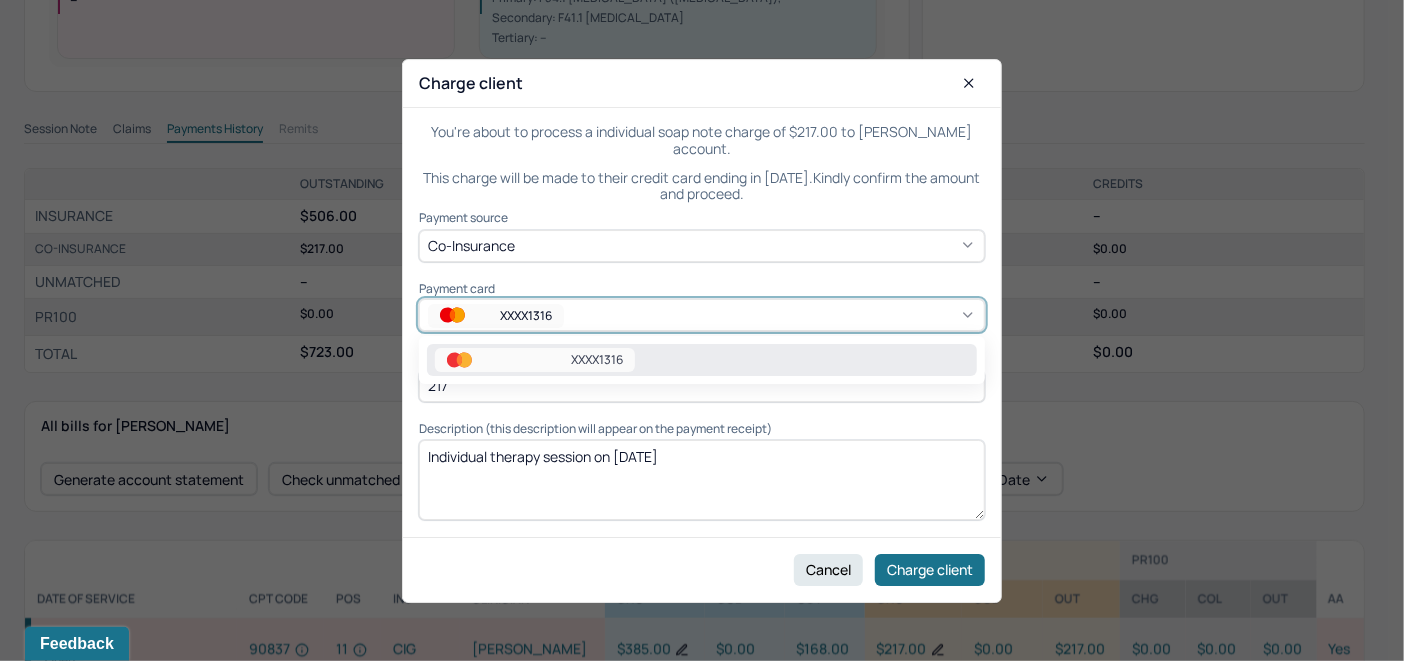 click 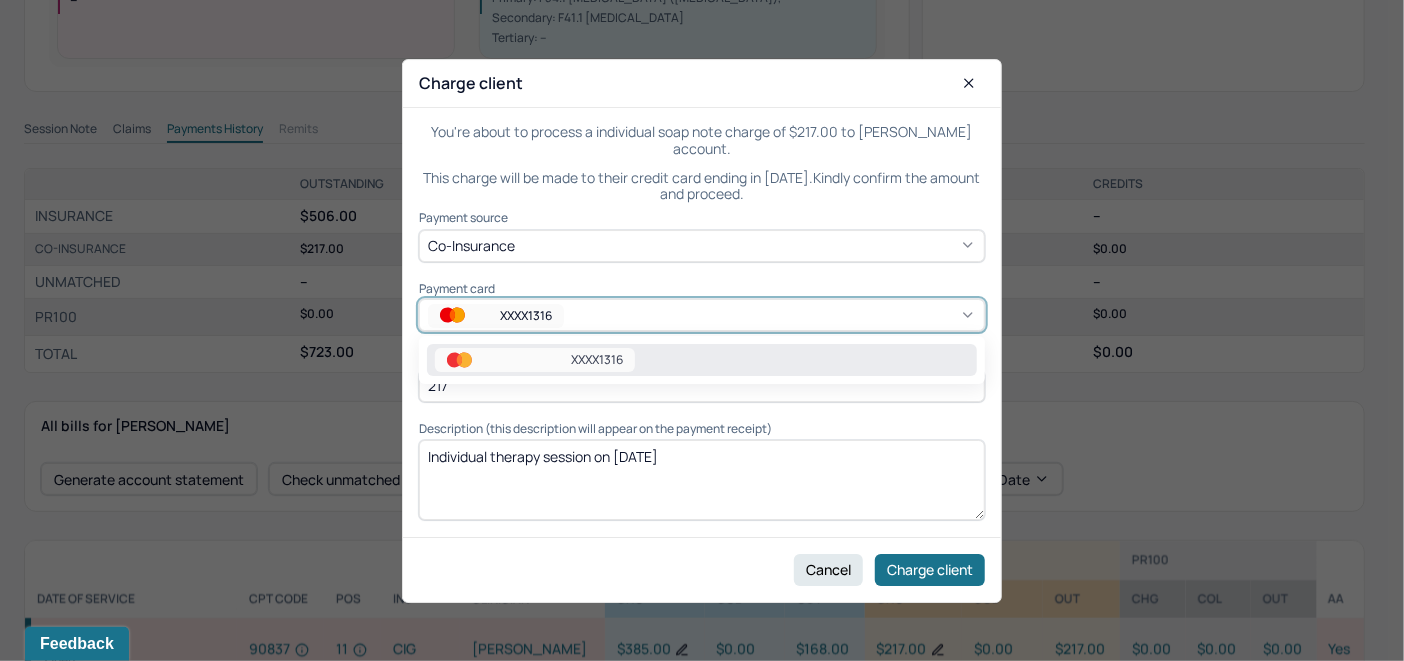 click on "XXXX1316" at bounding box center (702, 360) 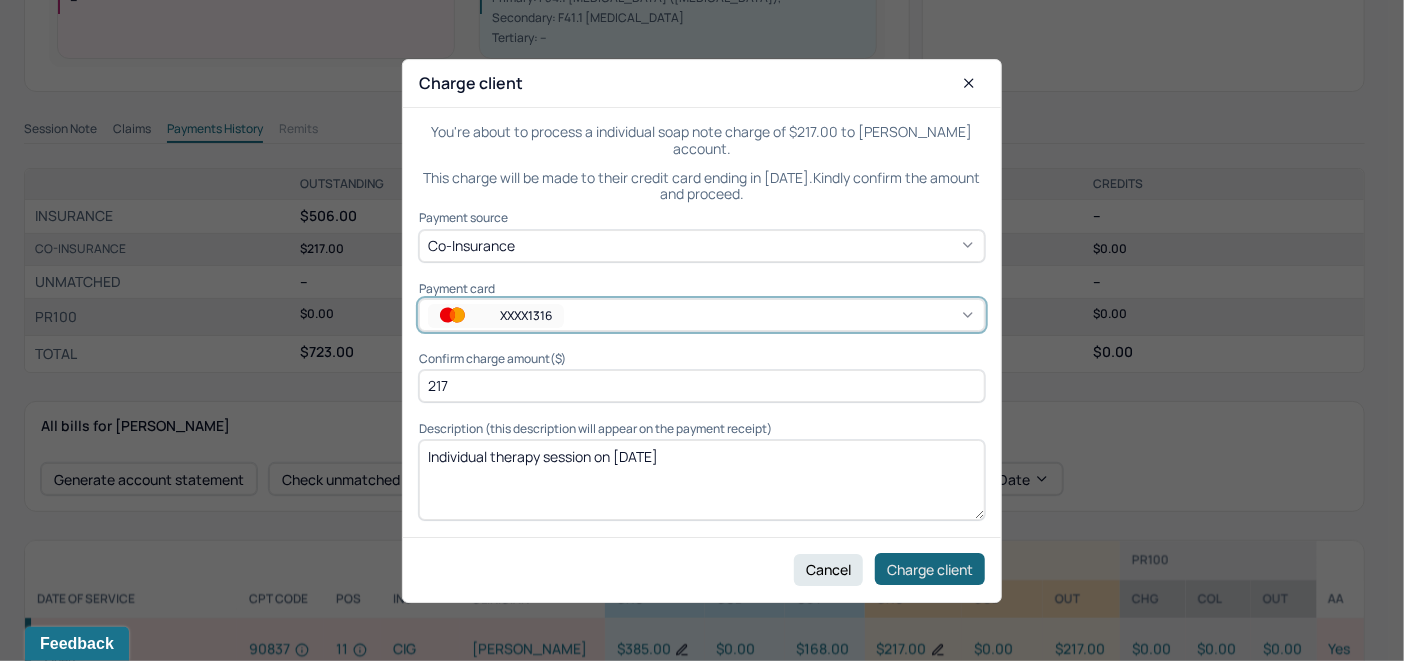 click on "Charge client" at bounding box center [930, 569] 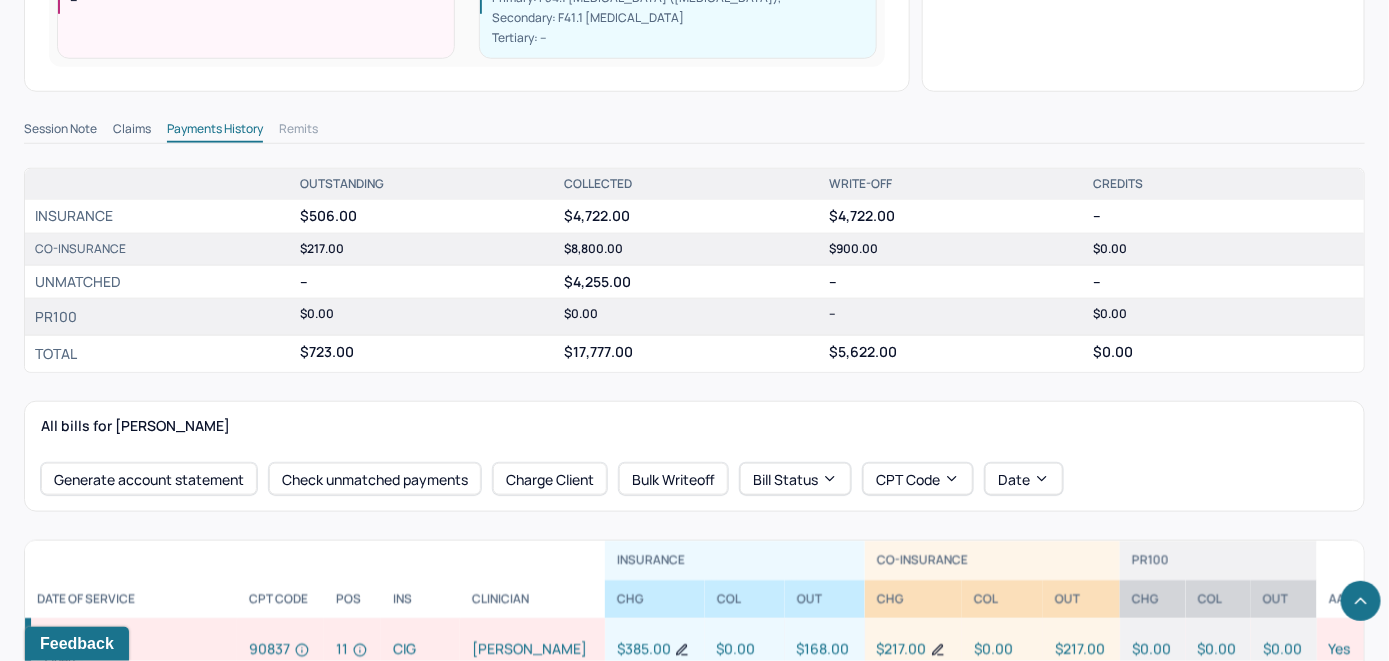 scroll, scrollTop: 800, scrollLeft: 0, axis: vertical 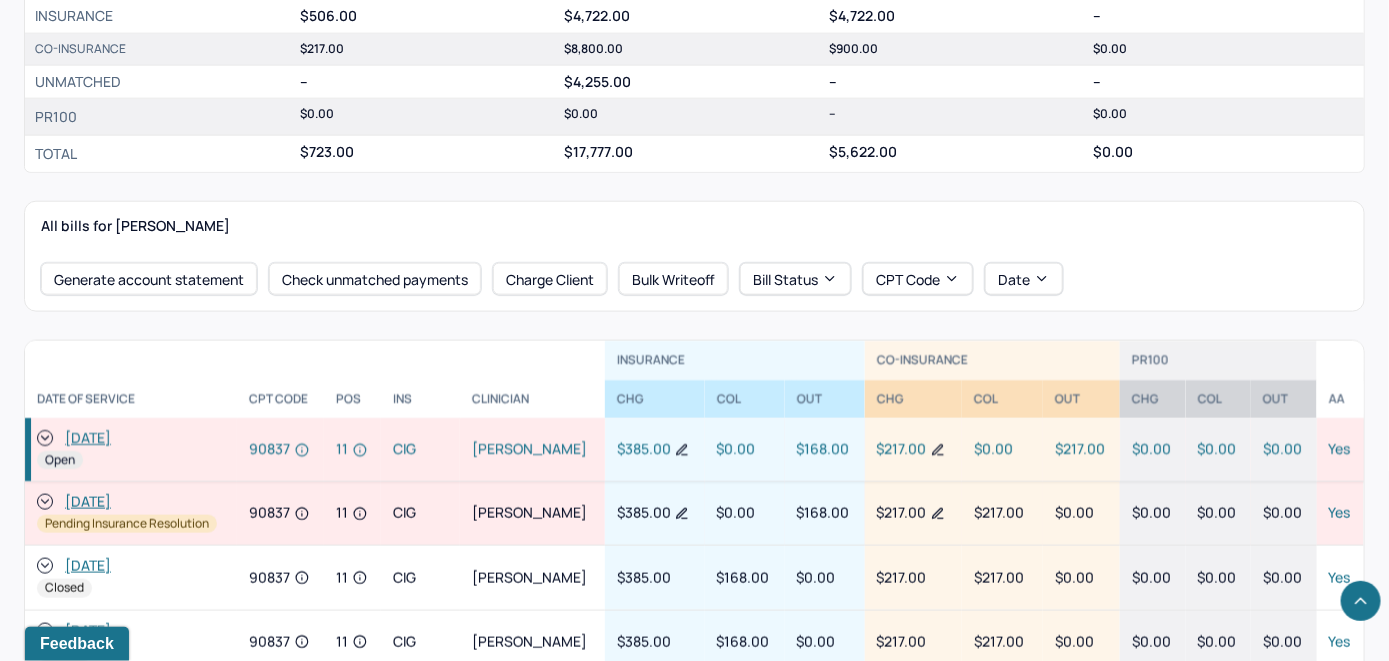drag, startPoint x: 43, startPoint y: 409, endPoint x: 174, endPoint y: 367, distance: 137.56816 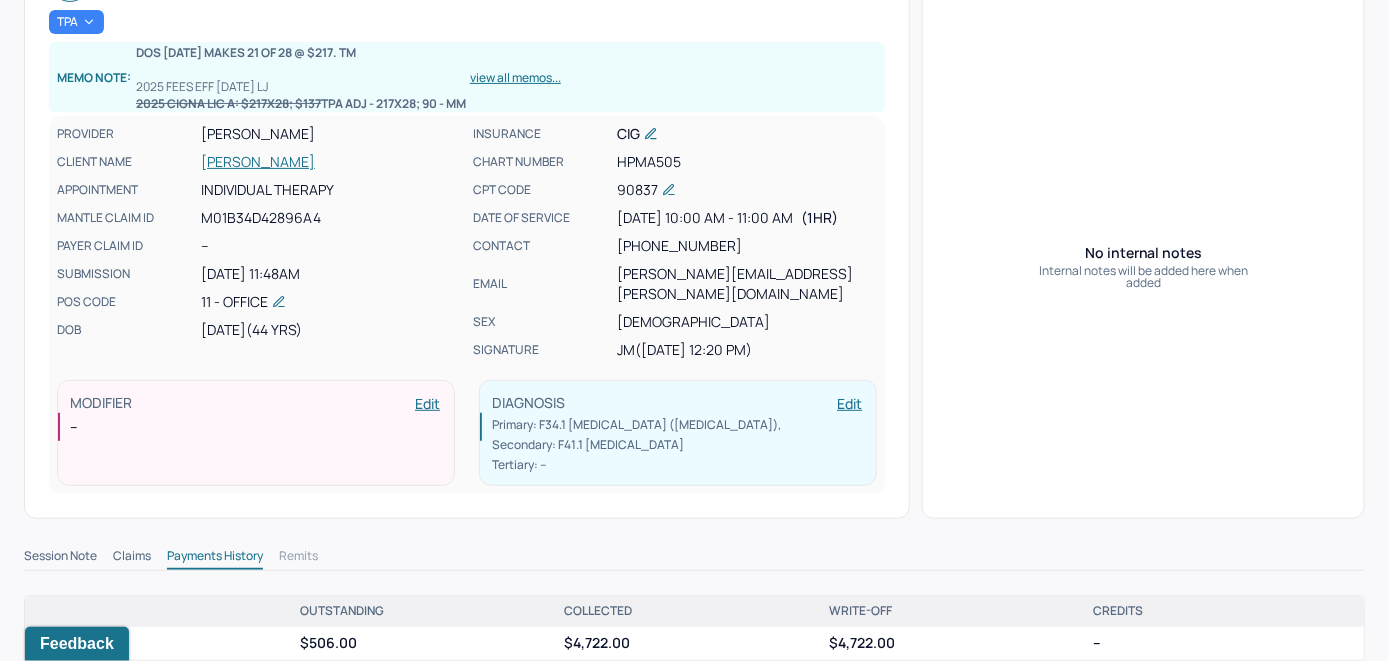 scroll, scrollTop: 0, scrollLeft: 0, axis: both 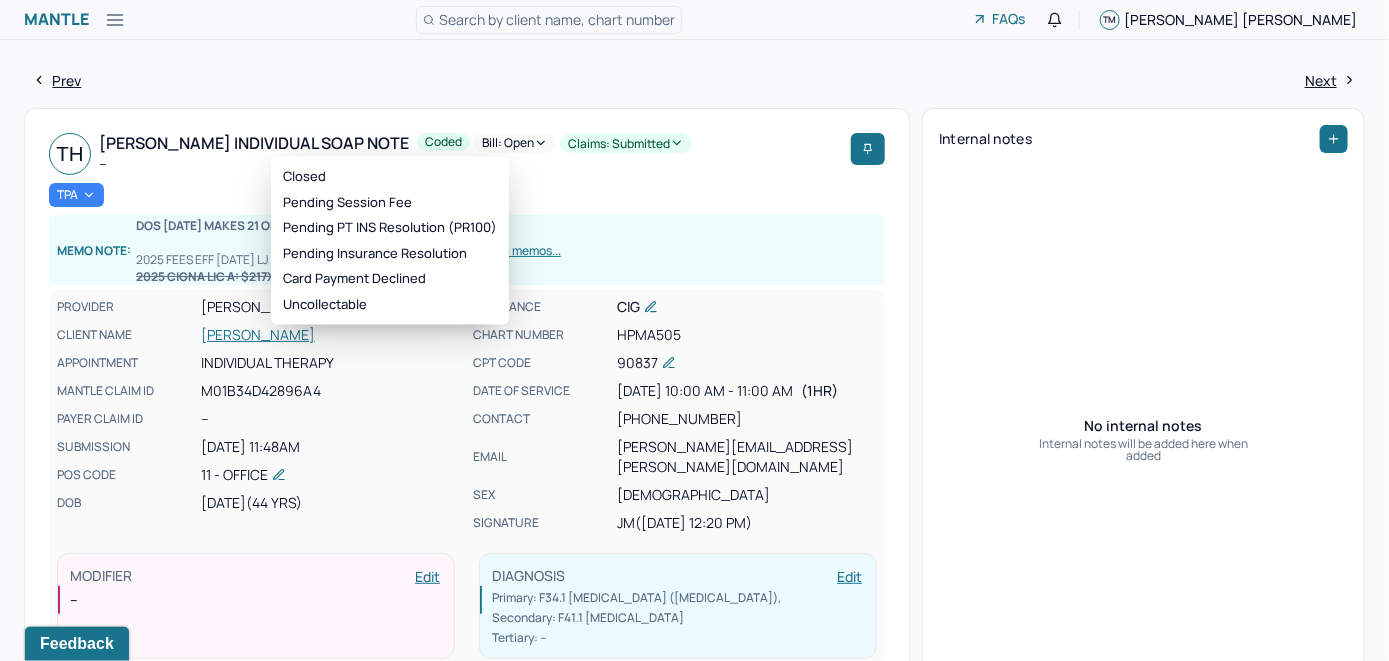 click on "Bill: Open" at bounding box center (515, 143) 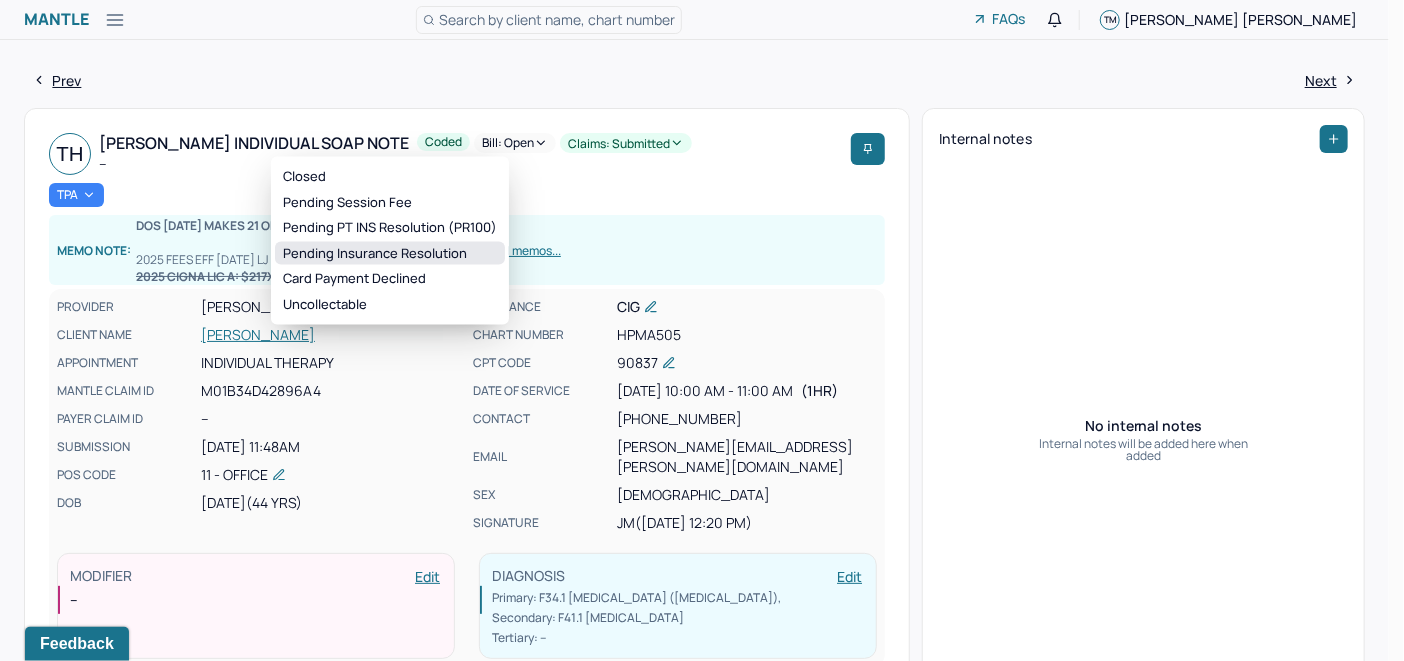 click on "Pending Insurance Resolution" at bounding box center (390, 253) 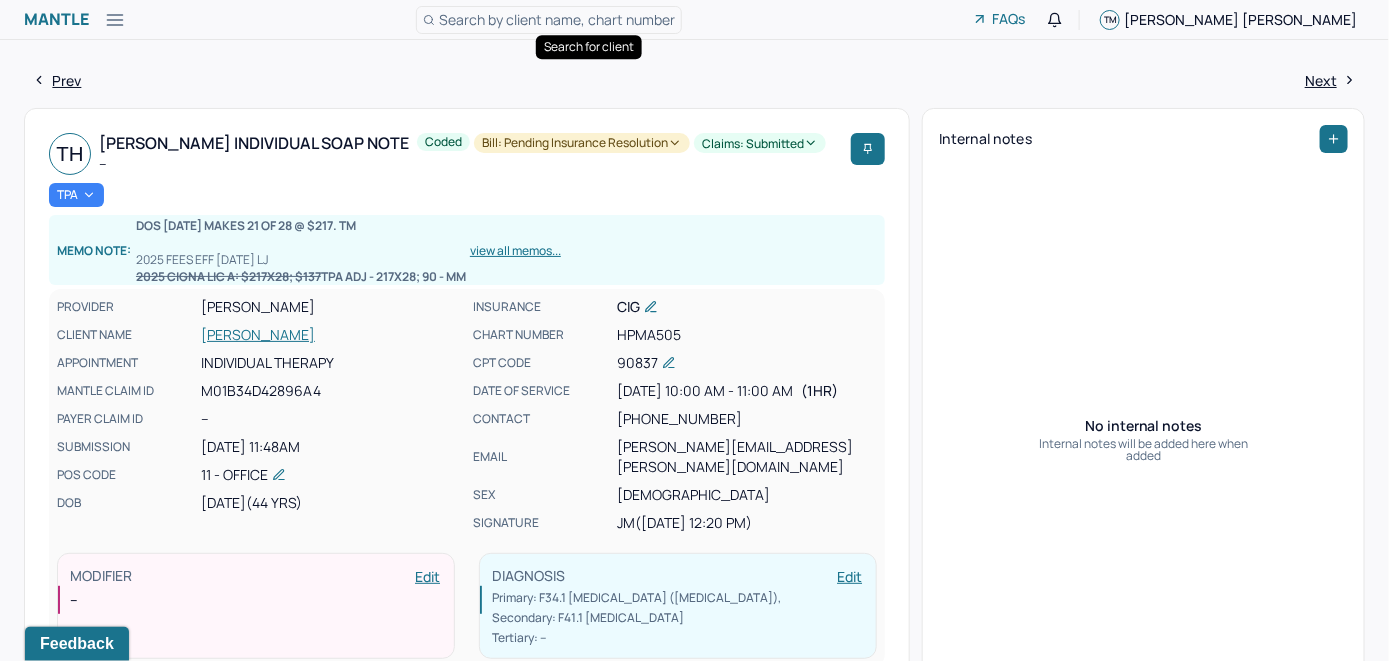 click on "Search by client name, chart number" at bounding box center [557, 19] 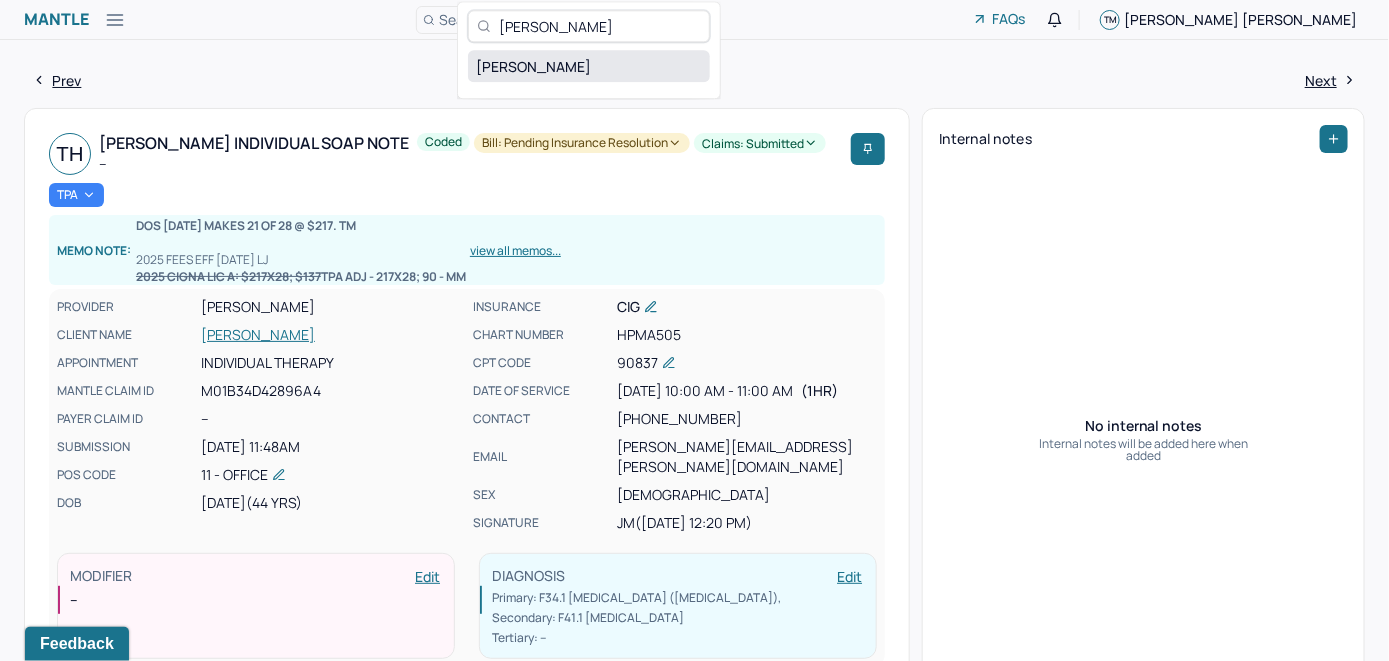 type on "[PERSON_NAME]" 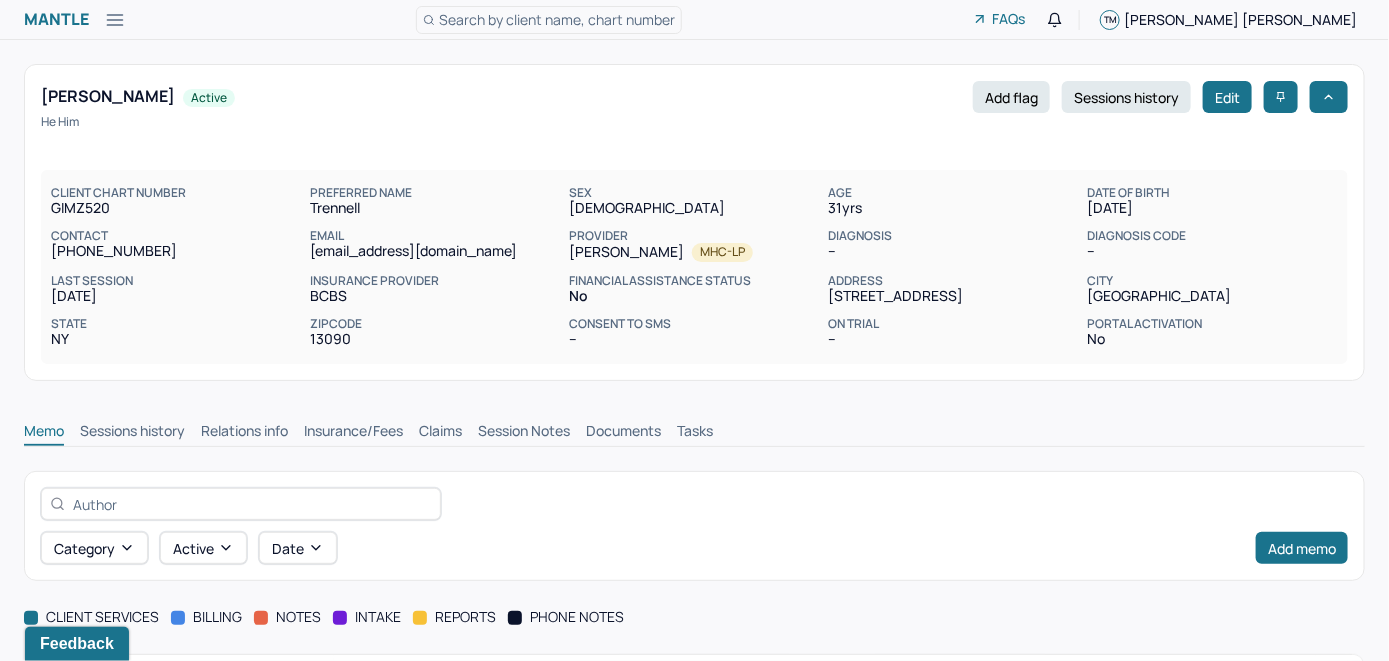 scroll, scrollTop: 0, scrollLeft: 0, axis: both 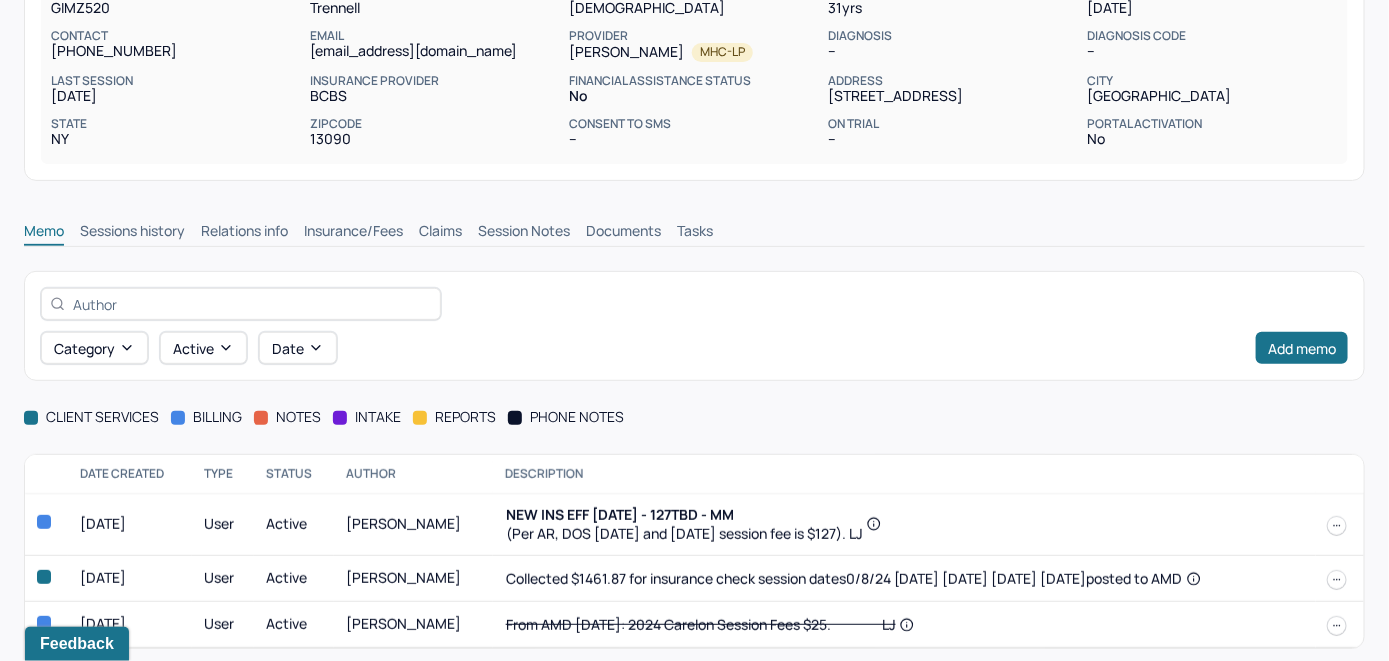 click on "Insurance/Fees" at bounding box center [353, 233] 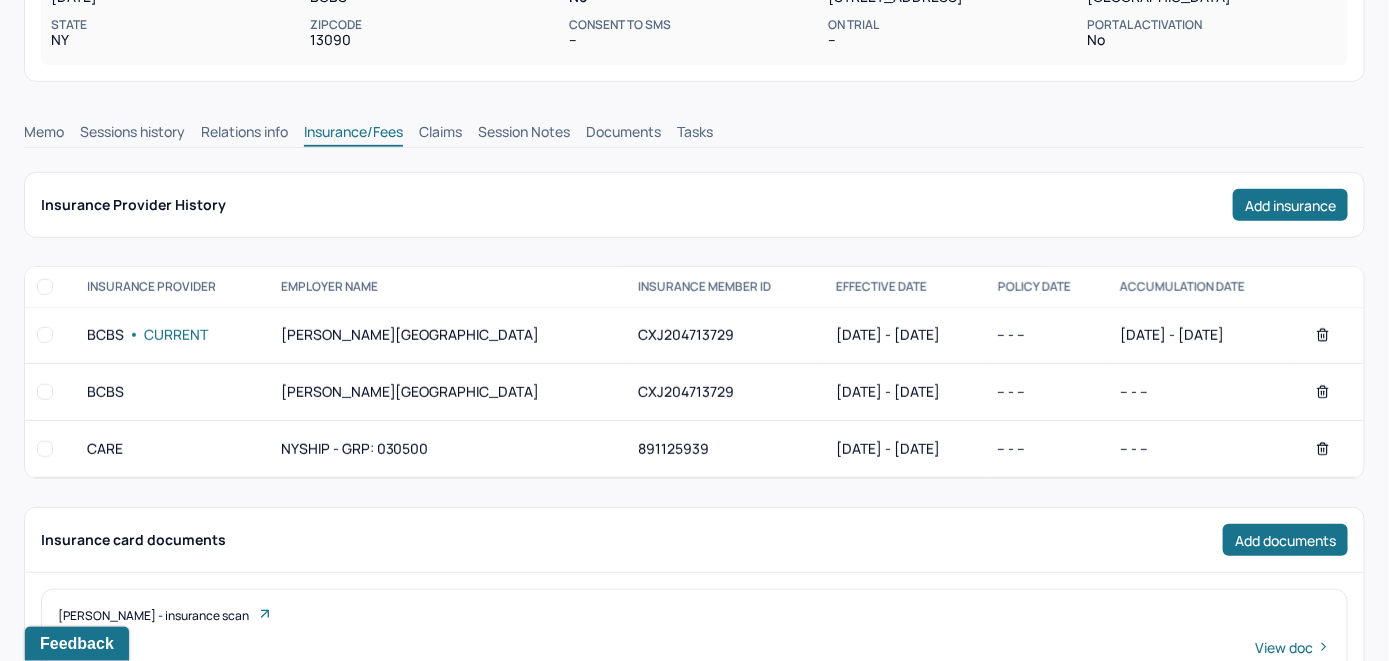 scroll, scrollTop: 200, scrollLeft: 0, axis: vertical 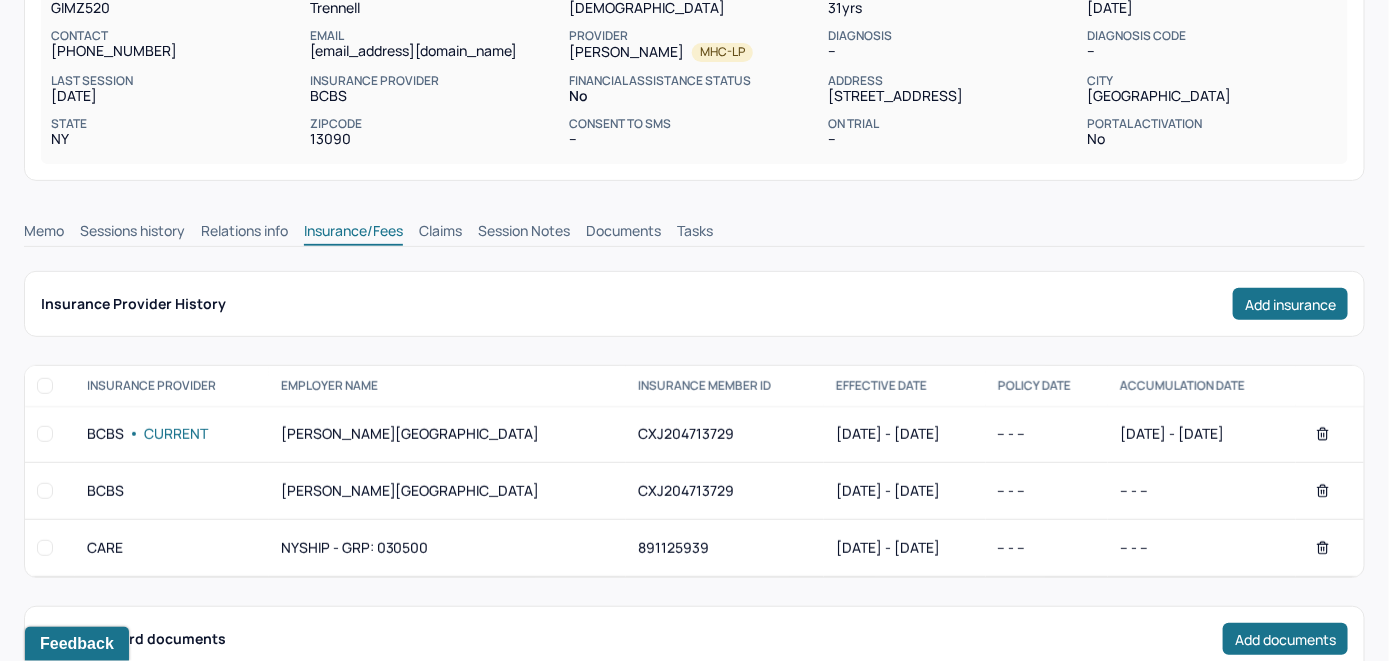 click on "Claims" at bounding box center [440, 233] 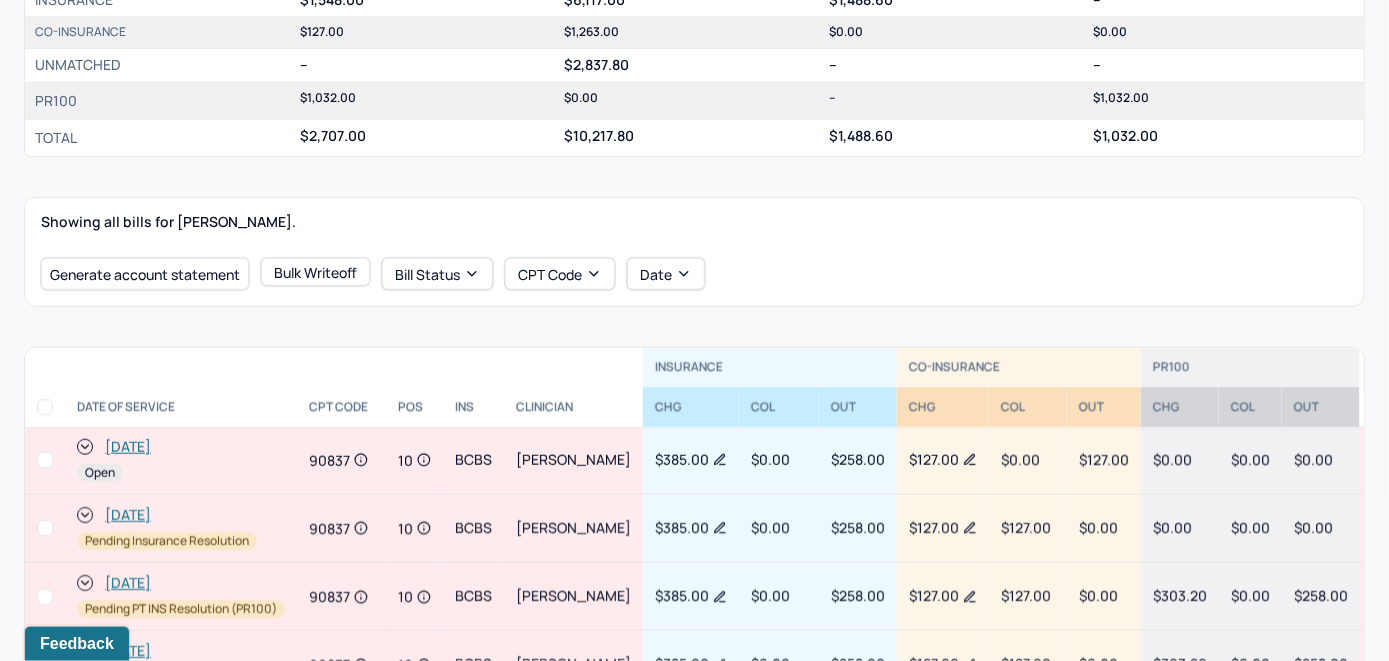 scroll, scrollTop: 600, scrollLeft: 0, axis: vertical 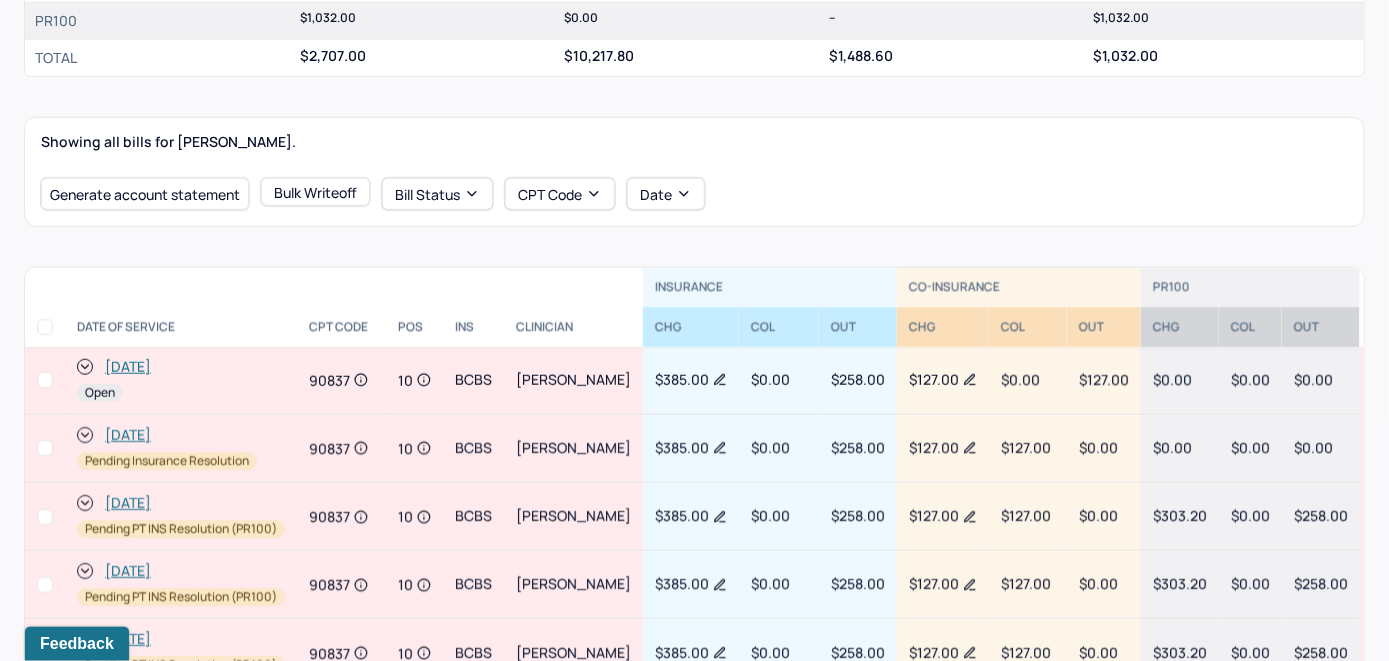 click on "[DATE]" at bounding box center (128, 367) 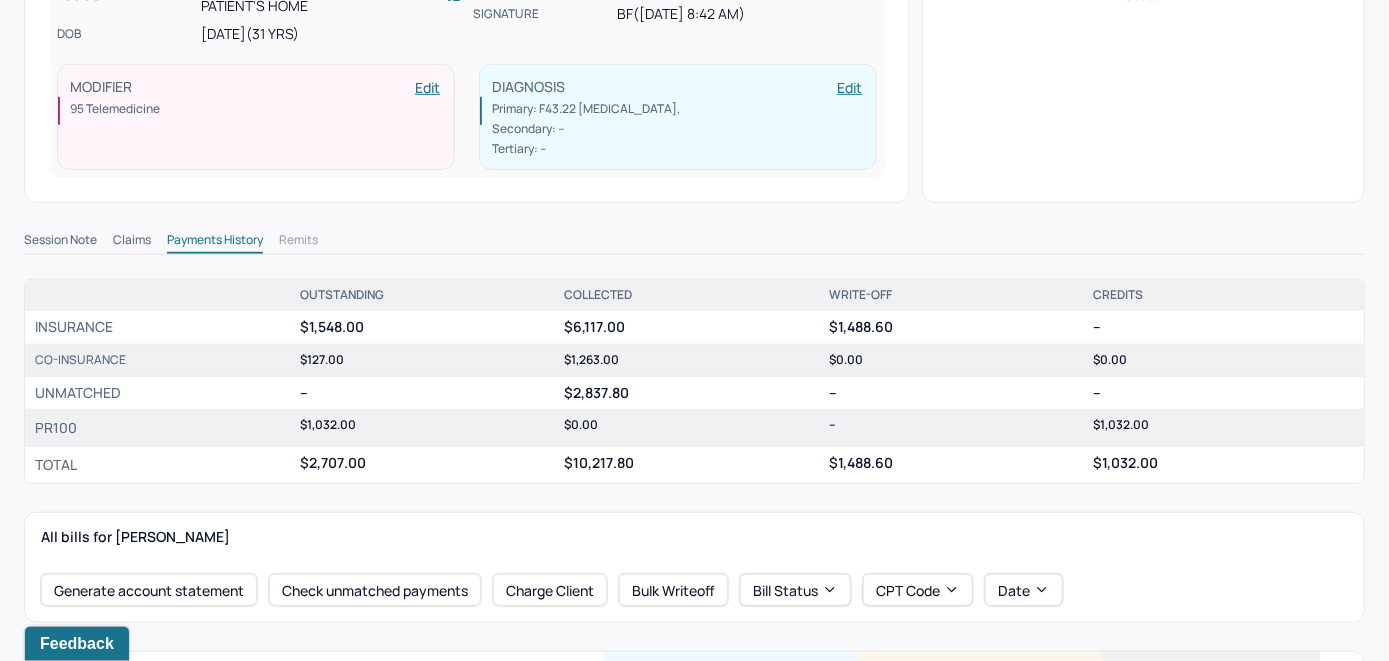scroll, scrollTop: 543, scrollLeft: 0, axis: vertical 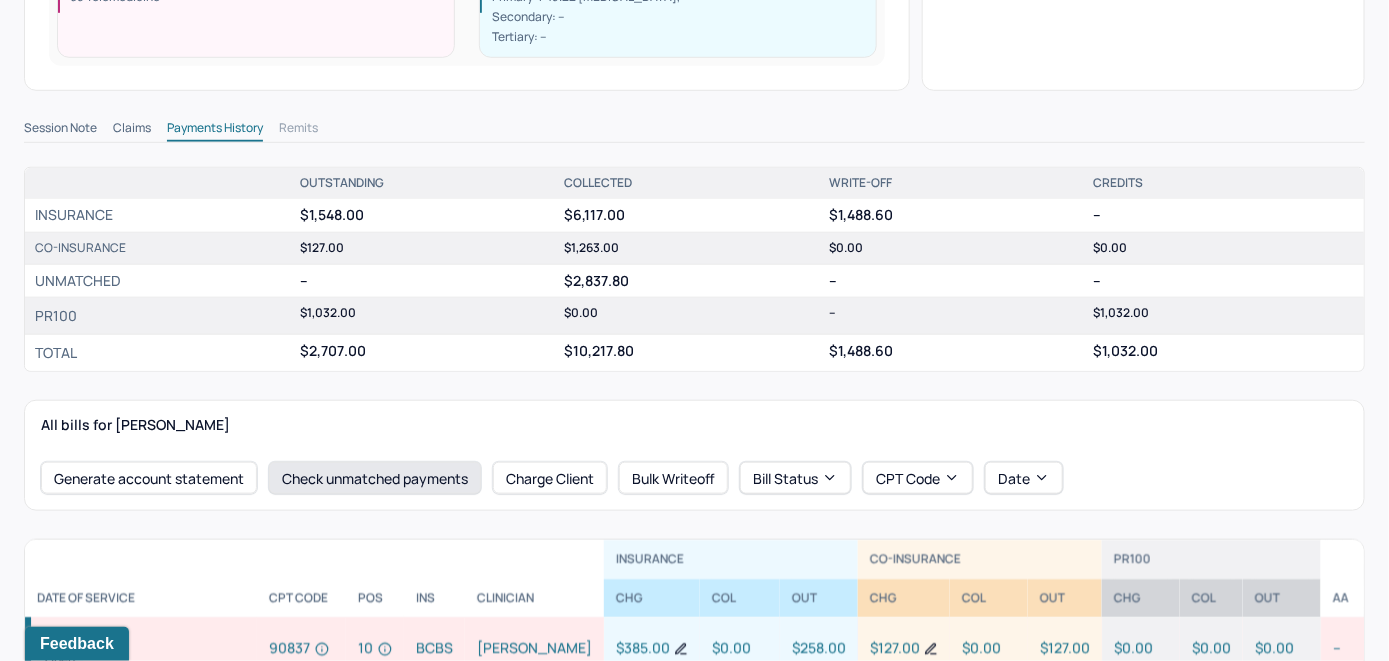 click on "Check unmatched payments" at bounding box center (375, 478) 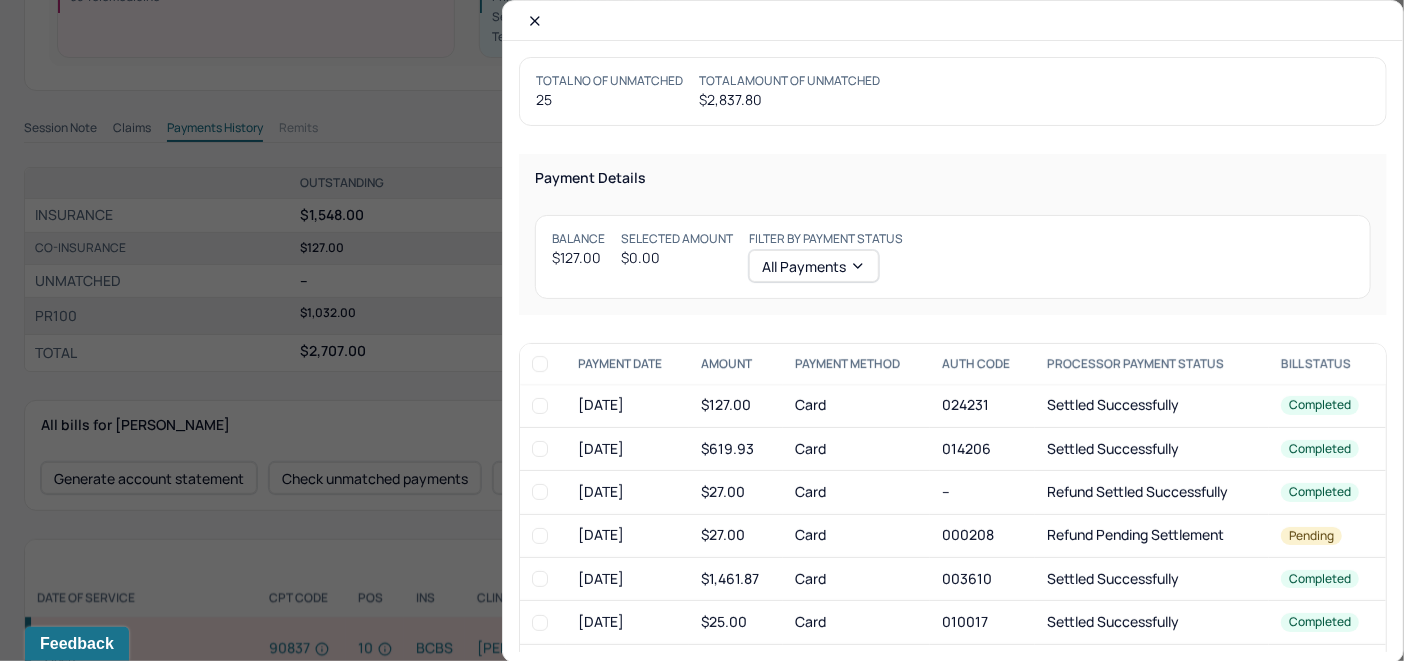 click at bounding box center (540, 406) 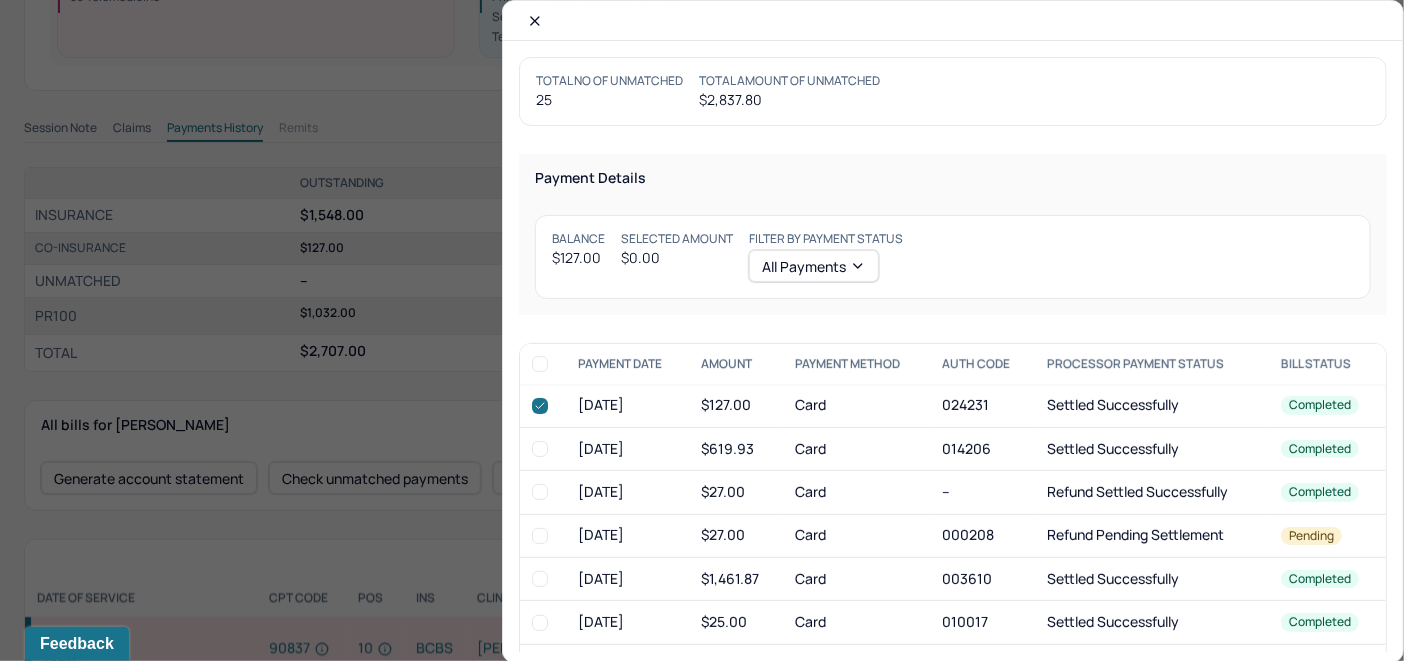 checkbox on "true" 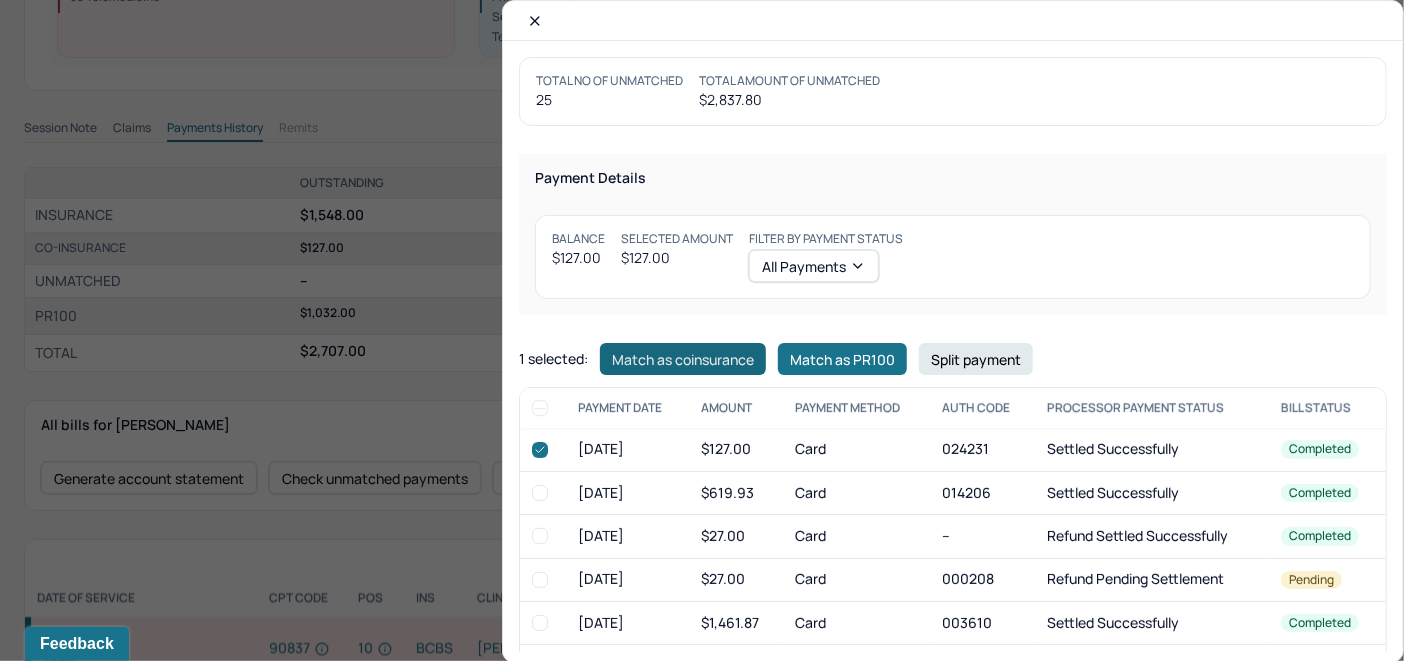 click on "Match as coinsurance" at bounding box center (683, 359) 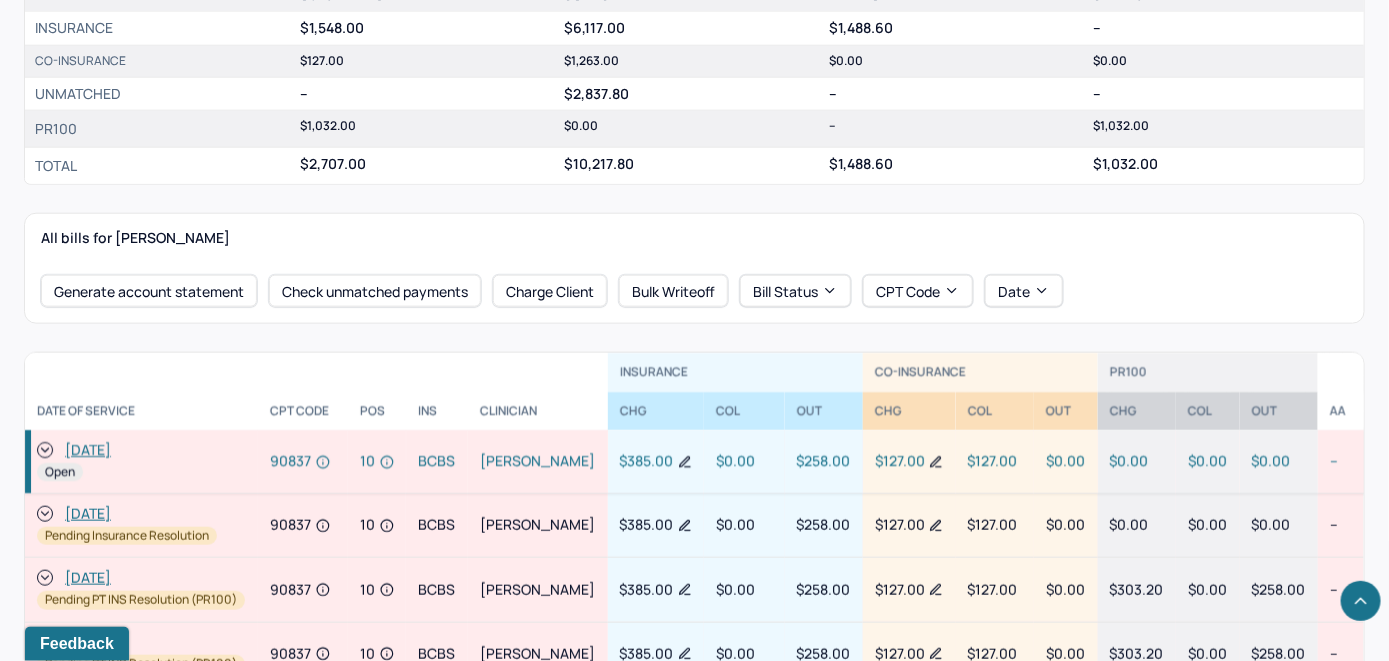 scroll, scrollTop: 743, scrollLeft: 0, axis: vertical 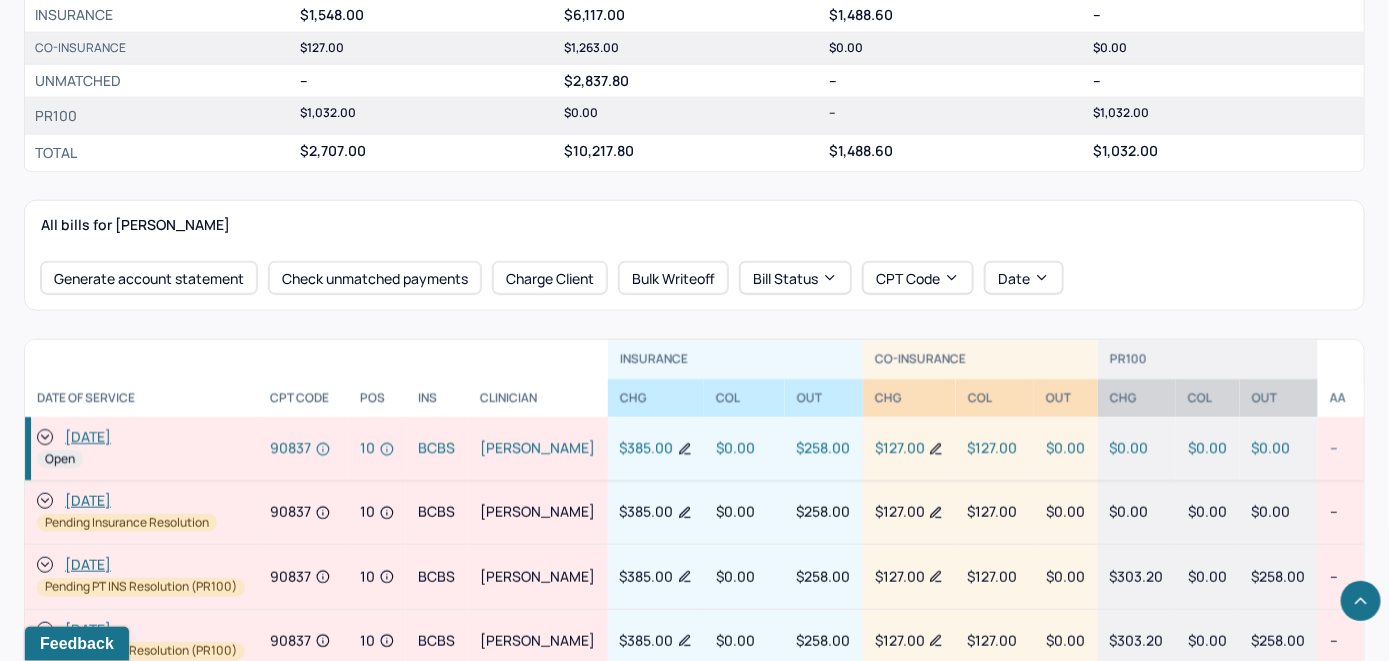 click 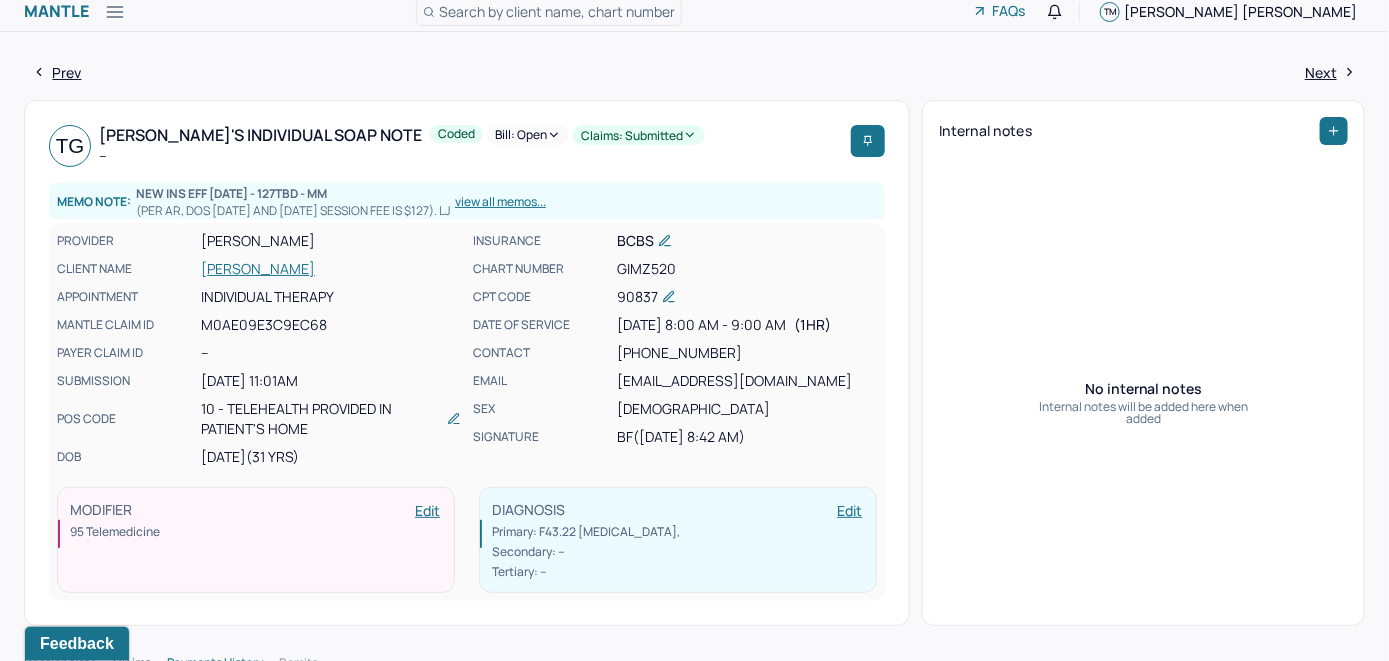 scroll, scrollTop: 0, scrollLeft: 0, axis: both 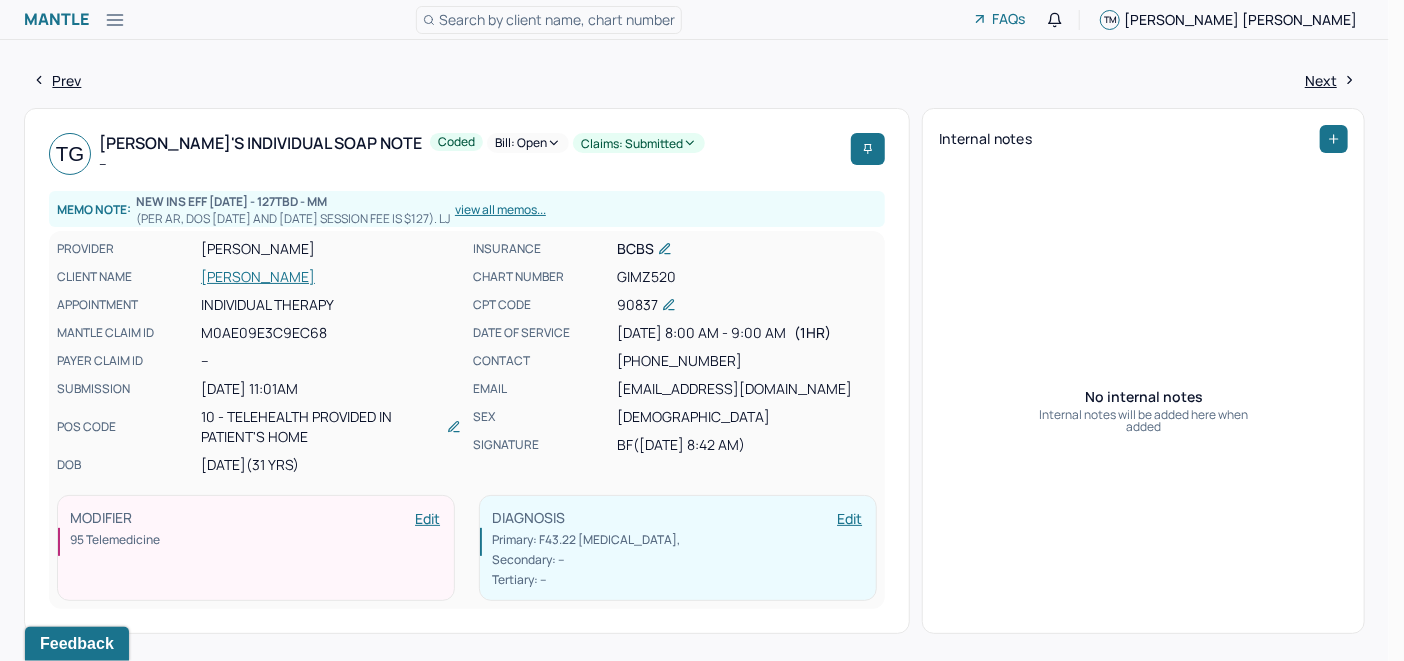 click on "Bill: Open" at bounding box center [528, 143] 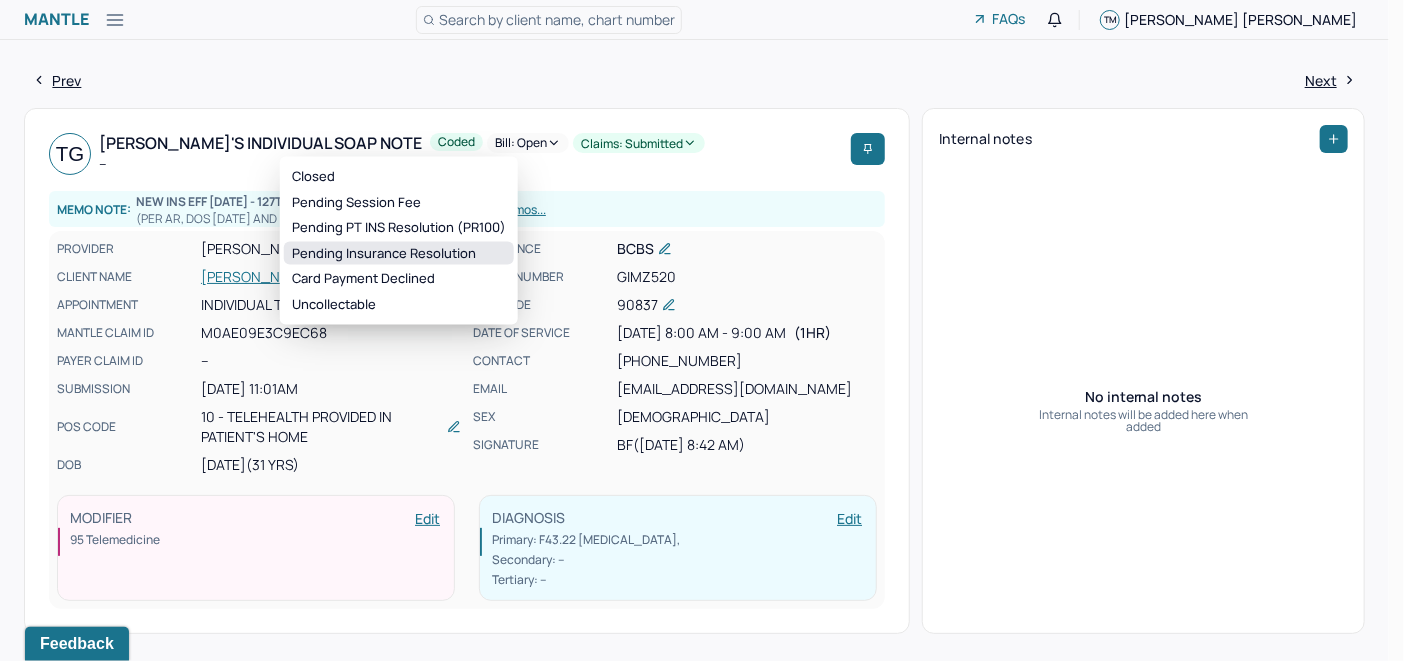 click on "Pending Insurance Resolution" at bounding box center (399, 253) 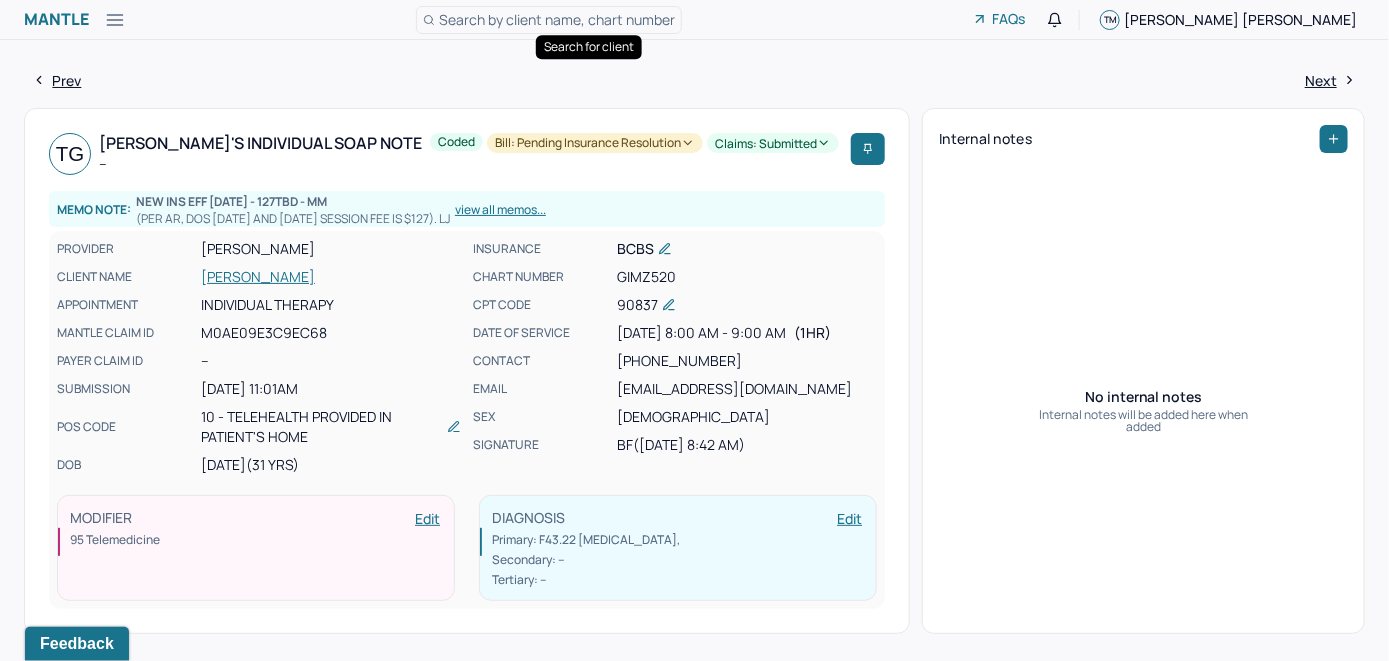 click on "Search by client name, chart number" at bounding box center (557, 19) 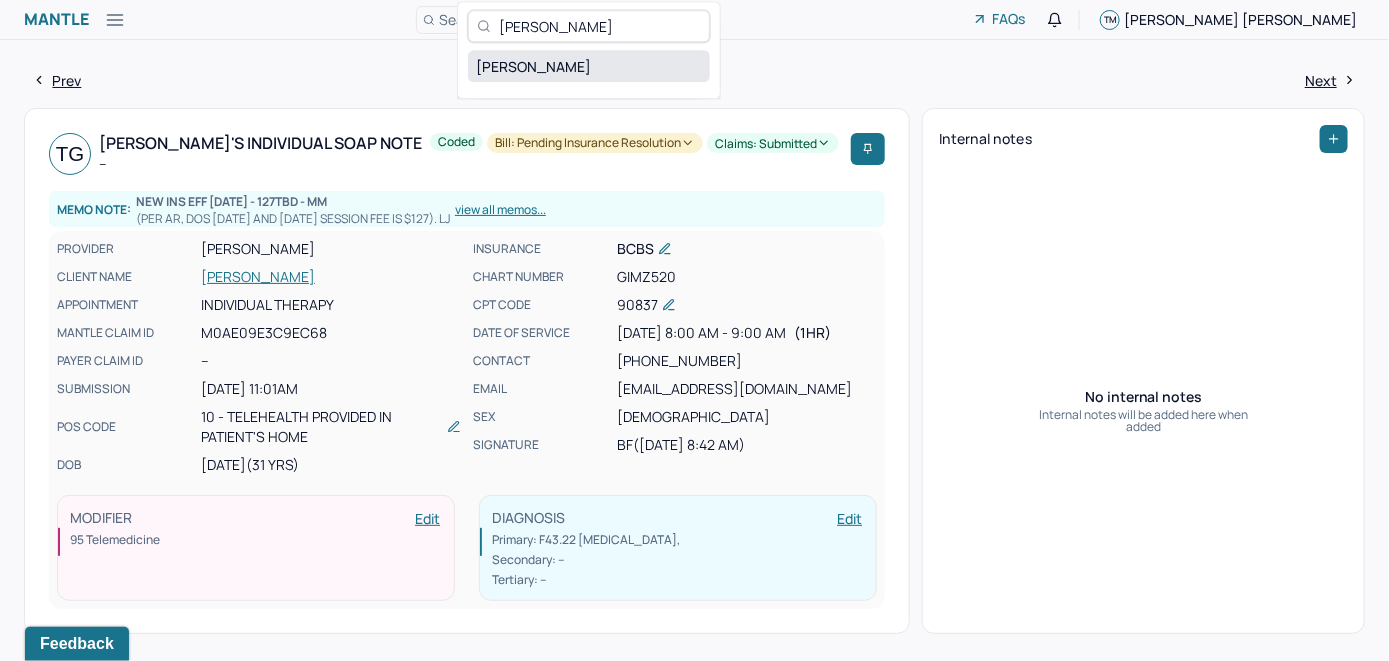type on "[PERSON_NAME]" 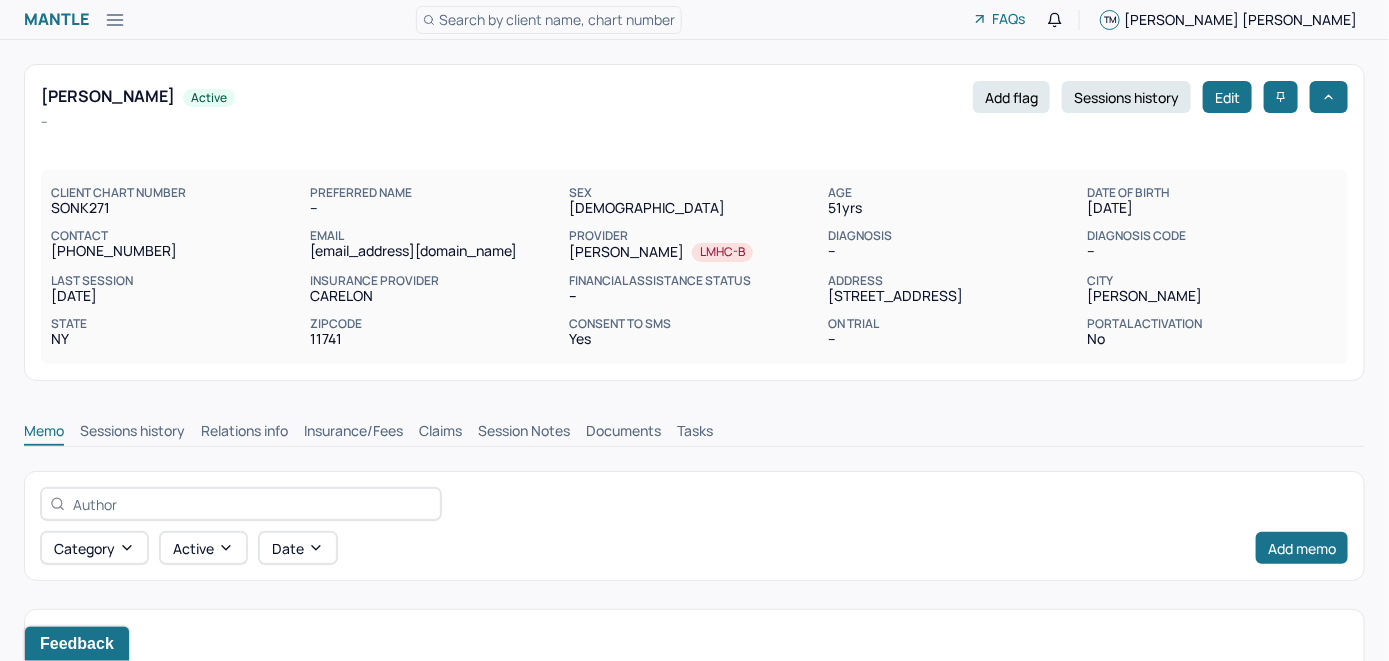 scroll, scrollTop: 0, scrollLeft: 0, axis: both 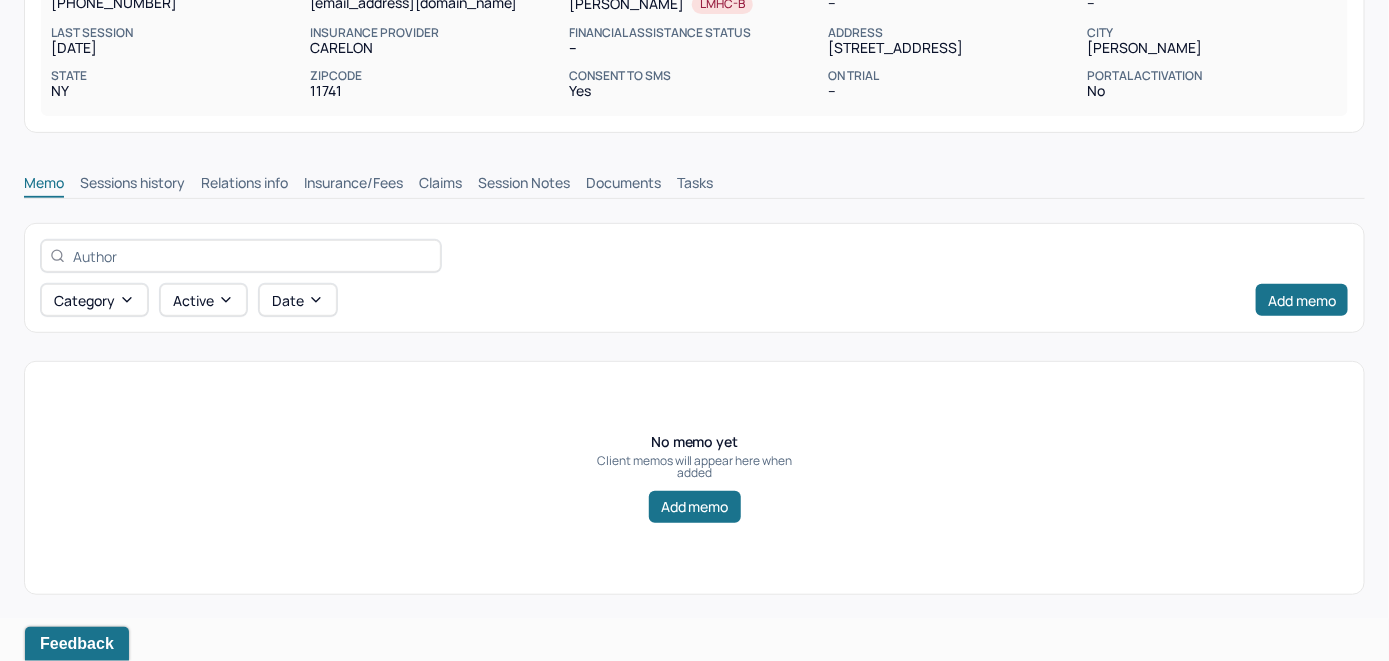 click on "Insurance/Fees" at bounding box center [353, 185] 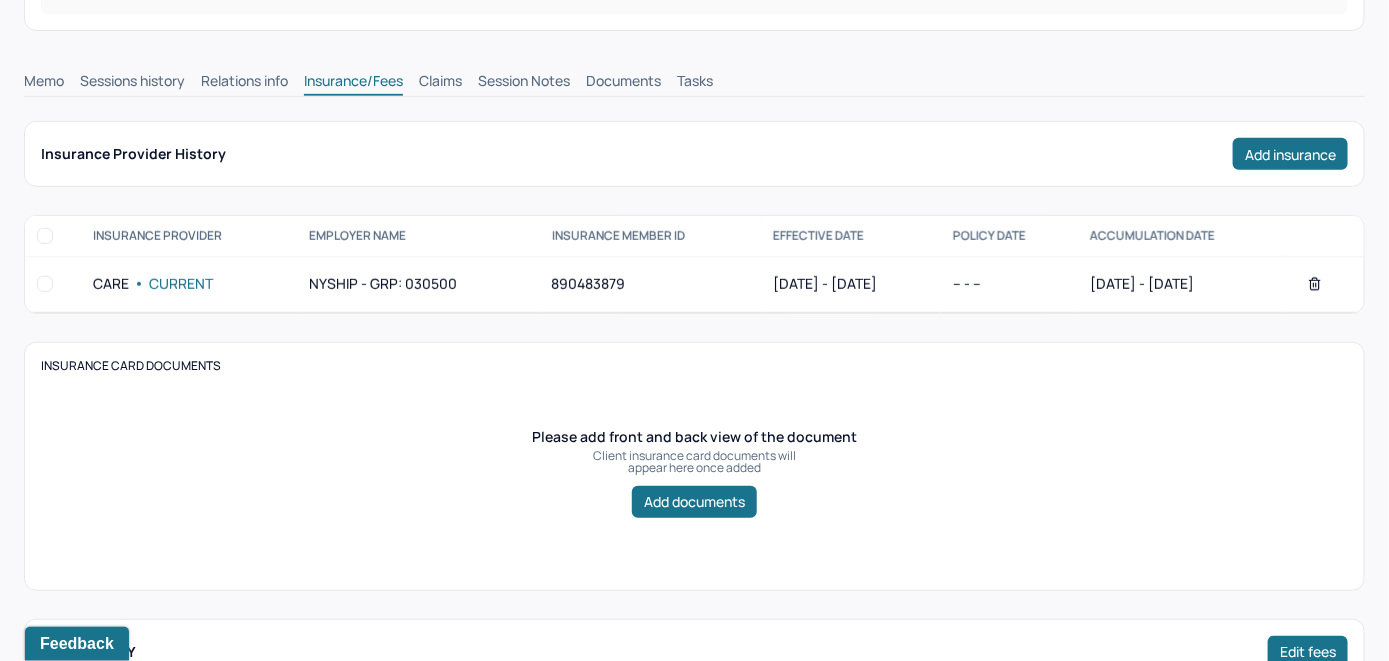 scroll, scrollTop: 348, scrollLeft: 0, axis: vertical 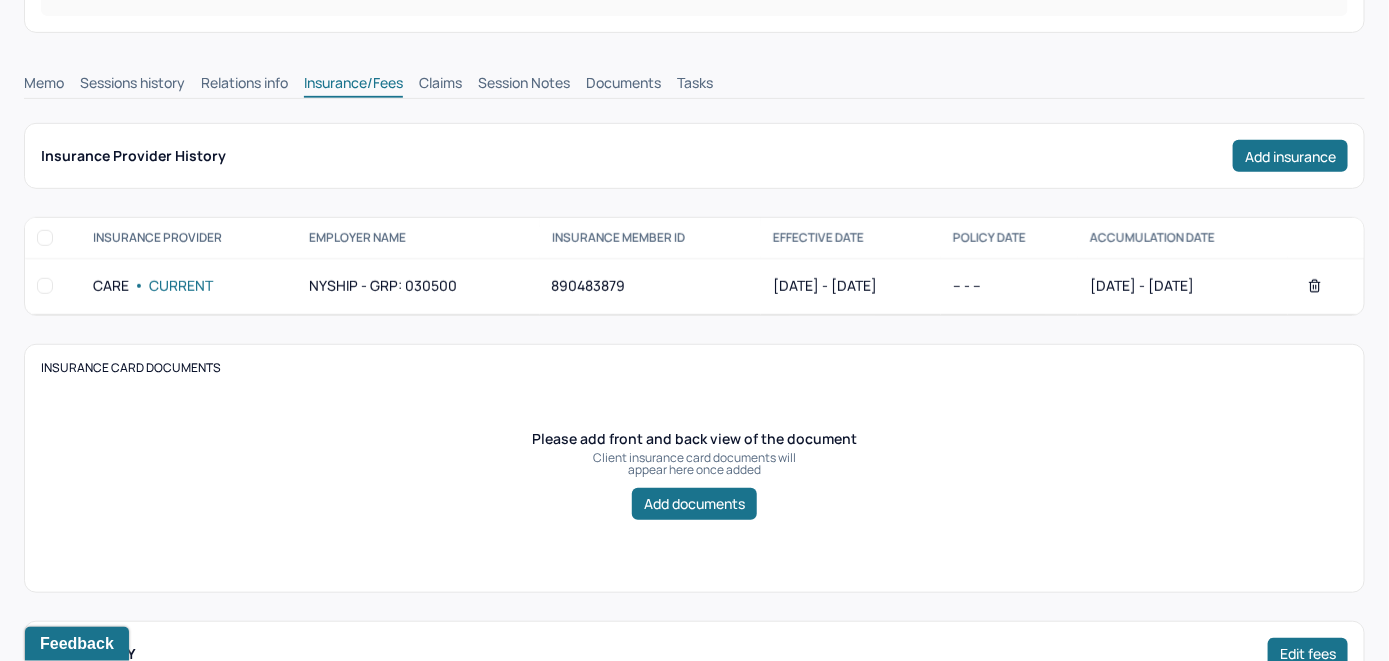 click on "Claims" at bounding box center [440, 85] 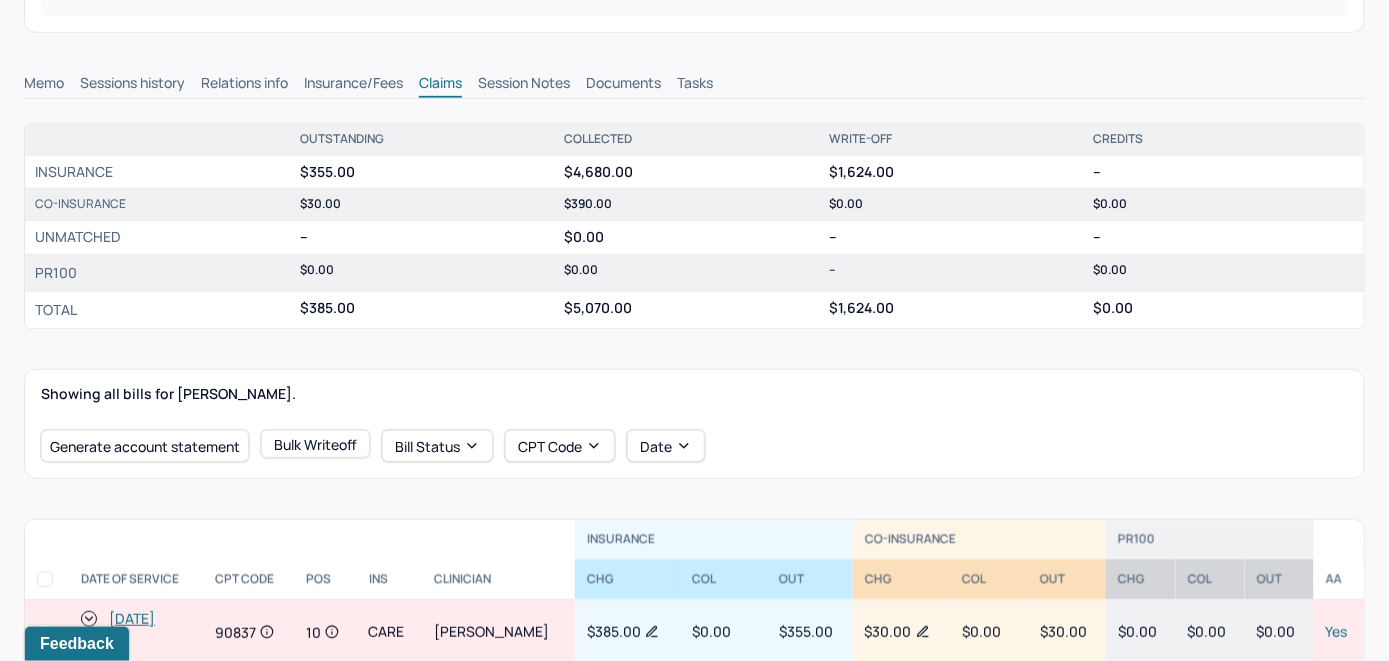 click on "Showing all bills for [PERSON_NAME].  Generate account statement Bulk Writeoff Bill Status CPT Code Date" at bounding box center [694, 424] 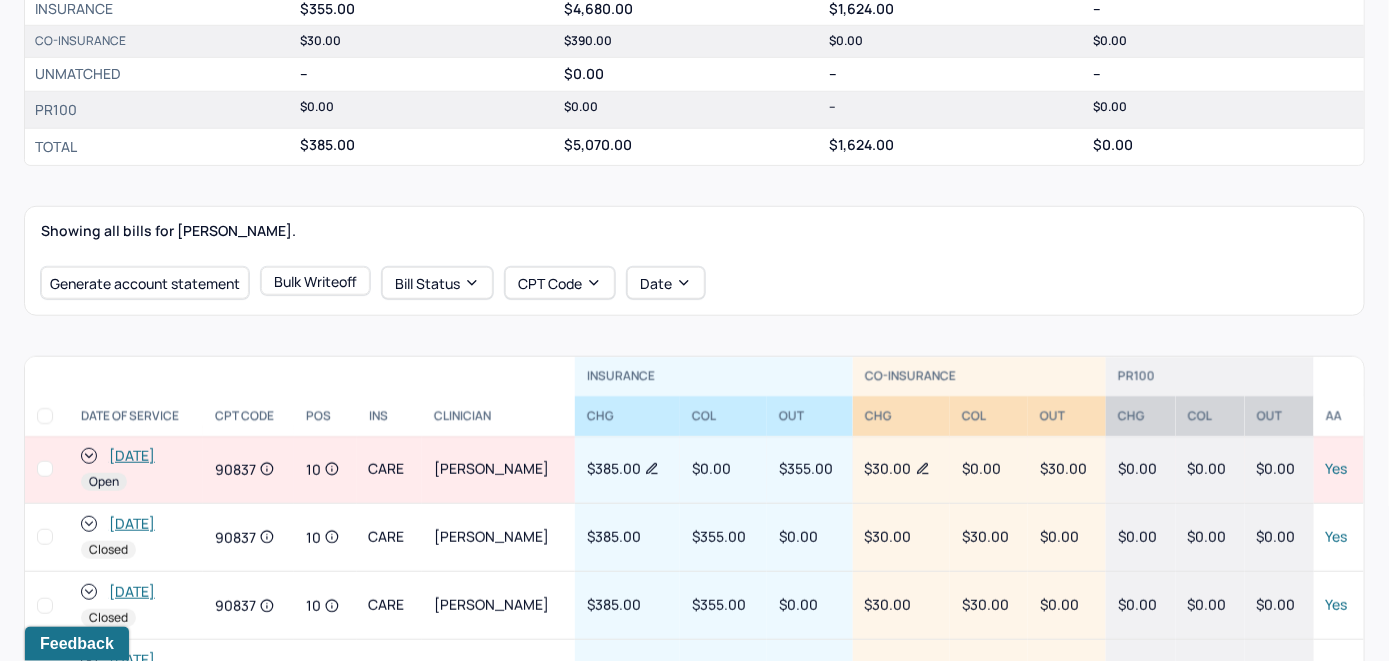 scroll, scrollTop: 648, scrollLeft: 0, axis: vertical 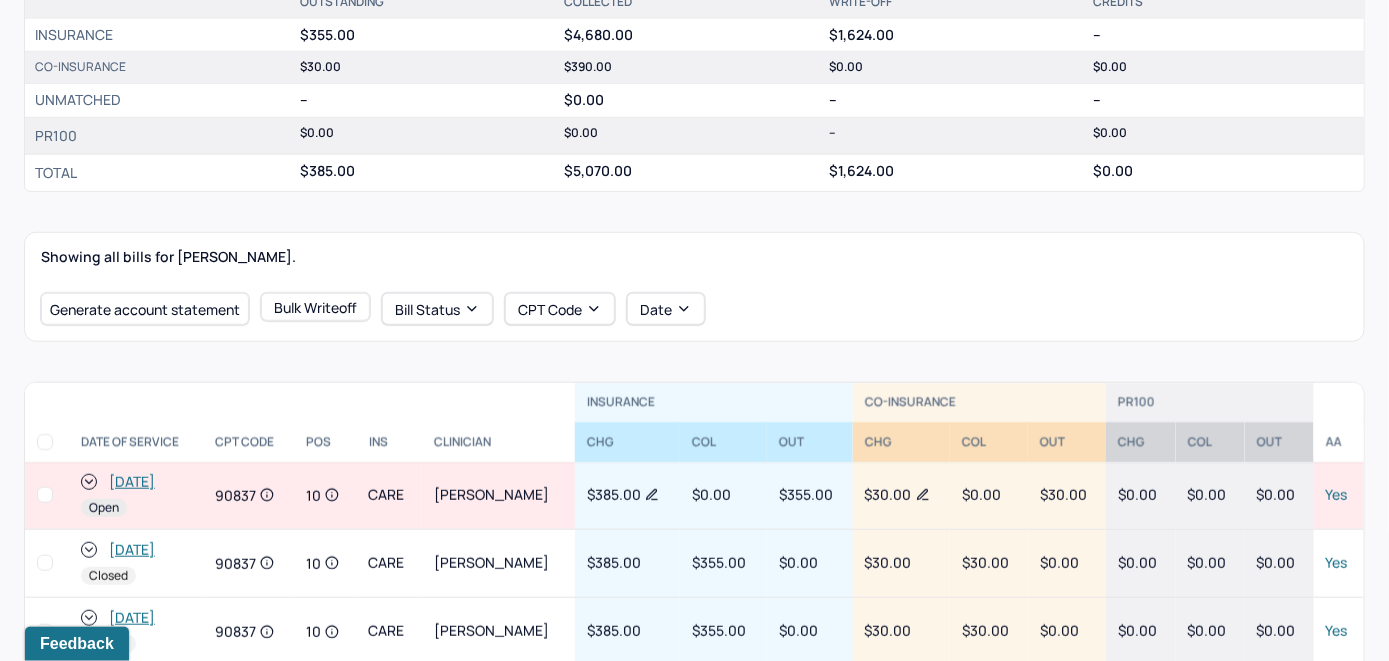 click on "[DATE]" at bounding box center [132, 482] 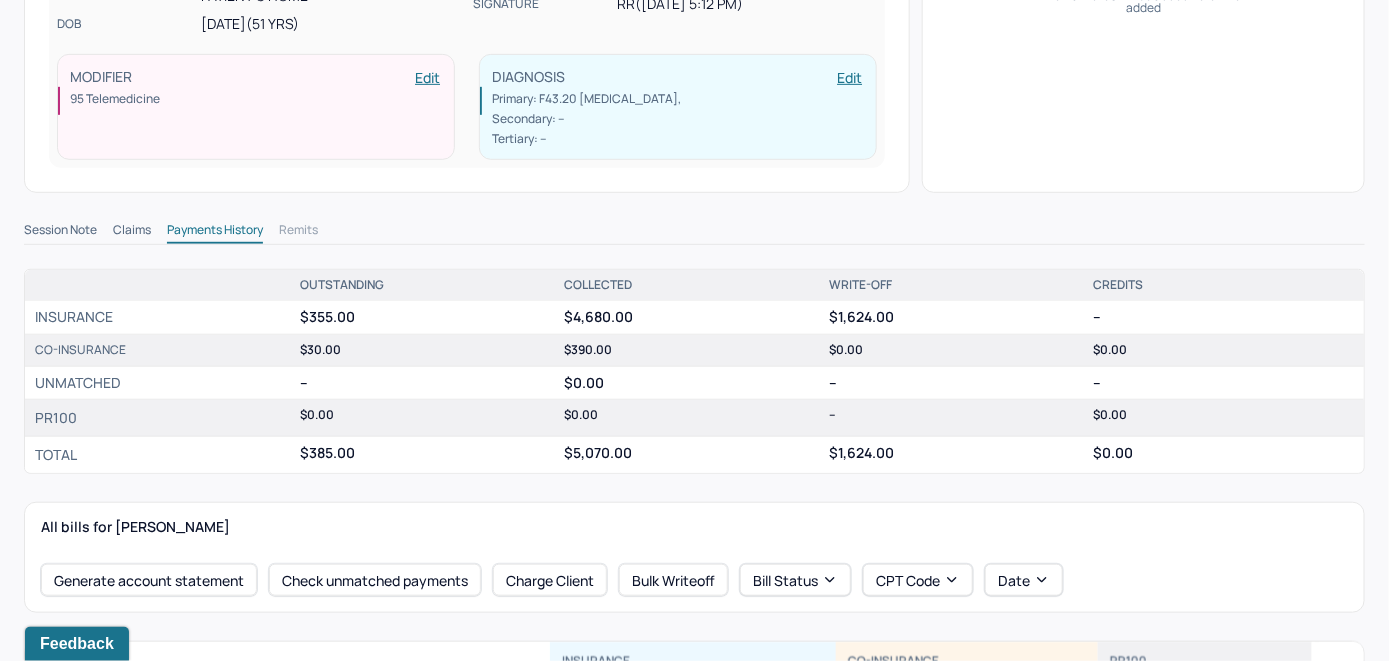 scroll, scrollTop: 400, scrollLeft: 0, axis: vertical 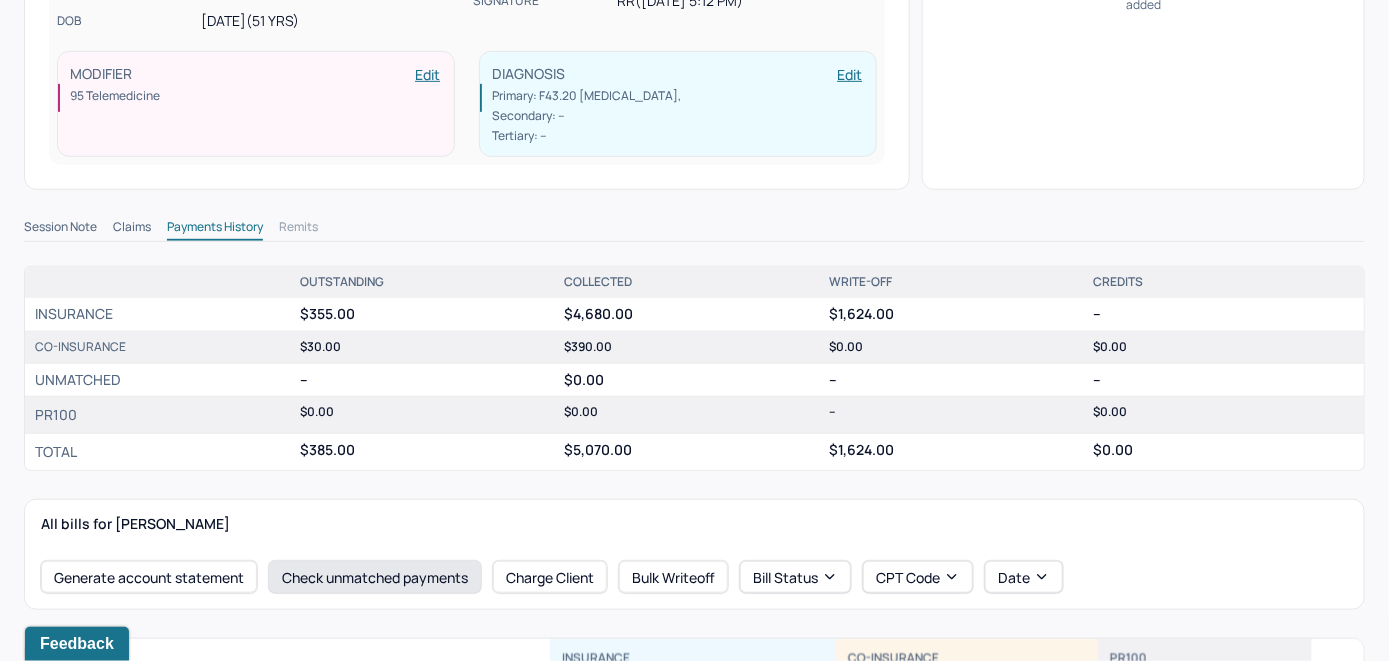 click on "Check unmatched payments" at bounding box center [375, 577] 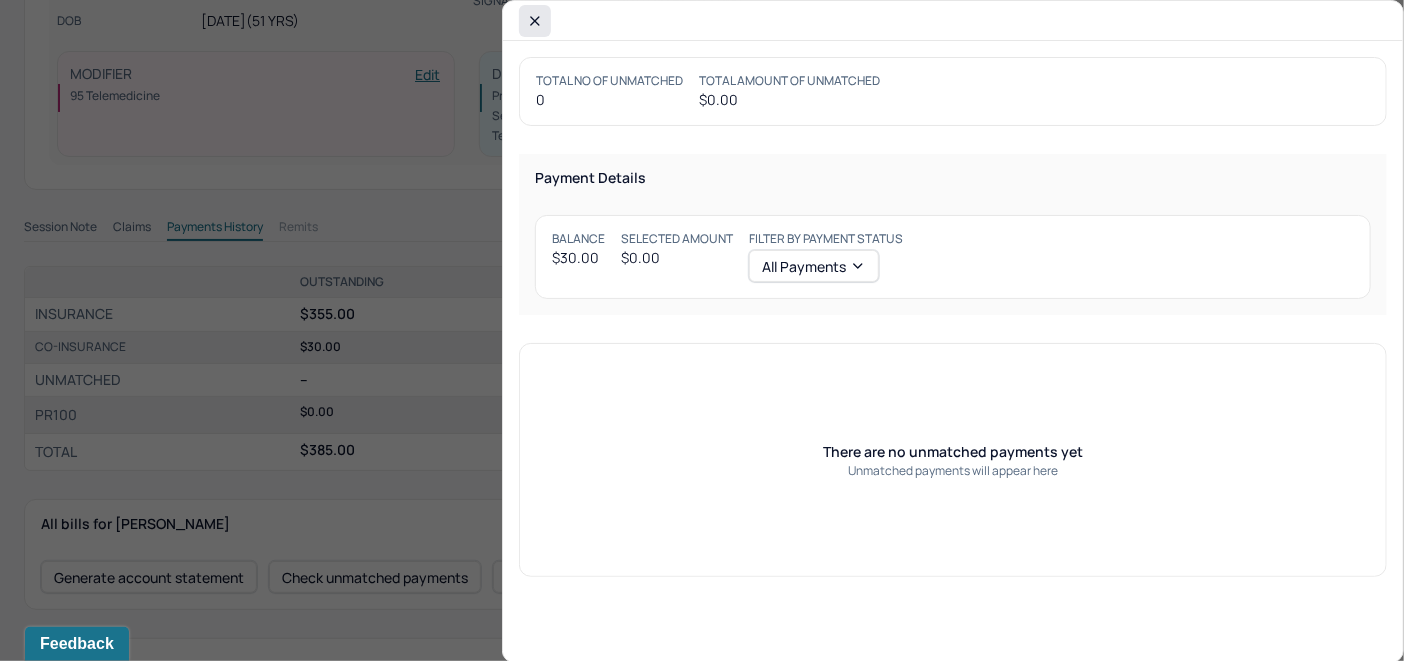 click 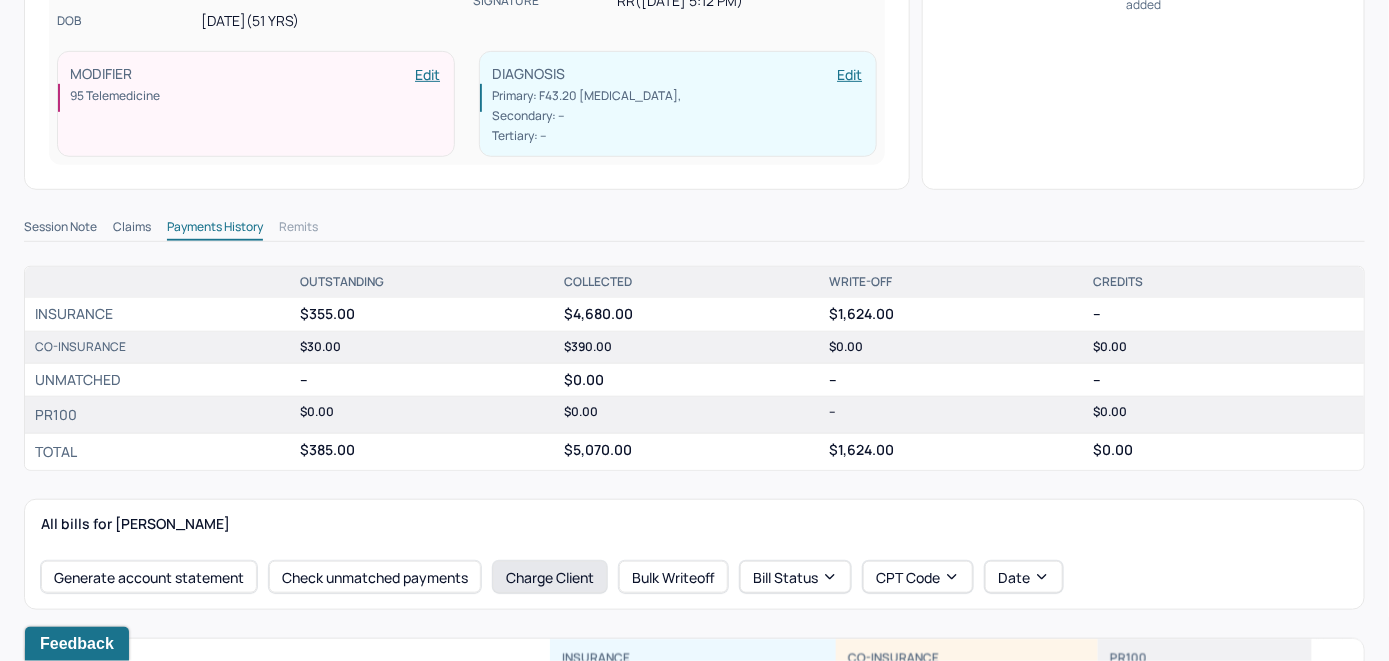 click on "Charge Client" at bounding box center (550, 577) 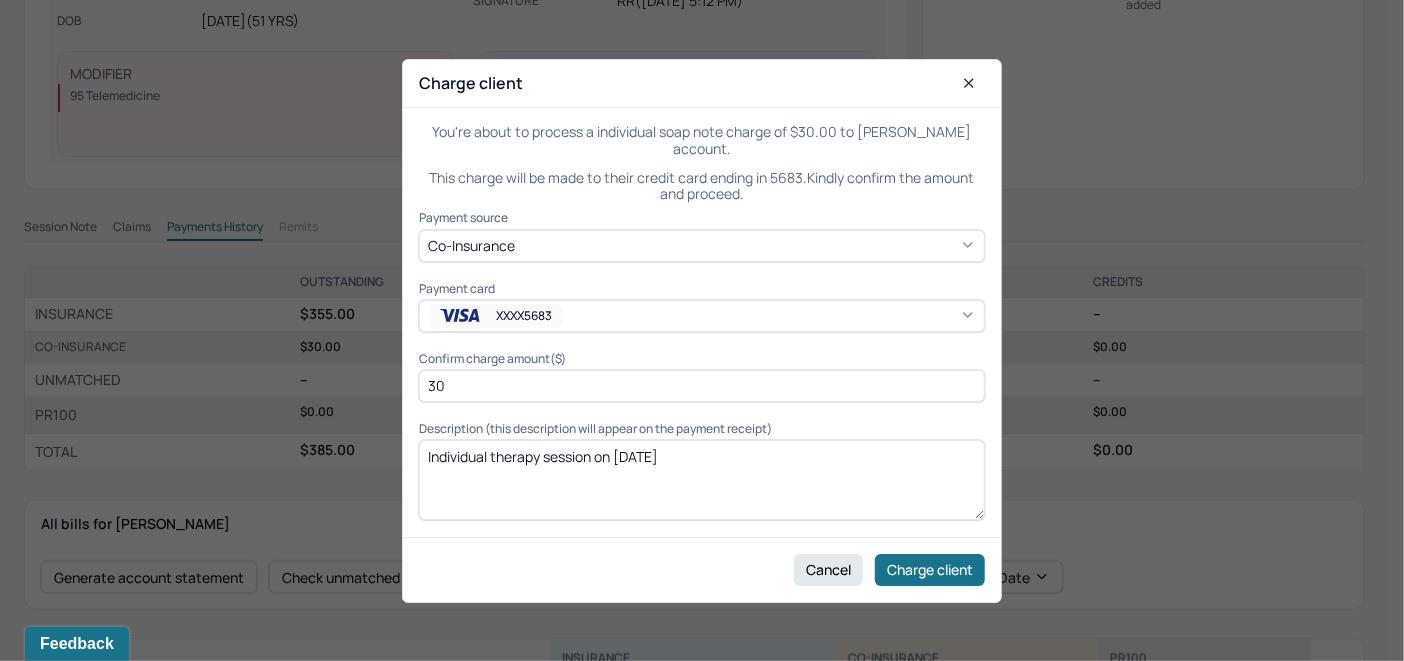 click 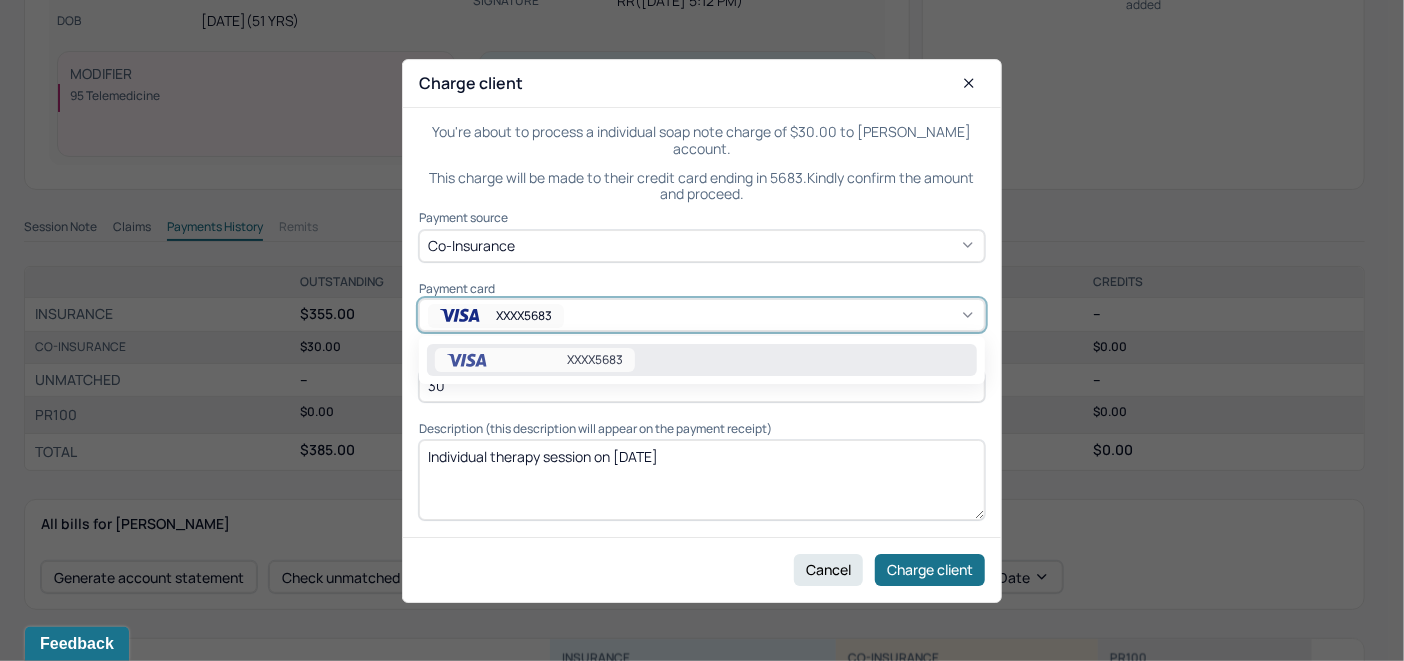 click on "XXXX5683" at bounding box center [702, 360] 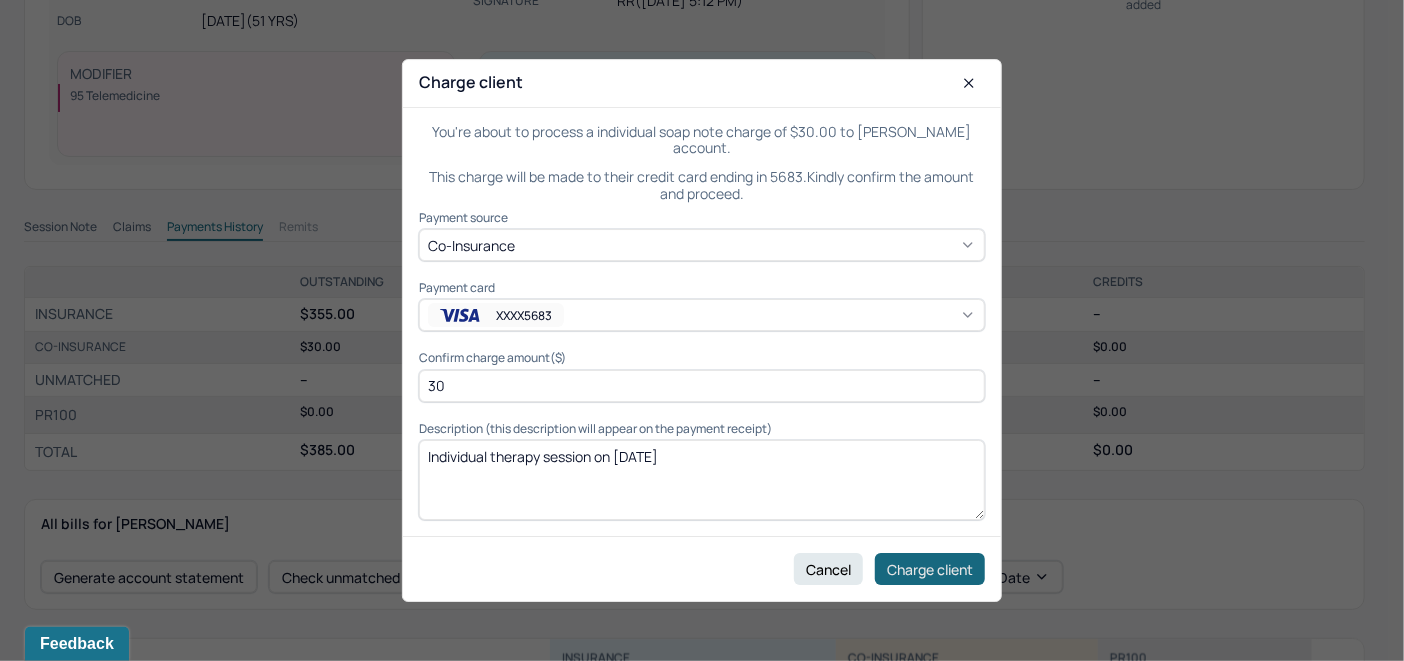 click on "Charge client" at bounding box center [930, 569] 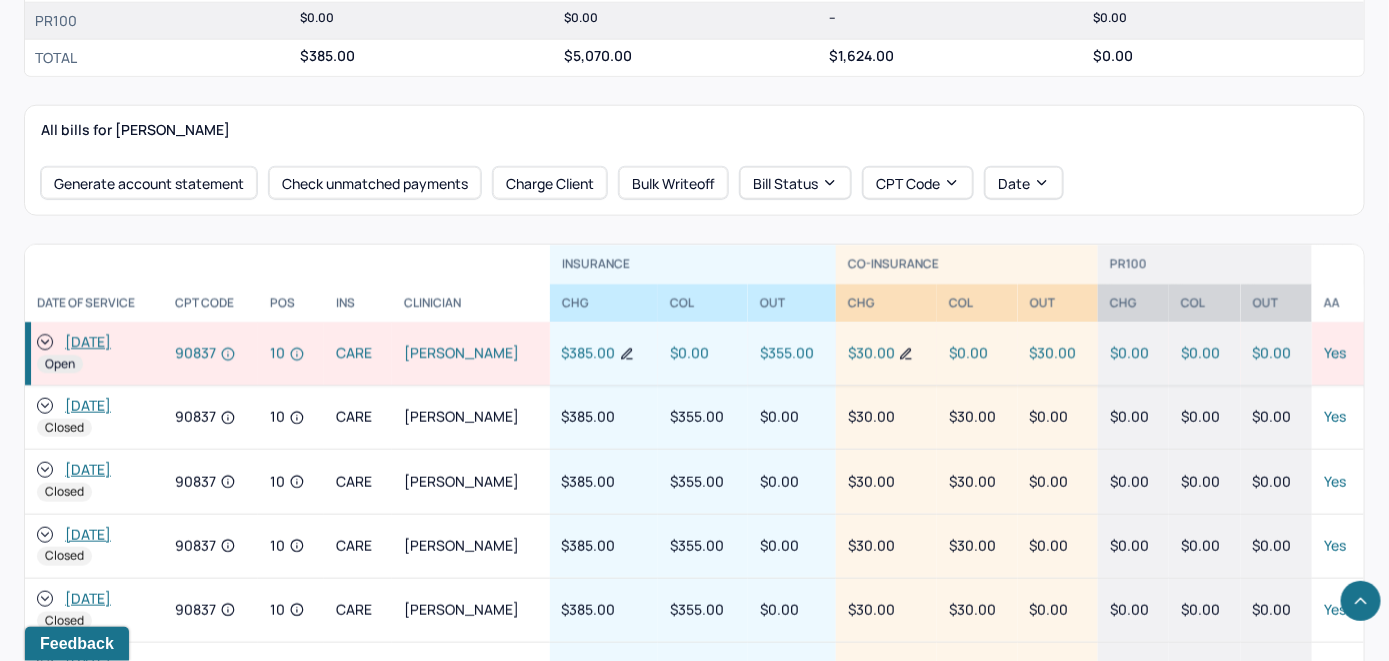 scroll, scrollTop: 800, scrollLeft: 0, axis: vertical 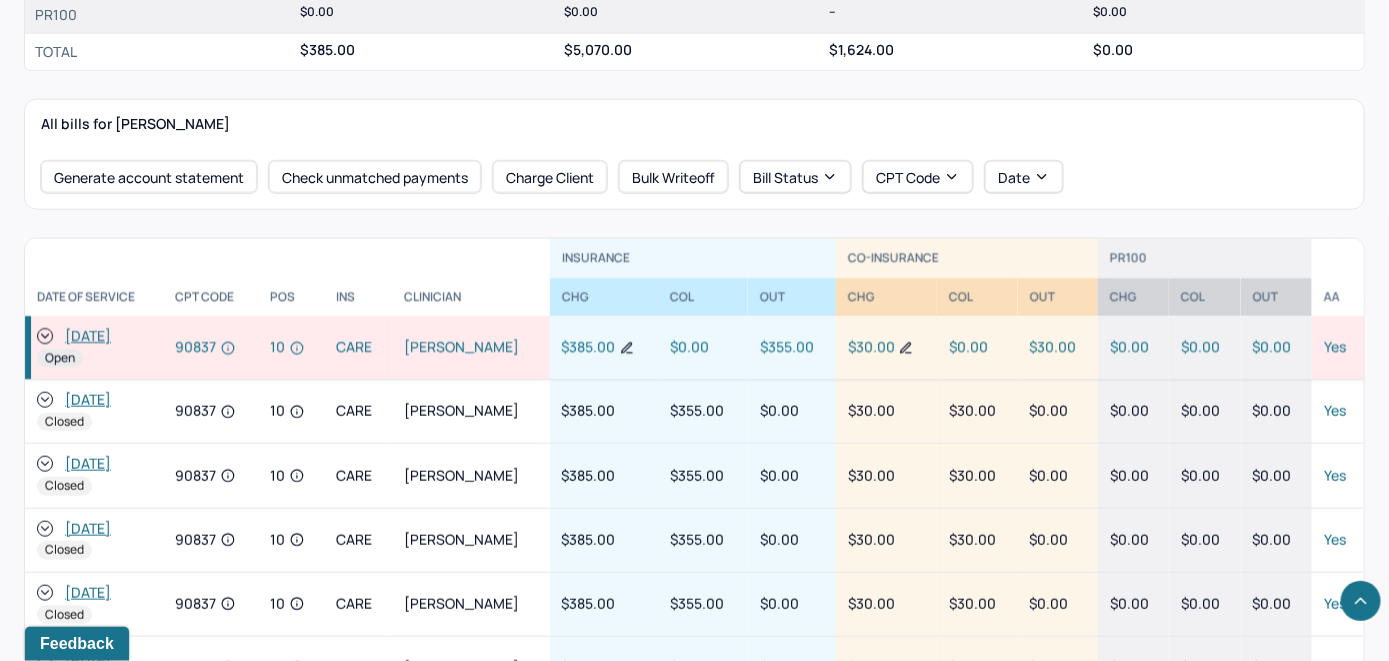 click 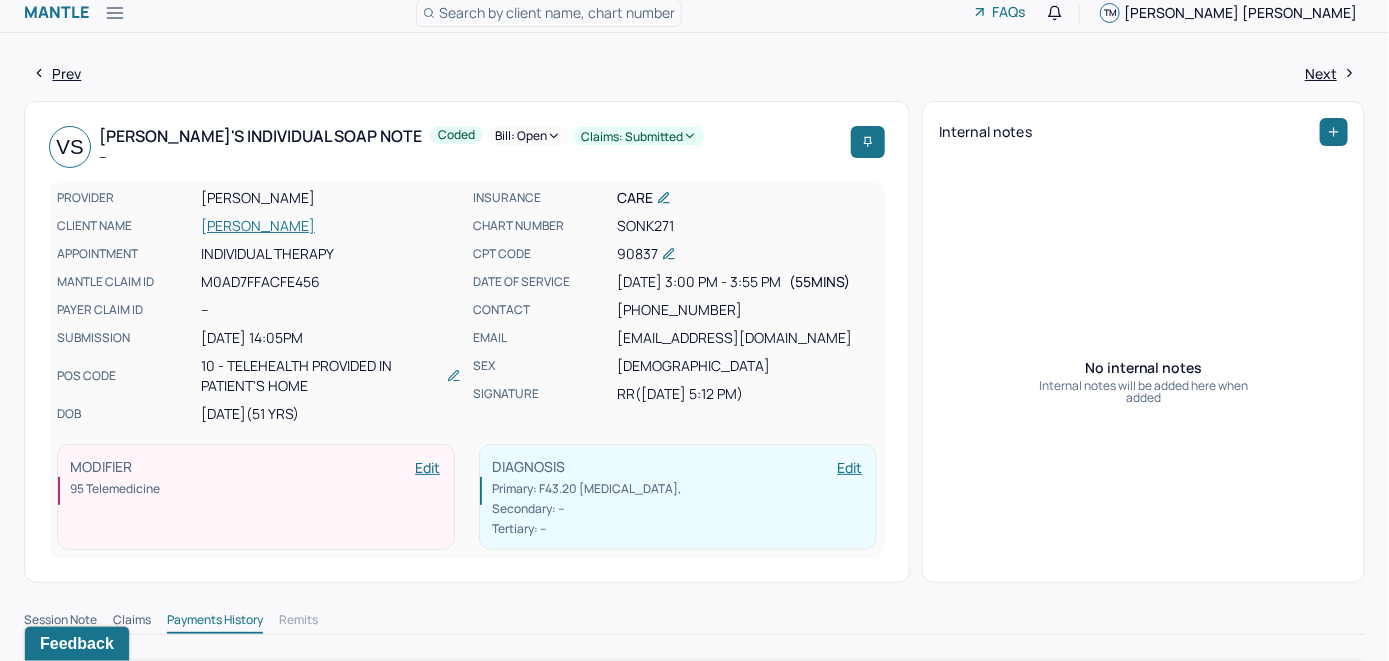 scroll, scrollTop: 0, scrollLeft: 0, axis: both 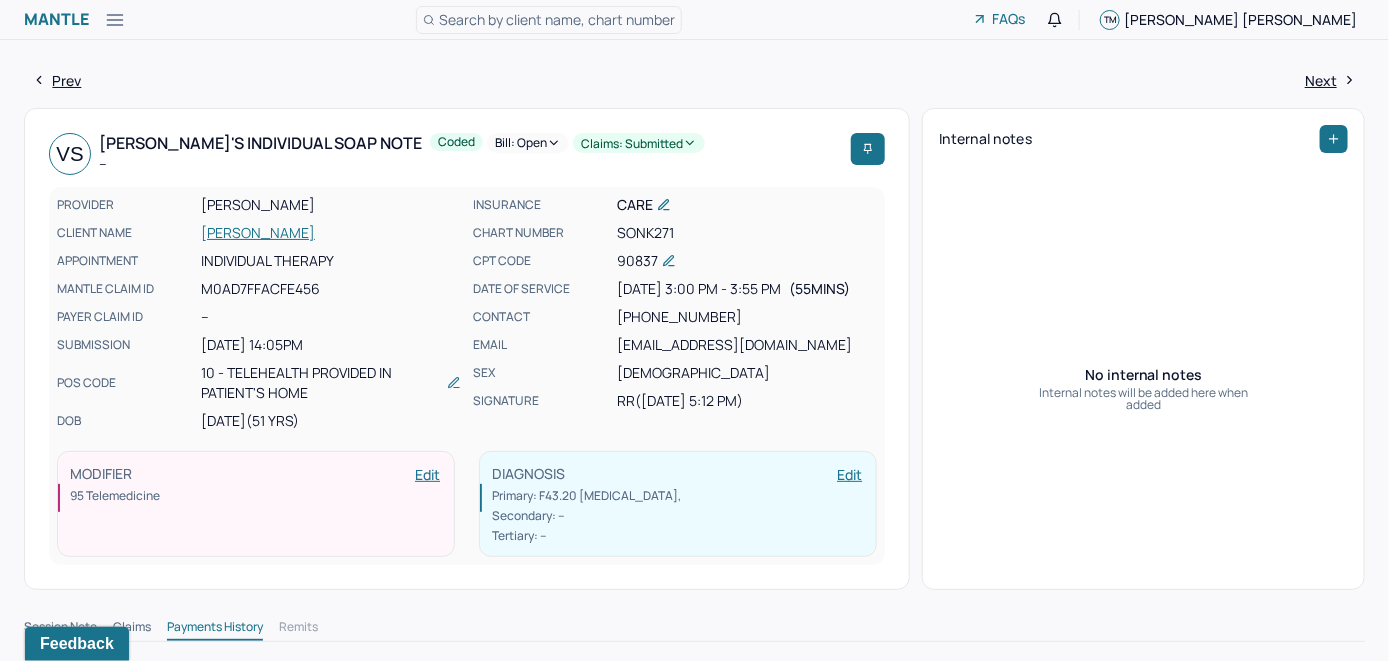 click on "Bill: Open" at bounding box center (528, 143) 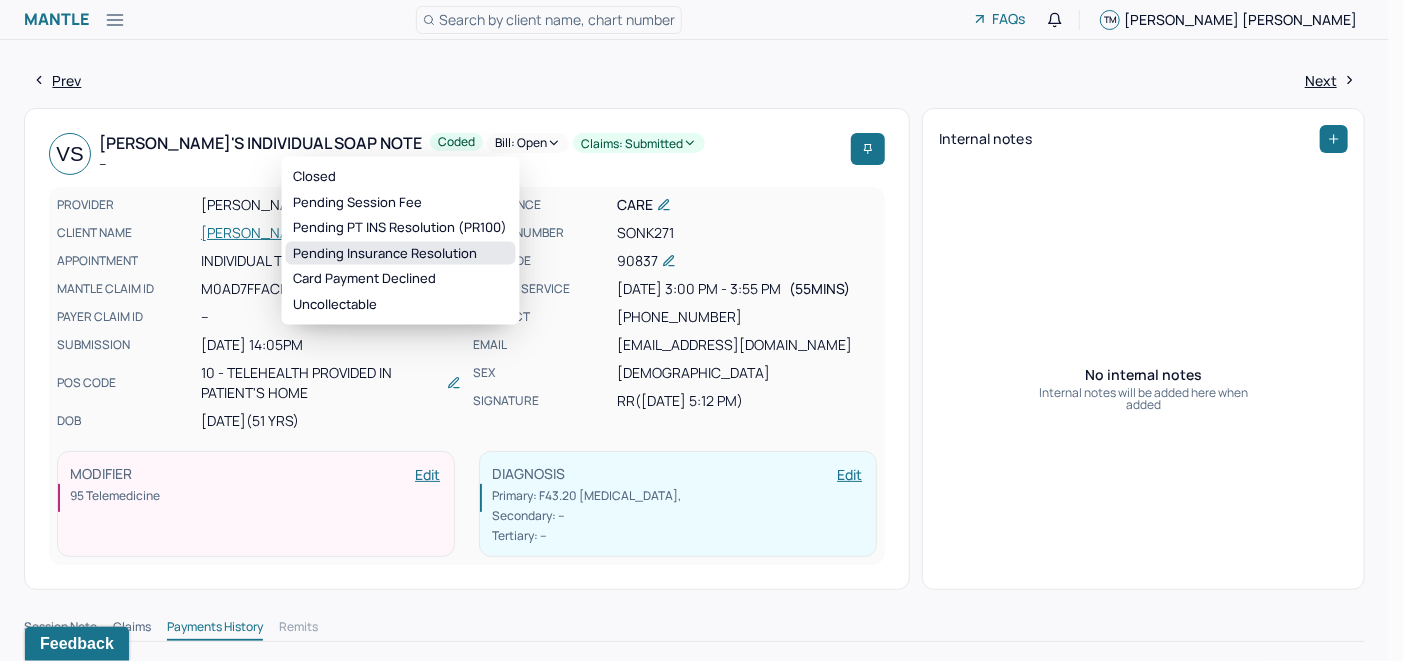 click on "Pending Insurance Resolution" at bounding box center (401, 253) 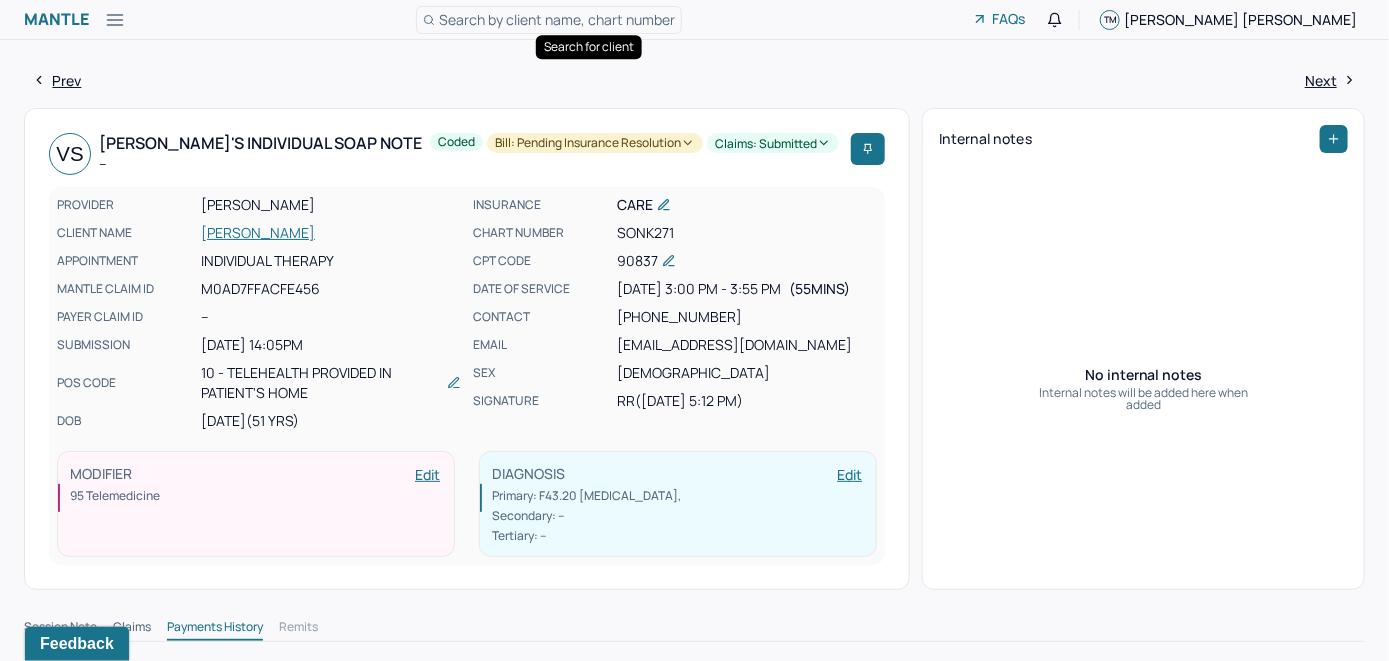 click on "Search by client name, chart number" at bounding box center (557, 19) 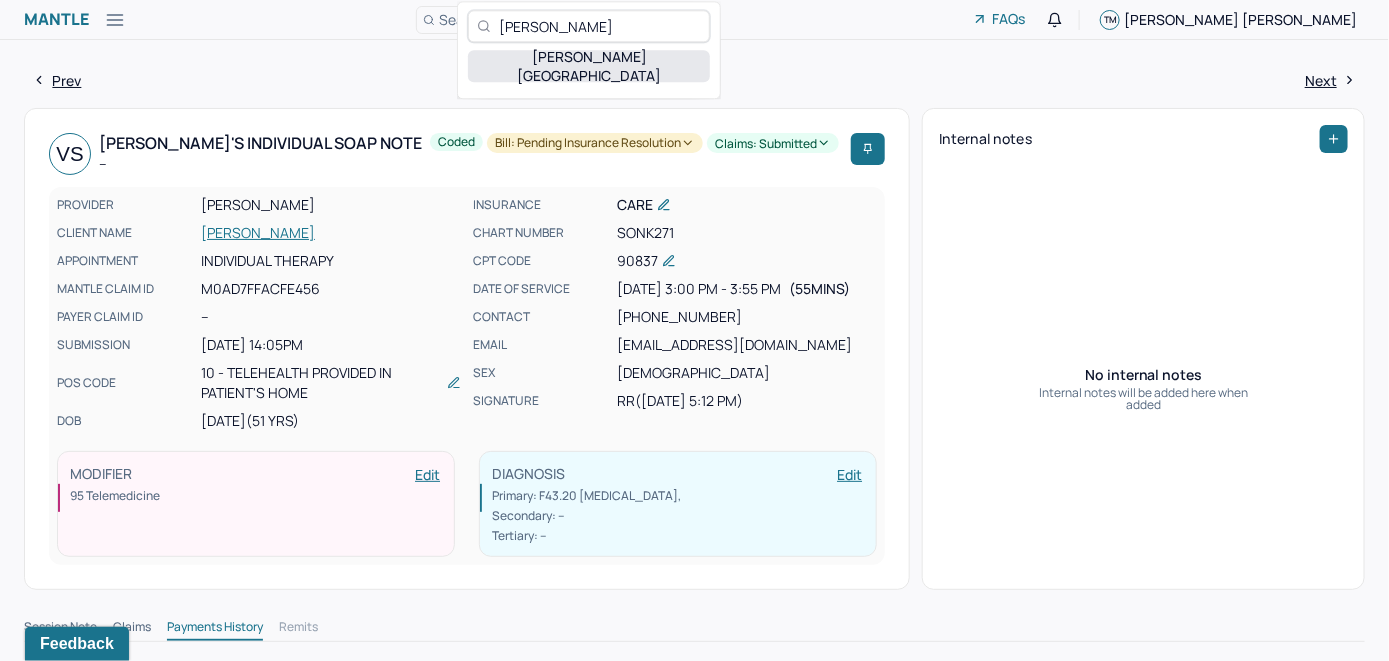 type on "[PERSON_NAME]" 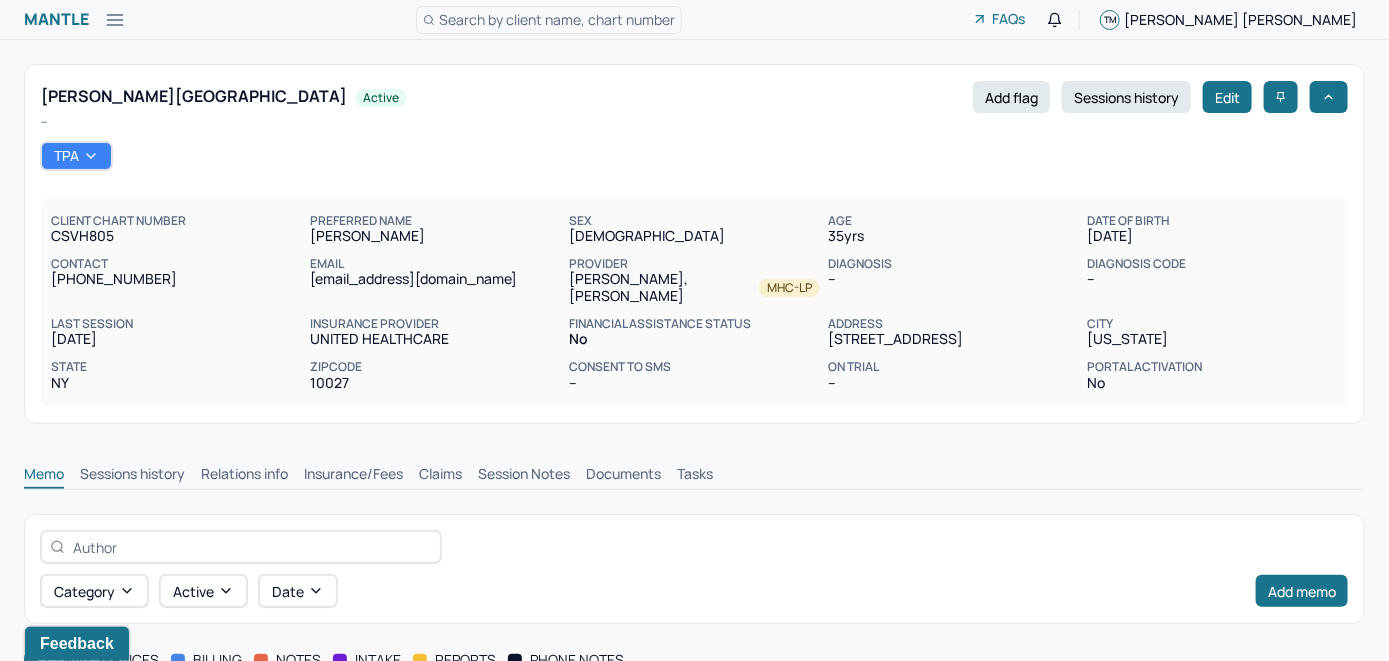 scroll, scrollTop: 0, scrollLeft: 0, axis: both 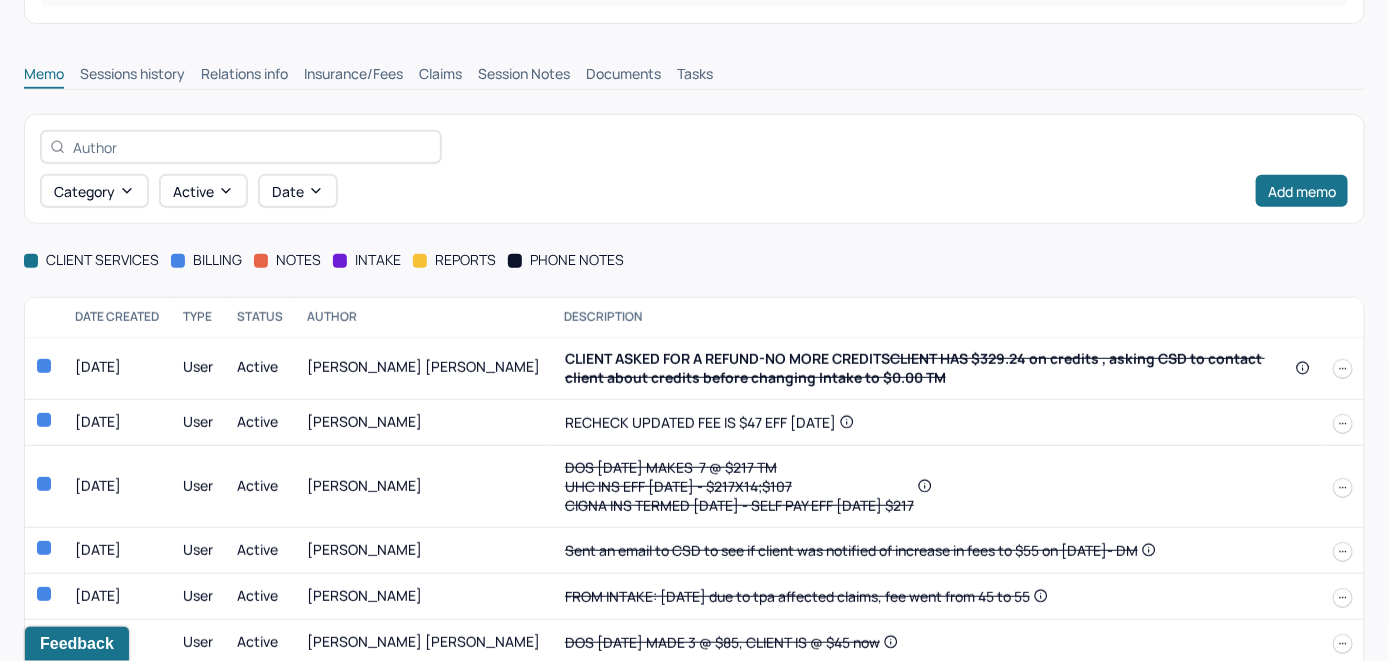 click on "Insurance/Fees" at bounding box center (353, 76) 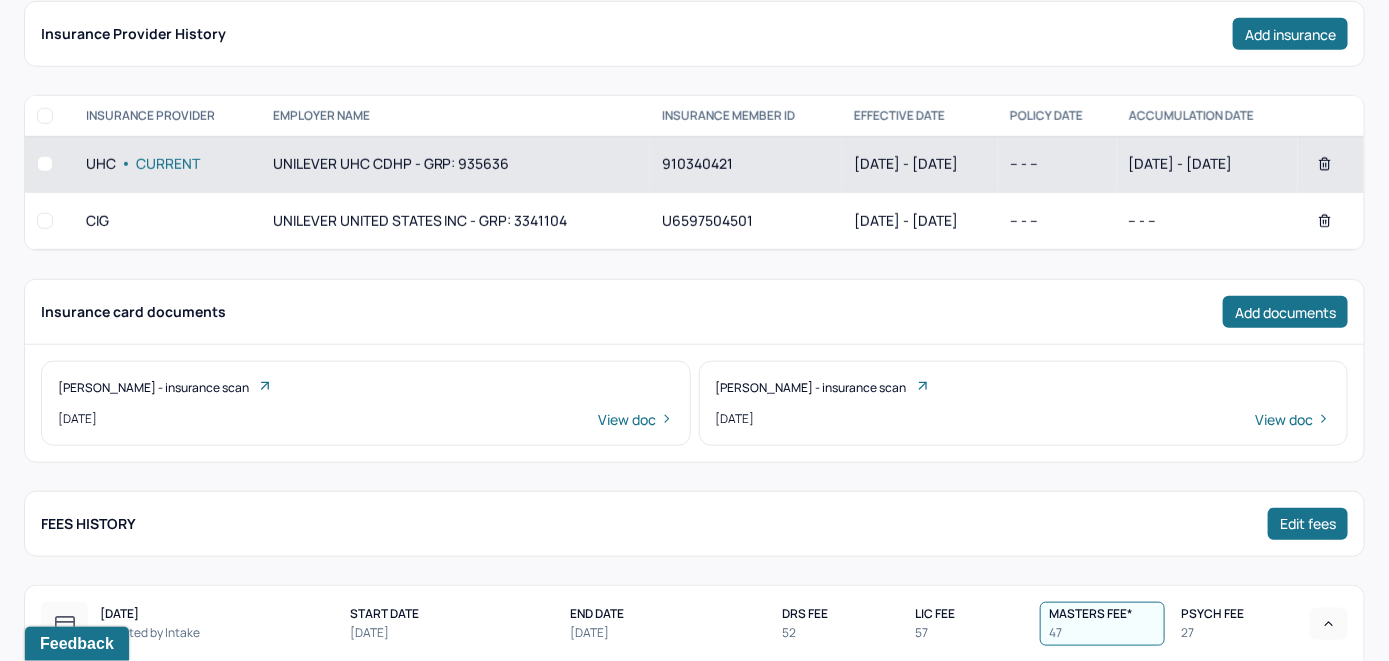 scroll, scrollTop: 500, scrollLeft: 0, axis: vertical 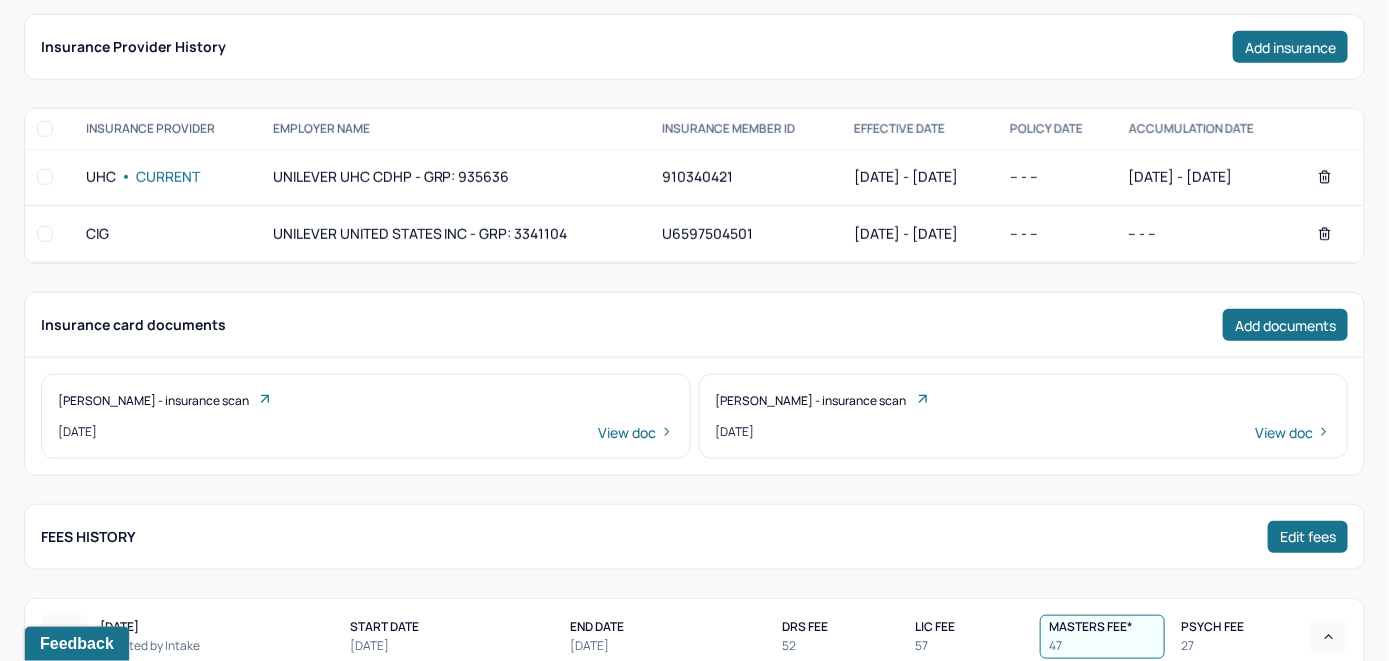 click on "Claims" at bounding box center [440, -24] 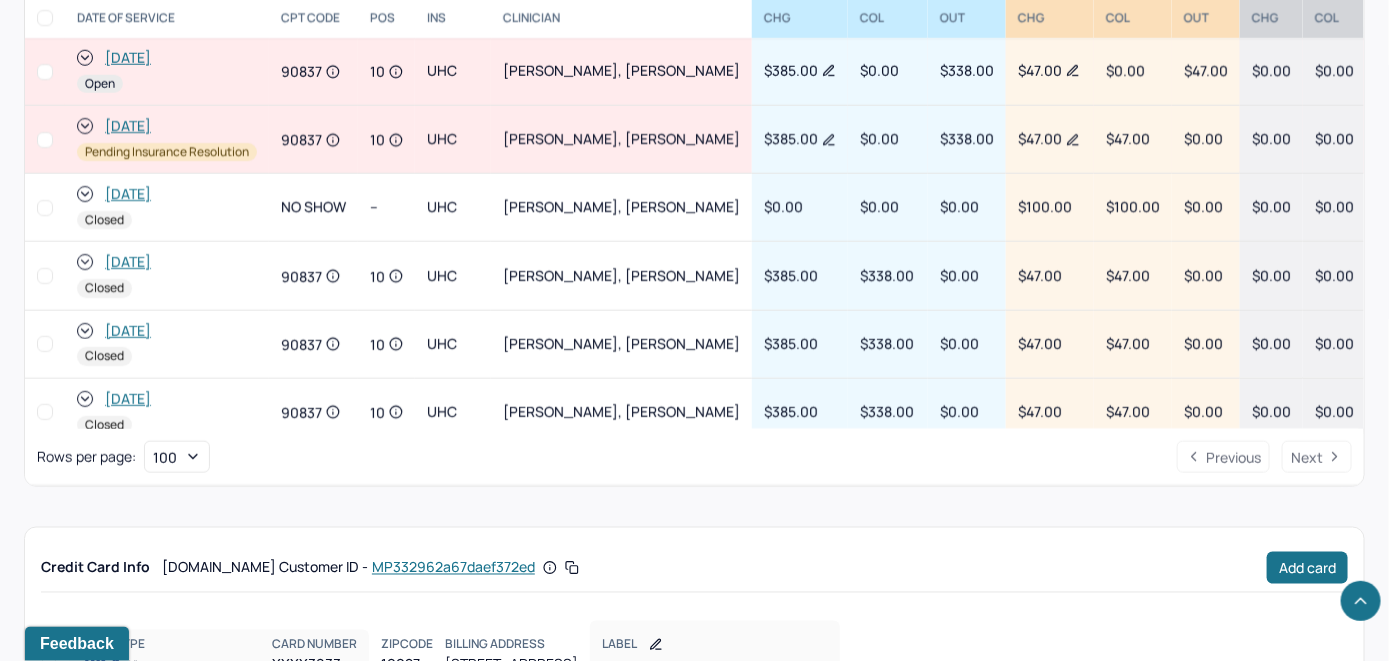 scroll, scrollTop: 833, scrollLeft: 0, axis: vertical 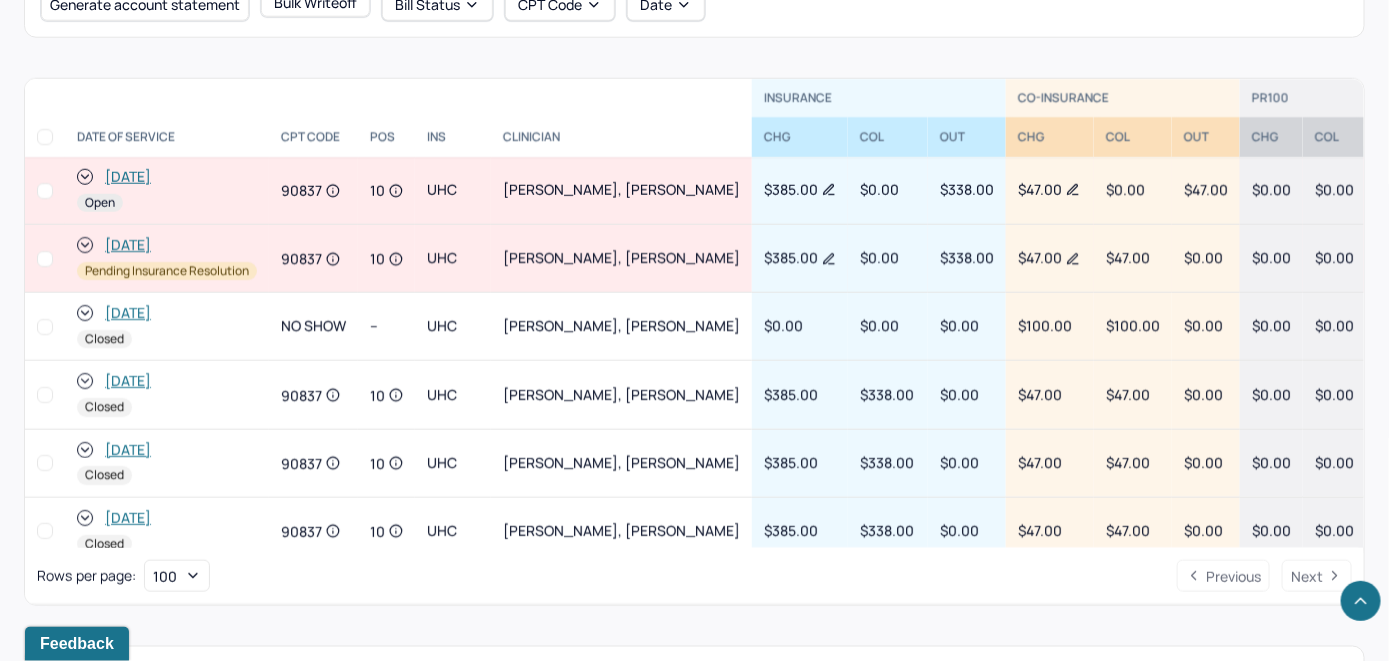 click on "[DATE]" at bounding box center (128, 177) 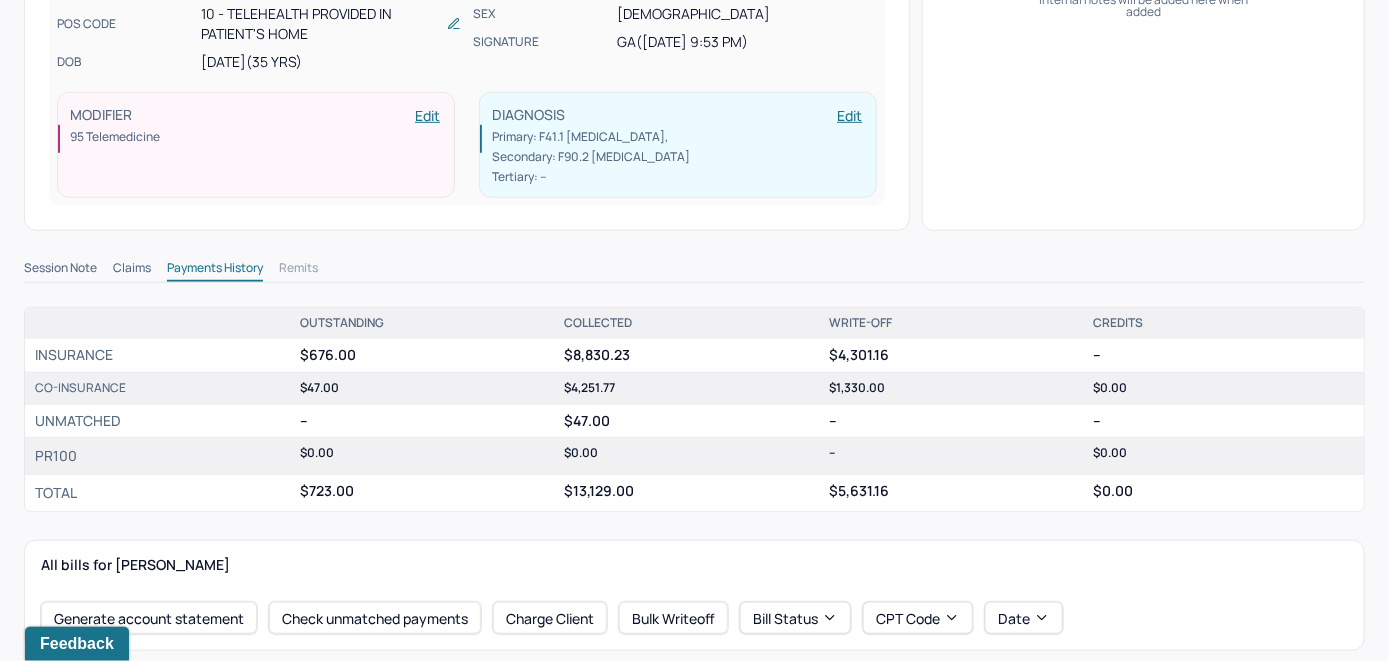 scroll, scrollTop: 700, scrollLeft: 0, axis: vertical 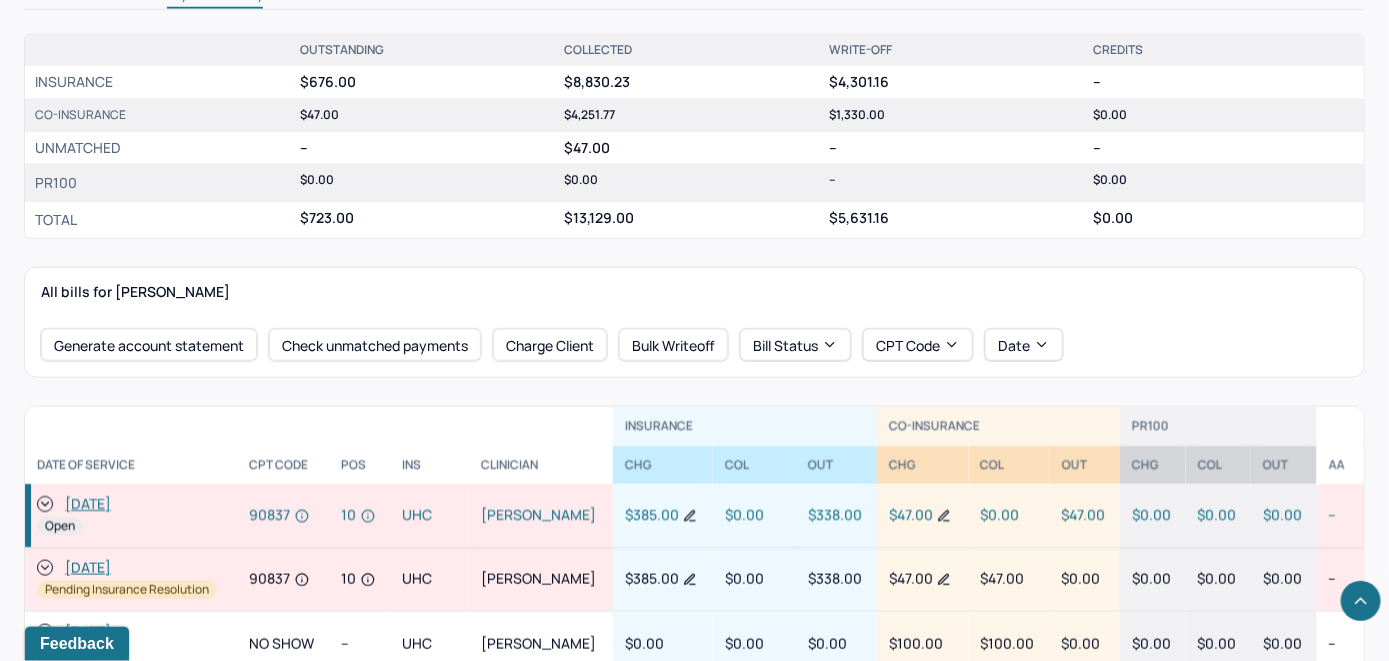 click on "[DATE]" at bounding box center [88, 504] 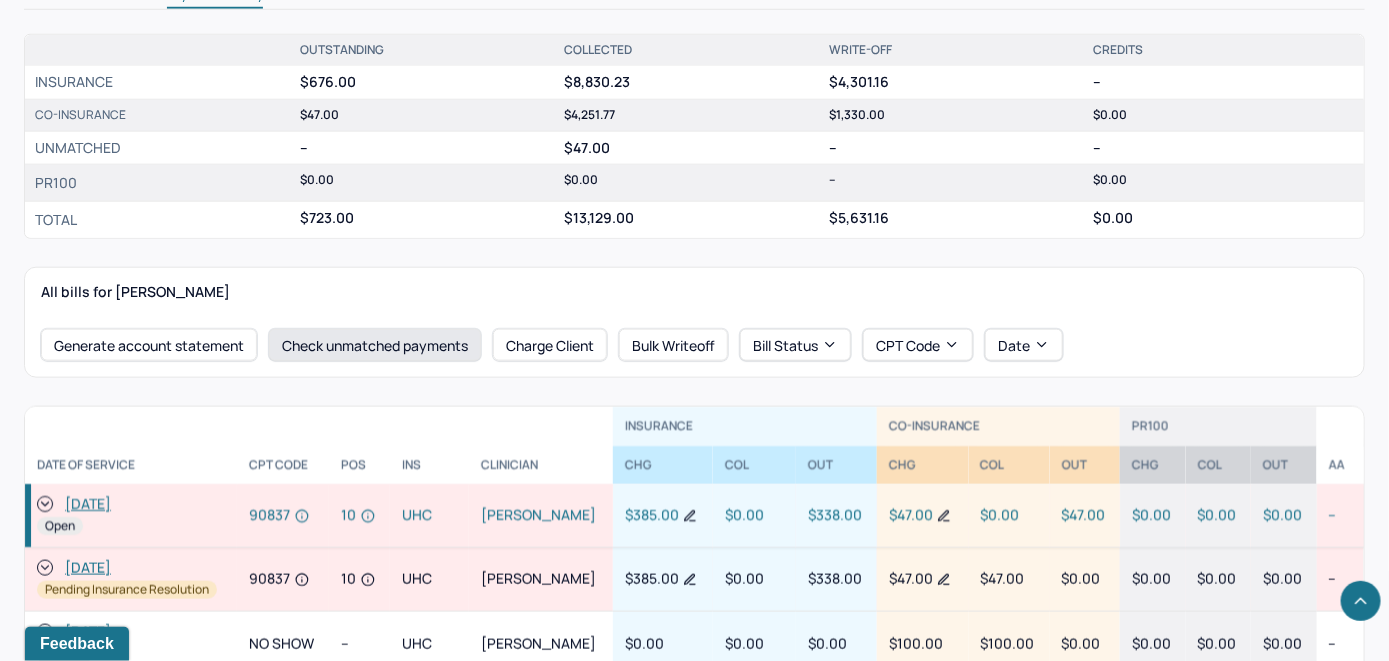 click on "Check unmatched payments" at bounding box center (375, 345) 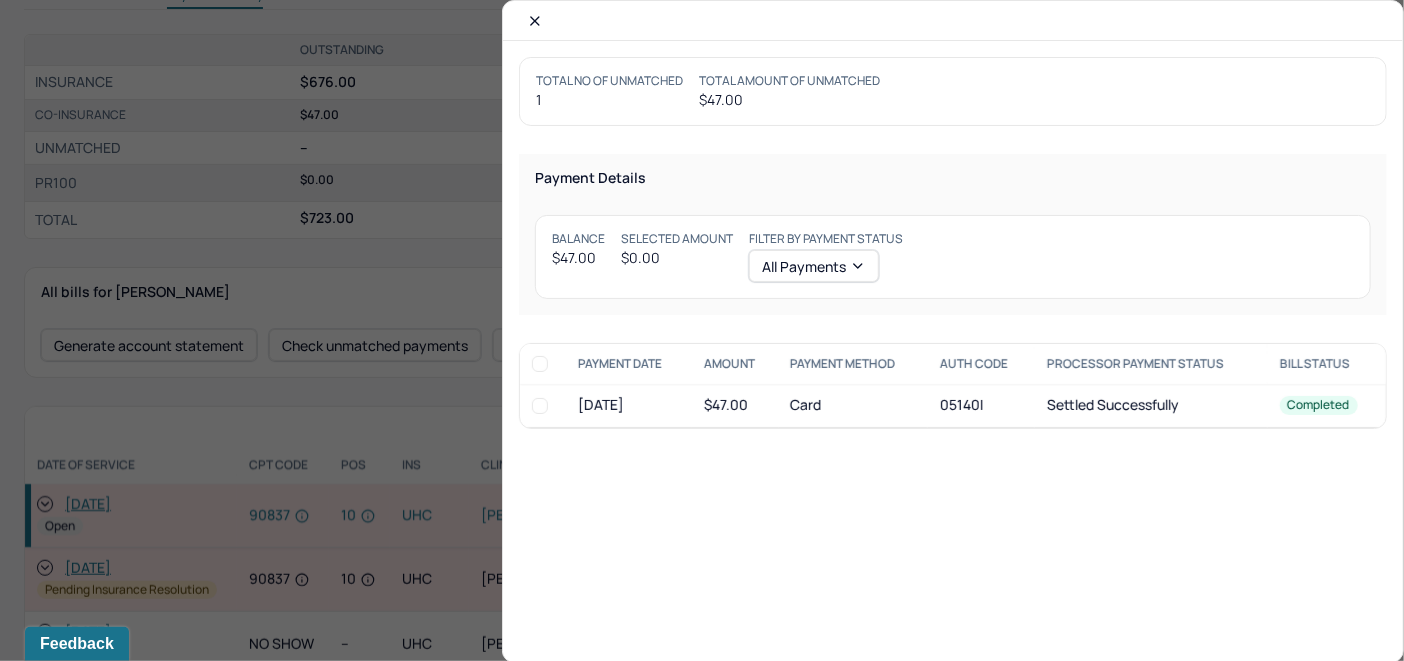 click at bounding box center [540, 406] 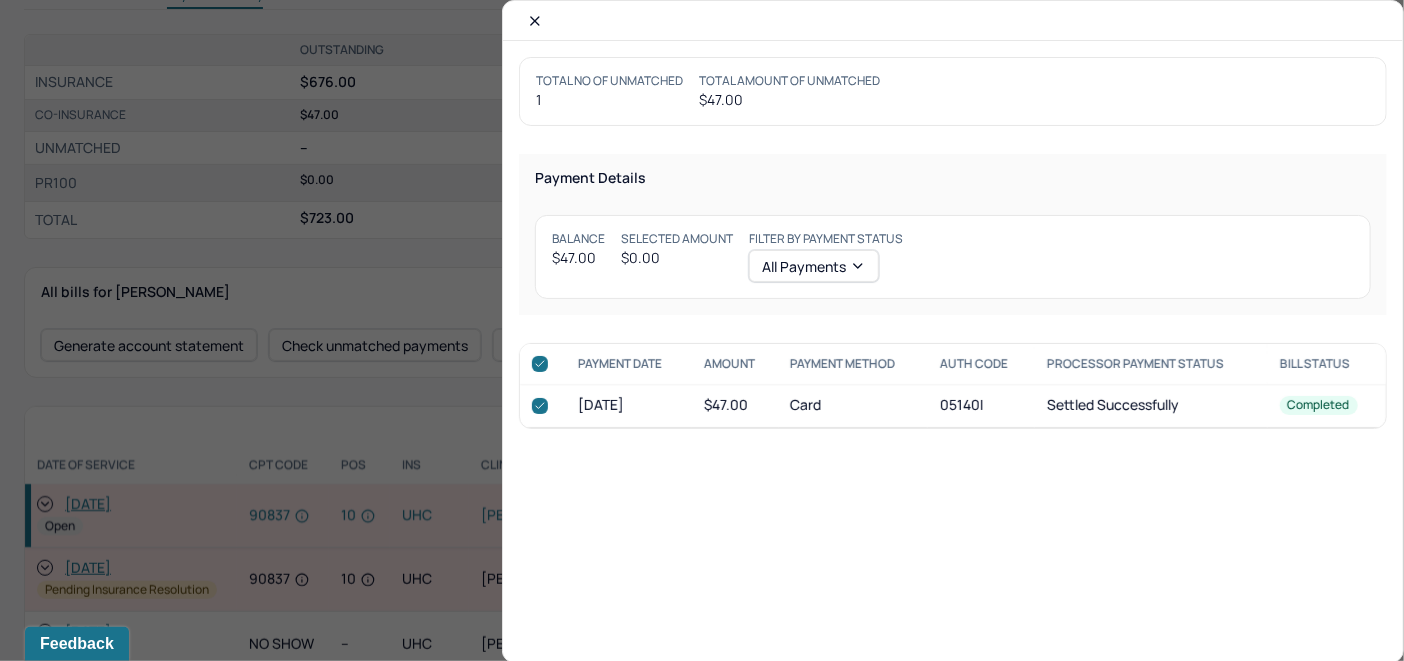 checkbox on "true" 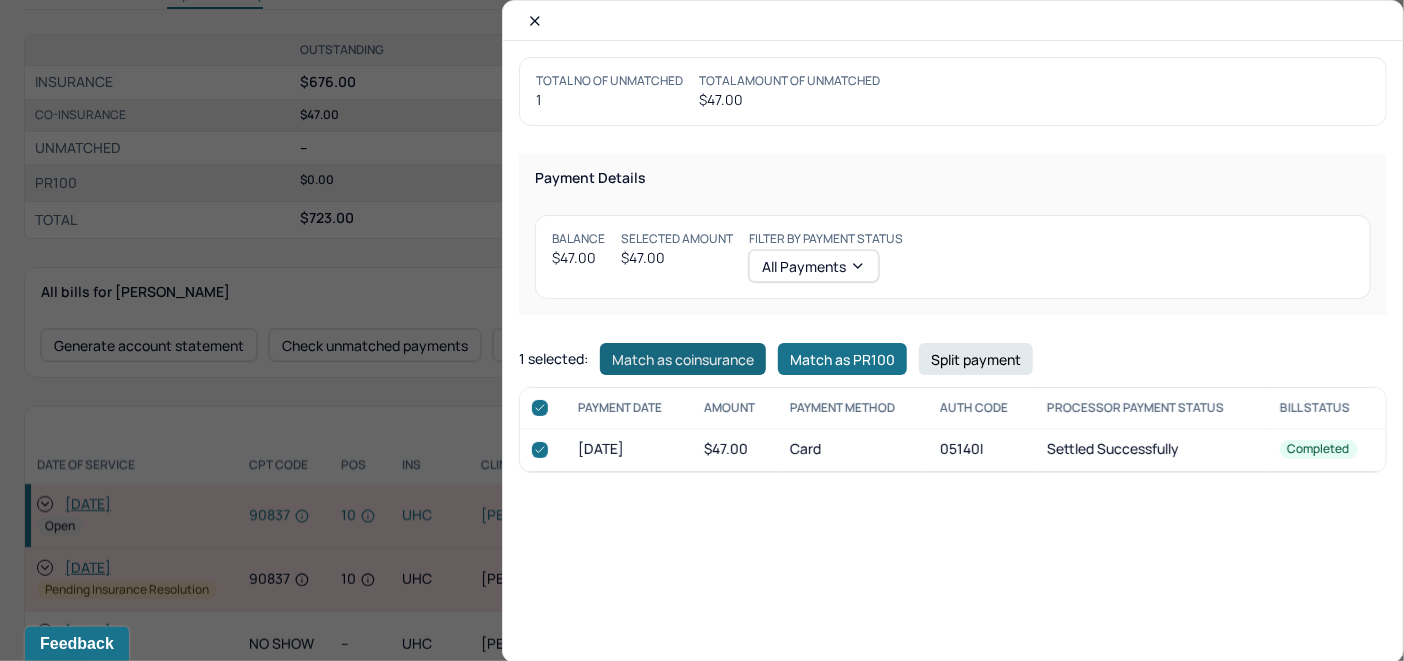 click on "Match as coinsurance" at bounding box center [683, 359] 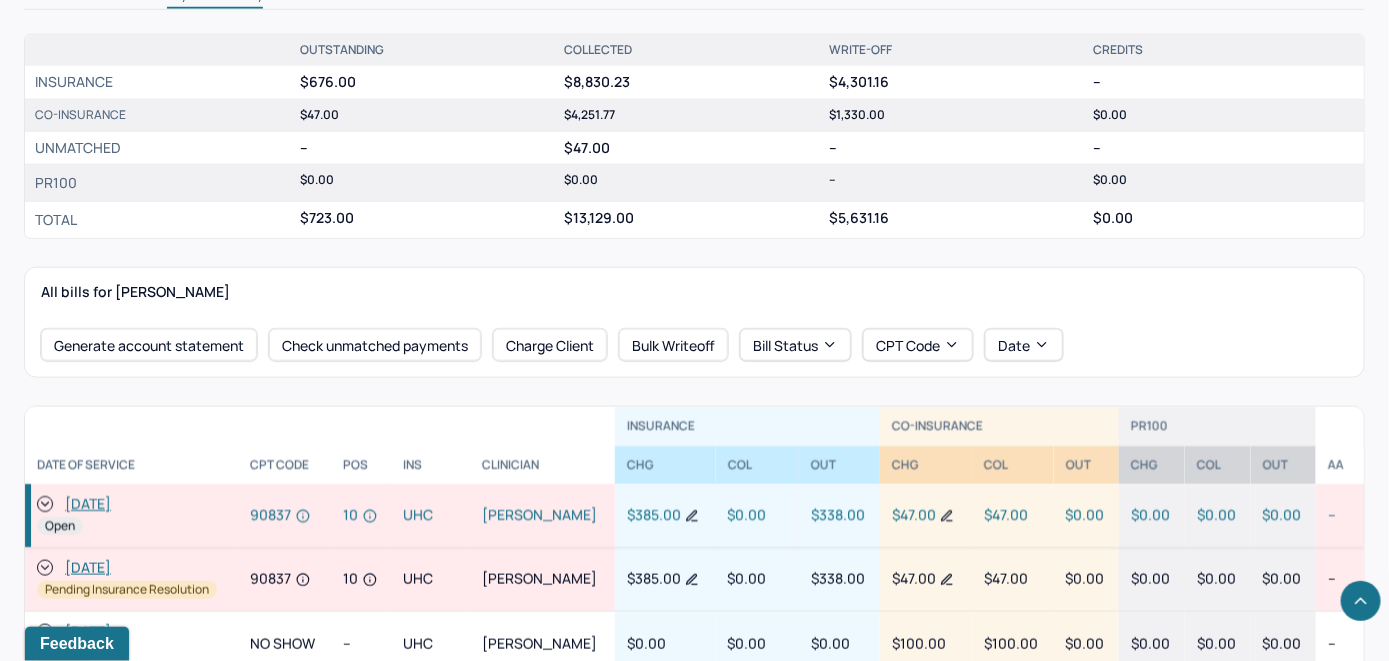 click 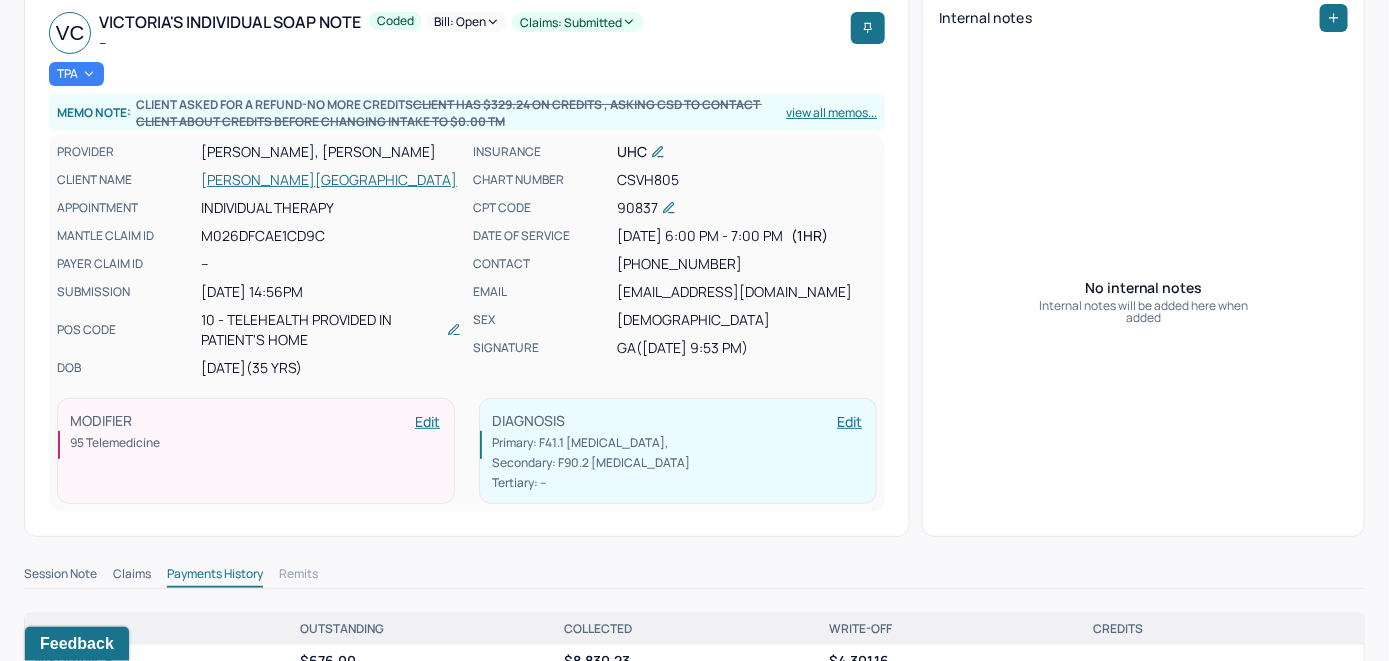 scroll, scrollTop: 0, scrollLeft: 0, axis: both 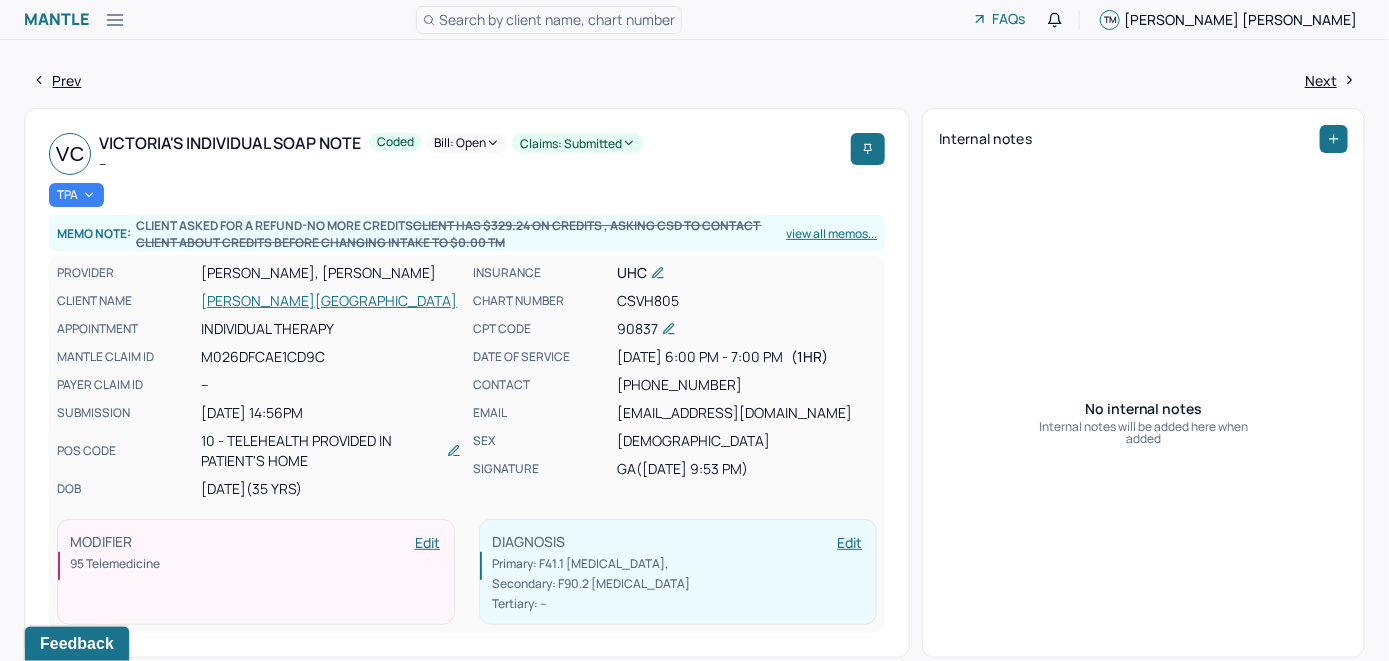 click on "Bill: Open" at bounding box center [467, 143] 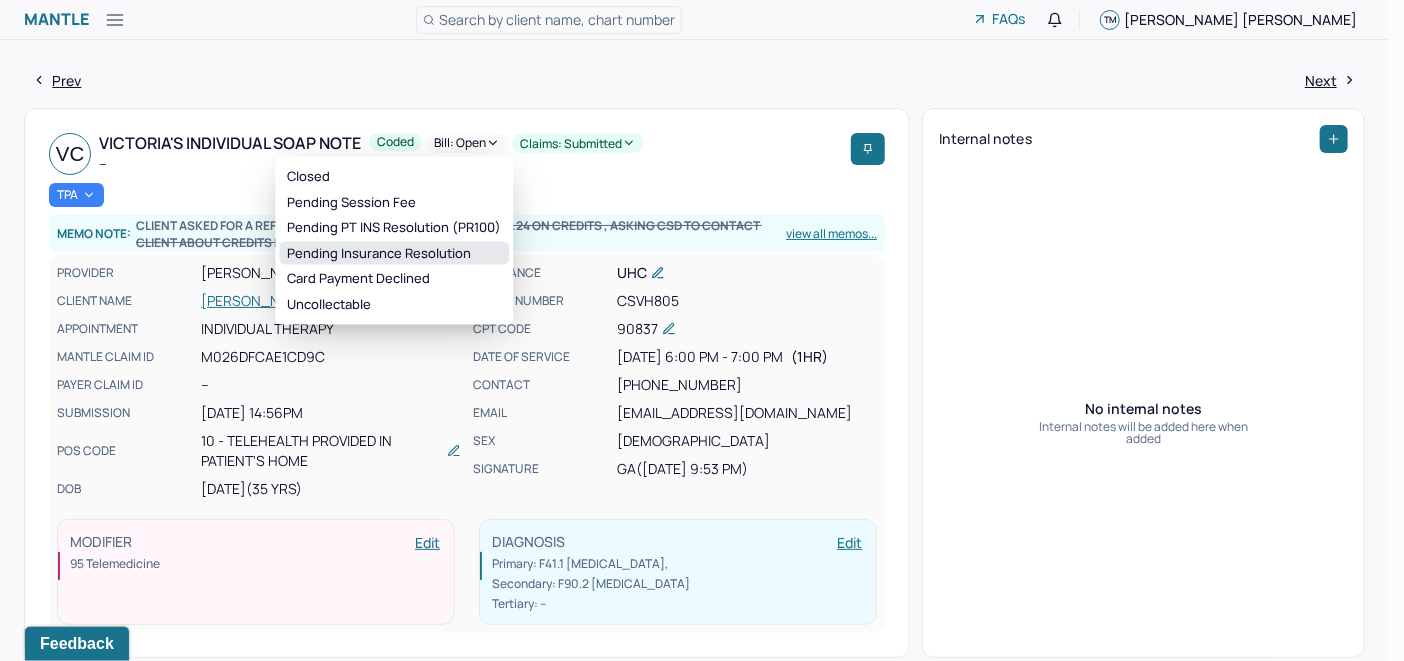 click on "Pending Insurance Resolution" at bounding box center [394, 253] 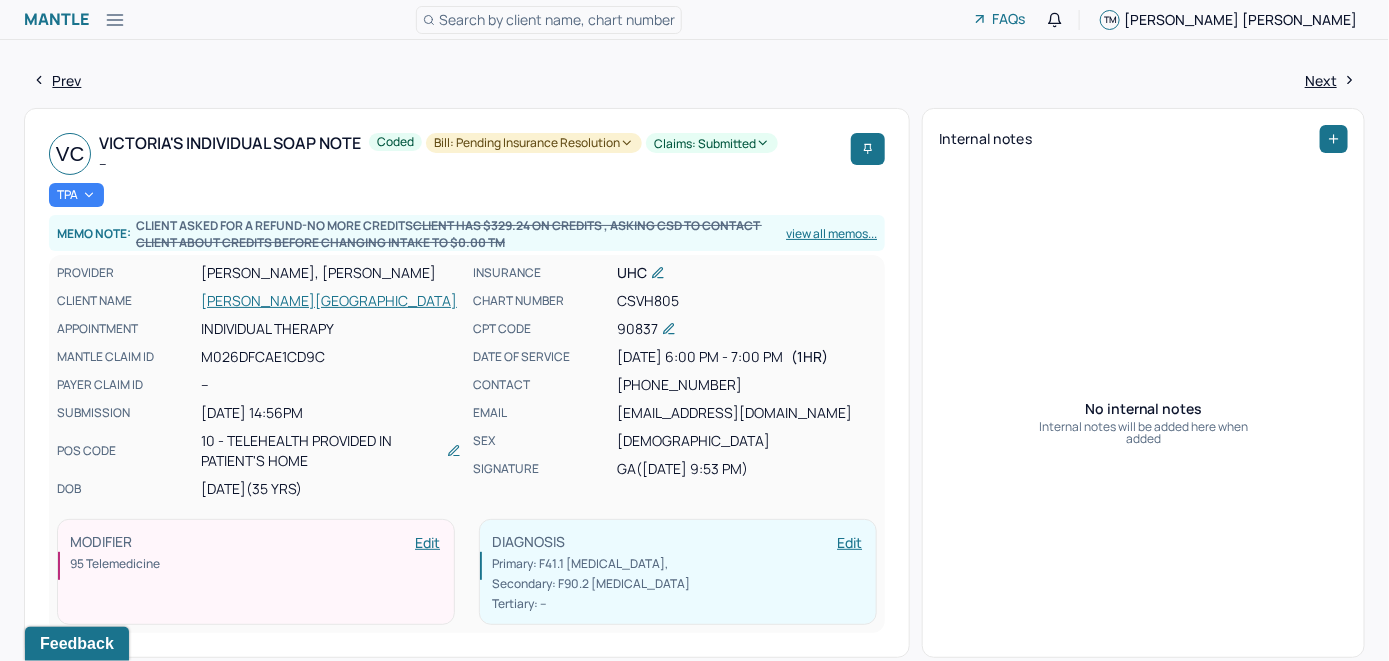 click on "Search by client name, chart number" at bounding box center [557, 19] 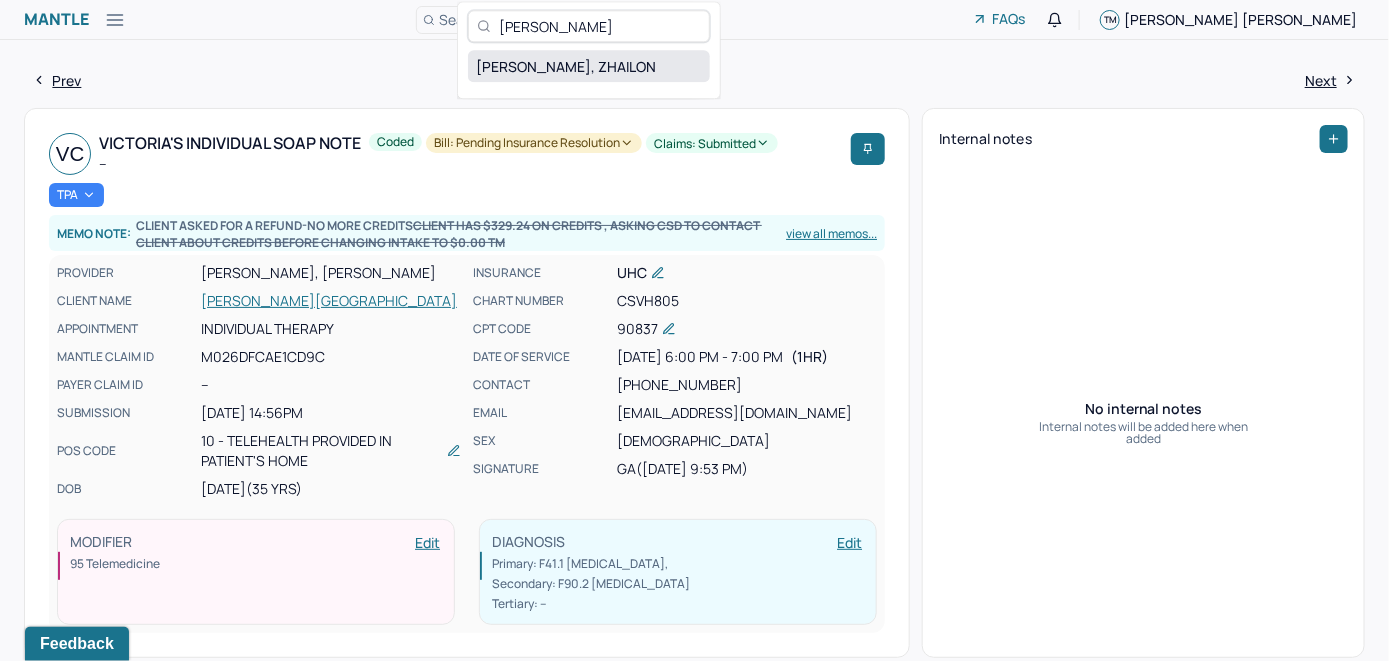 type on "[PERSON_NAME]" 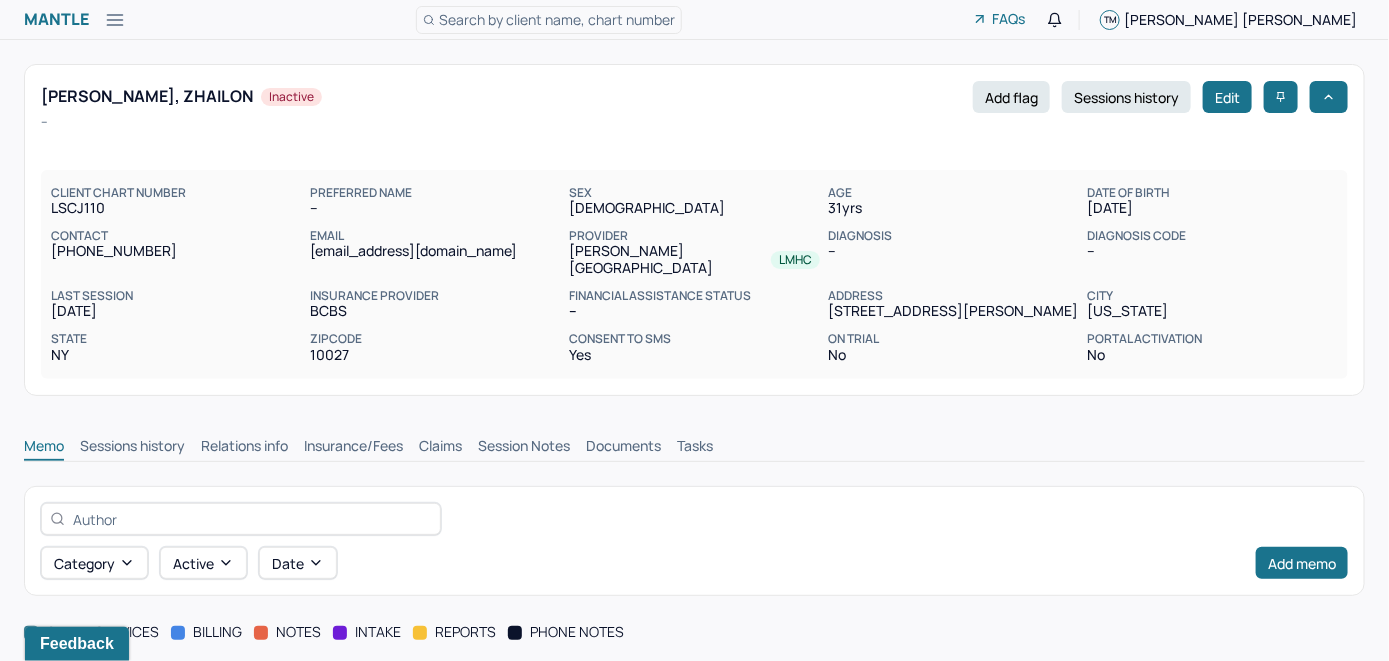 scroll, scrollTop: 0, scrollLeft: 0, axis: both 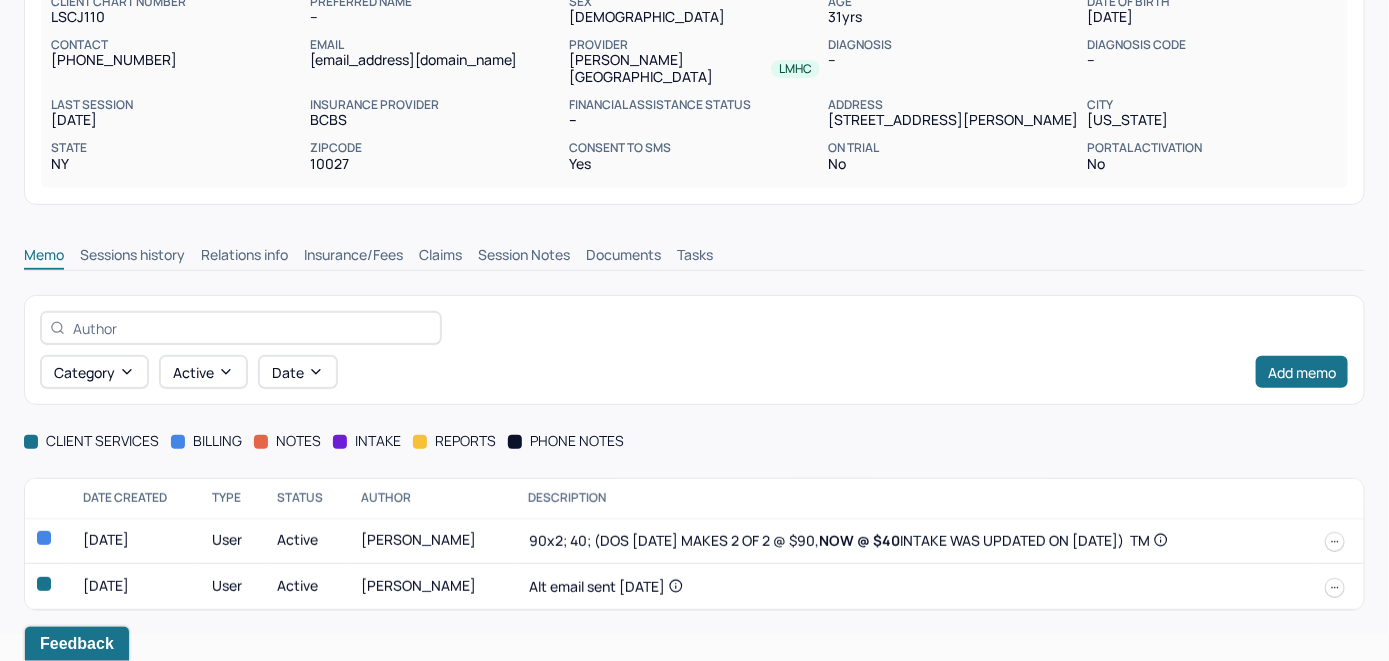 click on "Insurance/Fees" at bounding box center (353, 257) 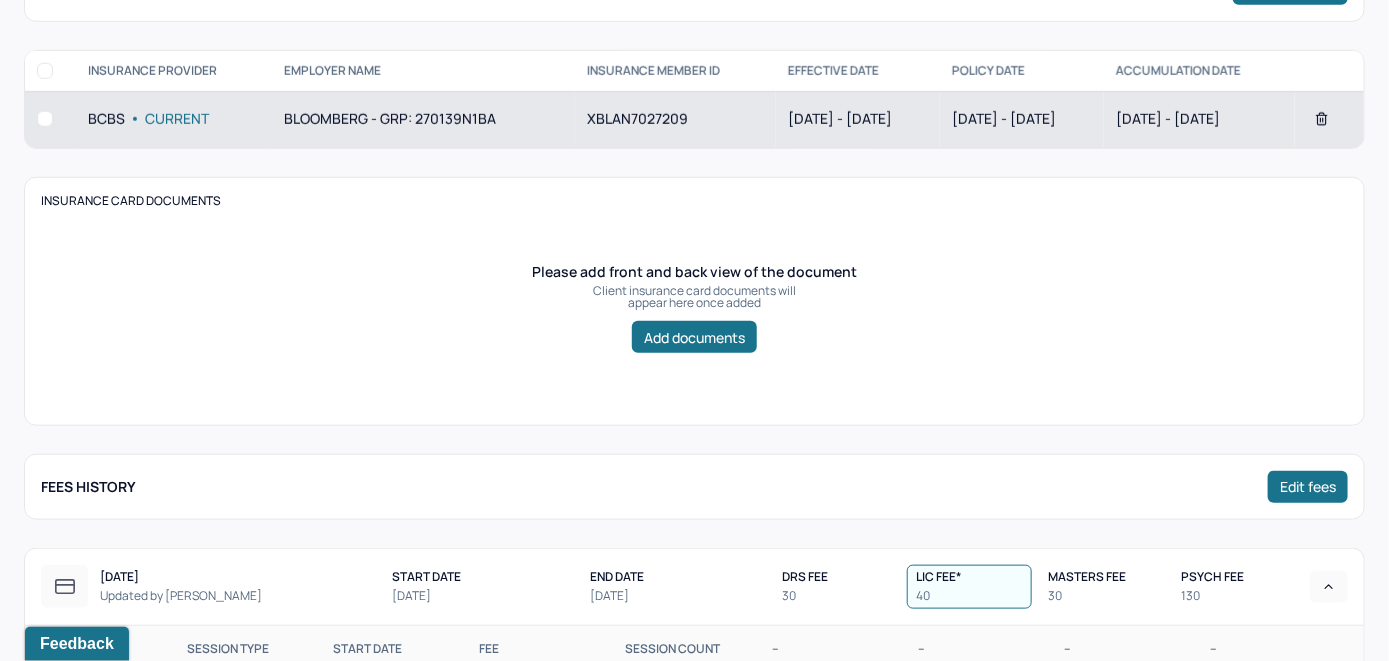 scroll, scrollTop: 391, scrollLeft: 0, axis: vertical 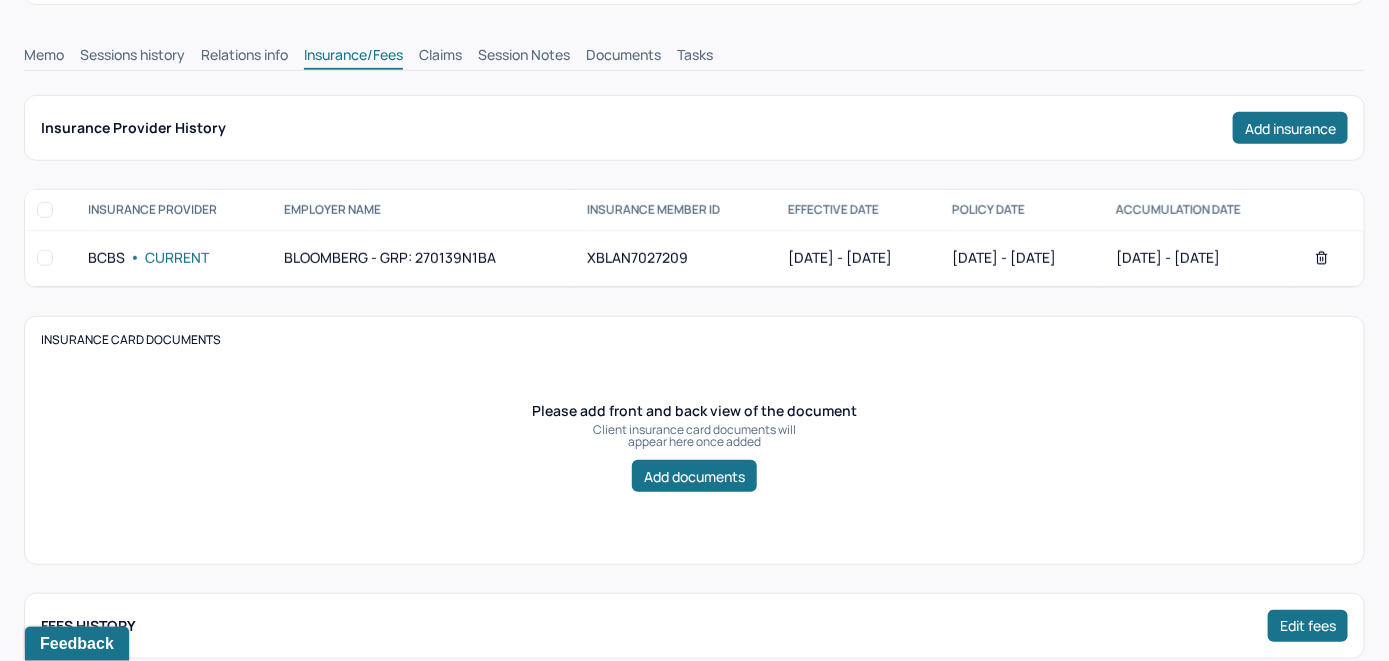 click on "Claims" at bounding box center (440, 57) 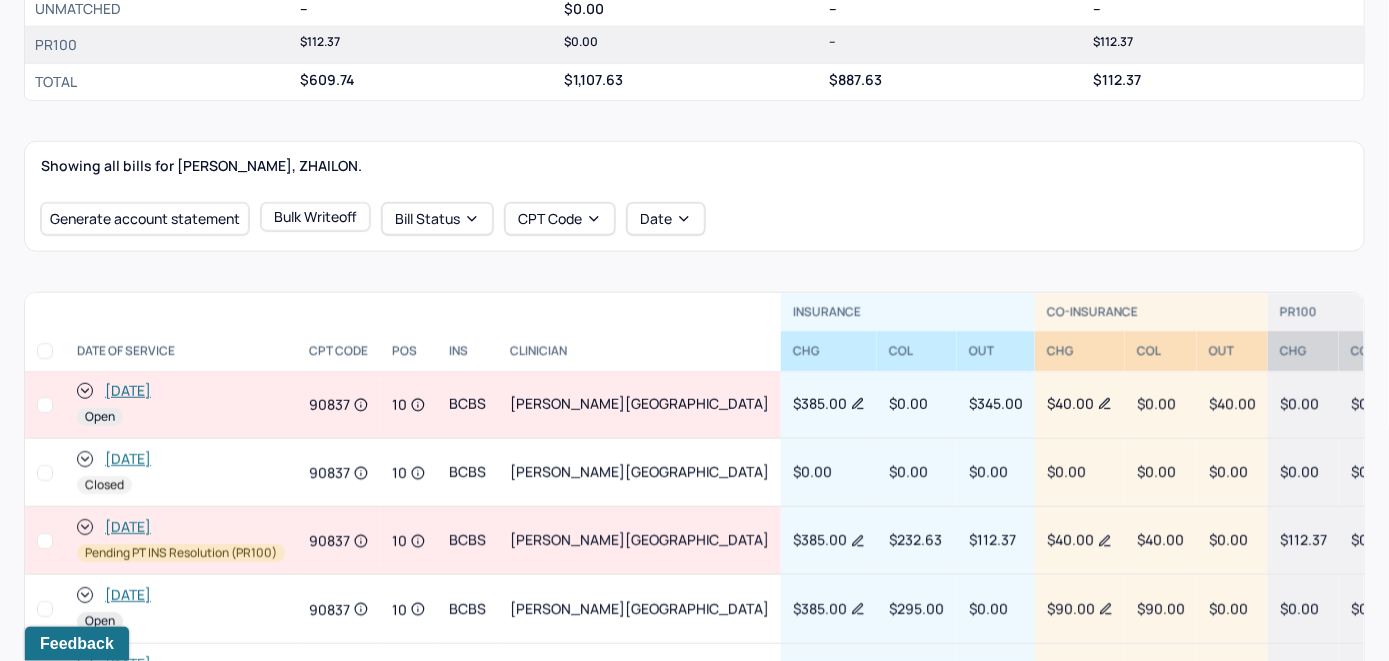scroll, scrollTop: 595, scrollLeft: 0, axis: vertical 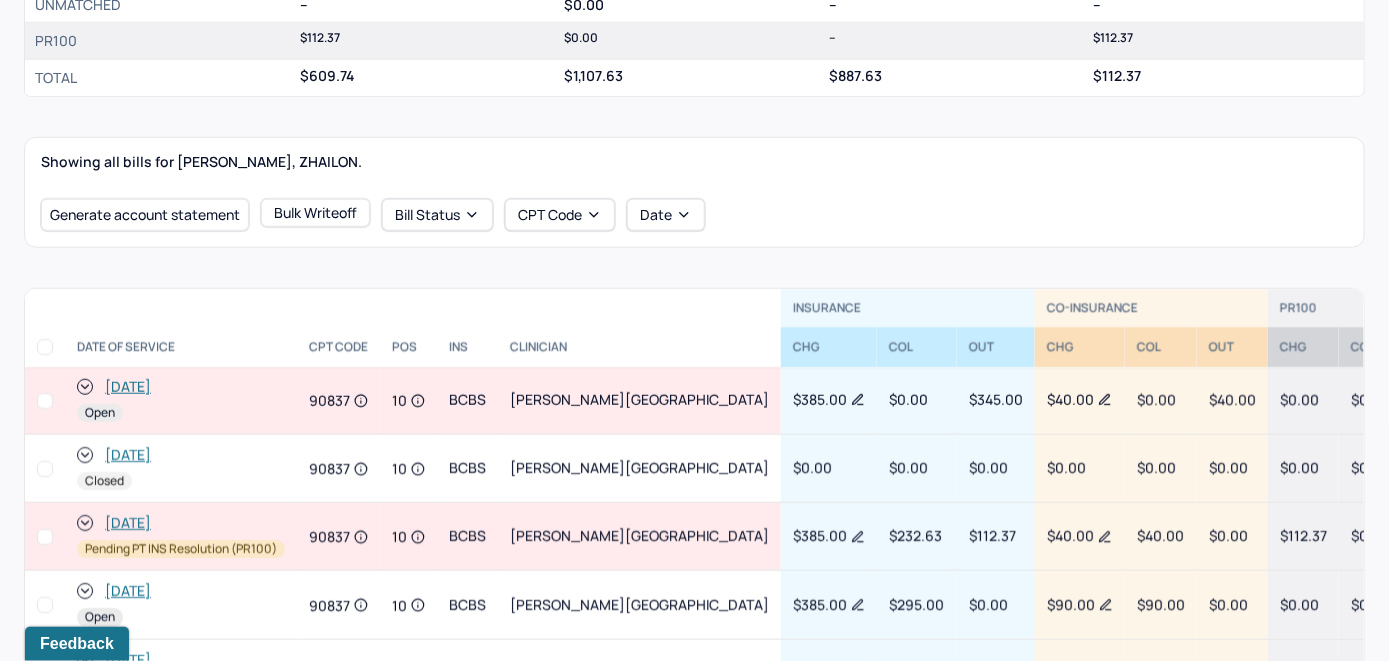 click on "Showing all bills for [PERSON_NAME], ZHAILON.  Generate account statement Bulk Writeoff Bill Status CPT Code Date" at bounding box center [694, 192] 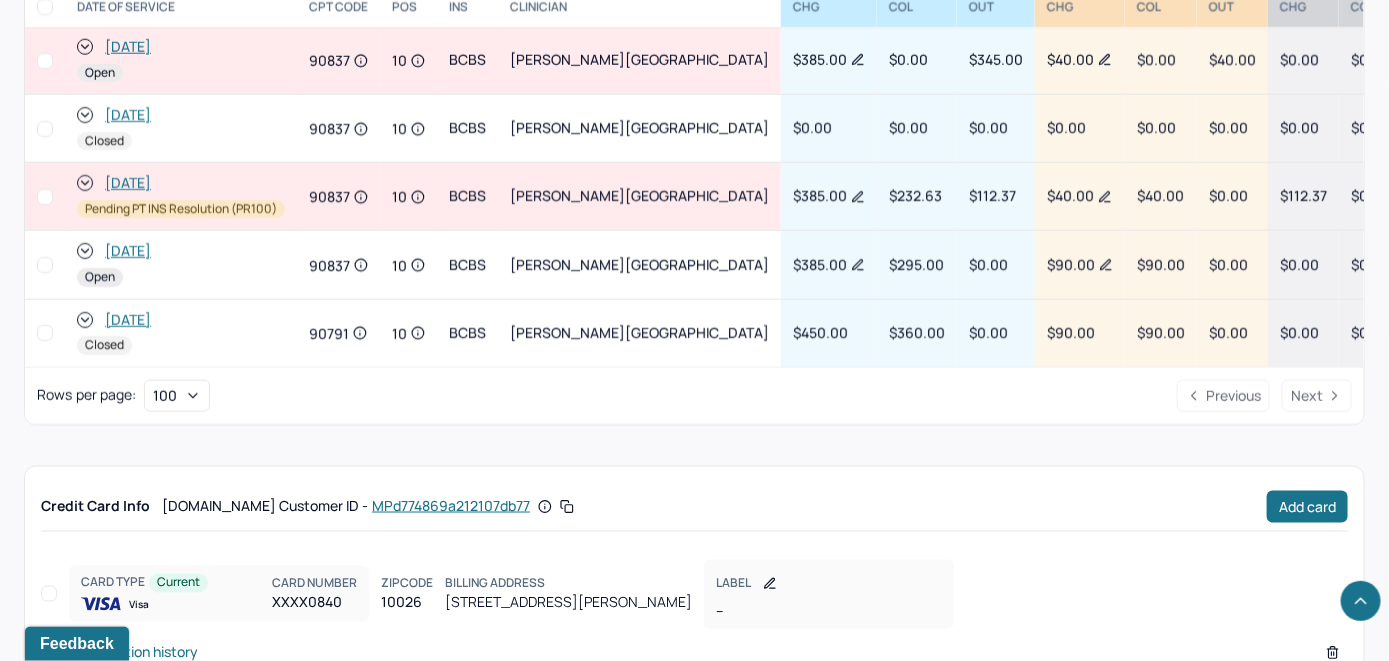scroll, scrollTop: 833, scrollLeft: 0, axis: vertical 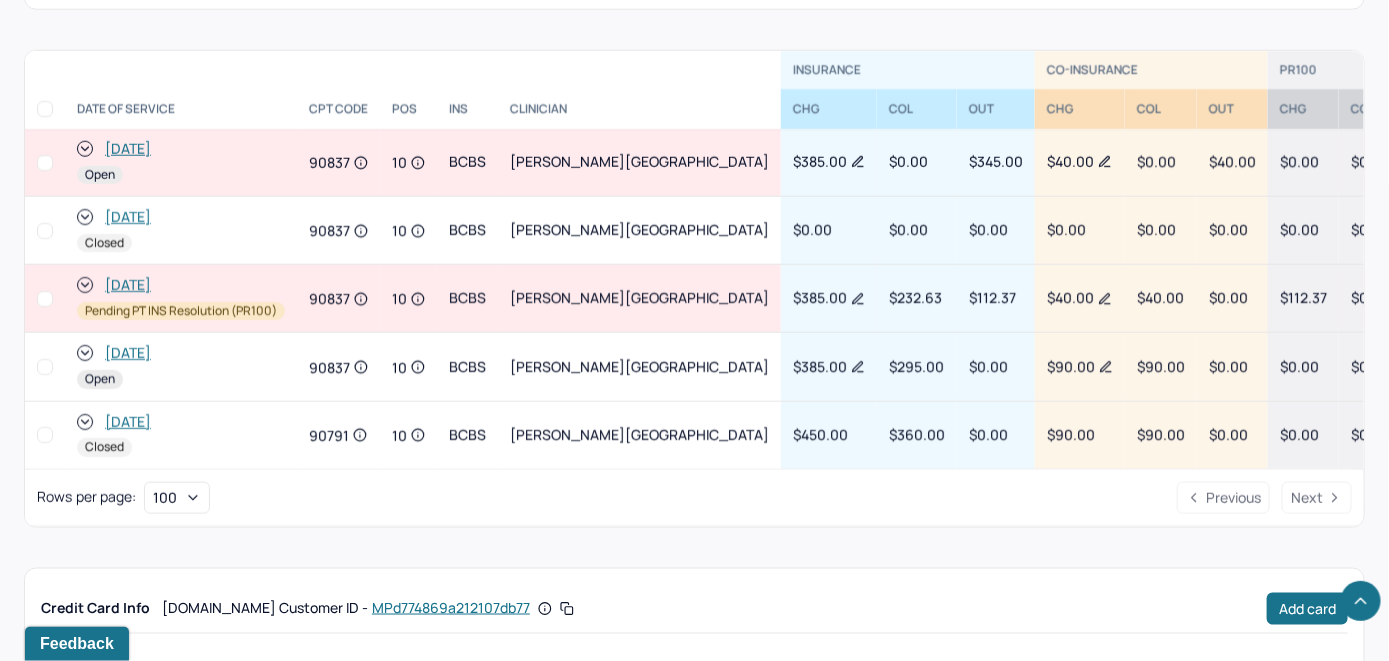 click on "[DATE]" at bounding box center (128, 149) 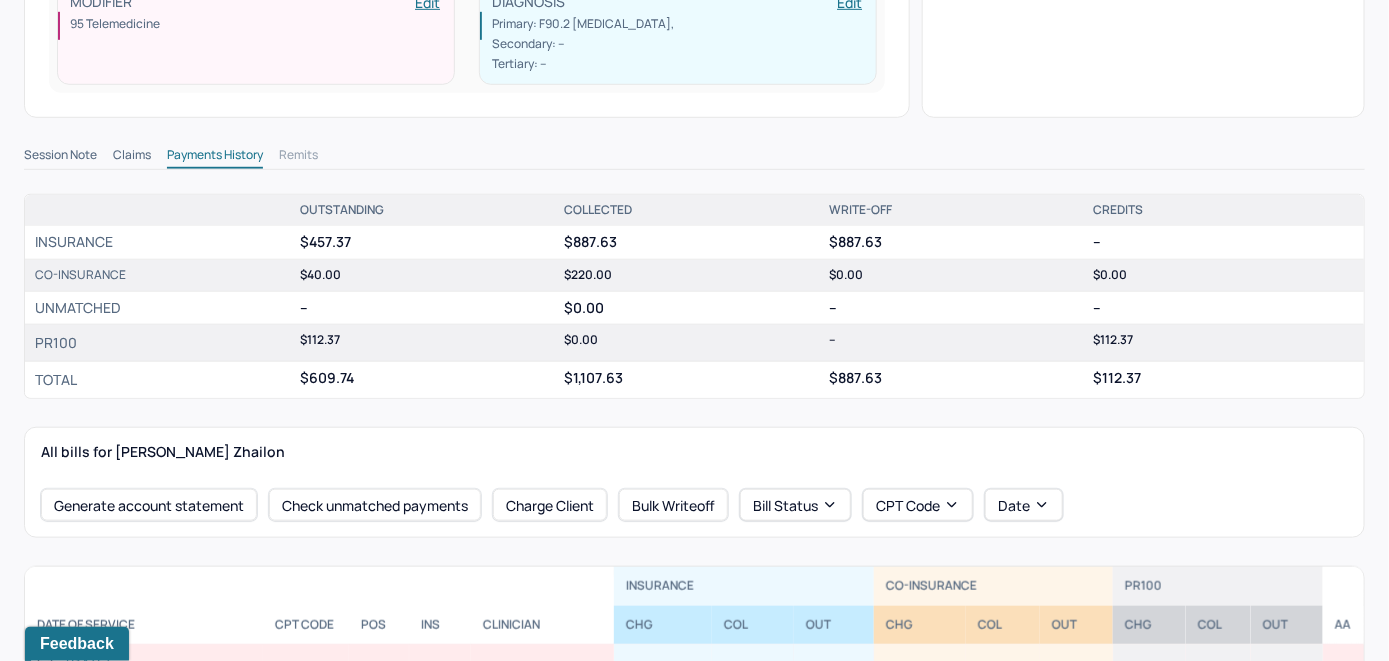 scroll, scrollTop: 700, scrollLeft: 0, axis: vertical 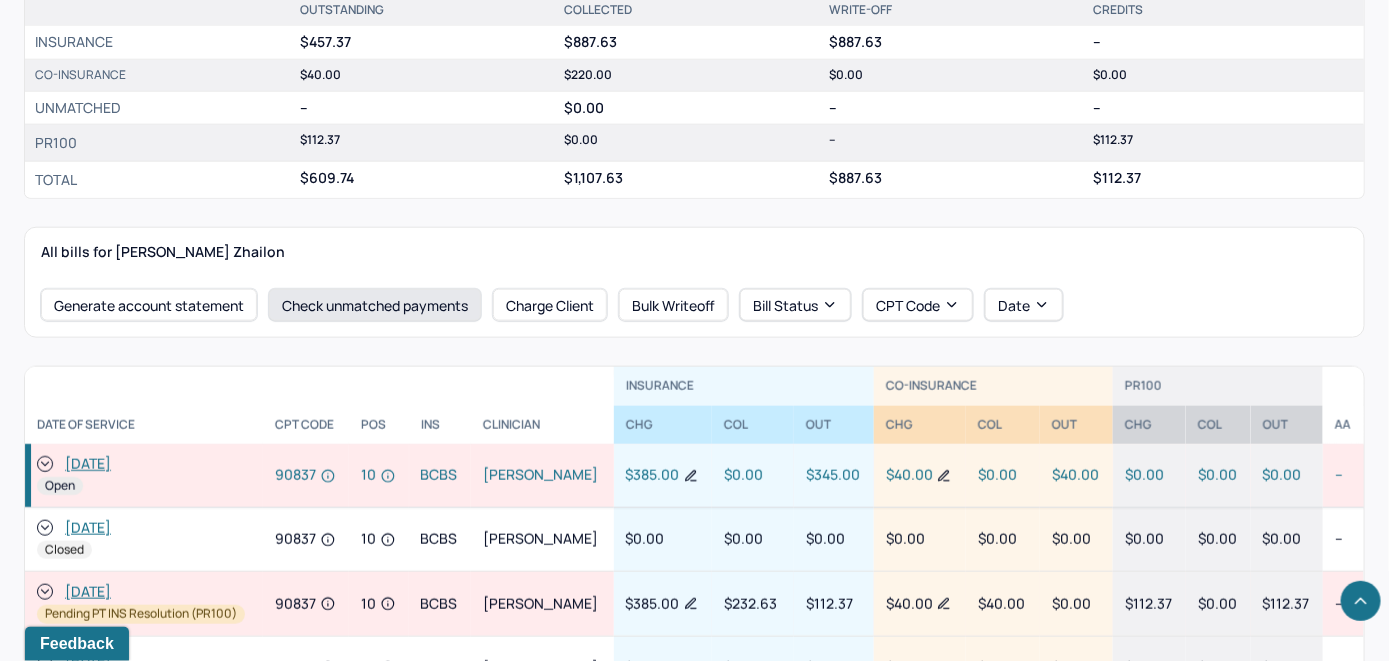 click on "Check unmatched payments" at bounding box center (375, 305) 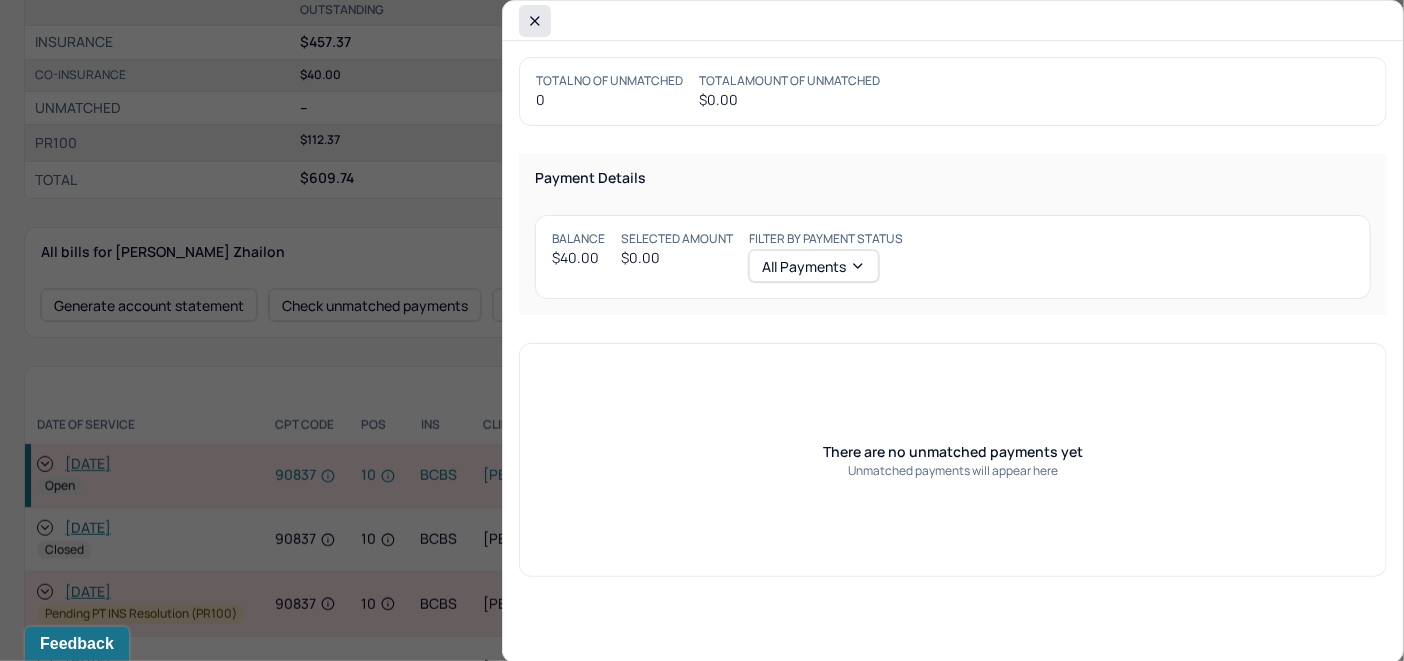 click 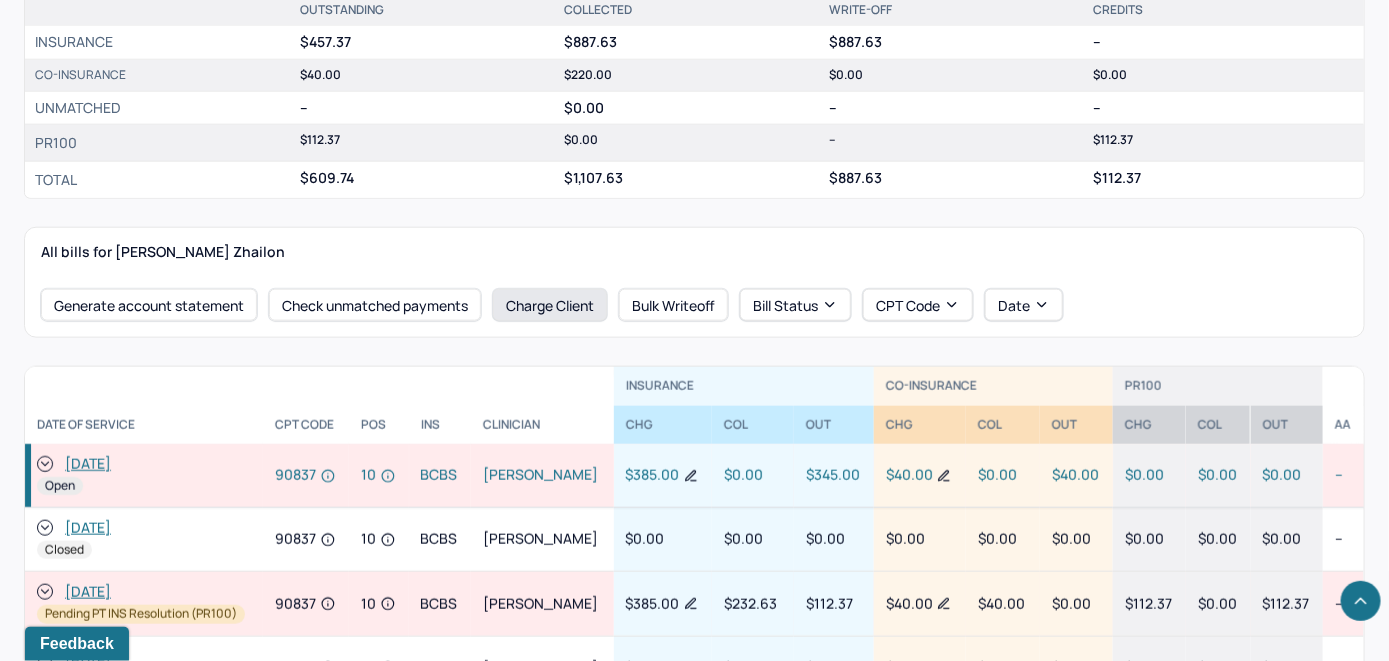 click on "Charge Client" at bounding box center (550, 305) 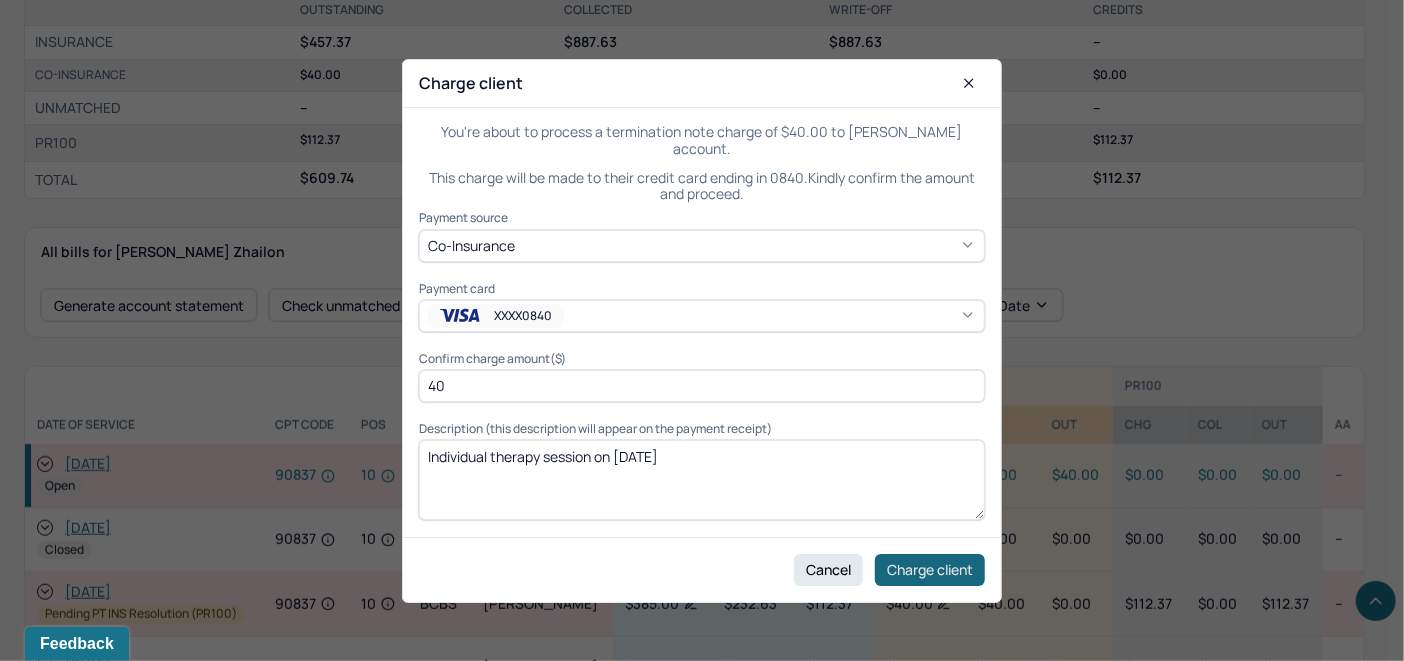 click on "Charge client" at bounding box center [930, 569] 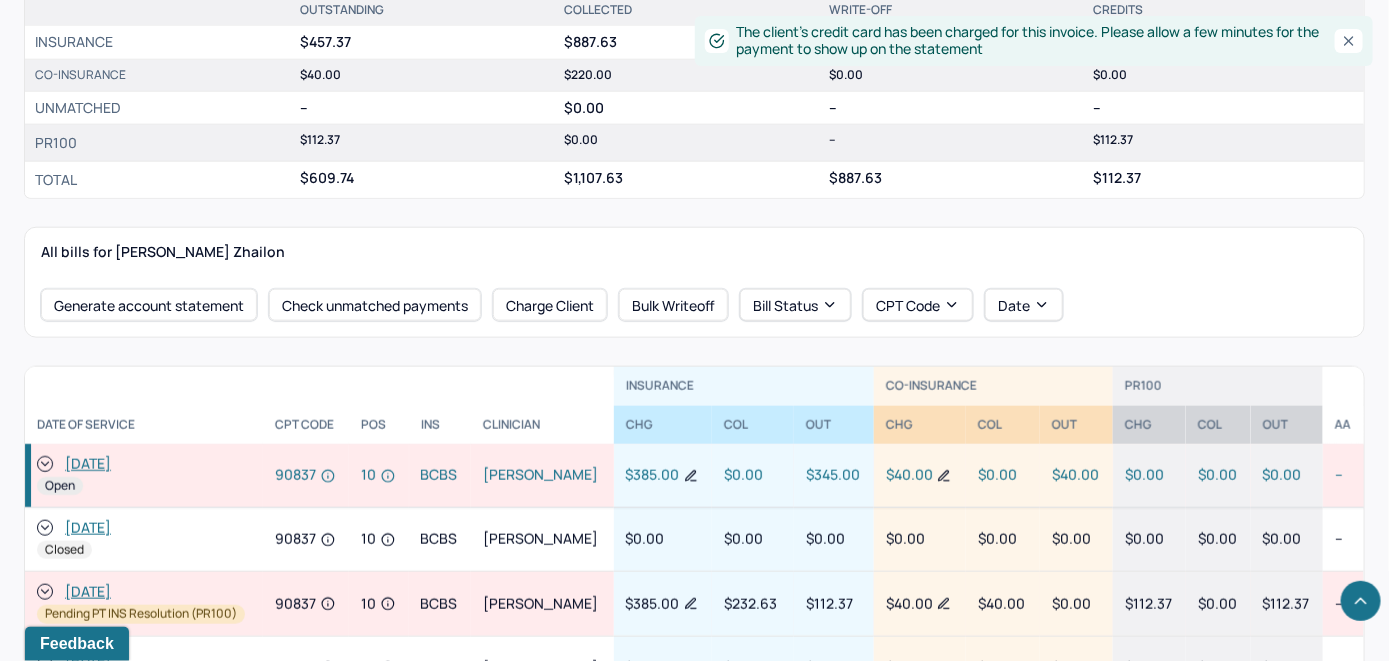 click 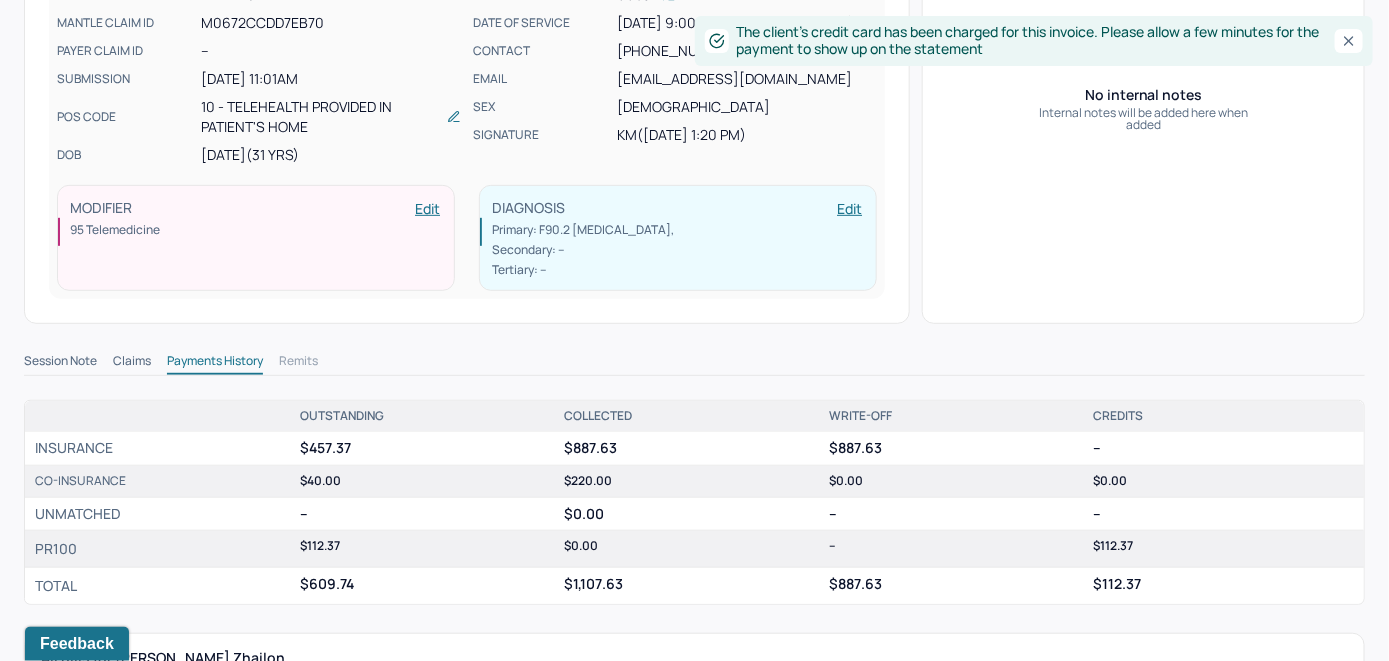scroll, scrollTop: 100, scrollLeft: 0, axis: vertical 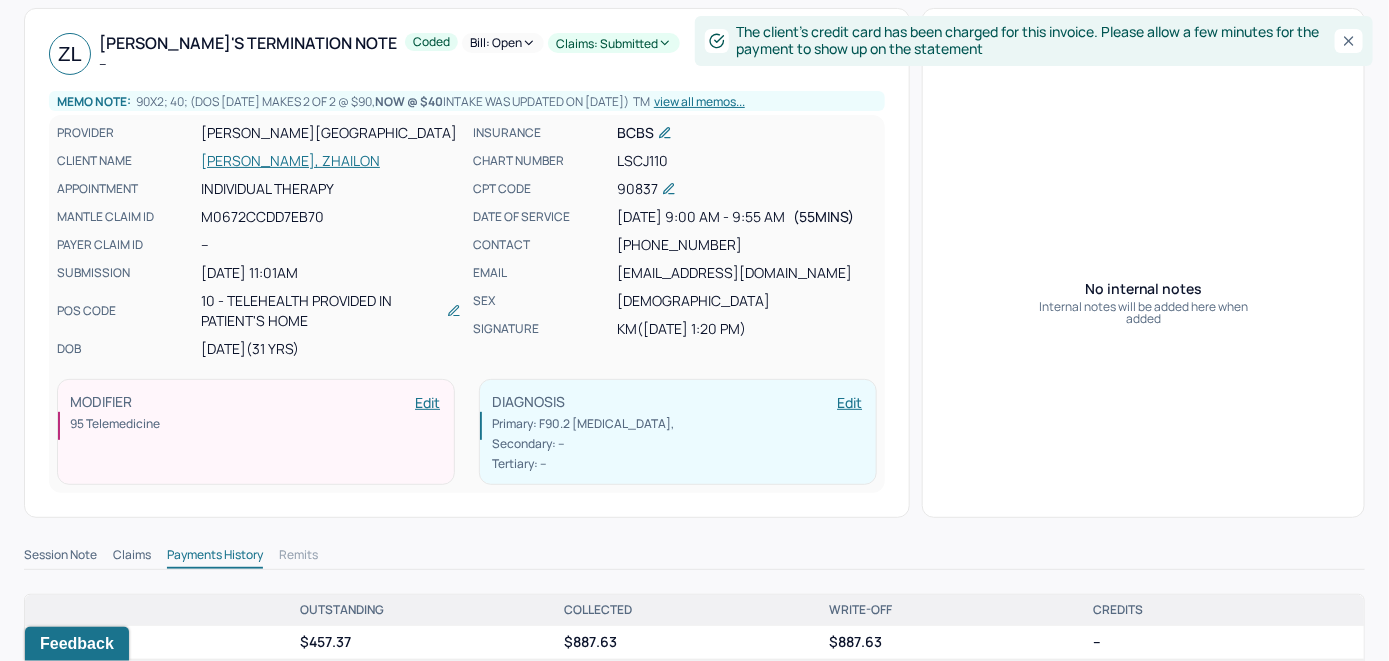 click on "Bill: Open" at bounding box center (503, 43) 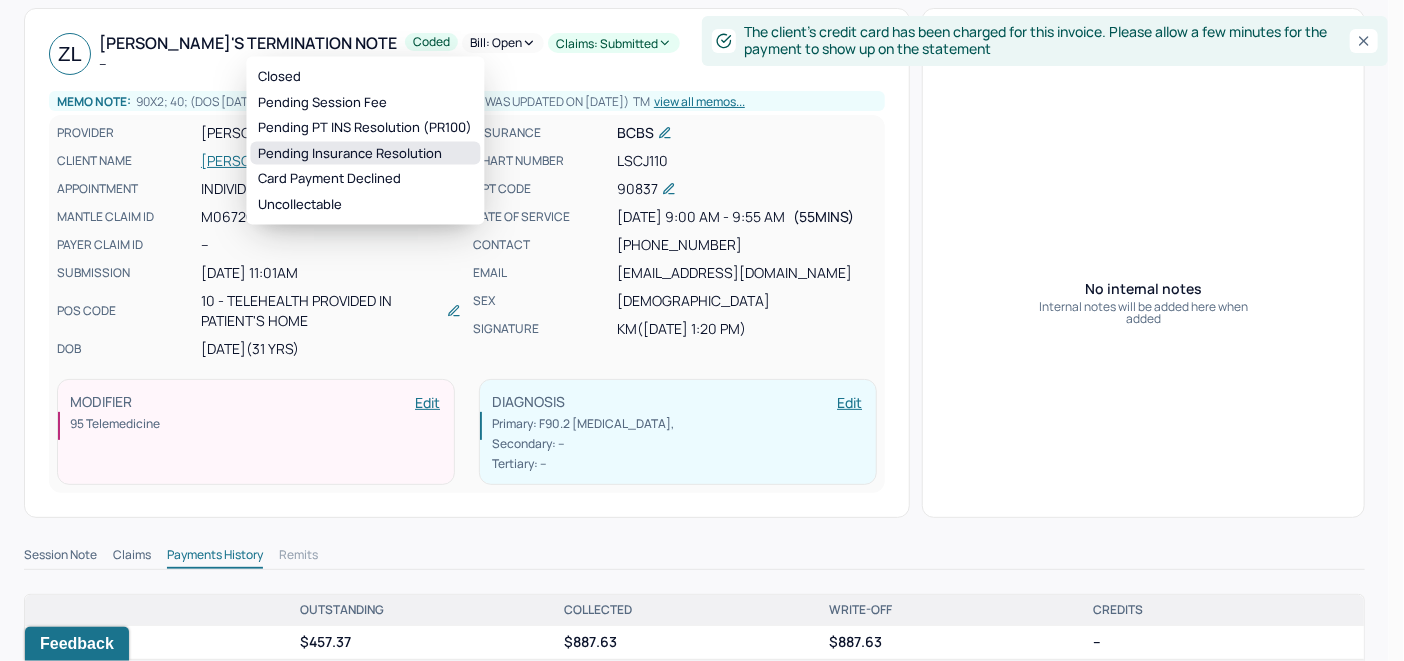 click on "Pending Insurance Resolution" at bounding box center (365, 153) 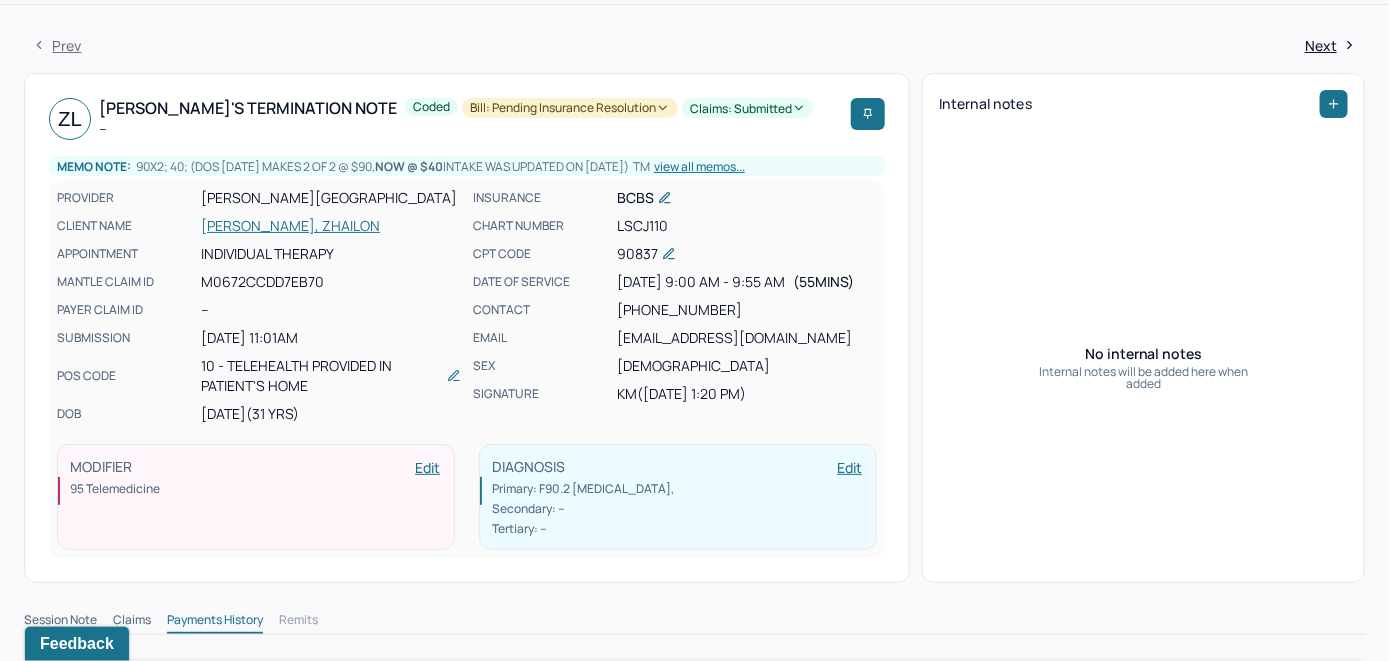 scroll, scrollTop: 0, scrollLeft: 0, axis: both 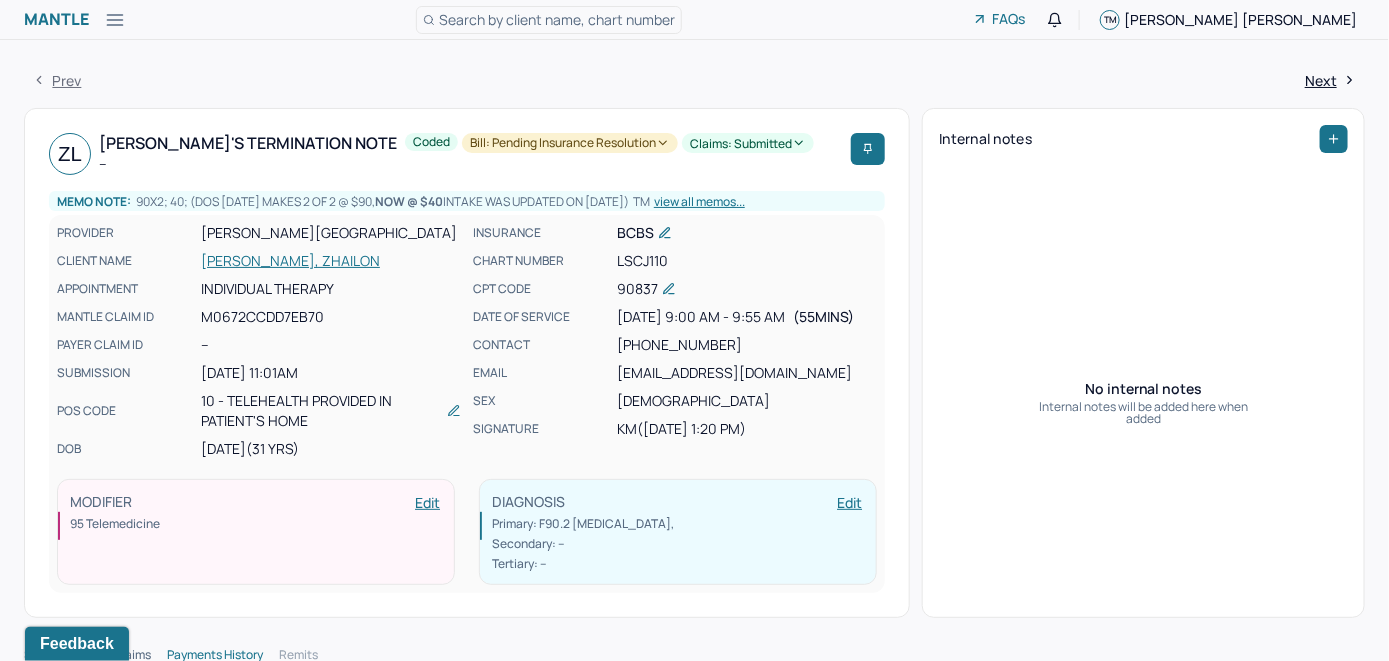 click on "Search by client name, chart number" at bounding box center [557, 19] 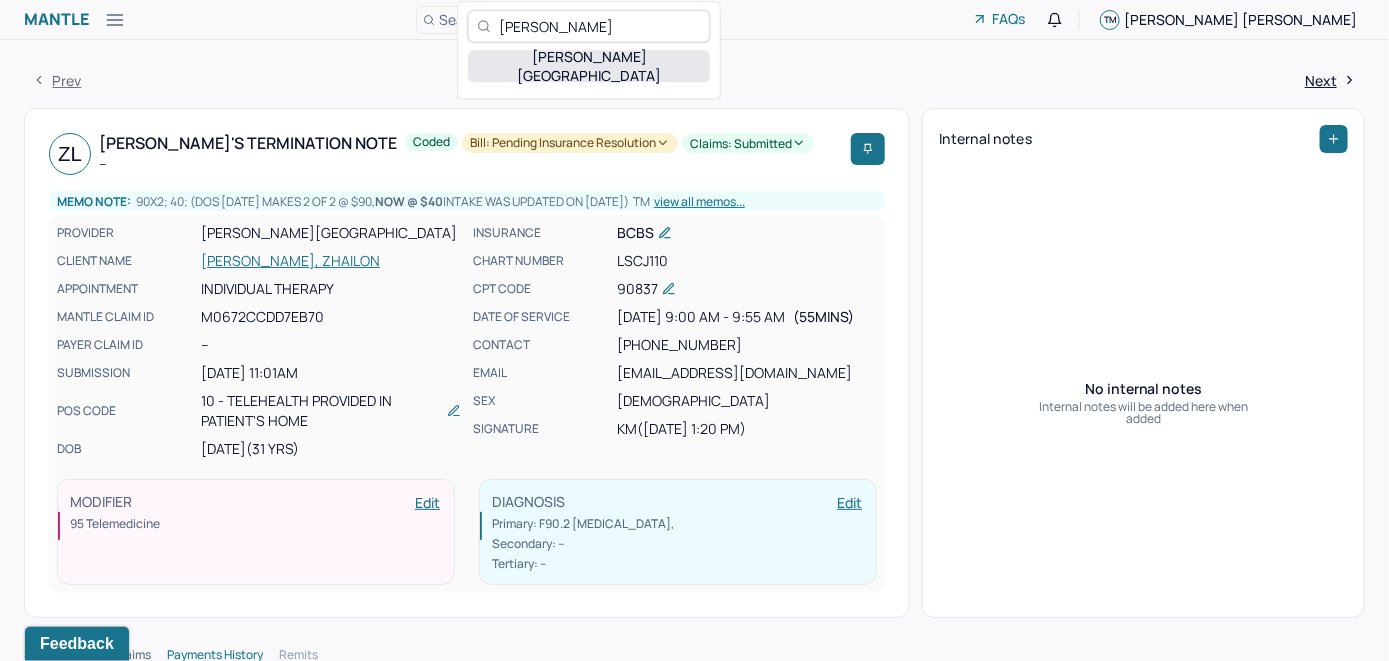 type on "[PERSON_NAME]" 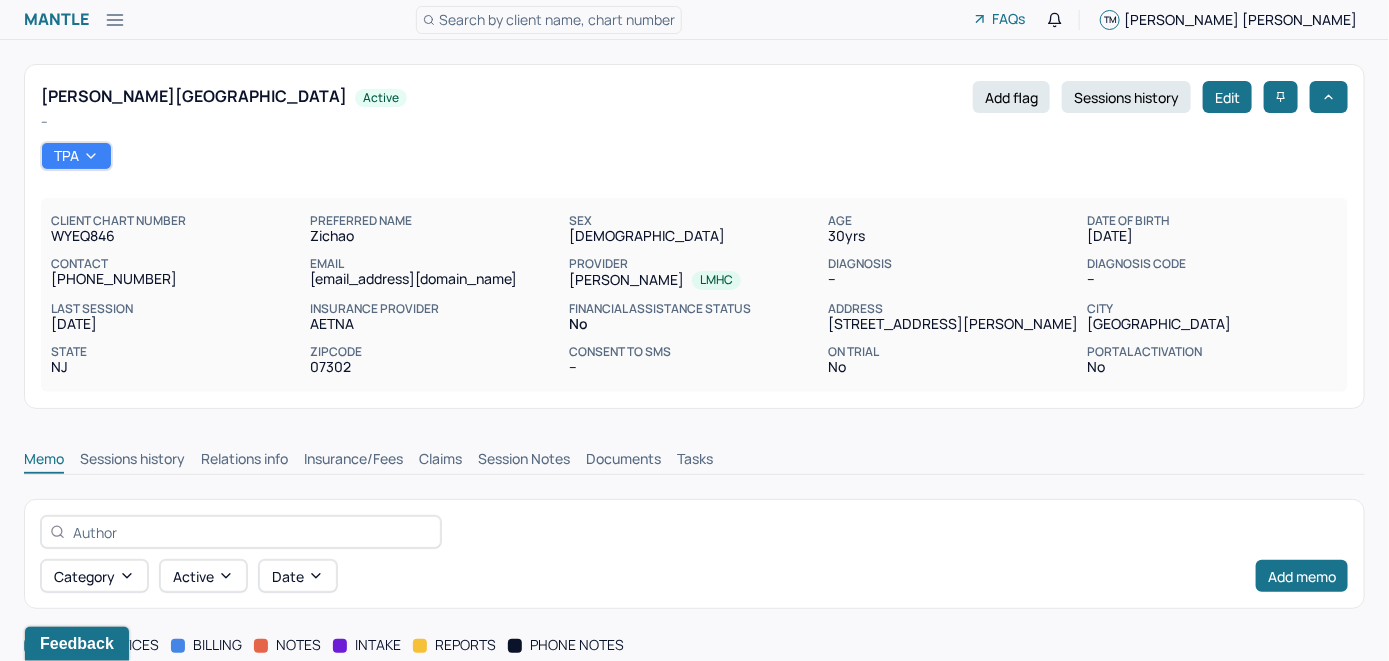 scroll, scrollTop: 0, scrollLeft: 0, axis: both 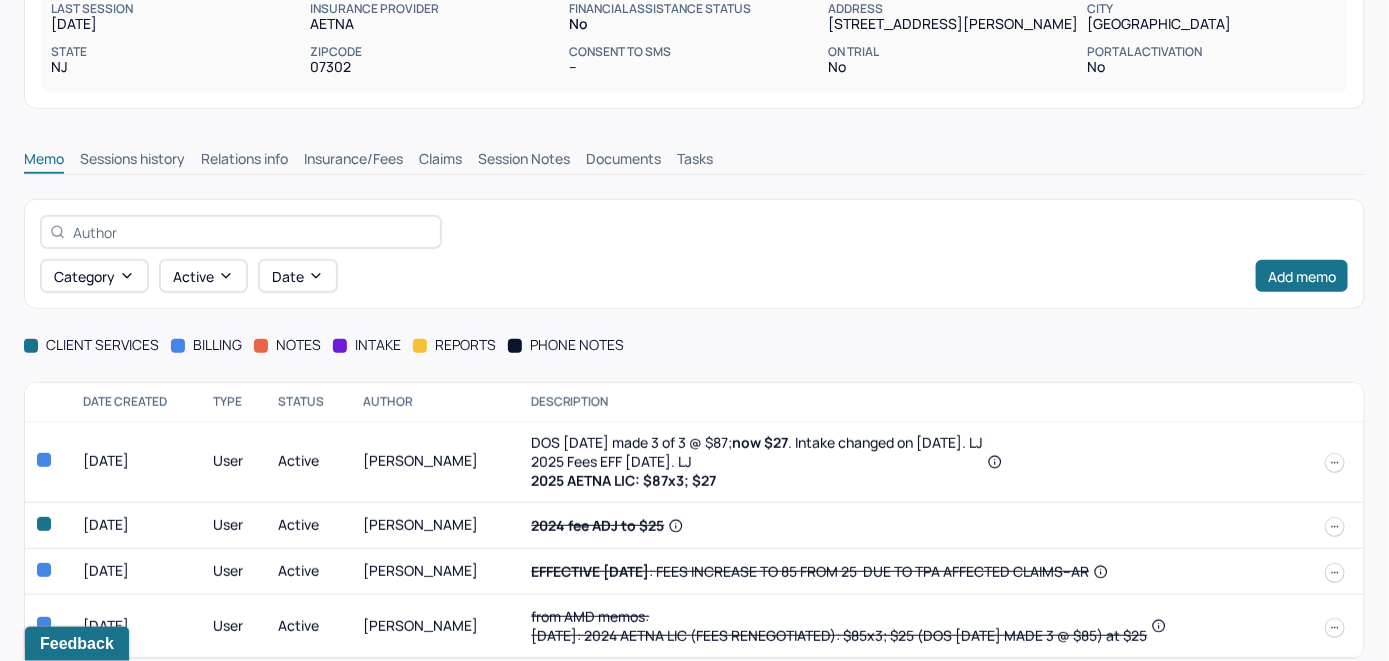 click on "Memo Sessions history Relations info Insurance/Fees Claims Session Notes Documents Tasks" at bounding box center (694, 154) 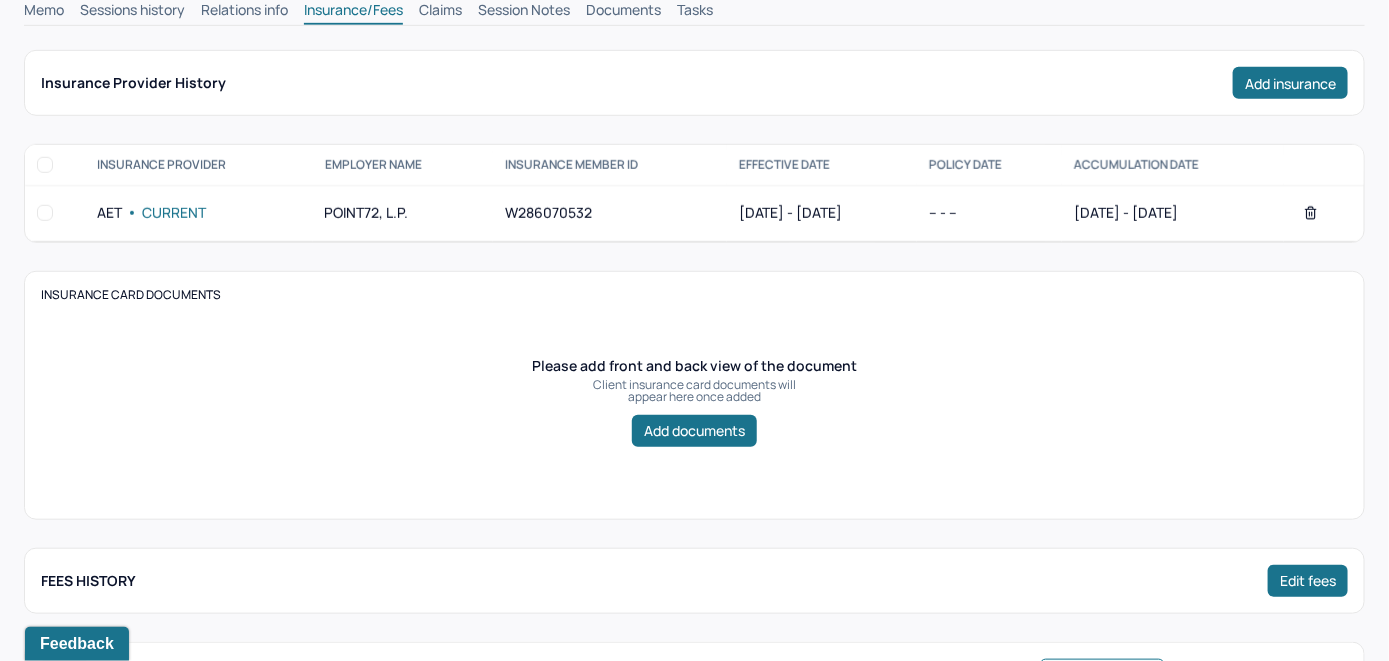 scroll, scrollTop: 300, scrollLeft: 0, axis: vertical 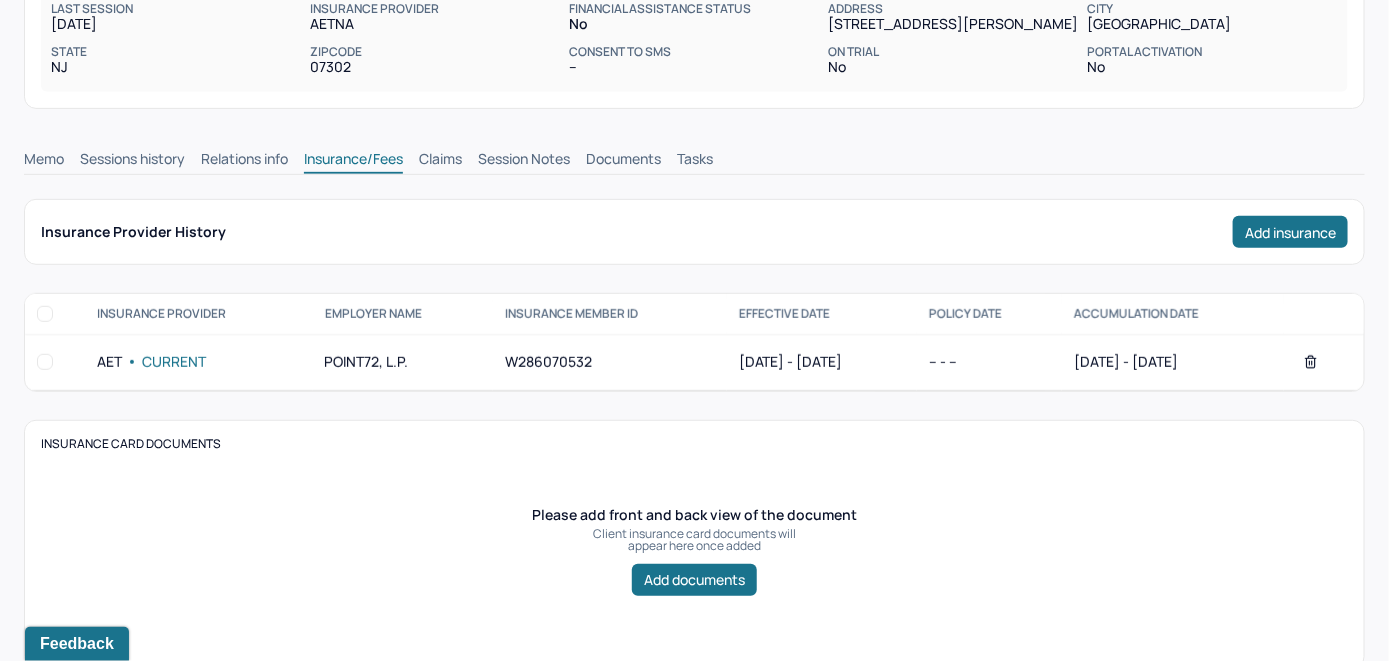 click on "Claims" at bounding box center [440, 161] 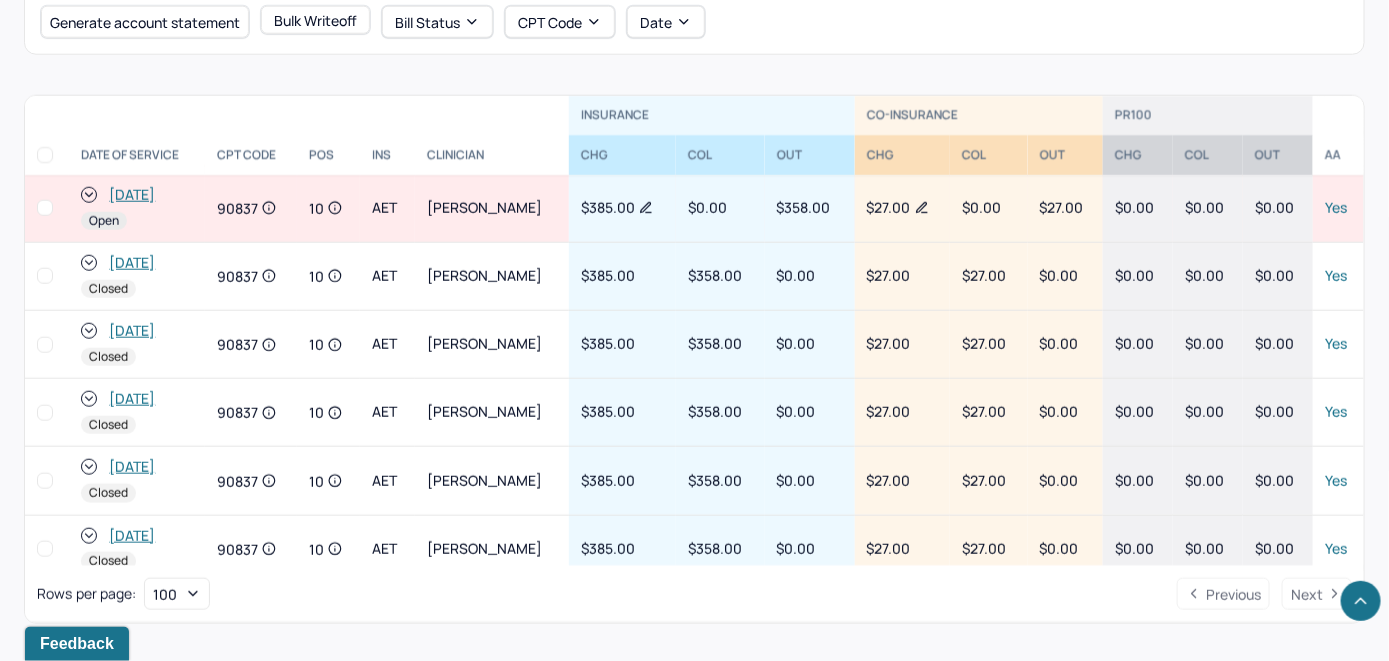 scroll, scrollTop: 804, scrollLeft: 0, axis: vertical 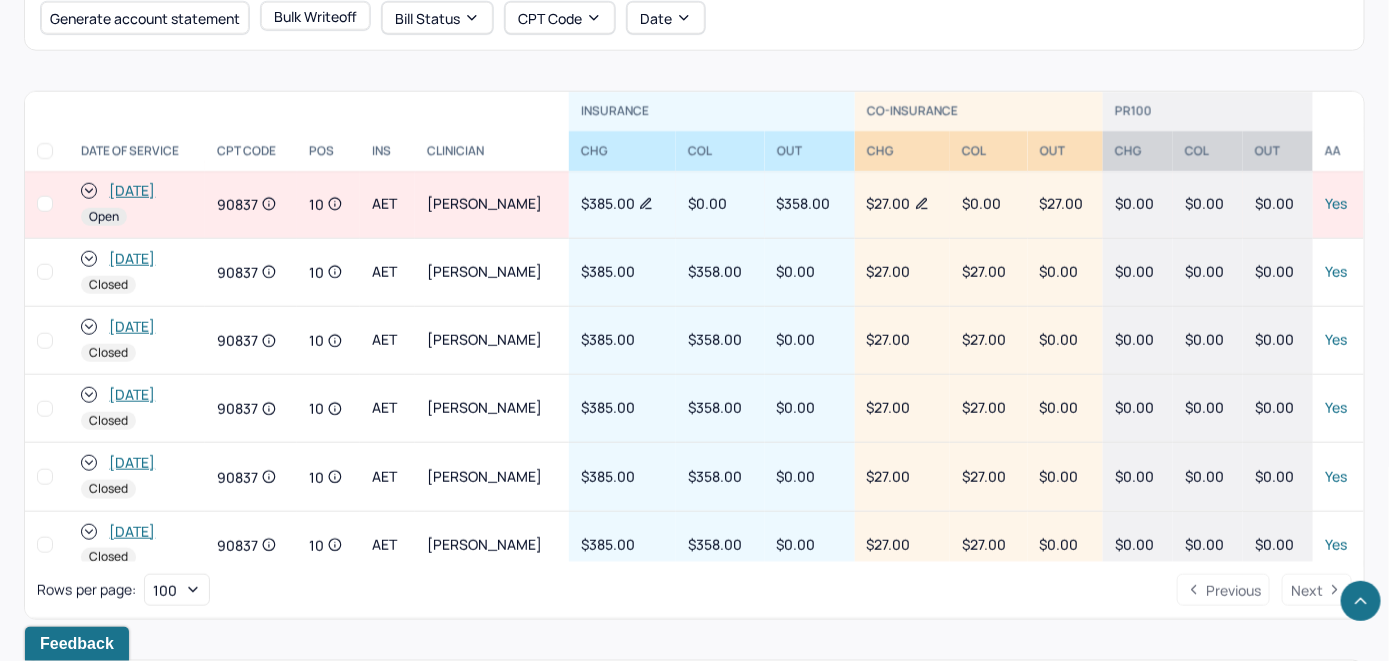 click on "Generate account statement Bulk Writeoff Bill Status CPT Code Date" at bounding box center (694, 18) 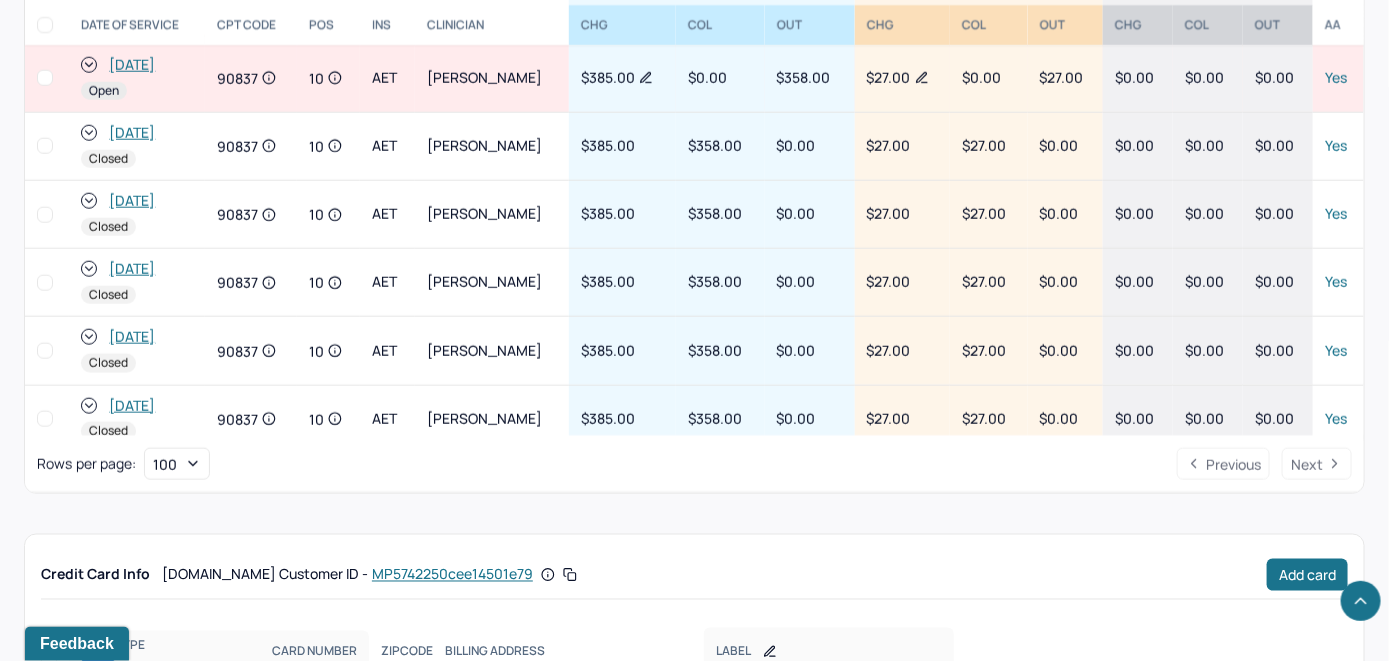 scroll, scrollTop: 730, scrollLeft: 0, axis: vertical 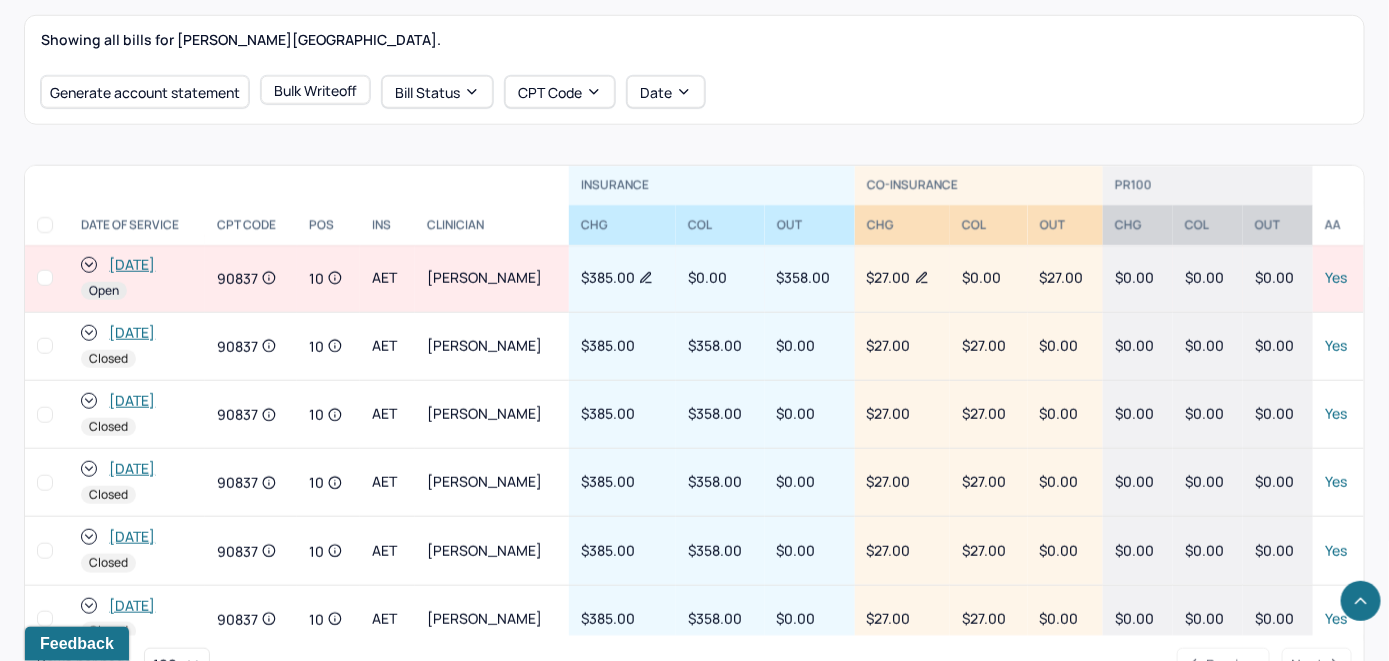 click on "[DATE]" at bounding box center (132, 265) 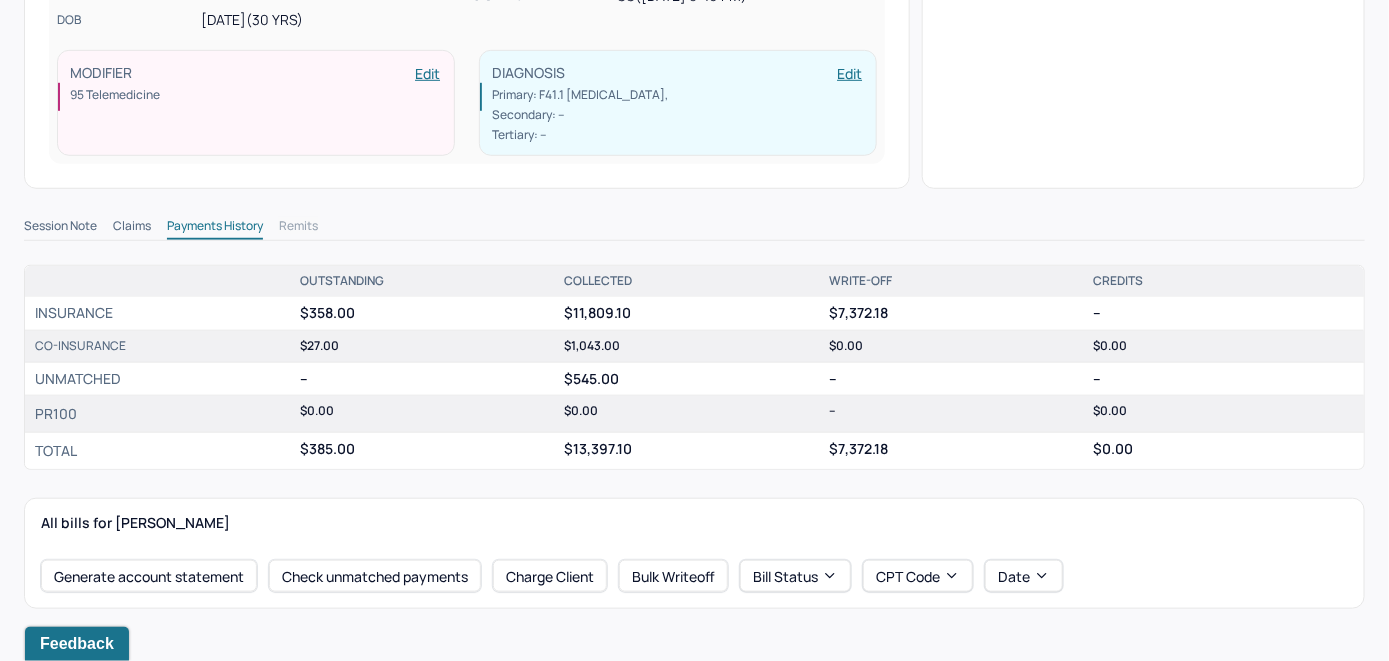 scroll, scrollTop: 500, scrollLeft: 0, axis: vertical 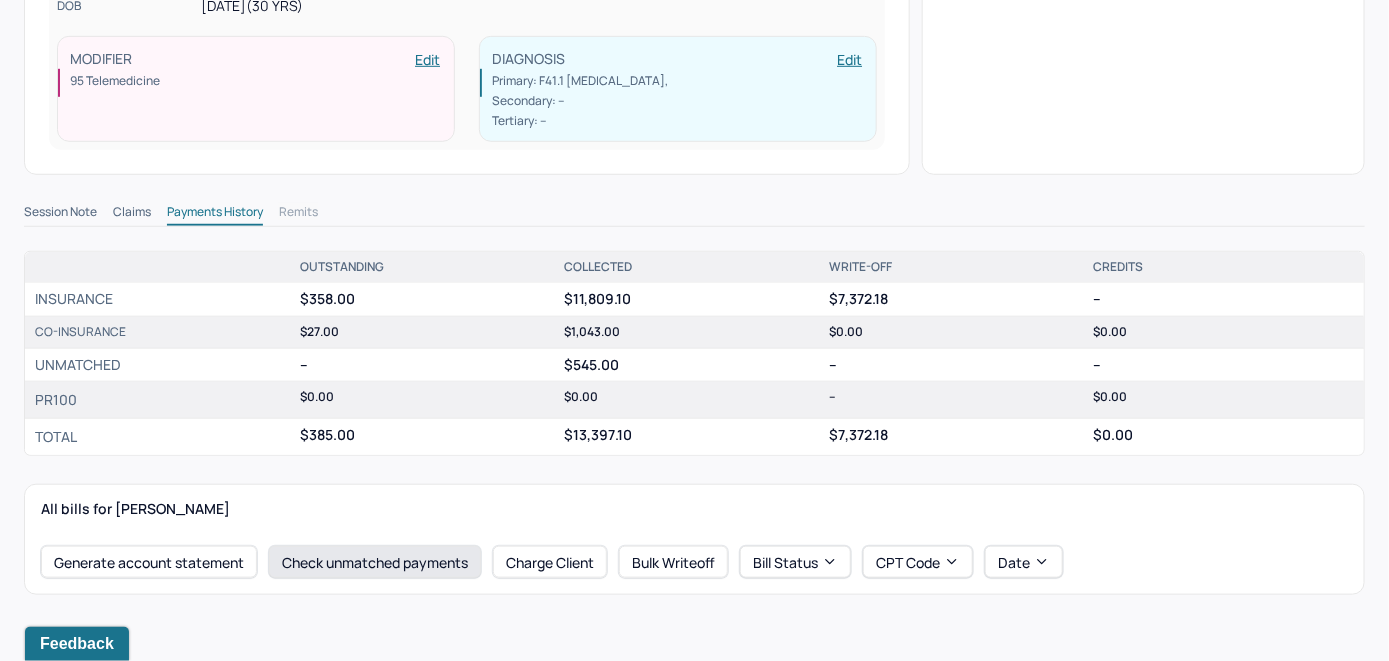 click on "Check unmatched payments" at bounding box center [375, 562] 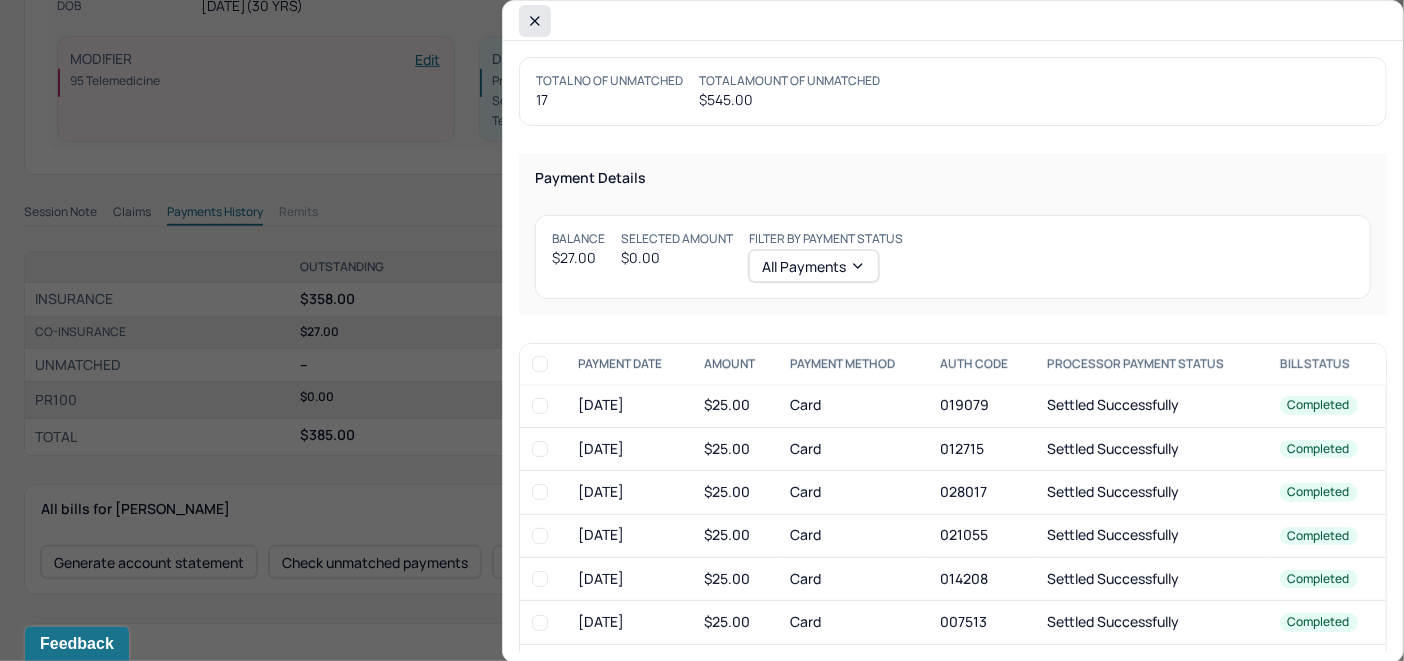 click at bounding box center (535, 21) 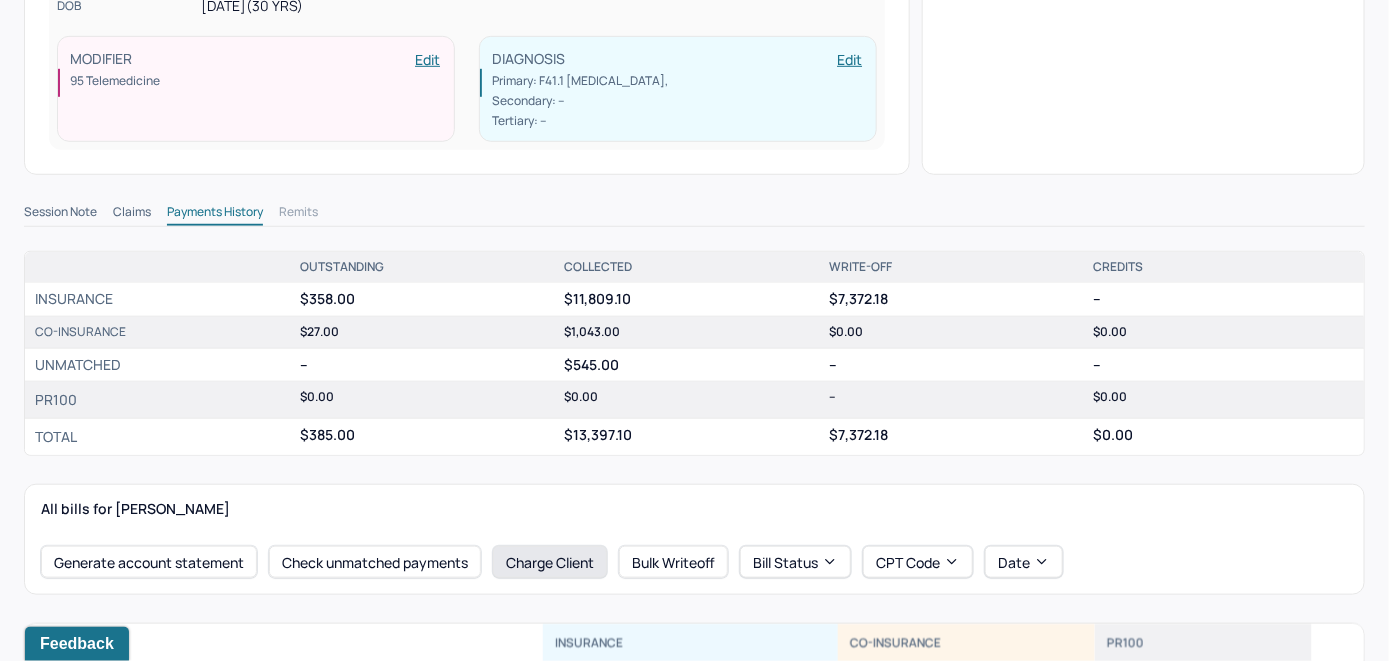 click on "Charge Client" at bounding box center [550, 562] 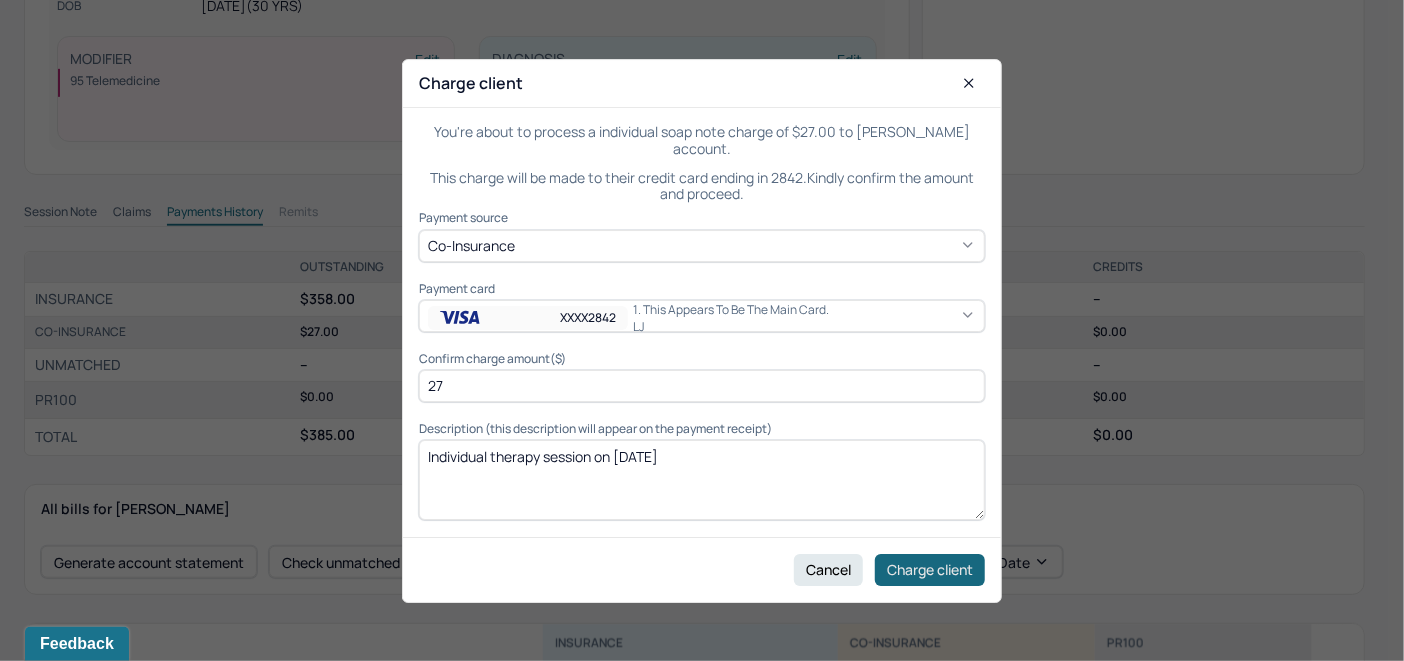 click on "Charge client" at bounding box center [930, 569] 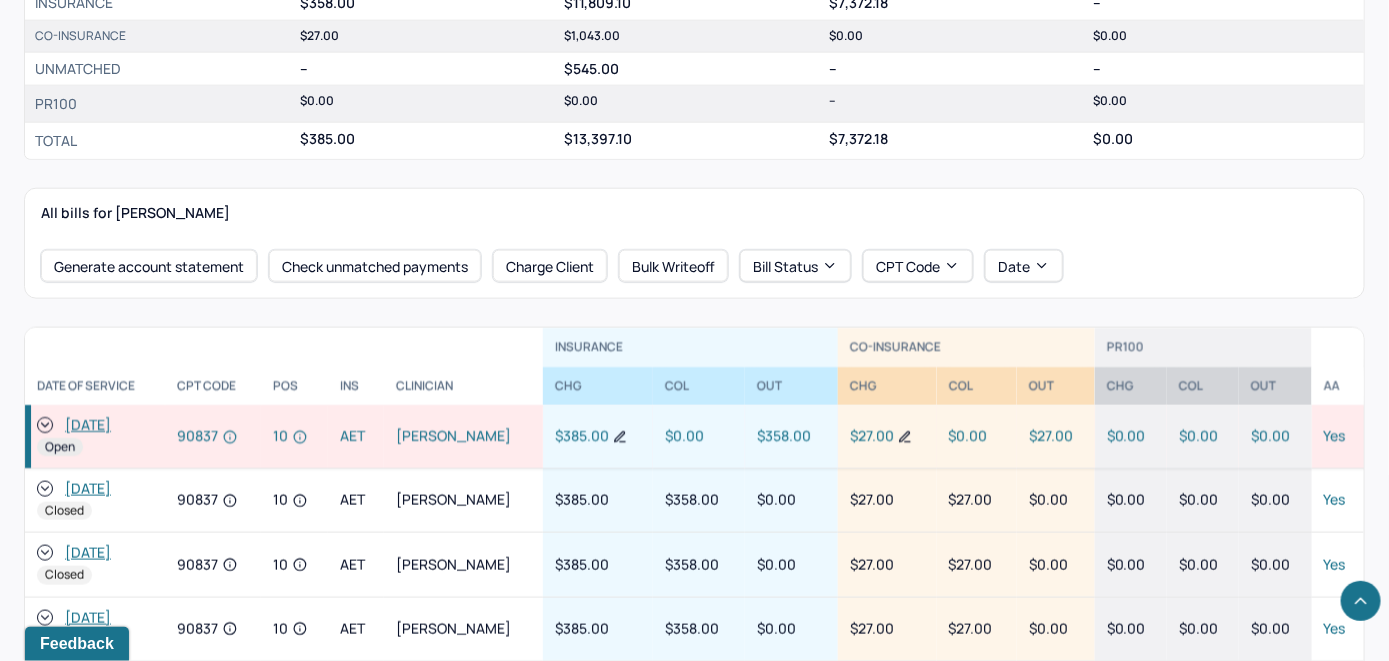 scroll, scrollTop: 800, scrollLeft: 0, axis: vertical 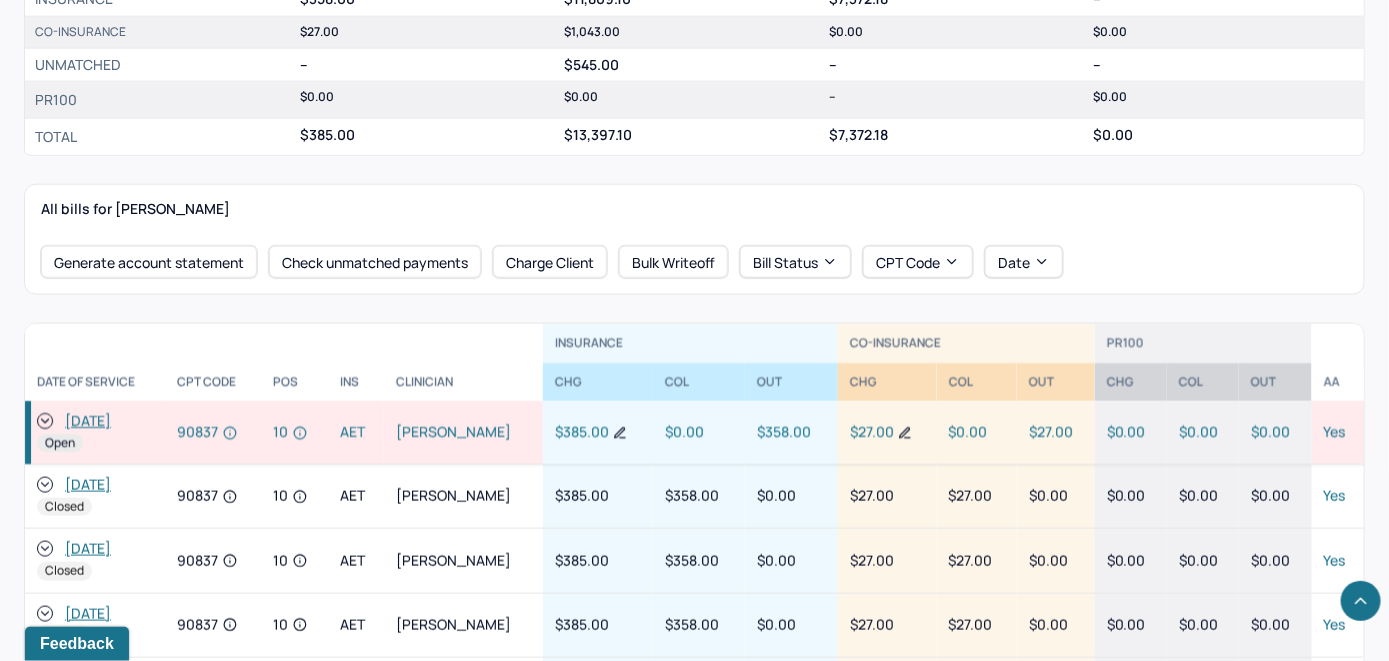 click 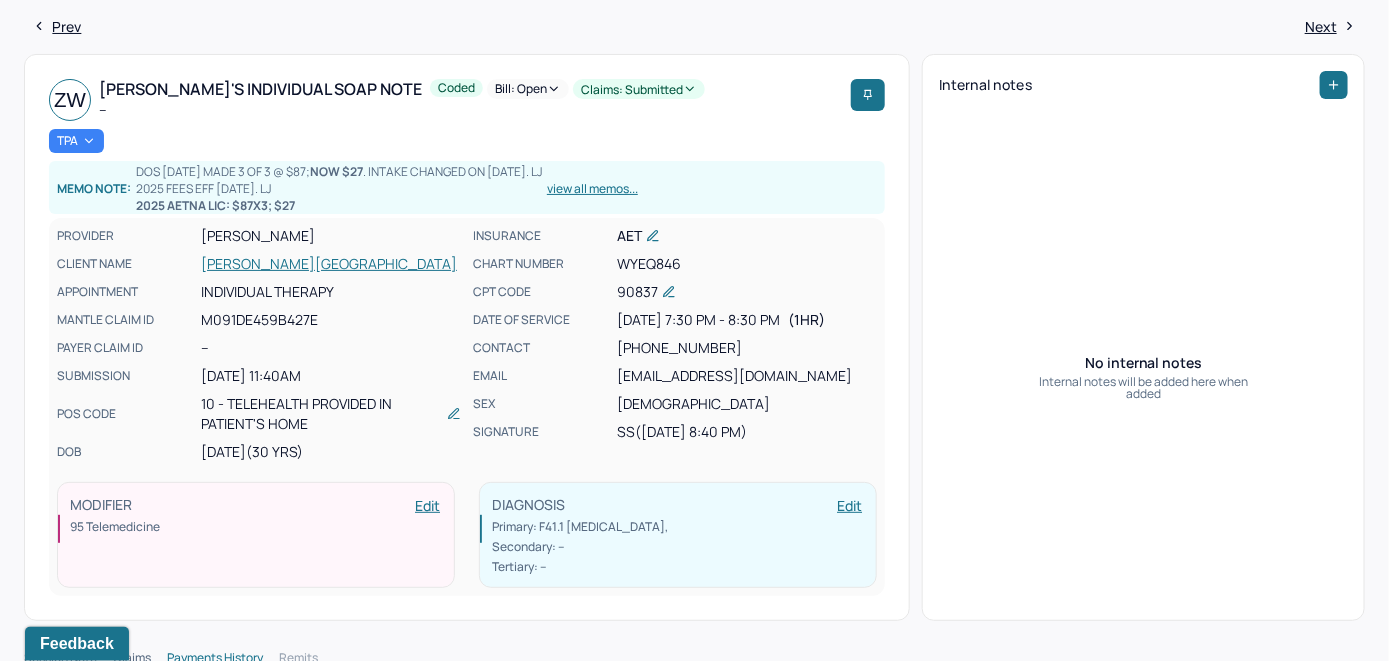 scroll, scrollTop: 0, scrollLeft: 0, axis: both 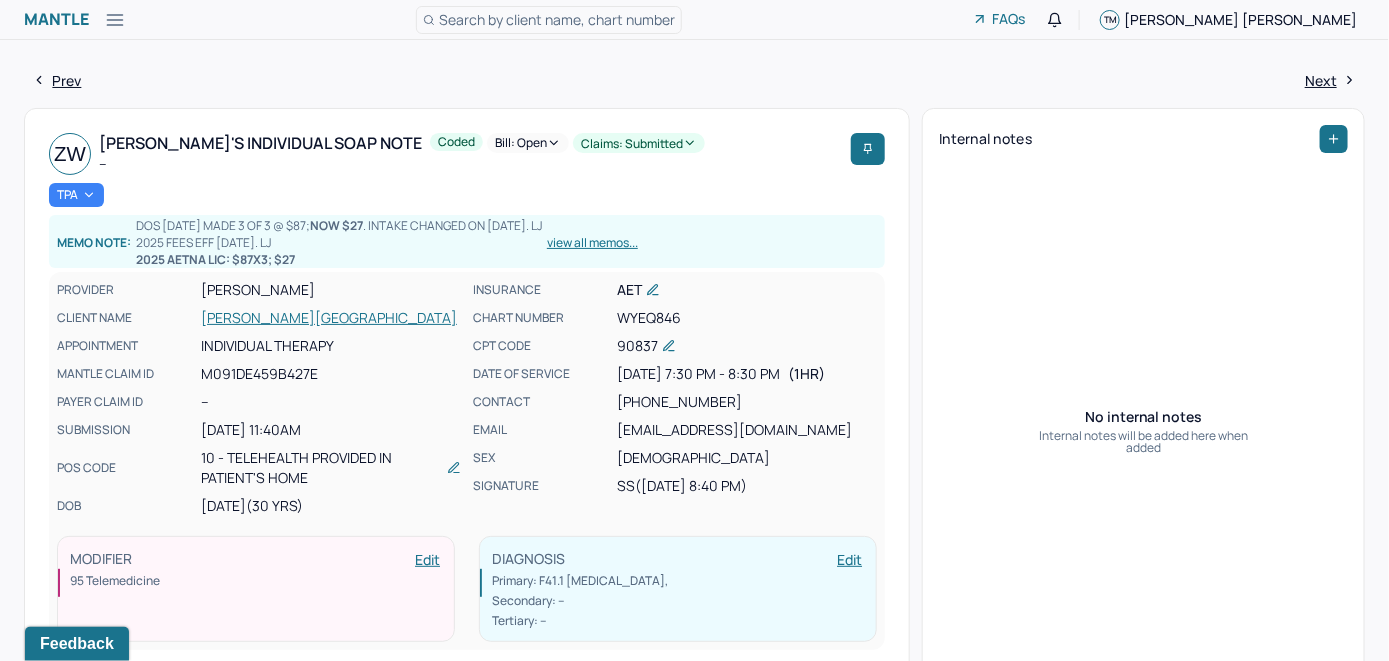 click on "Bill: Open" at bounding box center (528, 143) 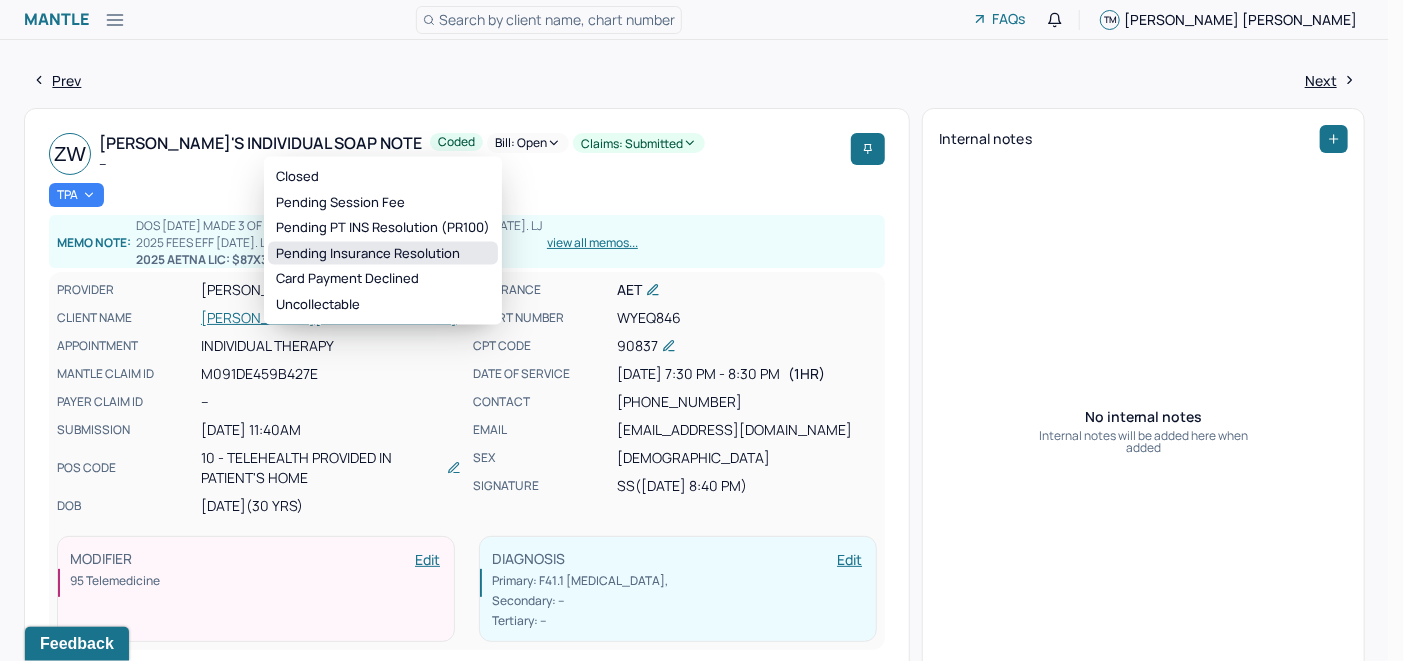 click on "Pending Insurance Resolution" at bounding box center (383, 253) 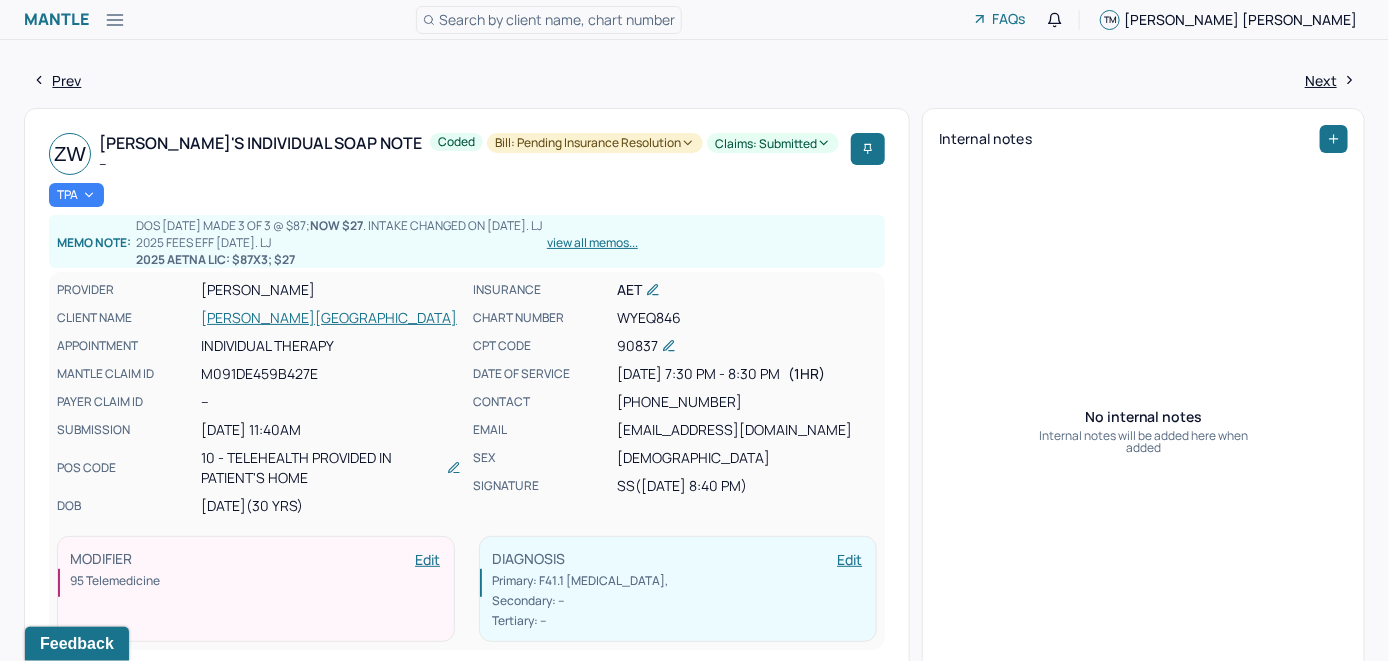 click on "Search by client name, chart number" at bounding box center (557, 19) 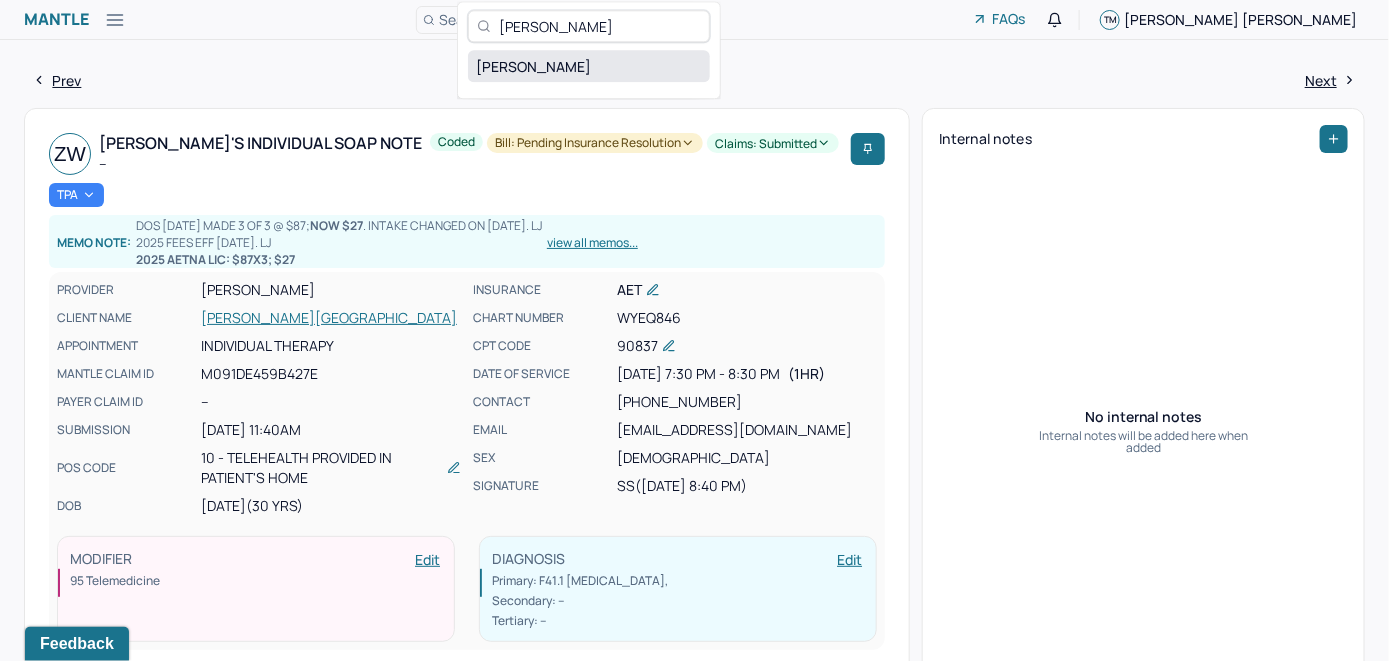 type on "[PERSON_NAME]" 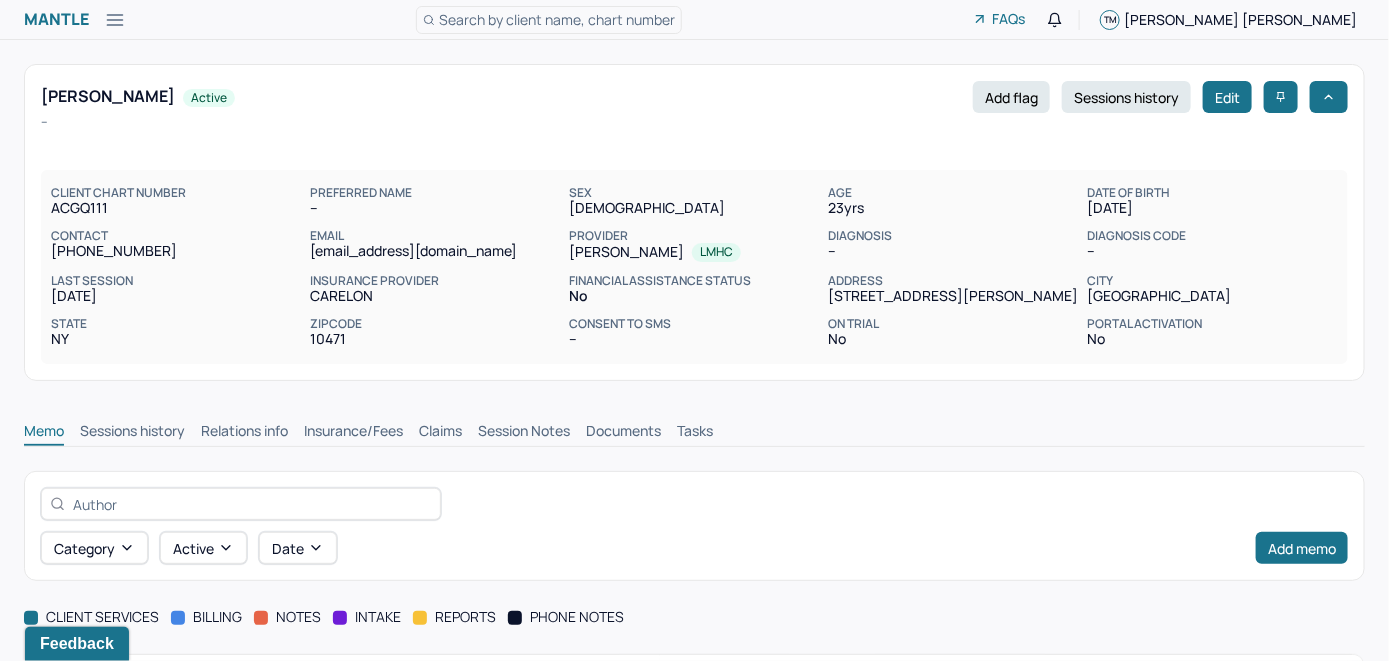 scroll, scrollTop: 0, scrollLeft: 0, axis: both 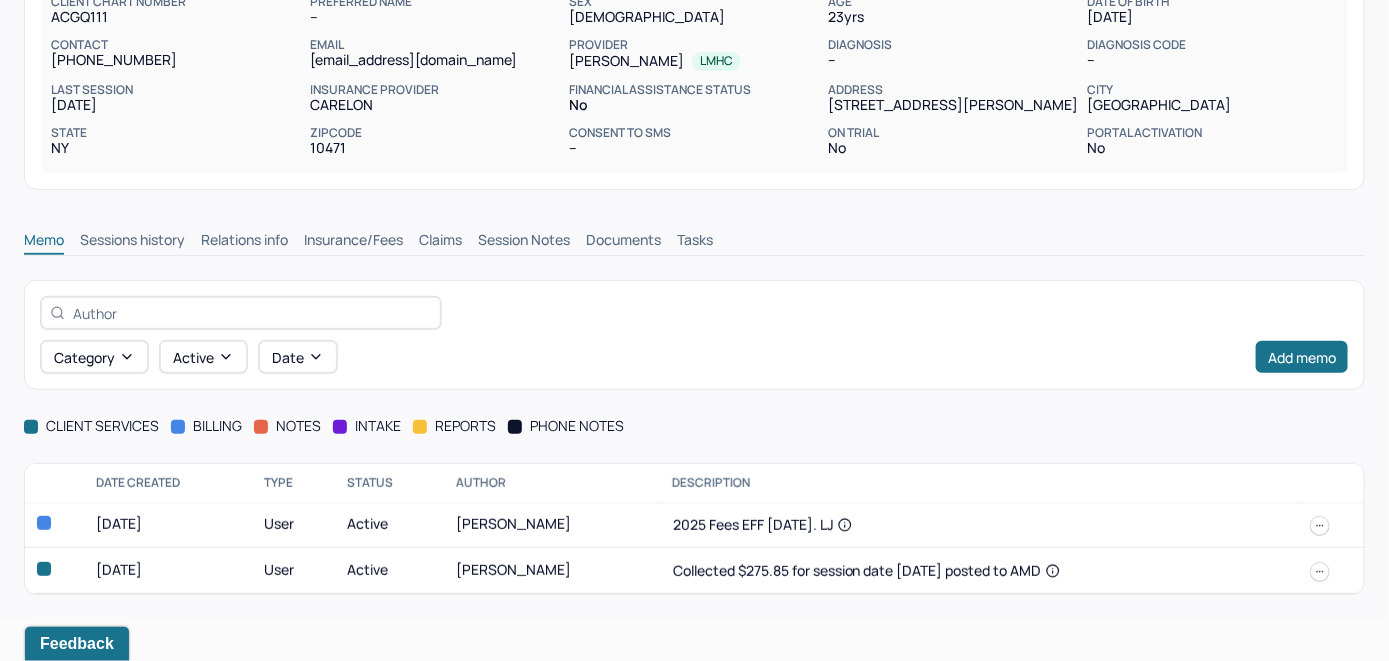 click on "Insurance/Fees" at bounding box center [353, 242] 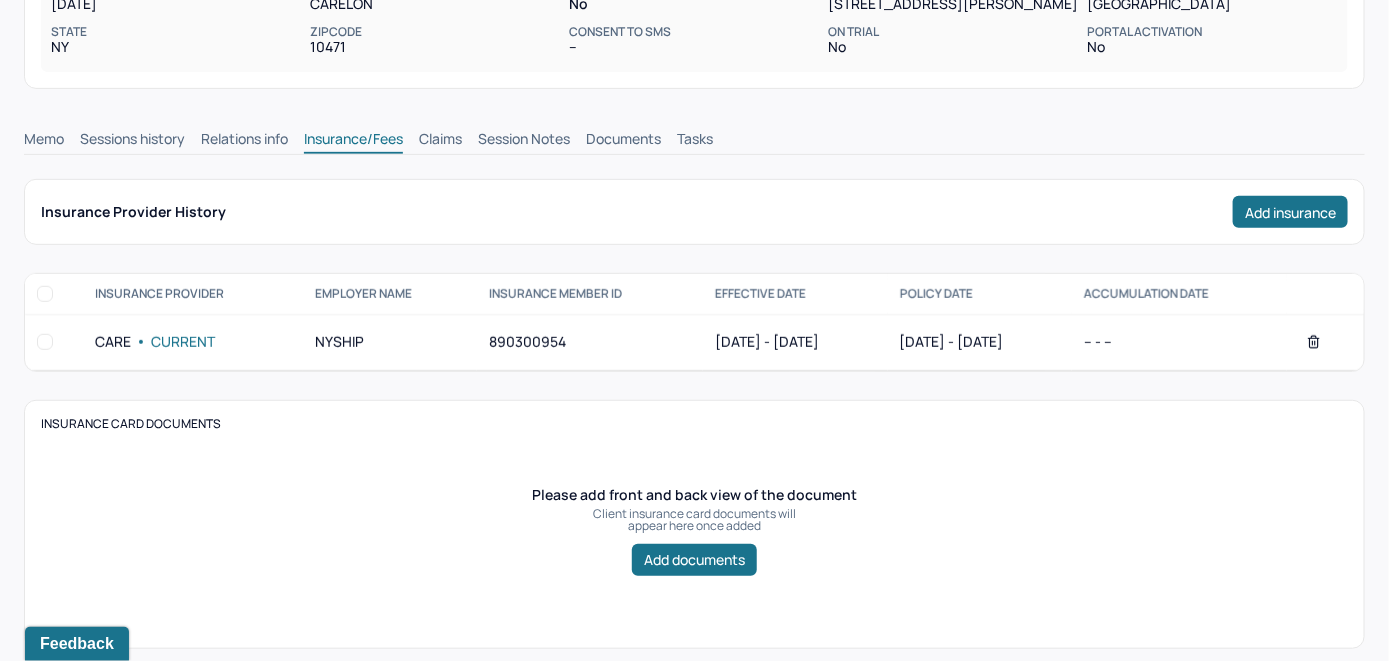 scroll, scrollTop: 291, scrollLeft: 0, axis: vertical 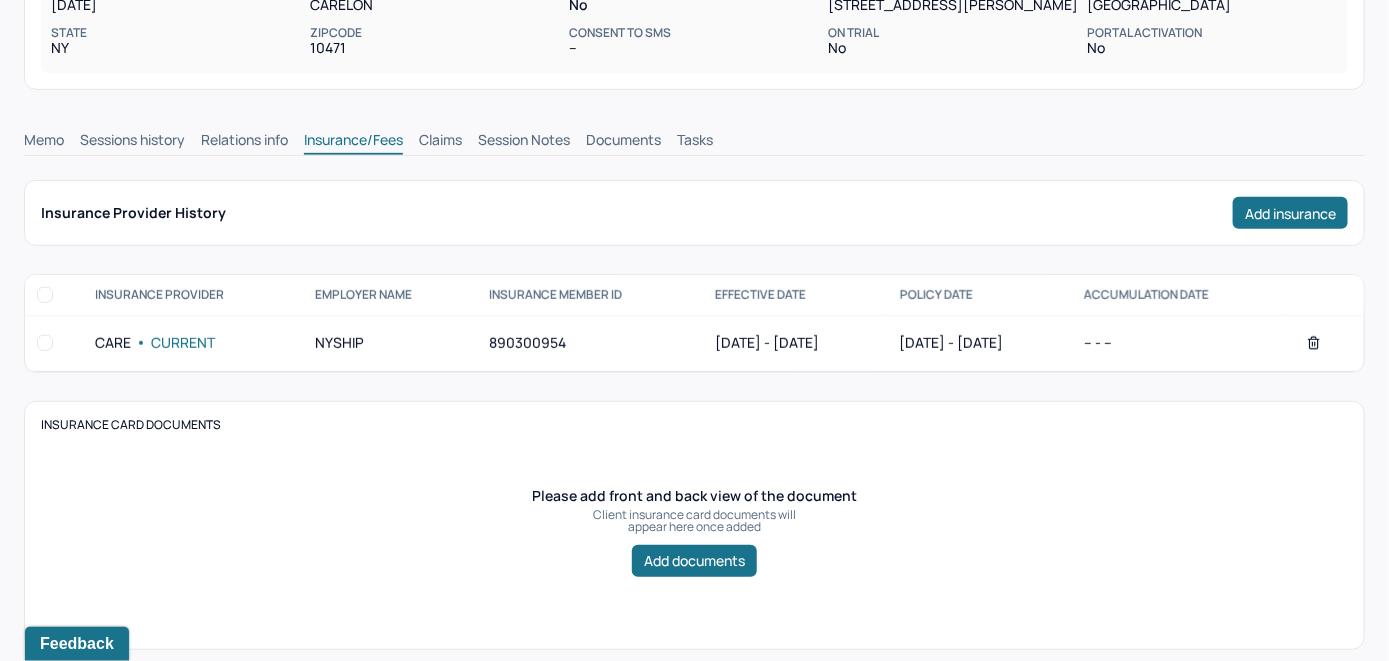 click on "Claims" at bounding box center (440, 142) 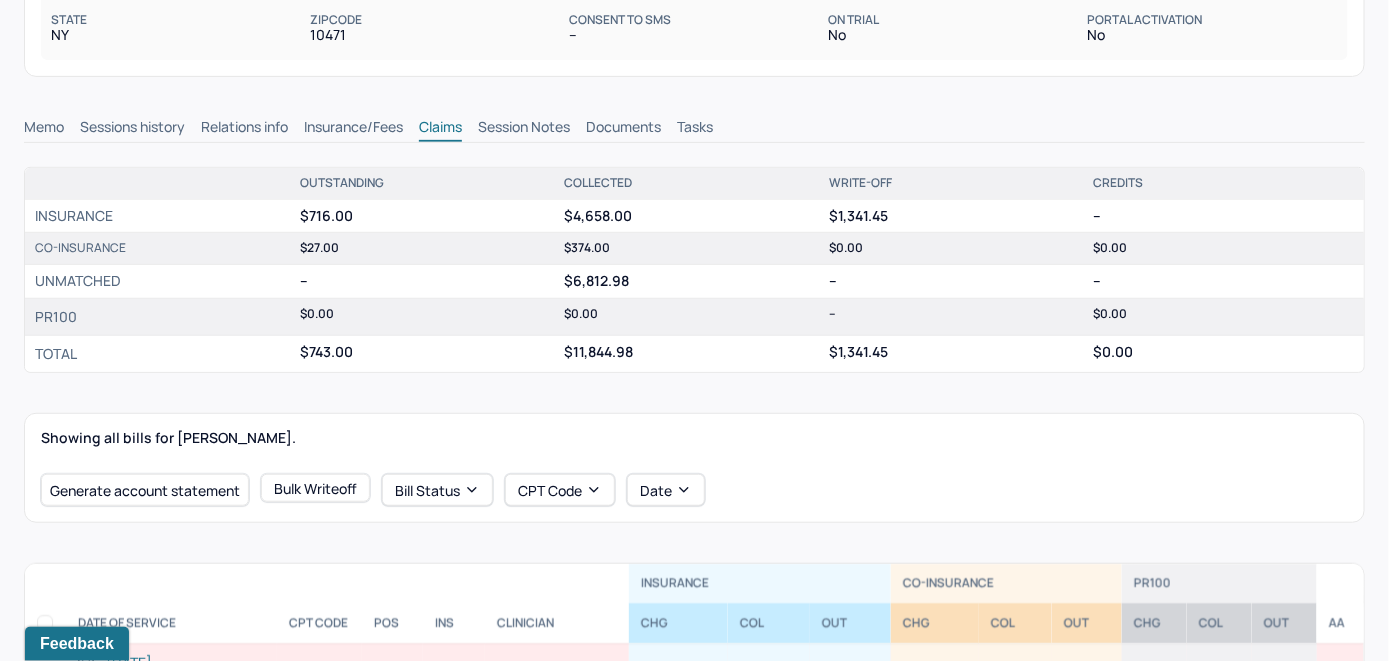 scroll, scrollTop: 491, scrollLeft: 0, axis: vertical 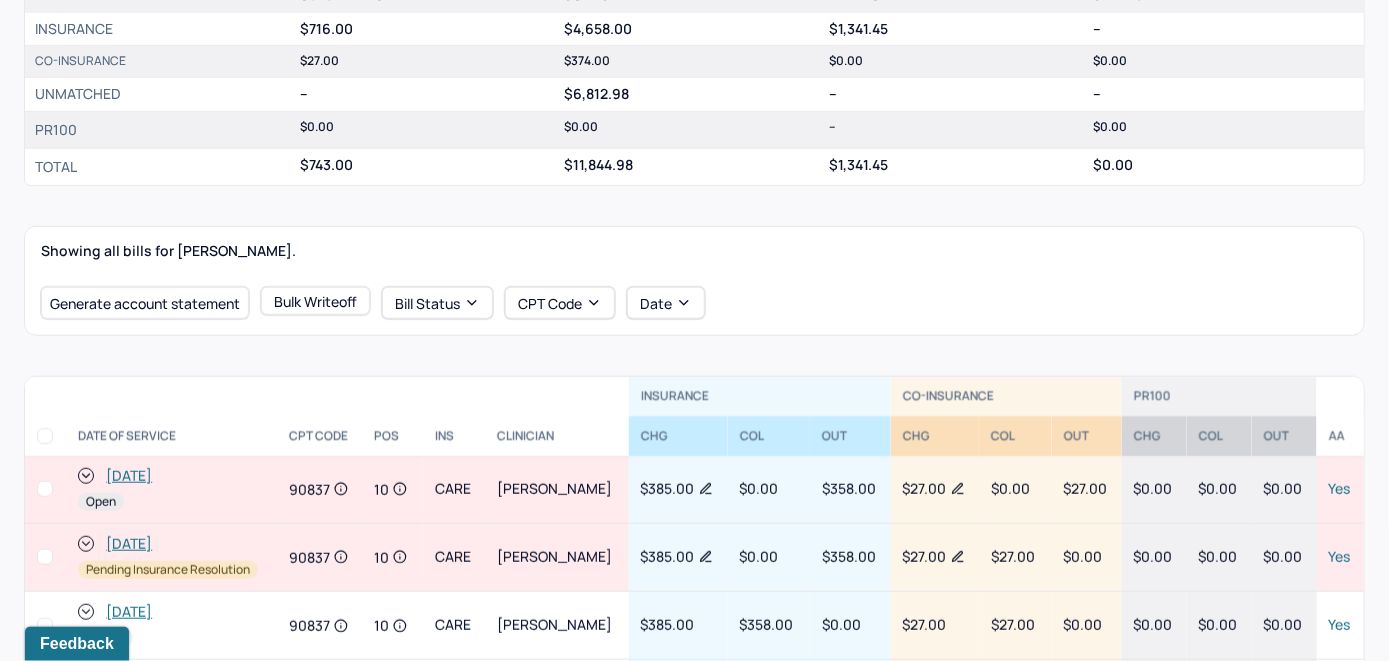 click on "[DATE]" at bounding box center (129, 476) 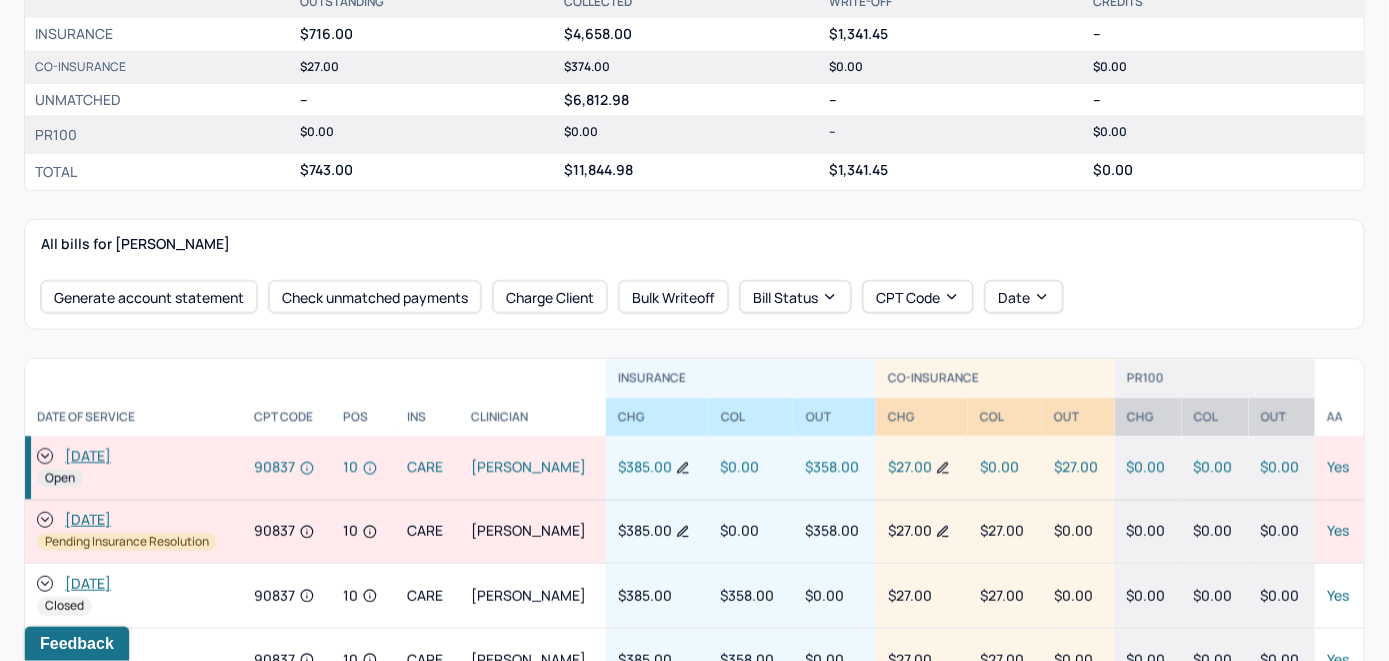 scroll, scrollTop: 800, scrollLeft: 0, axis: vertical 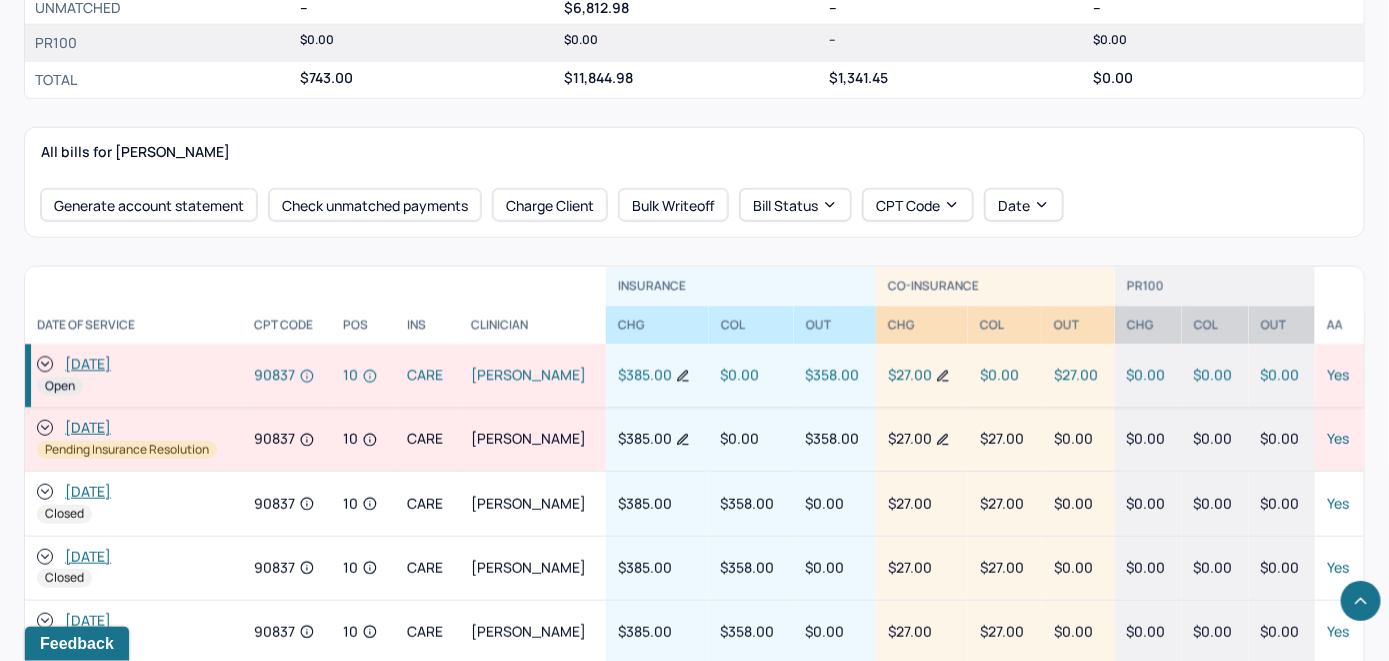 click on "[DATE]" at bounding box center [88, 364] 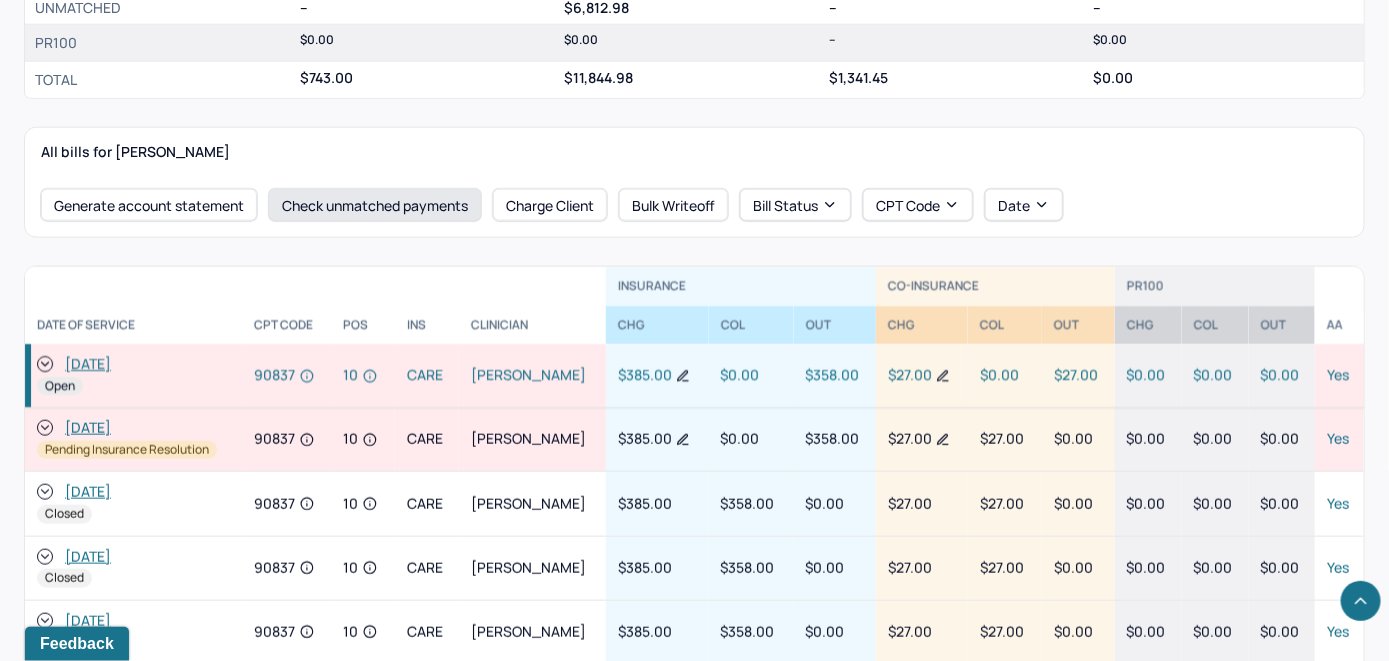 click on "Check unmatched payments" at bounding box center (375, 205) 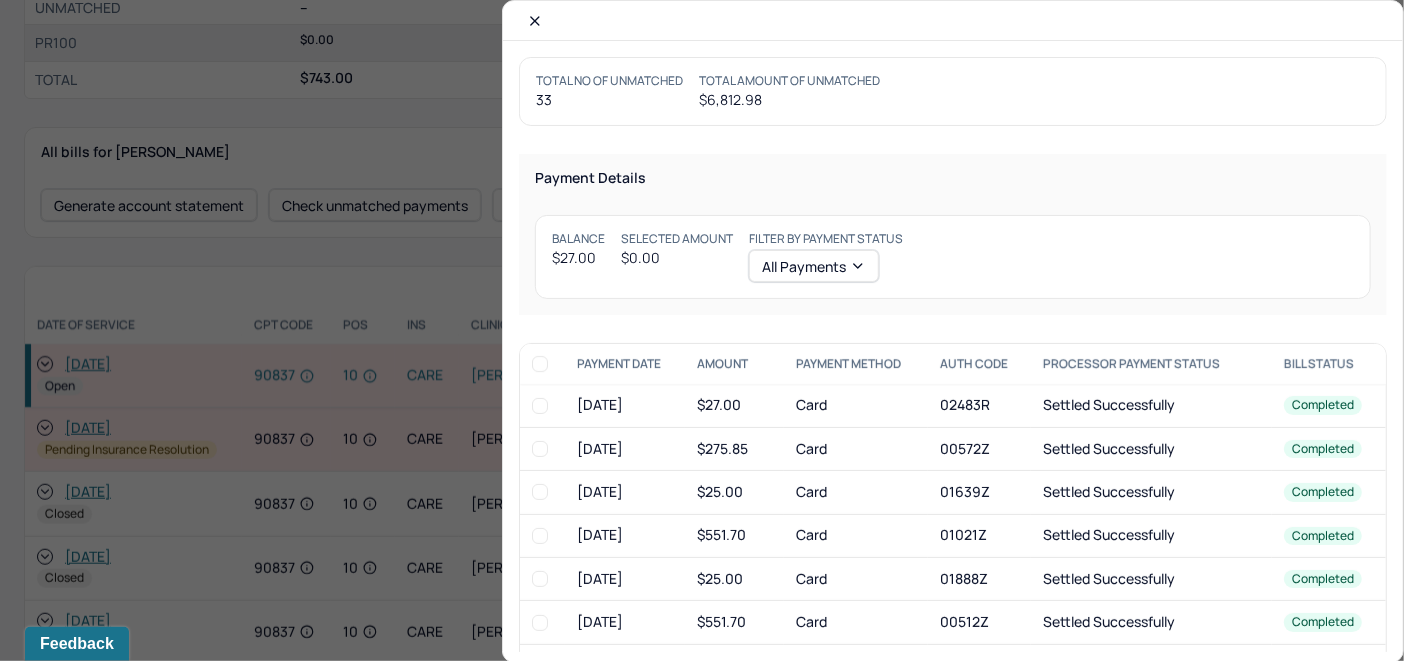 click at bounding box center [540, 406] 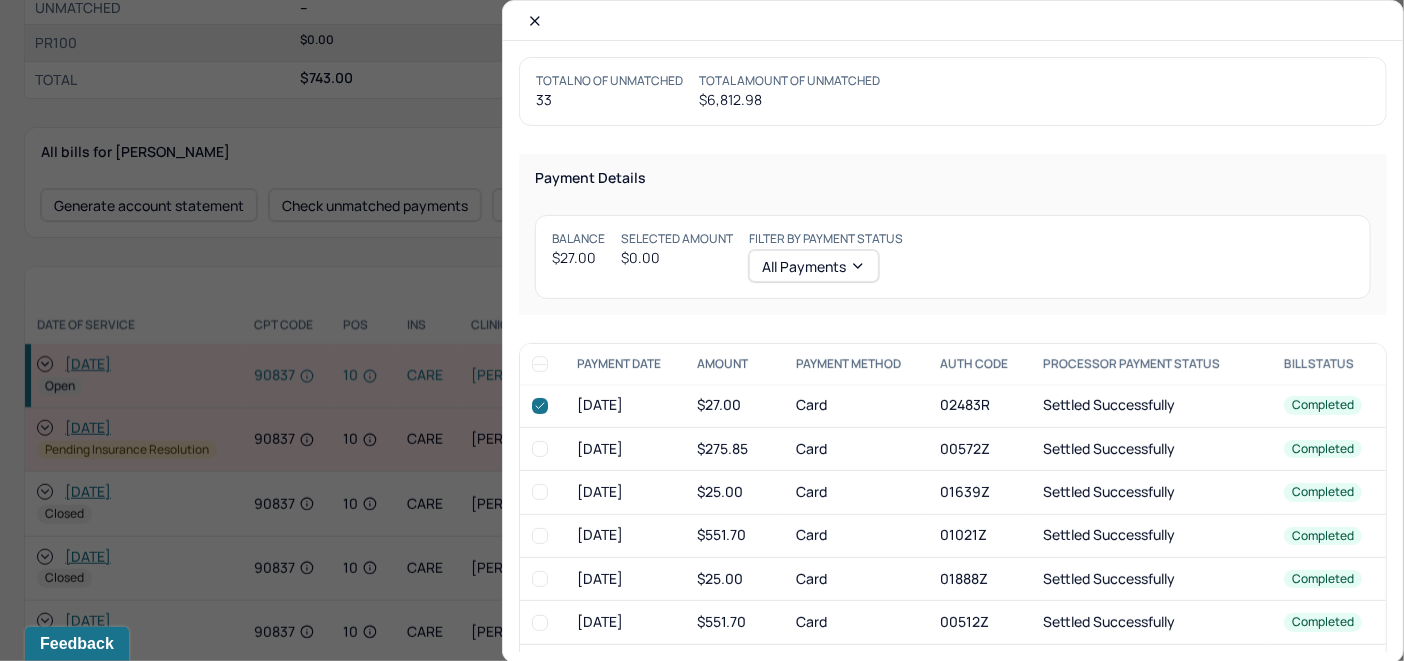 checkbox on "true" 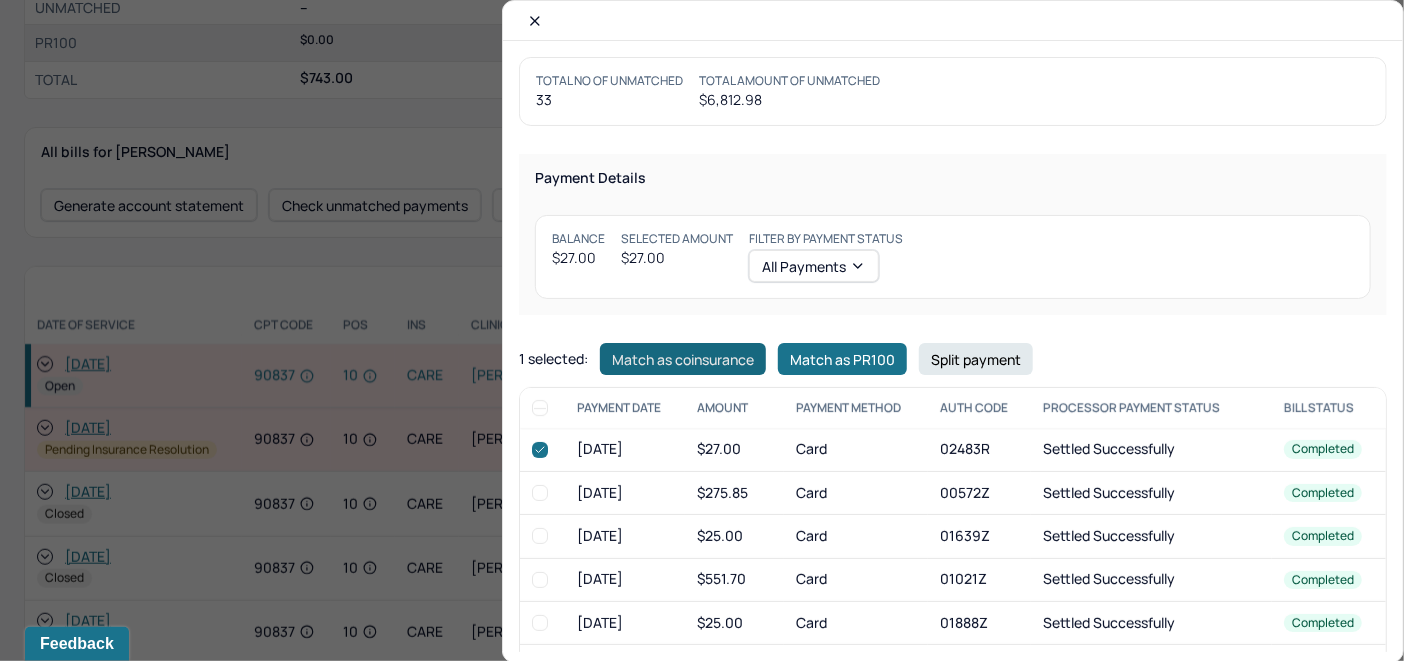click on "Match as coinsurance" at bounding box center (683, 359) 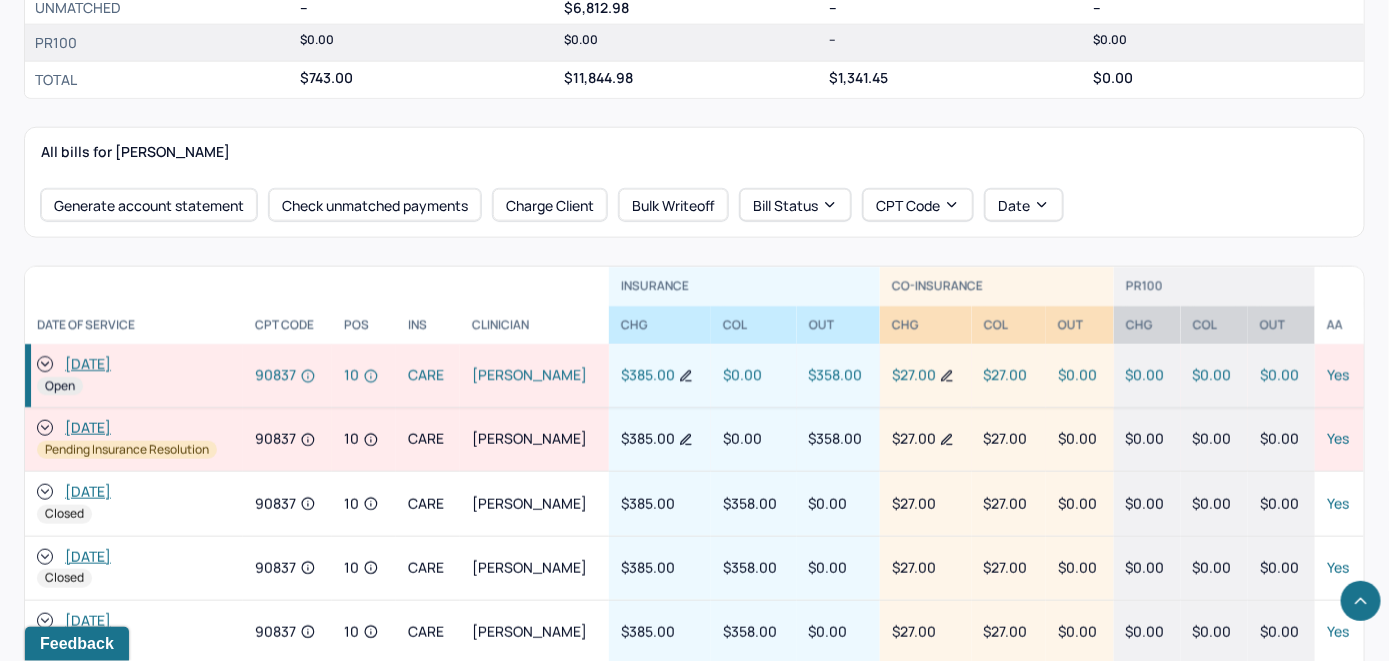 click 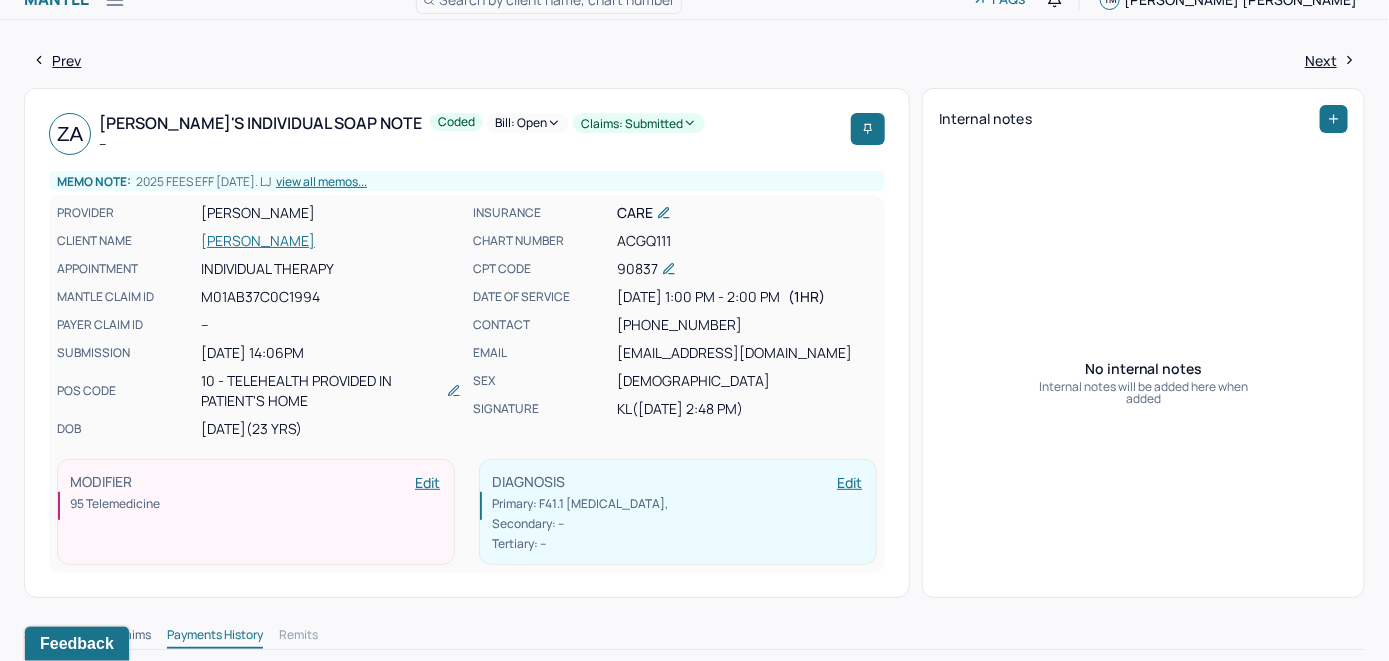 scroll, scrollTop: 0, scrollLeft: 0, axis: both 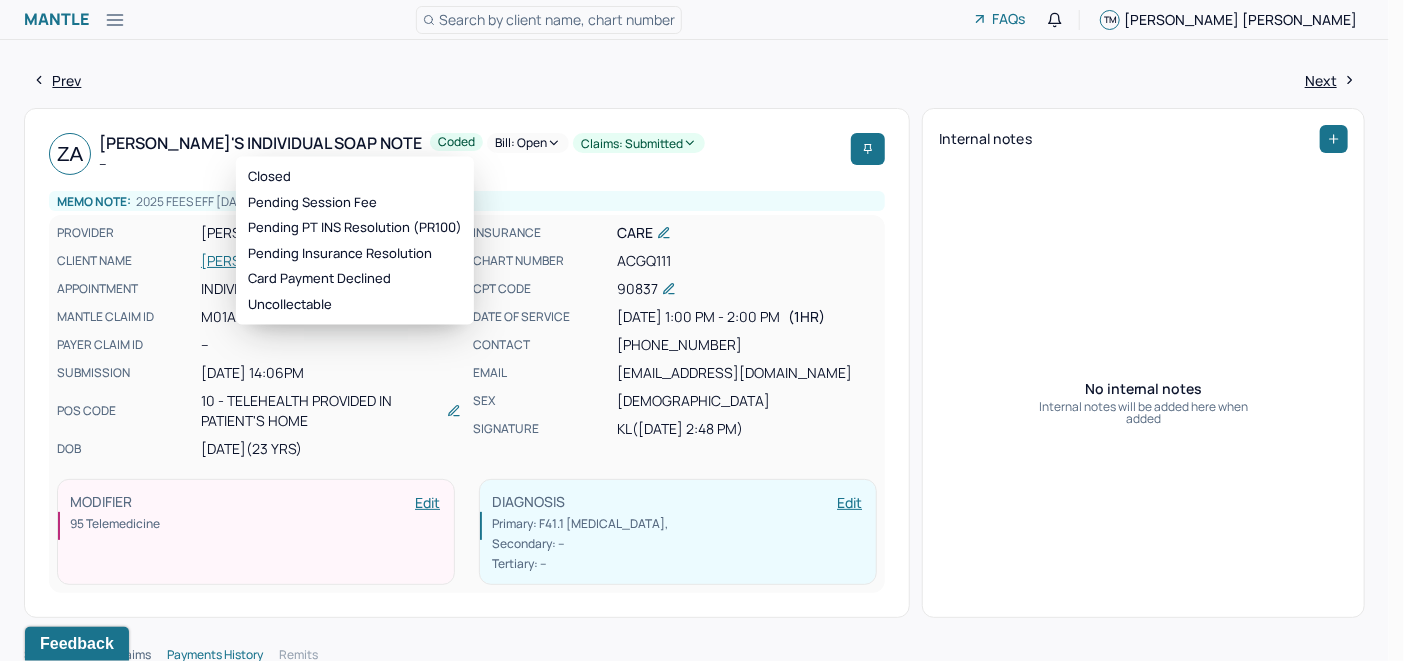 click on "Bill: Open" at bounding box center (528, 143) 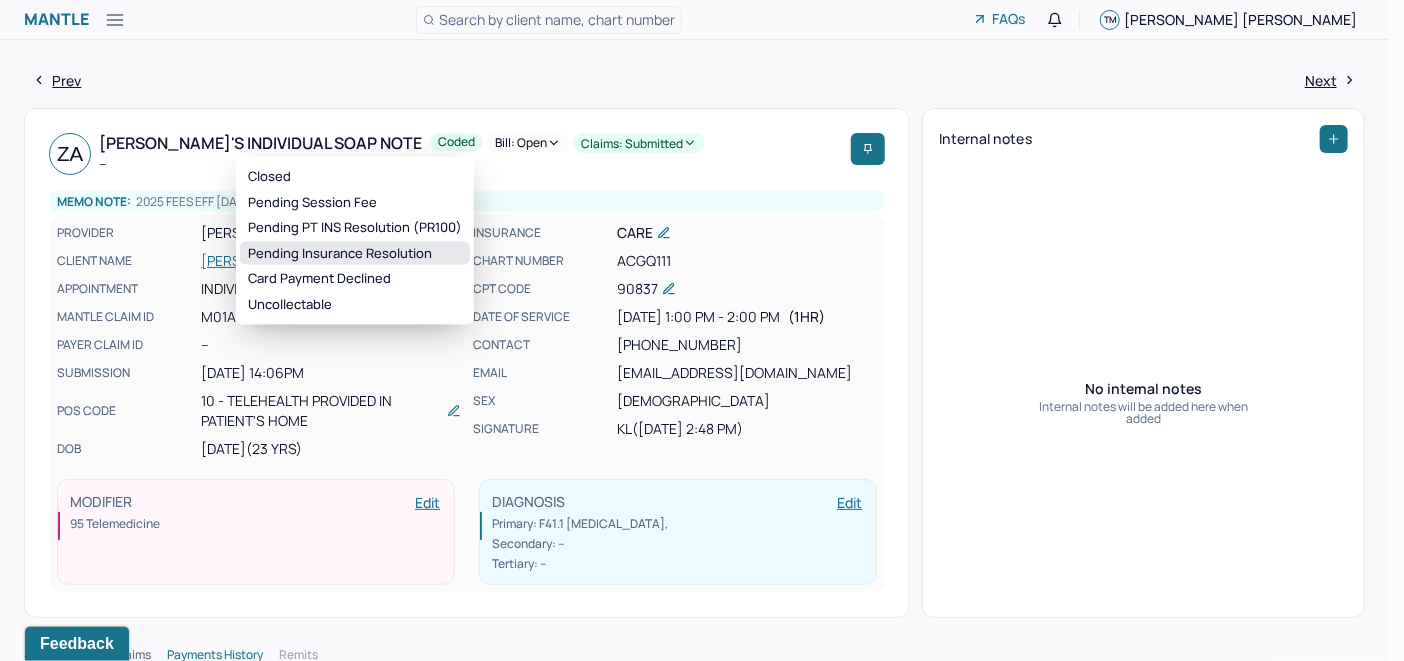 click on "Pending Insurance Resolution" at bounding box center (355, 253) 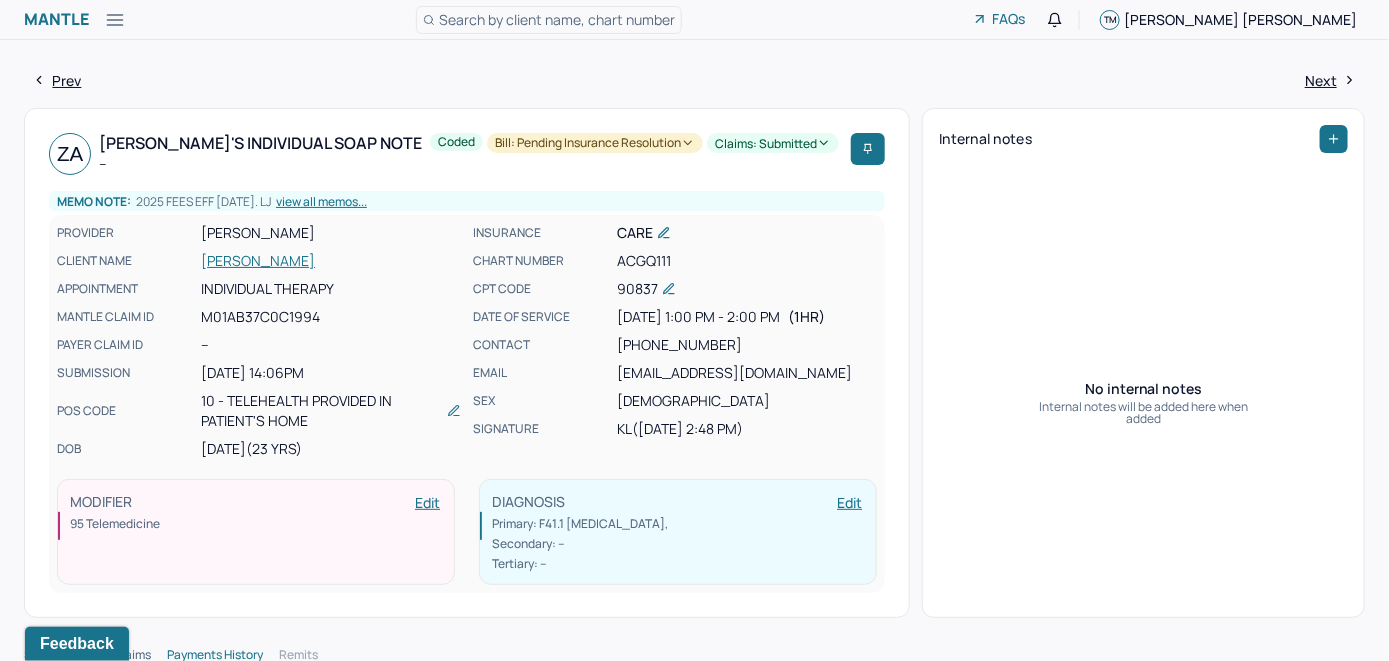 click on "Search by client name, chart number" at bounding box center (557, 19) 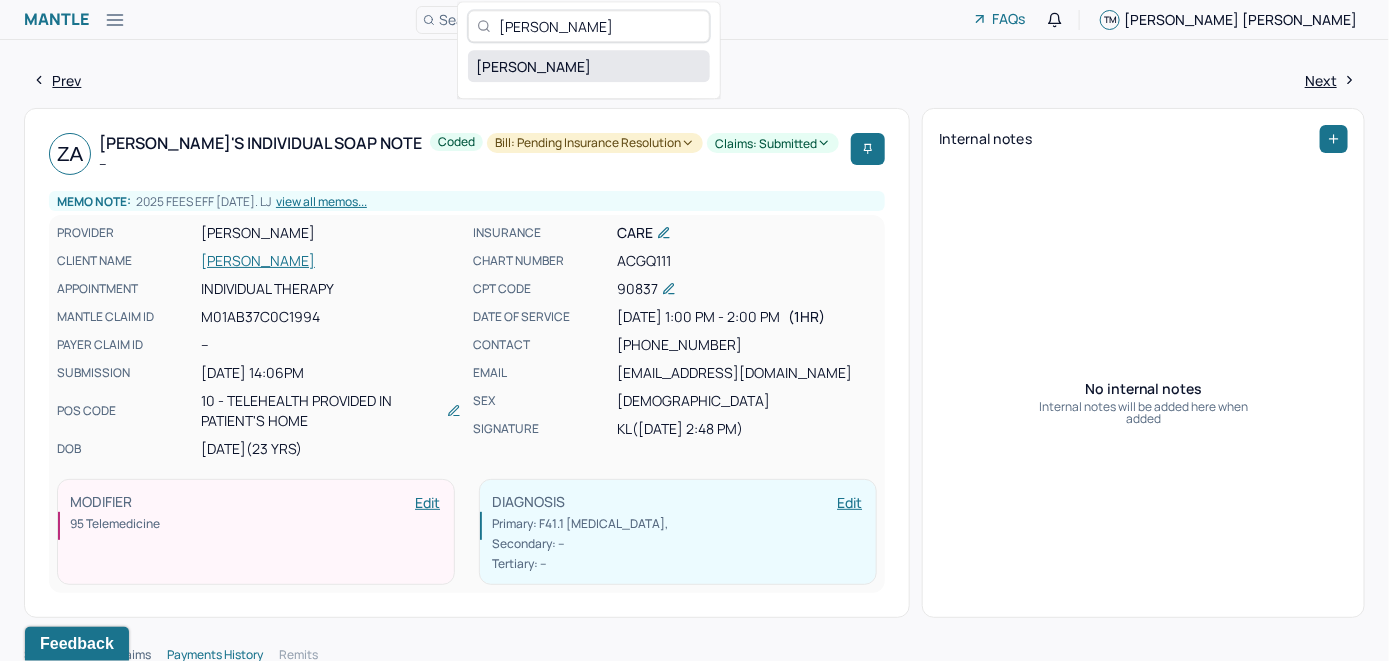 type on "[PERSON_NAME]" 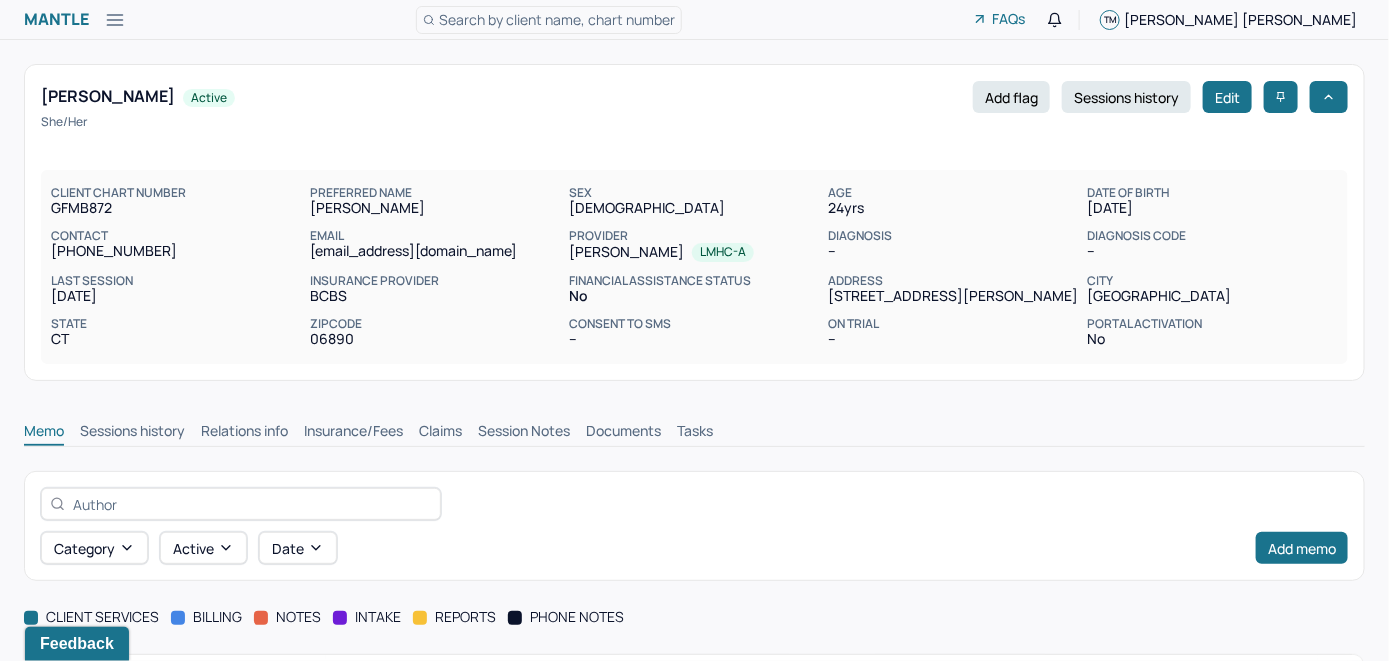scroll, scrollTop: 0, scrollLeft: 0, axis: both 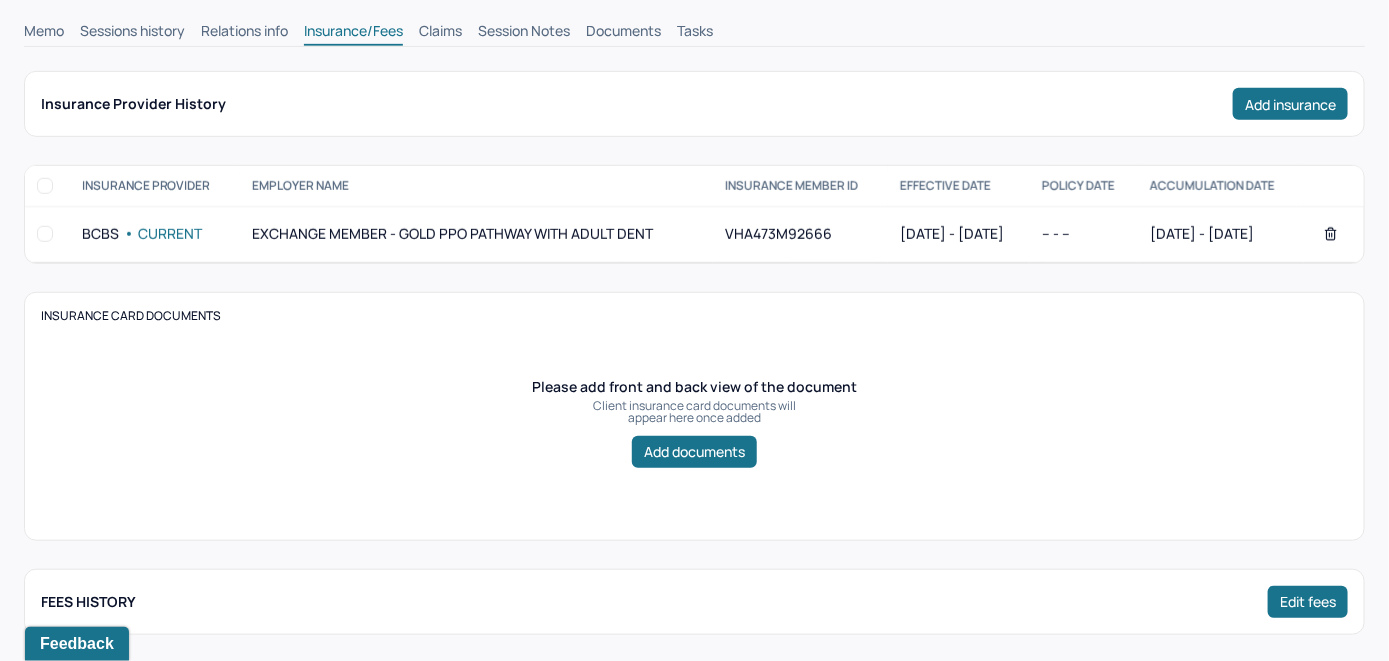 click on "Memo" at bounding box center [44, 33] 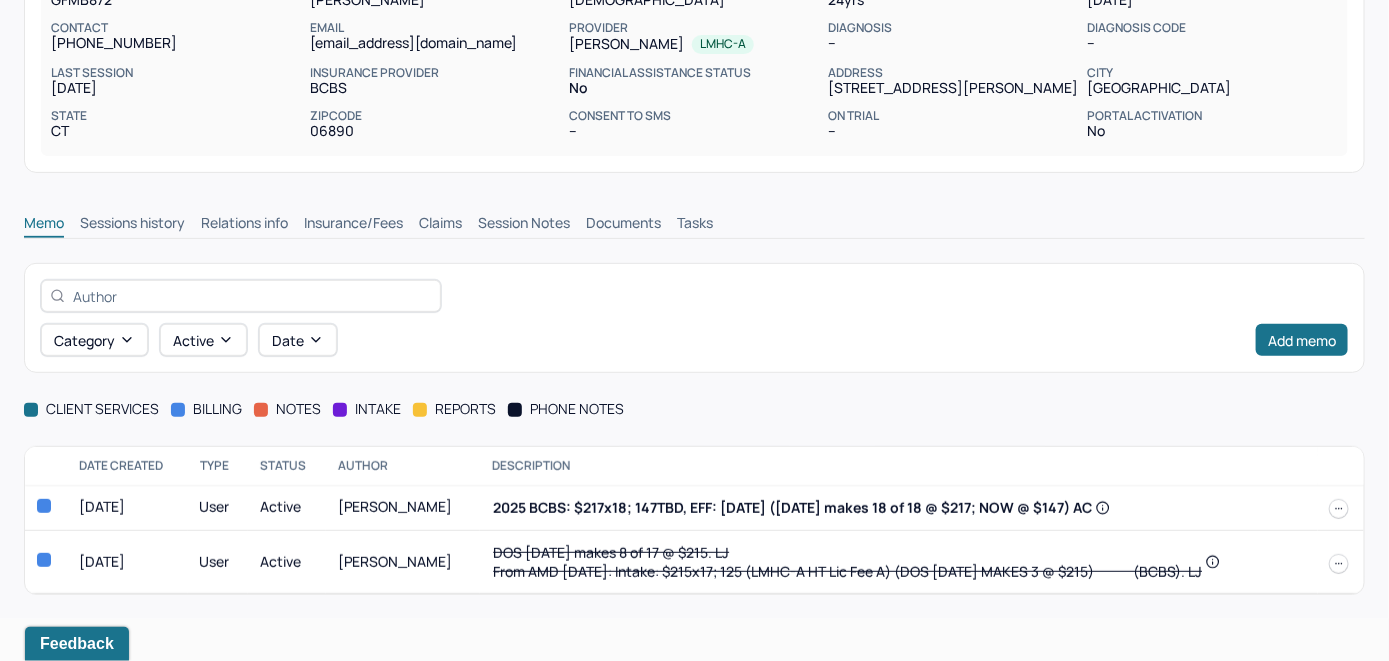 click on "Claims" at bounding box center [440, 225] 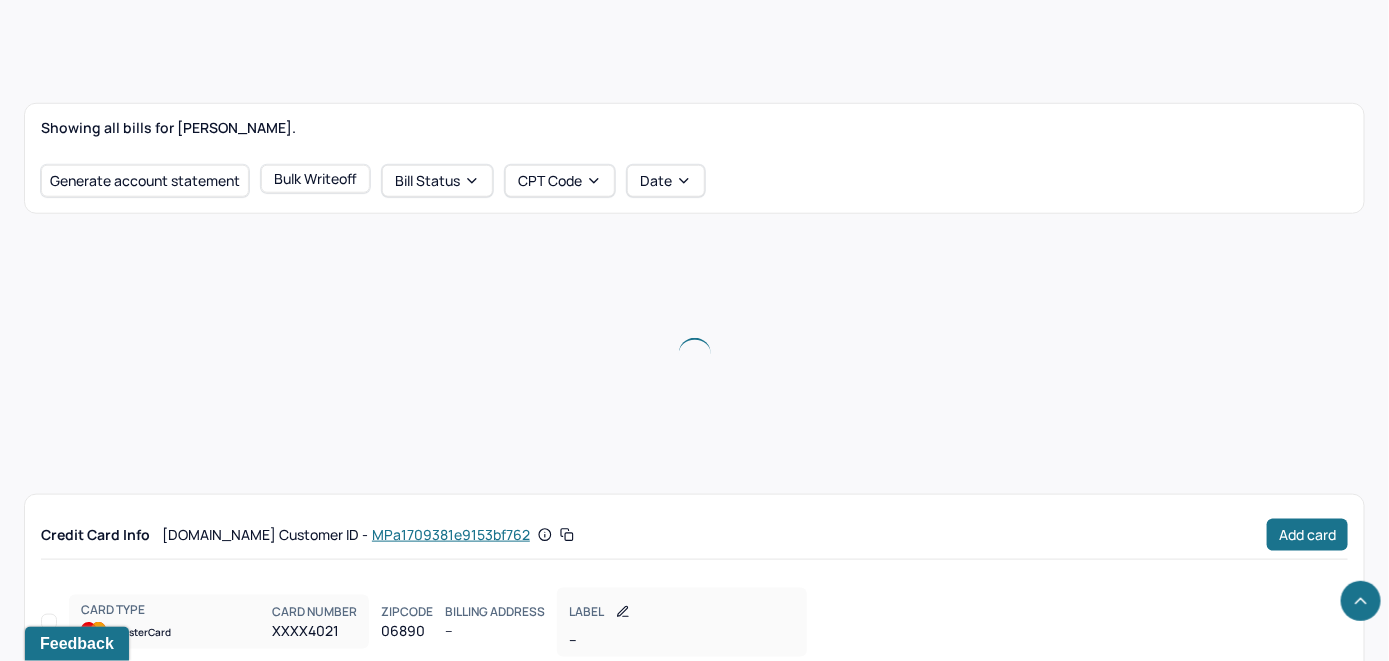 scroll, scrollTop: 613, scrollLeft: 0, axis: vertical 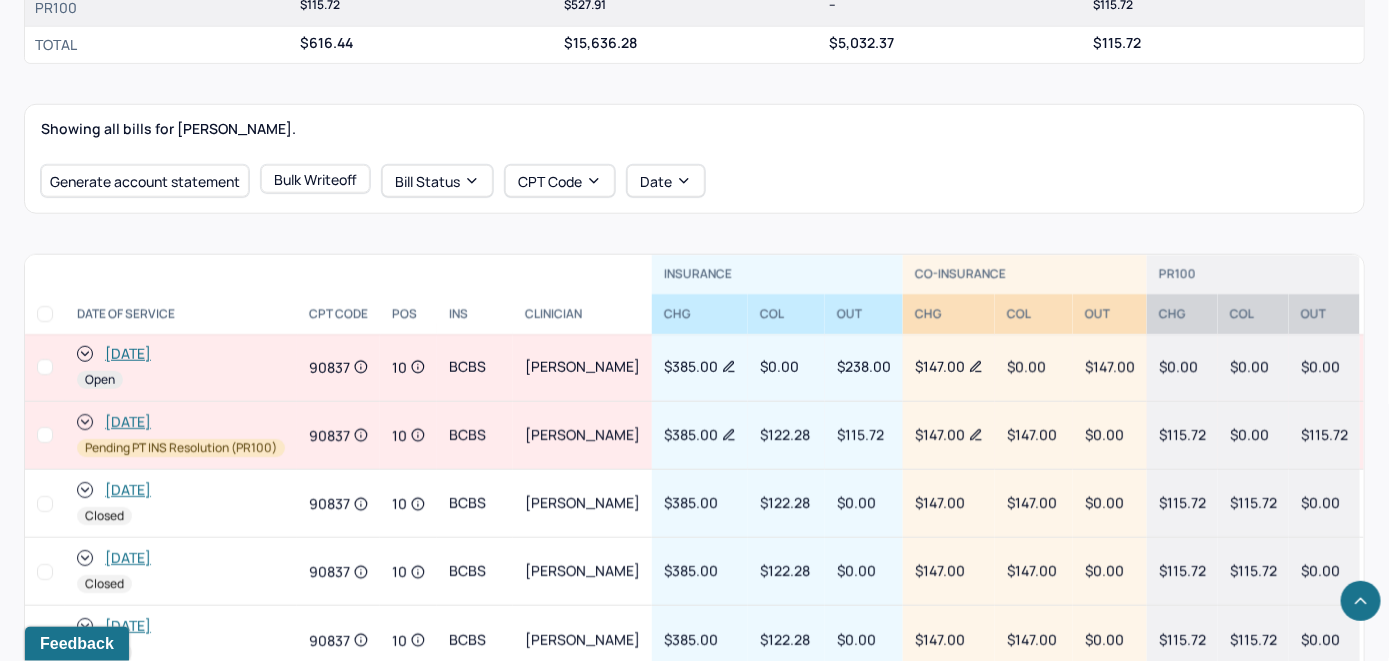 click on "[DATE]" at bounding box center [128, 354] 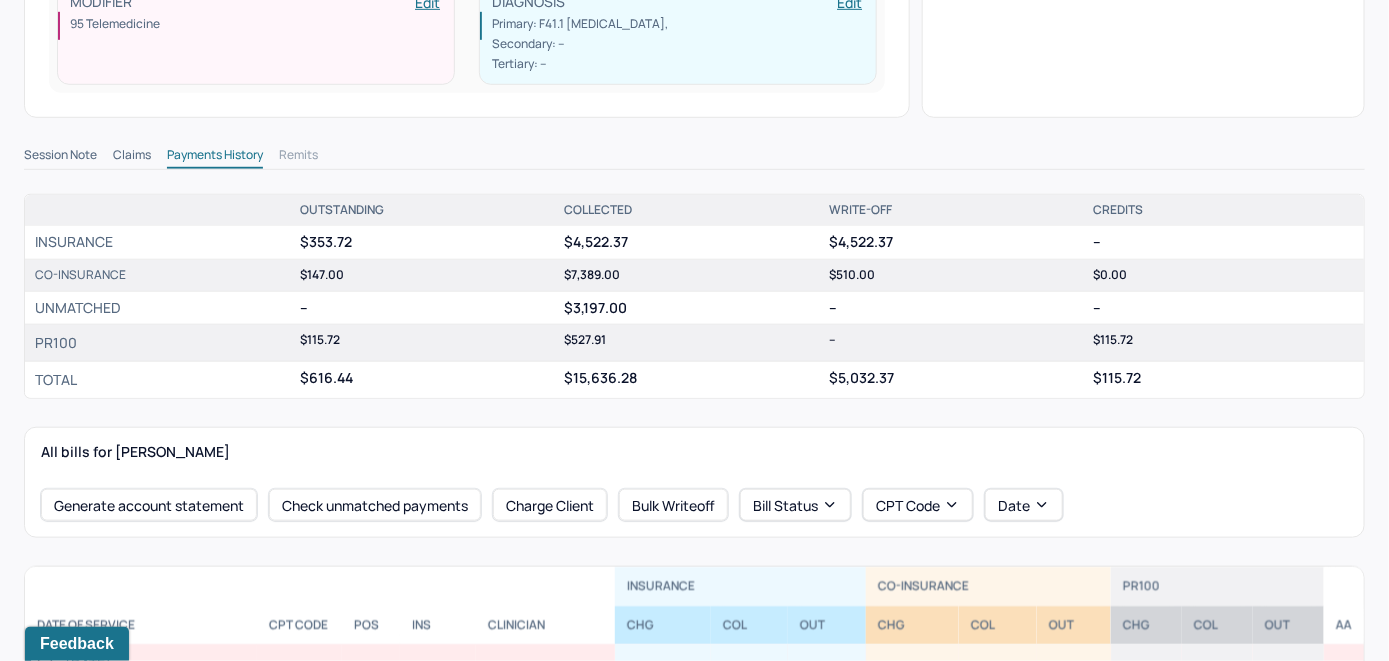 scroll, scrollTop: 700, scrollLeft: 0, axis: vertical 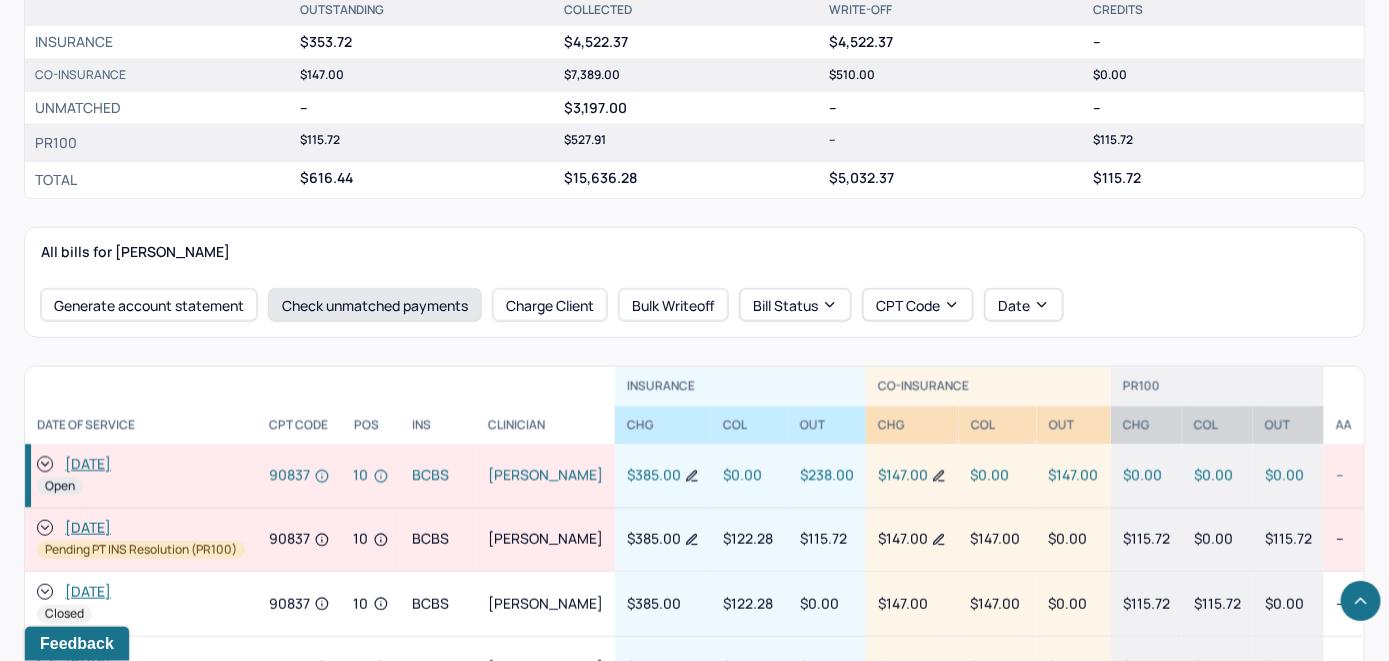 click on "Check unmatched payments" at bounding box center [375, 305] 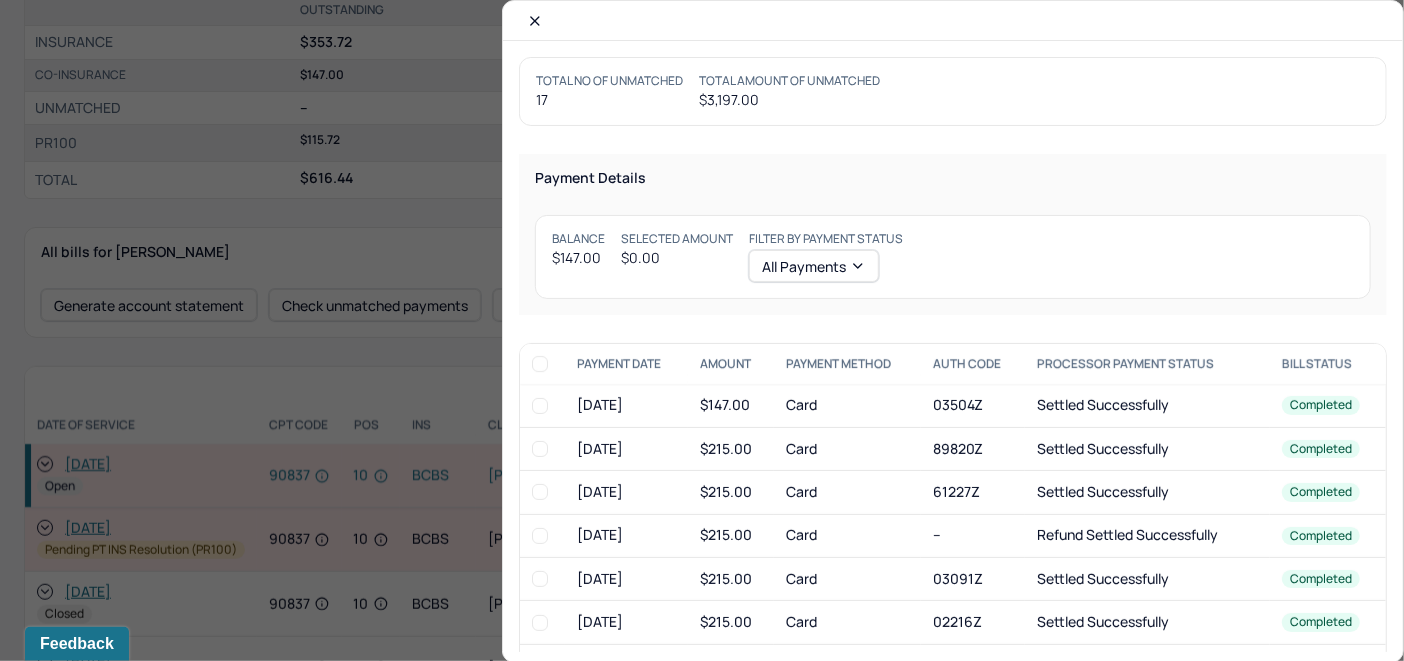 drag, startPoint x: 537, startPoint y: 402, endPoint x: 550, endPoint y: 391, distance: 17.029387 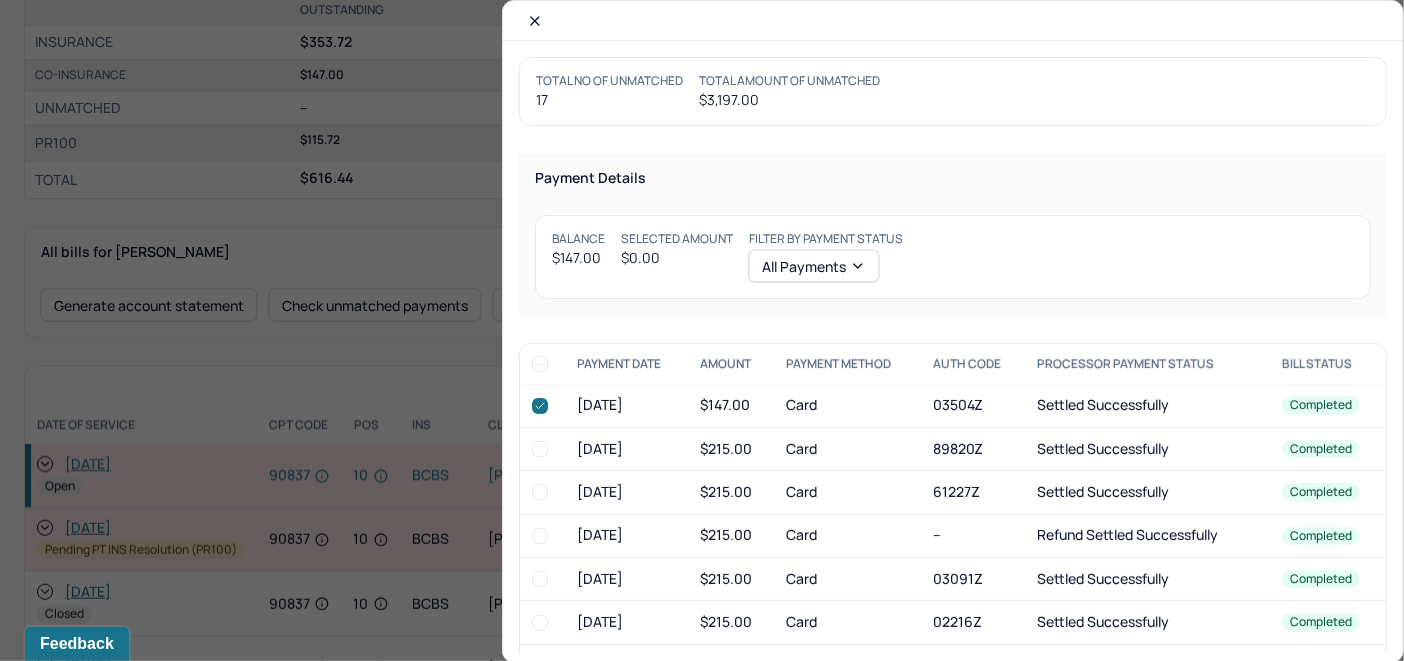 checkbox on "true" 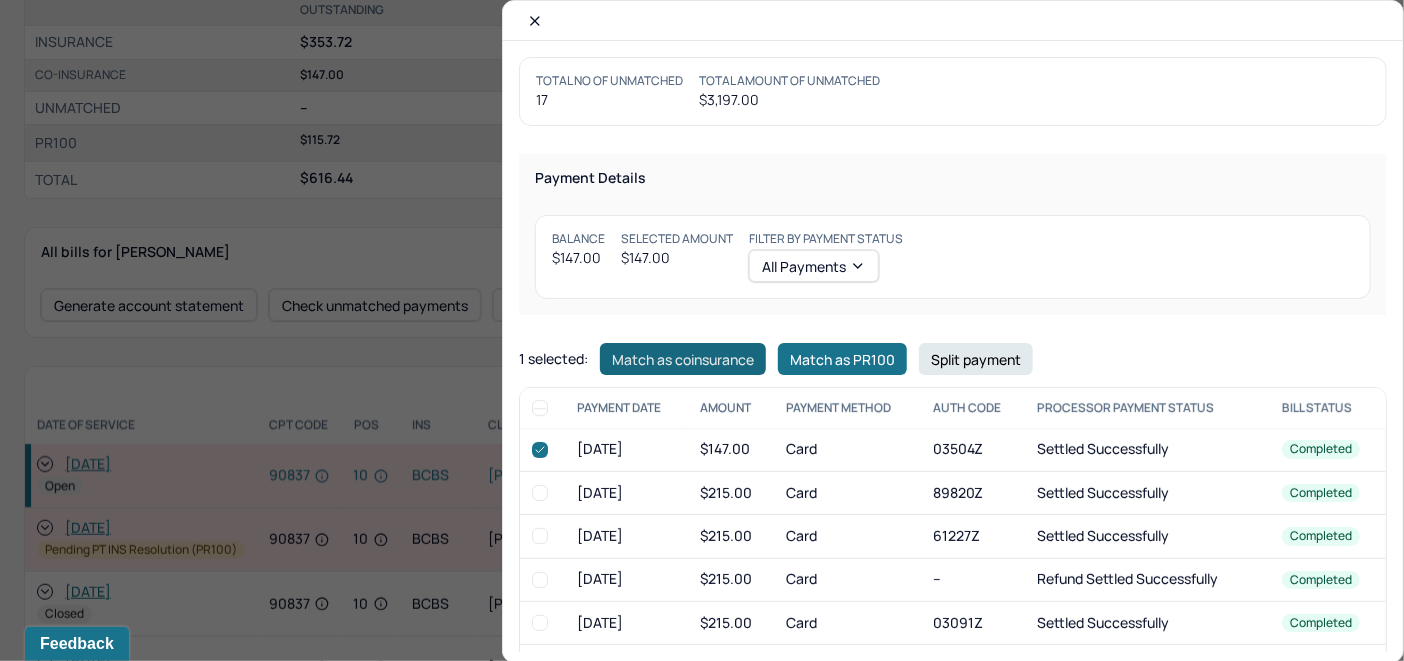 click on "Match as coinsurance" at bounding box center (683, 359) 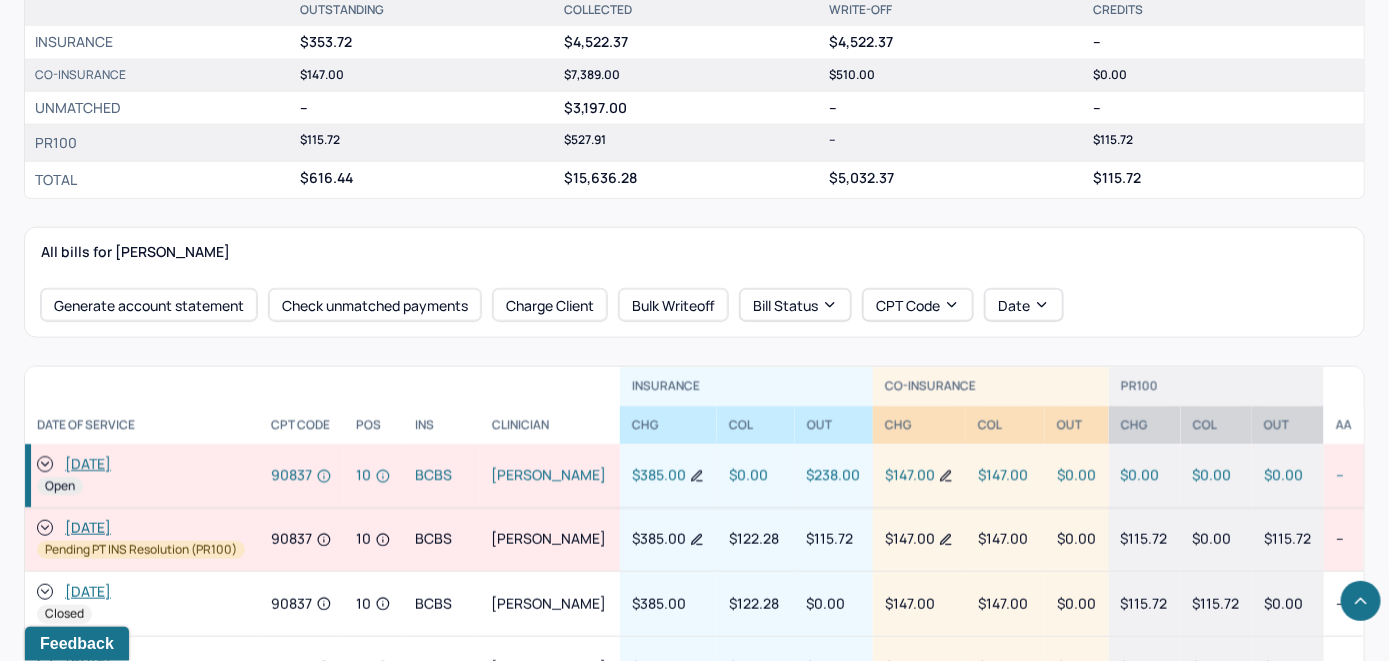 click 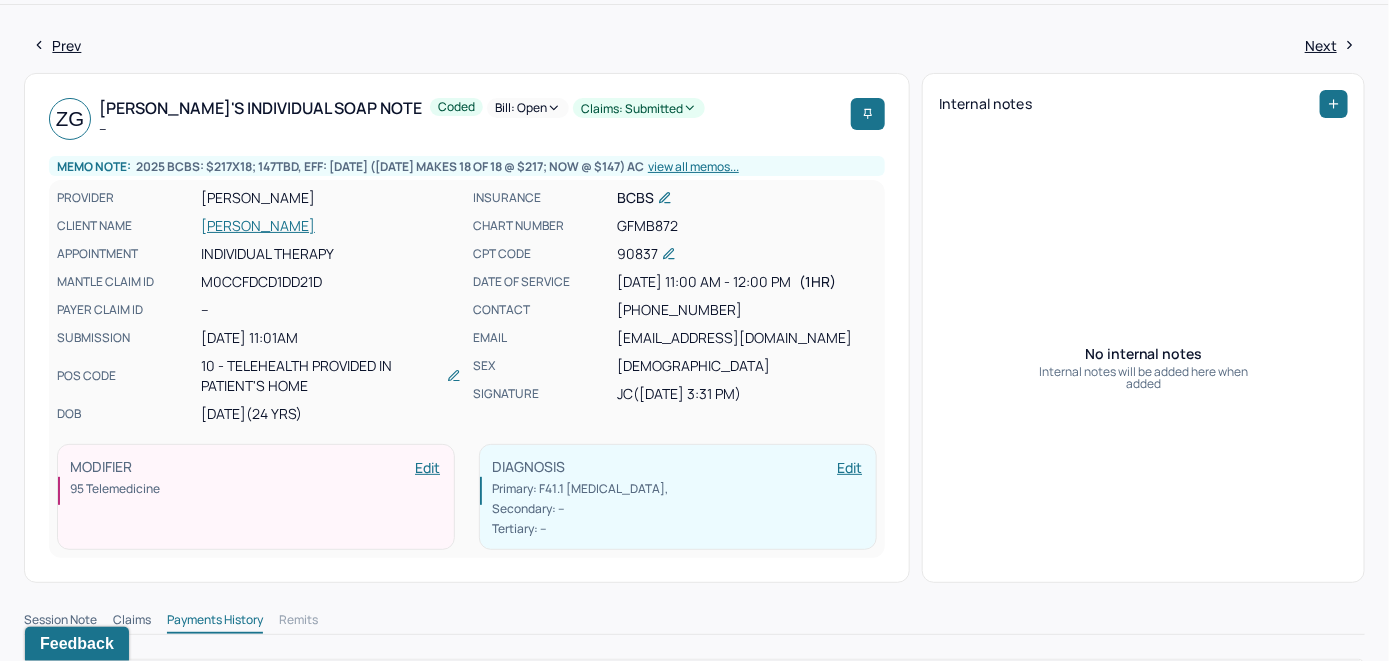 scroll, scrollTop: 0, scrollLeft: 0, axis: both 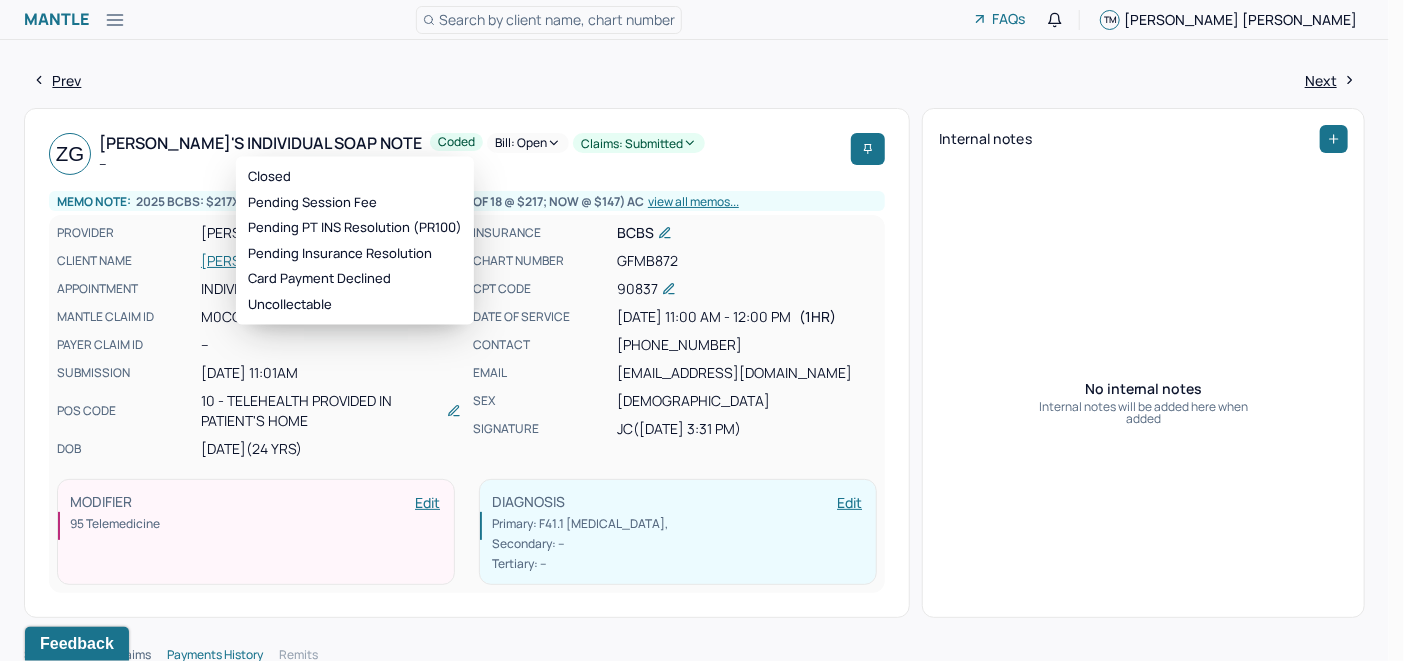 click on "Bill: Open" at bounding box center (528, 143) 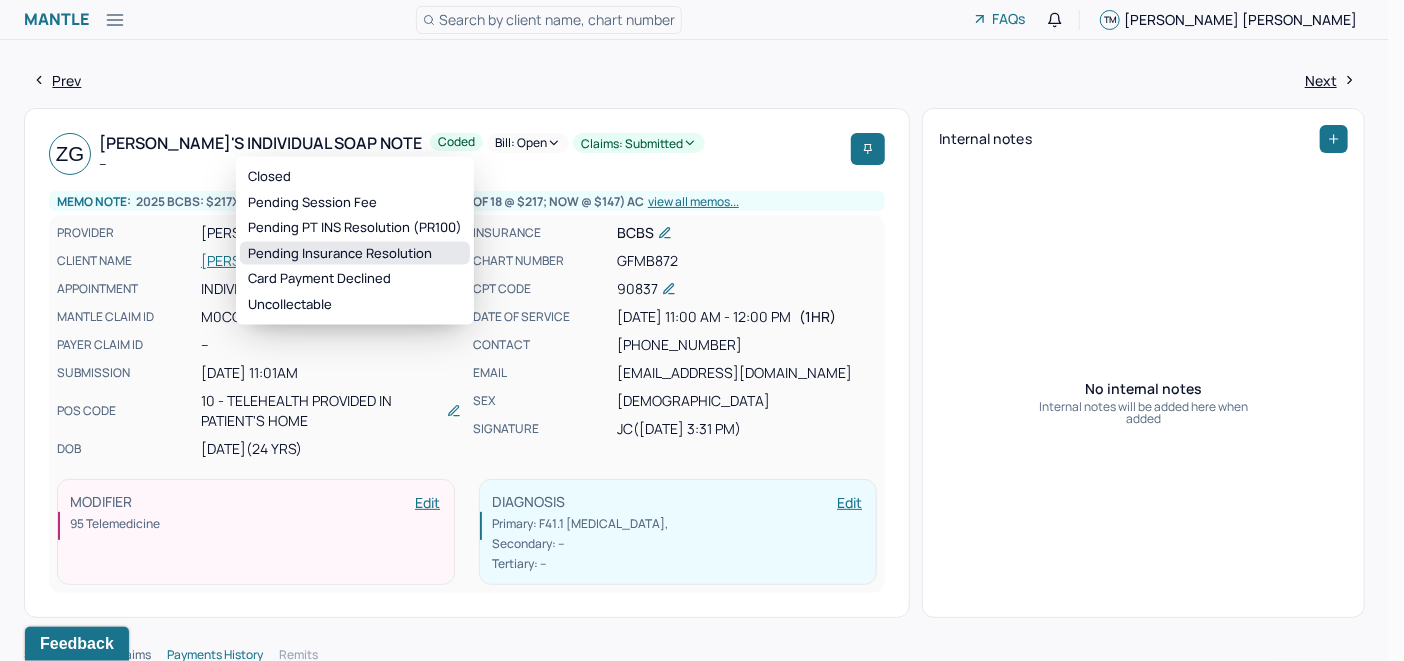 click on "Pending Insurance Resolution" at bounding box center (355, 253) 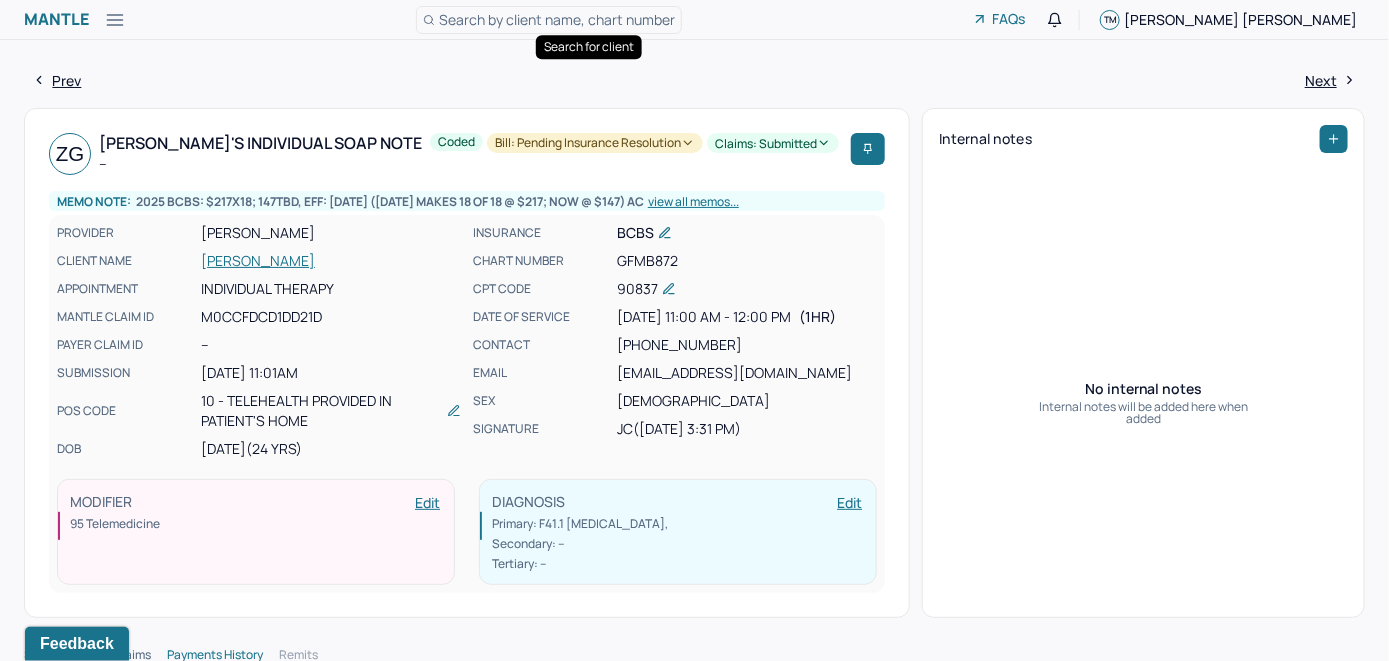 click on "Search by client name, chart number" at bounding box center [557, 19] 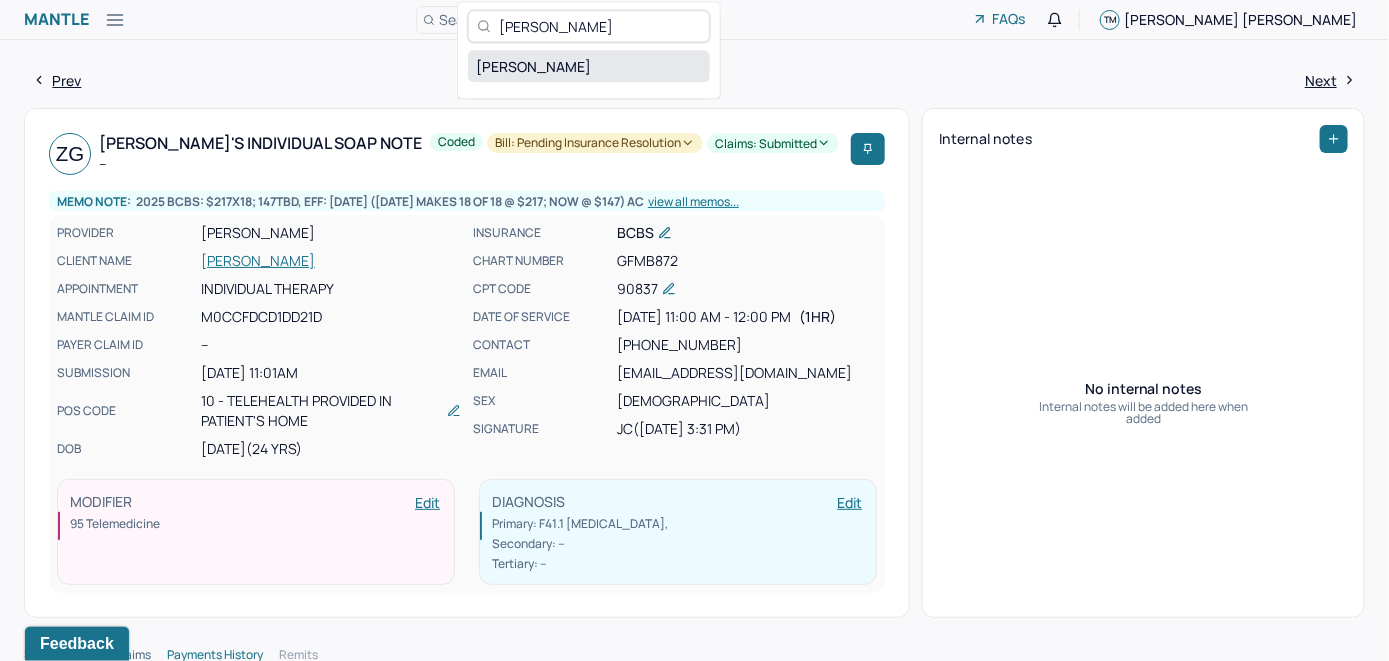 type on "[PERSON_NAME]" 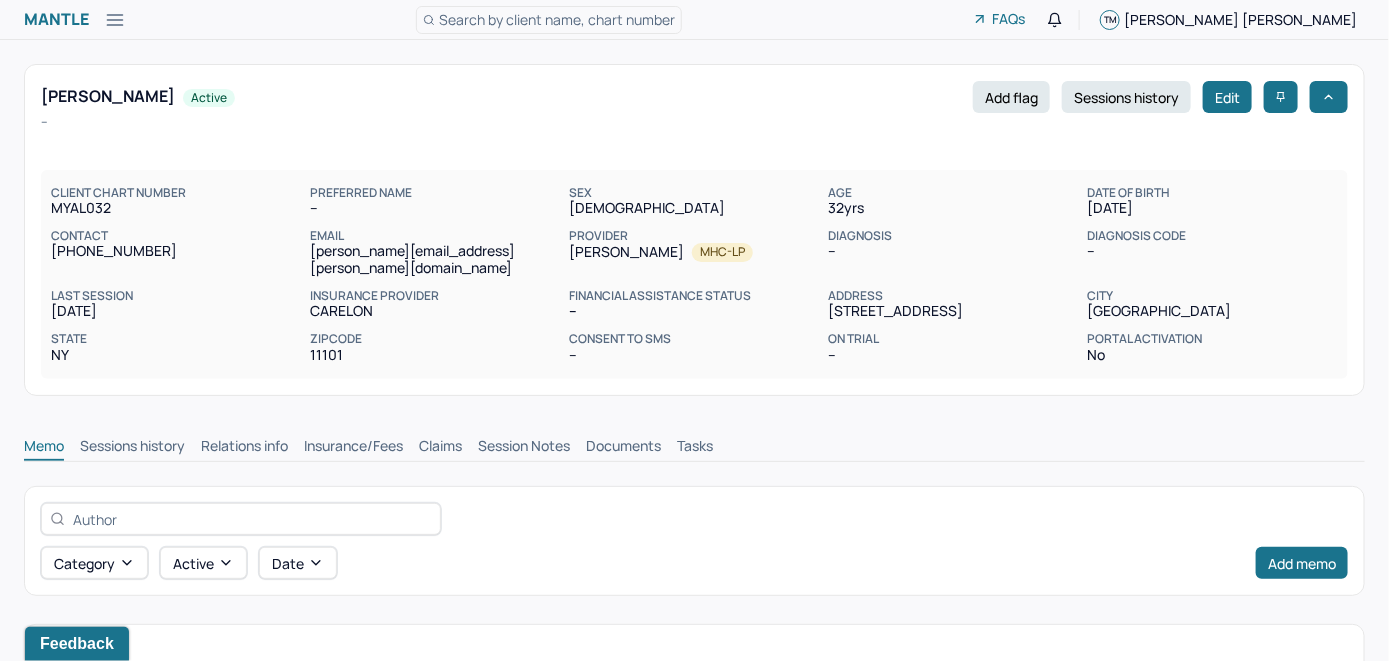 click on "Search by client name, chart number" at bounding box center (557, 19) 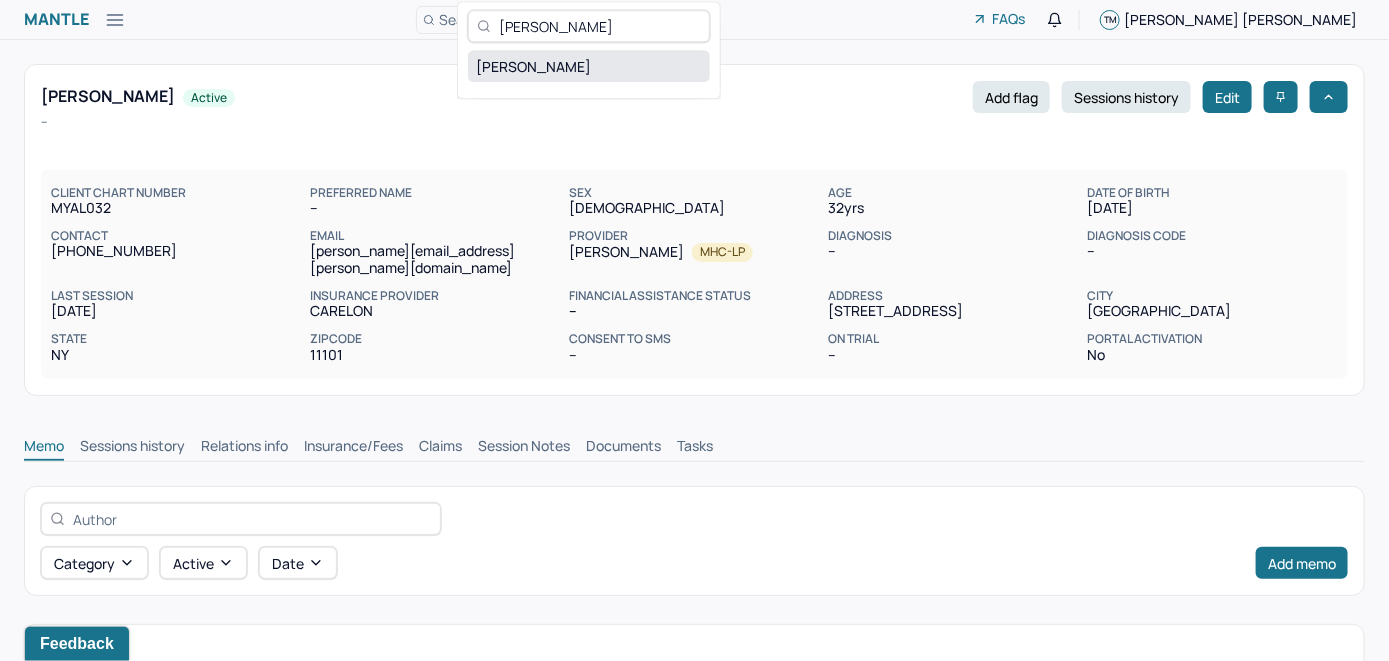 type on "[PERSON_NAME]" 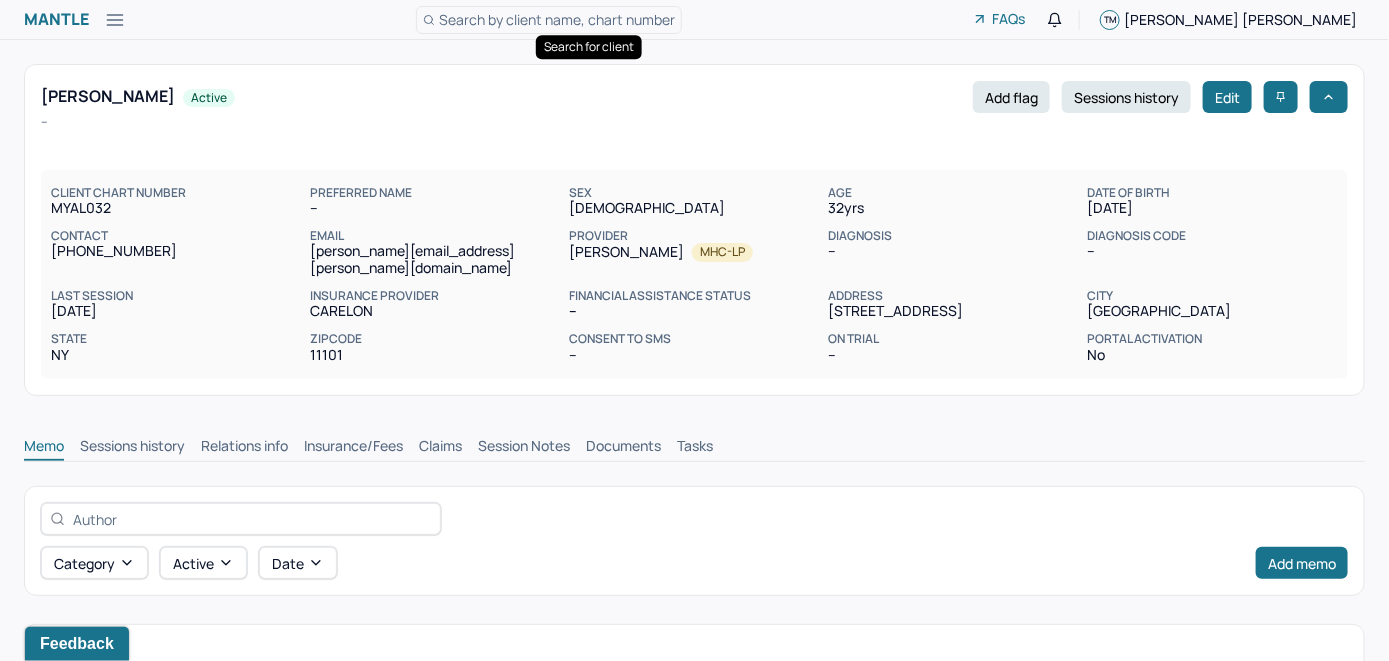 scroll, scrollTop: 0, scrollLeft: 0, axis: both 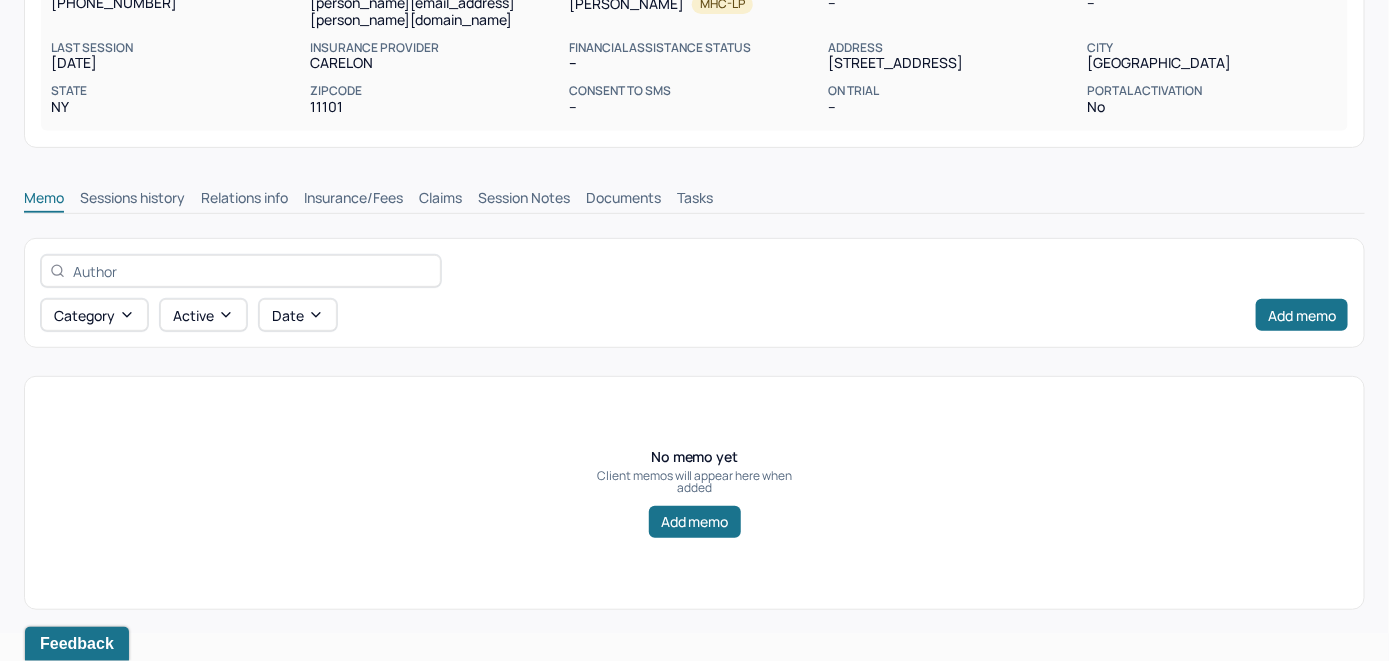 click on "Insurance/Fees" at bounding box center [353, 200] 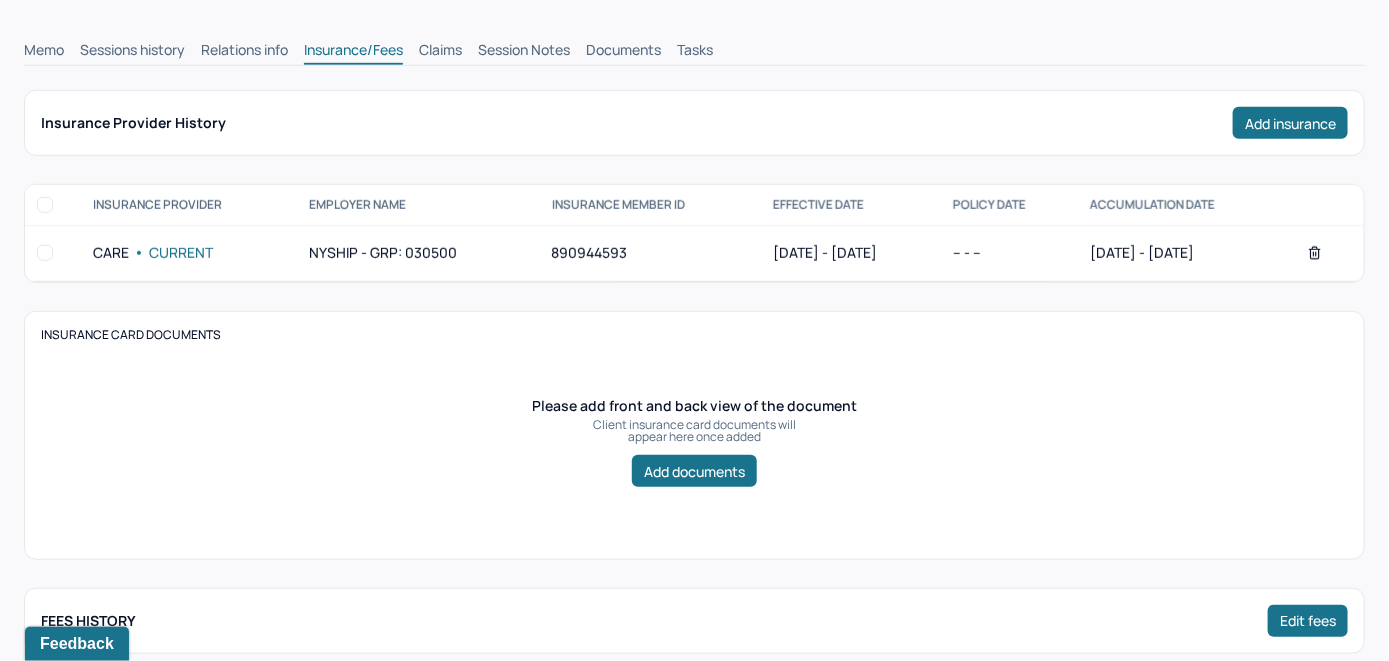 scroll, scrollTop: 348, scrollLeft: 0, axis: vertical 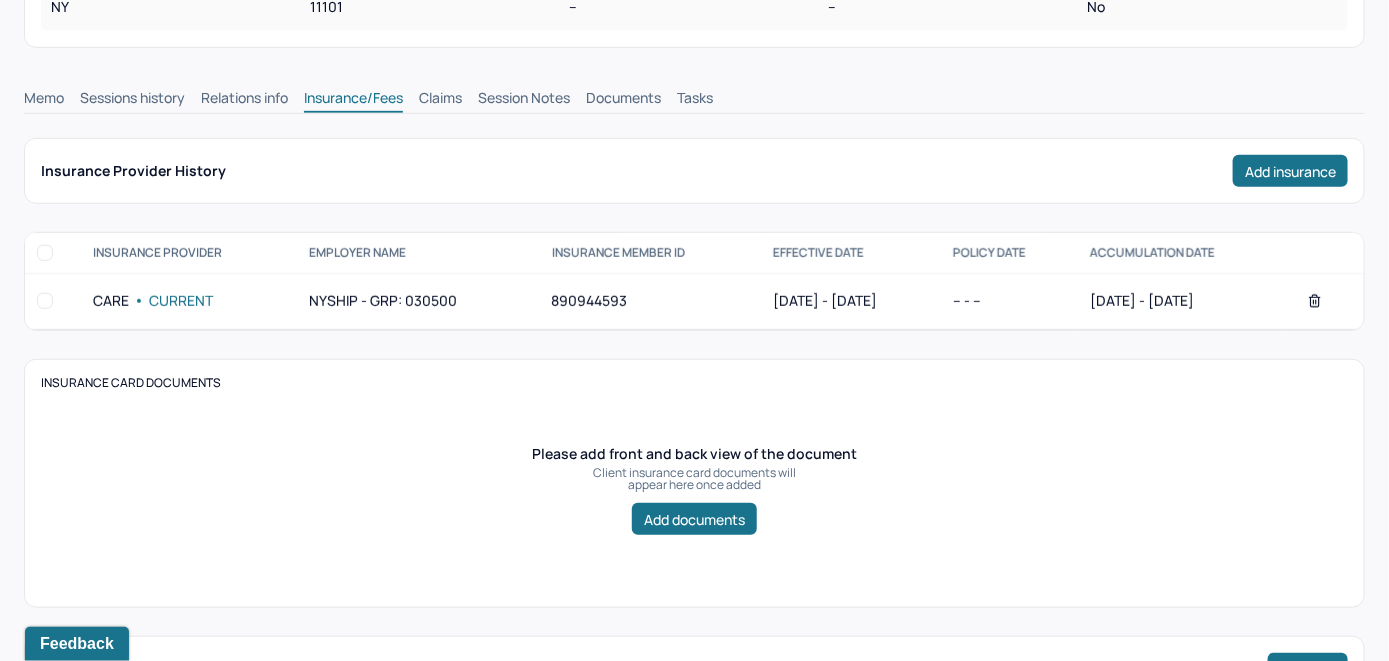click on "Claims" at bounding box center [440, 100] 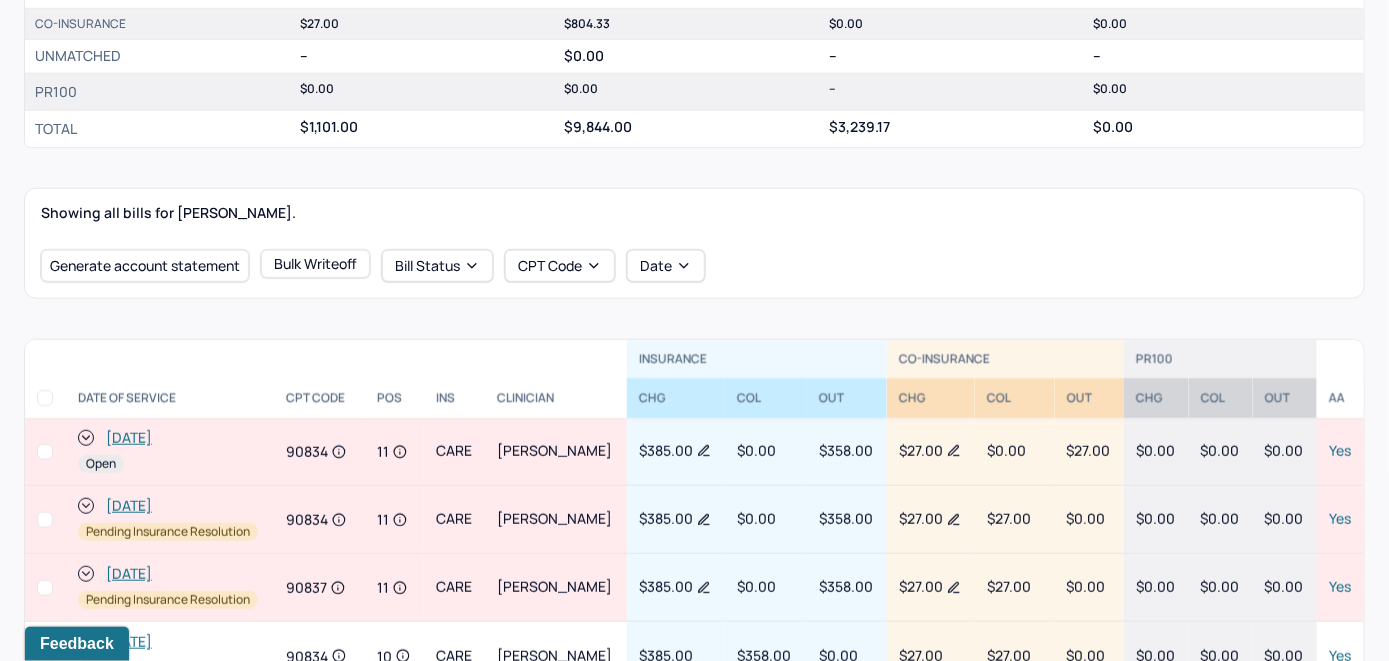 scroll, scrollTop: 548, scrollLeft: 0, axis: vertical 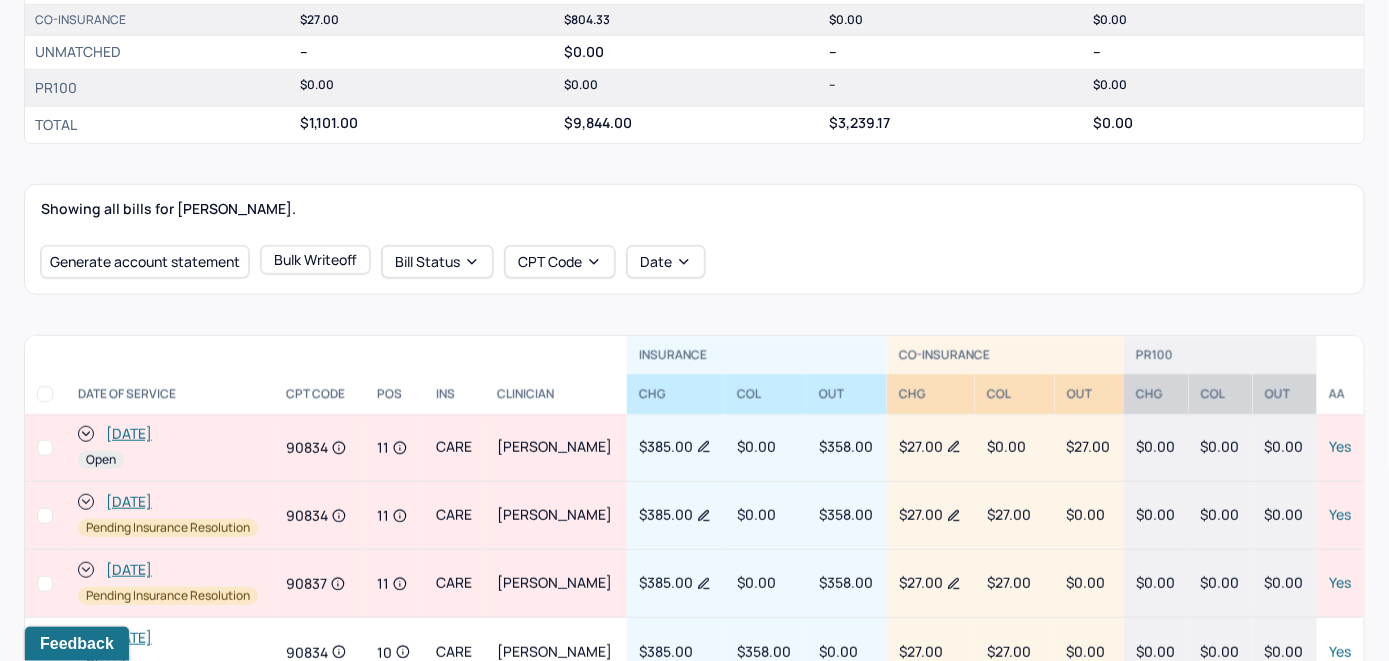 click on "[DATE]" at bounding box center [129, 434] 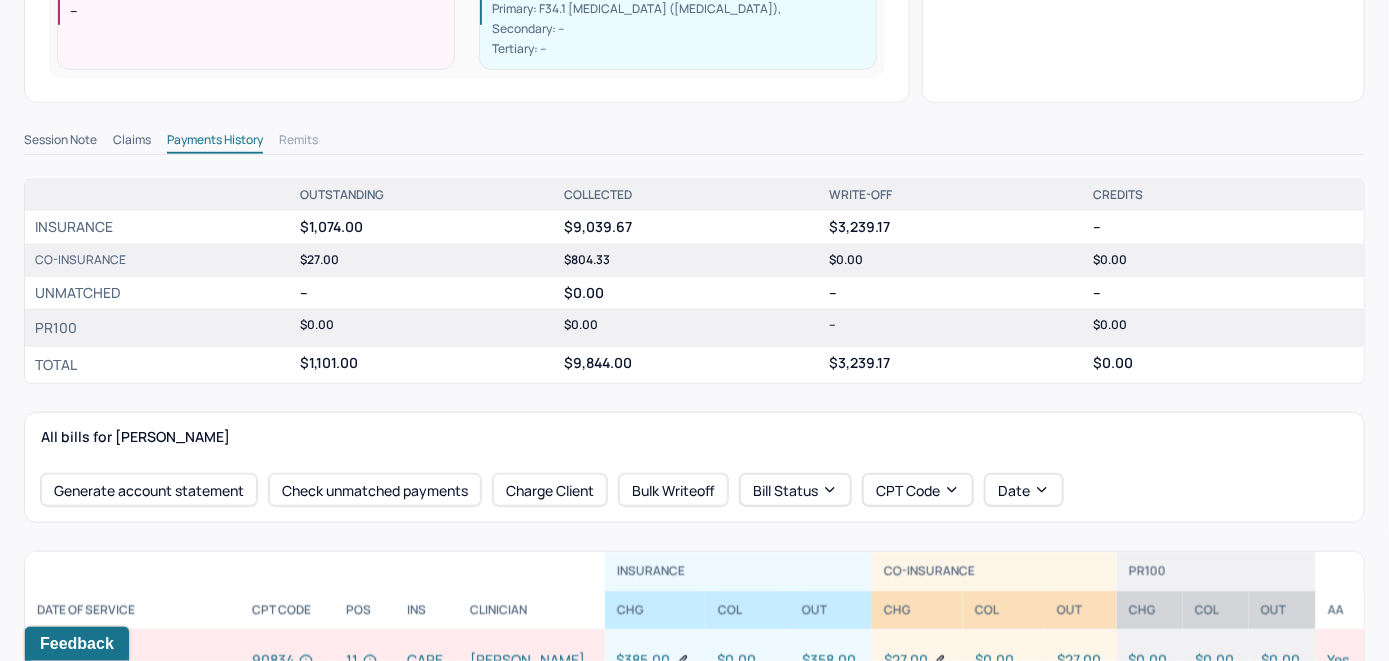 scroll, scrollTop: 600, scrollLeft: 0, axis: vertical 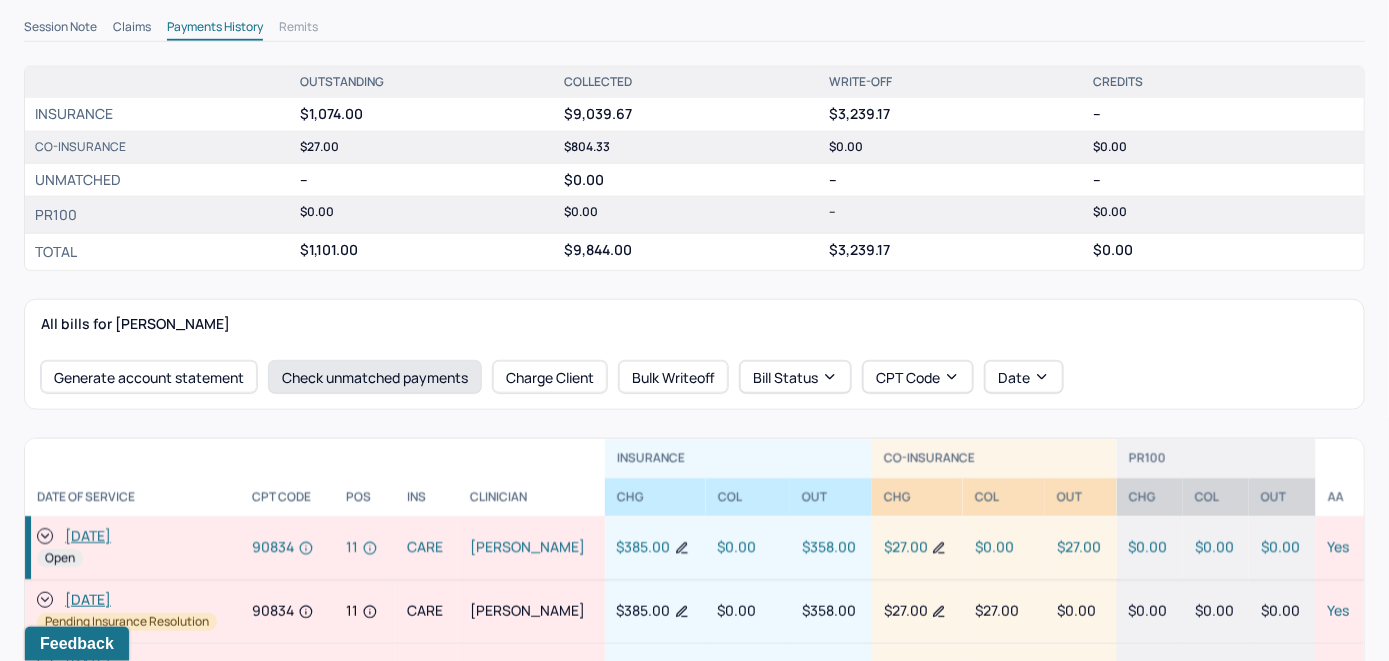 click on "Check unmatched payments" at bounding box center [375, 377] 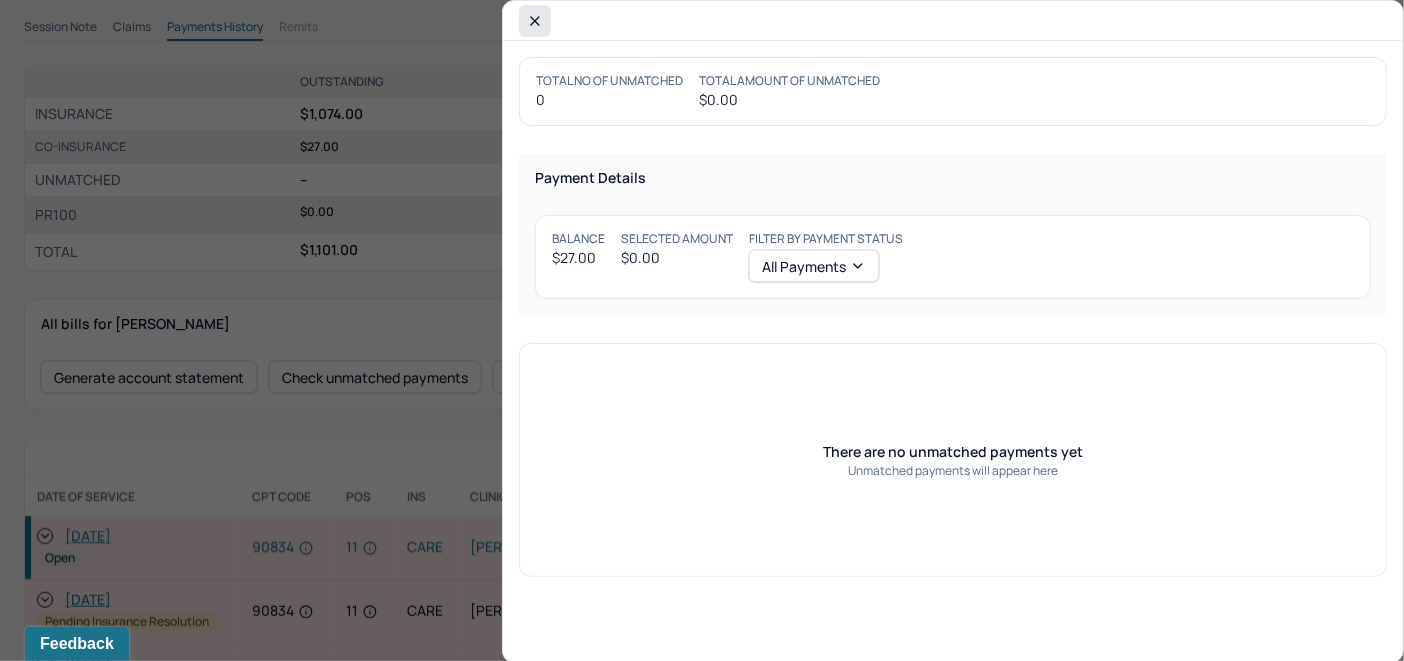 click 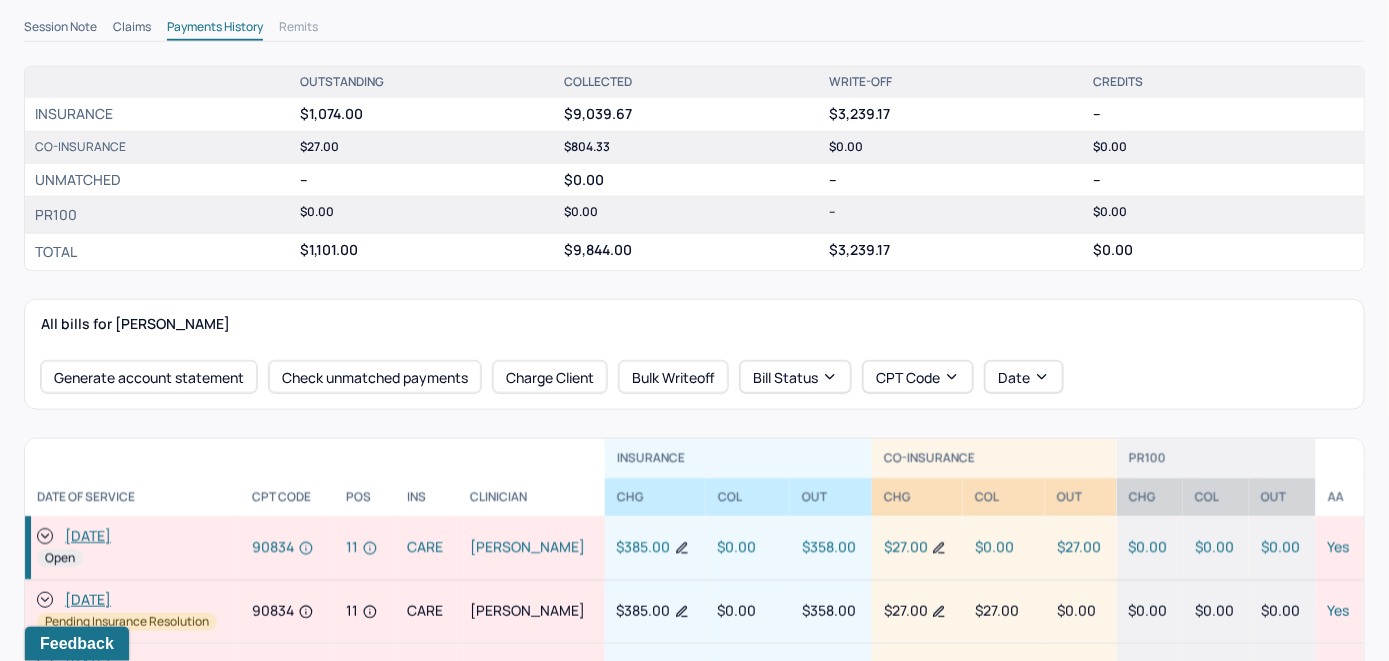 click on "[DATE]" at bounding box center (88, 536) 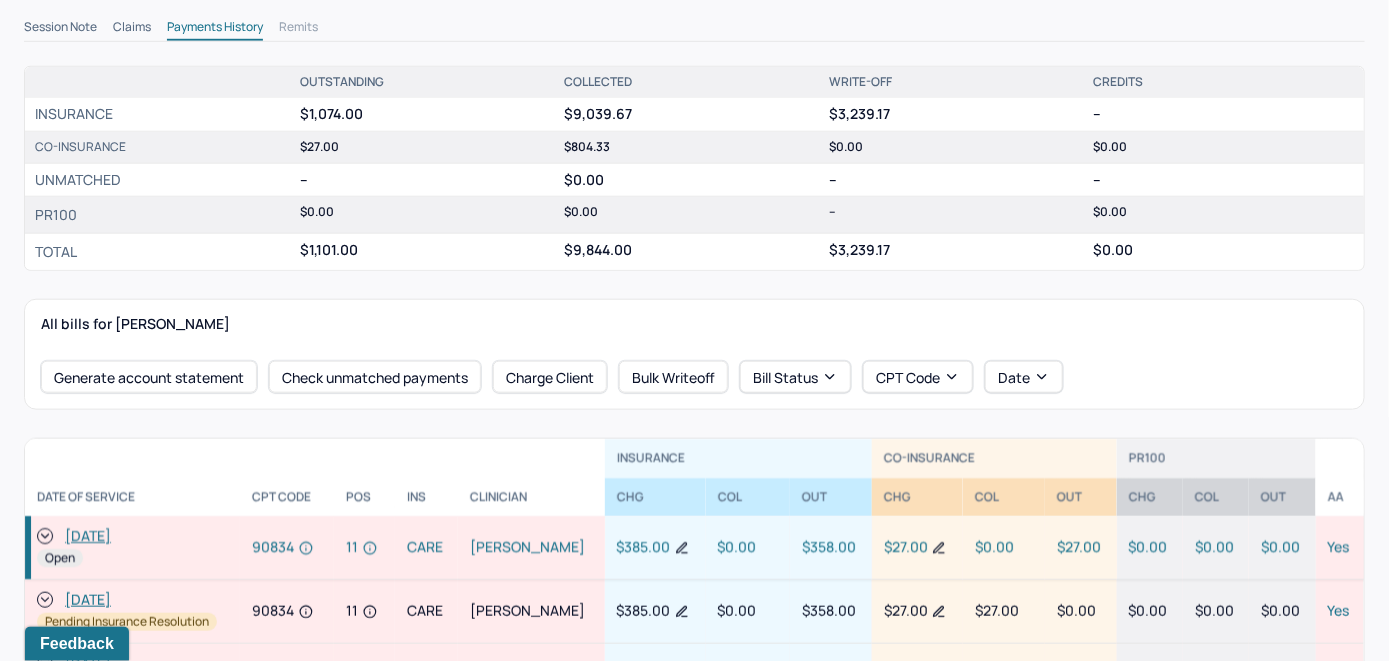 click on "[DATE]" at bounding box center [88, 536] 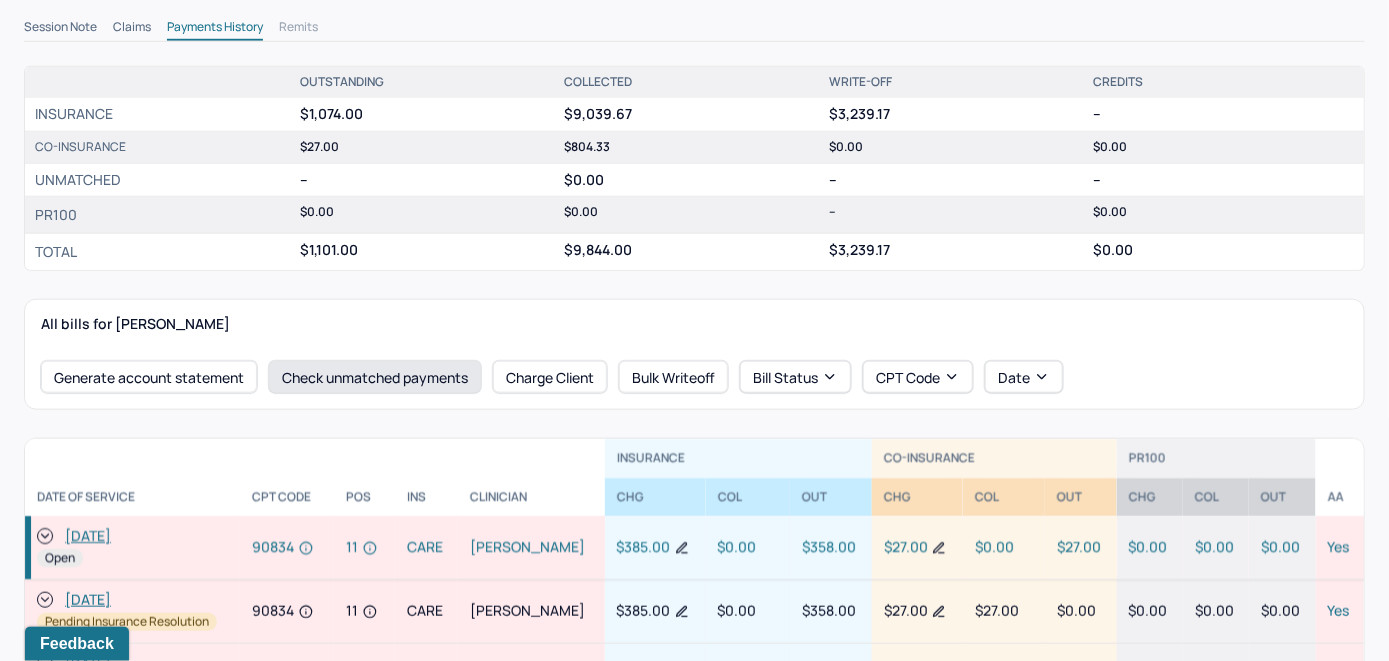 click on "Check unmatched payments" at bounding box center [375, 377] 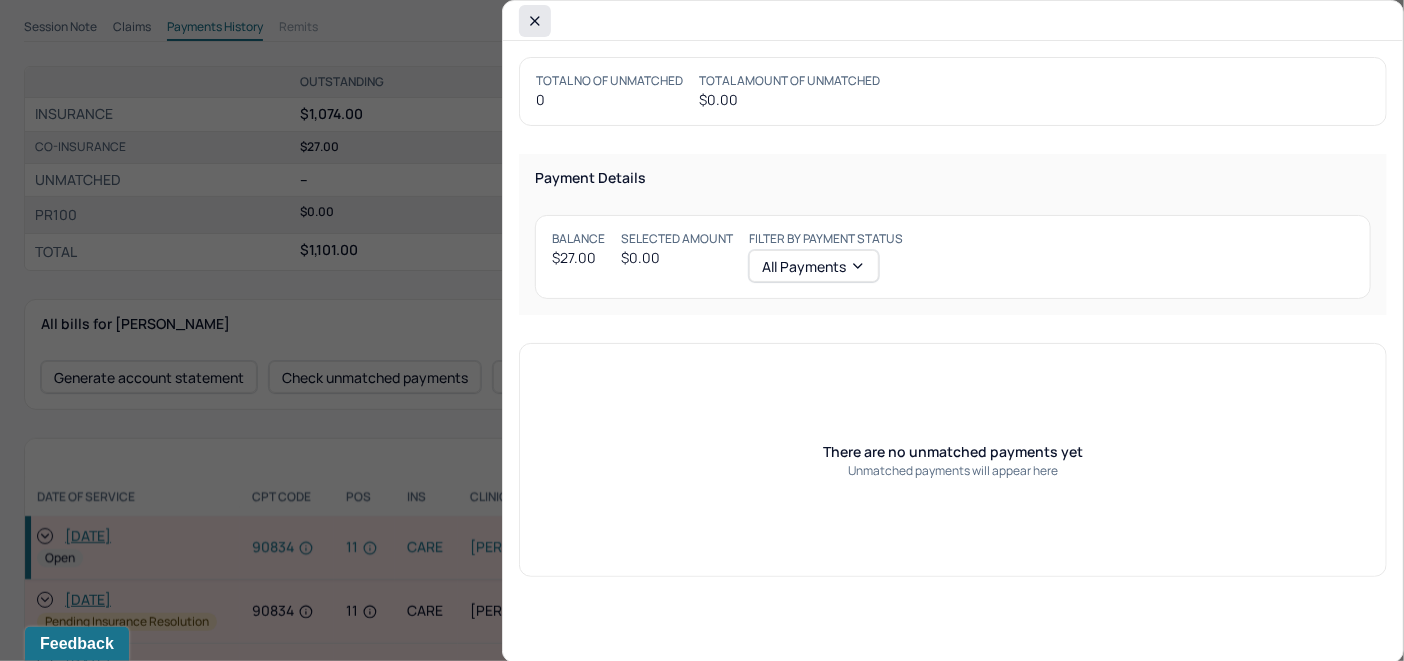 click 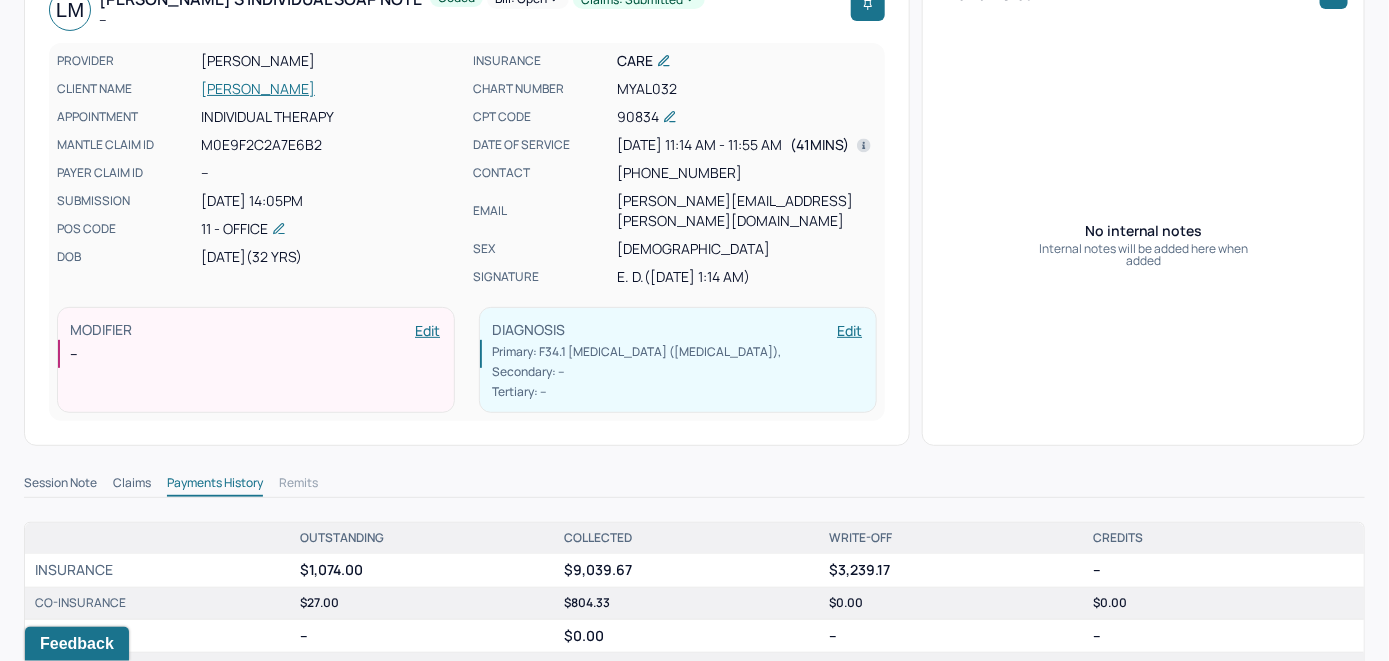 scroll, scrollTop: 100, scrollLeft: 0, axis: vertical 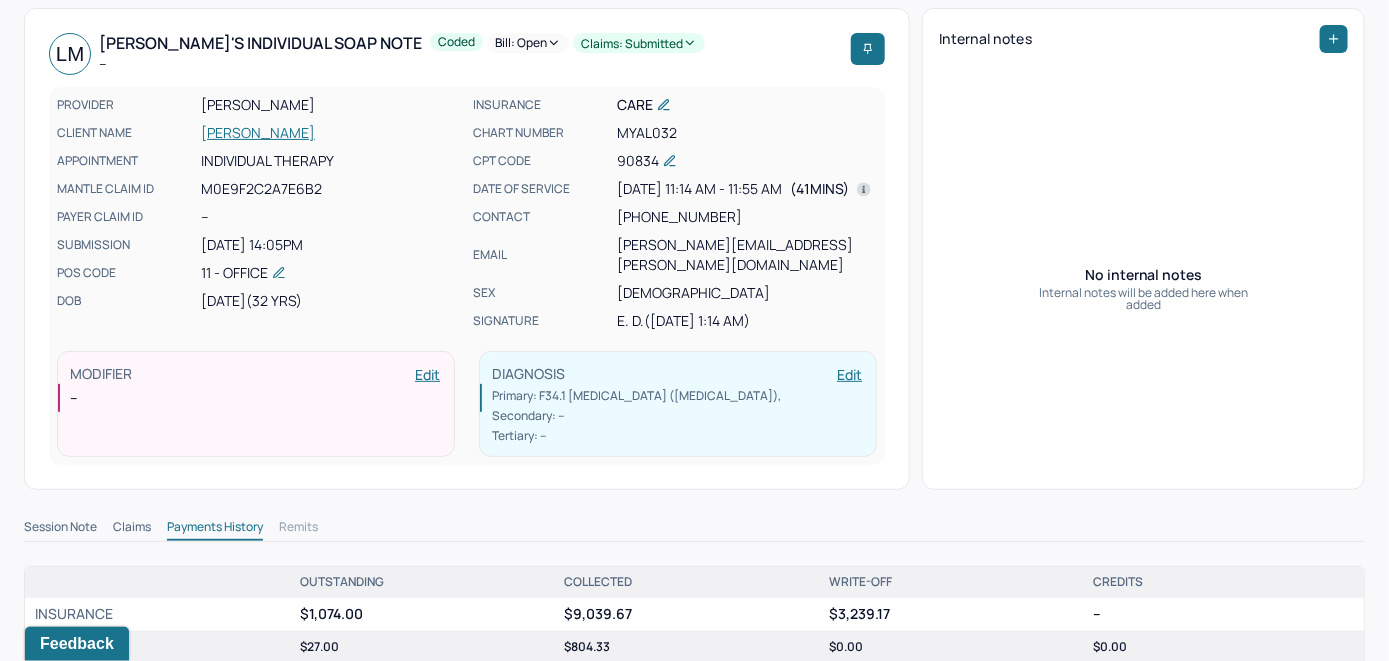 click on "[PERSON_NAME]" at bounding box center [331, 133] 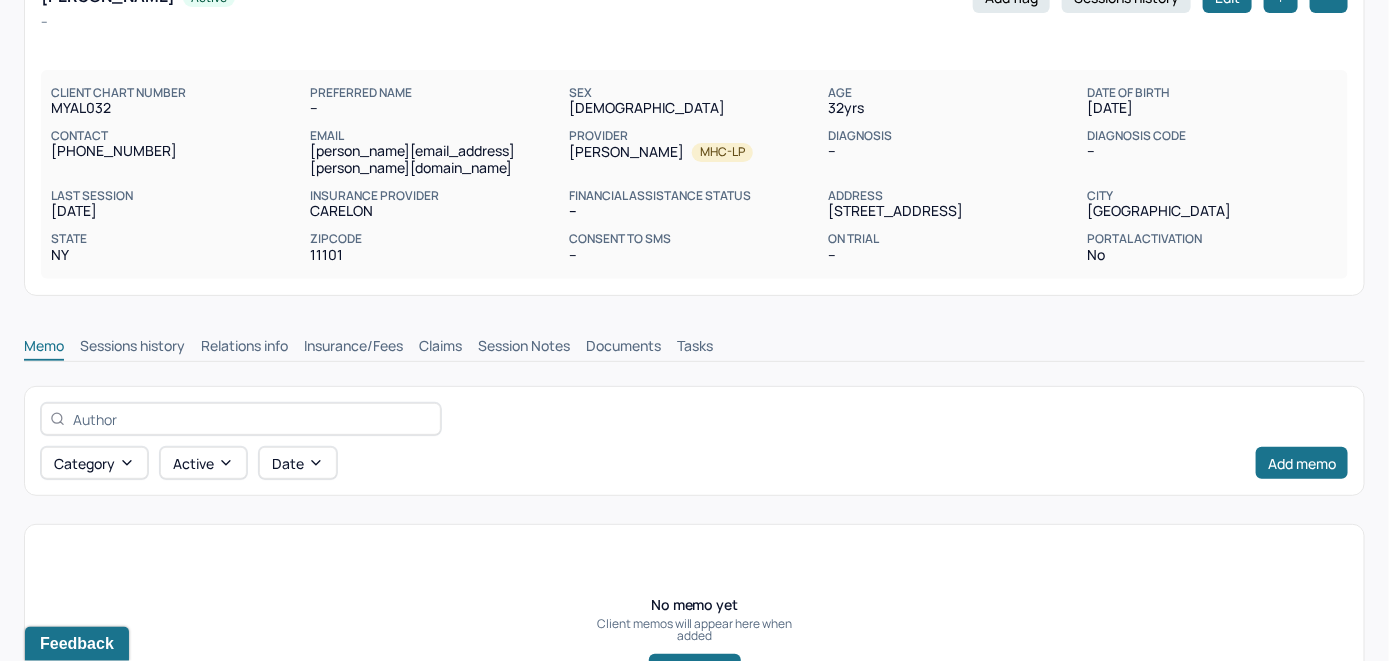 scroll, scrollTop: 0, scrollLeft: 0, axis: both 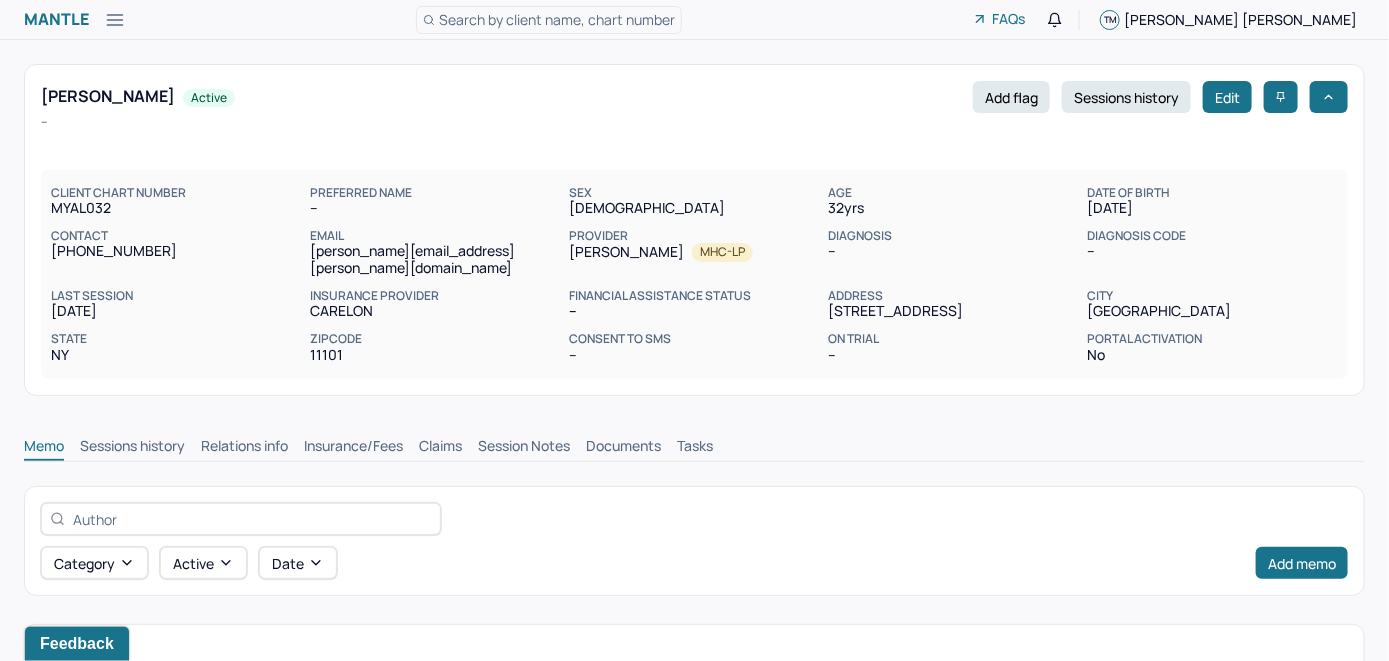 click on "Claims" at bounding box center [440, 448] 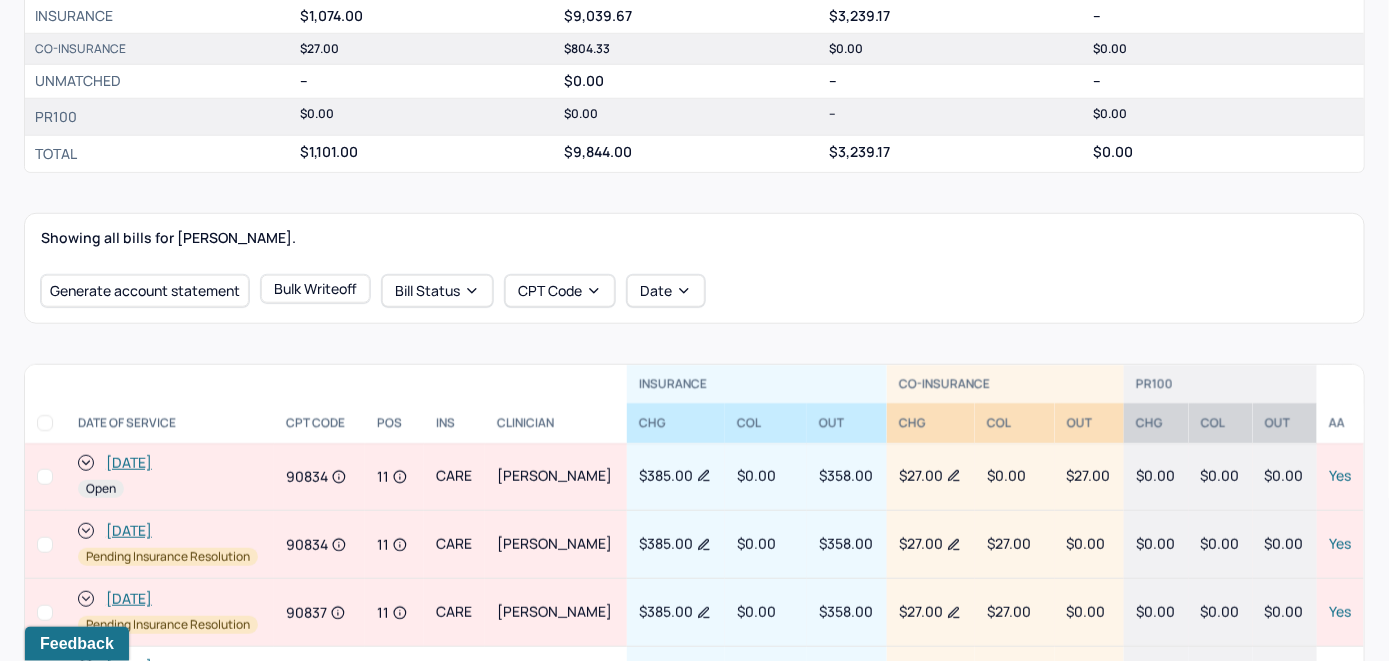 scroll, scrollTop: 600, scrollLeft: 0, axis: vertical 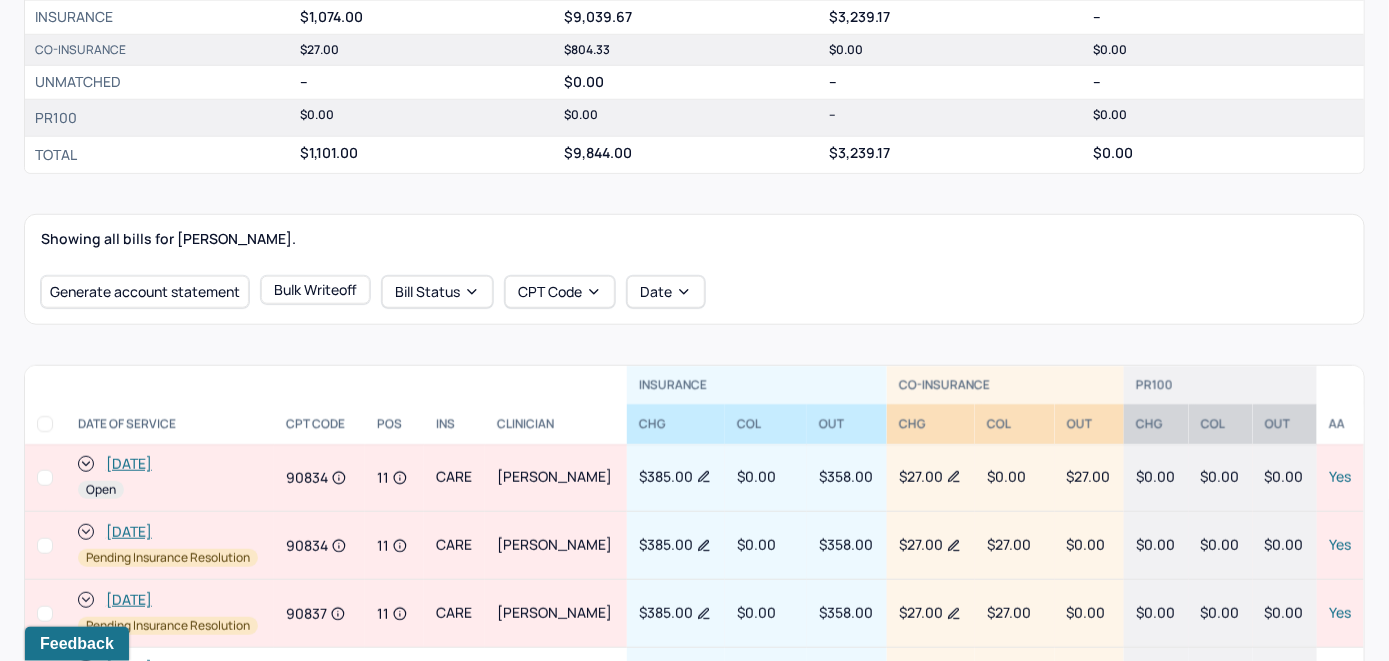 click on "[DATE]" at bounding box center (129, 464) 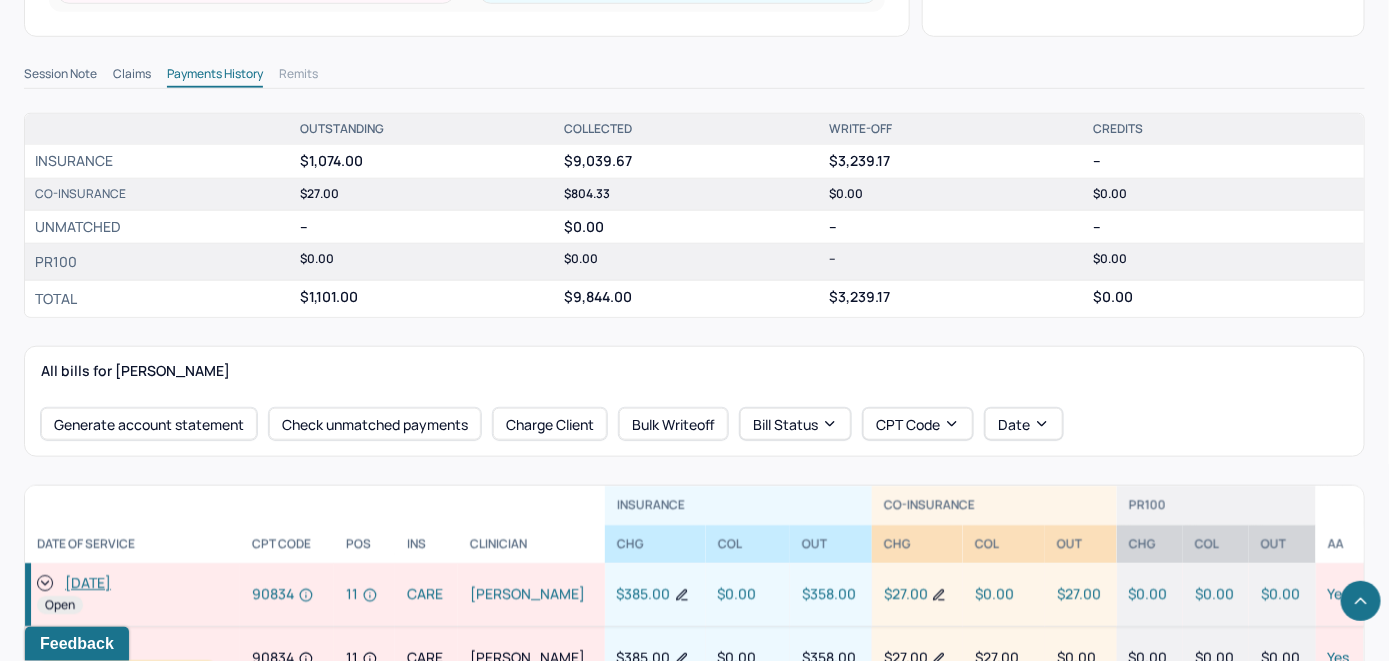 scroll, scrollTop: 678, scrollLeft: 0, axis: vertical 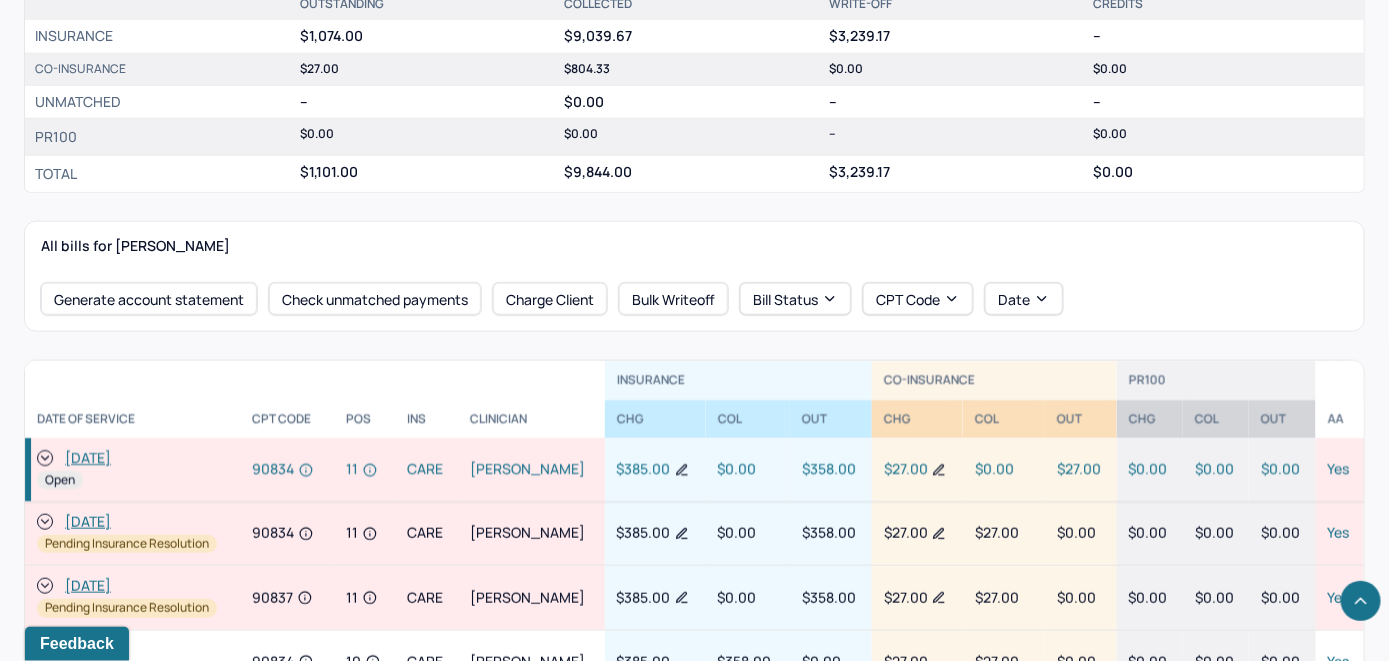 click on "[DATE] Open" at bounding box center [132, 470] 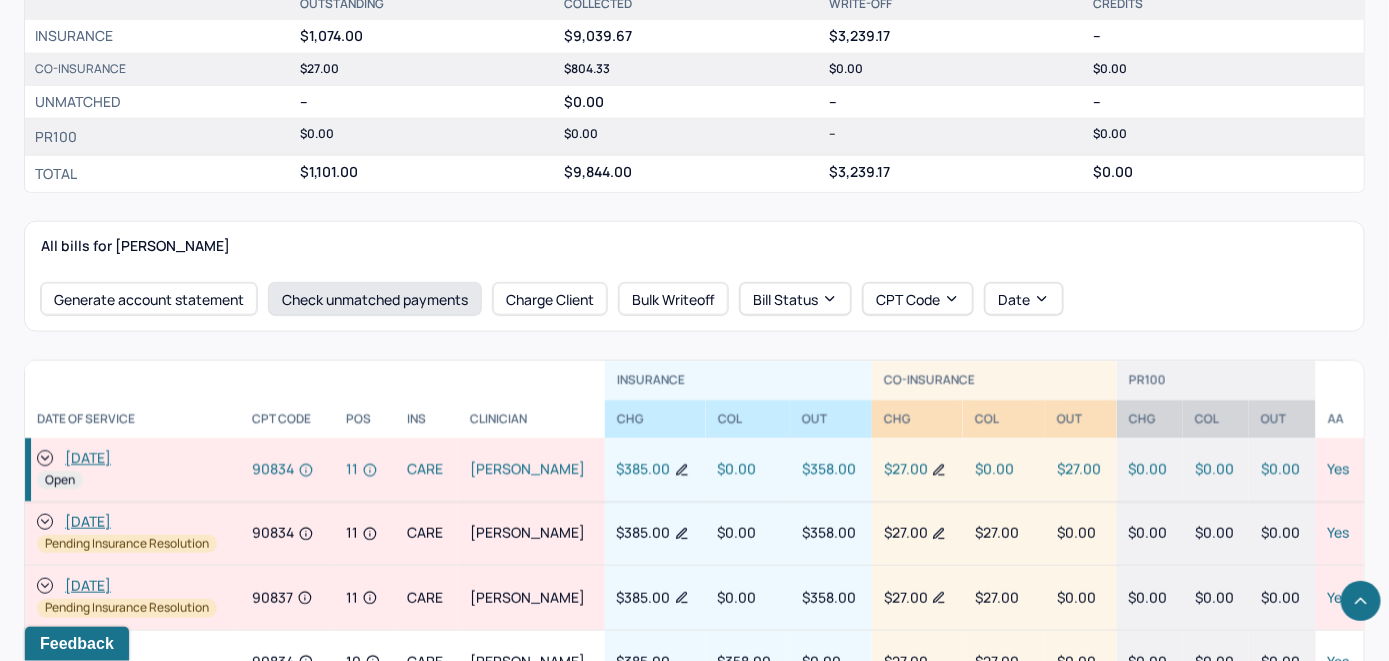 click on "Check unmatched payments" at bounding box center [375, 299] 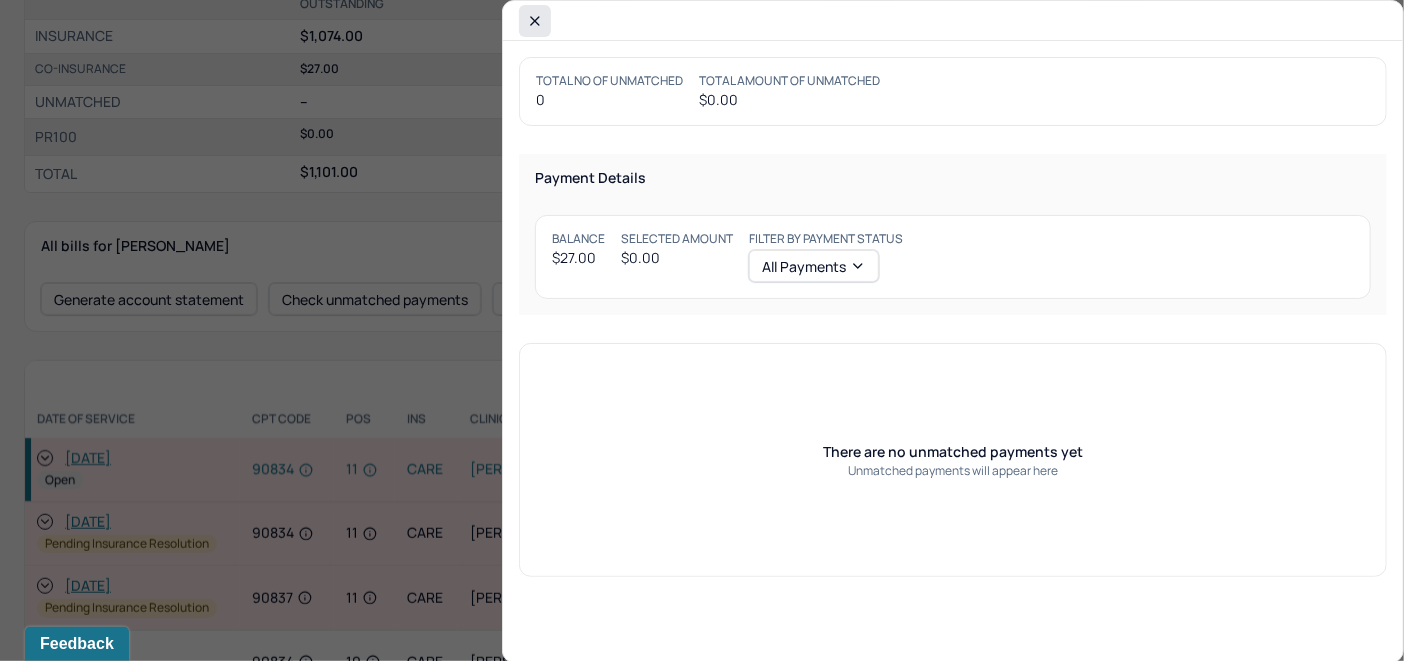 click 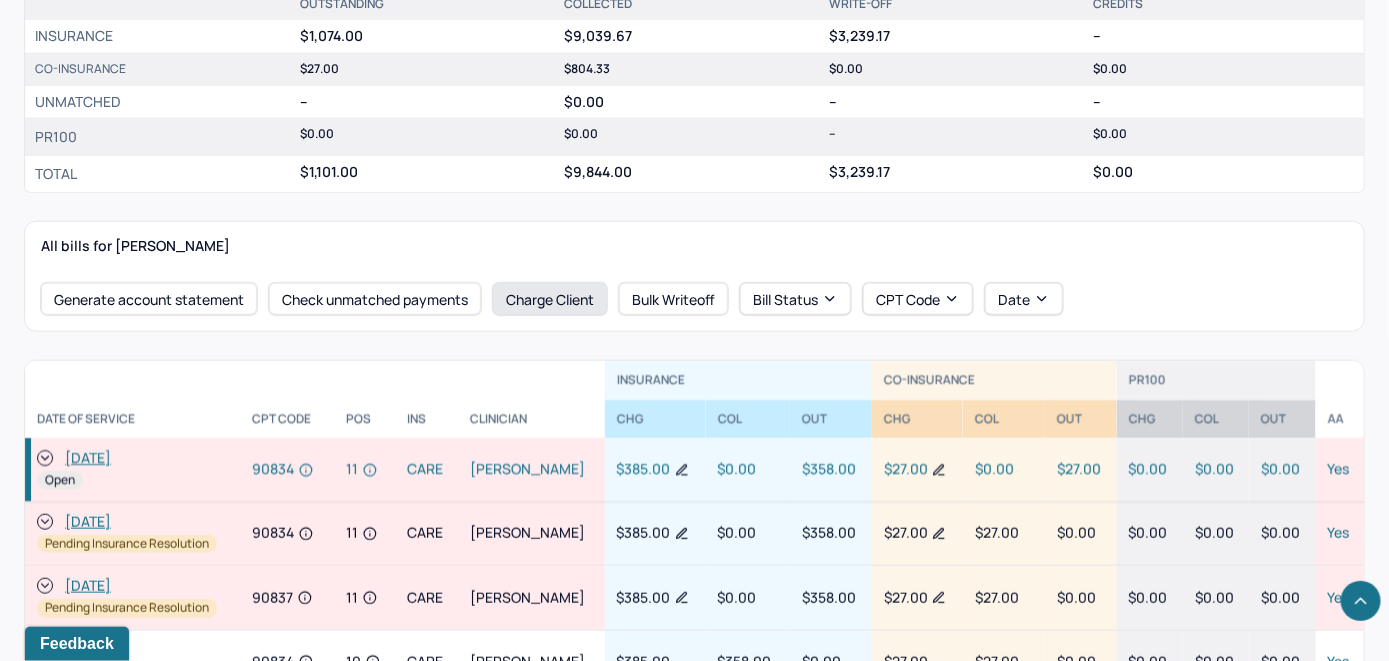 click on "Charge Client" at bounding box center (550, 299) 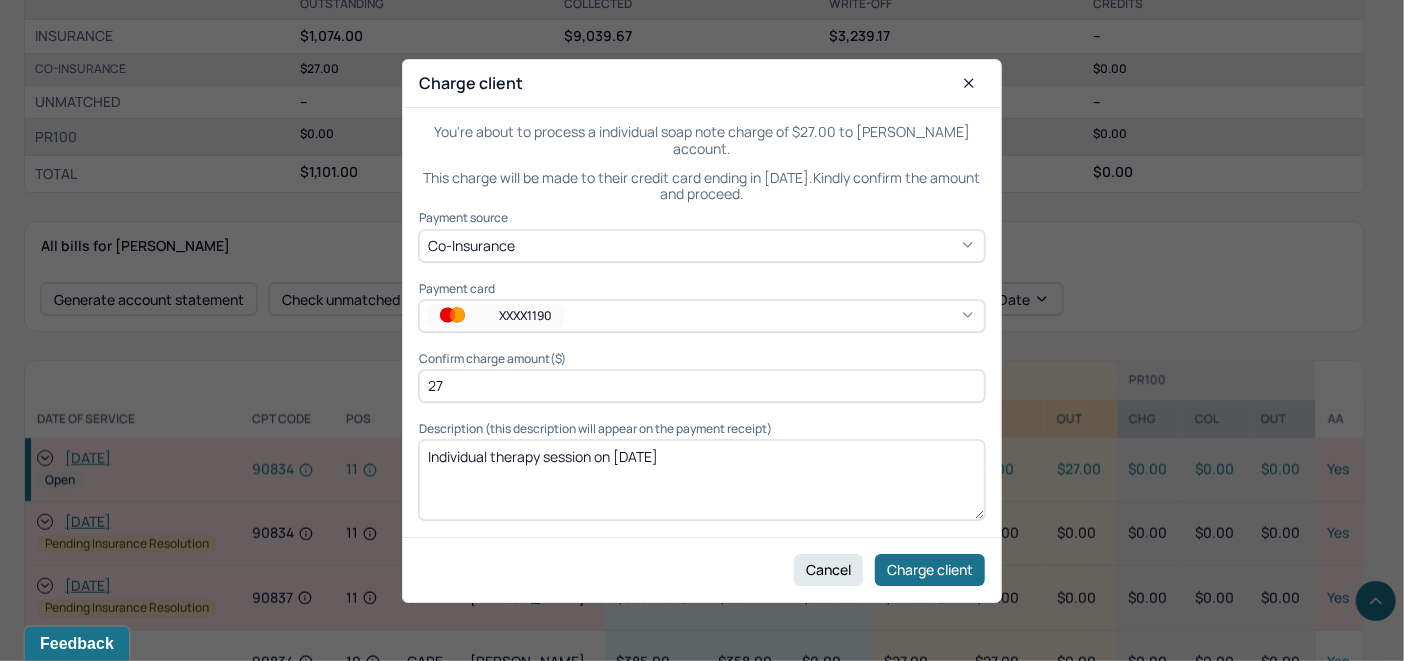 click 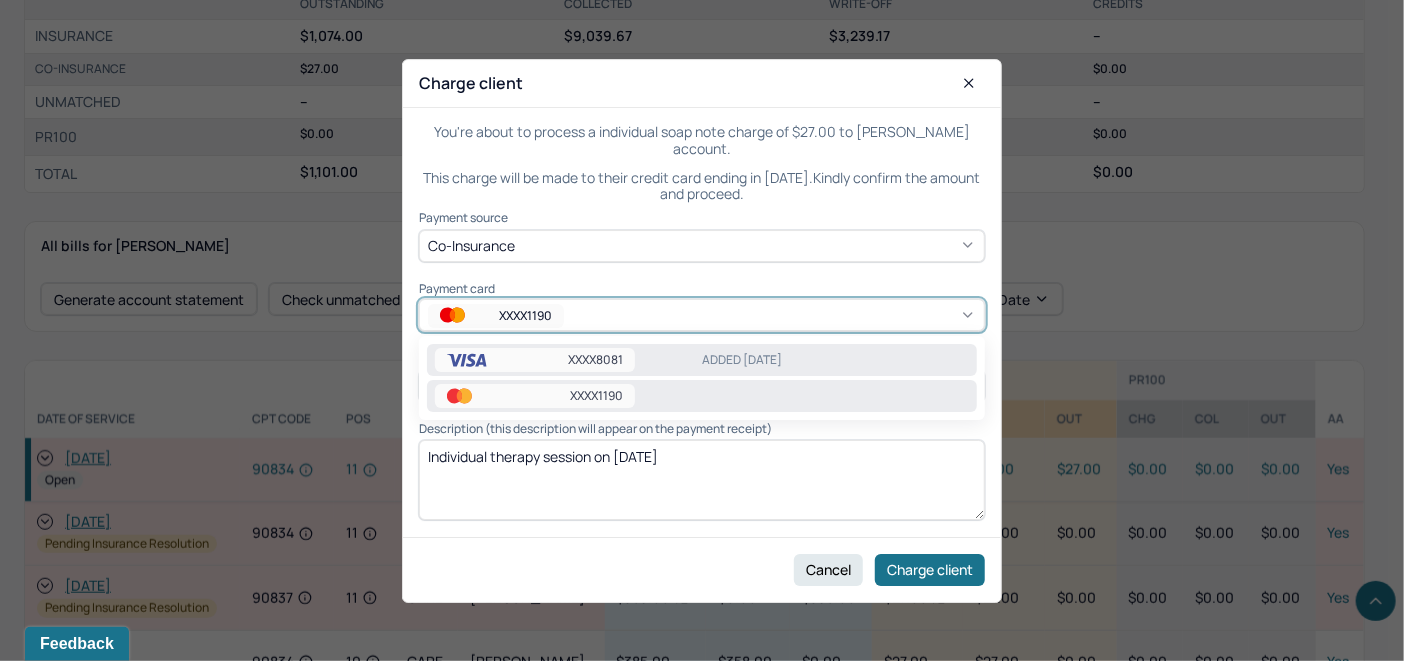 click on "ADDED [DATE]" at bounding box center [835, 360] 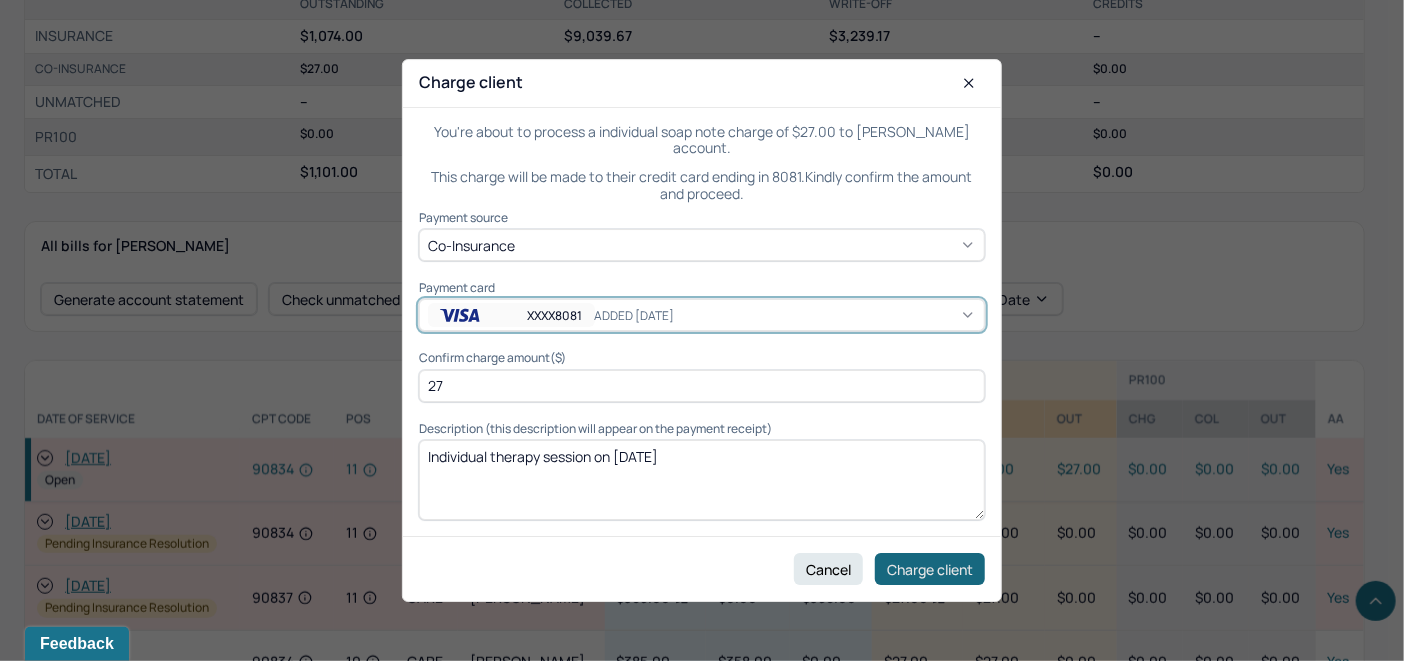 click on "Charge client" at bounding box center [930, 569] 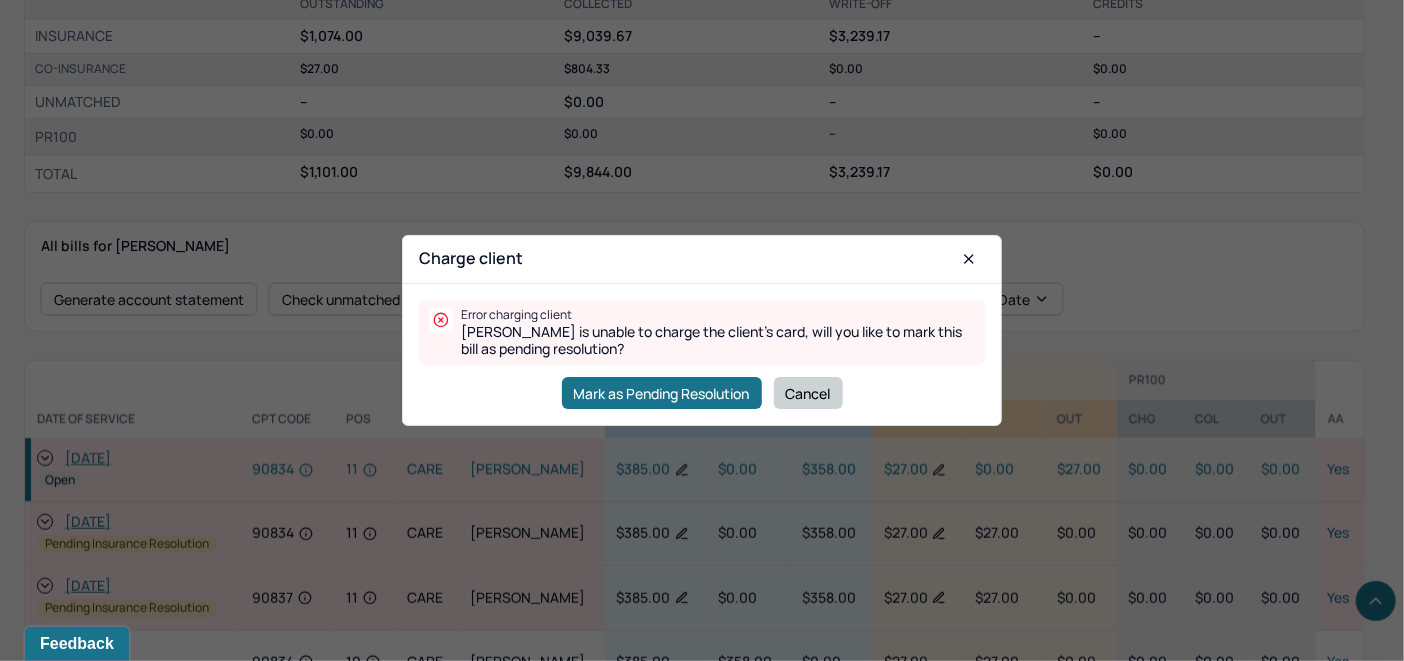 click on "Cancel" at bounding box center [808, 393] 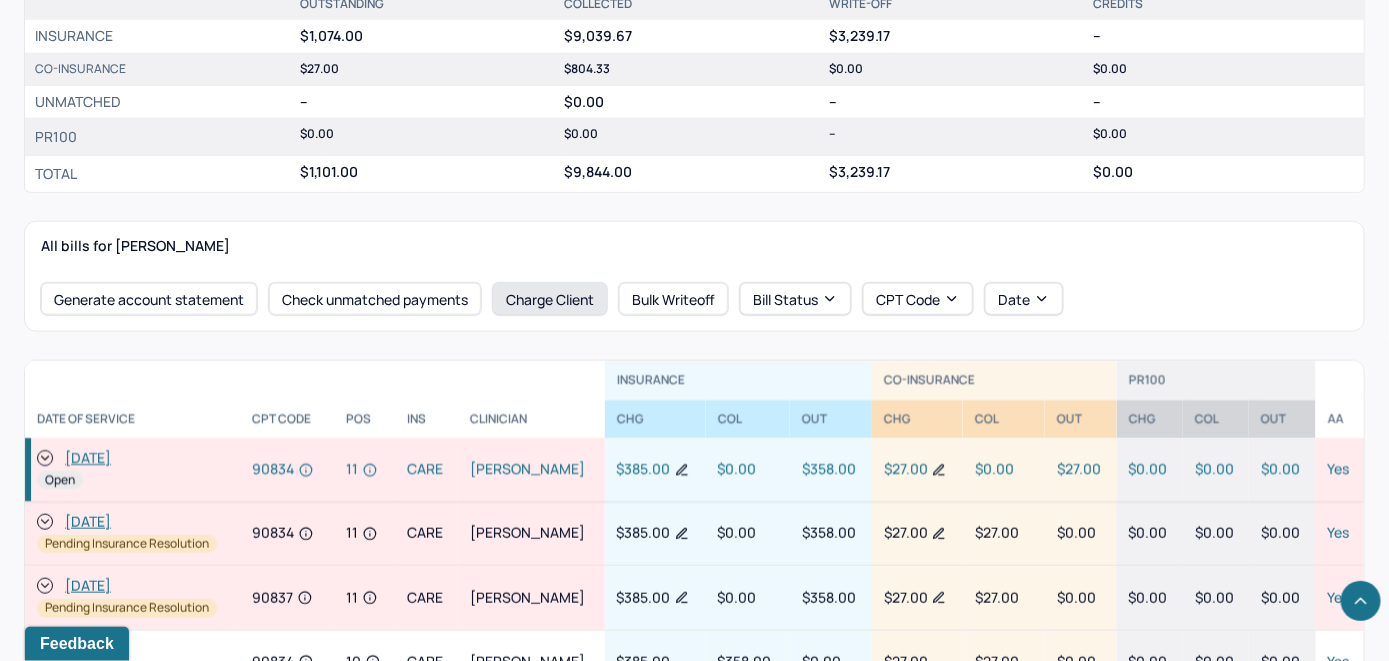 click on "Charge Client" at bounding box center (550, 299) 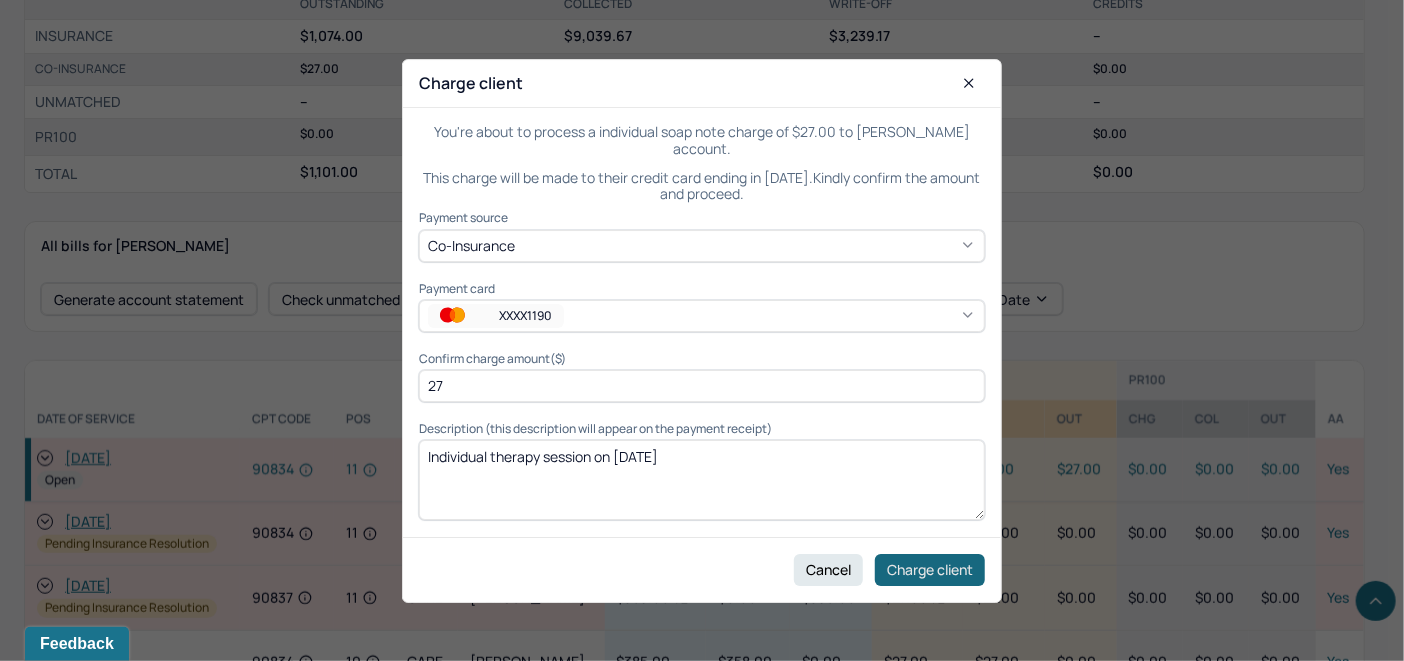 click on "Charge client" at bounding box center (930, 569) 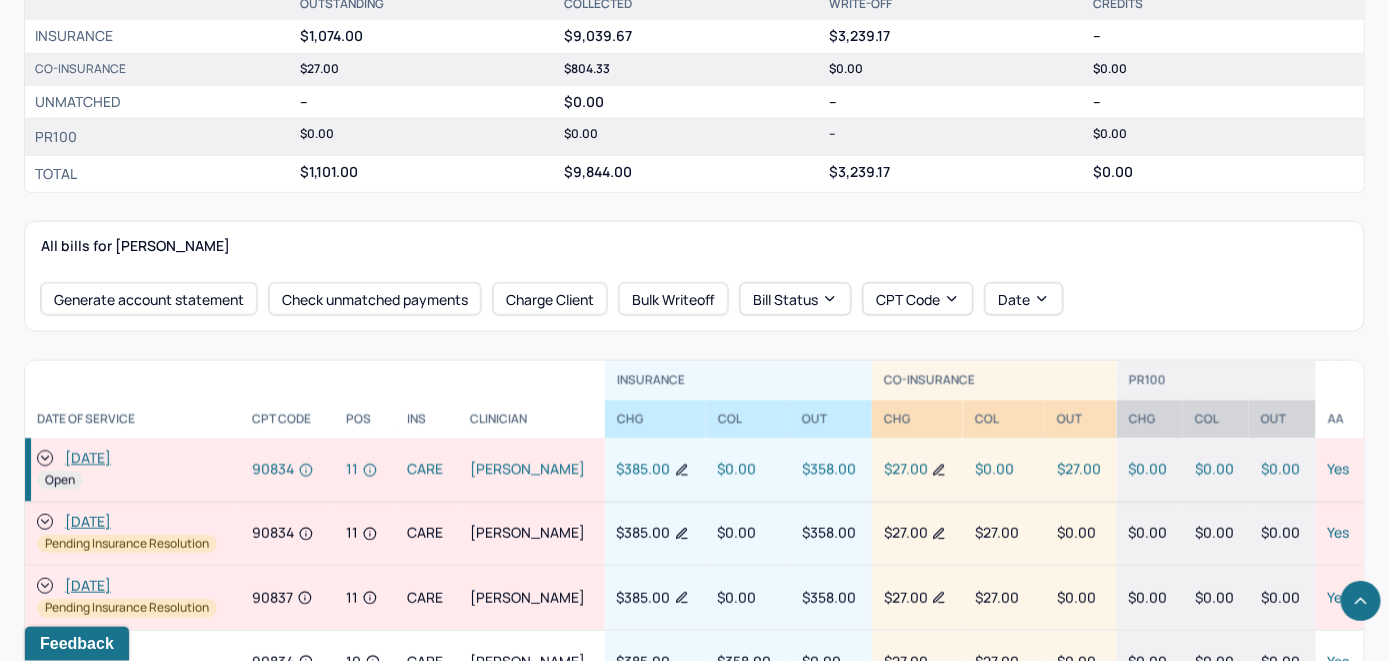 click 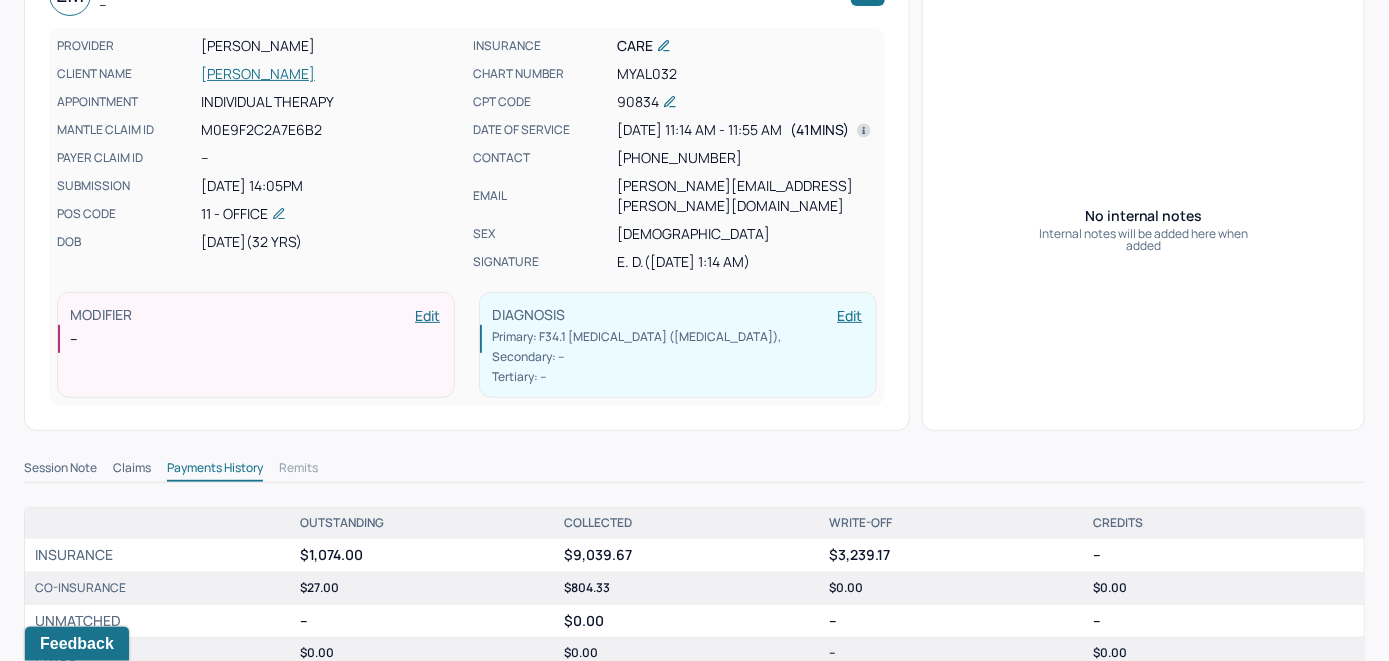 scroll, scrollTop: 0, scrollLeft: 0, axis: both 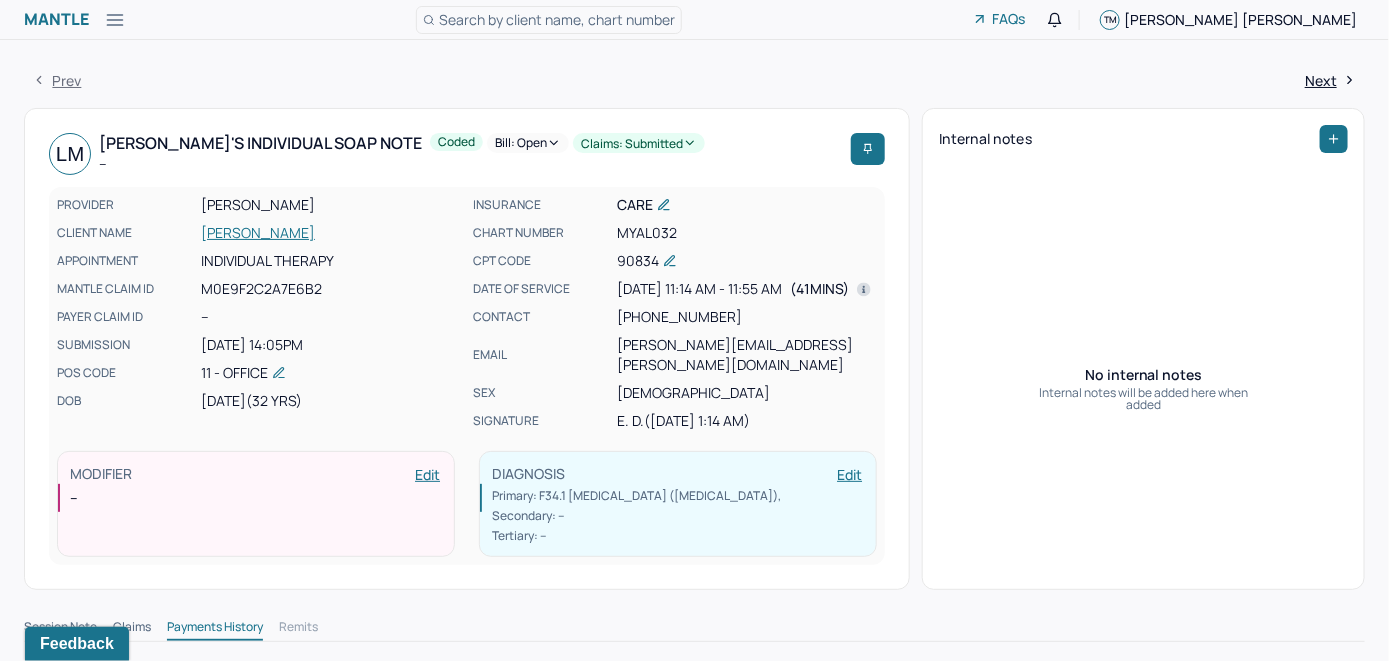 click on "Bill: Open" at bounding box center (528, 143) 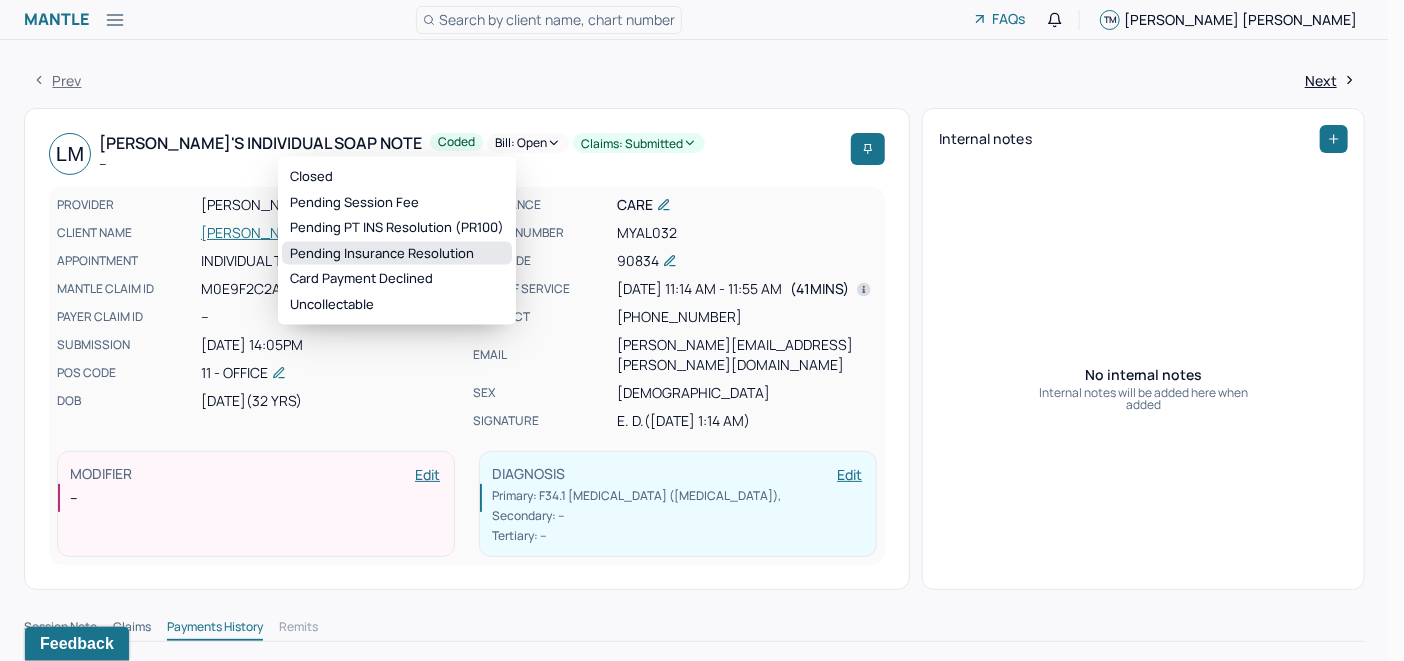 click on "Pending Insurance Resolution" at bounding box center [397, 253] 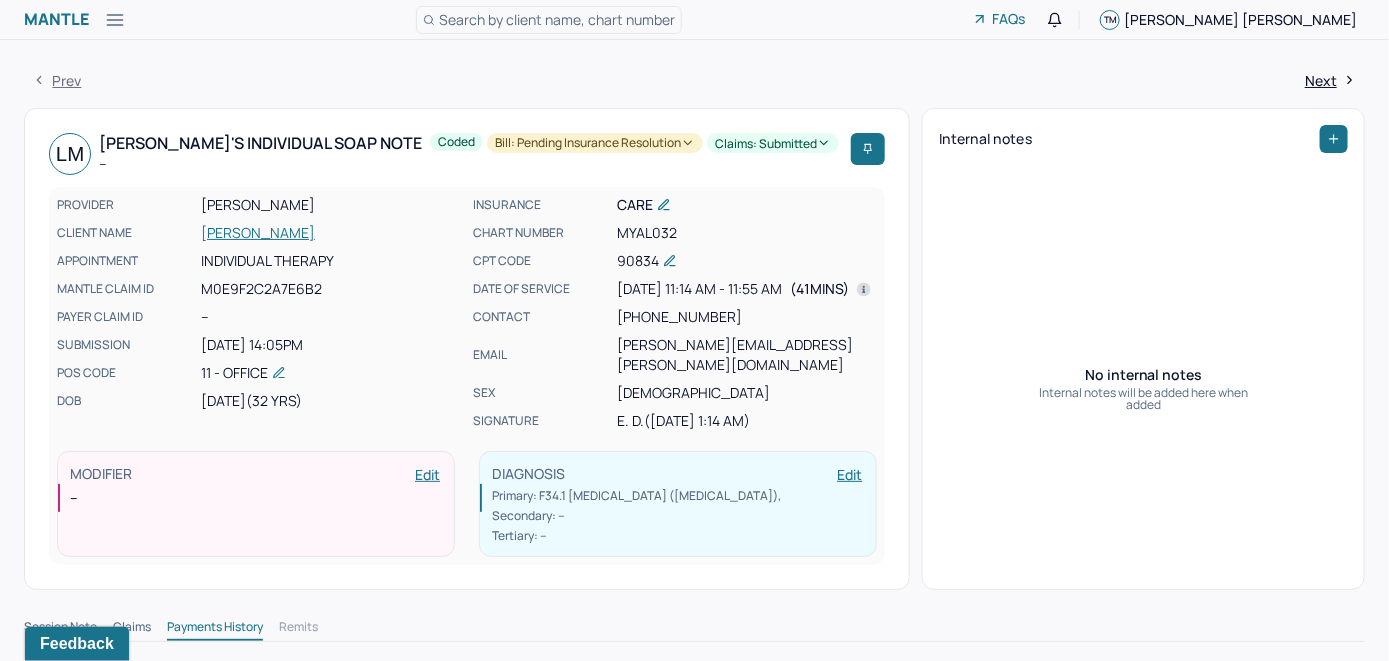 click on "Search by client name, chart number" at bounding box center (557, 19) 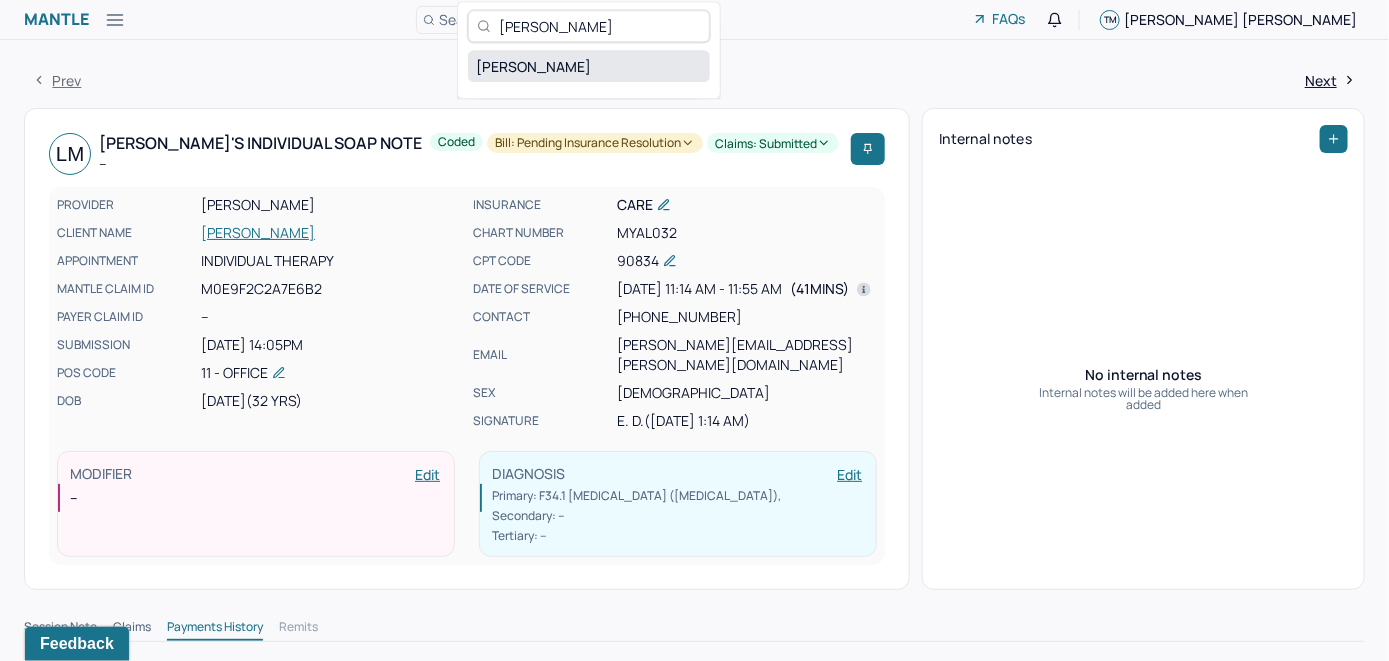 type on "Laura Parisi" 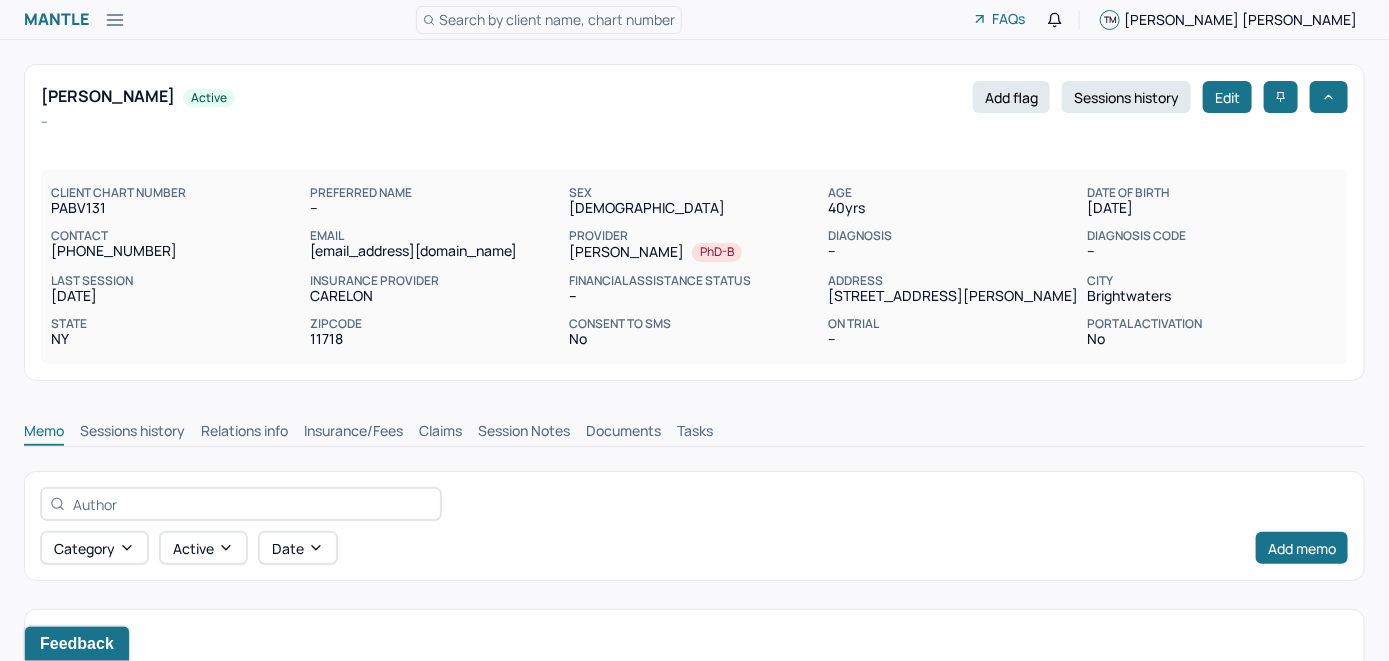 click on "Insurance/Fees" at bounding box center [353, 433] 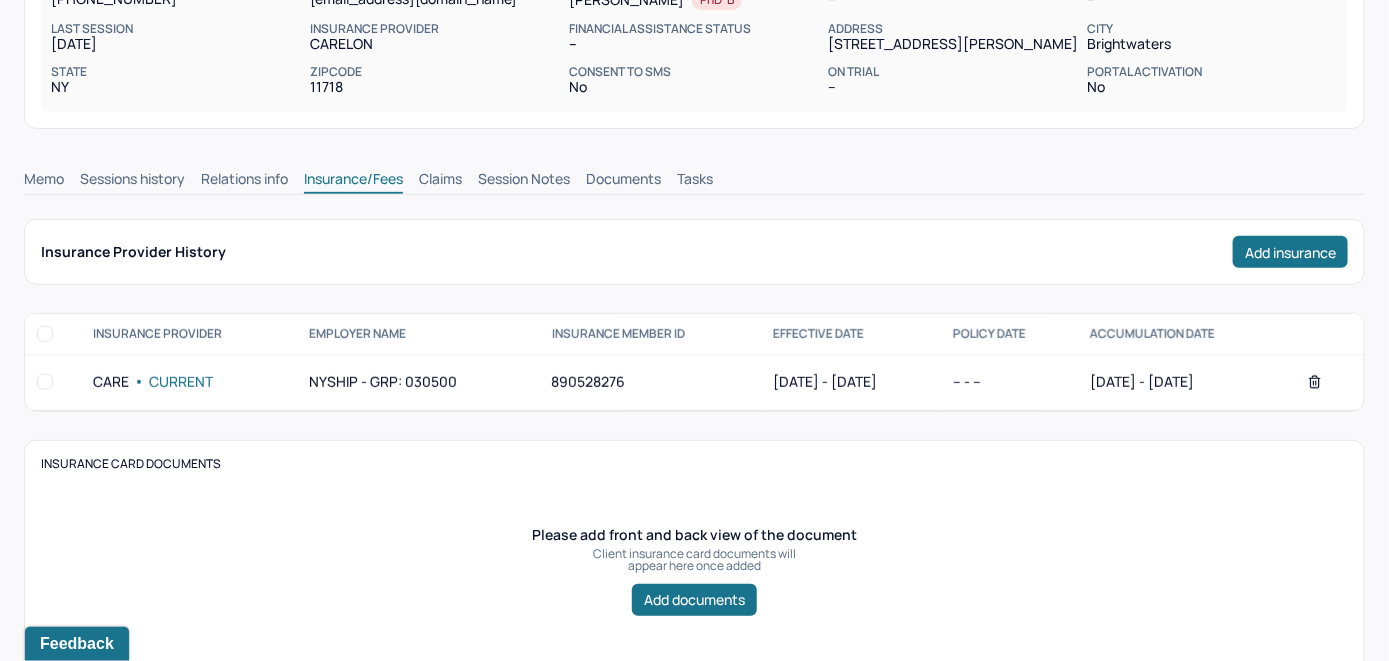 scroll, scrollTop: 200, scrollLeft: 0, axis: vertical 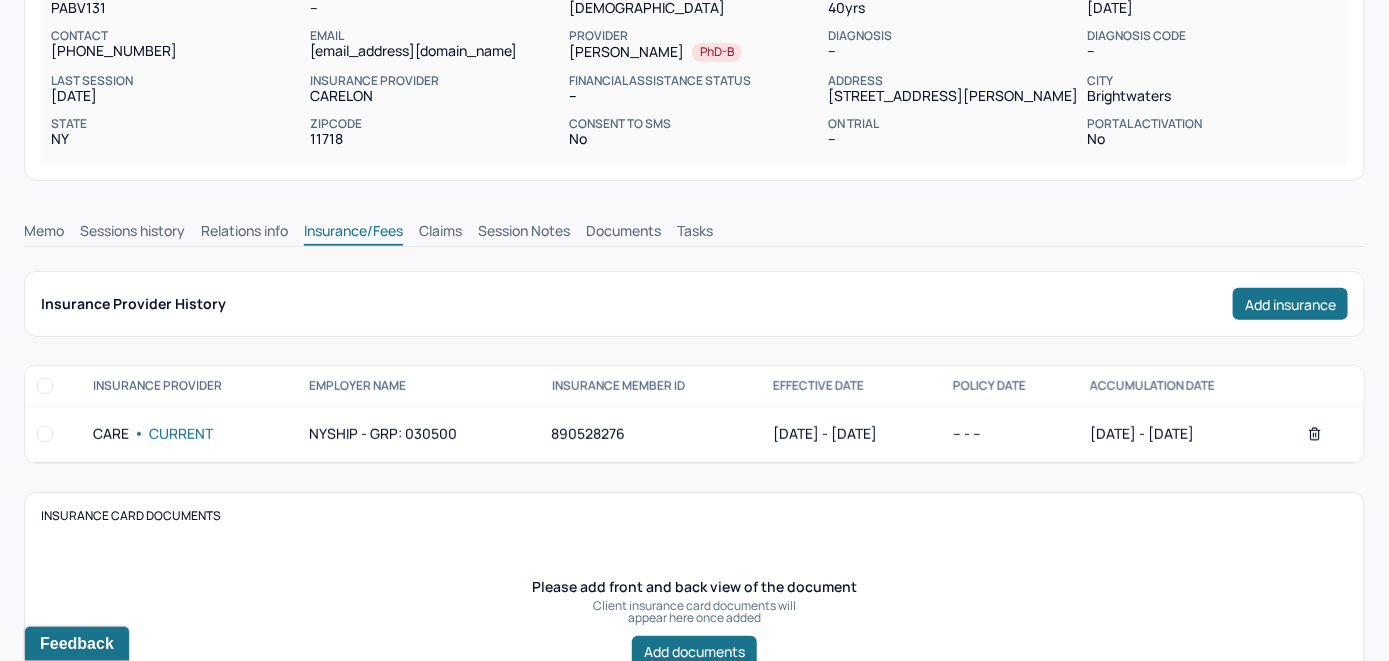 click on "Claims" at bounding box center (440, 233) 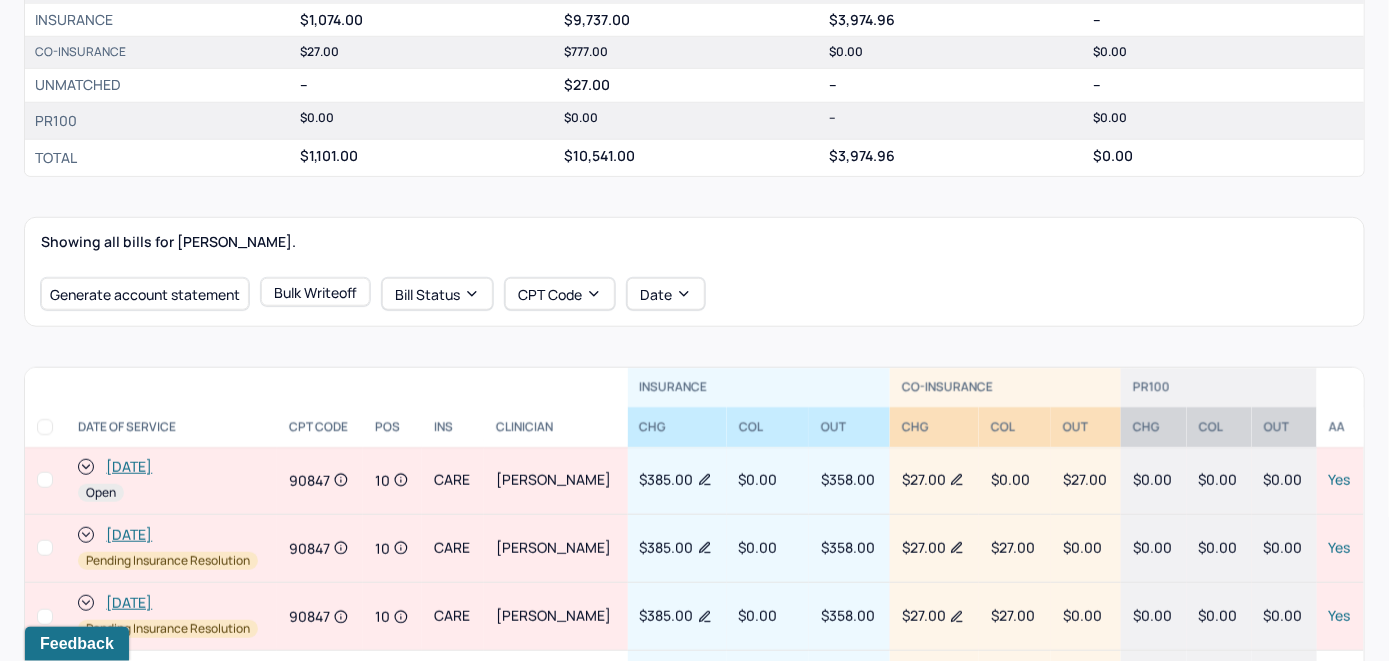 scroll, scrollTop: 600, scrollLeft: 0, axis: vertical 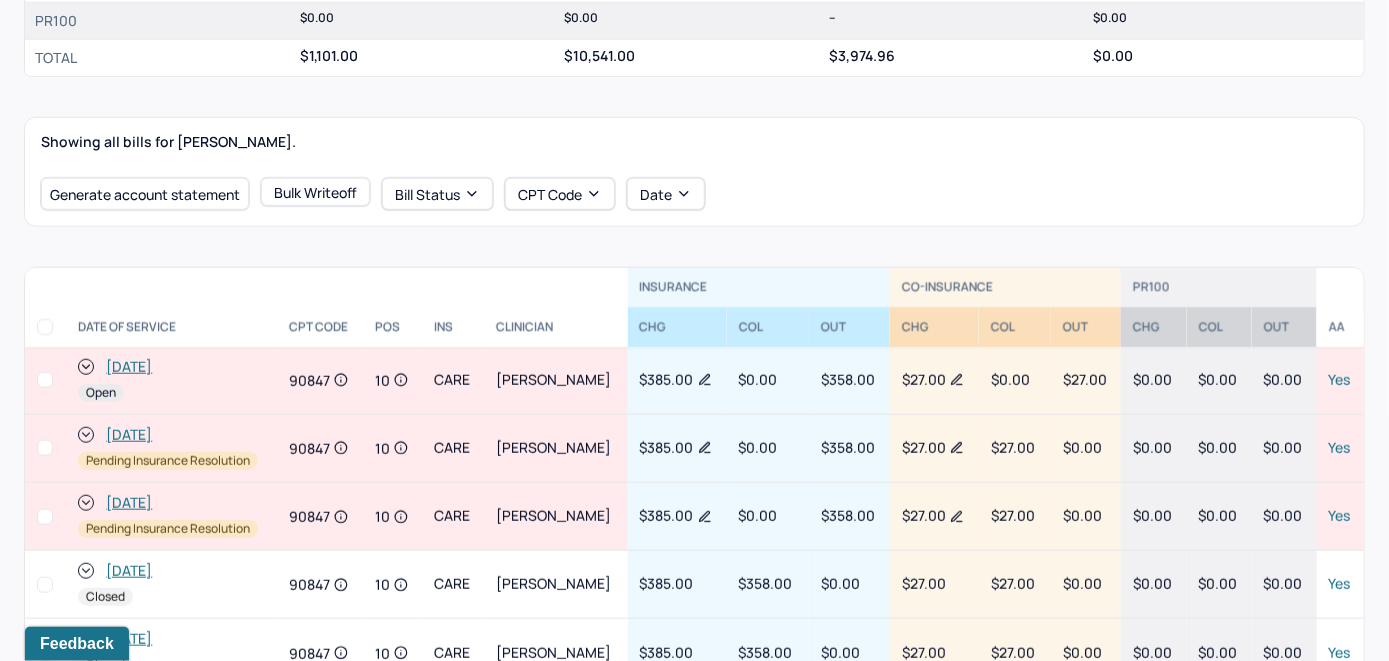 click on "[DATE]" at bounding box center (129, 367) 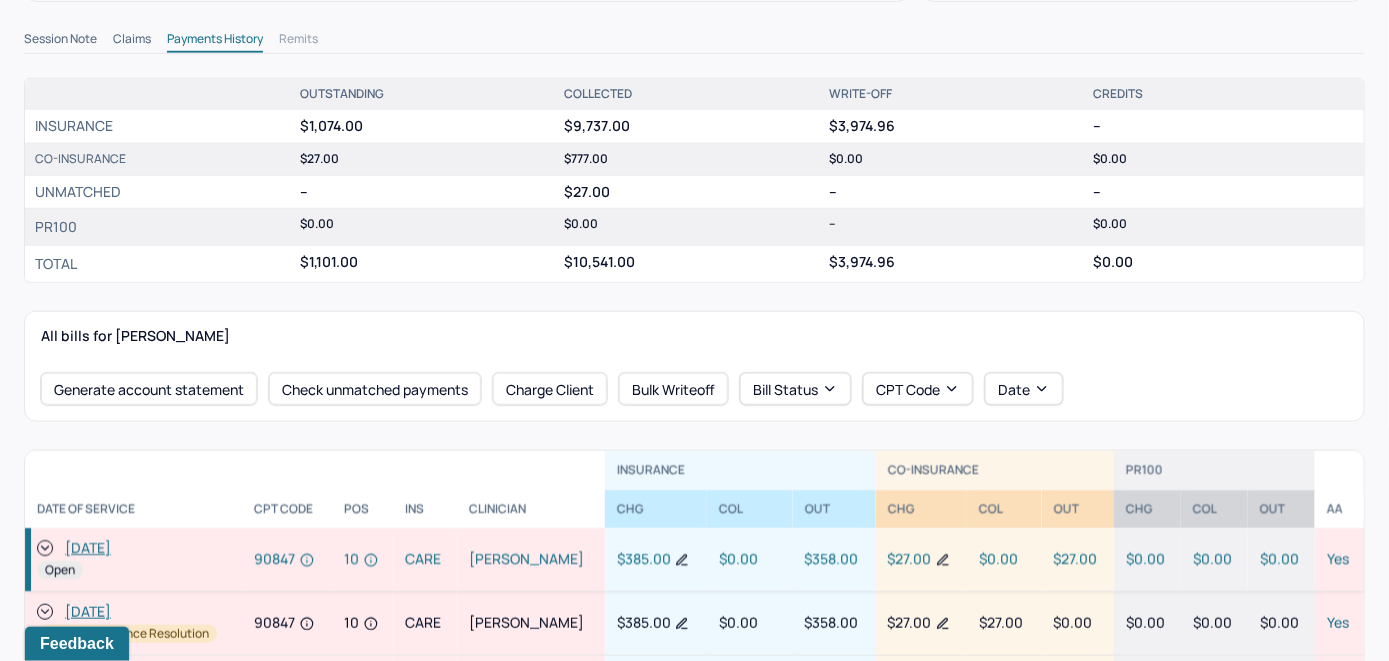 scroll, scrollTop: 600, scrollLeft: 0, axis: vertical 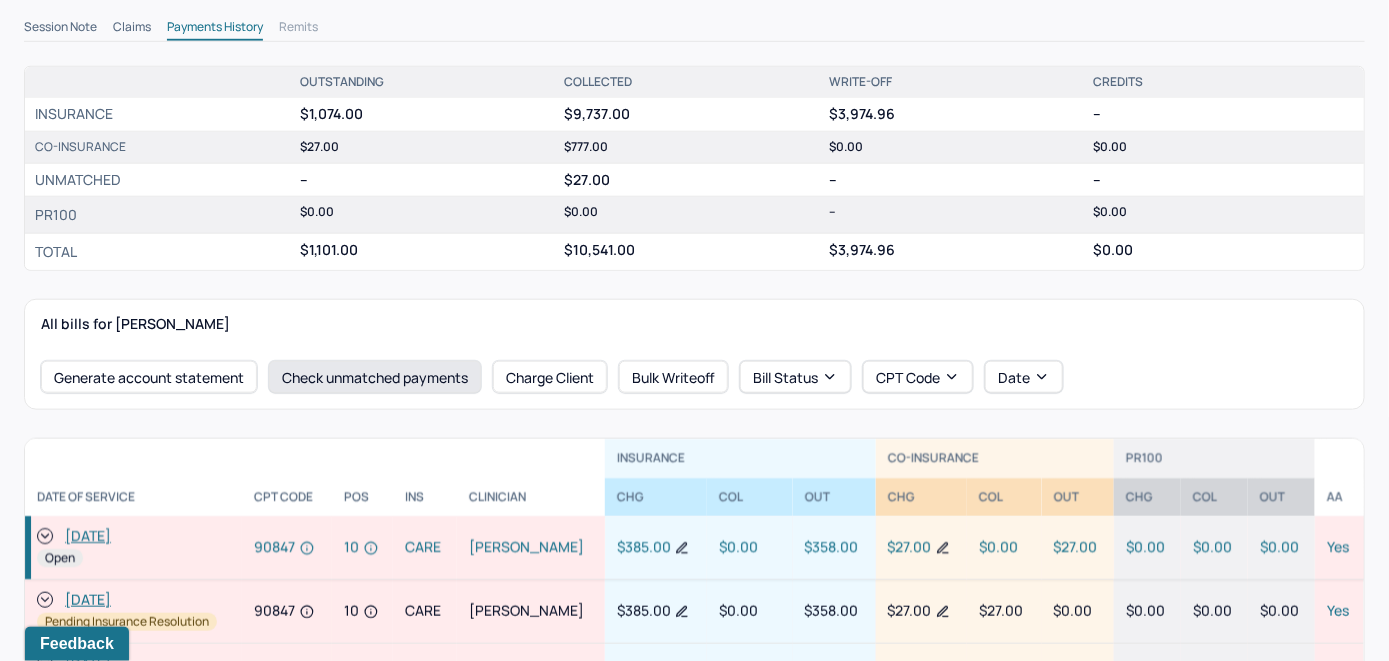 click on "Check unmatched payments" at bounding box center [375, 377] 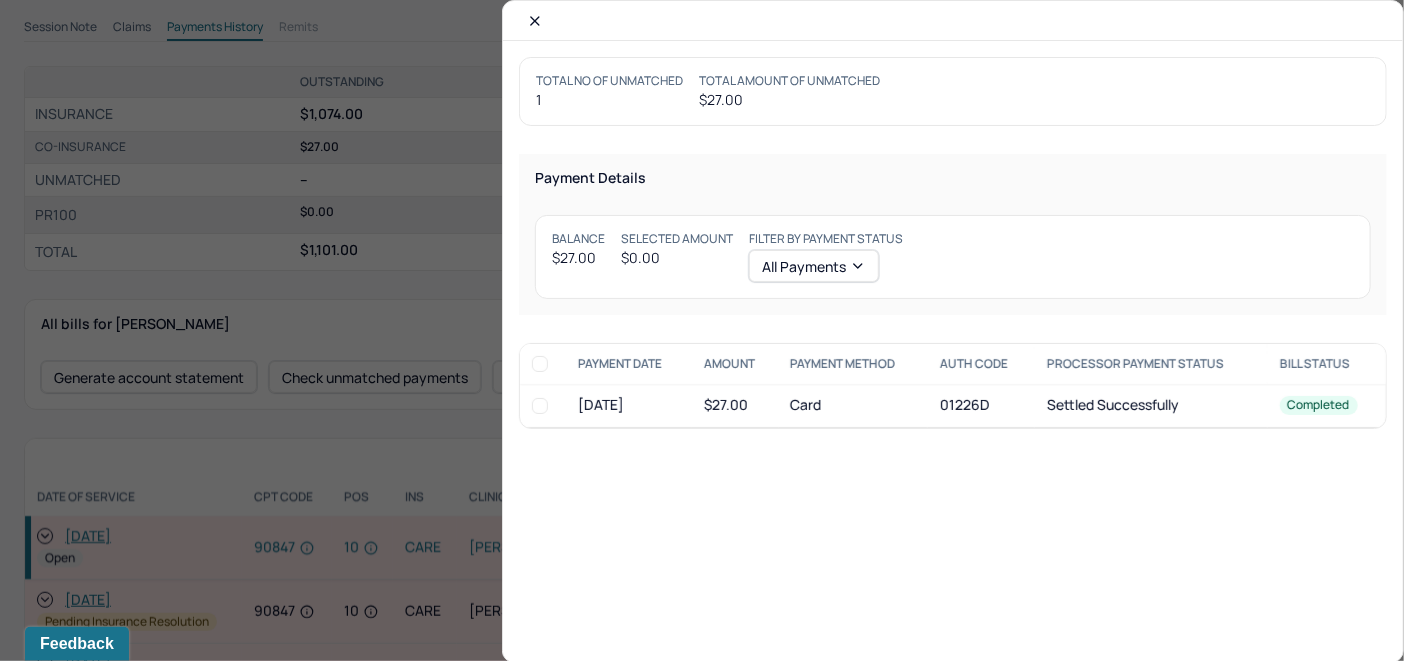 click at bounding box center (540, 406) 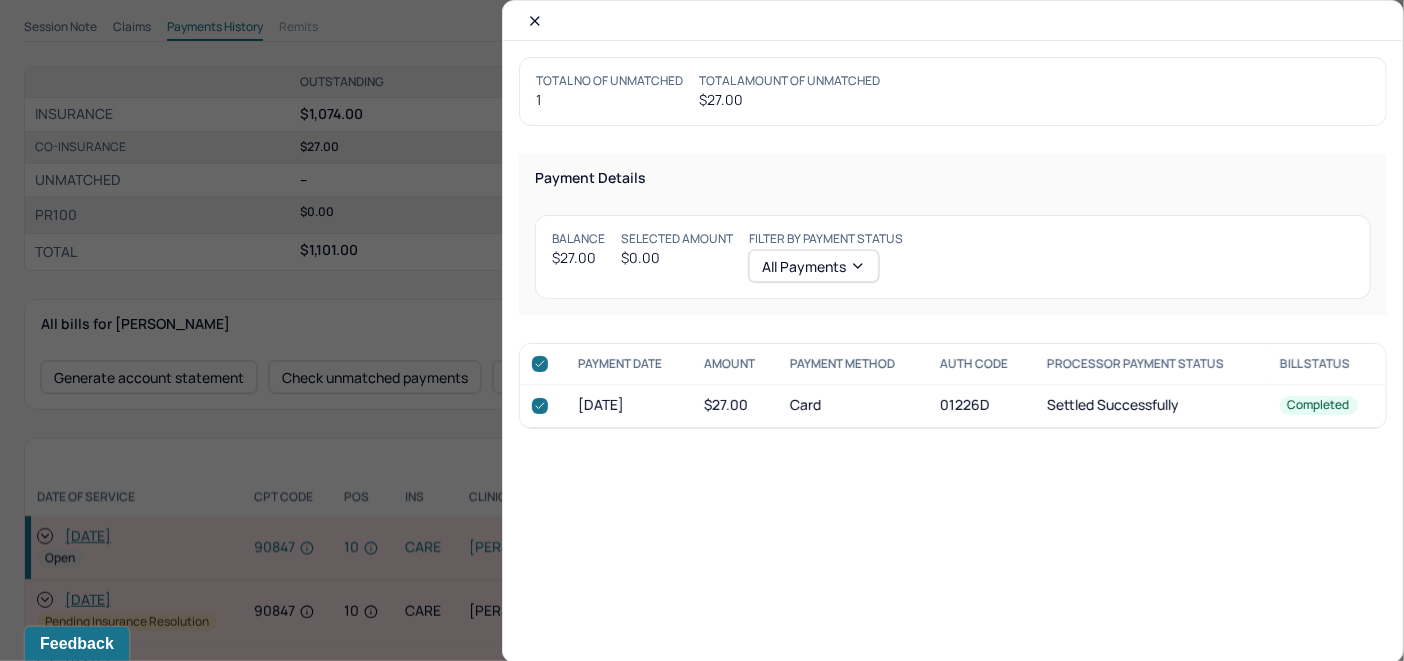 checkbox on "true" 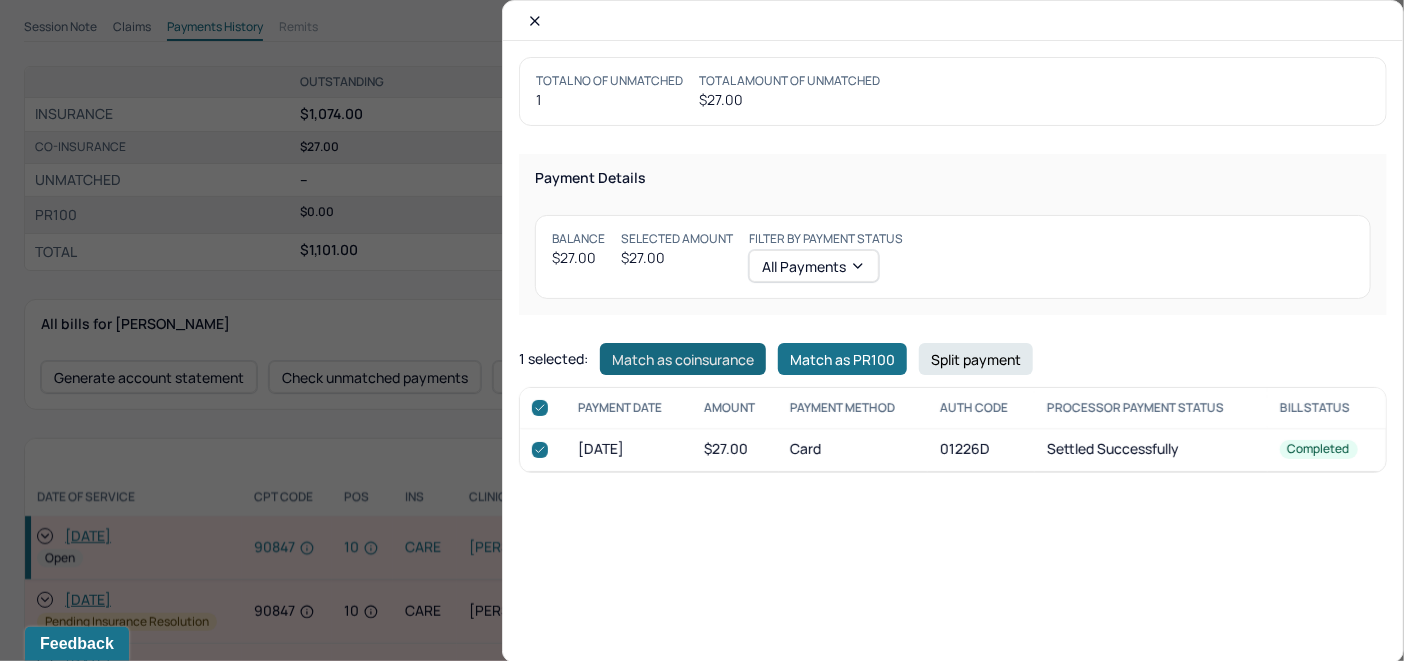 click on "Match as coinsurance" at bounding box center [683, 359] 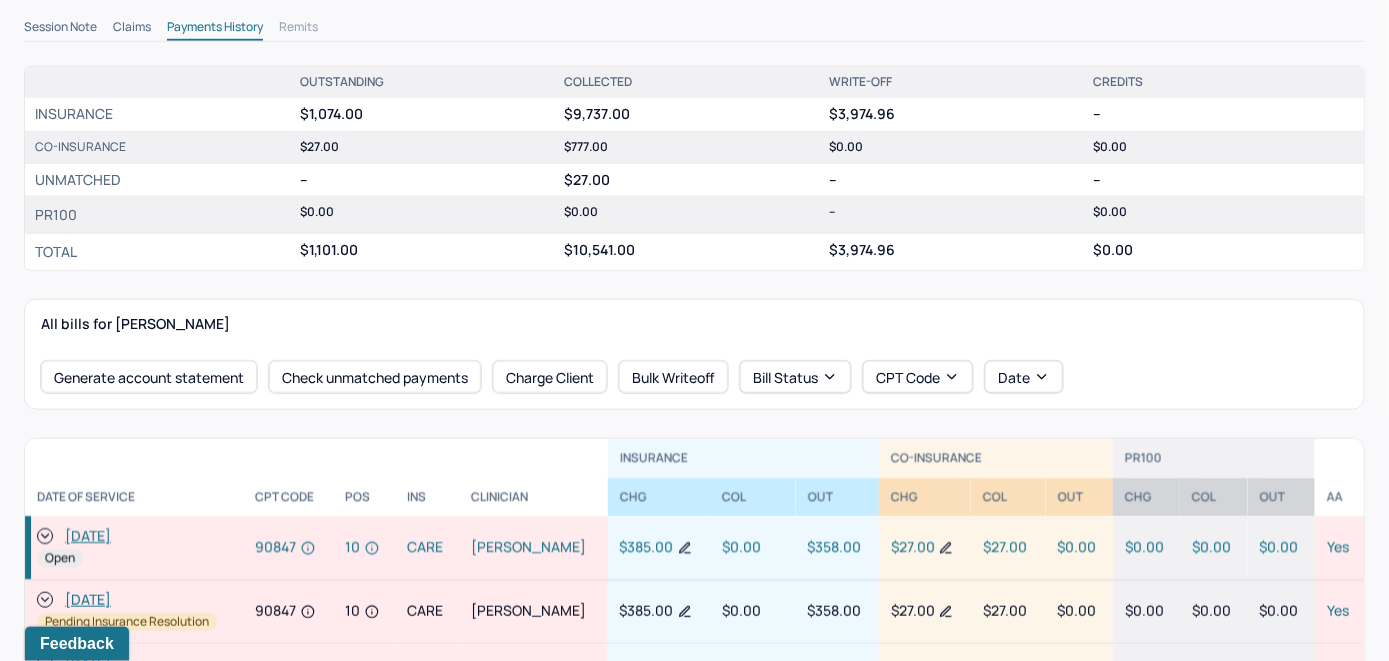 click 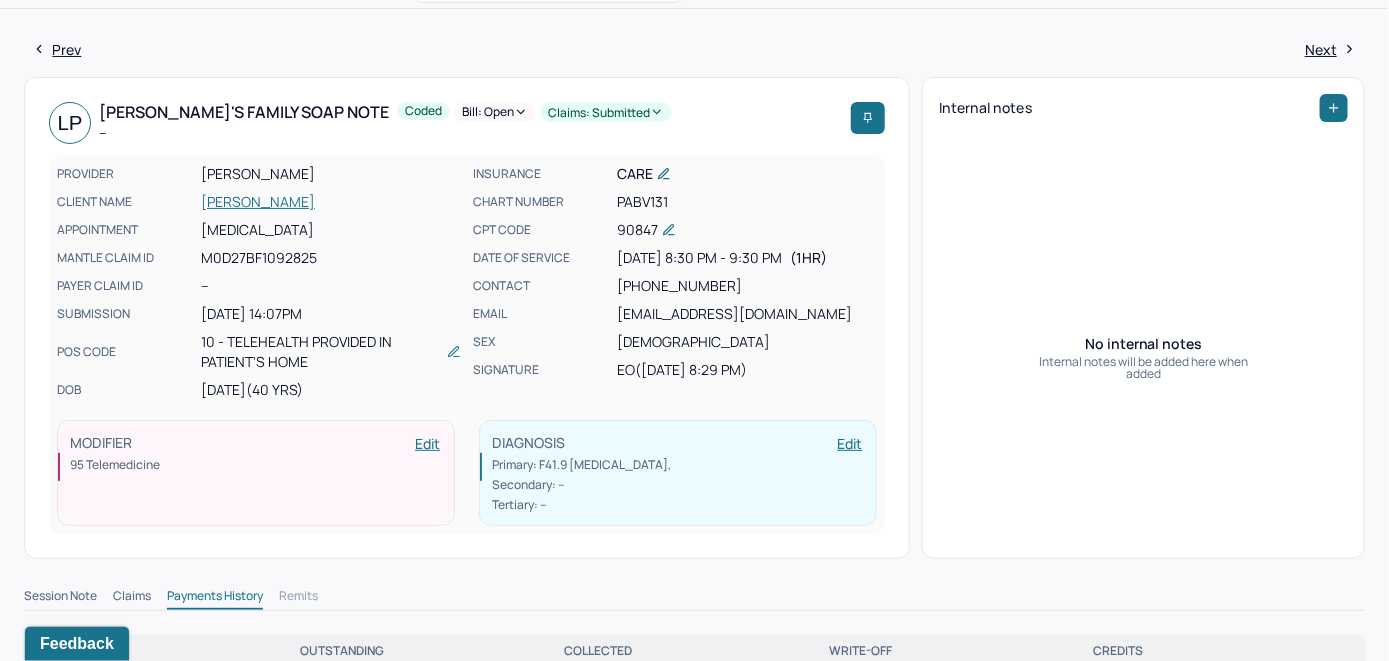 scroll, scrollTop: 0, scrollLeft: 0, axis: both 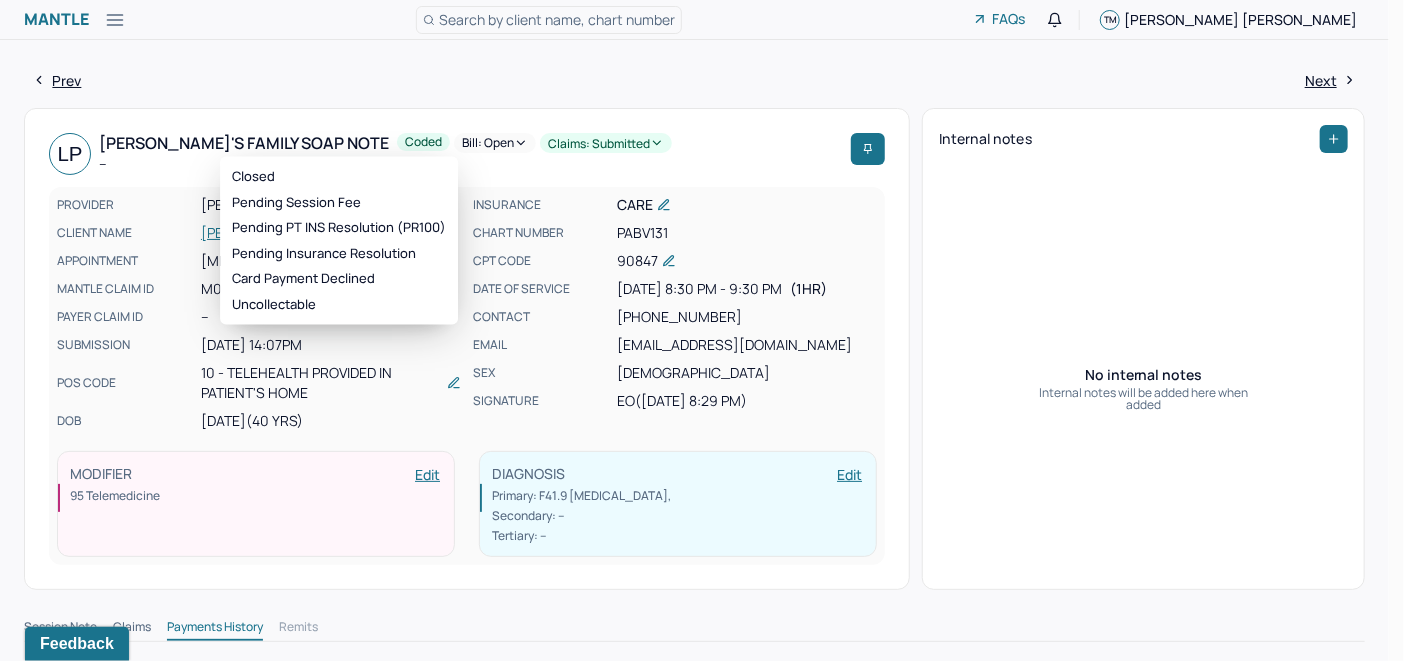 click on "Bill: Open" at bounding box center (495, 143) 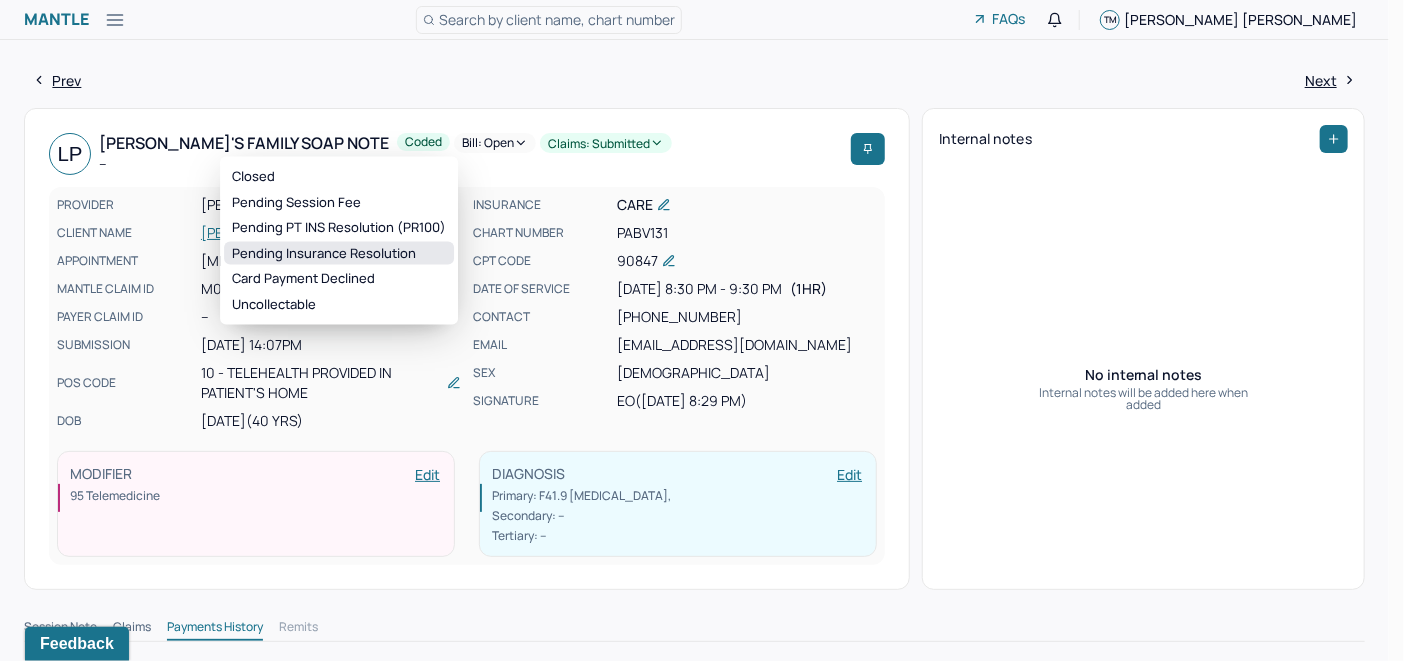 click on "Pending Insurance Resolution" at bounding box center [339, 253] 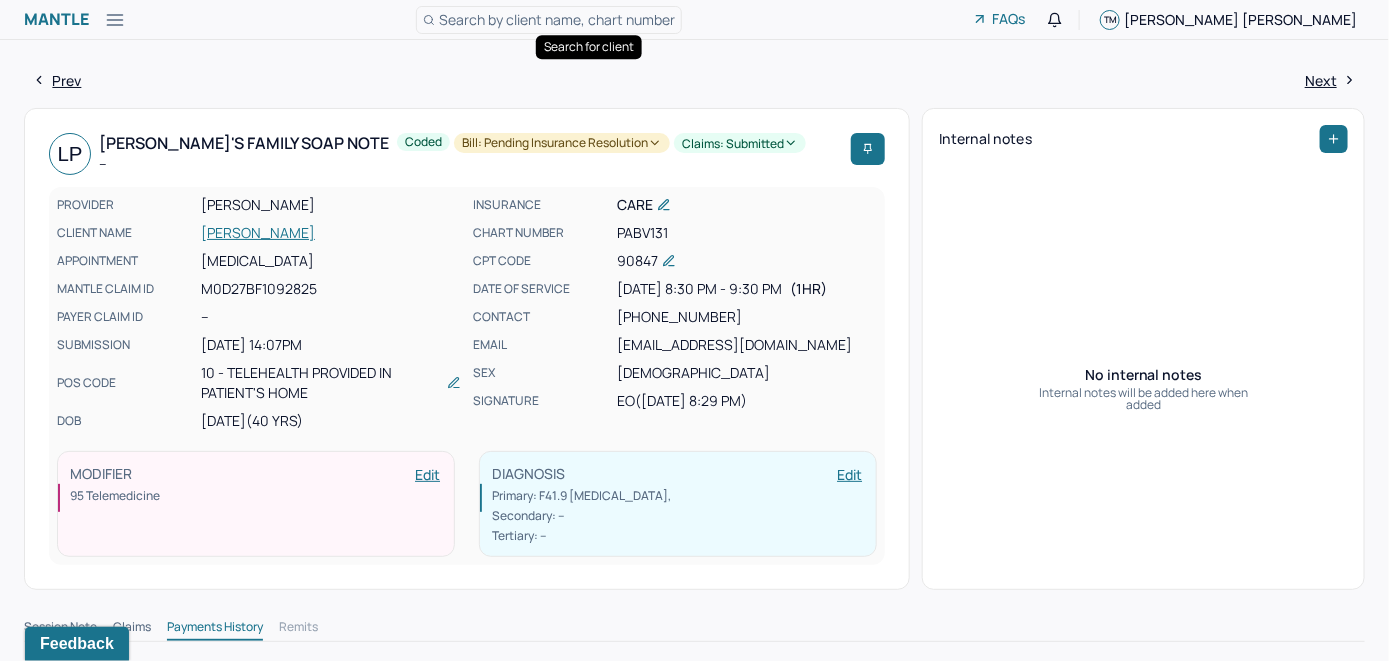 click on "Search by client name, chart number" at bounding box center [557, 19] 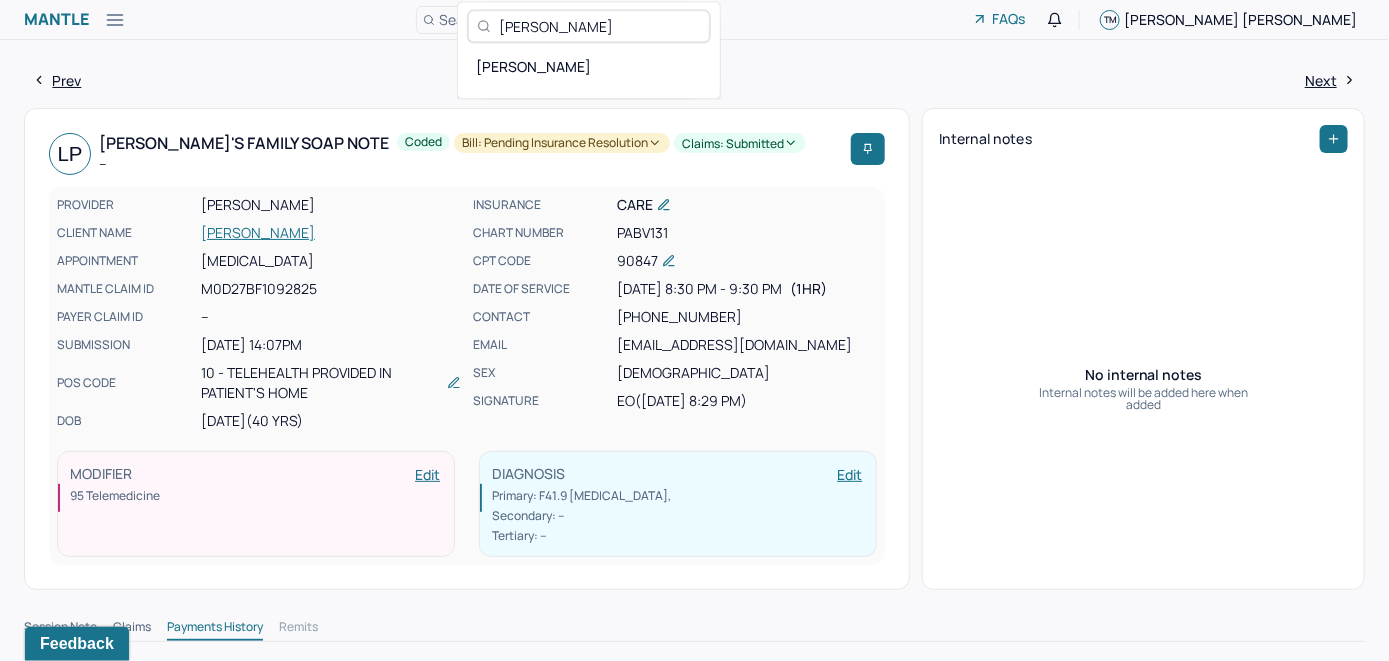 type on "[PERSON_NAME]" 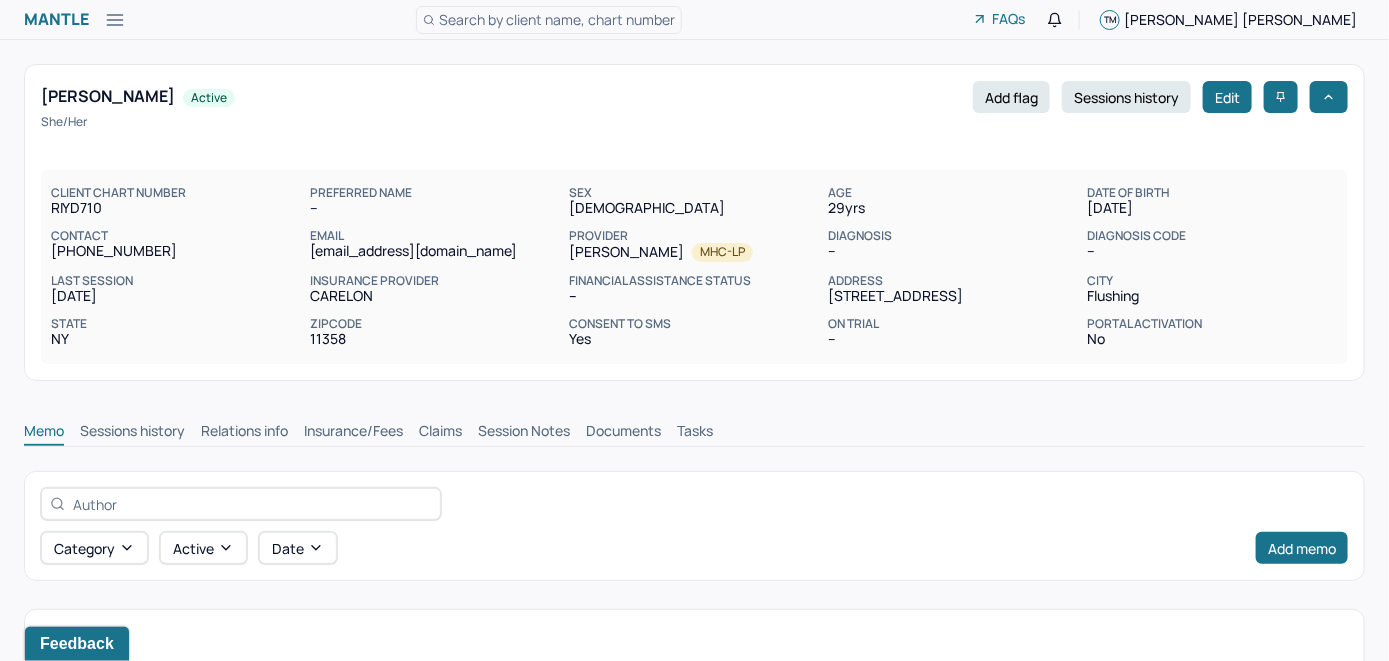 scroll, scrollTop: 0, scrollLeft: 0, axis: both 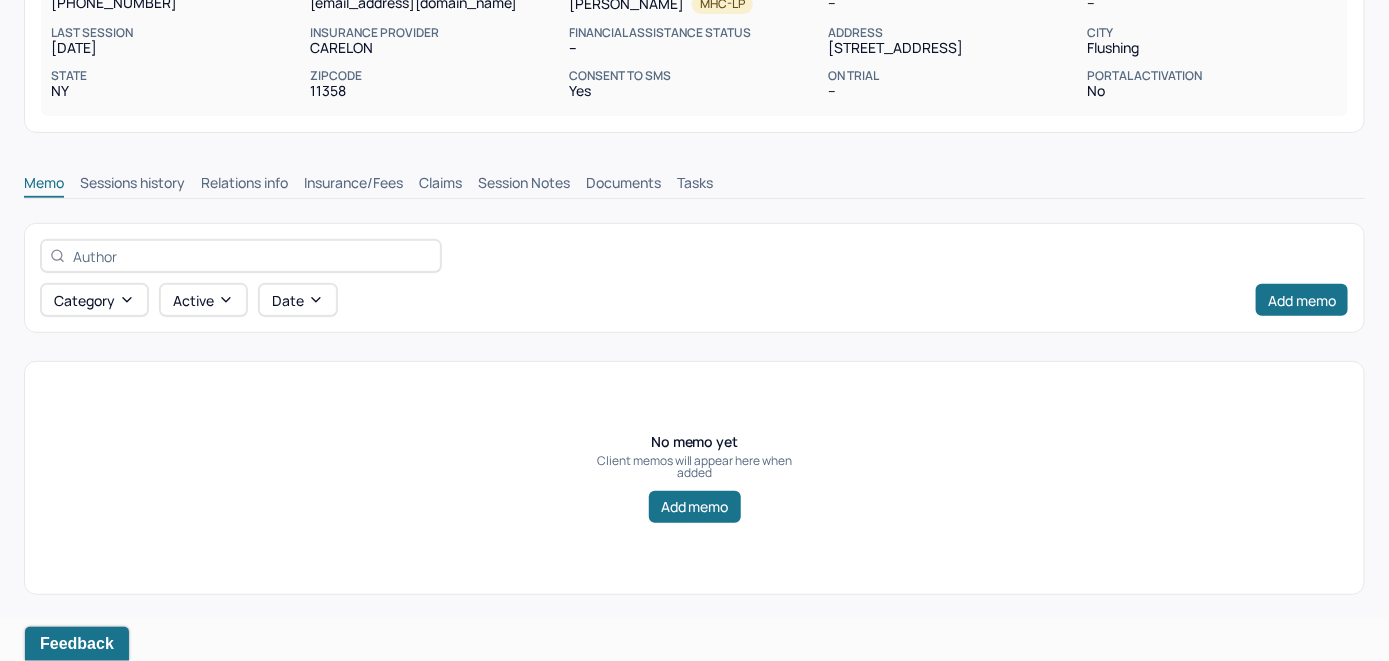 click on "Insurance/Fees" at bounding box center [353, 185] 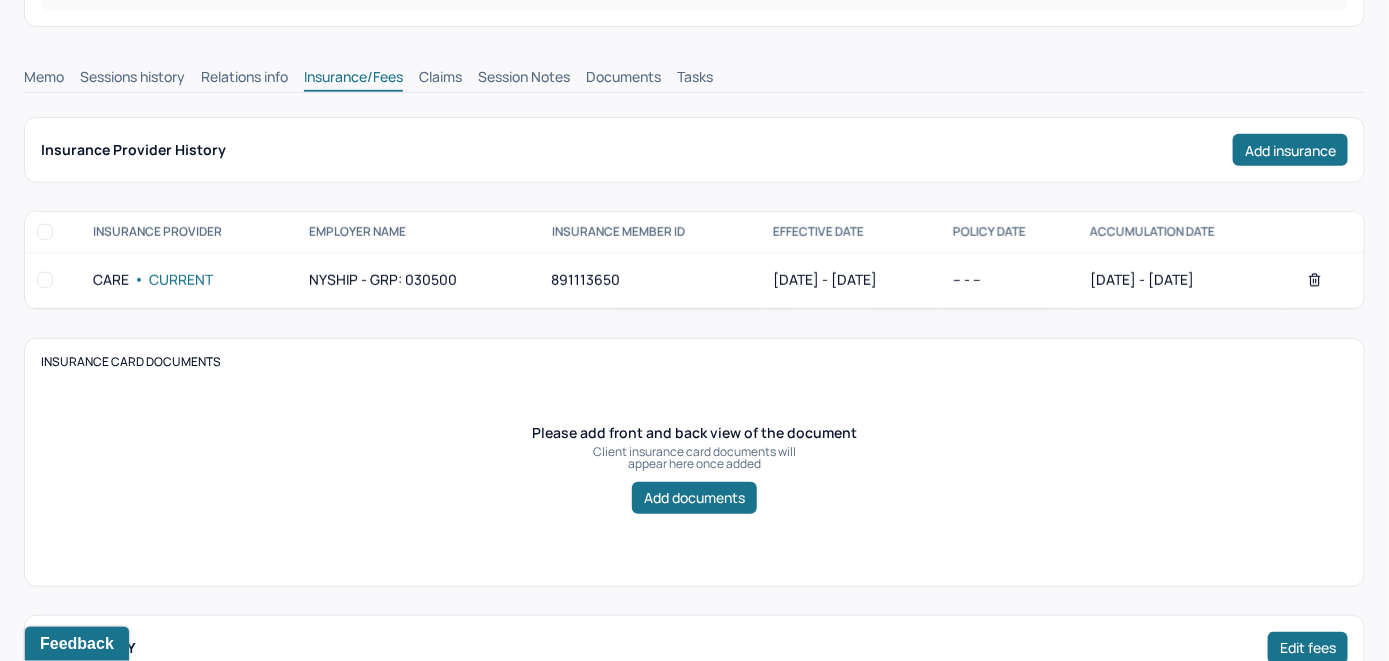 scroll, scrollTop: 348, scrollLeft: 0, axis: vertical 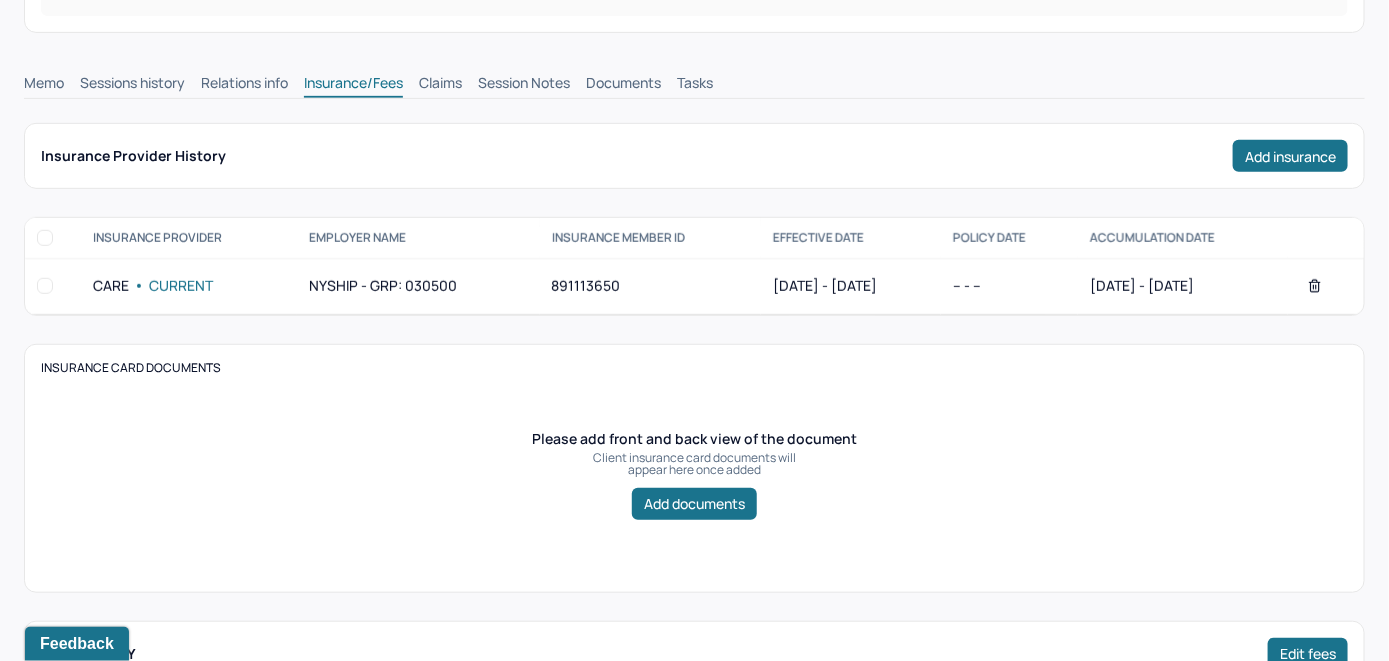 click on "Claims" at bounding box center [440, 85] 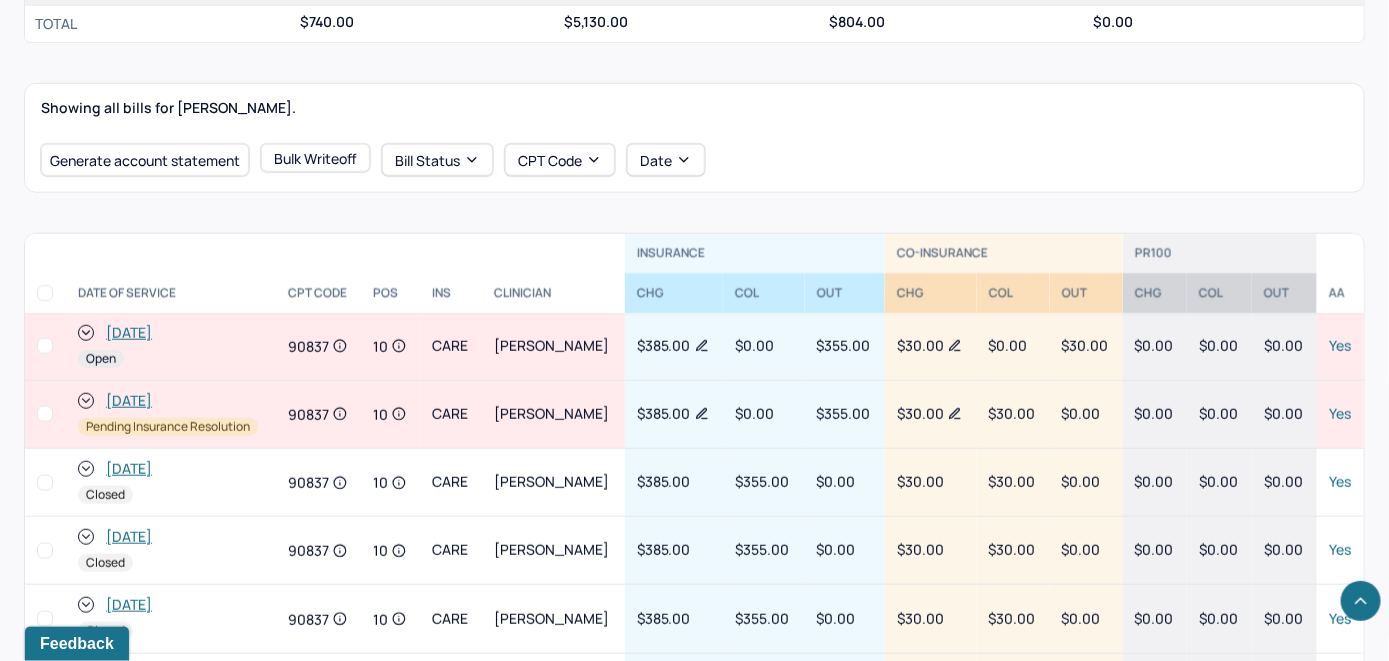 scroll, scrollTop: 648, scrollLeft: 0, axis: vertical 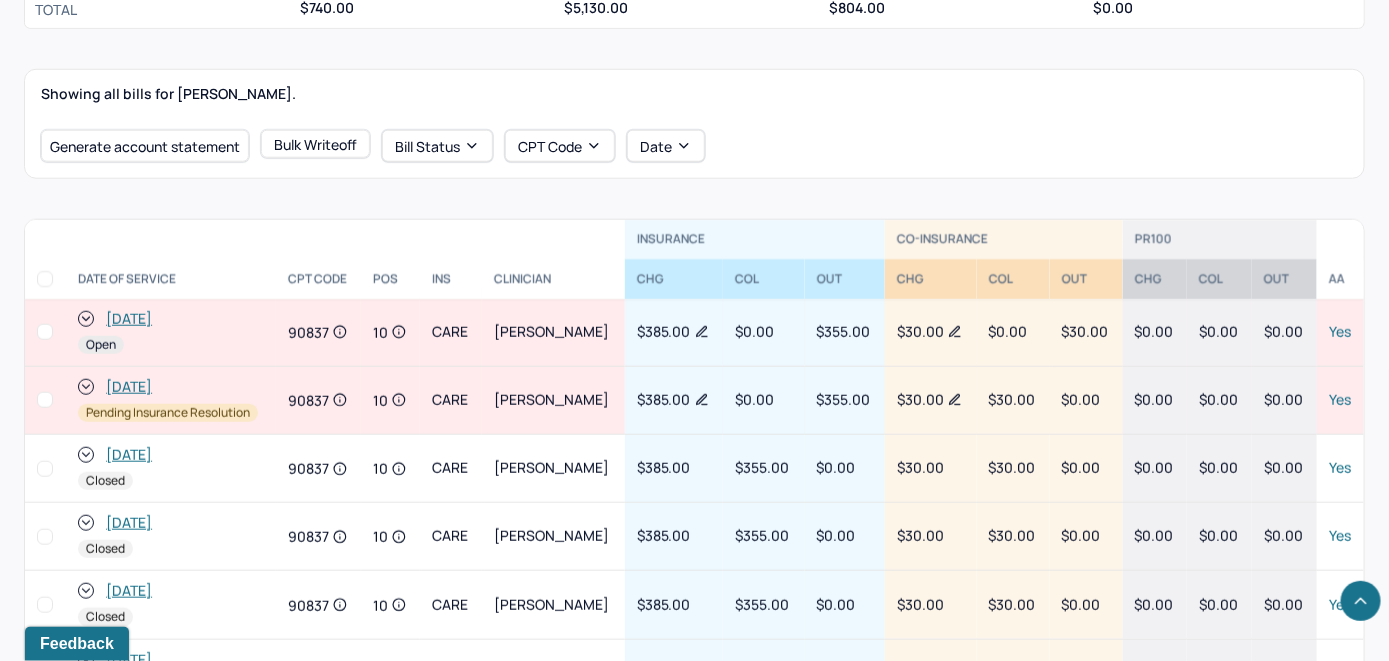 click on "[DATE]" at bounding box center (129, 319) 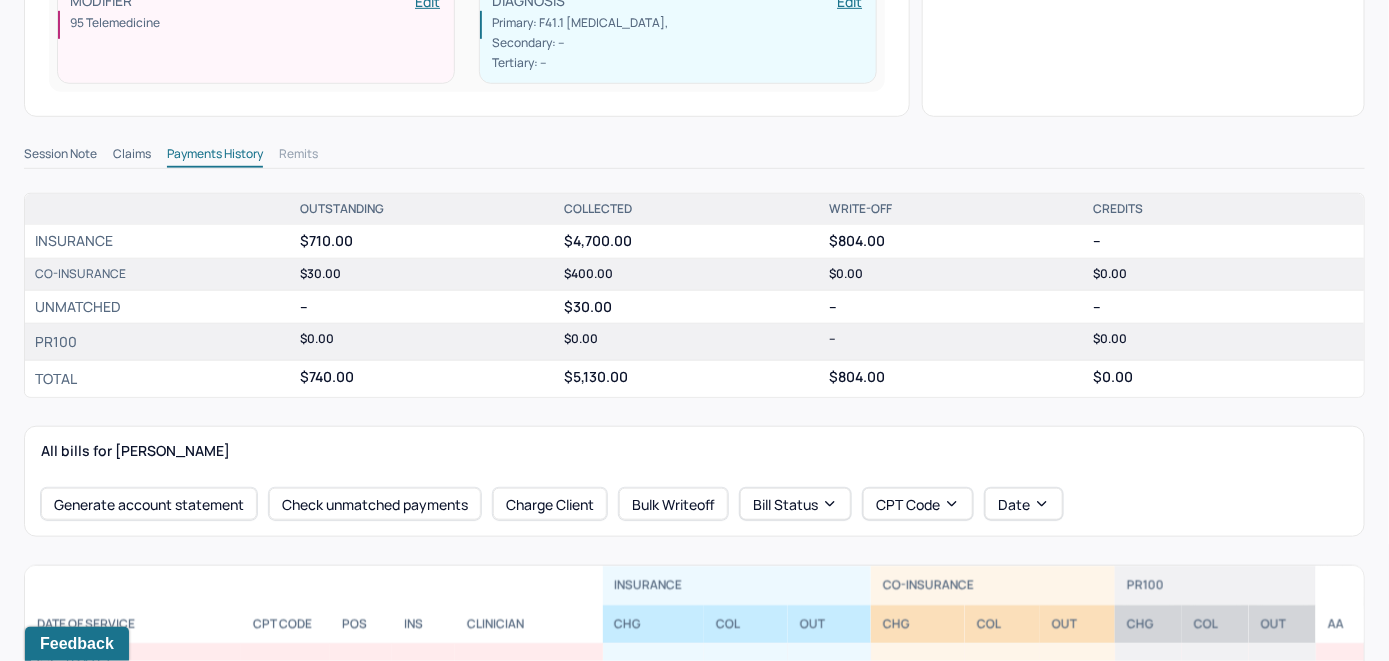 scroll, scrollTop: 600, scrollLeft: 0, axis: vertical 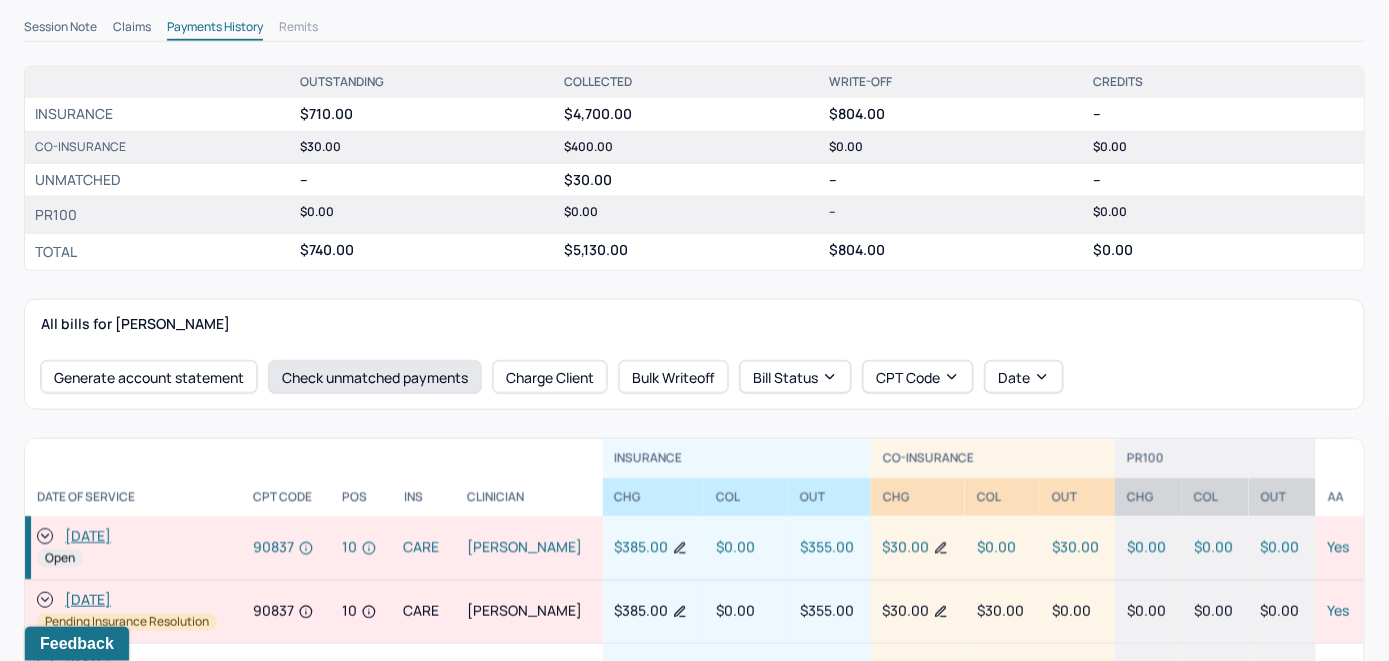 click on "Check unmatched payments" at bounding box center (375, 377) 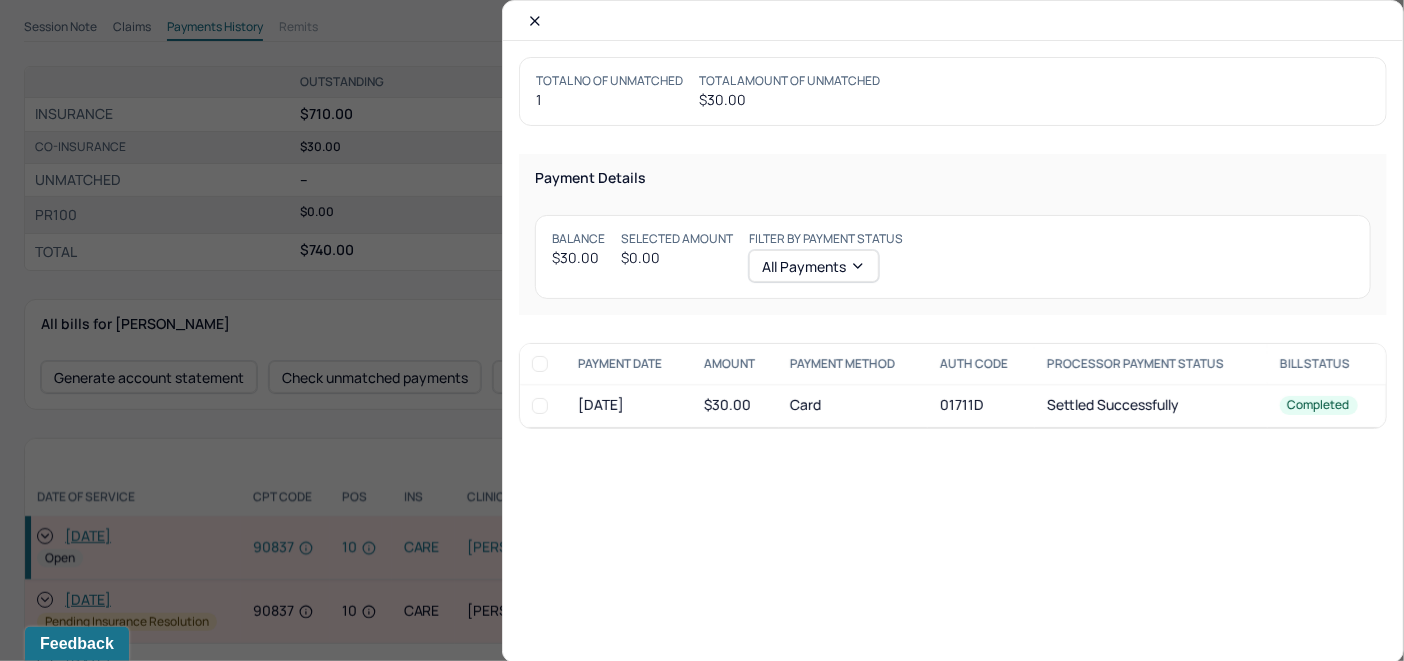 click at bounding box center [540, 406] 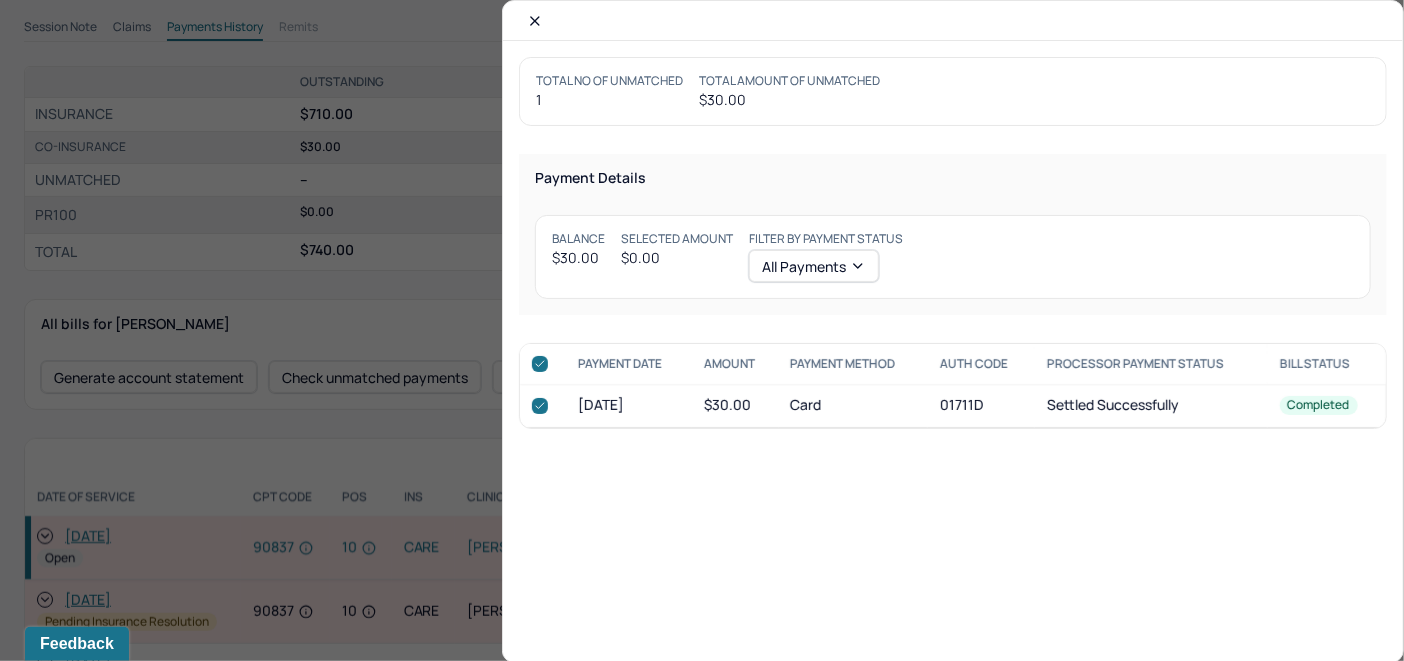 checkbox on "true" 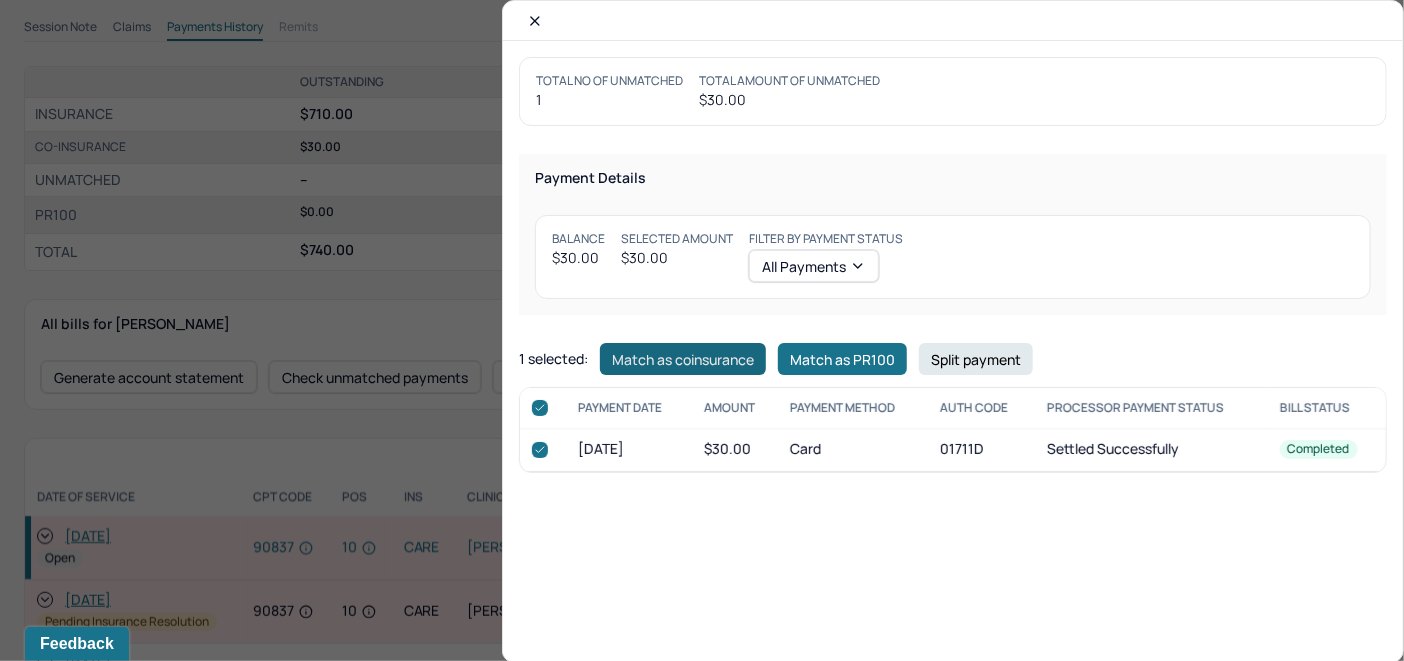 click on "Match as coinsurance" at bounding box center [683, 359] 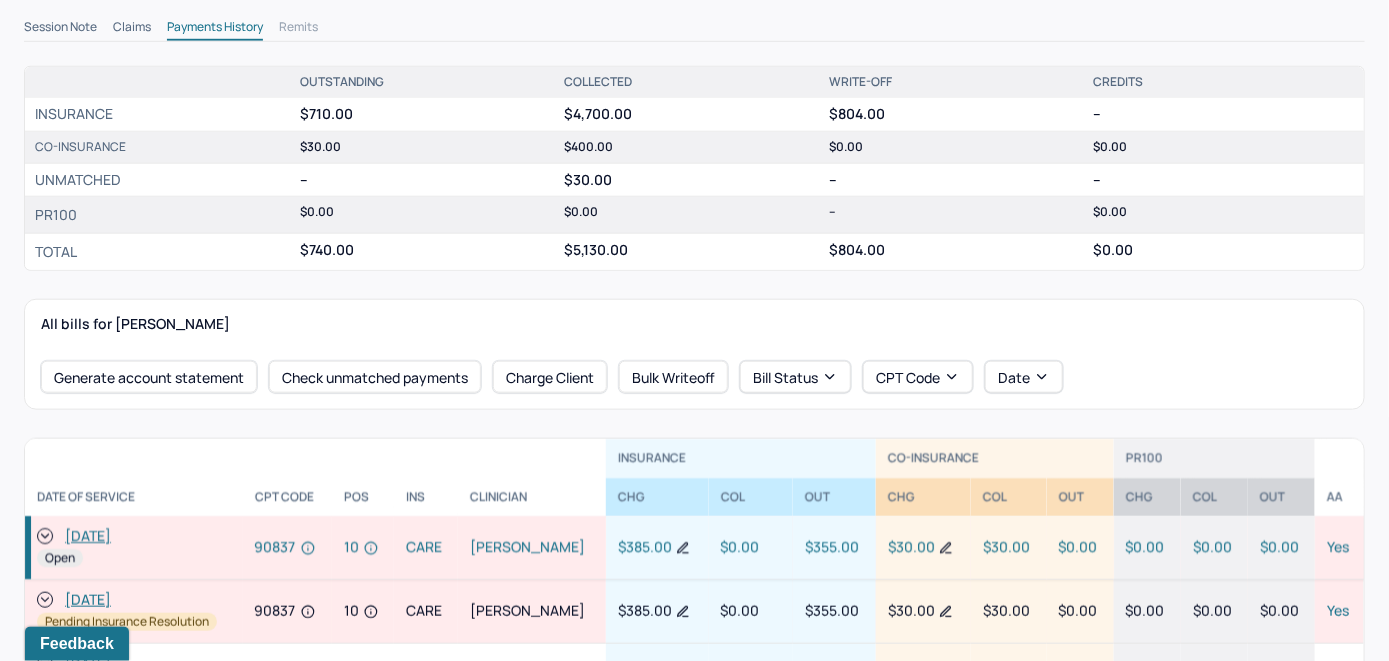 click 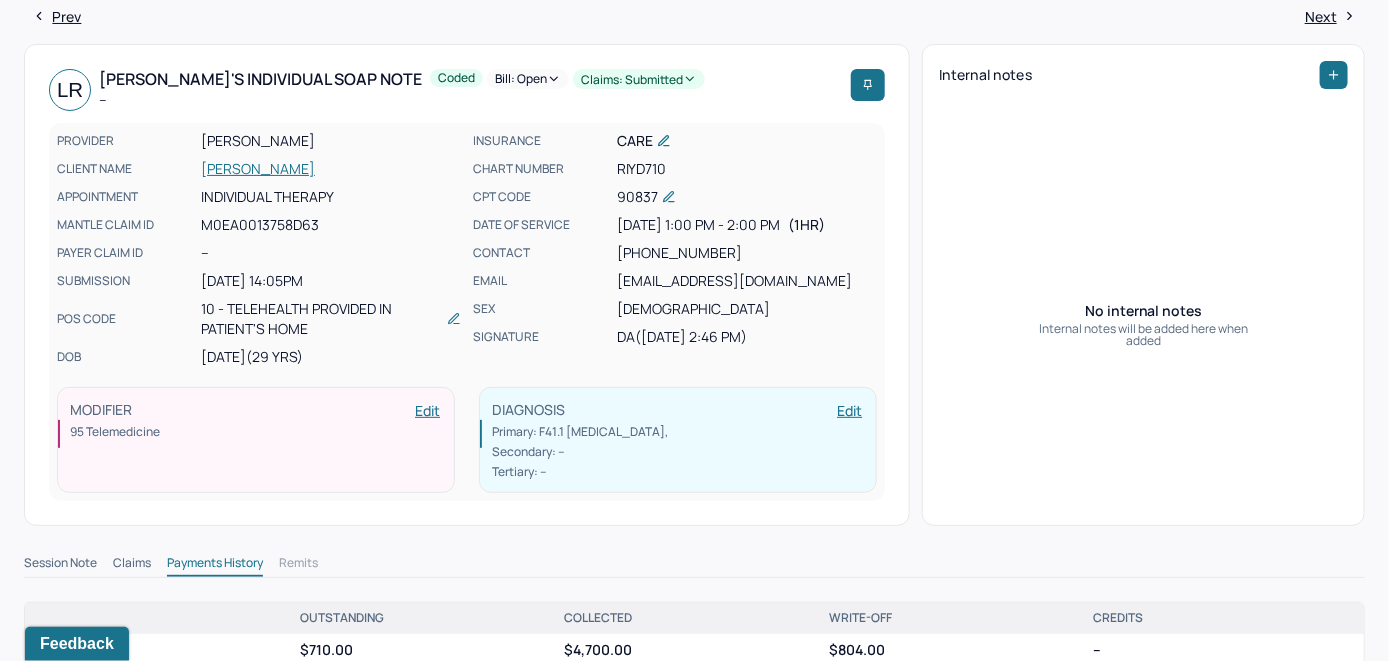 scroll, scrollTop: 0, scrollLeft: 0, axis: both 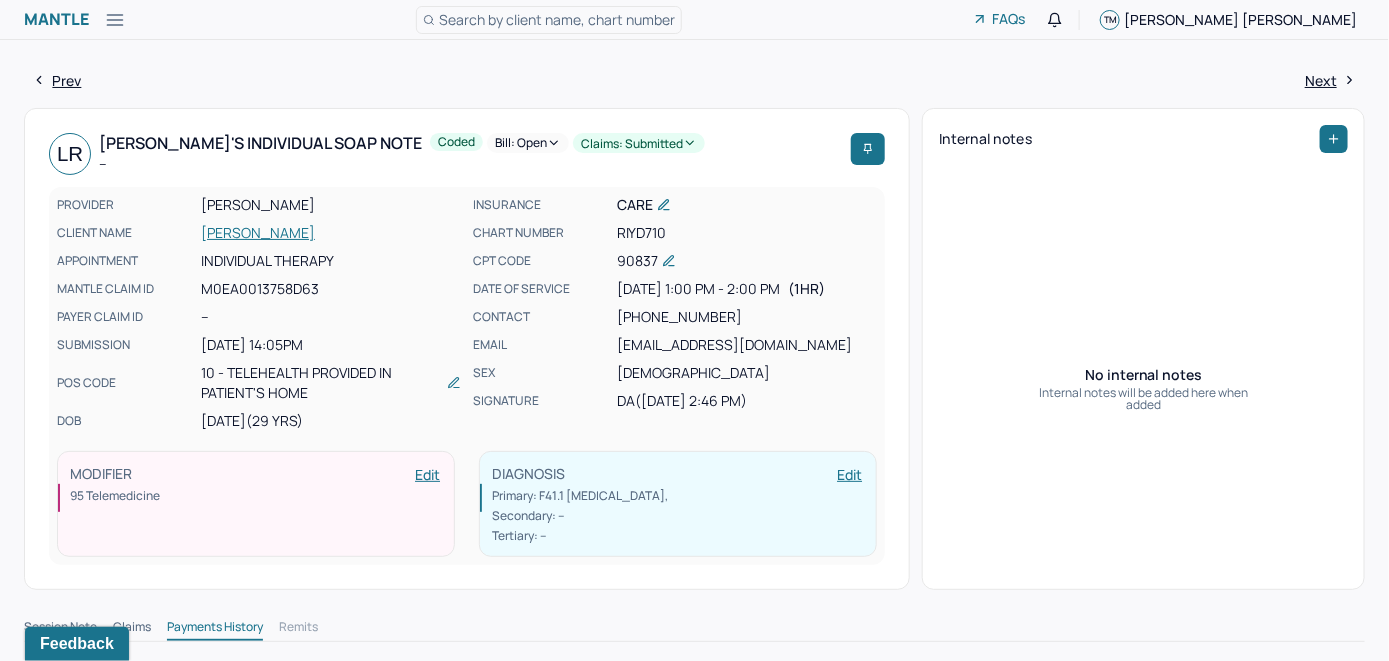 click on "Bill: Open" at bounding box center (528, 143) 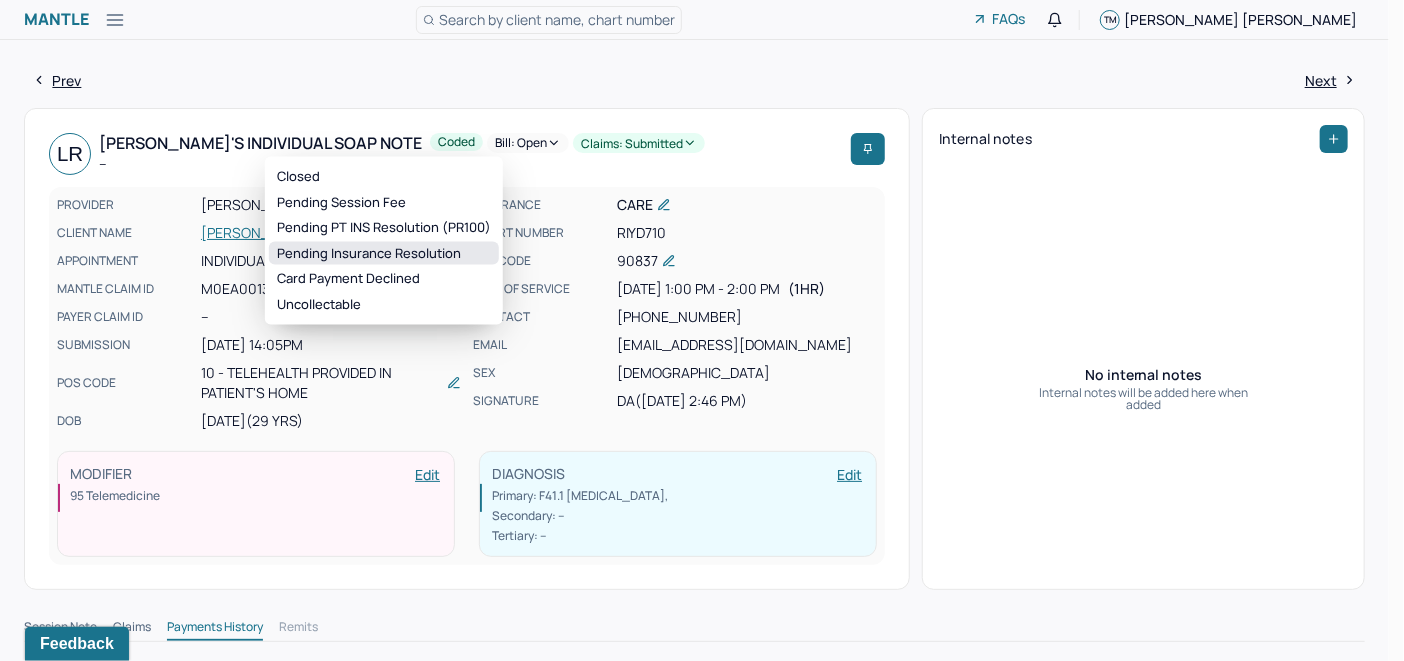 click on "Pending Insurance Resolution" at bounding box center [384, 253] 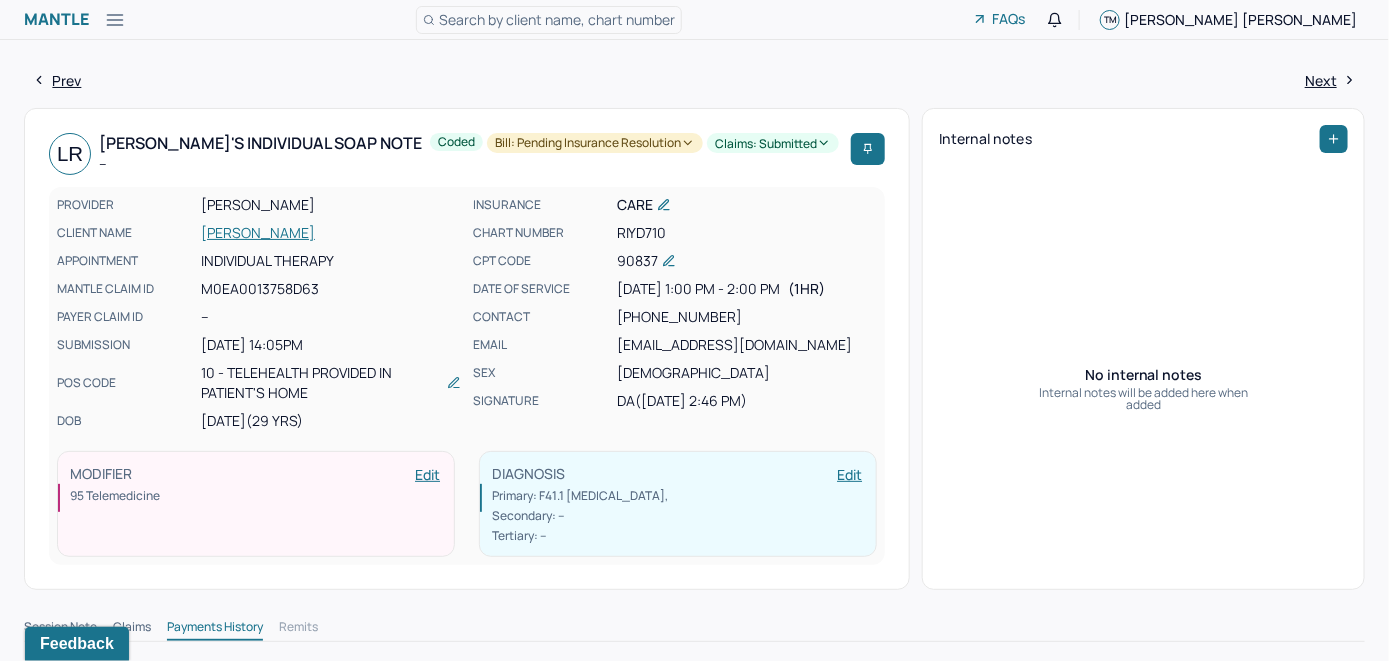 click on "Search by client name, chart number" at bounding box center [557, 19] 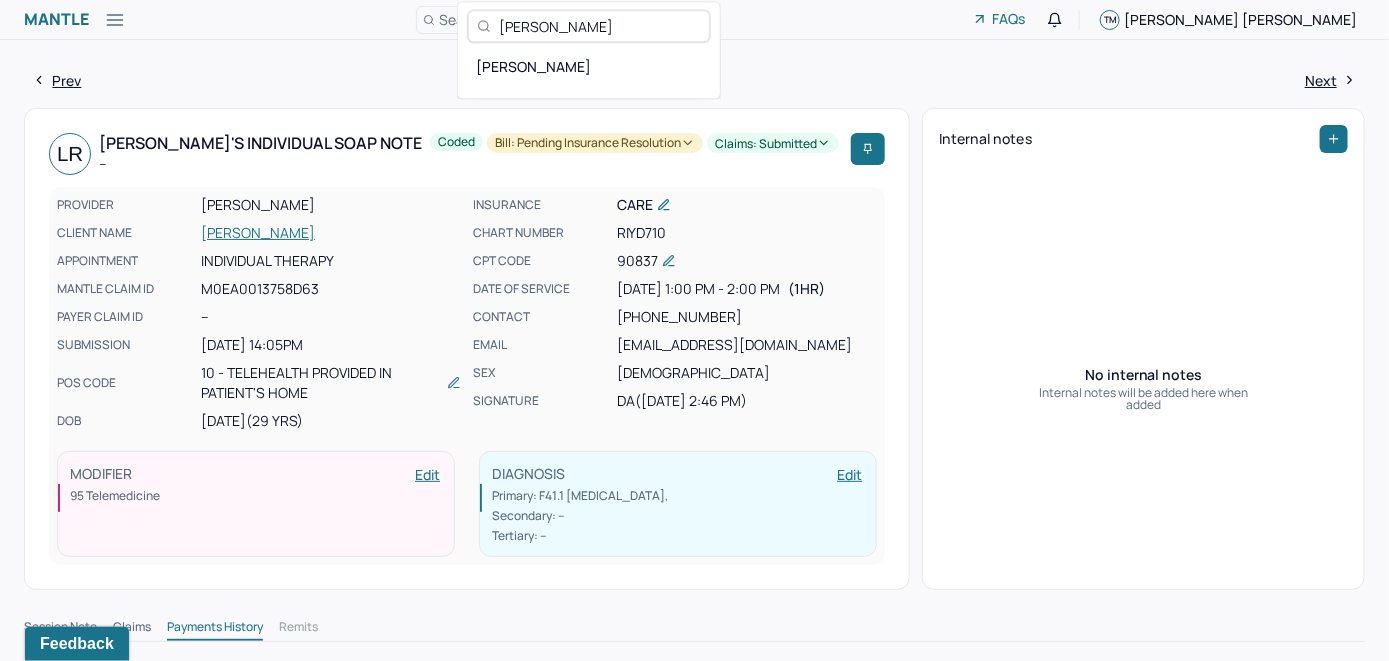 type on "[PERSON_NAME]" 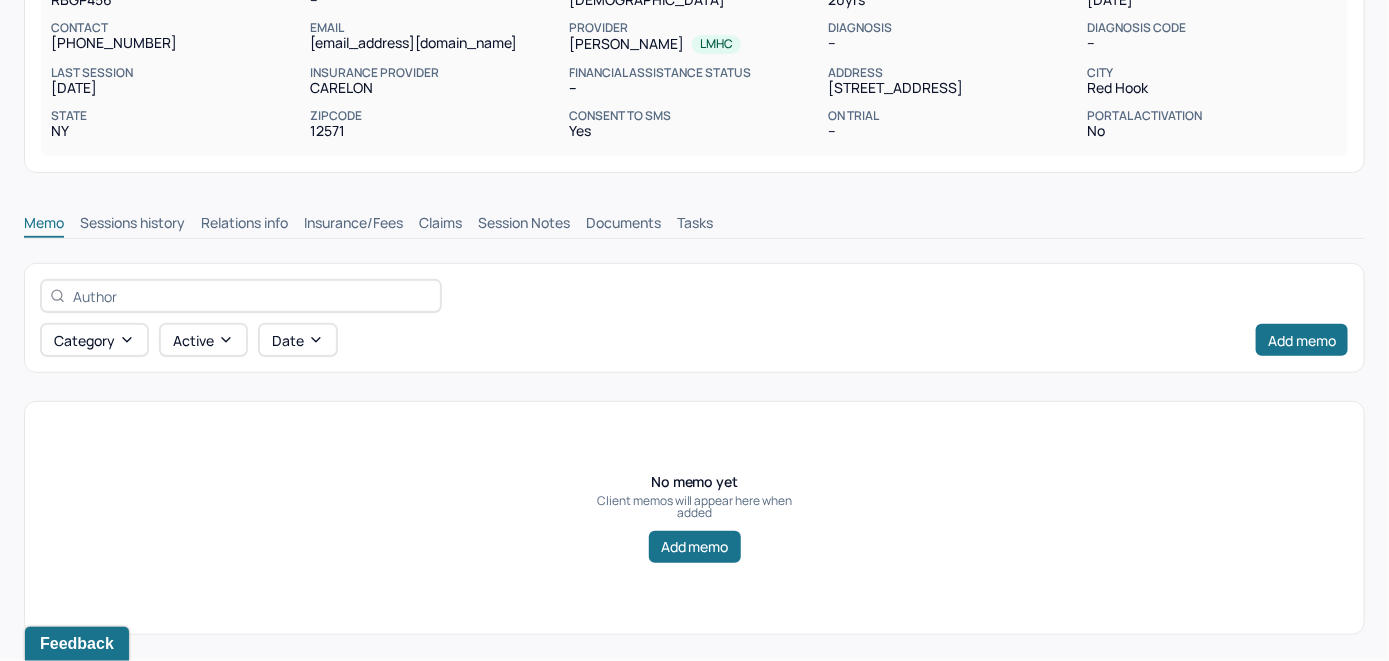 scroll, scrollTop: 248, scrollLeft: 0, axis: vertical 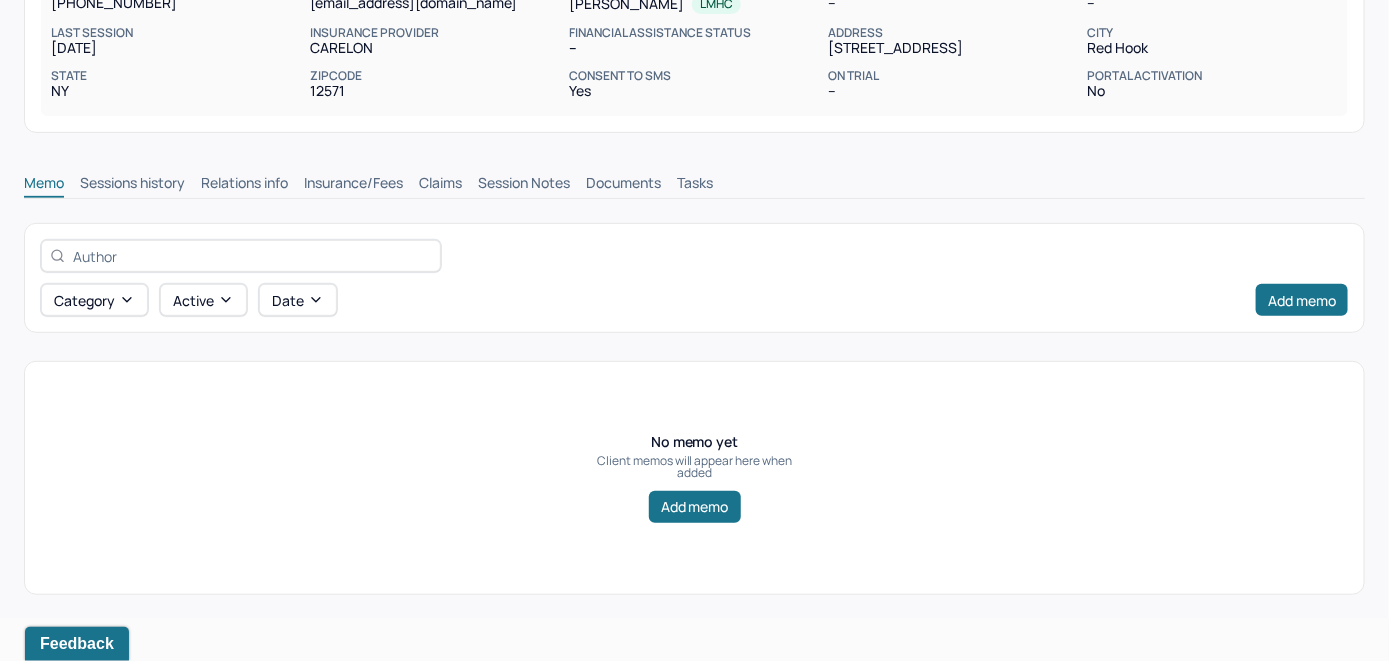 click on "Insurance/Fees" at bounding box center [353, 185] 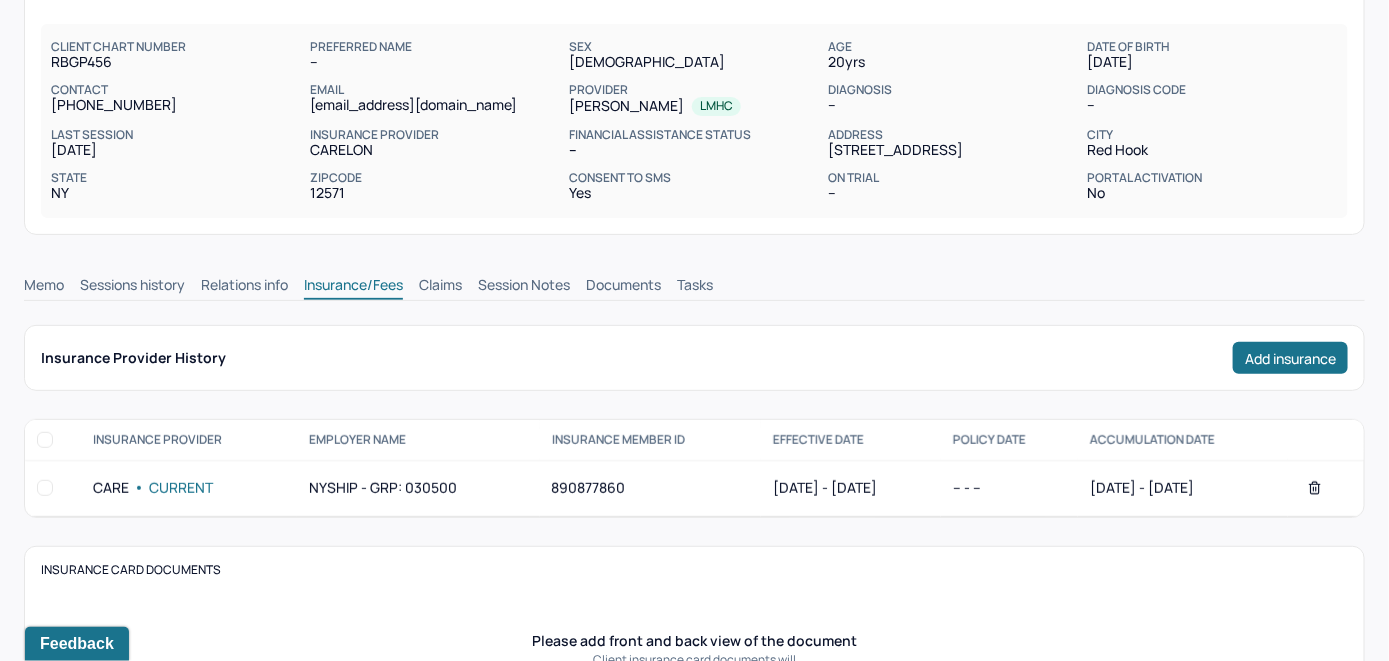 scroll, scrollTop: 0, scrollLeft: 0, axis: both 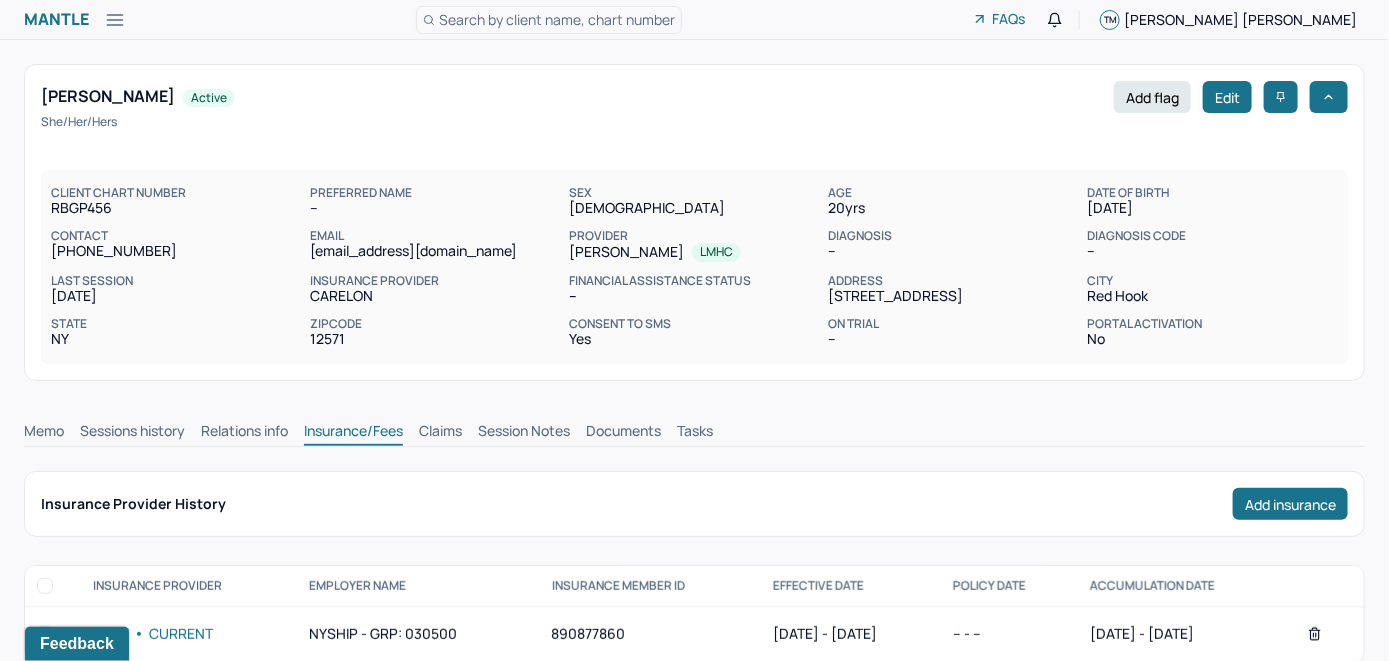 click on "Claims" at bounding box center (440, 433) 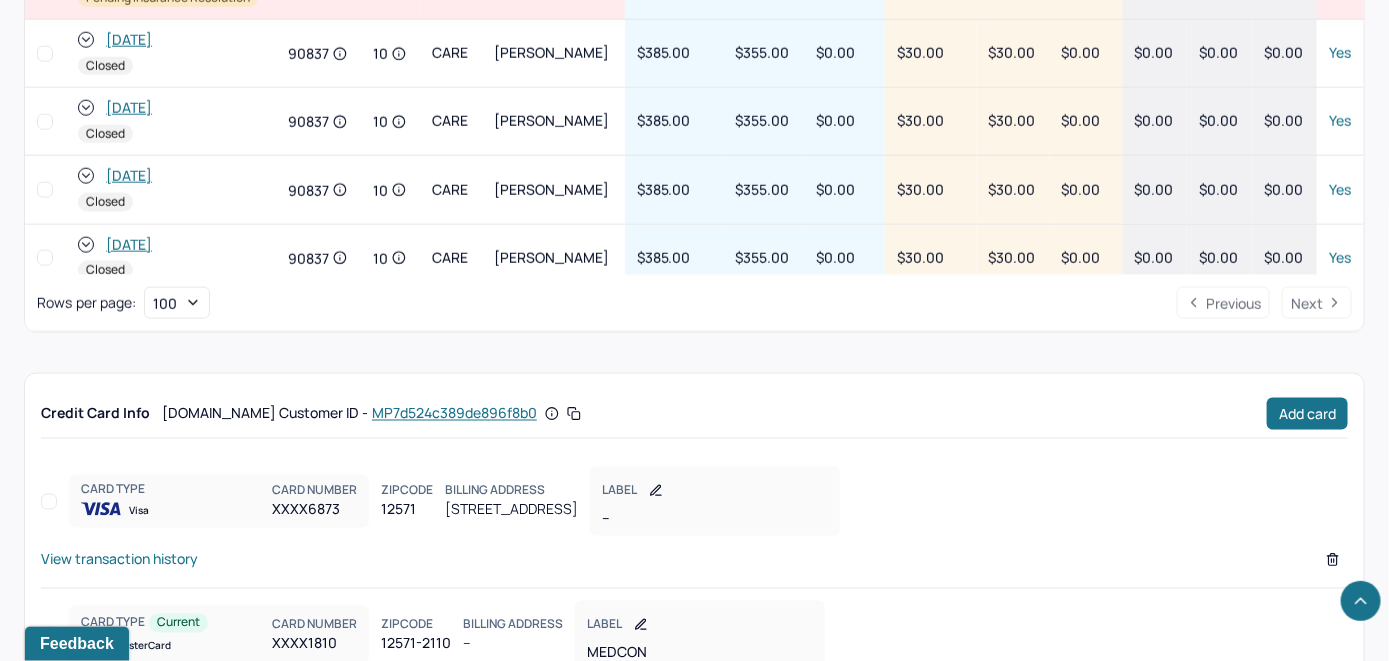 scroll, scrollTop: 1051, scrollLeft: 0, axis: vertical 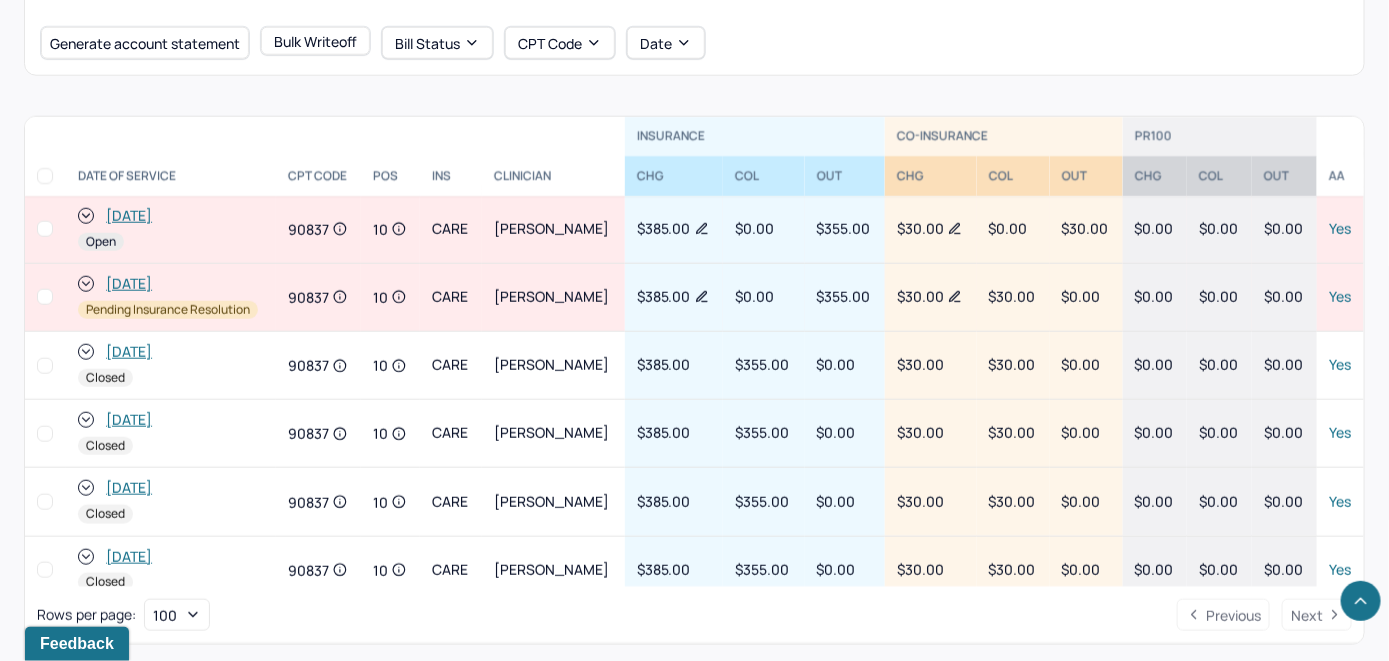 click on "[DATE]" at bounding box center [129, 216] 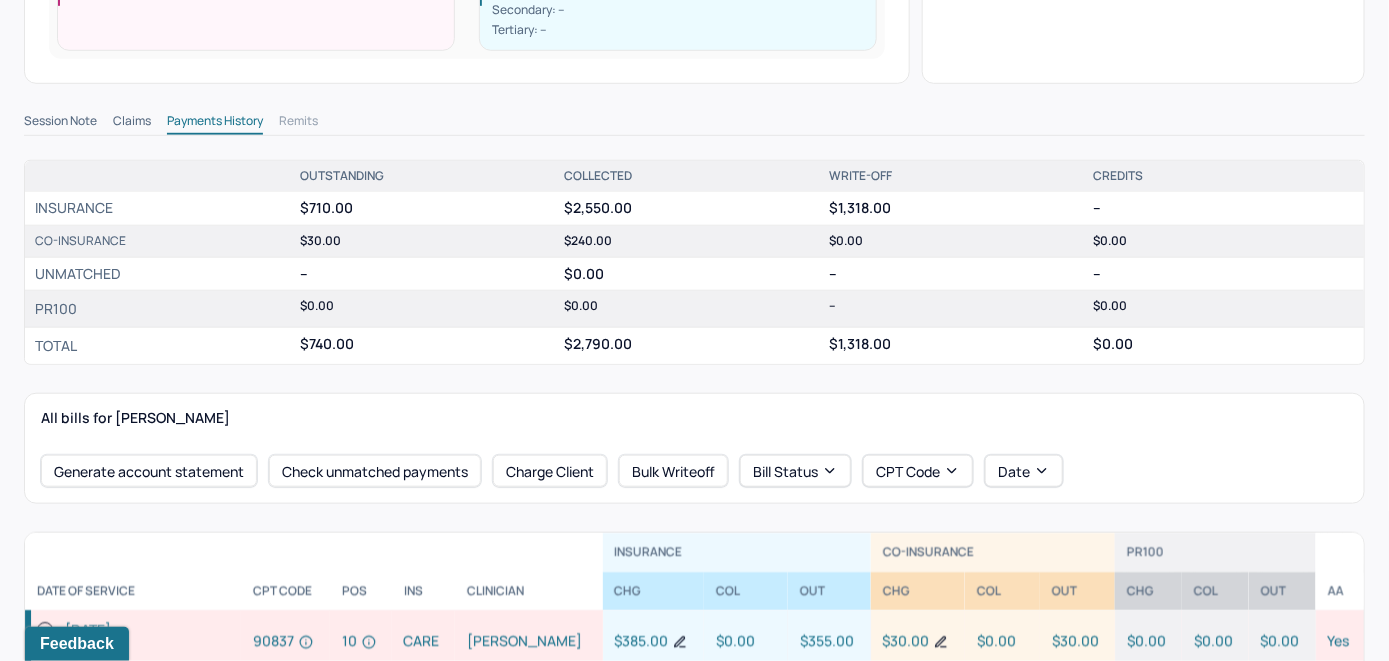 scroll, scrollTop: 700, scrollLeft: 0, axis: vertical 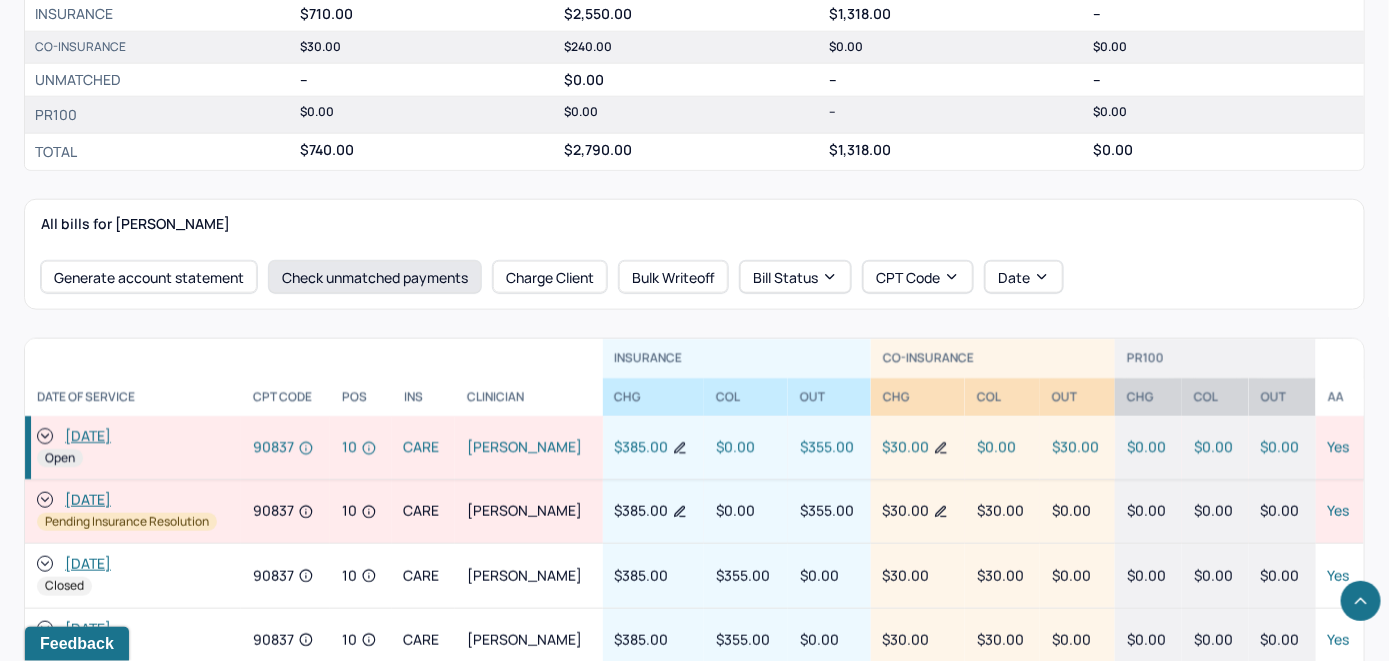 click on "Check unmatched payments" at bounding box center (375, 277) 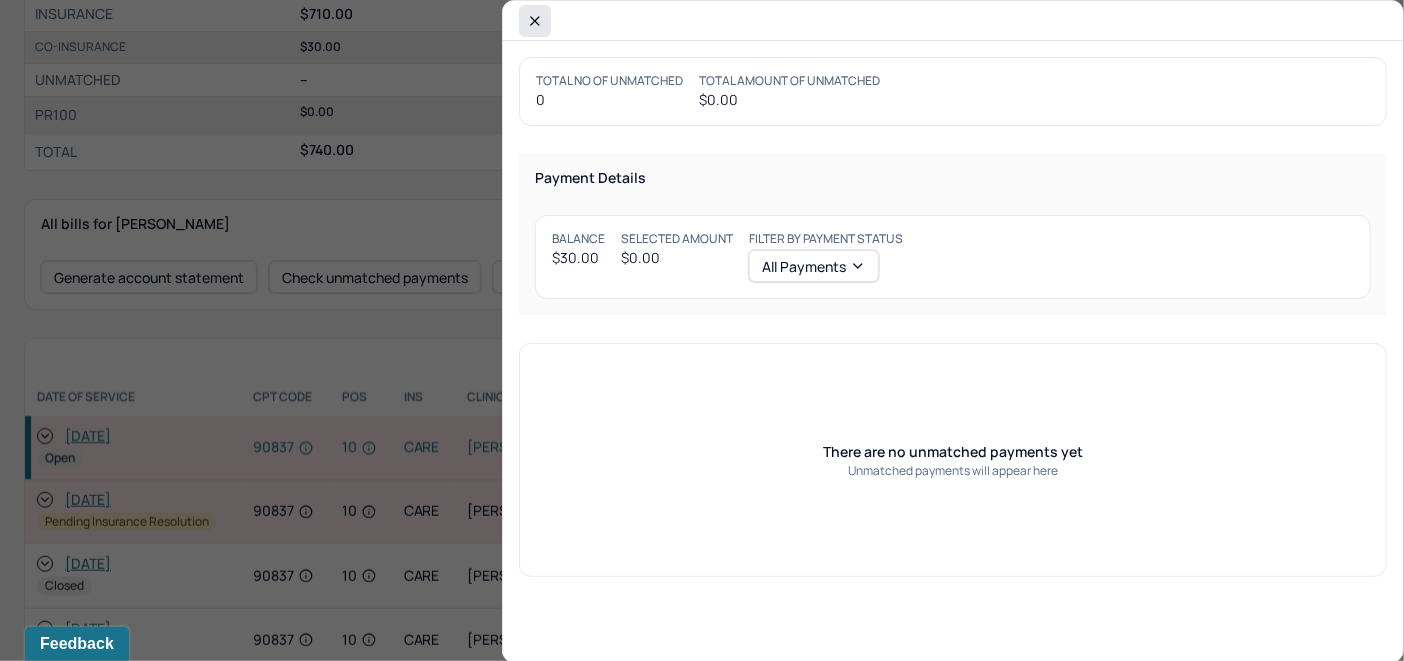 click 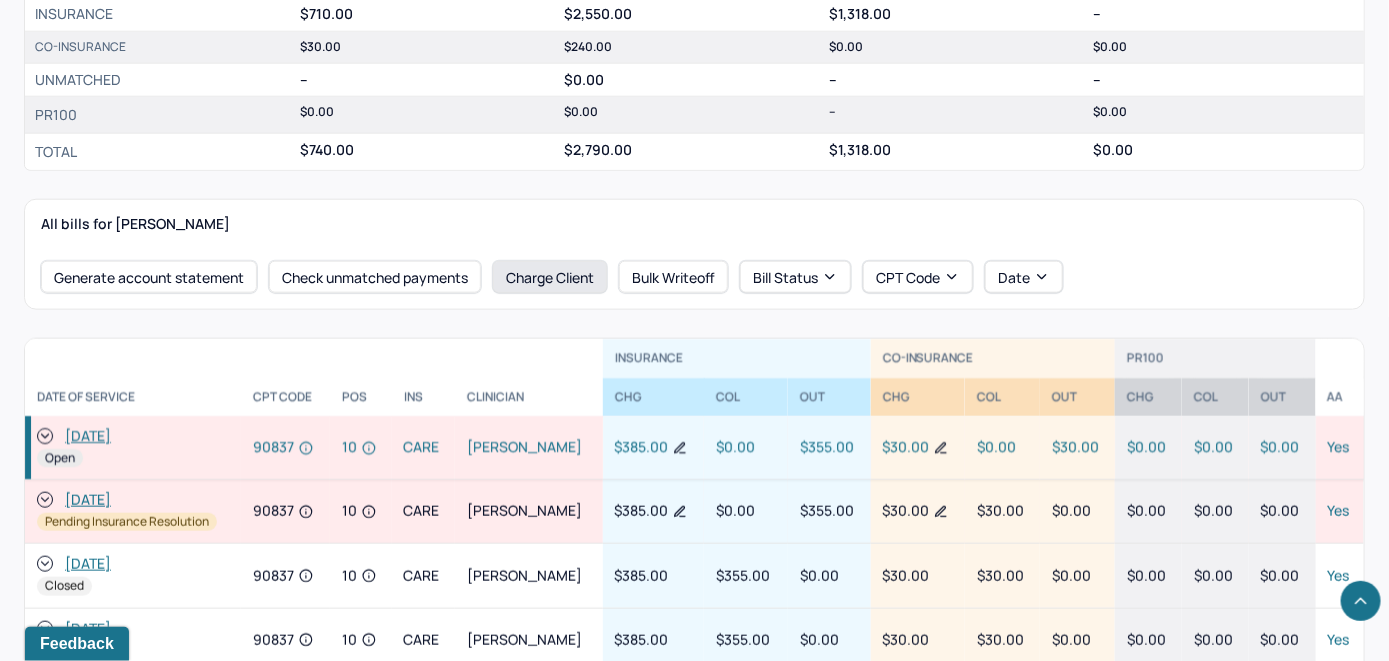 click on "Charge Client" at bounding box center [550, 277] 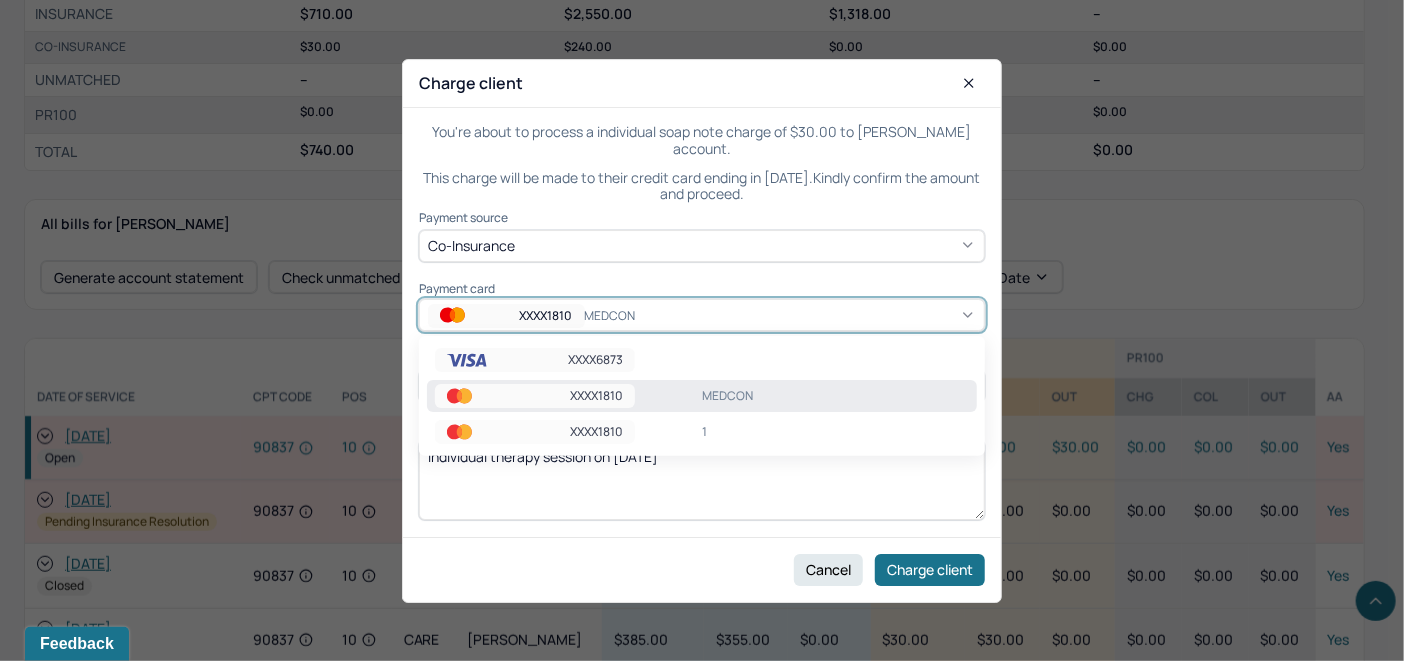 click on "XXXX1810 MEDCON" at bounding box center (702, 316) 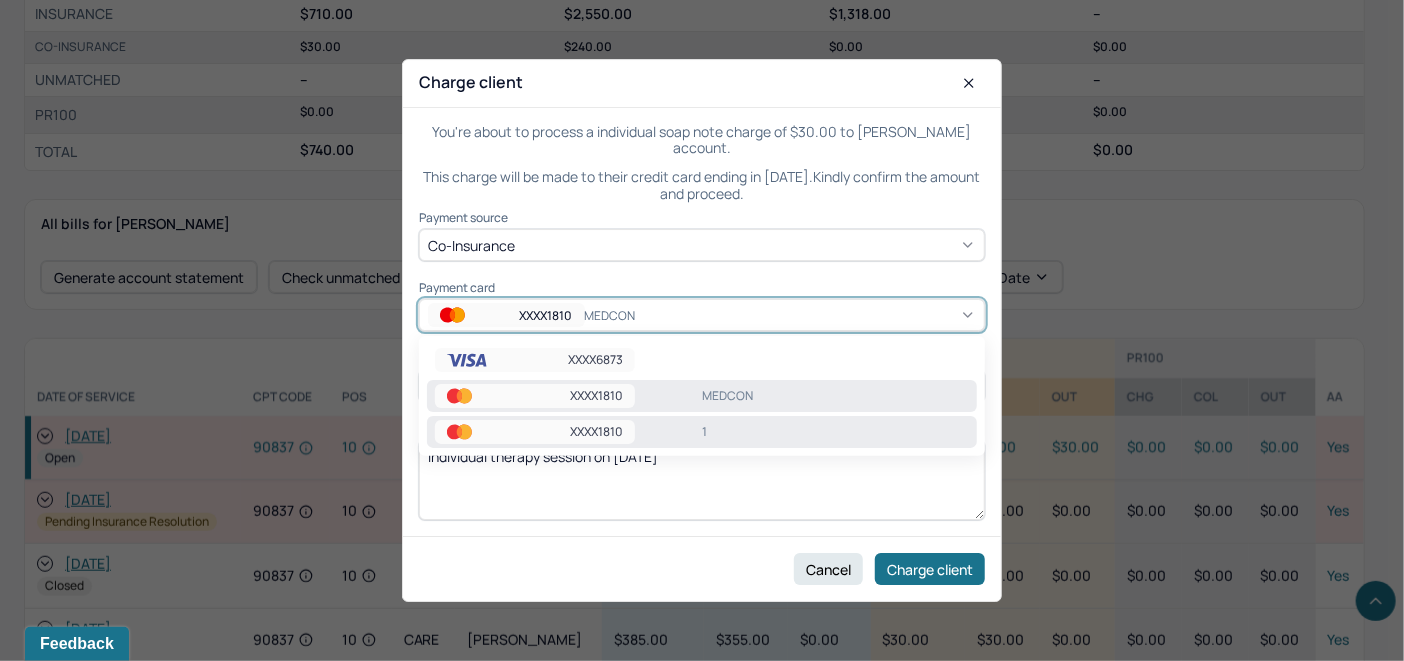 click on "1" at bounding box center [835, 432] 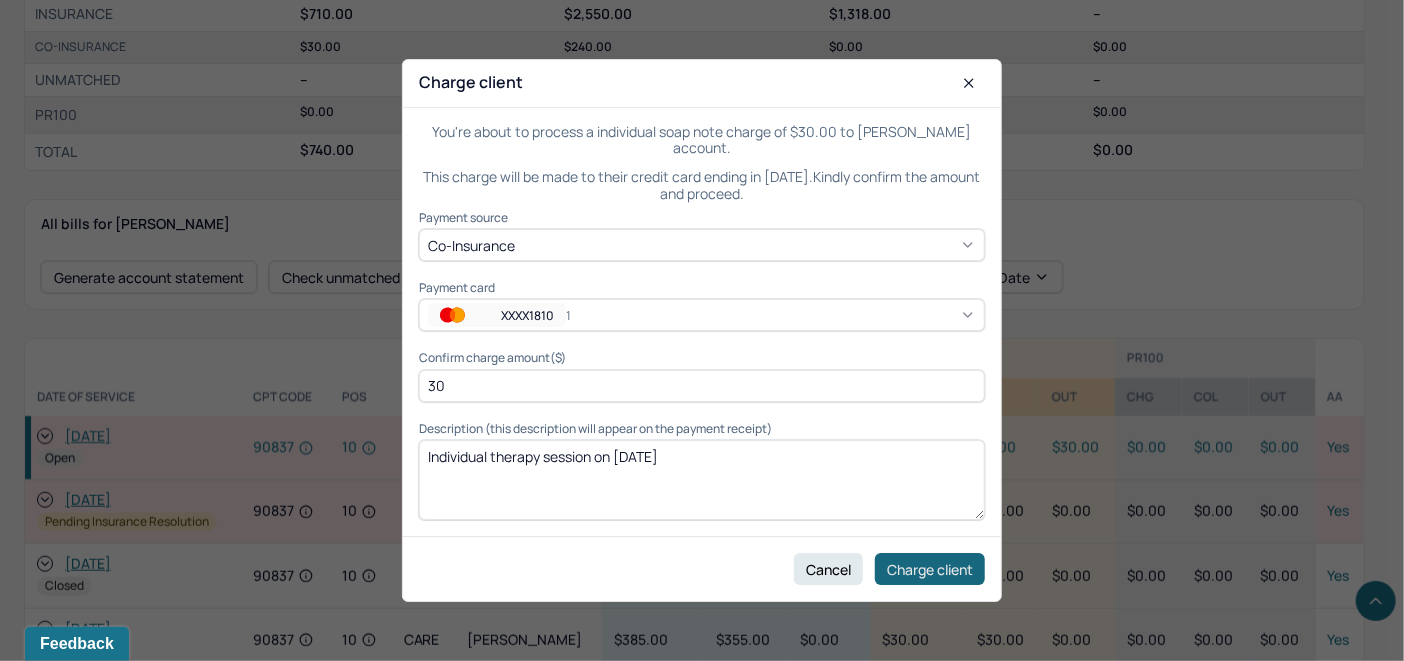 click on "Charge client" at bounding box center (930, 569) 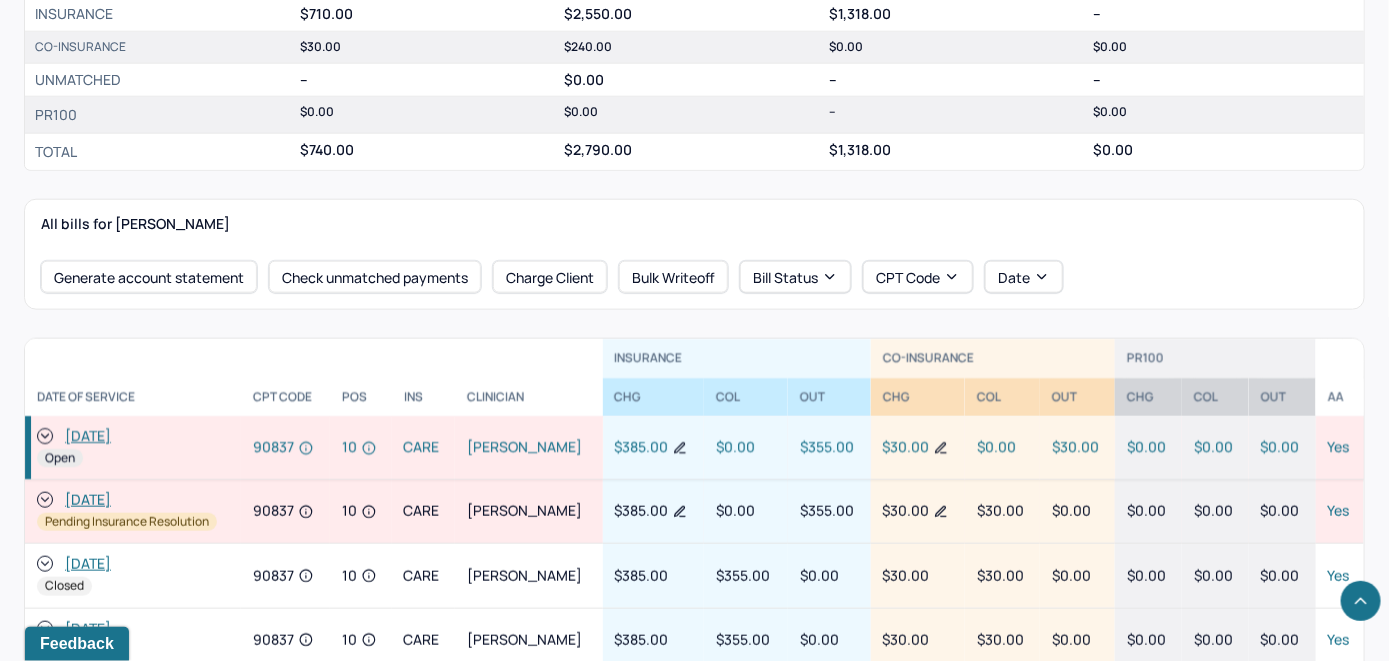 click 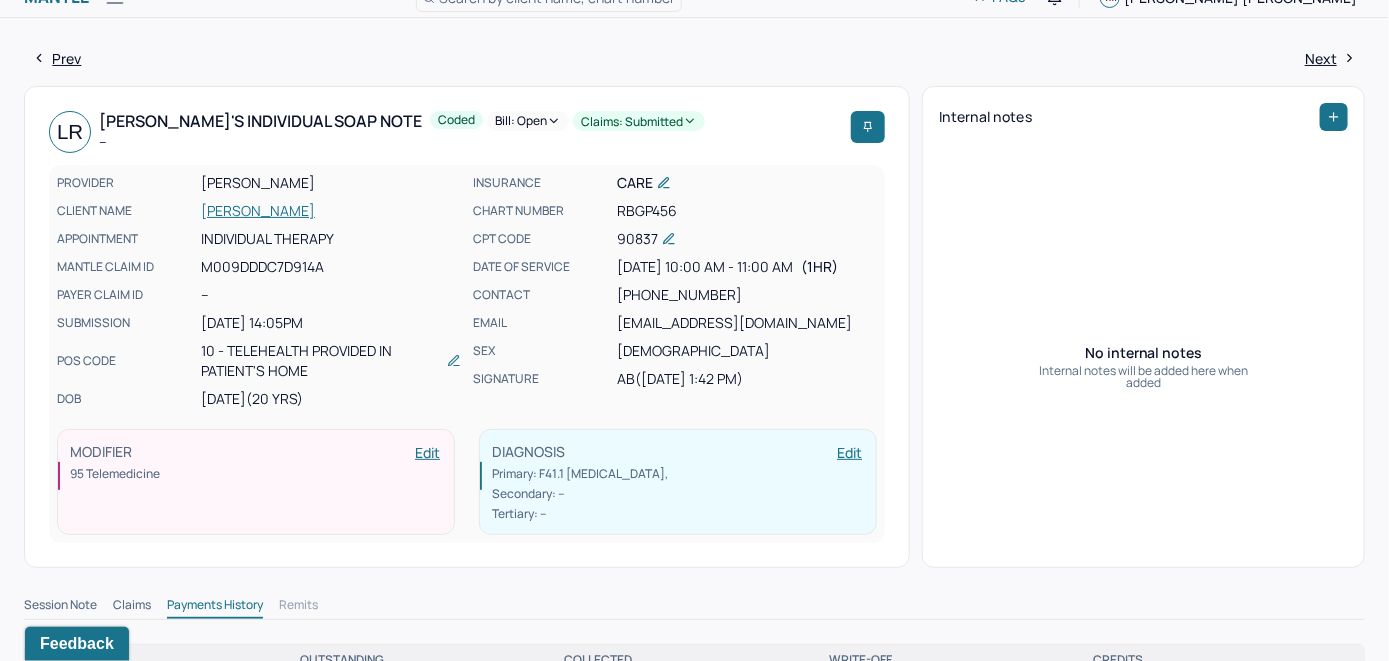 scroll, scrollTop: 0, scrollLeft: 0, axis: both 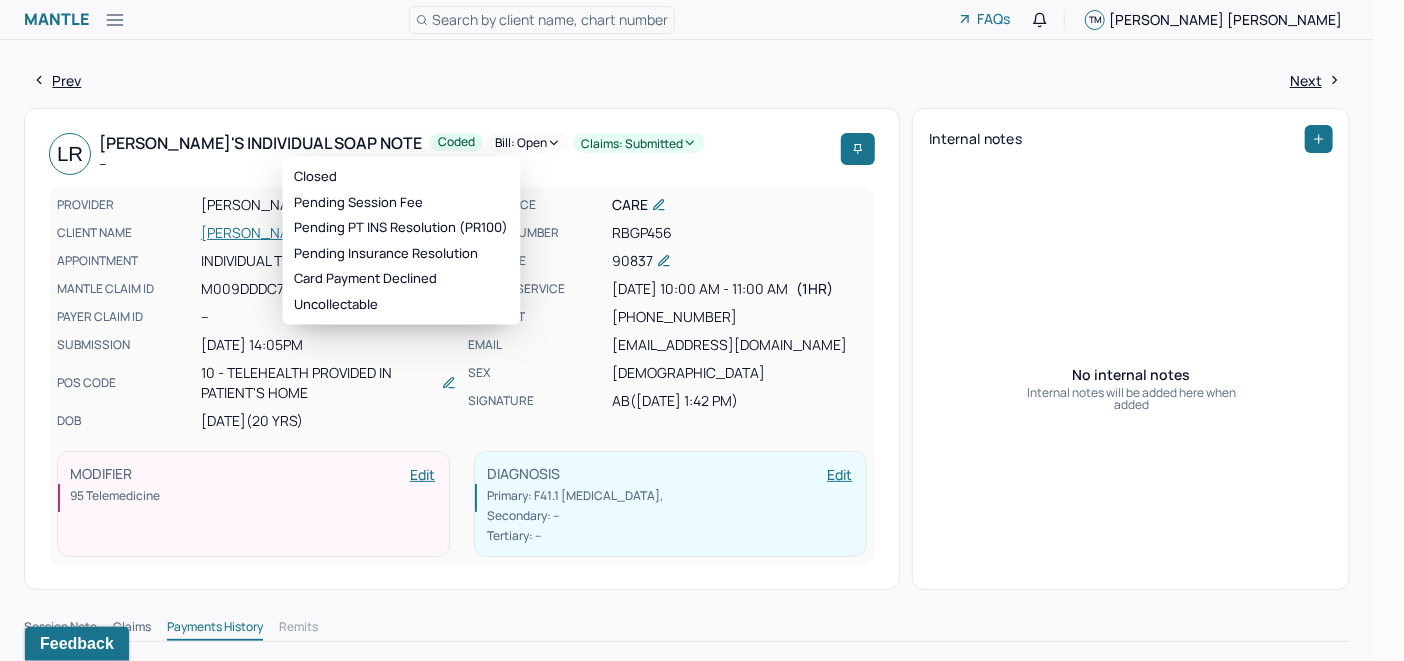 click on "Bill: Open" at bounding box center [528, 143] 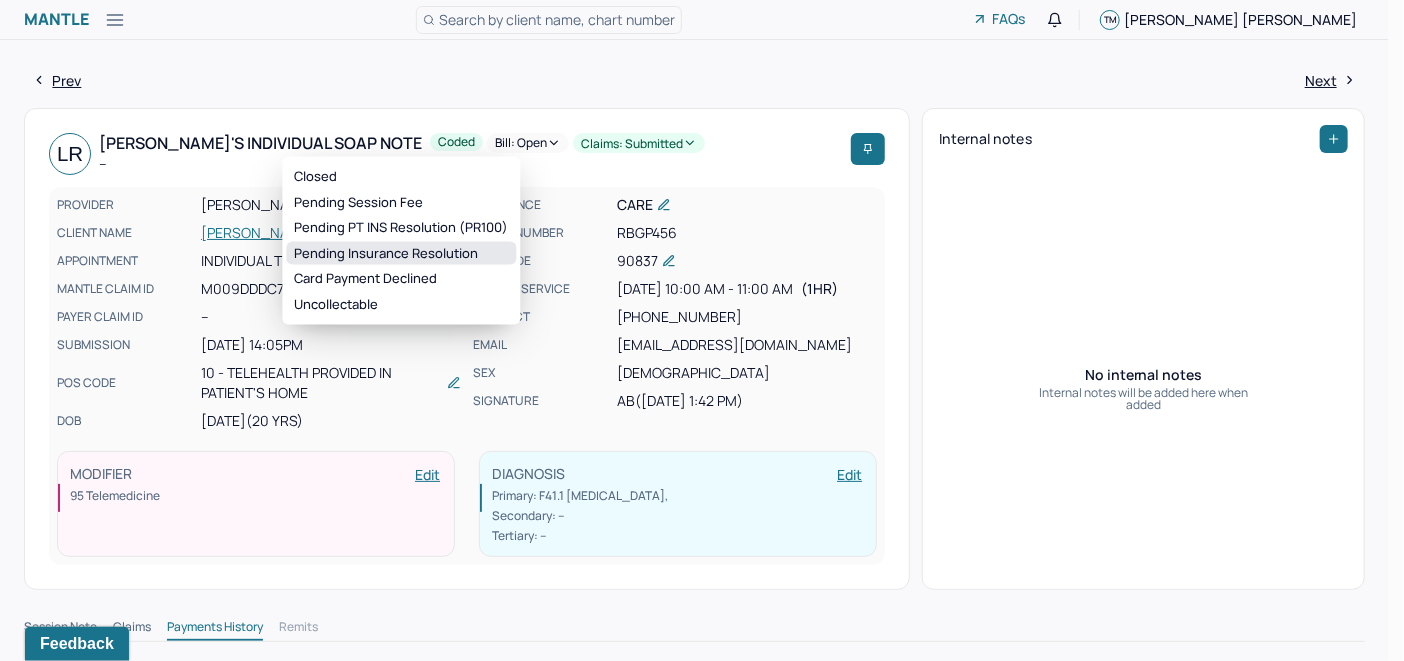 click on "Pending Insurance Resolution" at bounding box center [401, 253] 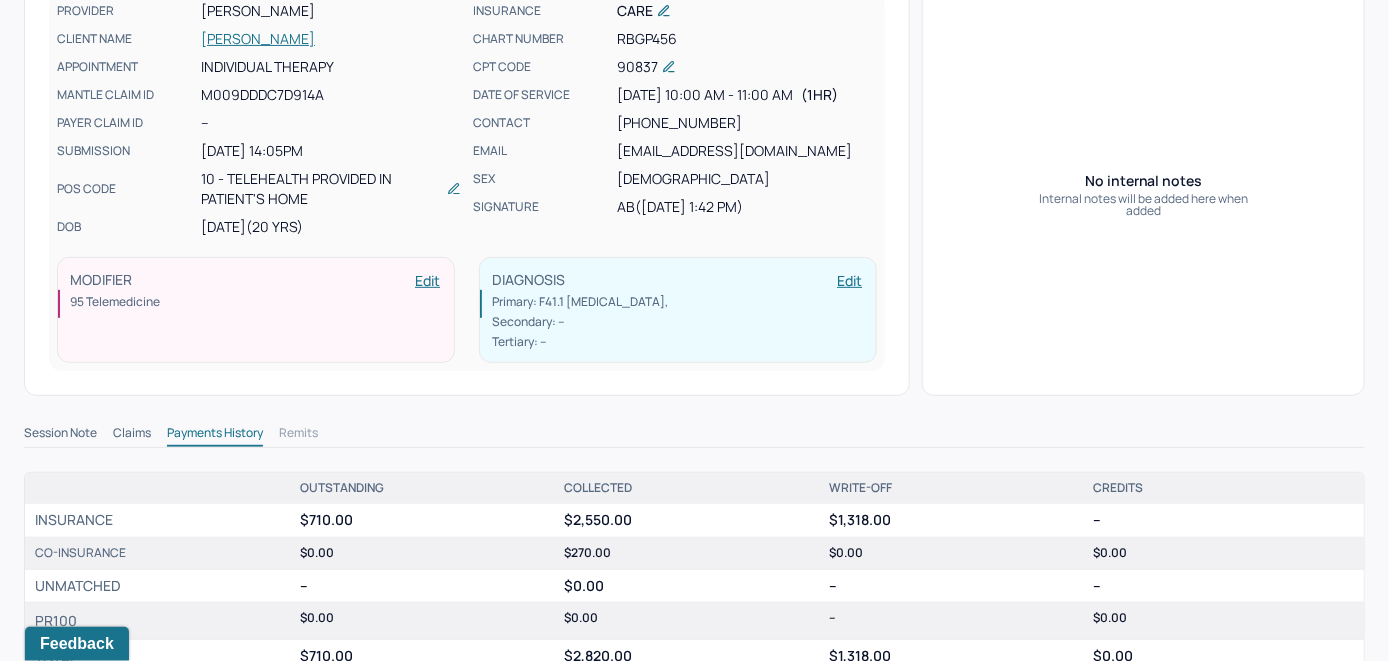 scroll, scrollTop: 200, scrollLeft: 0, axis: vertical 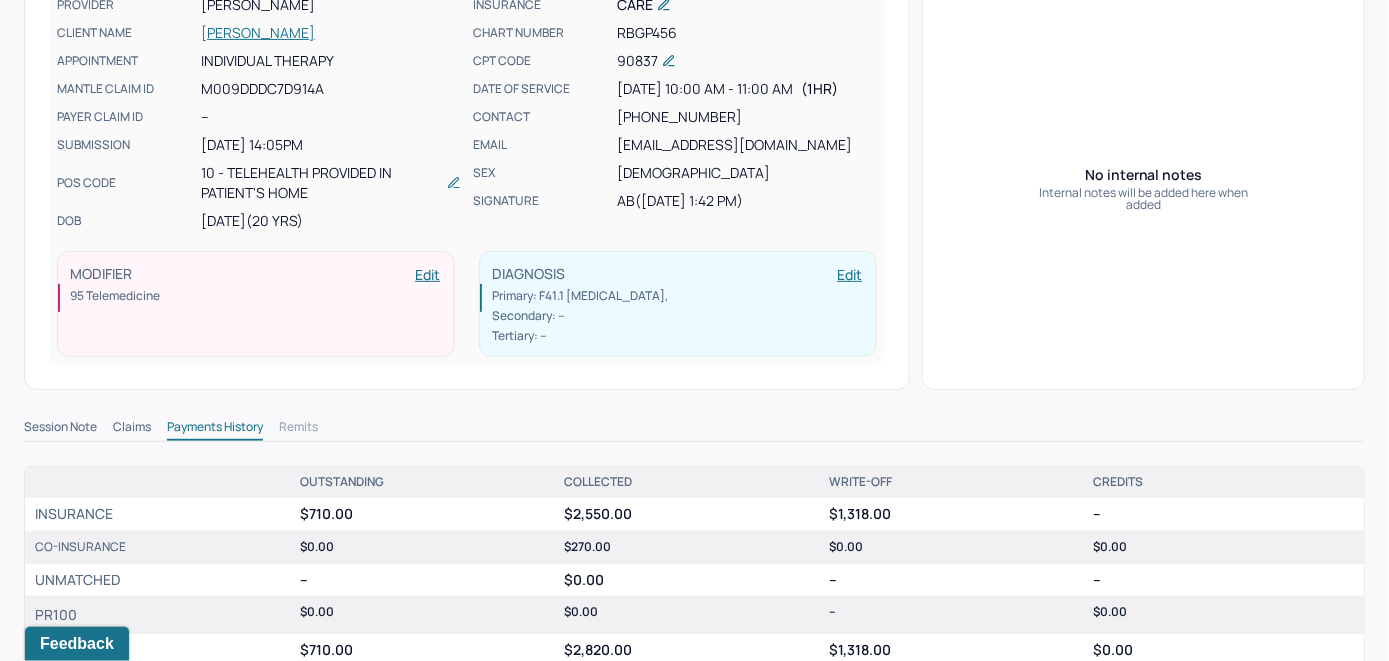 click on "RUSSELL, LAURETTA" at bounding box center [331, 33] 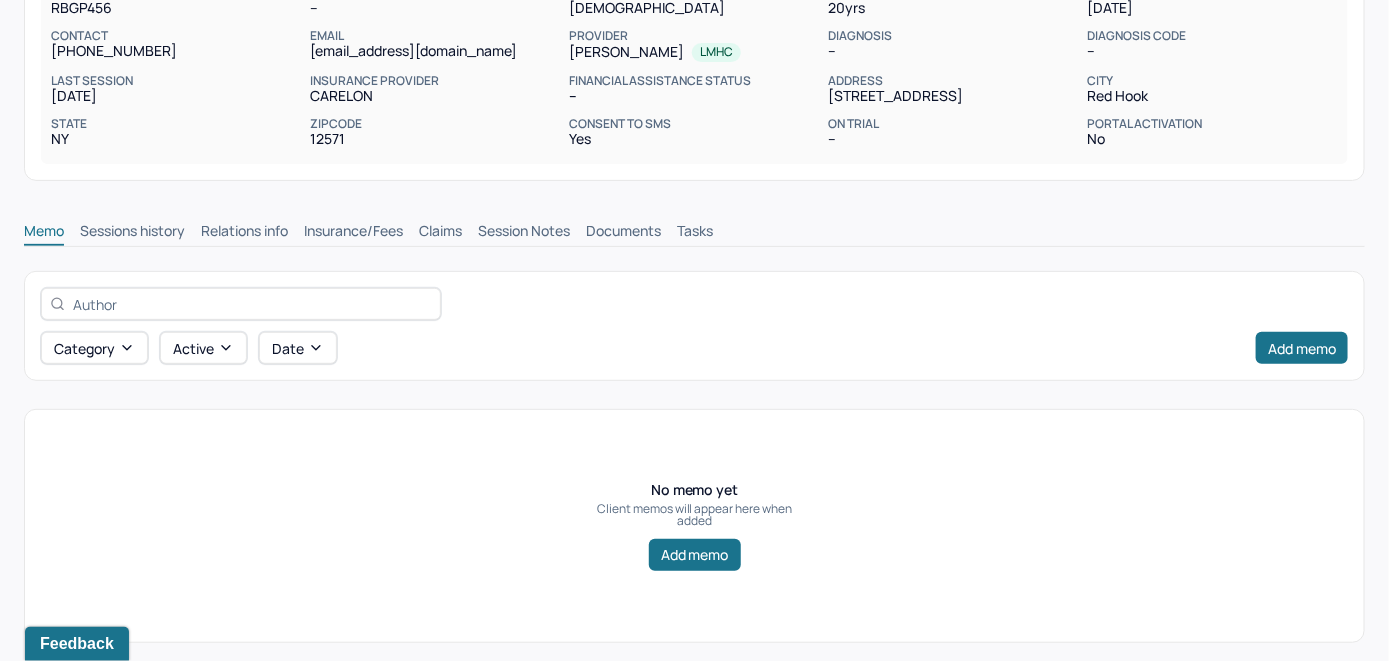 scroll, scrollTop: 0, scrollLeft: 0, axis: both 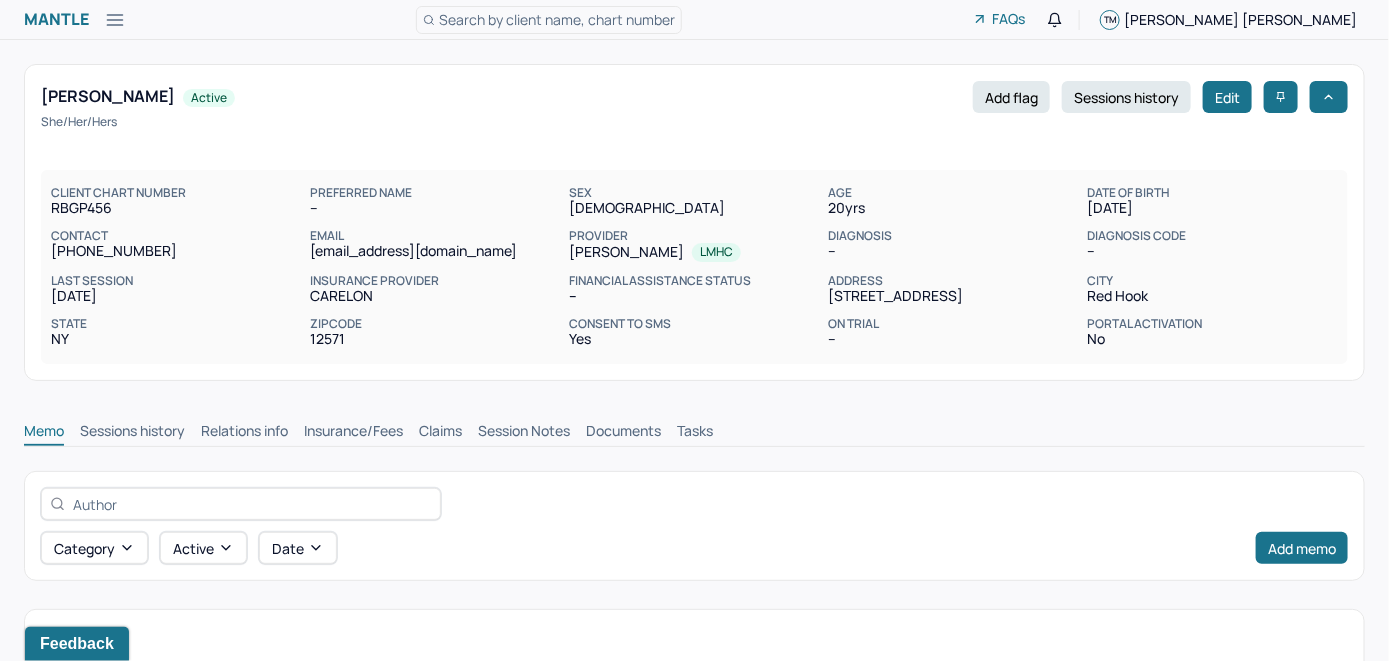 click on "Claims" at bounding box center (440, 433) 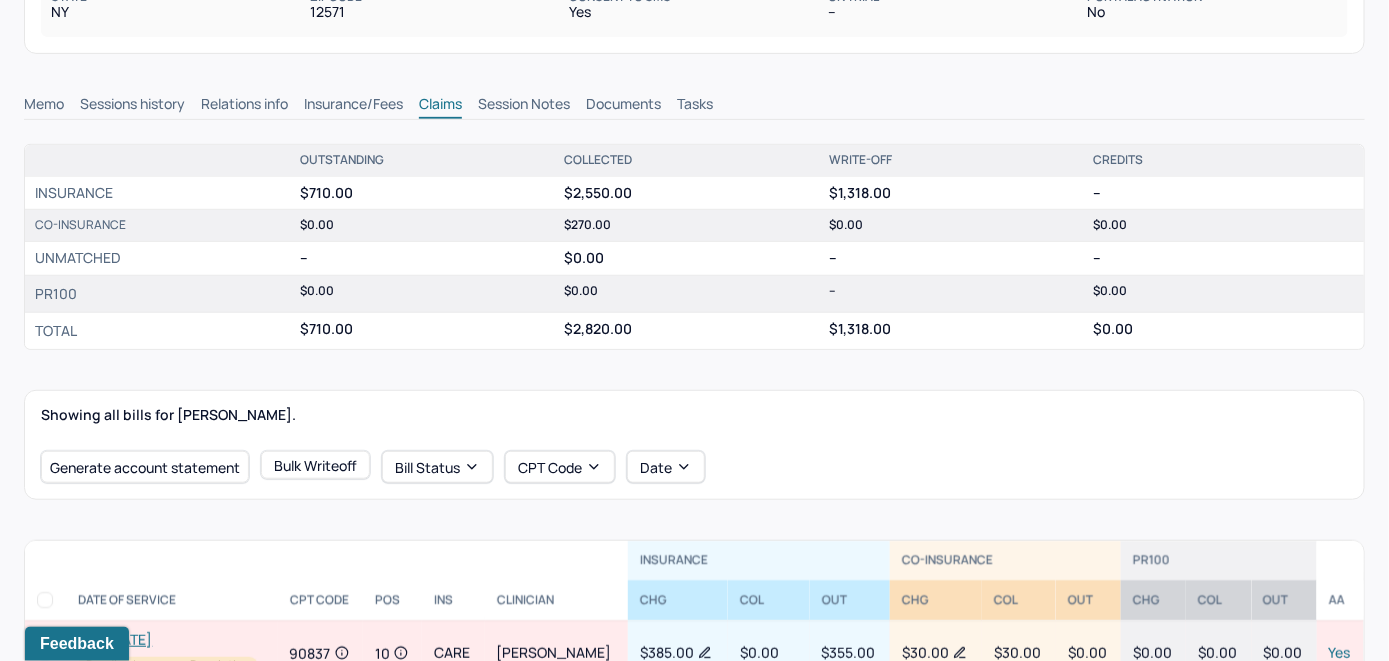 scroll, scrollTop: 500, scrollLeft: 0, axis: vertical 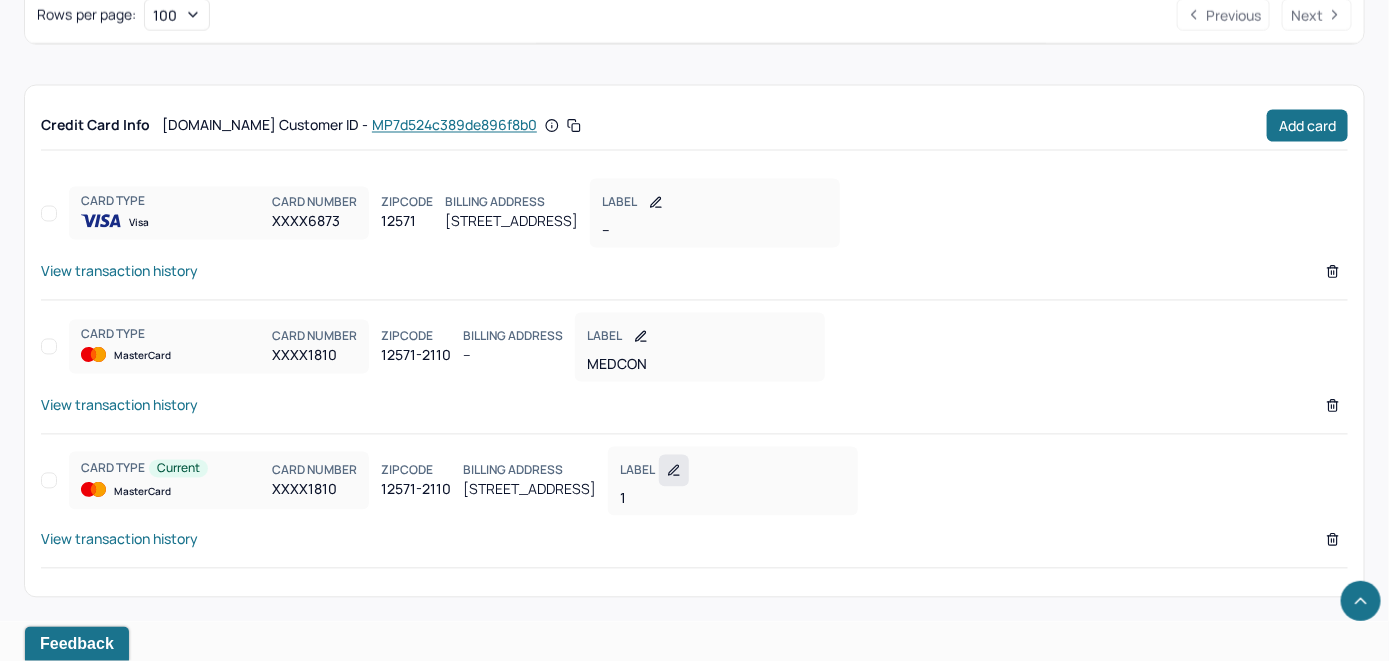 click 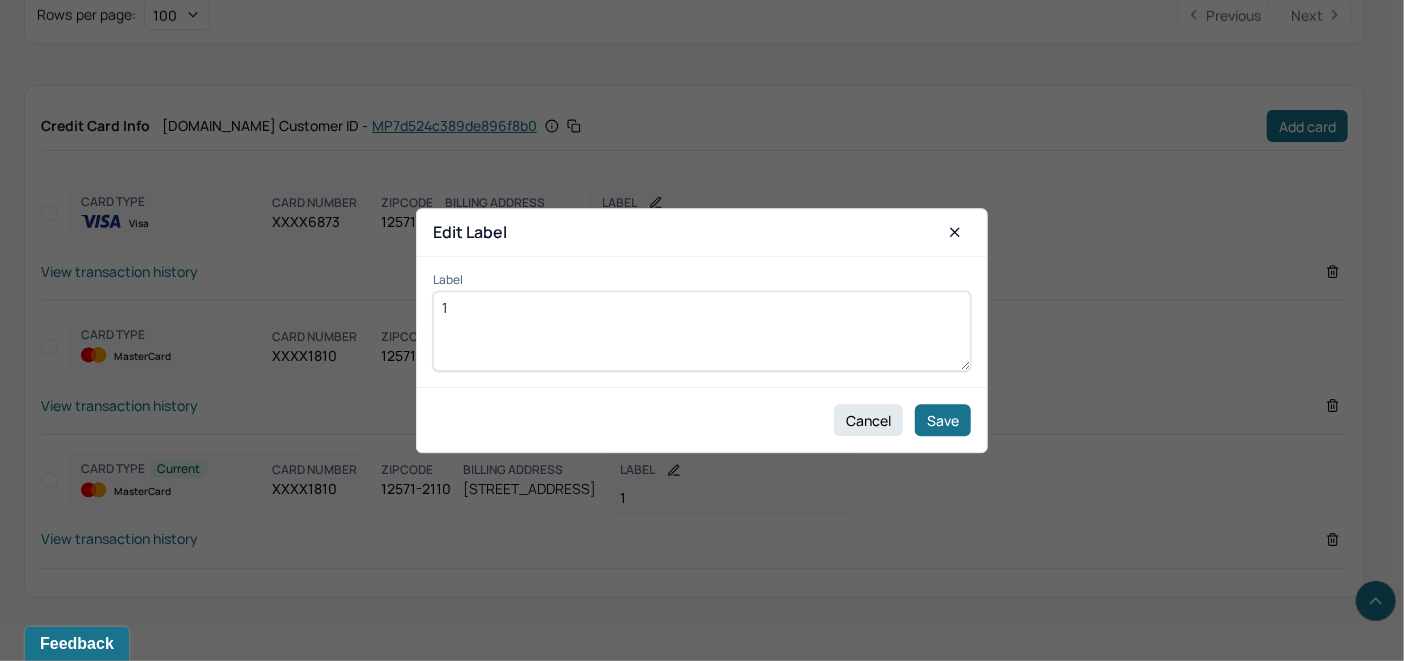 click at bounding box center (702, 330) 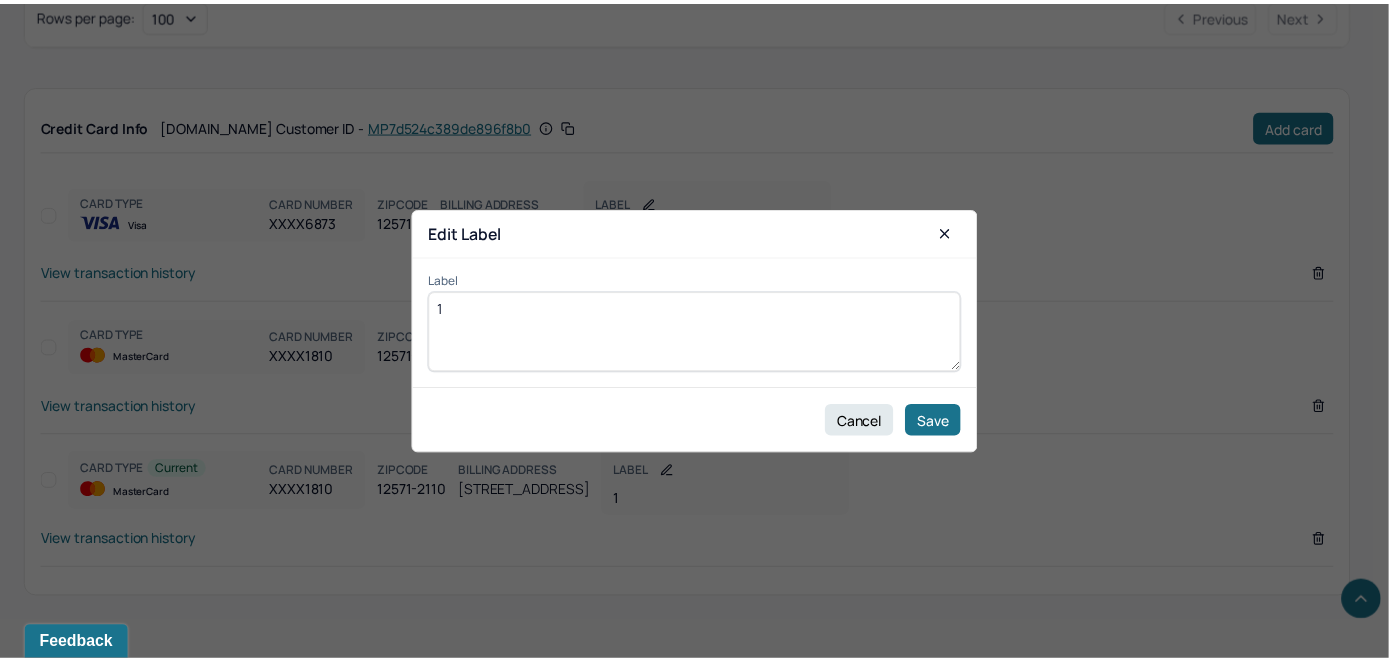scroll, scrollTop: 1308, scrollLeft: 0, axis: vertical 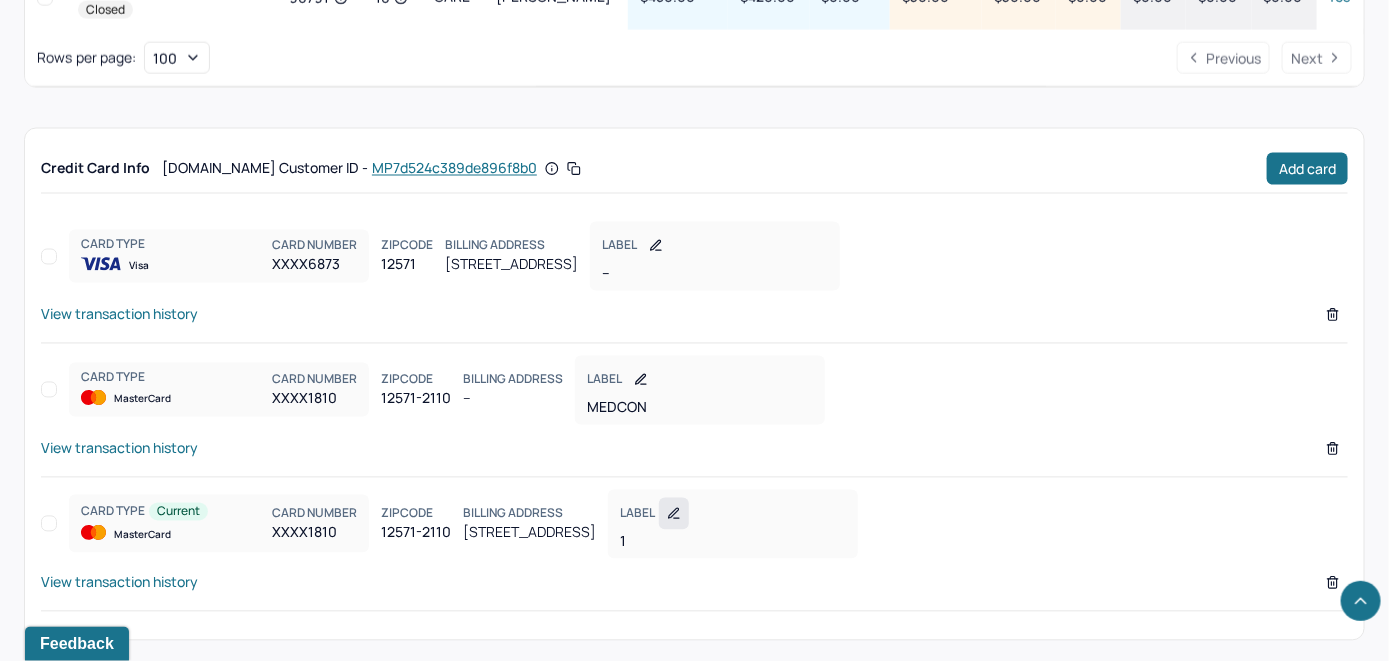 click at bounding box center (674, 514) 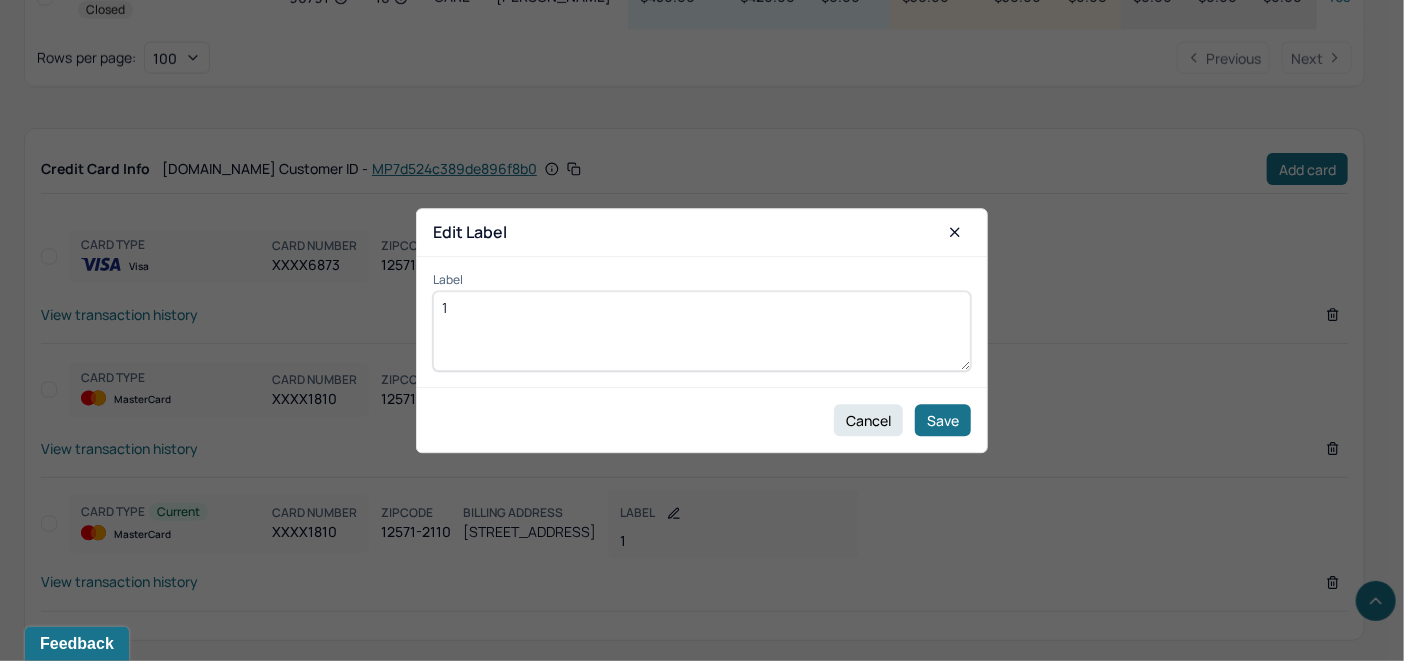 drag, startPoint x: 524, startPoint y: 306, endPoint x: 421, endPoint y: 317, distance: 103.58572 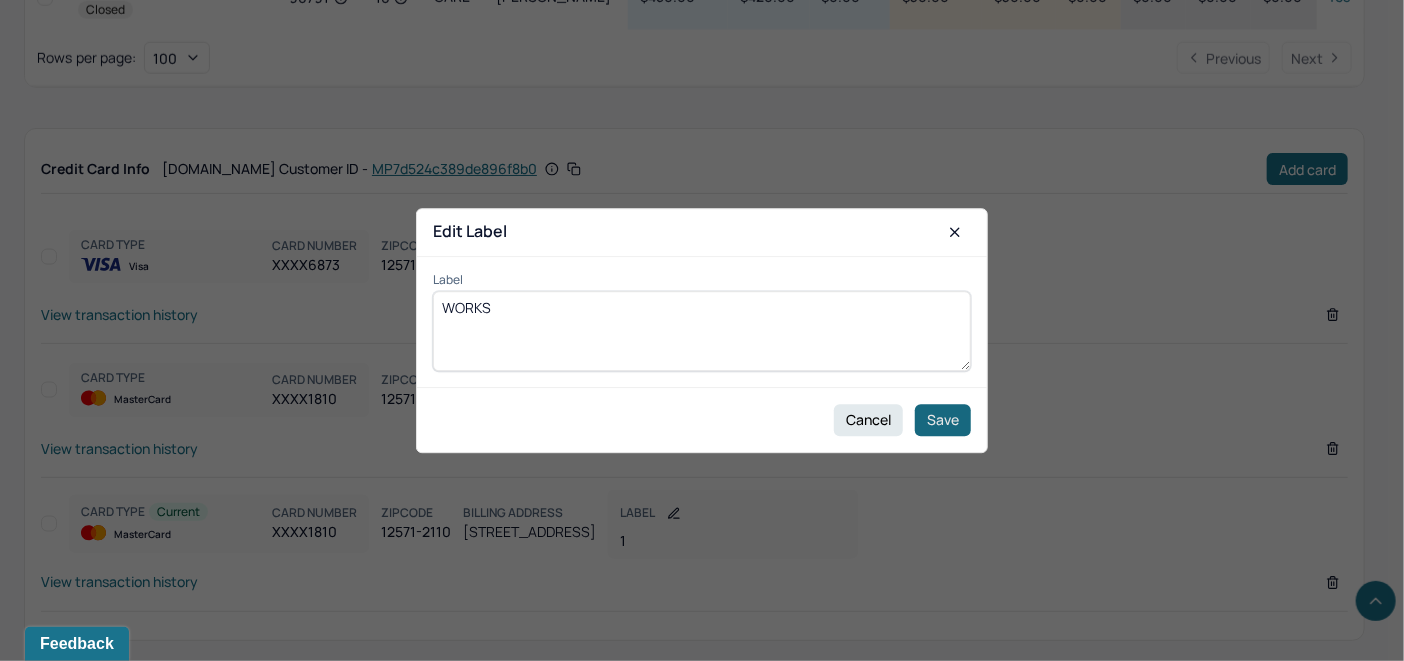 type on "WORKS" 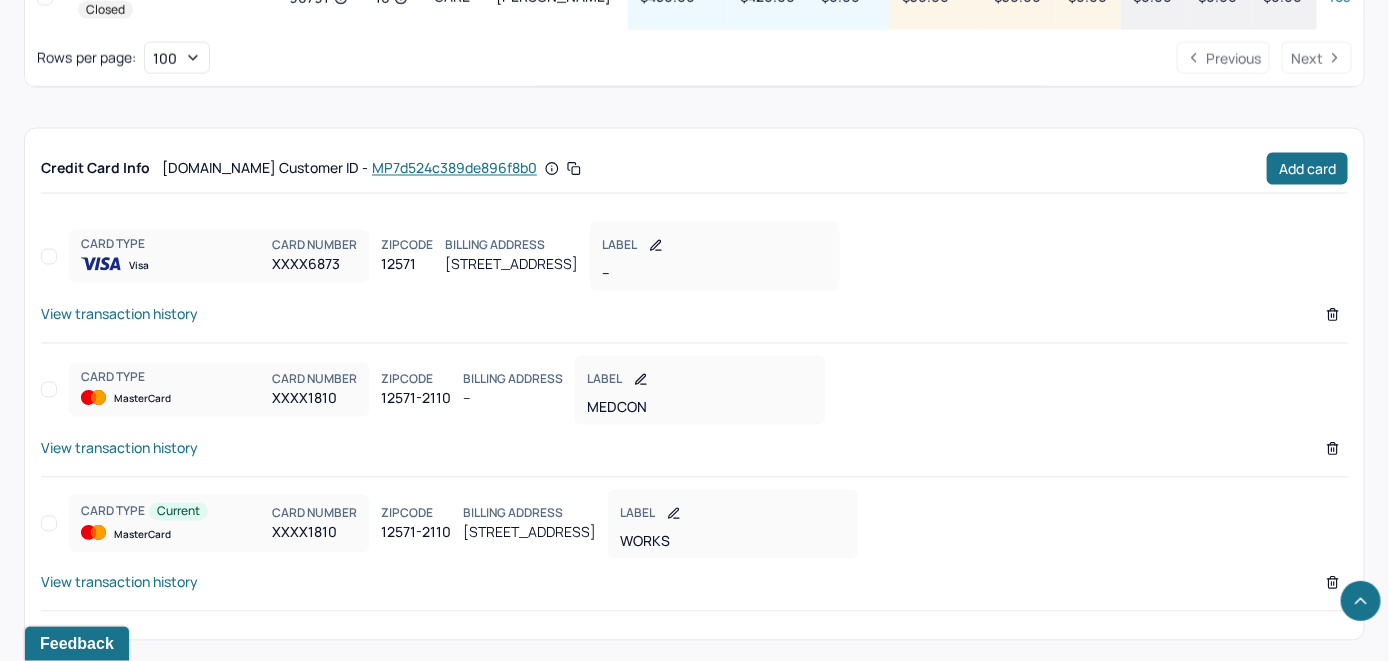 scroll, scrollTop: 1108, scrollLeft: 0, axis: vertical 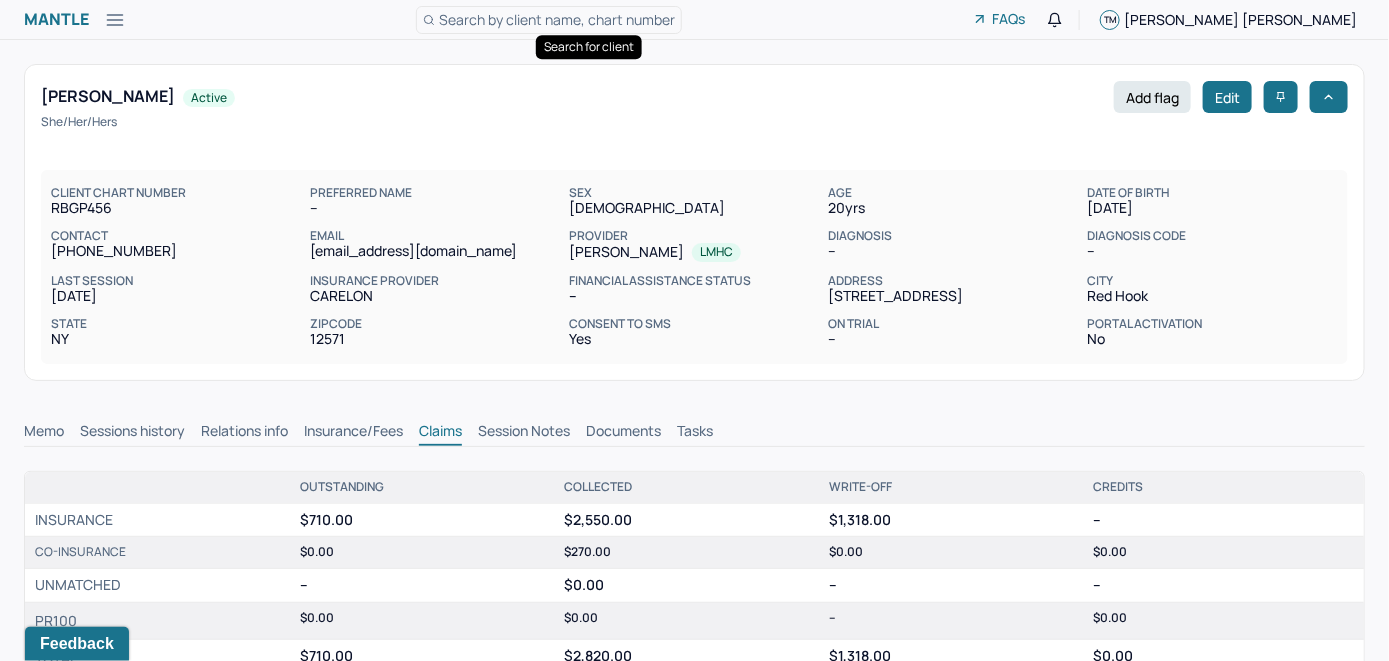 click on "Search by client name, chart number" at bounding box center [557, 19] 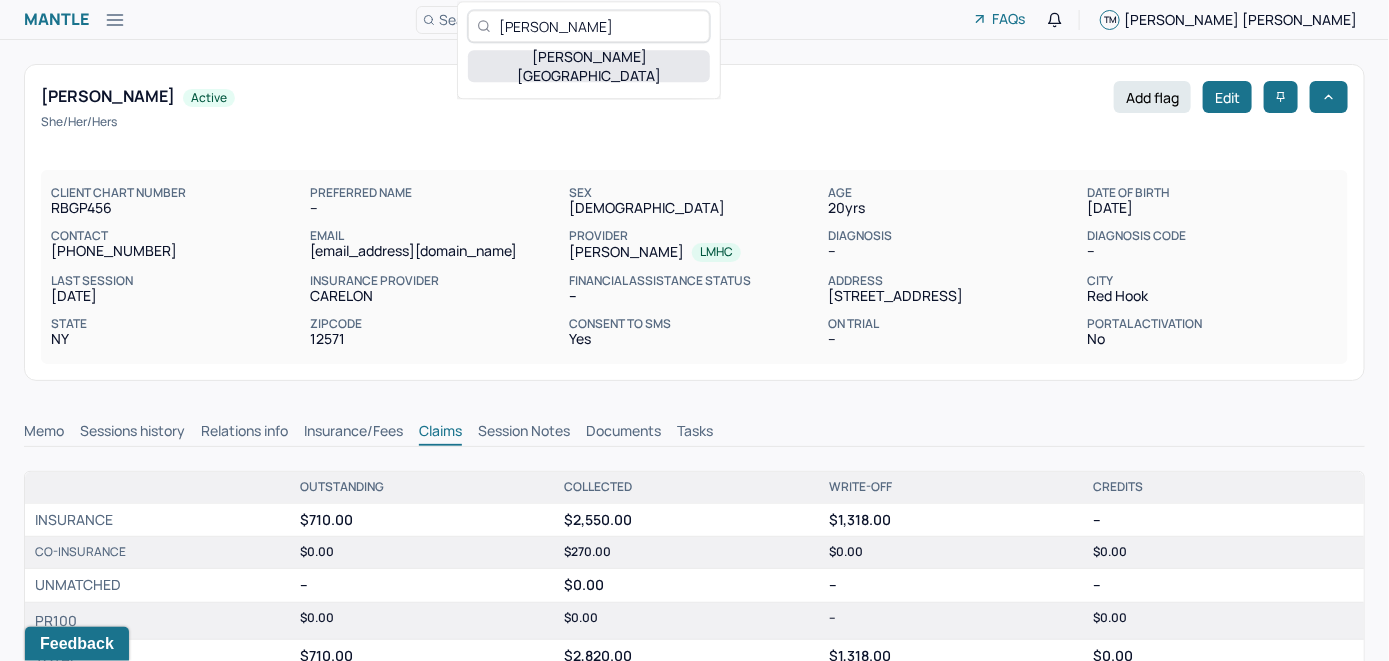 type on "[PERSON_NAME]" 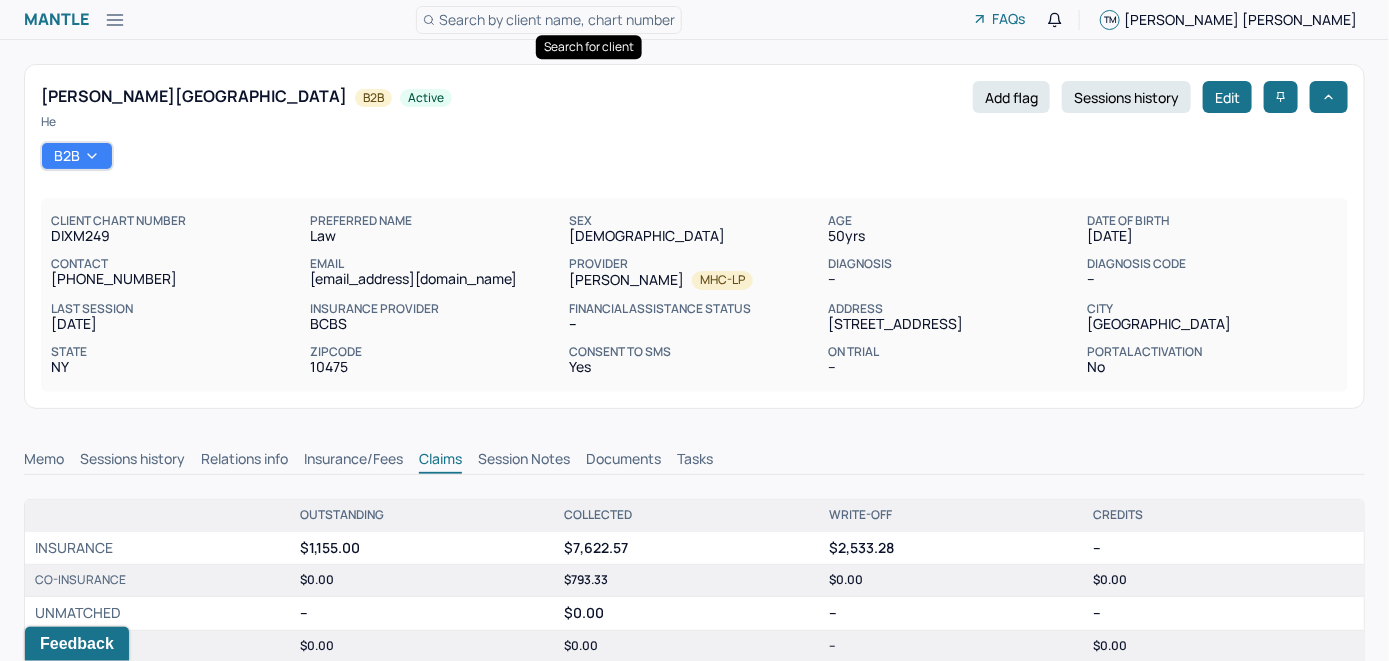 scroll, scrollTop: 0, scrollLeft: 0, axis: both 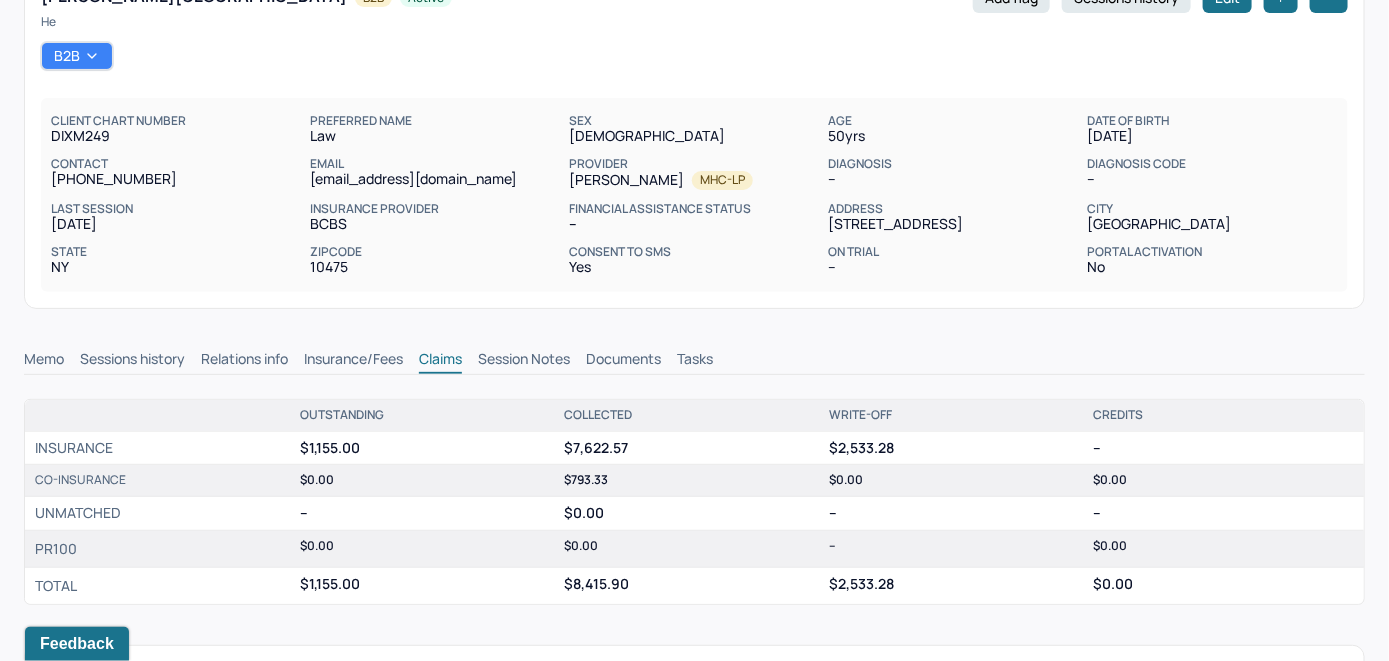 click on "Memo" at bounding box center [44, 361] 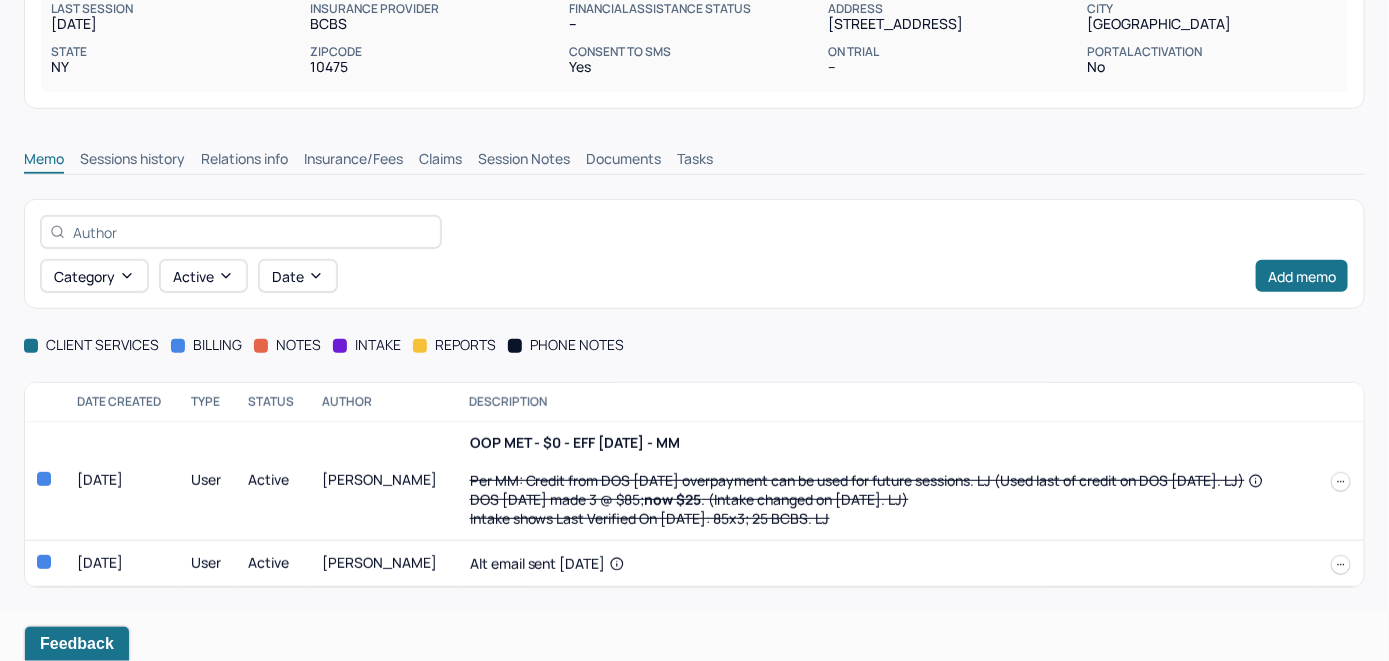 scroll, scrollTop: 314, scrollLeft: 0, axis: vertical 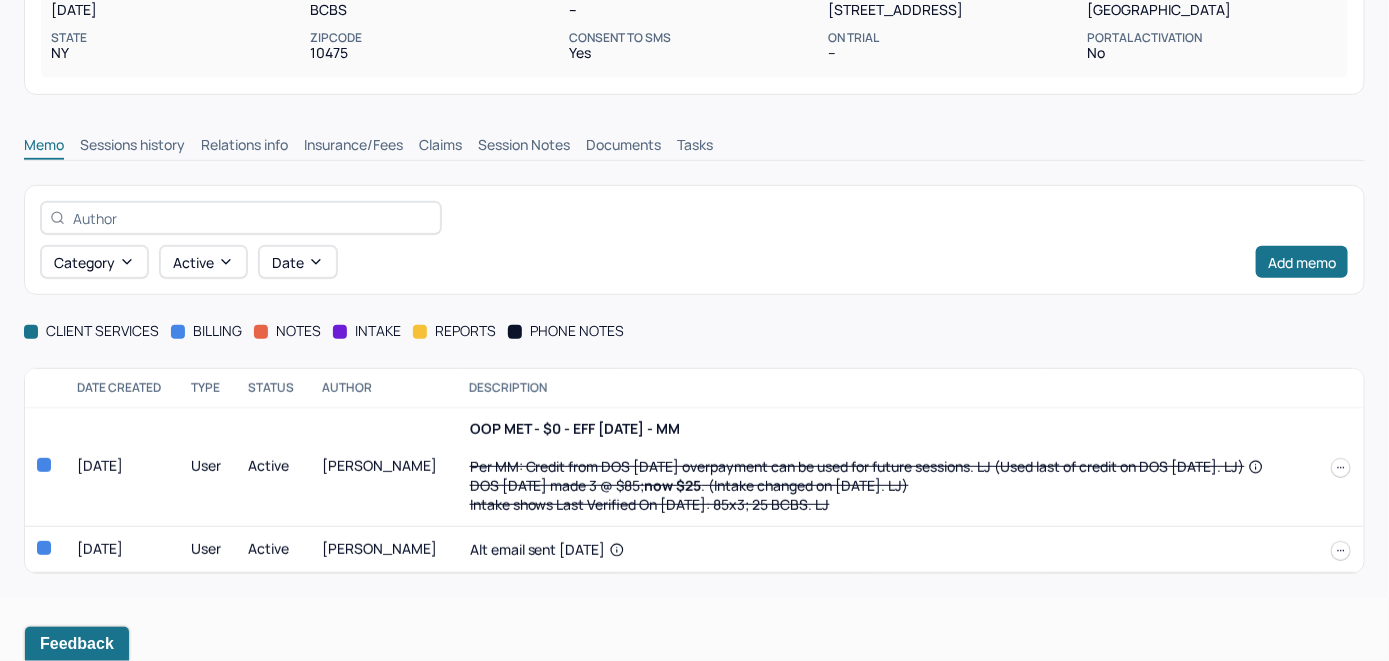 click on "Insurance/Fees" at bounding box center [353, 147] 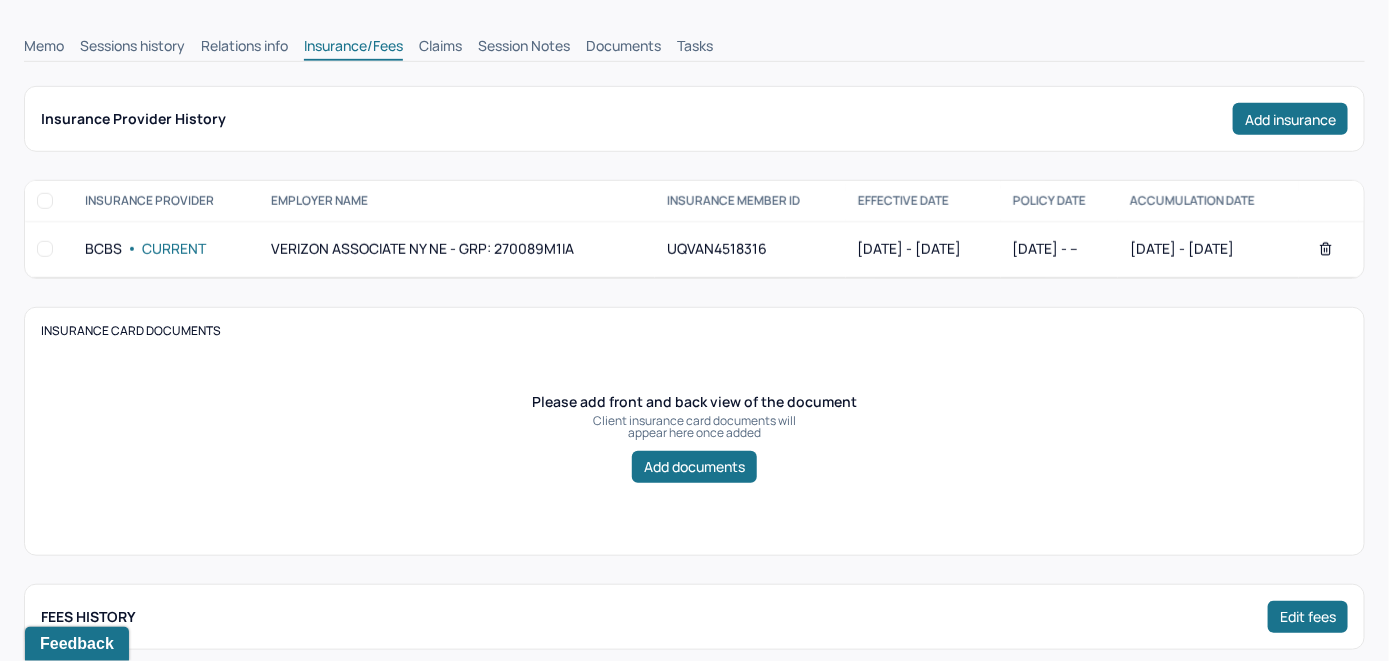 scroll, scrollTop: 314, scrollLeft: 0, axis: vertical 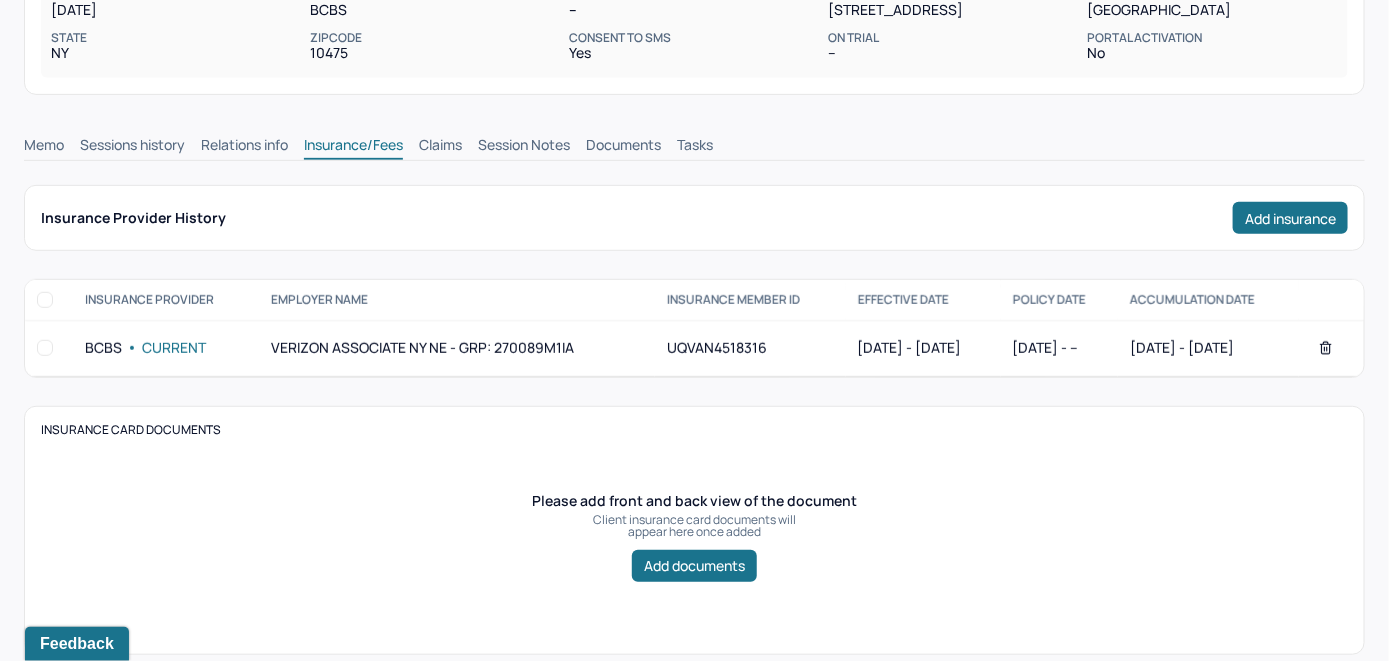 click on "Claims" at bounding box center (440, 147) 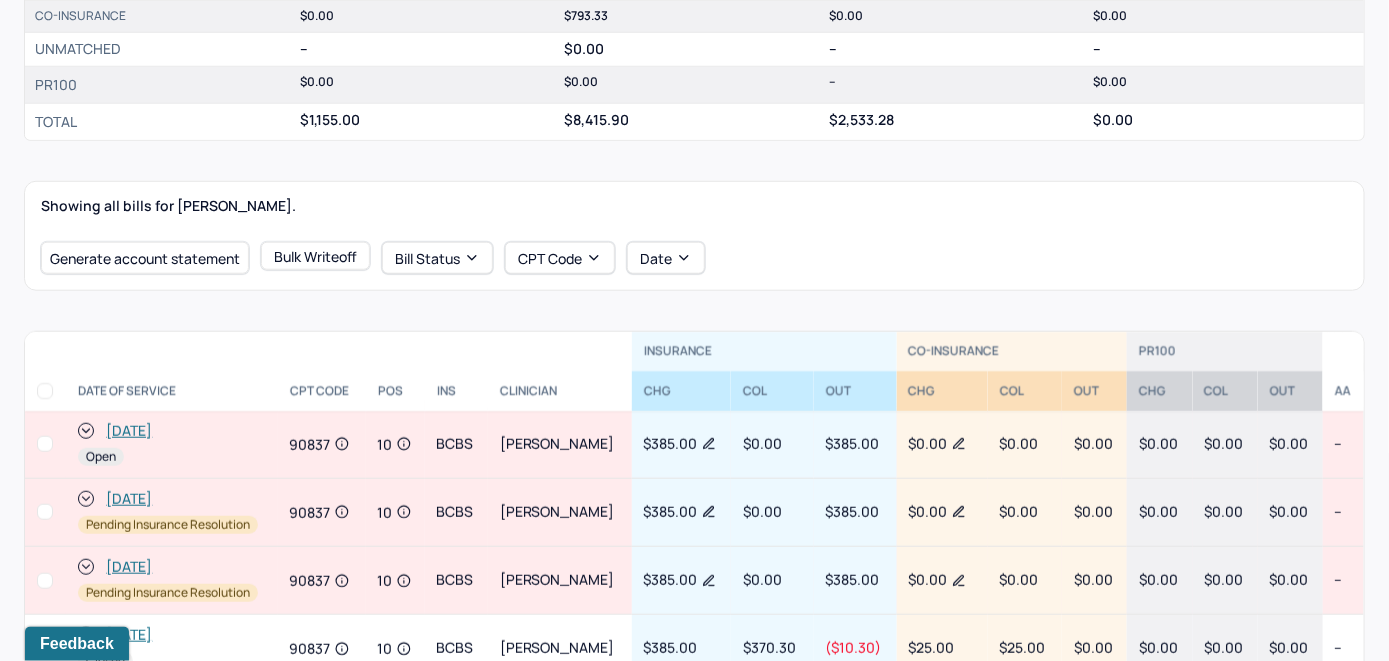 scroll, scrollTop: 614, scrollLeft: 0, axis: vertical 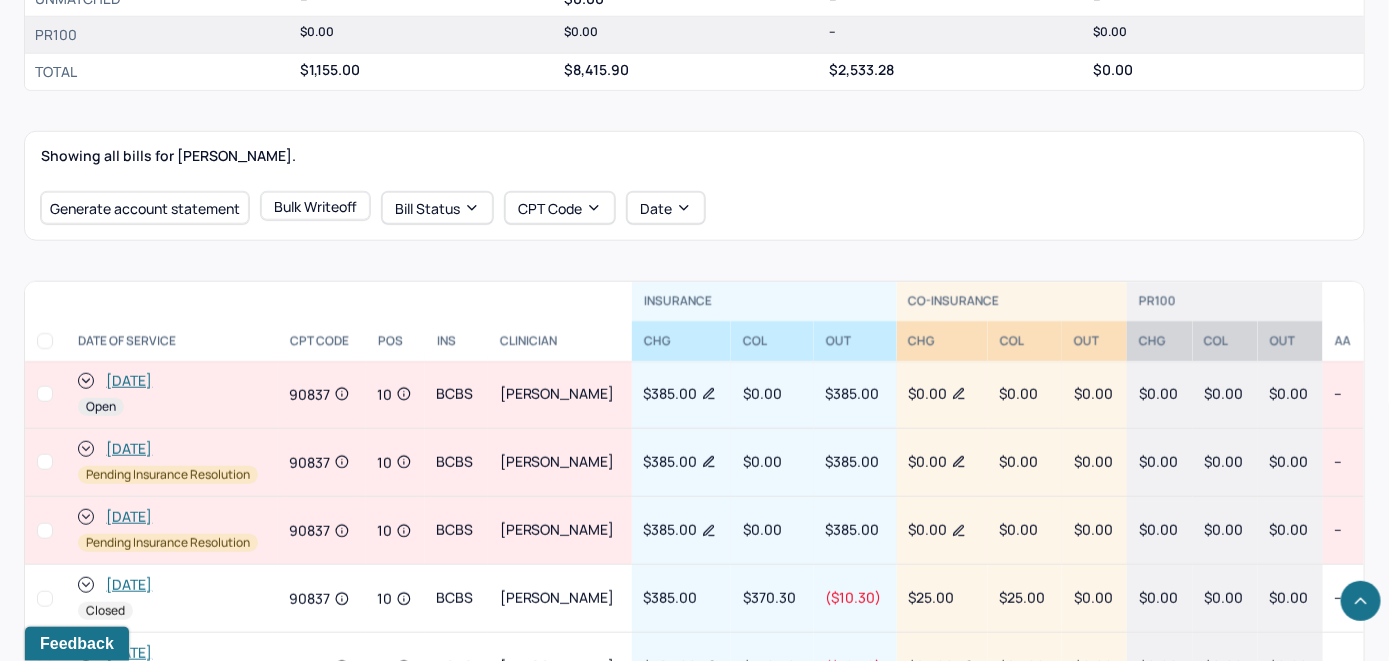 click on "[DATE]" at bounding box center [129, 381] 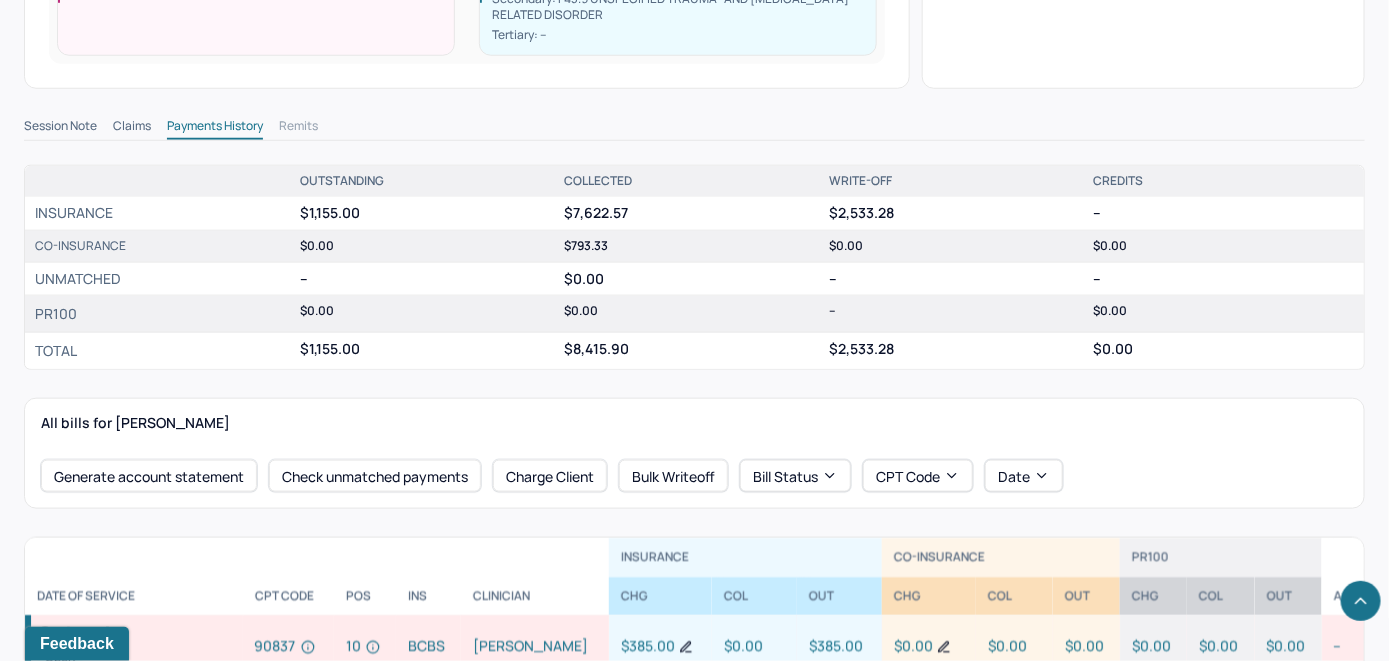scroll, scrollTop: 700, scrollLeft: 0, axis: vertical 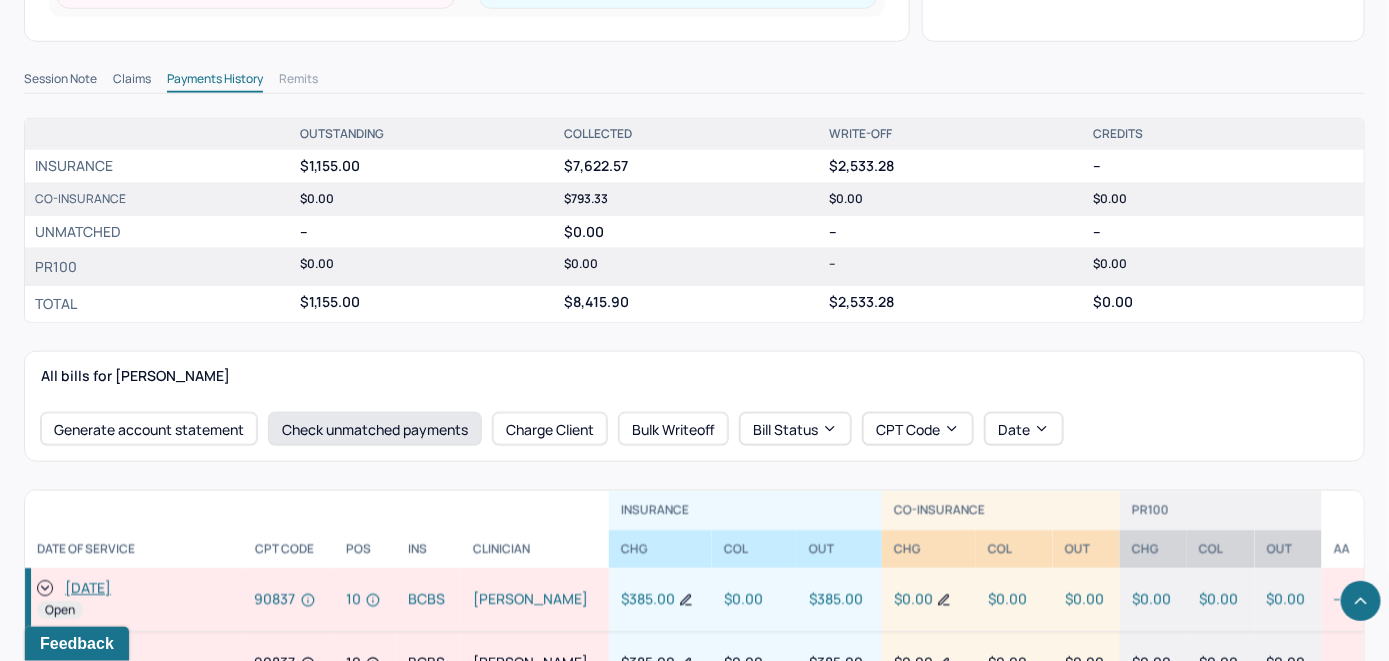 click on "Check unmatched payments" at bounding box center [375, 429] 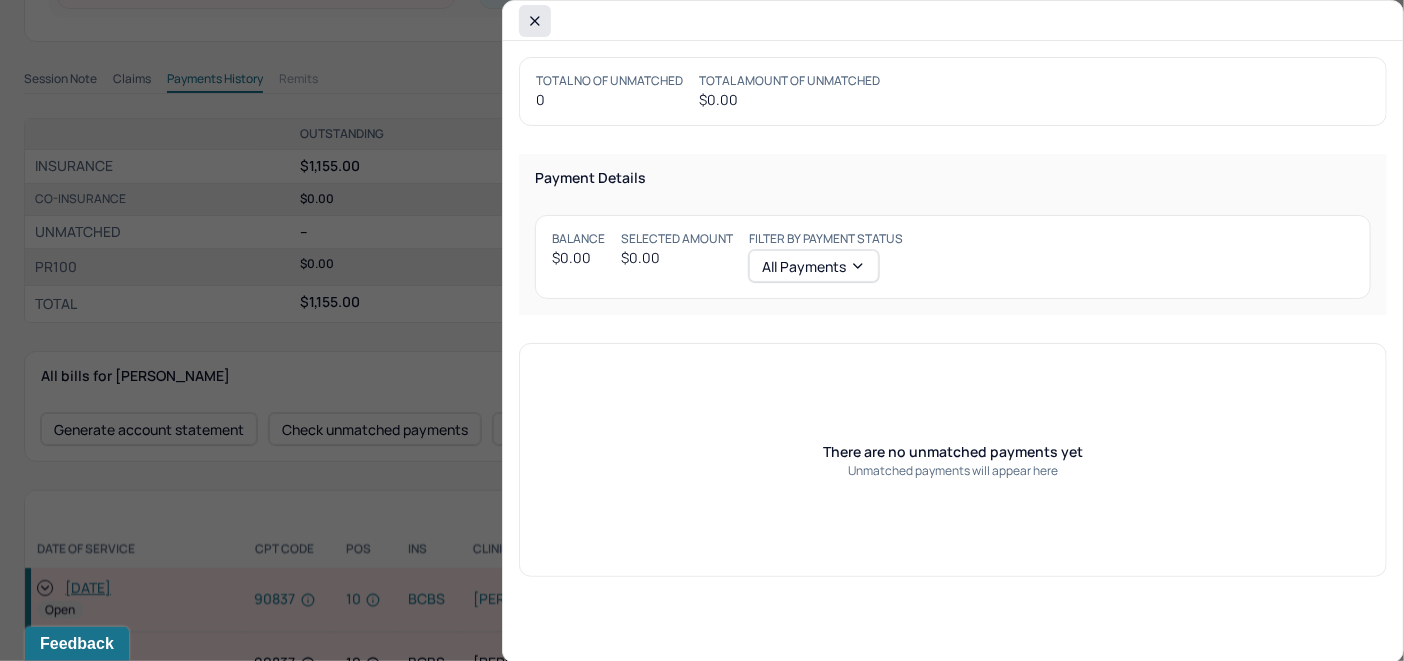 click 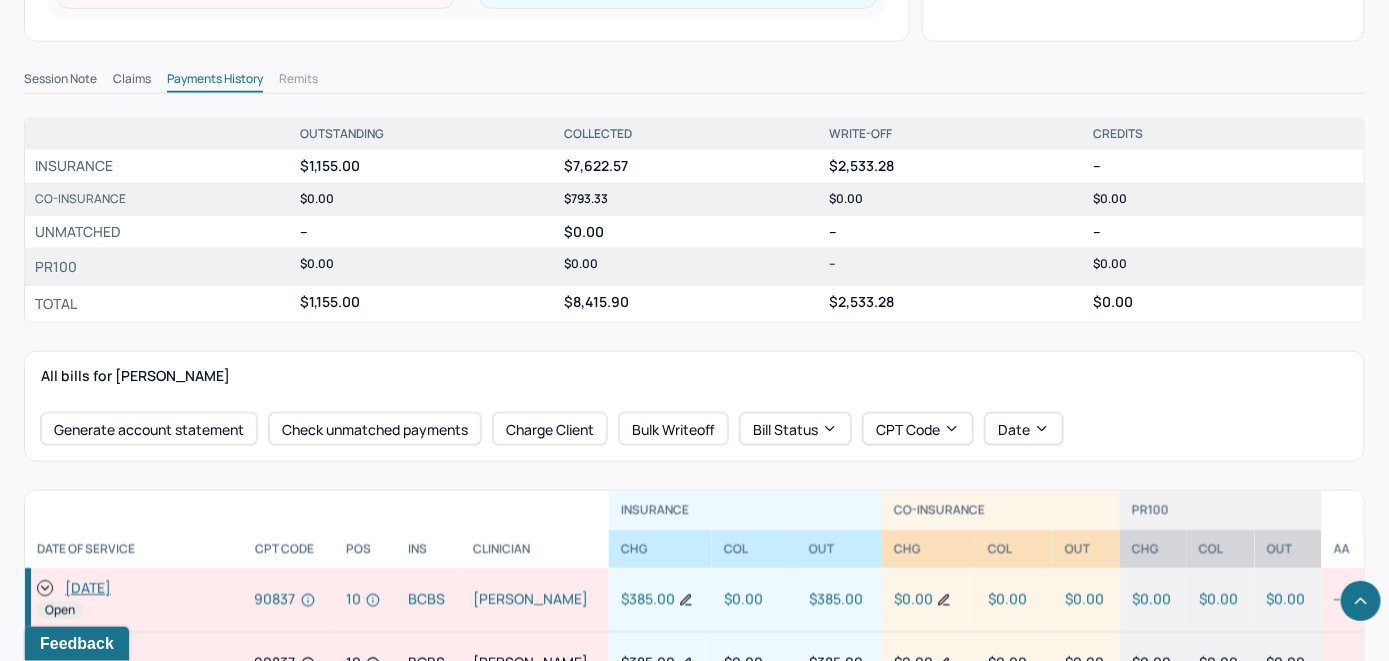 click on "[DATE]" at bounding box center (88, 588) 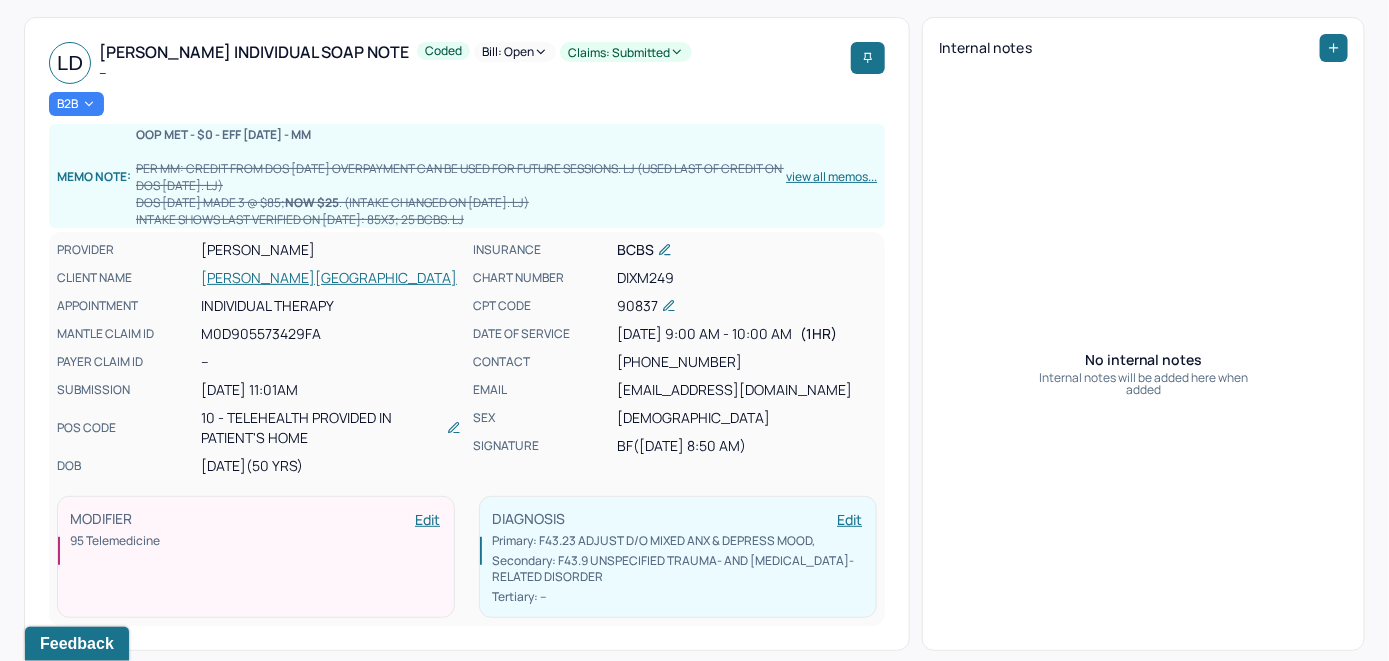 scroll, scrollTop: 0, scrollLeft: 0, axis: both 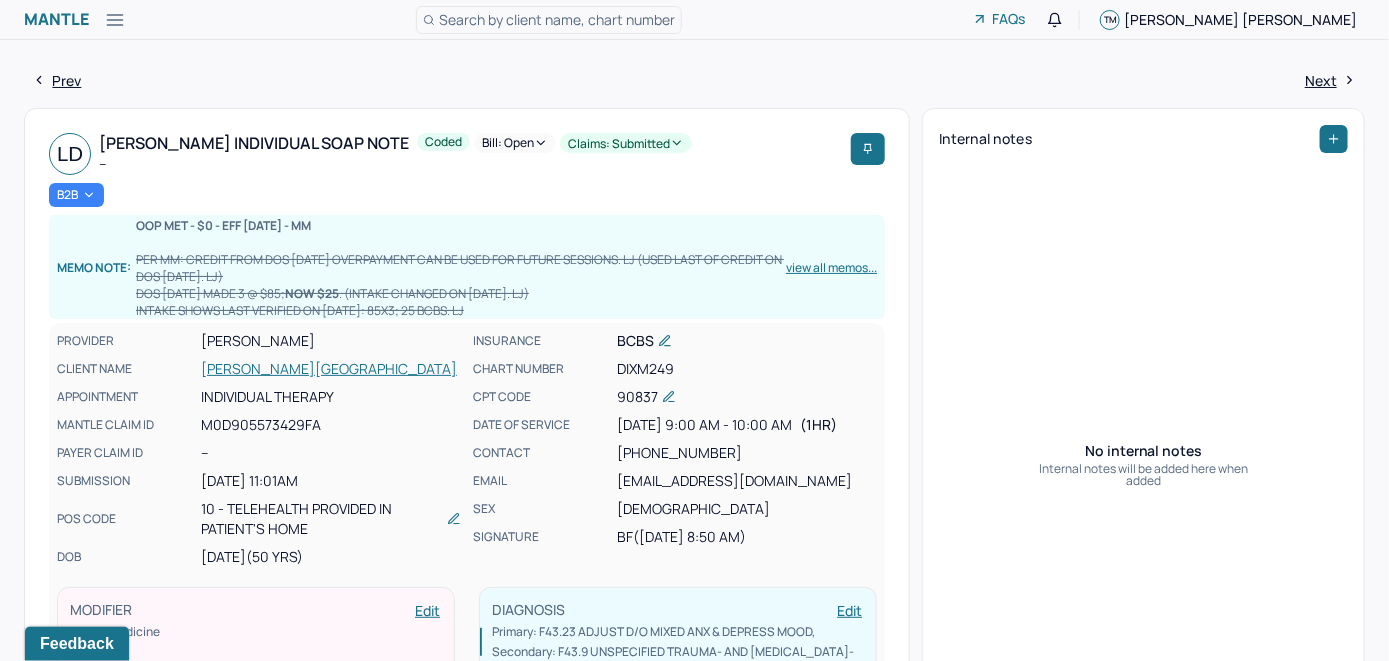 click 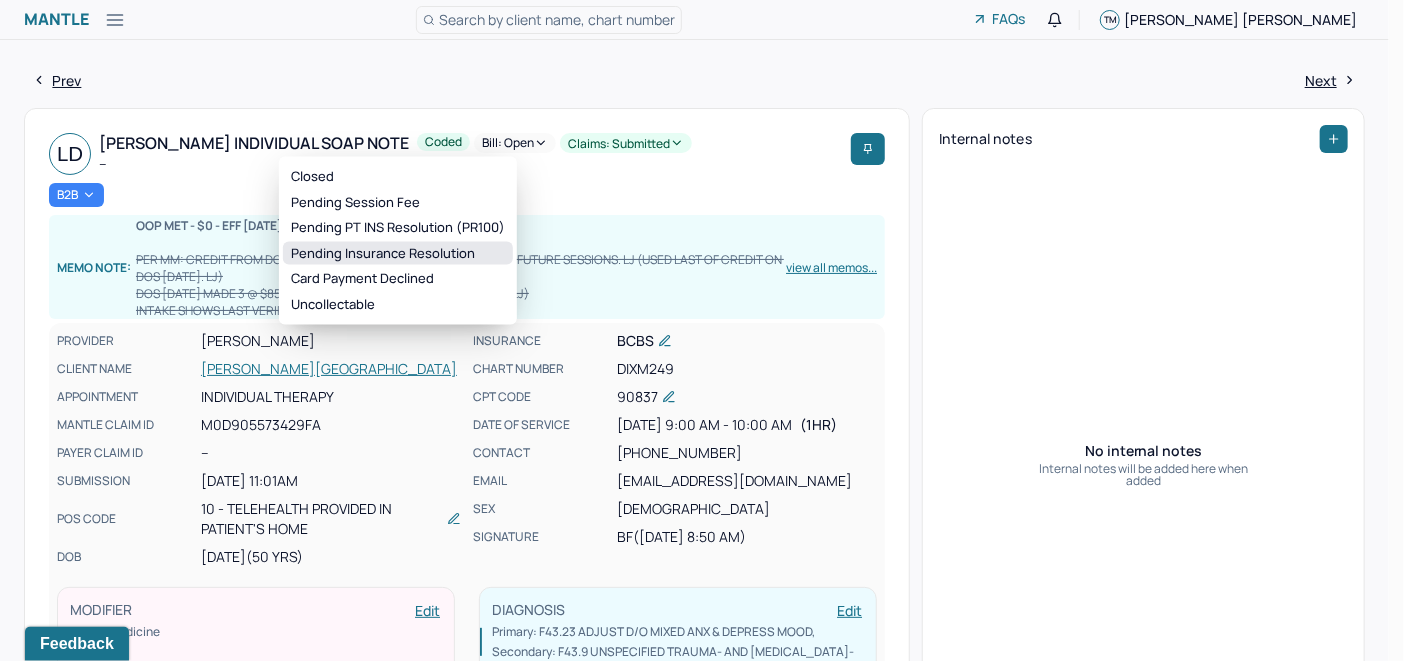 click on "Pending Insurance Resolution" at bounding box center (398, 253) 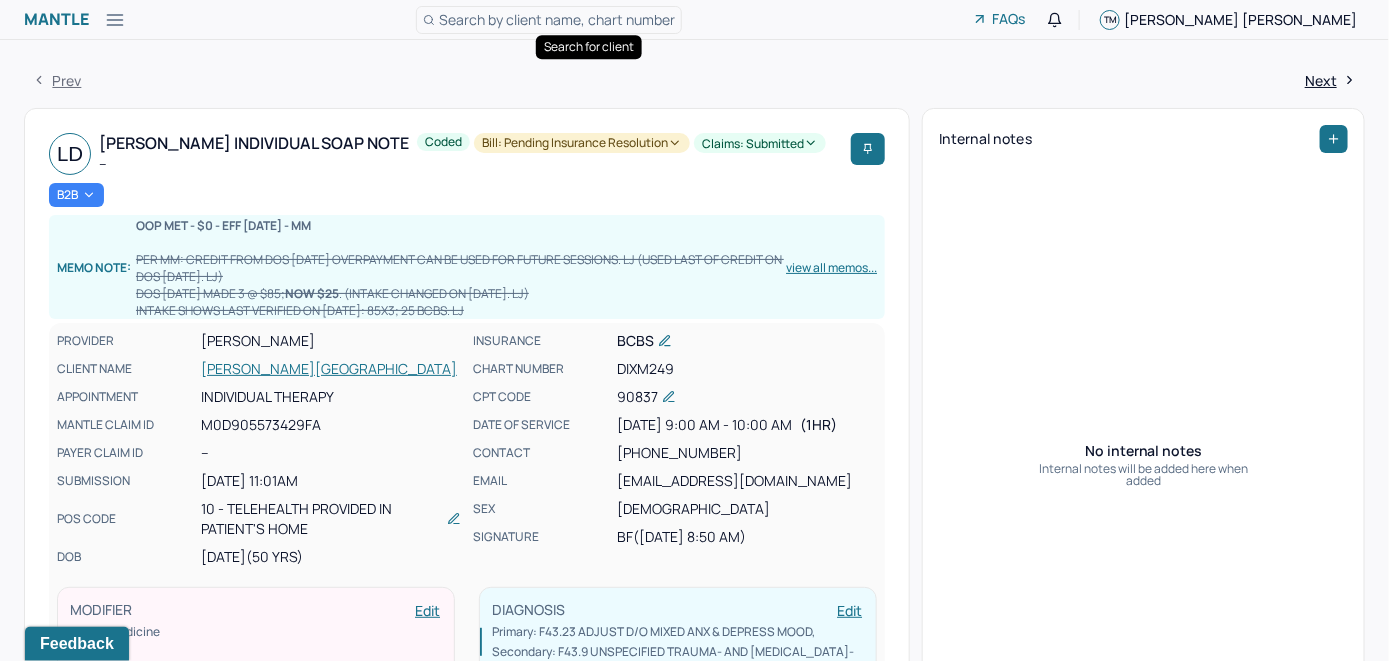 click on "Search by client name, chart number" at bounding box center (557, 19) 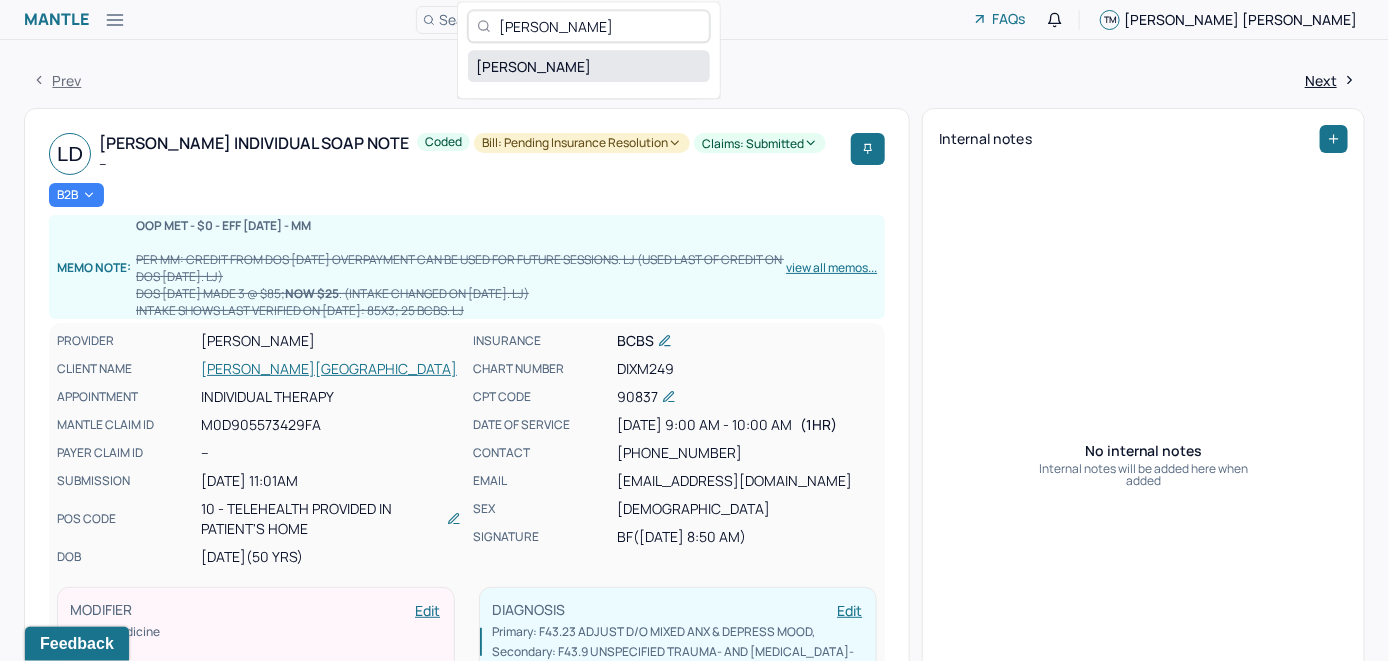 type on "[PERSON_NAME]" 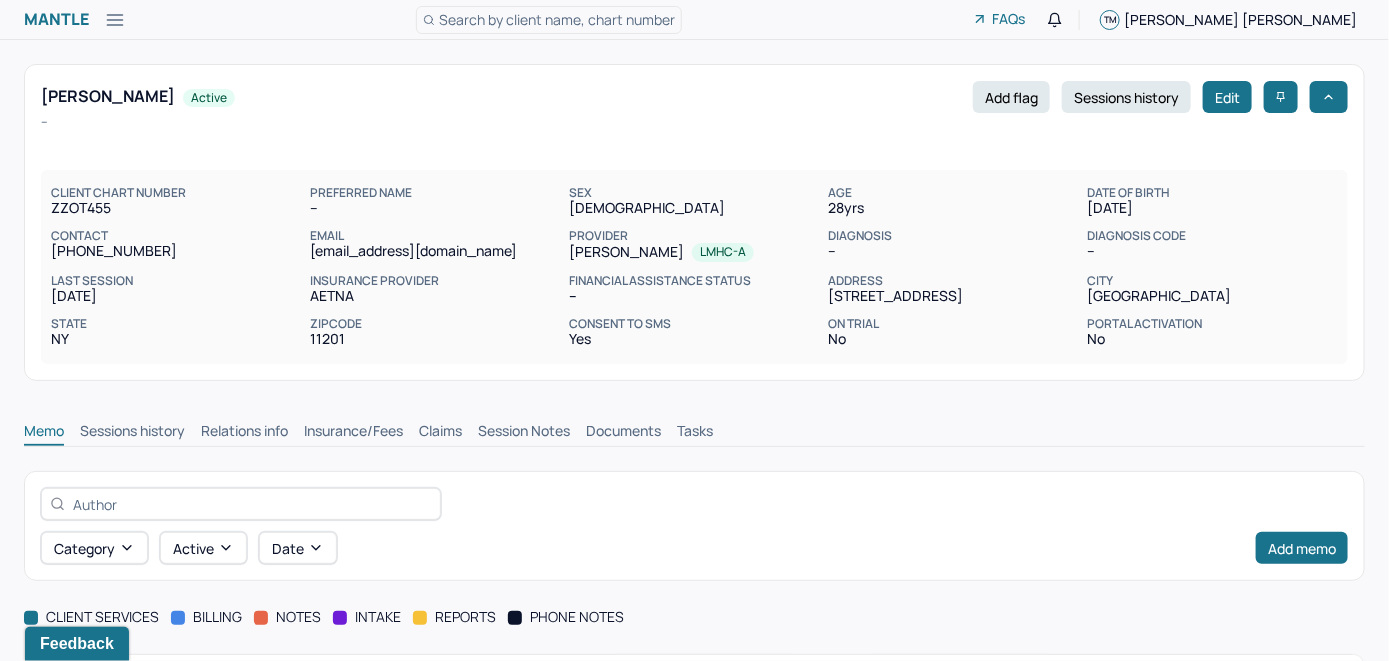 scroll, scrollTop: 0, scrollLeft: 0, axis: both 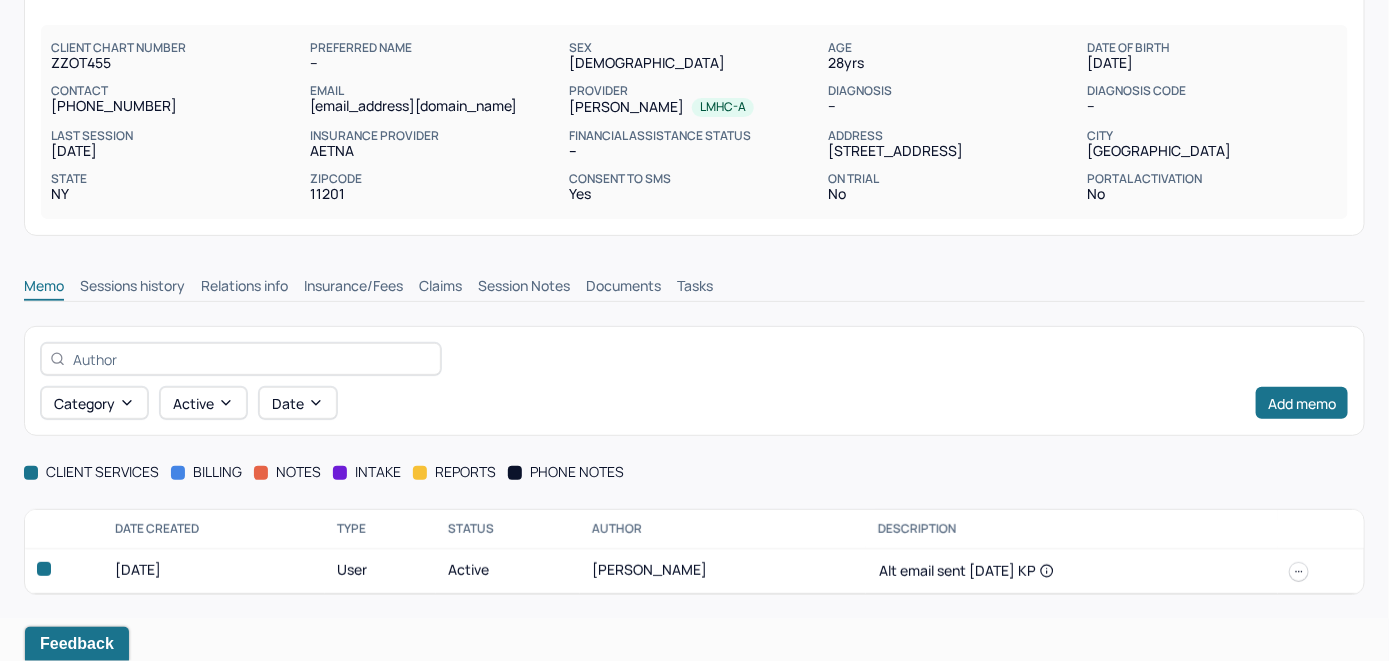 click on "Insurance/Fees" at bounding box center [353, 288] 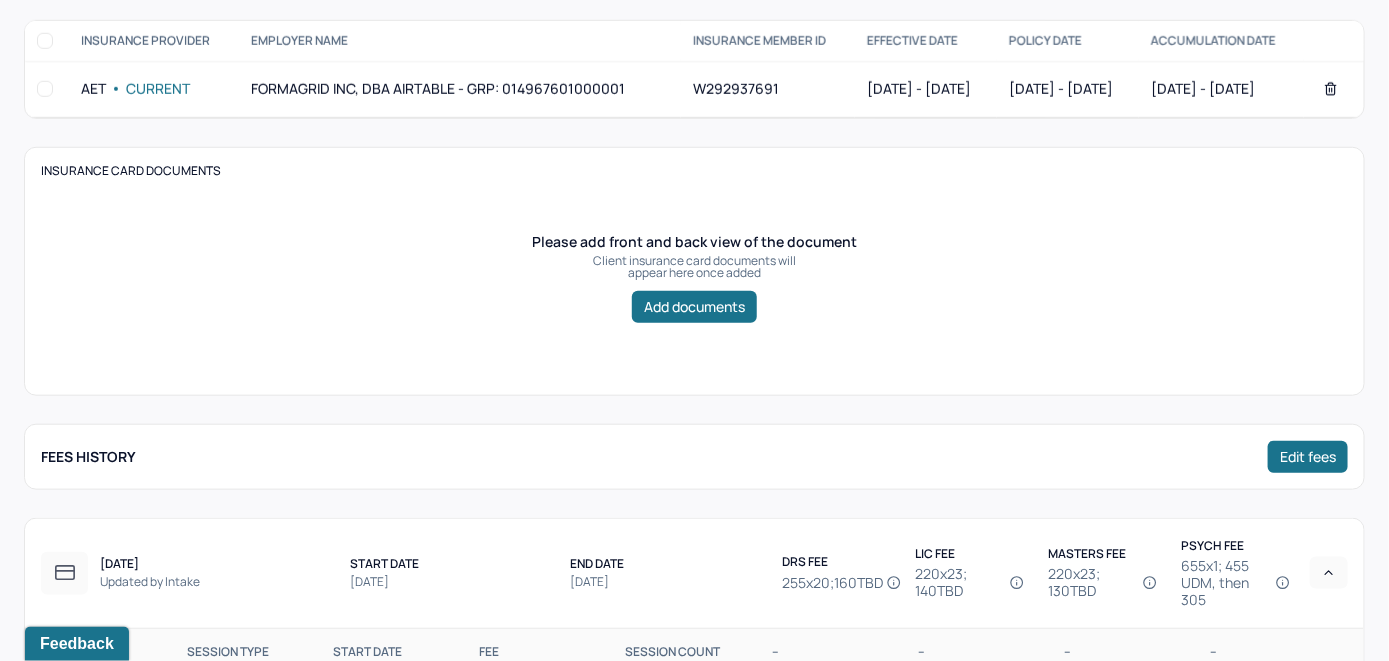 scroll, scrollTop: 745, scrollLeft: 0, axis: vertical 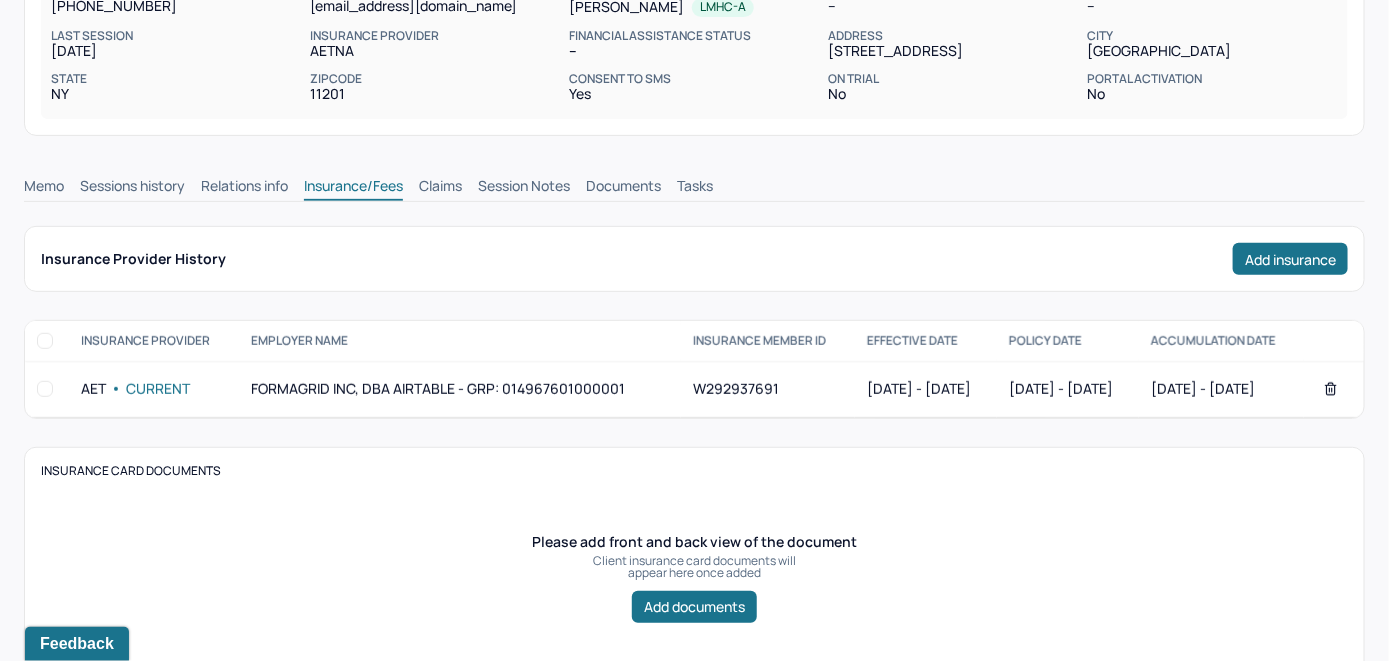 click on "Memo" at bounding box center (44, 188) 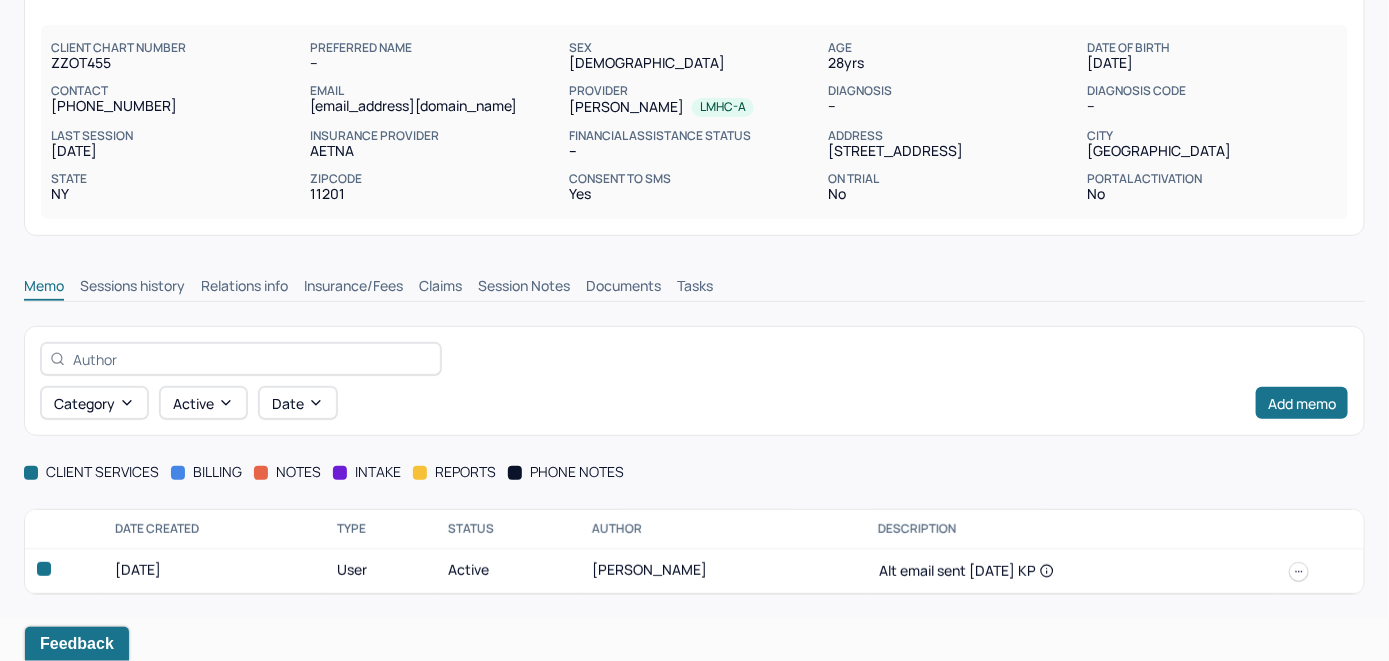 click on "Insurance/Fees" at bounding box center (353, 288) 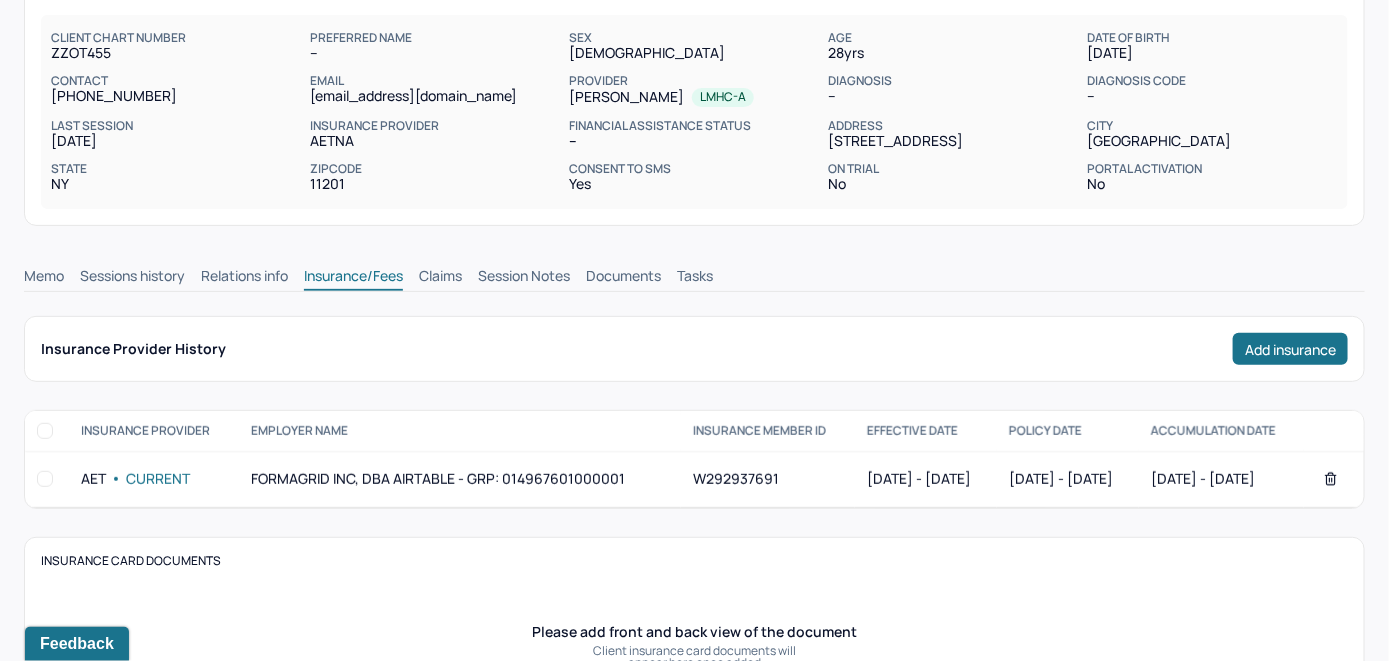 scroll, scrollTop: 145, scrollLeft: 0, axis: vertical 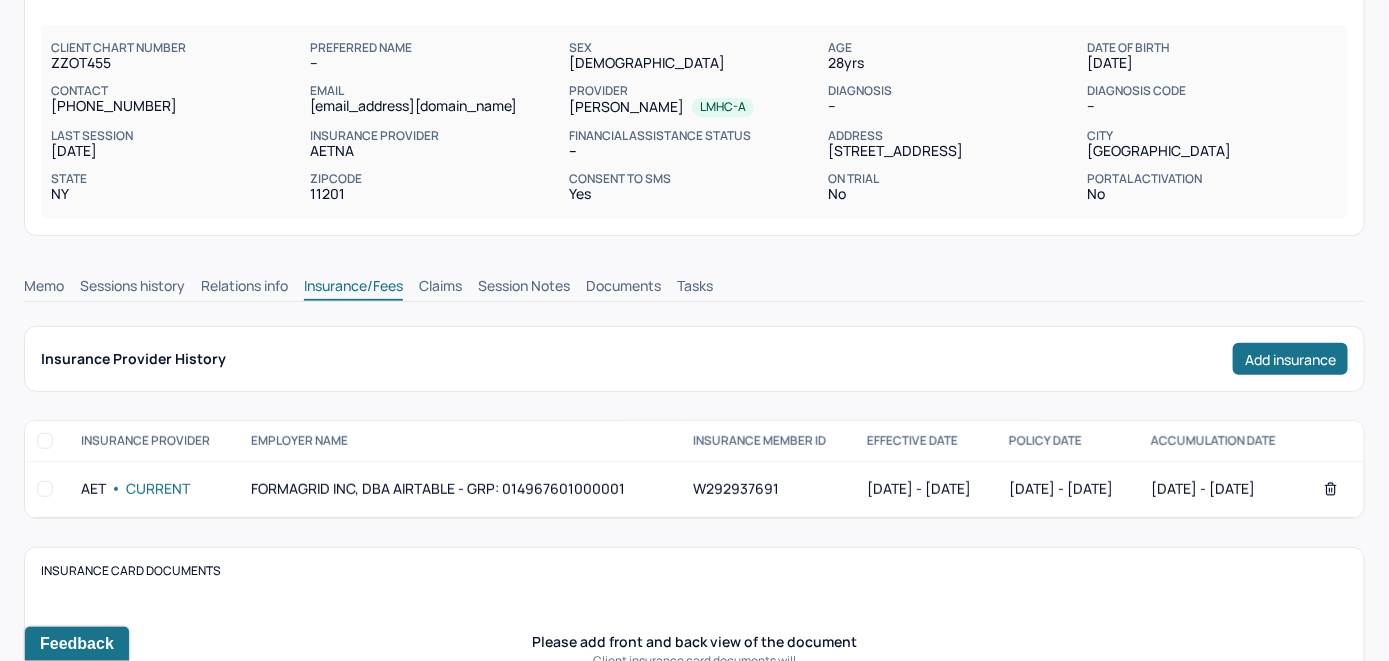 click on "Memo" at bounding box center [44, 288] 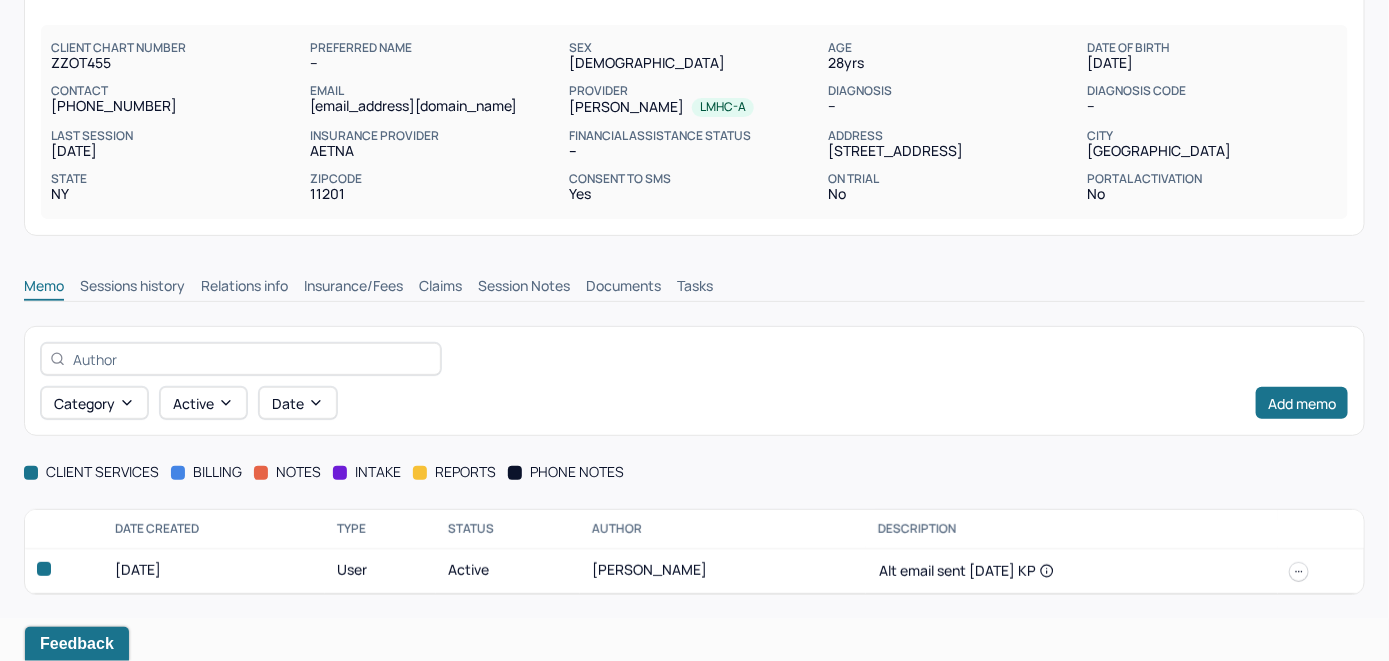 click on "Insurance/Fees" at bounding box center [353, 288] 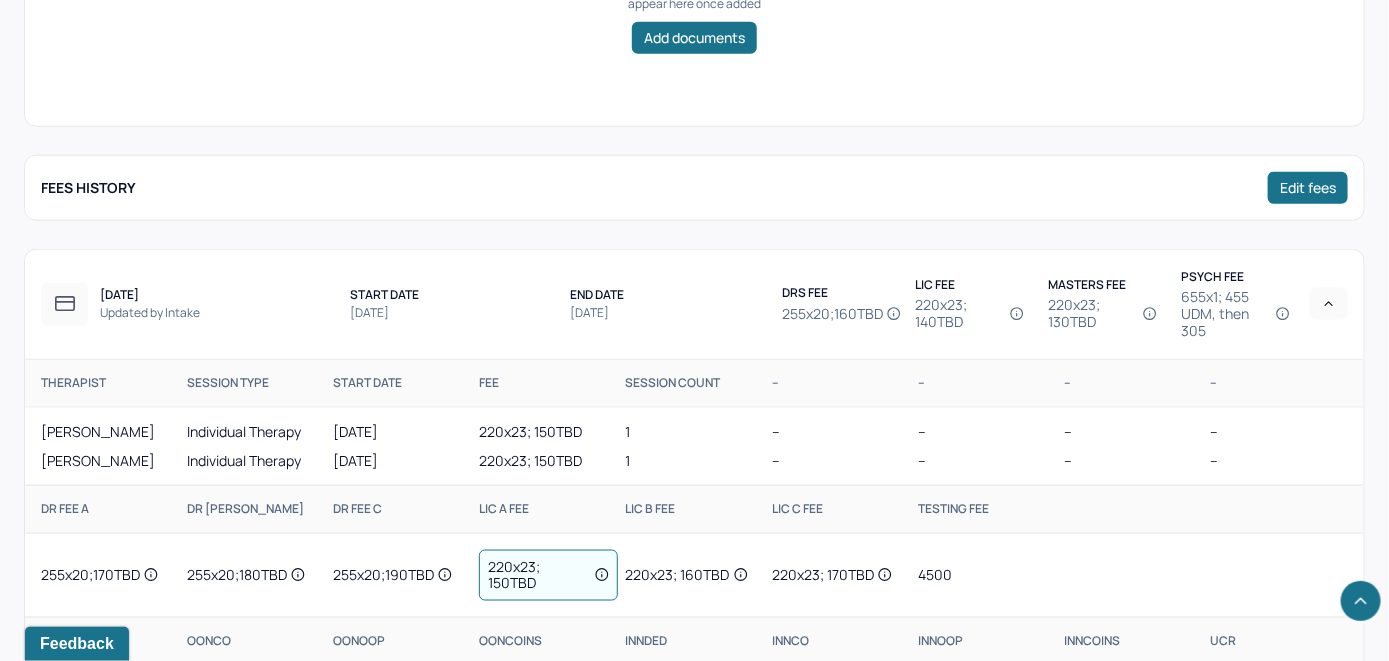 scroll, scrollTop: 845, scrollLeft: 0, axis: vertical 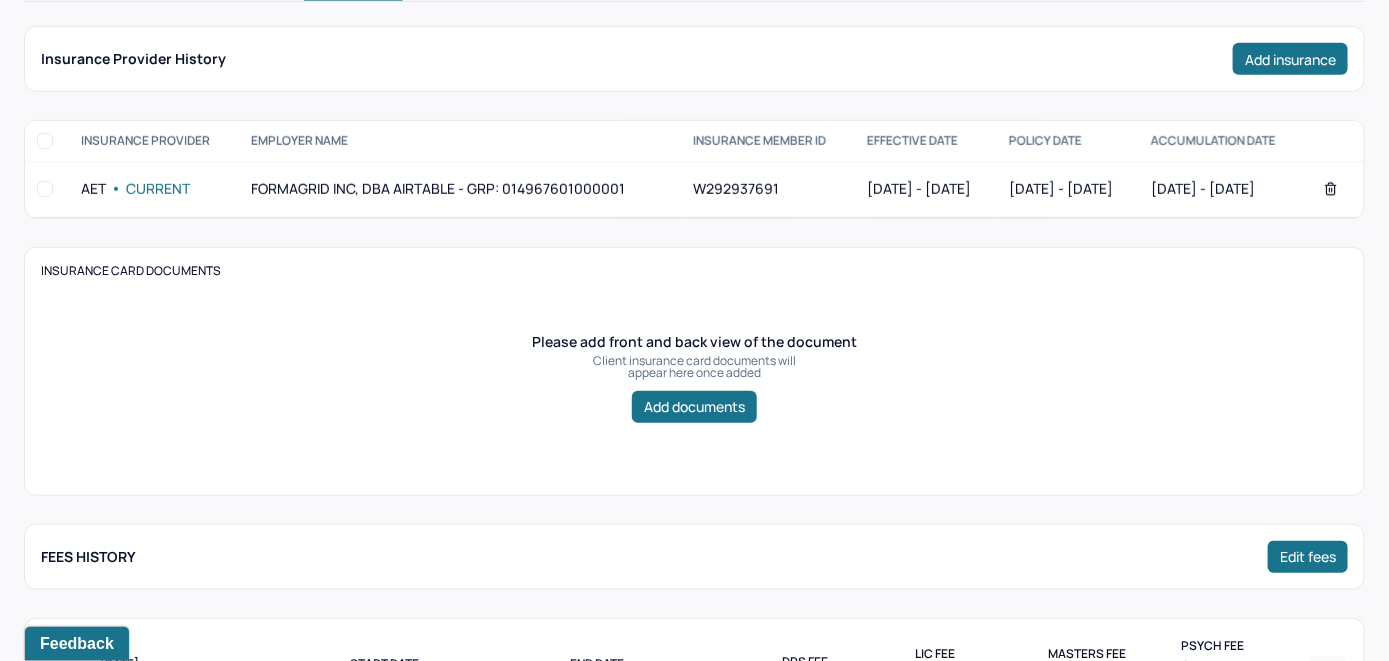 click on "Claims" at bounding box center (440, -12) 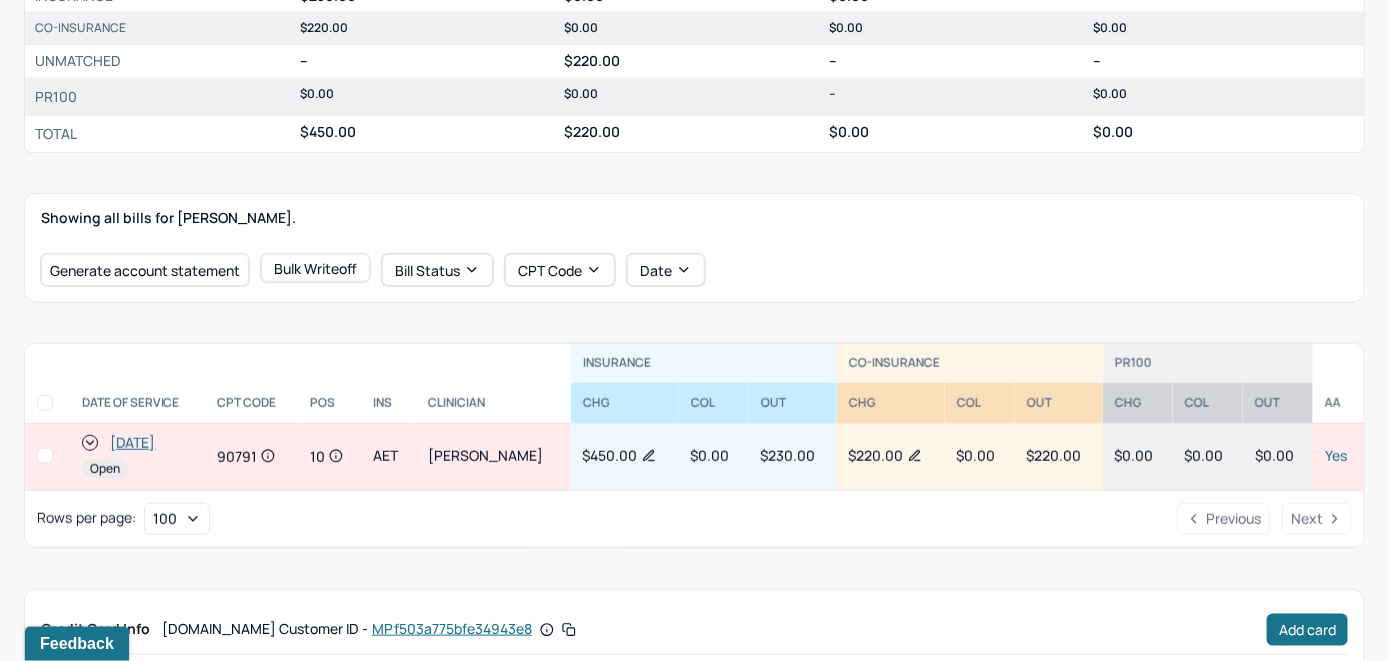 scroll, scrollTop: 428, scrollLeft: 0, axis: vertical 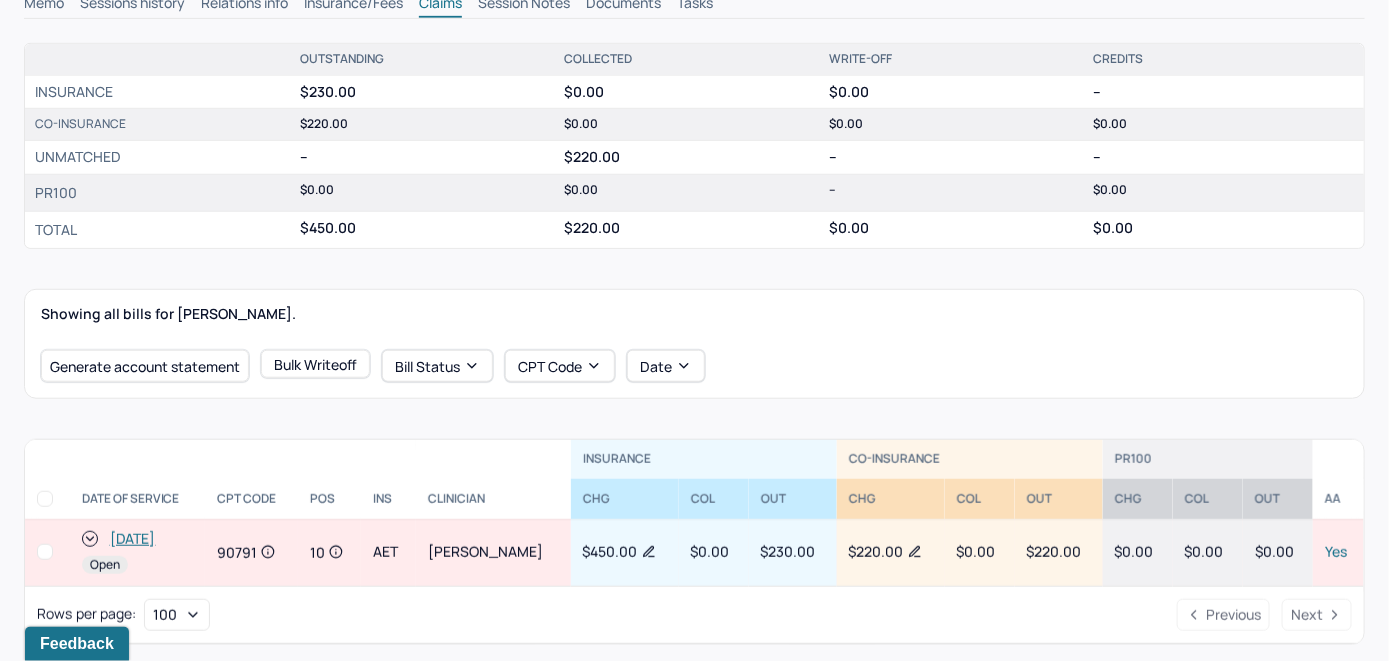 click on "Memo" at bounding box center [44, 5] 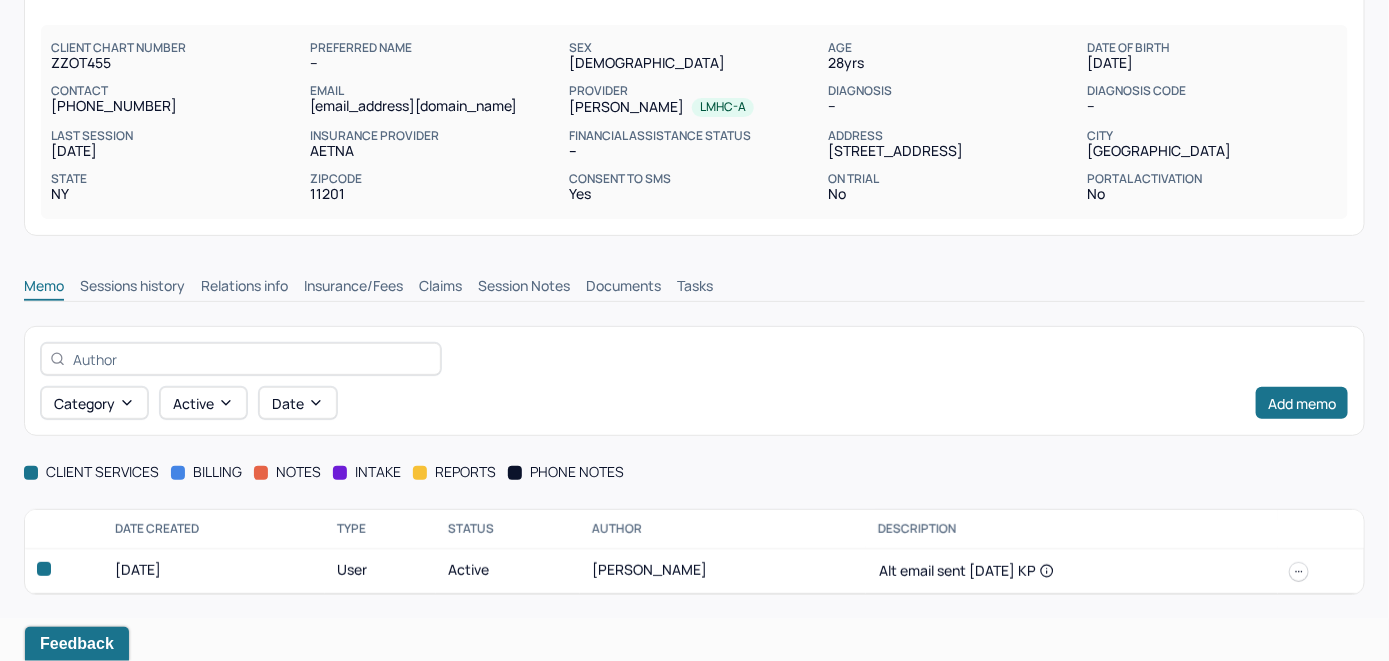click on "Insurance/Fees" at bounding box center (353, 288) 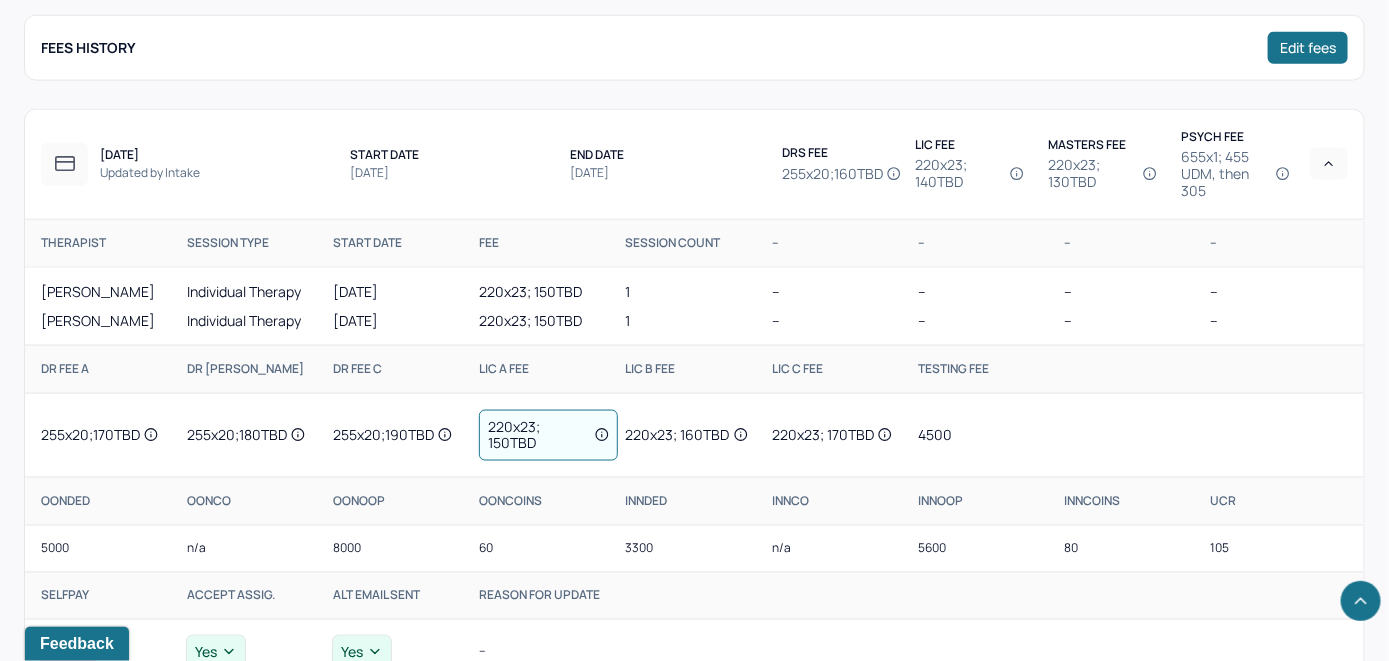 scroll, scrollTop: 1045, scrollLeft: 0, axis: vertical 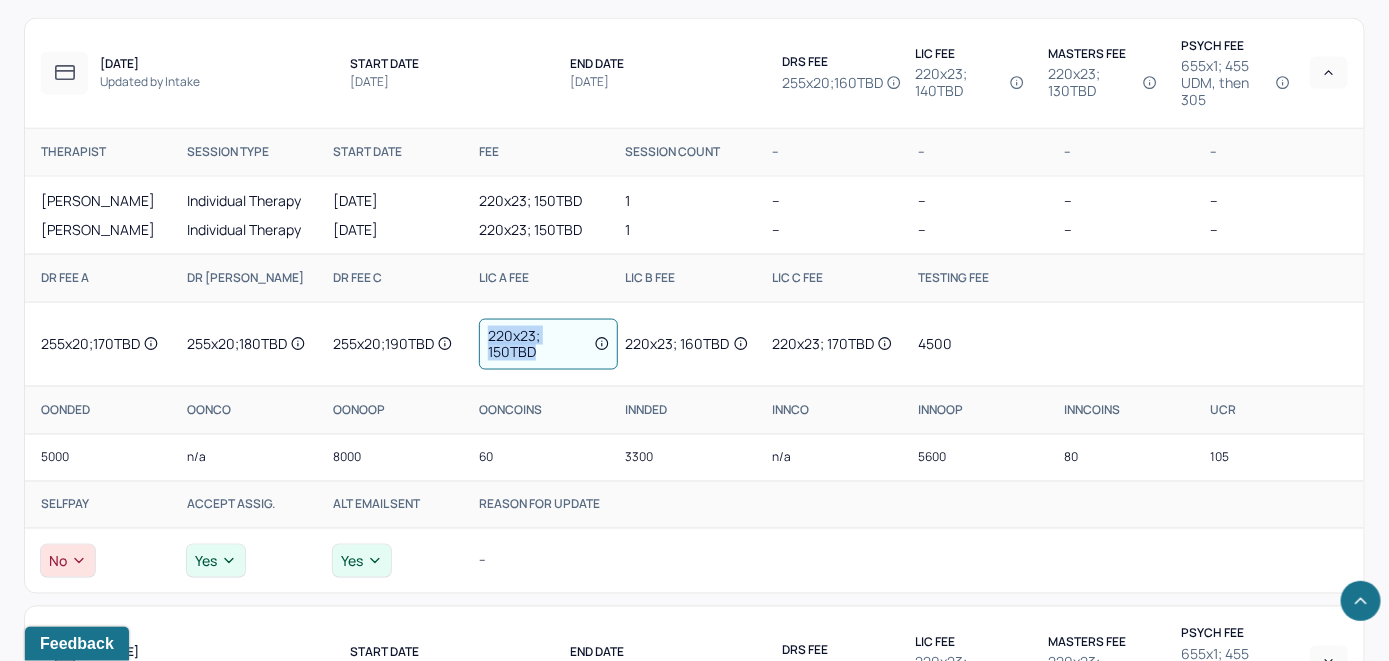 drag, startPoint x: 540, startPoint y: 406, endPoint x: 478, endPoint y: 394, distance: 63.15061 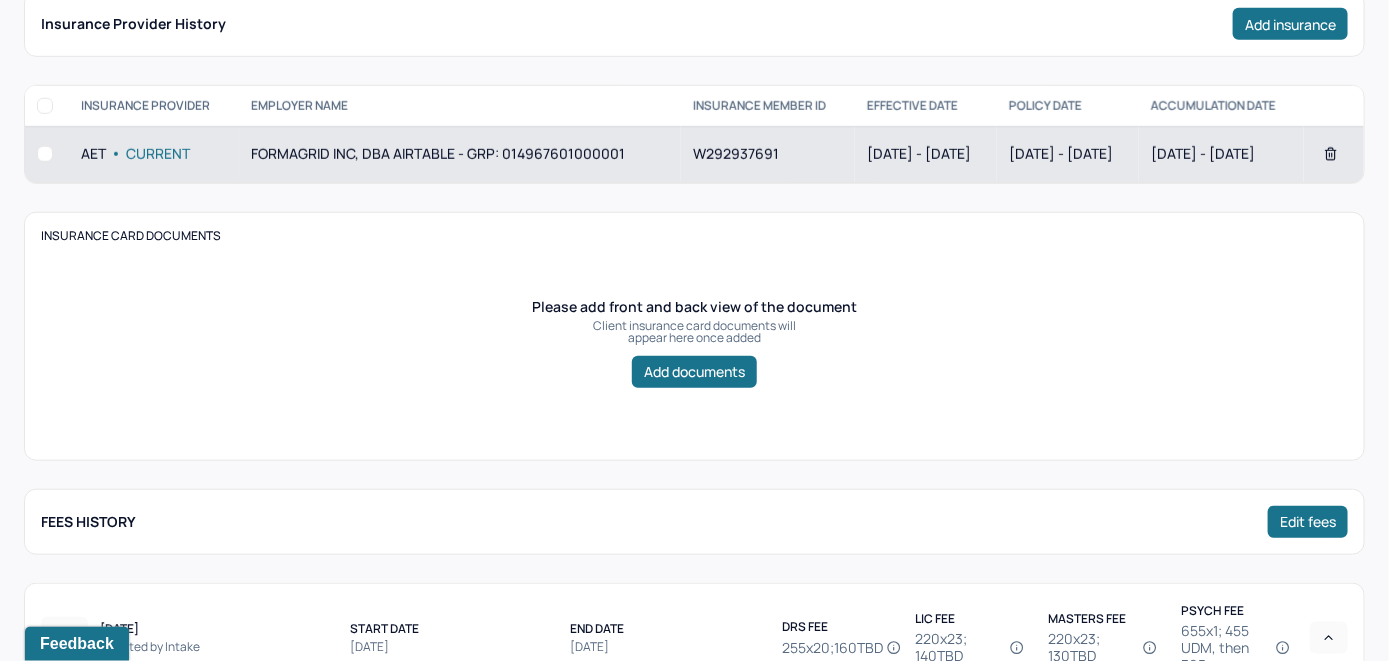 scroll, scrollTop: 445, scrollLeft: 0, axis: vertical 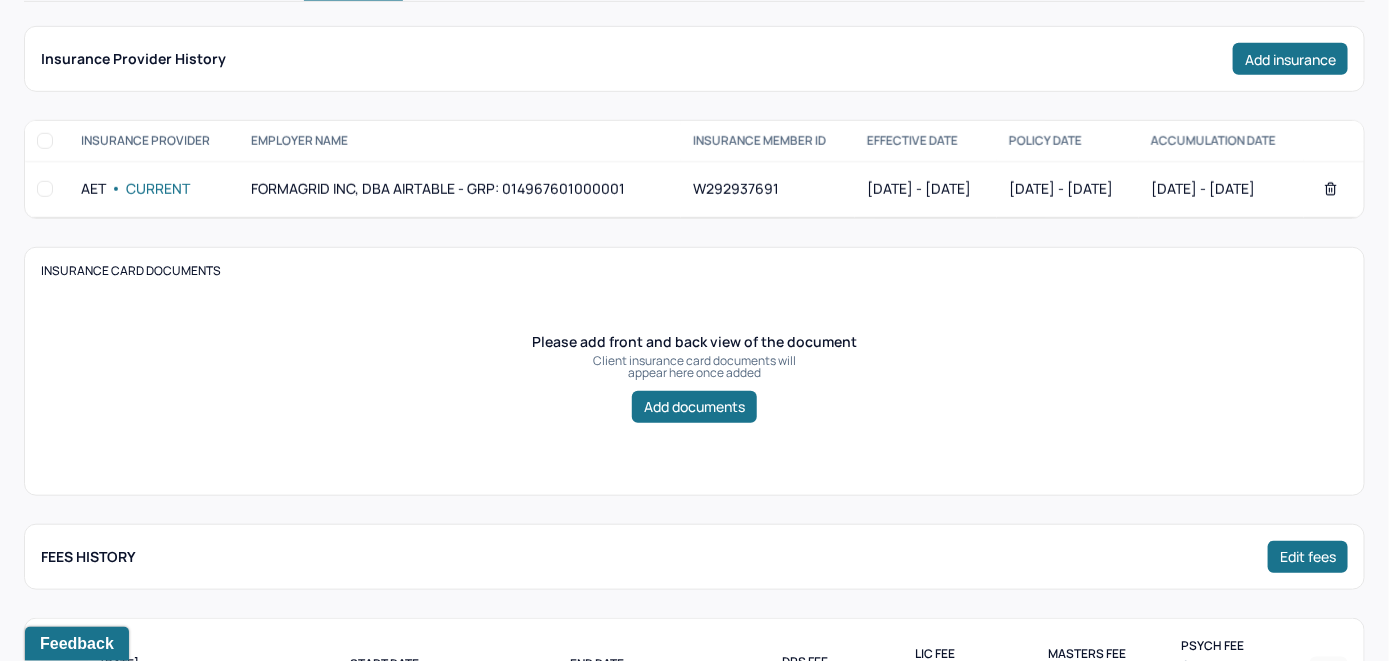 click on "Memo" at bounding box center (44, -12) 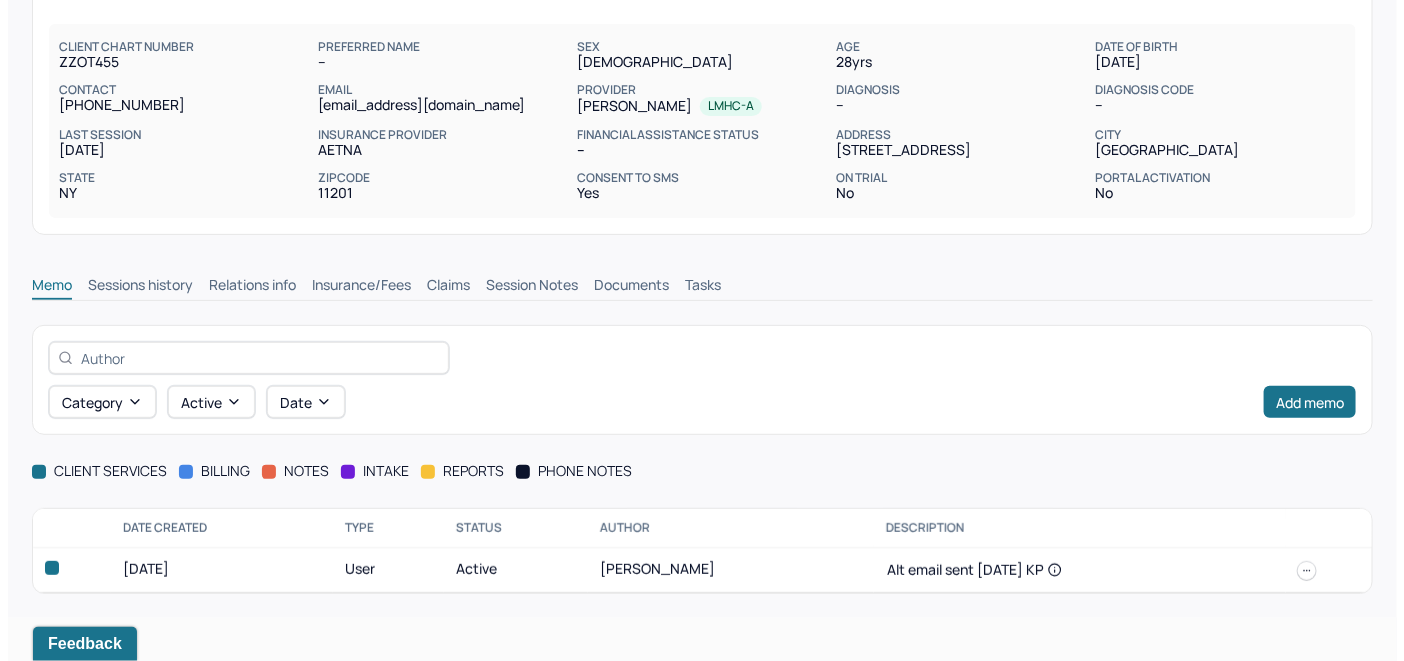 scroll, scrollTop: 145, scrollLeft: 0, axis: vertical 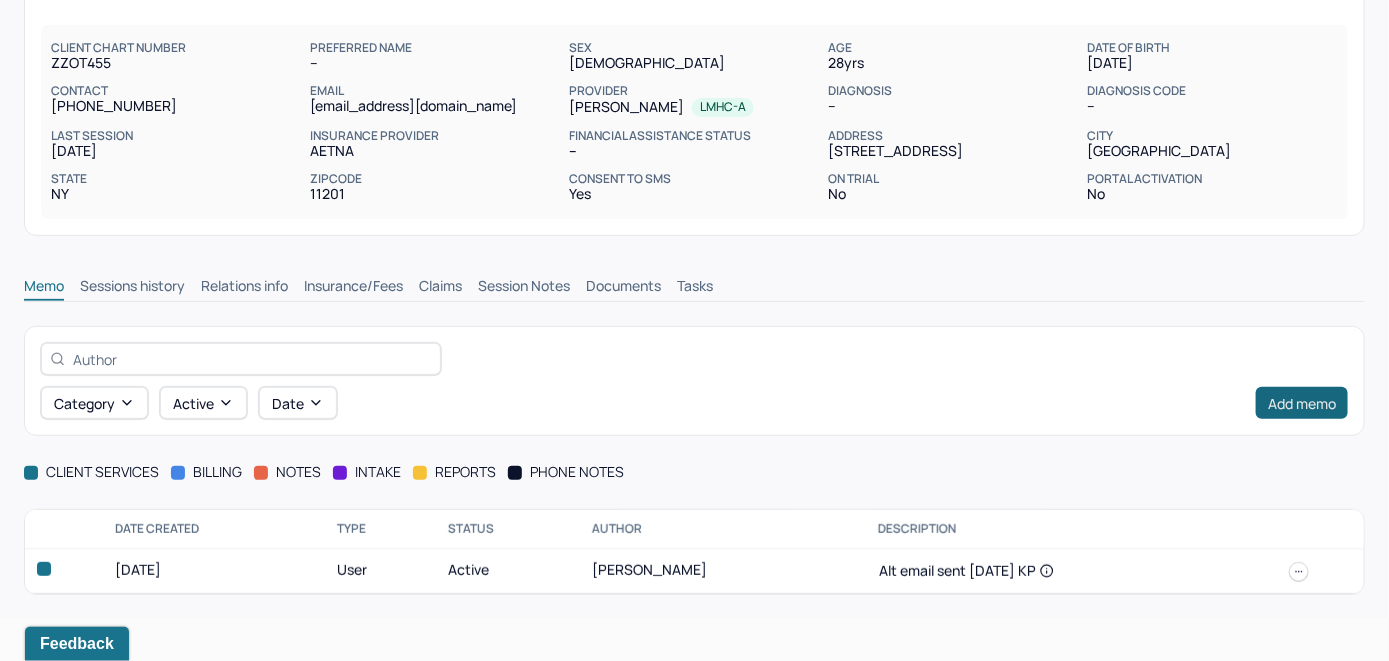 click on "Add memo" at bounding box center (1302, 403) 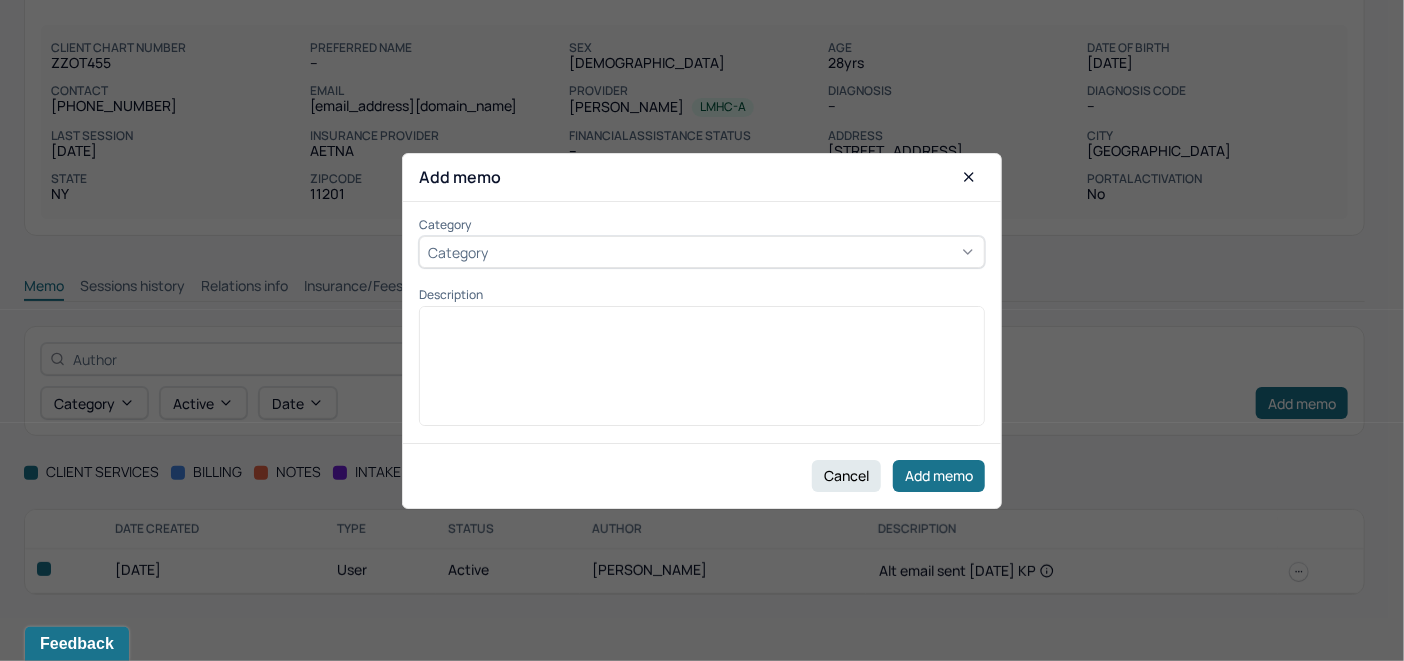 click on "Category" at bounding box center [702, 252] 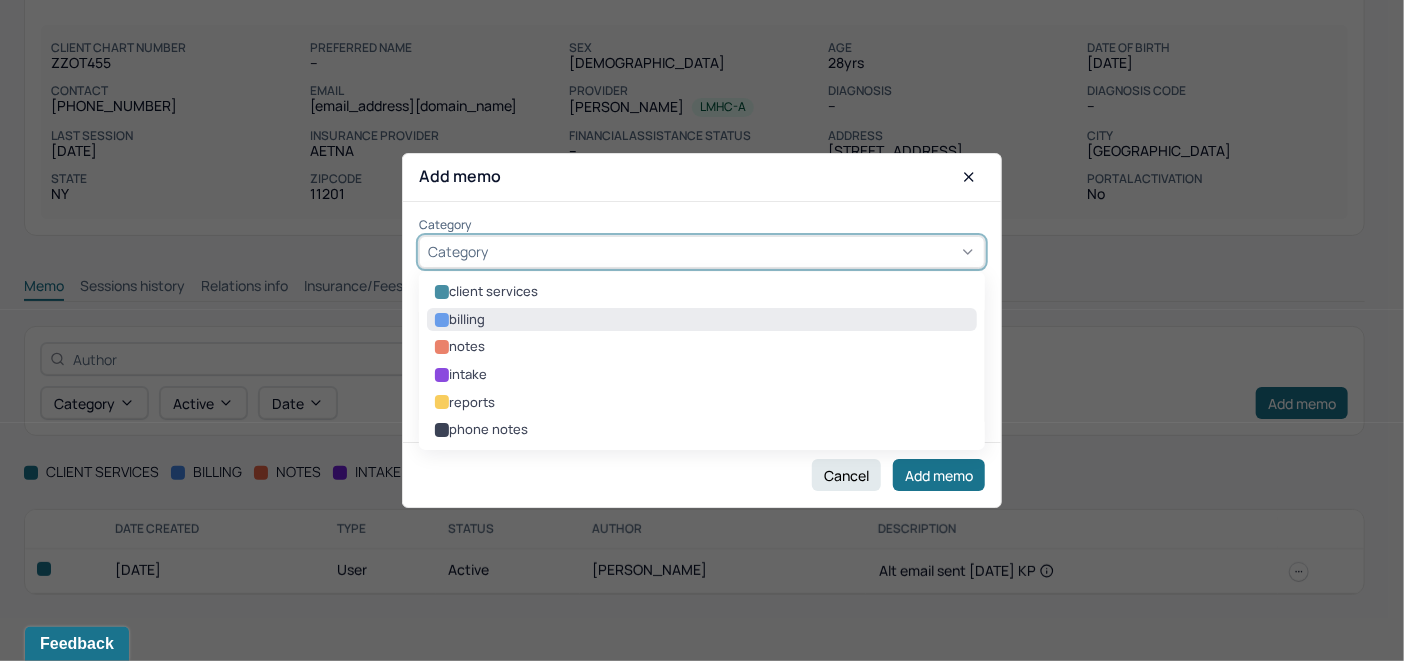 click on "billing" at bounding box center (702, 320) 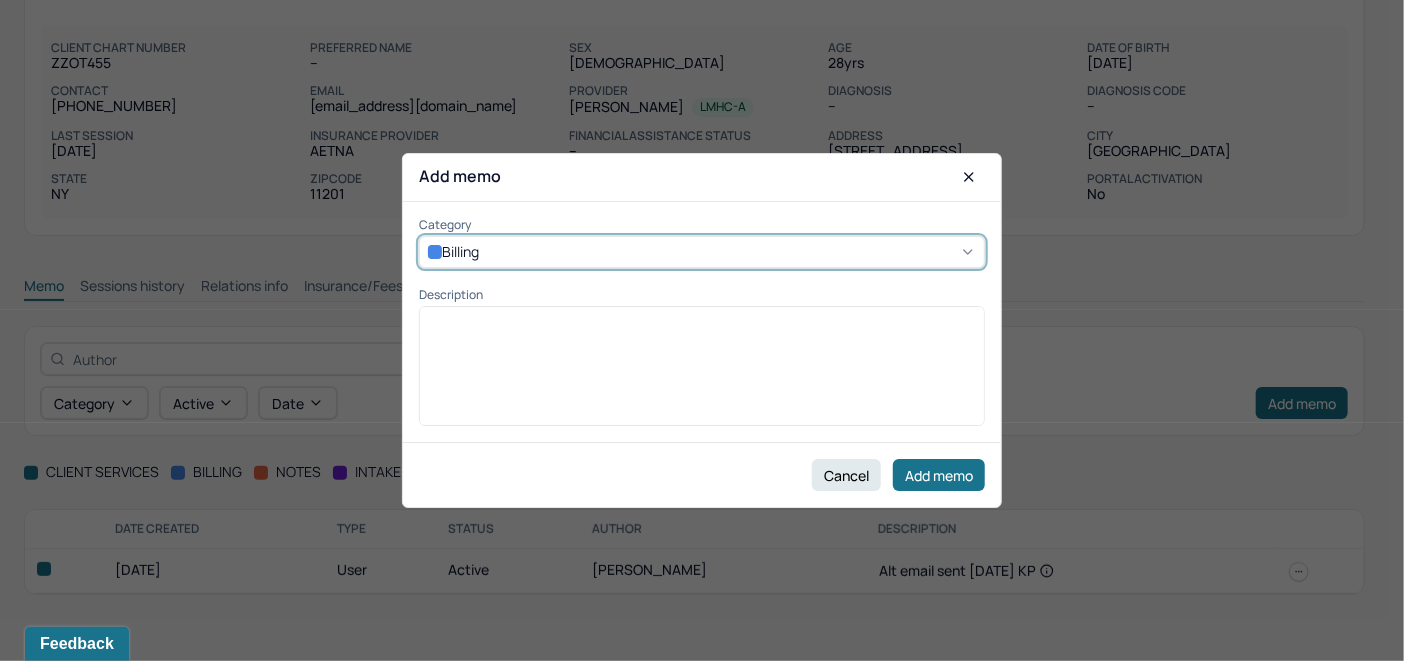 click at bounding box center (702, 322) 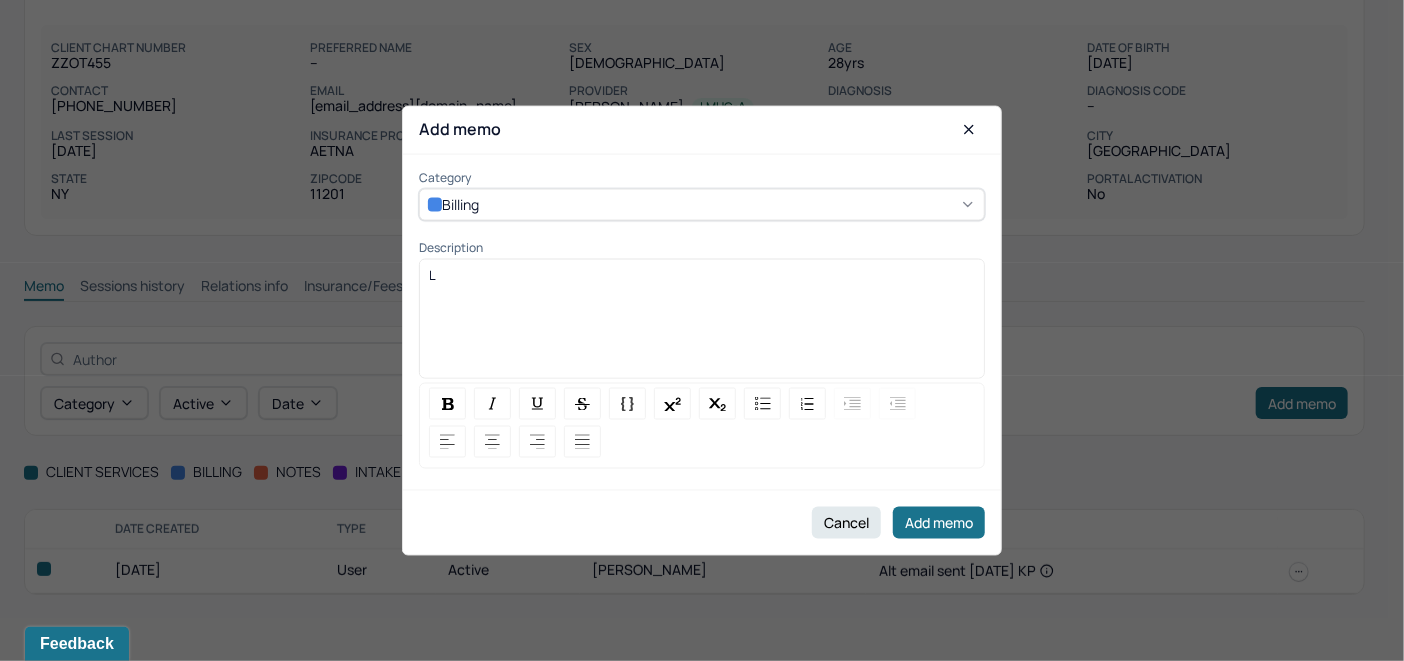 type 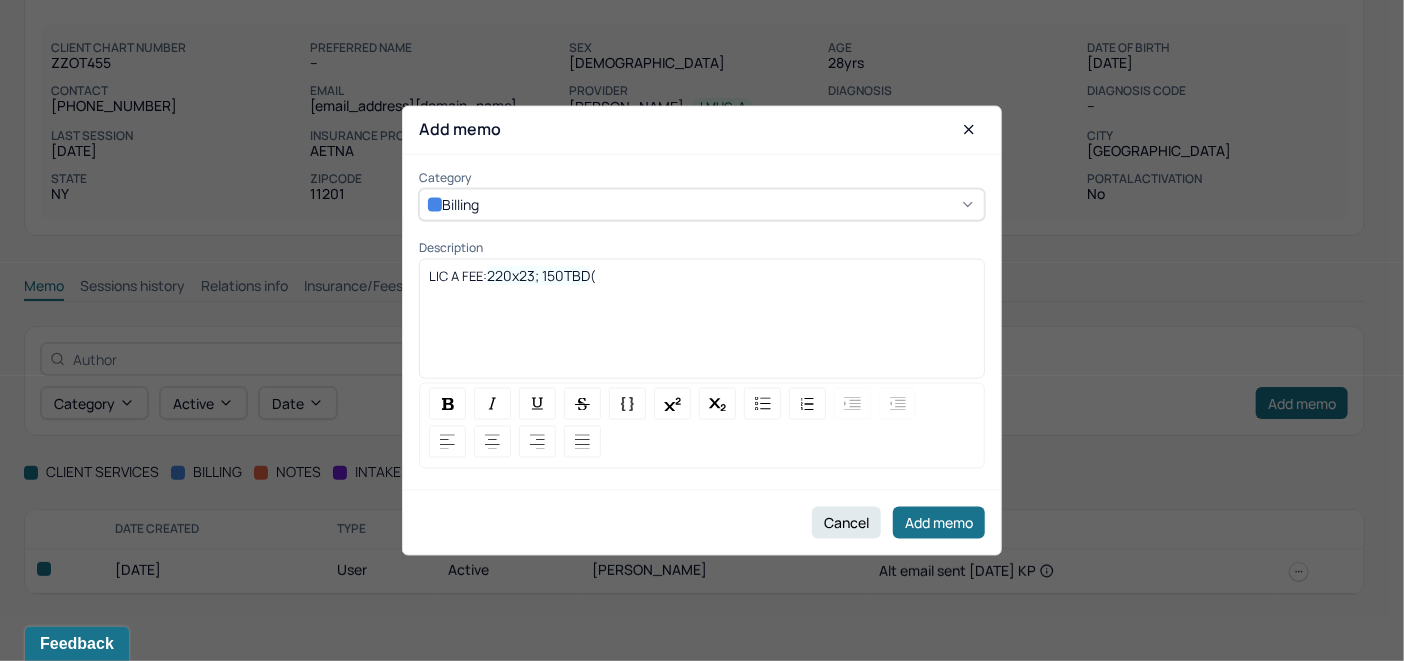 drag, startPoint x: 593, startPoint y: 274, endPoint x: 609, endPoint y: 281, distance: 17.464249 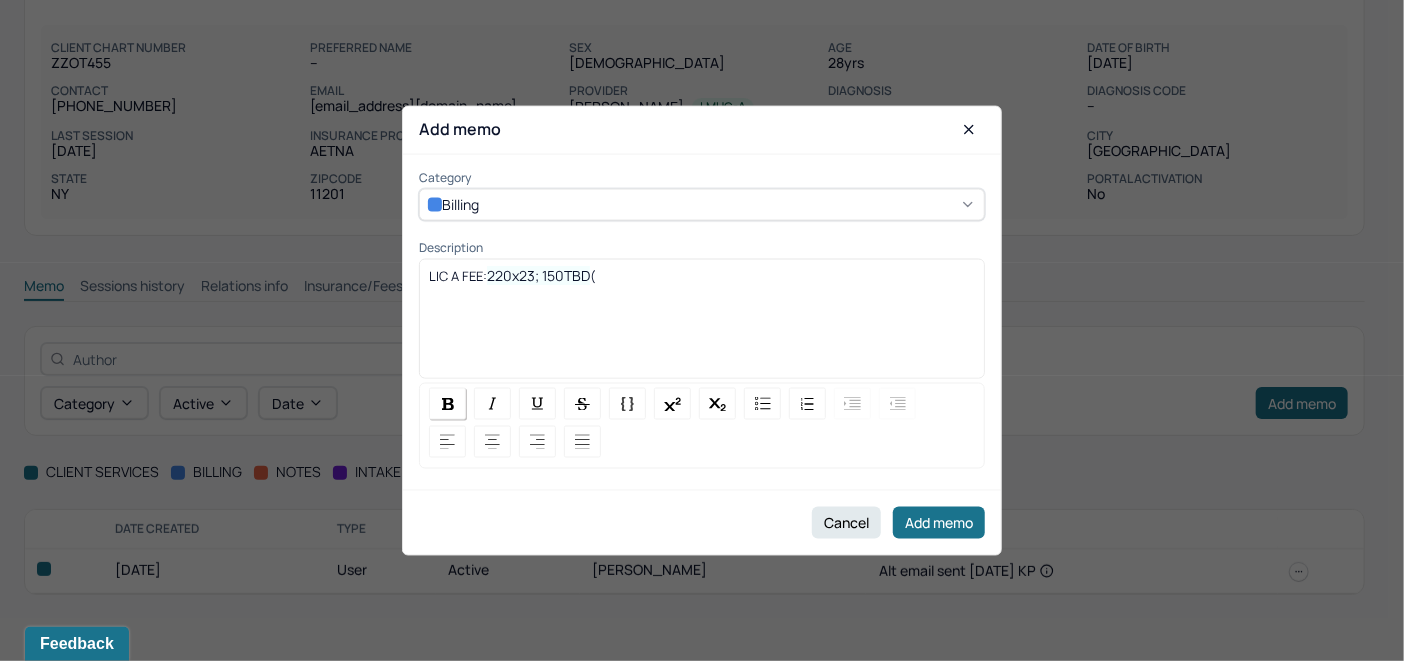 click at bounding box center [448, 403] 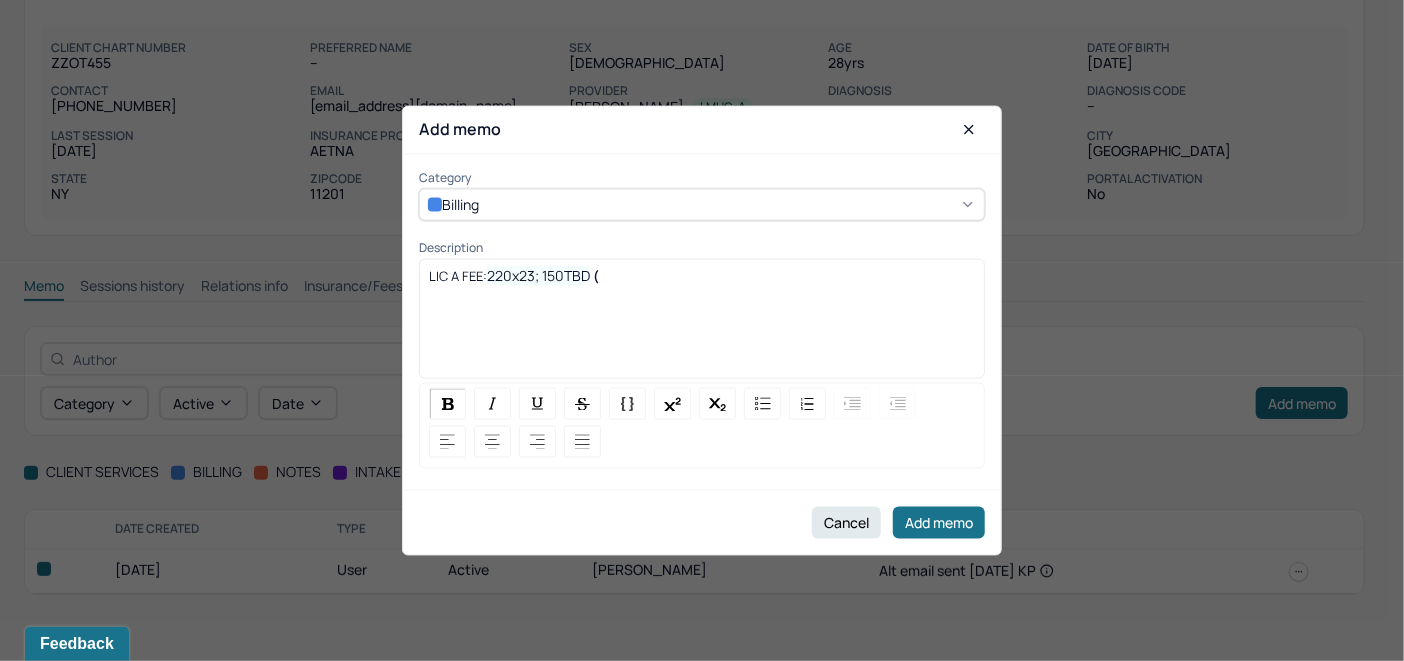 click on "LIC A FEE:  220x23; 150TBD    (" at bounding box center [702, 275] 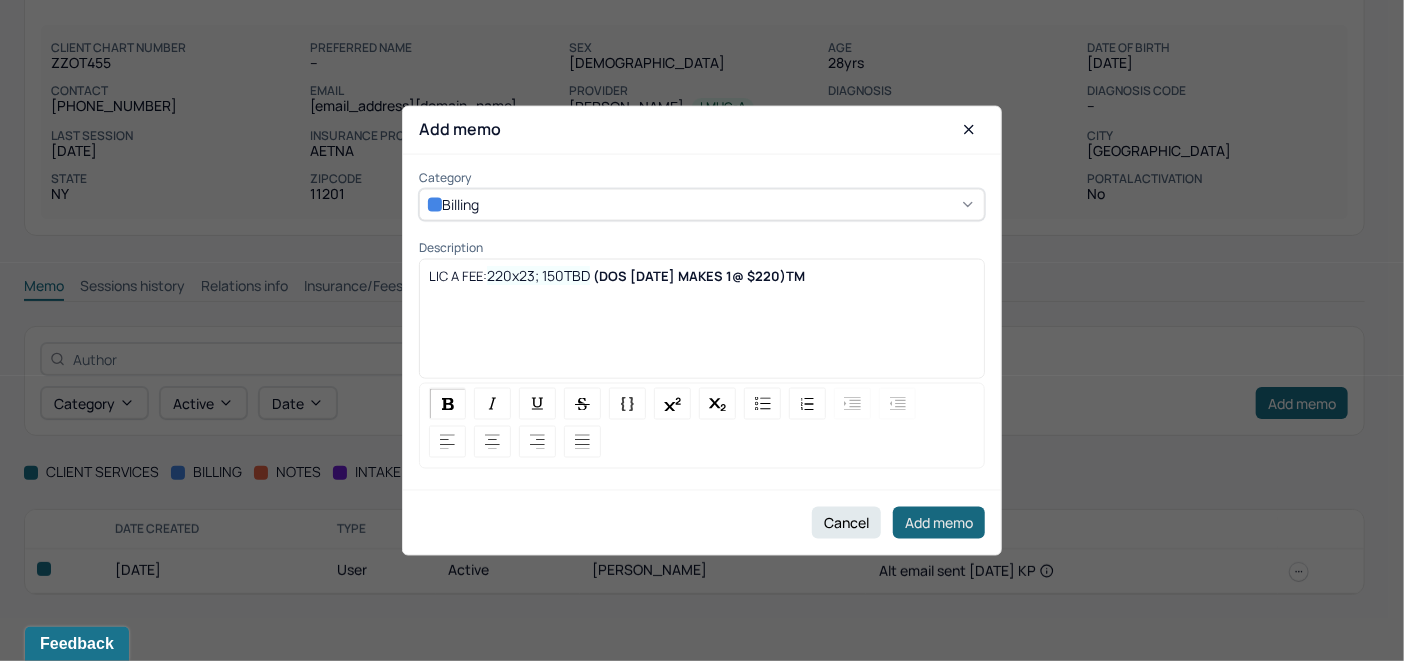 click on "Add memo" at bounding box center [939, 523] 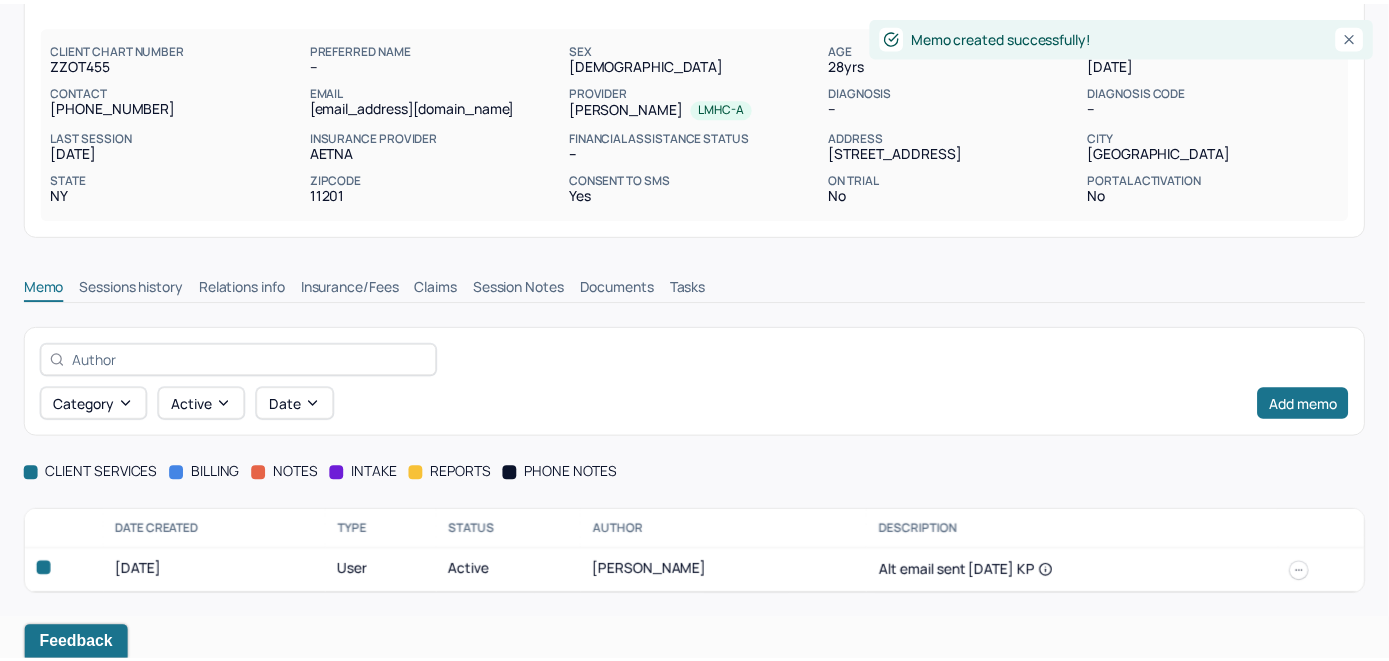 scroll, scrollTop: 102, scrollLeft: 0, axis: vertical 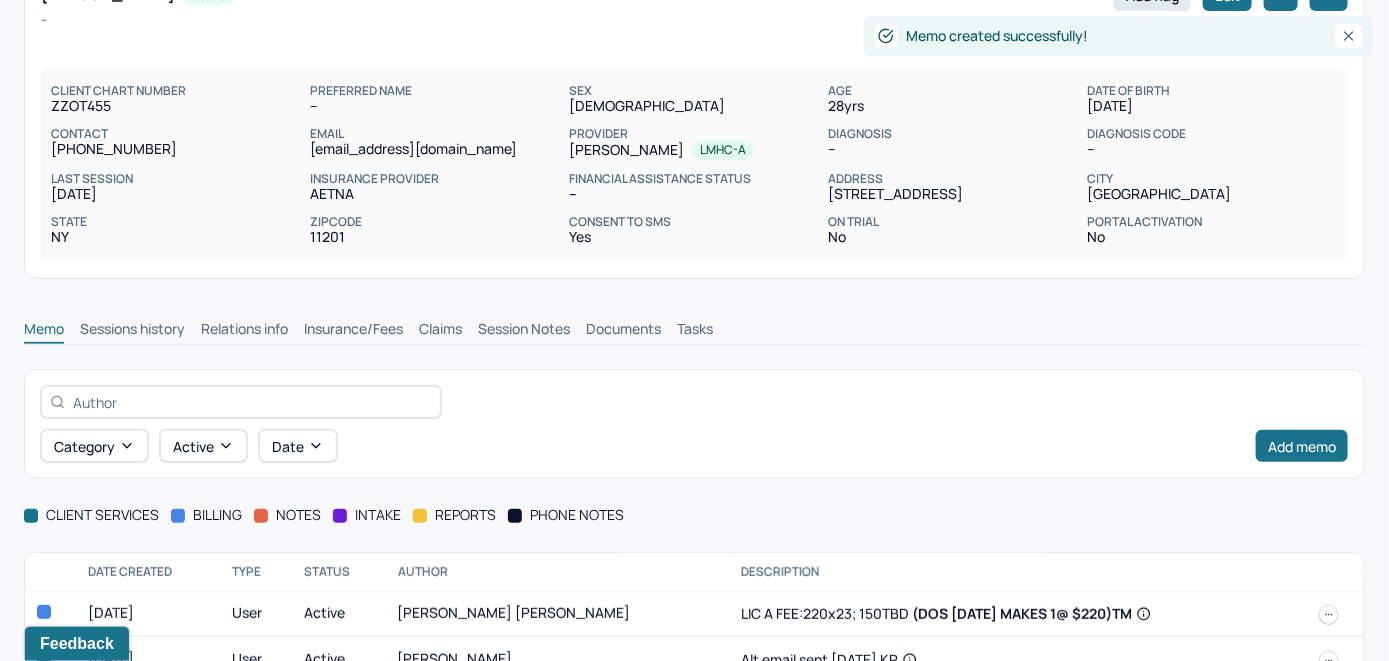 click on "Claims" at bounding box center (440, 331) 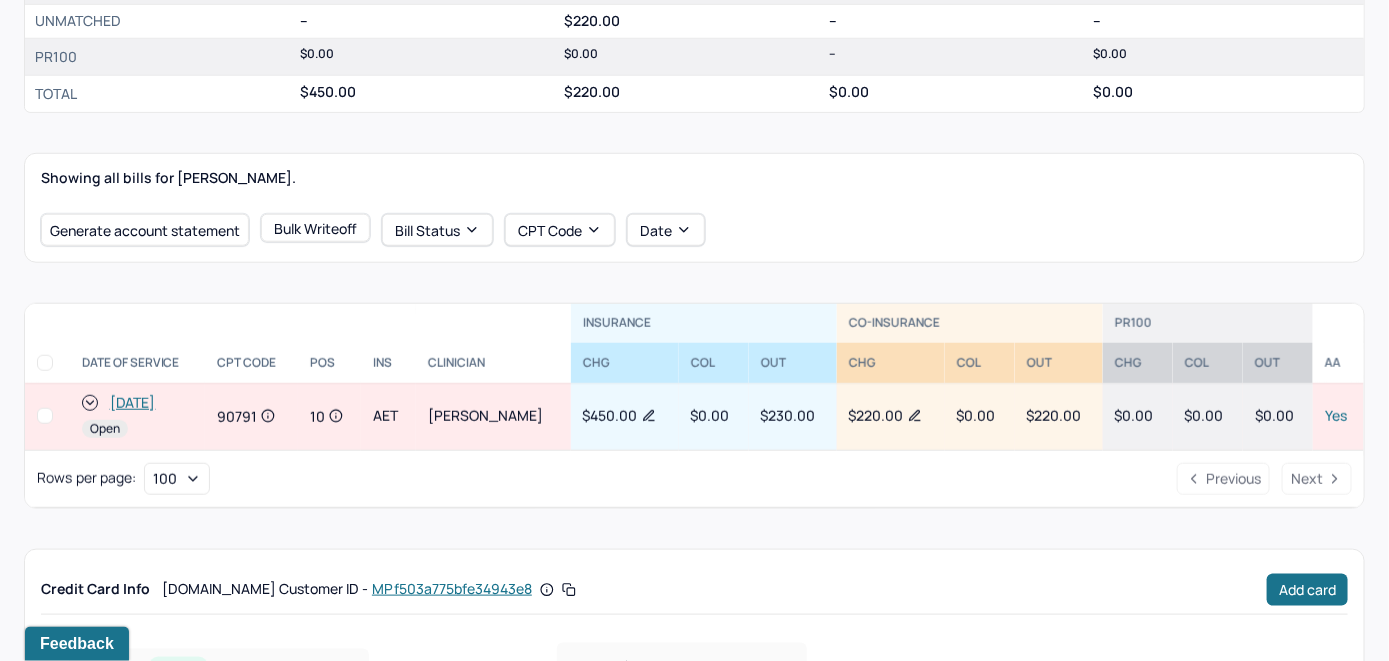 scroll, scrollTop: 602, scrollLeft: 0, axis: vertical 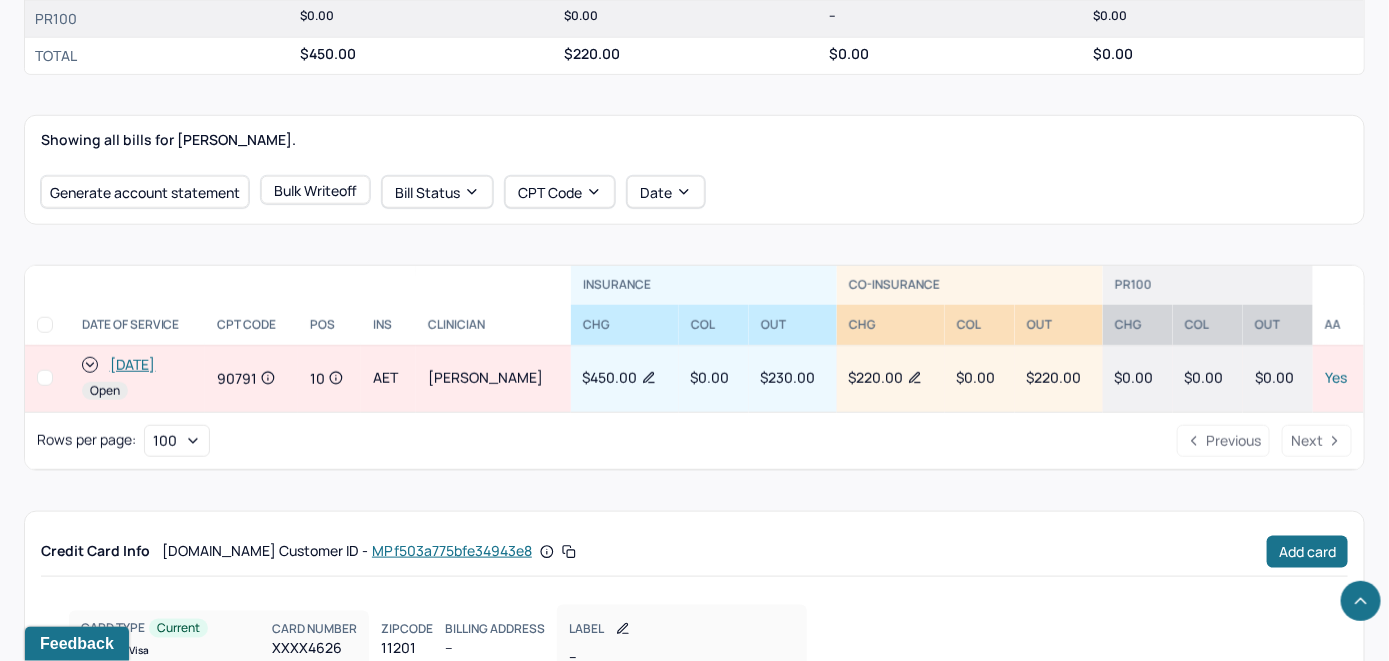 click on "[DATE]" at bounding box center [133, 365] 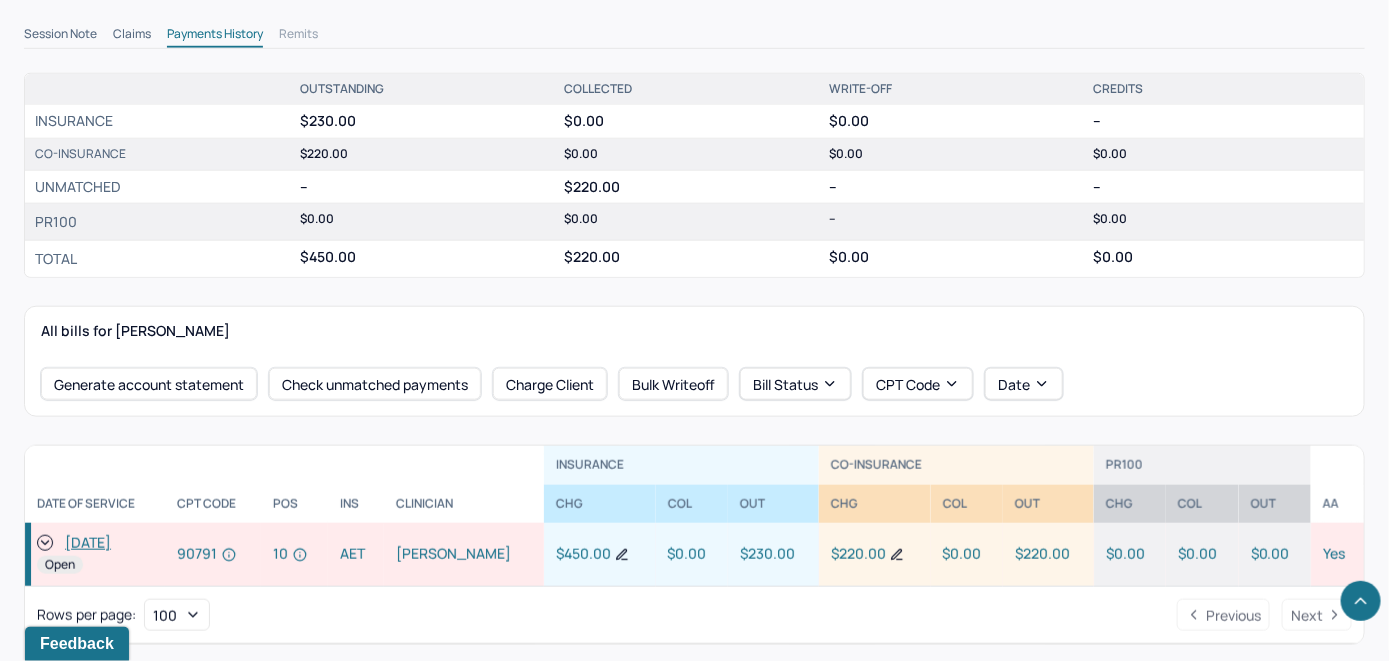 scroll, scrollTop: 625, scrollLeft: 0, axis: vertical 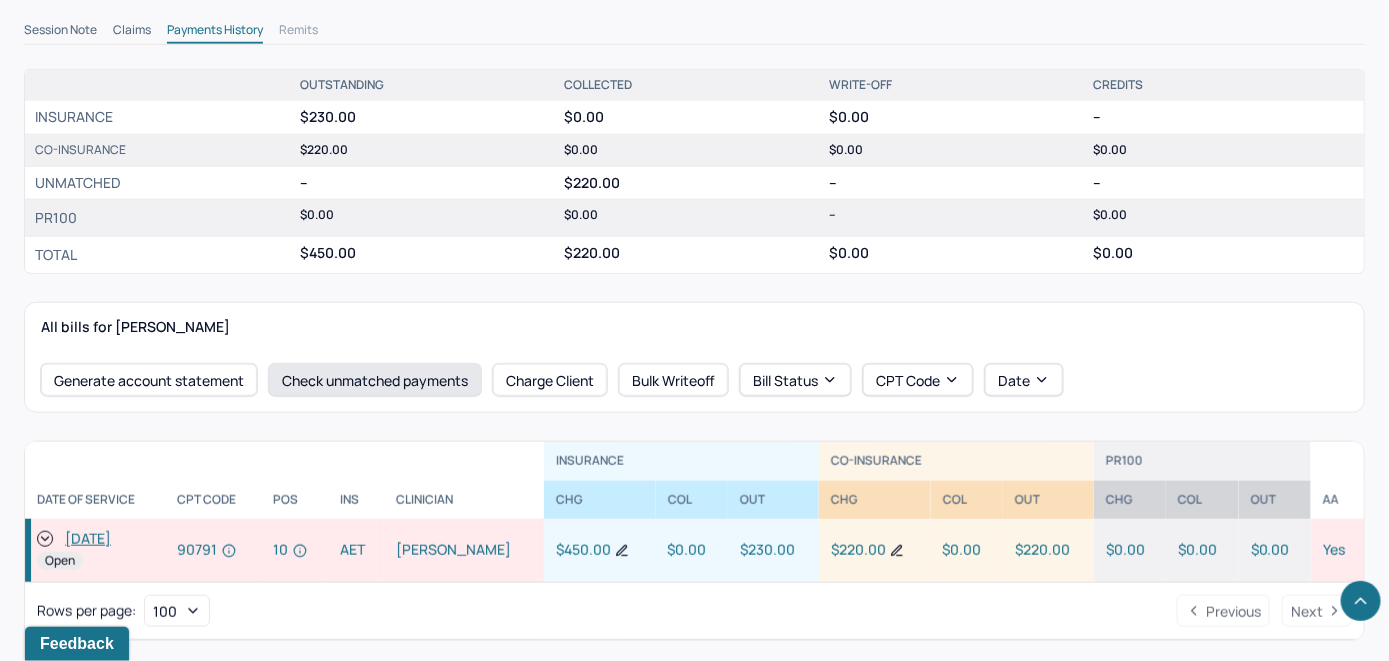 click on "Check unmatched payments" at bounding box center (375, 380) 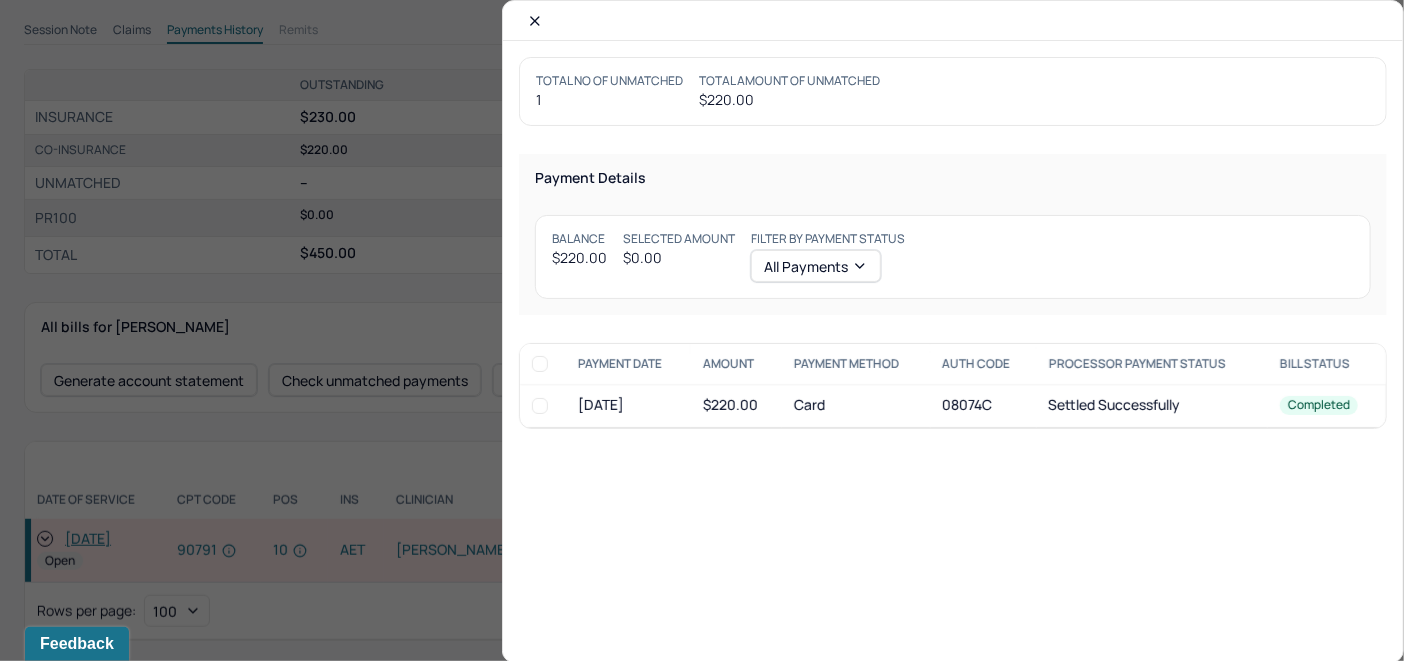 click at bounding box center [540, 406] 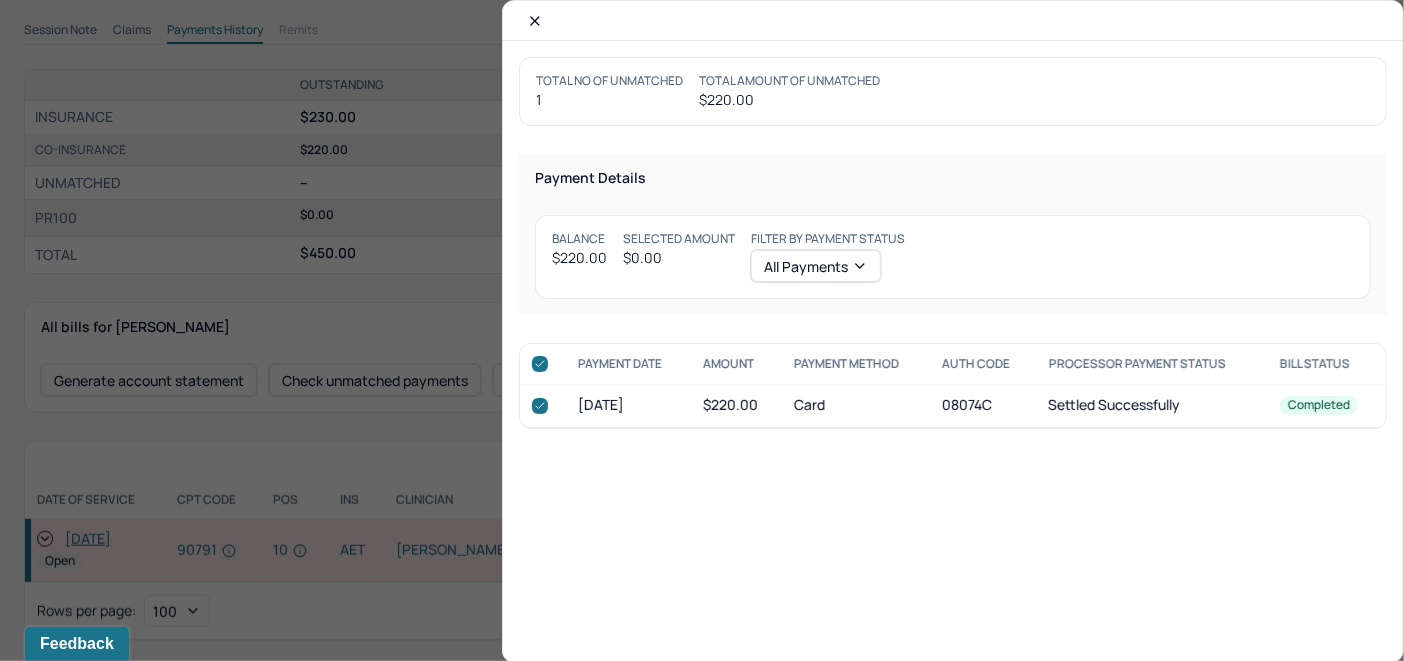 checkbox on "true" 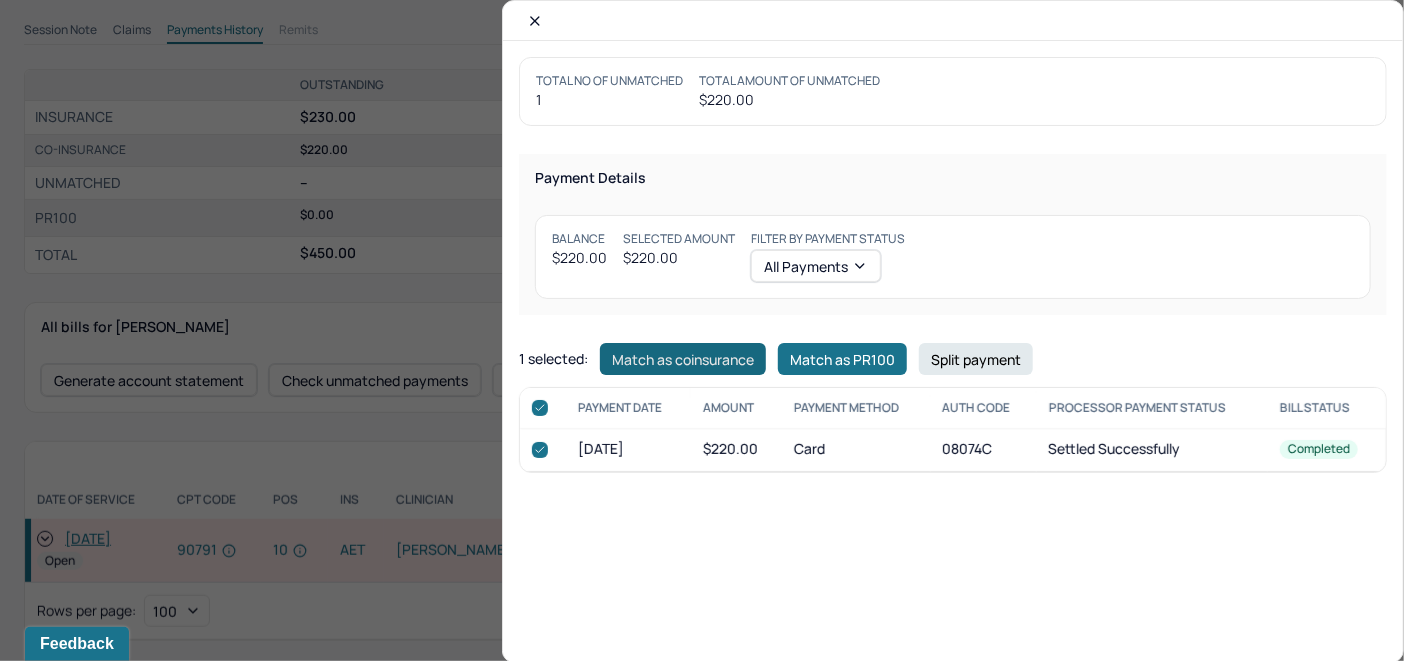 click on "Match as coinsurance" at bounding box center [683, 359] 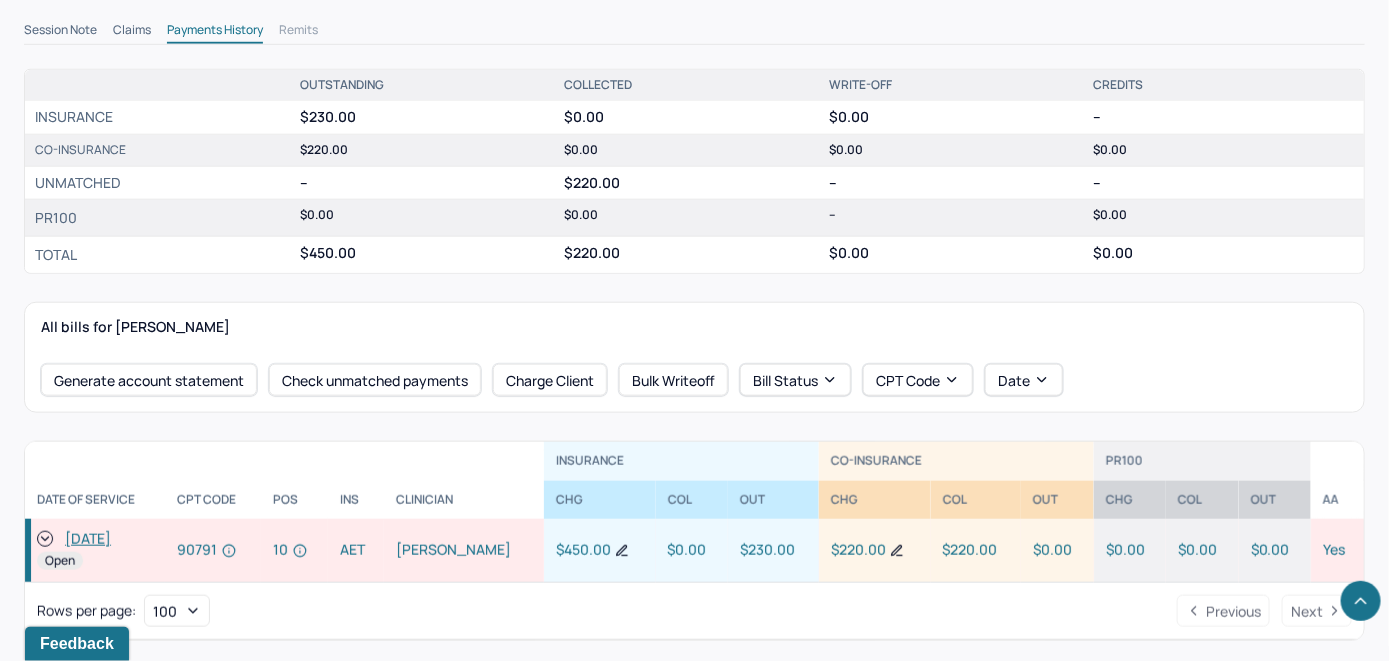 click 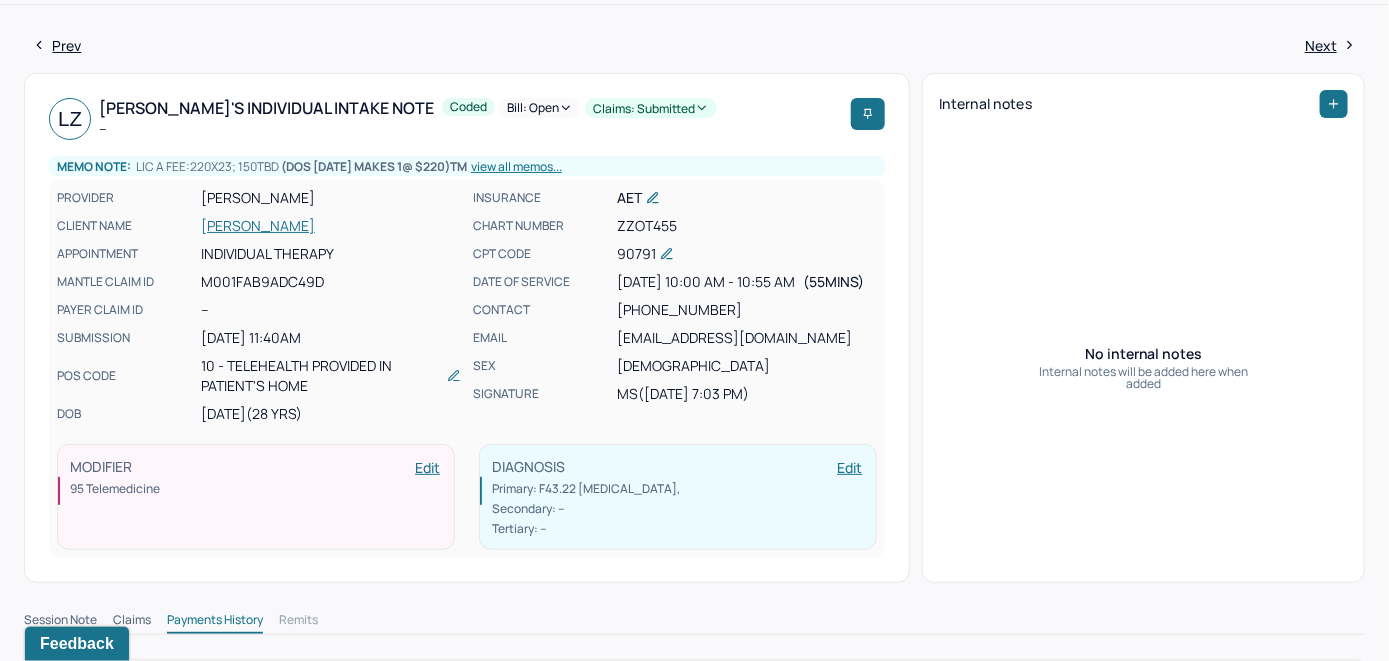 scroll, scrollTop: 25, scrollLeft: 0, axis: vertical 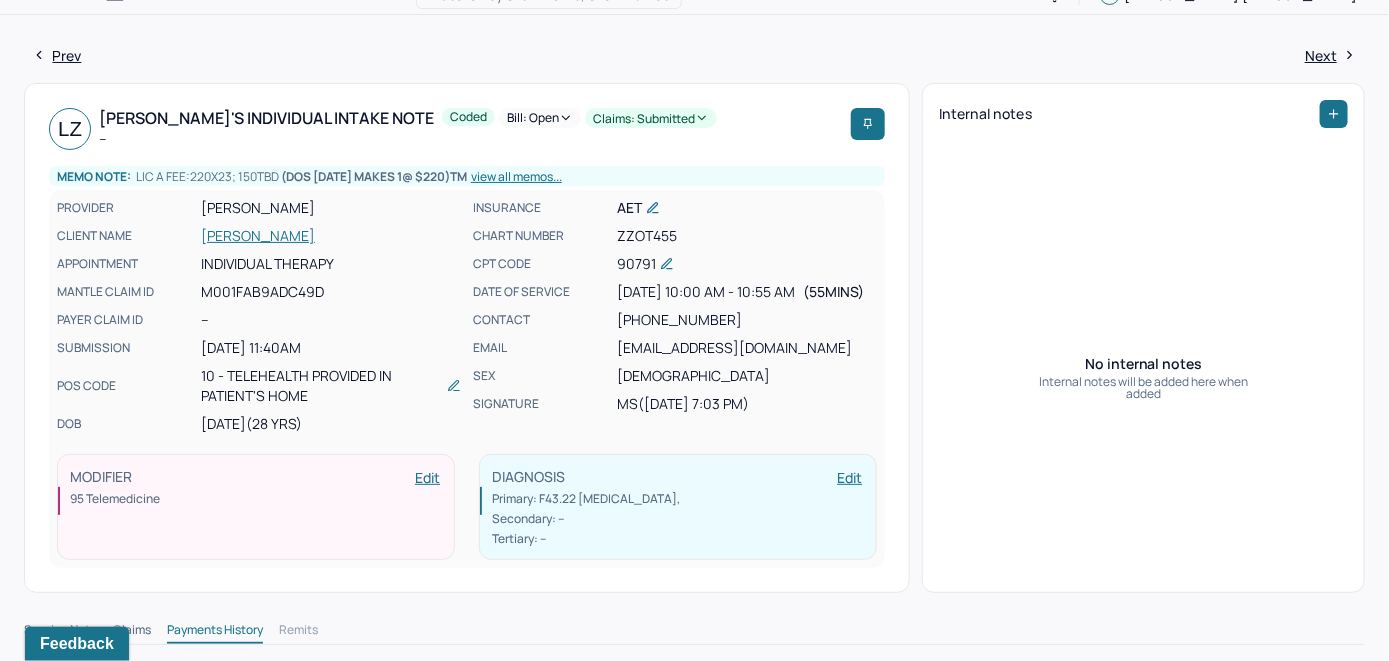 click on "Bill: Open" at bounding box center (540, 118) 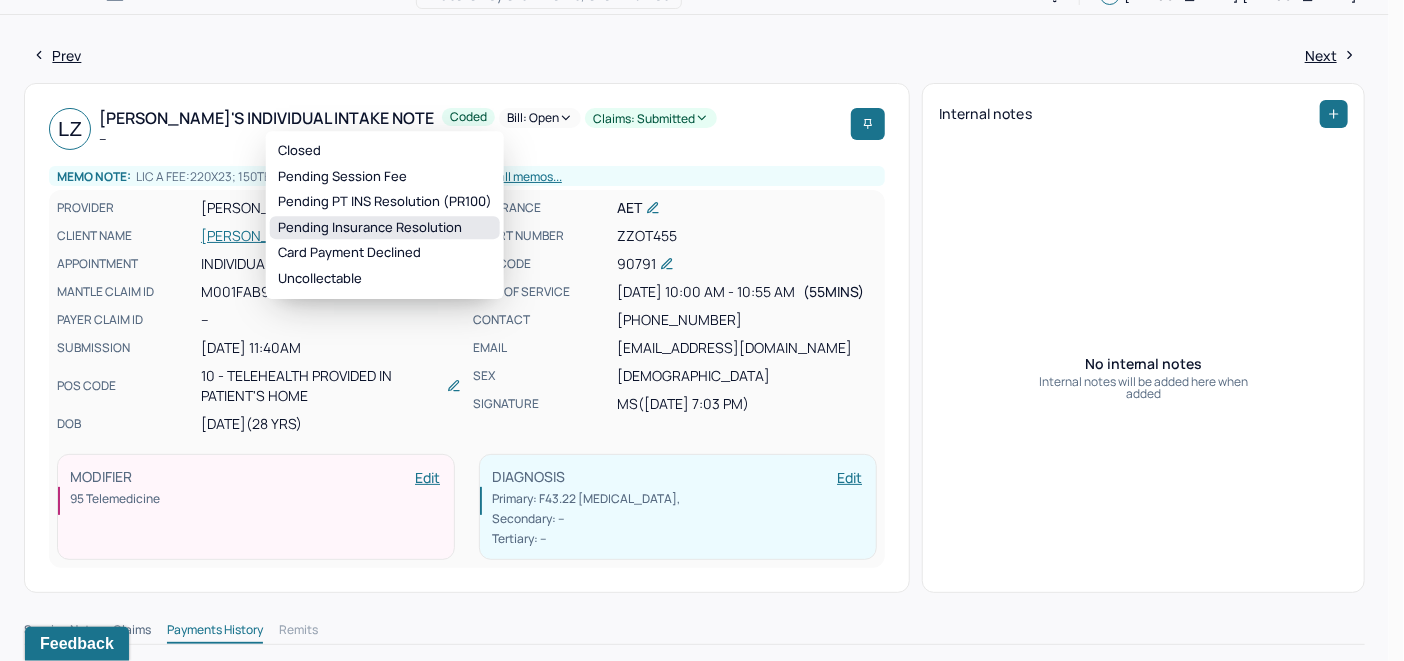 click on "Pending Insurance Resolution" at bounding box center [385, 228] 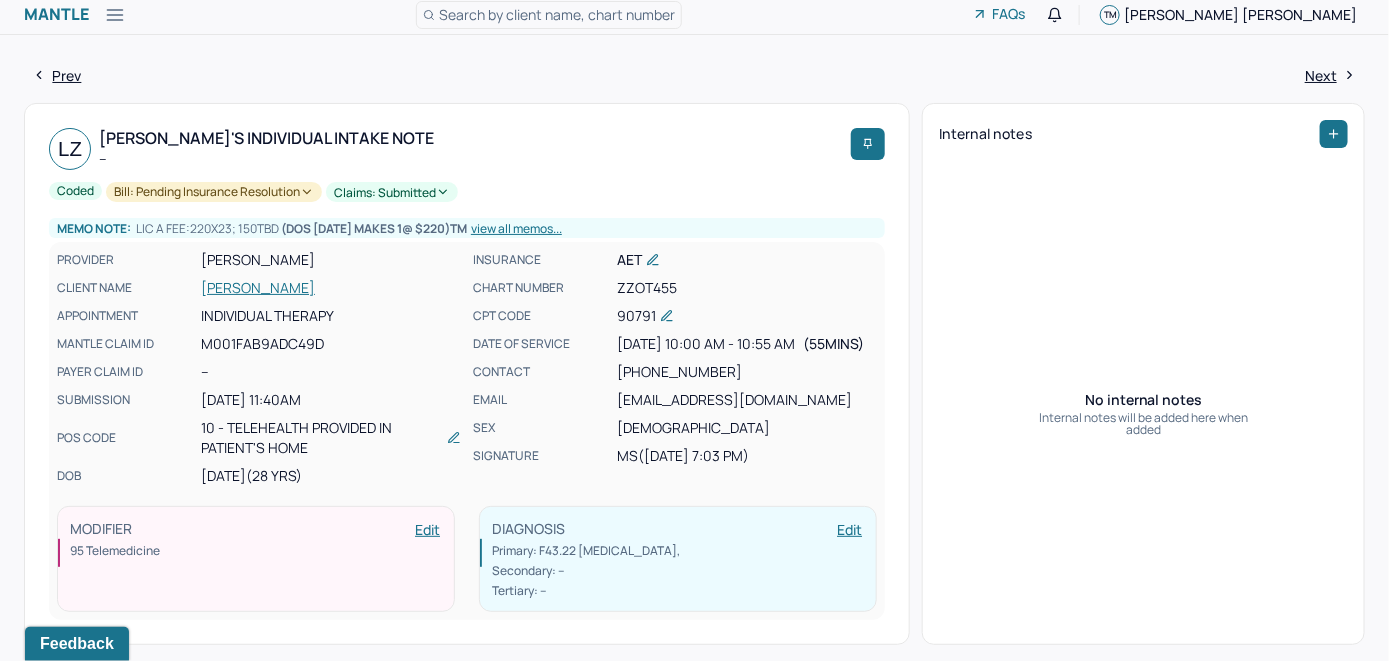 scroll, scrollTop: 0, scrollLeft: 0, axis: both 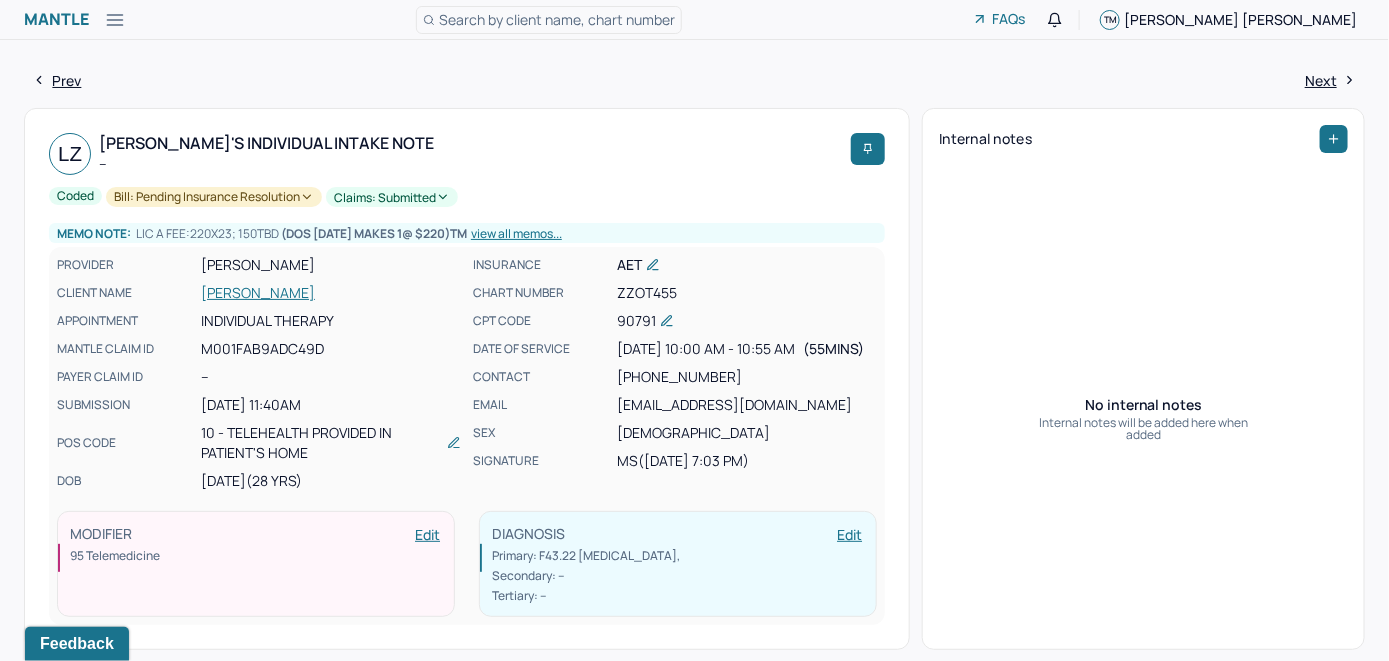 click on "Search by client name, chart number" at bounding box center (557, 19) 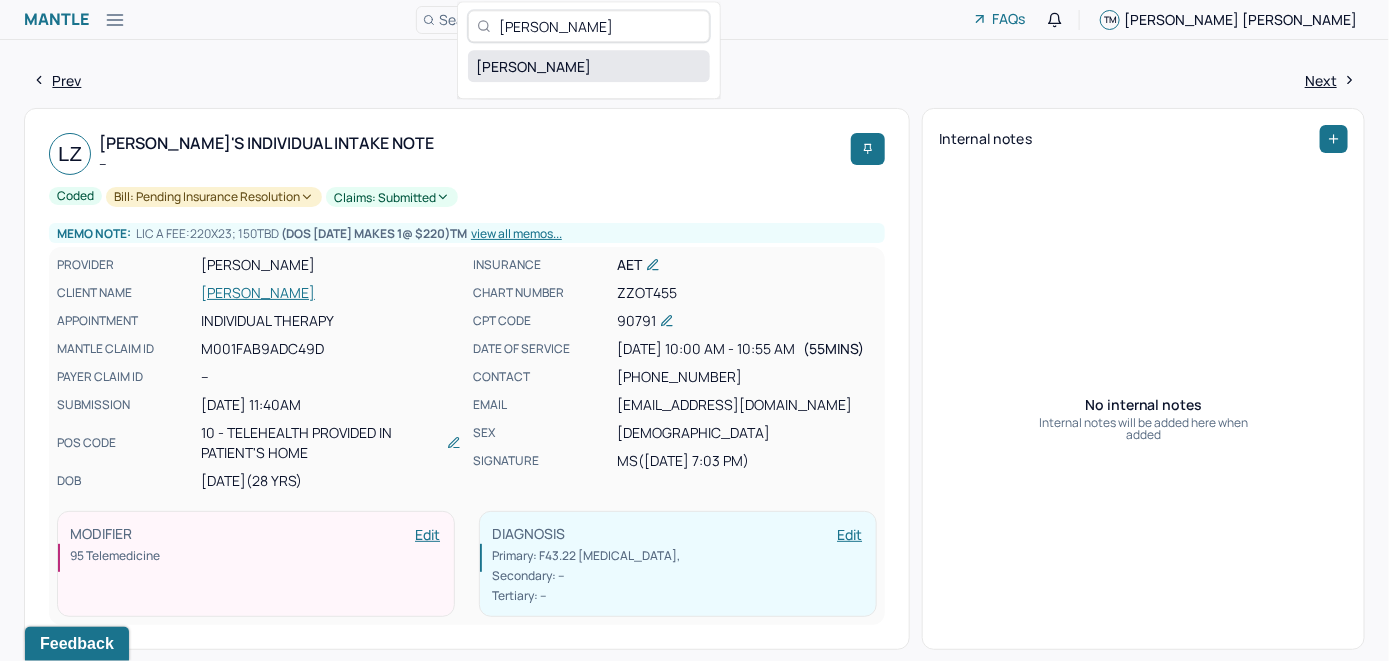 type on "[PERSON_NAME]" 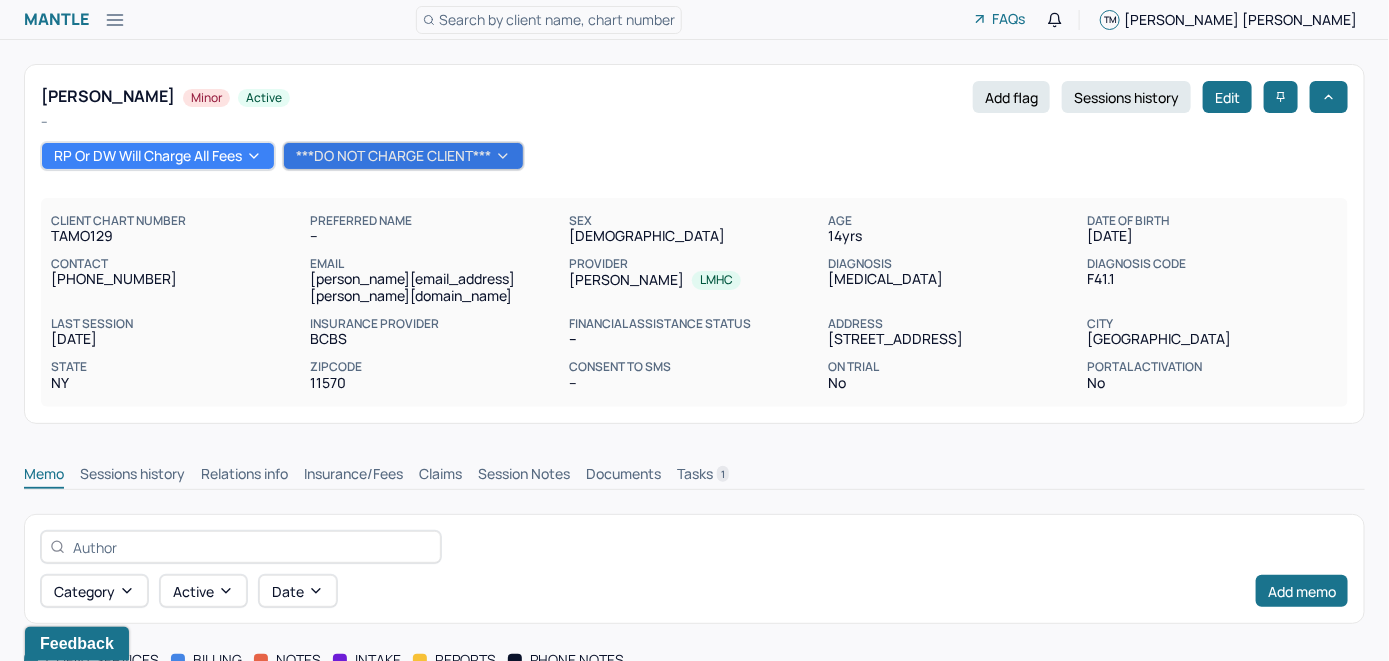 click 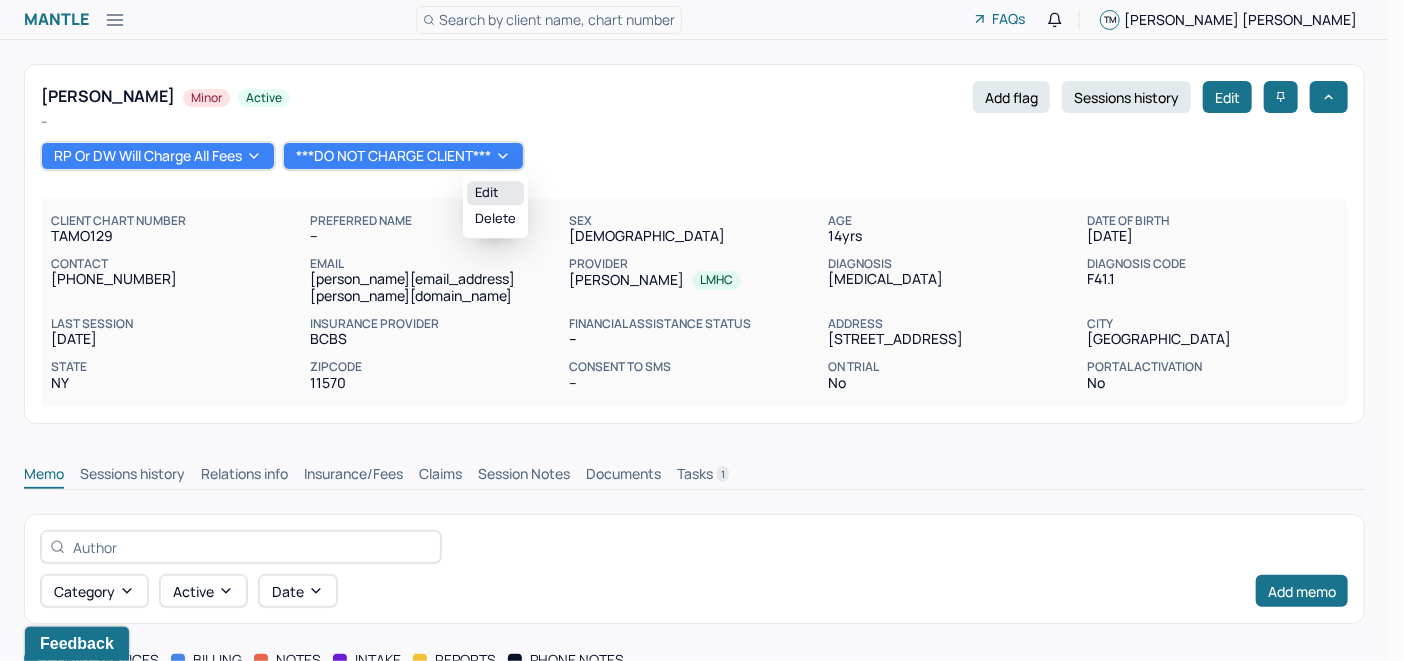 click on "Edit" at bounding box center (495, 193) 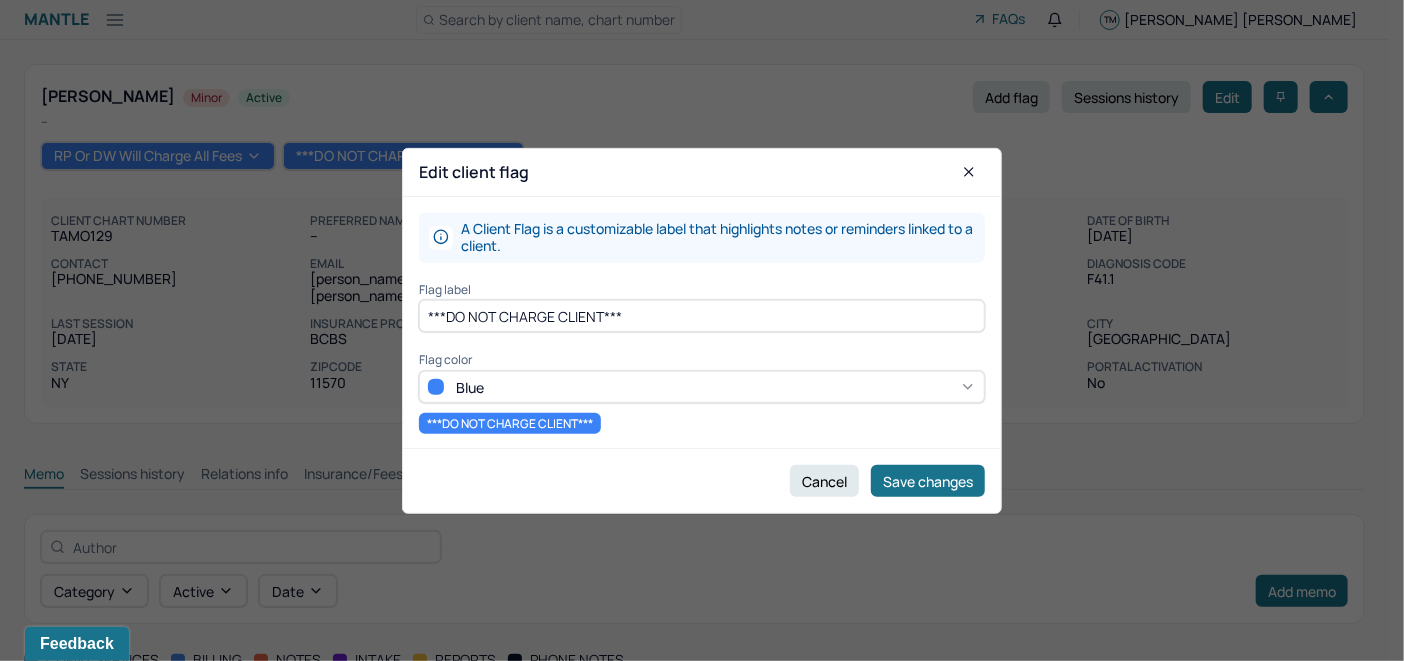 click 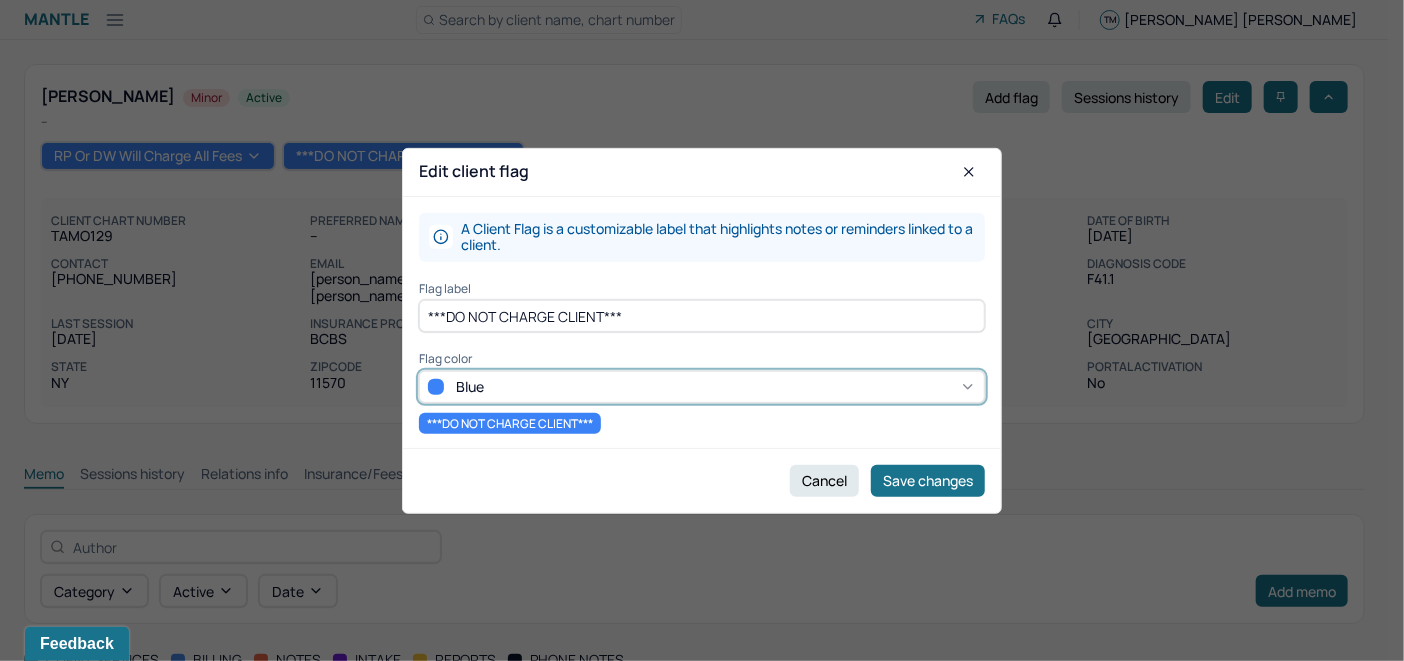 click on "Red" at bounding box center [694, 1107] 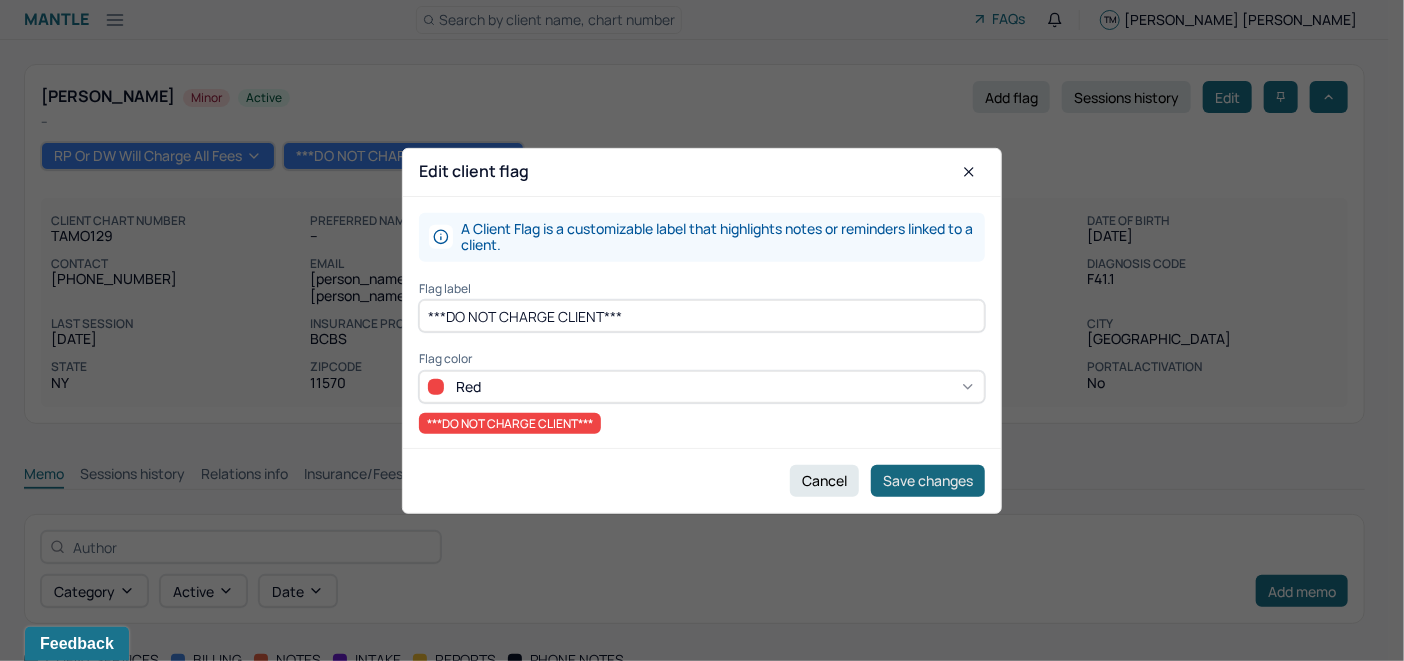 click on "Save changes" at bounding box center (928, 481) 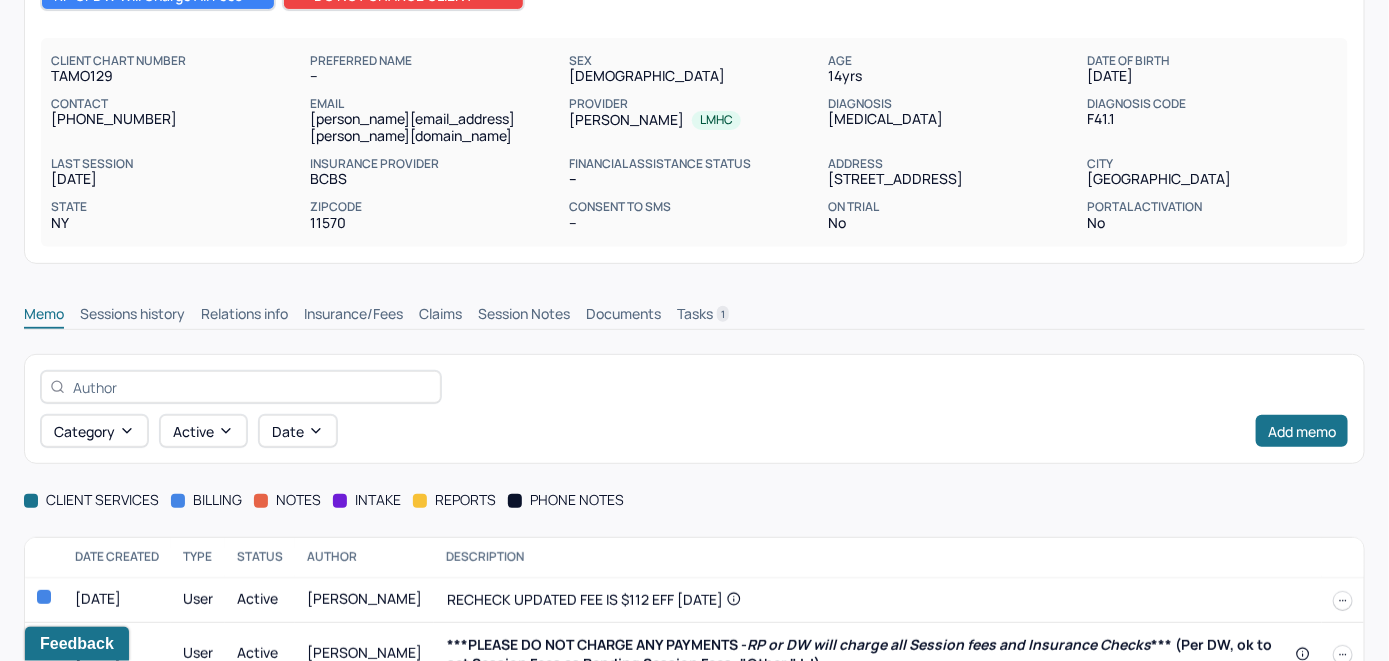 scroll, scrollTop: 65, scrollLeft: 0, axis: vertical 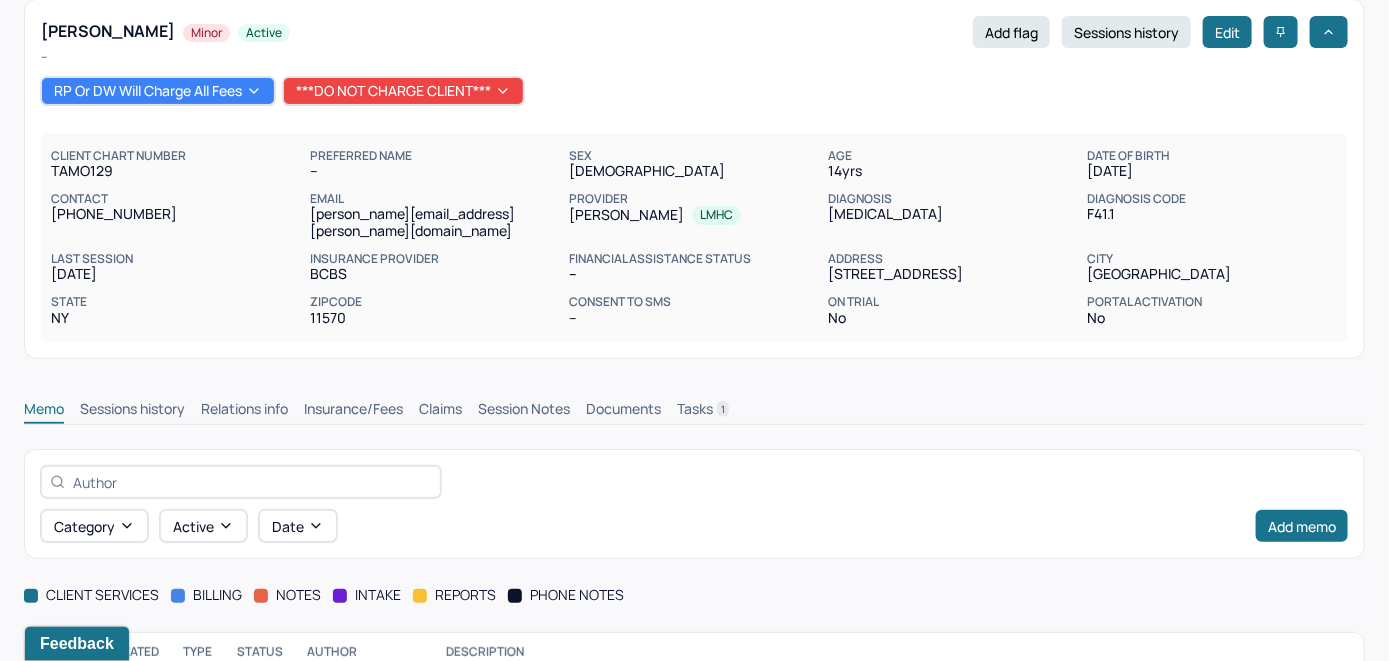 click on "Insurance/Fees" at bounding box center (353, 411) 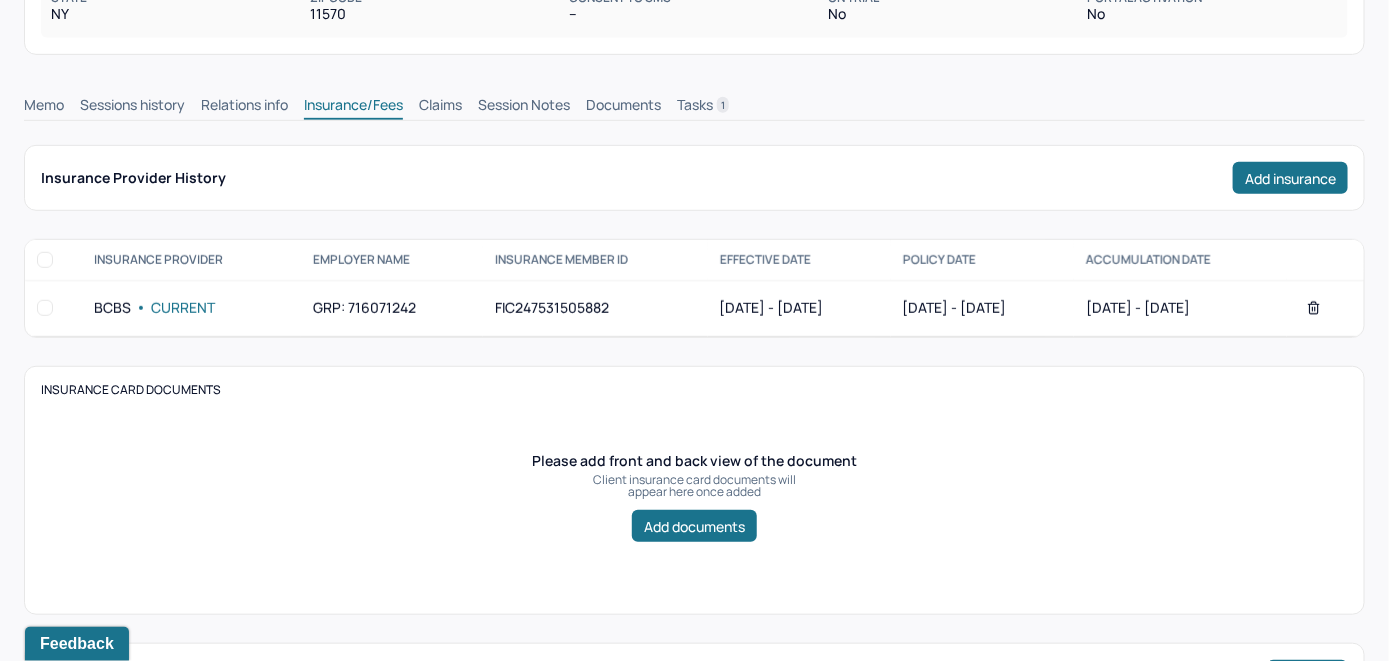scroll, scrollTop: 365, scrollLeft: 0, axis: vertical 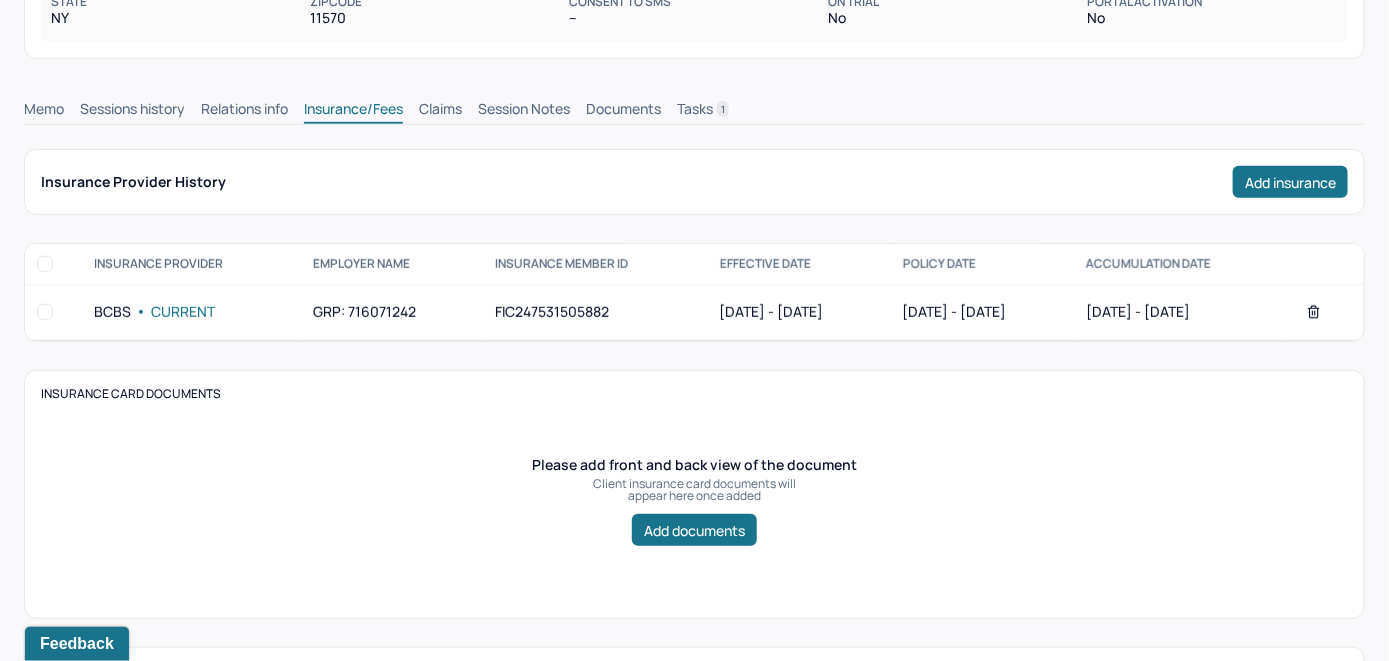 click on "Claims" at bounding box center [440, 111] 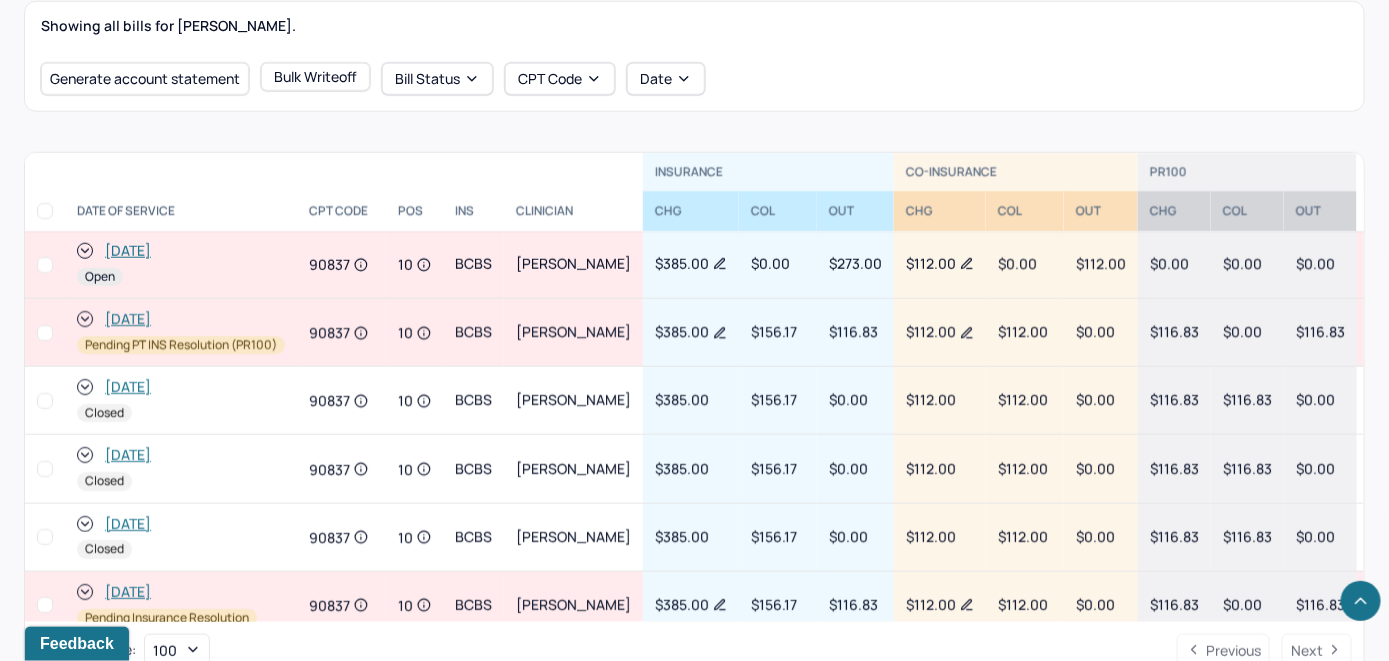 scroll, scrollTop: 765, scrollLeft: 0, axis: vertical 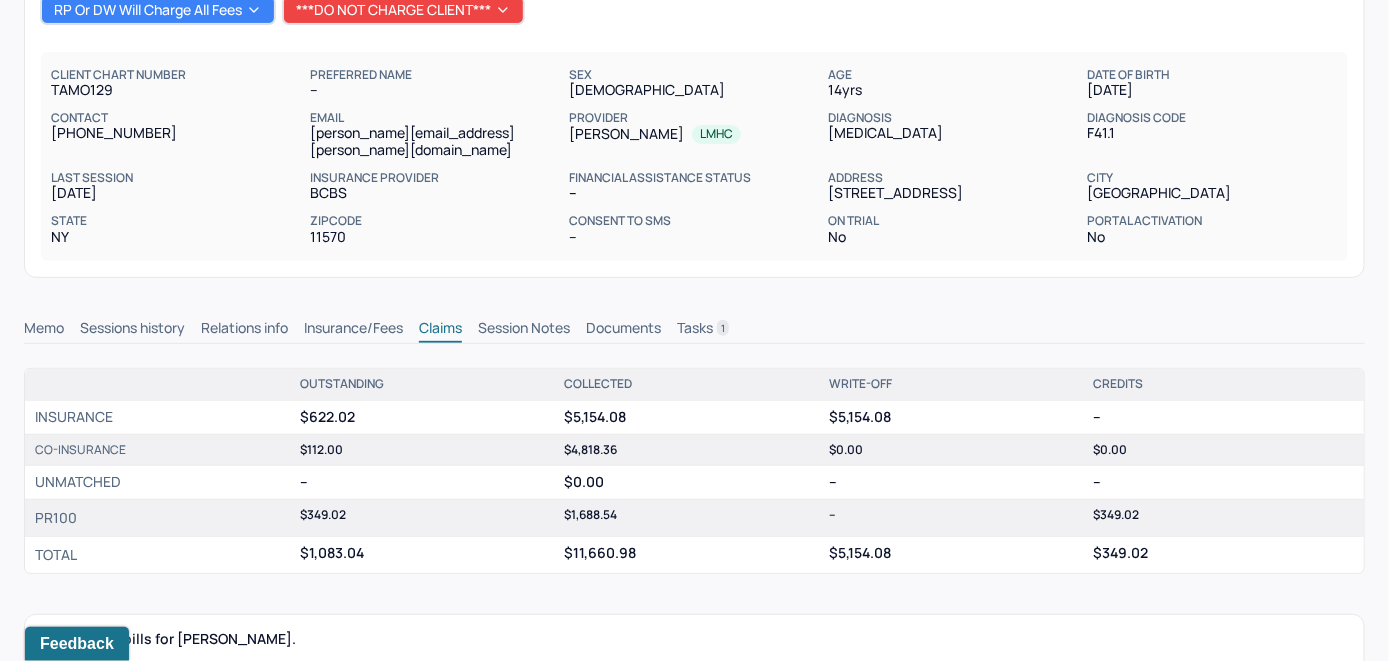 click on "Memo" at bounding box center [44, 330] 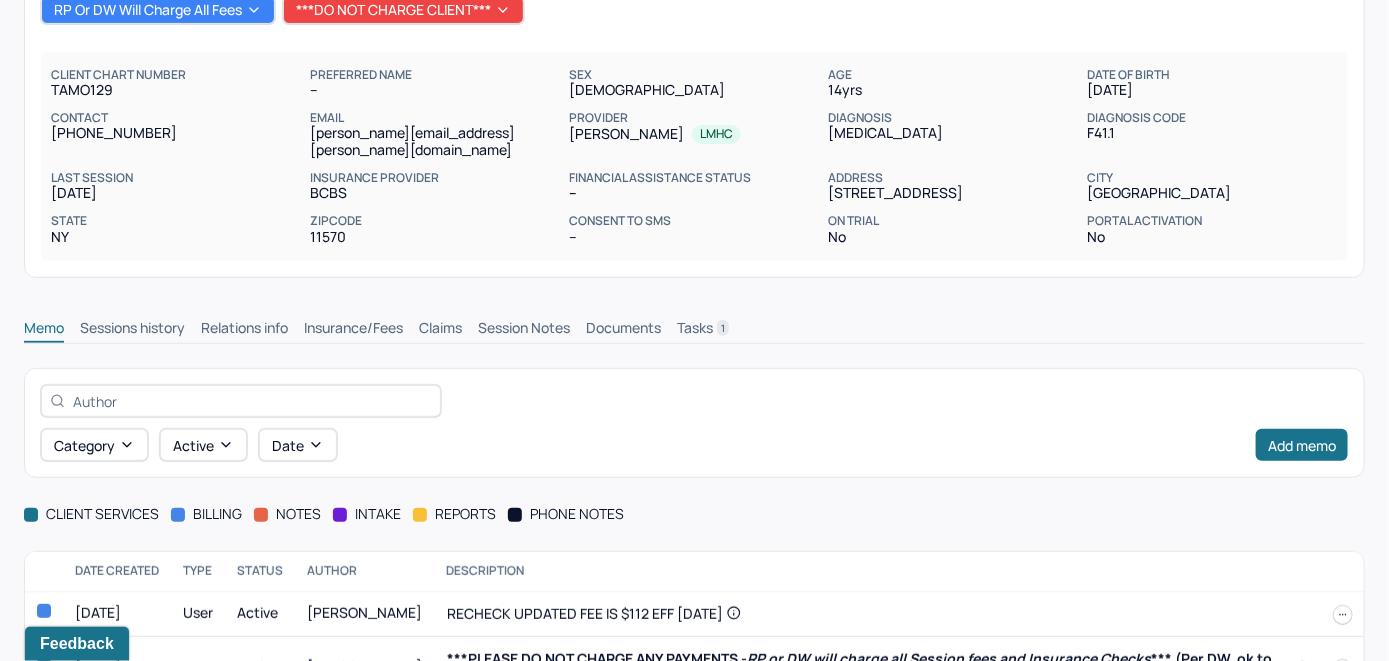 scroll, scrollTop: 246, scrollLeft: 0, axis: vertical 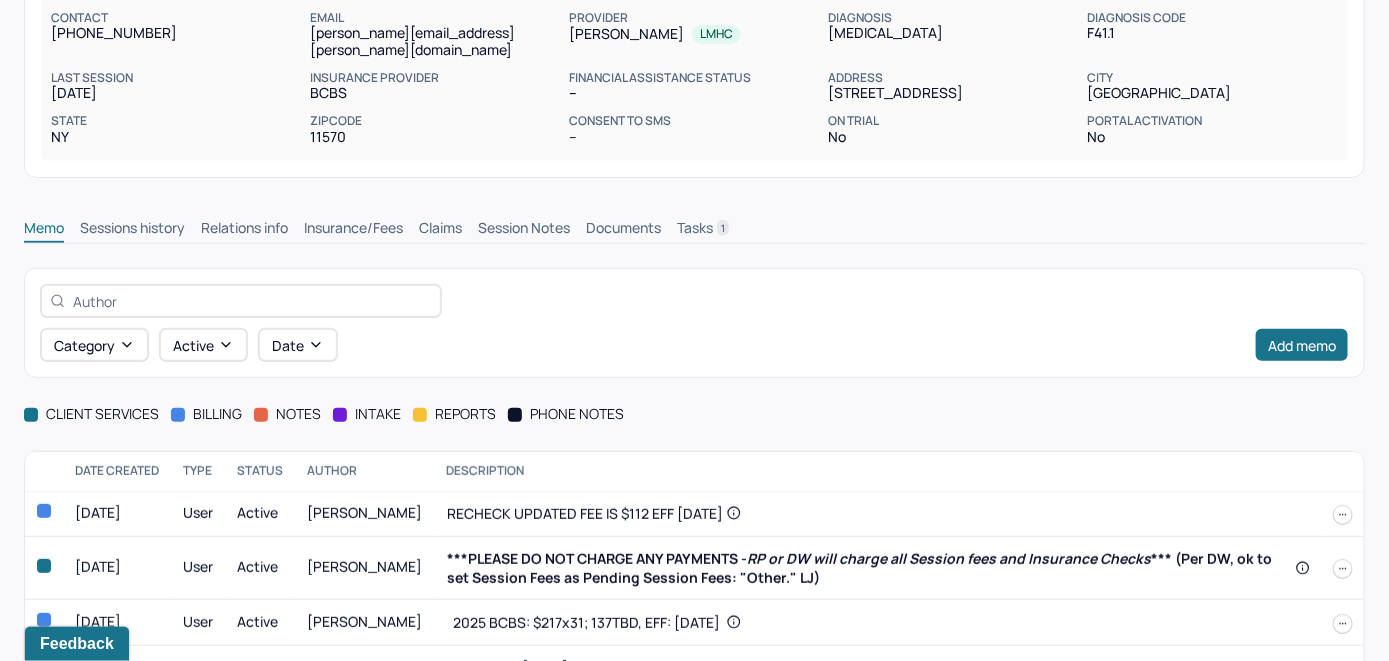 click on "Memo Sessions history Relations info Insurance/Fees Claims Session Notes Documents Tasks 1" at bounding box center (694, 223) 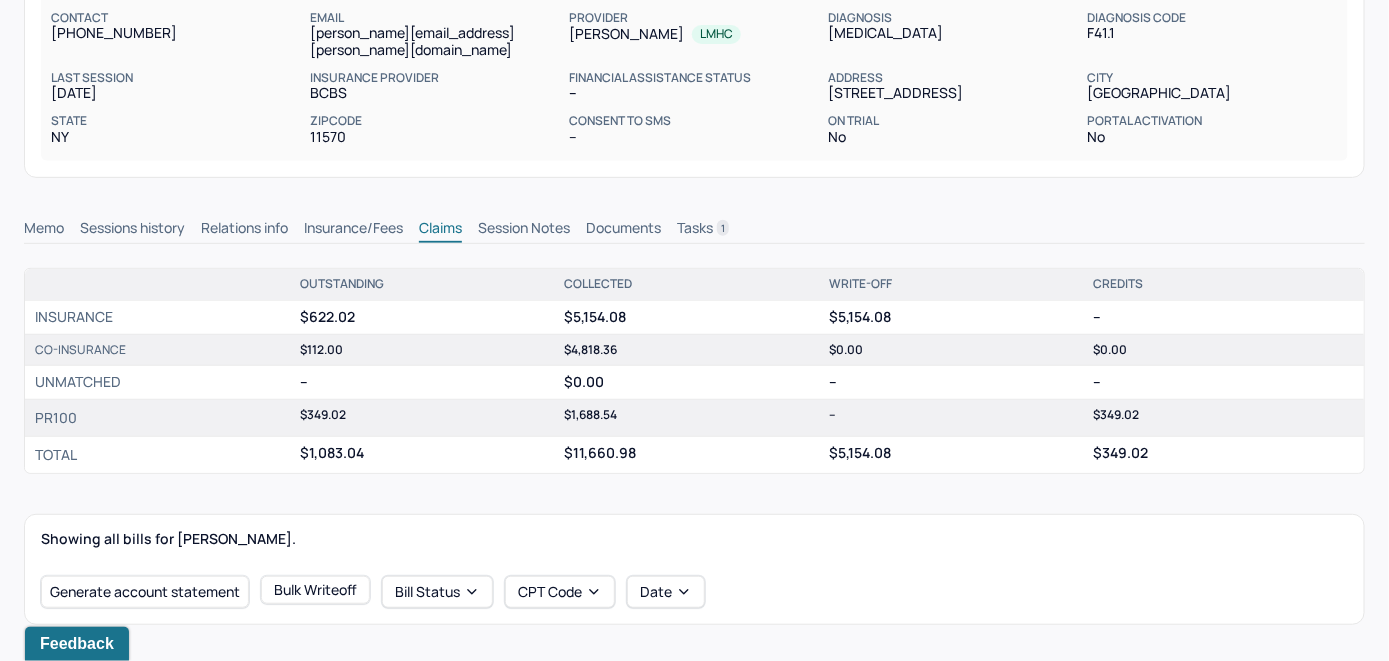 scroll, scrollTop: 646, scrollLeft: 0, axis: vertical 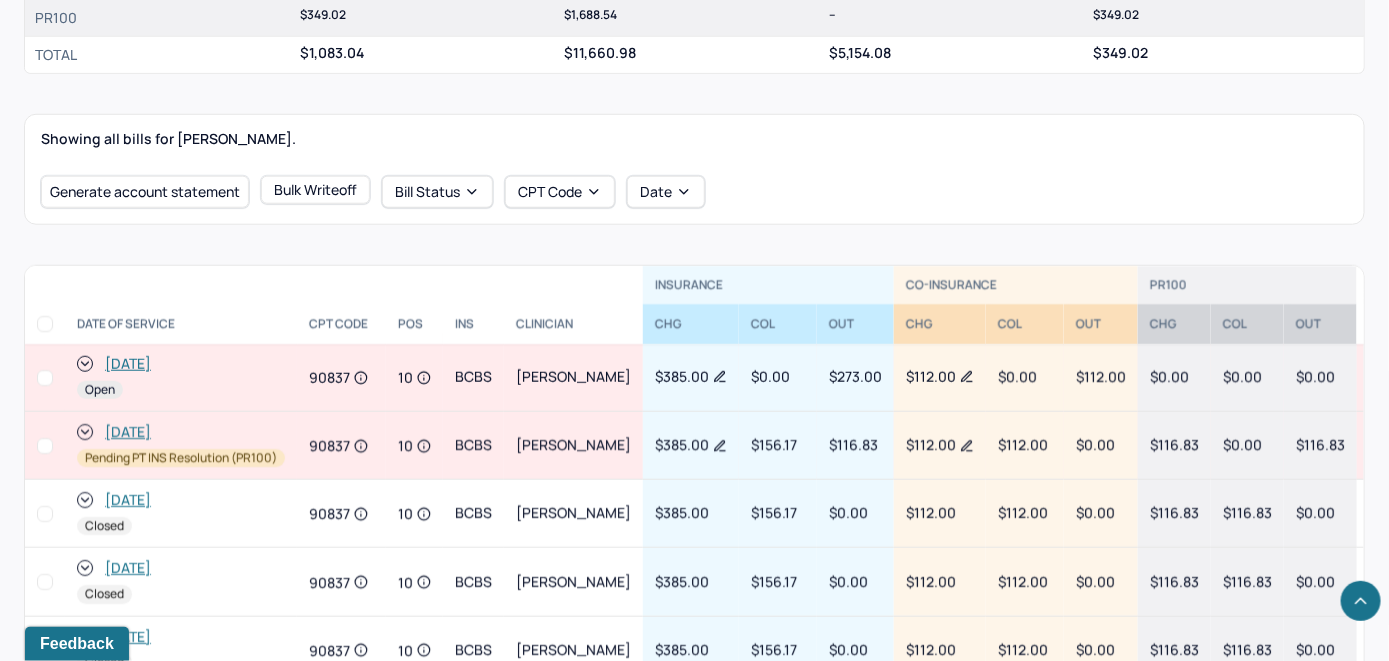 click on "[DATE]" at bounding box center [128, 364] 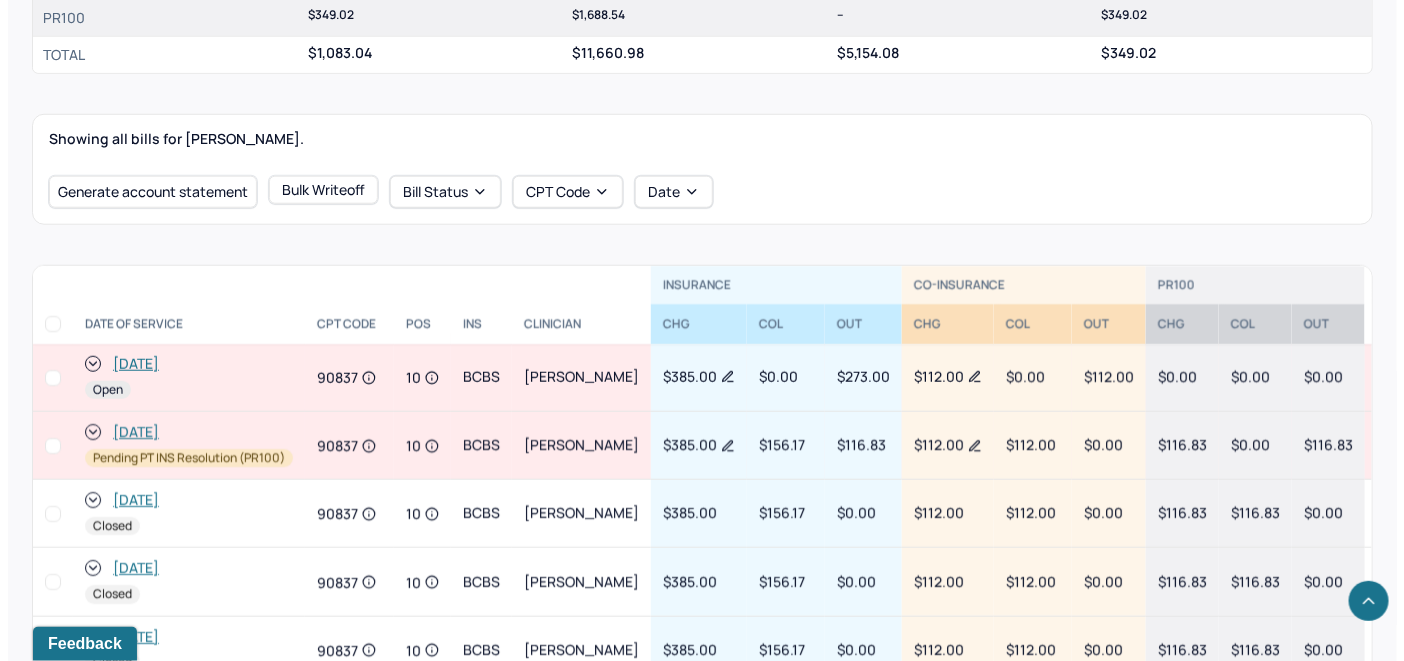 scroll, scrollTop: 0, scrollLeft: 0, axis: both 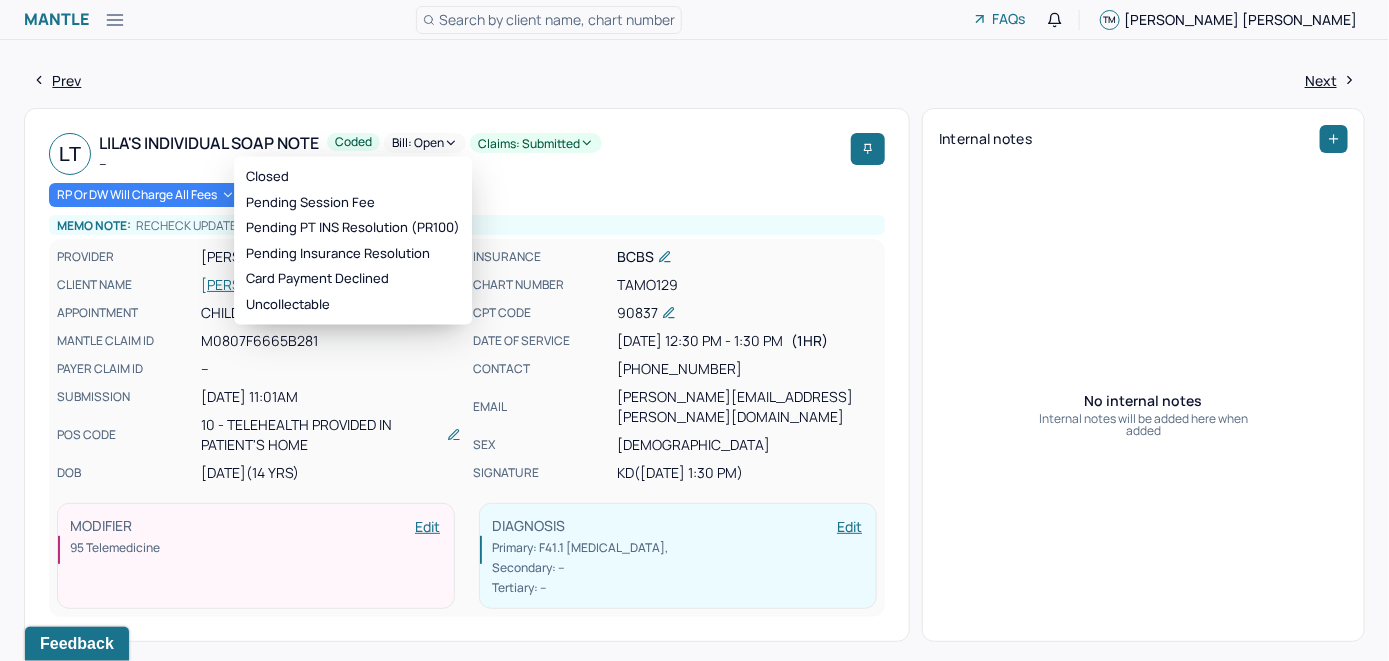 click on "Bill: Open" at bounding box center (425, 143) 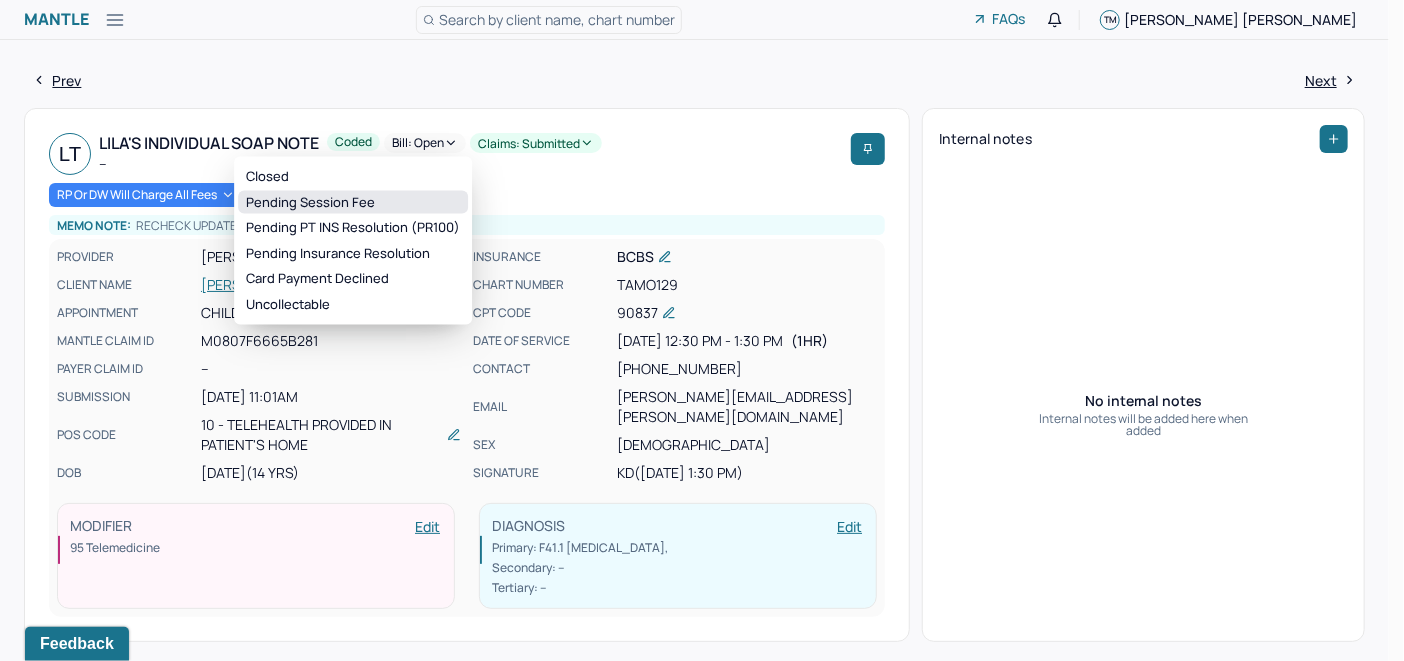 click on "Pending Session Fee" at bounding box center [353, 202] 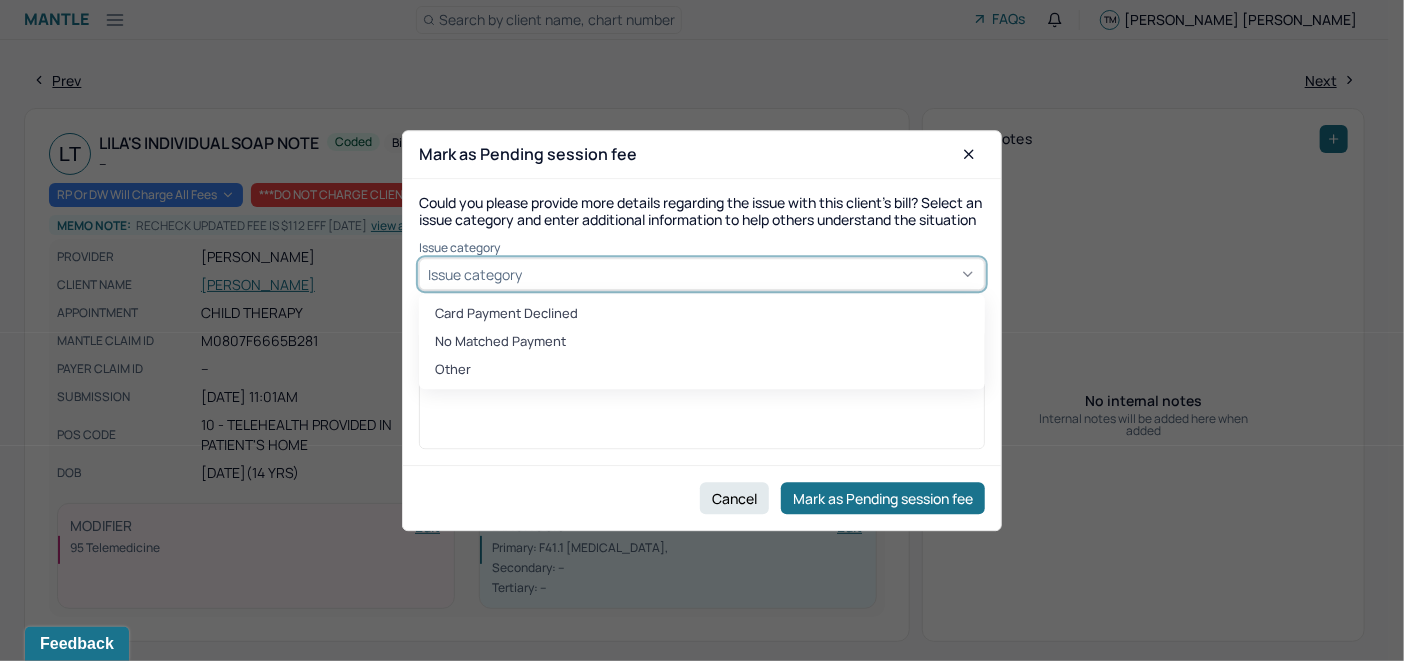 click 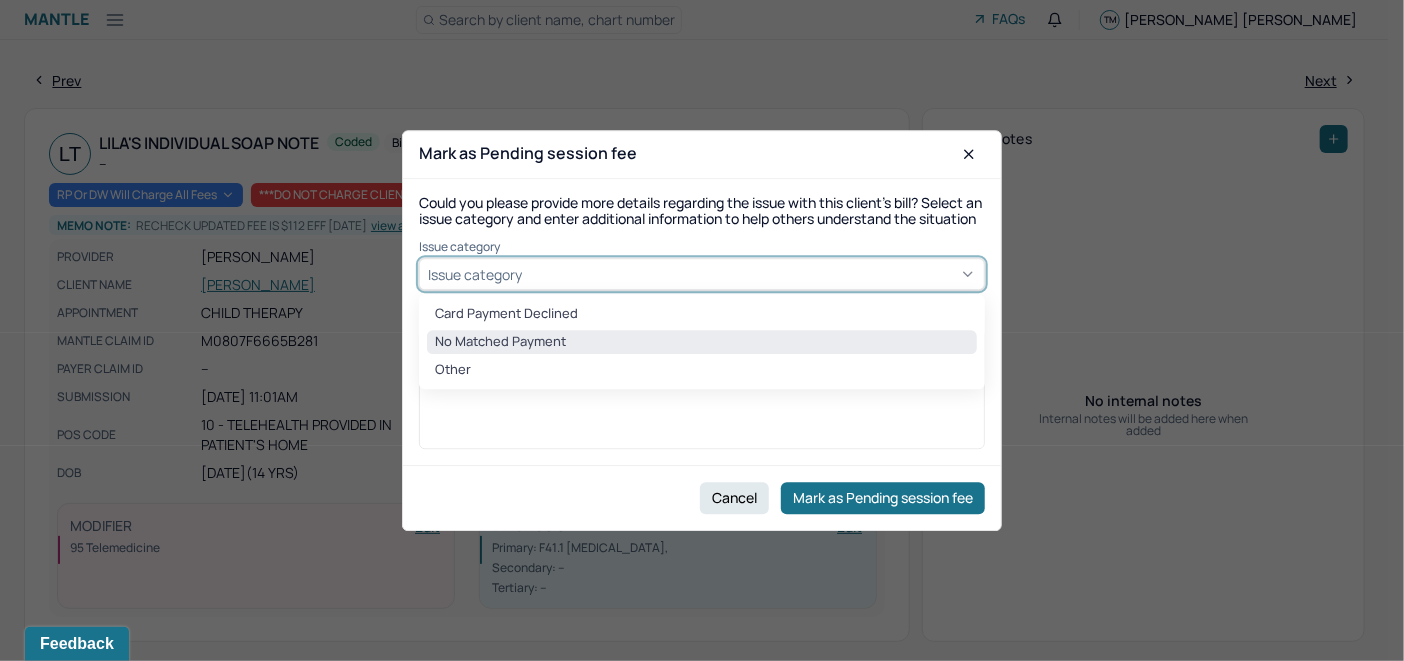 click on "No Matched Payment" at bounding box center (702, 342) 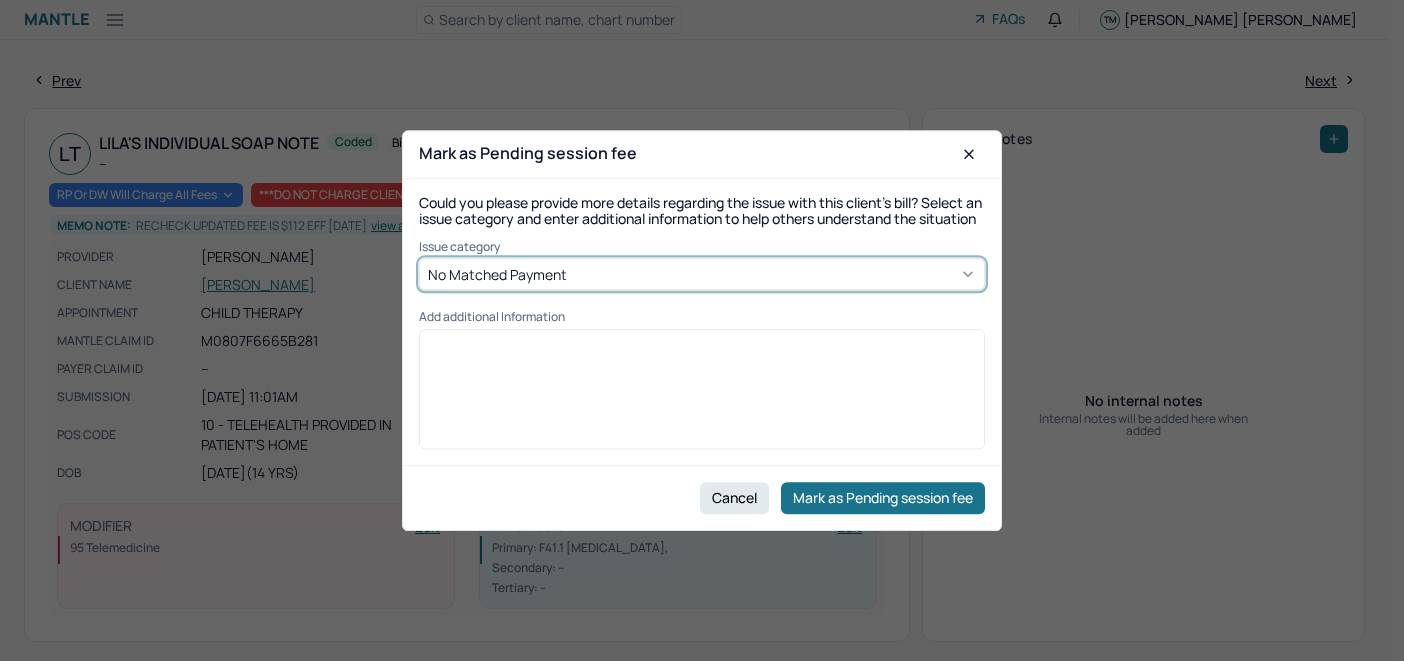 scroll, scrollTop: 0, scrollLeft: 0, axis: both 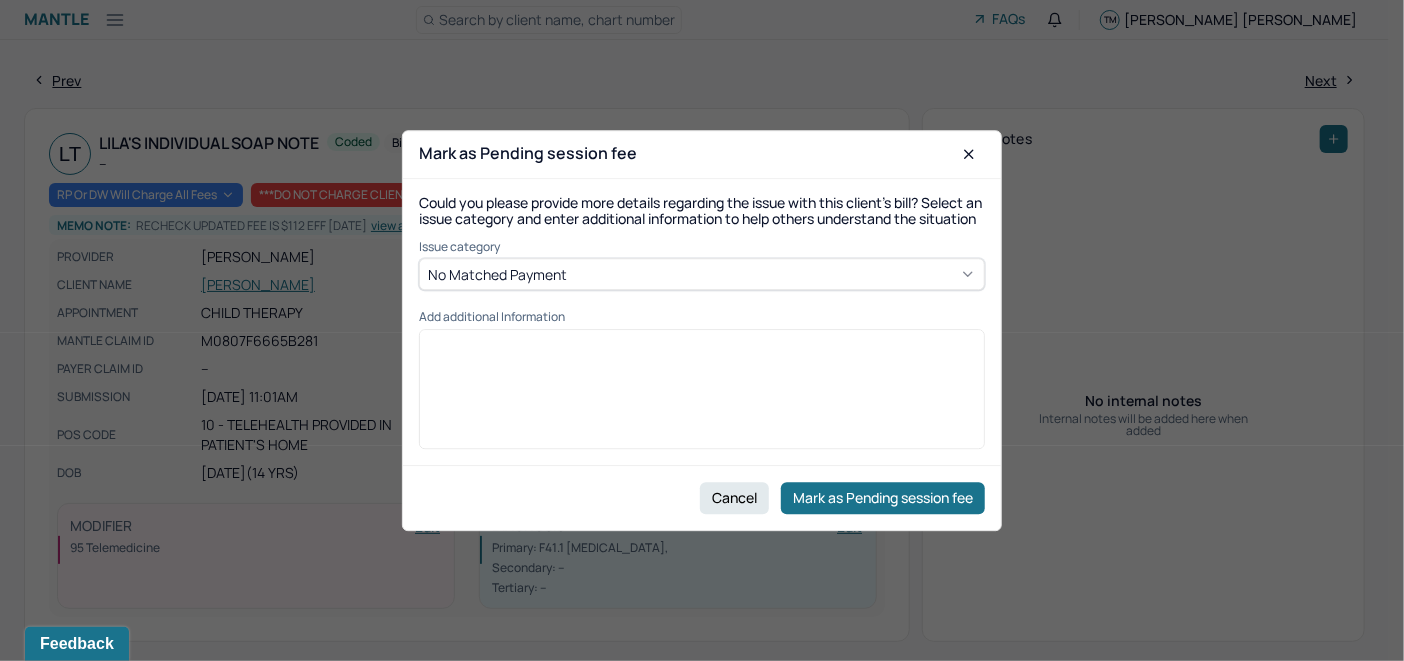 click at bounding box center (702, 396) 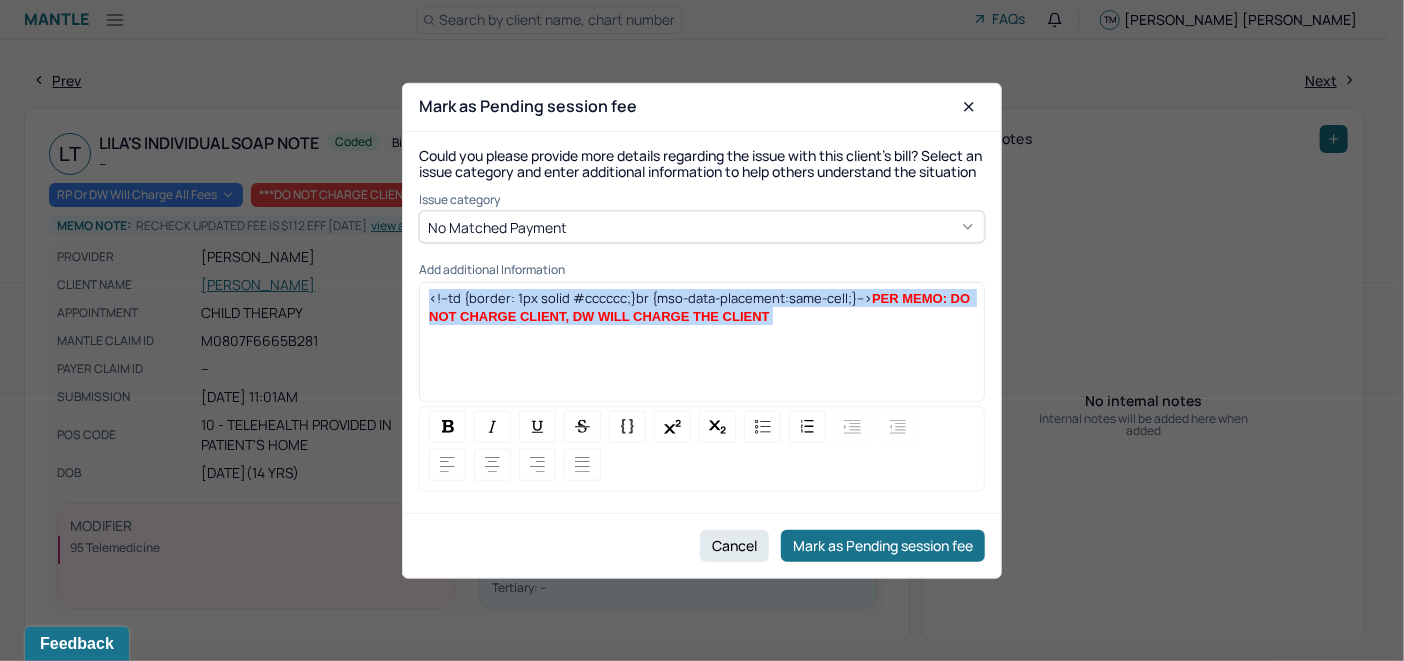 drag, startPoint x: 732, startPoint y: 340, endPoint x: 423, endPoint y: 309, distance: 310.55112 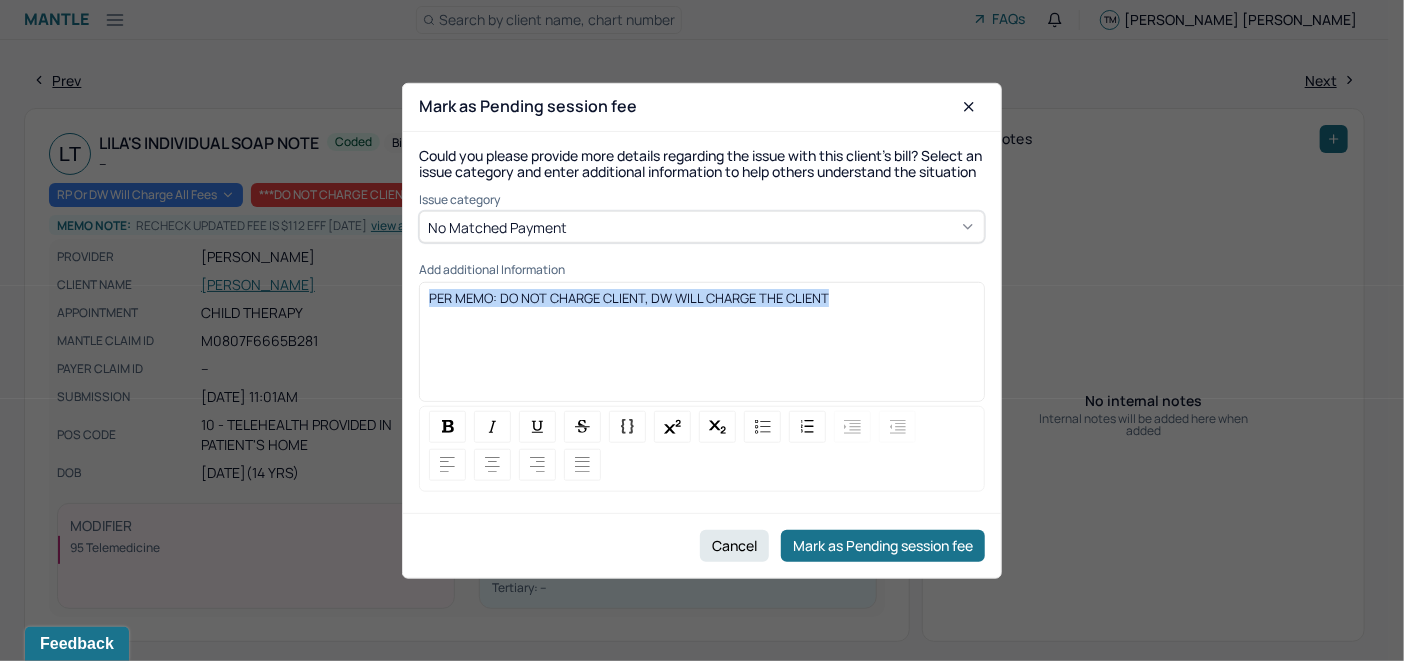 drag, startPoint x: 835, startPoint y: 317, endPoint x: 421, endPoint y: 323, distance: 414.0435 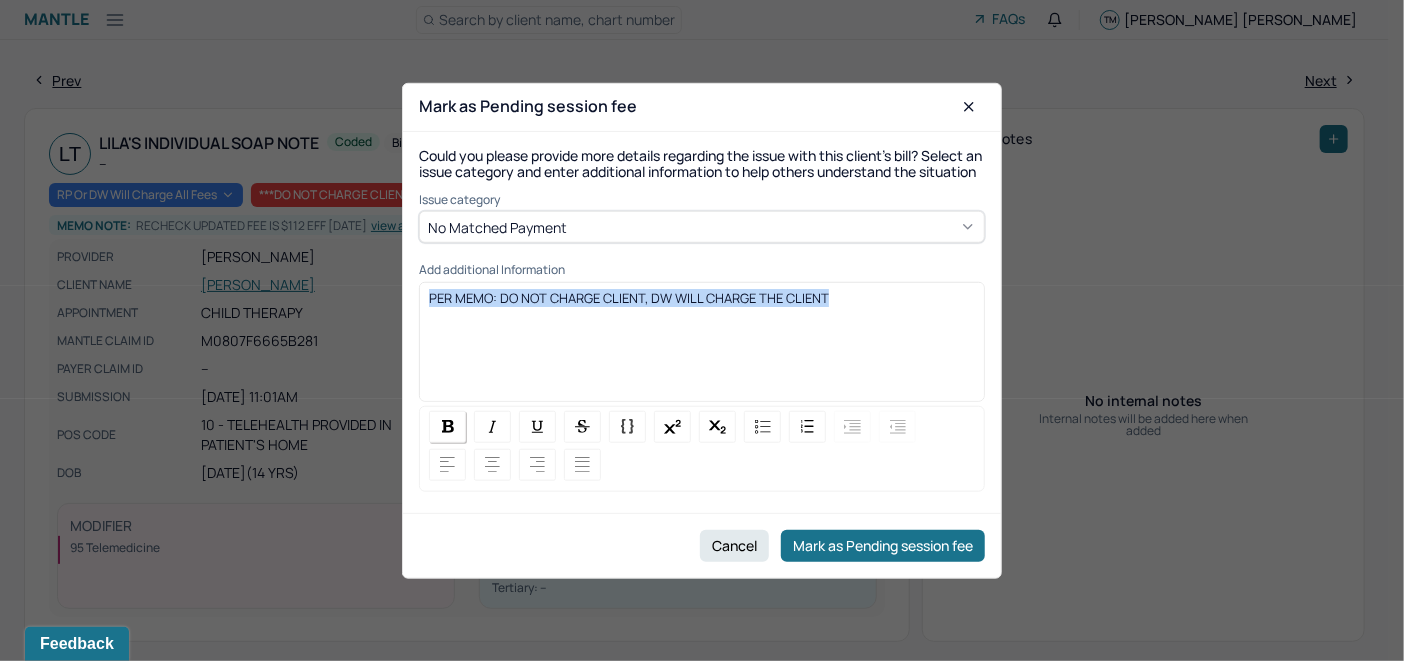 click at bounding box center (448, 426) 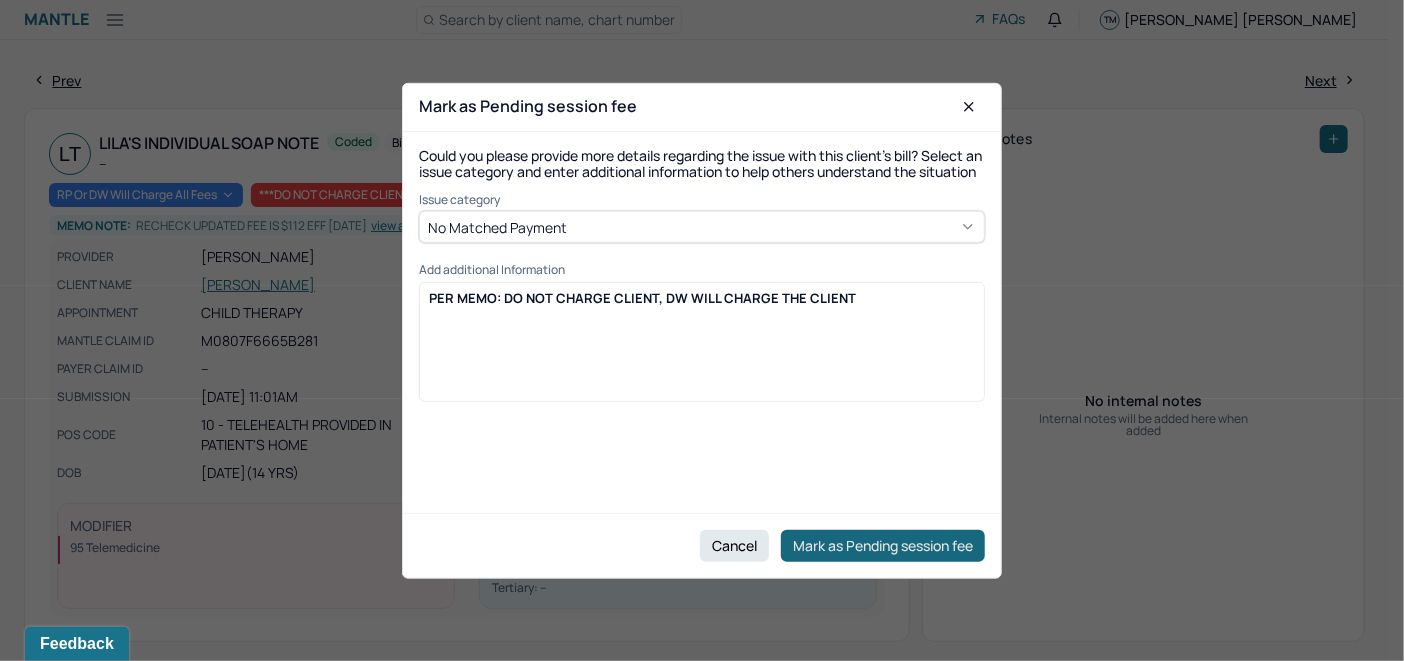 click on "Mark as Pending session fee" at bounding box center (883, 546) 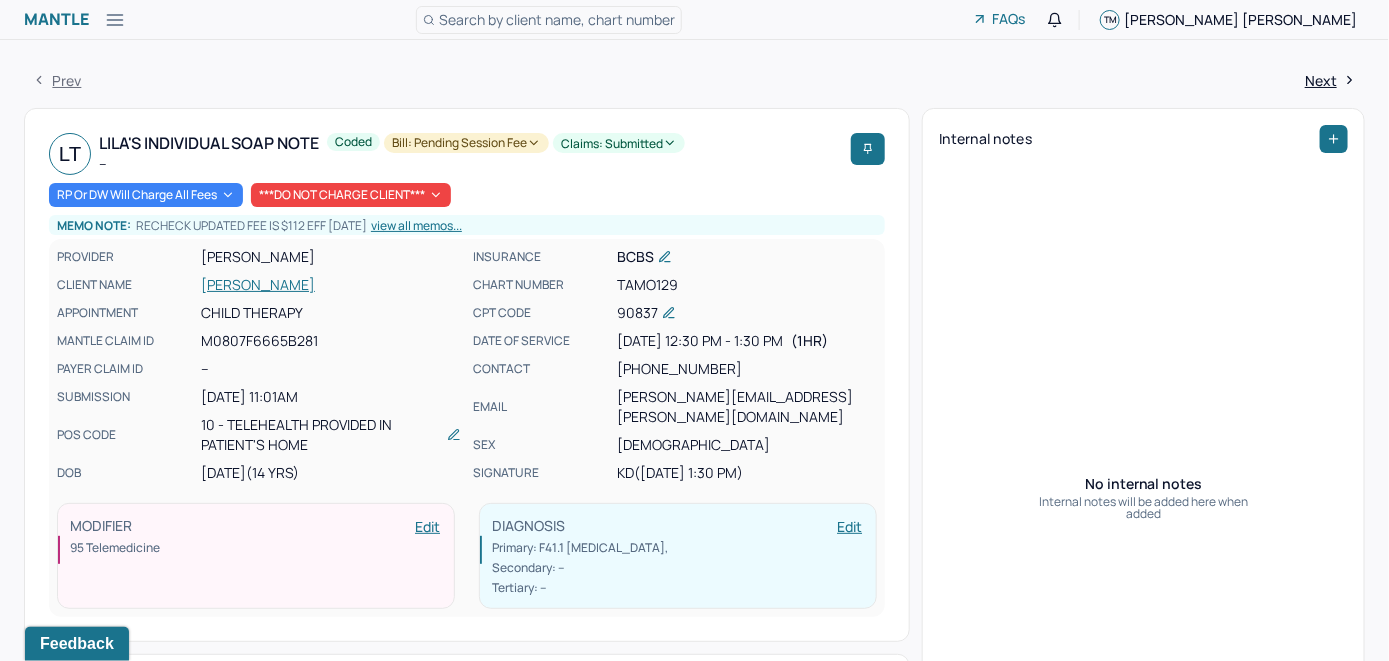 click on "Search by client name, chart number" at bounding box center (557, 19) 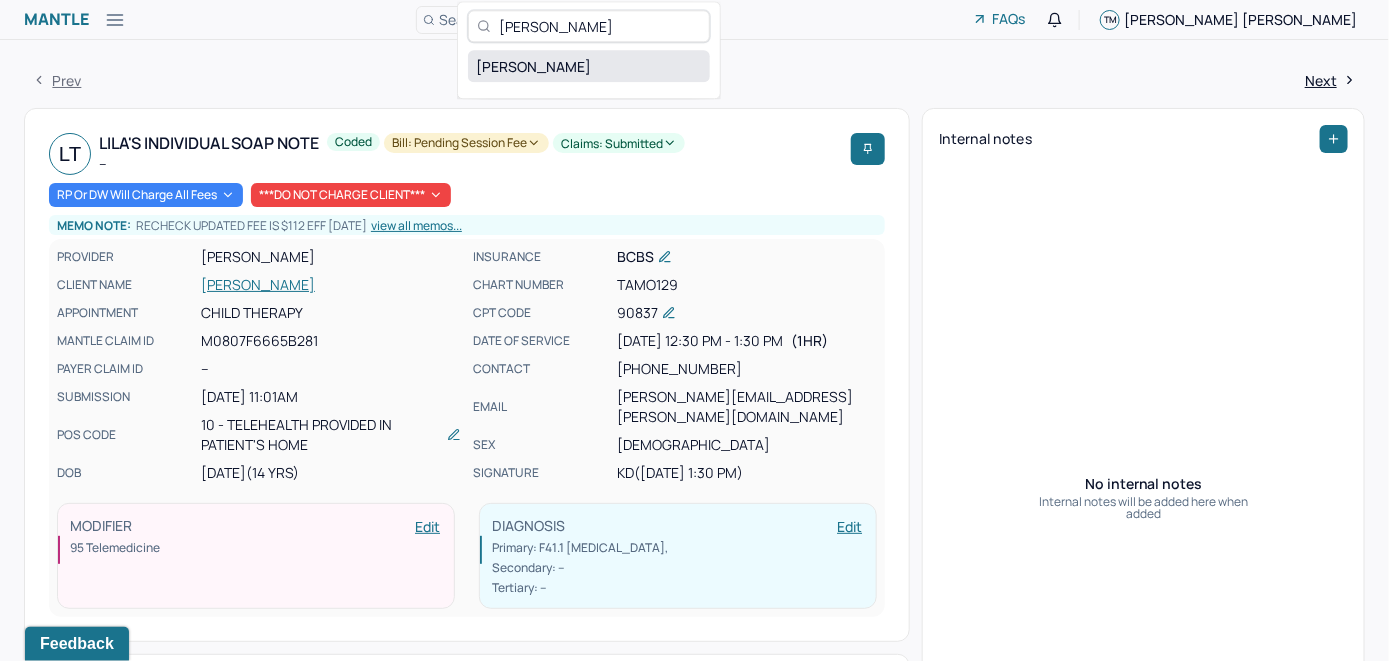 type on "[PERSON_NAME]" 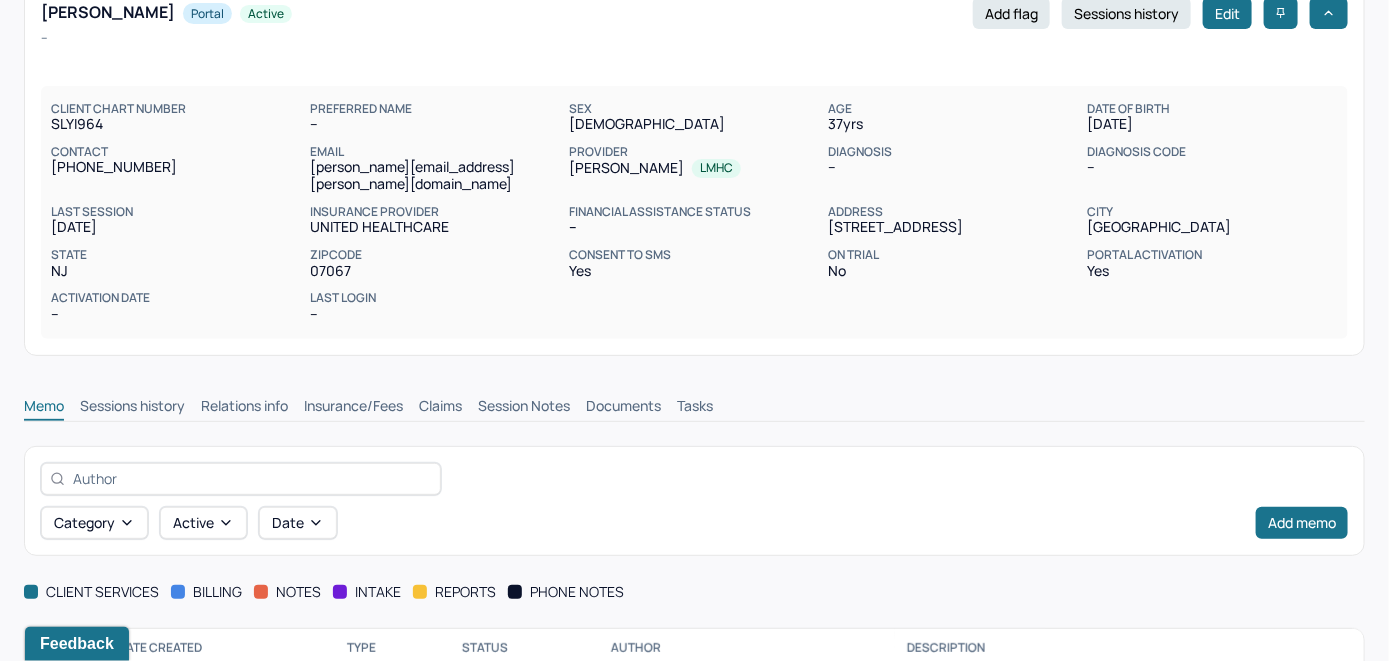scroll, scrollTop: 188, scrollLeft: 0, axis: vertical 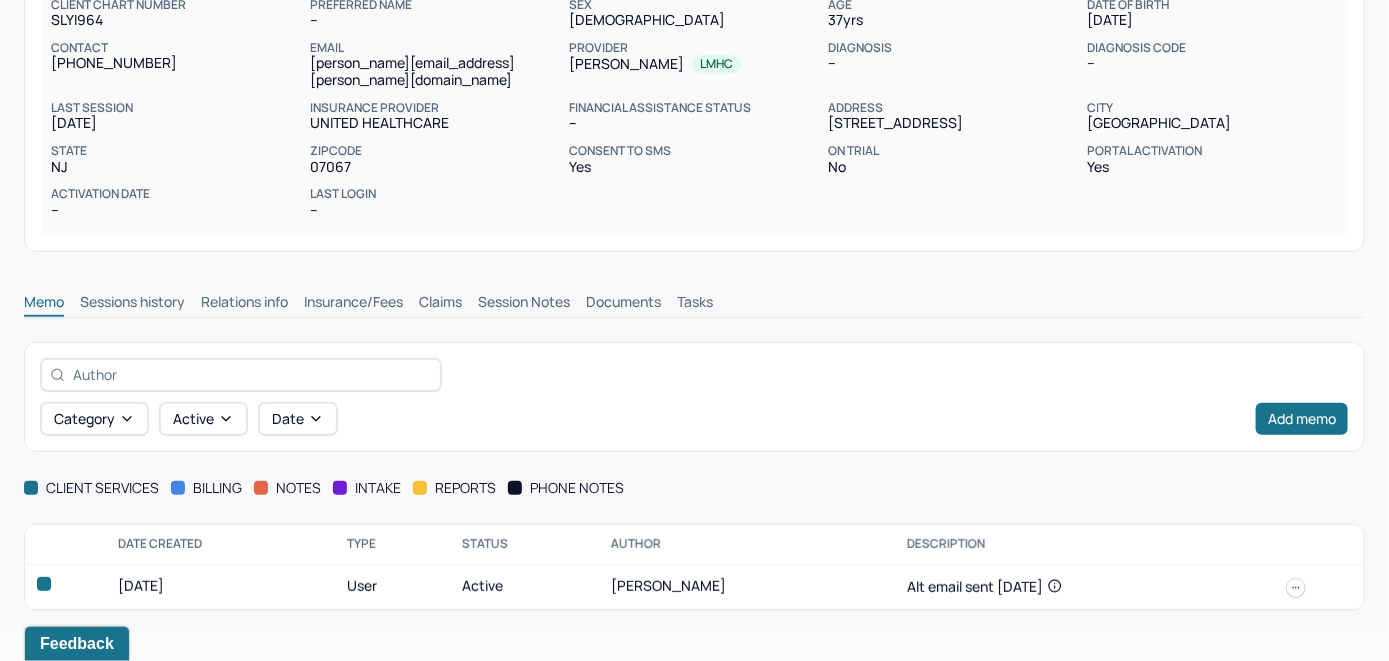 click on "Insurance/Fees" at bounding box center (353, 304) 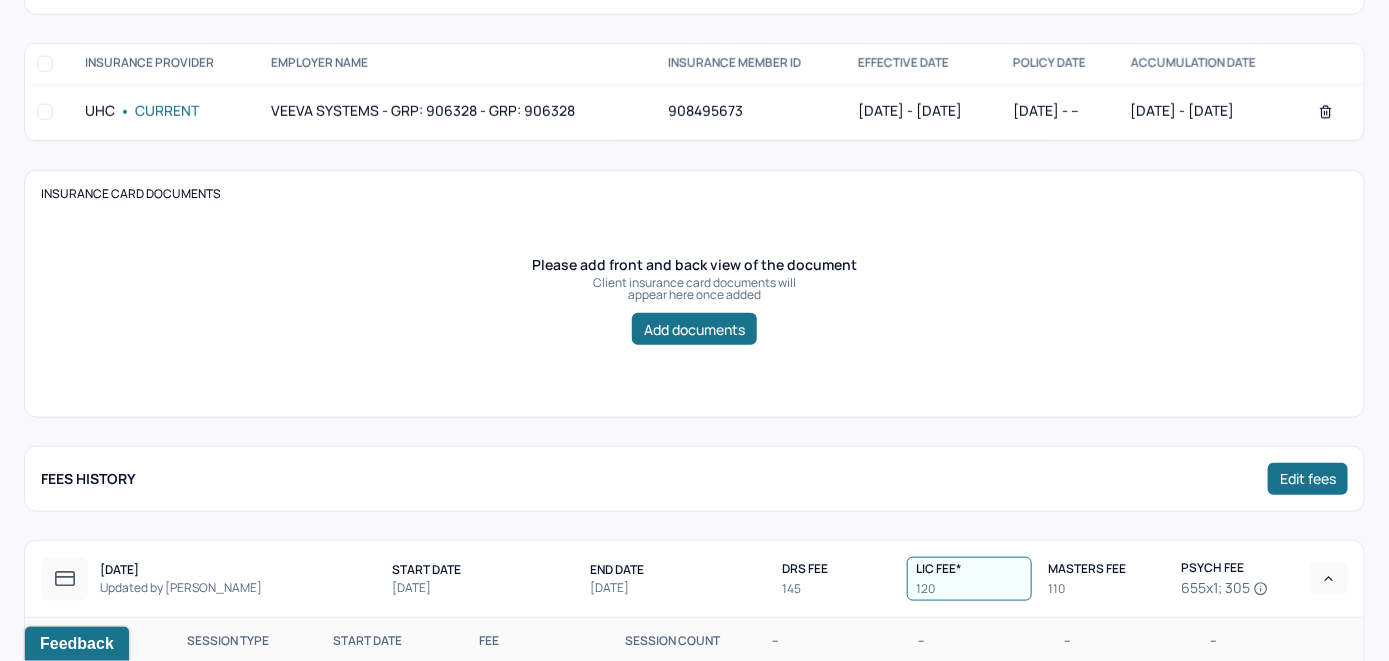 scroll, scrollTop: 288, scrollLeft: 0, axis: vertical 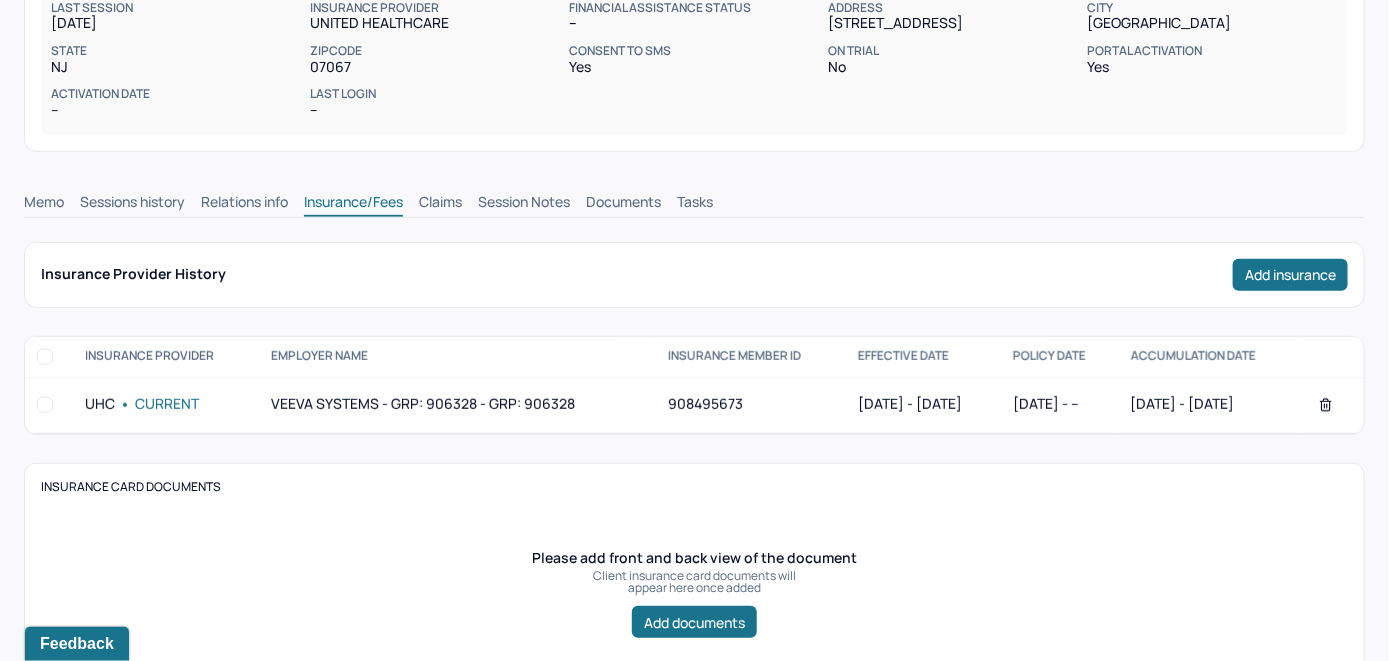 click on "Claims" at bounding box center [440, 204] 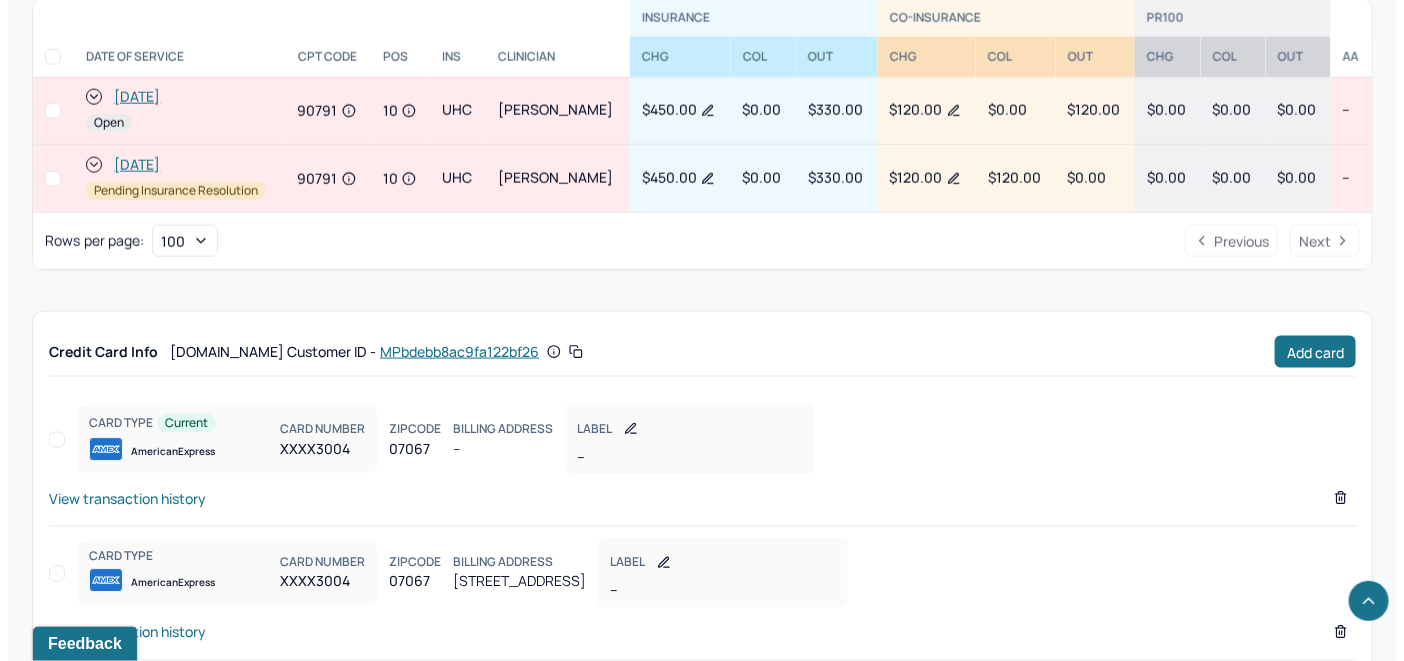 scroll, scrollTop: 1005, scrollLeft: 0, axis: vertical 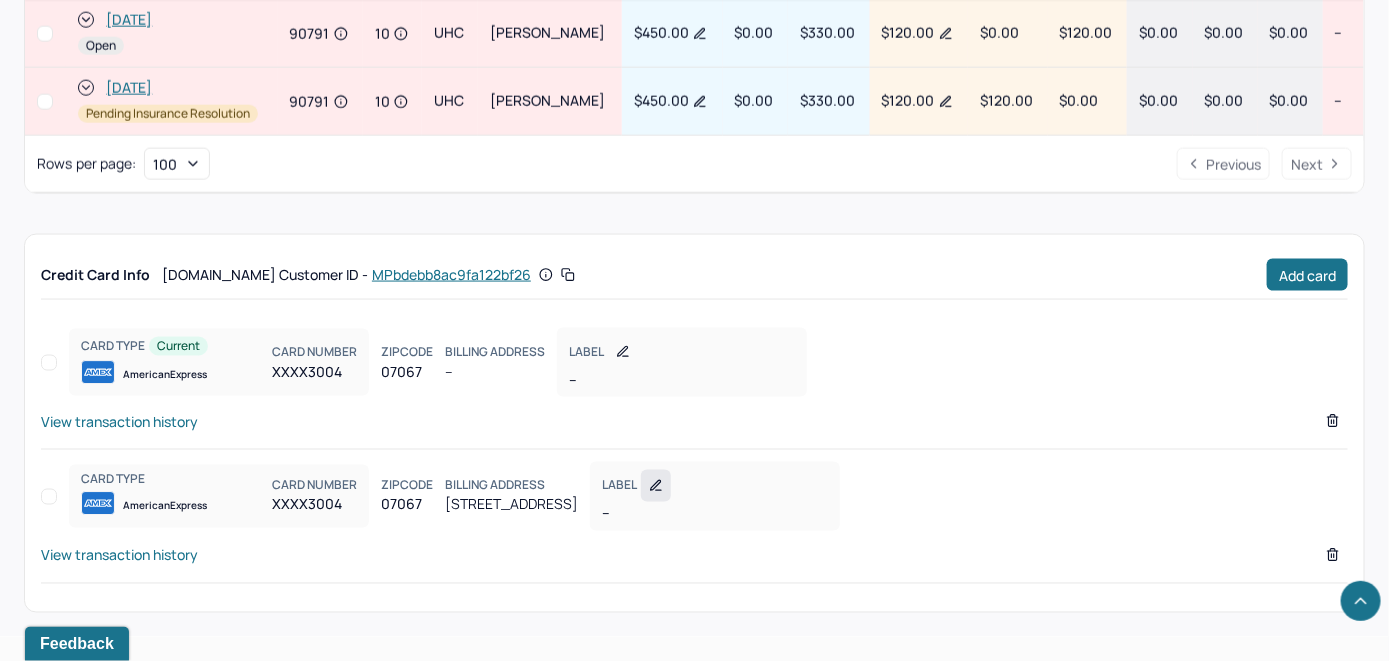 click 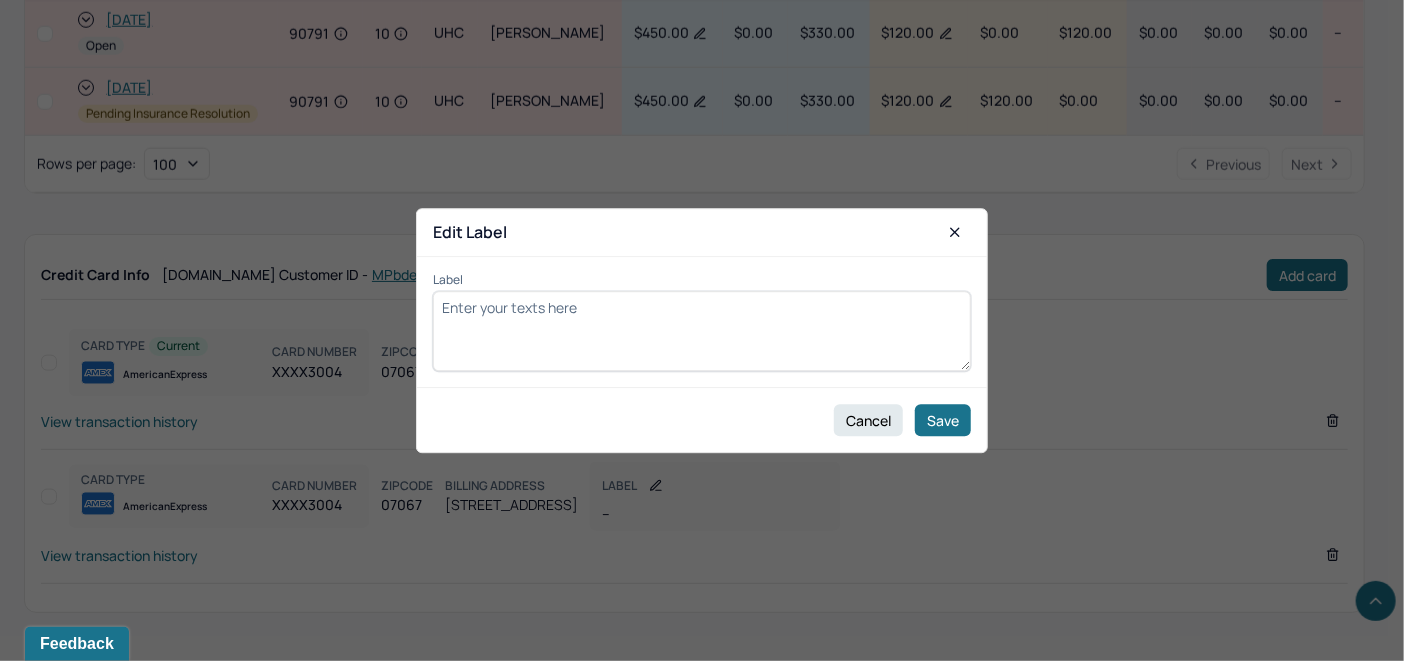 click on "Label" at bounding box center (702, 331) 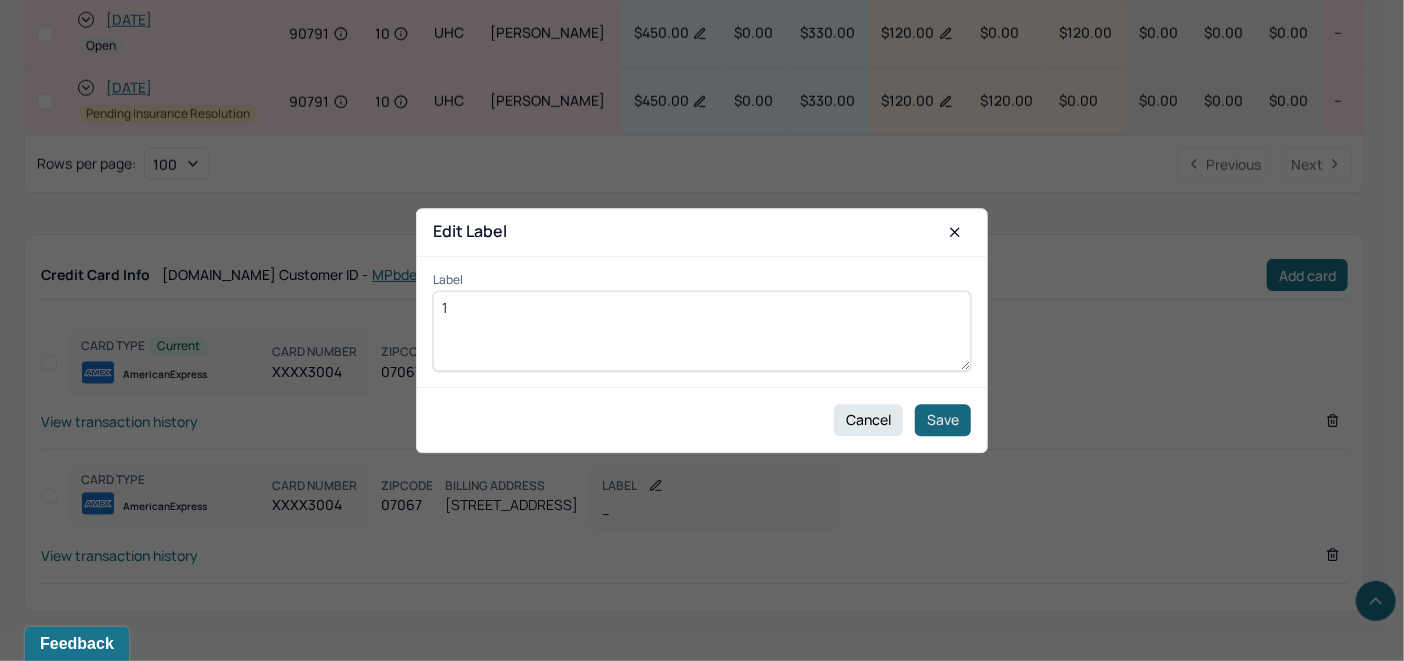 type on "1" 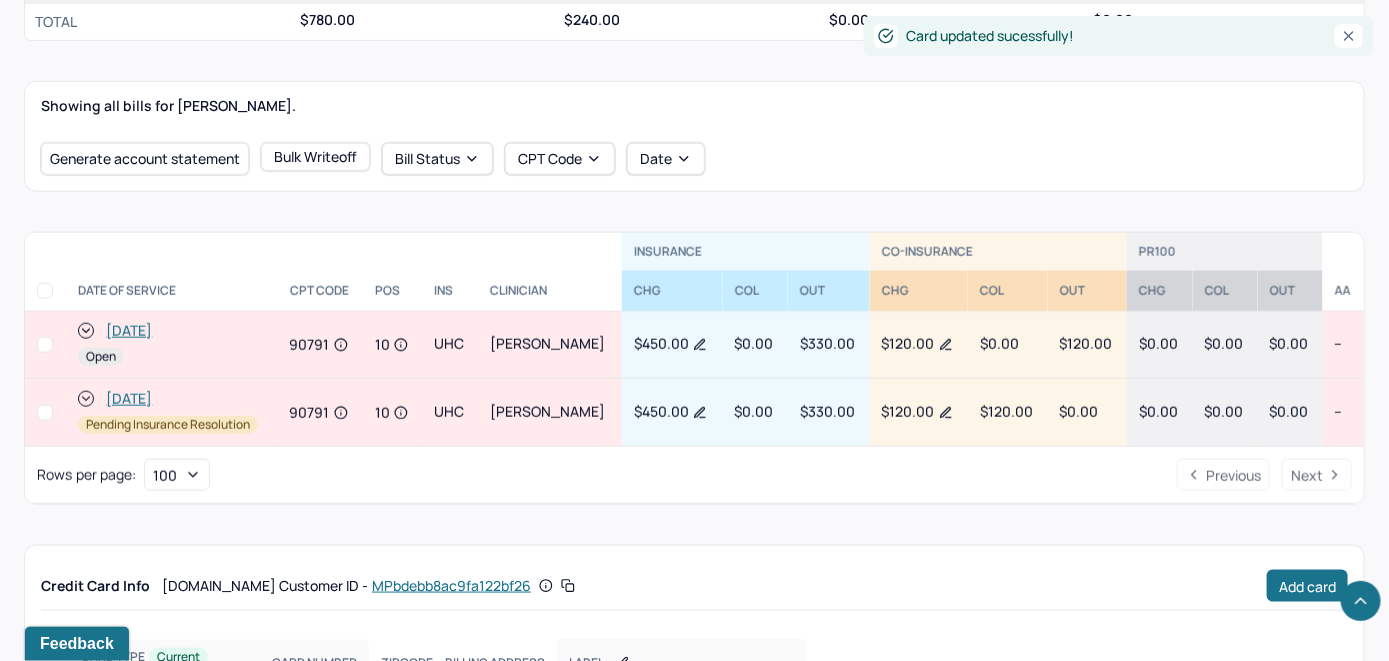 scroll, scrollTop: 662, scrollLeft: 0, axis: vertical 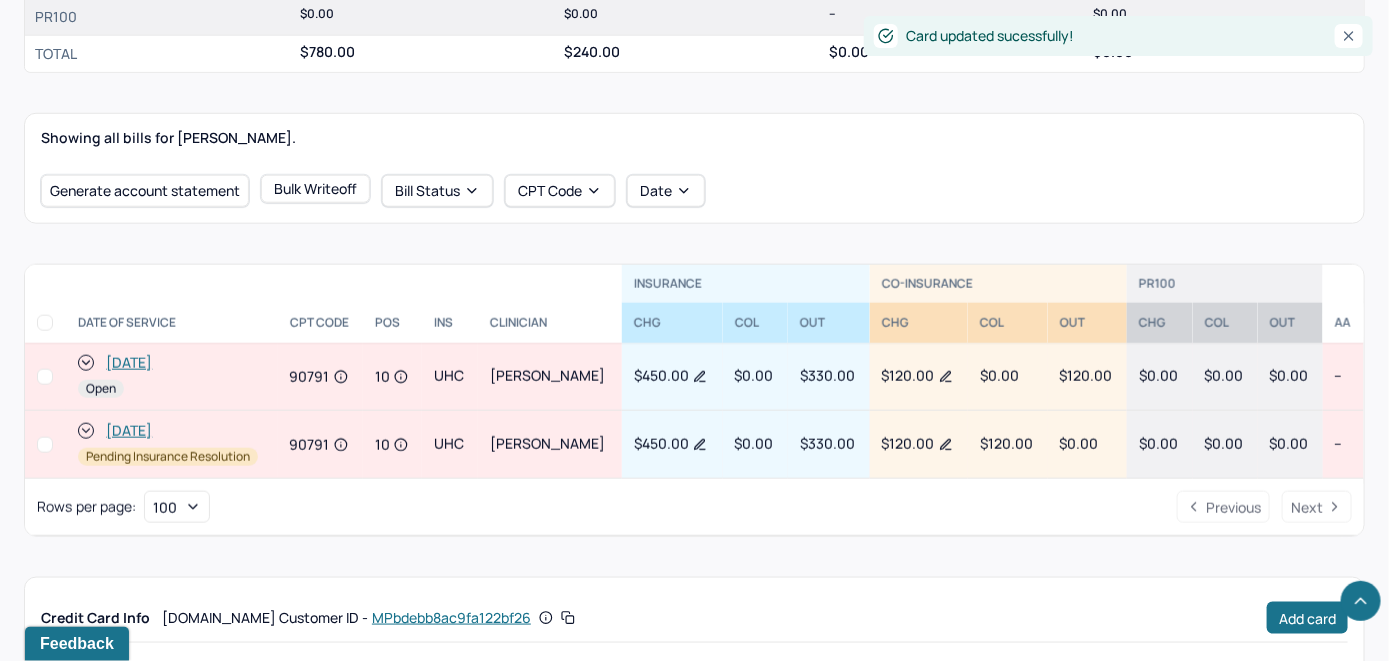 click on "[DATE]" at bounding box center (129, 363) 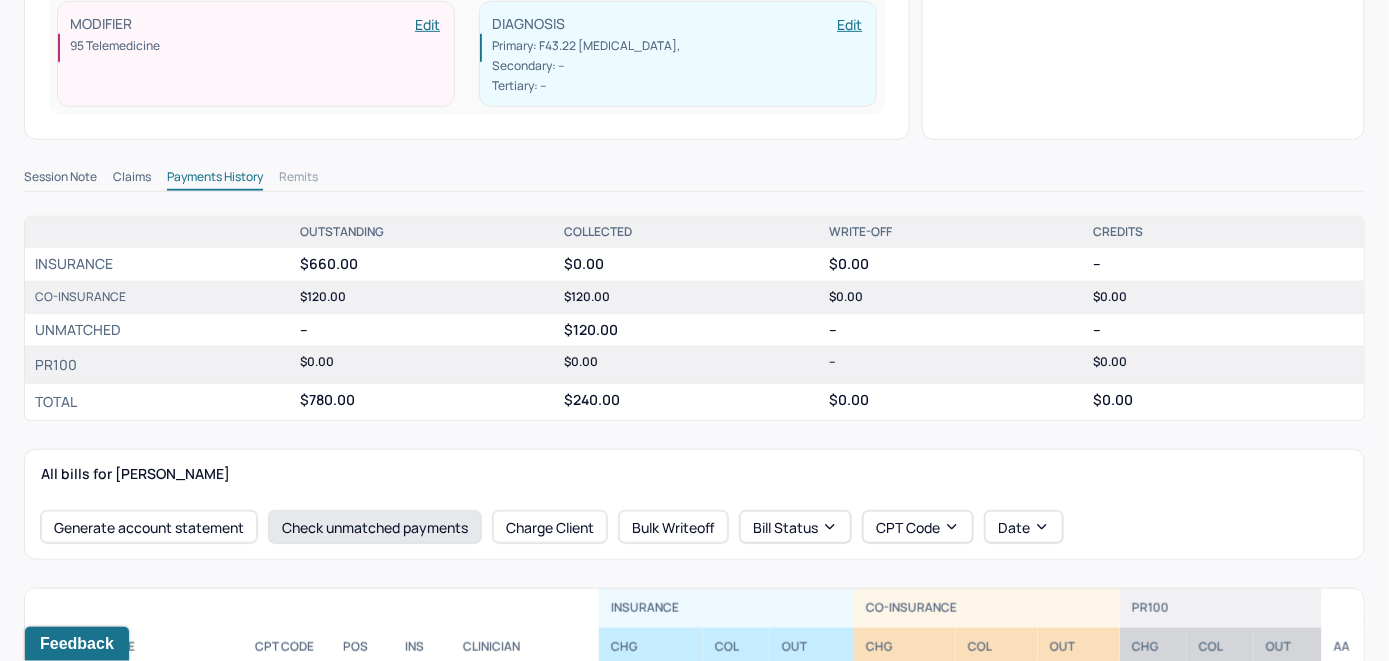 scroll, scrollTop: 600, scrollLeft: 0, axis: vertical 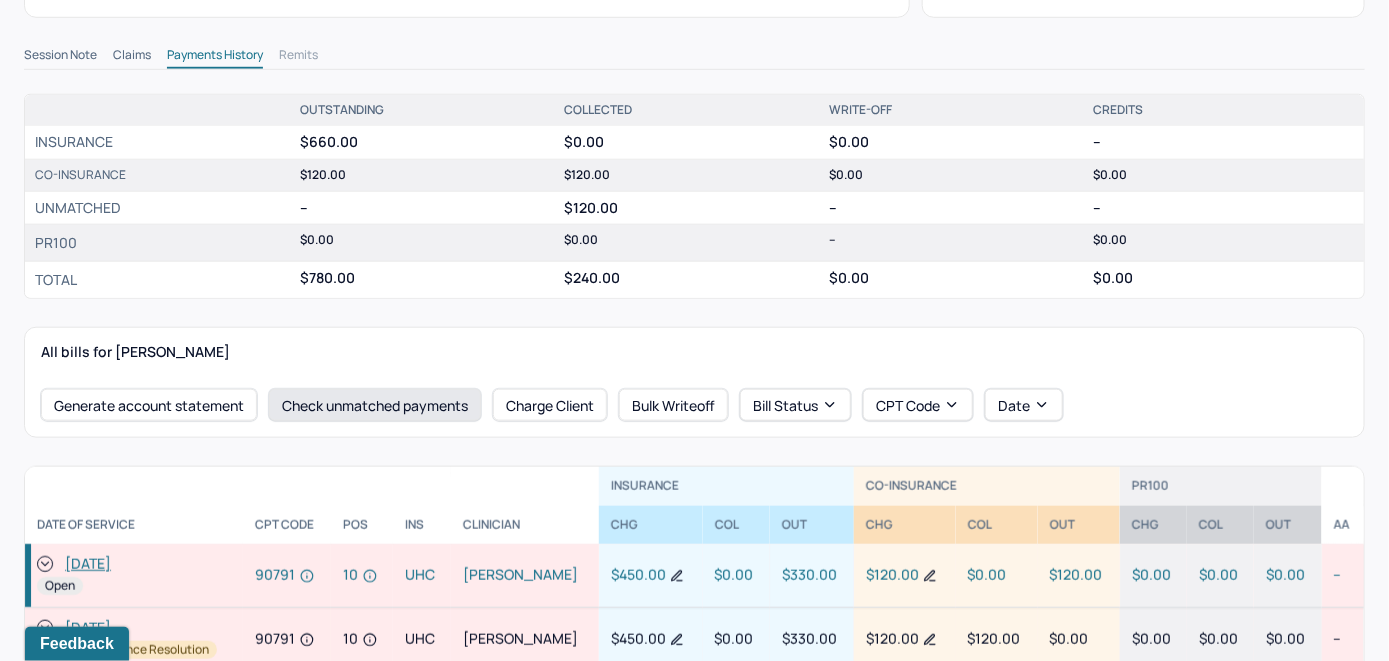 click on "Check unmatched payments" at bounding box center (375, 405) 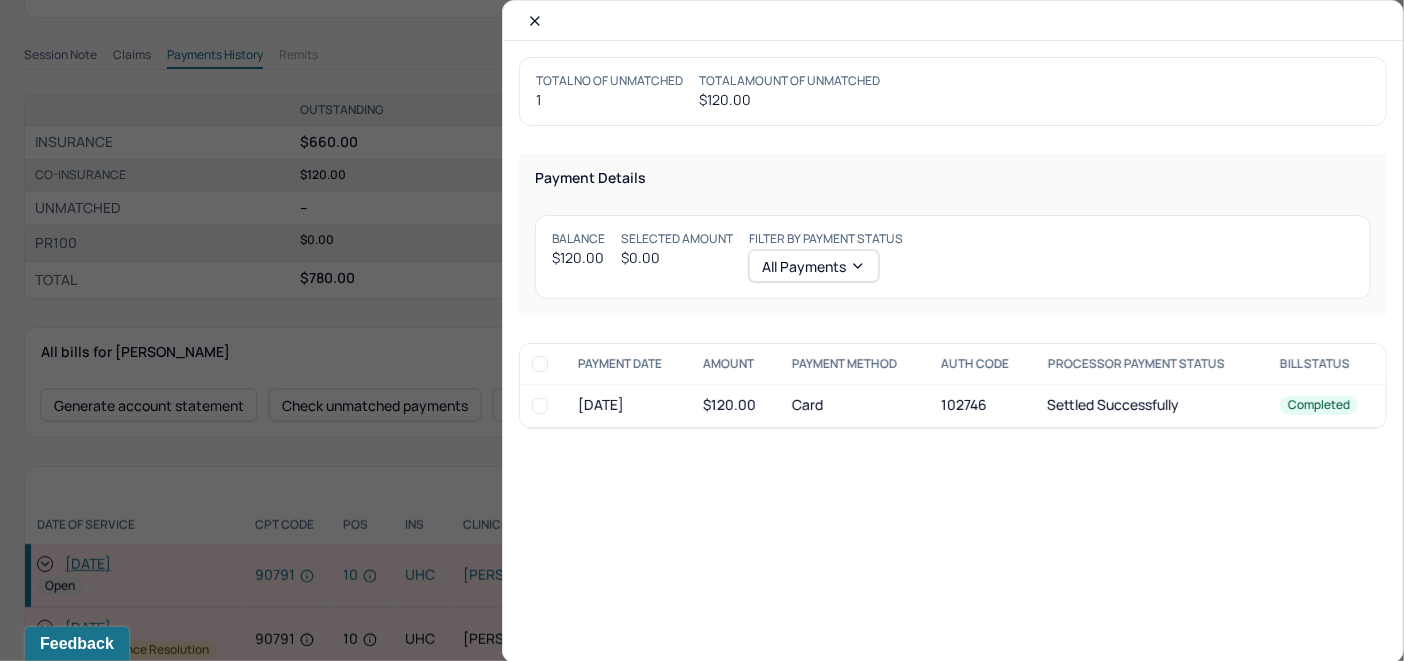 click at bounding box center (540, 406) 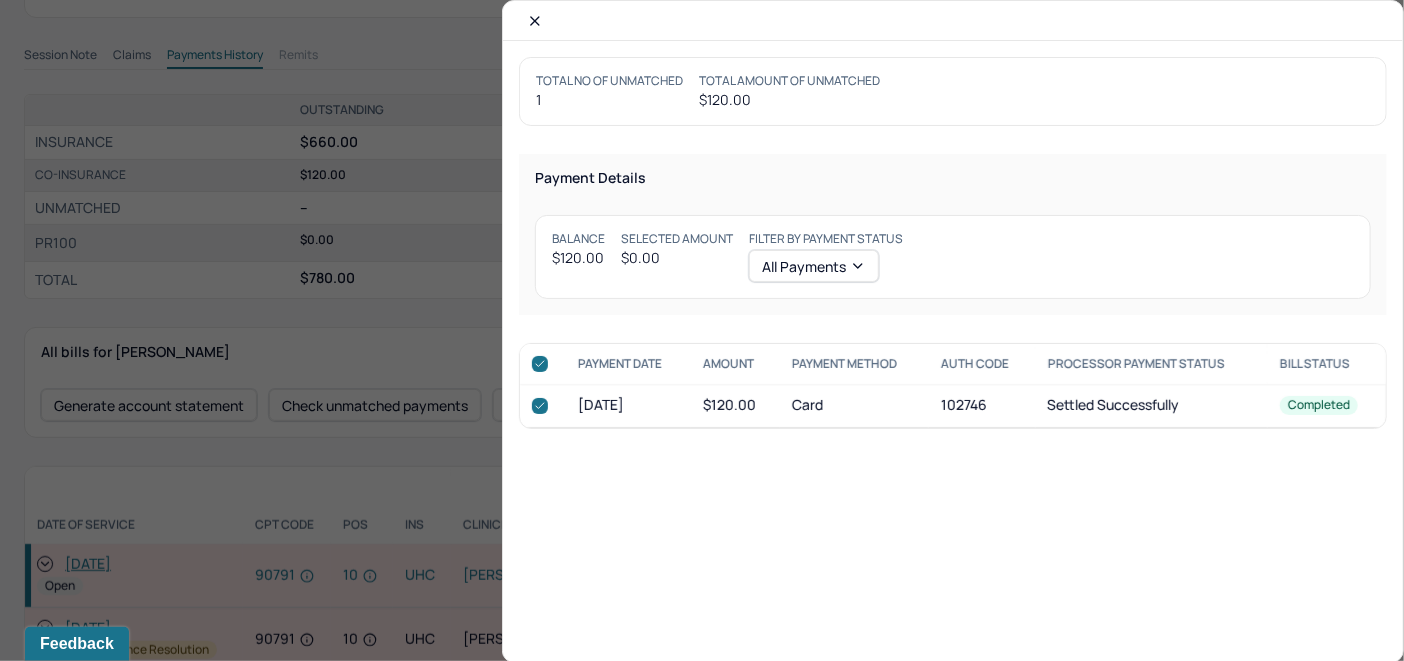 checkbox on "true" 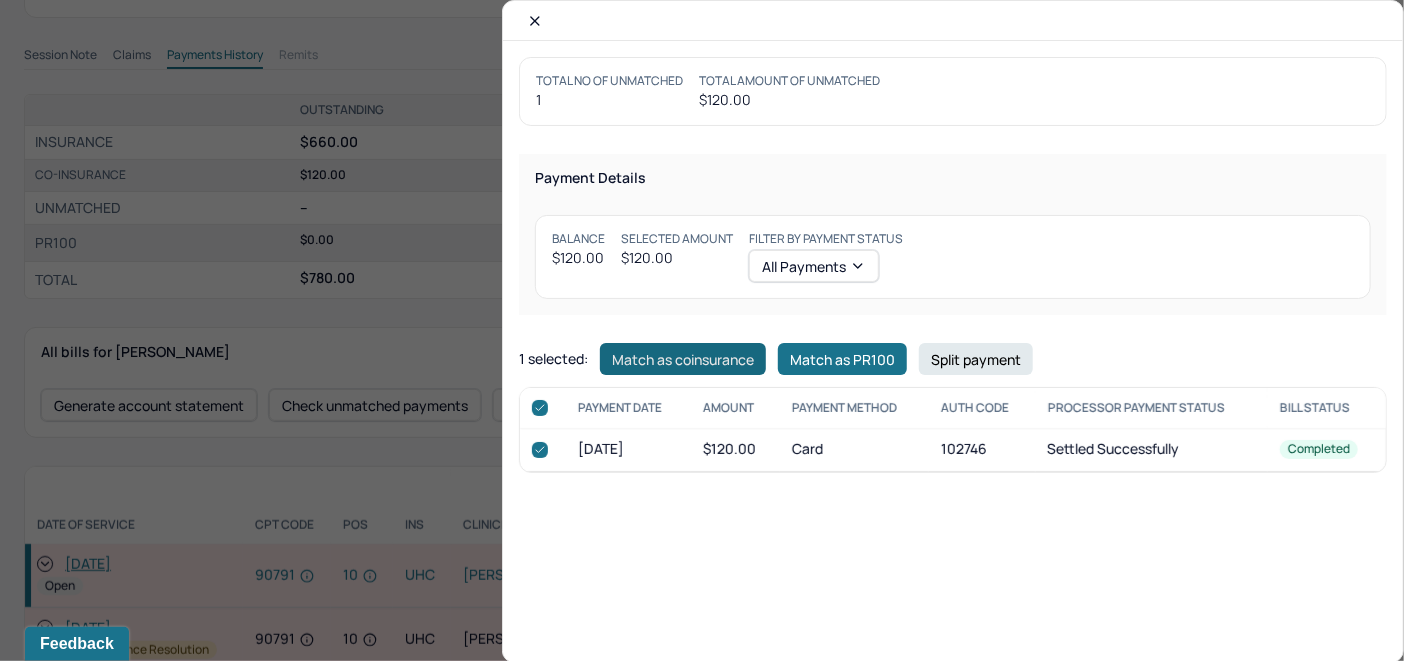 click on "Match as coinsurance" at bounding box center (683, 359) 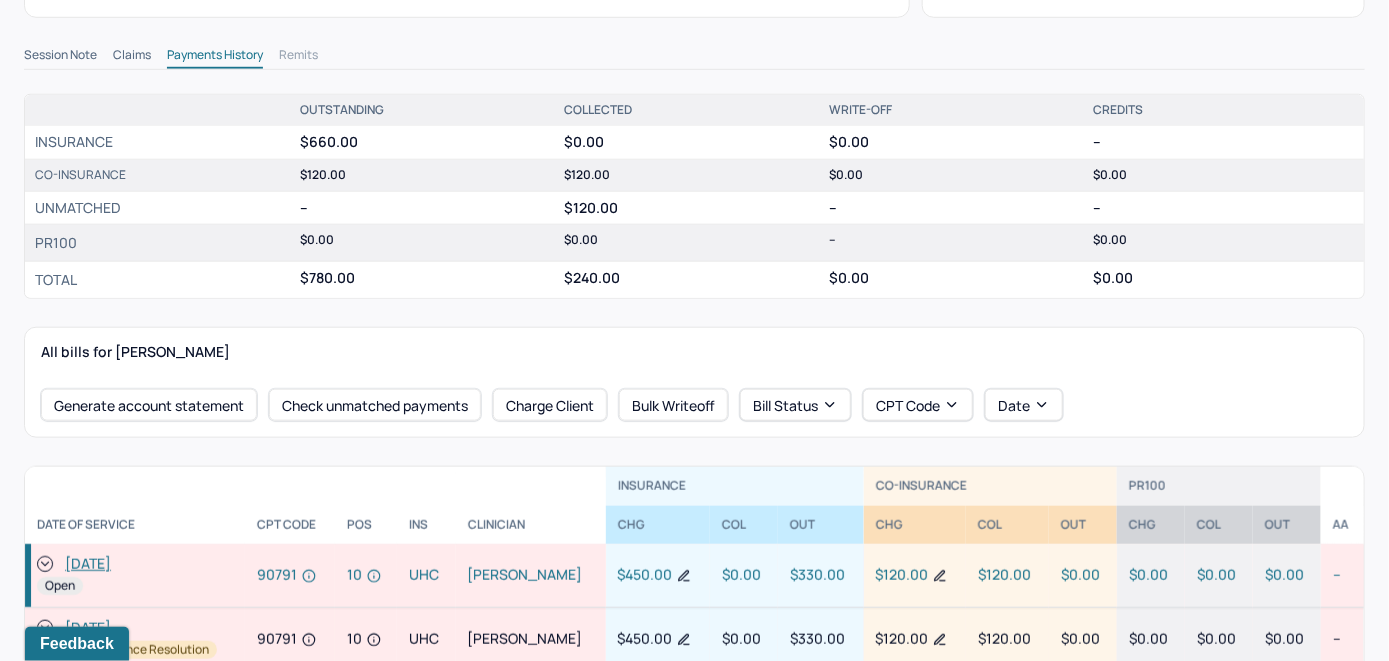 click 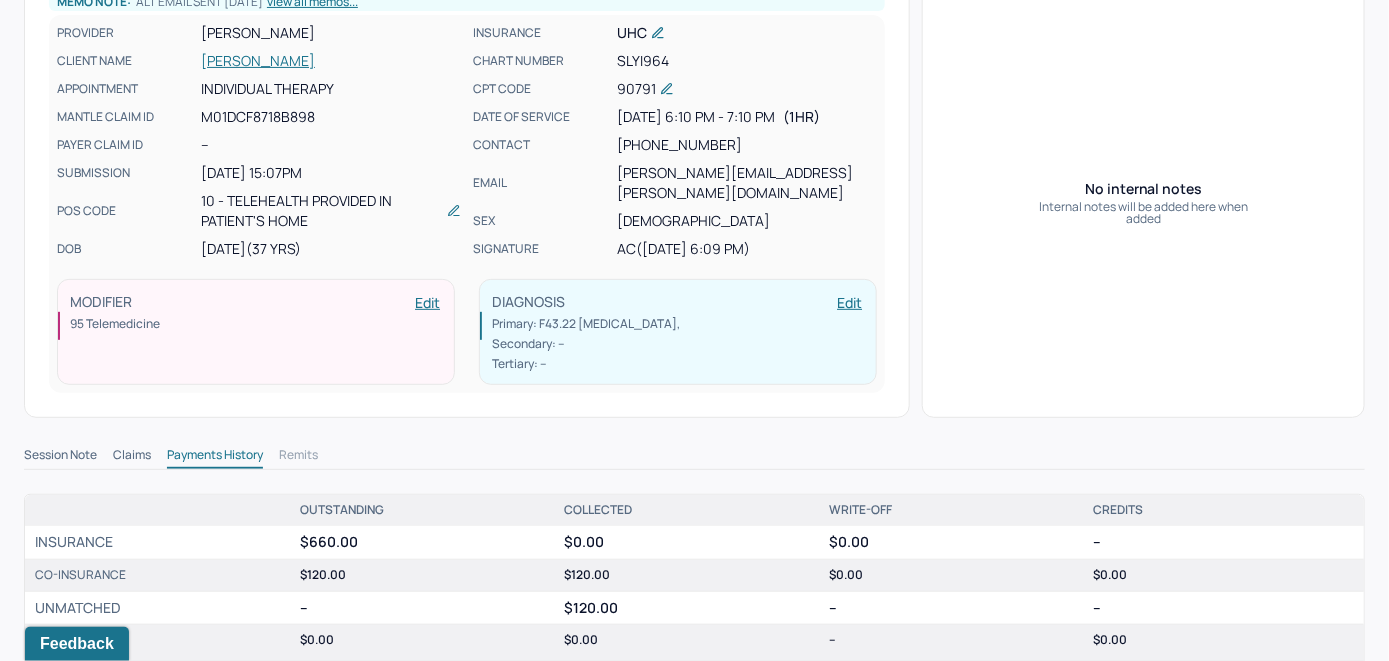 scroll, scrollTop: 0, scrollLeft: 0, axis: both 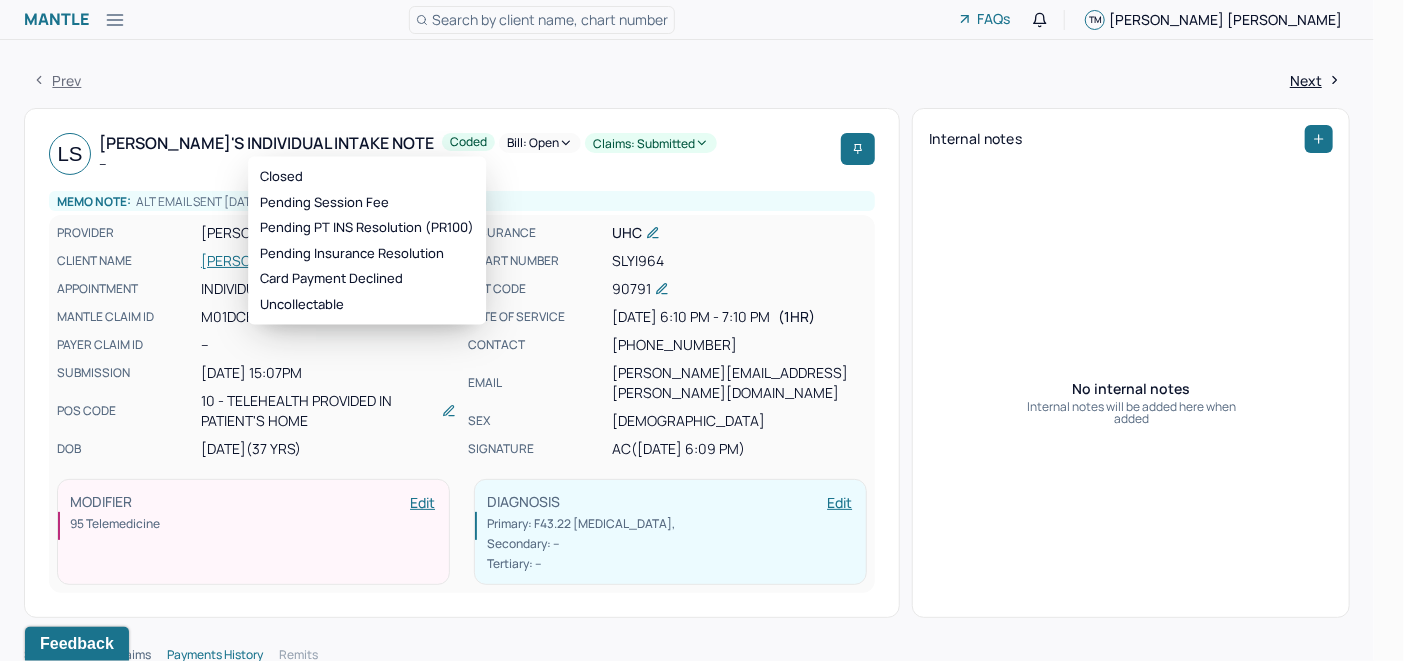 click on "Bill: Open" at bounding box center (540, 143) 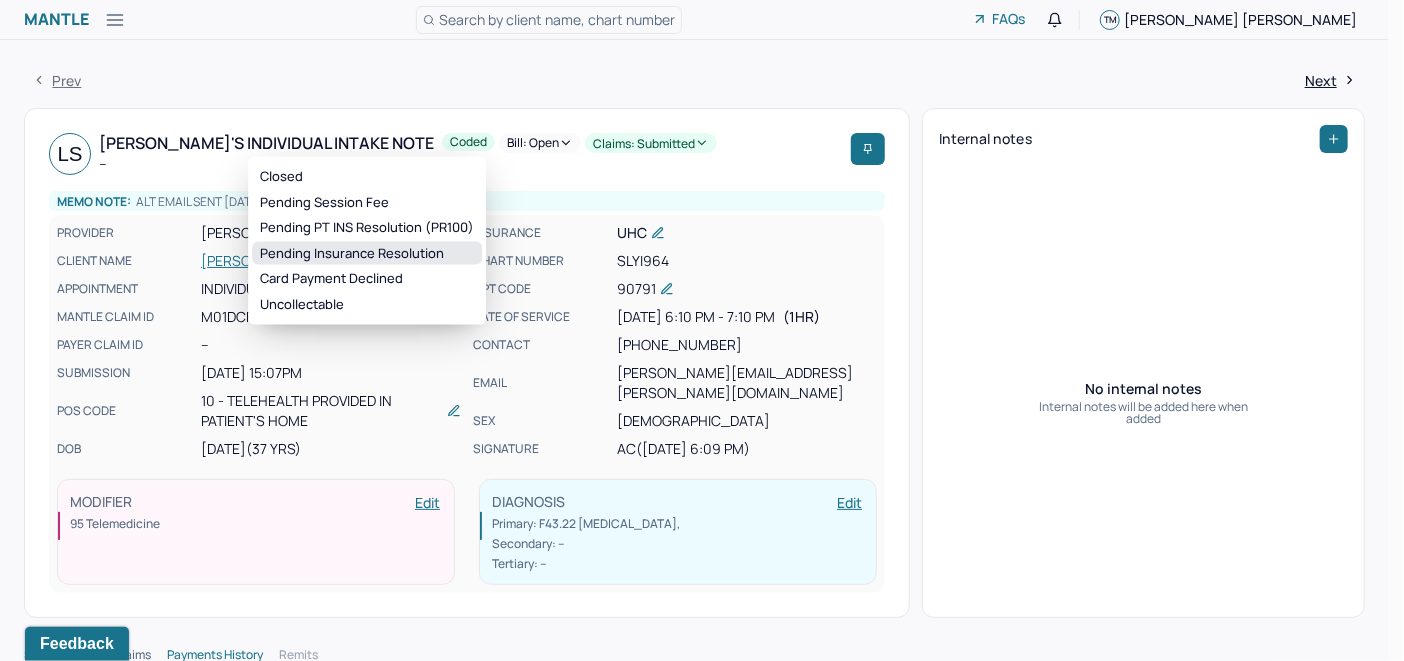 click on "Pending Insurance Resolution" at bounding box center [367, 253] 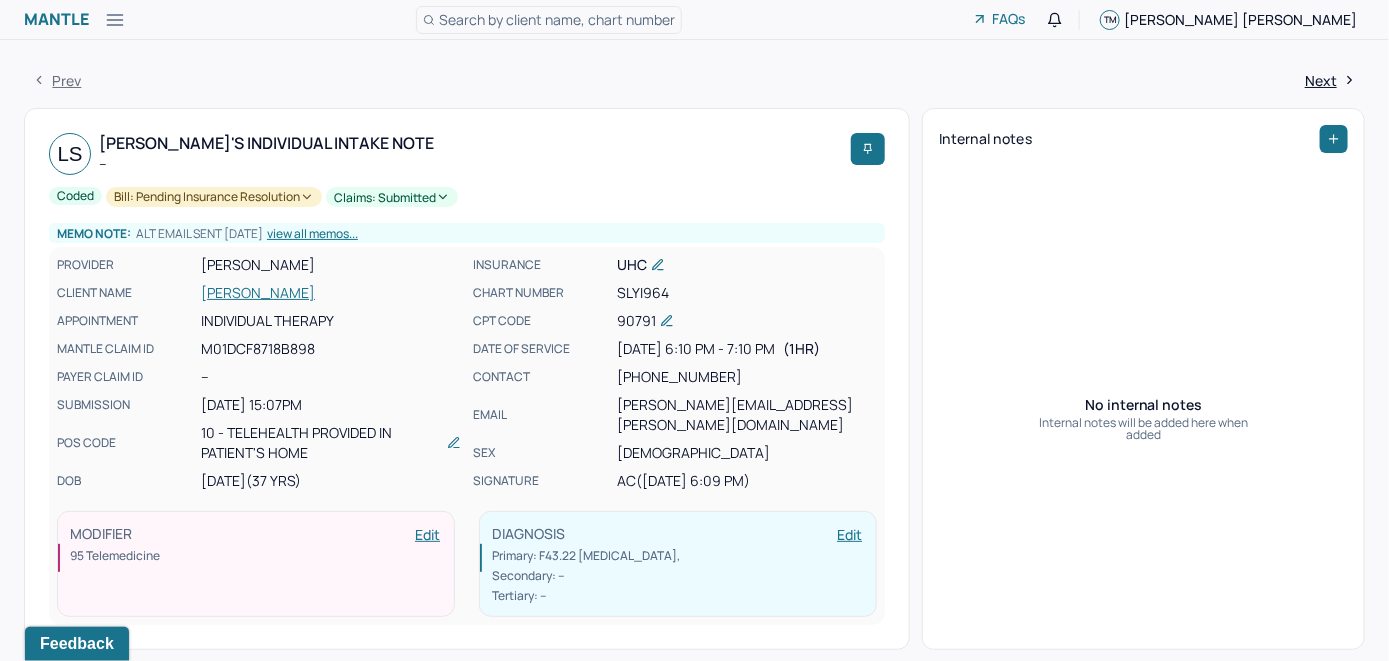 click on "Search by client name, chart number" at bounding box center [557, 19] 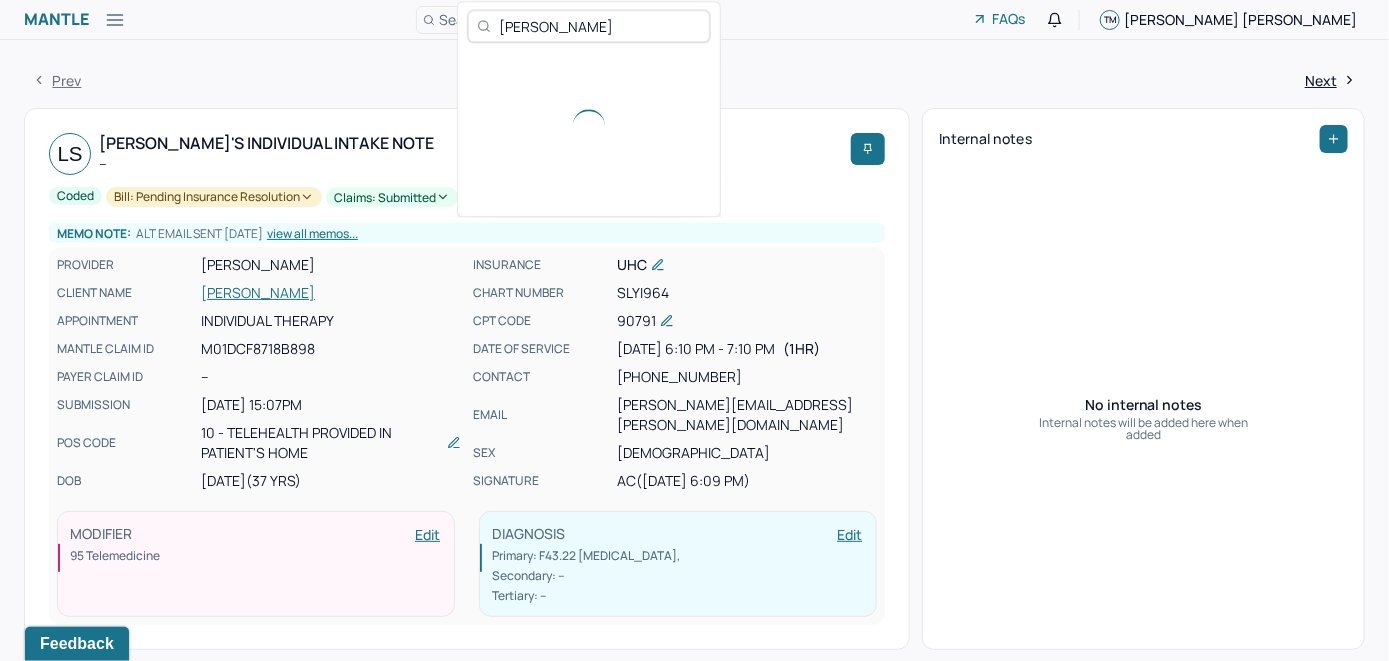 type on "[PERSON_NAME]" 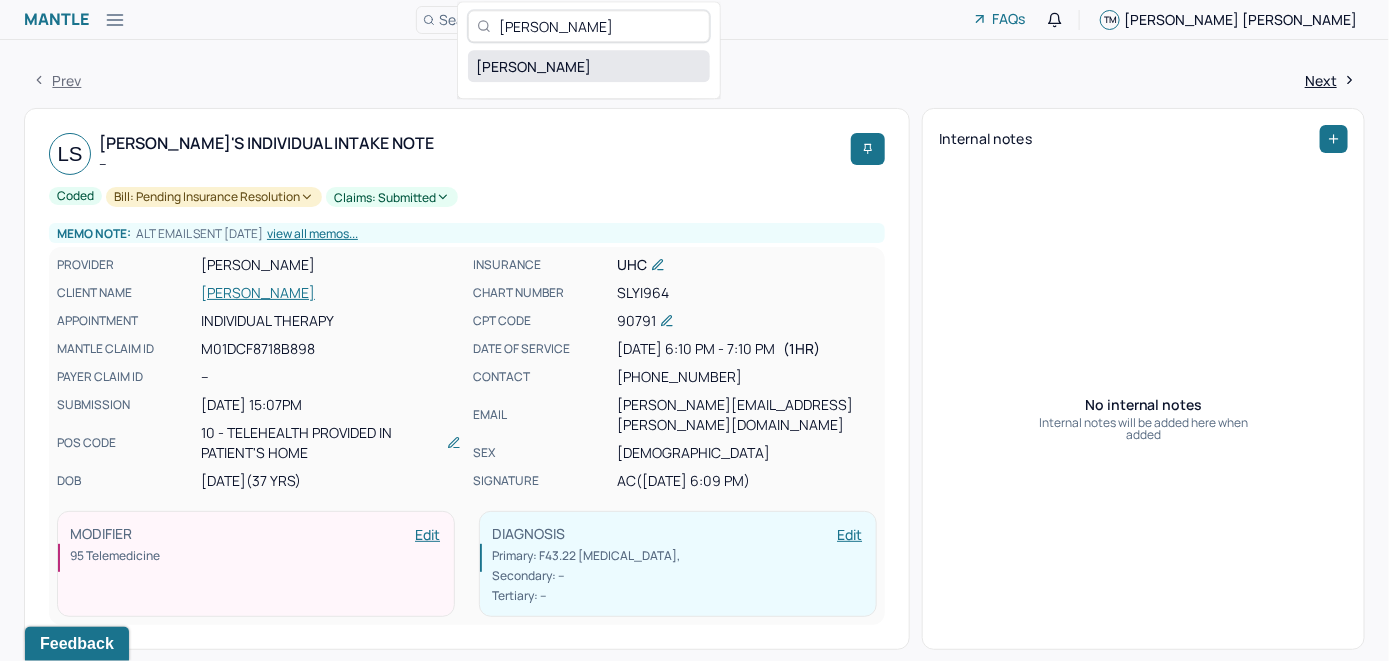 click on "[PERSON_NAME]" at bounding box center (589, 66) 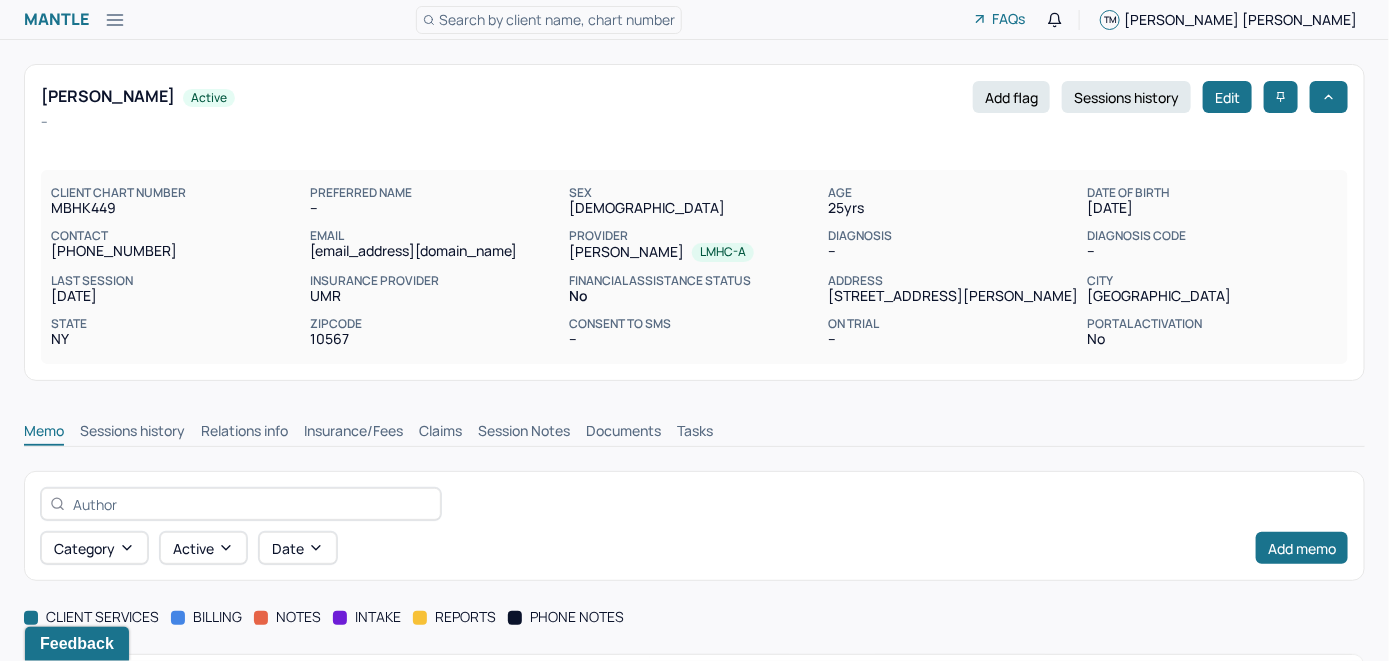 scroll, scrollTop: 0, scrollLeft: 0, axis: both 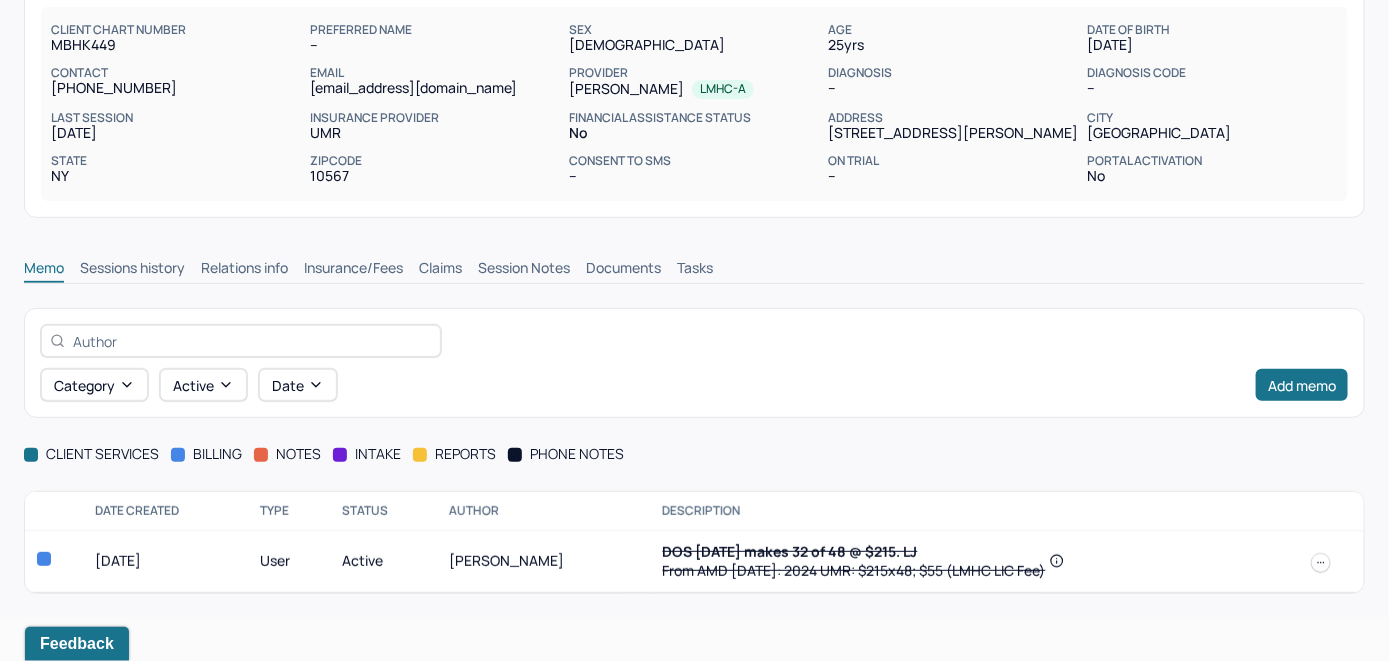 click on "Insurance/Fees" at bounding box center [353, 270] 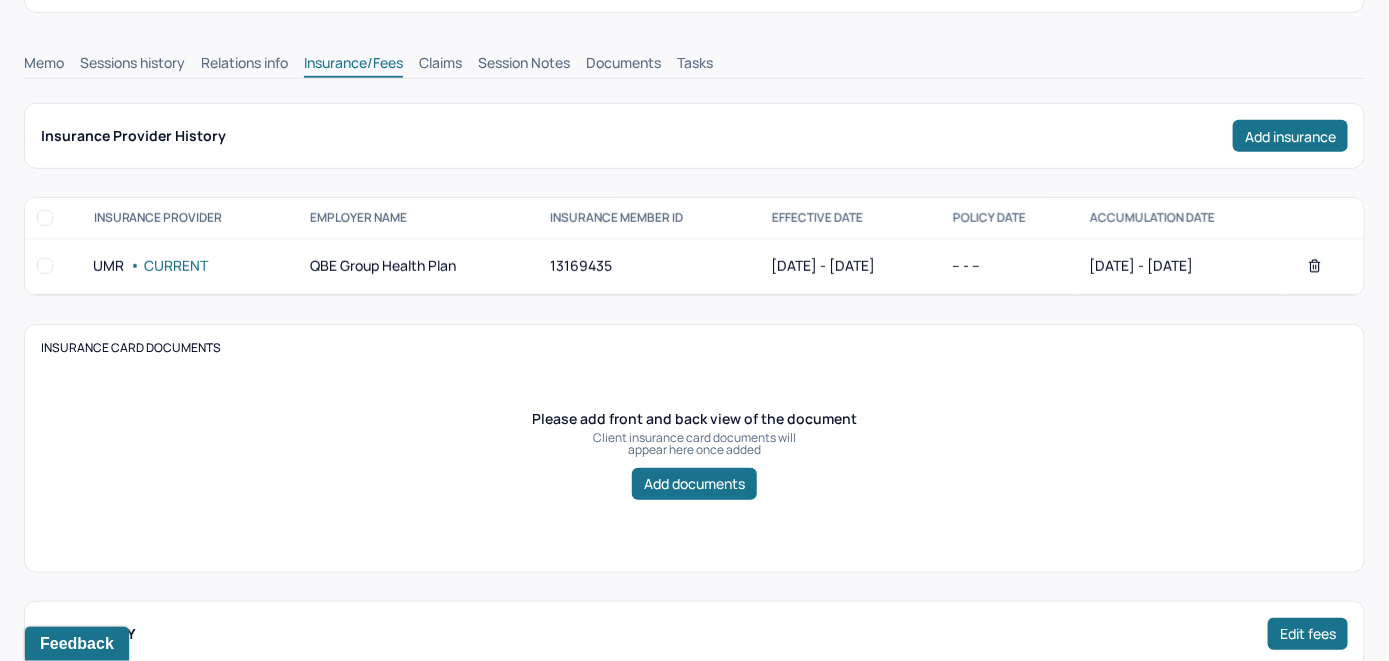scroll, scrollTop: 263, scrollLeft: 0, axis: vertical 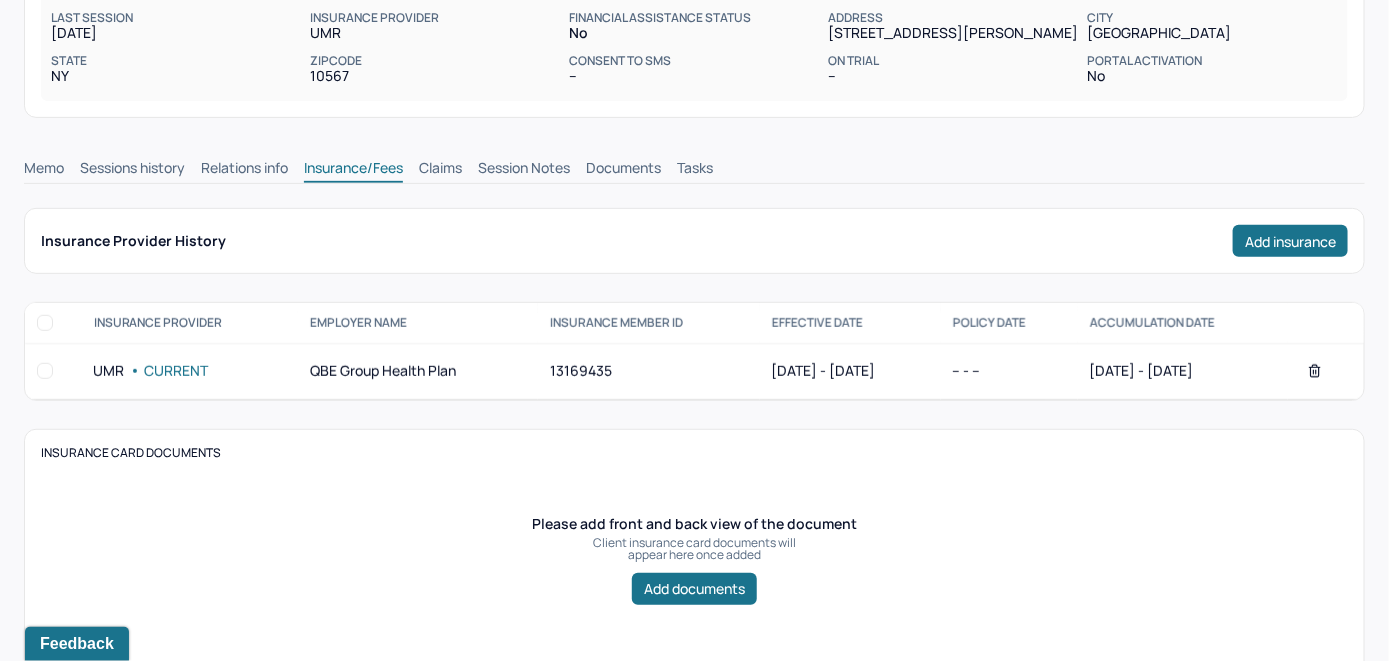 click on "Claims" at bounding box center (440, 170) 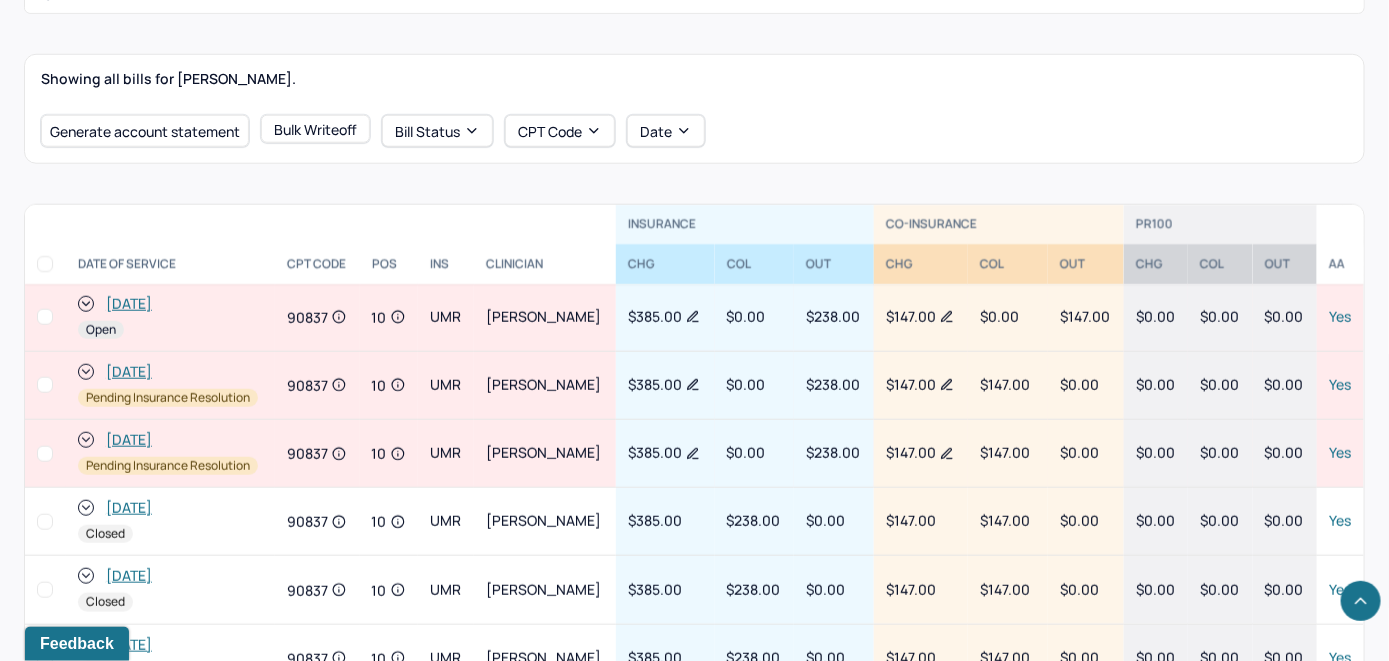 scroll, scrollTop: 667, scrollLeft: 0, axis: vertical 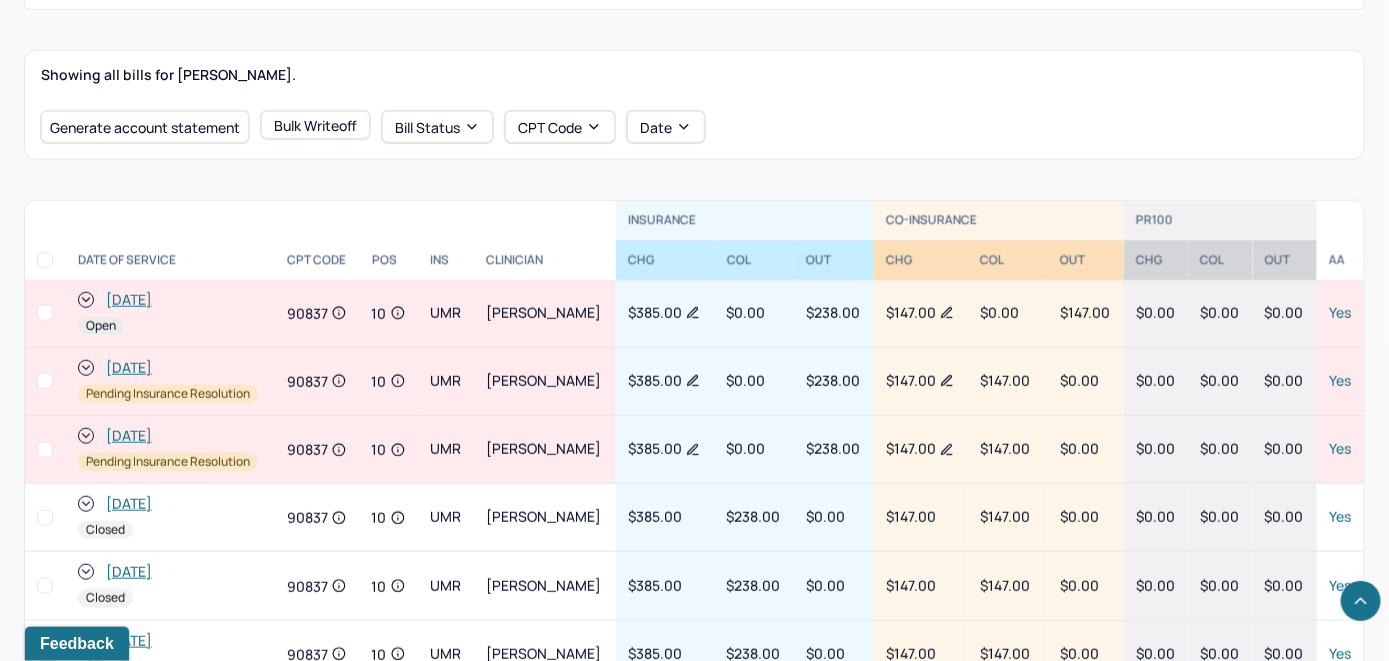 click on "Generate account statement Bulk Writeoff Bill Status CPT Code Date" at bounding box center (694, 127) 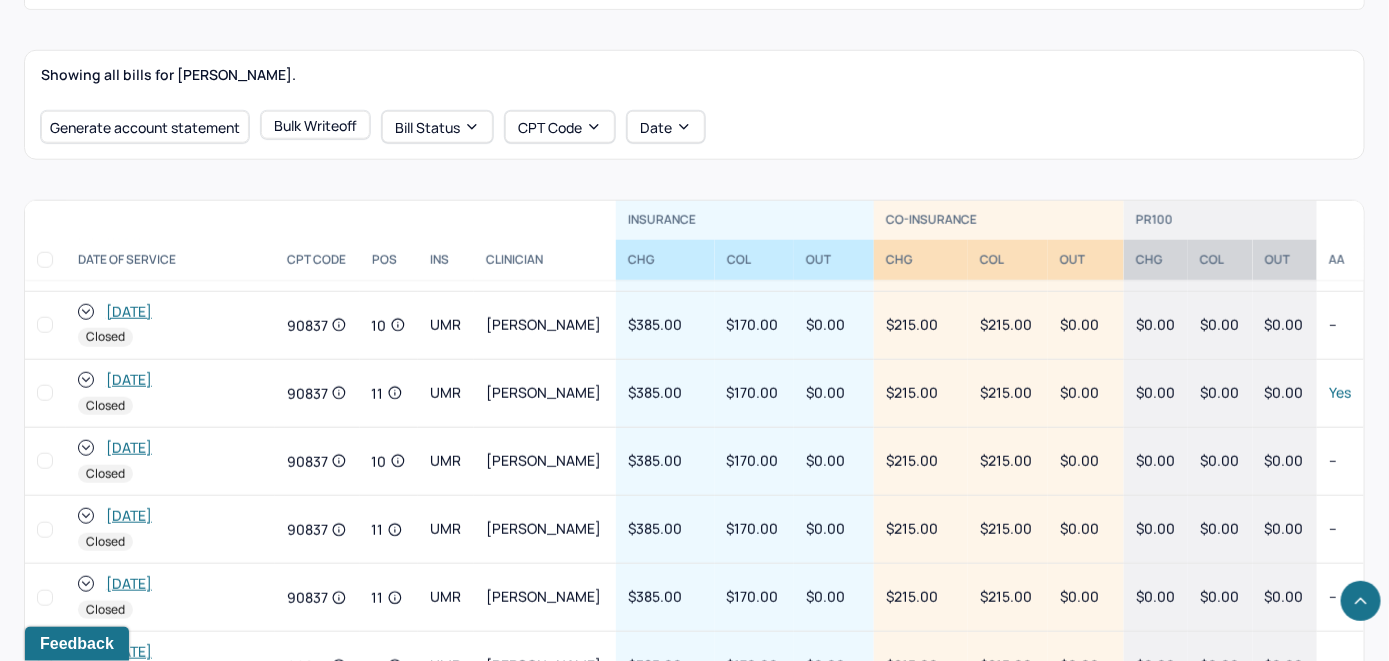 scroll, scrollTop: 1171, scrollLeft: 0, axis: vertical 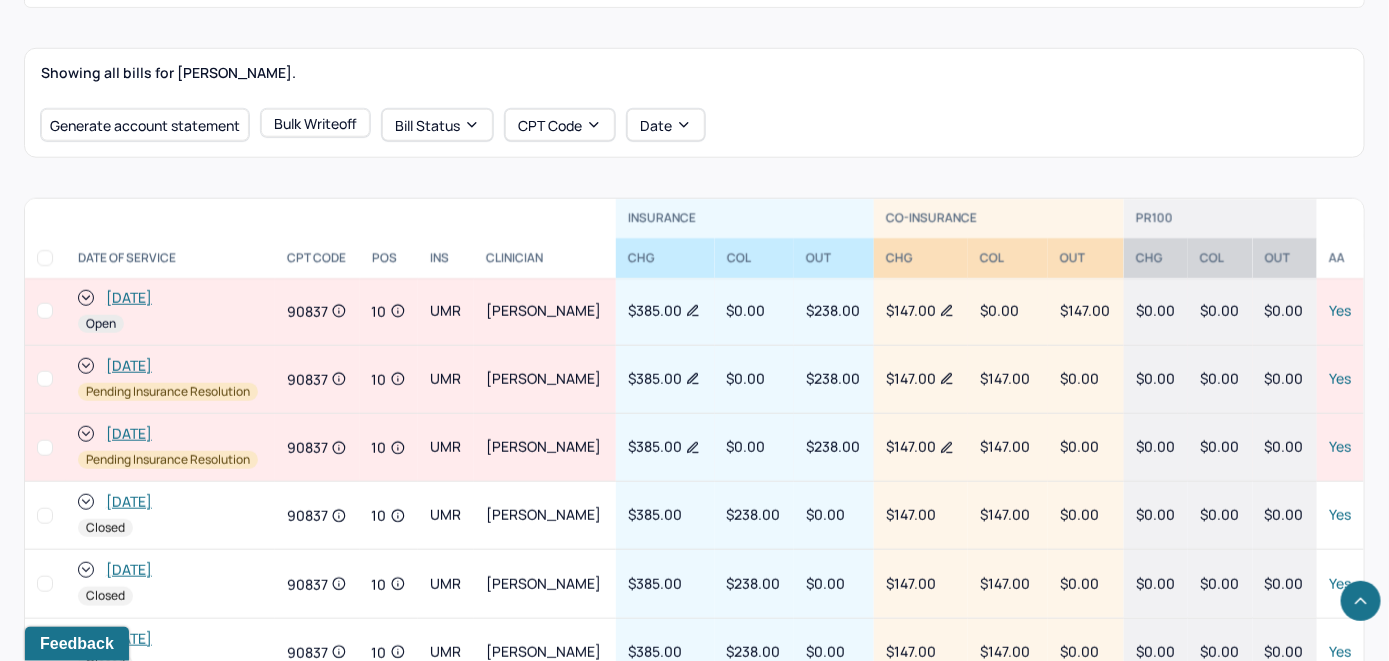 click on "[DATE]" at bounding box center [129, 298] 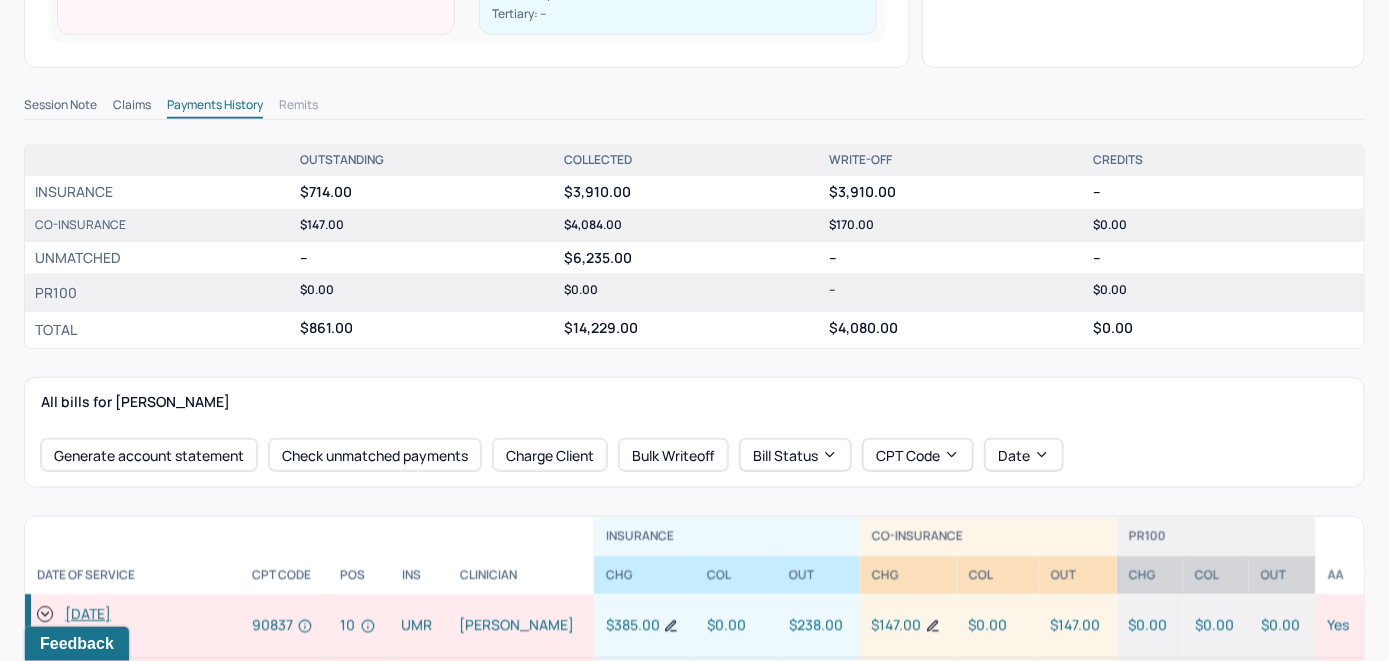 scroll, scrollTop: 600, scrollLeft: 0, axis: vertical 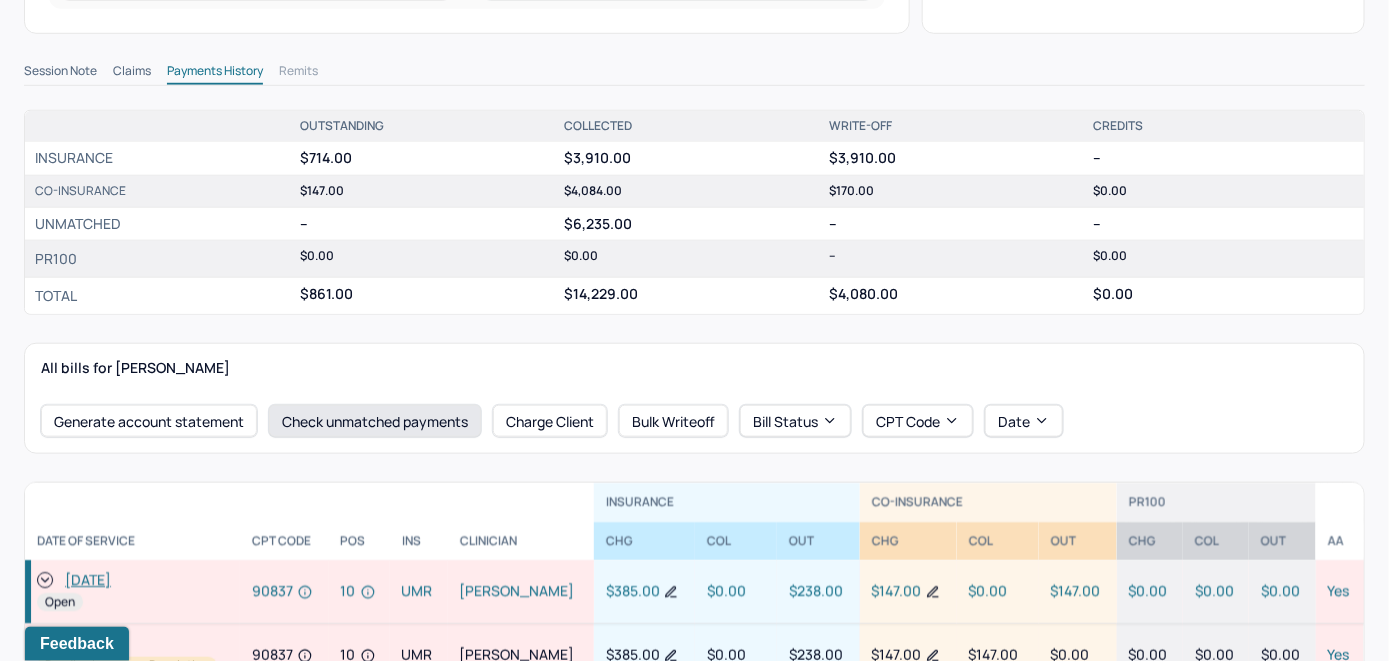 click on "Check unmatched payments" at bounding box center [375, 421] 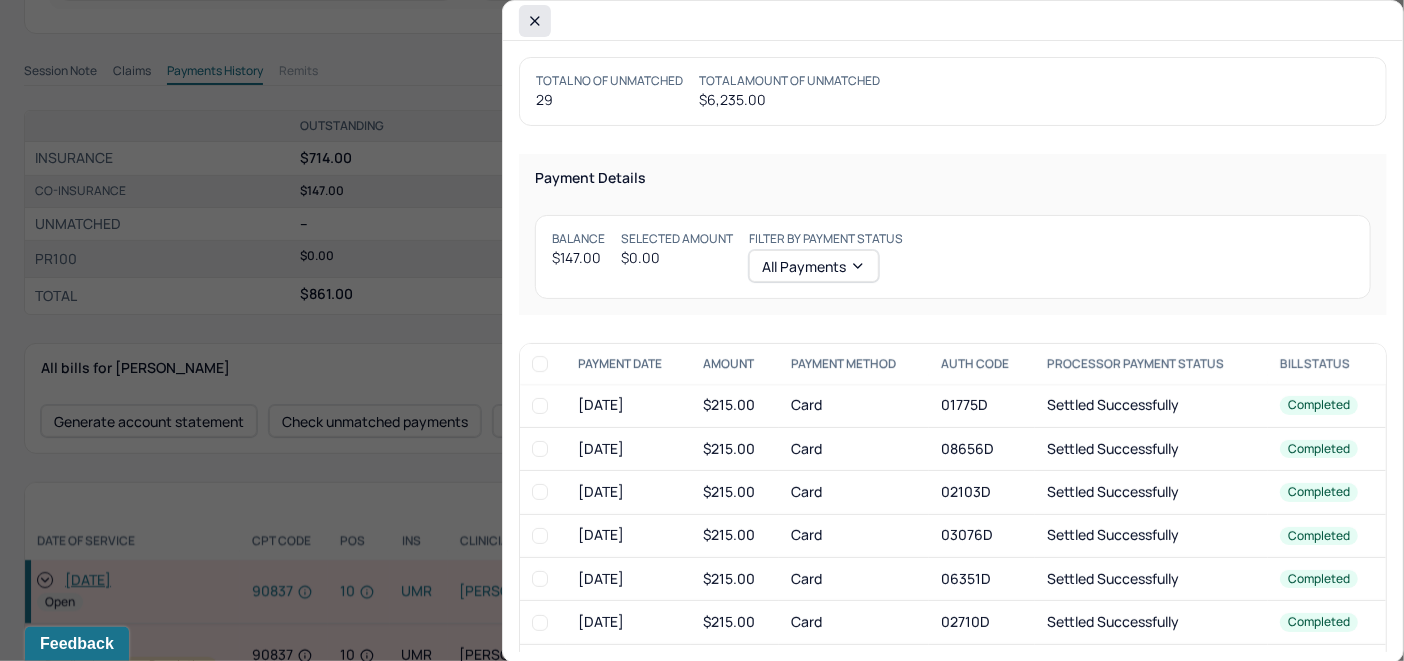 click 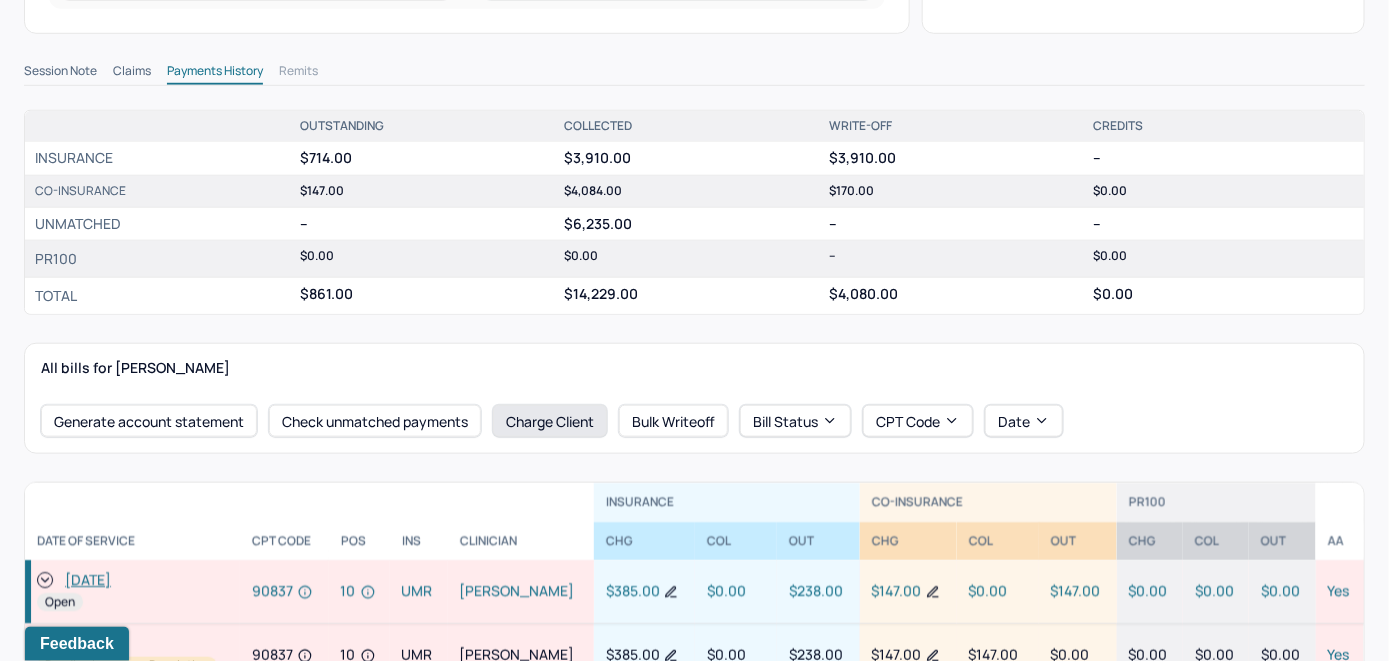 click on "Charge Client" at bounding box center (550, 421) 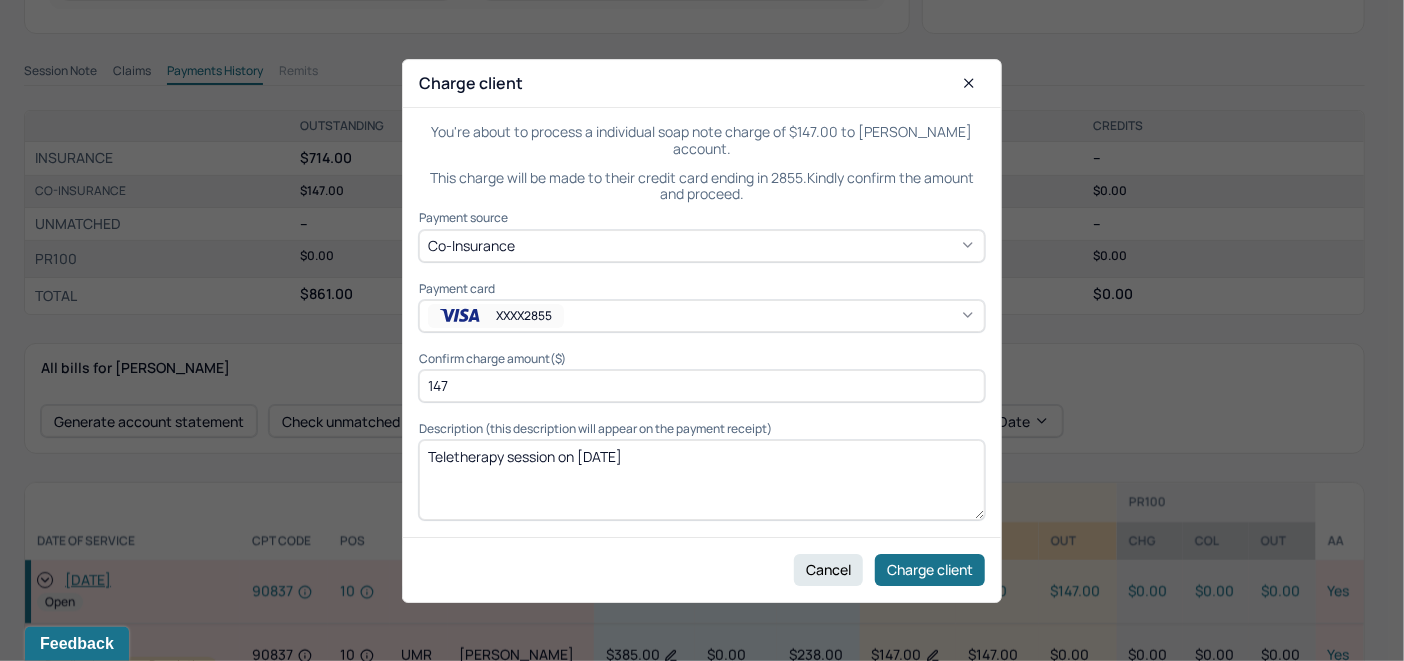 click 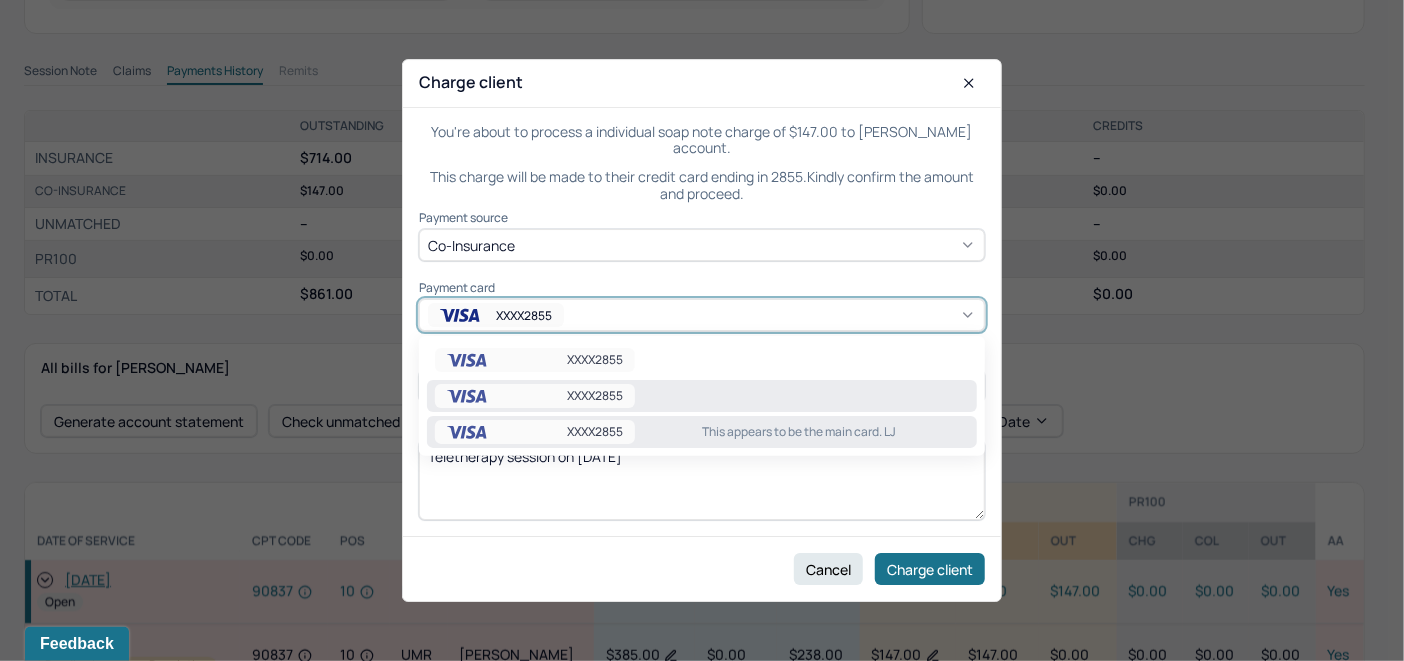 click on "XXXX2855 This appears to be the main card. LJ" at bounding box center (702, 432) 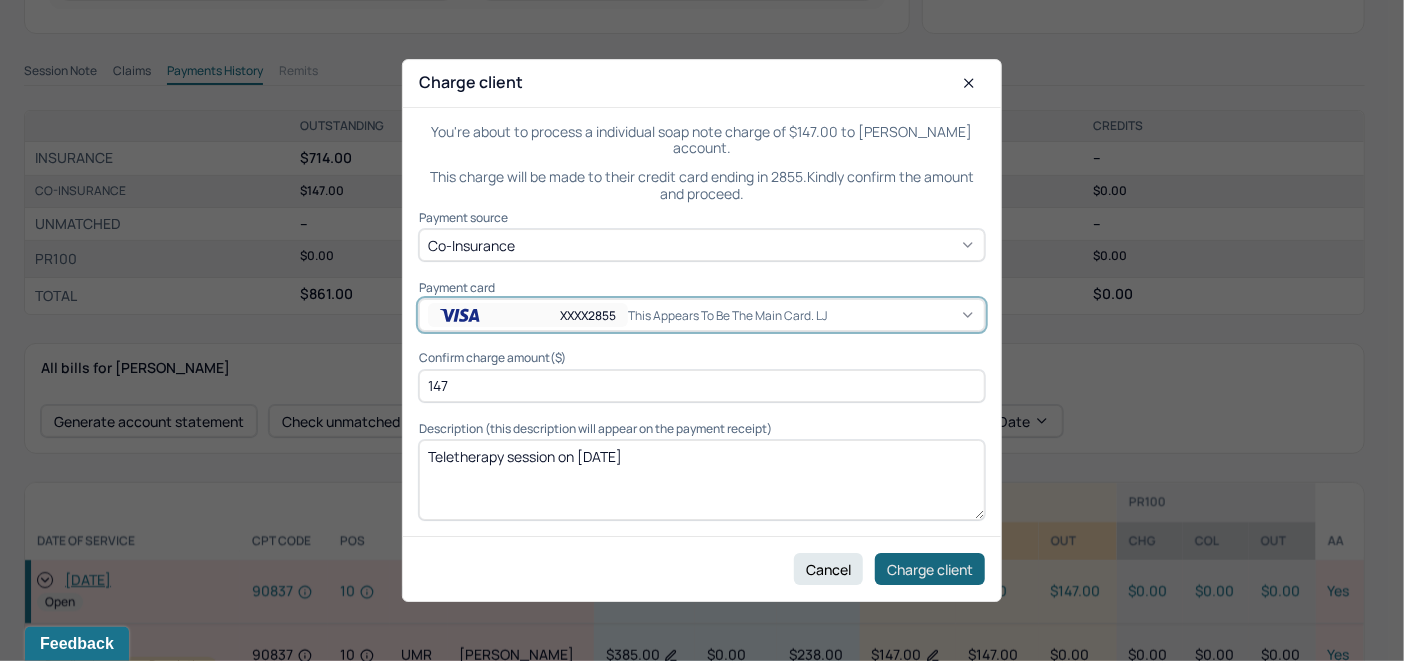 click on "Charge client" at bounding box center [930, 569] 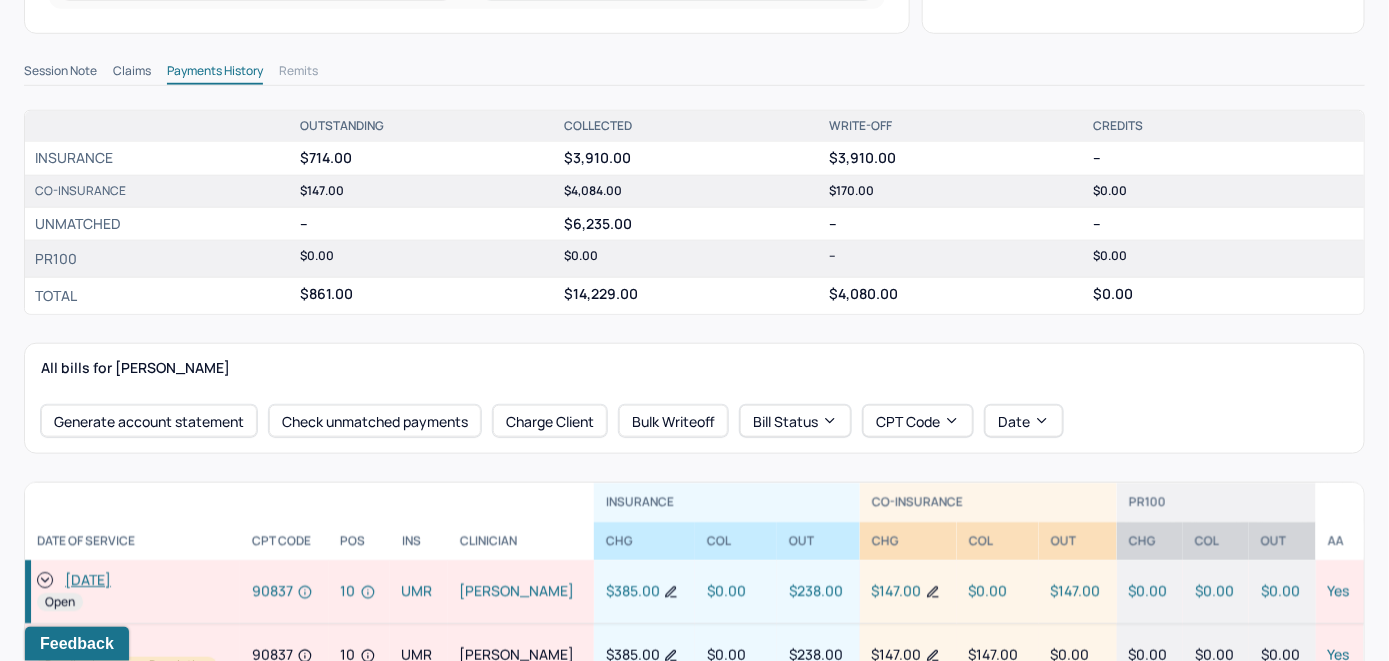click 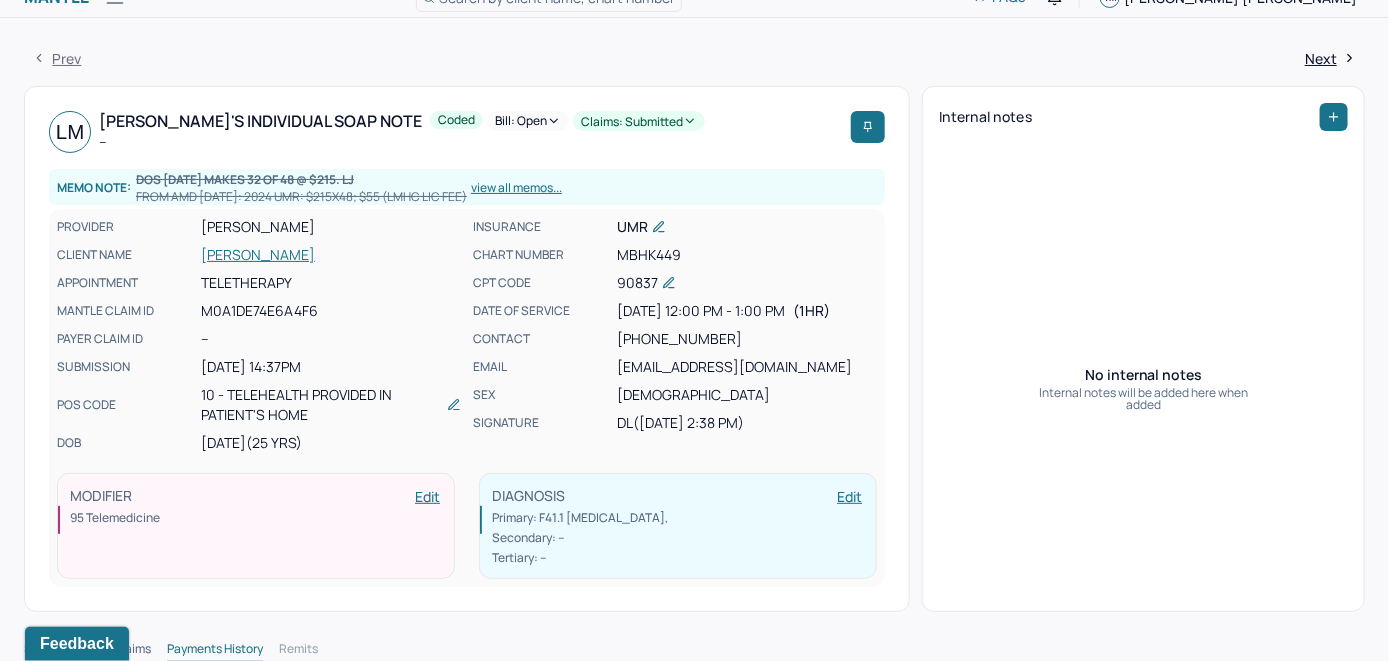 scroll, scrollTop: 0, scrollLeft: 0, axis: both 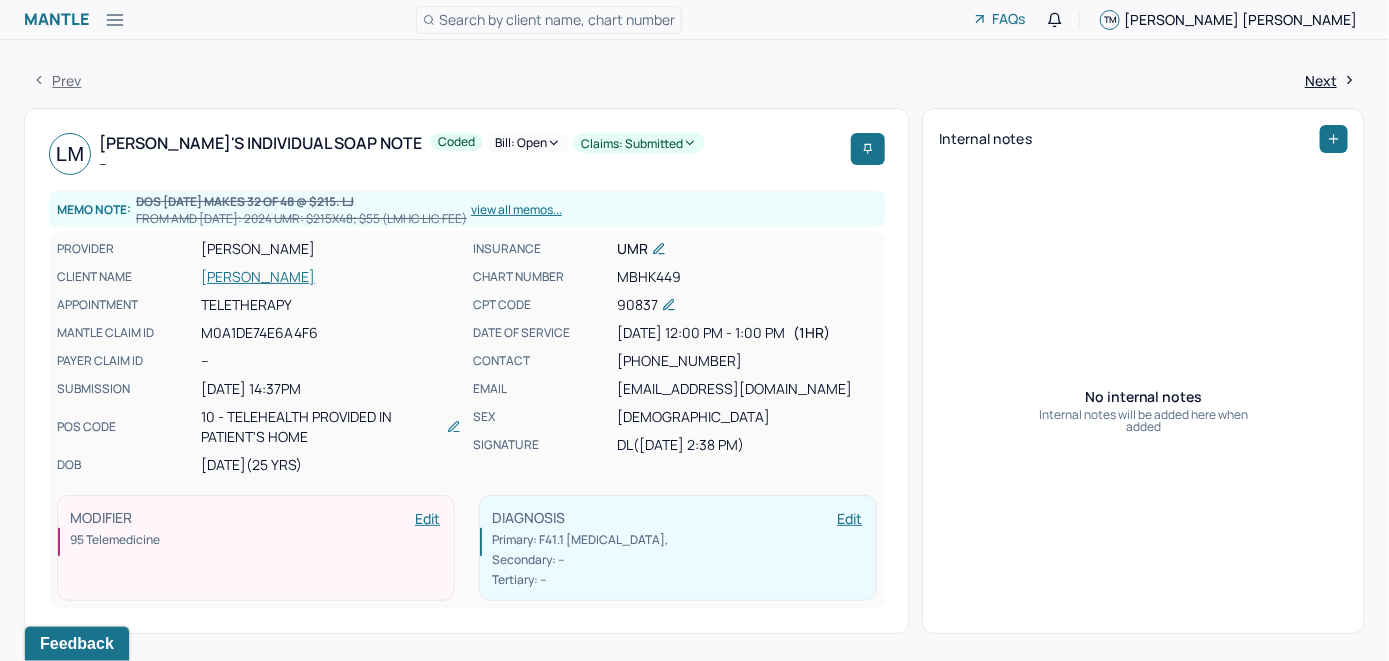 click on "Bill: Open" at bounding box center [528, 143] 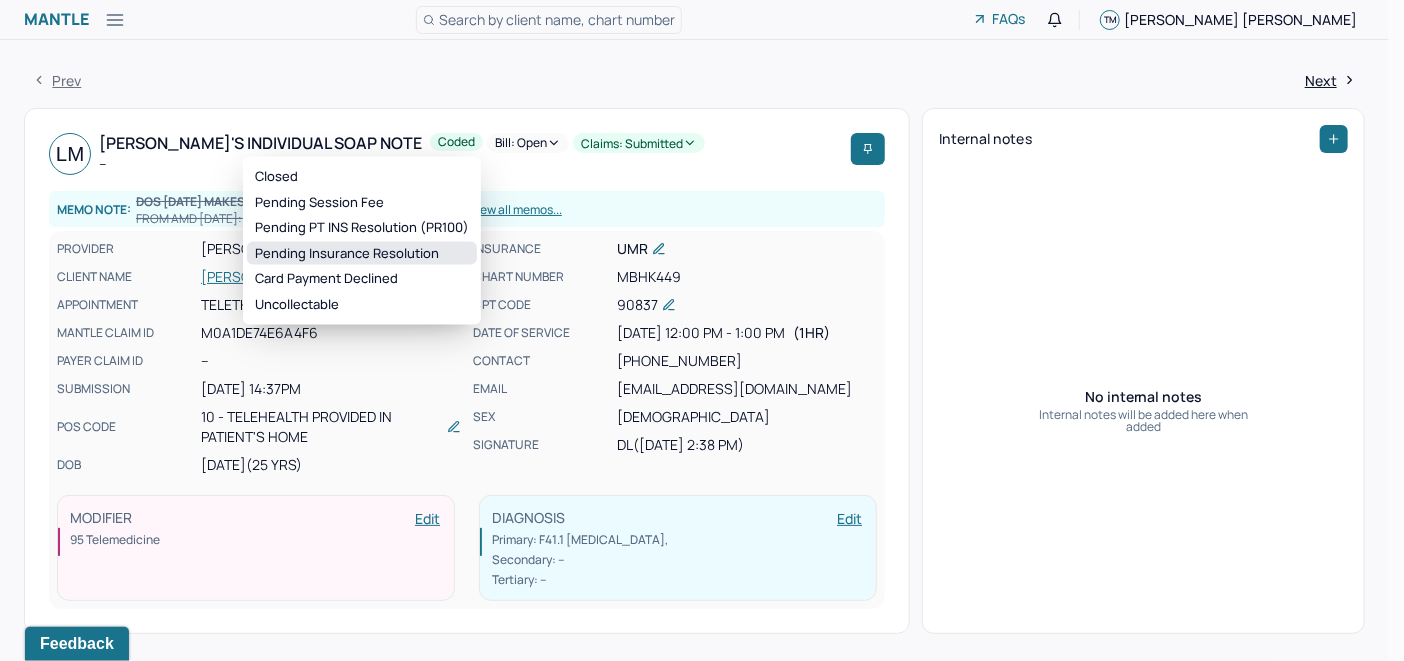 click on "Pending Insurance Resolution" at bounding box center [362, 253] 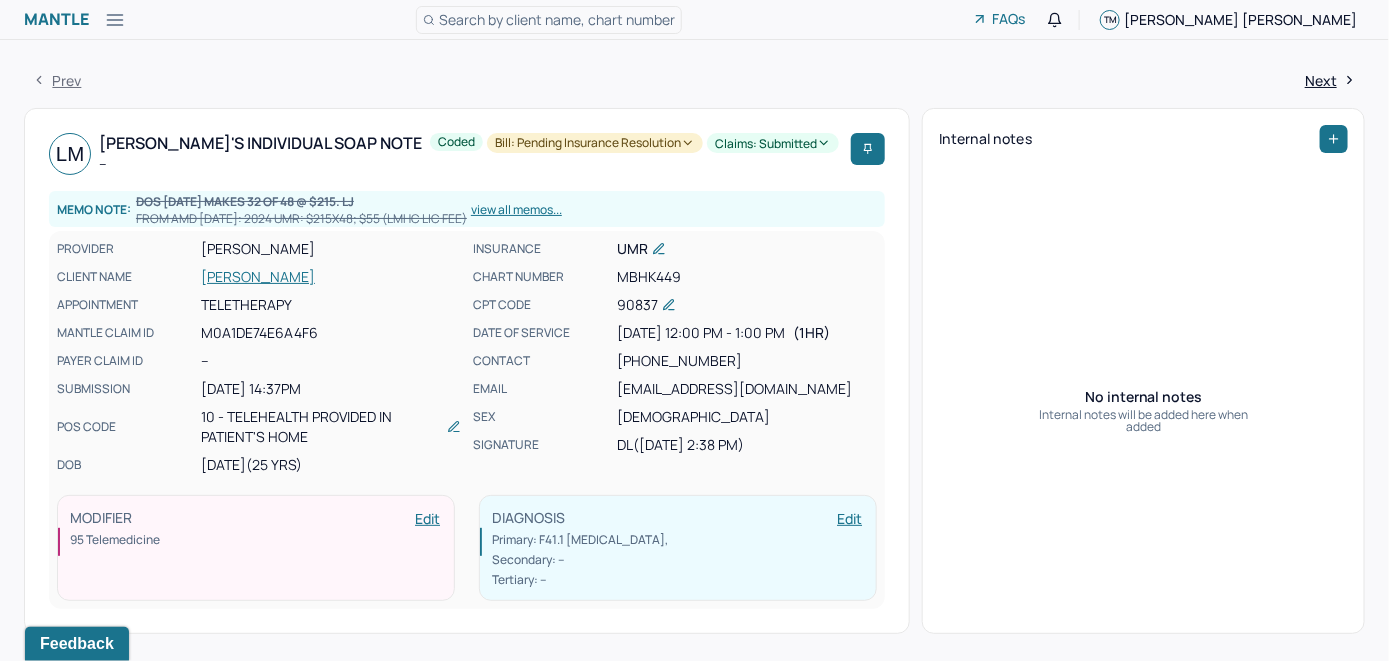 click on "Search by client name, chart number" at bounding box center [557, 19] 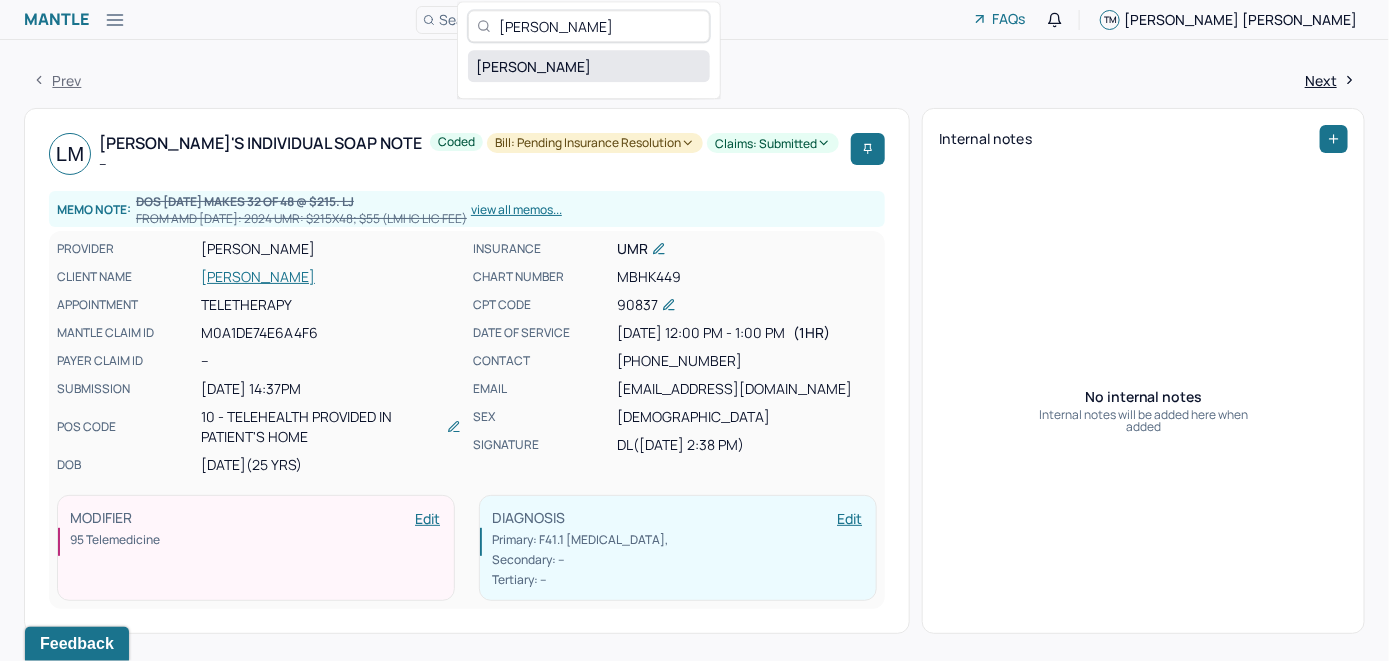 type on "[PERSON_NAME]" 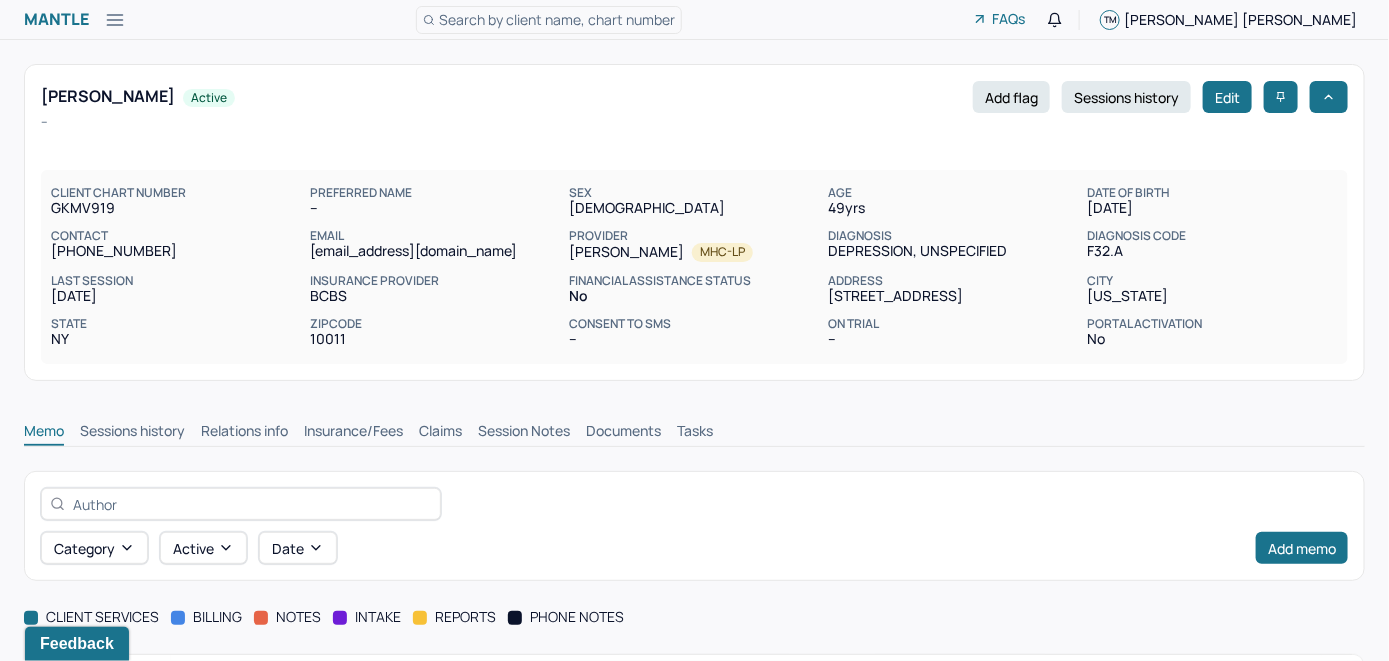 scroll, scrollTop: 0, scrollLeft: 0, axis: both 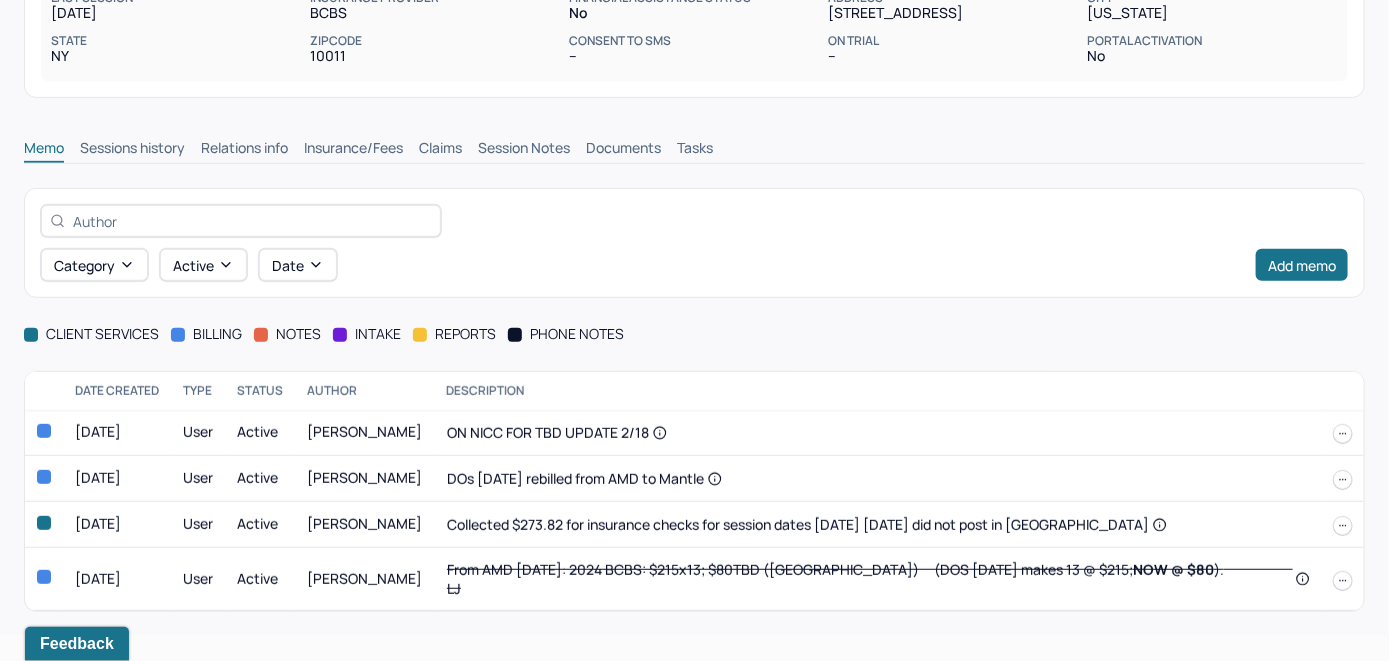 click on "Insurance/Fees" at bounding box center (353, 150) 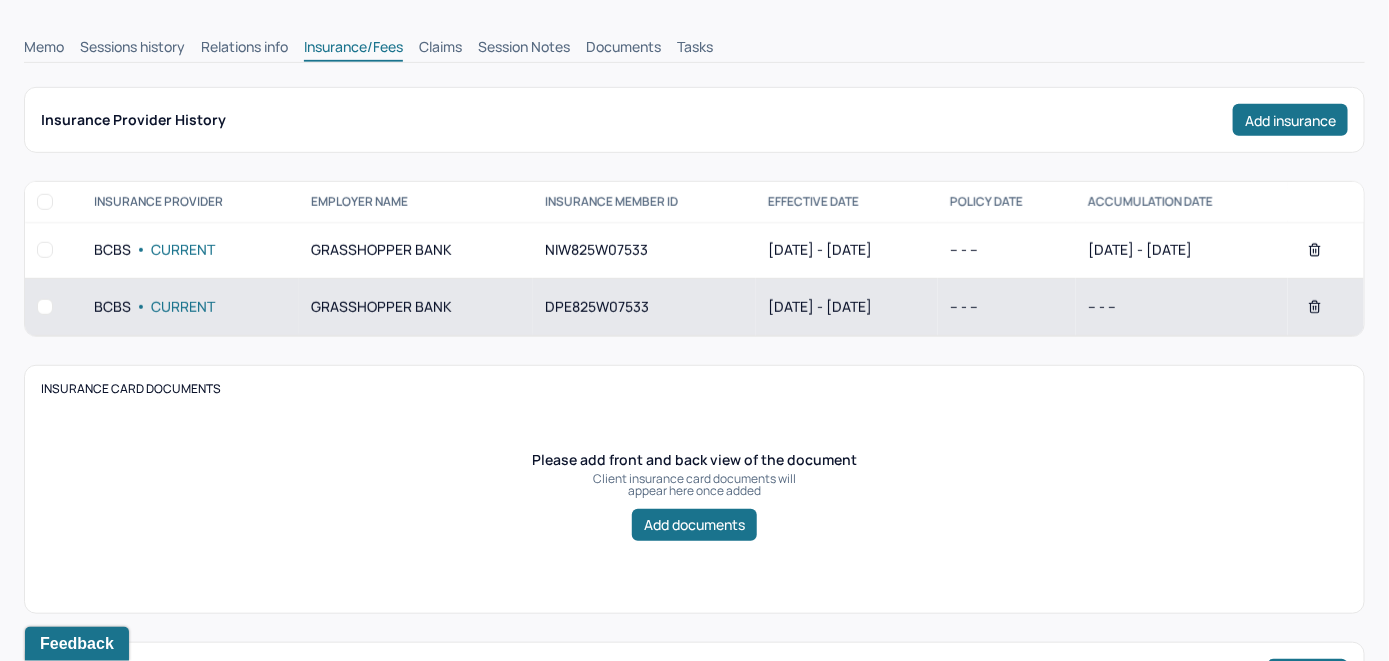 scroll, scrollTop: 383, scrollLeft: 0, axis: vertical 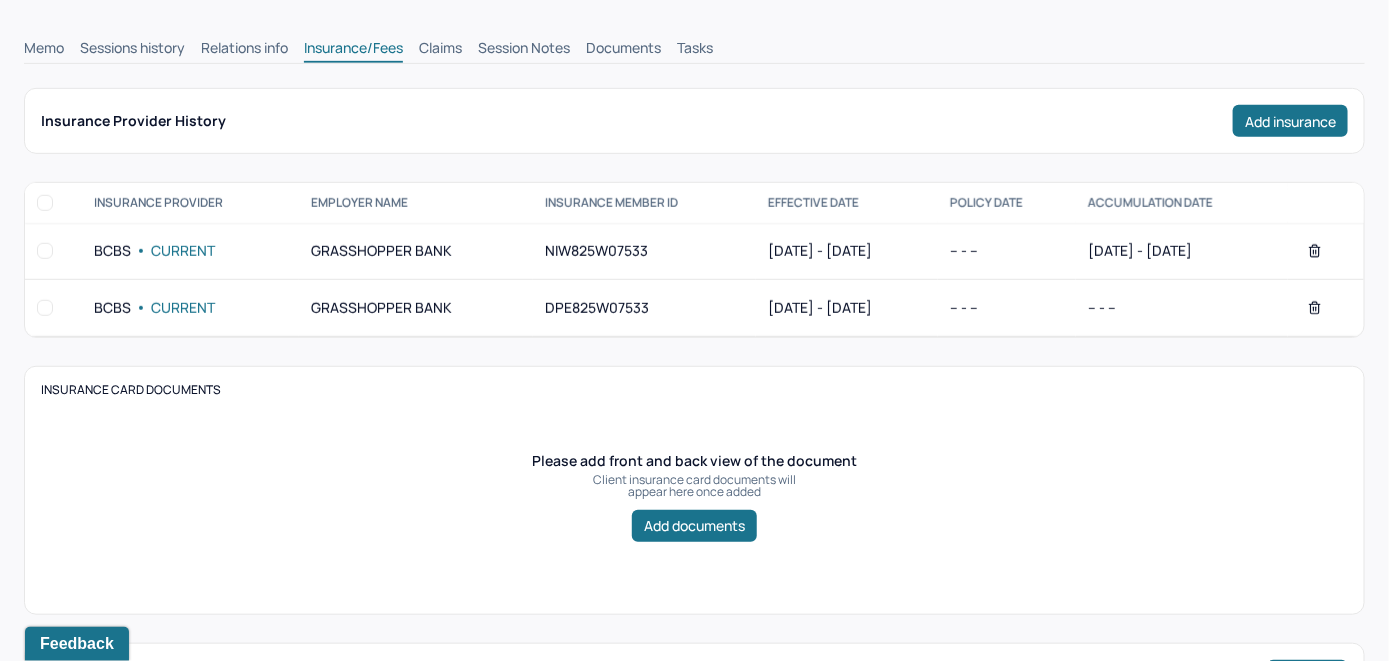 click on "Claims" at bounding box center (440, 50) 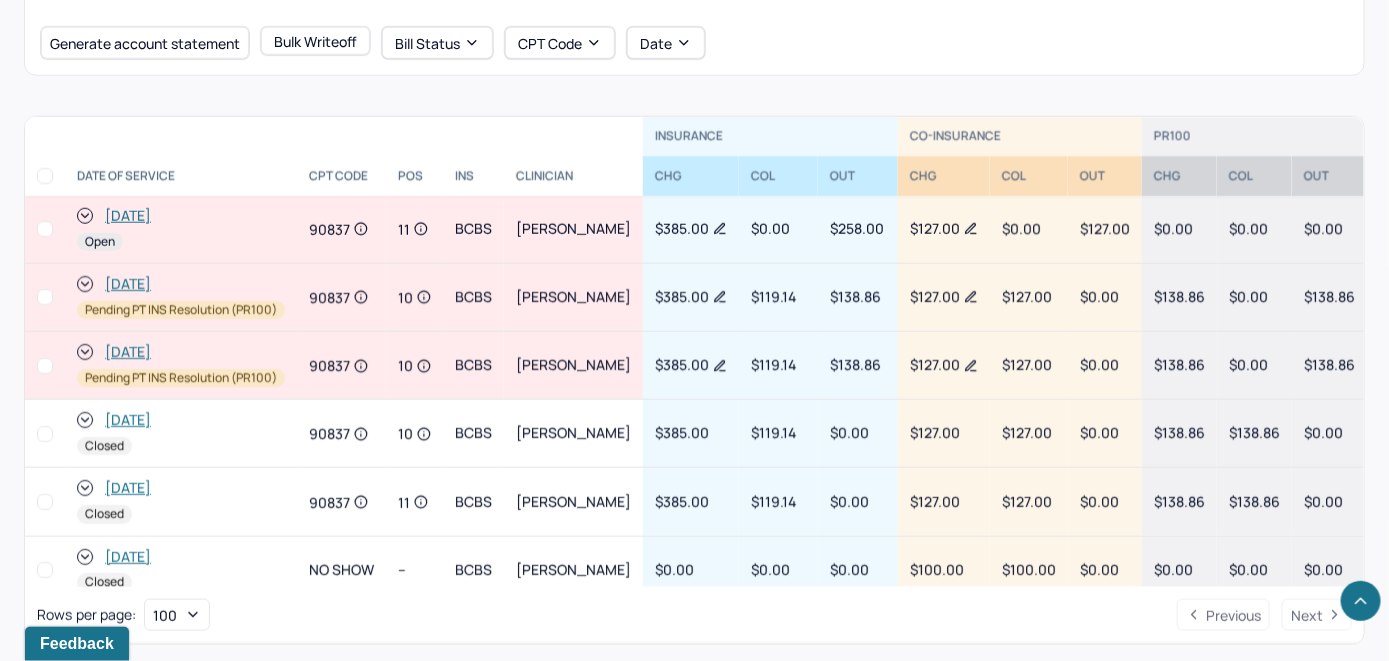 scroll, scrollTop: 756, scrollLeft: 0, axis: vertical 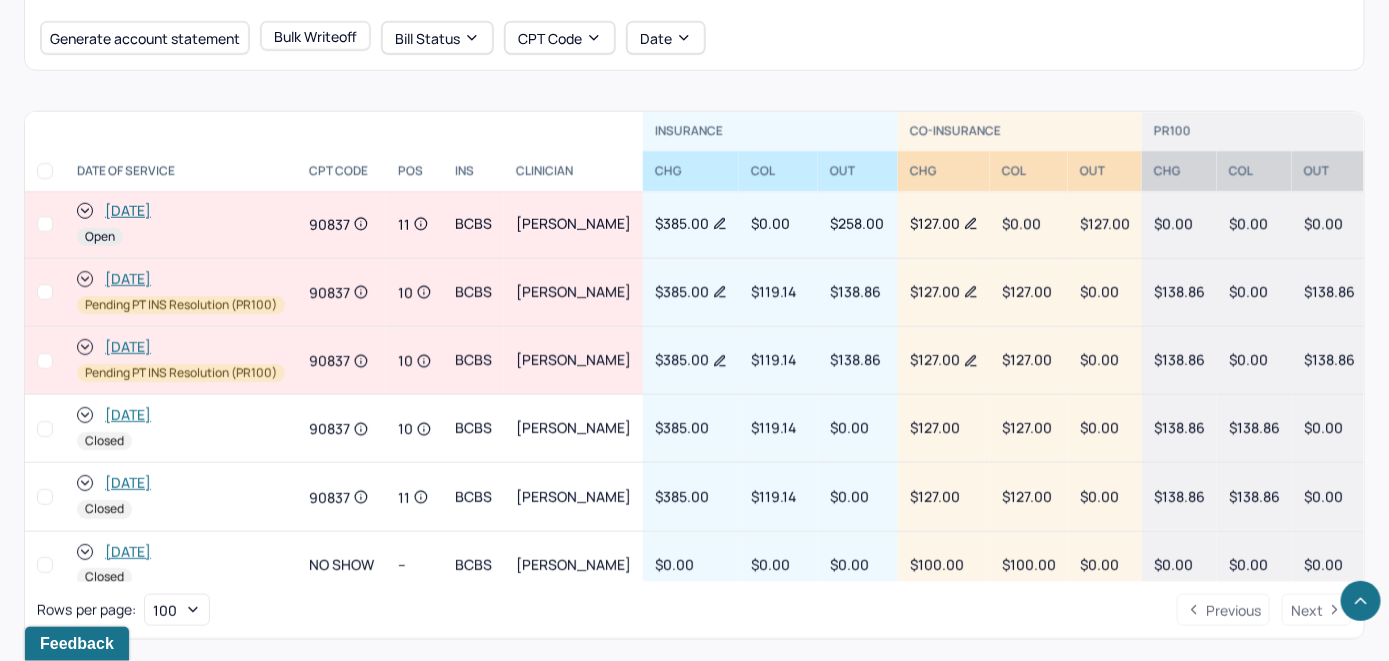 click on "[DATE]" at bounding box center [128, 211] 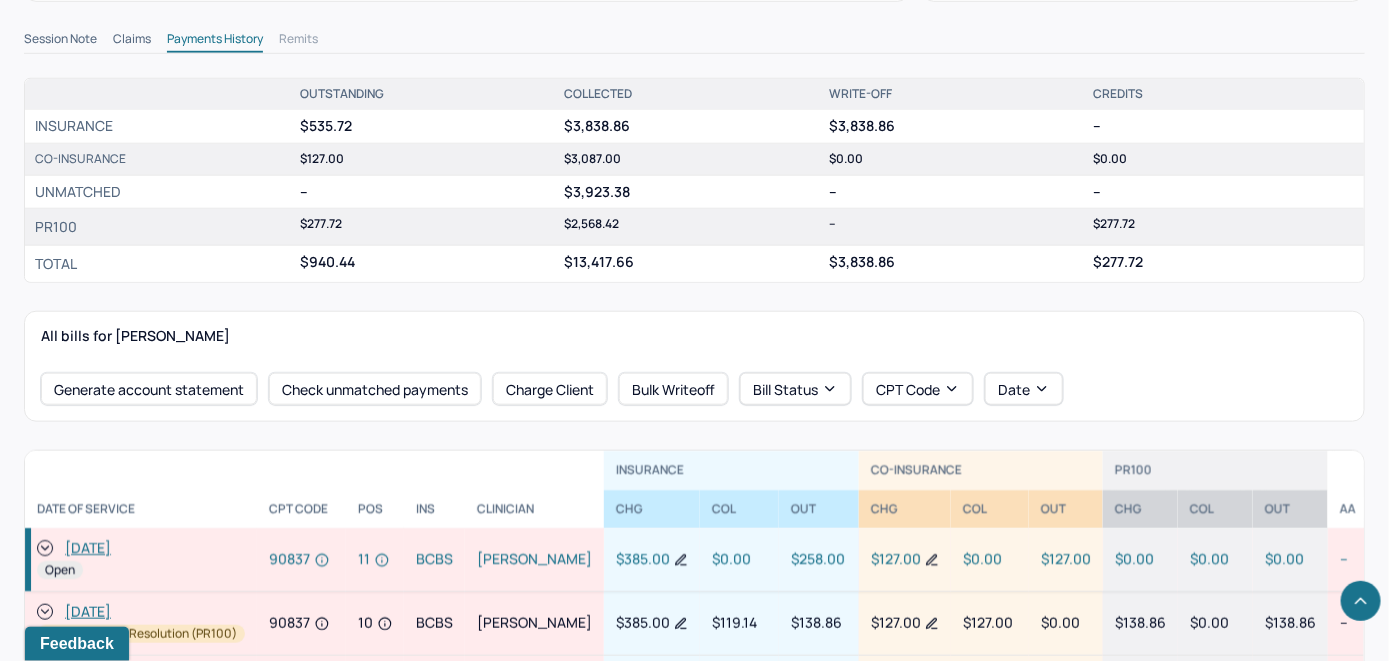 scroll, scrollTop: 700, scrollLeft: 0, axis: vertical 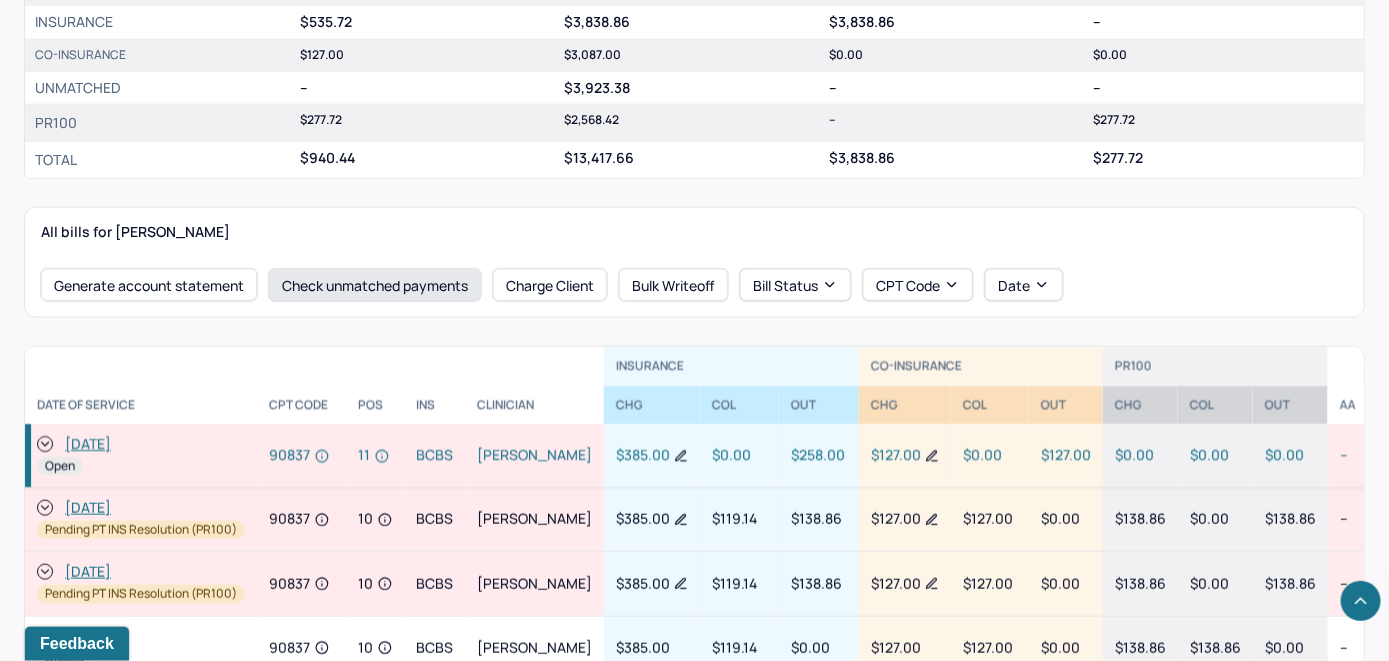 click on "Check unmatched payments" at bounding box center (375, 285) 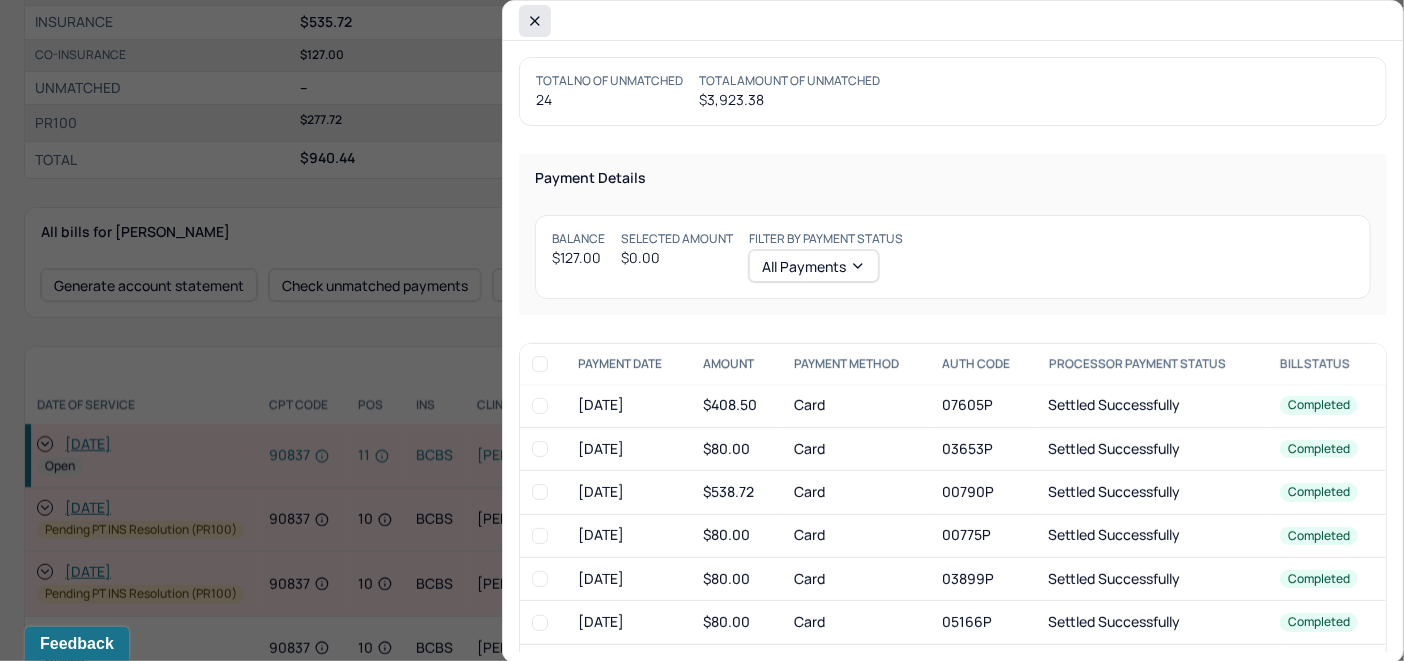 click 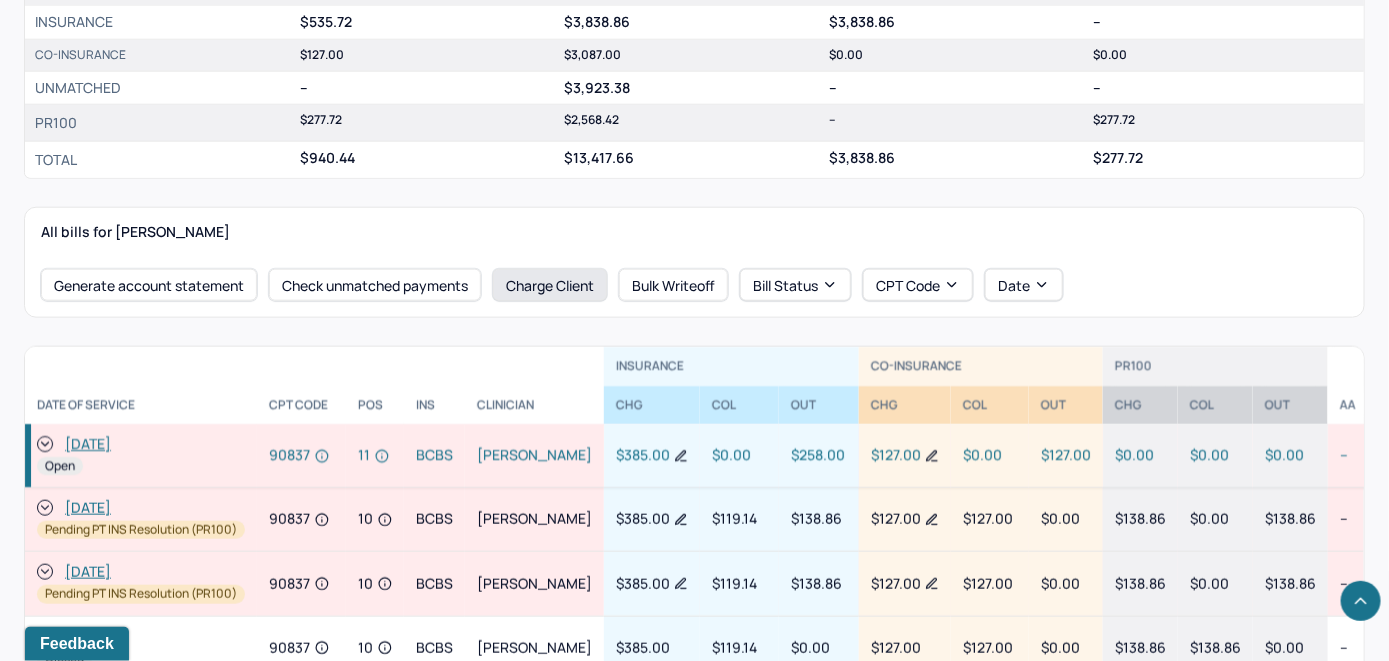 click on "Charge Client" at bounding box center [550, 285] 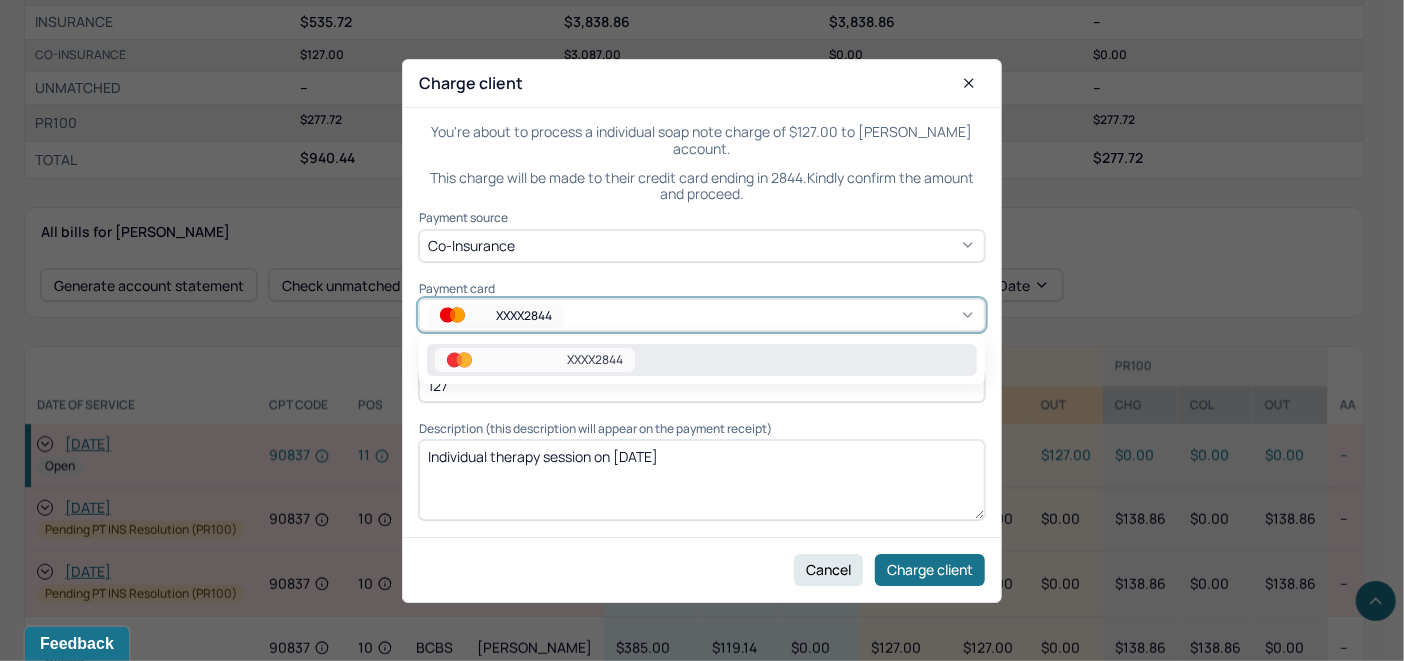 click on "XXXX2844" at bounding box center (702, 316) 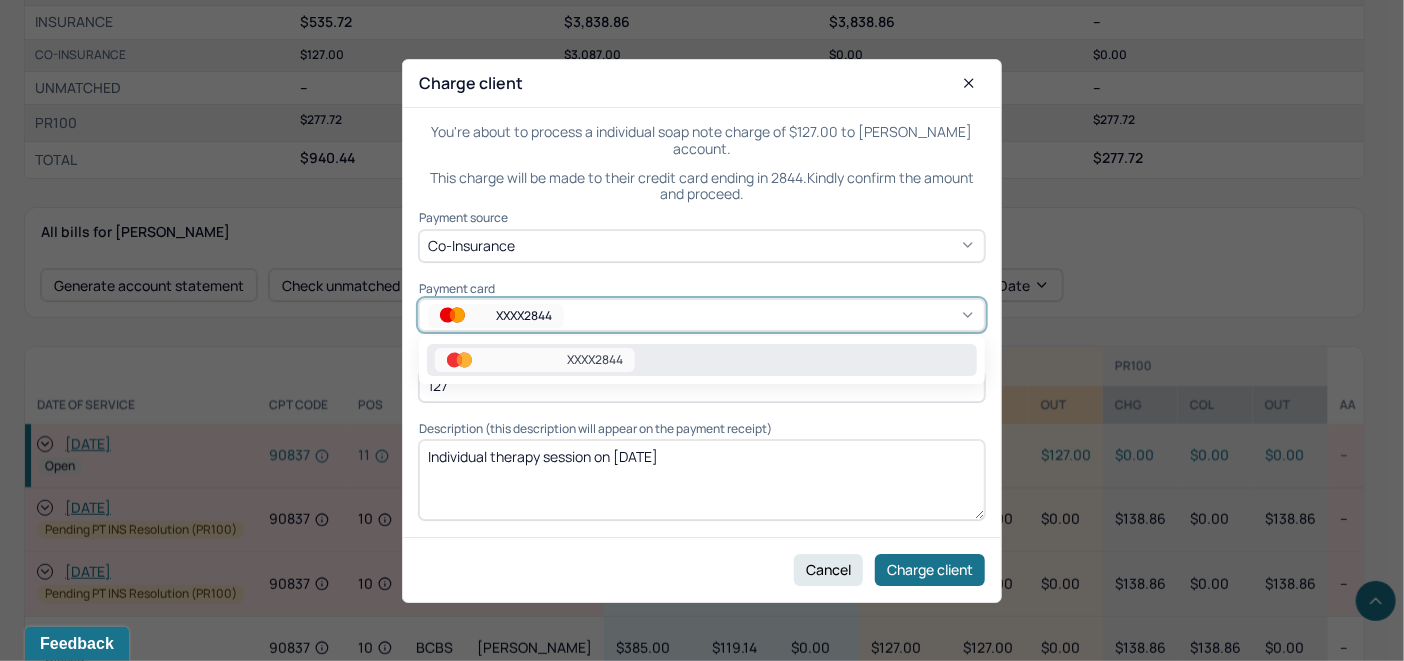 click on "XXXX2844" at bounding box center [702, 360] 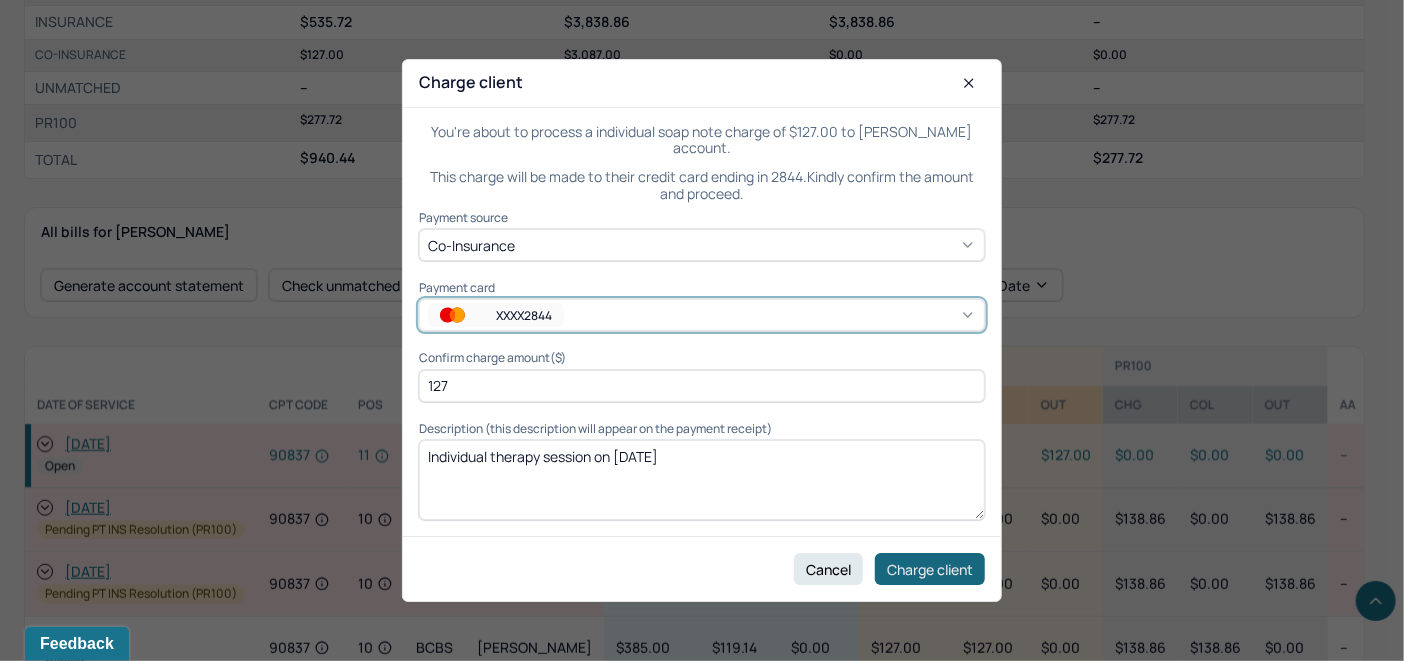 click on "Charge client" at bounding box center (930, 569) 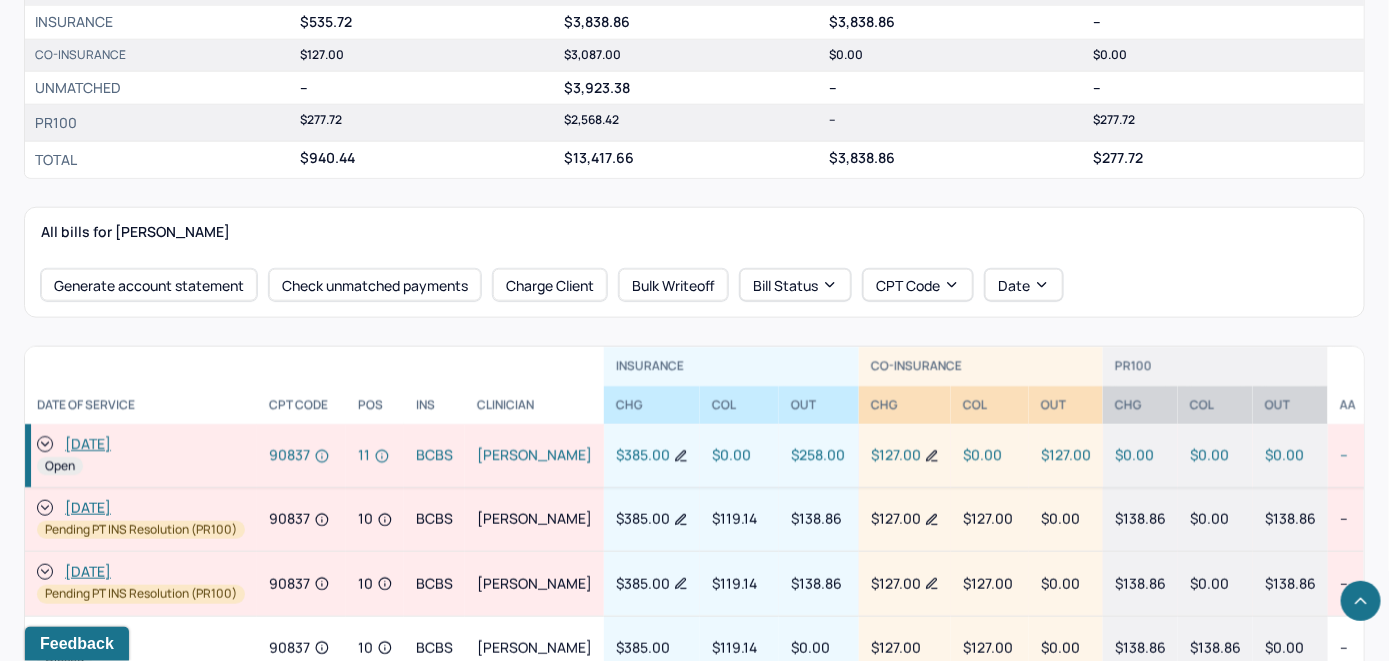 click 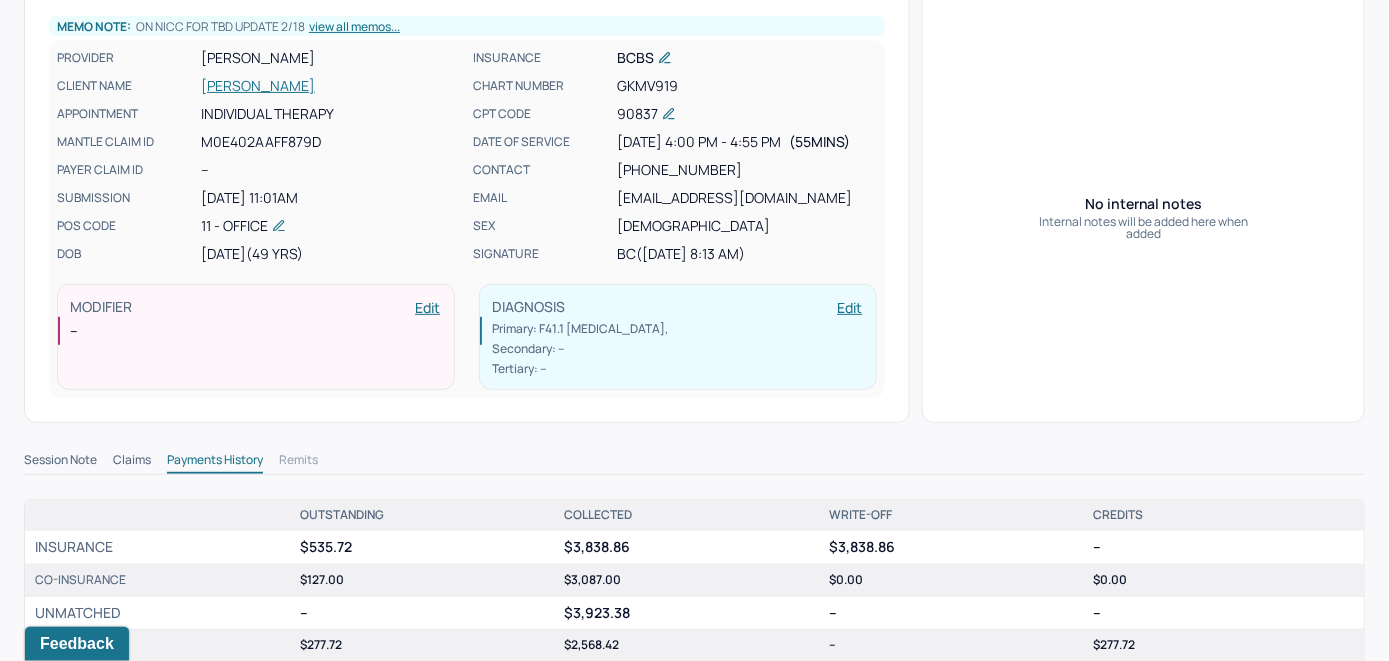 scroll, scrollTop: 0, scrollLeft: 0, axis: both 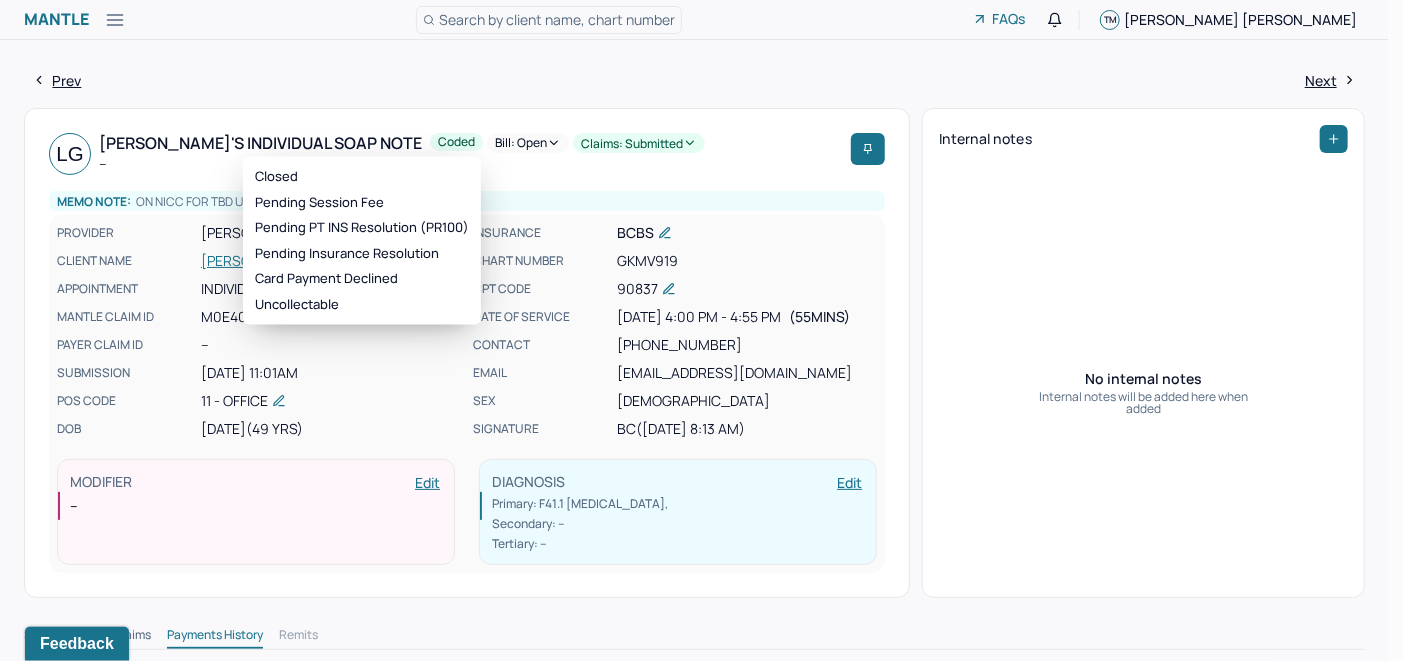 click on "Bill: Open" at bounding box center [528, 143] 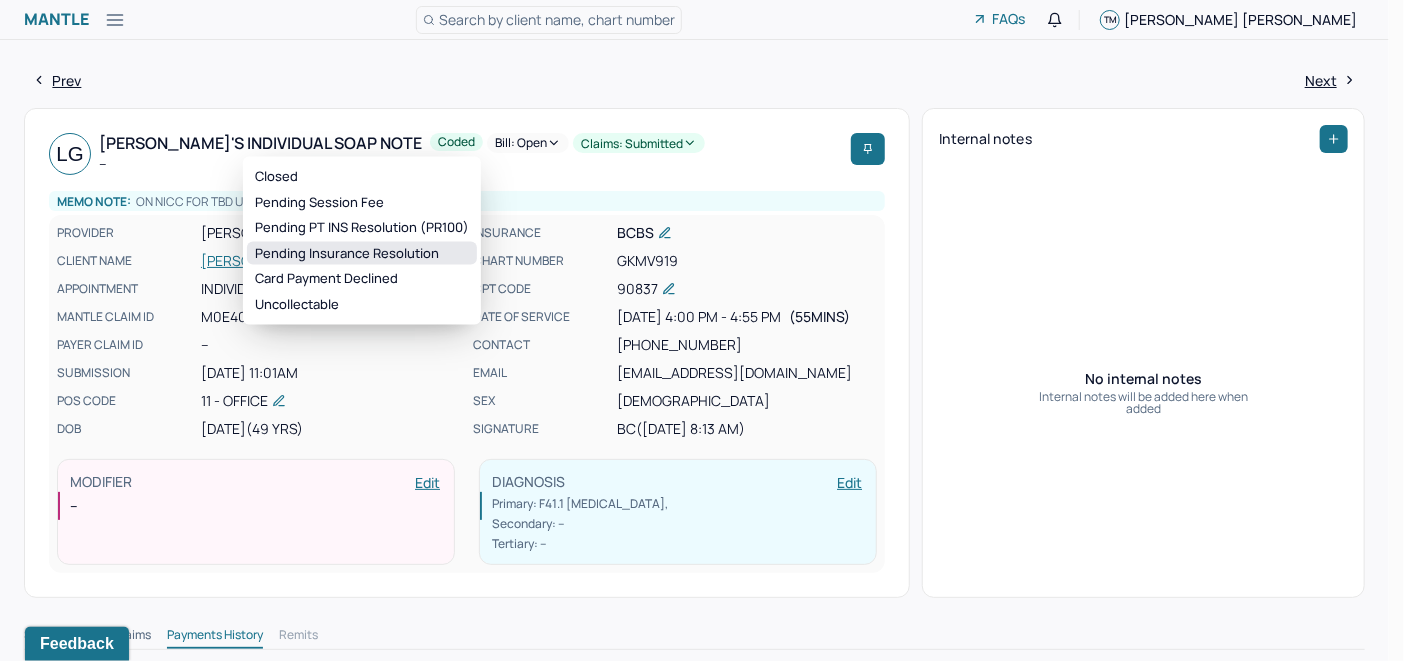 drag, startPoint x: 385, startPoint y: 255, endPoint x: 361, endPoint y: 258, distance: 24.186773 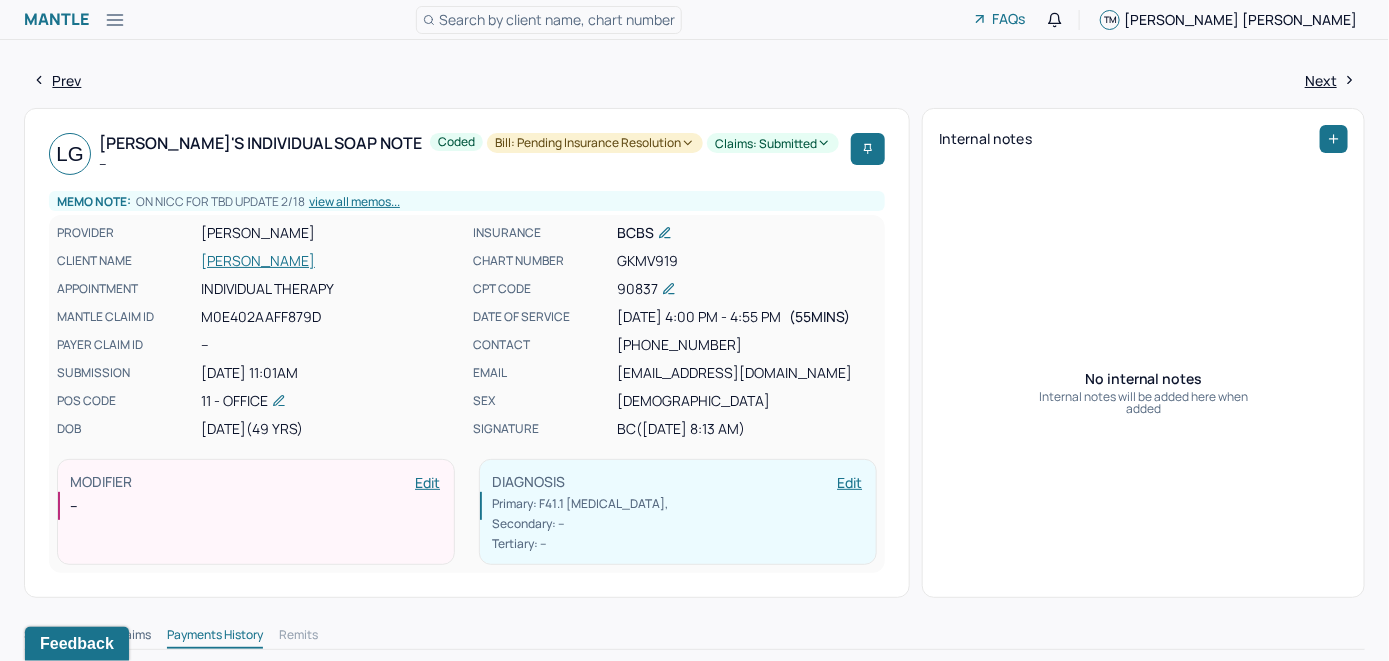 click on "Search by client name, chart number" at bounding box center (557, 19) 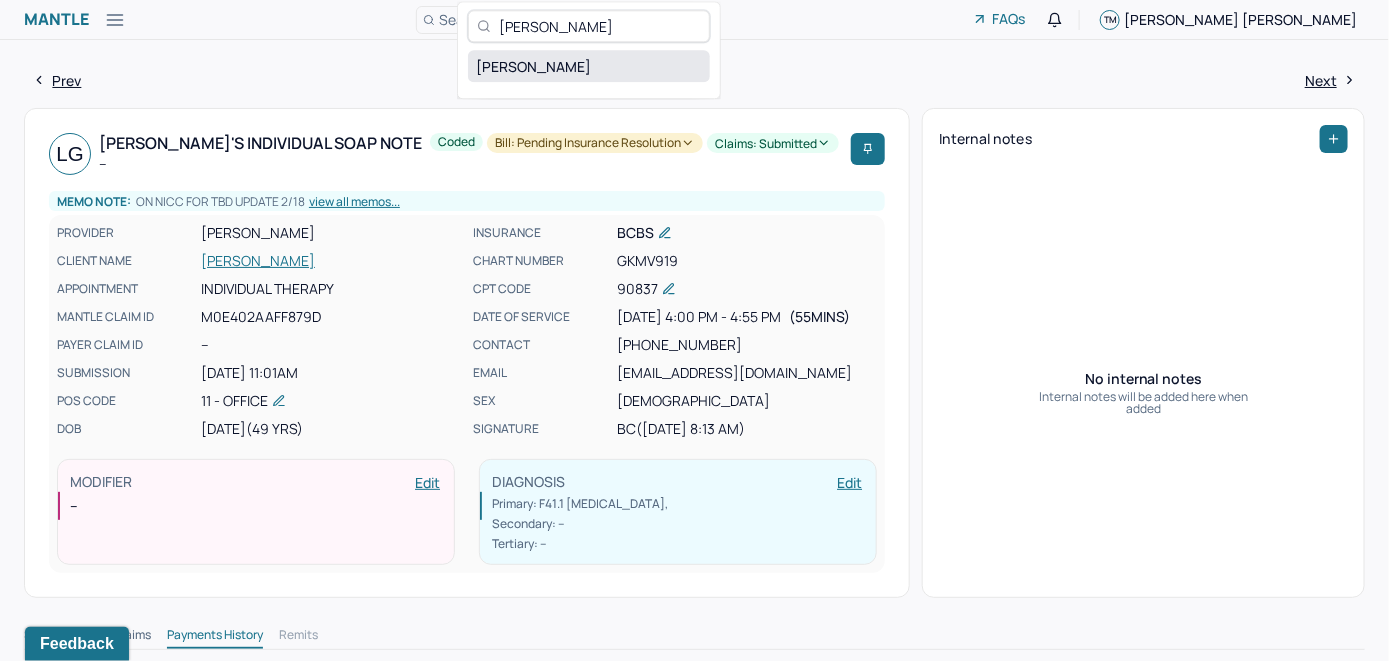 type on "[PERSON_NAME]" 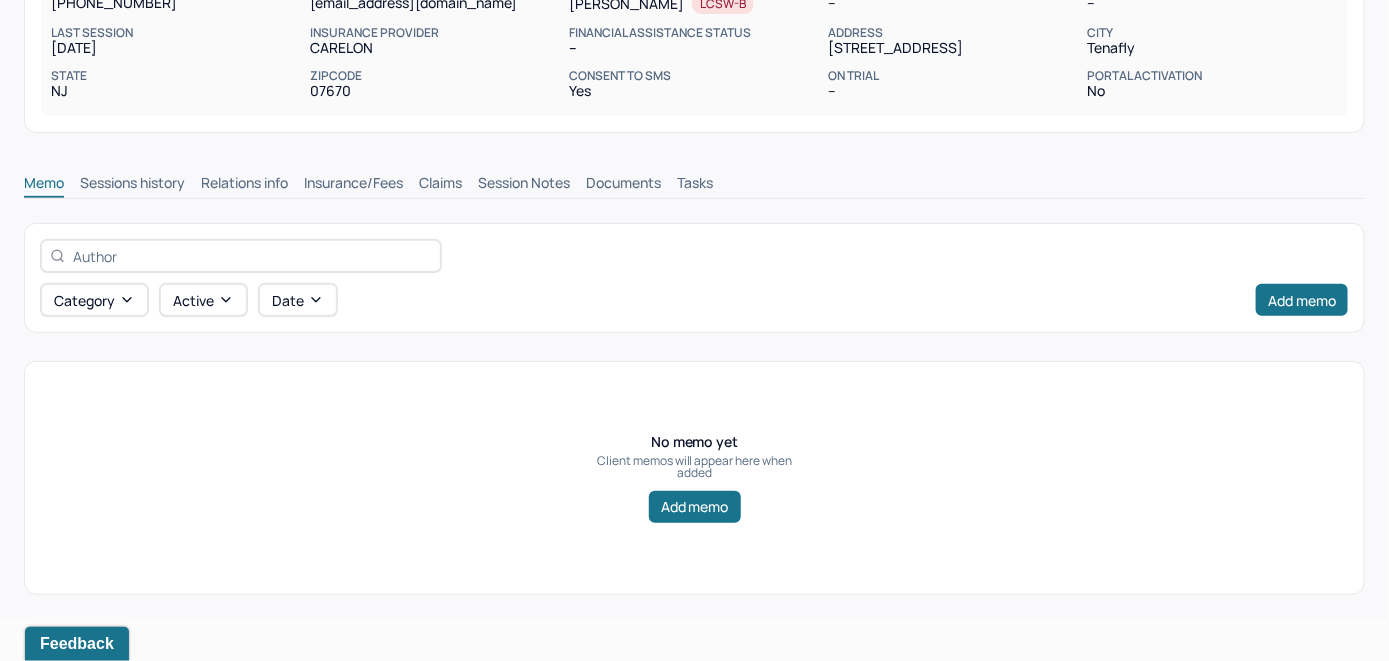 click on "Insurance/Fees" at bounding box center [353, 185] 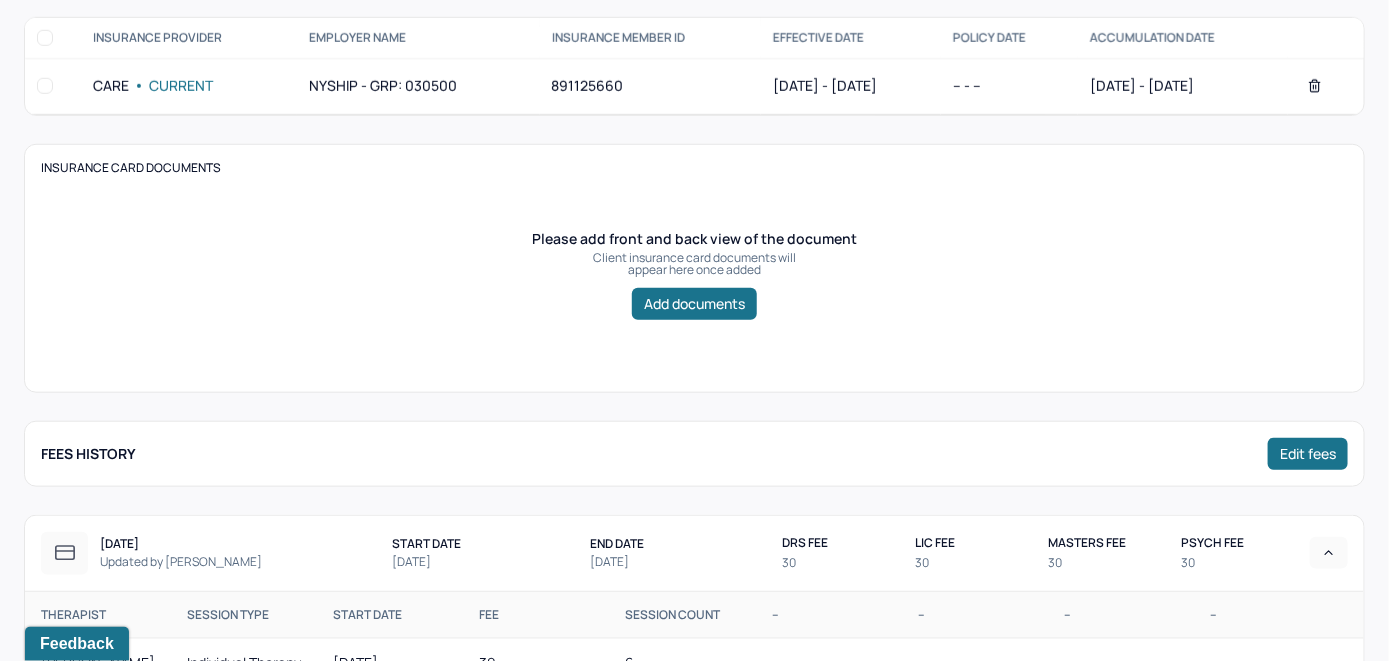 scroll, scrollTop: 348, scrollLeft: 0, axis: vertical 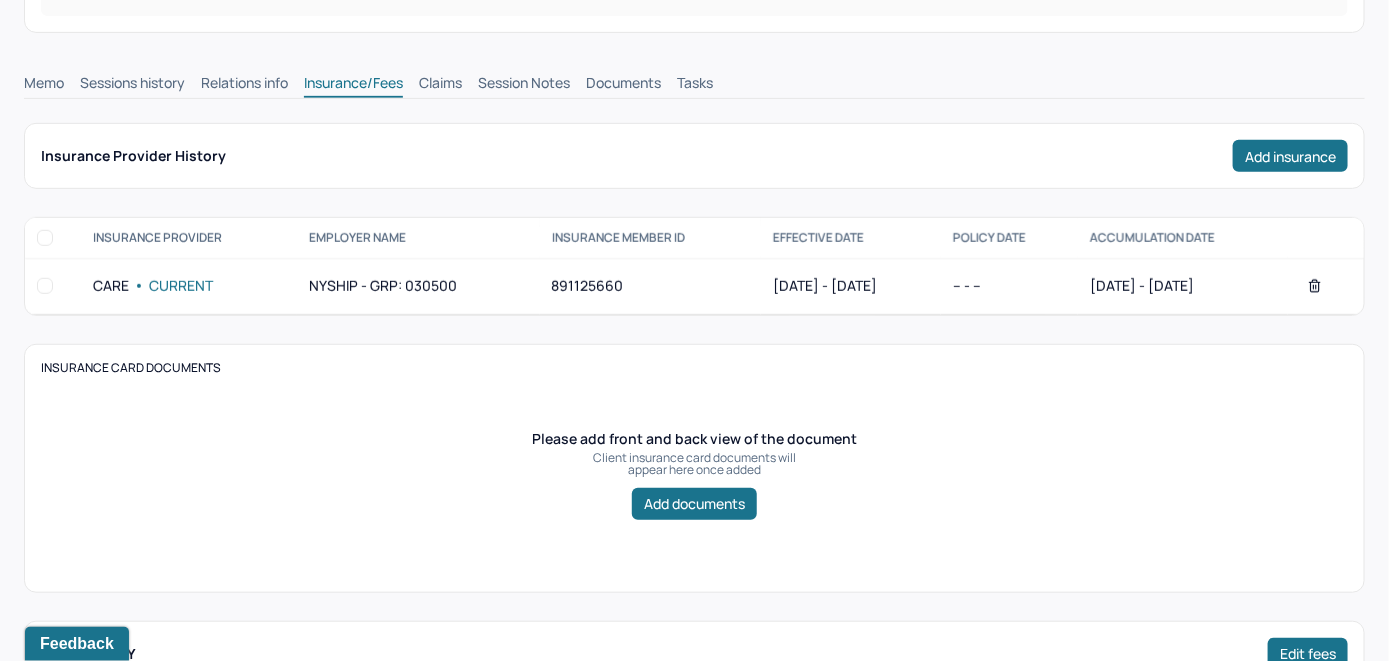 click on "Claims" at bounding box center [440, 85] 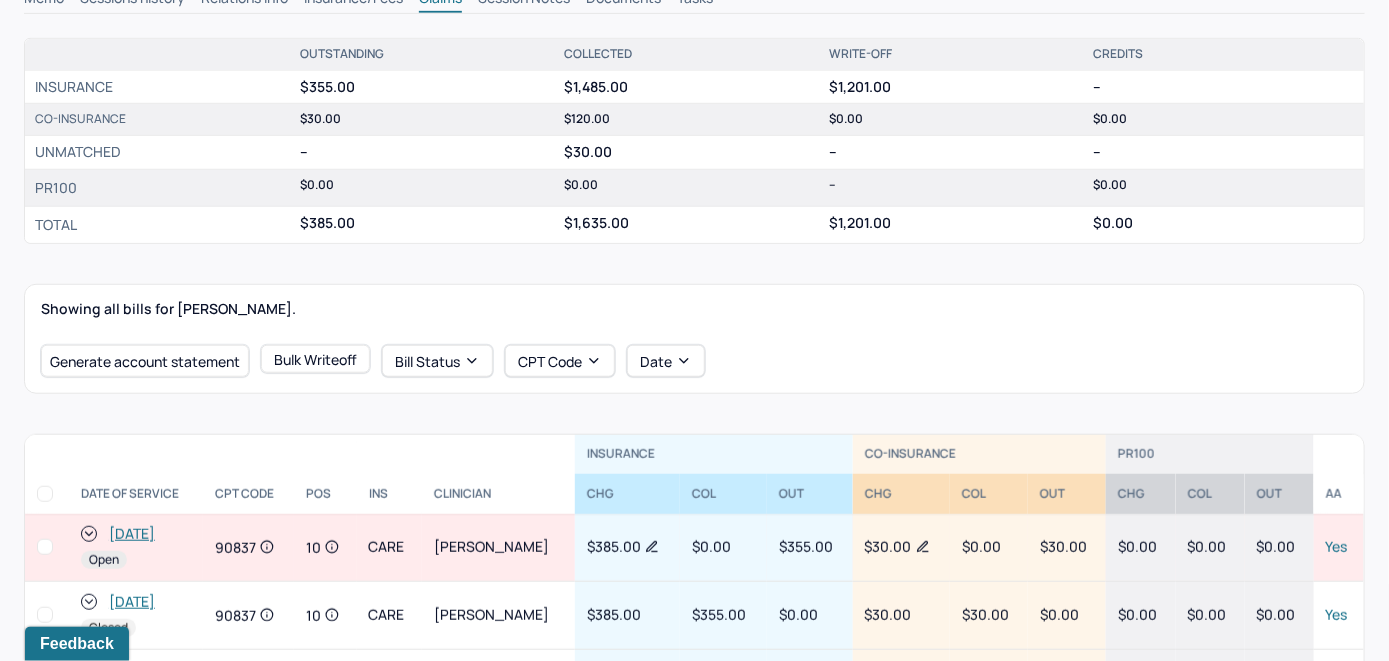 scroll, scrollTop: 548, scrollLeft: 0, axis: vertical 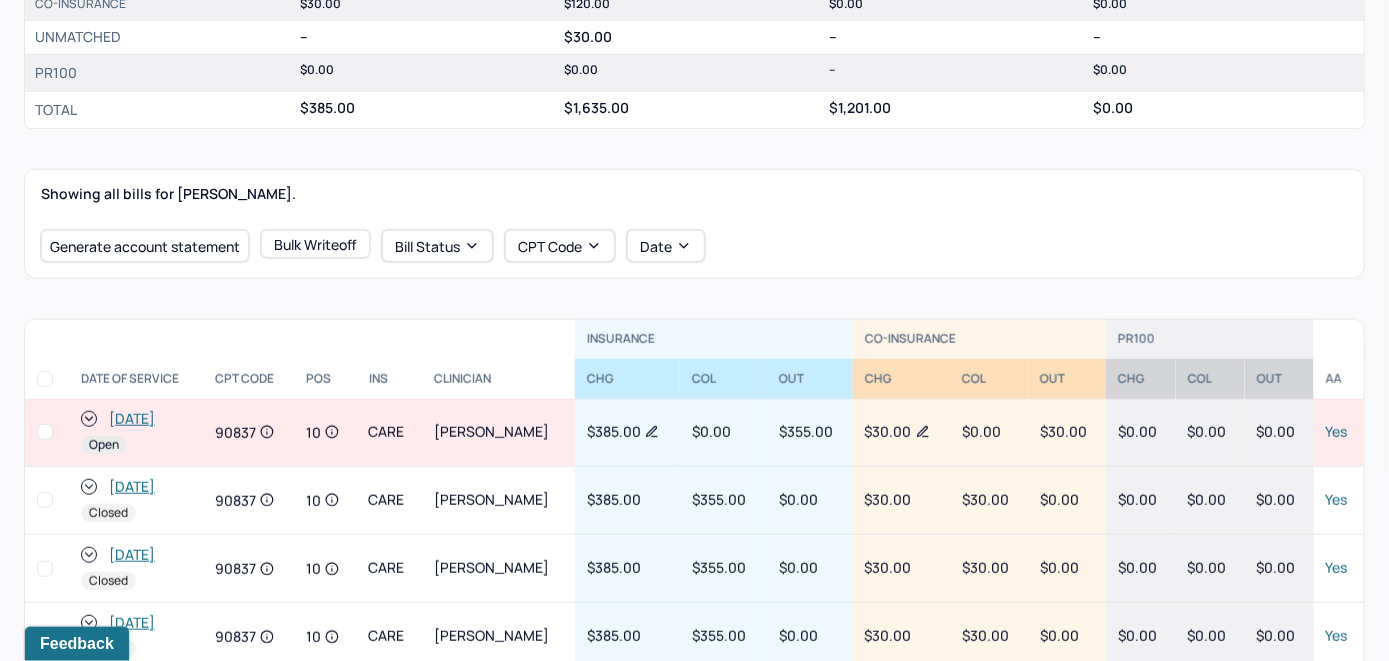 click on "[DATE]" at bounding box center [132, 419] 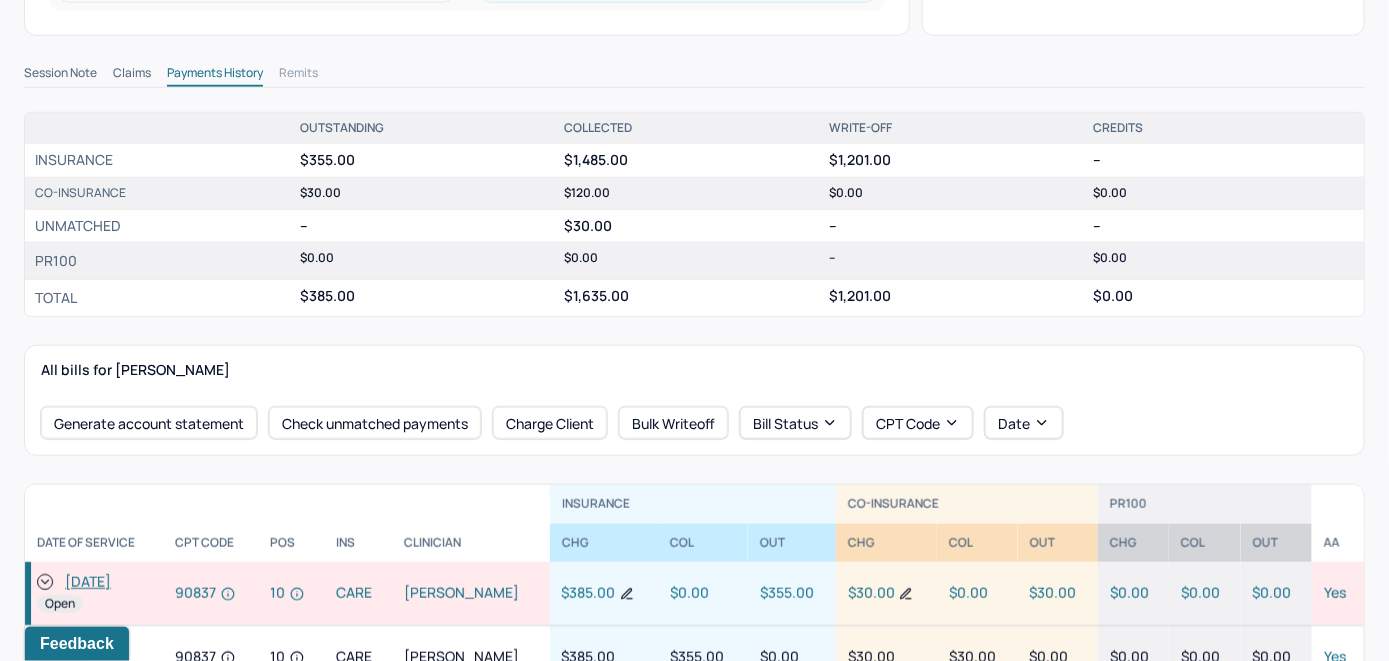 scroll, scrollTop: 600, scrollLeft: 0, axis: vertical 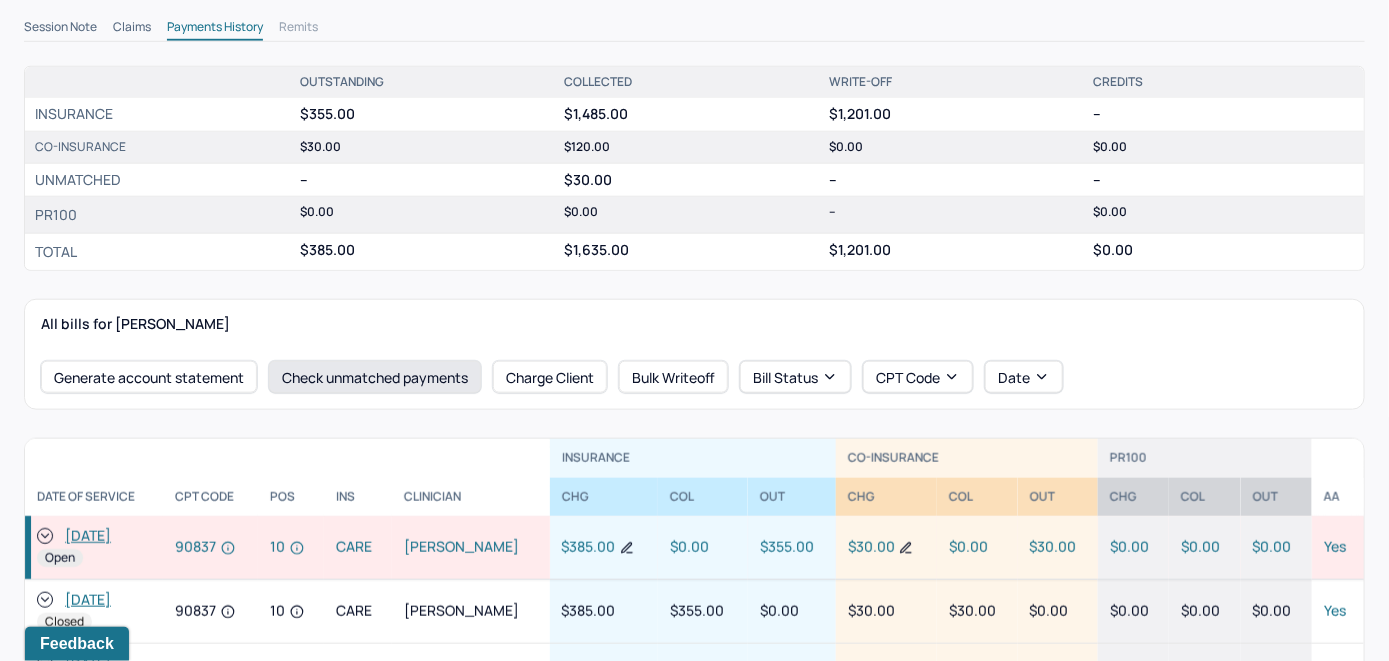 click on "Check unmatched payments" at bounding box center (375, 377) 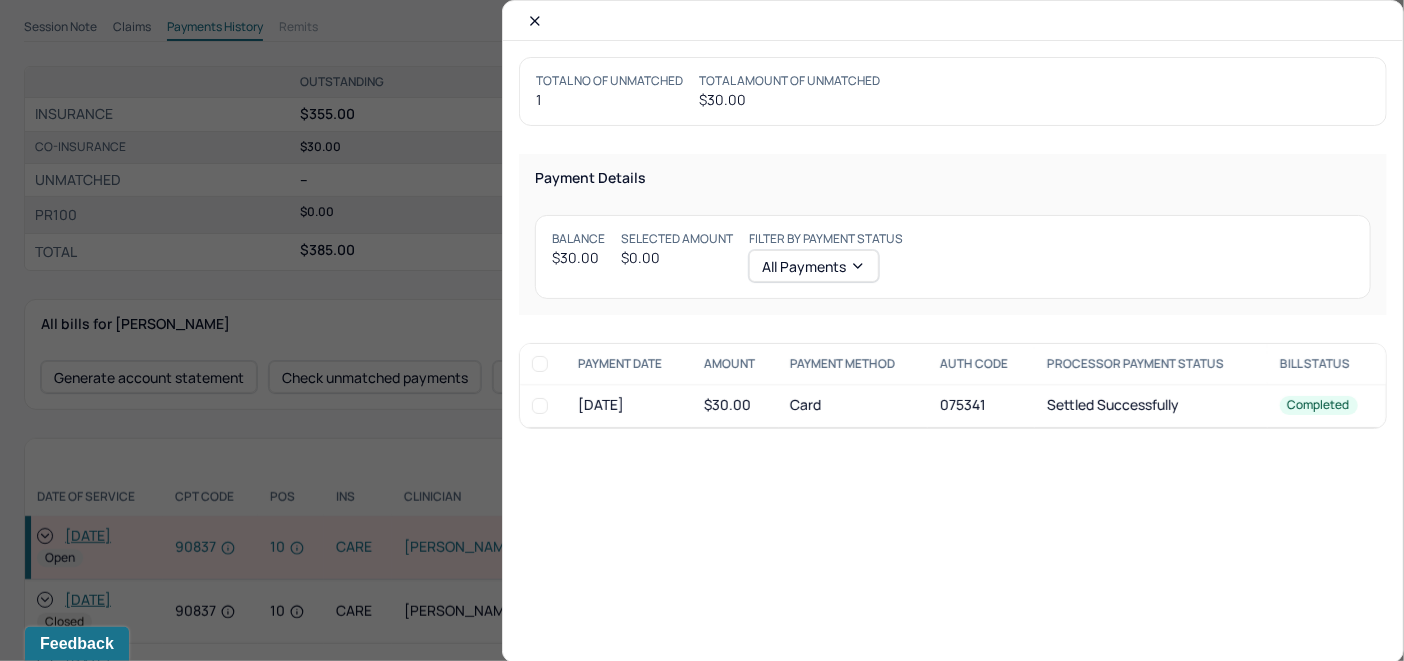 click at bounding box center [540, 406] 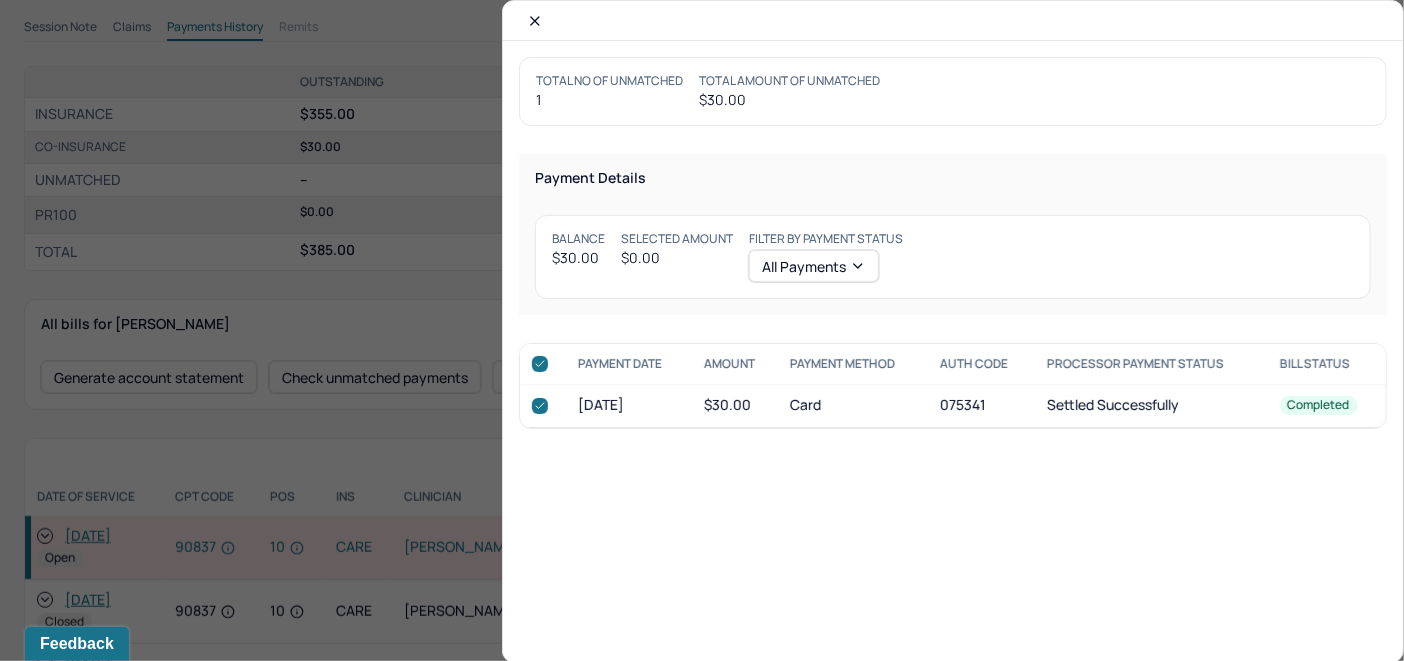 checkbox on "true" 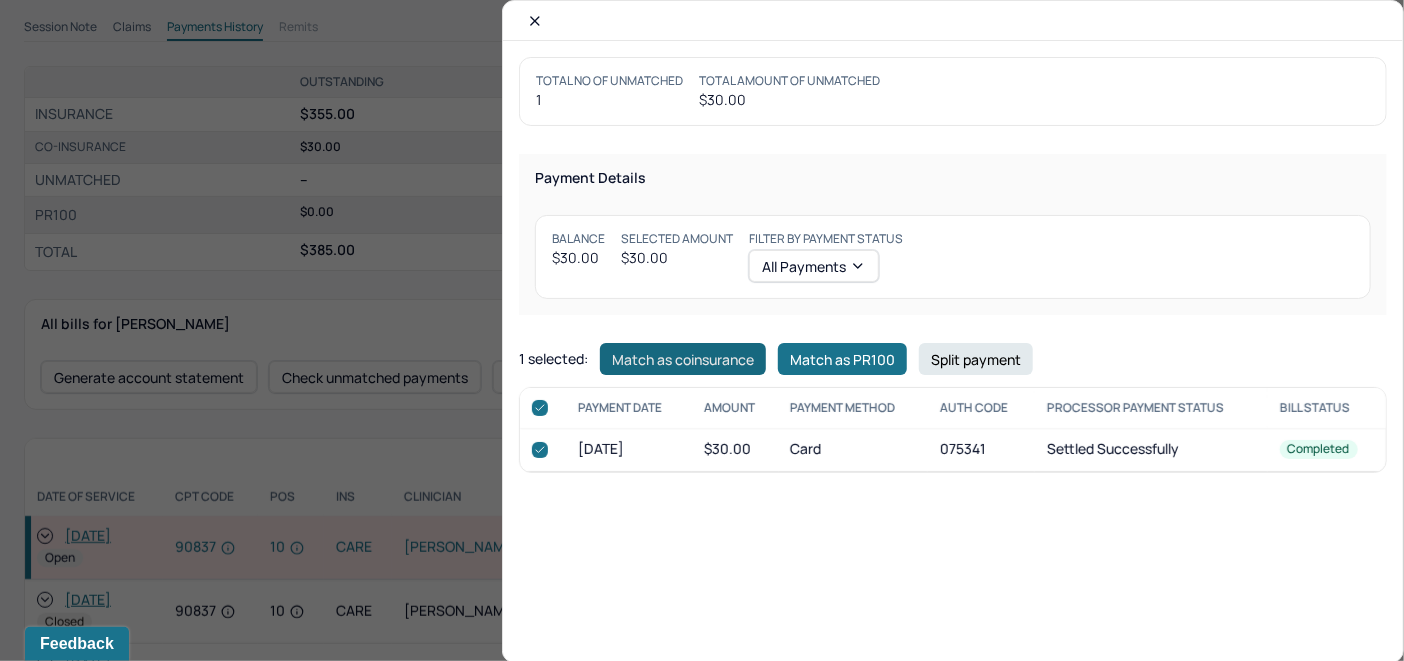 click on "Match as coinsurance" at bounding box center (683, 359) 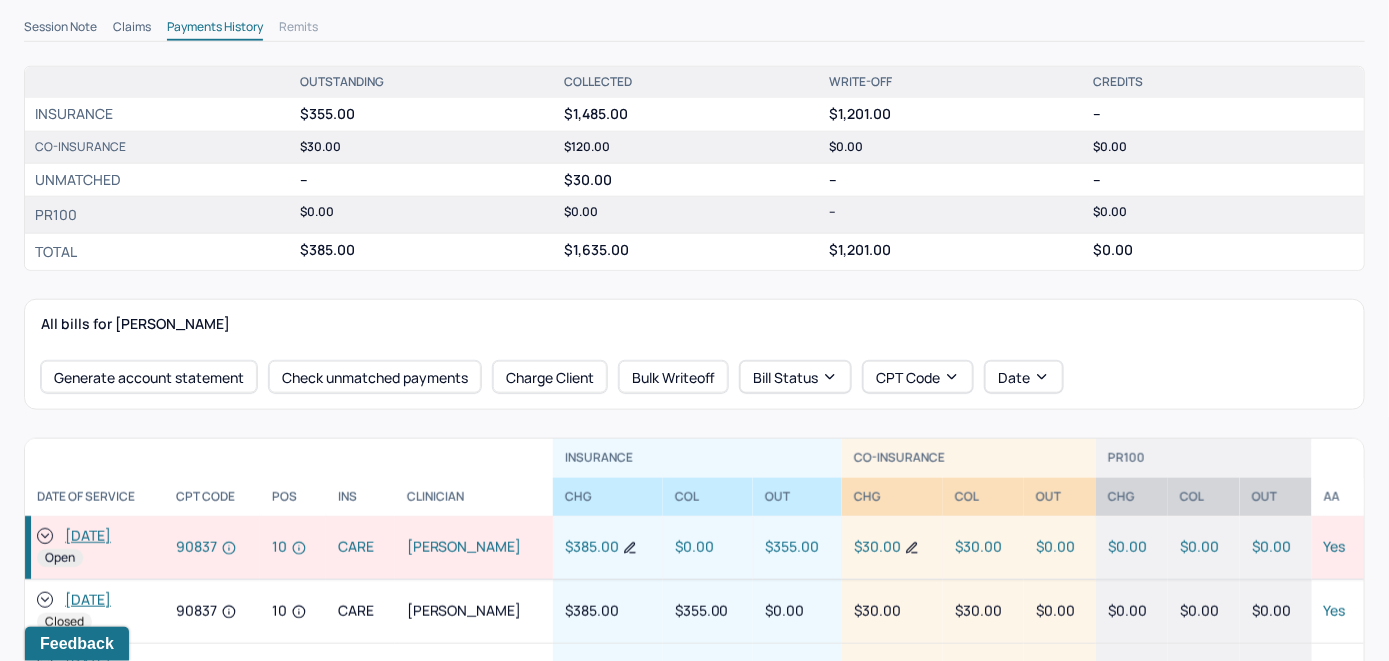 click 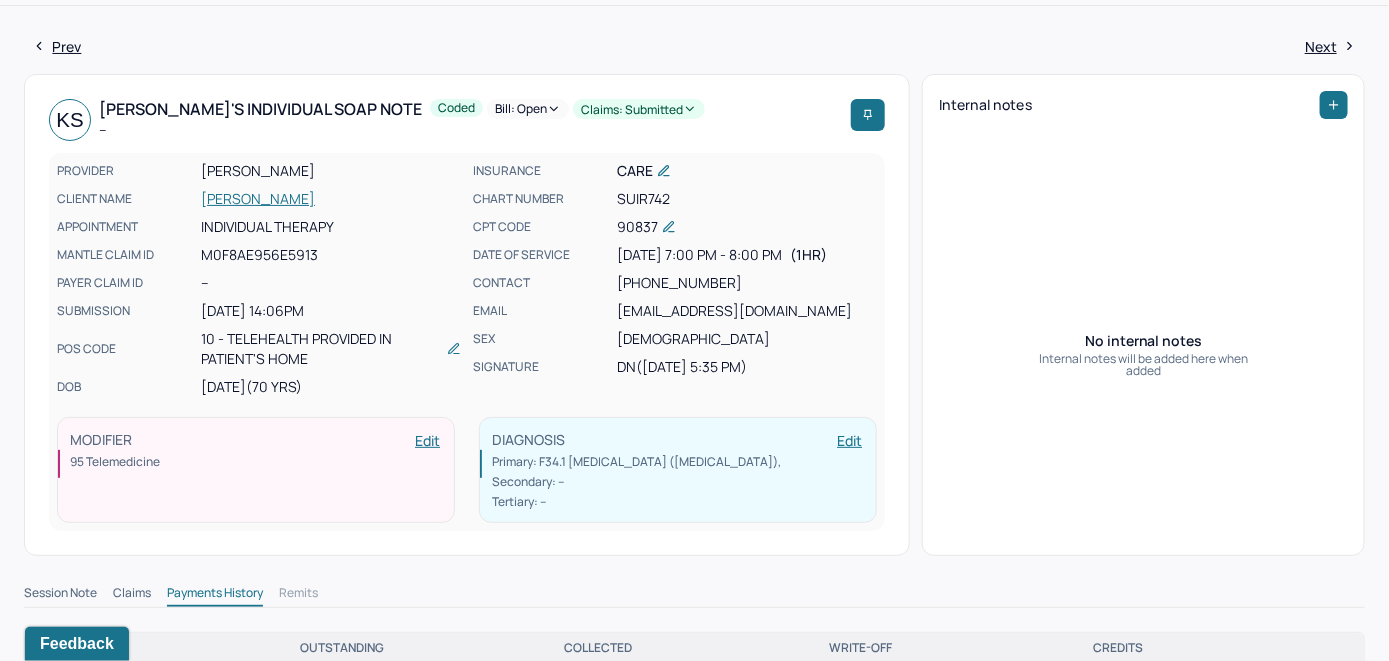 scroll, scrollTop: 0, scrollLeft: 0, axis: both 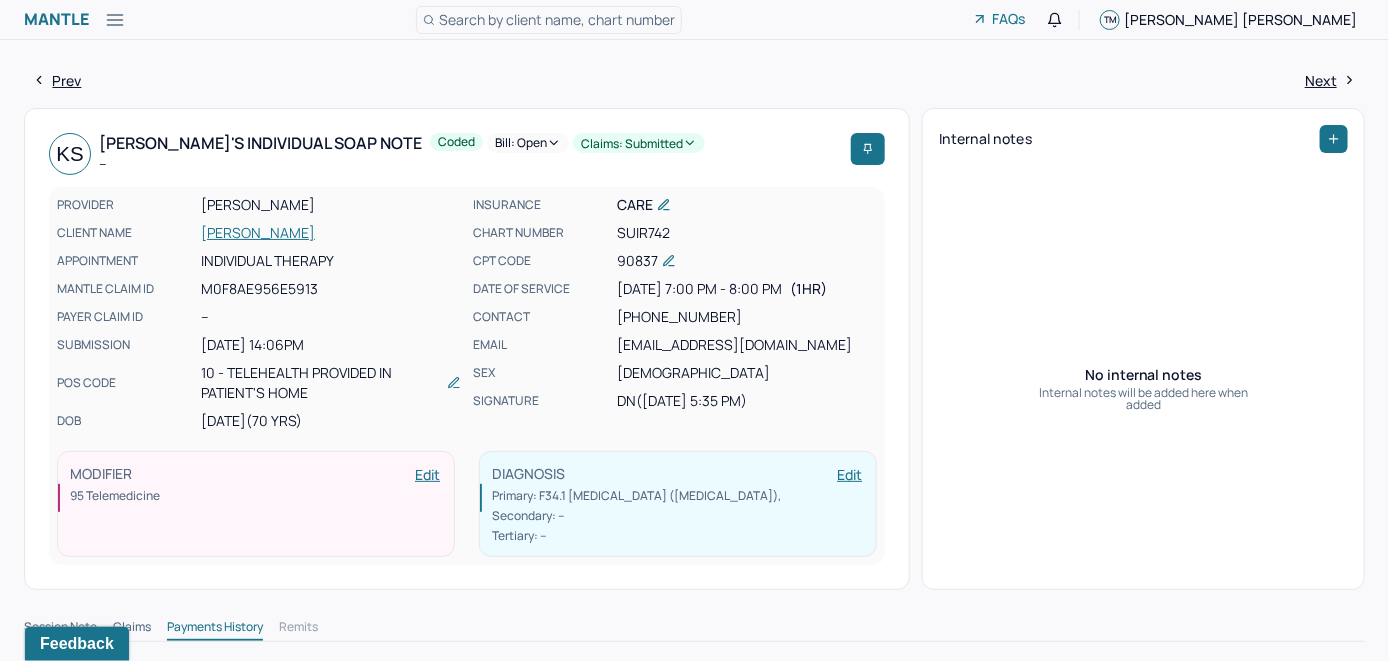 click on "Bill: Open" at bounding box center (528, 143) 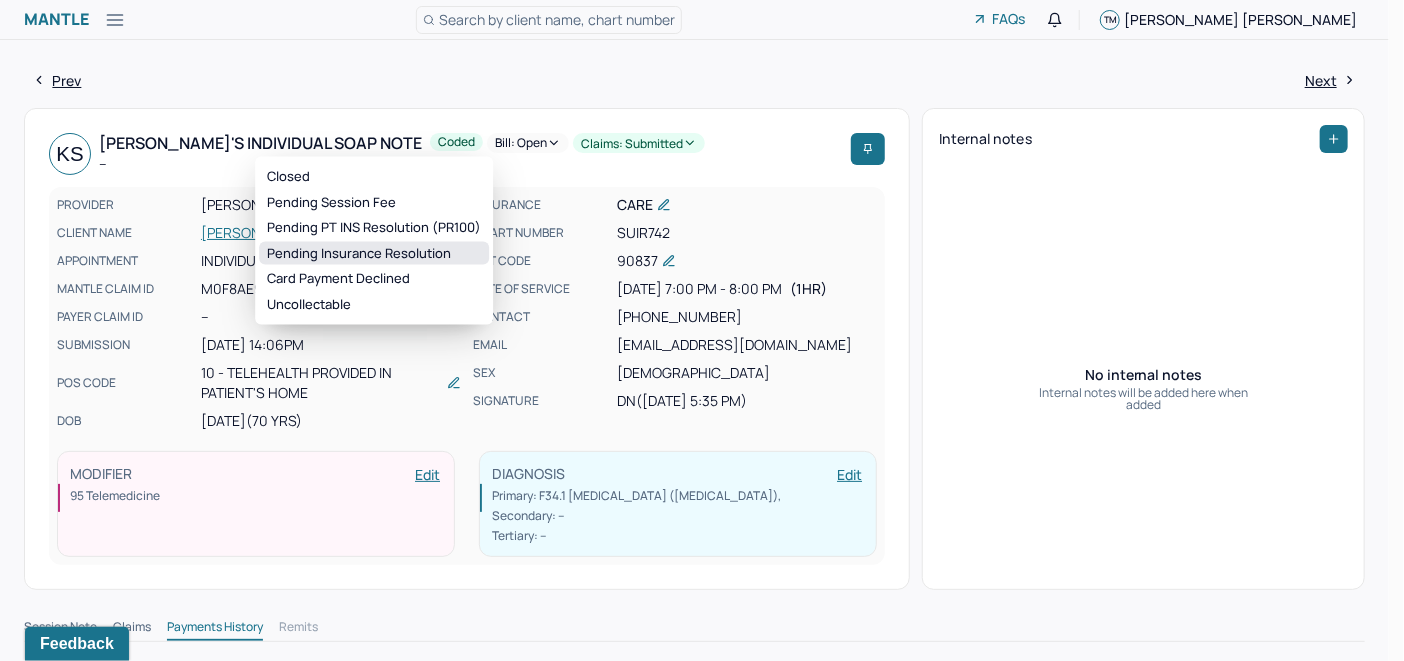 click on "Pending Insurance Resolution" at bounding box center (374, 253) 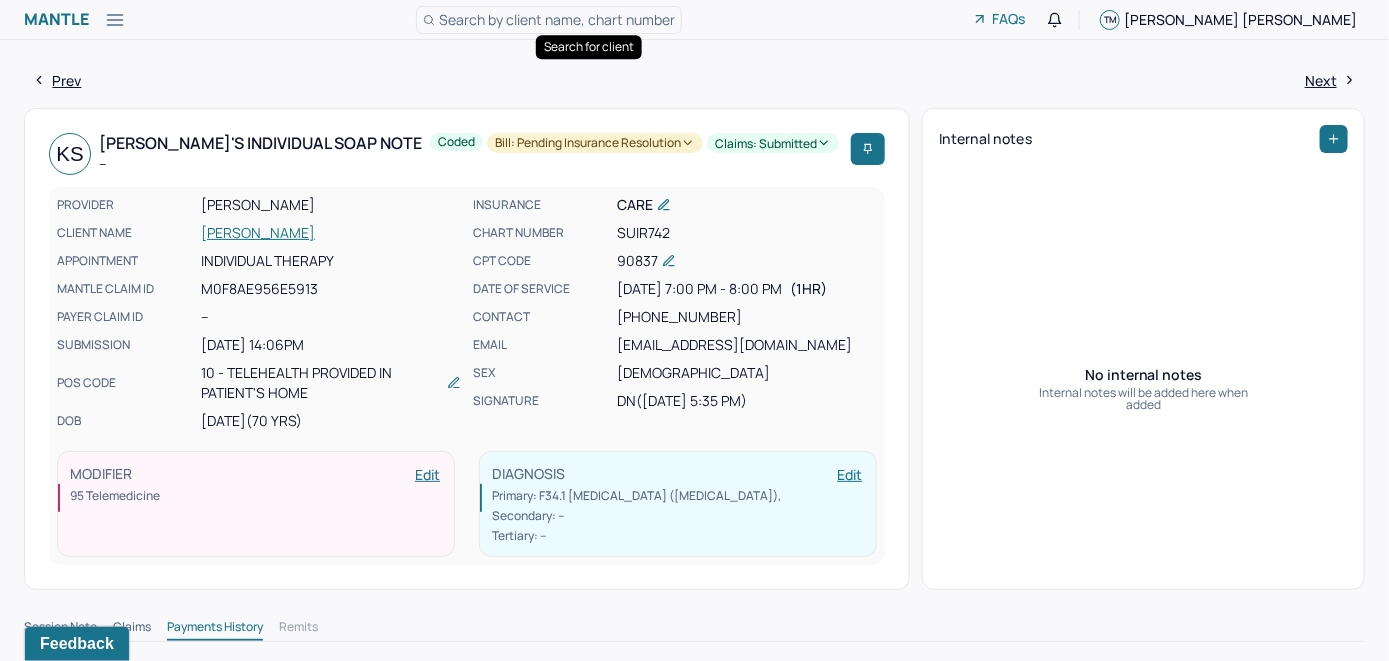 click on "Search by client name, chart number" at bounding box center (557, 19) 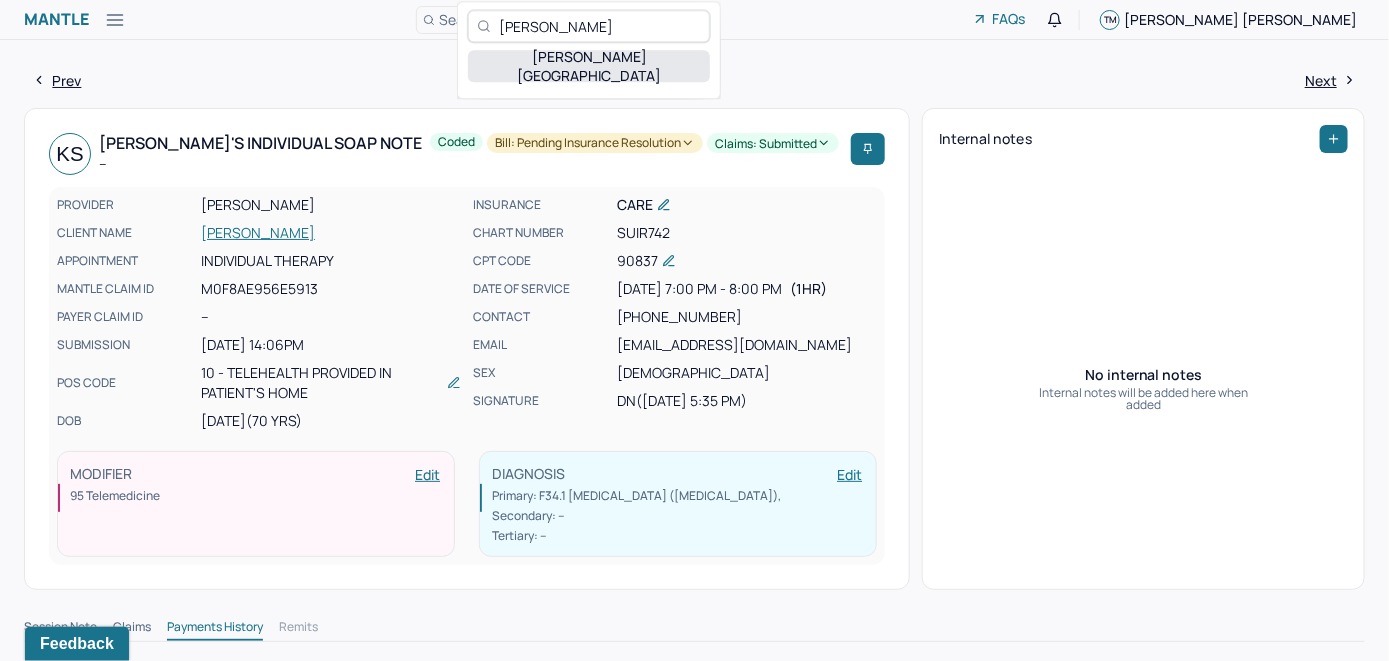 type on "[PERSON_NAME]" 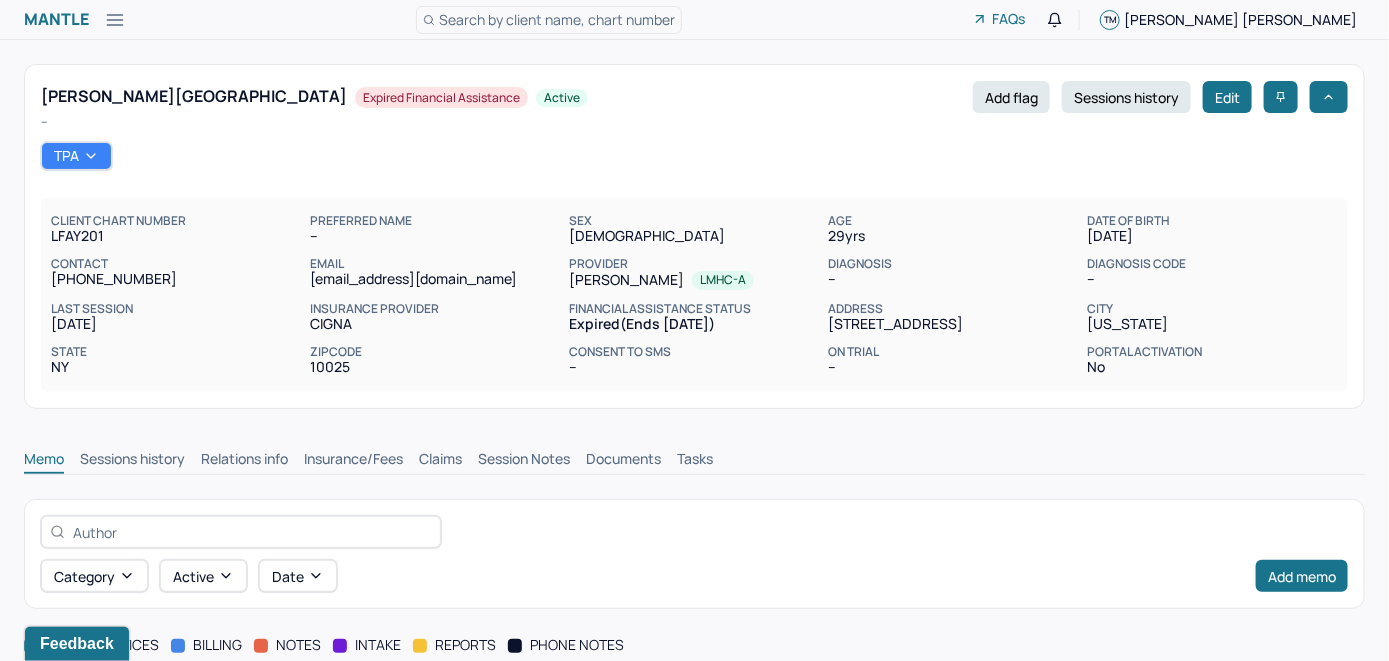 scroll, scrollTop: 0, scrollLeft: 0, axis: both 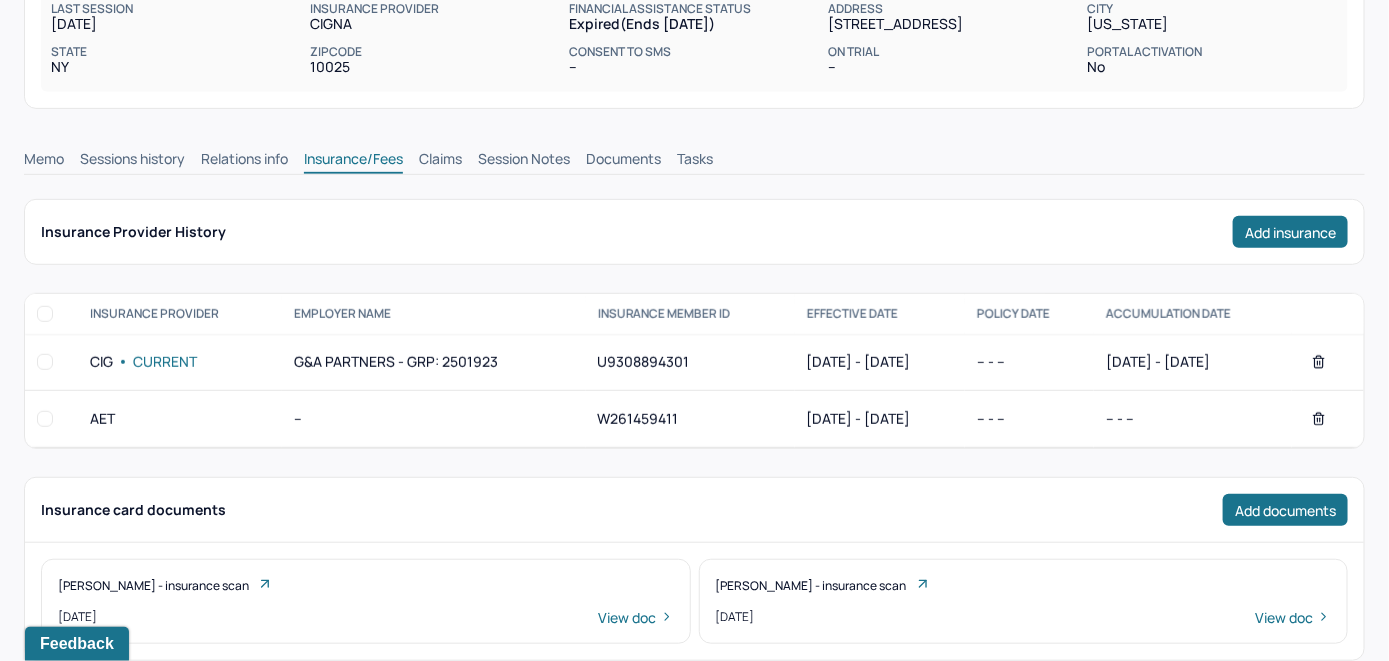 click on "Claims" at bounding box center (440, 161) 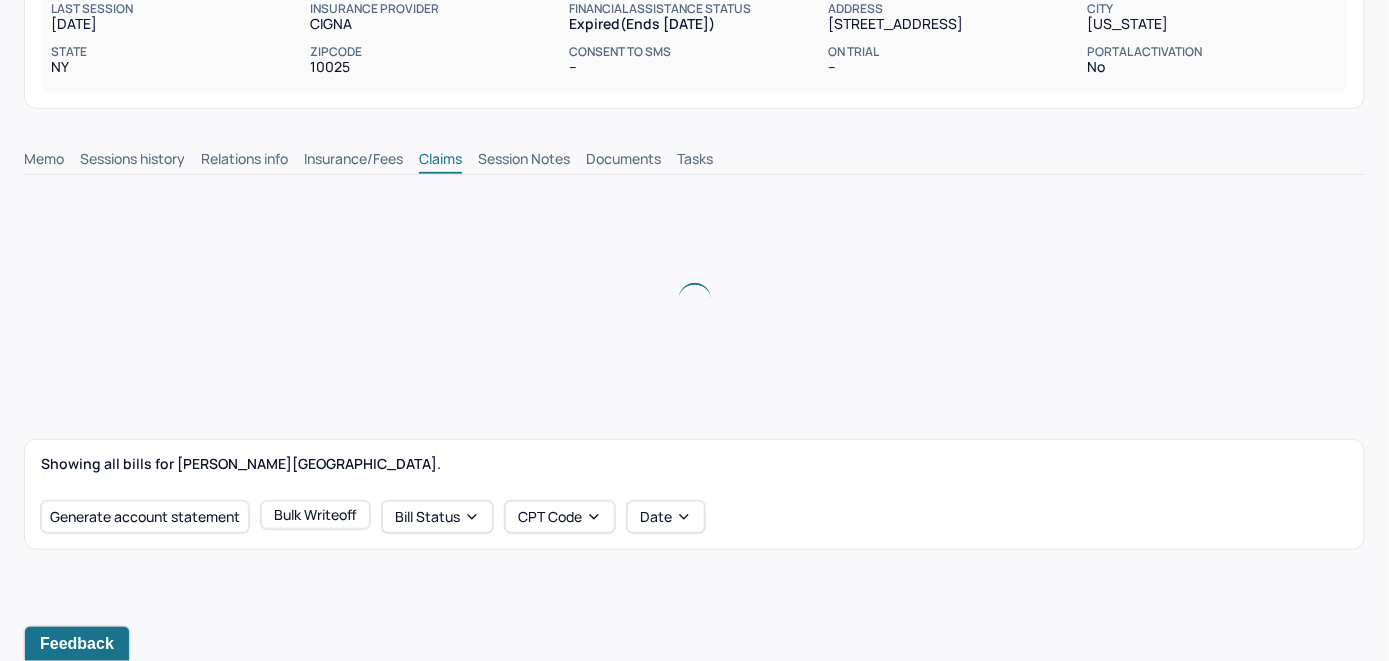 scroll, scrollTop: 500, scrollLeft: 0, axis: vertical 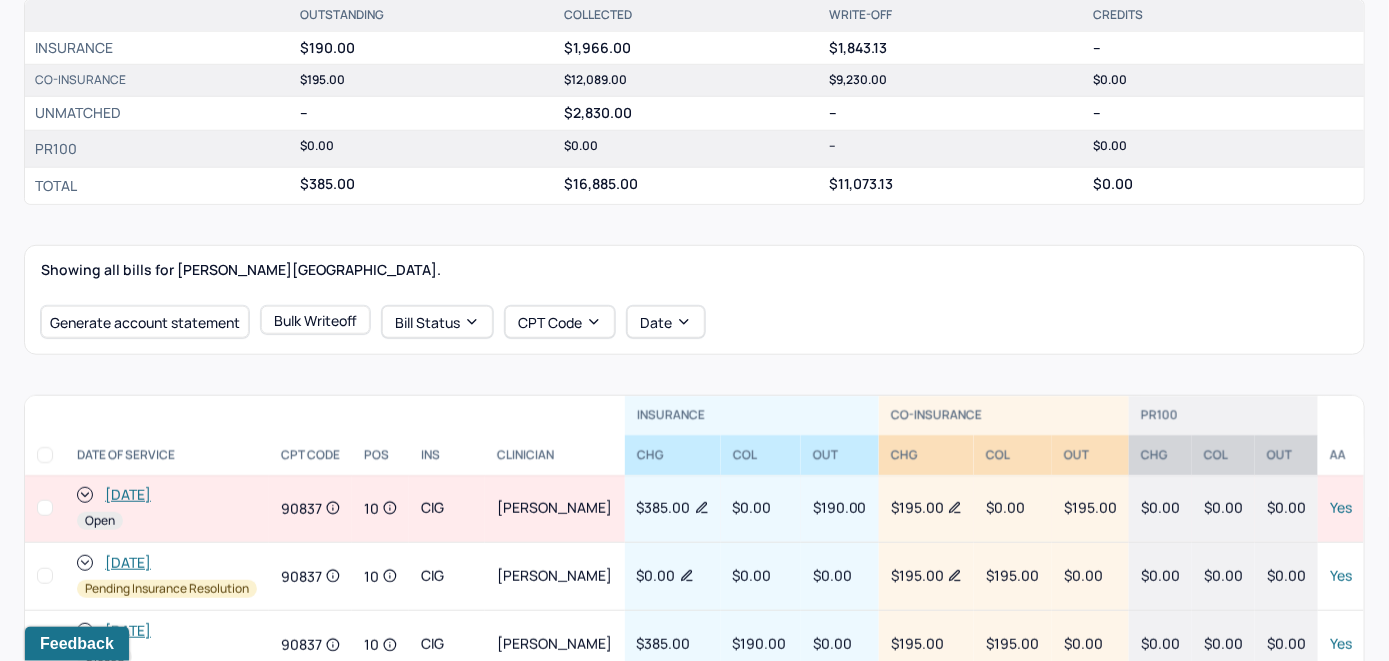 click on "[DATE]" at bounding box center [128, 495] 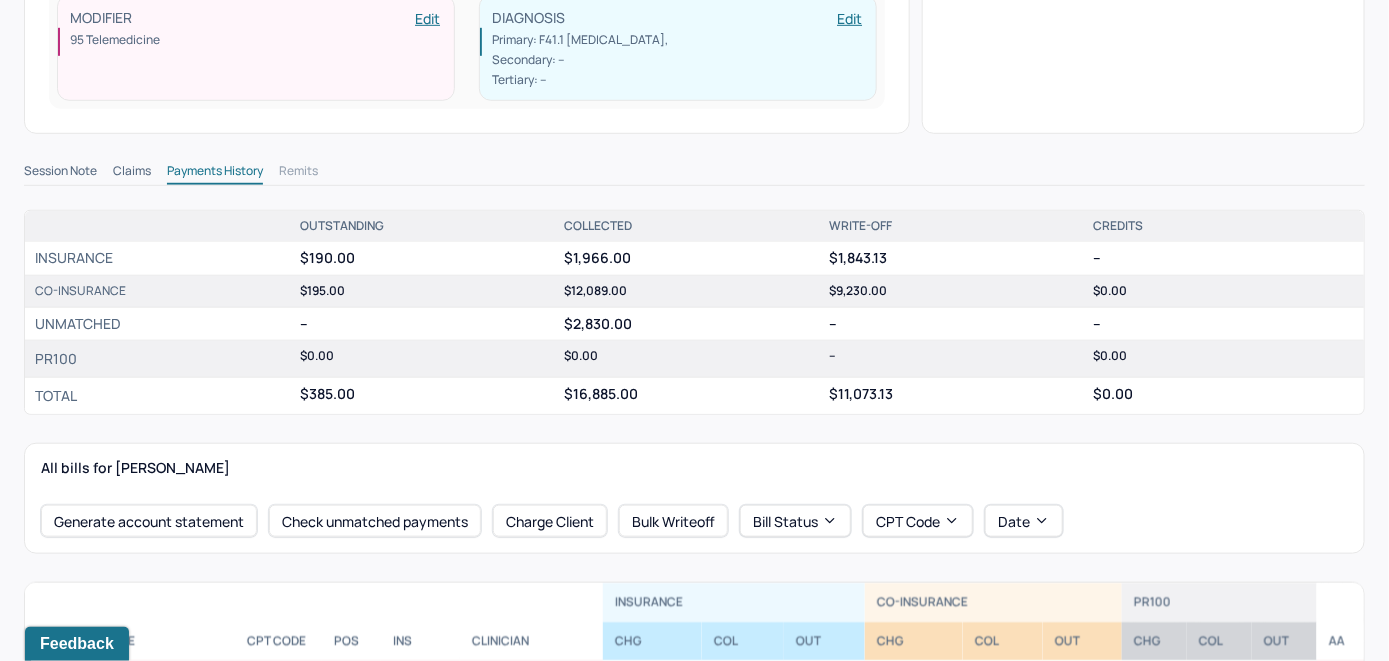 scroll, scrollTop: 600, scrollLeft: 0, axis: vertical 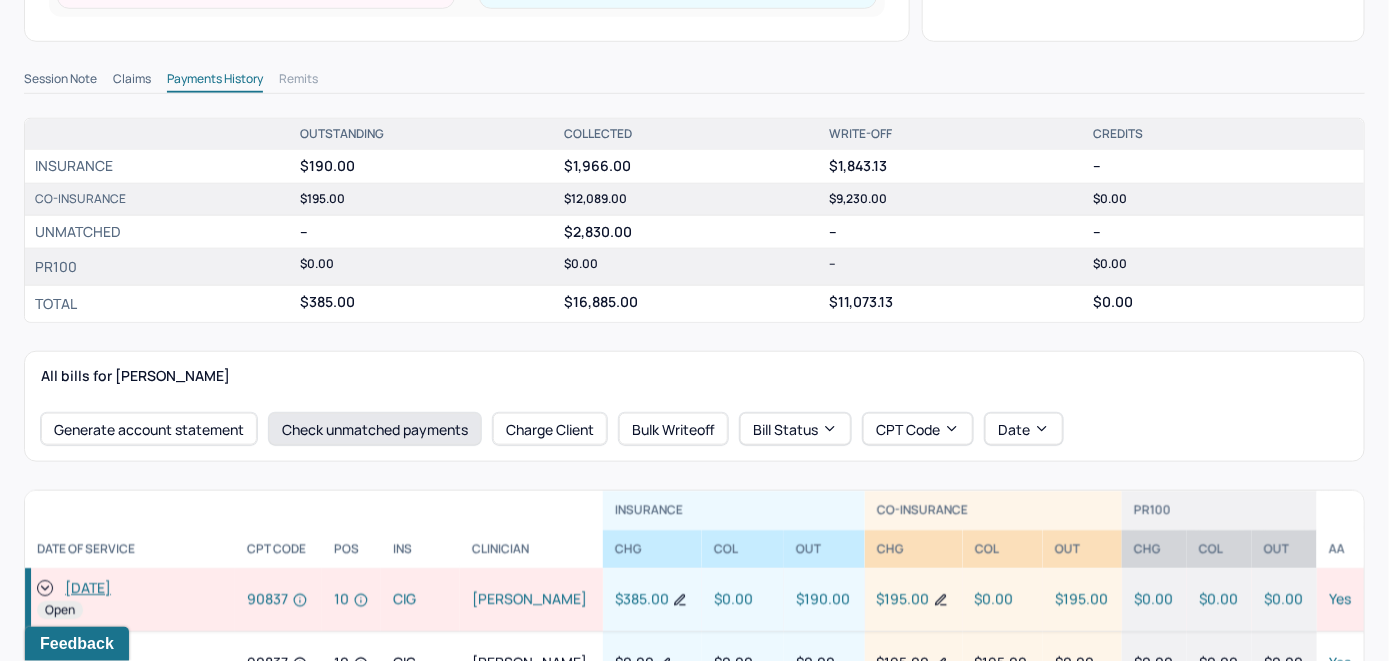 click on "Check unmatched payments" at bounding box center [375, 429] 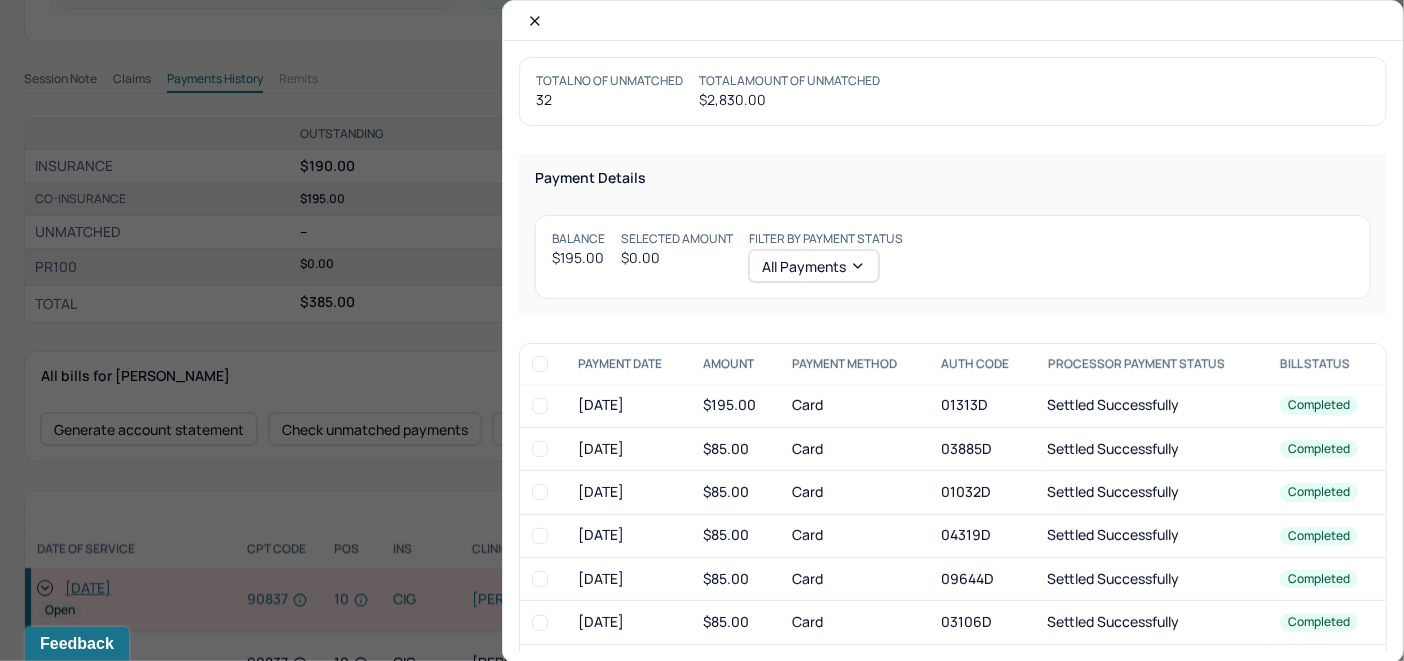 click at bounding box center (540, 406) 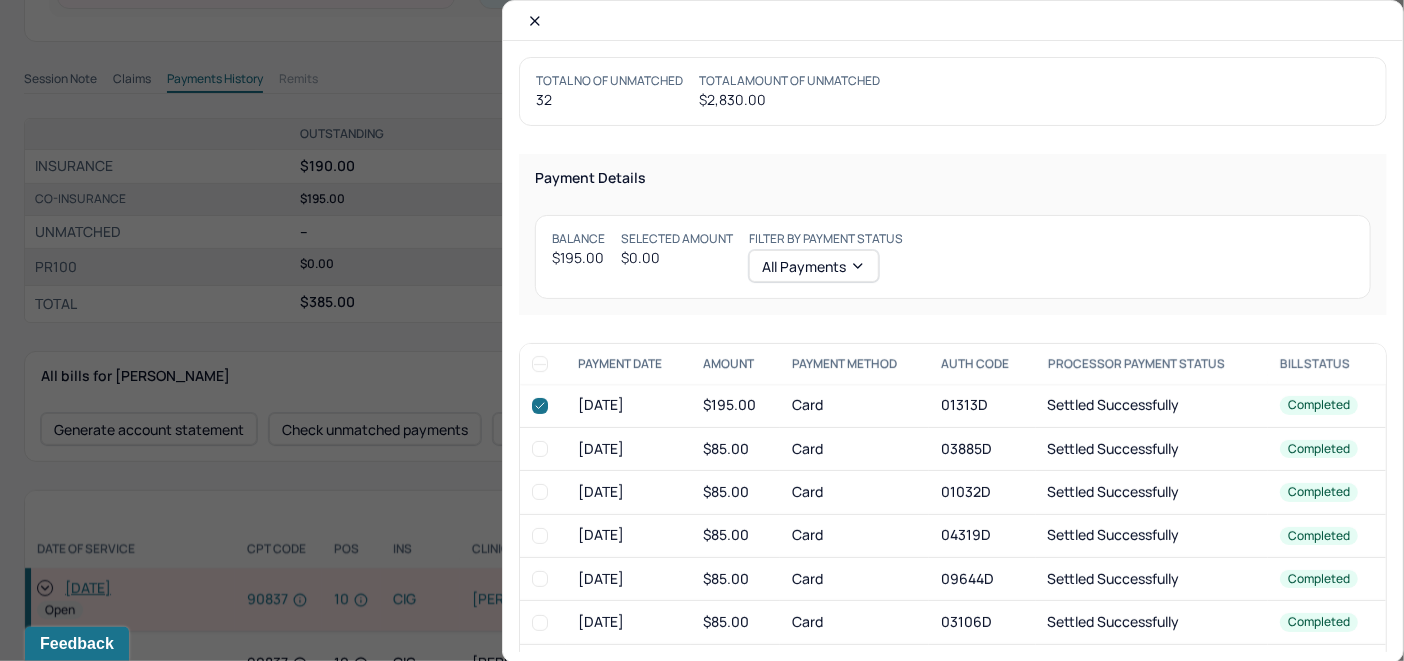 checkbox on "true" 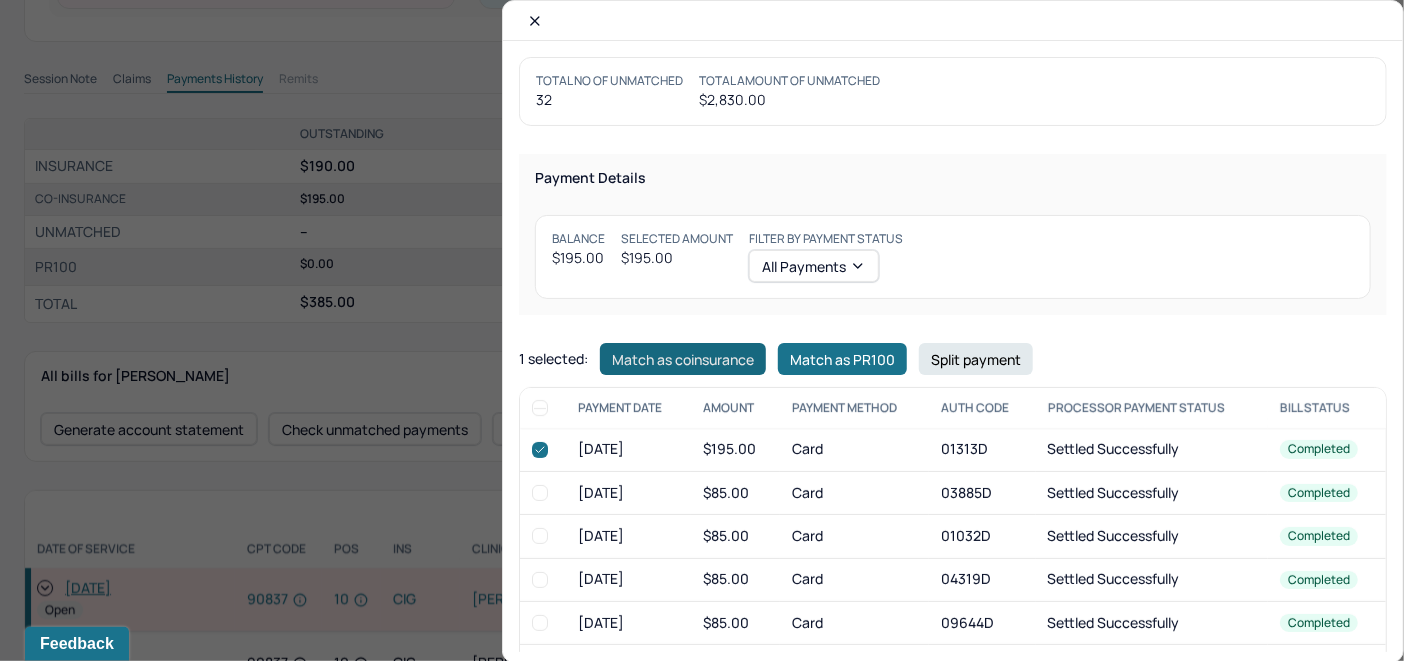 click on "Match as coinsurance" at bounding box center [683, 359] 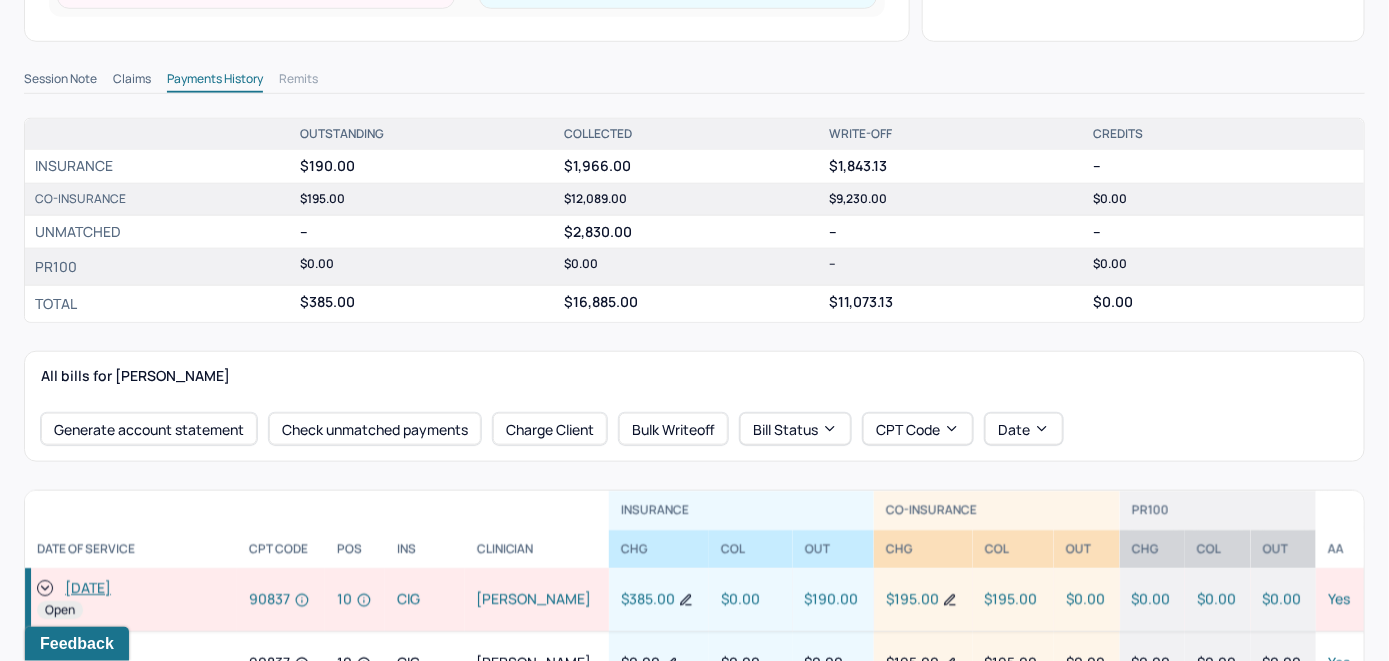 click 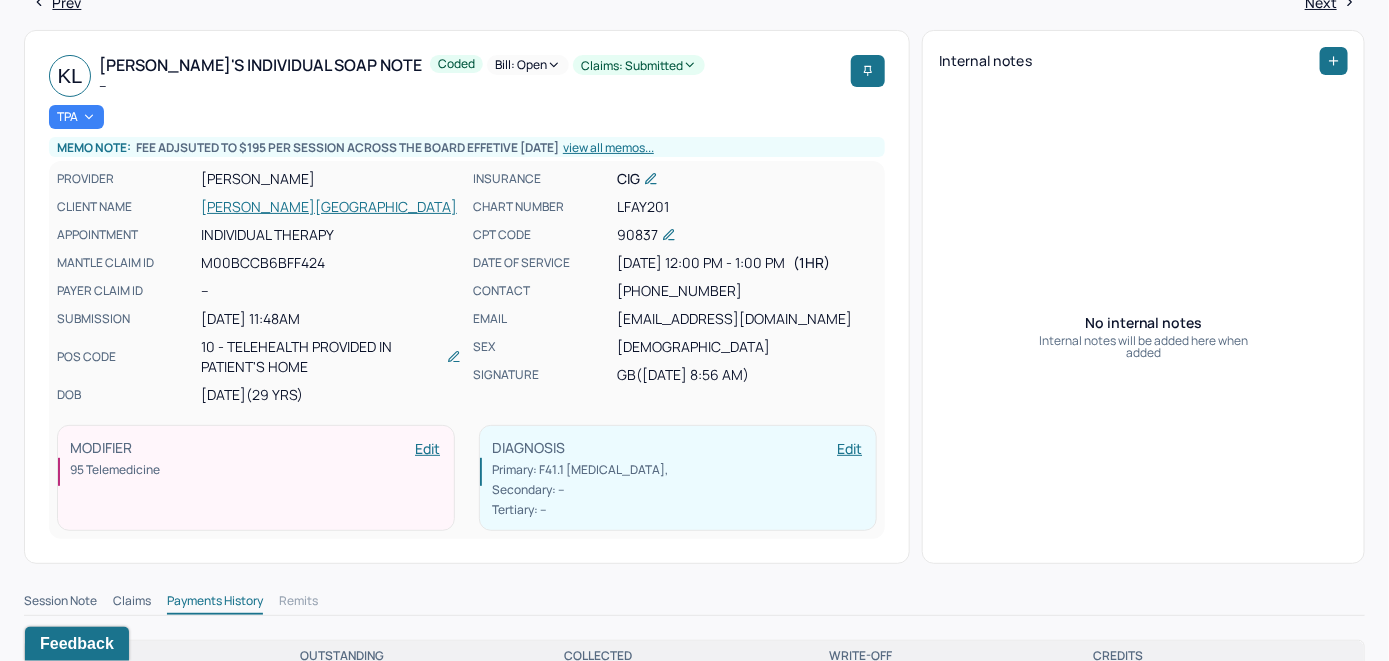scroll, scrollTop: 0, scrollLeft: 0, axis: both 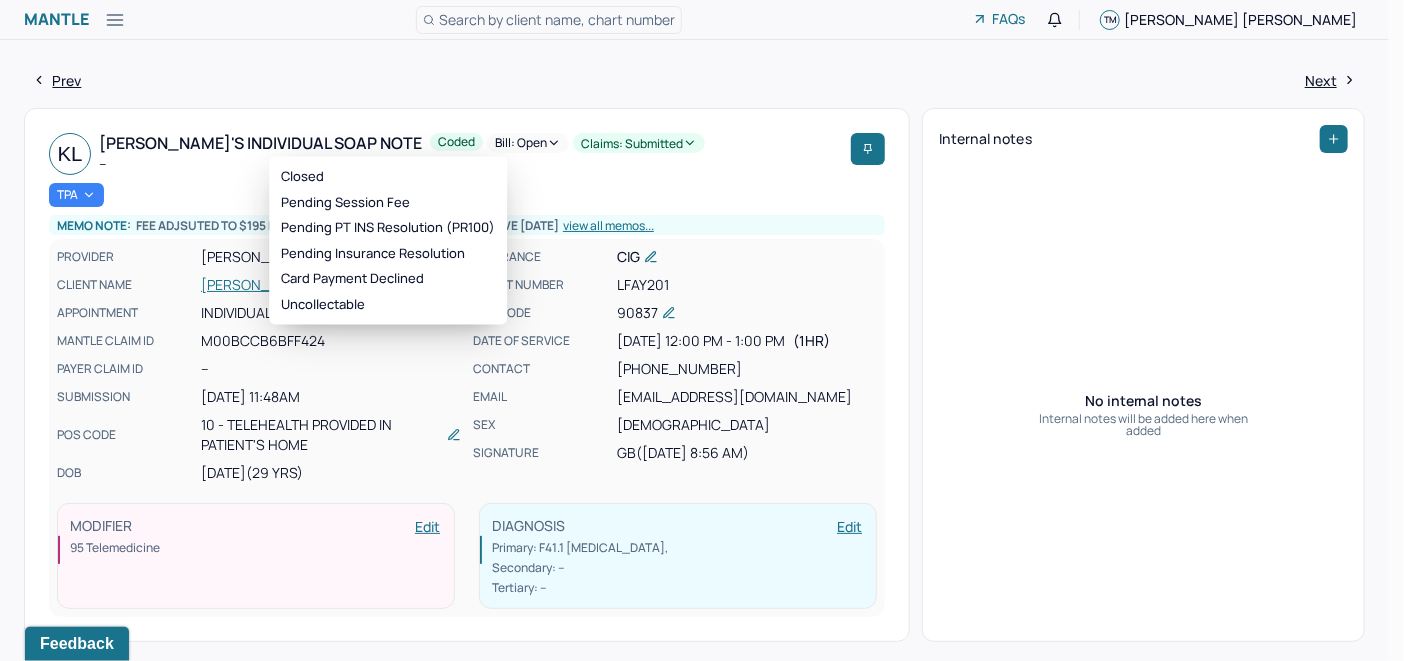 click on "Bill: Open" at bounding box center (528, 143) 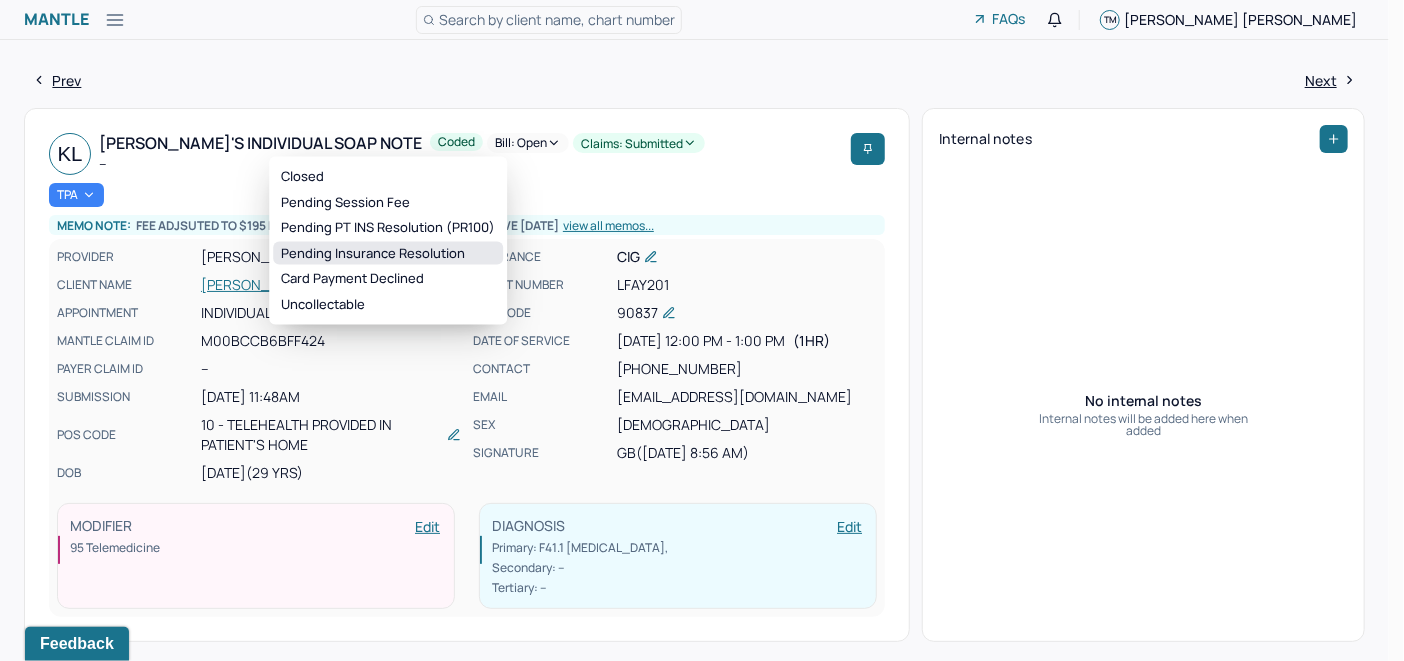 click on "Pending Insurance Resolution" at bounding box center [388, 253] 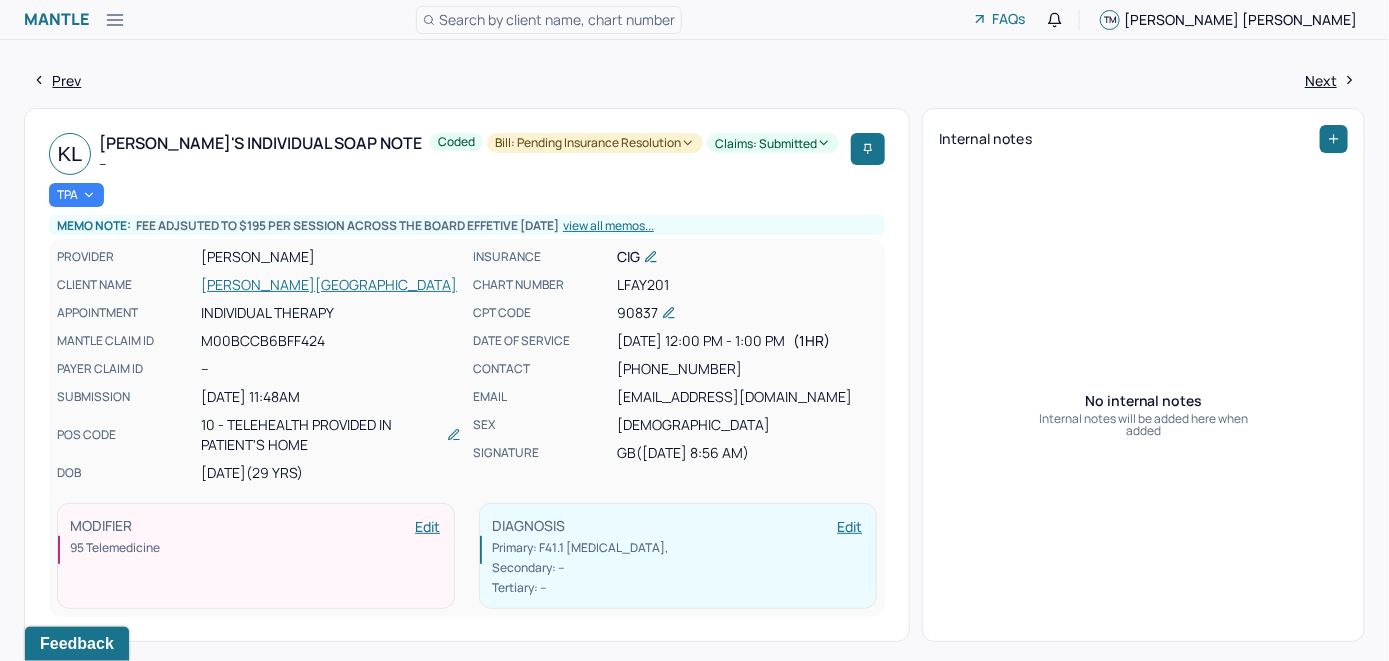 click on "Search by client name, chart number" at bounding box center [557, 19] 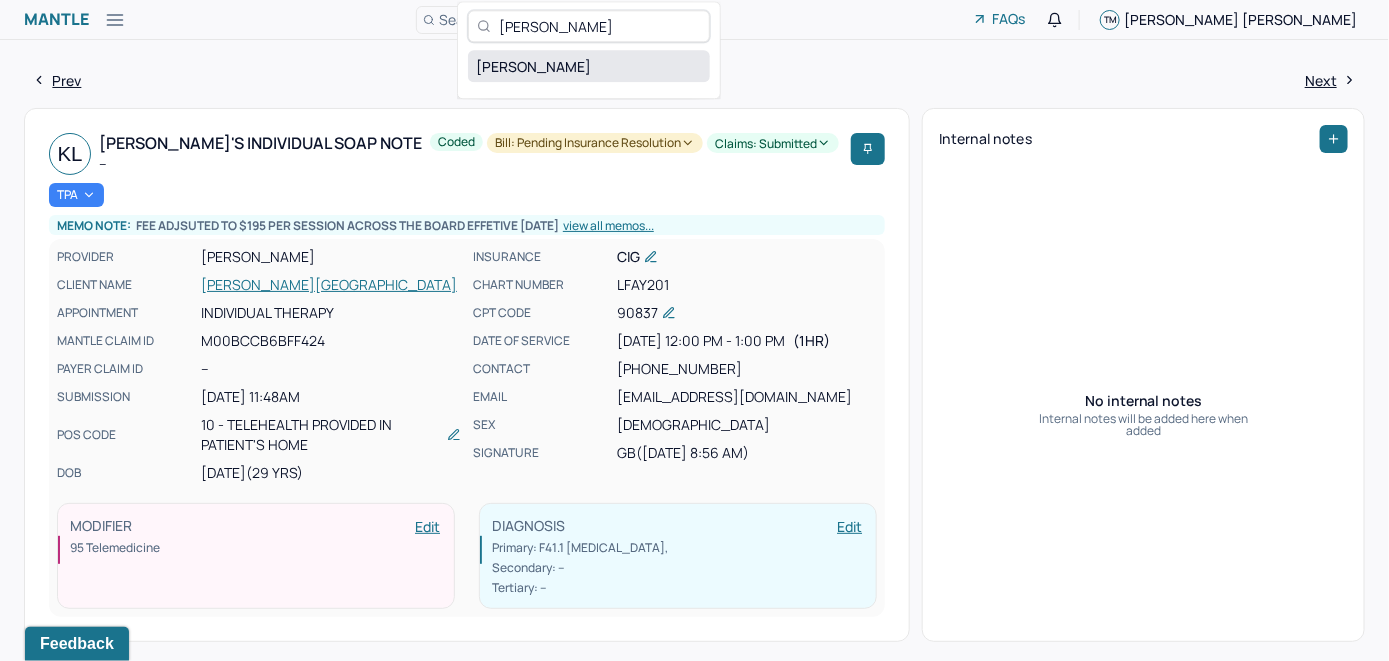 type on "[PERSON_NAME]" 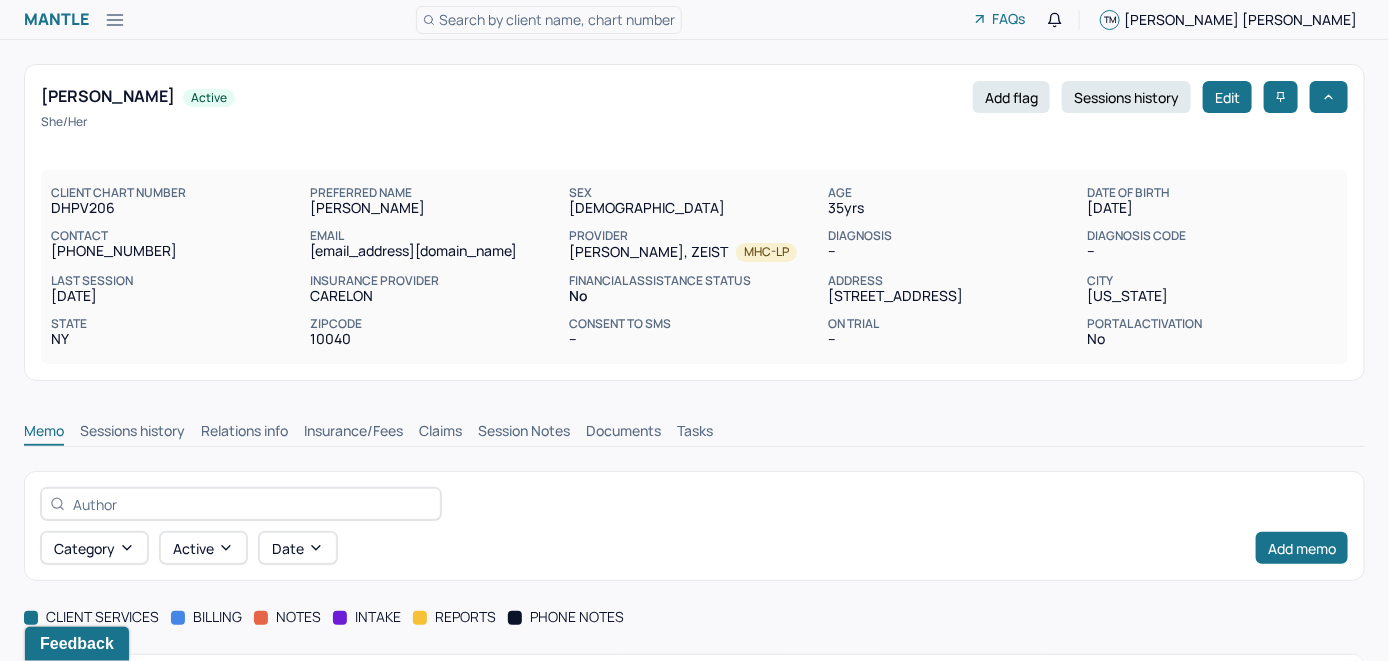 scroll, scrollTop: 0, scrollLeft: 0, axis: both 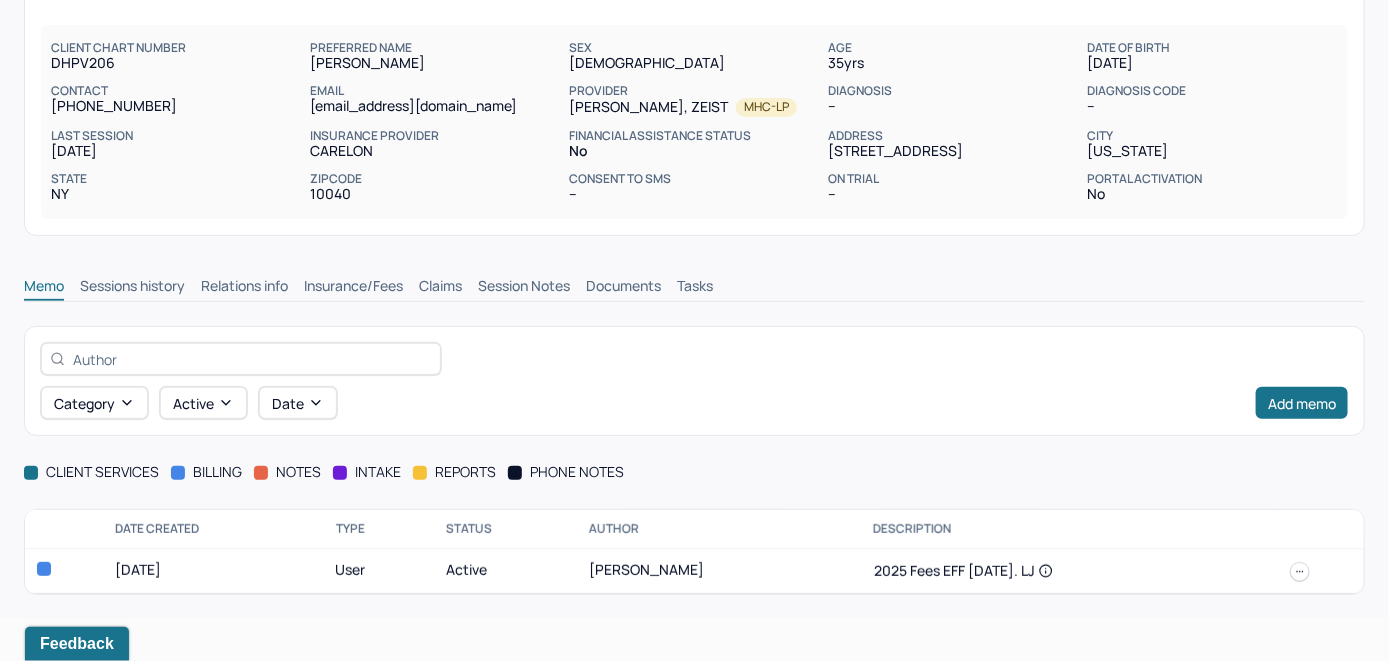 click on "Claims" at bounding box center (440, 288) 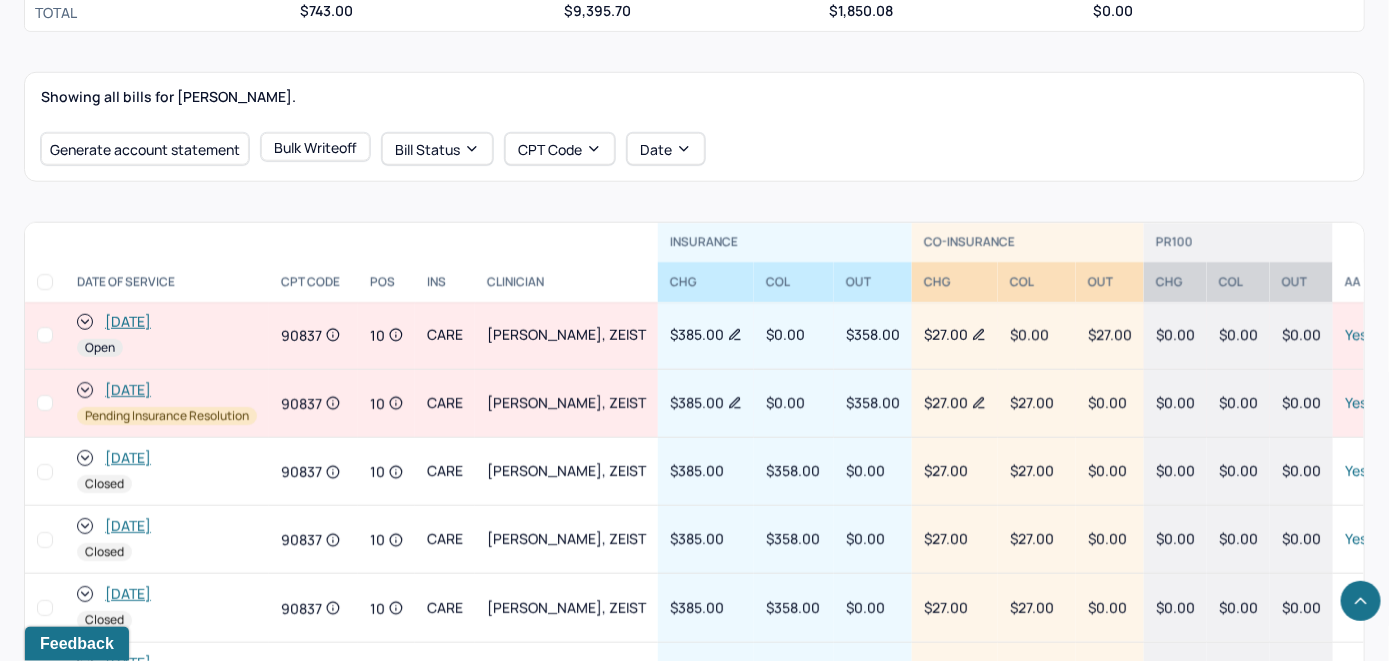 scroll, scrollTop: 650, scrollLeft: 0, axis: vertical 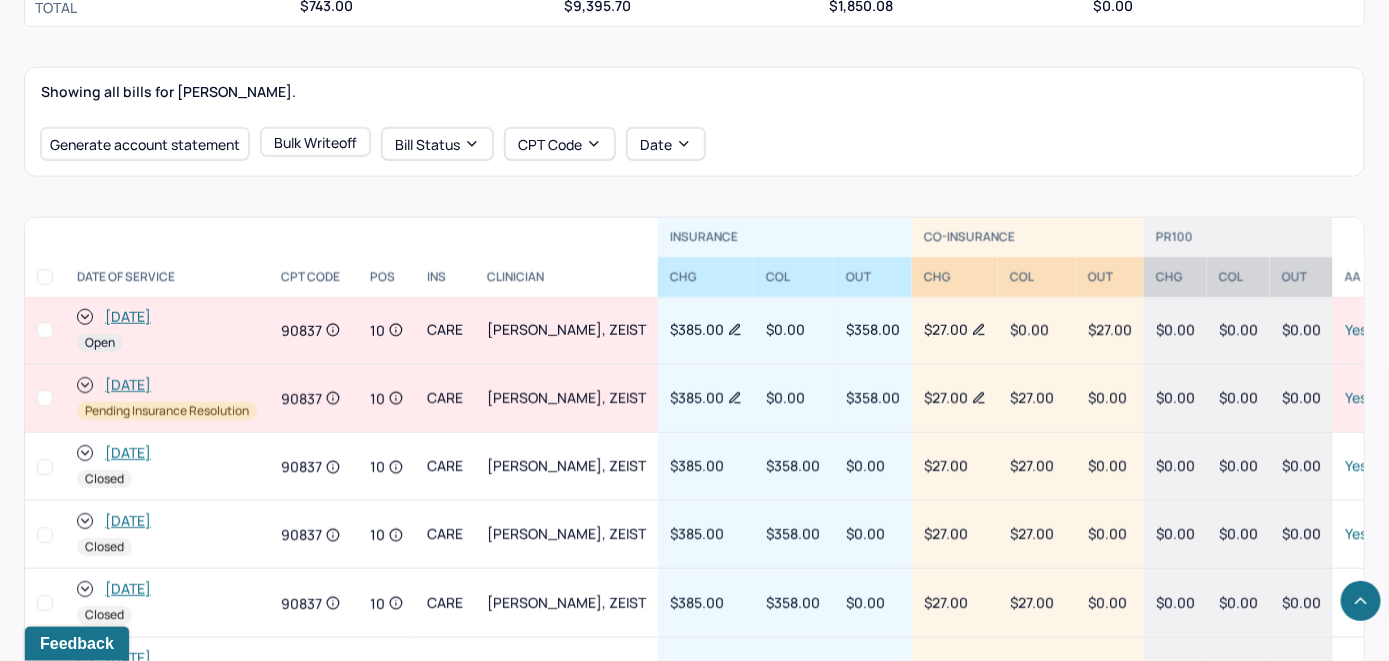 click on "Generate account statement Bulk Writeoff Bill Status CPT Code Date" at bounding box center (694, 144) 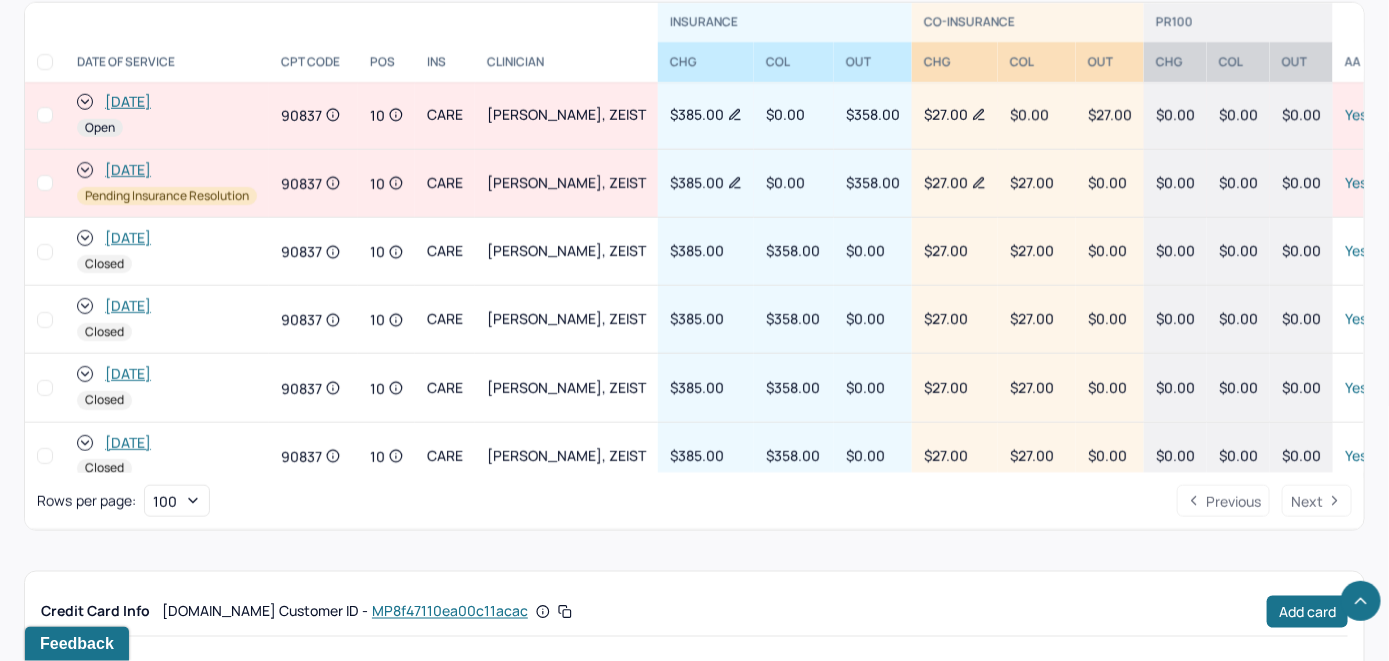 scroll, scrollTop: 851, scrollLeft: 0, axis: vertical 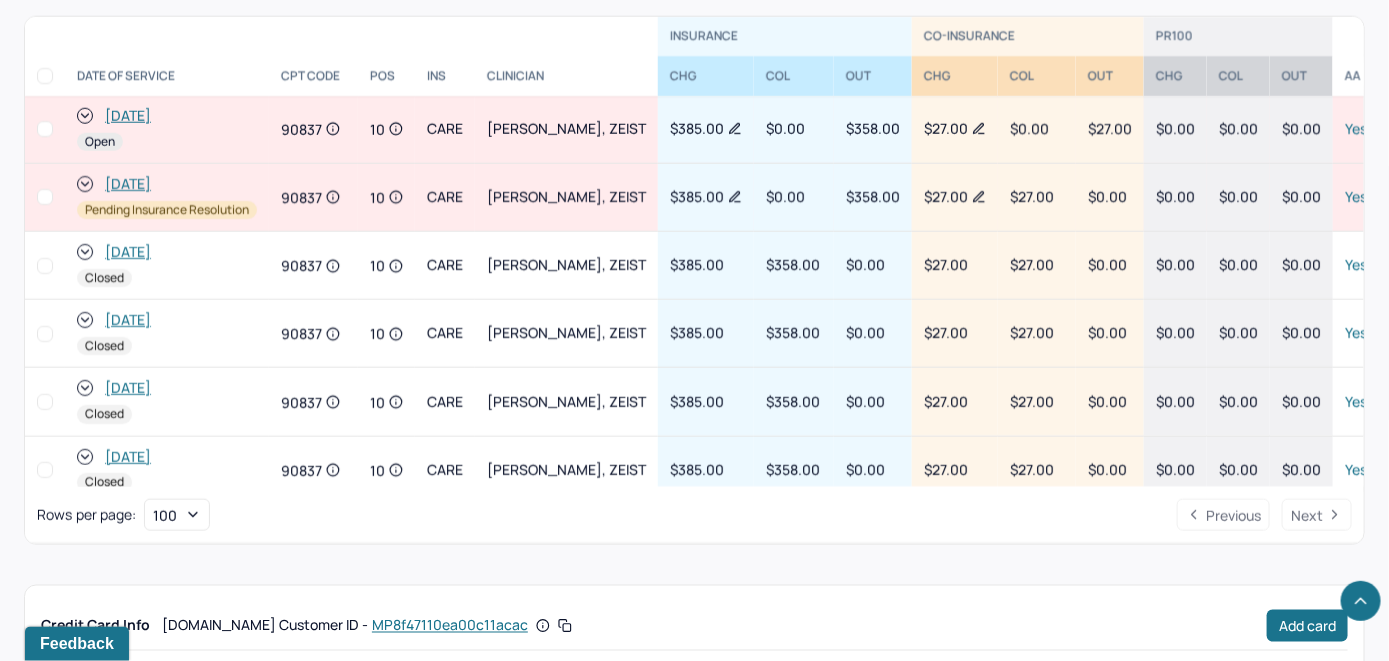 click on "[DATE]" at bounding box center [128, 116] 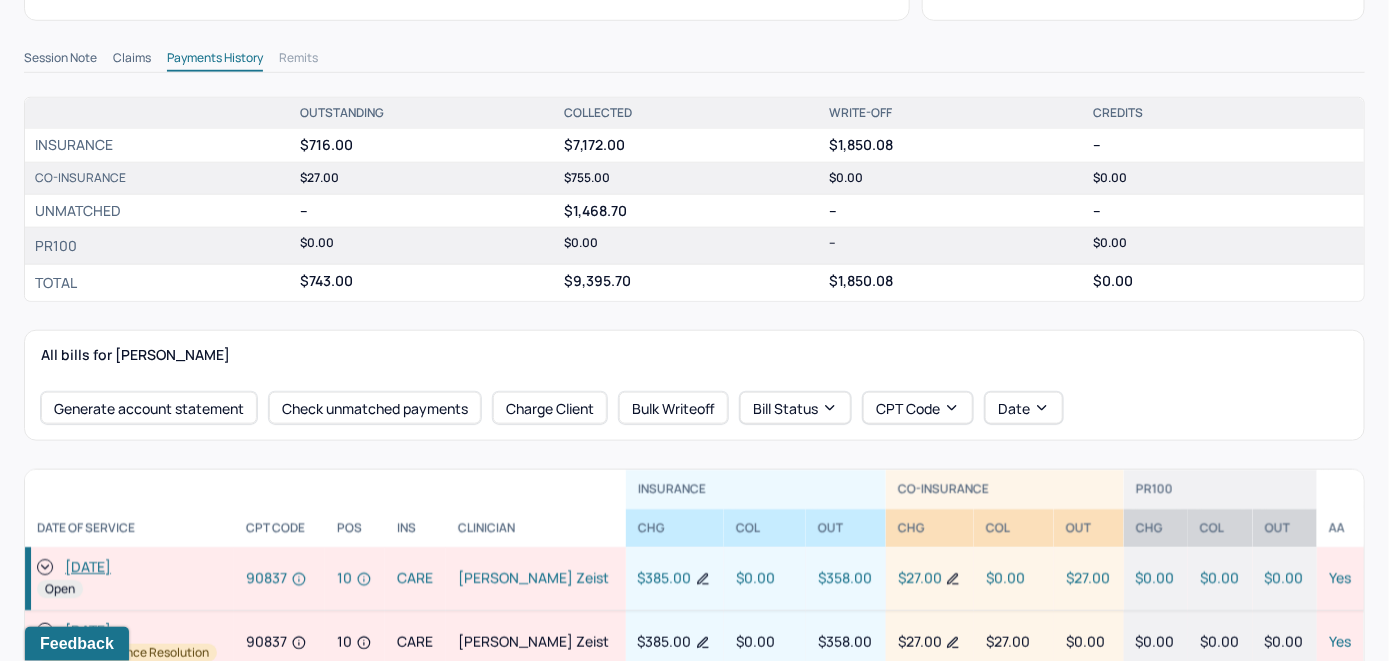 scroll, scrollTop: 600, scrollLeft: 0, axis: vertical 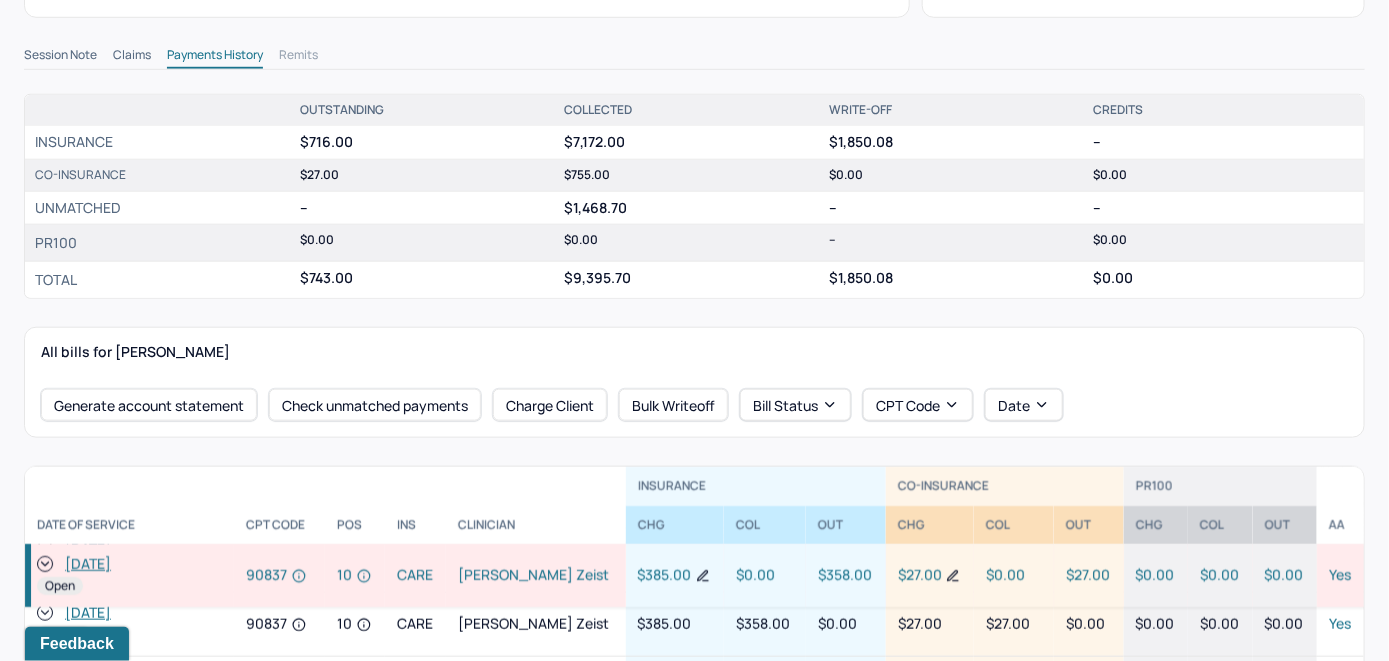 click on "All bills for   [PERSON_NAME] Generate account statement Check unmatched payments Charge Client Bulk Writeoff Bill Status CPT Code Date" at bounding box center [694, 382] 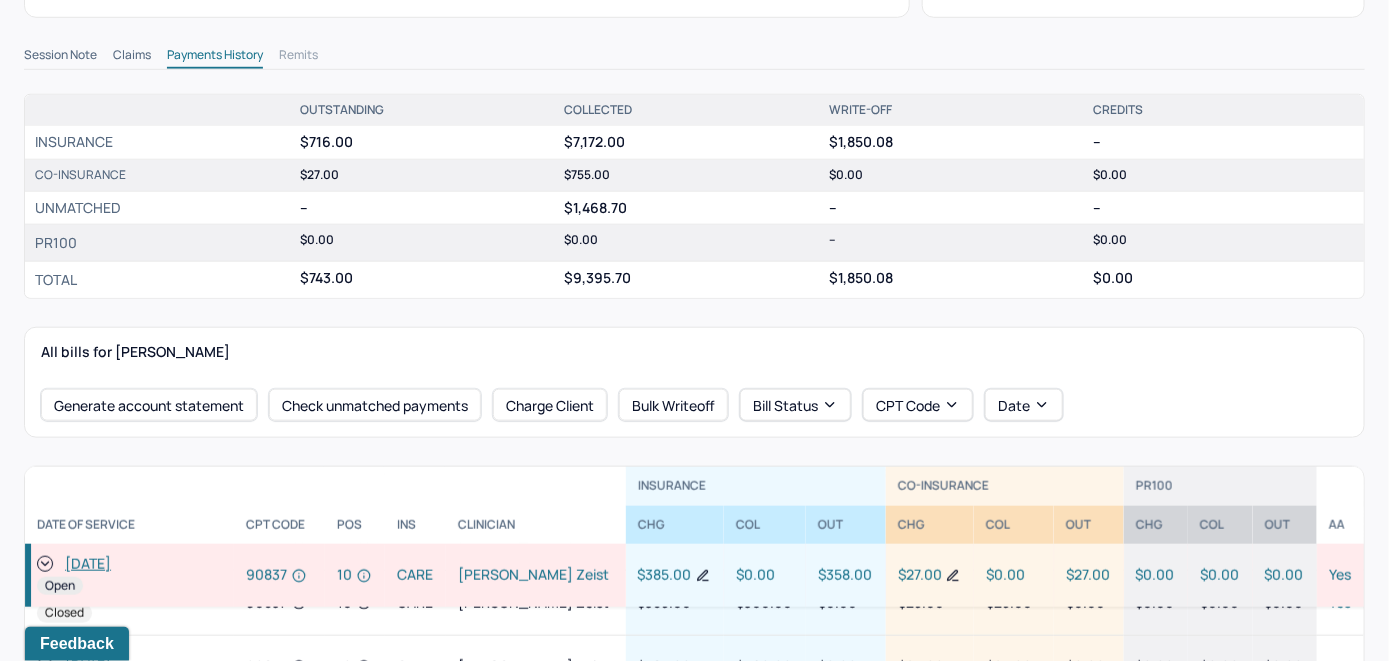 scroll, scrollTop: 1142, scrollLeft: 0, axis: vertical 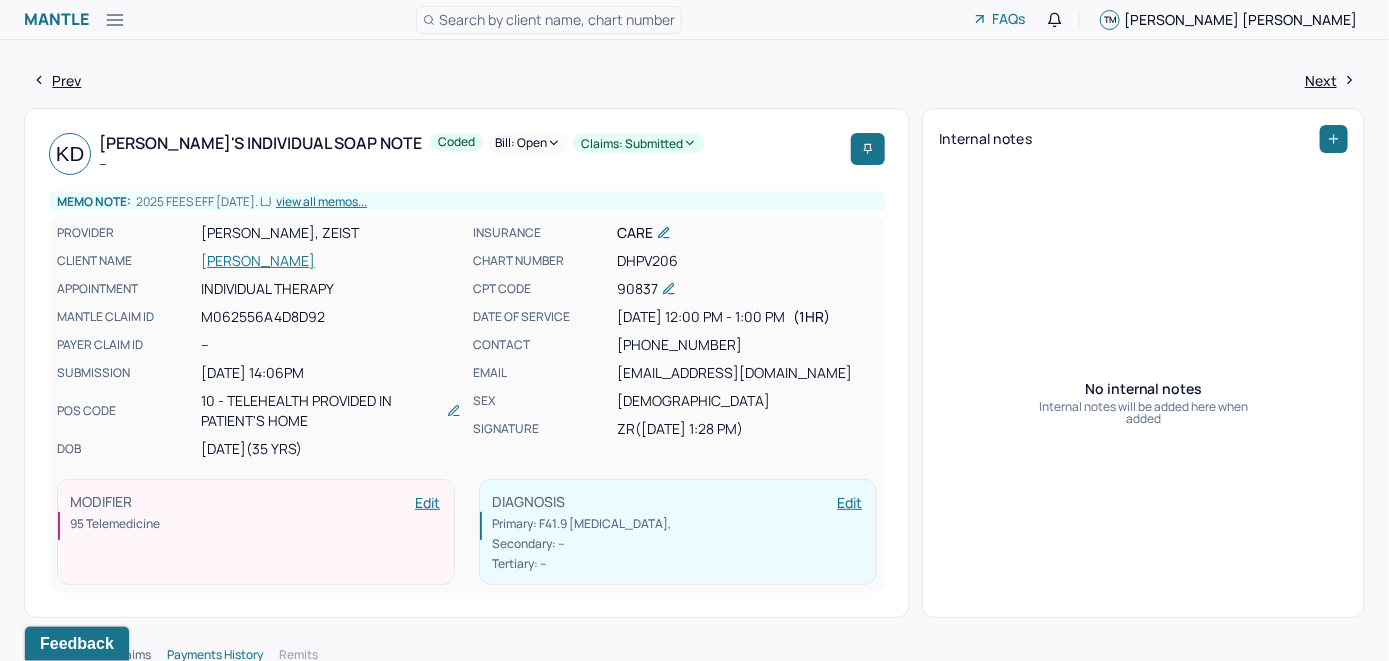 click on "[PERSON_NAME]" at bounding box center (331, 261) 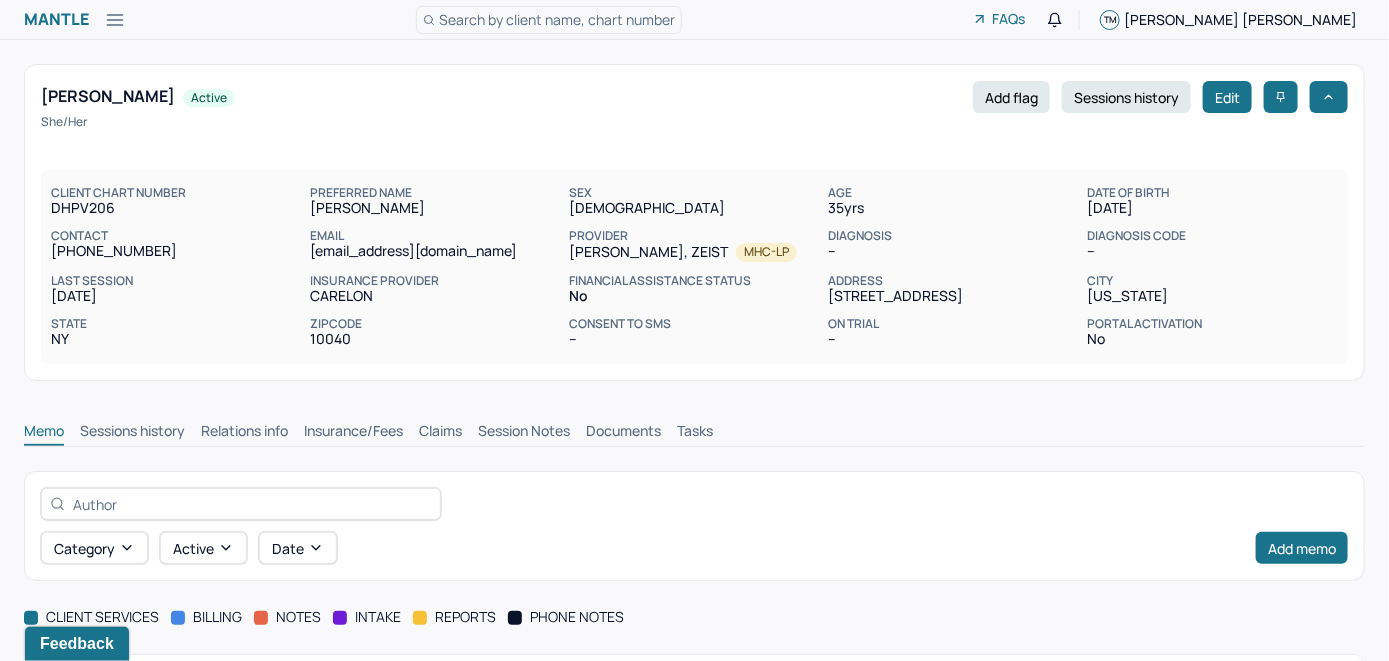 click on "Claims" at bounding box center (440, 433) 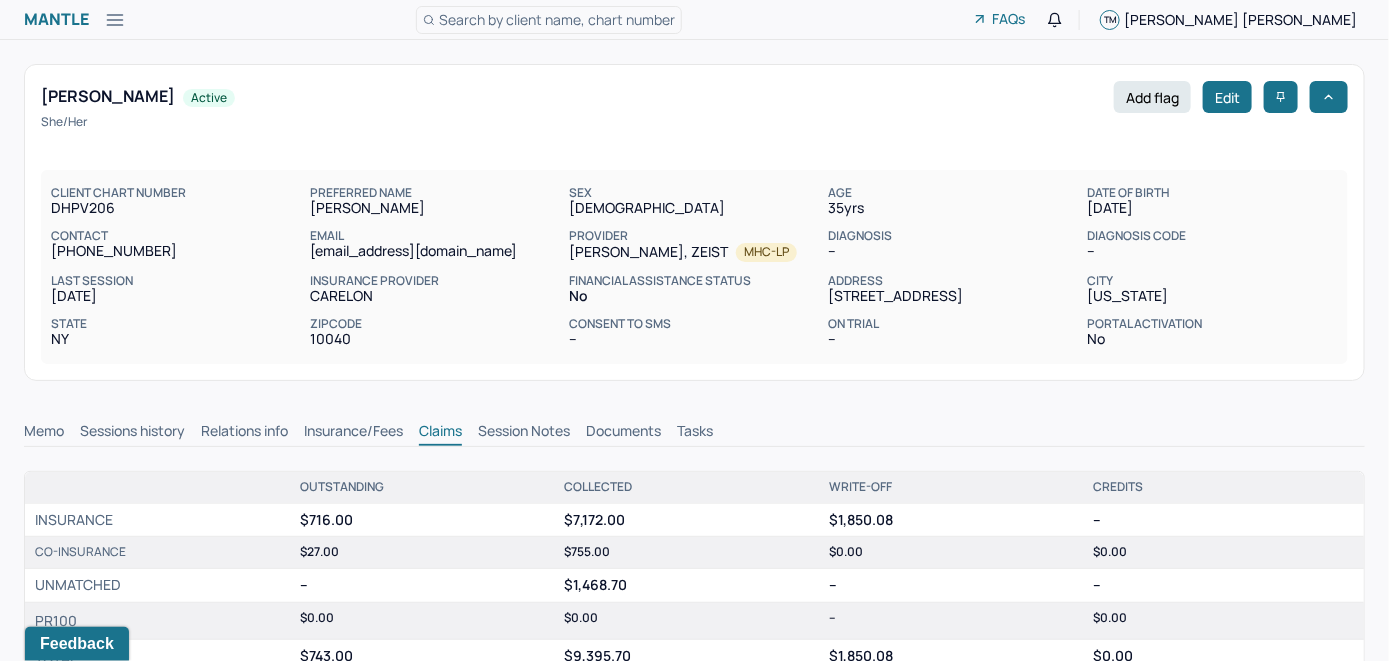 scroll, scrollTop: 32, scrollLeft: 0, axis: vertical 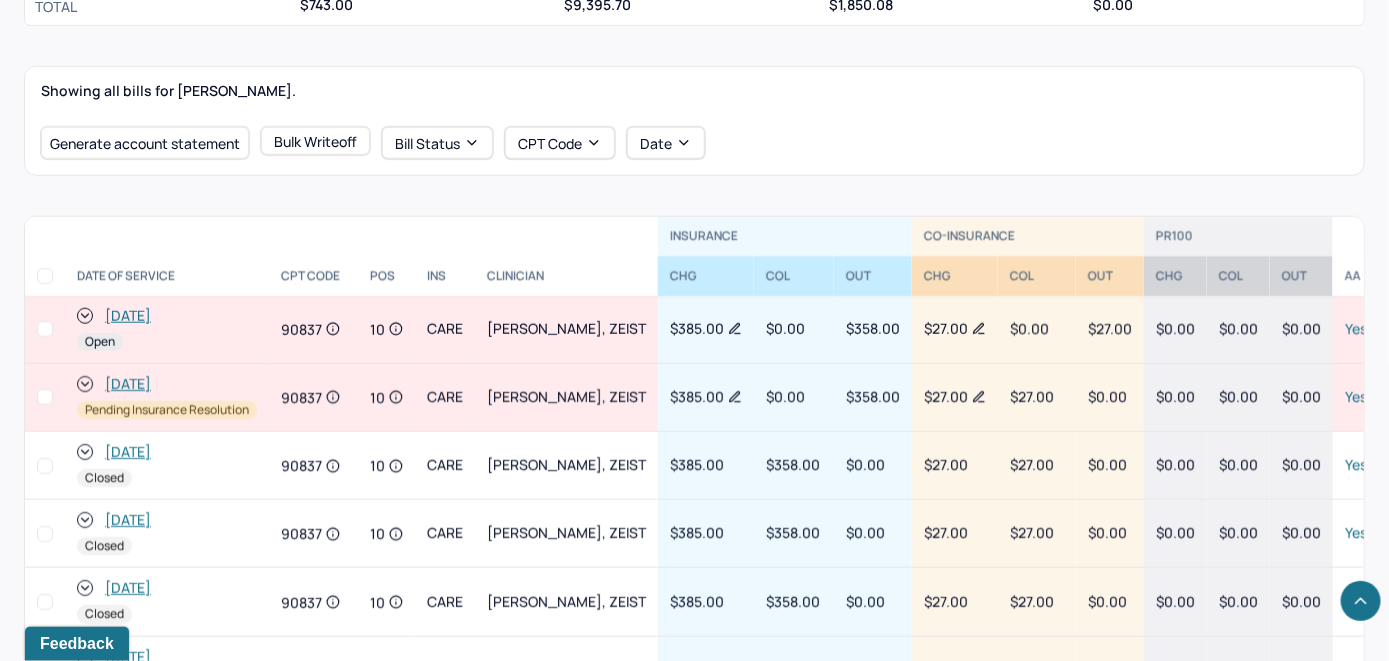 click on "[DATE]" at bounding box center [128, 316] 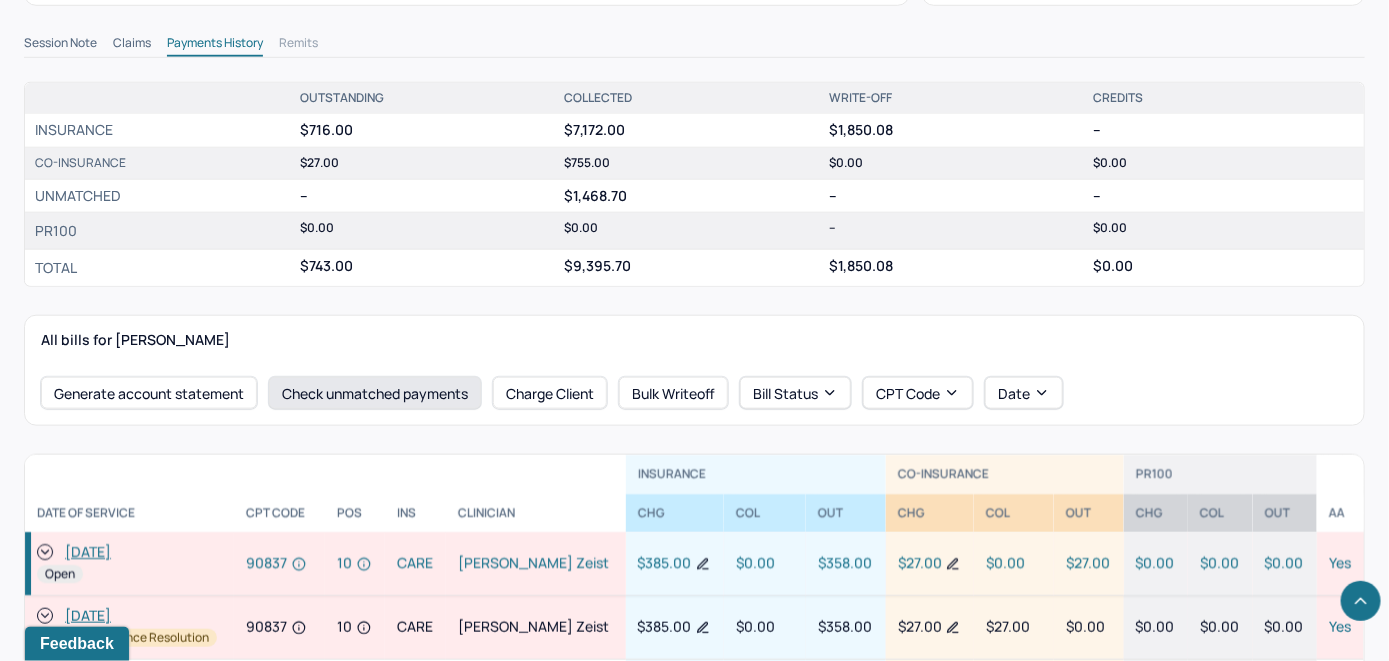 click on "Check unmatched payments" at bounding box center (375, 393) 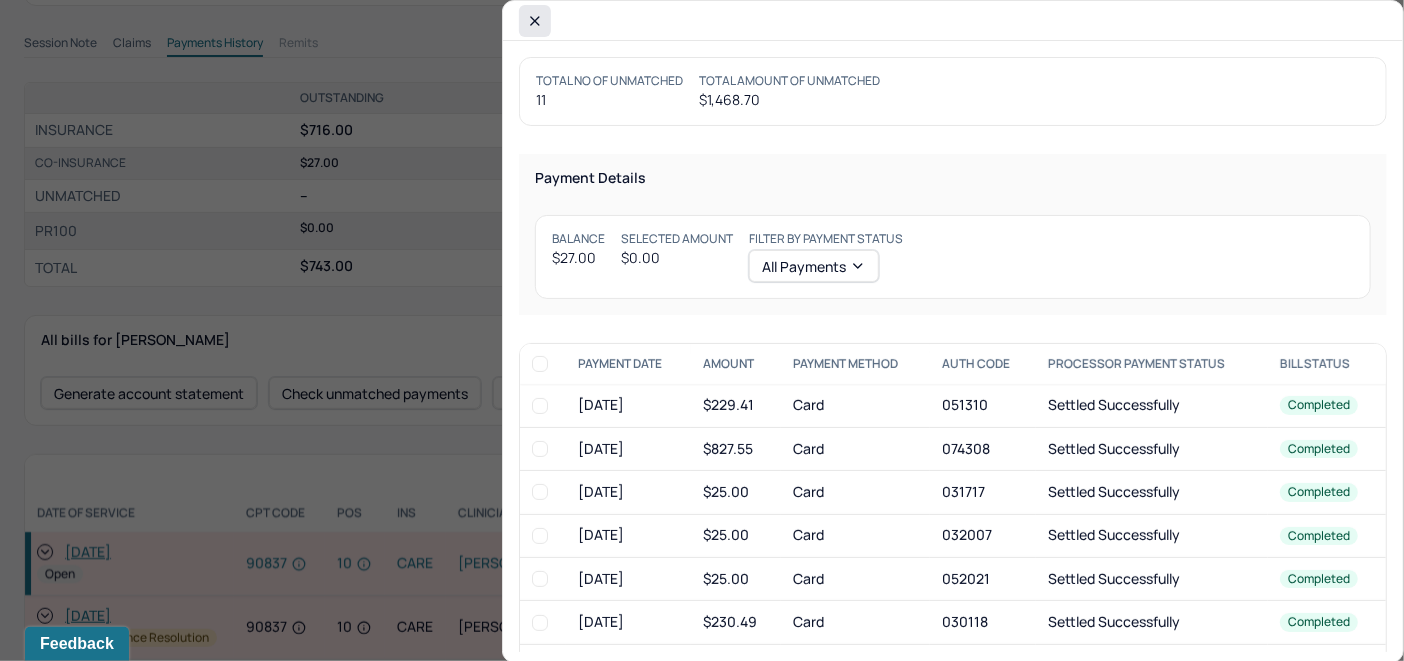 click at bounding box center [535, 21] 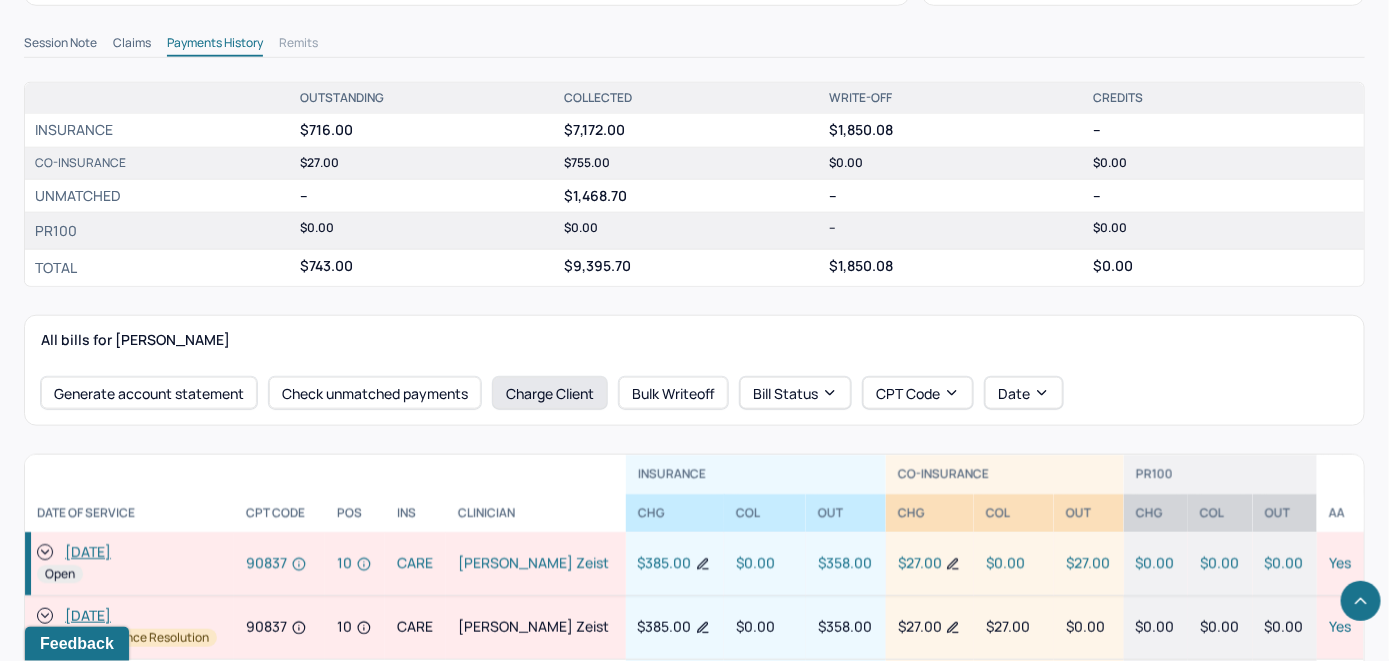 click on "Charge Client" at bounding box center (550, 393) 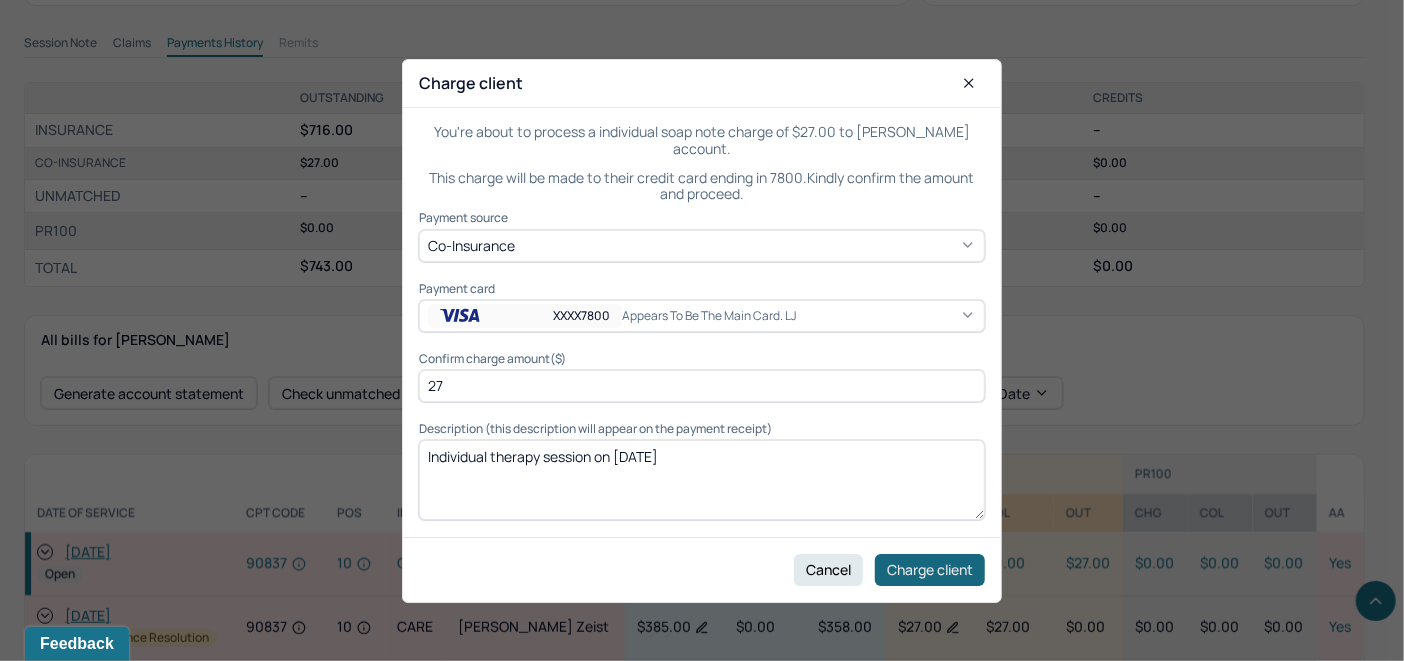 click on "Charge client" at bounding box center (930, 569) 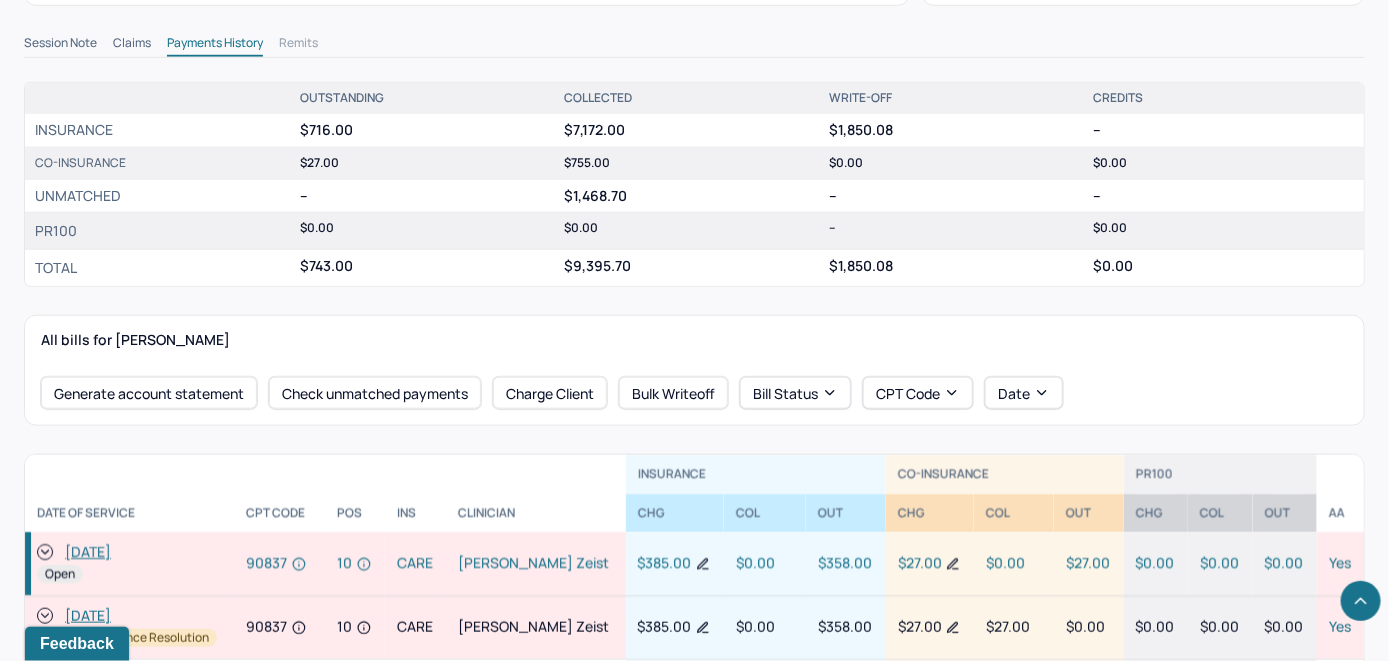 click at bounding box center [45, 552] 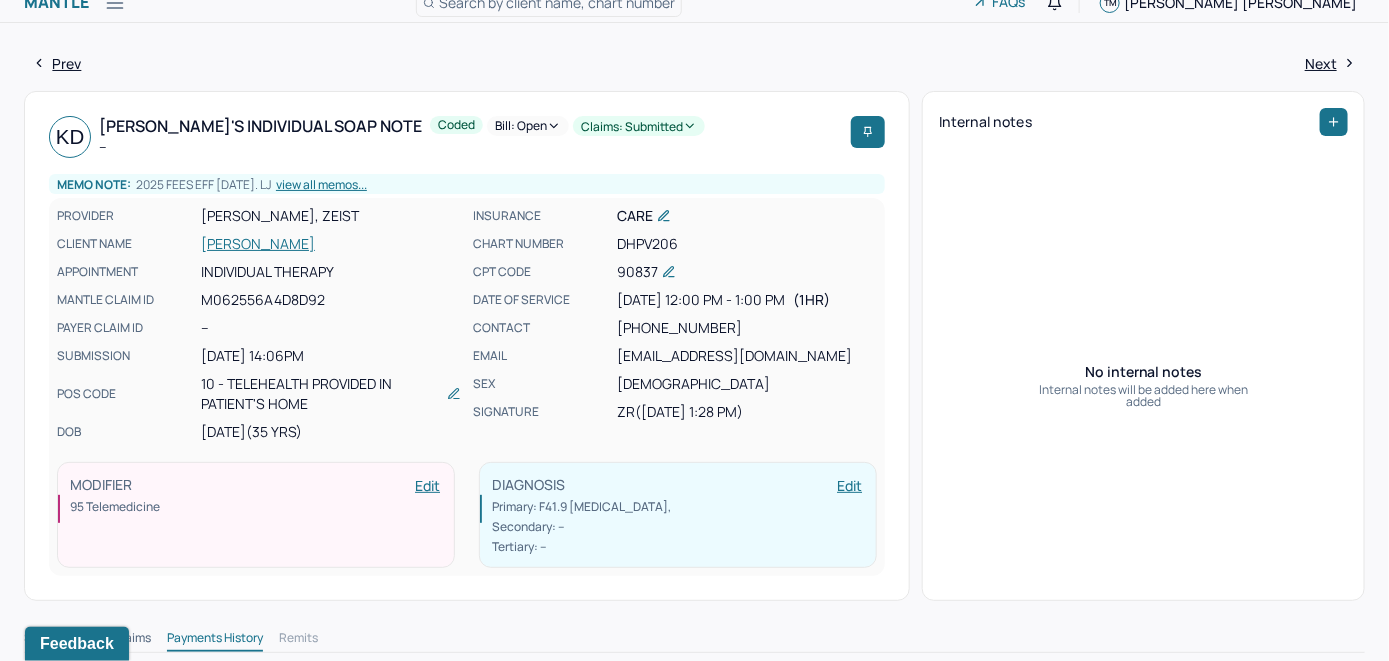 scroll, scrollTop: 0, scrollLeft: 0, axis: both 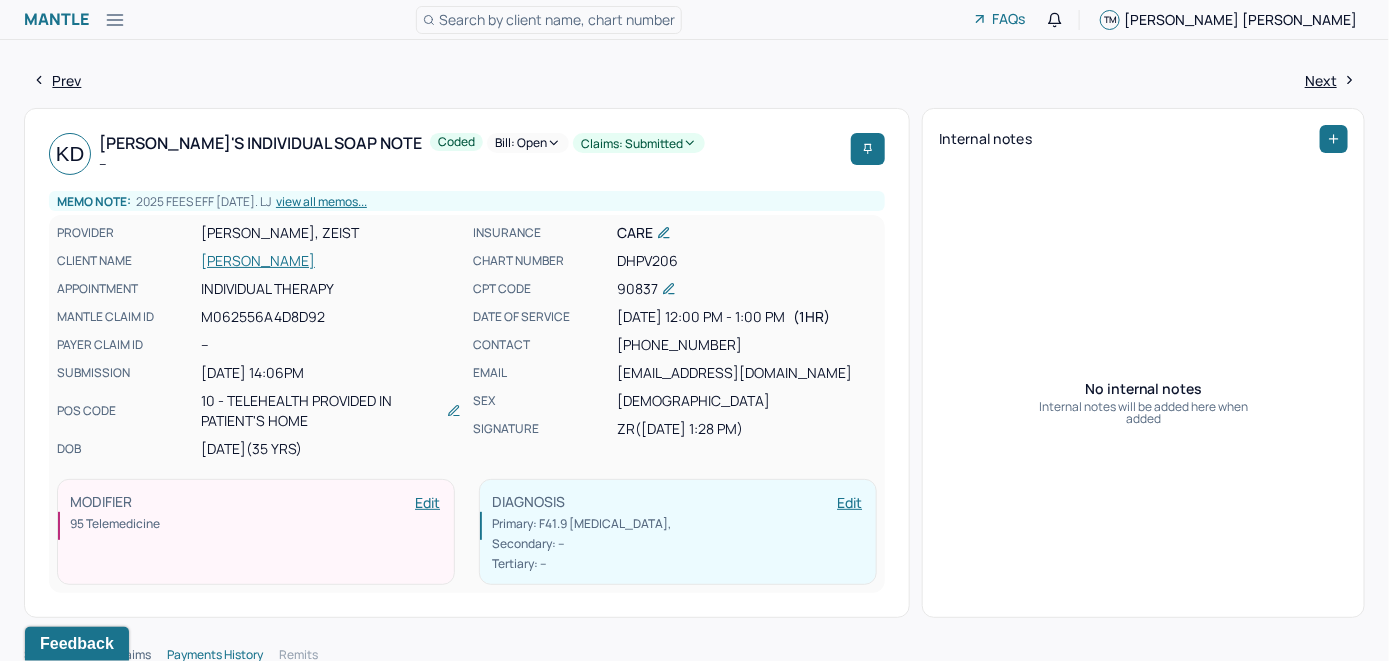 click on "Bill: Open" at bounding box center [528, 143] 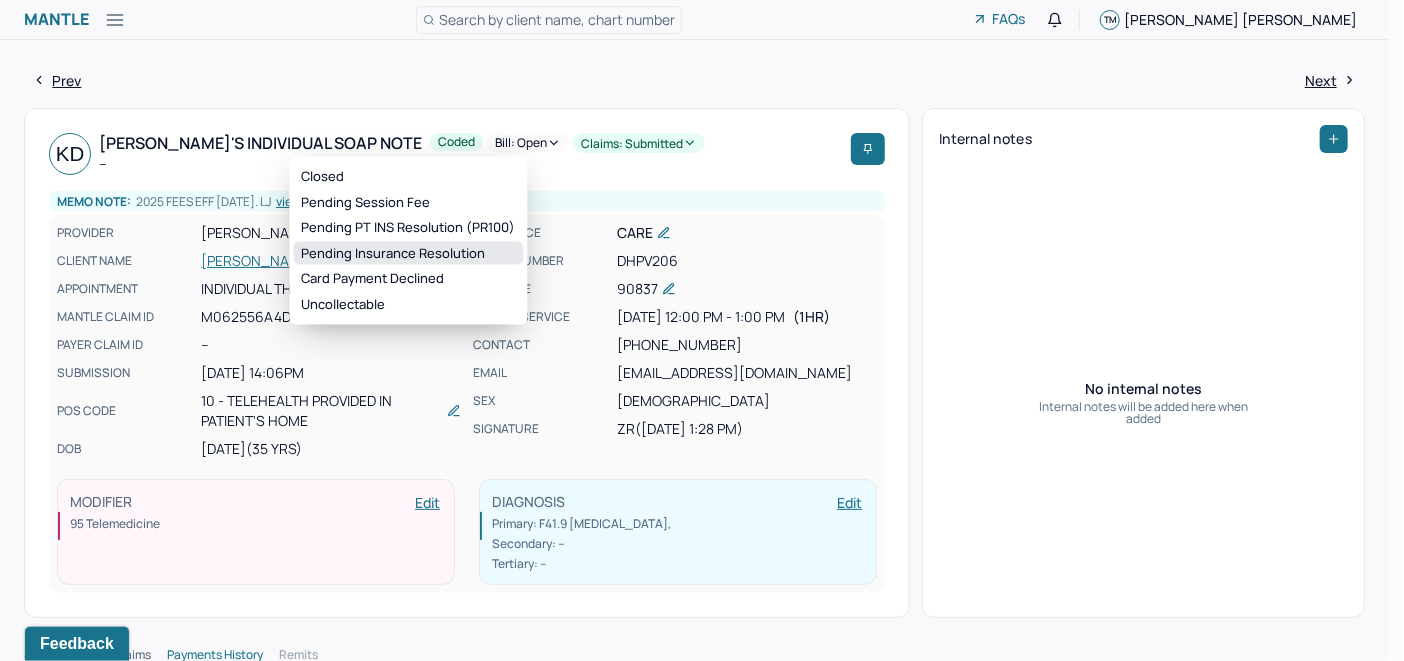 click on "Pending Insurance Resolution" at bounding box center (408, 253) 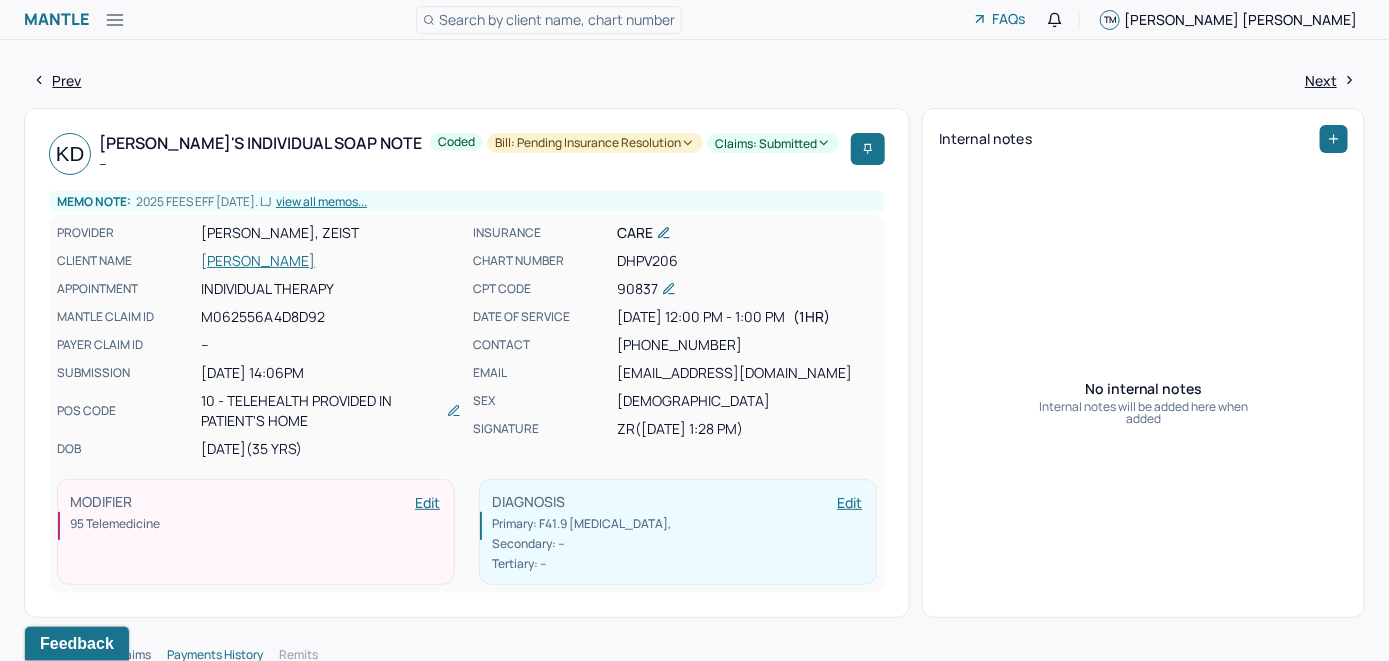 click on "Search by client name, chart number" at bounding box center [557, 19] 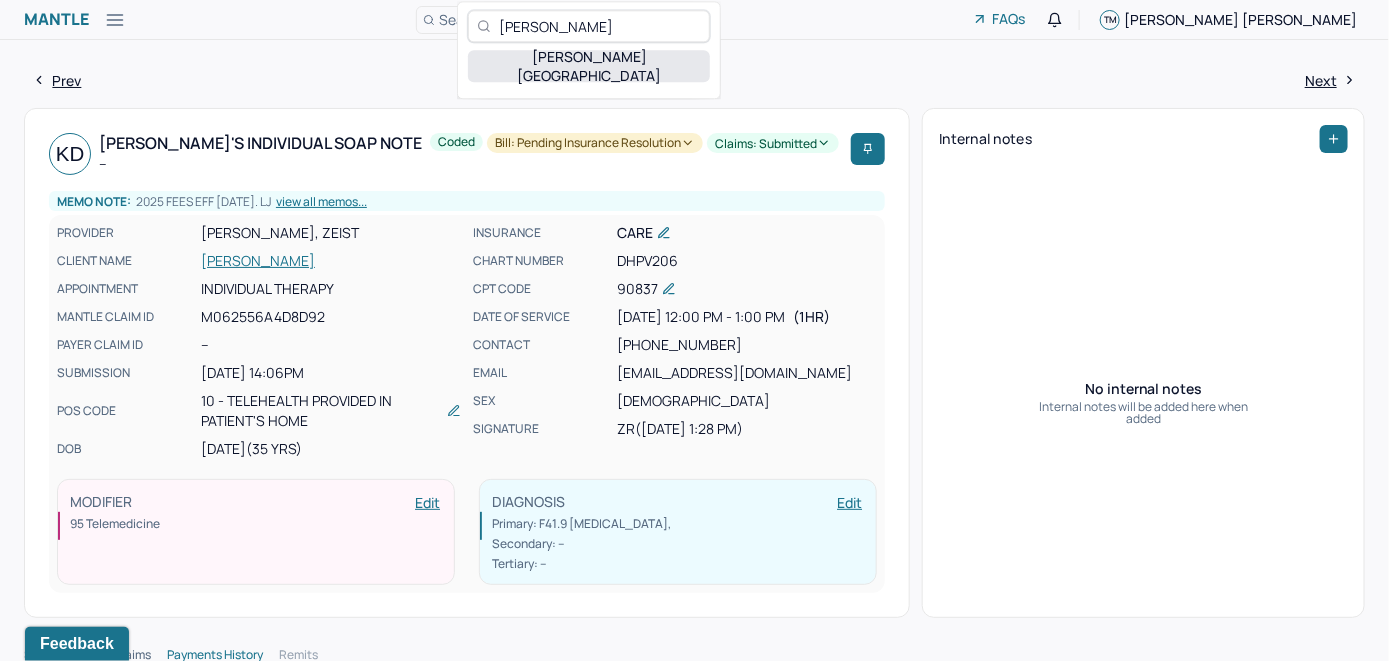 type on "[PERSON_NAME]" 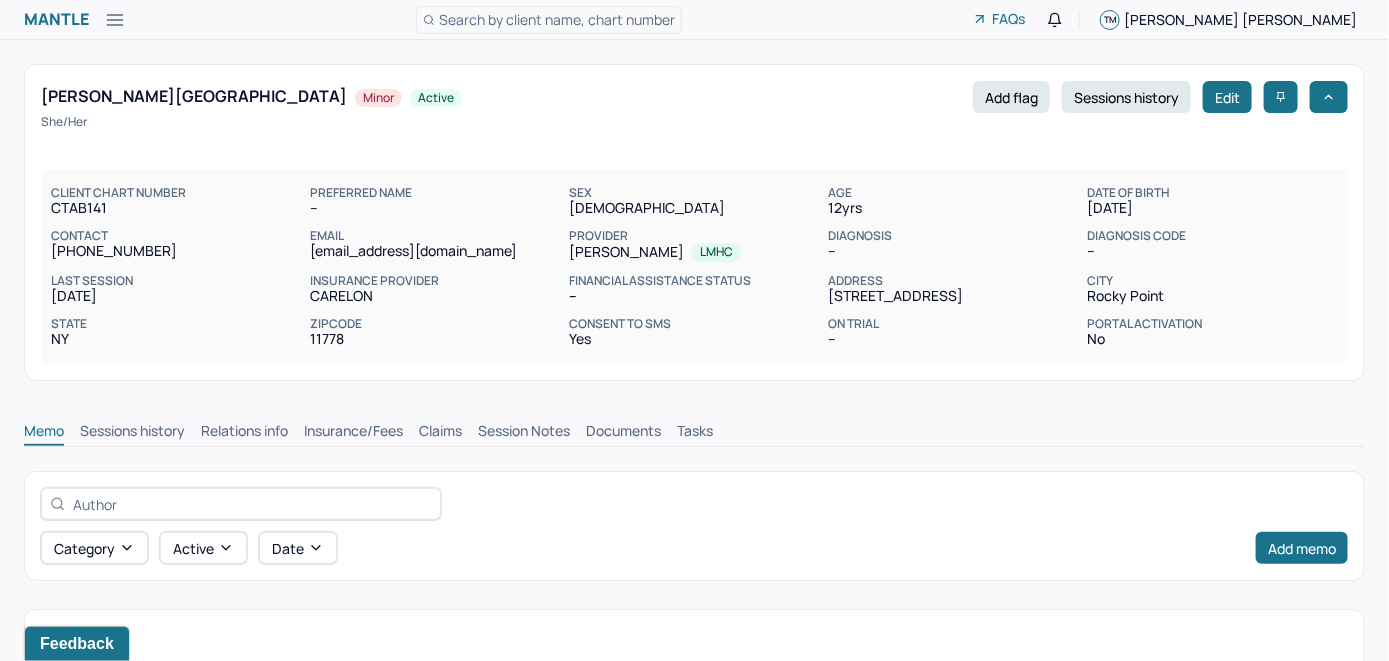 scroll, scrollTop: 0, scrollLeft: 0, axis: both 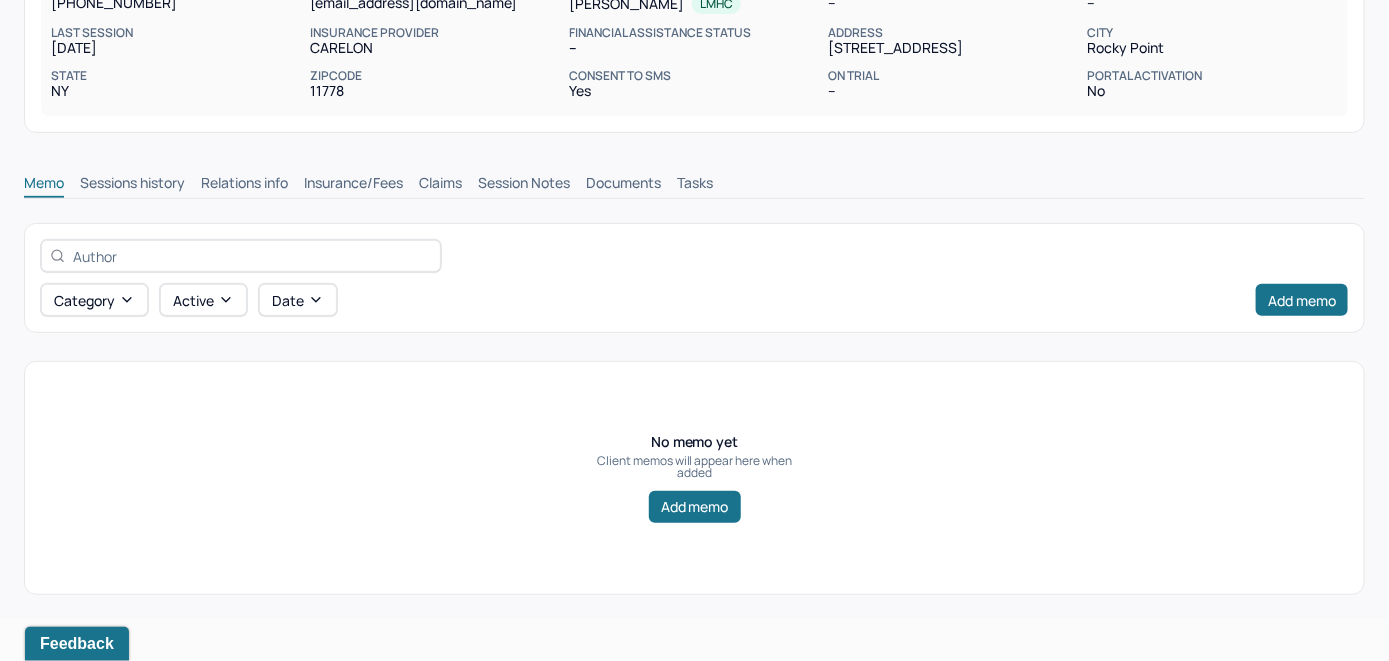 click on "Insurance/Fees" at bounding box center (353, 185) 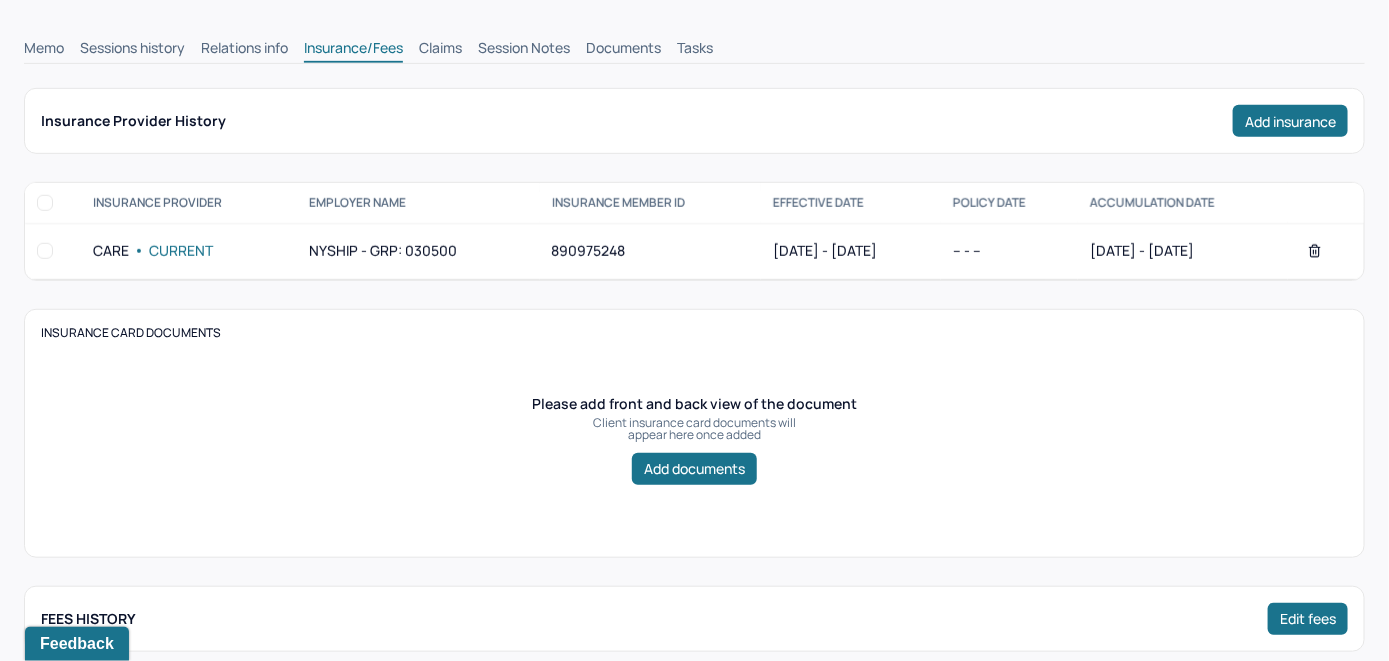 scroll, scrollTop: 348, scrollLeft: 0, axis: vertical 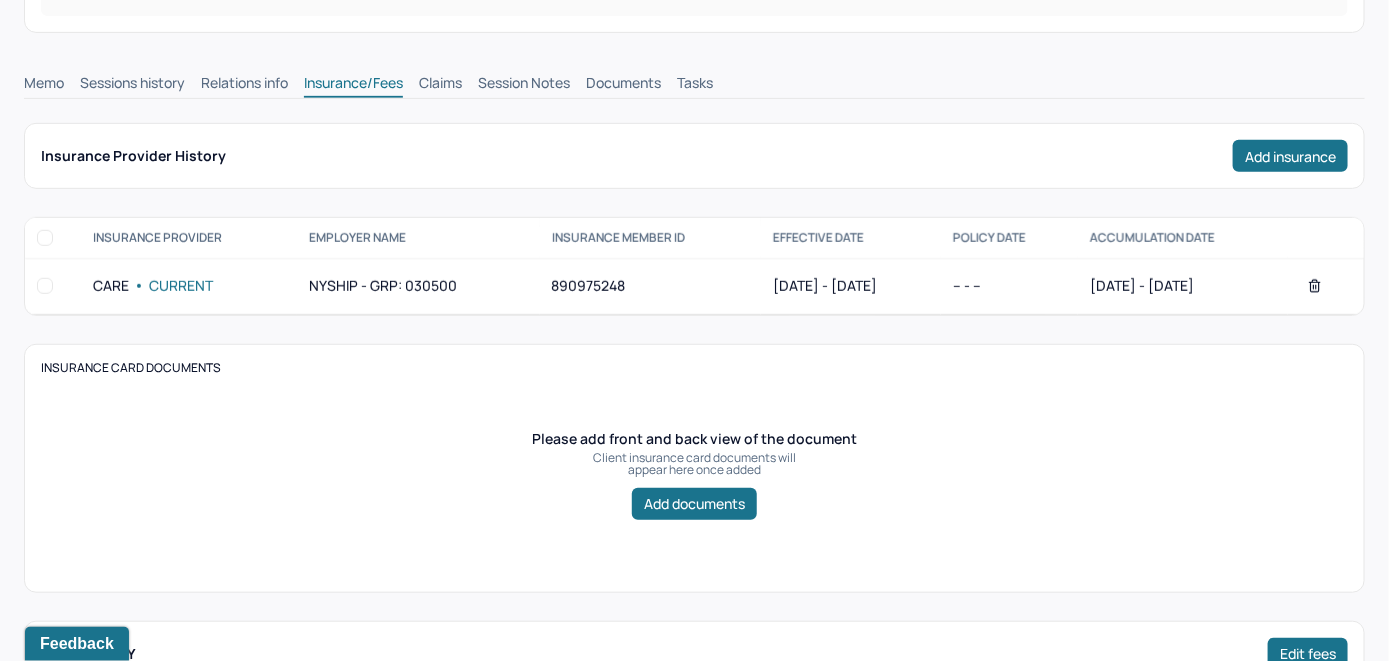 click on "Claims" at bounding box center [440, 85] 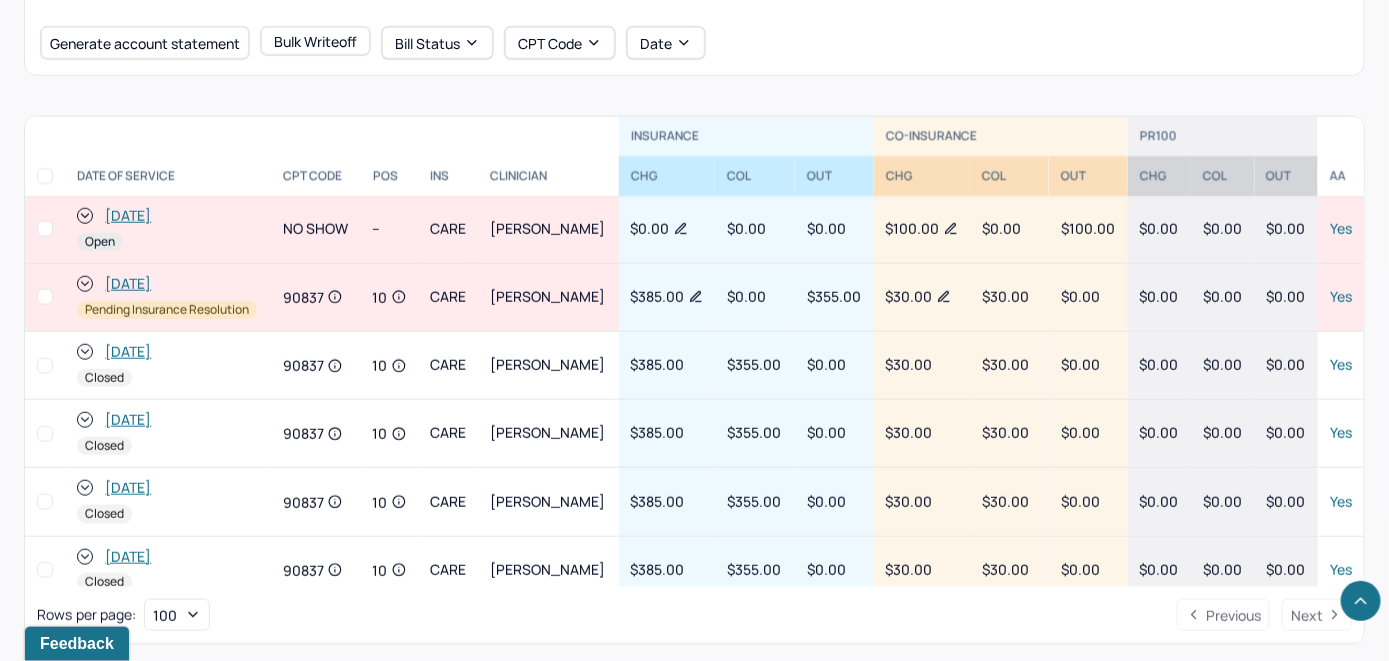 scroll, scrollTop: 756, scrollLeft: 0, axis: vertical 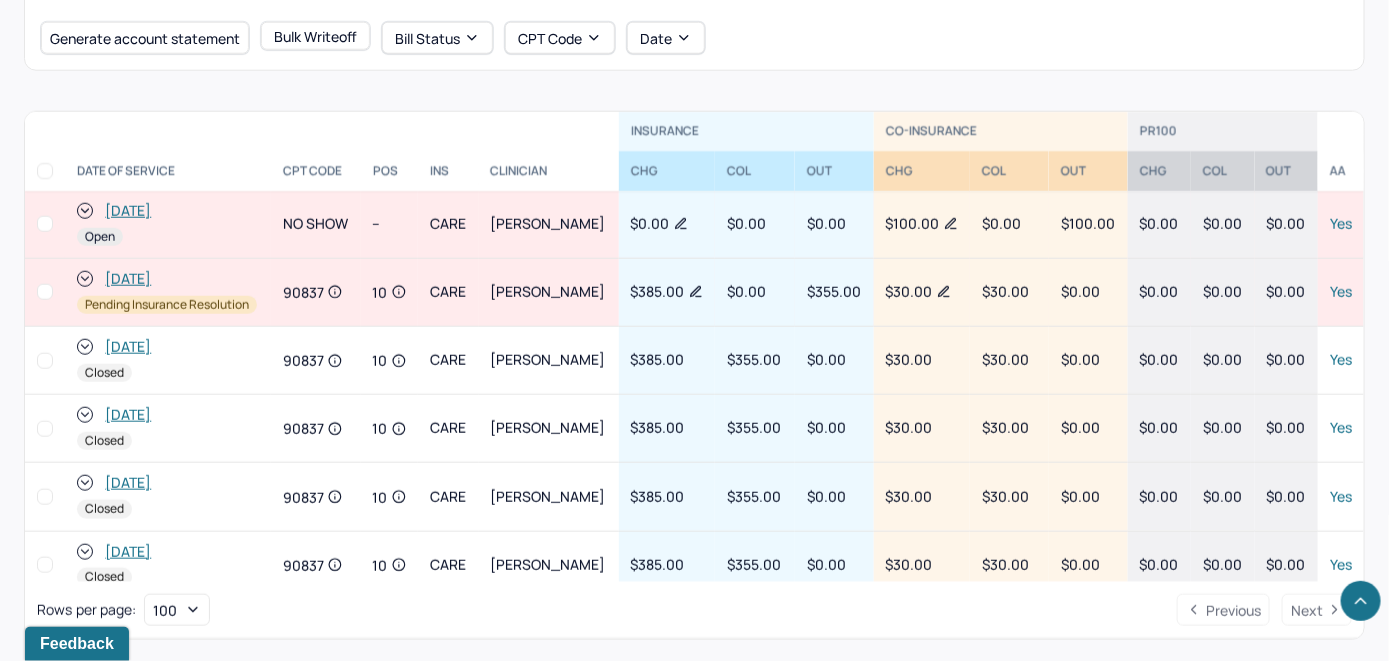 click on "Rows per page : 100 Previous Next" at bounding box center (694, 610) 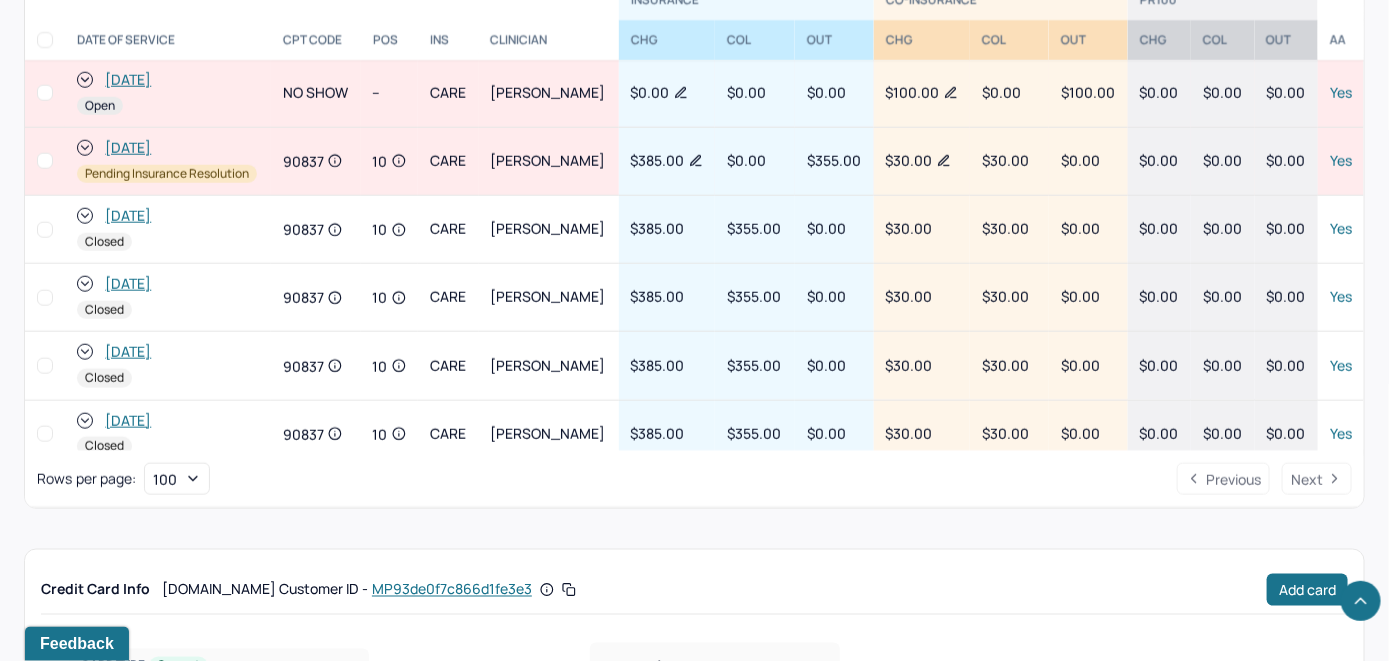 scroll, scrollTop: 885, scrollLeft: 0, axis: vertical 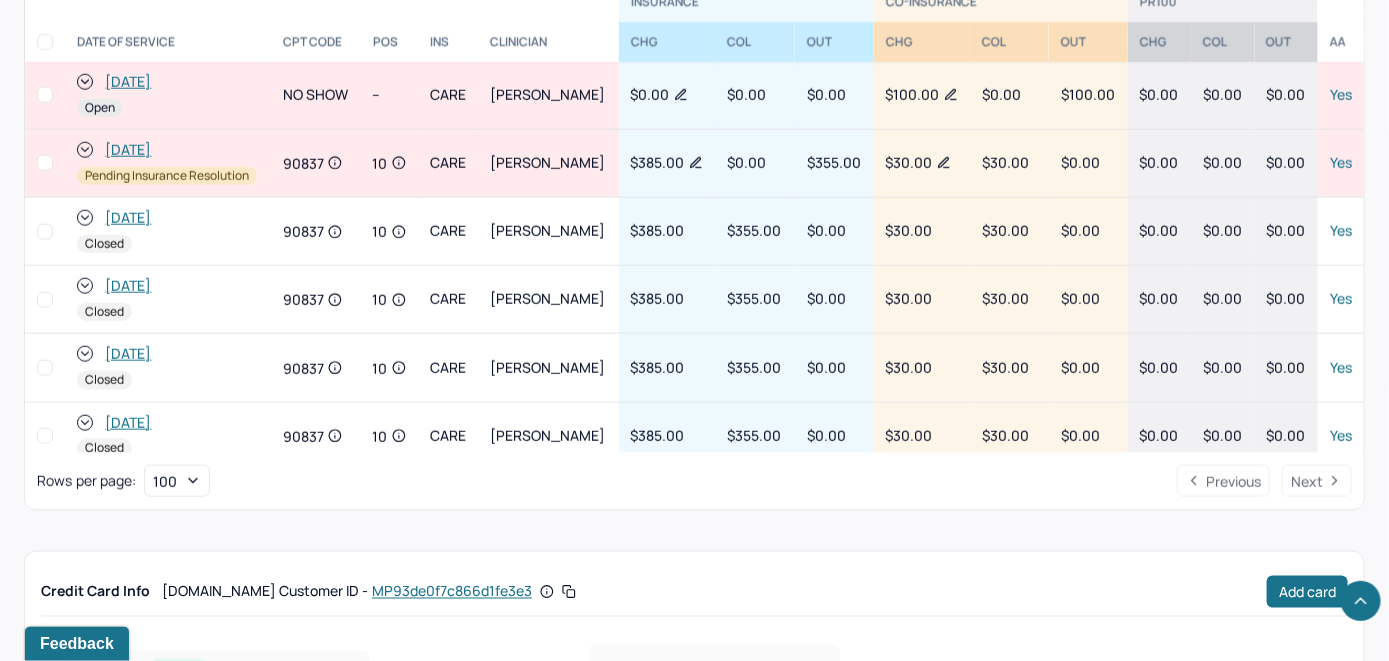 click on "[DATE]" at bounding box center [128, 82] 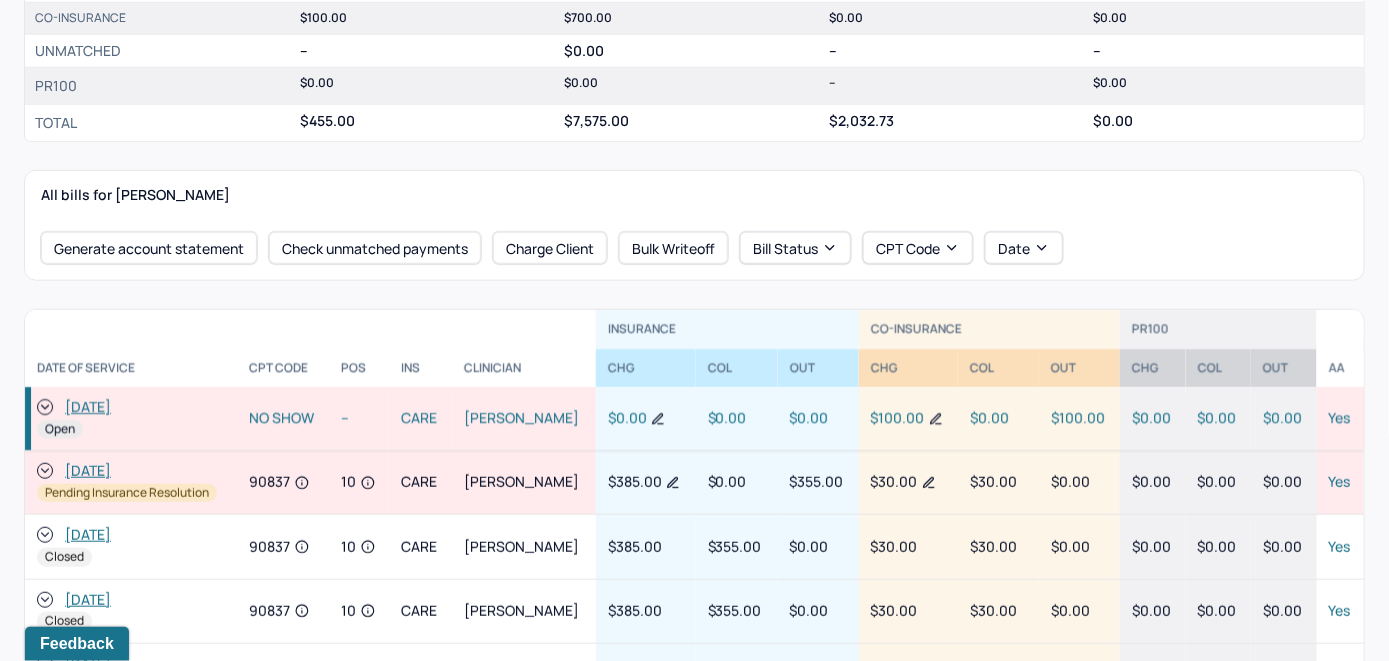 scroll, scrollTop: 600, scrollLeft: 0, axis: vertical 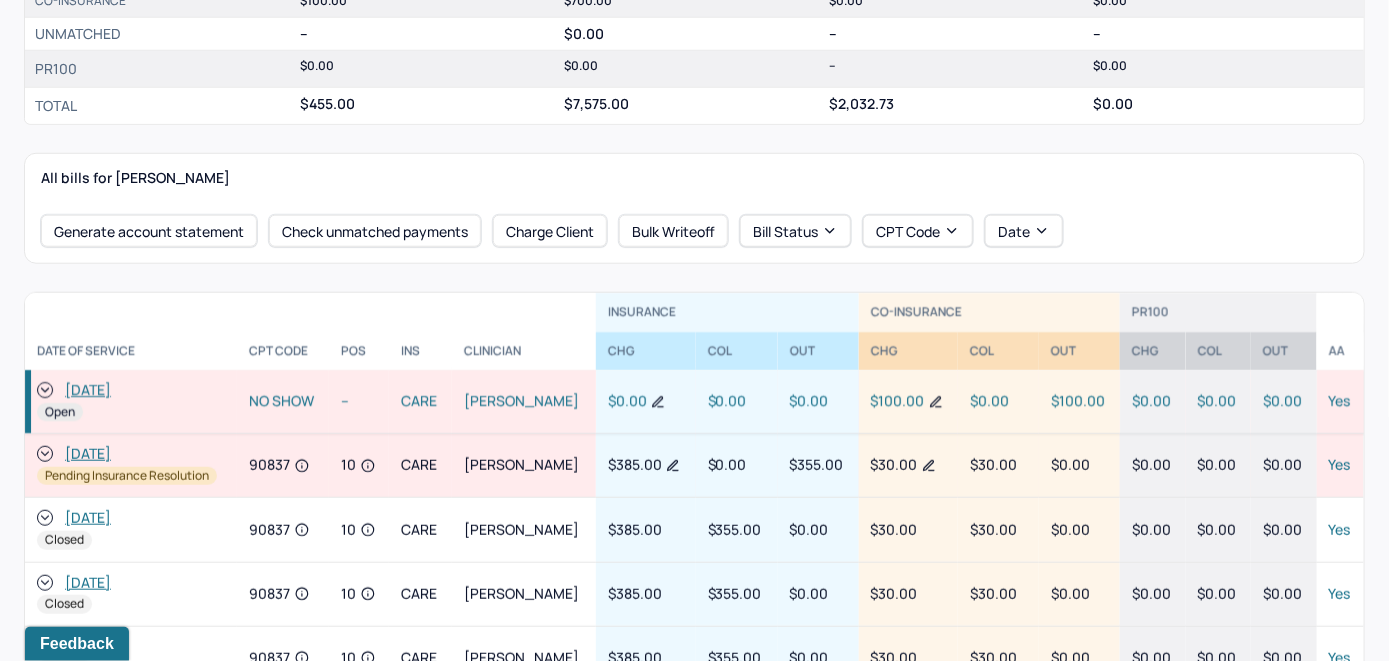 click on "[DATE]" at bounding box center (88, 390) 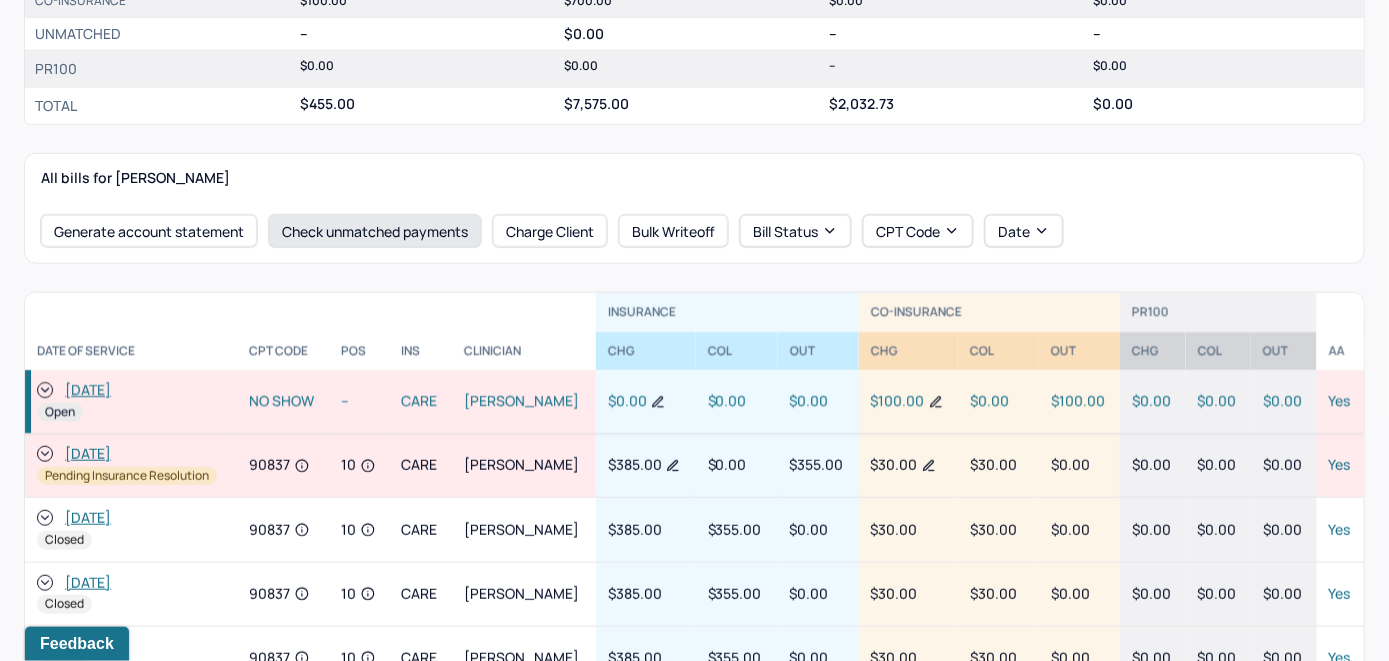 click on "Check unmatched payments" at bounding box center (375, 231) 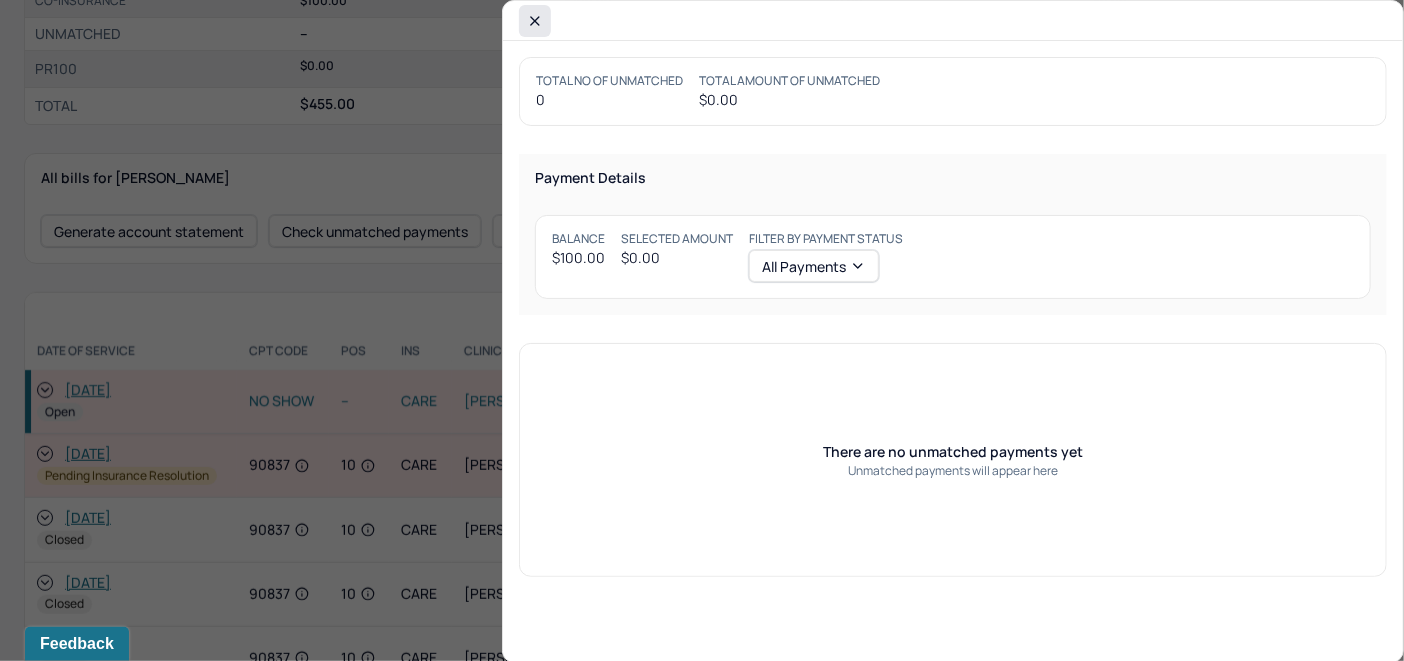 click at bounding box center (535, 21) 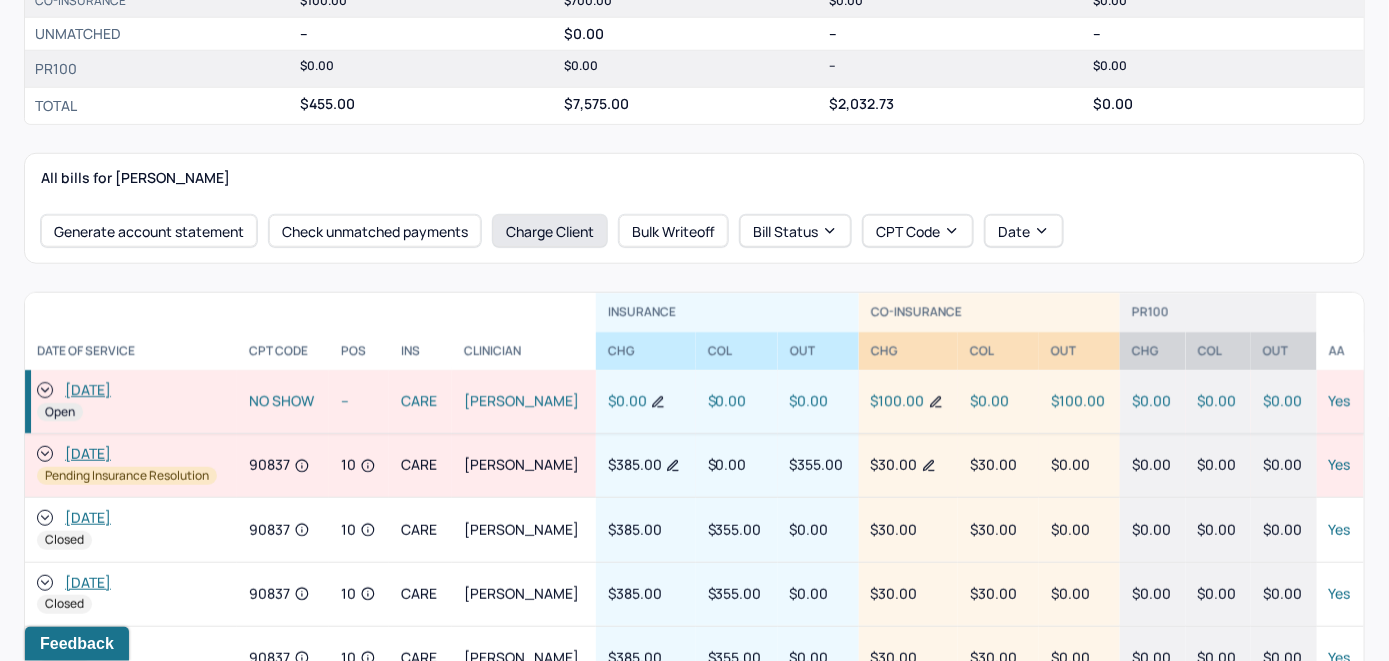 click on "Charge Client" at bounding box center [550, 231] 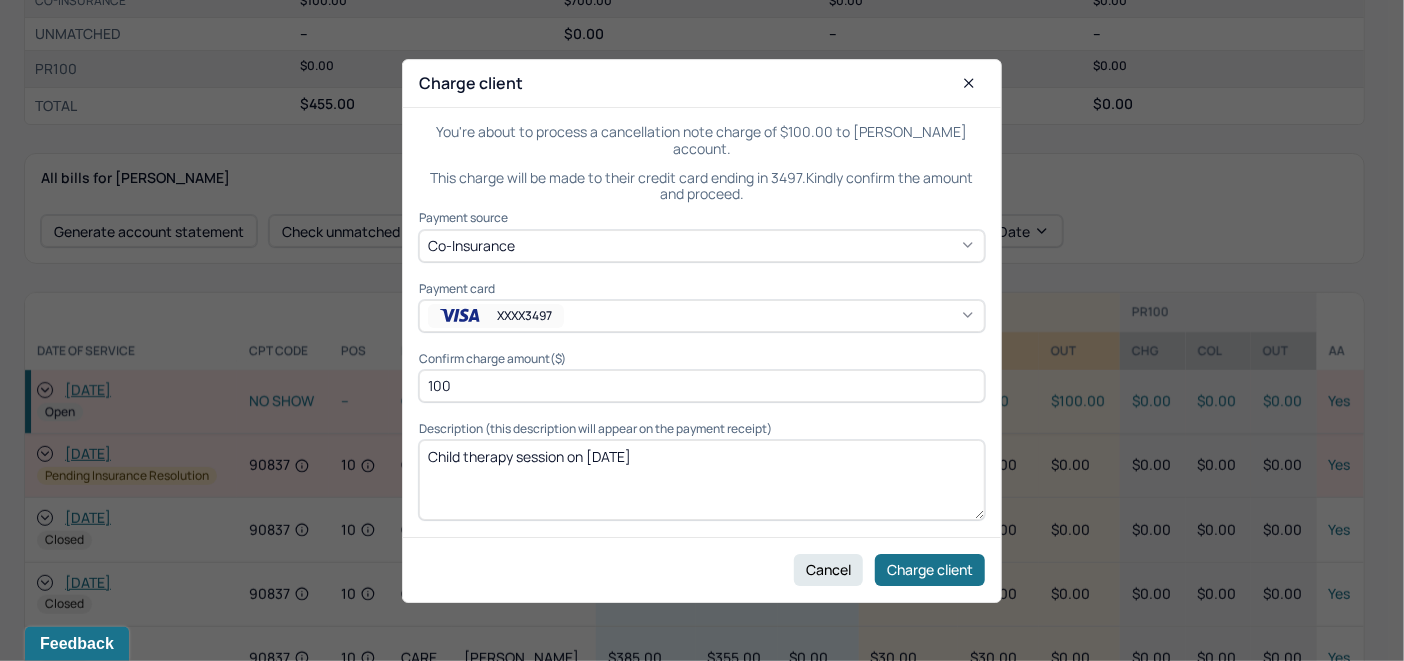 click on "Child therapy session on [DATE]" at bounding box center (702, 480) 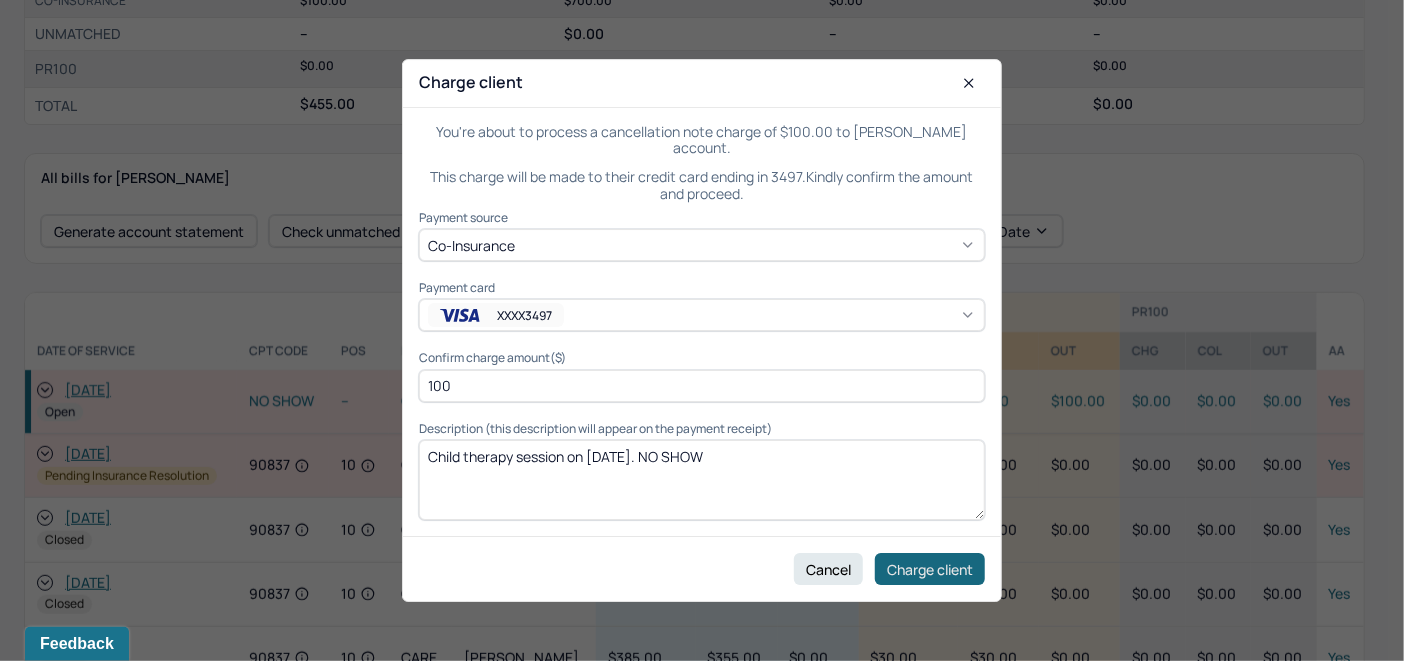 type on "Child therapy session on [DATE]. NO SHOW" 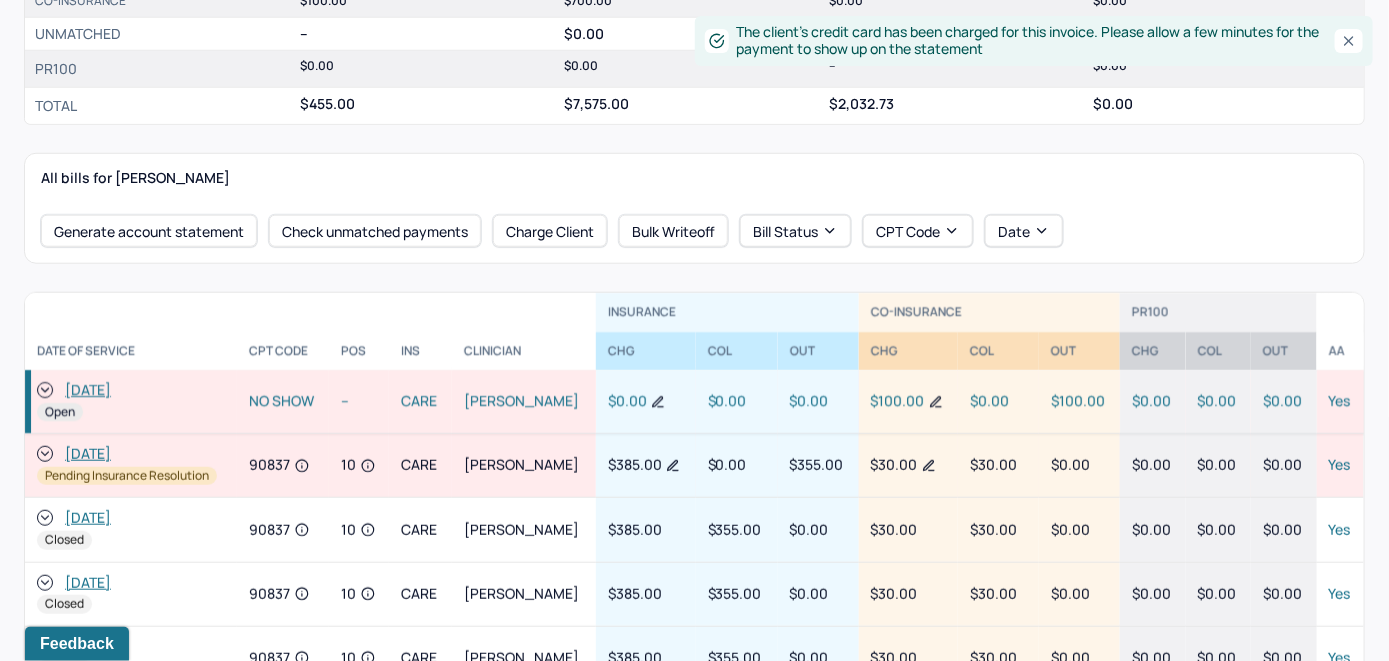 click 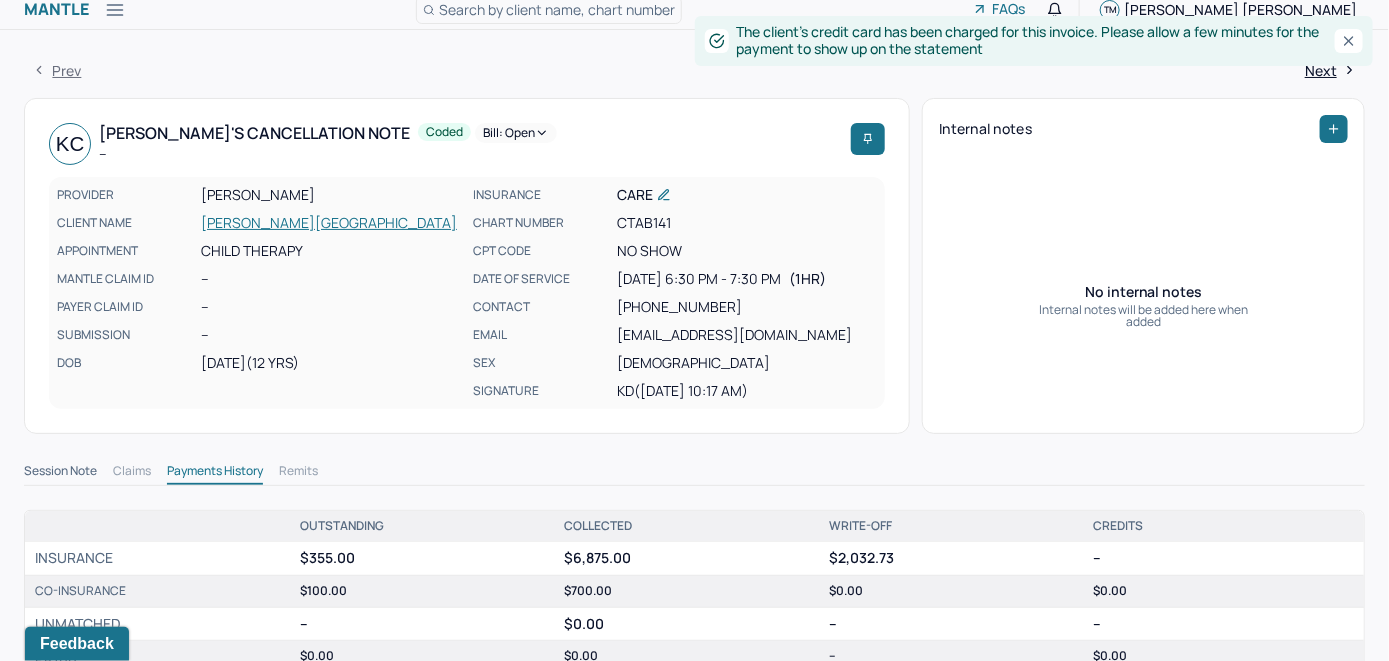 scroll, scrollTop: 0, scrollLeft: 0, axis: both 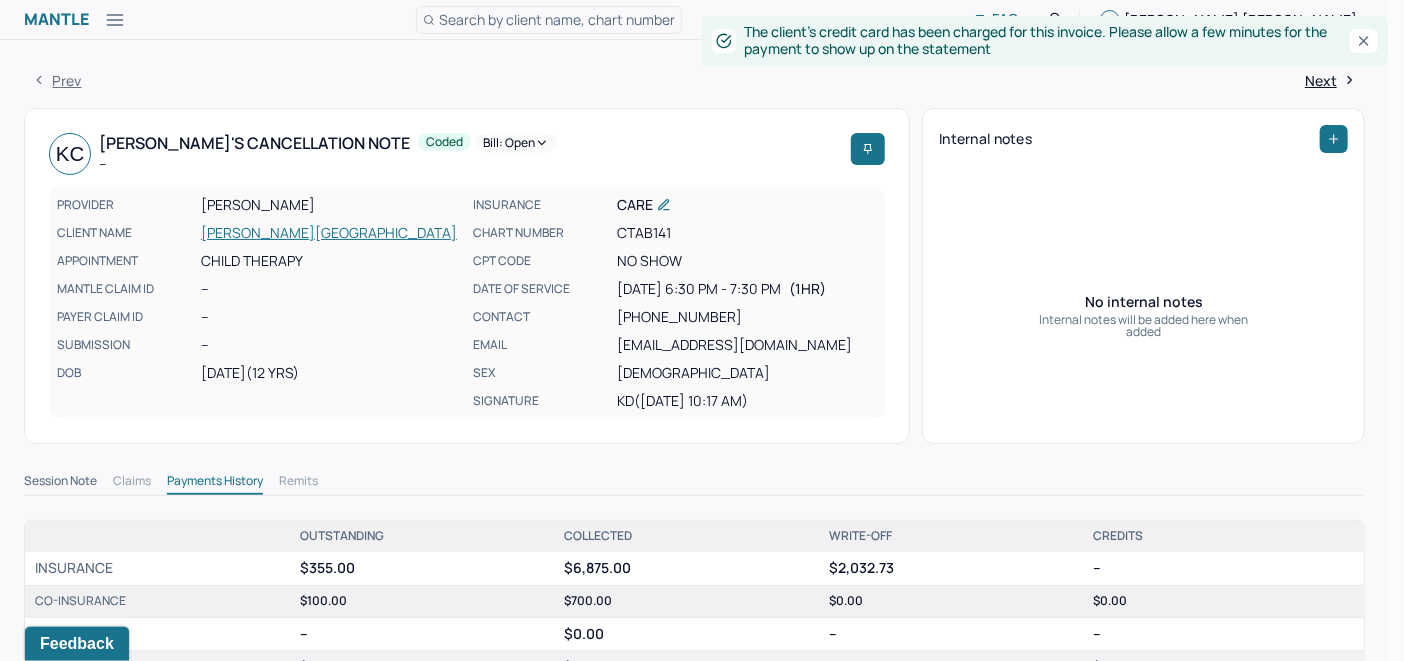 click 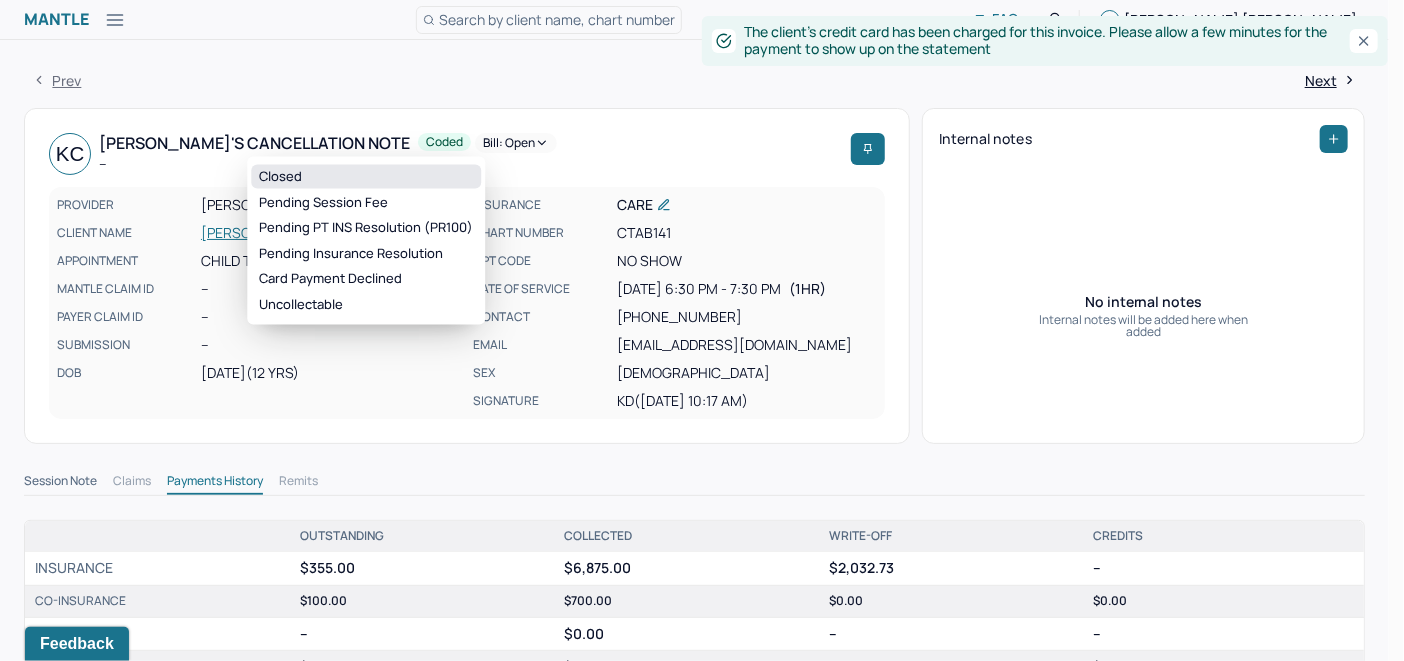 click on "Closed" at bounding box center [366, 177] 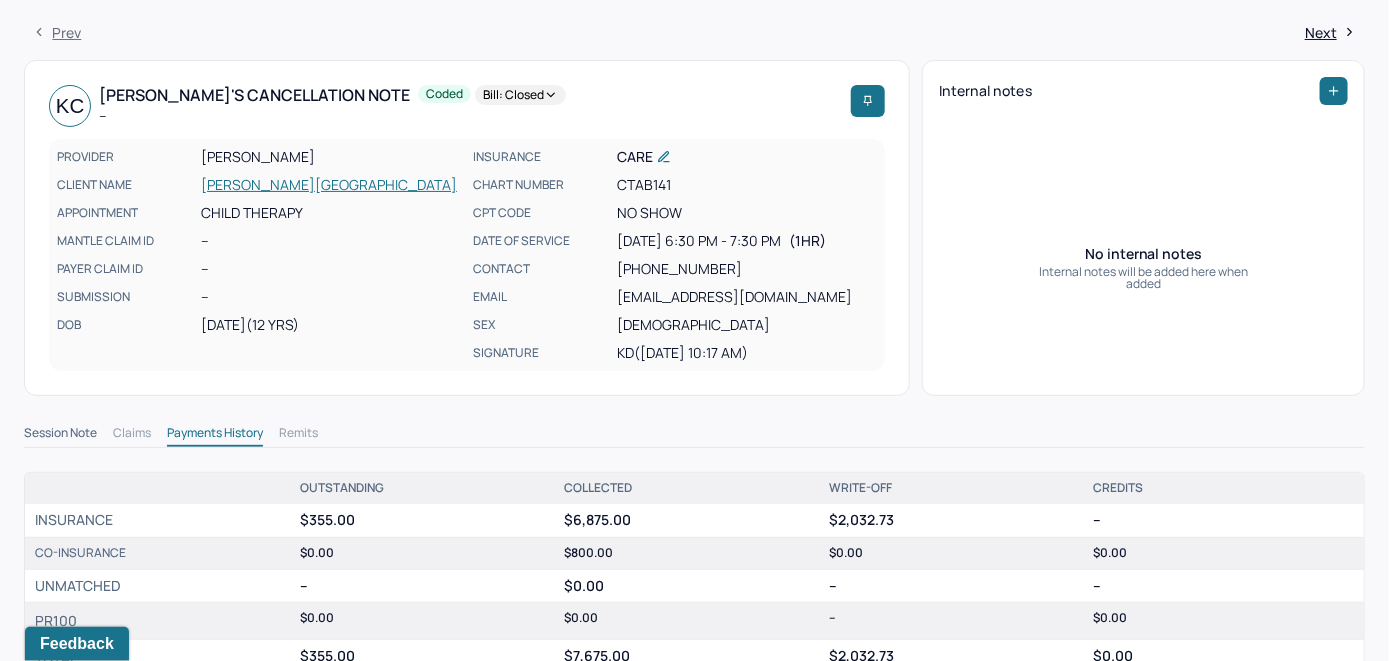 scroll, scrollTop: 0, scrollLeft: 0, axis: both 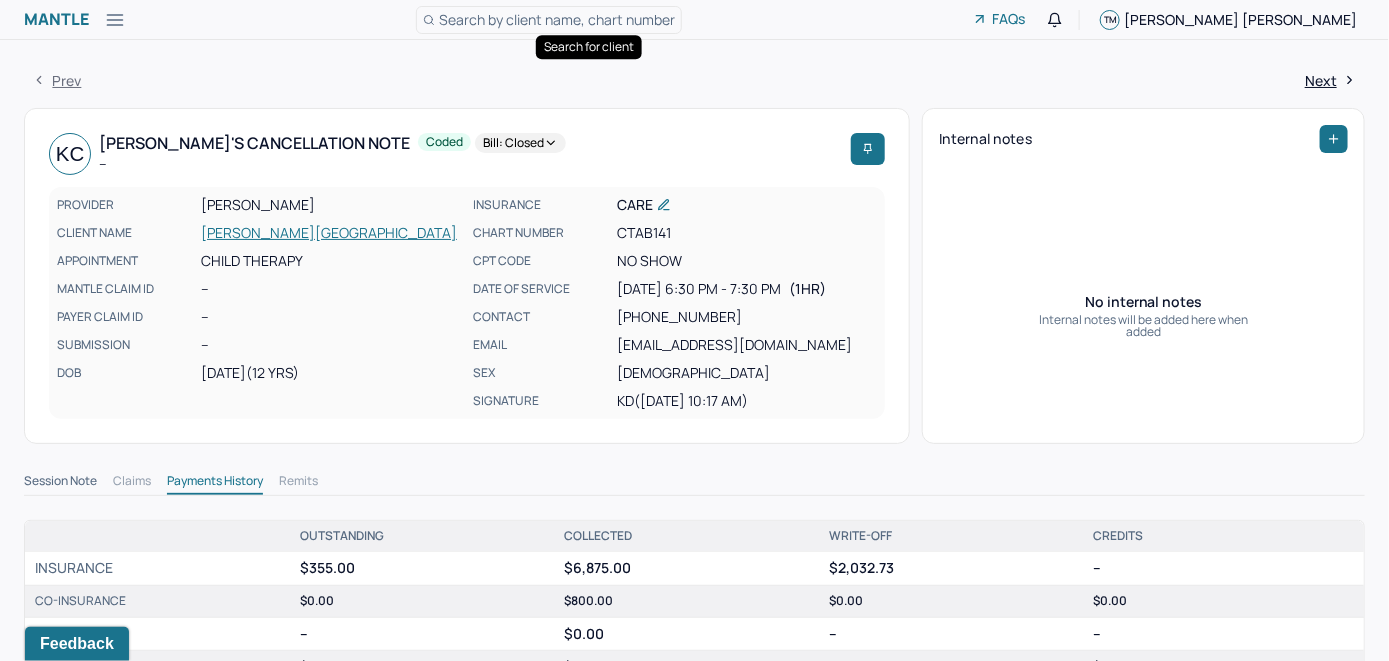 click on "Search by client name, chart number" at bounding box center [557, 19] 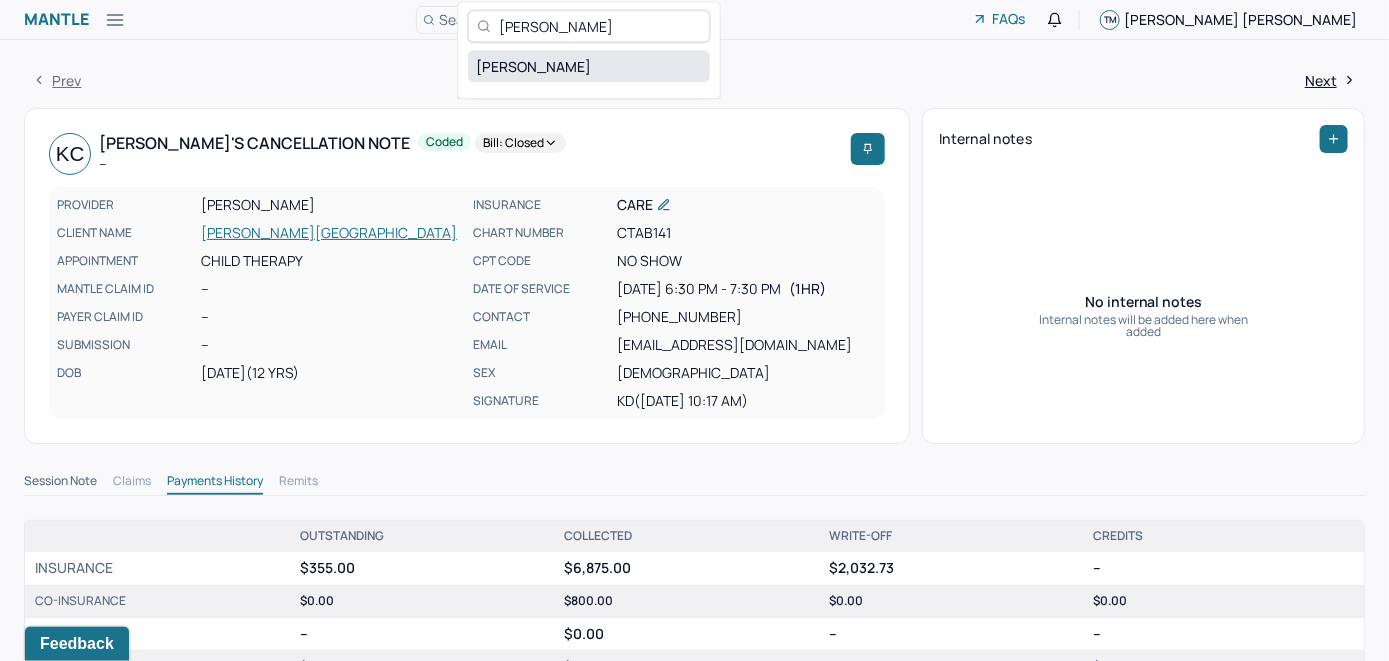 type on "[PERSON_NAME]" 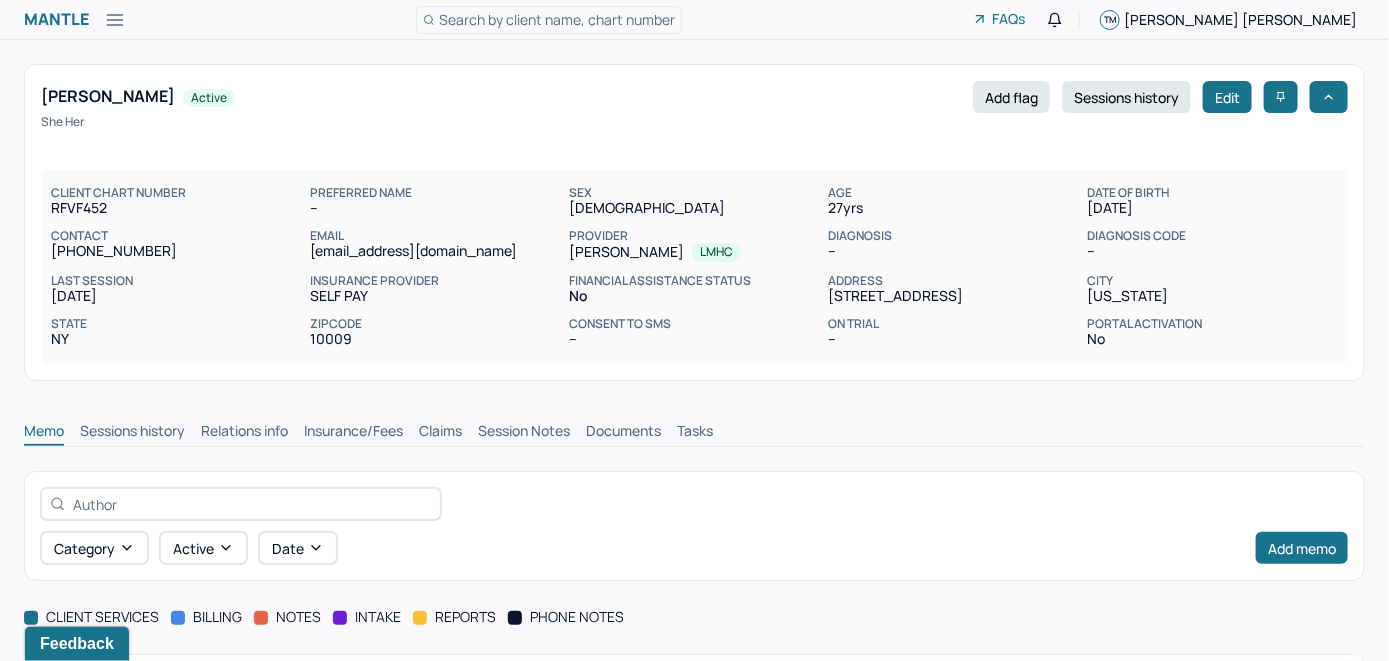 scroll, scrollTop: 0, scrollLeft: 0, axis: both 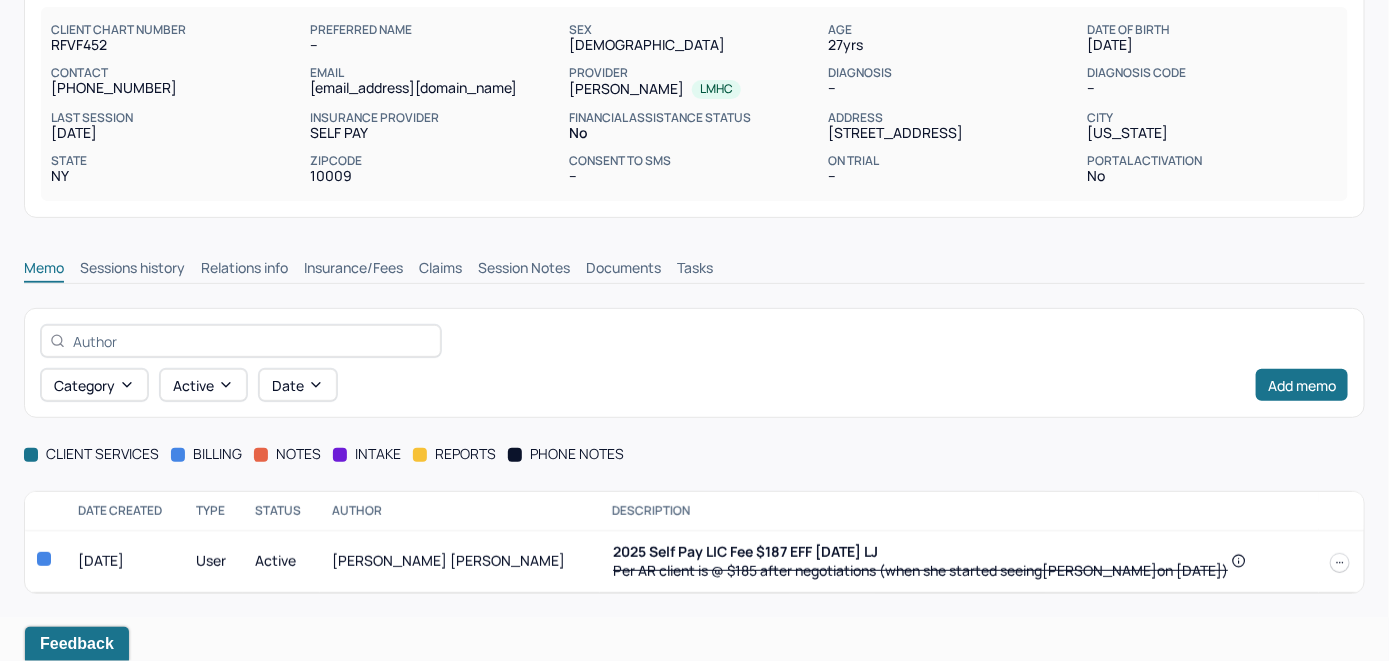 click on "Insurance/Fees" at bounding box center (353, 270) 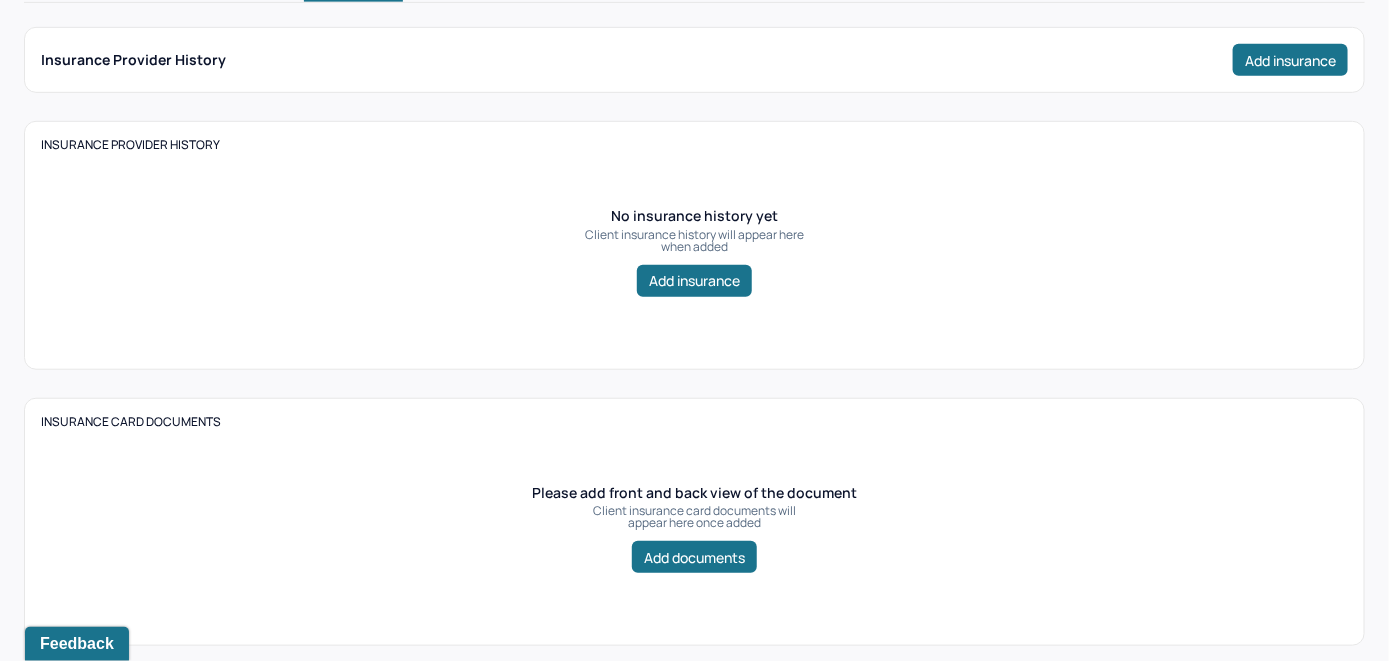 scroll, scrollTop: 363, scrollLeft: 0, axis: vertical 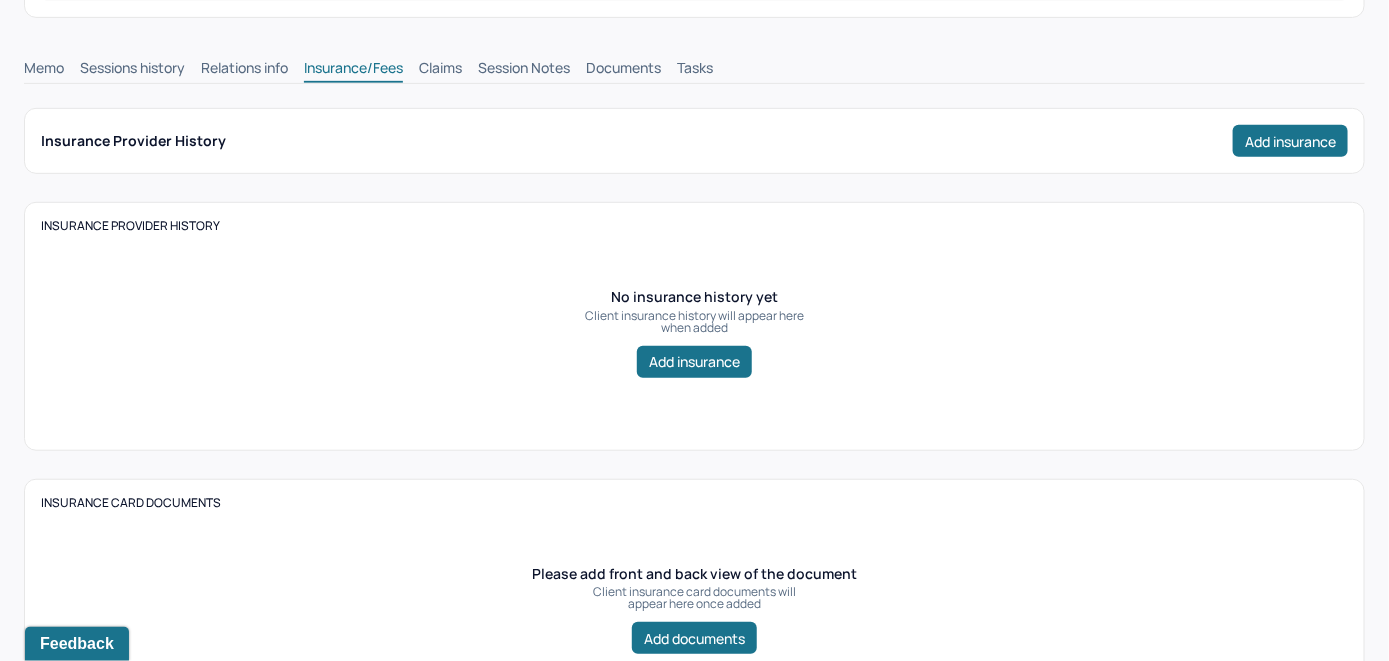 click on "Claims" at bounding box center [440, 70] 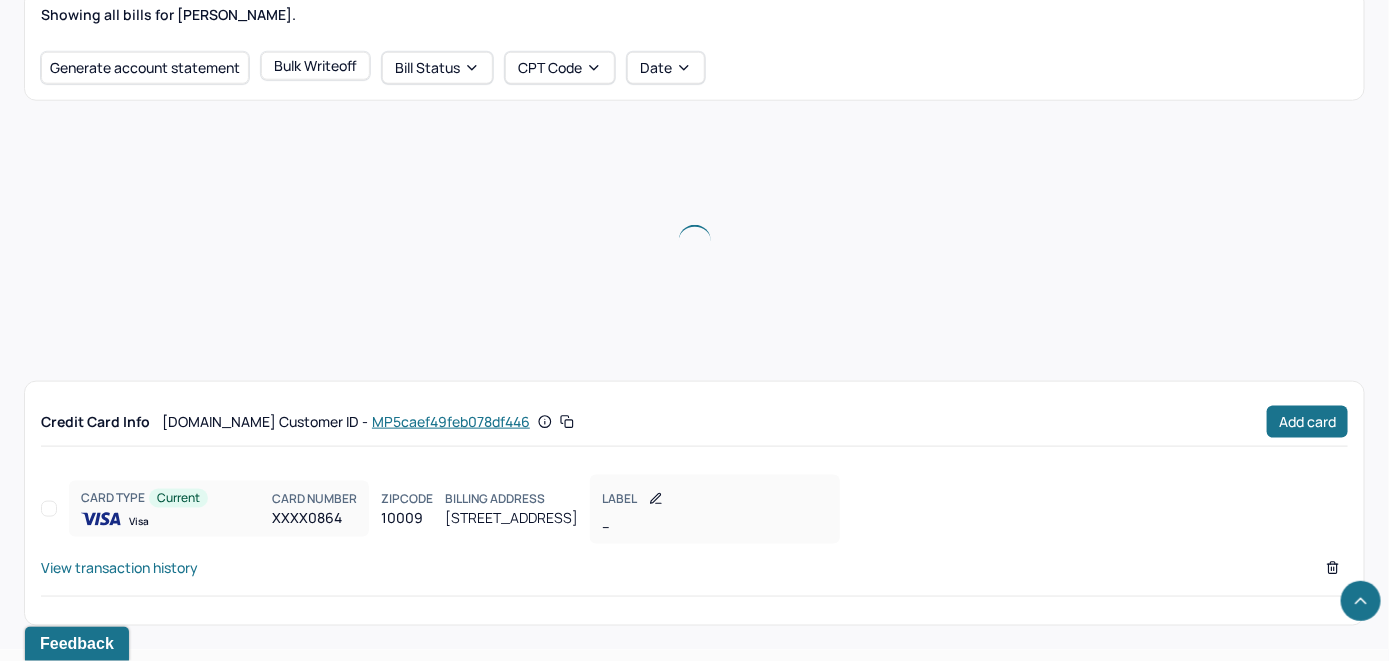 scroll, scrollTop: 751, scrollLeft: 0, axis: vertical 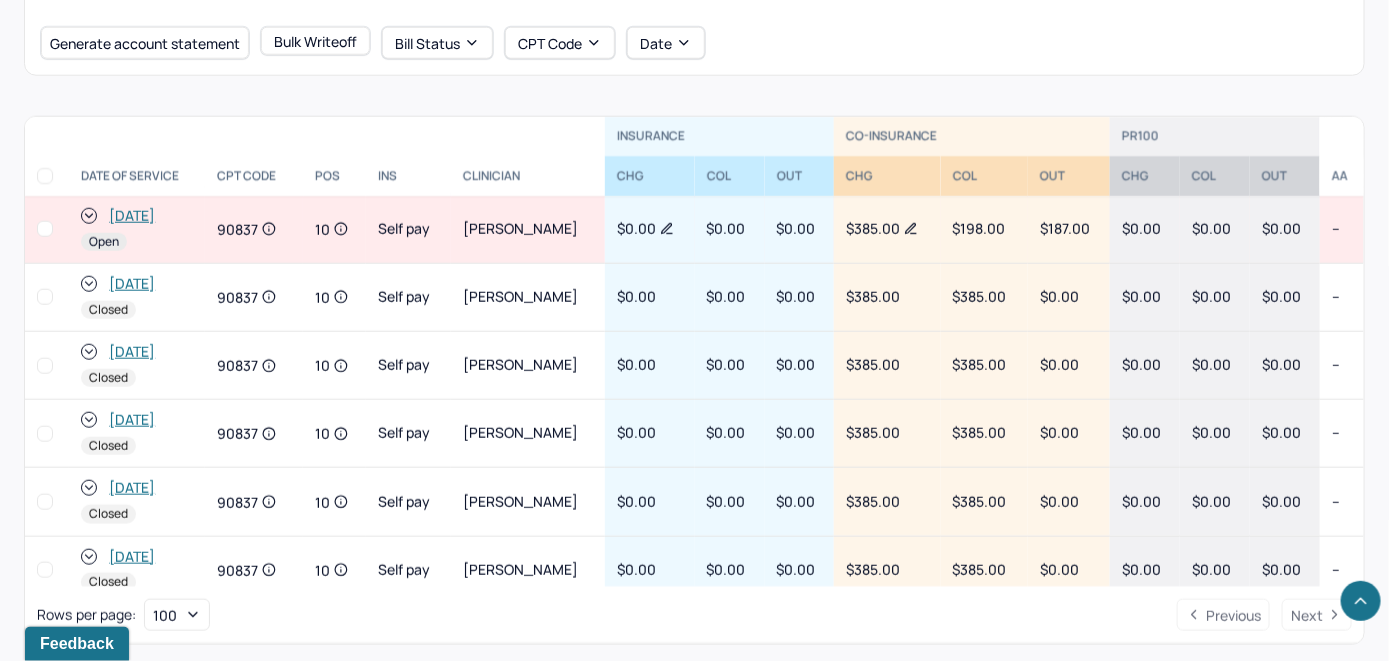 click on "Showing all bills for [PERSON_NAME].  Generate account statement Bulk Writeoff Bill Status CPT Code Date" at bounding box center [694, 21] 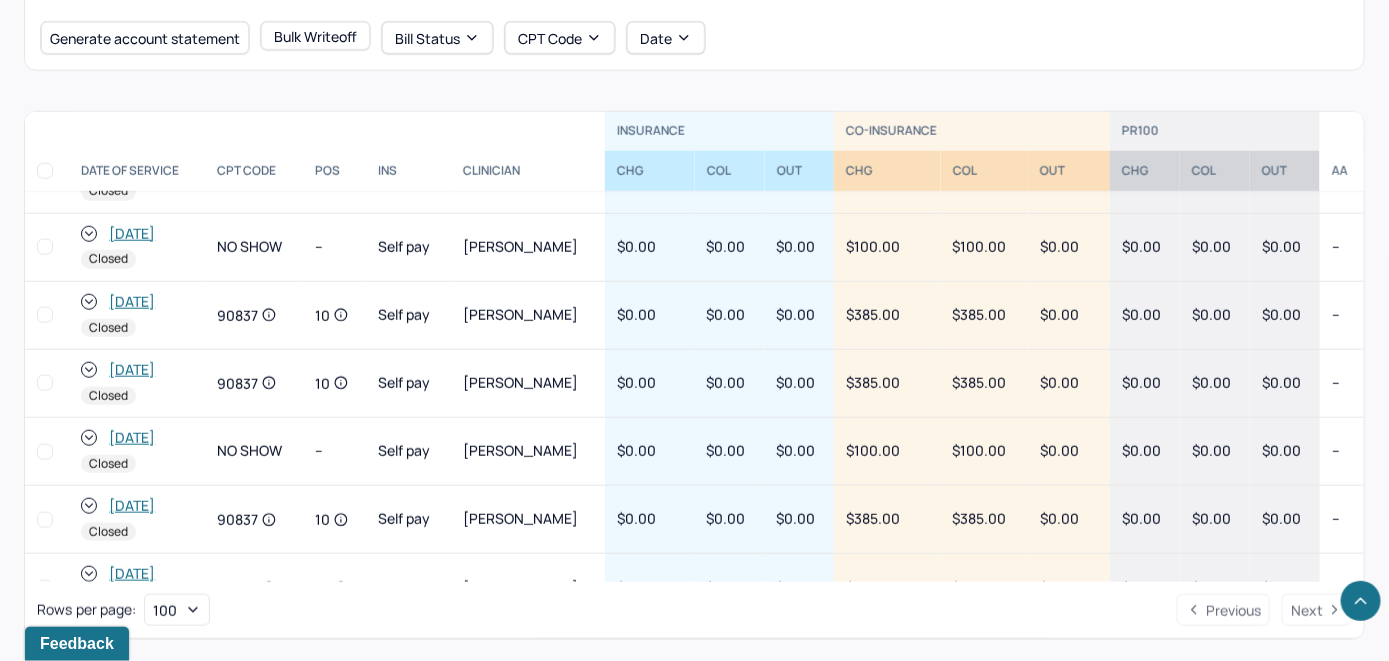scroll, scrollTop: 1400, scrollLeft: 0, axis: vertical 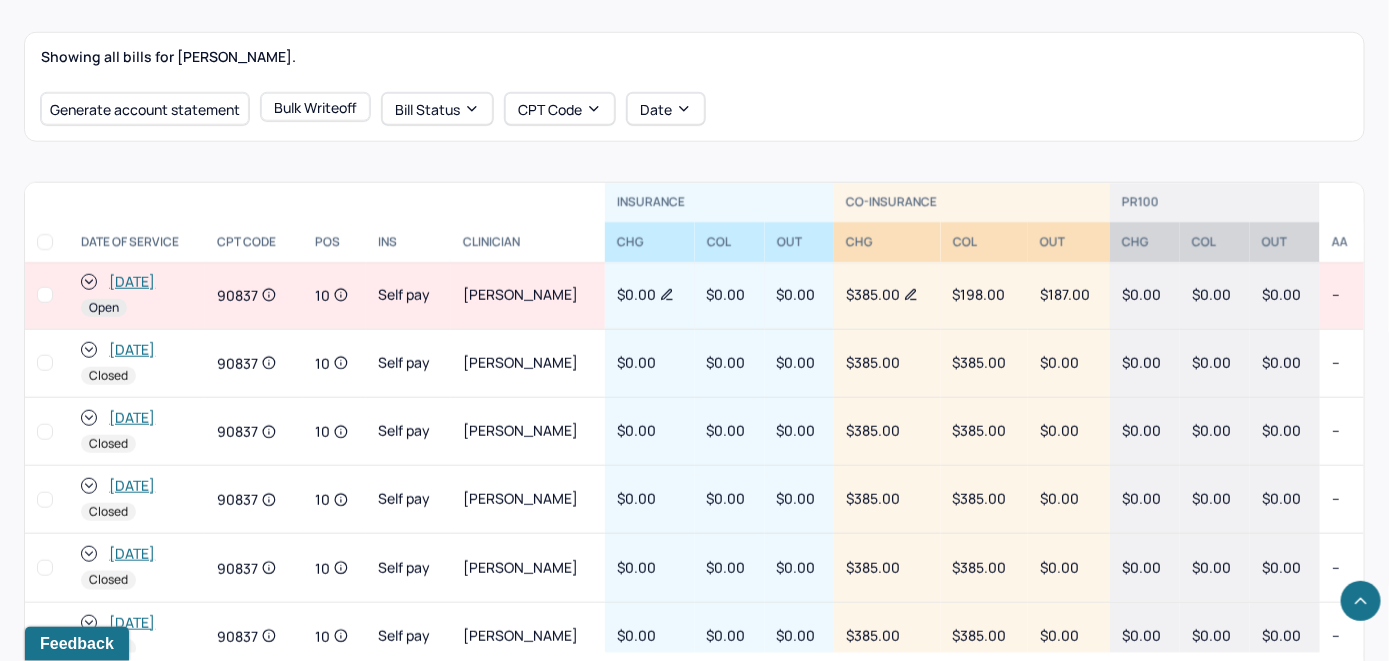 click on "[DATE]" at bounding box center [132, 282] 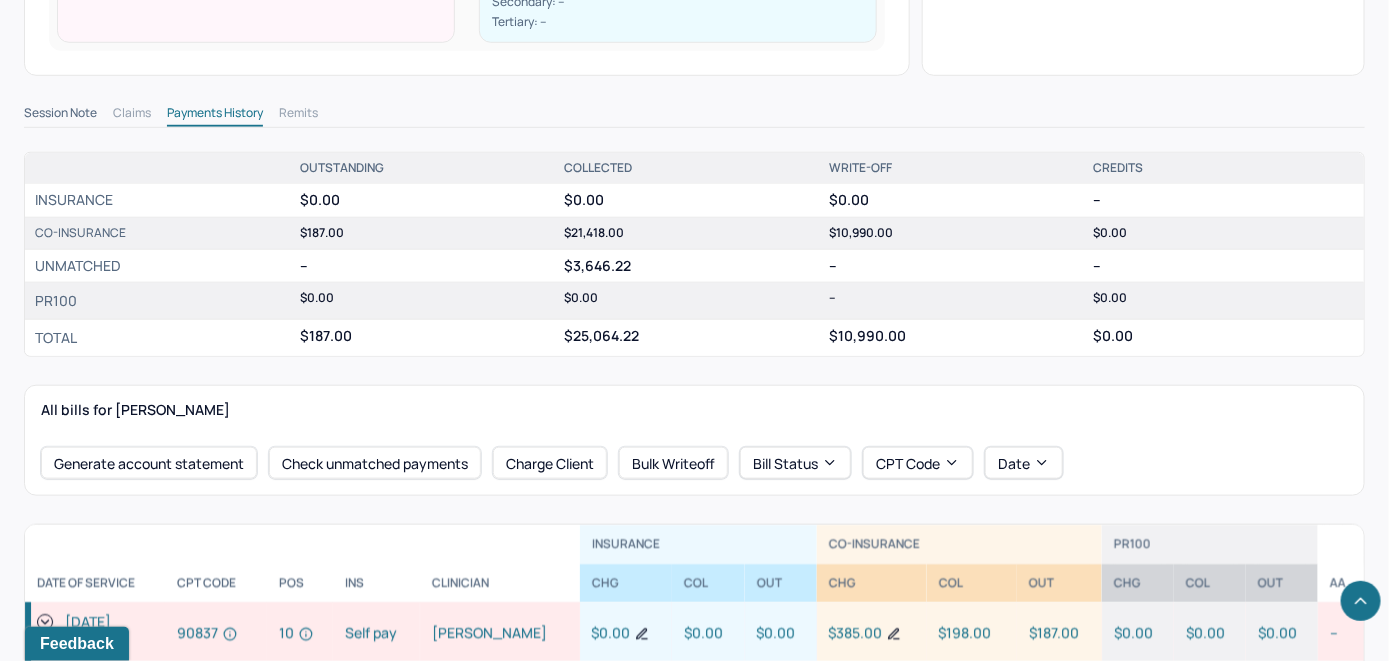 scroll, scrollTop: 800, scrollLeft: 0, axis: vertical 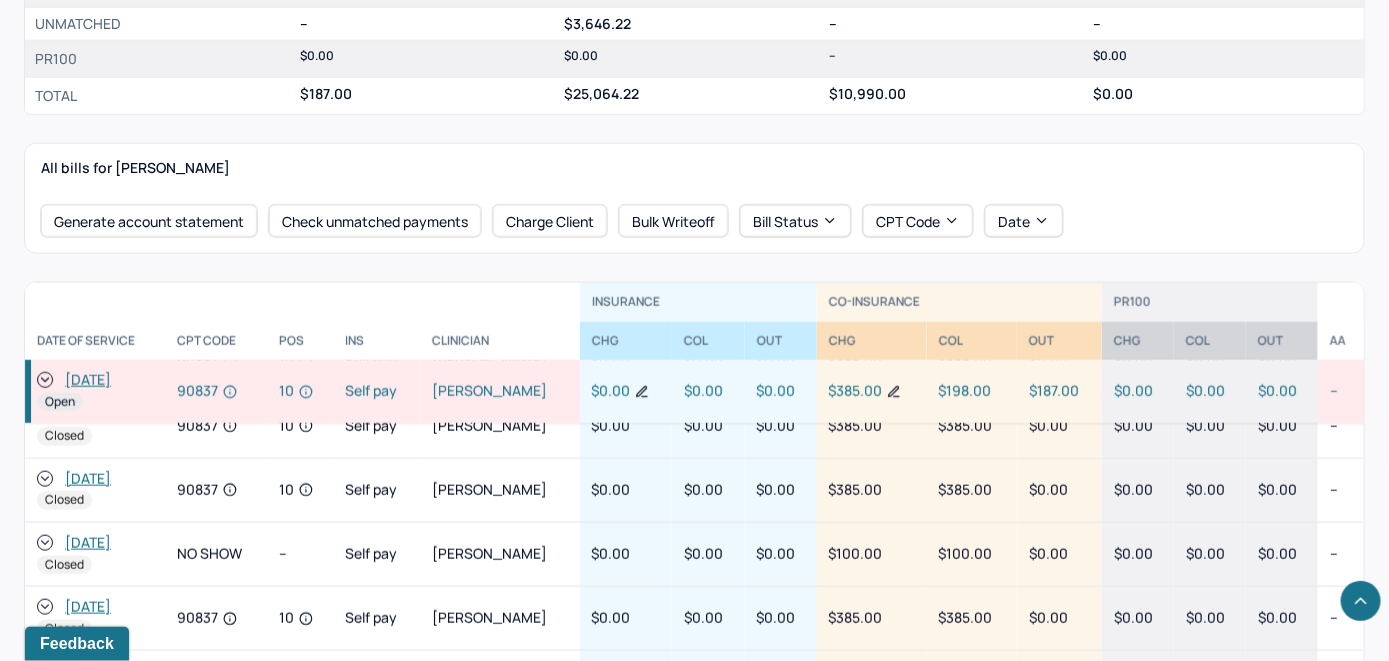 click on "All bills for   [PERSON_NAME] Generate account statement Check unmatched payments Charge Client Bulk Writeoff Bill Status CPT Code Date" at bounding box center [694, 198] 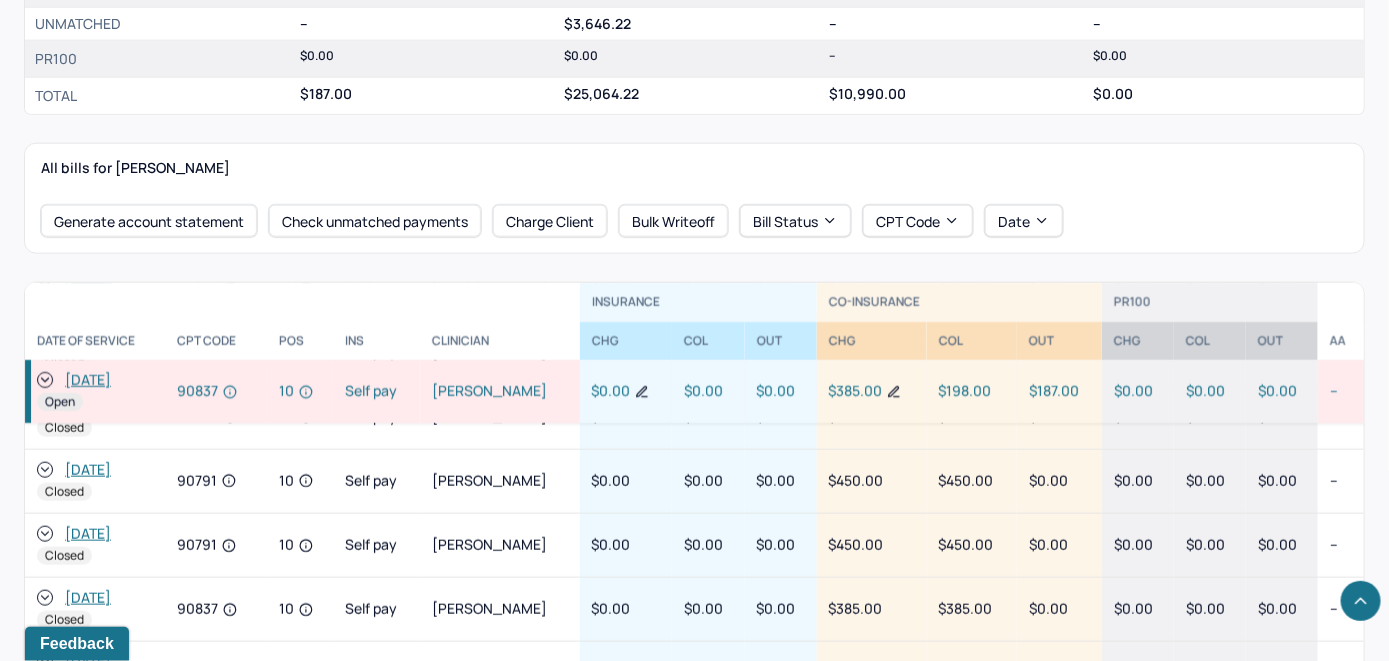 scroll, scrollTop: 3320, scrollLeft: 0, axis: vertical 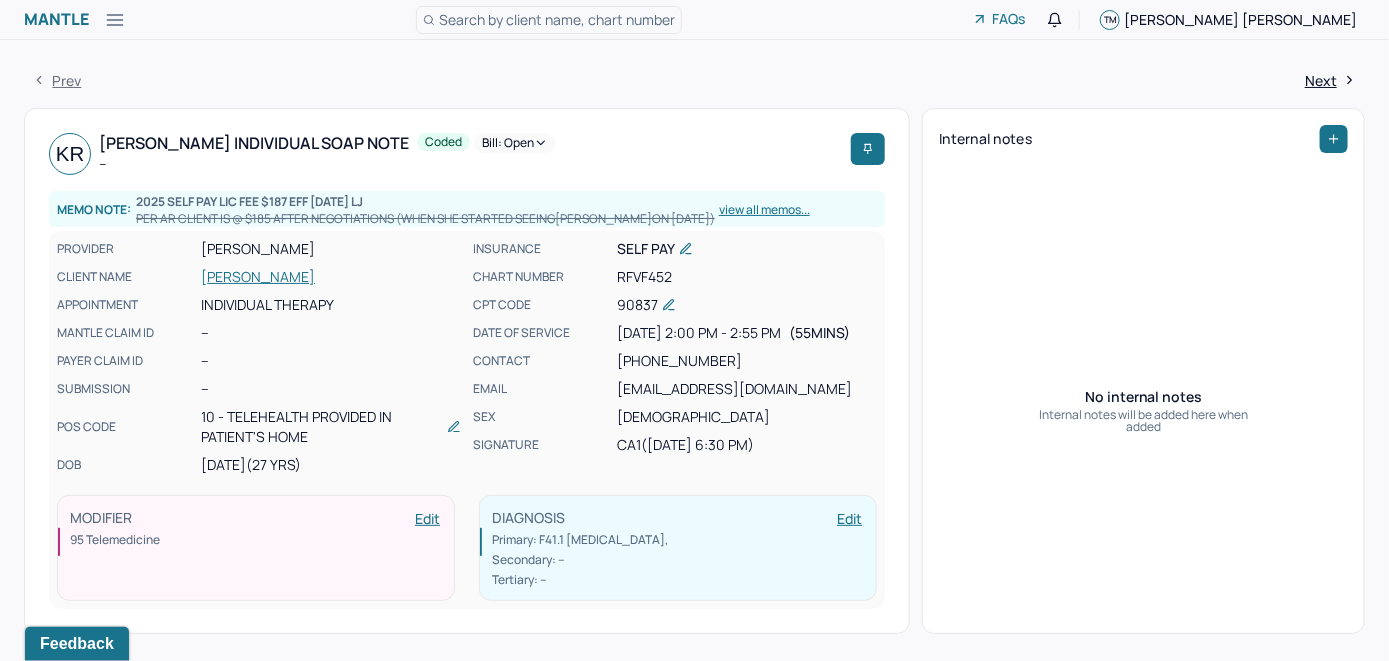 click on "[PERSON_NAME]" at bounding box center (331, 277) 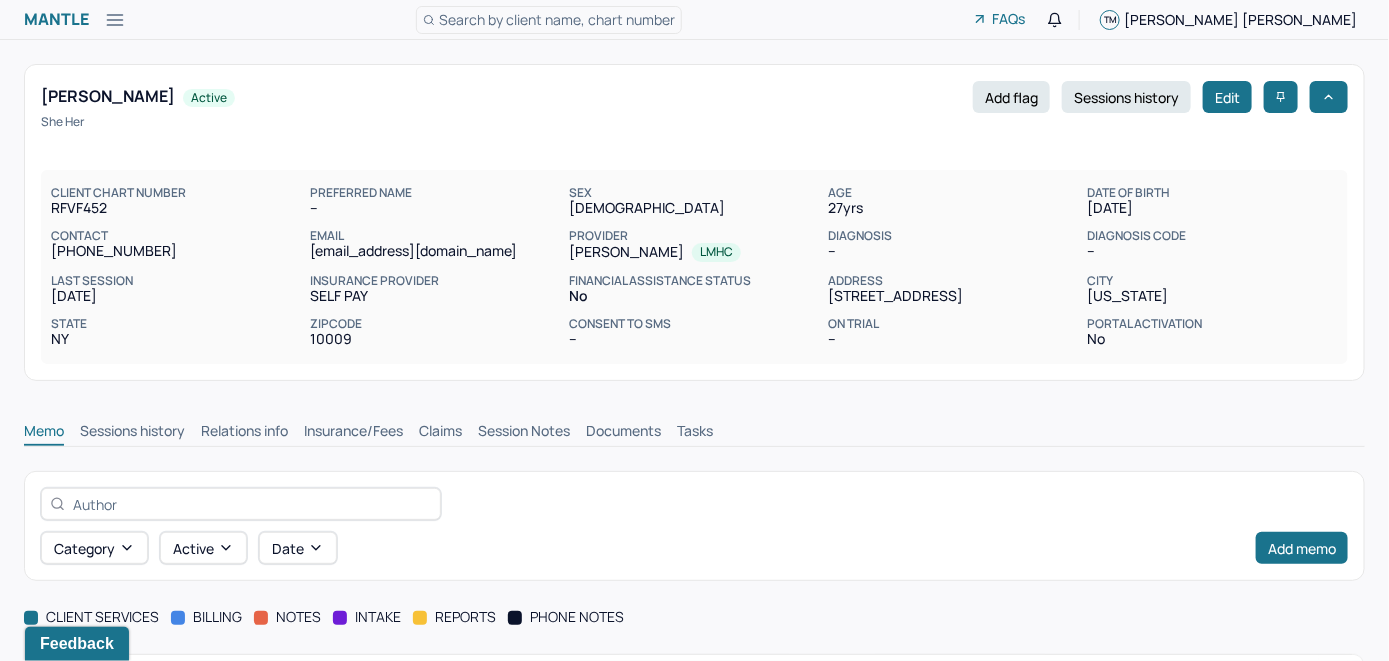drag, startPoint x: 444, startPoint y: 475, endPoint x: 827, endPoint y: 381, distance: 394.36658 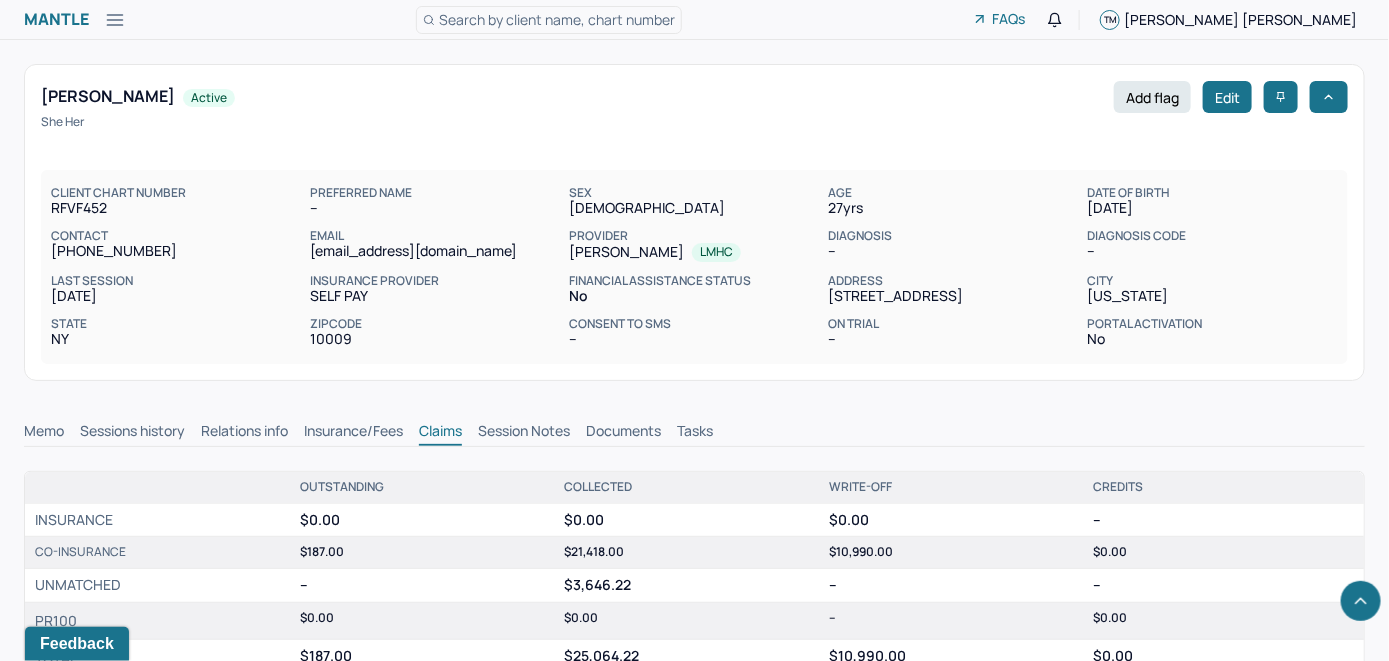 scroll, scrollTop: 1042, scrollLeft: 0, axis: vertical 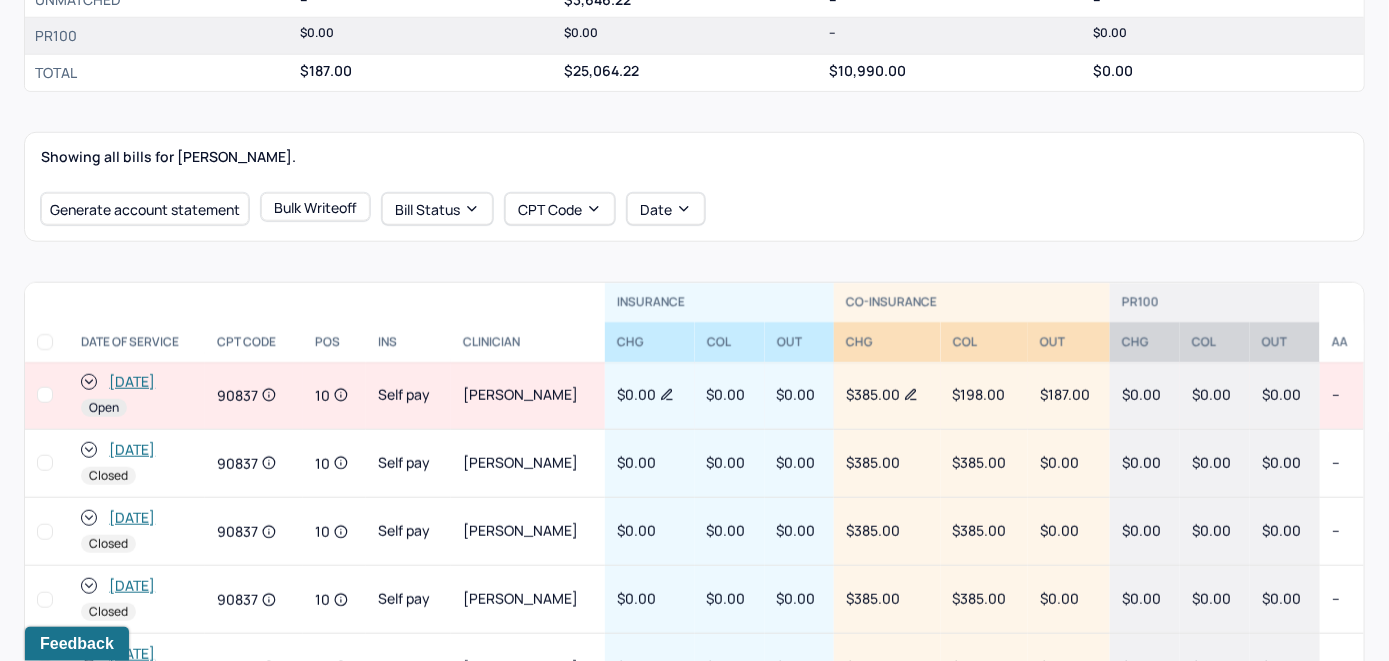click on "[DATE]" at bounding box center [132, 382] 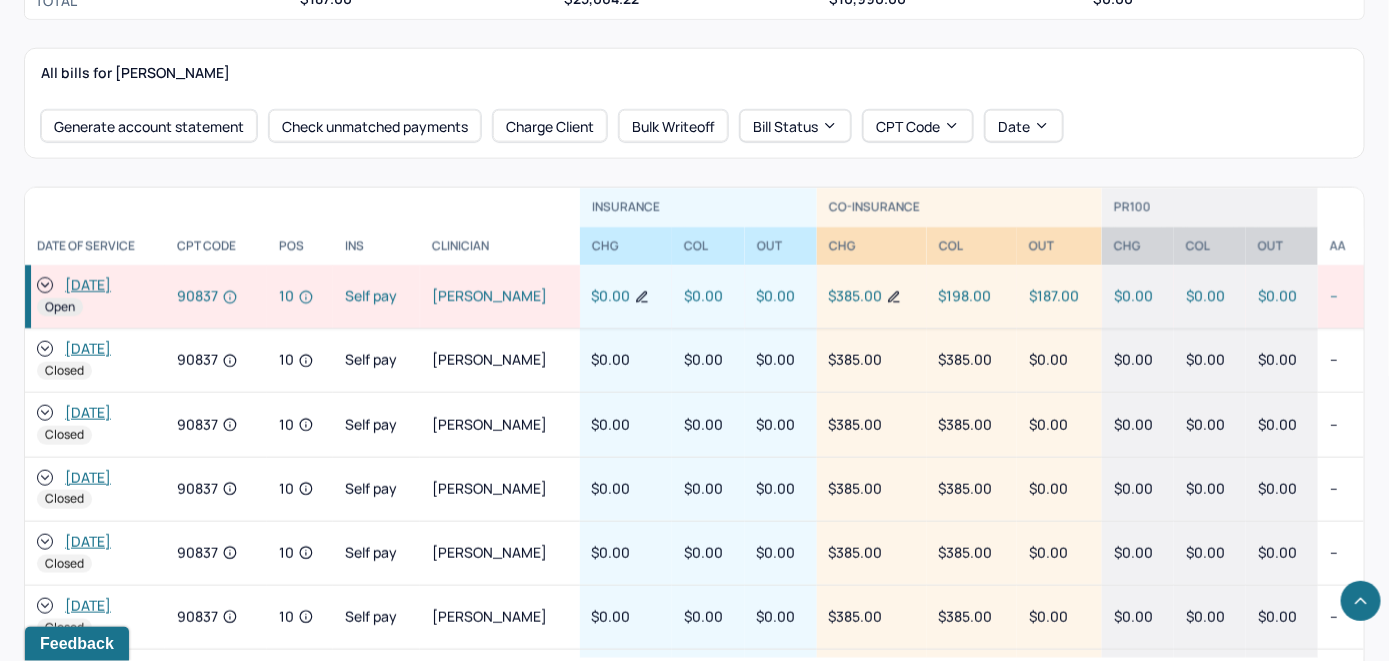 scroll, scrollTop: 945, scrollLeft: 0, axis: vertical 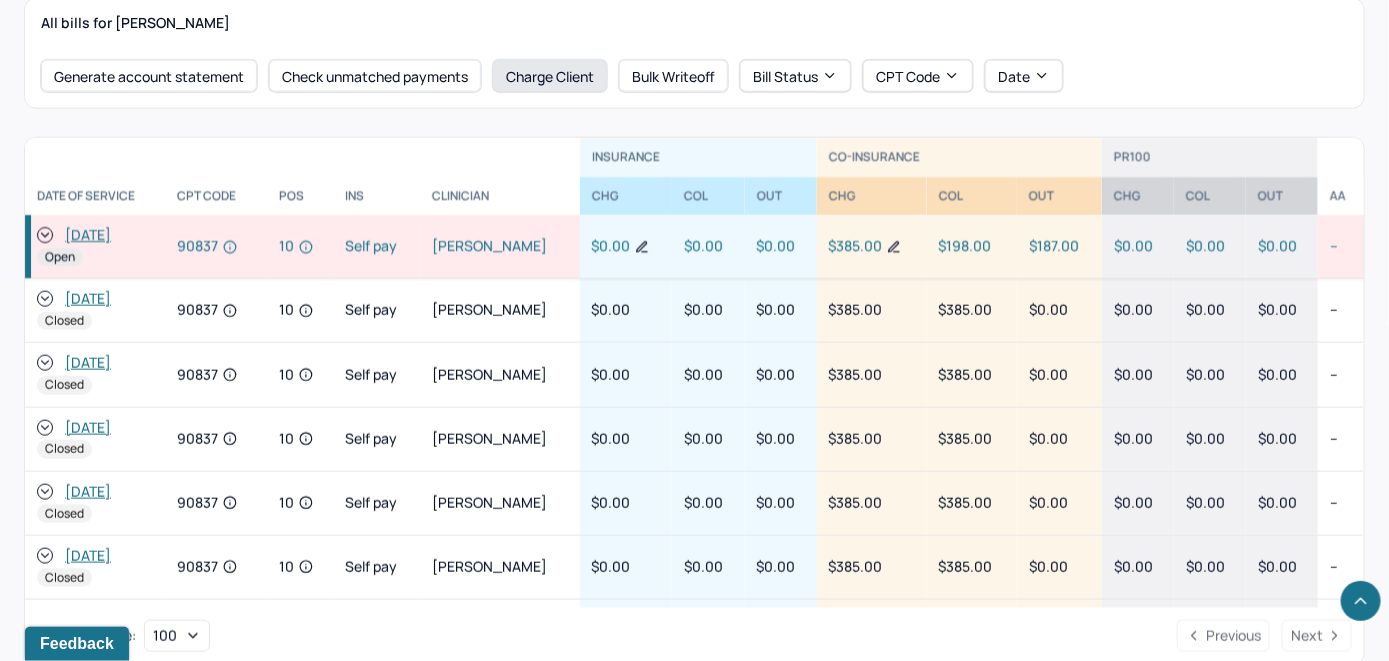click on "Charge Client" at bounding box center (550, 76) 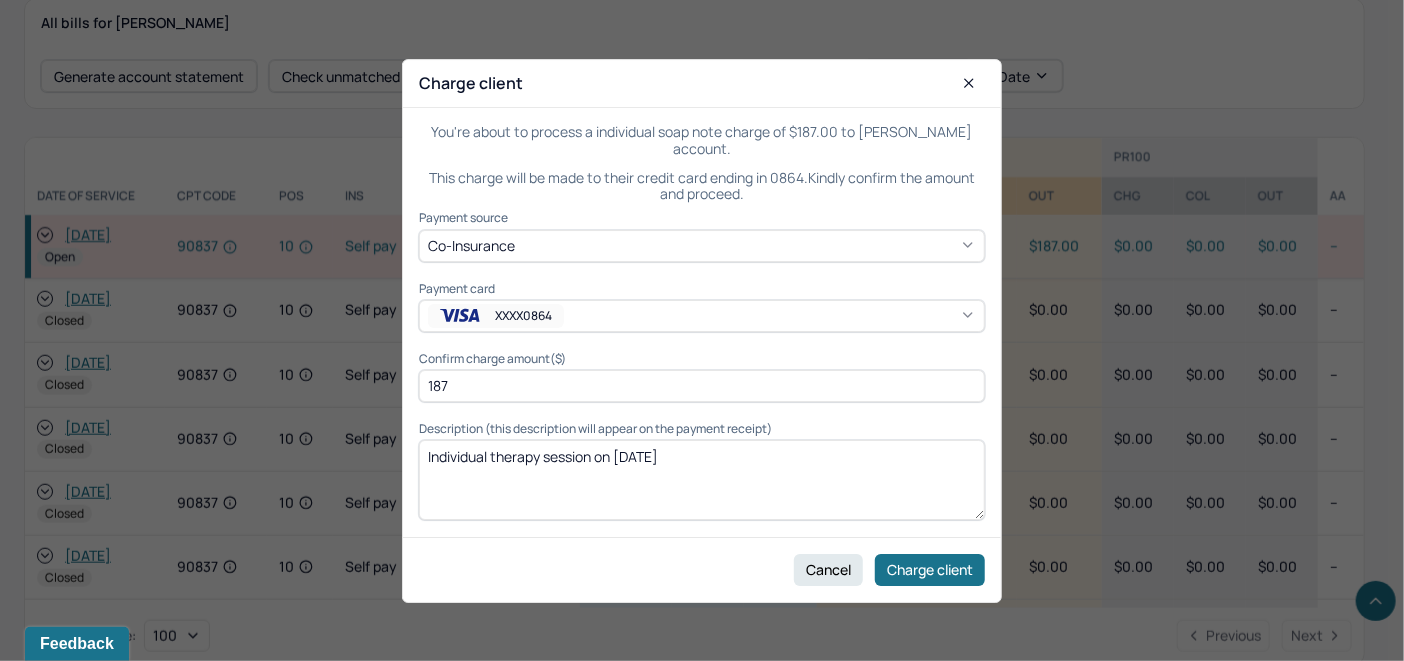 click 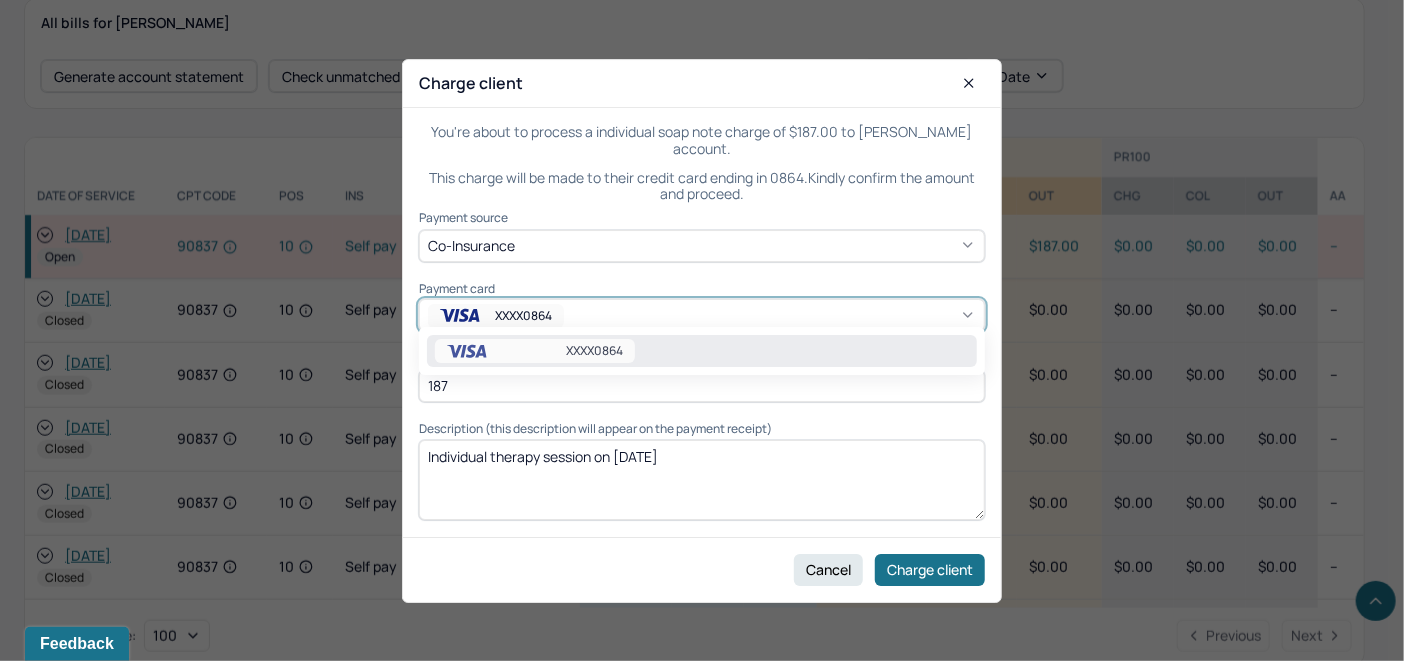 click on "XXXX0864" at bounding box center [702, 351] 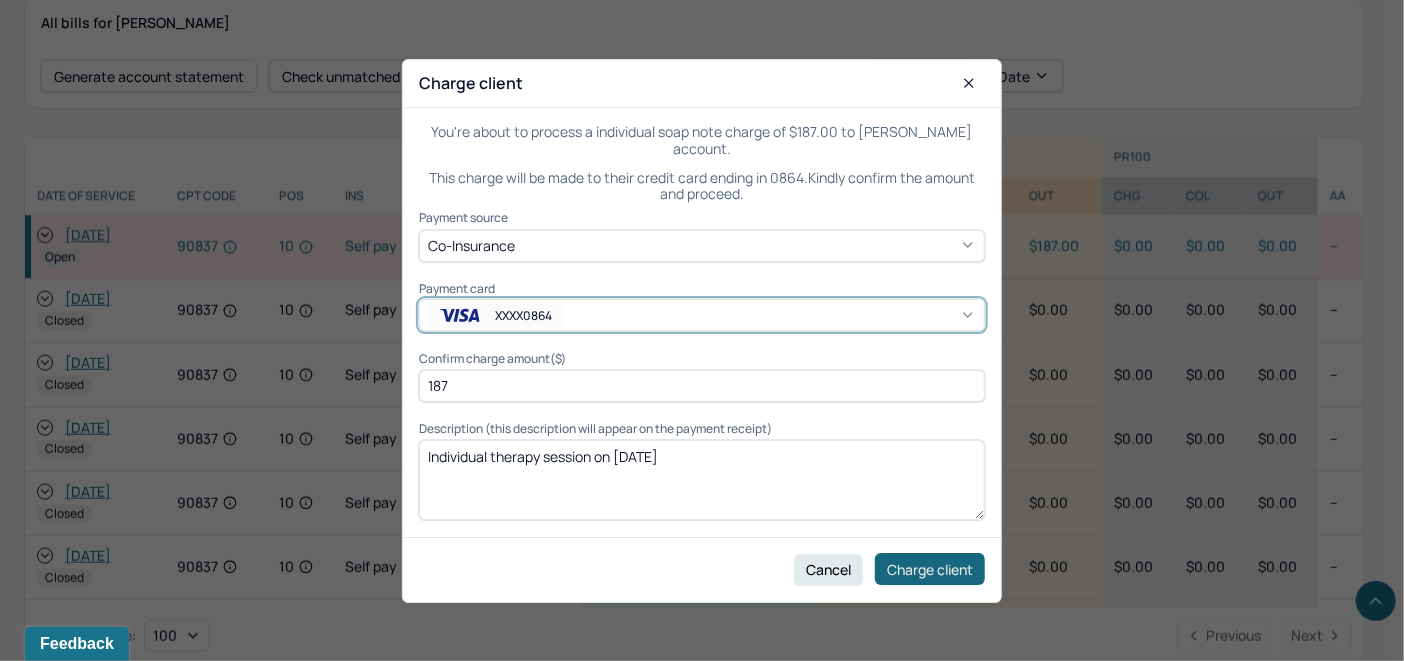 click on "Charge client" at bounding box center [930, 569] 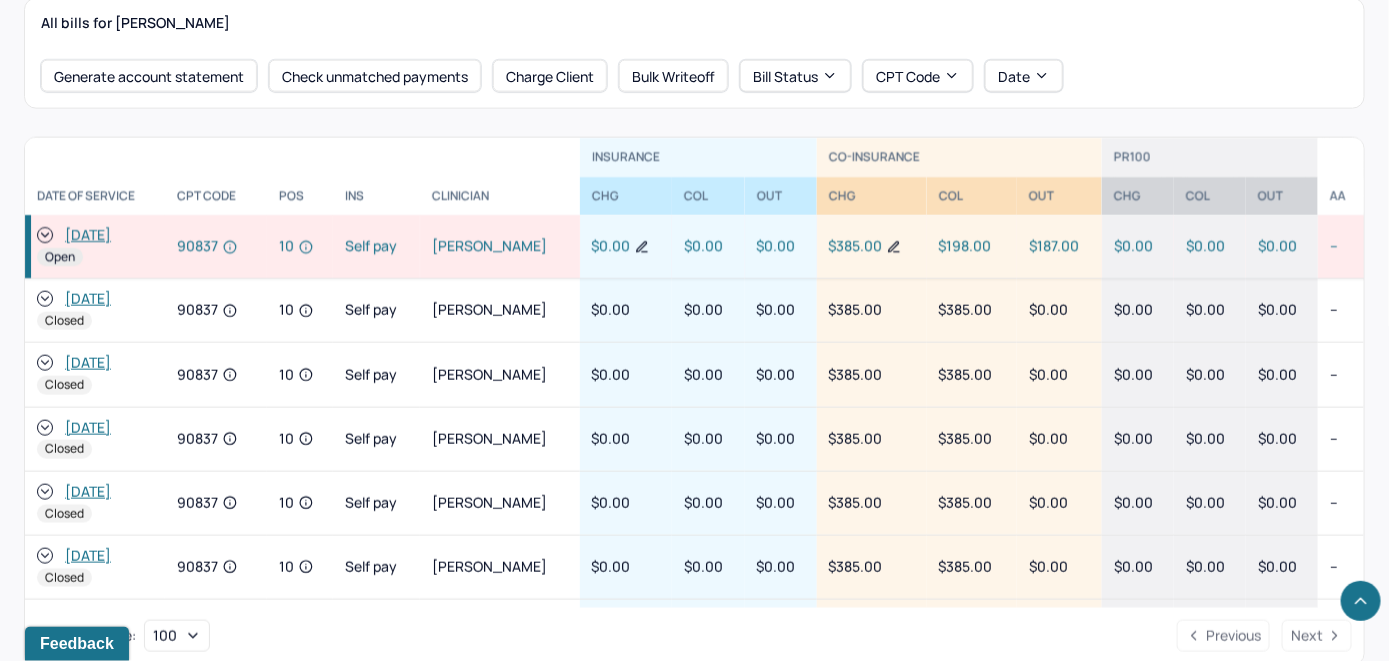 click 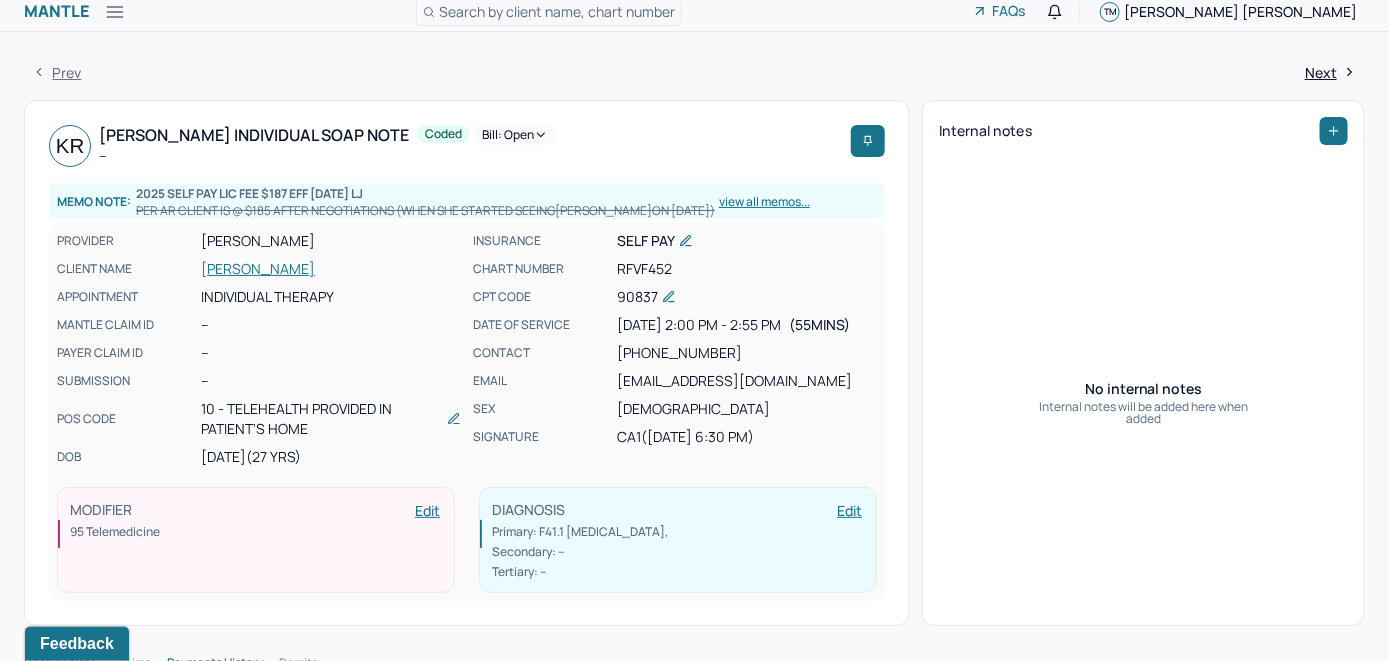 scroll, scrollTop: 0, scrollLeft: 0, axis: both 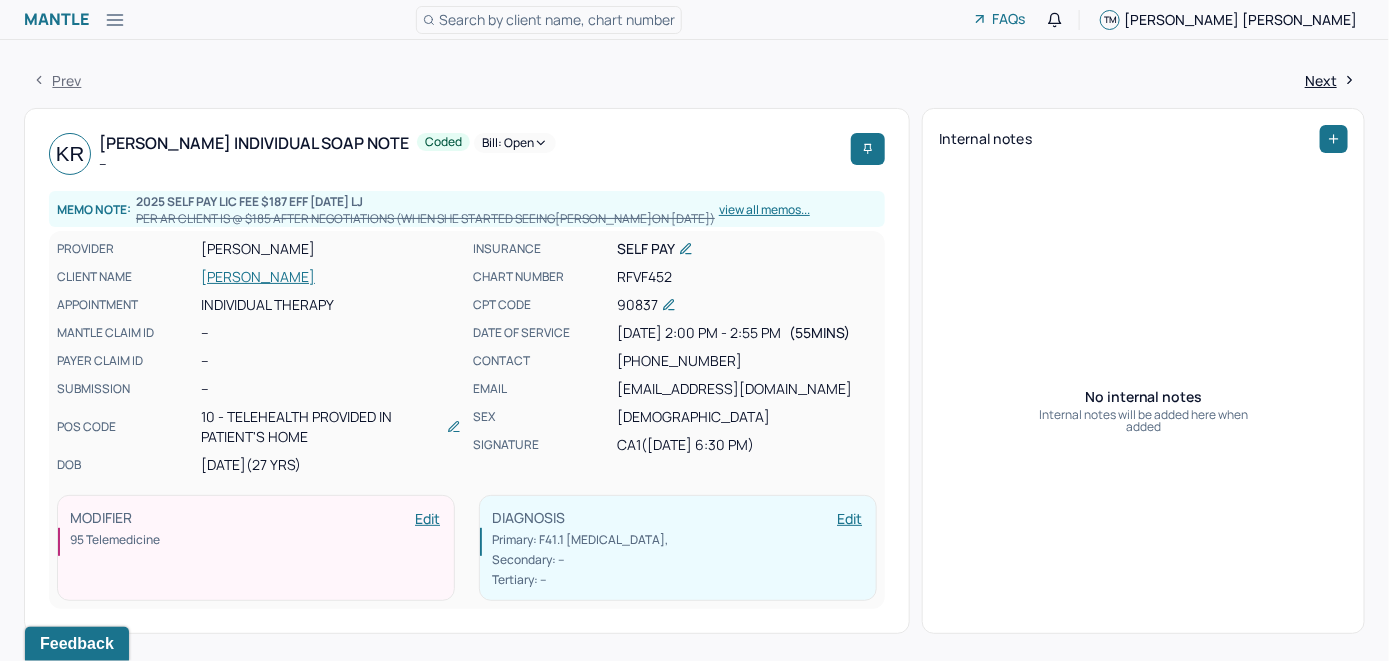 click on "Bill: Open" at bounding box center (515, 143) 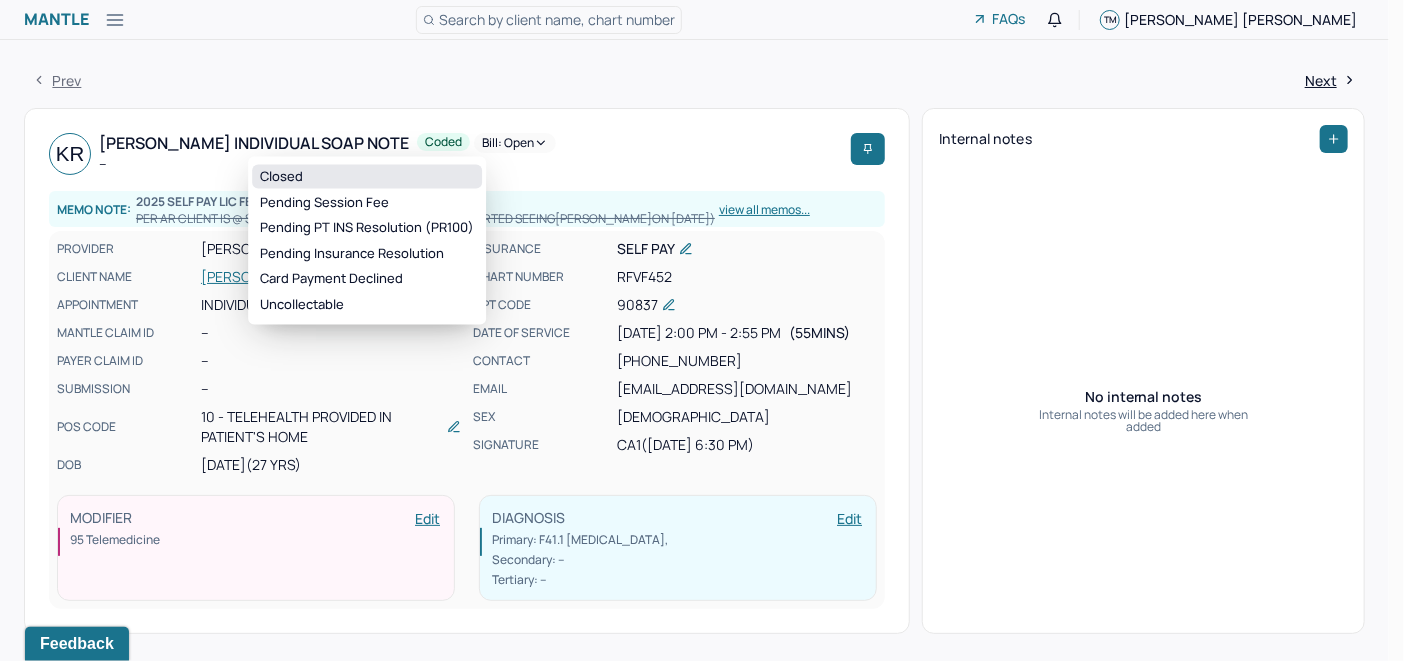 click on "Closed" at bounding box center [367, 177] 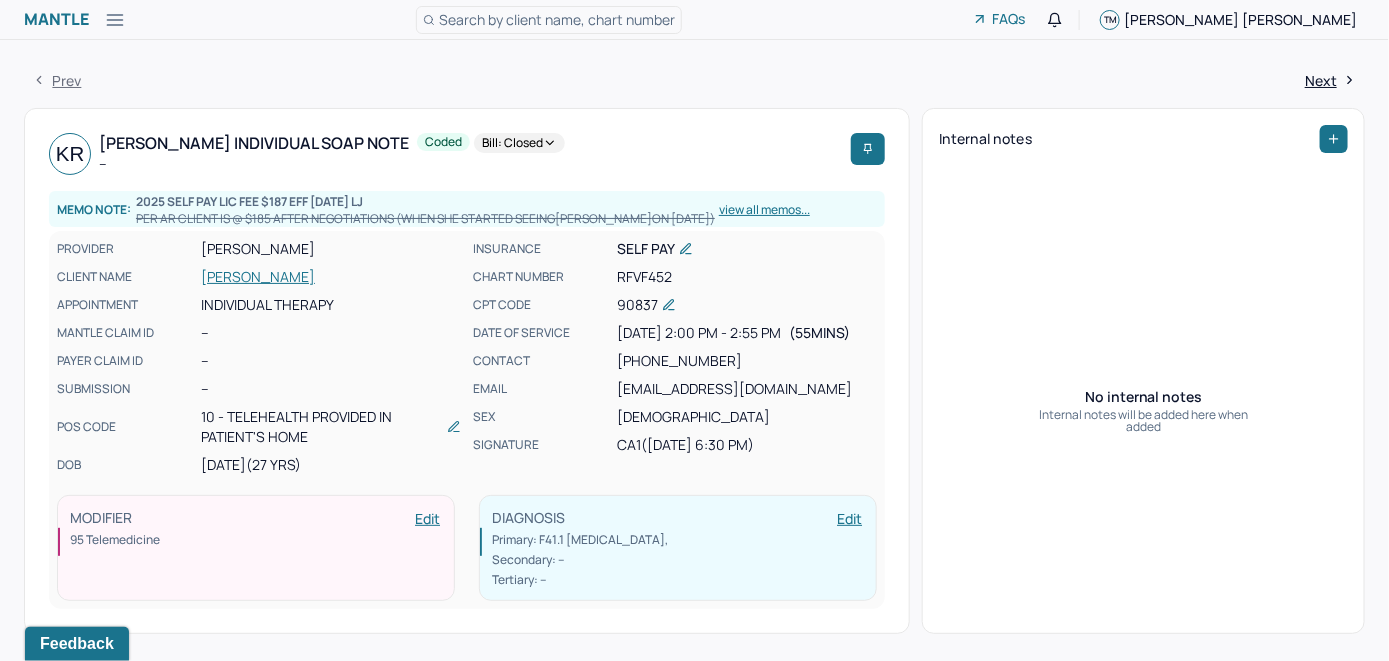 click on "Search by client name, chart number" at bounding box center (549, 20) 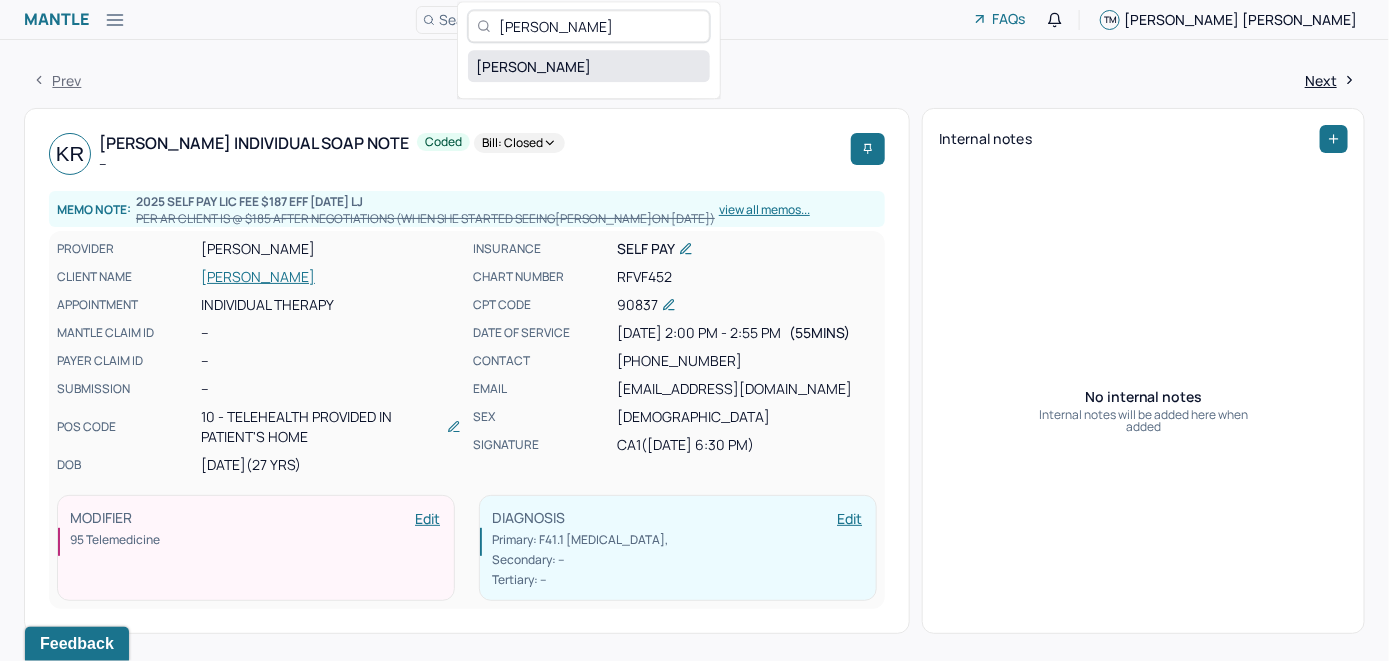 type on "[PERSON_NAME]" 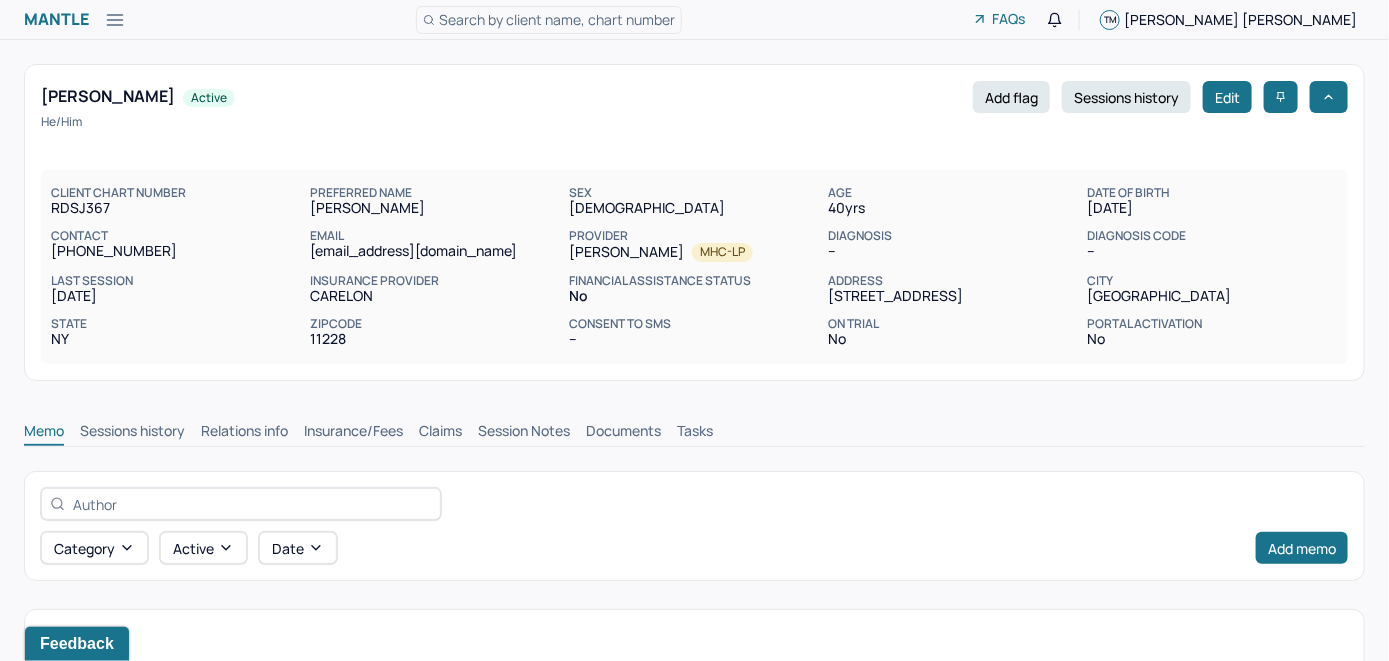scroll, scrollTop: 0, scrollLeft: 0, axis: both 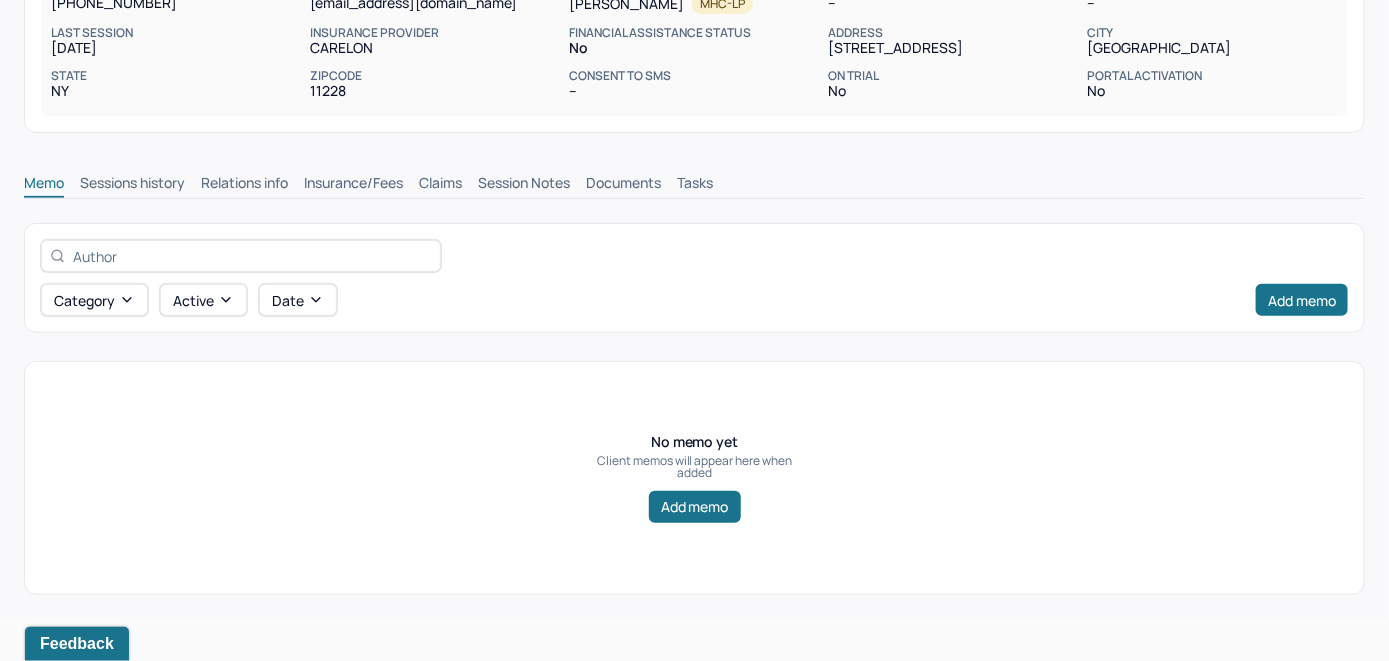 click on "Insurance/Fees" at bounding box center (353, 185) 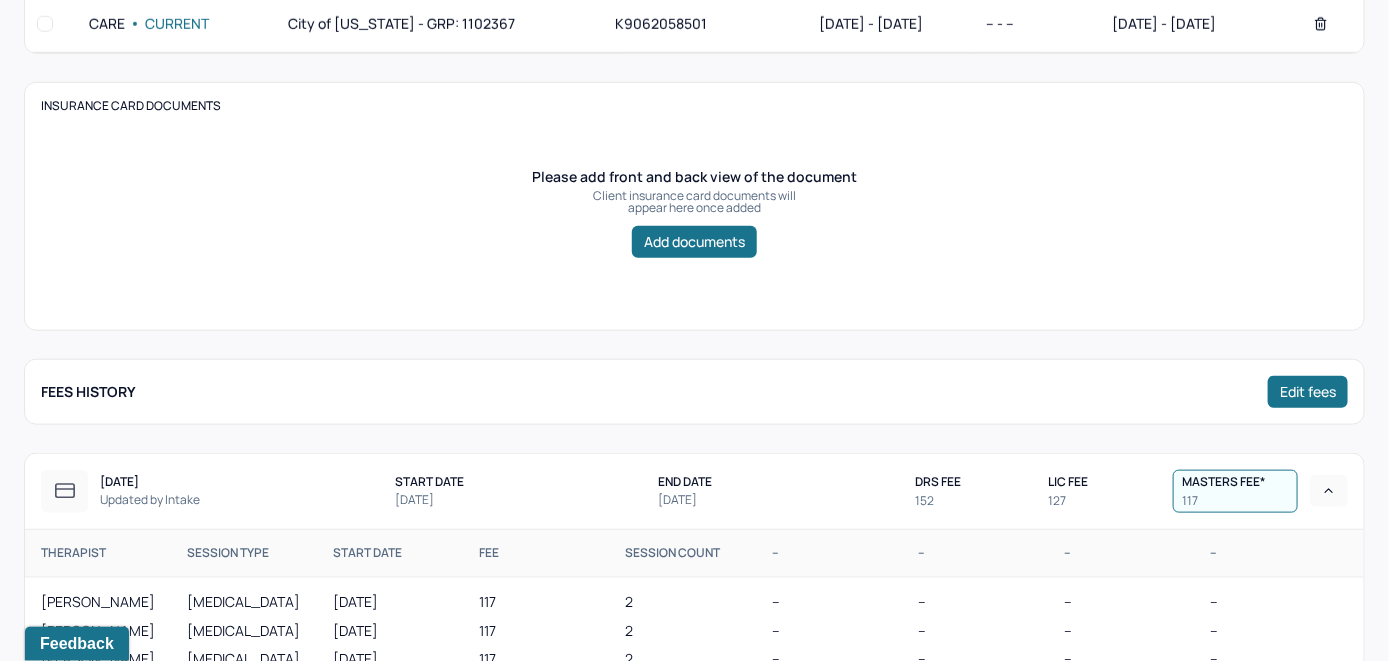 scroll, scrollTop: 448, scrollLeft: 0, axis: vertical 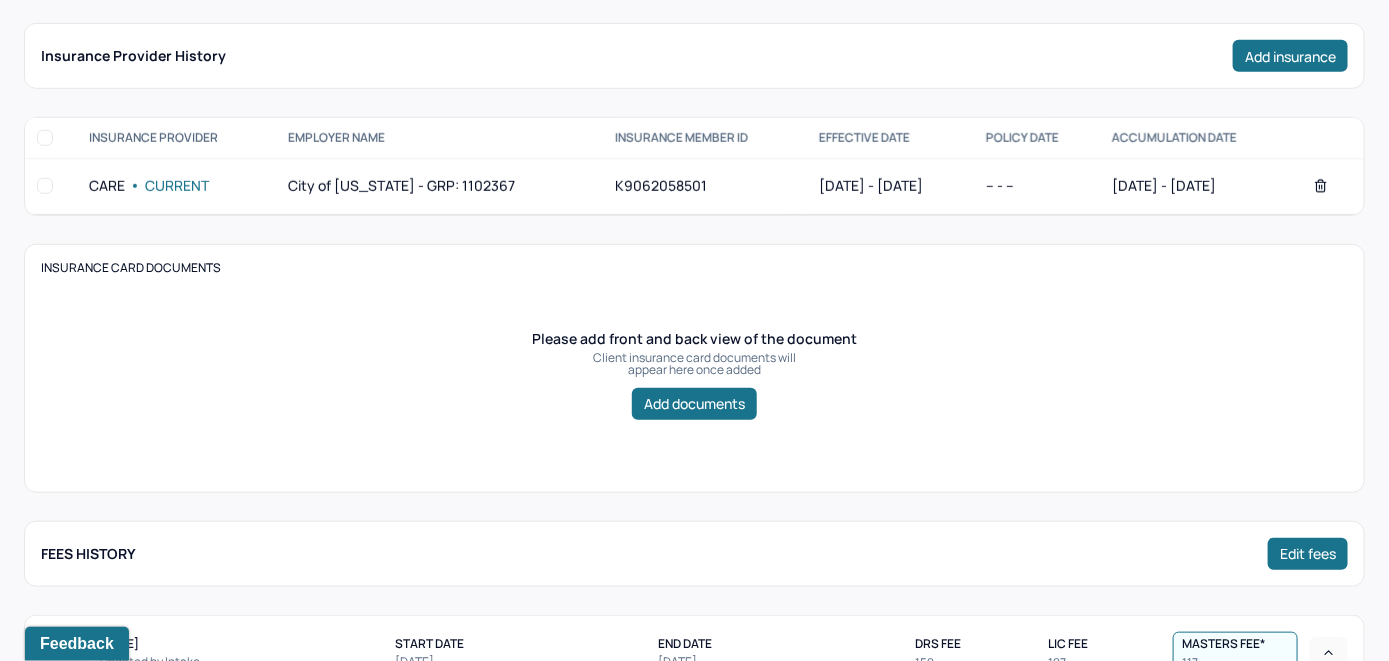 click on "Claims" at bounding box center (440, -15) 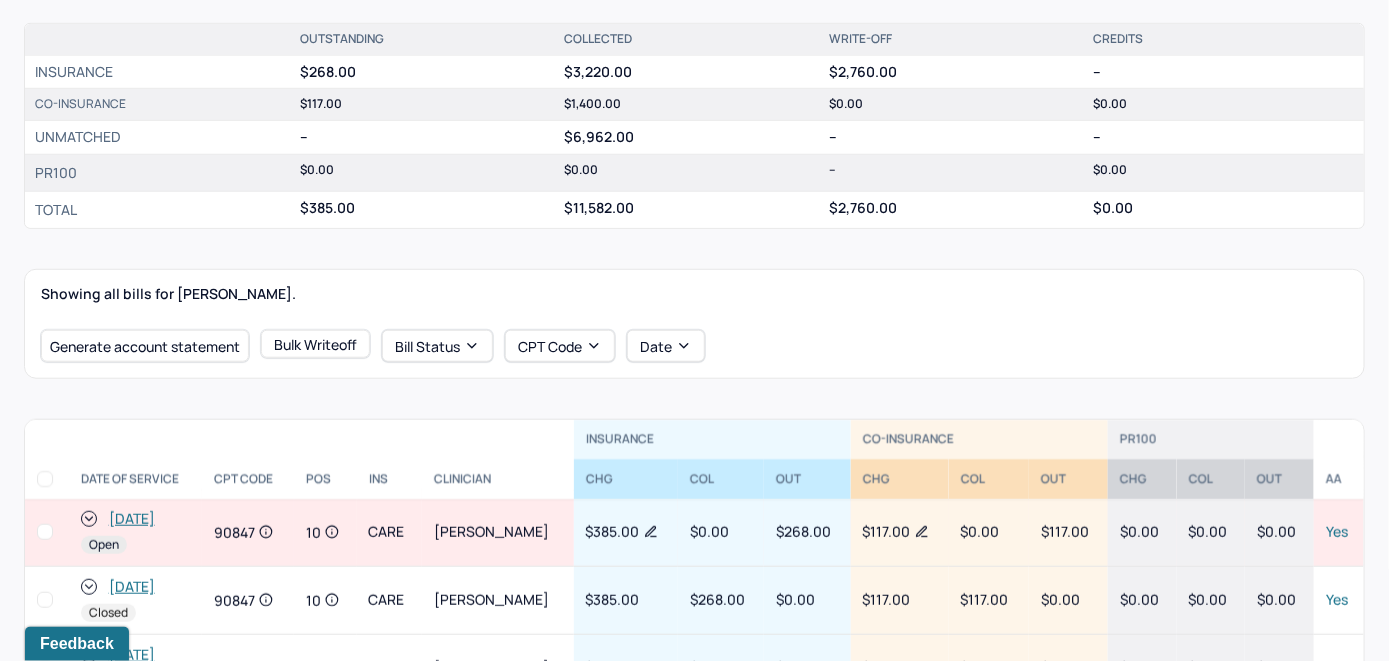 click on "[DATE]" at bounding box center (132, 519) 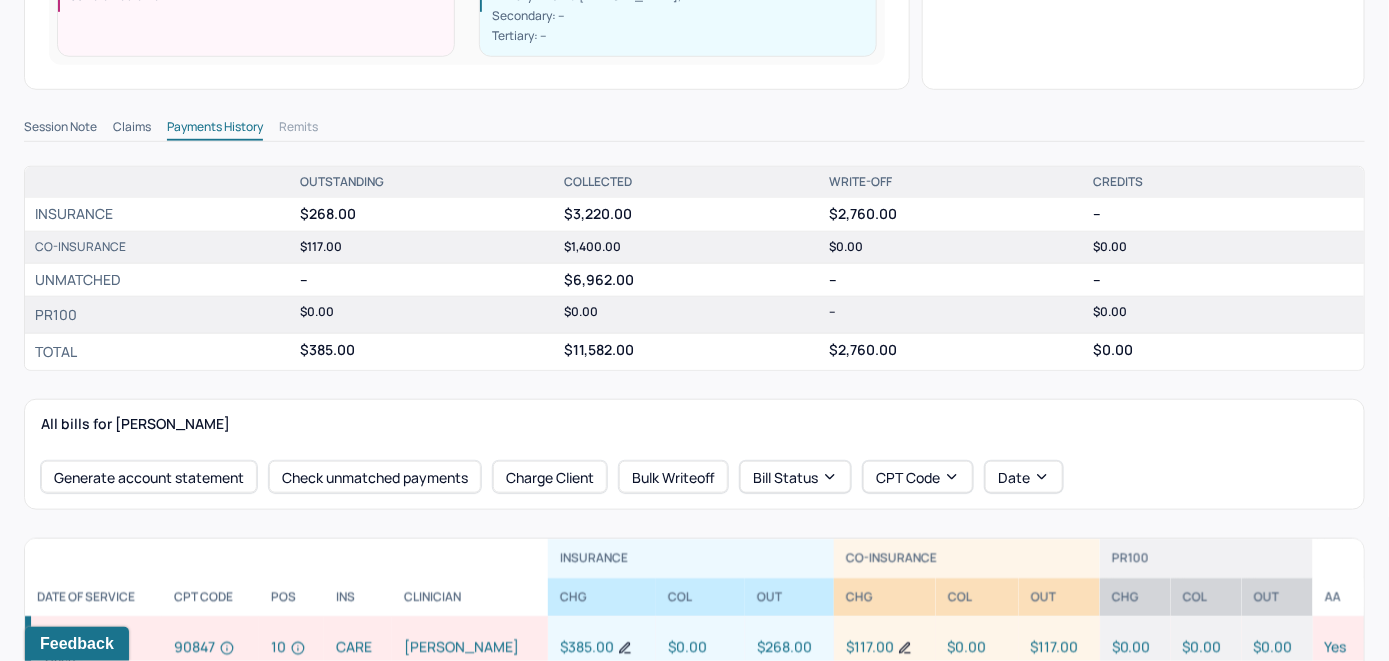 scroll, scrollTop: 600, scrollLeft: 0, axis: vertical 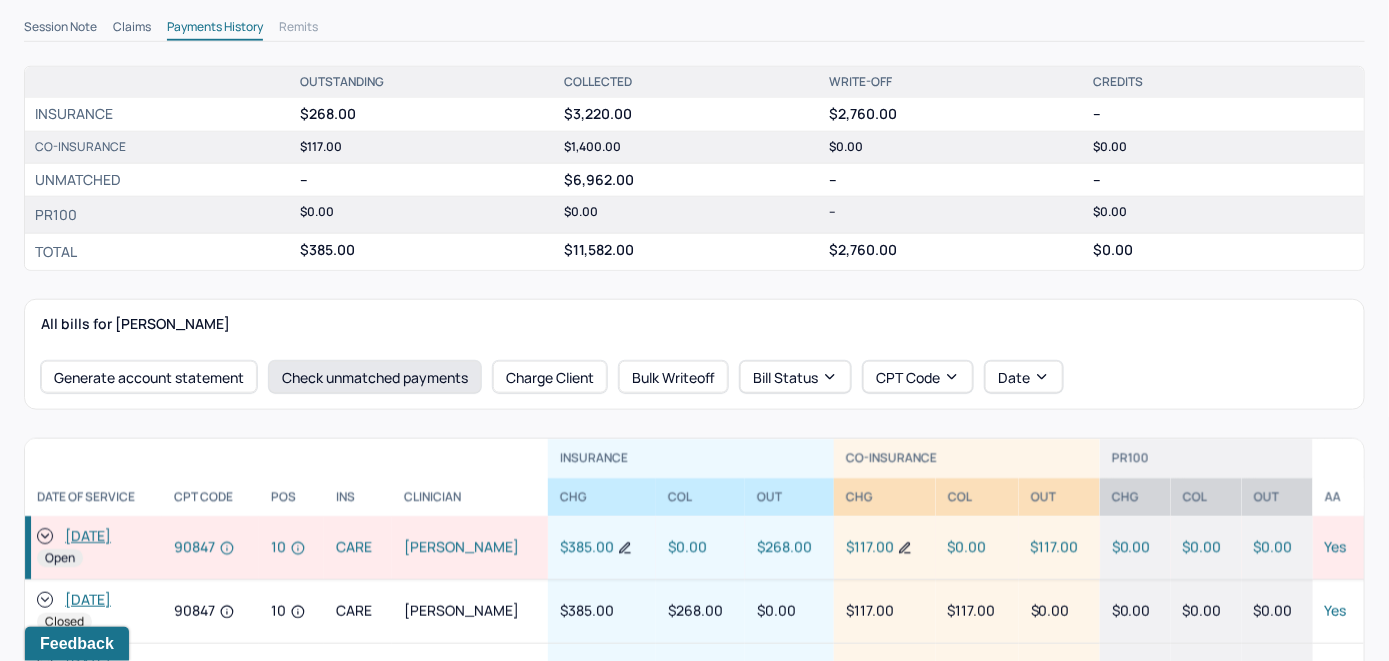 click on "Check unmatched payments" at bounding box center (375, 377) 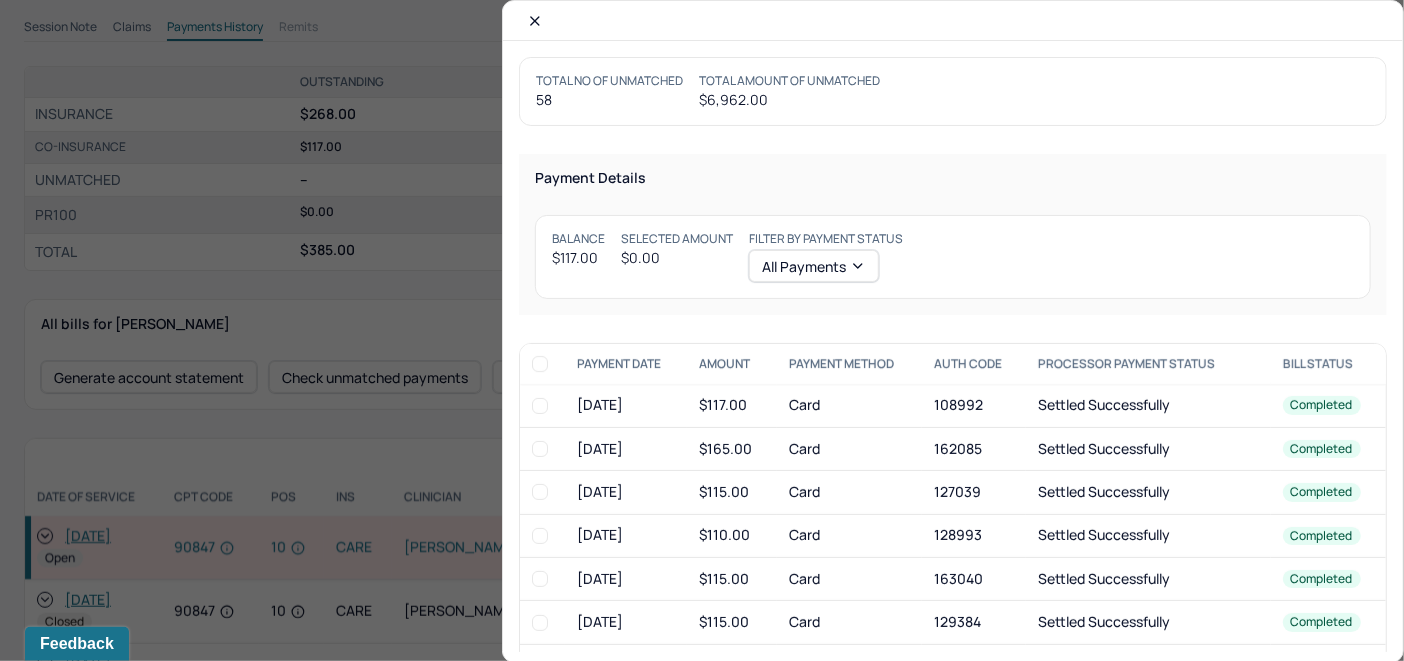 click at bounding box center (540, 406) 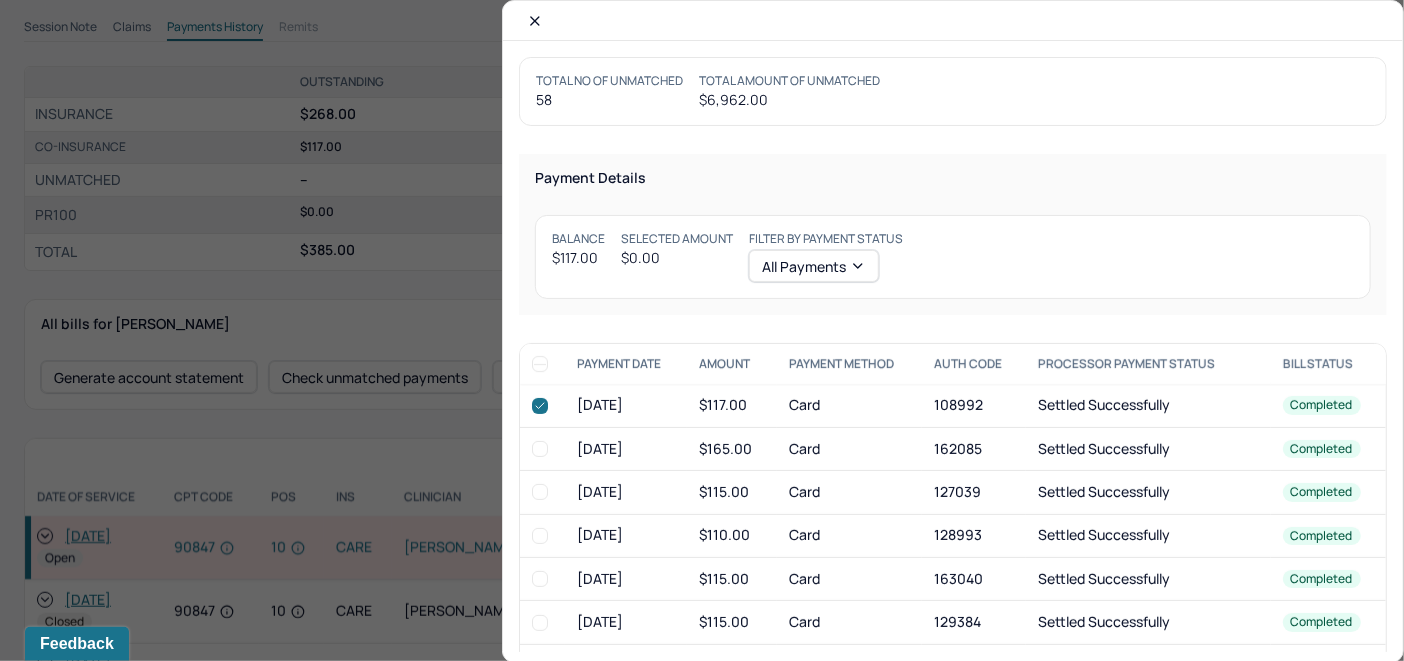 checkbox on "true" 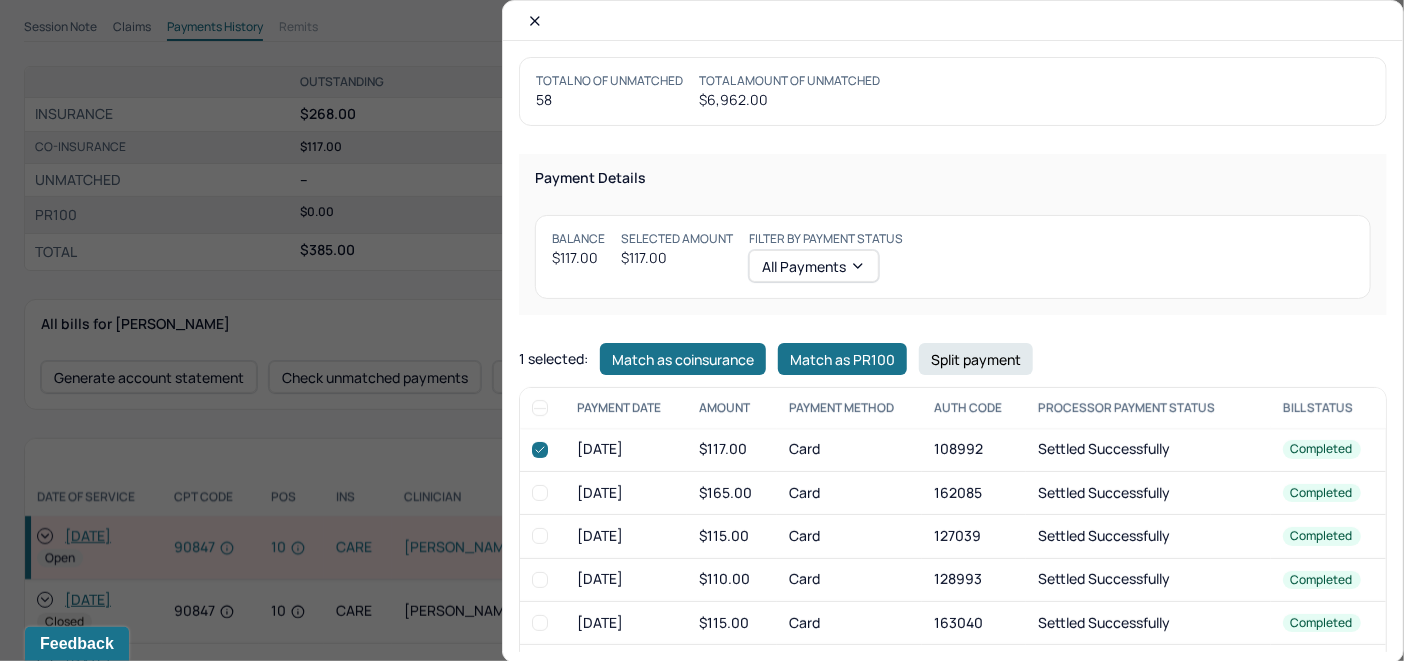 click on "Match as coinsurance" at bounding box center (683, 359) 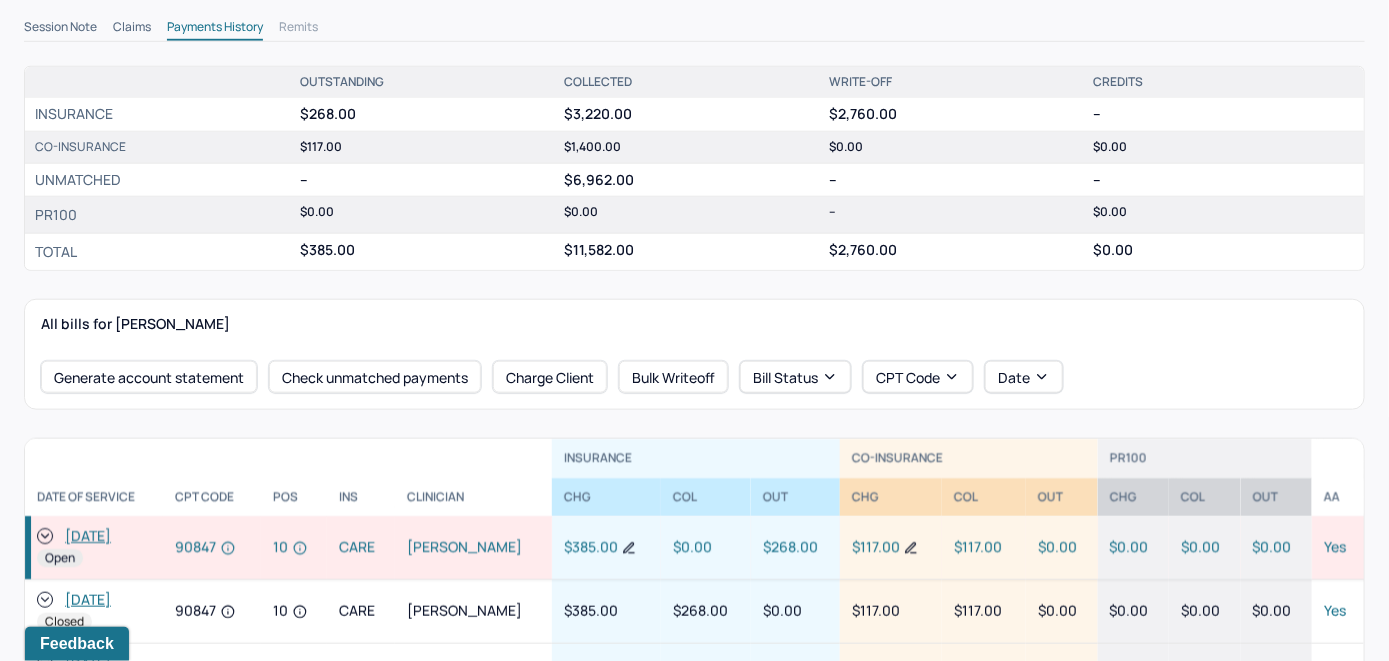 click 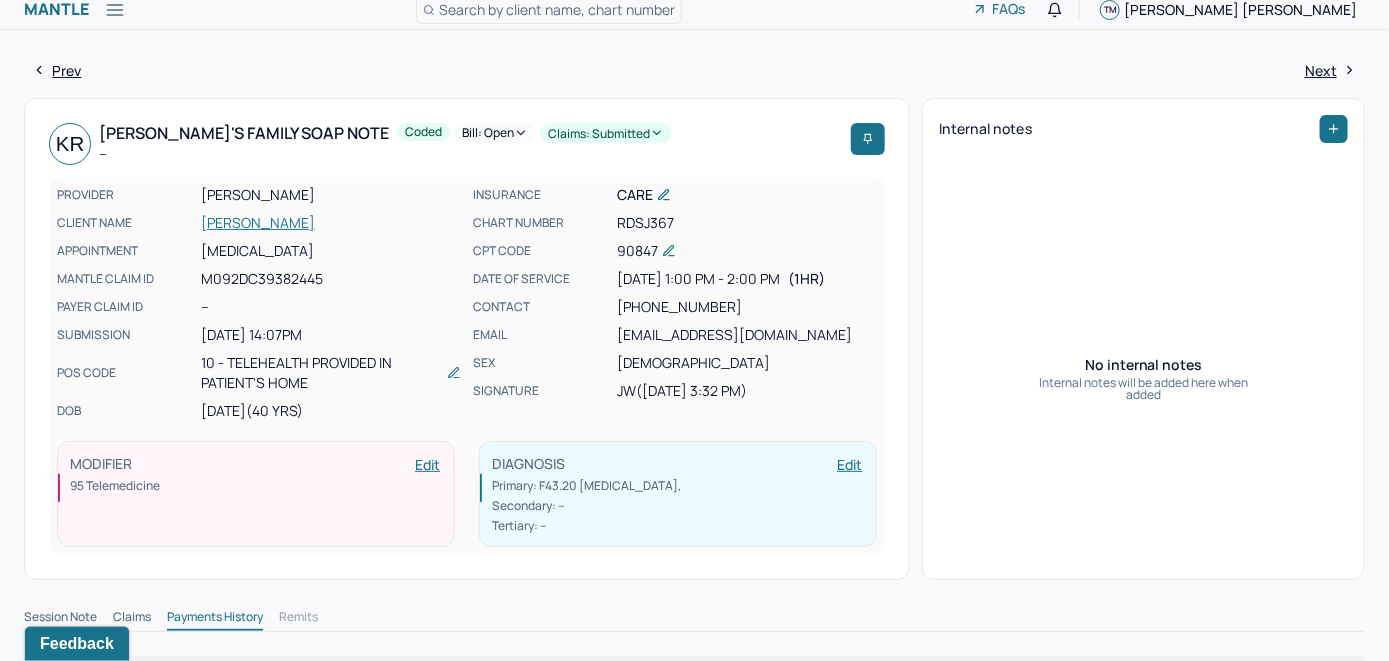 scroll, scrollTop: 0, scrollLeft: 0, axis: both 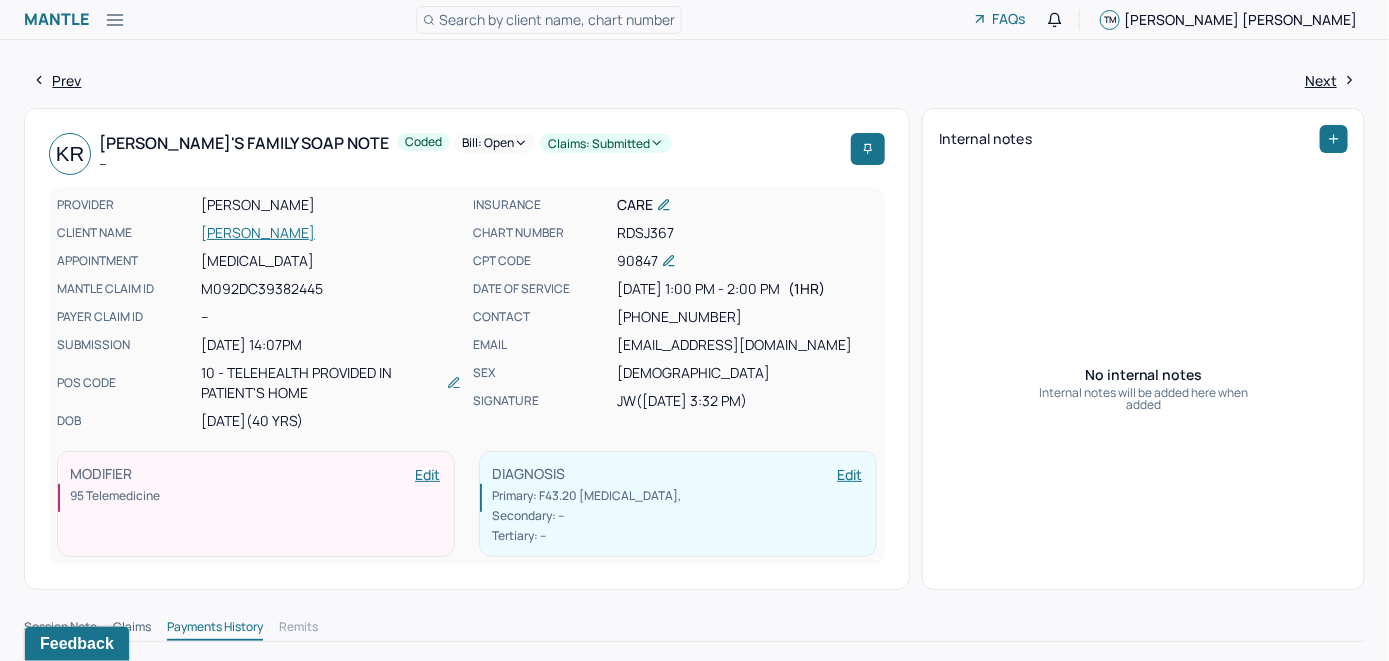 click on "Bill: Open" at bounding box center (495, 143) 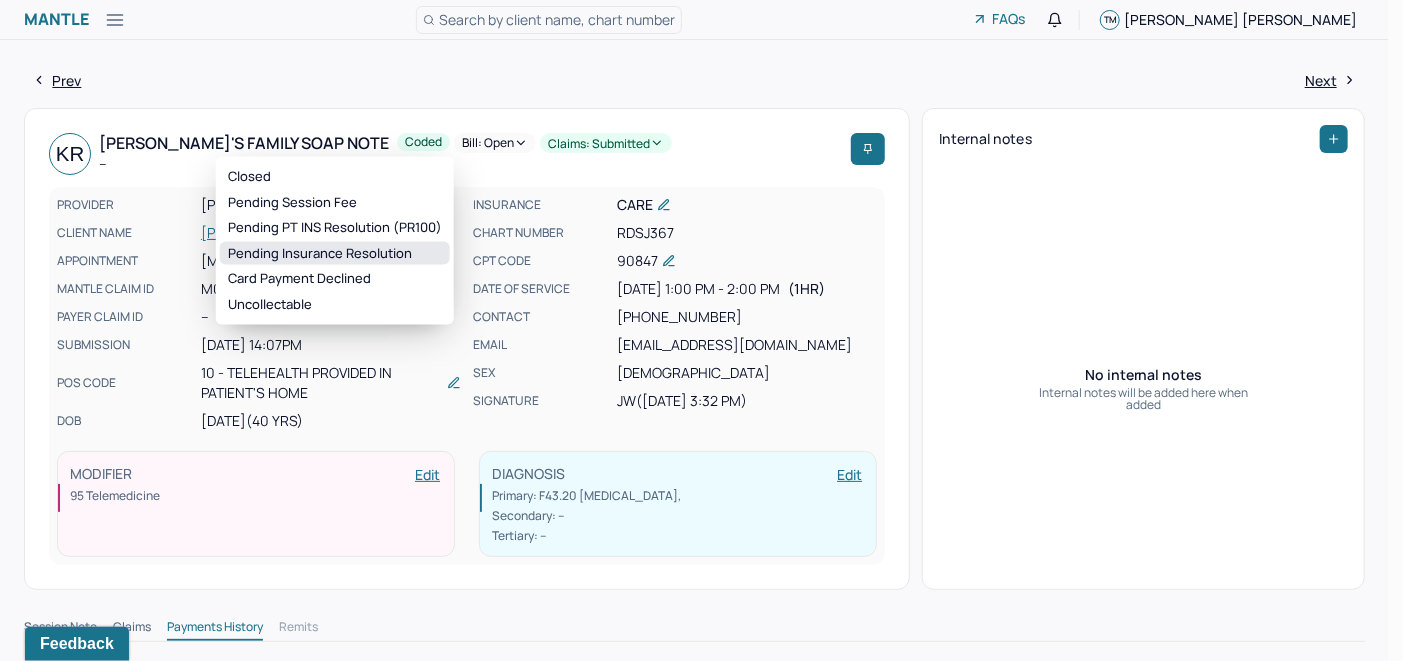 click on "Pending Insurance Resolution" at bounding box center (335, 253) 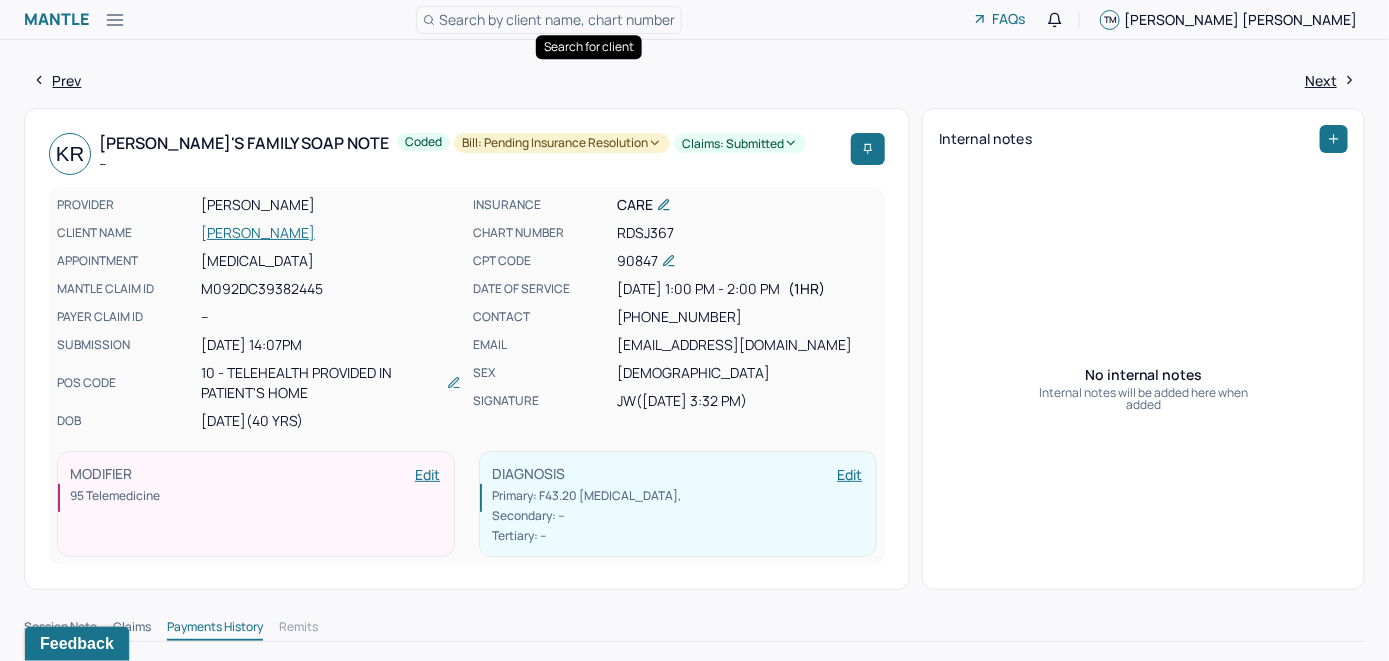 click on "Search by client name, chart number" at bounding box center [557, 19] 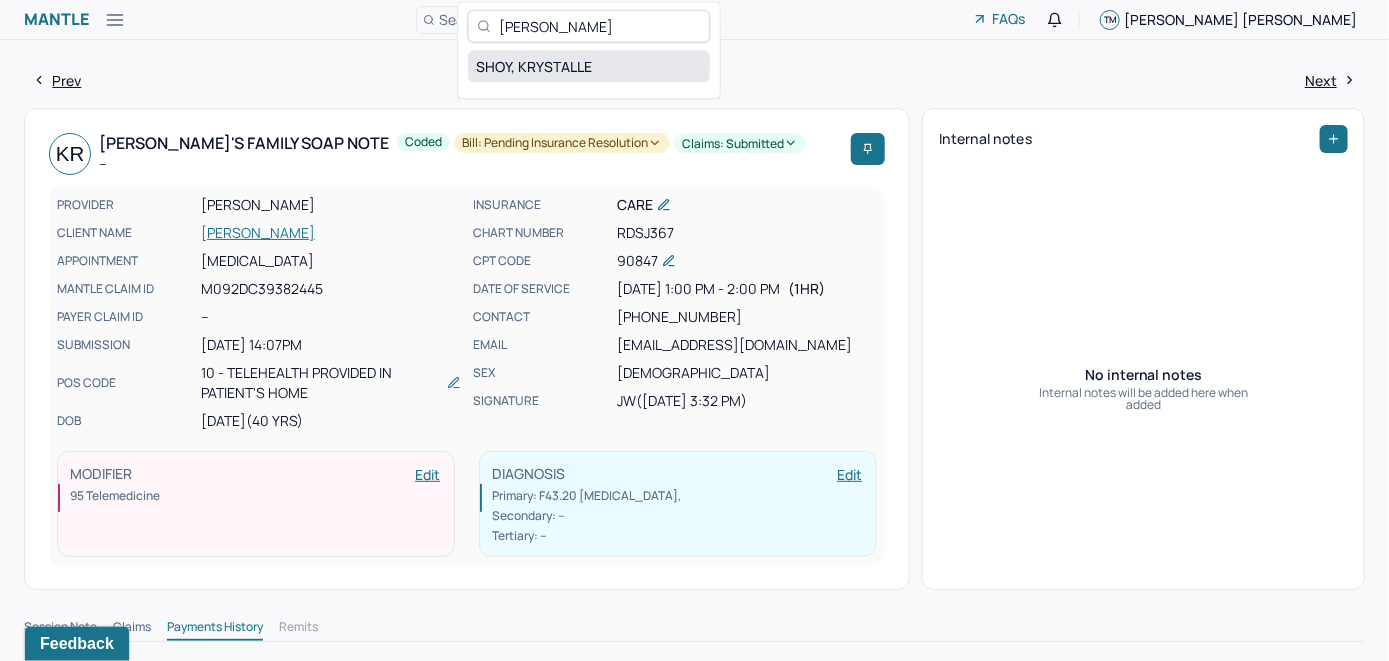 type on "[PERSON_NAME]" 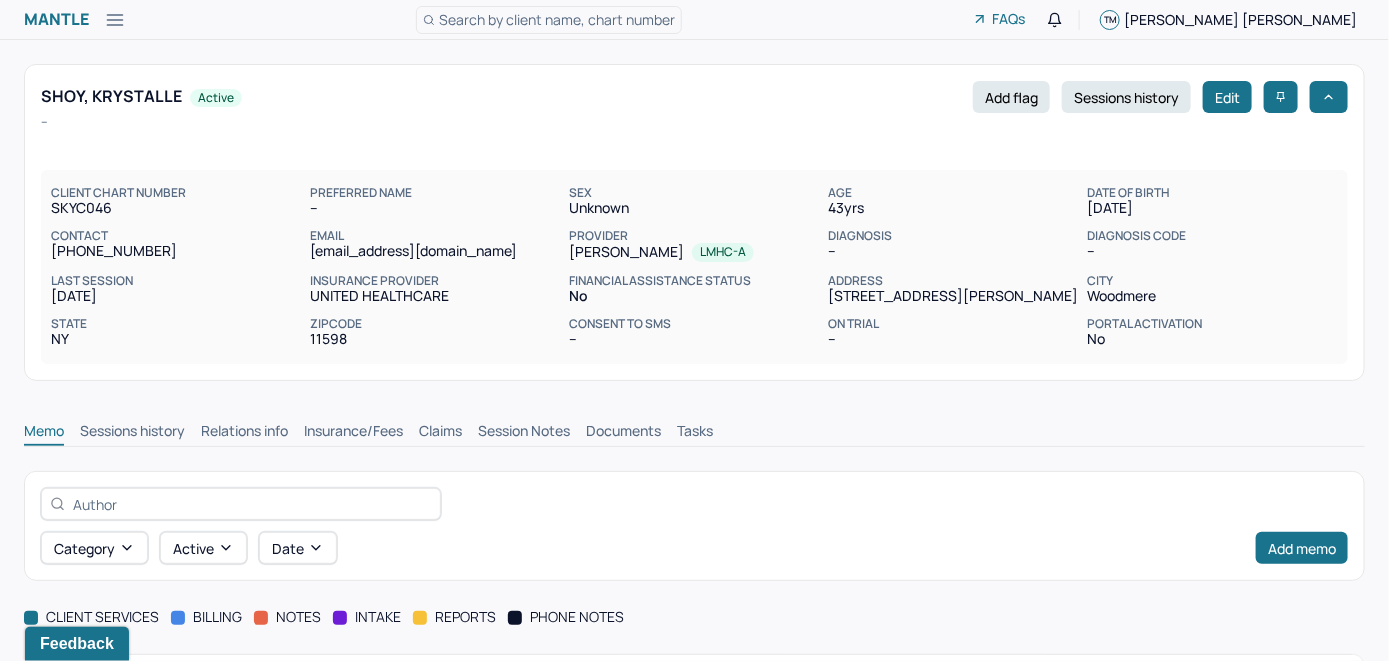 scroll, scrollTop: 0, scrollLeft: 0, axis: both 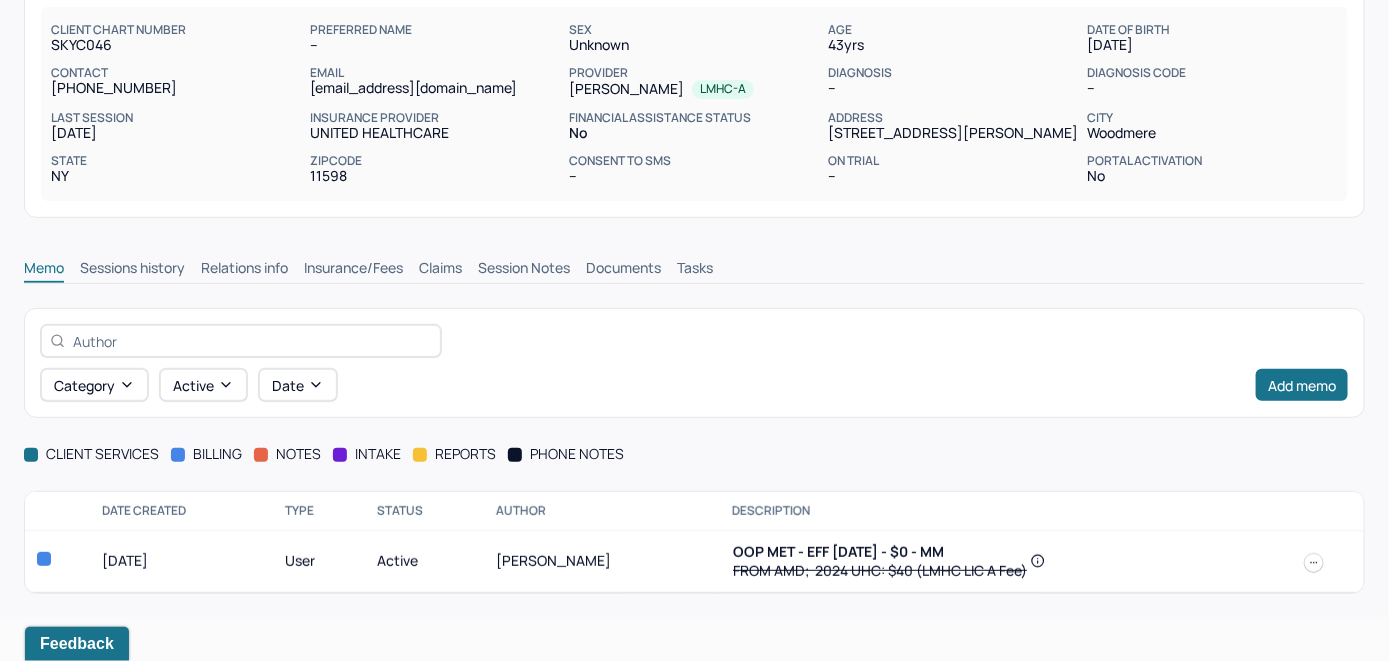 click on "Insurance/Fees" at bounding box center [353, 270] 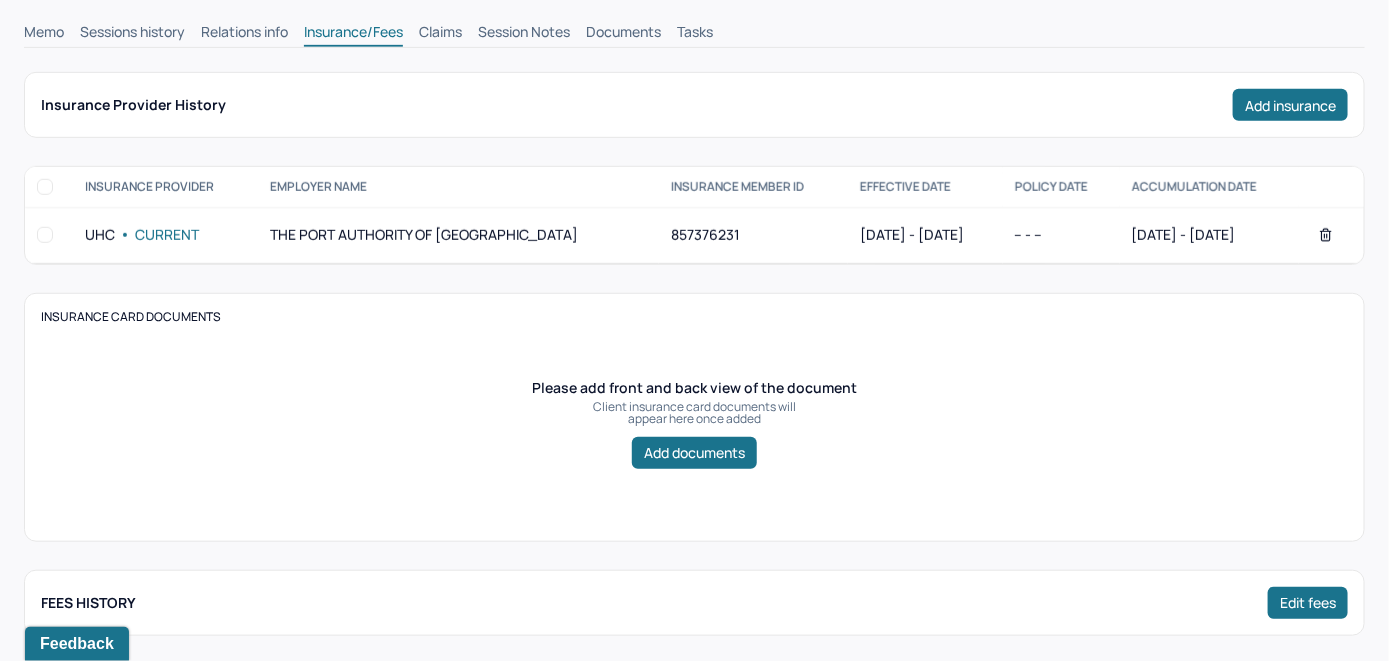 scroll, scrollTop: 363, scrollLeft: 0, axis: vertical 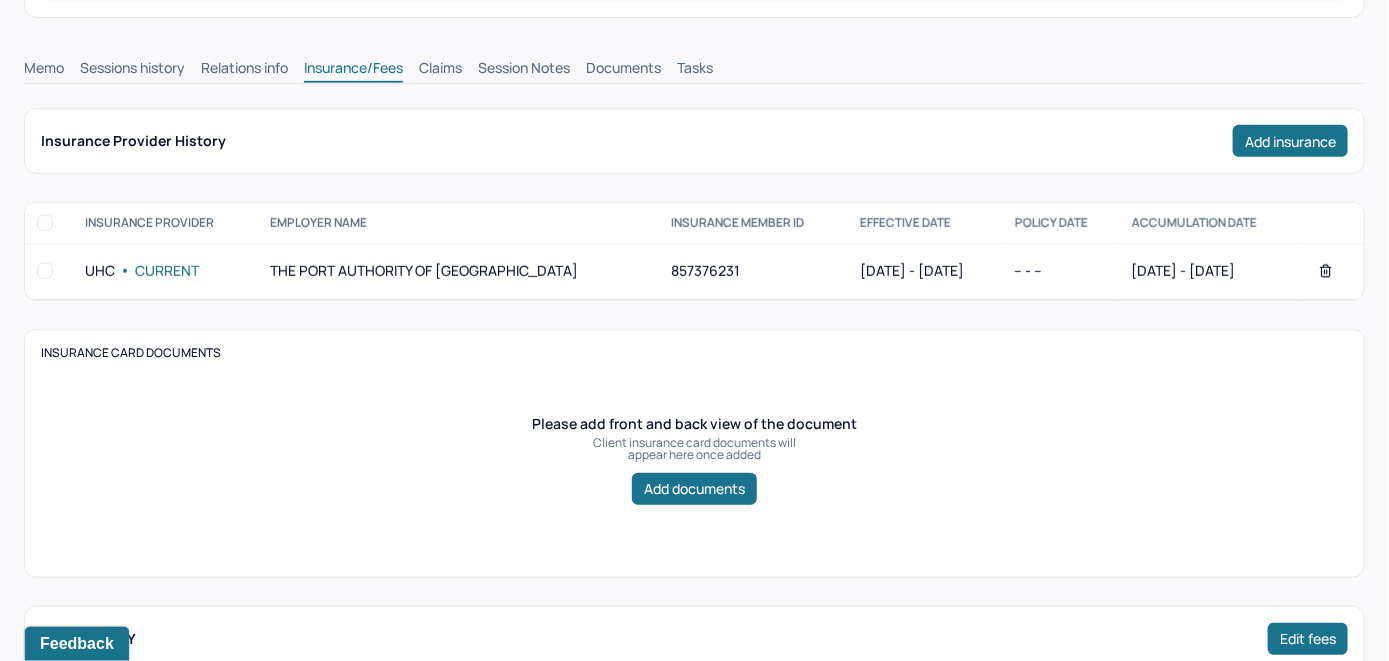click on "Claims" at bounding box center (440, 70) 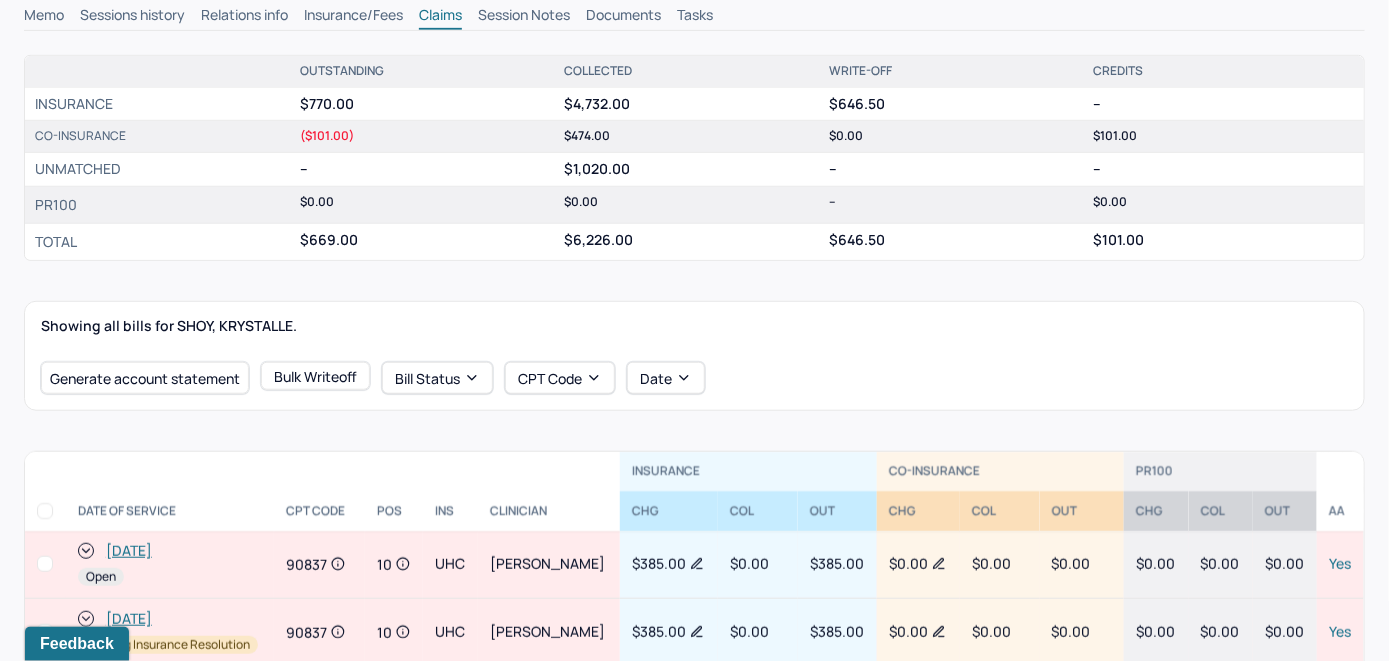 scroll, scrollTop: 463, scrollLeft: 0, axis: vertical 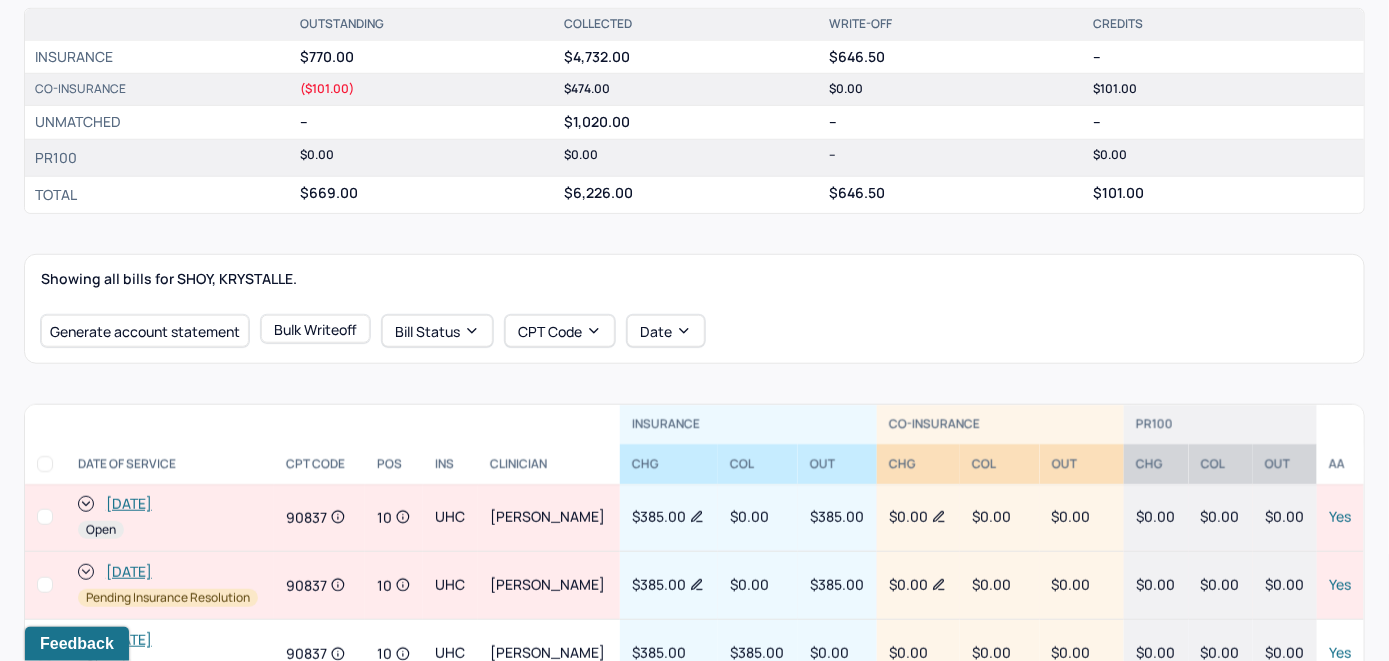 click on "[DATE]" at bounding box center [129, 504] 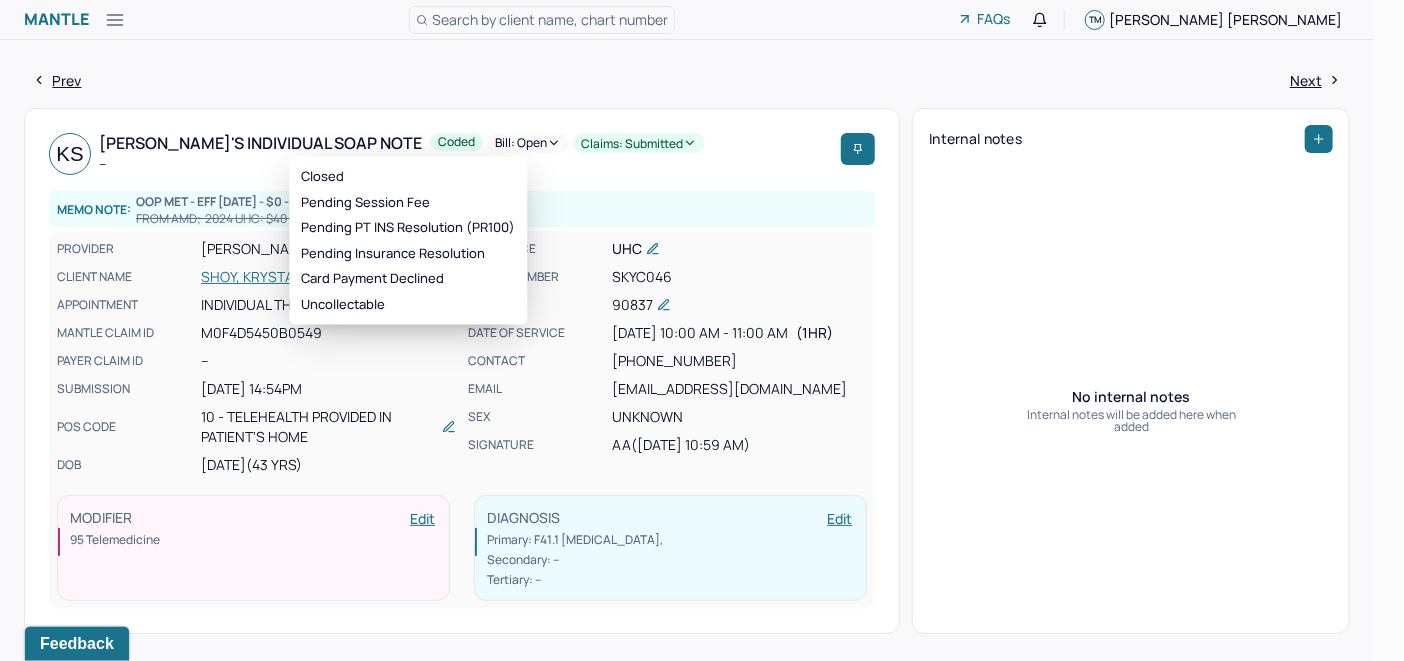click on "Bill: Open" at bounding box center [528, 143] 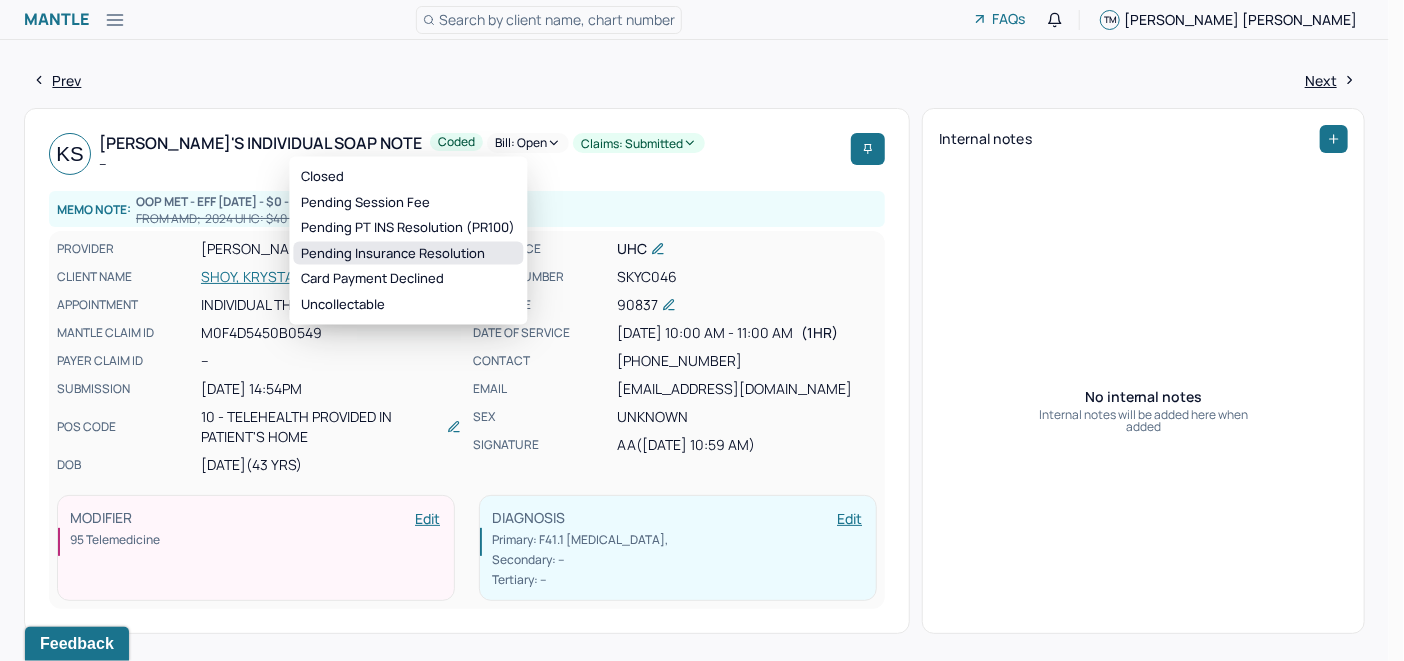 click on "Pending Insurance Resolution" at bounding box center [408, 253] 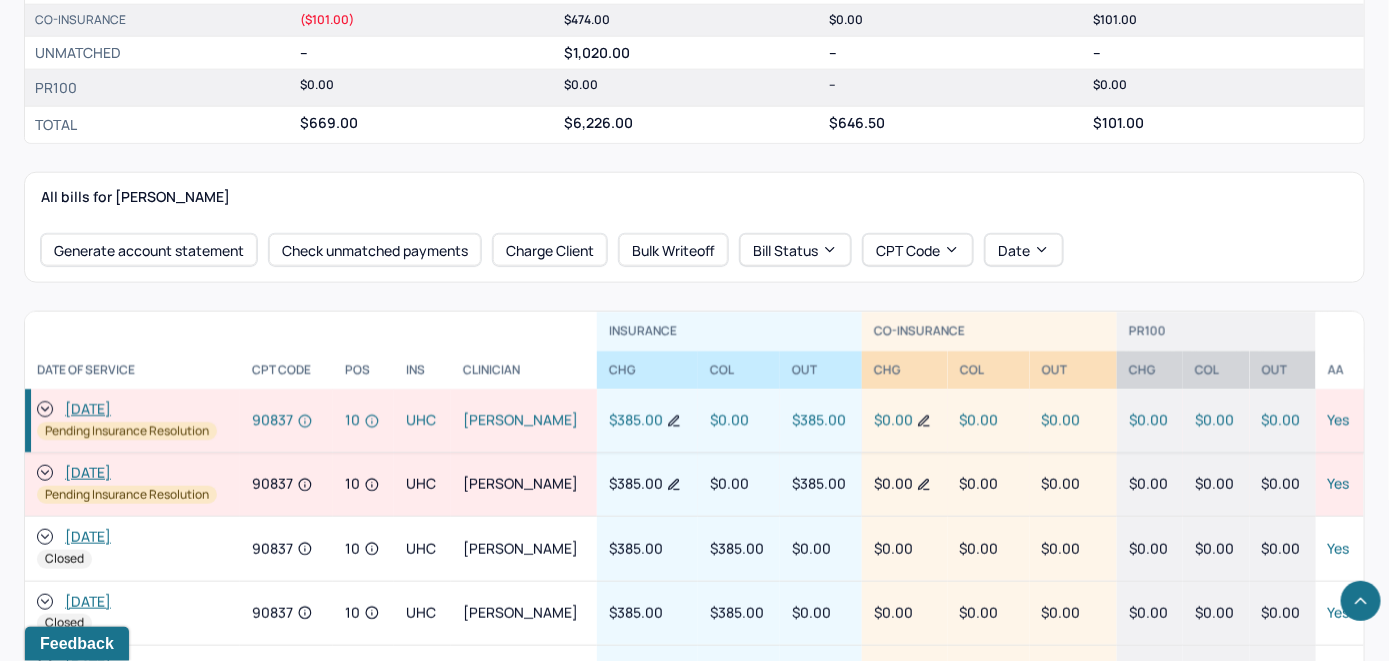 scroll, scrollTop: 800, scrollLeft: 0, axis: vertical 